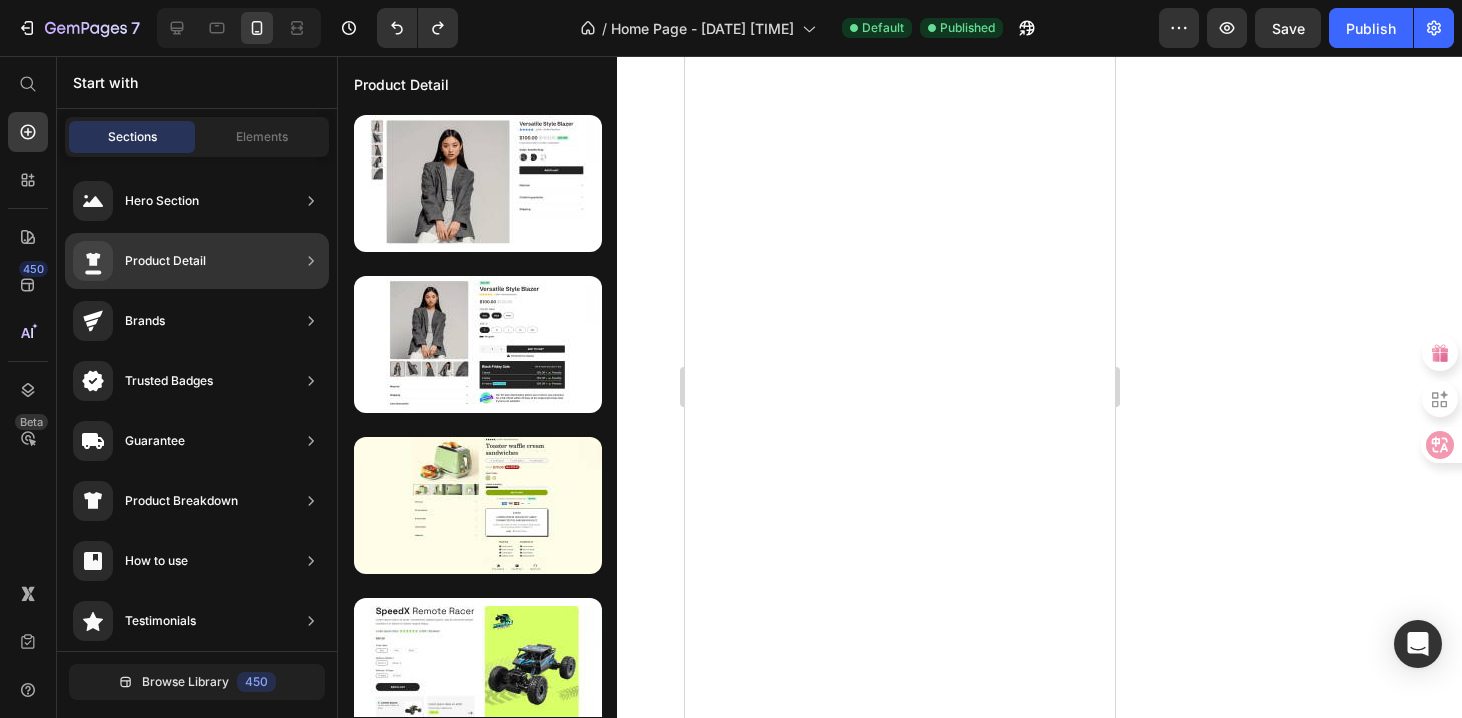 scroll, scrollTop: 0, scrollLeft: 0, axis: both 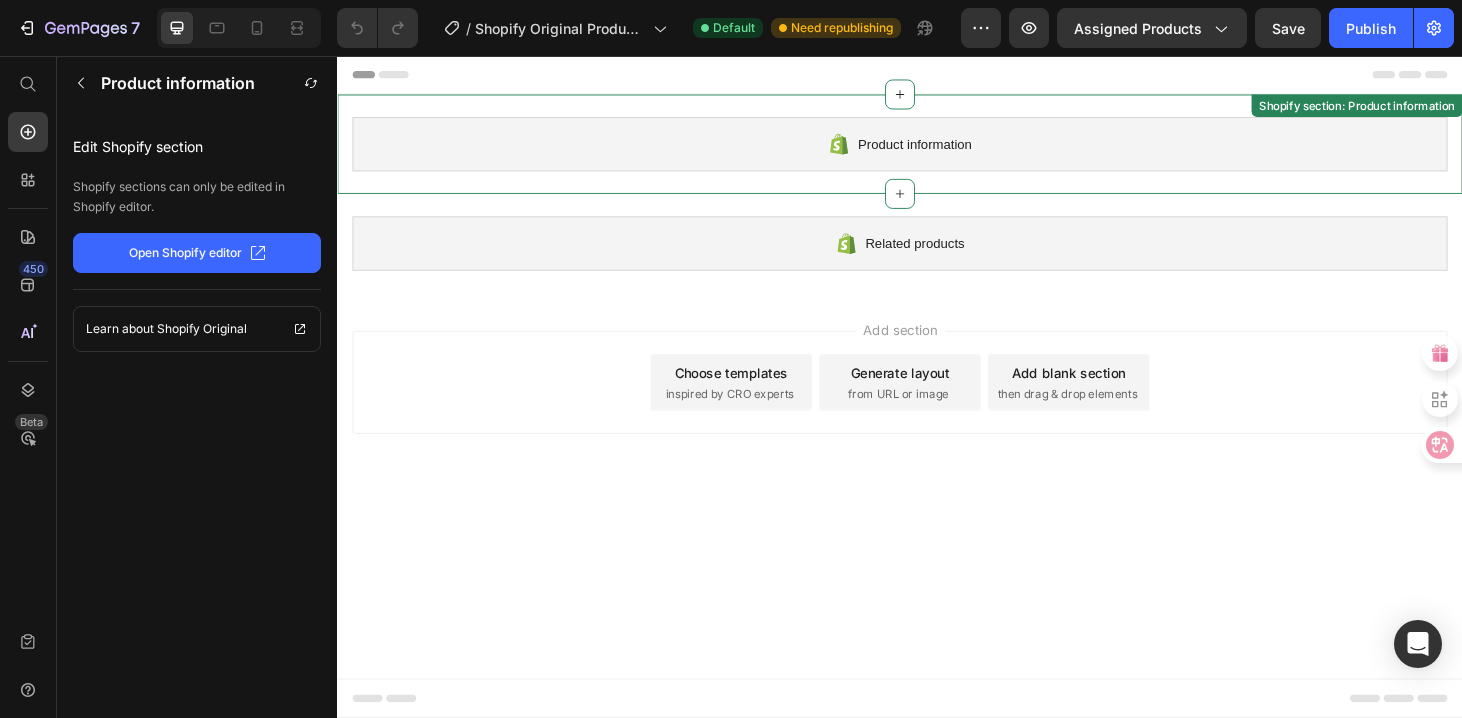 click on "Product information" at bounding box center [937, 150] 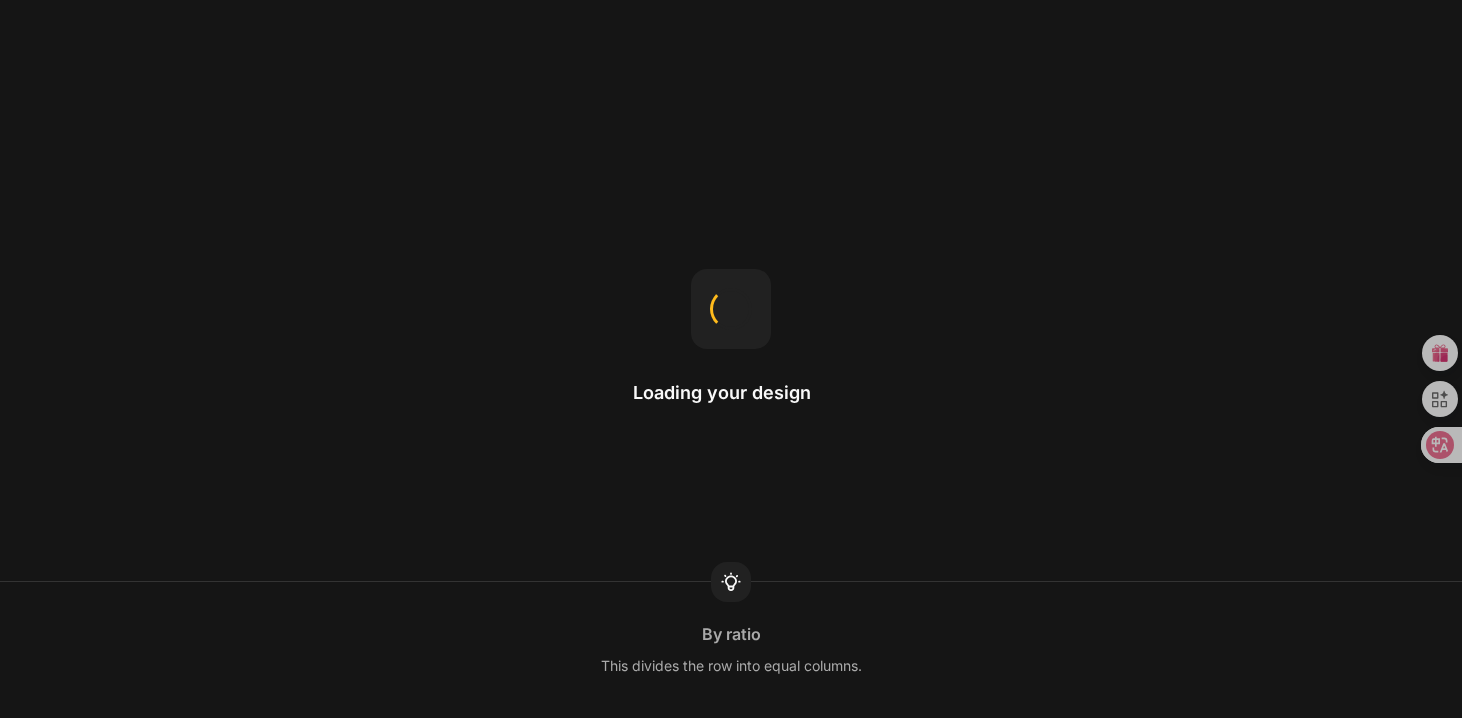 scroll, scrollTop: 0, scrollLeft: 0, axis: both 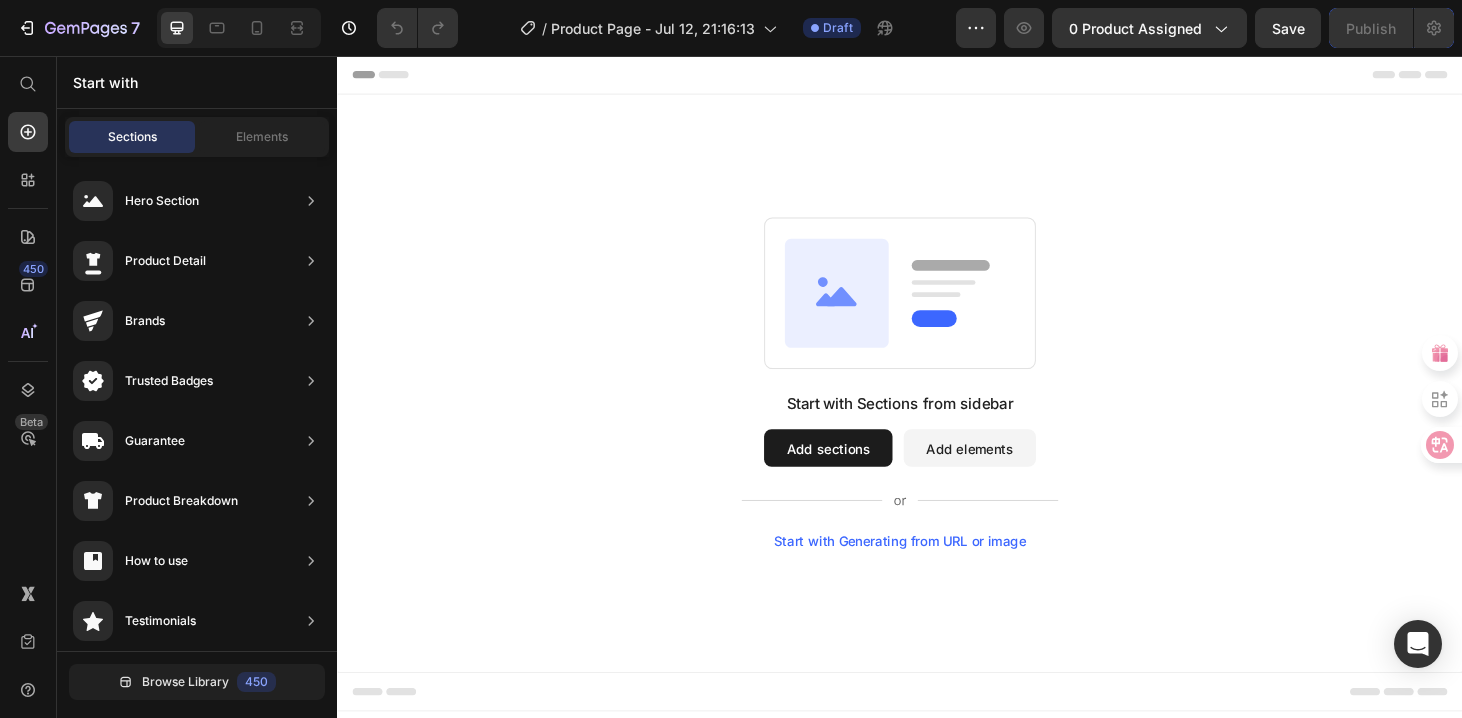 click on "Header" at bounding box center [394, 76] 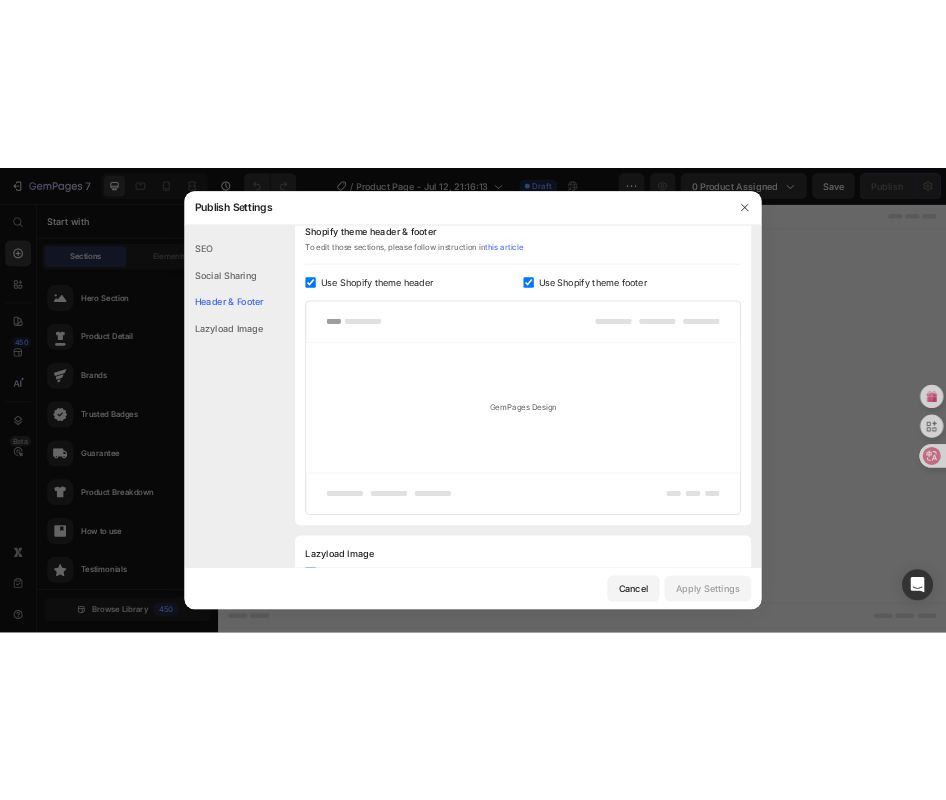scroll, scrollTop: 329, scrollLeft: 0, axis: vertical 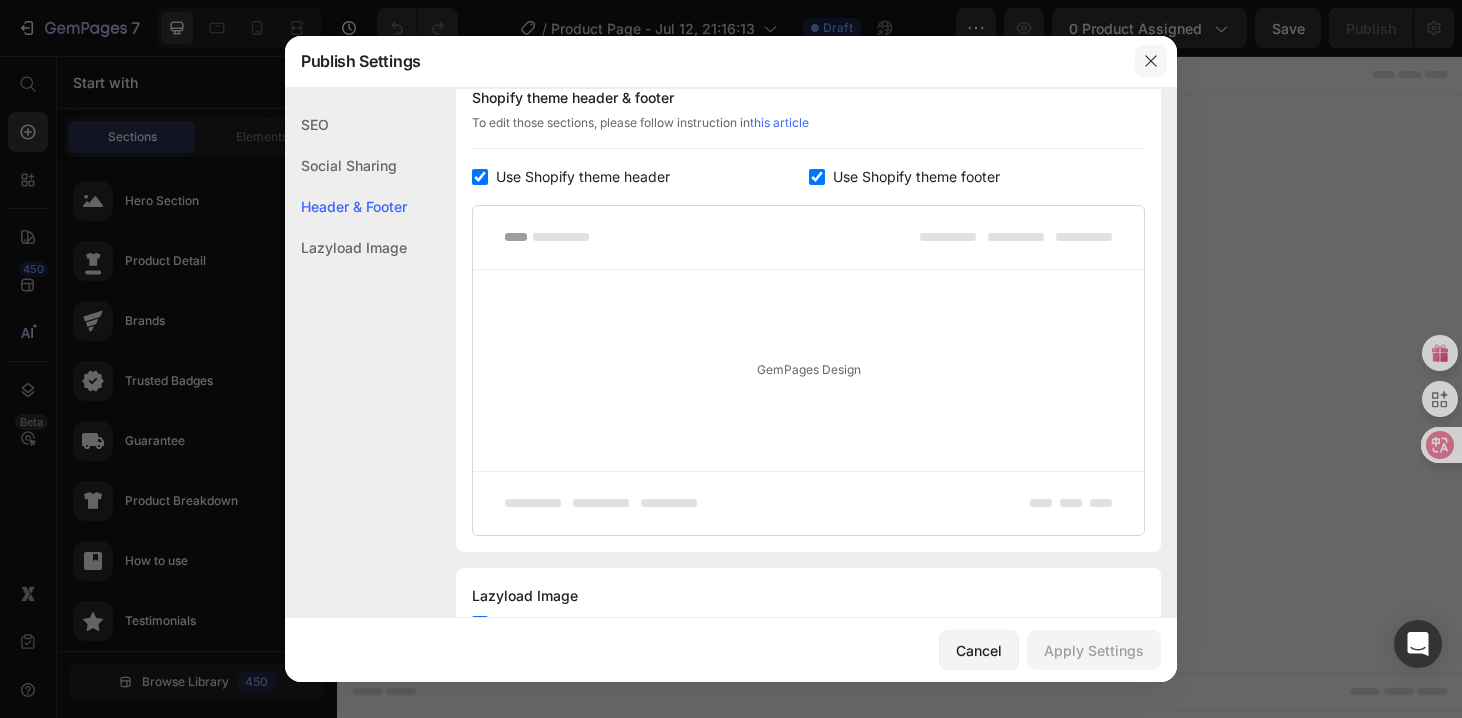 click 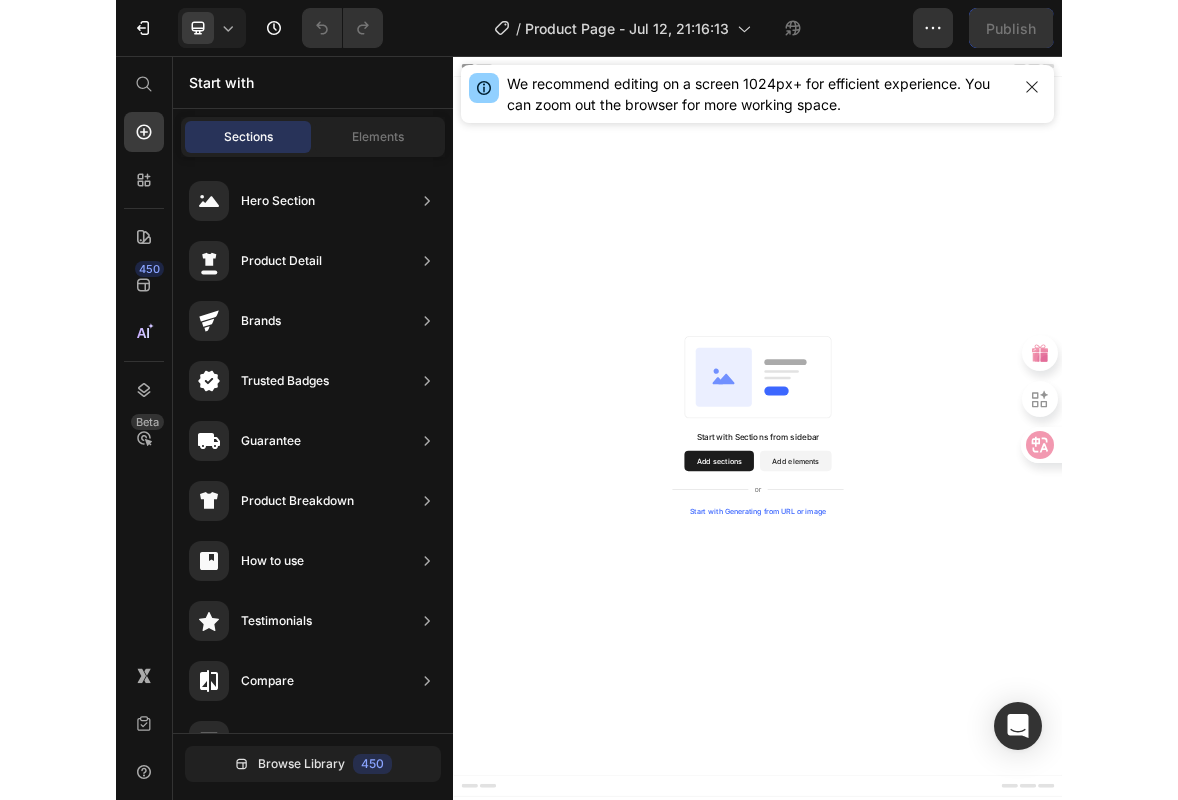 scroll, scrollTop: 4, scrollLeft: 0, axis: vertical 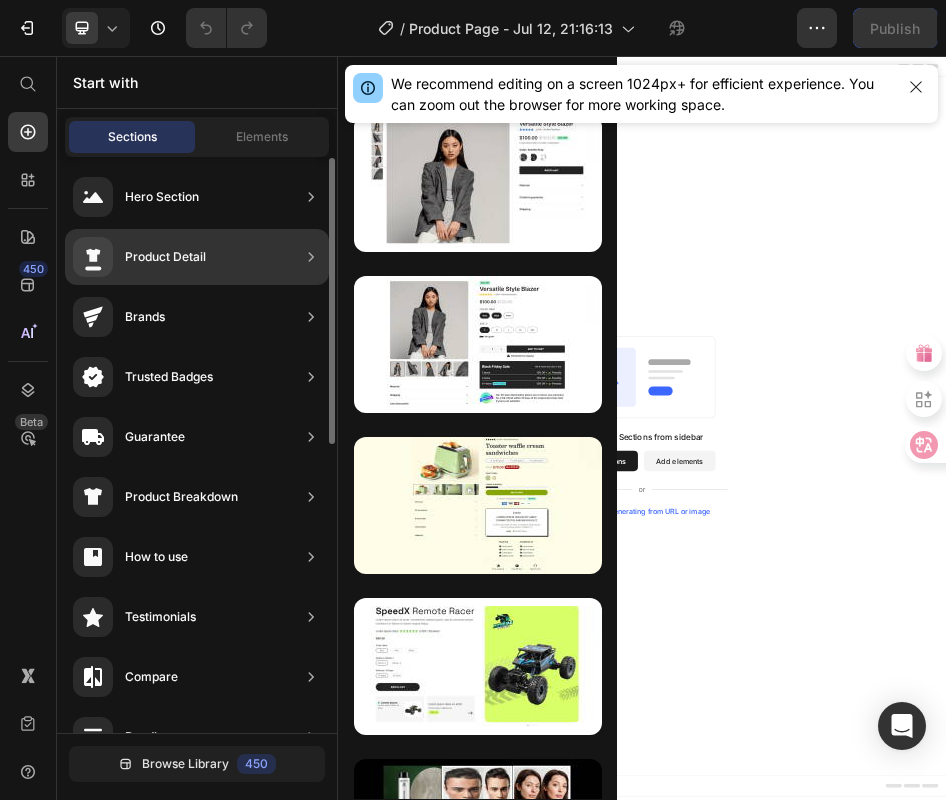 click on "Product Detail" 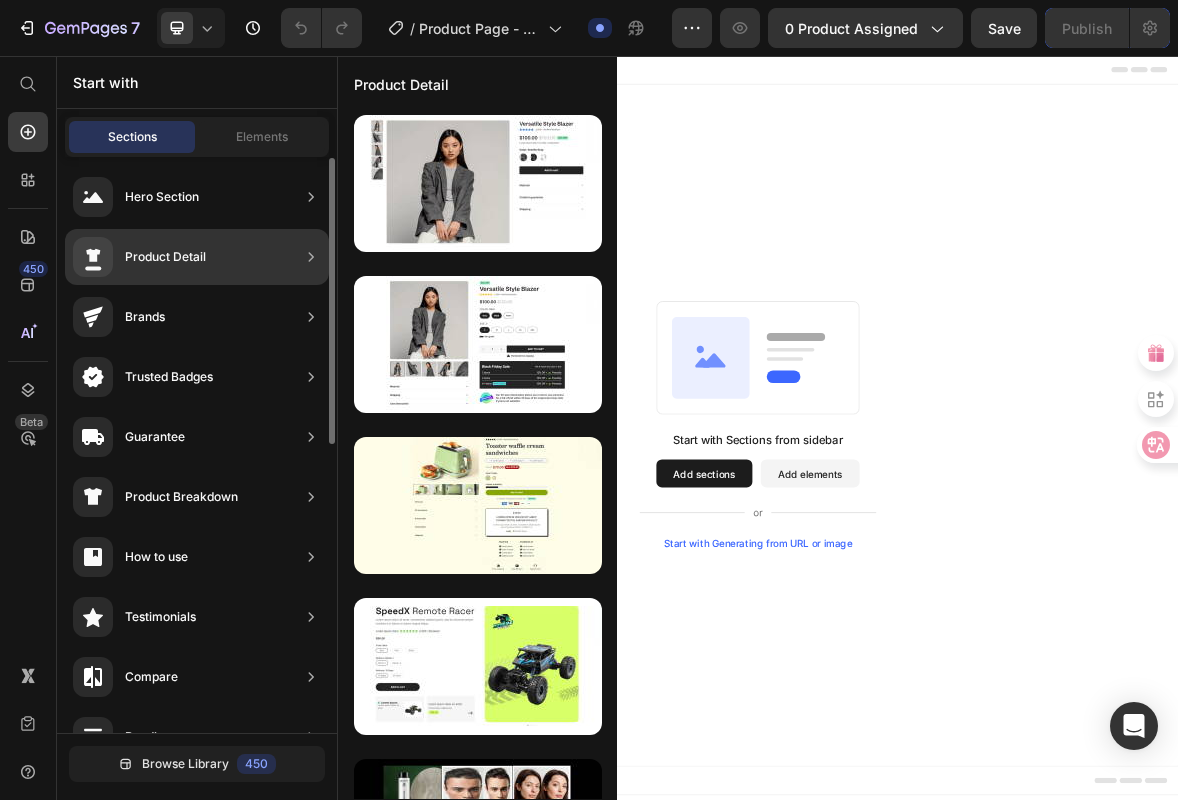 click on "Product Detail" 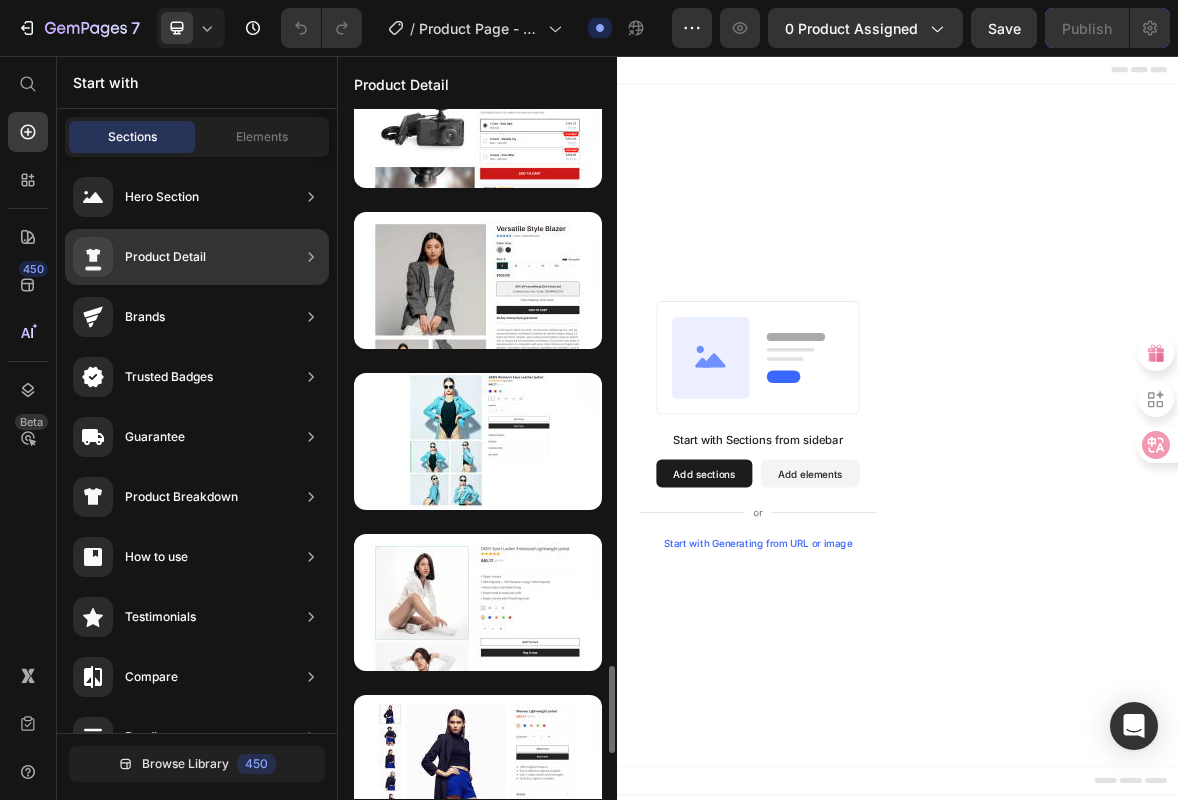 scroll, scrollTop: 4415, scrollLeft: 0, axis: vertical 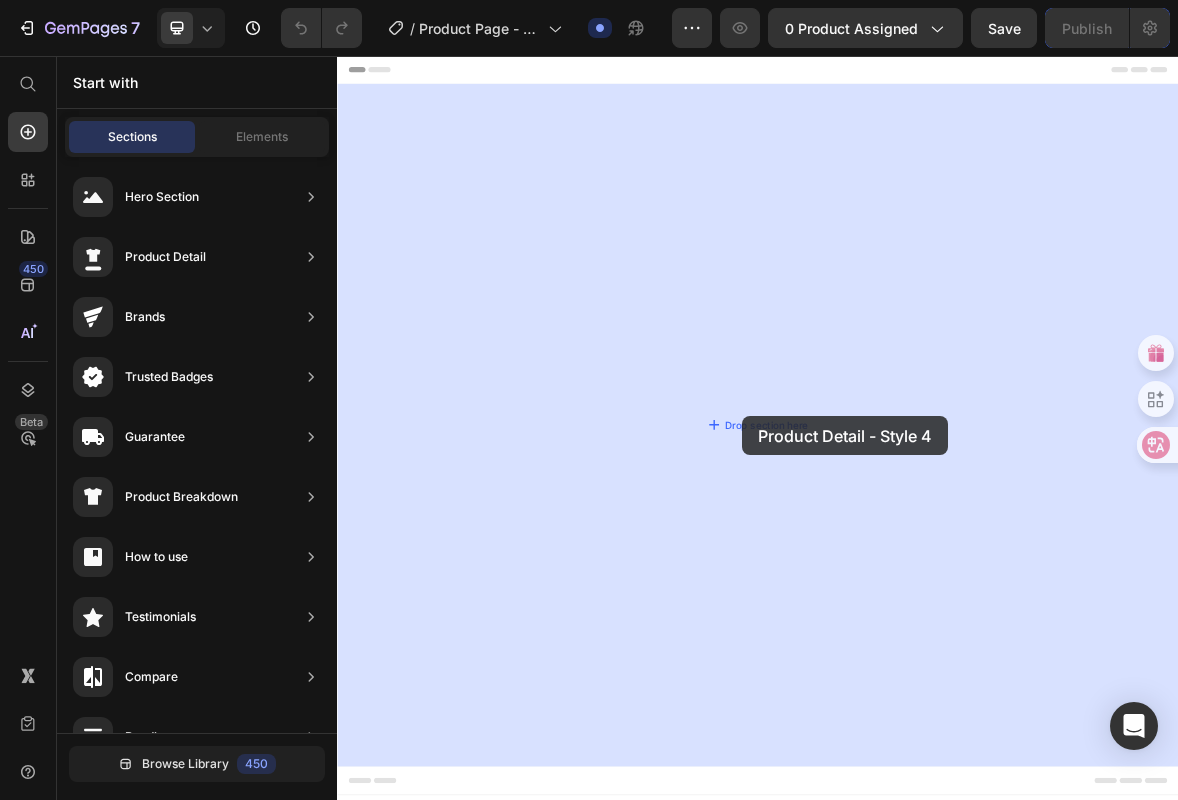 drag, startPoint x: 786, startPoint y: 517, endPoint x: 951, endPoint y: 503, distance: 165.59288 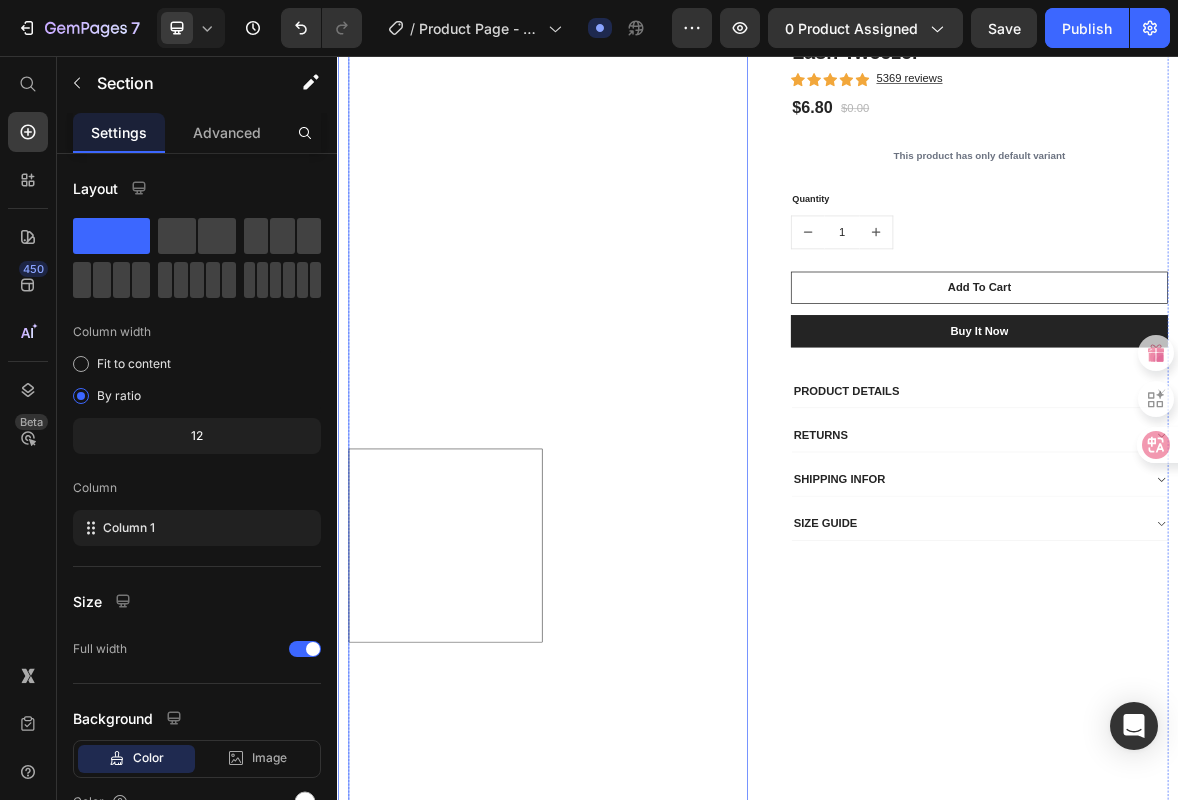 scroll, scrollTop: 0, scrollLeft: 0, axis: both 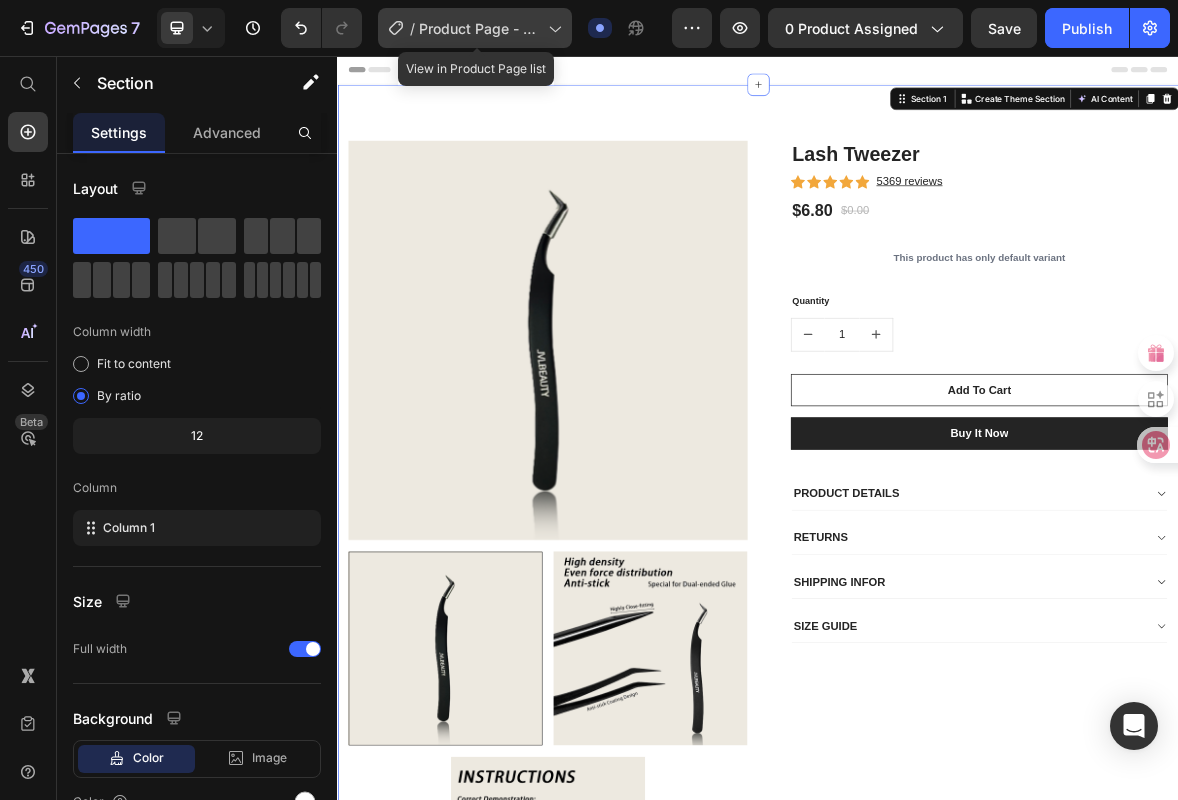 click 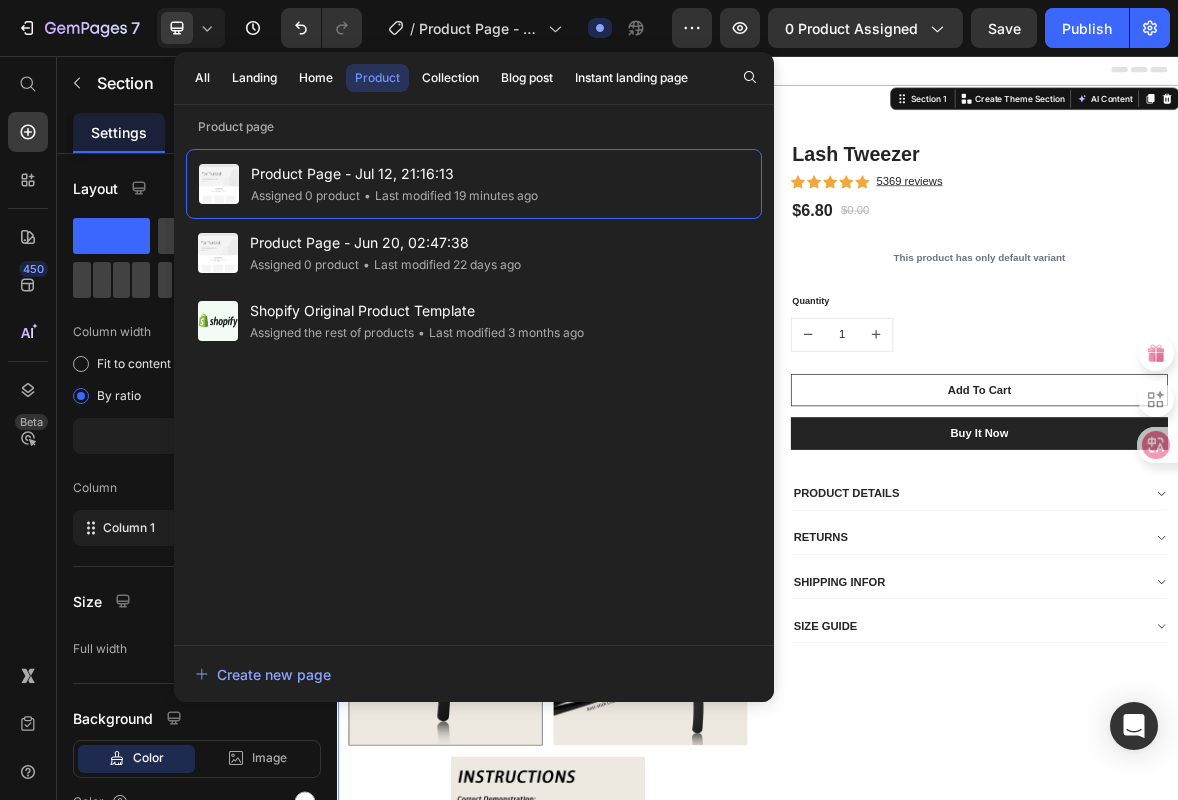 click on "Product" at bounding box center (377, 78) 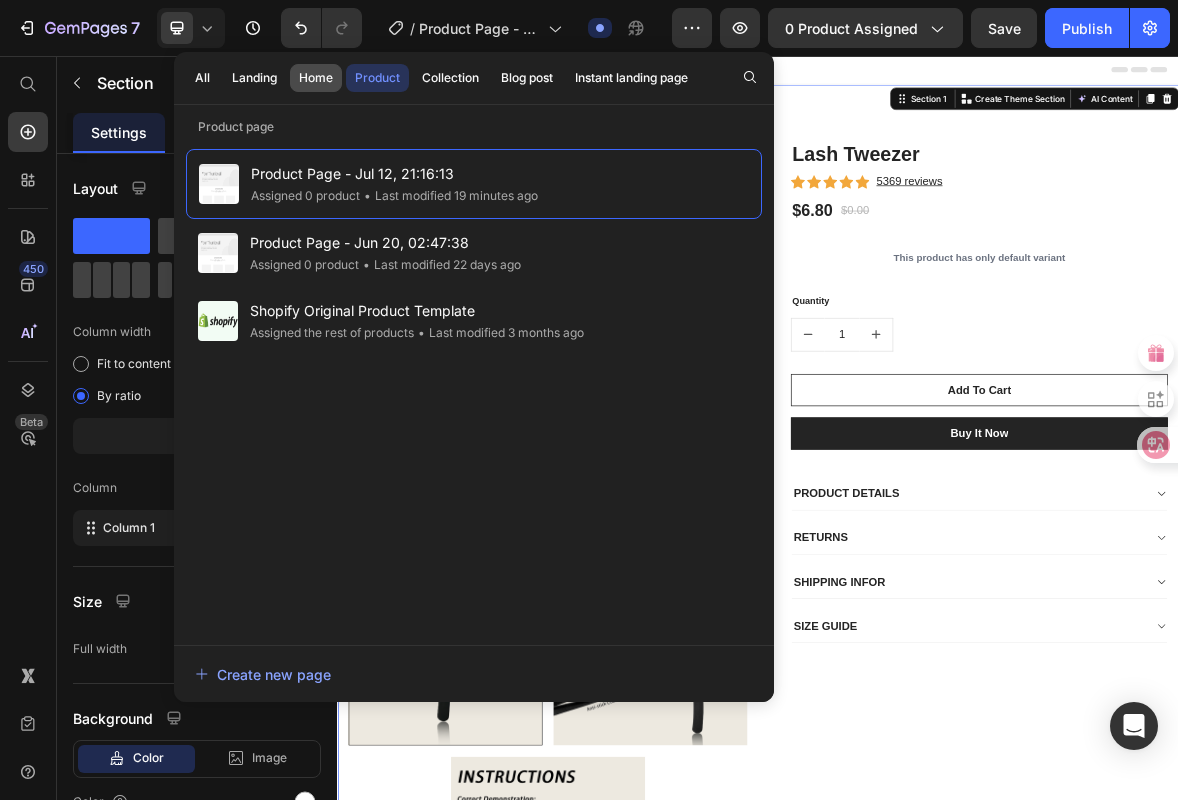 click on "Home" 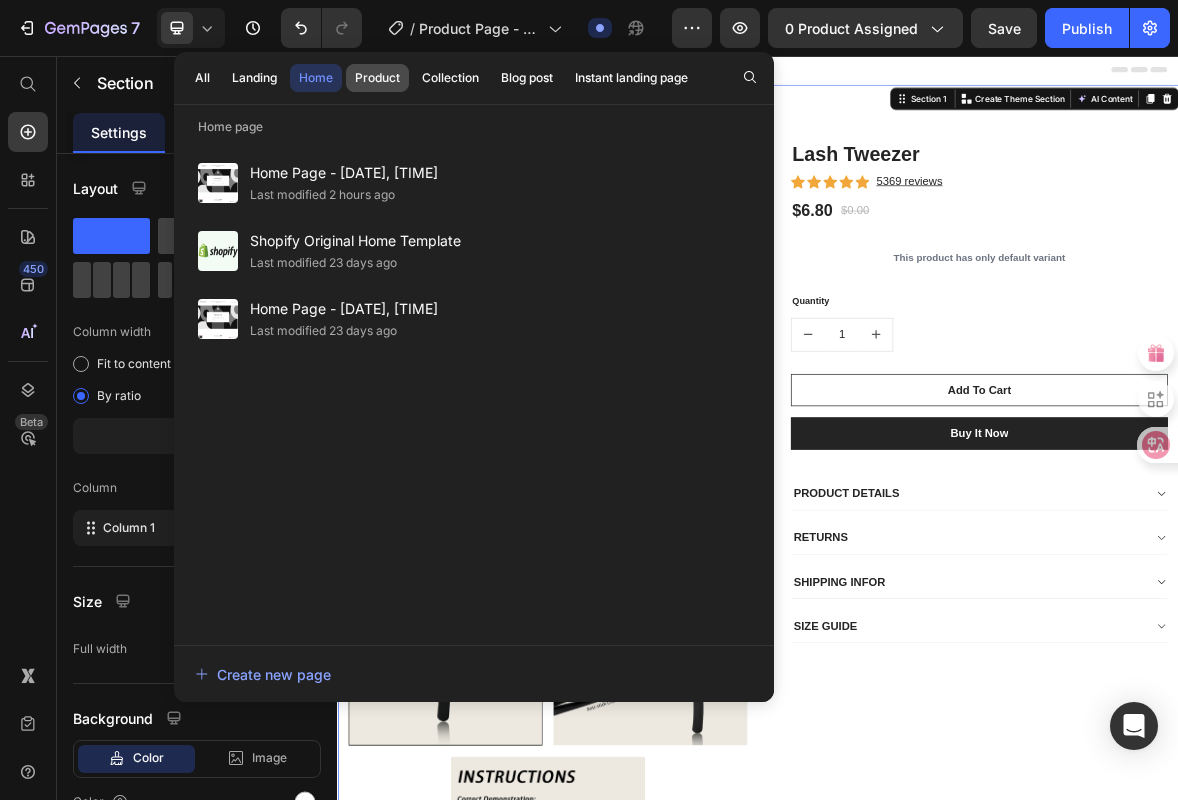 click on "Product" at bounding box center (377, 78) 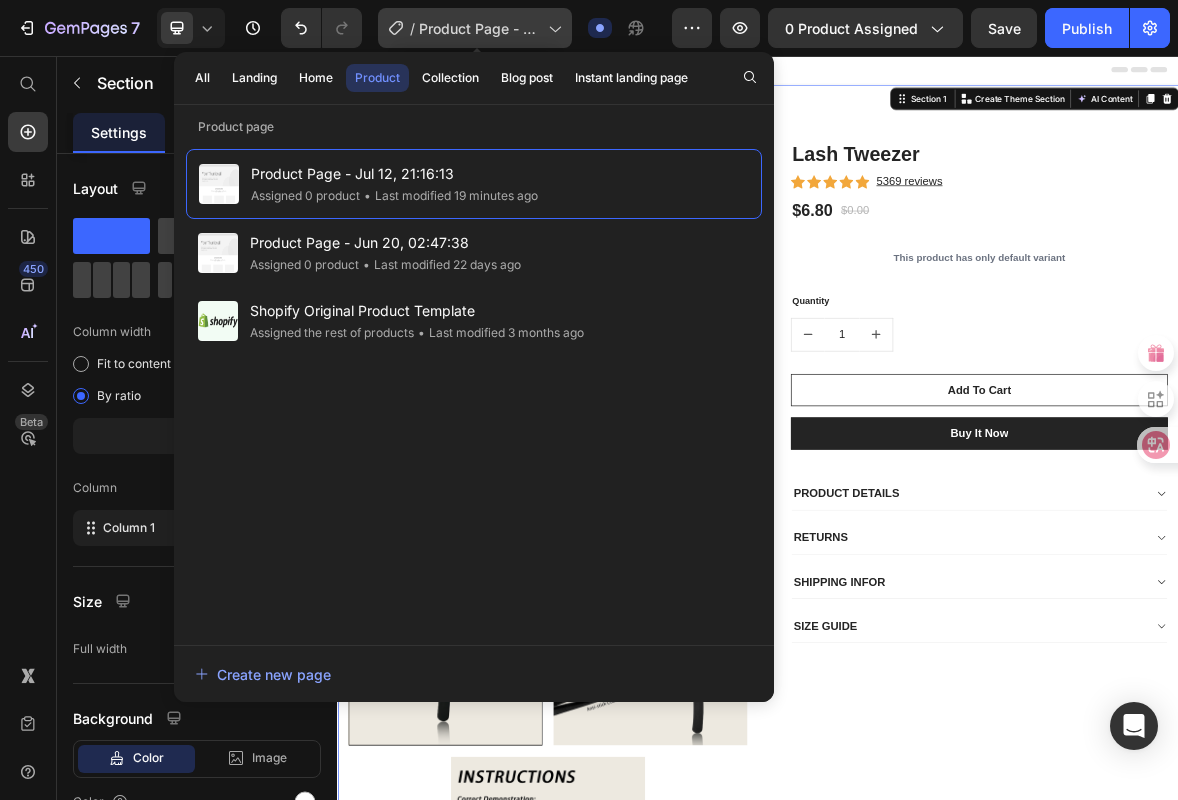 click on "/  Product Page - Jul 12, 21:16:13" 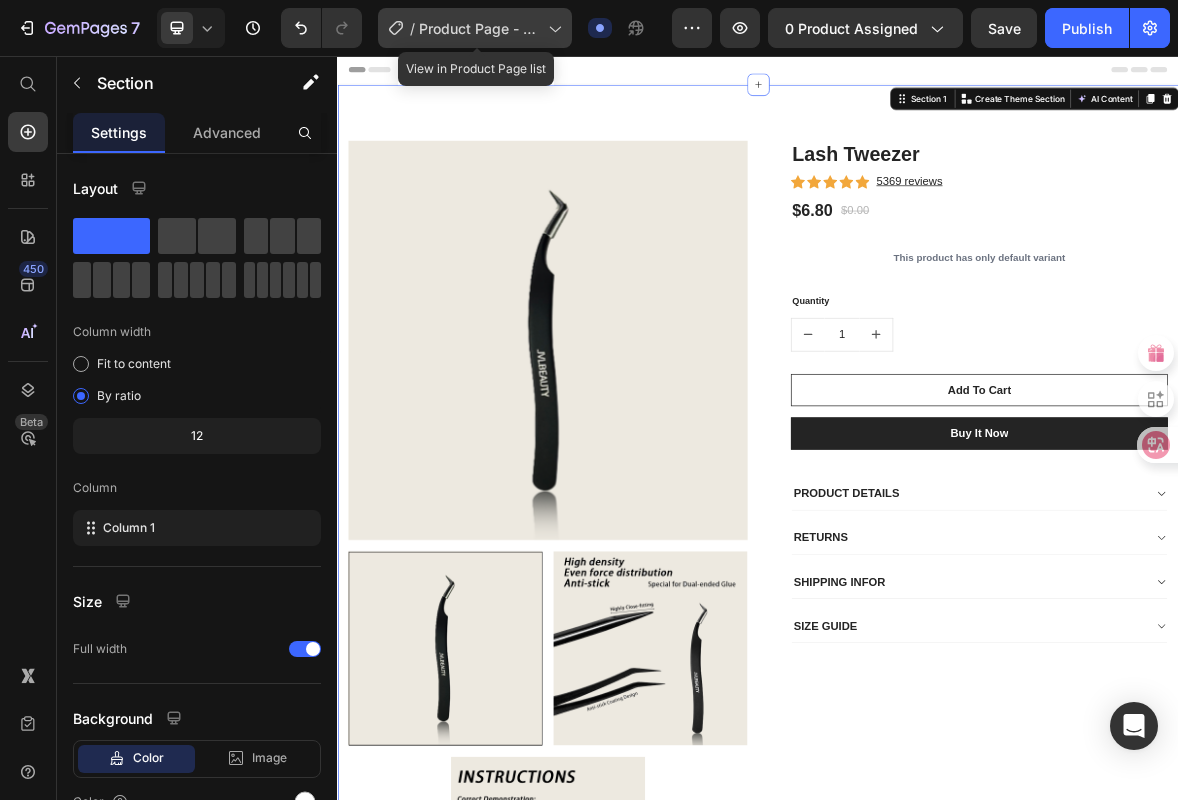 click on "/  Product Page - Jul 12, 21:16:13" 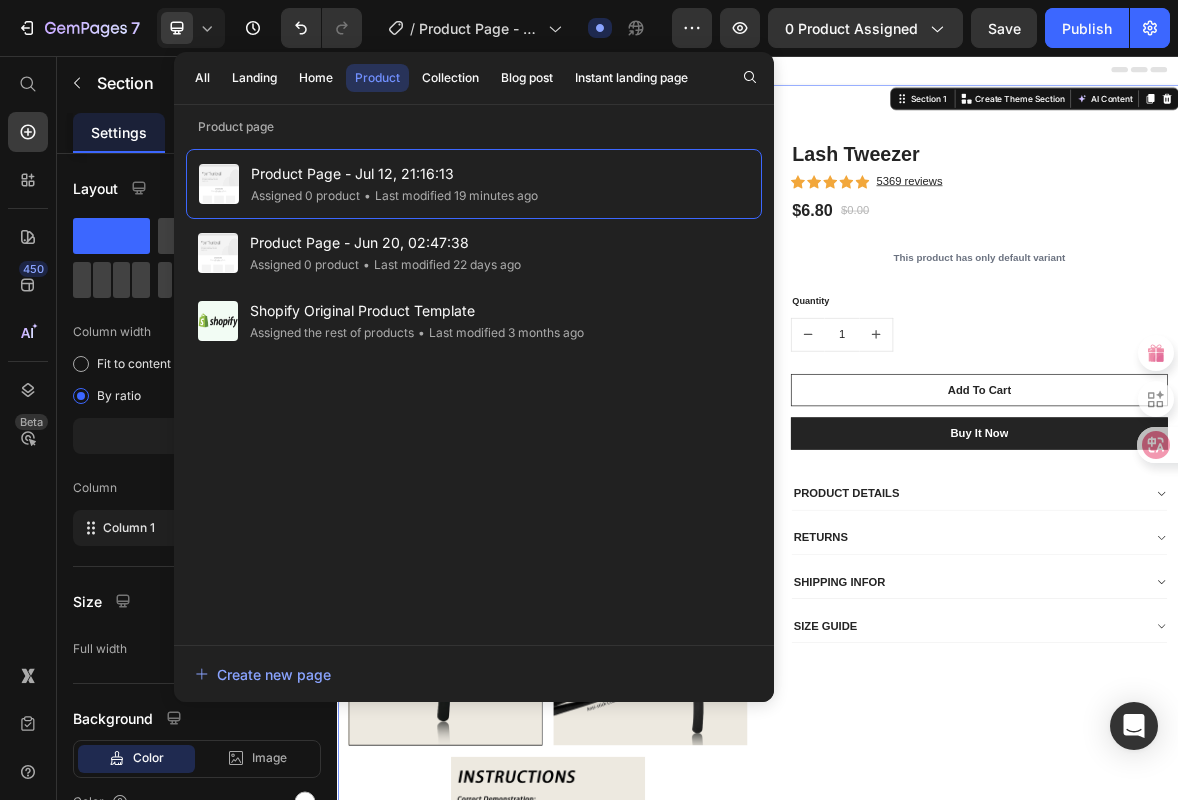 click on "Product Images & Gallery Lash Tweezer (P) Title
Icon
Icon
Icon
Icon
Icon Icon List Hoz 5369 reviews Text block Row $6.80 (P) Price $0.00 (P) Price Row This product has only default variant (P) Variants & Swatches Quantity Text block 1 (P) Quantity Add To Cart (P) Cart Button Buy it now (P) Dynamic Checkout
PRODUCT DETAILS
RETURNS
SHIPPING INFOR
SIZE GUIDE Accordion Row Product Section 1   You can create reusable sections Create Theme Section AI Content Write with GemAI What would you like to describe here? Tone and Voice Persuasive Product Lash Tweezer Show more Generate" at bounding box center [937, 755] 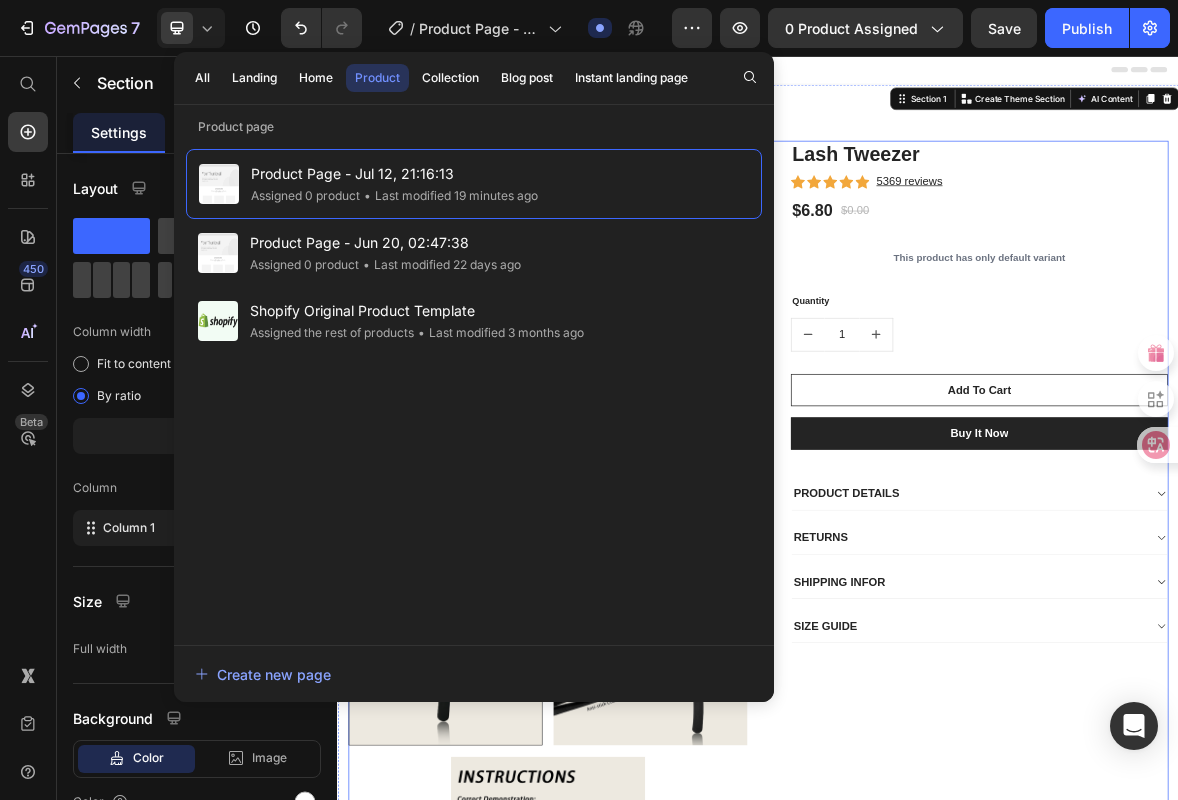 click on "Lash Tweezer (P) Title
Icon
Icon
Icon
Icon
Icon Icon List Hoz 5369 reviews Text block Row $6.80 (P) Price $0.00 (P) Price Row This product has only default variant (P) Variants & Swatches Quantity Text block 1 (P) Quantity Add To Cart (P) Cart Button Buy it now (P) Dynamic Checkout
PRODUCT DETAILS
RETURNS
SHIPPING INFOR
SIZE GUIDE Accordion Row" at bounding box center (1237, 763) 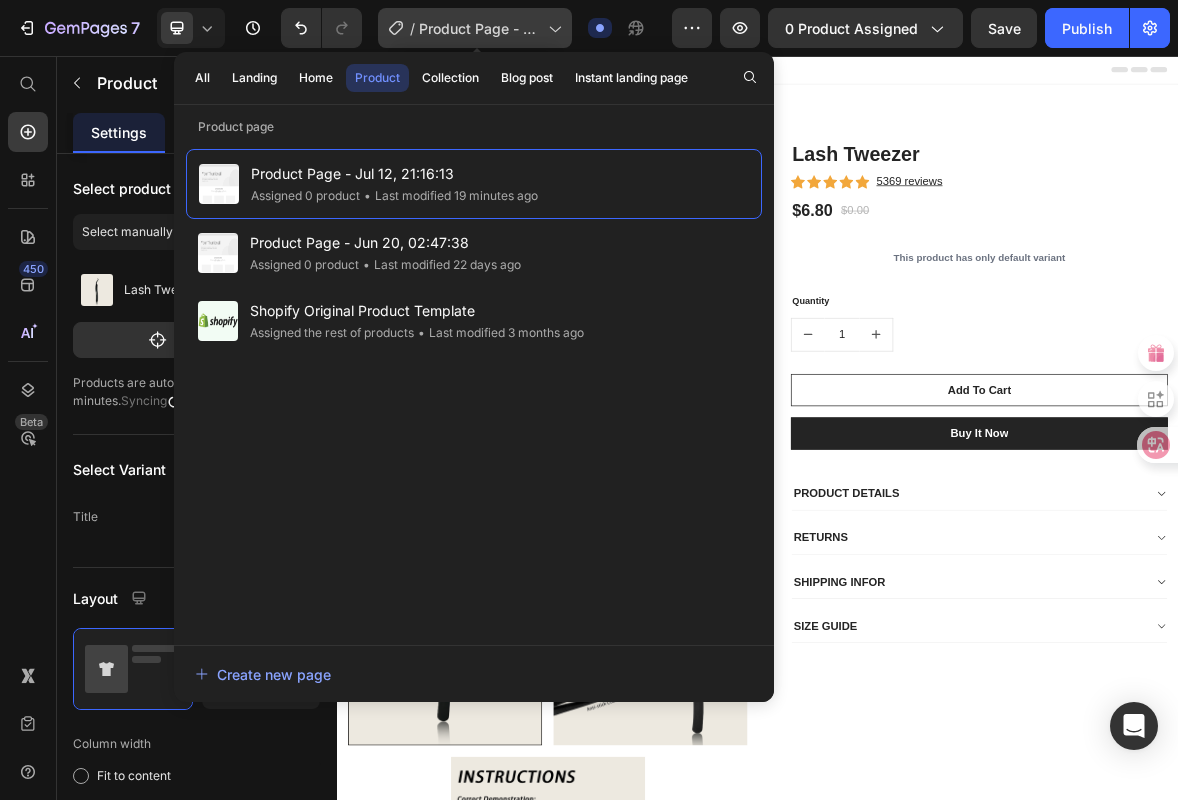 click on "/  Product Page - Jul 12, 21:16:13" 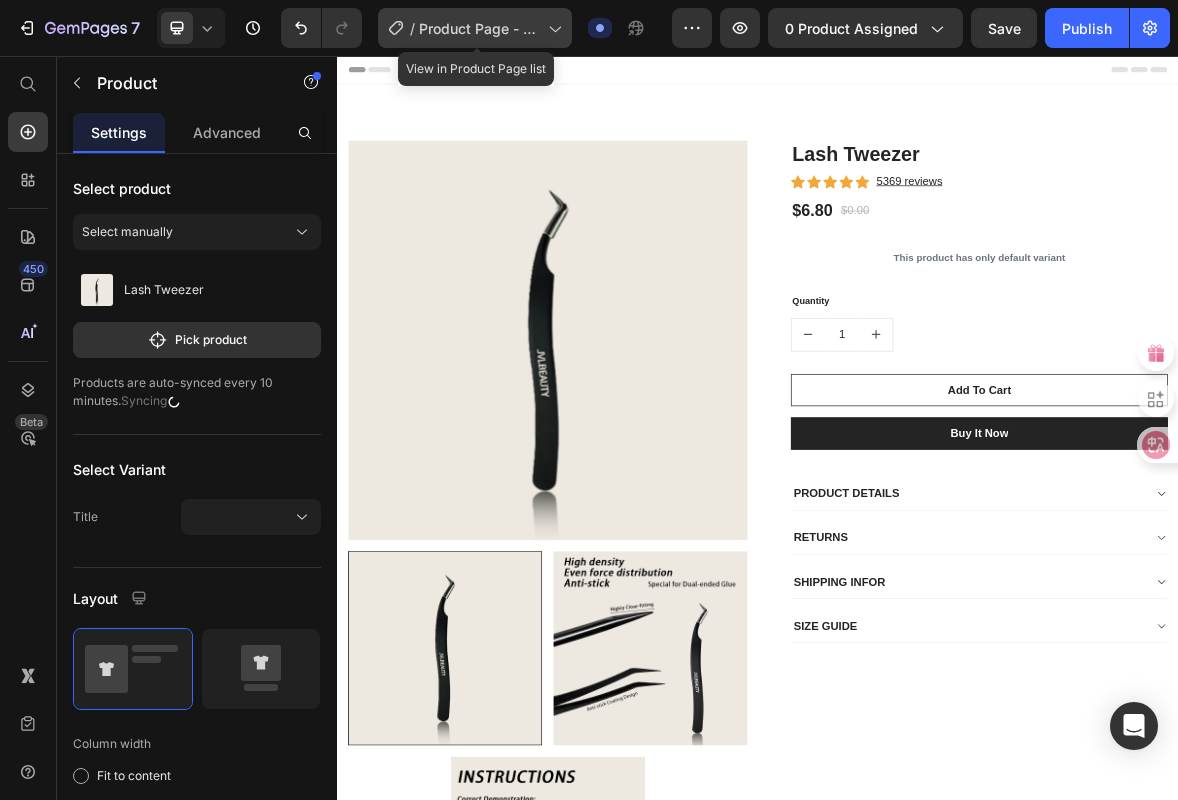 click on "/  Product Page - Jul 12, 21:16:13" 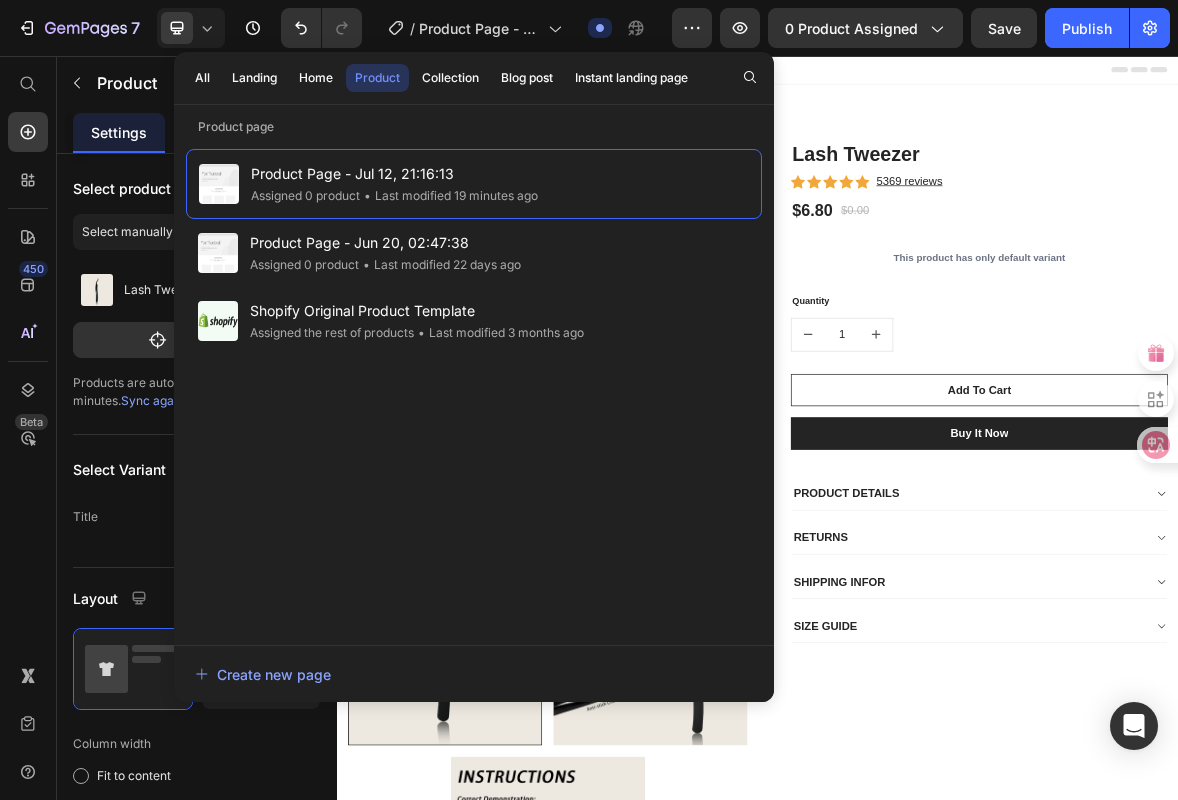 click on "Product" 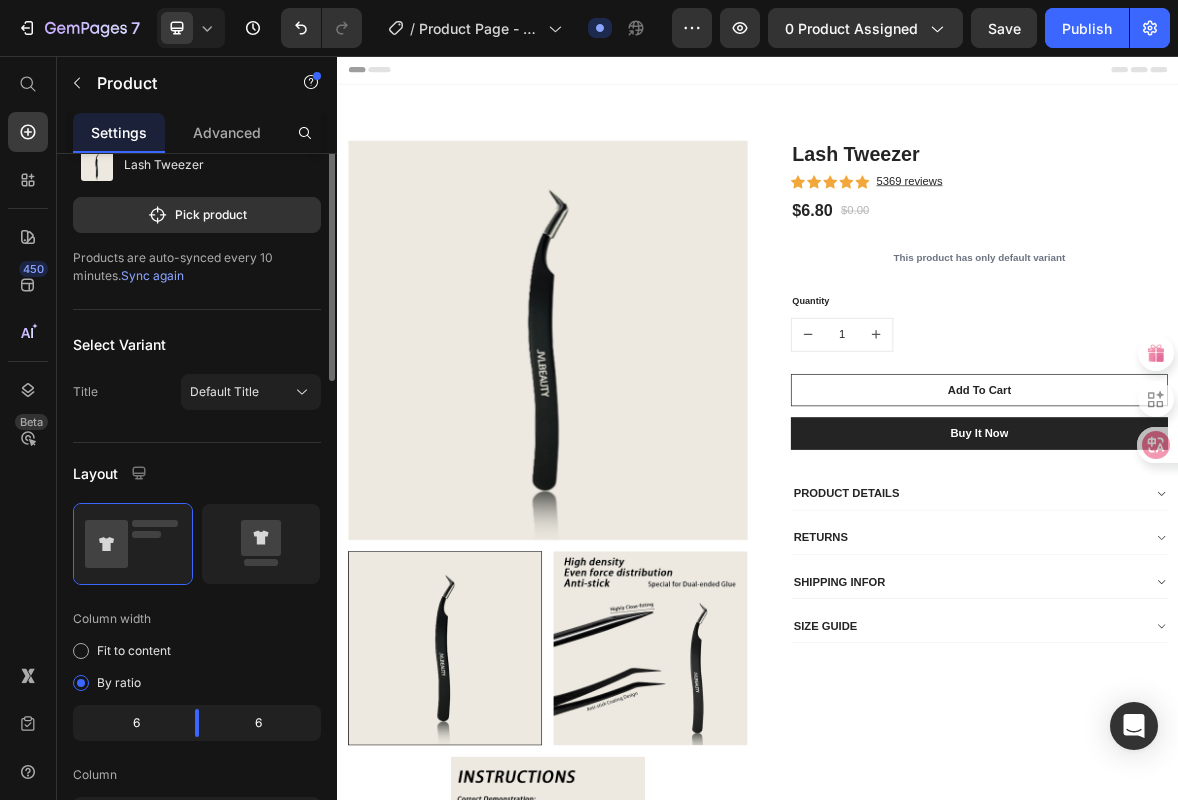 scroll, scrollTop: 0, scrollLeft: 0, axis: both 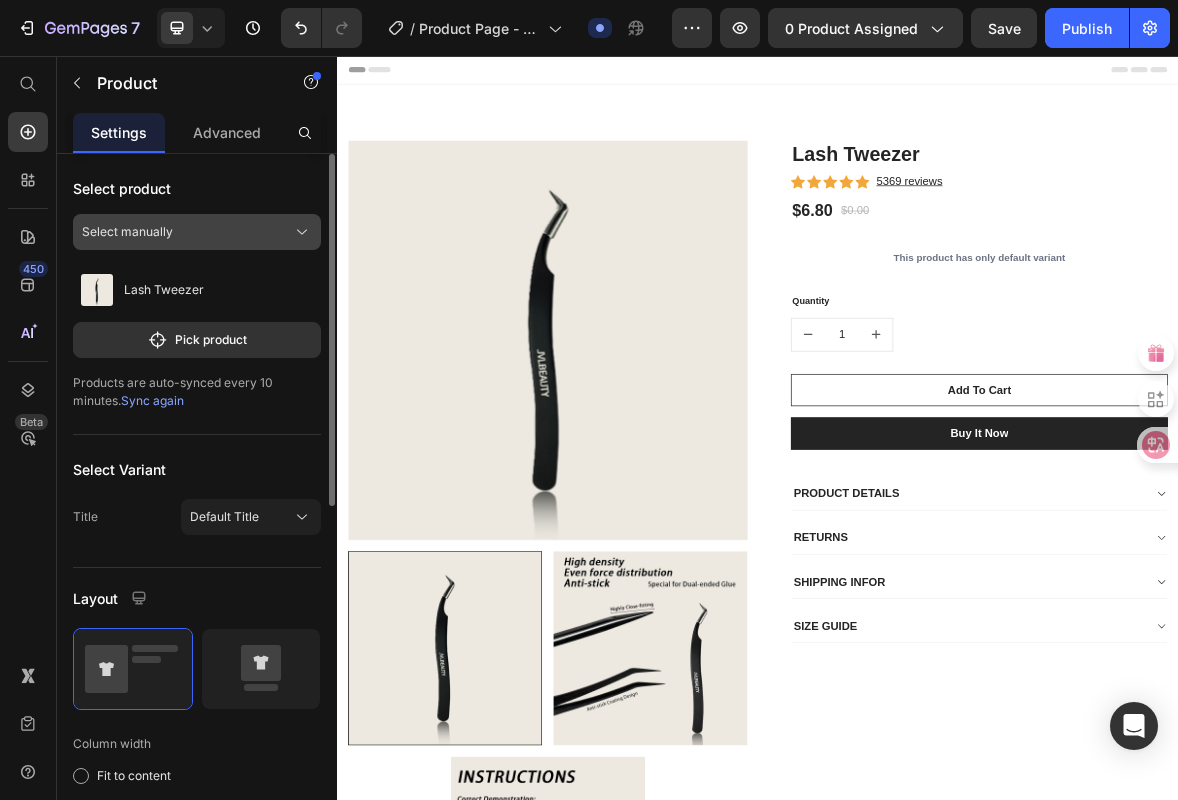 click on "Select manually" 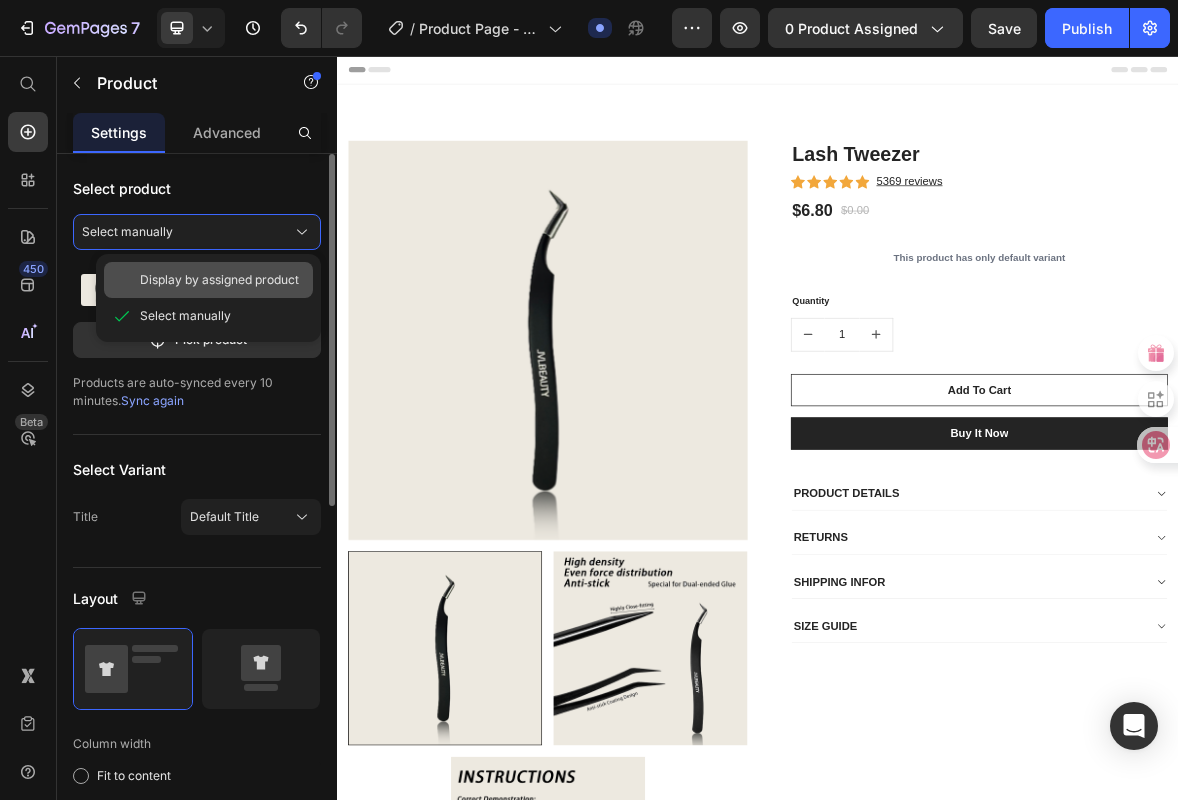 click on "Display by assigned product" at bounding box center [219, 280] 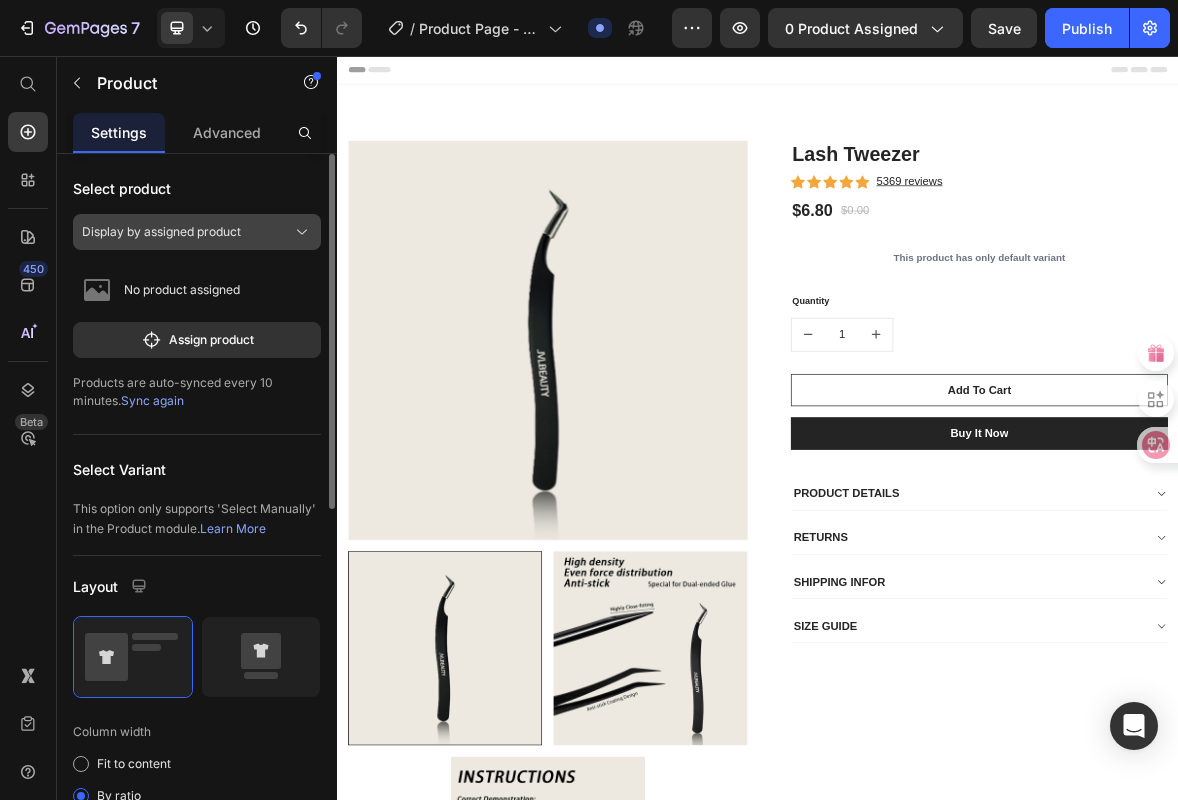 click 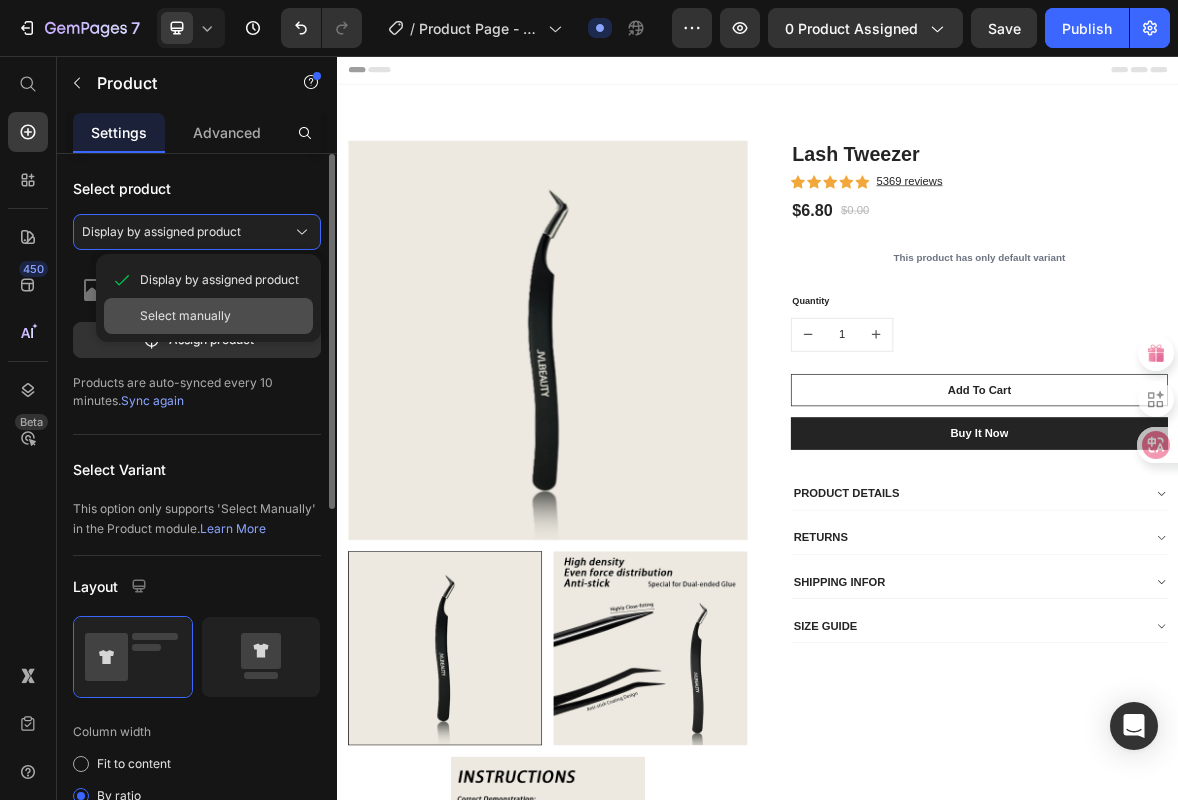 click on "Select manually" at bounding box center [222, 316] 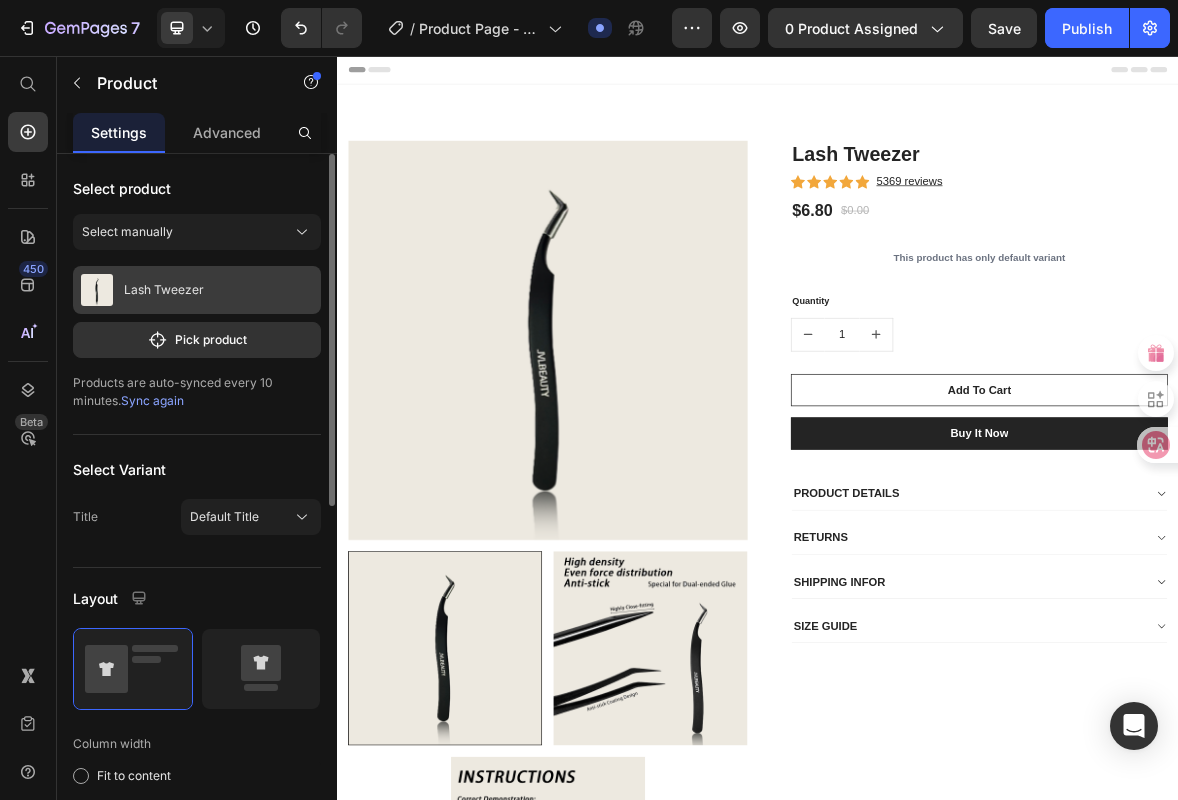 click on "Lash Tweezer" at bounding box center (197, 290) 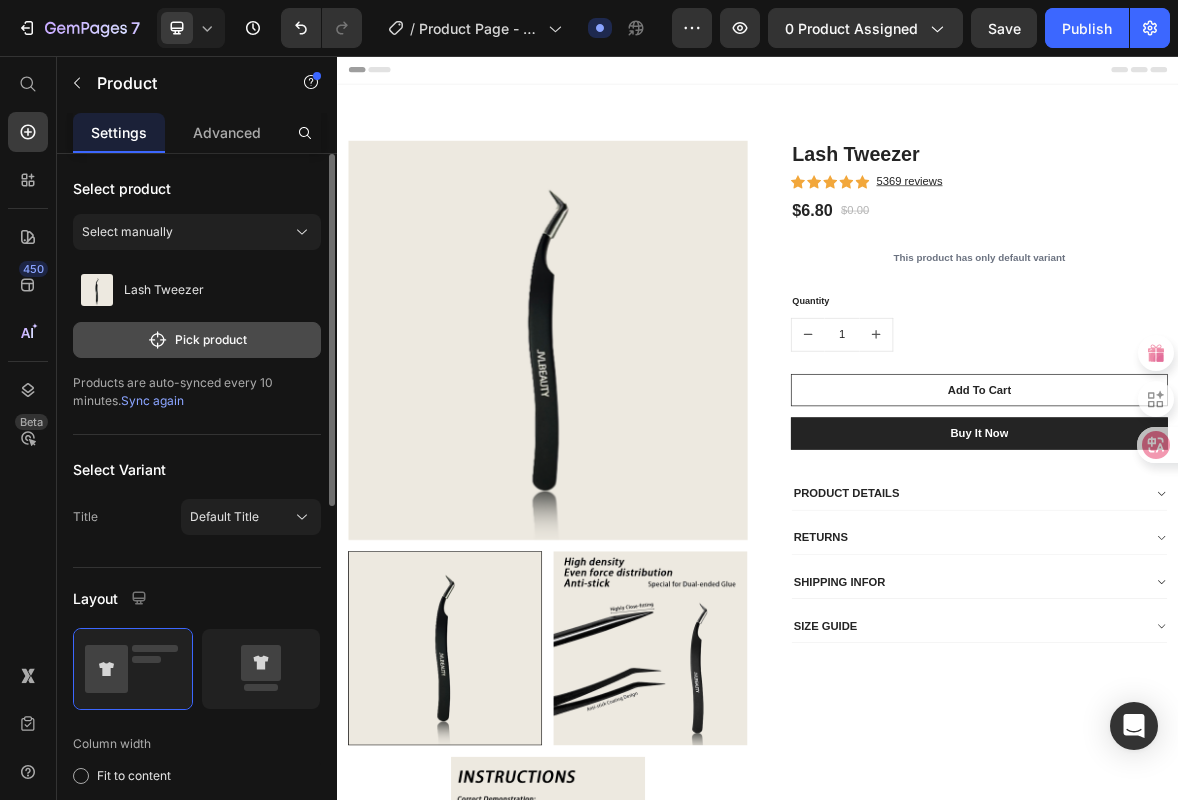 click on "Pick product" at bounding box center (197, 340) 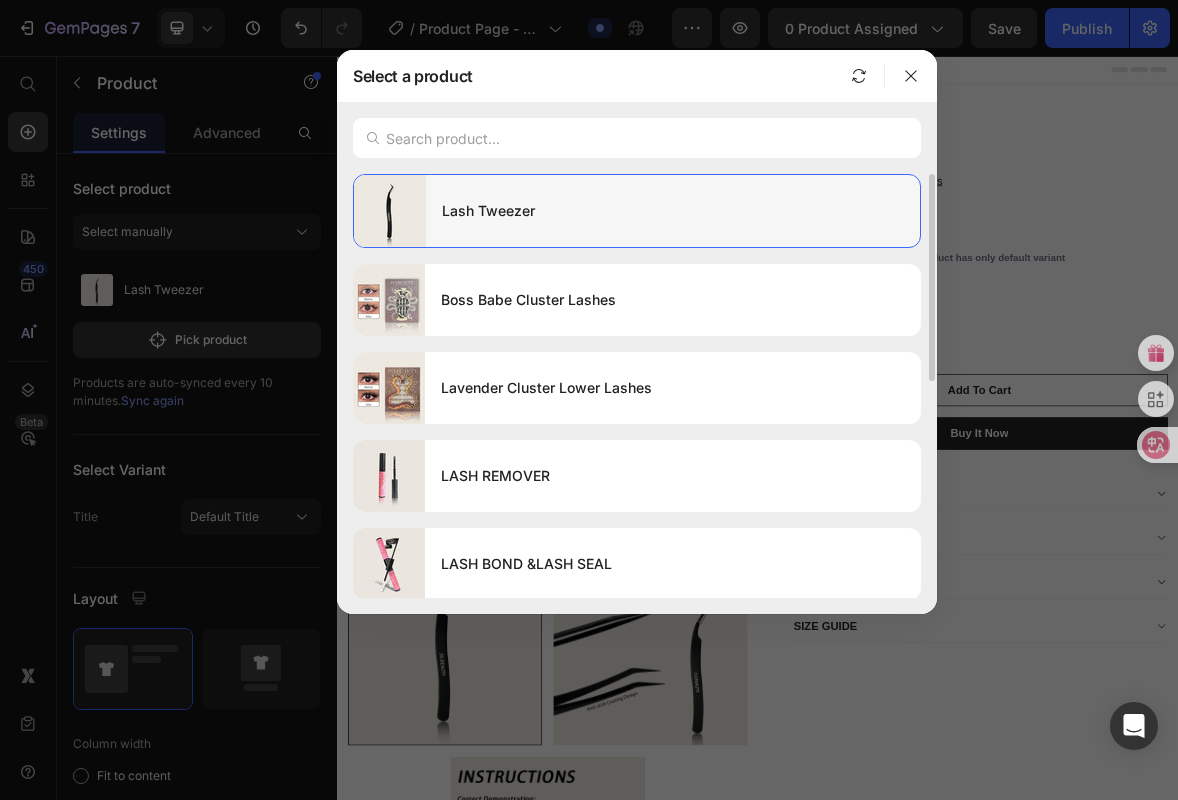 click on "Lash Tweezer" at bounding box center [673, 211] 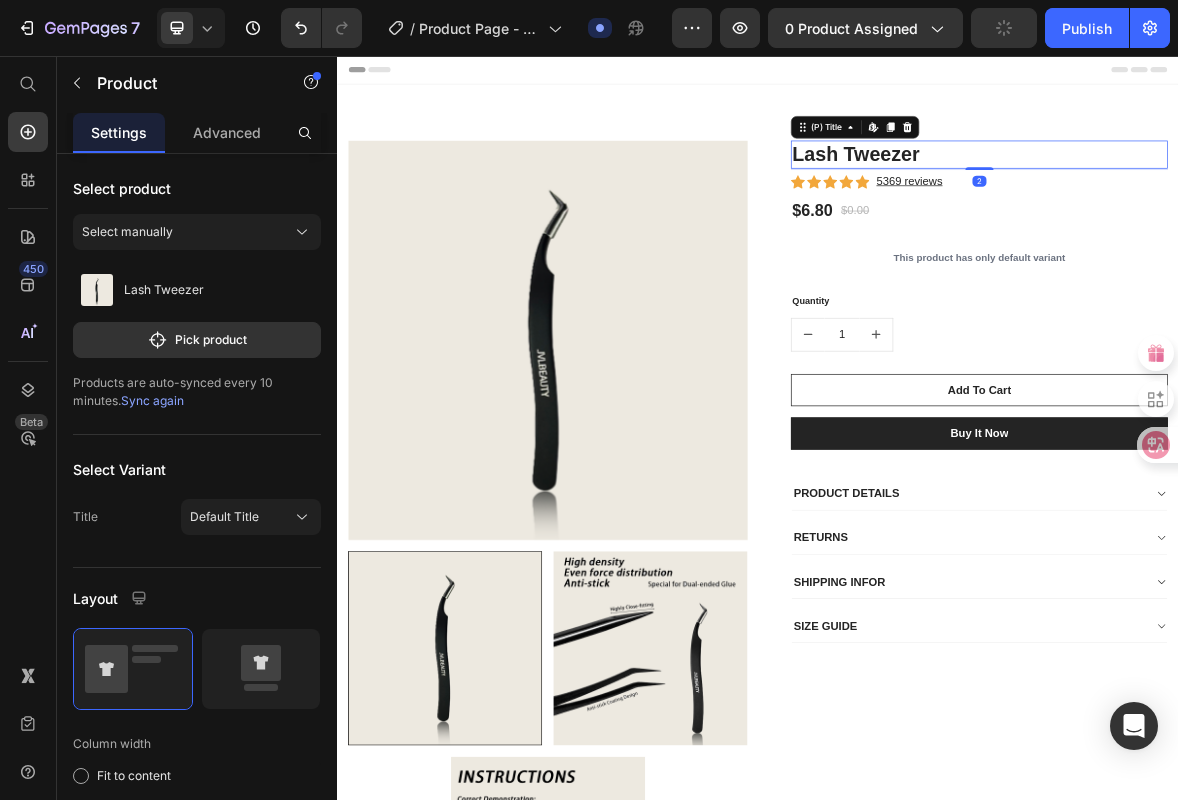 click on "Lash Tweezer" at bounding box center [1253, 197] 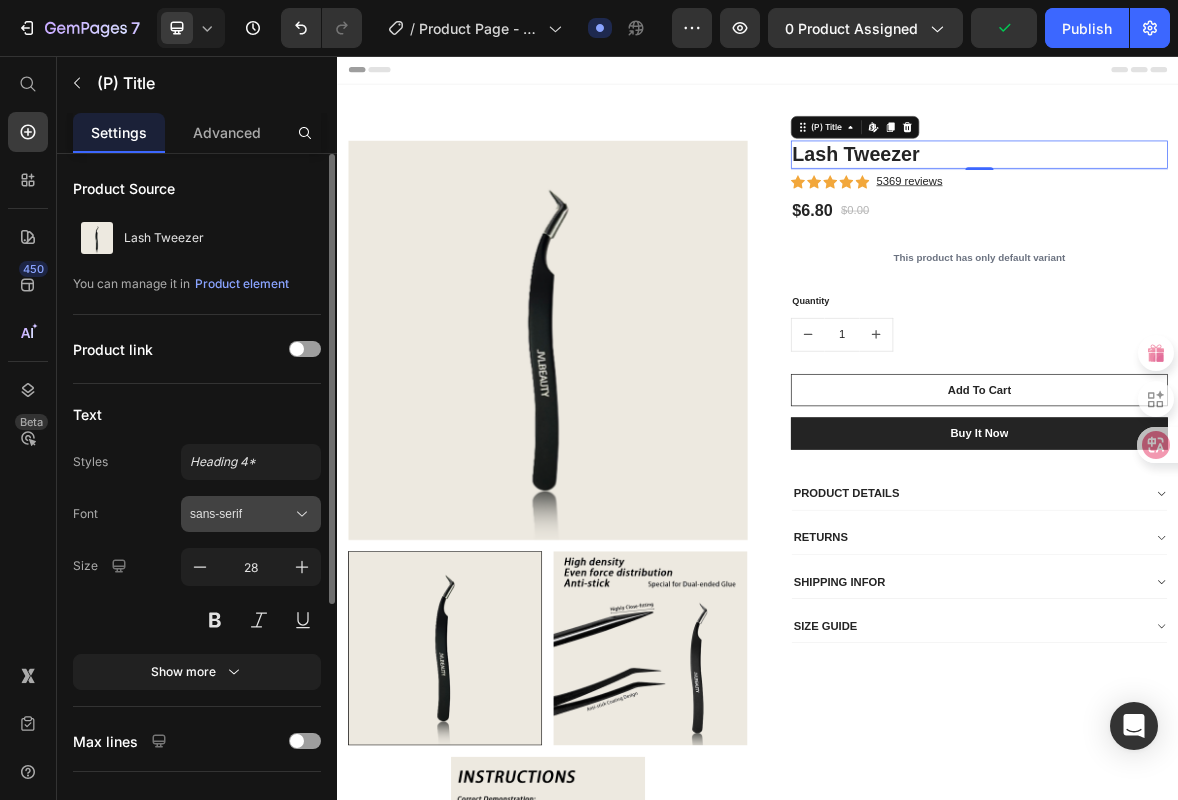 click on "sans-serif" at bounding box center (241, 514) 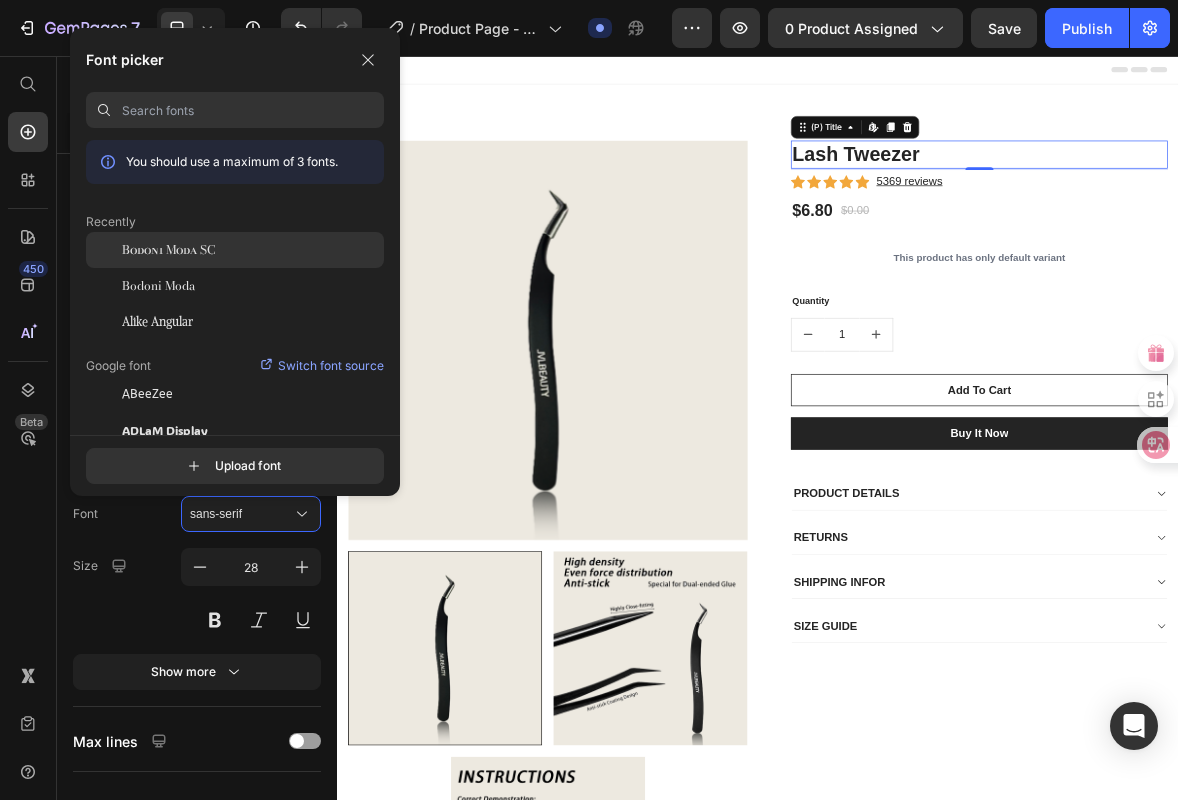 click on "Bodoni Moda SC" 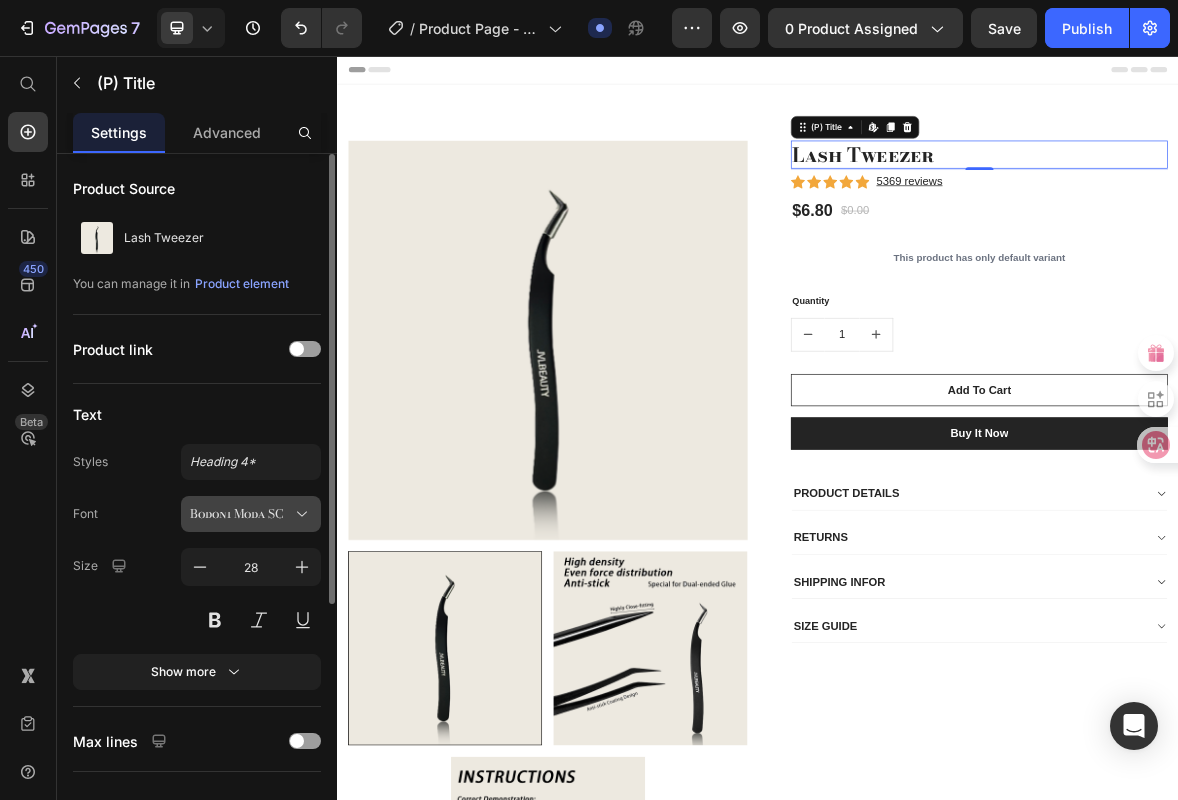 click 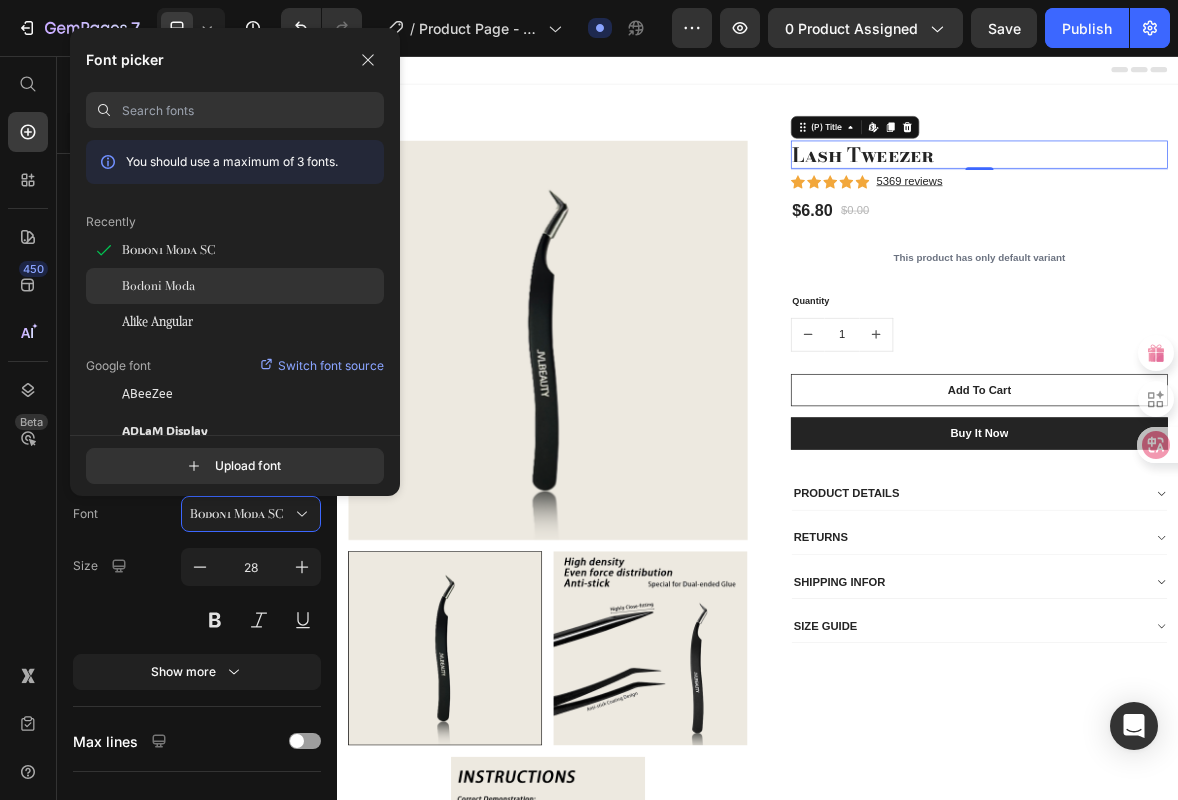 click on "Bodoni Moda" 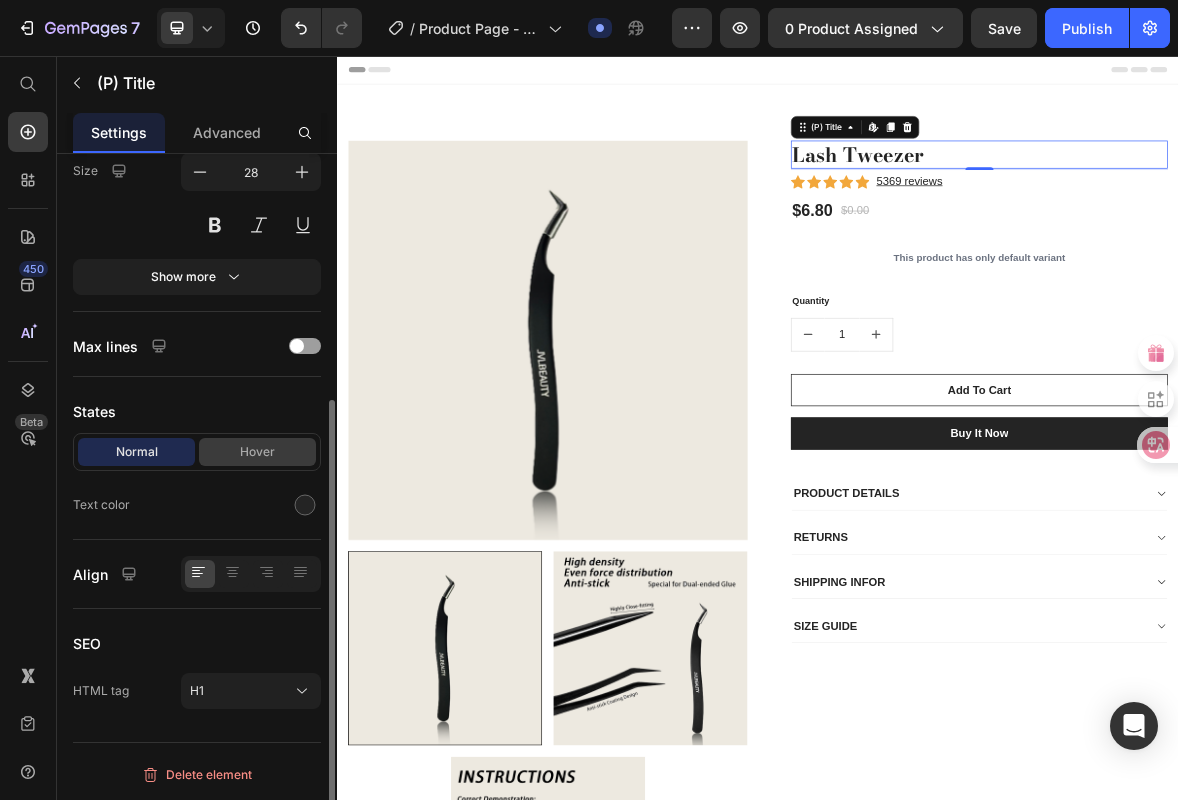 scroll, scrollTop: 356, scrollLeft: 0, axis: vertical 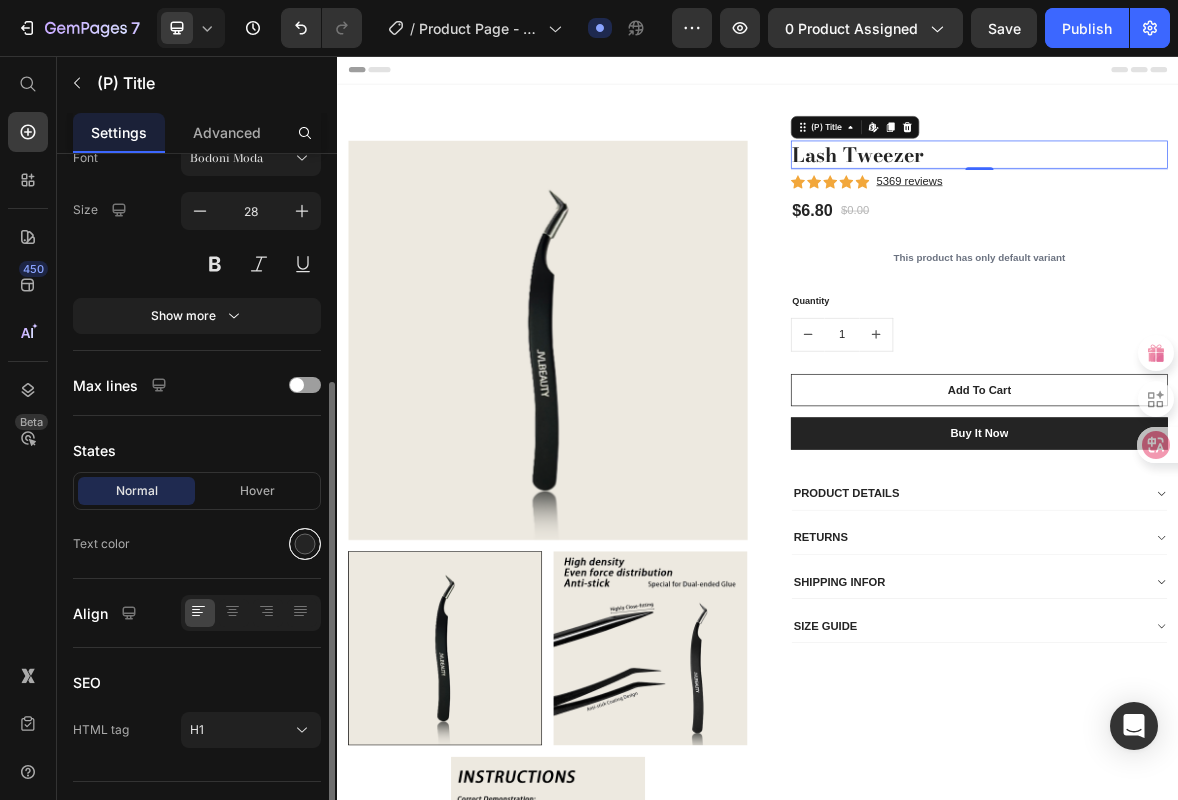 click at bounding box center [305, 544] 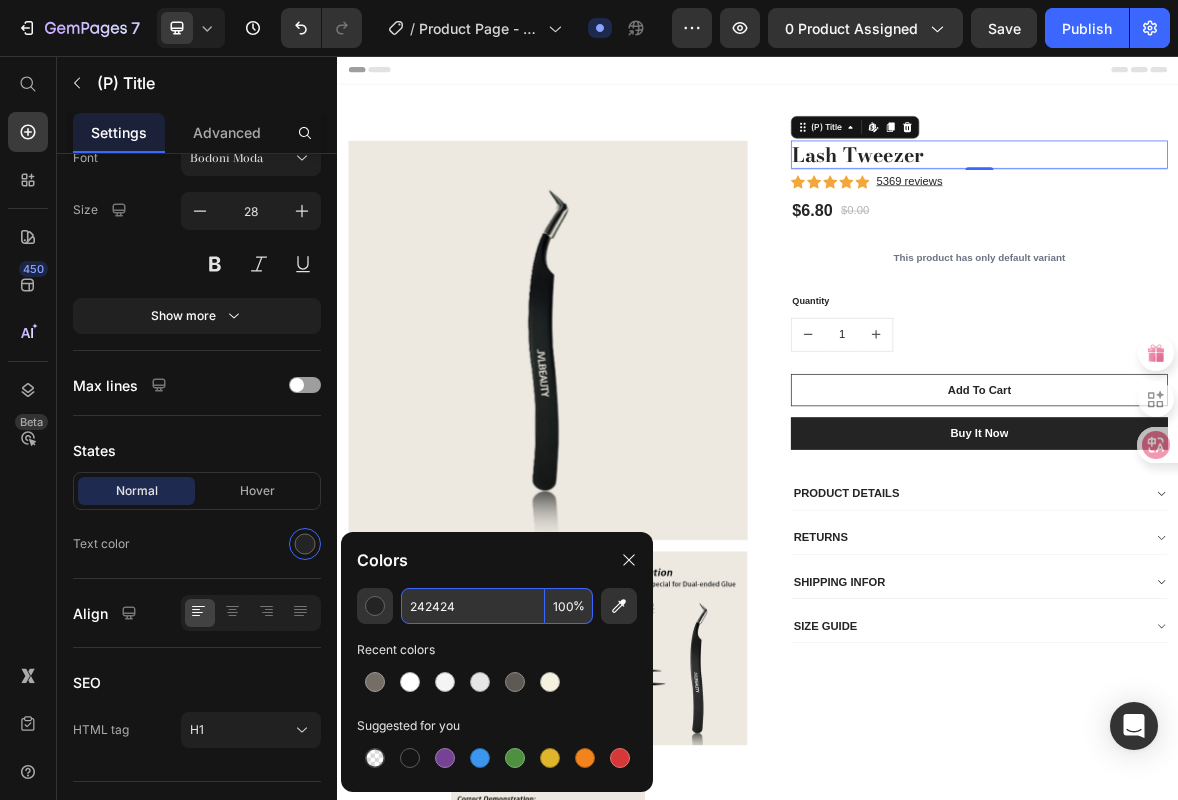 click on "242424" at bounding box center [473, 606] 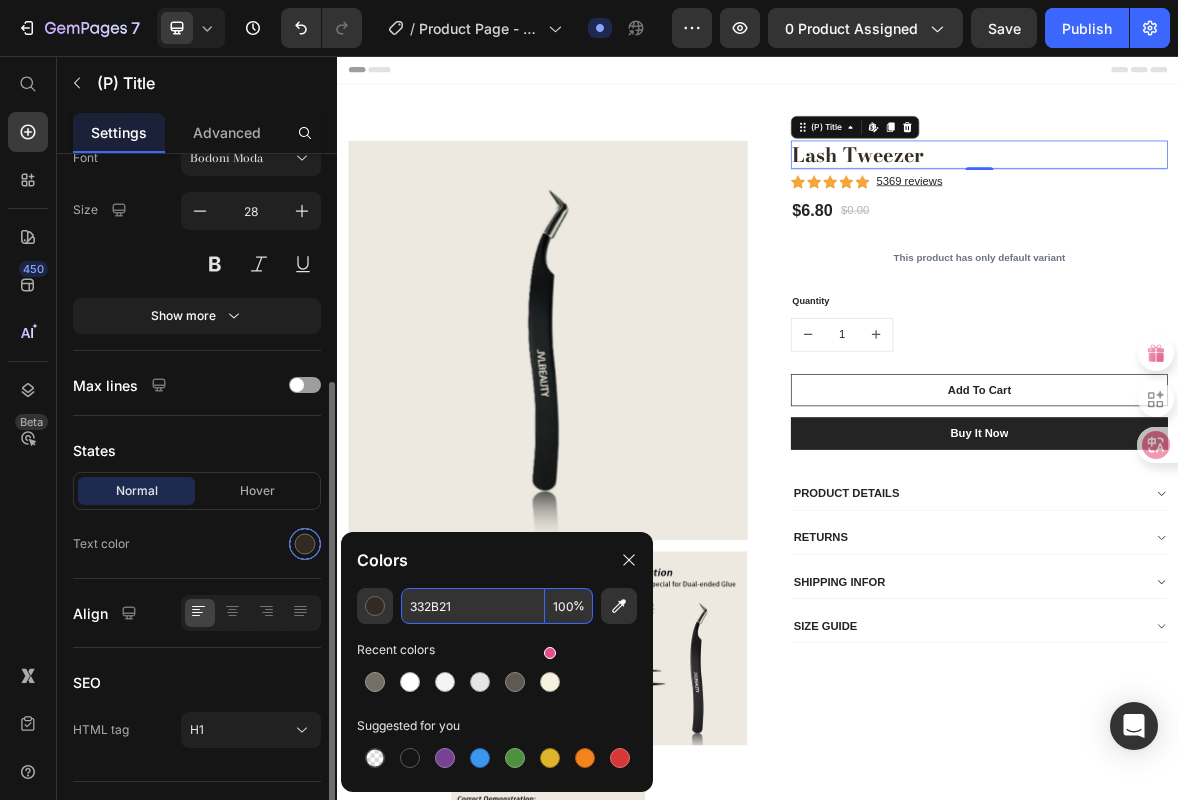 type on "332B21" 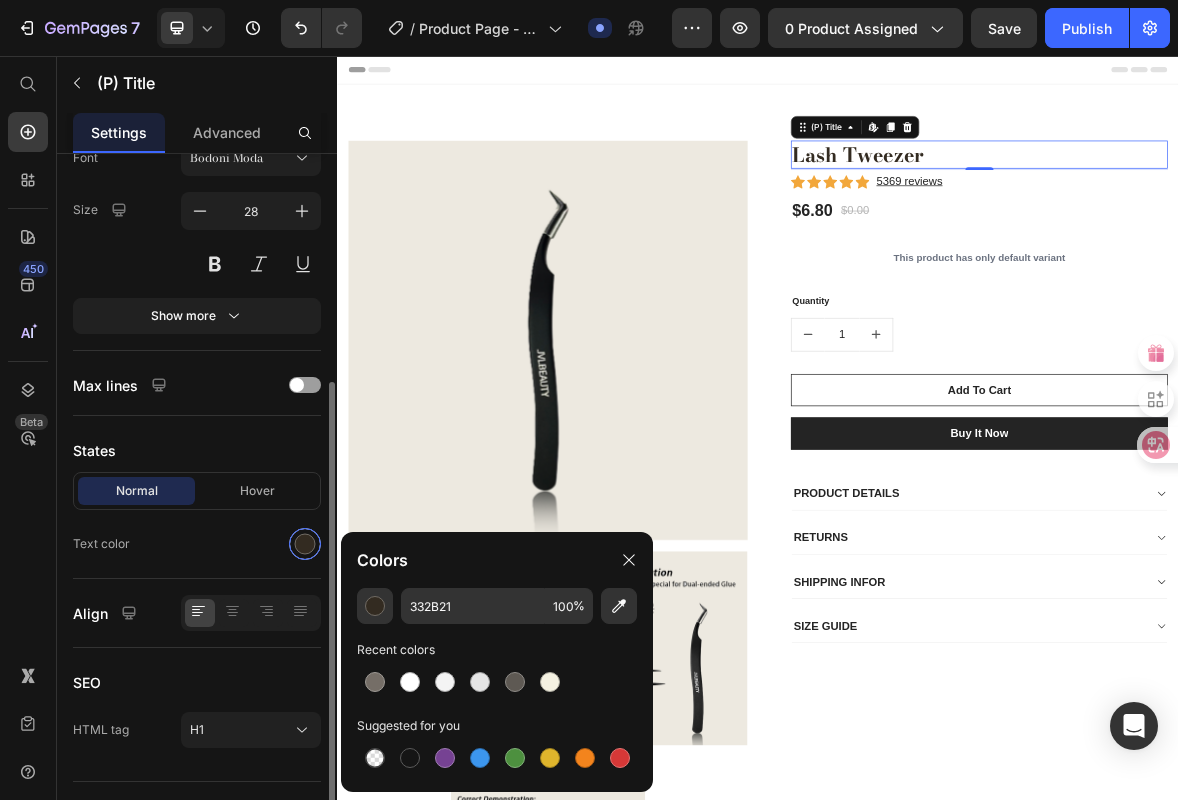click at bounding box center (305, 544) 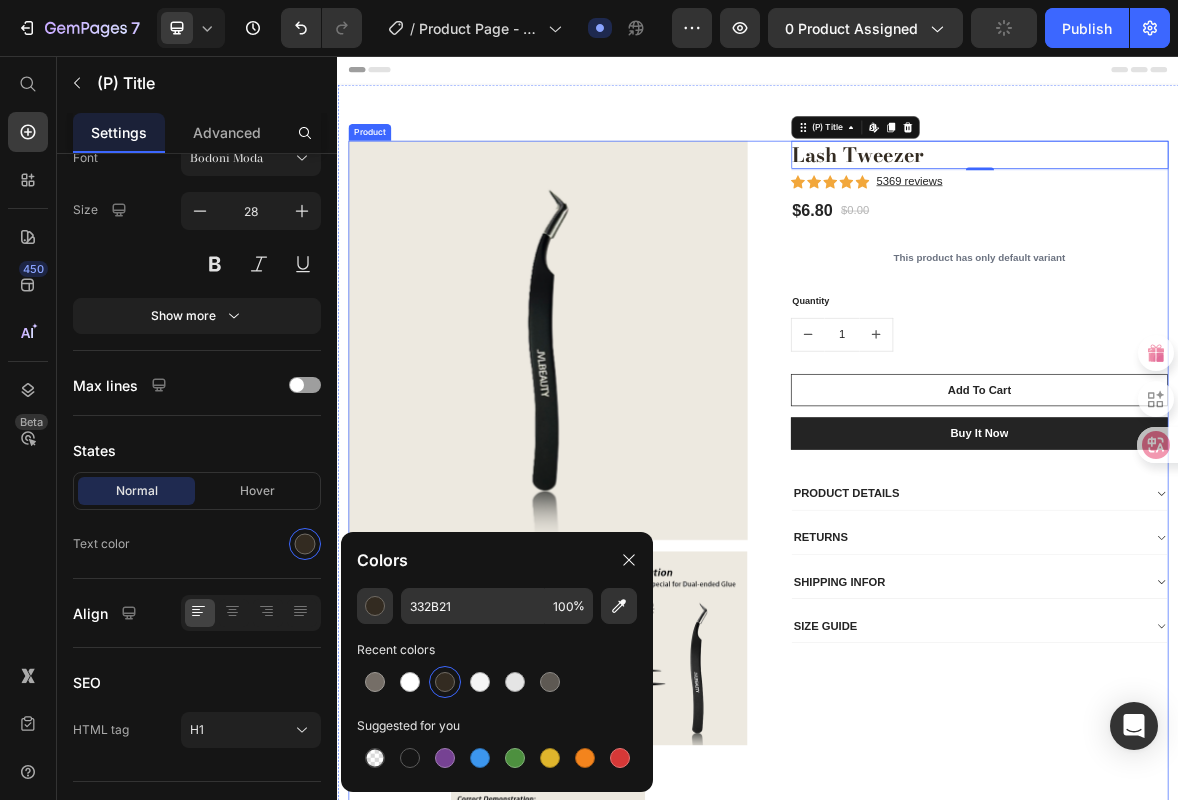 click on "Lash Tweezer (P) Title   Edit content in Shopify 2
Icon
Icon
Icon
Icon
Icon Icon List Hoz 5369 reviews Text block Row $6.80 (P) Price $0.00 (P) Price Row This product has only default variant (P) Variants & Swatches Quantity Text block 1 (P) Quantity Add To Cart (P) Cart Button Buy it now (P) Dynamic Checkout
PRODUCT DETAILS
RETURNS
SHIPPING INFOR
SIZE GUIDE Accordion Row" at bounding box center (1237, 763) 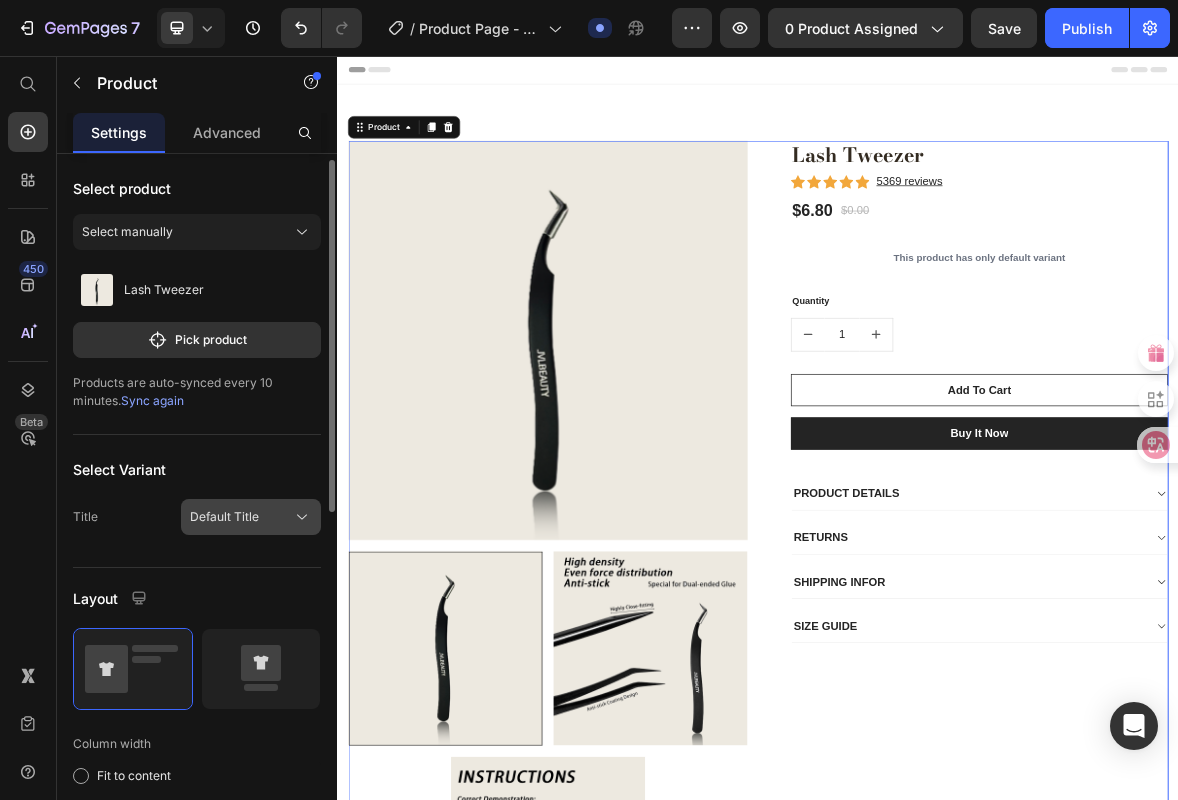 scroll, scrollTop: 33, scrollLeft: 0, axis: vertical 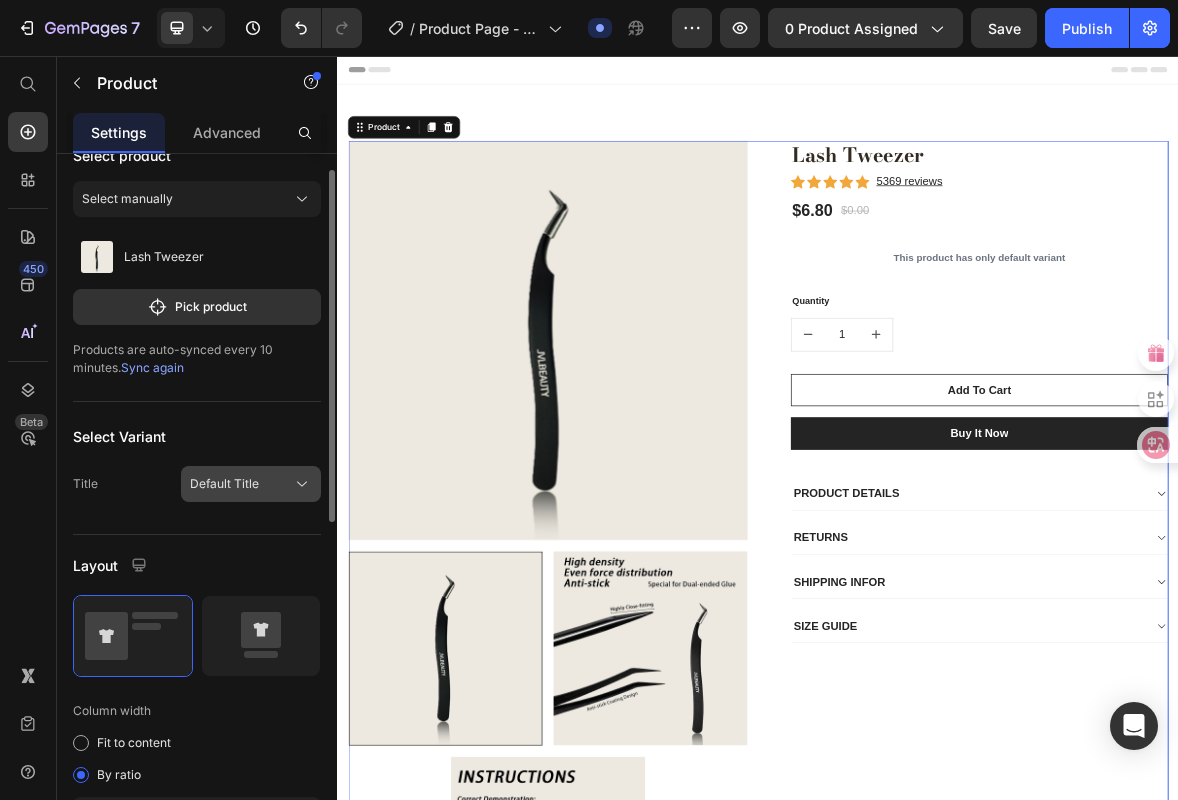 click on "Default Title" 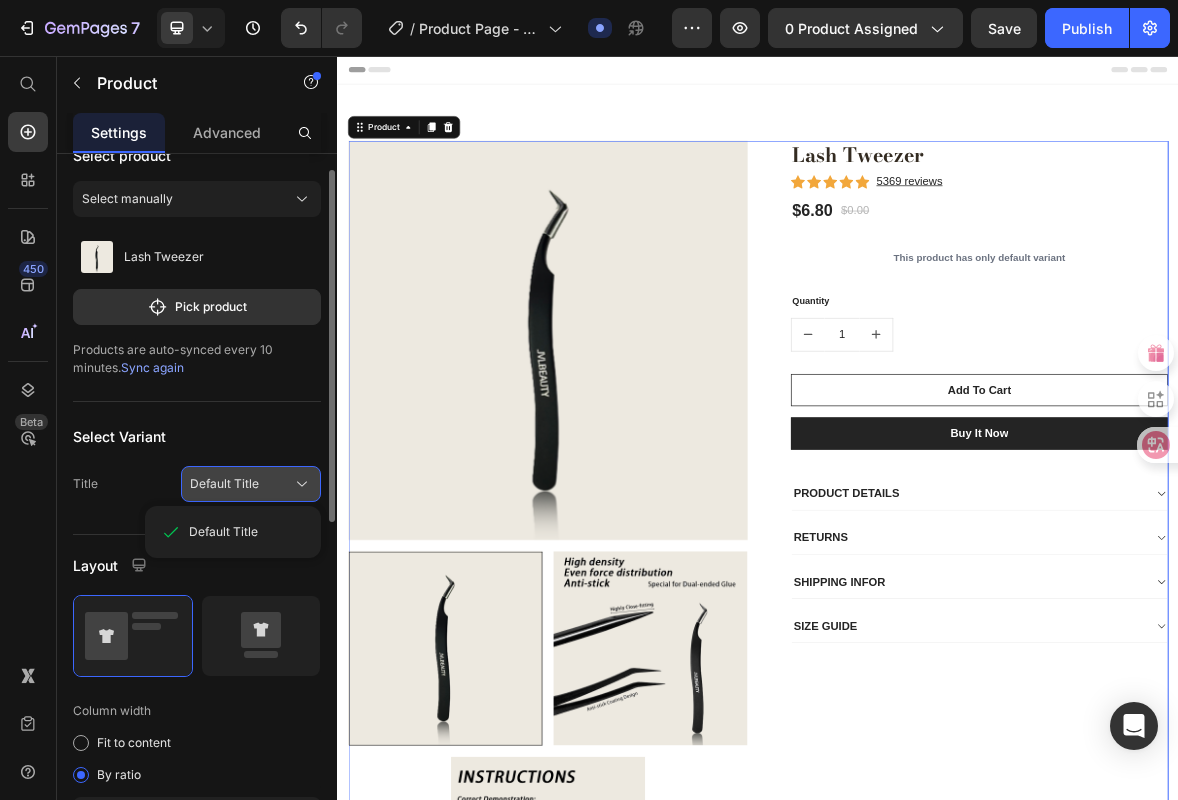 click on "Default Title" 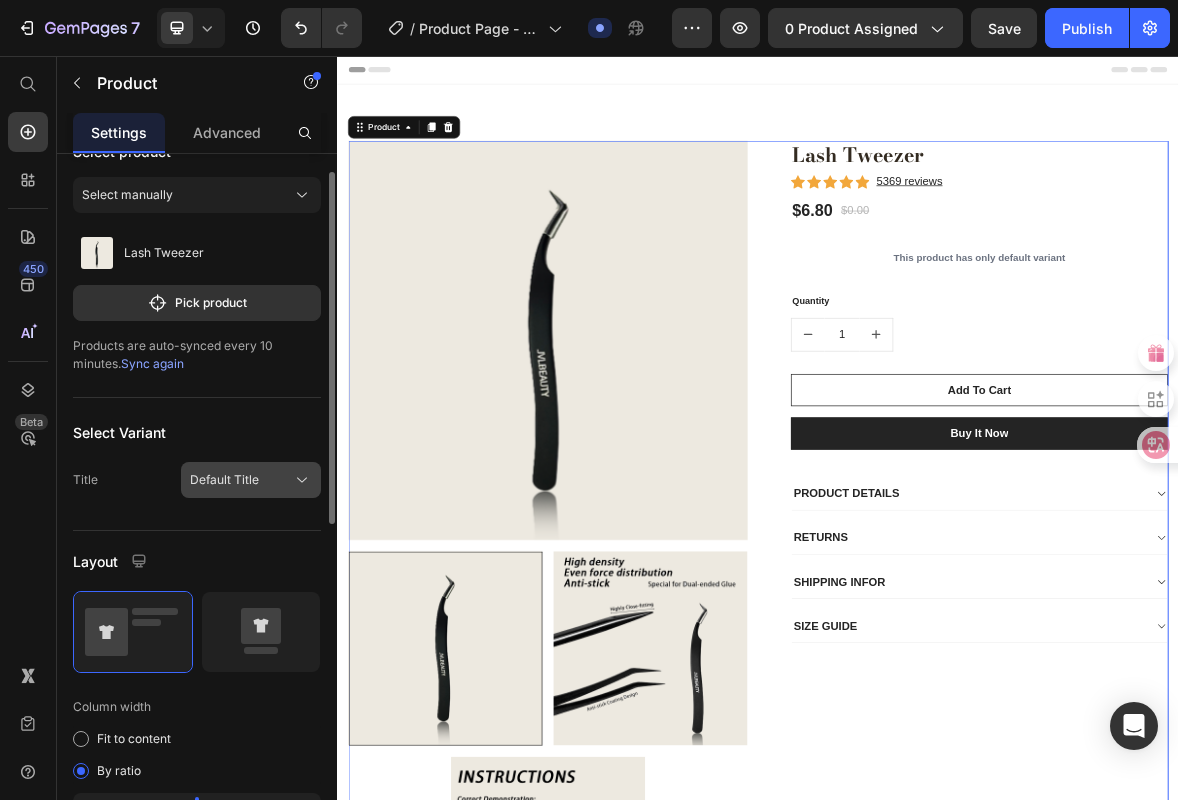 scroll, scrollTop: 41, scrollLeft: 0, axis: vertical 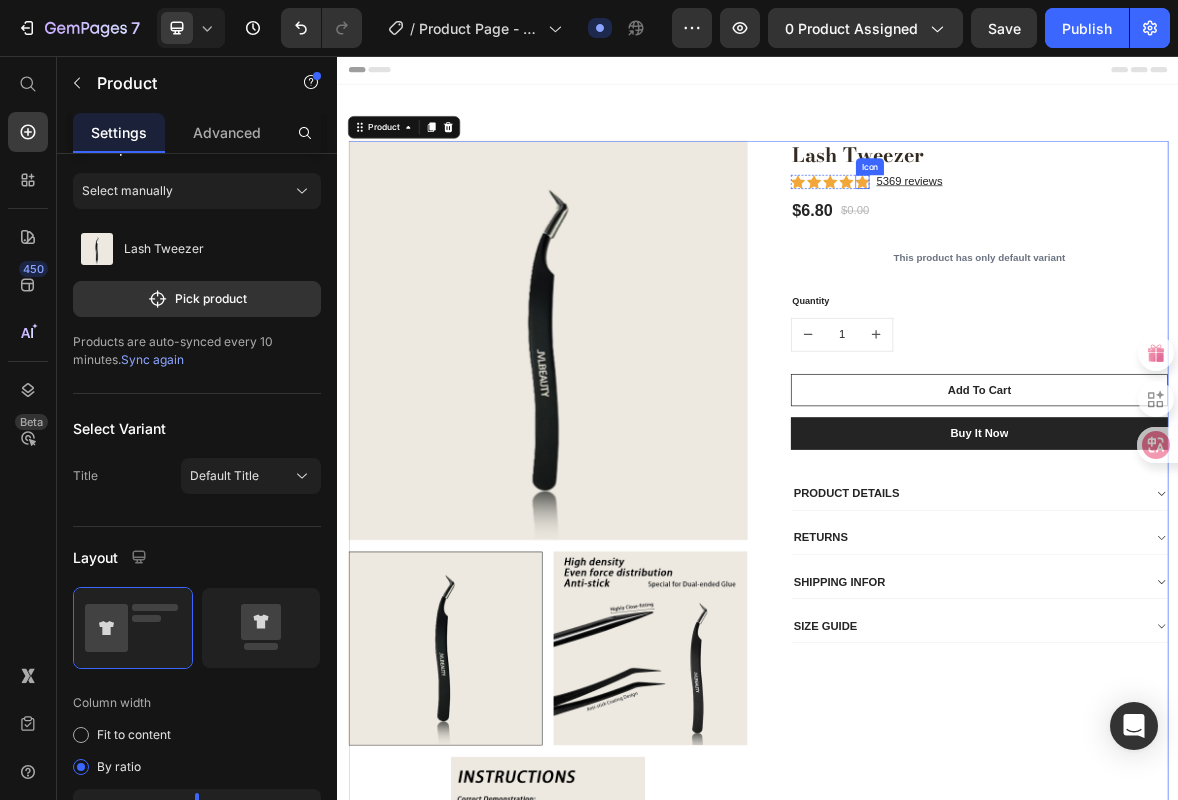 click 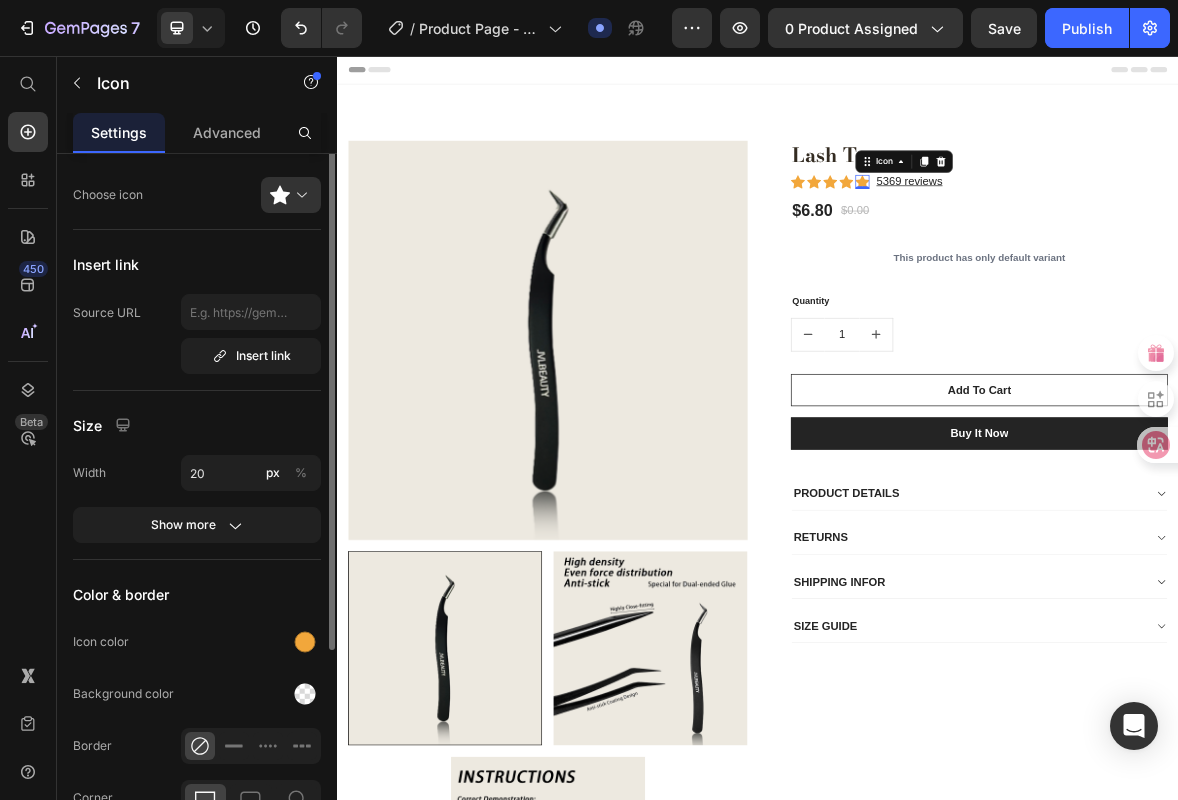 scroll, scrollTop: 0, scrollLeft: 0, axis: both 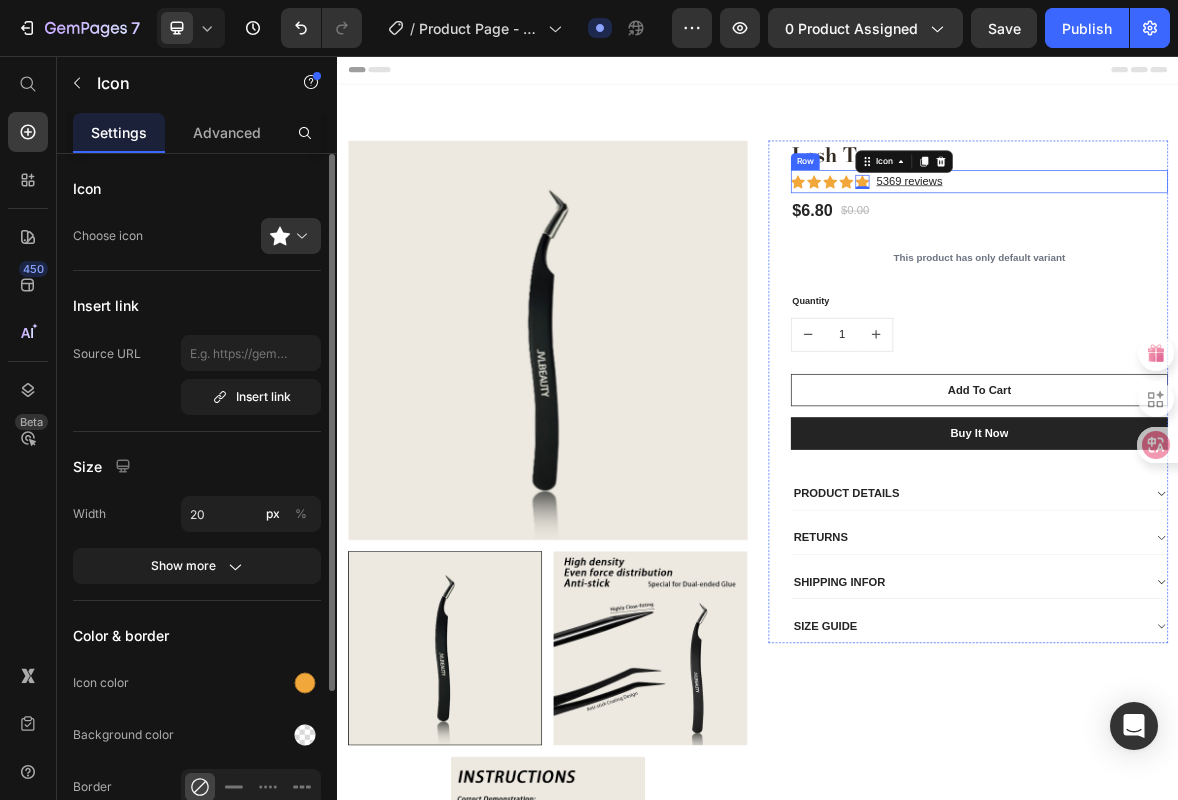 click on "Icon
Icon
Icon
Icon
Icon   0 Icon List Hoz 5369 reviews Text block Row" at bounding box center [1253, 235] 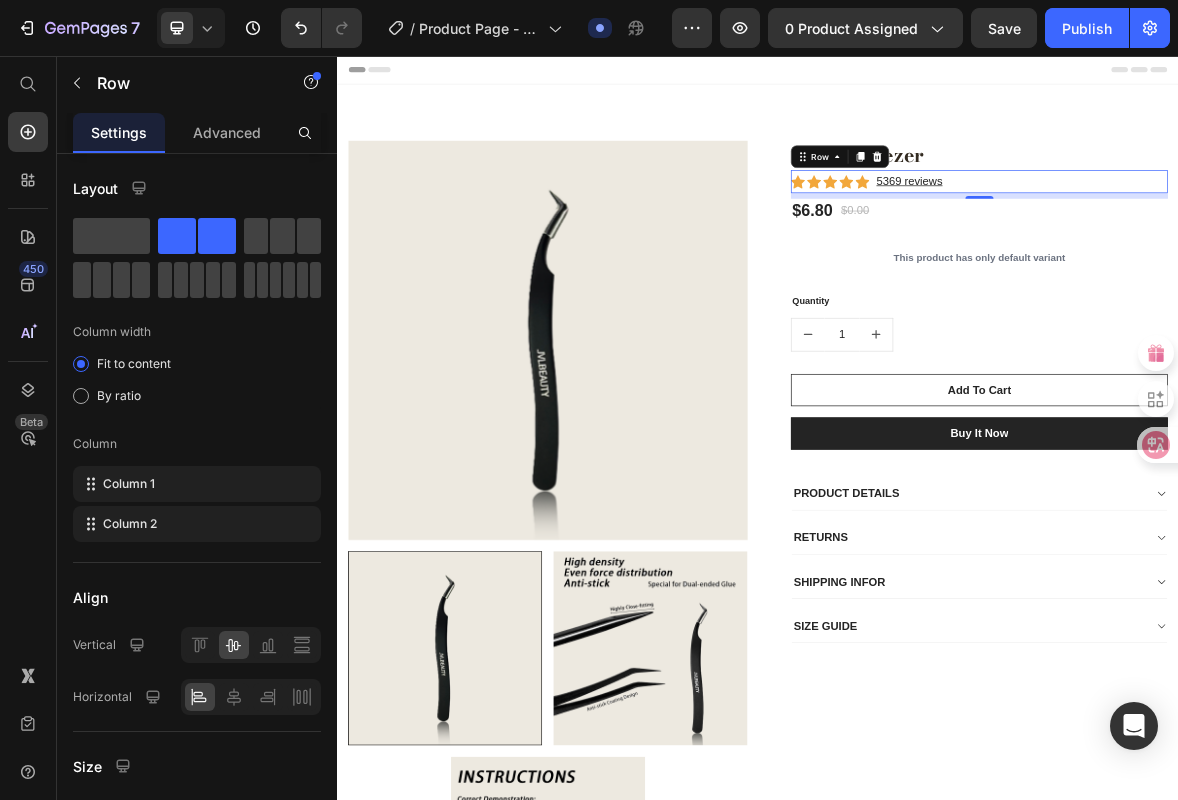 click on "Icon
Icon
Icon
Icon
Icon Icon List Hoz 5369 reviews Text block Row   8" at bounding box center (1253, 235) 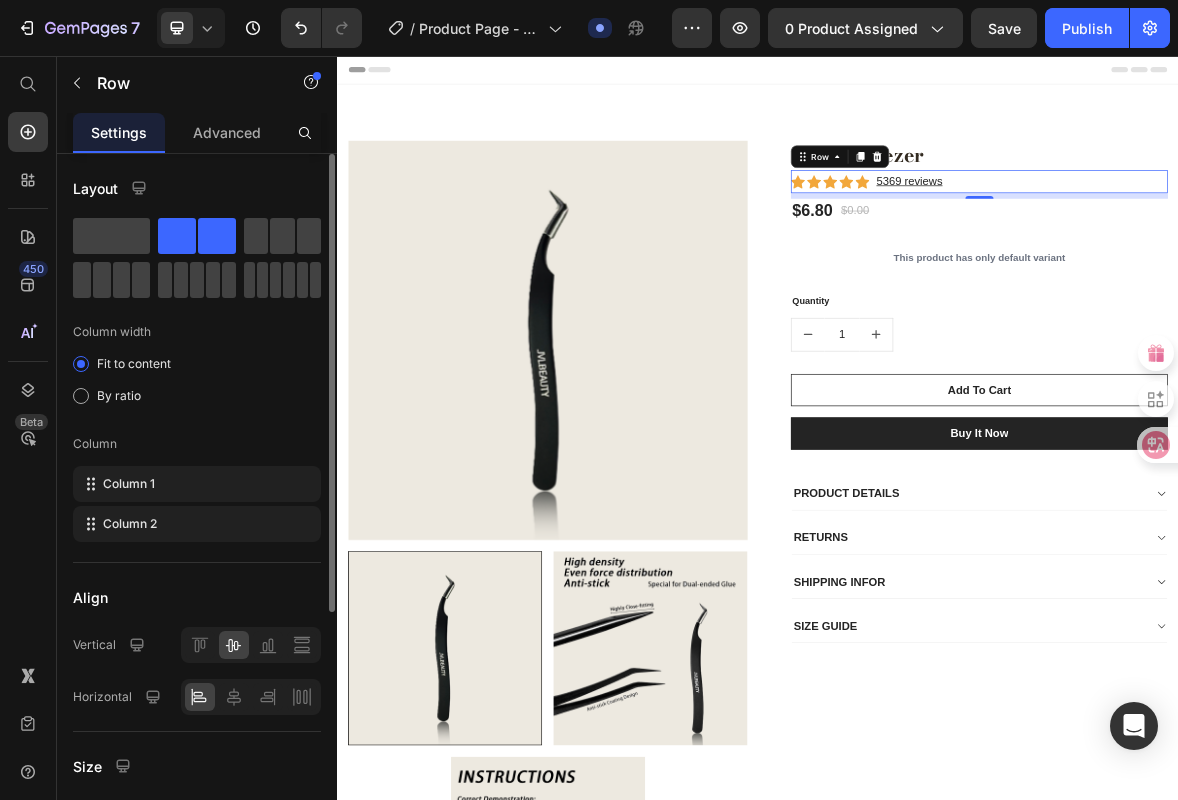 scroll, scrollTop: 374, scrollLeft: 0, axis: vertical 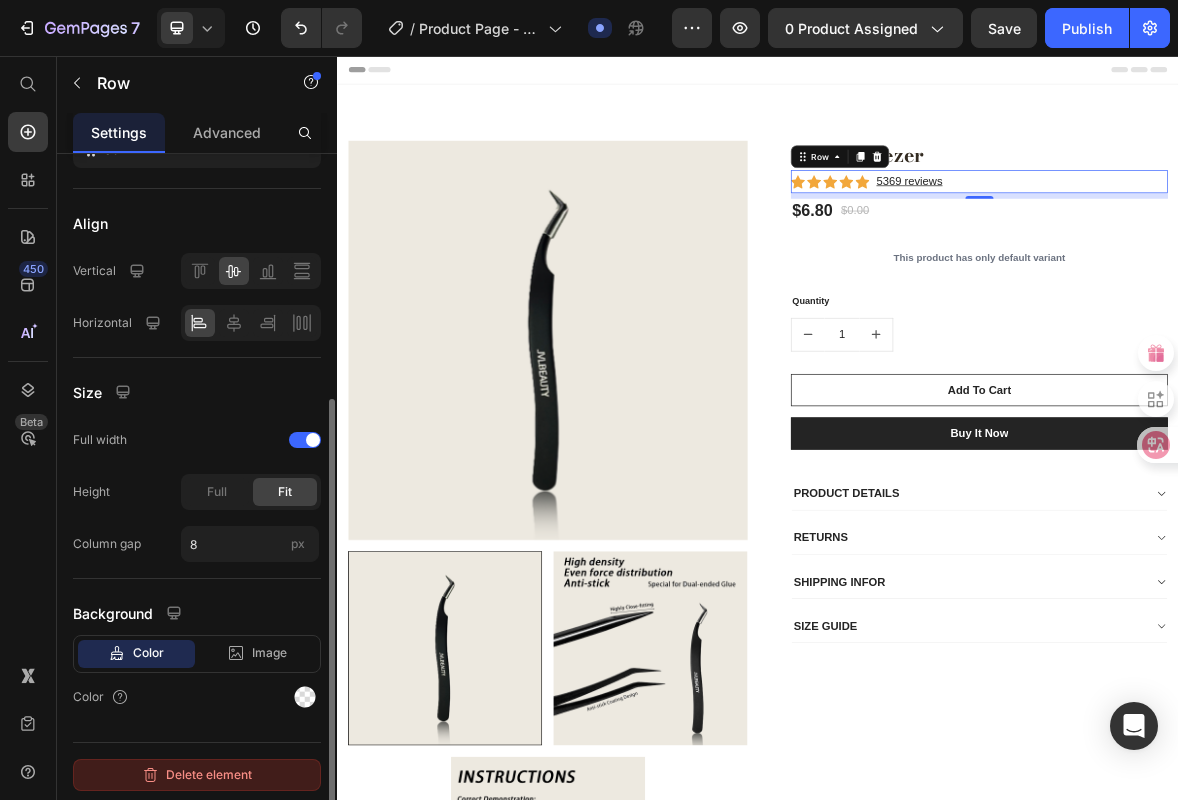 click on "Delete element" at bounding box center (197, 775) 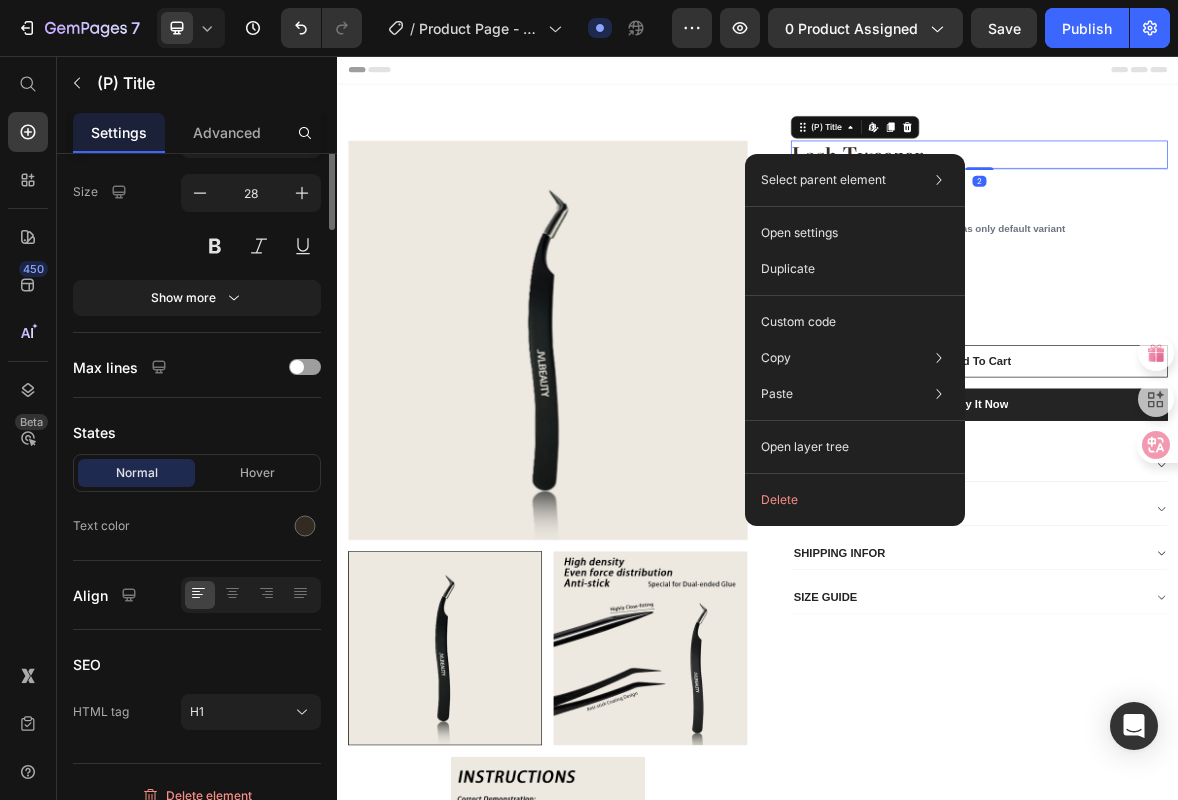 scroll, scrollTop: 0, scrollLeft: 0, axis: both 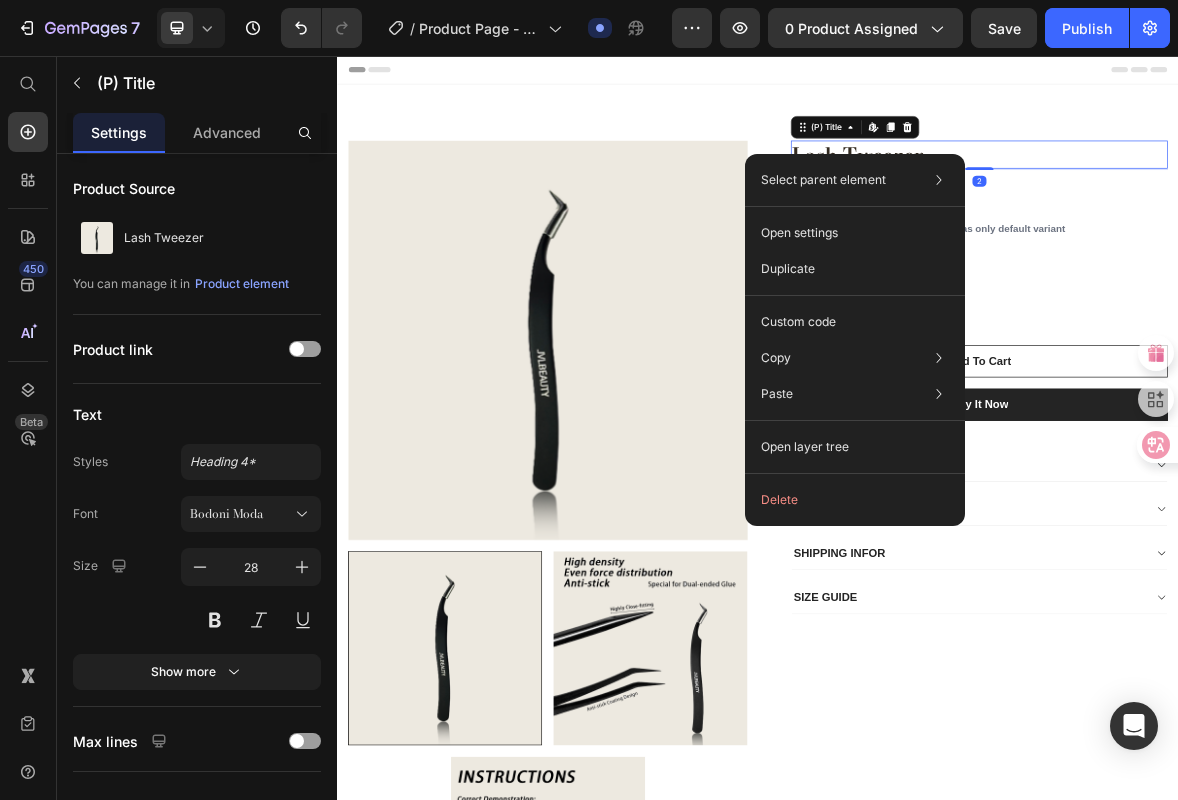 click on "Lash Tweezer" at bounding box center (1253, 197) 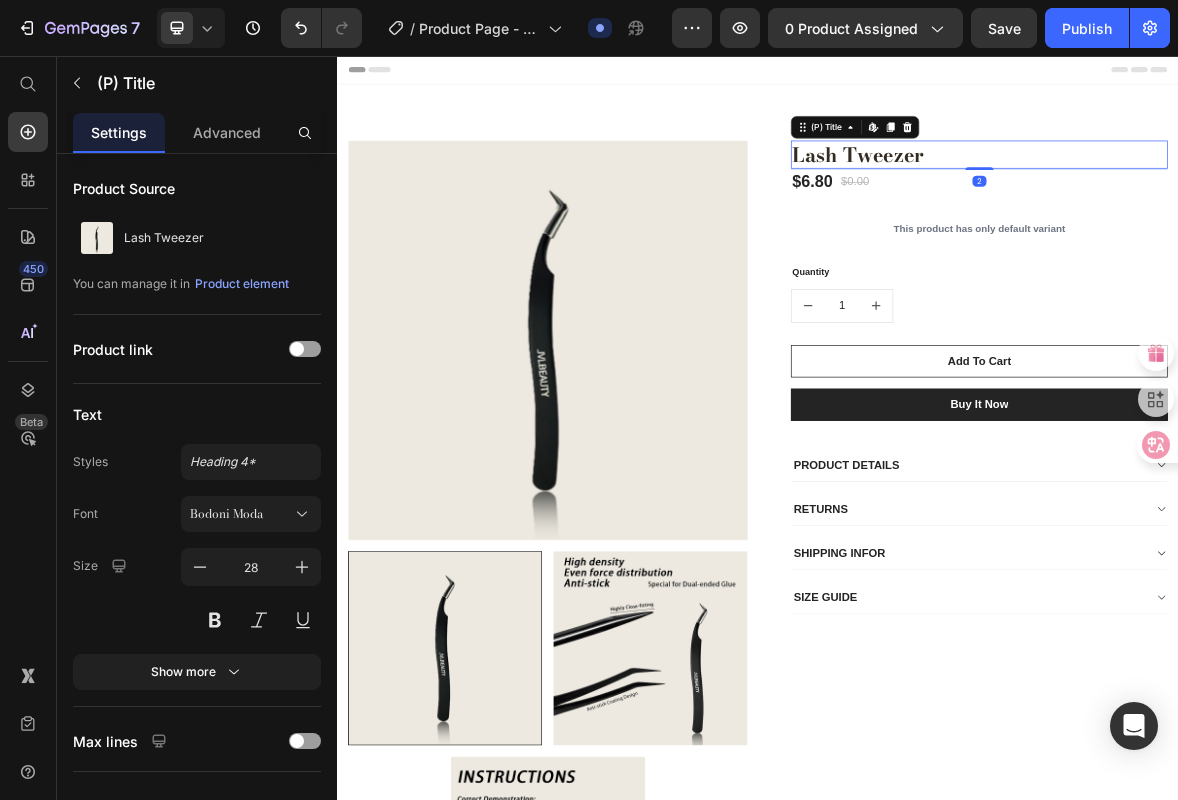 click on "Lash Tweezer" at bounding box center [1253, 197] 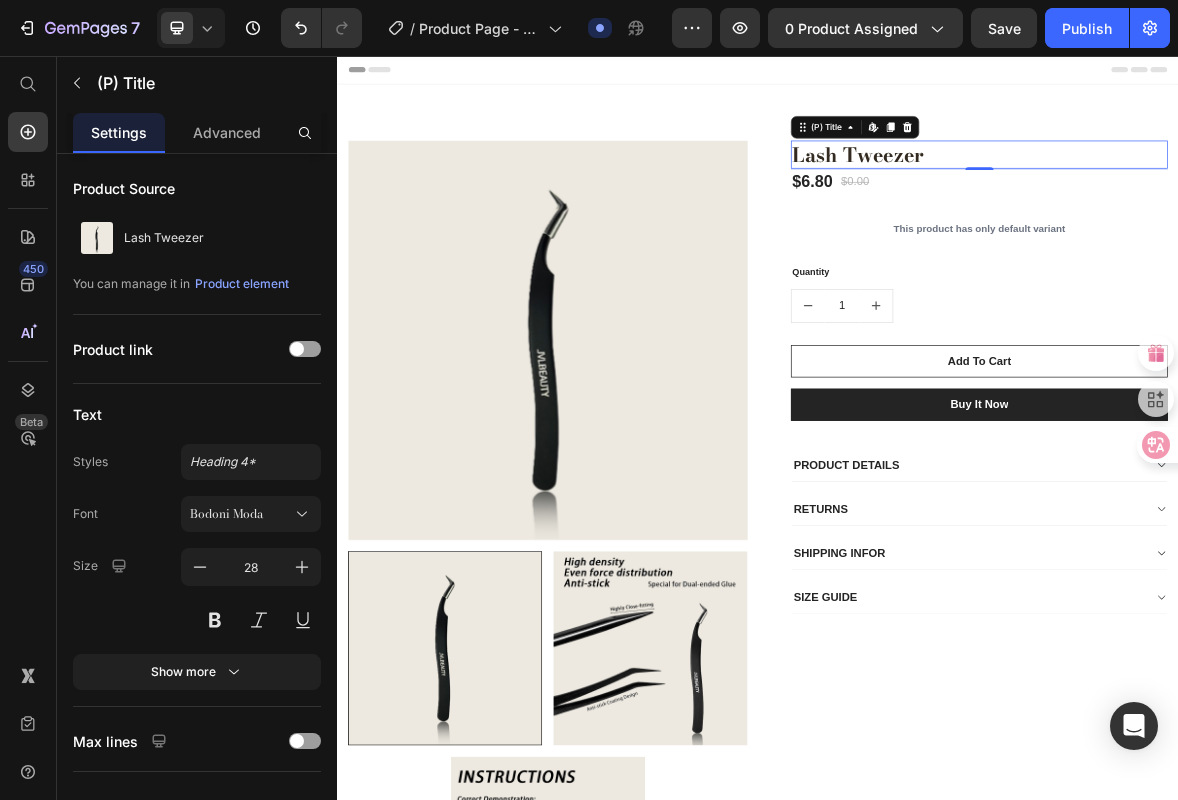 click on "Lash Tweezer" at bounding box center (1253, 197) 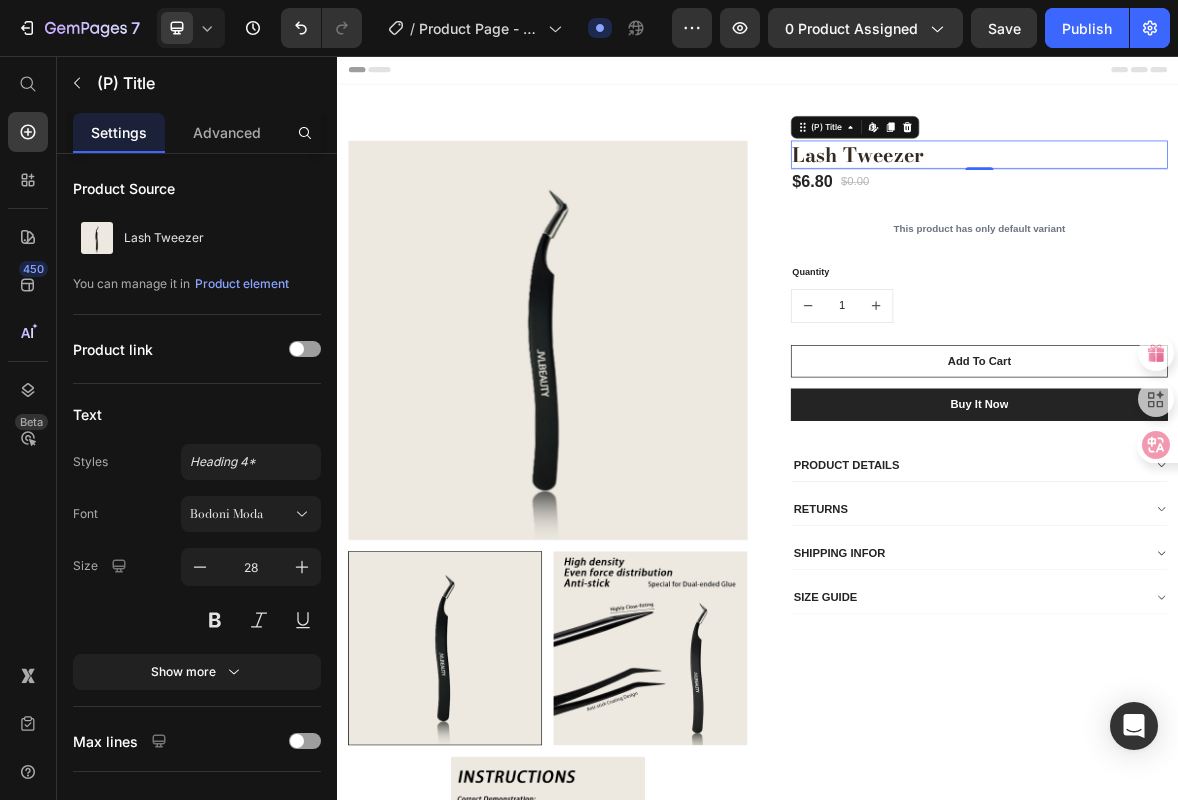 click on "Lash Tweezer" at bounding box center (1253, 197) 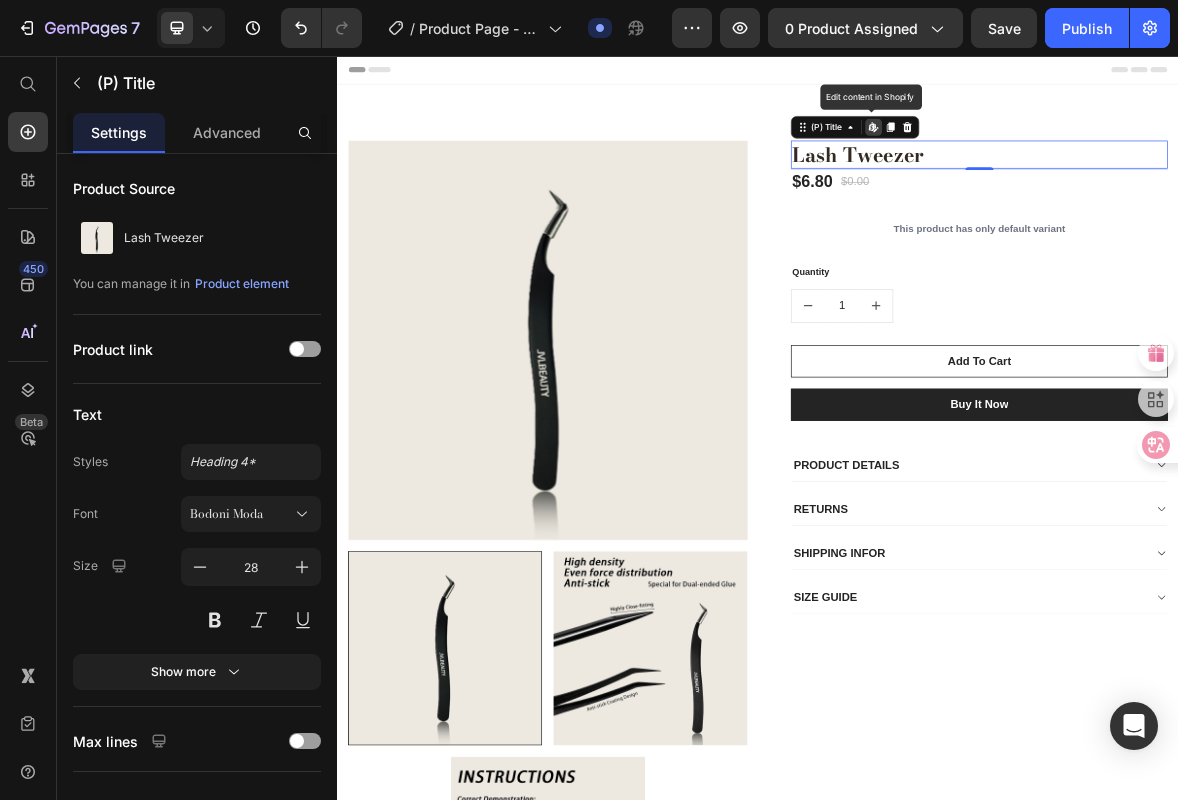 click on "Lash Tweezer" at bounding box center (1253, 197) 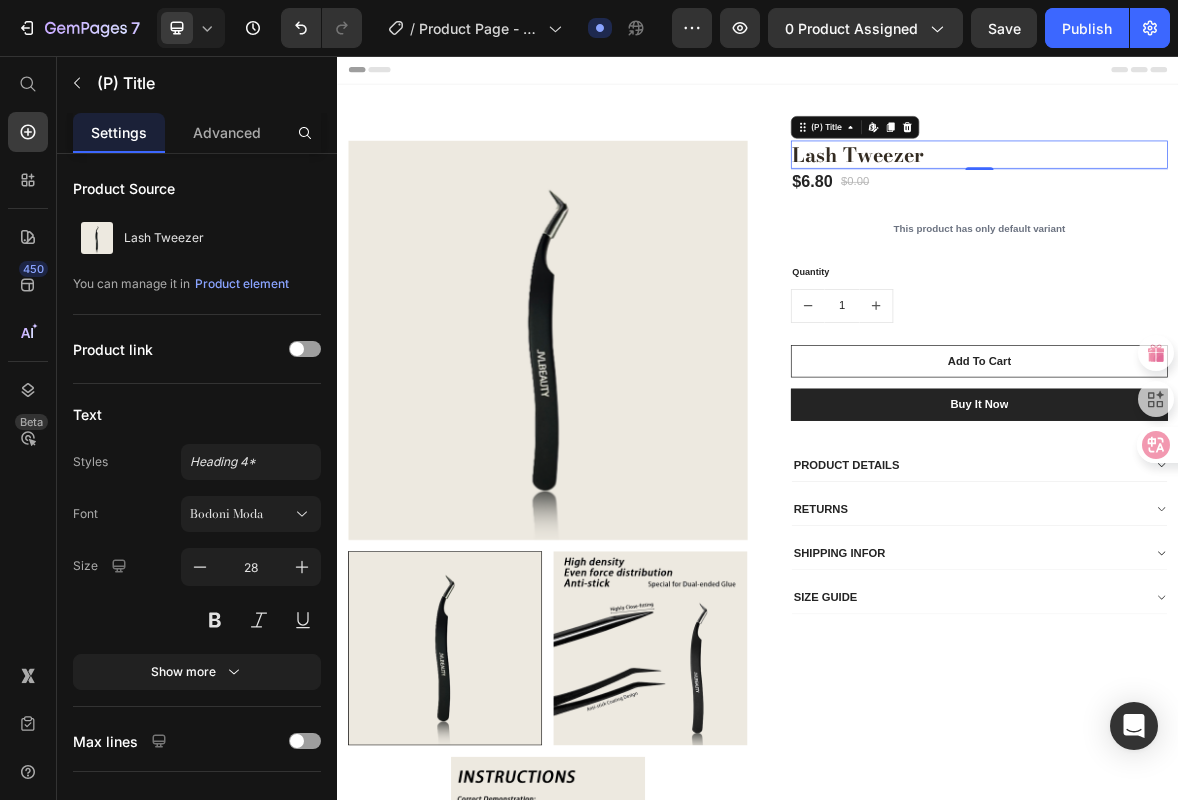 click on "Lash Tweezer" at bounding box center (1253, 197) 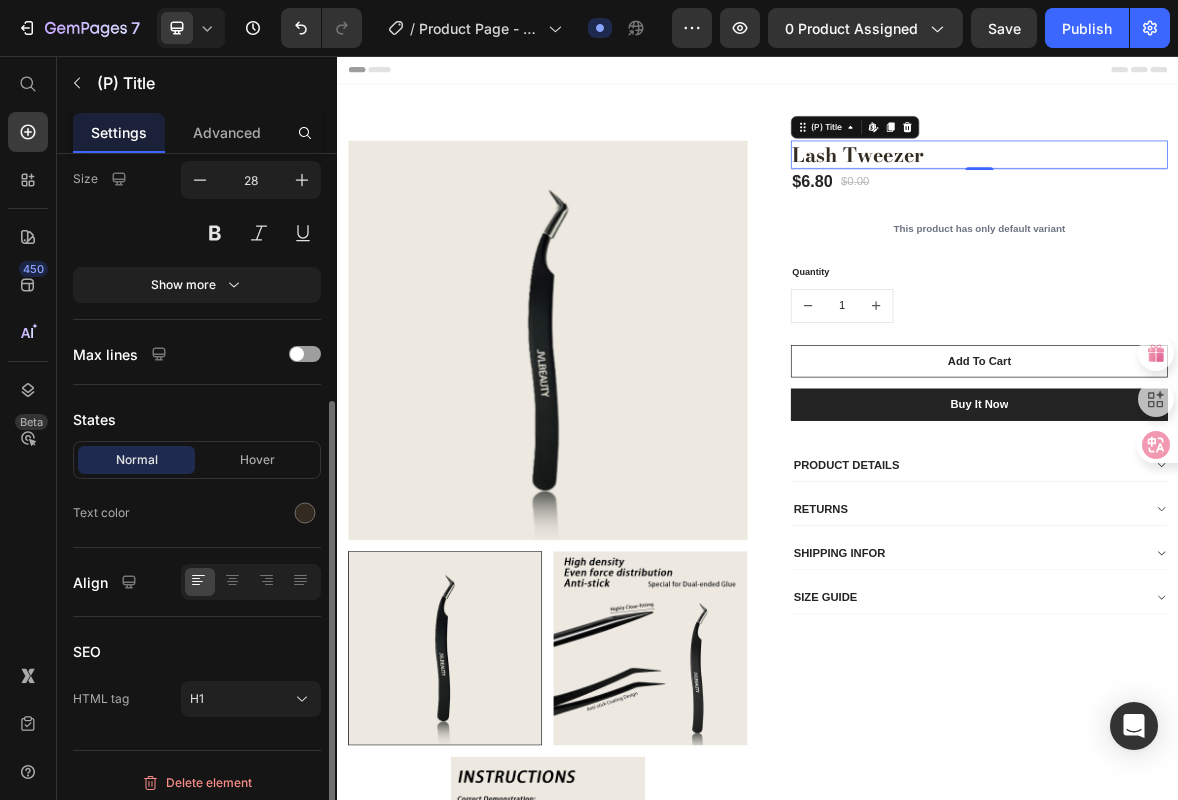 scroll, scrollTop: 0, scrollLeft: 0, axis: both 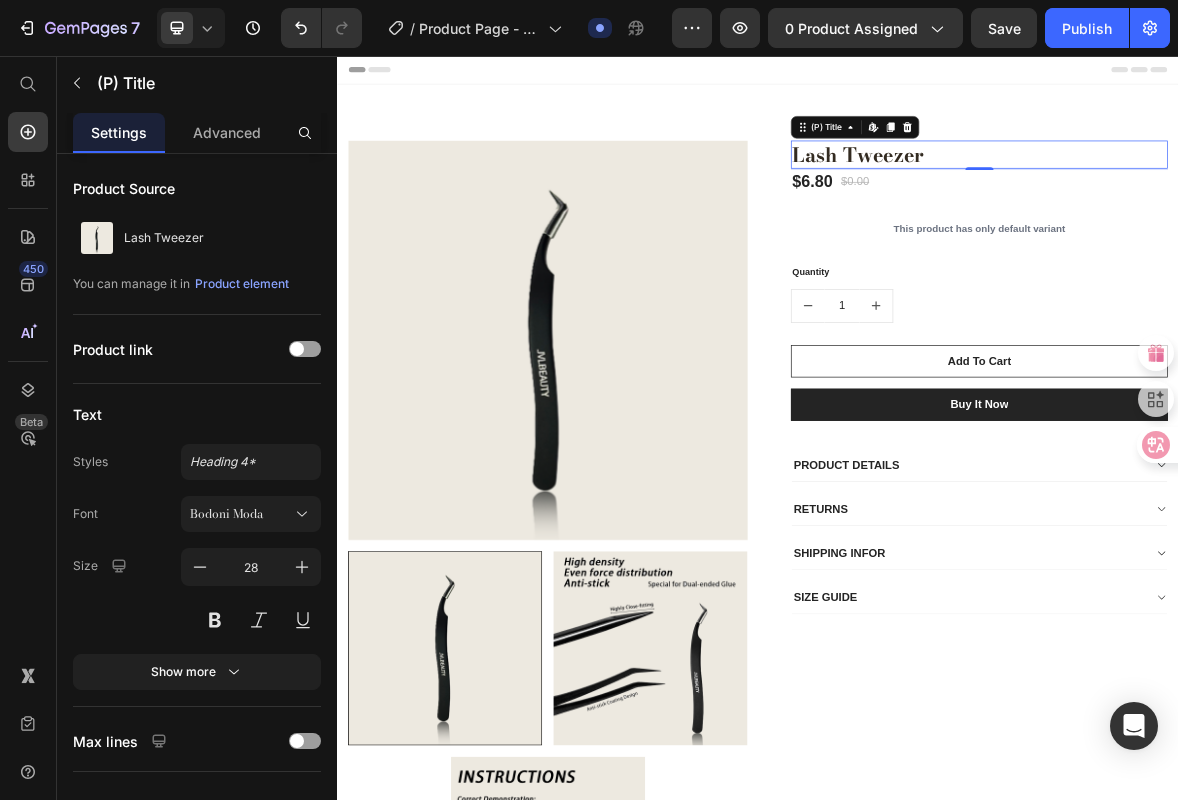 click on "Lash Tweezer" at bounding box center (1253, 197) 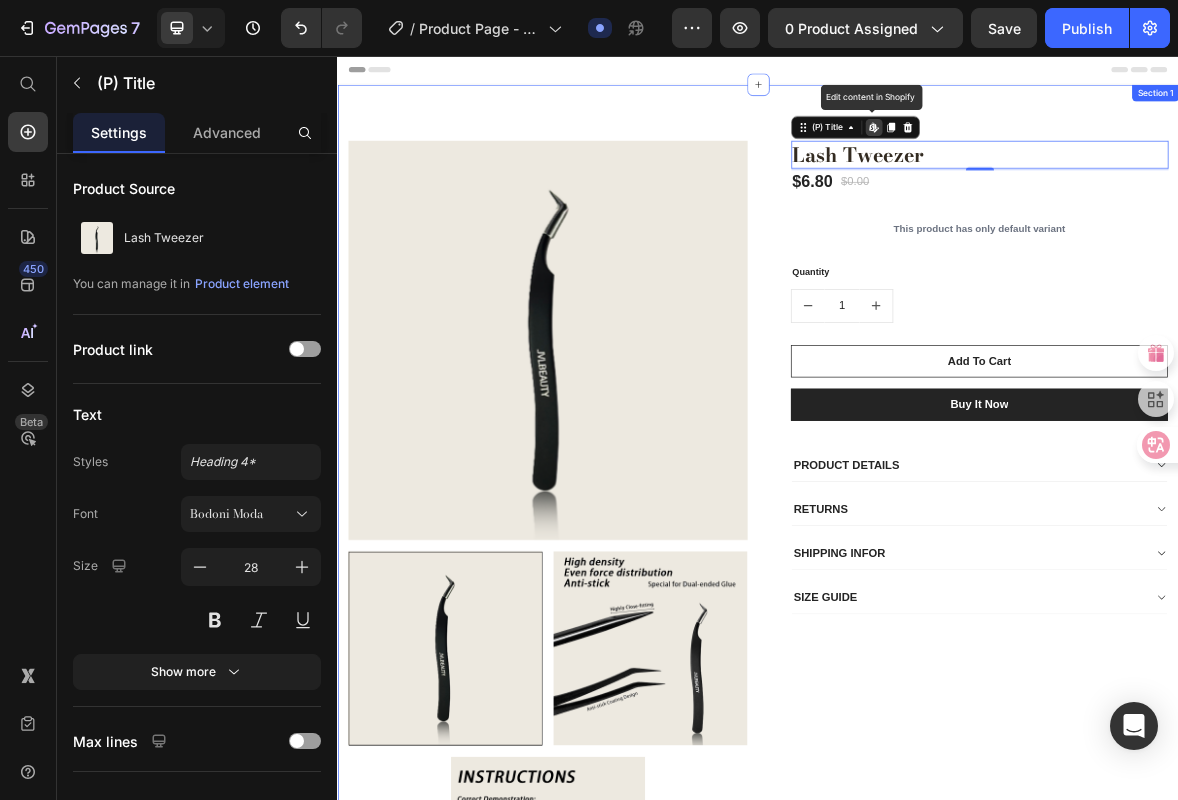 click on "Product Images & Gallery Lash Tweezer (P) Title   Edit content in Shopify 2 $6.80 (P) Price $0.00 (P) Price Row This product has only default variant (P) Variants & Swatches Quantity Text block 1 (P) Quantity Add To Cart (P) Cart Button Buy it now (P) Dynamic Checkout
PRODUCT DETAILS
RETURNS
SHIPPING INFOR
SIZE GUIDE Accordion Row Product Section 1" at bounding box center (937, 755) 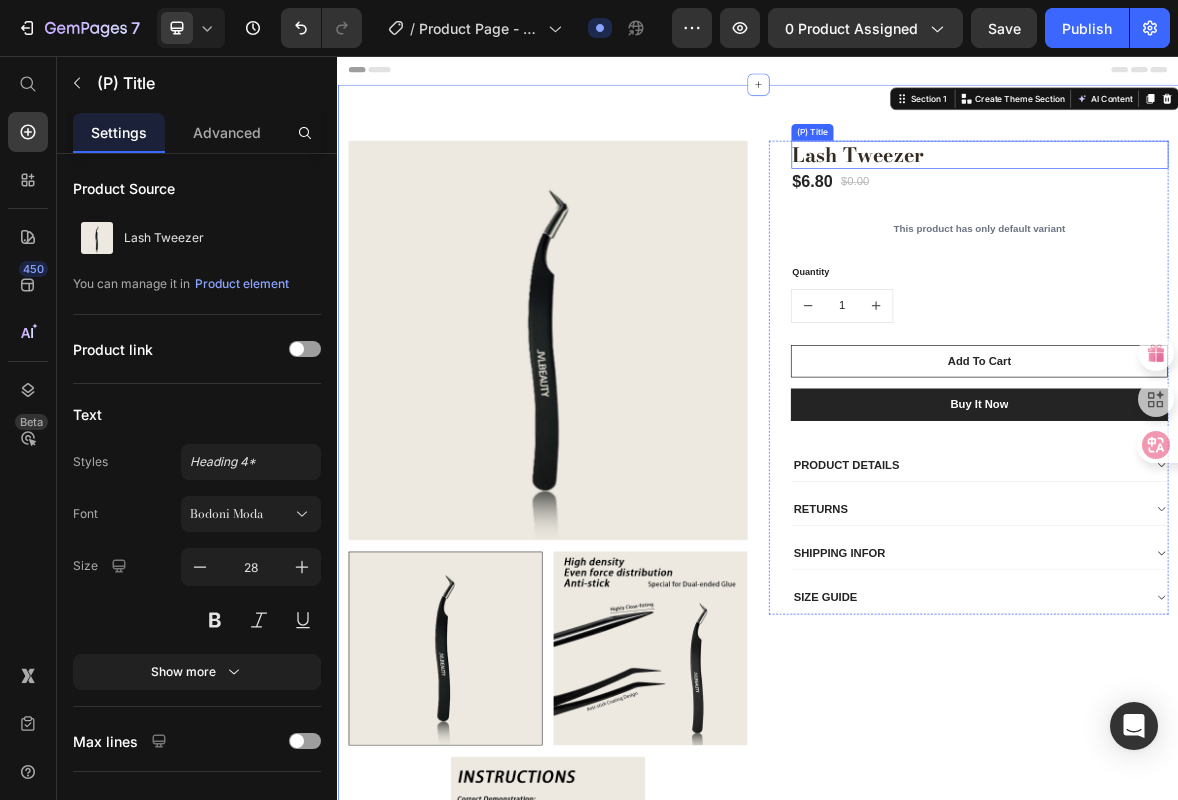click on "Lash Tweezer" at bounding box center [1253, 197] 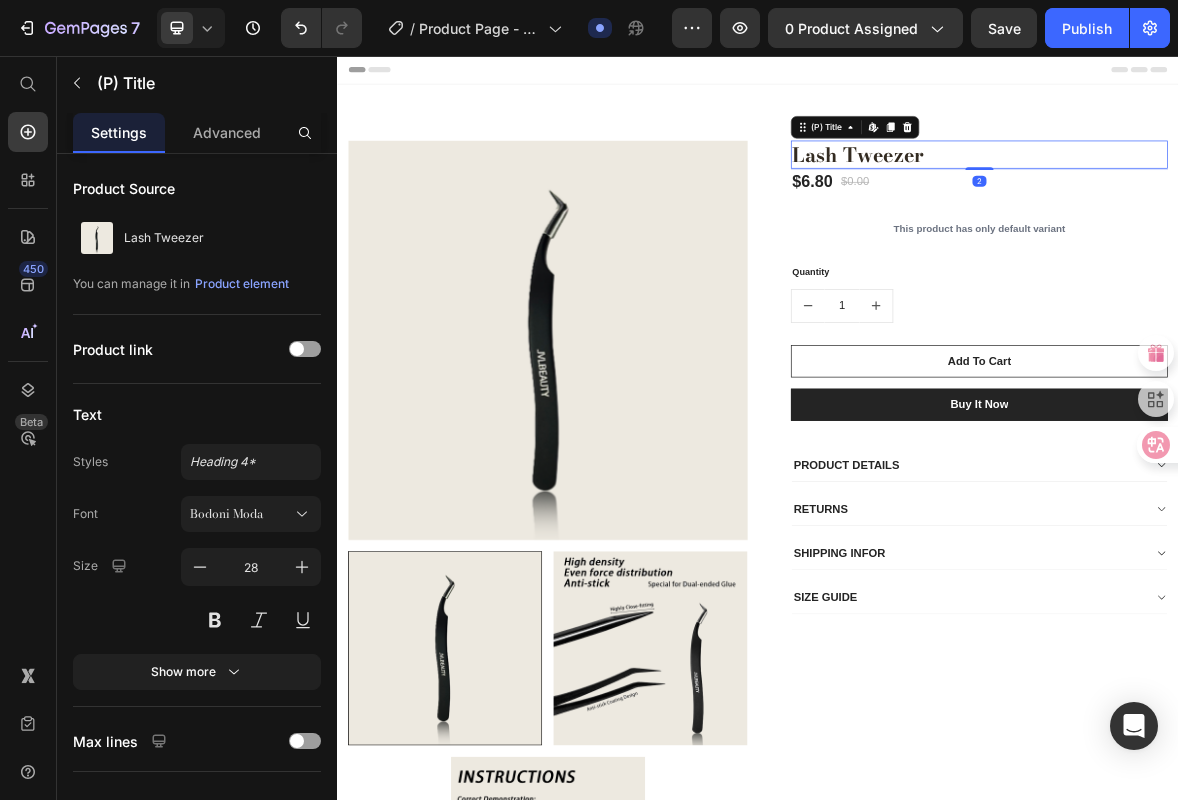 click on "Lash Tweezer" at bounding box center (1253, 197) 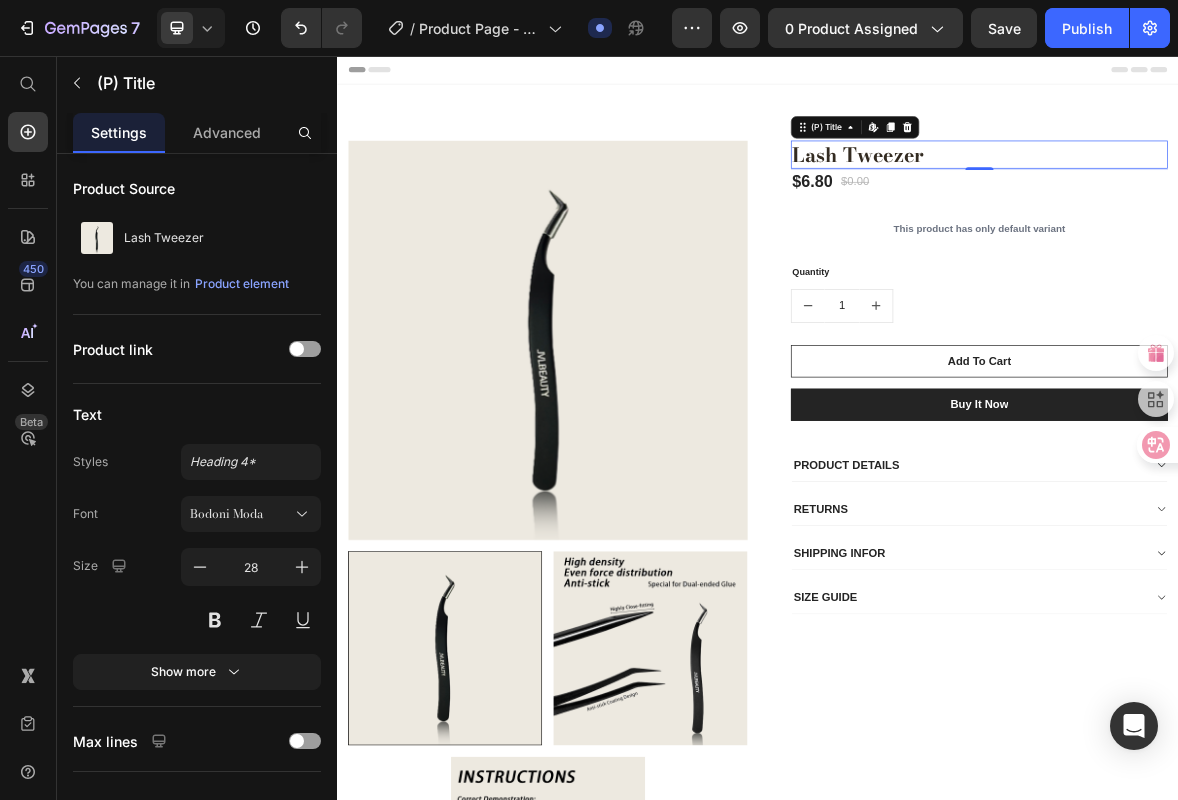 click on "Lash Tweezer" at bounding box center [1253, 197] 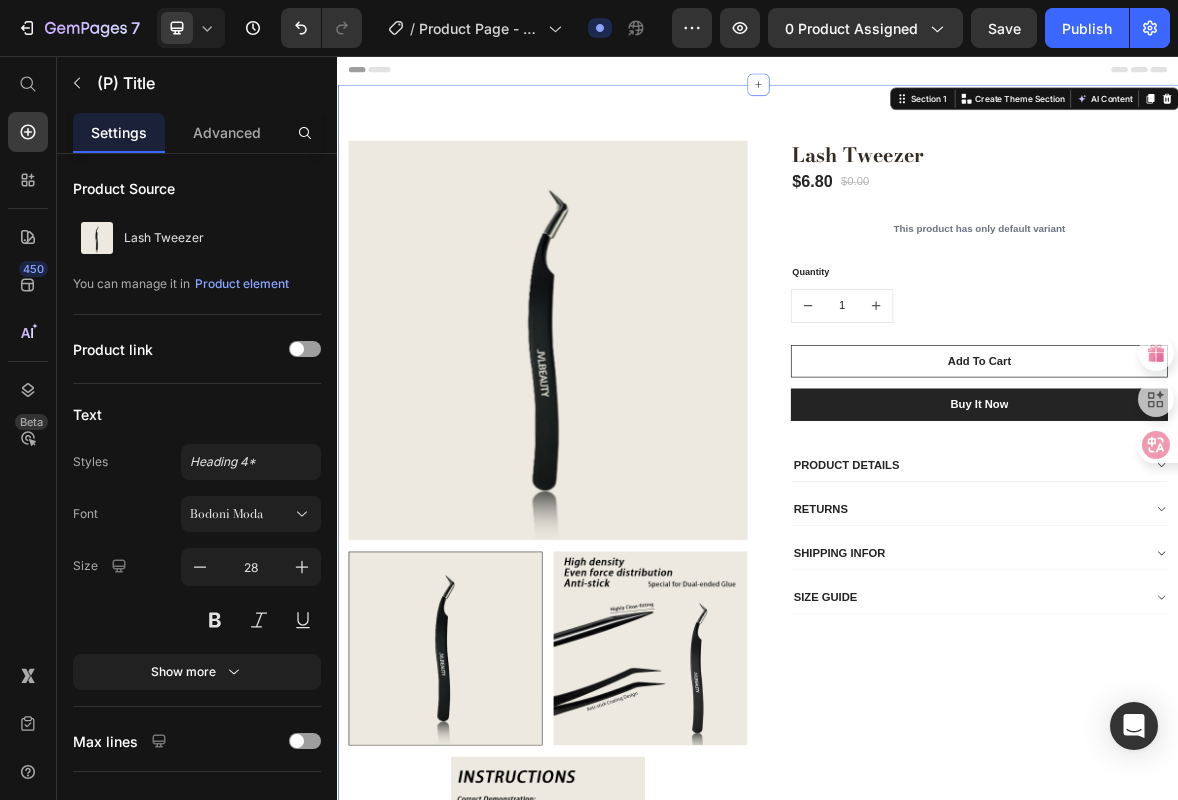 click on "Product Images & Gallery Lash Tweezer (P) Title $6.80 (P) Price $0.00 (P) Price Row This product has only default variant (P) Variants & Swatches Quantity Text block 1 (P) Quantity Add To Cart (P) Cart Button Buy it now (P) Dynamic Checkout
PRODUCT DETAILS
RETURNS
SHIPPING INFOR
SIZE GUIDE Accordion Row Product Section 1   You can create reusable sections Create Theme Section AI Content Write with GemAI What would you like to describe here? Tone and Voice Persuasive Product Lash Tweezer Show more Generate" at bounding box center (937, 755) 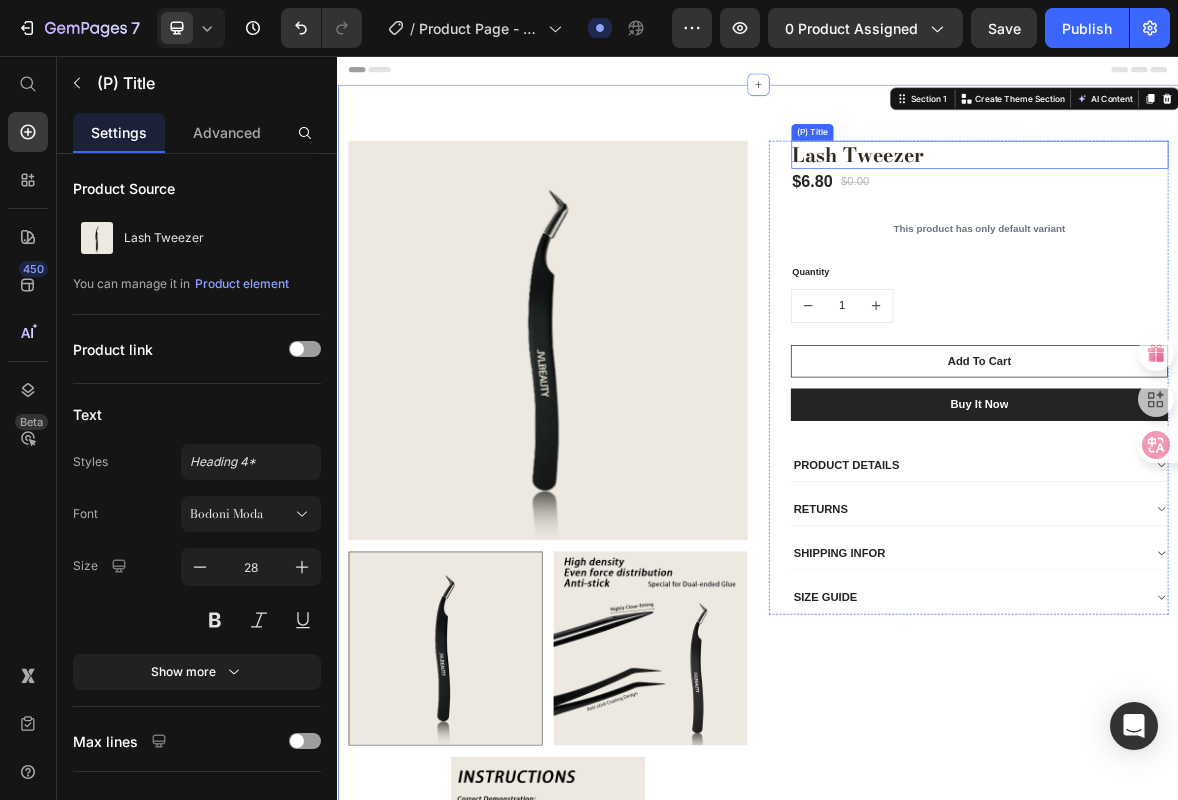 click on "Lash Tweezer" at bounding box center (1253, 197) 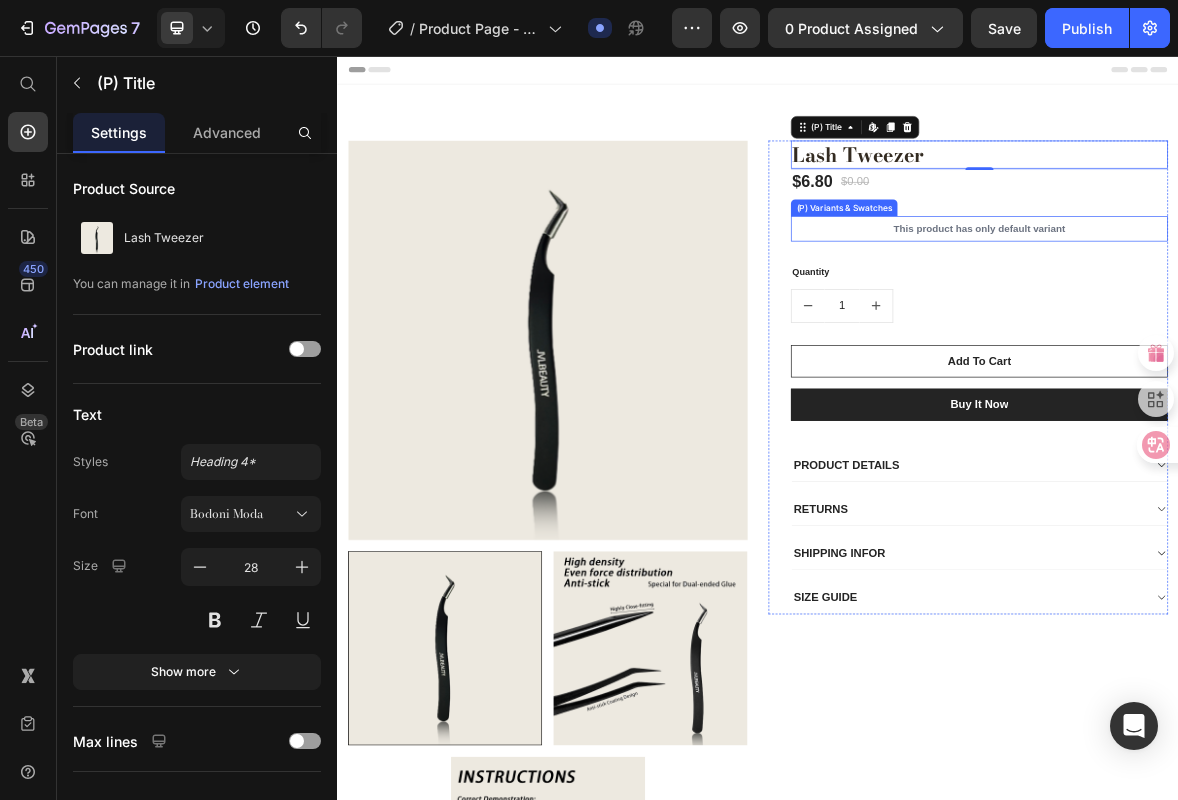click on "This product has only default variant" at bounding box center (1253, 303) 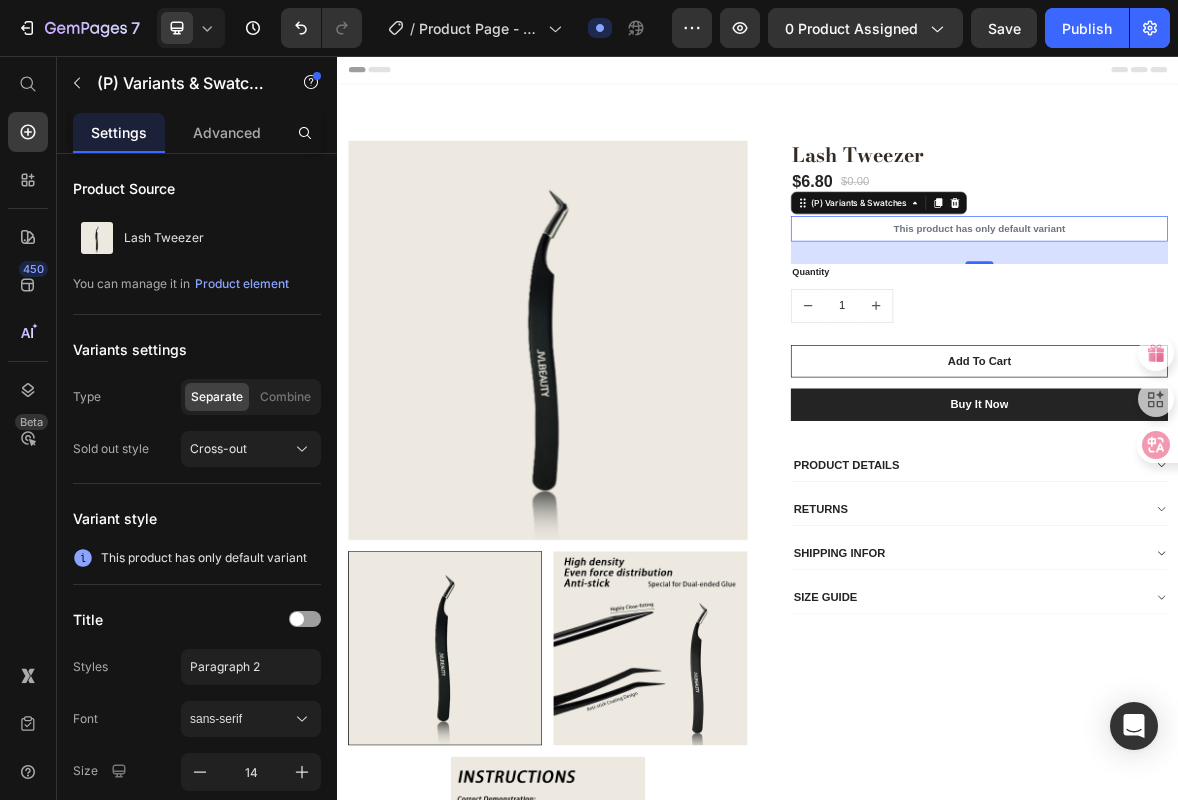 click on "This product has only default variant" at bounding box center [1253, 303] 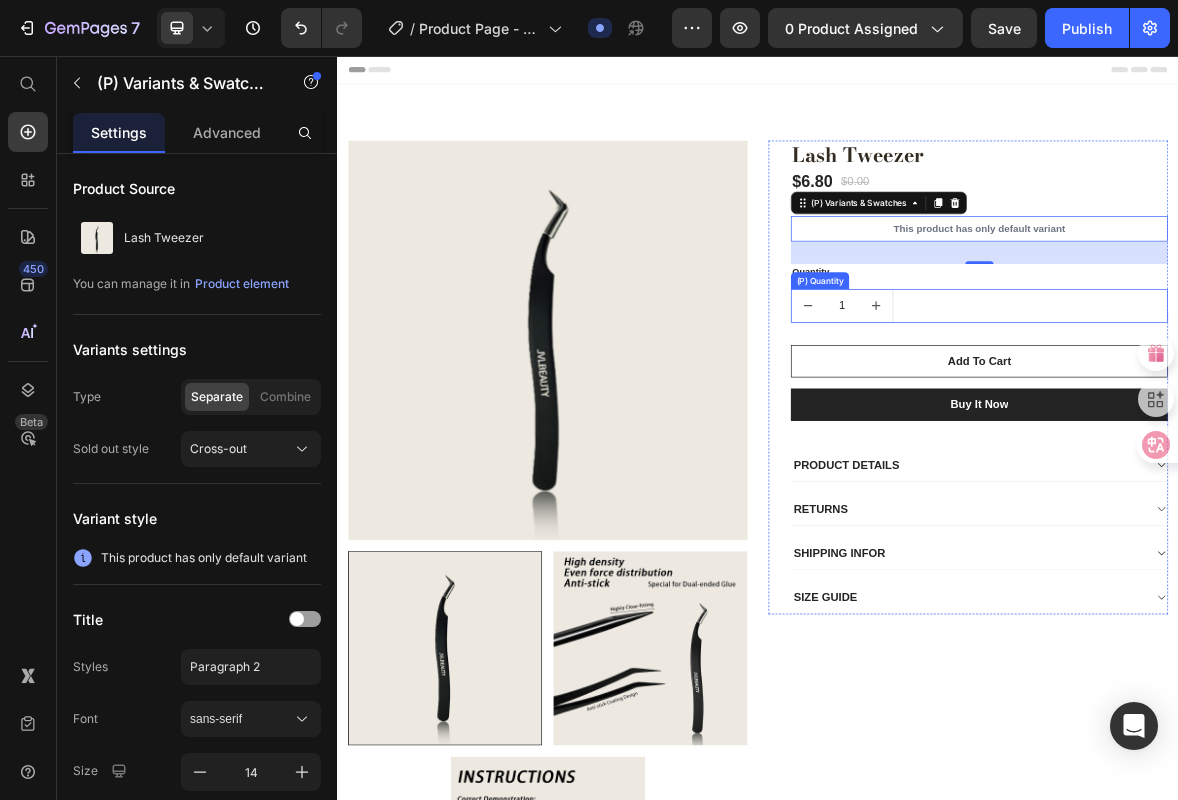 click on "1" at bounding box center (1253, 413) 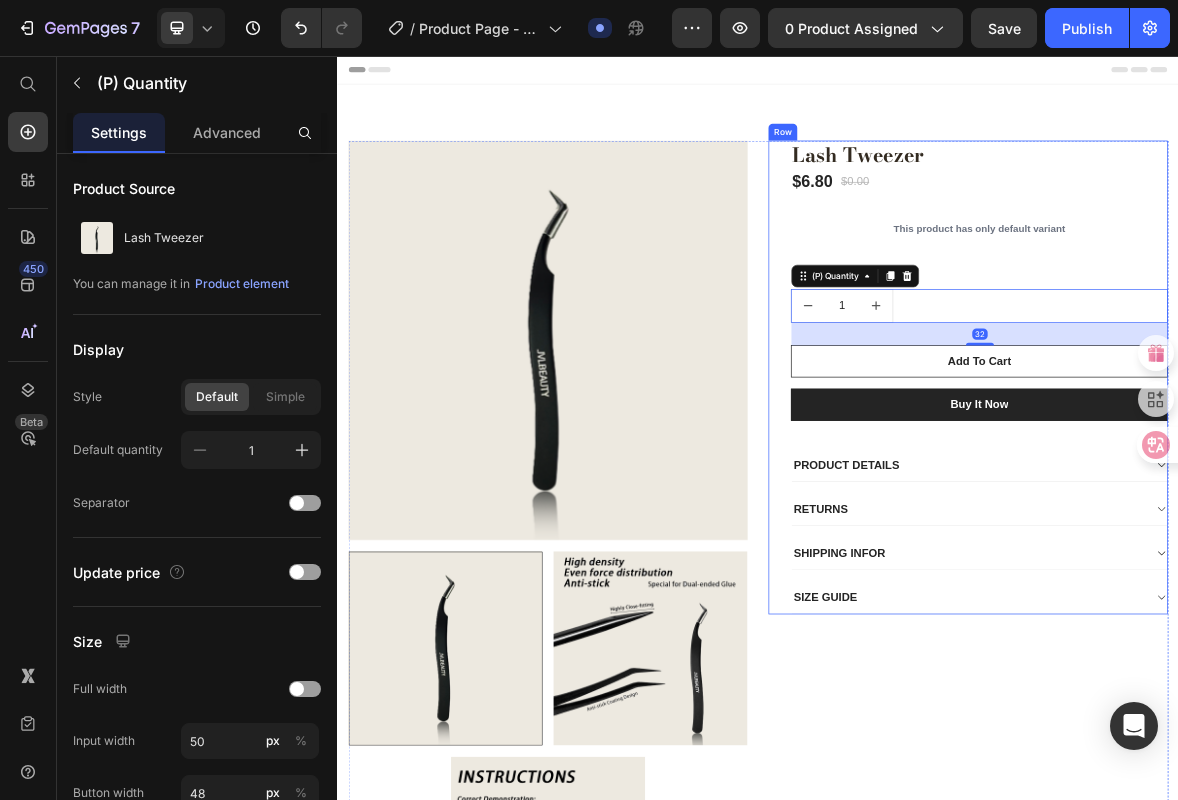 click on "This product has only default variant" at bounding box center (1253, 303) 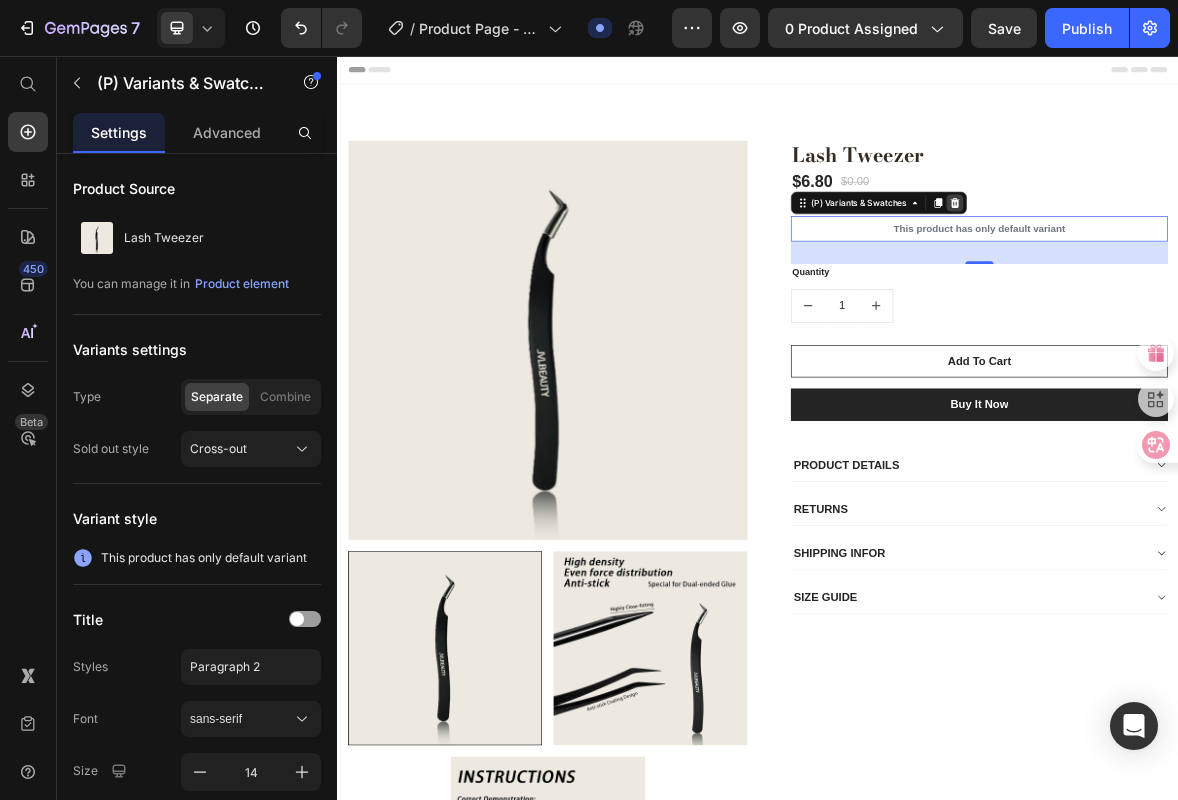 click at bounding box center [1218, 266] 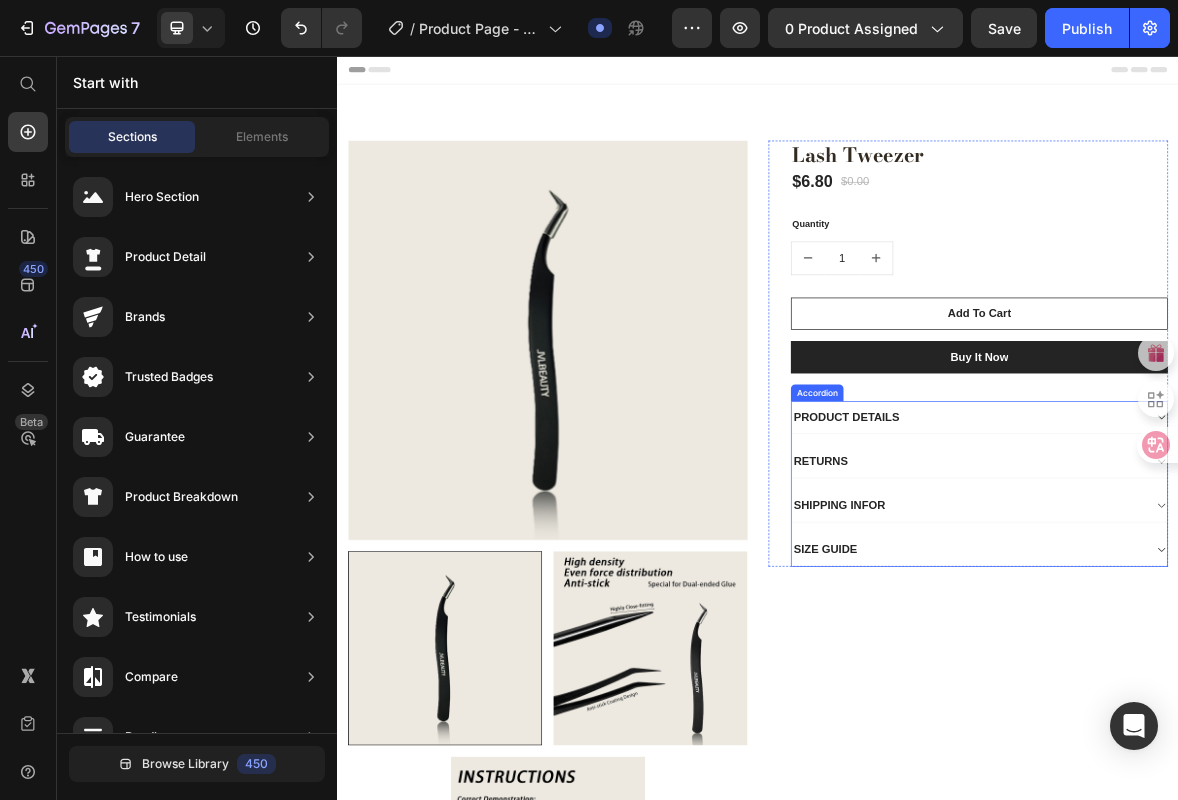 click on "PRODUCT DETAILS" at bounding box center (1237, 572) 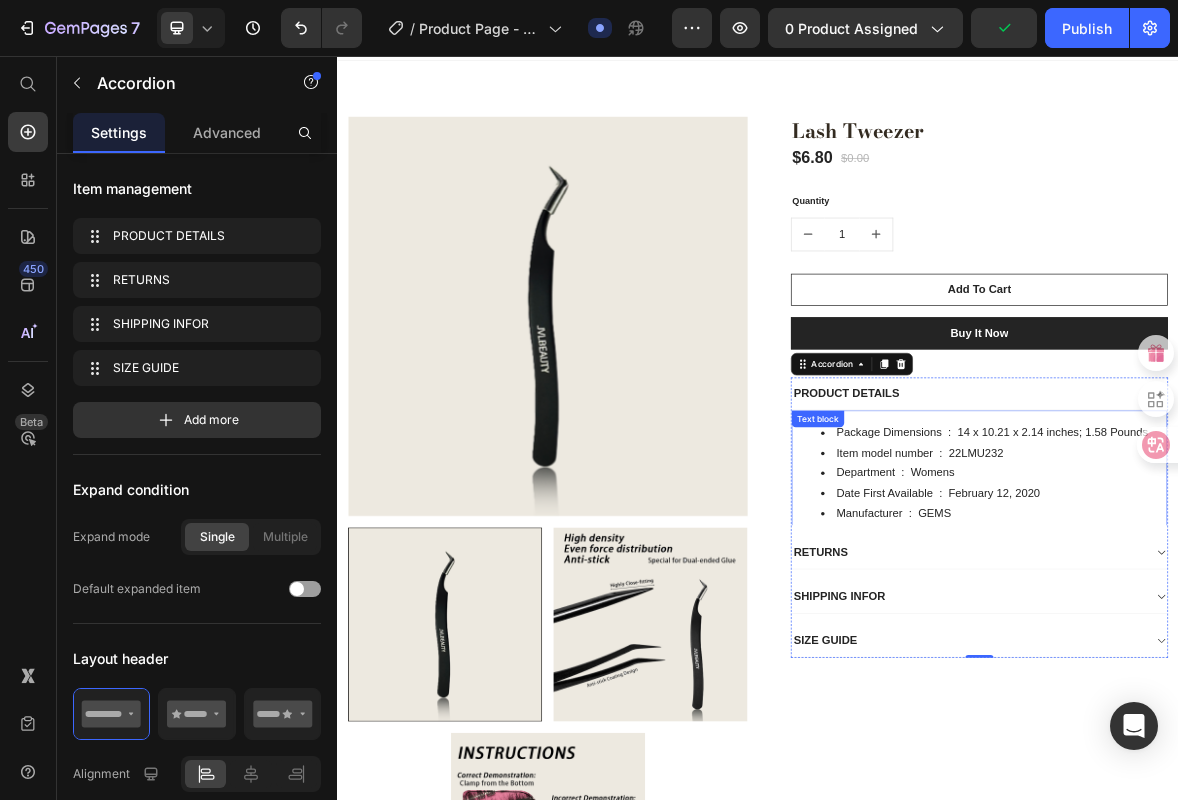 scroll, scrollTop: 54, scrollLeft: 0, axis: vertical 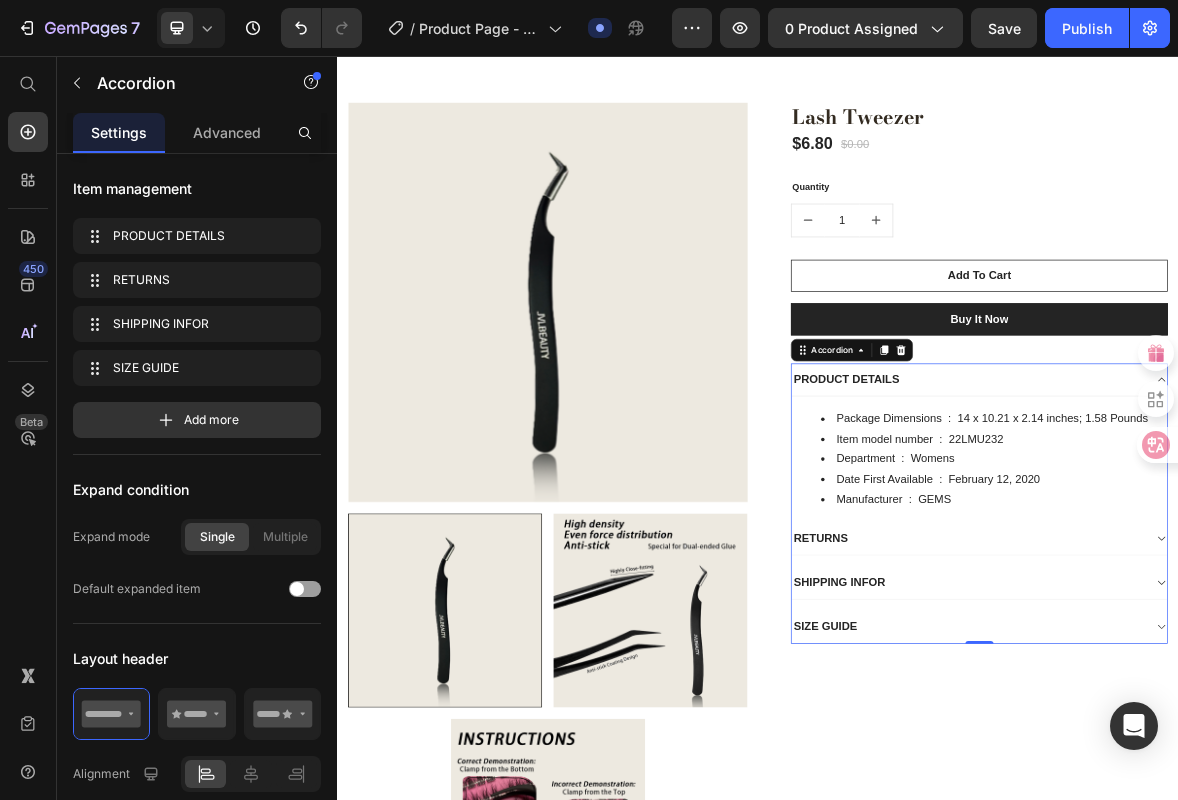 click on "RETURNS" at bounding box center [1237, 745] 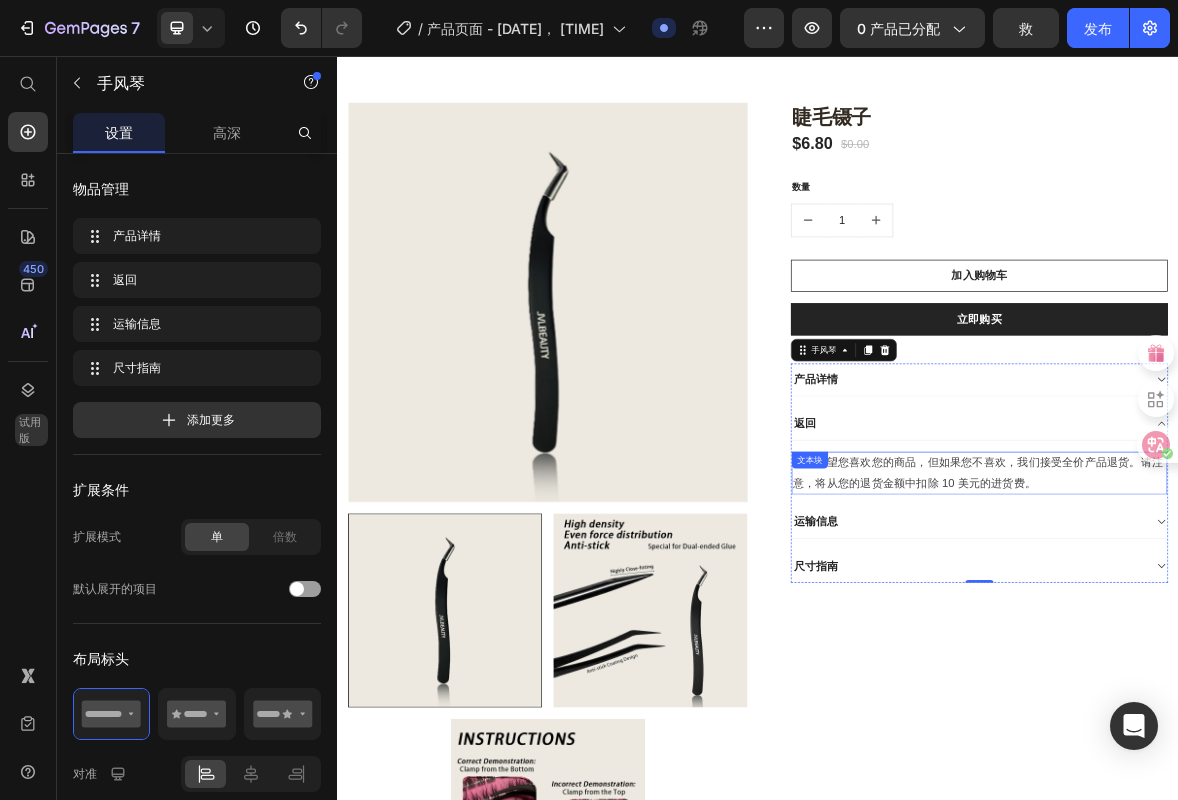 click on "我们希望您喜欢您的商品，但如果您不喜欢，我们接受全价产品退货。请注意，将从您的退货金额中扣除 10 美元的进货费。" at bounding box center [1251, 651] 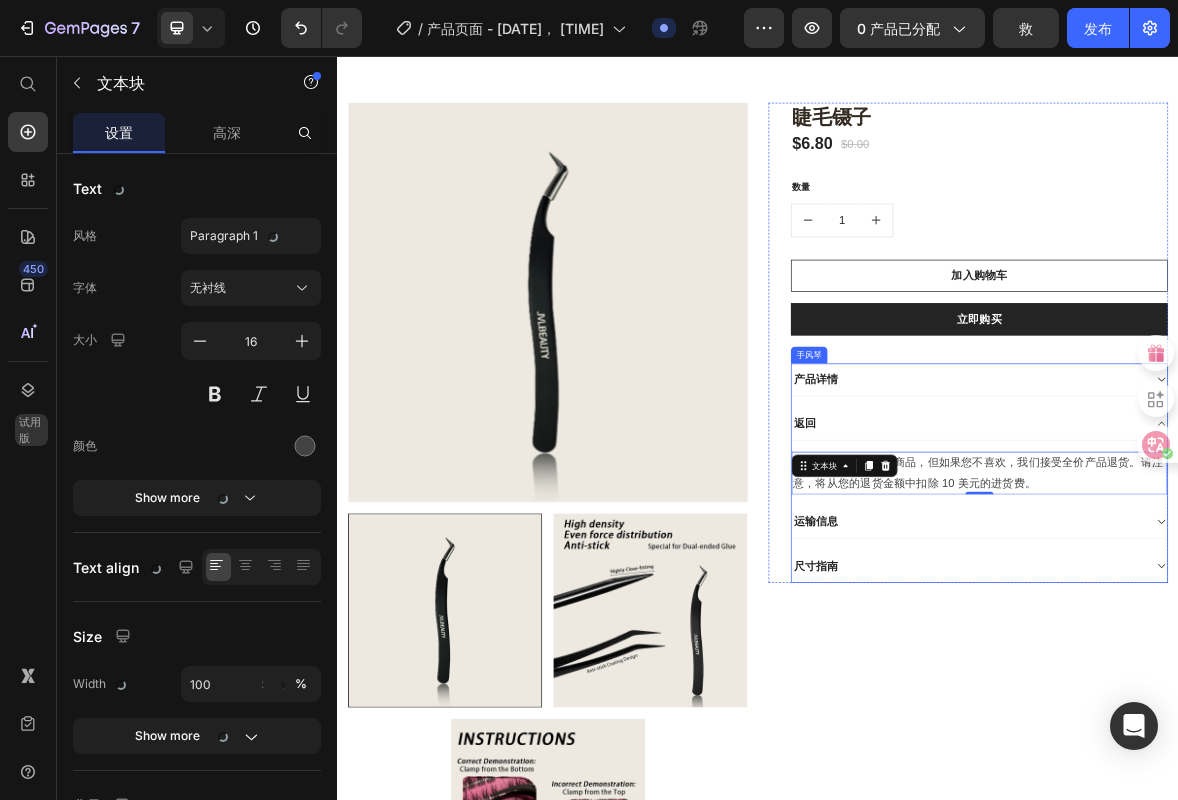 click on "返回" at bounding box center (1237, 581) 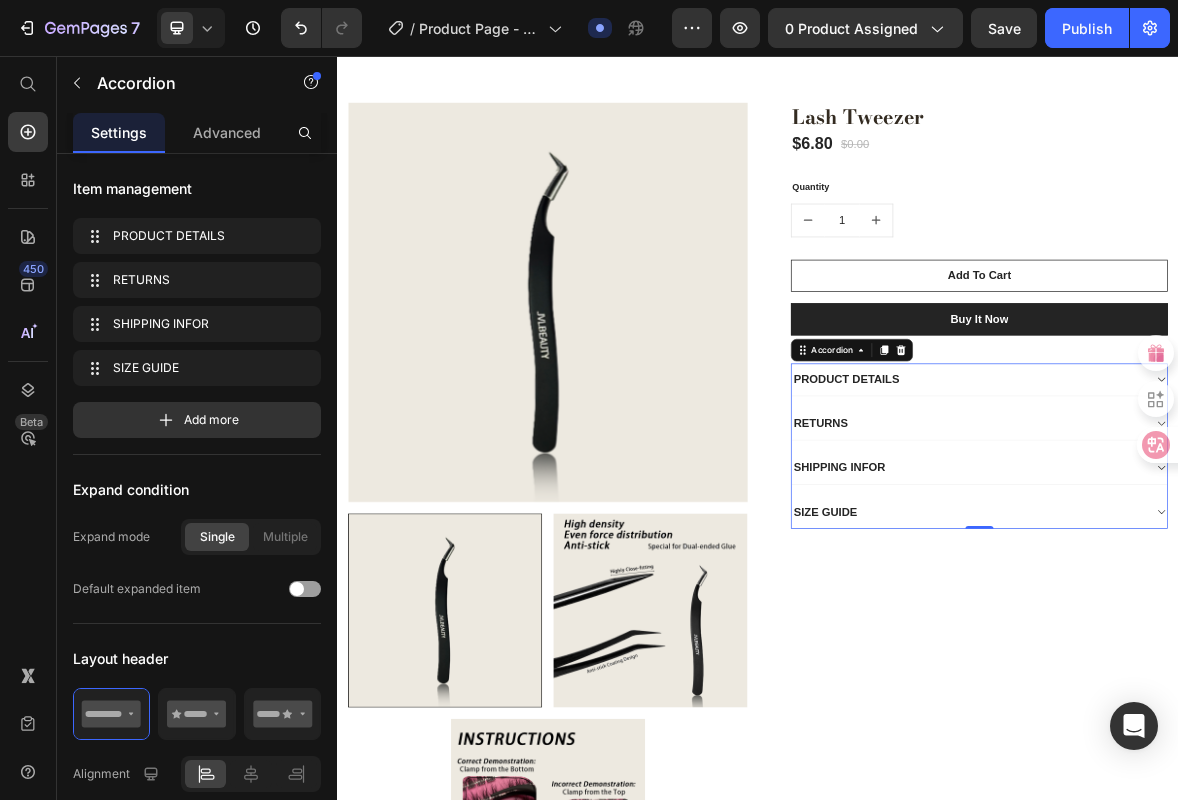 click on "RETURNS" at bounding box center (1237, 581) 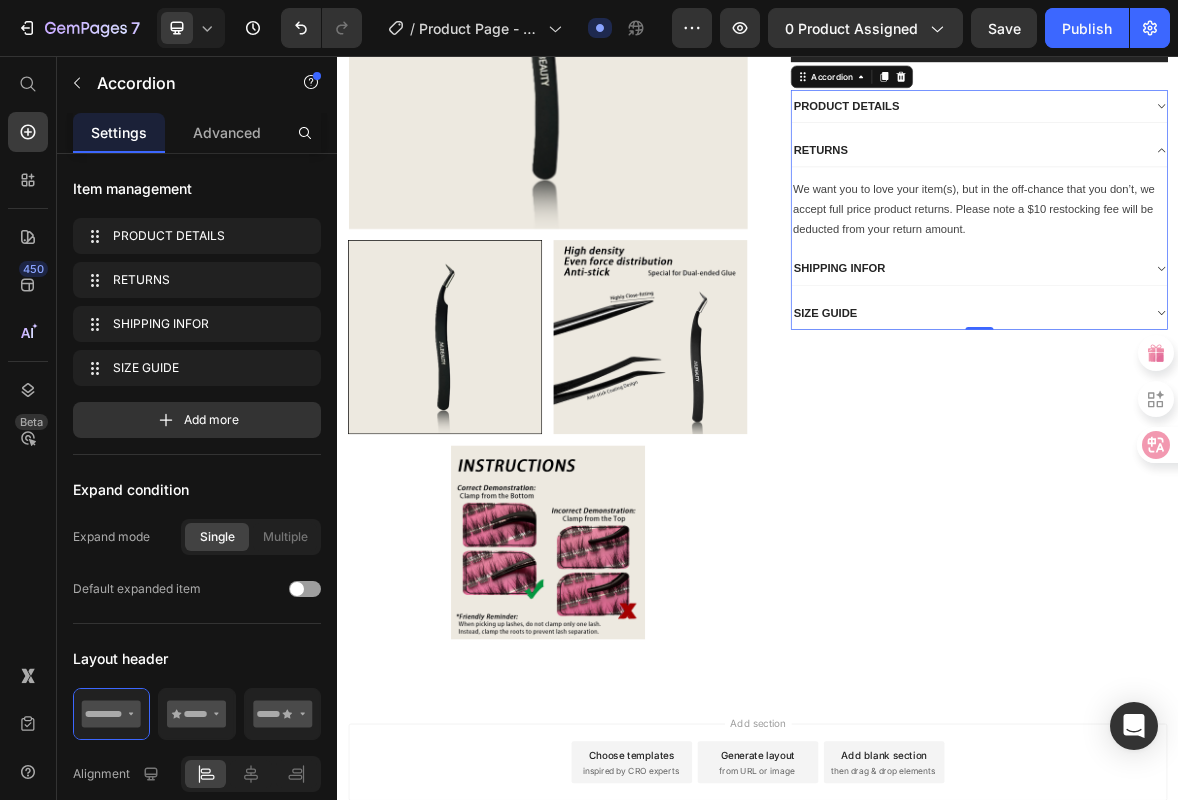 scroll, scrollTop: 445, scrollLeft: 0, axis: vertical 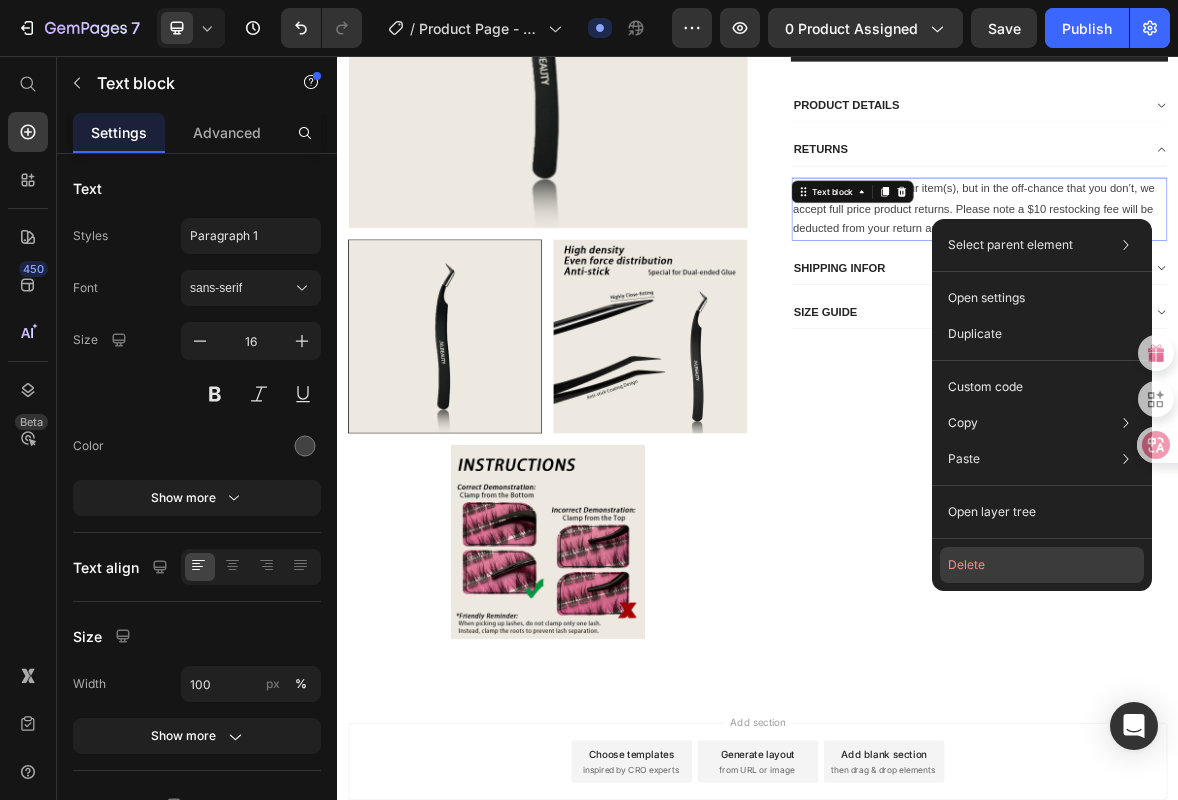 click on "Delete" 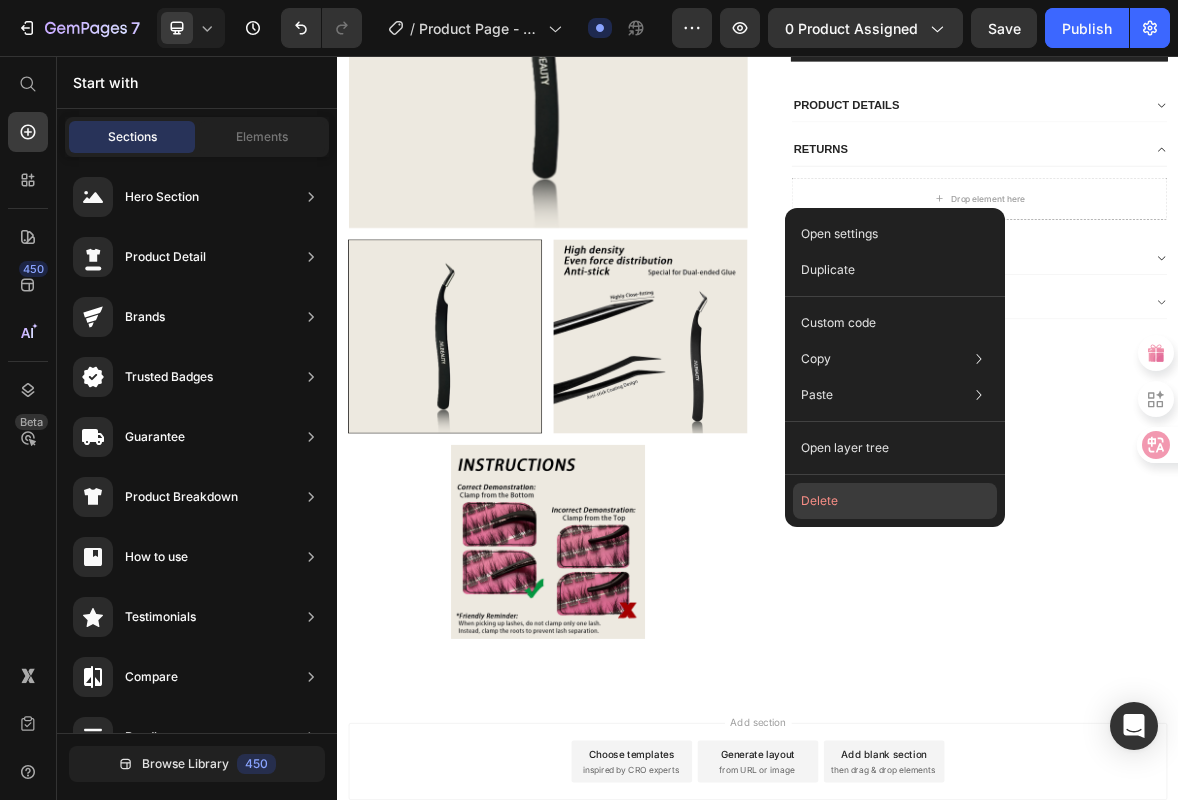 click on "Delete" 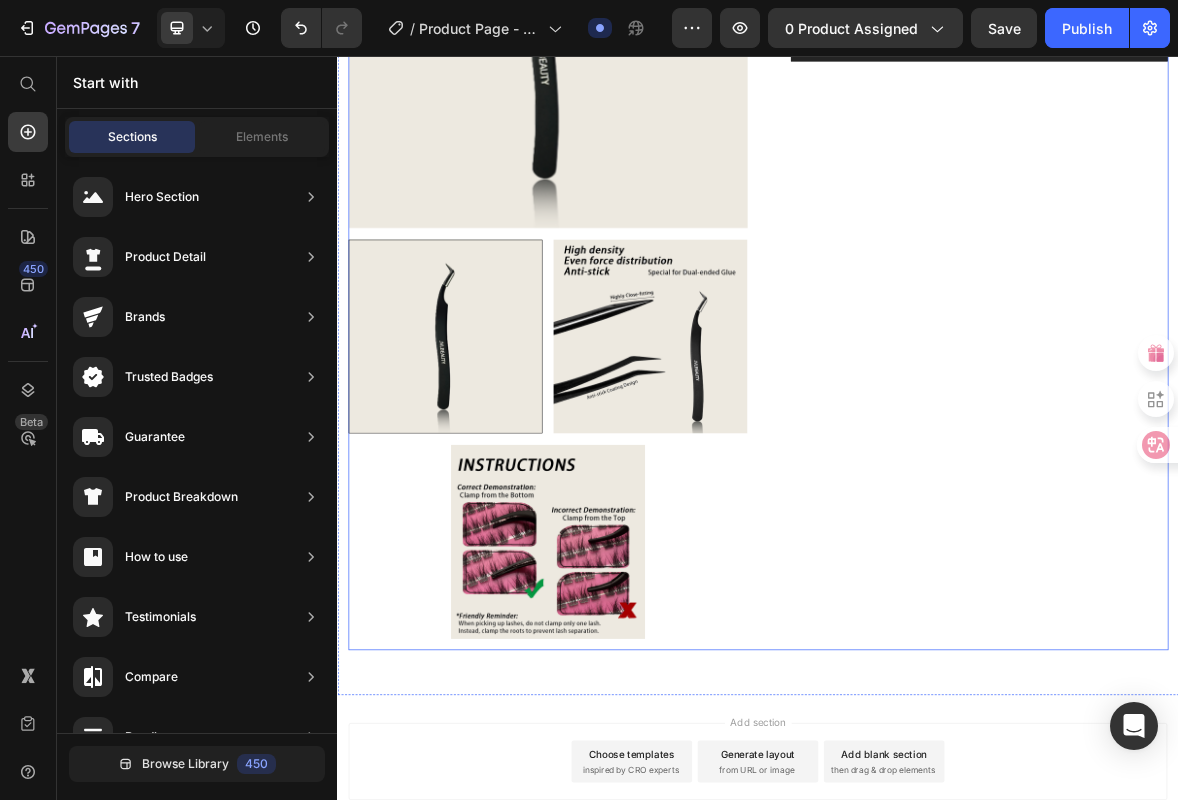 scroll, scrollTop: 32, scrollLeft: 0, axis: vertical 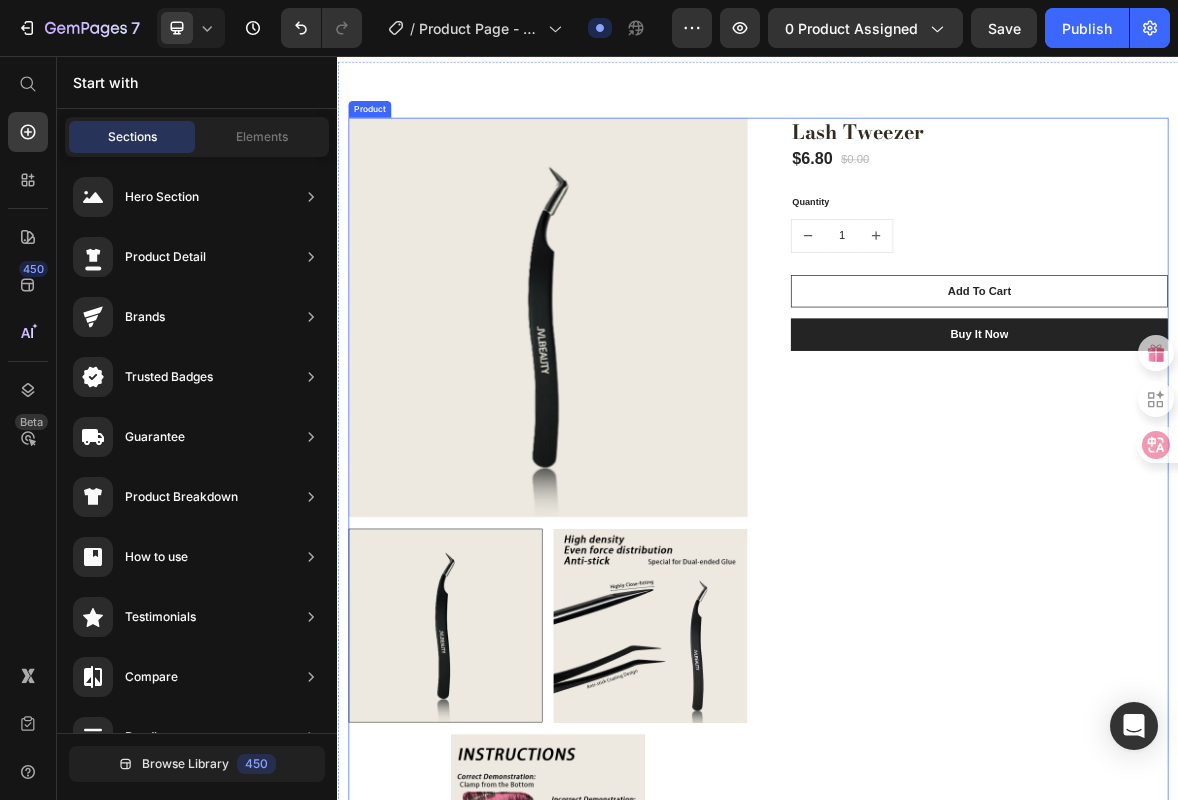 click on "Lash Tweezer (P) Title $6.80 (P) Price $0.00 (P) Price Row Quantity Text block 1 (P) Quantity Add To Cart (P) Cart Button Buy it now (P) Dynamic Checkout Row" at bounding box center (1237, 731) 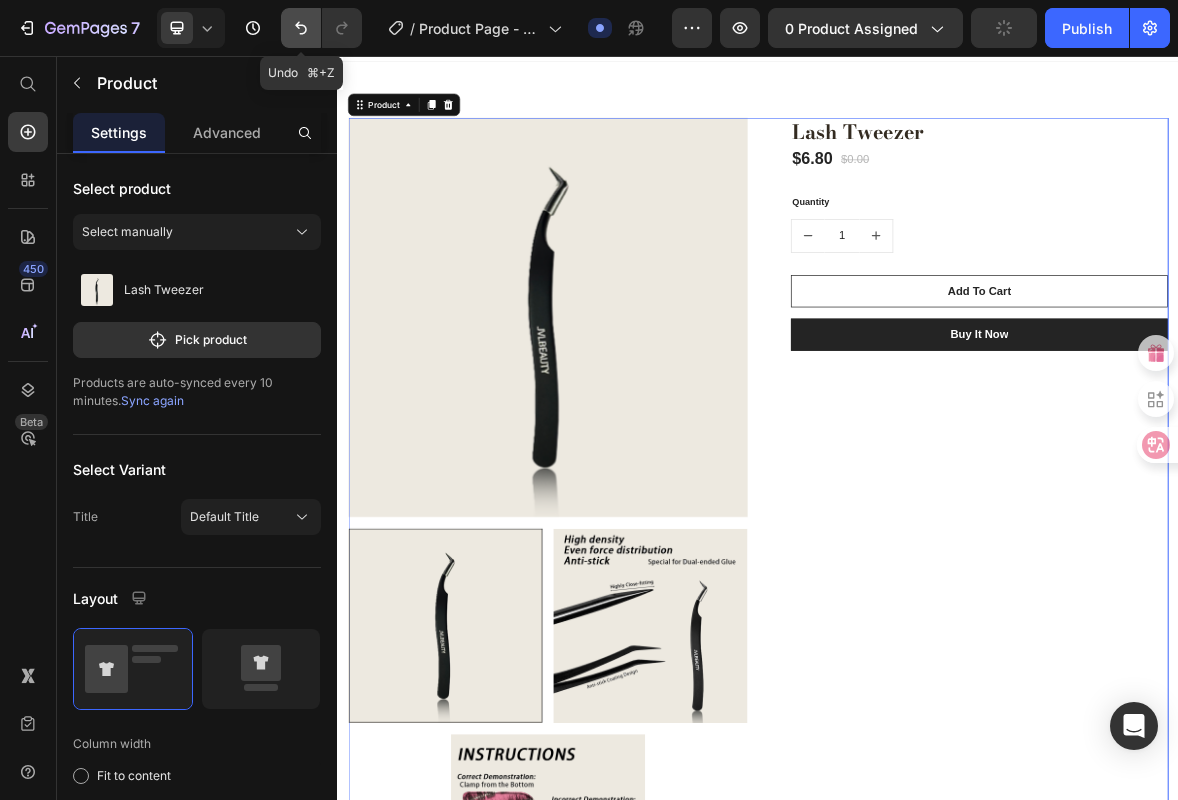 click 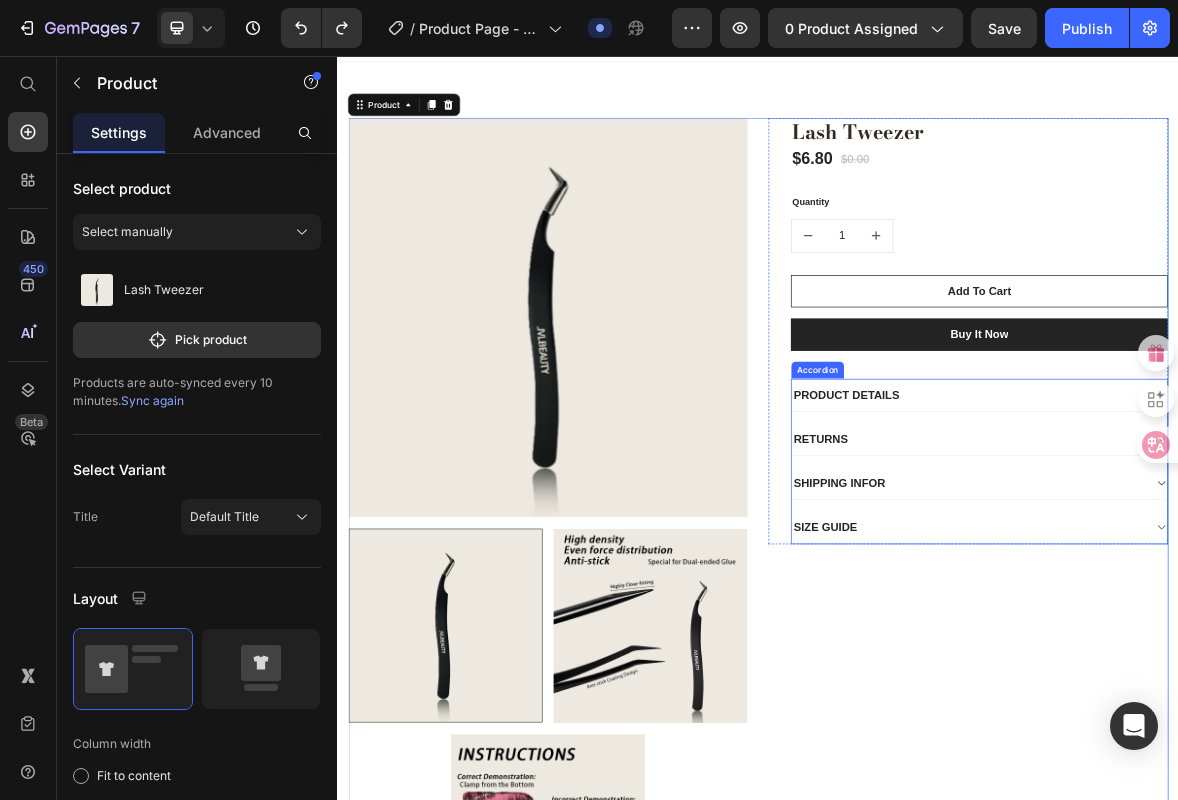 click on "RETURNS" at bounding box center (1253, 603) 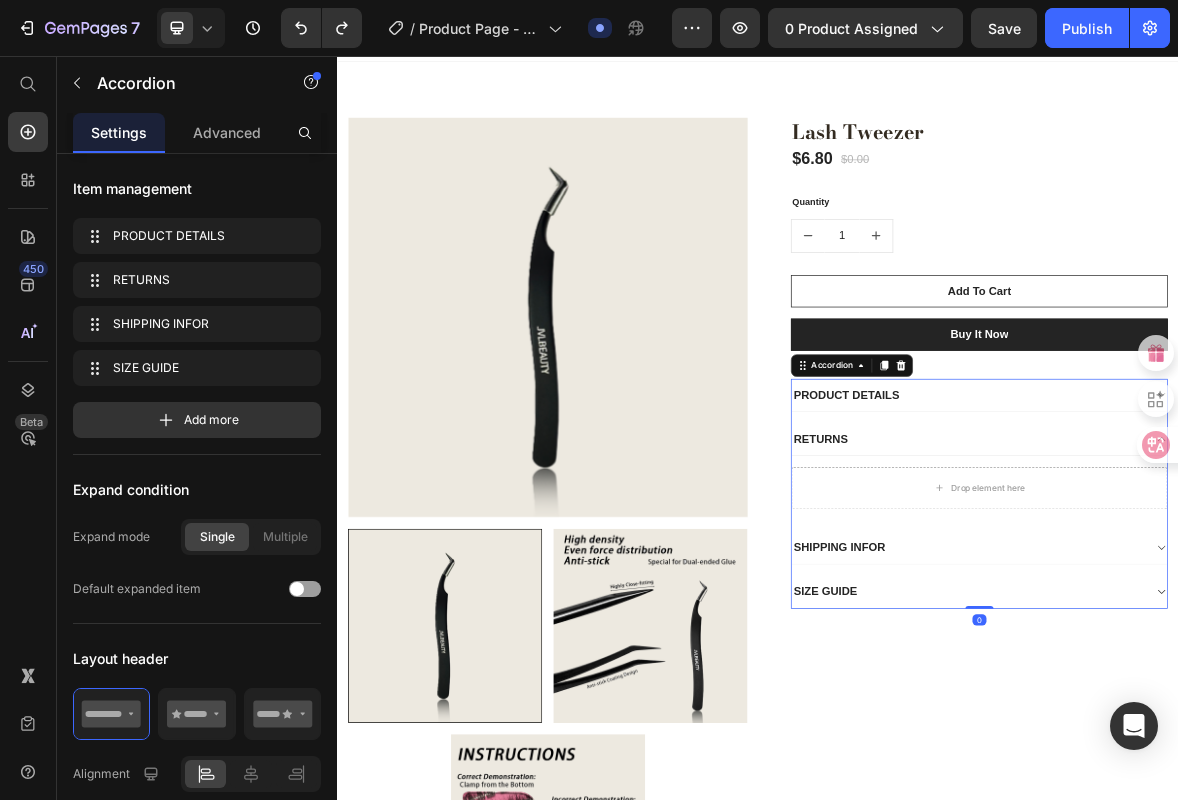click on "RETURNS" at bounding box center [1237, 603] 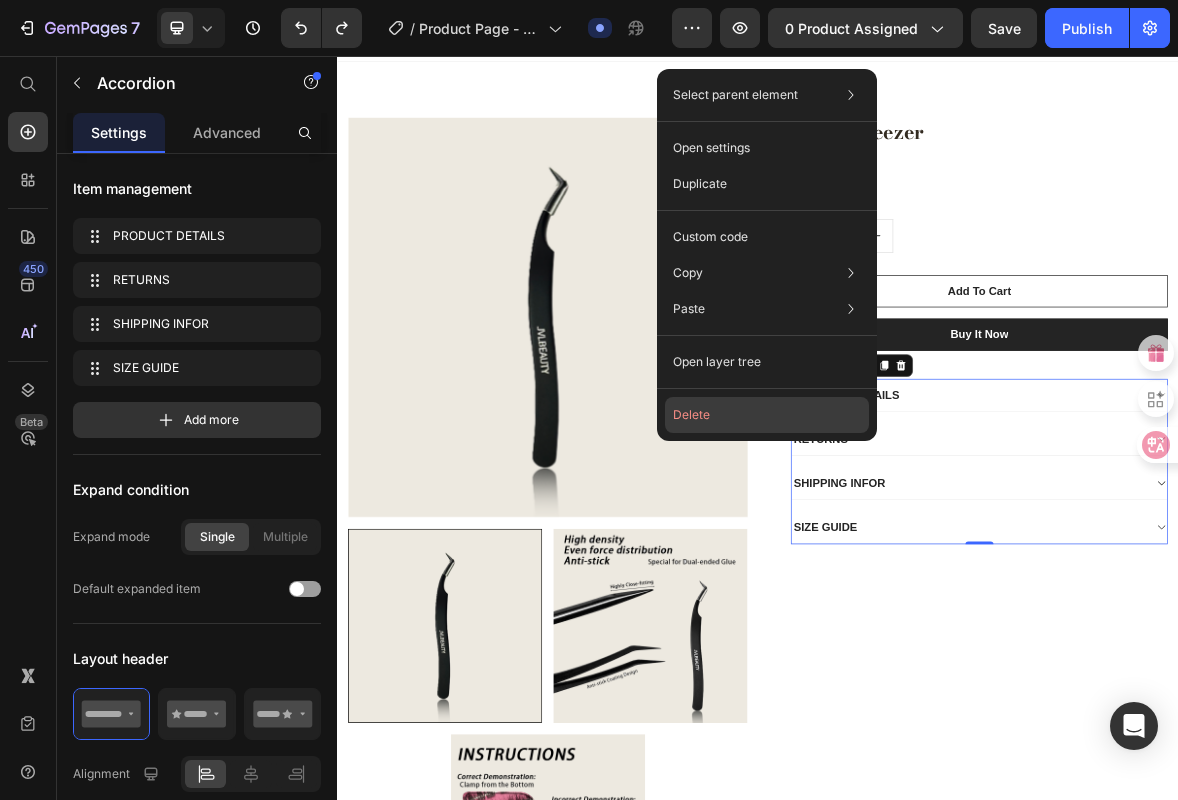 click on "Delete" 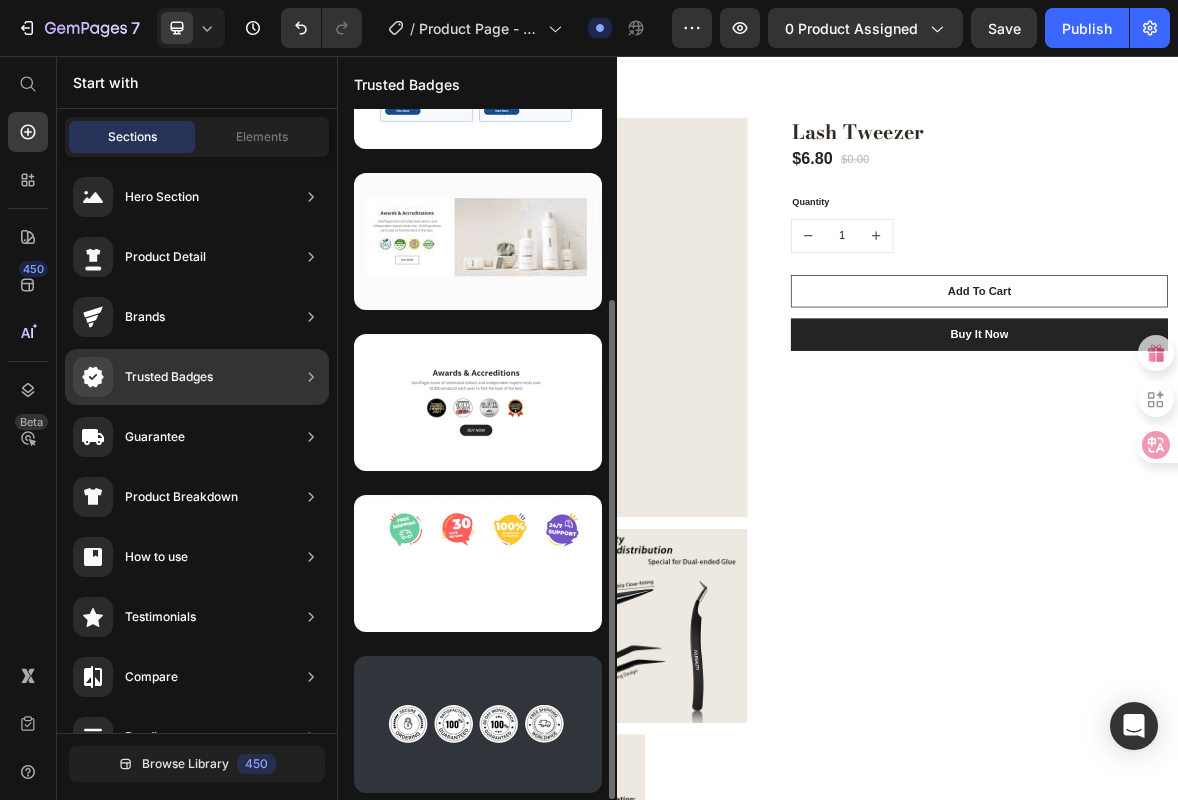 scroll, scrollTop: 0, scrollLeft: 0, axis: both 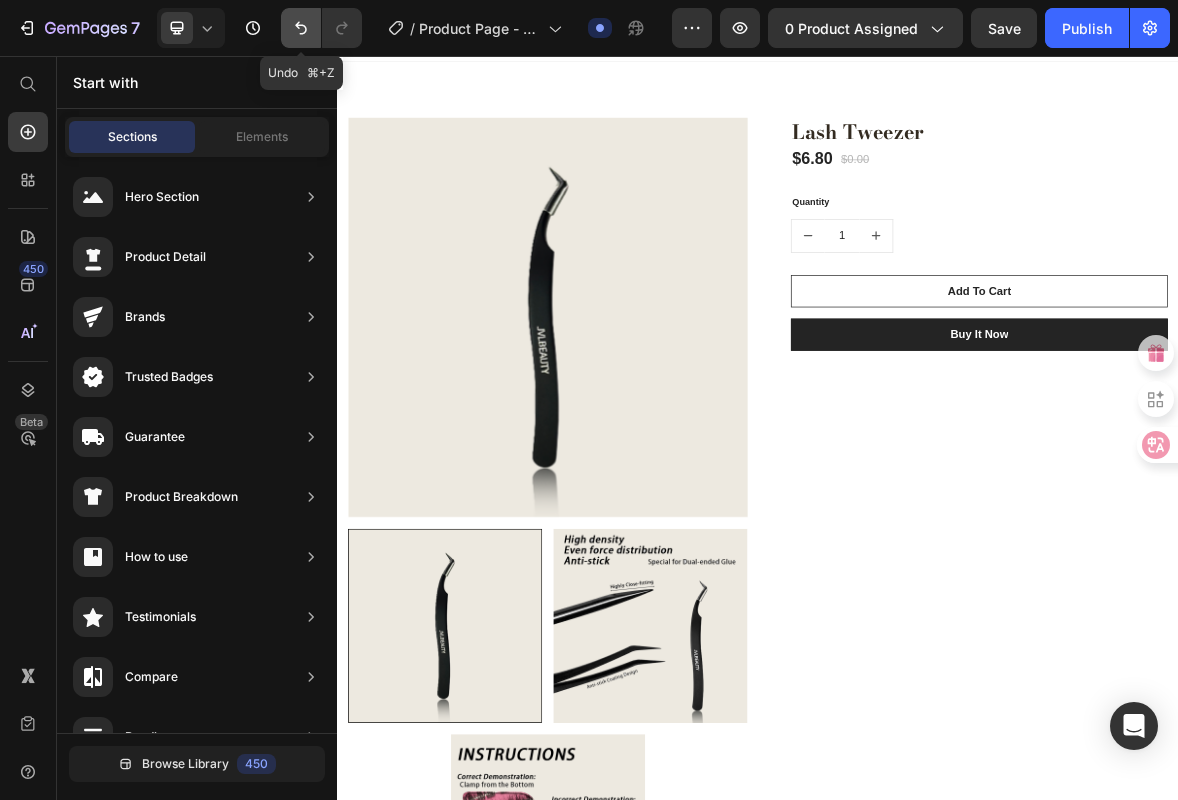 click 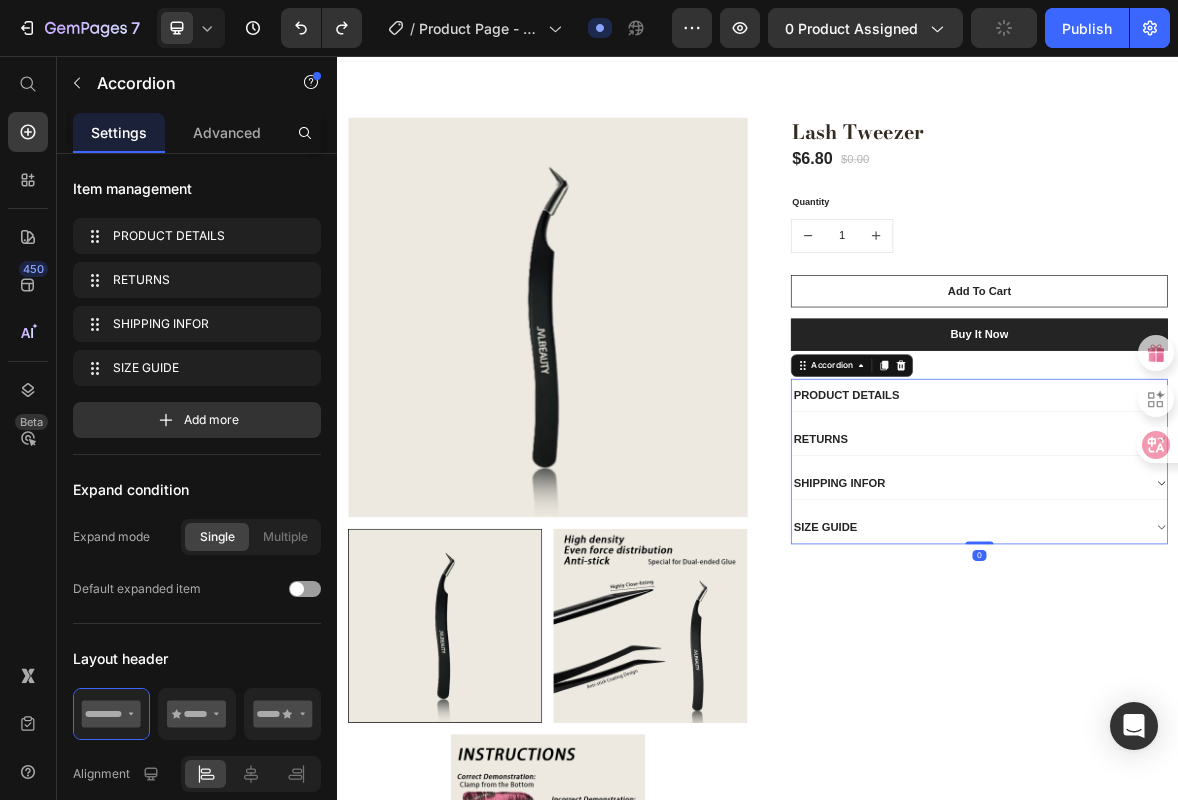click on "RETURNS" at bounding box center (1237, 603) 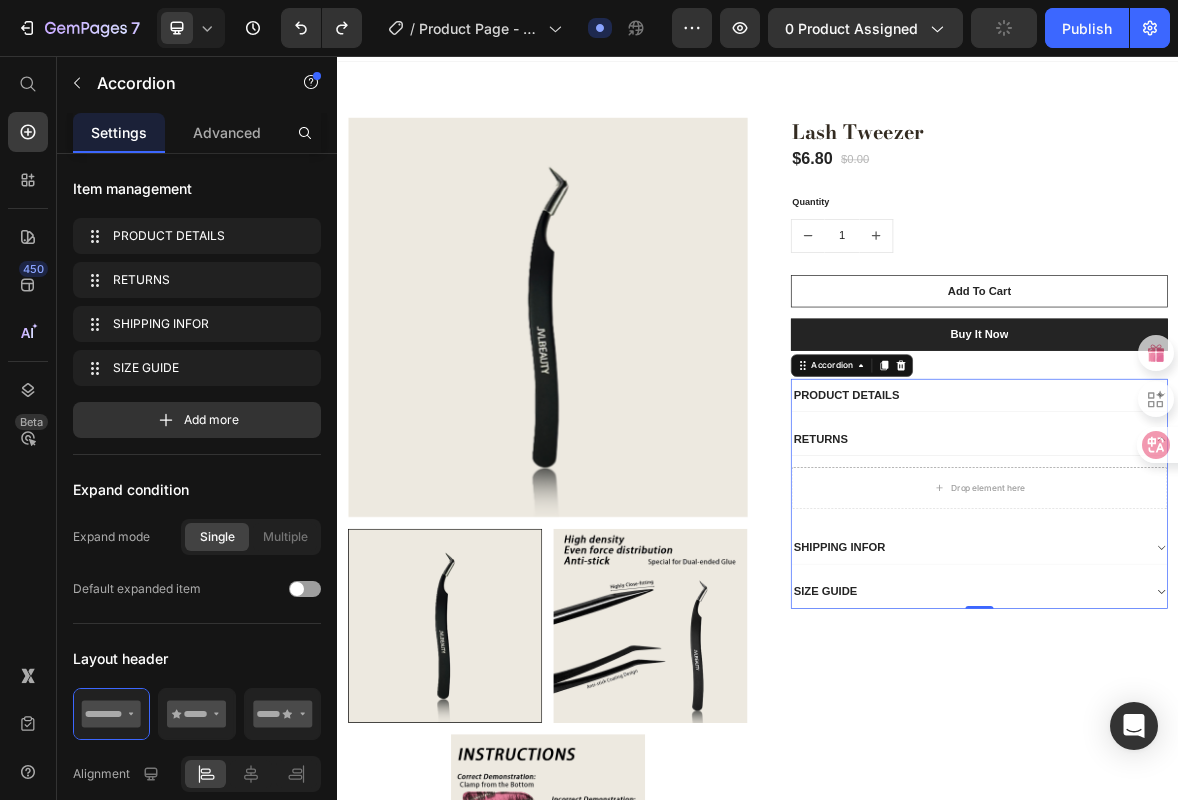 click on "RETURNS" at bounding box center (1237, 603) 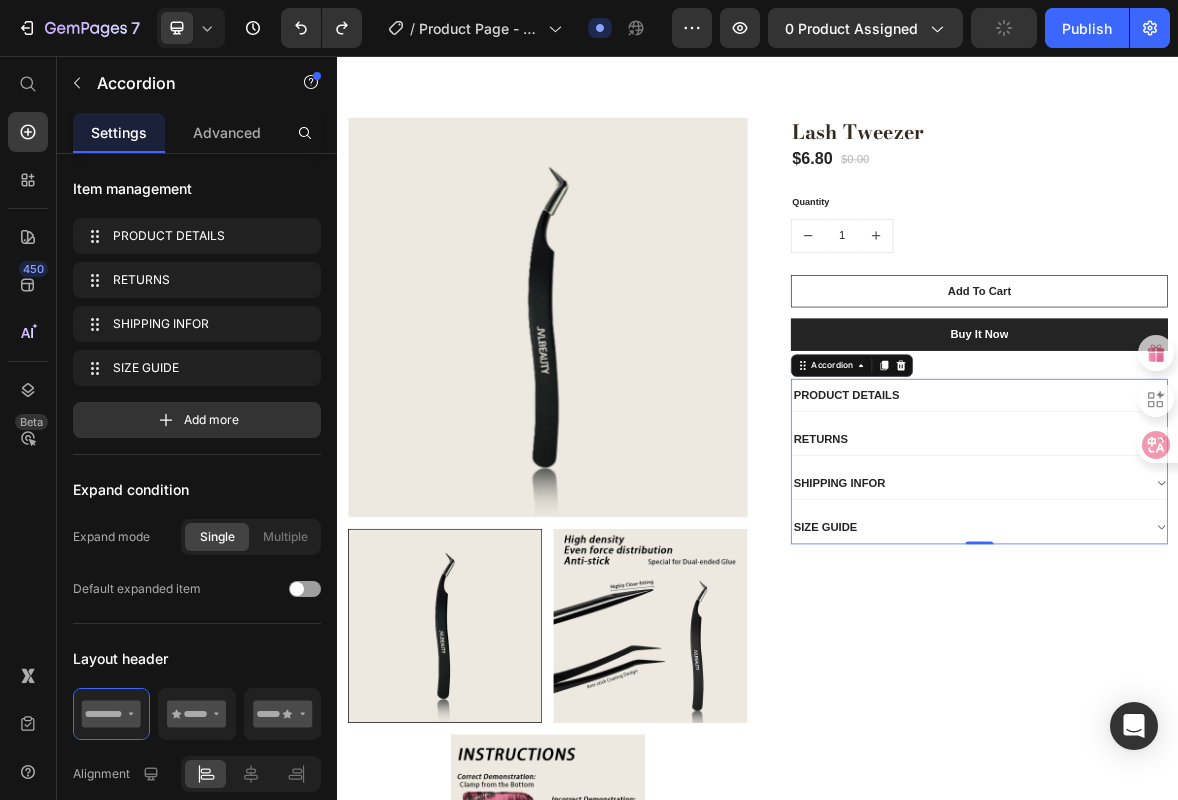 scroll, scrollTop: 208, scrollLeft: 0, axis: vertical 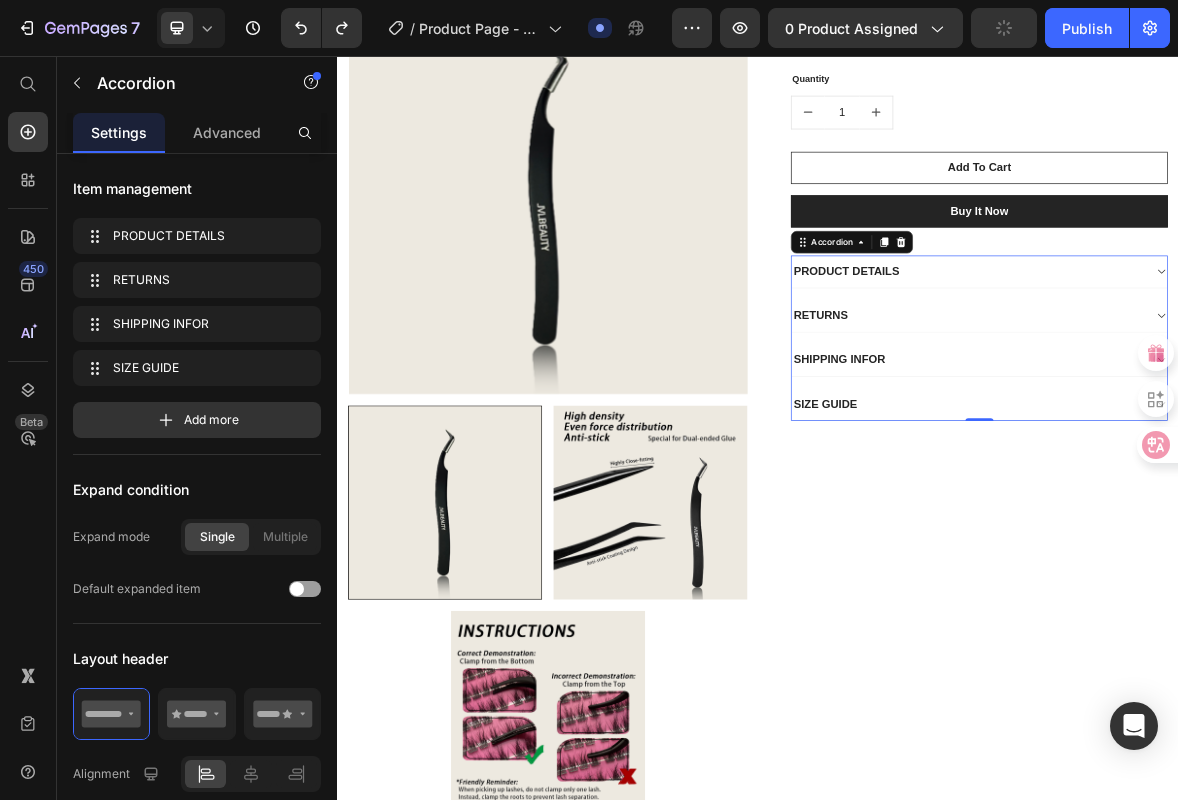 click on "PRODUCT DETAILS
RETURNS
SHIPPING INFOR
SIZE GUIDE" at bounding box center (1253, 459) 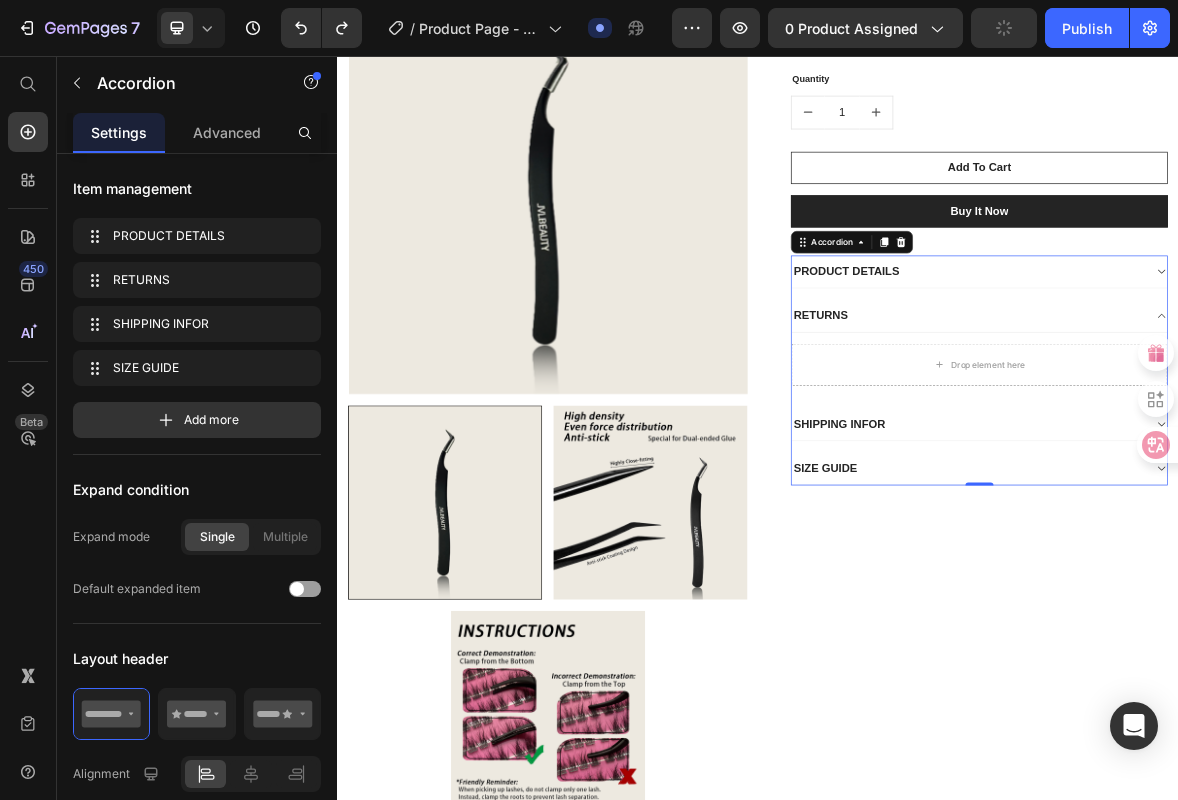 click 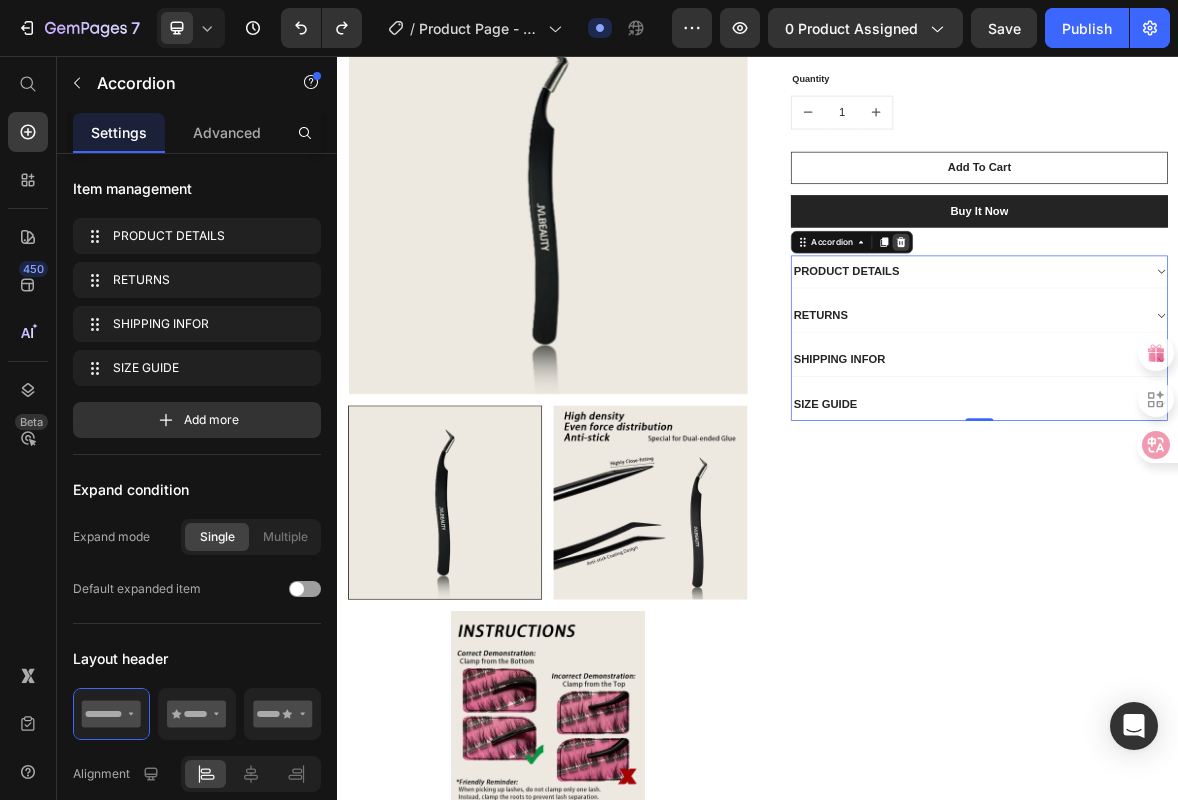click at bounding box center (1141, 322) 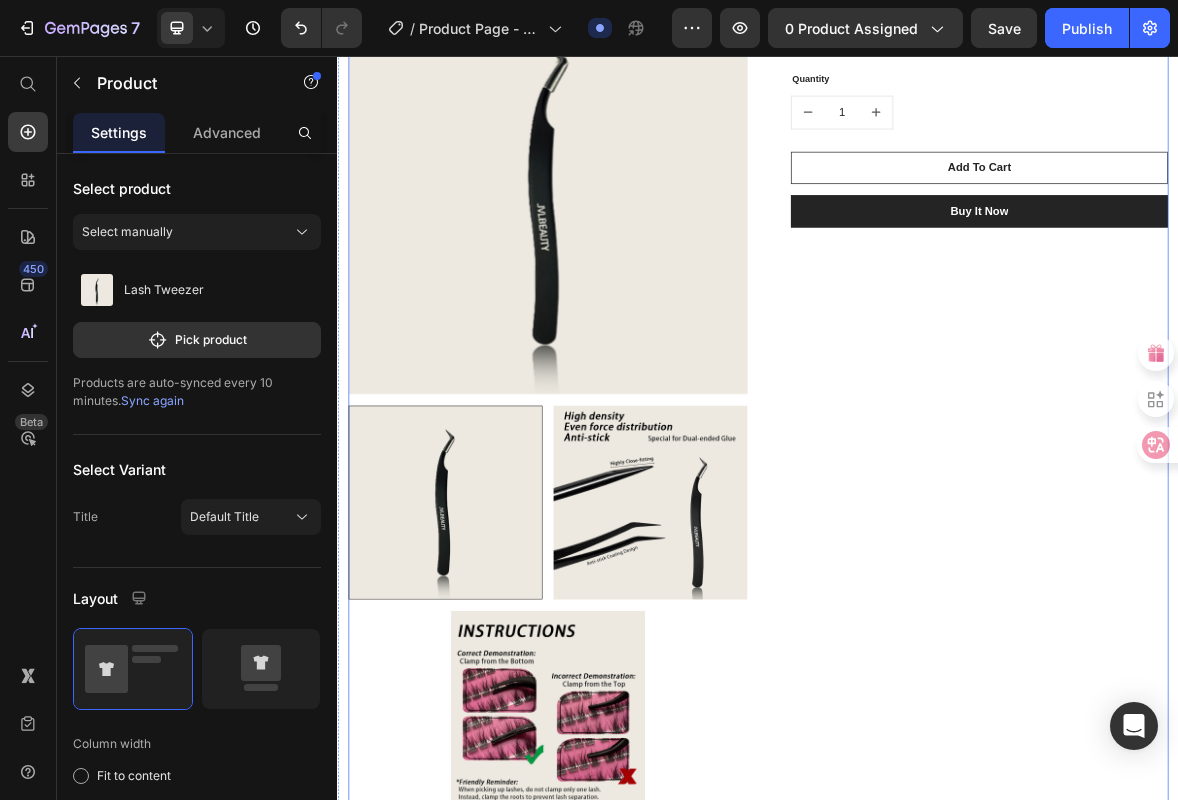 click on "Lash Tweezer (P) Title $6.80 (P) Price $0.00 (P) Price Row Quantity Text block 1 (P) Quantity Add To Cart (P) Cart Button Buy it now (P) Dynamic Checkout Row" at bounding box center [1237, 555] 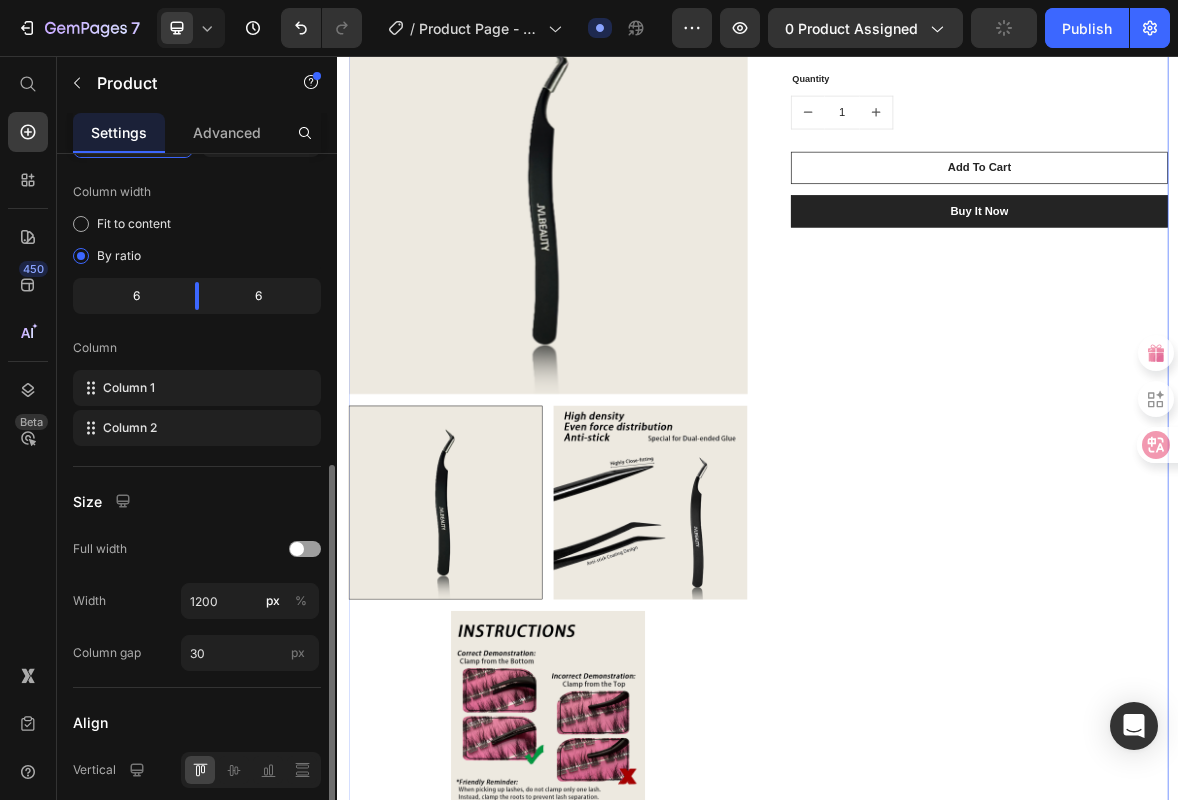 scroll, scrollTop: 700, scrollLeft: 0, axis: vertical 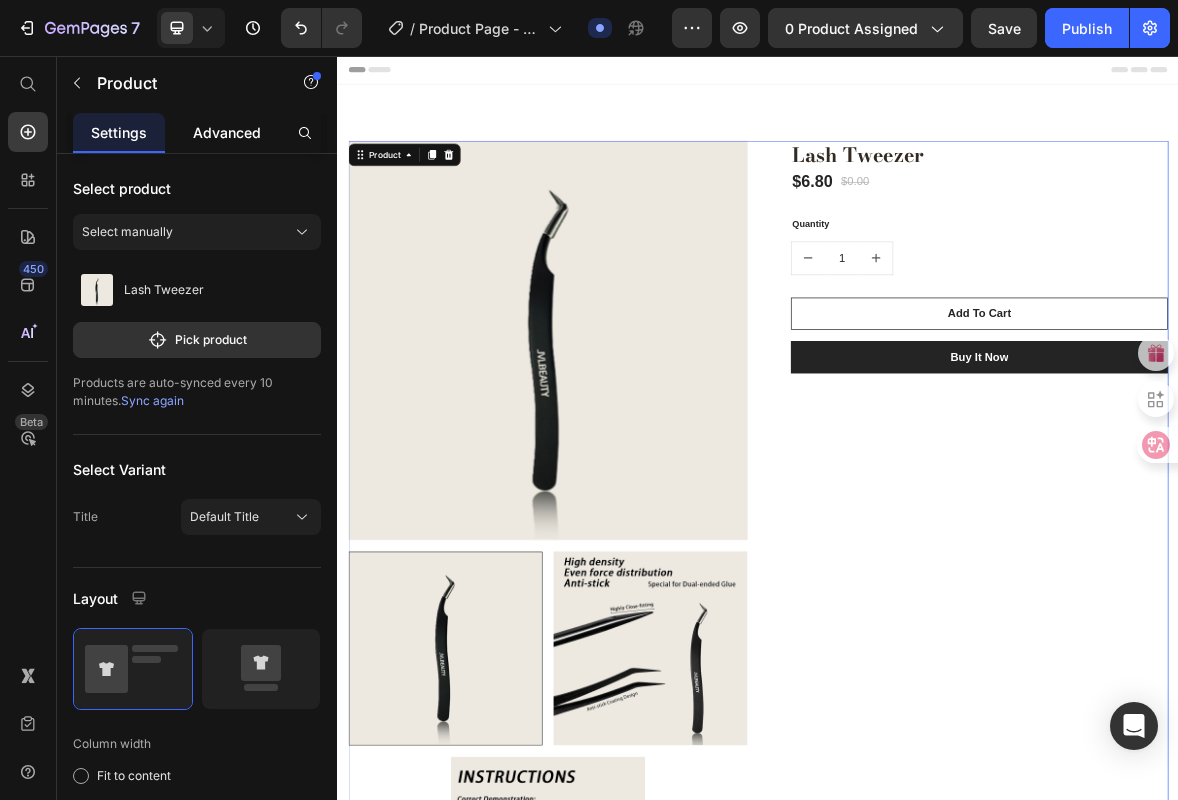 click on "Advanced" at bounding box center (227, 132) 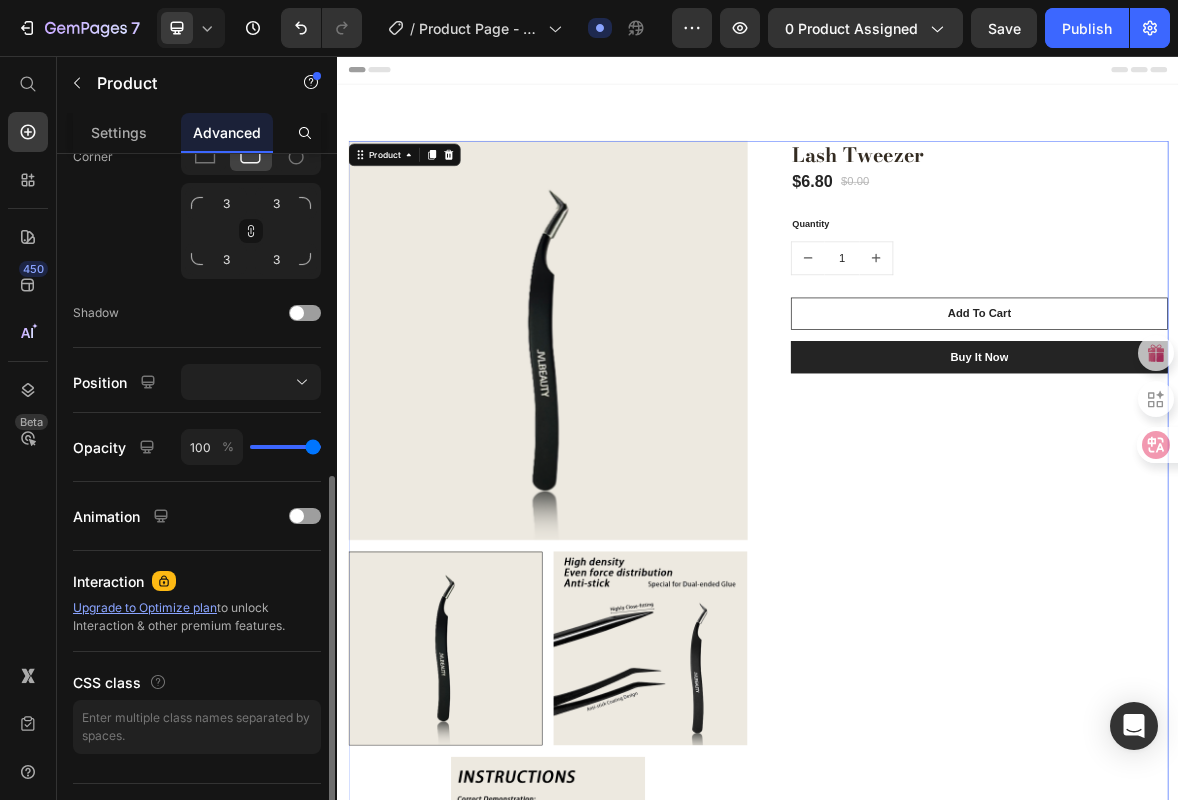 scroll, scrollTop: 670, scrollLeft: 0, axis: vertical 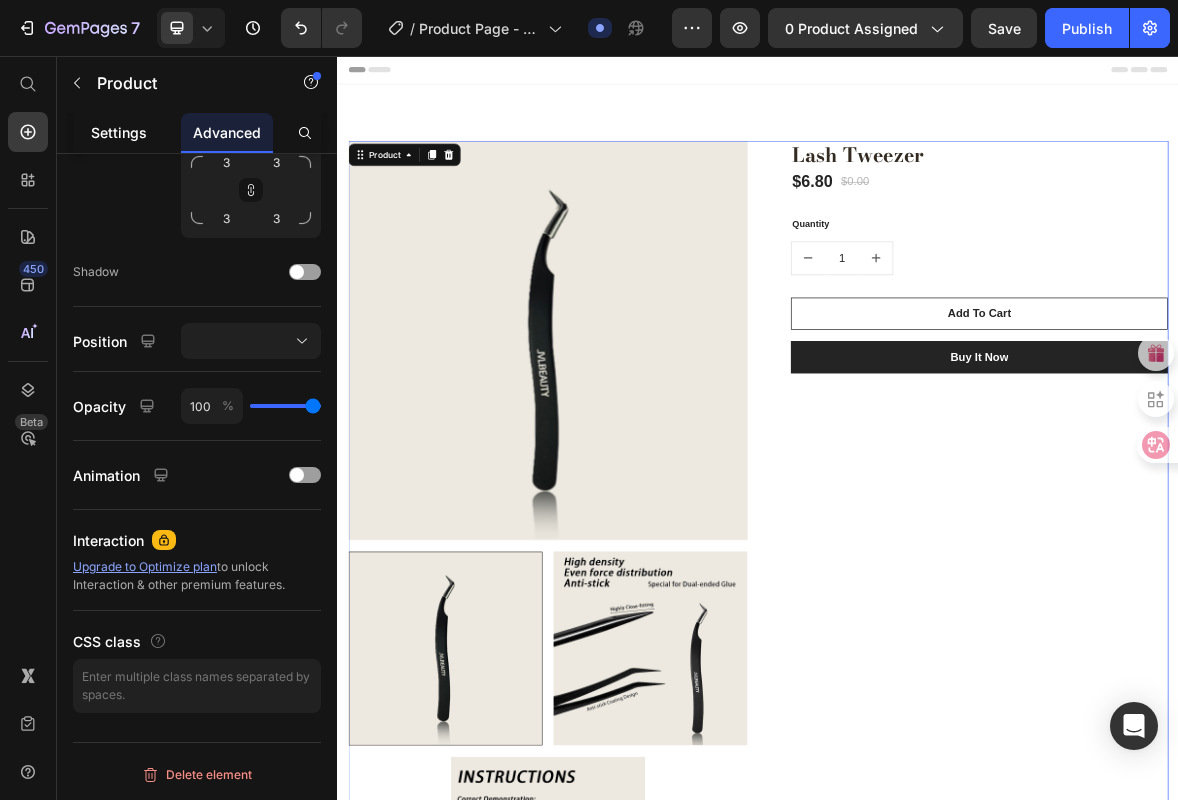 click on "Settings" at bounding box center [119, 132] 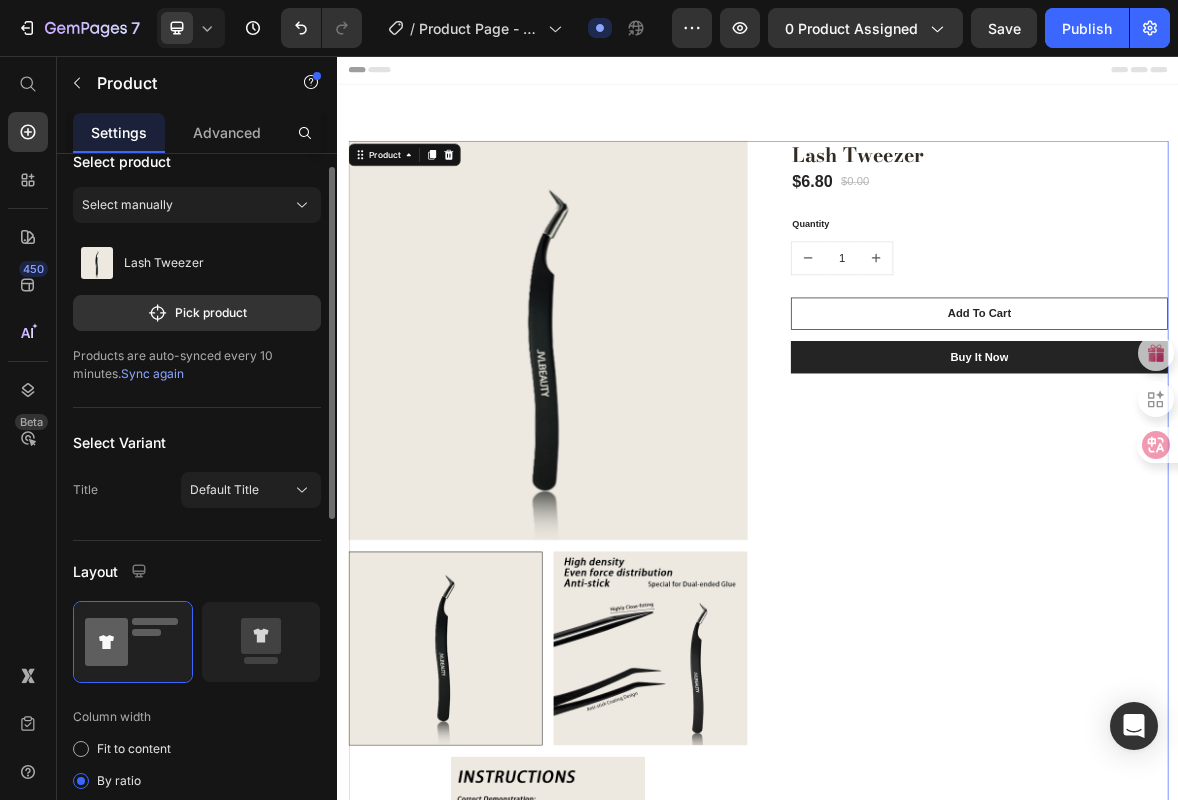 scroll, scrollTop: 168, scrollLeft: 0, axis: vertical 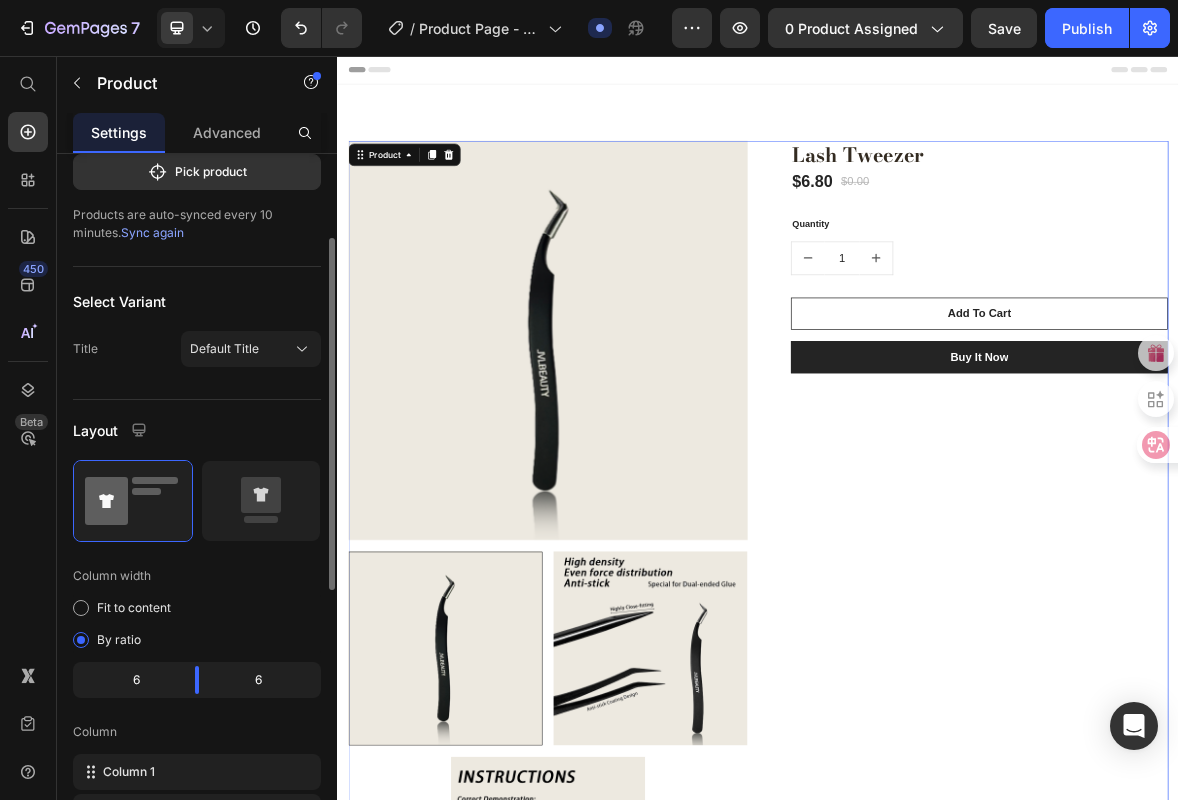 click 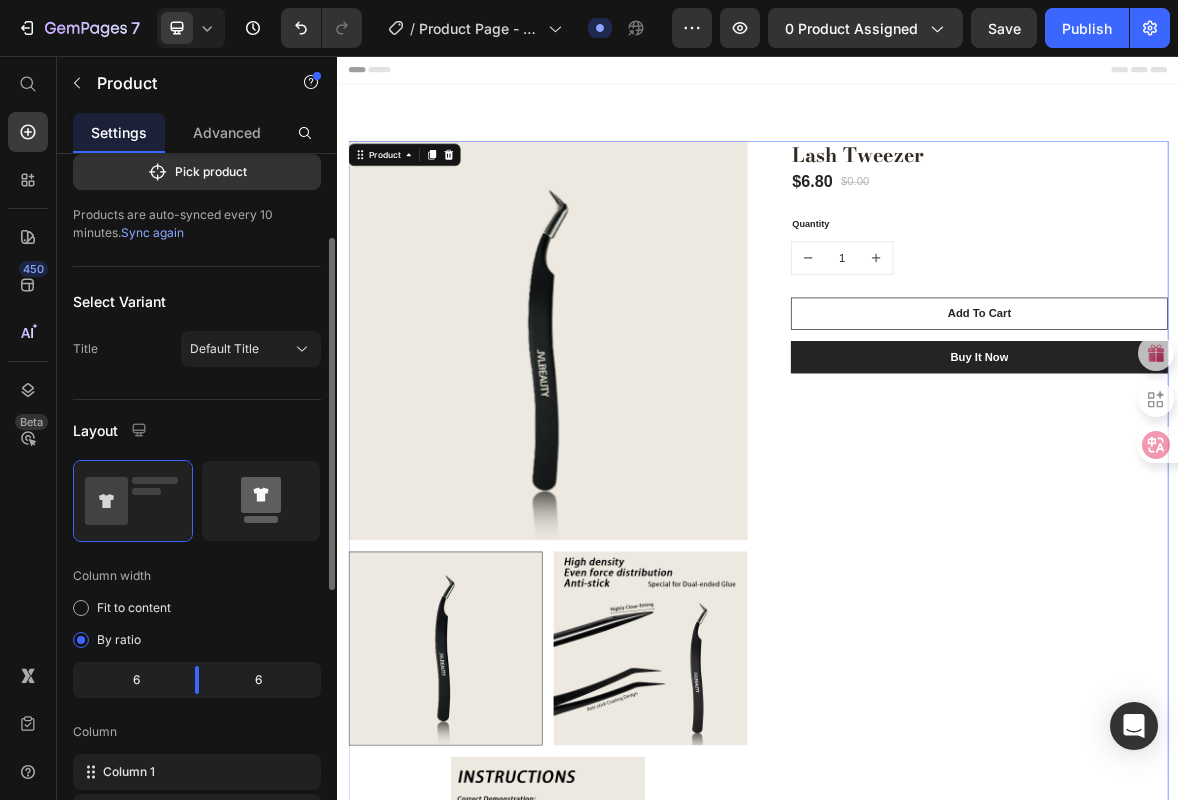click 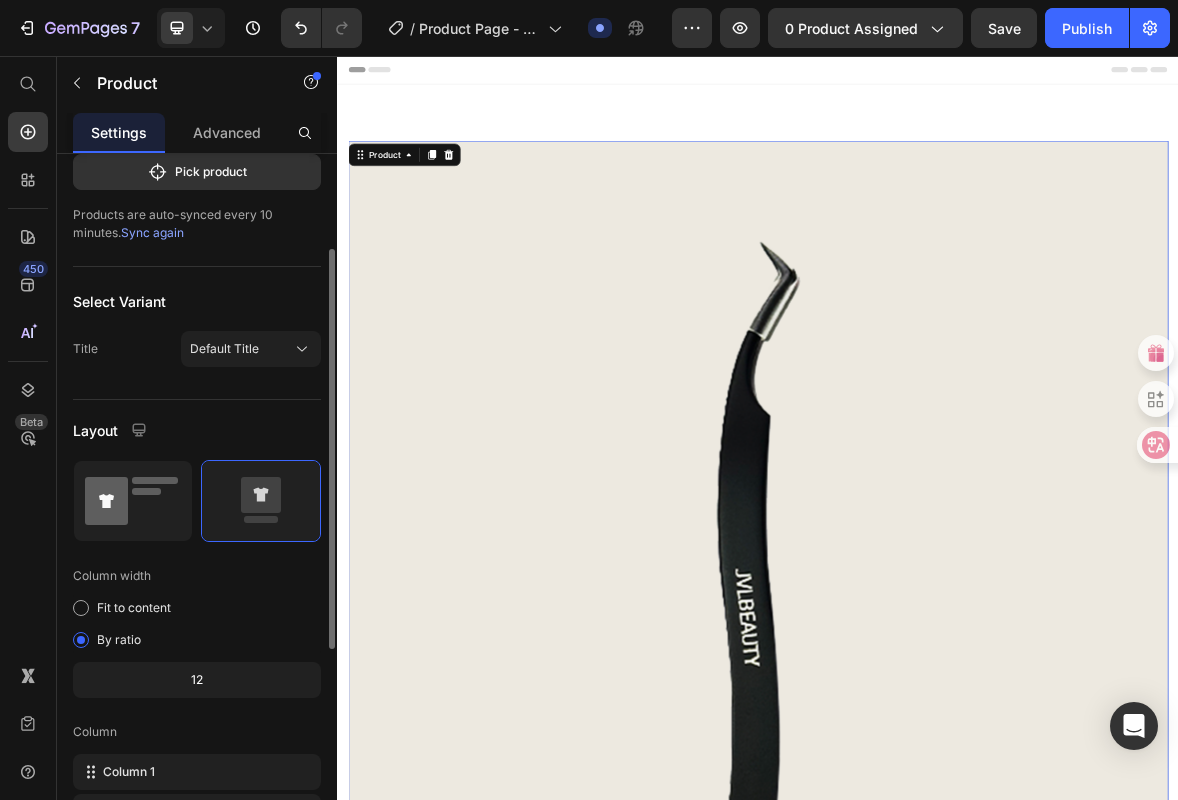 click 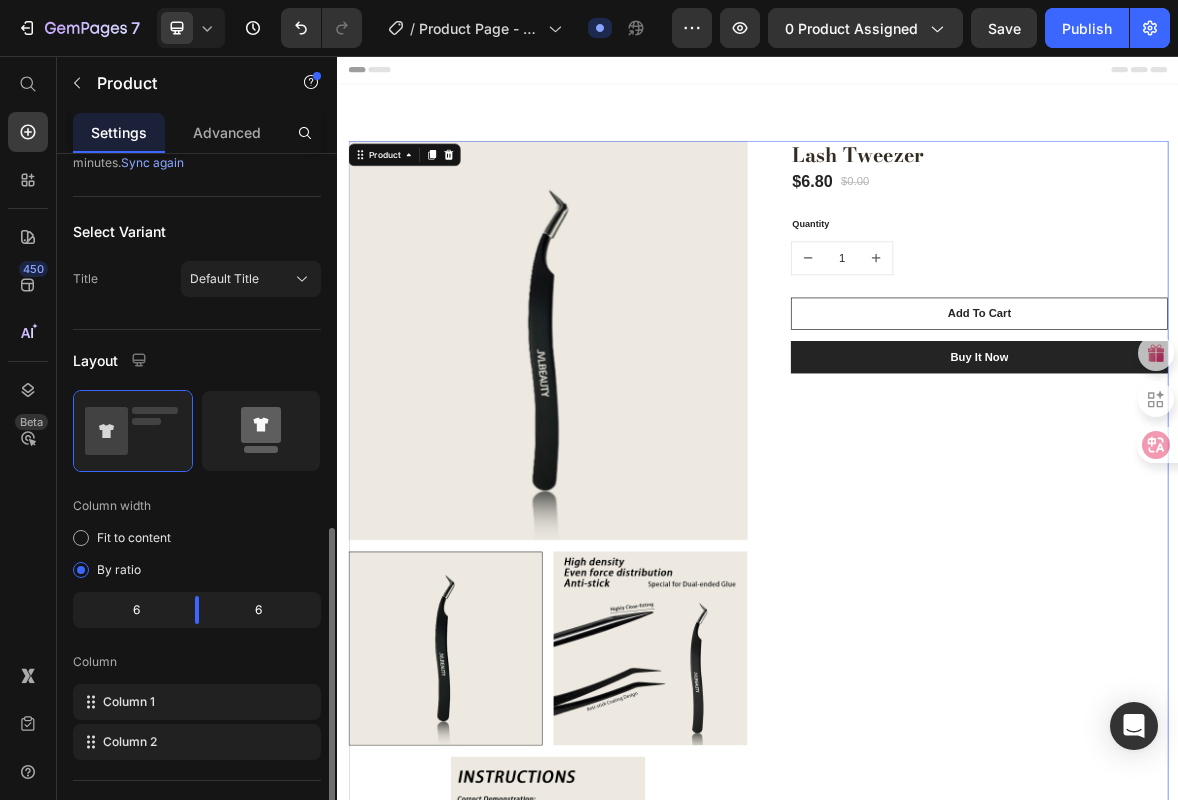 scroll, scrollTop: 602, scrollLeft: 0, axis: vertical 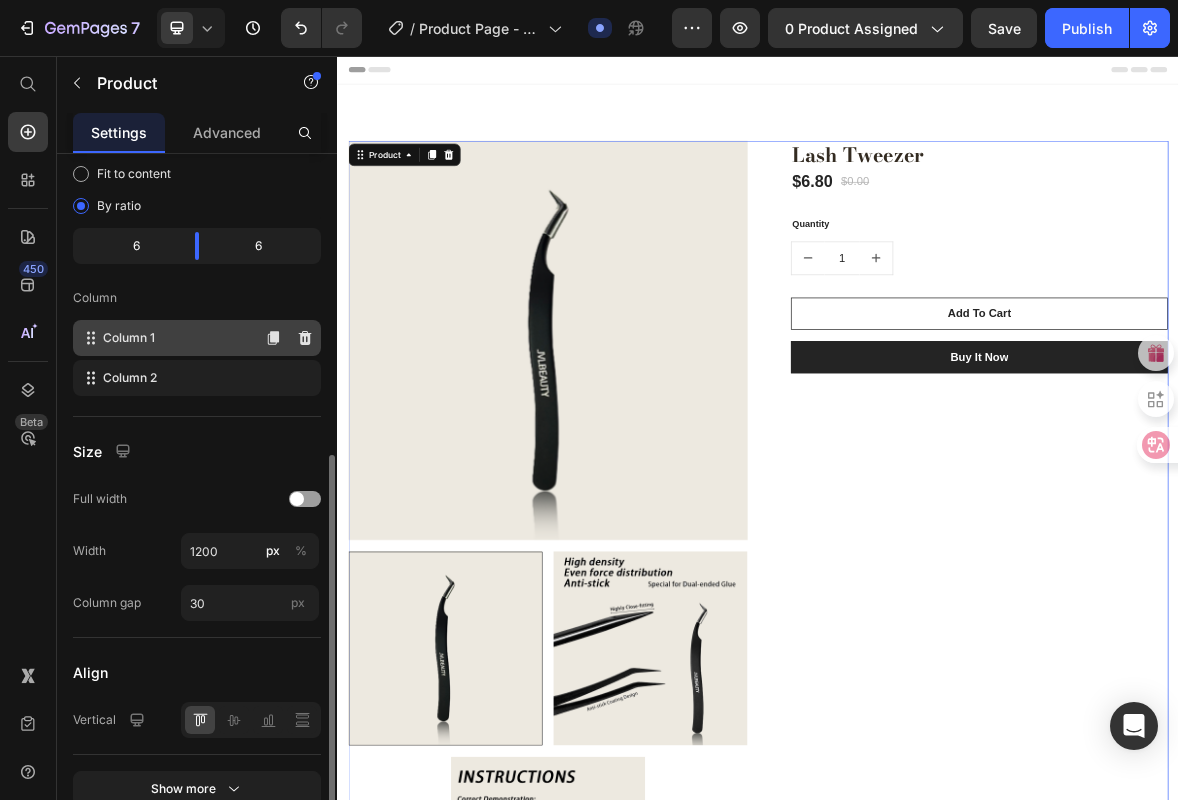click on "Column 1" 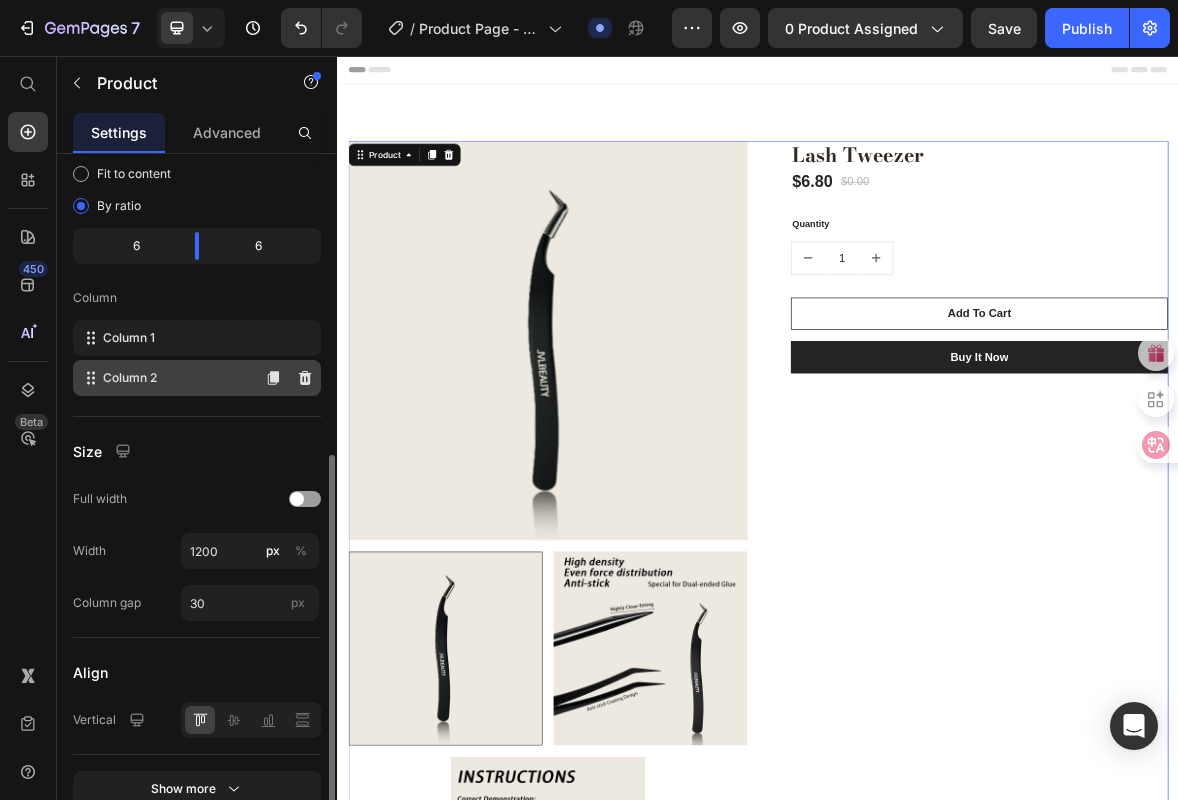 click on "Column 2" 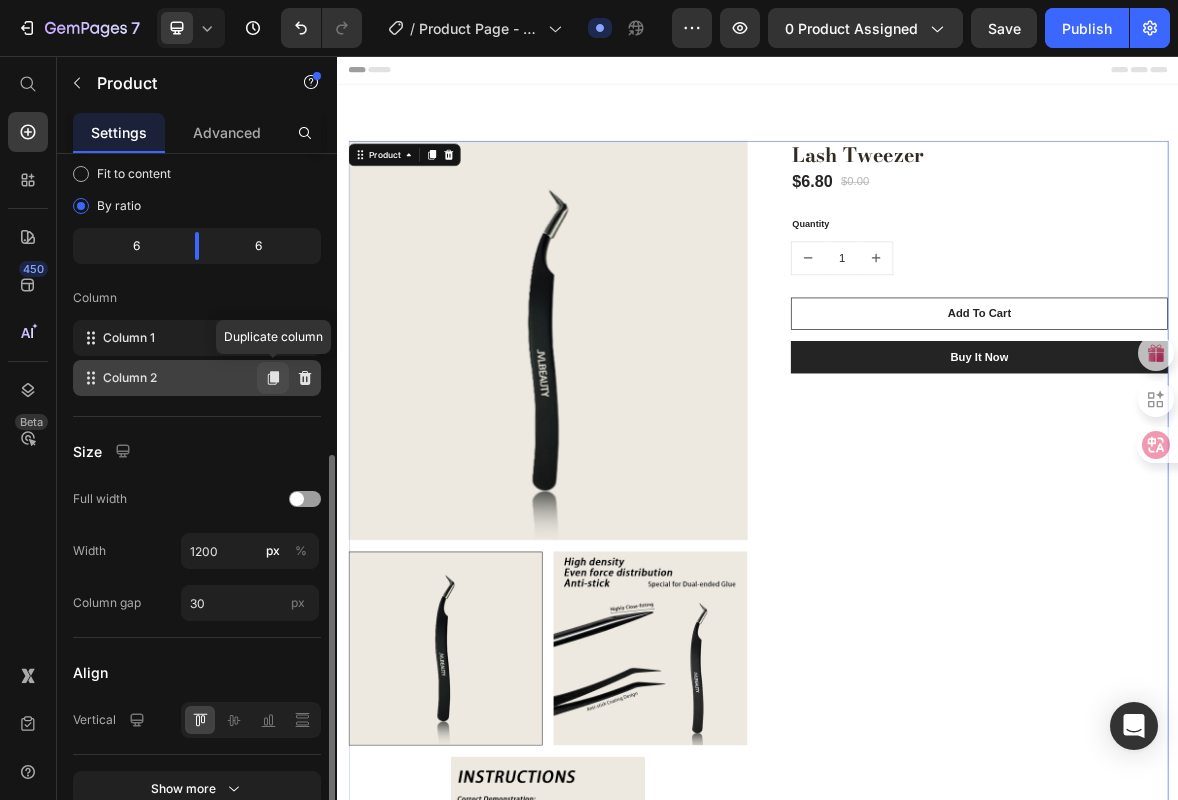 click 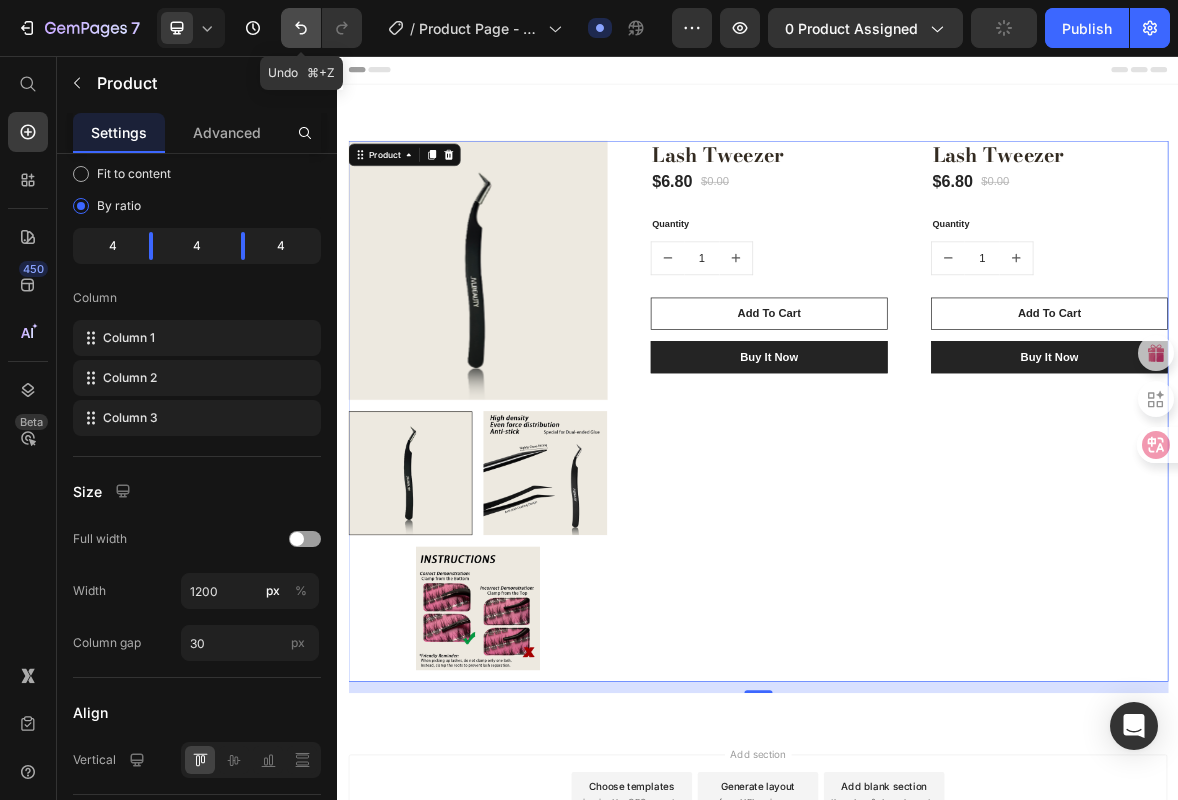 click 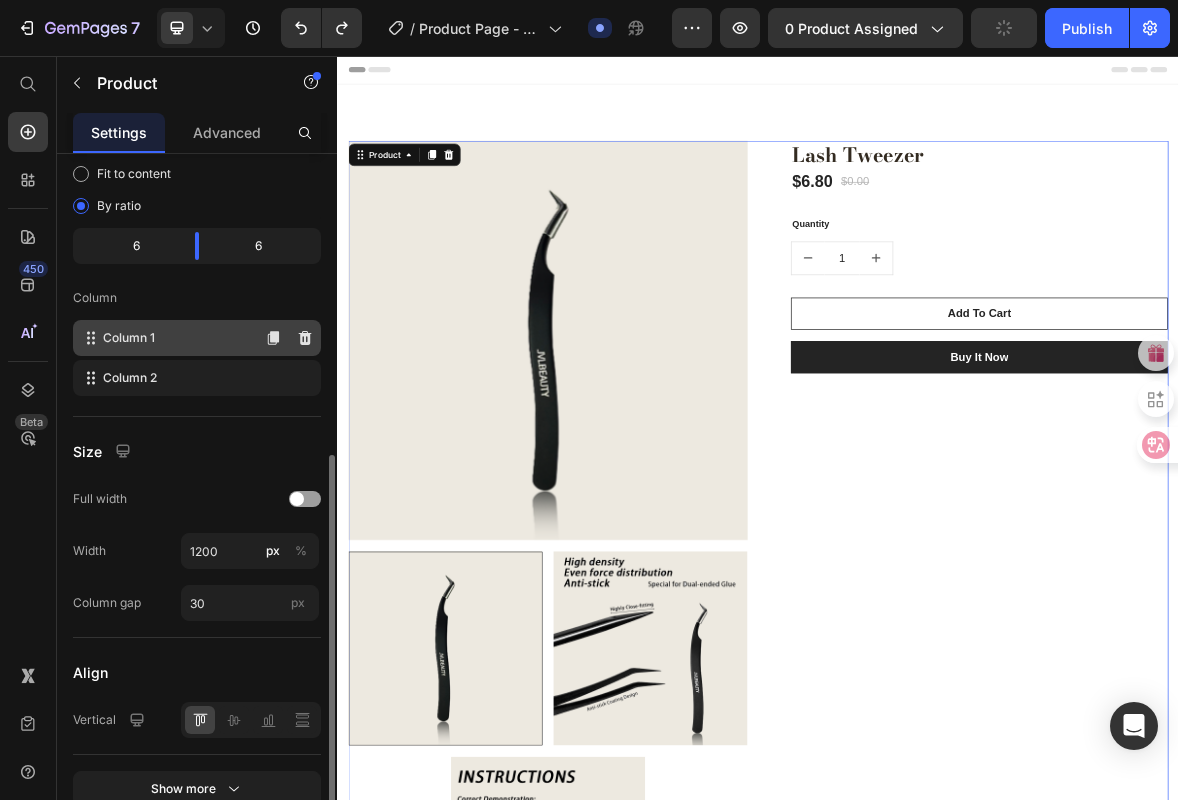 click on "Column 1" 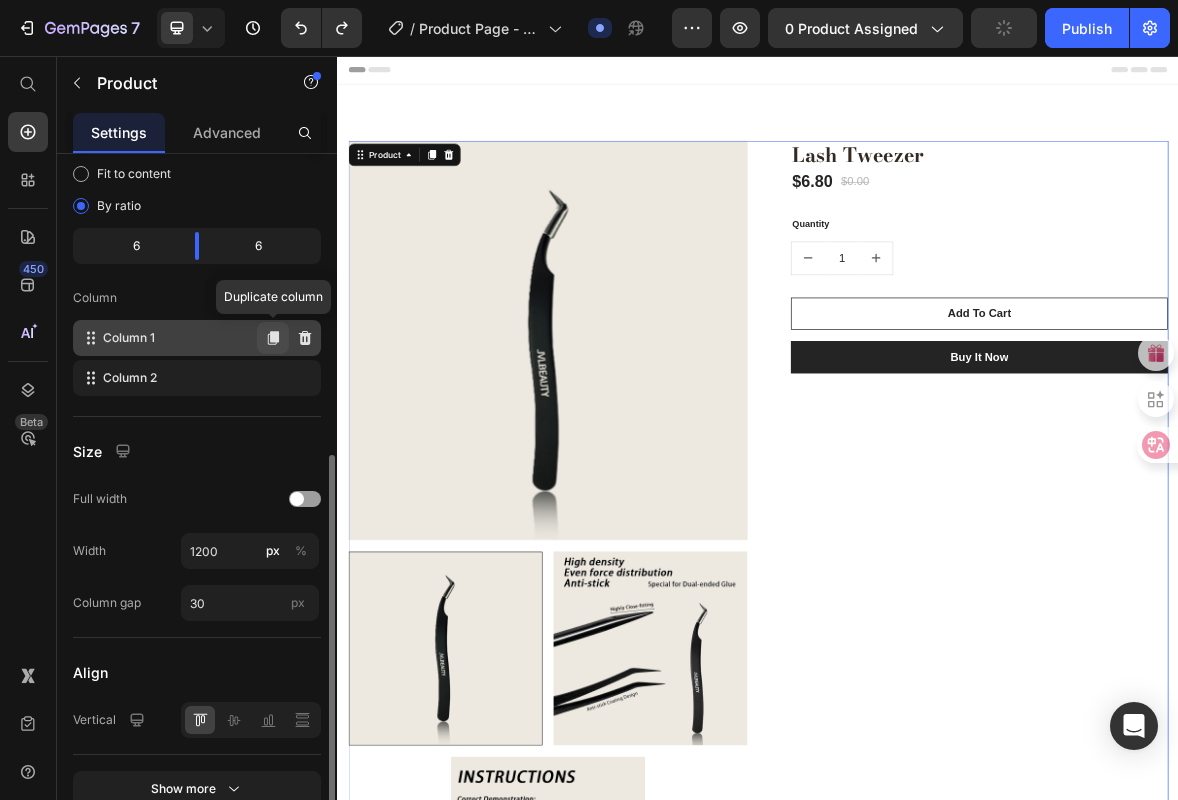 click 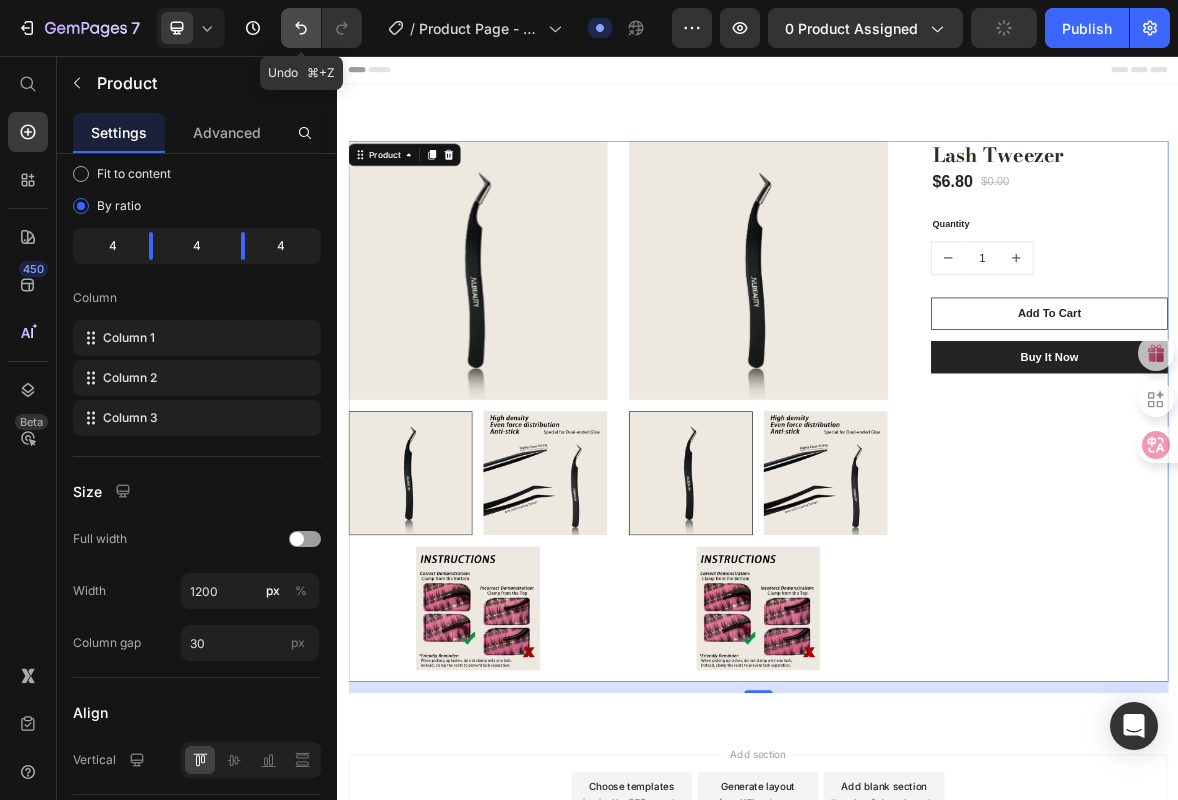 click 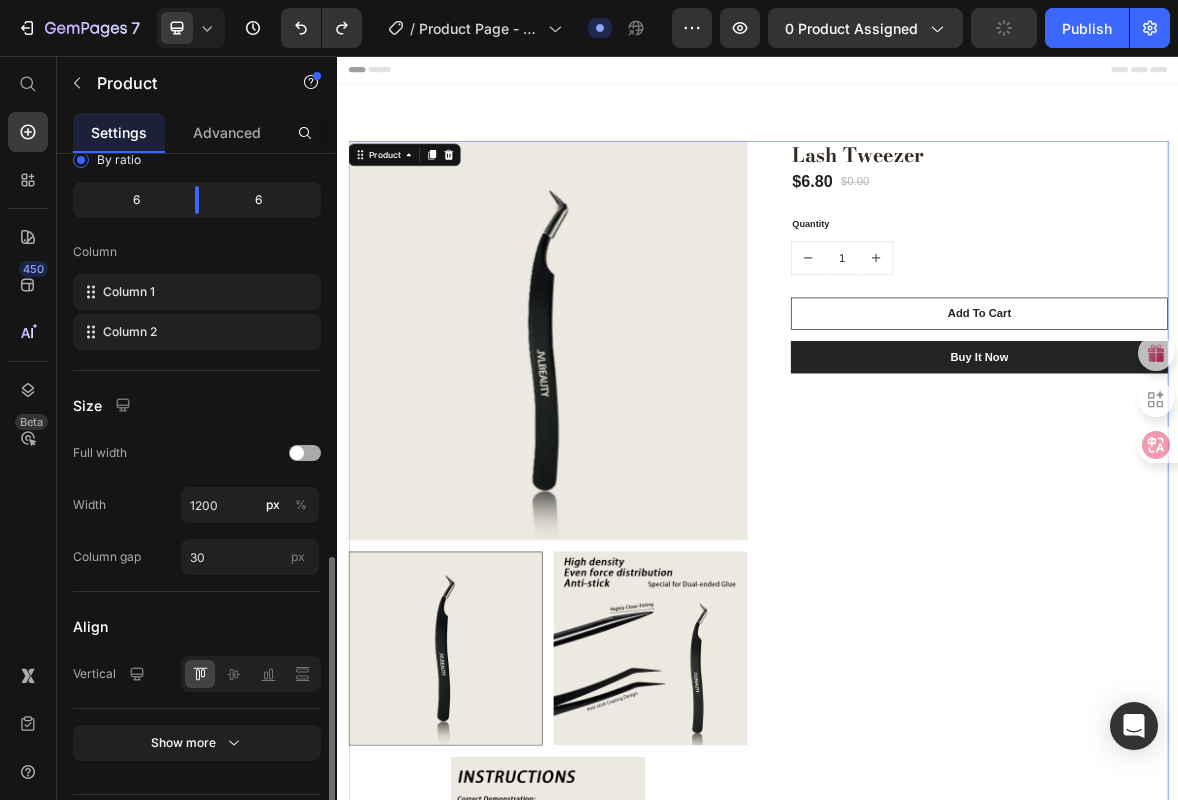scroll, scrollTop: 700, scrollLeft: 0, axis: vertical 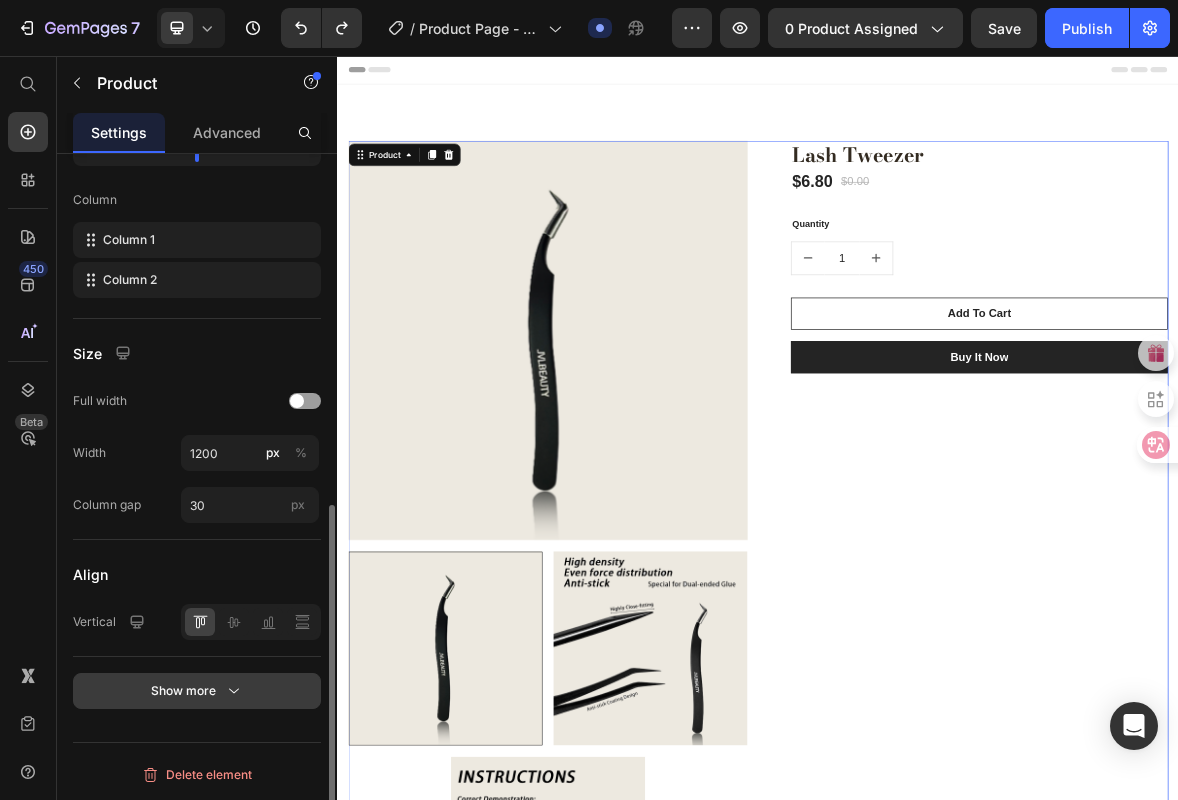 click on "Show more" at bounding box center (197, 691) 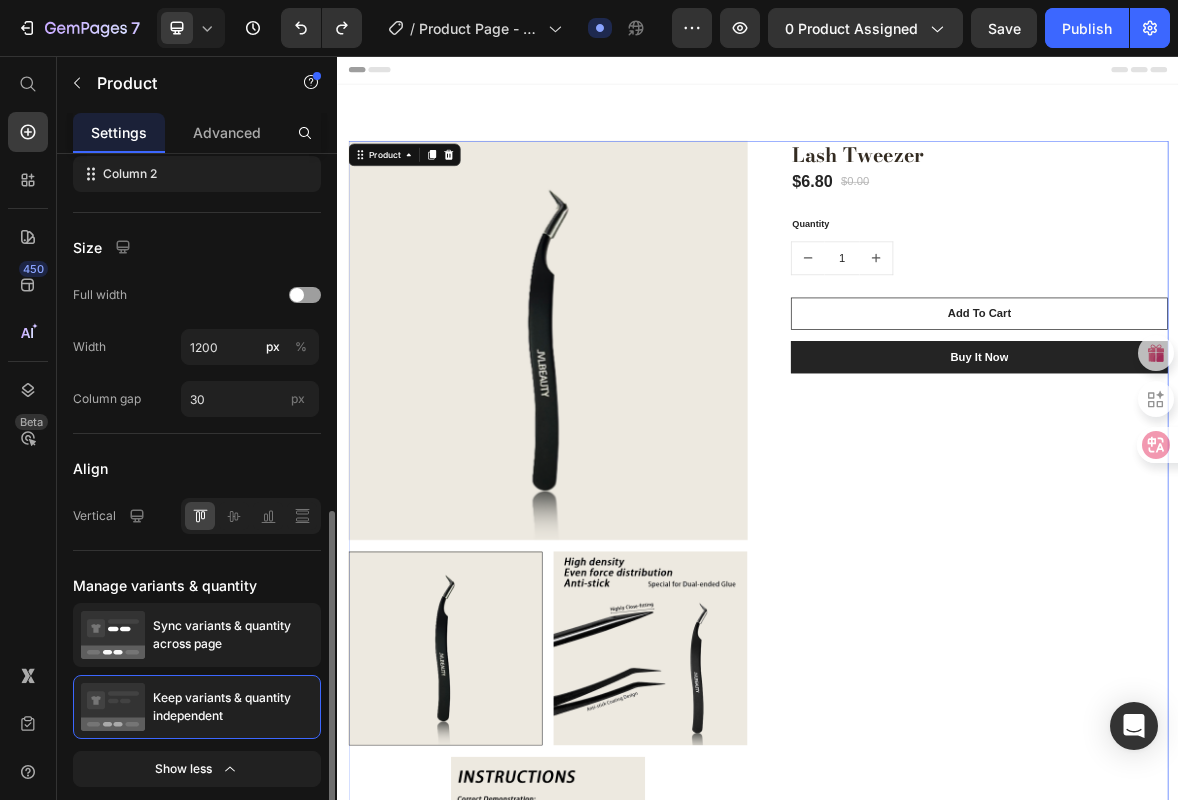 scroll, scrollTop: 884, scrollLeft: 0, axis: vertical 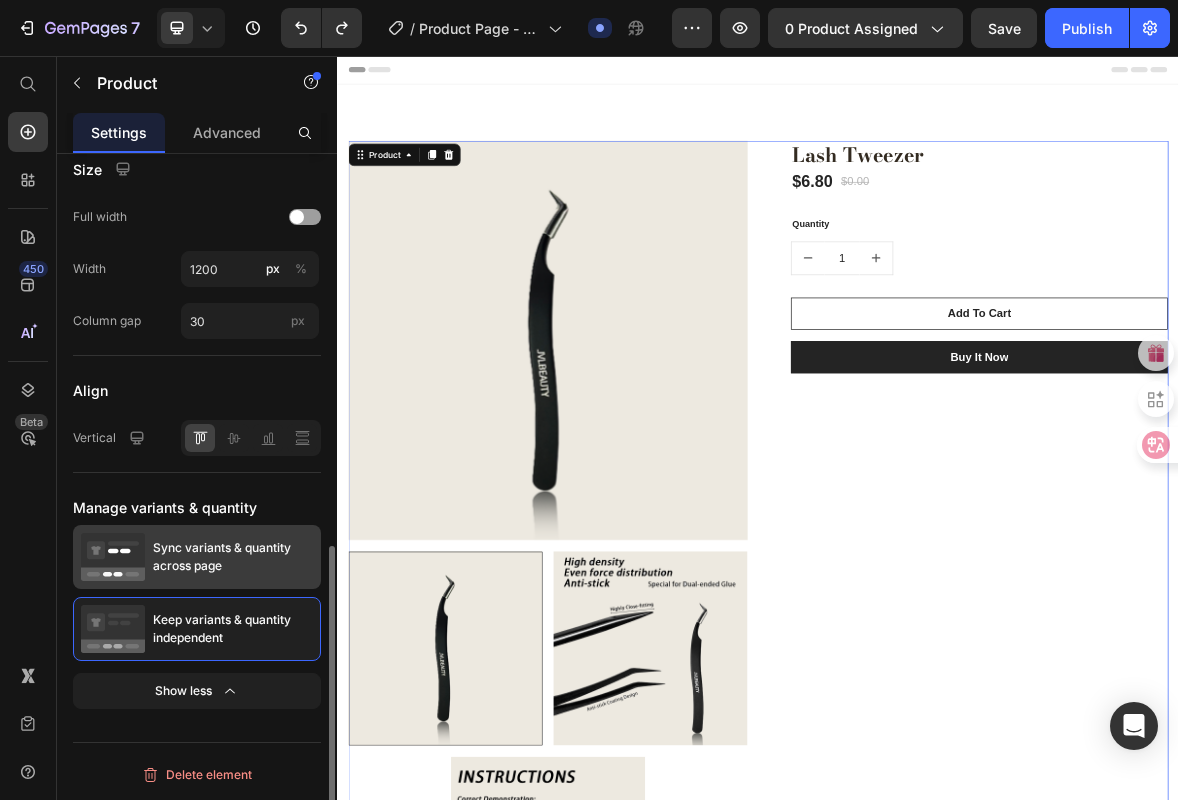click on "Sync variants & quantity across page" at bounding box center [197, 557] 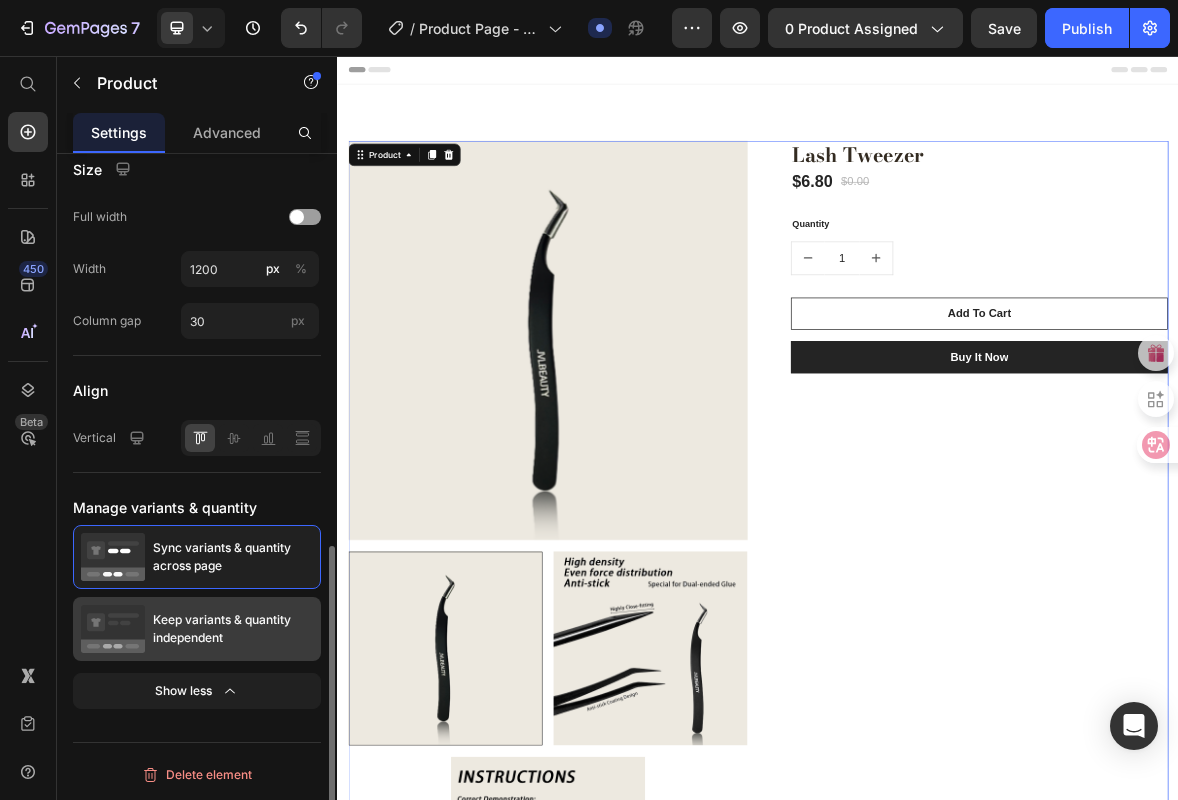 click on "Keep variants & quantity independent" at bounding box center (233, 629) 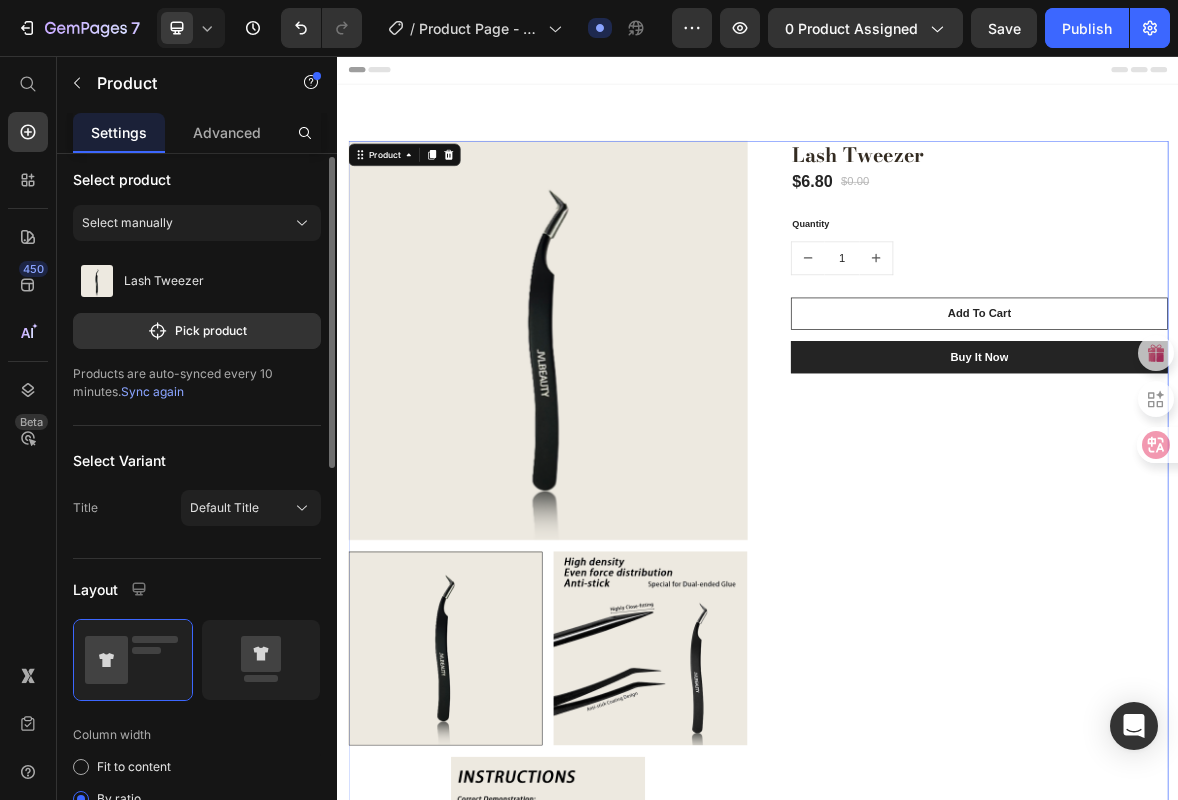 scroll, scrollTop: 0, scrollLeft: 0, axis: both 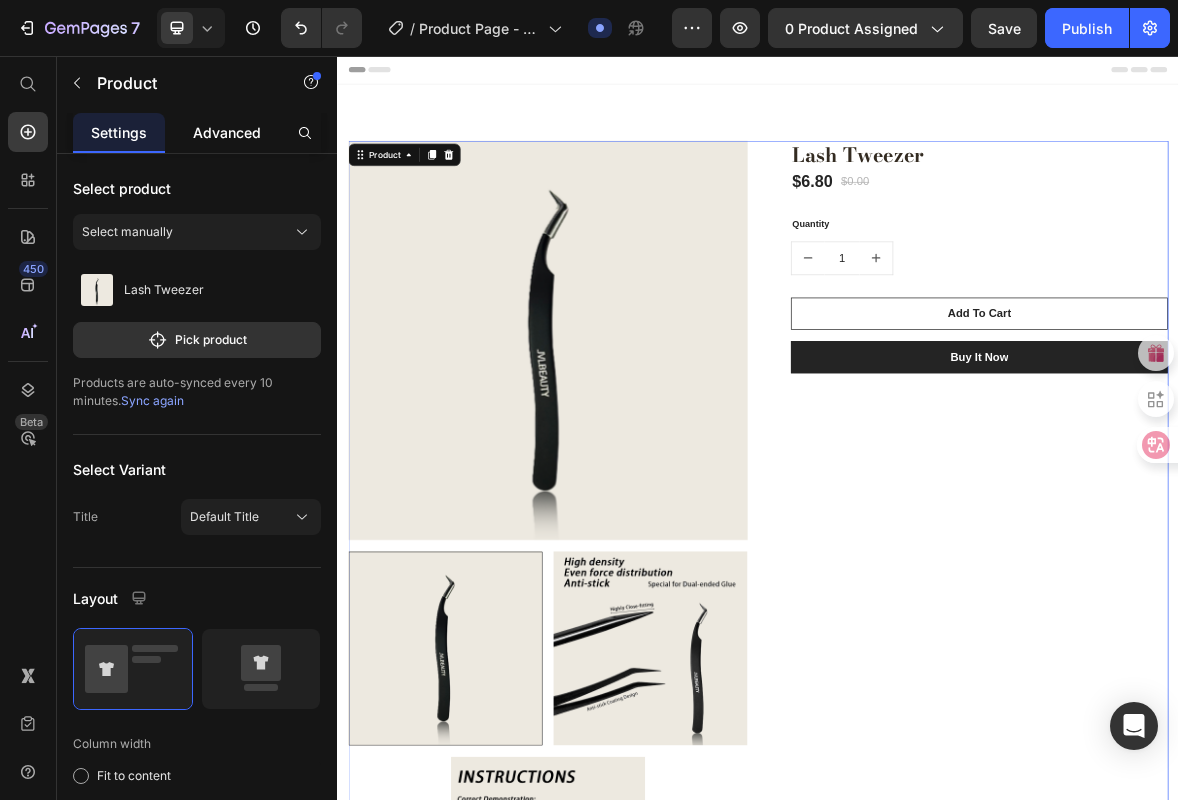 click on "Advanced" at bounding box center (227, 132) 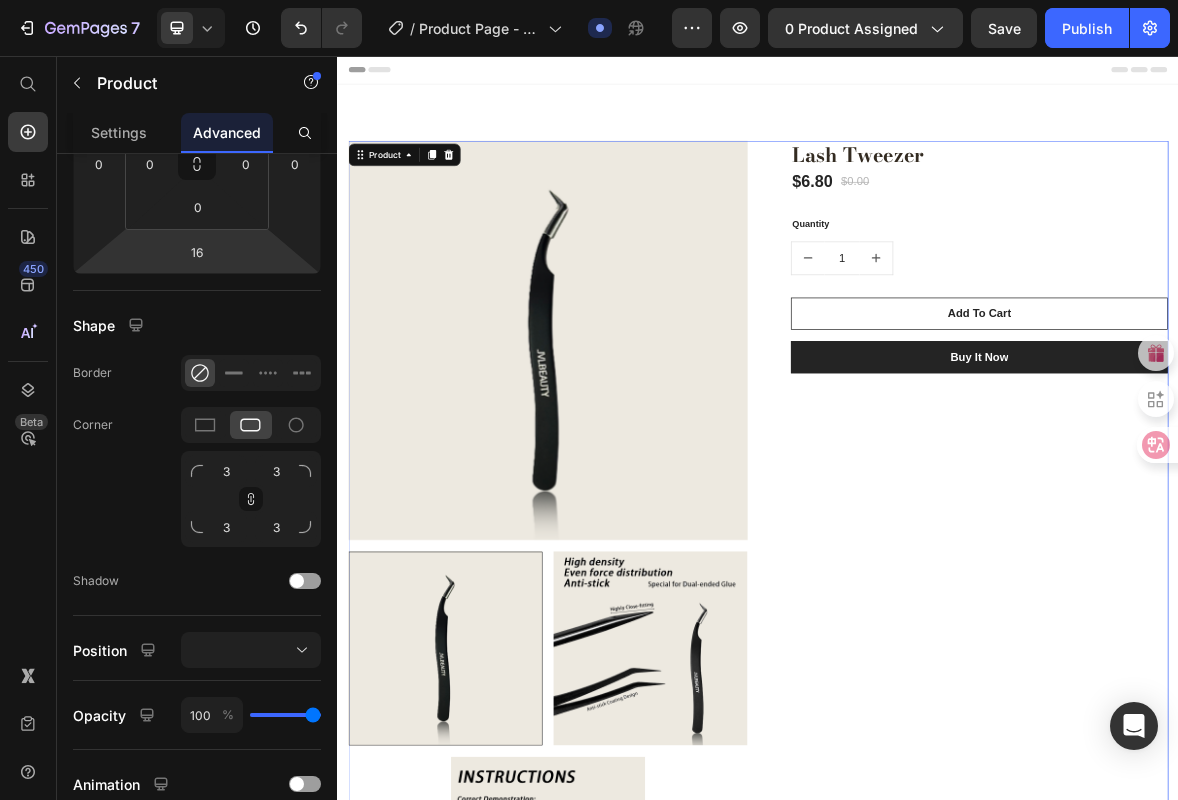 scroll, scrollTop: 670, scrollLeft: 0, axis: vertical 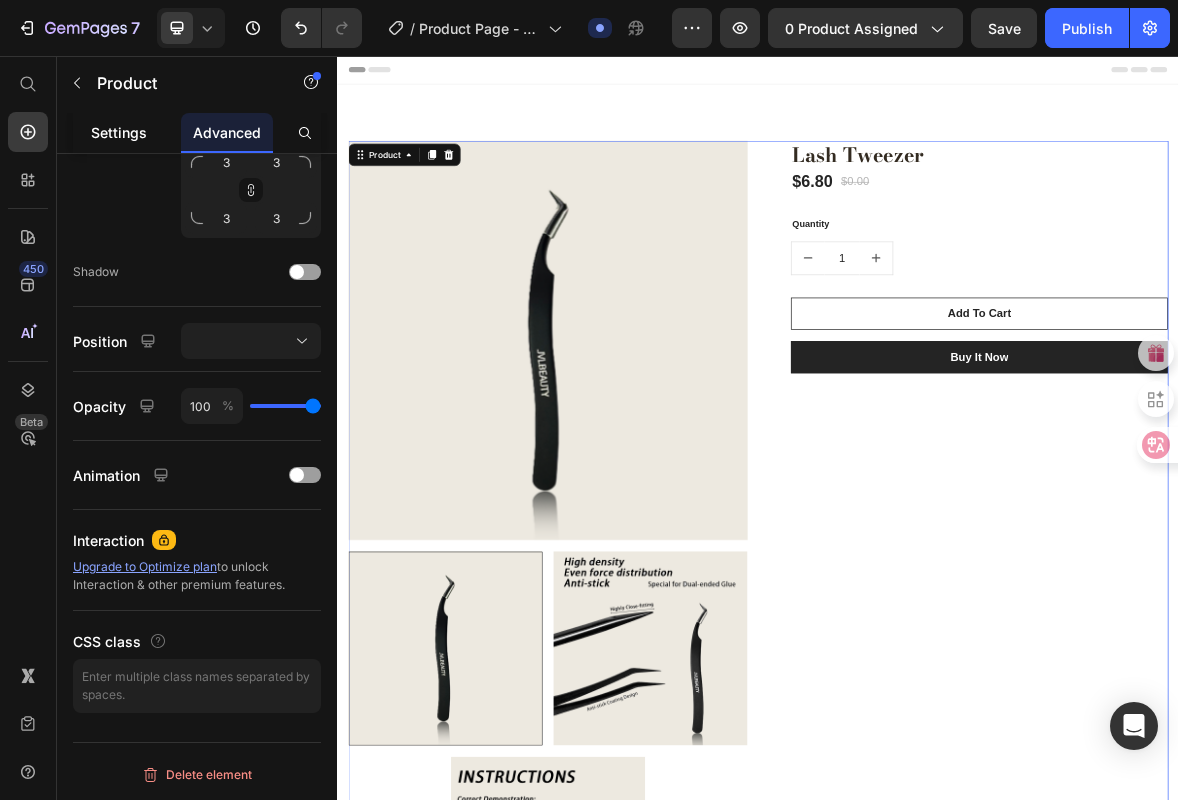 click on "Settings" at bounding box center (119, 132) 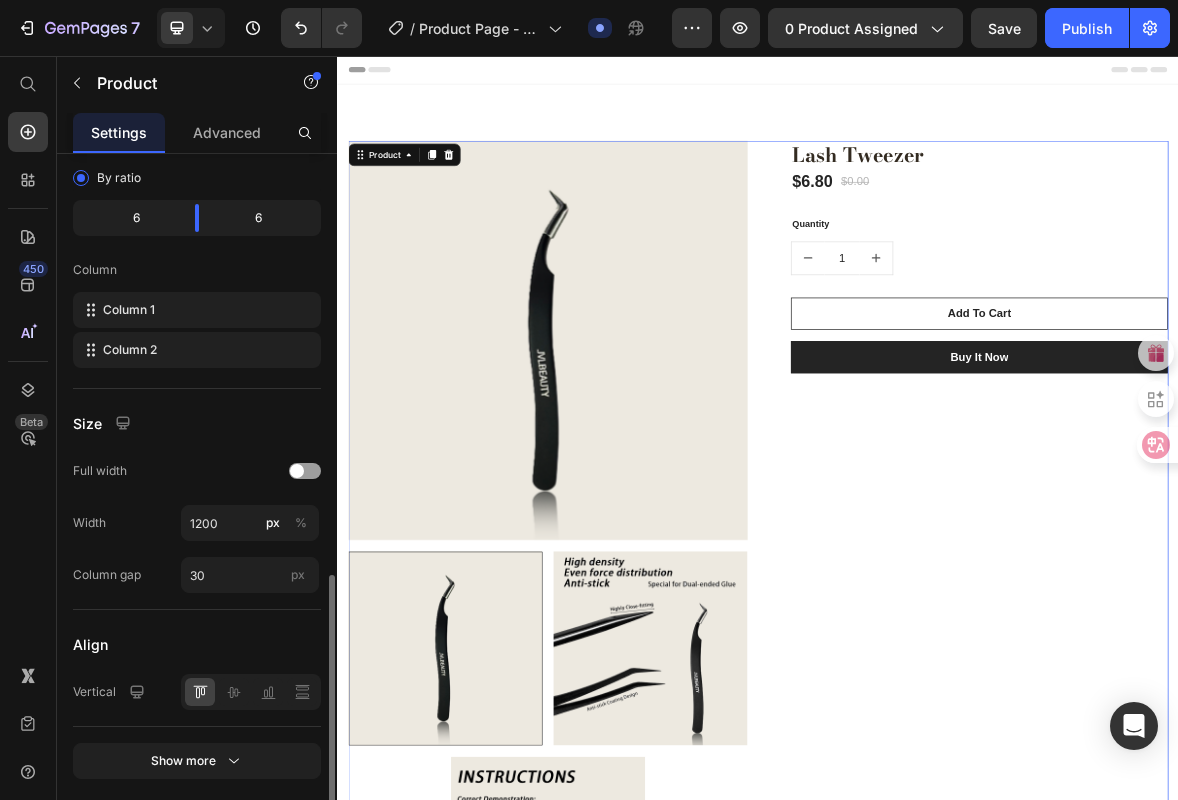 scroll, scrollTop: 700, scrollLeft: 0, axis: vertical 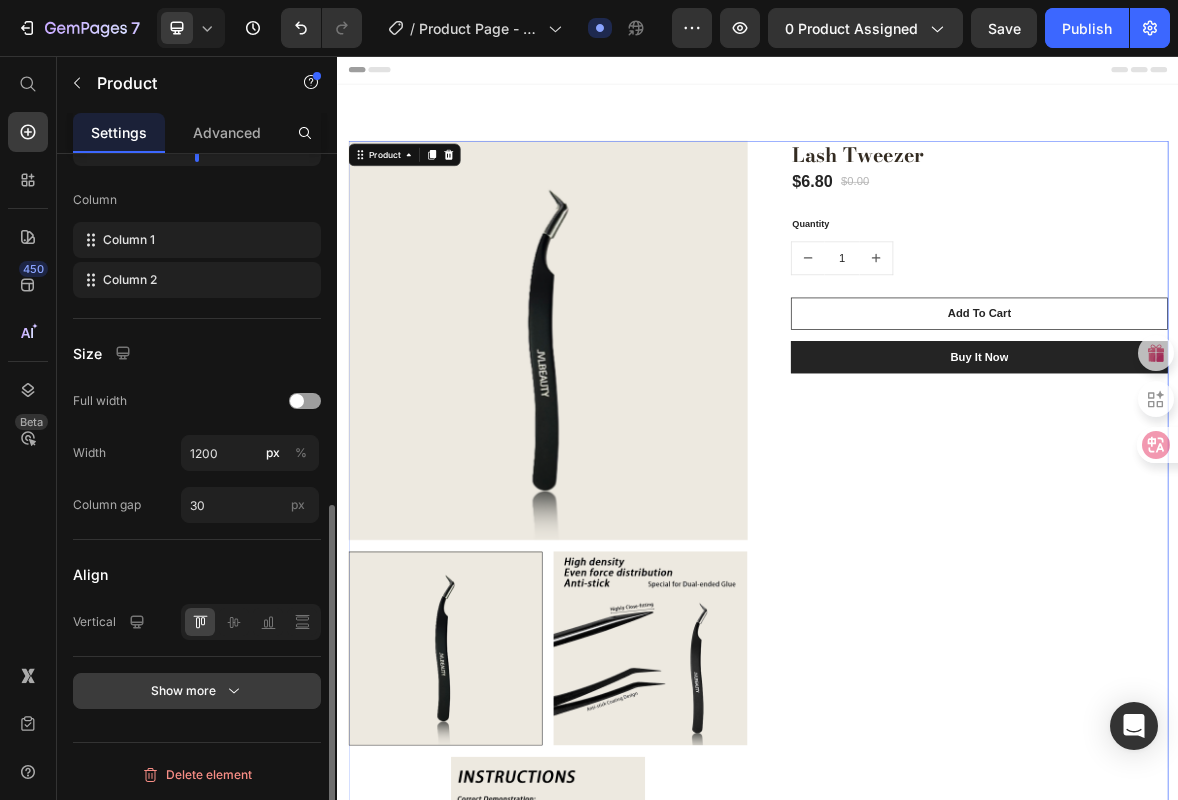 click 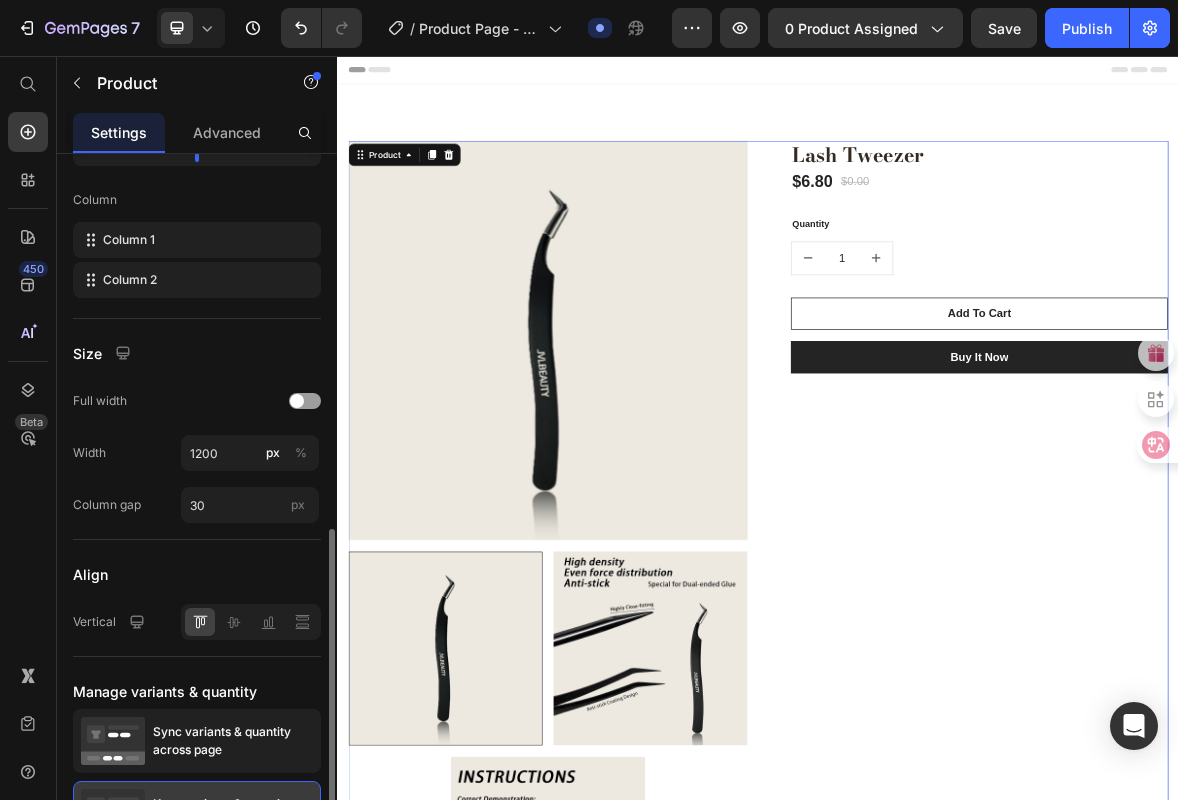scroll, scrollTop: 884, scrollLeft: 0, axis: vertical 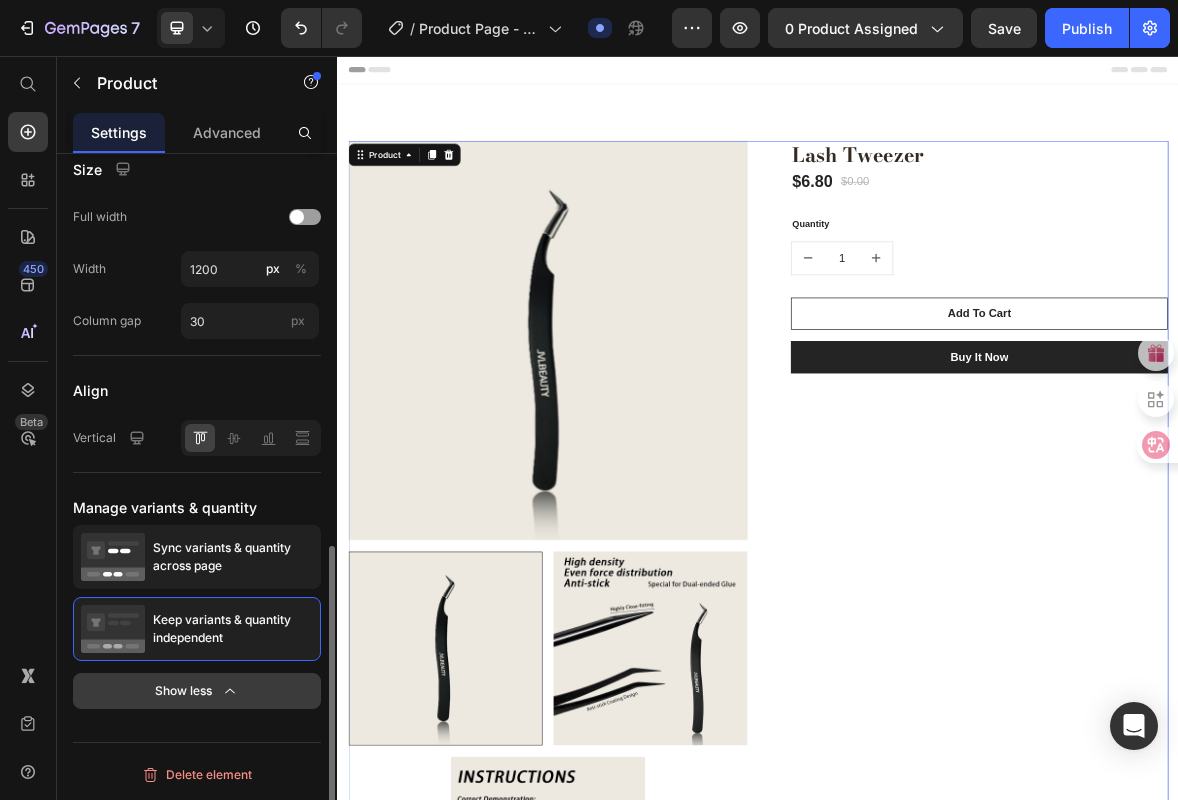 click on "Show less" at bounding box center (197, 691) 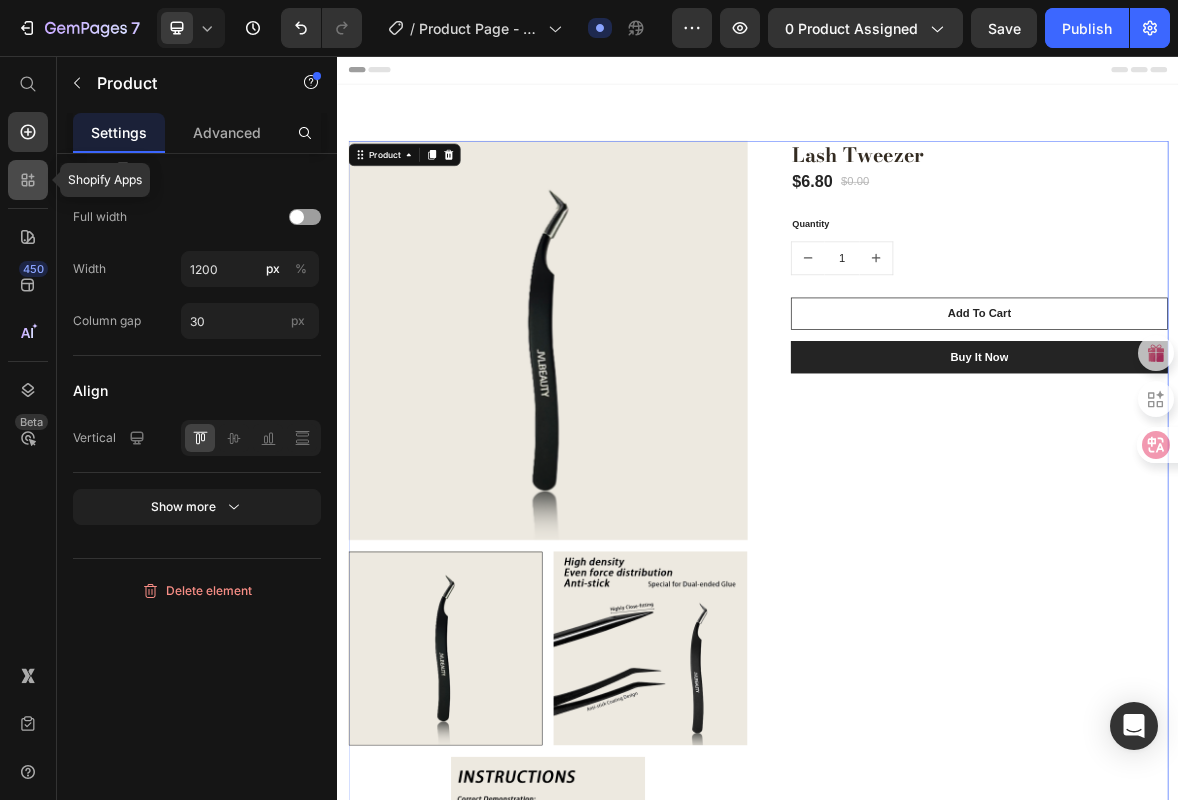 click 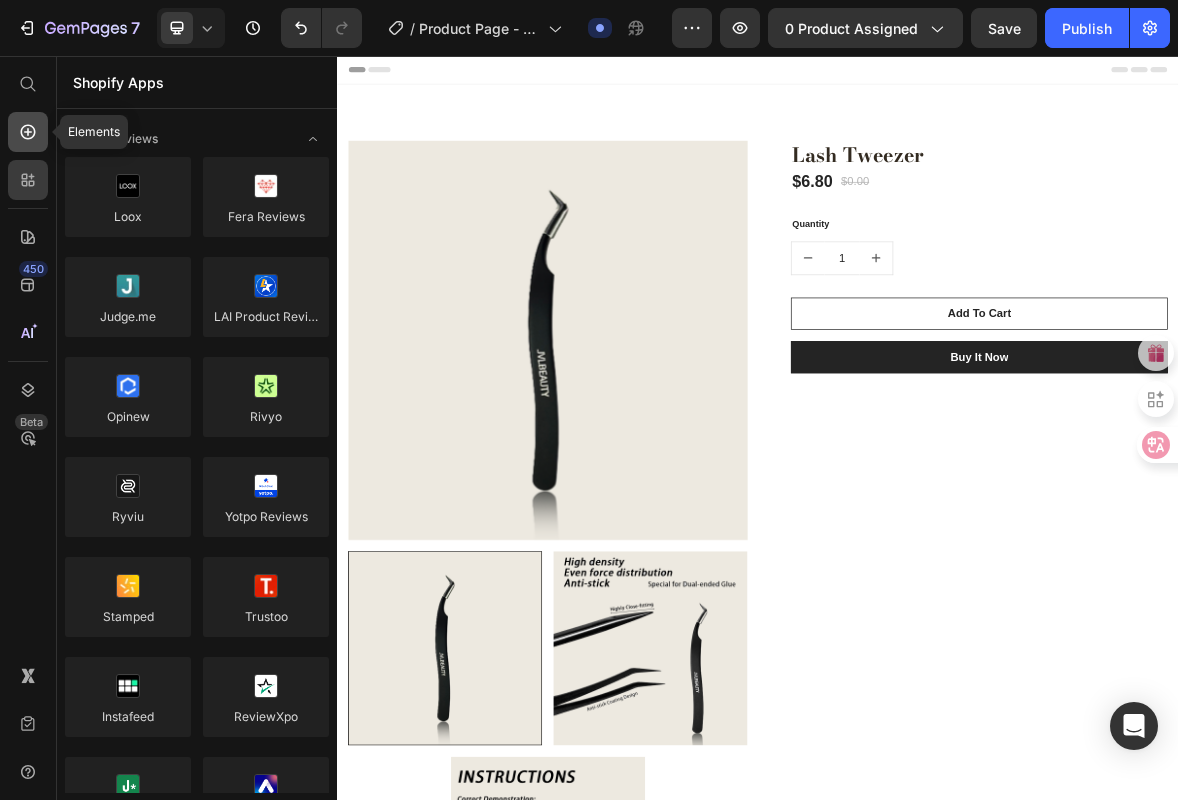 click 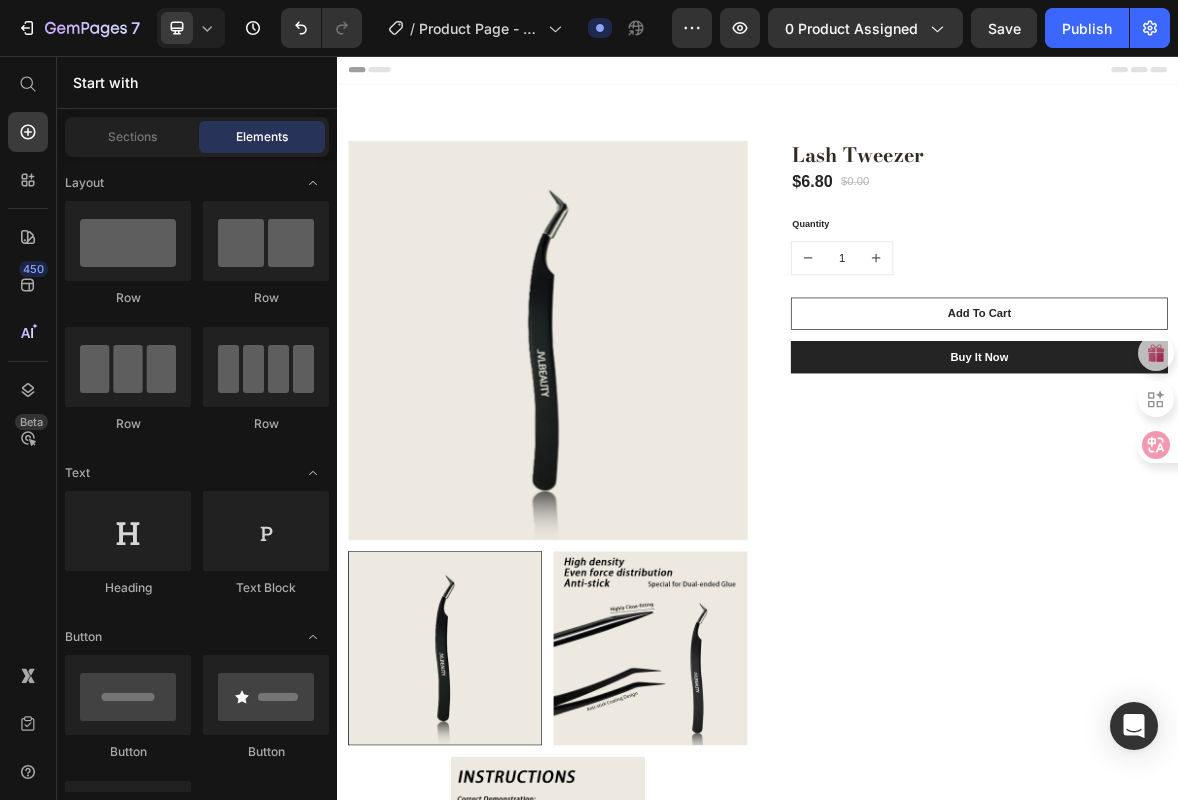 click on "Start with" at bounding box center [197, 82] 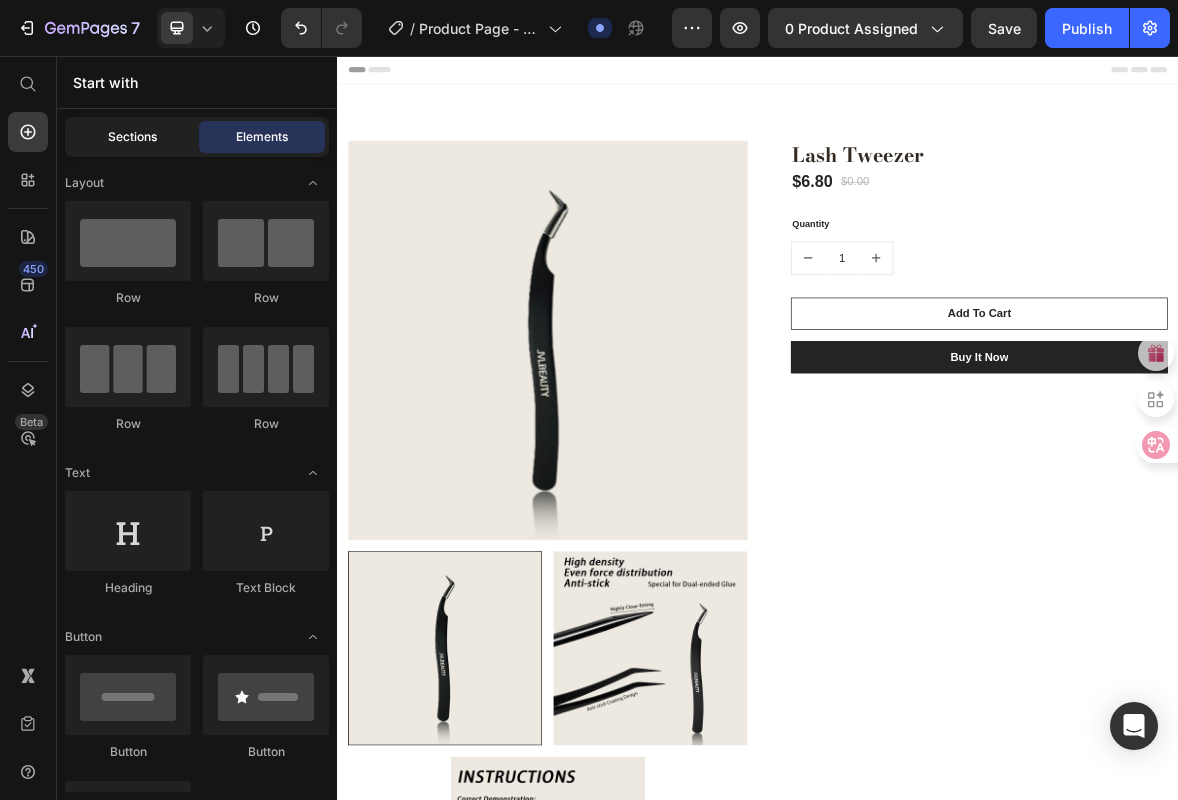 click on "Sections" at bounding box center [132, 137] 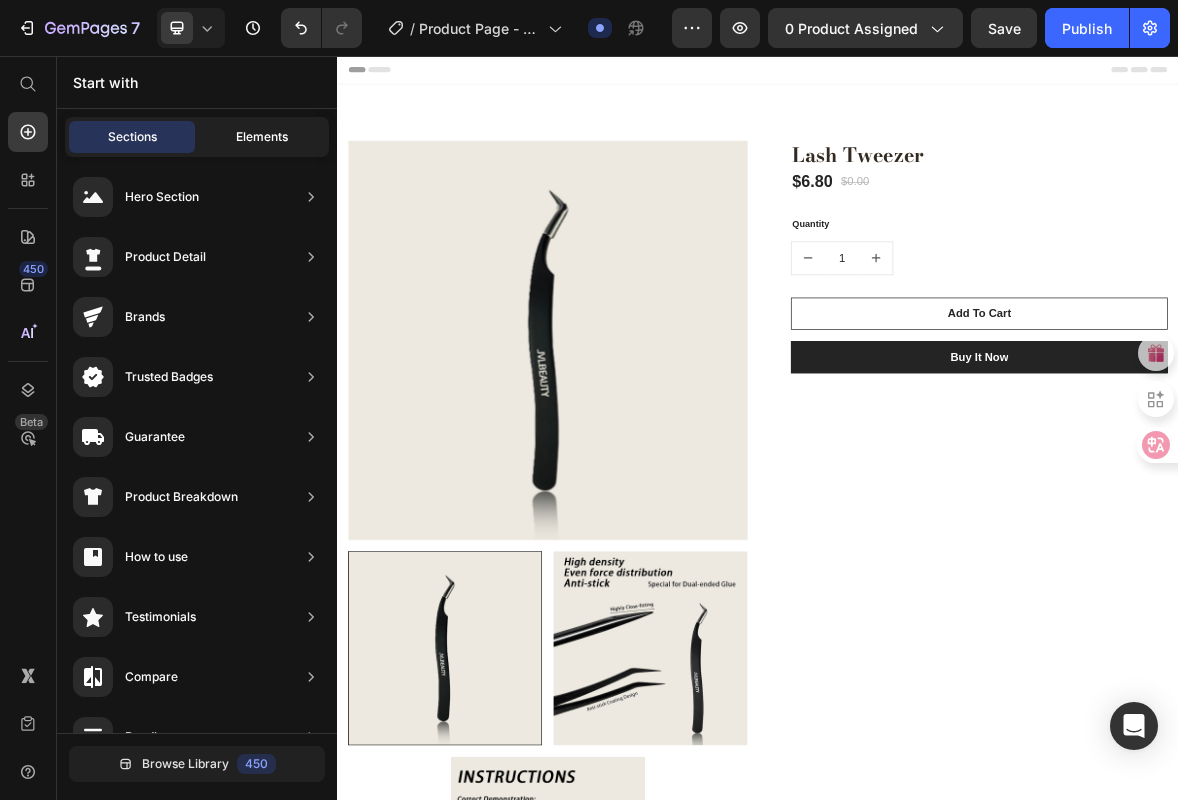 click on "Elements" at bounding box center (262, 137) 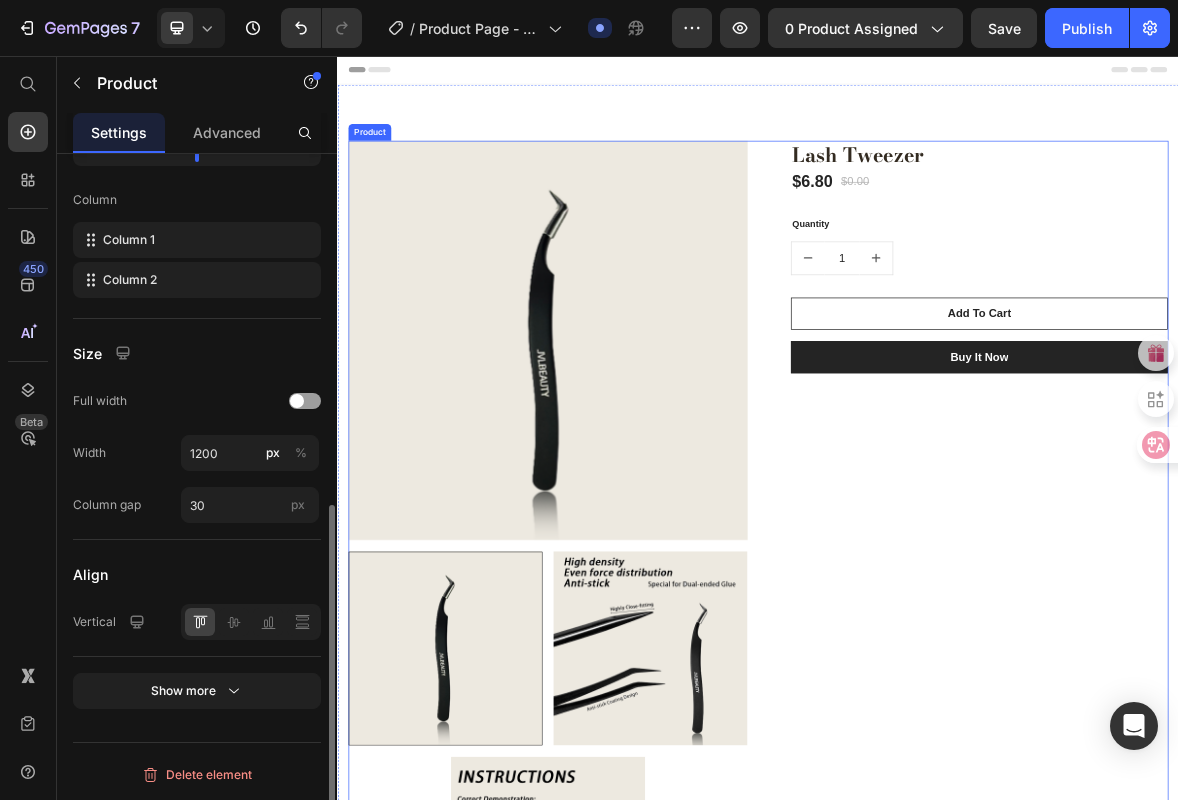 scroll, scrollTop: 700, scrollLeft: 0, axis: vertical 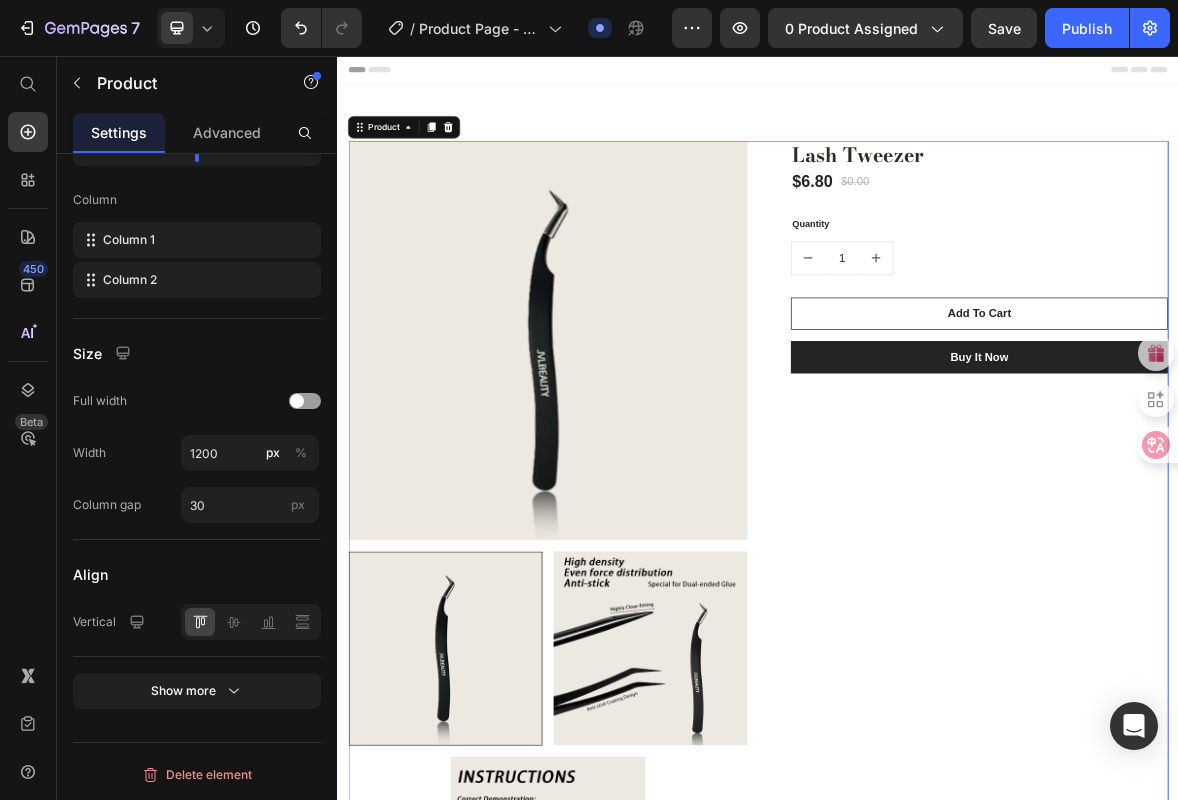 click on "Settings" at bounding box center [119, 132] 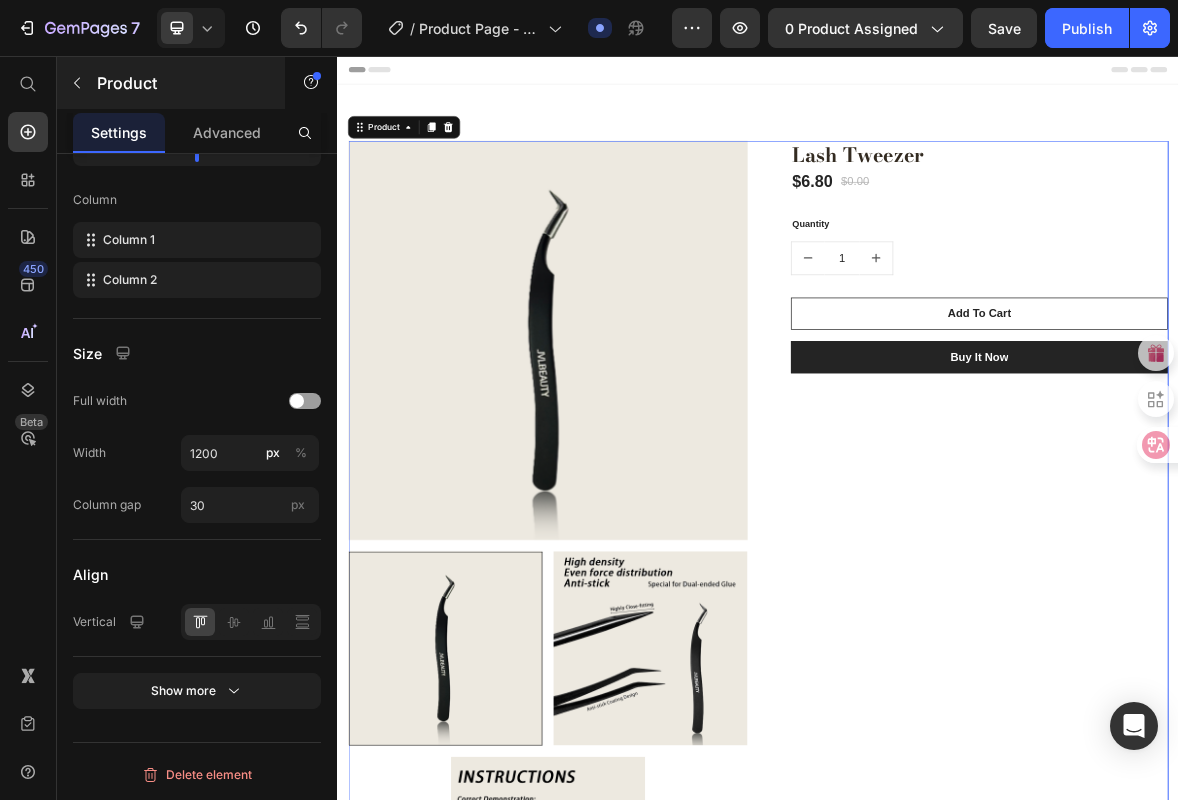 scroll, scrollTop: 0, scrollLeft: 0, axis: both 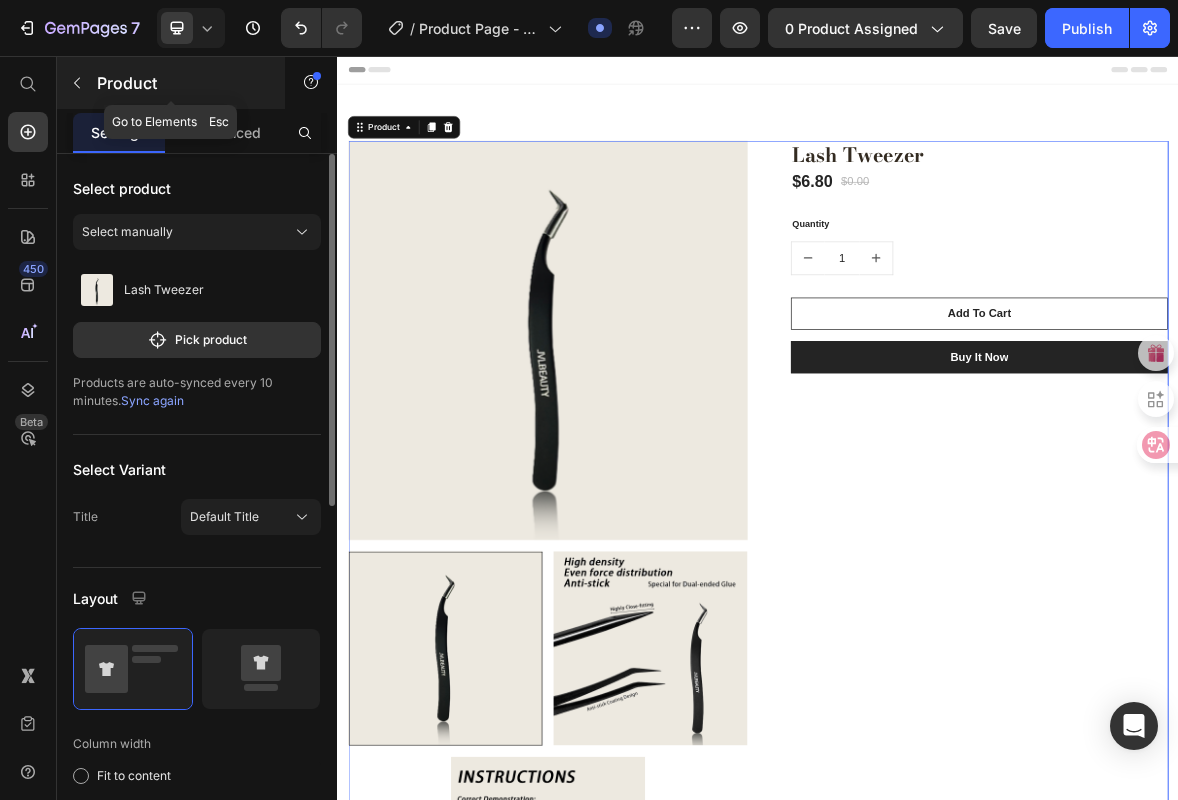 click on "Product" at bounding box center [182, 83] 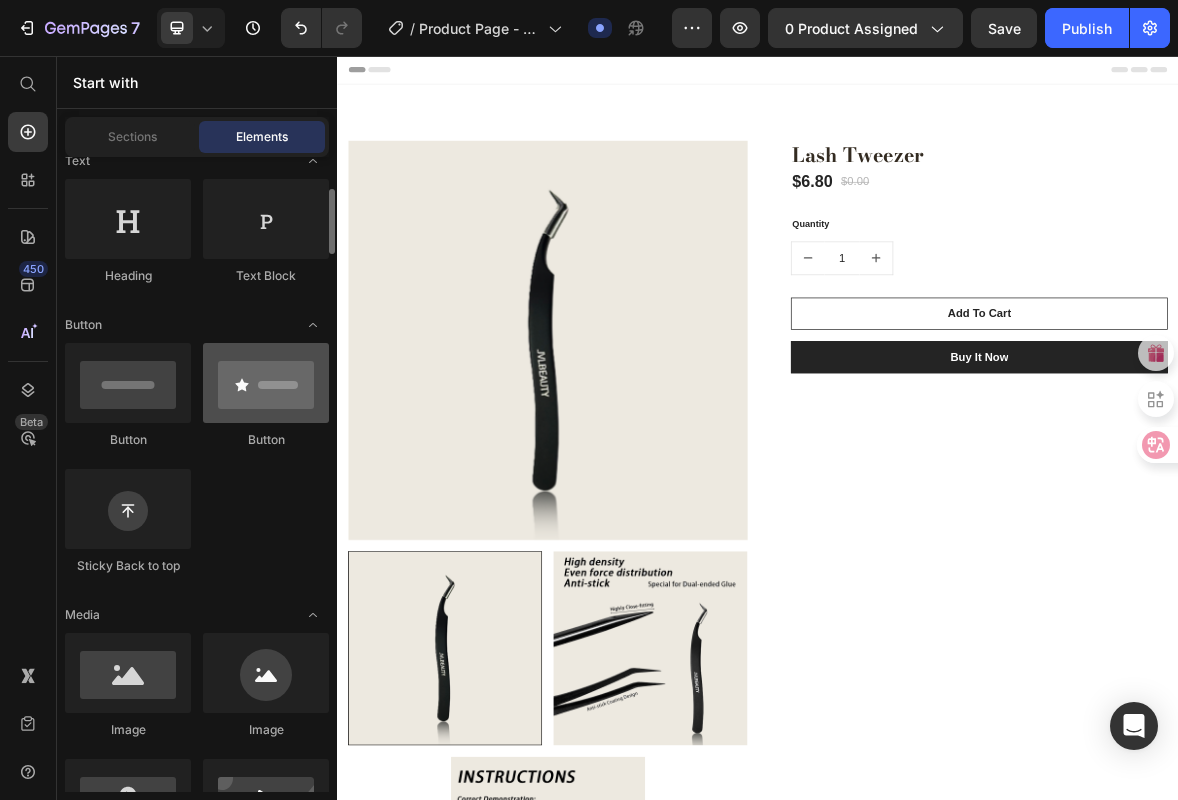 scroll, scrollTop: 142, scrollLeft: 0, axis: vertical 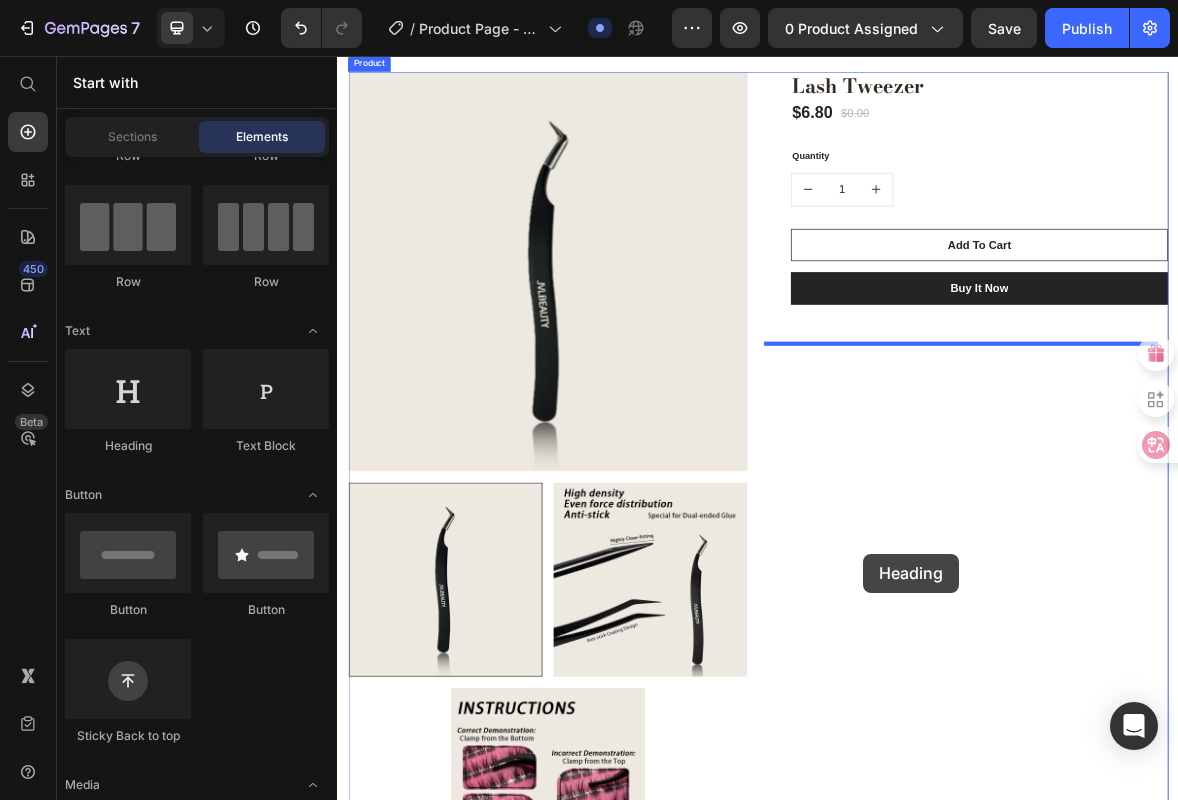 drag, startPoint x: 457, startPoint y: 455, endPoint x: 1088, endPoint y: 766, distance: 703.4785 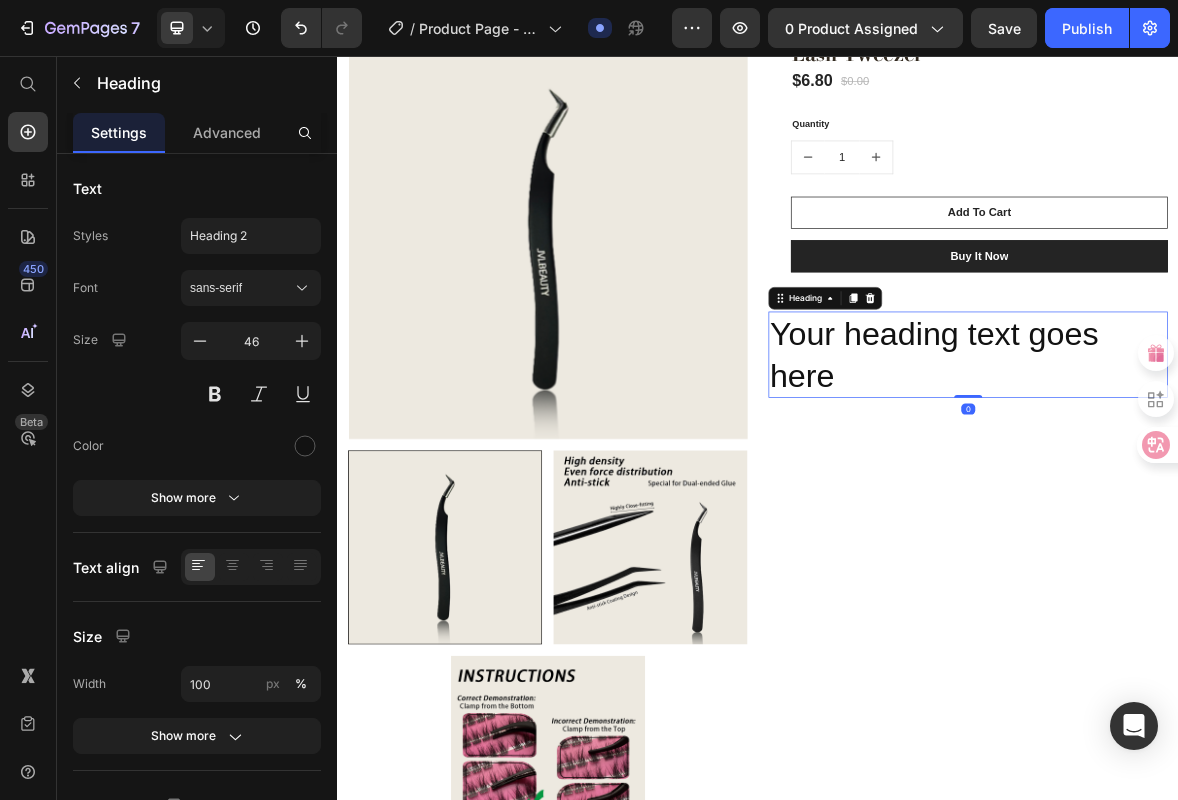 click on "Your heading text goes here" at bounding box center (1237, 483) 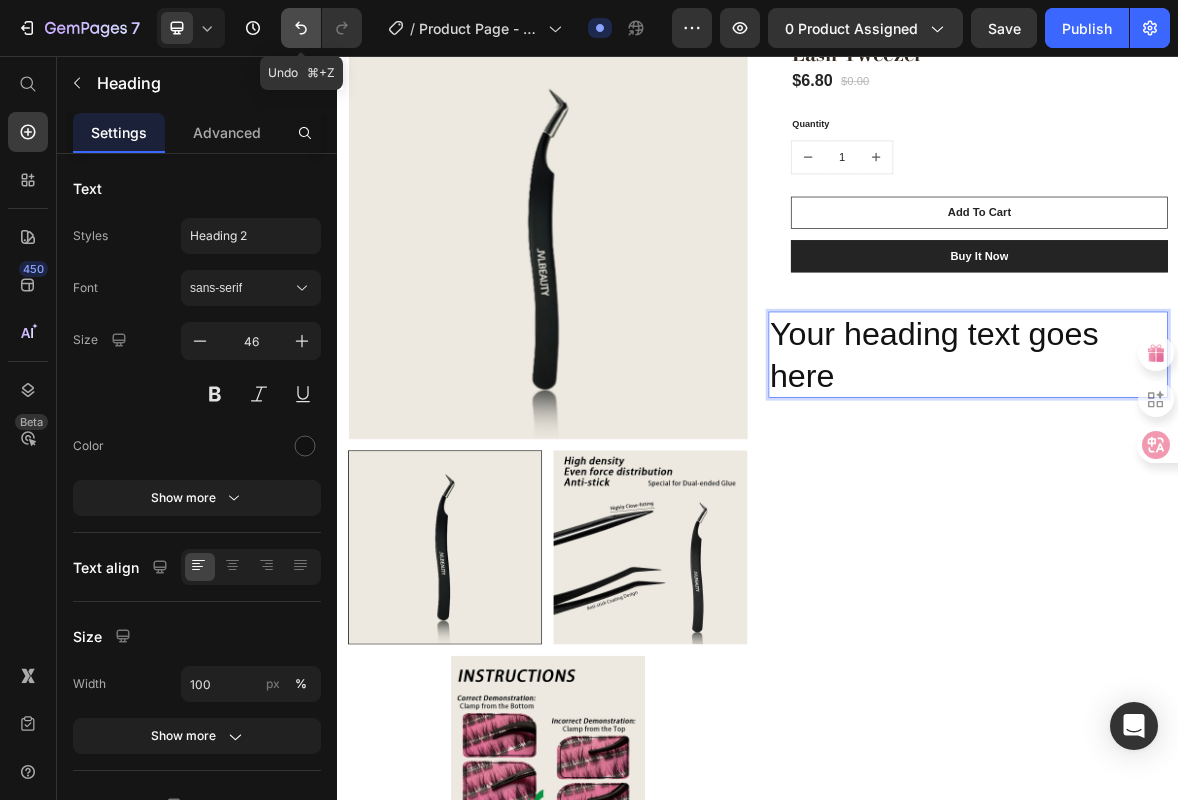click 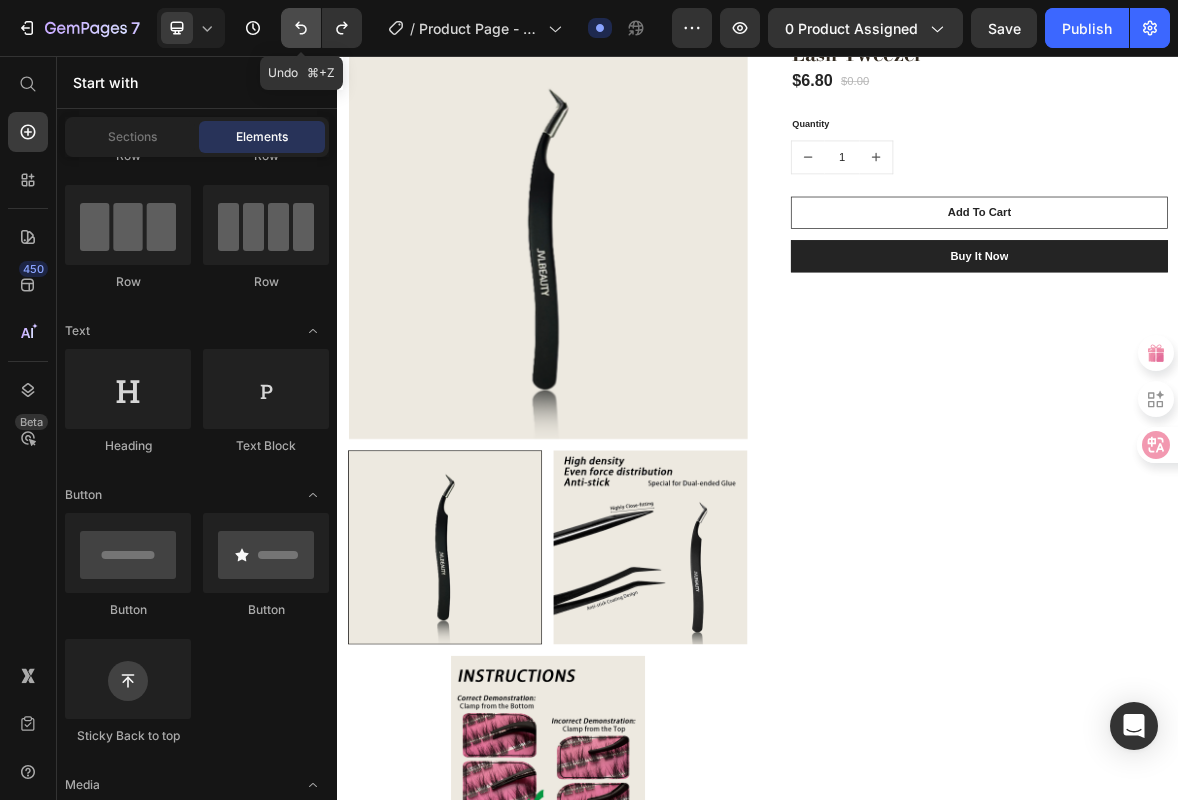 click 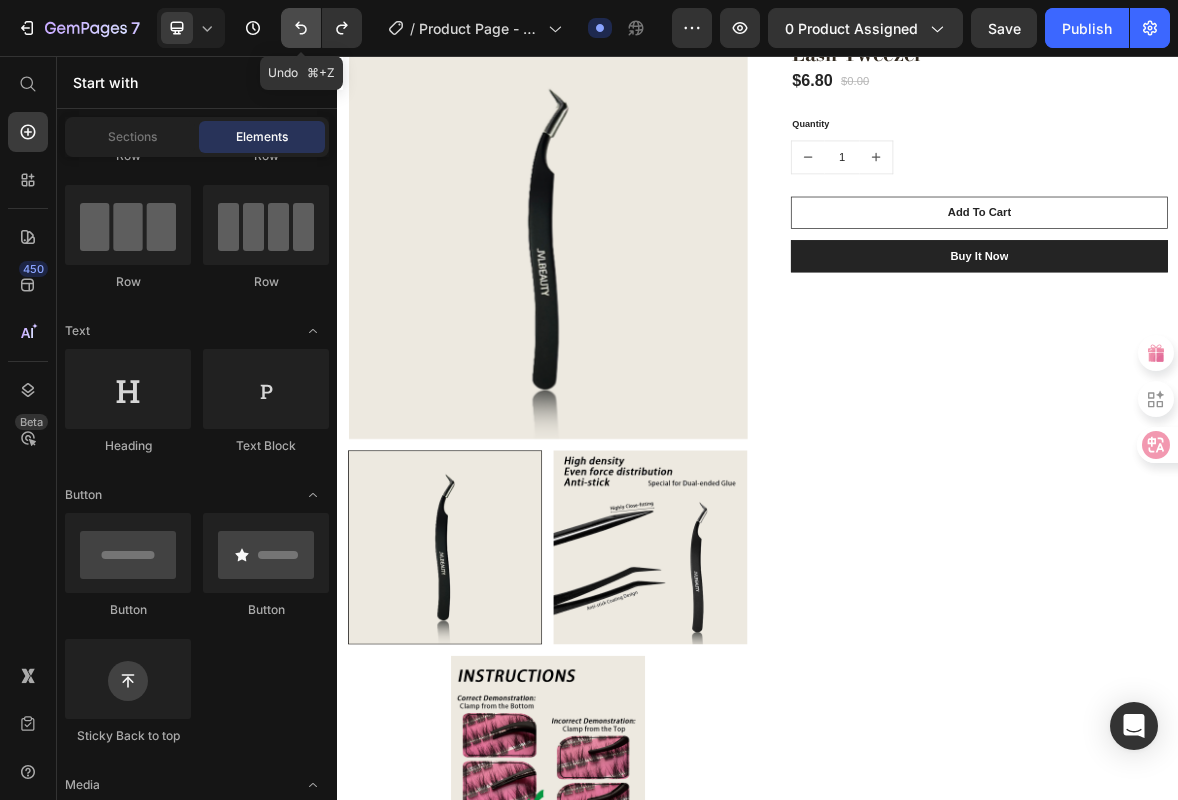 click 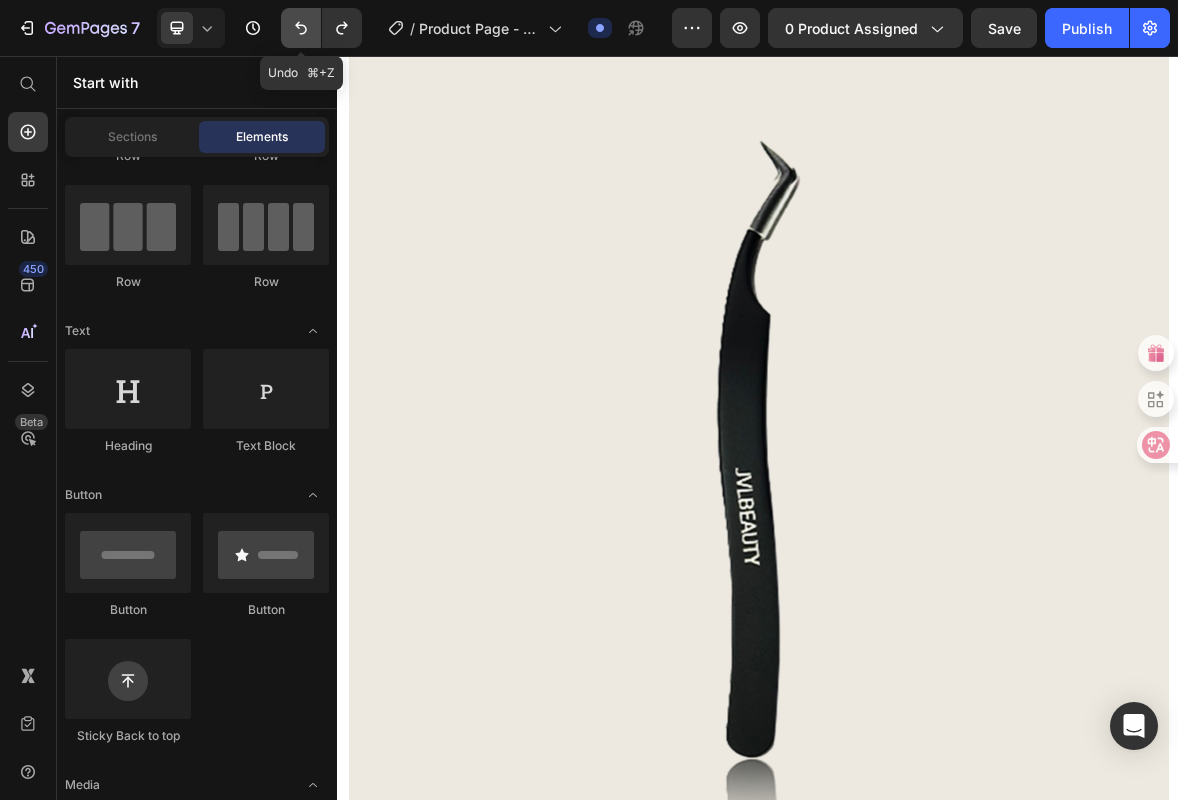click 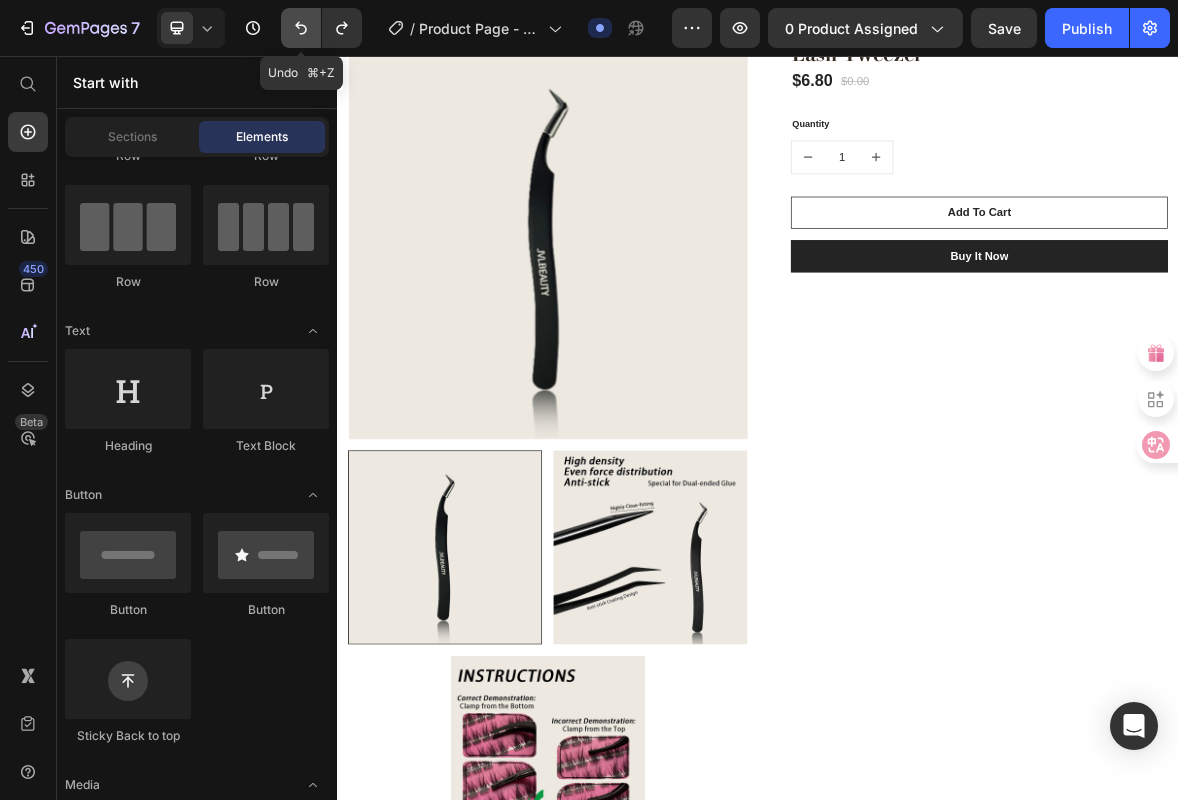click 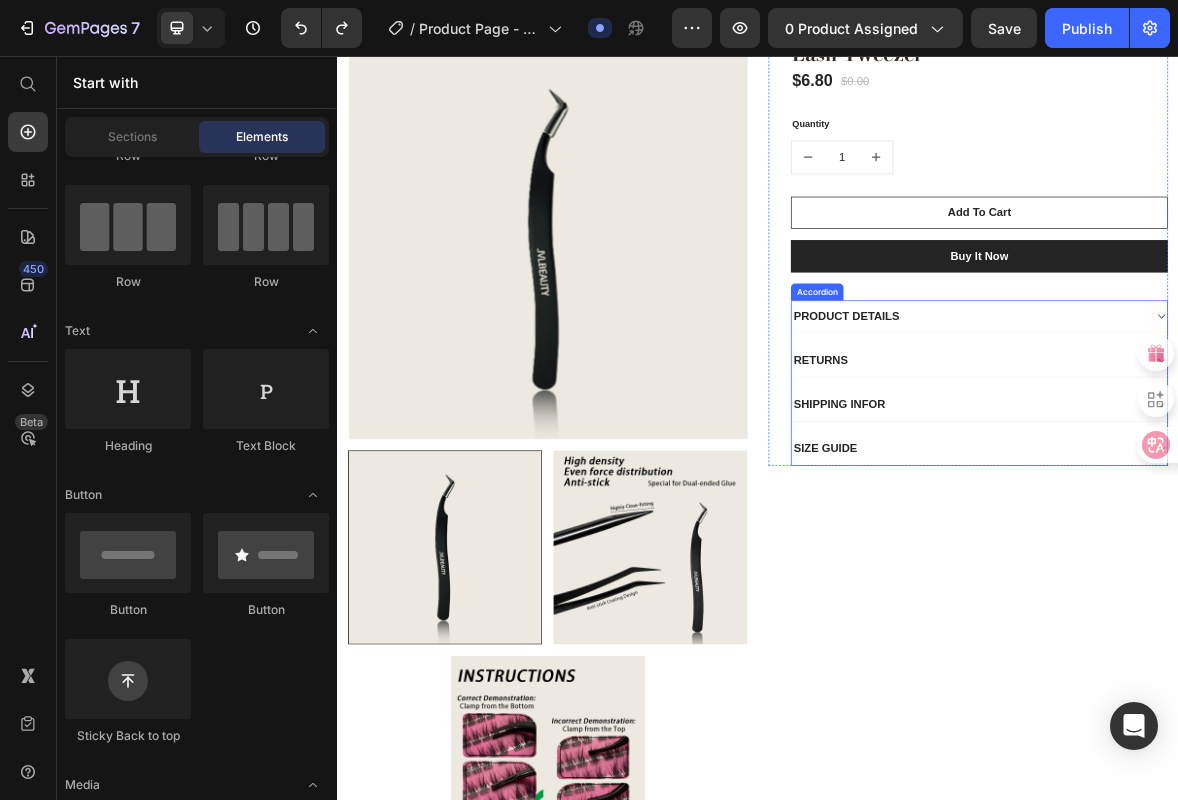 click on "PRODUCT DETAILS" at bounding box center (1237, 428) 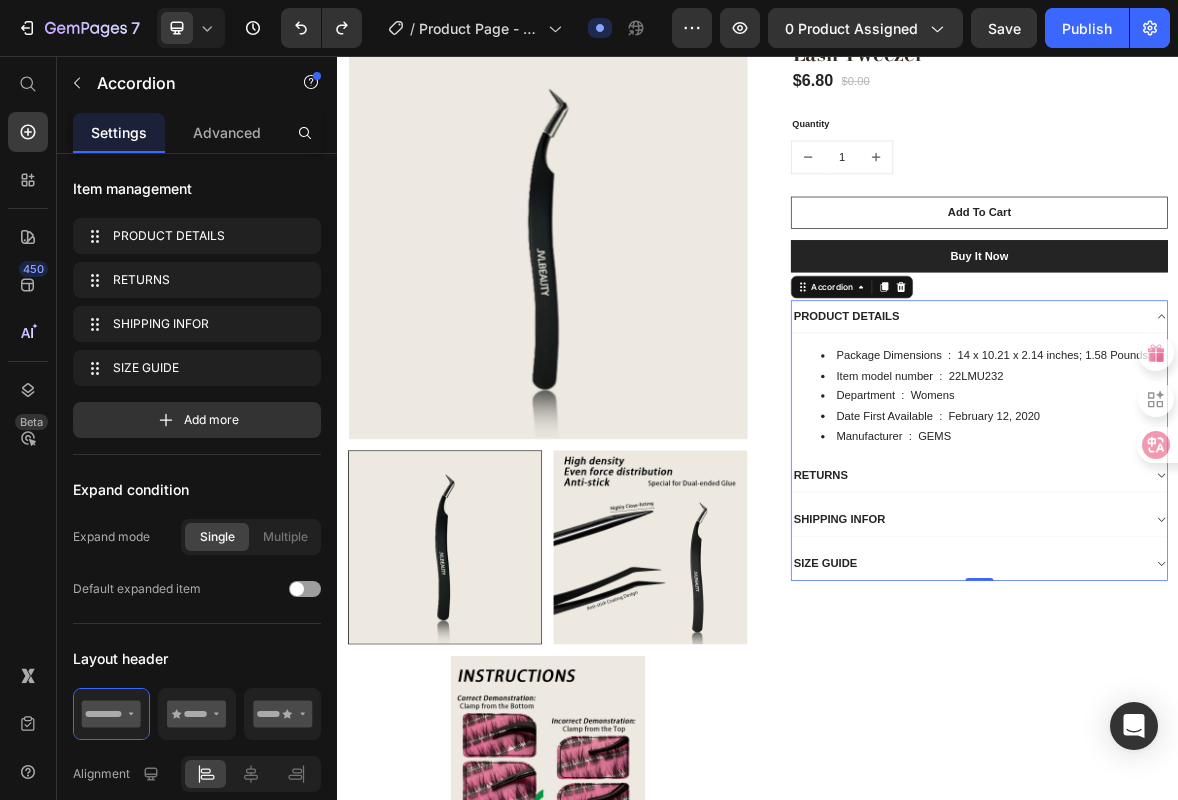 click on "SHIPPING INFOR" at bounding box center [1237, 718] 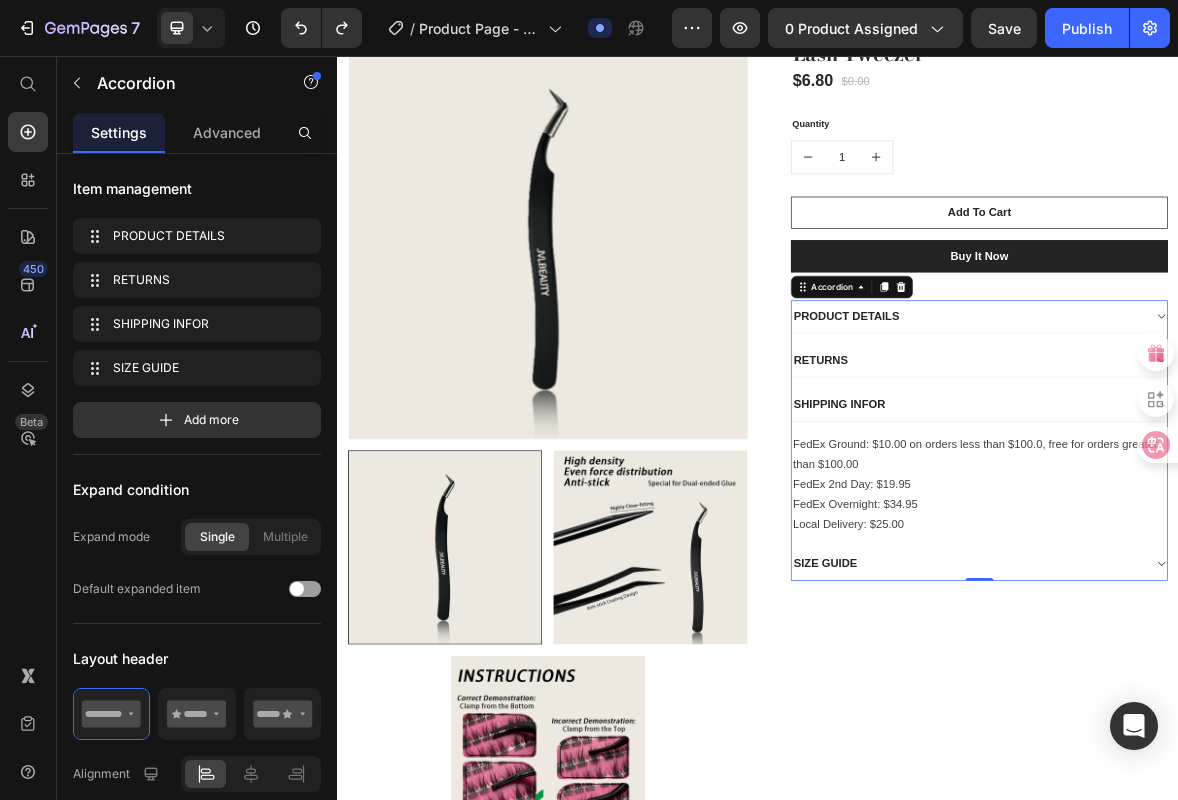 click on "SIZE GUIDE" at bounding box center [1237, 781] 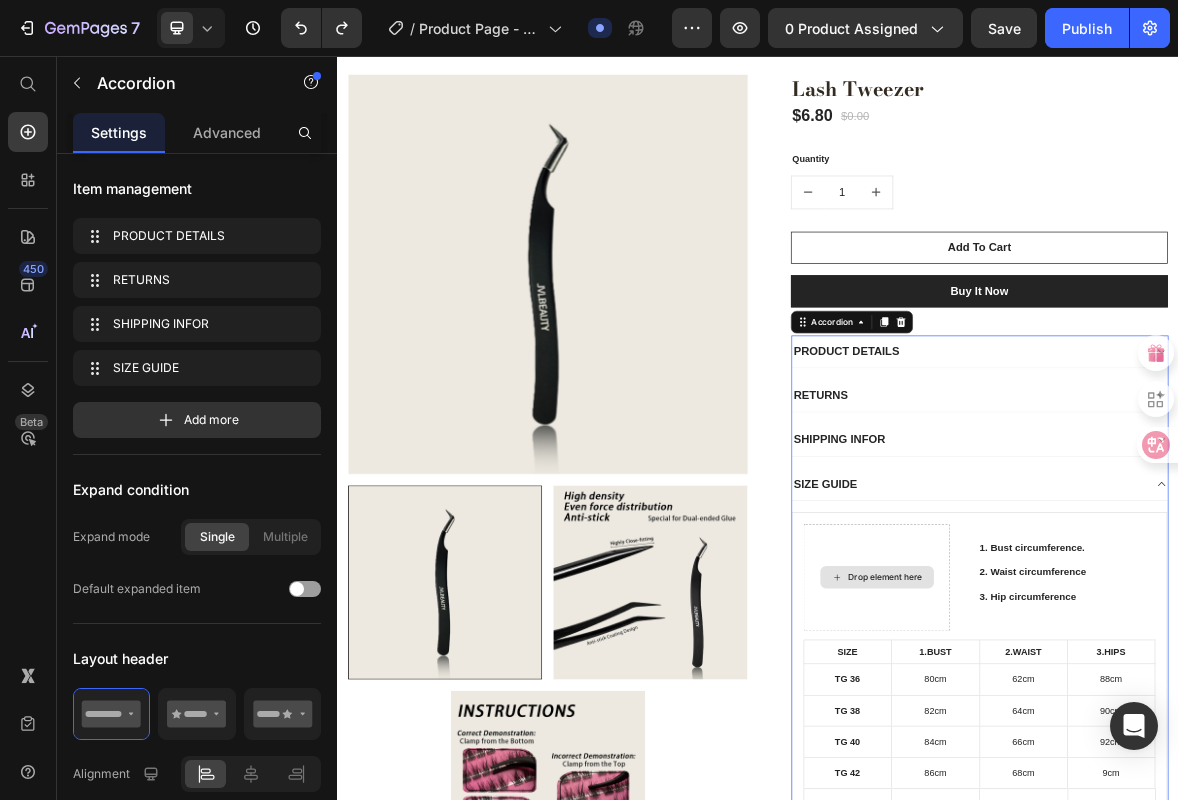 scroll, scrollTop: 0, scrollLeft: 0, axis: both 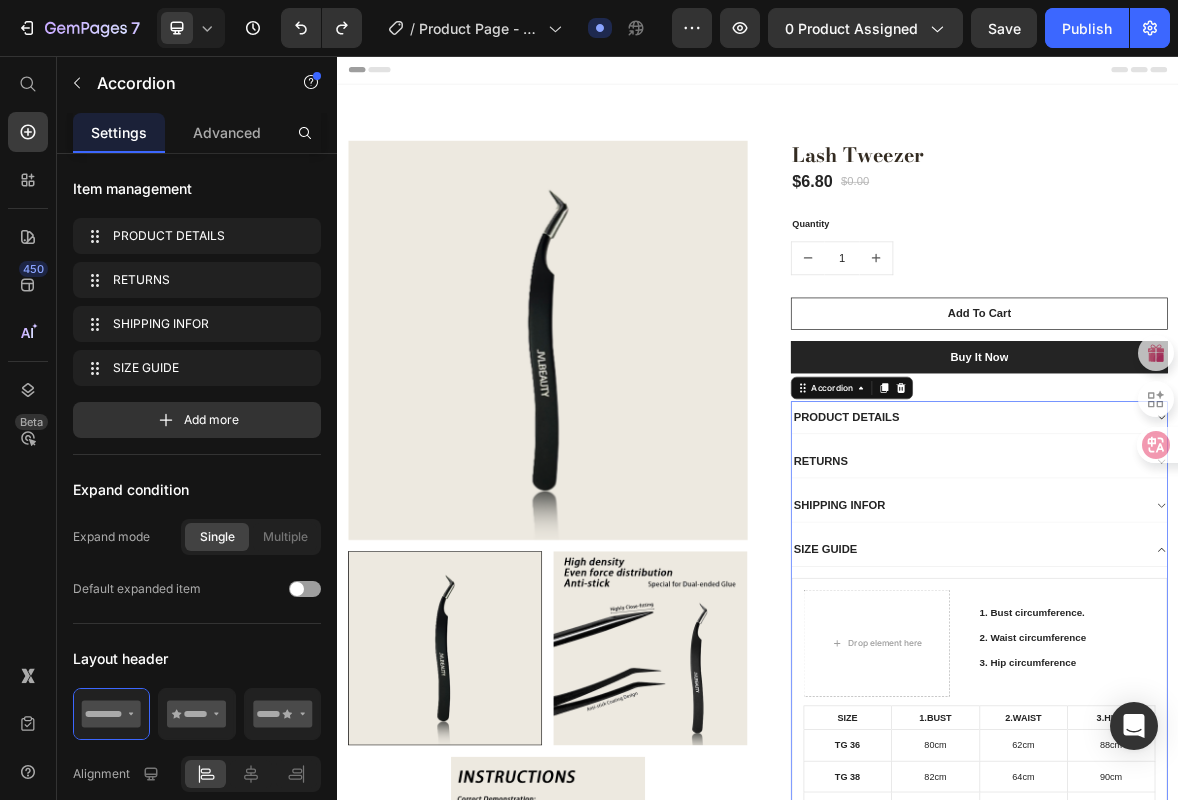 click on "SIZE GUIDE" at bounding box center [1253, 761] 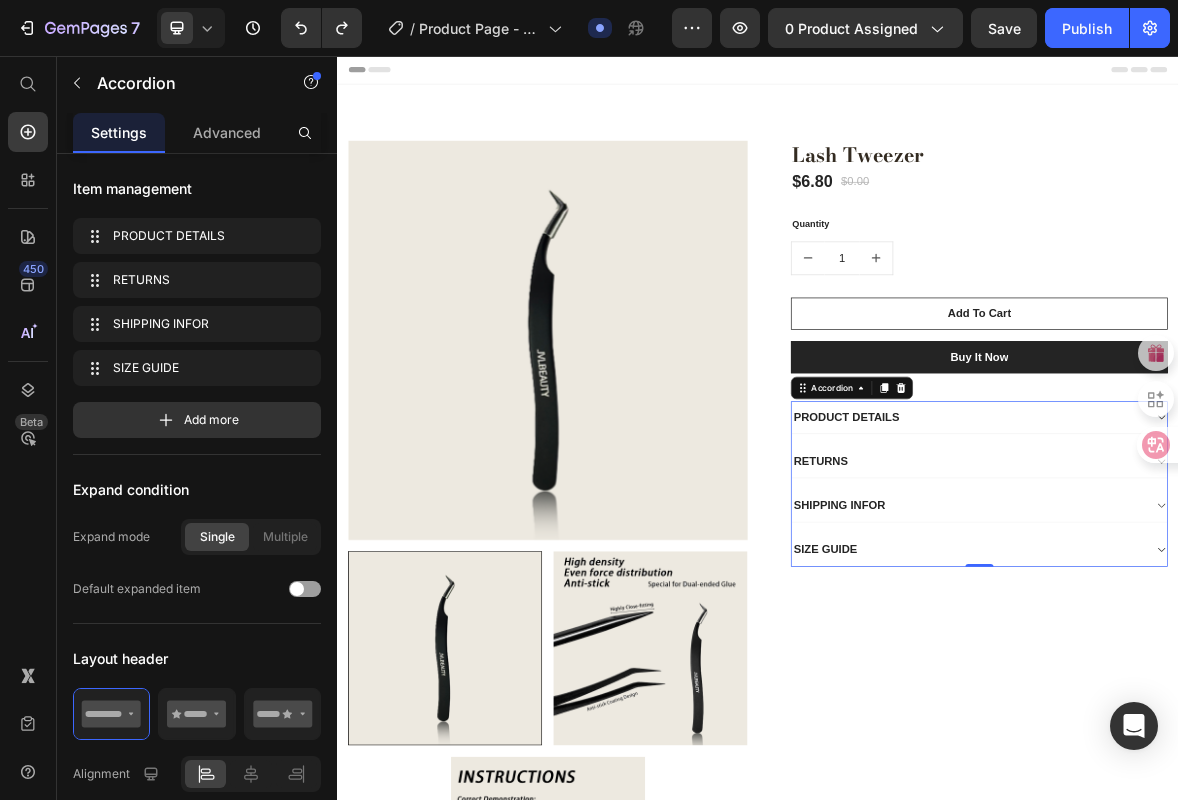 click on "SIZE GUIDE" at bounding box center [1237, 761] 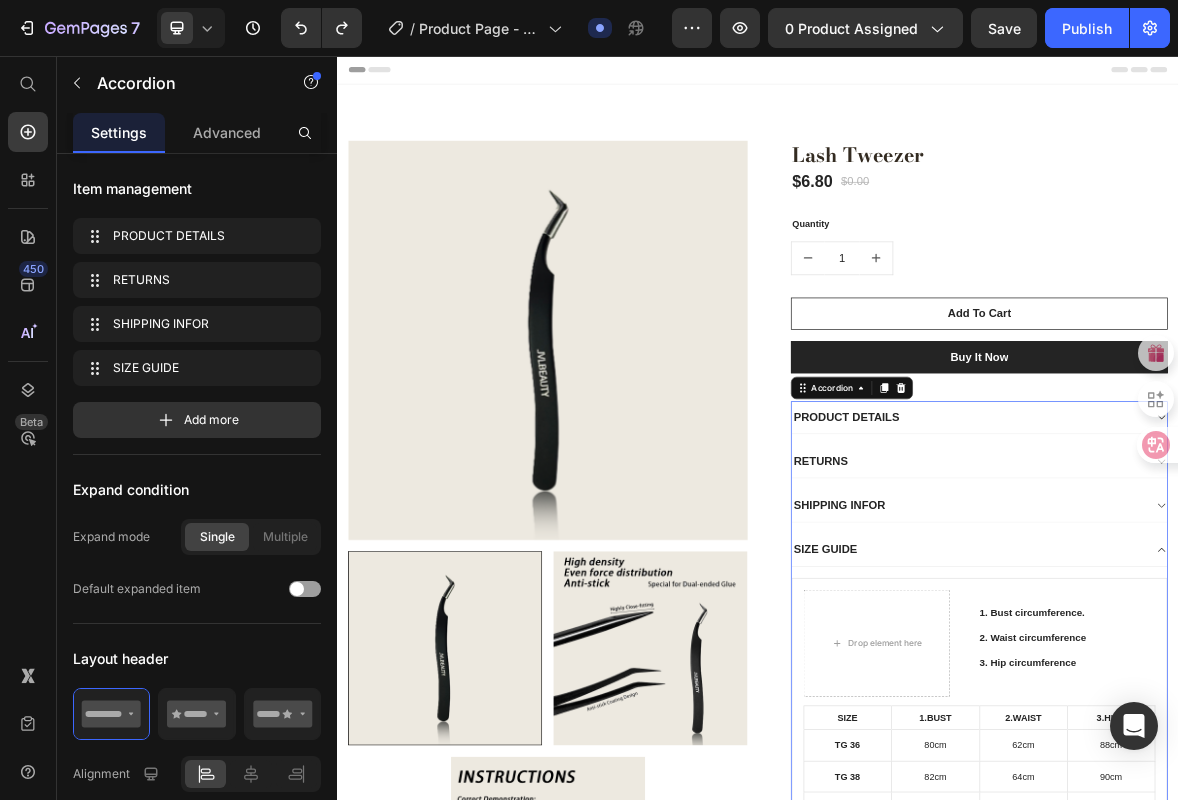 click on "SIZE GUIDE" at bounding box center (1237, 761) 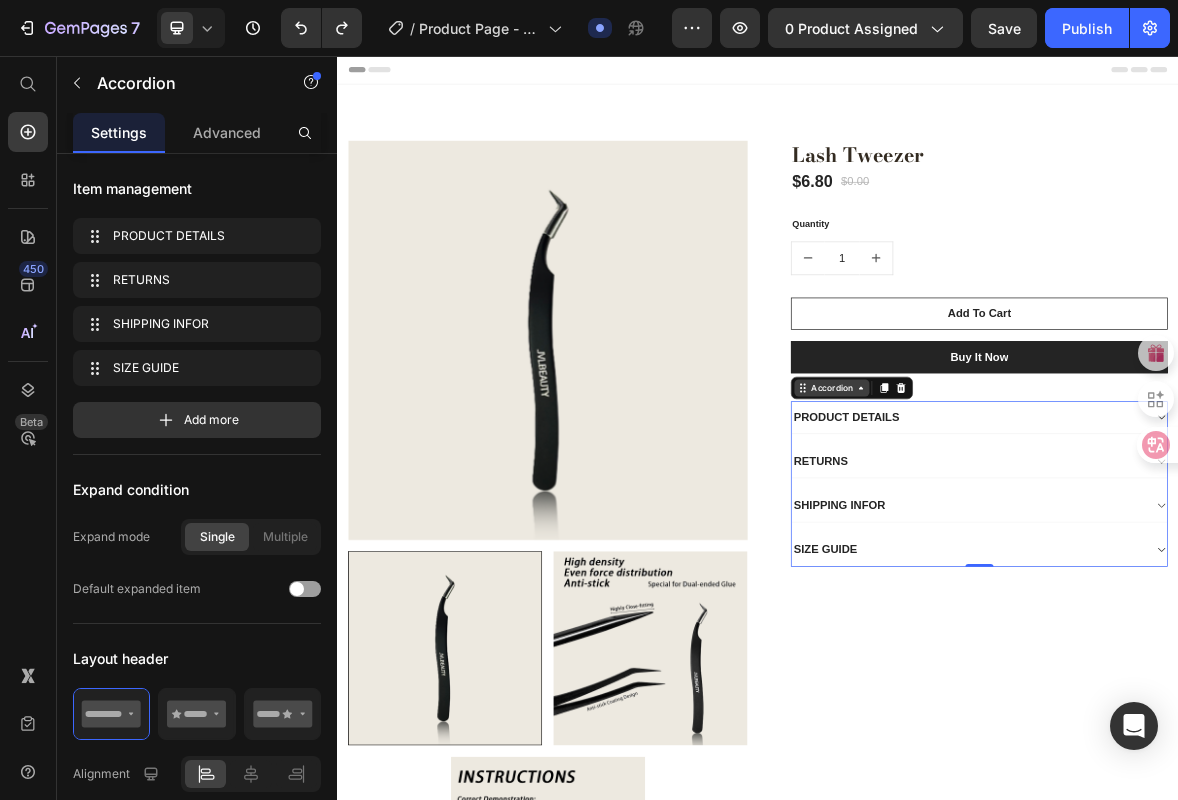 click on "Accordion" at bounding box center [1042, 530] 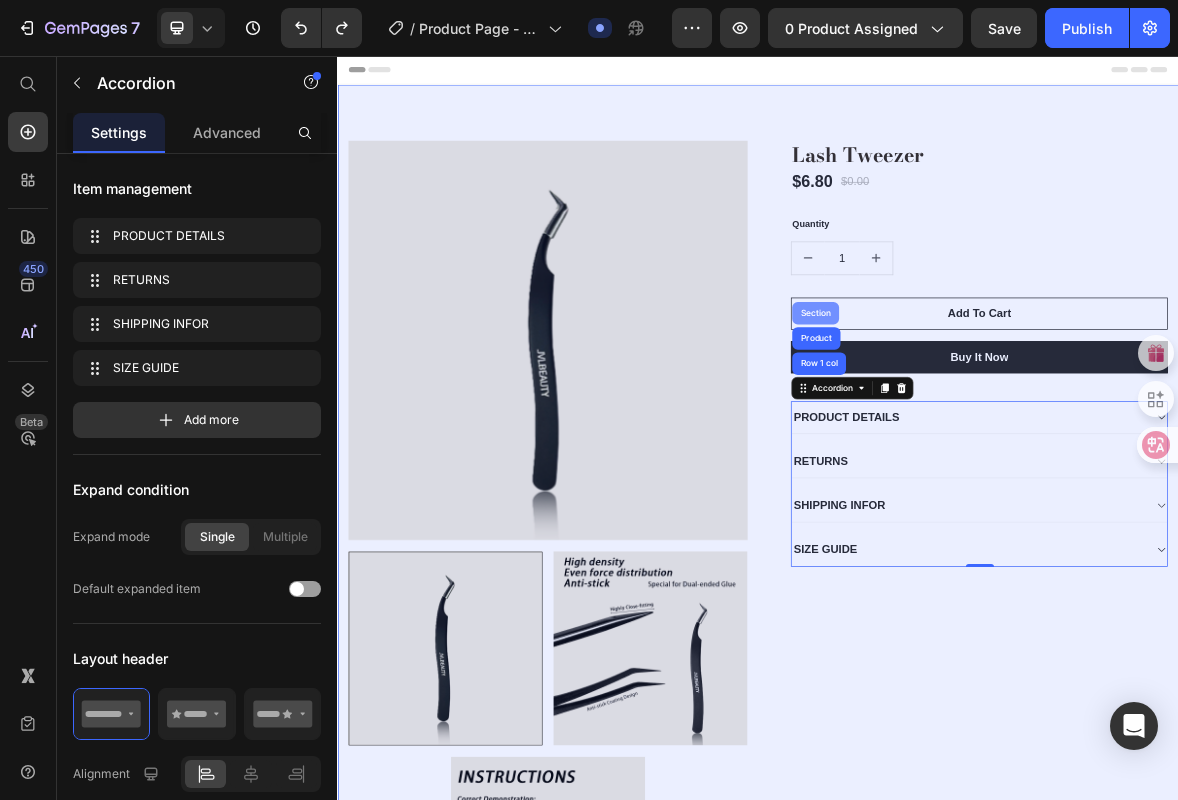 click on "Section" at bounding box center (1018, 423) 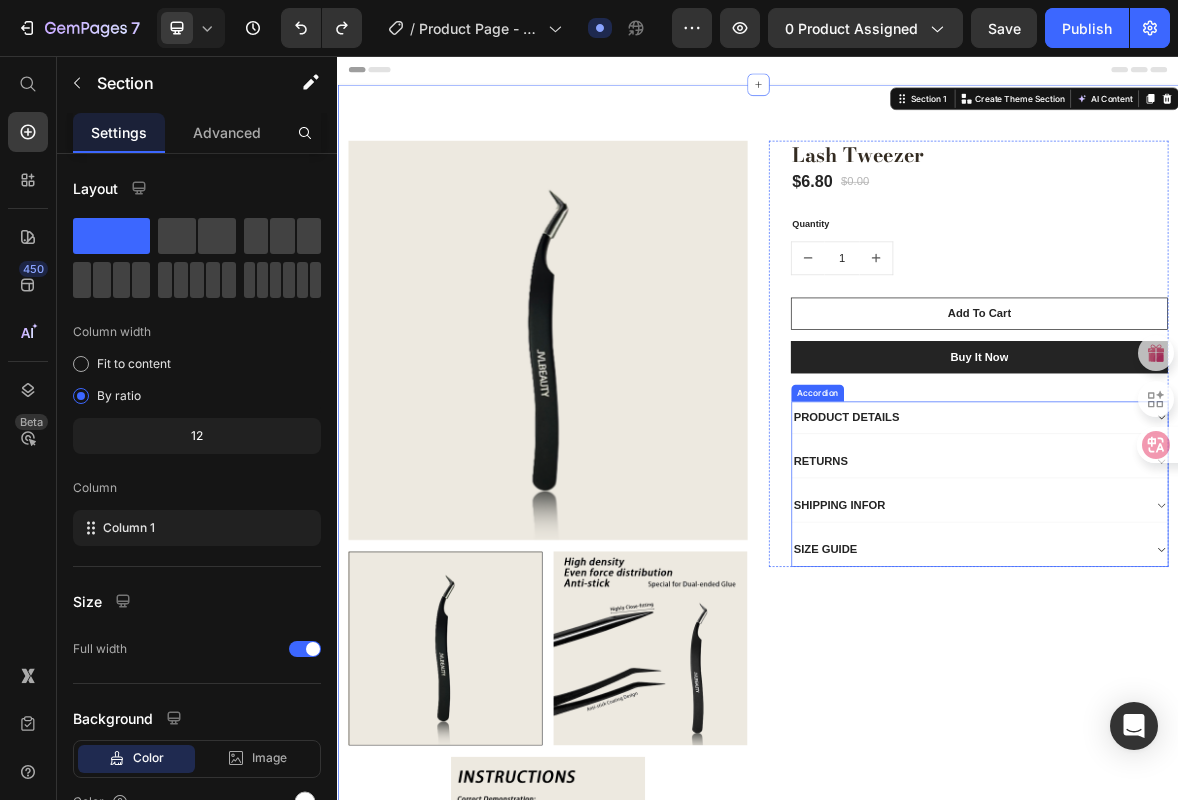 click on "SIZE GUIDE" at bounding box center [1237, 761] 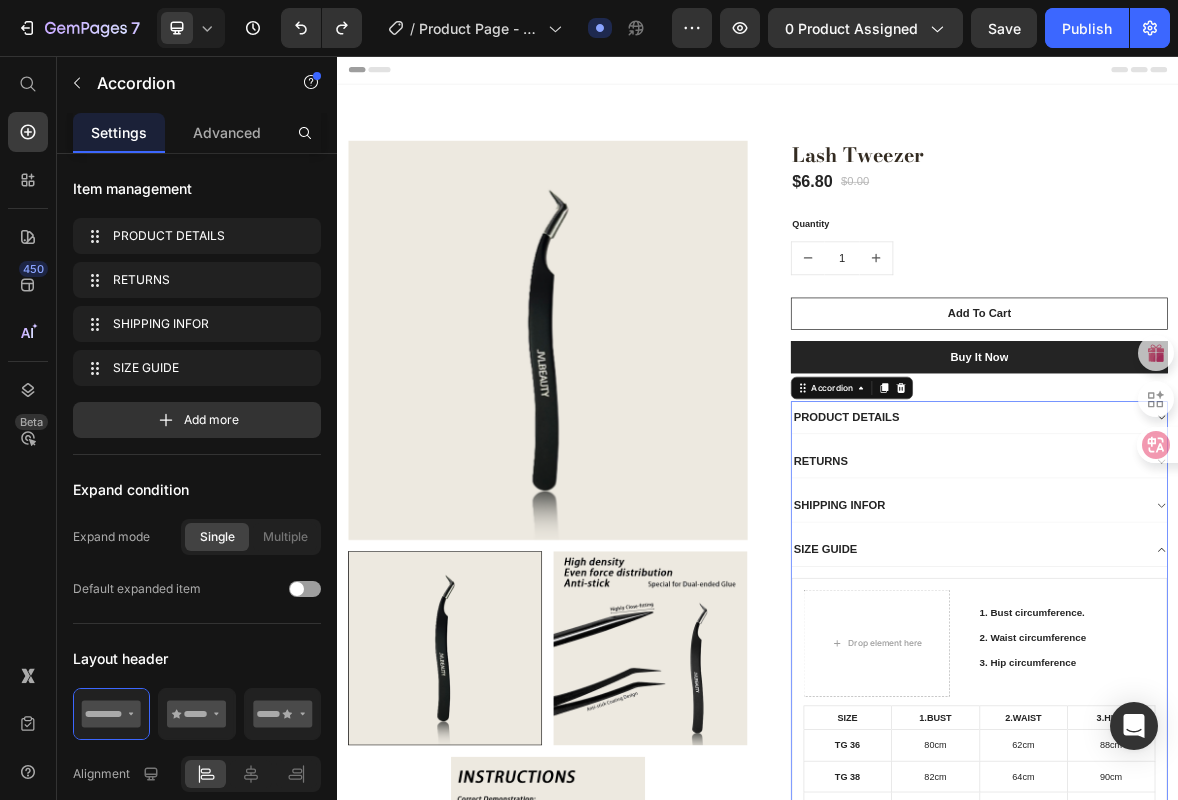 click on "SIZE GUIDE" at bounding box center [1237, 761] 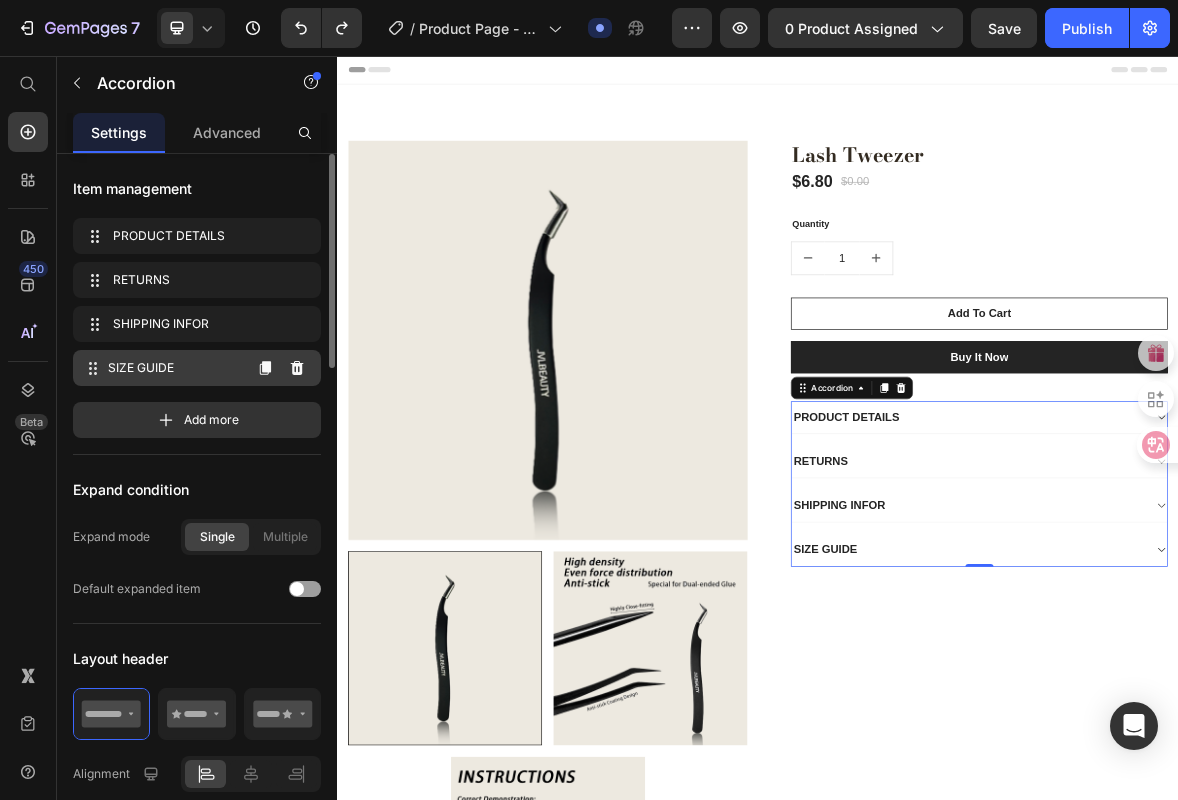 click on "SIZE GUIDE" at bounding box center [174, 368] 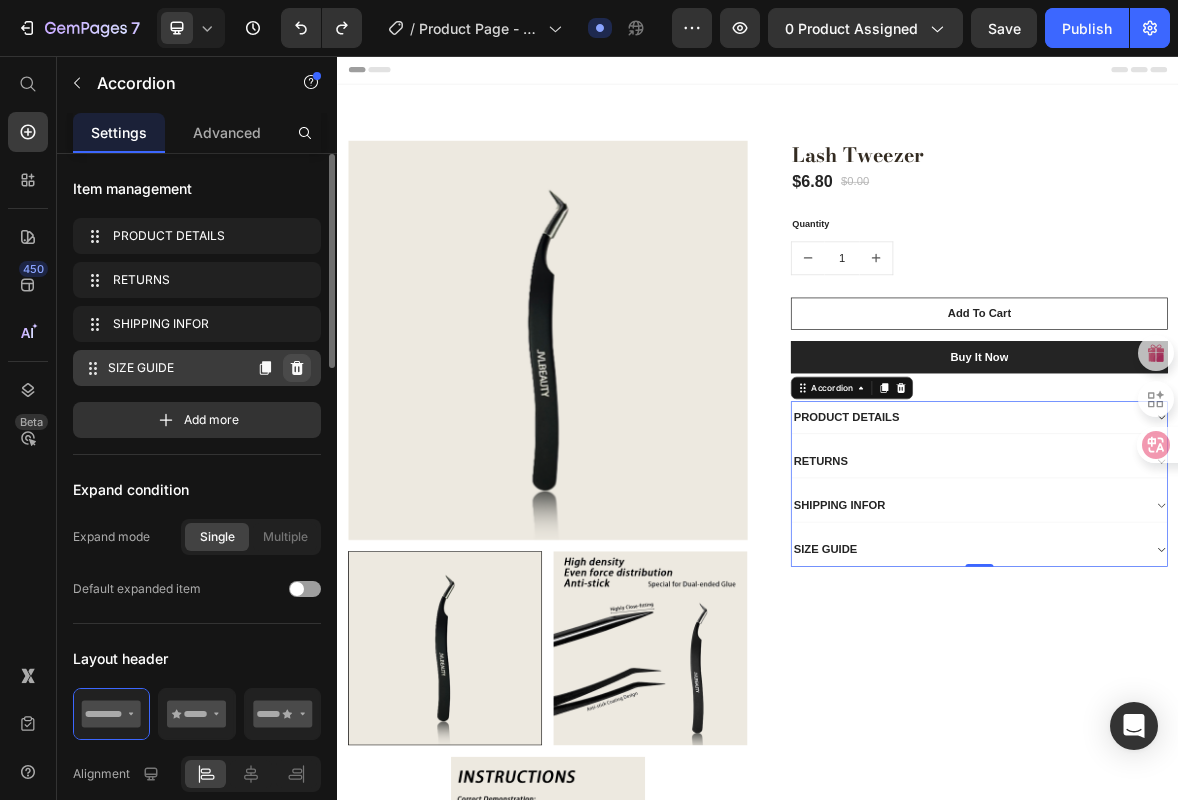 click 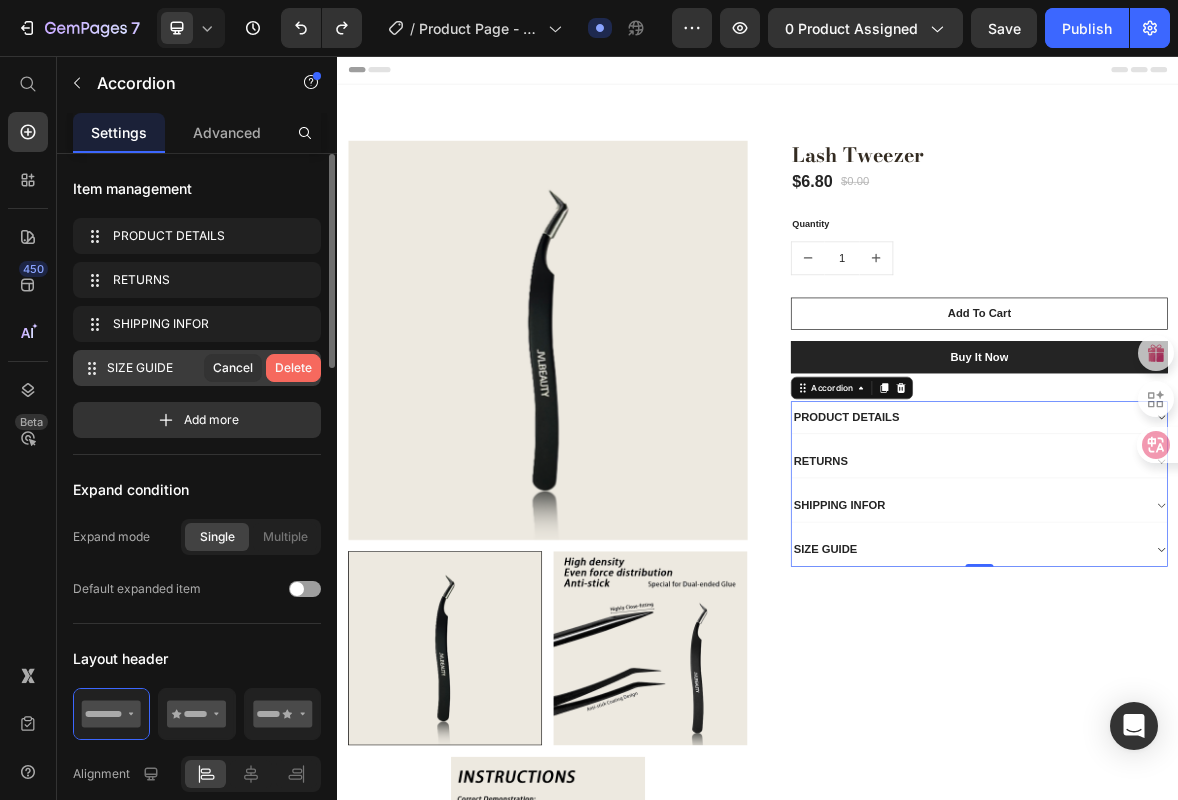 click on "Delete" at bounding box center [293, 368] 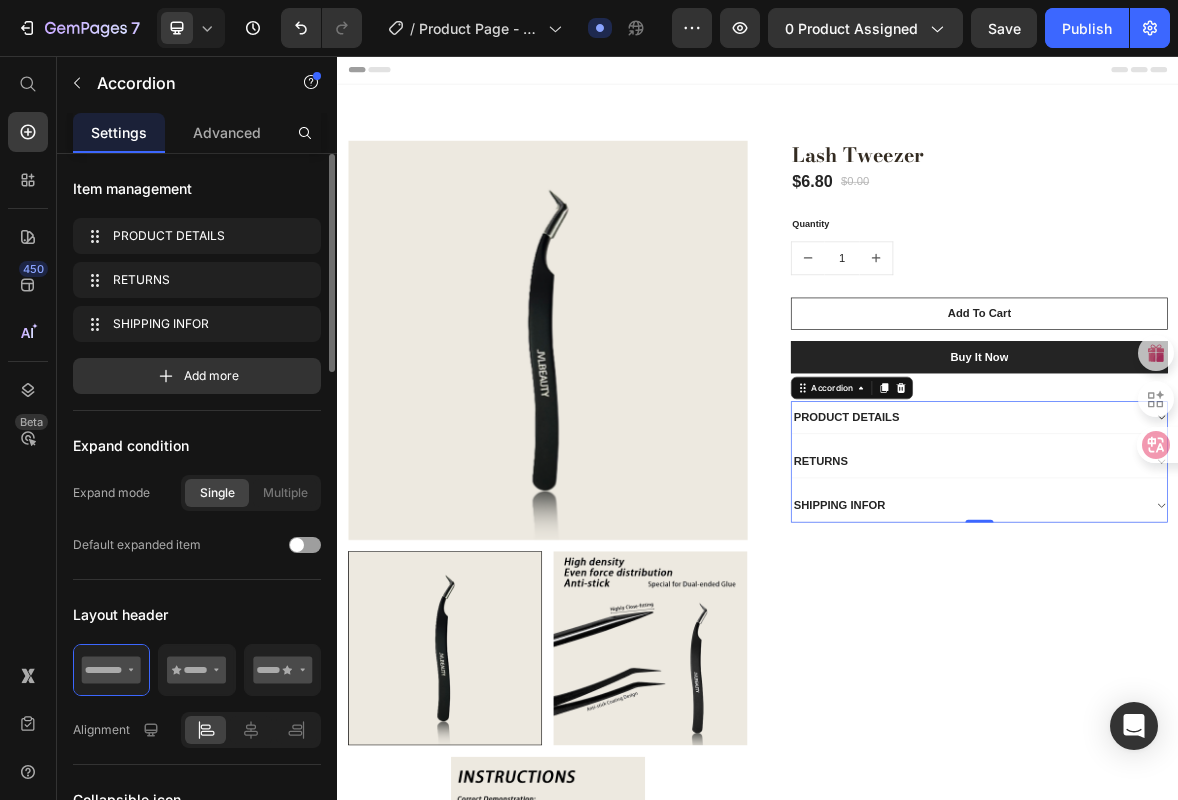 click on "PRODUCT DETAILS PRODUCT DETAILS
RETURNS RETURNS
SHIPPING INFOR SHIPPING INFOR Add more" 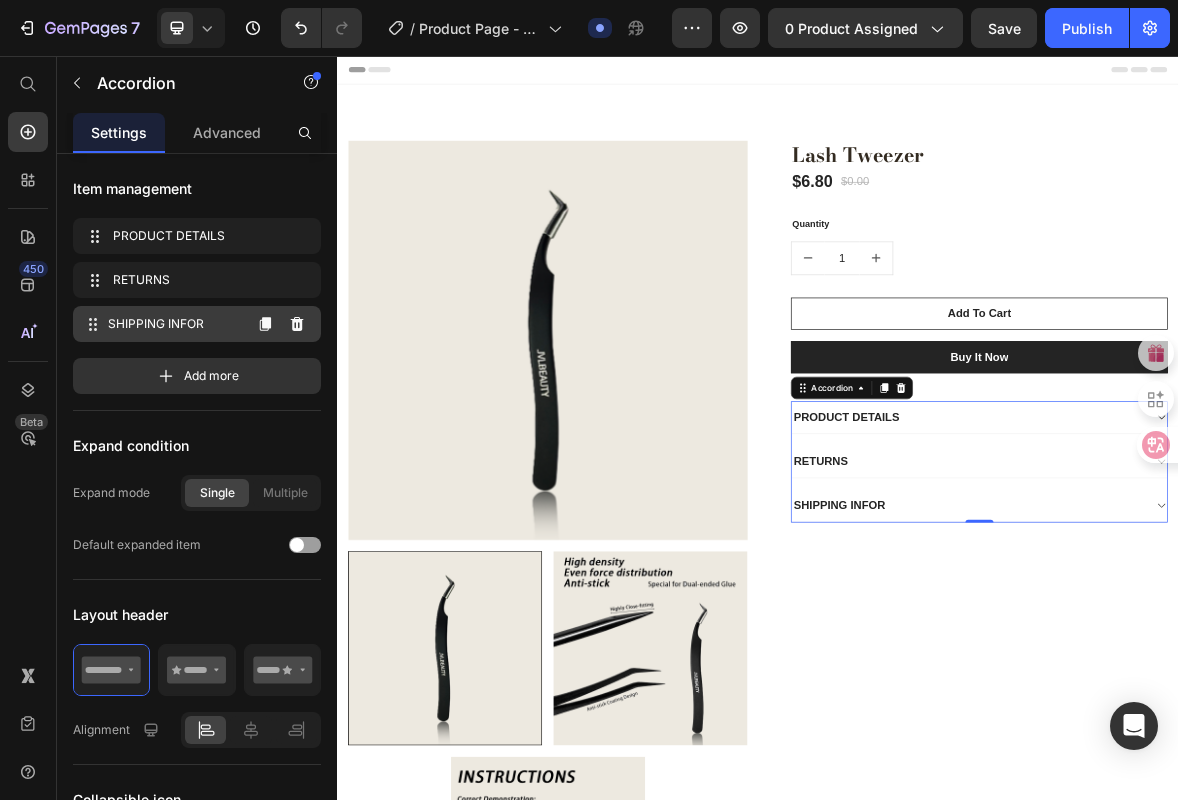 click 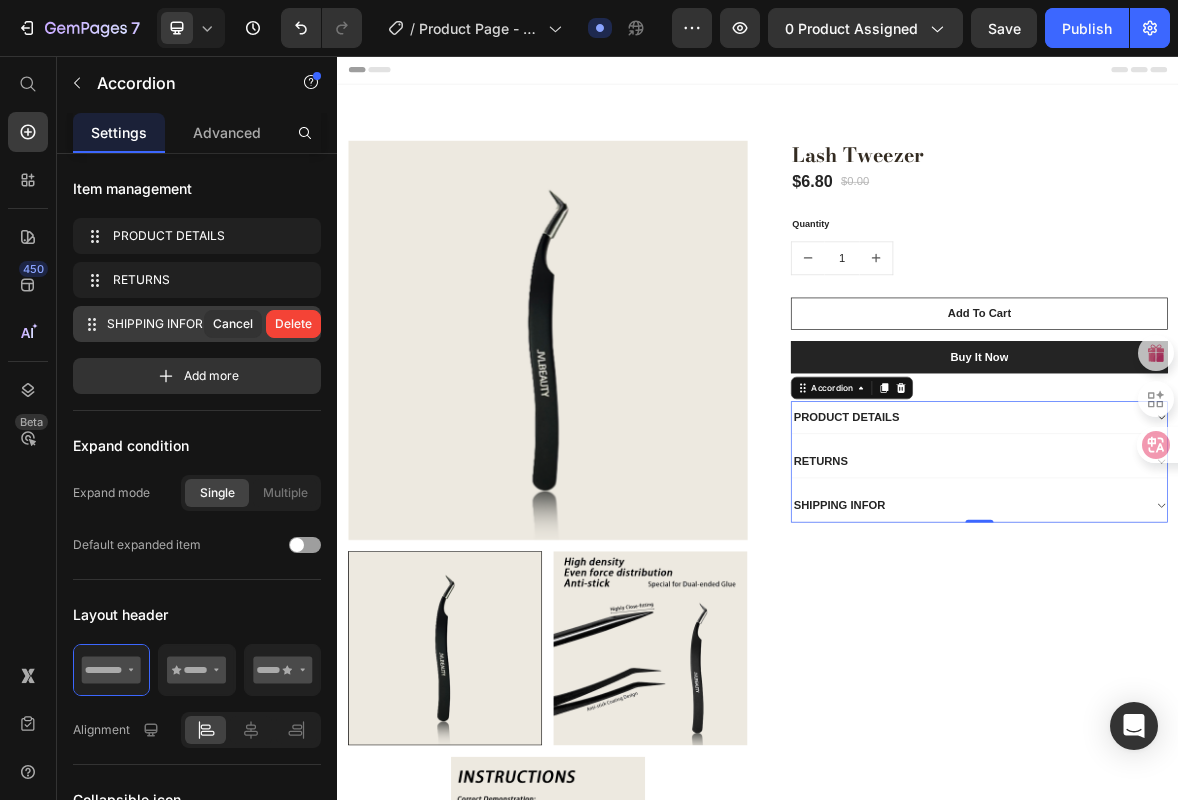 click on "Delete" at bounding box center [293, 324] 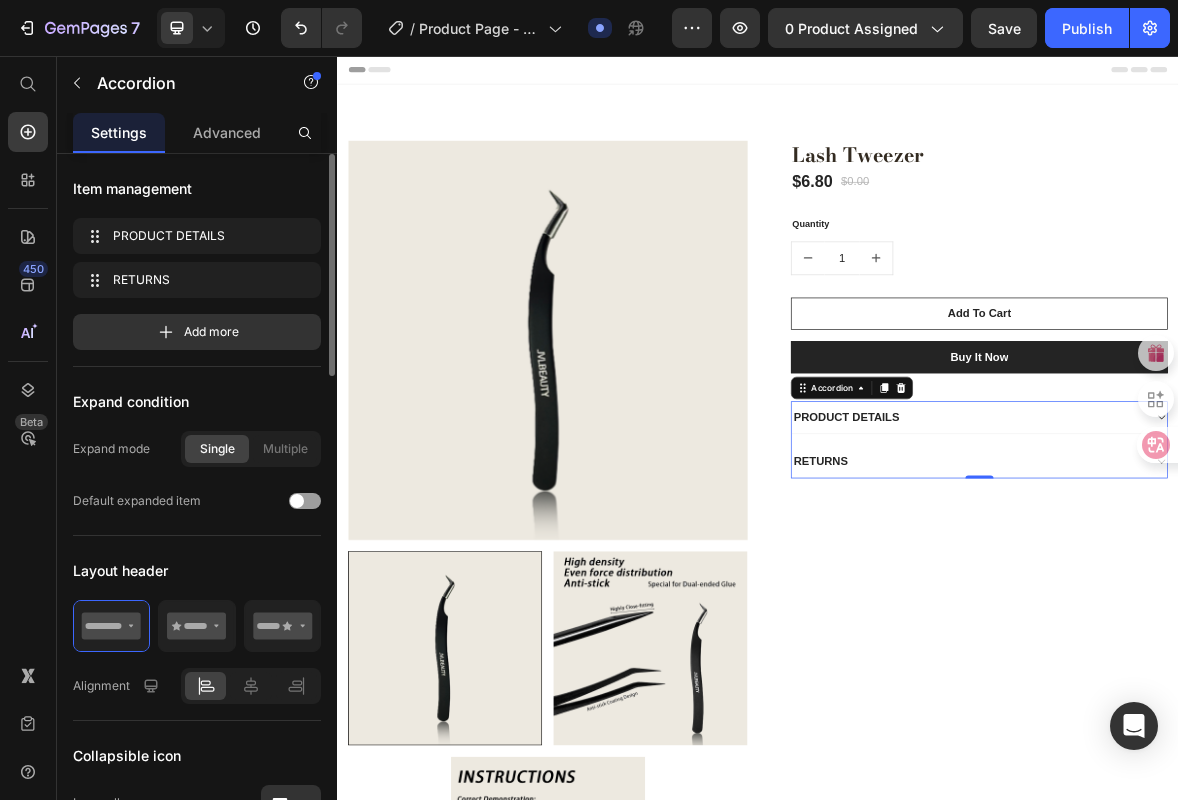 click on "PRODUCT DETAILS PRODUCT DETAILS
RETURNS RETURNS Add more" 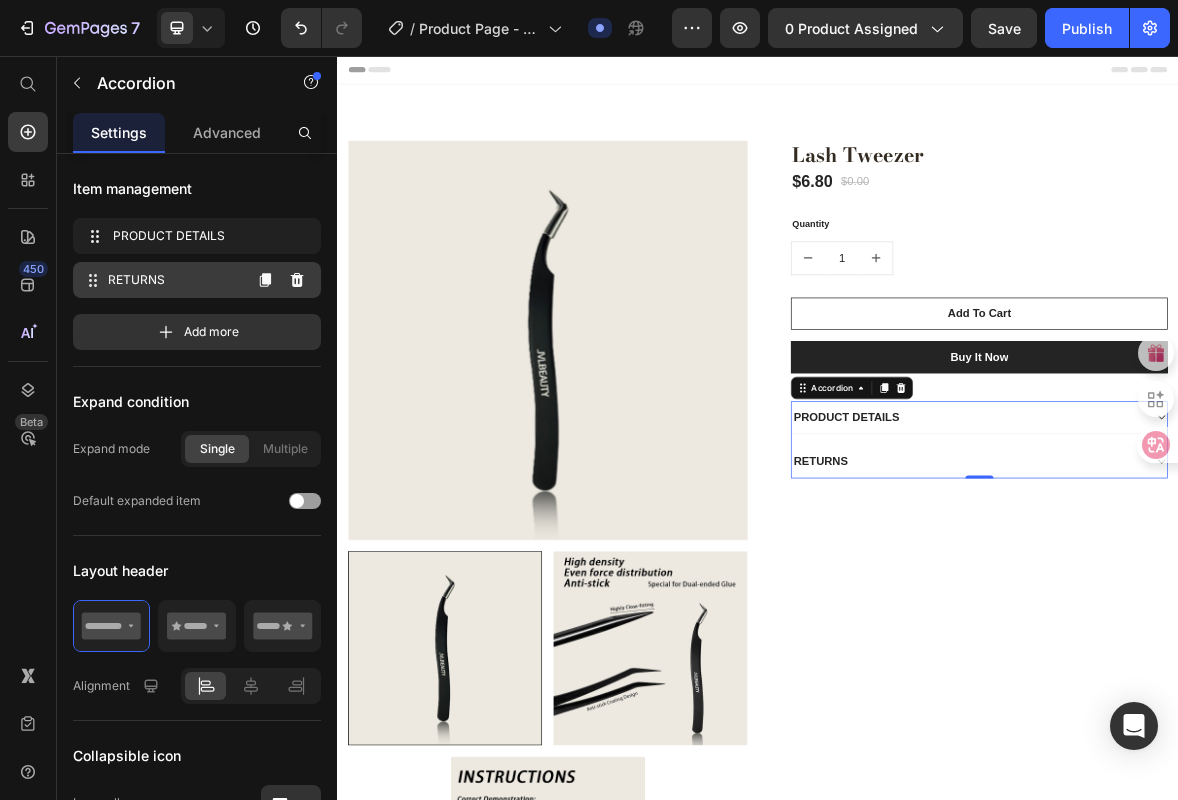click 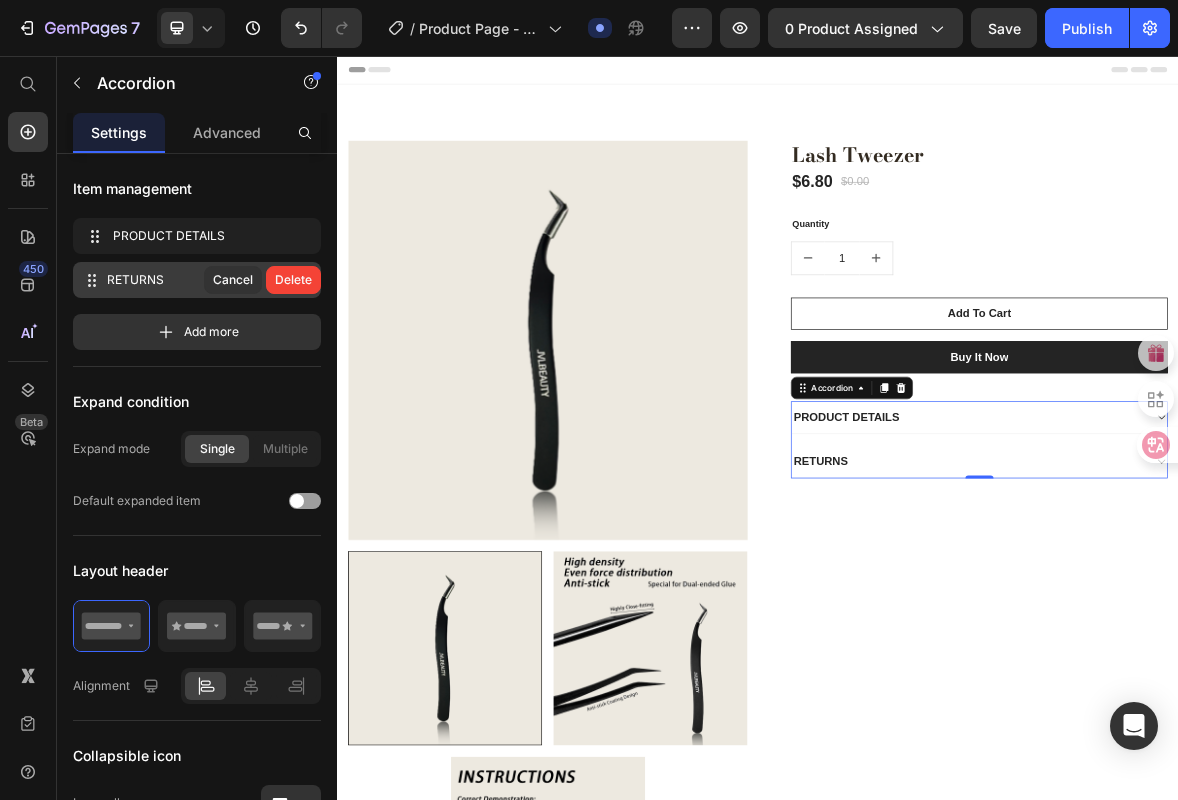 click on "Delete" at bounding box center [293, 280] 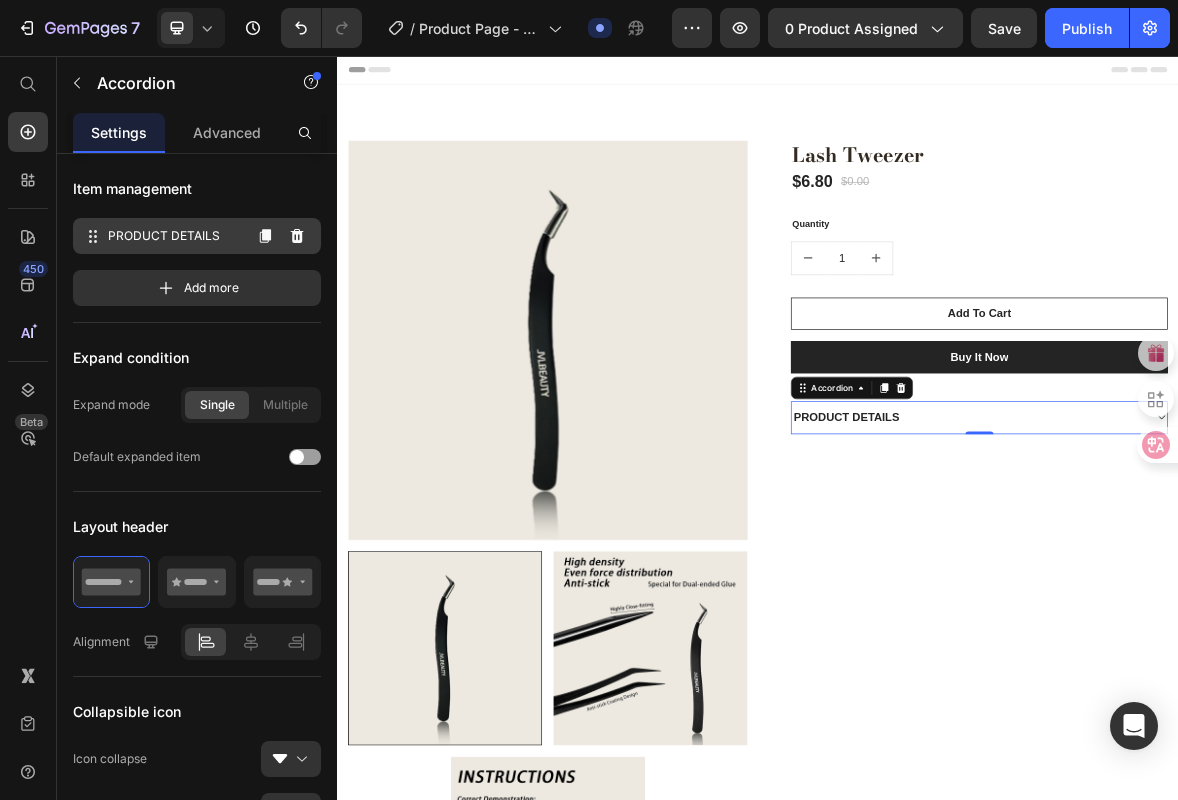 click 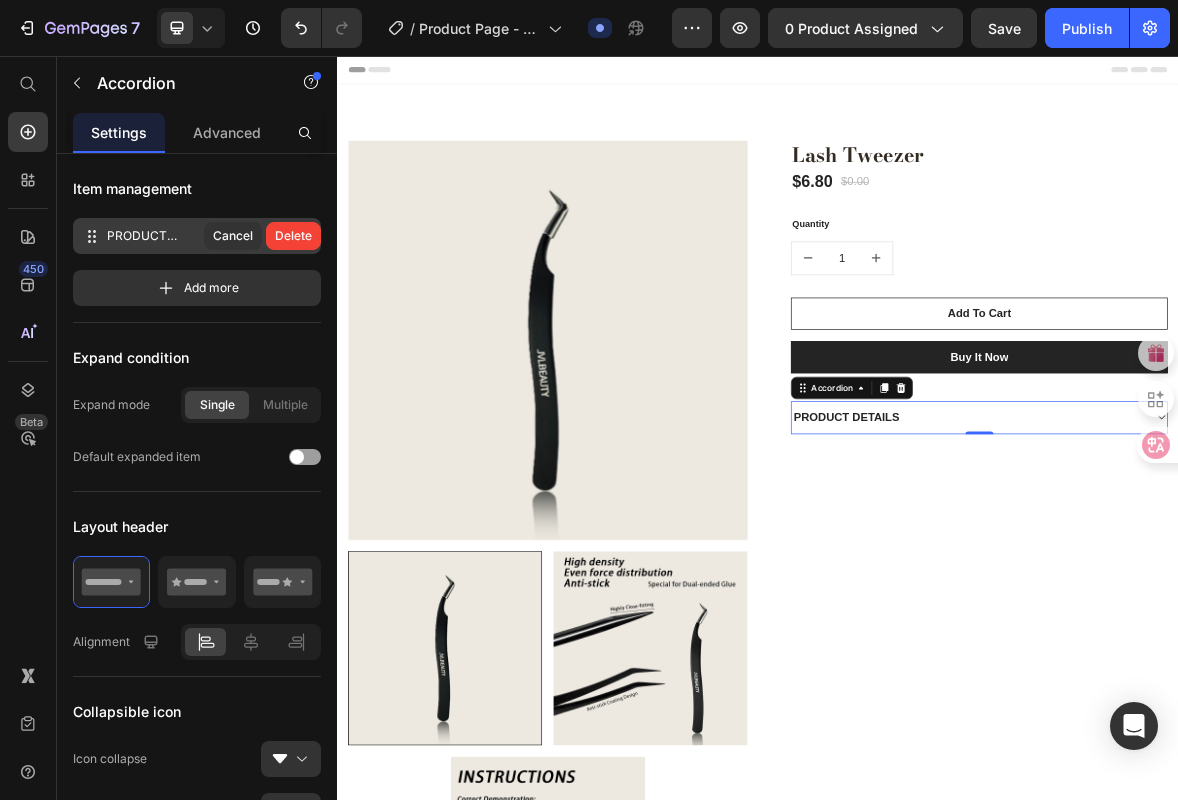 click on "PRODUCT DETAILS" at bounding box center [155, 236] 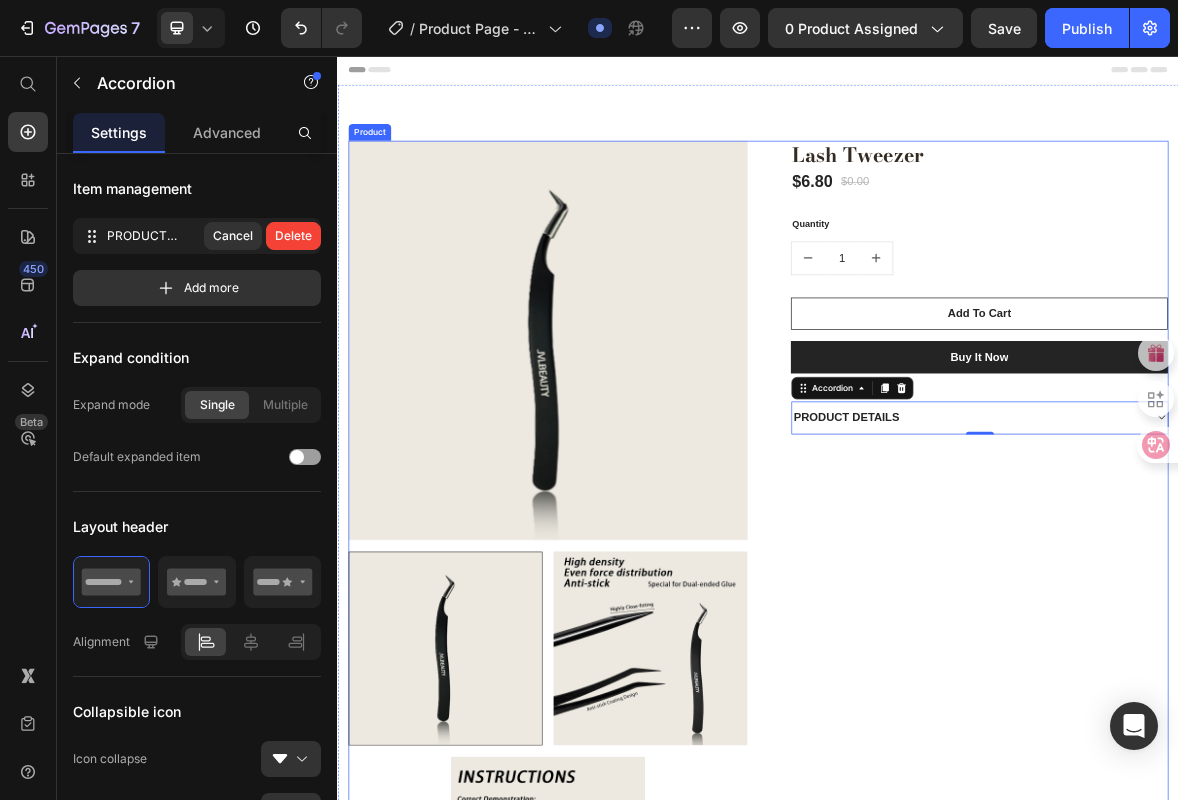 click on "Lash Tweezer (P) Title $6.80 (P) Price $0.00 (P) Price Row Quantity Text block 1 (P) Quantity Add To Cart (P) Cart Button Buy it now (P) Dynamic Checkout
PRODUCT DETAILS Accordion   0 Row" at bounding box center [1237, 763] 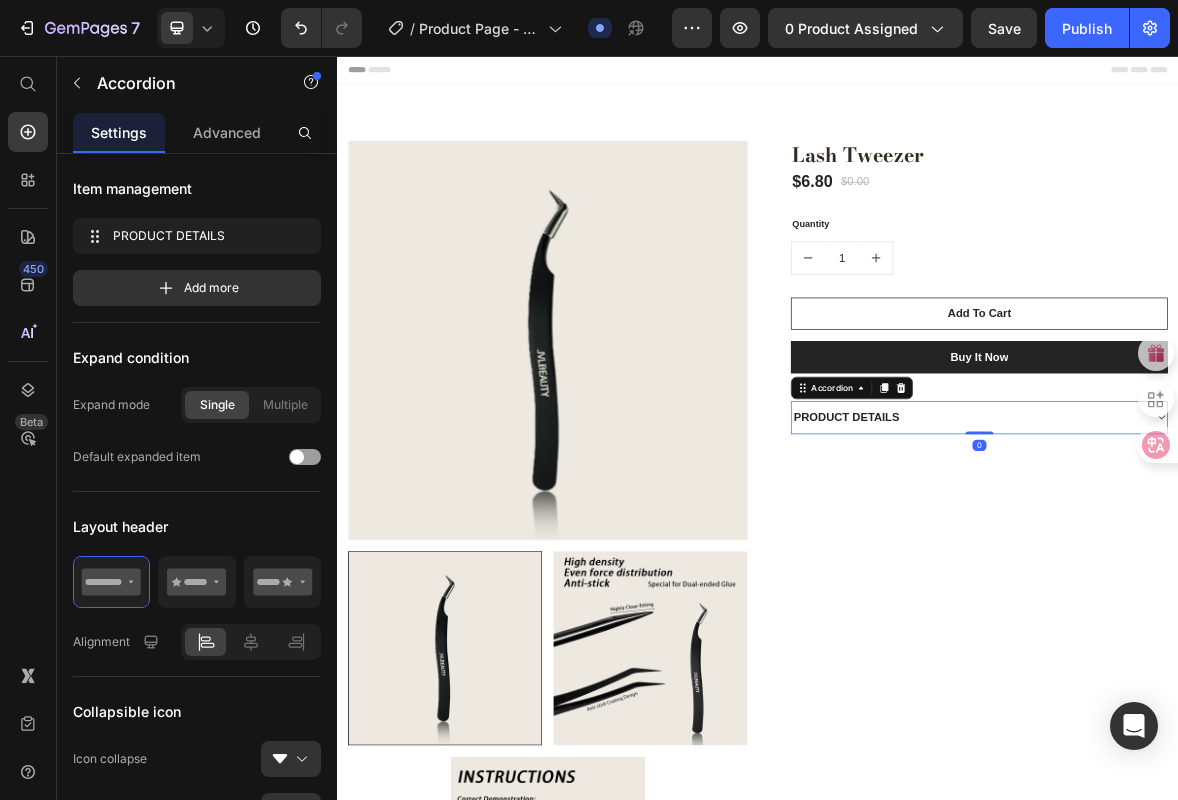 click on "PRODUCT DETAILS" at bounding box center (1253, 572) 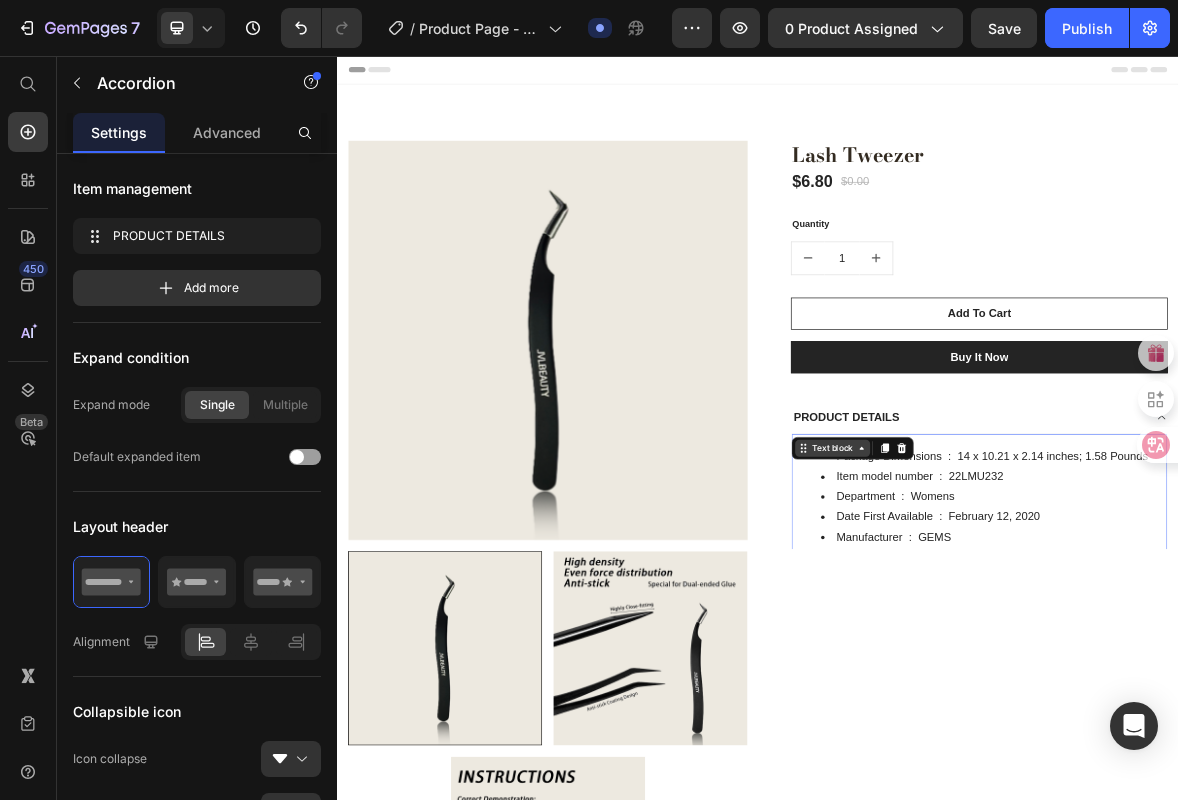 click on "Text block" at bounding box center (1043, 616) 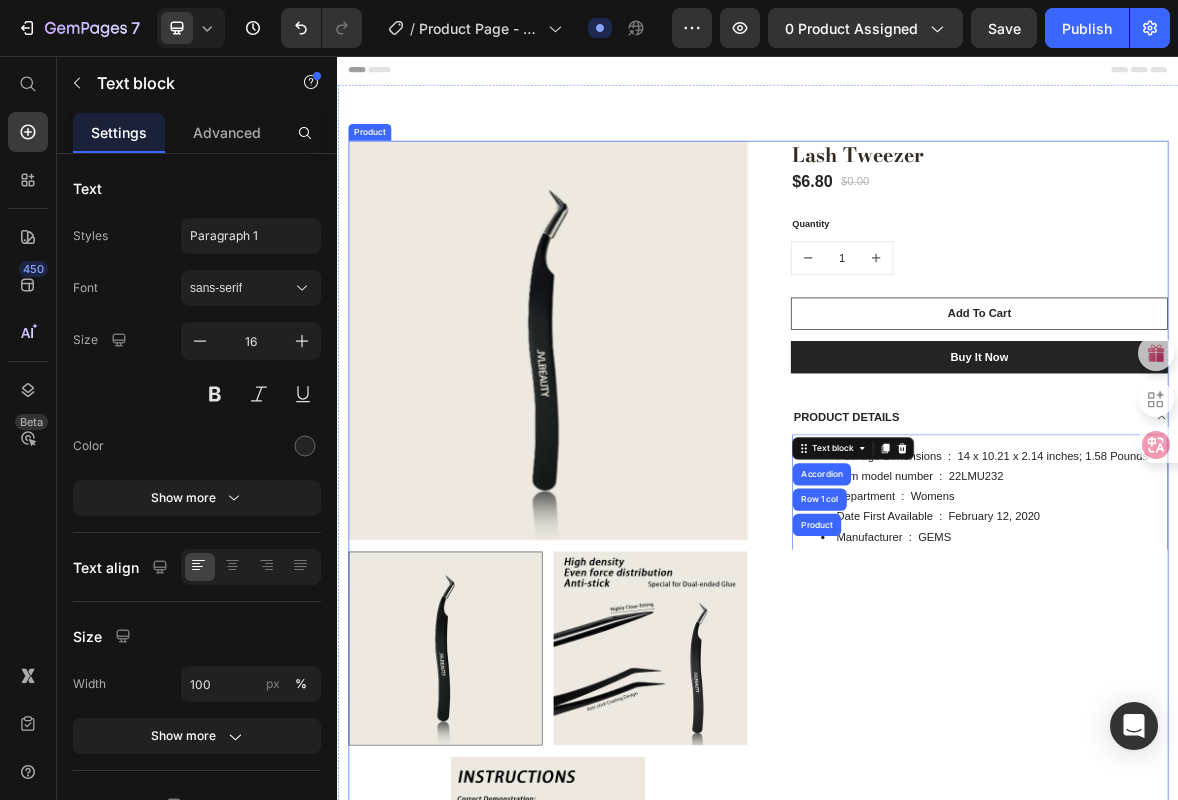 click on "Lash Tweezer (P) Title $6.80 (P) Price $0.00 (P) Price Row Quantity Text block 1 (P) Quantity Add To Cart (P) Cart Button Buy it now (P) Dynamic Checkout
PRODUCT DETAILS Package Dimensions ‏ : ‎ 14 x 10.21 x 2.14 inches; 1.58 Pounds Item model number ‏ : ‎ 22LMU232 Department ‏ : ‎ Womens Date First Available ‏ : ‎ February 12, 2020 Manufacturer ‏ : ‎ GEMS Text block Accordion Row 1 col Product   -32 Accordion Row" at bounding box center [1237, 763] 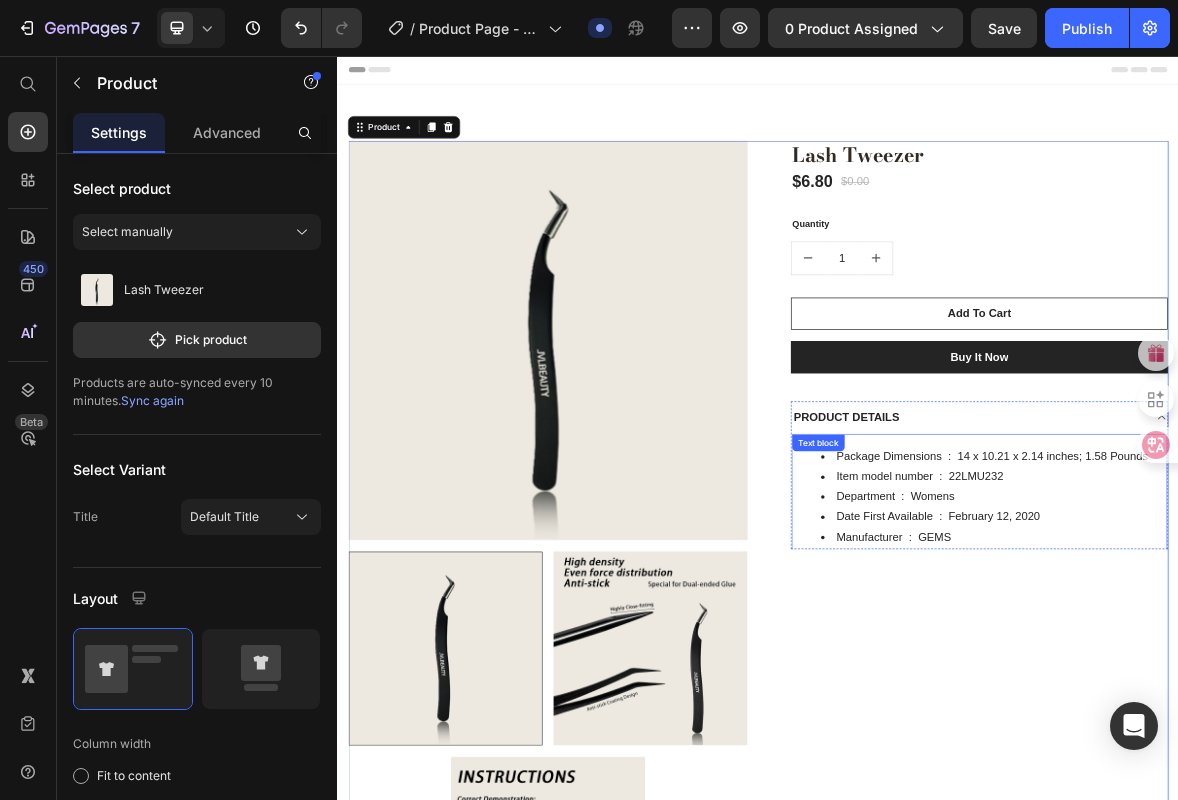 click on "Item model number ‏ : ‎ 22LMU232" at bounding box center [1273, 657] 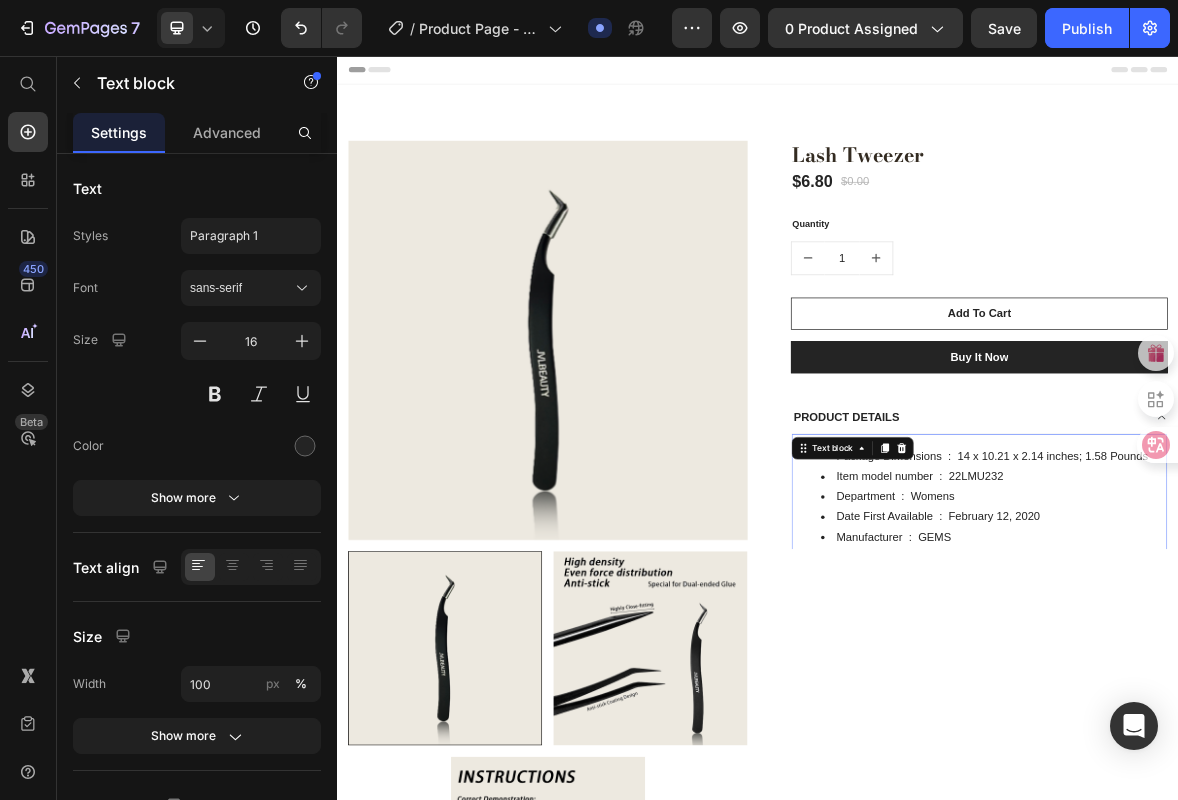 click on "Manufacturer ‏ : ‎ GEMS" at bounding box center (1273, 743) 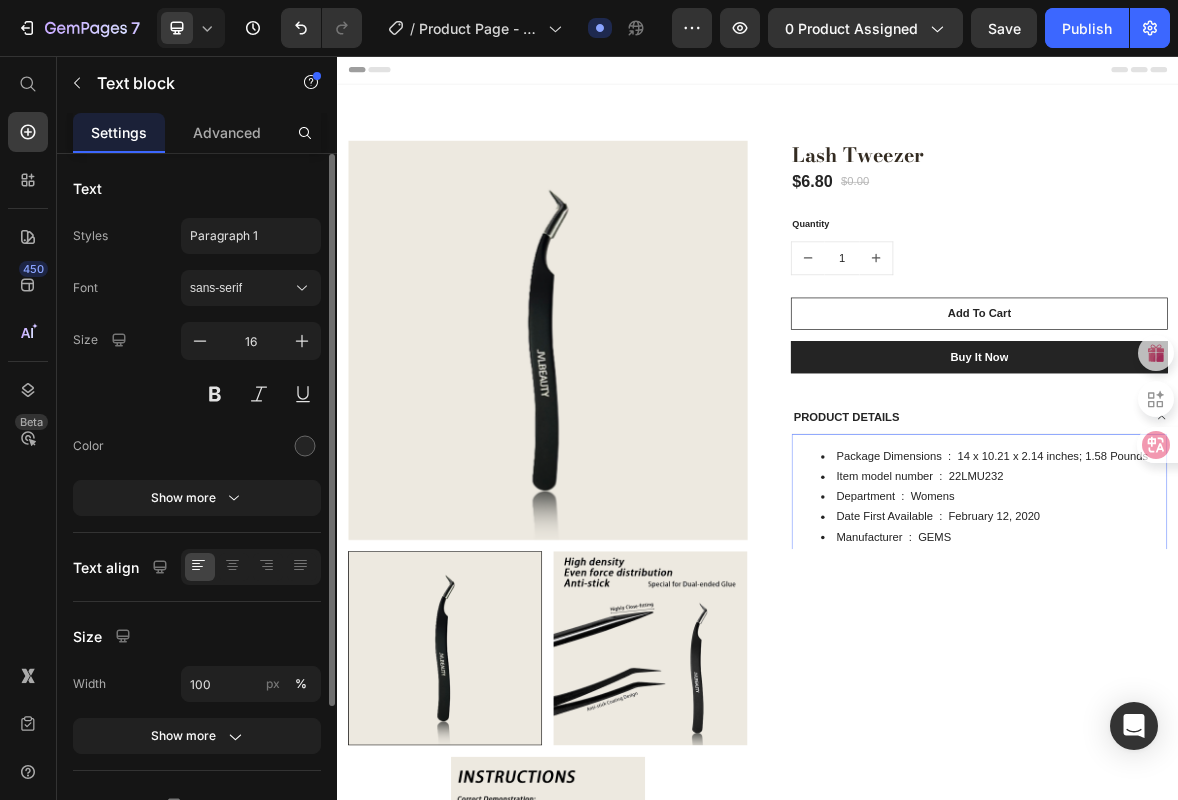 click on "Text" at bounding box center (197, 188) 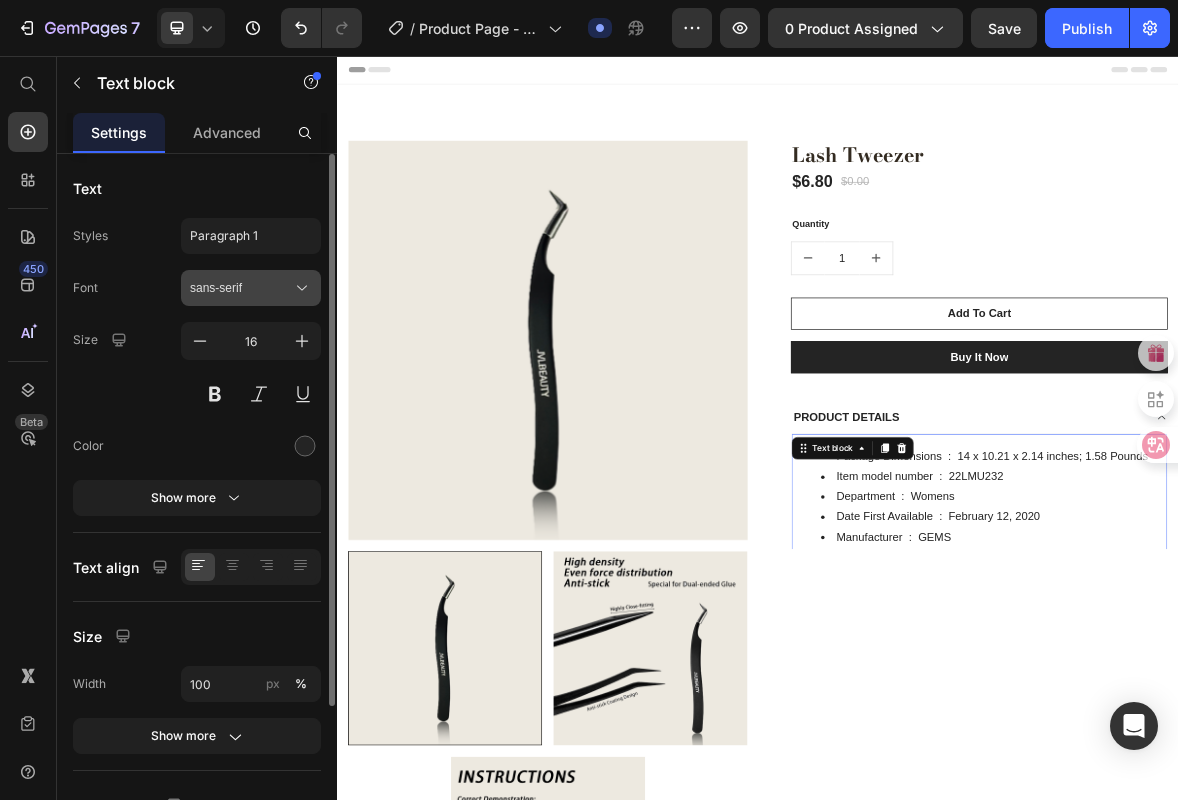 click on "sans-serif" at bounding box center (241, 288) 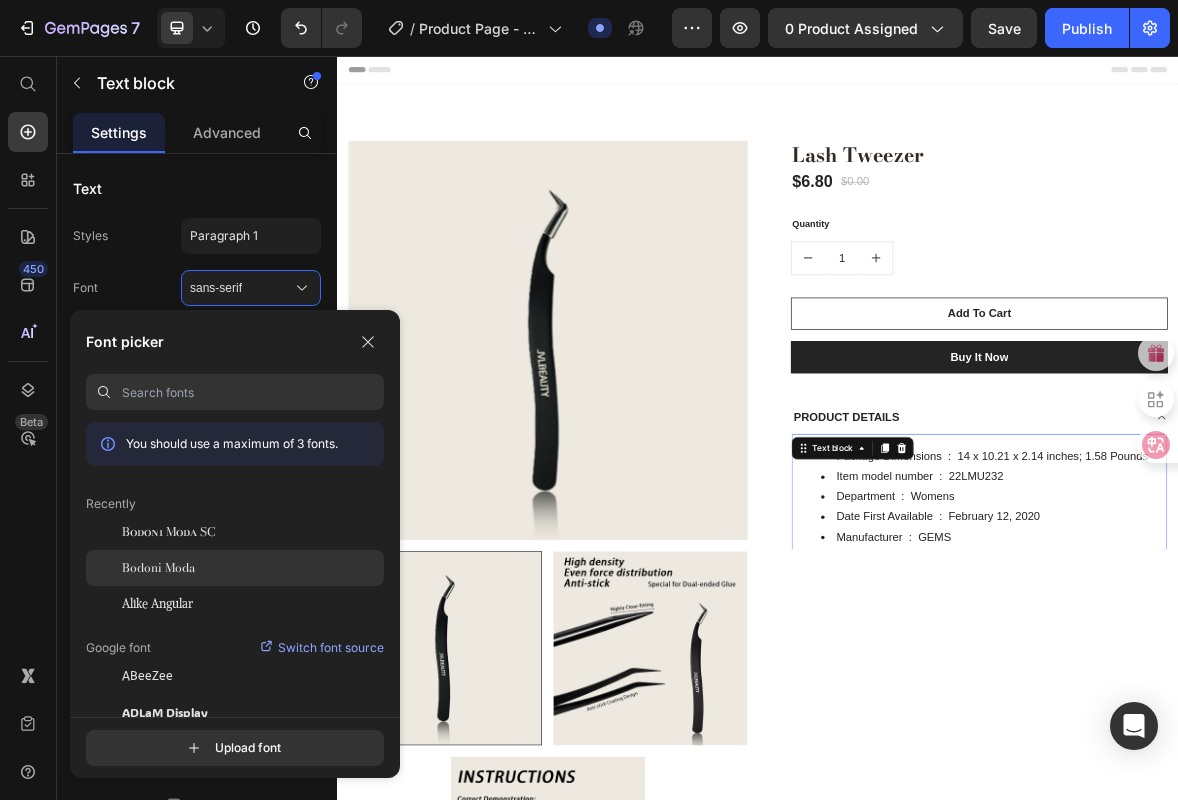 click on "Bodoni Moda" 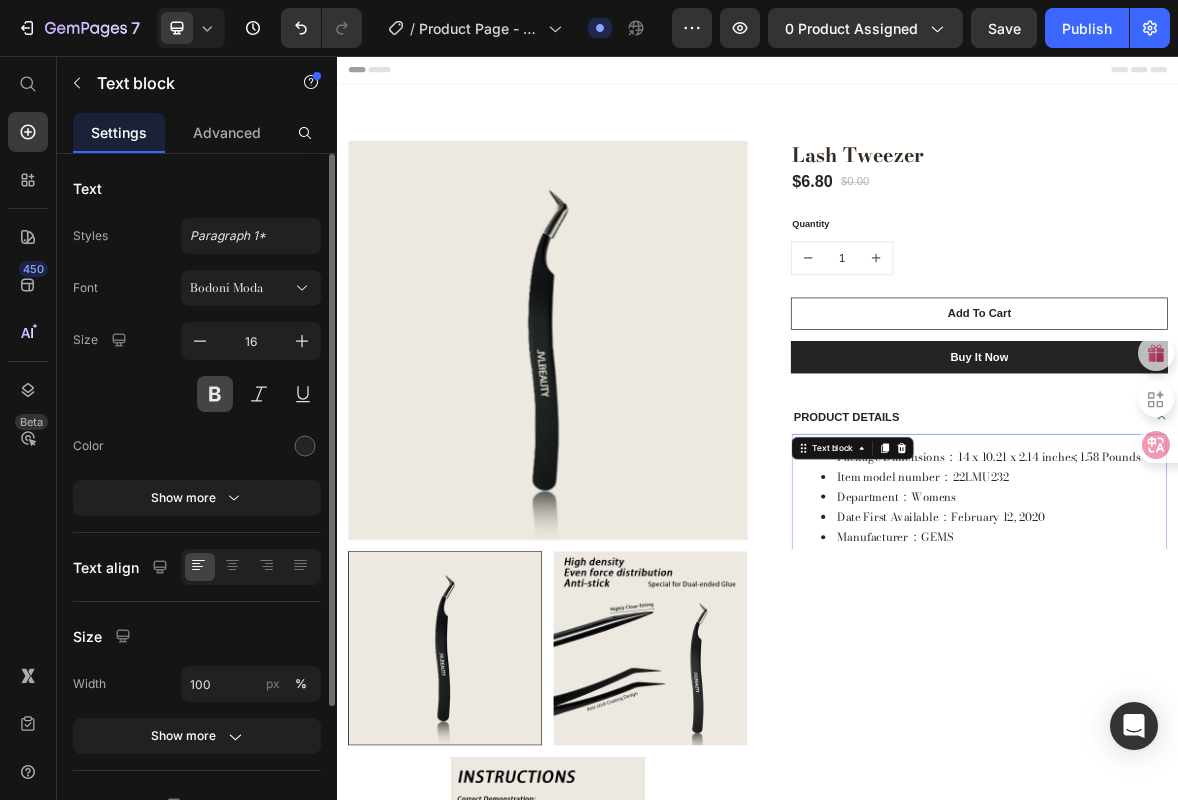 click at bounding box center [215, 394] 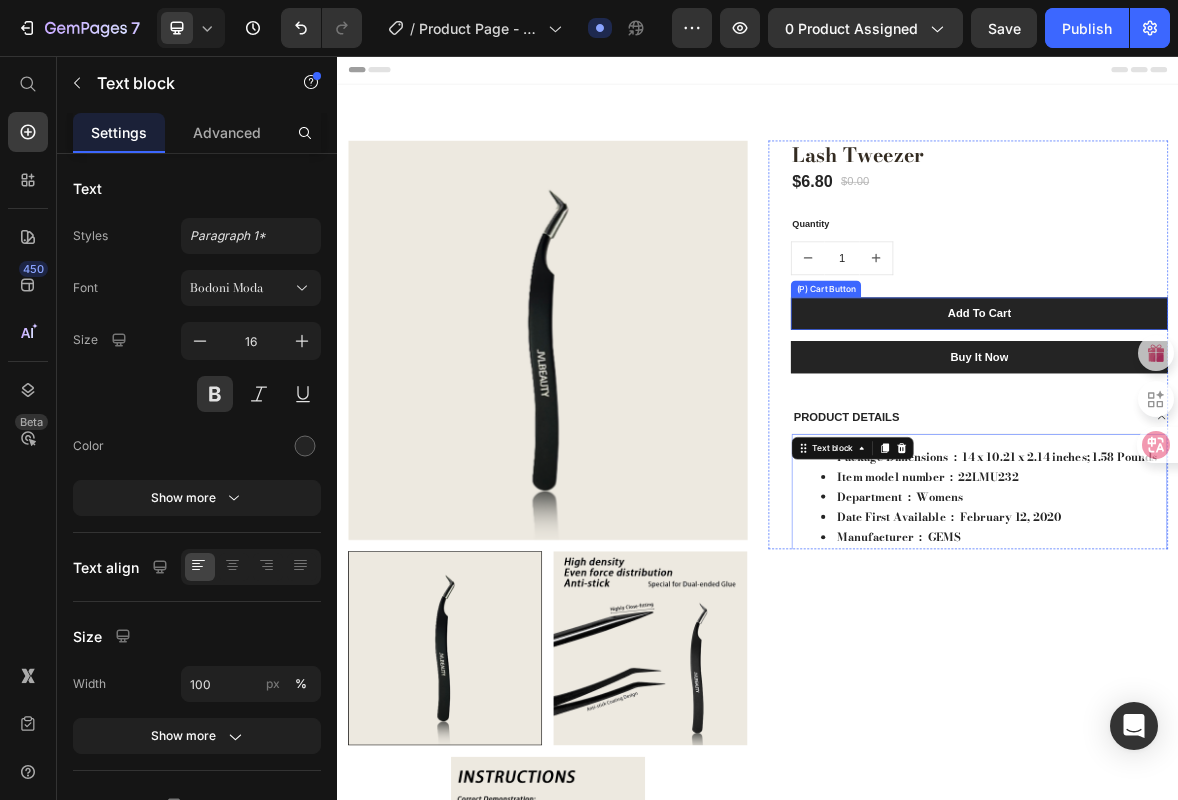 click on "Add To Cart" at bounding box center (1253, 424) 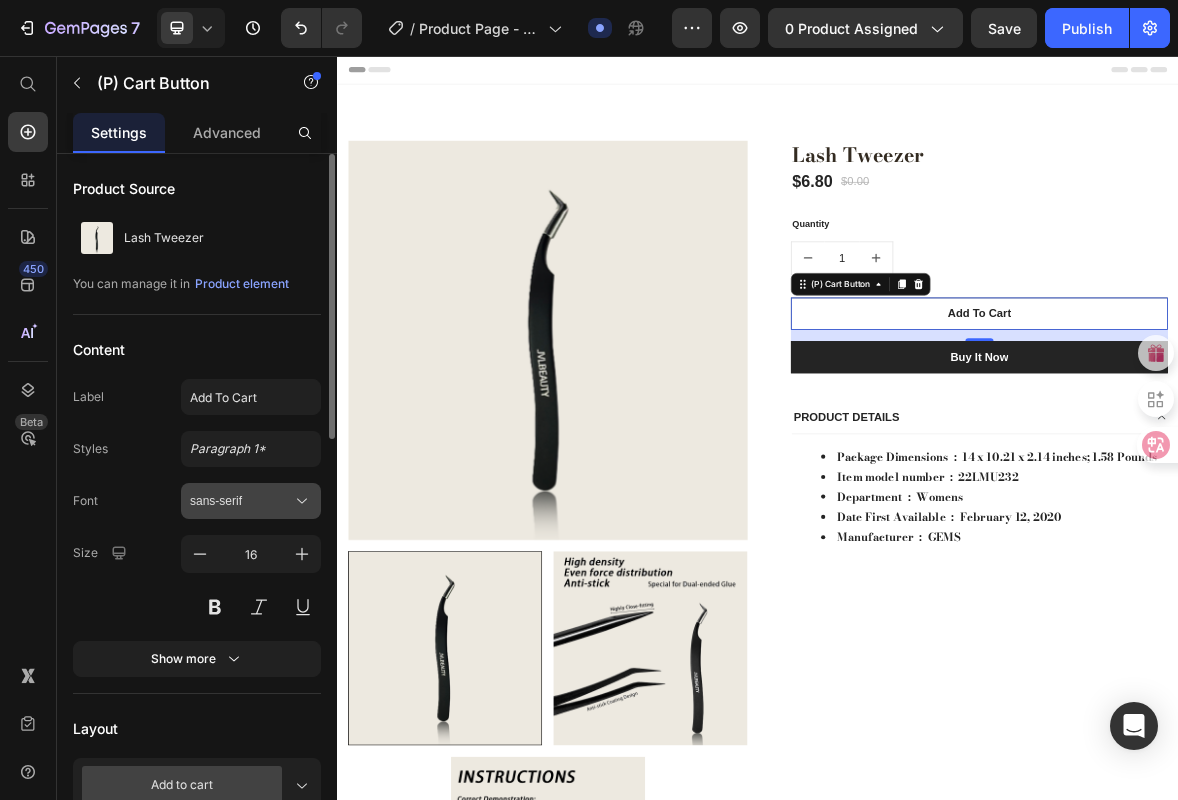 click on "sans-serif" at bounding box center [251, 501] 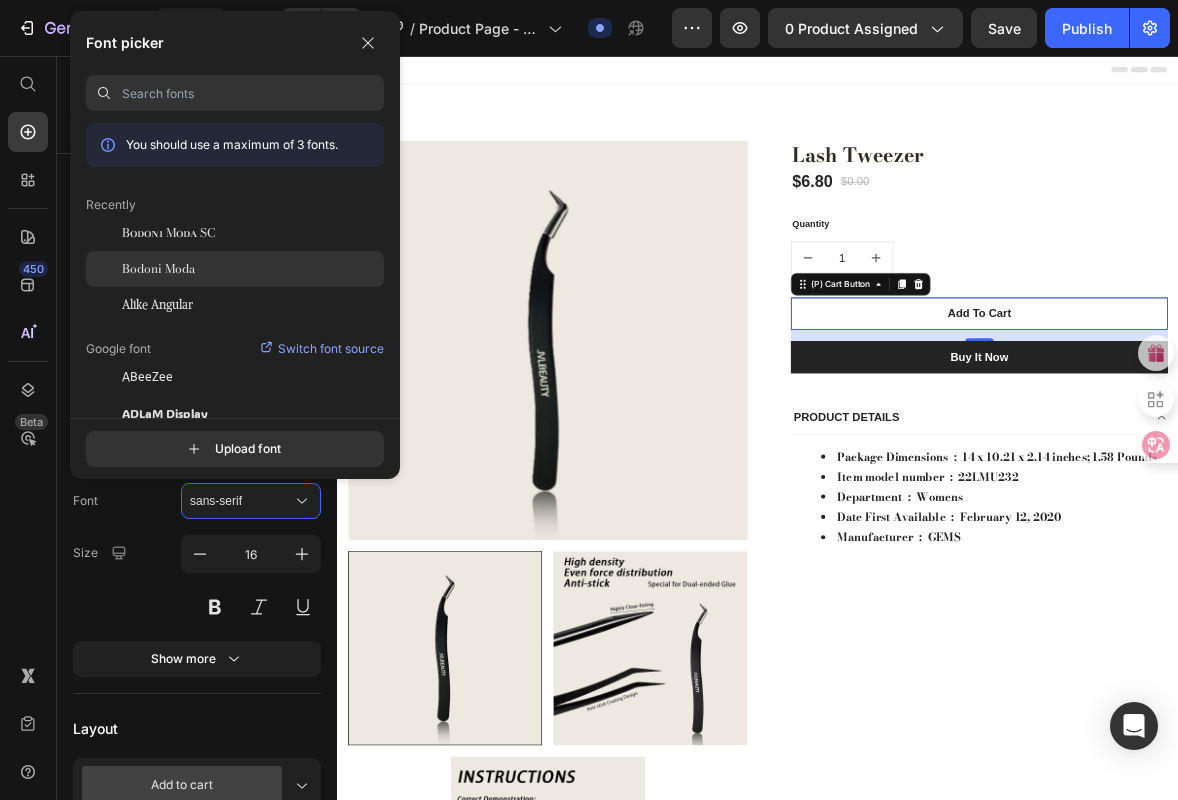 click on "Bodoni Moda" 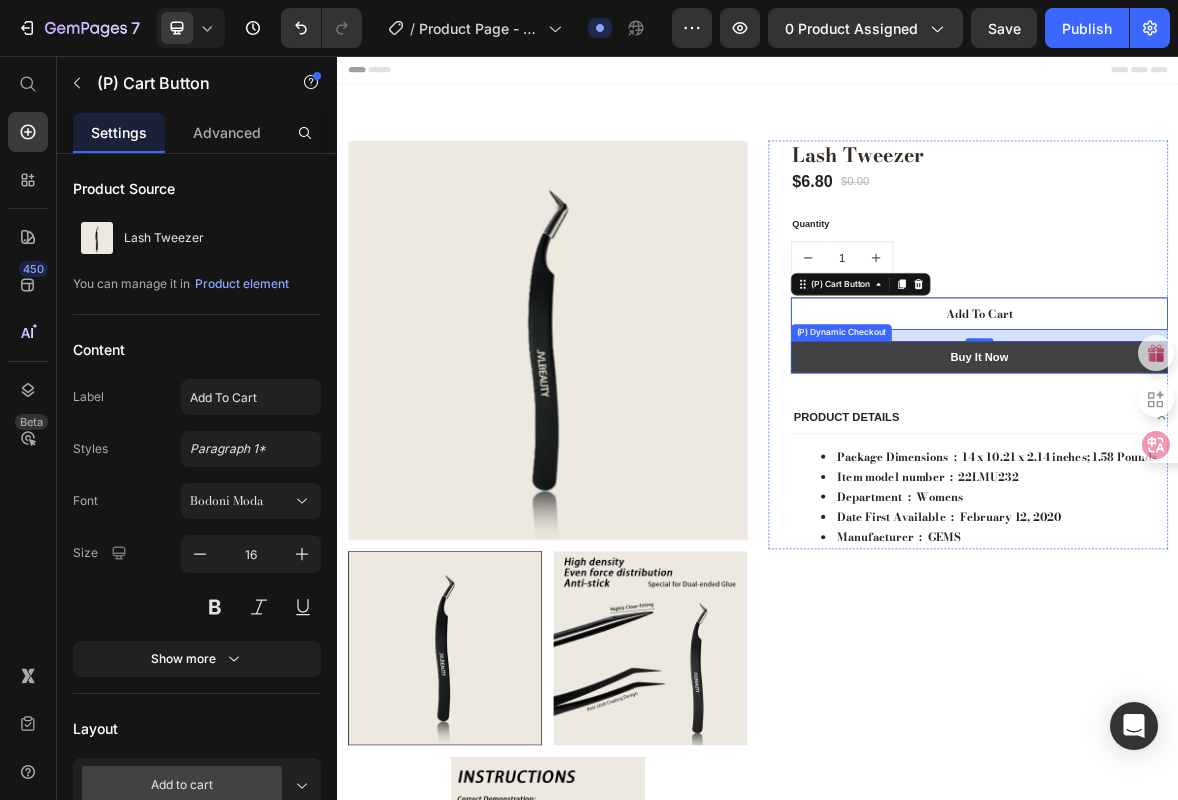 click on "Buy it now" at bounding box center (1253, 486) 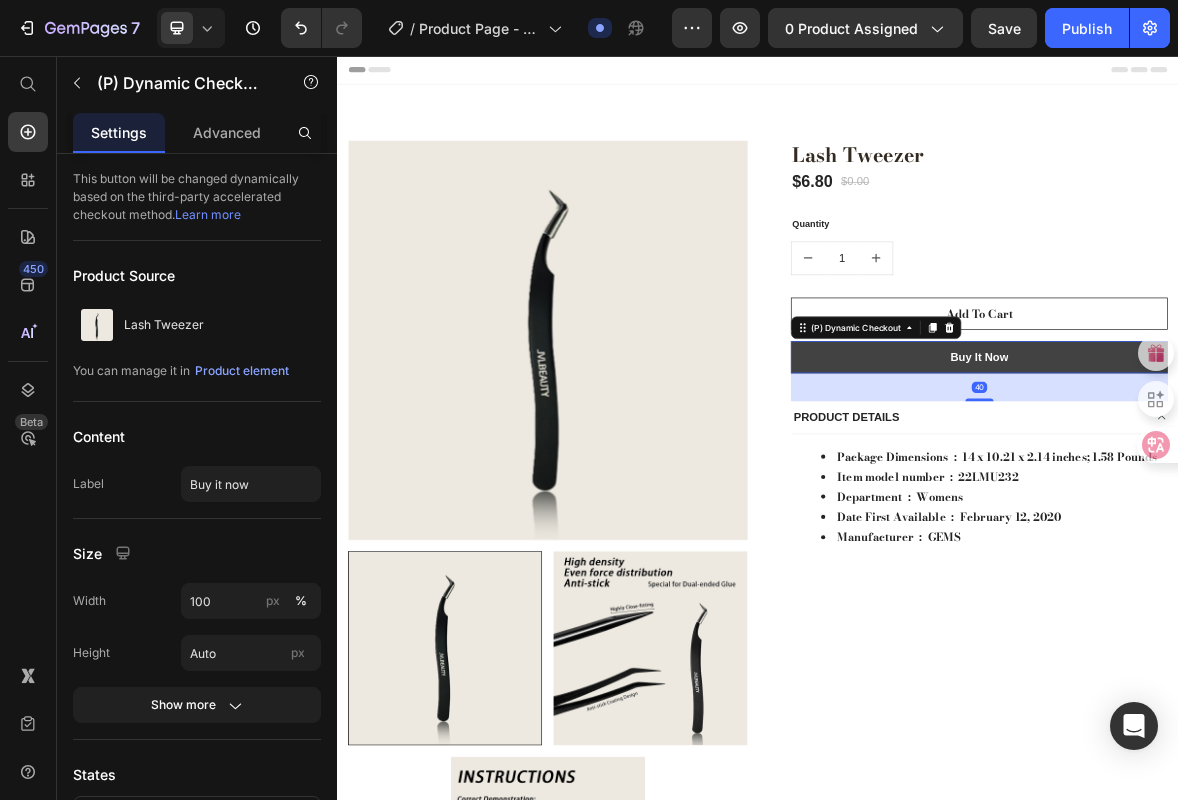 click on "Buy it now" at bounding box center (1253, 486) 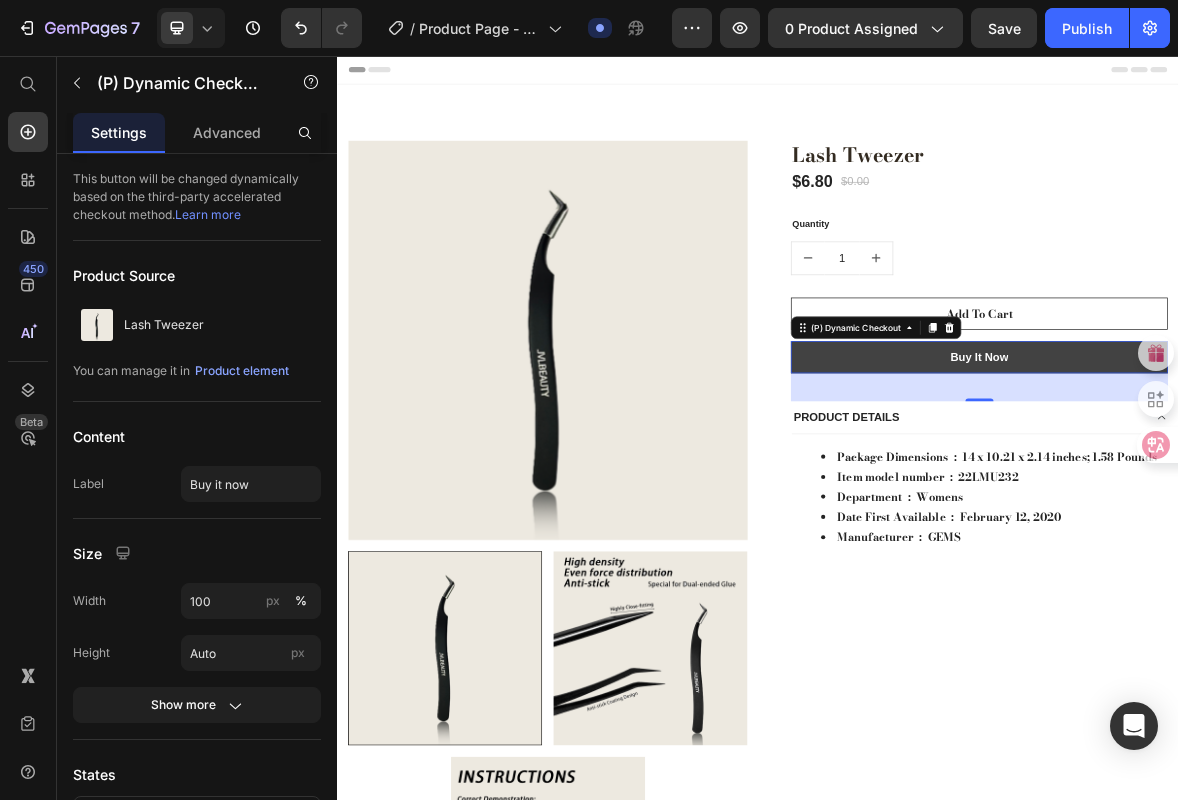 click on "Buy it now" at bounding box center [1253, 486] 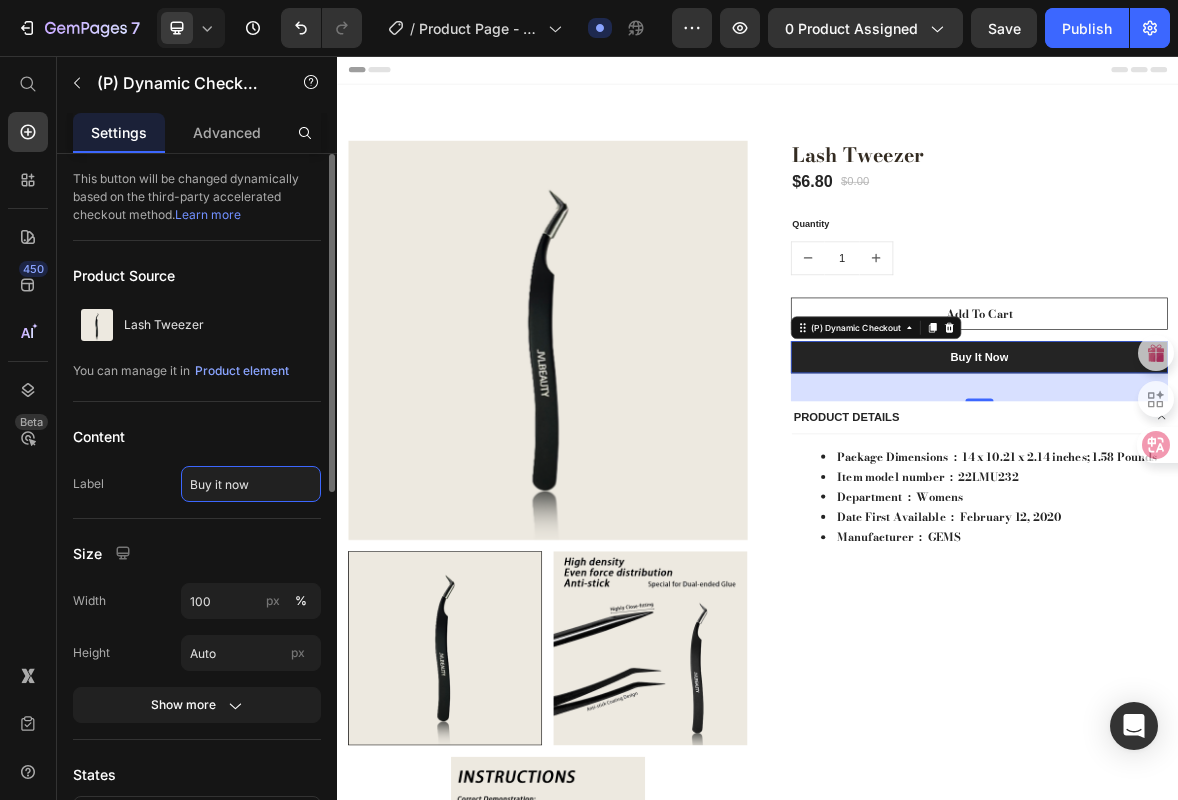 click on "Buy it now" 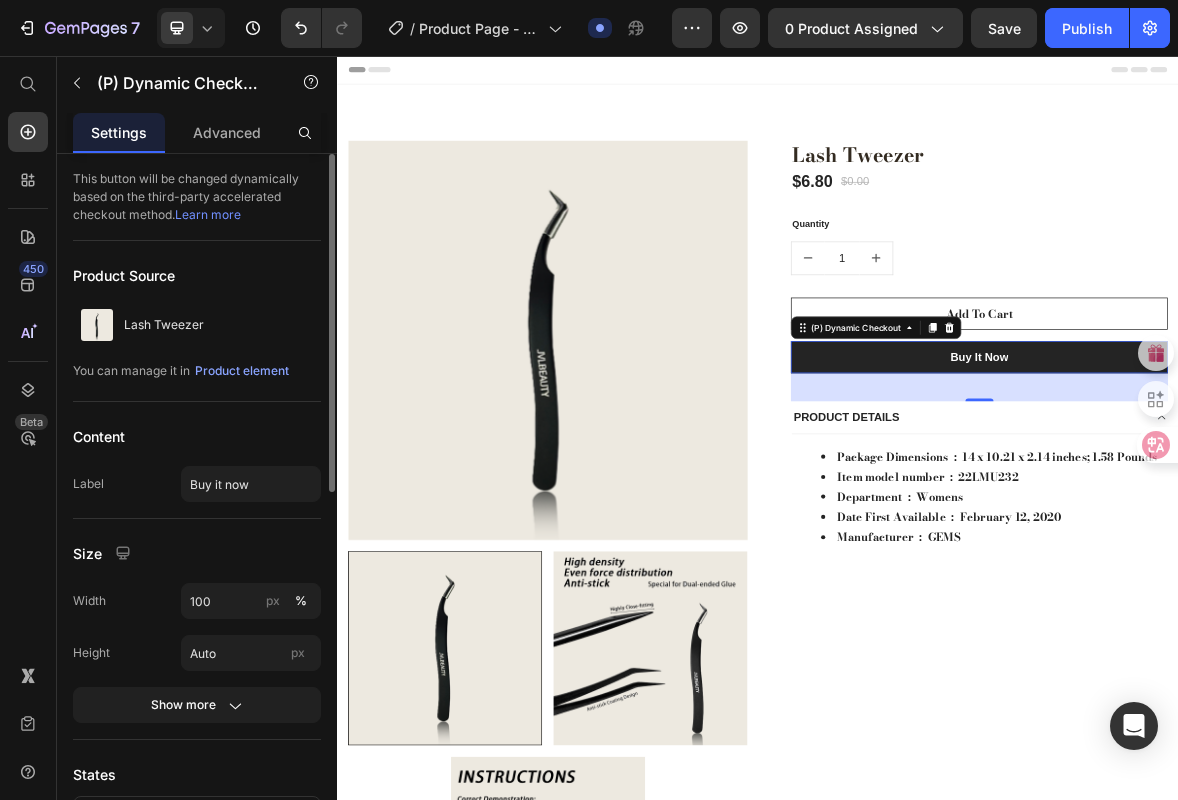 click on "Content" at bounding box center (197, 436) 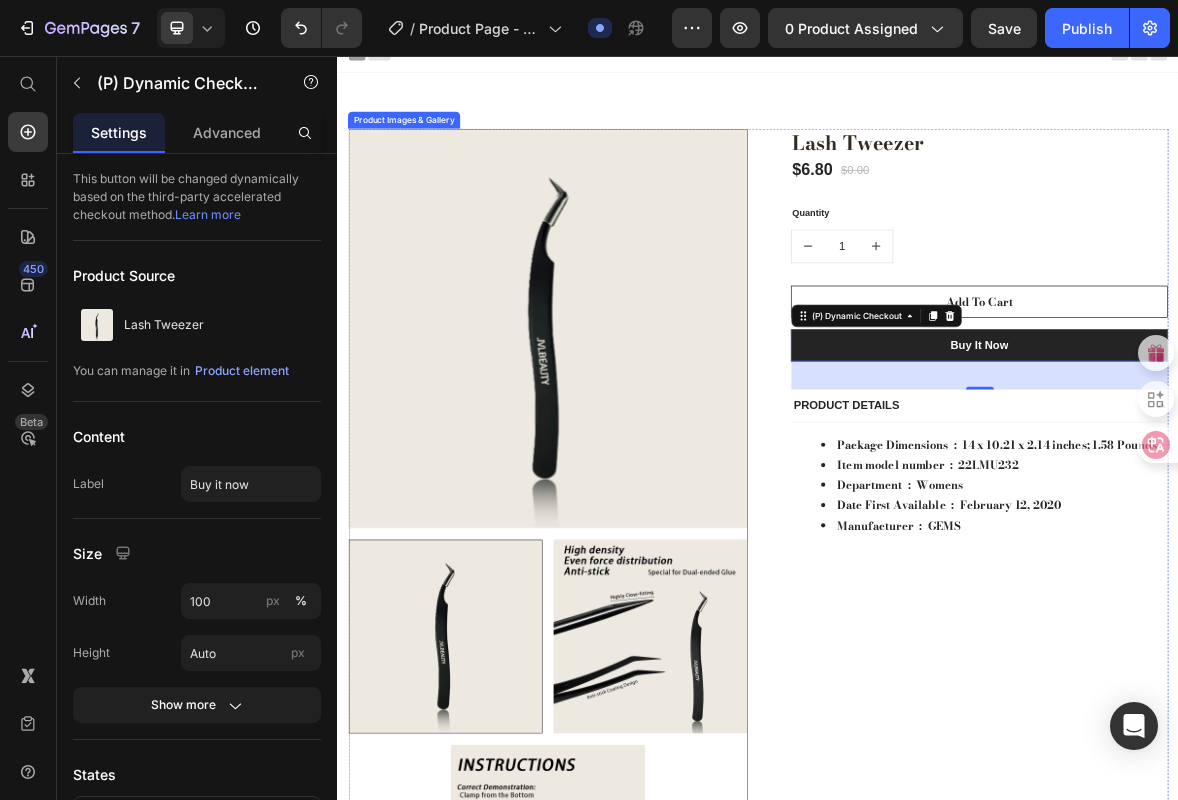 scroll, scrollTop: 17, scrollLeft: 0, axis: vertical 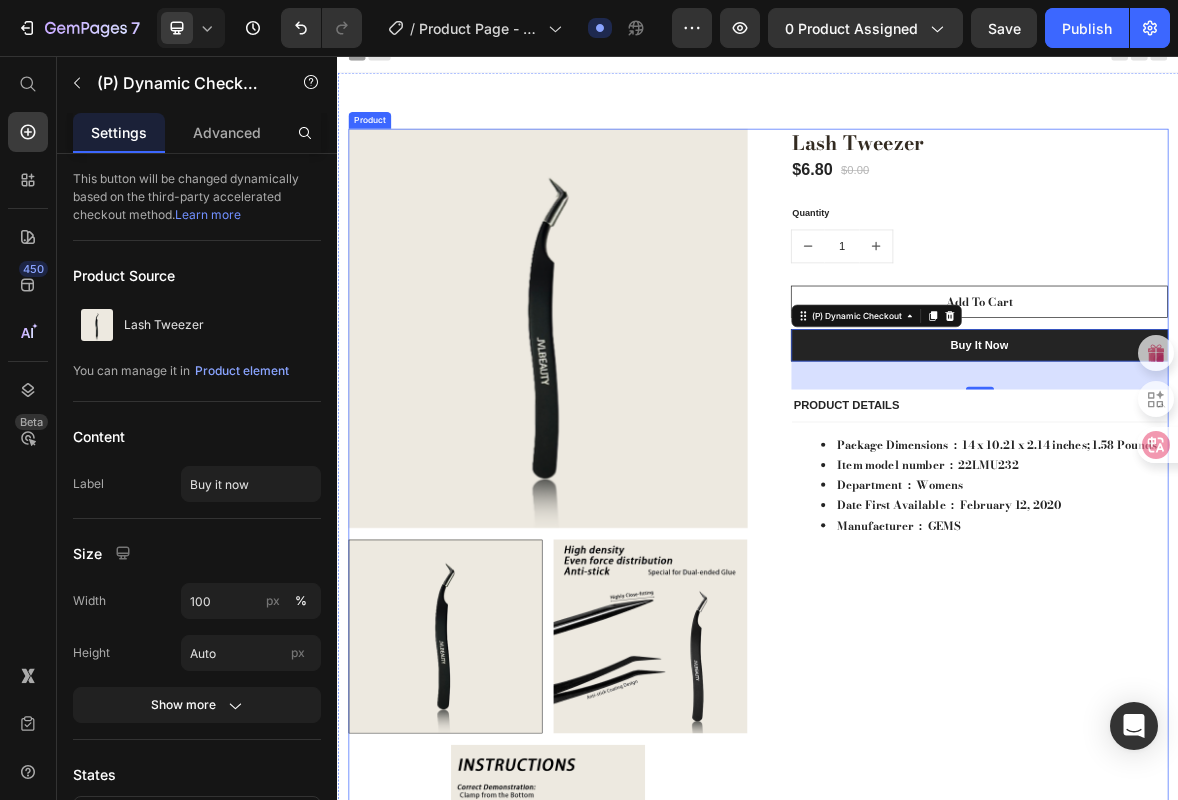 click on "Lash Tweezer (P) Title $6.80 (P) Price $0.00 (P) Price Row Quantity Text block 1 (P) Quantity Add To Cart (P) Cart Button Buy it now (P) Dynamic Checkout   40
PRODUCT DETAILS Package Dimensions ‏ : ‎ 14 x 10.21 x 2.14 inches; 1.58 Pounds Item model number ‏ : ‎ 22LMU232 Department ‏ : ‎ Womens Date First Available ‏ : ‎ February 12, 2020 Manufacturer ‏ : ‎ GEMS Text block Accordion Row" at bounding box center (1237, 746) 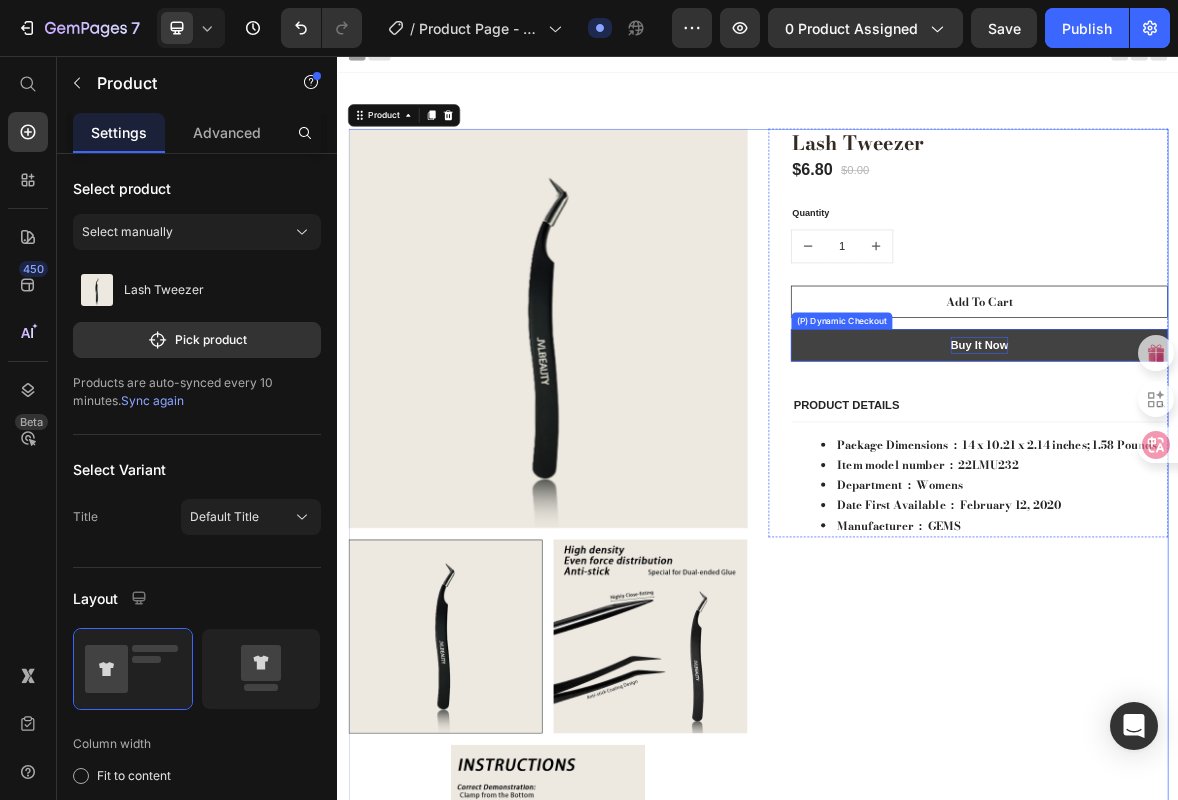 click on "Buy it now" at bounding box center [1253, 469] 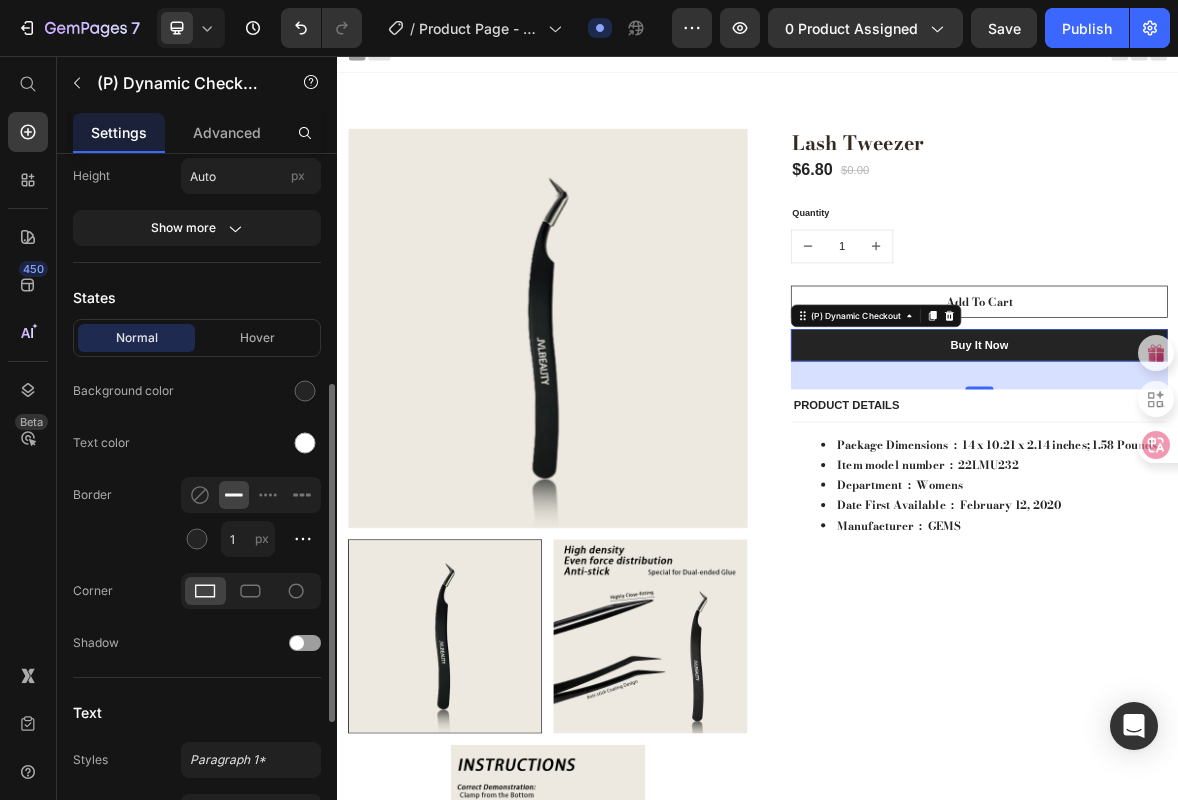 scroll, scrollTop: 642, scrollLeft: 0, axis: vertical 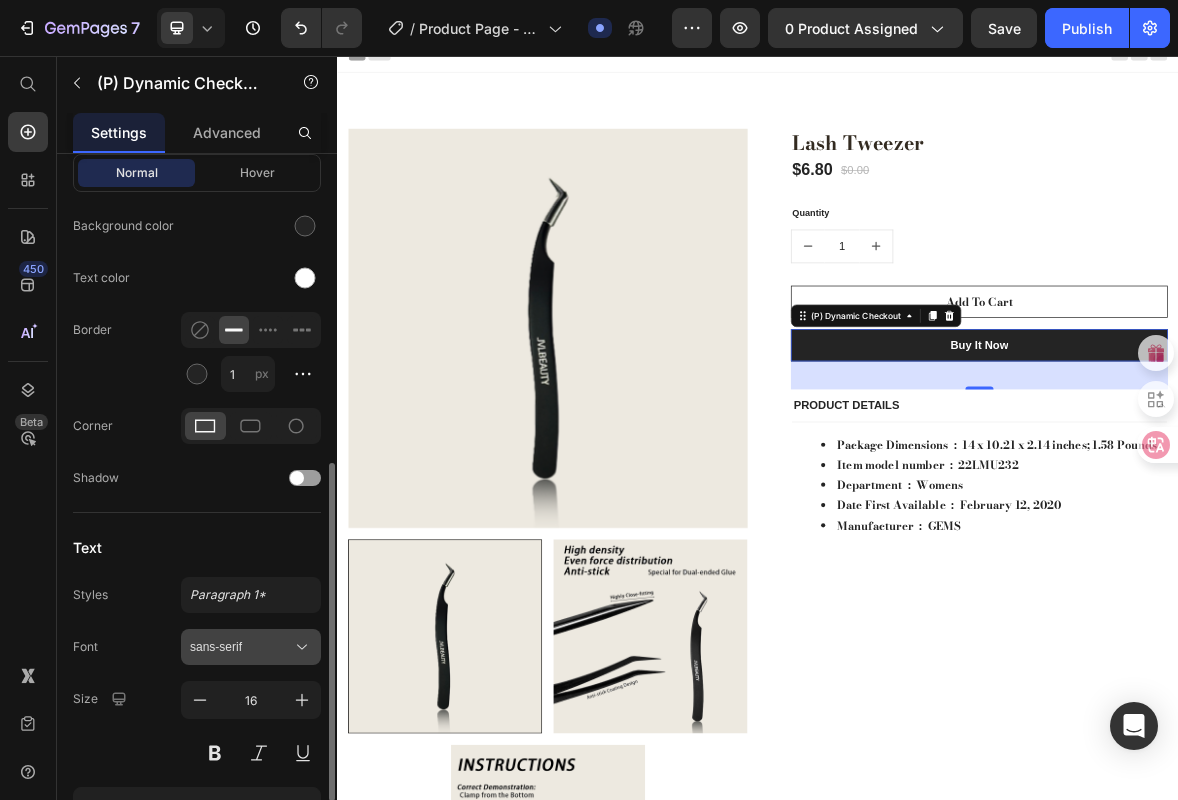 click on "sans-serif" at bounding box center (241, 647) 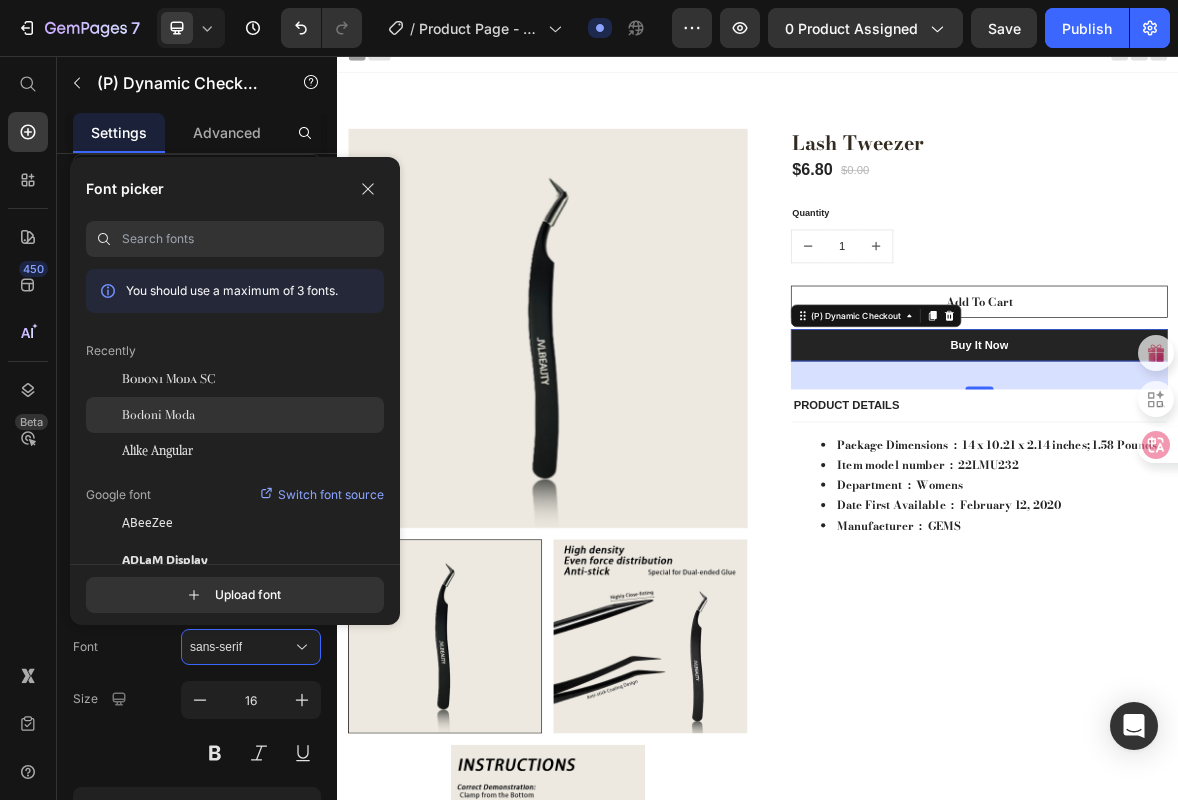 click on "Bodoni Moda" 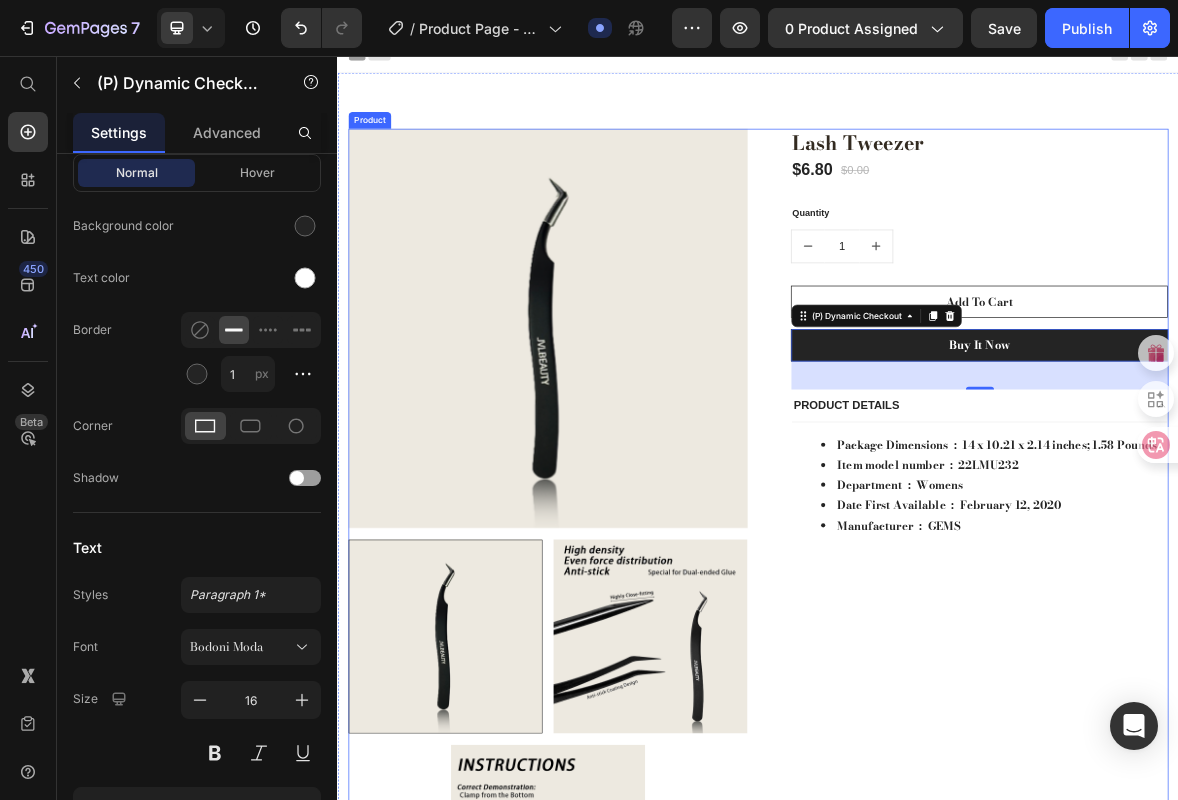 click on "Lash Tweezer (P) Title $6.80 (P) Price $0.00 (P) Price Row Quantity Text block 1 (P) Quantity Add To Cart (P) Cart Button Buy it now (P) Dynamic Checkout   40
PRODUCT DETAILS Package Dimensions ‏ : ‎ 14 x 10.21 x 2.14 inches; 1.58 Pounds Item model number ‏ : ‎ 22LMU232 Department ‏ : ‎ Womens Date First Available ‏ : ‎ February 12, 2020 Manufacturer ‏ : ‎ GEMS Text block Accordion Row" at bounding box center [1237, 746] 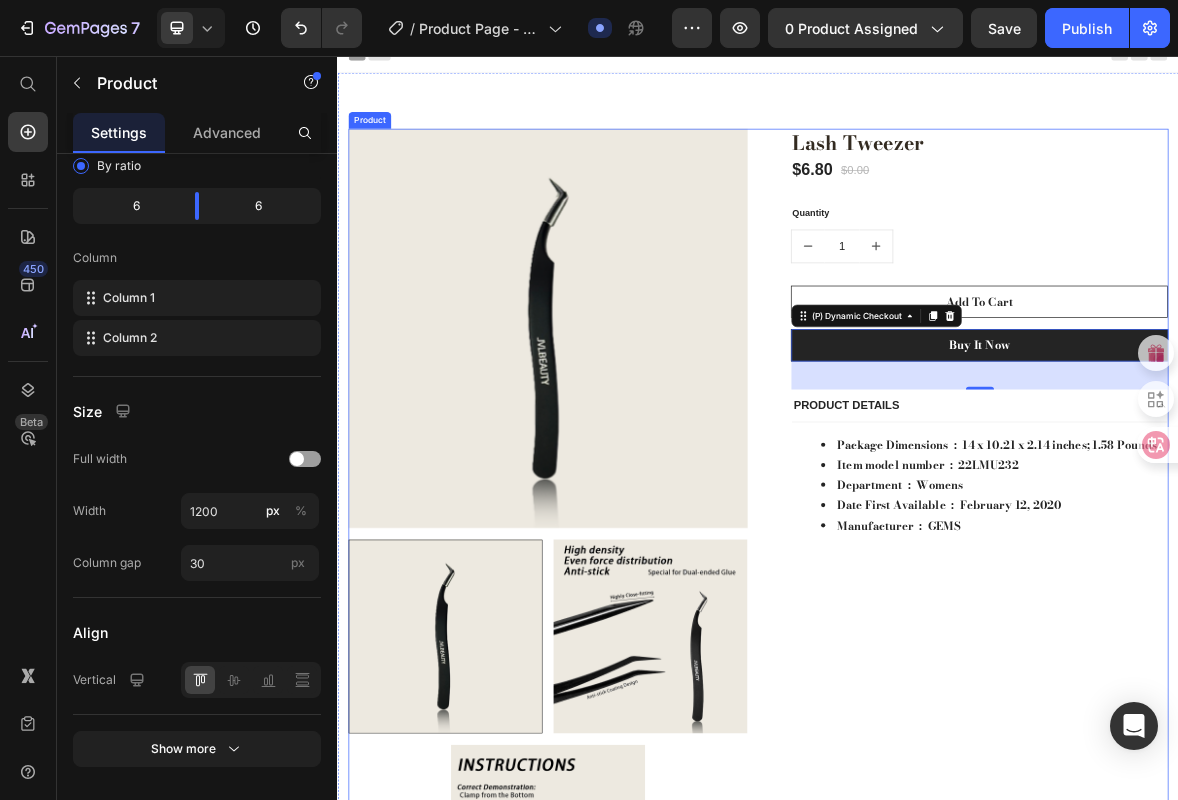 scroll, scrollTop: 0, scrollLeft: 0, axis: both 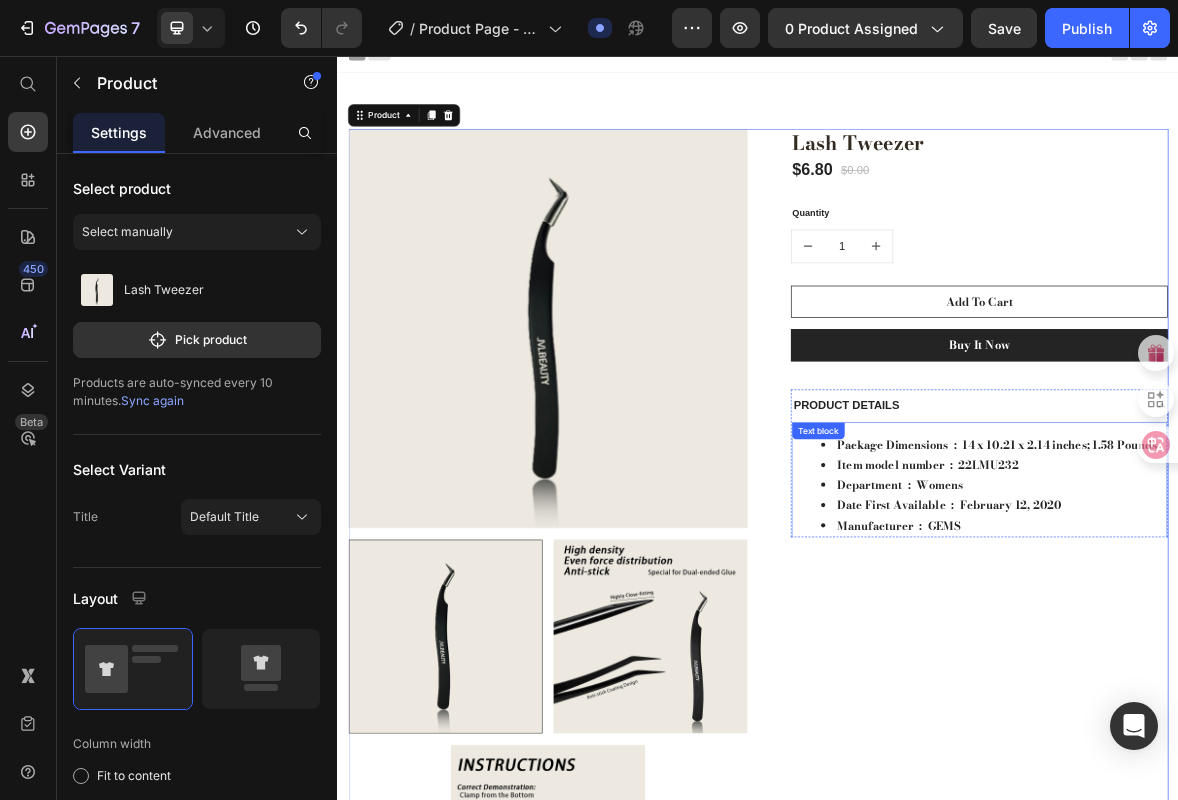 click on "Package Dimensions ‏ : ‎ 14 x 10.21 x 2.14 inches; 1.58 Pounds" at bounding box center (1273, 611) 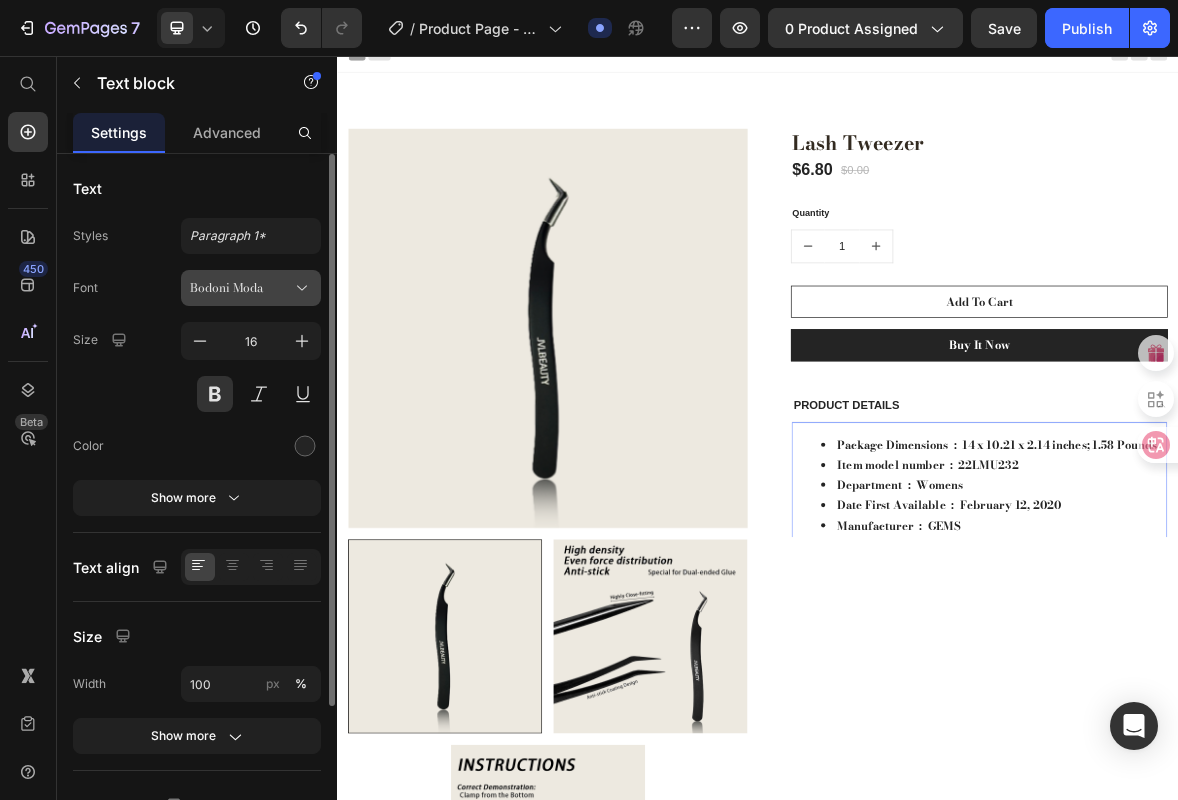 click 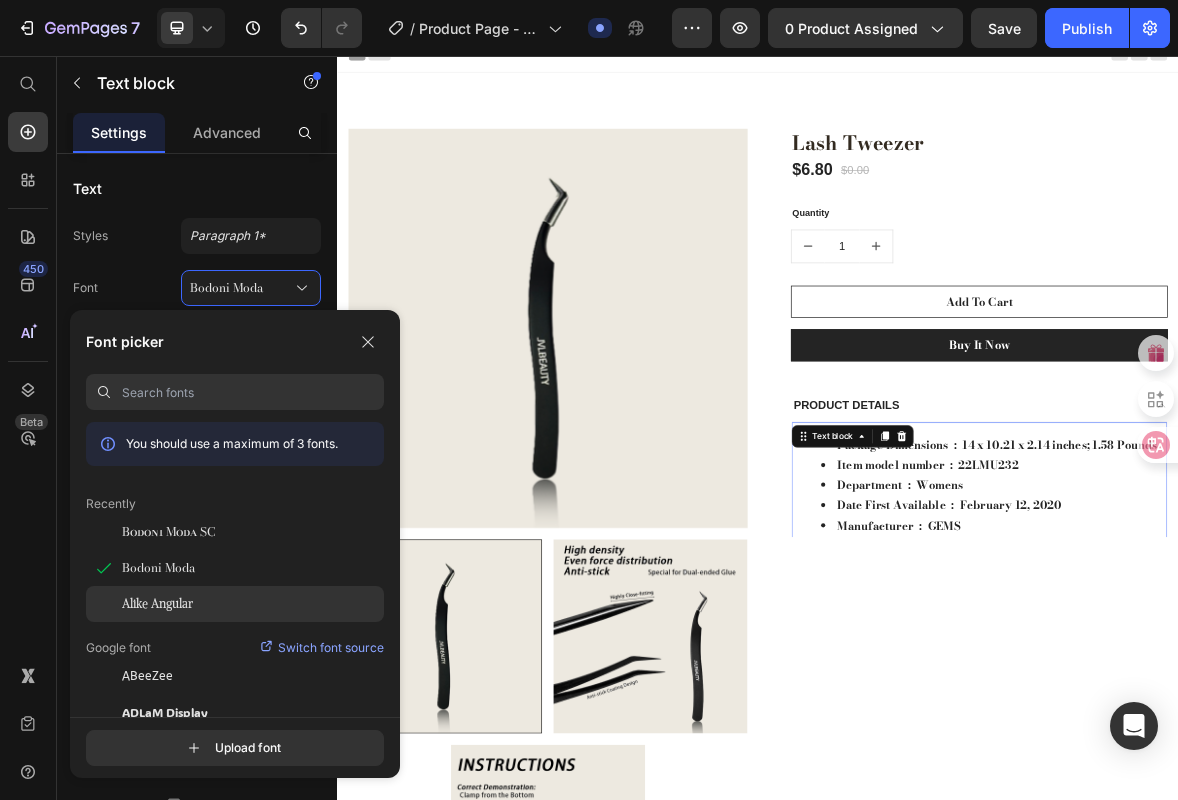 click on "Alike Angular" 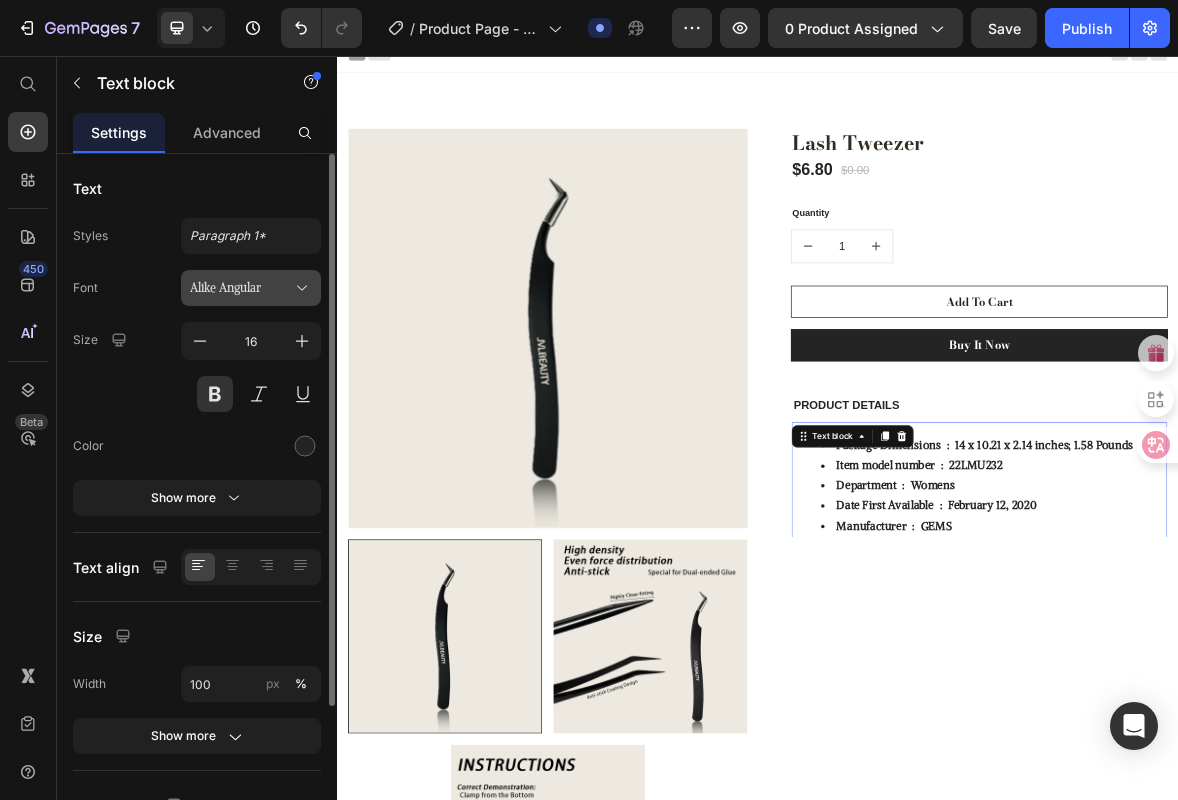 click 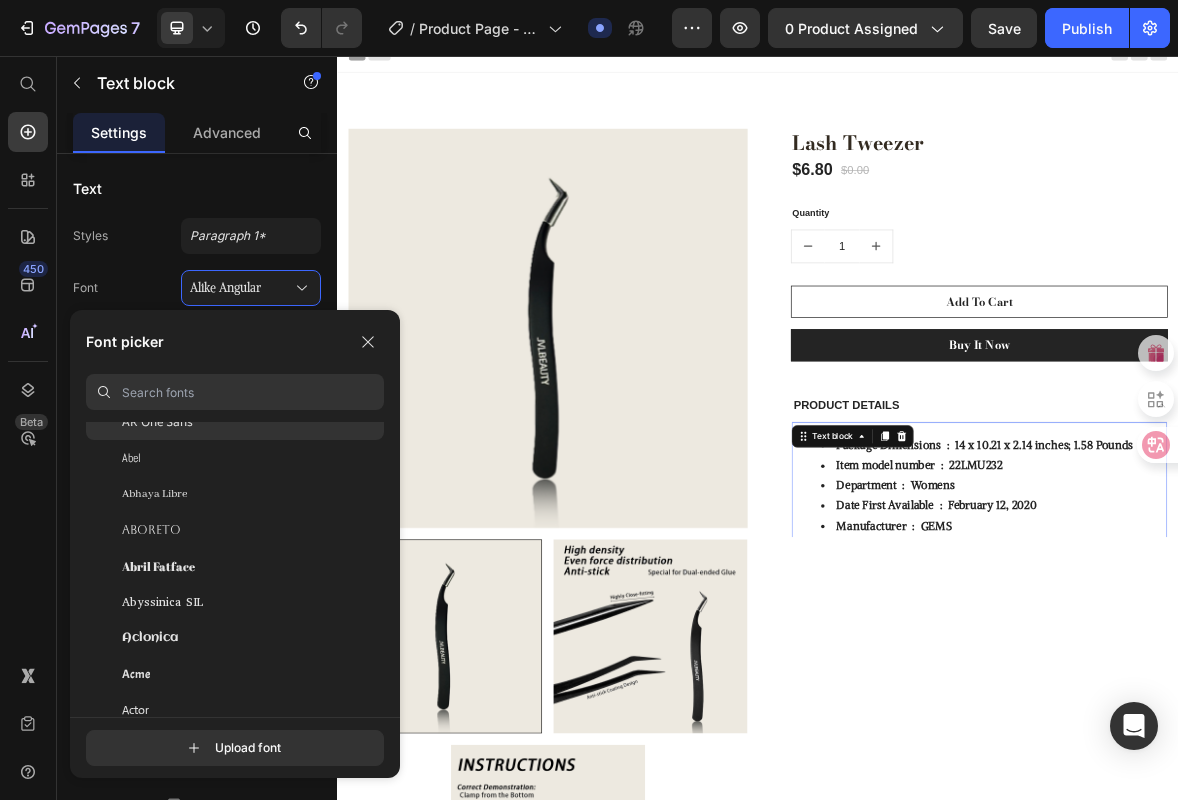 scroll, scrollTop: 330, scrollLeft: 0, axis: vertical 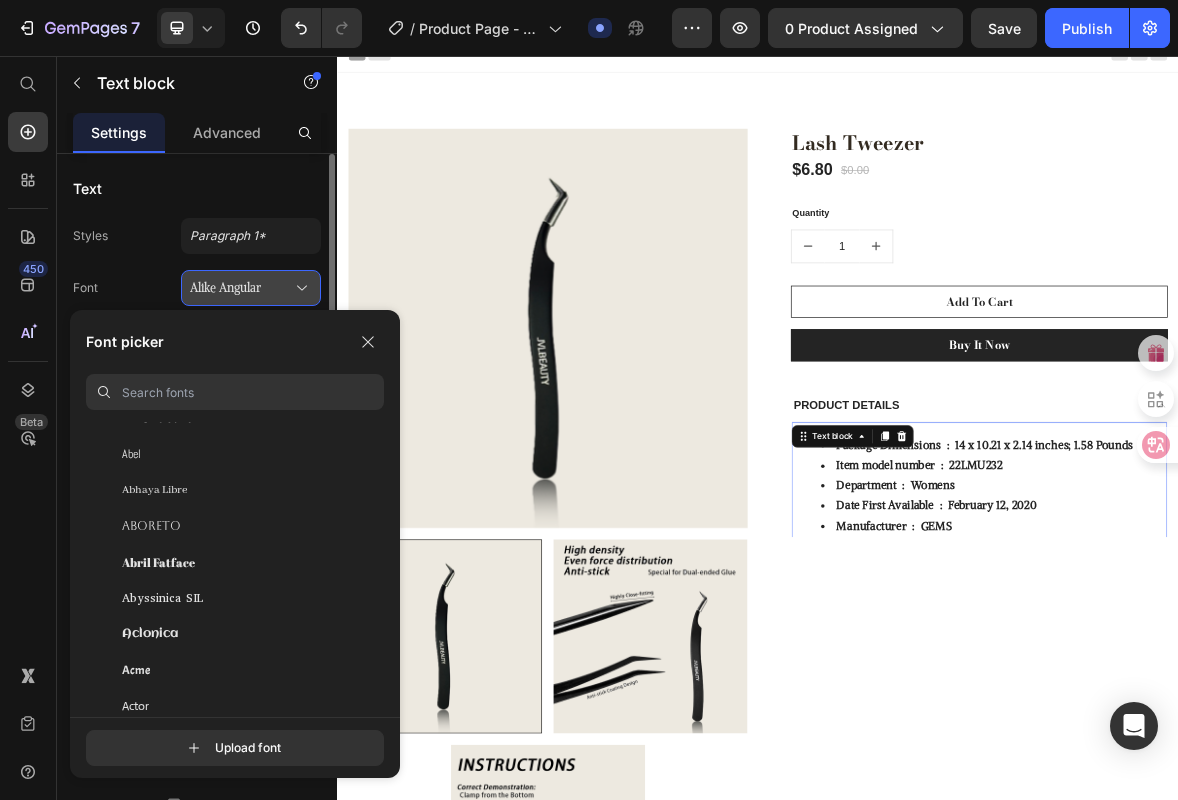 click 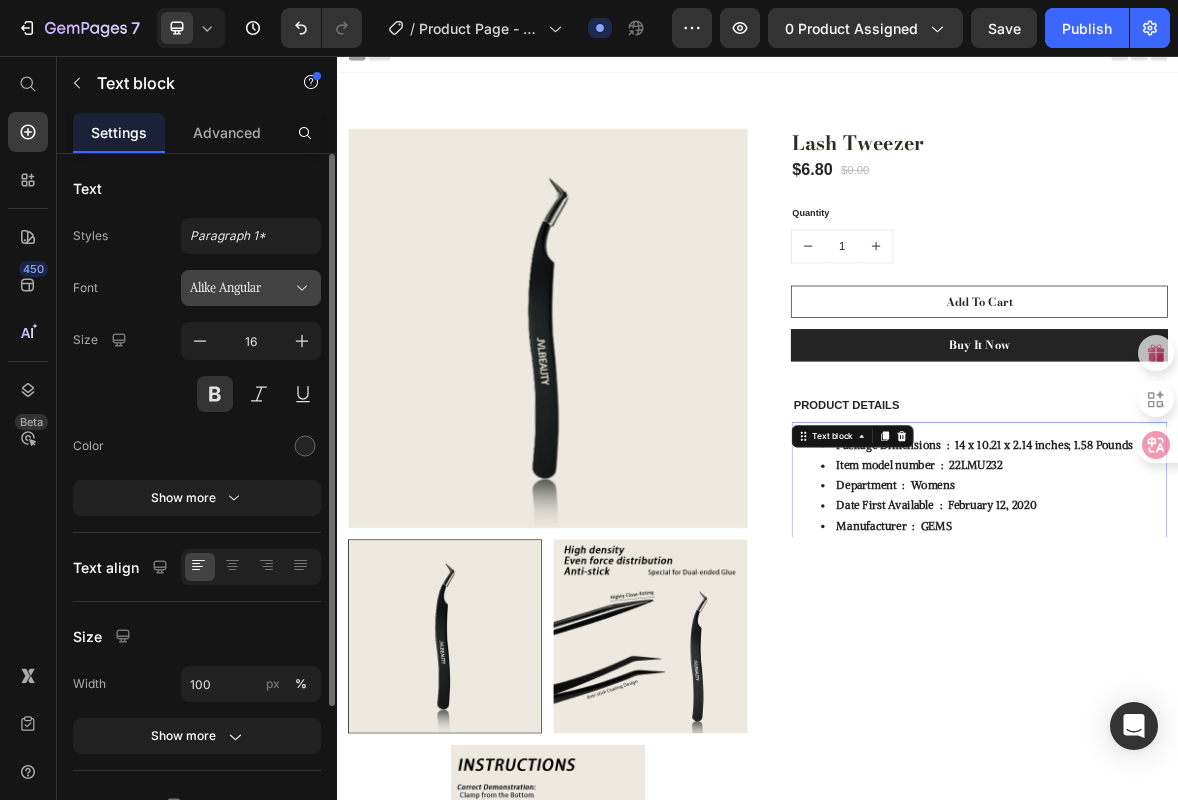 click 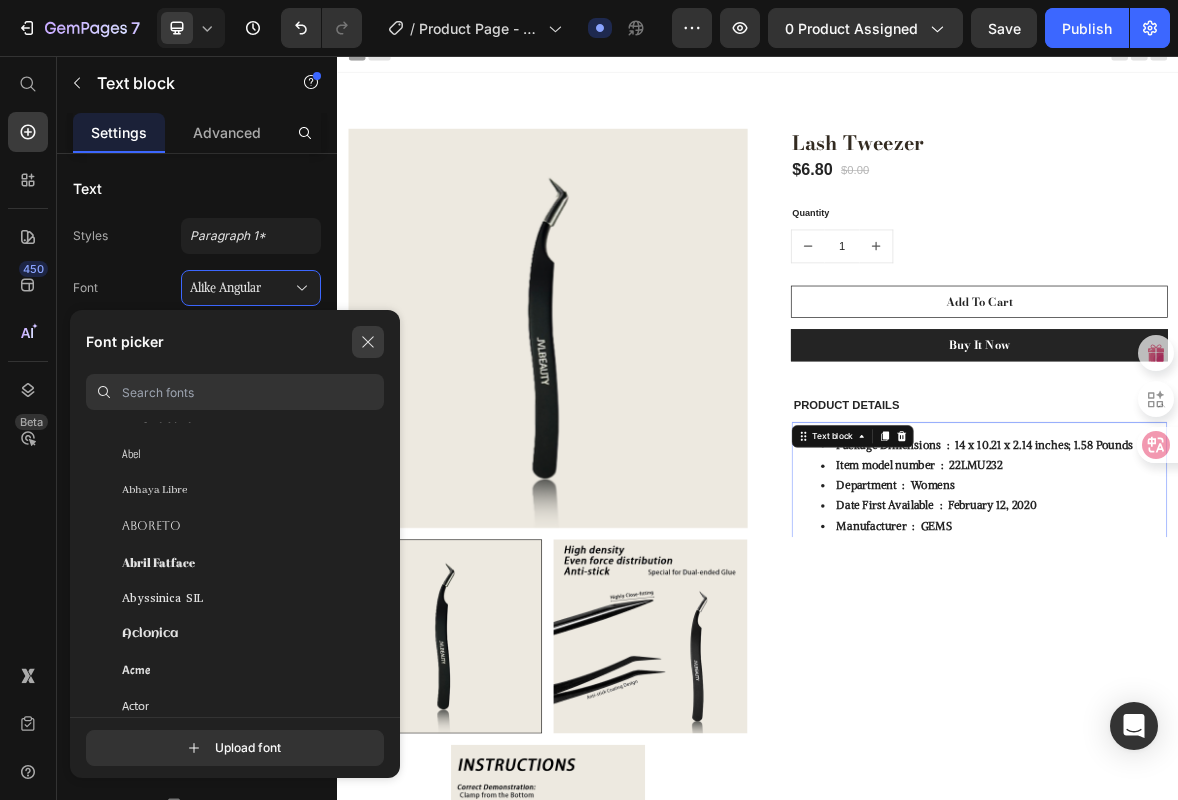 click at bounding box center [368, 342] 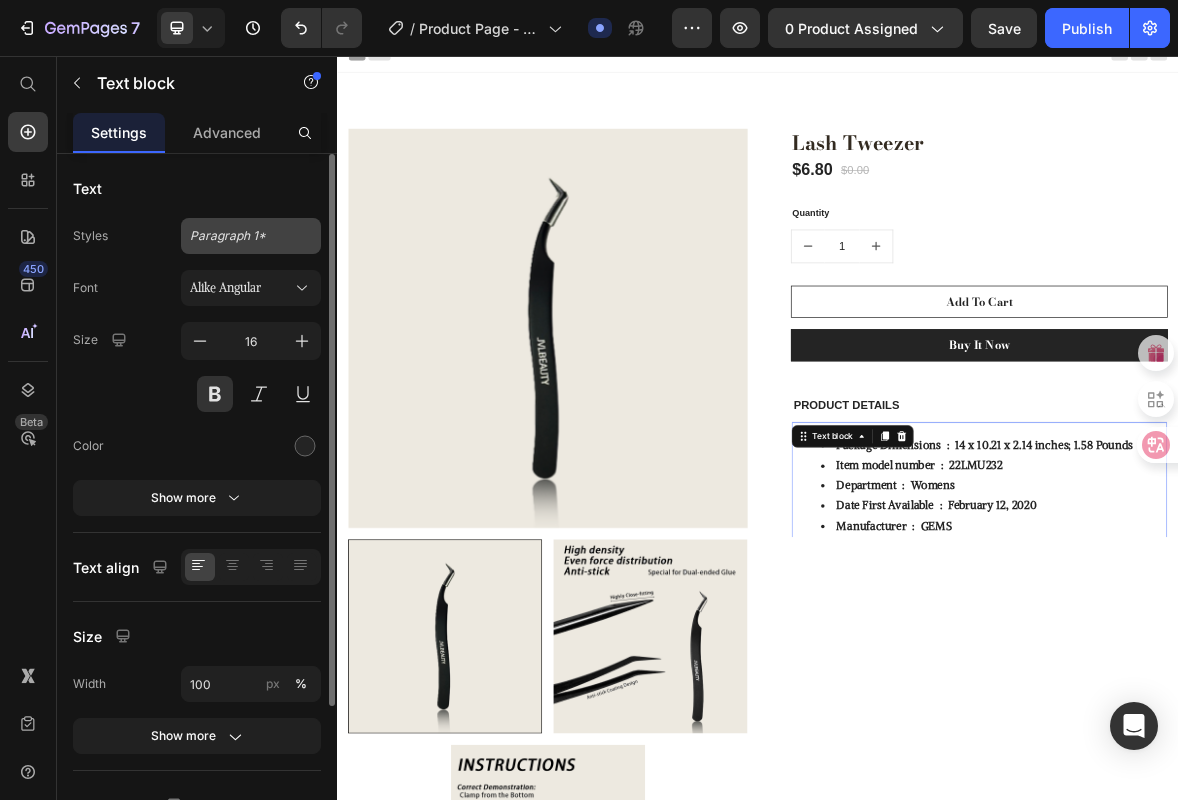 click on "Paragraph 1*" 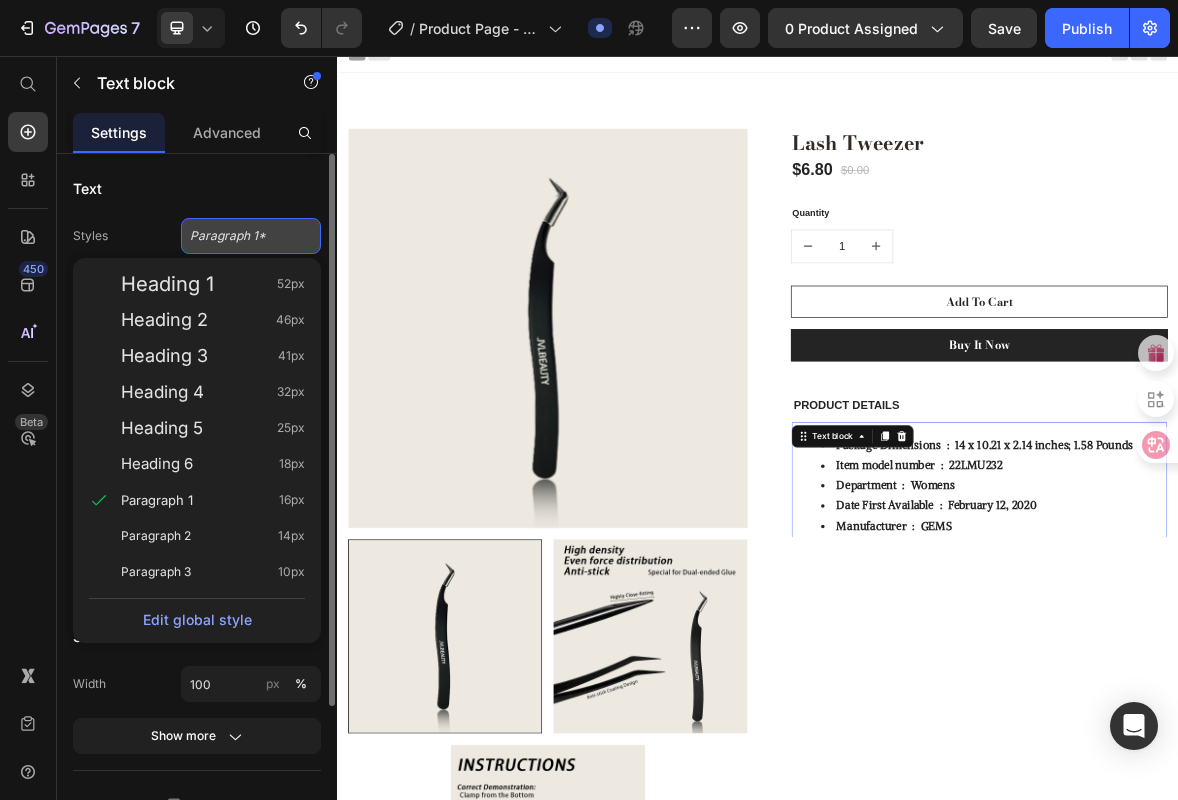 click on "Paragraph 1*" 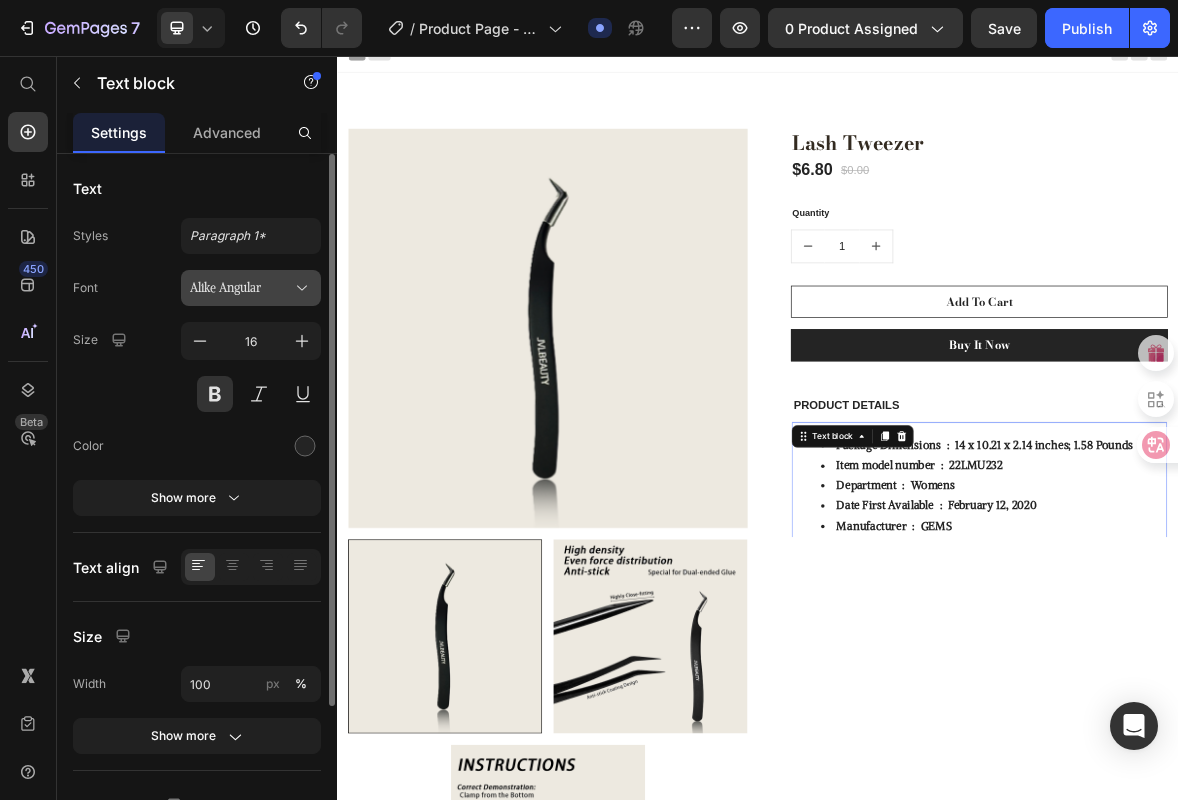 click on "Alike Angular" at bounding box center (241, 288) 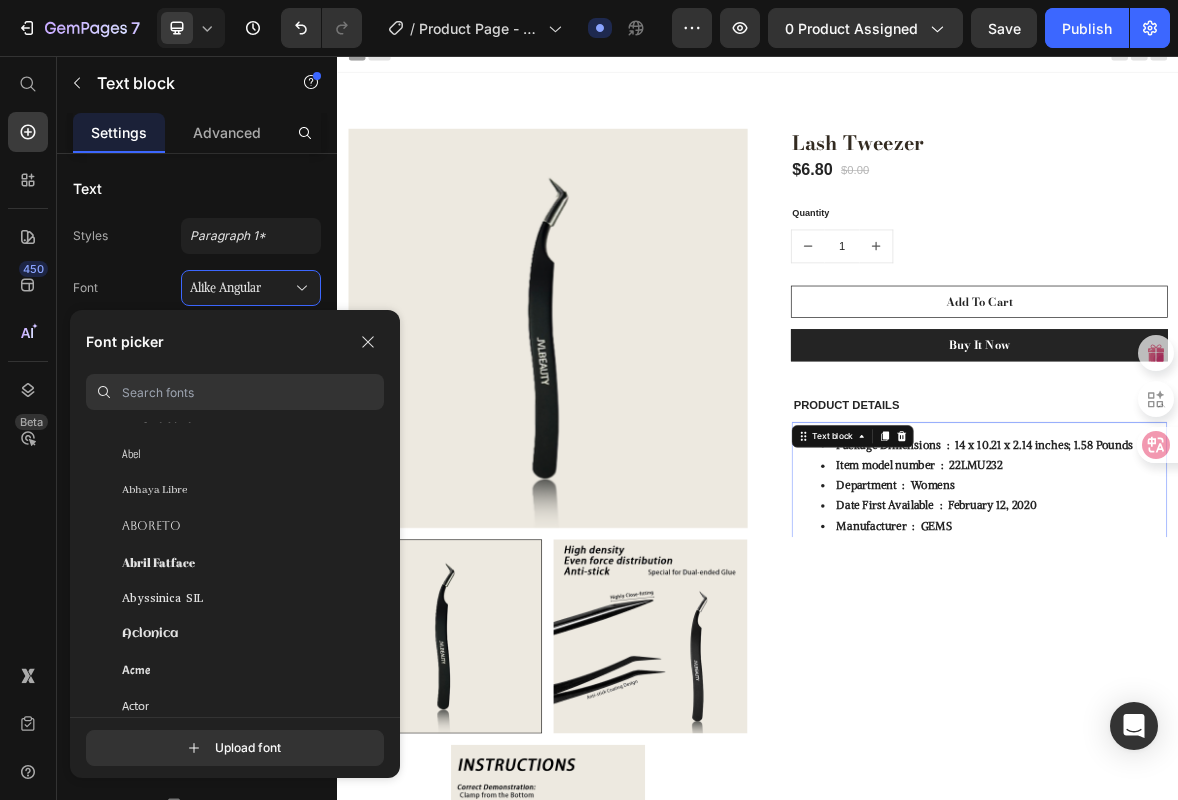 click at bounding box center (253, 392) 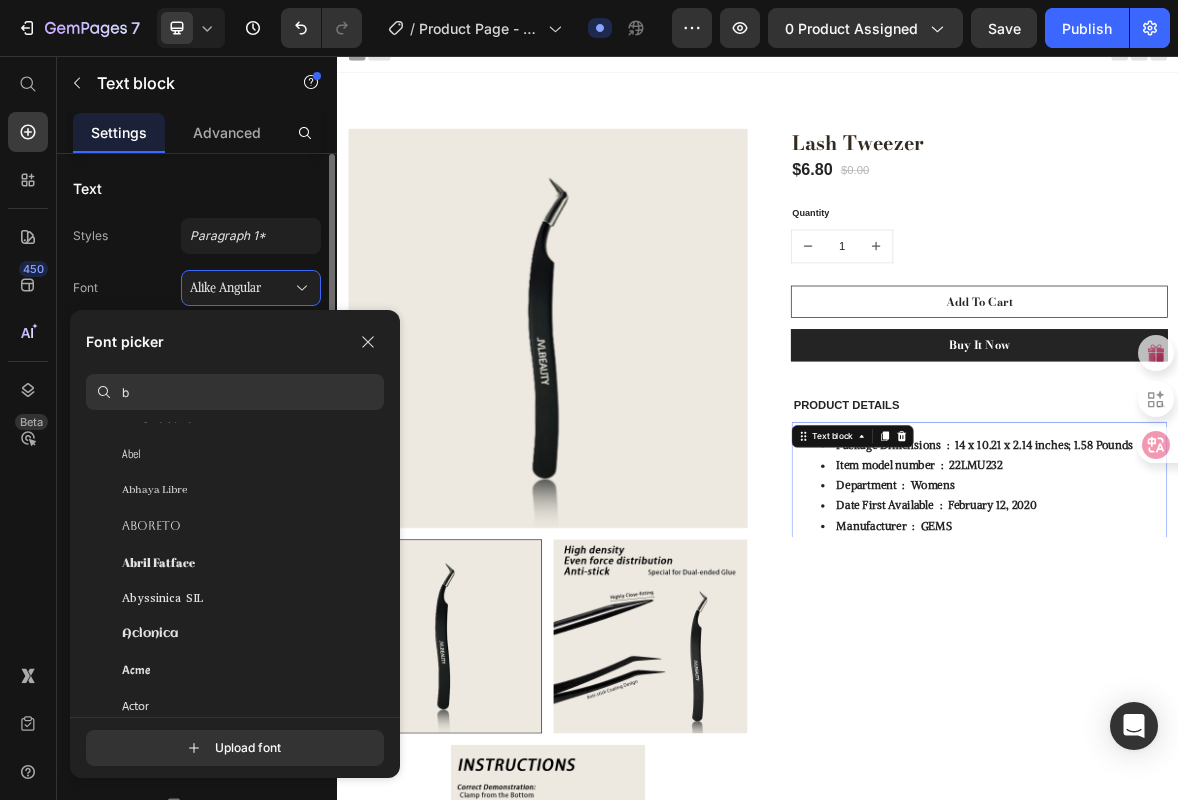 type on "b" 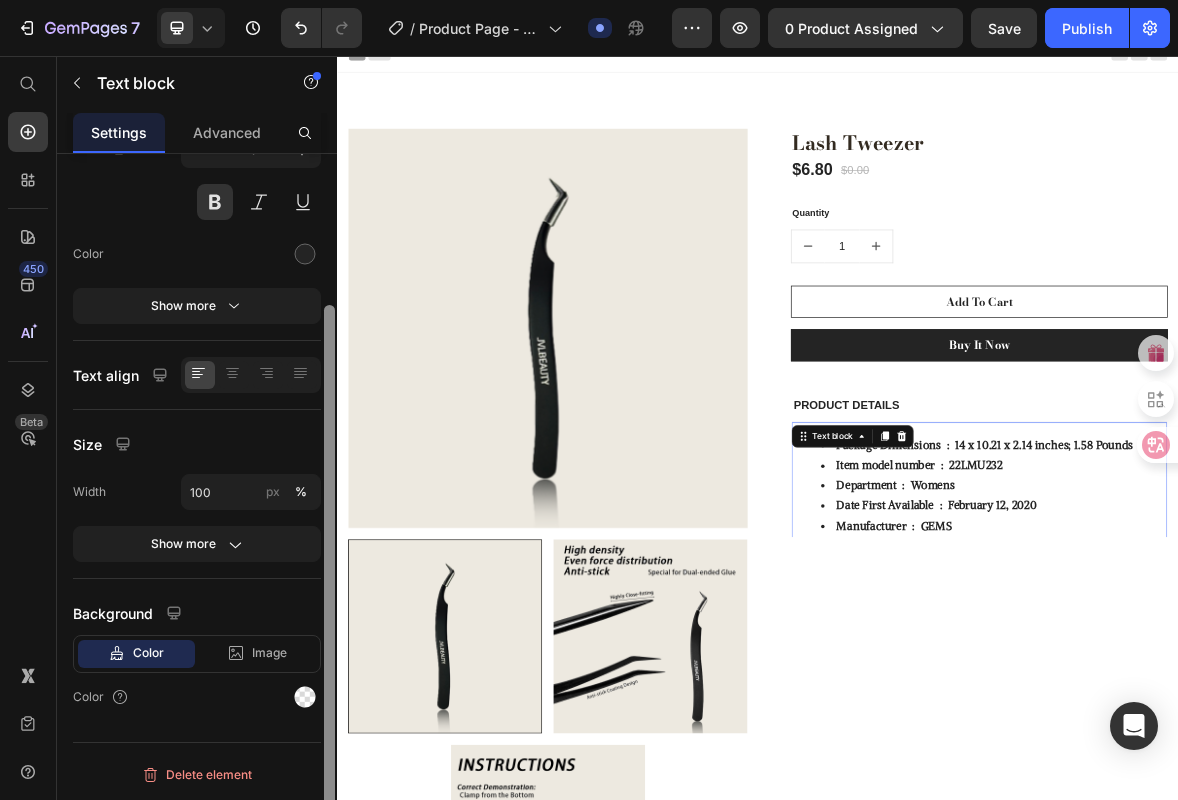 scroll, scrollTop: 154, scrollLeft: 0, axis: vertical 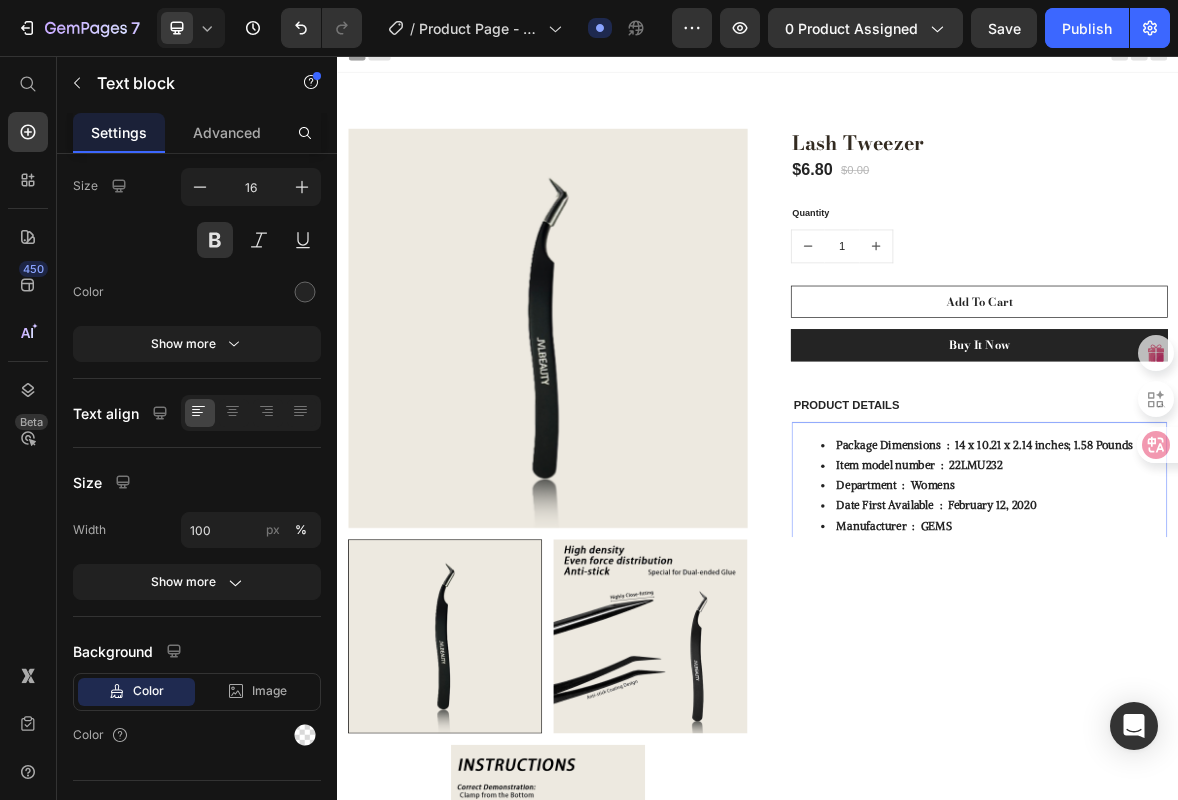 click on "Manufacturer ‏ : ‎ GEMS" at bounding box center [1273, 726] 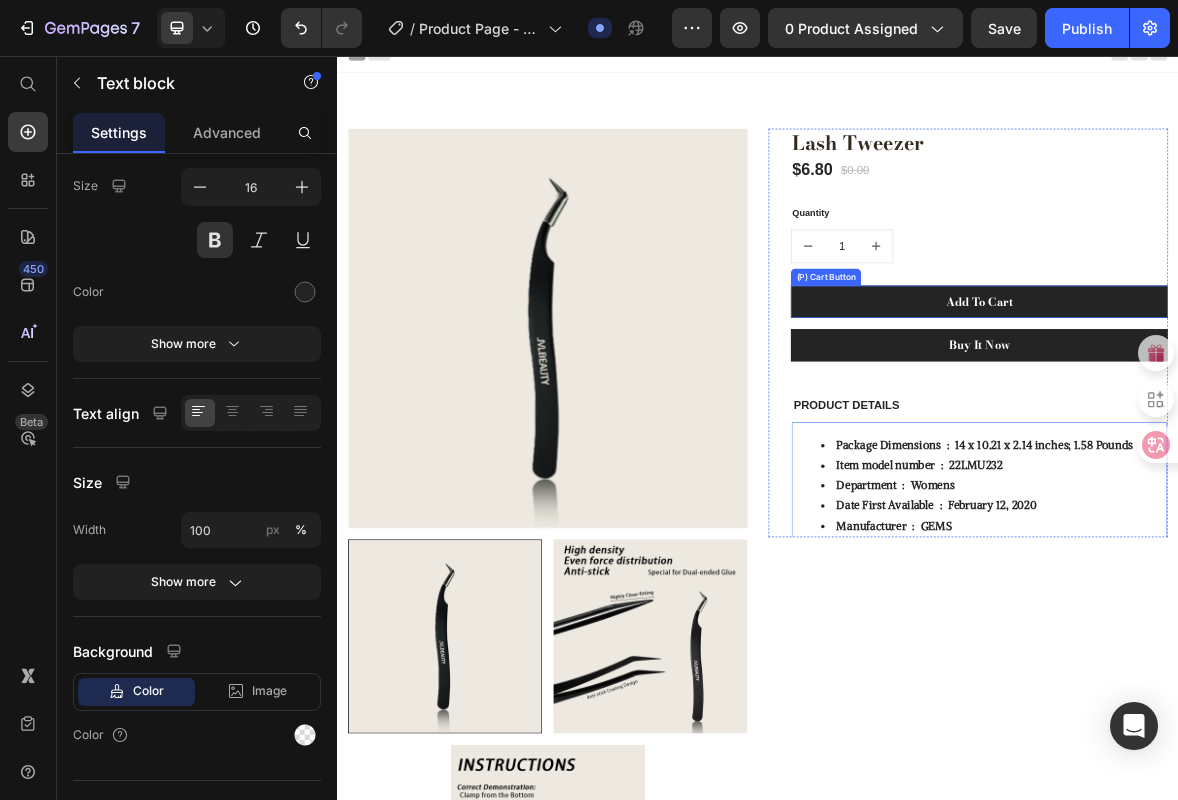 click on "Add To Cart" at bounding box center [1253, 407] 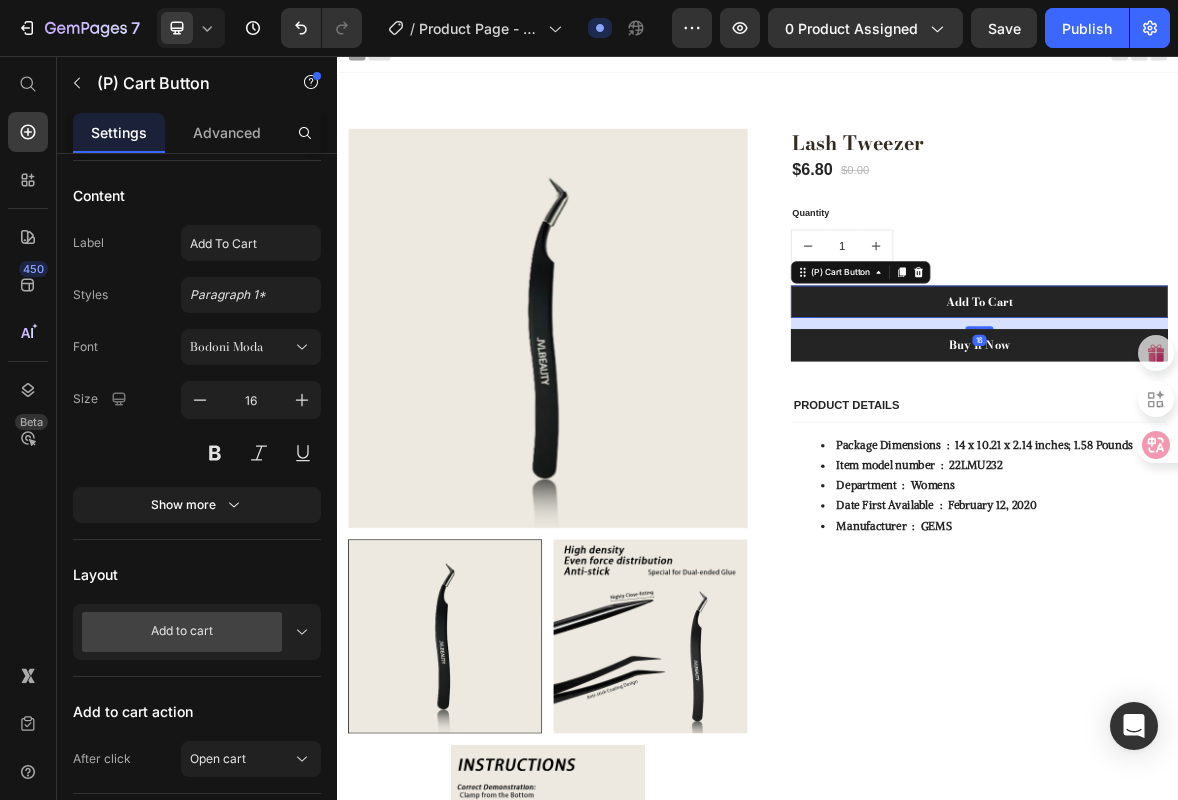 scroll, scrollTop: 0, scrollLeft: 0, axis: both 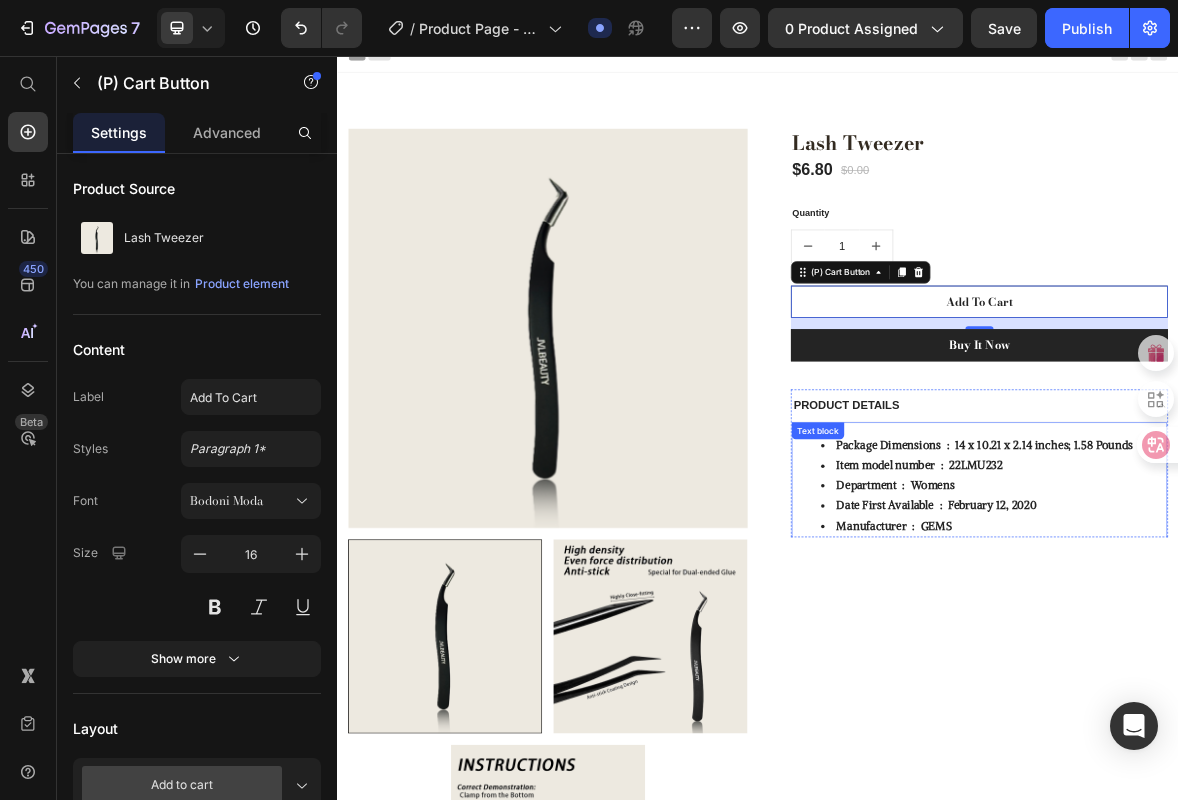 click on "Package Dimensions ‏ : ‎ 14 x 10.21 x 2.14 inches; 1.58 Pounds" at bounding box center [1273, 611] 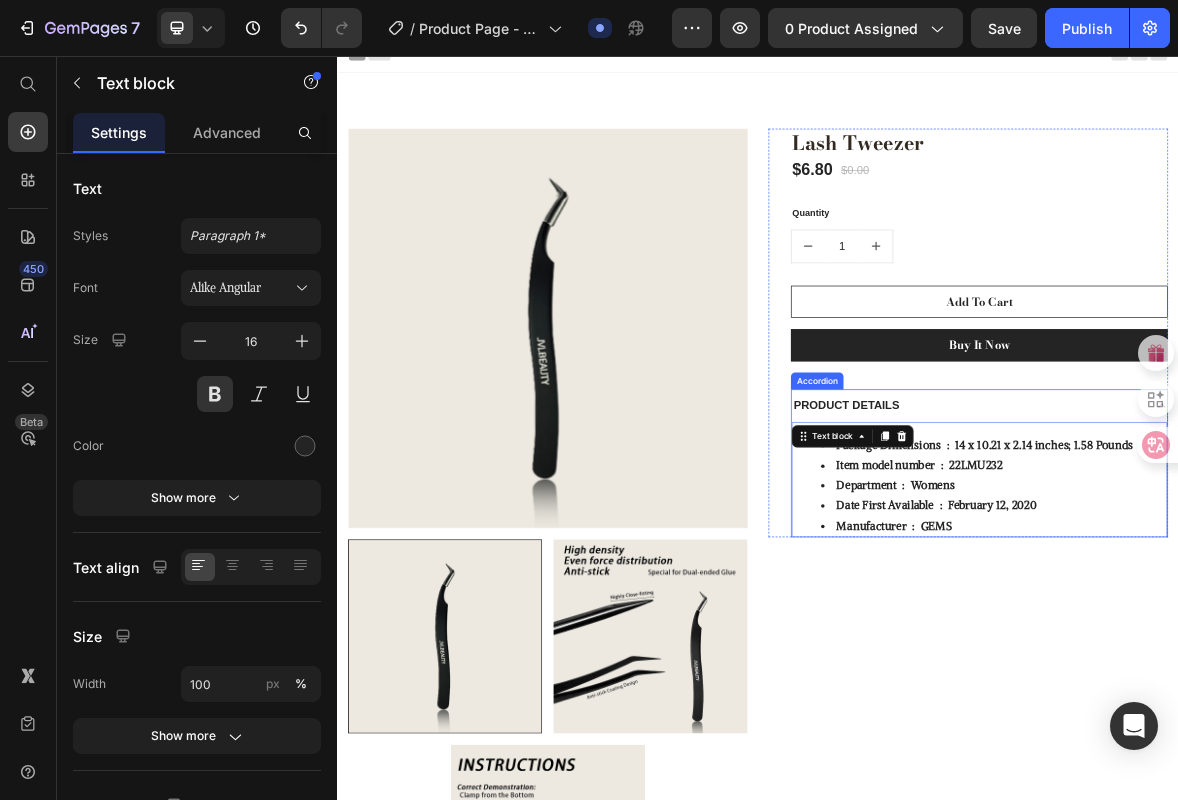 click on "PRODUCT DETAILS" at bounding box center (1063, 555) 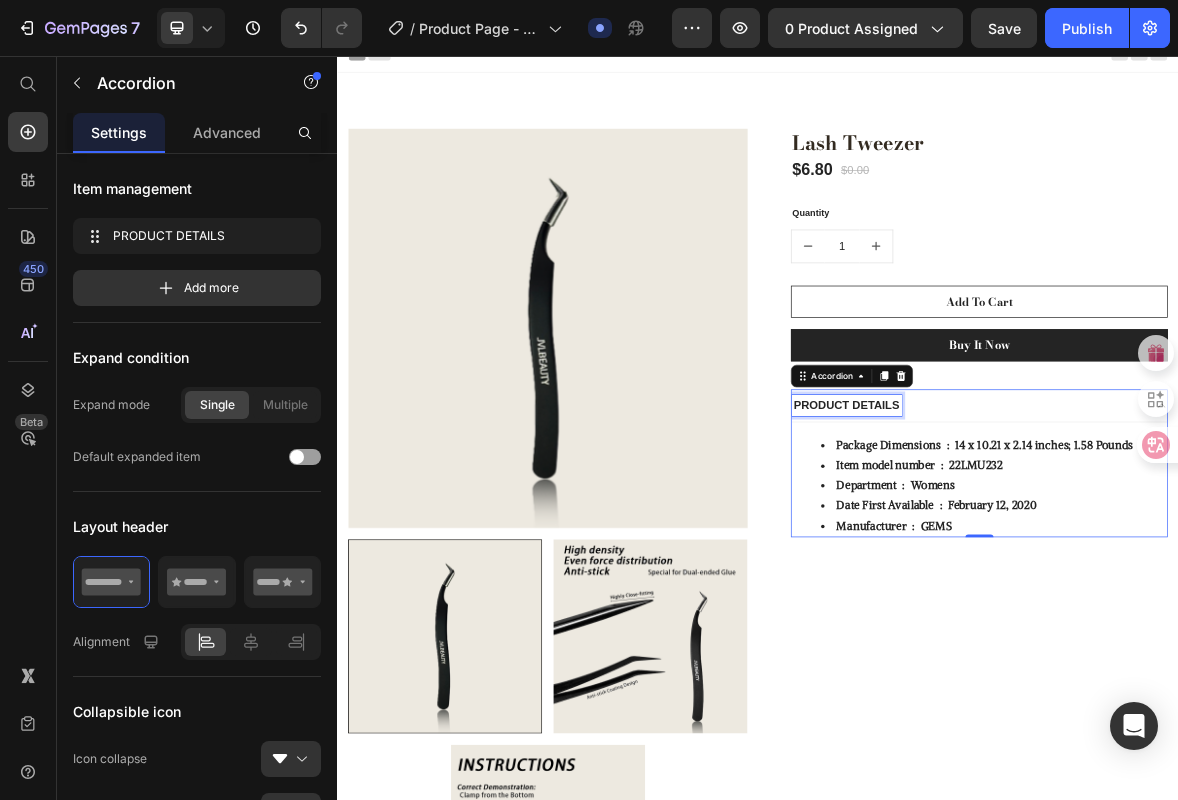 click on "PRODUCT DETAILS" at bounding box center (1063, 555) 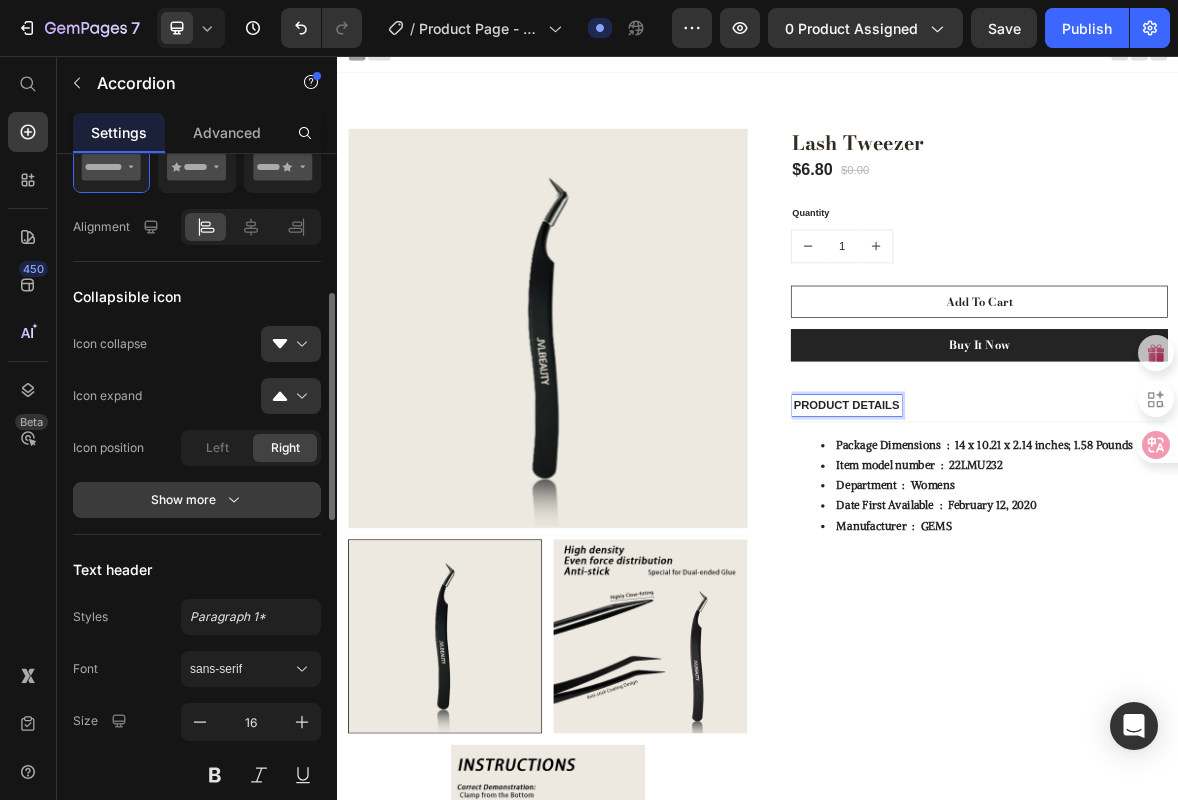 scroll, scrollTop: 438, scrollLeft: 0, axis: vertical 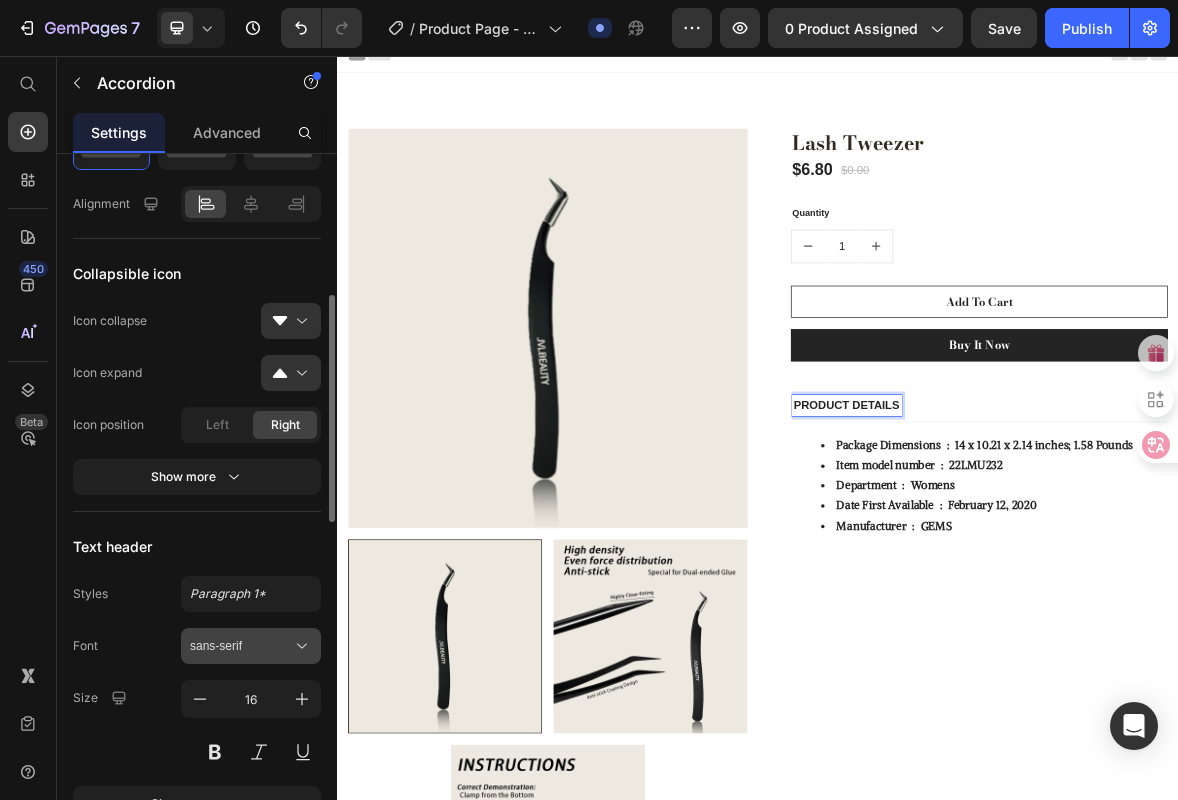 click on "sans-serif" at bounding box center [251, 646] 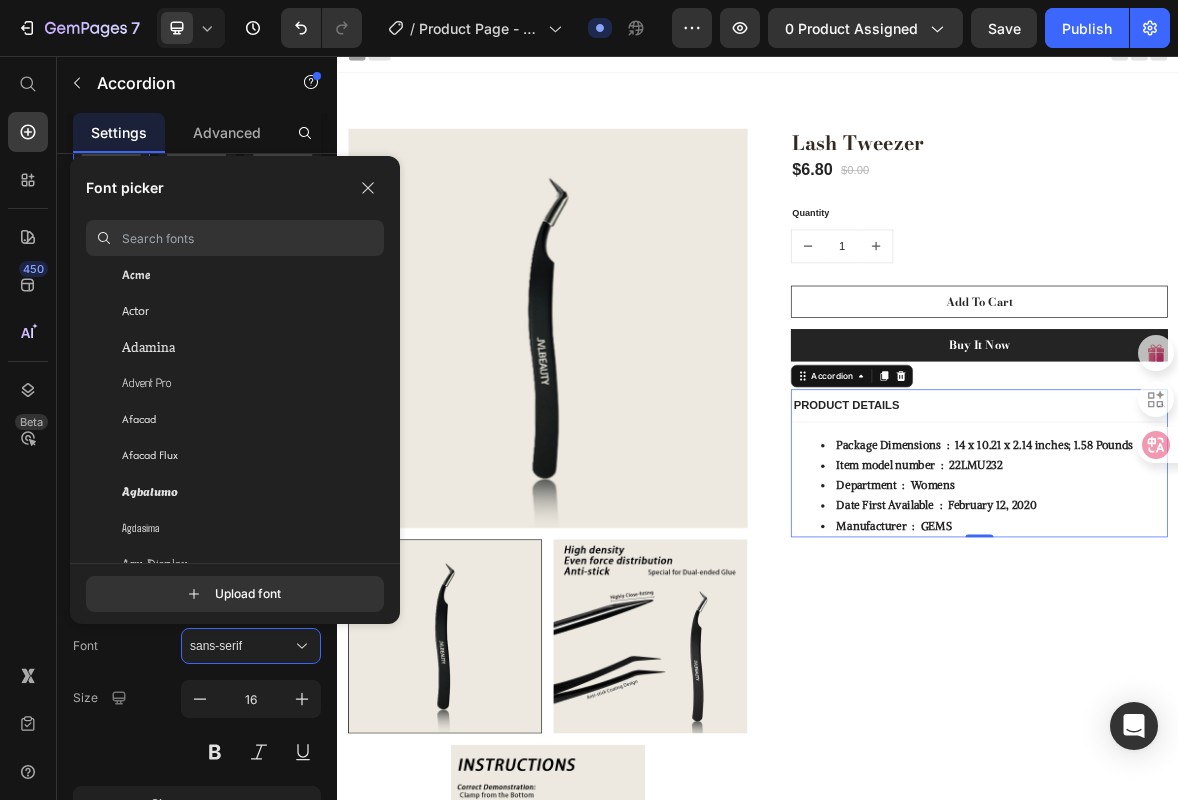 scroll, scrollTop: 577, scrollLeft: 0, axis: vertical 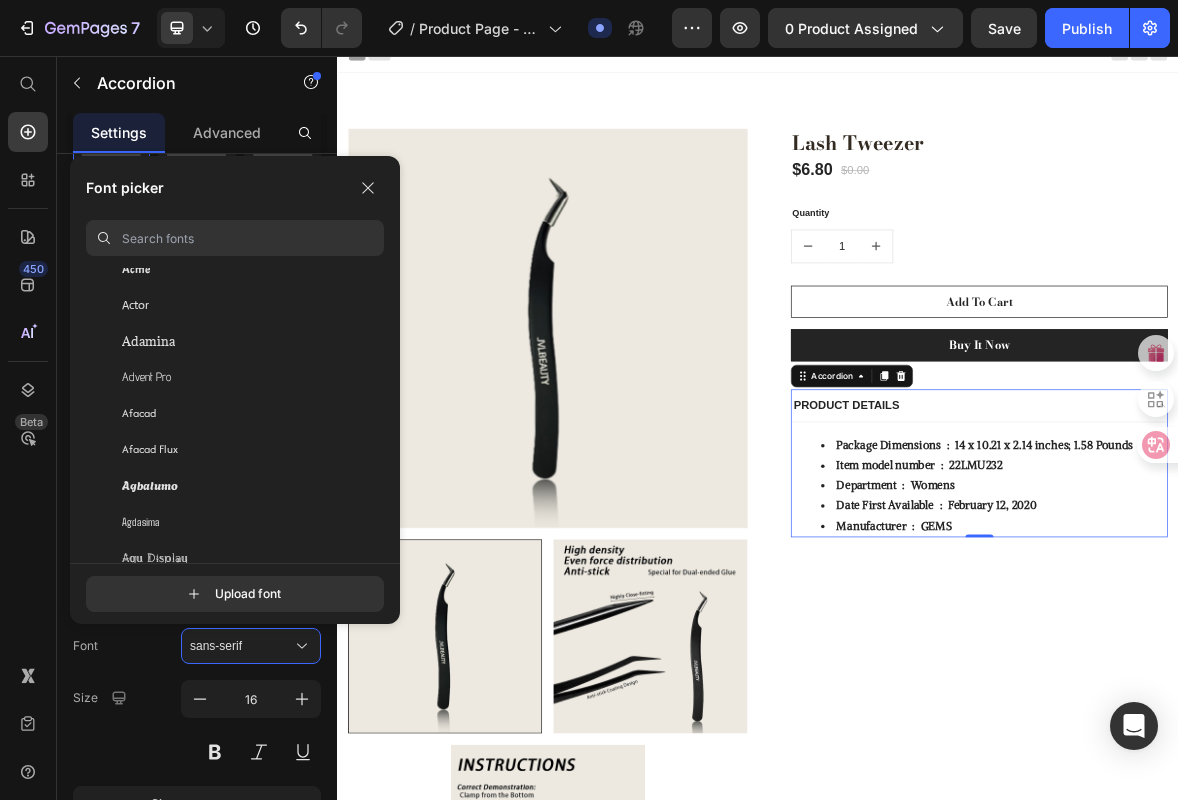click on "Advent Pro" 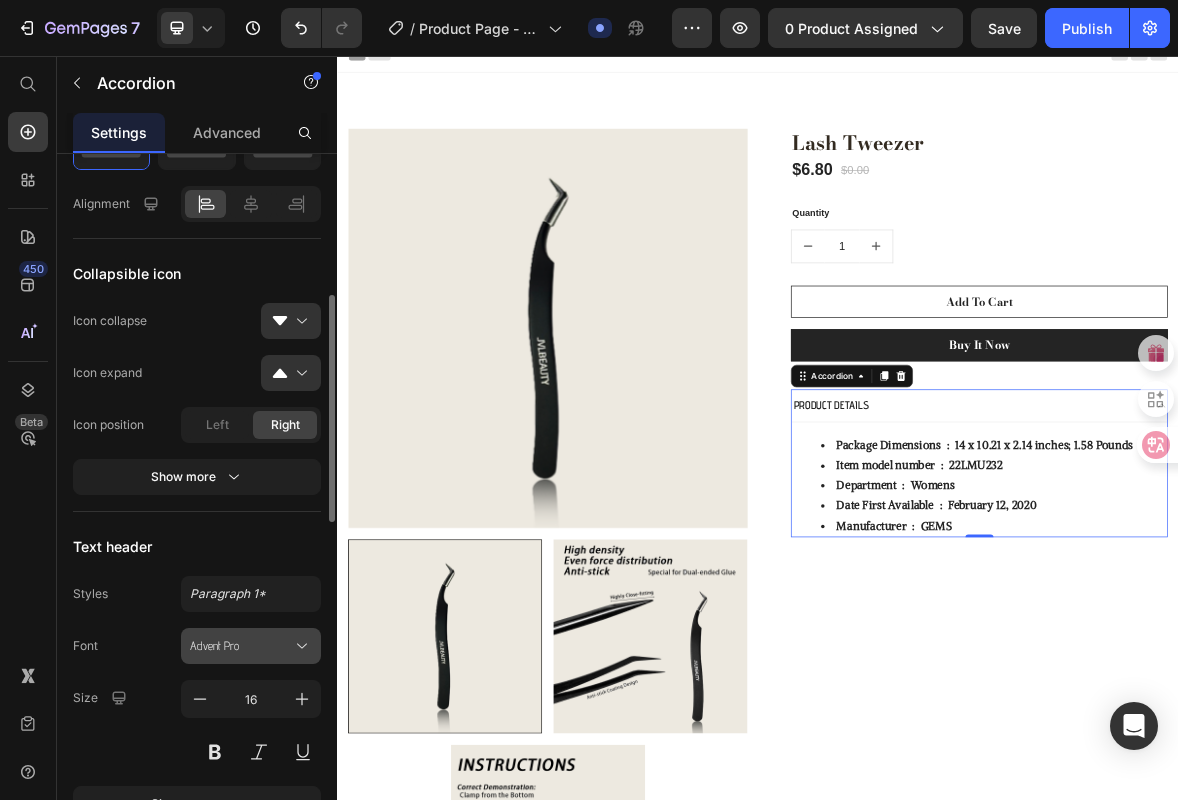click on "Advent Pro" at bounding box center (251, 646) 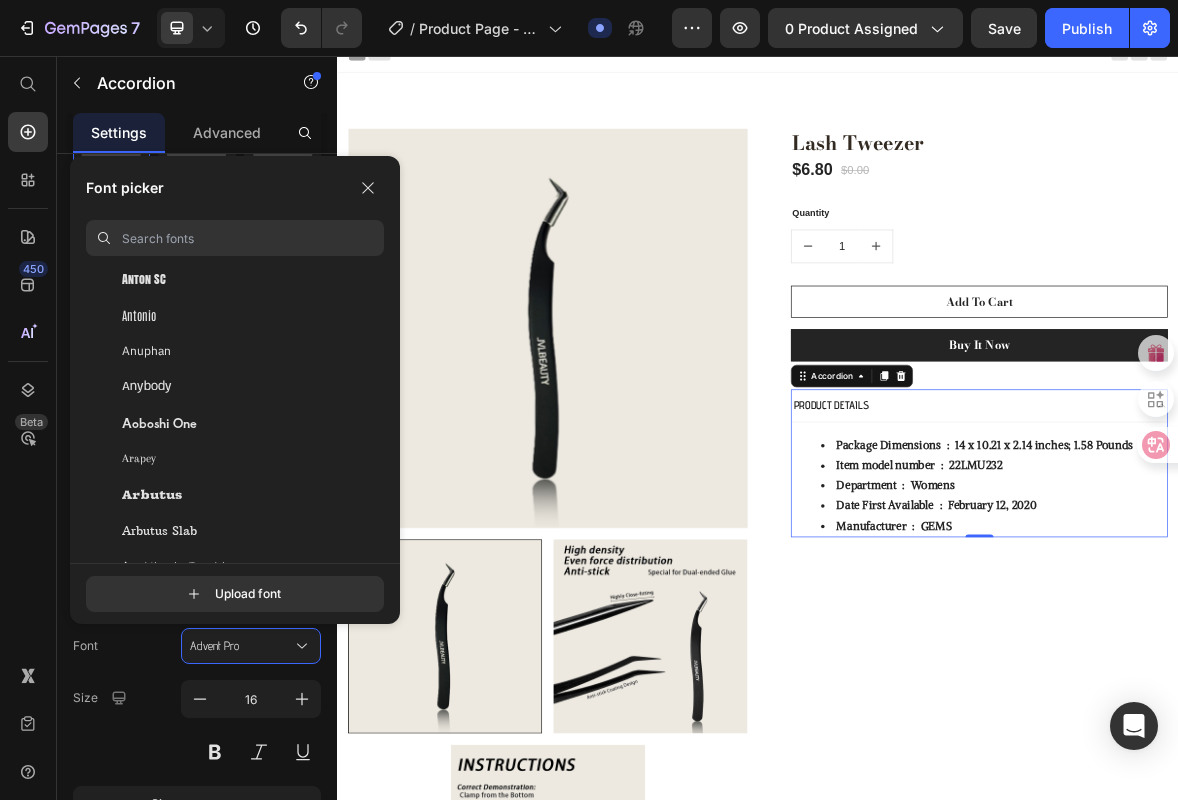 scroll, scrollTop: 3411, scrollLeft: 0, axis: vertical 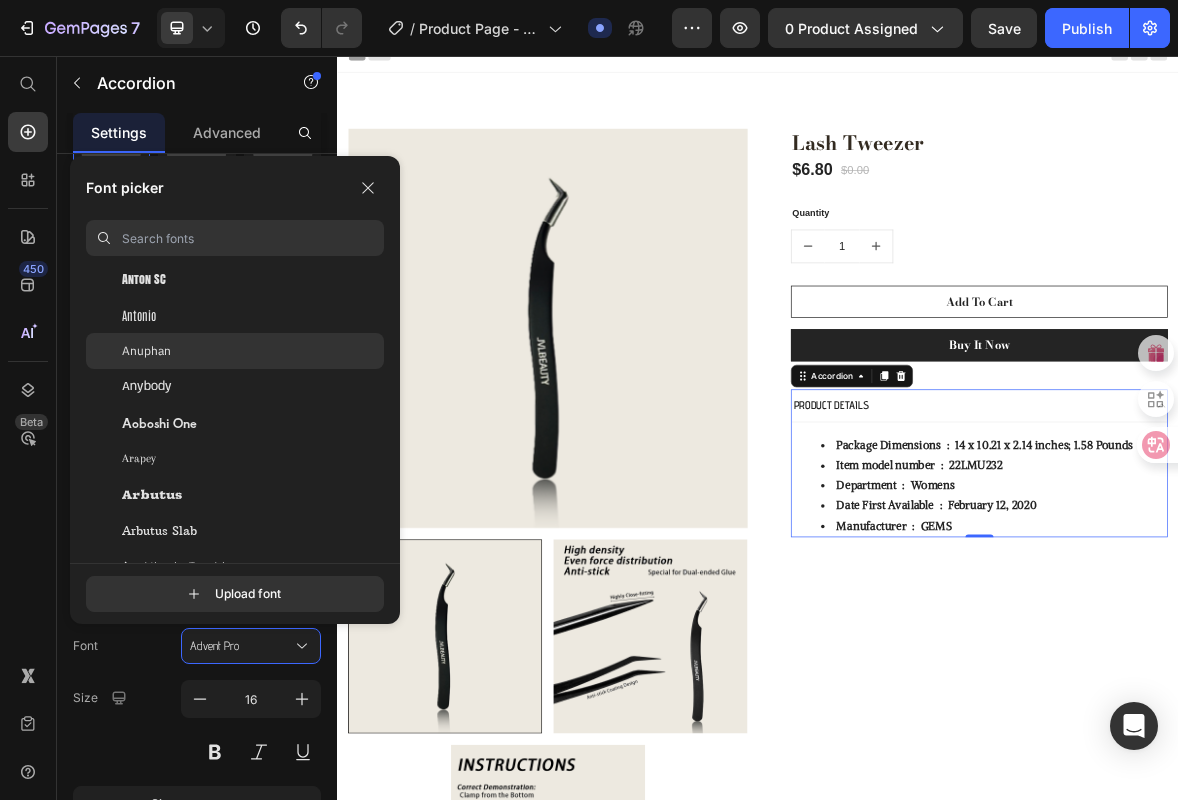 click on "Anuphan" 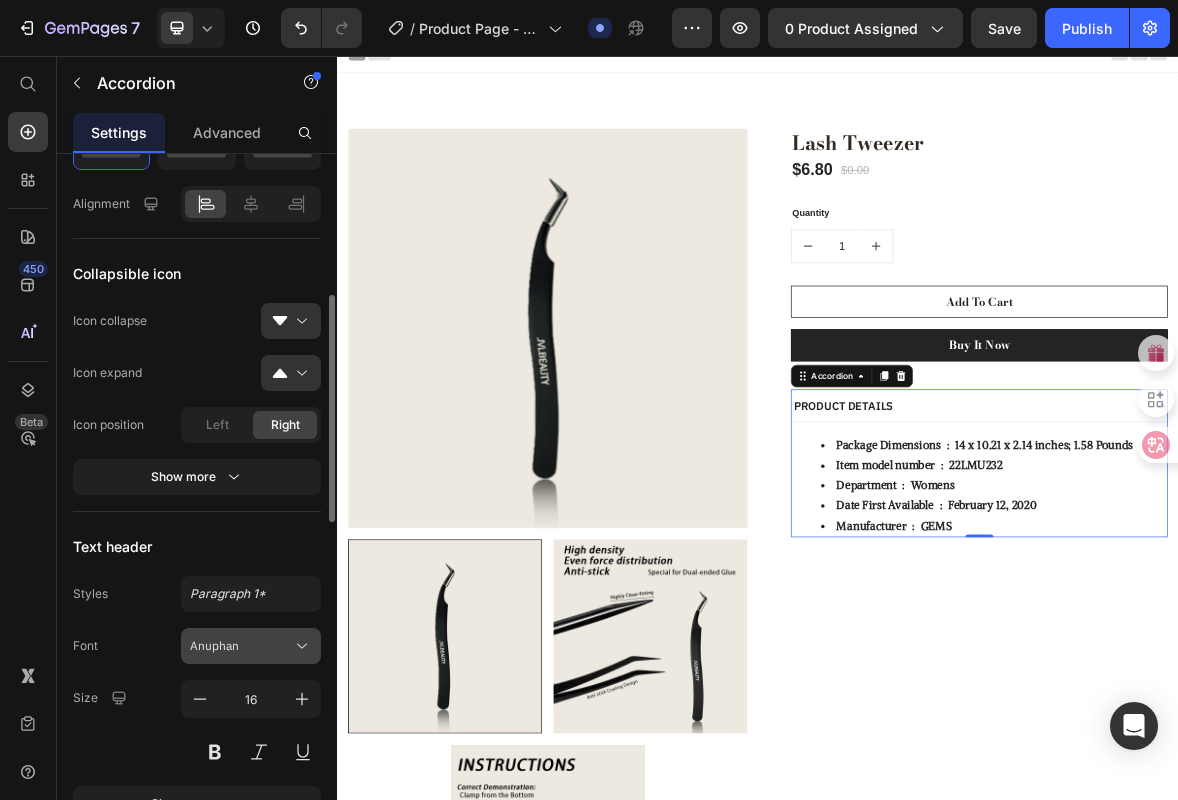 click on "Anuphan" at bounding box center (241, 646) 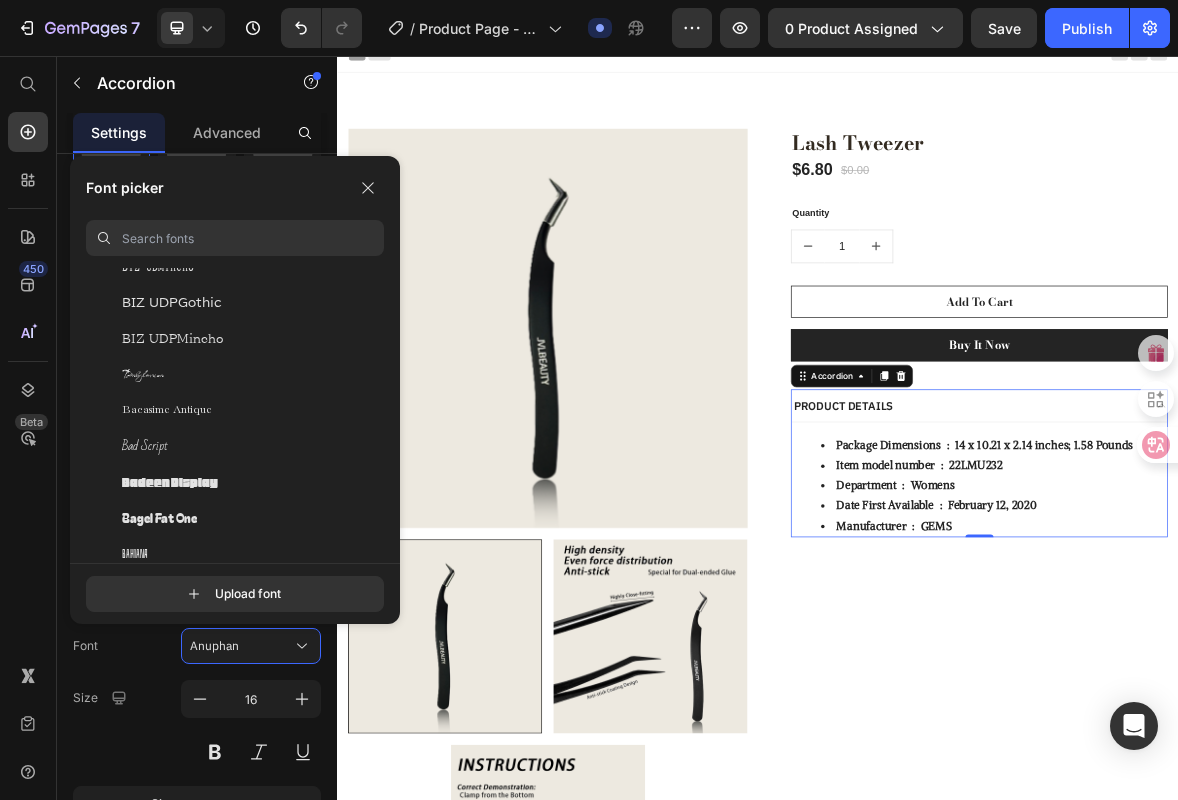scroll, scrollTop: 5418, scrollLeft: 0, axis: vertical 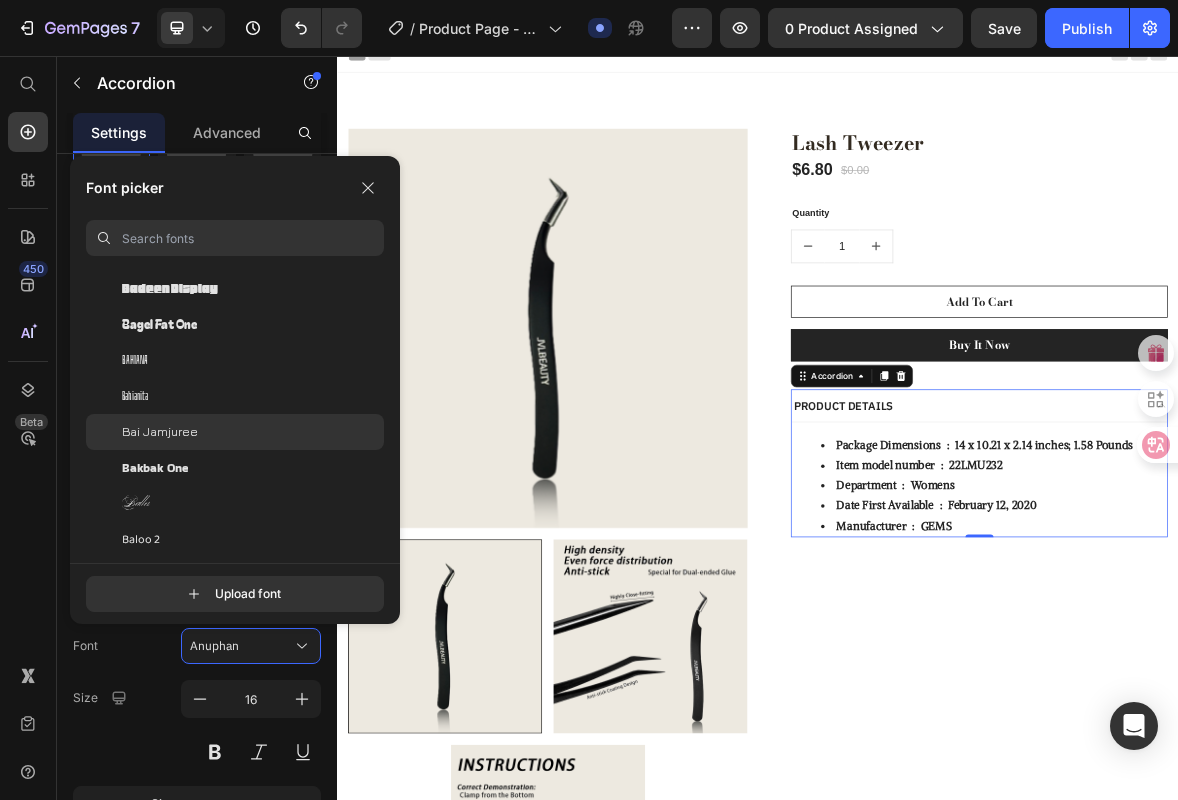 click on "Bai Jamjuree" 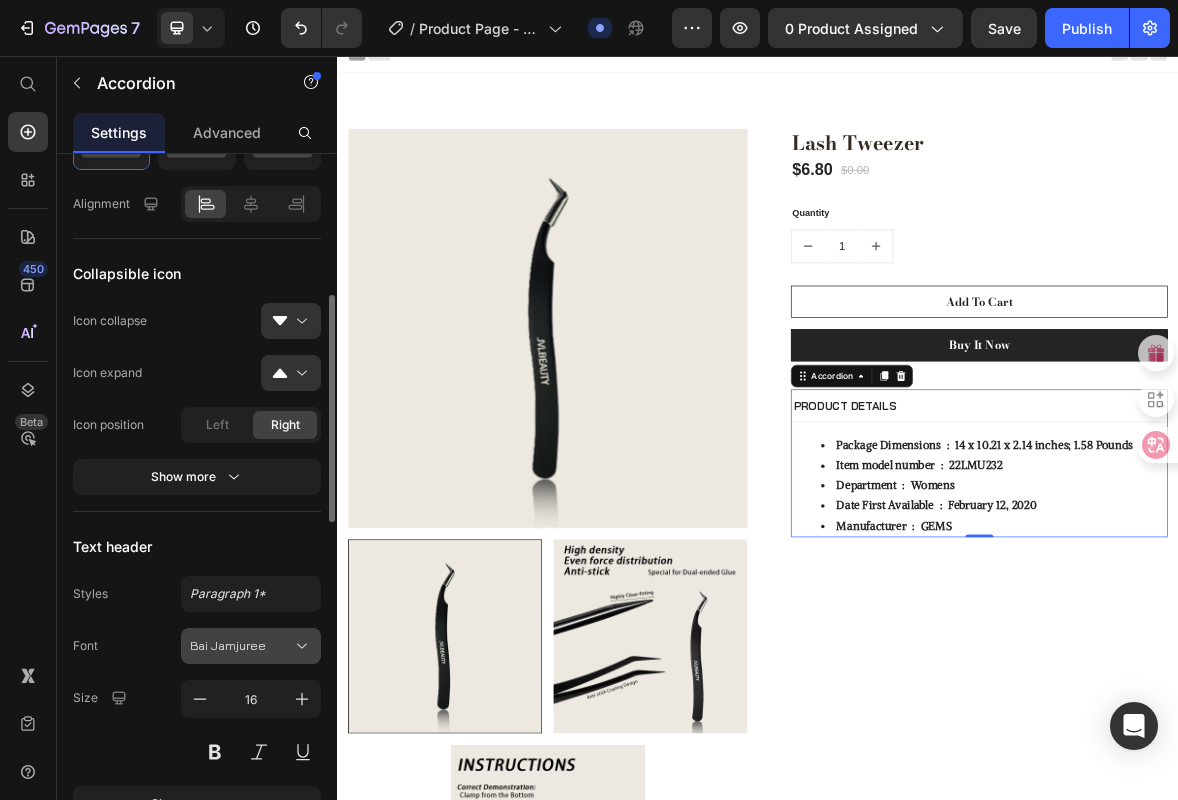 click on "Bai Jamjuree" at bounding box center (241, 646) 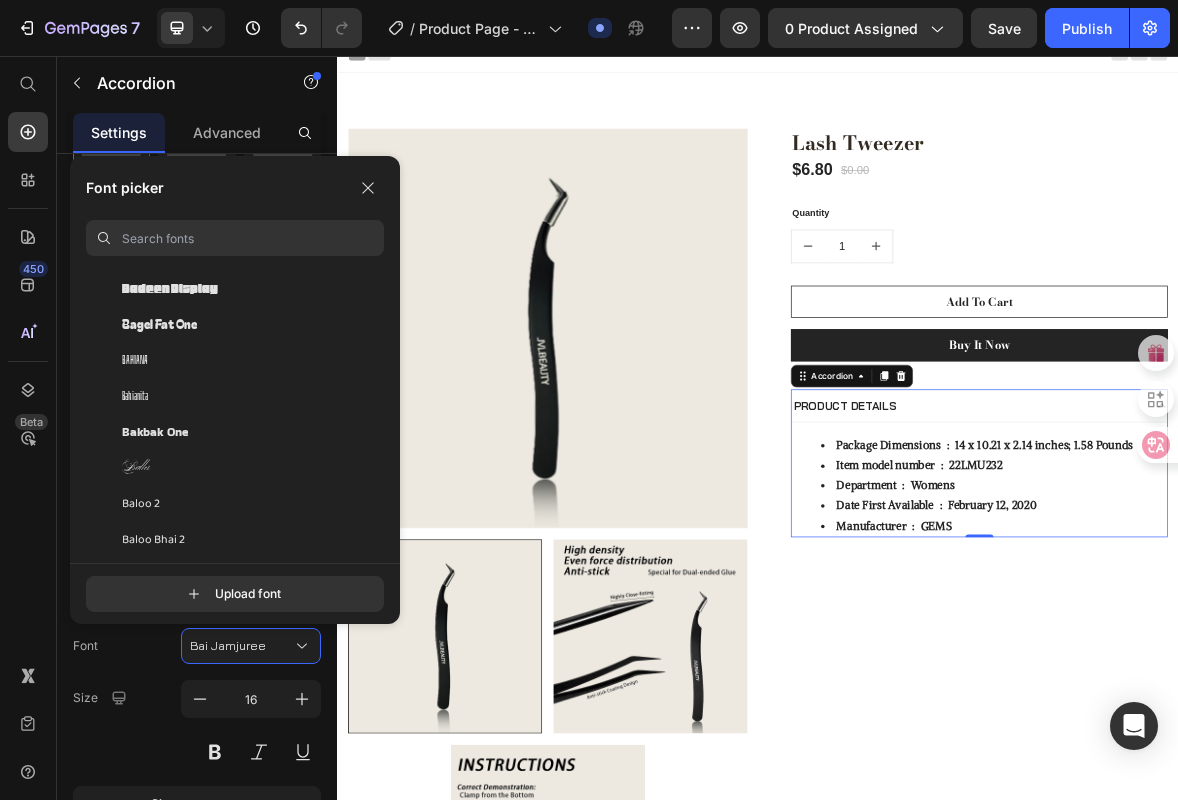 click at bounding box center [253, 238] 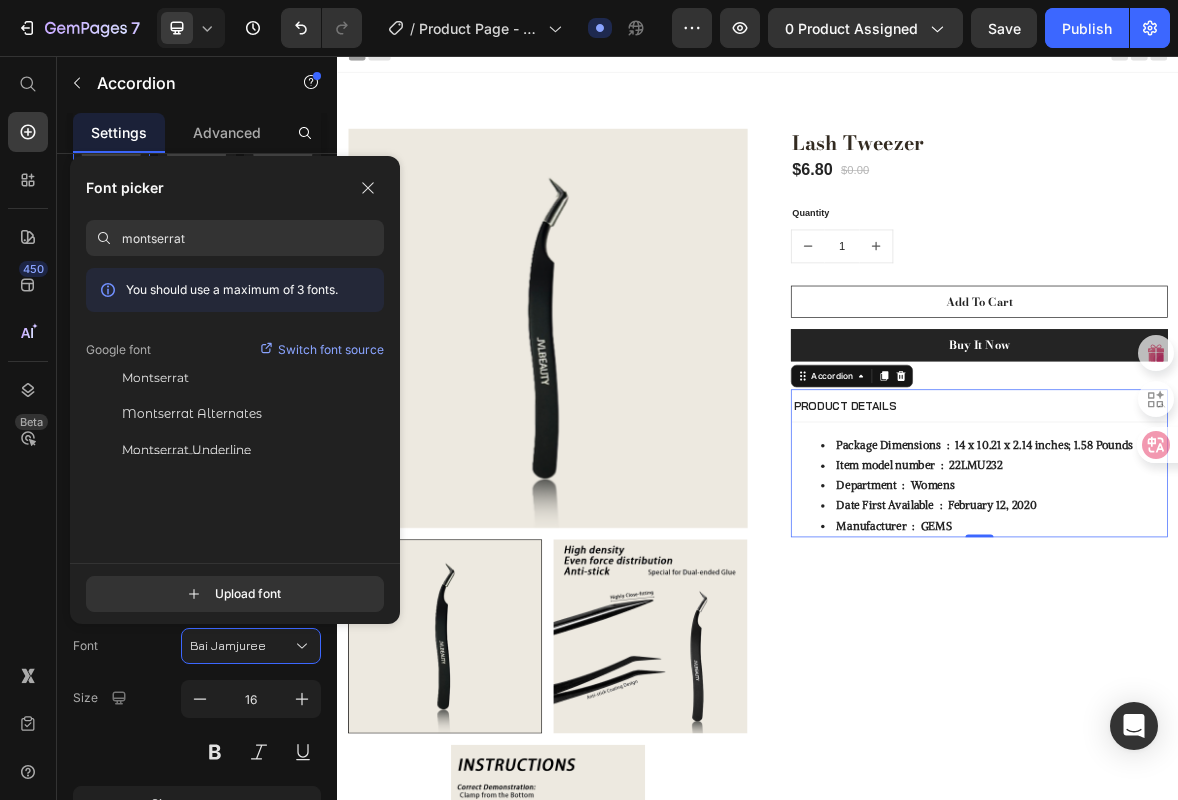 scroll, scrollTop: 0, scrollLeft: 0, axis: both 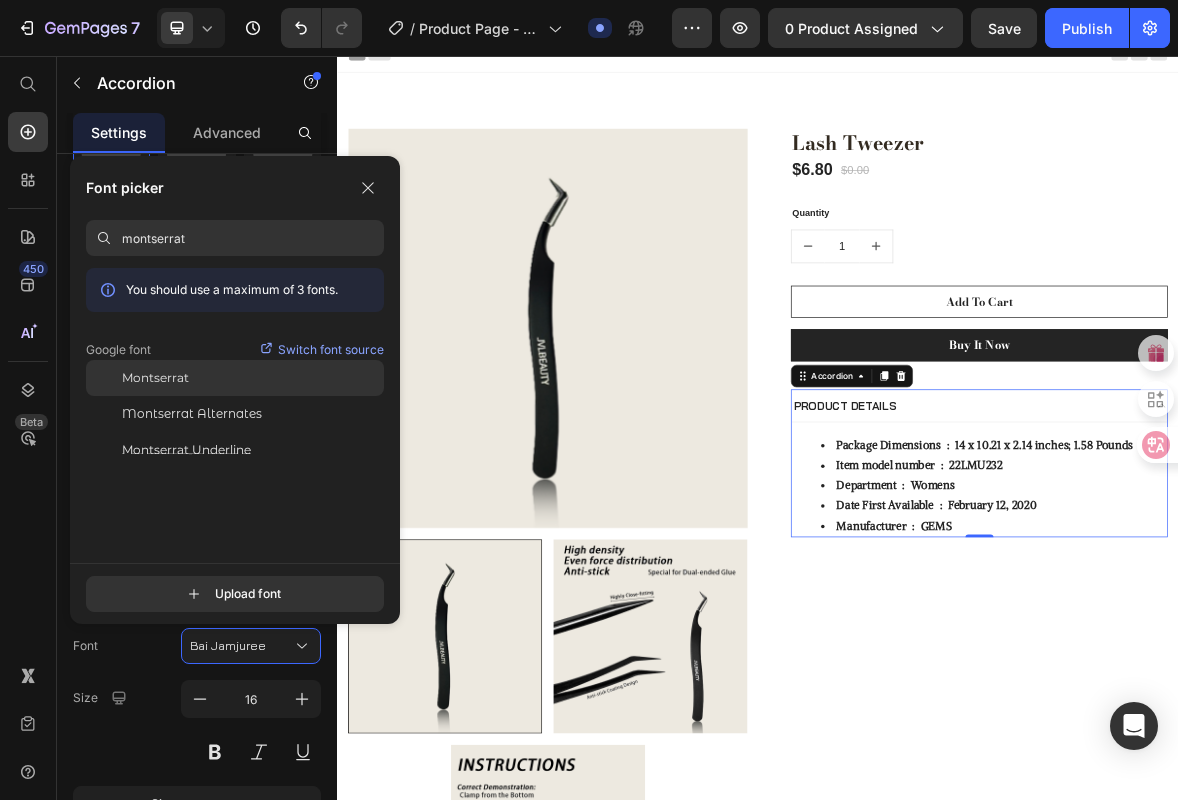 click on "Montserrat" 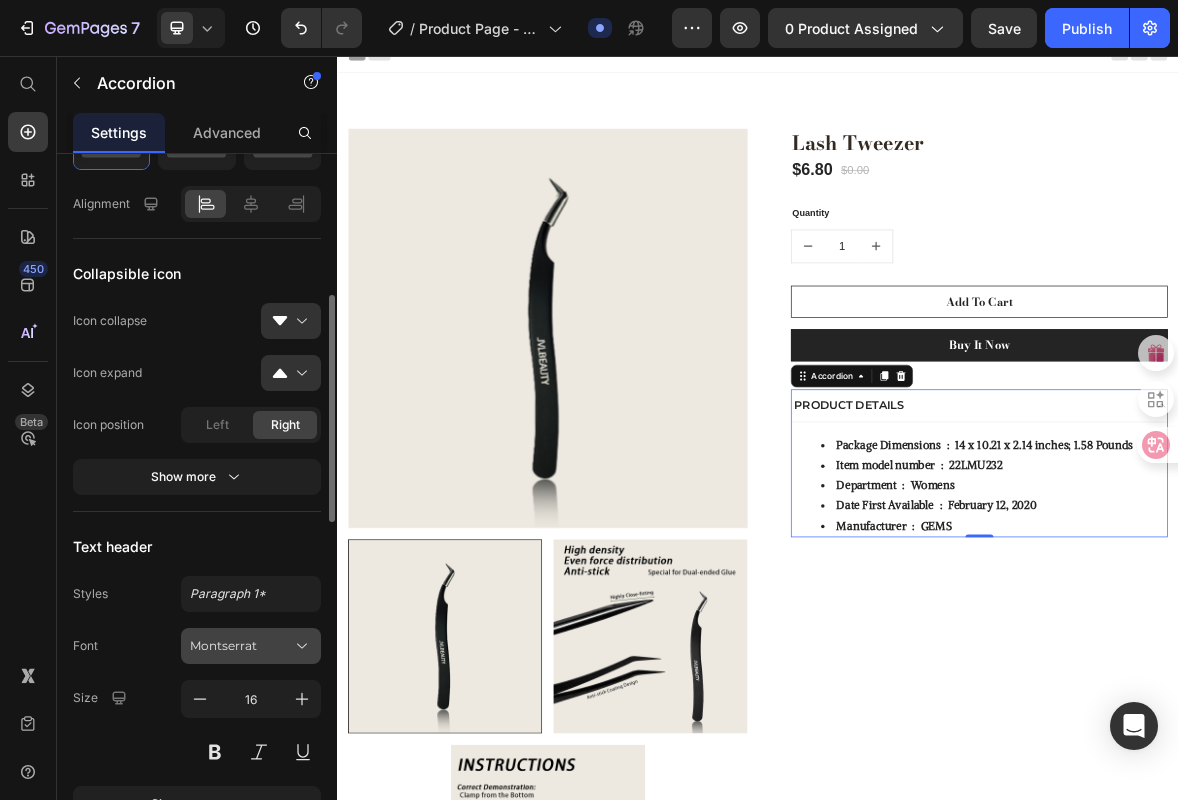 click on "Montserrat" at bounding box center (241, 646) 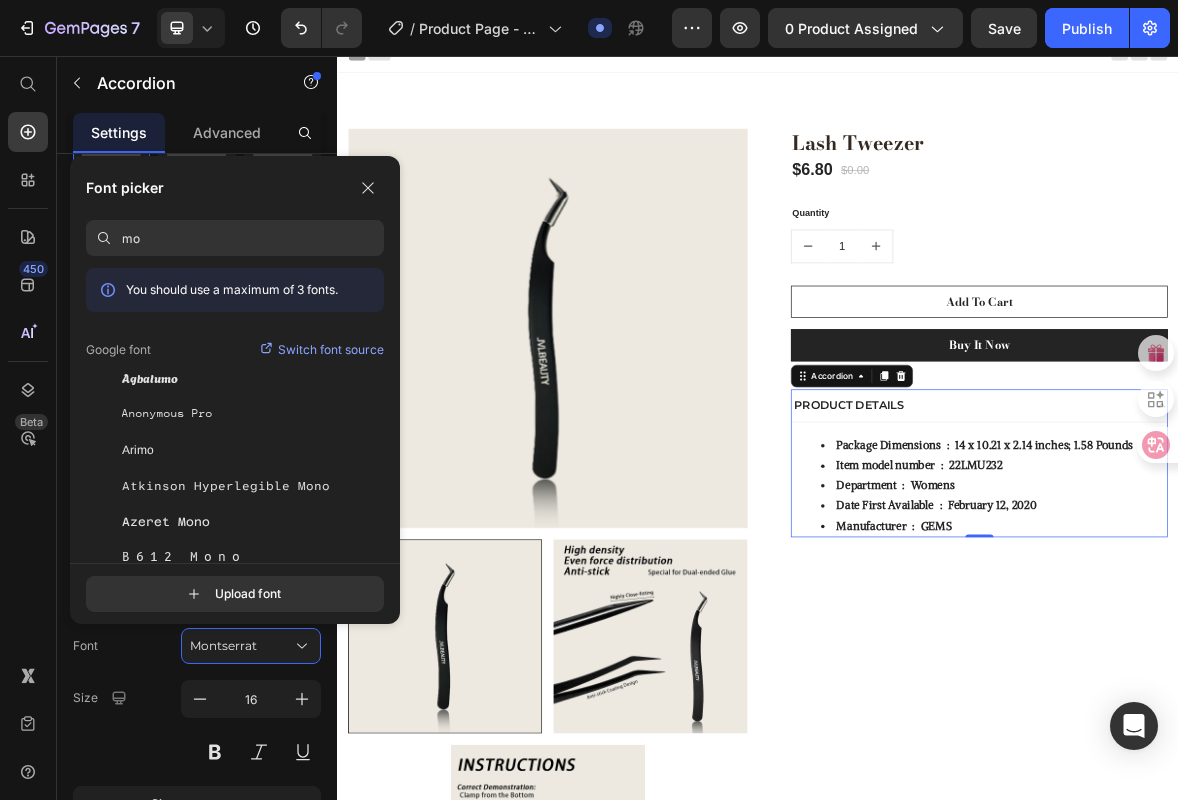 type on "m" 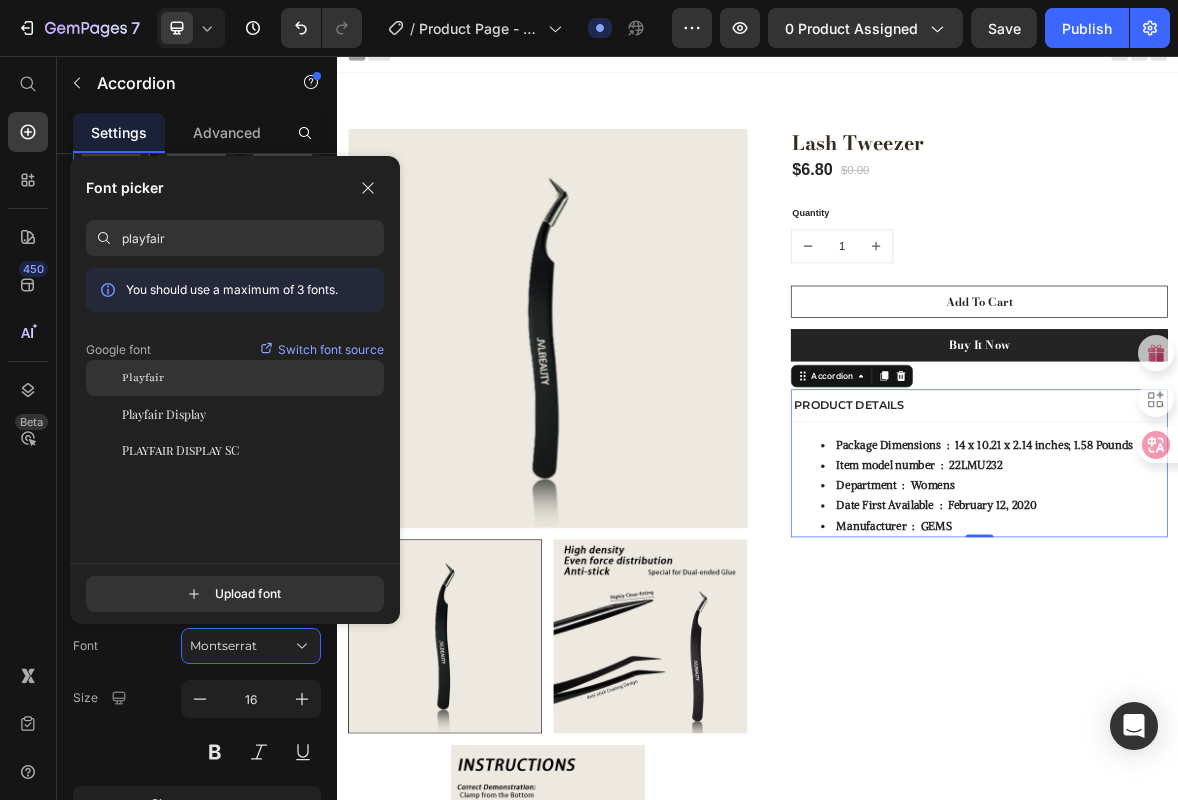click on "Playfair" 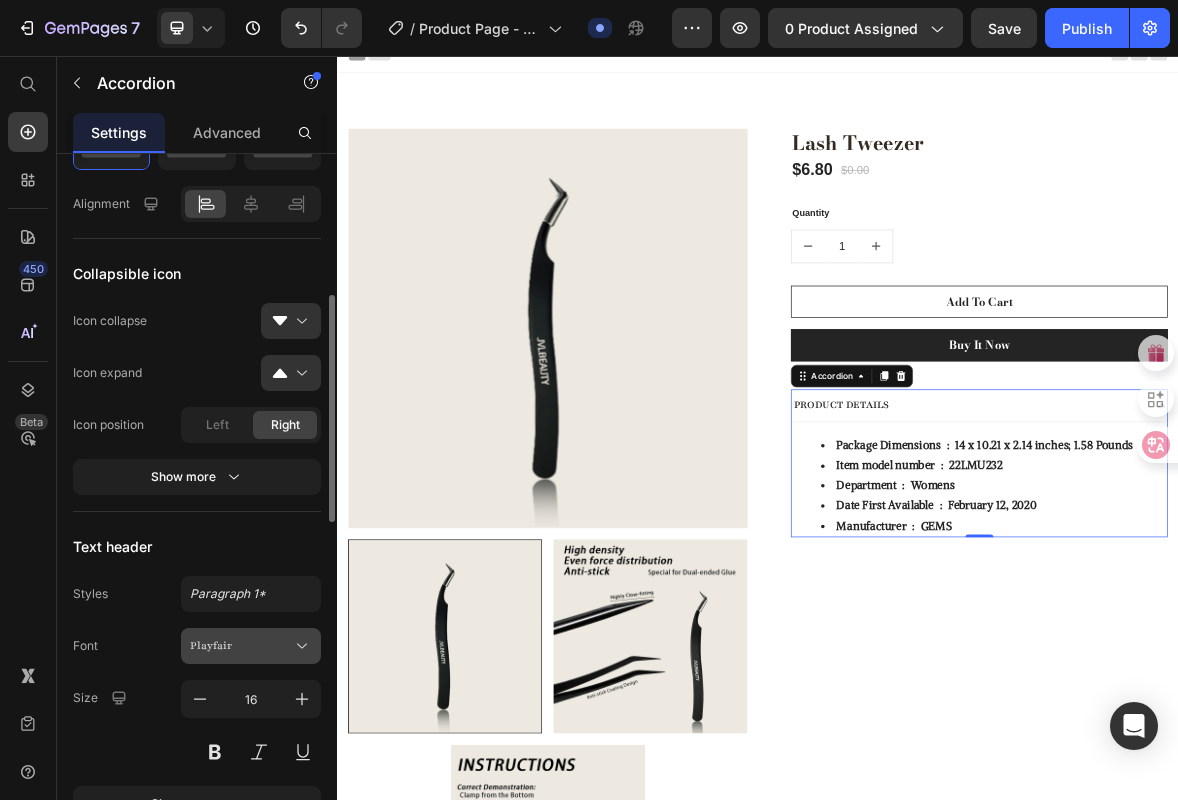 click on "Playfair" at bounding box center (241, 646) 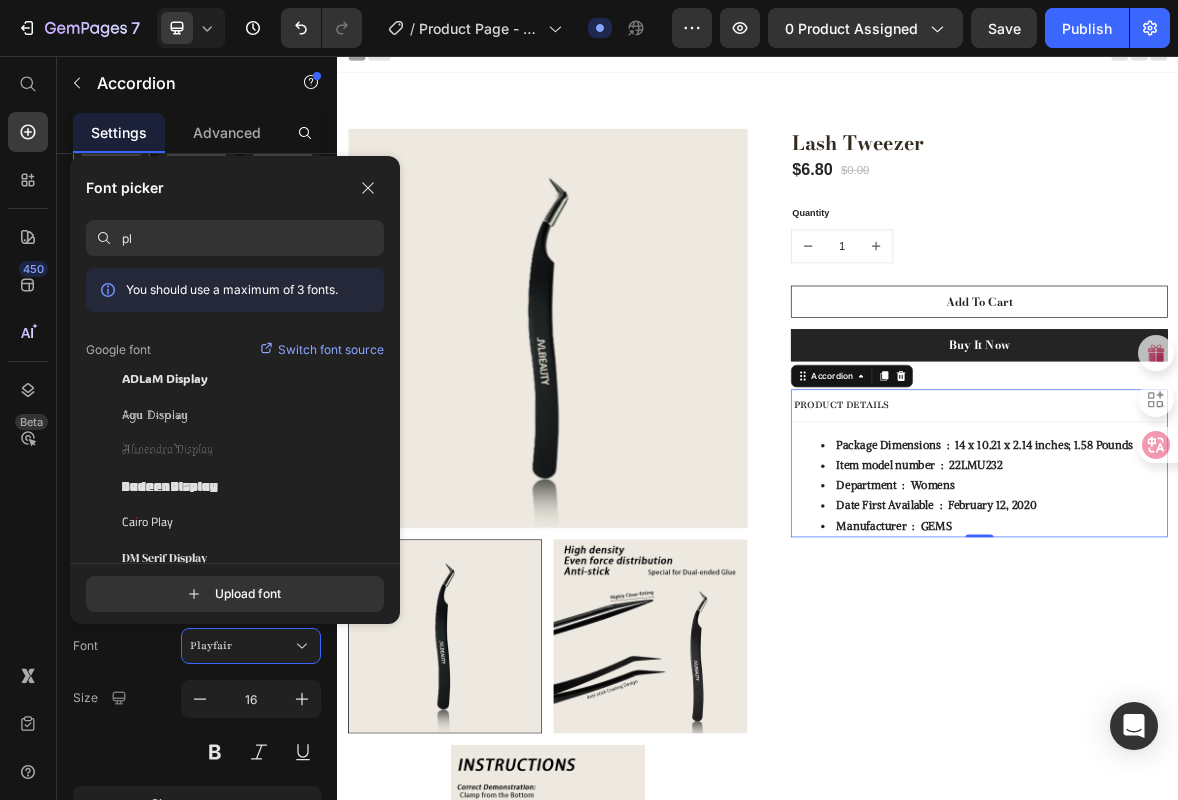 type on "p" 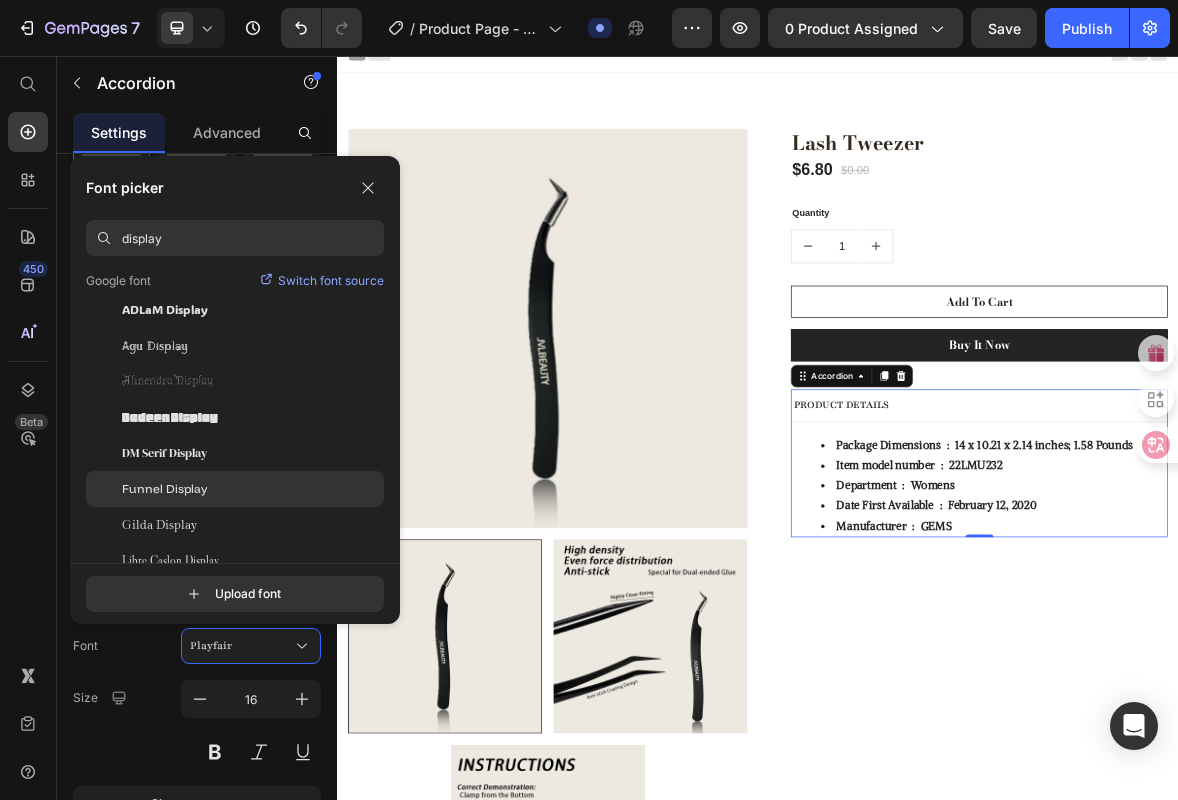 scroll, scrollTop: 72, scrollLeft: 0, axis: vertical 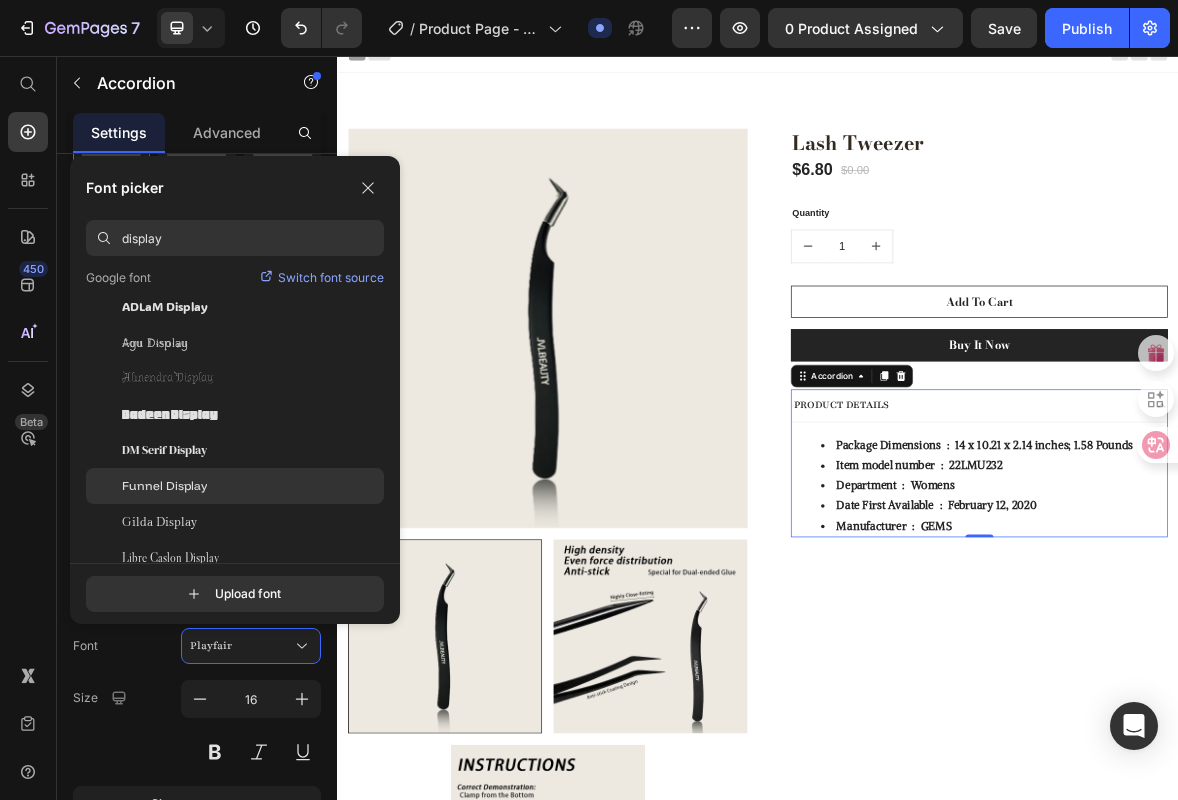 click on "Funnel Display" 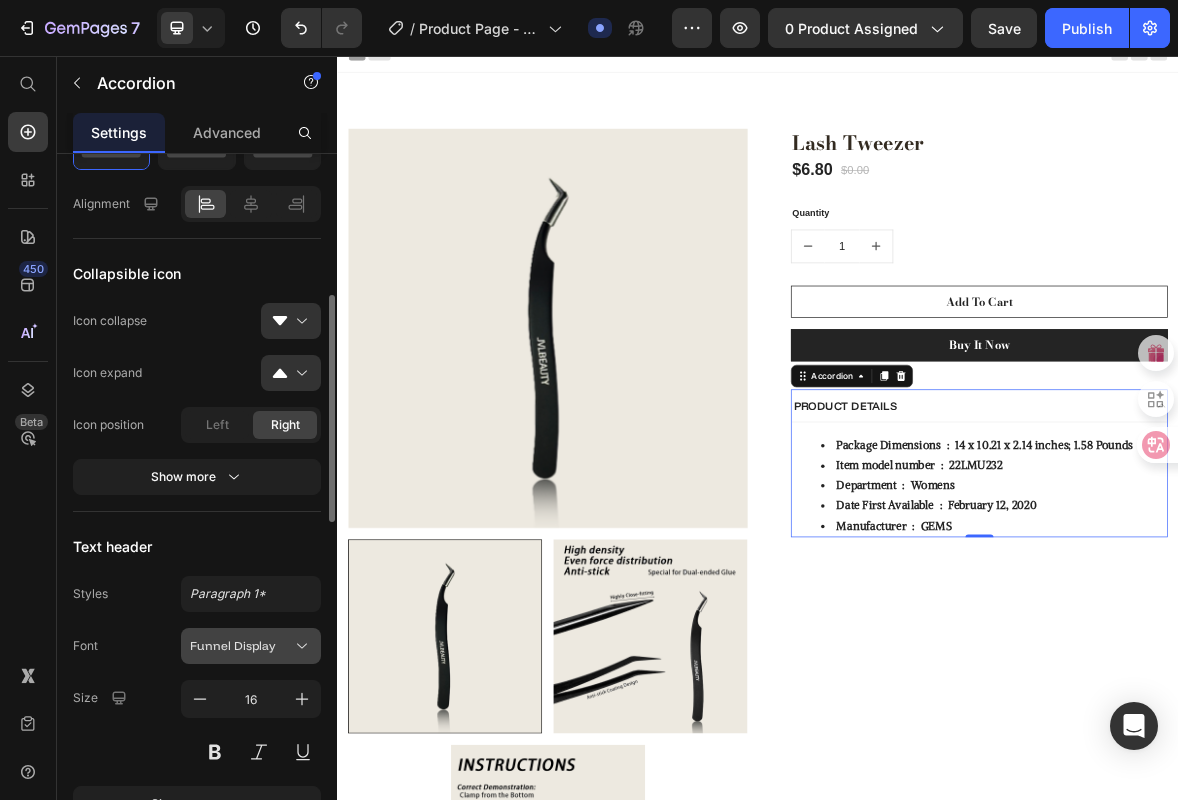 click on "Funnel Display" at bounding box center [241, 646] 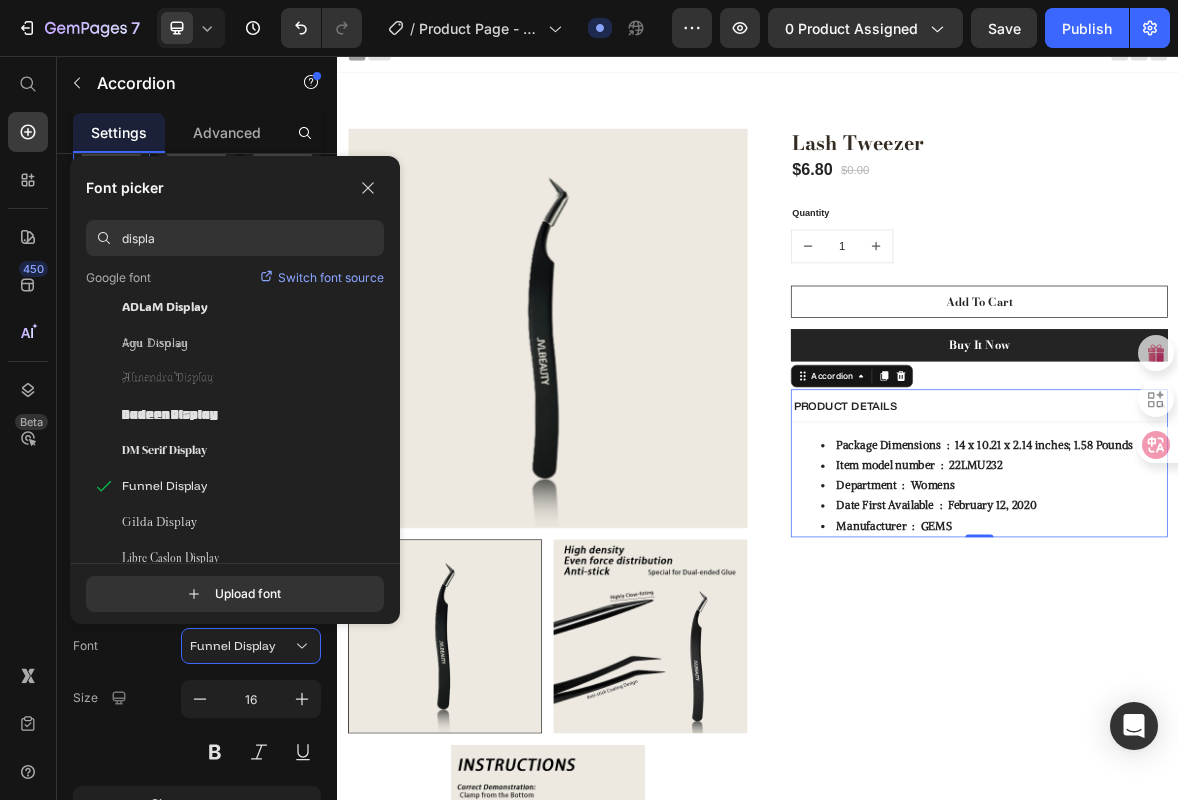 scroll, scrollTop: 0, scrollLeft: 0, axis: both 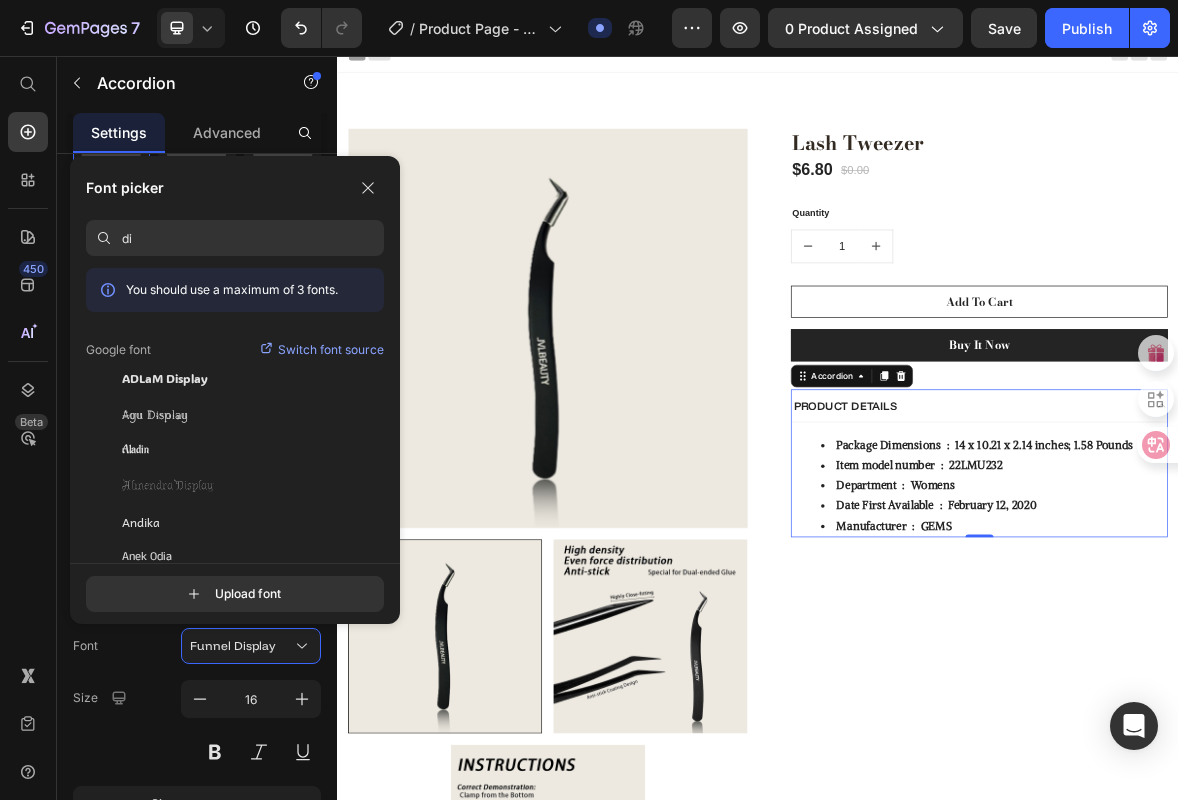 type on "d" 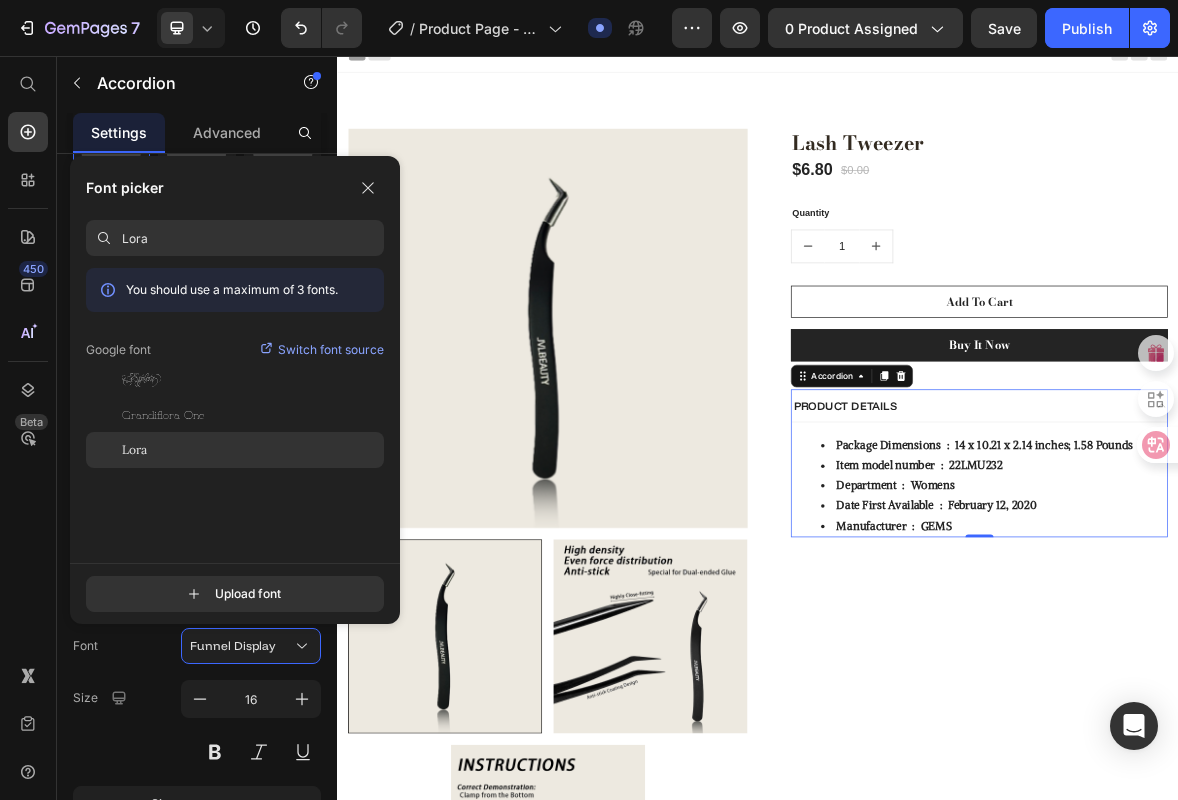 click on "Lora" 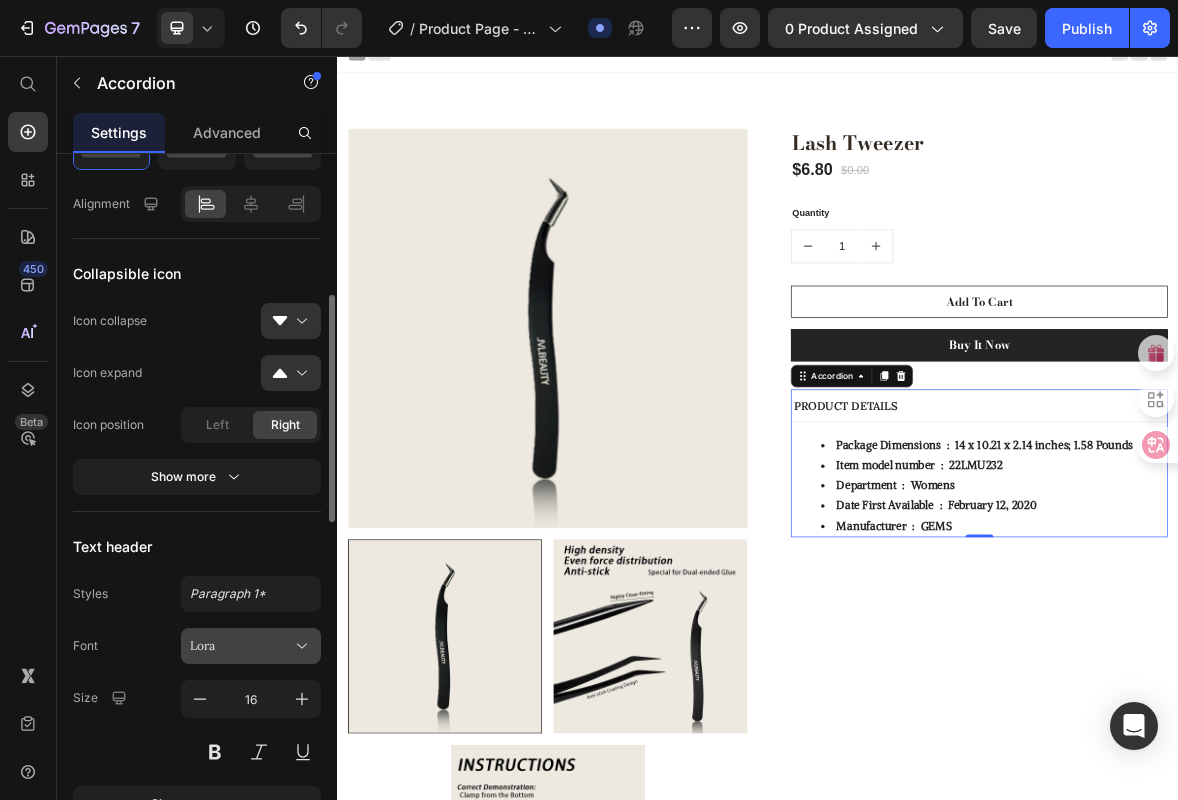 click on "Lora" at bounding box center (241, 646) 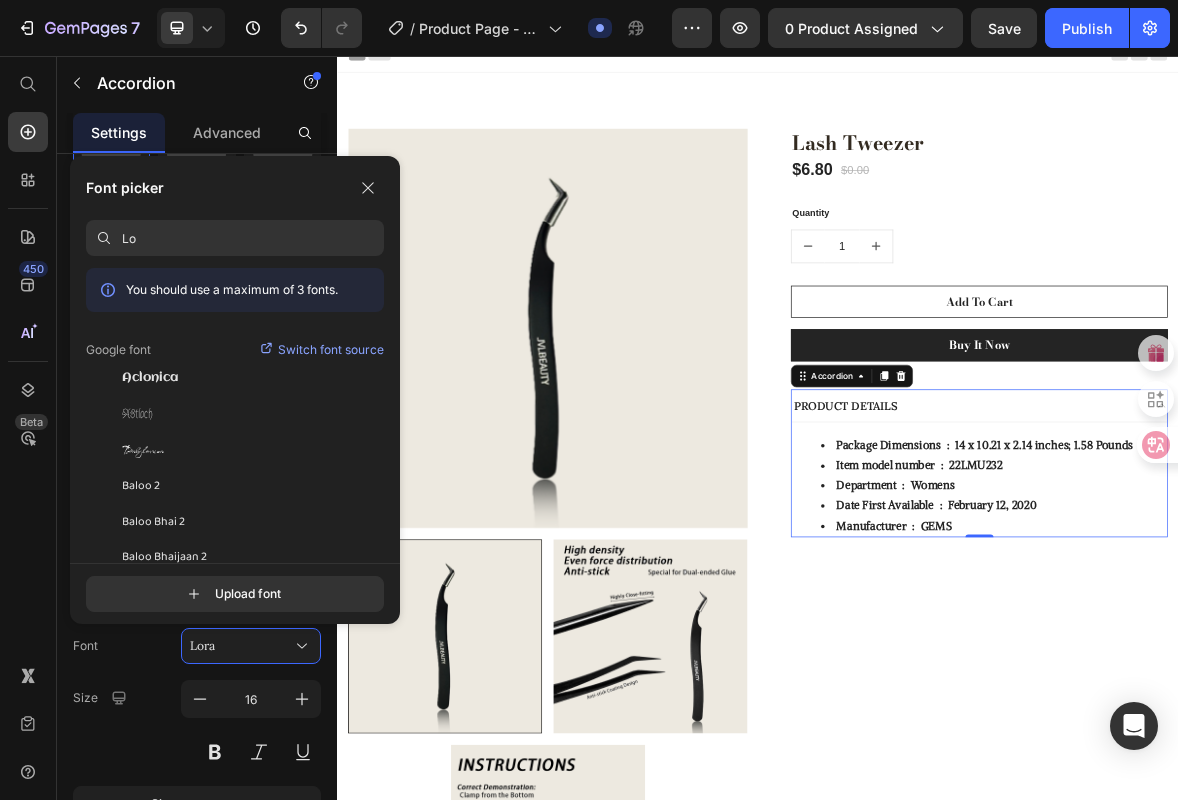 type on "L" 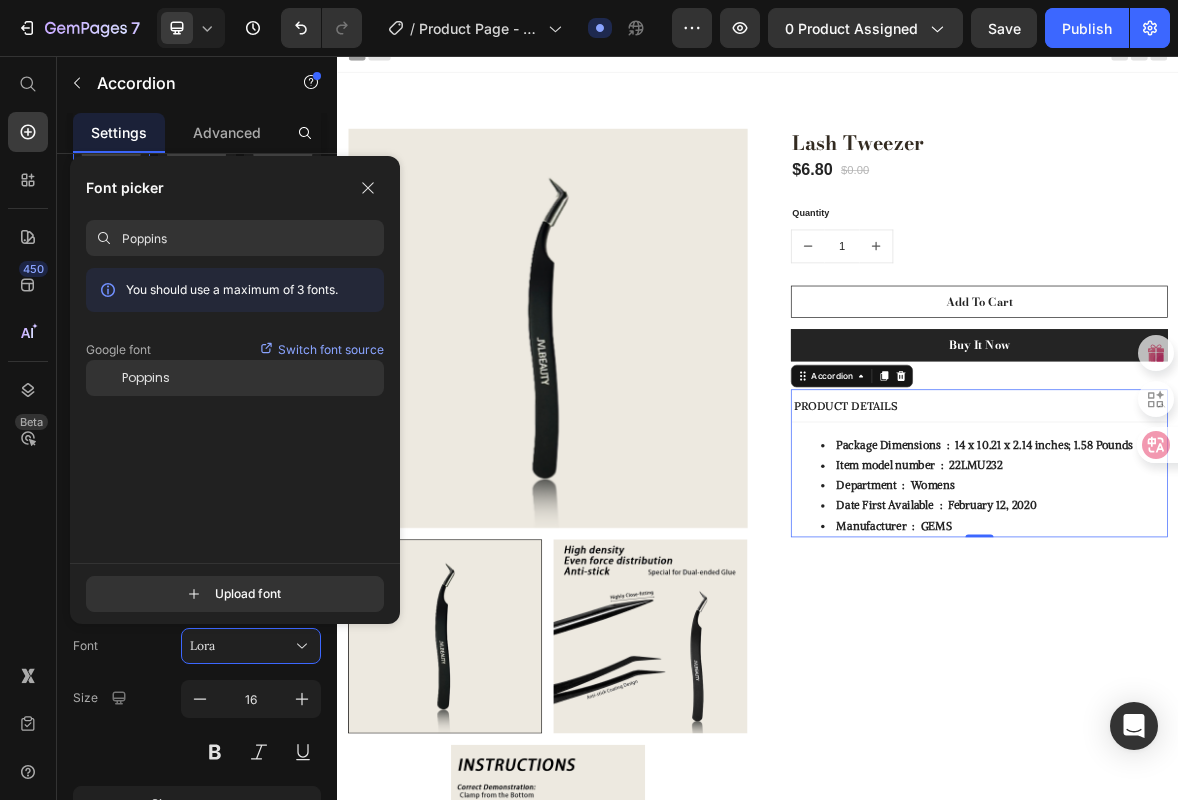 click on "Poppins" 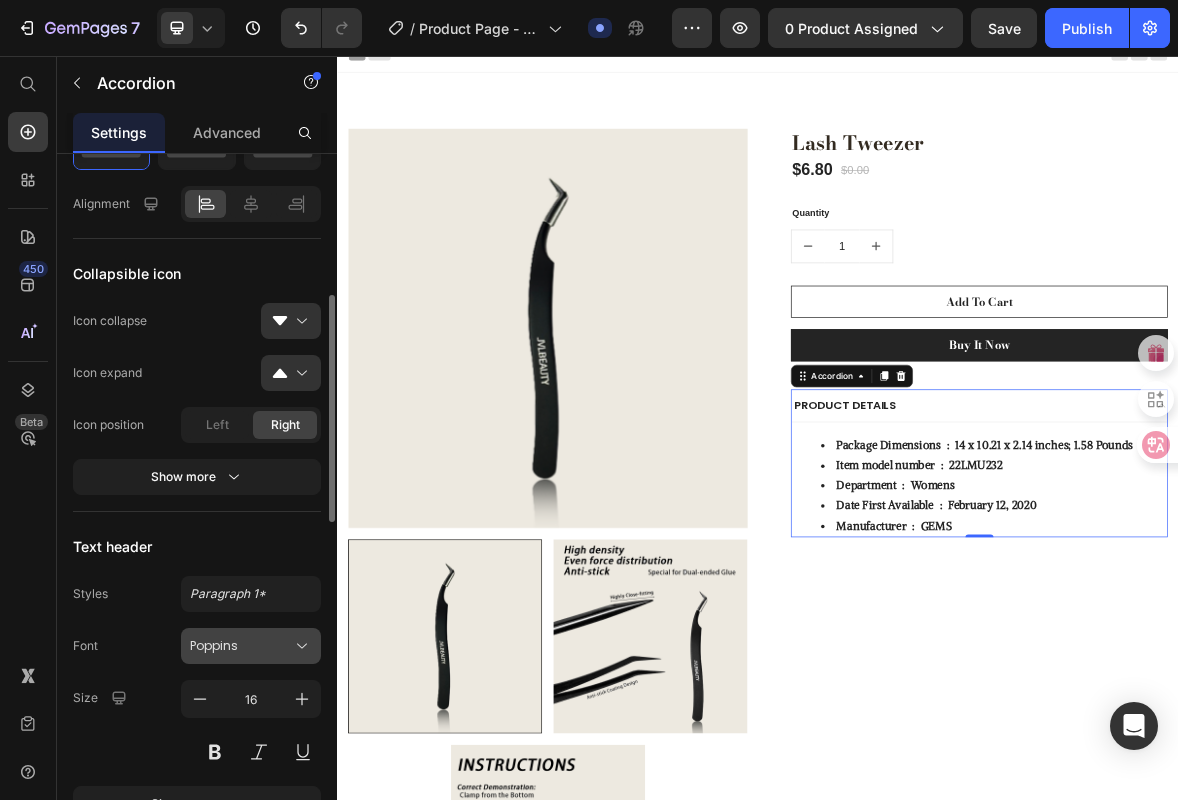 click on "Poppins" at bounding box center [241, 646] 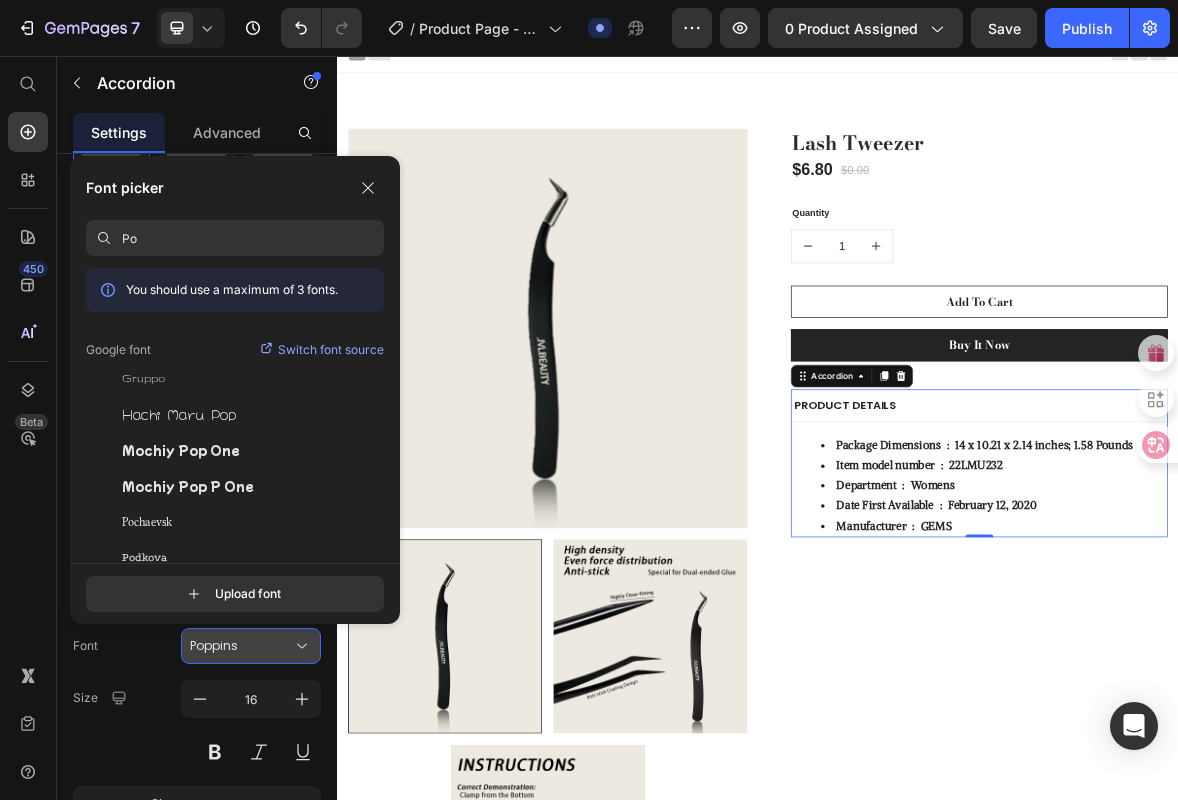 type on "P" 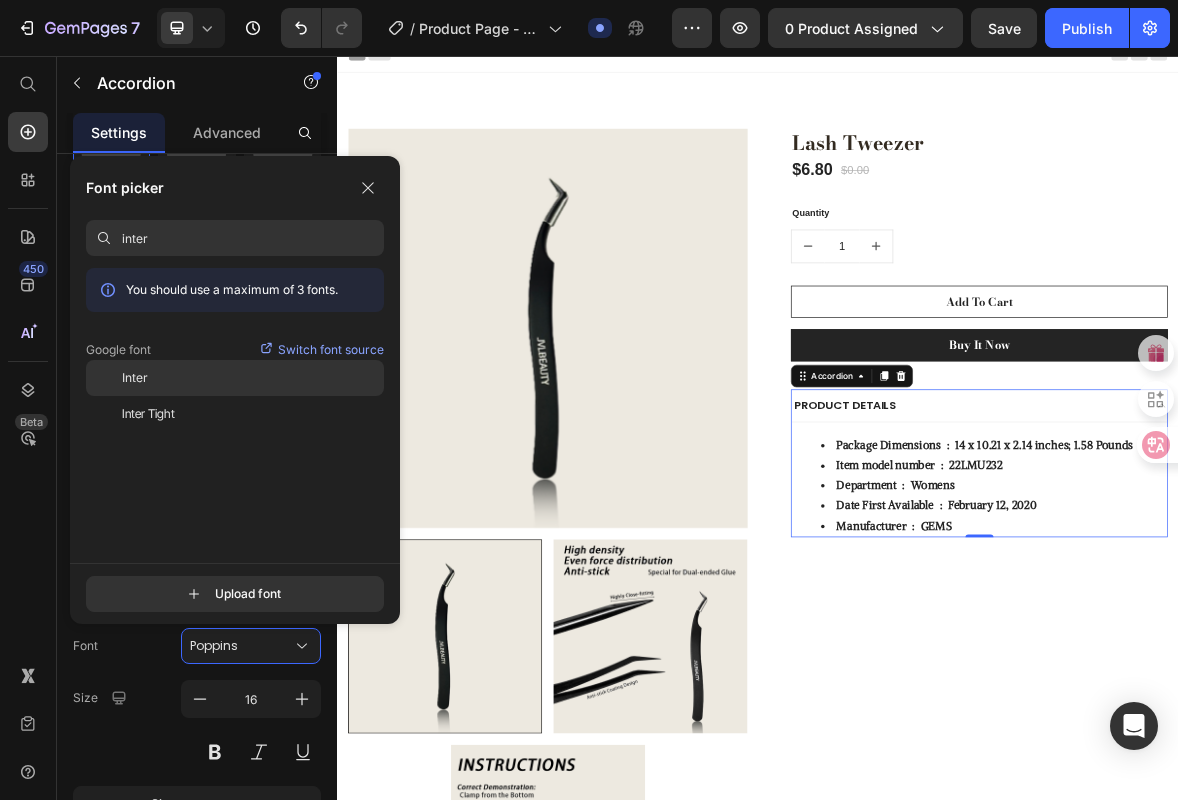 type on "inter" 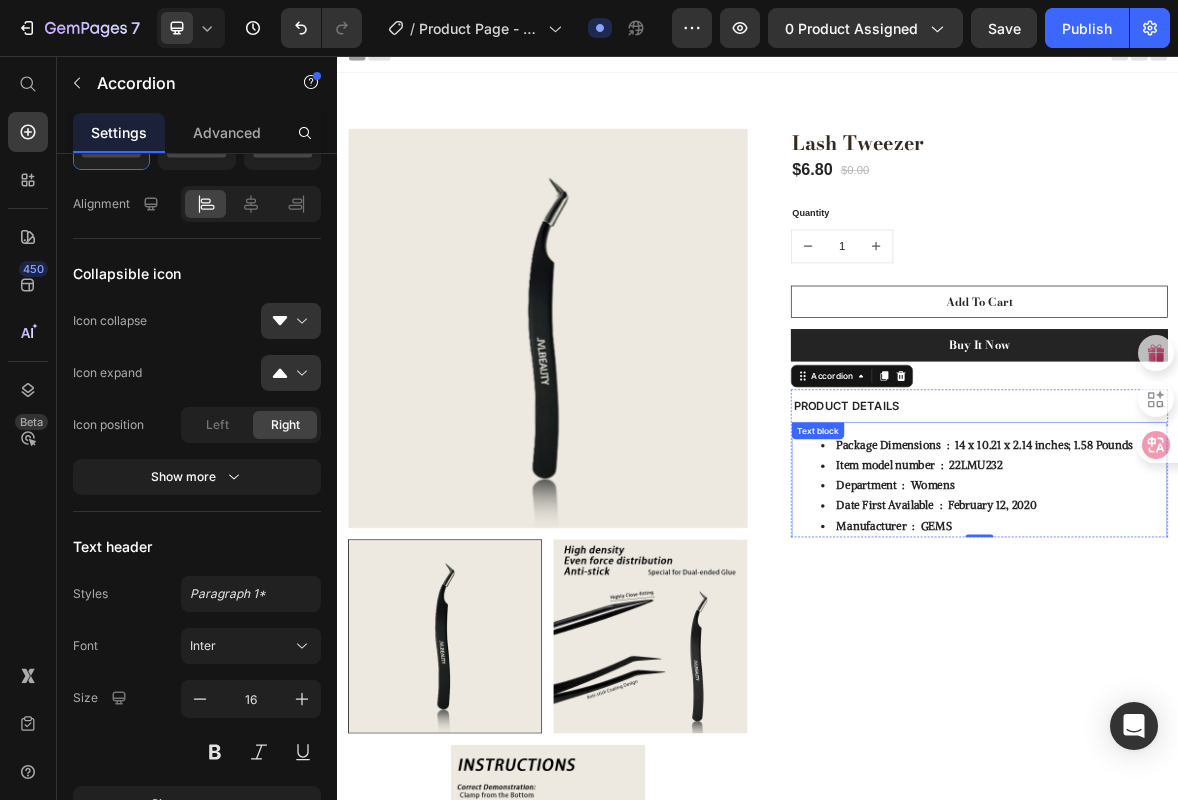 click on "Item model number ‏ : ‎ 22LMU232" at bounding box center (1273, 640) 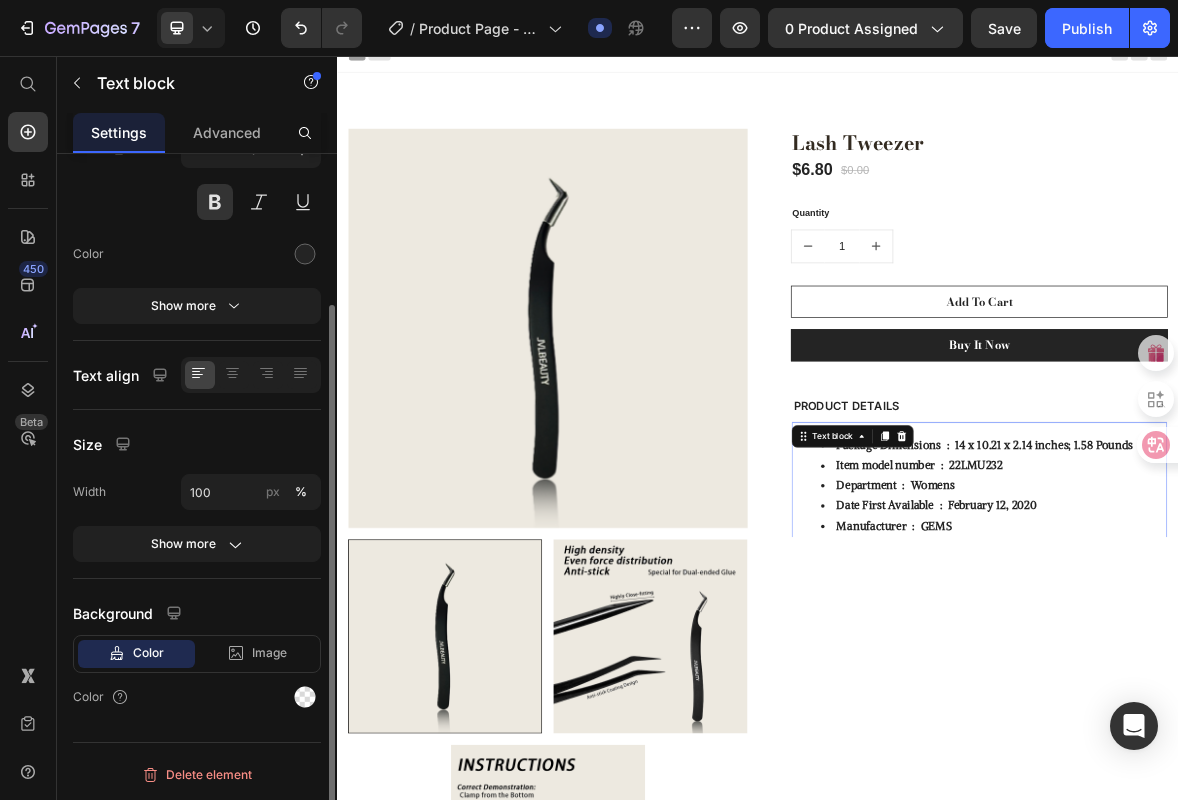 scroll, scrollTop: 0, scrollLeft: 0, axis: both 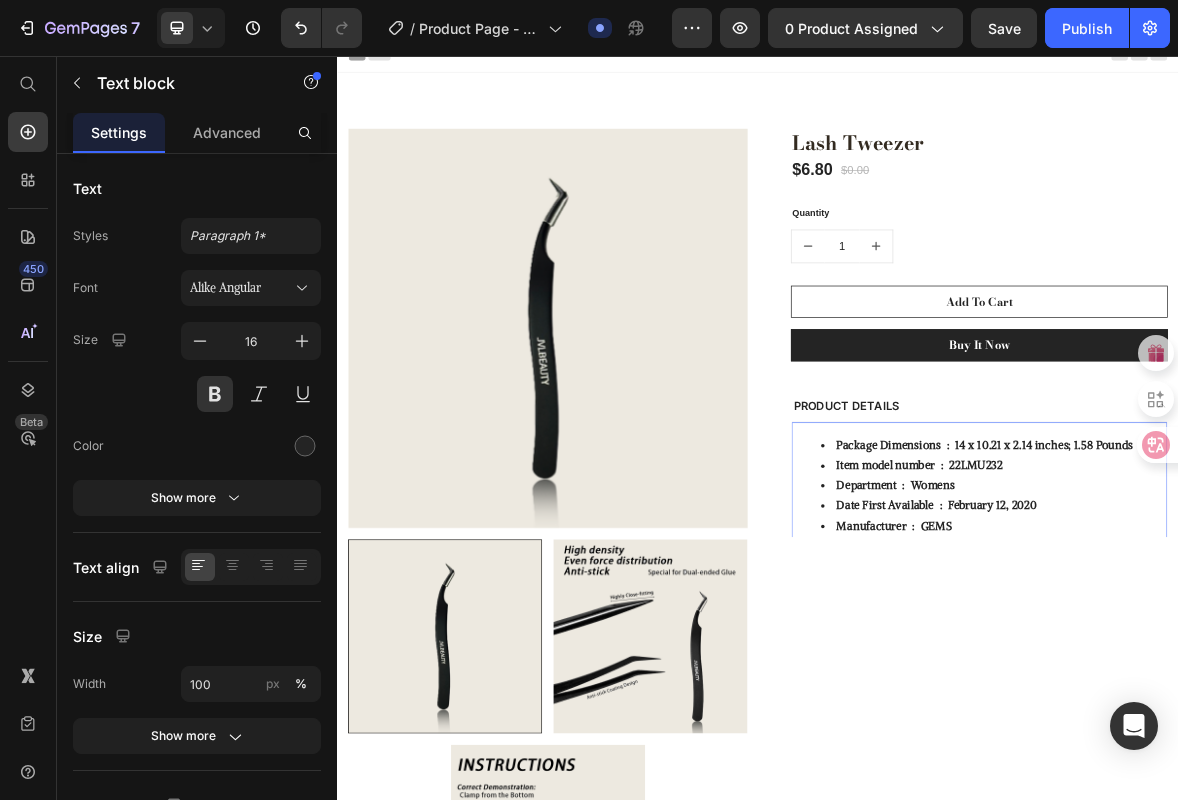 click on "Manufacturer ‏ : ‎ GEMS" at bounding box center (1273, 726) 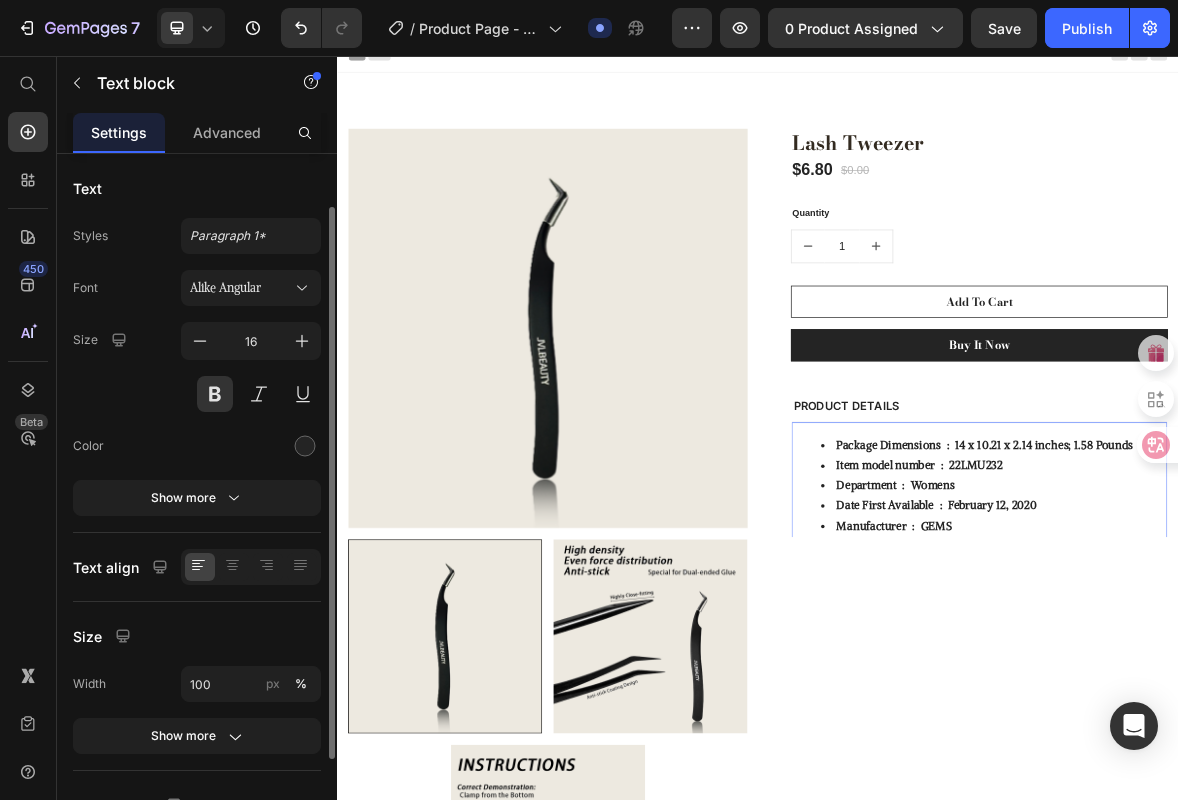 scroll, scrollTop: 30, scrollLeft: 0, axis: vertical 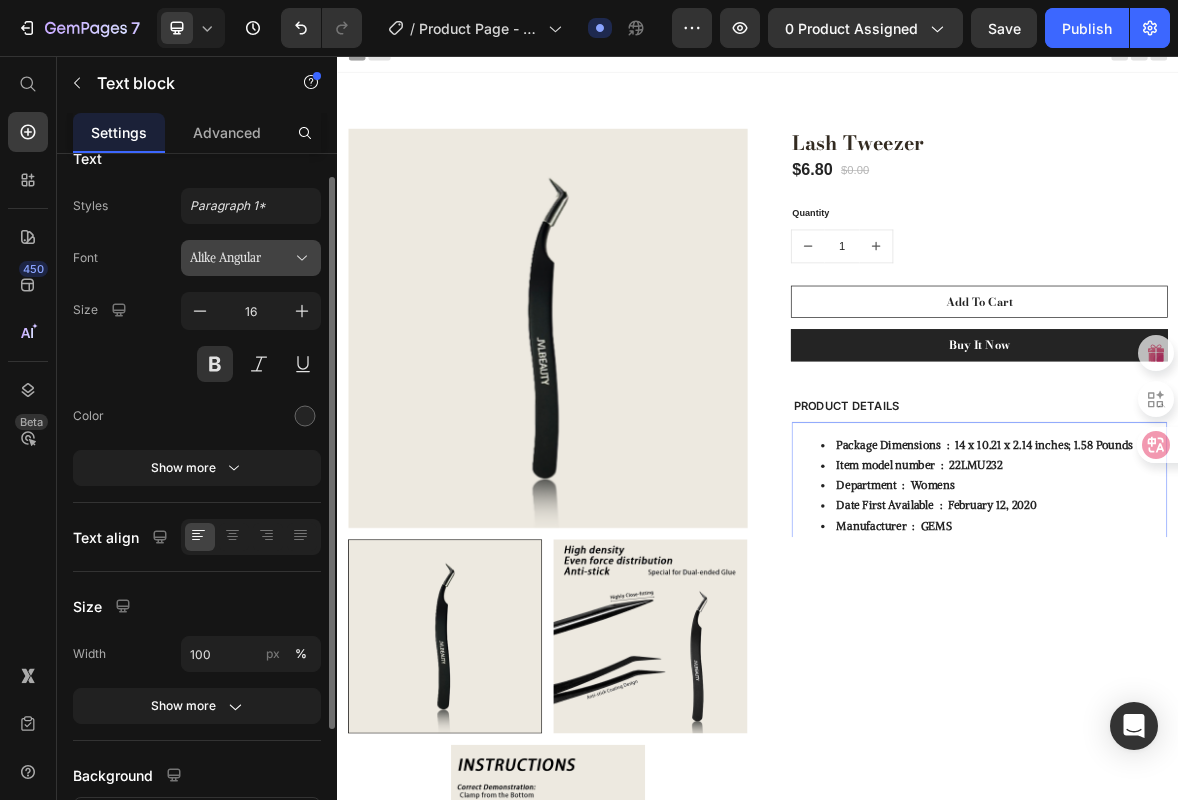 click on "Alike Angular" at bounding box center [241, 258] 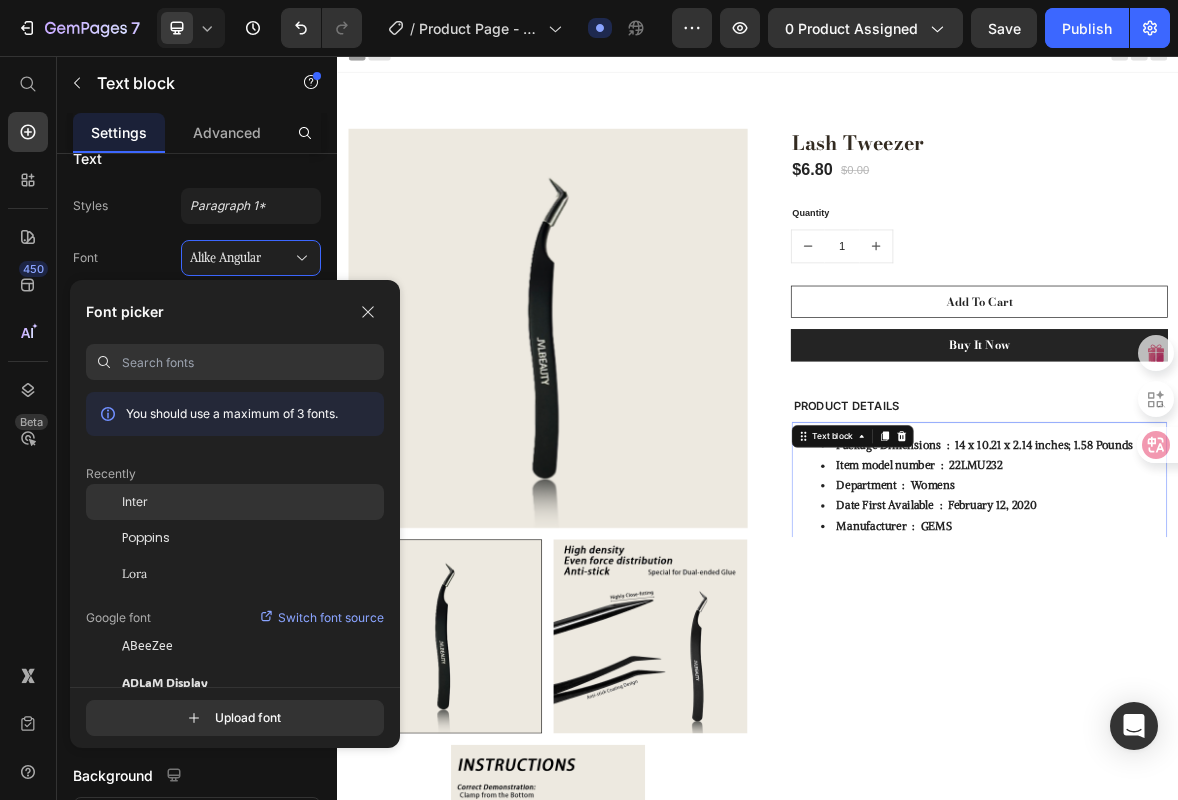 click on "Inter" 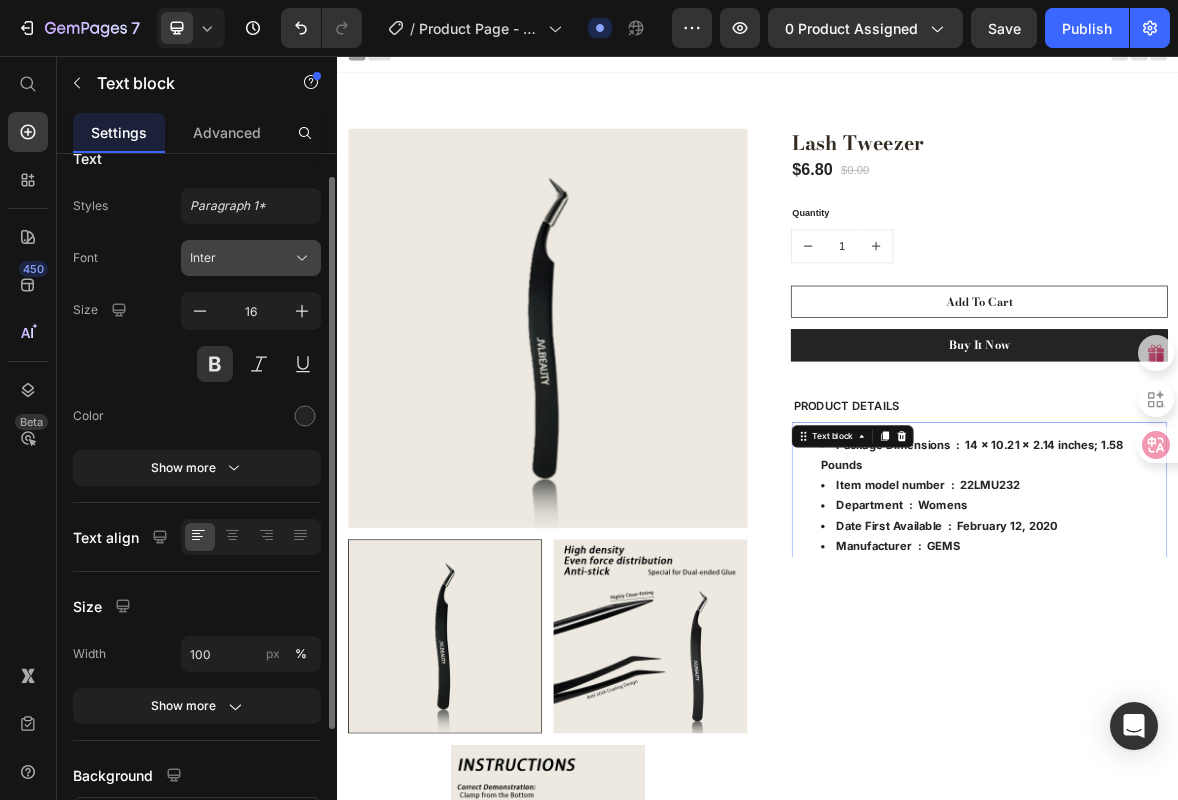 click 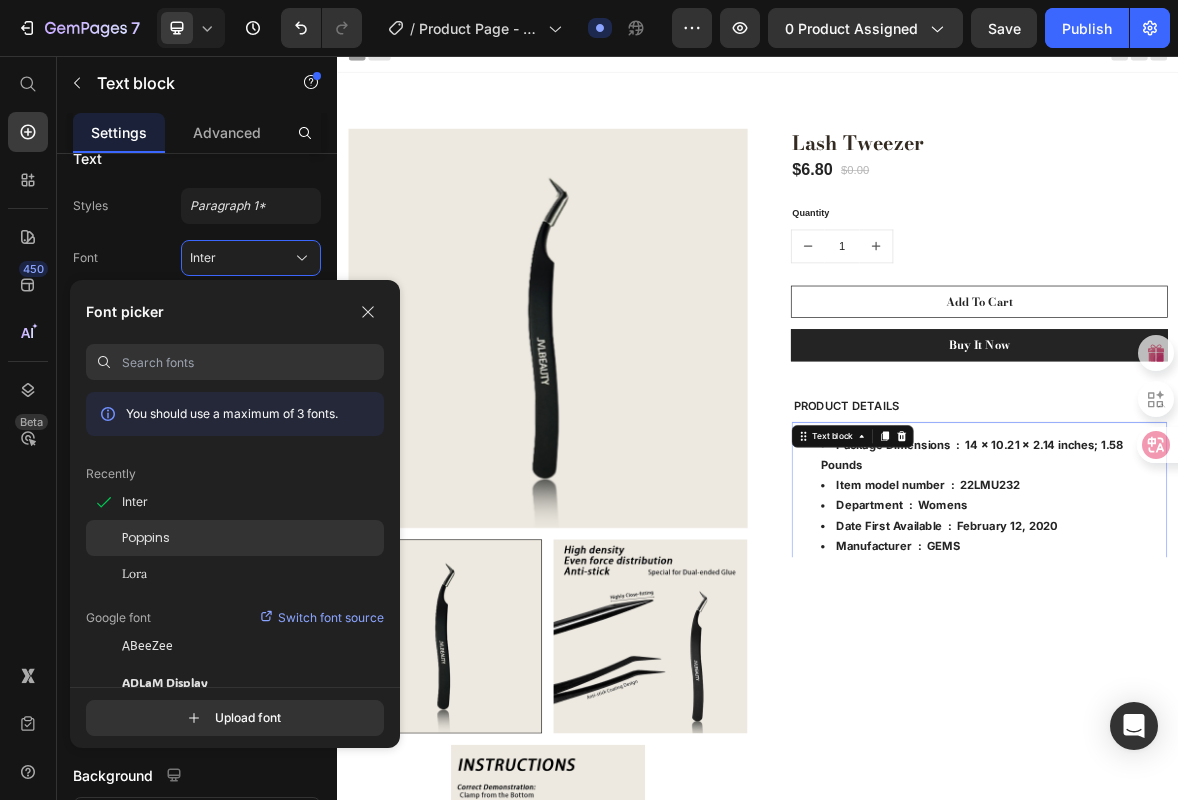 click on "Poppins" at bounding box center [146, 538] 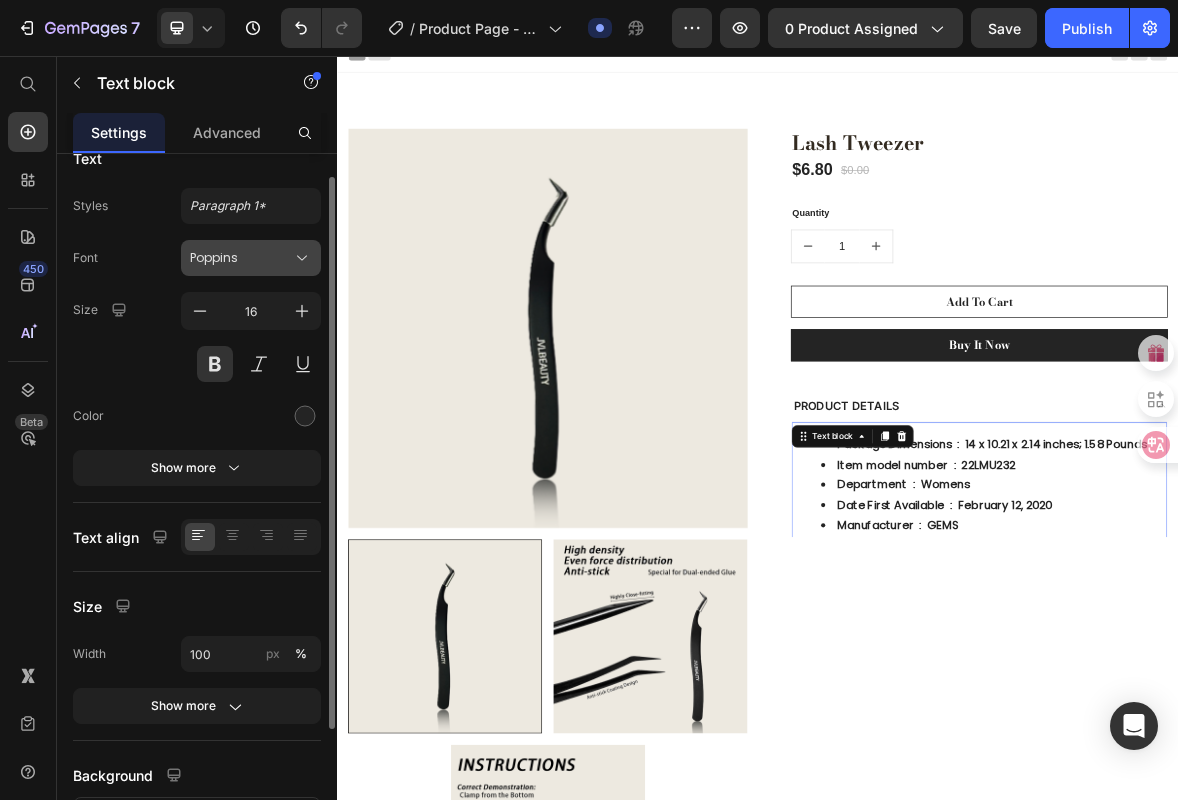 click 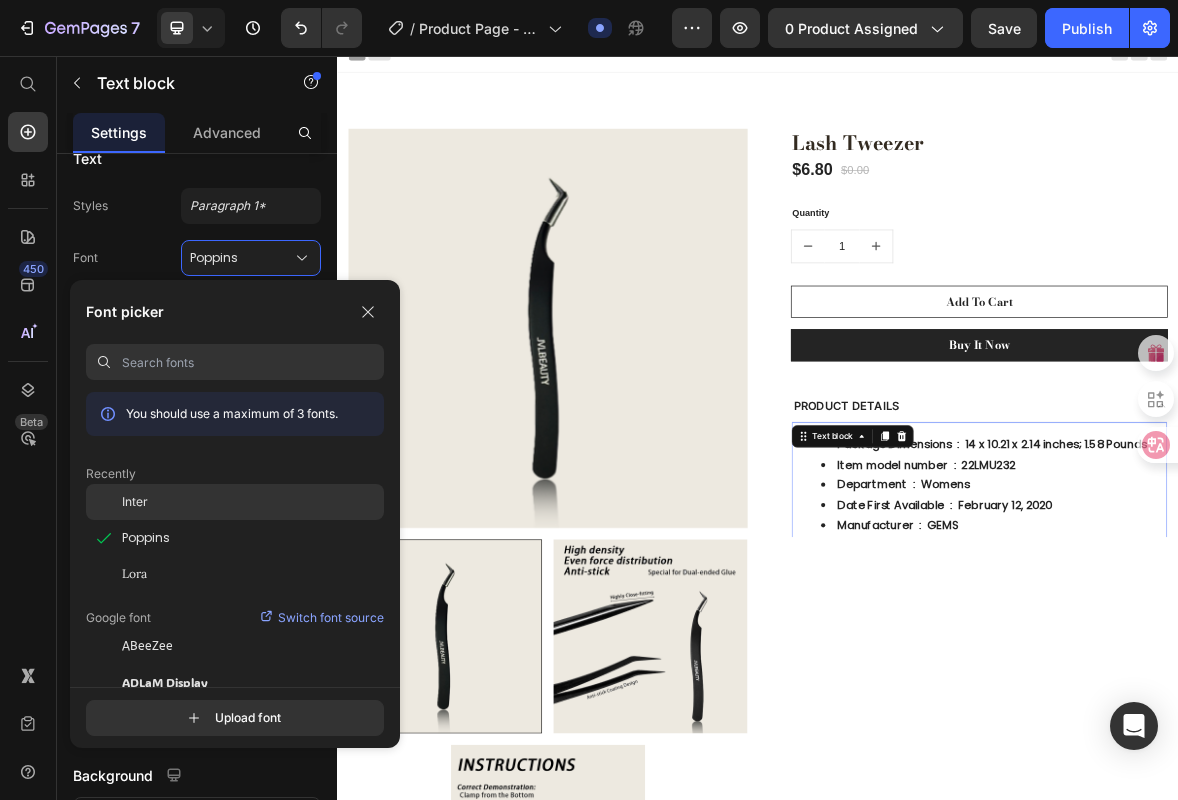 click on "Inter" 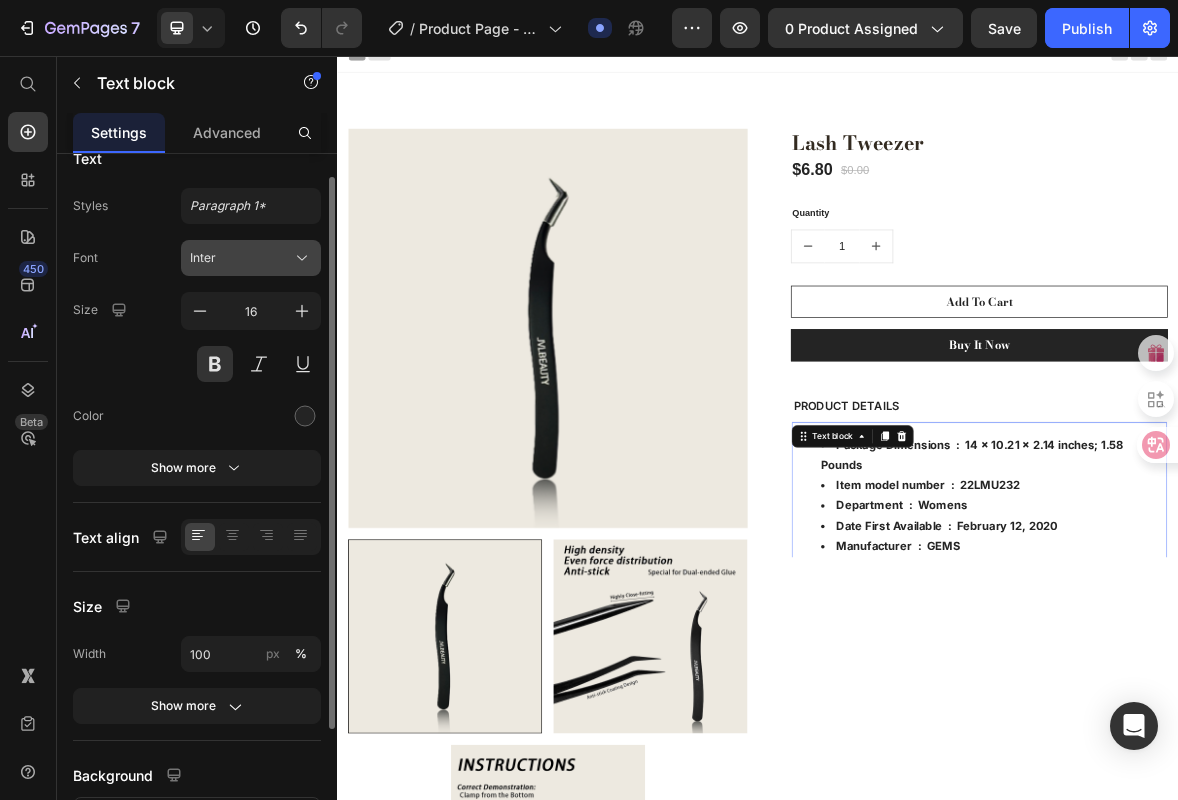 click 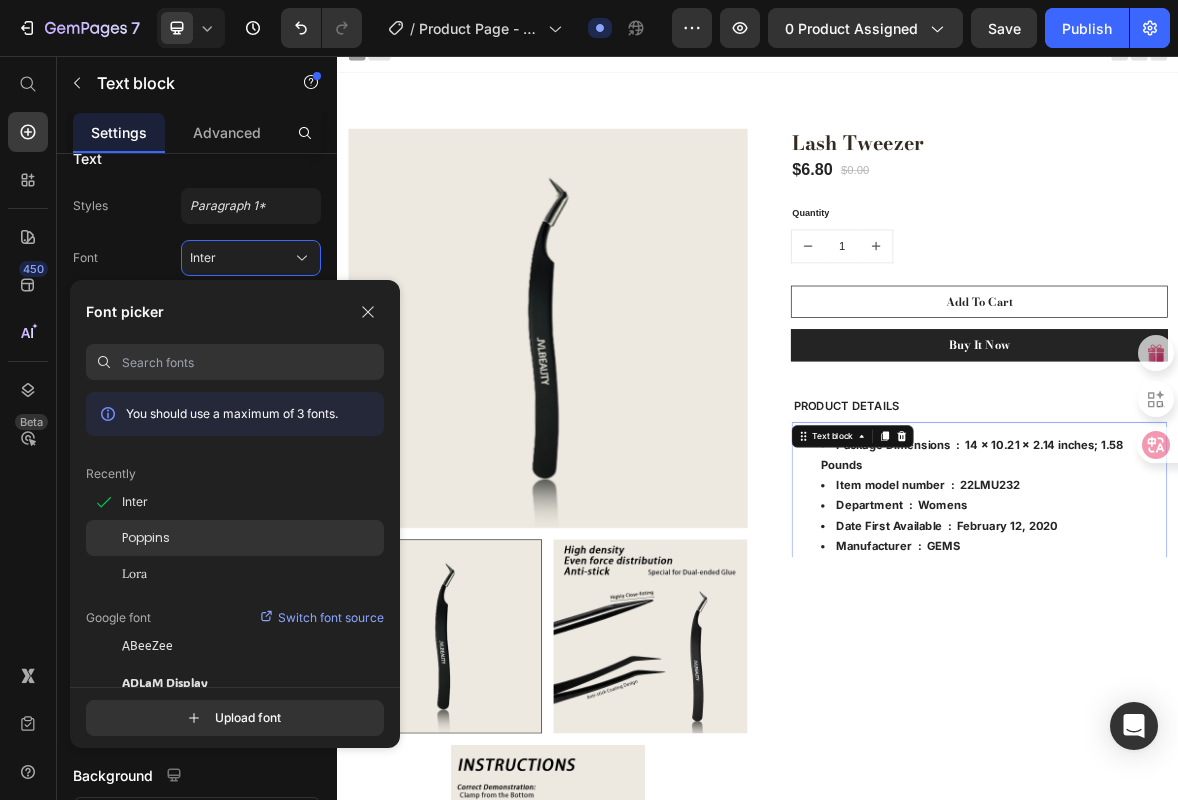 click on "Poppins" 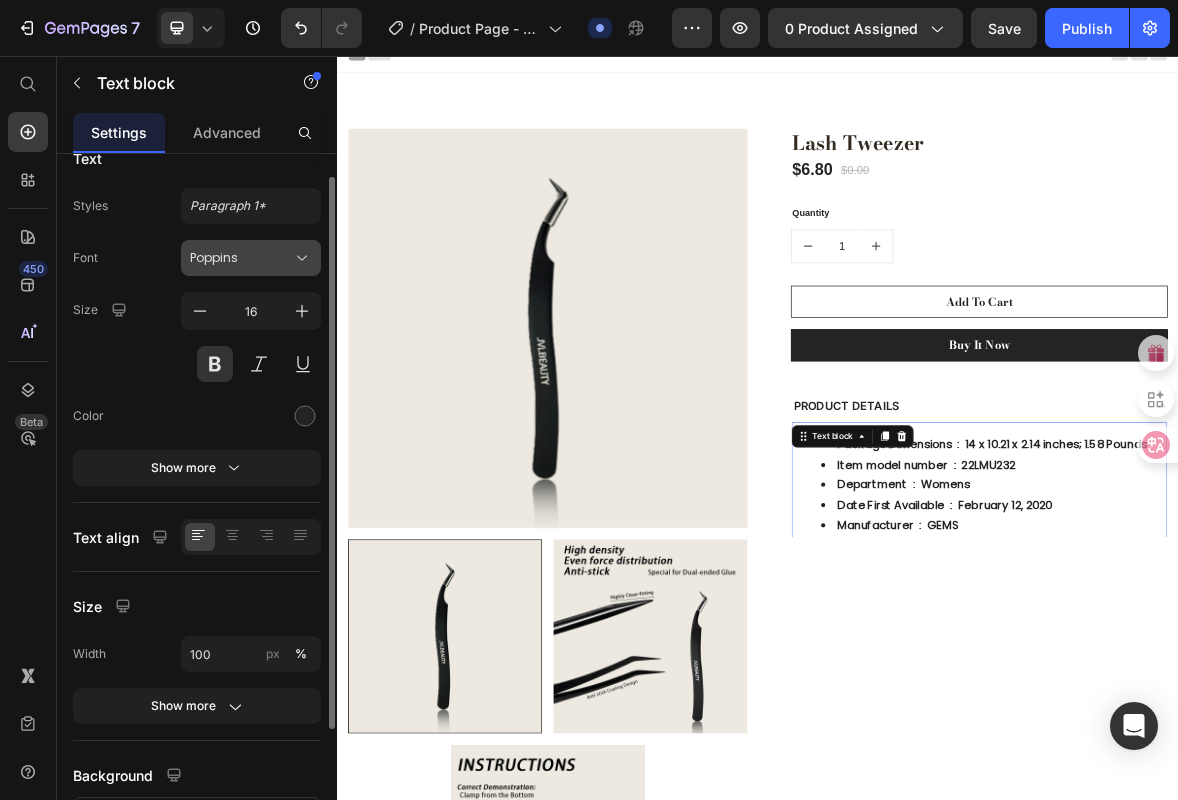 click 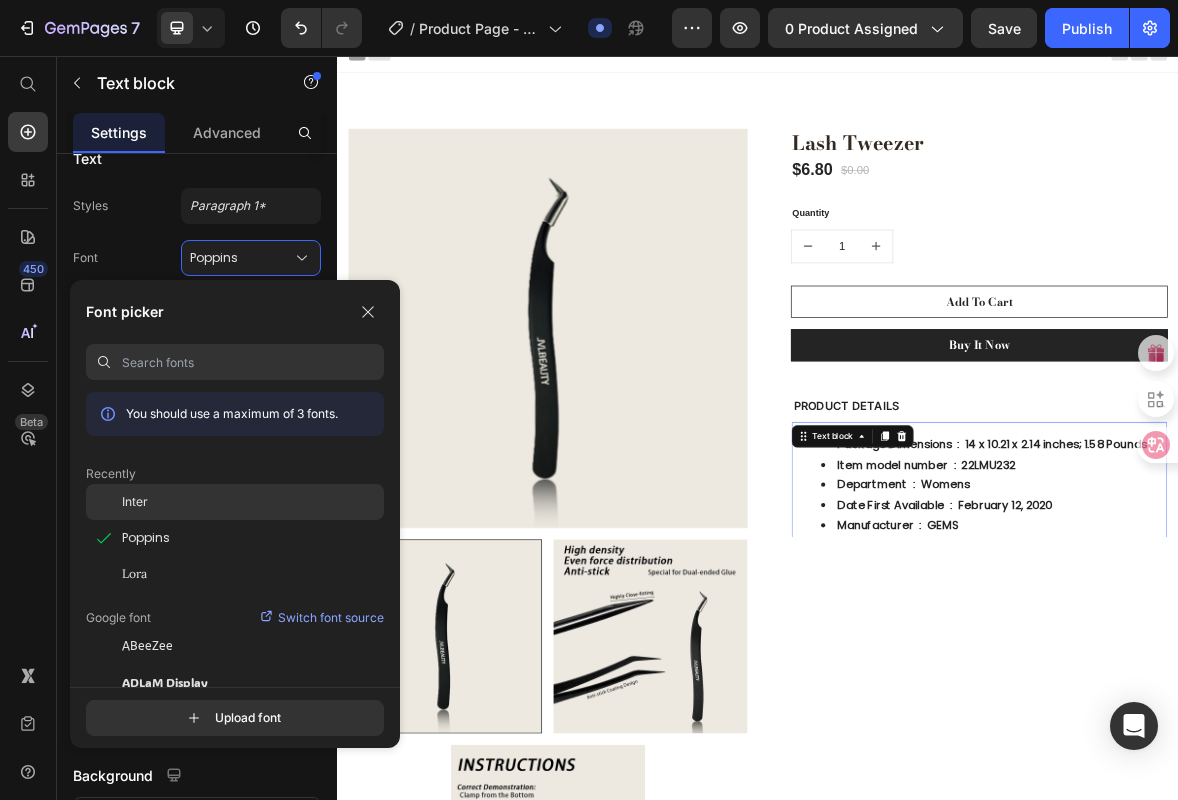 click on "Inter" 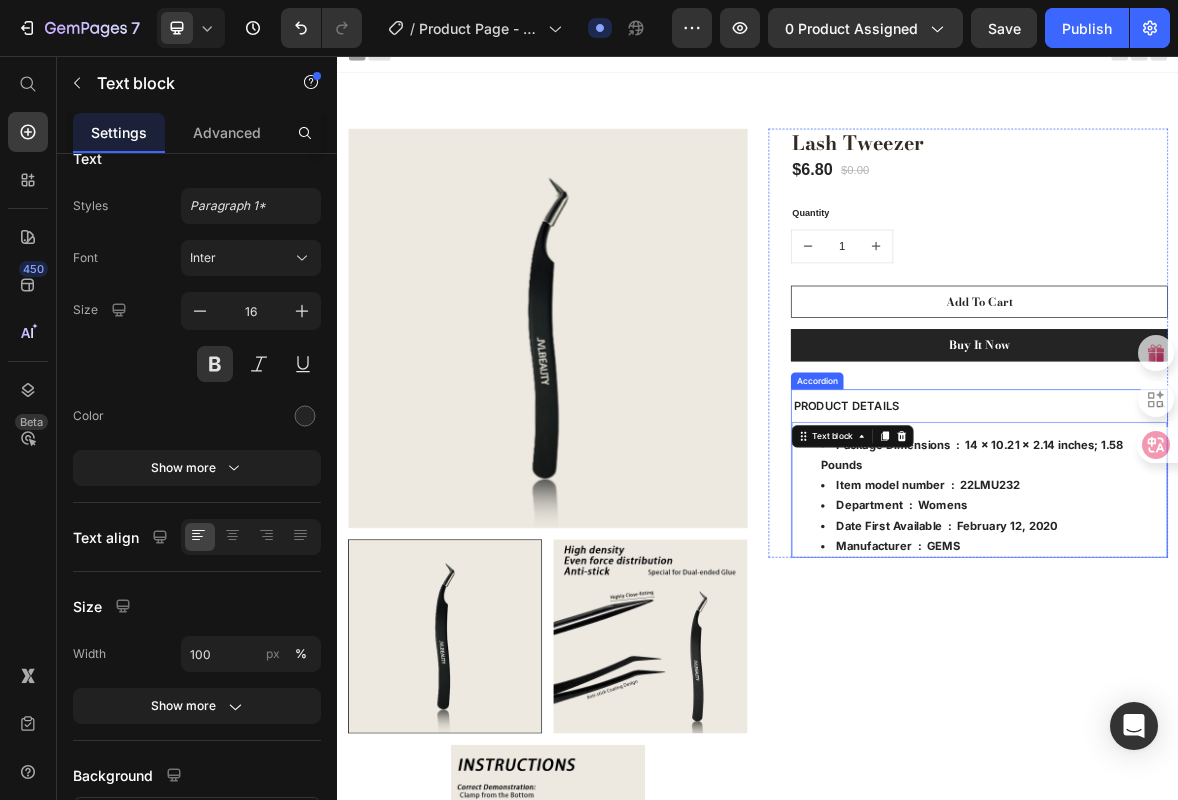 click on "PRODUCT DETAILS" at bounding box center [1237, 555] 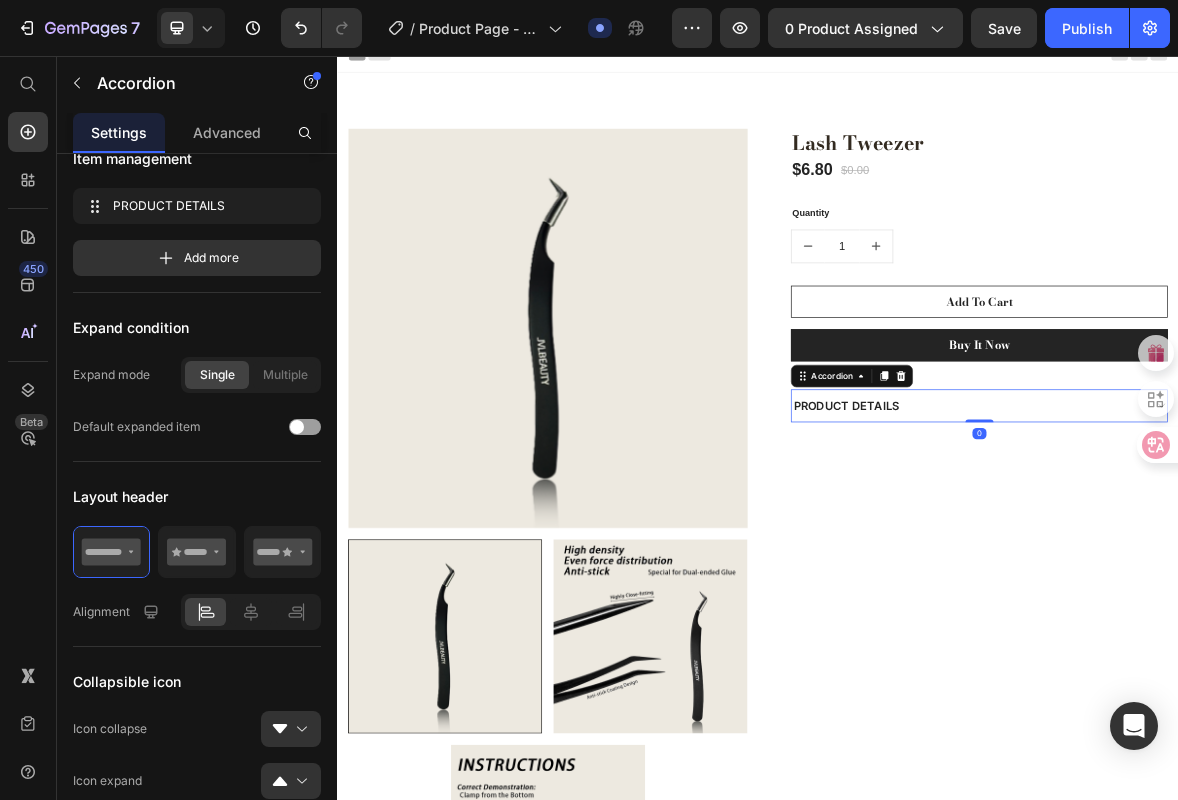scroll, scrollTop: 0, scrollLeft: 0, axis: both 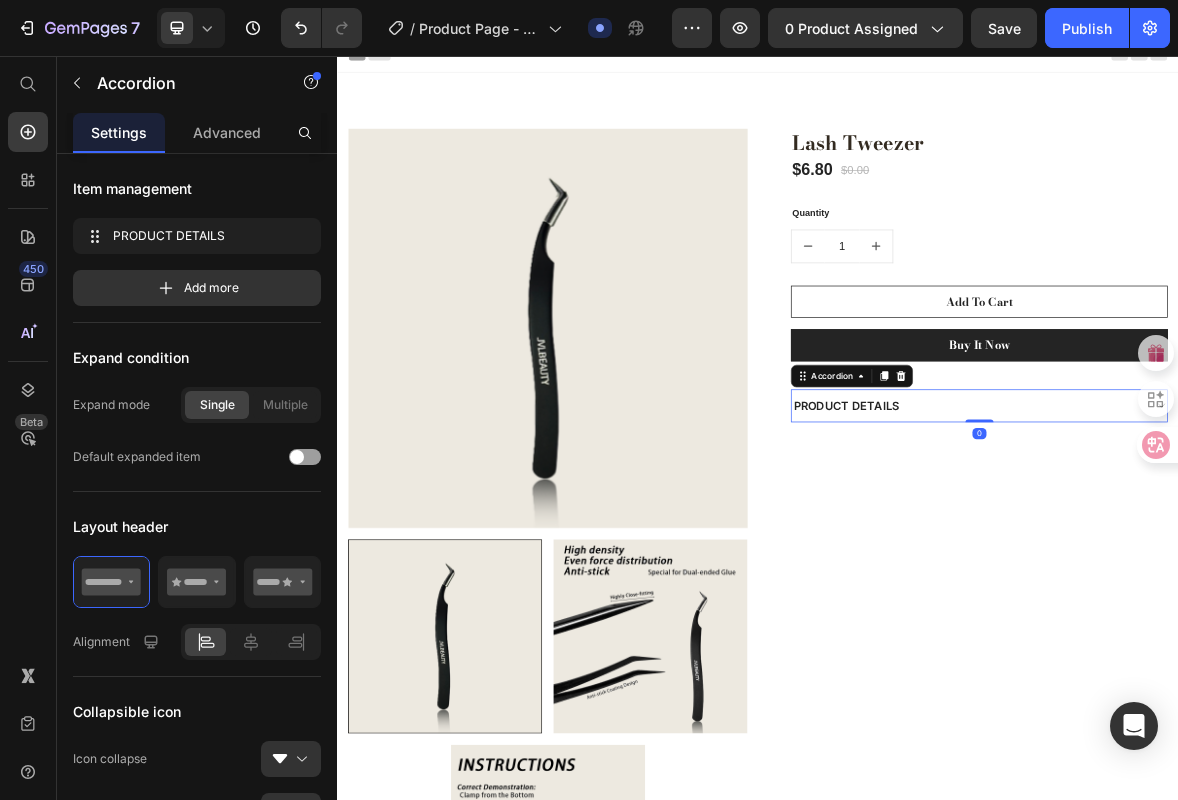 click on "PRODUCT DETAILS" at bounding box center [1253, 555] 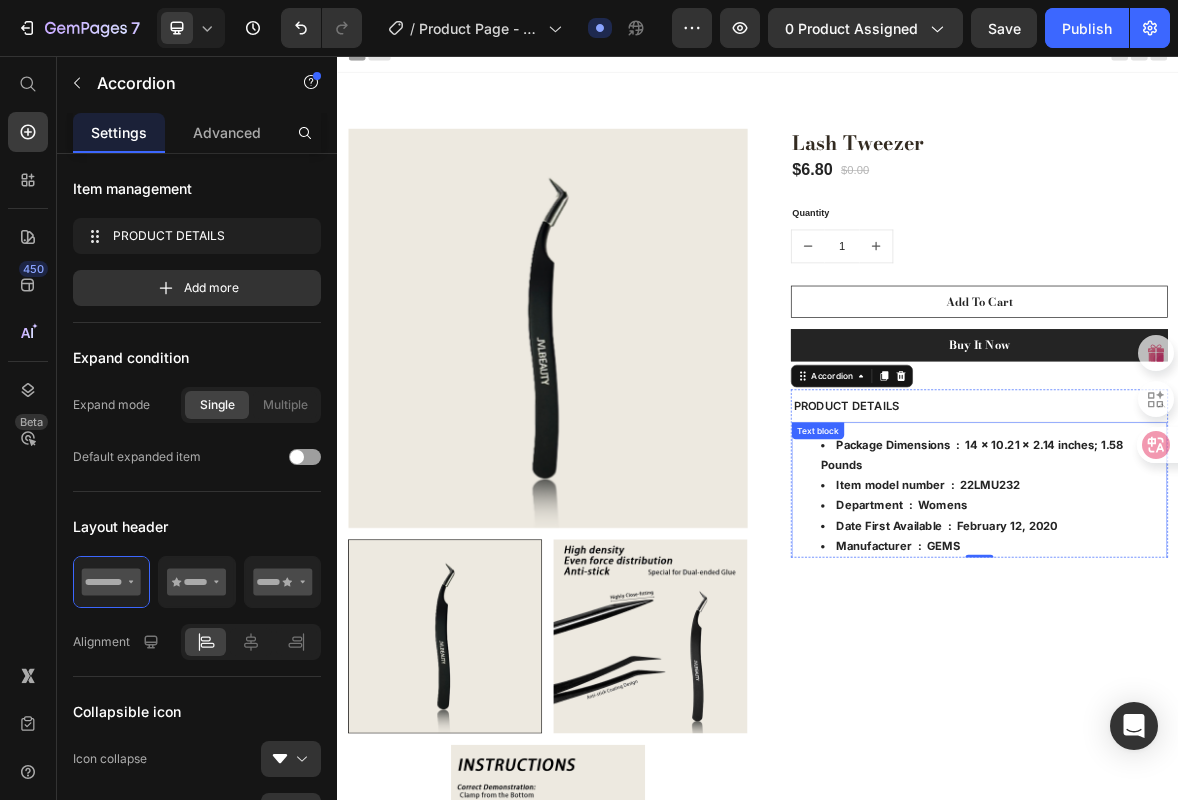 click on "Package Dimensions ‏ : ‎ 14 x 10.21 x 2.14 inches; 1.58 Pounds Item model number ‏ : ‎ 22LMU232 Department ‏ : ‎ Womens Date First Available ‏ : ‎ February 12, 2020 Manufacturer ‏ : ‎ GEMS" at bounding box center [1253, 683] 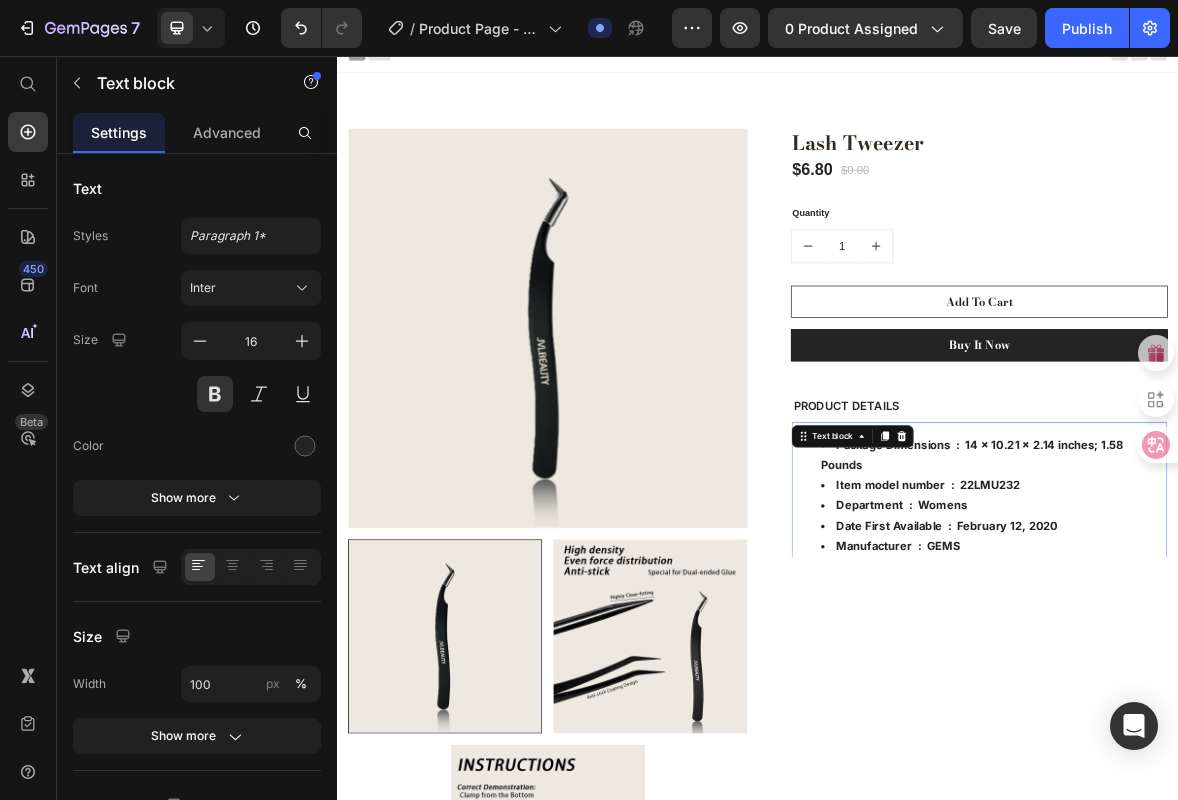 click on "Package Dimensions ‏ : ‎ 14 x 10.21 x 2.14 inches; 1.58 Pounds" at bounding box center (1273, 626) 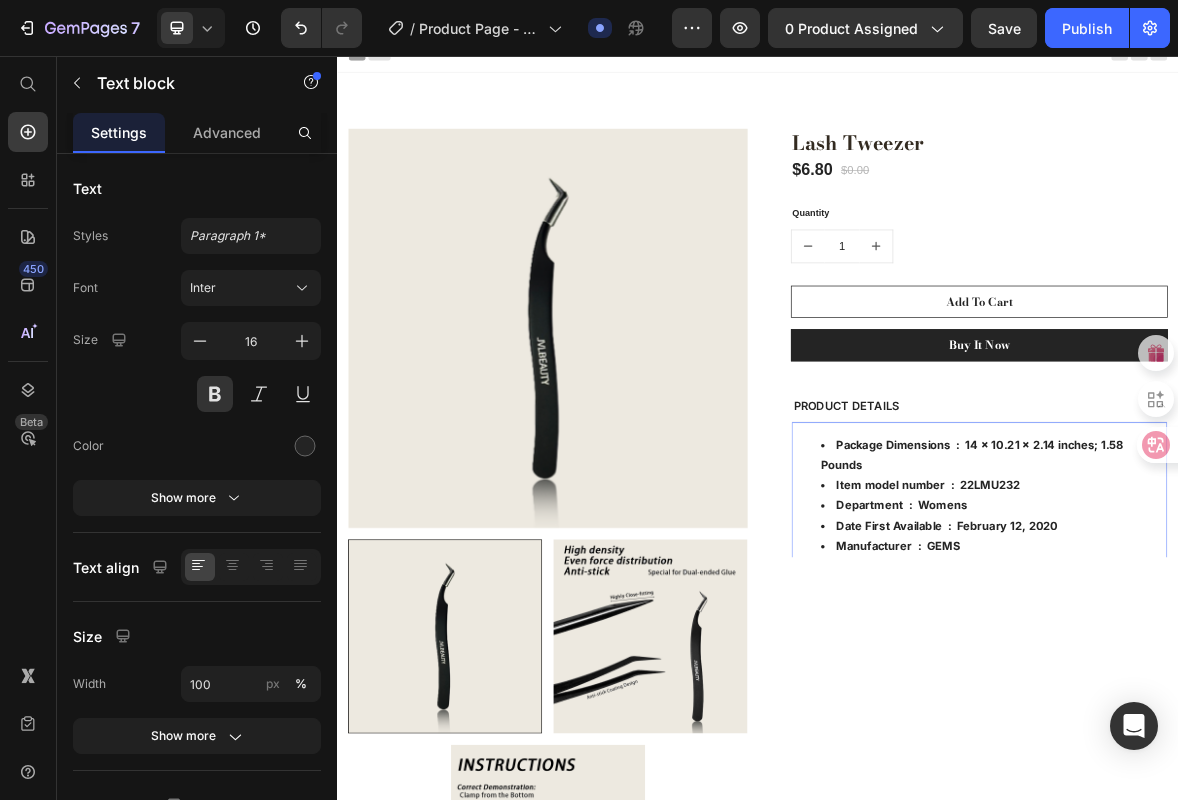 click on "Package Dimensions ‏ : ‎ 14 x 10.21 x 2.14 inches; 1.58 Pounds Item model number ‏ : ‎ 22LMU232 Department ‏ : ‎ Womens Date First Available ‏ : ‎ February 12, 2020 Manufacturer ‏ : ‎ GEMS" at bounding box center (1253, 683) 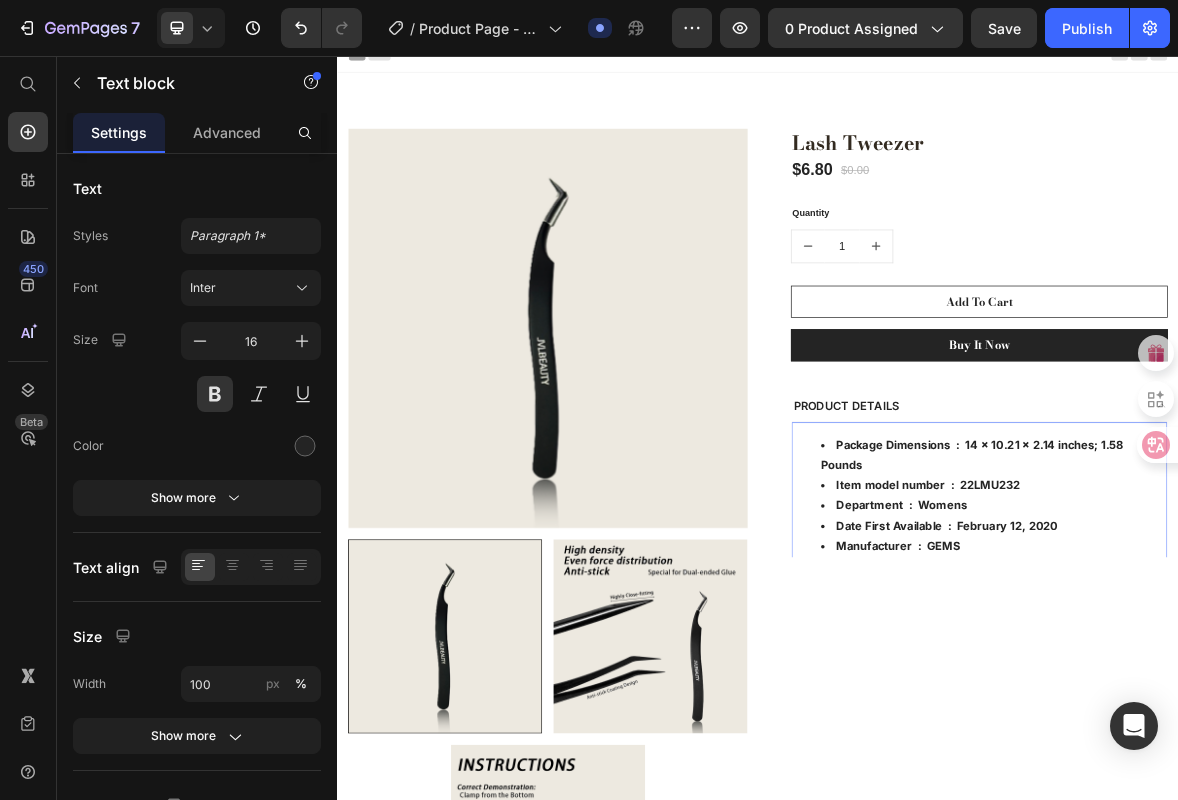 click on "Package Dimensions ‏ : ‎ 14 x 10.21 x 2.14 inches; 1.58 Pounds" at bounding box center (1273, 626) 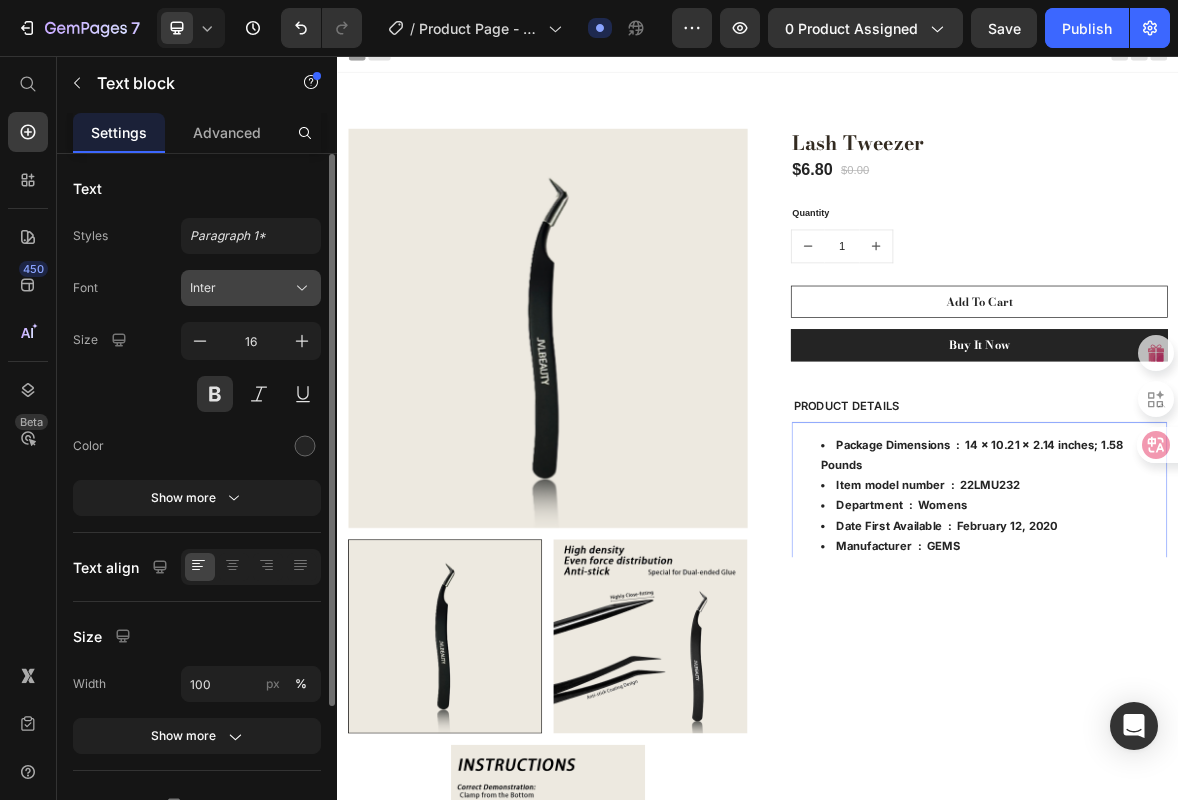 click on "Inter" at bounding box center [251, 288] 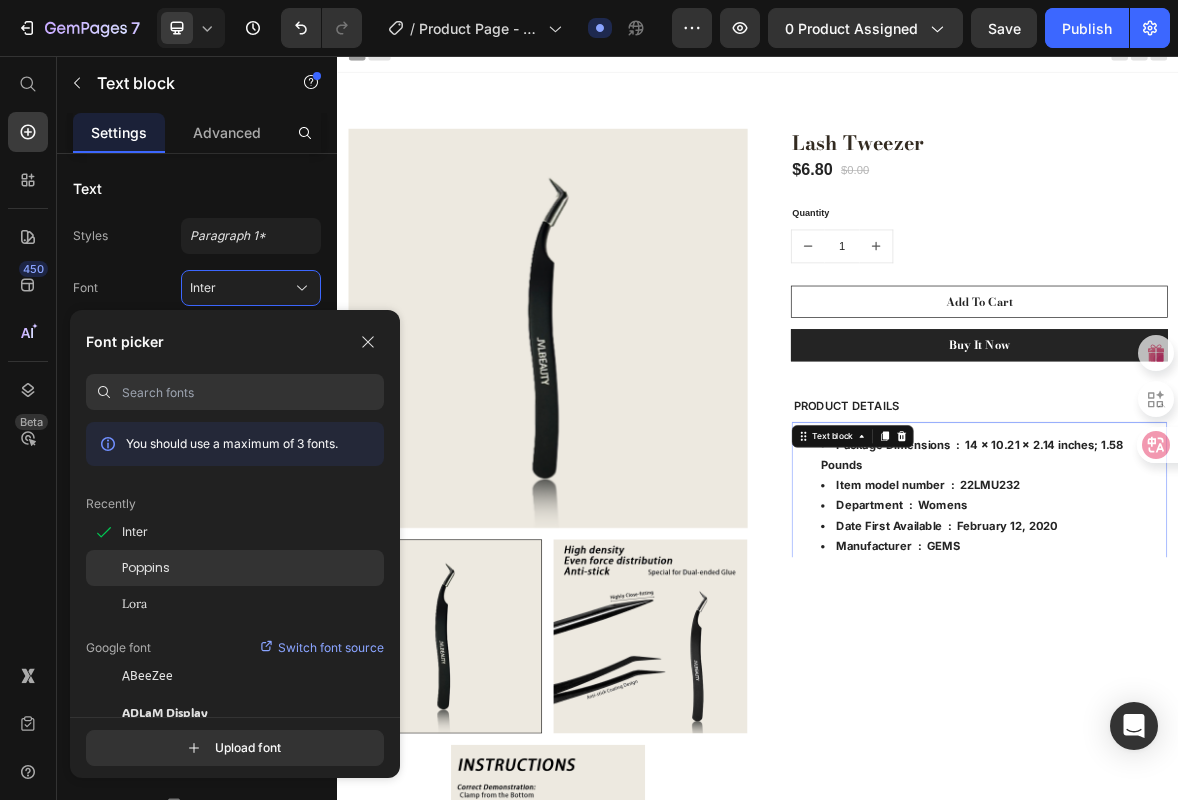 click on "Poppins" 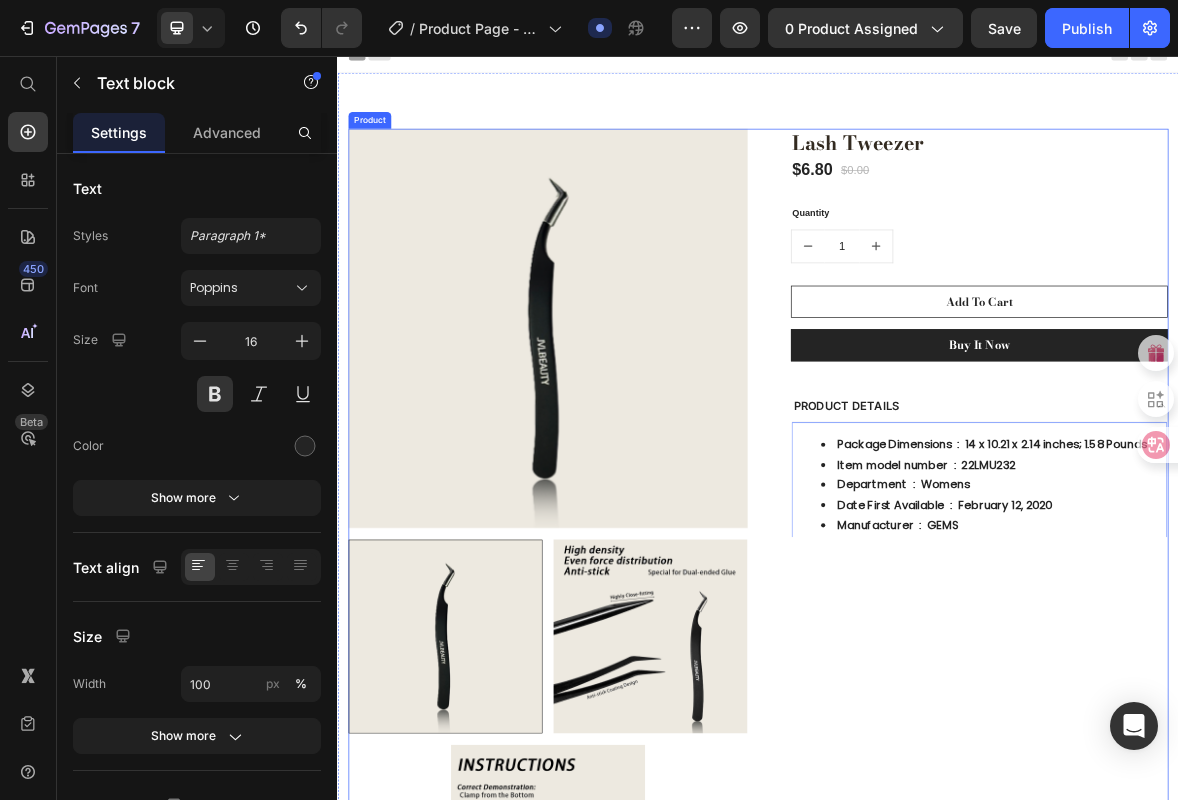 click on "Lash Tweezer (P) Title $6.80 (P) Price $0.00 (P) Price Row Quantity Text block 1 (P) Quantity Add To Cart (P) Cart Button Buy it now (P) Dynamic Checkout
PRODUCT DETAILS Package Dimensions ‏ : ‎ 14 x 10.21 x 2.14 inches; 1.58 Pounds Item model number ‏ : ‎ 22LMU232 Department ‏ : ‎ Womens Date First Available ‏ : ‎ February 12, 2020 Manufacturer ‏ : ‎ GEMS Text block   -32 Accordion Row" at bounding box center (1237, 746) 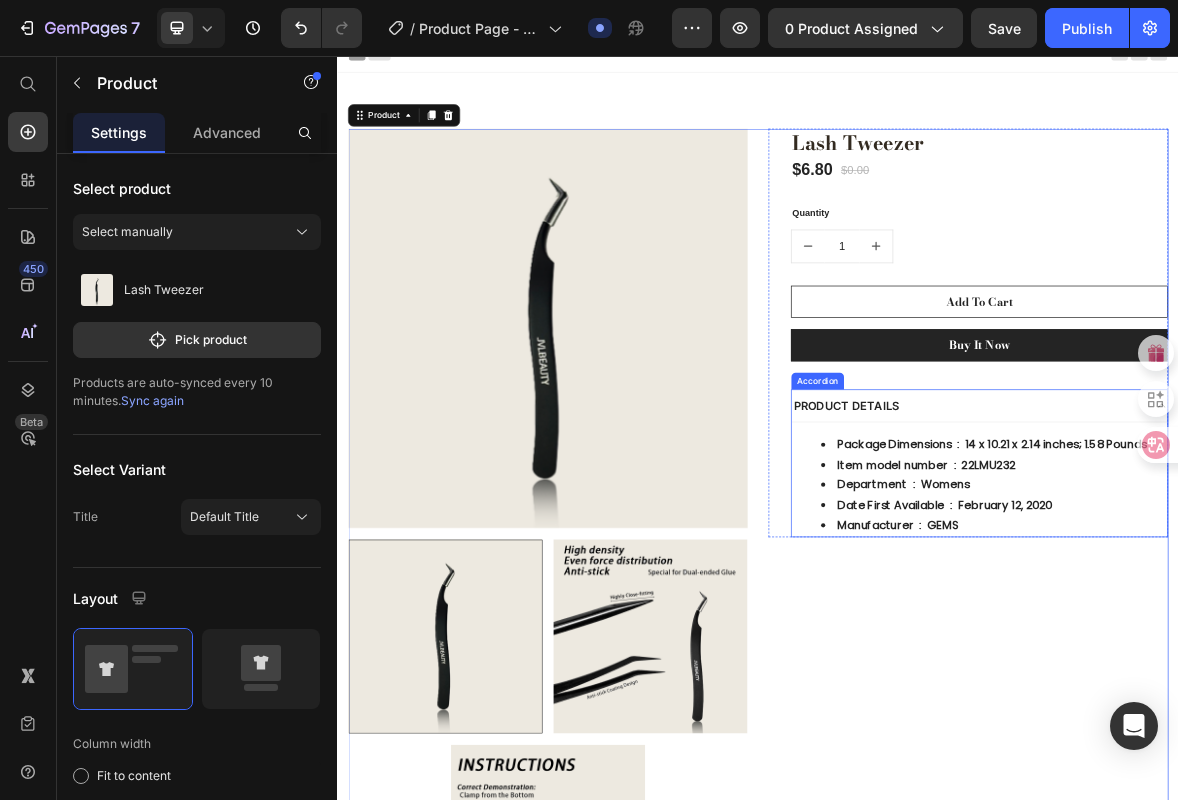 click on "PRODUCT DETAILS" at bounding box center (1063, 555) 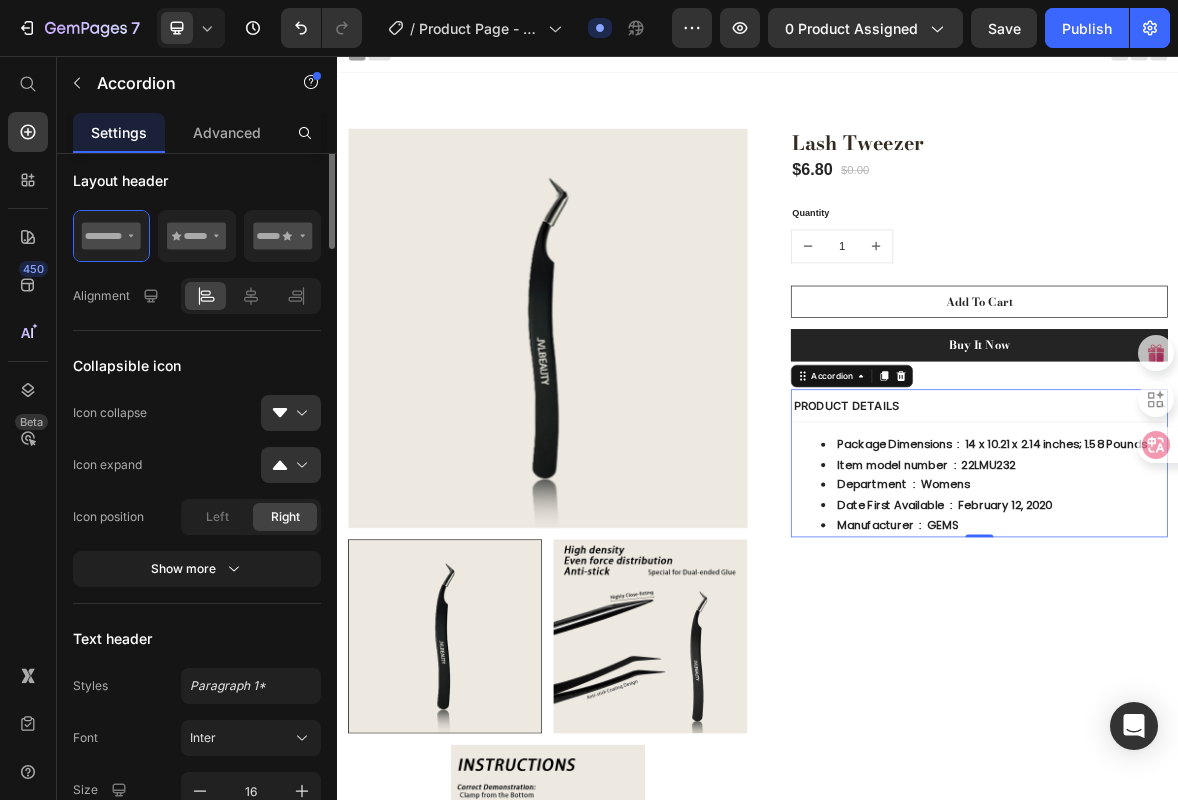 scroll, scrollTop: 522, scrollLeft: 0, axis: vertical 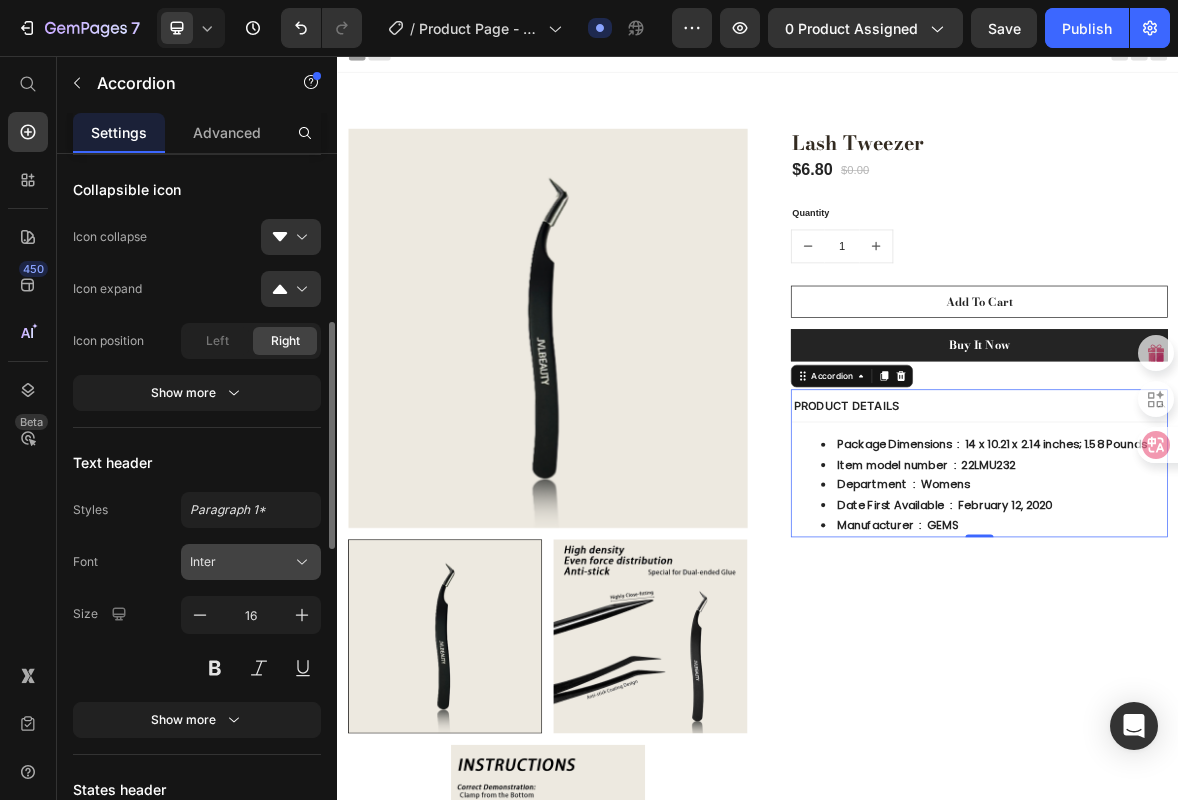click on "Inter" at bounding box center [251, 562] 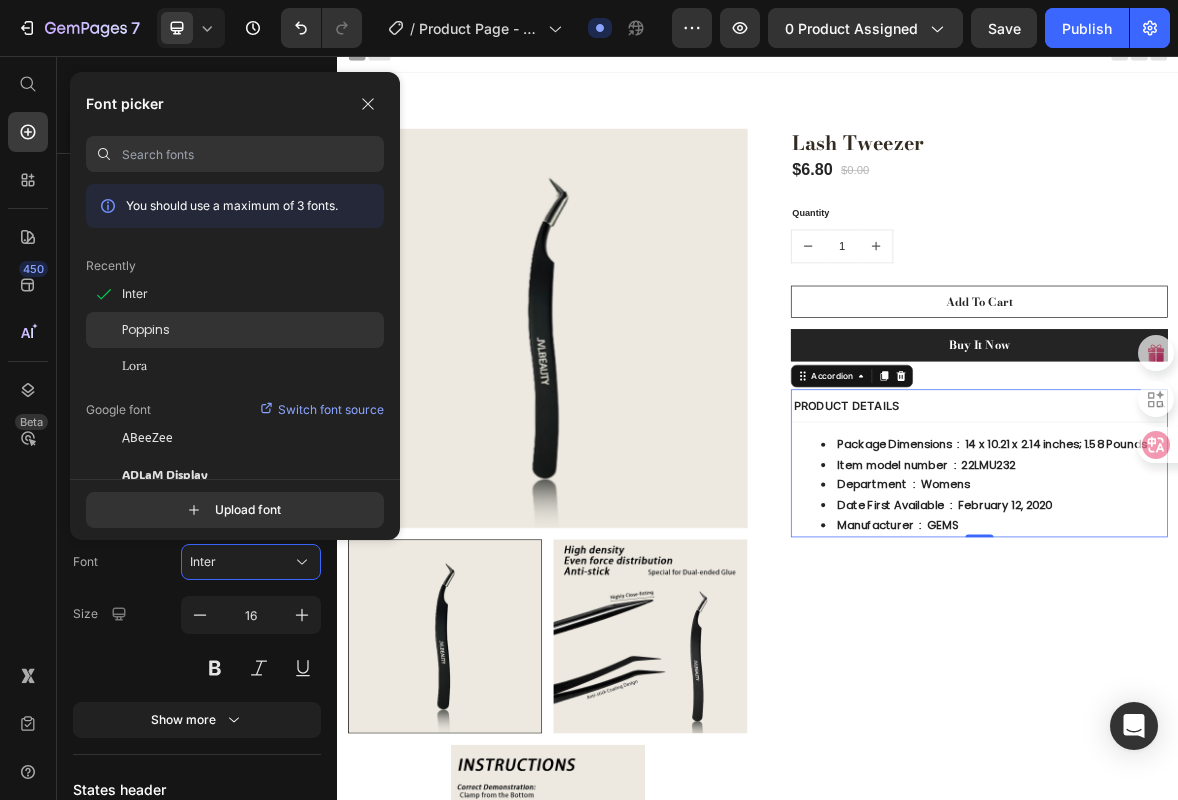 click on "Poppins" 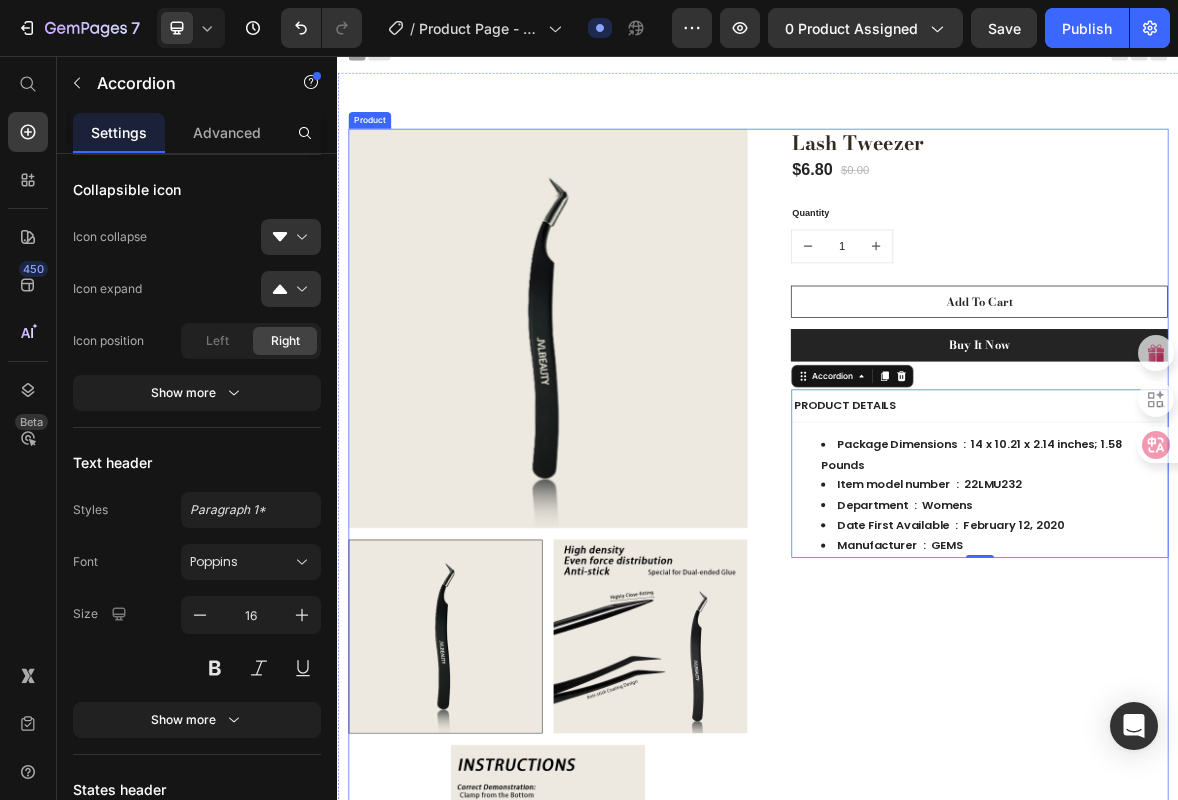 click on "Lash Tweezer (P) Title $6.80 (P) Price $0.00 (P) Price Row Quantity Text block 1 (P) Quantity Add To Cart (P) Cart Button Buy it now (P) Dynamic Checkout
PRODUCT DETAILS Package Dimensions ‏ : ‎ 14 x 10.21 x 2.14 inches; 1.58 Pounds Item model number ‏ : ‎ 22LMU232 Department ‏ : ‎ Womens Date First Available ‏ : ‎ February 12, 2020 Manufacturer ‏ : ‎ GEMS Text block Accordion   0 Row" at bounding box center [1237, 746] 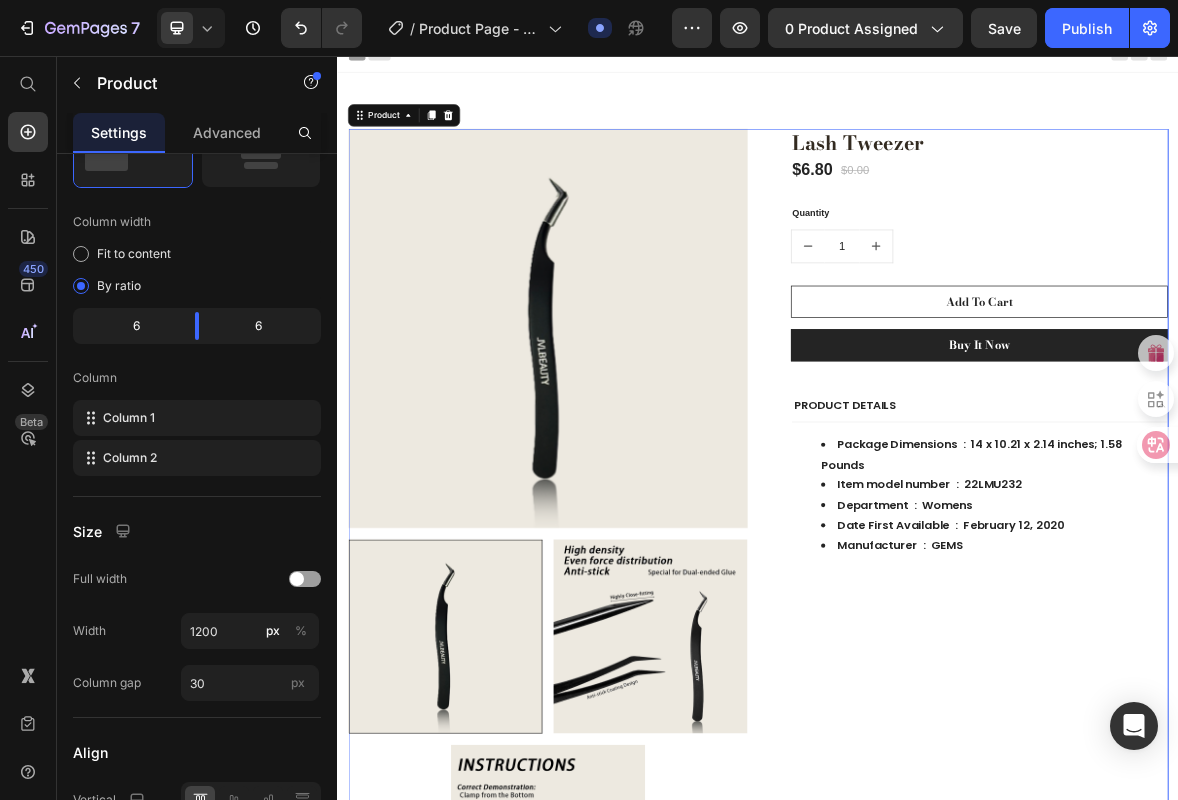 scroll, scrollTop: 0, scrollLeft: 0, axis: both 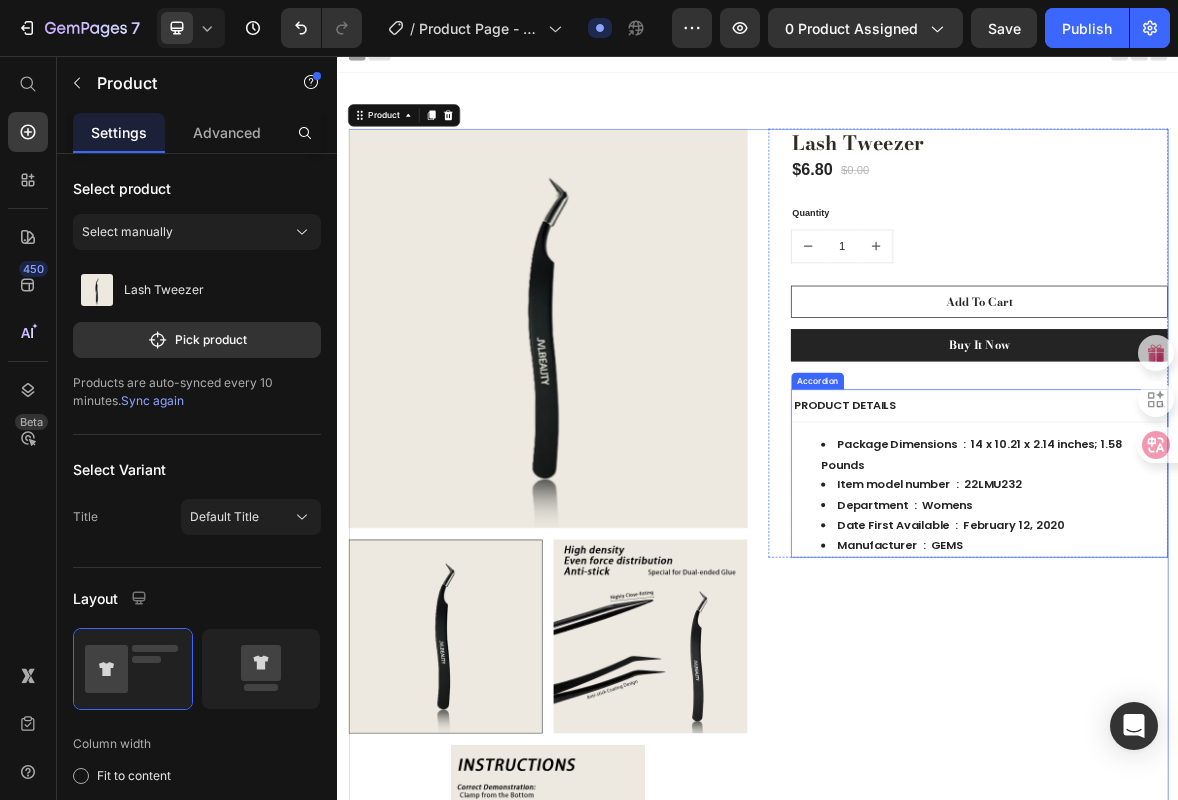 click on "PRODUCT DETAILS" at bounding box center [1237, 555] 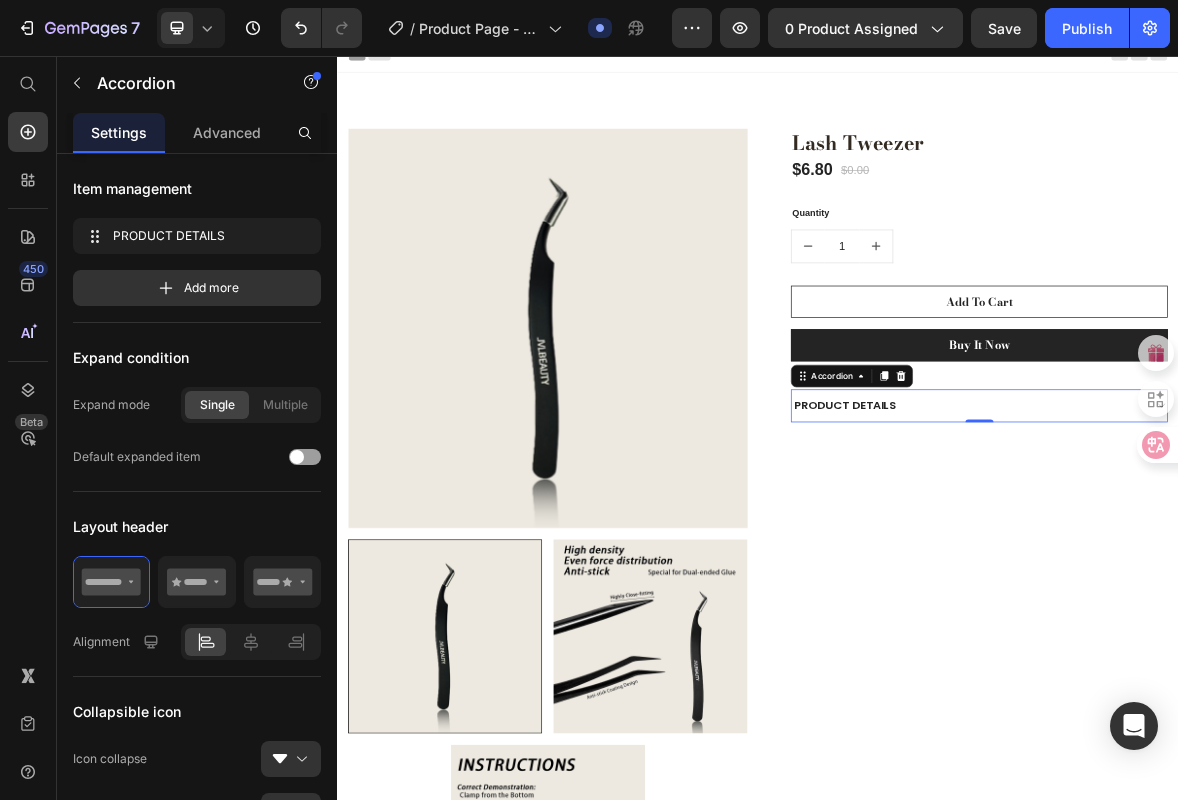 click on "PRODUCT DETAILS" at bounding box center (1237, 555) 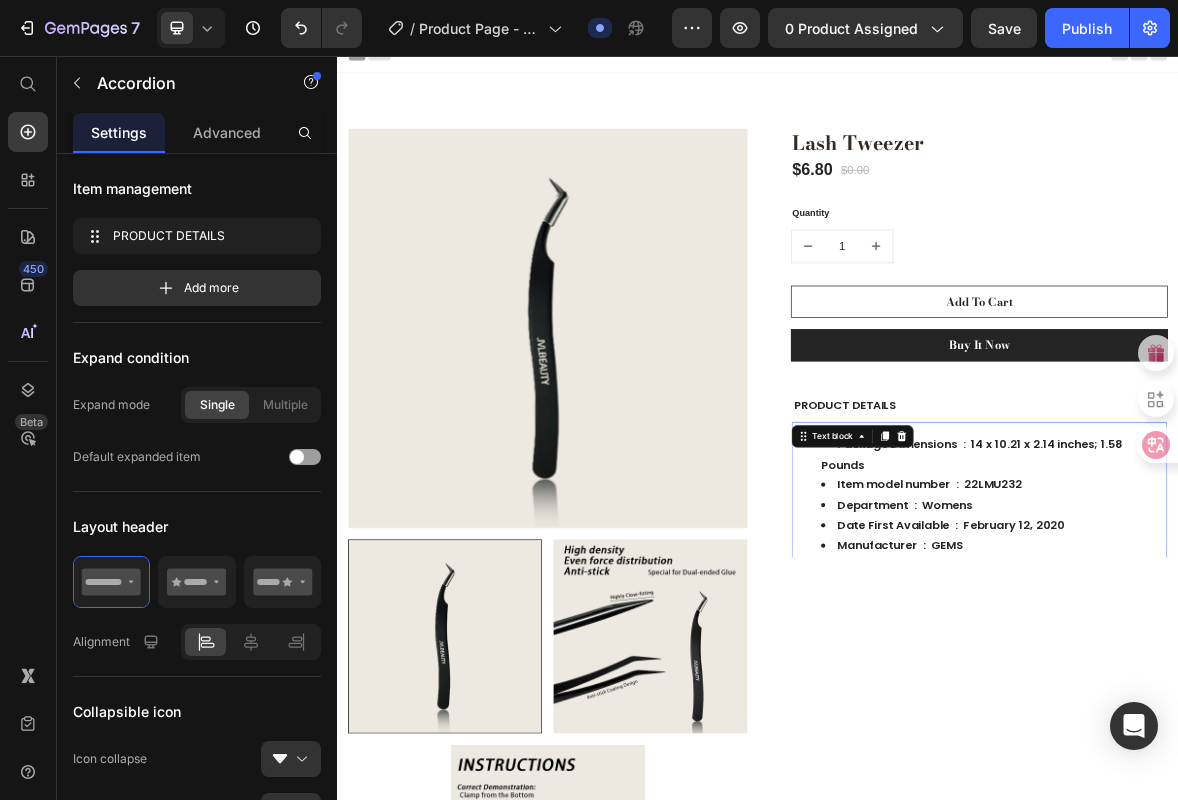 click on "Item model number ‏ : ‎ 22LMU232" at bounding box center (1273, 668) 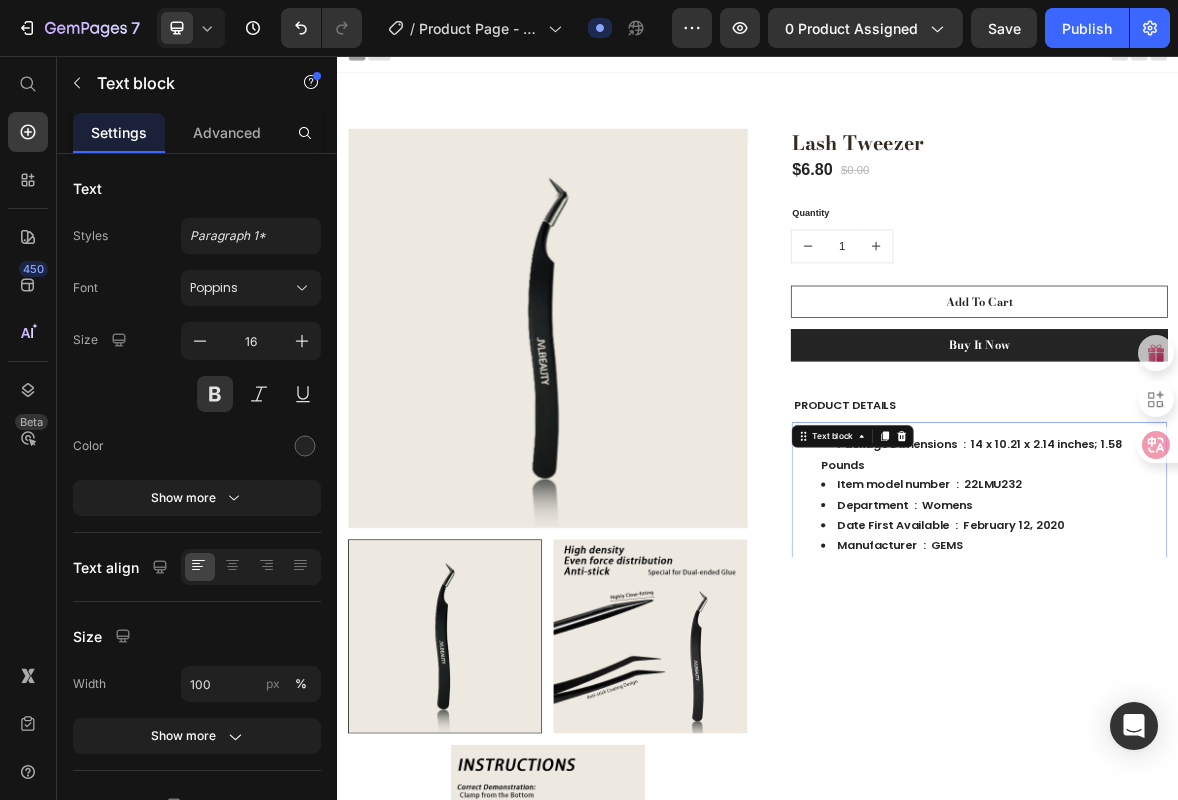 click on "Item model number ‏ : ‎ 22LMU232" at bounding box center (1273, 668) 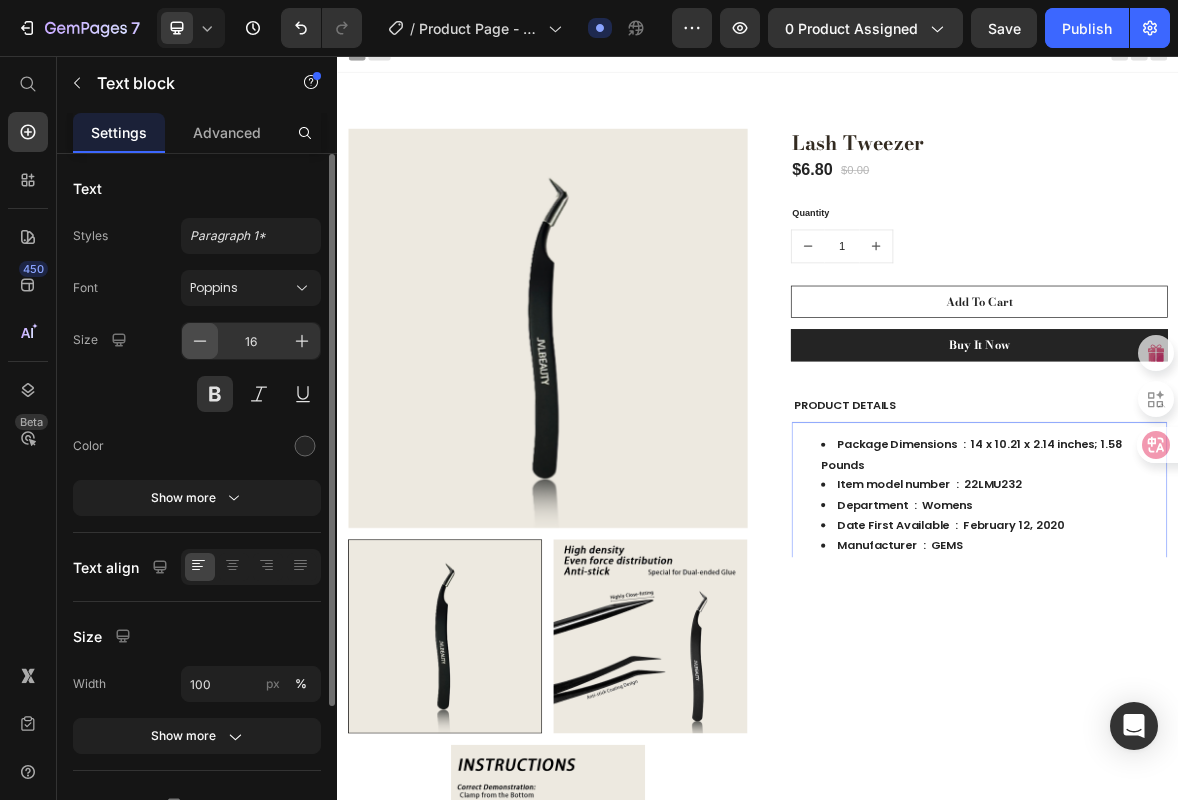 click 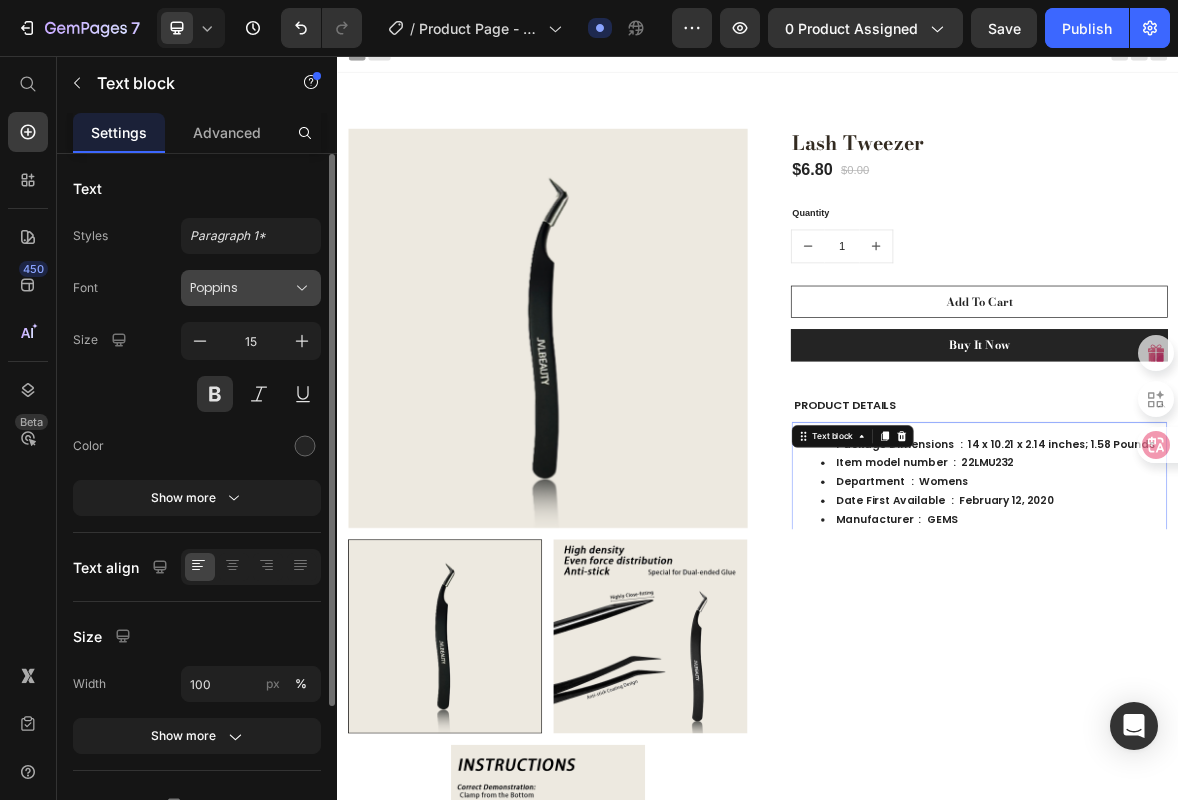 click on "Poppins" at bounding box center (251, 288) 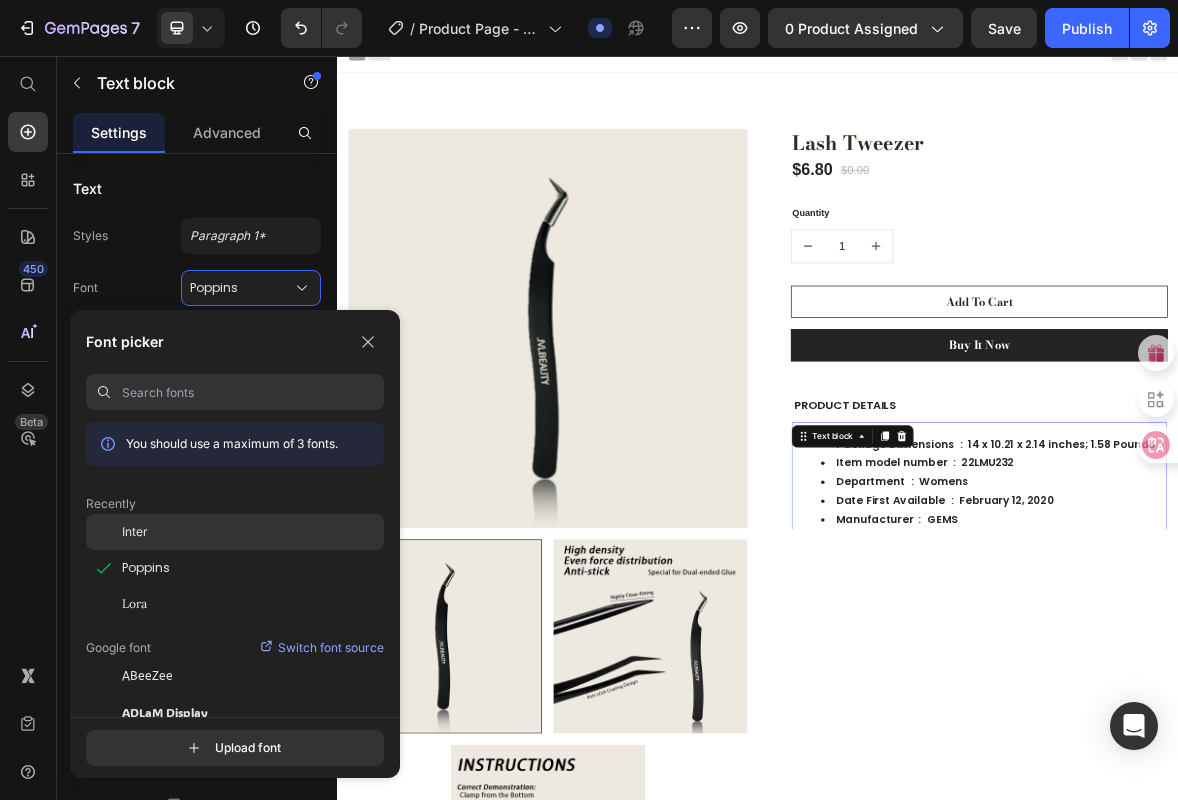 click on "Inter" 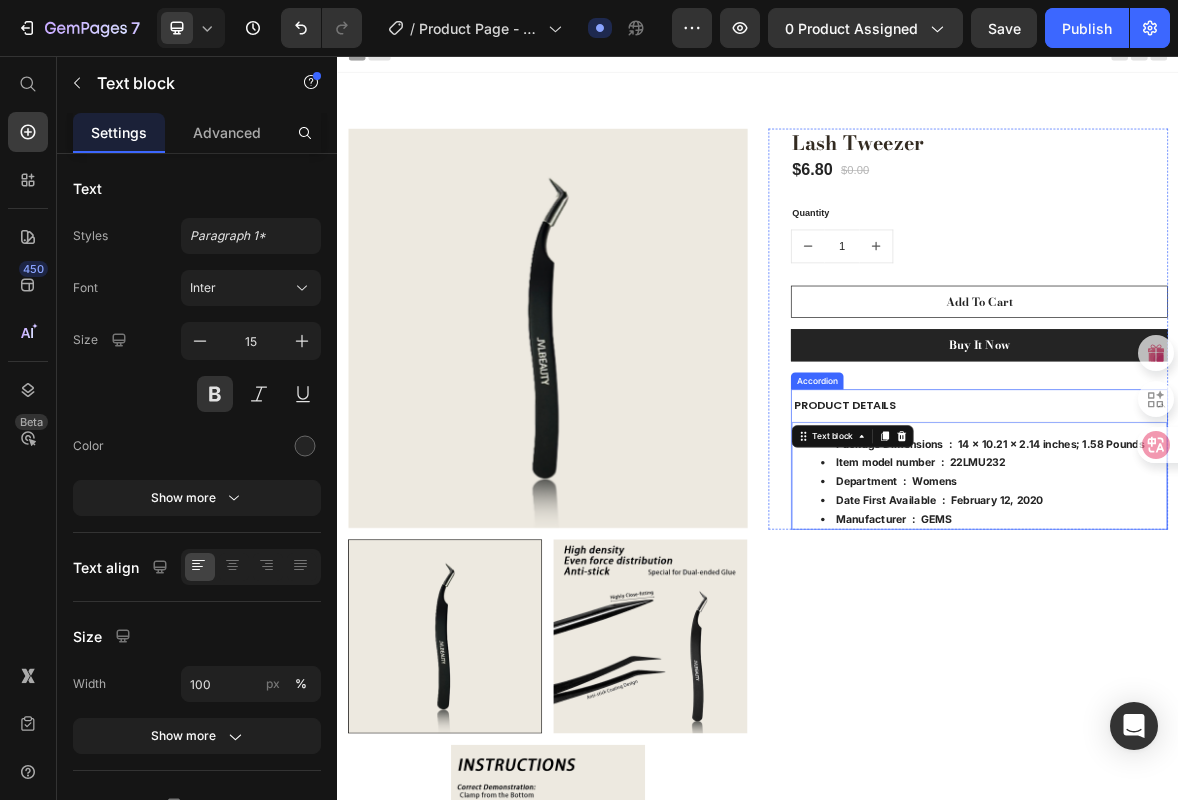 click on "PRODUCT DETAILS" at bounding box center (1061, 555) 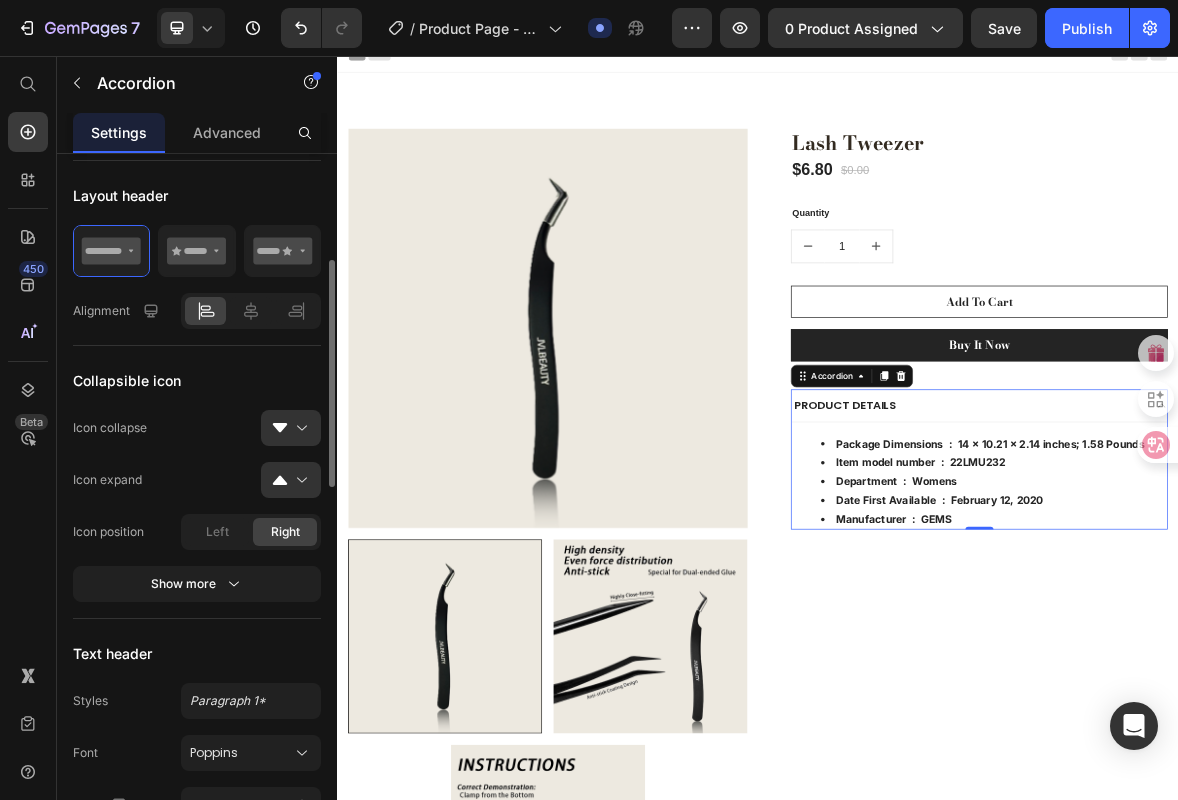 scroll, scrollTop: 472, scrollLeft: 0, axis: vertical 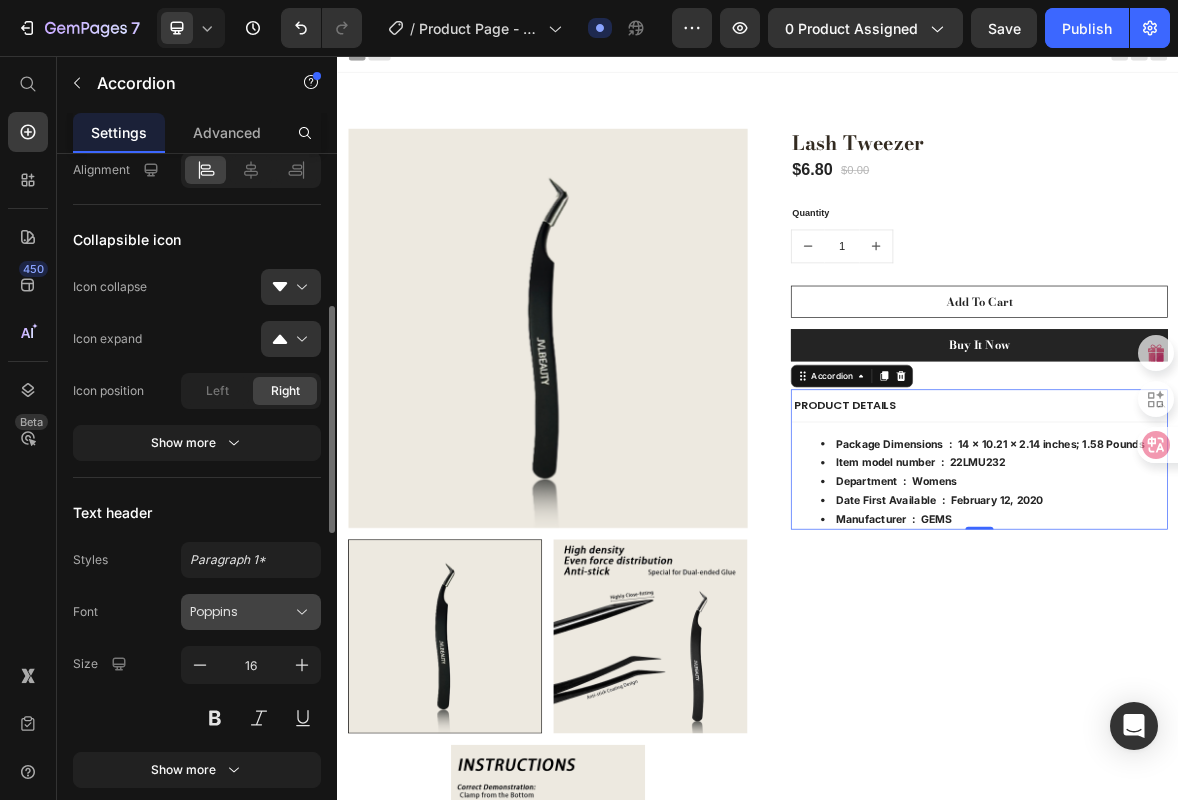 click on "Poppins" at bounding box center [241, 612] 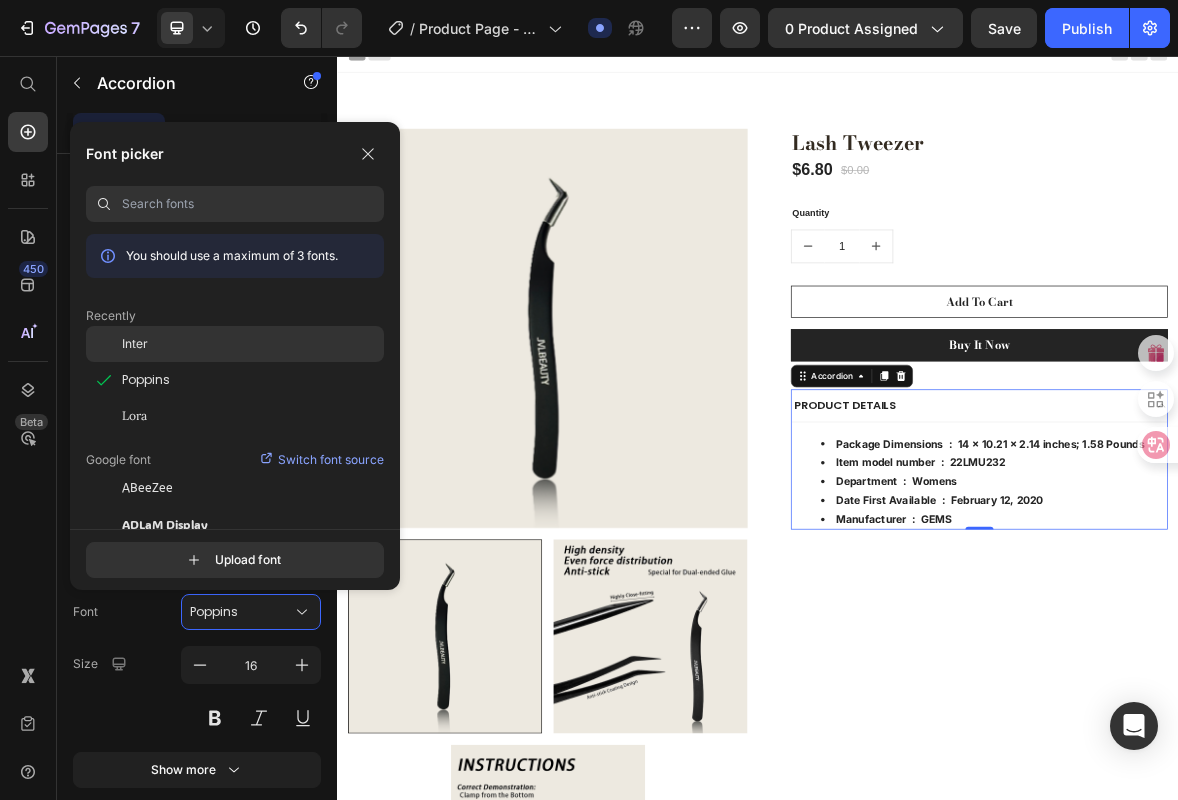 click on "Inter" 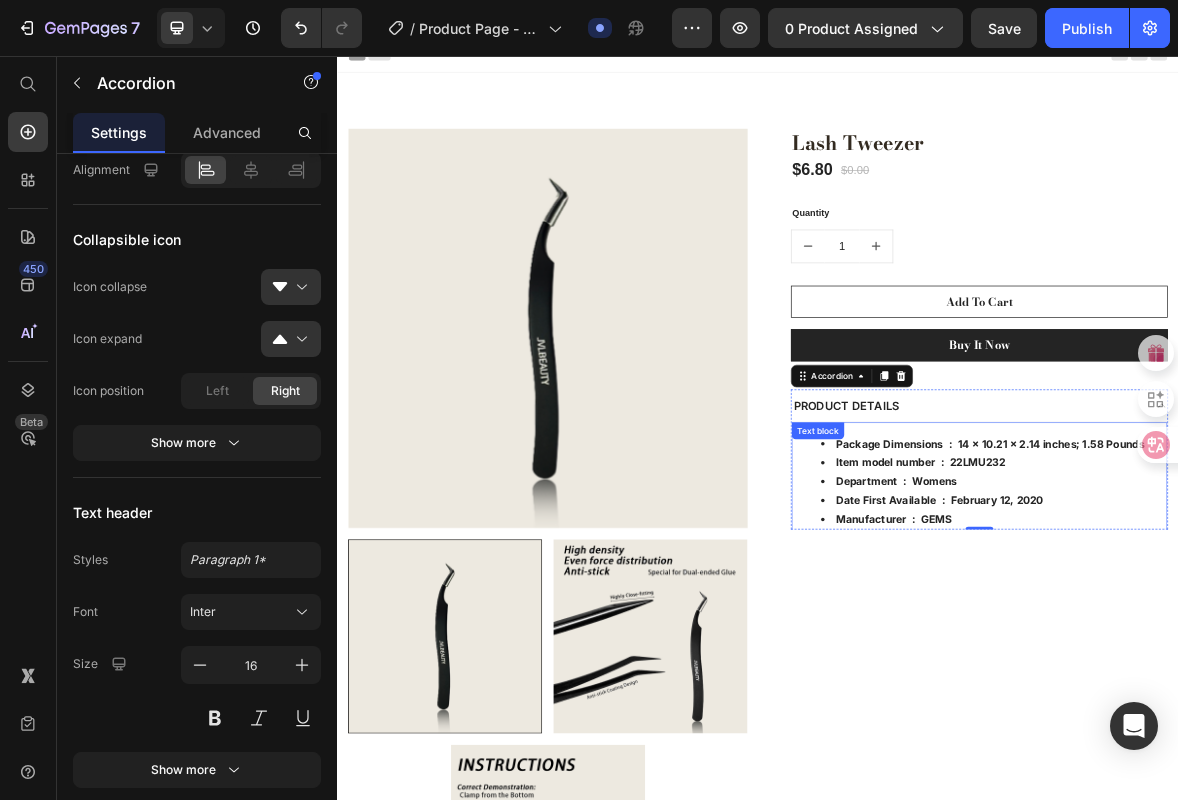 click on "Package Dimensions ‏ : ‎ 14 x 10.21 x 2.14 inches; 1.58 Pounds" at bounding box center [1273, 609] 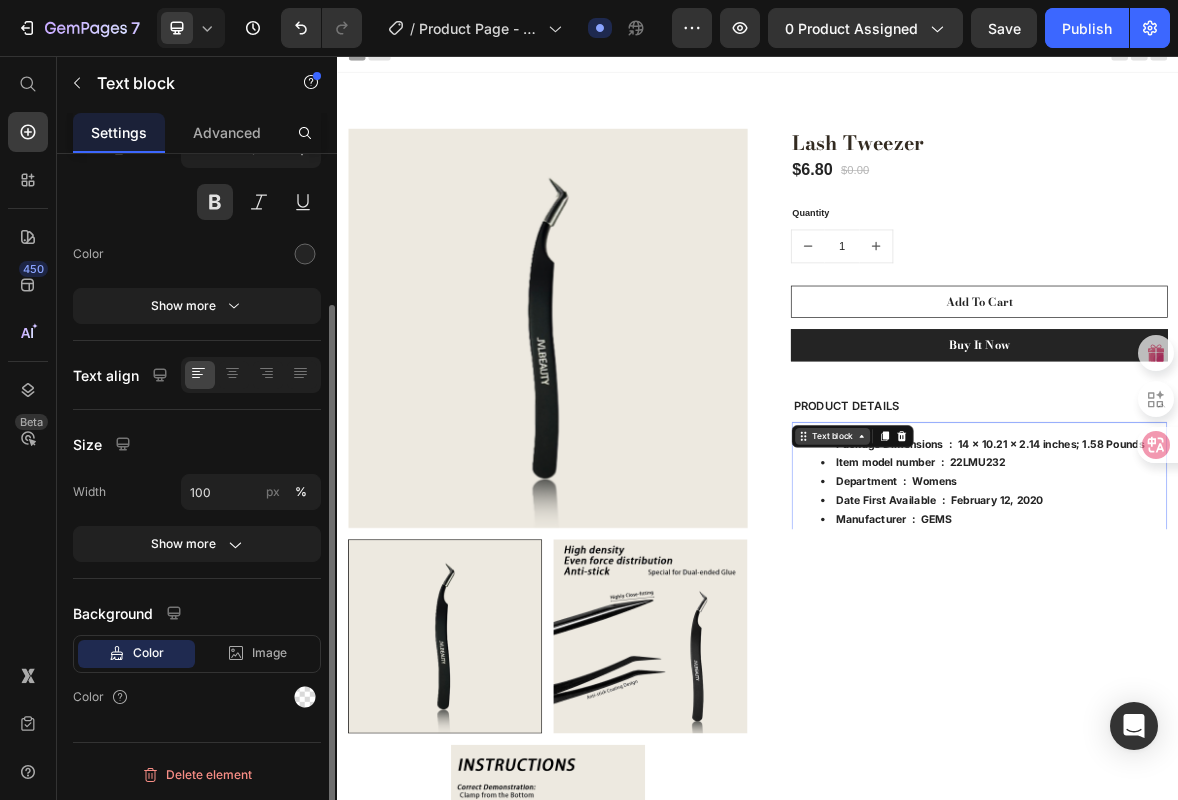 scroll, scrollTop: 0, scrollLeft: 0, axis: both 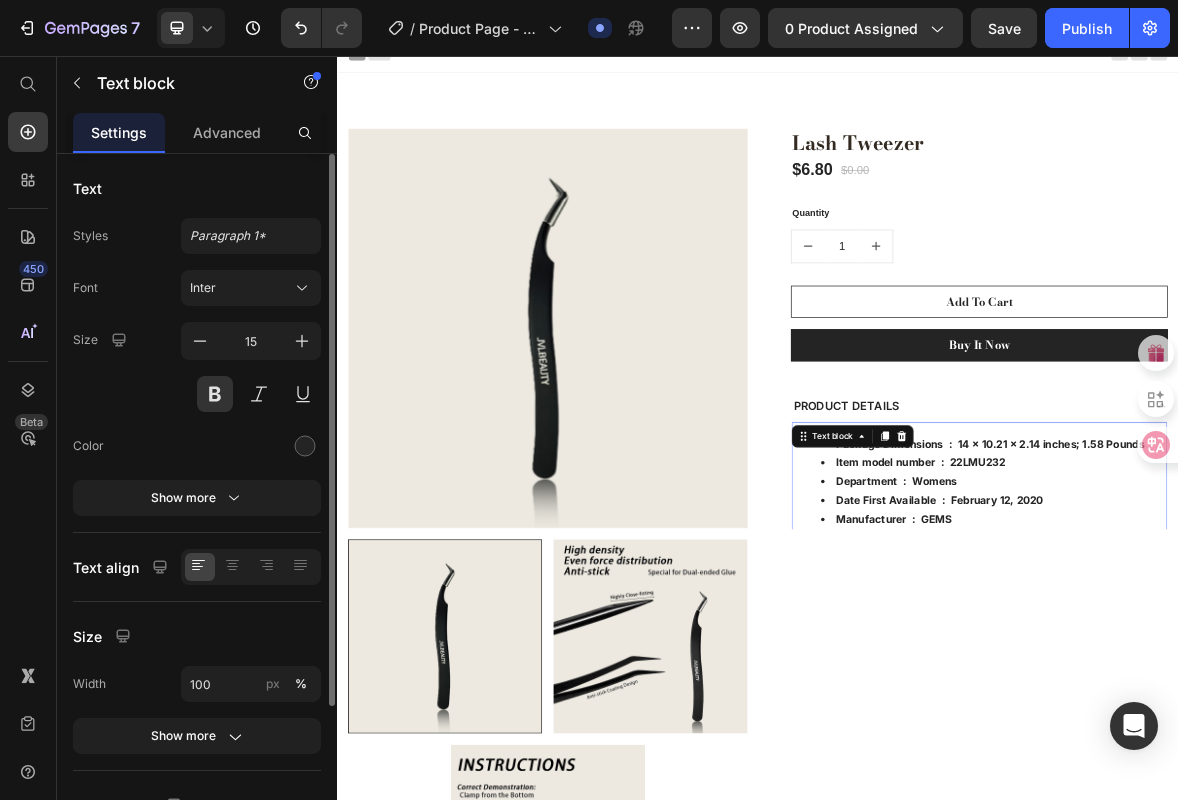 click on "Package Dimensions ‏ : ‎ 14 x 10.21 x 2.14 inches; 1.58 Pounds Item model number ‏ : ‎ 22LMU232 Department ‏ : ‎ Womens Date First Available ‏ : ‎ February 12, 2020 Manufacturer ‏ : ‎ GEMS" at bounding box center (1253, 663) 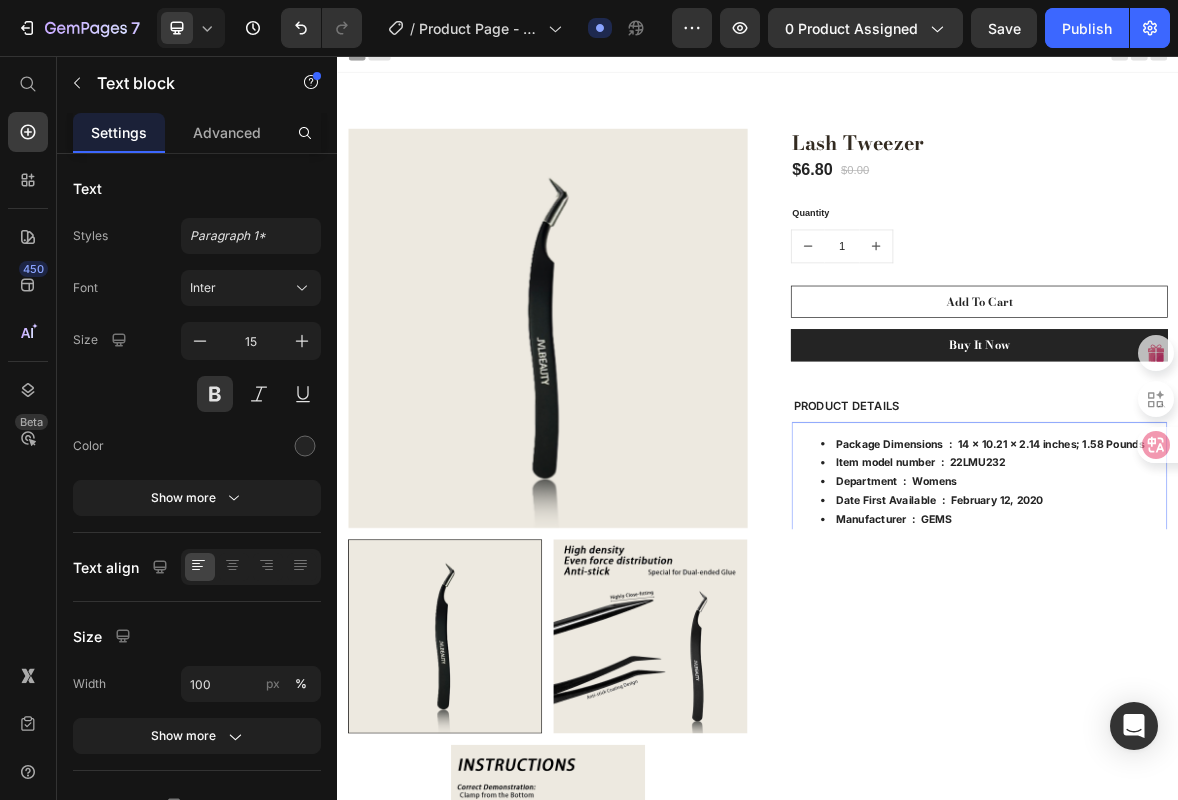 click on "Department ‏ : ‎ Womens" at bounding box center [1273, 663] 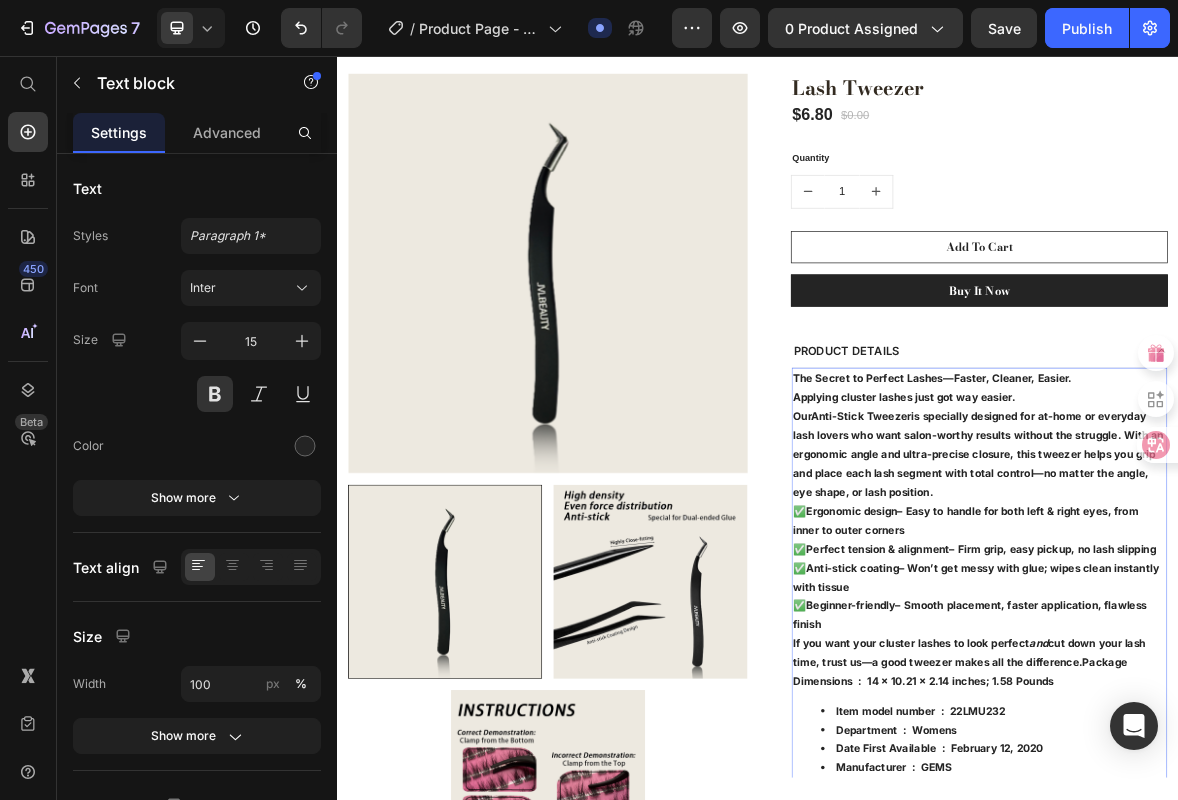 scroll, scrollTop: 202, scrollLeft: 0, axis: vertical 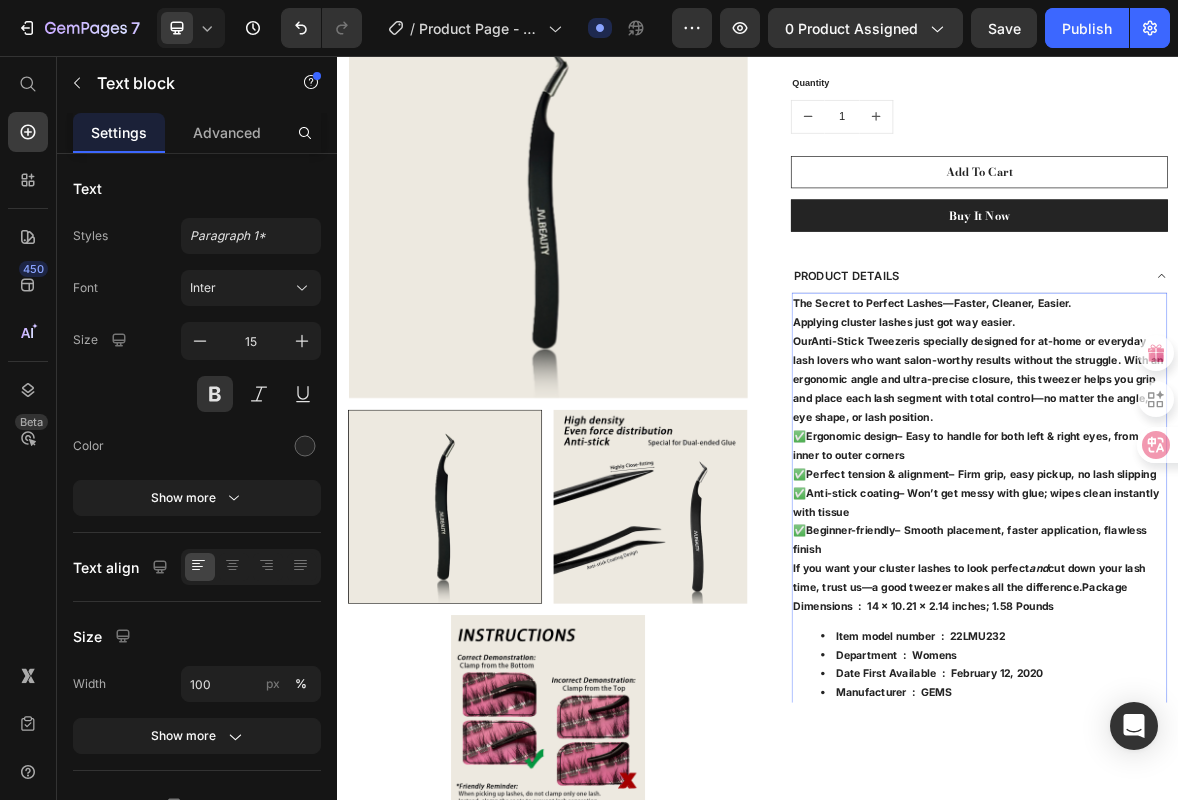 click on "✅  Ergonomic design  – Easy to handle for both left & right eyes, from inner to outer corners ✅  Perfect tension & alignment  – Firm grip, easy pickup, no lash slipping ✅  Anti-stick coating  – Won’t get messy with glue; wipes clean instantly with tissue ✅  Beginner-friendly  – Smooth placement, faster application, flawless finish" at bounding box center [1253, 679] 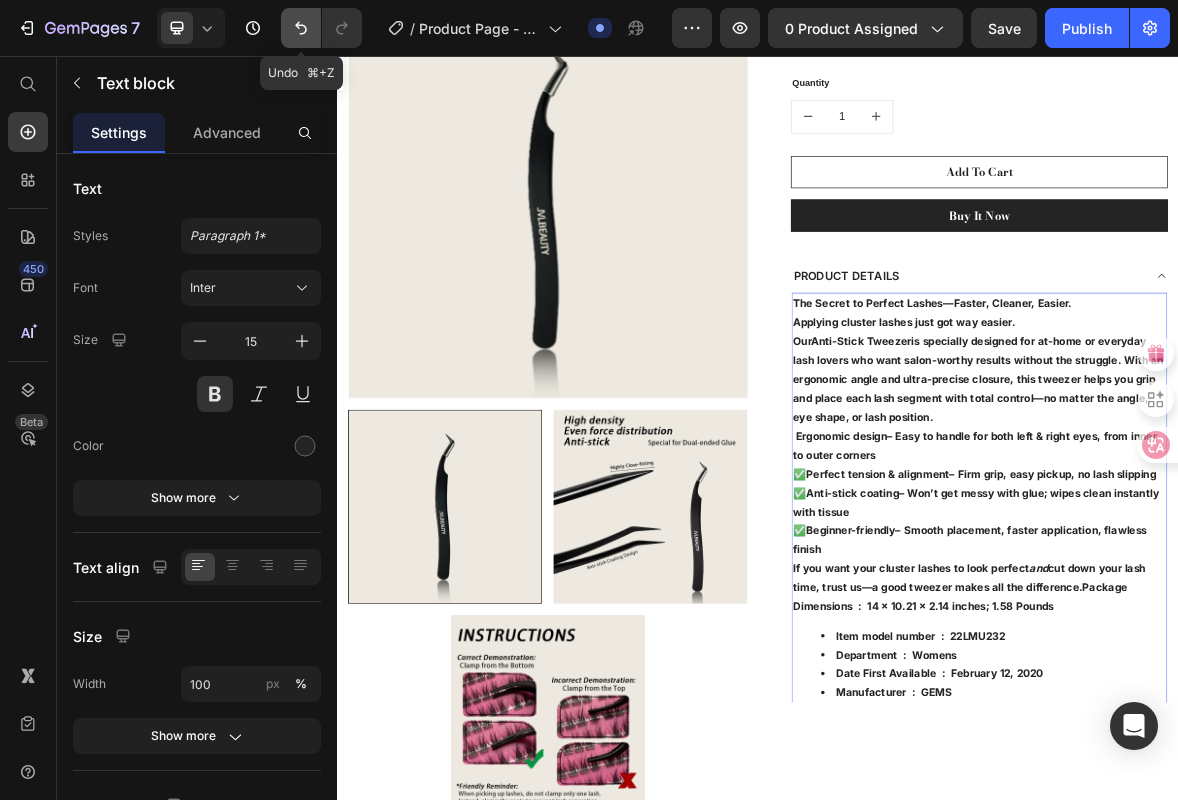 click 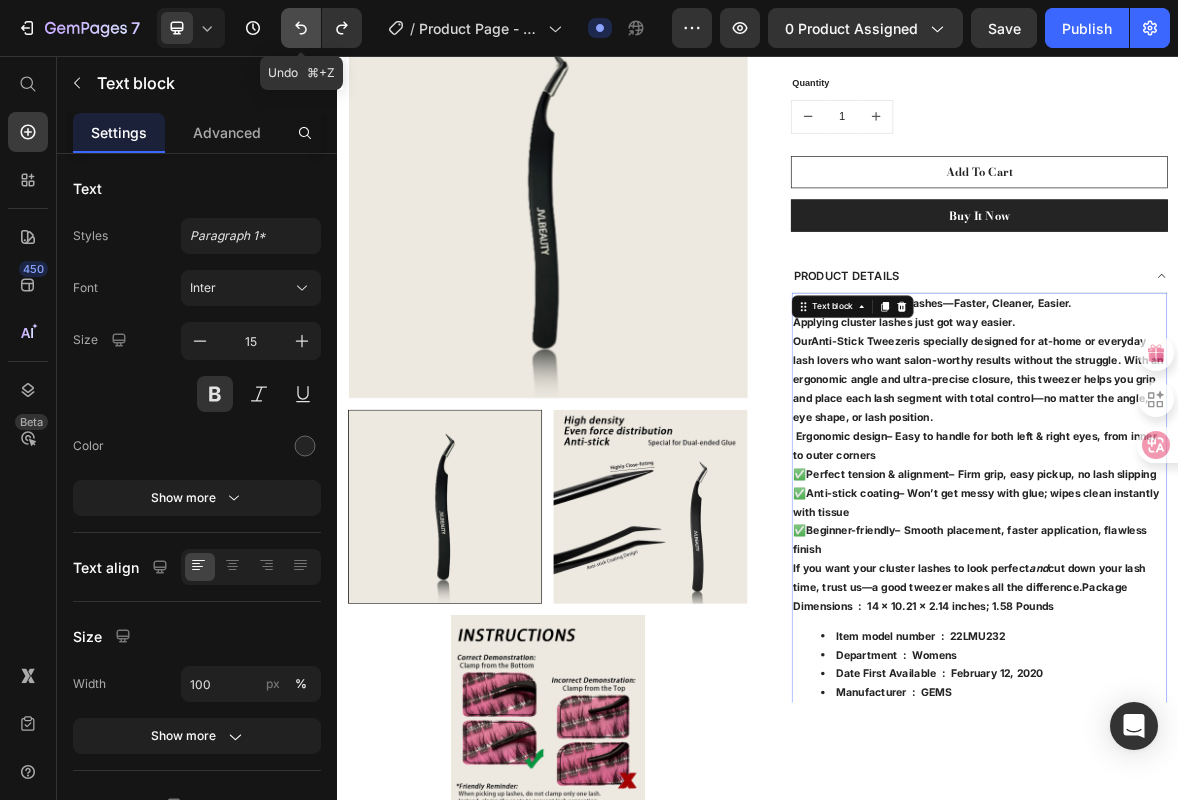 click 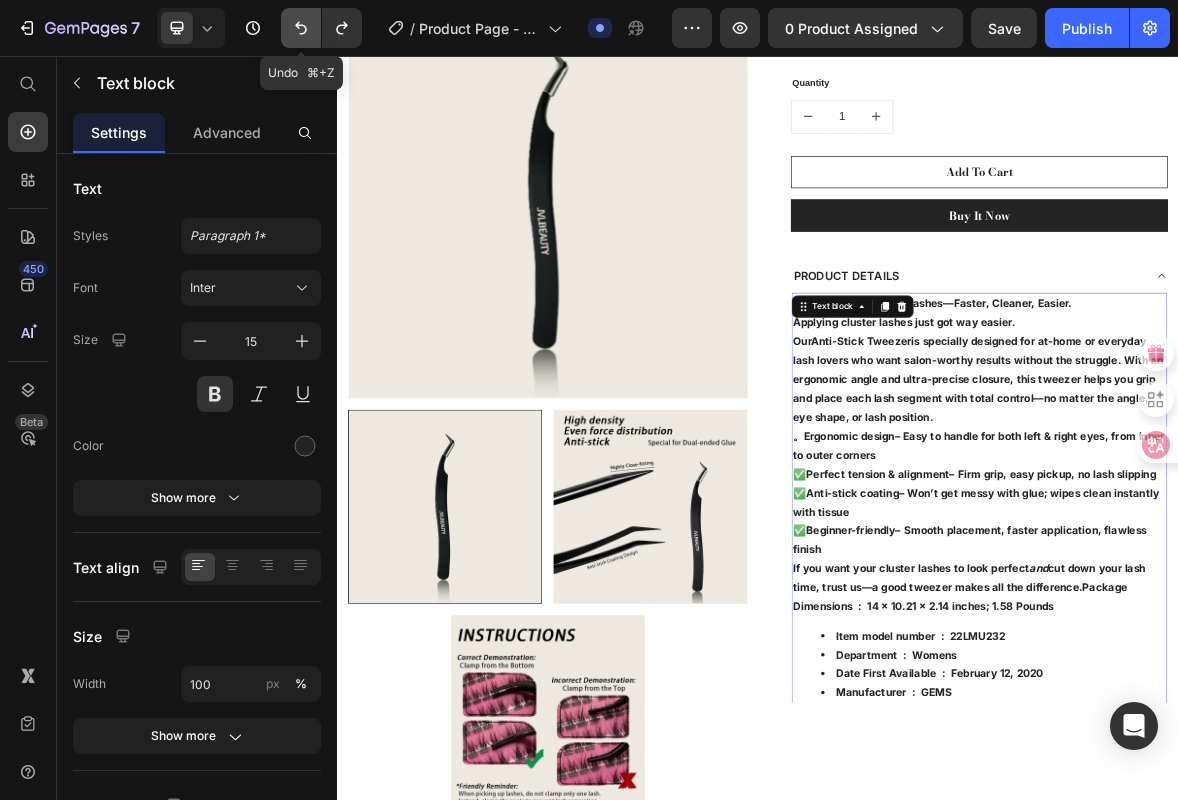 click 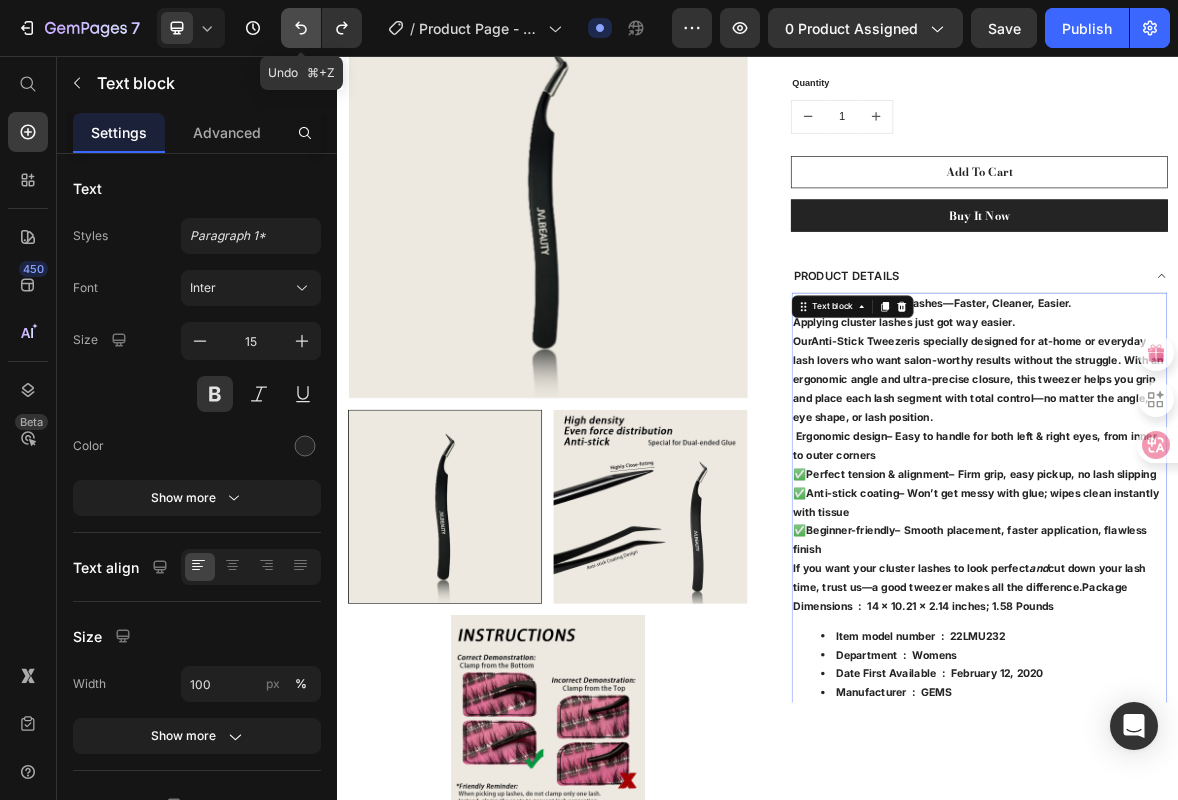 click 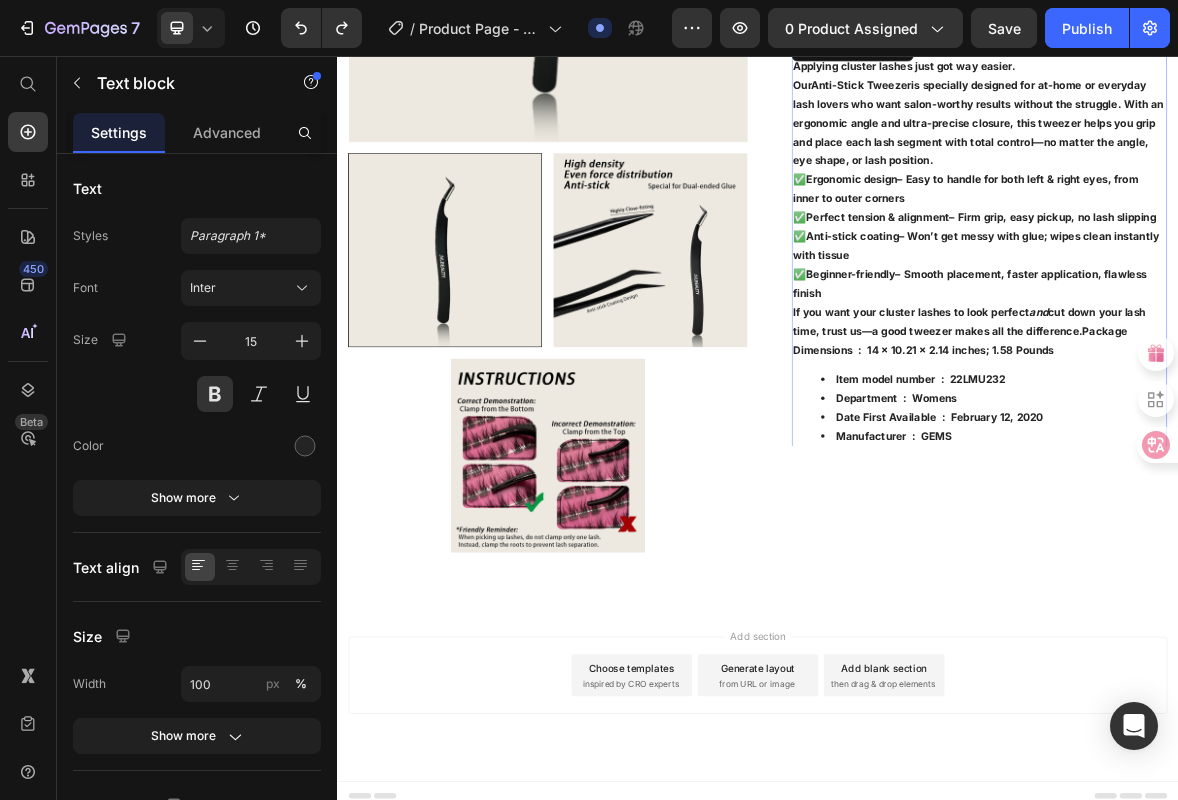 scroll, scrollTop: 134, scrollLeft: 0, axis: vertical 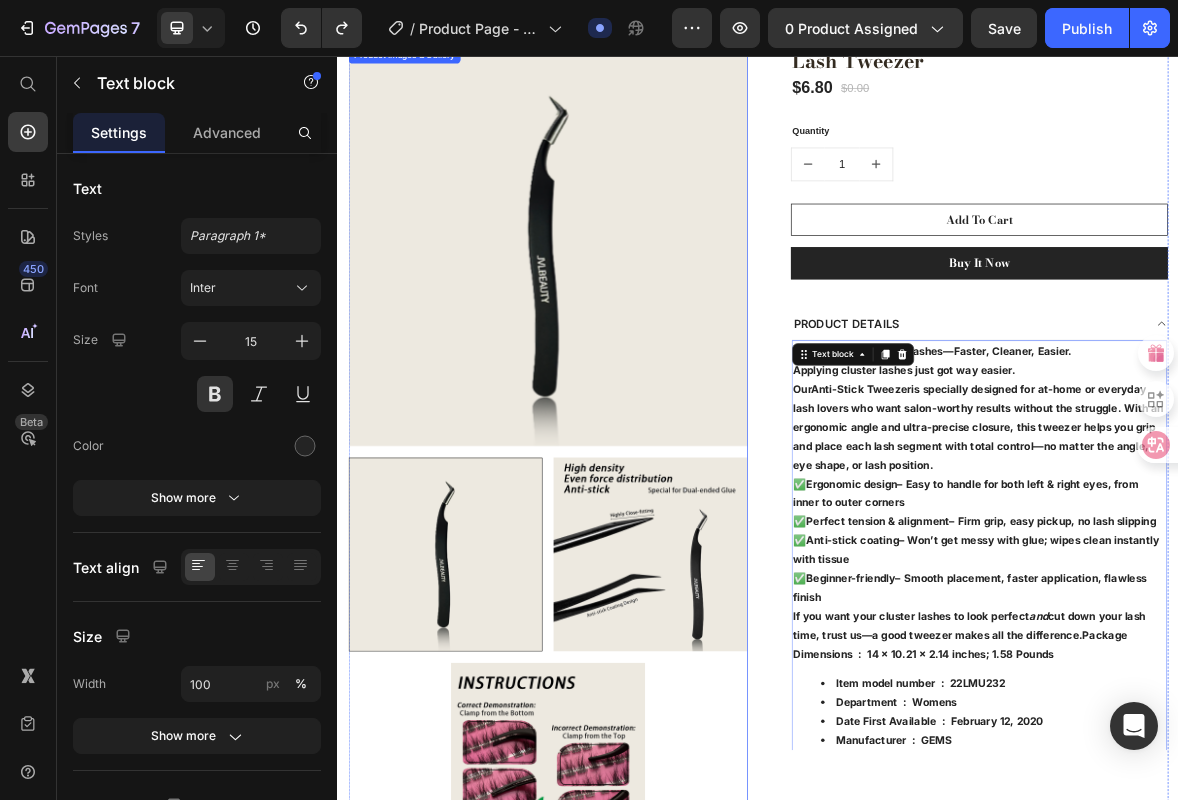 click at bounding box center (637, 914) 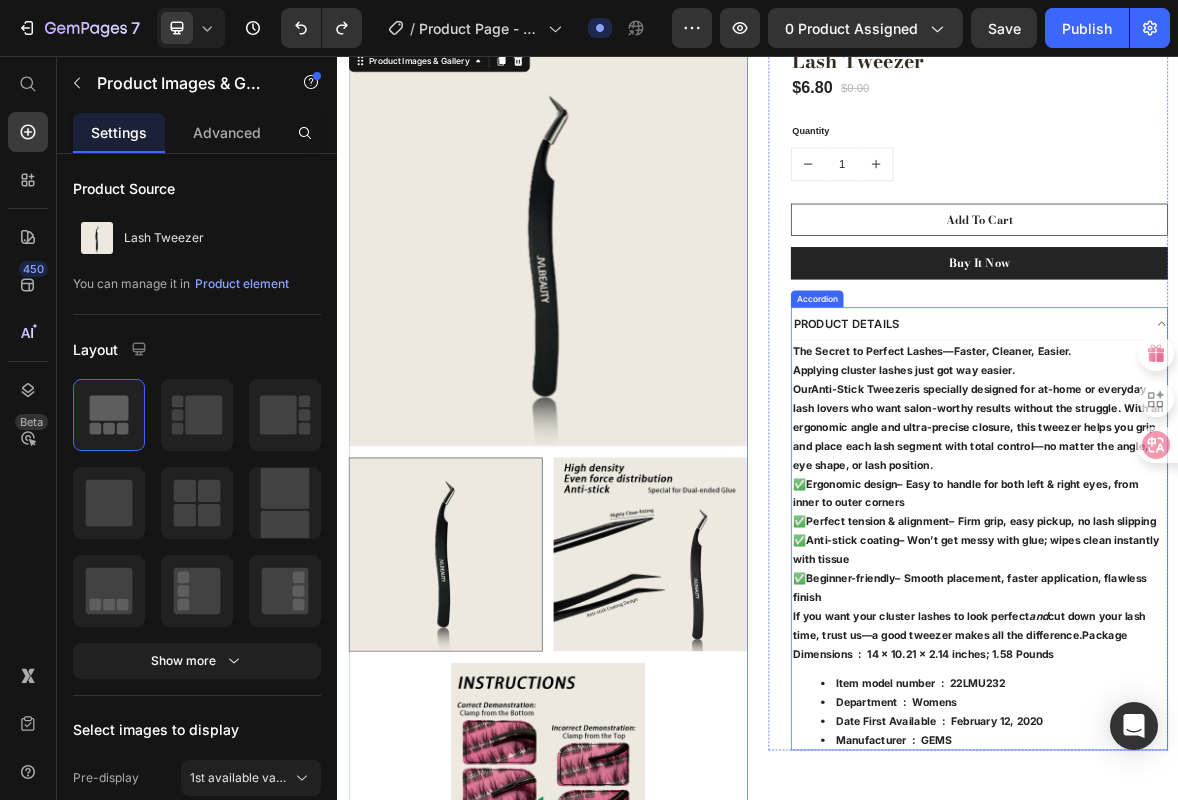 click on "PRODUCT DETAILS" at bounding box center [1237, 438] 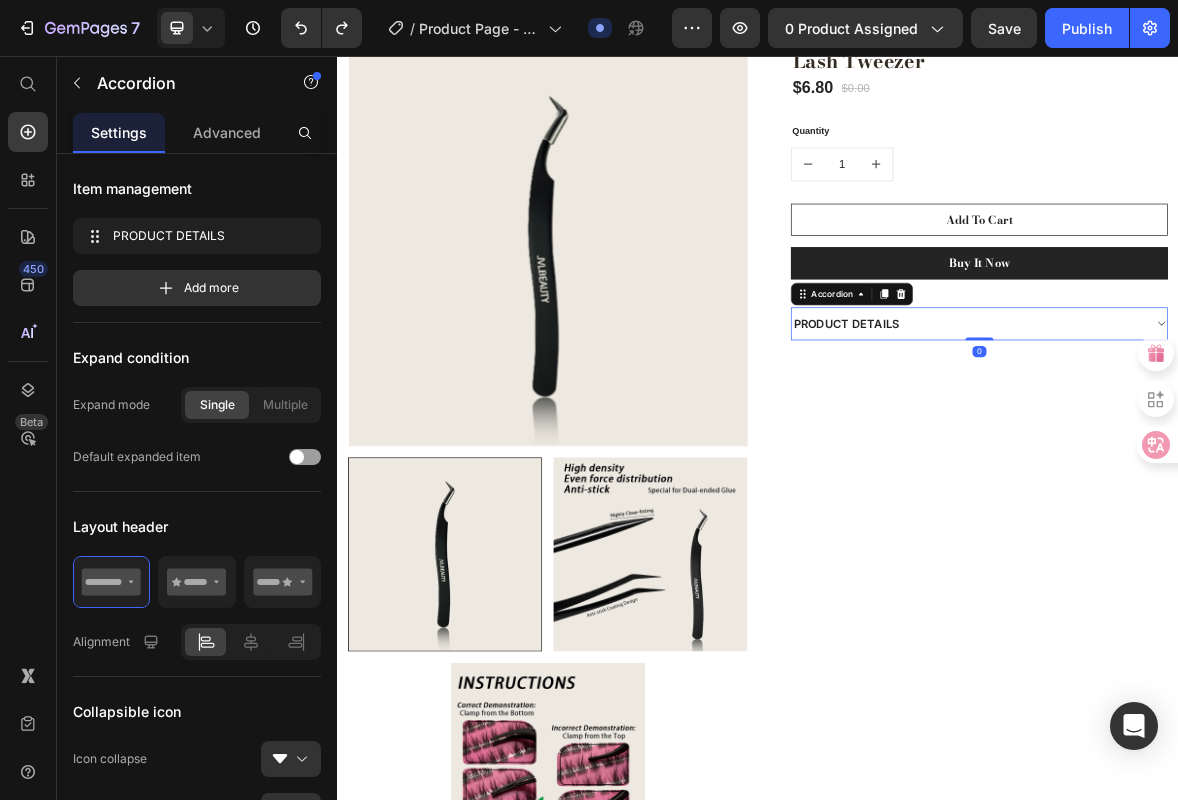 click on "PRODUCT DETAILS" at bounding box center [1237, 438] 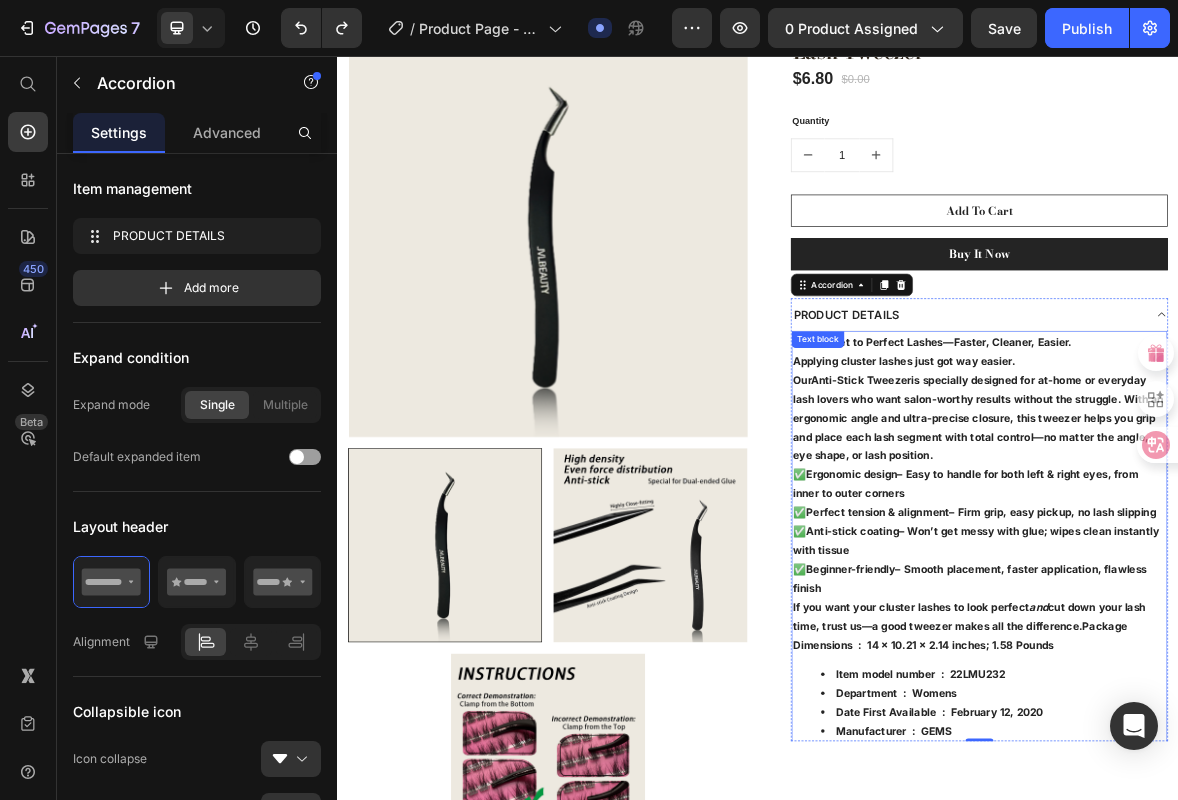 scroll, scrollTop: 162, scrollLeft: 0, axis: vertical 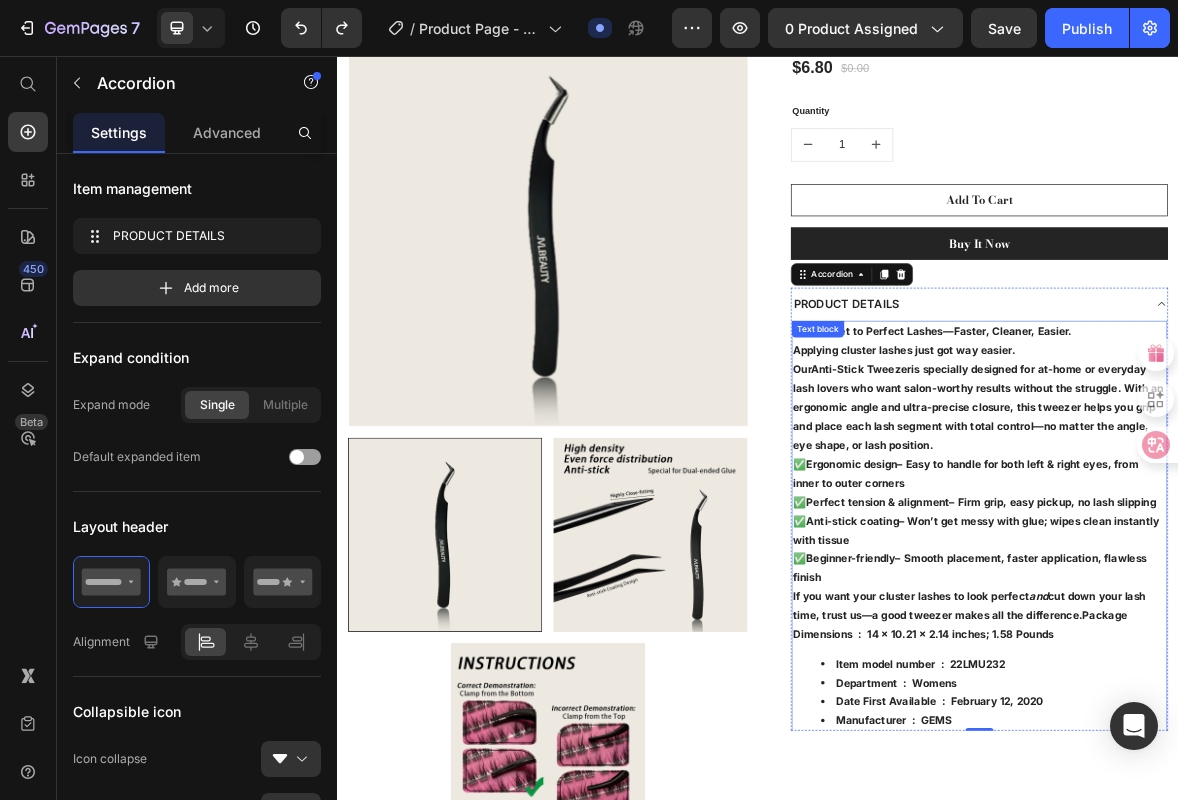 click on "Department ‏ : ‎ Womens" at bounding box center [1273, 950] 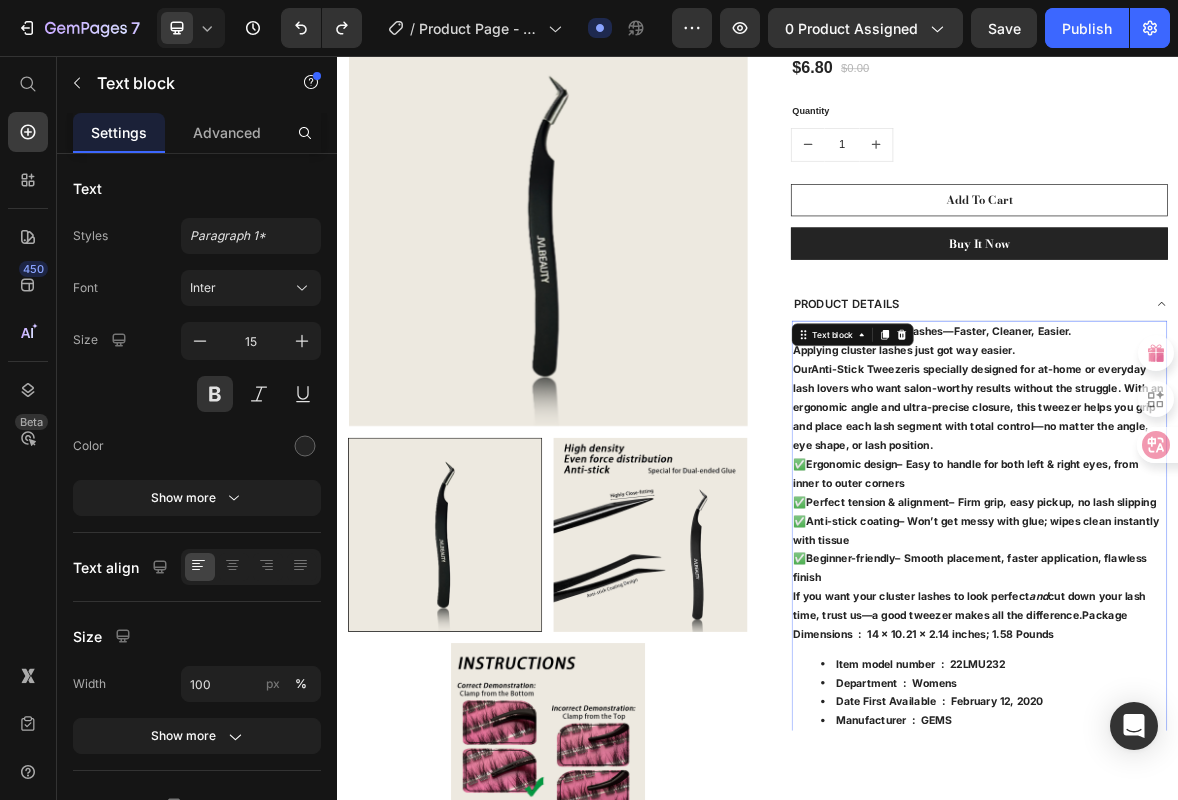 click on "Manufacturer ‏ : ‎ GEMS" at bounding box center [1273, 1004] 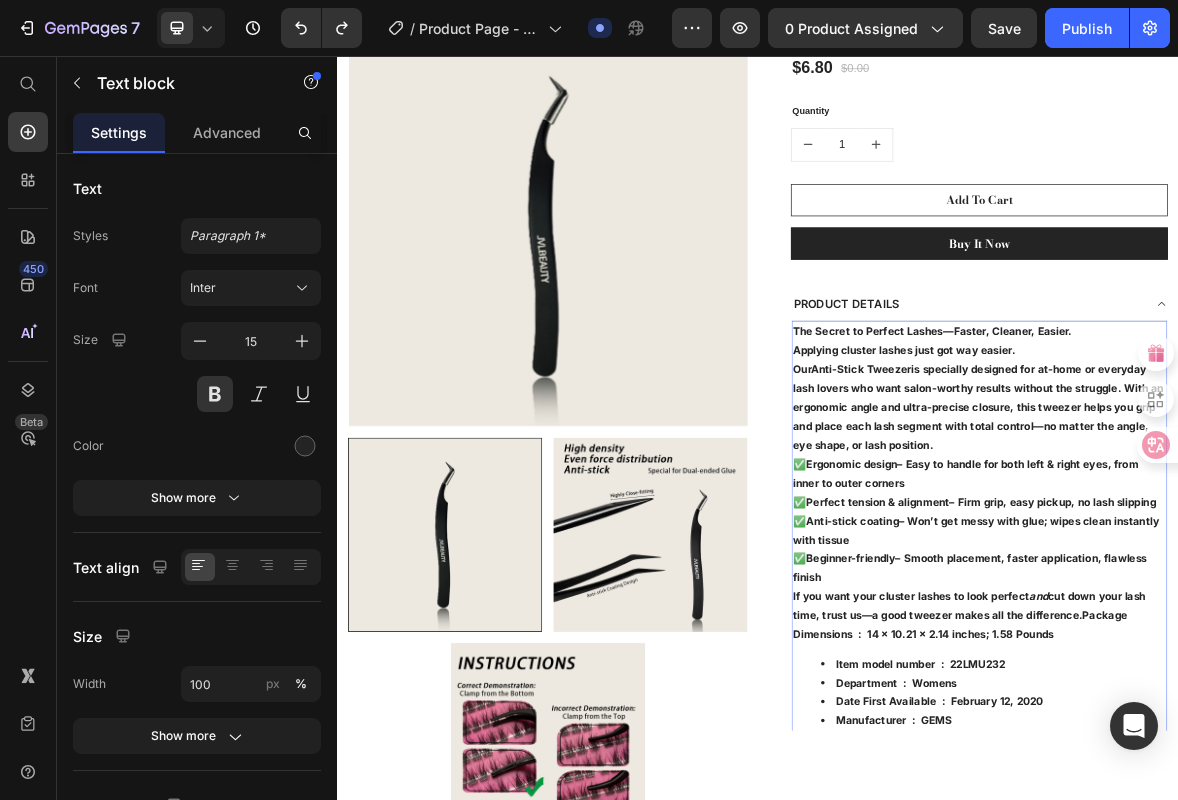 click on "Department ‏ : ‎ Womens" at bounding box center [1273, 950] 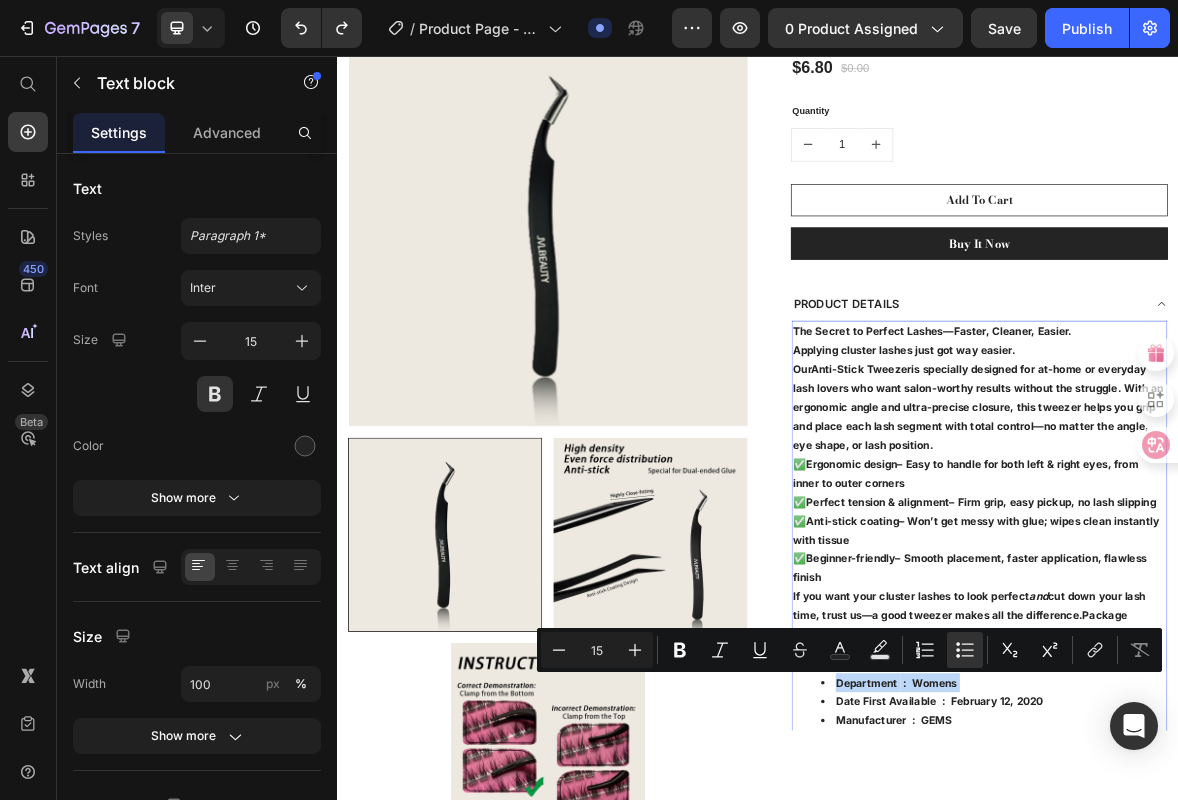 drag, startPoint x: 1229, startPoint y: 950, endPoint x: 1022, endPoint y: 951, distance: 207.00241 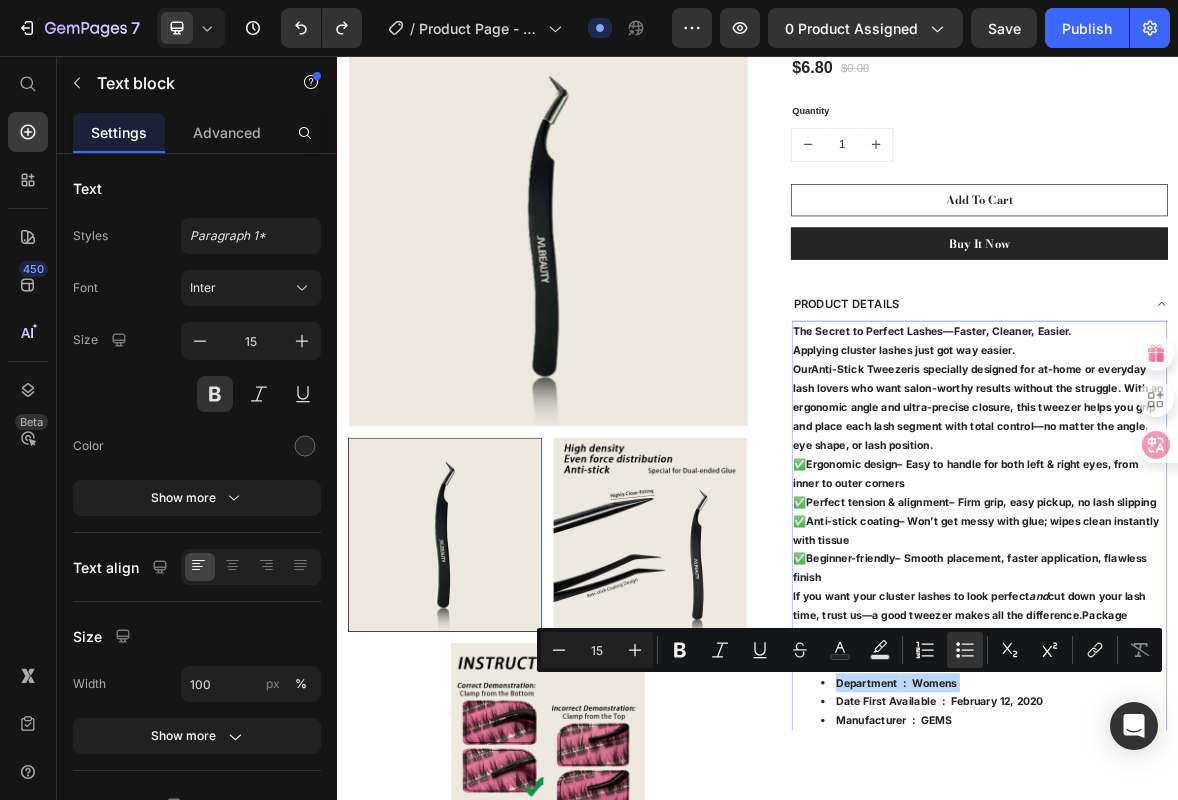 click on "Department ‏ : ‎ Womens" at bounding box center (1273, 950) 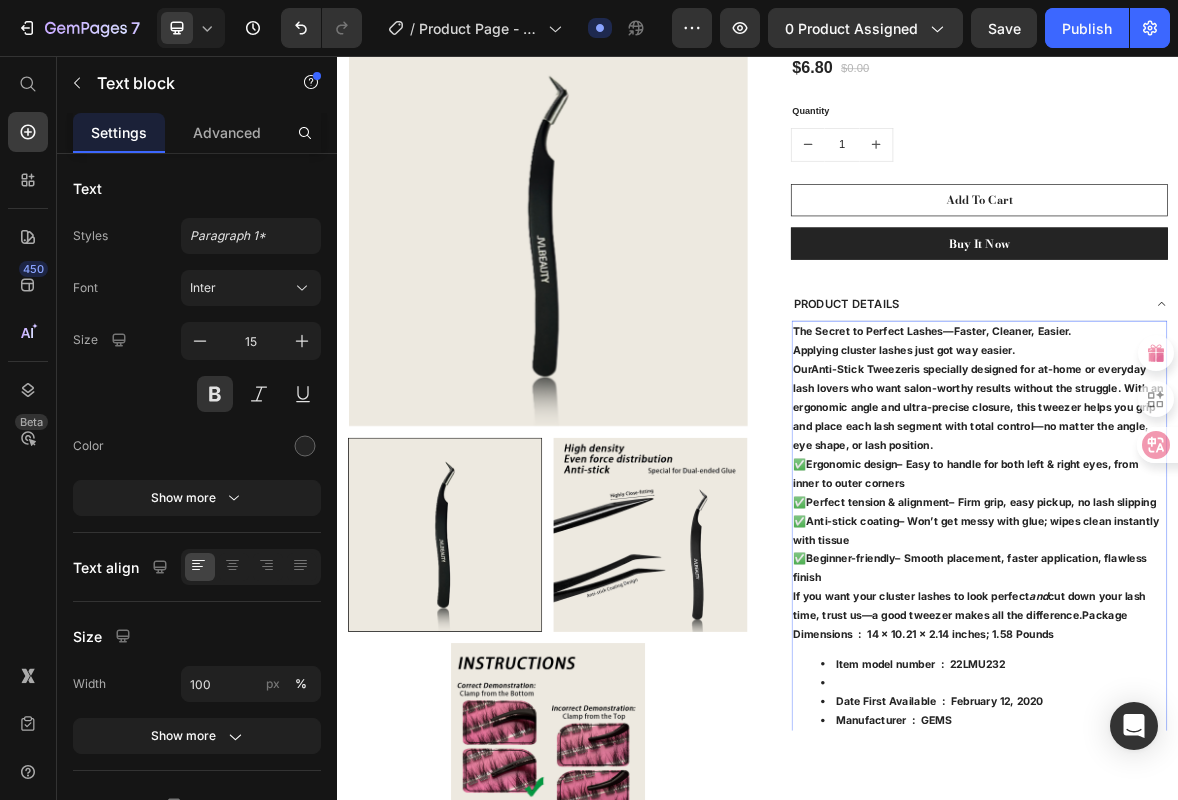 click on "Manufacturer ‏ : ‎ GEMS" at bounding box center (1273, 1004) 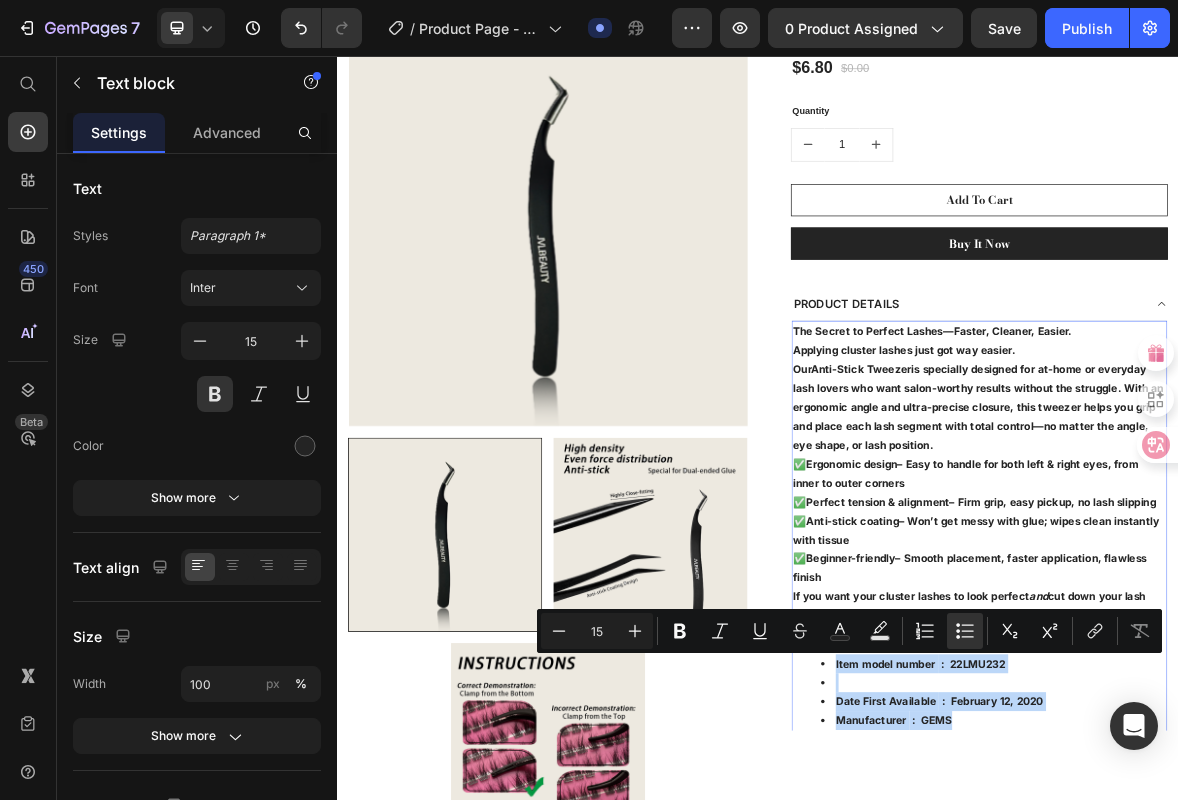 drag, startPoint x: 1215, startPoint y: 1004, endPoint x: 1038, endPoint y: 918, distance: 196.78668 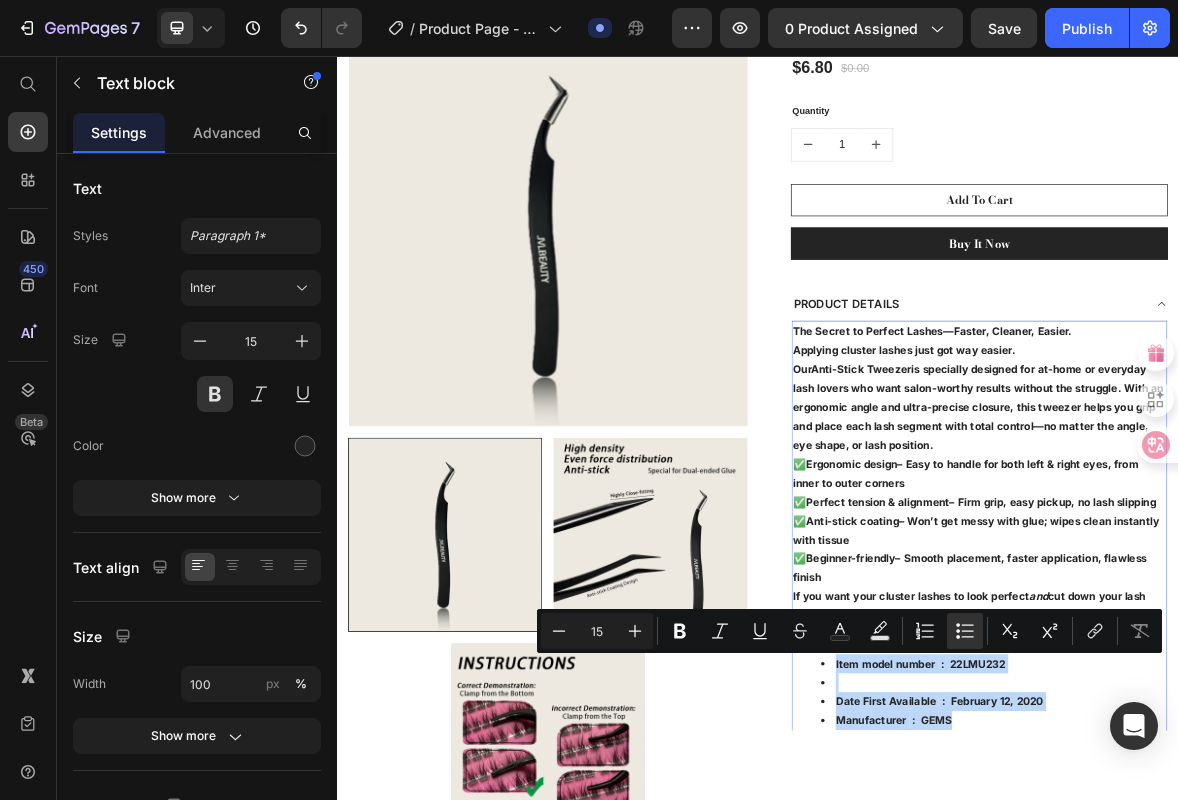 click on "Item model number ‏ : ‎ 22LMU232 Date First Available ‏ : ‎ February 12, 2020 Manufacturer ‏ : ‎ GEMS" at bounding box center (1253, 964) 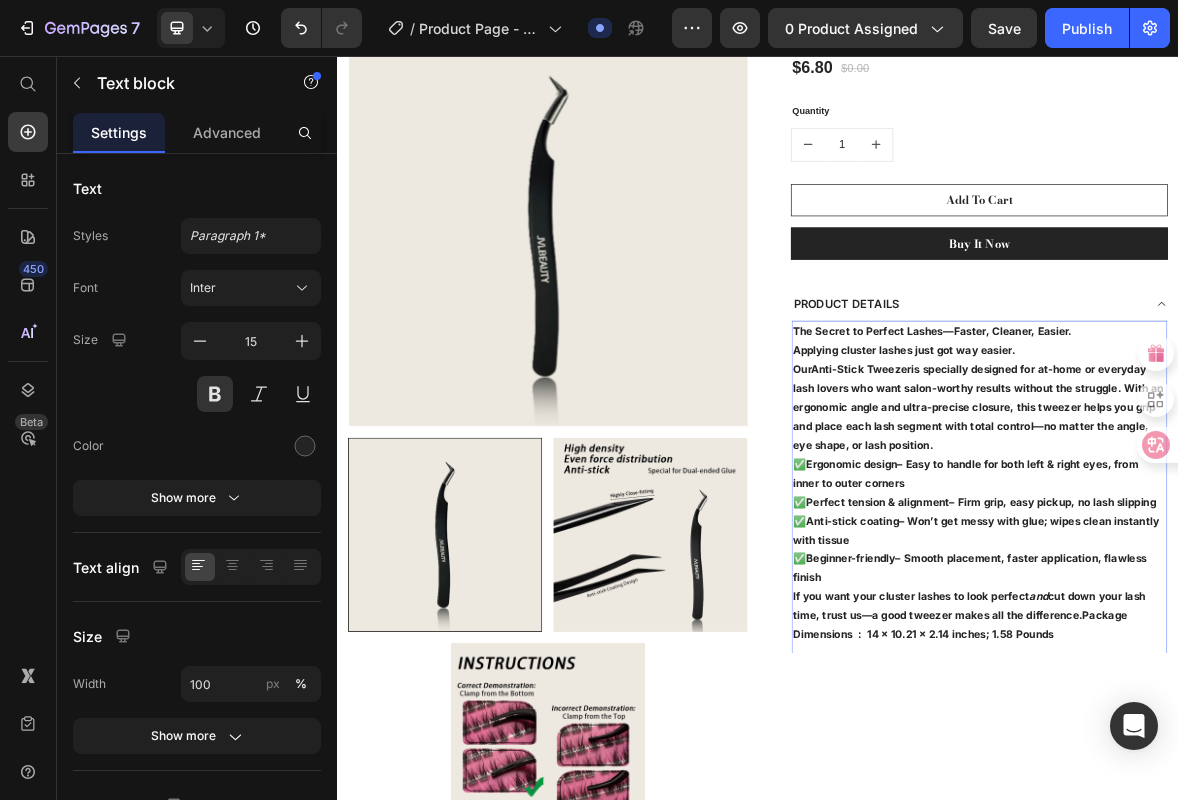 click on "If you want your cluster lashes to look perfect  and  cut down your lash time, trust us— a good tweezer makes all the difference. Package Dimensions ‏ : ‎ 14 x 10.21 x 2.14 inches; 1.58 Pounds" at bounding box center [1253, 854] 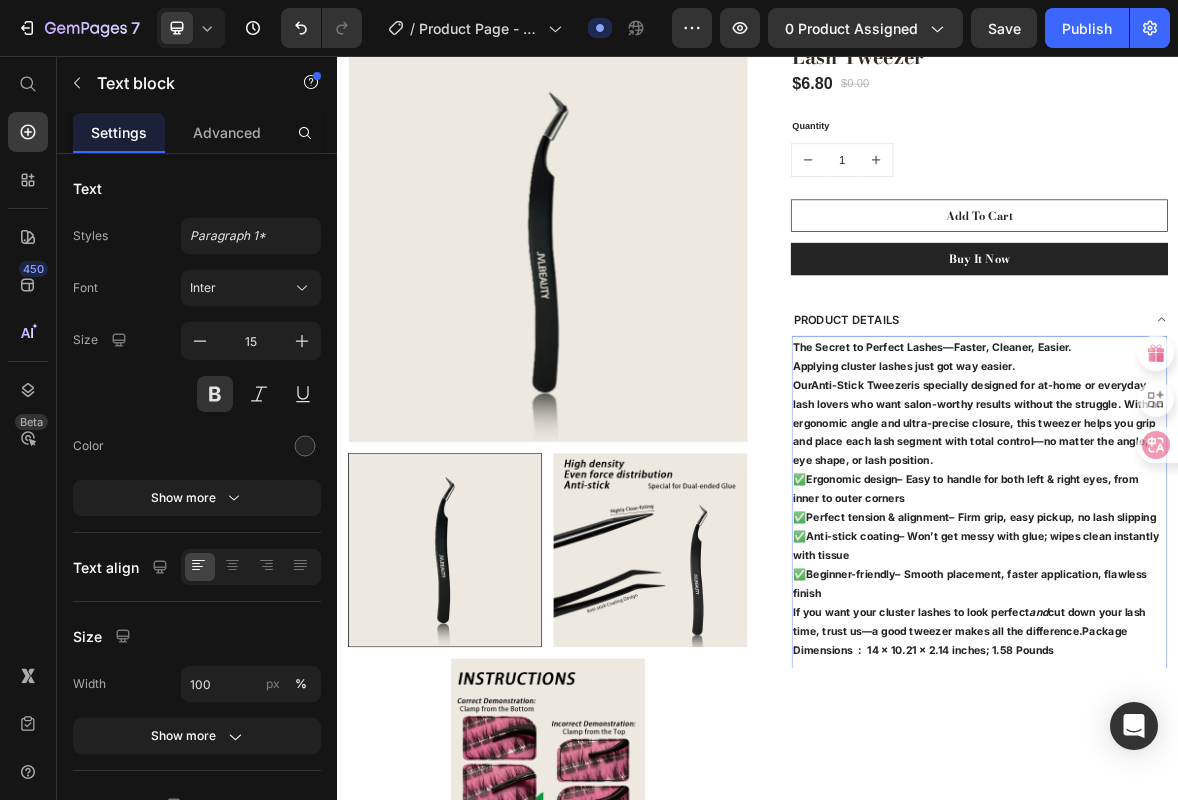 scroll, scrollTop: 107, scrollLeft: 0, axis: vertical 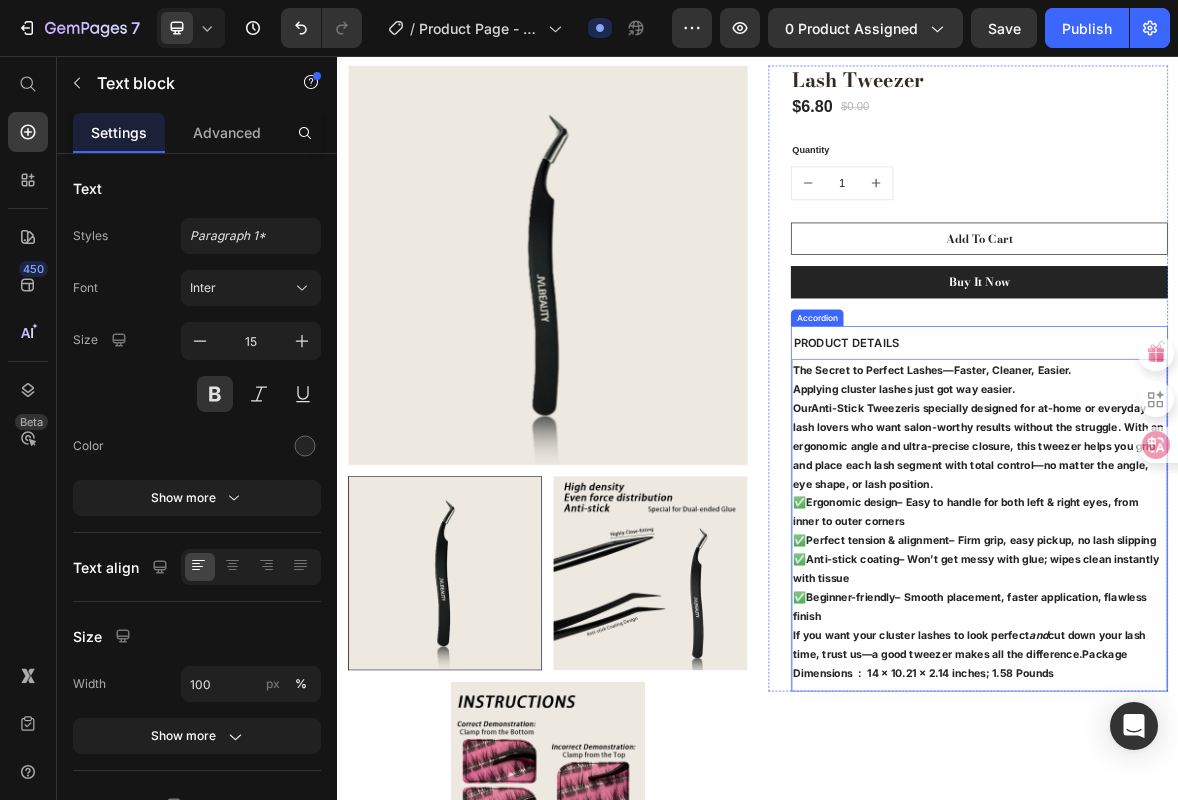 click on "PRODUCT DETAILS" at bounding box center (1253, 465) 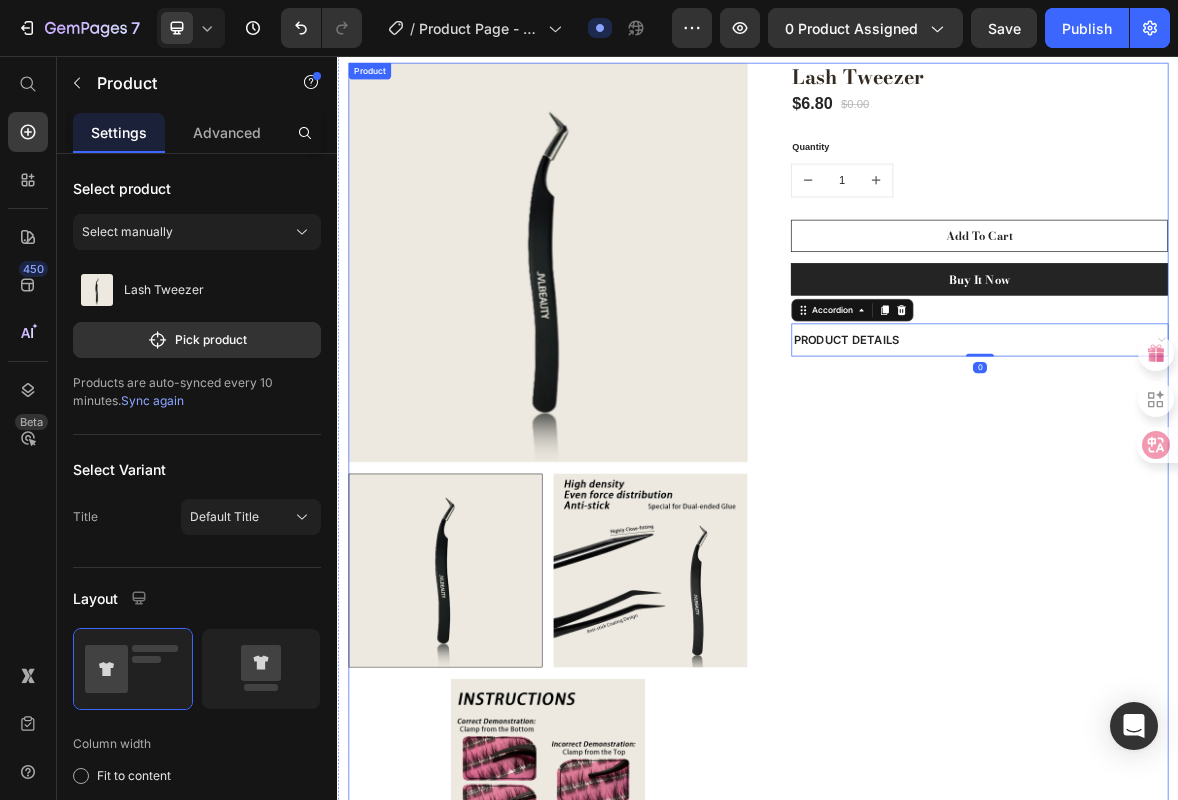 click on "Lash Tweezer (P) Title $6.80 (P) Price $0.00 (P) Price Row Quantity Text block 1 (P) Quantity Add To Cart (P) Cart Button Buy it now (P) Dynamic Checkout
PRODUCT DETAILS Accordion   0 Row" at bounding box center (1237, 652) 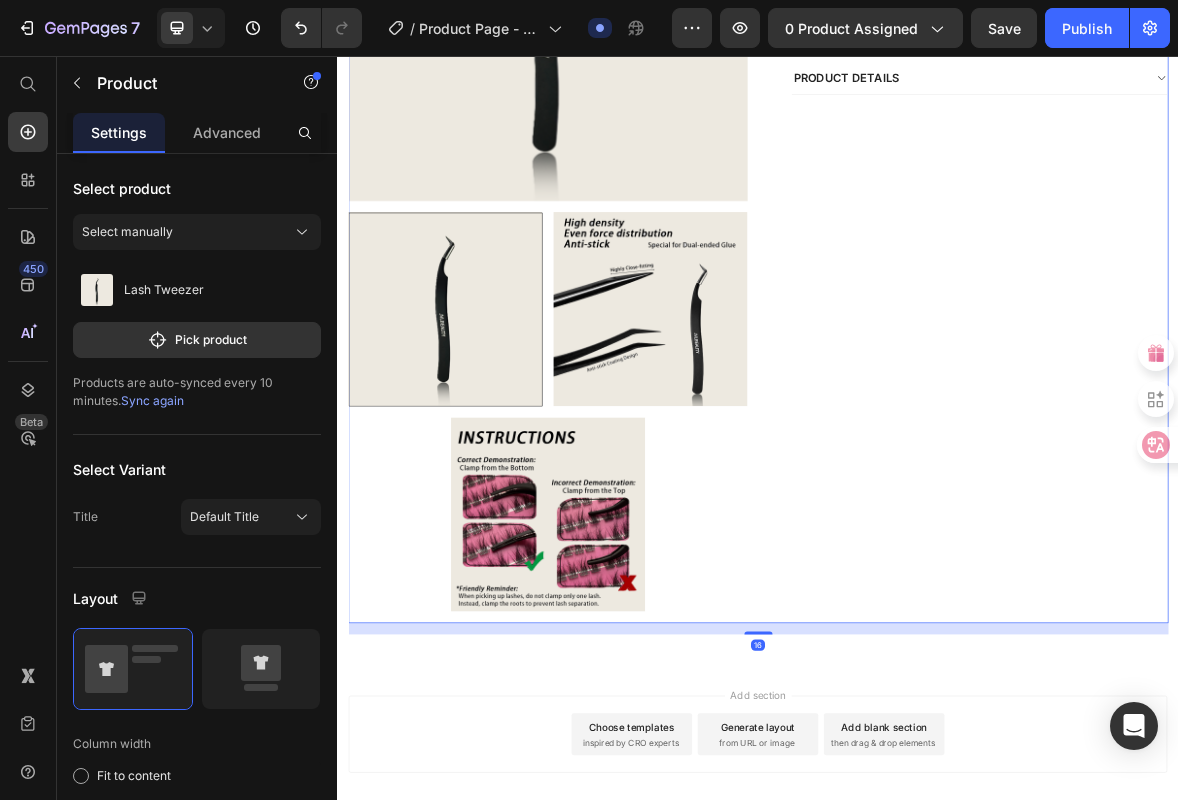 scroll, scrollTop: 83, scrollLeft: 0, axis: vertical 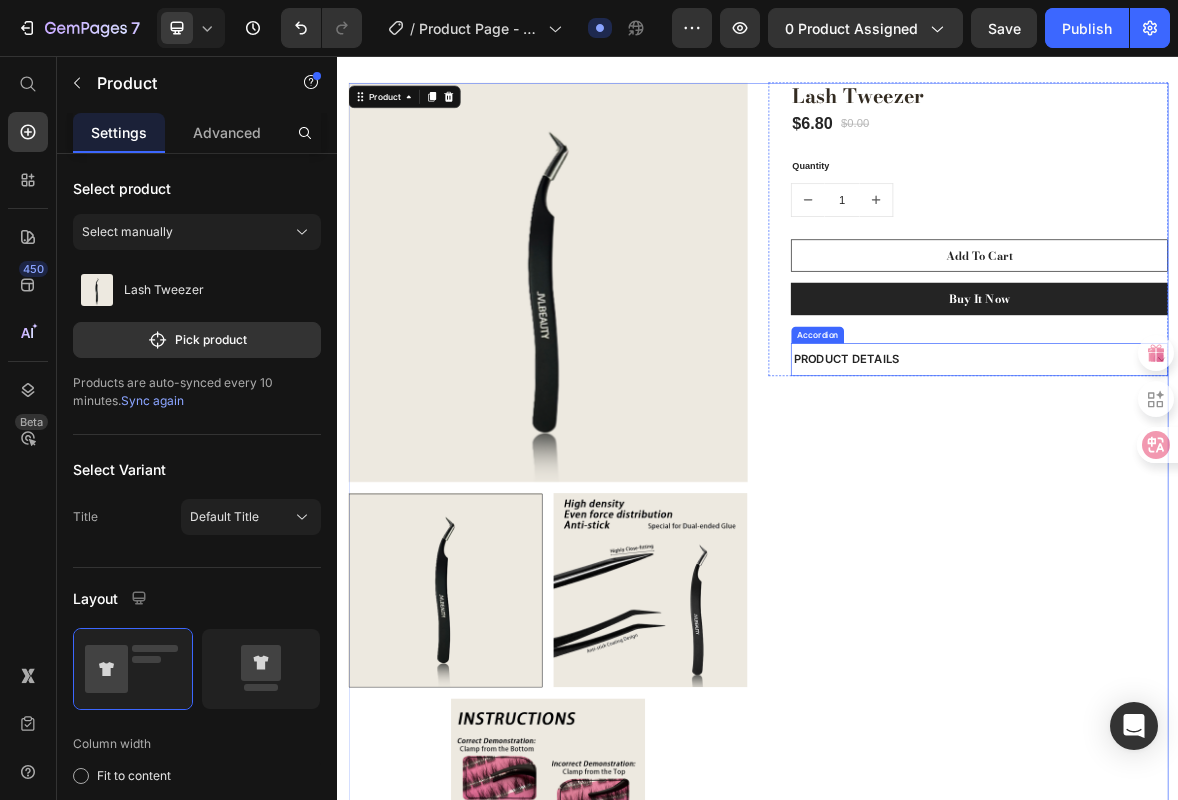 click on "PRODUCT DETAILS" at bounding box center (1237, 489) 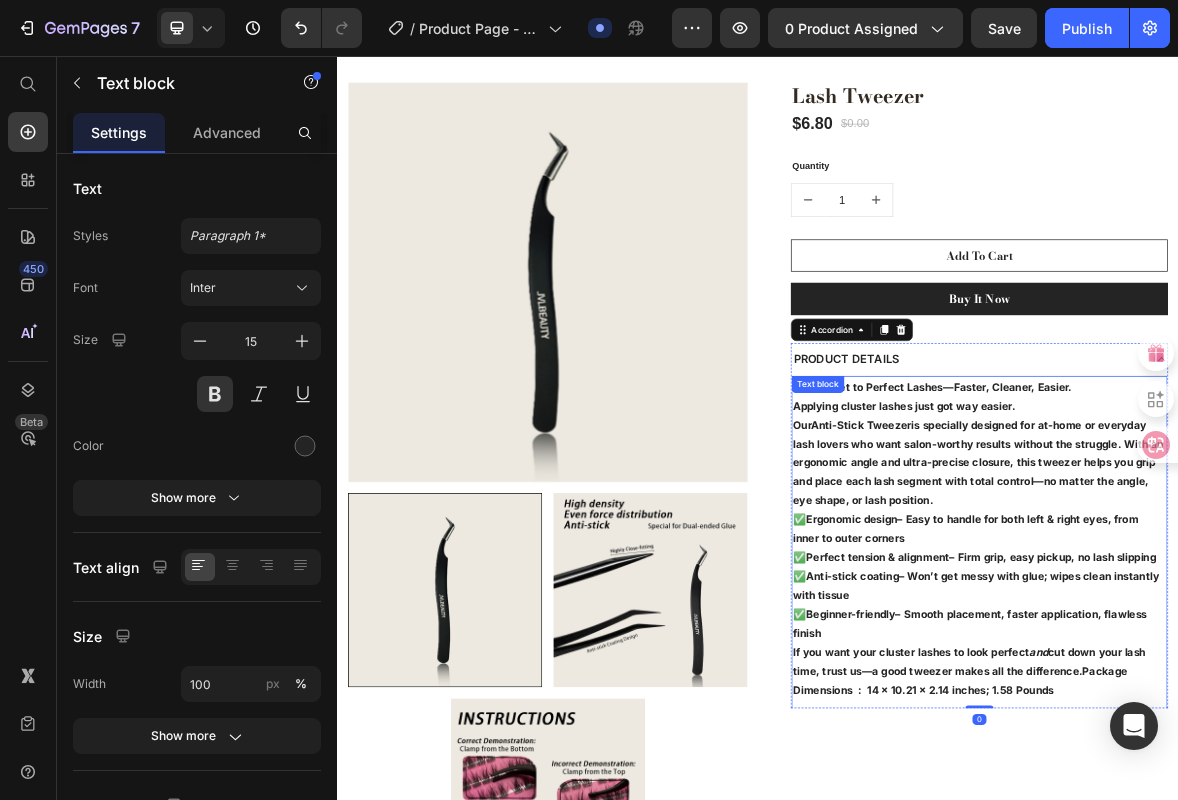click on "Our  Anti-Stick Tweezer  is specially designed for at-home or everyday lash lovers who want salon-worthy results without the struggle. With an ergonomic angle and ultra-precise closure, this tweezer helps you grip and place each lash segment with total control—no matter the angle, eye shape, or lash position." at bounding box center [1253, 636] 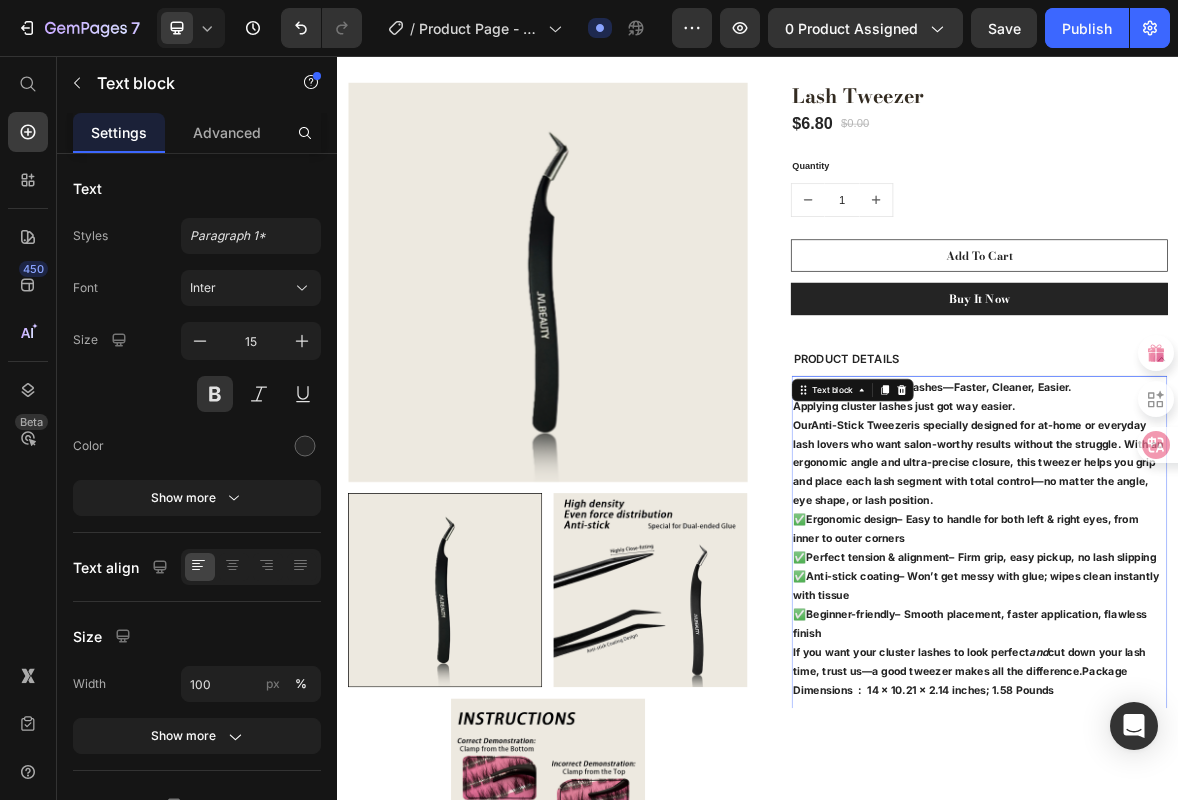 click on "If you want your cluster lashes to look perfect  and  cut down your lash time, trust us— a good tweezer makes all the difference. Package Dimensions ‏ : ‎ 14 x 10.21 x 2.14 inches; 1.58 Pounds" at bounding box center [1253, 933] 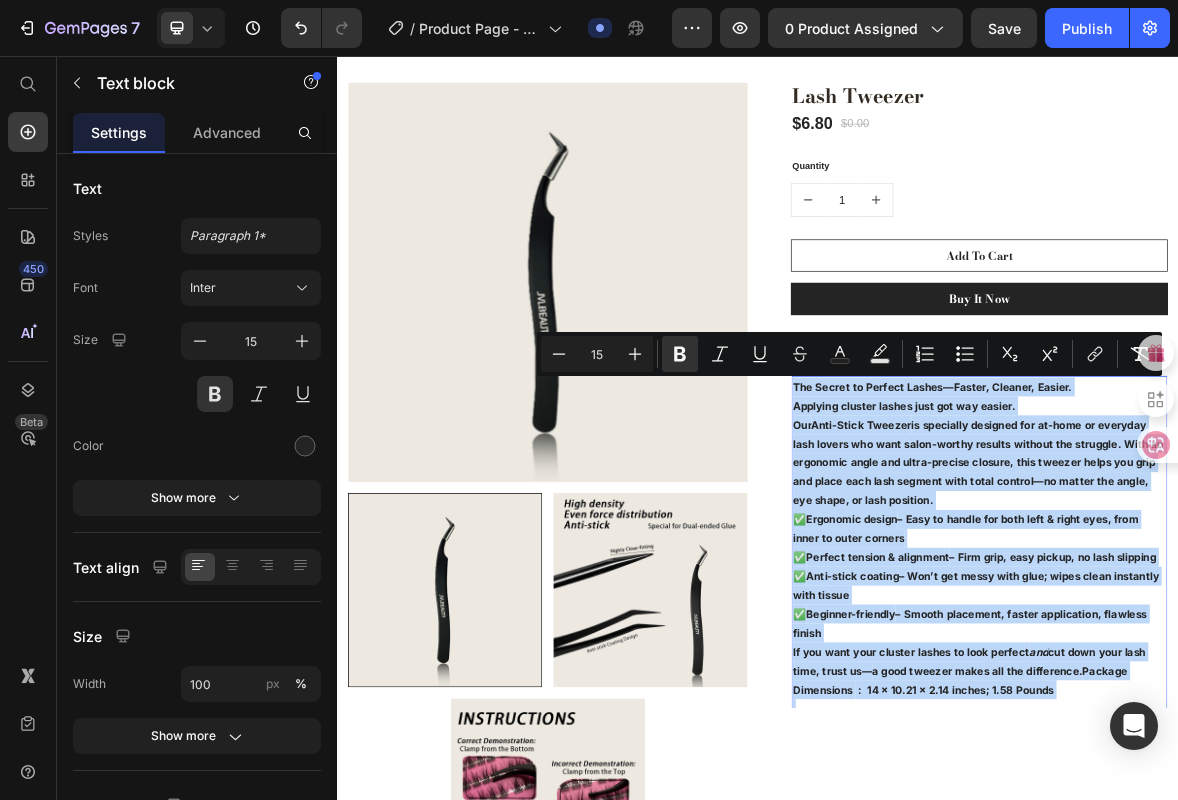 drag, startPoint x: 1397, startPoint y: 961, endPoint x: 984, endPoint y: 519, distance: 604.92395 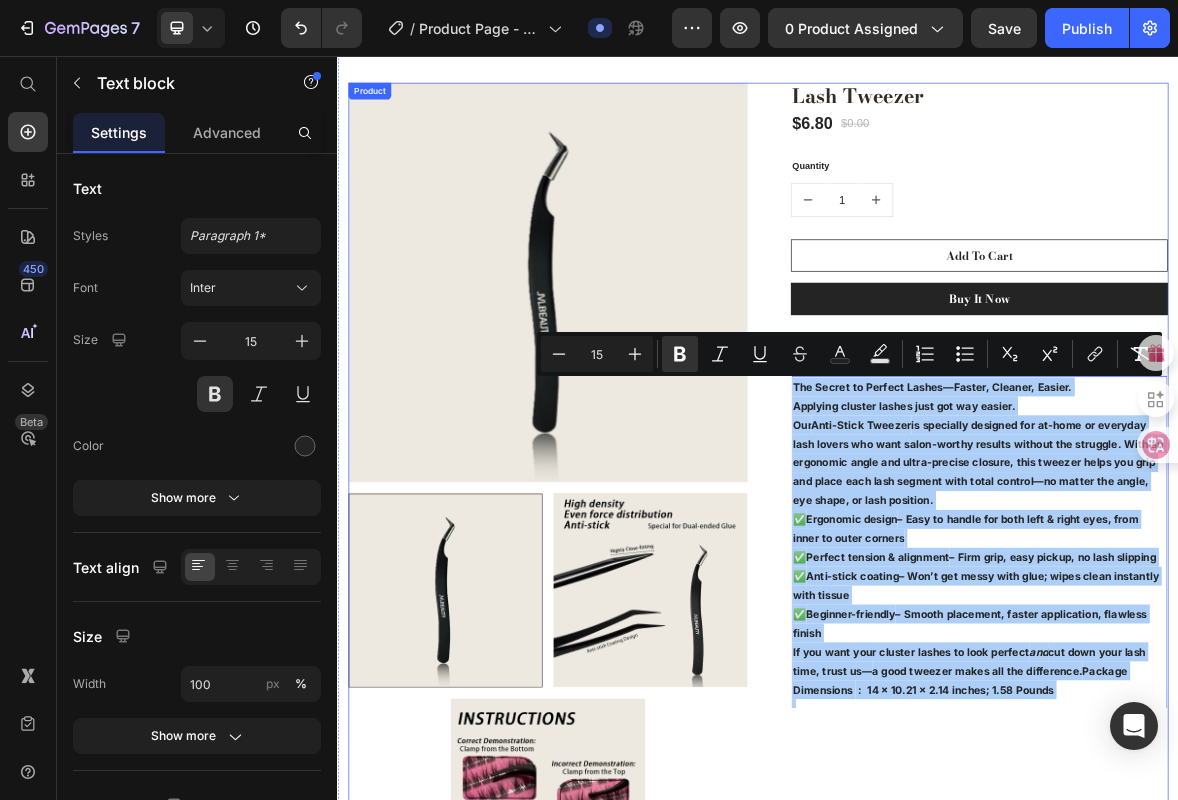 click on "Lash Tweezer (P) Title $6.80 (P) Price $0.00 (P) Price Row Quantity Text block 1 (P) Quantity Add To Cart (P) Cart Button Buy it now (P) Dynamic Checkout
PRODUCT DETAILS The Secret to Perfect Lashes—Faster, Cleaner, Easier. Applying cluster lashes just got way easier. Our  Anti-Stick Tweezer  is specially designed for at-home or everyday lash lovers who want salon-worthy results without the struggle. With an ergonomic angle and ultra-precise closure, this tweezer helps you grip and place each lash segment with total control—no matter the angle, eye shape, or lash position. ✅  Ergonomic design  – Easy to handle for both left & right eyes, from inner to outer corners ✅  Perfect tension & alignment  – Firm grip, easy pickup, no lash slipping ✅  Anti-stick coating  – Won’t get messy with glue; wipes clean instantly with tissue ✅  Beginner-friendly  – Smooth placement, faster application, flawless finish If you want your cluster lashes to look perfect" at bounding box center (1237, 680) 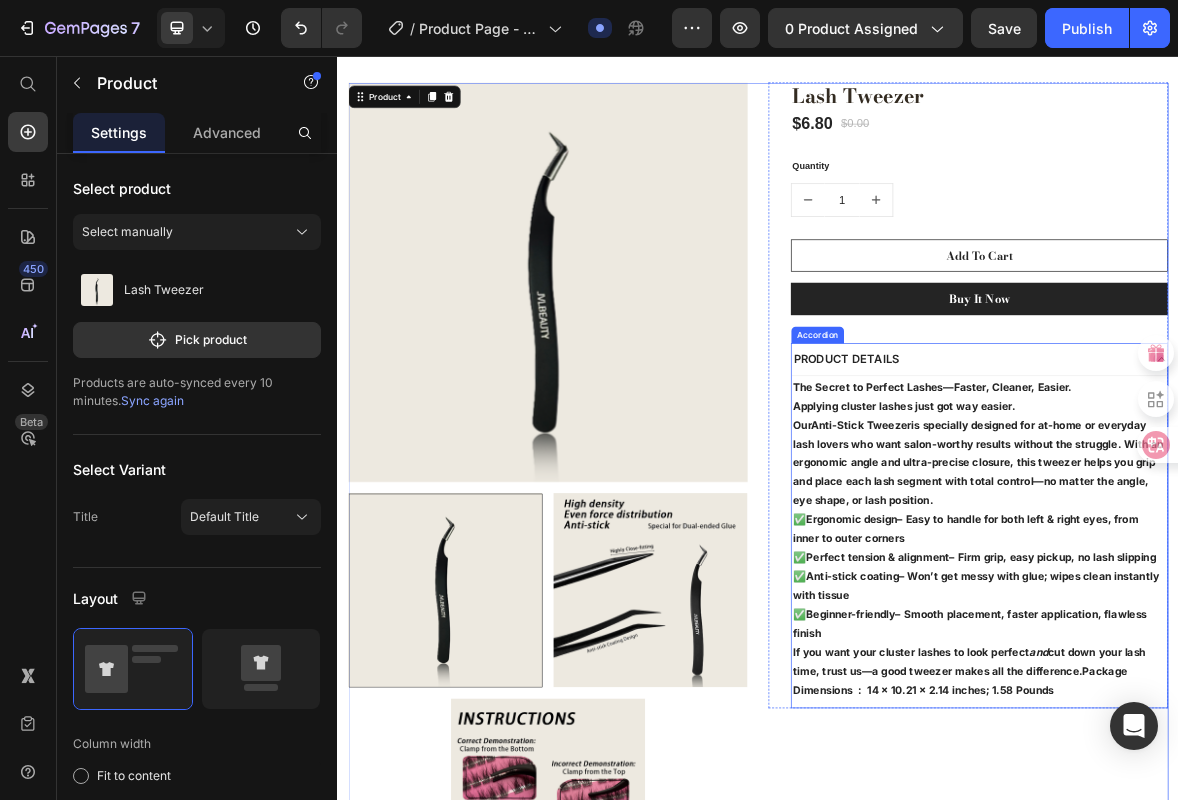 click on "PRODUCT DETAILS" at bounding box center (1063, 489) 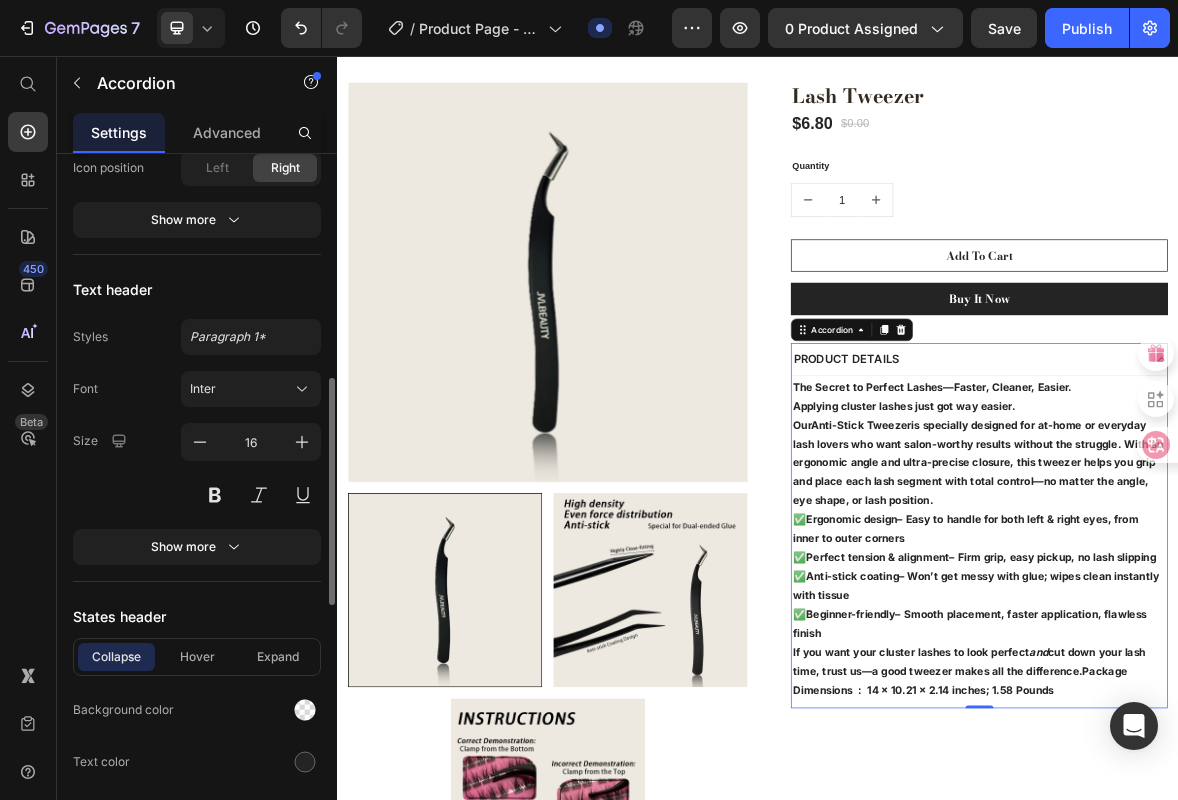 scroll, scrollTop: 1083, scrollLeft: 0, axis: vertical 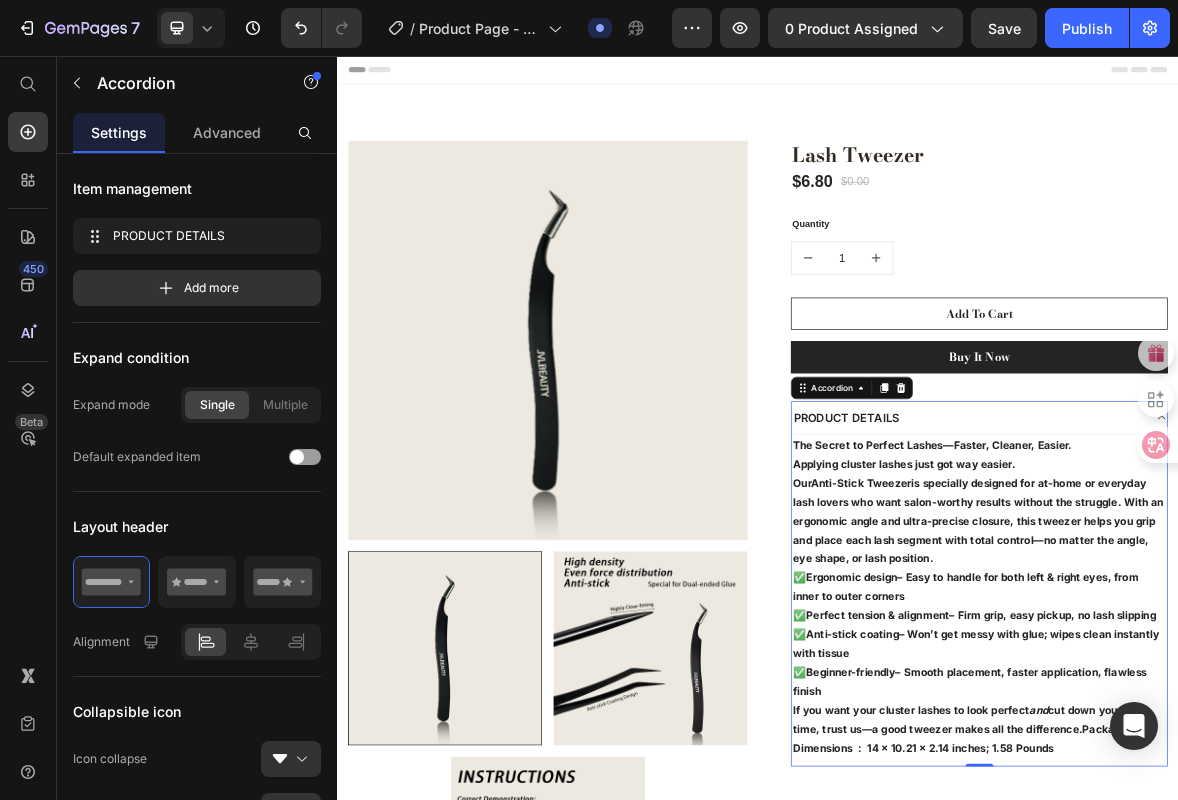 drag, startPoint x: 0, startPoint y: 0, endPoint x: 235, endPoint y: 784, distance: 818.4626 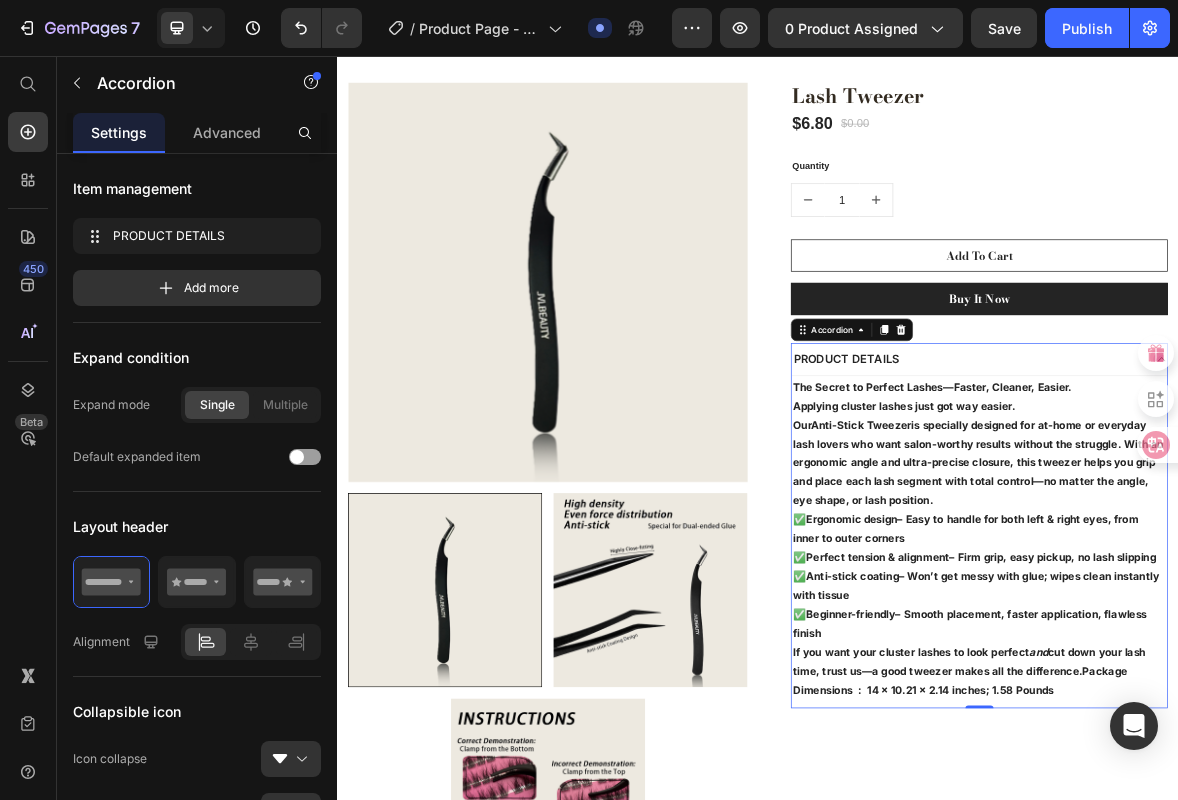 scroll, scrollTop: 0, scrollLeft: 0, axis: both 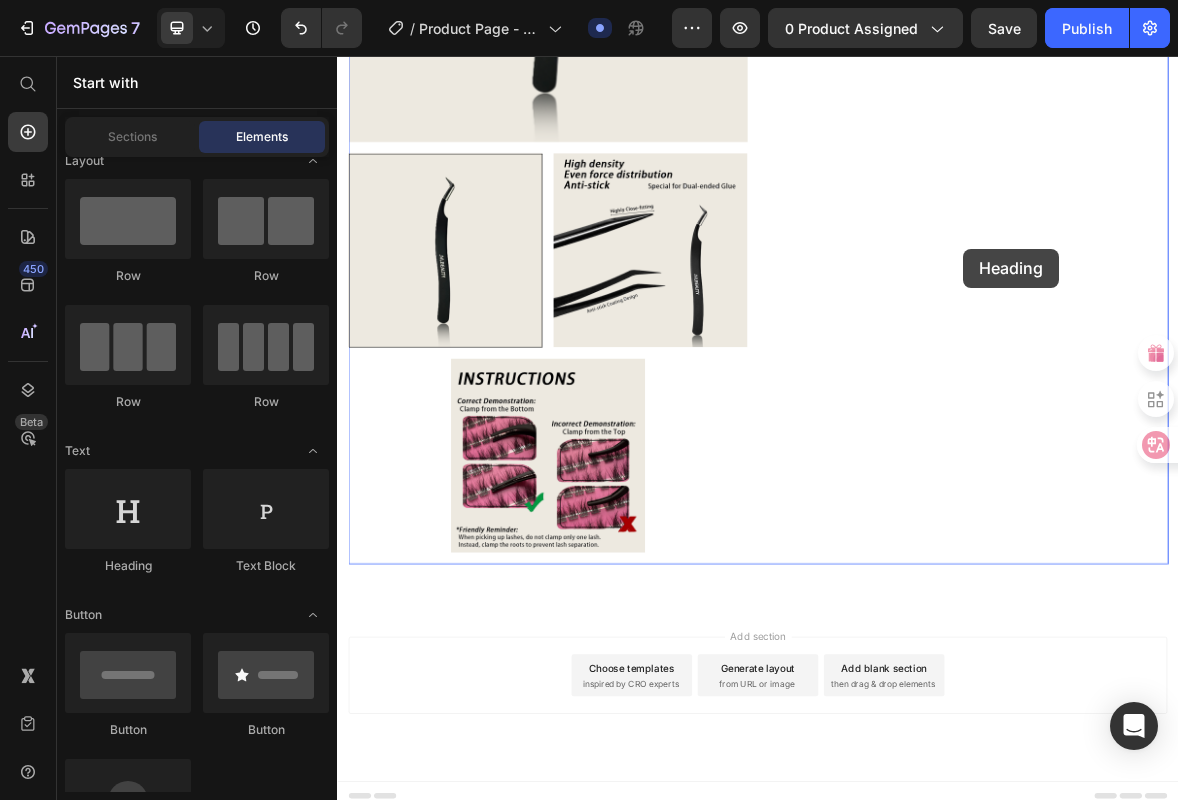 drag, startPoint x: 499, startPoint y: 558, endPoint x: 1230, endPoint y: 331, distance: 765.4345 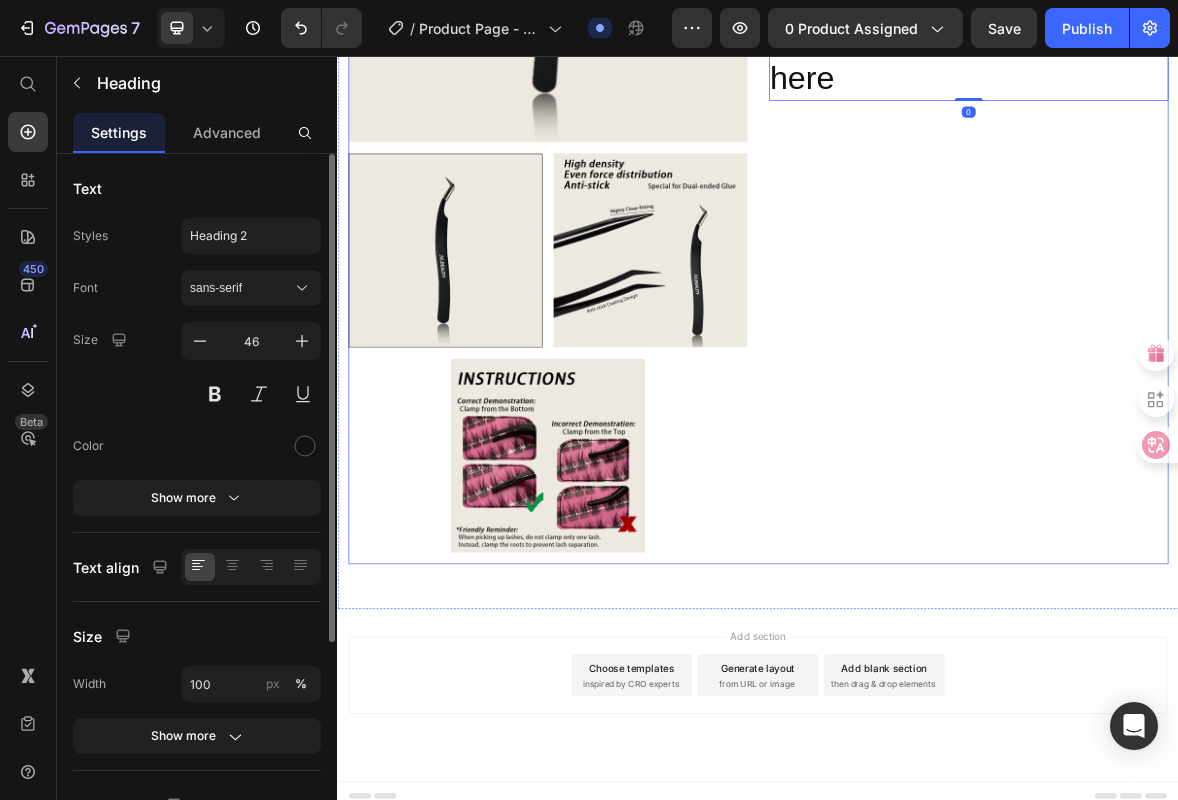scroll, scrollTop: 0, scrollLeft: 0, axis: both 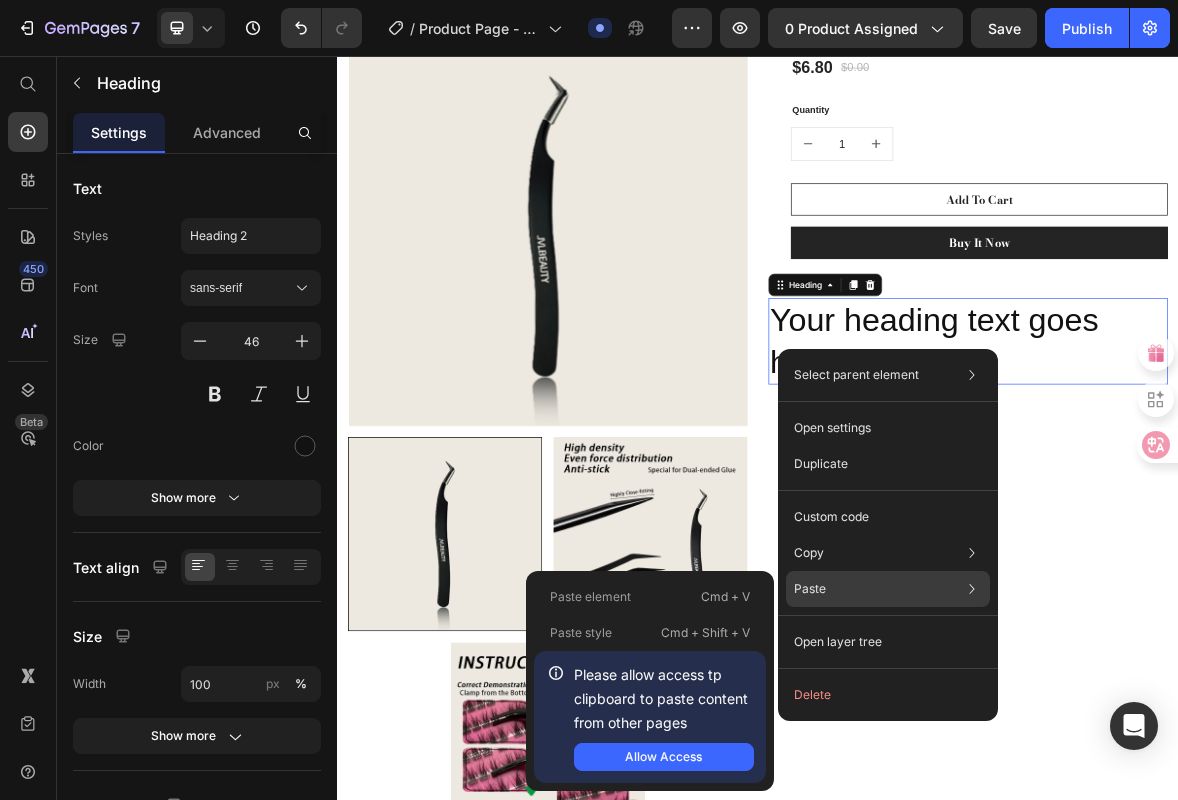 click on "Paste Paste element  Cmd + V Paste style  Cmd + Shift + V  Please allow access tp clipboard to paste content from other pages  Allow Access" 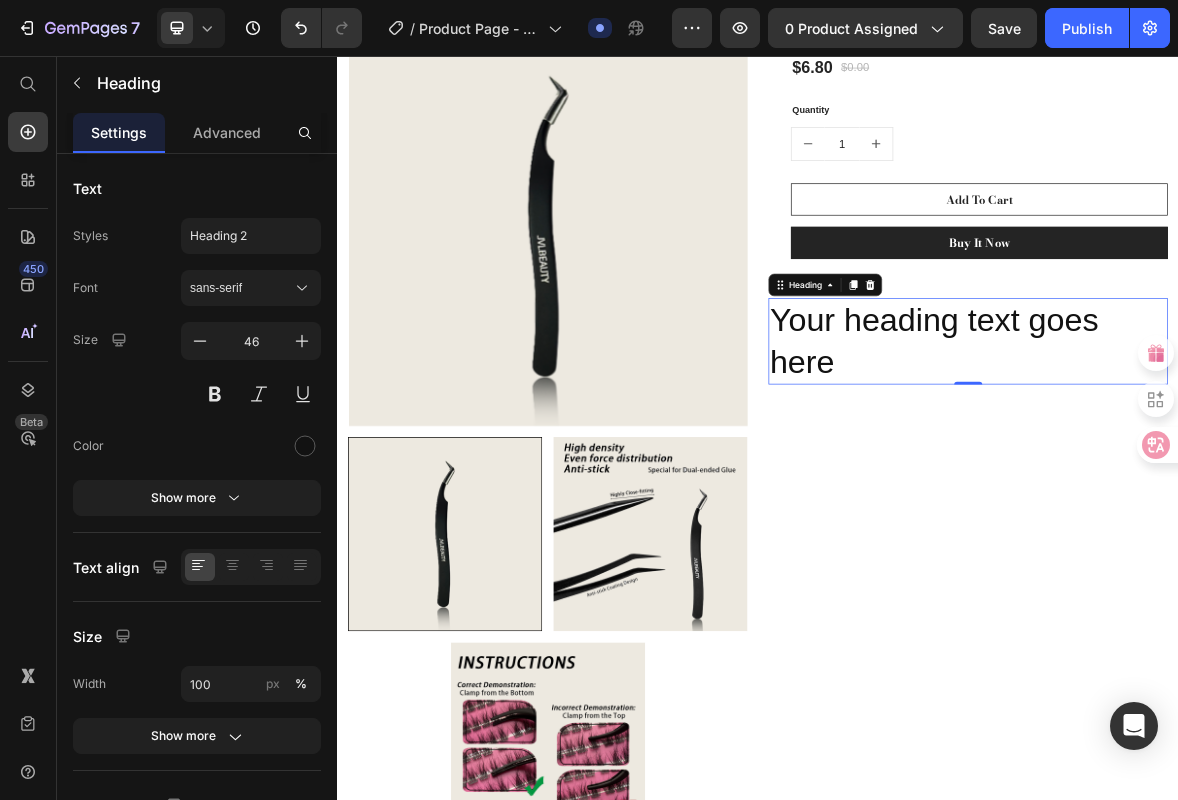 click on "Your heading text goes here" at bounding box center [1237, 464] 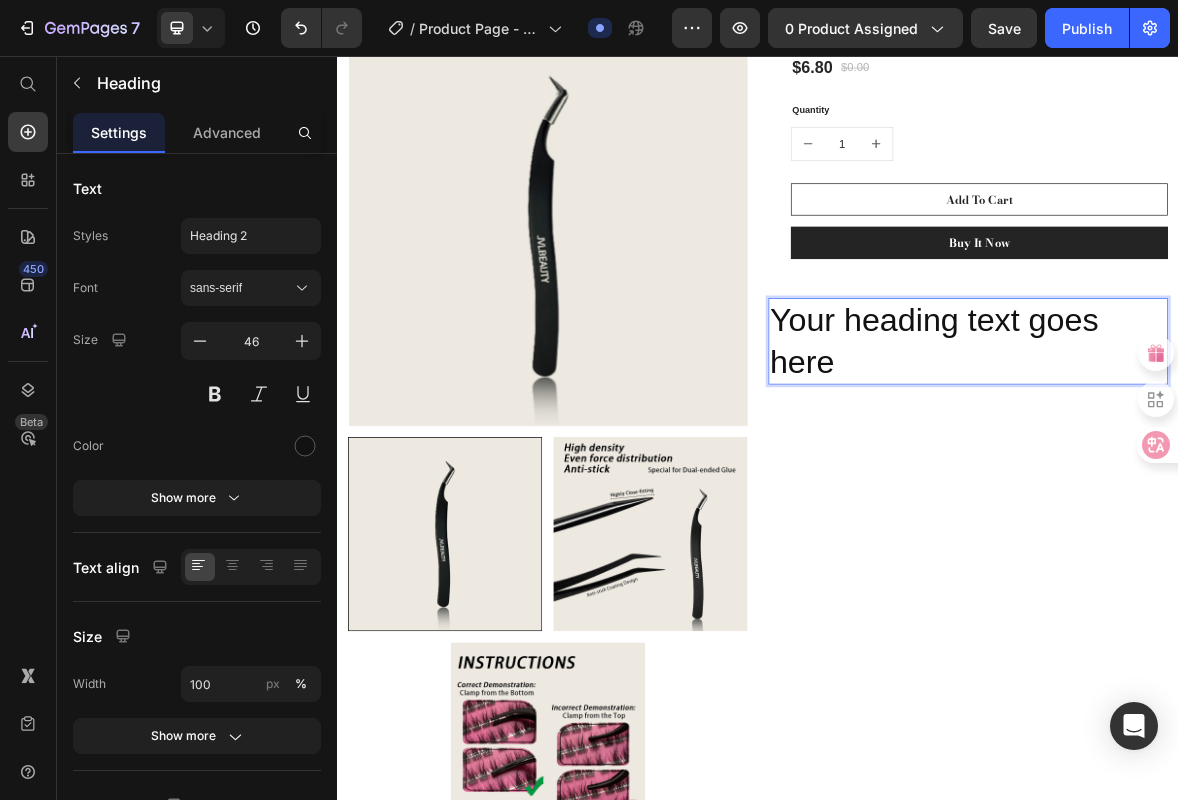 click on "Your heading text goes here" at bounding box center [1237, 464] 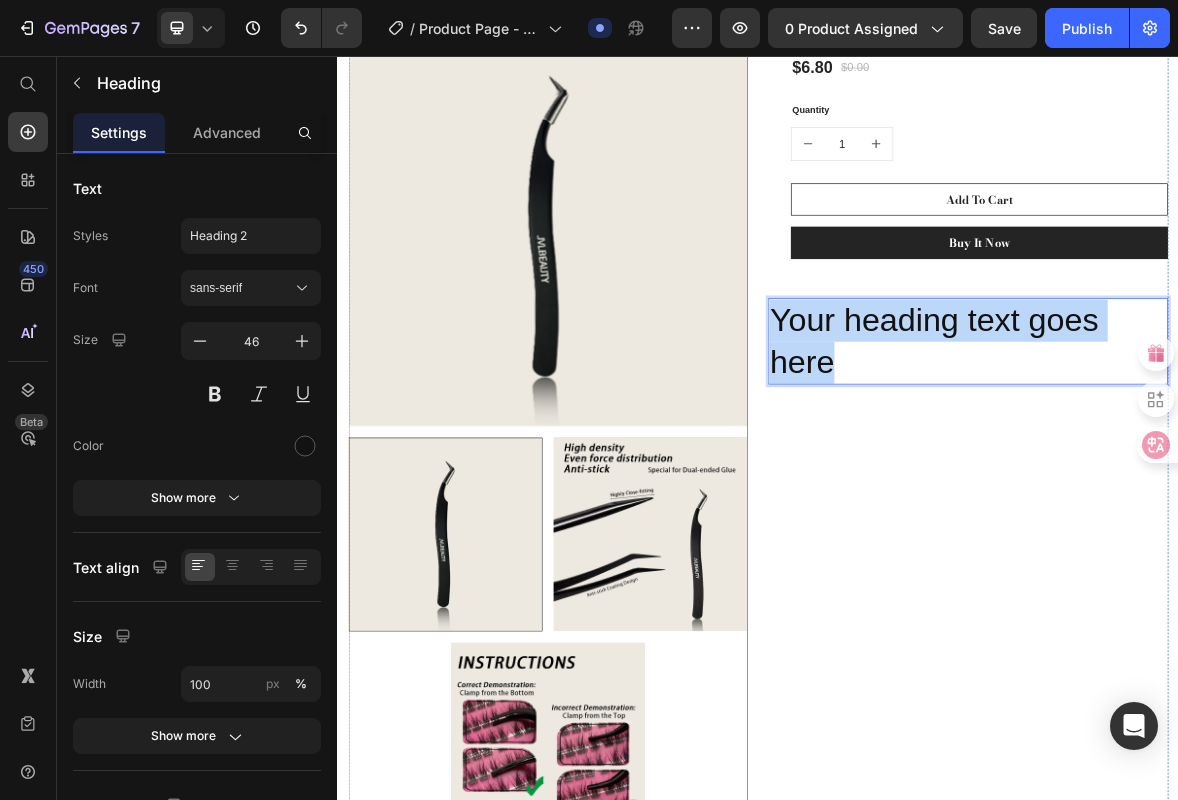 drag, startPoint x: 1142, startPoint y: 484, endPoint x: 852, endPoint y: 407, distance: 300.04834 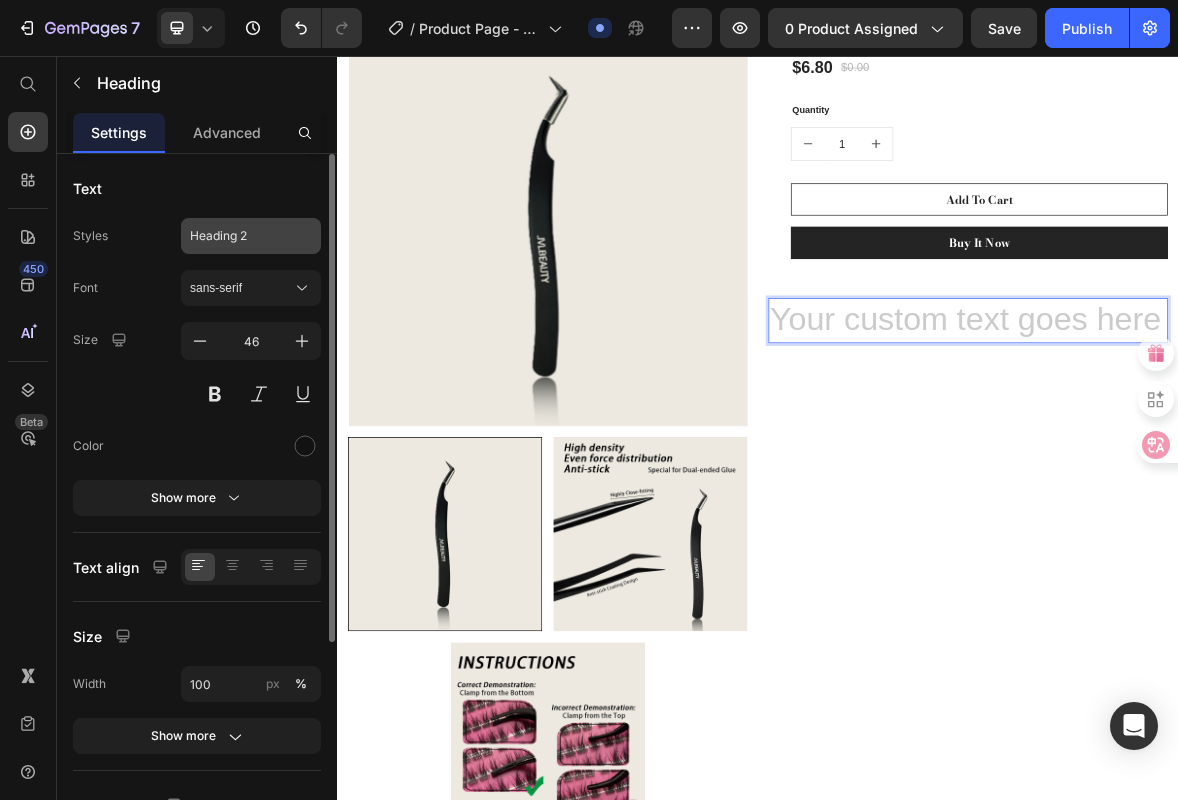 click on "Heading 2" at bounding box center (239, 236) 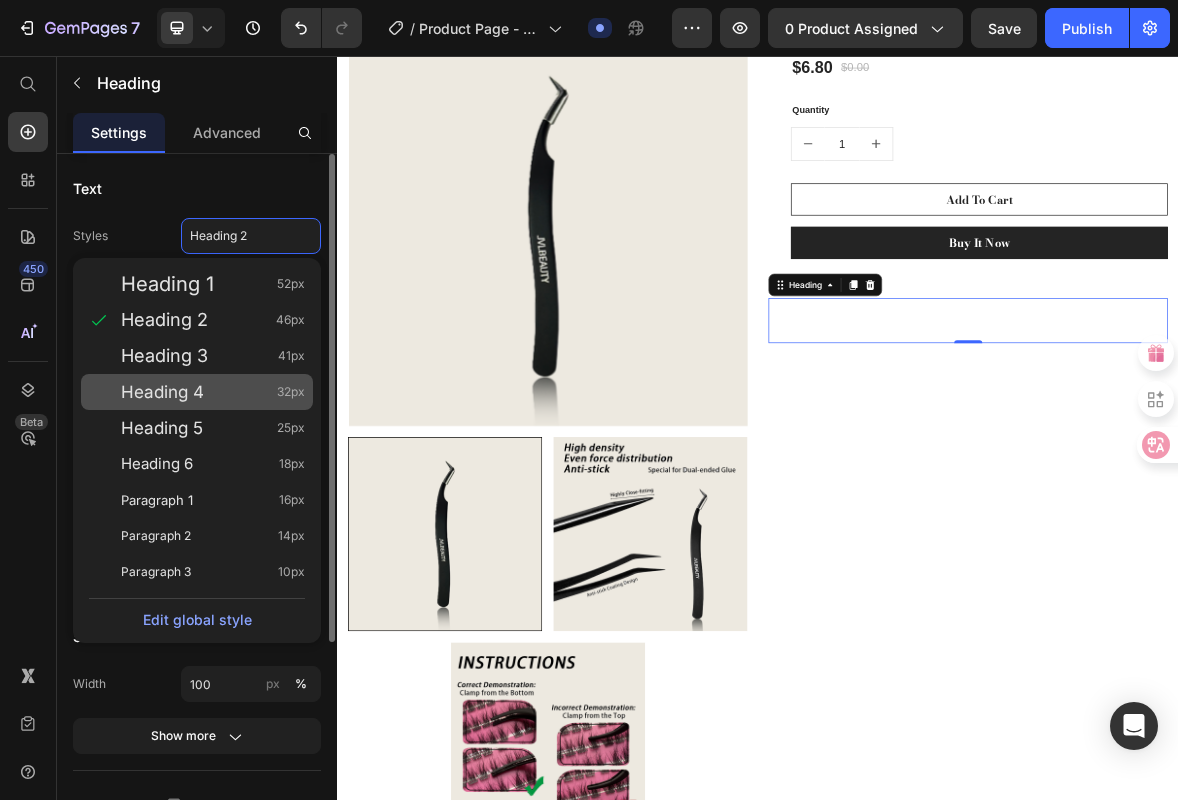 click on "Heading 4 32px" 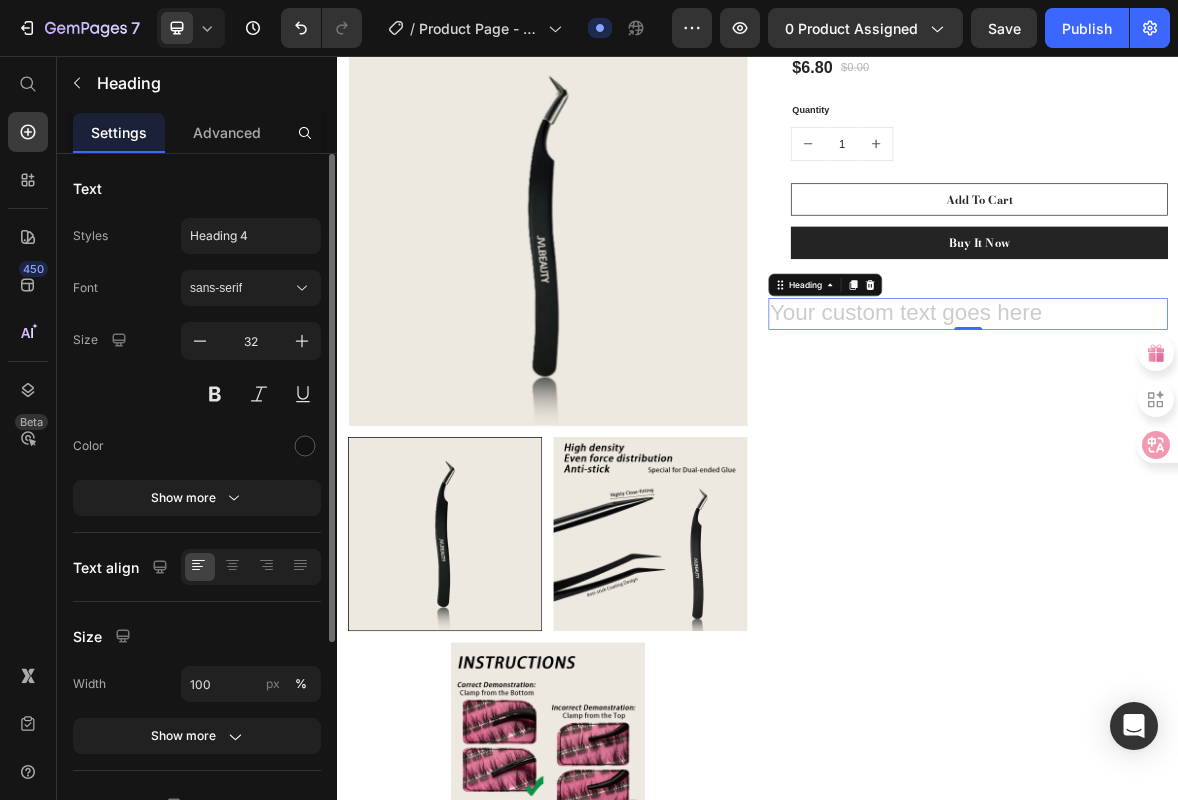 click at bounding box center [1237, 425] 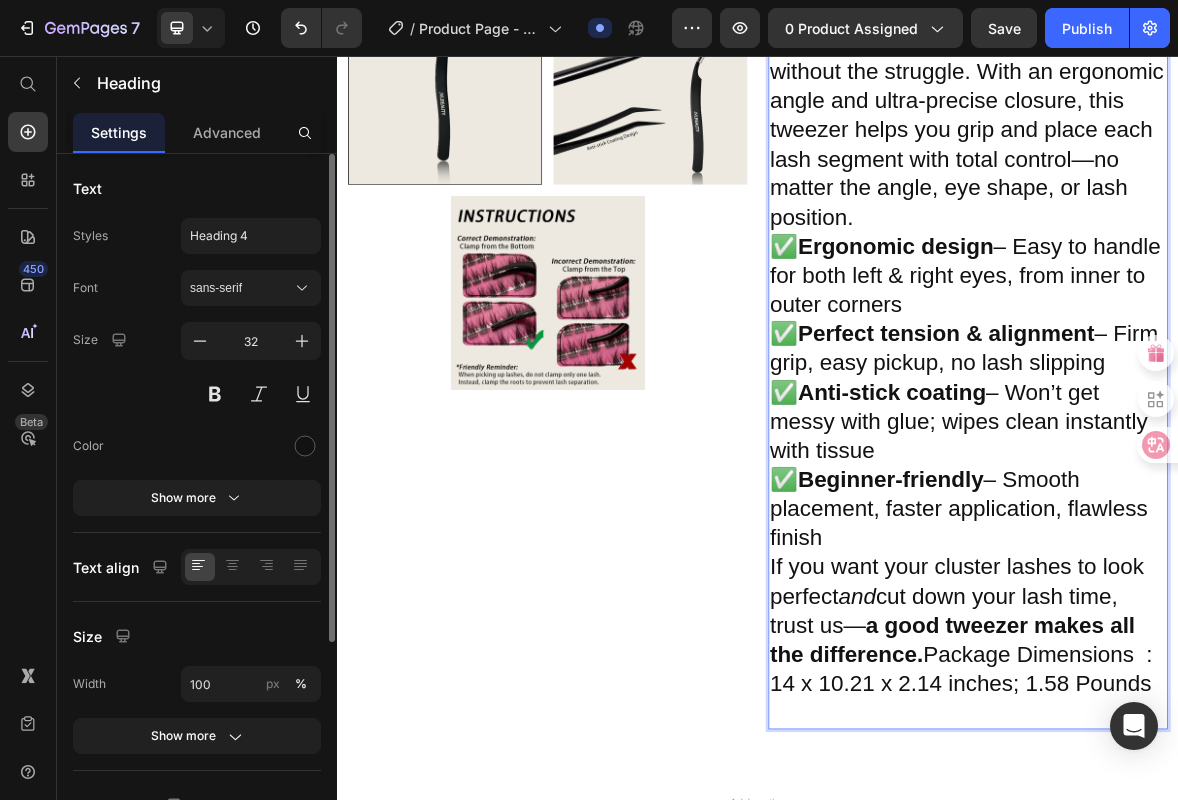 scroll, scrollTop: 801, scrollLeft: 0, axis: vertical 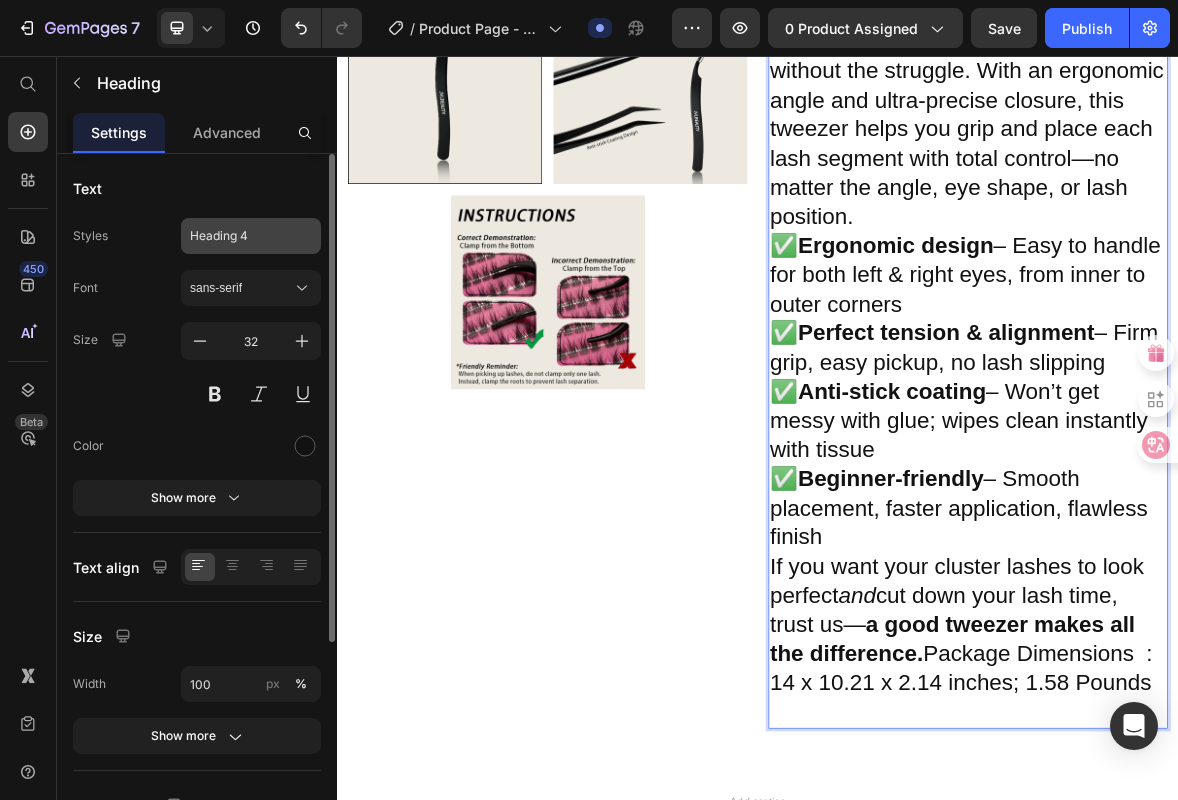 click on "Heading 4" at bounding box center [239, 236] 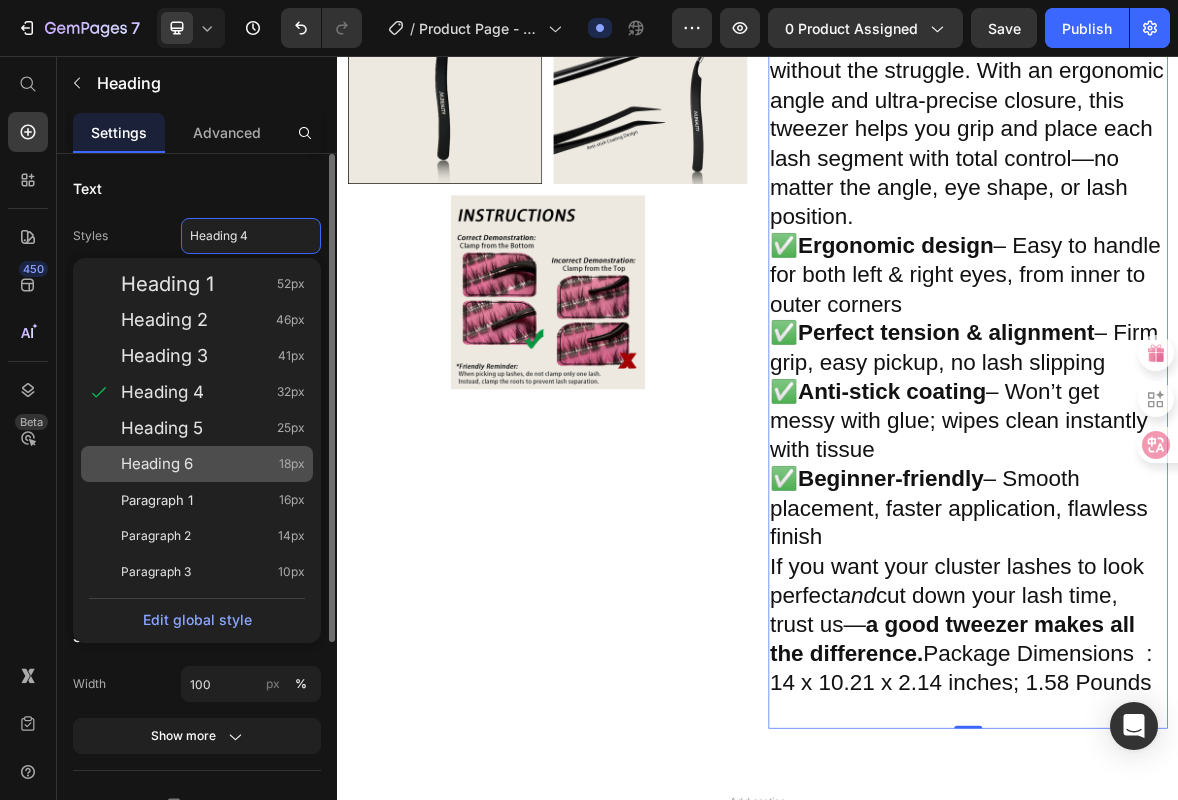 click on "Heading 6 18px" at bounding box center (213, 464) 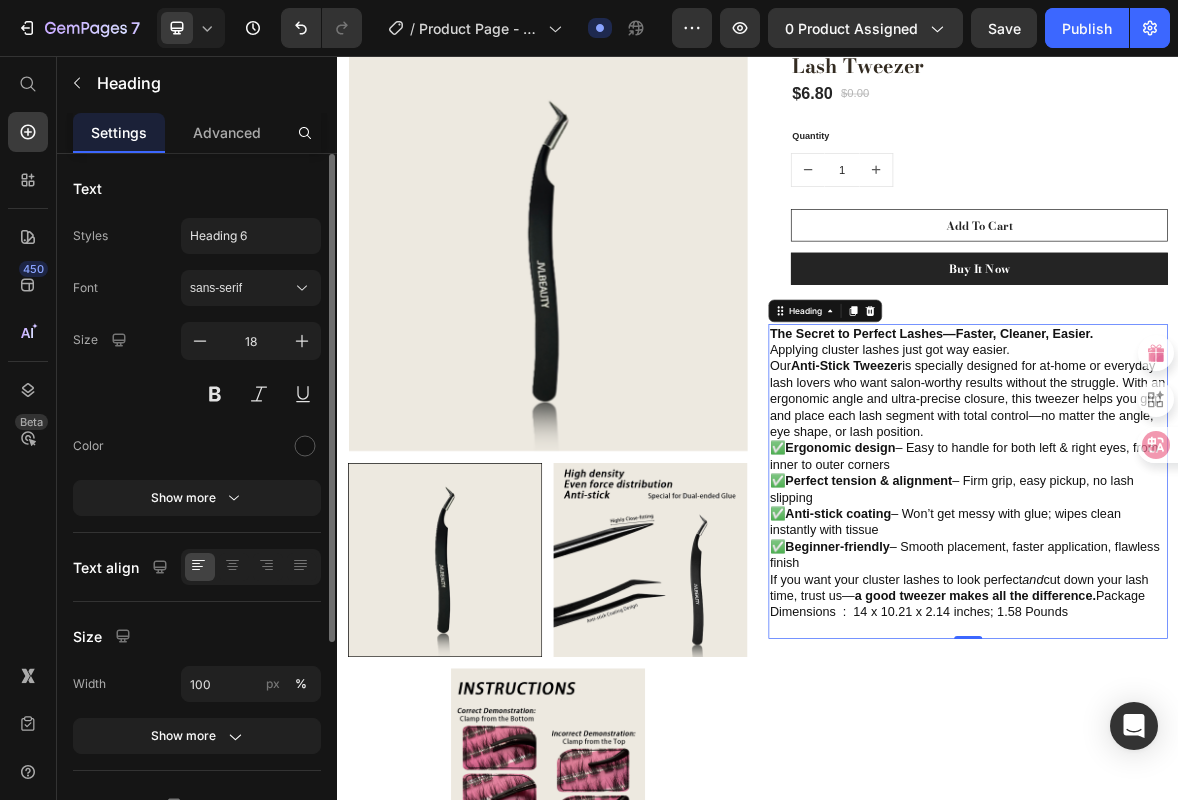 scroll, scrollTop: 118, scrollLeft: 0, axis: vertical 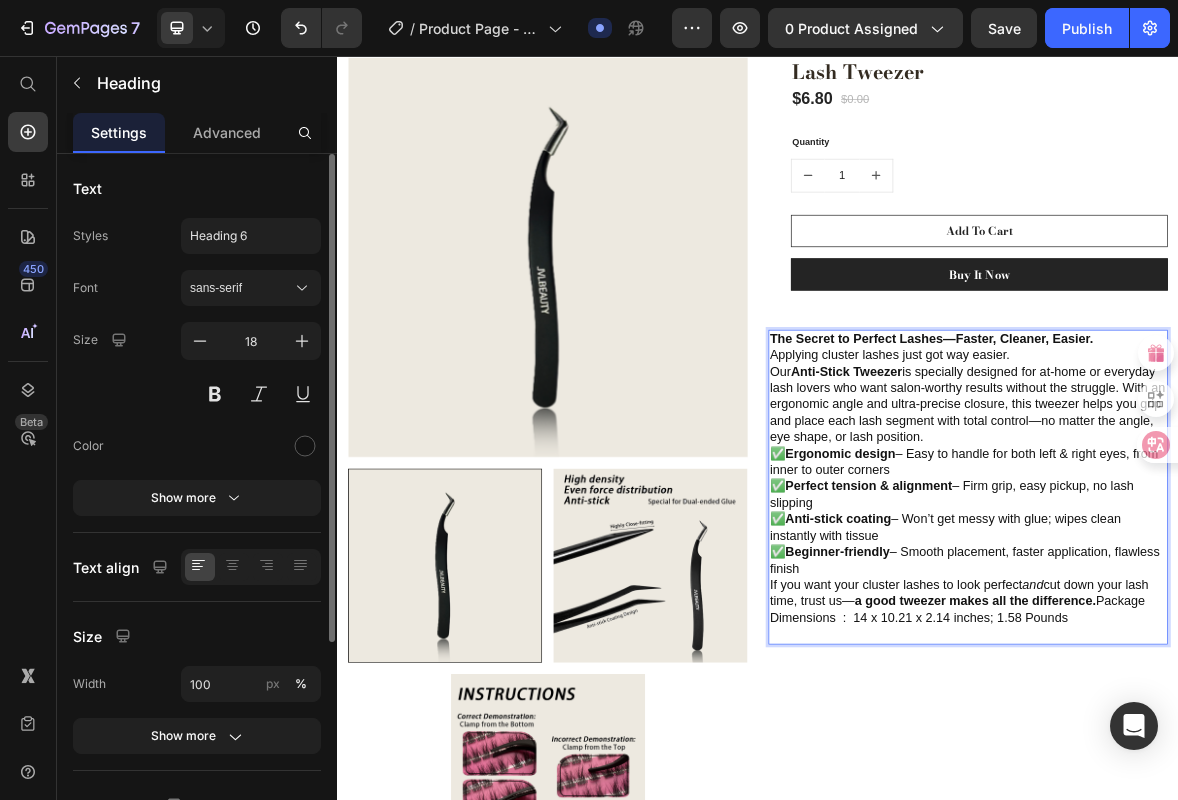 click on "The Secret to Perfect Lashes—Faster, Cleaner, Easier. Applying cluster lashes just got way easier. Our  Anti-Stick Tweezer  is specially designed for at-home or everyday lash lovers who want salon-worthy results without the struggle. With an ergonomic angle and ultra-precise closure, this tweezer helps you grip and place each lash segment with total control—no matter the angle, eye shape, or lash position. ✅  Ergonomic design  – Easy to handle for both left & right eyes, from inner to outer corners ✅  Perfect tension & alignment  – Firm grip, easy pickup, no lash slipping ✅  Anti-stick coating  – Won’t get messy with glue; wipes clean instantly with tissue ✅  Beginner-friendly  – Smooth placement, faster application, flawless finish If you want your cluster lashes to look perfect  and  cut down your lash time, trust us— a good tweezer makes all the difference. Package Dimensions ‏ : ‎ 14 x 10.21 x 2.14 inches; 1.58 Pounds" at bounding box center (1237, 671) 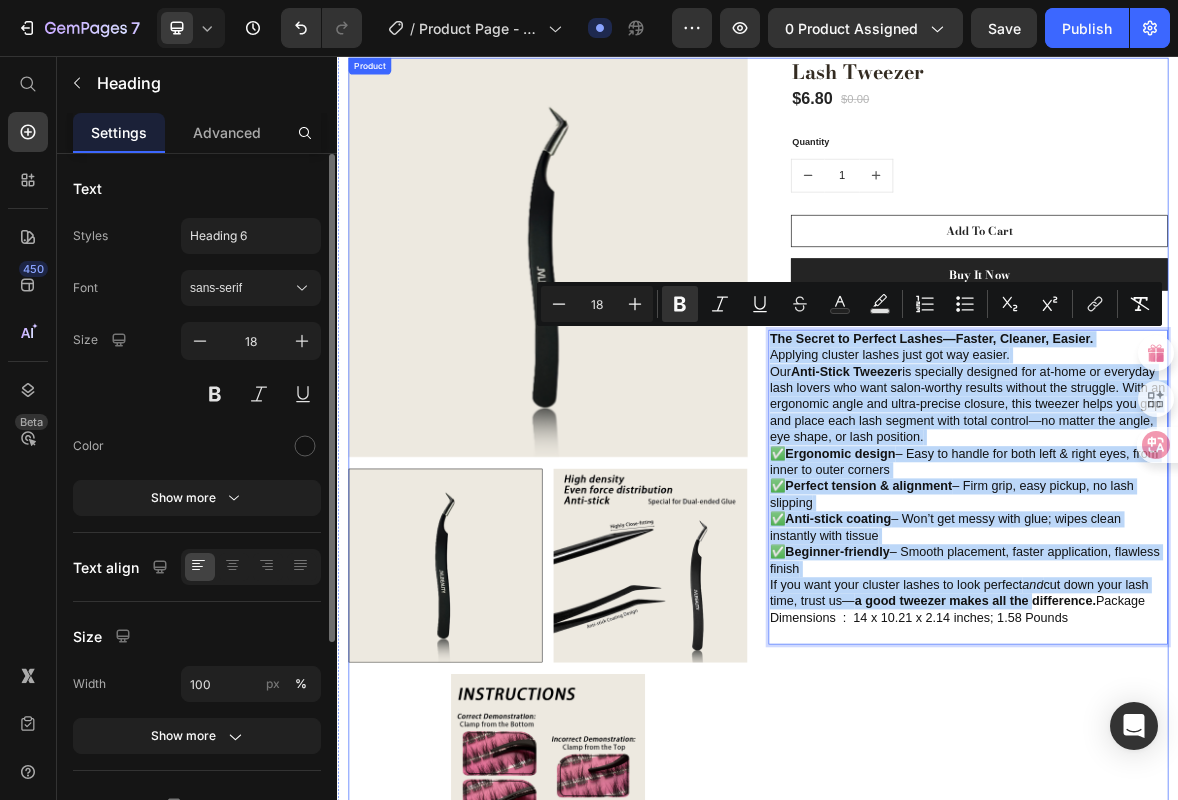 drag, startPoint x: 1402, startPoint y: 830, endPoint x: 1093, endPoint y: 354, distance: 567.5007 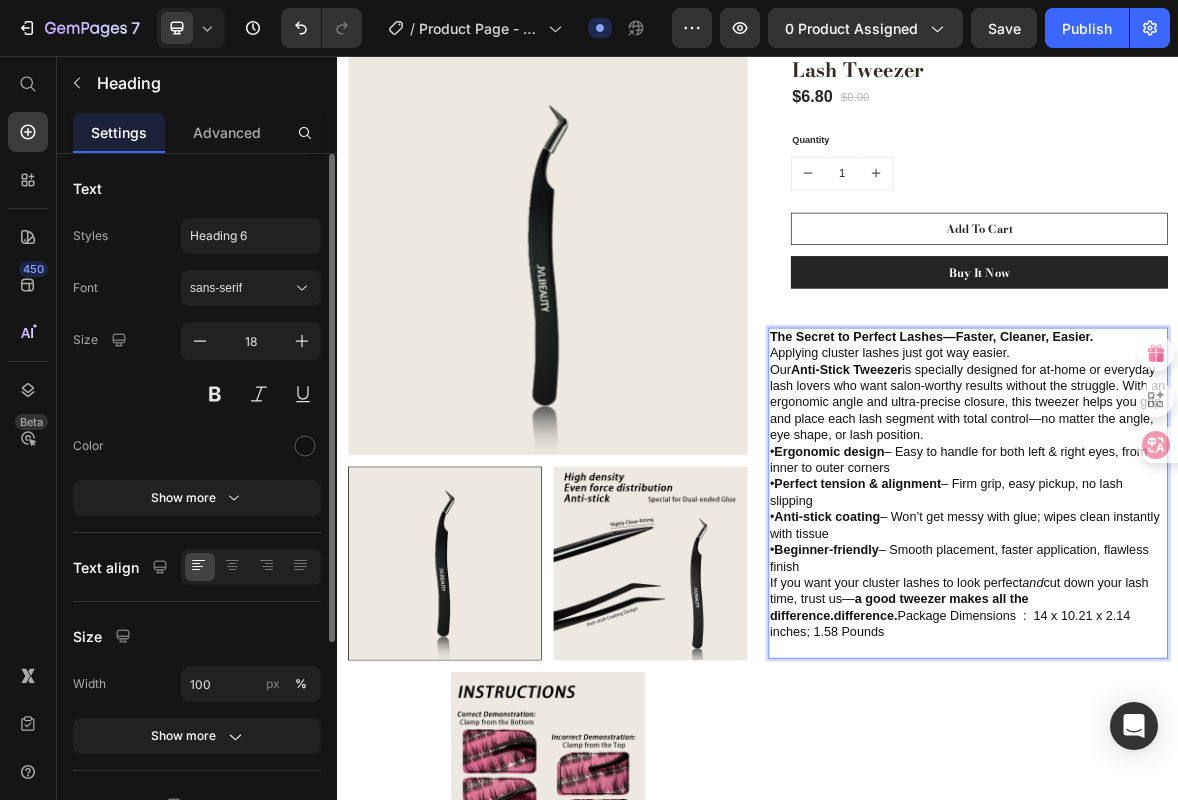 scroll, scrollTop: 122, scrollLeft: 0, axis: vertical 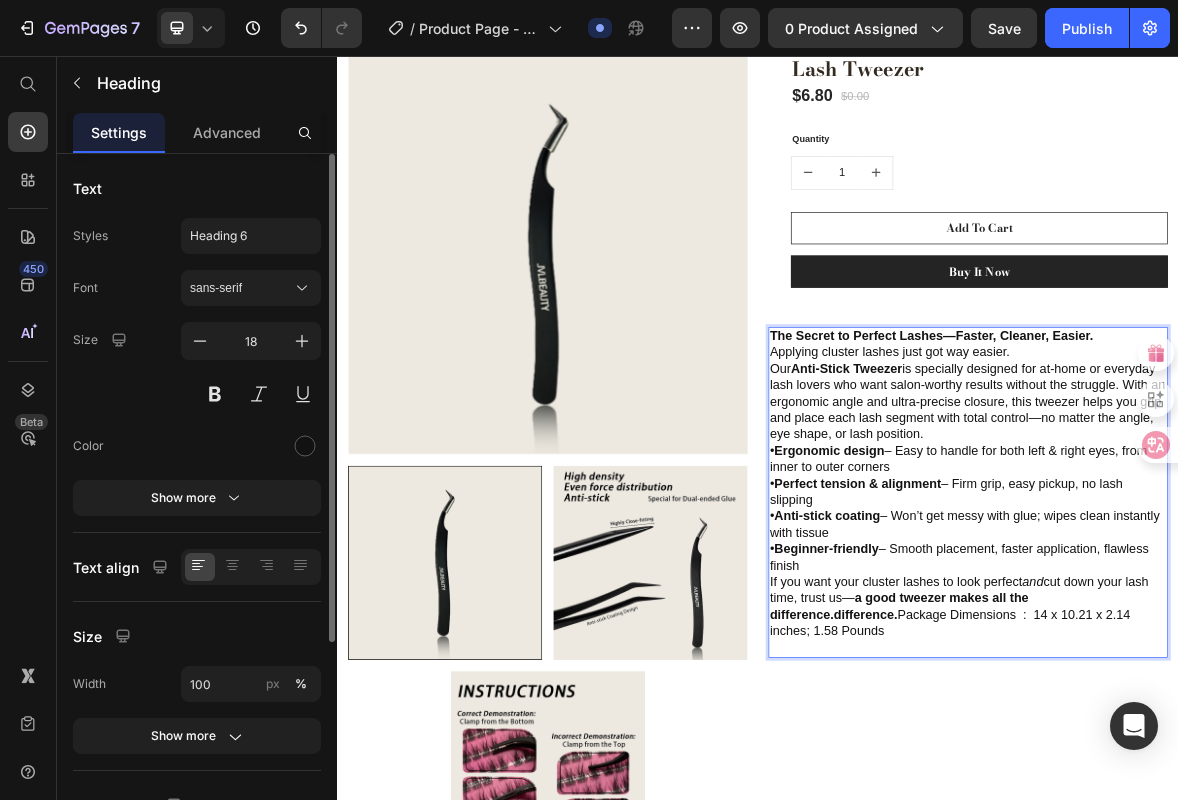 click on "The Secret to Perfect Lashes—Faster, Cleaner, Easier." at bounding box center (1184, 456) 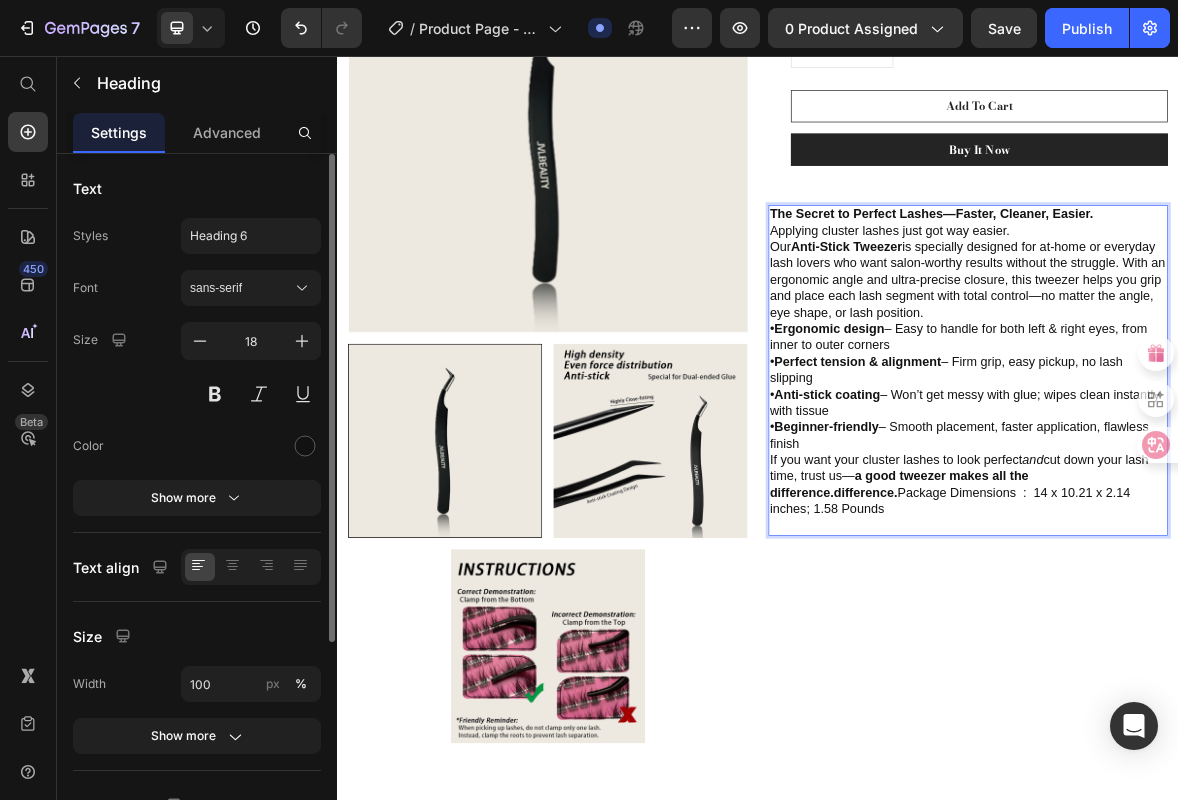 scroll, scrollTop: 297, scrollLeft: 0, axis: vertical 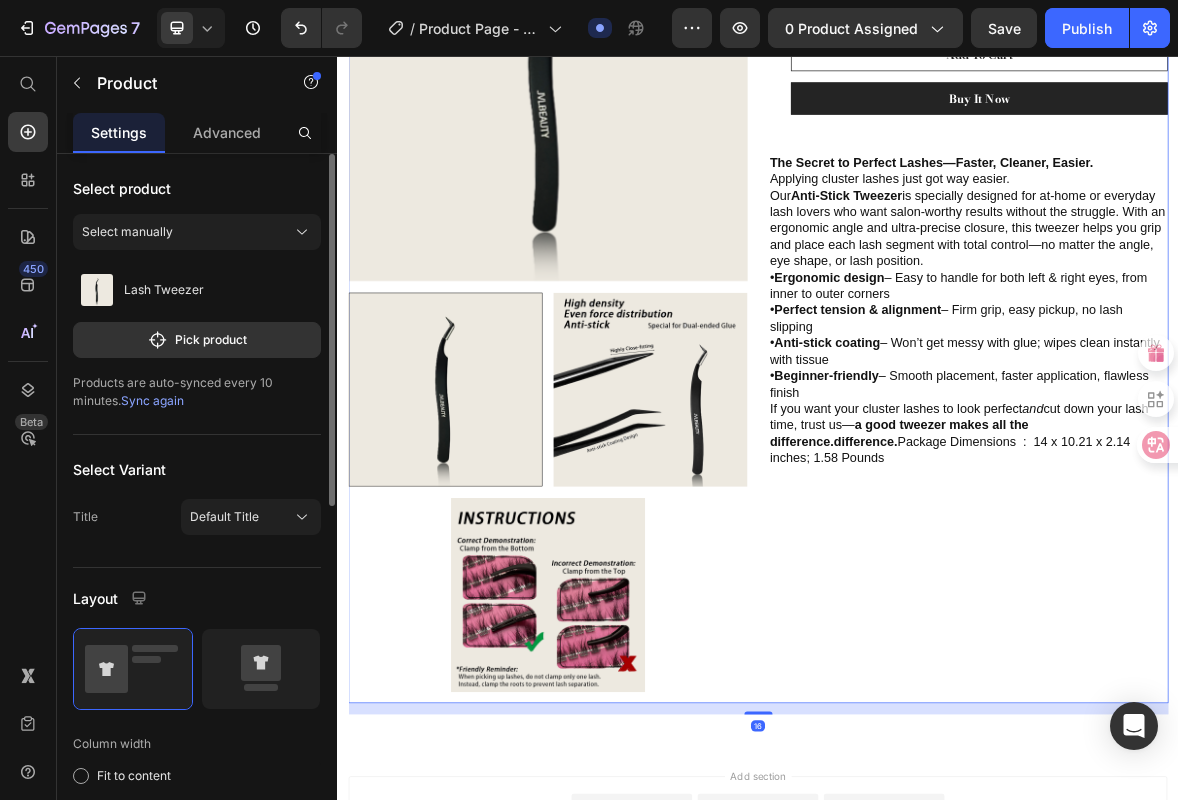 click on "Lash Tweezer (P) Title $6.80 (P) Price $0.00 (P) Price Row Quantity Text block 1 (P) Quantity Add To Cart (P) Cart Button Buy it now (P) Dynamic Checkout Row ⁠⁠⁠⁠⁠⁠⁠ The Secret to Perfect Lashes—Faster, Cleaner, Easier. Applying cluster lashes just got way easier. Our  Anti-Stick Tweezer  is specially designed for at-home or everyday lash lovers who want salon-worthy results without the struggle. With an ergonomic angle and ultra-precise closure, this tweezer helps you grip and place each lash segment with total control—no matter the angle, eye shape, or lash position. •  Ergonomic design  – Easy to handle for both left & right eyes, from inner to outer corners •  Perfect tension & alignment  – Firm grip, easy pickup, no lash slipping •  Anti-stick coating  – Won’t get messy with glue; wipes clean instantly with tissue •  Beginner-friendly  – Smooth placement, faster application, flawless finish If you want your cluster lashes to look perfect  and   Heading" at bounding box center [1237, 394] 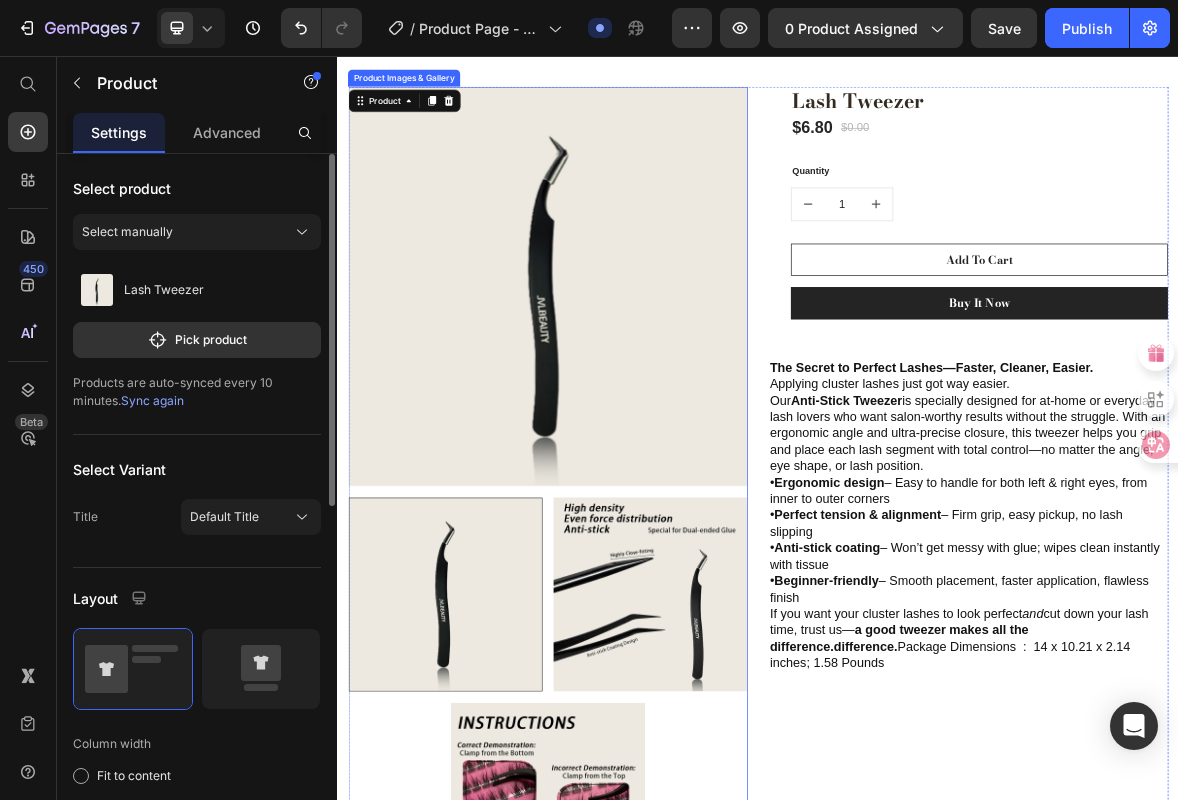 scroll, scrollTop: 0, scrollLeft: 0, axis: both 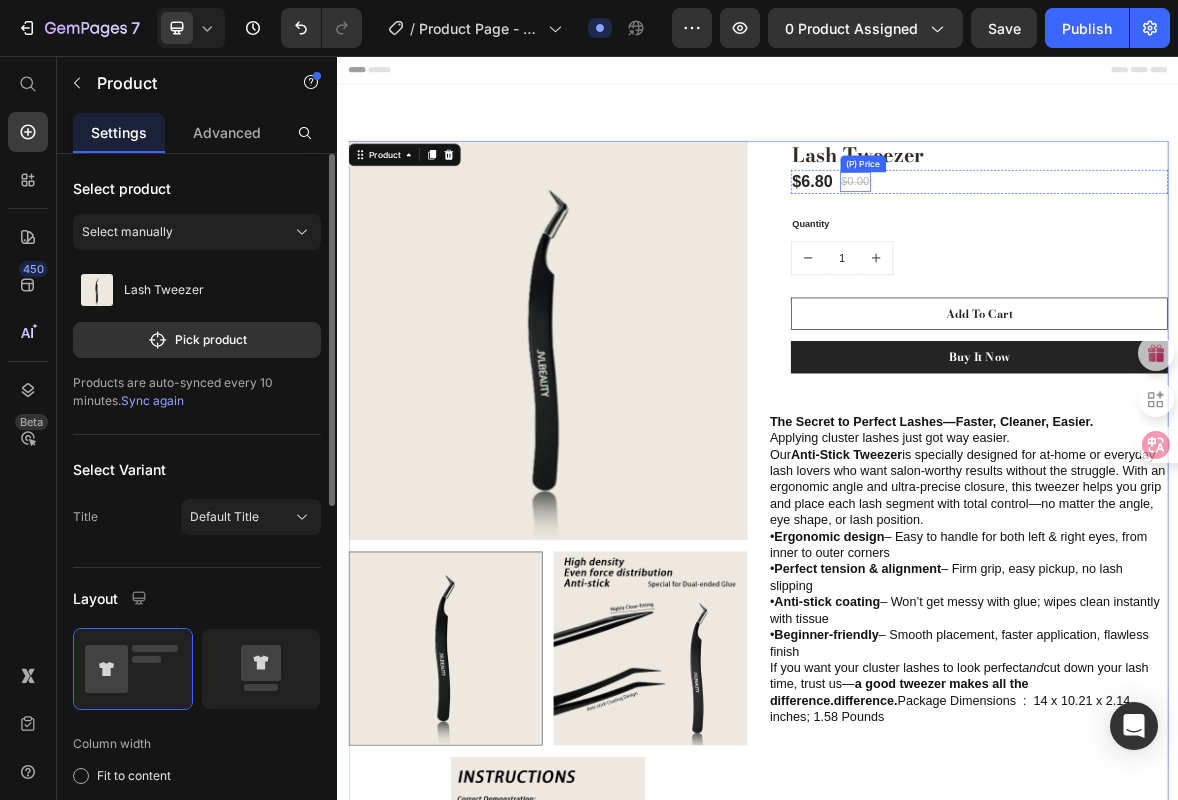 click on "$0.00" at bounding box center (1076, 236) 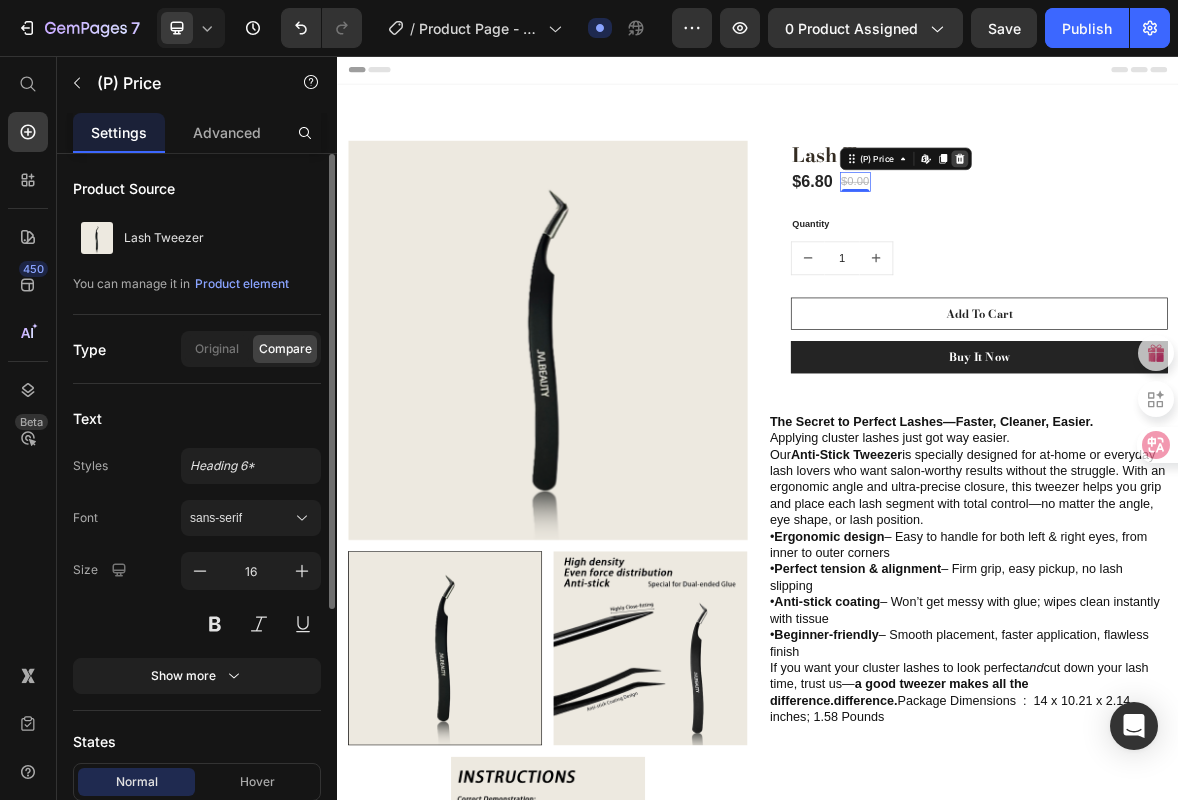 click 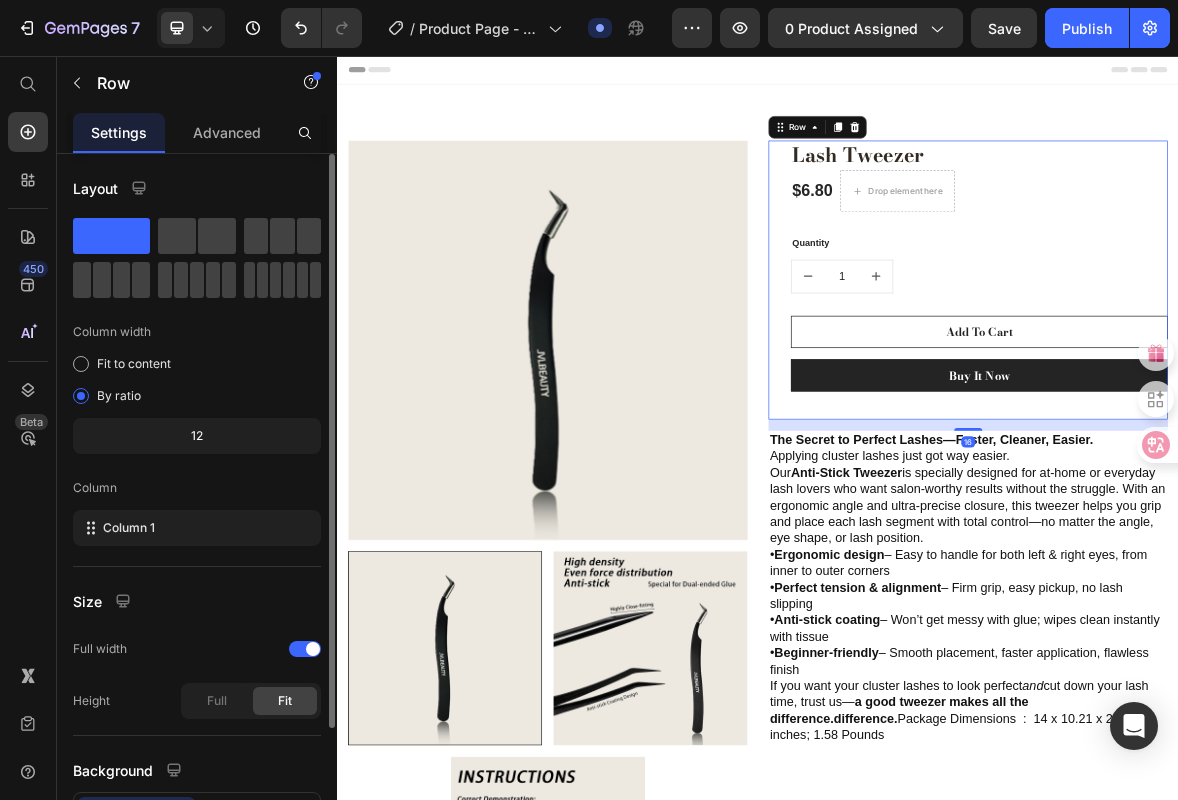 click on "Lash Tweezer (P) Title $6.80 (P) Price
Drop element here Row Quantity Text block 1 (P) Quantity Add To Cart (P) Cart Button Buy it now (P) Dynamic Checkout" at bounding box center [1253, 376] 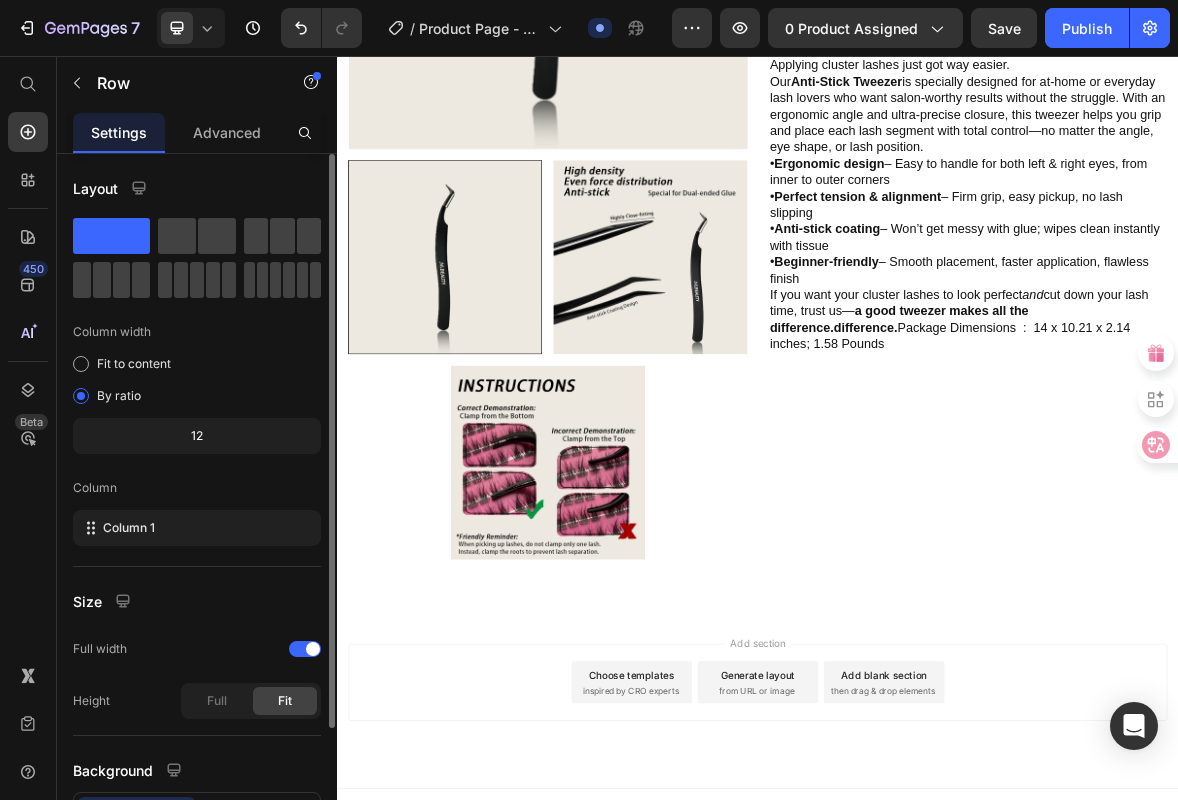 scroll, scrollTop: 568, scrollLeft: 0, axis: vertical 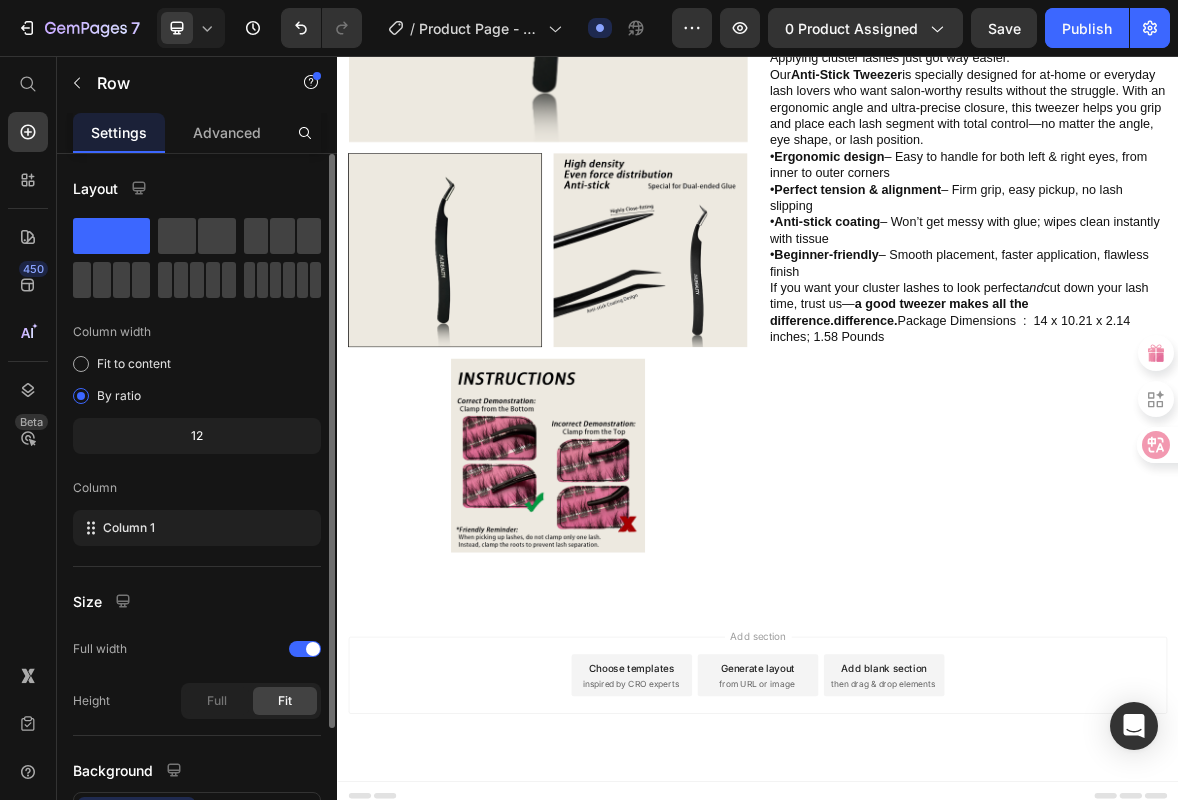 click on "Add section Choose templates inspired by CRO experts Generate layout from URL or image Add blank section then drag & drop elements" at bounding box center [937, 940] 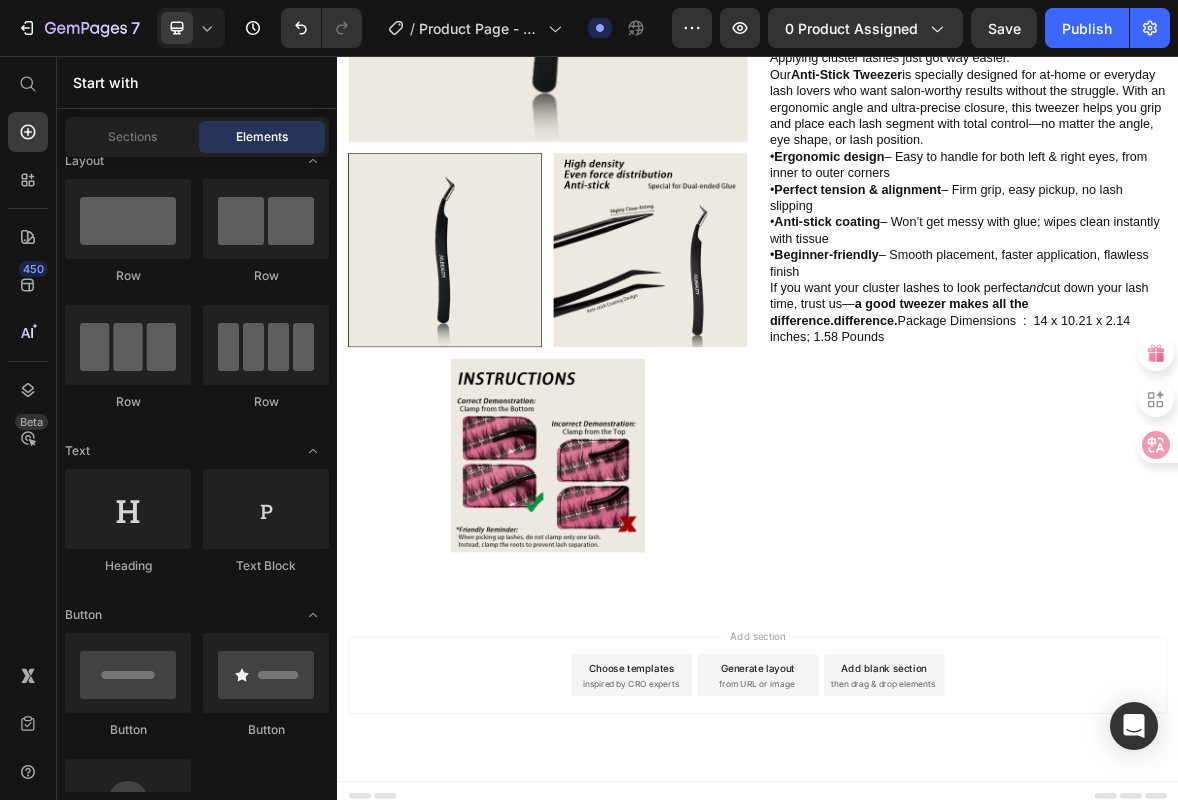 click on "Add blank section then drag & drop elements" at bounding box center [1117, 940] 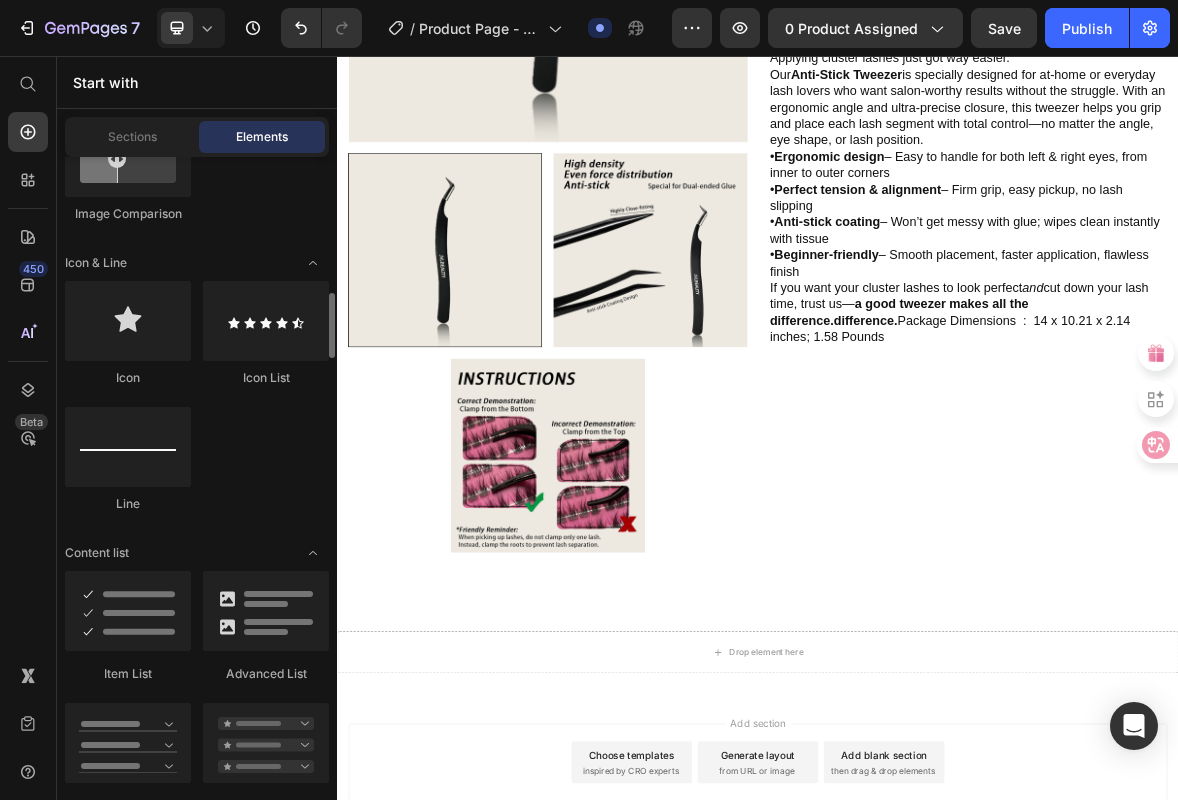 scroll, scrollTop: 2622, scrollLeft: 0, axis: vertical 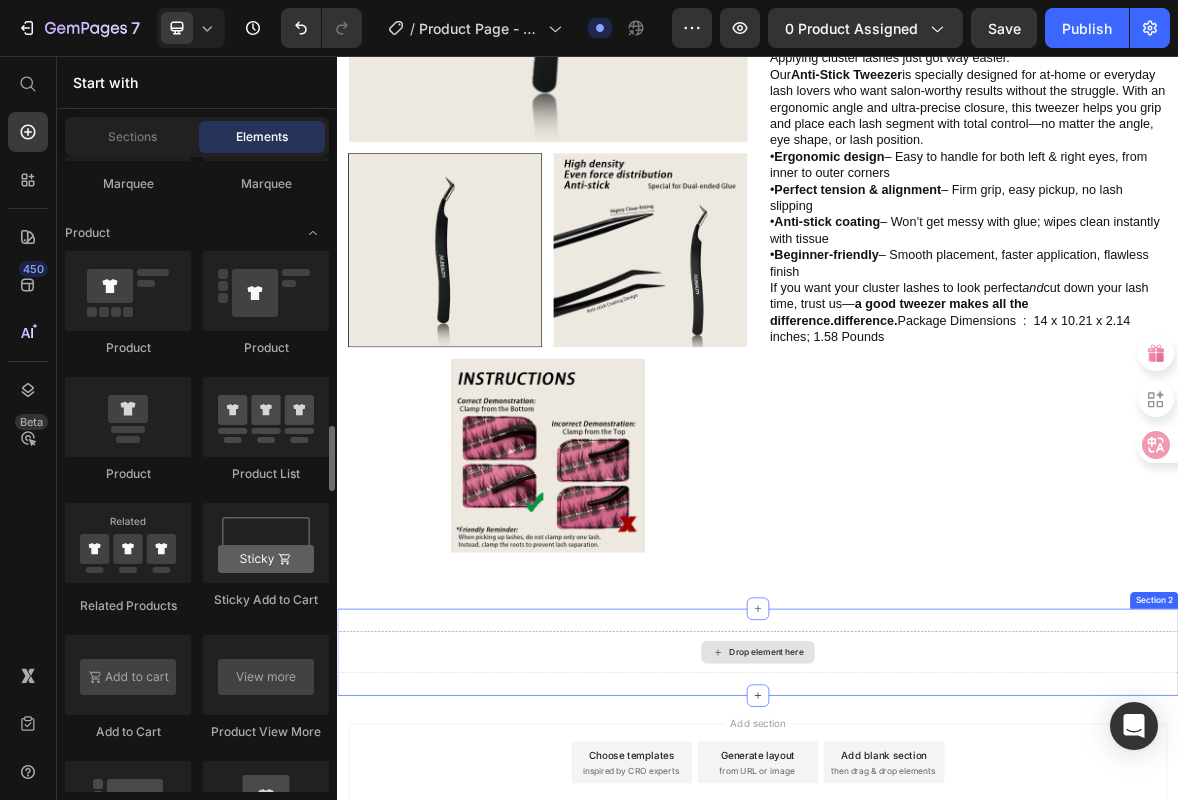 click on "Drop element here" at bounding box center [937, 907] 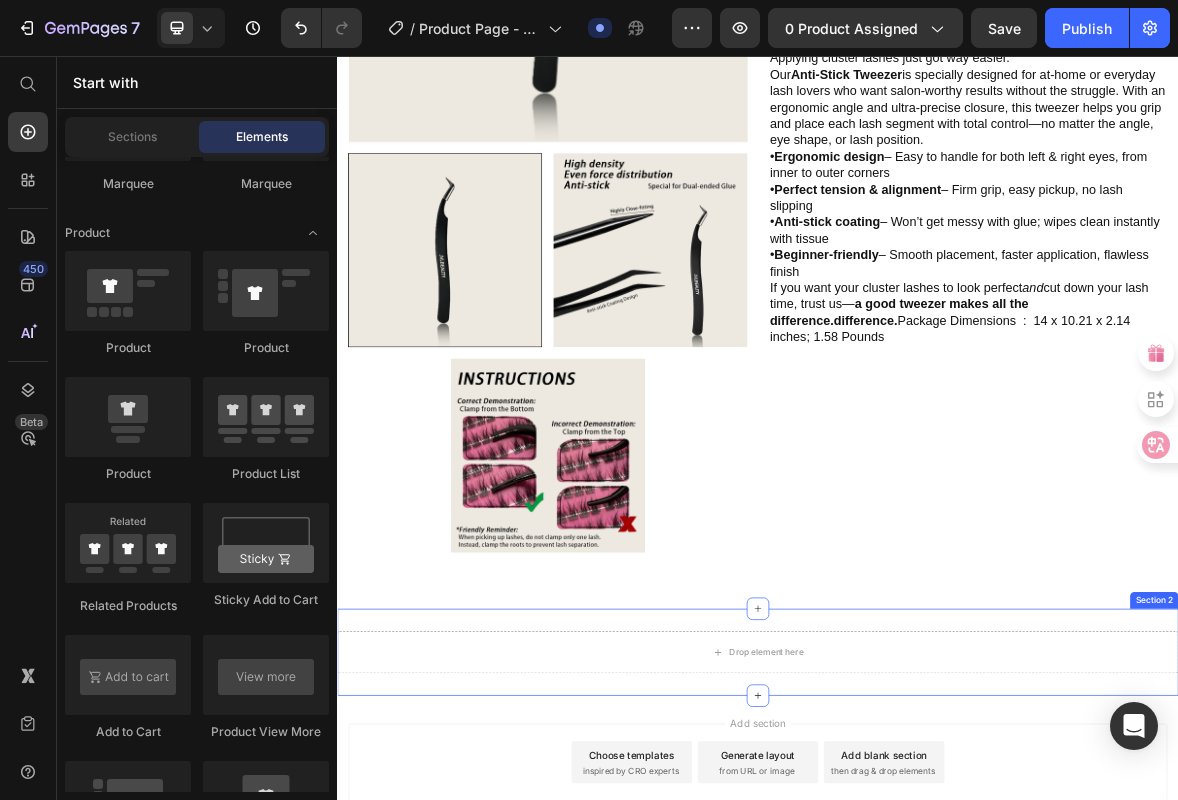 click on "Drop element here Section 2" at bounding box center (937, 907) 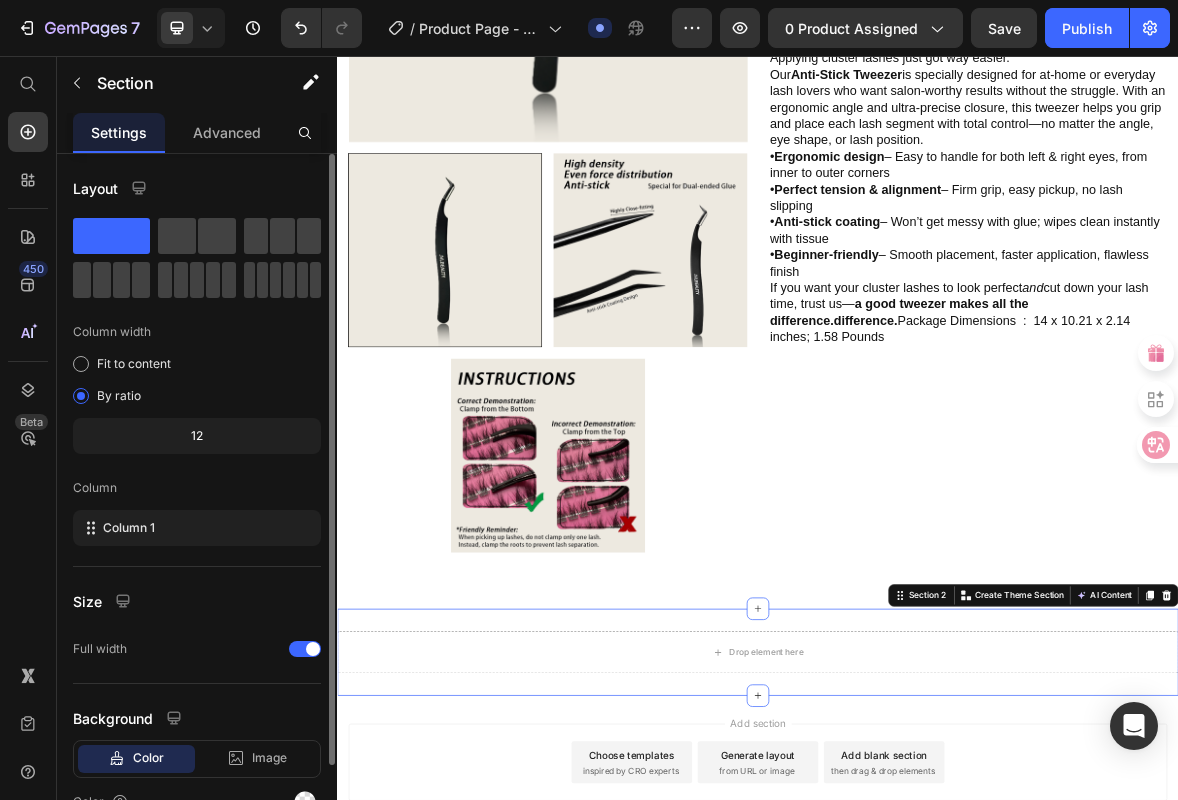 scroll, scrollTop: 105, scrollLeft: 0, axis: vertical 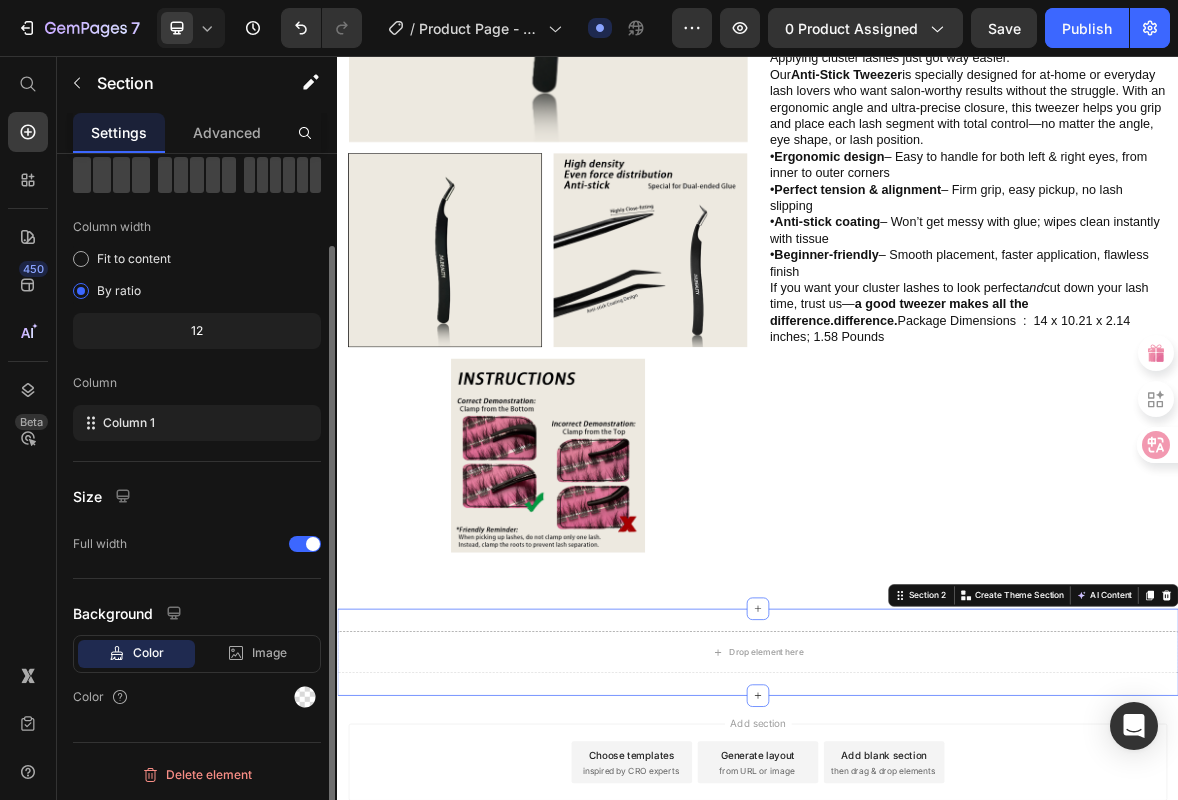 click on "Delete element" at bounding box center [197, 766] 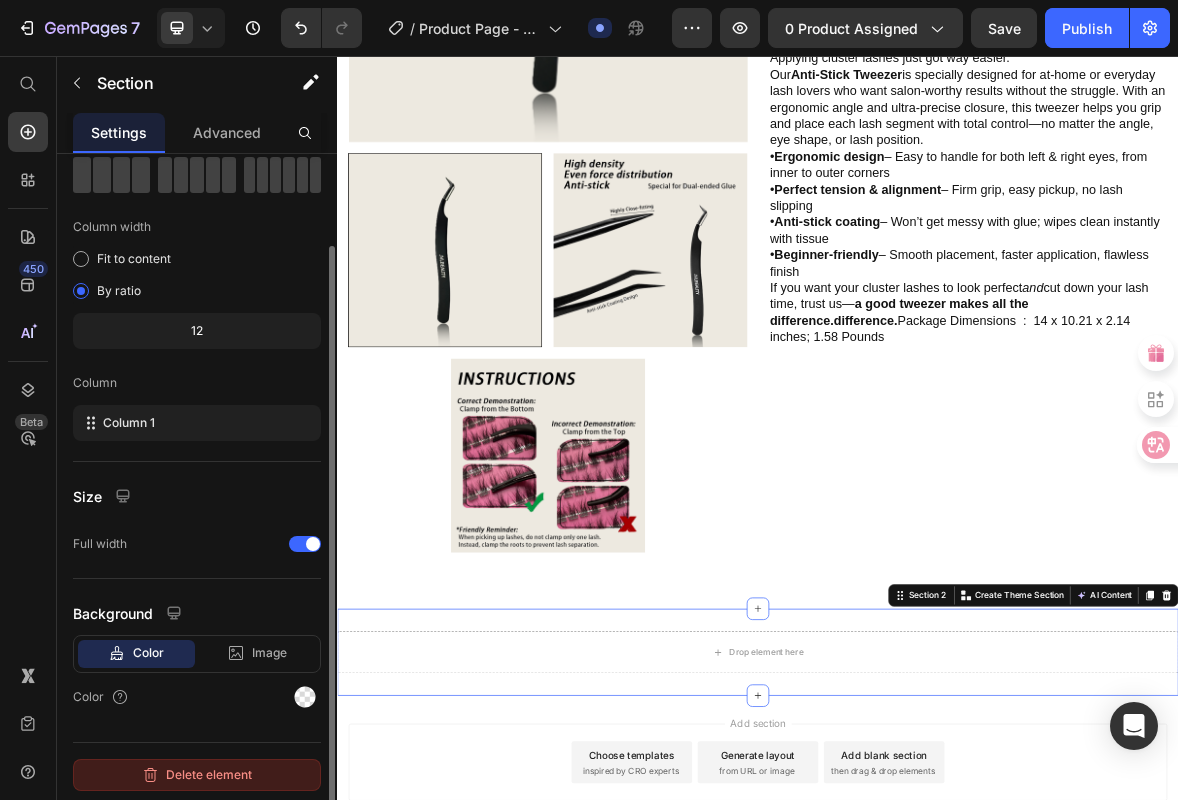 click on "Delete element" at bounding box center [197, 775] 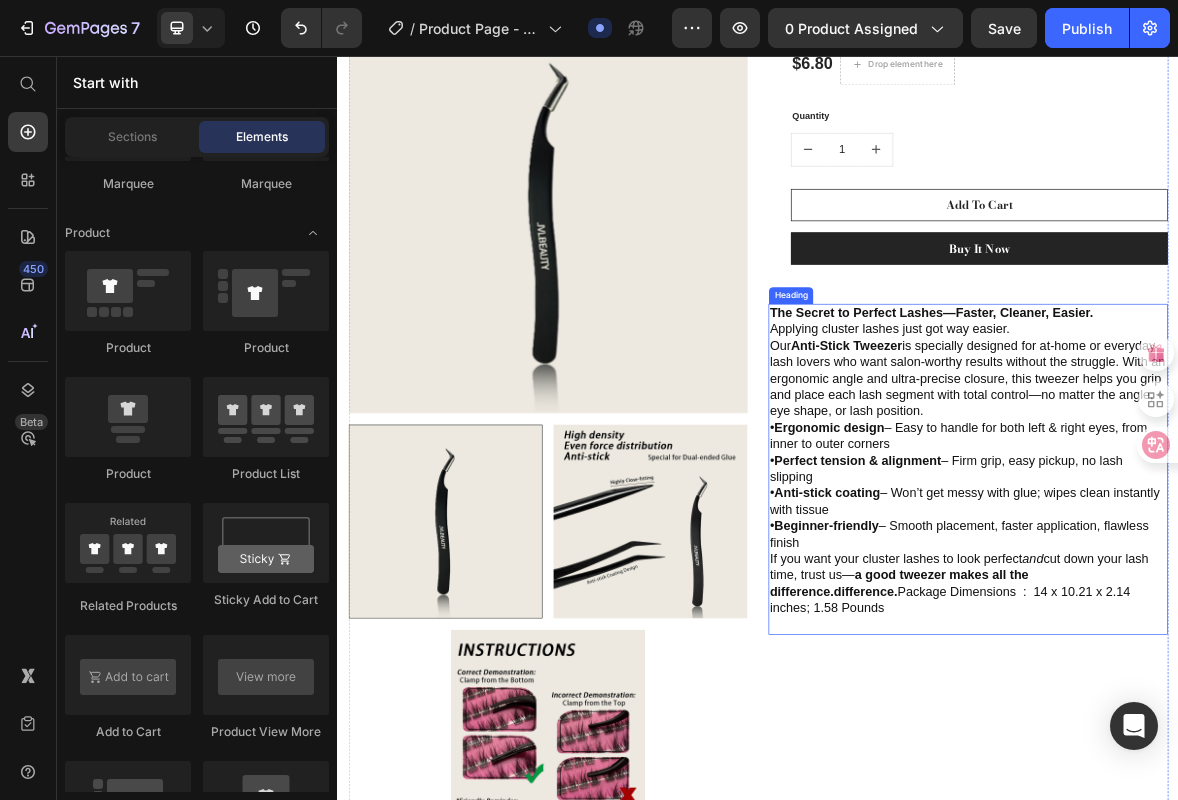 scroll, scrollTop: 0, scrollLeft: 0, axis: both 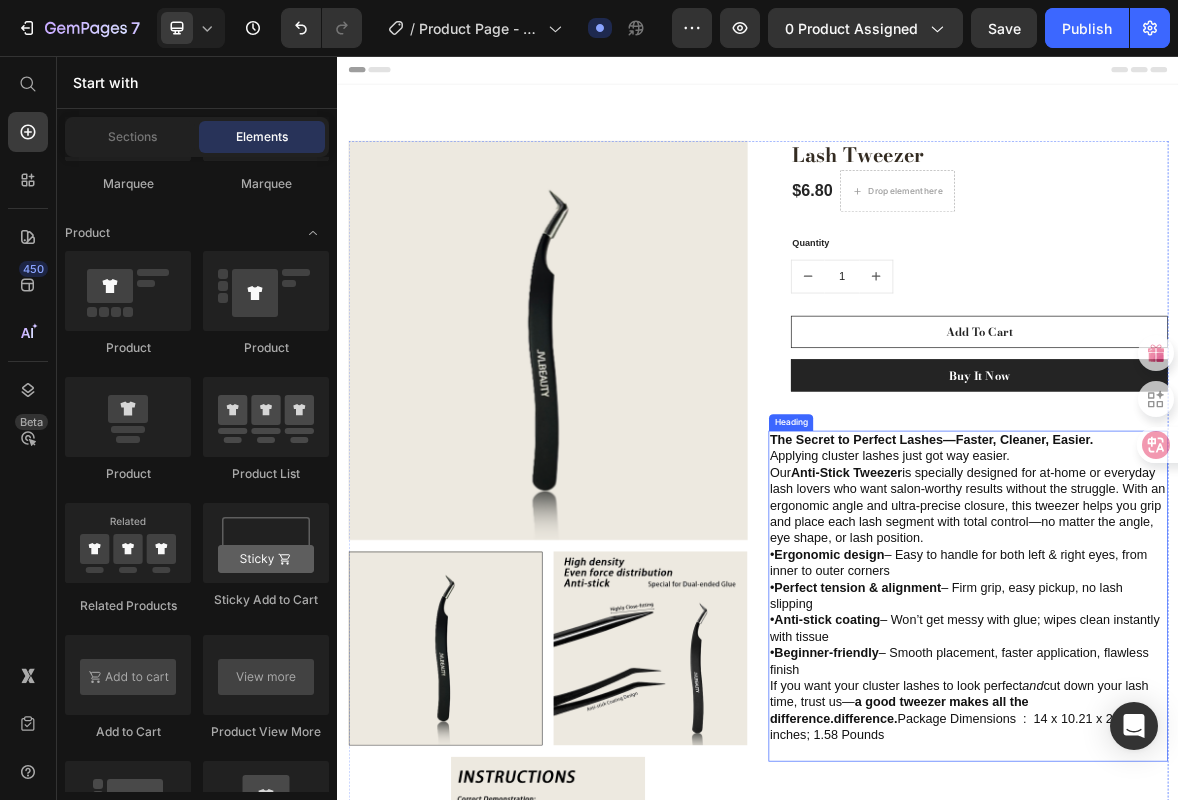 click on "⁠⁠⁠⁠⁠⁠⁠ The Secret to Perfect Lashes—Faster, Cleaner, Easier. Applying cluster lashes just got way easier. Our  Anti-Stick Tweezer  is specially designed for at-home or everyday lash lovers who want salon-worthy results without the struggle. With an ergonomic angle and ultra-precise closure, this tweezer helps you grip and place each lash segment with total control—no matter the angle, eye shape, or lash position. •  Ergonomic design  – Easy to handle for both left & right eyes, from inner to outer corners •  Perfect tension & alignment  – Firm grip, easy pickup, no lash slipping •  Anti-stick coating  – Won’t get messy with glue; wipes clean instantly with tissue •  Beginner-friendly  – Smooth placement, faster application, flawless finish If you want your cluster lashes to look perfect  and  cut down your lash time, trust us— a good tweezer makes all the difference.difference. Package Dimensions ‏ : ‎ 14 x 10.21 x 2.14 inches; 1.58 Pounds" at bounding box center (1237, 827) 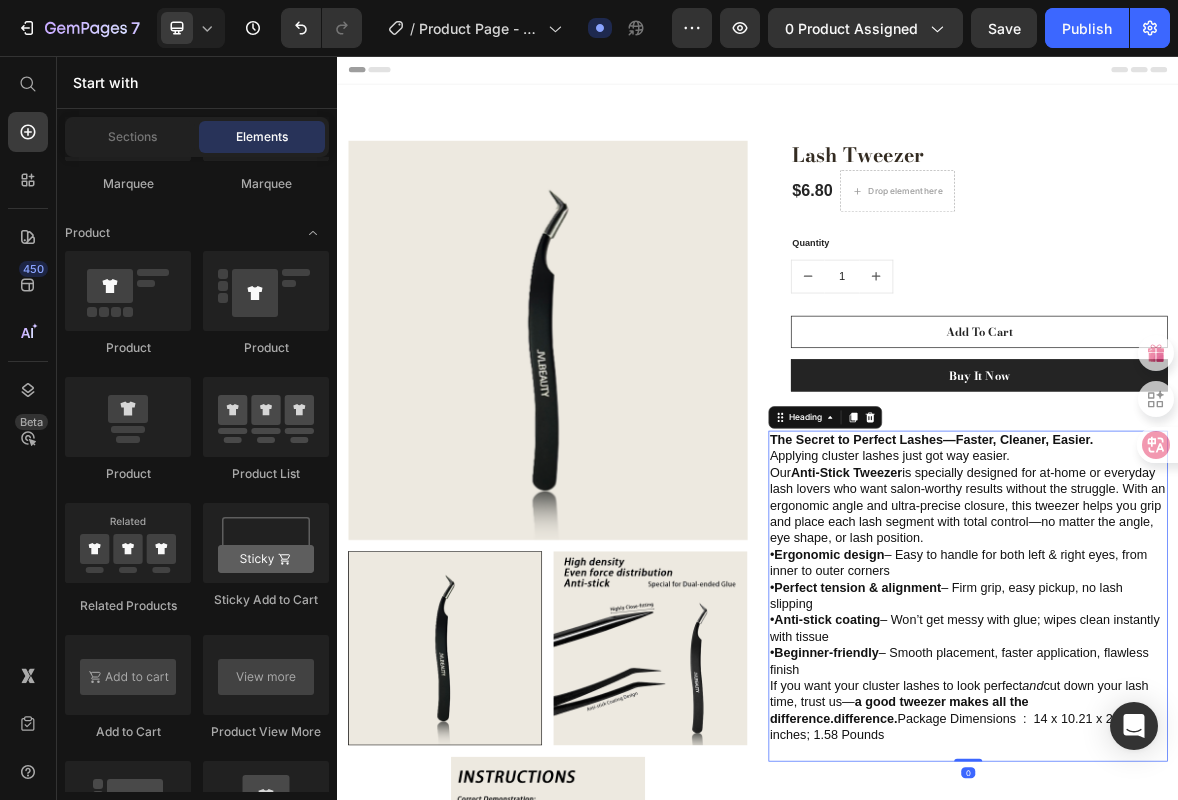 scroll, scrollTop: 0, scrollLeft: 0, axis: both 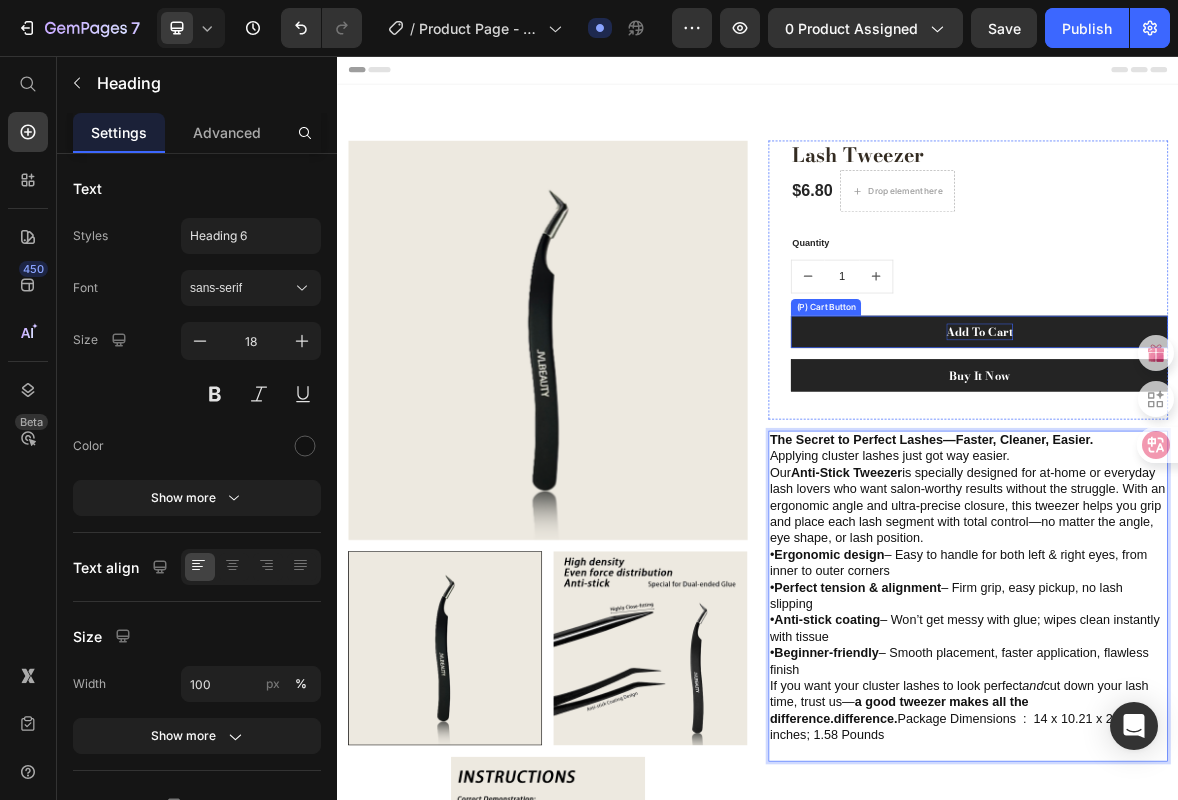click on "Add To Cart" at bounding box center (1253, 450) 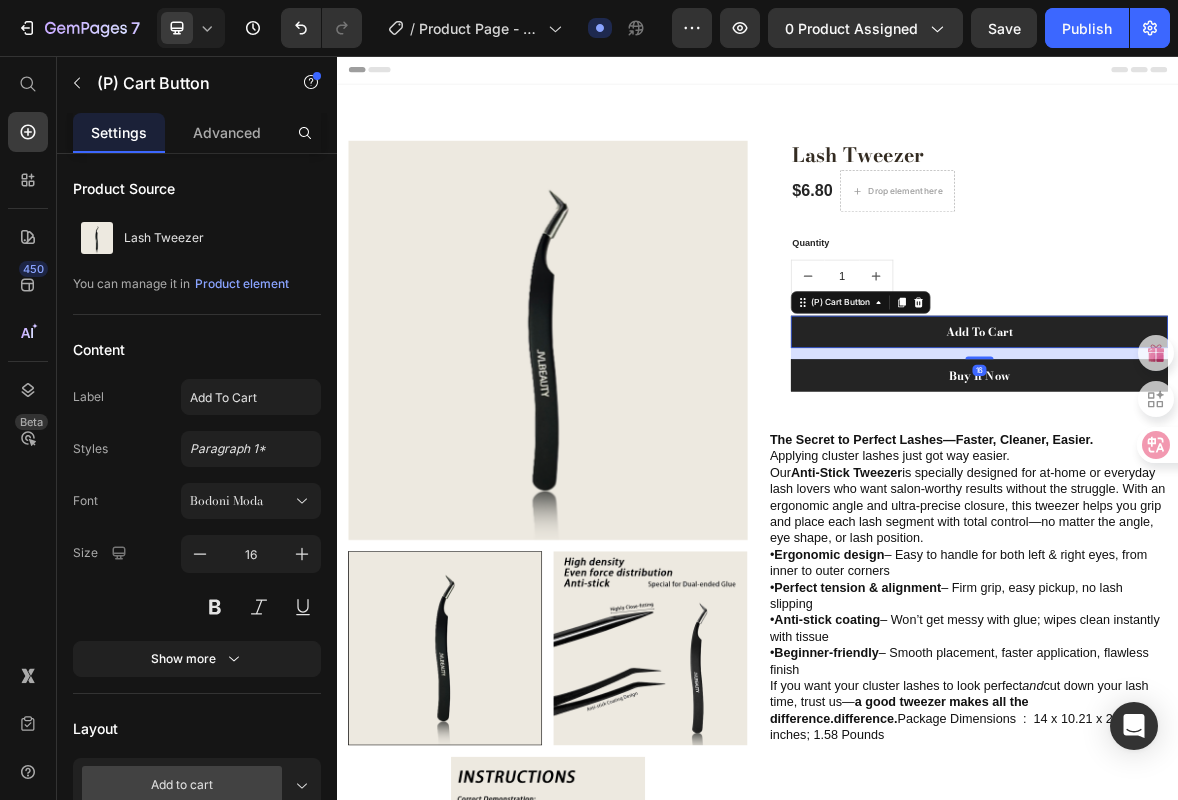 click on "Add To Cart" at bounding box center [1253, 450] 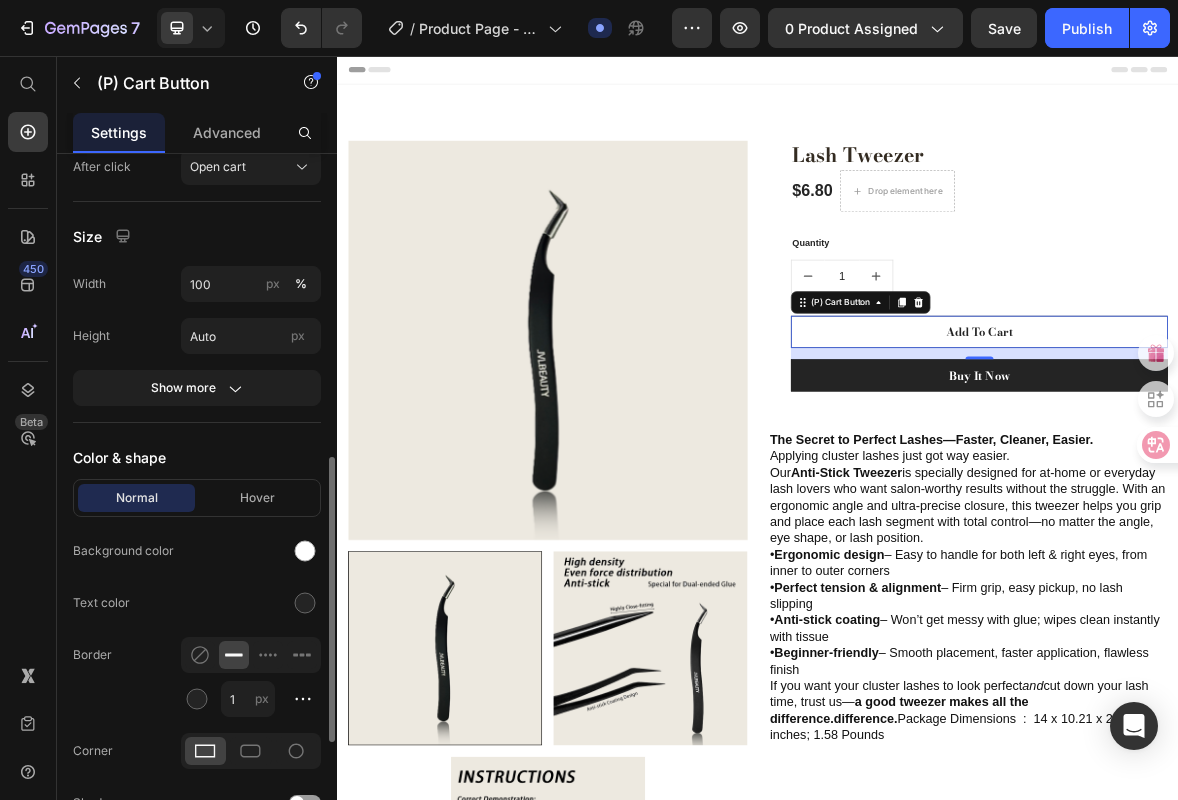 scroll, scrollTop: 901, scrollLeft: 0, axis: vertical 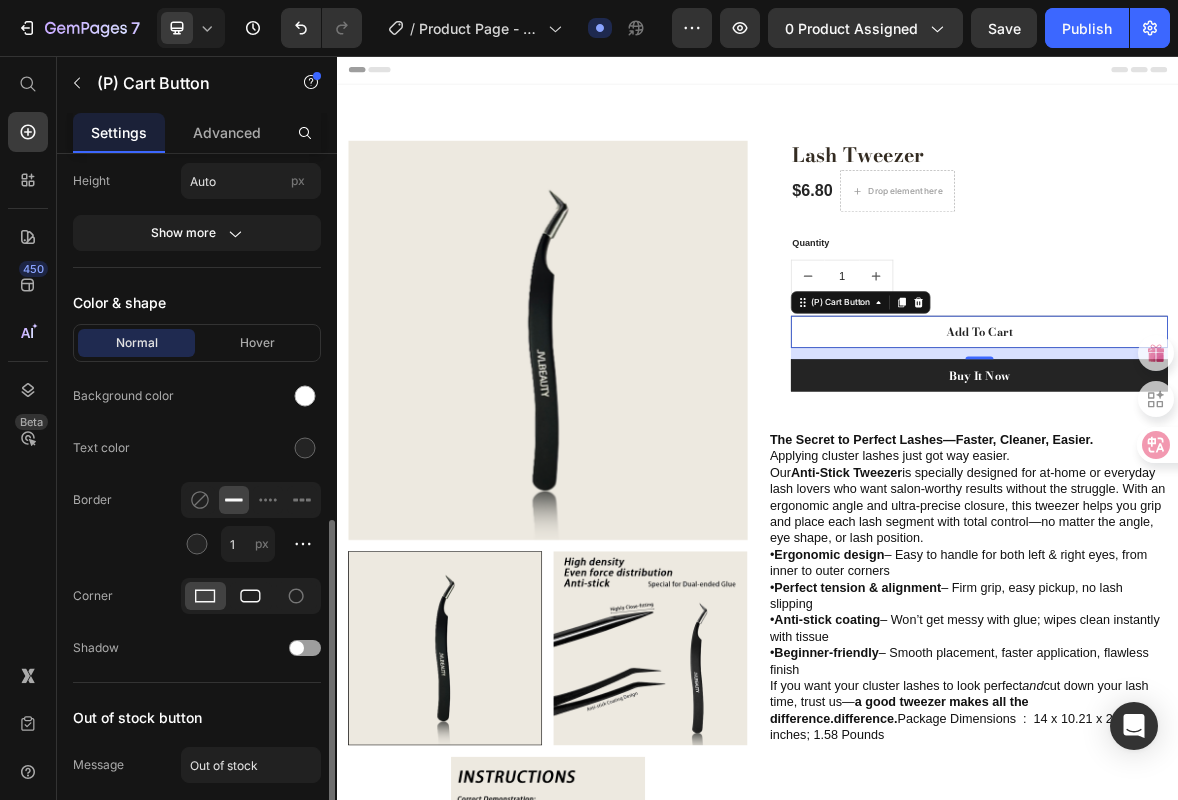 click 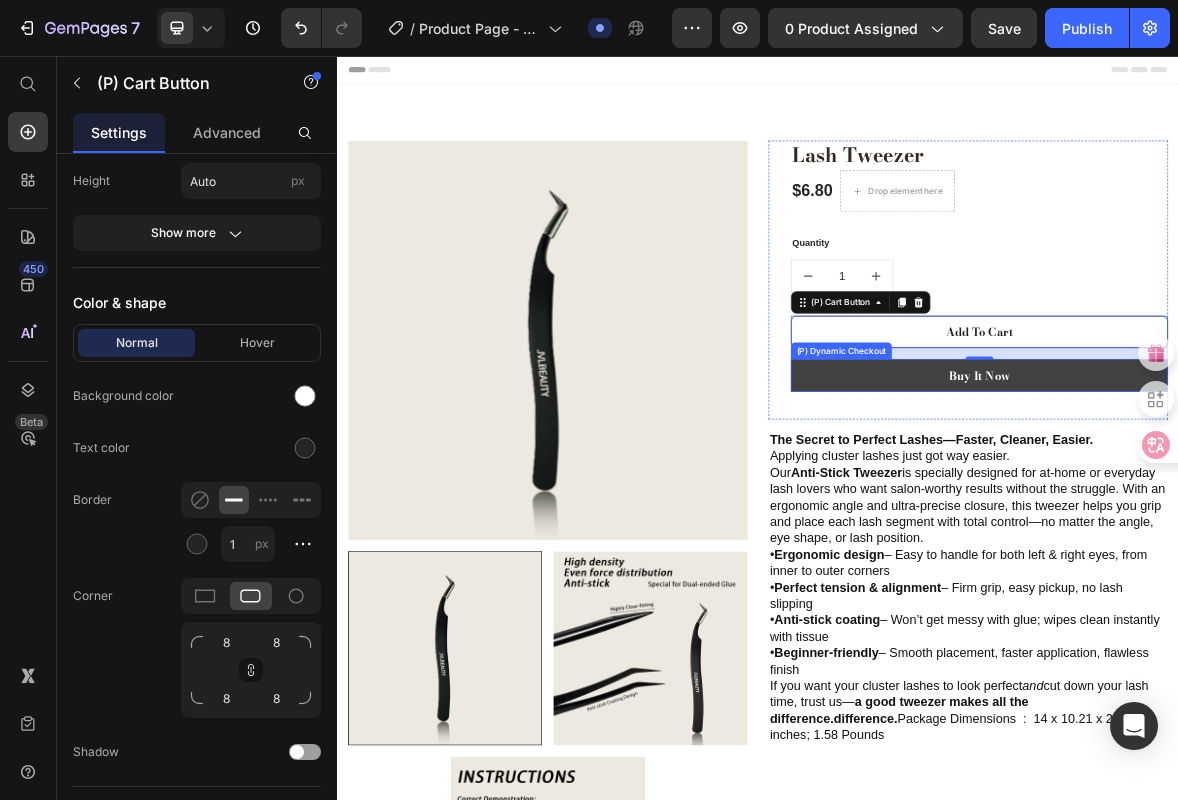 click on "Buy it now" at bounding box center [1253, 512] 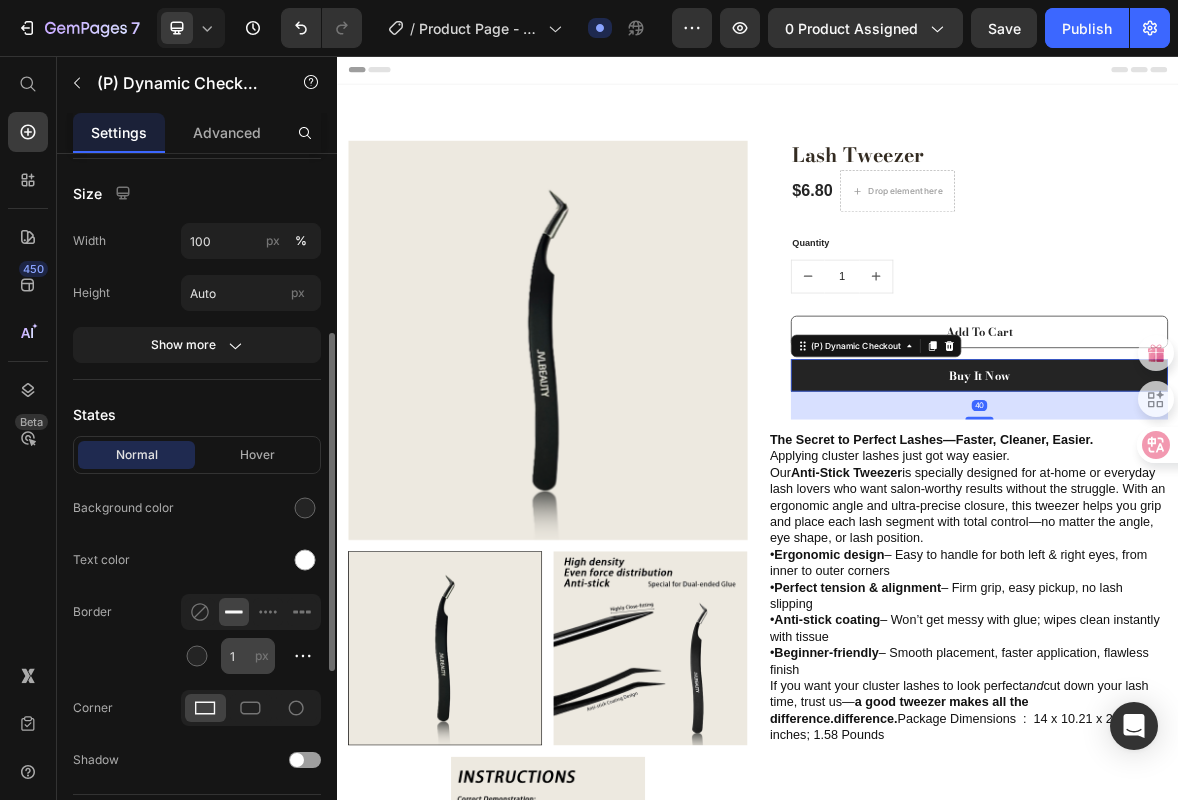 scroll, scrollTop: 398, scrollLeft: 0, axis: vertical 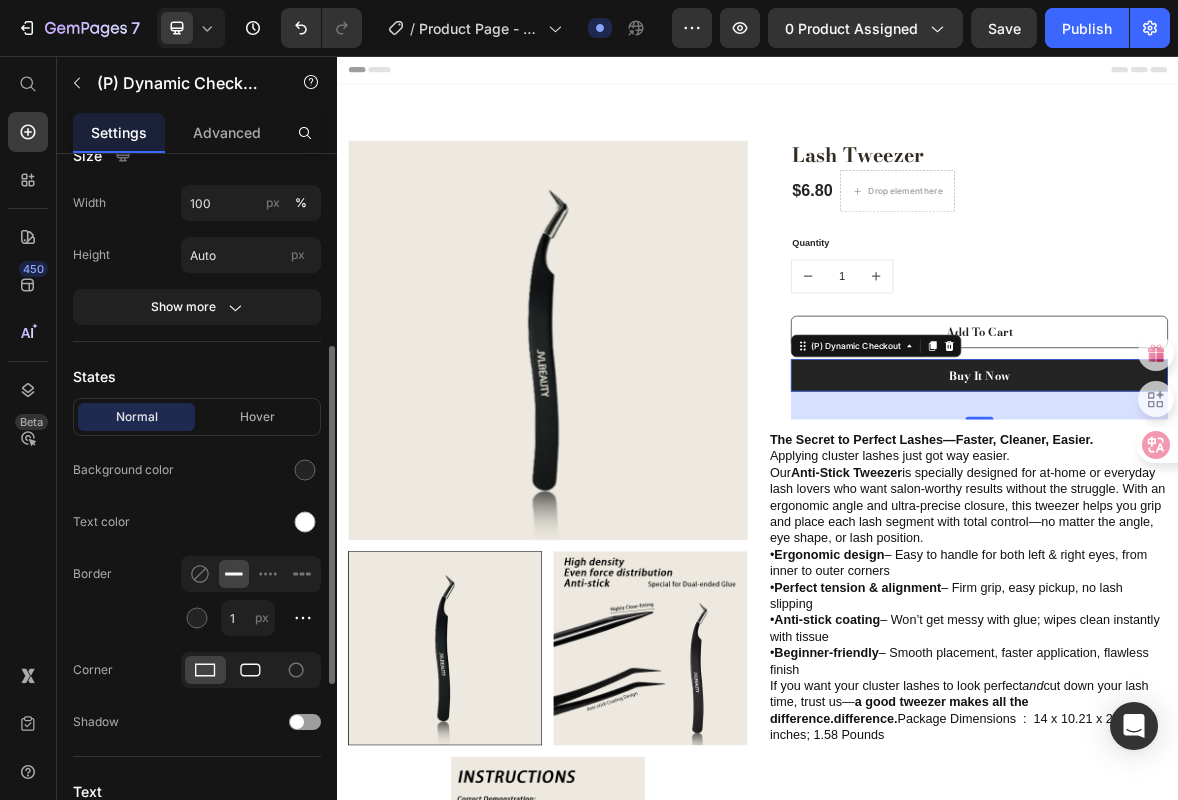 click 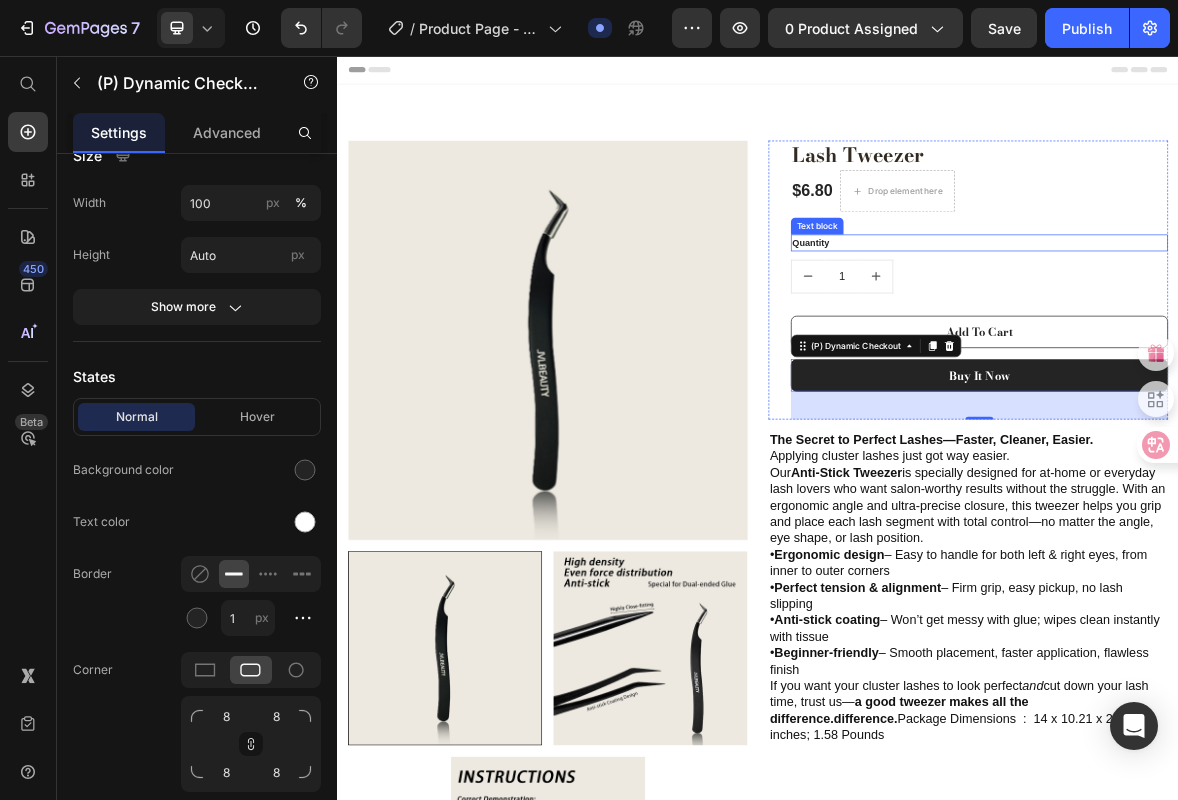 click on "Quantity" at bounding box center (1253, 323) 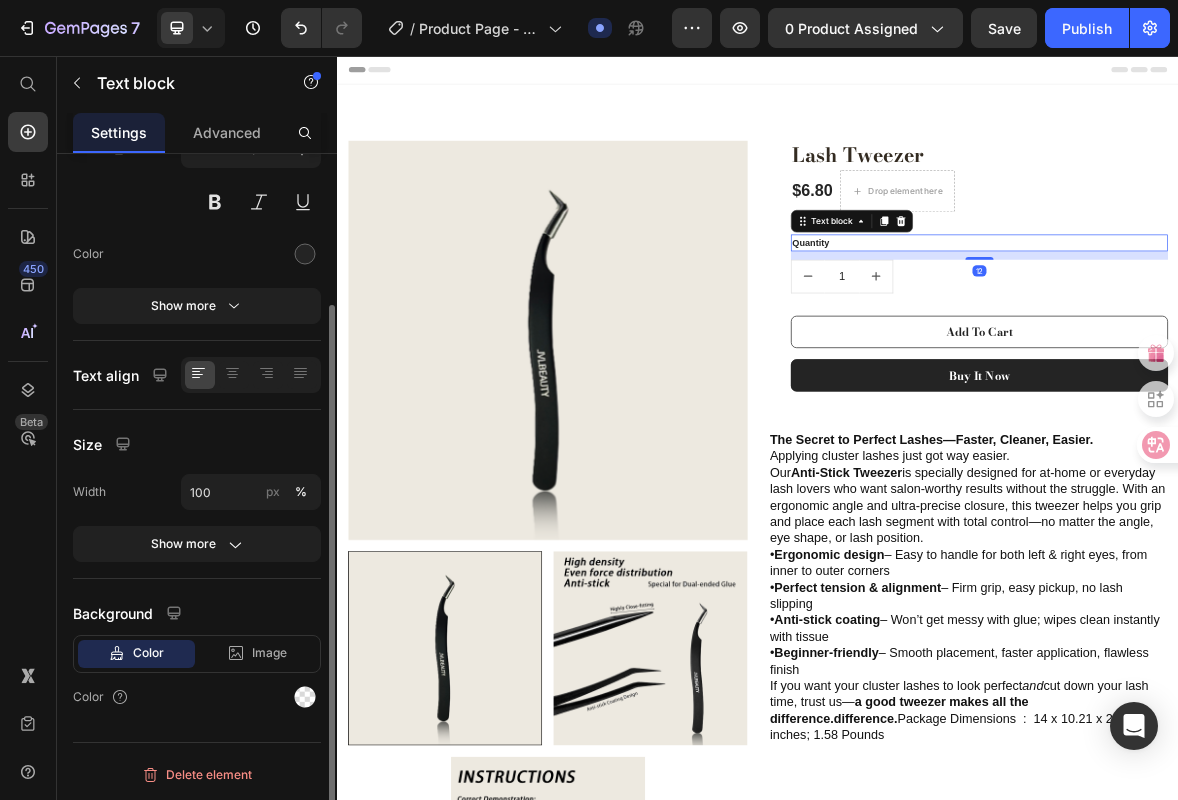 scroll, scrollTop: 0, scrollLeft: 0, axis: both 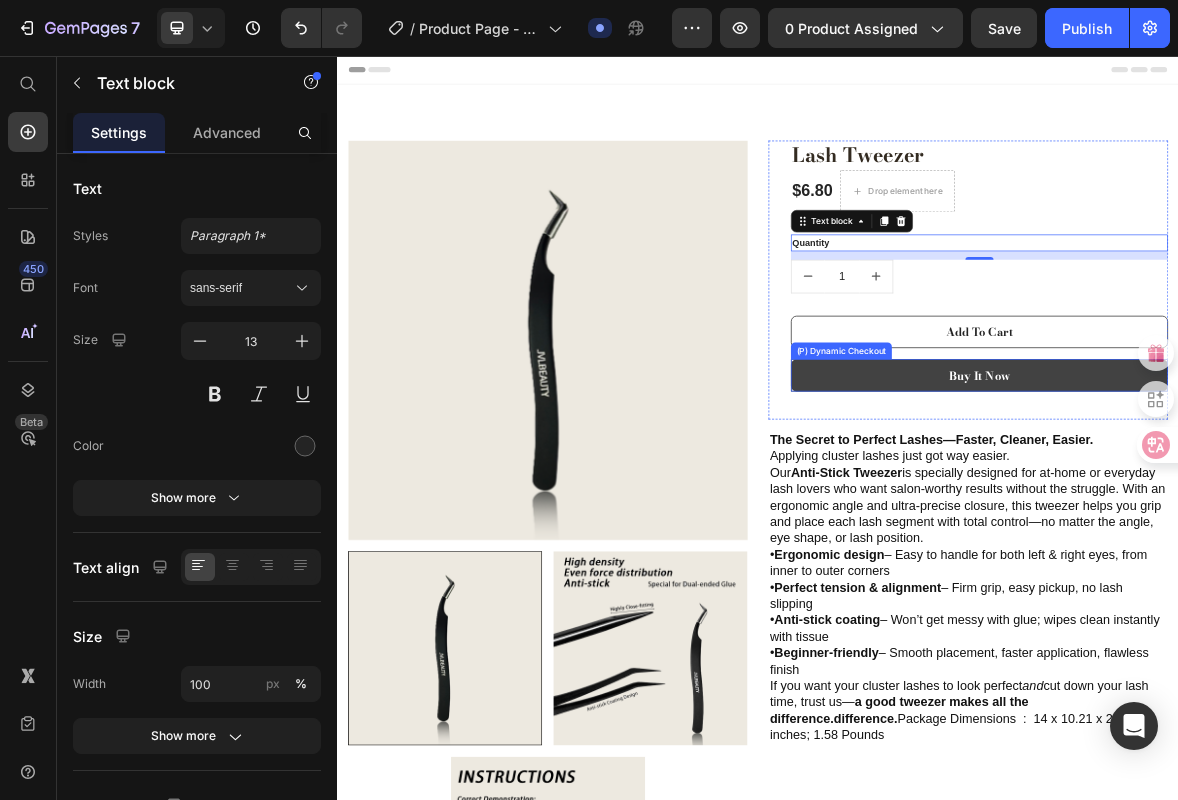 click on "Buy it now" at bounding box center (1253, 512) 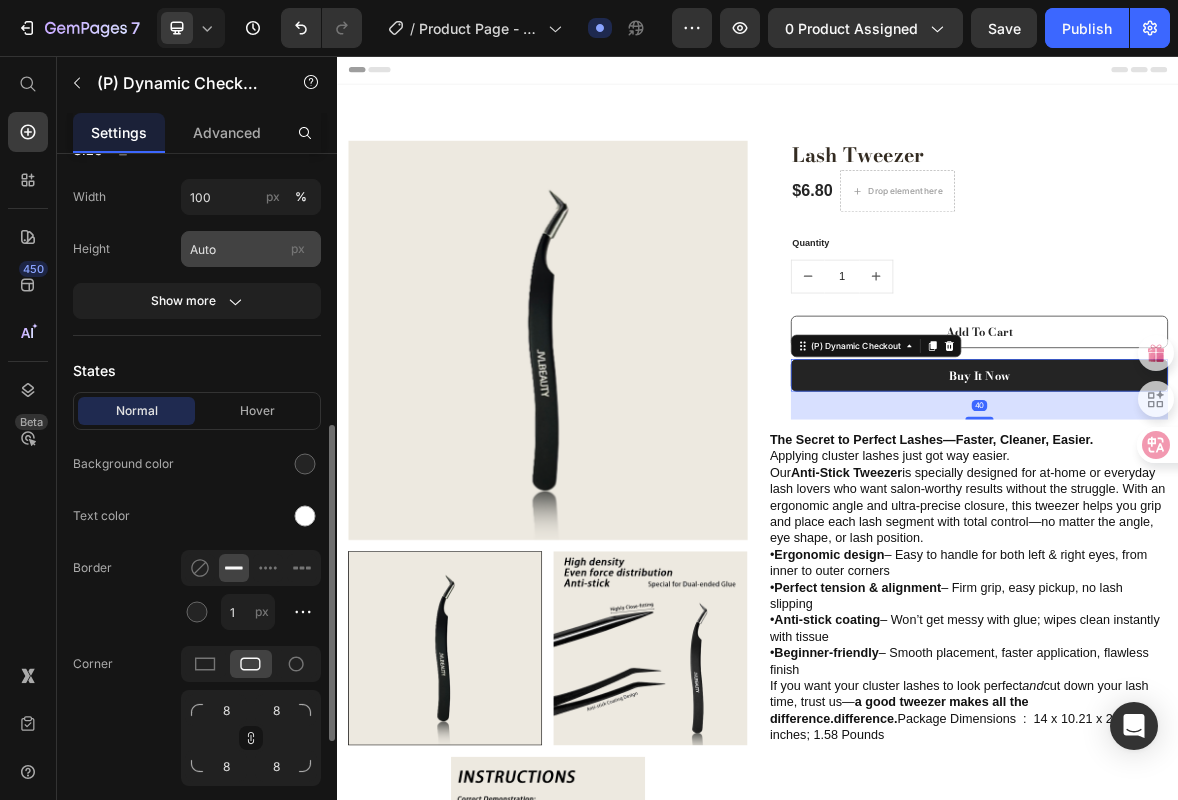 scroll, scrollTop: 584, scrollLeft: 0, axis: vertical 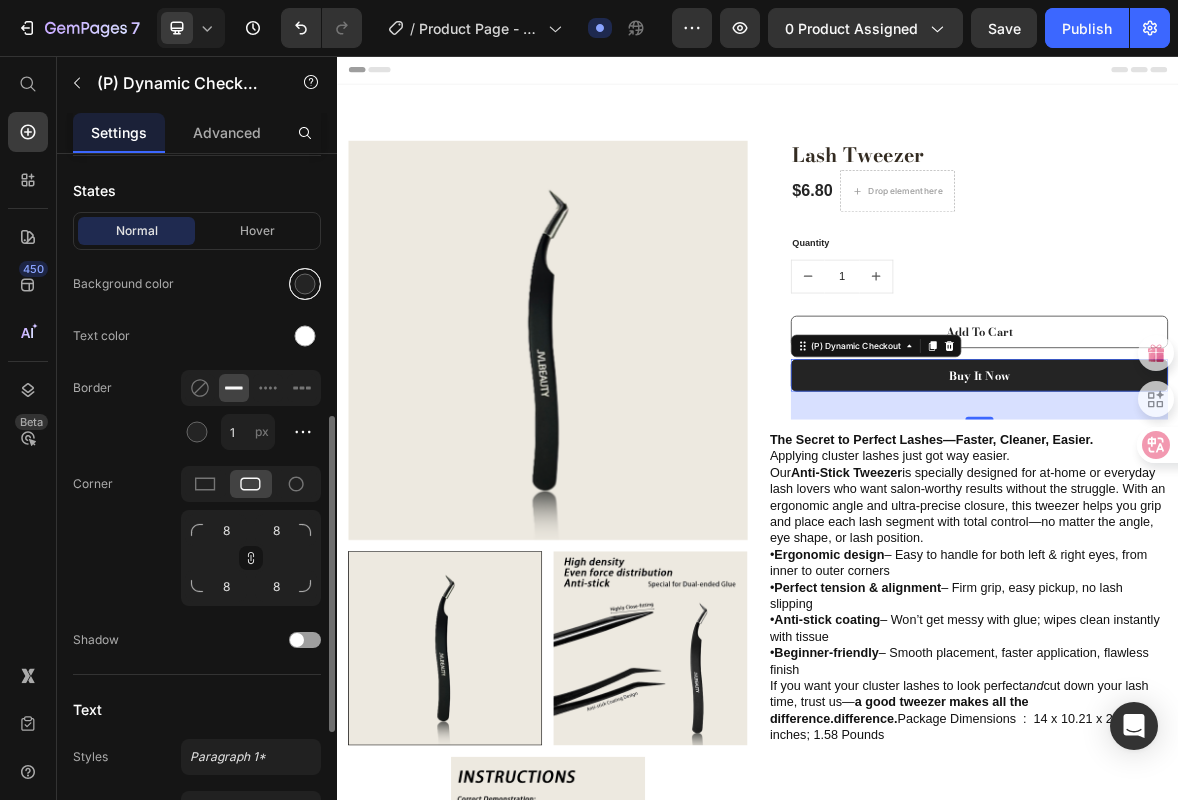 click at bounding box center [305, 284] 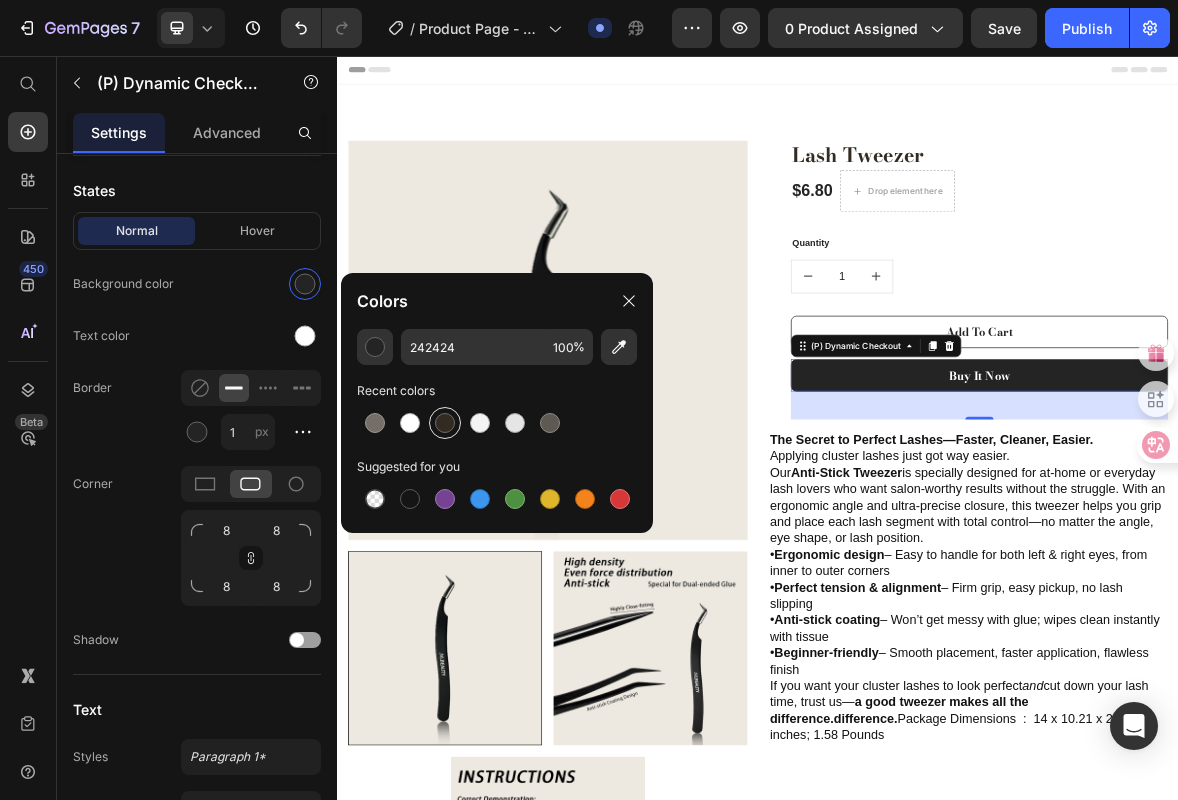 click at bounding box center [445, 423] 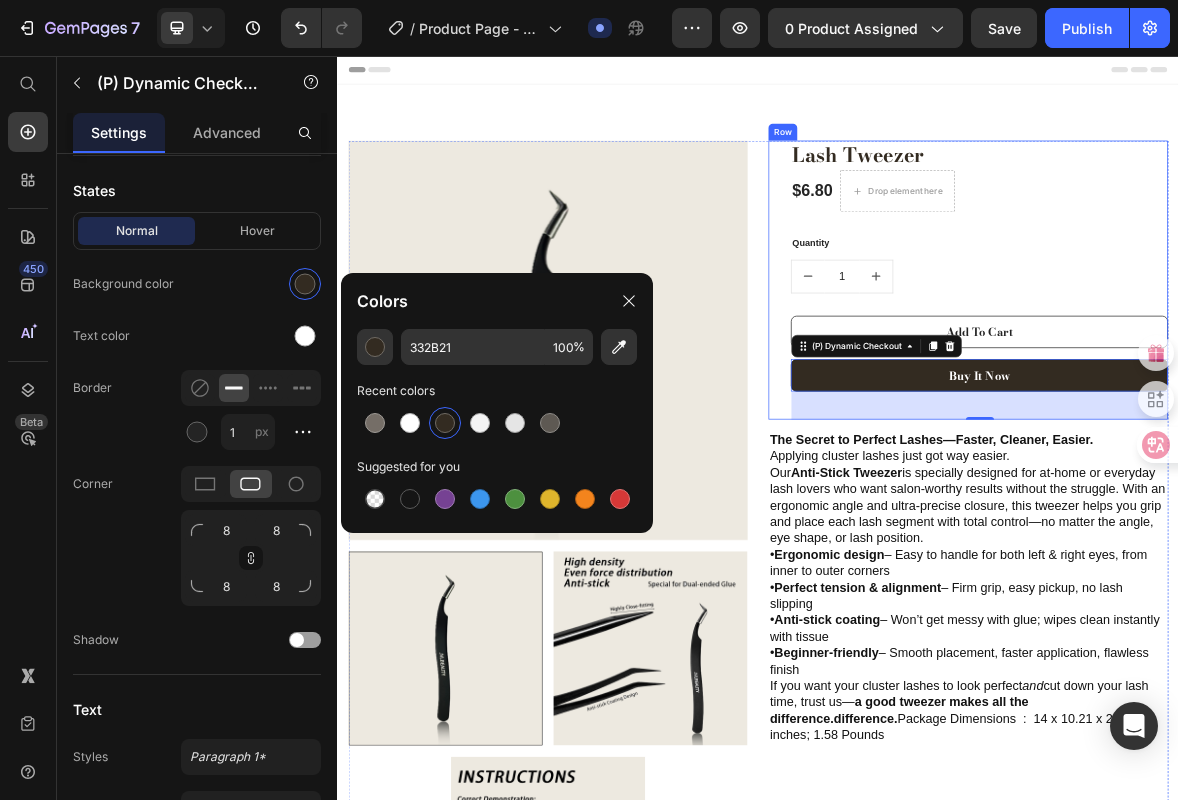 click on "Lash Tweezer (P) Title $6.80 (P) Price
Drop element here Row Quantity Text block 1 (P) Quantity Add To Cart (P) Cart Button Buy it now (P) Dynamic Checkout   40" at bounding box center (1253, 376) 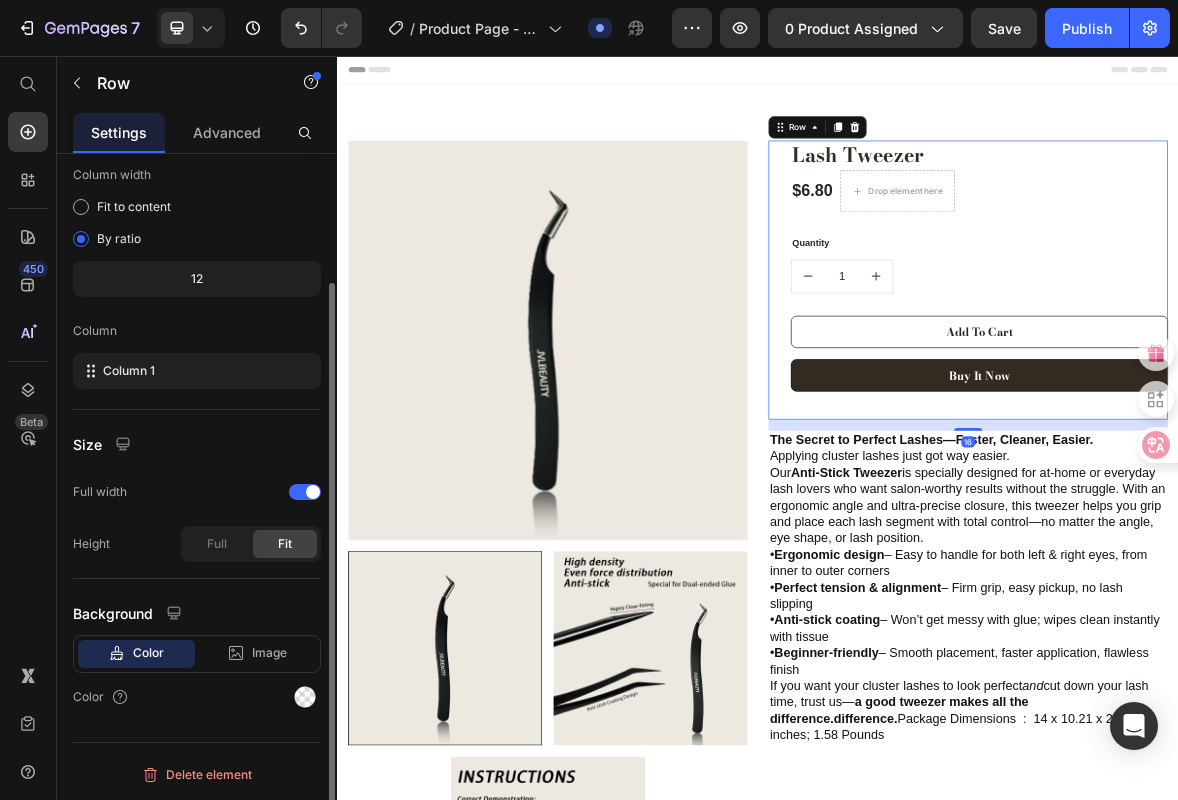 scroll, scrollTop: 0, scrollLeft: 0, axis: both 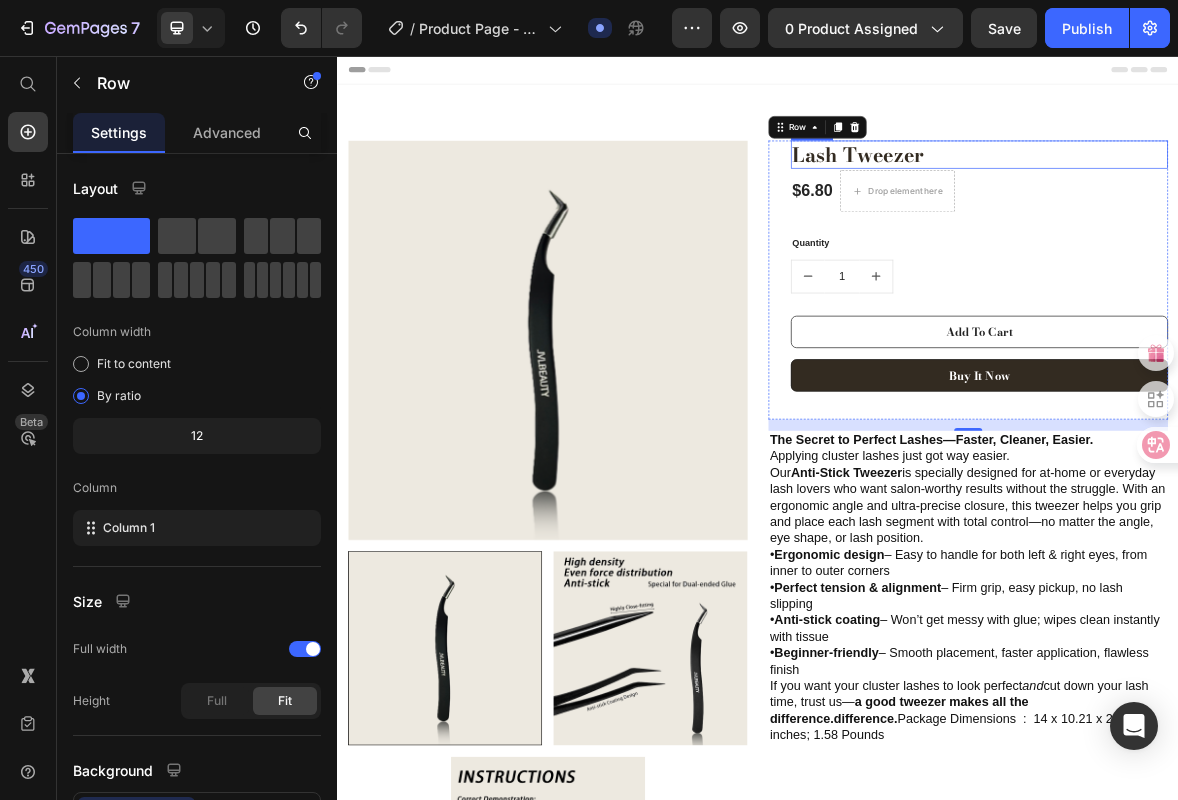 click on "Lash Tweezer" at bounding box center [1253, 197] 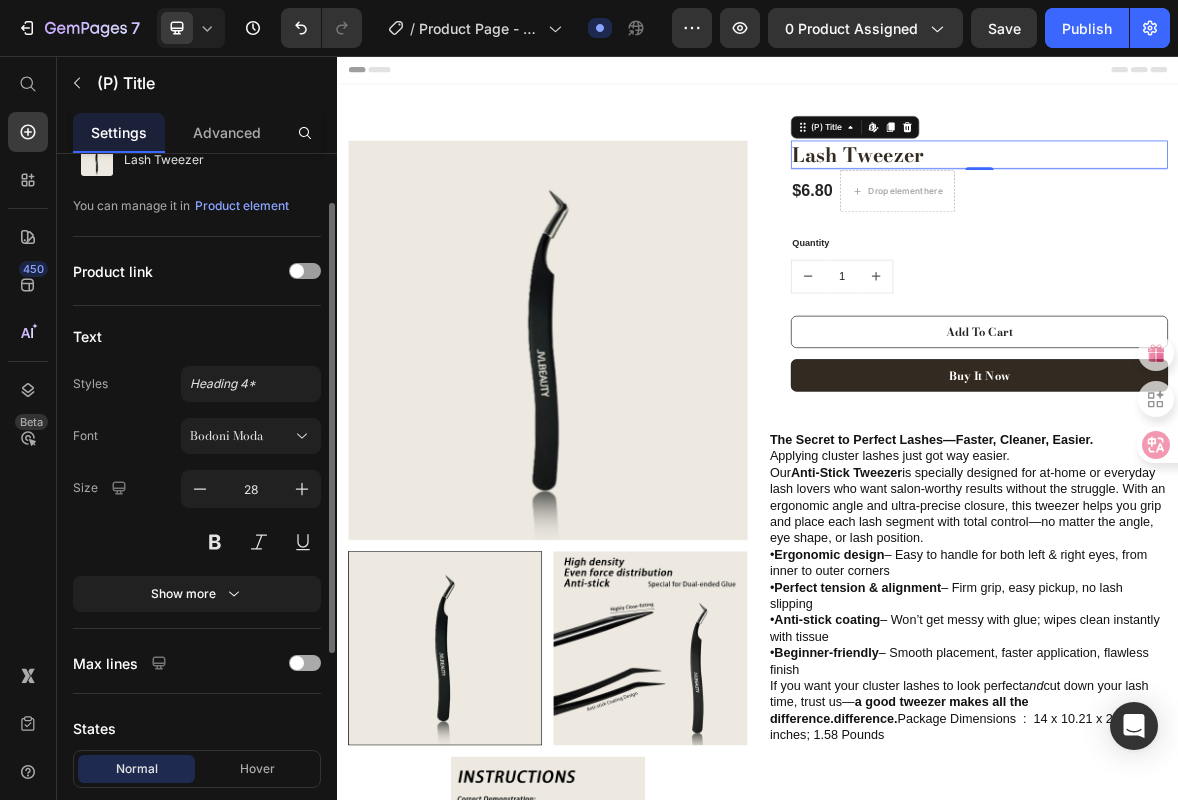 scroll, scrollTop: 212, scrollLeft: 0, axis: vertical 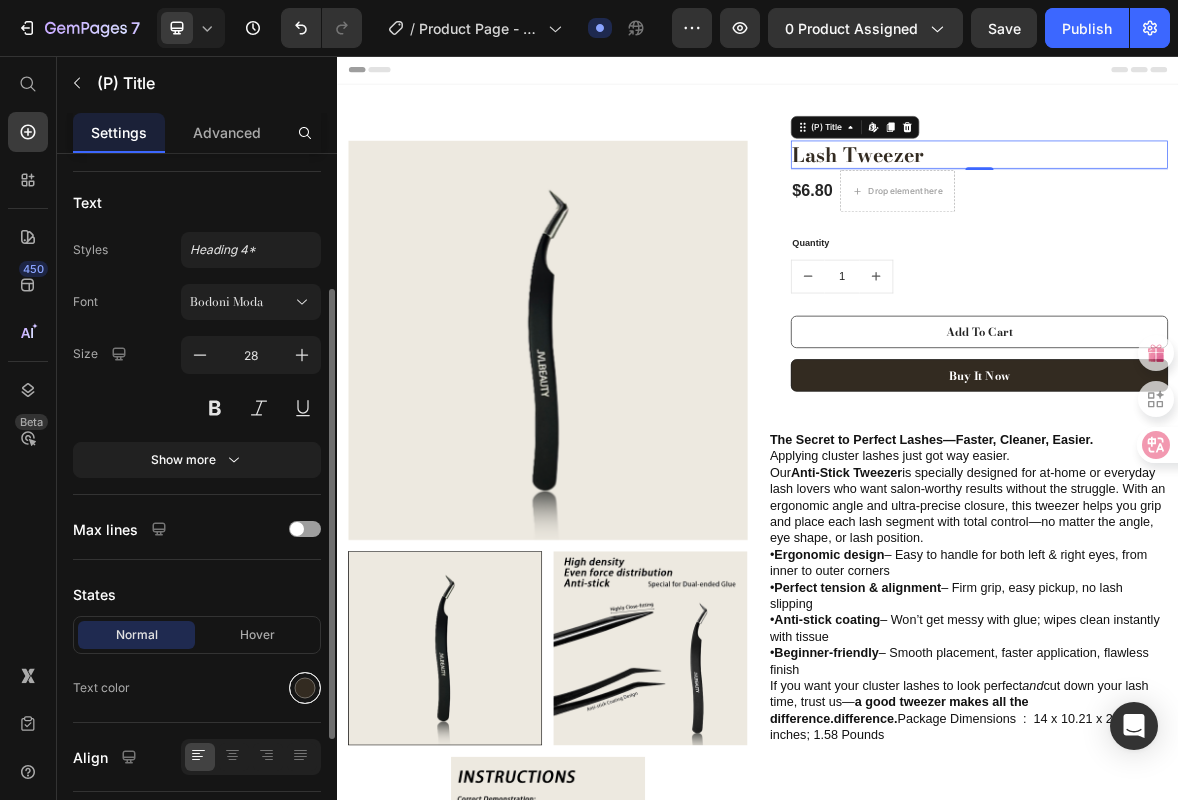 click at bounding box center (305, 688) 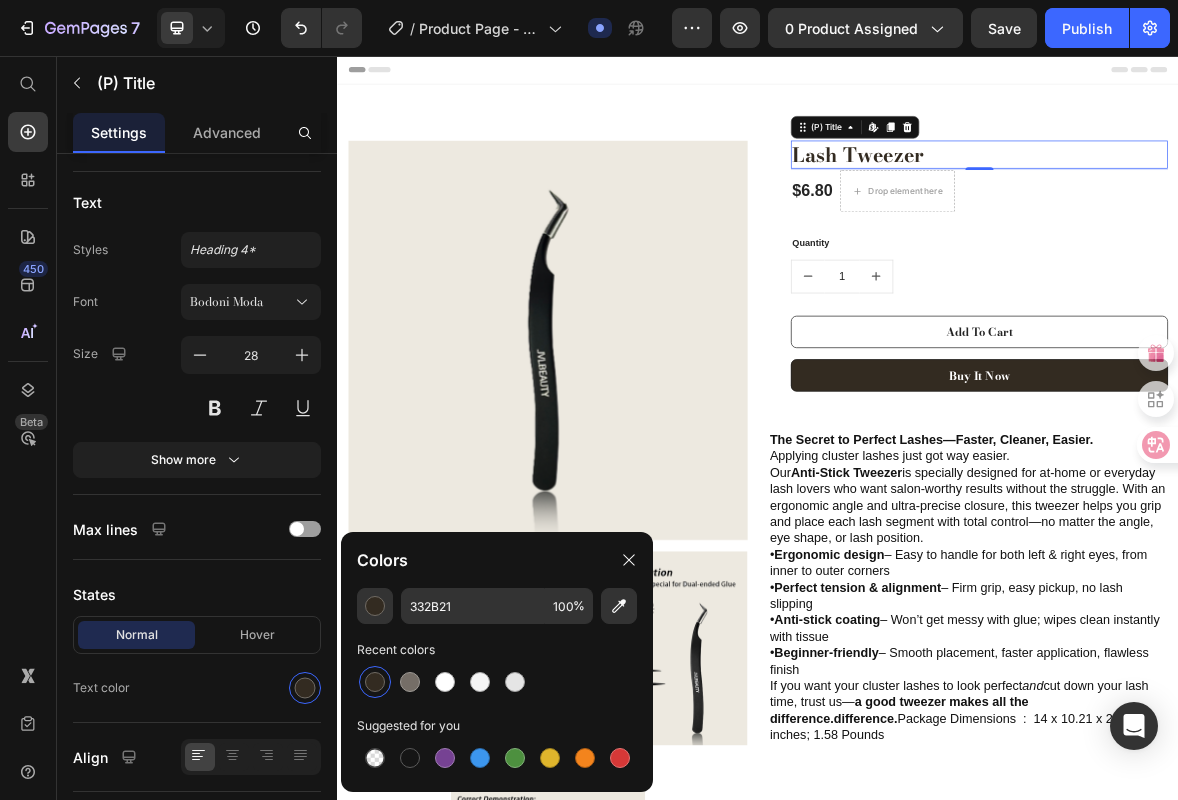 click at bounding box center (375, 682) 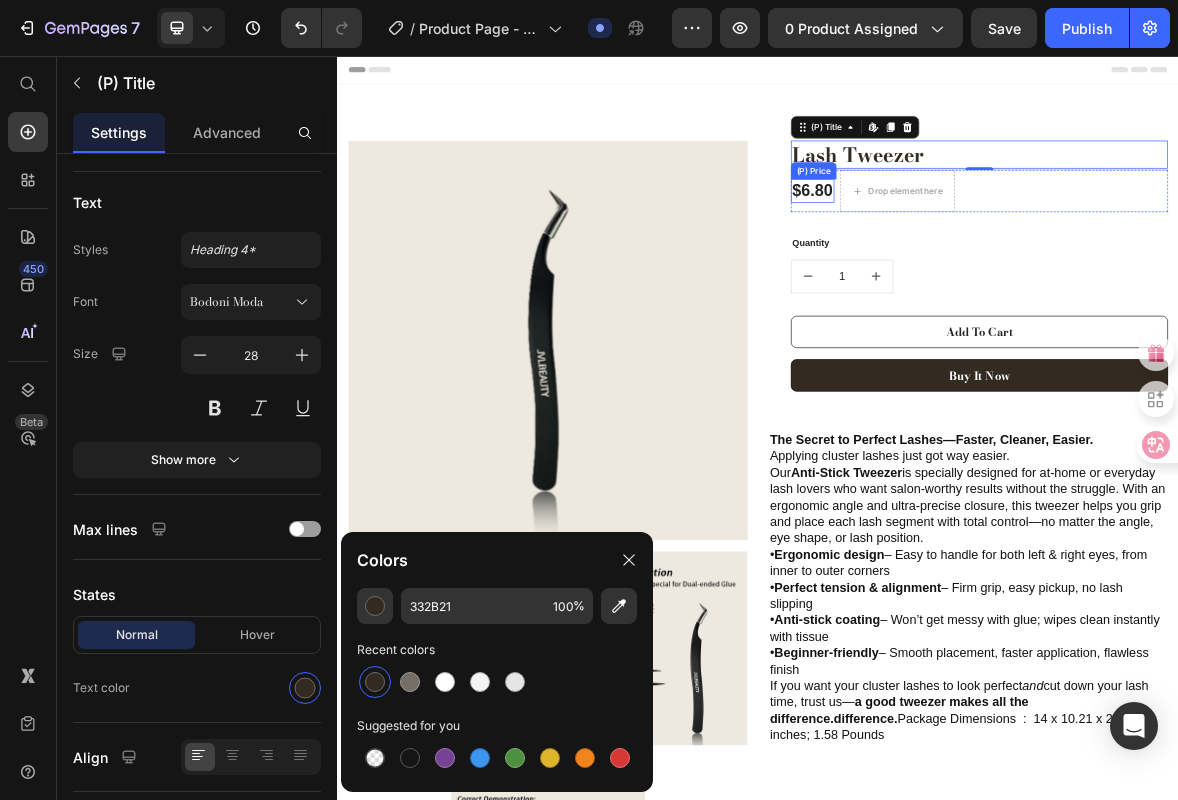 click on "$6.80" at bounding box center [1015, 249] 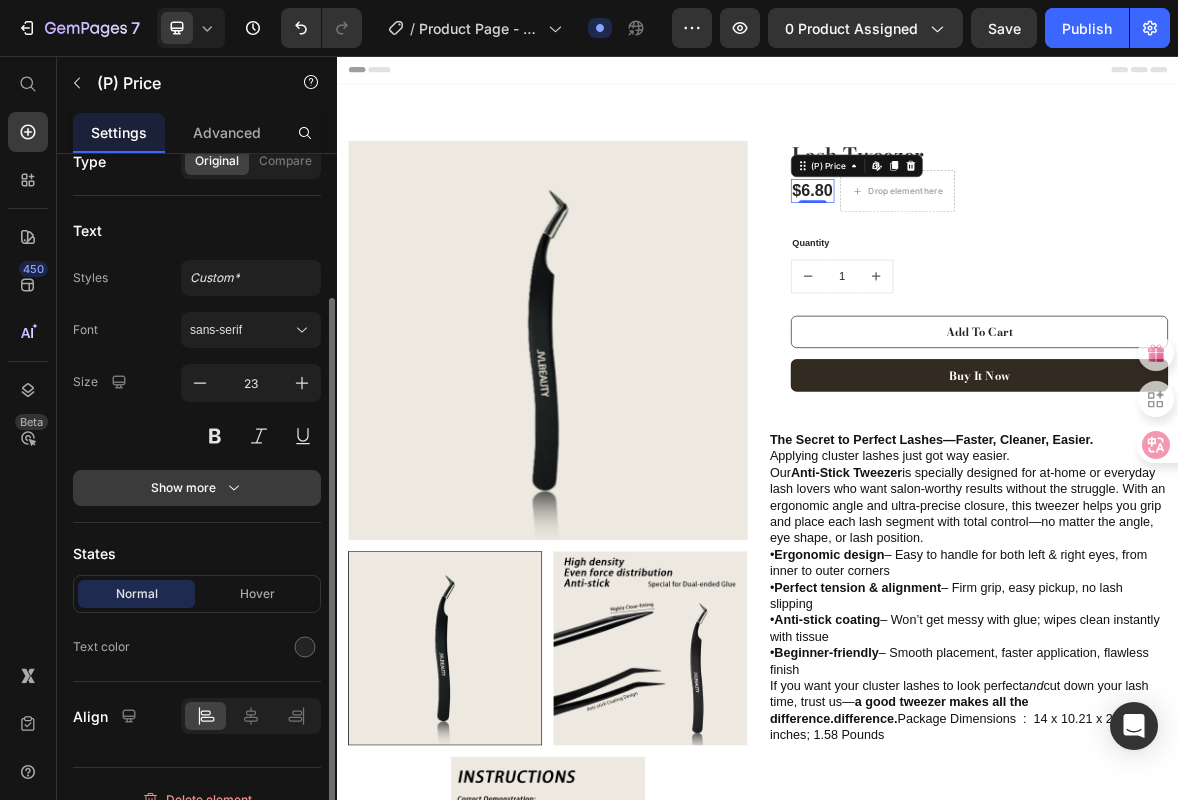 scroll, scrollTop: 213, scrollLeft: 0, axis: vertical 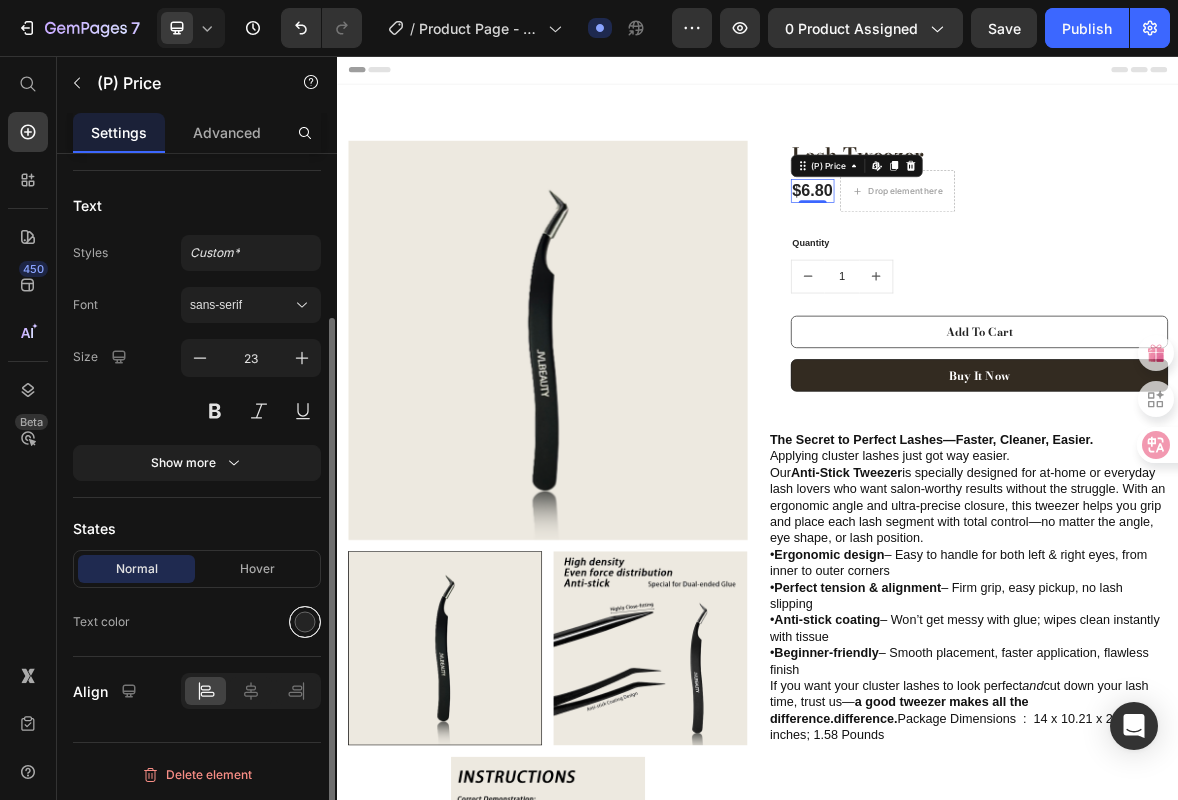 click at bounding box center (305, 622) 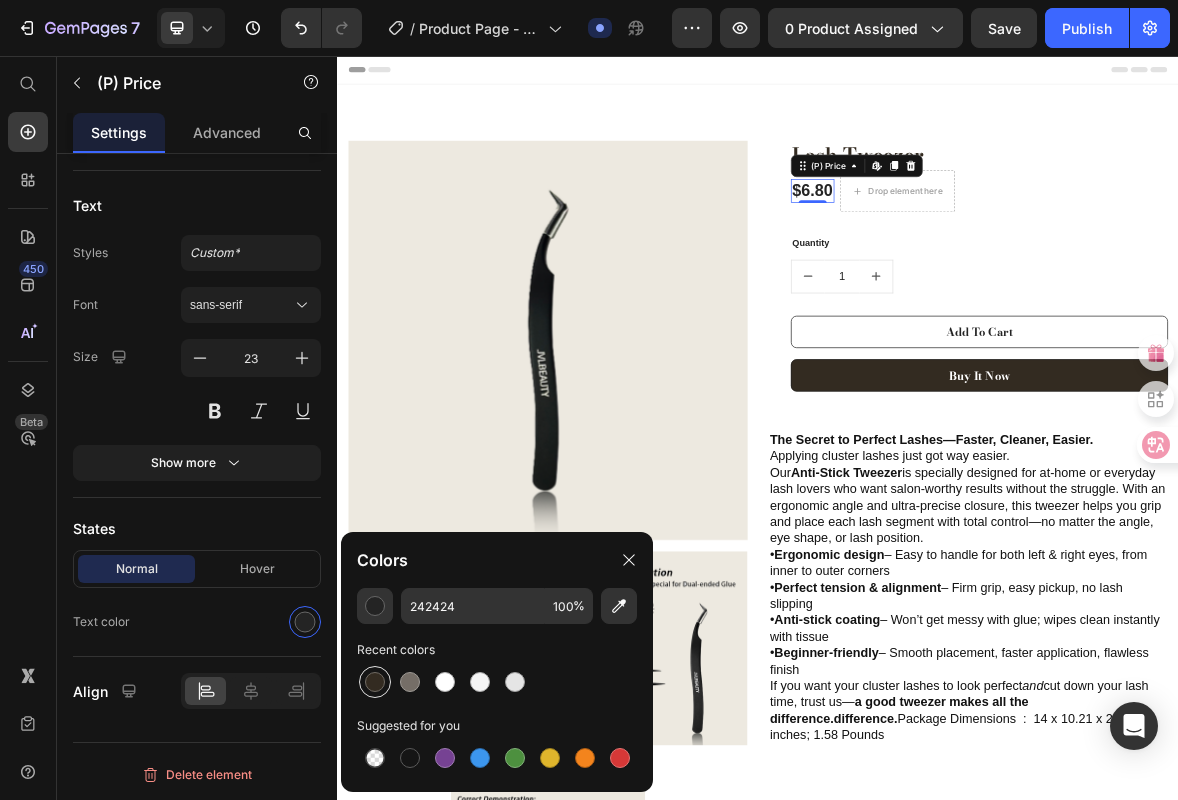 click at bounding box center [375, 682] 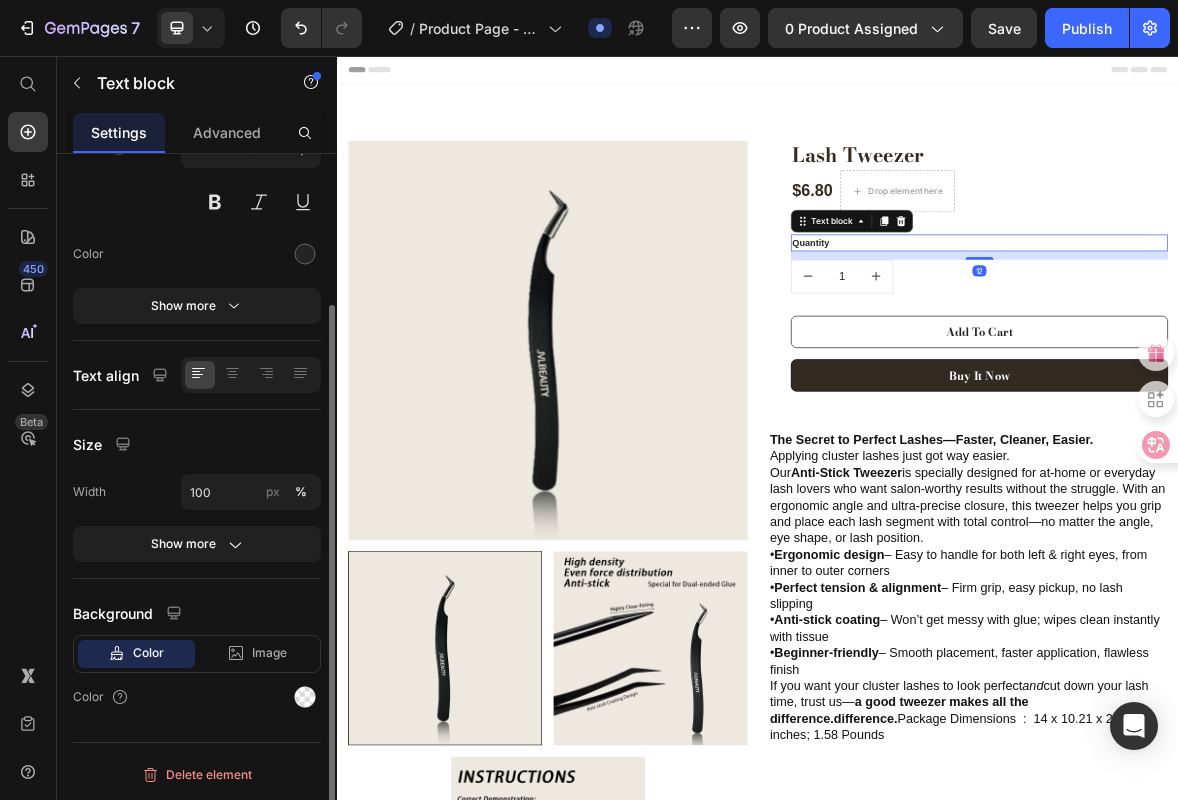 click on "Quantity" at bounding box center [1253, 323] 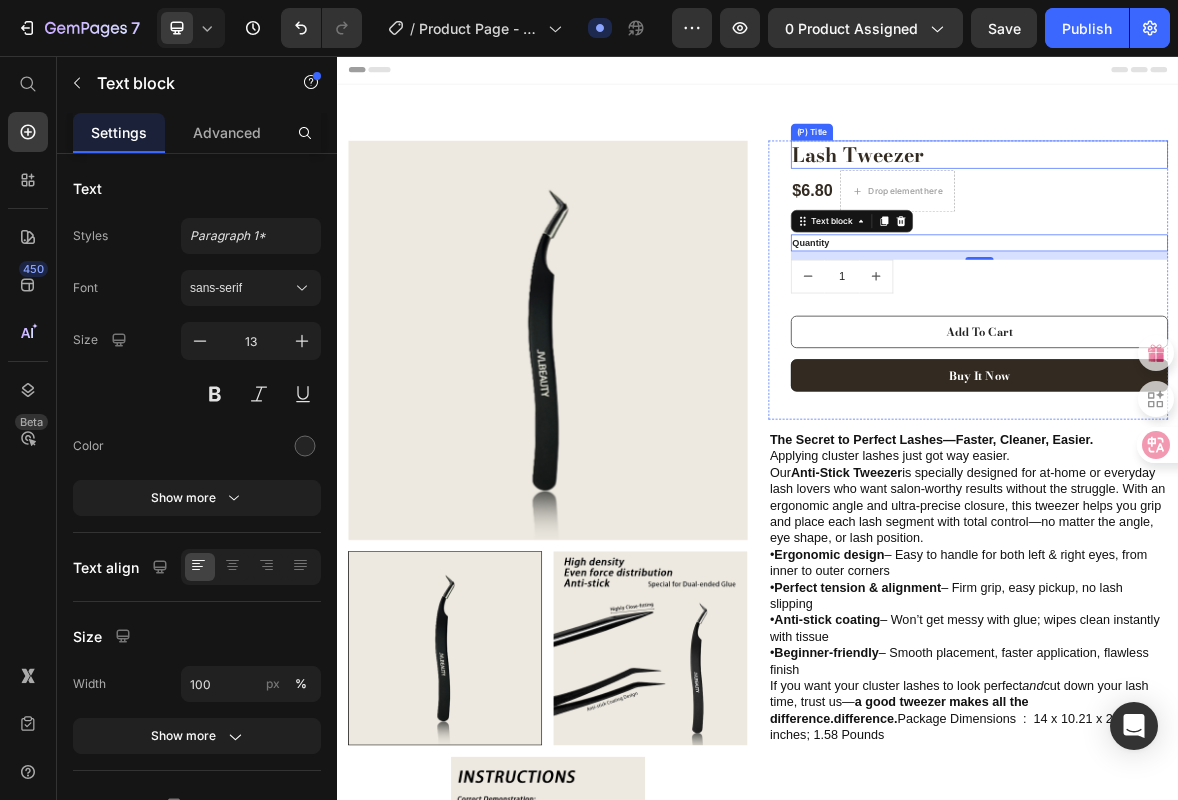 click on "Lash Tweezer" at bounding box center (1253, 197) 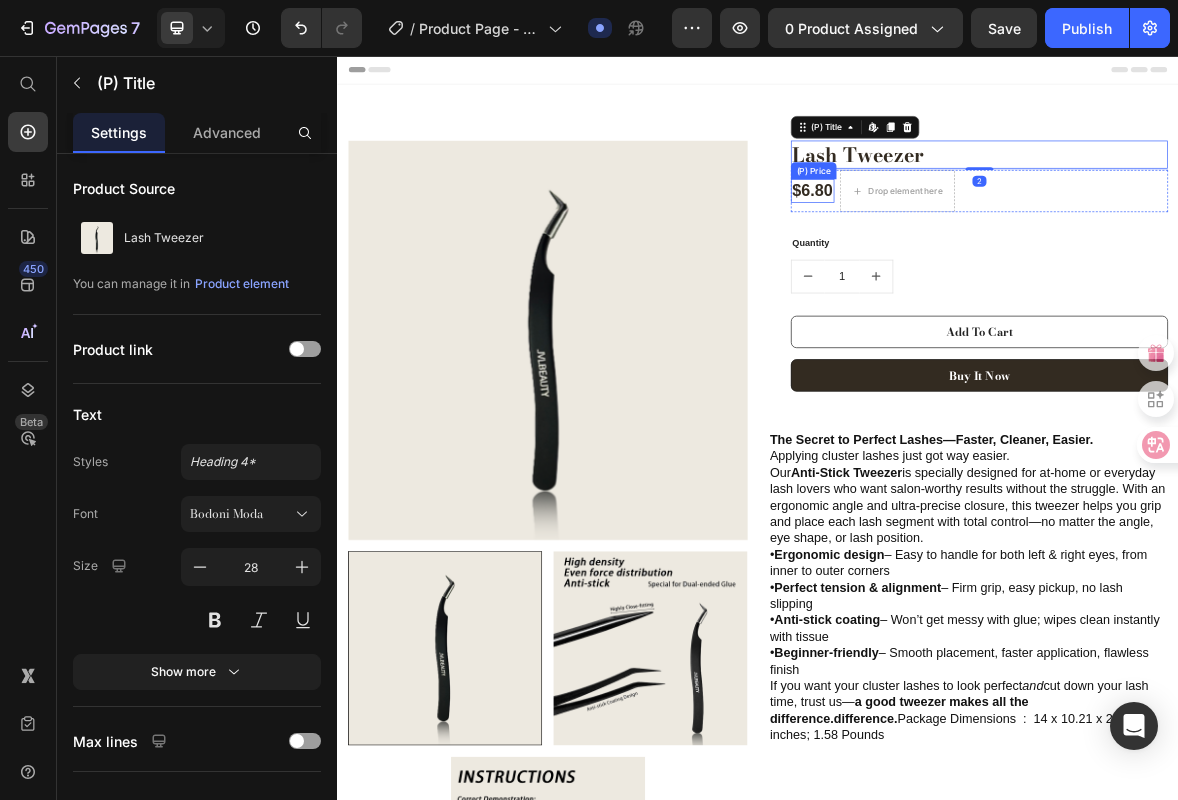 click on "$6.80" at bounding box center [1015, 249] 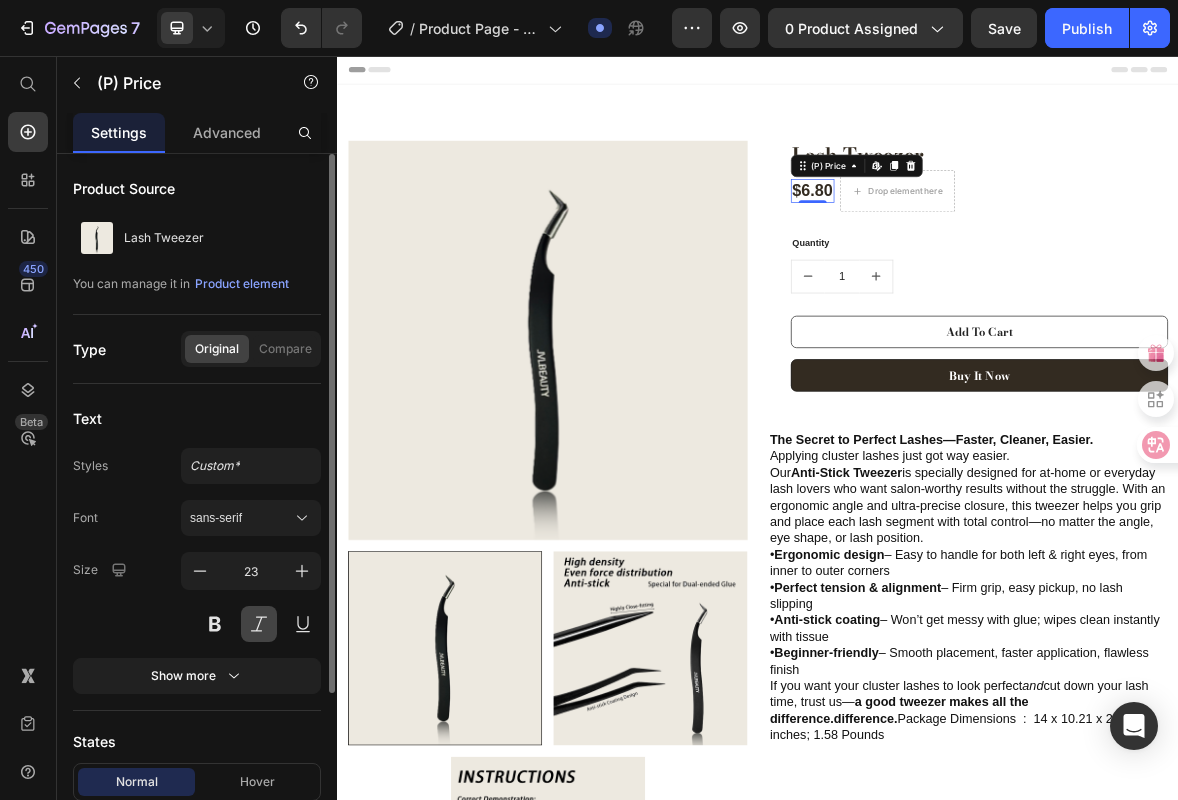 scroll, scrollTop: 177, scrollLeft: 0, axis: vertical 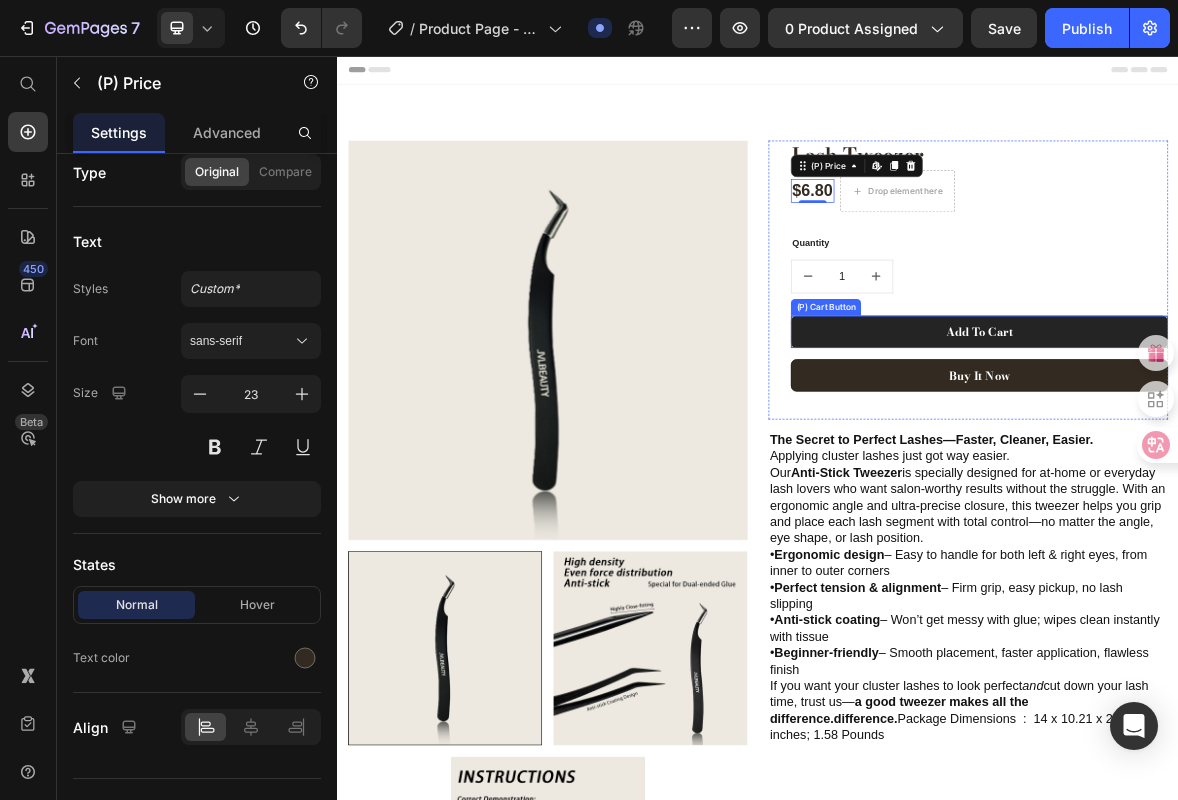 click on "Add To Cart" at bounding box center (1253, 450) 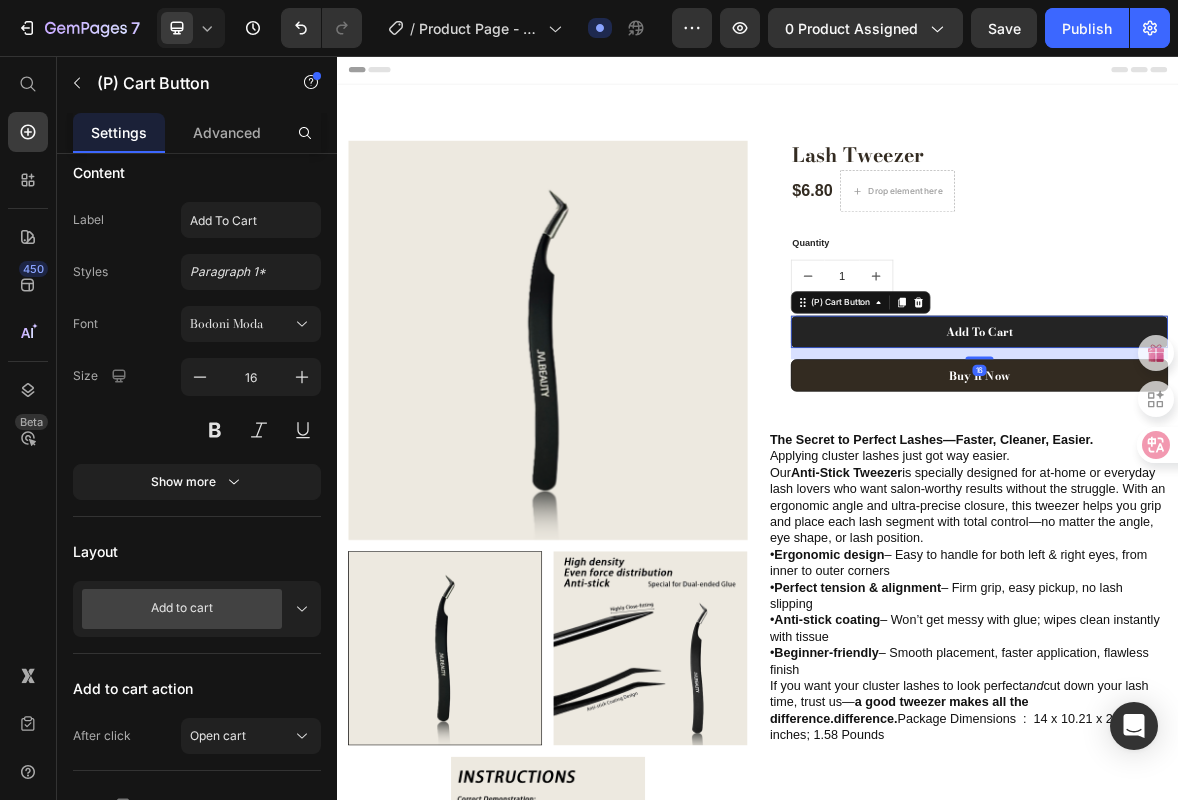 scroll, scrollTop: 0, scrollLeft: 0, axis: both 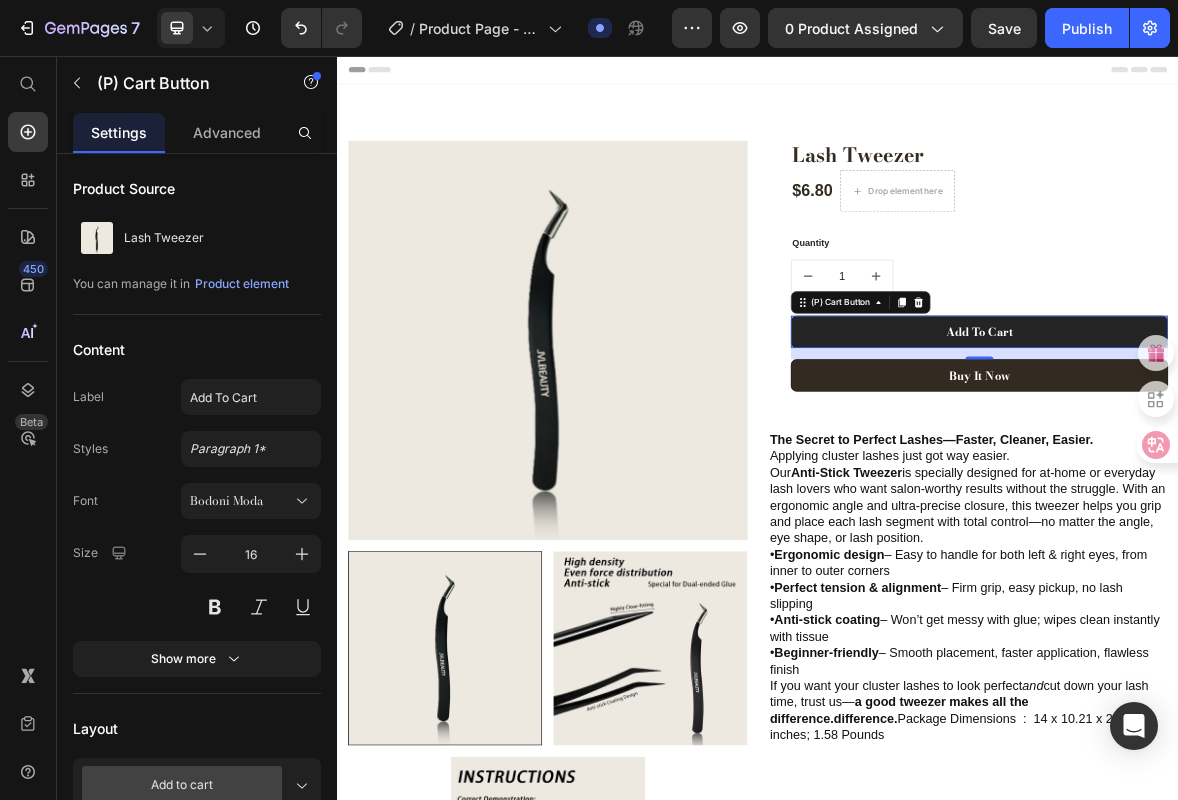 click on "Add To Cart" at bounding box center (1253, 450) 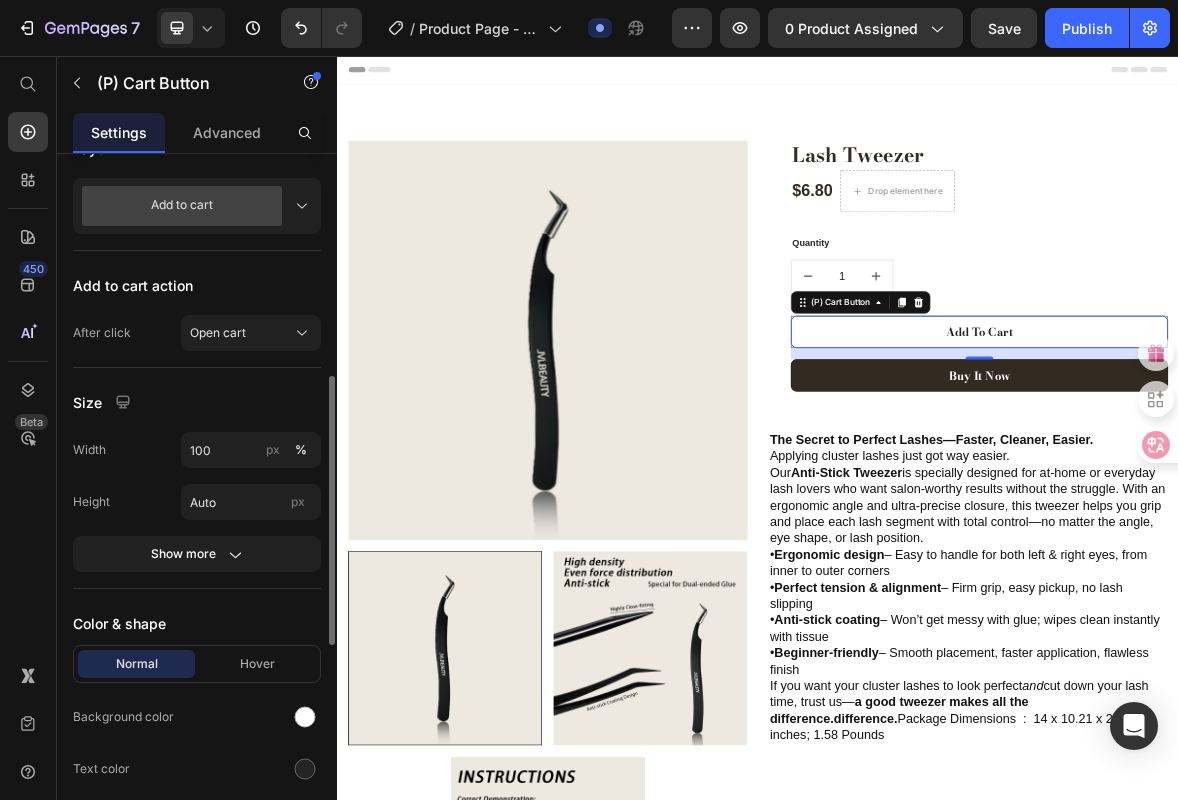 scroll, scrollTop: 736, scrollLeft: 0, axis: vertical 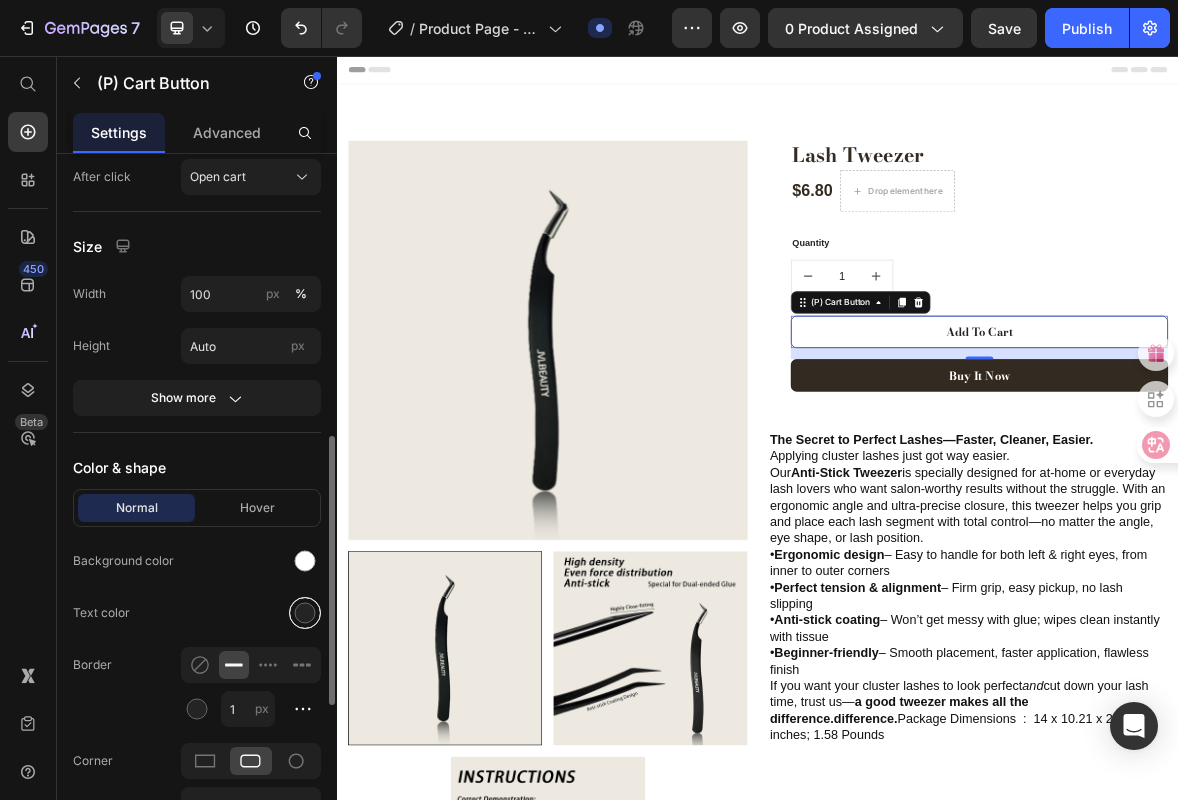 click at bounding box center (305, 613) 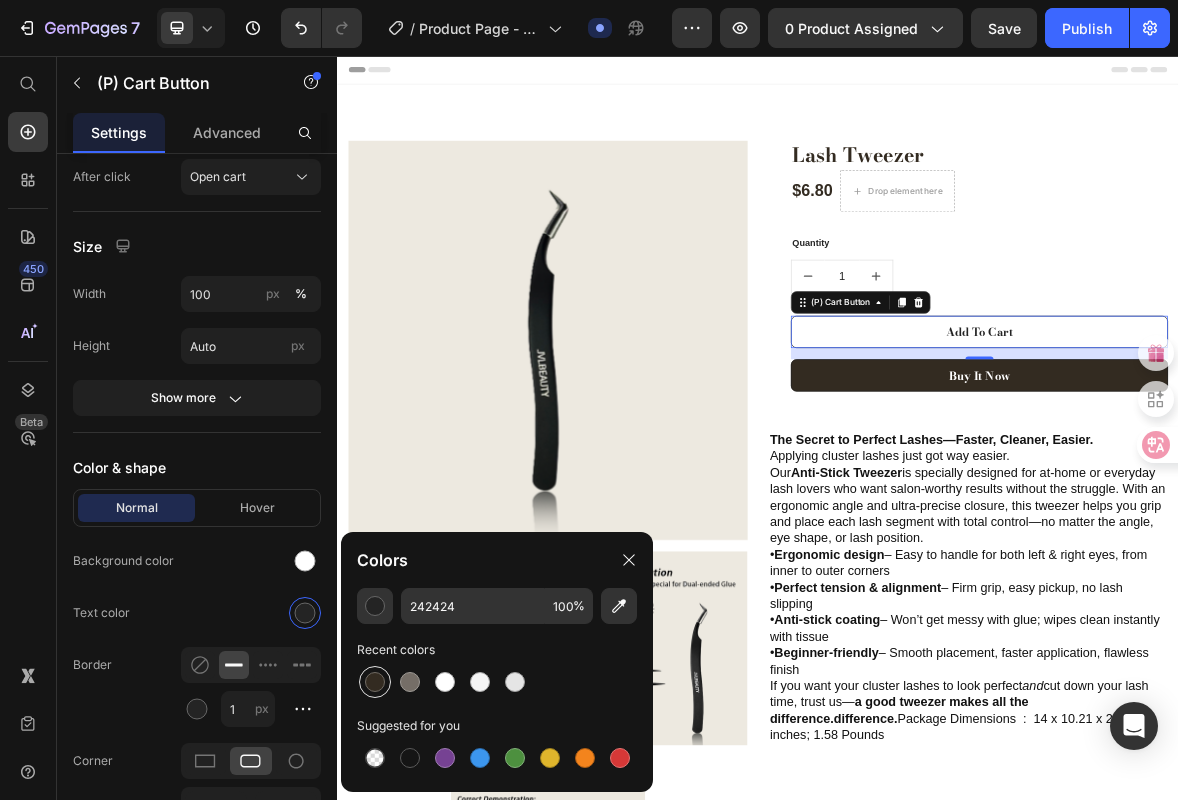 click at bounding box center (375, 682) 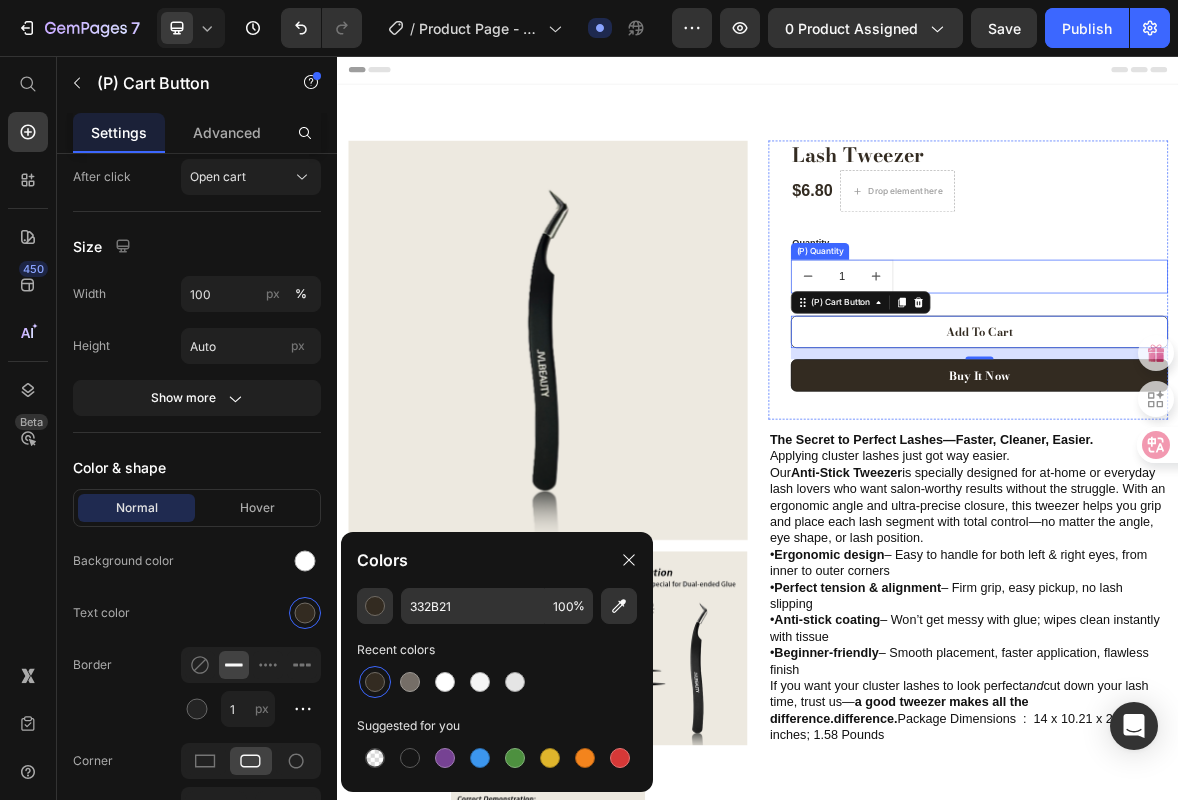 click on "1" at bounding box center (1253, 371) 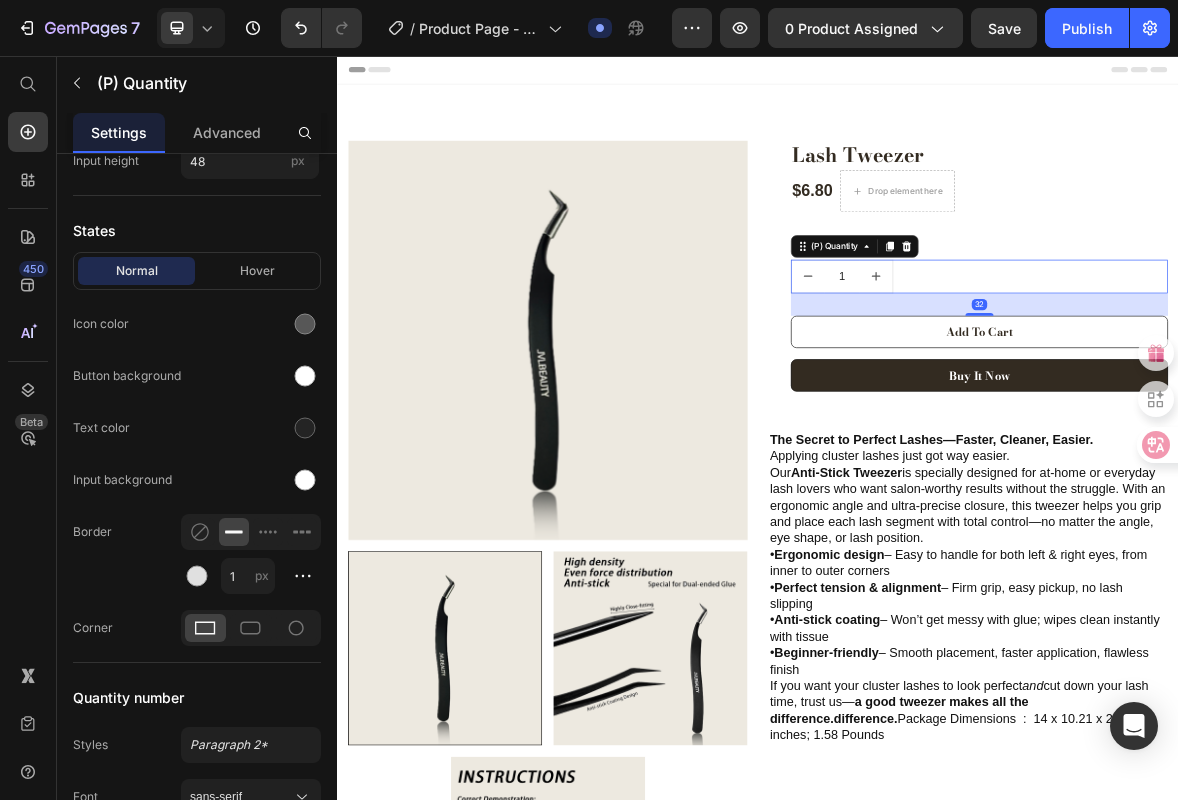 scroll, scrollTop: 0, scrollLeft: 0, axis: both 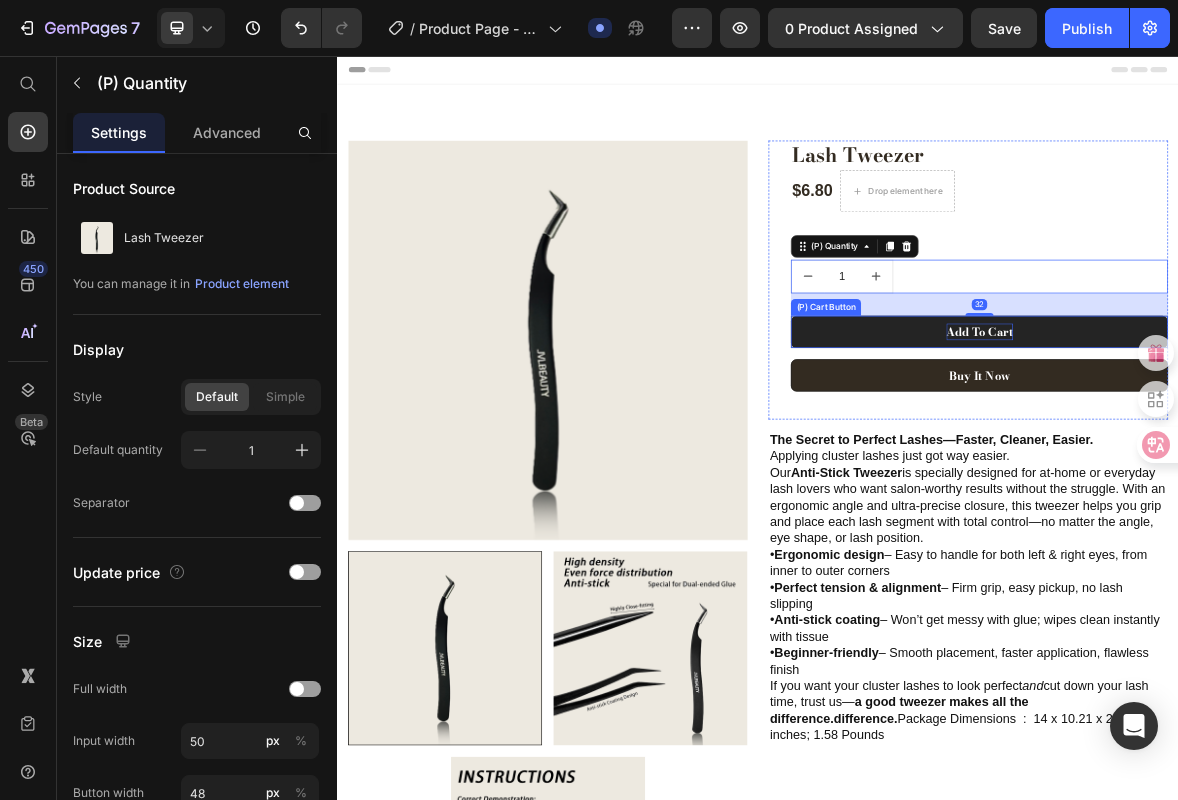 click on "Add To Cart" at bounding box center [1253, 450] 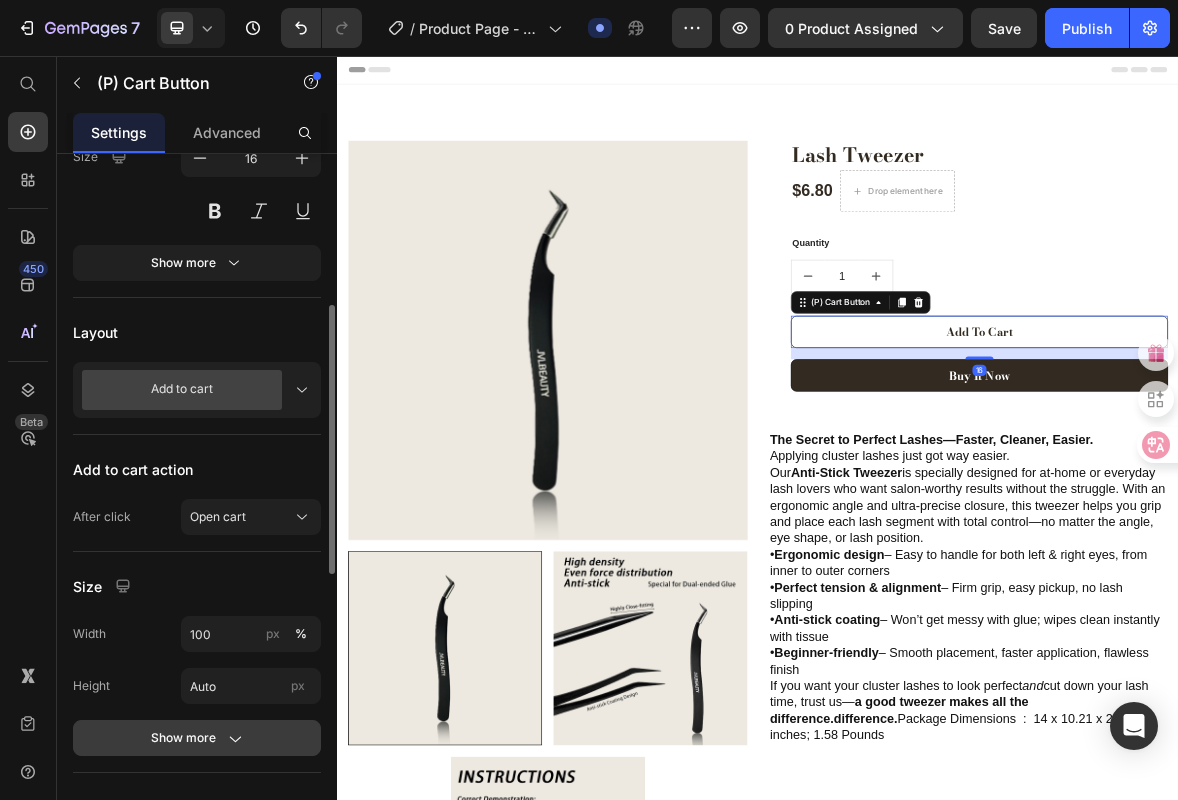 scroll, scrollTop: 794, scrollLeft: 0, axis: vertical 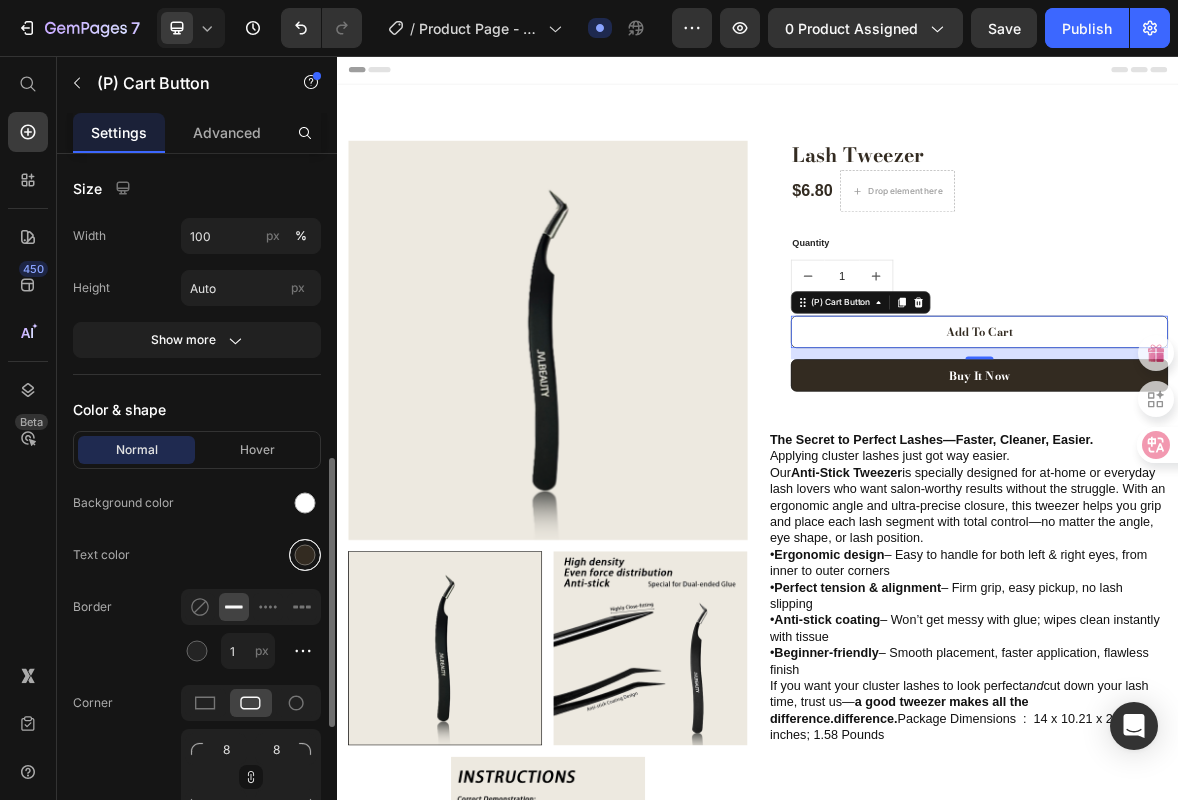click at bounding box center [305, 555] 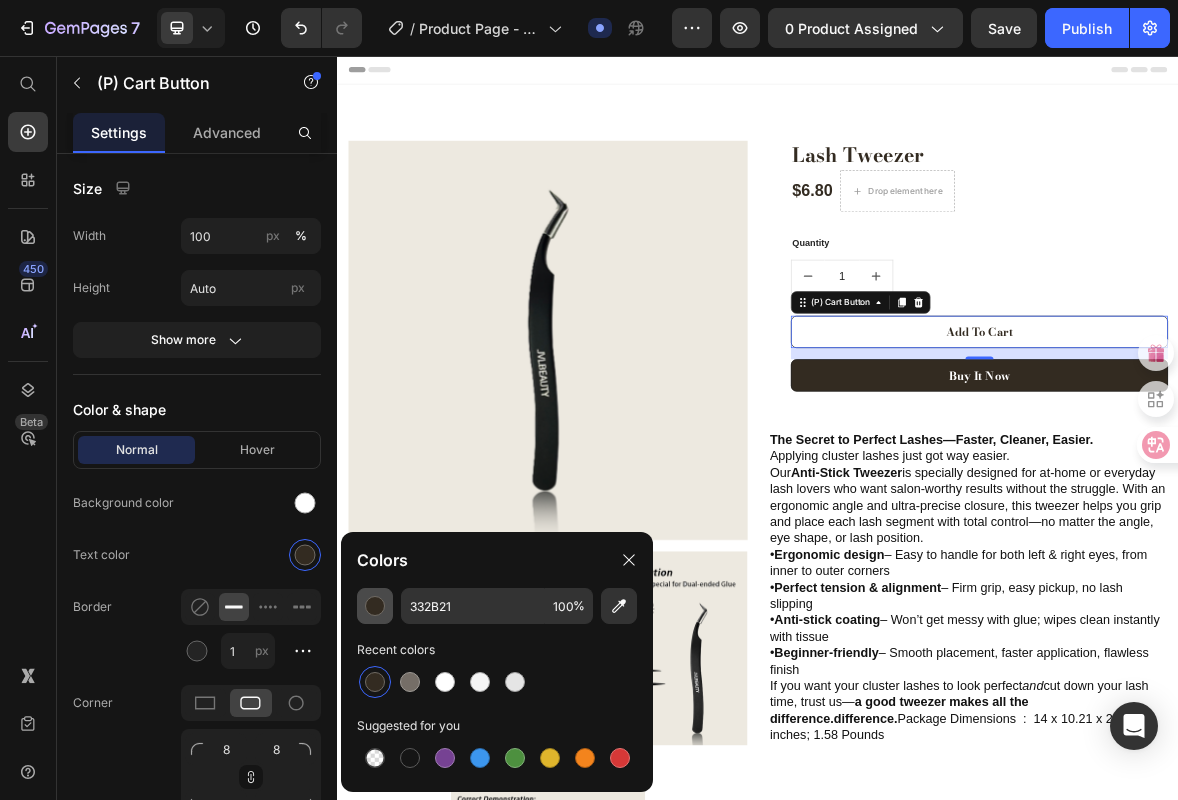click at bounding box center [375, 606] 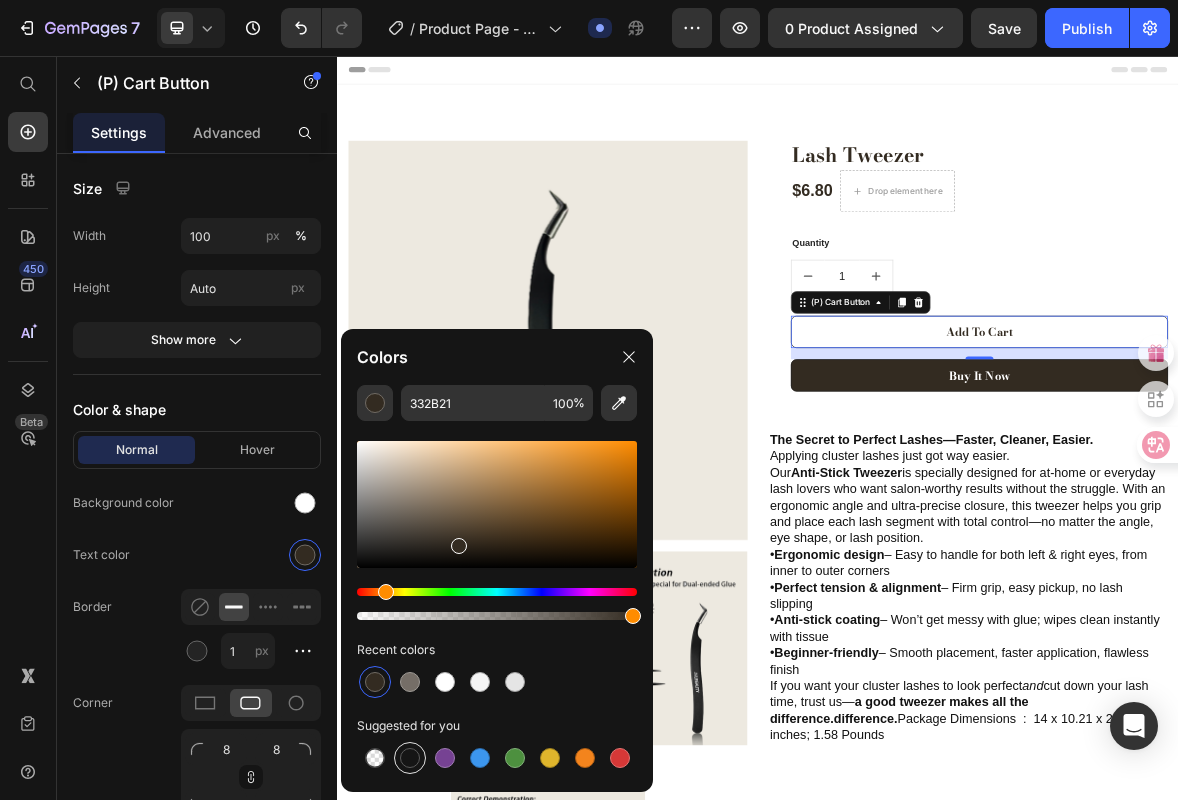 click at bounding box center (410, 758) 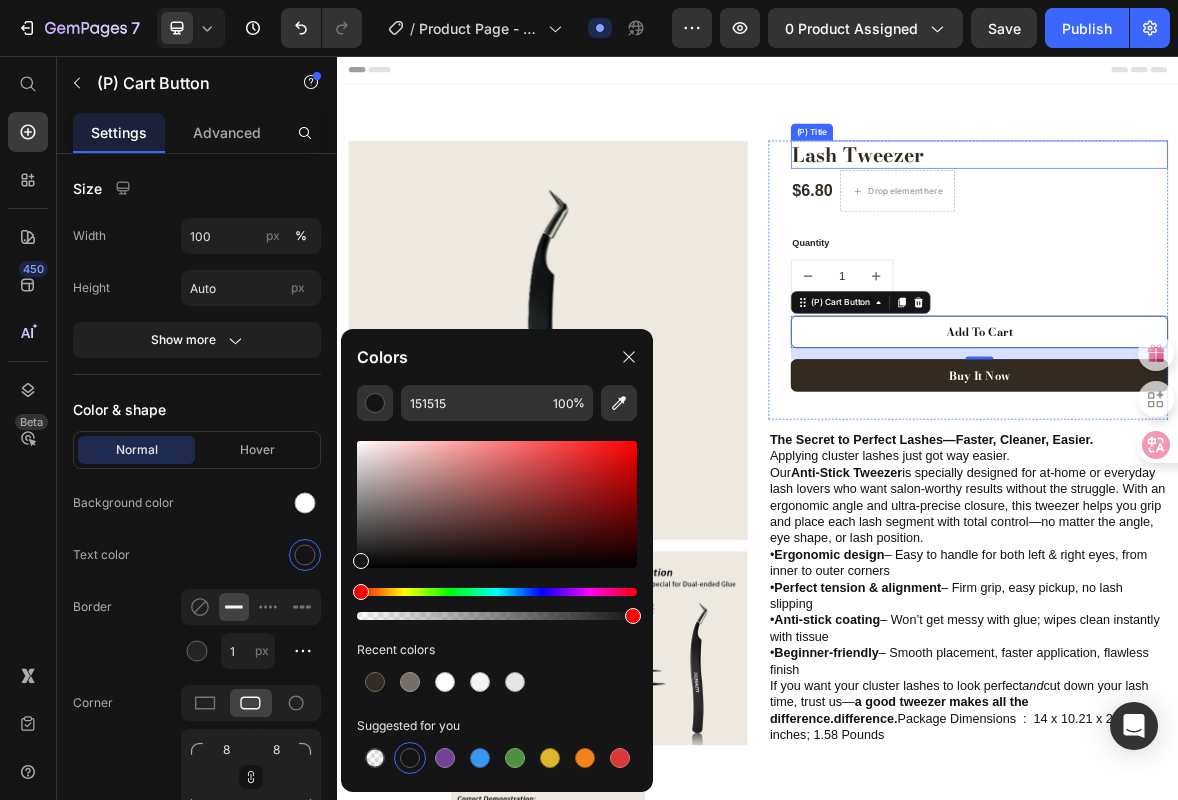 click on "Lash Tweezer" at bounding box center (1253, 197) 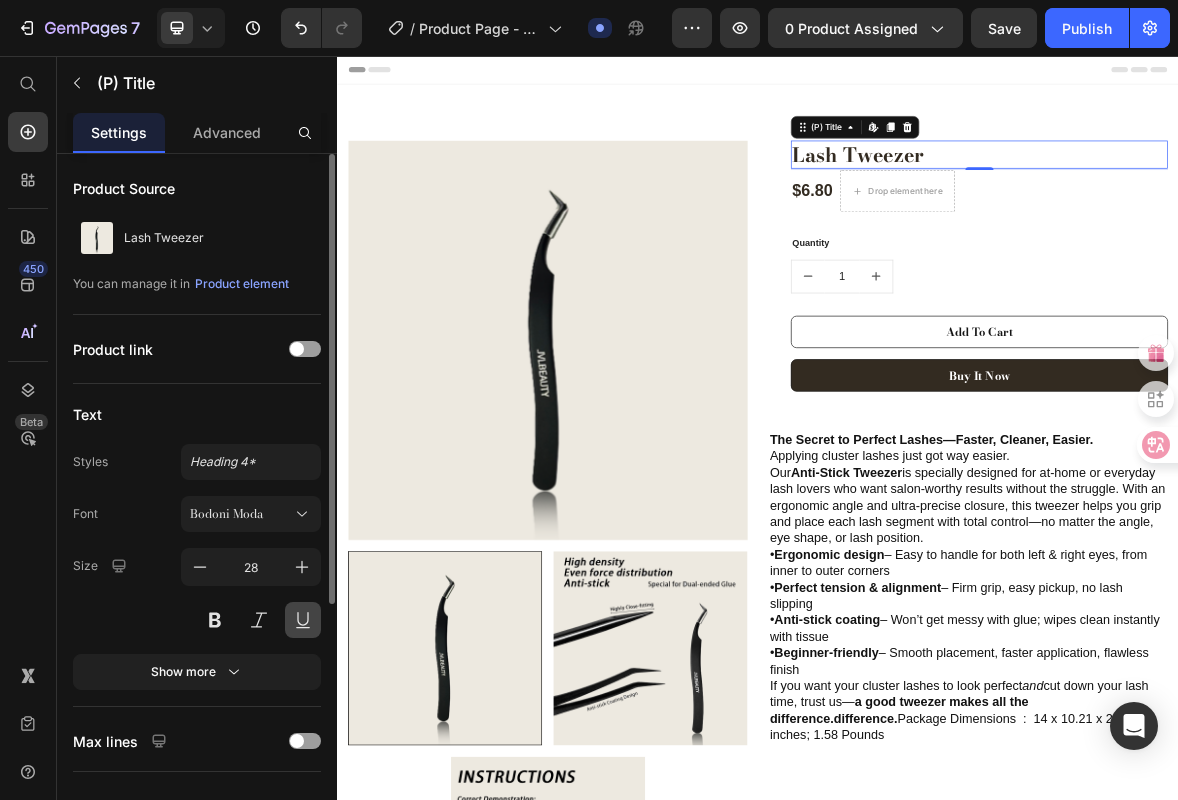 scroll, scrollTop: 373, scrollLeft: 0, axis: vertical 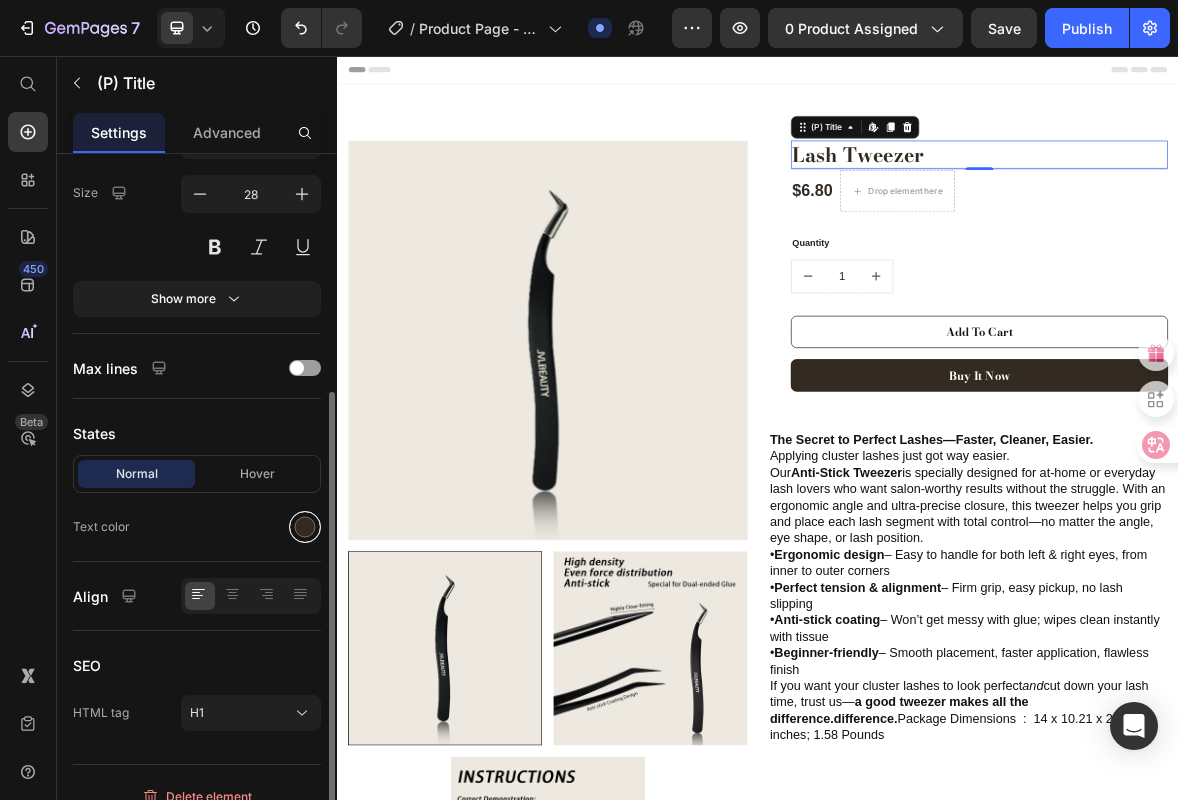 click at bounding box center [305, 527] 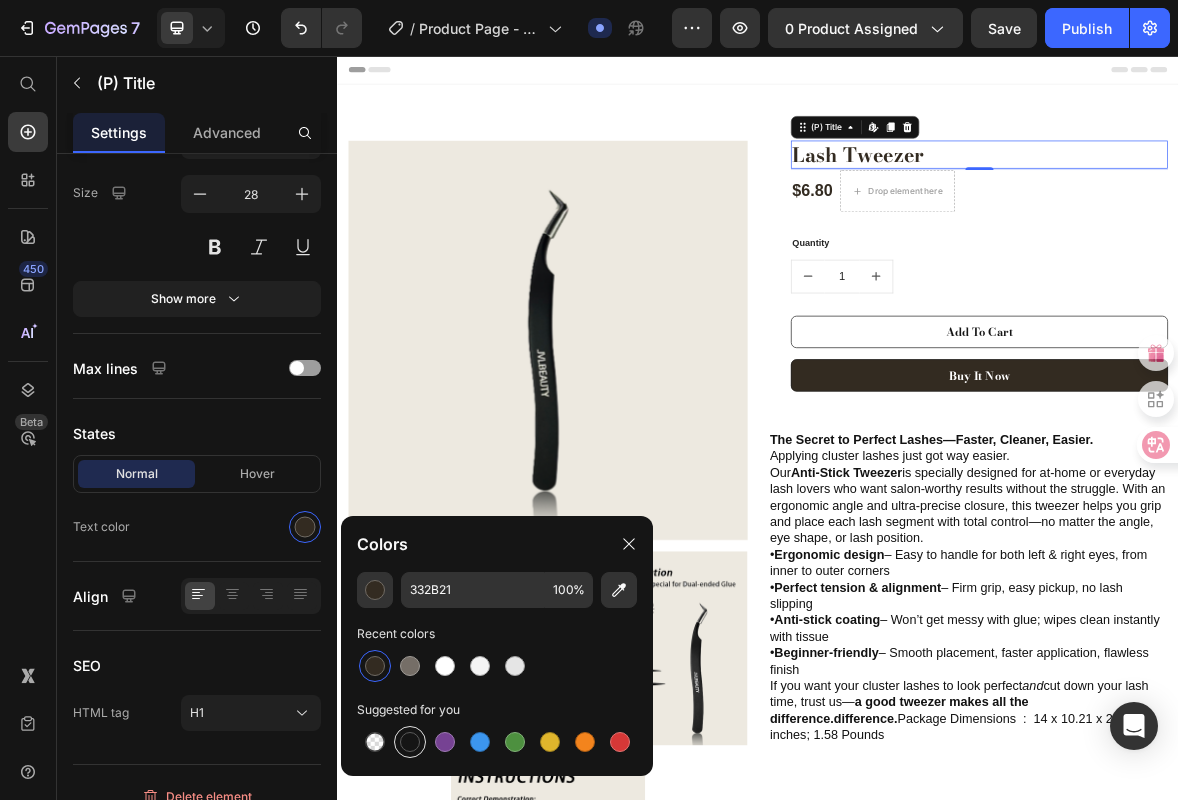 click at bounding box center [410, 742] 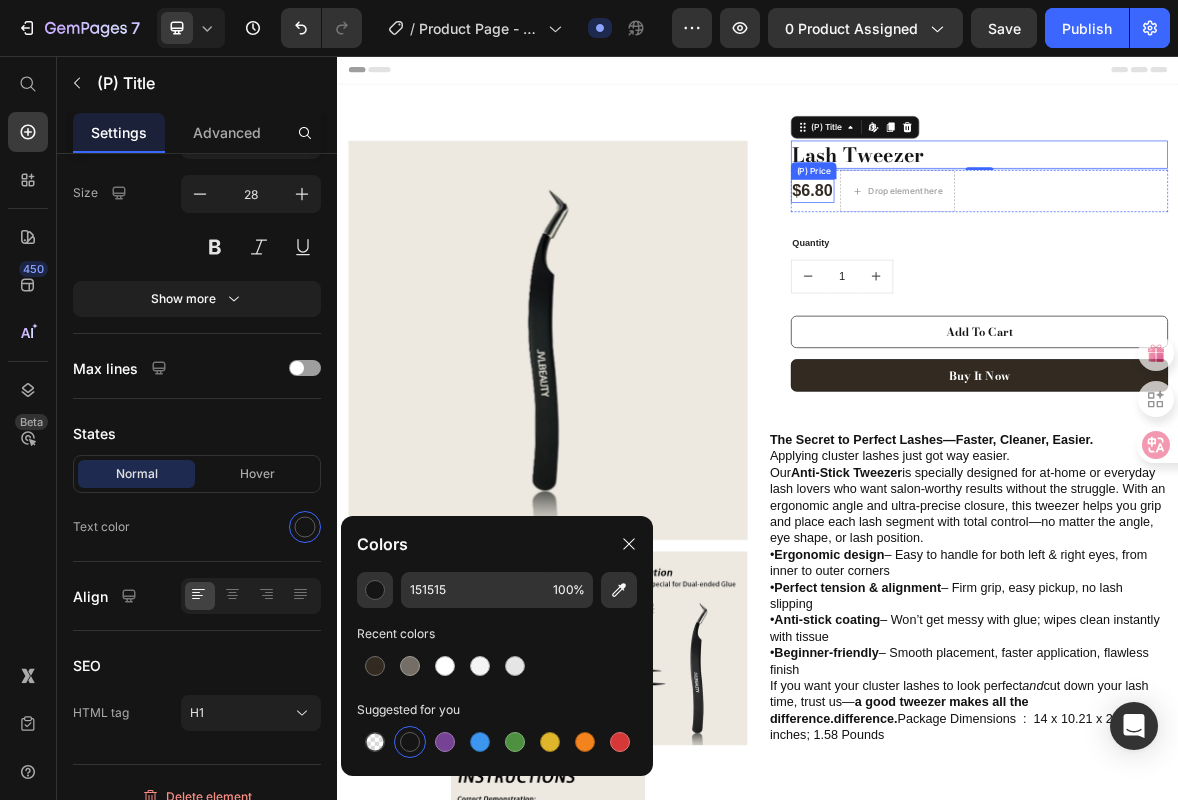 click on "$6.80" at bounding box center [1015, 249] 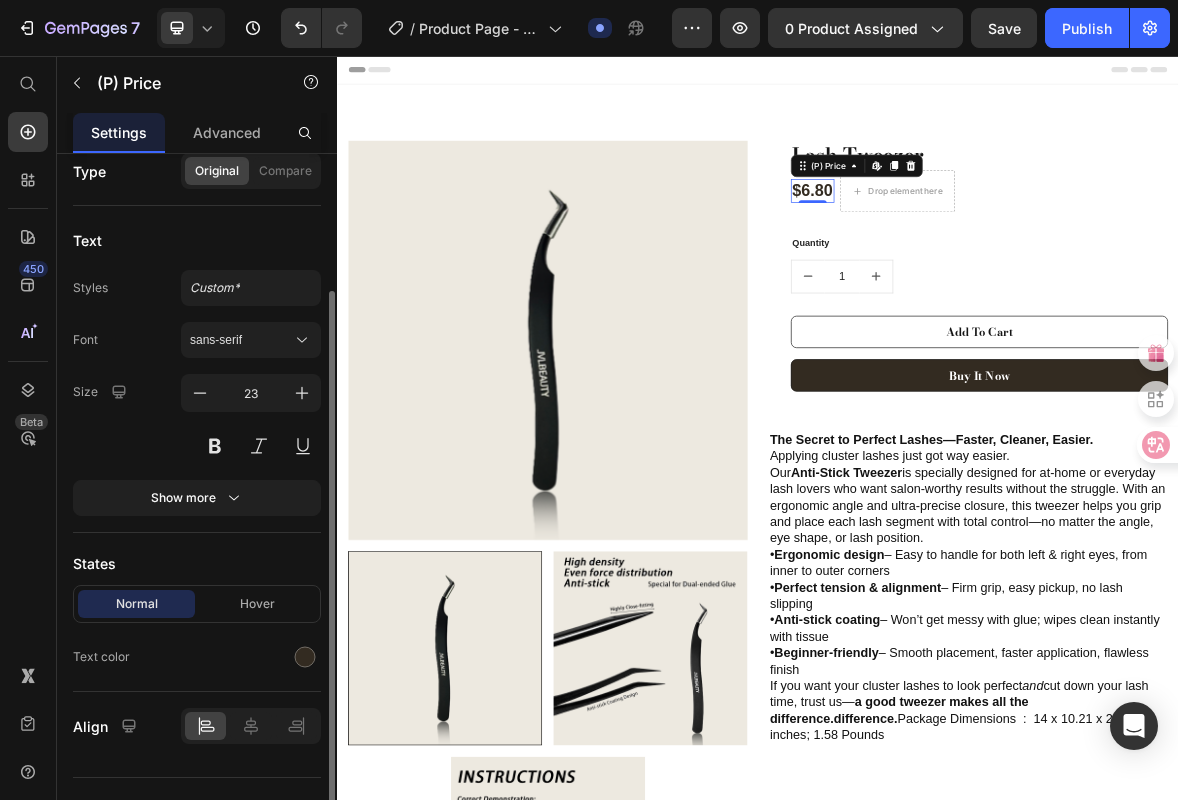 scroll, scrollTop: 182, scrollLeft: 0, axis: vertical 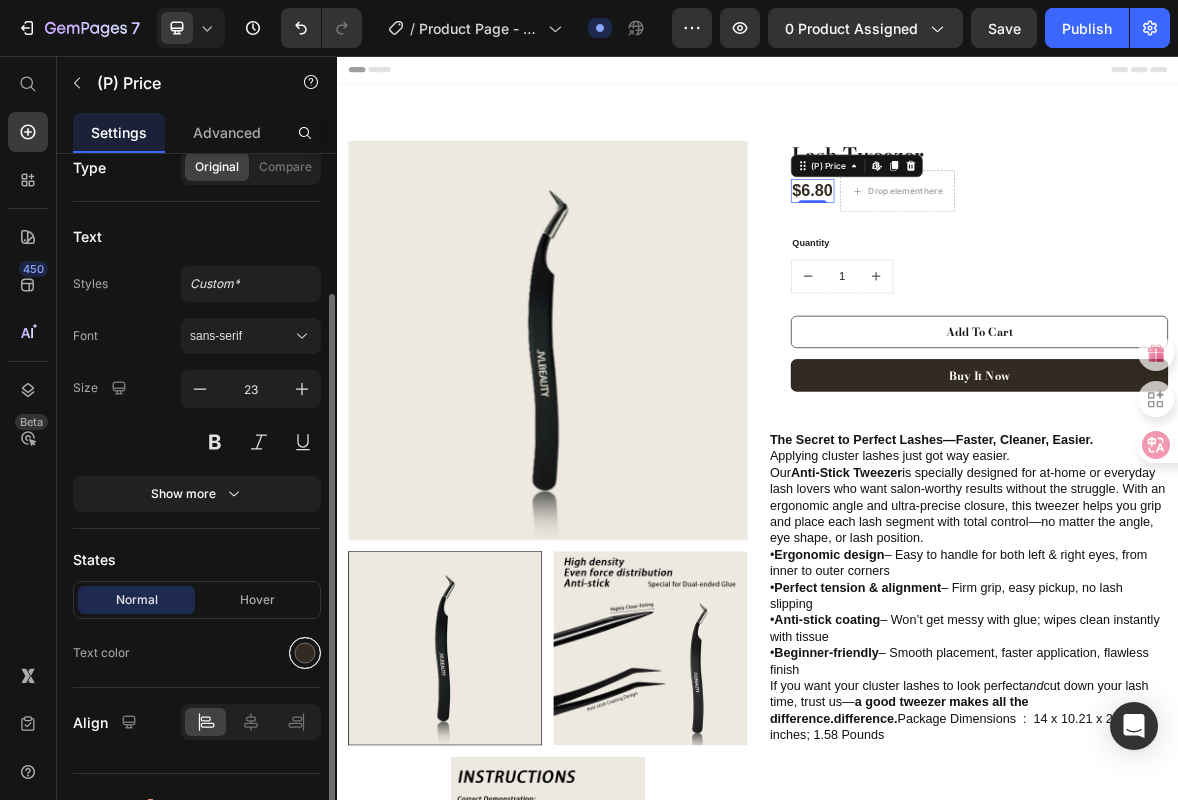 click at bounding box center (305, 653) 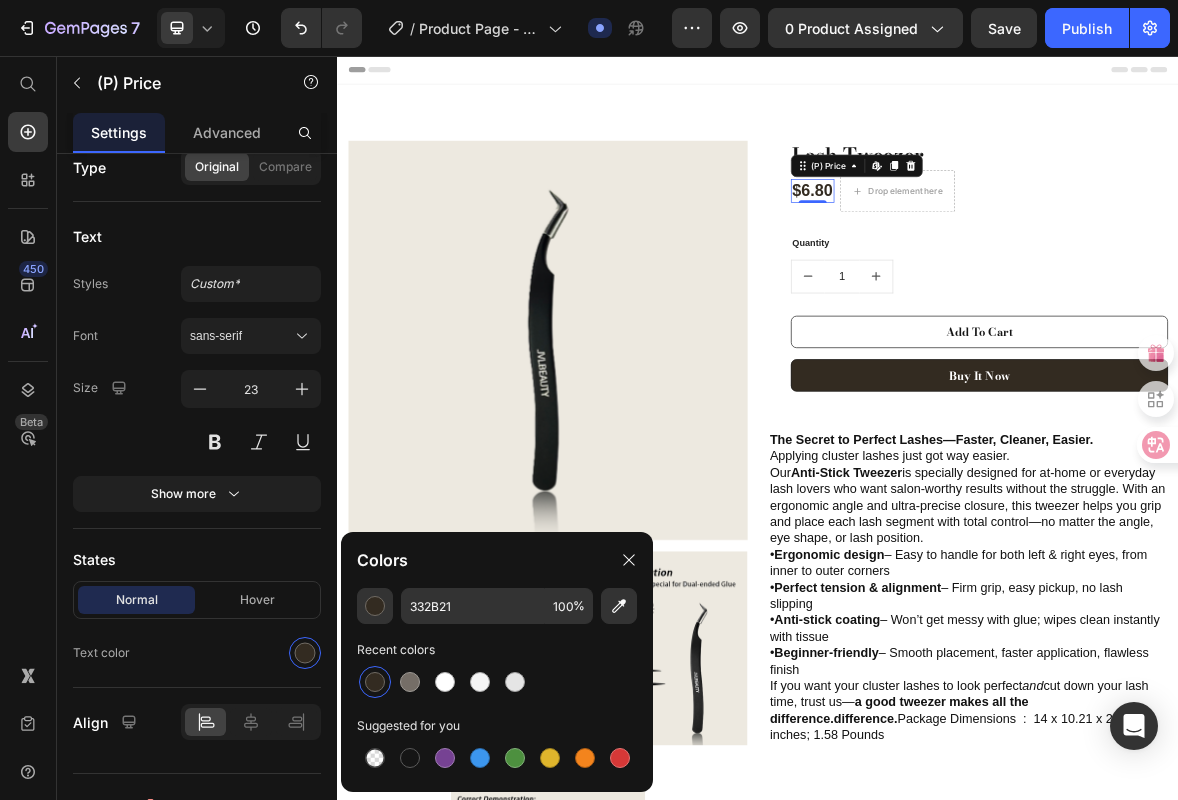 click at bounding box center (375, 682) 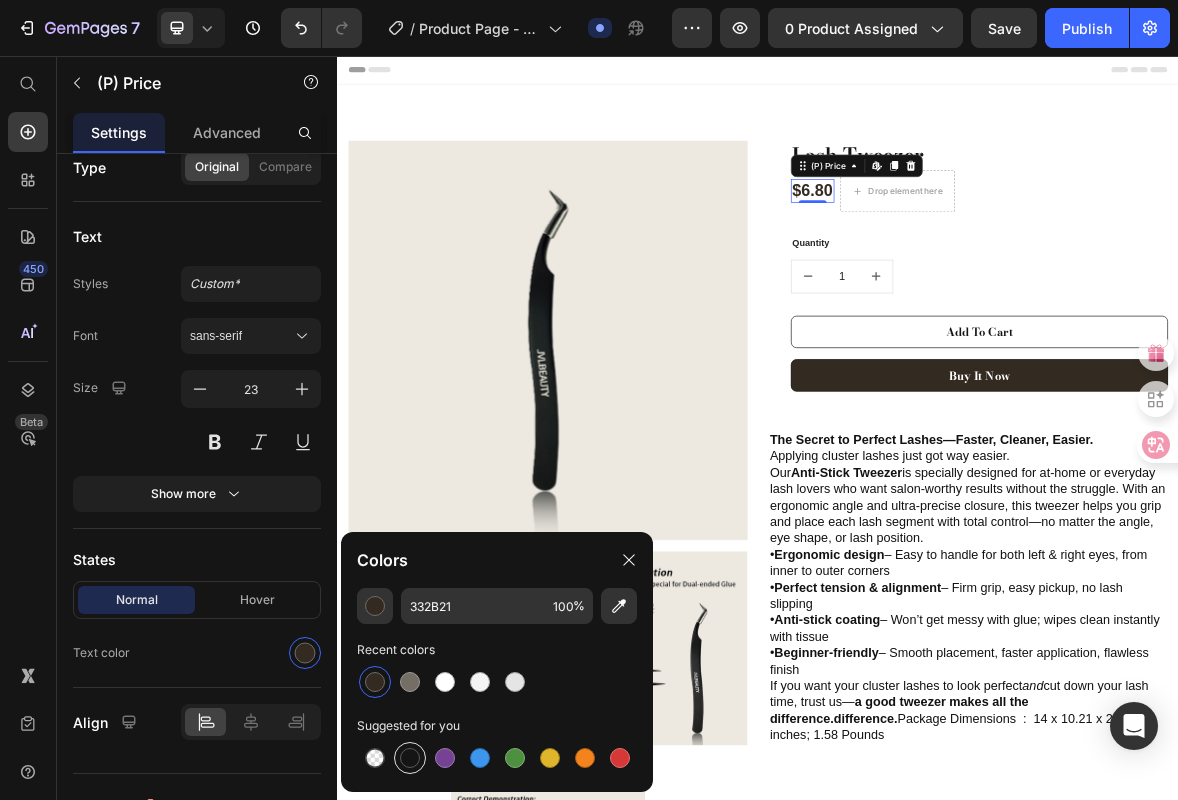 click at bounding box center (410, 758) 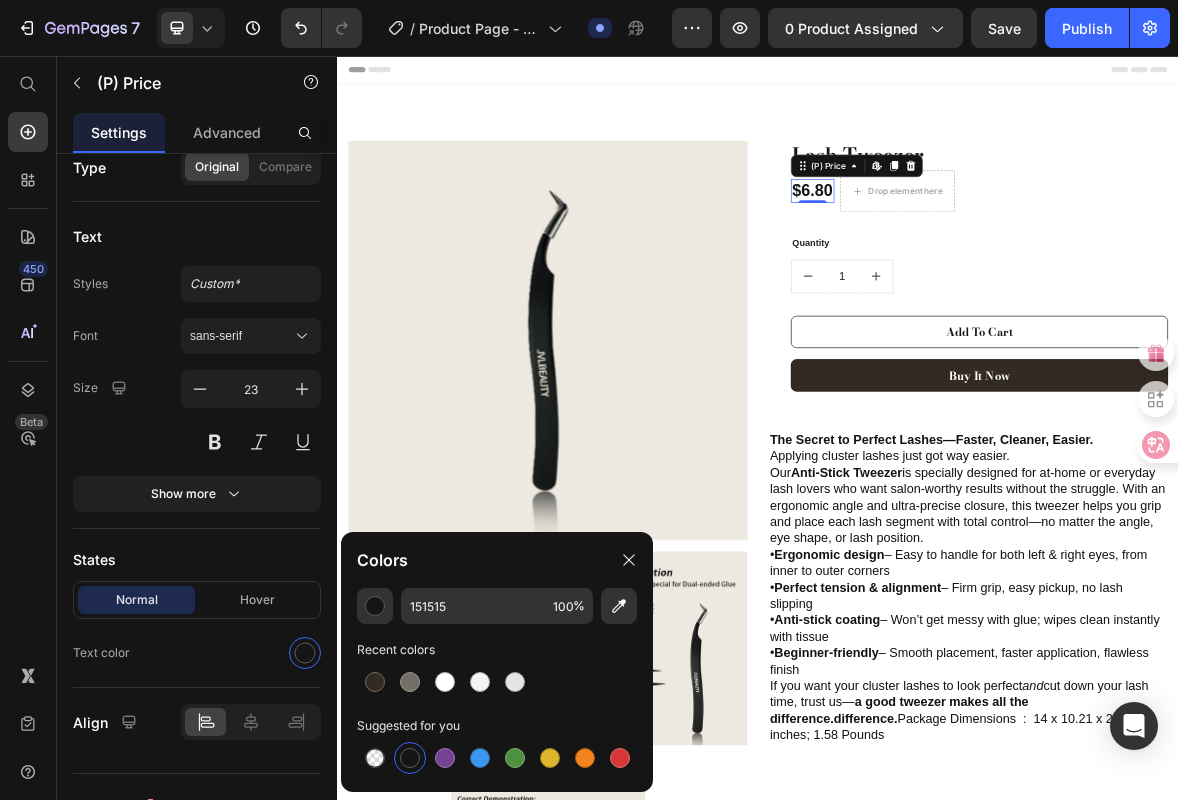 click at bounding box center [410, 758] 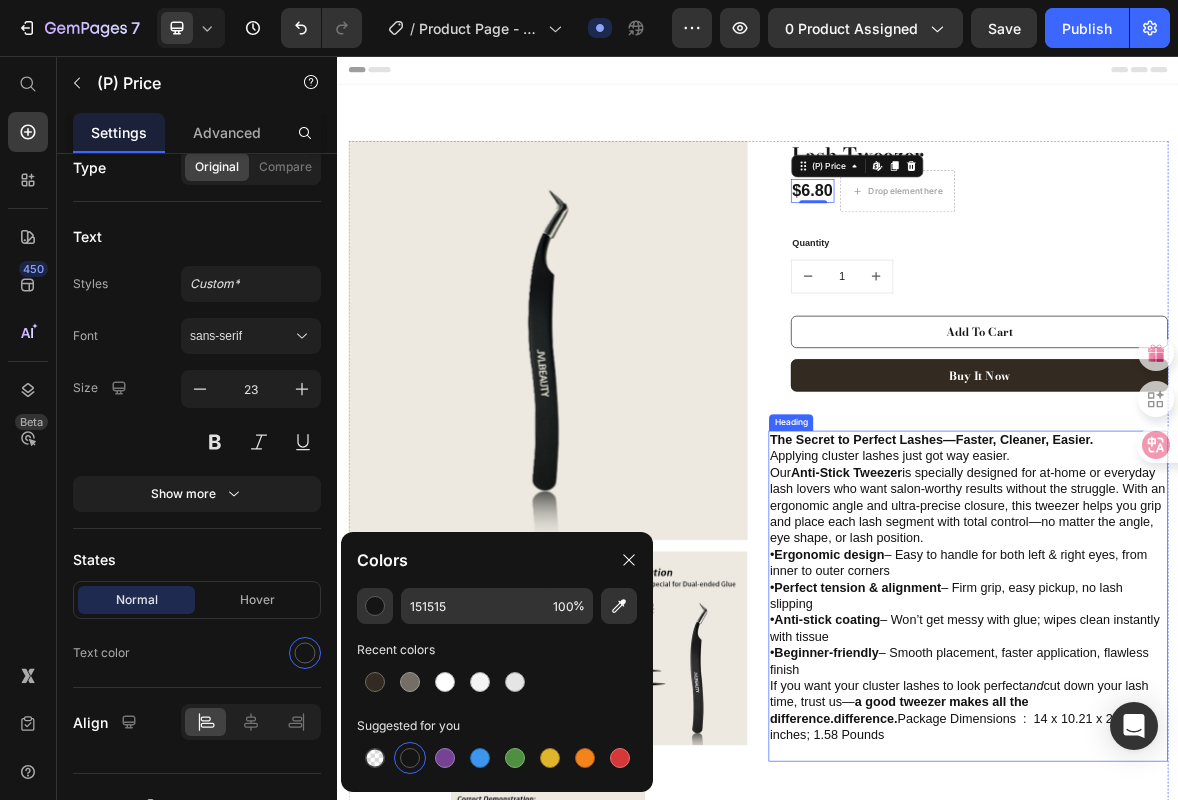 click on "⁠⁠⁠⁠⁠⁠⁠ The Secret to Perfect Lashes—Faster, Cleaner, Easier. Applying cluster lashes just got way easier. Our  Anti-Stick Tweezer  is specially designed for at-home or everyday lash lovers who want salon-worthy results without the struggle. With an ergonomic angle and ultra-precise closure, this tweezer helps you grip and place each lash segment with total control—no matter the angle, eye shape, or lash position. •  Ergonomic design  – Easy to handle for both left & right eyes, from inner to outer corners •  Perfect tension & alignment  – Firm grip, easy pickup, no lash slipping •  Anti-stick coating  – Won’t get messy with glue; wipes clean instantly with tissue •  Beginner-friendly  – Smooth placement, faster application, flawless finish If you want your cluster lashes to look perfect  and  cut down your lash time, trust us— a good tweezer makes all the difference.difference. Package Dimensions ‏ : ‎ 14 x 10.21 x 2.14 inches; 1.58 Pounds" at bounding box center [1237, 827] 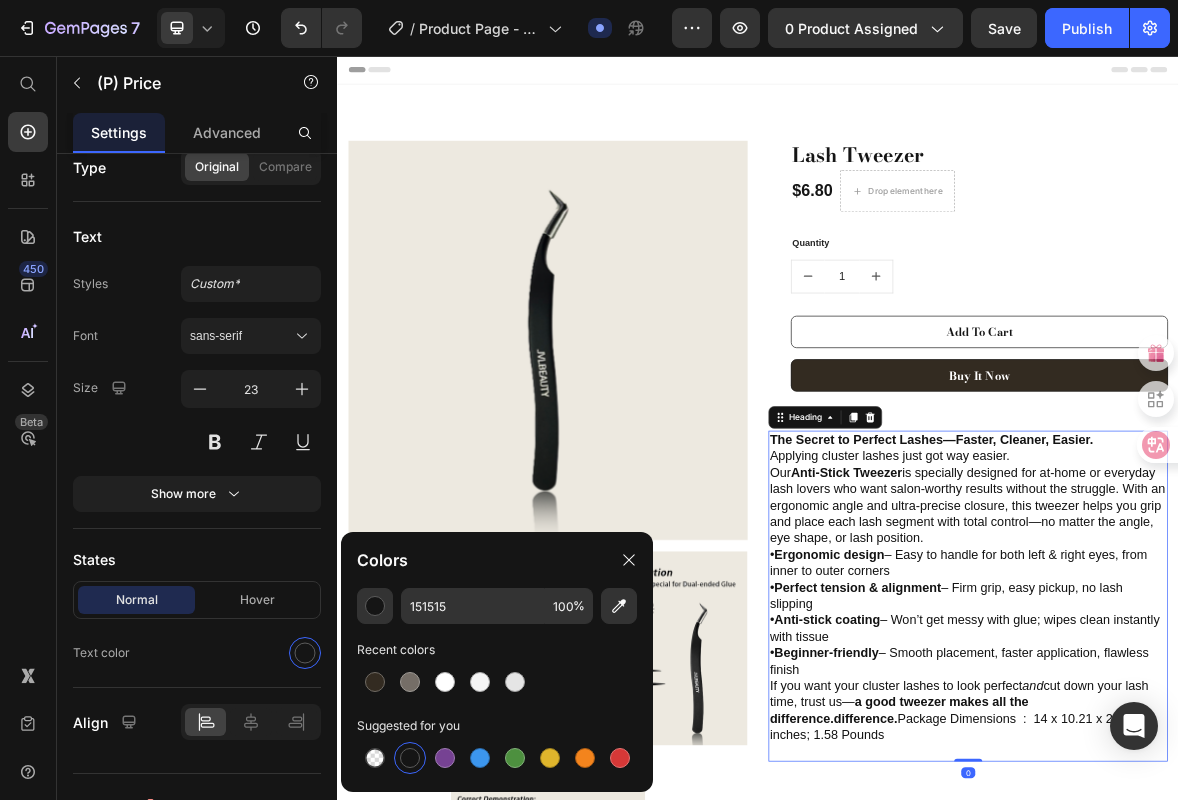 scroll, scrollTop: 0, scrollLeft: 0, axis: both 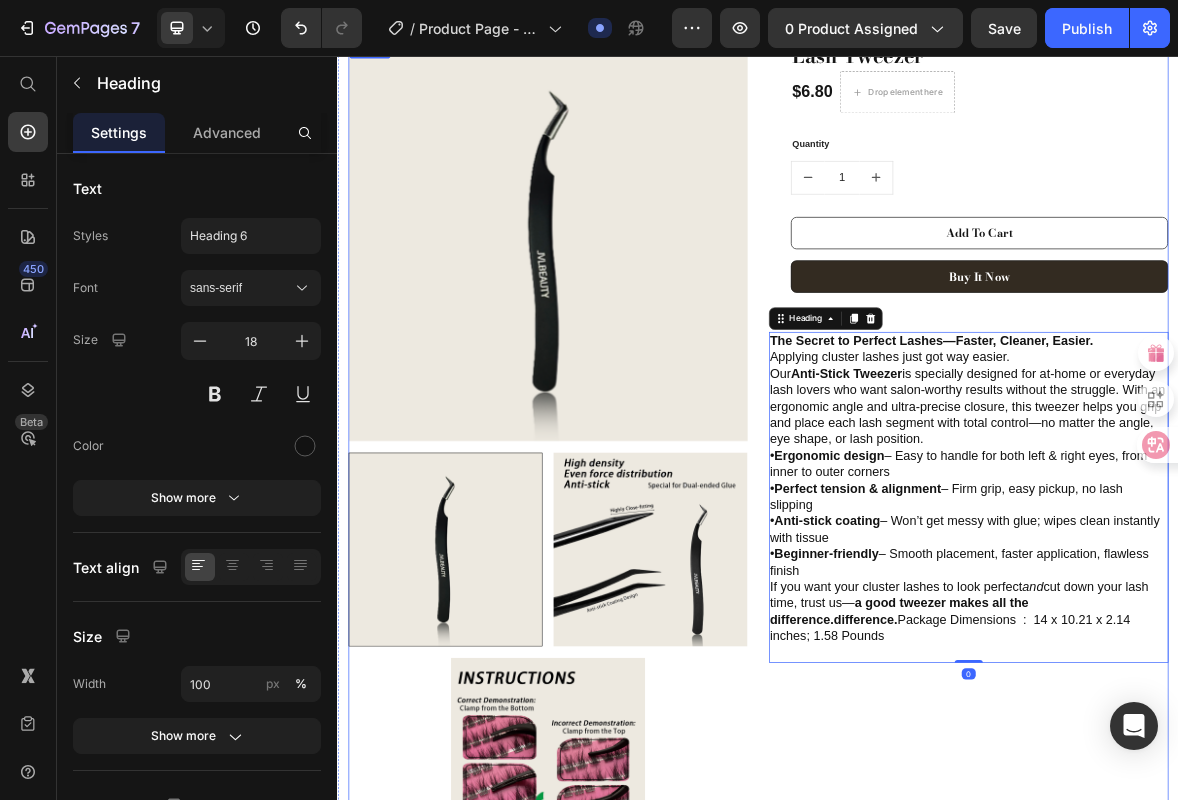 click on "Lash Tweezer (P) Title $6.80 (P) Price
Drop element here Row Quantity Text block 1 (P) Quantity Add To Cart (P) Cart Button Buy it now (P) Dynamic Checkout Row ⁠⁠⁠⁠⁠⁠⁠ The Secret to Perfect Lashes—Faster, Cleaner, Easier. Applying cluster lashes just got way easier. Our  Anti-Stick Tweezer  is specially designed for at-home or everyday lash lovers who want salon-worthy results without the struggle. With an ergonomic angle and ultra-precise closure, this tweezer helps you grip and place each lash segment with total control—no matter the angle, eye shape, or lash position. •  Ergonomic design  – Easy to handle for both left & right eyes, from inner to outer corners •  Perfect tension & alignment  – Firm grip, easy pickup, no lash slipping •  Anti-stick coating  – Won’t get messy with glue; wipes clean instantly with tissue •  Beginner-friendly  – Smooth placement, faster application, flawless finish If you want your cluster lashes to look perfect  and     0" at bounding box center (1237, 622) 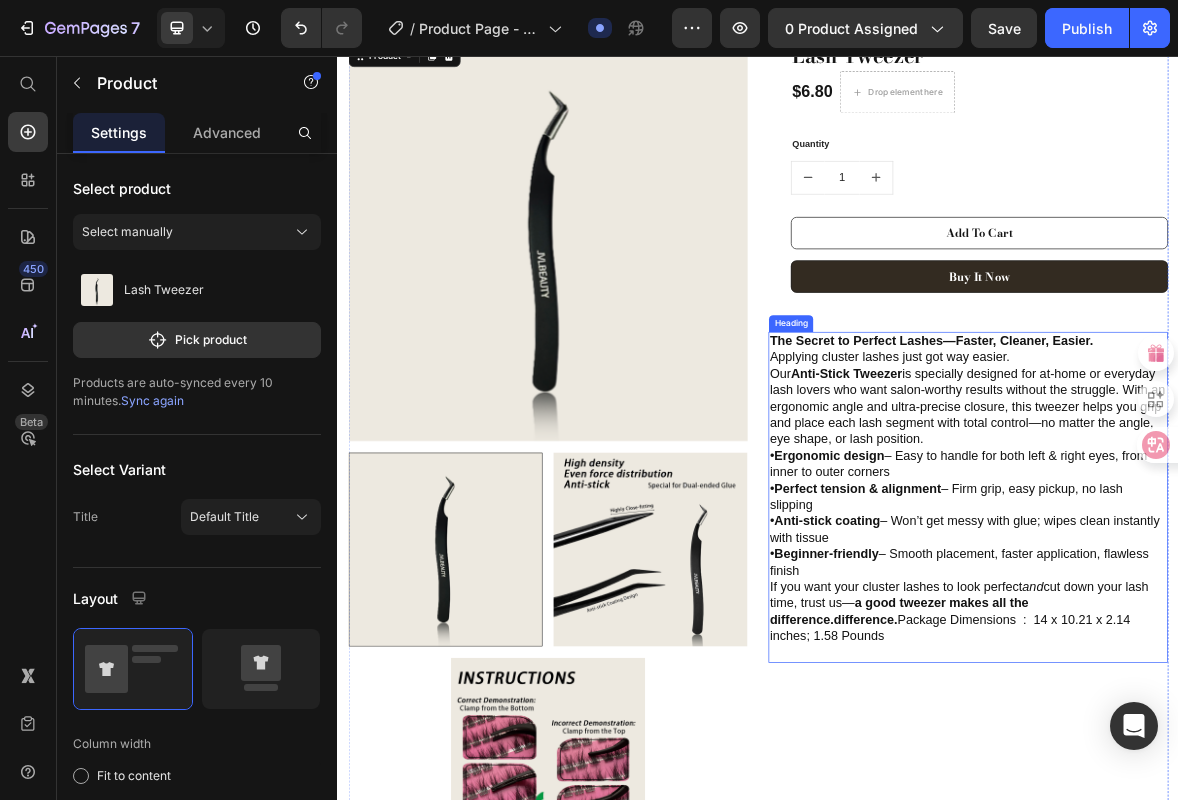 click on "⁠⁠⁠⁠⁠⁠⁠ The Secret to Perfect Lashes—Faster, Cleaner, Easier. Applying cluster lashes just got way easier. Our  Anti-Stick Tweezer  is specially designed for at-home or everyday lash lovers who want salon-worthy results without the struggle. With an ergonomic angle and ultra-precise closure, this tweezer helps you grip and place each lash segment with total control—no matter the angle, eye shape, or lash position. •  Ergonomic design  – Easy to handle for both left & right eyes, from inner to outer corners •  Perfect tension & alignment  – Firm grip, easy pickup, no lash slipping •  Anti-stick coating  – Won’t get messy with glue; wipes clean instantly with tissue •  Beginner-friendly  – Smooth placement, faster application, flawless finish If you want your cluster lashes to look perfect  and  cut down your lash time, trust us— a good tweezer makes all the difference.difference. Package Dimensions ‏ : ‎ 14 x 10.21 x 2.14 inches; 1.58 Pounds" at bounding box center [1237, 686] 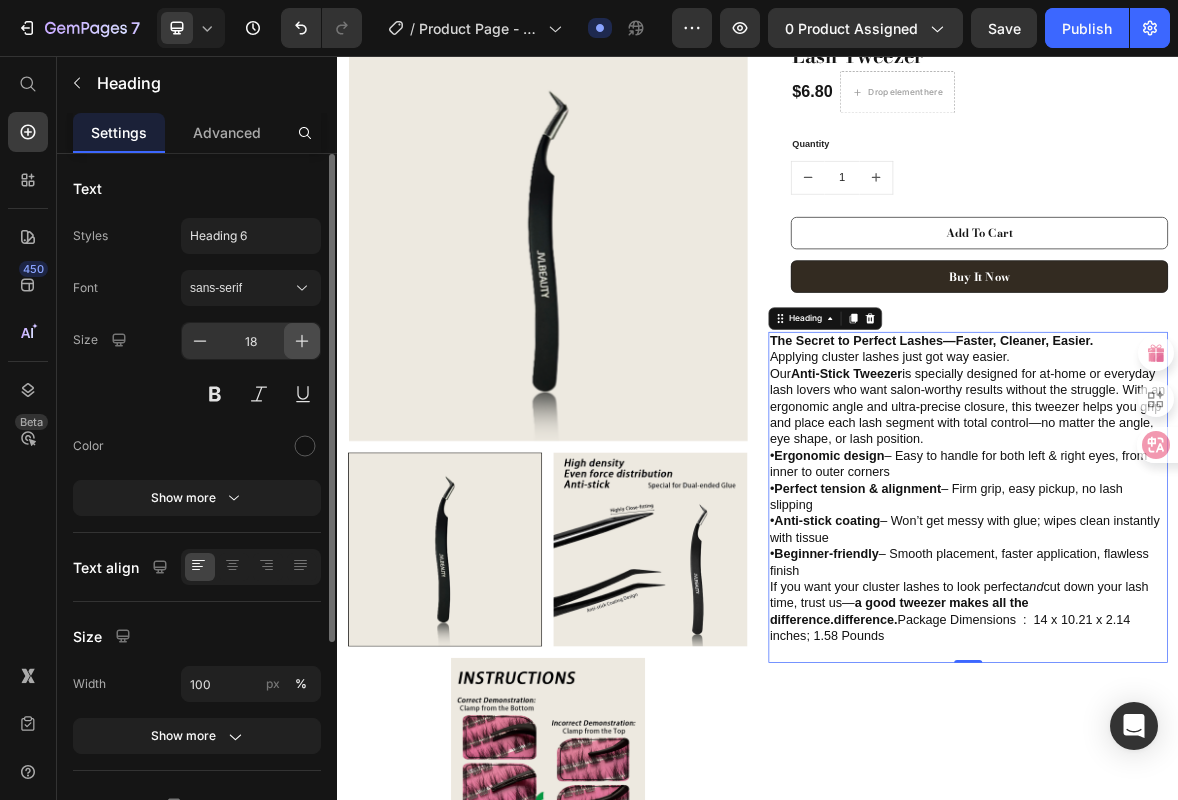 click 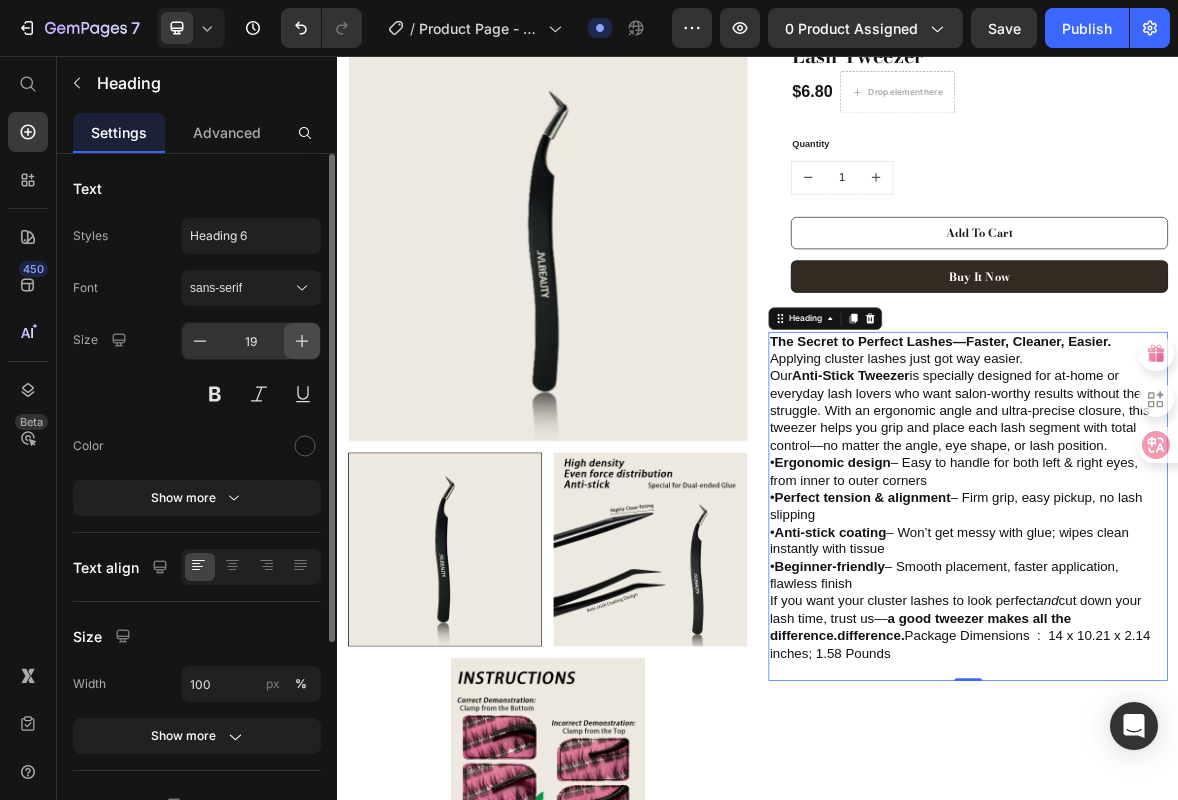 click 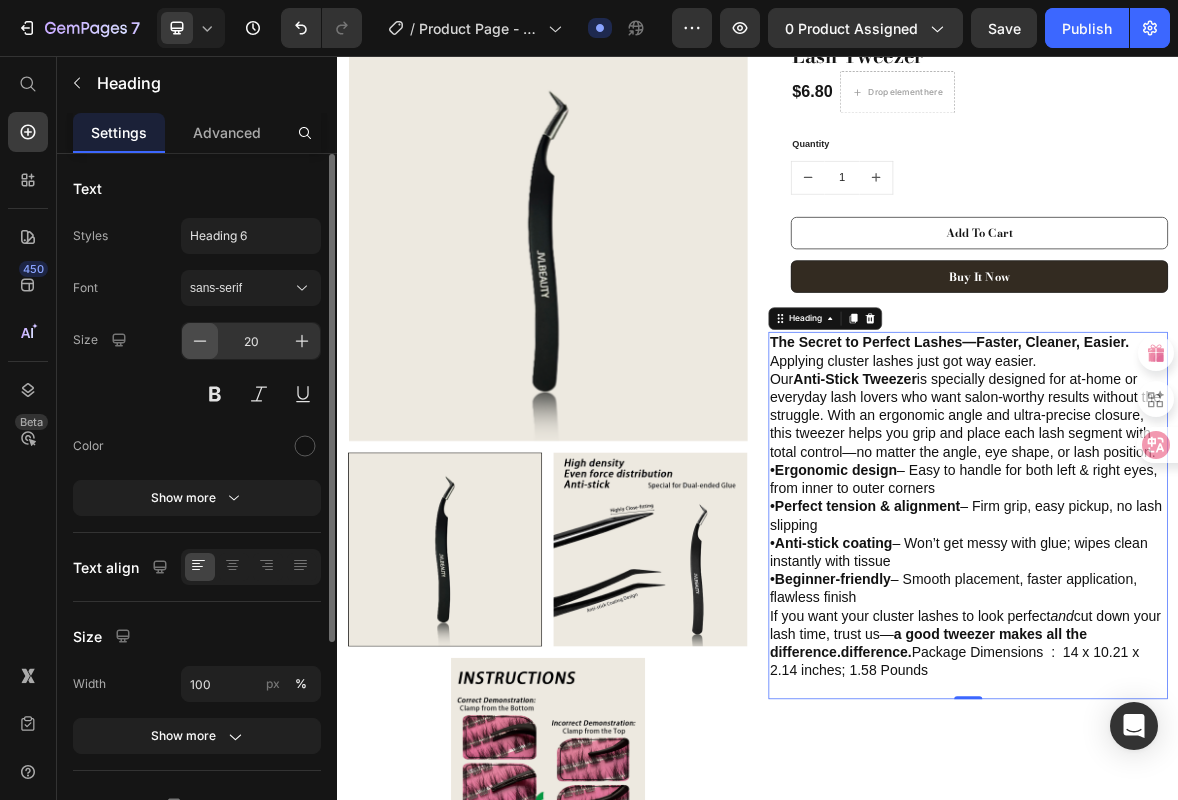 click 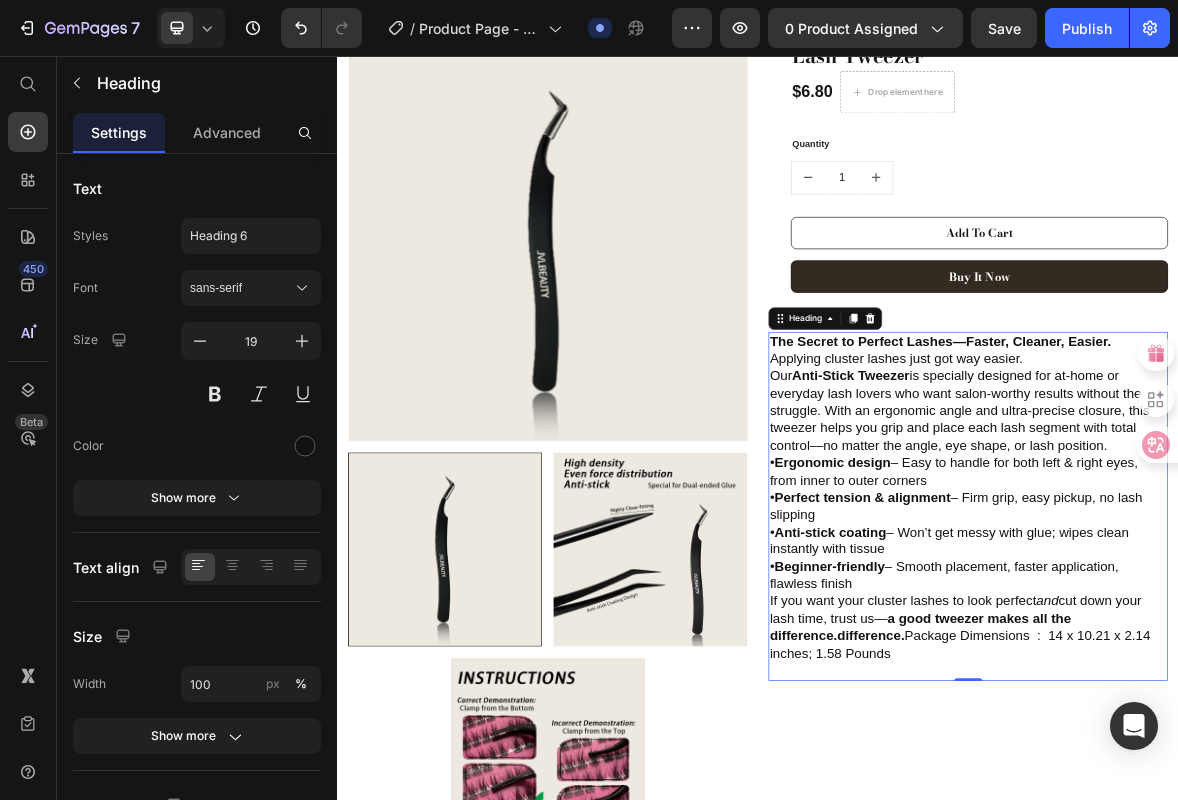 click on "The Secret to Perfect Lashes—Faster, Cleaner, Easier. Applying cluster lashes just got way easier. Our  Anti-Stick Tweezer  is specially designed for at-home or everyday lash lovers who want salon-worthy results without the struggle. With an ergonomic angle and ultra-precise closure, this tweezer helps you grip and place each lash segment with total control—no matter the angle, eye shape, or lash position. •  Ergonomic design  – Easy to handle for both left & right eyes, from inner to outer corners •  Perfect tension & alignment  – Firm grip, easy pickup, no lash slipping •  Anti-stick coating  – Won’t get messy with glue; wipes clean instantly with tissue •  Beginner-friendly  – Smooth placement, faster application, flawless finish If you want your cluster lashes to look perfect  and  cut down your lash time, trust us— a good tweezer makes all the difference.difference. Package Dimensions ‏ : ‎ 14 x 10.21 x 2.14 inches; 1.58 Pounds" at bounding box center [1237, 699] 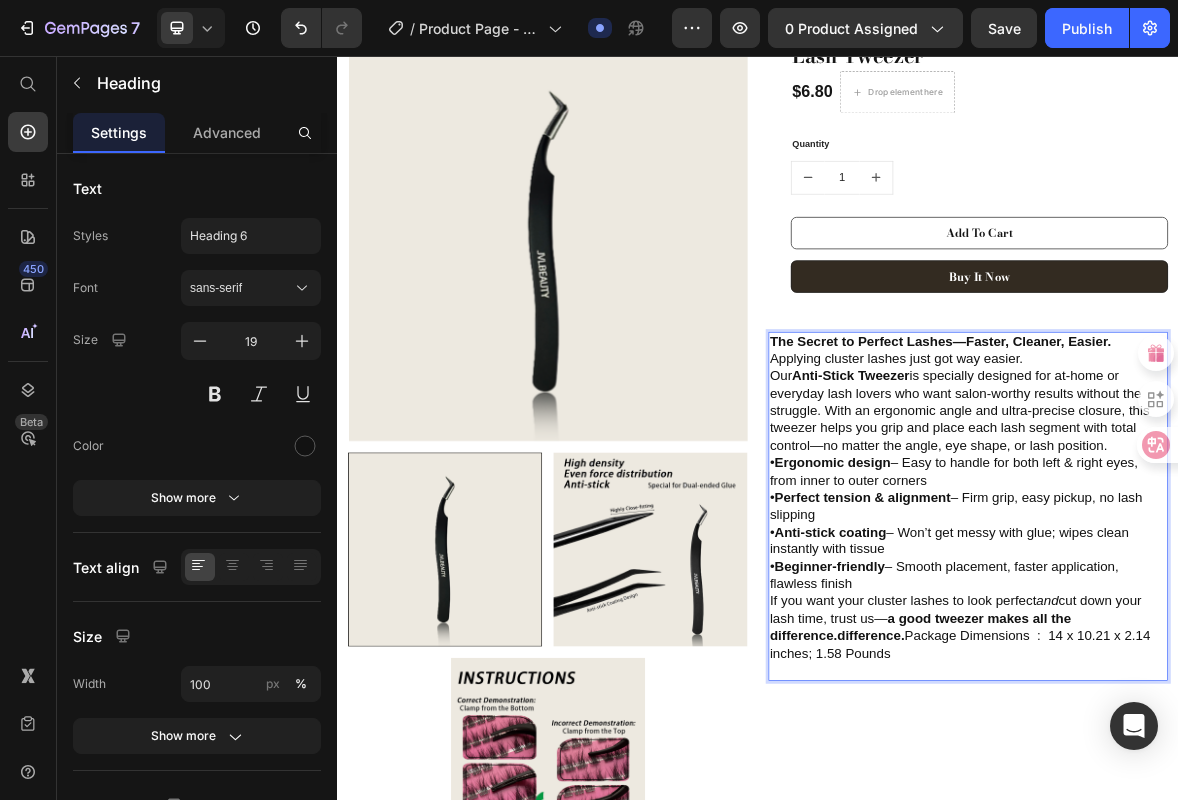 click on "The Secret to Perfect Lashes—Faster, Cleaner, Easier. Applying cluster lashes just got way easier. Our  Anti-Stick Tweezer  is specially designed for at-home or everyday lash lovers who want salon-worthy results without the struggle. With an ergonomic angle and ultra-precise closure, this tweezer helps you grip and place each lash segment with total control—no matter the angle, eye shape, or lash position. •  Ergonomic design  – Easy to handle for both left & right eyes, from inner to outer corners •  Perfect tension & alignment  – Firm grip, easy pickup, no lash slipping •  Anti-stick coating  – Won’t get messy with glue; wipes clean instantly with tissue •  Beginner-friendly  – Smooth placement, faster application, flawless finish If you want your cluster lashes to look perfect  and  cut down your lash time, trust us— a good tweezer makes all the difference.difference. Package Dimensions ‏ : ‎ 14 x 10.21 x 2.14 inches; 1.58 Pounds" at bounding box center (1237, 699) 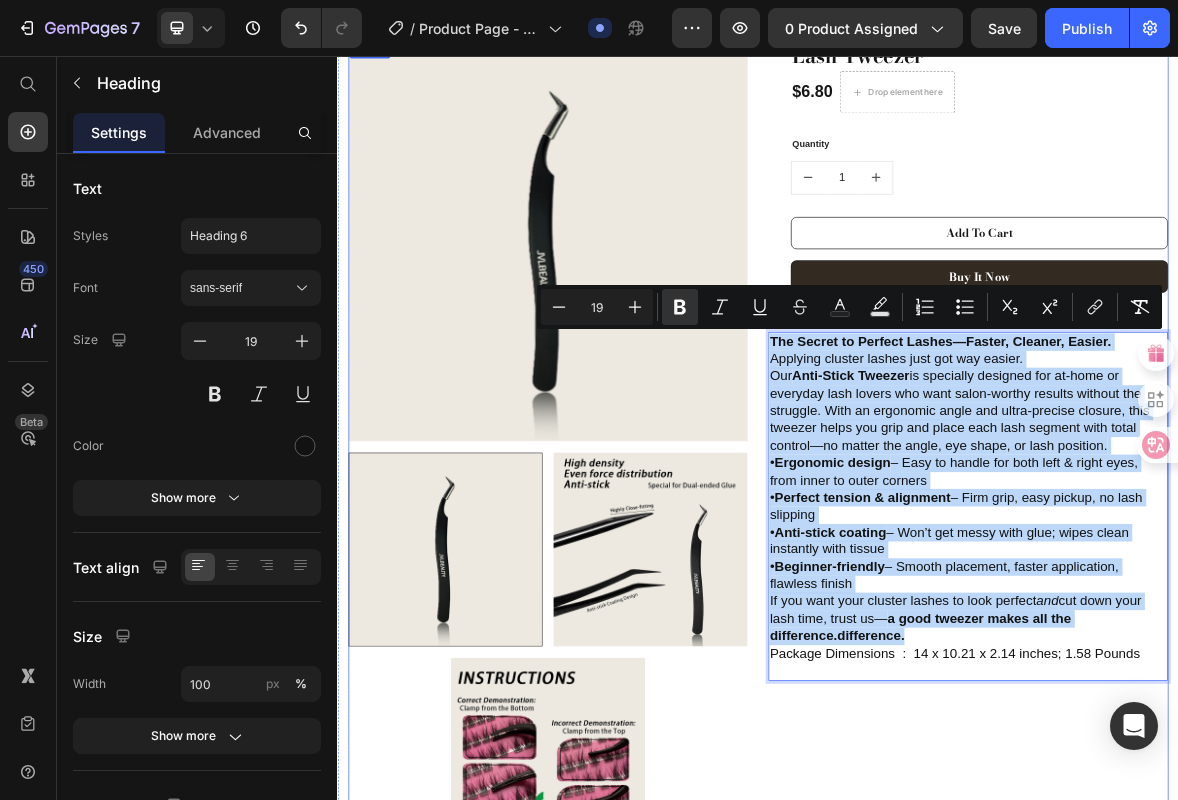drag, startPoint x: 1160, startPoint y: 908, endPoint x: 916, endPoint y: 394, distance: 568.9745 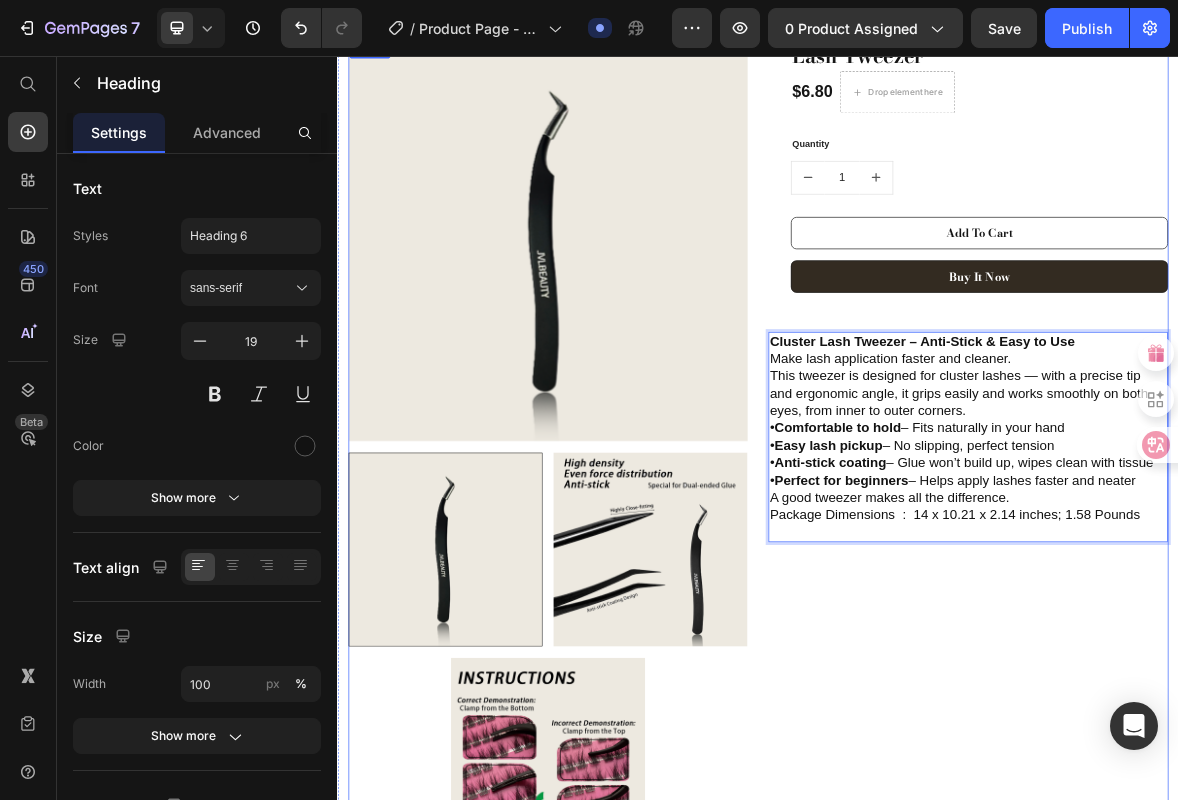 click on "Lash Tweezer (P) Title $6.80 (P) Price
Drop element here Row Quantity Text block 1 (P) Quantity Add To Cart (P) Cart Button Buy it now (P) Dynamic Checkout Row Cluster Lash Tweezer – Anti-Stick & Easy to Use Make lash application faster and cleaner. This tweezer is designed for cluster lashes — with a precise tip and ergonomic angle, it grips easily and works smoothly on both eyes, from inner to outer corners. •  Comfortable to hold  – Fits naturally in your hand •  Easy lash pickup  – No slipping, perfect tension •  Anti-stick coating  – Glue won’t build up, wipes clean with tissue •  Perfect for beginners  – Helps apply lashes faster and neater A good tweezer makes all the difference. Package Dimensions ‏ : ‎ 14 x 10.21 x 2.14 inches; 1.58 Pounds   Heading   0" at bounding box center [1237, 622] 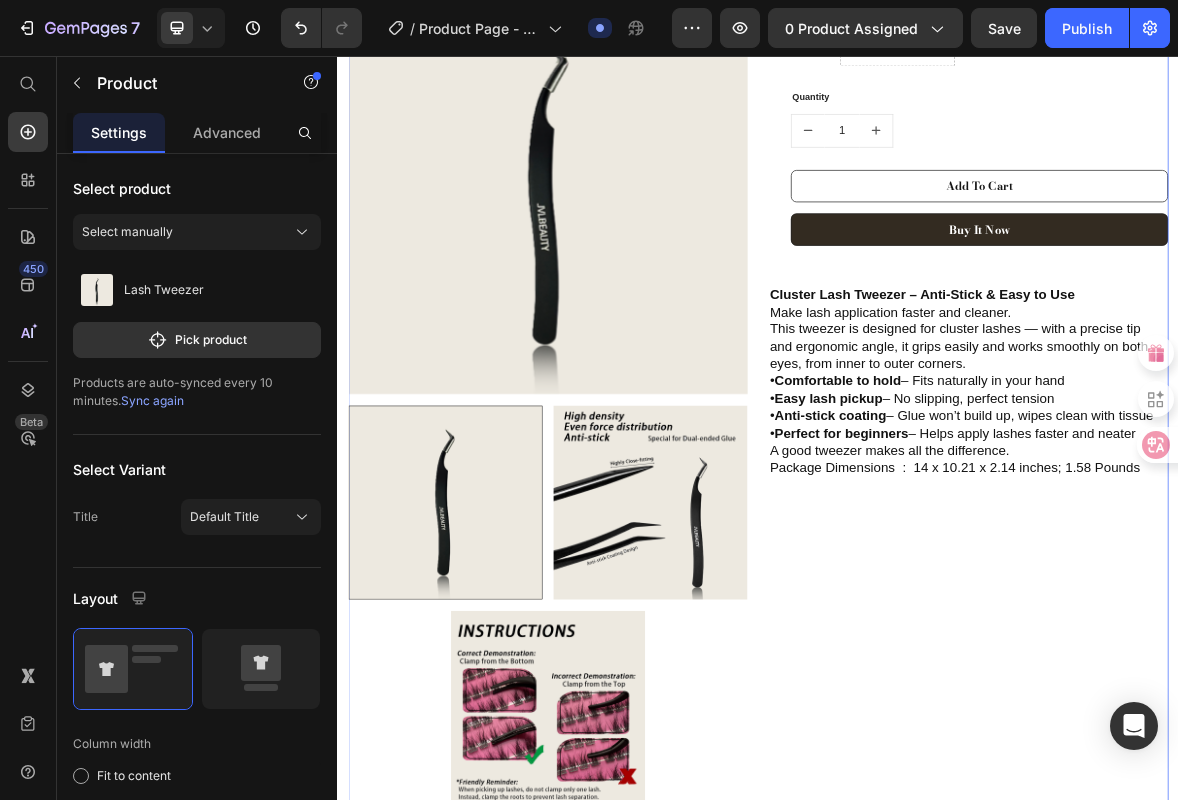scroll, scrollTop: 273, scrollLeft: 0, axis: vertical 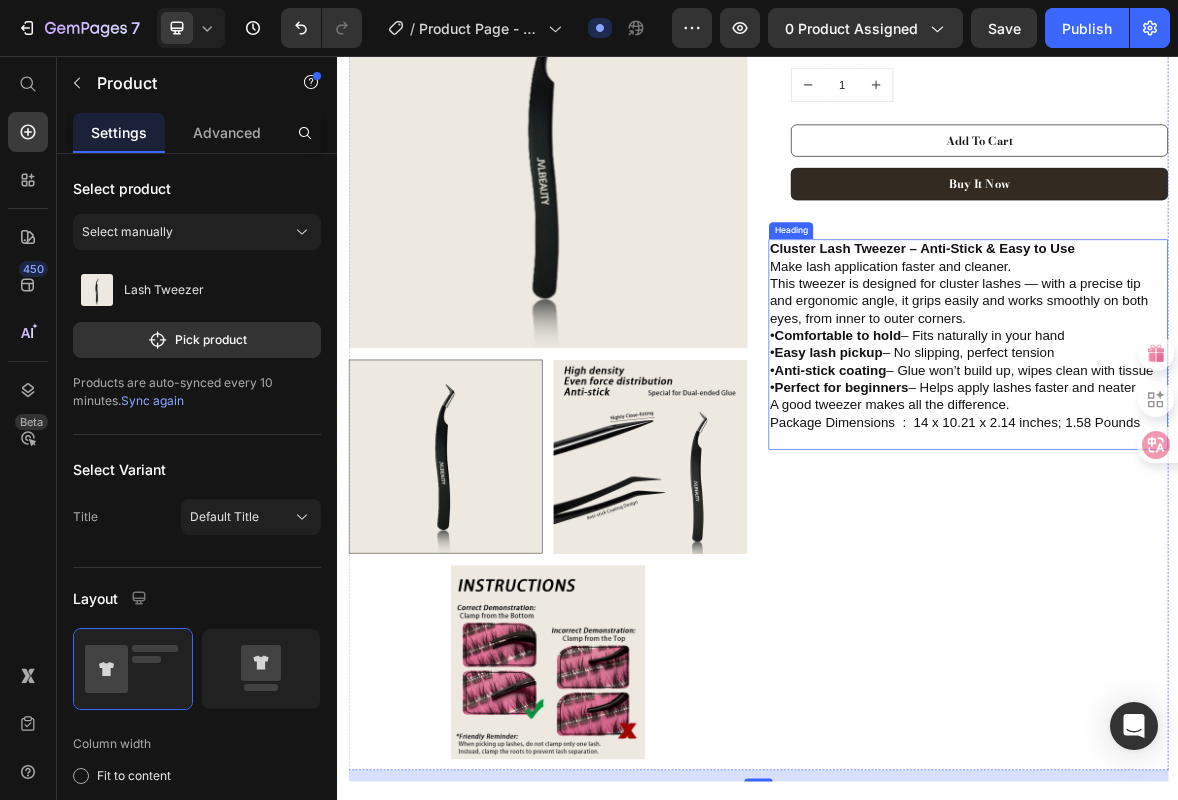 click on "⁠⁠⁠⁠⁠⁠⁠ Cluster Lash Tweezer – Anti-Stick & Easy to Use Make lash application faster and cleaner. This tweezer is designed for cluster lashes — with a precise tip and ergonomic angle, it grips easily and works smoothly on both eyes, from inner to outer corners. •  Comfortable to hold  – Fits naturally in your hand •  Easy lash pickup  – No slipping, perfect tension •  Anti-stick coating  – Glue won’t build up, wipes clean with tissue •  Perfect for beginners  – Helps apply lashes faster and neater A good tweezer makes all the difference. Package Dimensions ‏ : ‎ 14 x 10.21 x 2.14 inches; 1.58 Pounds" at bounding box center [1237, 468] 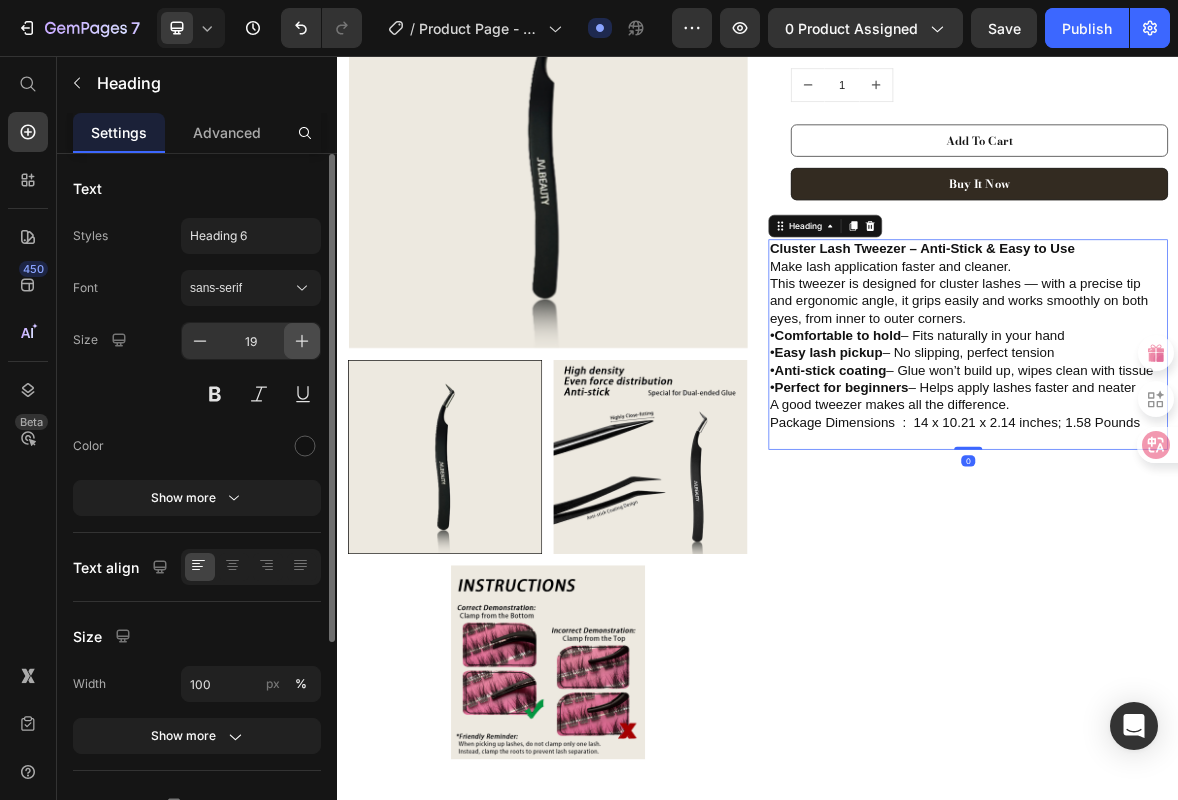 click 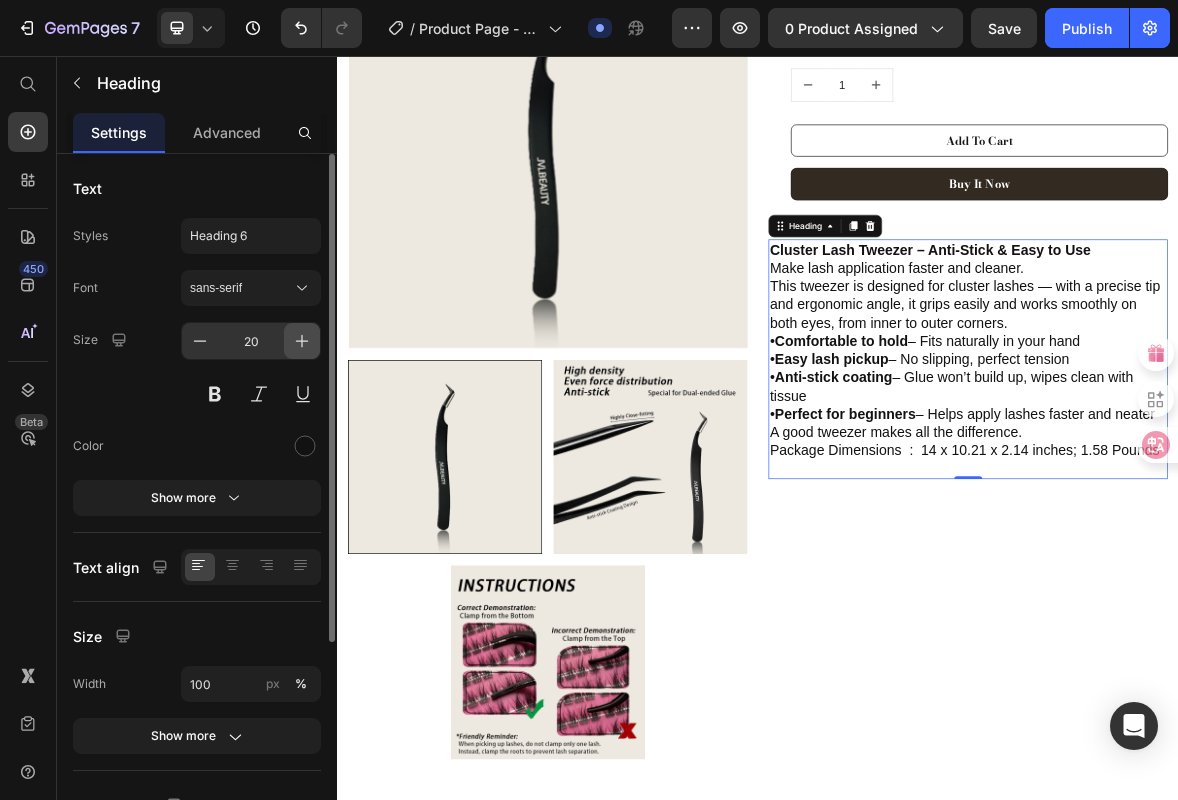 click 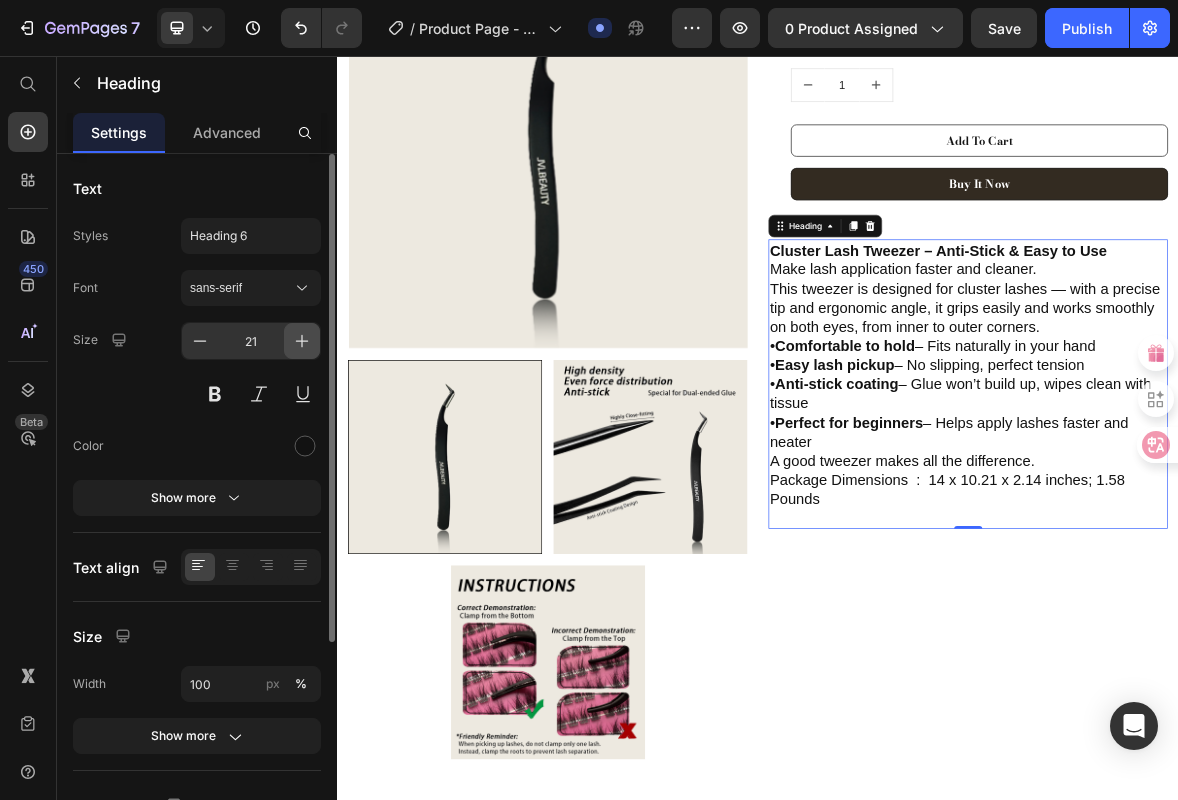 click 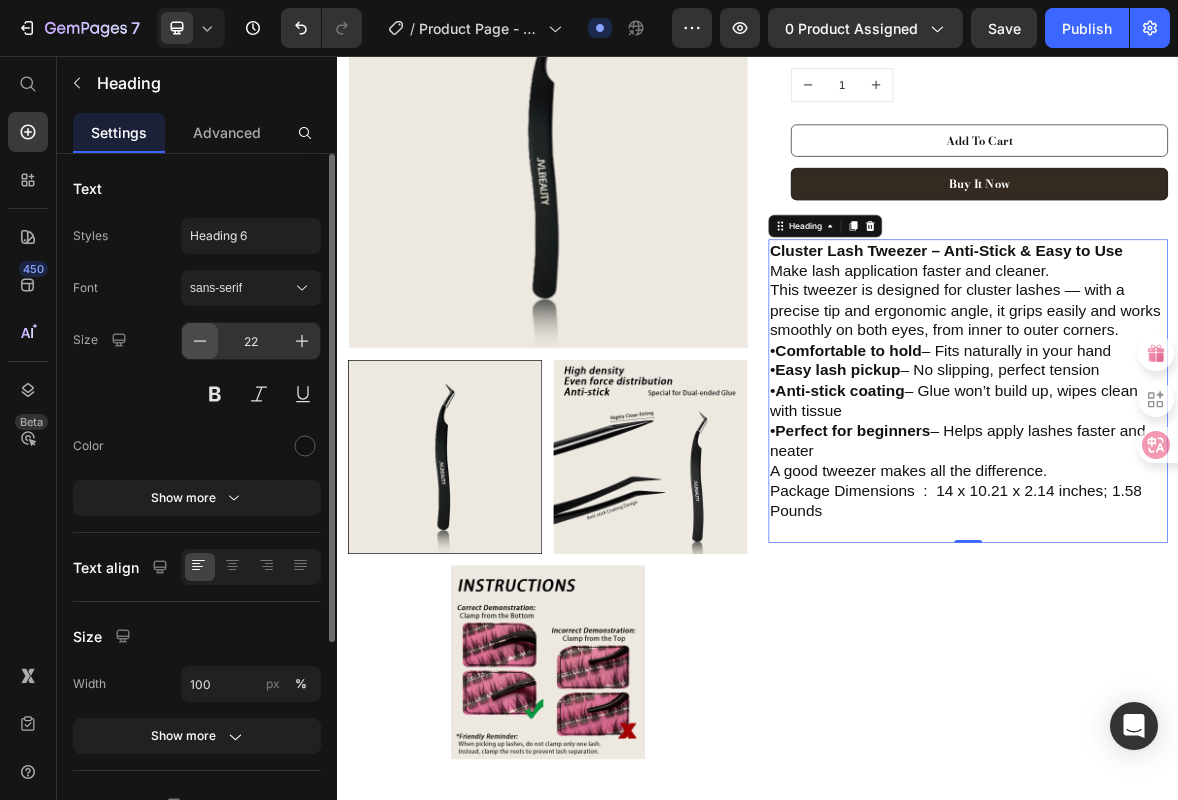 click 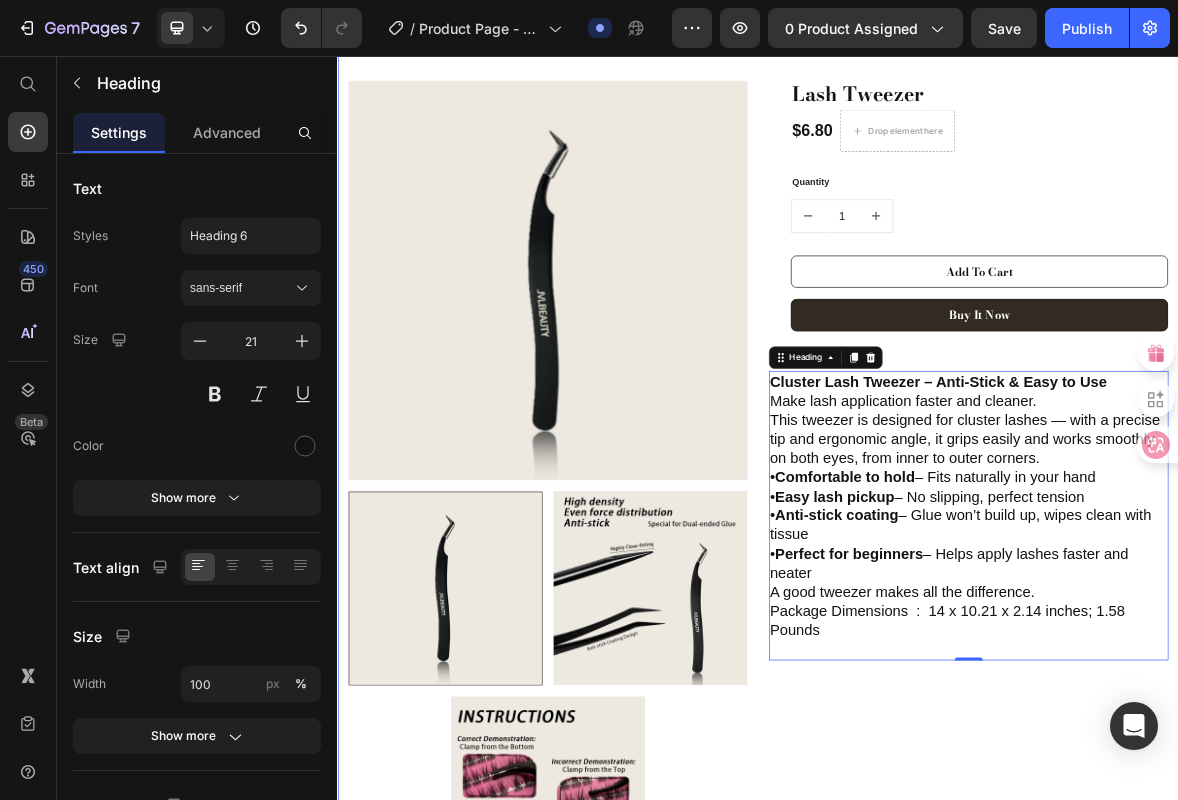 scroll, scrollTop: 0, scrollLeft: 0, axis: both 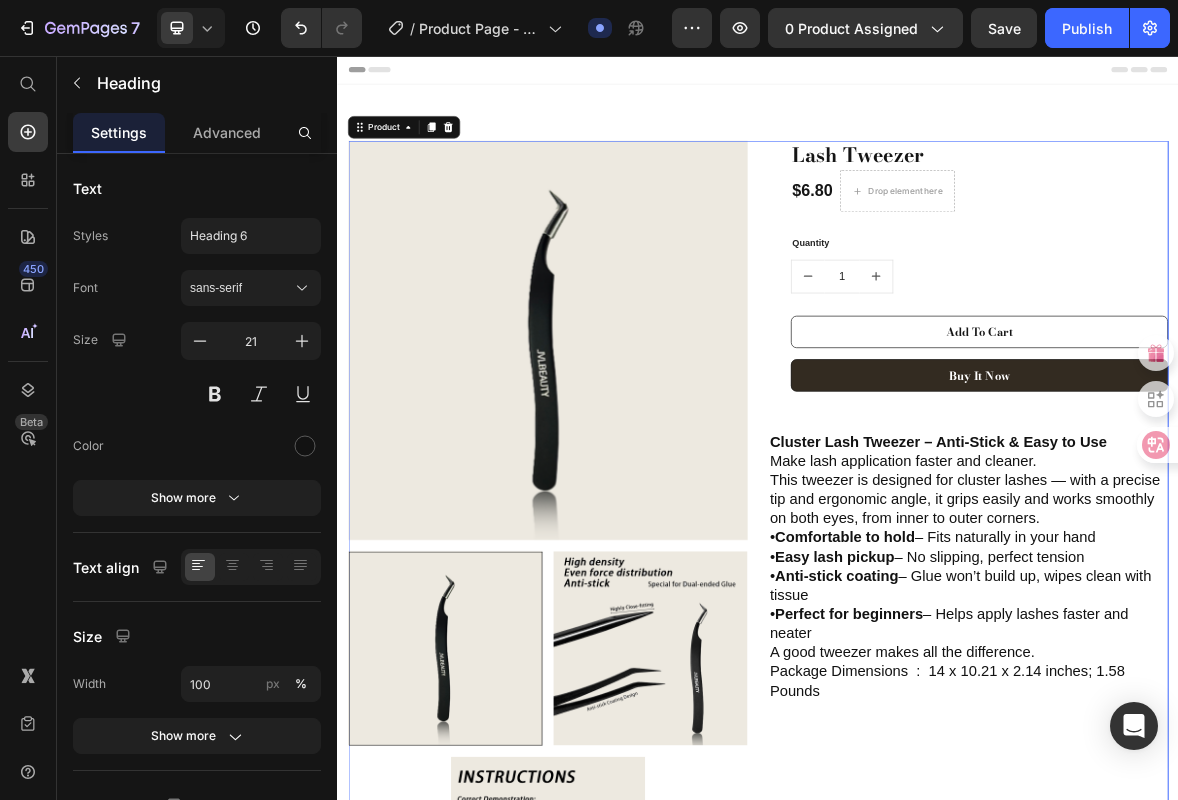 click on "Lash Tweezer (P) Title $6.80 (P) Price
Drop element here Row Quantity Text block 1 (P) Quantity Add To Cart (P) Cart Button Buy it now (P) Dynamic Checkout Row Cluster Lash Tweezer – Anti-Stick & Easy to Use Make lash application faster and cleaner. This tweezer is designed for cluster lashes — with a precise tip and ergonomic angle, it grips easily and works smoothly on both eyes, from inner to outer corners. •  Comfortable to hold  – Fits naturally in your hand •  Easy lash pickup  – No slipping, perfect tension •  Anti-stick coating  – Glue won’t build up, wipes clean with tissue •  Perfect for beginners  – Helps apply lashes faster and neater A good tweezer makes all the difference. Package Dimensions ‏ : ‎ 14 x 10.21 x 2.14 inches; 1.58 Pounds   Heading" at bounding box center (1237, 763) 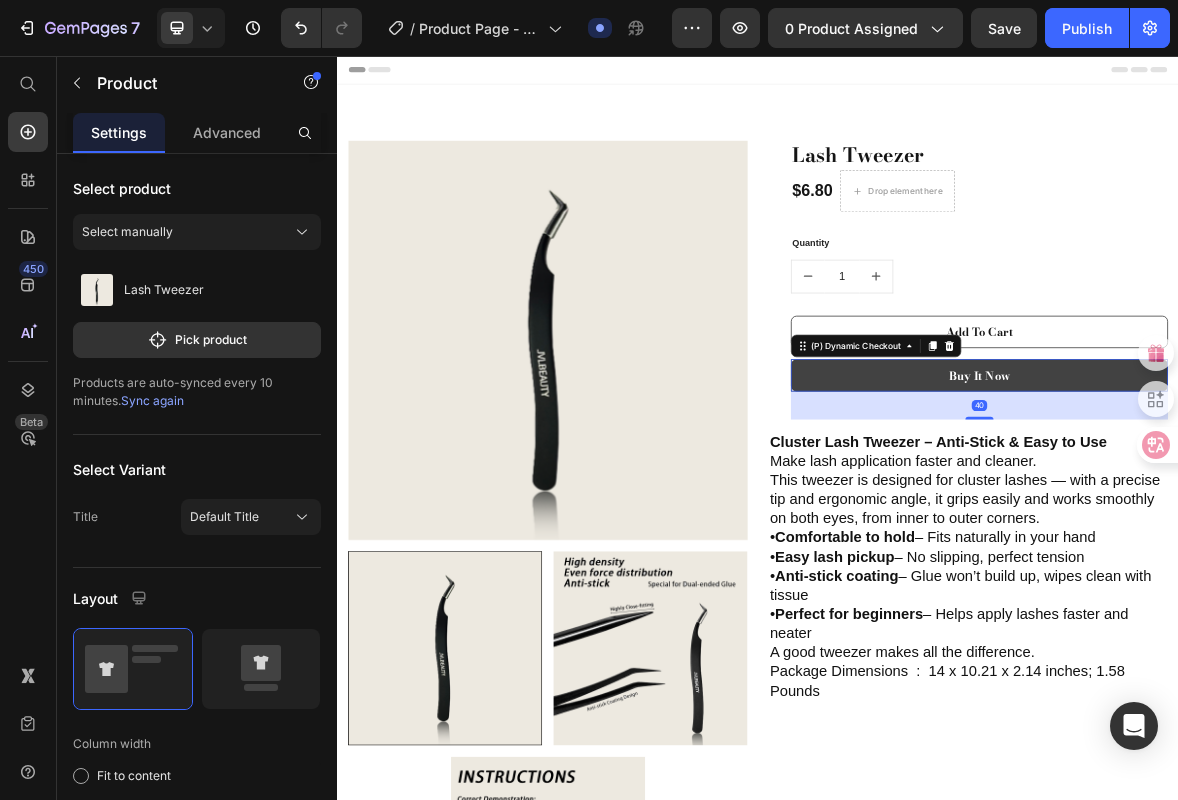 click on "Buy it now" at bounding box center (1253, 512) 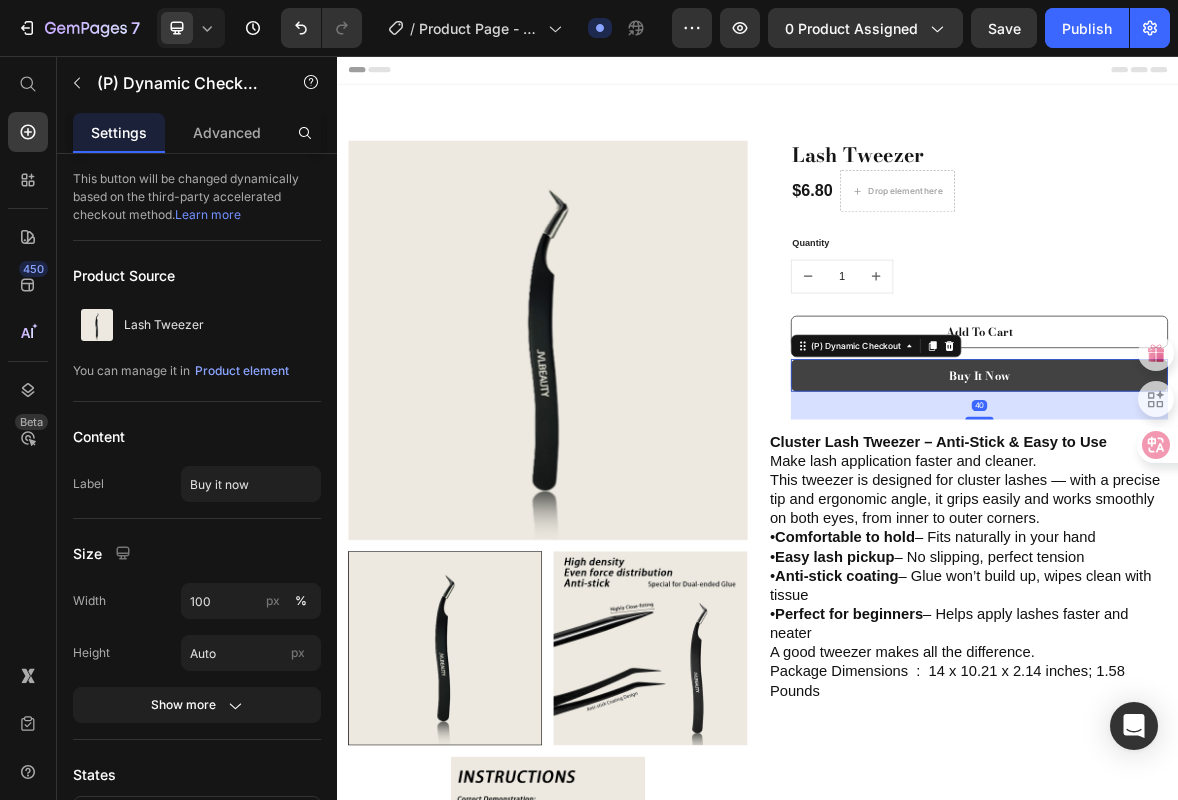 click on "Buy it now" at bounding box center (1253, 512) 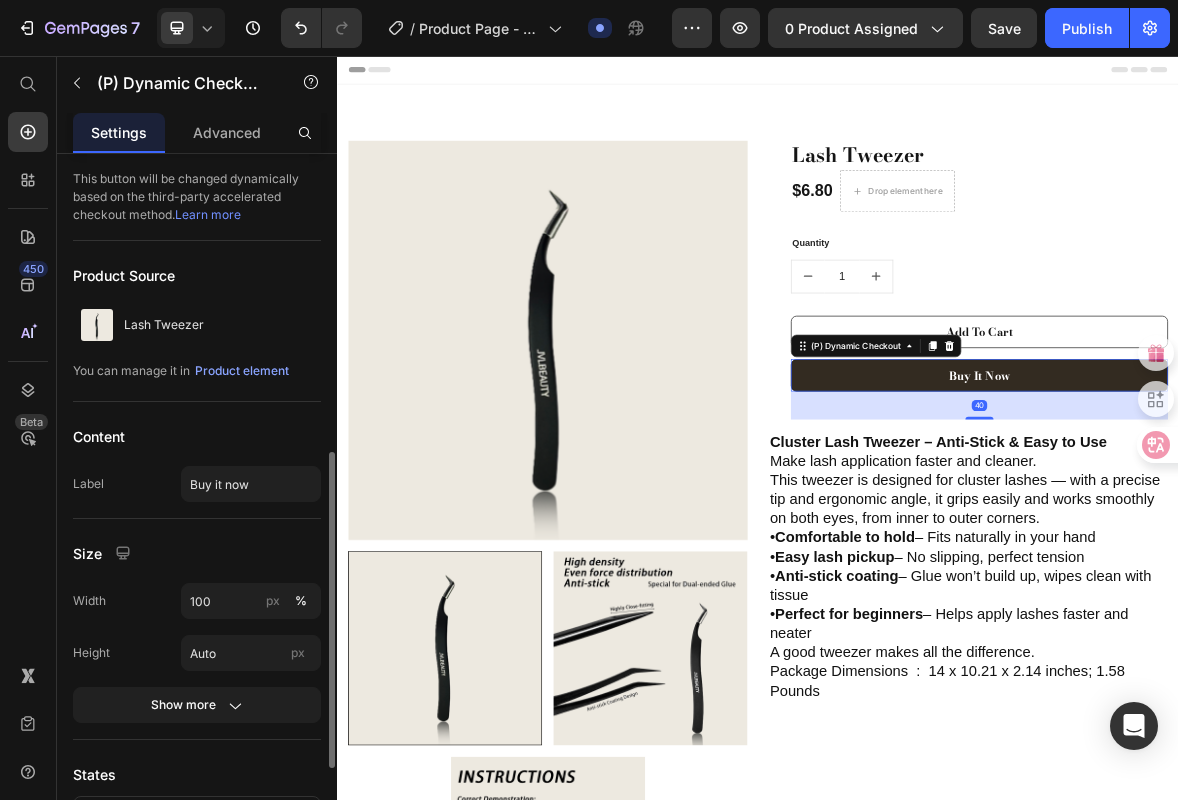 scroll, scrollTop: 399, scrollLeft: 0, axis: vertical 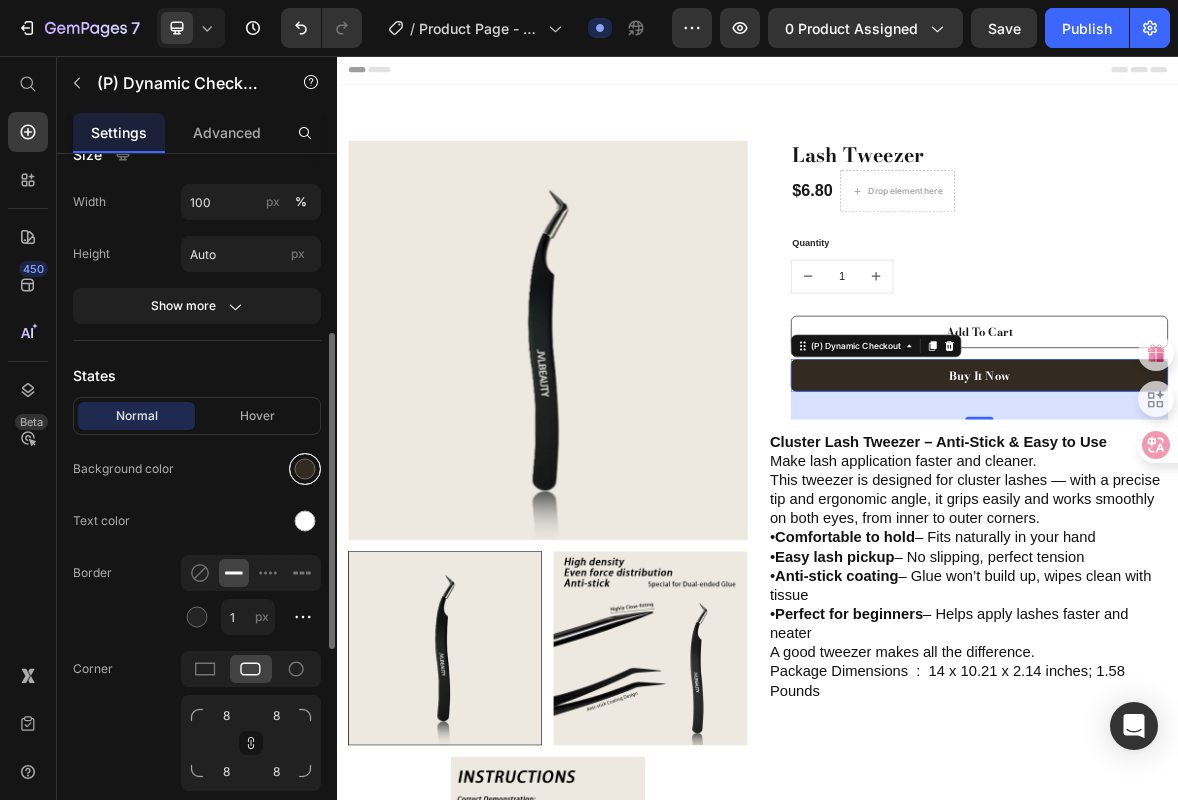 click at bounding box center [305, 469] 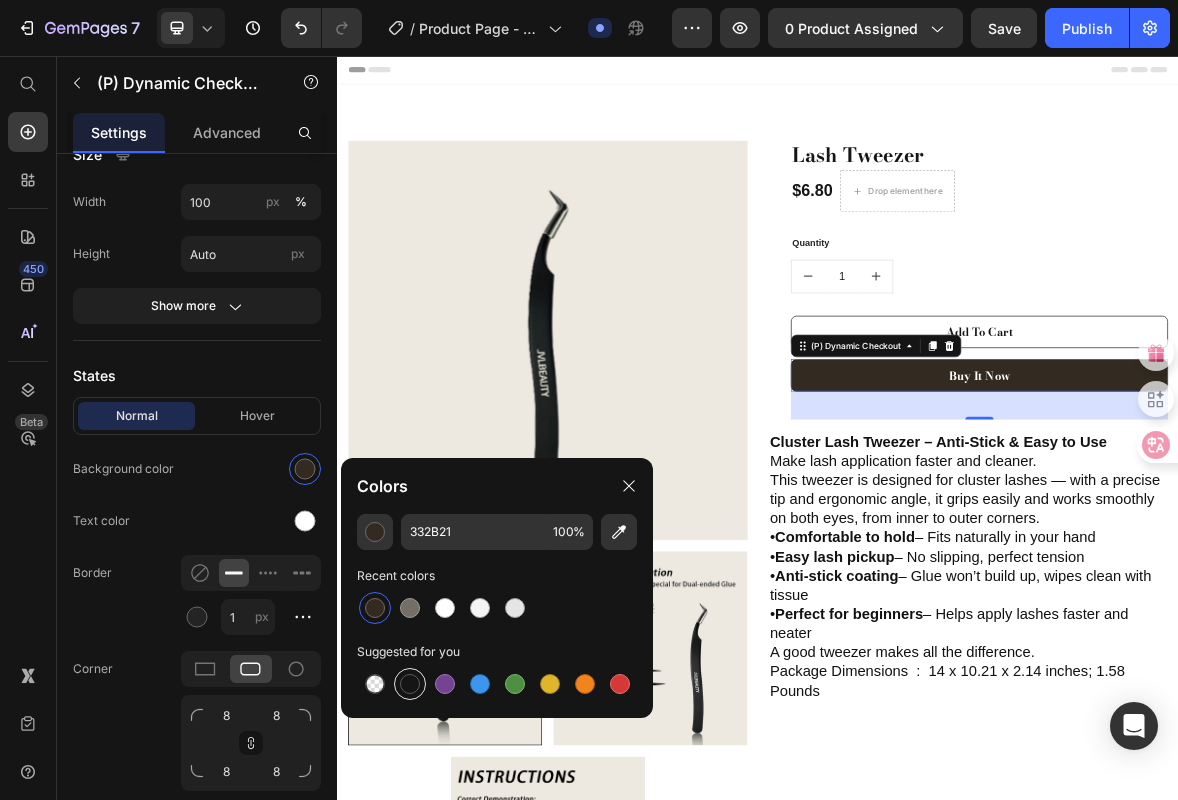 click at bounding box center (410, 684) 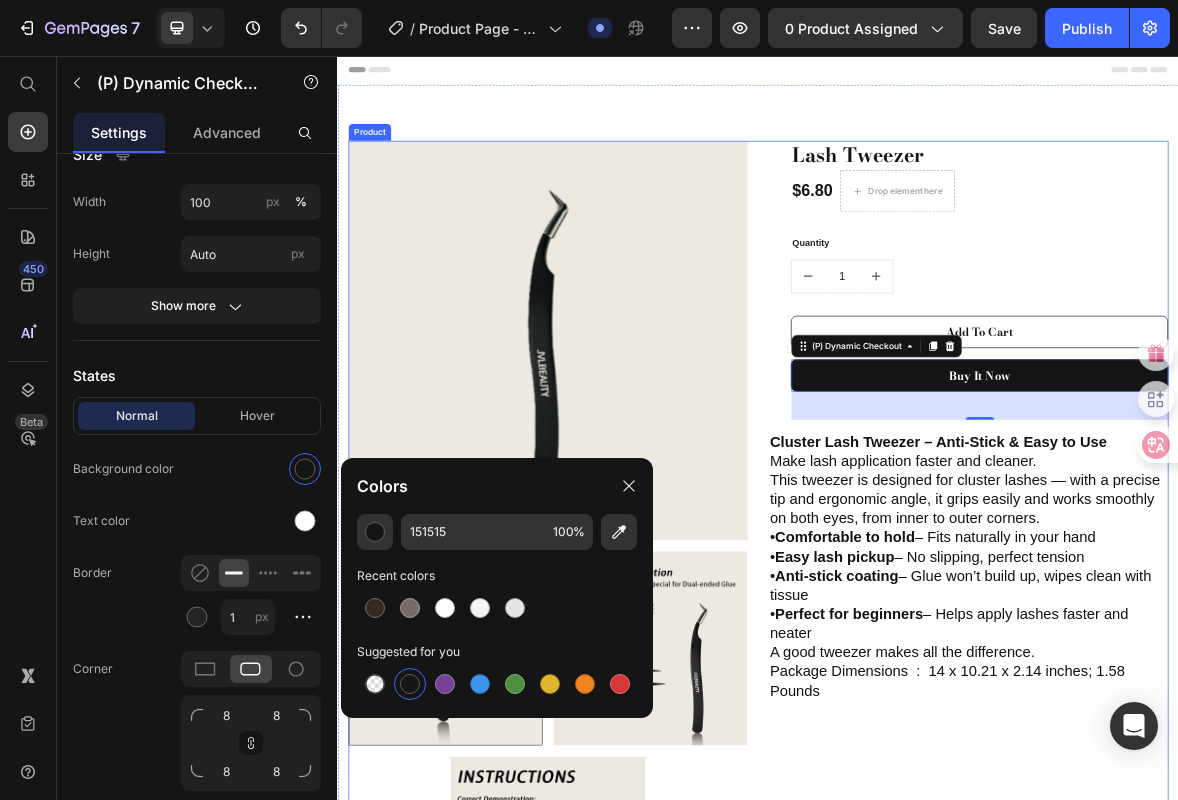 click on "Lash Tweezer (P) Title $6.80 (P) Price
Drop element here Row Quantity Text block 1 (P) Quantity Add To Cart (P) Cart Button Buy it now (P) Dynamic Checkout   40 Row Cluster Lash Tweezer – Anti-Stick & Easy to Use Make lash application faster and cleaner. This tweezer is designed for cluster lashes — with a precise tip and ergonomic angle, it grips easily and works smoothly on both eyes, from inner to outer corners. •  Comfortable to hold  – Fits naturally in your hand •  Easy lash pickup  – No slipping, perfect tension •  Anti-stick coating  – Glue won’t build up, wipes clean with tissue •  Perfect for beginners  – Helps apply lashes faster and neater A good tweezer makes all the difference. Package Dimensions ‏ : ‎ 14 x 10.21 x 2.14 inches; 1.58 Pounds   Heading" at bounding box center [1237, 763] 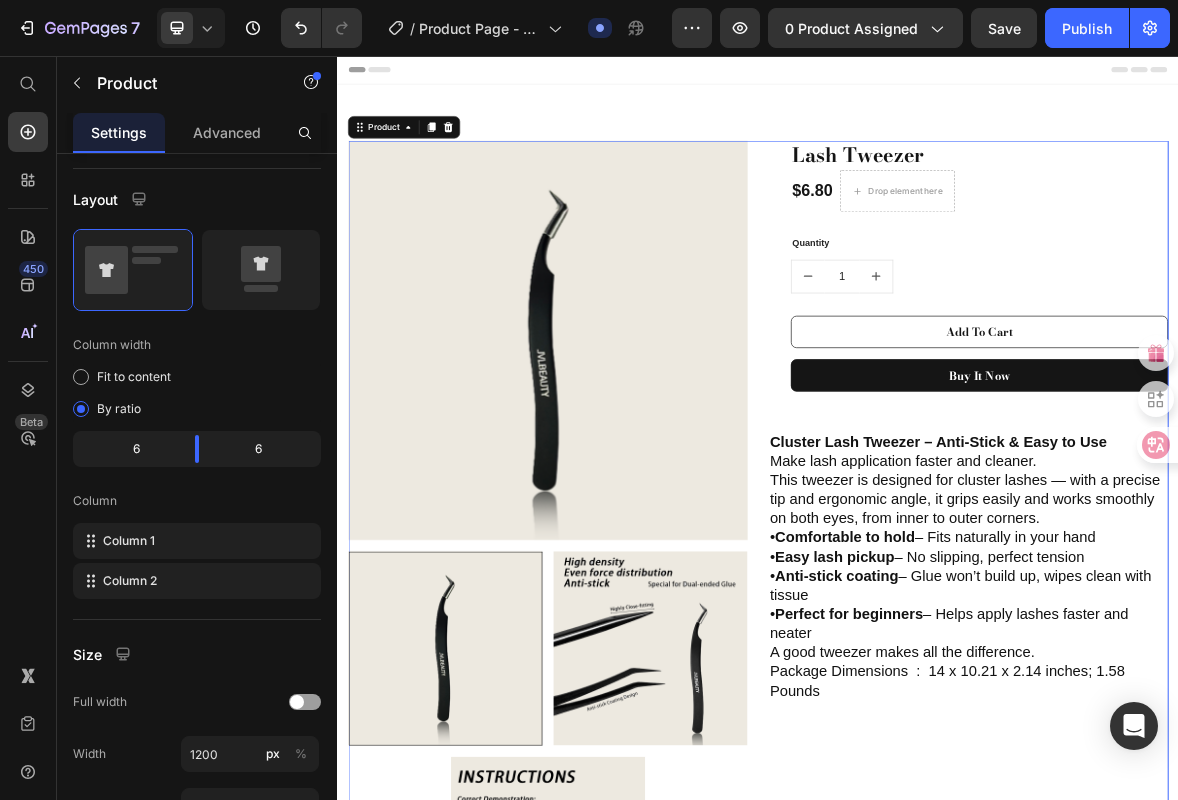 scroll, scrollTop: 0, scrollLeft: 0, axis: both 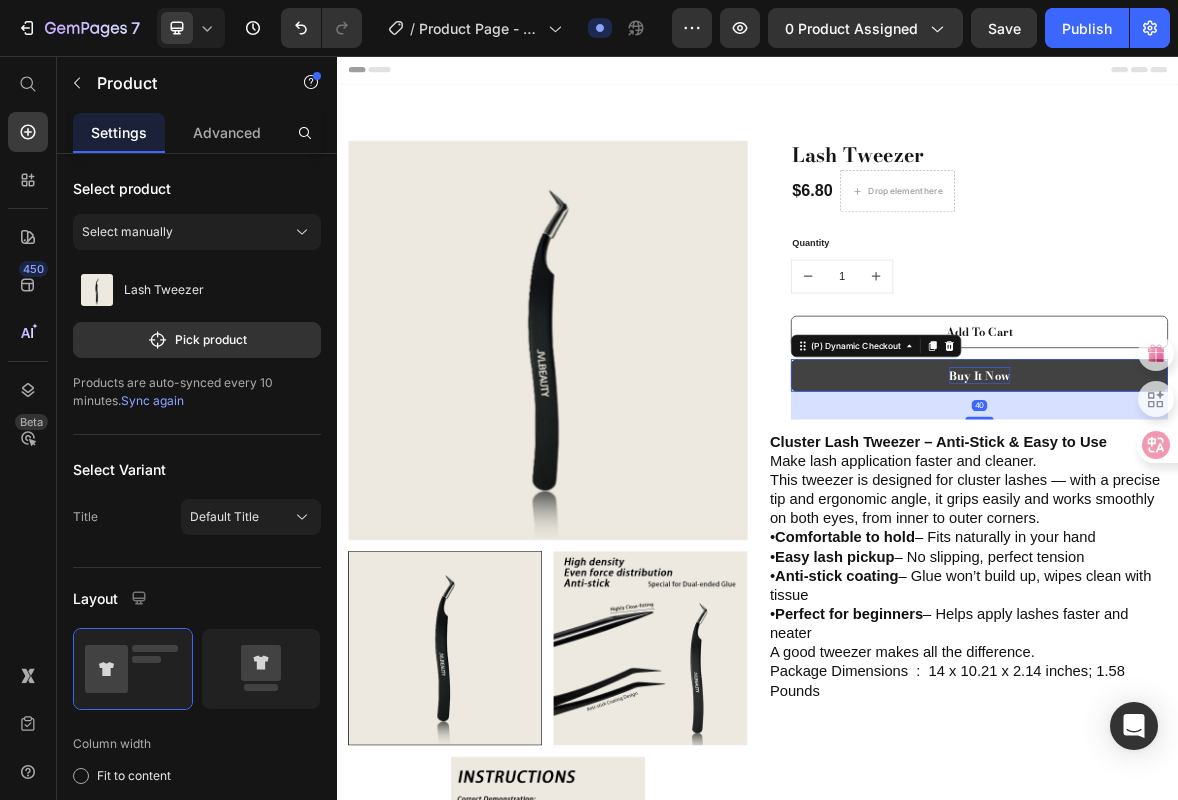 click on "Buy it now" at bounding box center [1253, 512] 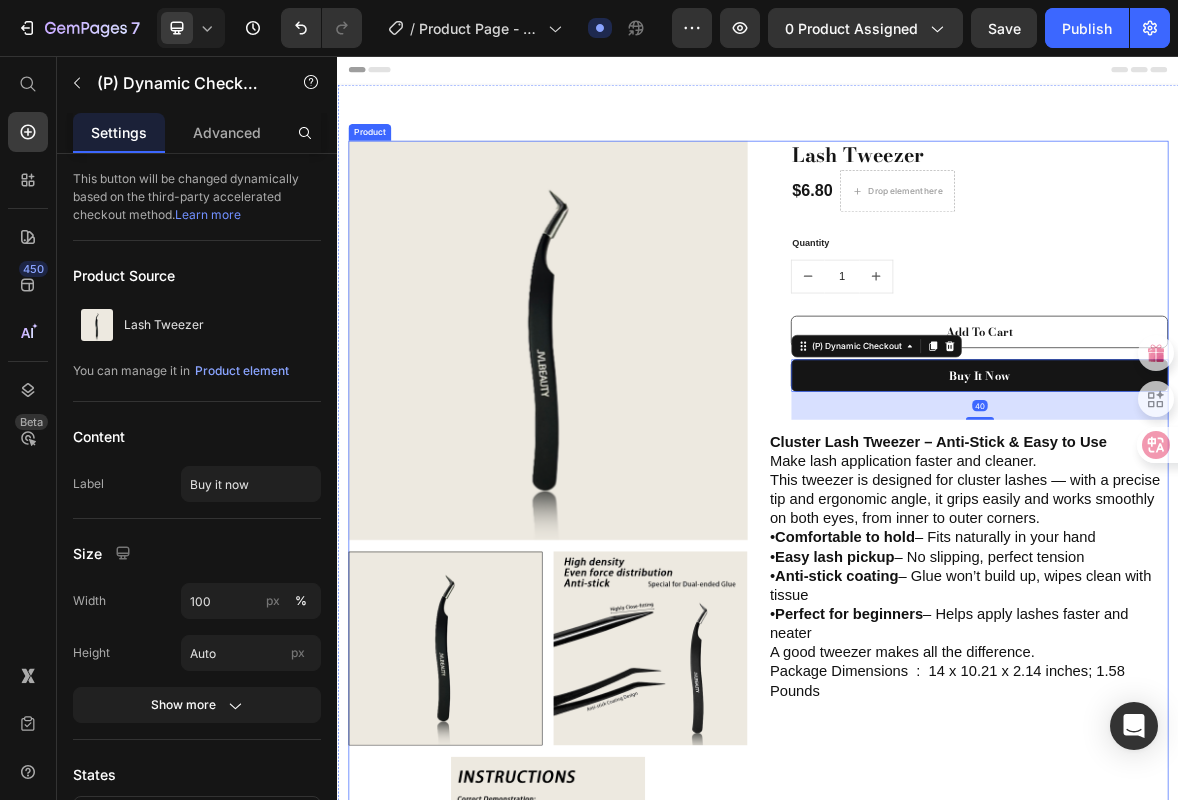 click on "Lash Tweezer (P) Title $6.80 (P) Price
Drop element here Row Quantity Text block 1 (P) Quantity Add To Cart (P) Cart Button Buy it now (P) Dynamic Checkout   40 Row Cluster Lash Tweezer – Anti-Stick & Easy to Use Make lash application faster and cleaner. This tweezer is designed for cluster lashes — with a precise tip and ergonomic angle, it grips easily and works smoothly on both eyes, from inner to outer corners. •  Comfortable to hold  – Fits naturally in your hand •  Easy lash pickup  – No slipping, perfect tension •  Anti-stick coating  – Glue won’t build up, wipes clean with tissue •  Perfect for beginners  – Helps apply lashes faster and neater A good tweezer makes all the difference. Package Dimensions ‏ : ‎ 14 x 10.21 x 2.14 inches; 1.58 Pounds   Heading" at bounding box center (1237, 763) 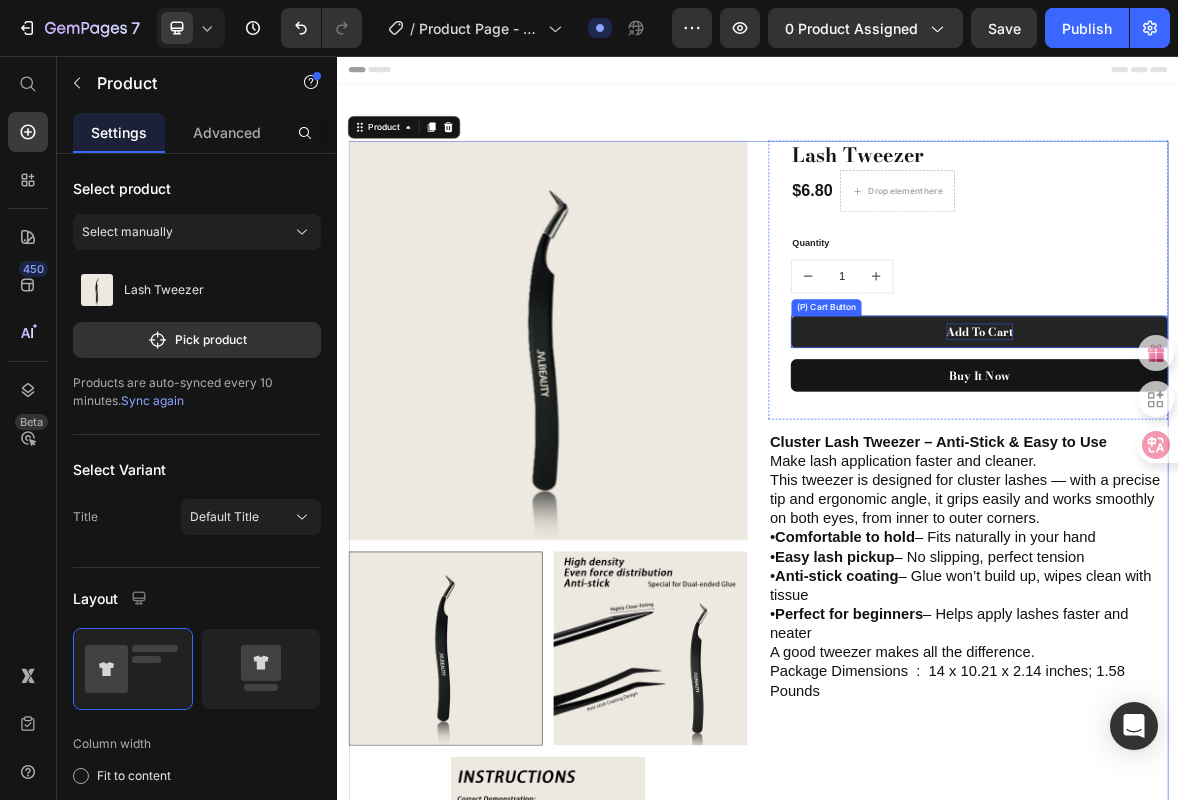 click on "Add To Cart" at bounding box center [1253, 450] 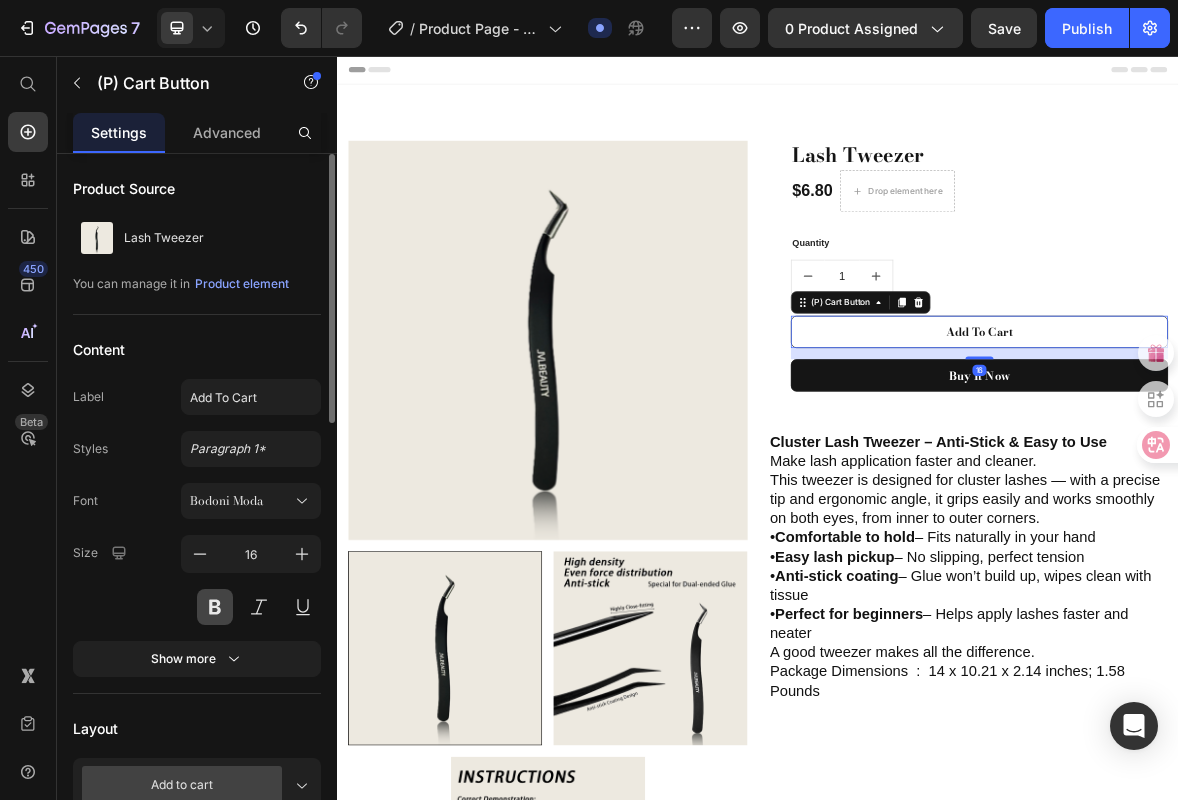 click at bounding box center [215, 607] 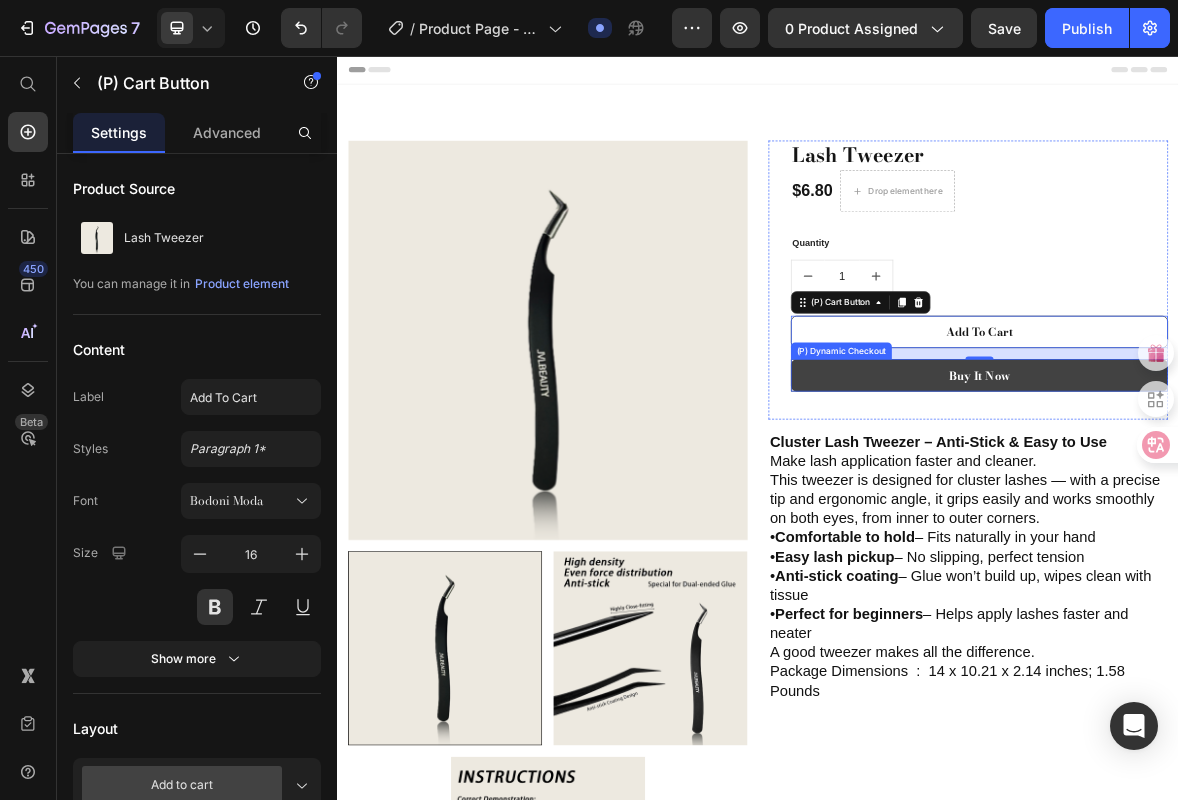 click on "Buy it now" at bounding box center (1253, 512) 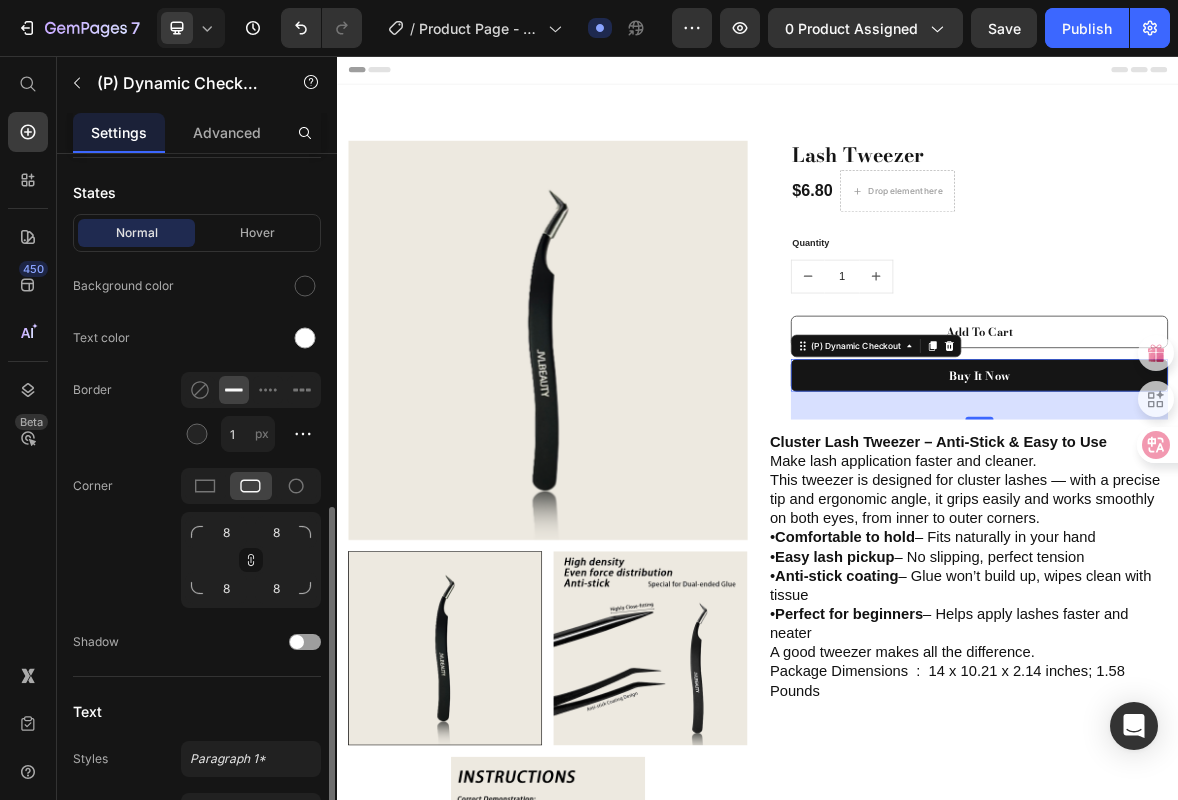 scroll, scrollTop: 817, scrollLeft: 0, axis: vertical 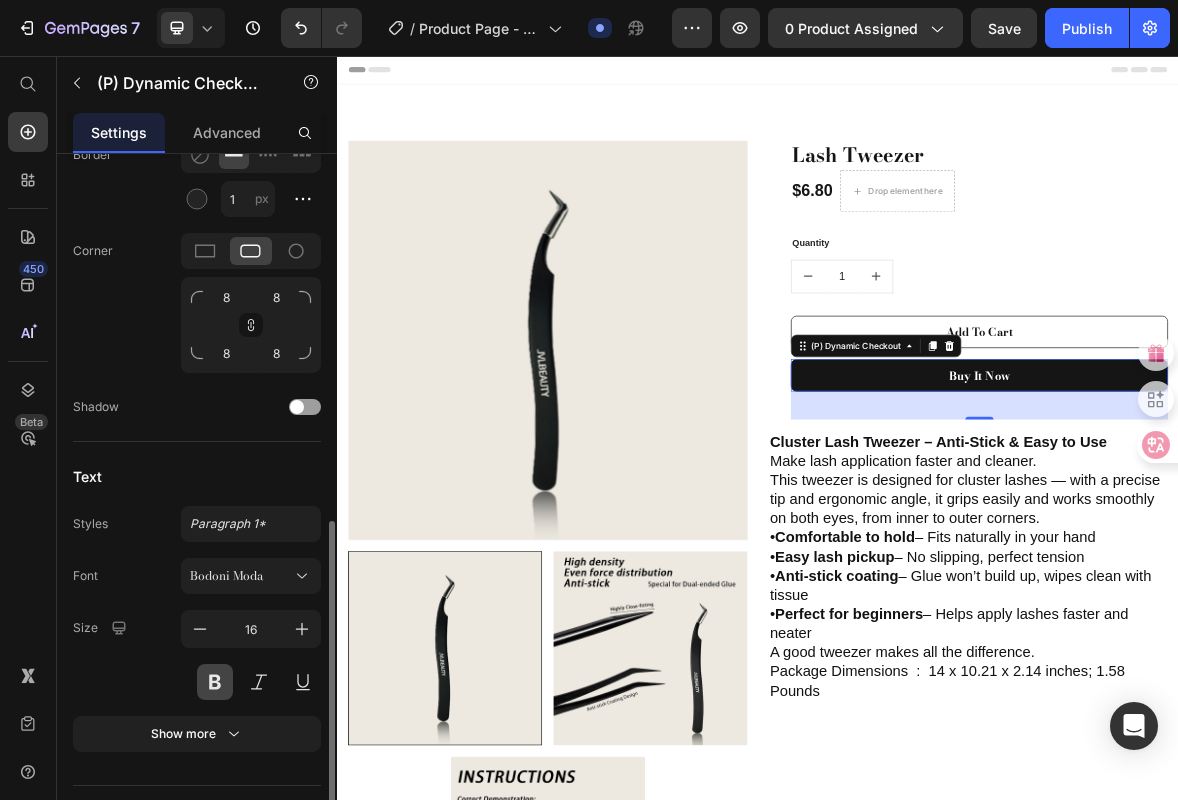 click at bounding box center [215, 682] 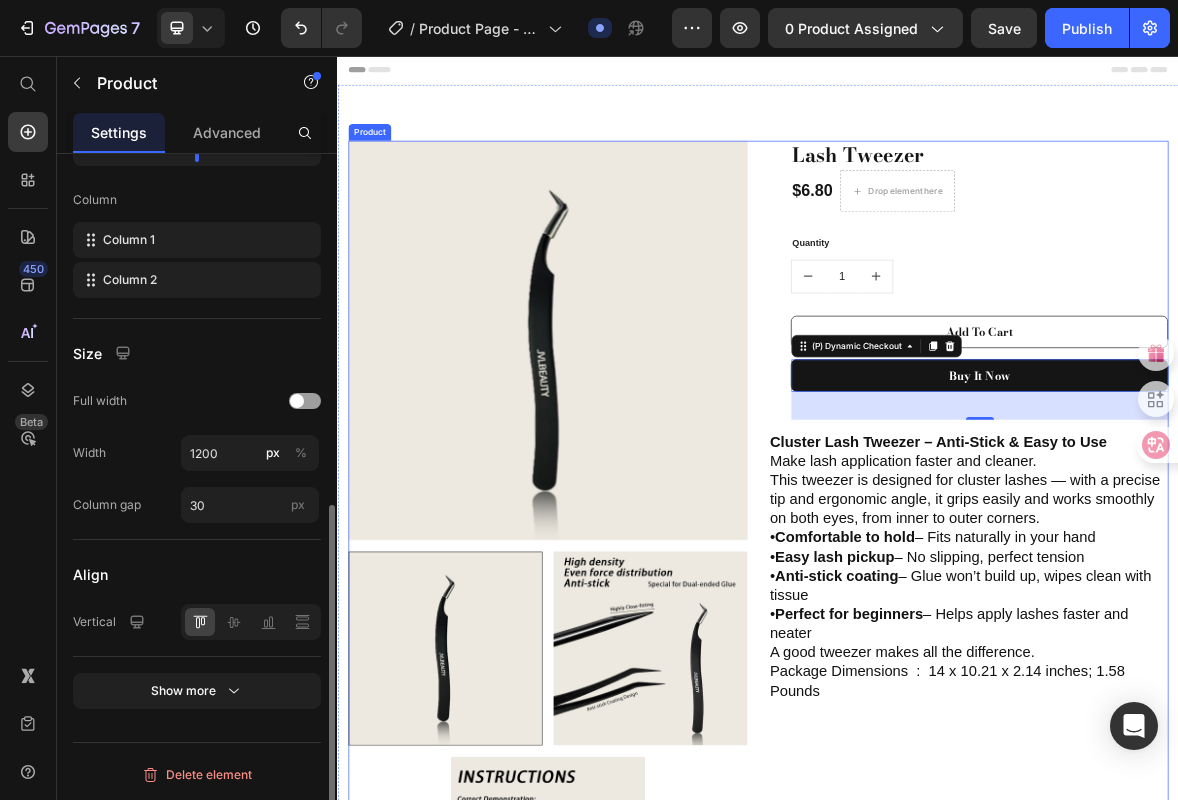 click on "Lash Tweezer (P) Title $6.80 (P) Price
Drop element here Row Quantity Text block 1 (P) Quantity Add To Cart (P) Cart Button Buy it now (P) Dynamic Checkout   40 Row Cluster Lash Tweezer – Anti-Stick & Easy to Use Make lash application faster and cleaner. This tweezer is designed for cluster lashes — with a precise tip and ergonomic angle, it grips easily and works smoothly on both eyes, from inner to outer corners. •  Comfortable to hold  – Fits naturally in your hand •  Easy lash pickup  – No slipping, perfect tension •  Anti-stick coating  – Glue won’t build up, wipes clean with tissue •  Perfect for beginners  – Helps apply lashes faster and neater A good tweezer makes all the difference. Package Dimensions ‏ : ‎ 14 x 10.21 x 2.14 inches; 1.58 Pounds   Heading" at bounding box center [1237, 763] 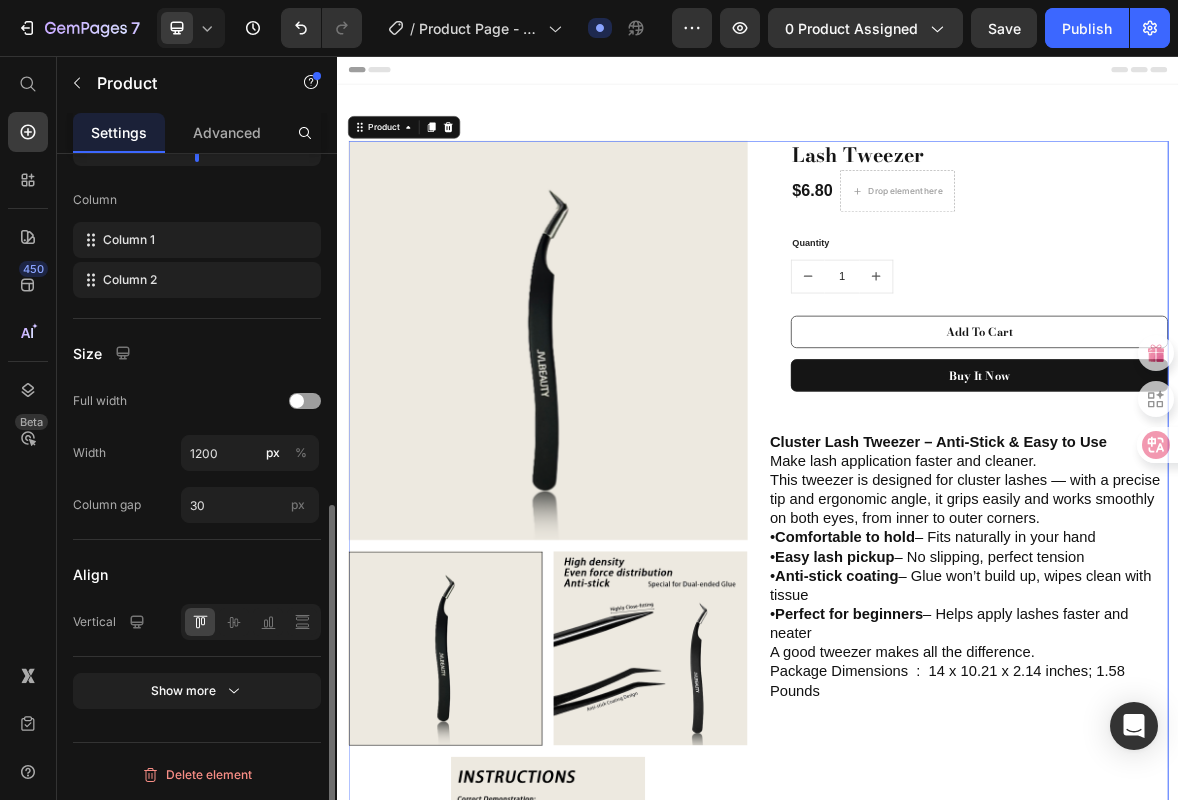 scroll, scrollTop: 0, scrollLeft: 0, axis: both 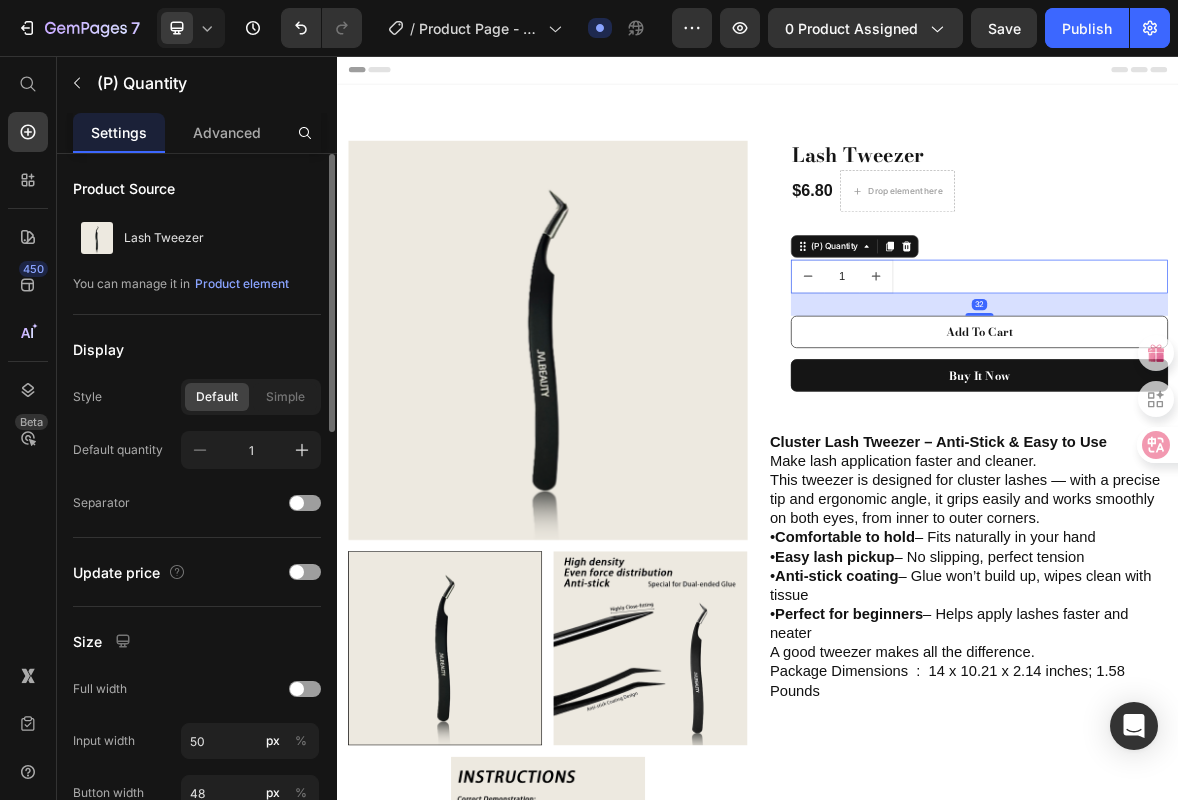 click on "1" at bounding box center (1057, 371) 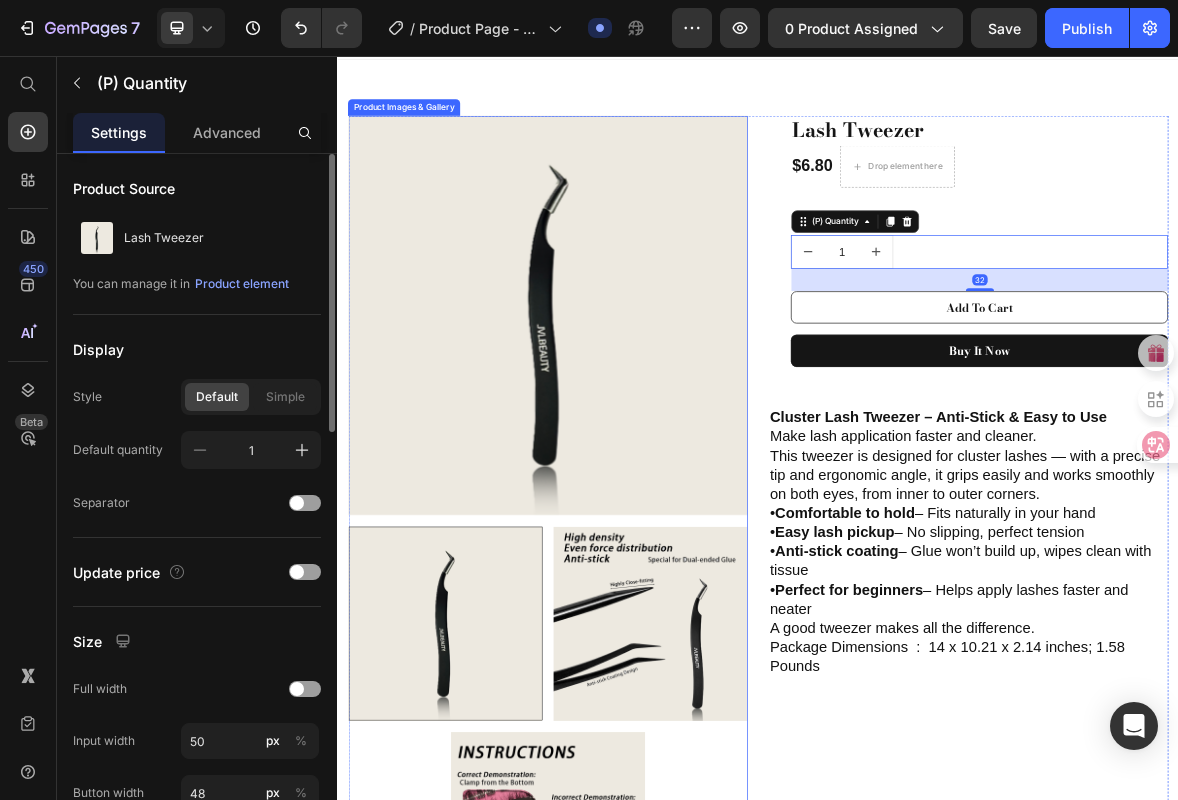 scroll, scrollTop: 191, scrollLeft: 0, axis: vertical 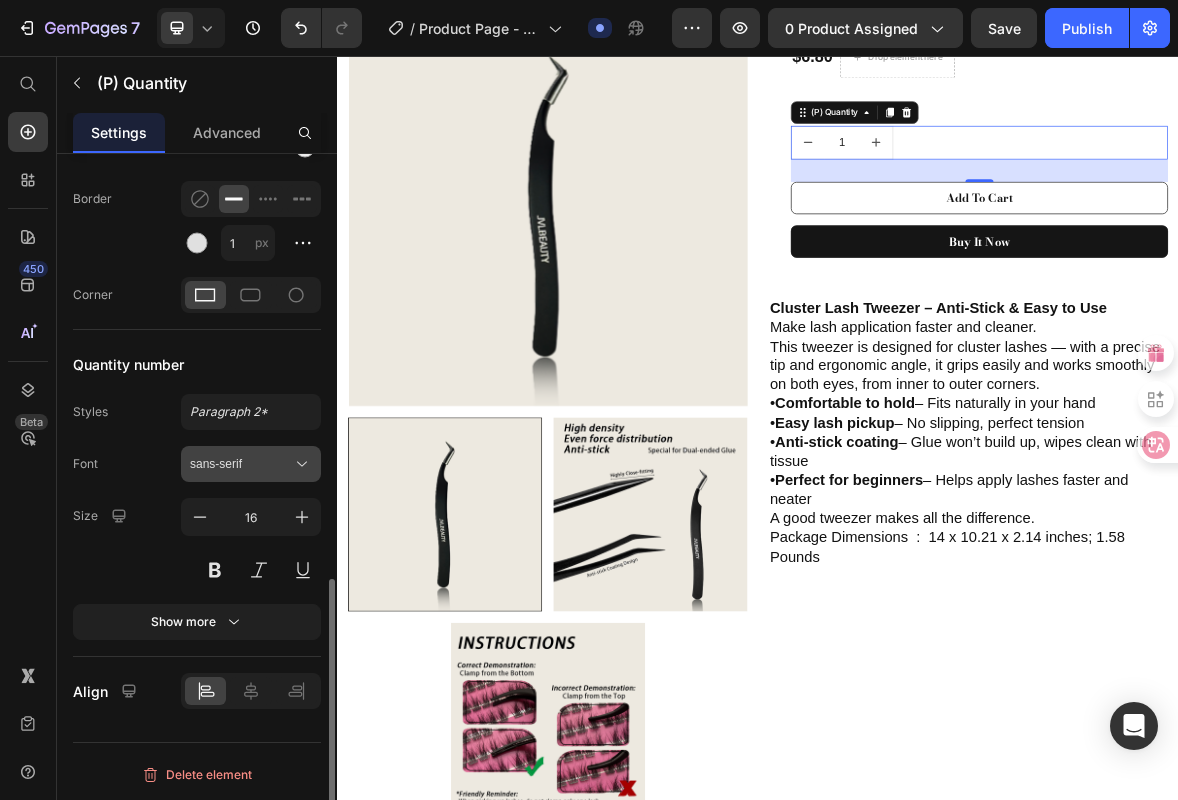 click 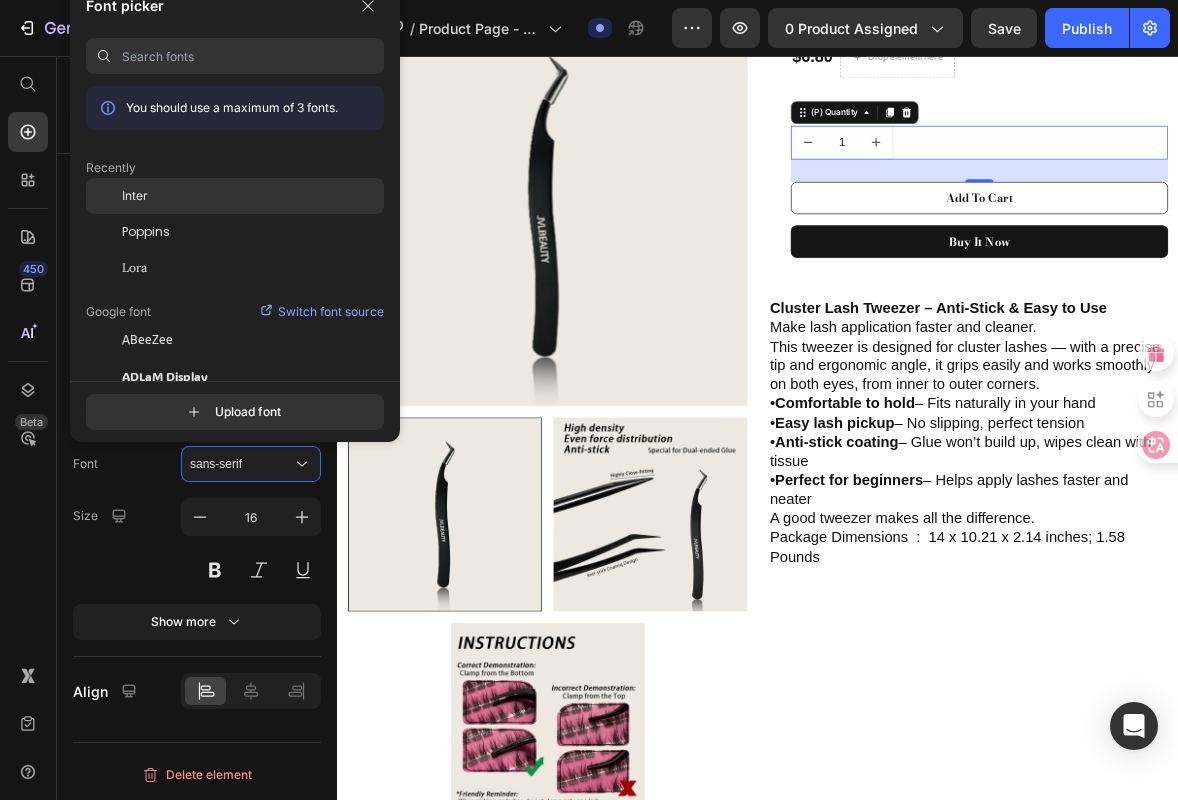 click on "Inter" 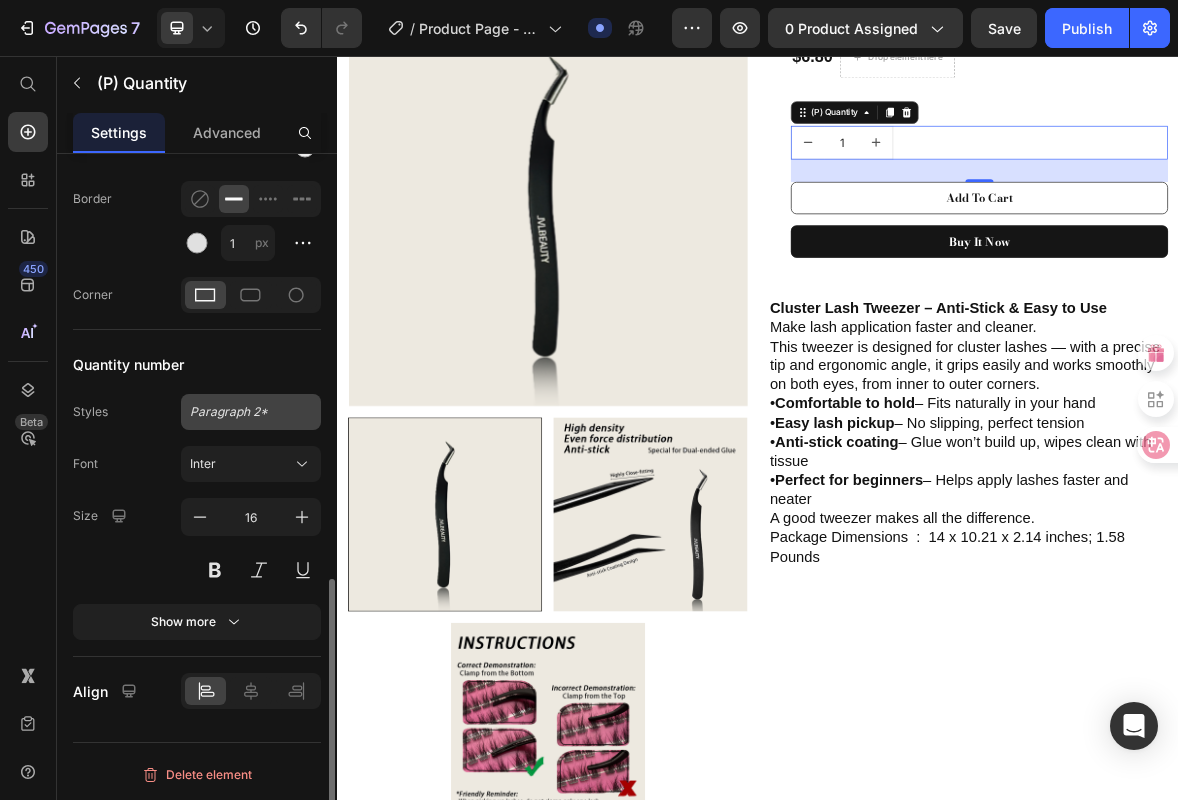 click on "Paragraph 2*" at bounding box center (251, 412) 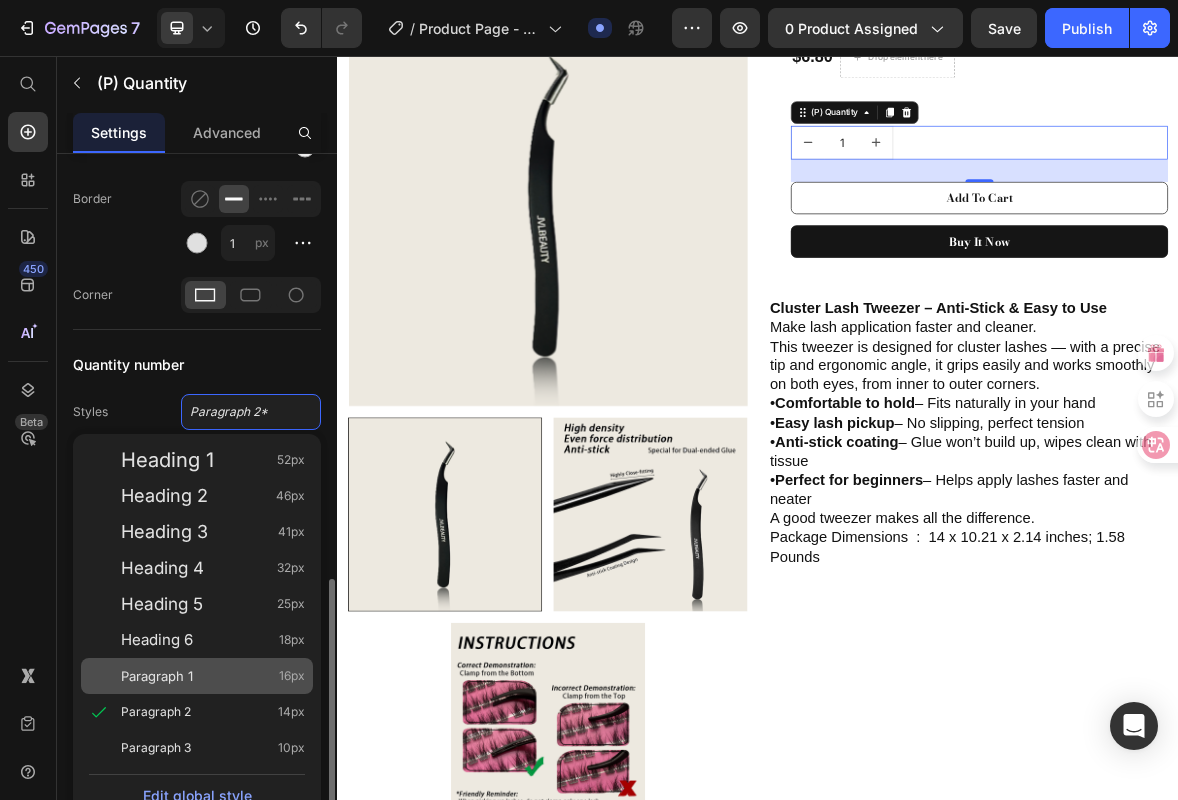 click on "Paragraph 1 16px" 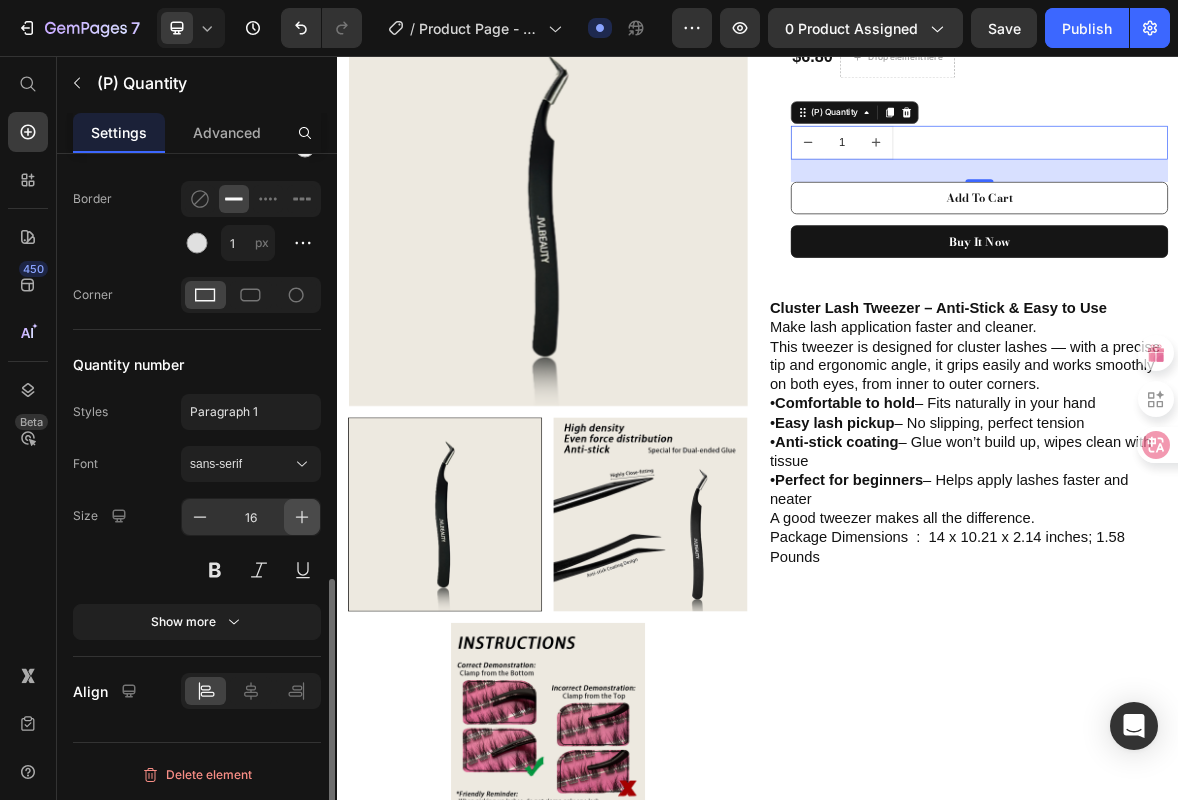 click at bounding box center [302, 517] 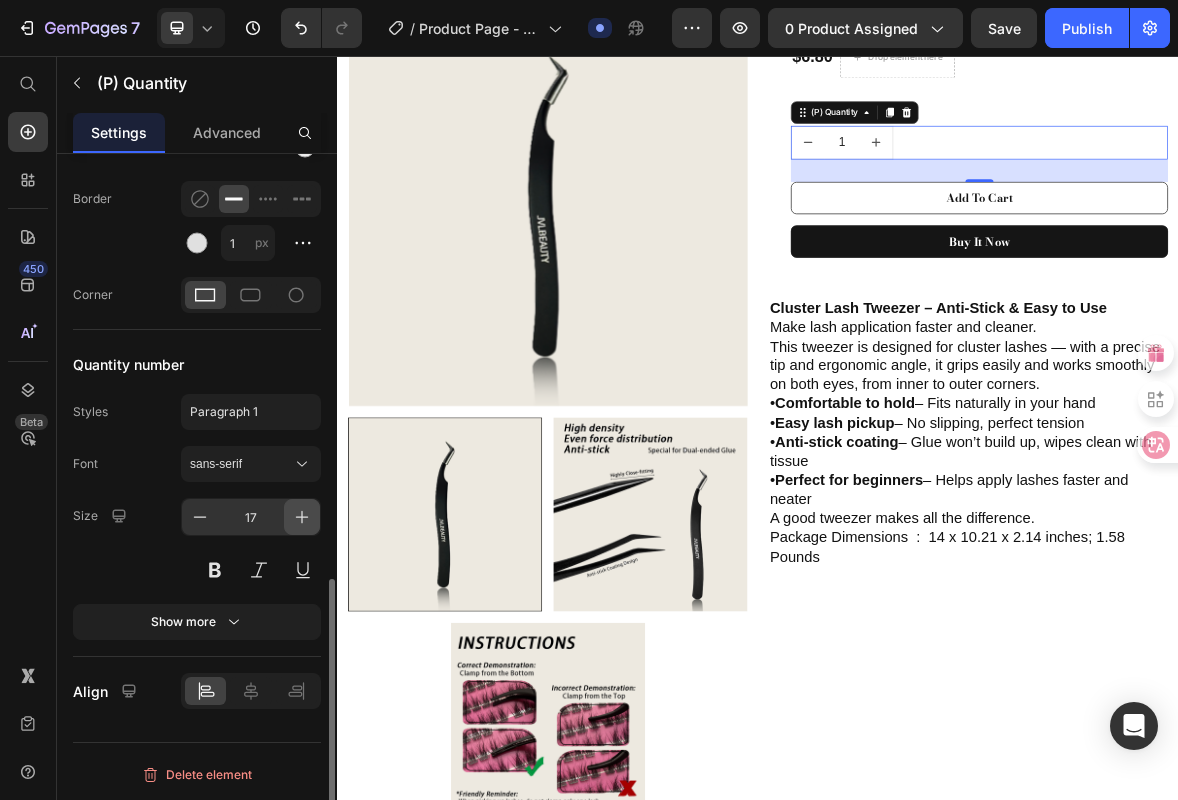 click at bounding box center [302, 517] 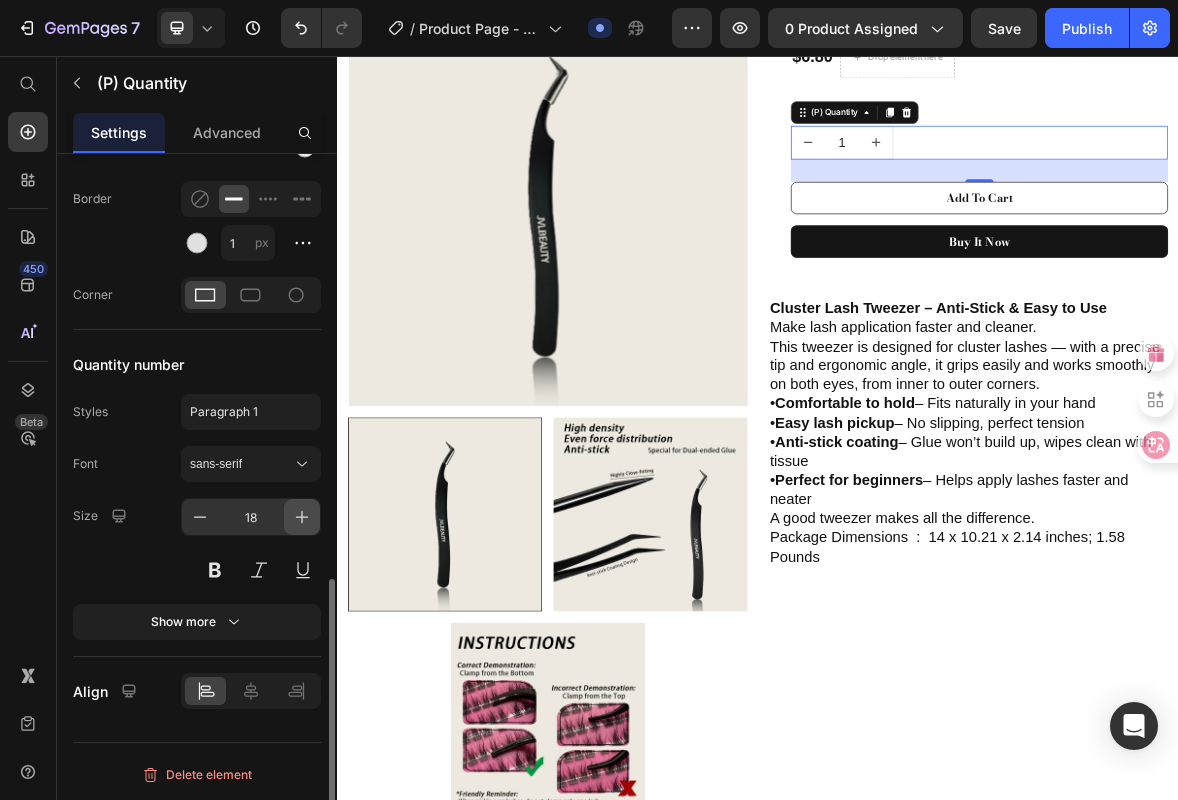 click at bounding box center (302, 517) 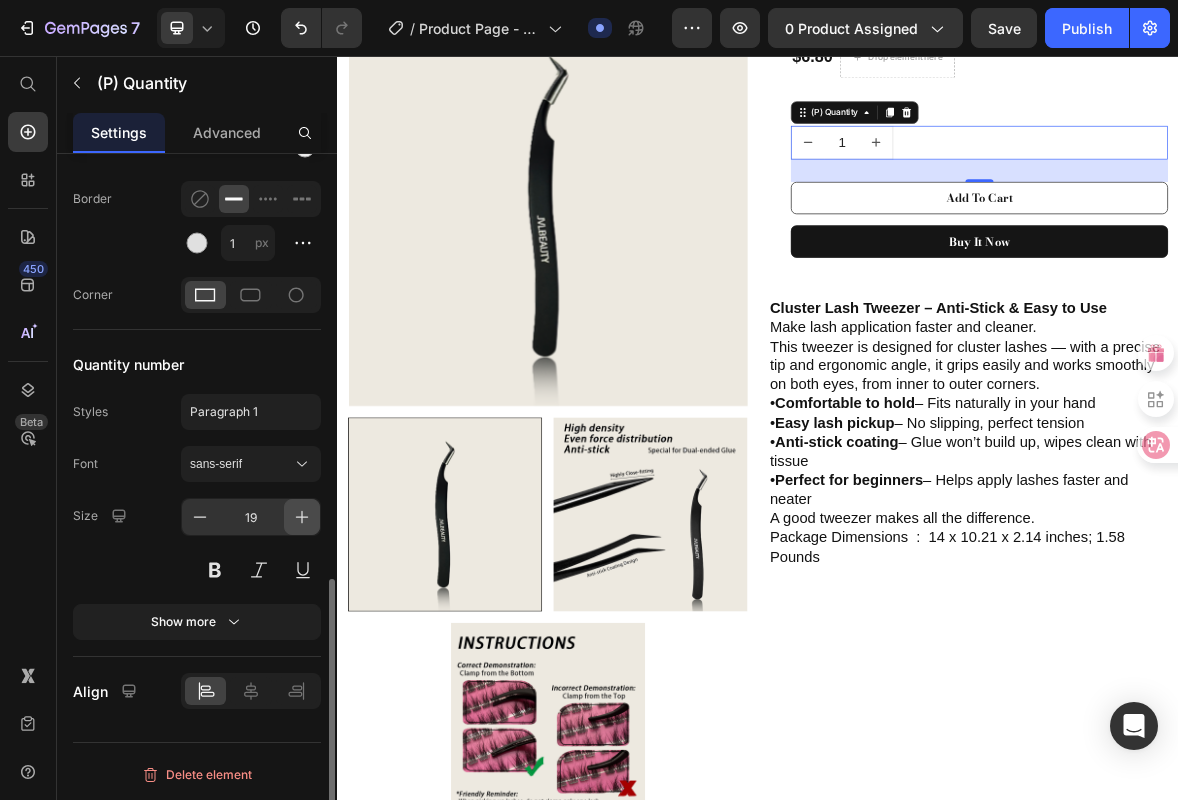 click 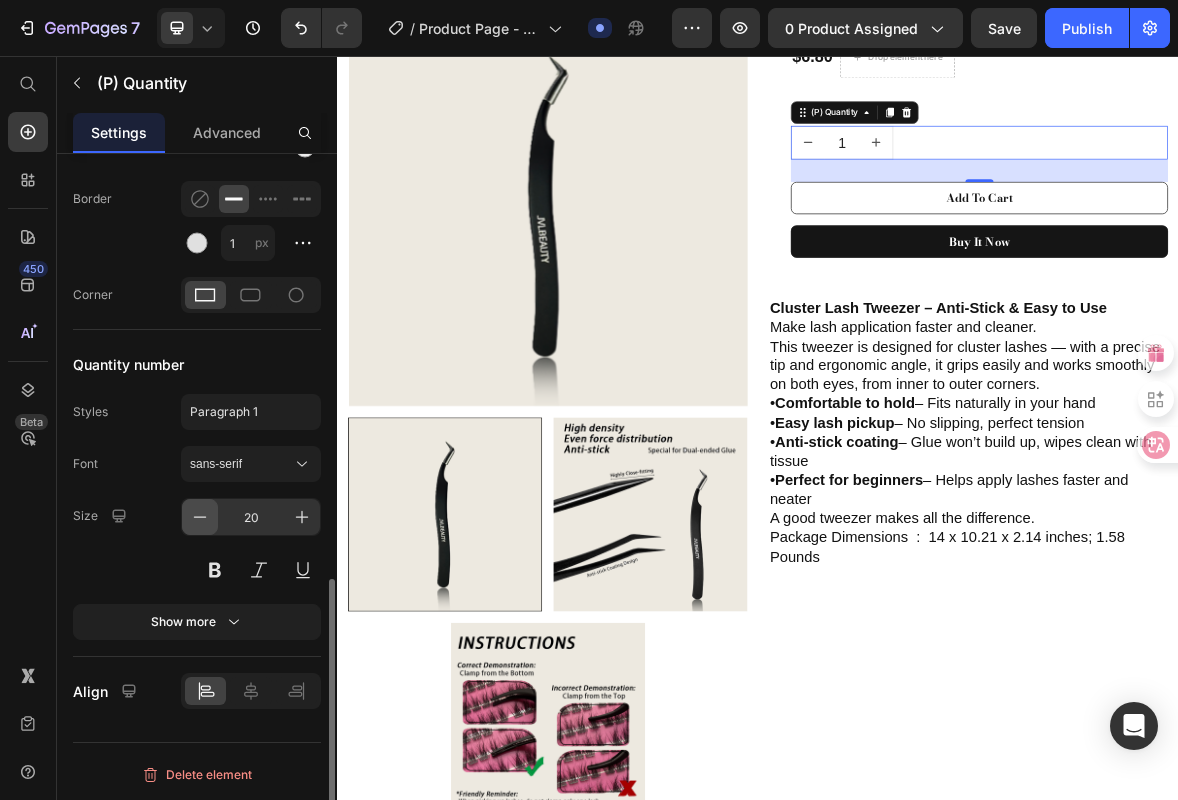 click 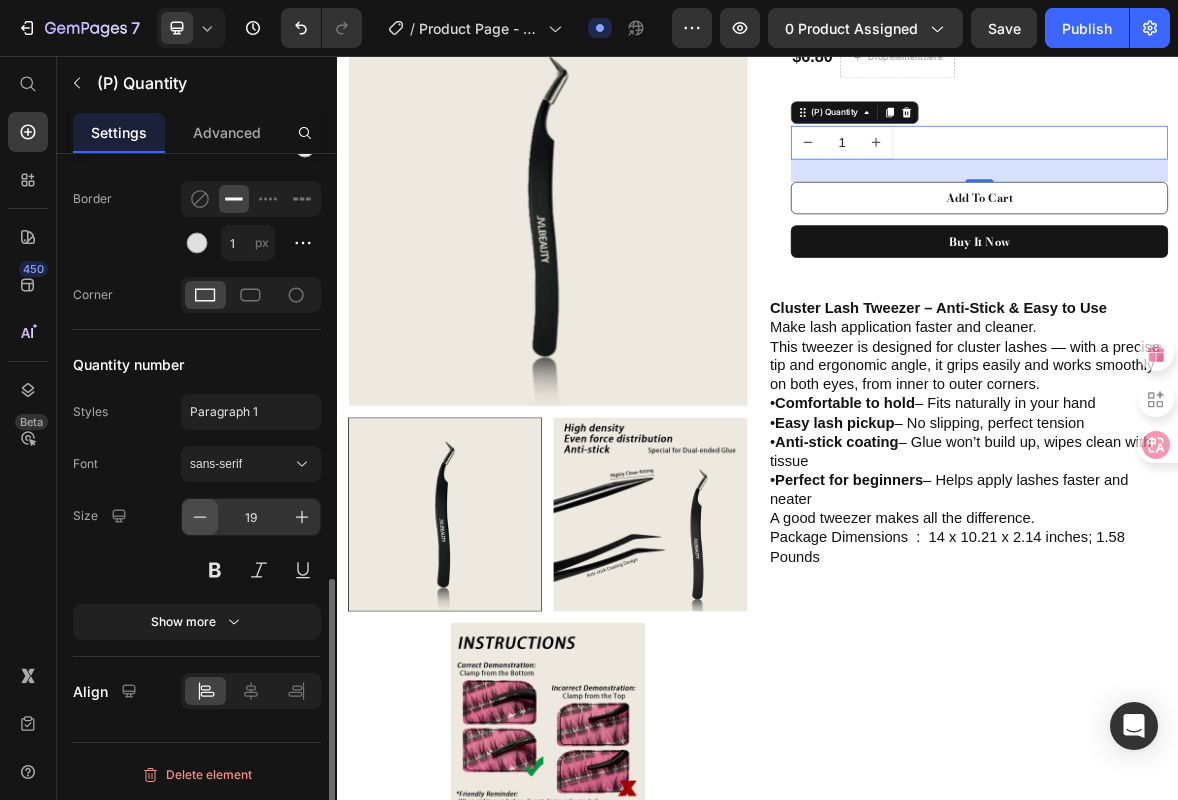 click 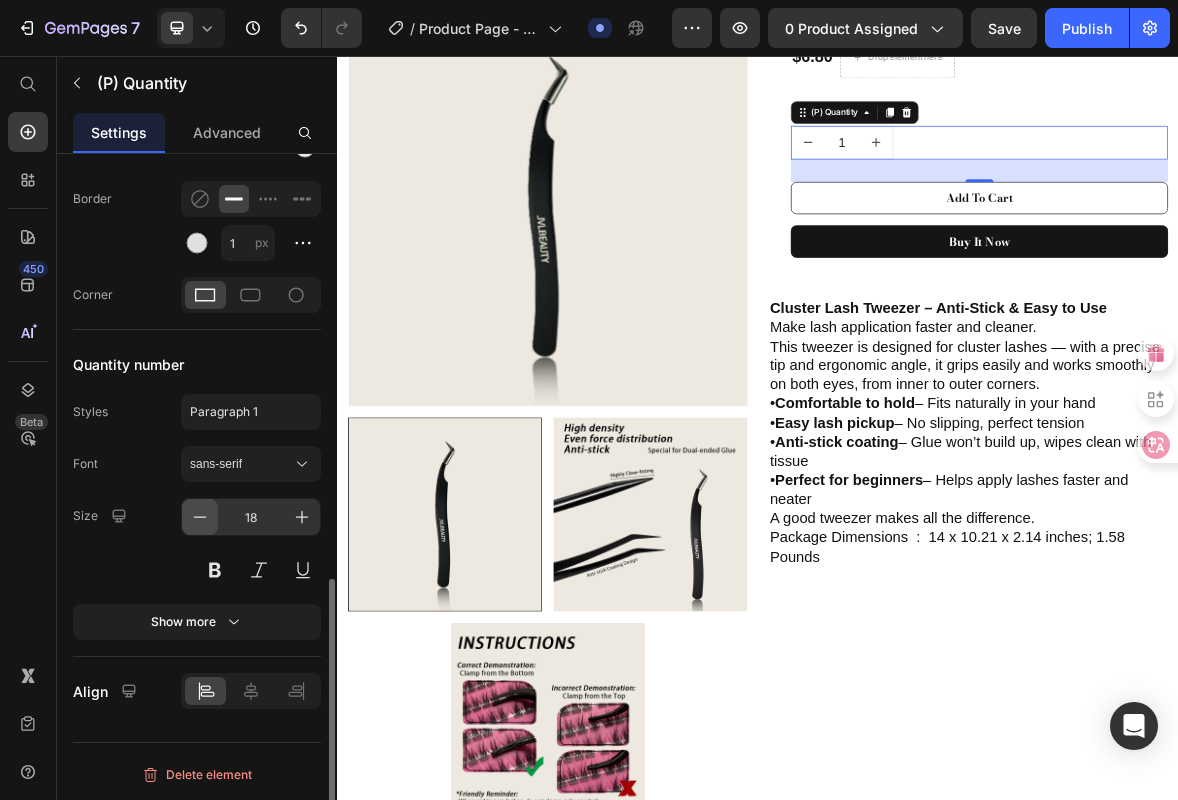 click 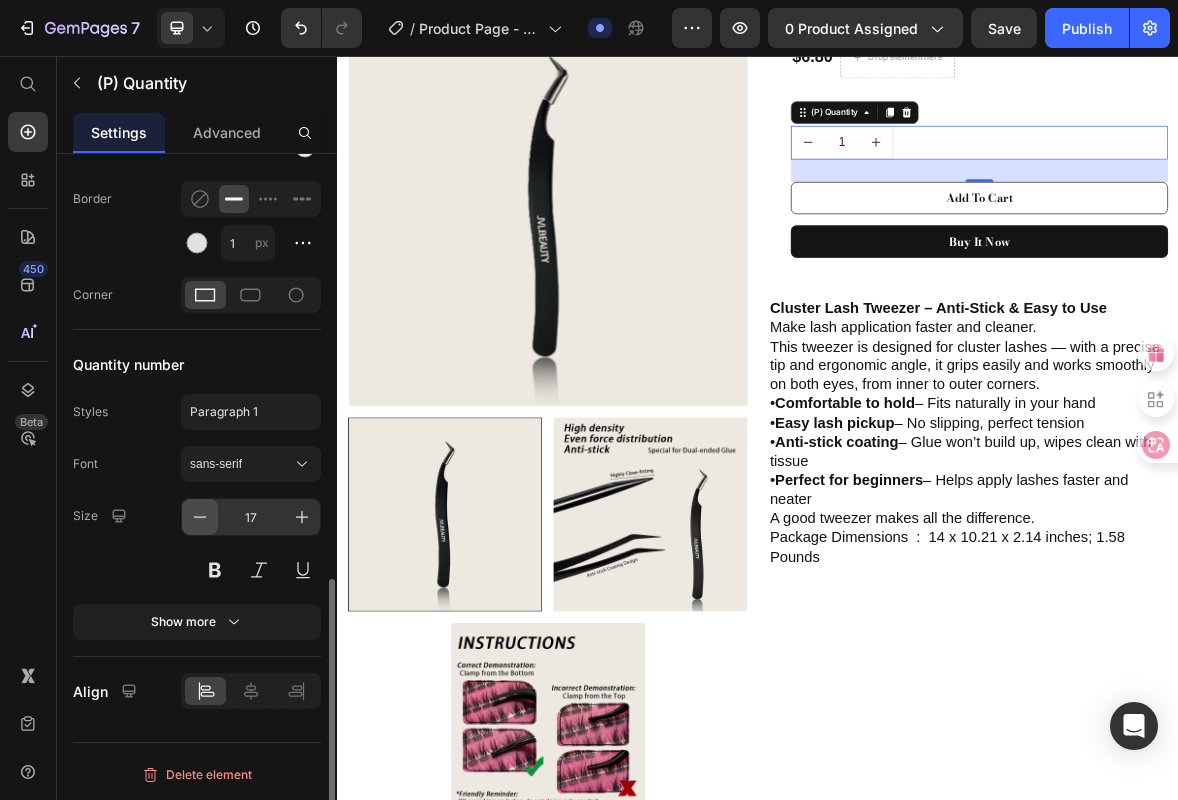 click 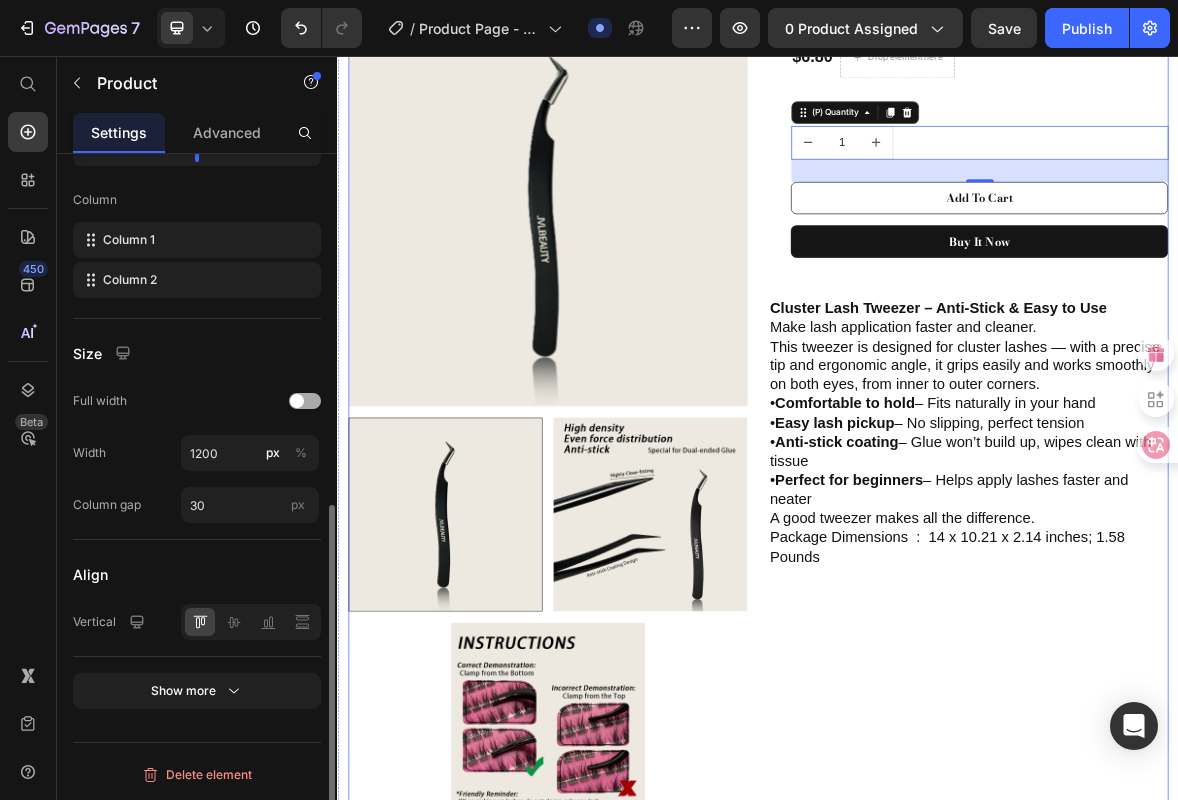 click on "Lash Tweezer (P) Title $6.80 (P) Price
Drop element here Row Quantity Text block 1 (P) Quantity   32 Add To Cart (P) Cart Button Buy it now (P) Dynamic Checkout Row Cluster Lash Tweezer – Anti-Stick & Easy to Use Make lash application faster and cleaner. This tweezer is designed for cluster lashes — with a precise tip and ergonomic angle, it grips easily and works smoothly on both eyes, from inner to outer corners. •  Comfortable to hold  – Fits naturally in your hand •  Easy lash pickup  – No slipping, perfect tension •  Anti-stick coating  – Glue won’t build up, wipes clean with tissue •  Perfect for beginners  – Helps apply lashes faster and neater A good tweezer makes all the difference. Package Dimensions ‏ : ‎ 14 x 10.21 x 2.14 inches; 1.58 Pounds   Heading" at bounding box center (1237, 572) 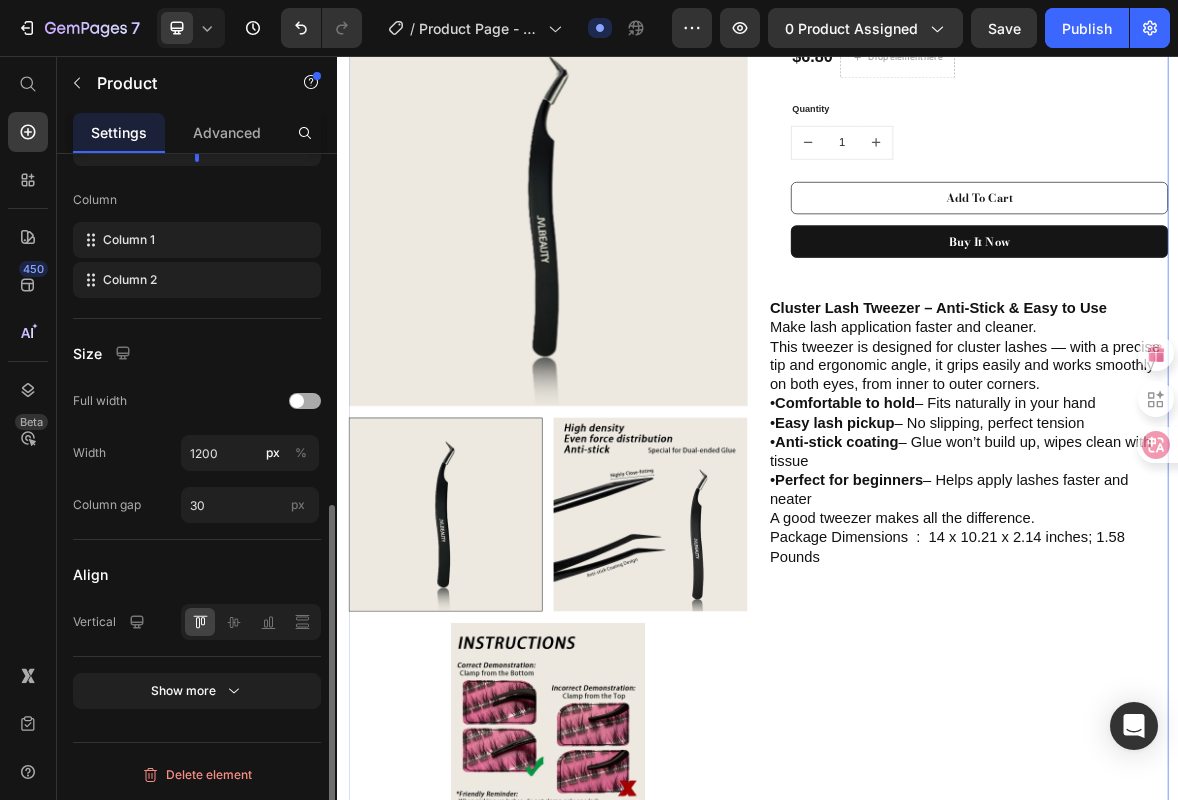 scroll, scrollTop: 0, scrollLeft: 0, axis: both 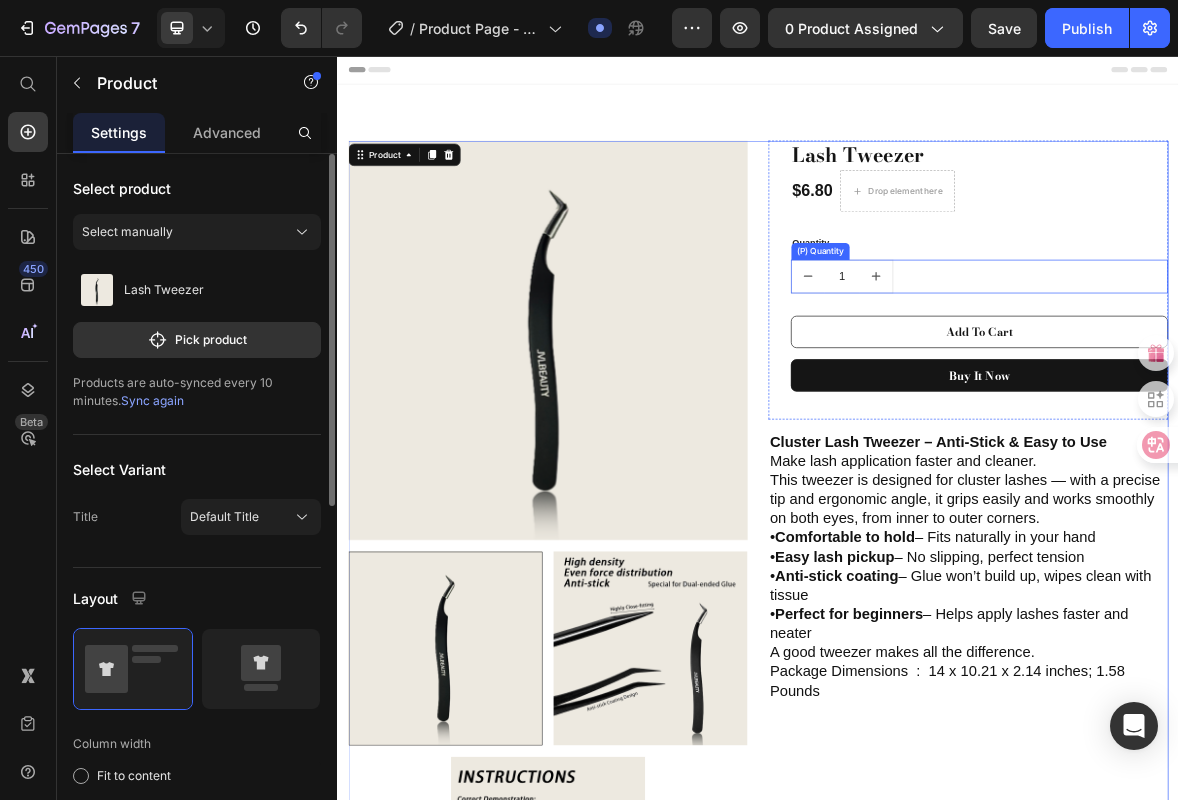 click at bounding box center (1106, 371) 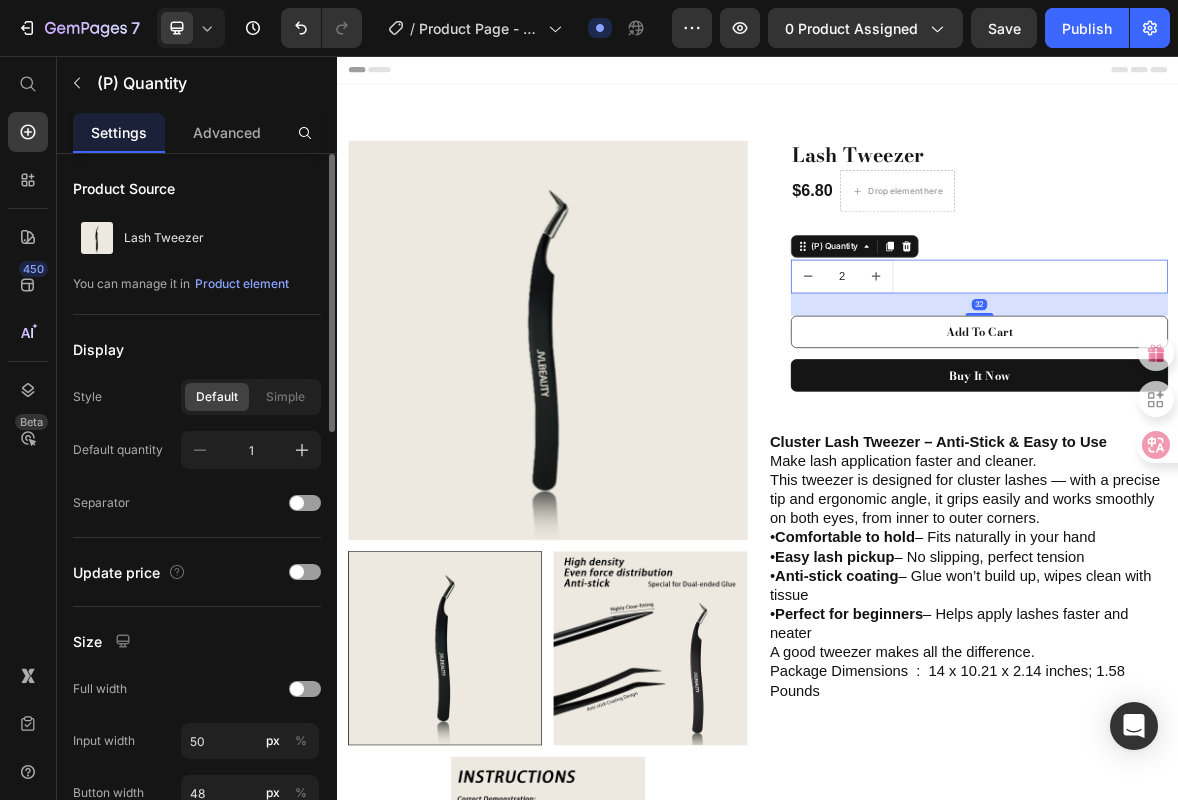 click at bounding box center [1008, 371] 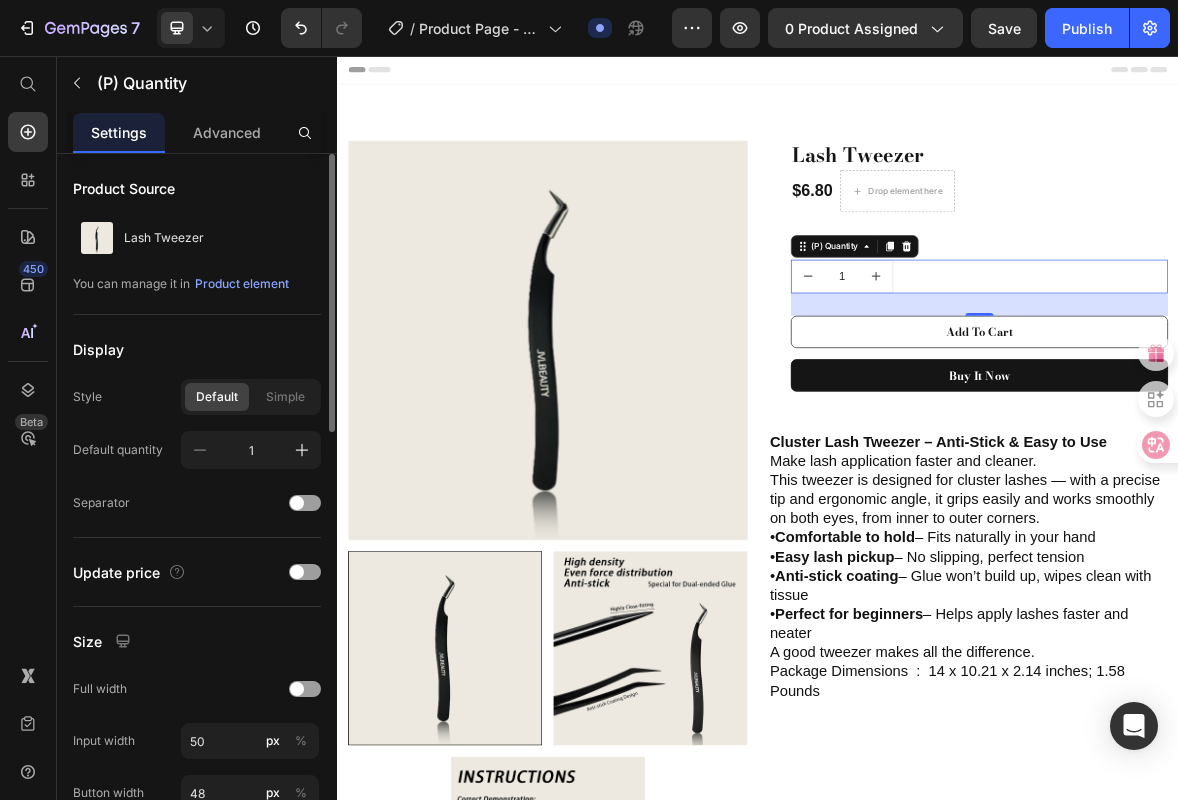 click at bounding box center [1008, 371] 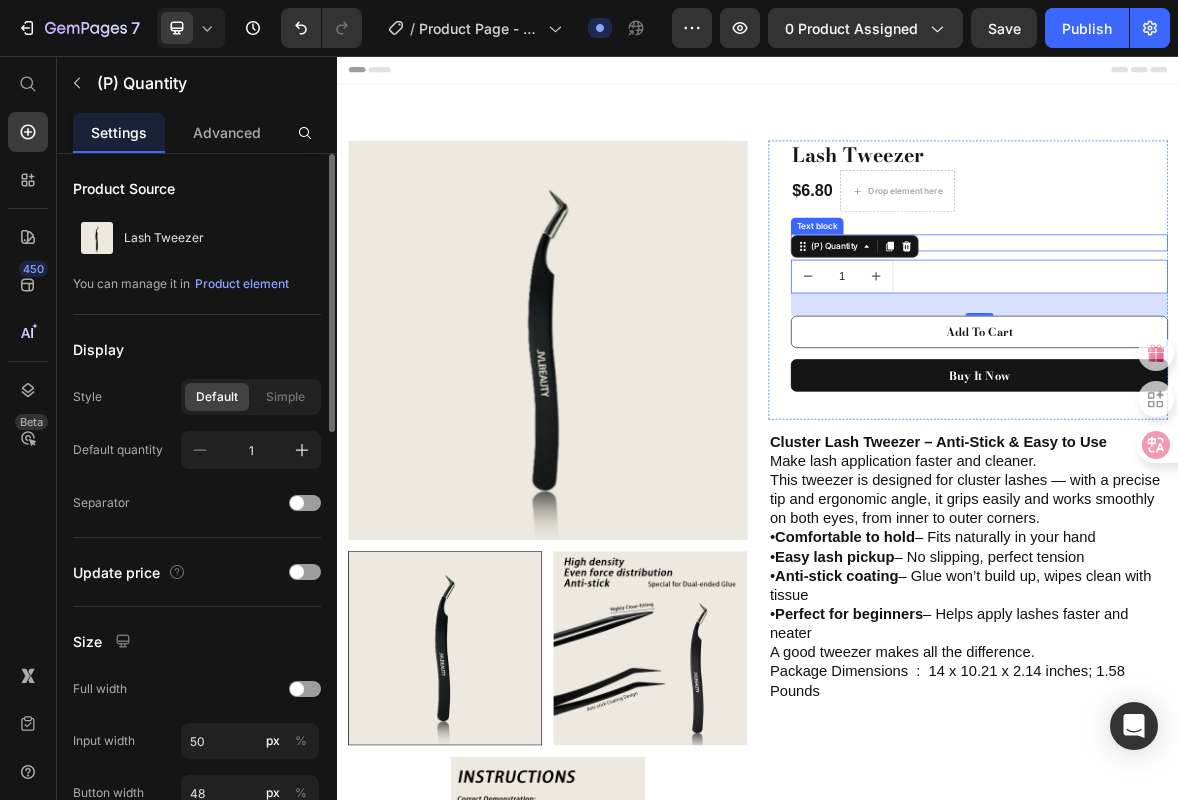 click on "Lash Tweezer (P) Title $6.80 (P) Price
Drop element here Row Quantity Text block 1 (P) Quantity   32 Add To Cart (P) Cart Button Buy it now (P) Dynamic Checkout" at bounding box center [1253, 376] 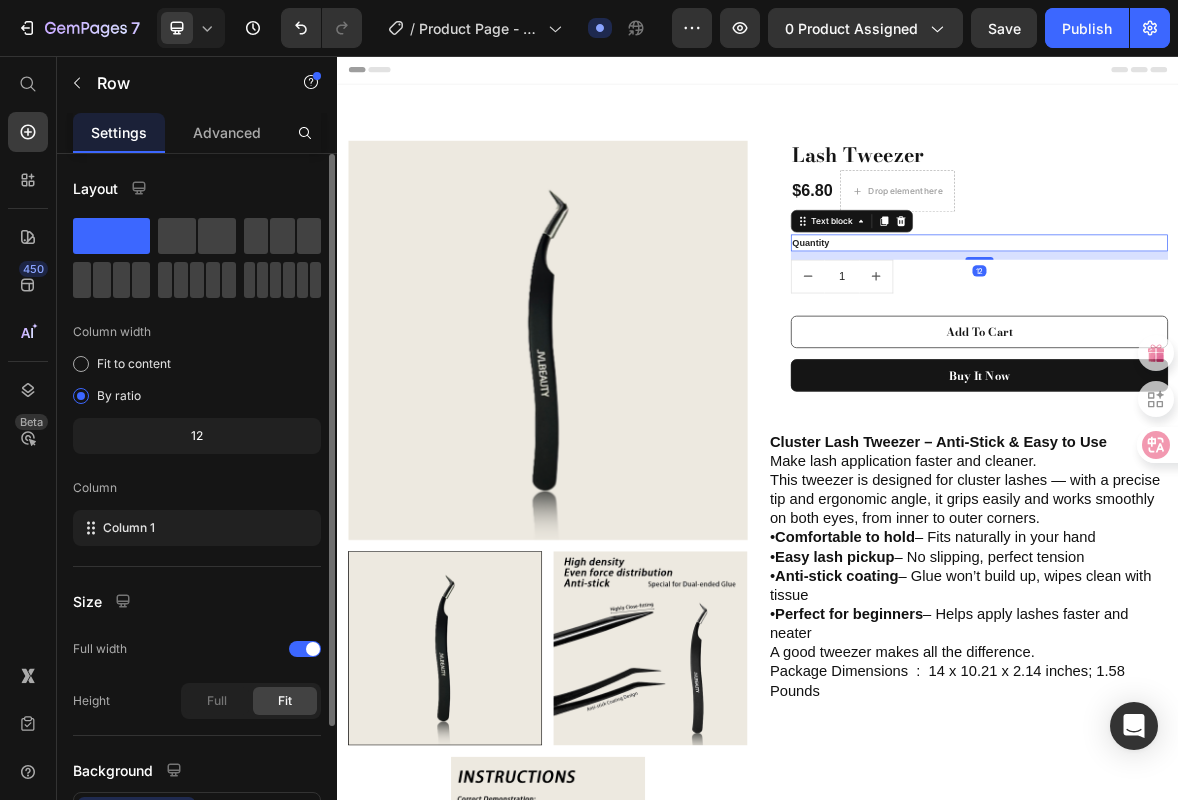 click on "Quantity" at bounding box center (1253, 323) 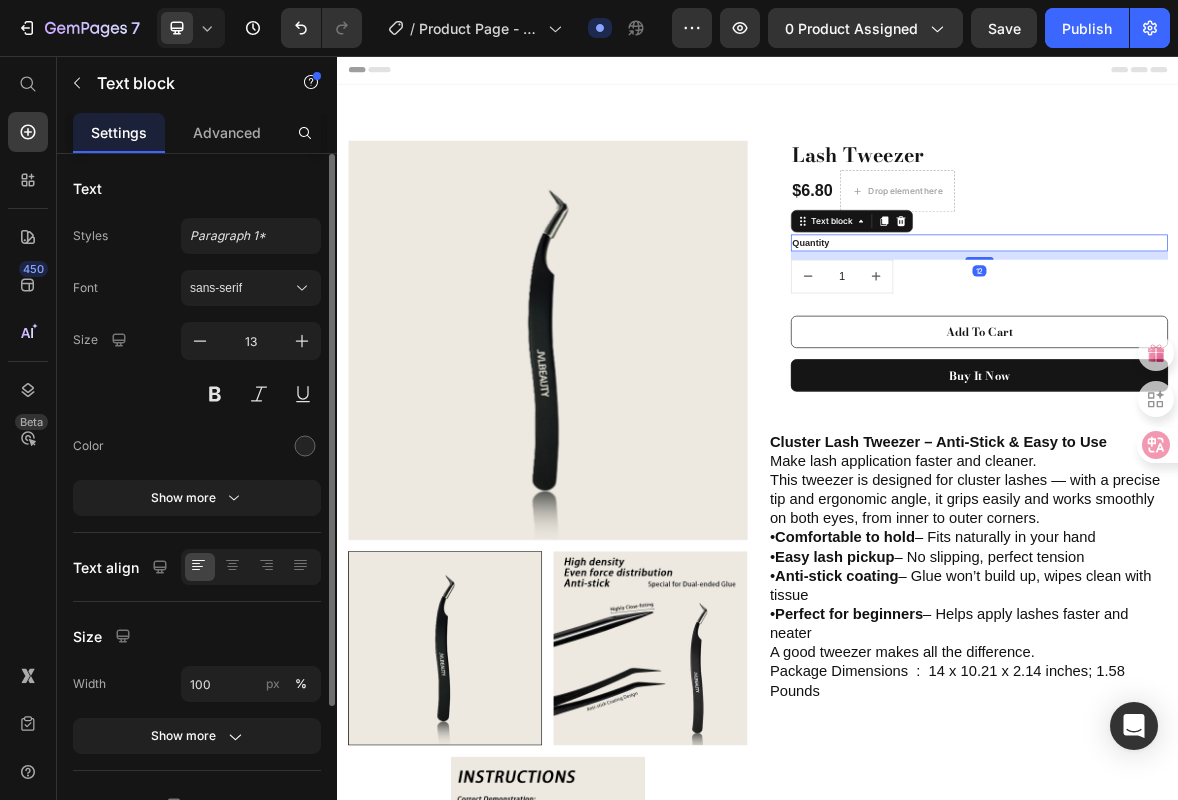 scroll, scrollTop: 4, scrollLeft: 0, axis: vertical 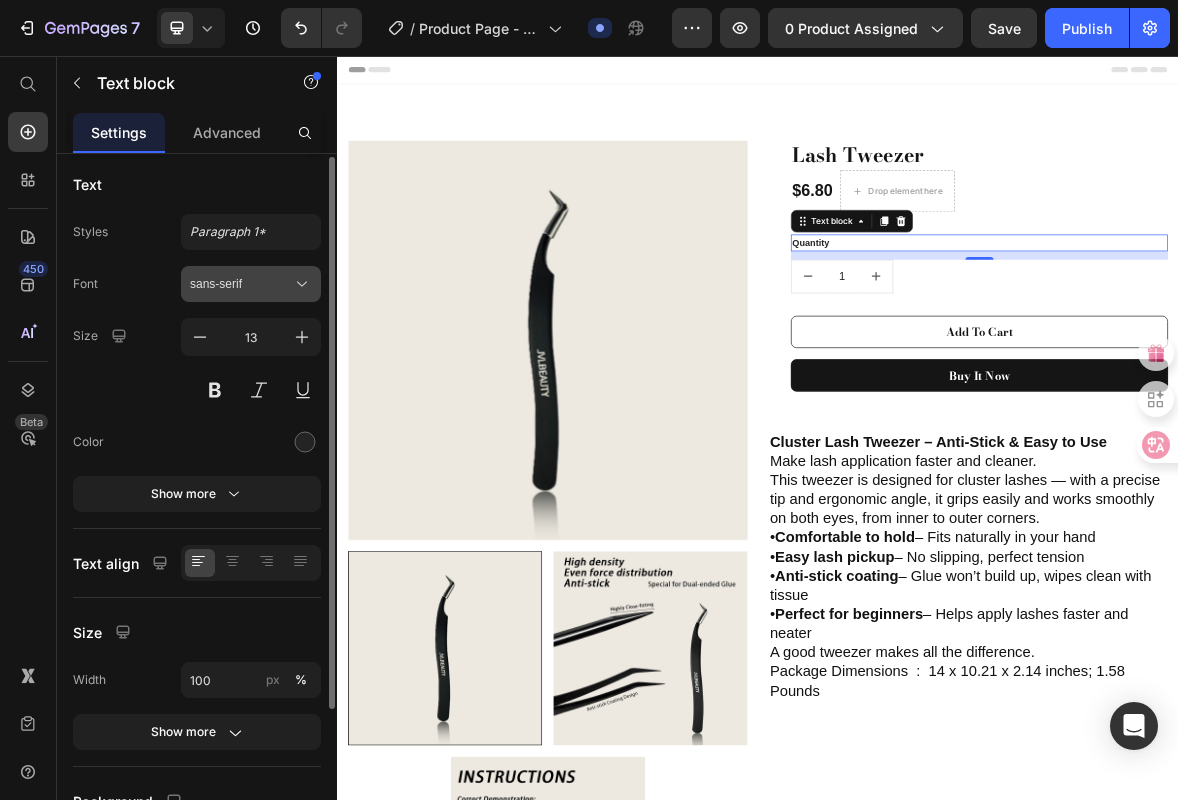 click 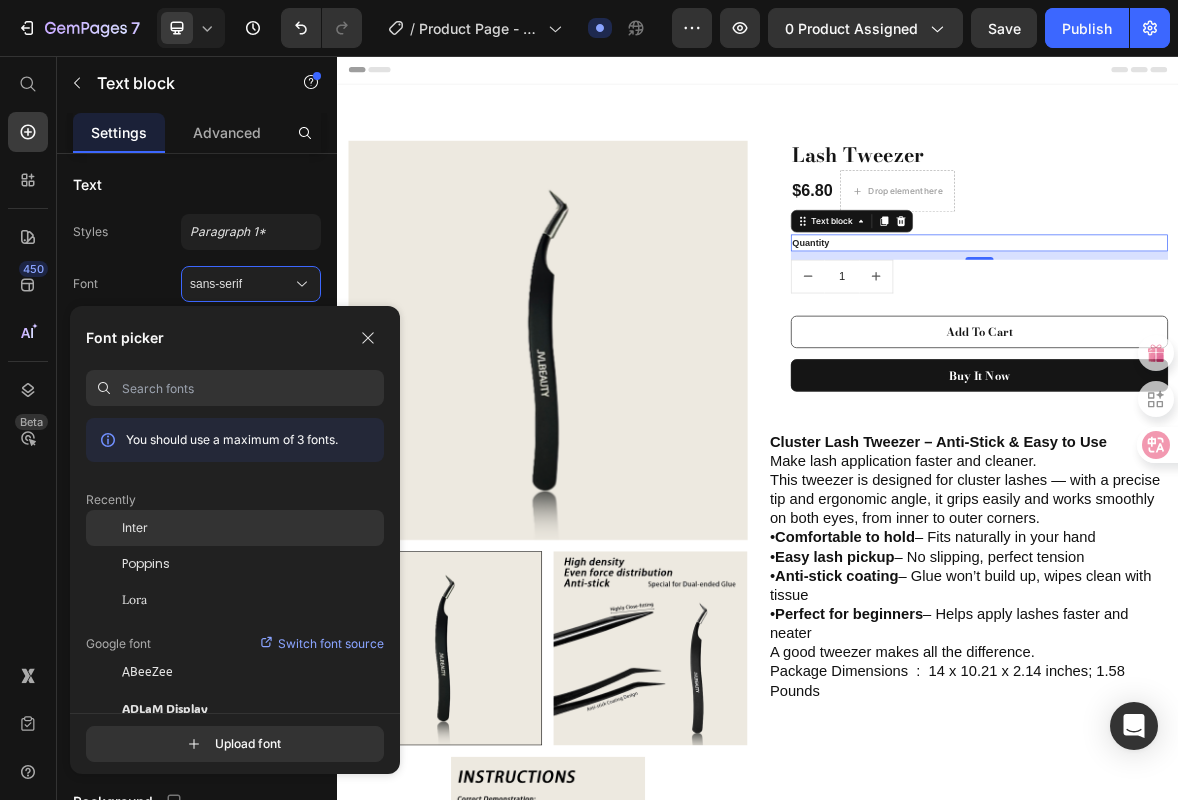 click on "Inter" 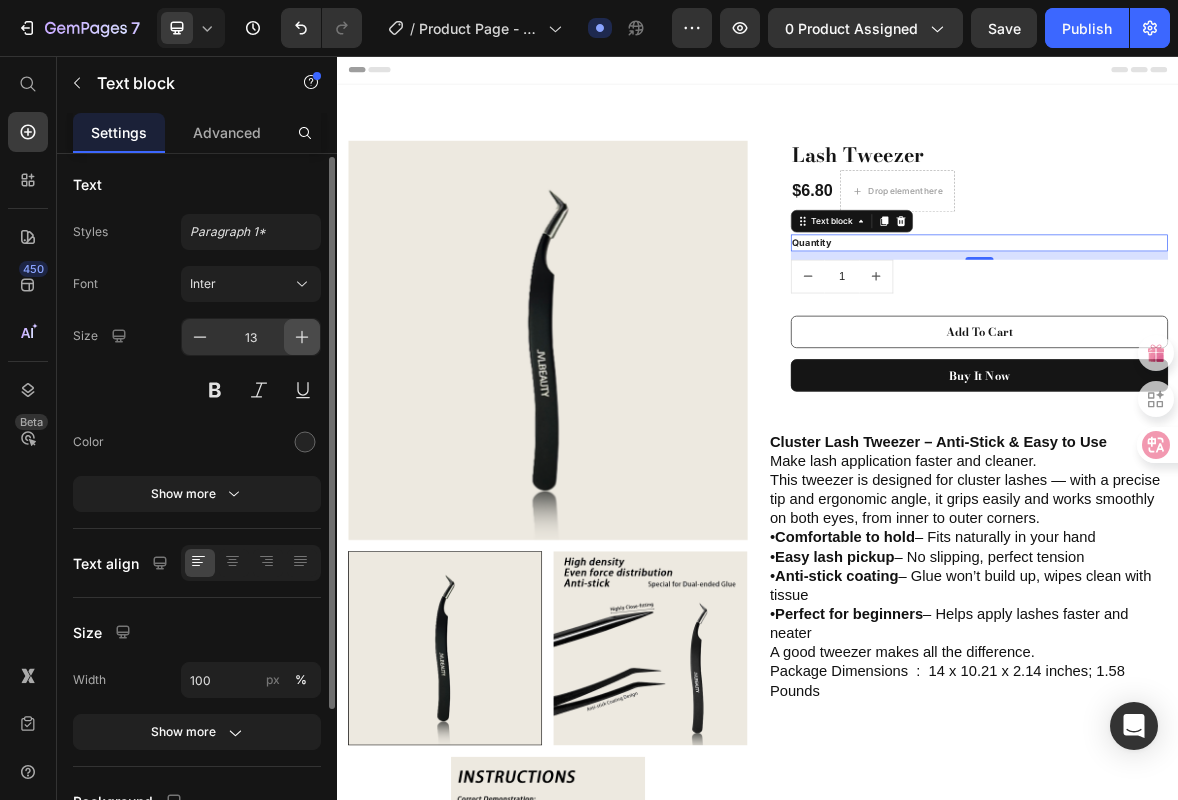click 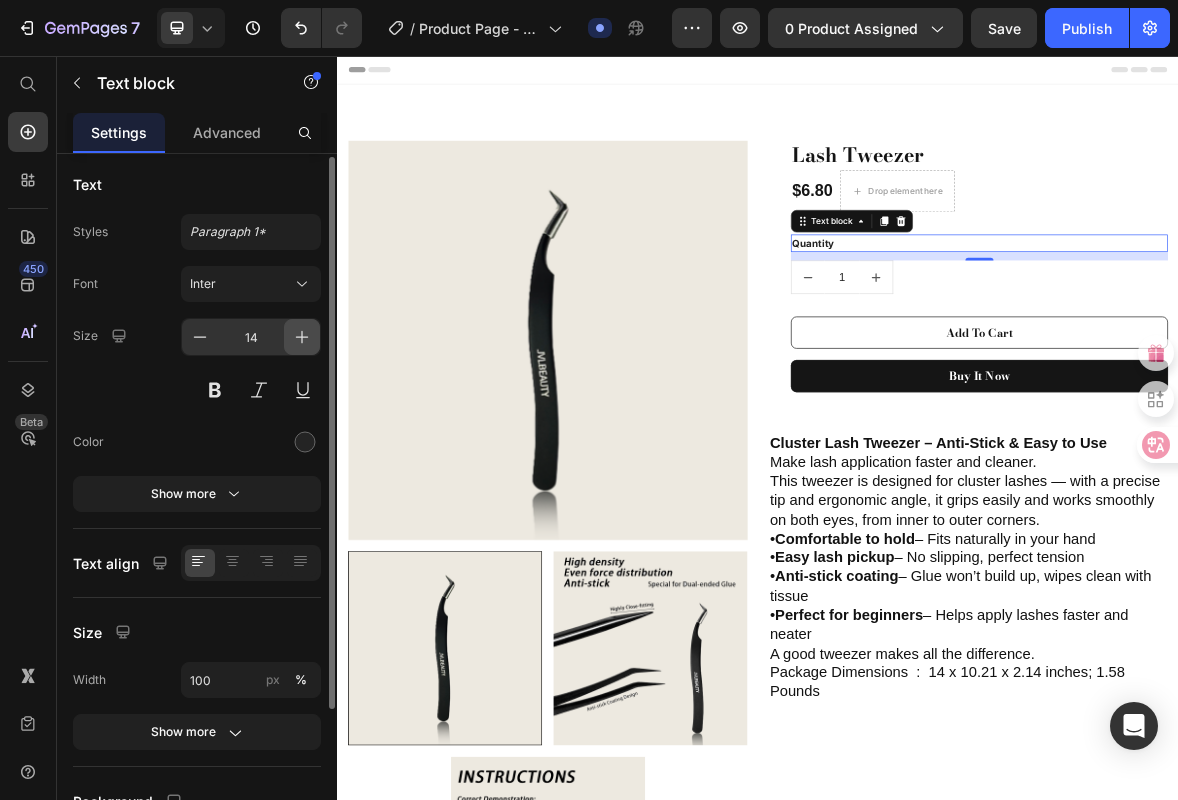 click 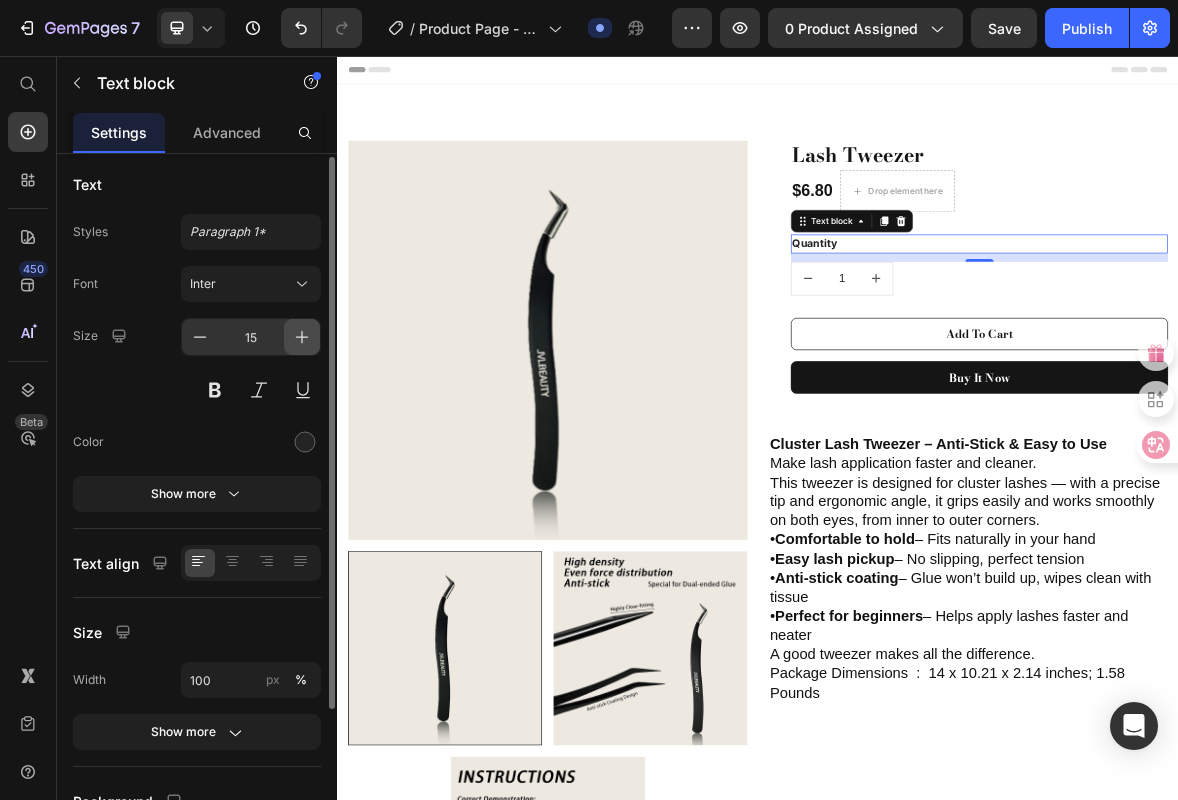 click 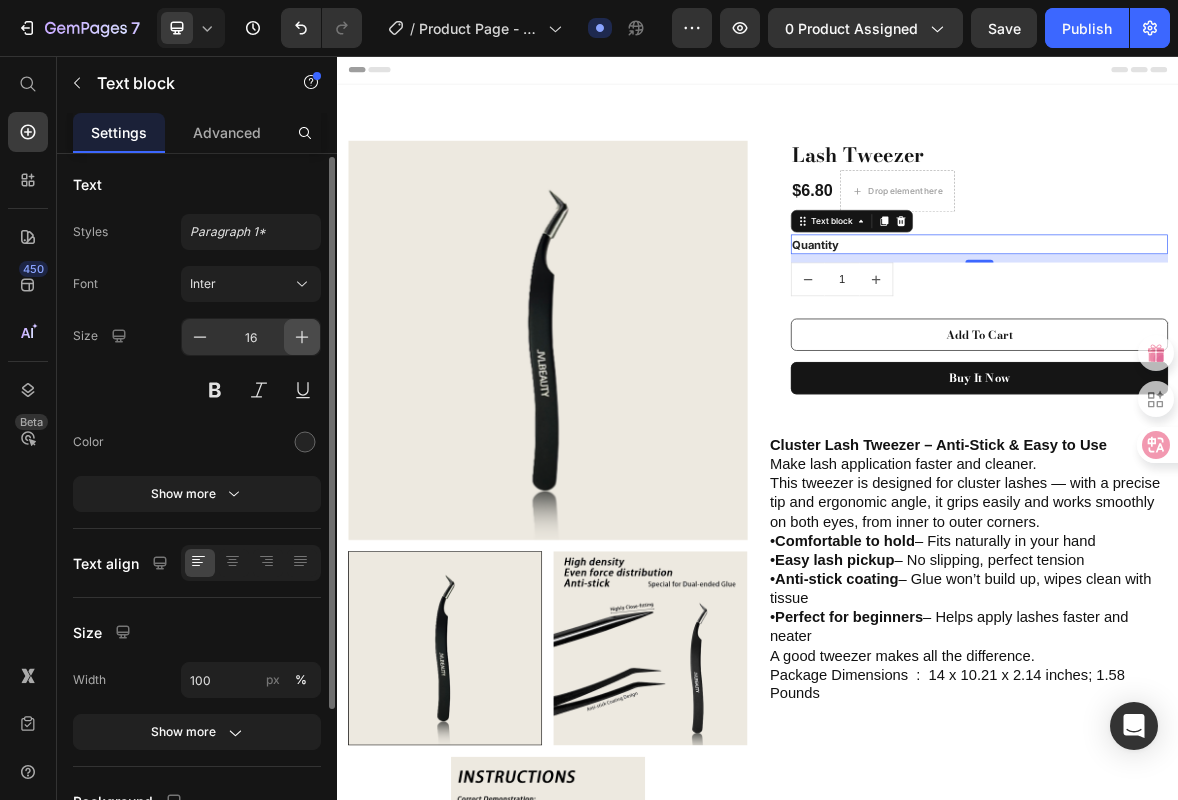click 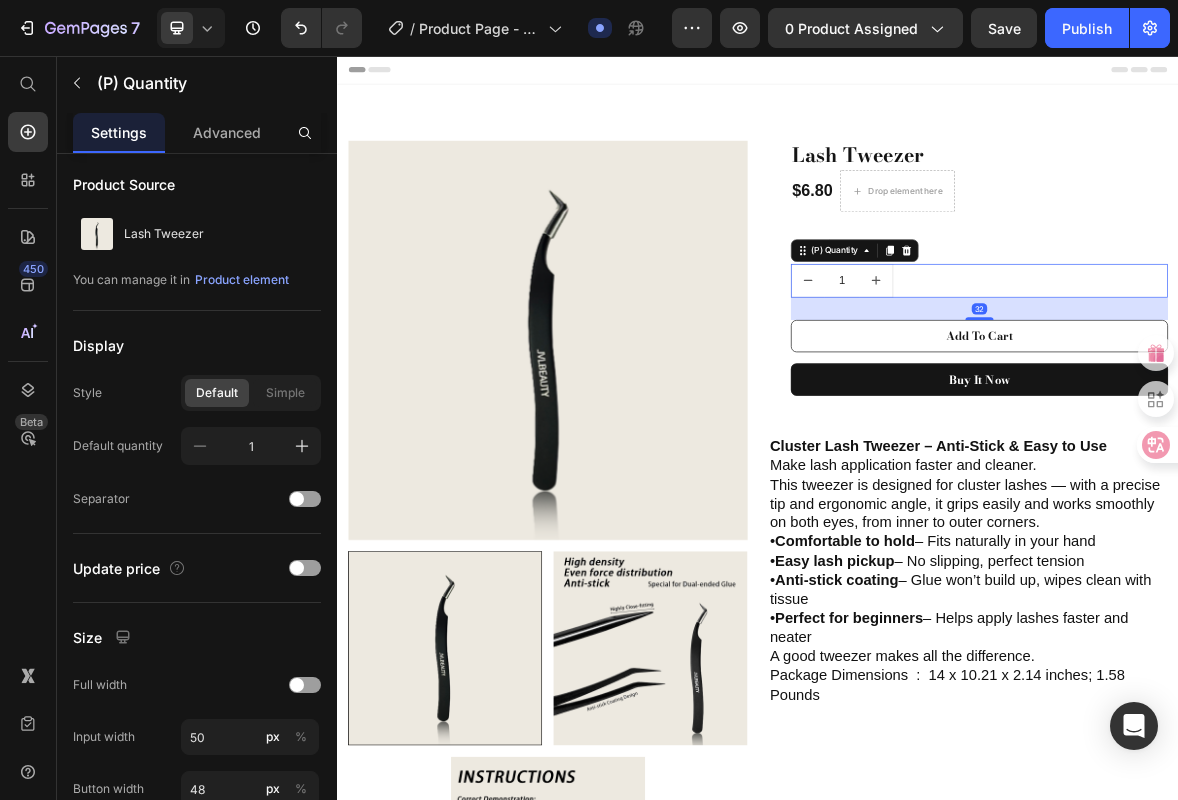 click 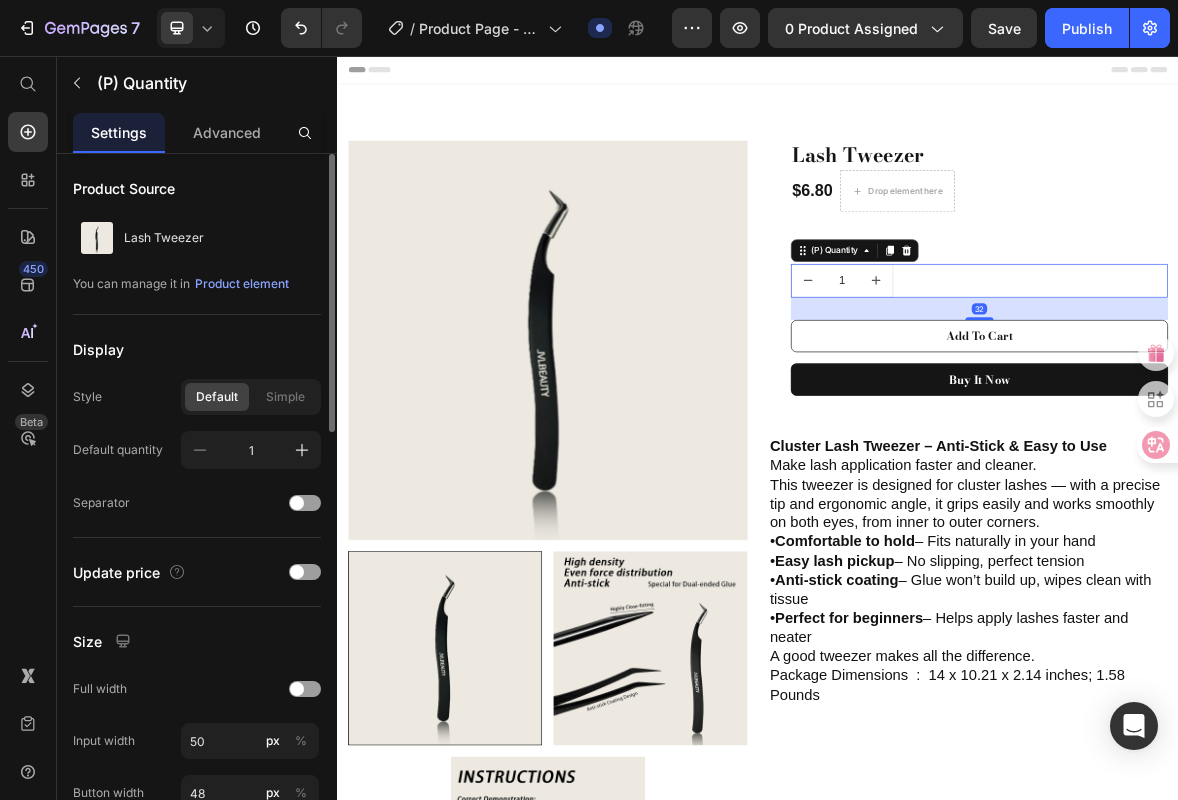 click on "1" at bounding box center (1057, 377) 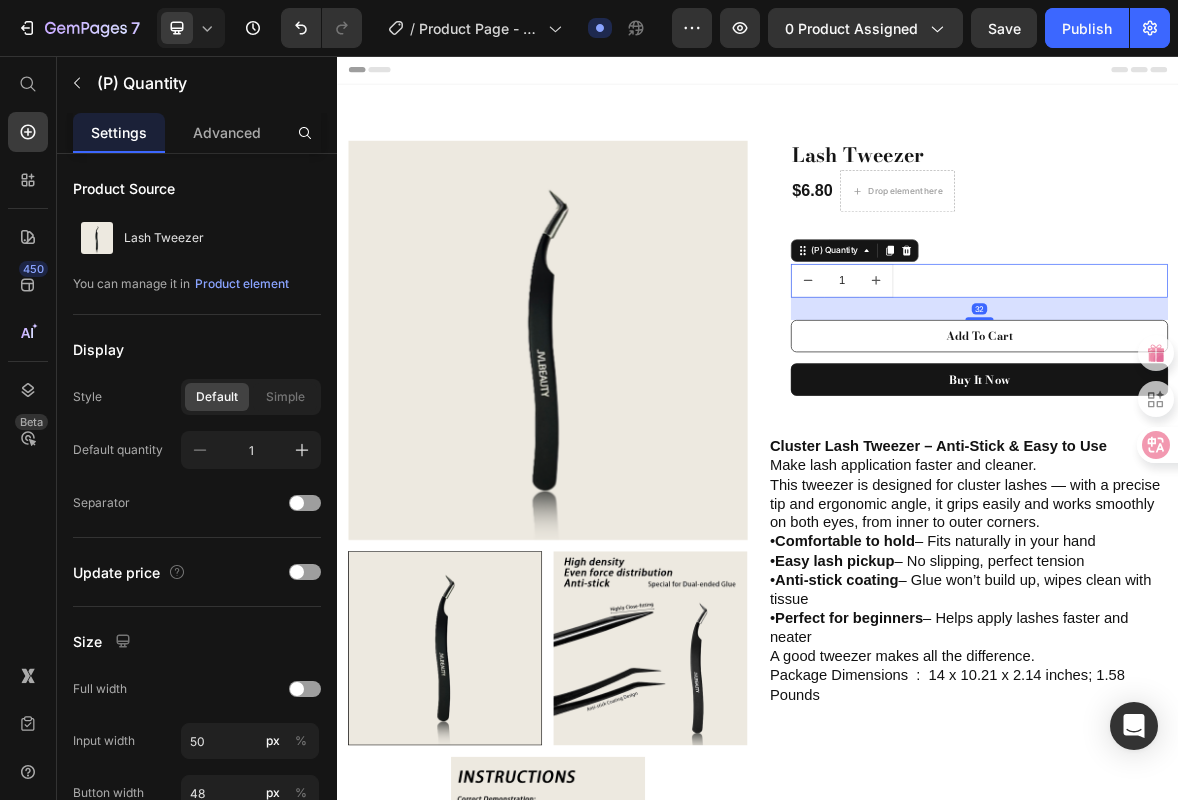 click 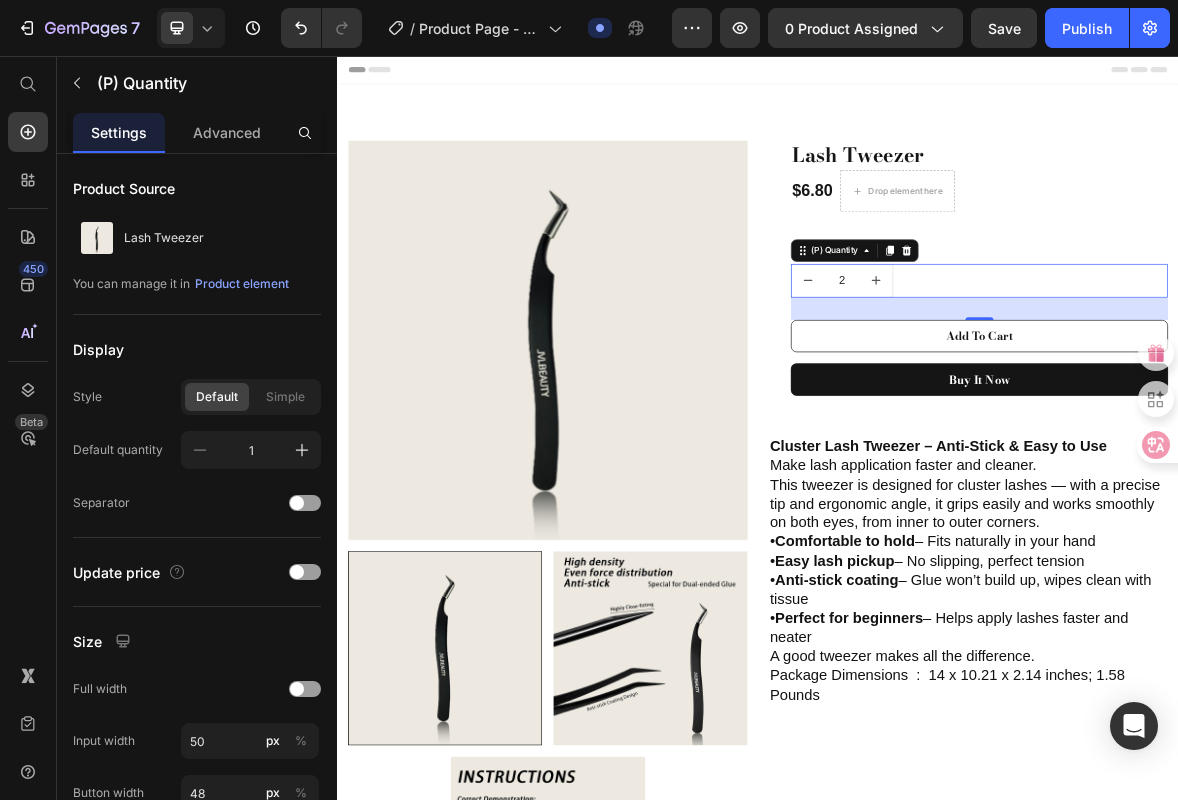 click 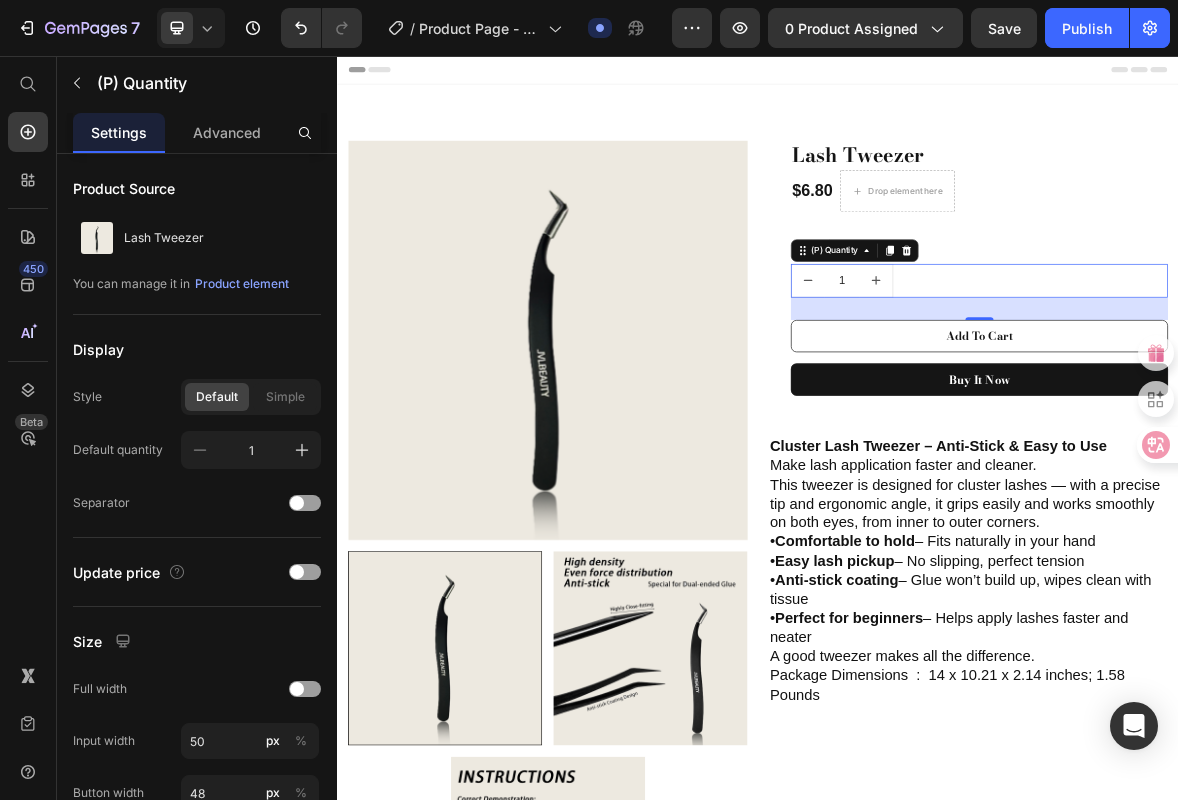 click on "1" at bounding box center (1253, 377) 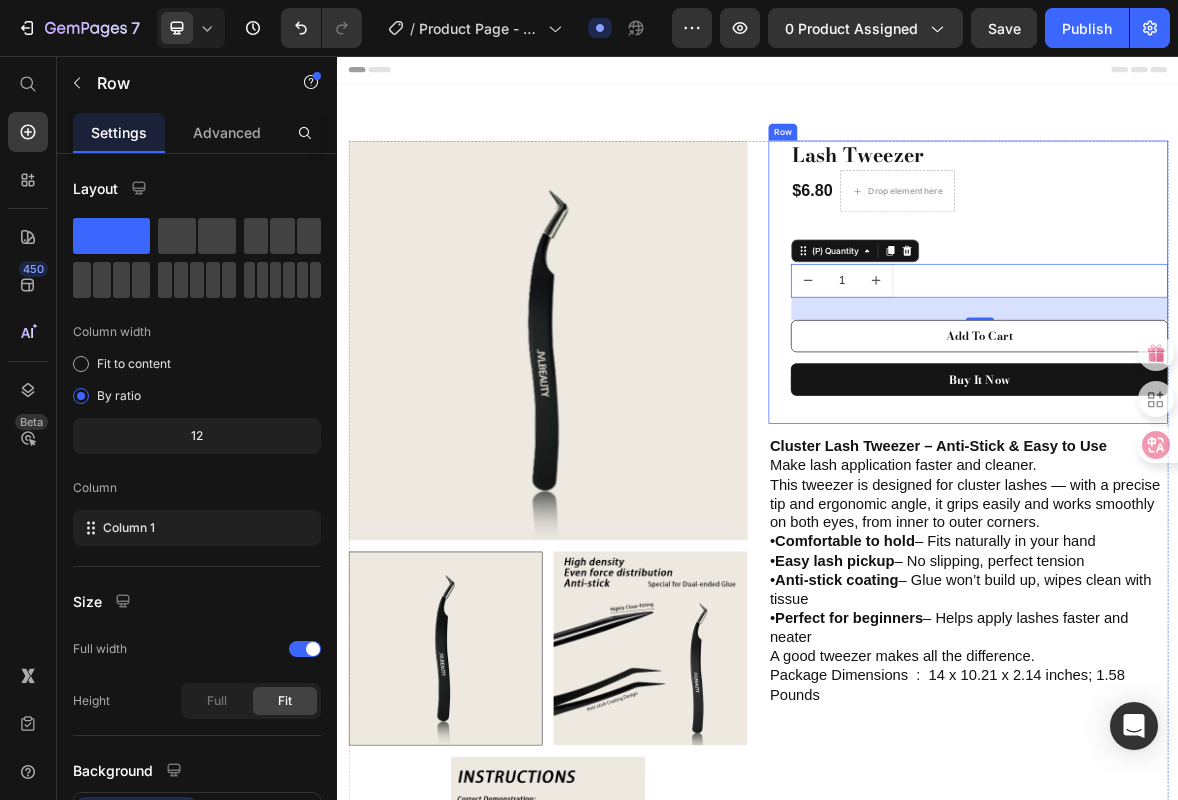click on "Lash Tweezer (P) Title $6.80 (P) Price
Drop element here Row Quantity Text block 1 (P) Quantity   32 Add To Cart (P) Cart Button Buy it now (P) Dynamic Checkout" at bounding box center (1253, 379) 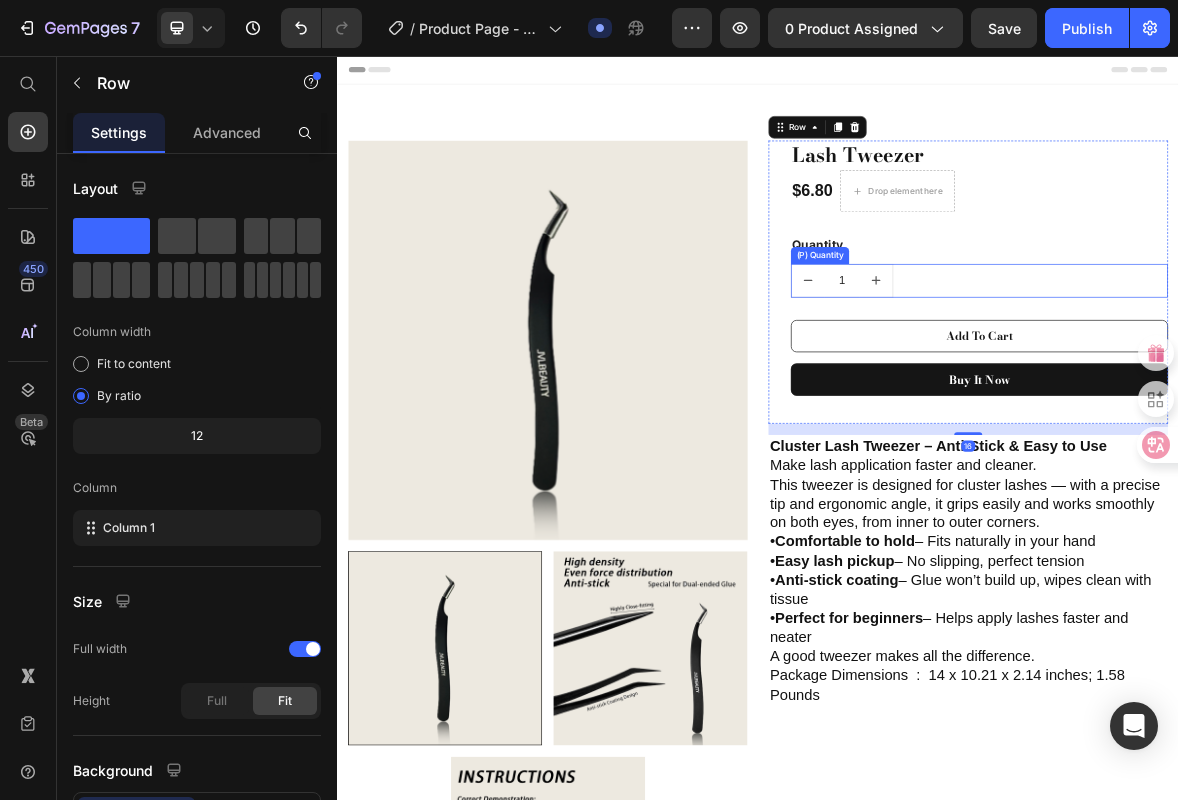 click at bounding box center [1008, 377] 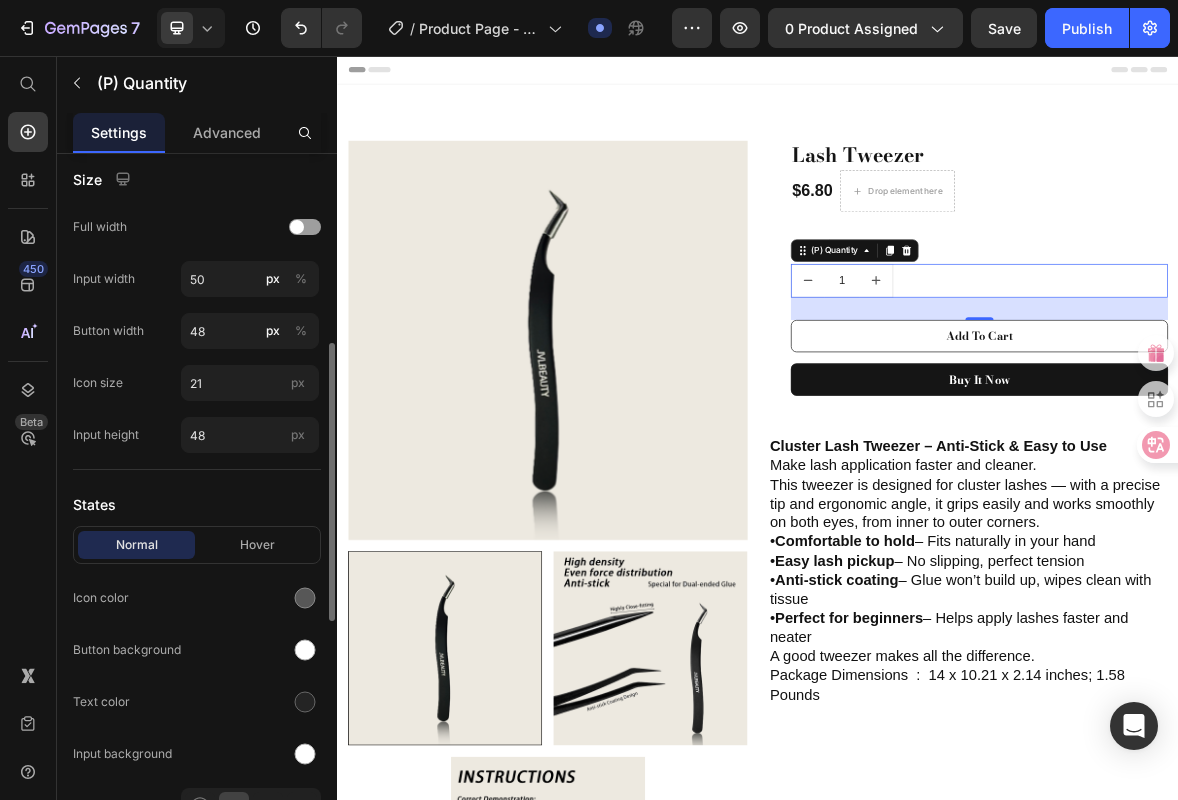 scroll, scrollTop: 628, scrollLeft: 0, axis: vertical 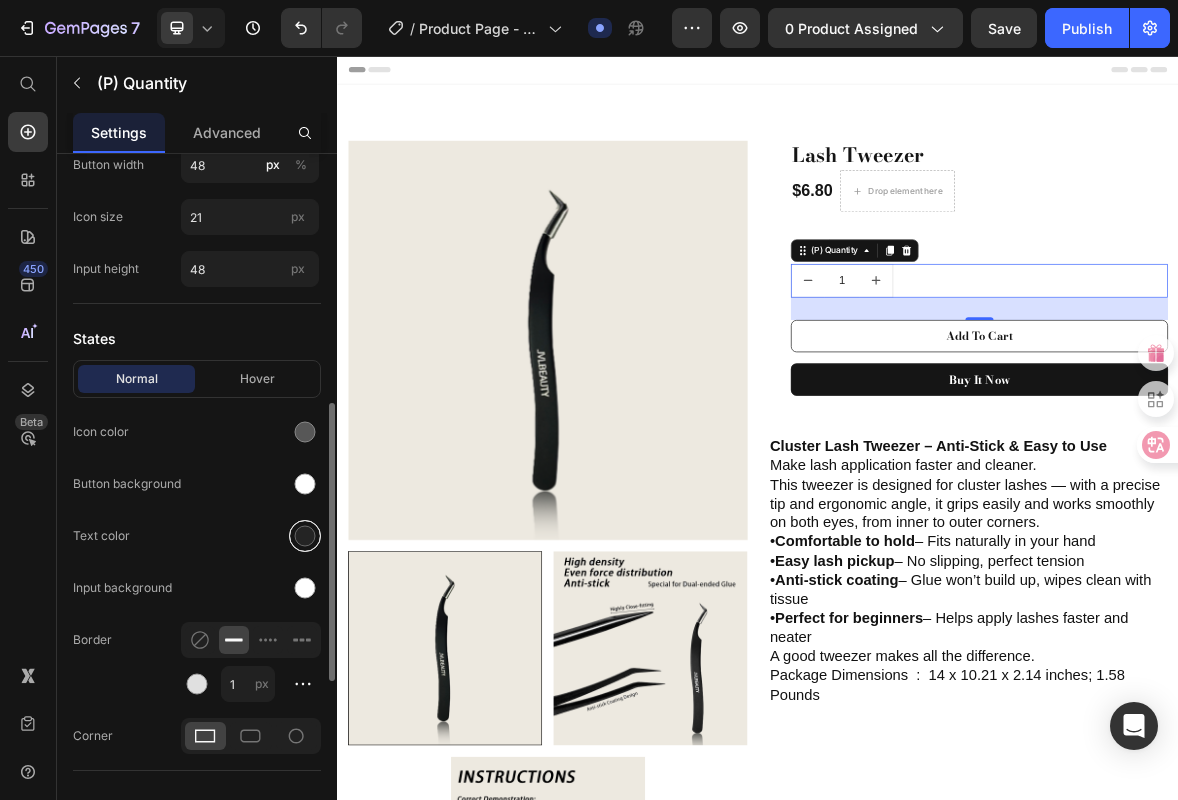 click at bounding box center [305, 536] 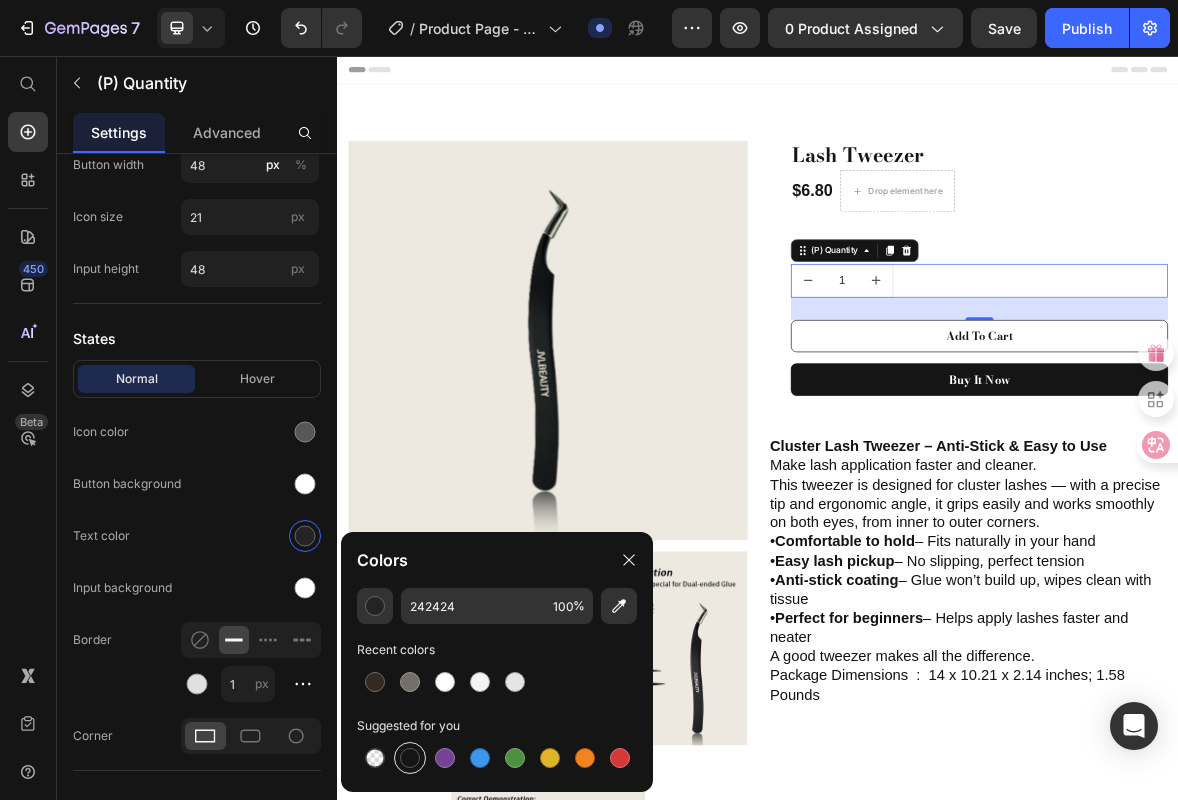 click at bounding box center (410, 758) 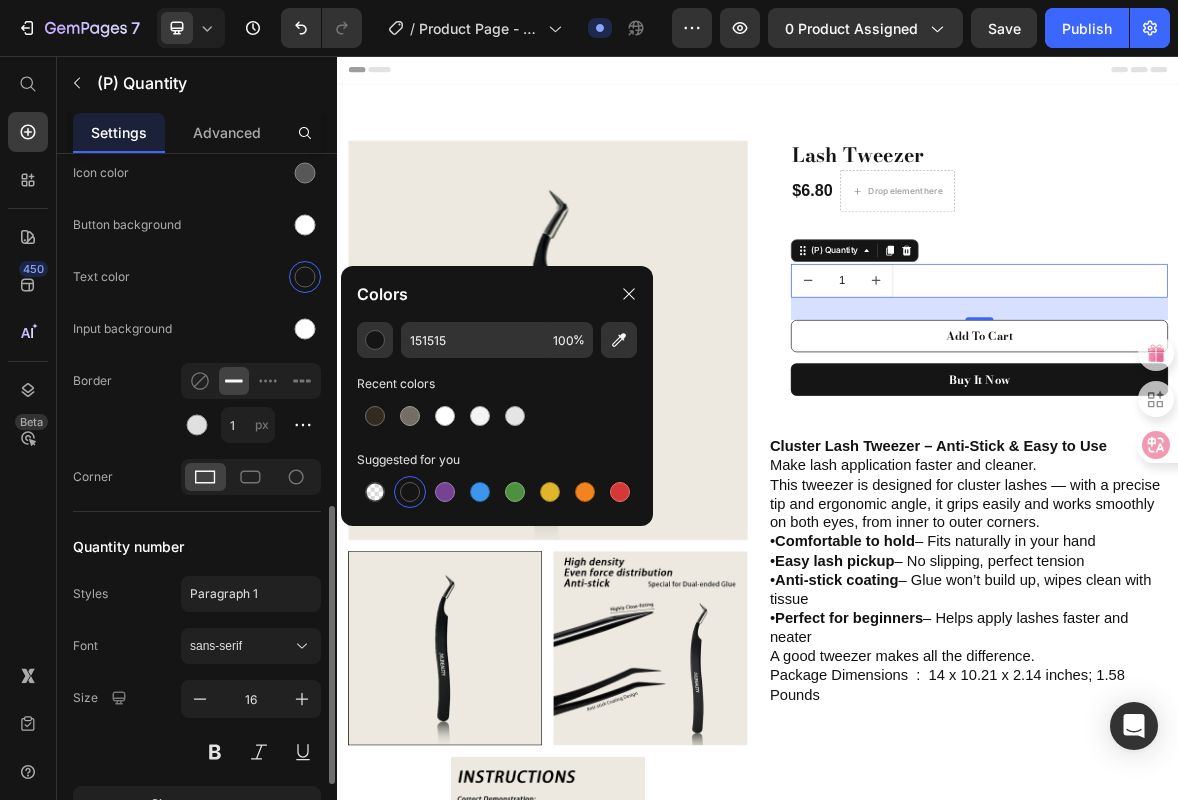 scroll, scrollTop: 1018, scrollLeft: 0, axis: vertical 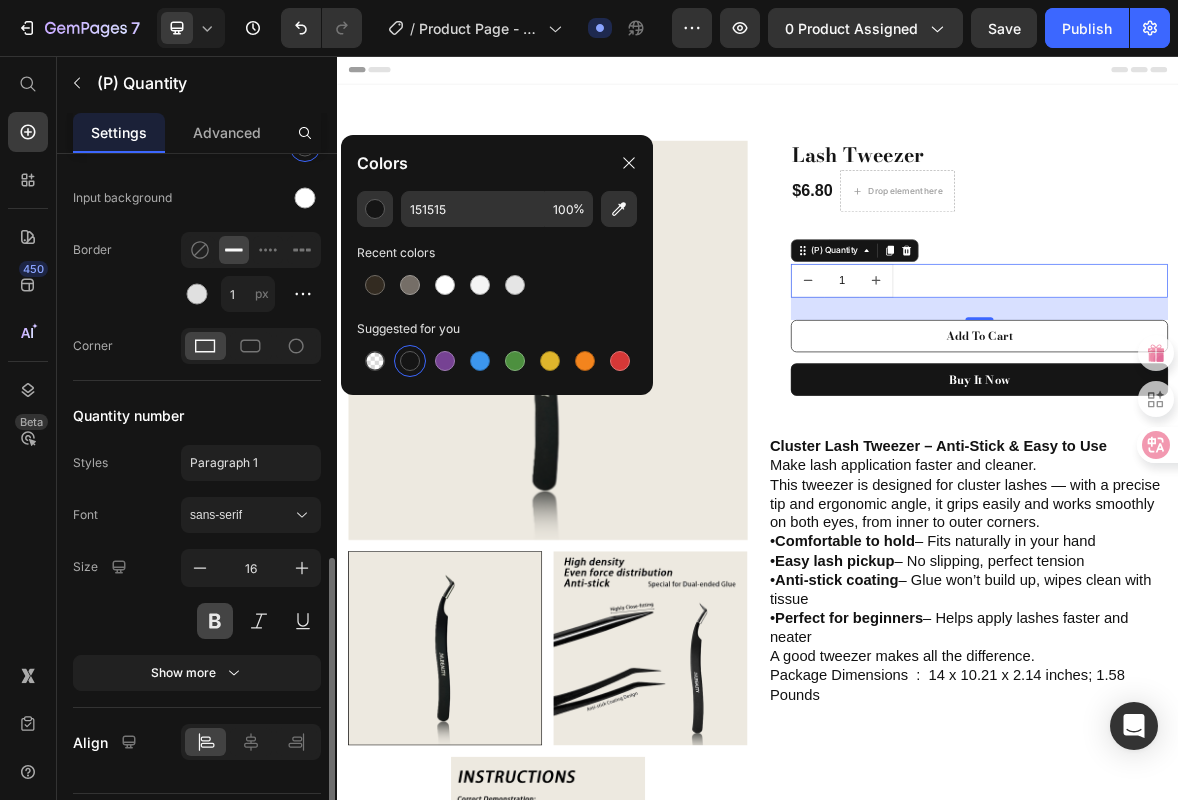 click at bounding box center (215, 621) 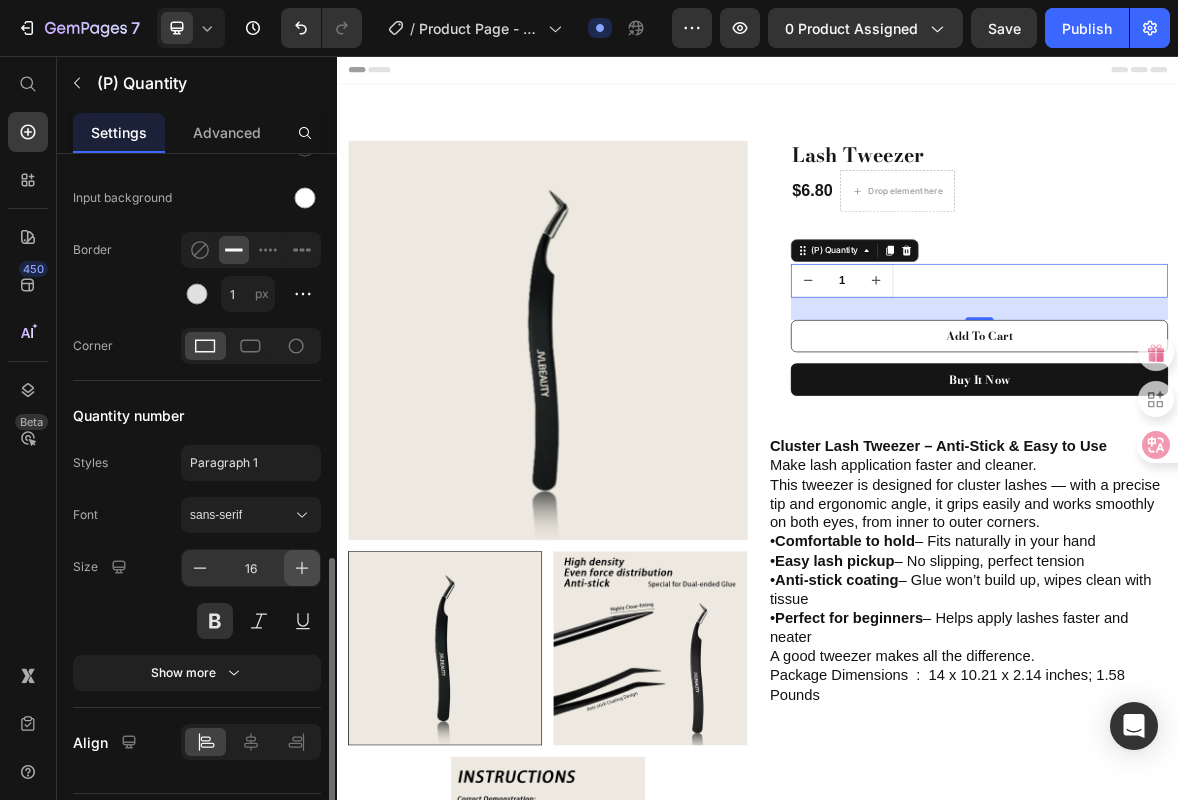 click 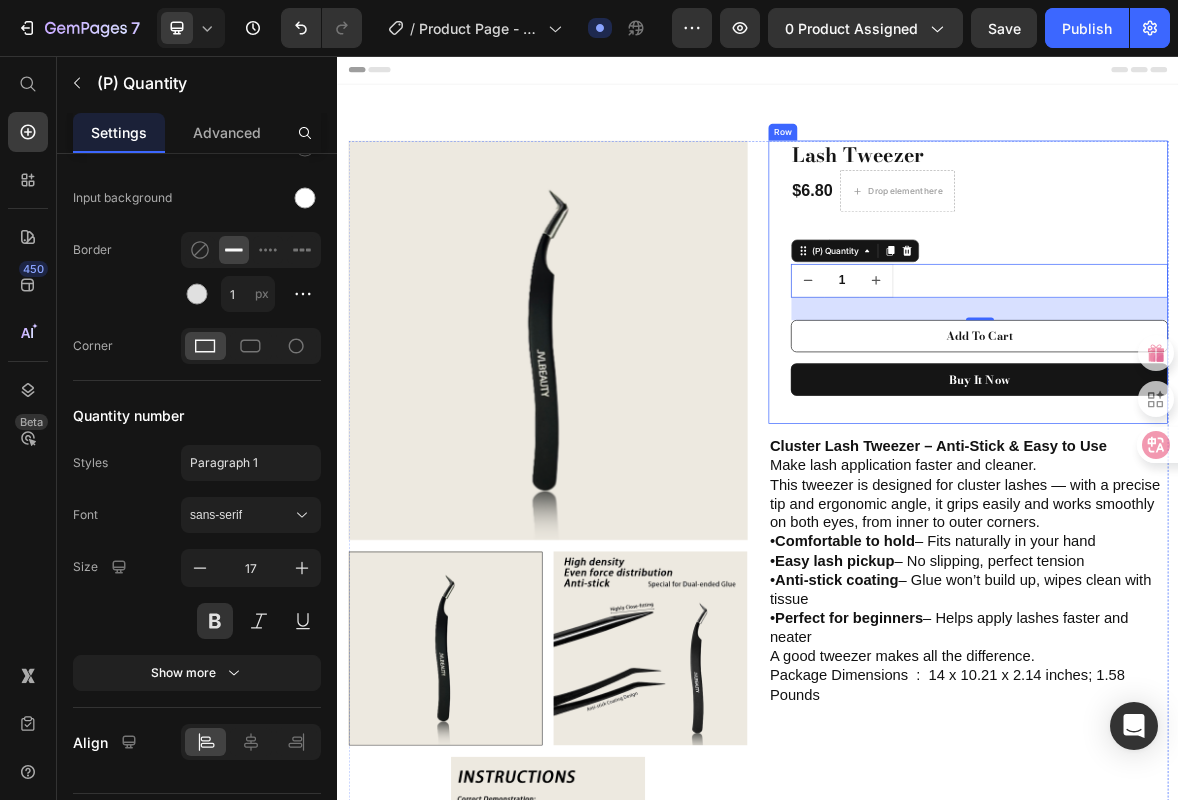 click on "Lash Tweezer (P) Title $6.80 (P) Price
Drop element here Row Quantity Text block 1 (P) Quantity   32 Add To Cart (P) Cart Button Buy it now (P) Dynamic Checkout" at bounding box center [1253, 379] 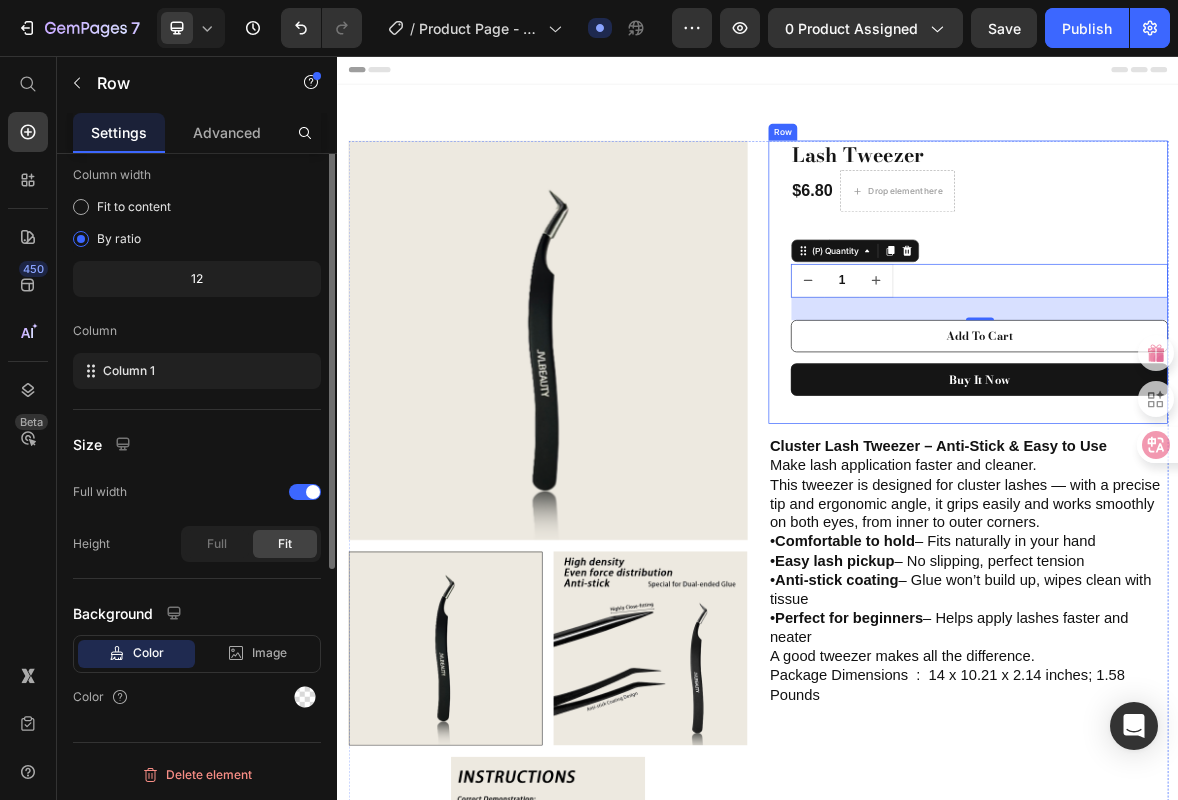 scroll, scrollTop: 0, scrollLeft: 0, axis: both 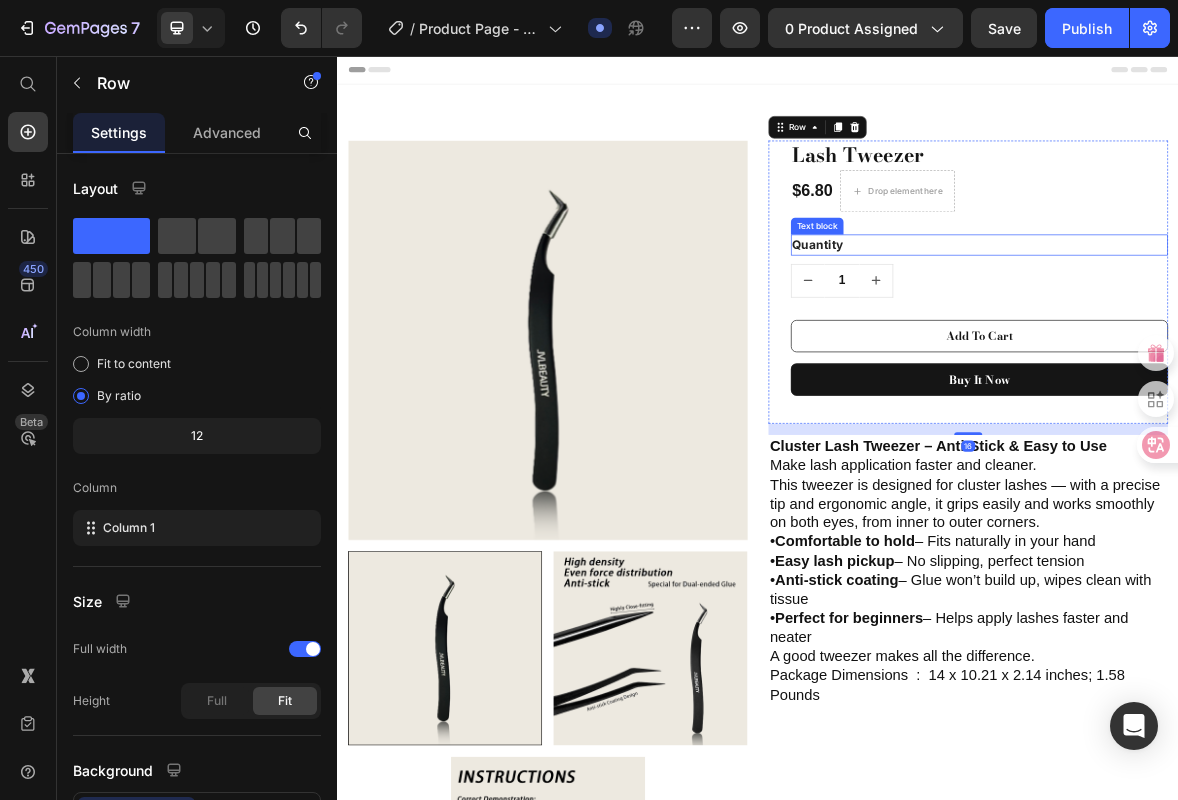 click on "Quantity" at bounding box center (1253, 326) 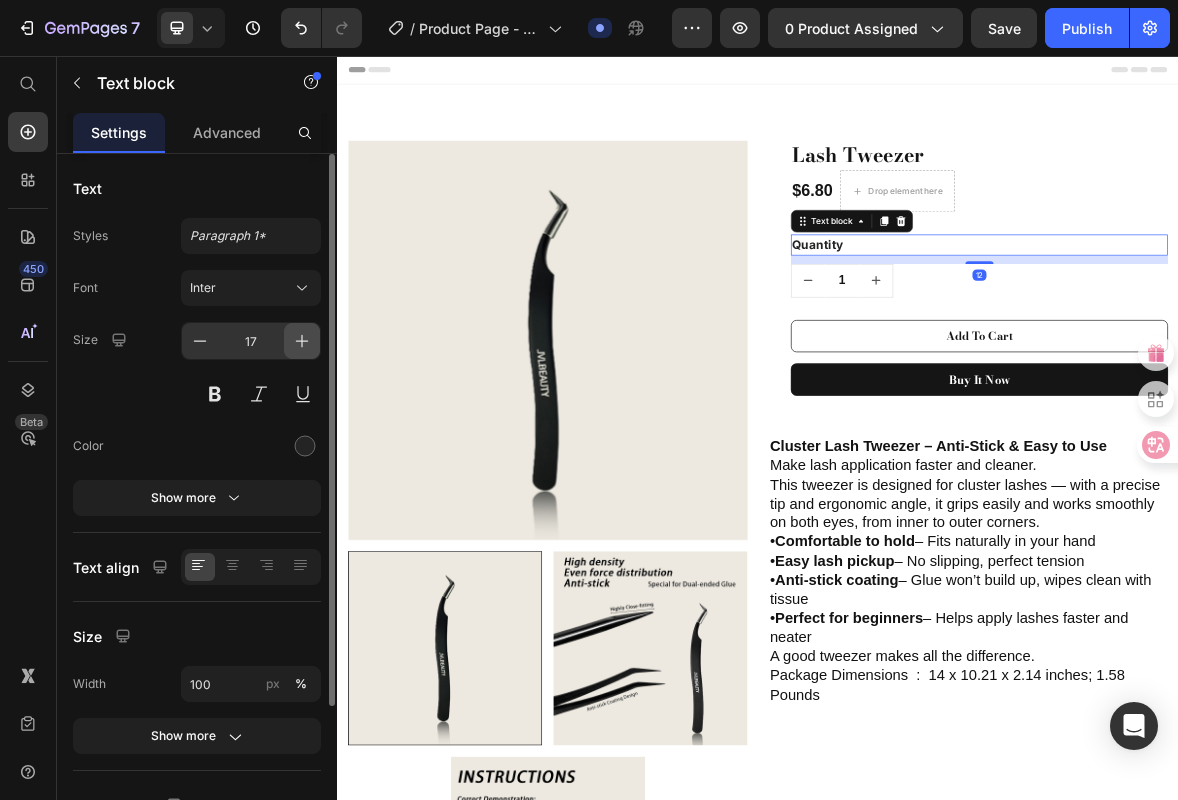 click 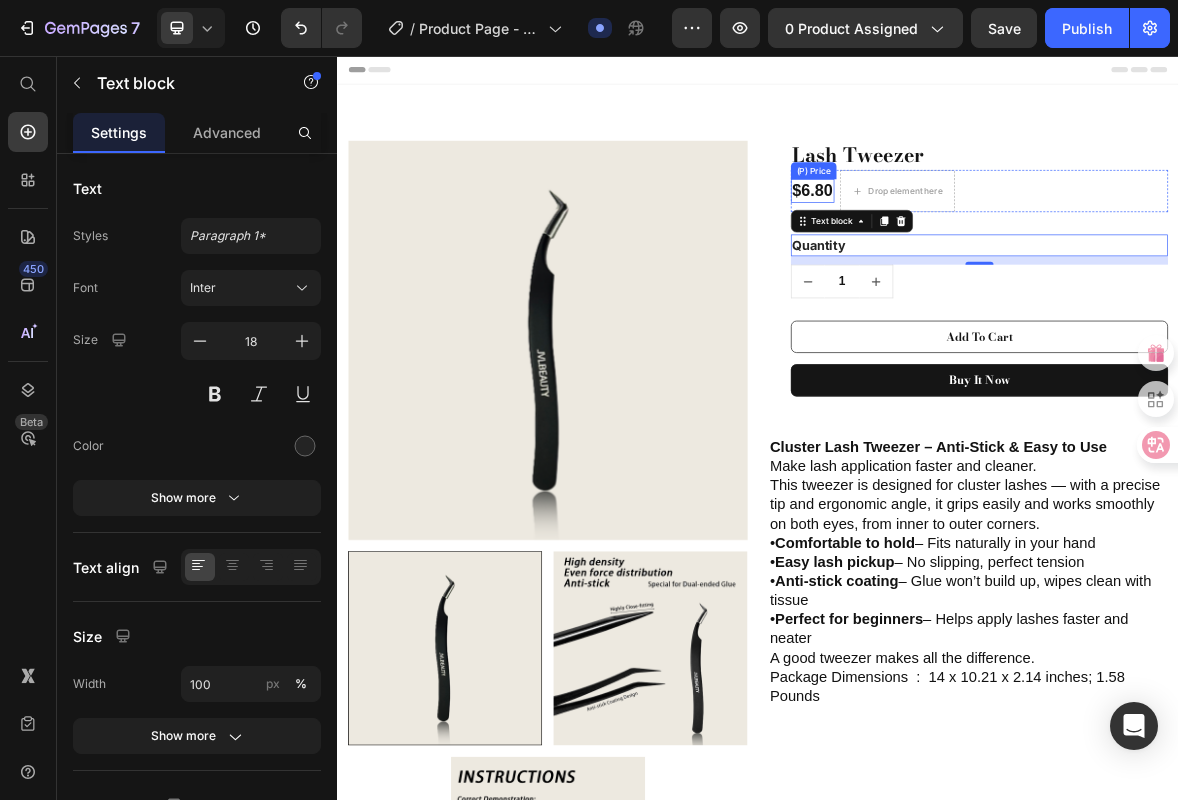 click on "$6.80" at bounding box center [1015, 249] 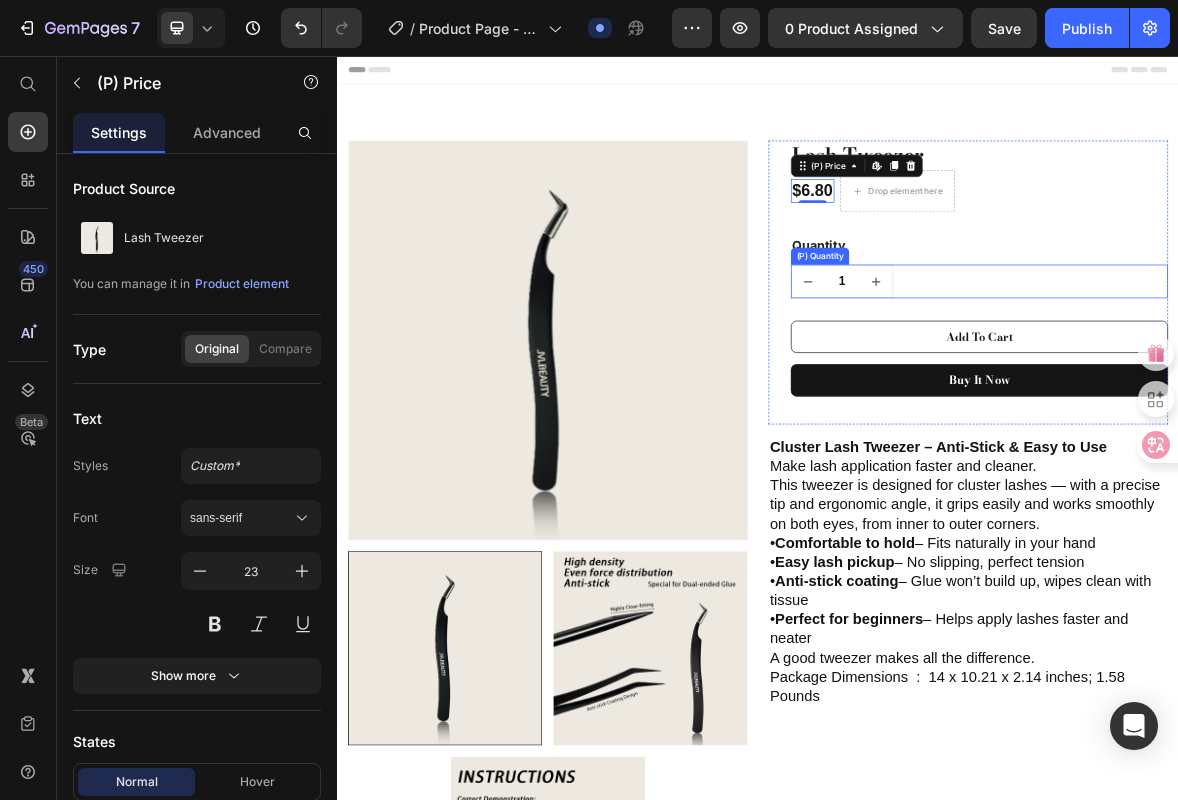 click on "Quantity" at bounding box center [1253, 326] 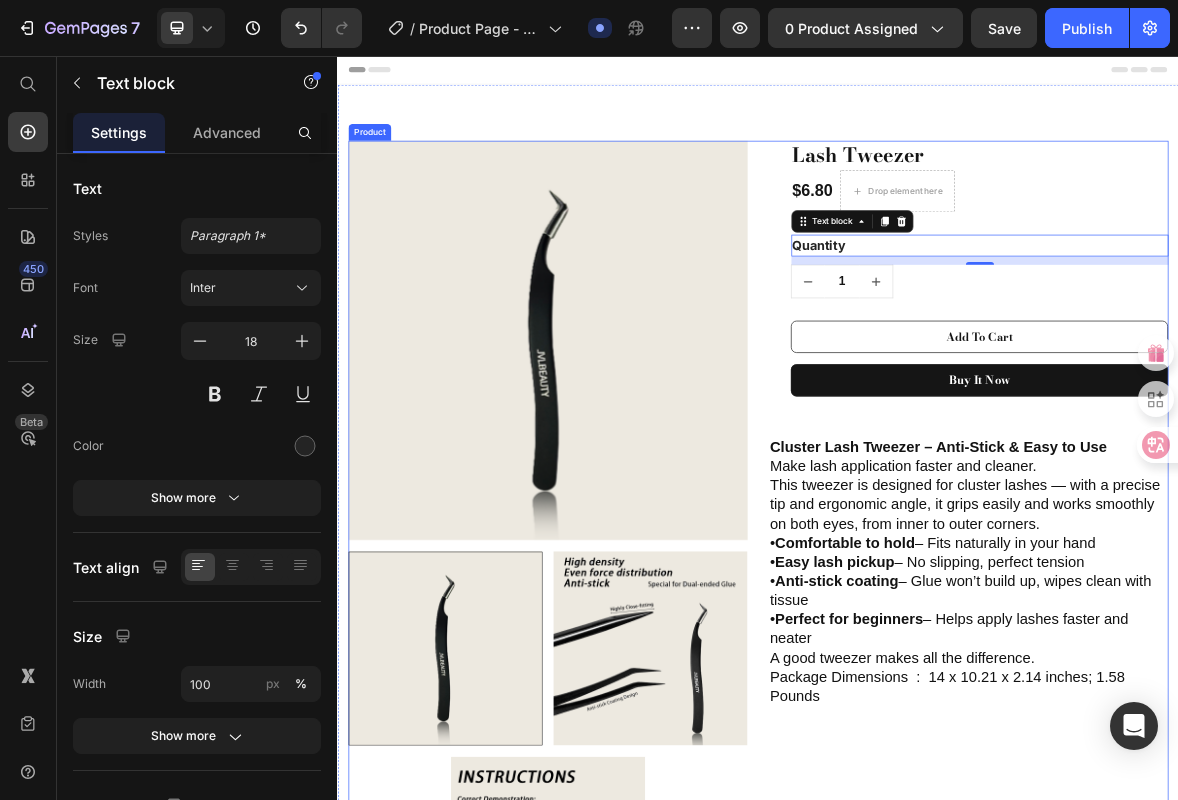 click on "Lash Tweezer (P) Title $6.80 (P) Price
Drop element here Row Quantity Text block   12 1 (P) Quantity Add To Cart (P) Cart Button Buy it now (P) Dynamic Checkout Row Cluster Lash Tweezer – Anti-Stick & Easy to Use Make lash application faster and cleaner. This tweezer is designed for cluster lashes — with a precise tip and ergonomic angle, it grips easily and works smoothly on both eyes, from inner to outer corners. •  Comfortable to hold  – Fits naturally in your hand •  Easy lash pickup  – No slipping, perfect tension •  Anti-stick coating  – Glue won’t build up, wipes clean with tissue •  Perfect for beginners  – Helps apply lashes faster and neater A good tweezer makes all the difference. Package Dimensions ‏ : ‎ 14 x 10.21 x 2.14 inches; 1.58 Pounds   Heading" at bounding box center [1237, 763] 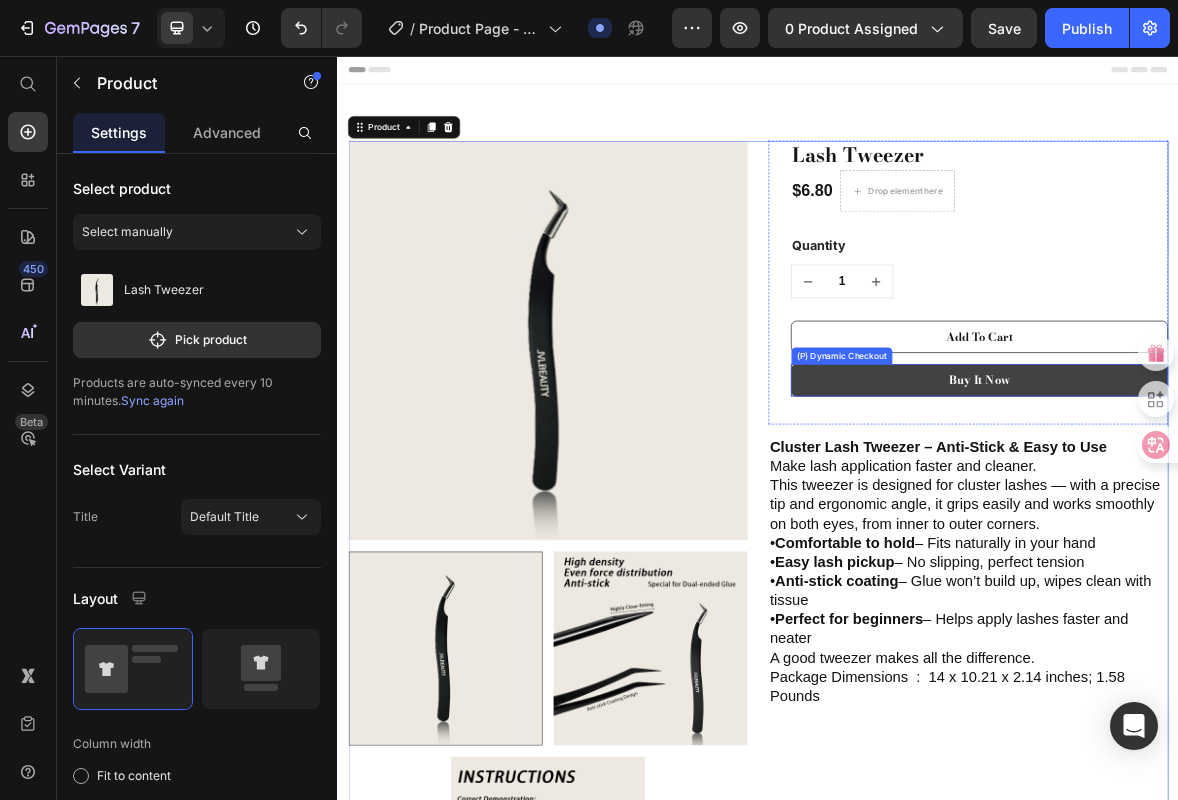 click on "Buy it now" at bounding box center (1253, 519) 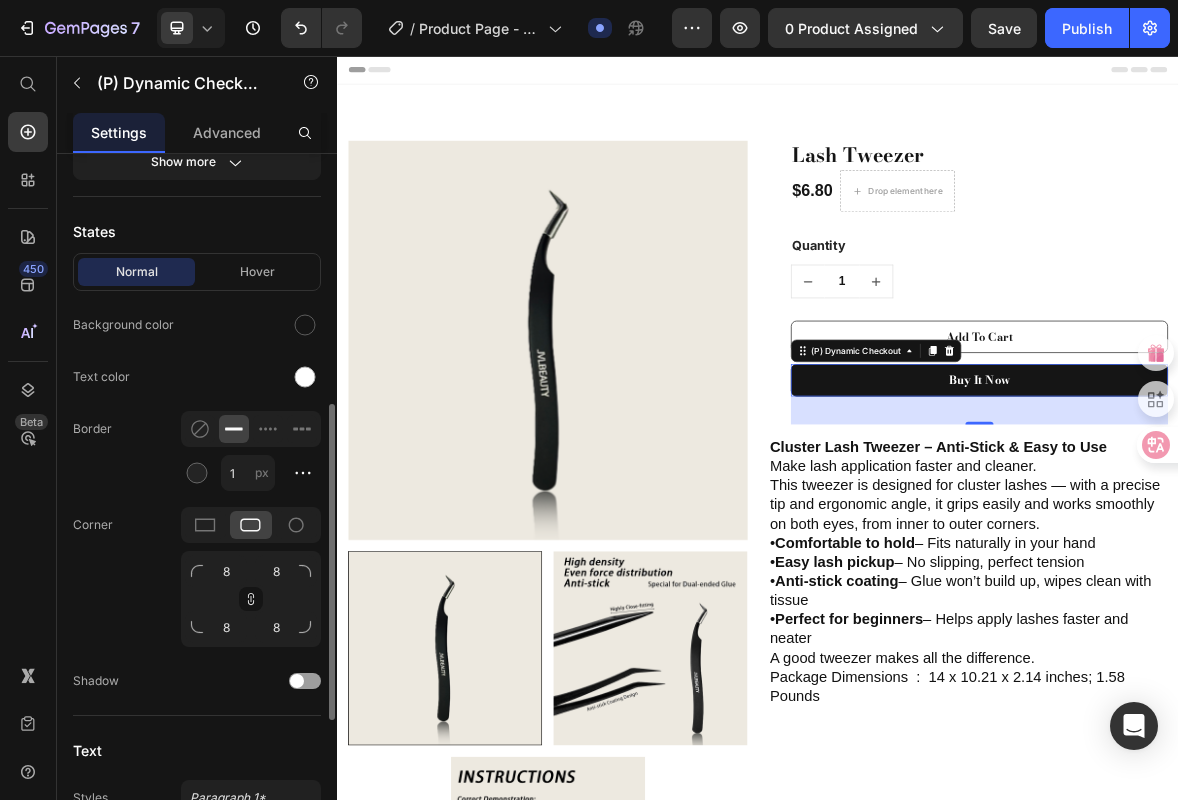 scroll, scrollTop: 860, scrollLeft: 0, axis: vertical 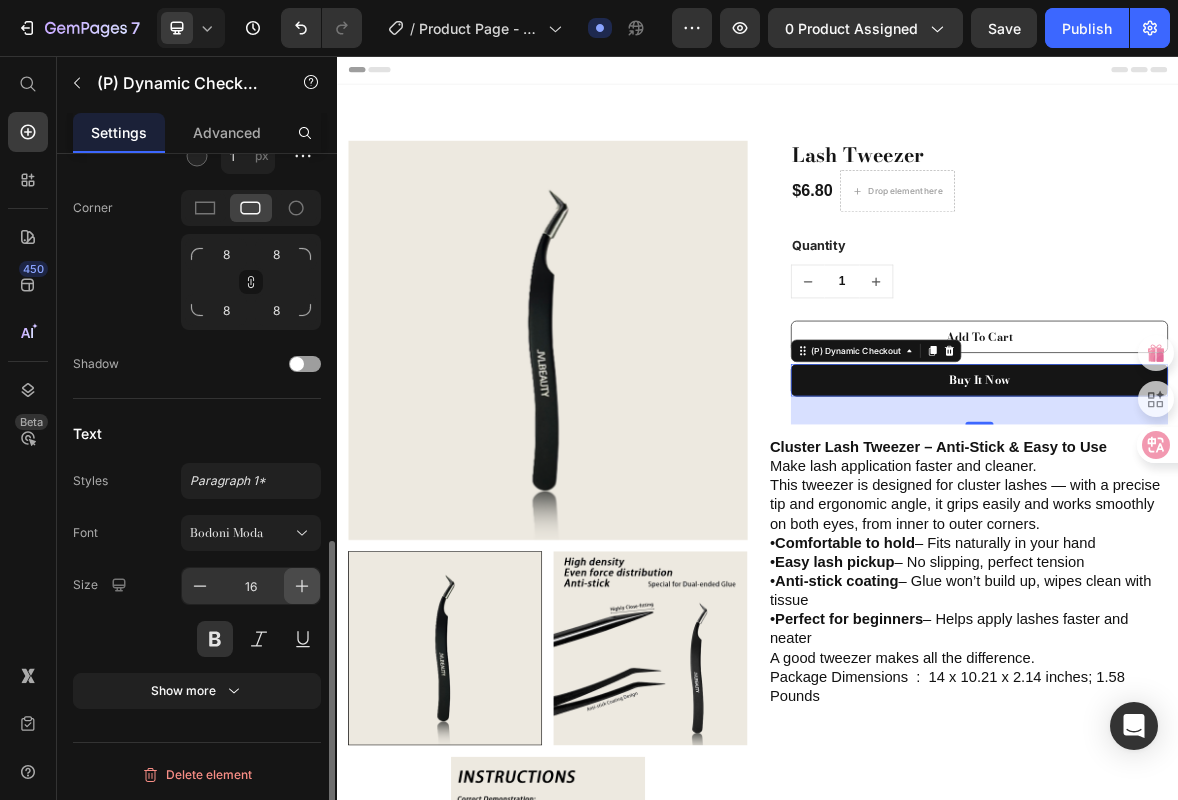 click 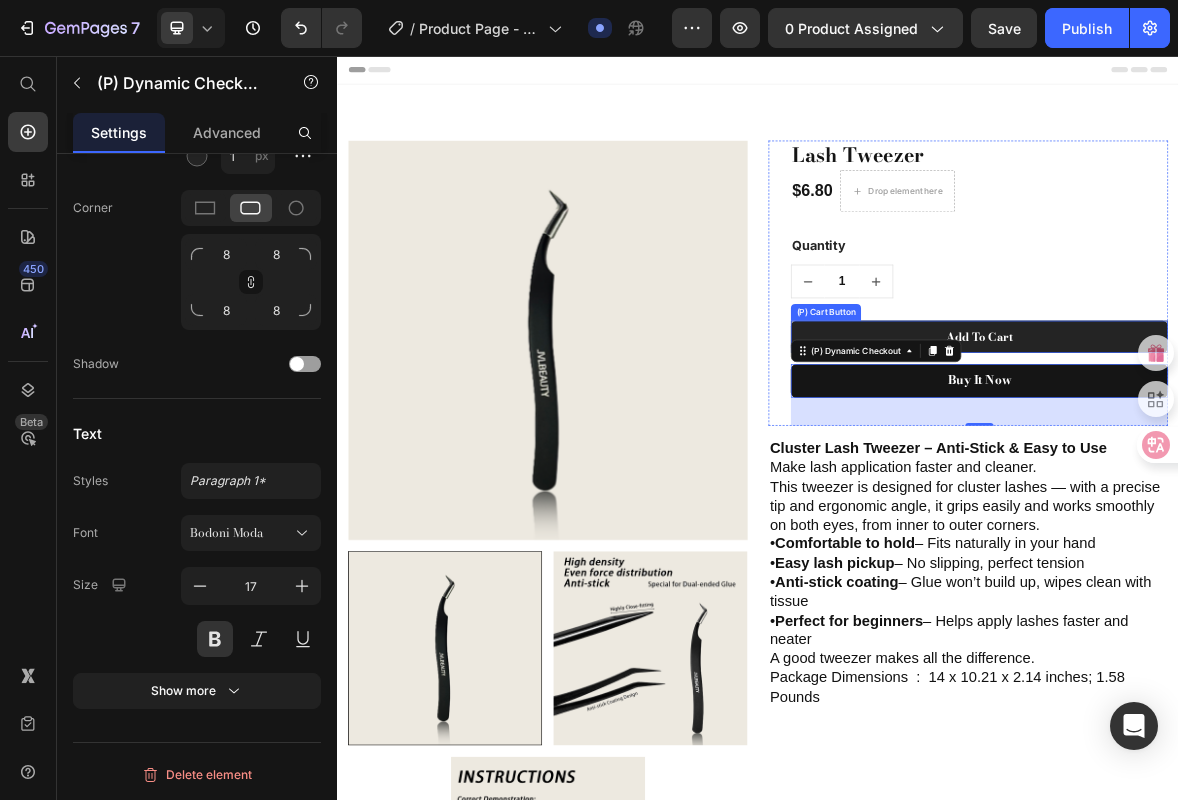 click on "Add To Cart" at bounding box center (1253, 457) 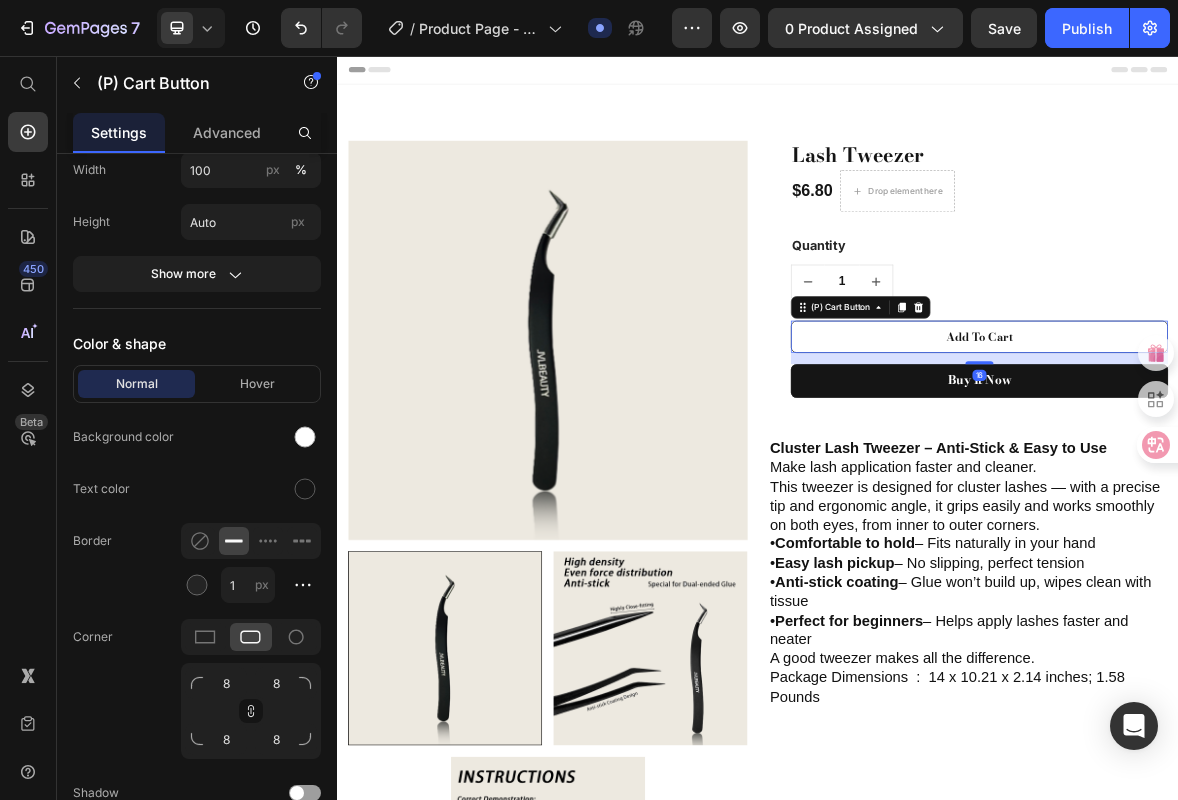 scroll, scrollTop: 0, scrollLeft: 0, axis: both 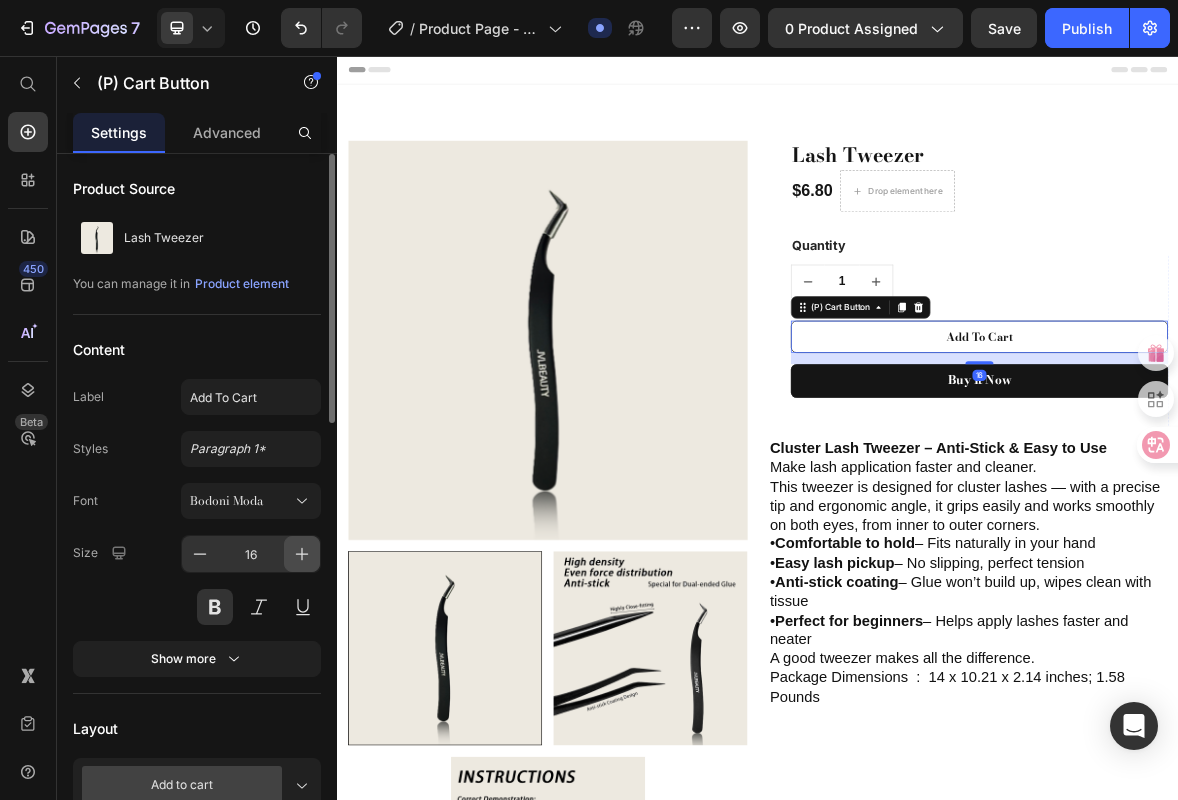 click 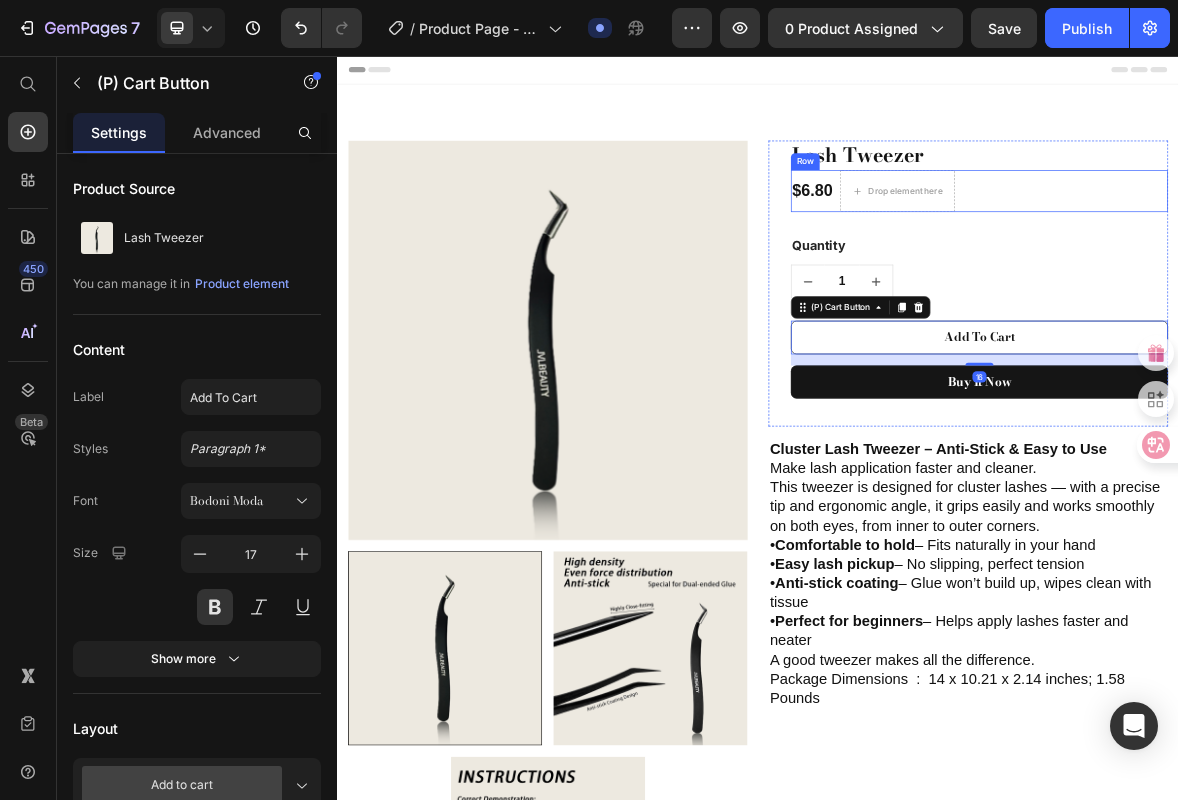 click on "$6.80 (P) Price
Drop element here Row" at bounding box center (1253, 249) 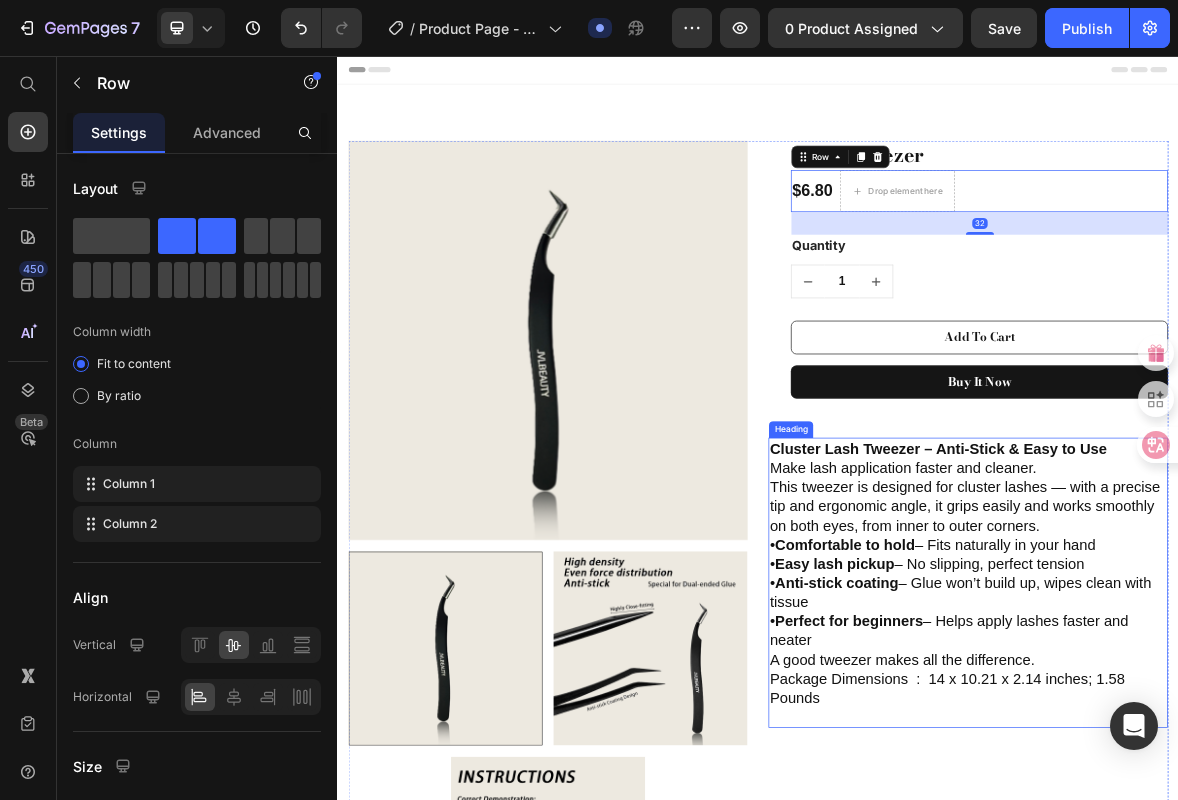 scroll, scrollTop: 365, scrollLeft: 0, axis: vertical 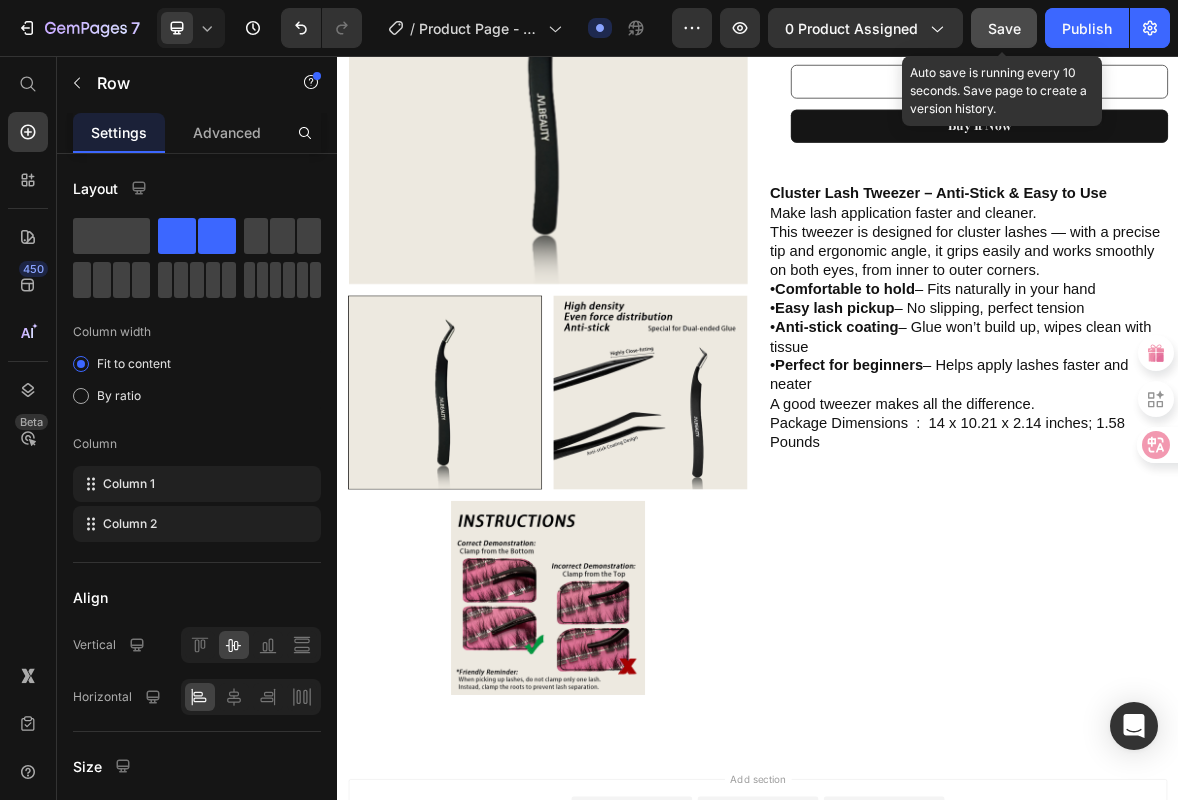 click on "Save" at bounding box center [1004, 28] 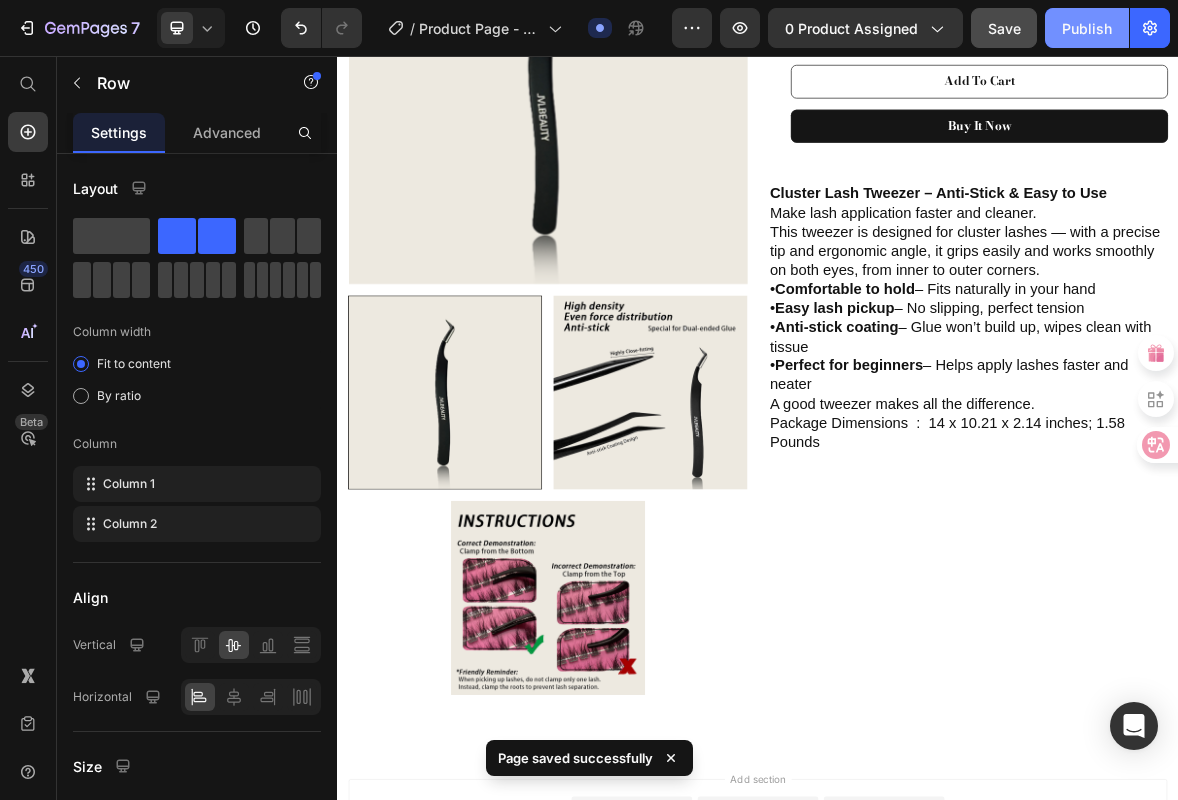 click on "Publish" at bounding box center [1087, 28] 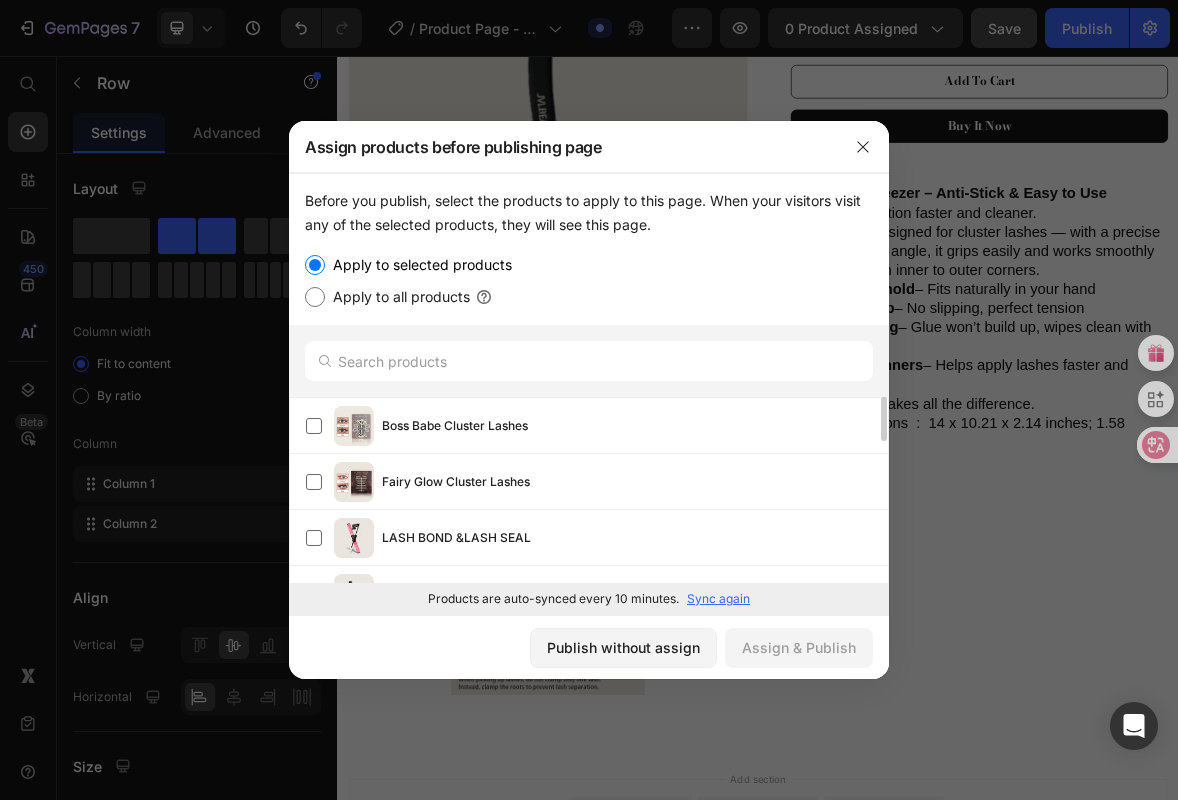 scroll, scrollTop: 133, scrollLeft: 0, axis: vertical 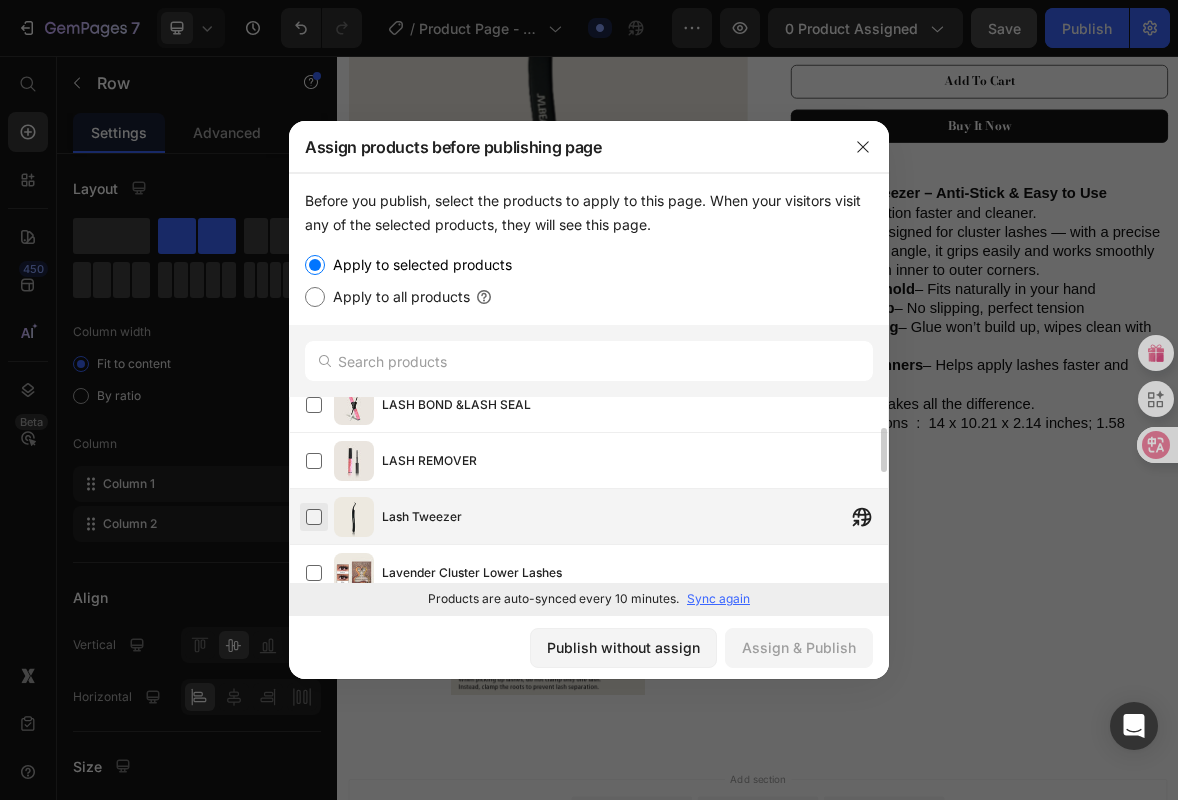 click at bounding box center [314, 517] 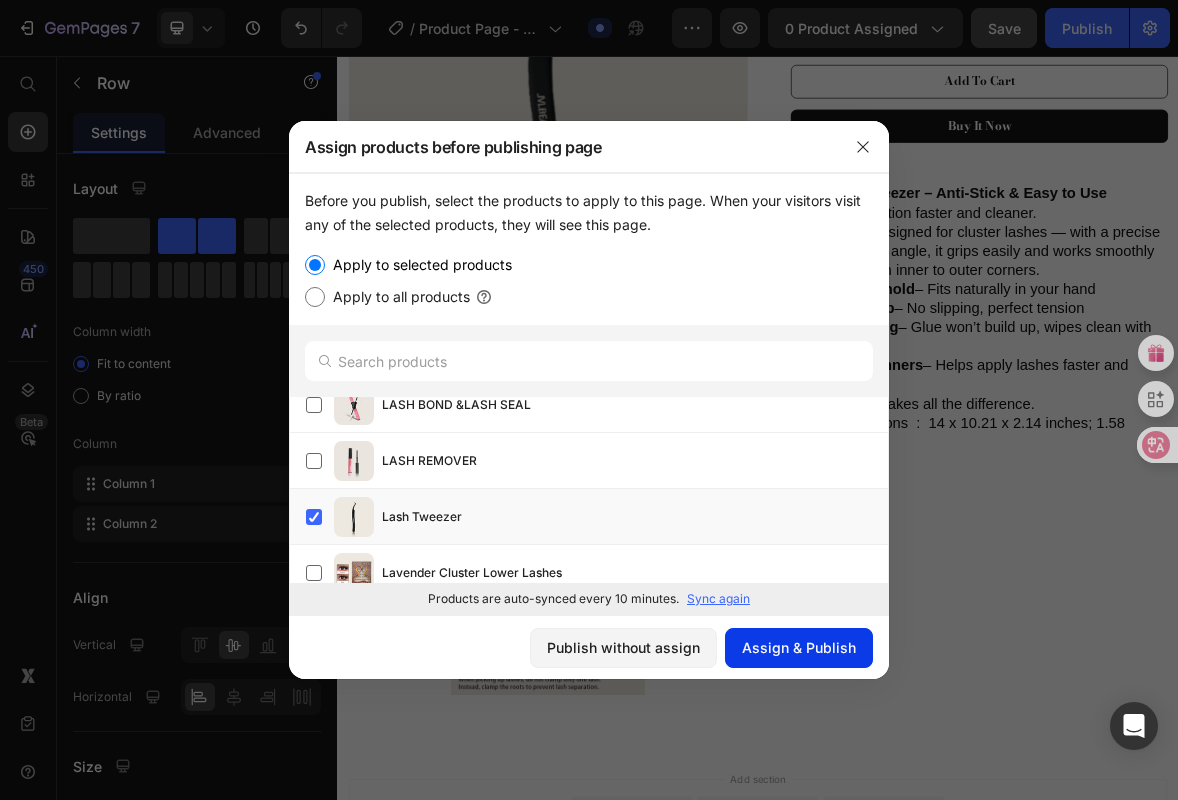 click on "Assign & Publish" 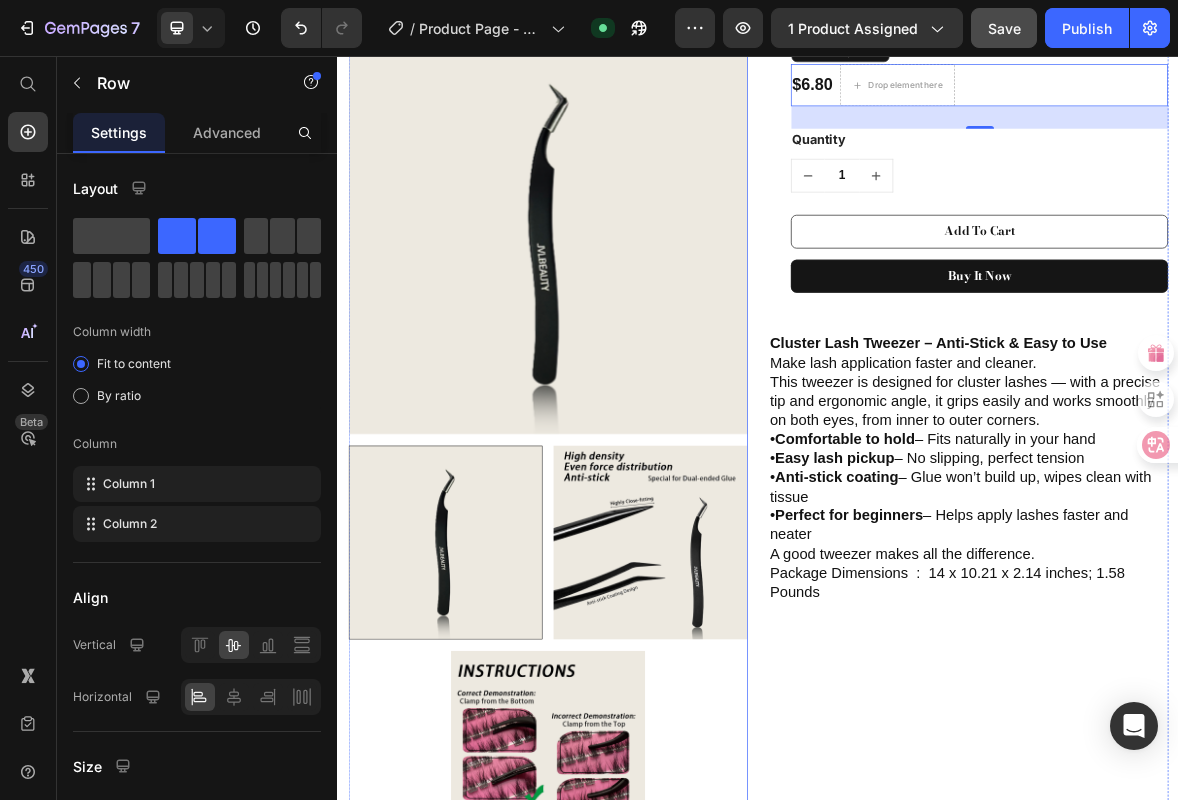 scroll, scrollTop: 0, scrollLeft: 0, axis: both 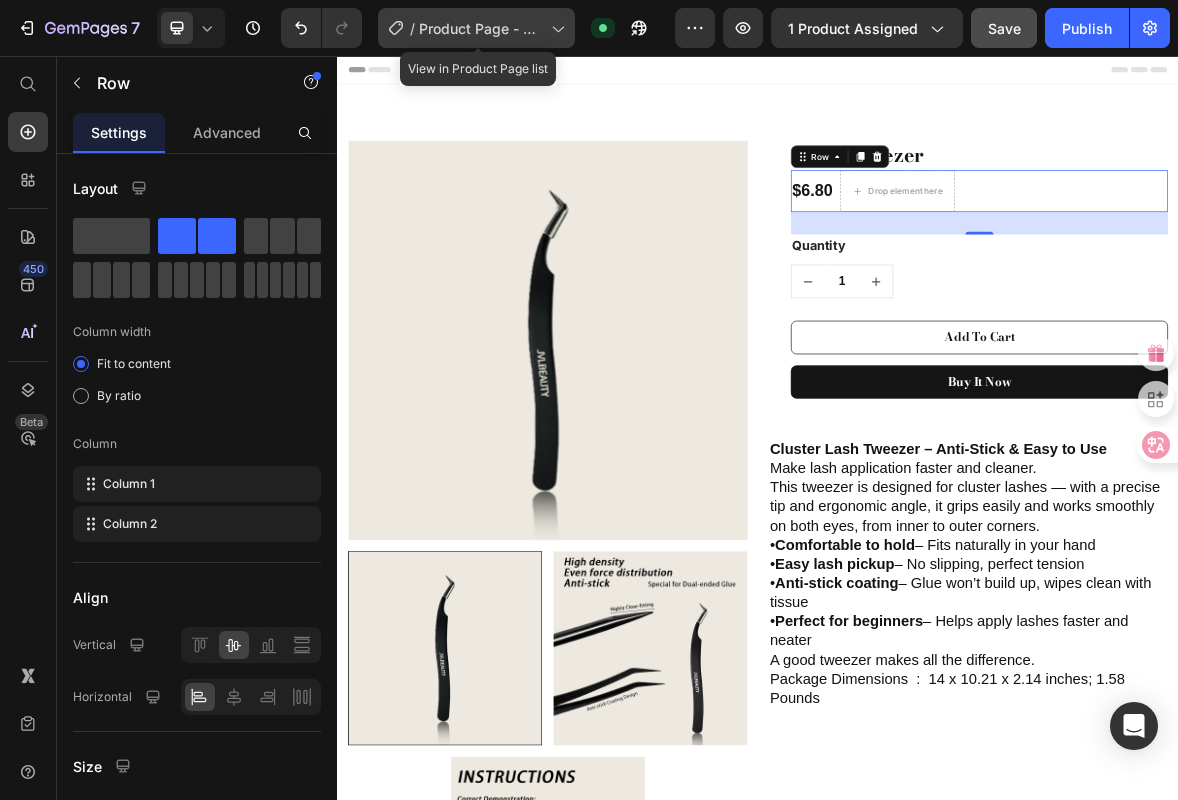 click on "/  Product Page - Jul 12, 21:16:13" 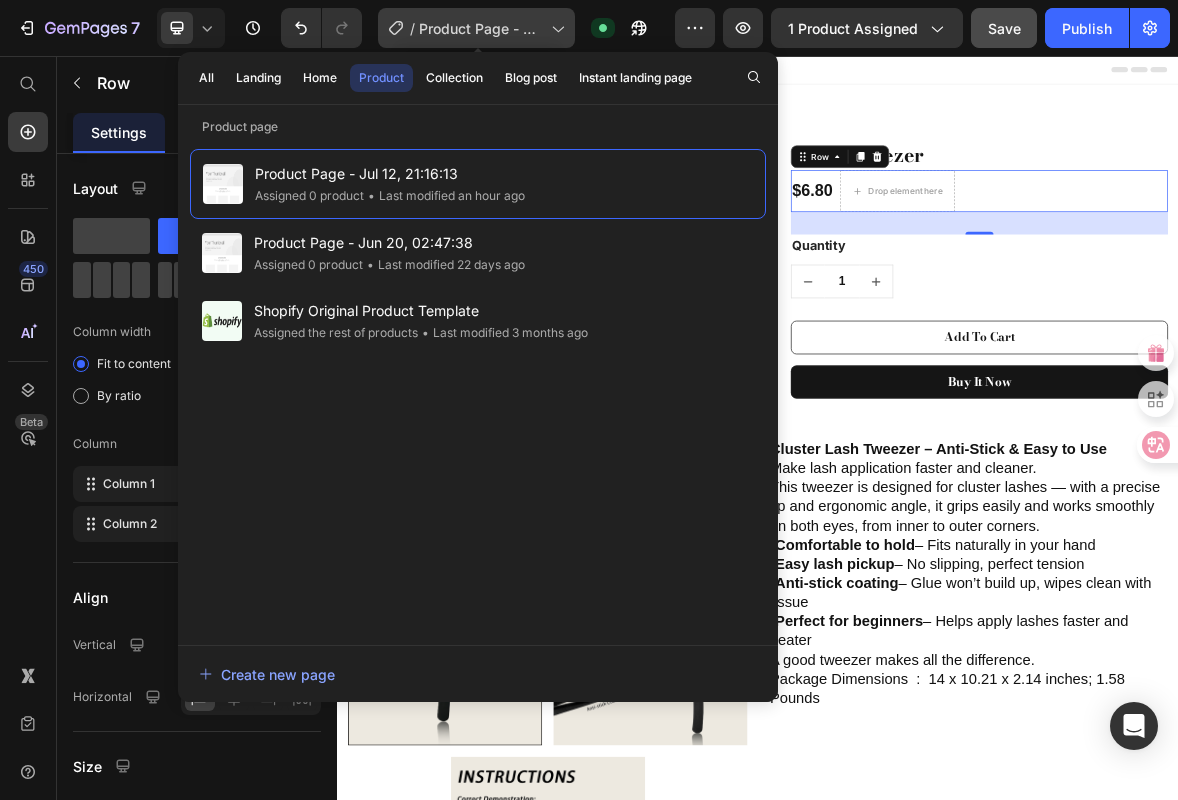 click on "/  Product Page - Jul 12, 21:16:13" 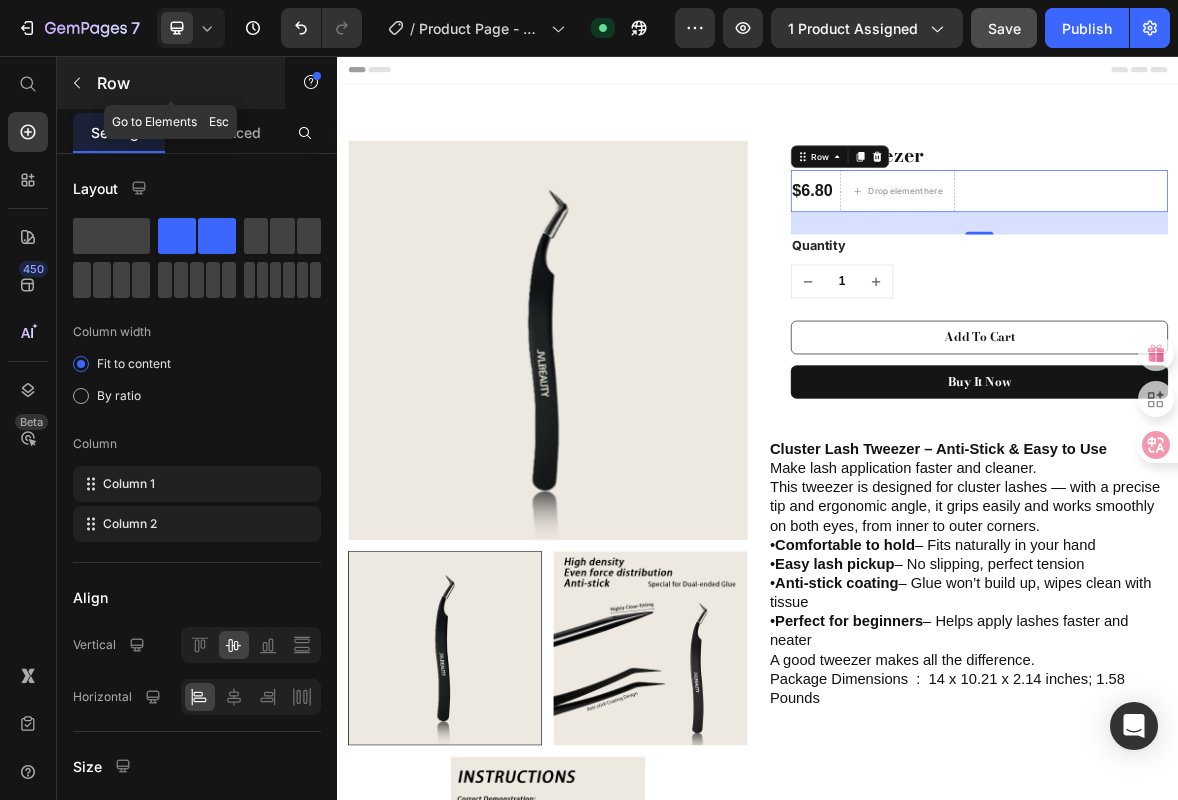 click on "Row" at bounding box center [171, 83] 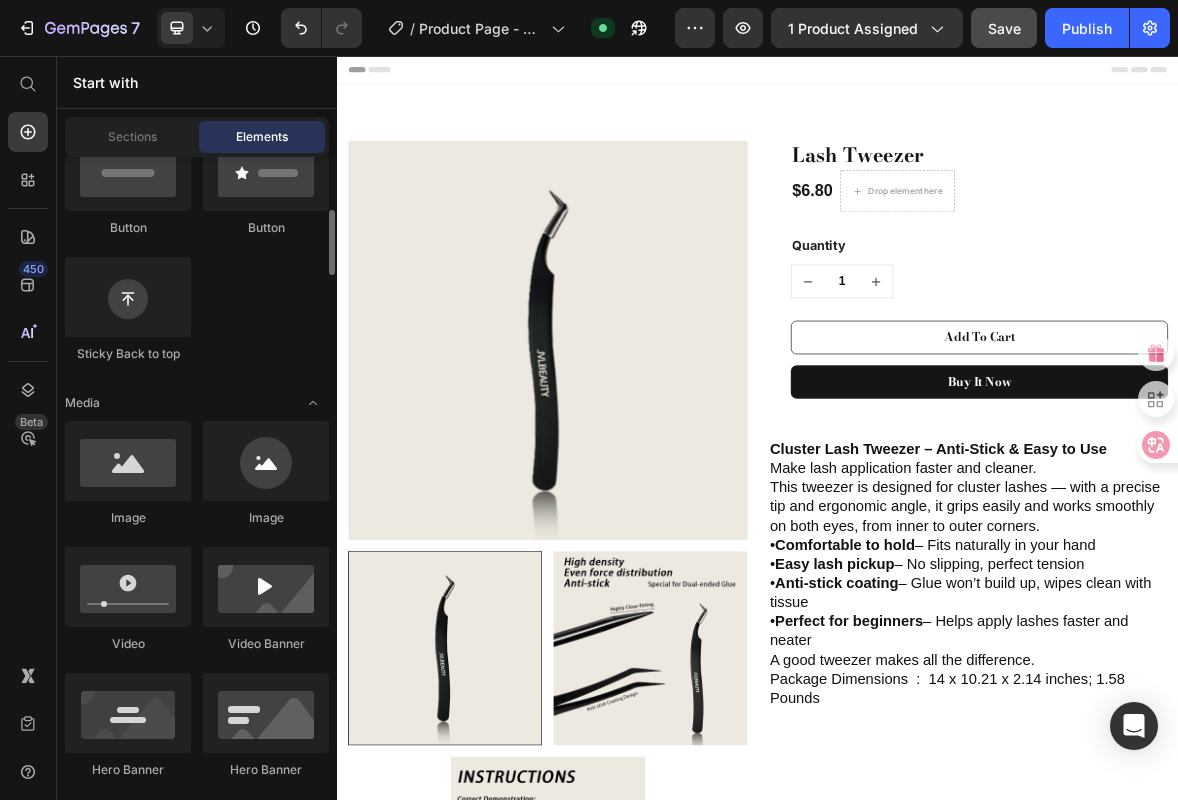 scroll, scrollTop: 0, scrollLeft: 0, axis: both 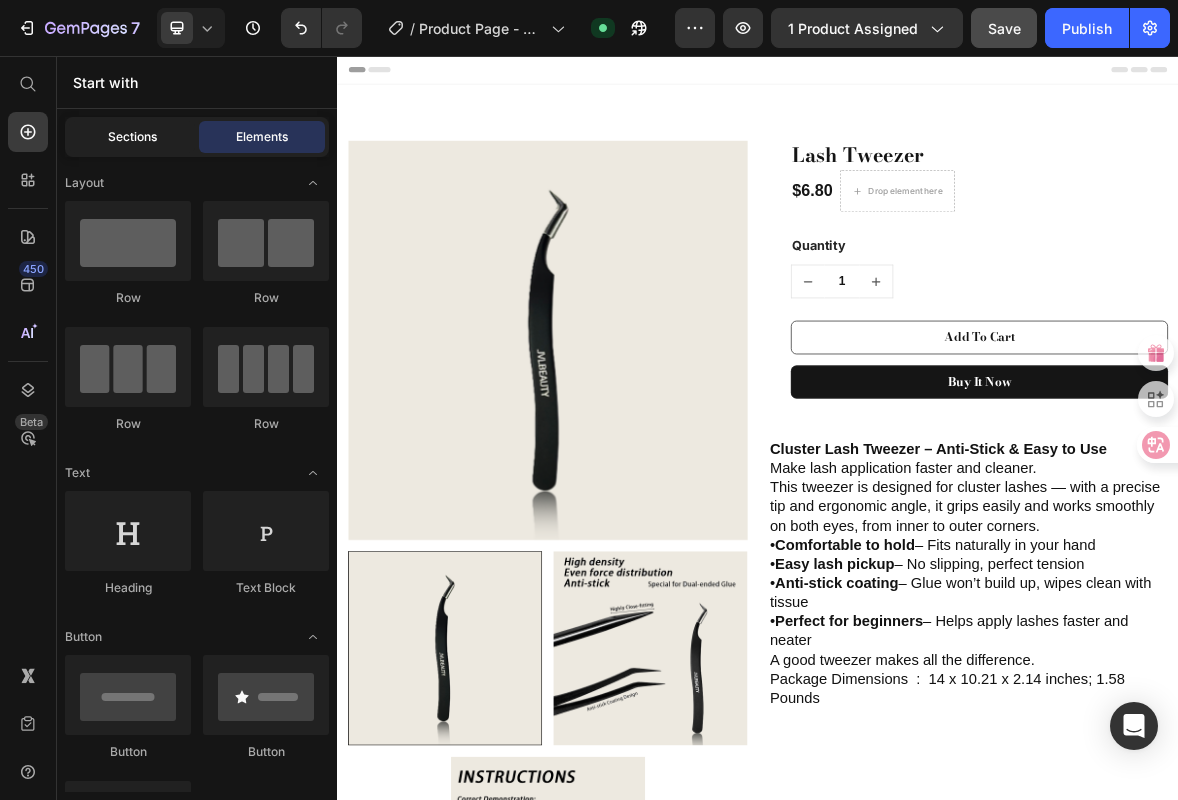 click on "Sections" 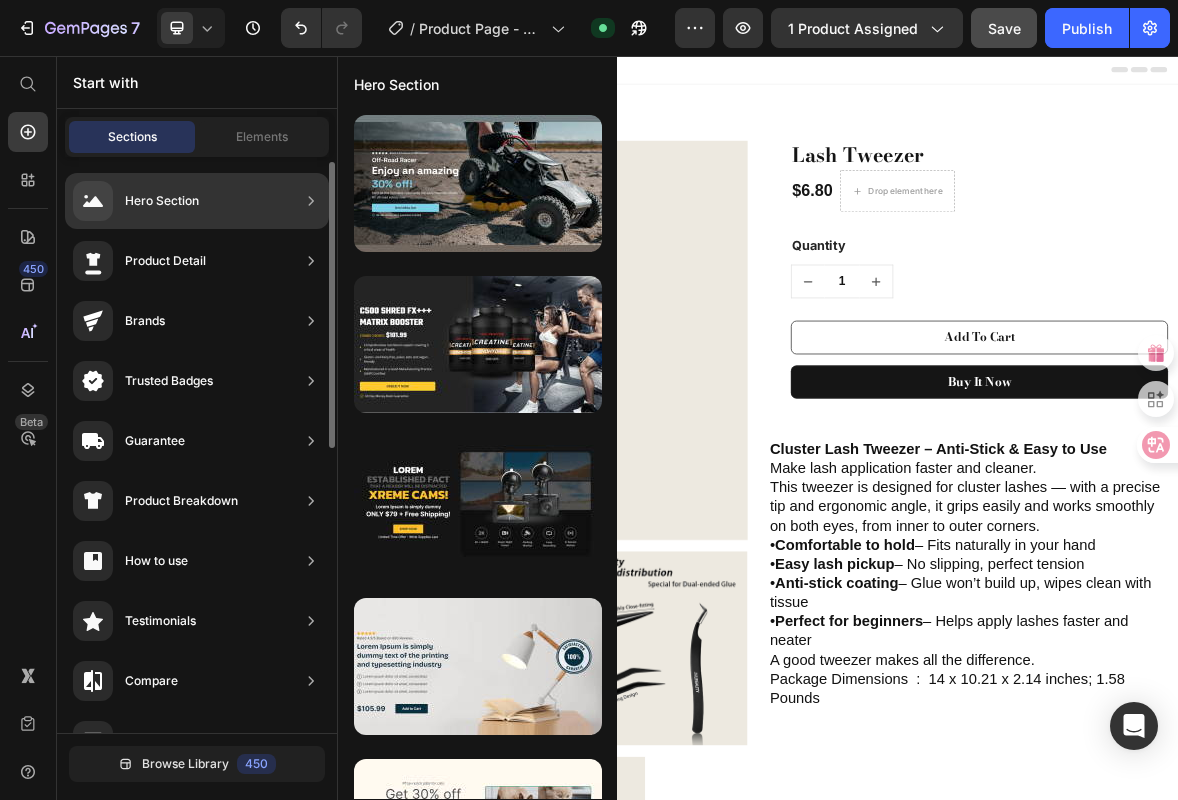 scroll, scrollTop: 0, scrollLeft: 0, axis: both 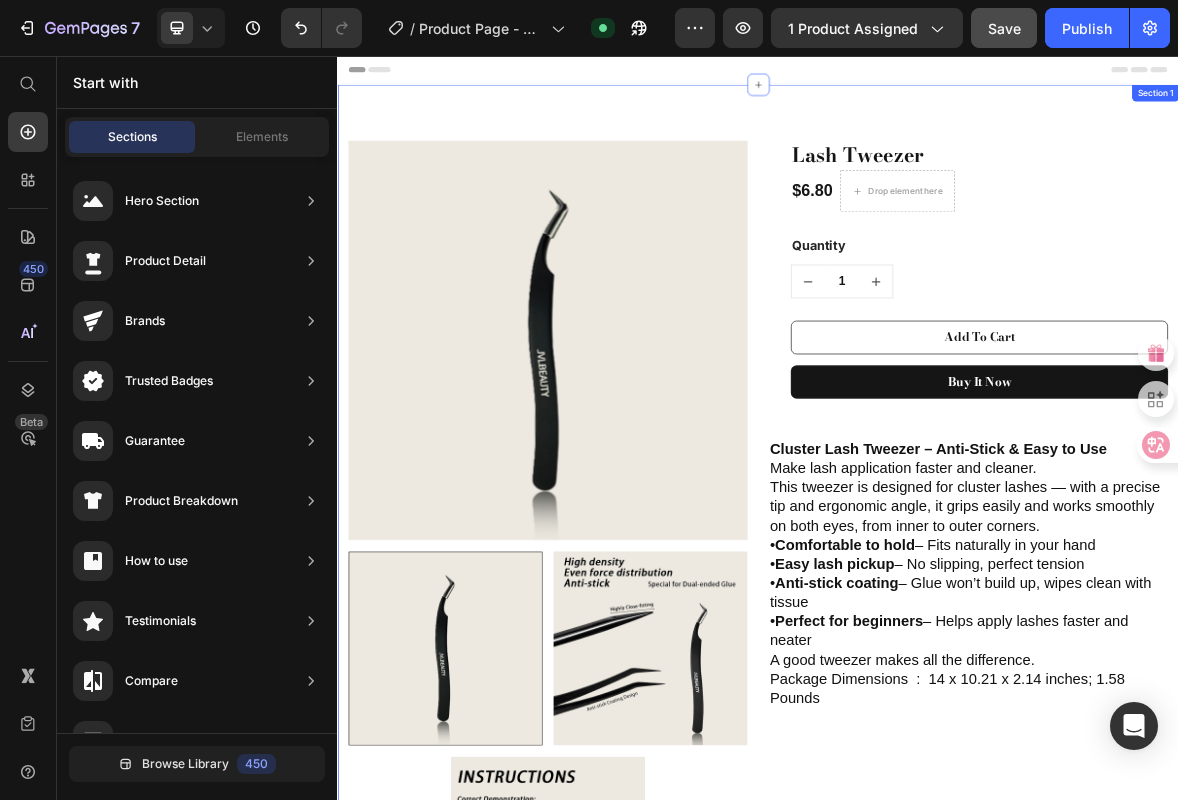 click at bounding box center [637, 462] 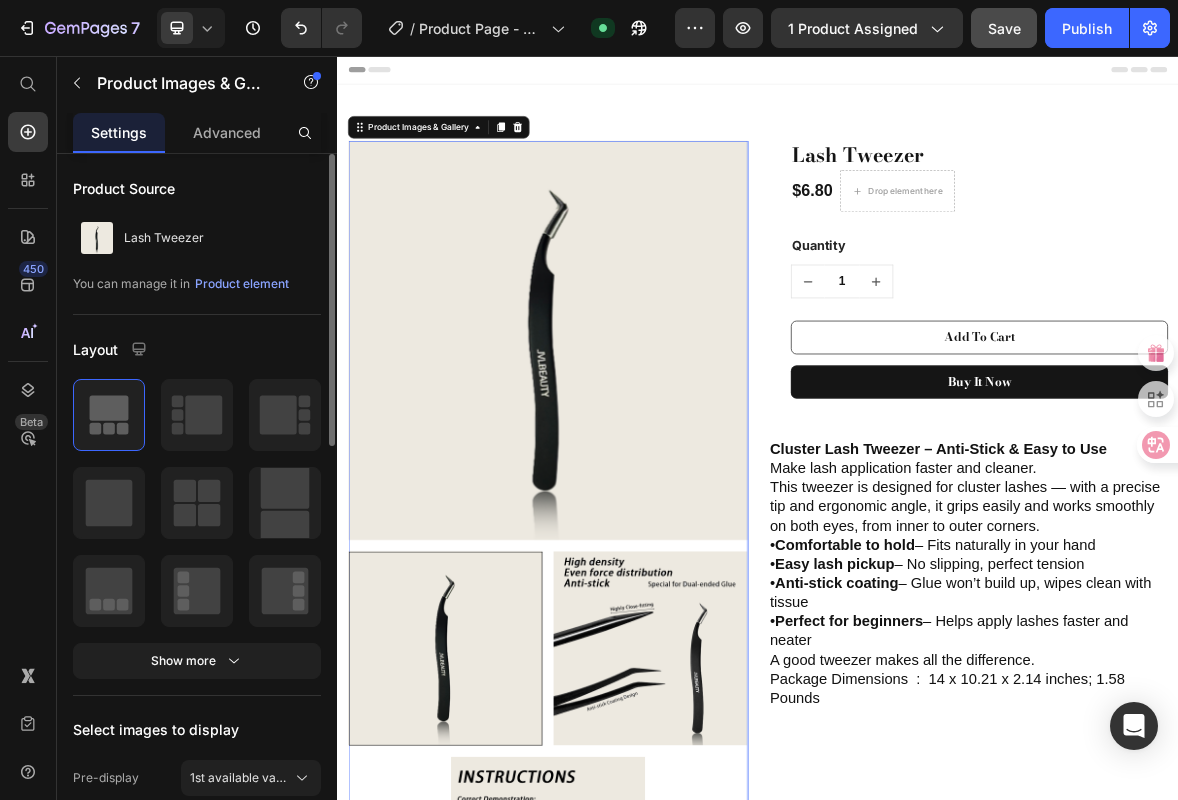 scroll, scrollTop: 0, scrollLeft: 0, axis: both 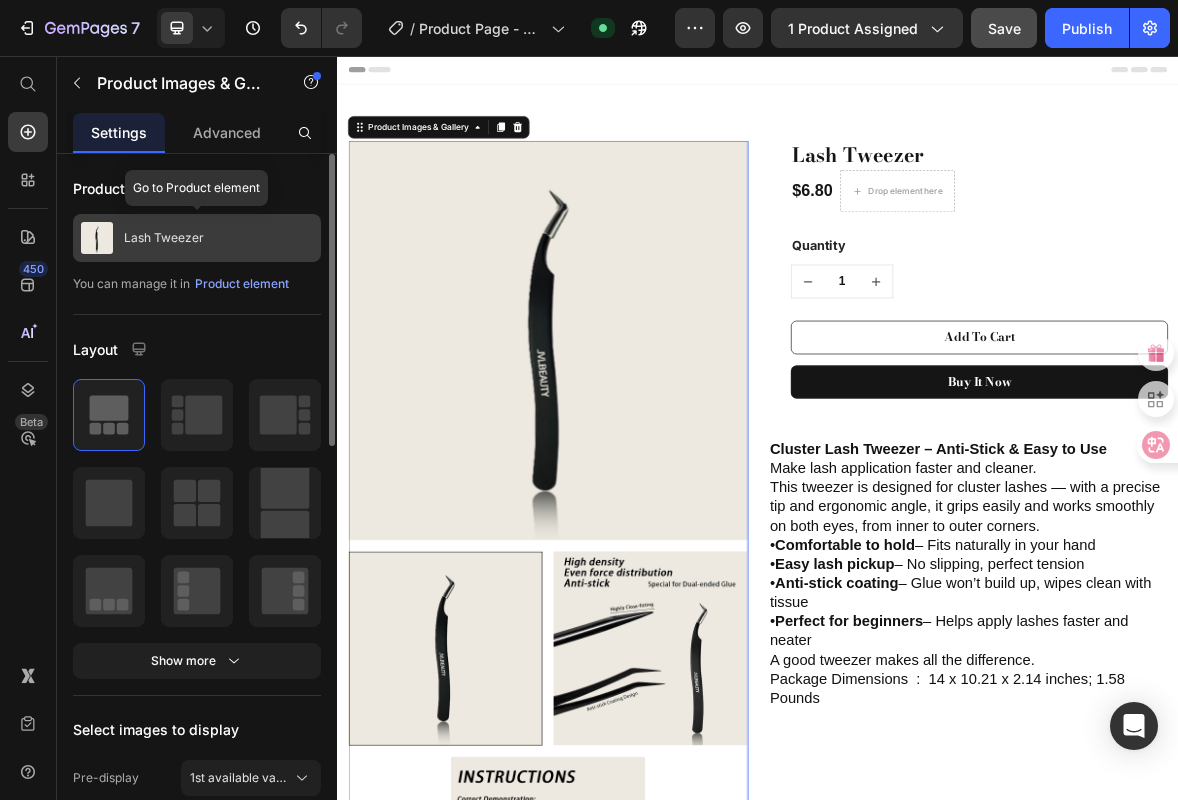 click on "Lash Tweezer" at bounding box center (197, 238) 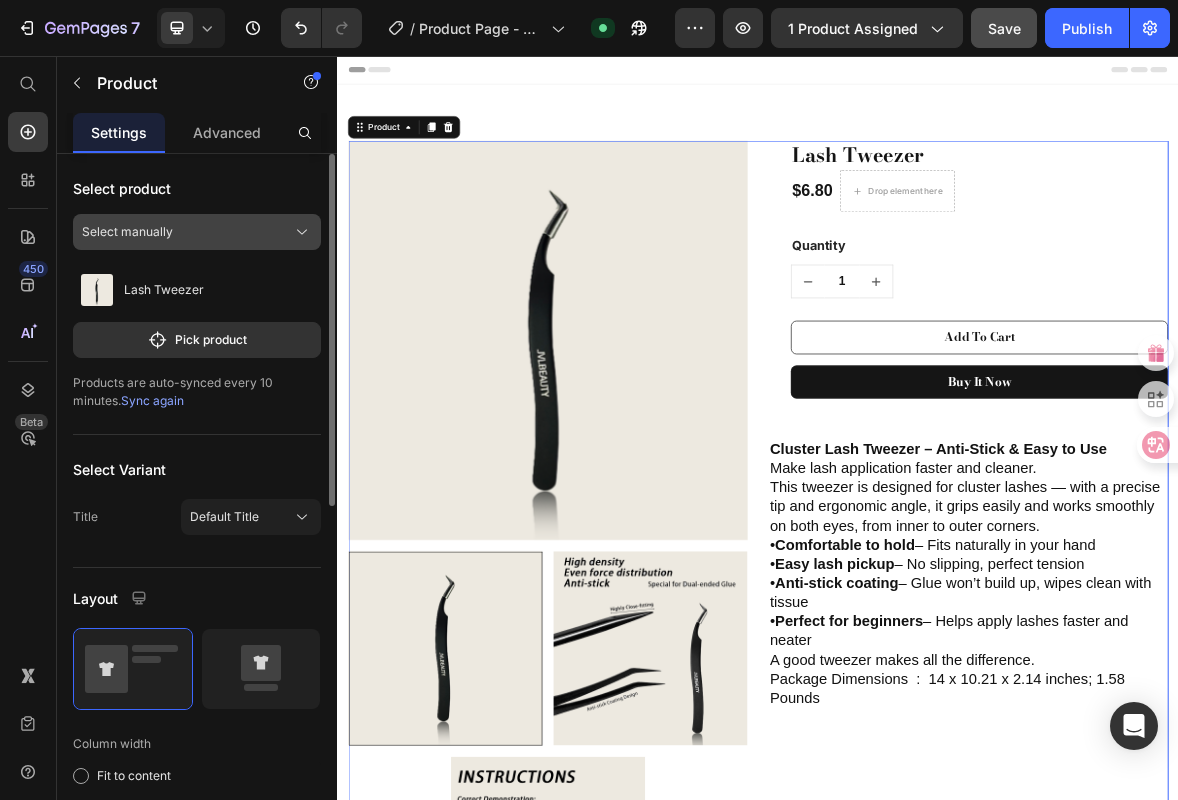 click on "Select manually" at bounding box center [197, 232] 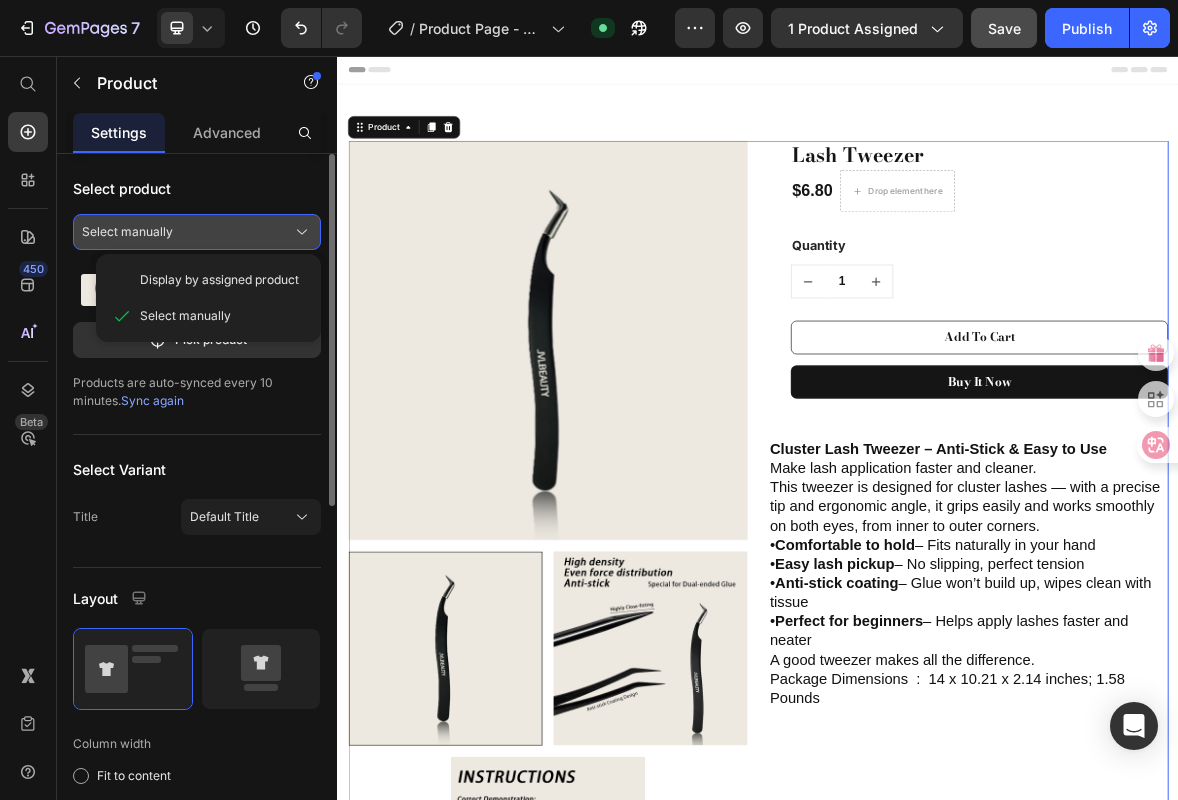 click 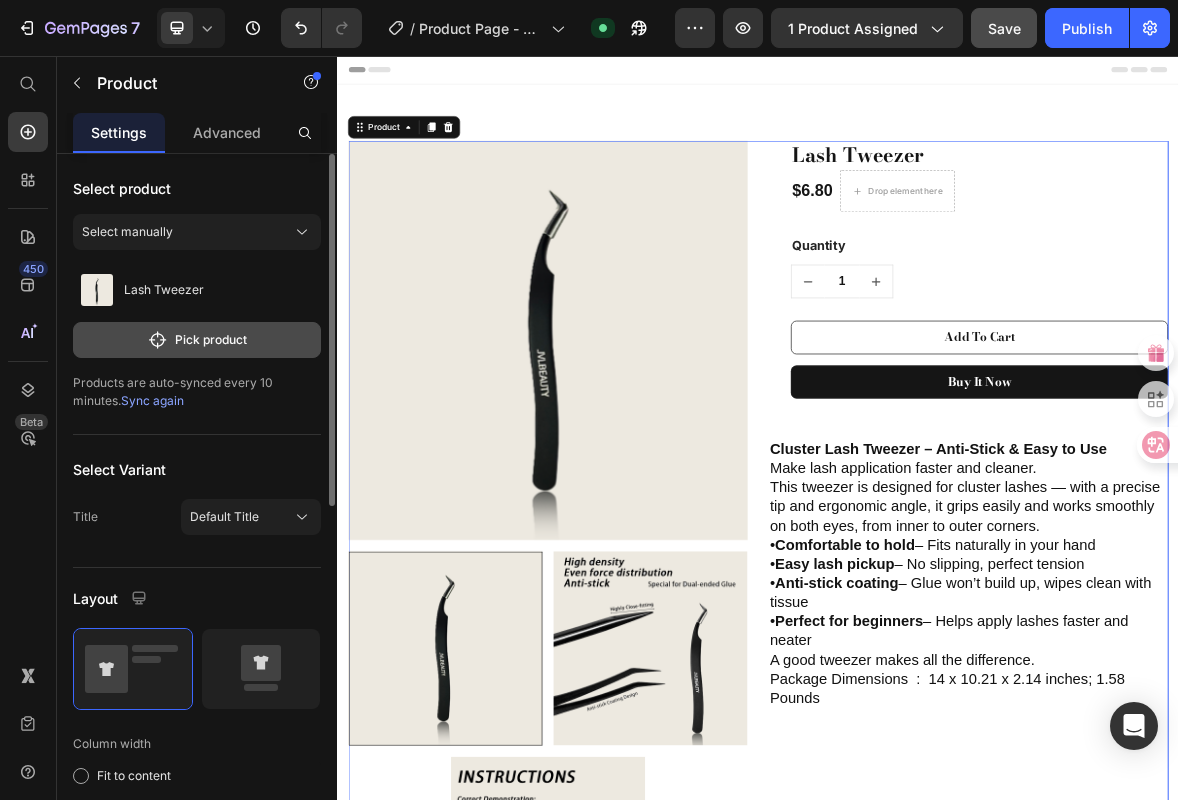 click on "Pick product" 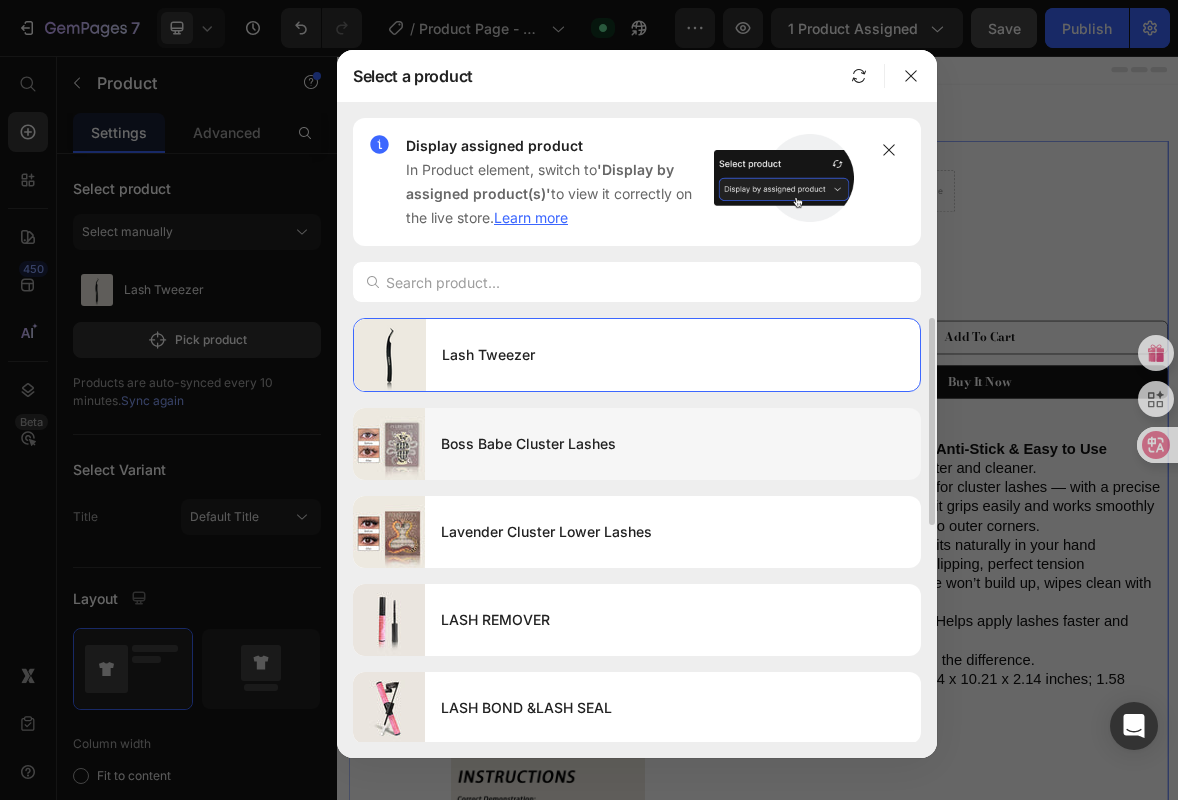 click at bounding box center (389, 444) 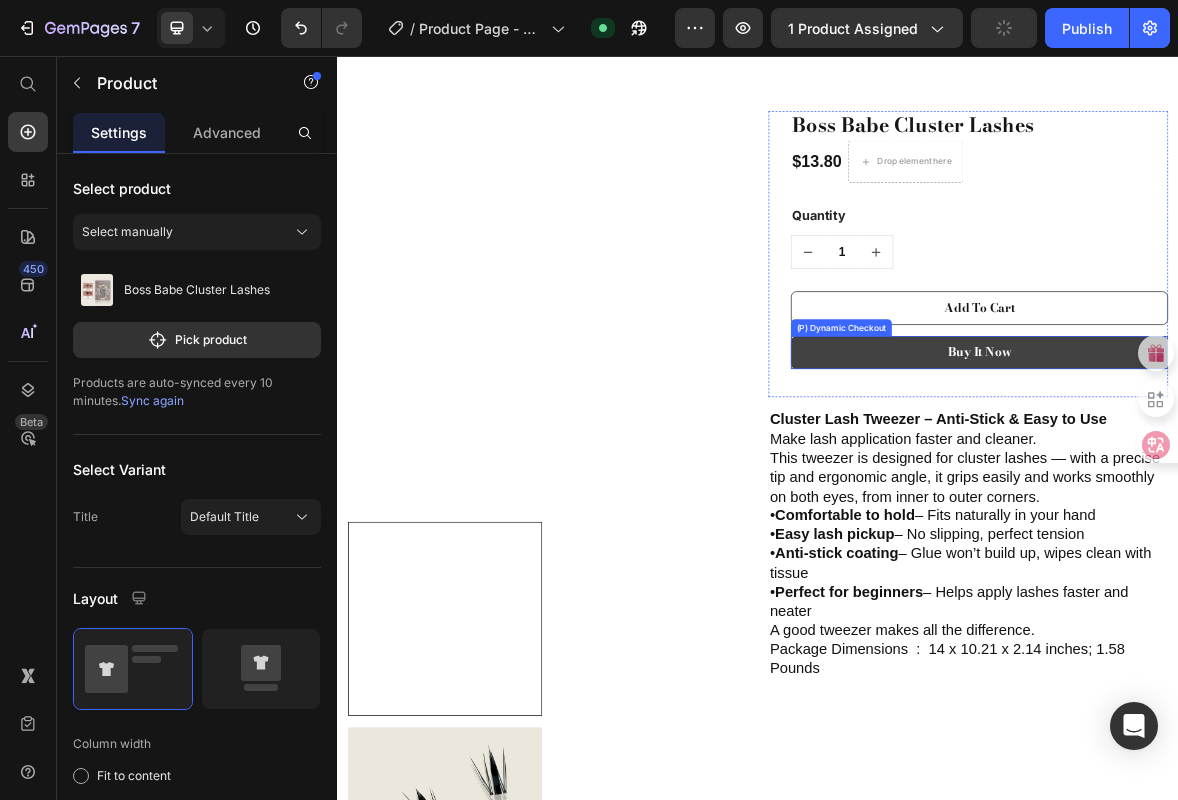 scroll, scrollTop: 42, scrollLeft: 0, axis: vertical 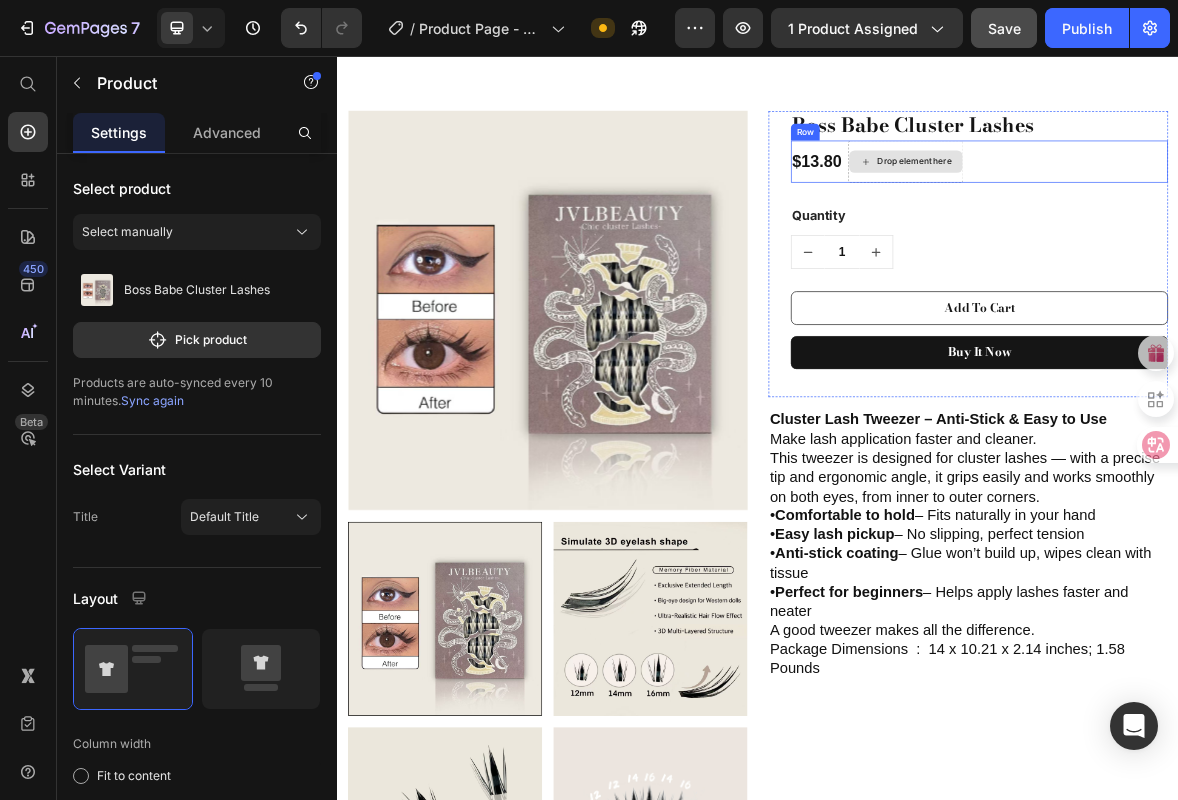 click on "Drop element here" at bounding box center (1160, 207) 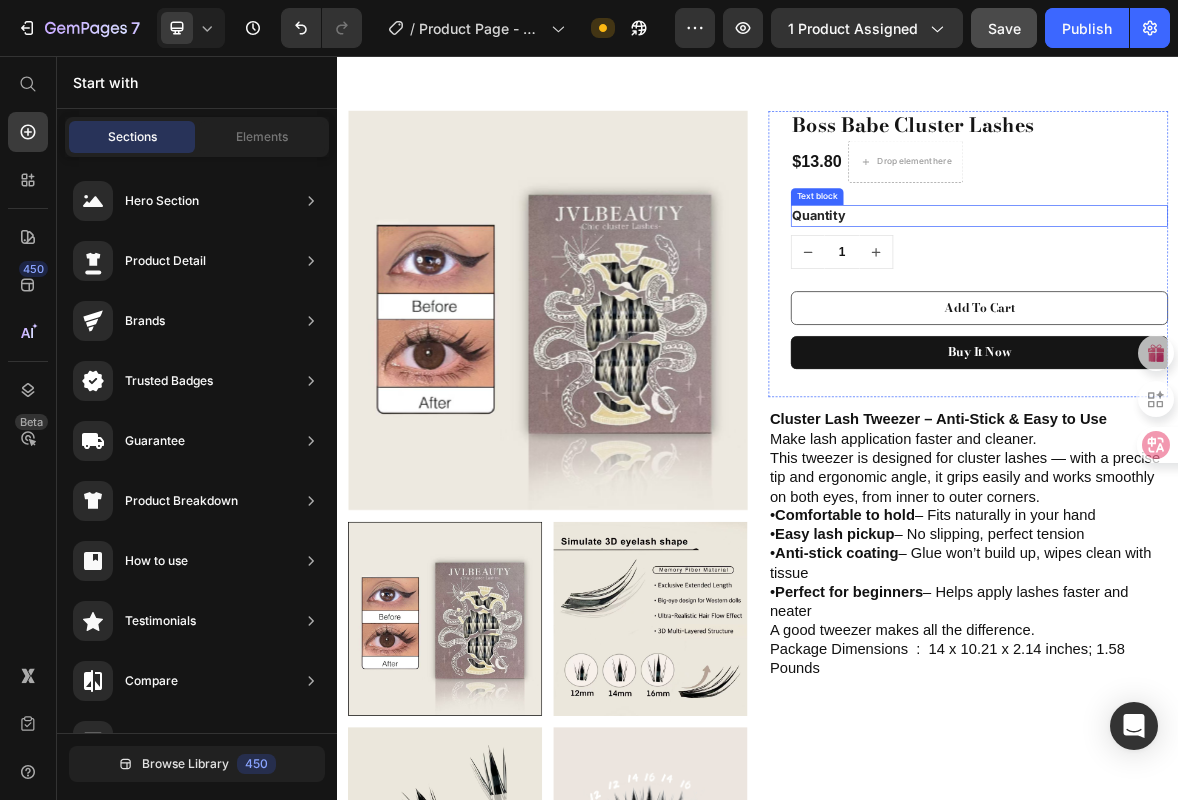 click on "Quantity" at bounding box center (1253, 284) 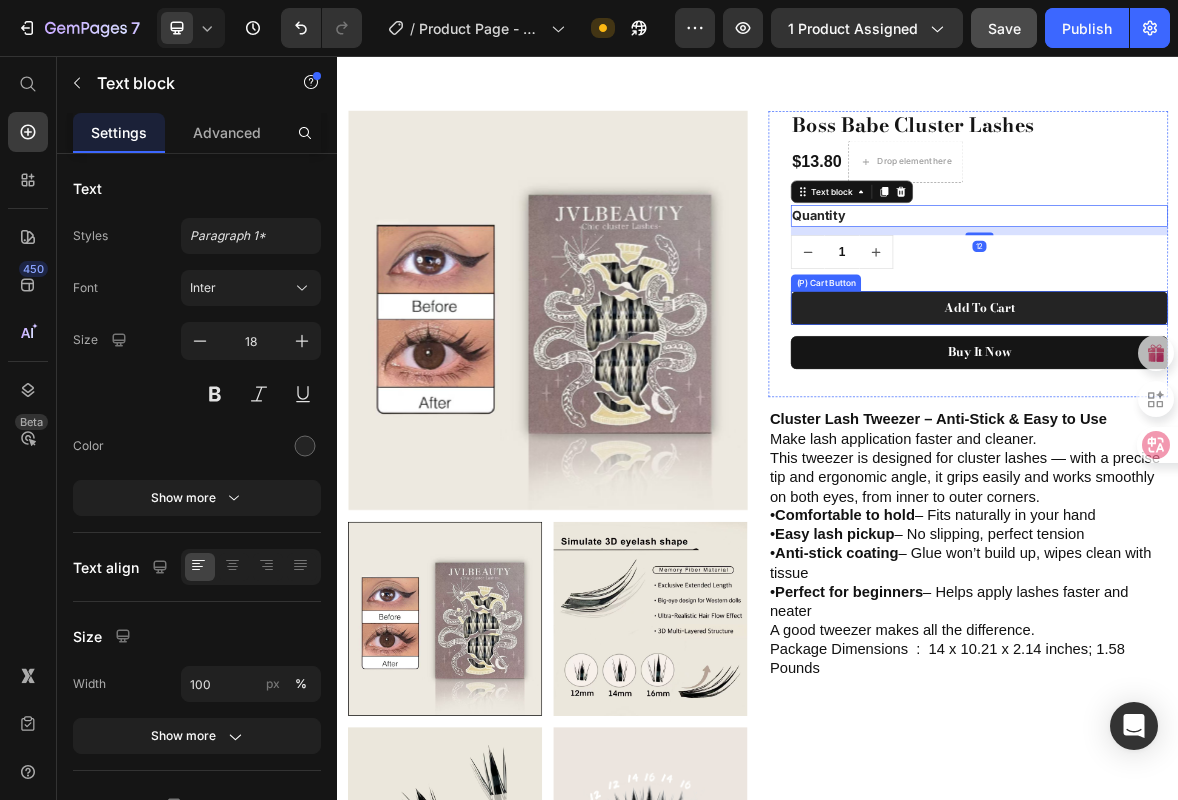 click on "Add To Cart" at bounding box center (1253, 416) 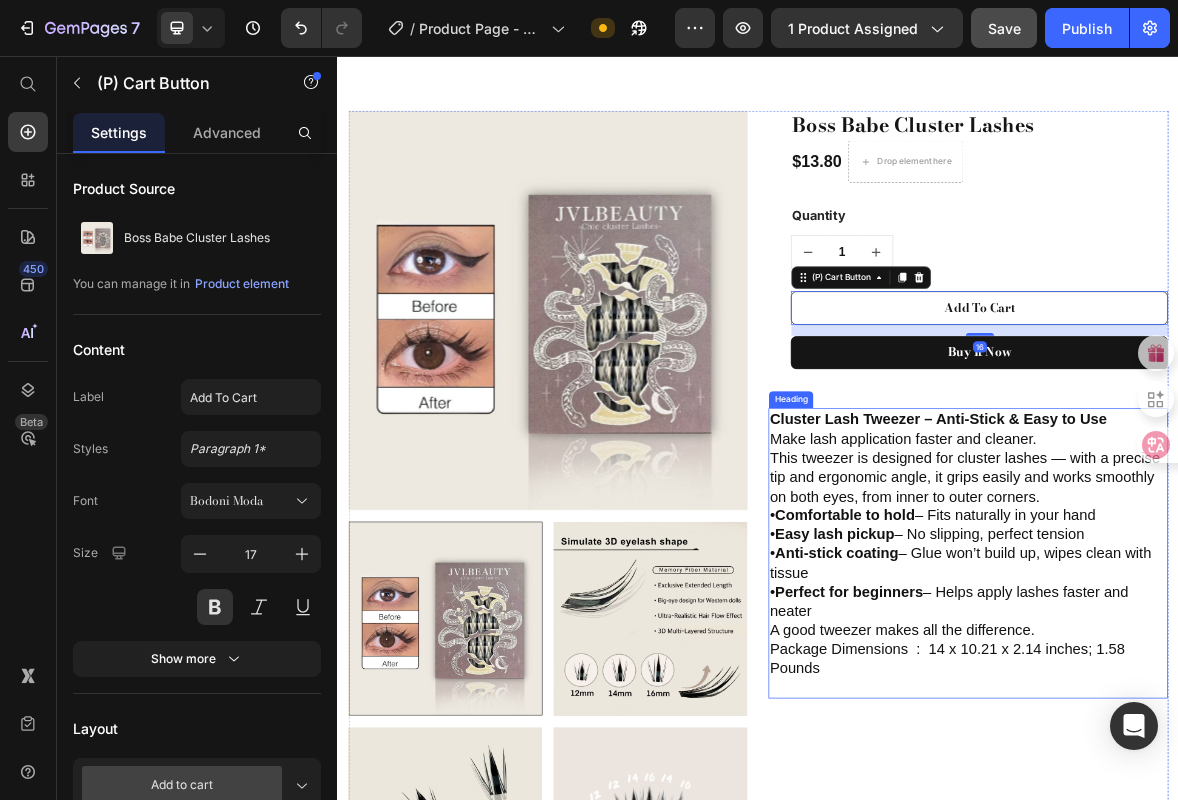 click on "Cluster Lash Tweezer – Anti-Stick & Easy to Use Make lash application faster and cleaner. This tweezer is designed for cluster lashes — with a precise tip and ergonomic angle, it grips easily and works smoothly on both eyes, from inner to outer corners. •  Comfortable to hold  – Fits naturally in your hand •  Easy lash pickup  – No slipping, perfect tension •  Anti-stick coating  – Glue won’t build up, wipes clean with tissue •  Perfect for beginners  – Helps apply lashes faster and neater A good tweezer makes all the difference. Package Dimensions ‏ : ‎ 14 x 10.21 x 2.14 inches; 1.58 Pounds" at bounding box center (1237, 765) 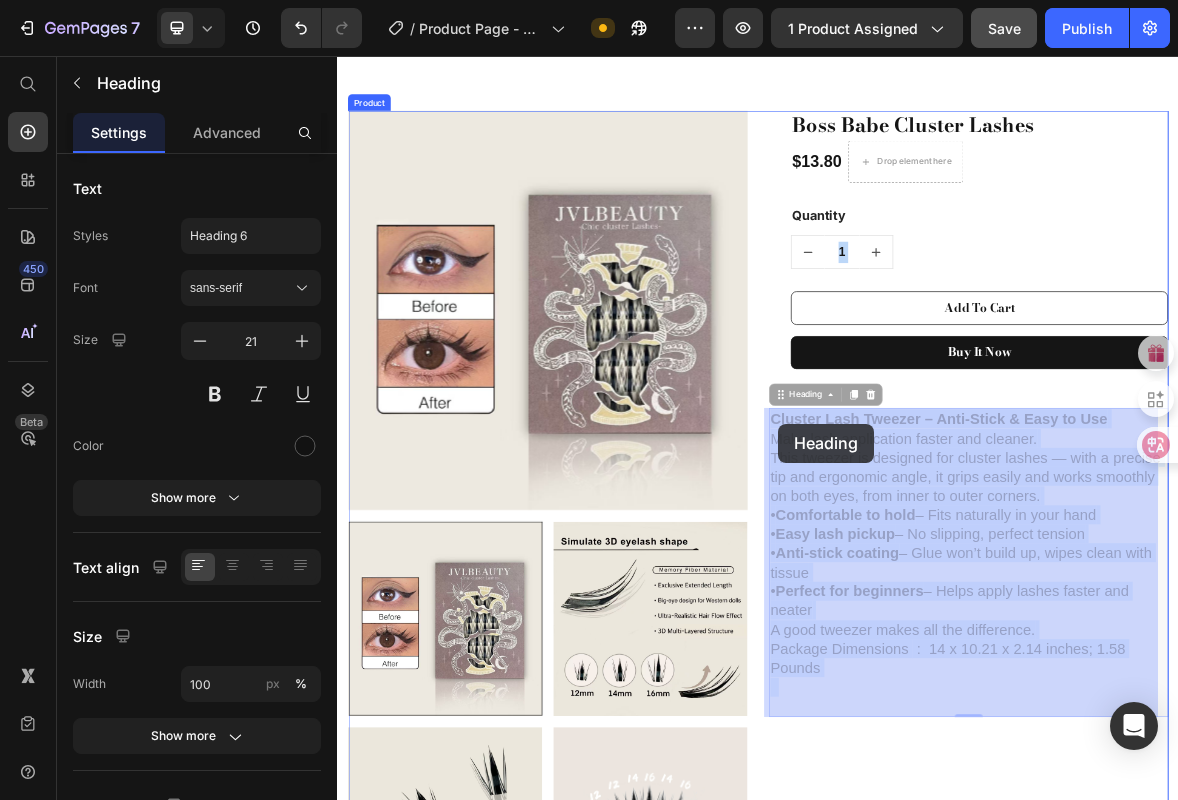 drag, startPoint x: 1052, startPoint y: 956, endPoint x: 966, endPoint y: 581, distance: 384.735 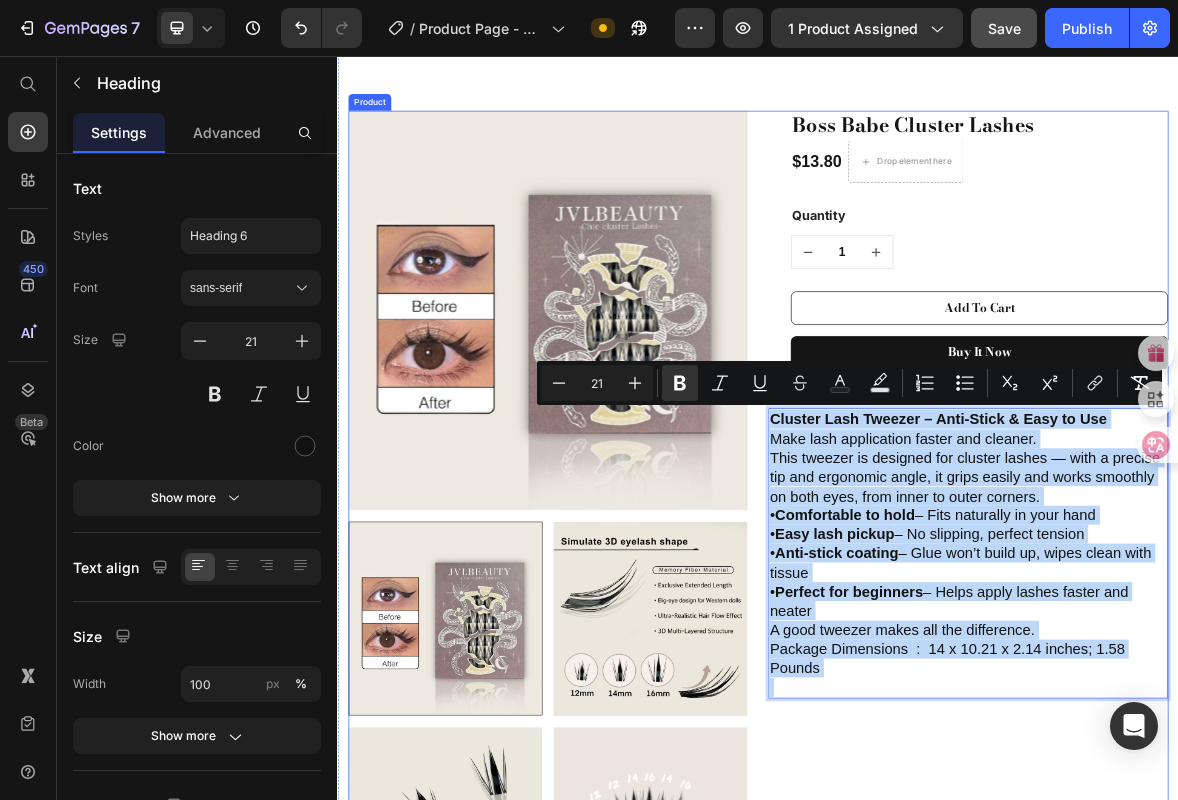 drag, startPoint x: 947, startPoint y: 572, endPoint x: 1114, endPoint y: 1039, distance: 495.9617 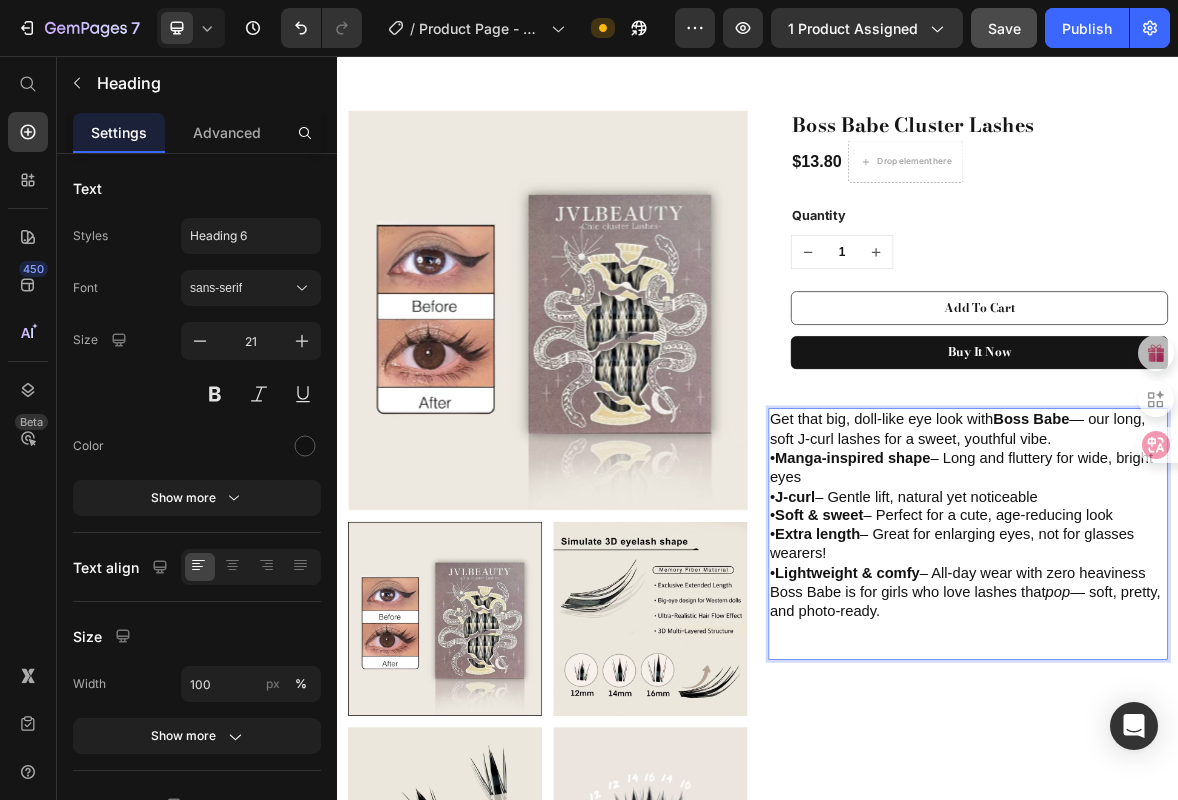 click on "Get that big, doll-like eye look with  Boss Babe  — our long, soft J-curl lashes for a sweet, youthful vibe." at bounding box center (1237, 588) 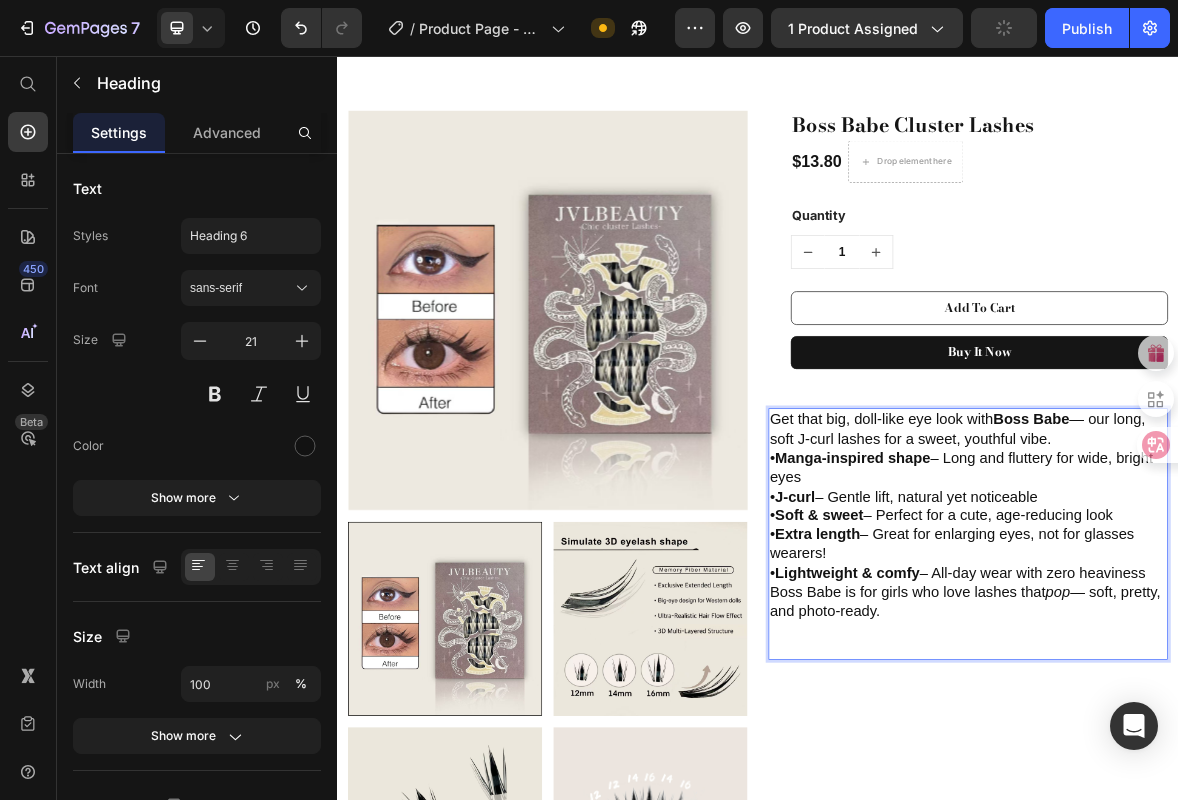 click on "Get that big, doll-like eye look with  Boss Babe  — our long, soft J-curl lashes for a sweet, youthful vibe." at bounding box center (1237, 588) 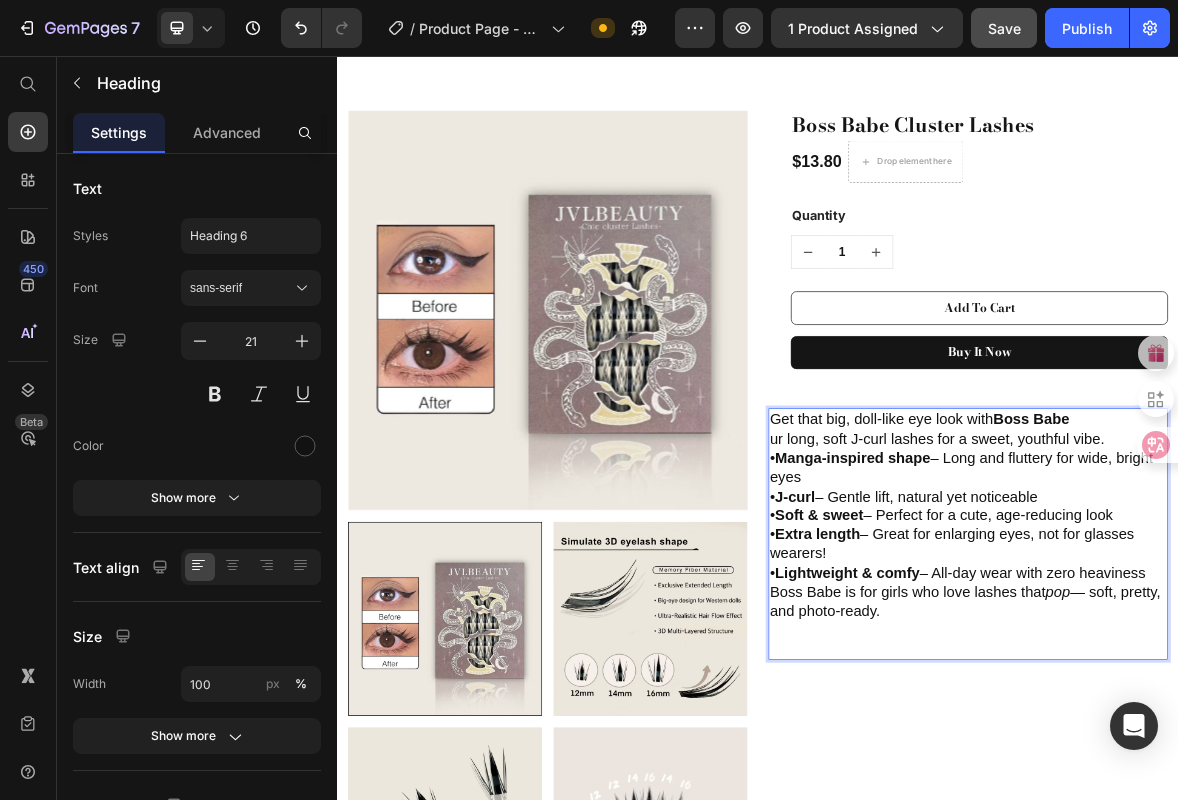 type 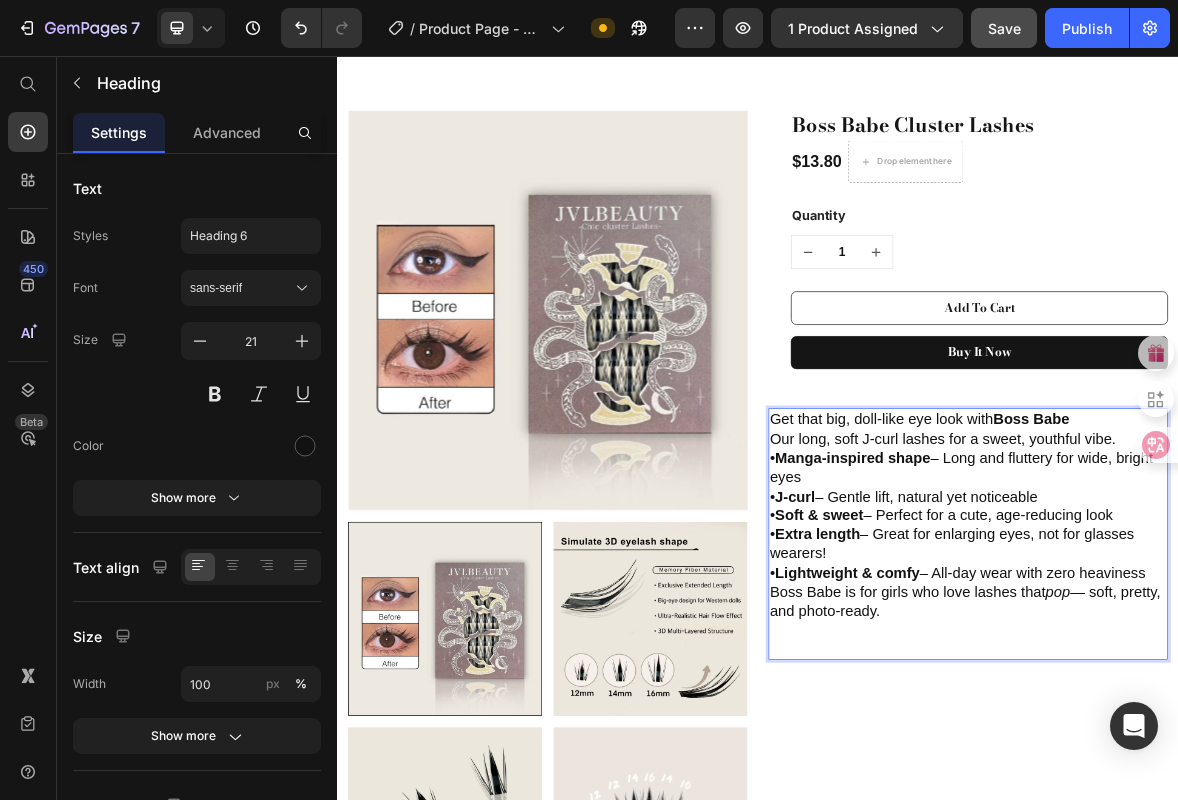 click on "Boss Babe is for girls who love lashes that  pop  — soft, pretty, and photo-ready." at bounding box center [1237, 861] 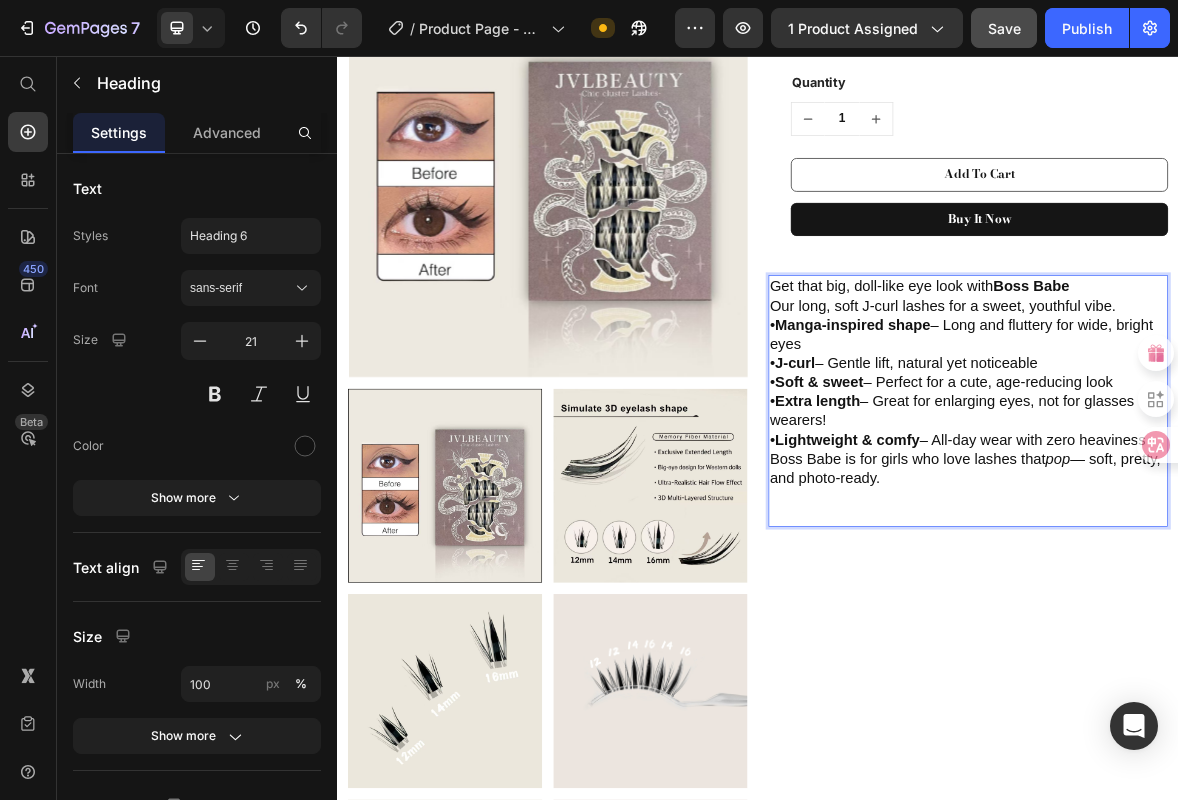 scroll, scrollTop: 0, scrollLeft: 0, axis: both 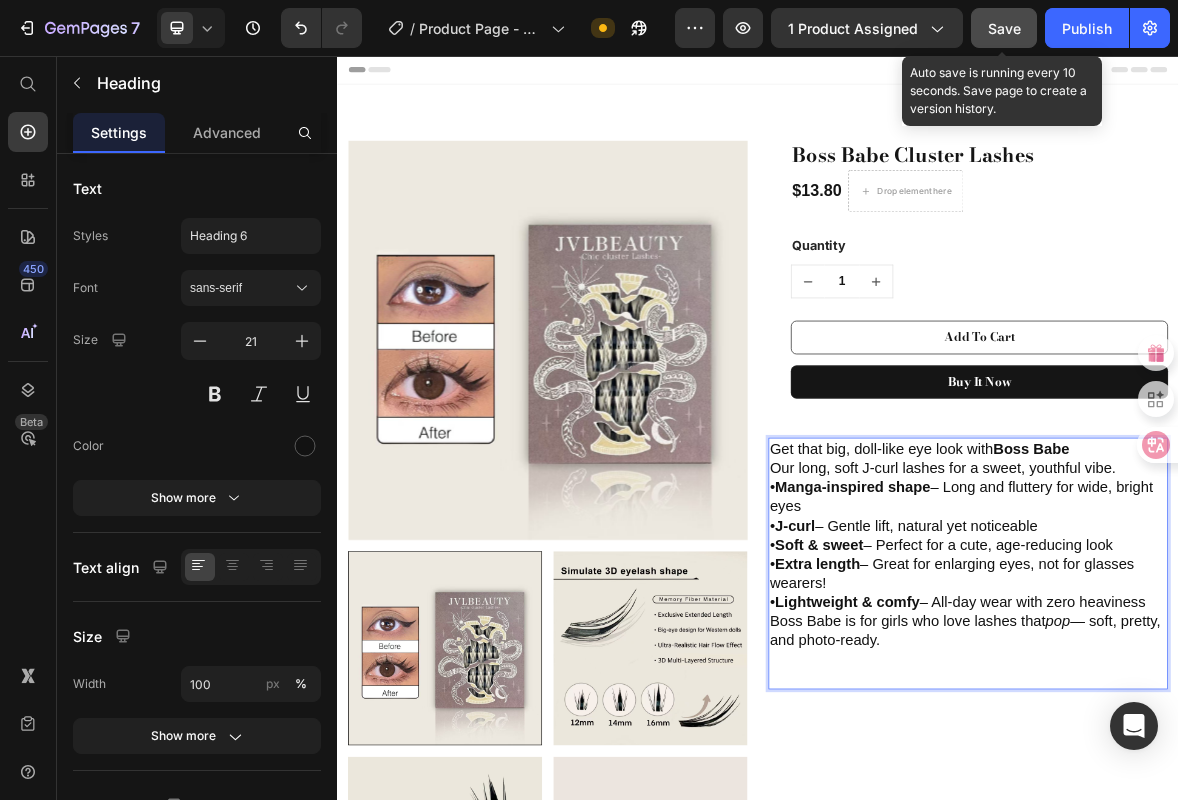 click on "Save" 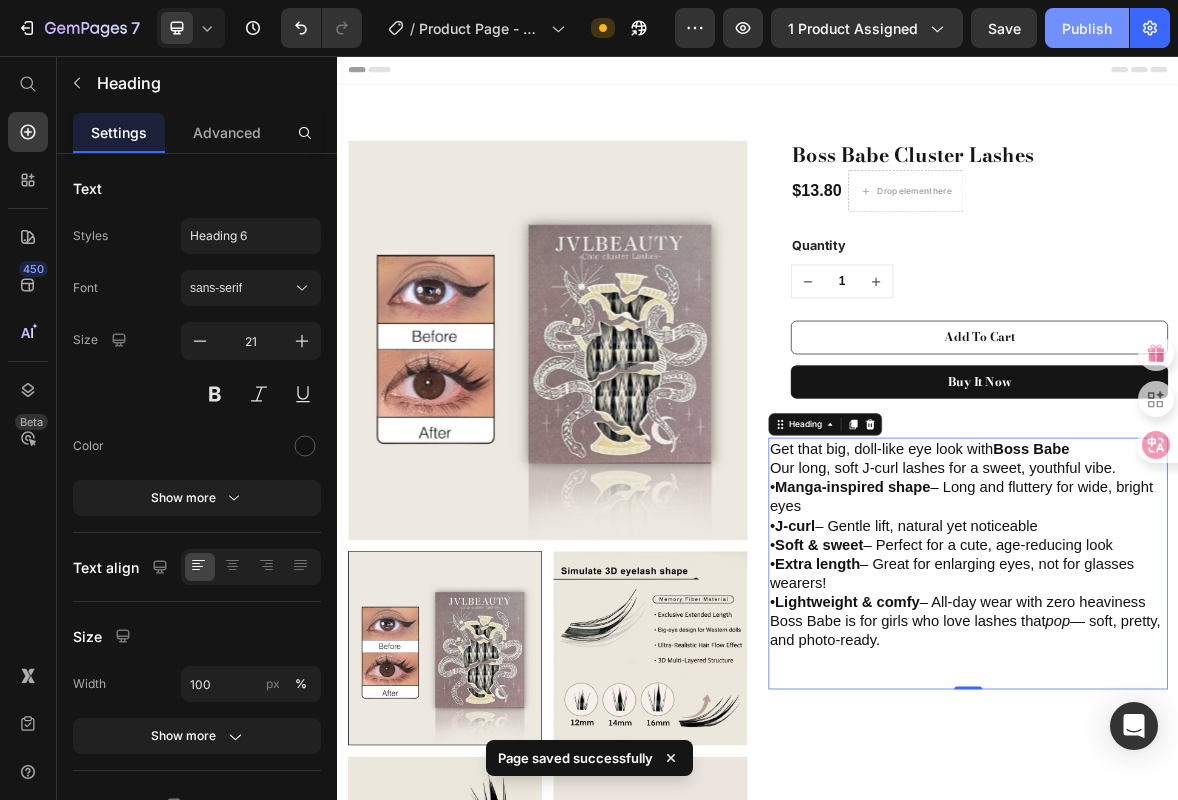 click on "Publish" 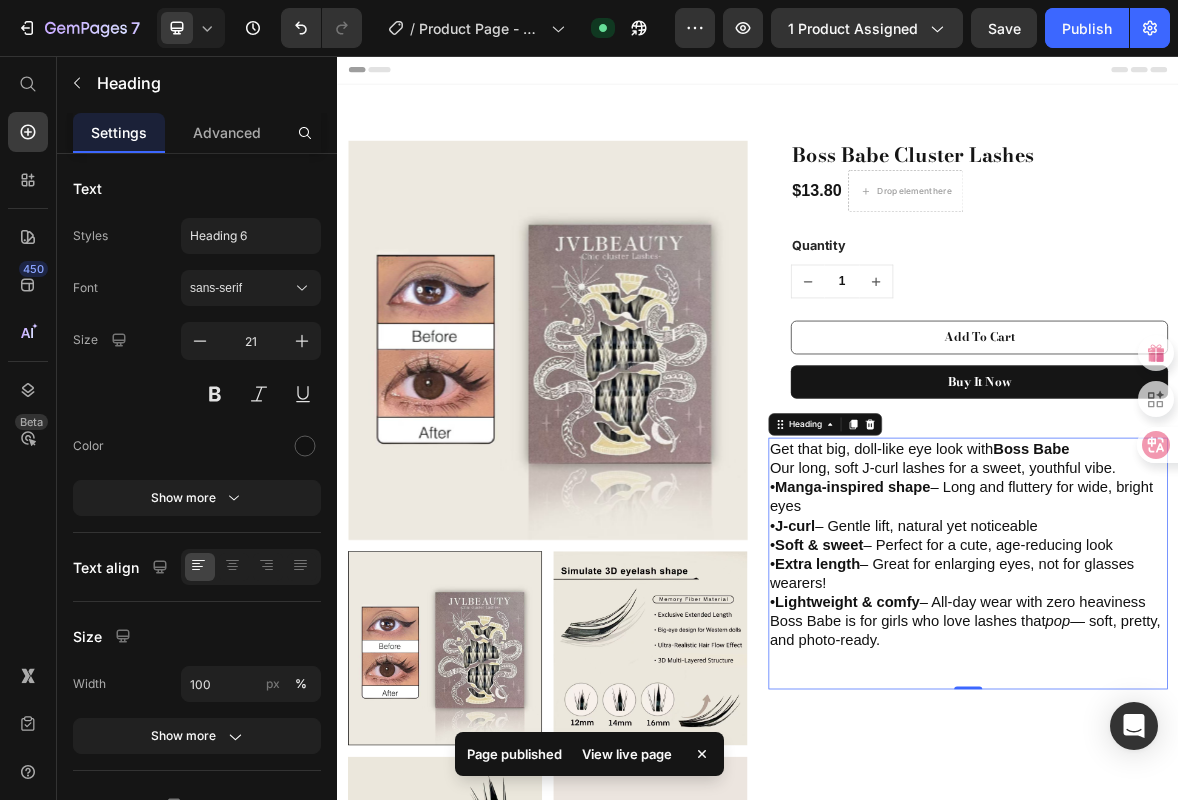 click on "View live page" at bounding box center [627, 754] 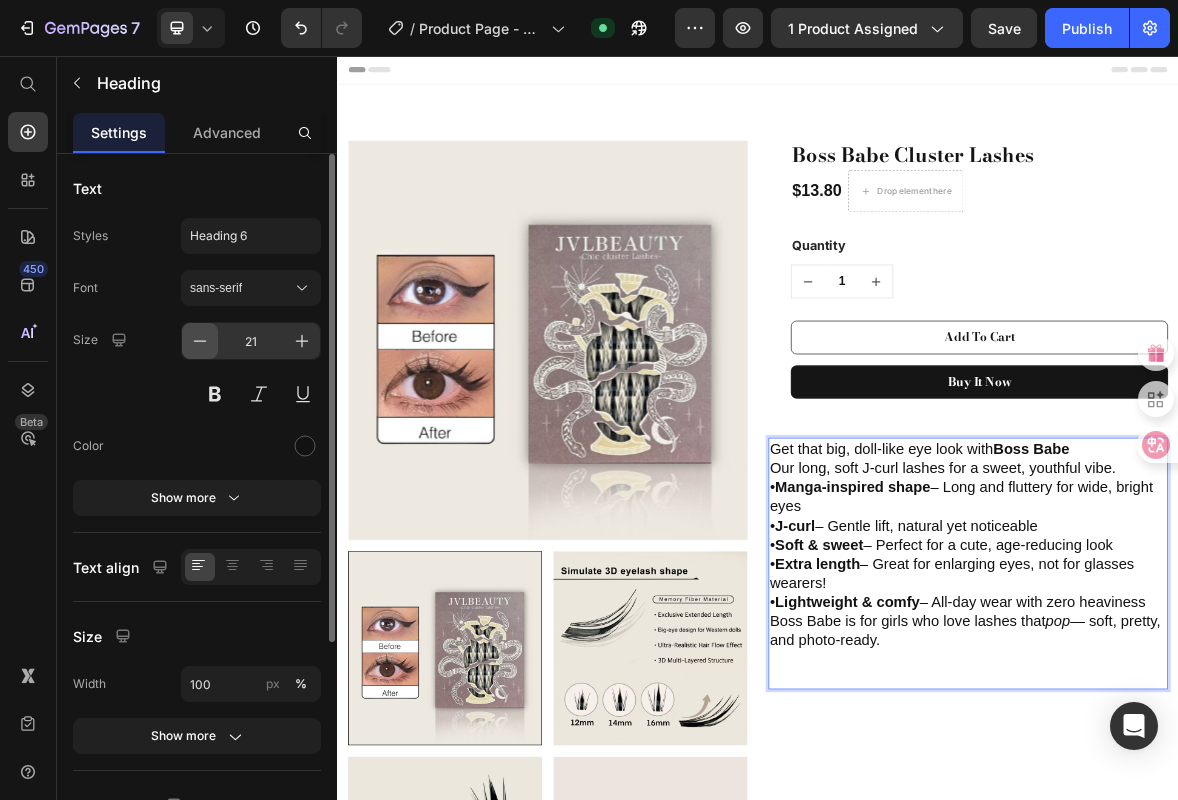 click 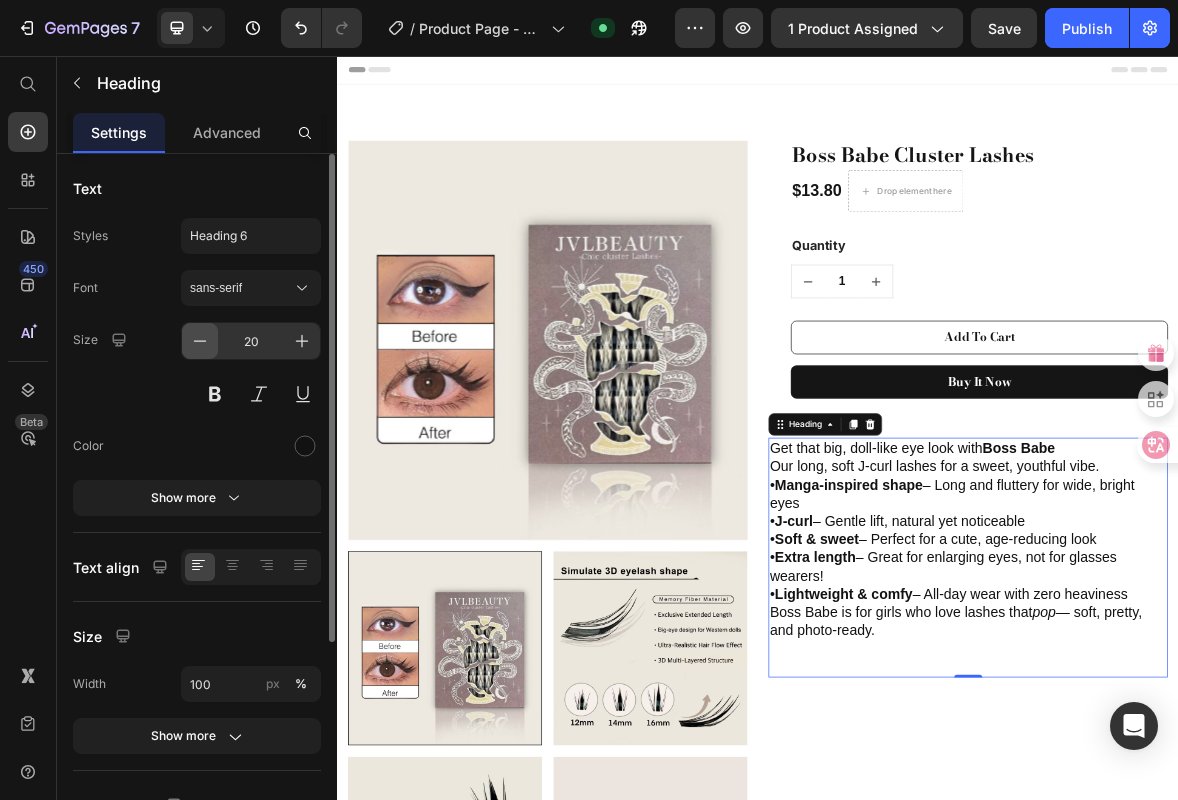 click 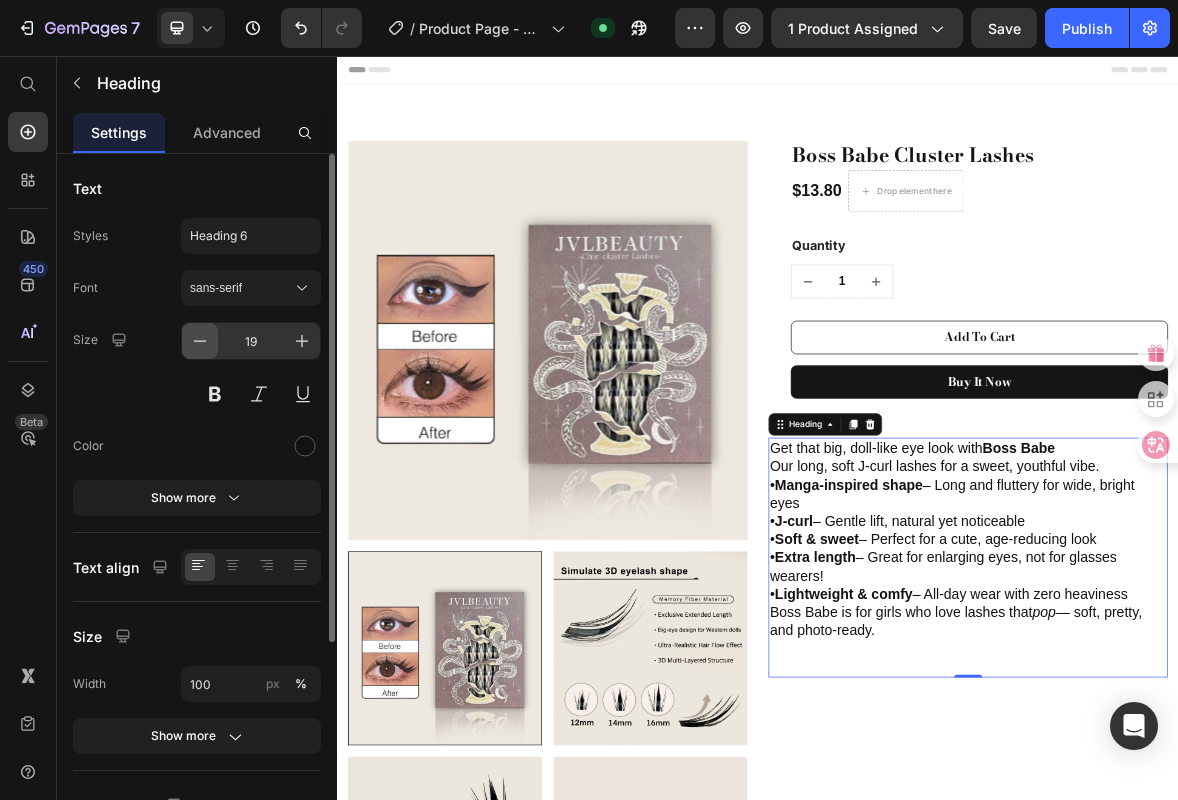 click 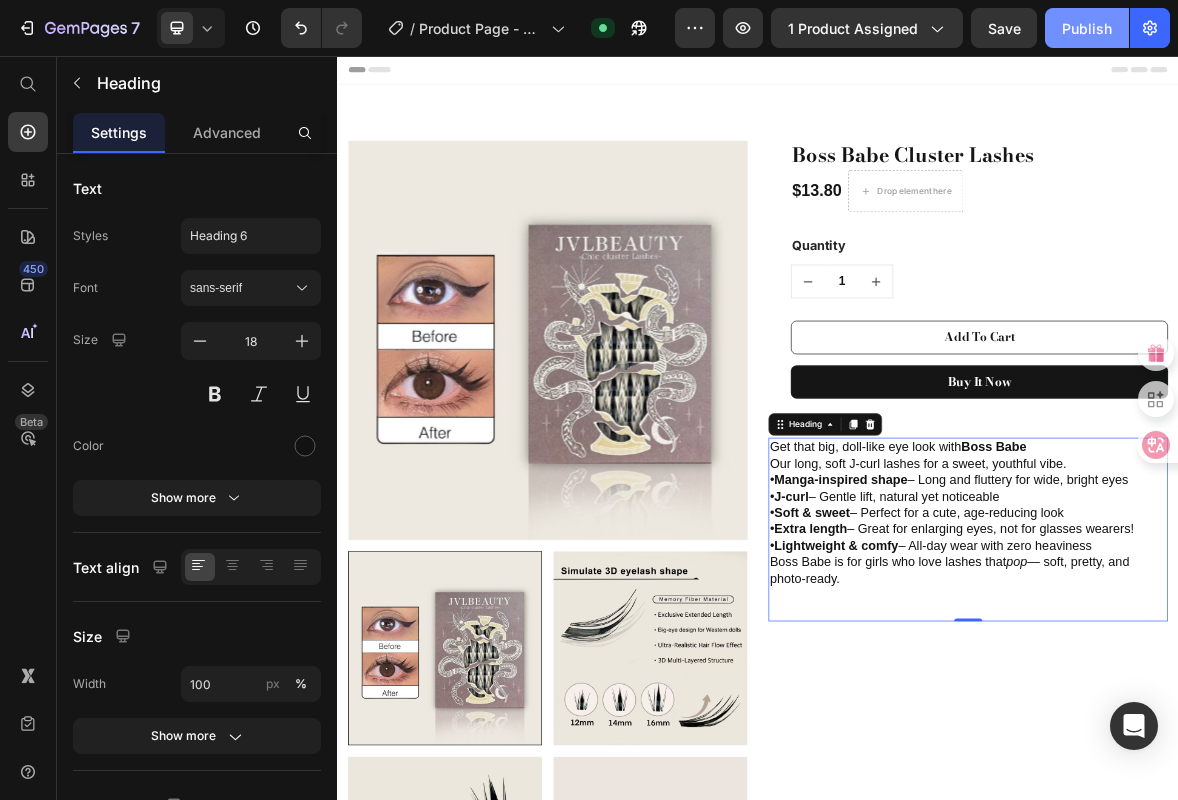 click on "Publish" at bounding box center (1087, 28) 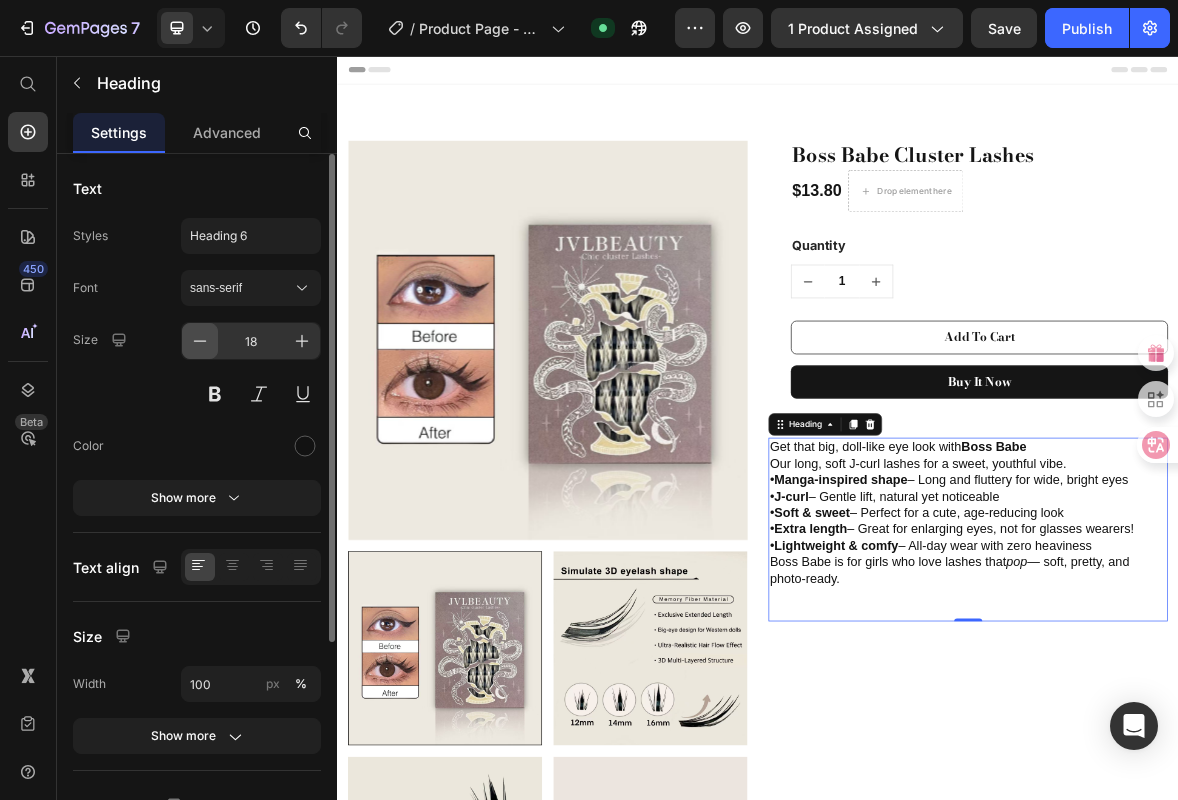 click 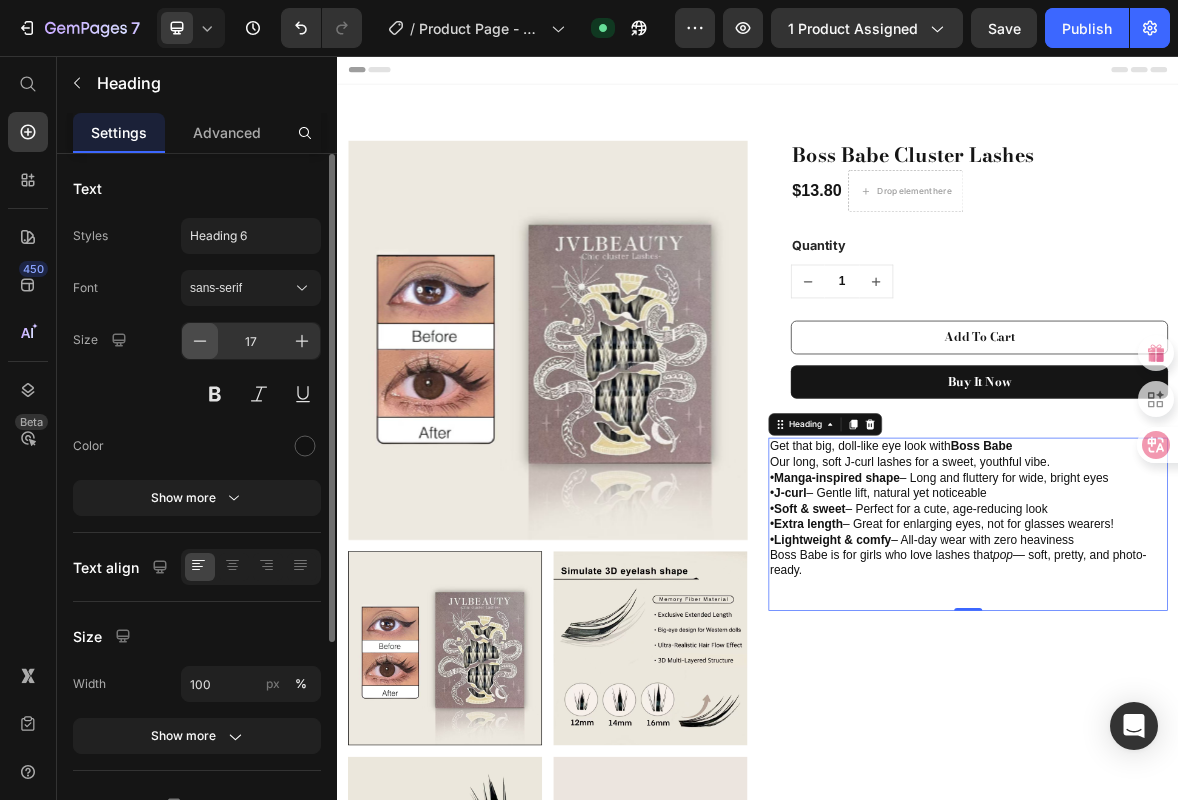 click 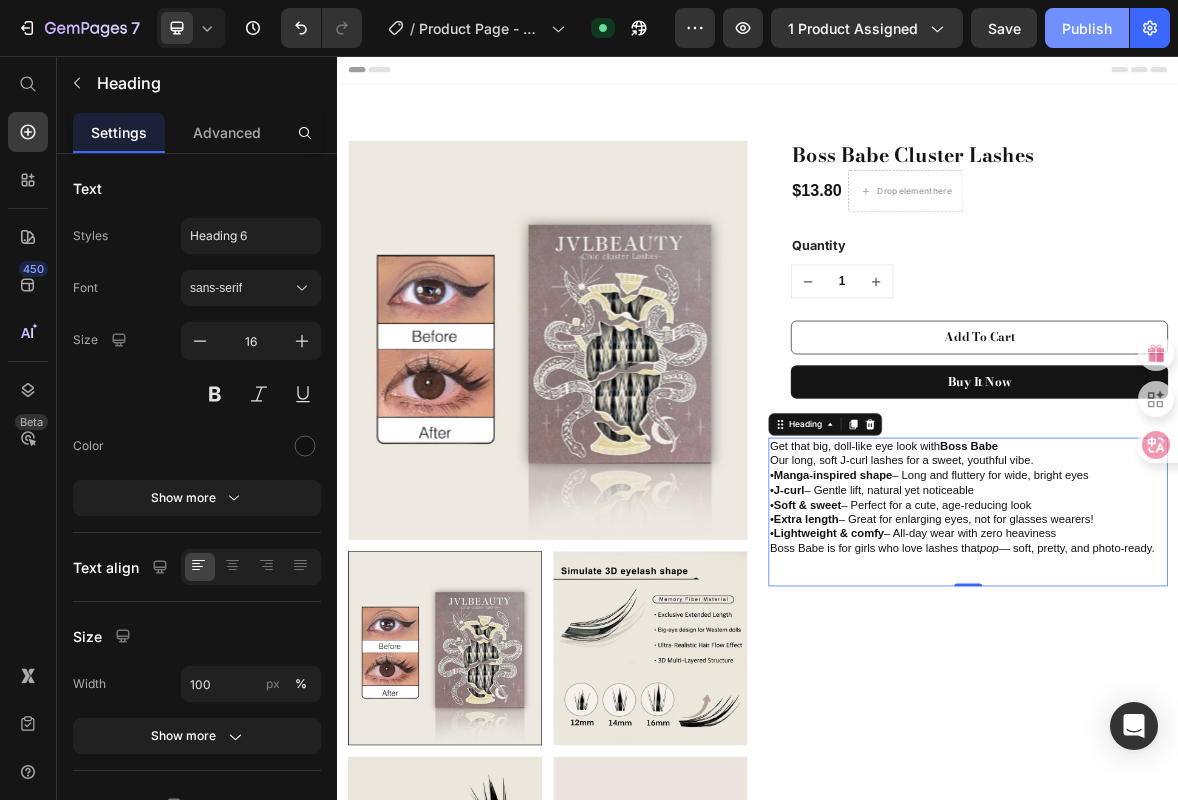 click on "Publish" at bounding box center (1087, 28) 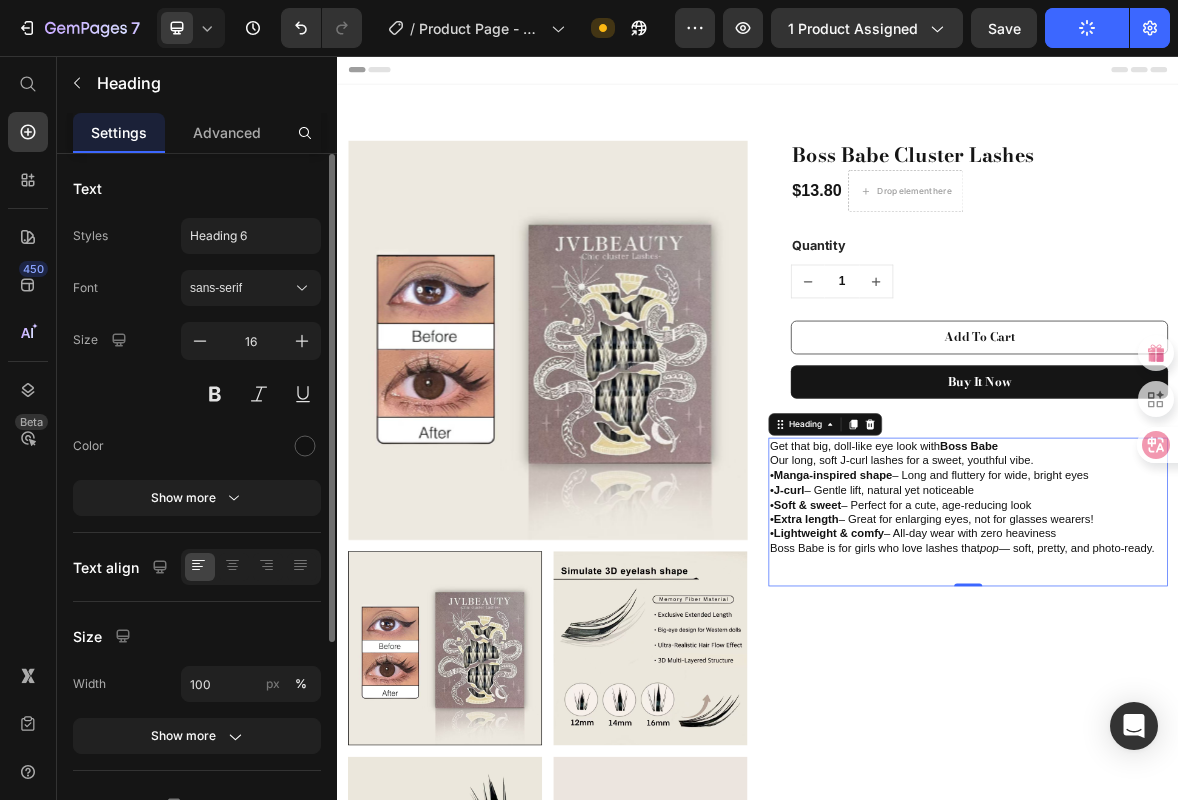 scroll, scrollTop: 309, scrollLeft: 0, axis: vertical 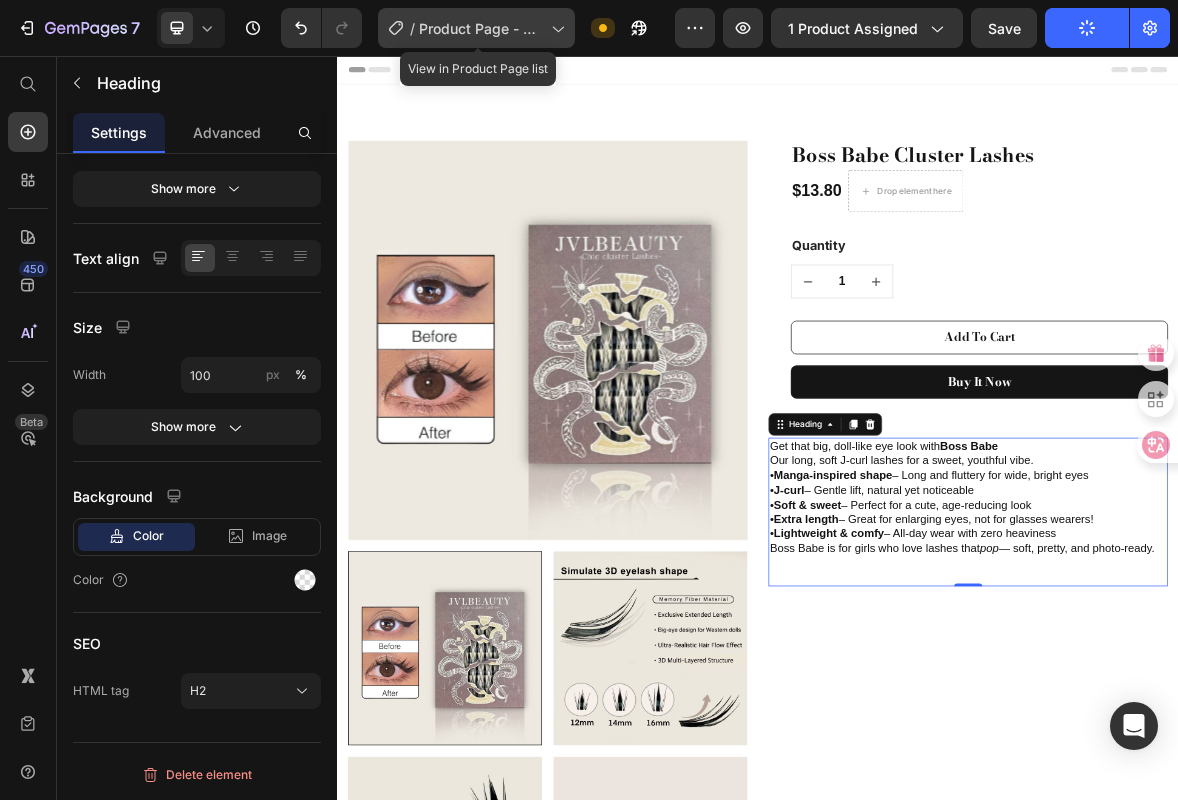 click 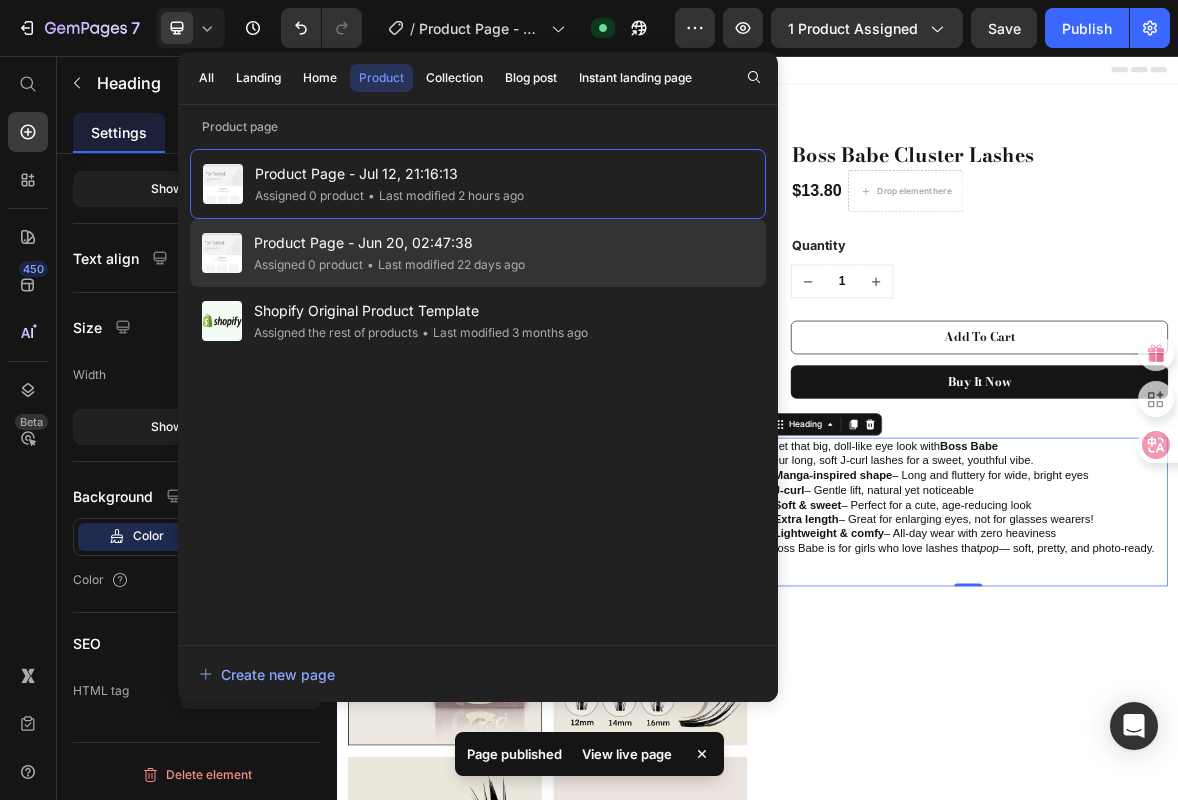 click on "Product Page - Jun 20, 02:47:38" at bounding box center (389, 243) 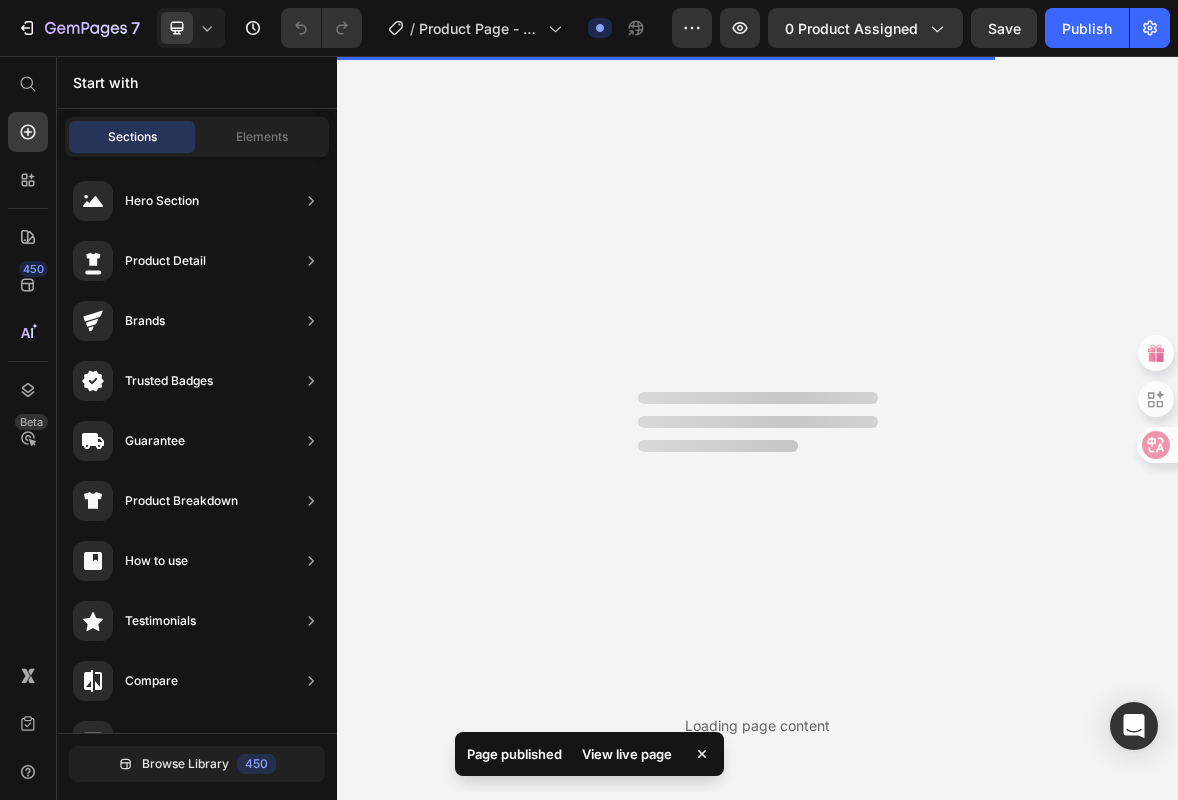 scroll, scrollTop: 0, scrollLeft: 0, axis: both 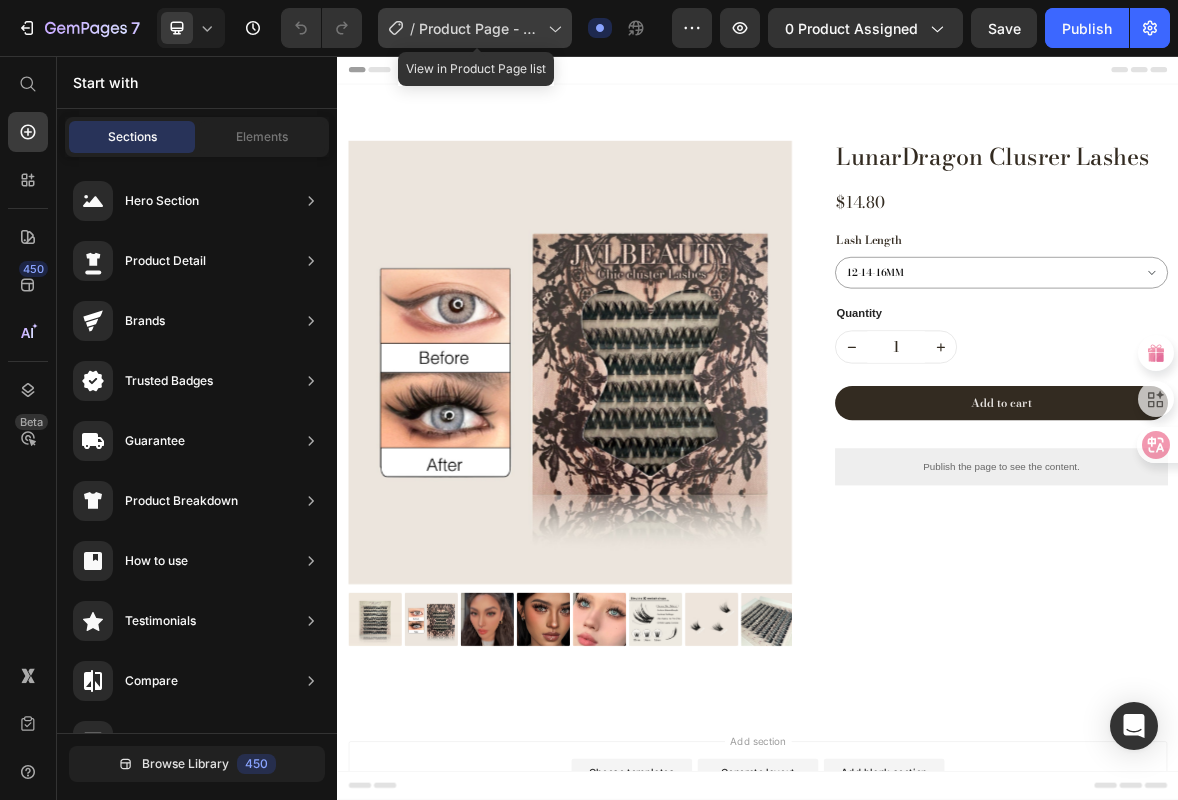 click 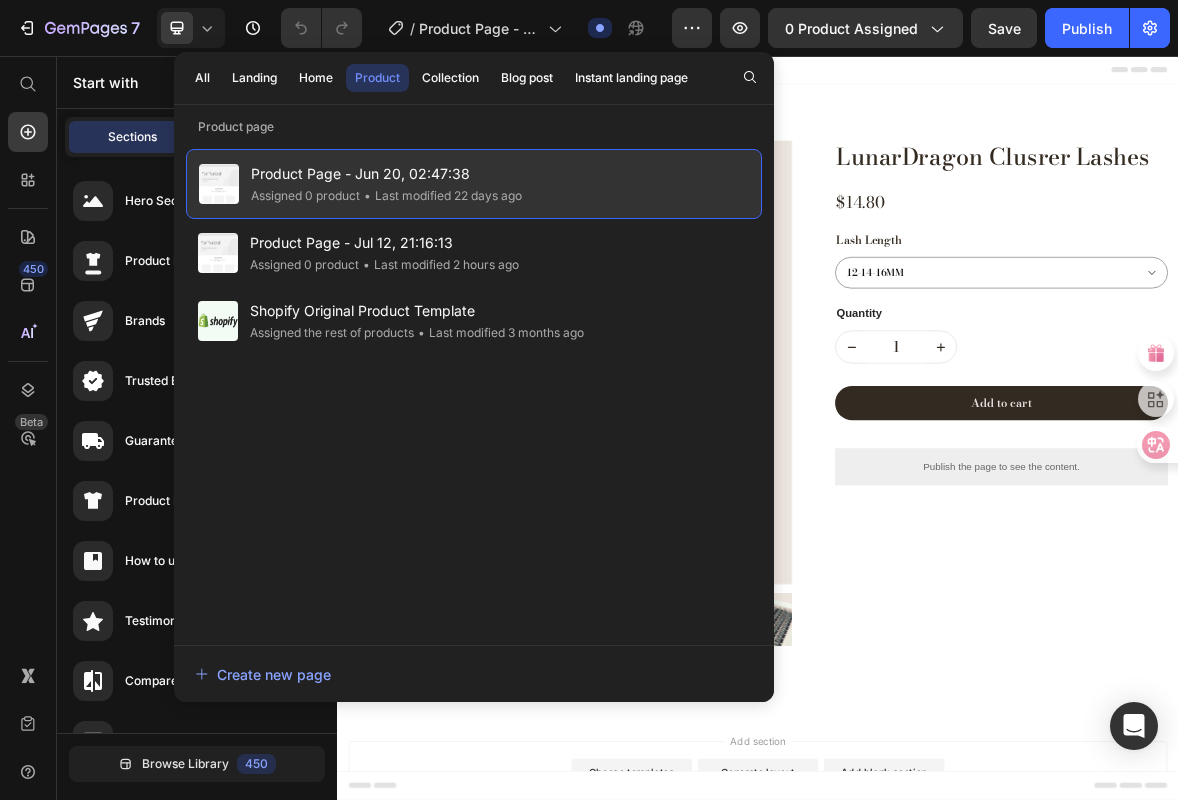 click on "• Last modified 22 days ago" 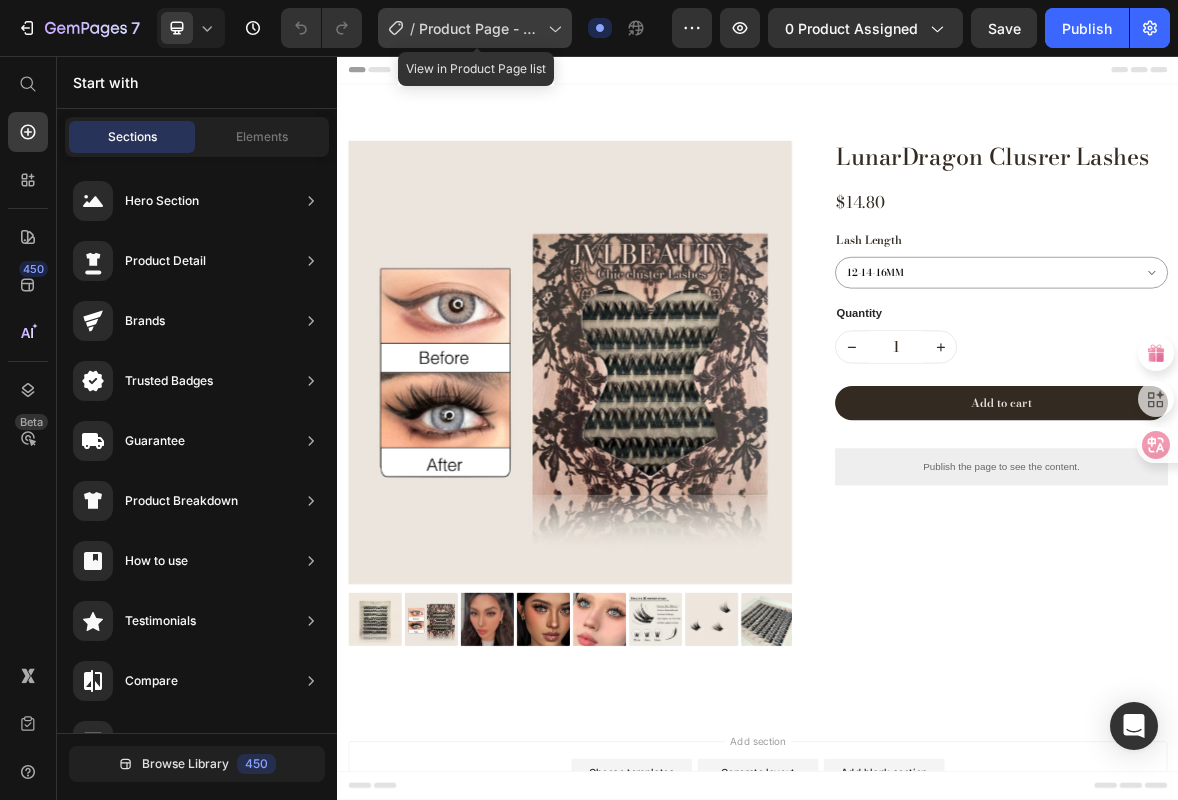 click on "/  Product Page - Jun 20, 02:47:38" 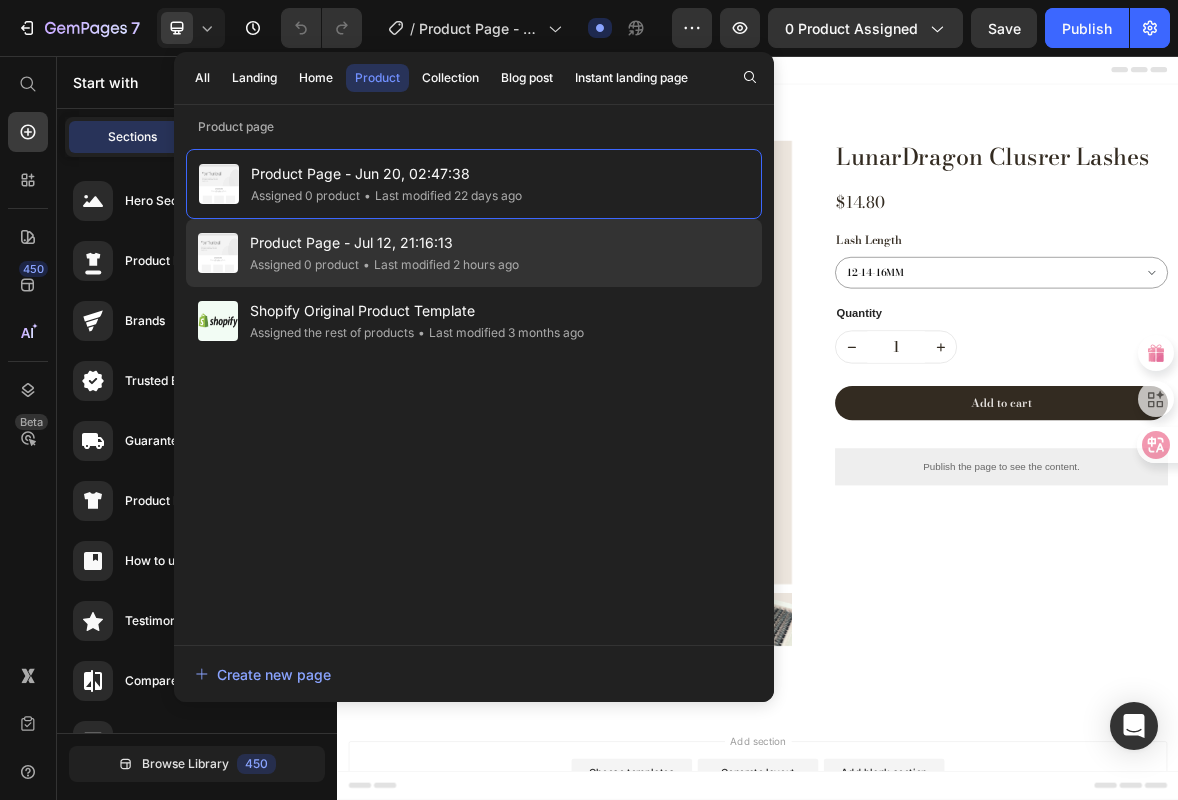 click on "Product Page - Jul 12, 21:16:13" at bounding box center [384, 243] 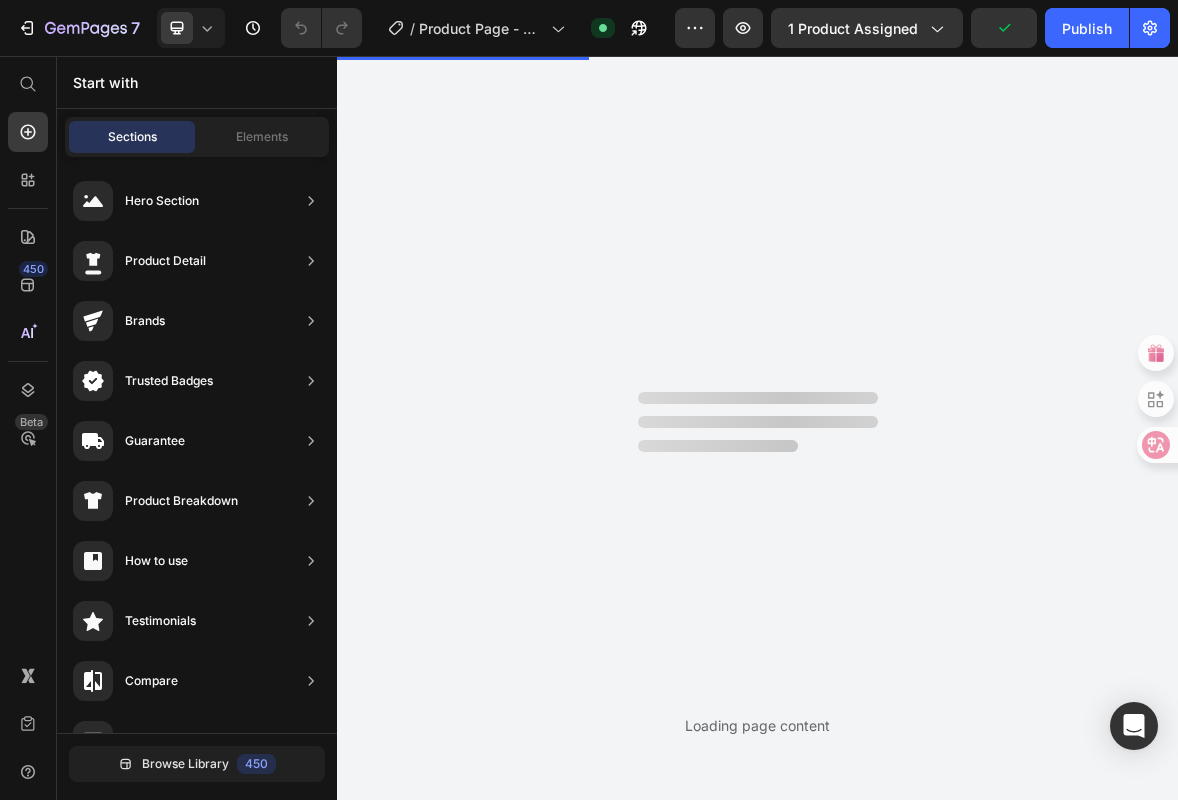scroll, scrollTop: 0, scrollLeft: 0, axis: both 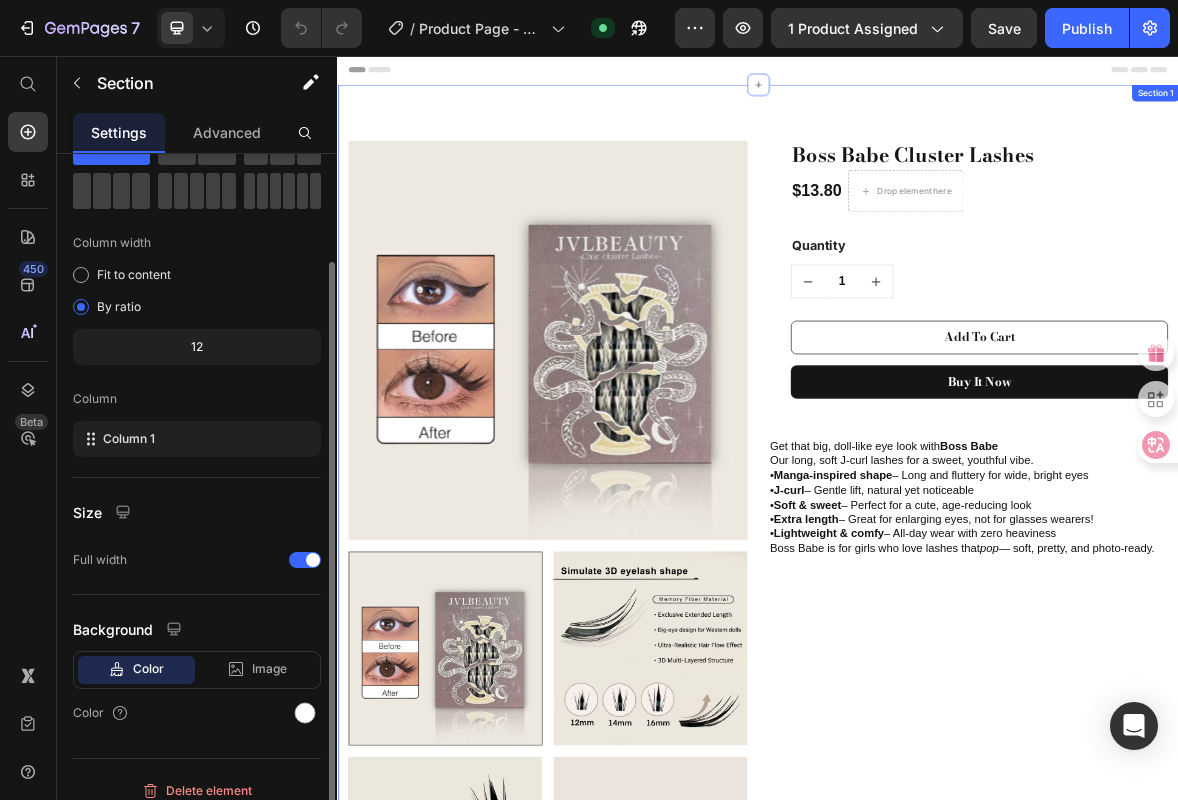 click on "Product Images & Gallery Boss Babe Cluster Lashes (P) Title $13.80 (P) Price
Drop element here Row Quantity Text block 1 (P) Quantity Add To Cart (P) Cart Button Buy it now (P) Dynamic Checkout Row Get that big, doll-like eye look with  Boss Babe   Our long, soft J-curl lashes for a sweet, youthful vibe. •  Manga-inspired shape  – Long and fluttery for wide, bright eyes •  J-curl  – Gentle lift, natural yet noticeable •  Soft & sweet  – Perfect for a cute, age-reducing look •  Extra length  – Great for enlarging eyes, not for glasses wearers! •  Lightweight & comfy  – All-day wear with zero heaviness Boss Babe is for girls who love lashes that  pop  — soft, pretty, and photo-ready.   Heading Product Section 1" at bounding box center (937, 1048) 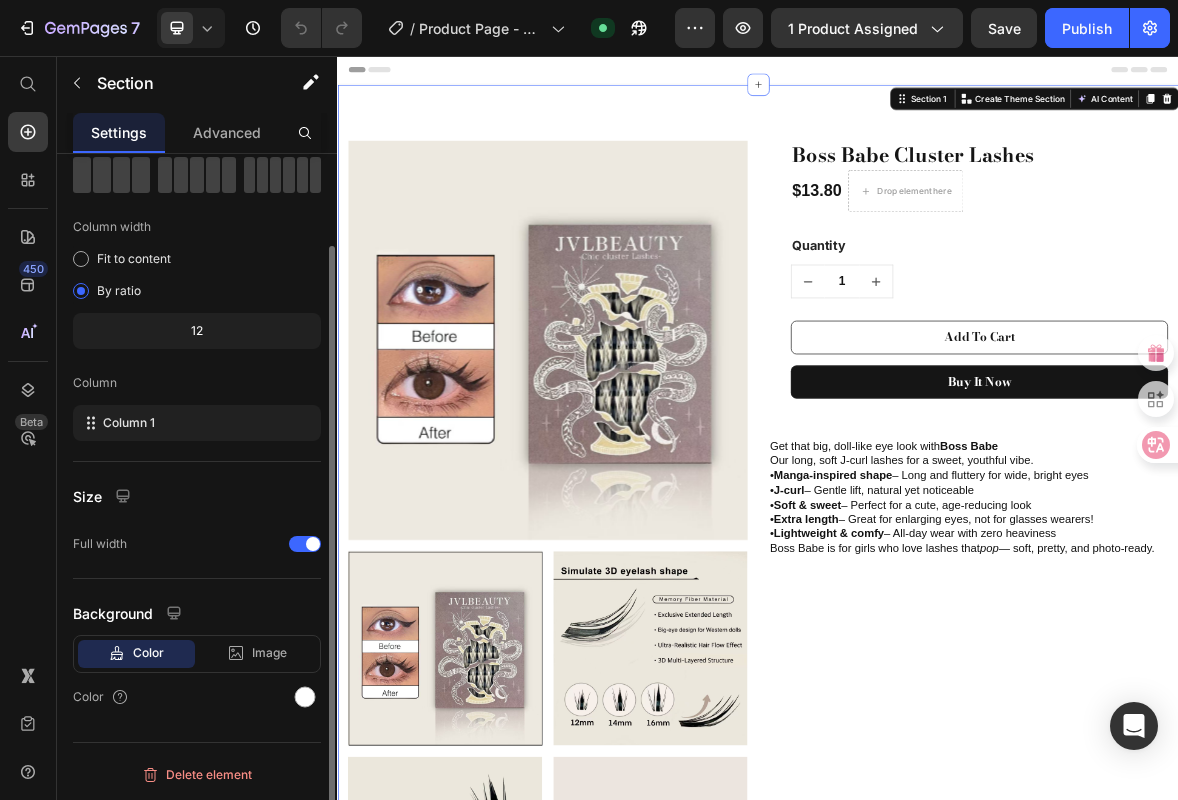 scroll, scrollTop: 0, scrollLeft: 0, axis: both 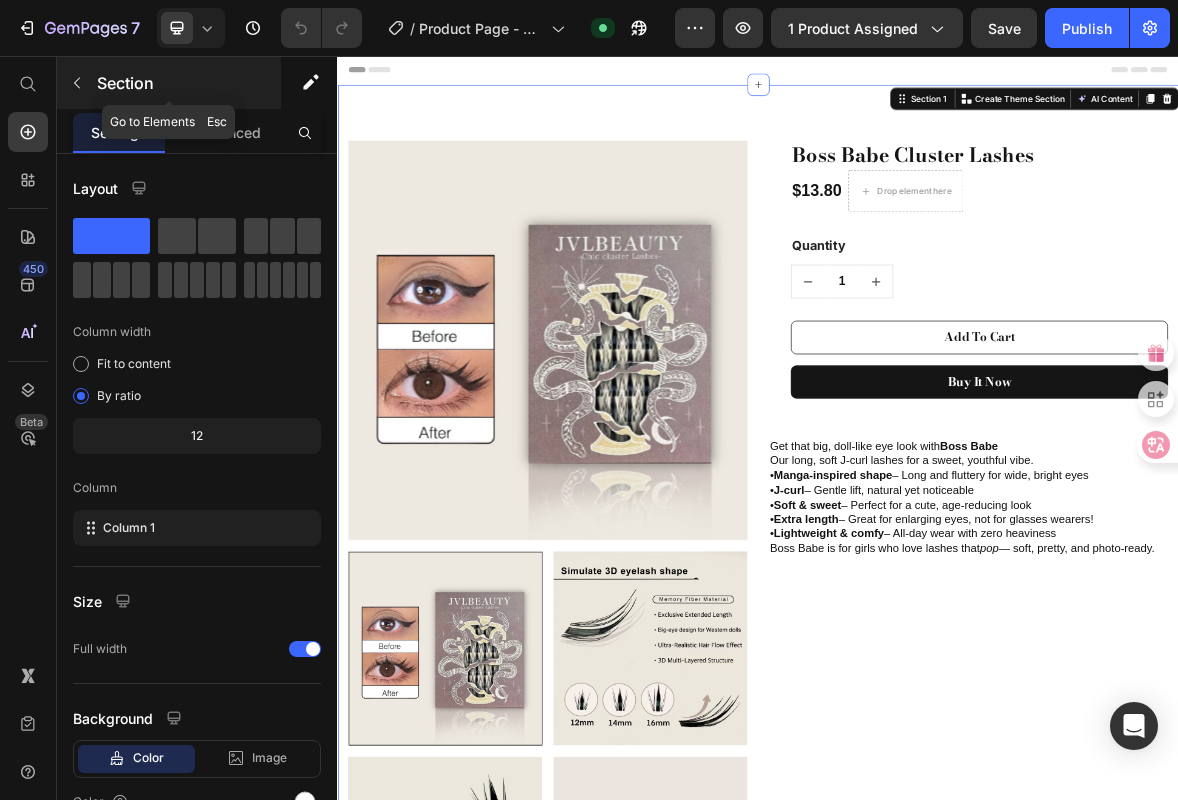 click 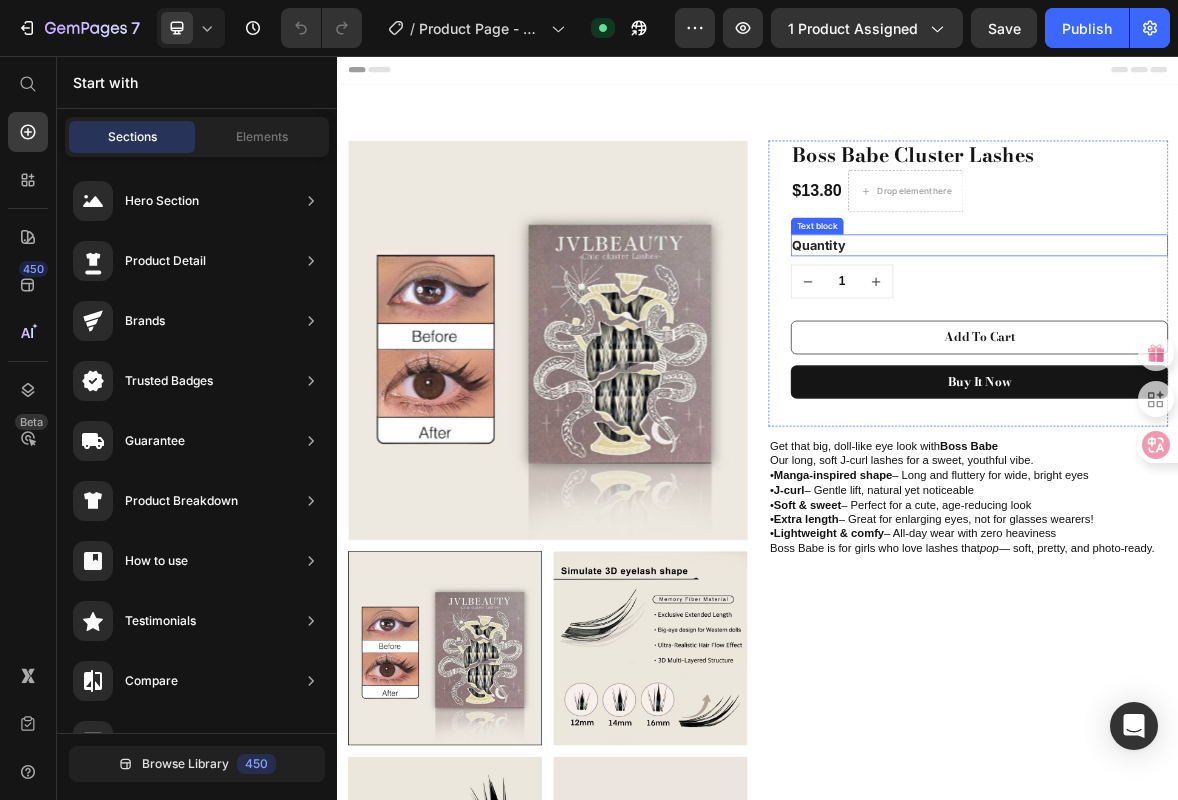 click on "Quantity" at bounding box center (1253, 326) 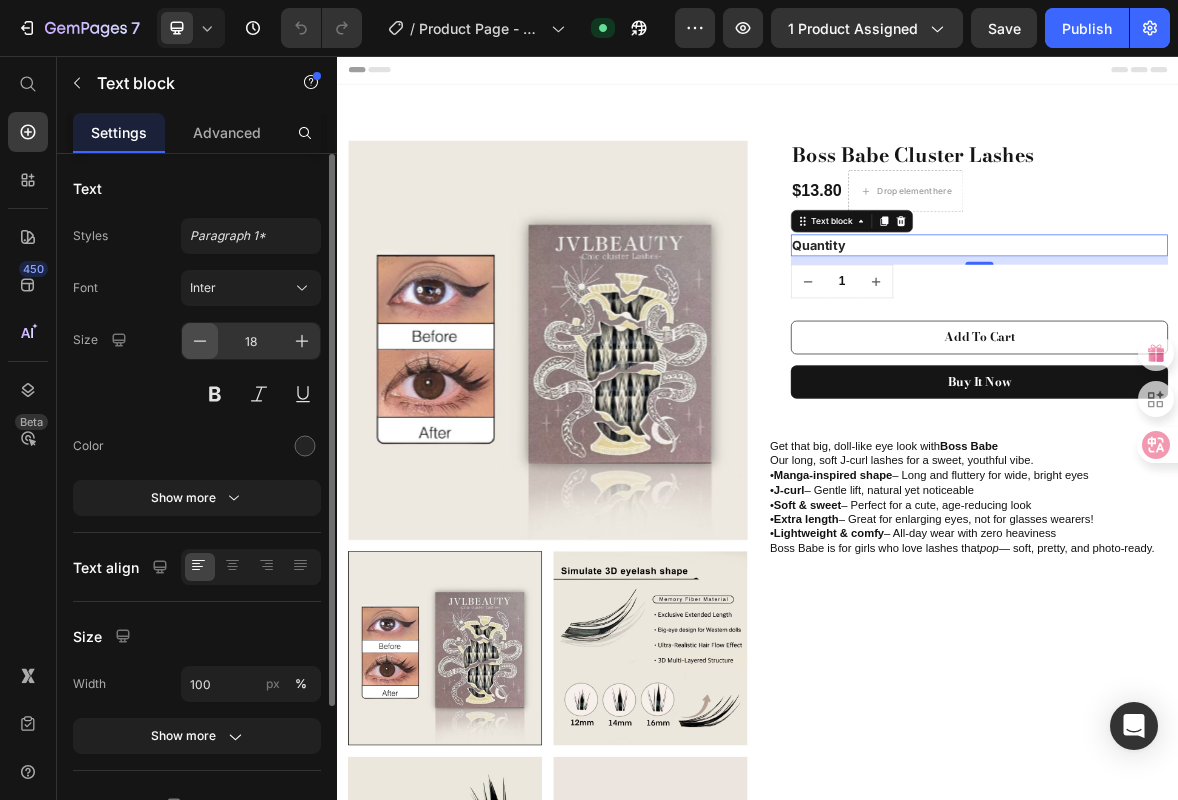 click 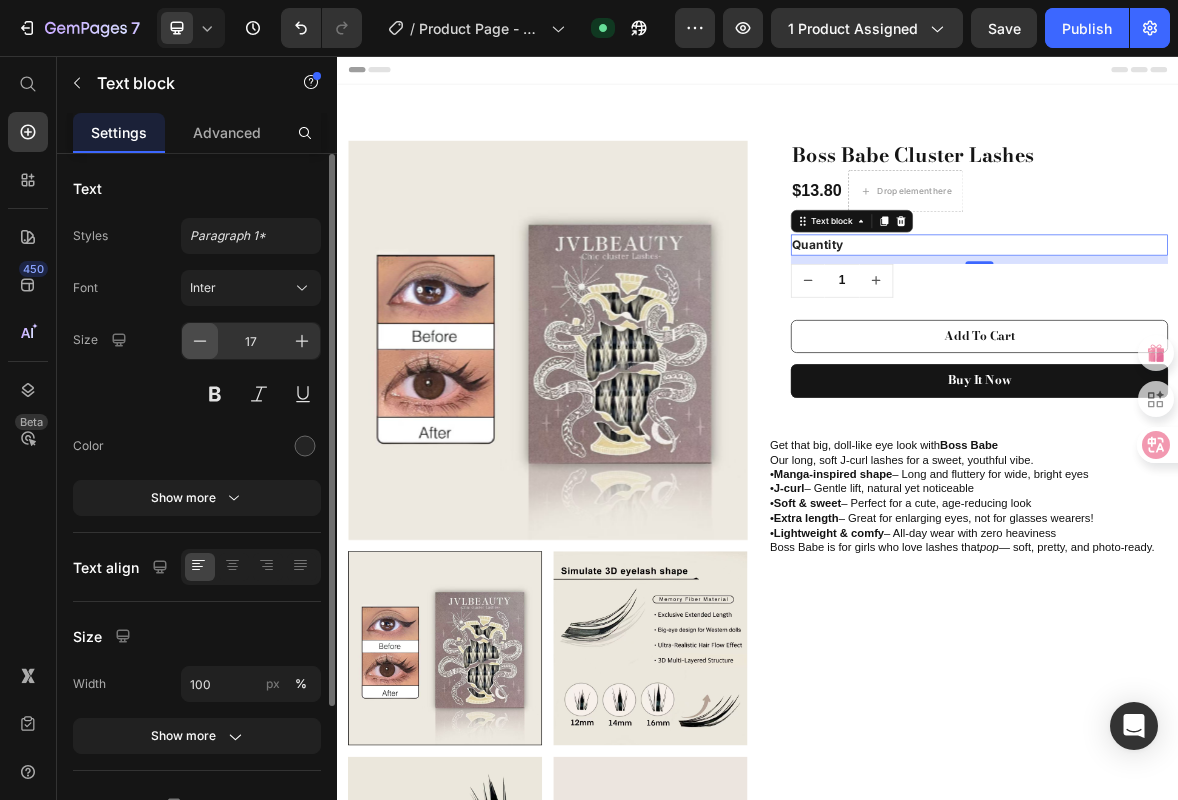 click 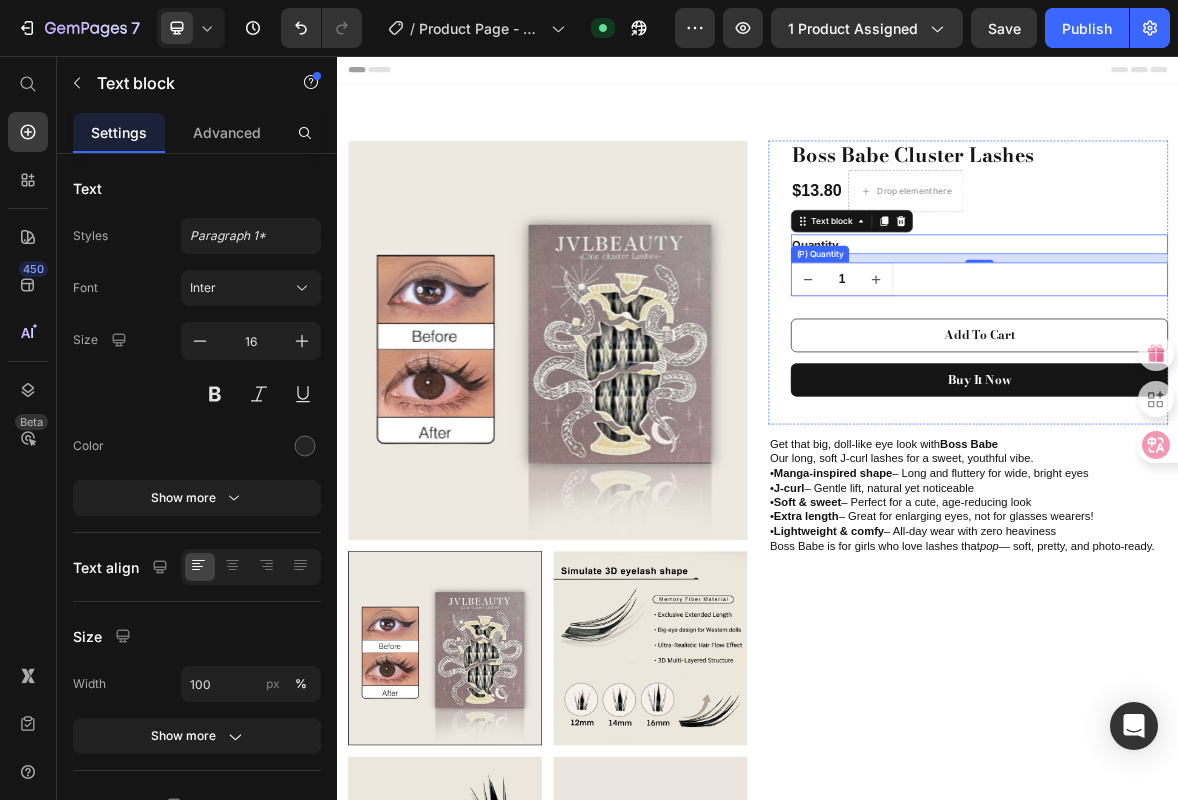 click on "1" at bounding box center [1057, 375] 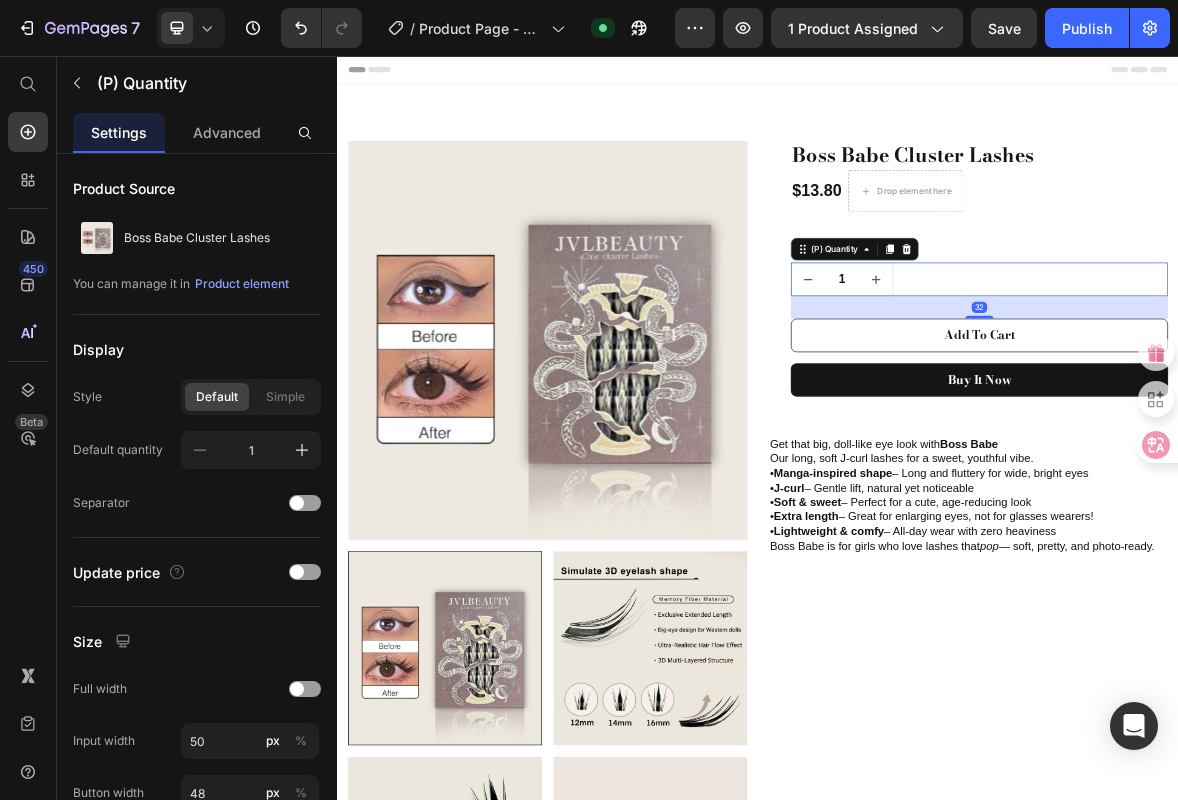 click on "1" at bounding box center (1057, 375) 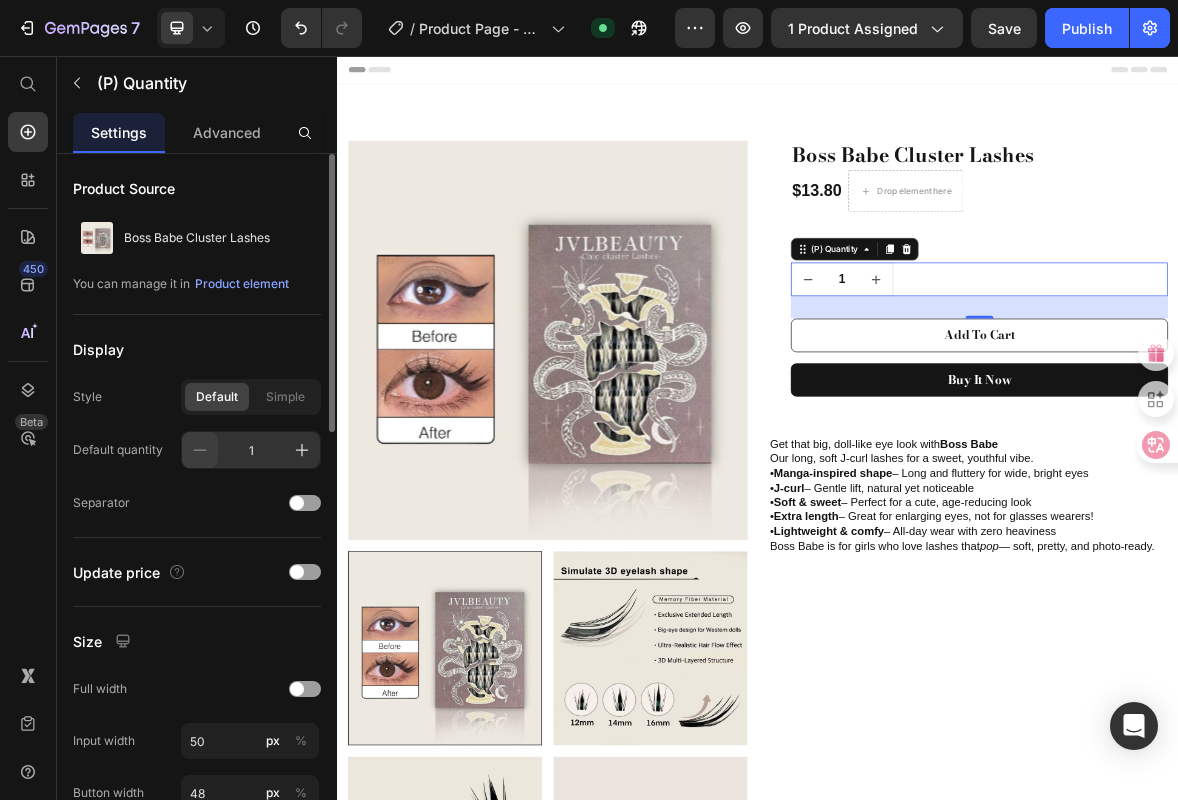 click 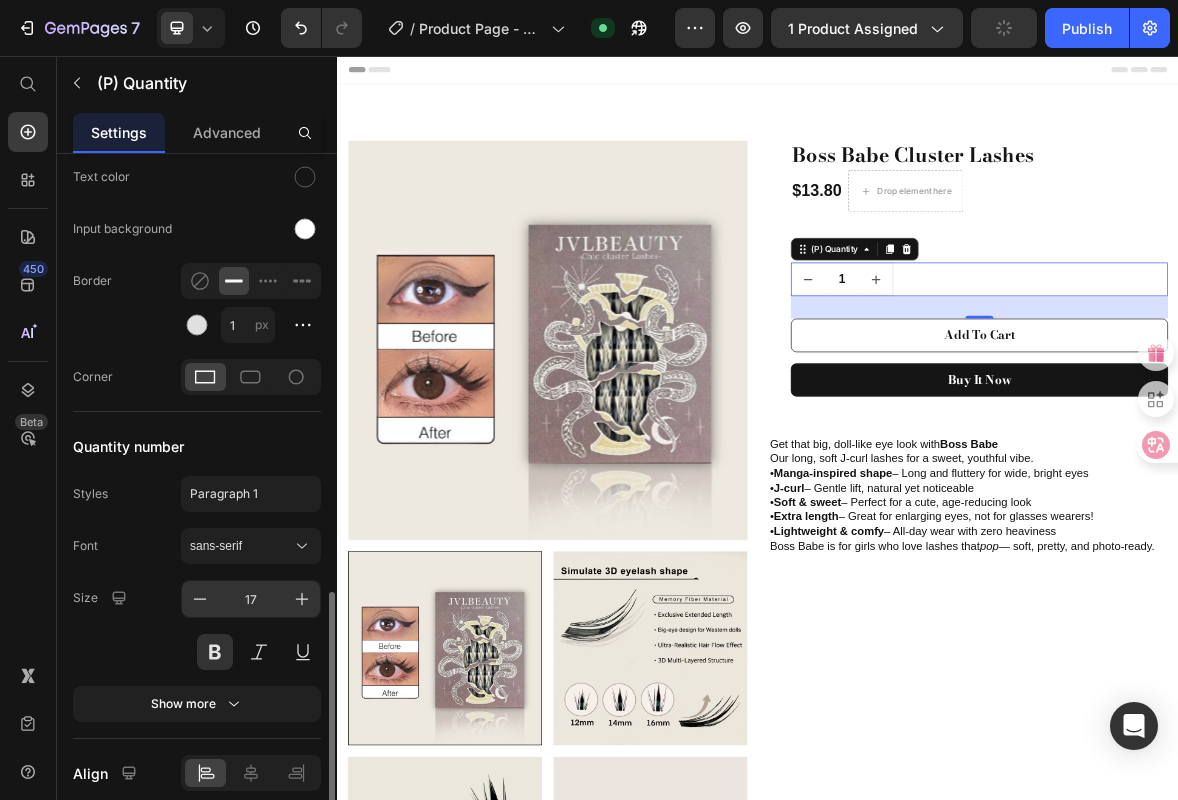 scroll, scrollTop: 1069, scrollLeft: 0, axis: vertical 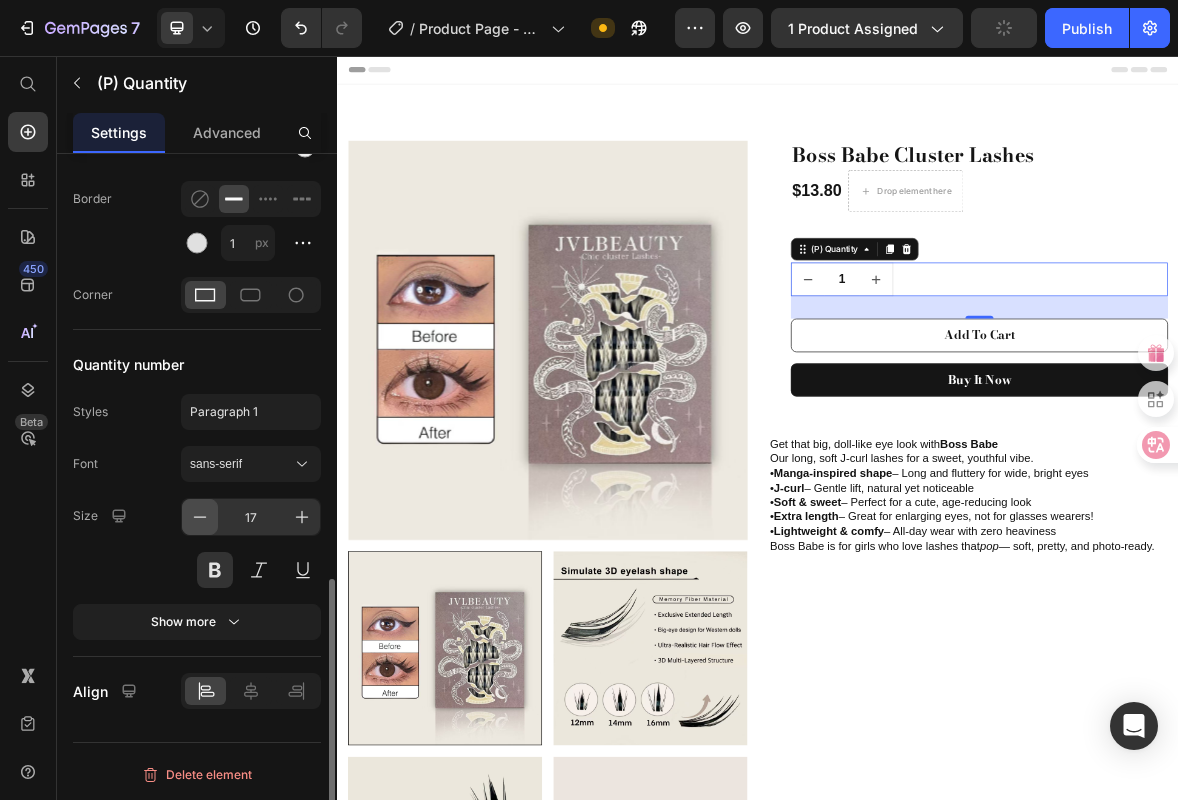 click at bounding box center (200, 517) 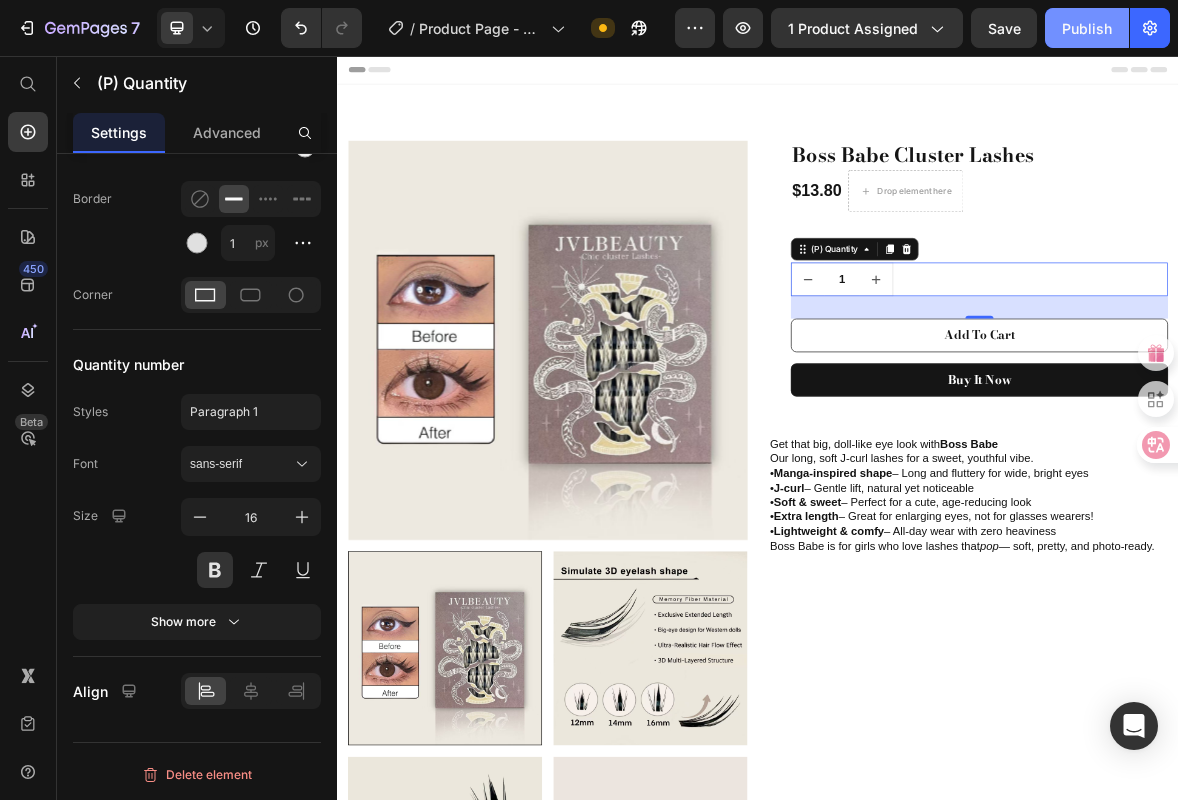 click on "Publish" 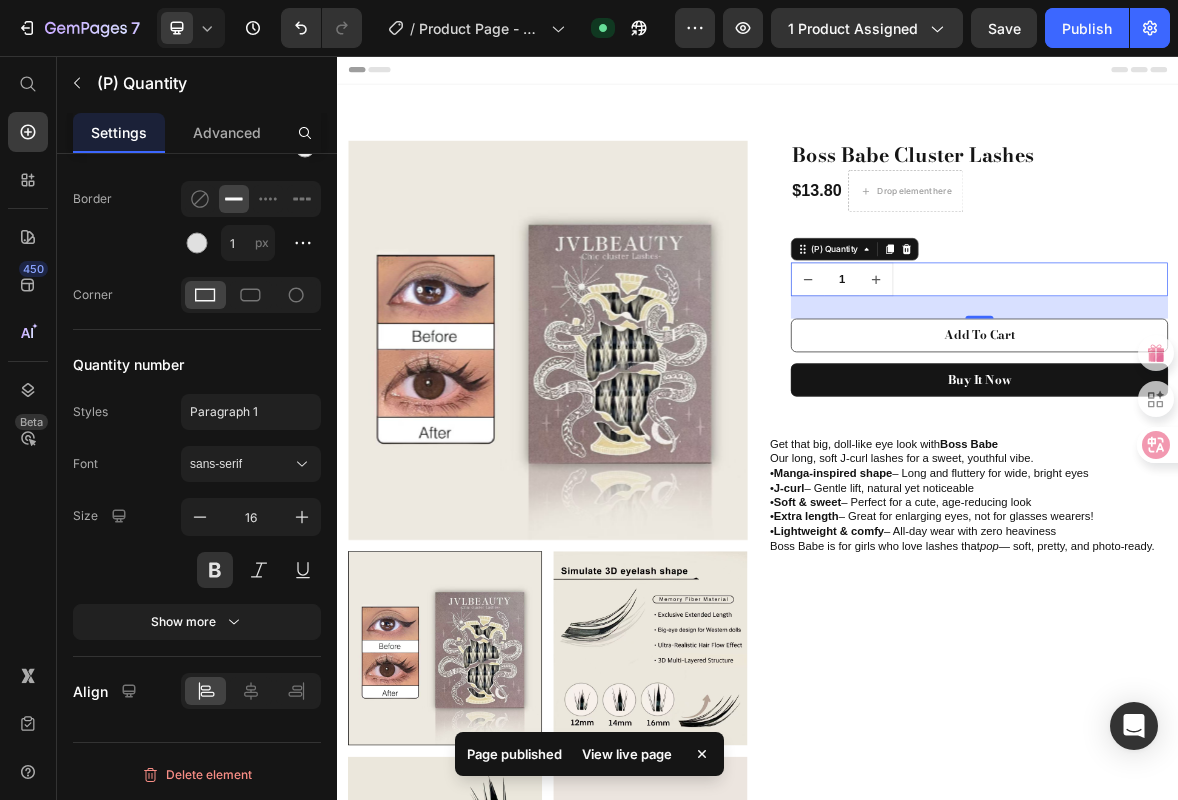 click on "View live page" at bounding box center (627, 754) 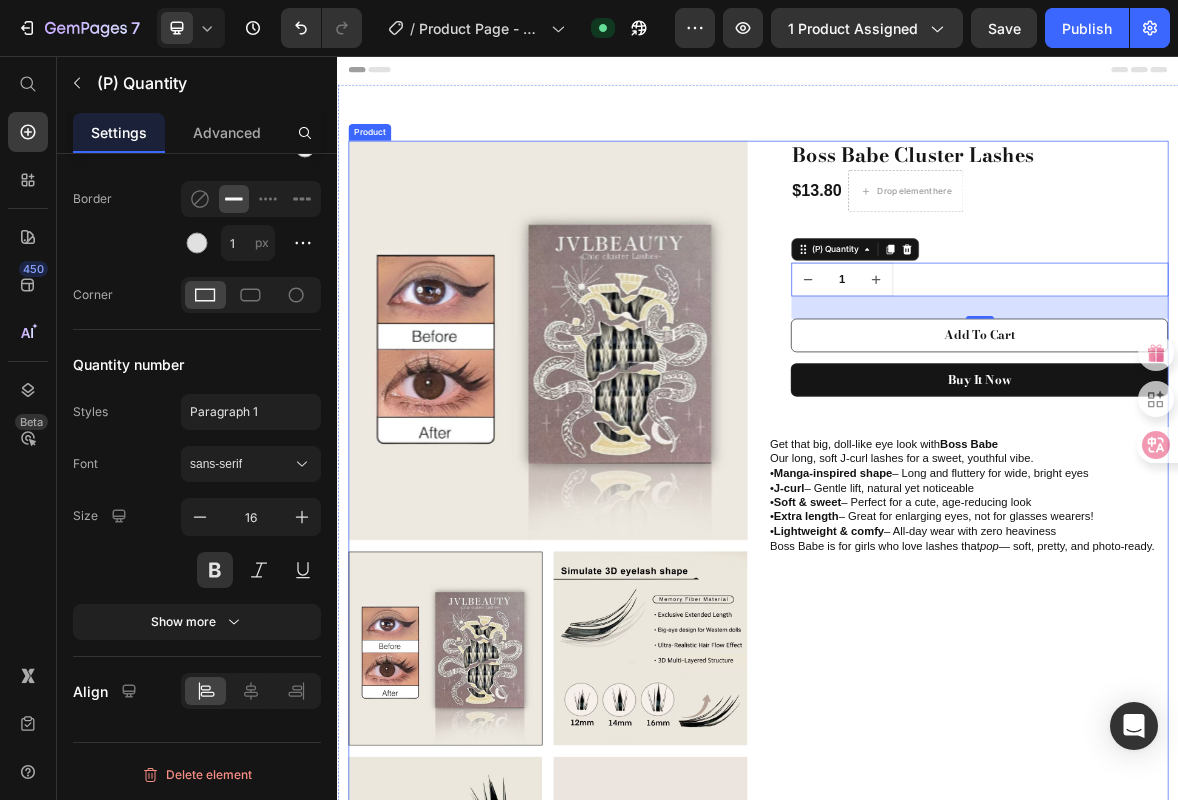 click on "Boss Babe Cluster Lashes (P) Title $13.80 (P) Price
Drop element here Row Quantity Text block 1 (P) Quantity   32 Add To Cart (P) Cart Button Buy it now (P) Dynamic Checkout Row Get that big, doll-like eye look with  Boss Babe   Our long, soft J-curl lashes for a sweet, youthful vibe. •  Manga-inspired shape  – Long and fluttery for wide, bright eyes •  J-curl  – Gentle lift, natural yet noticeable •  Soft & sweet  – Perfect for a cute, age-reducing look •  Extra length  – Great for enlarging eyes, not for glasses wearers! •  Lightweight & comfy  – All-day wear with zero heaviness Boss Babe is for girls who love lashes that  pop  — soft, pretty, and photo-ready.   Heading" at bounding box center [1237, 1056] 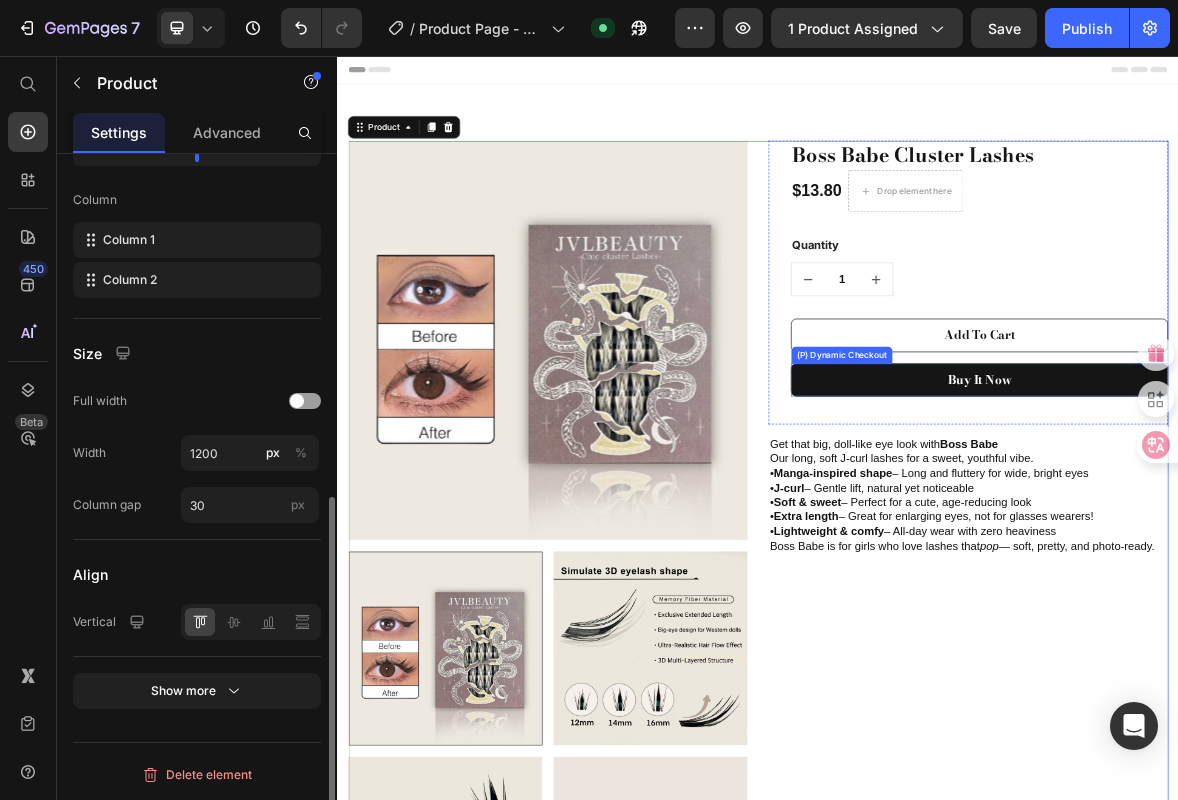 scroll, scrollTop: 0, scrollLeft: 0, axis: both 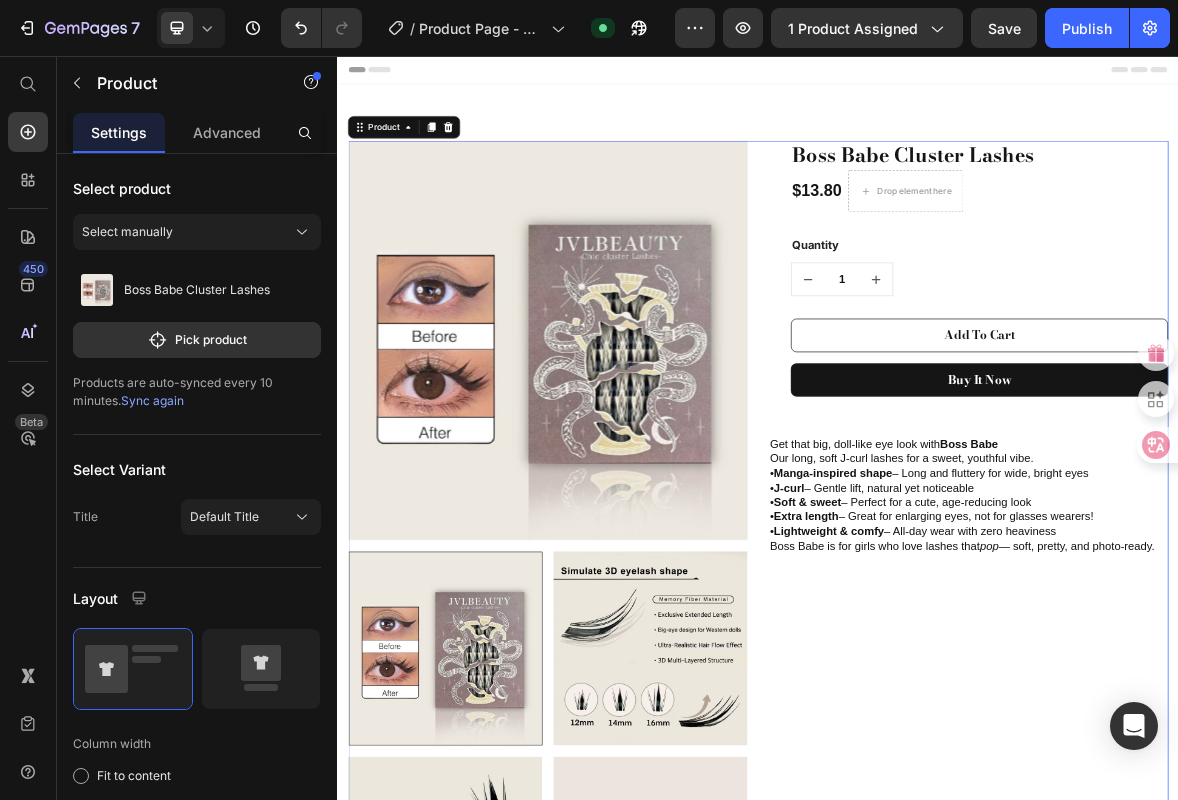 click on "7  Version history  /  Product Page - Jul 12, 21:16:13 Published Preview 1 product assigned  Save   Publish" 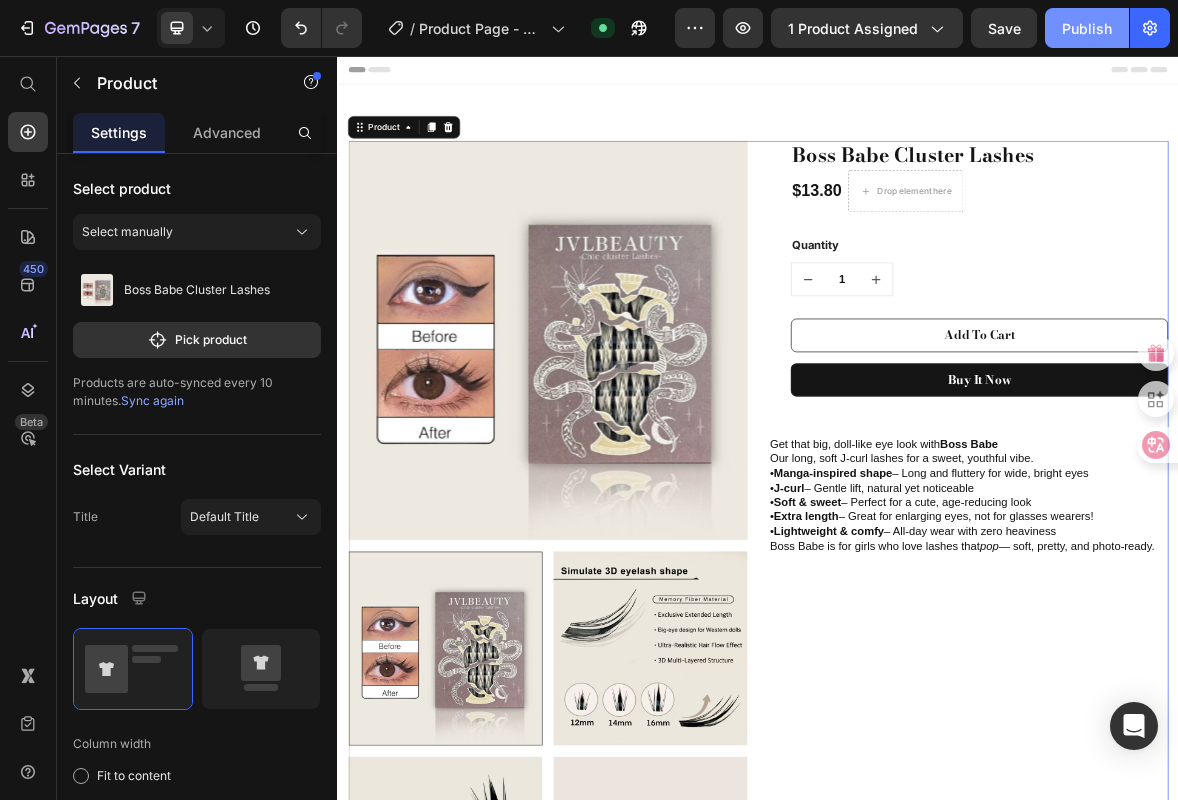 click on "Publish" 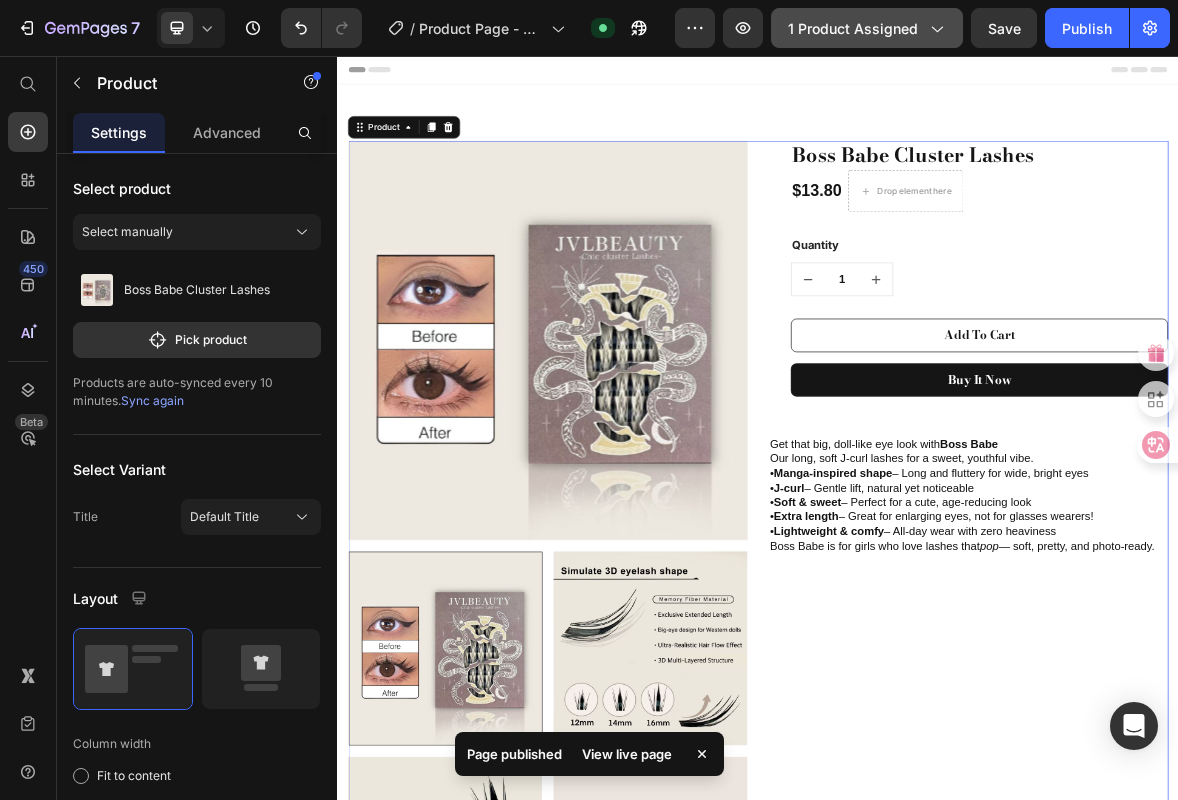 click on "1 product assigned" at bounding box center (867, 28) 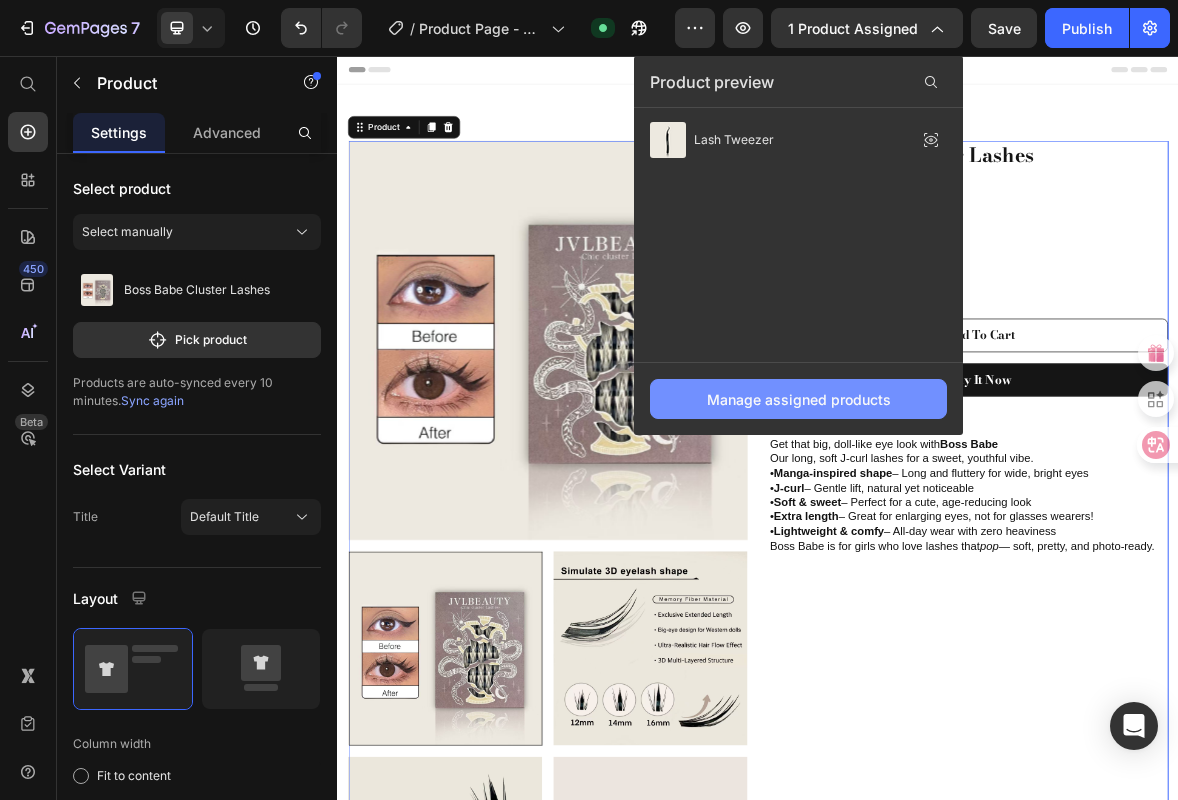 click on "Manage assigned products" at bounding box center [799, 399] 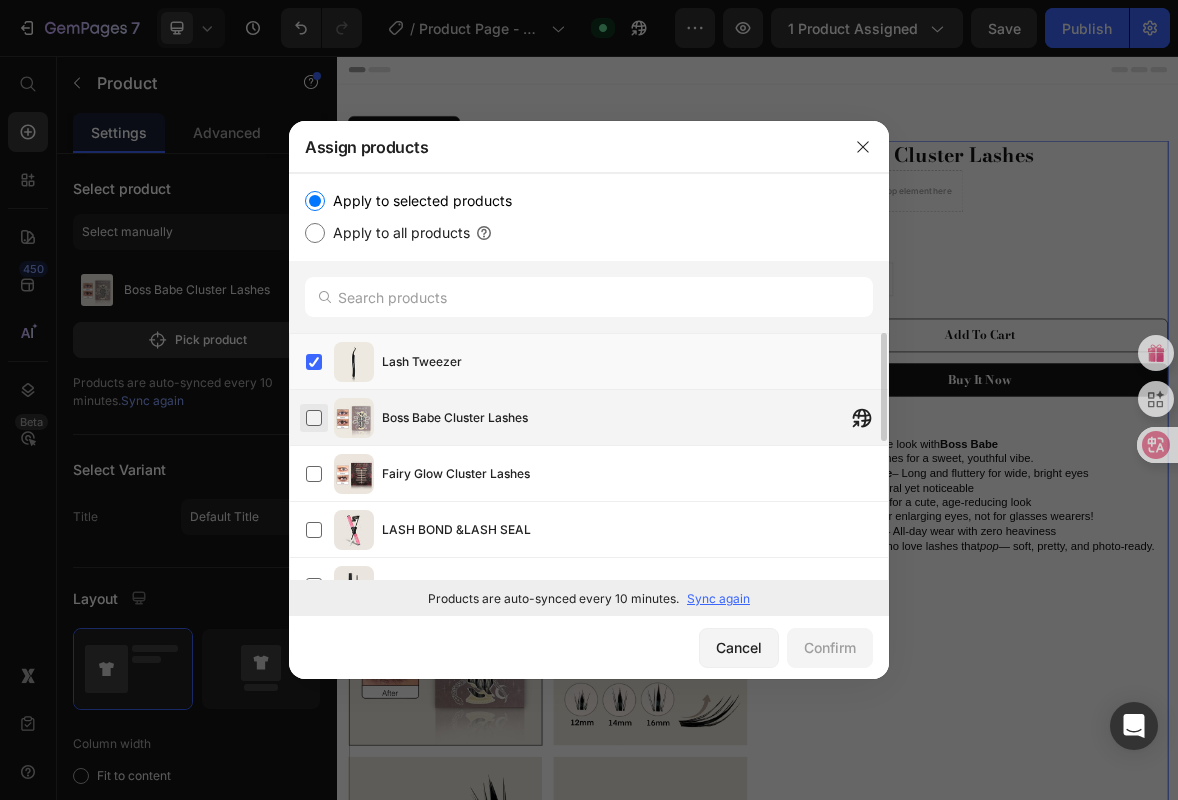 click at bounding box center [314, 418] 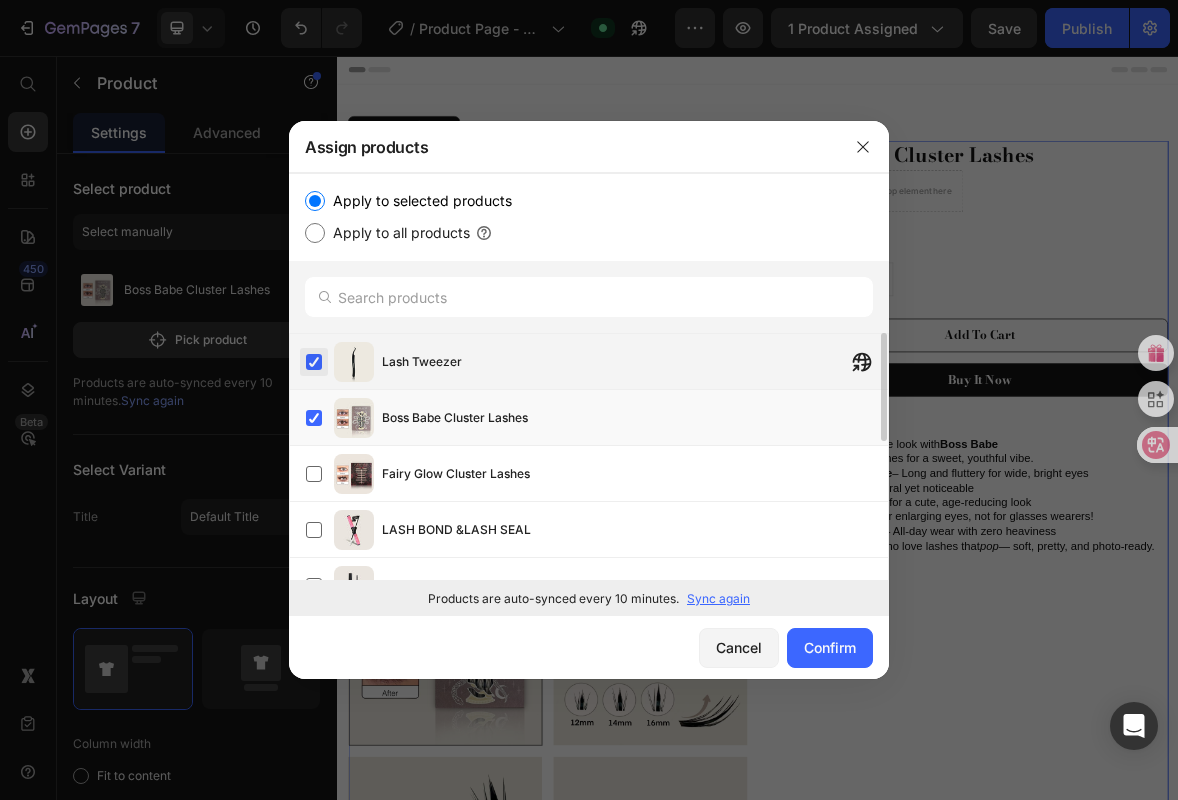 click at bounding box center (314, 362) 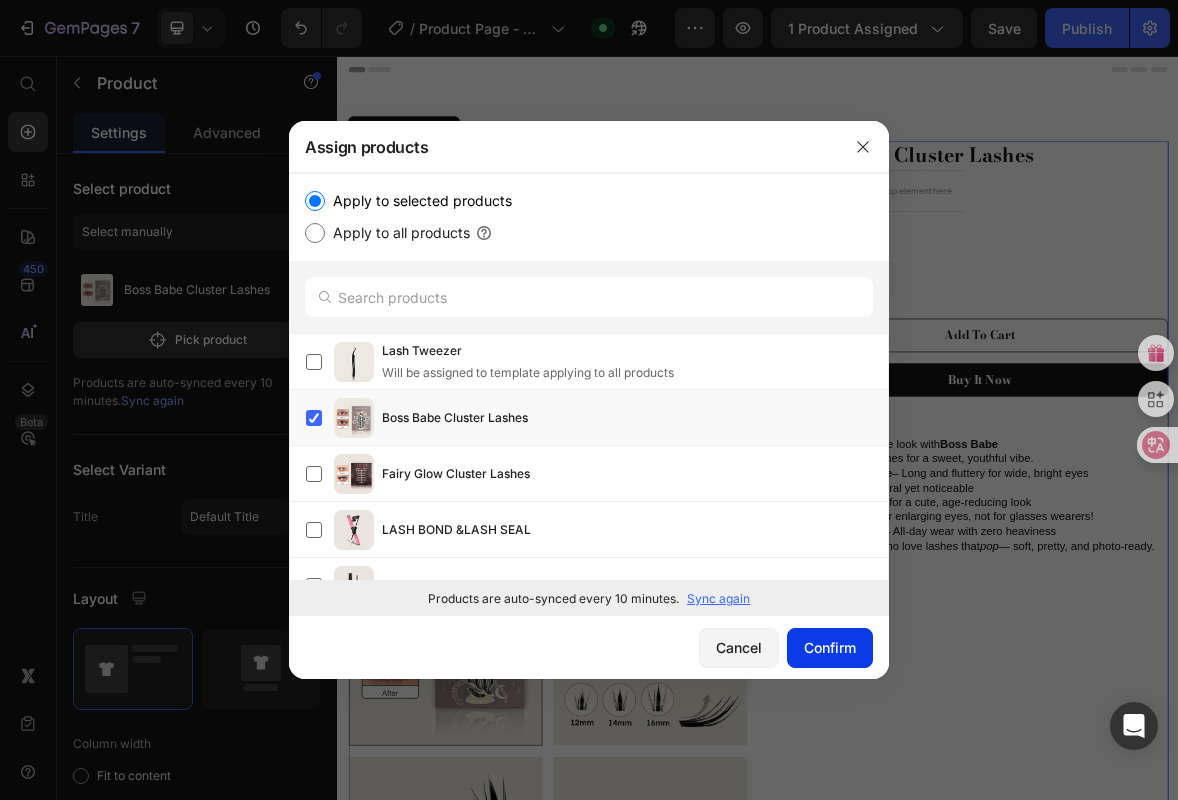 click on "Confirm" 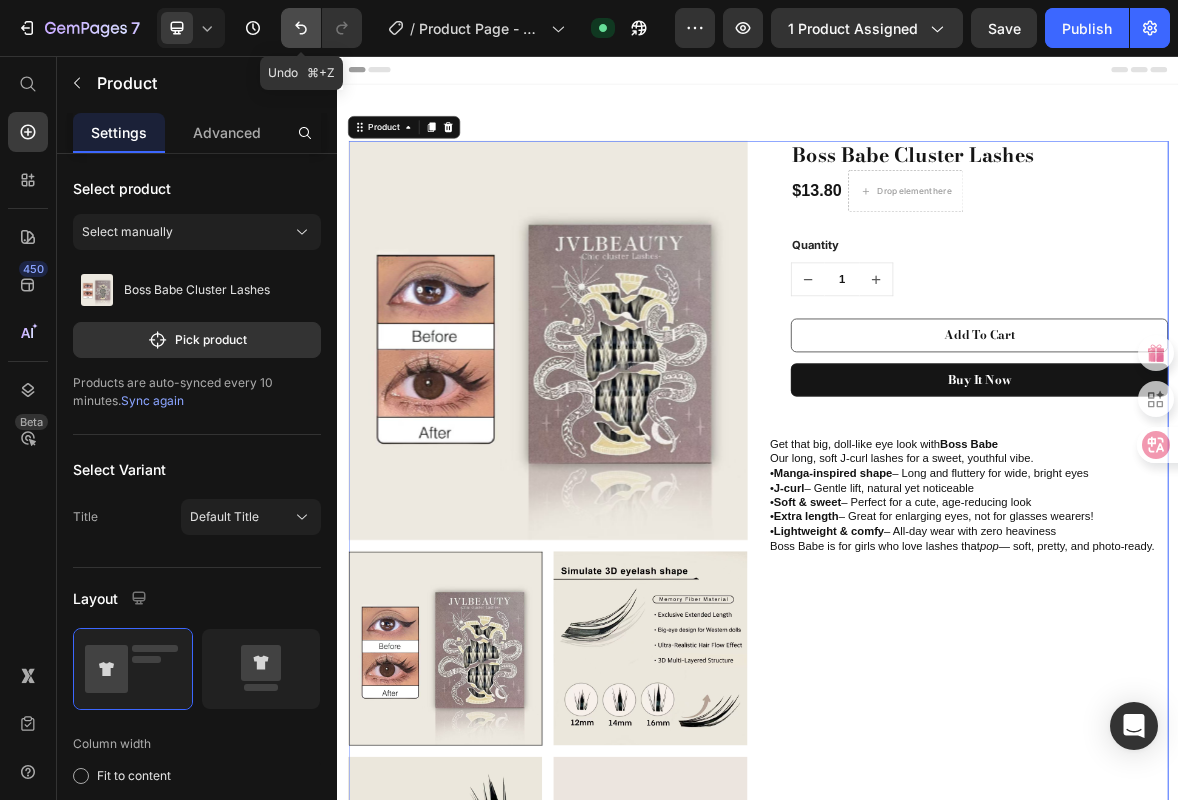 click 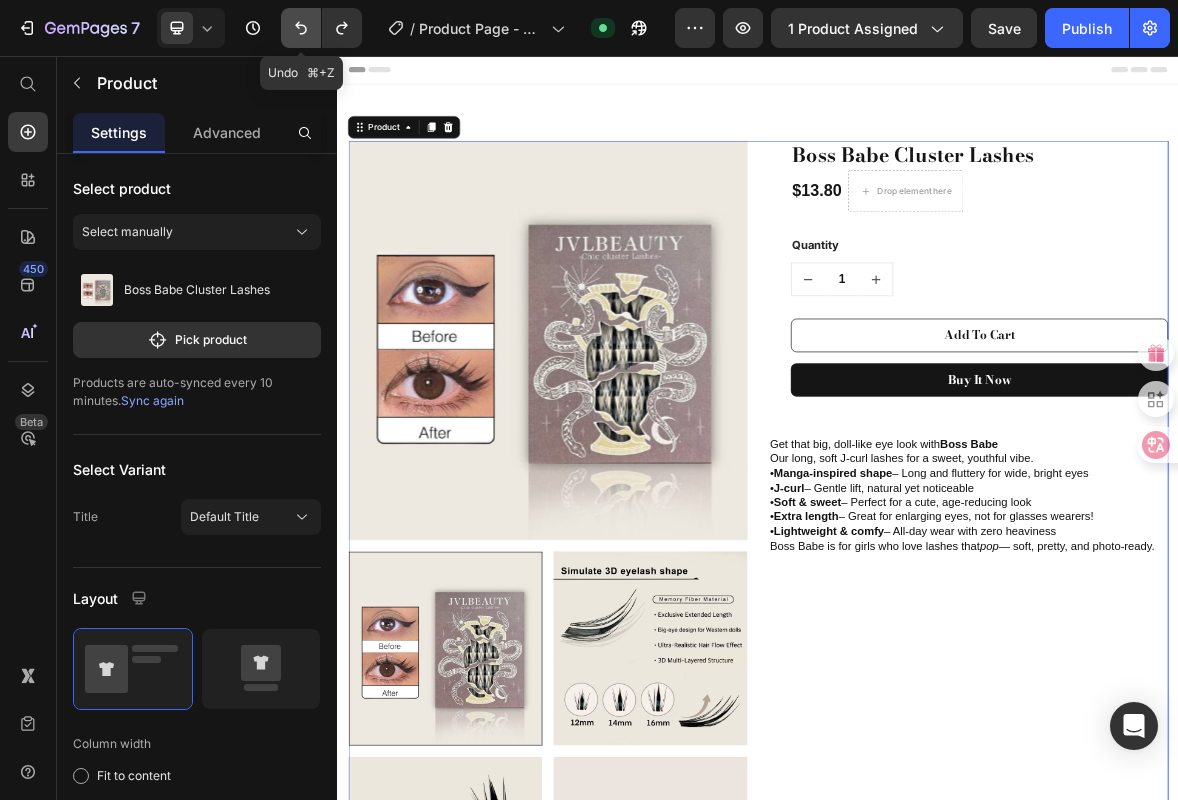 click 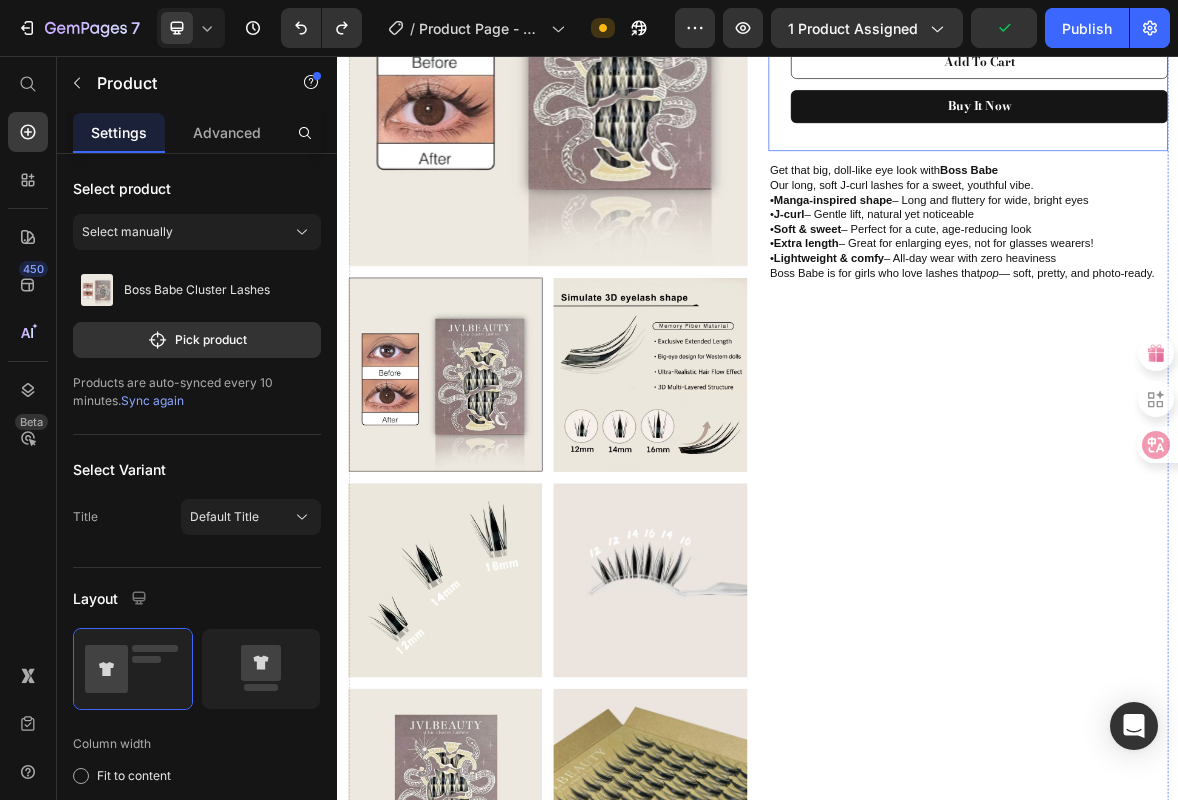 scroll, scrollTop: 0, scrollLeft: 0, axis: both 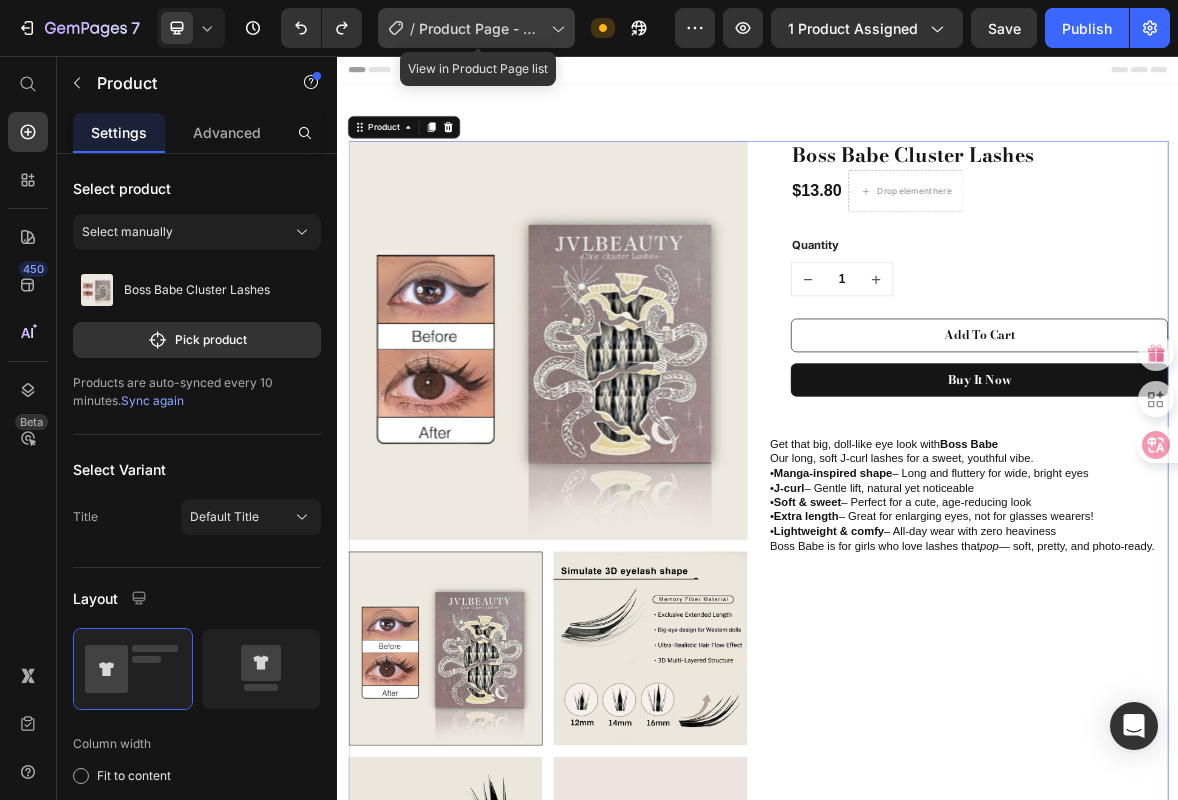 click on "/  Product Page - Jul 12, 21:16:13" 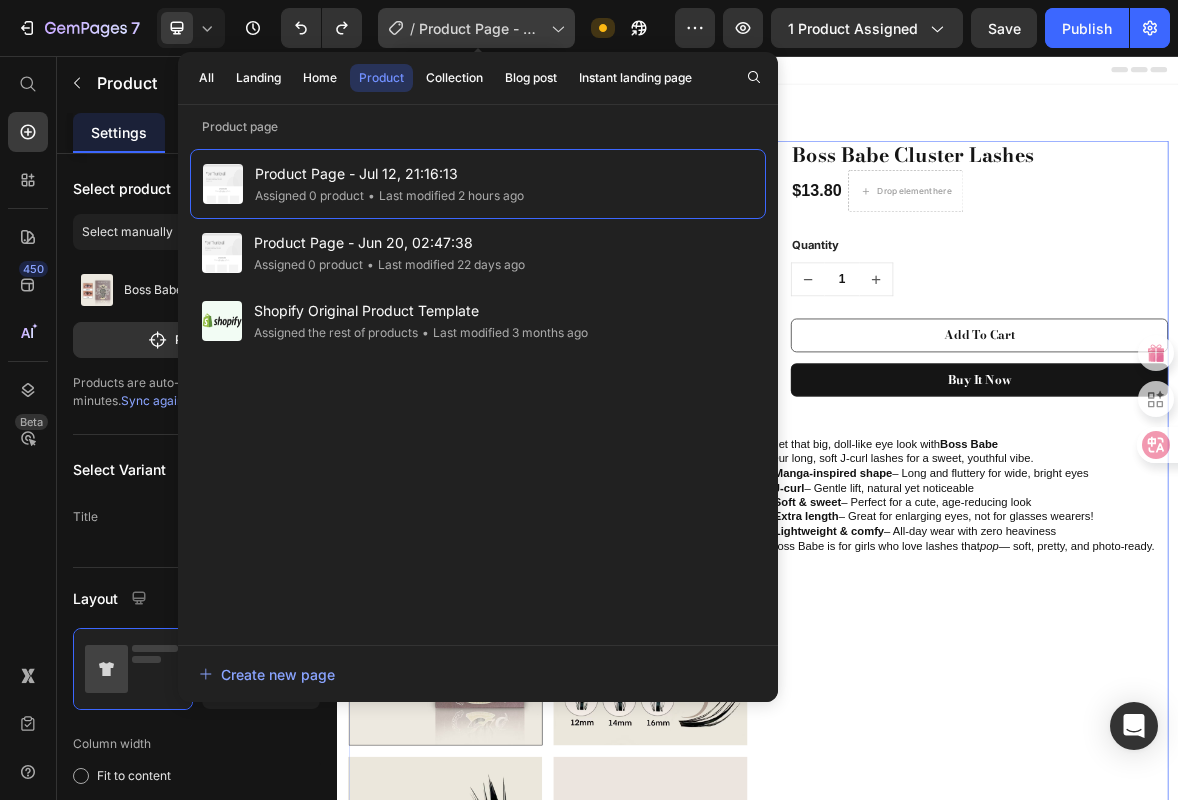 click on "/  Product Page - Jul 12, 21:16:13" 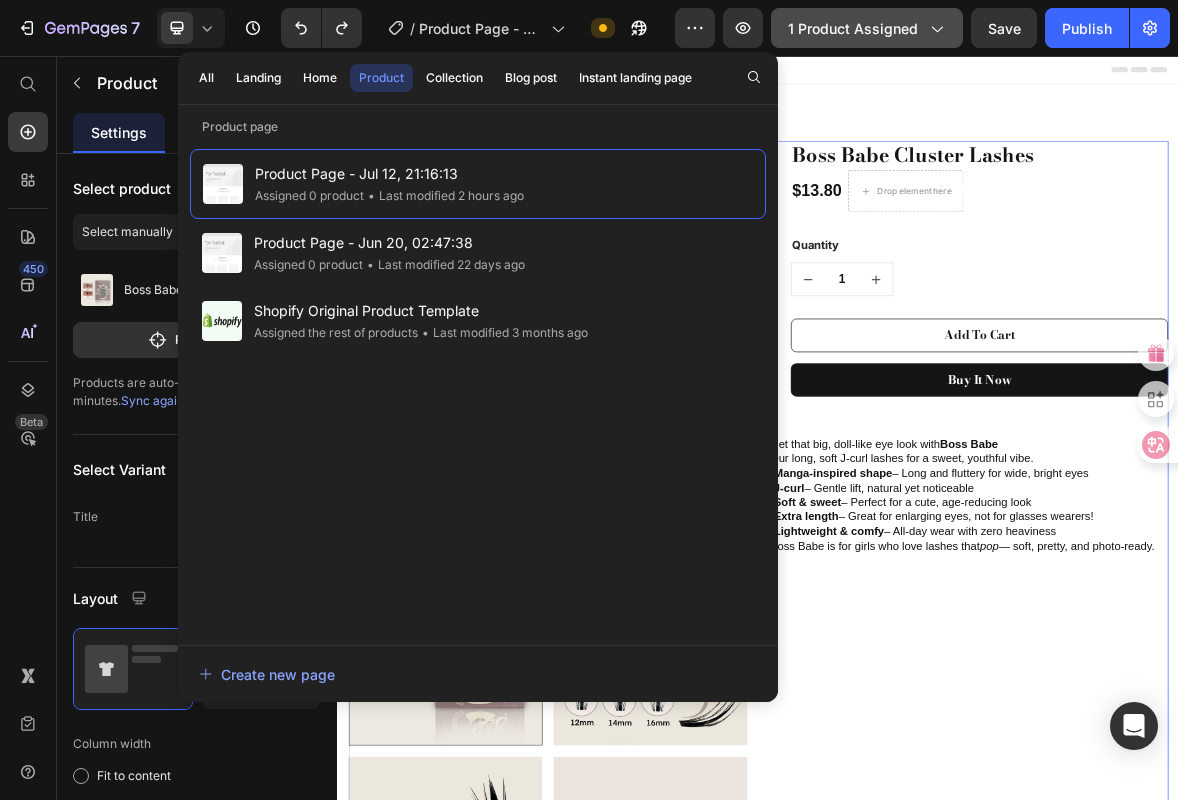 click on "1 product assigned" 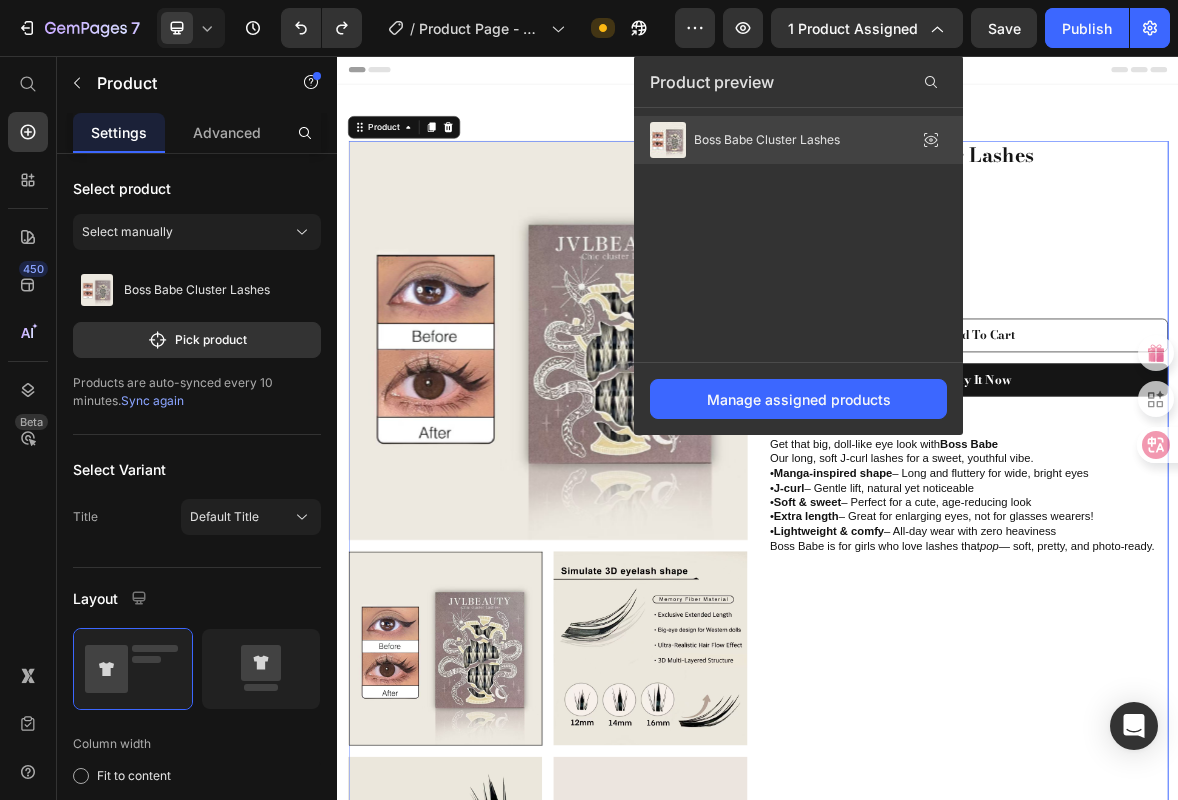 click on "Boss Babe Cluster Lashes" at bounding box center [745, 140] 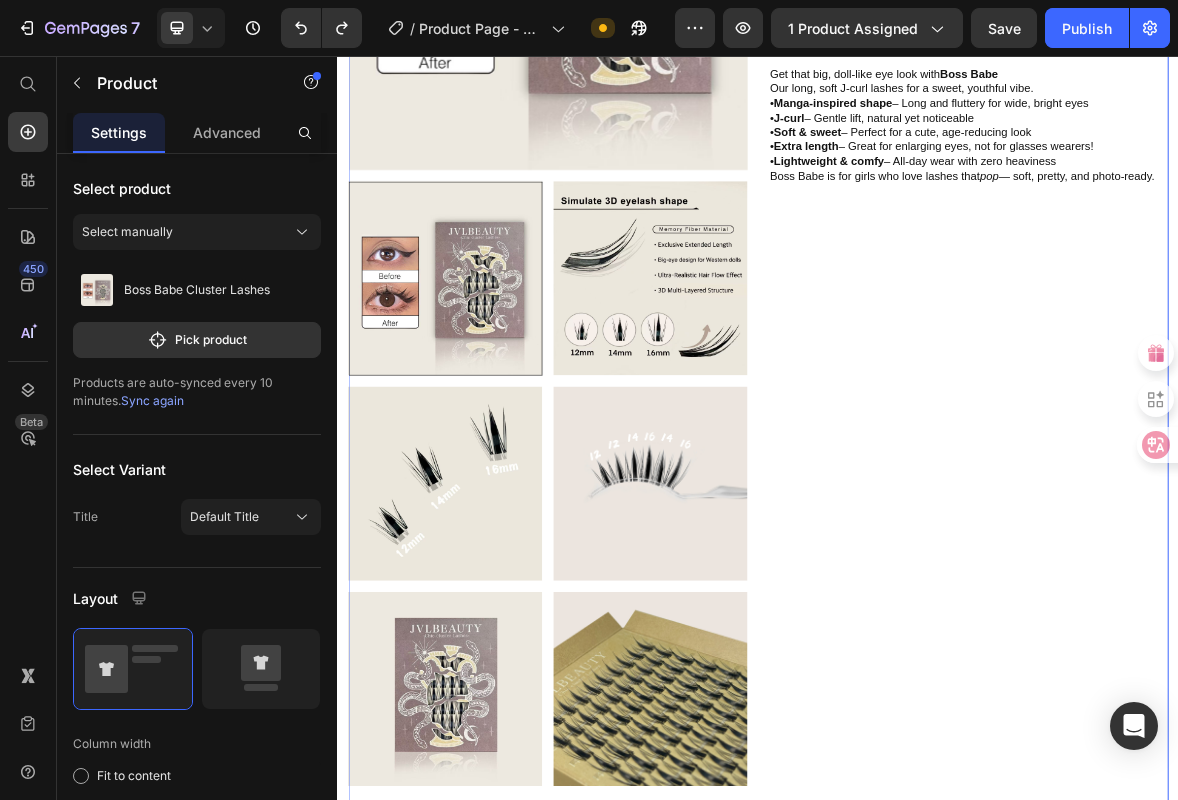 scroll, scrollTop: 0, scrollLeft: 0, axis: both 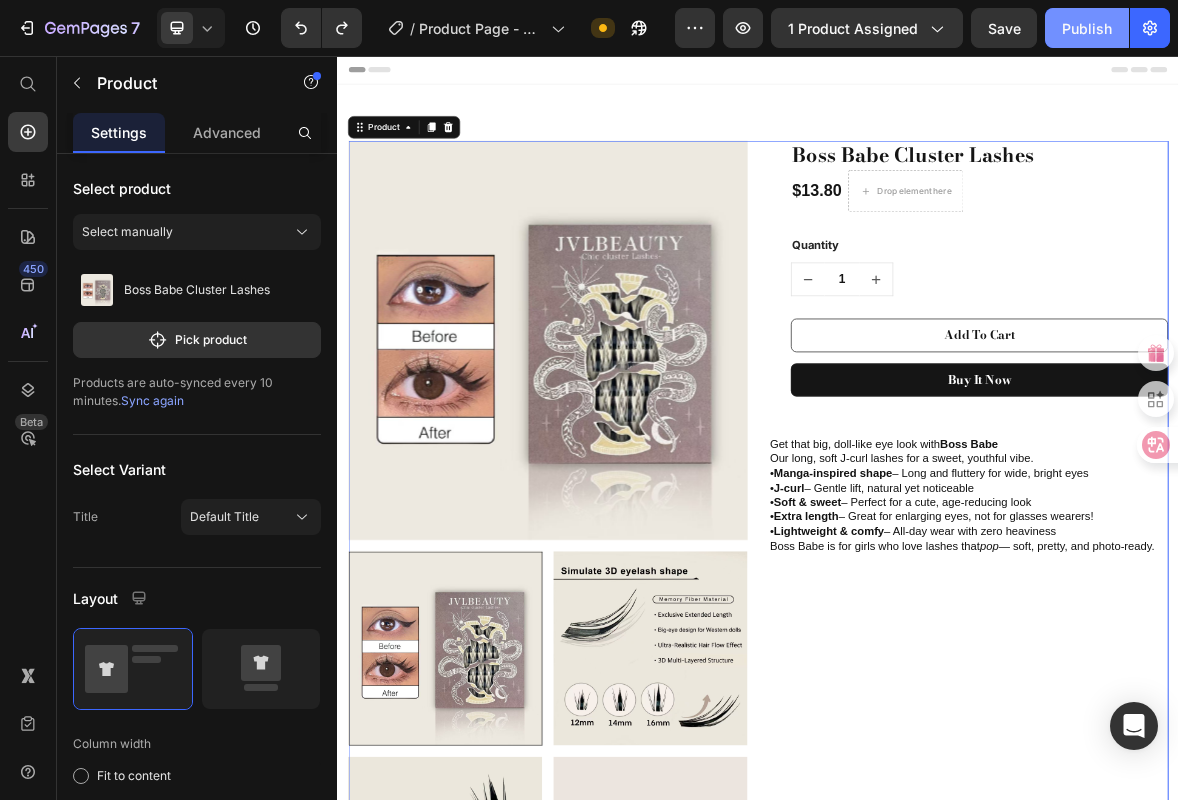 click on "Publish" at bounding box center [1087, 28] 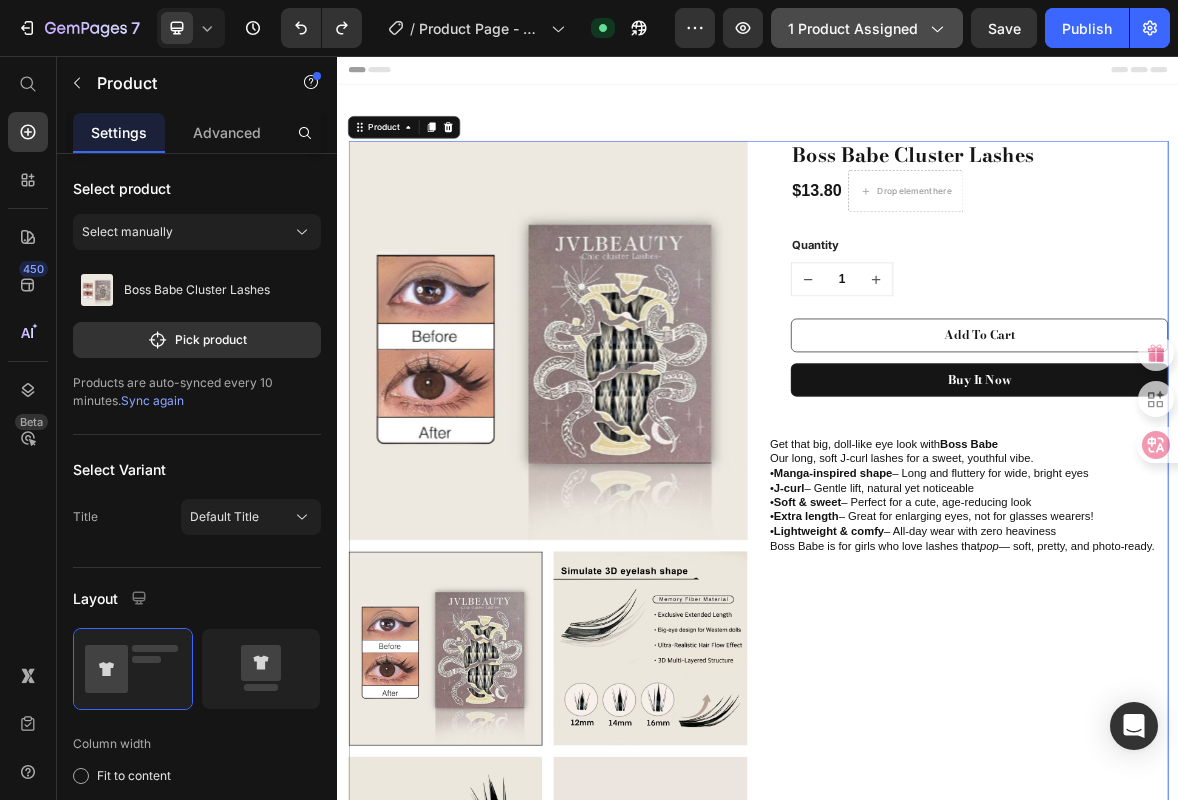 click on "1 product assigned" 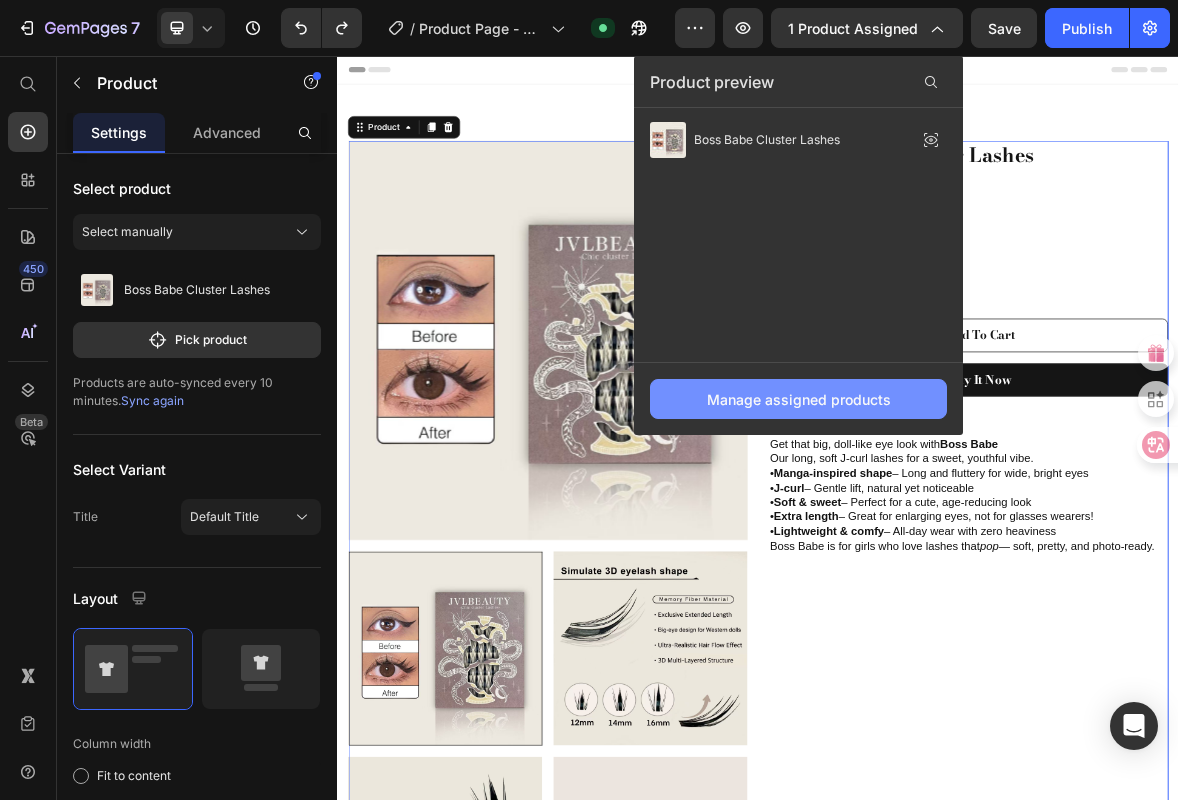 click on "Manage assigned products" at bounding box center (799, 399) 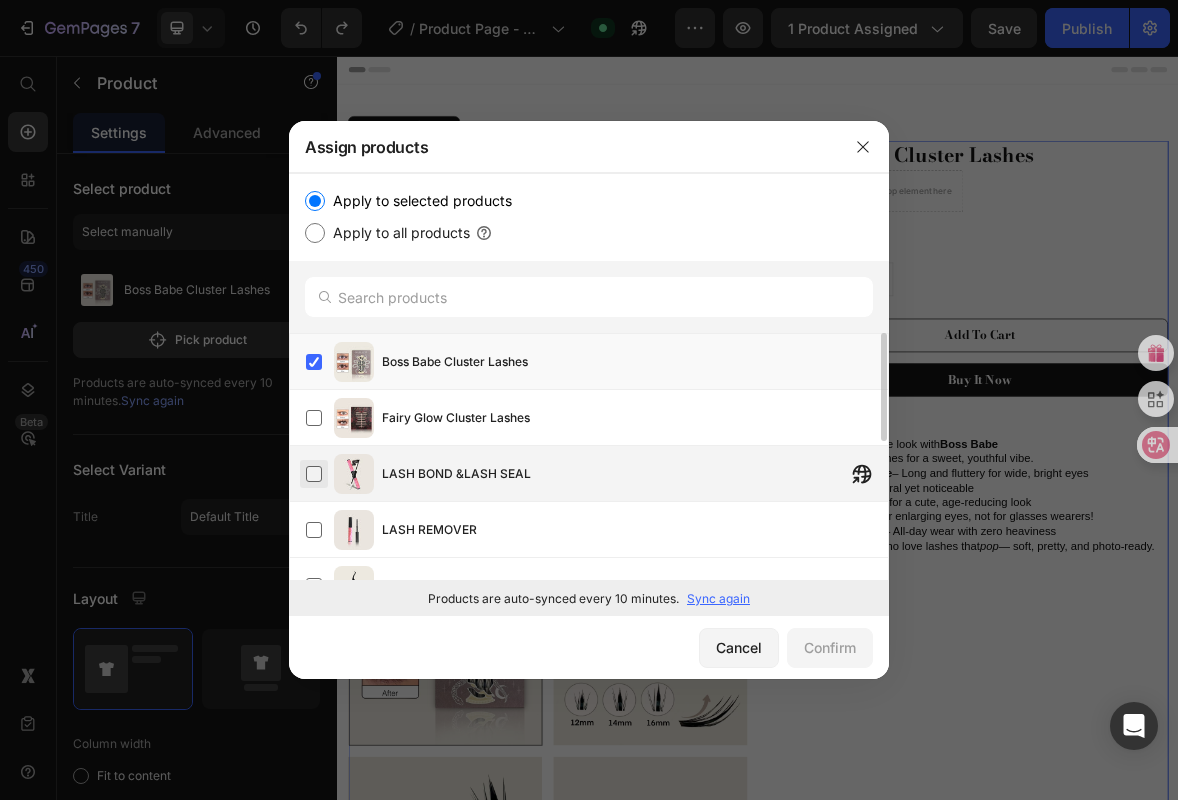 scroll, scrollTop: 206, scrollLeft: 0, axis: vertical 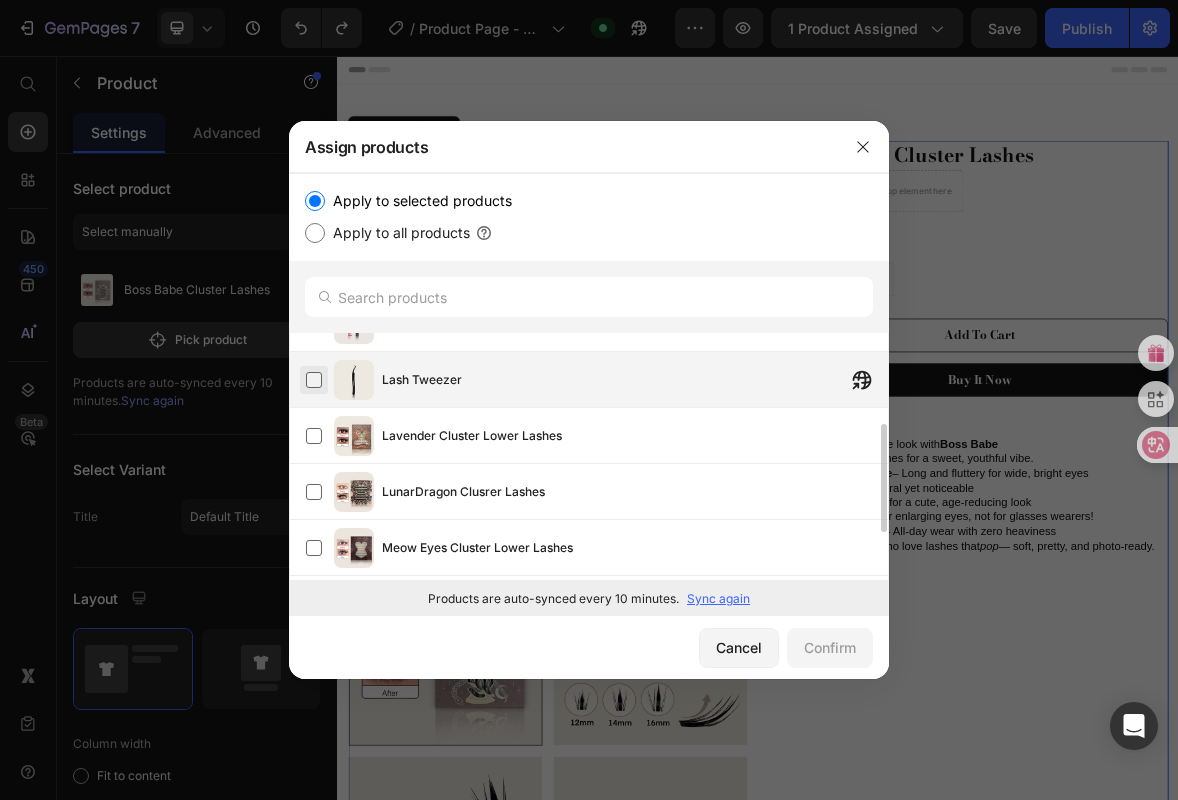 click at bounding box center [314, 380] 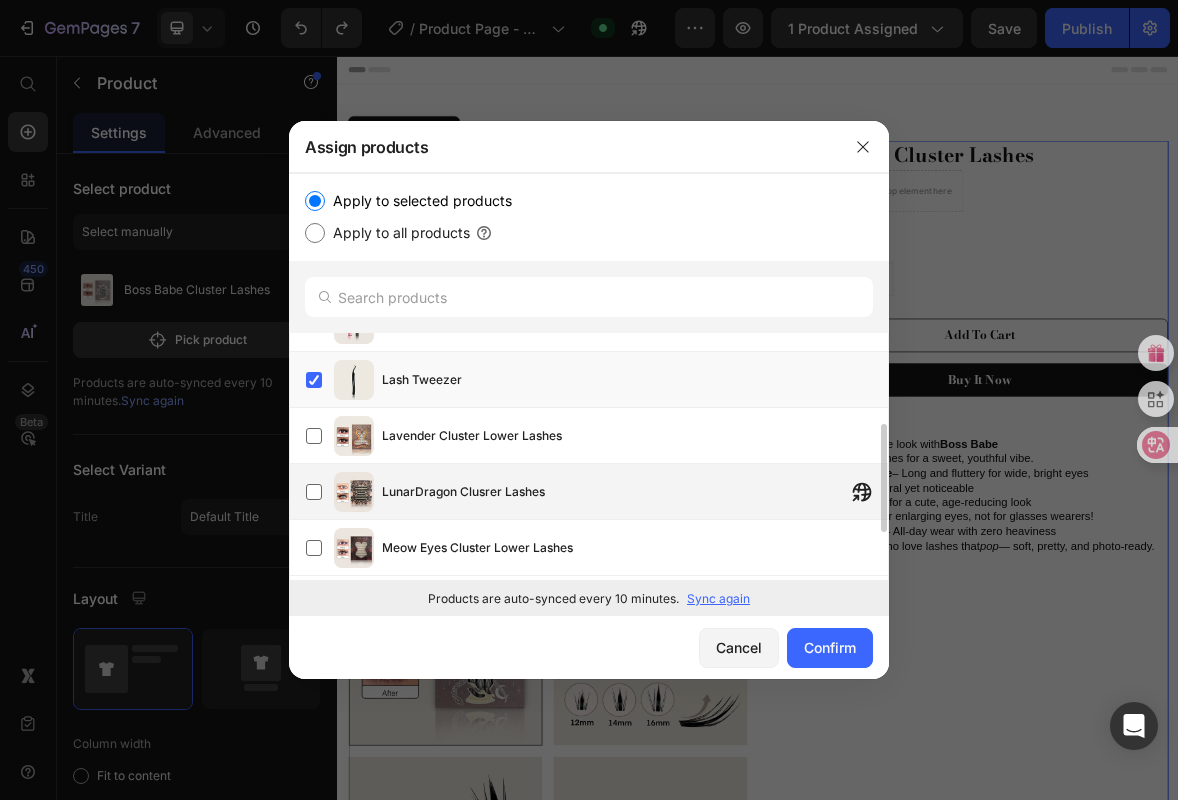scroll, scrollTop: 0, scrollLeft: 0, axis: both 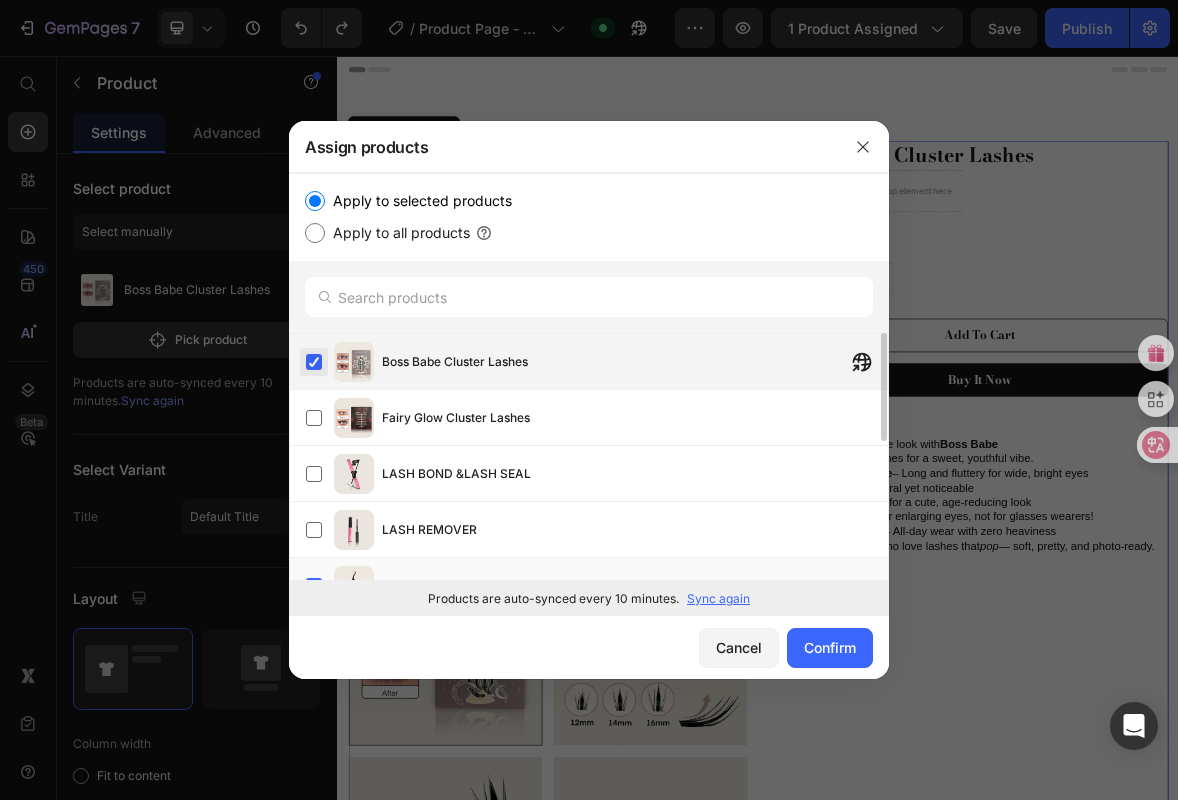 click at bounding box center (314, 362) 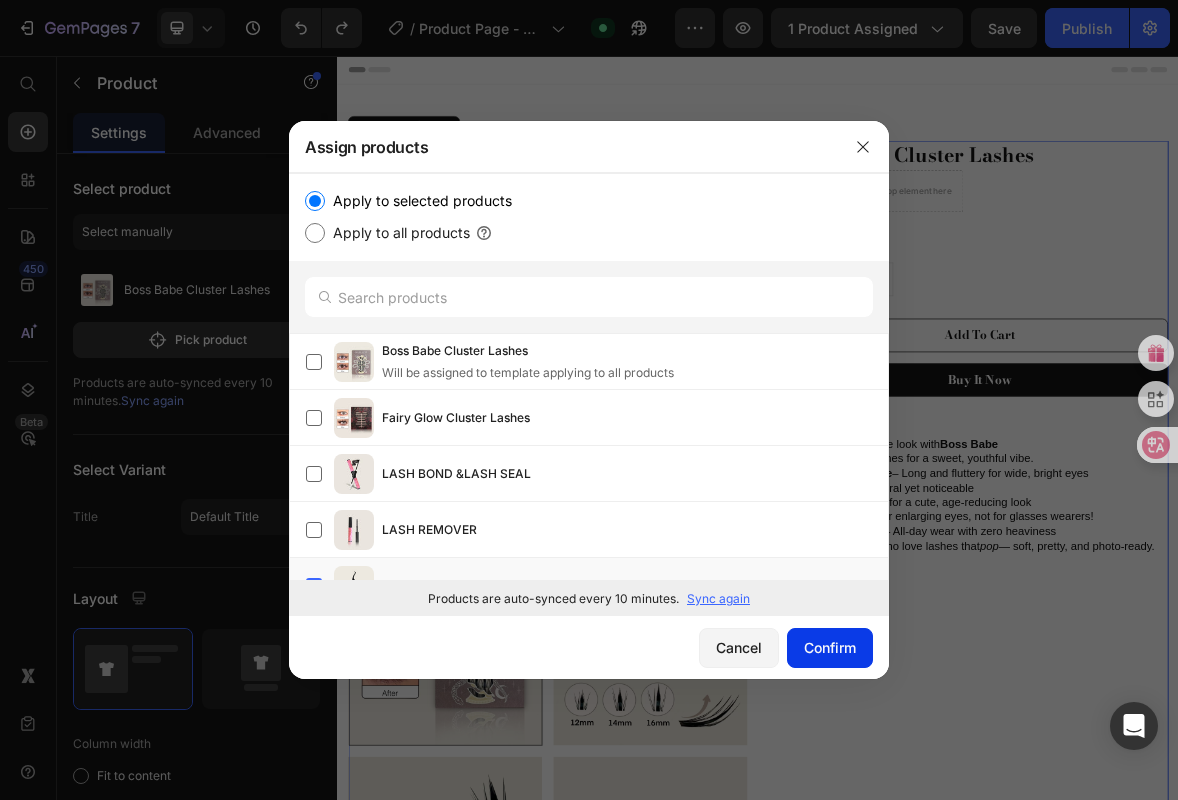 click on "Confirm" at bounding box center (830, 647) 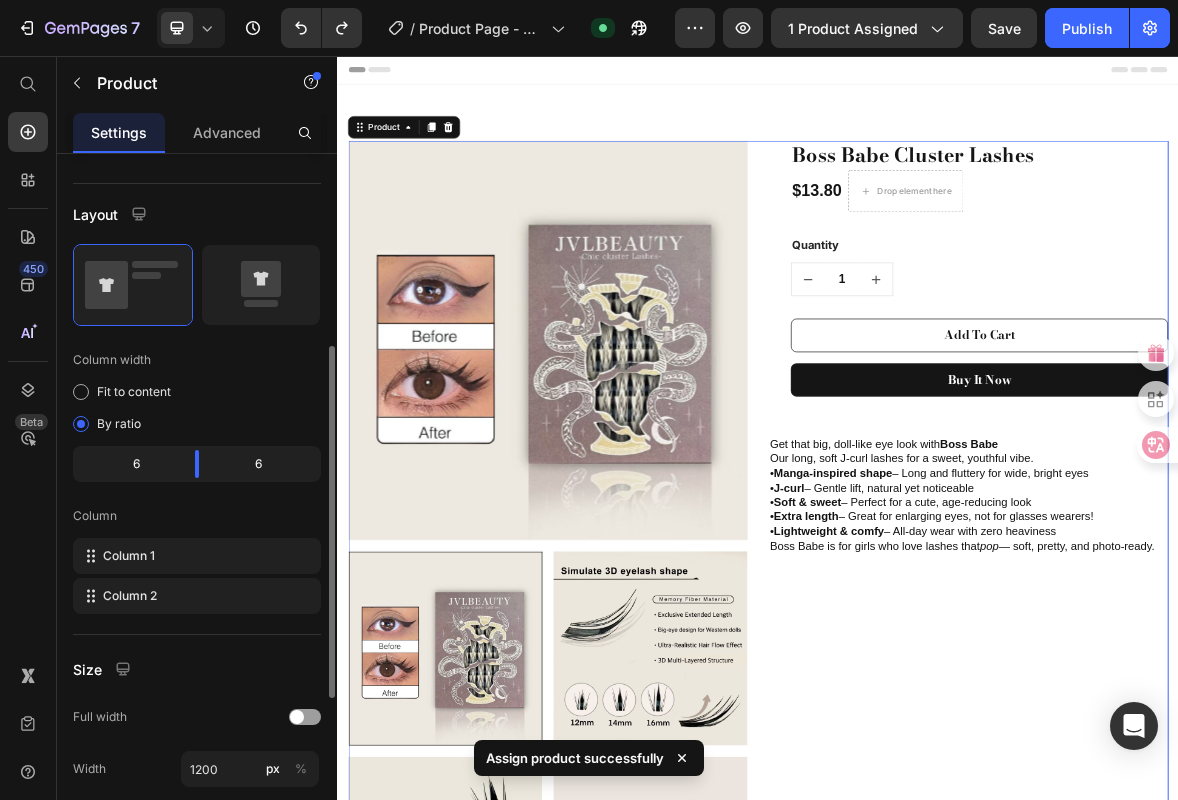 scroll, scrollTop: 0, scrollLeft: 0, axis: both 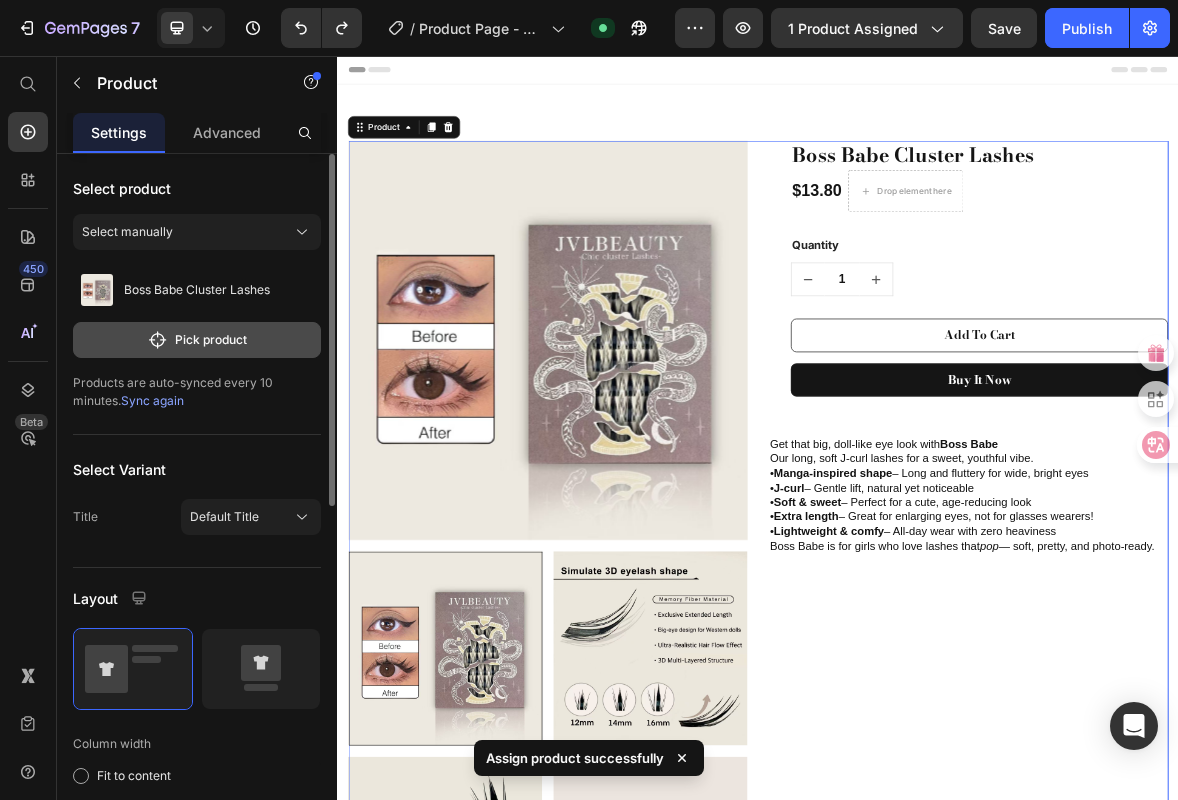 click on "Pick product" at bounding box center (197, 340) 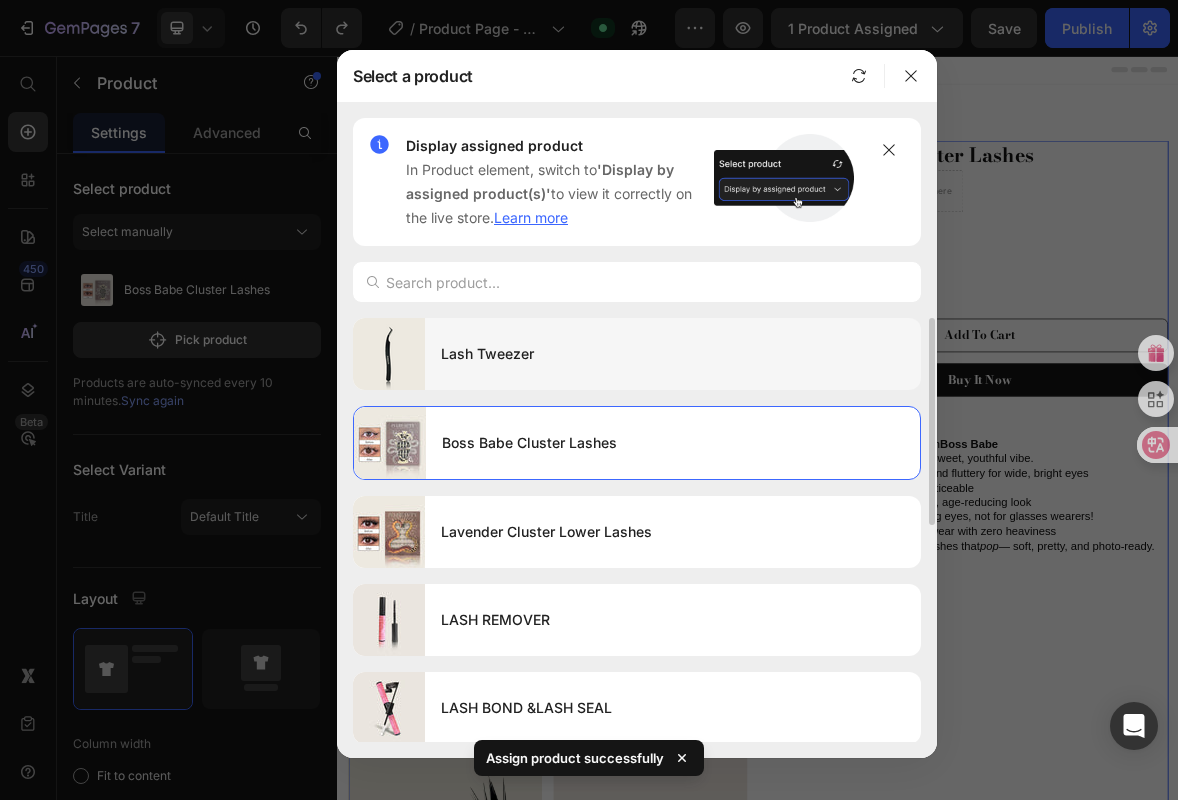 click on "Lash Tweezer" at bounding box center (673, 354) 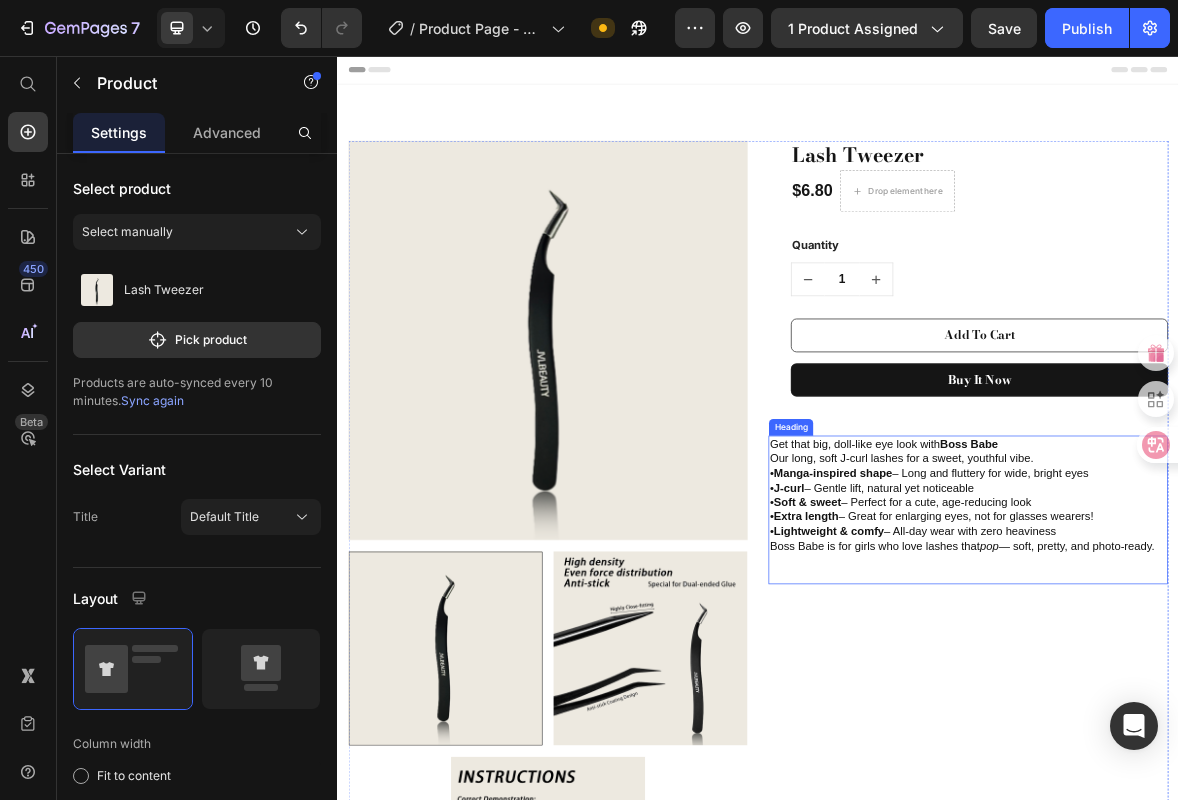 click on "Get that big, doll-like eye look with  Boss Babe   Our long, soft J-curl lashes for a sweet, youthful vibe. •  Manga-inspired shape  – Long and fluttery for wide, bright eyes •  J-curl  – Gentle lift, natural yet noticeable •  Soft & sweet  – Perfect for a cute, age-reducing look •  Extra length  – Great for enlarging eyes, not for glasses wearers! •  Lightweight & comfy  – All-day wear with zero heaviness Boss Babe is for girls who love lashes that  pop  — soft, pretty, and photo-ready." at bounding box center [1237, 704] 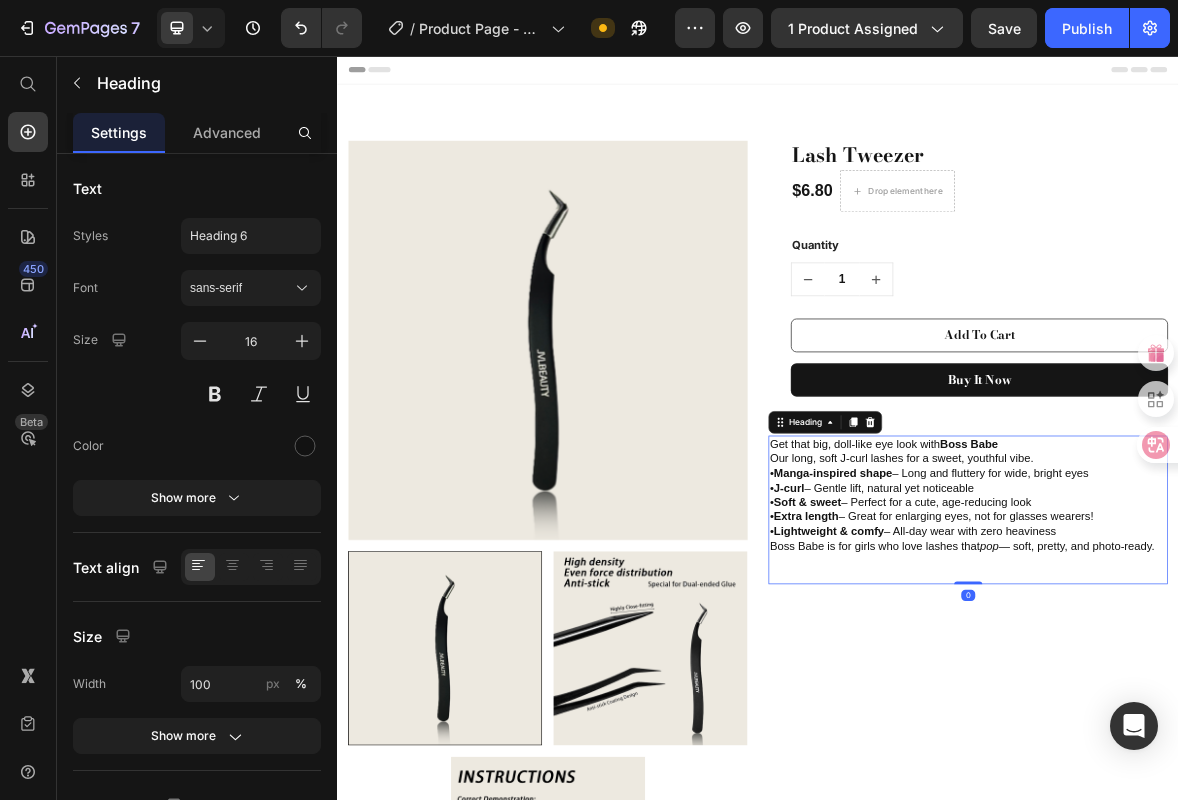 click on "Get that big, doll-like eye look with  Boss Babe   Our long, soft J-curl lashes for a sweet, youthful vibe. •  Manga-inspired shape  – Long and fluttery for wide, bright eyes •  J-curl  – Gentle lift, natural yet noticeable •  Soft & sweet  – Perfect for a cute, age-reducing look •  Extra length  – Great for enlarging eyes, not for glasses wearers! •  Lightweight & comfy  – All-day wear with zero heaviness Boss Babe is for girls who love lashes that  pop  — soft, pretty, and photo-ready." at bounding box center [1237, 704] 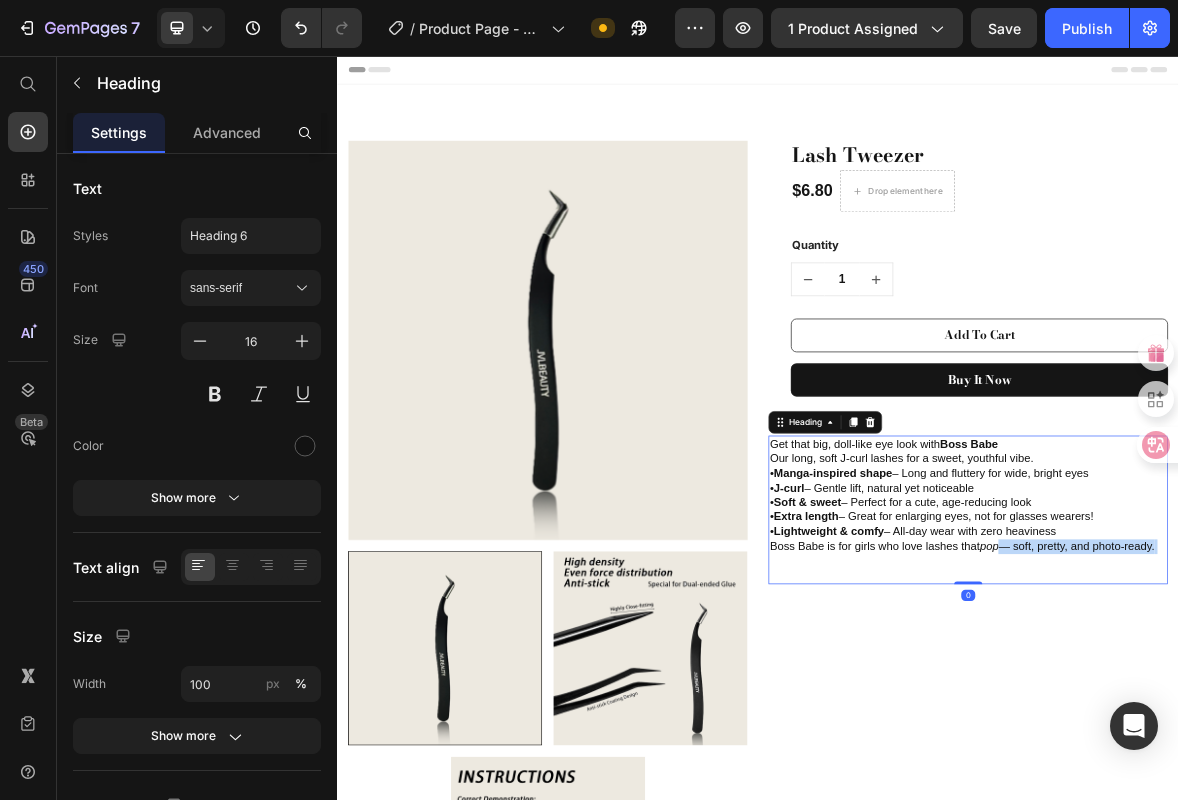 click on "Get that big, doll-like eye look with  Boss Babe   Our long, soft J-curl lashes for a sweet, youthful vibe. •  Manga-inspired shape  – Long and fluttery for wide, bright eyes •  J-curl  – Gentle lift, natural yet noticeable •  Soft & sweet  – Perfect for a cute, age-reducing look •  Extra length  – Great for enlarging eyes, not for glasses wearers! •  Lightweight & comfy  – All-day wear with zero heaviness Boss Babe is for girls who love lashes that  pop  — soft, pretty, and photo-ready." at bounding box center (1237, 704) 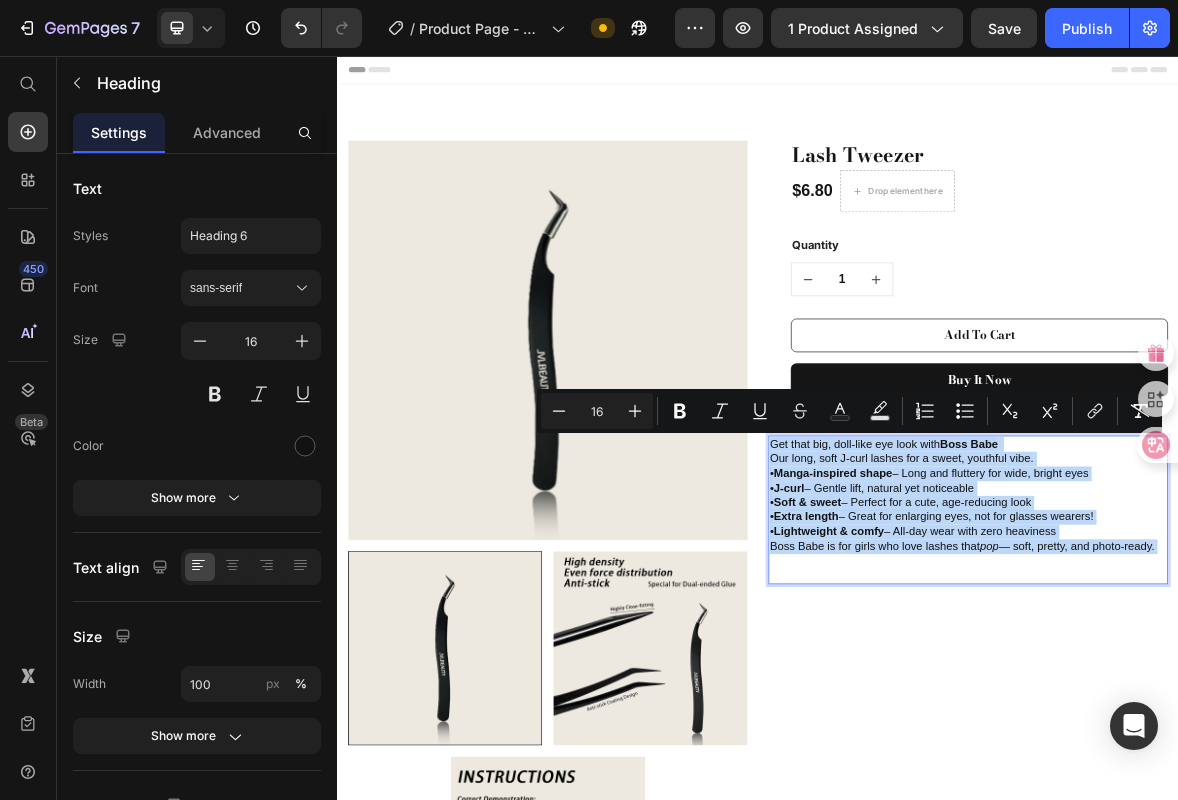 drag, startPoint x: 1058, startPoint y: 778, endPoint x: 957, endPoint y: 610, distance: 196.02296 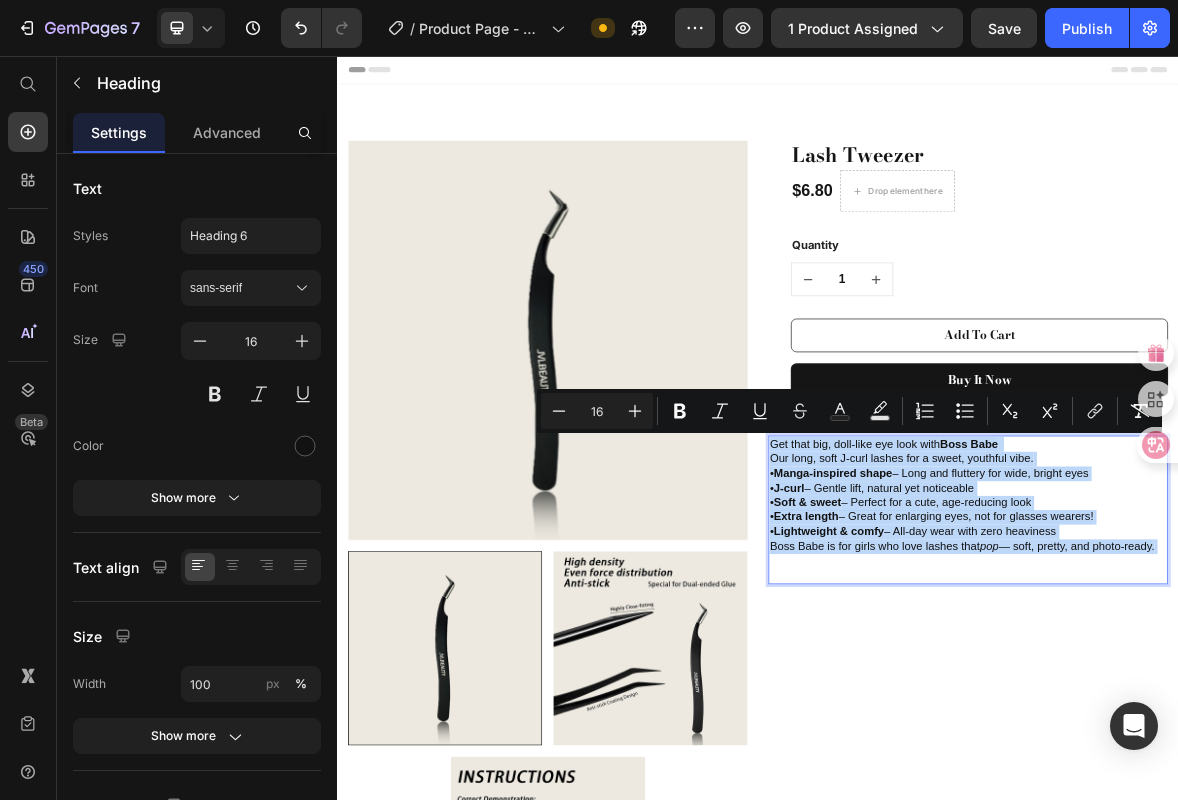 click on "Get that big, doll-like eye look with  Boss Babe   Our long, soft J-curl lashes for a sweet, youthful vibe. •  Manga-inspired shape  – Long and fluttery for wide, bright eyes •  J-curl  – Gentle lift, natural yet noticeable •  Soft & sweet  – Perfect for a cute, age-reducing look •  Extra length  – Great for enlarging eyes, not for glasses wearers! •  Lightweight & comfy  – All-day wear with zero heaviness Boss Babe is for girls who love lashes that  pop  — soft, pretty, and photo-ready." at bounding box center (1237, 704) 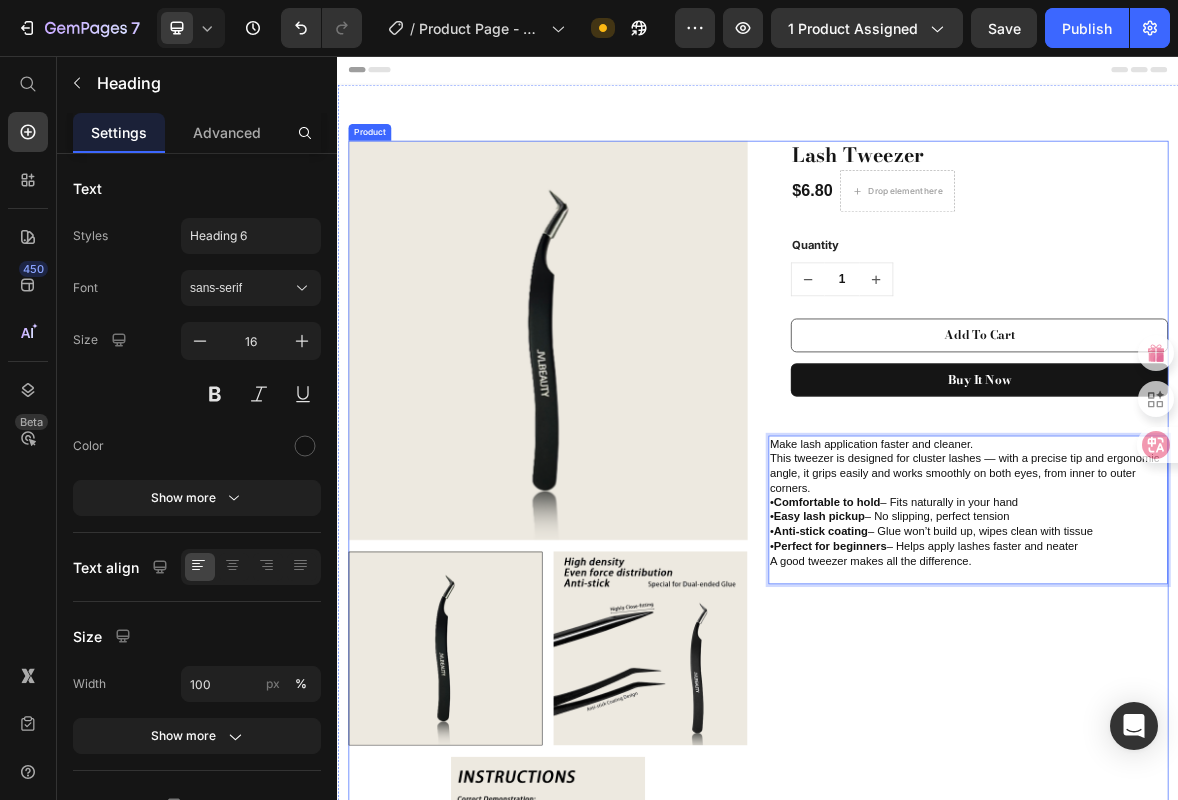 click on "Lash Tweezer (P) Title $6.80 (P) Price
Drop element here Row Quantity Text block 1 (P) Quantity Add To Cart (P) Cart Button Buy it now (P) Dynamic Checkout Row Make lash application faster and cleaner. This tweezer is designed for cluster lashes — with a precise tip and ergonomic angle, it grips easily and works smoothly on both eyes, from inner to outer corners. •  Comfortable to hold  – Fits naturally in your hand •  Easy lash pickup  – No slipping, perfect tension •  Anti-stick coating  – Glue won’t build up, wipes clean with tissue •  Perfect for beginners  – Helps apply lashes faster and neater A good tweezer makes all the difference.   Heading   0" at bounding box center (1237, 763) 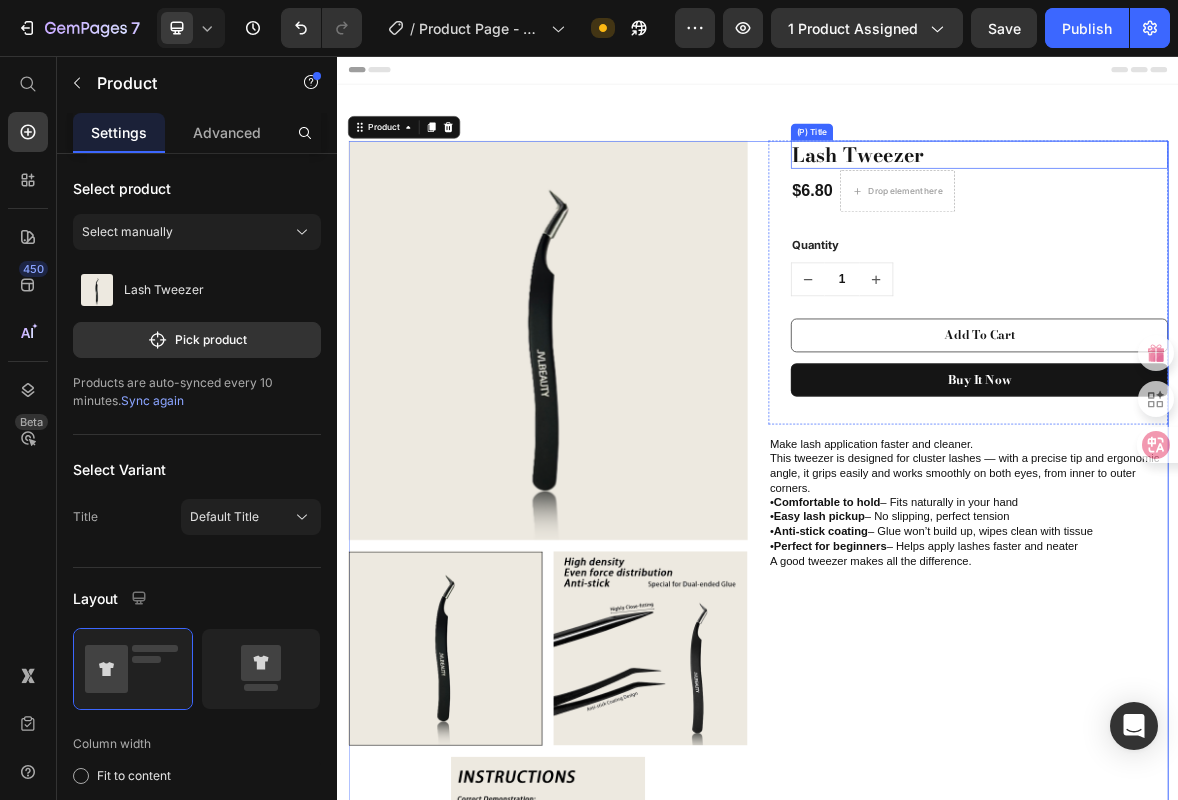 click on "Lash Tweezer" at bounding box center [1253, 197] 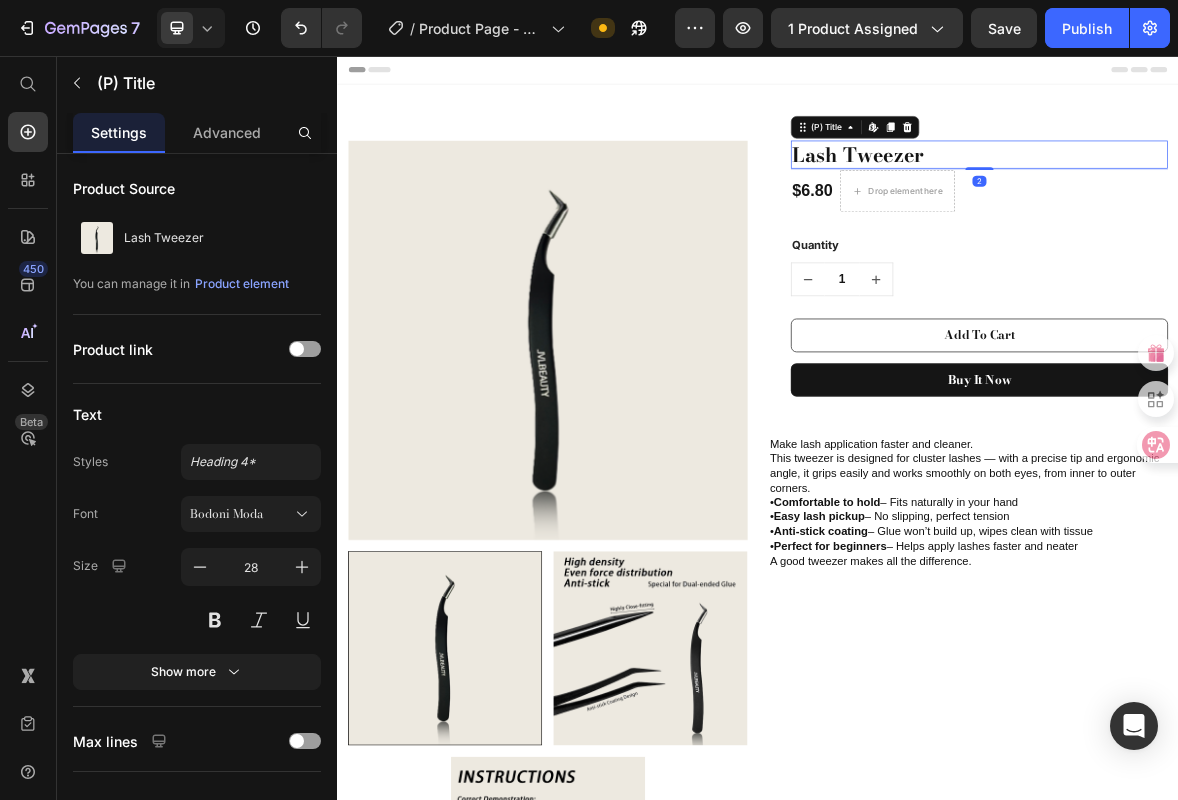 click on "Lash Tweezer" at bounding box center [1253, 197] 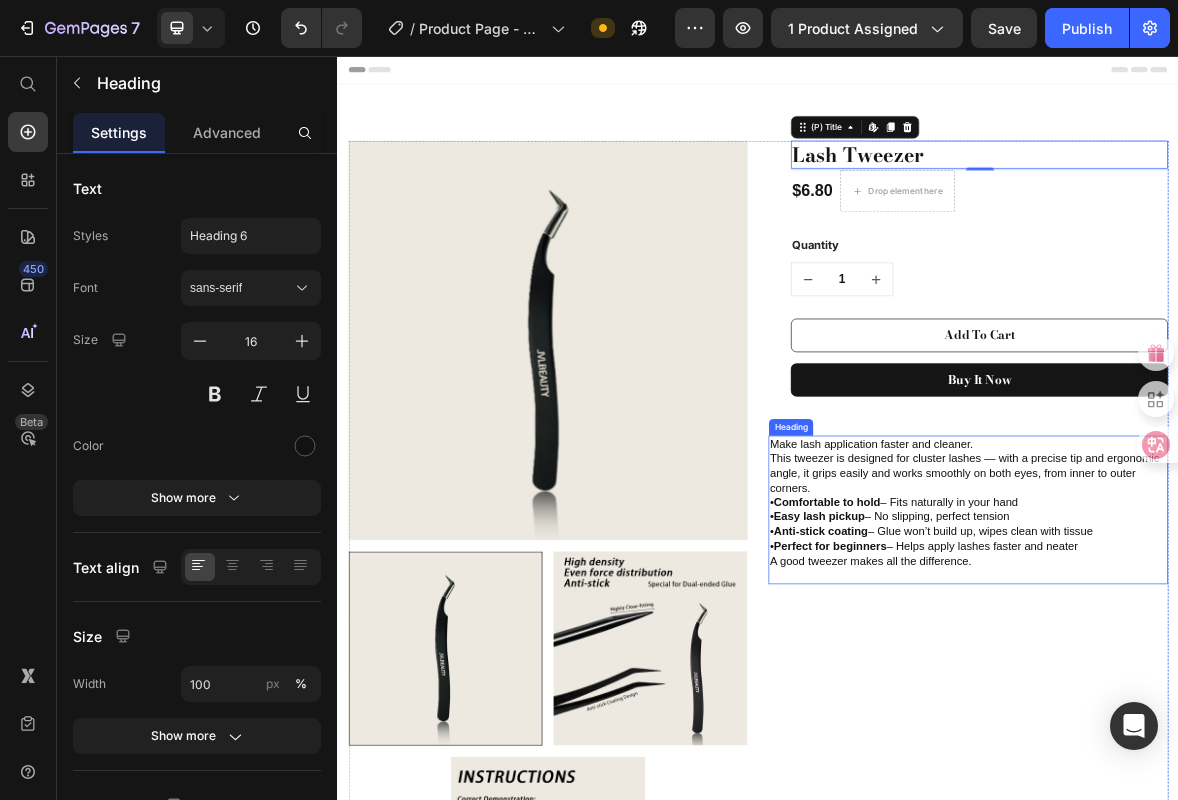 click on "Make lash application faster and cleaner. This tweezer is designed for cluster lashes — with a precise tip and ergonomic angle, it grips easily and works smoothly on both eyes, from inner to outer corners. •  Comfortable to hold  – Fits naturally in your hand •  Easy lash pickup  – No slipping, perfect tension •  Anti-stick coating  – Glue won’t build up, wipes clean with tissue •  Perfect for beginners  – Helps apply lashes faster and neater A good tweezer makes all the difference." at bounding box center [1237, 704] 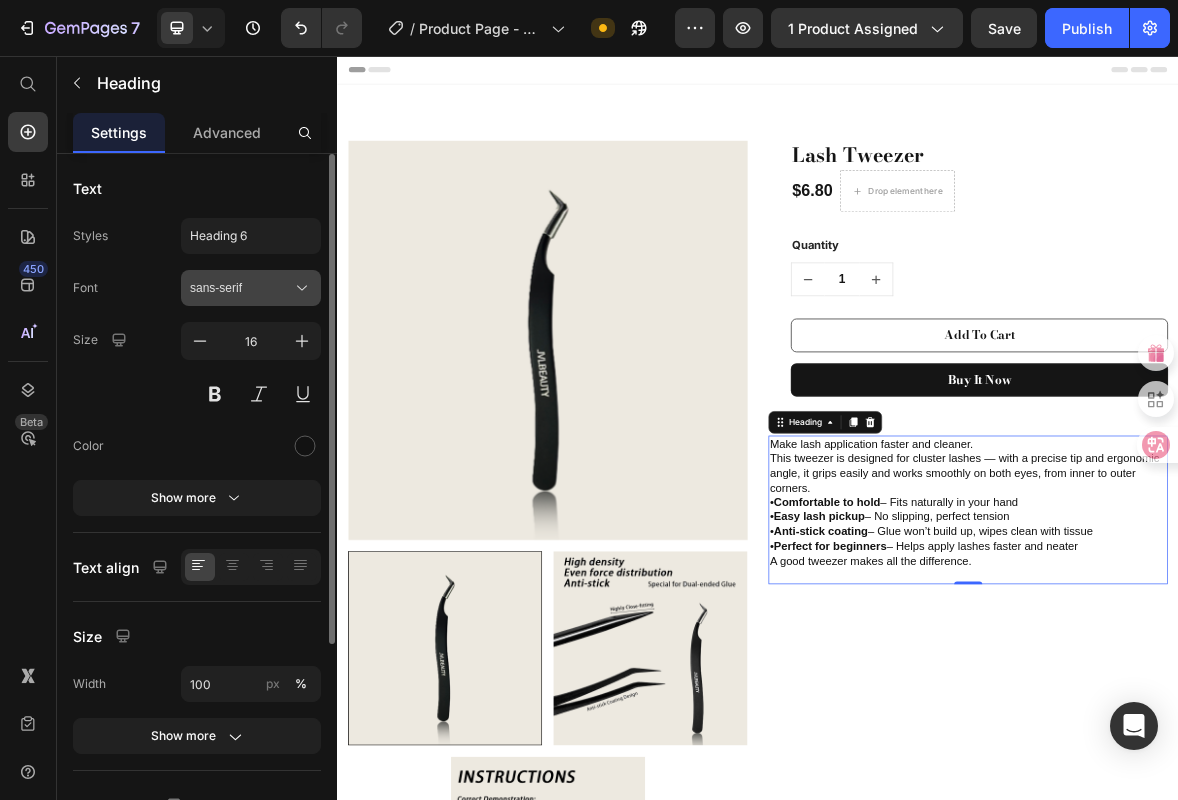 click 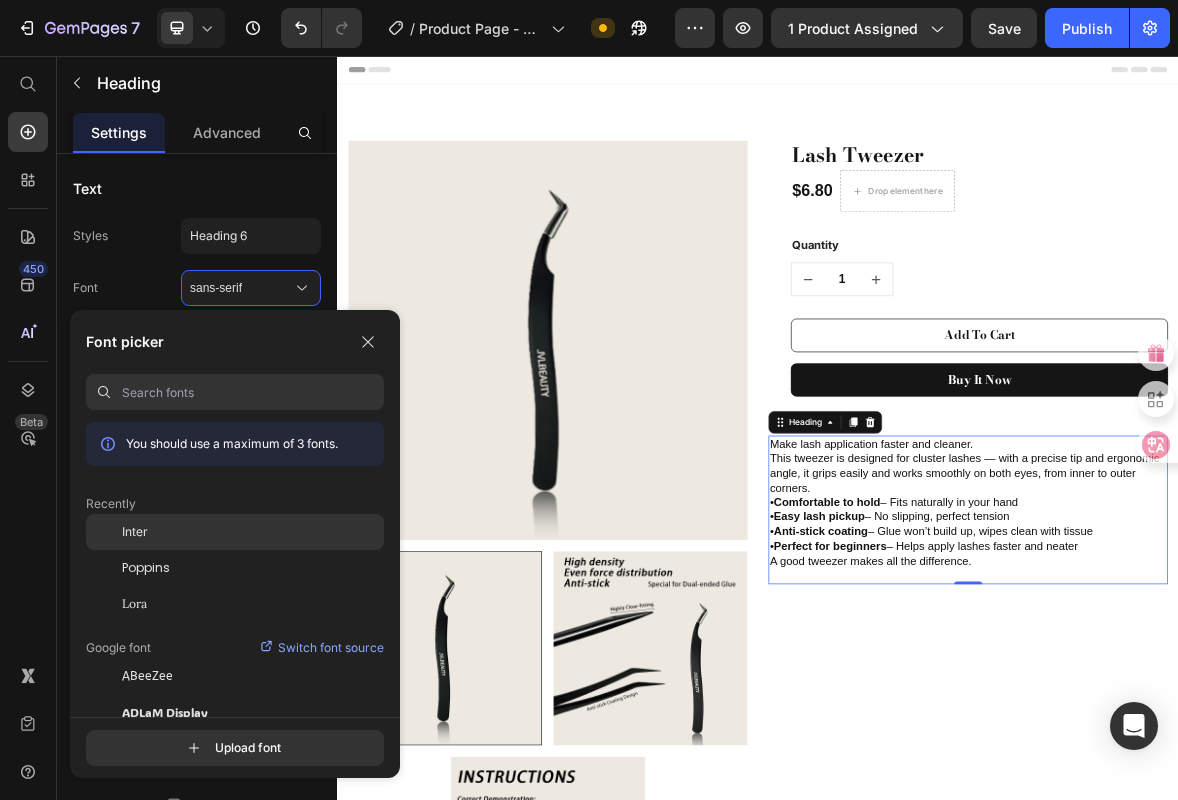 click on "Inter" 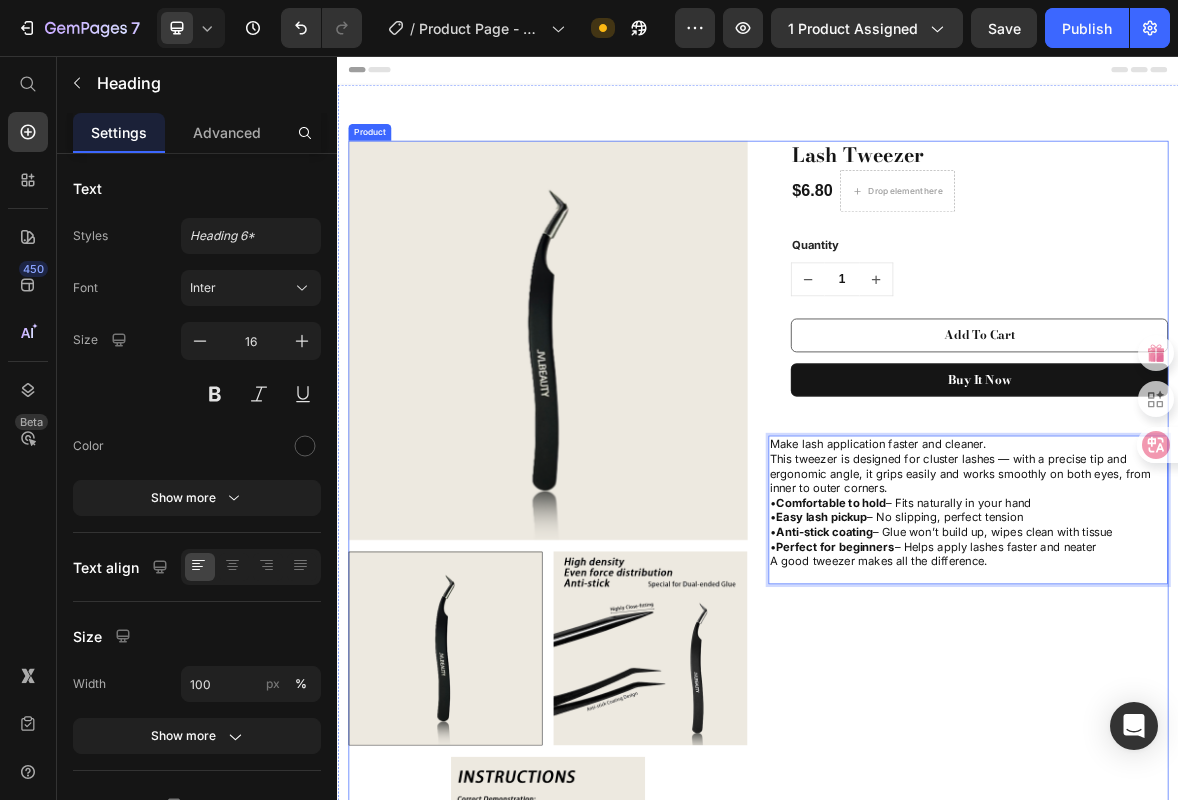 click on "Lash Tweezer (P) Title $6.80 (P) Price
Drop element here Row Quantity Text block 1 (P) Quantity Add To Cart (P) Cart Button Buy it now (P) Dynamic Checkout Row Make lash application faster and cleaner. This tweezer is designed for cluster lashes — with a precise tip and ergonomic angle, it grips easily and works smoothly on both eyes, from inner to outer corners. •  Comfortable to hold  – Fits naturally in your hand •  Easy lash pickup  – No slipping, perfect tension •  Anti-stick coating  – Glue won’t build up, wipes clean with tissue •  Perfect for beginners  – Helps apply lashes faster and neater A good tweezer makes all the difference.   Heading   0" at bounding box center [1237, 763] 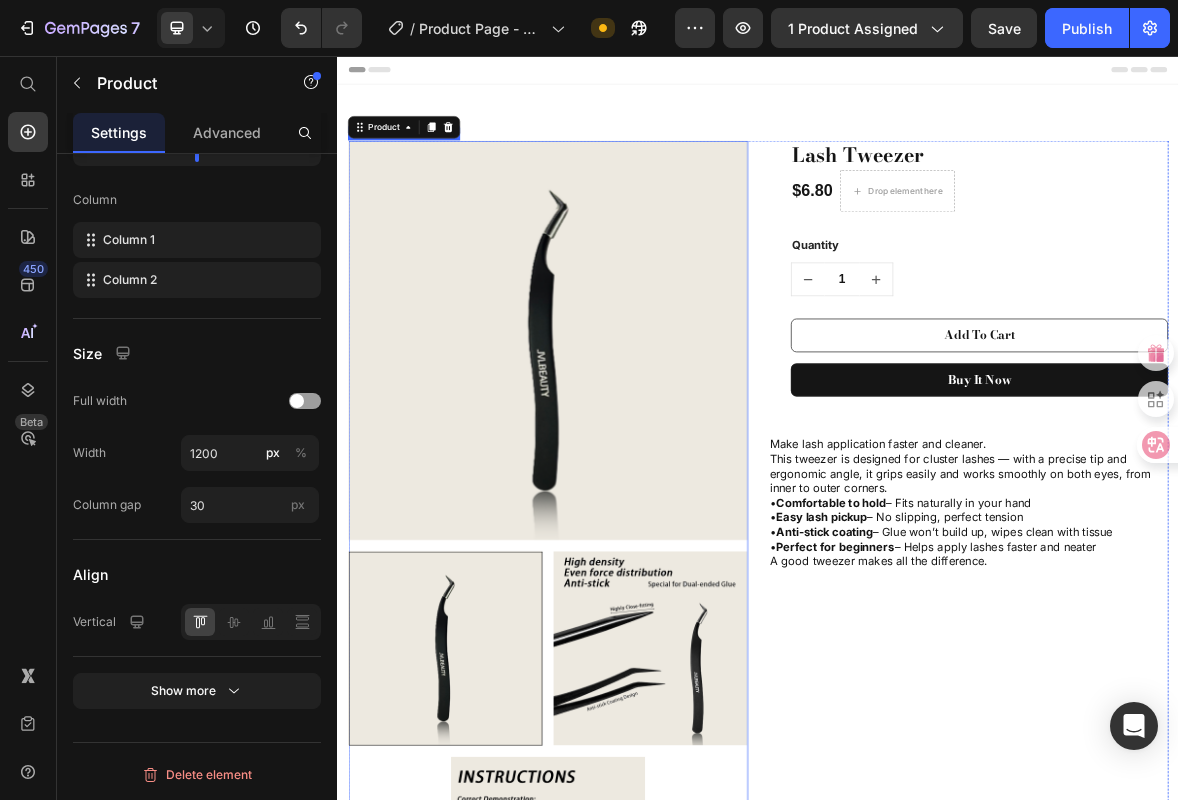 scroll, scrollTop: 696, scrollLeft: 0, axis: vertical 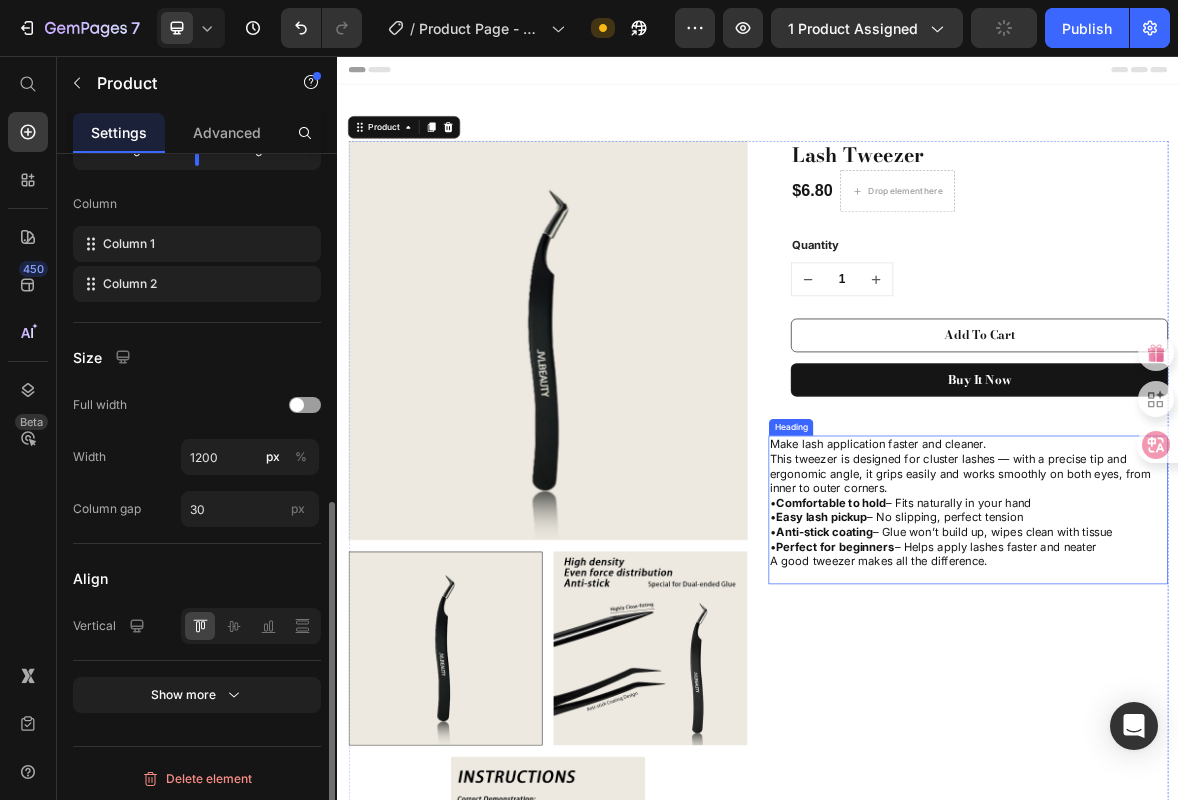 click on "Make lash application faster and cleaner. This tweezer is designed for cluster lashes — with a precise tip and ergonomic angle, it grips easily and works smoothly on both eyes, from inner to outer corners. •  Comfortable to hold  – Fits naturally in your hand •  Easy lash pickup  – No slipping, perfect tension •  Anti-stick coating  – Glue won’t build up, wipes clean with tissue •  Perfect for beginners  – Helps apply lashes faster and neater A good tweezer makes all the difference." at bounding box center [1237, 704] 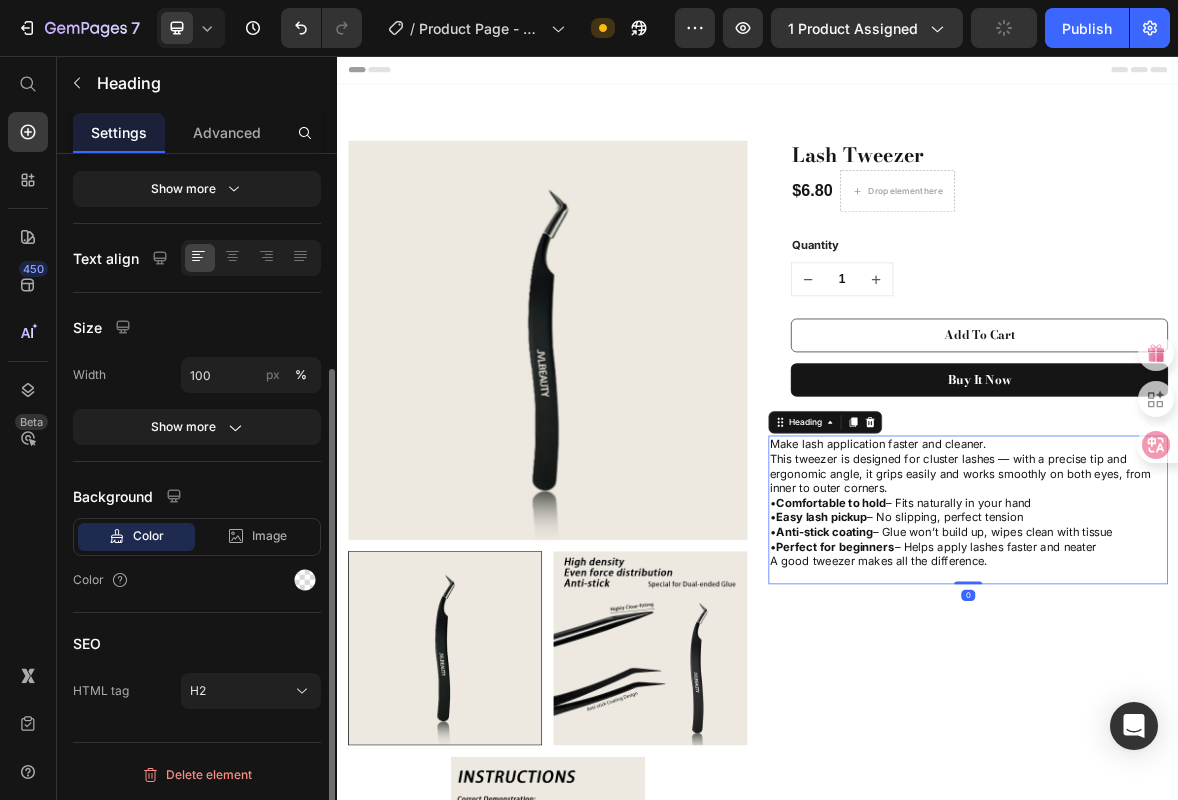 scroll, scrollTop: 0, scrollLeft: 0, axis: both 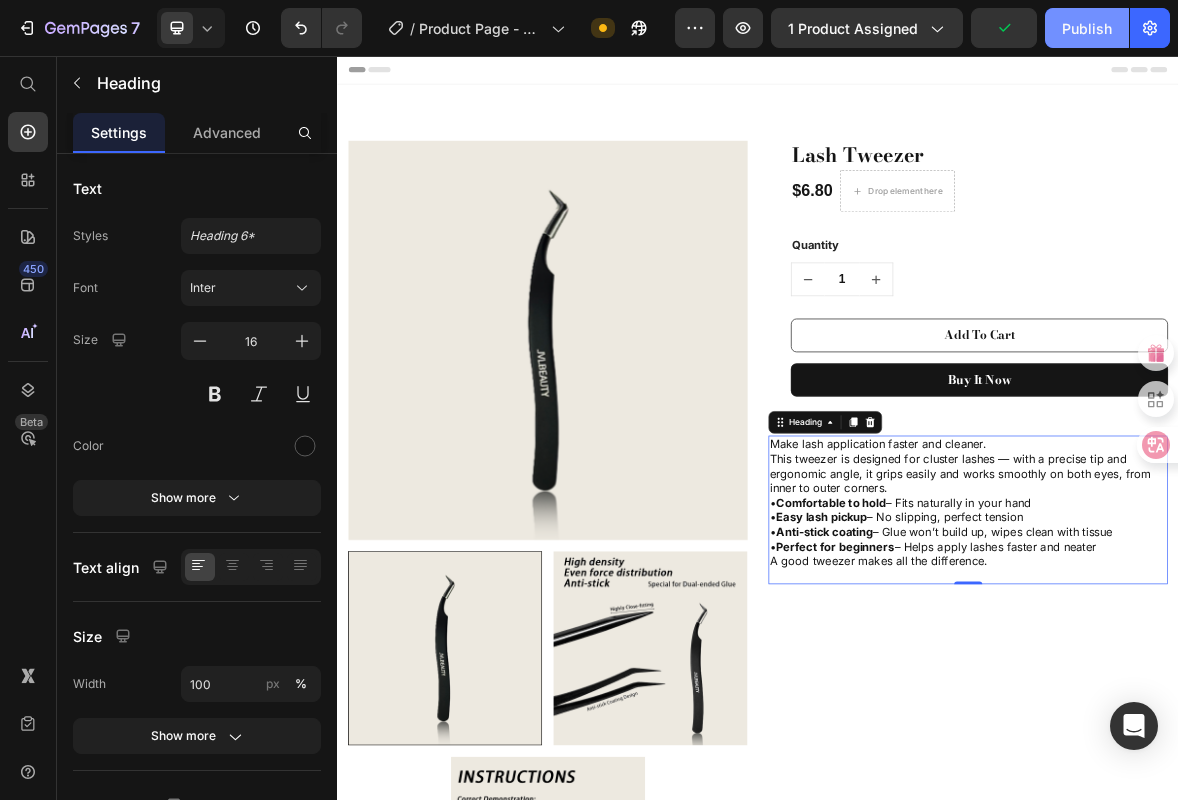 click on "Publish" 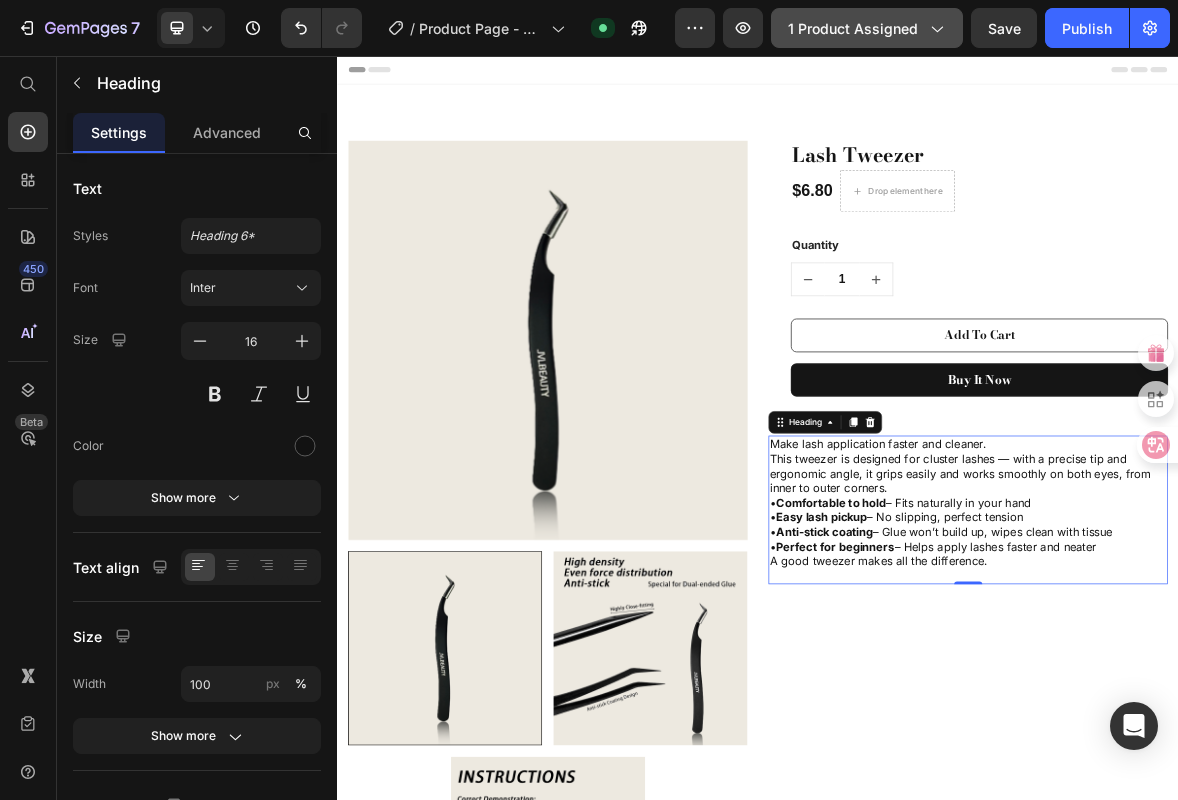 click on "1 product assigned" 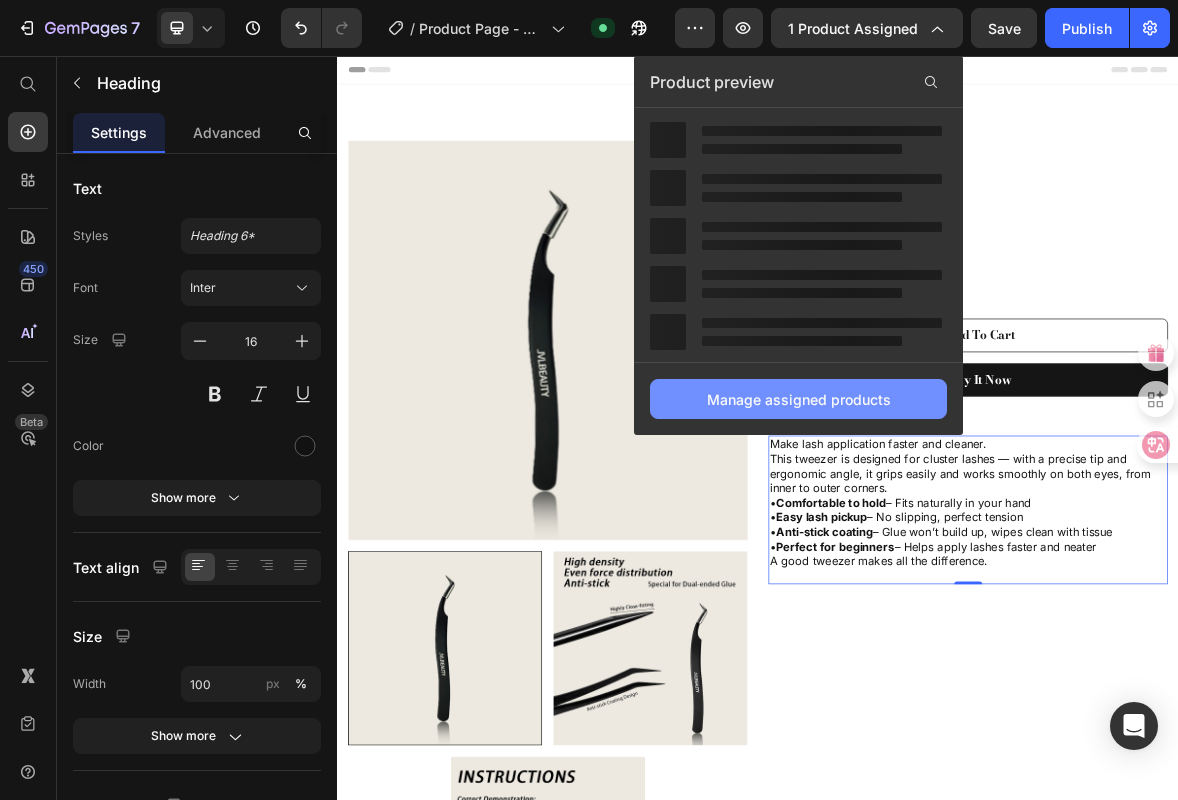click on "Manage assigned products" at bounding box center [798, 399] 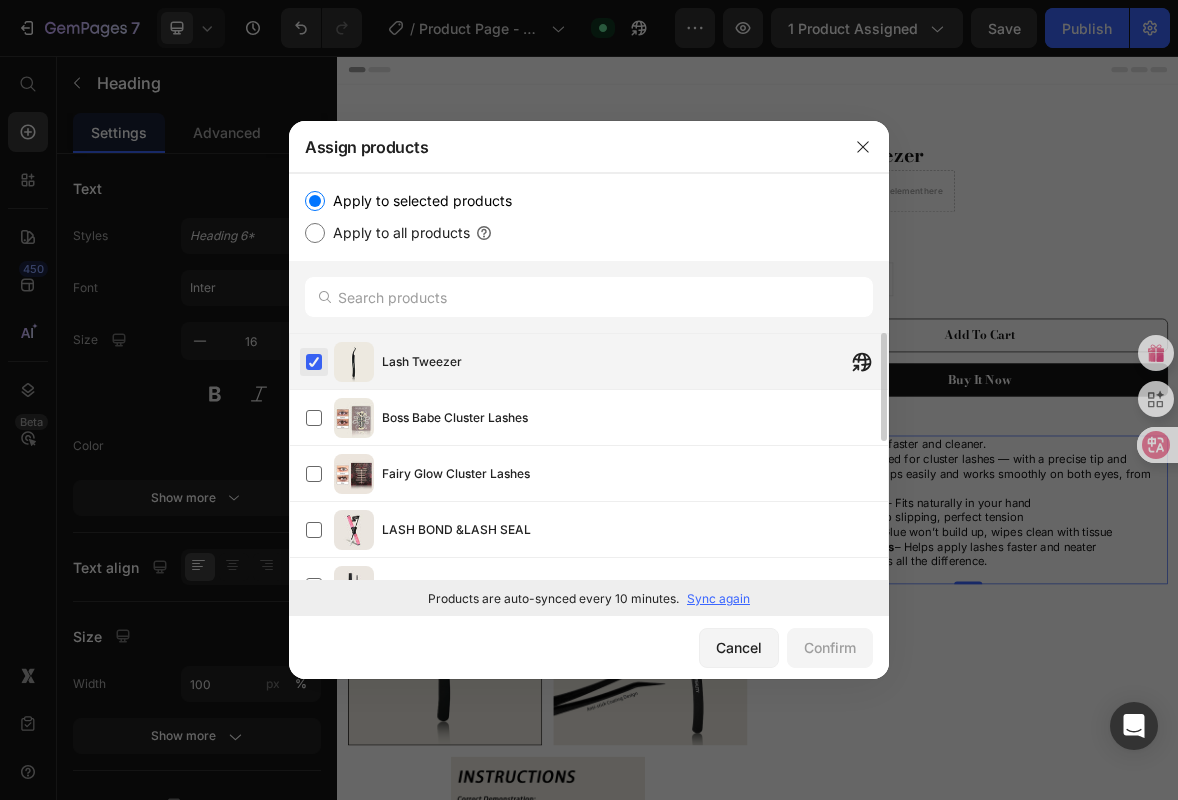 click at bounding box center (314, 362) 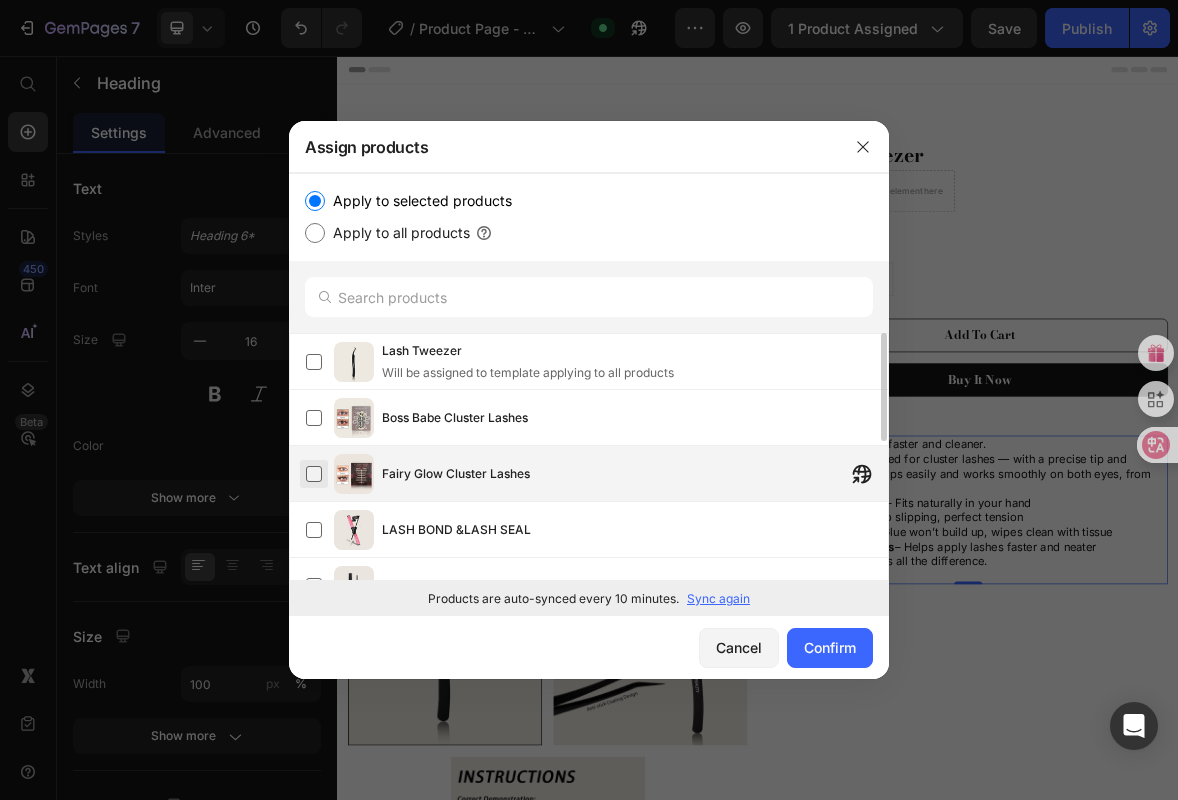 click at bounding box center [314, 474] 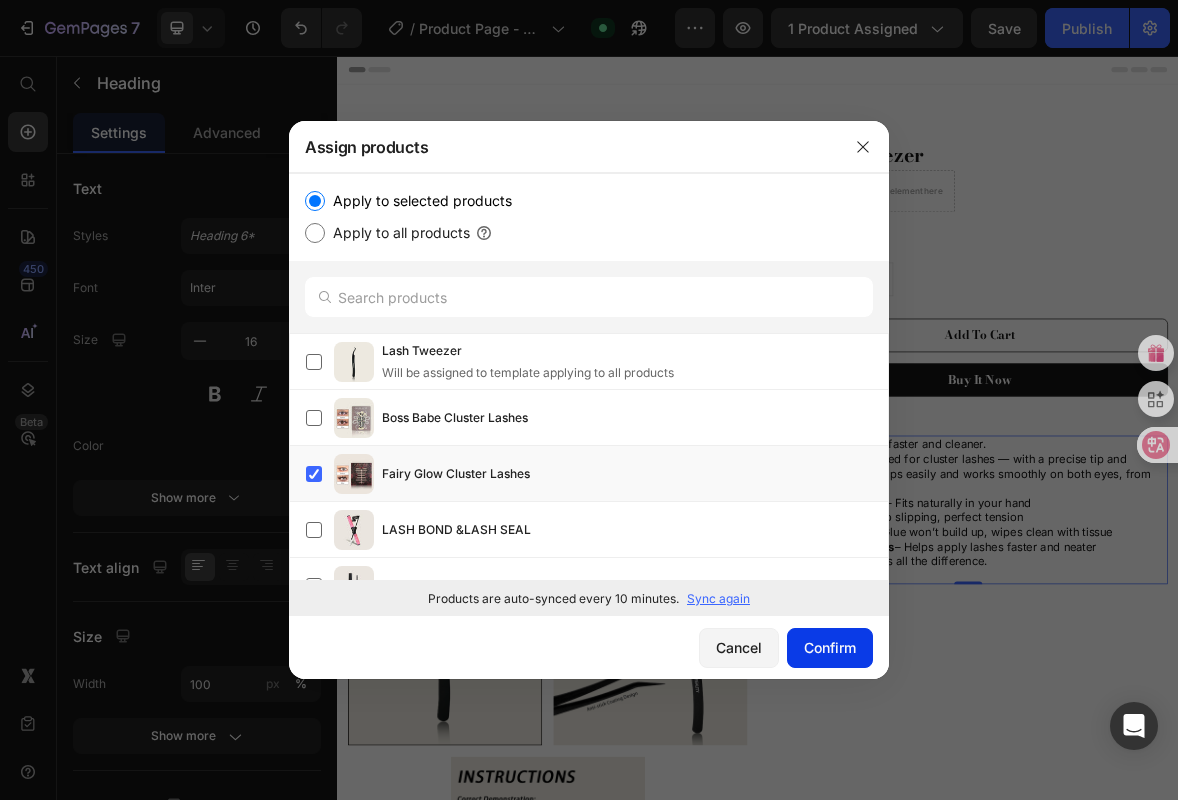 click on "Confirm" at bounding box center [830, 647] 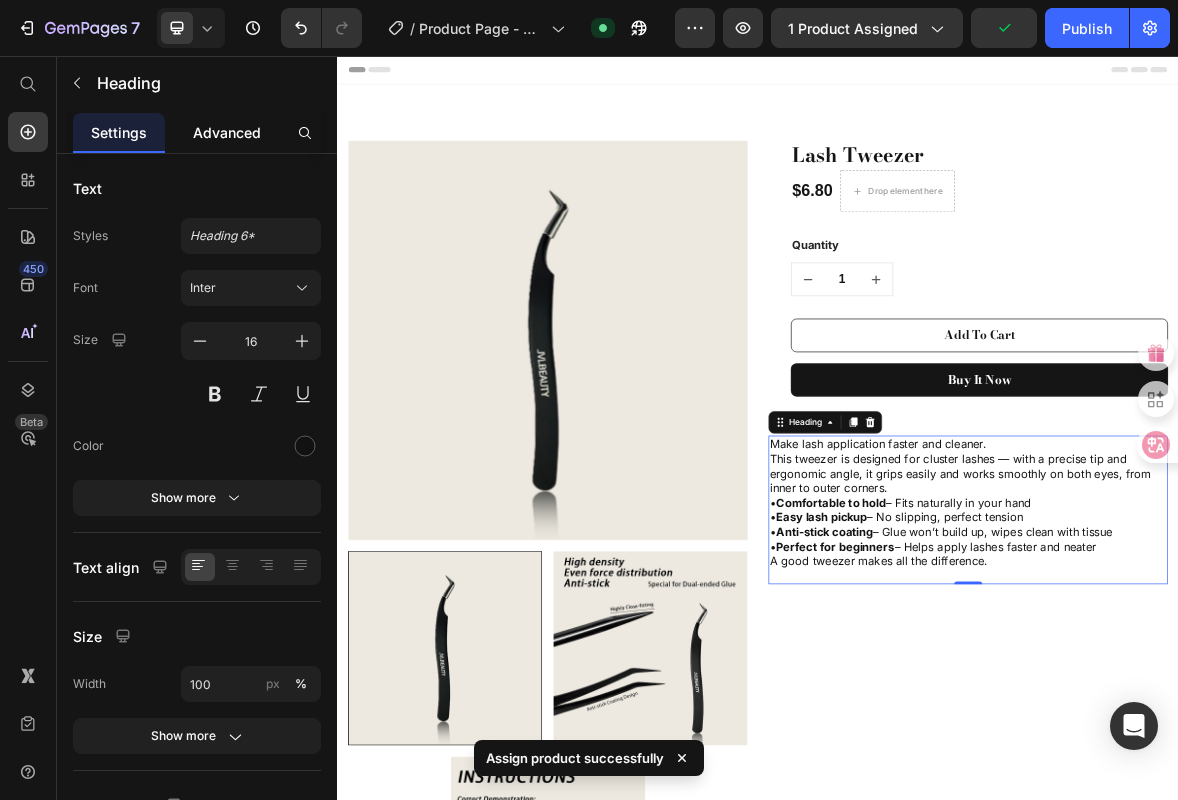 click on "Advanced" 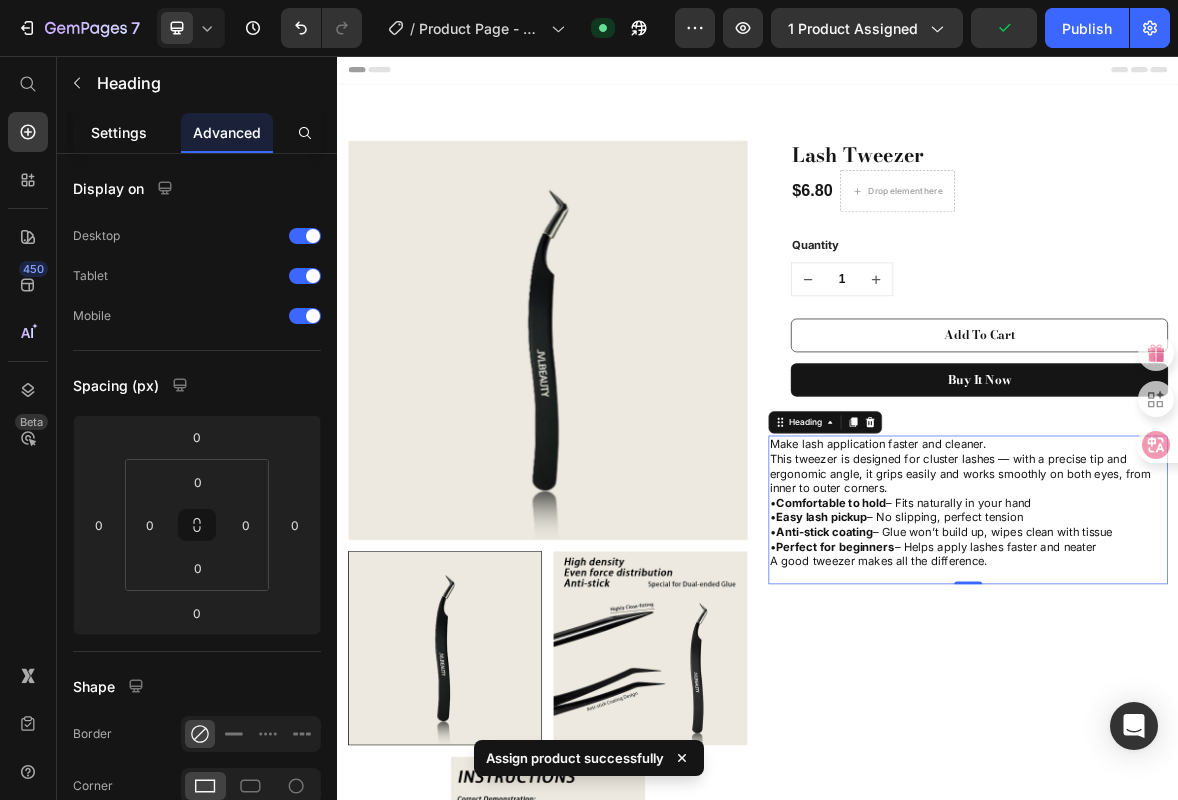 click on "Settings" at bounding box center [119, 132] 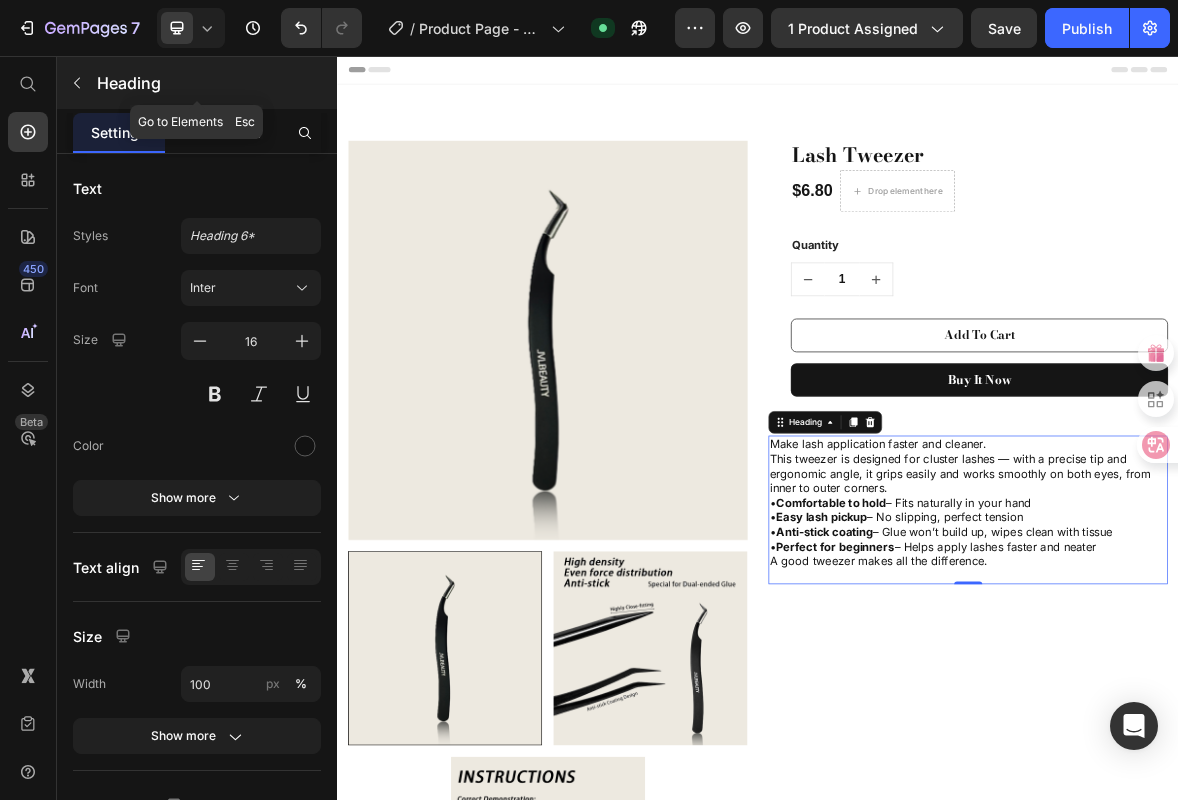 click on "Heading" at bounding box center (215, 83) 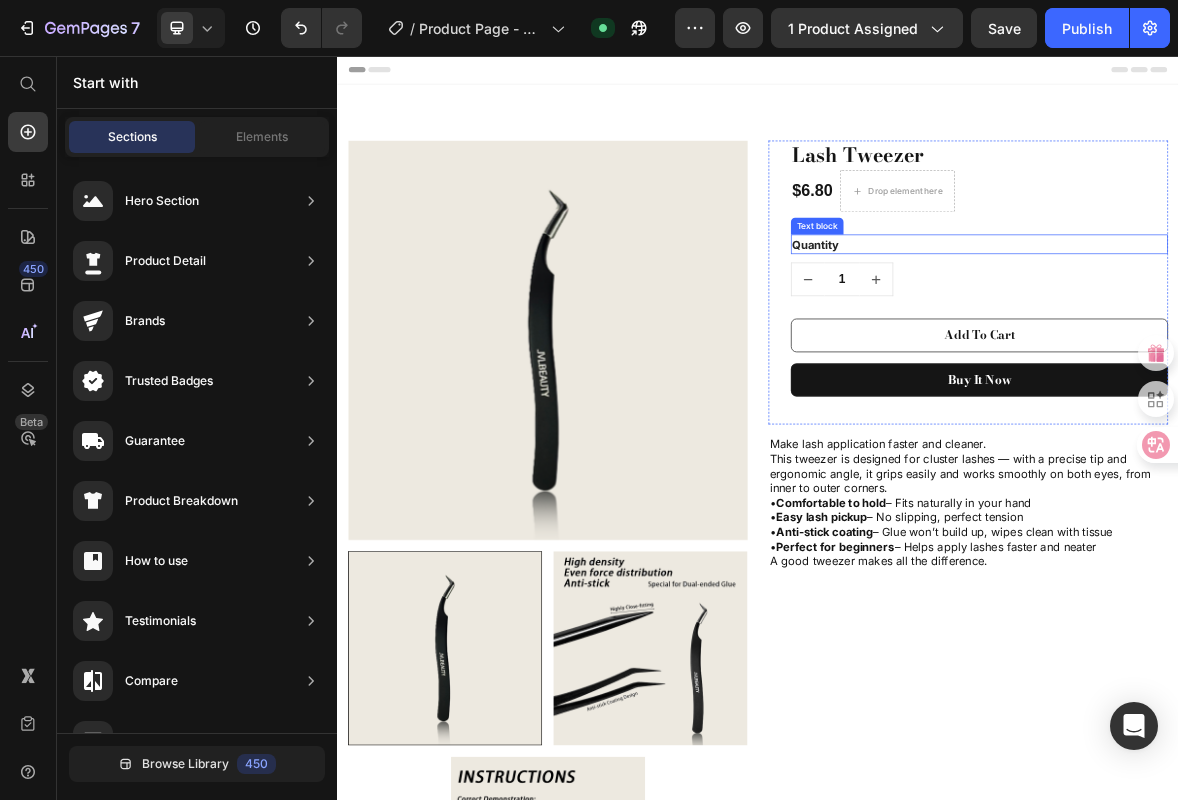 click on "Quantity" at bounding box center (1253, 325) 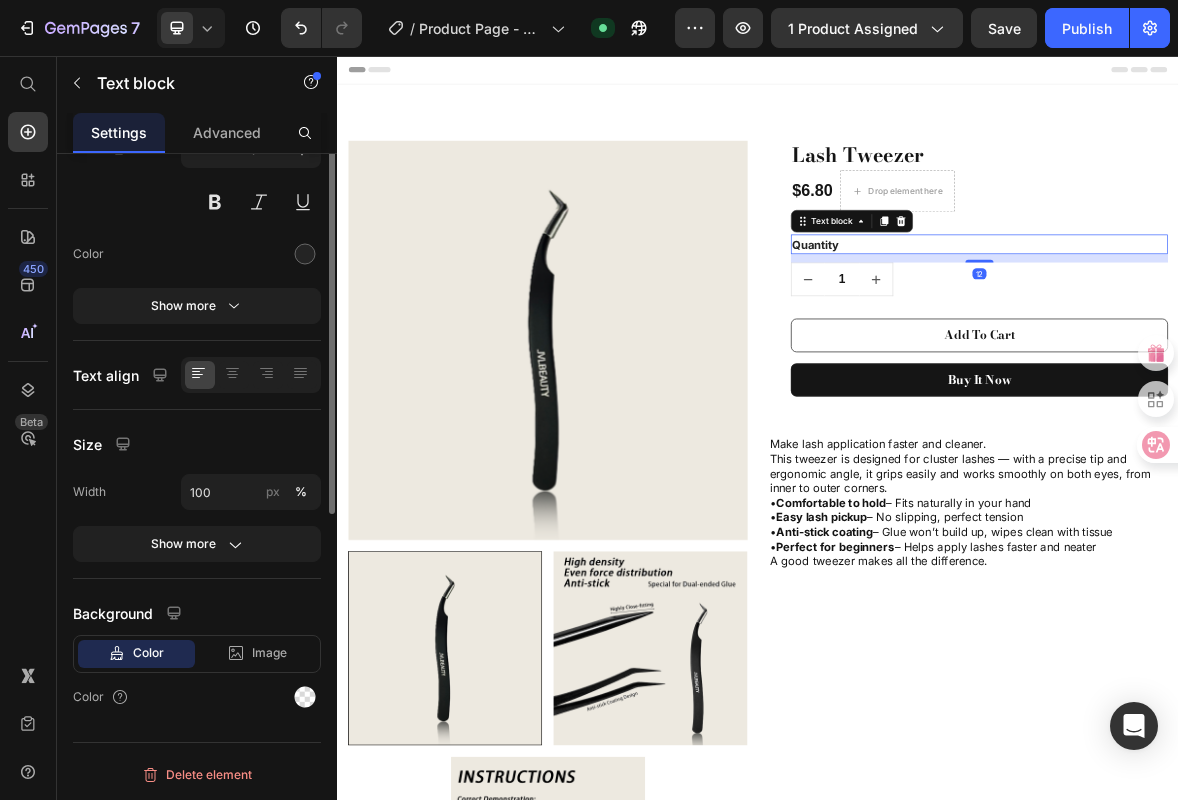 scroll, scrollTop: 0, scrollLeft: 0, axis: both 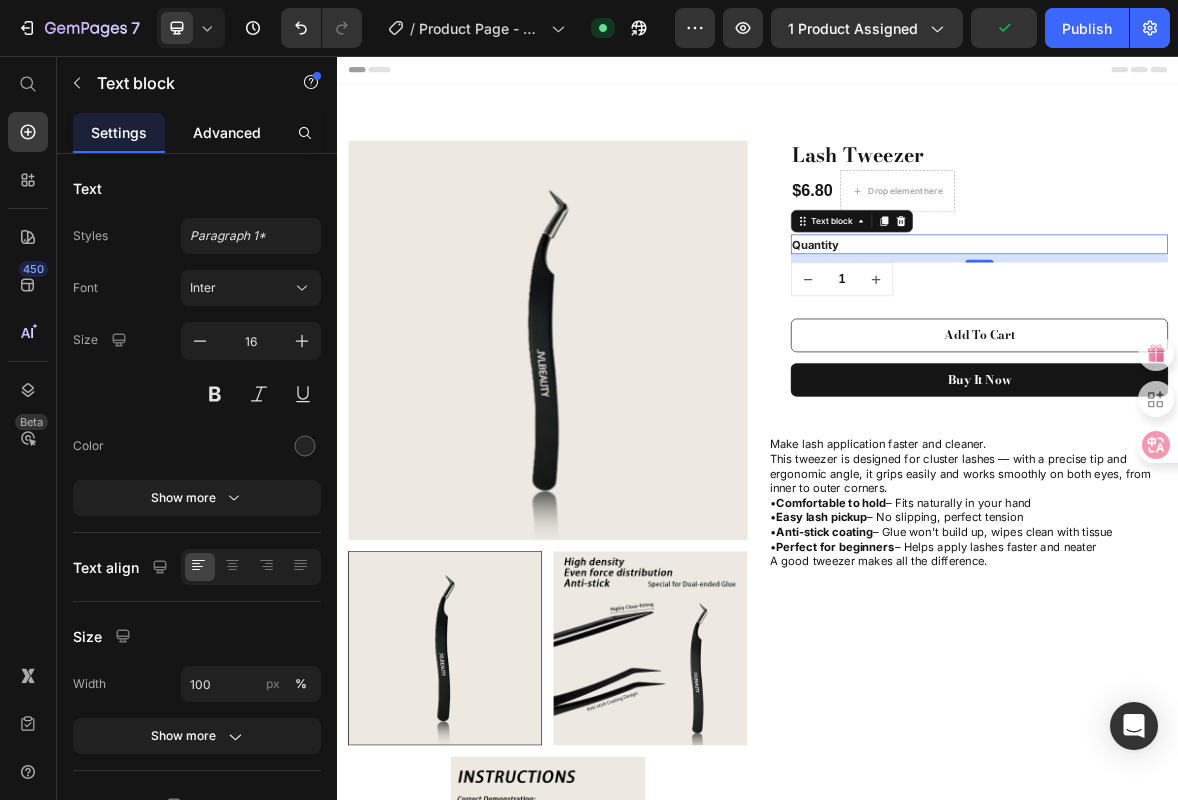 click on "Advanced" at bounding box center (227, 132) 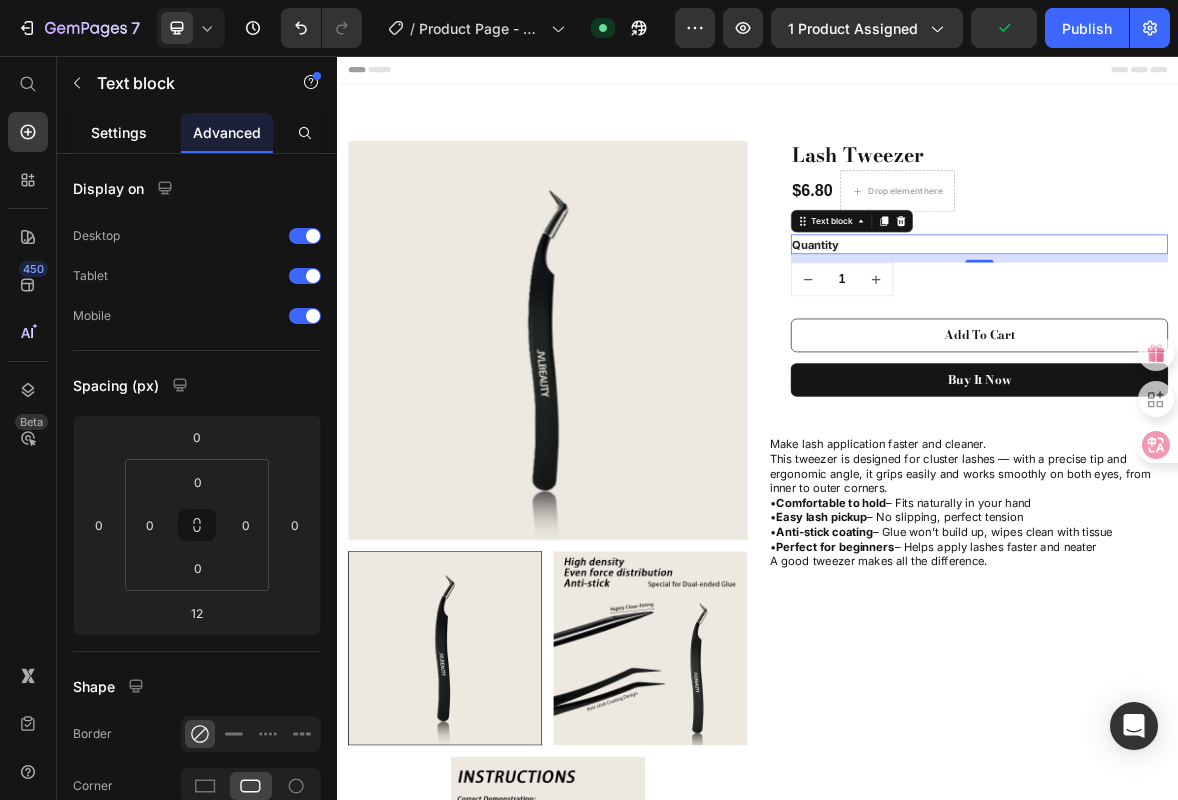 click on "Settings" at bounding box center [119, 132] 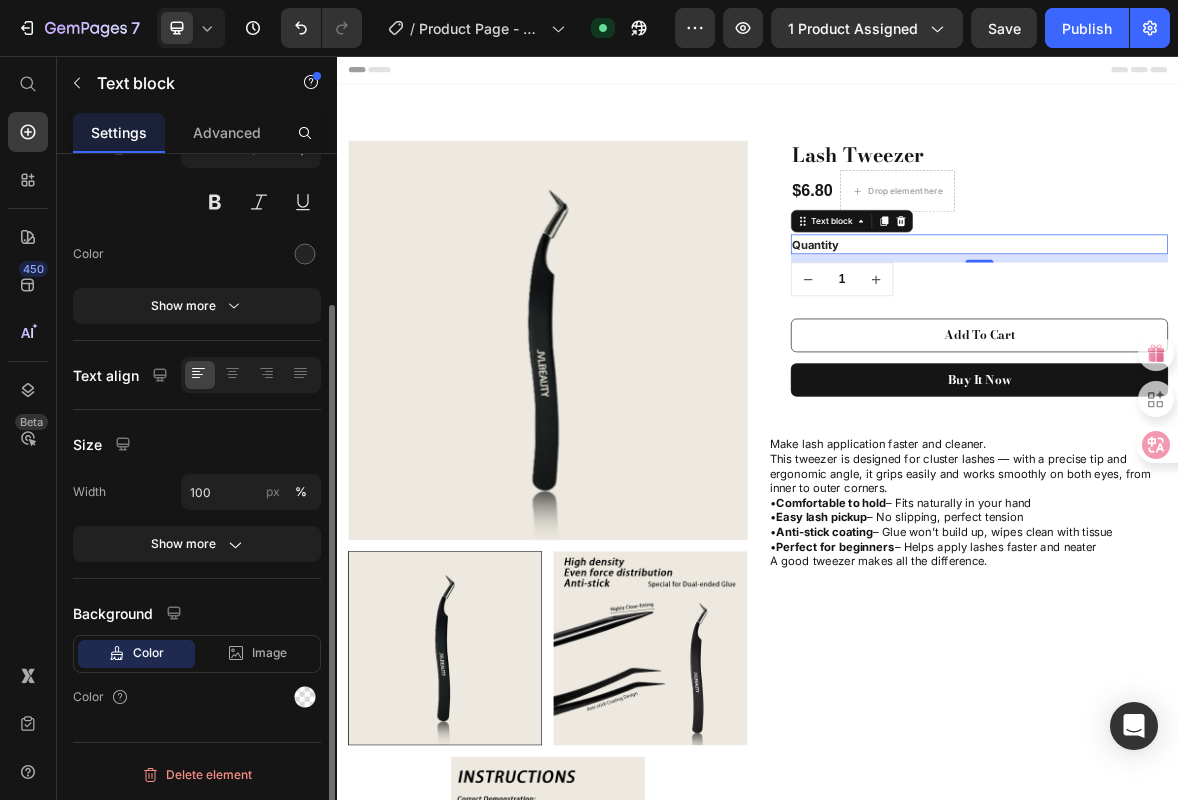 scroll, scrollTop: 0, scrollLeft: 0, axis: both 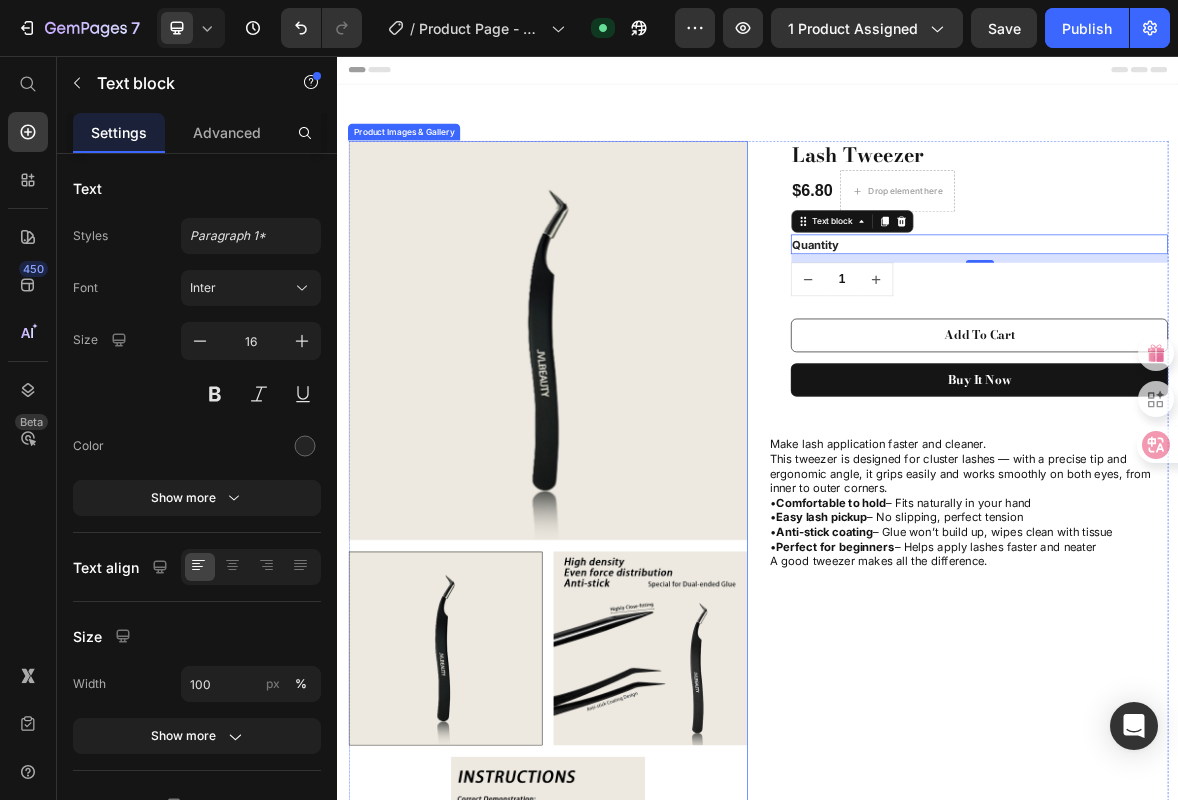 click at bounding box center [637, 462] 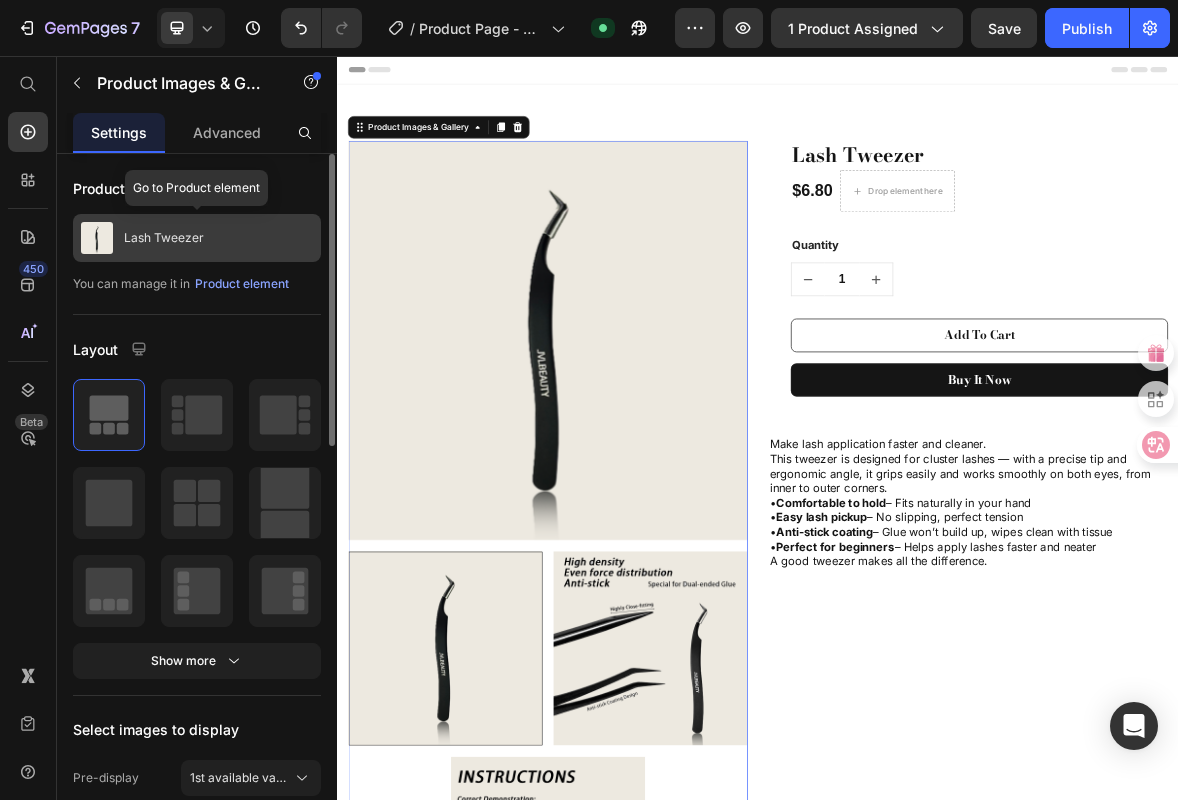 click on "Lash Tweezer" at bounding box center [164, 238] 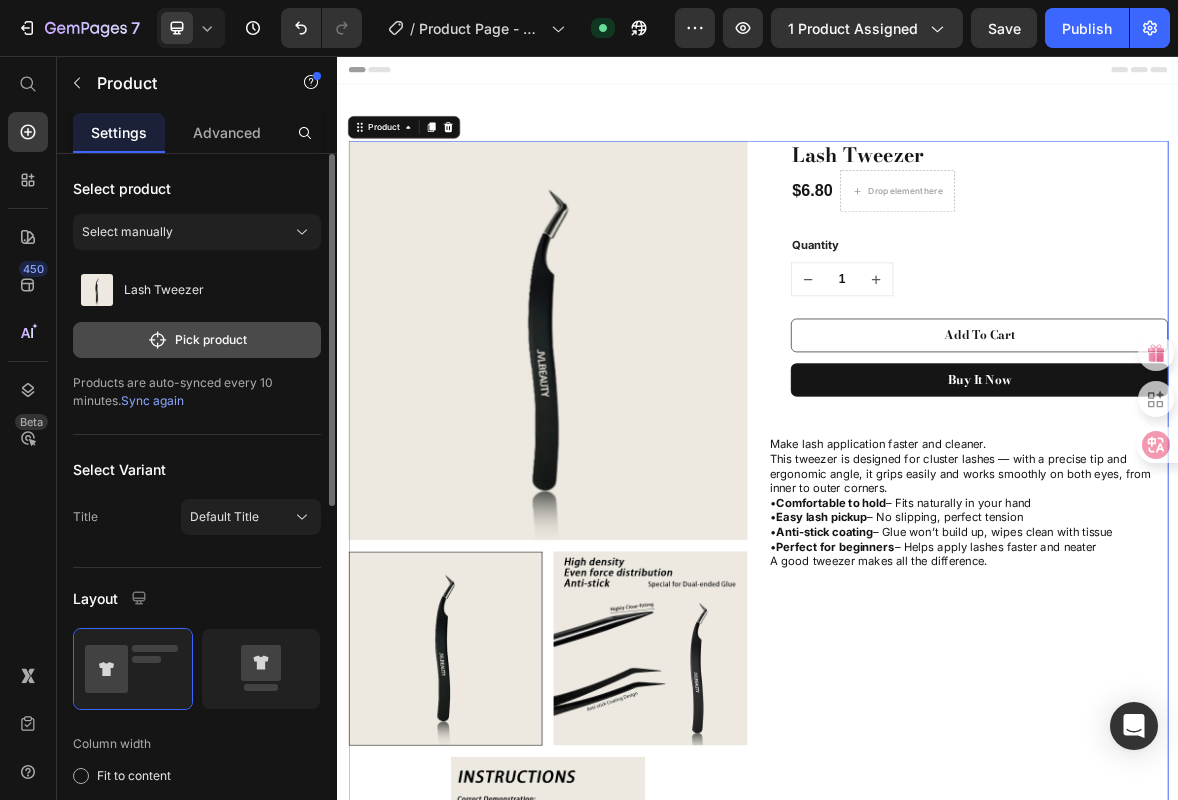 click on "Pick product" 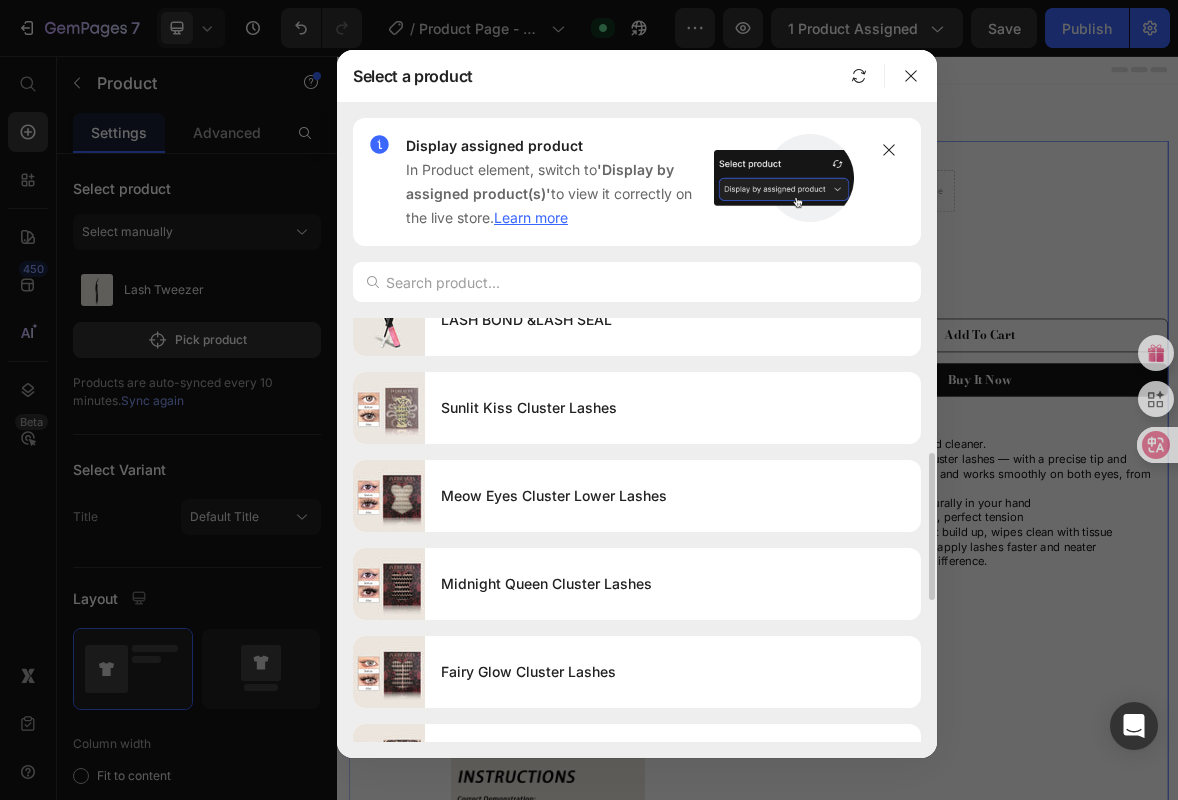 scroll, scrollTop: 465, scrollLeft: 0, axis: vertical 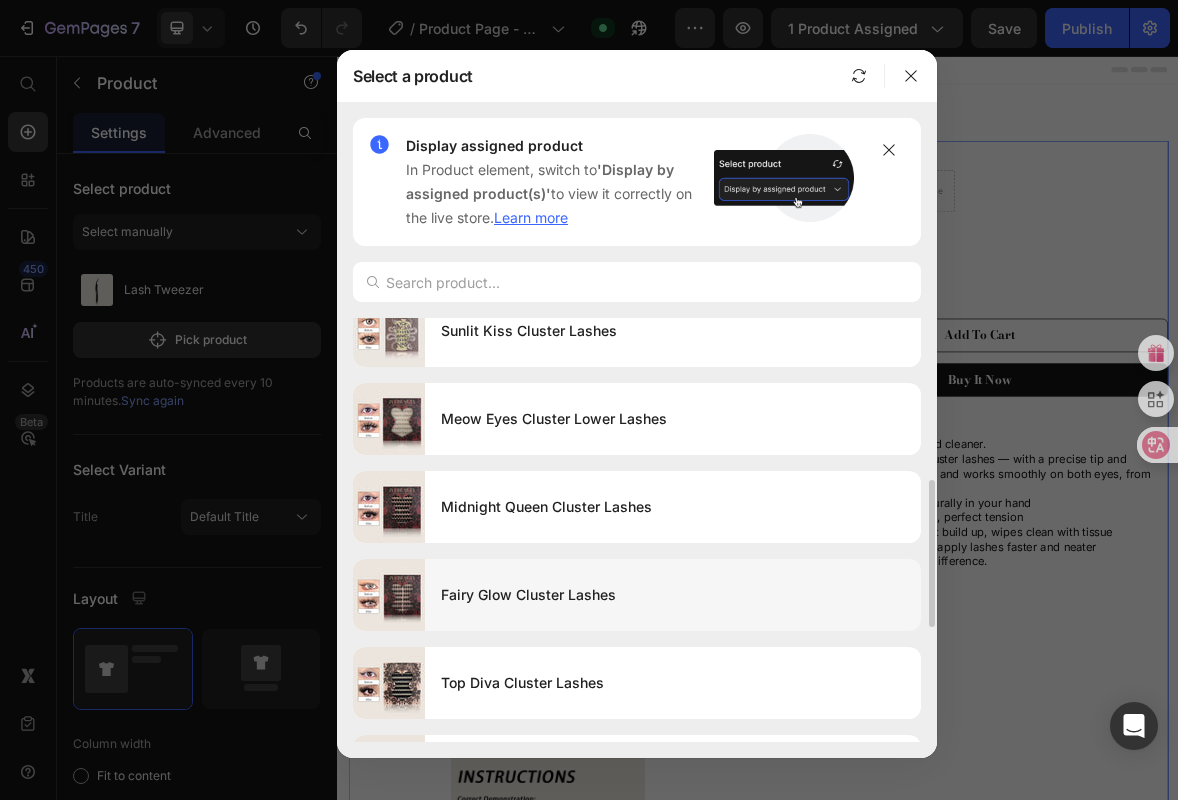 click on "Fairy Glow Cluster Lashes" at bounding box center (673, 595) 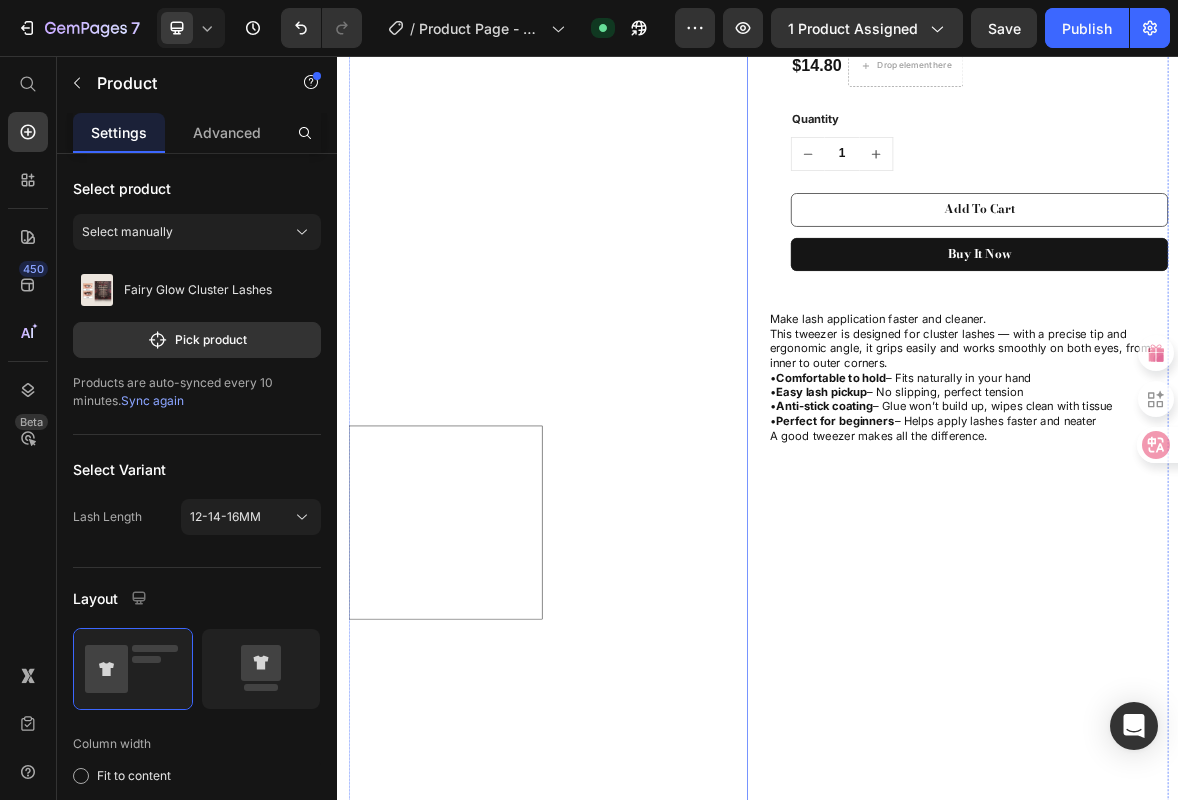 scroll, scrollTop: 73, scrollLeft: 0, axis: vertical 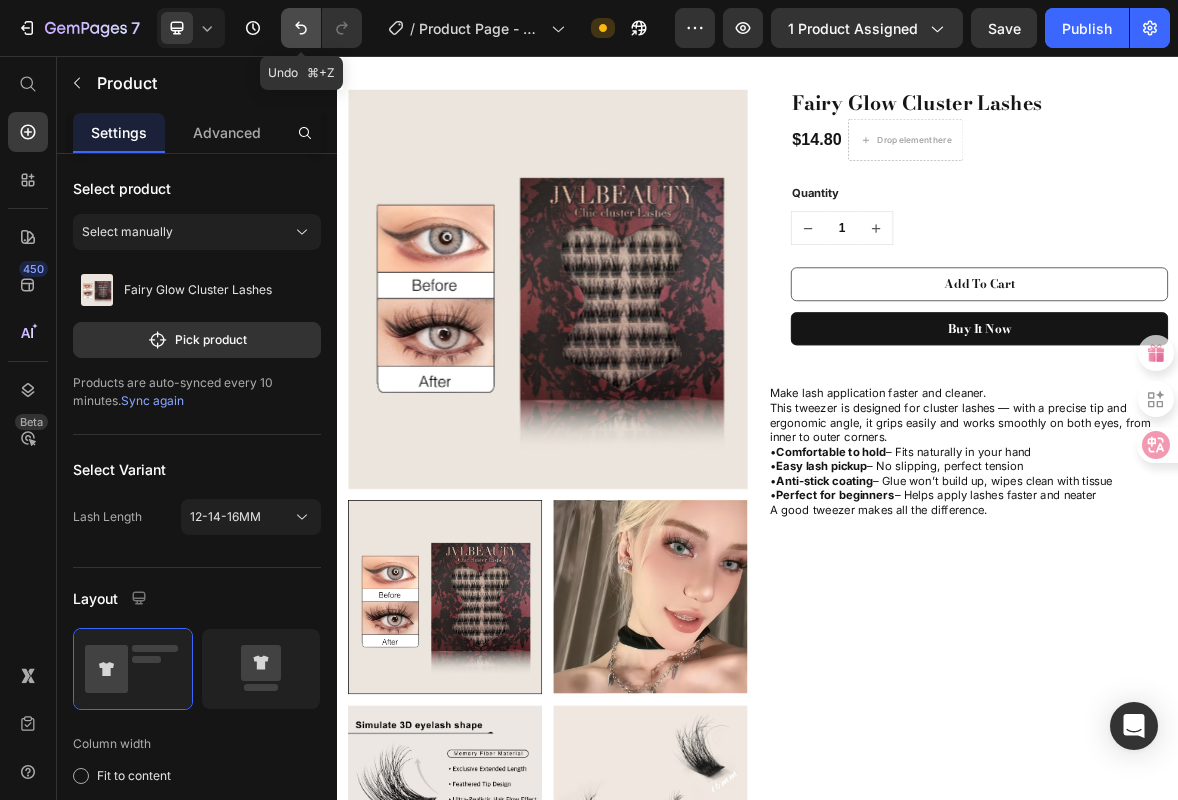 click 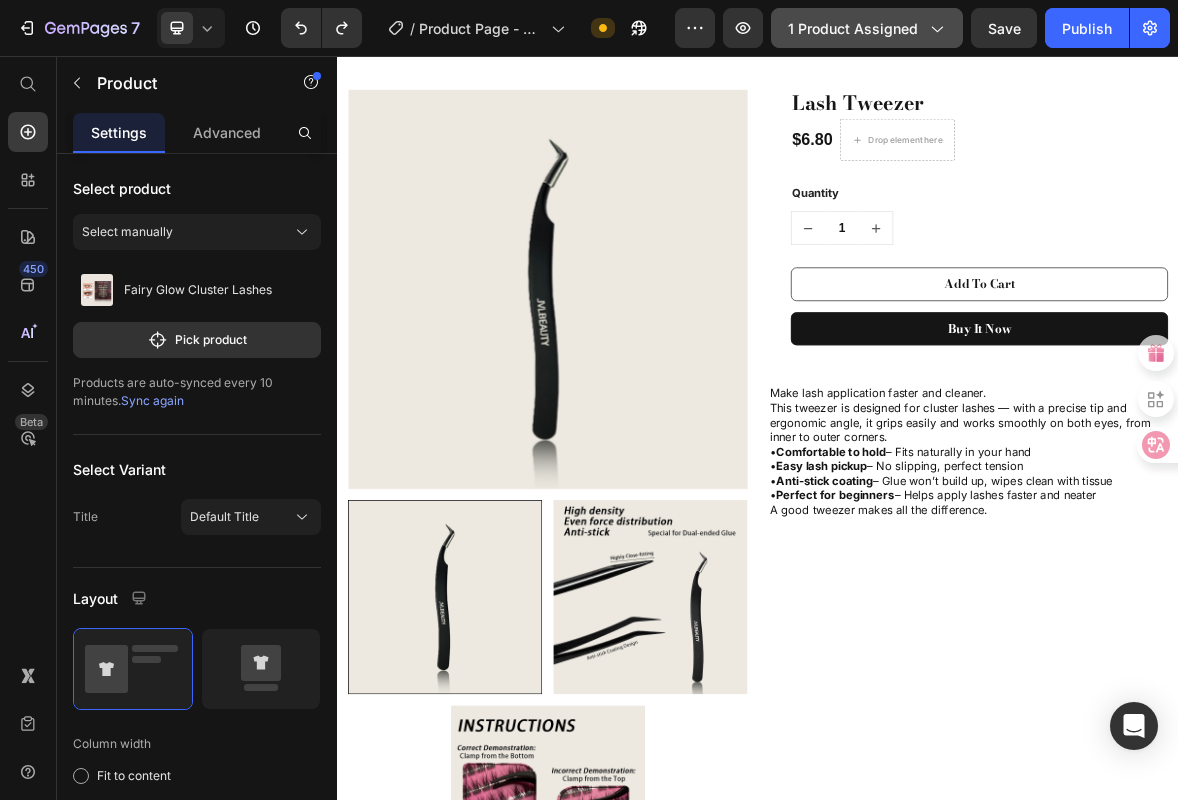 click 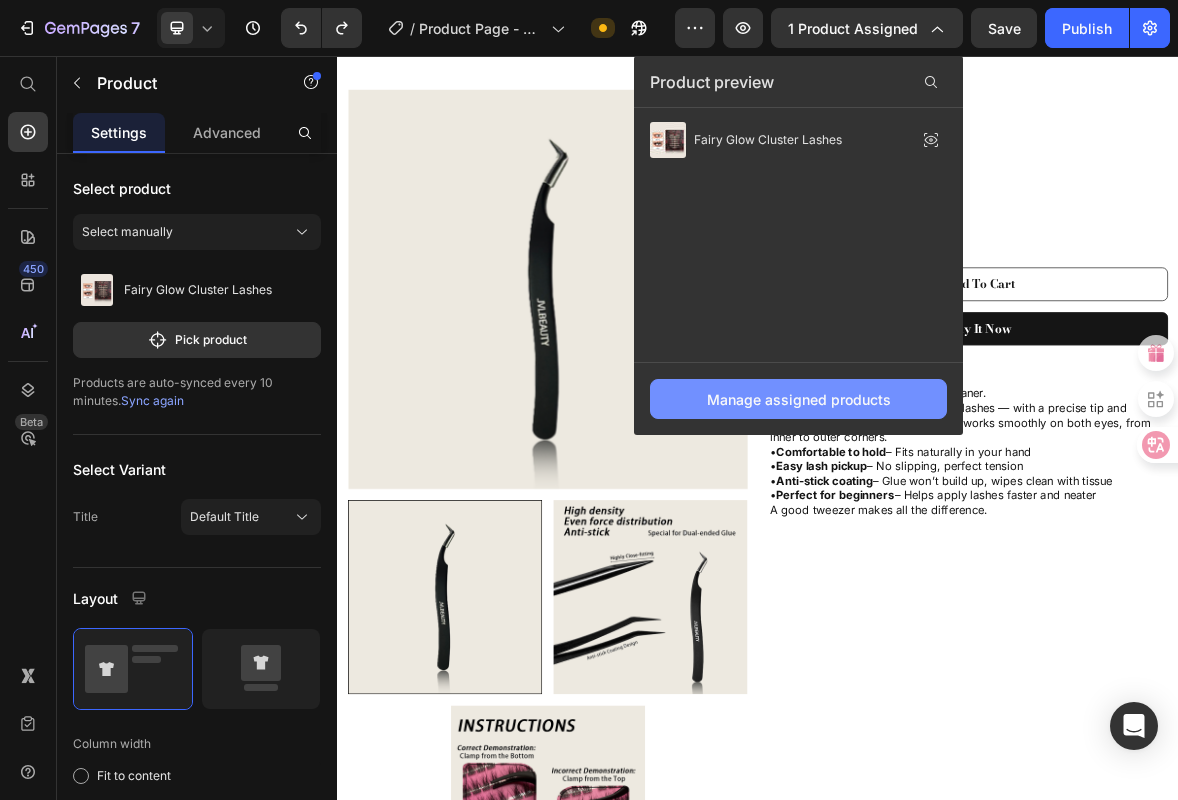 click on "Manage assigned products" at bounding box center [798, 399] 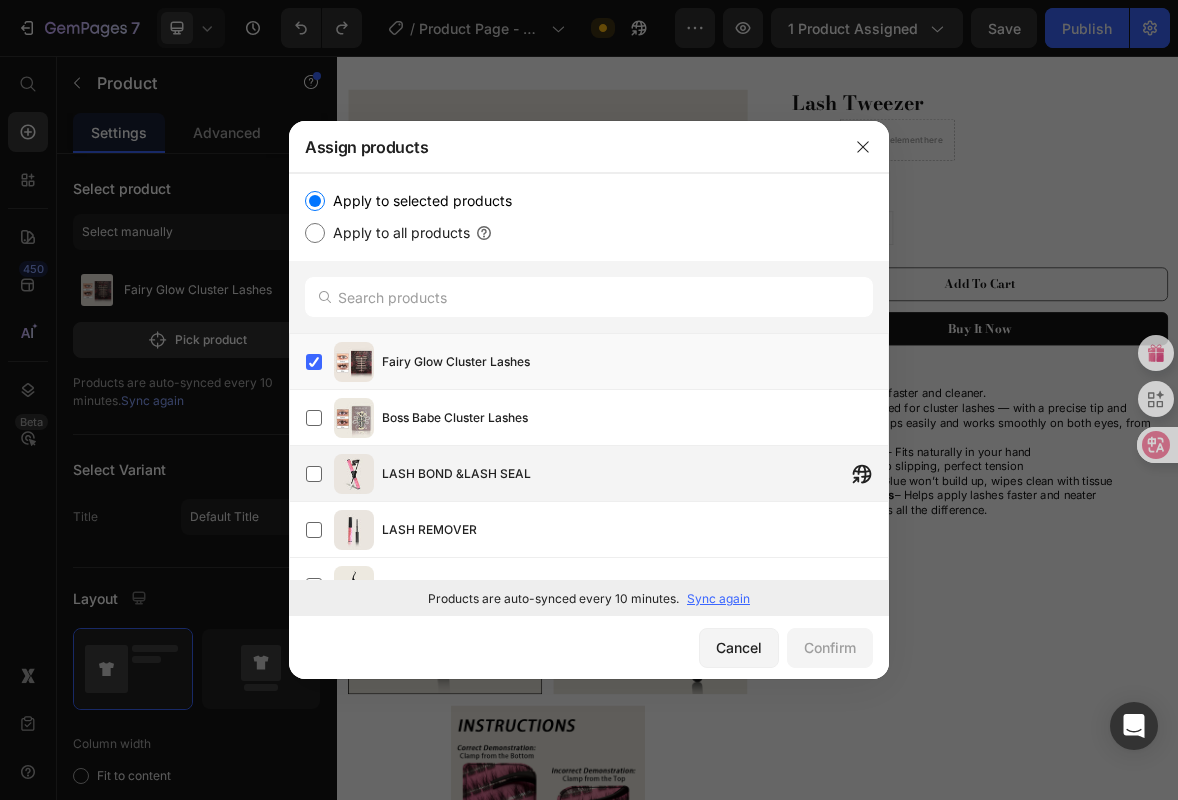 scroll, scrollTop: 191, scrollLeft: 0, axis: vertical 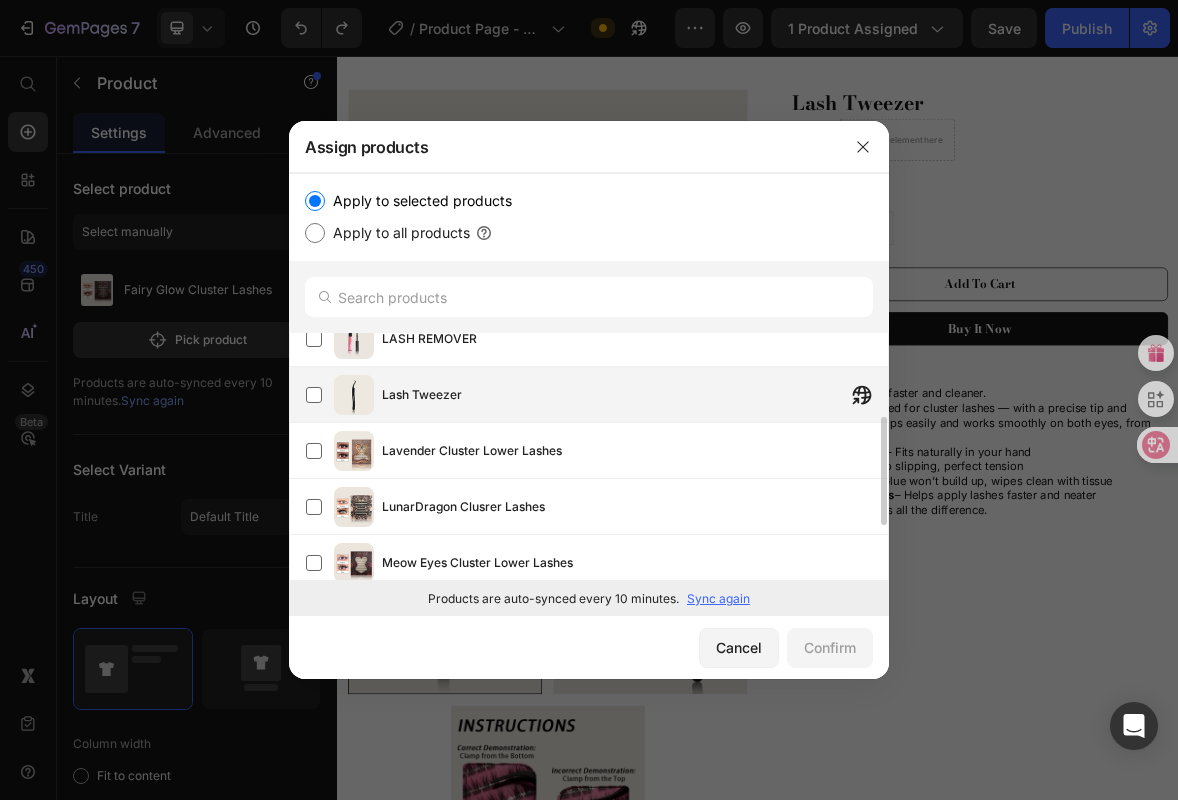 click on "Lash Tweezer" at bounding box center [635, 395] 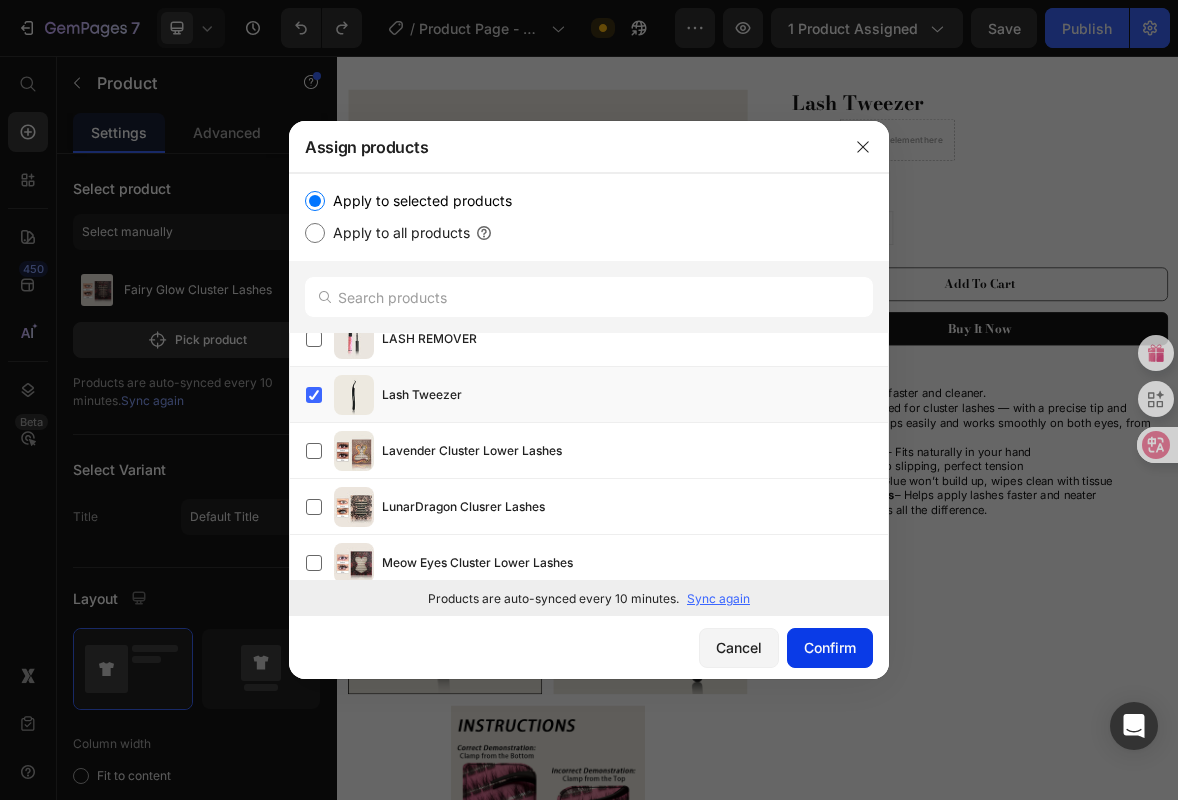 click on "Confirm" 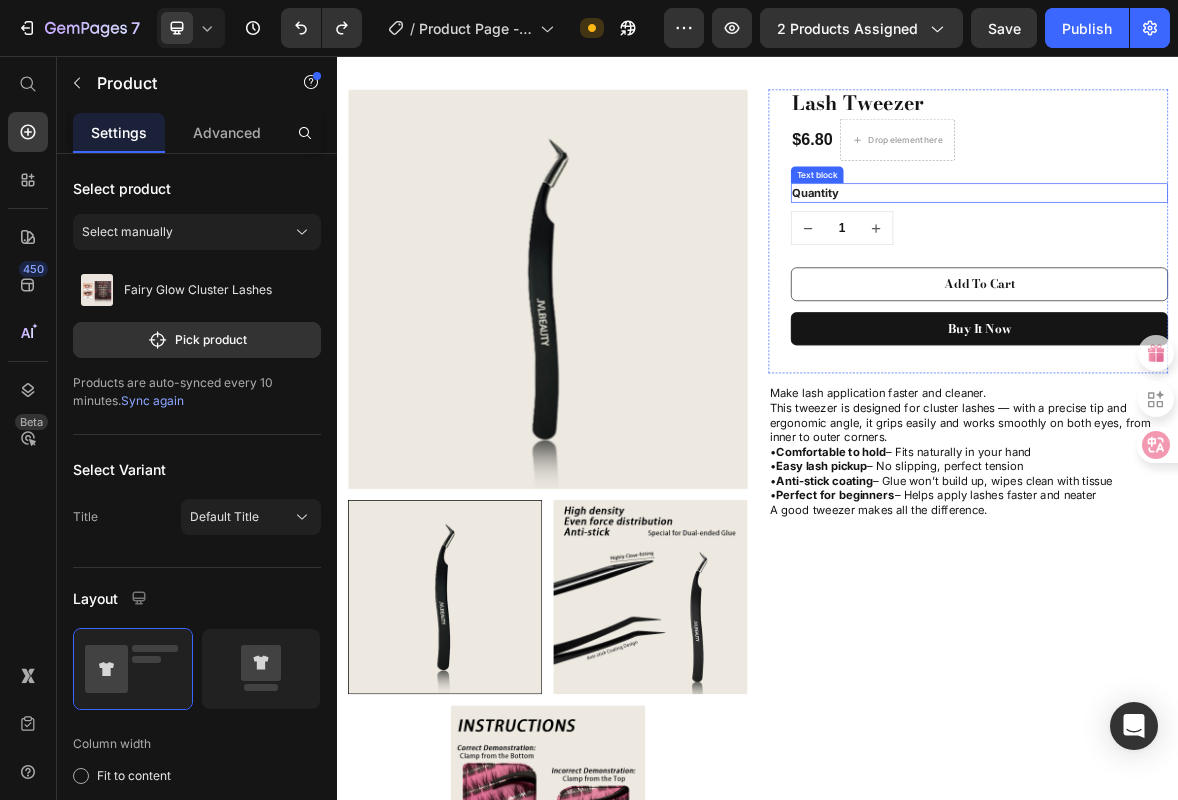 click on "Quantity" at bounding box center (1253, 252) 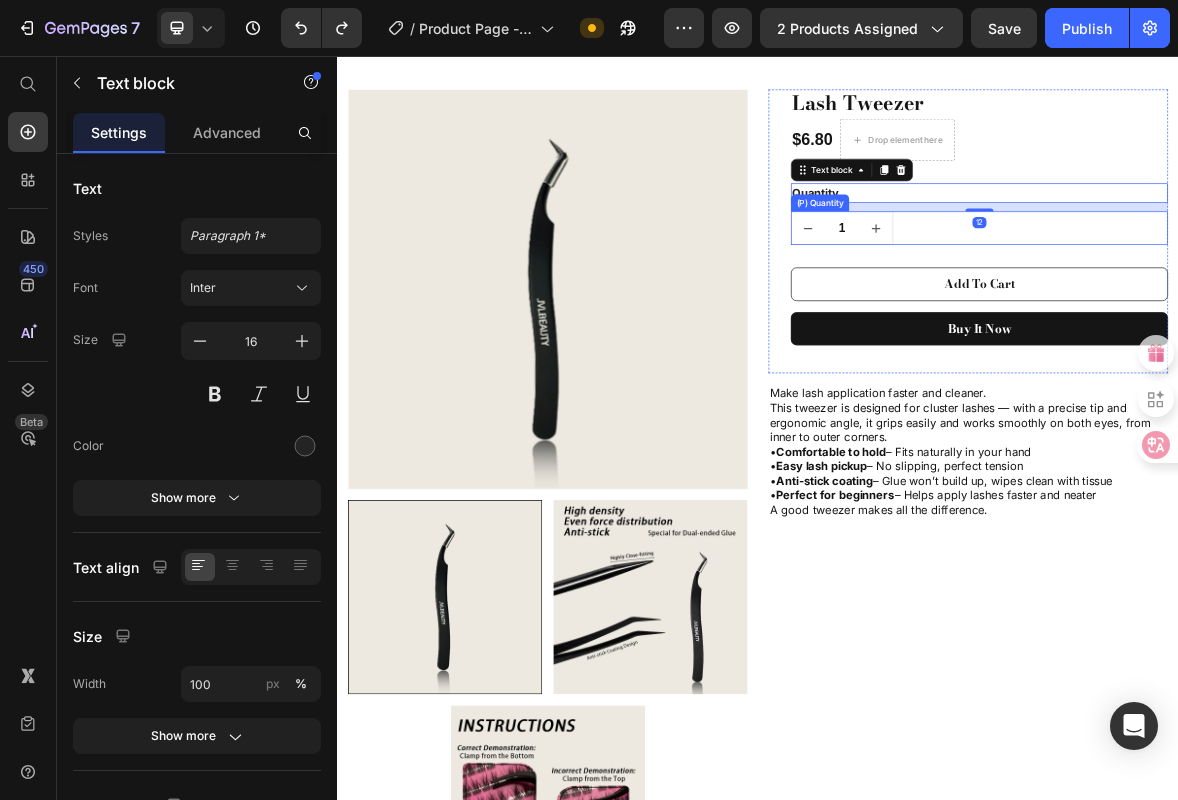 click on "1" at bounding box center (1057, 302) 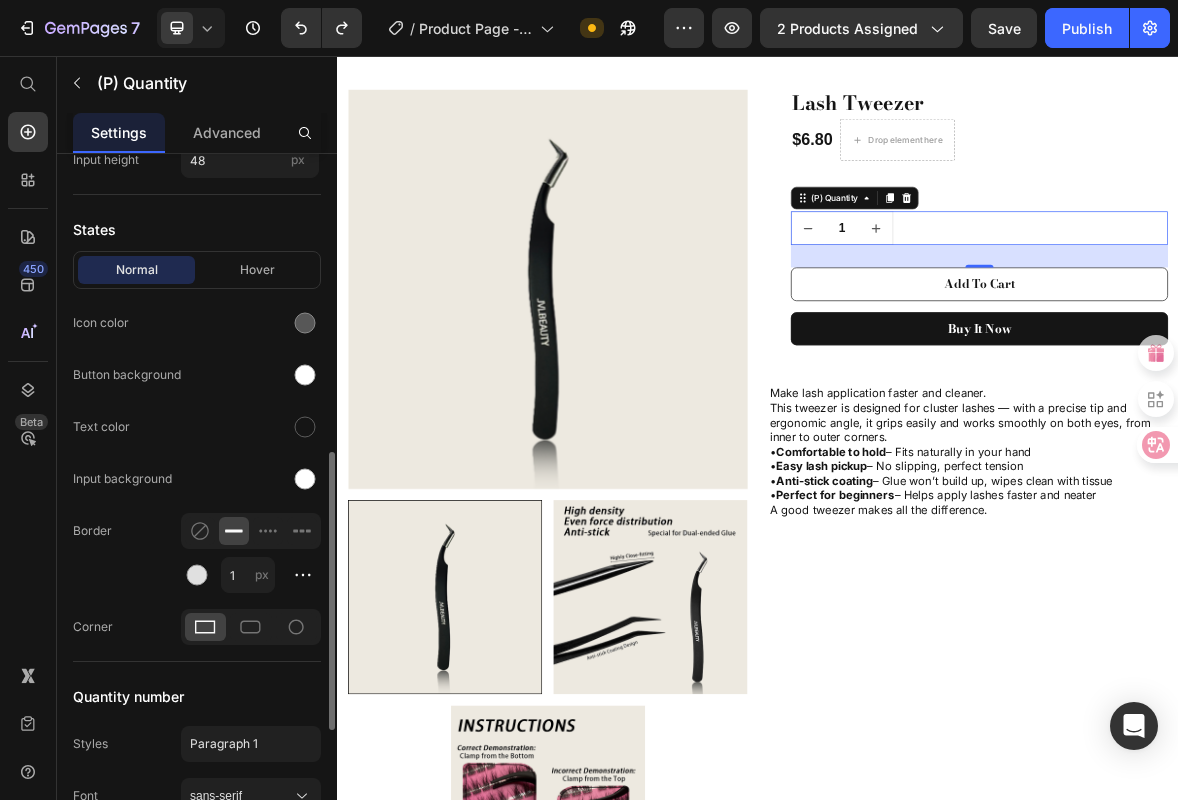 scroll, scrollTop: 909, scrollLeft: 0, axis: vertical 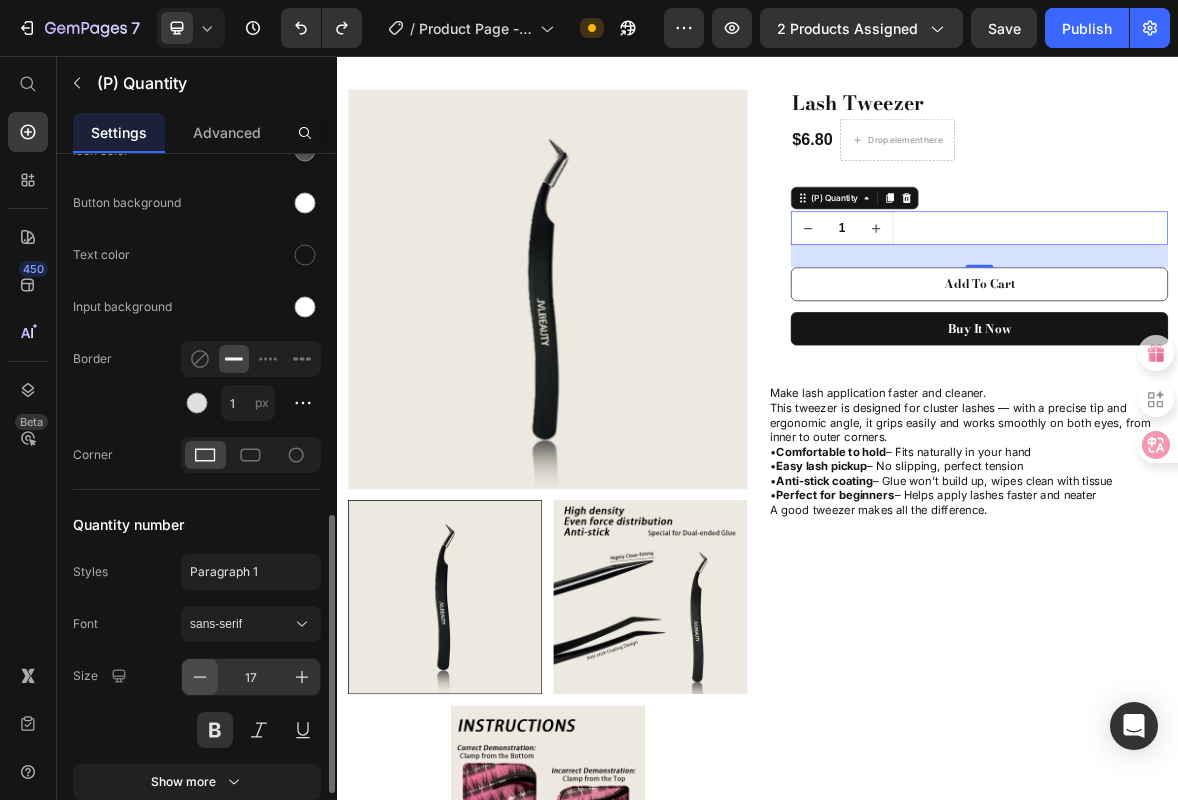 click 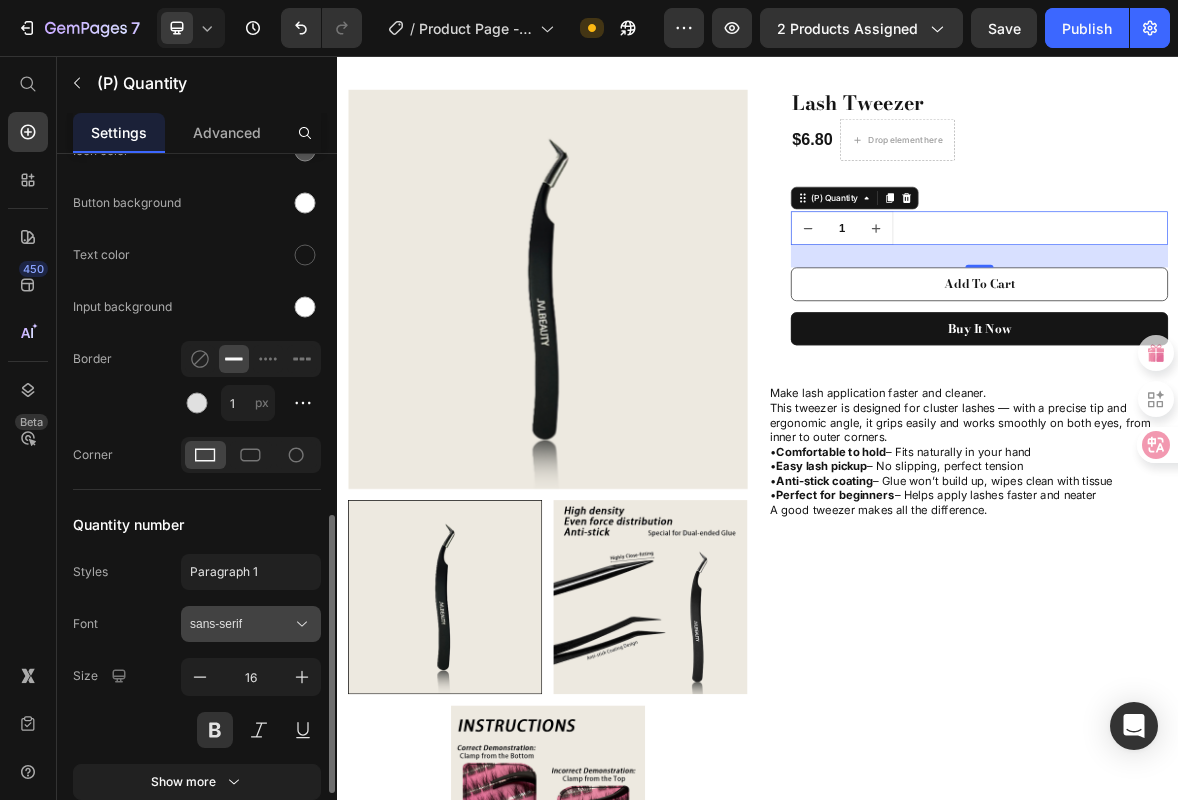 click on "sans-serif" at bounding box center (241, 624) 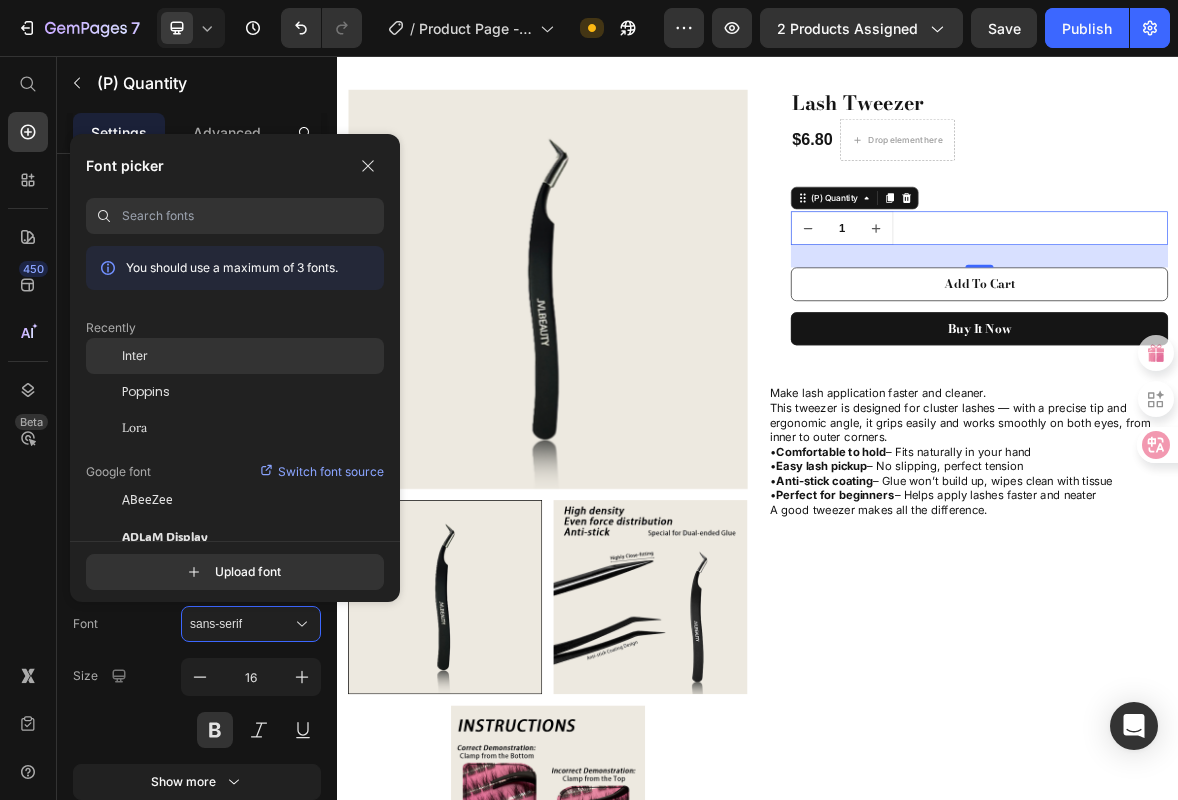 click on "Inter" 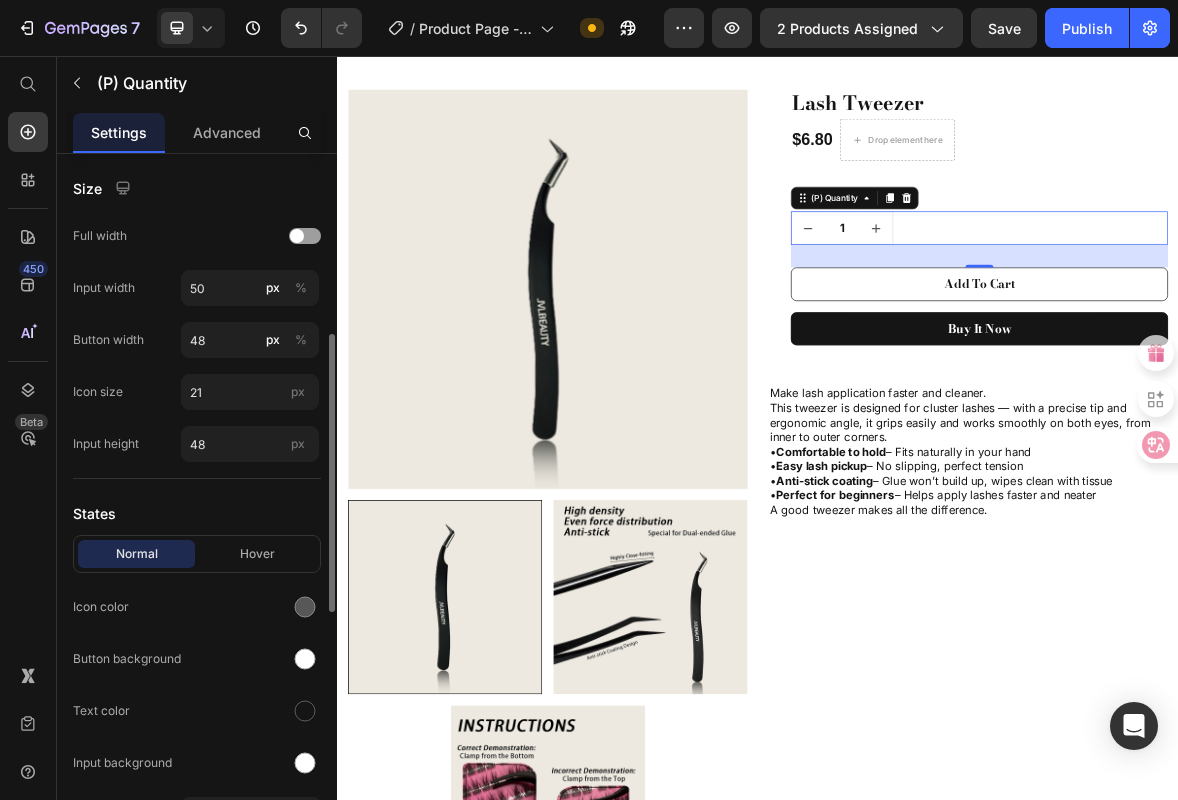 scroll, scrollTop: 284, scrollLeft: 0, axis: vertical 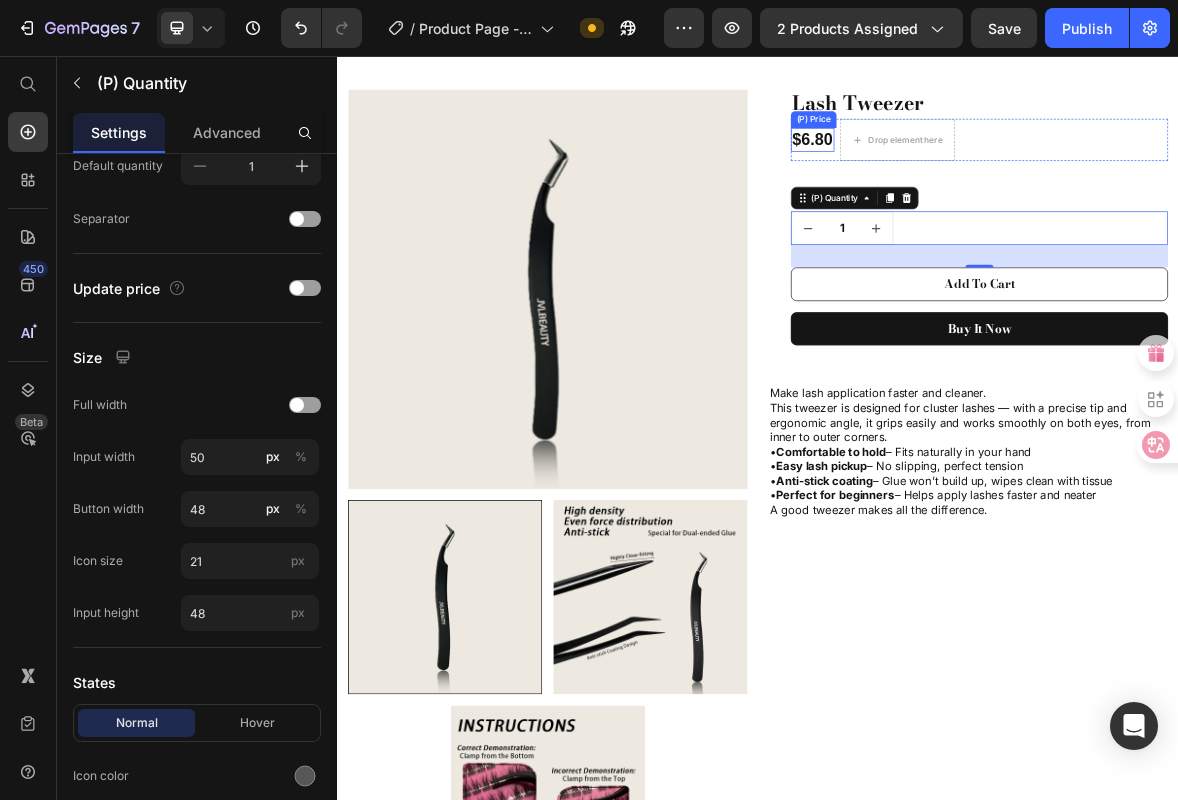 click on "$6.80" at bounding box center (1015, 176) 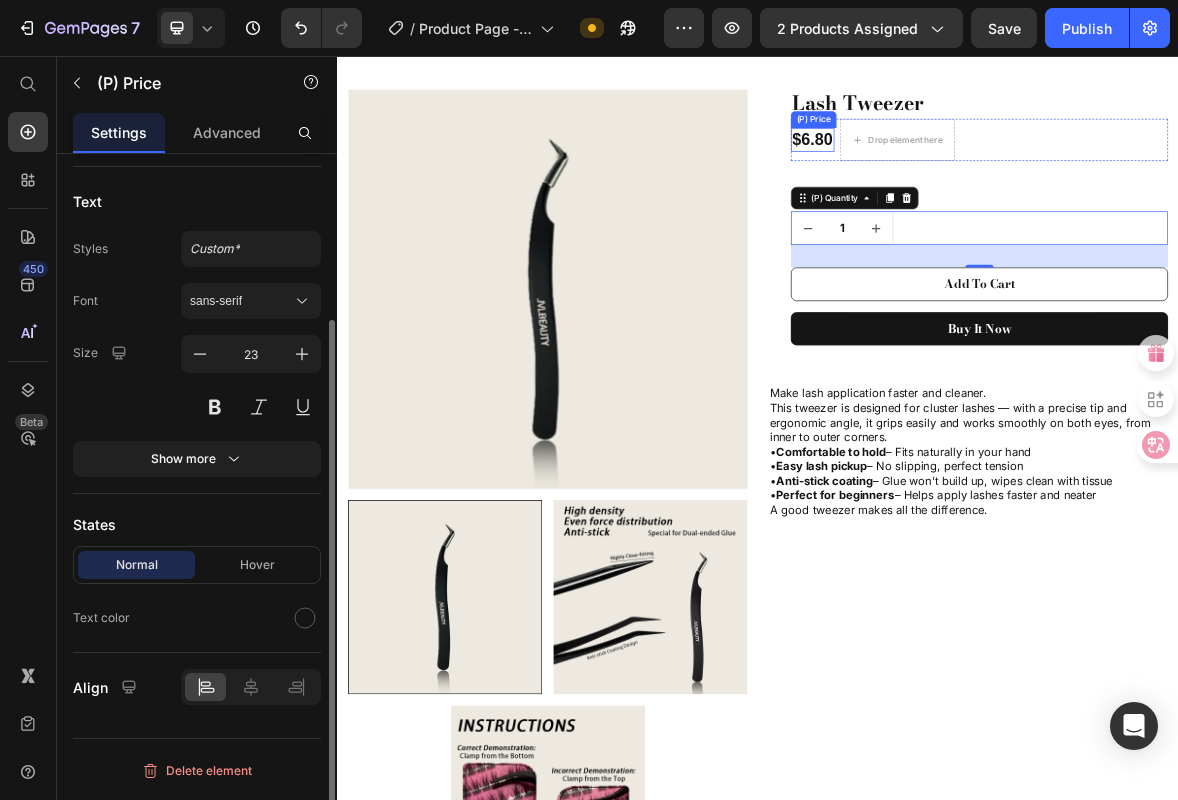 scroll, scrollTop: 0, scrollLeft: 0, axis: both 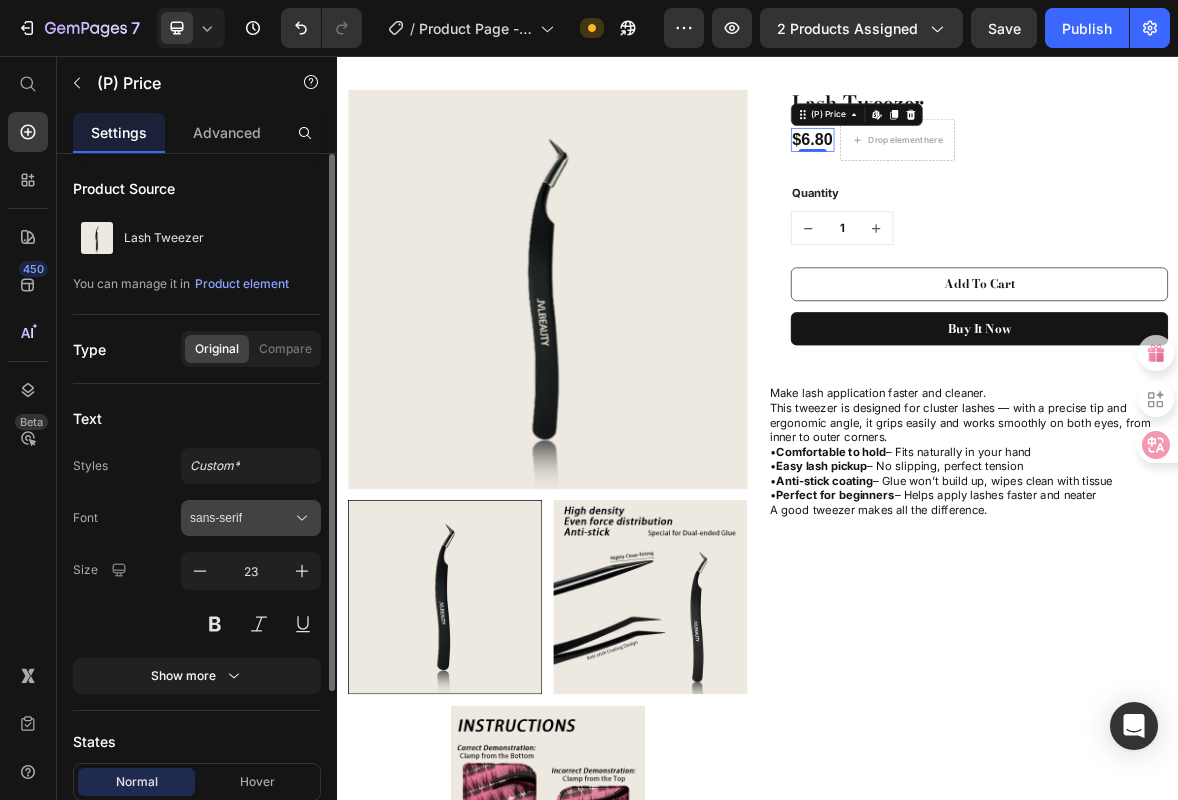 click on "sans-serif" at bounding box center [241, 518] 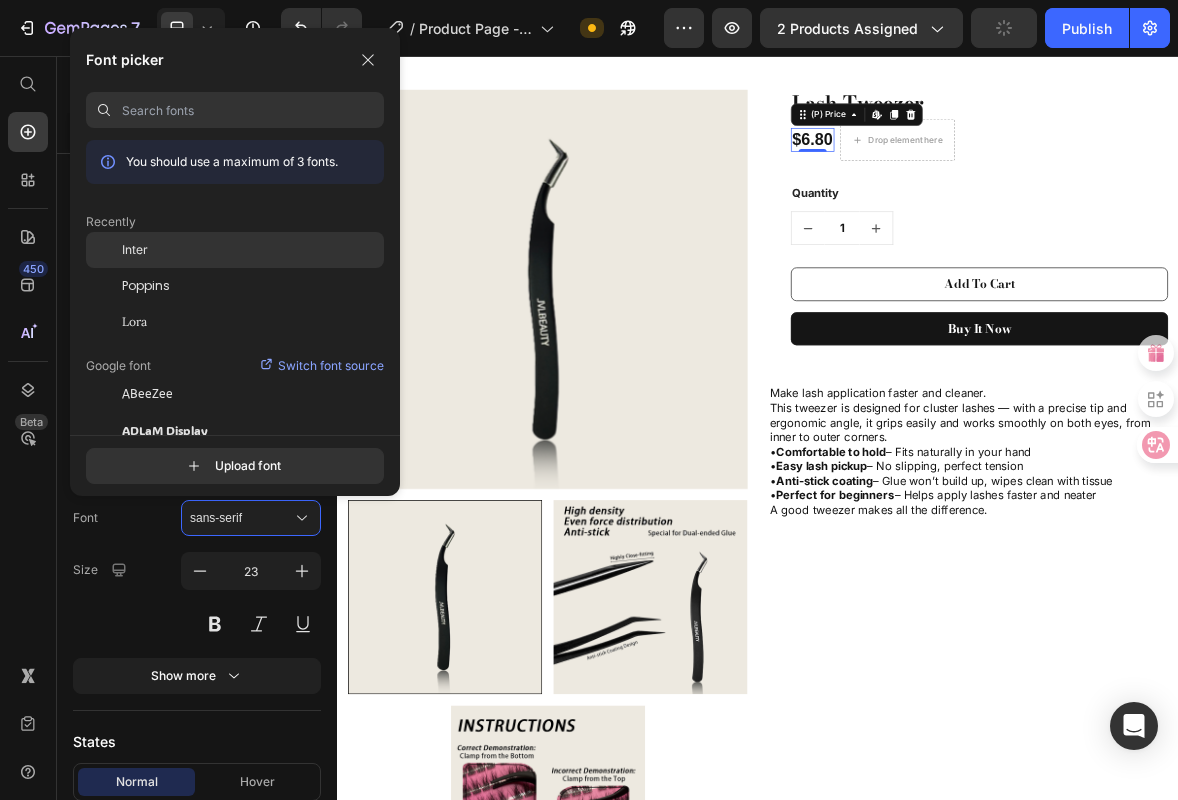 click on "Inter" 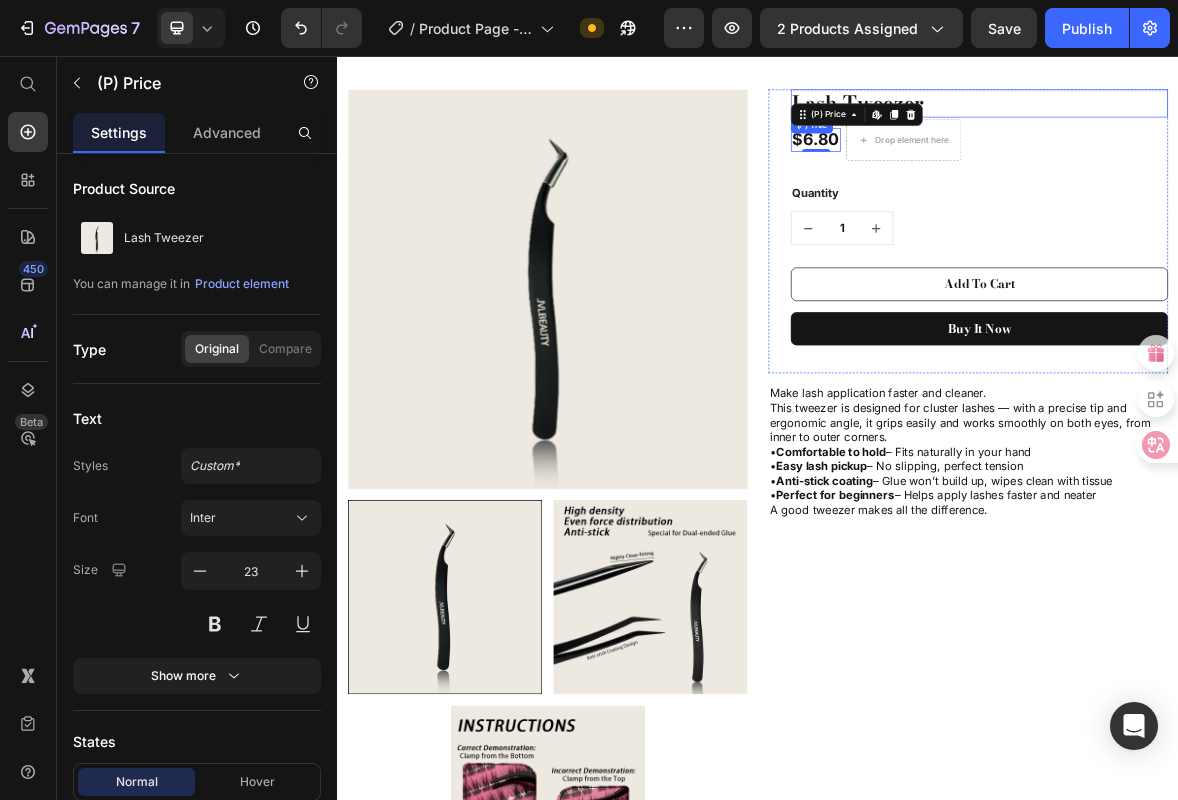 click on "Lash Tweezer" at bounding box center (1253, 124) 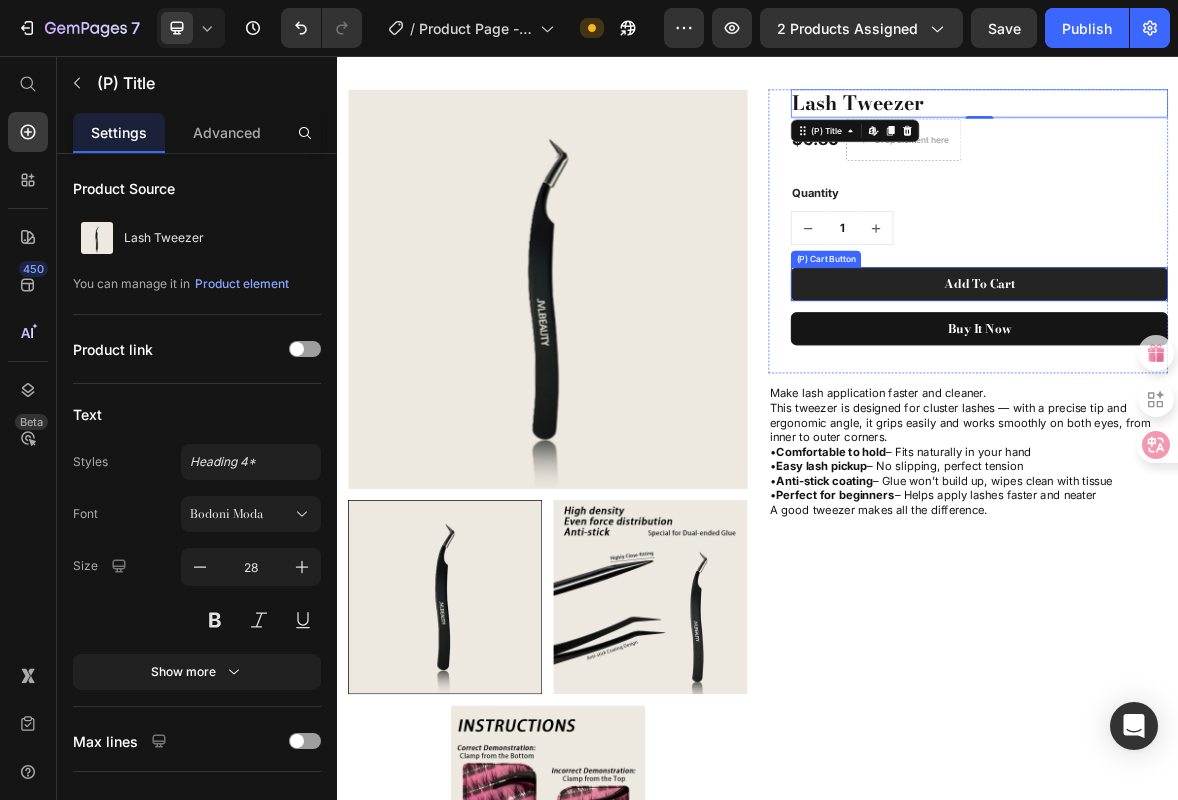 click on "Add To Cart" at bounding box center [1253, 382] 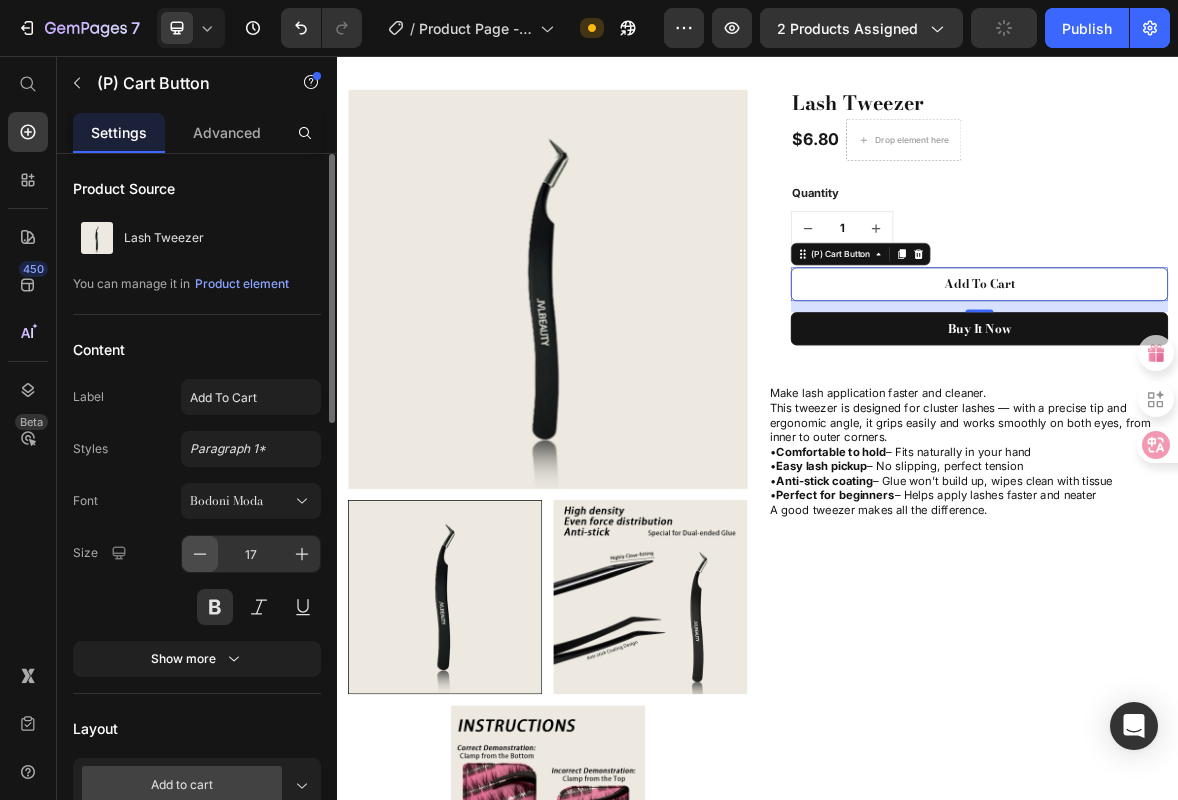 click 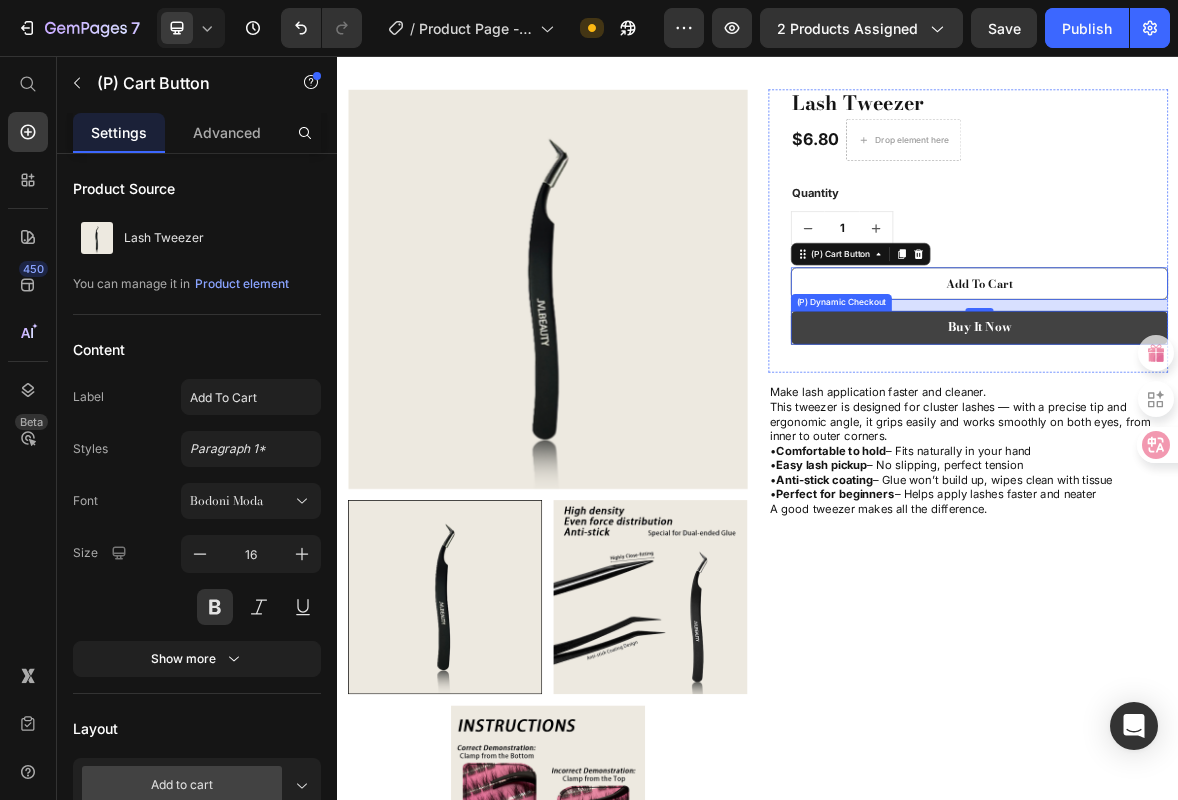click on "Buy it now" at bounding box center (1253, 444) 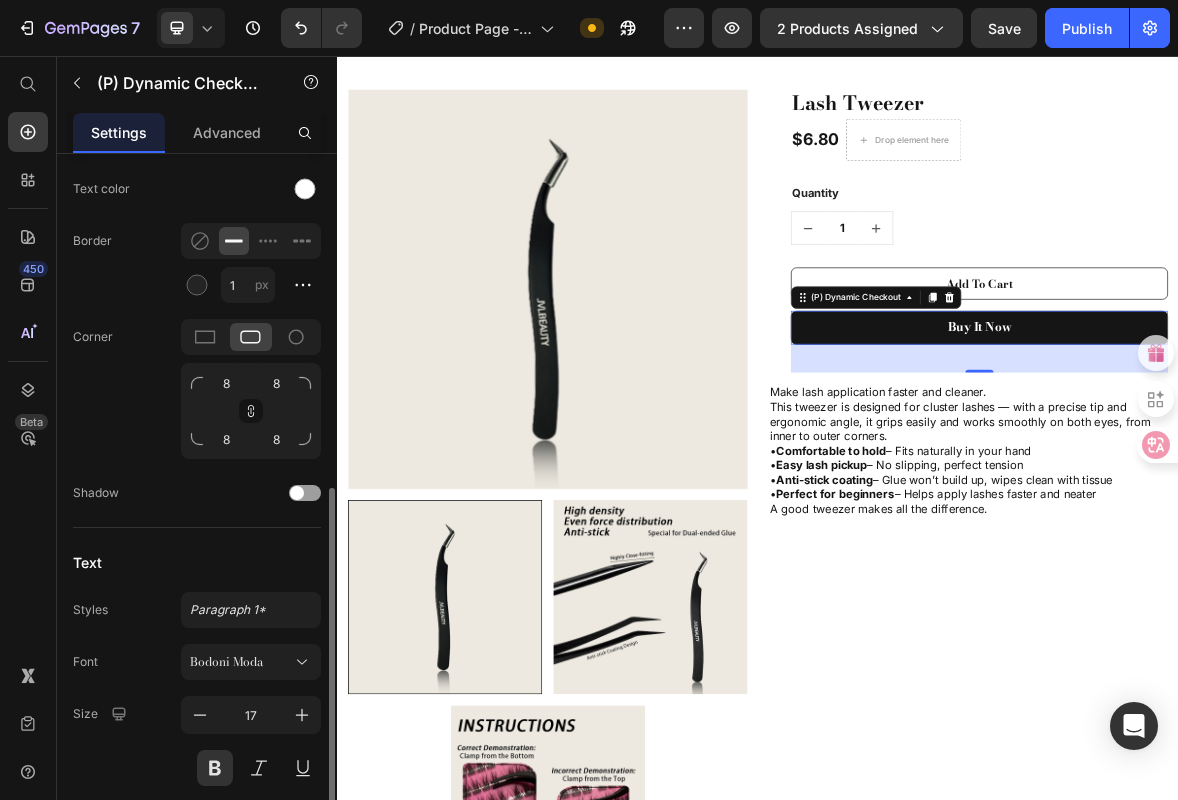 scroll, scrollTop: 771, scrollLeft: 0, axis: vertical 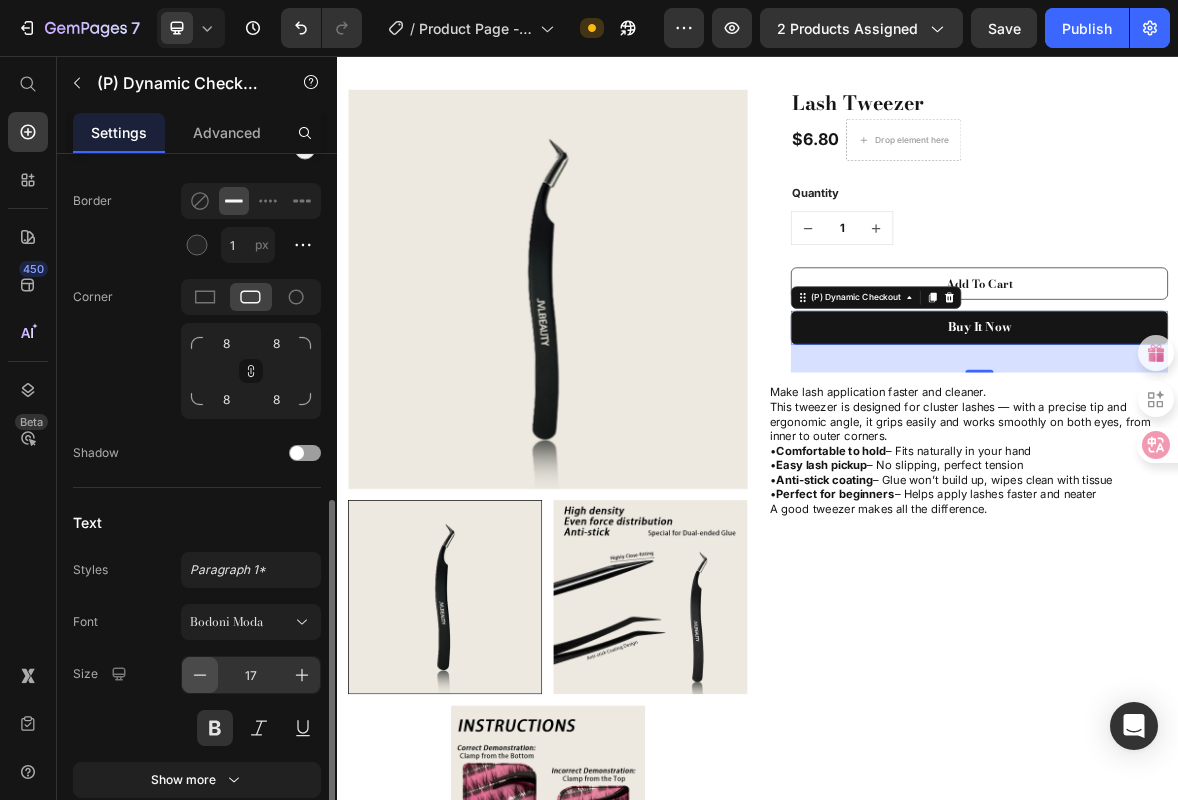 click at bounding box center (200, 675) 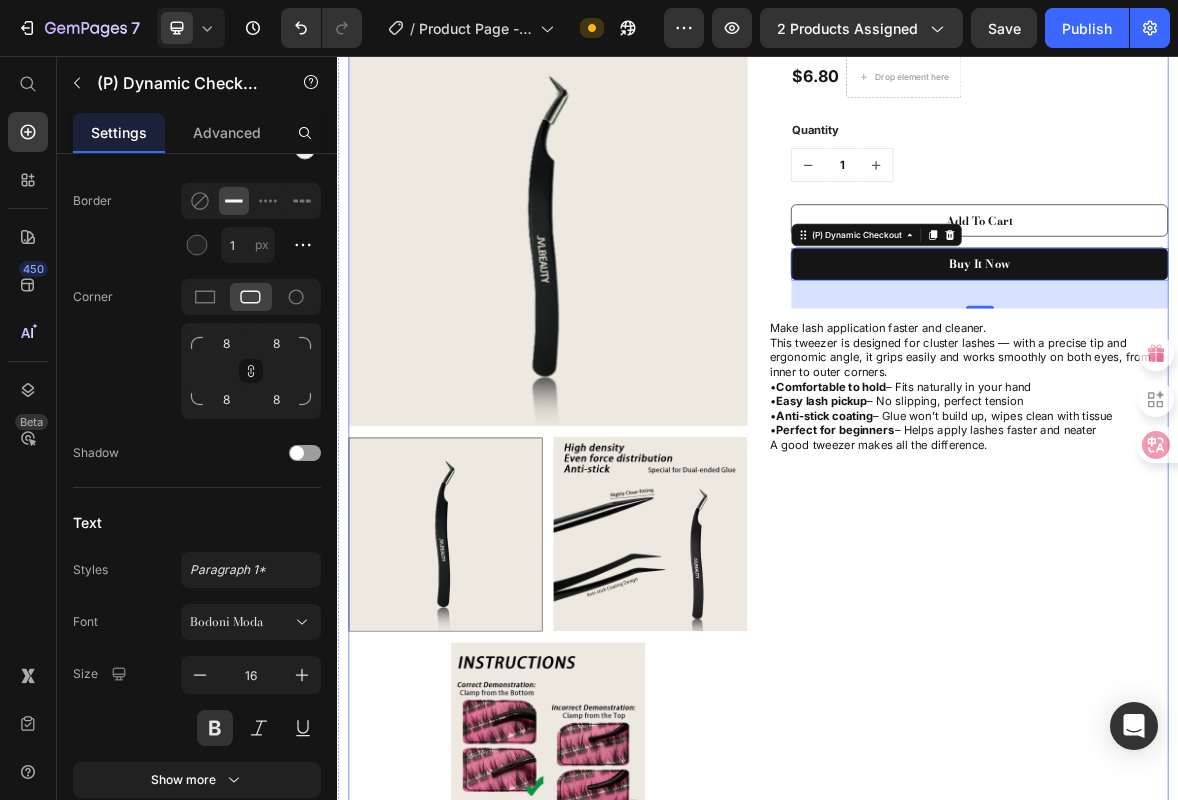 scroll, scrollTop: 196, scrollLeft: 0, axis: vertical 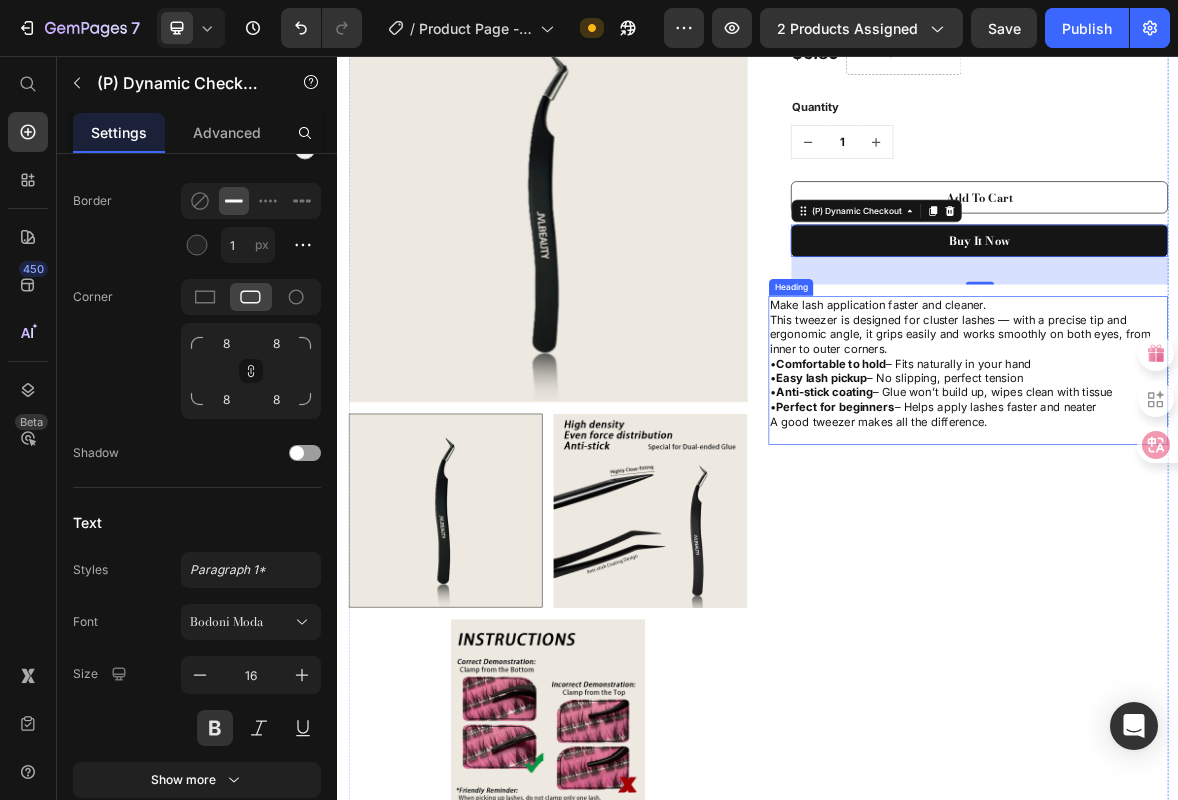 click on "Make lash application faster and cleaner. This tweezer is designed for cluster lashes — with a precise tip and ergonomic angle, it grips easily and works smoothly on both eyes, from inner to outer corners. •  Comfortable to hold  – Fits naturally in your hand •  Easy lash pickup  – No slipping, perfect tension •  Anti-stick coating  – Glue won’t build up, wipes clean with tissue •  Perfect for beginners  – Helps apply lashes faster and neater A good tweezer makes all the difference." at bounding box center [1237, 505] 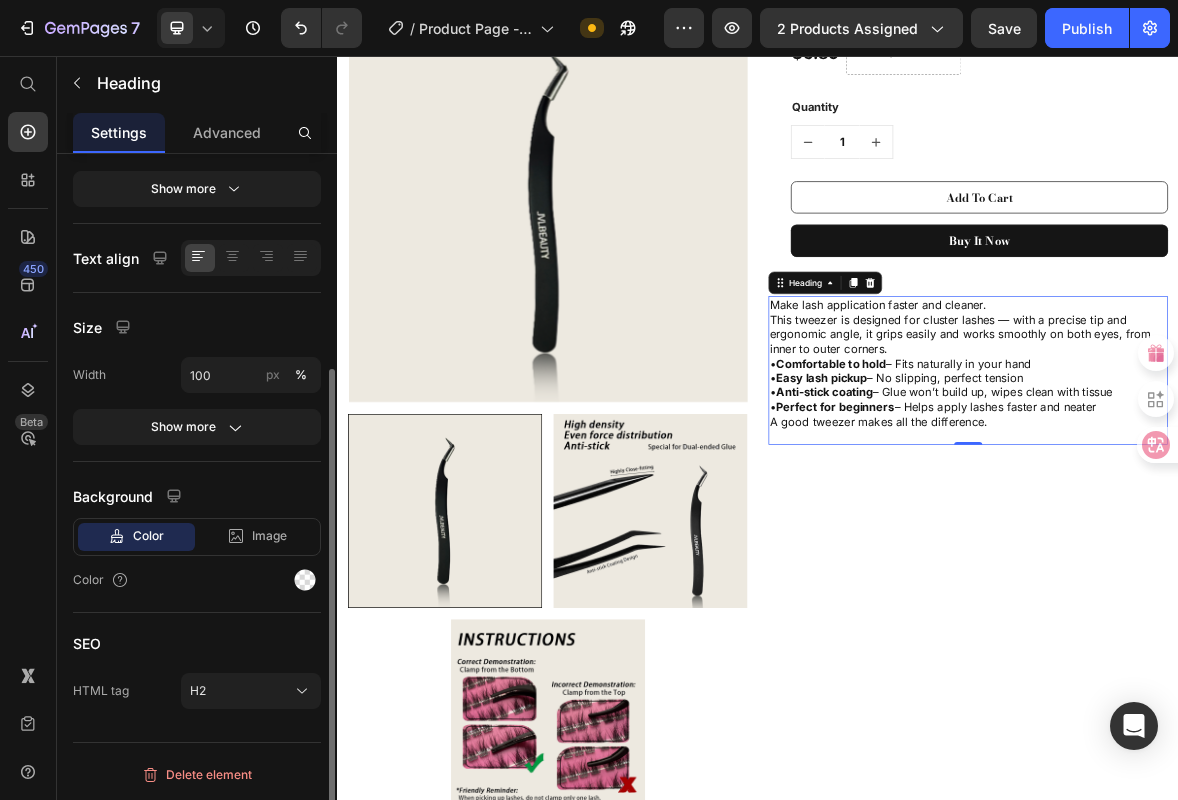 scroll, scrollTop: 0, scrollLeft: 0, axis: both 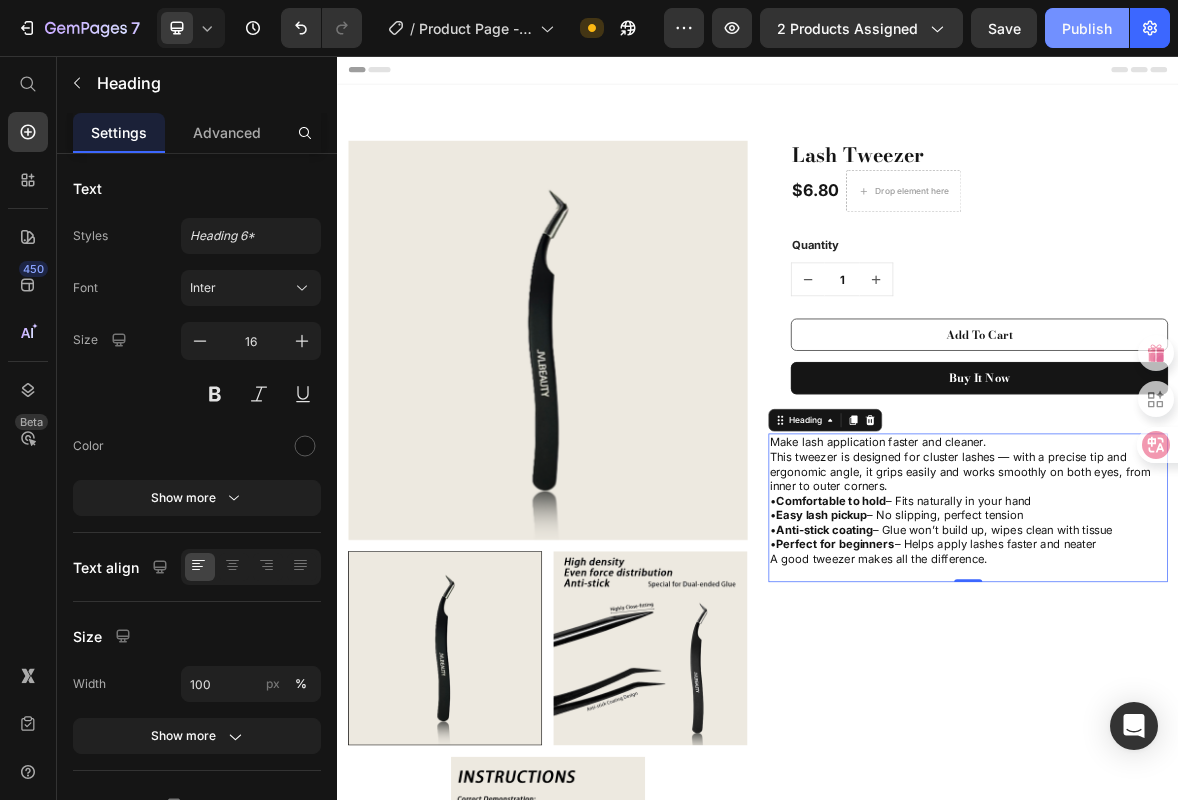 click on "Publish" at bounding box center (1087, 28) 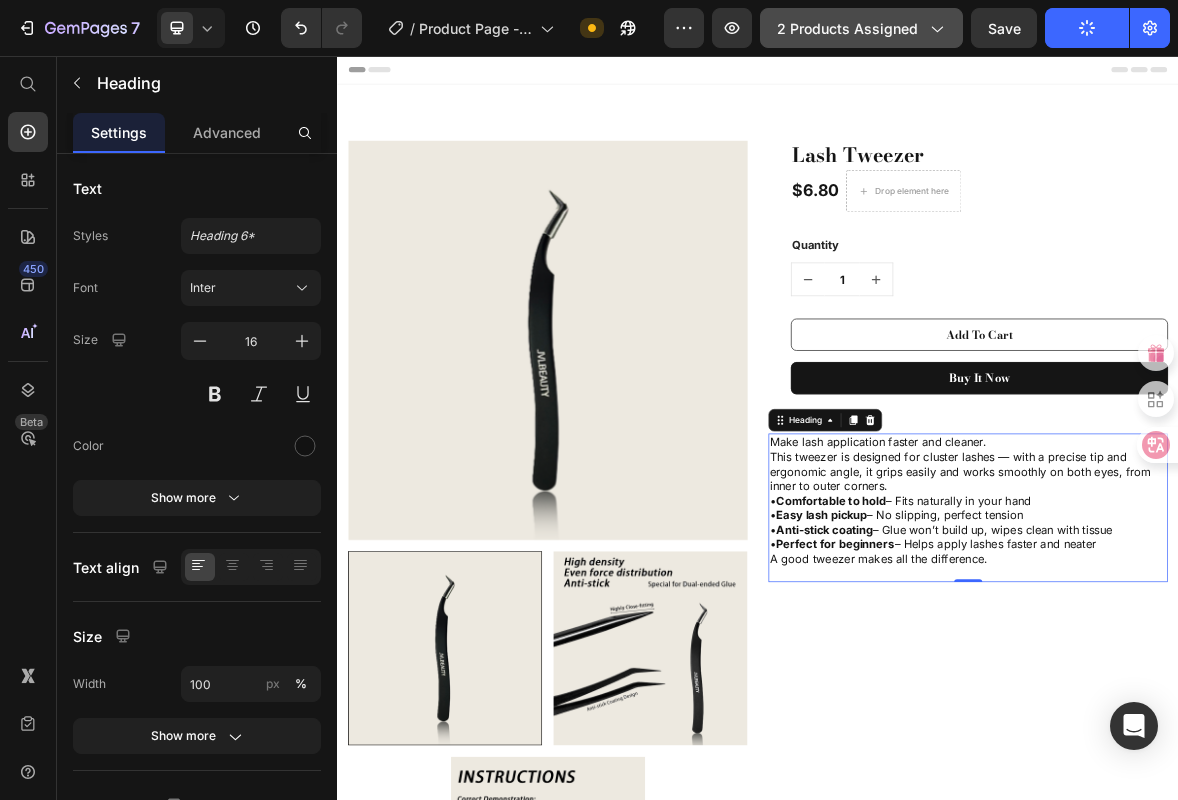 click on "2 products assigned" at bounding box center (861, 28) 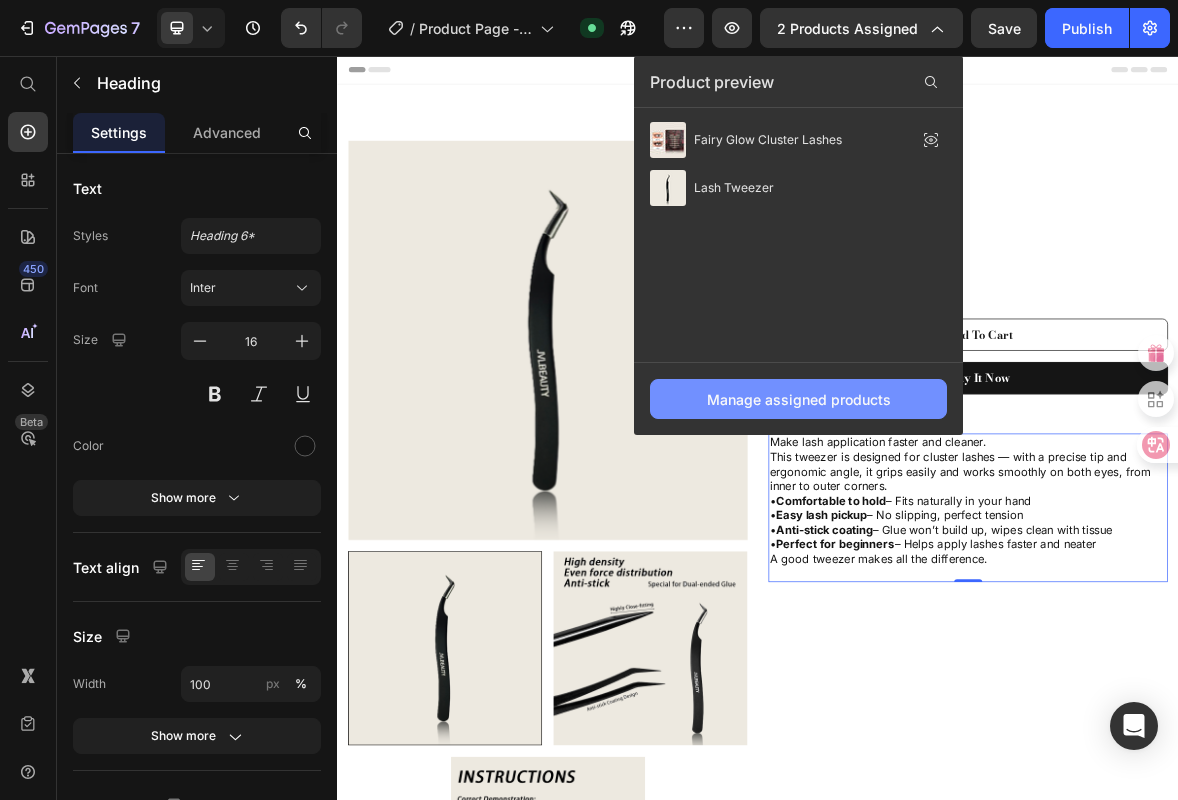 click on "Manage assigned products" at bounding box center (799, 399) 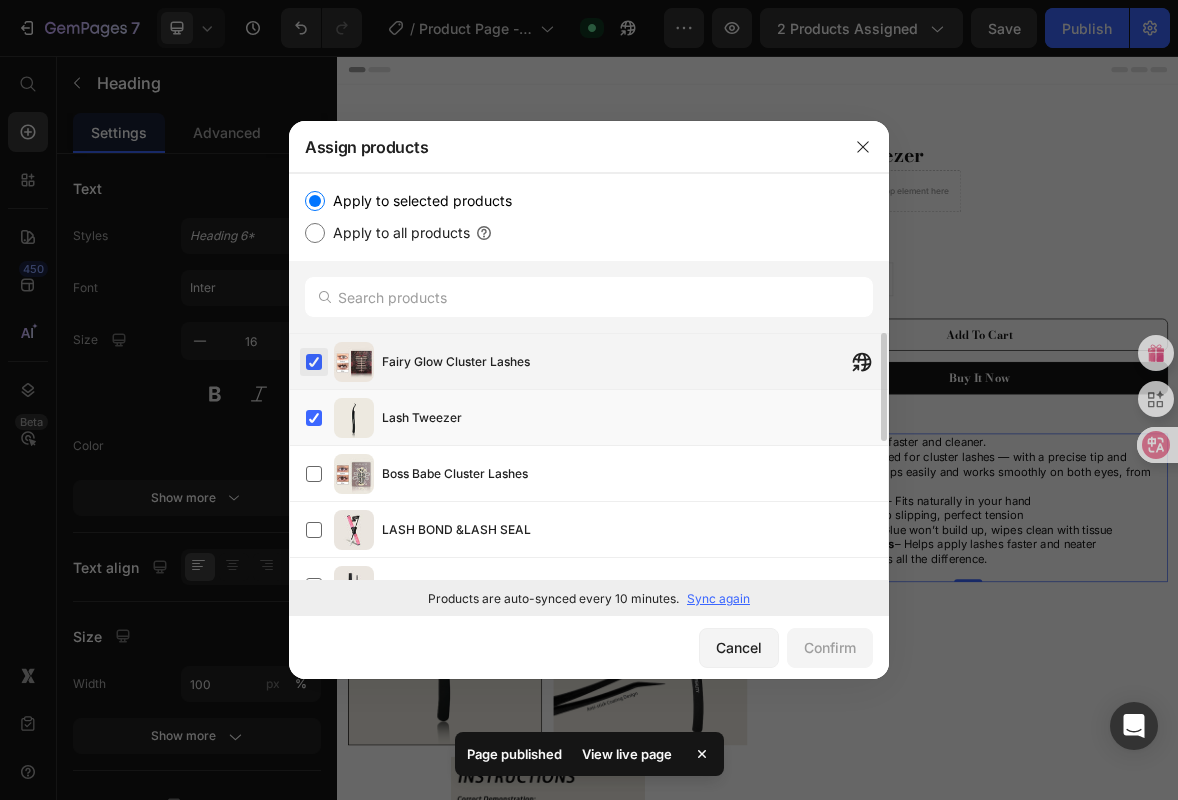 click at bounding box center [314, 362] 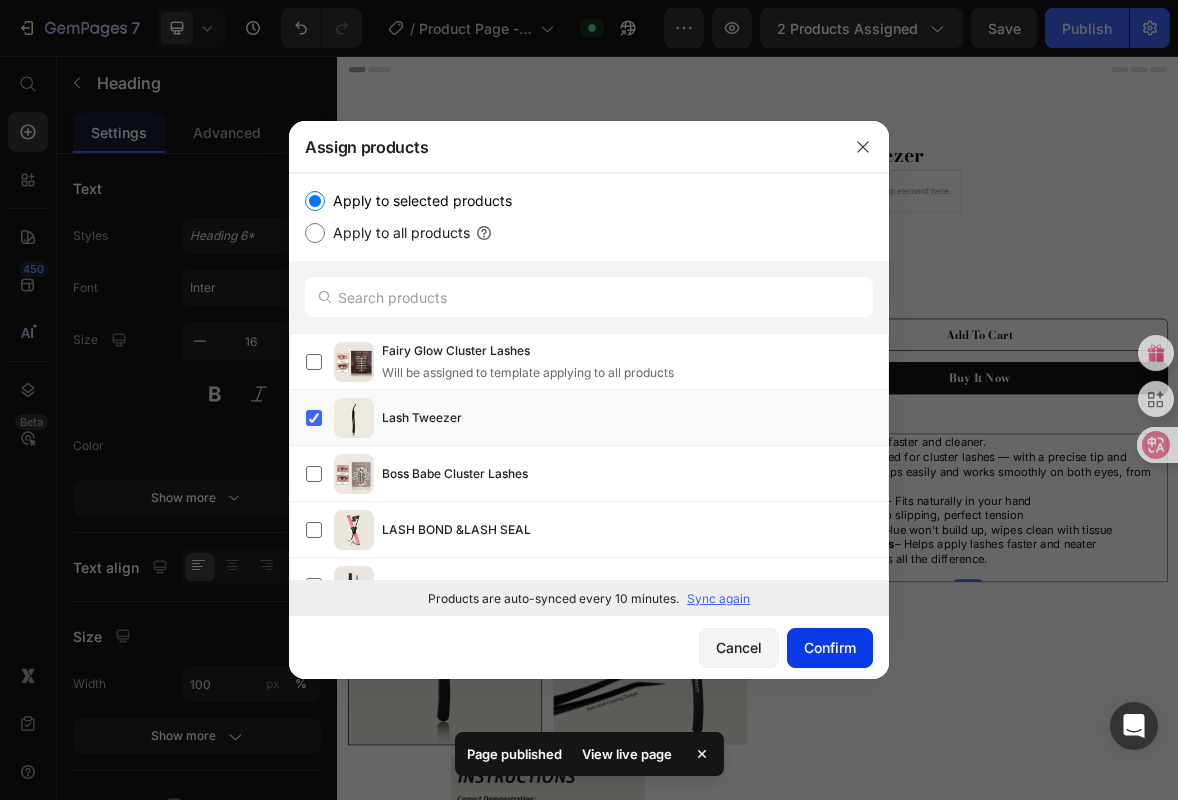 click on "Confirm" at bounding box center [830, 647] 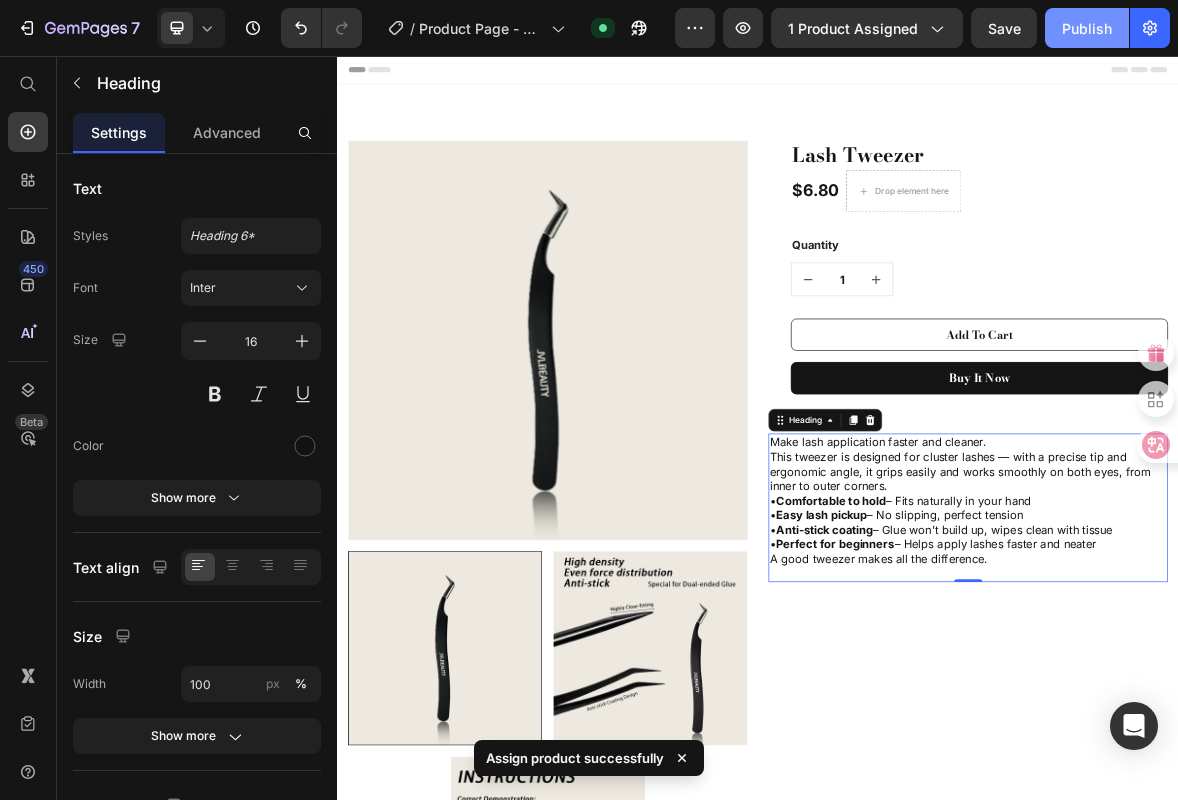 click on "Publish" 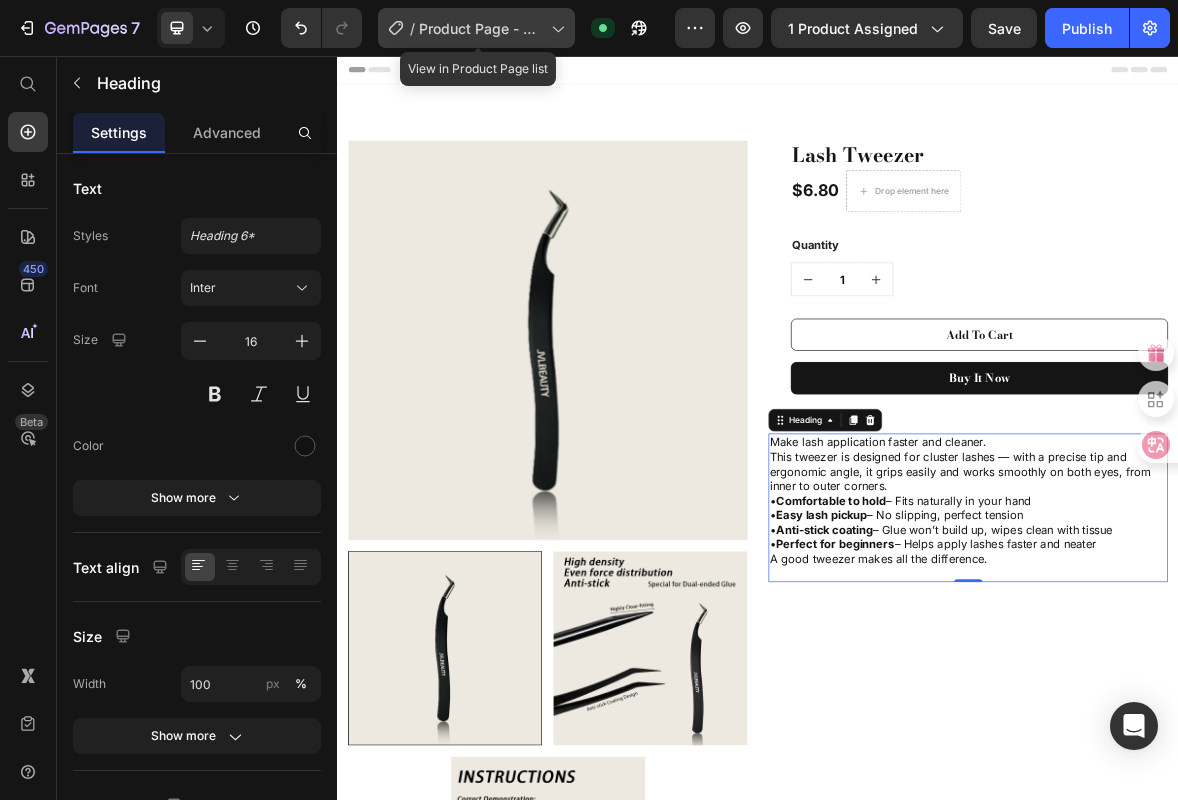 click 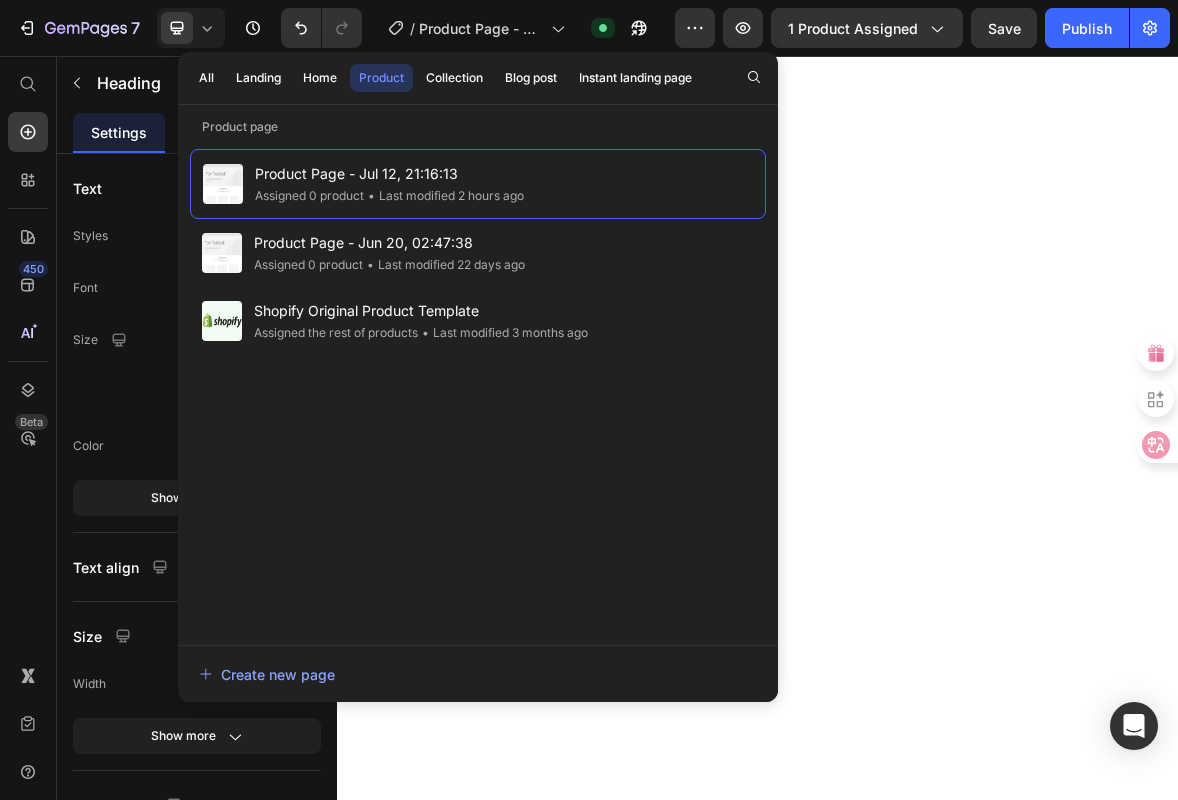 scroll, scrollTop: 0, scrollLeft: 0, axis: both 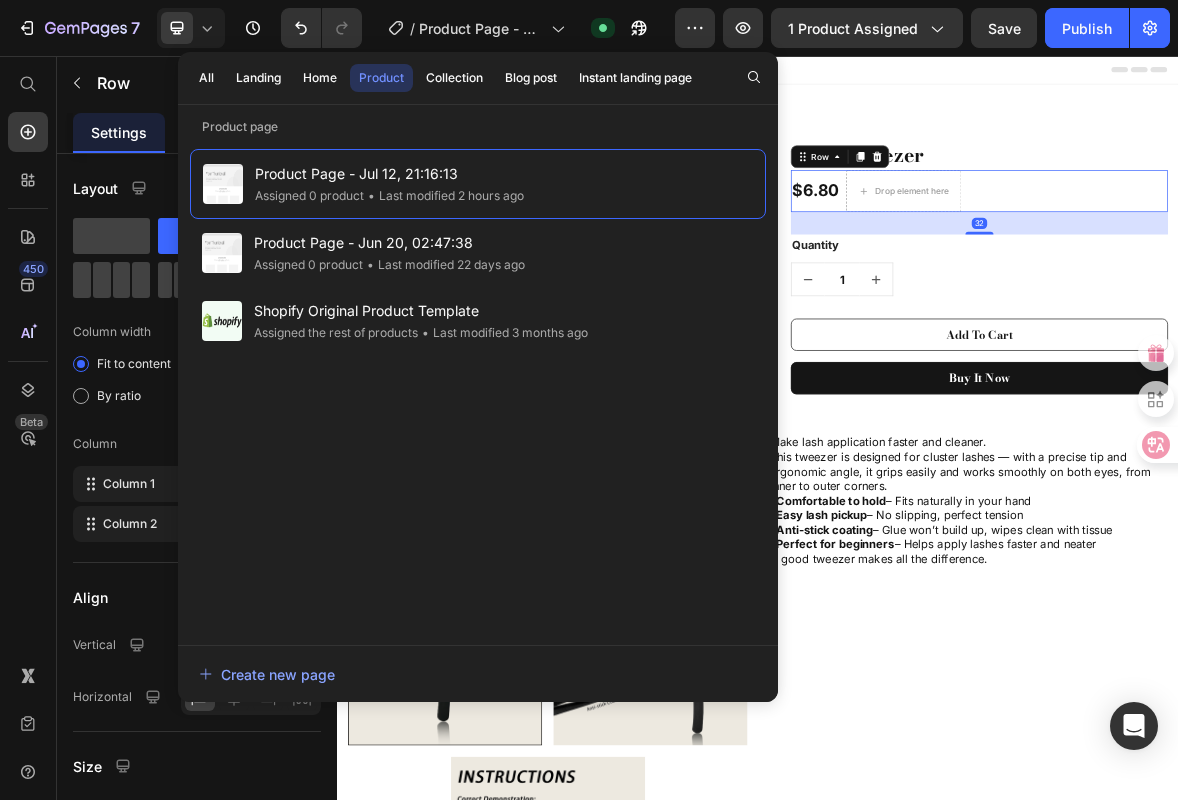 click on "$6.80 (P) Price
Drop element here Row   32" at bounding box center (1253, 249) 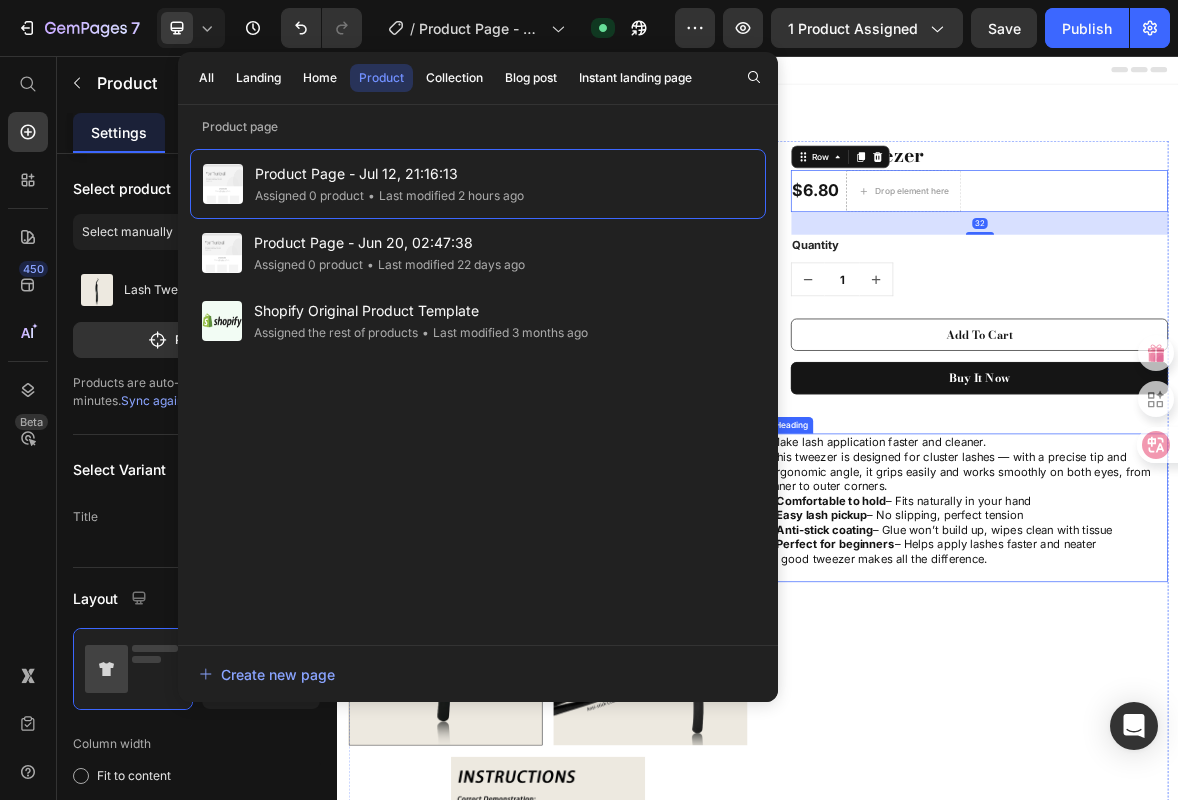 click on "Lash Tweezer (P) Title $6.80 (P) Price
Drop element here Row   32 Quantity Text block 1 (P) Quantity Add To Cart (P) Cart Button Buy it now (P) Dynamic Checkout Row Make lash application faster and cleaner. This tweezer is designed for cluster lashes — with a precise tip and ergonomic angle, it grips easily and works smoothly on both eyes, from inner to outer corners. •  Comfortable to hold  – Fits naturally in your hand •  Easy lash pickup  – No slipping, perfect tension •  Anti-stick coating  – Glue won’t build up, wipes clean with tissue •  Perfect for beginners  – Helps apply lashes faster and neater A good tweezer makes all the difference.   Heading" at bounding box center (1237, 763) 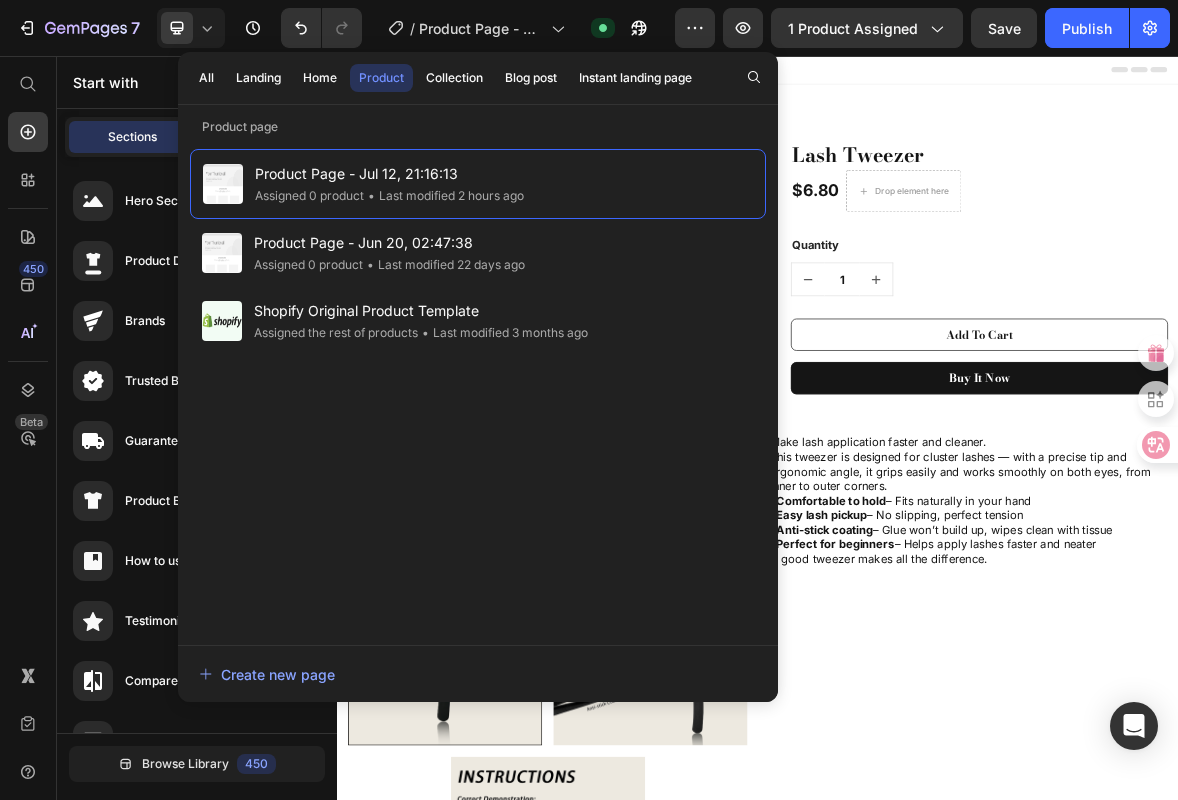 click on "Header" at bounding box center (937, 76) 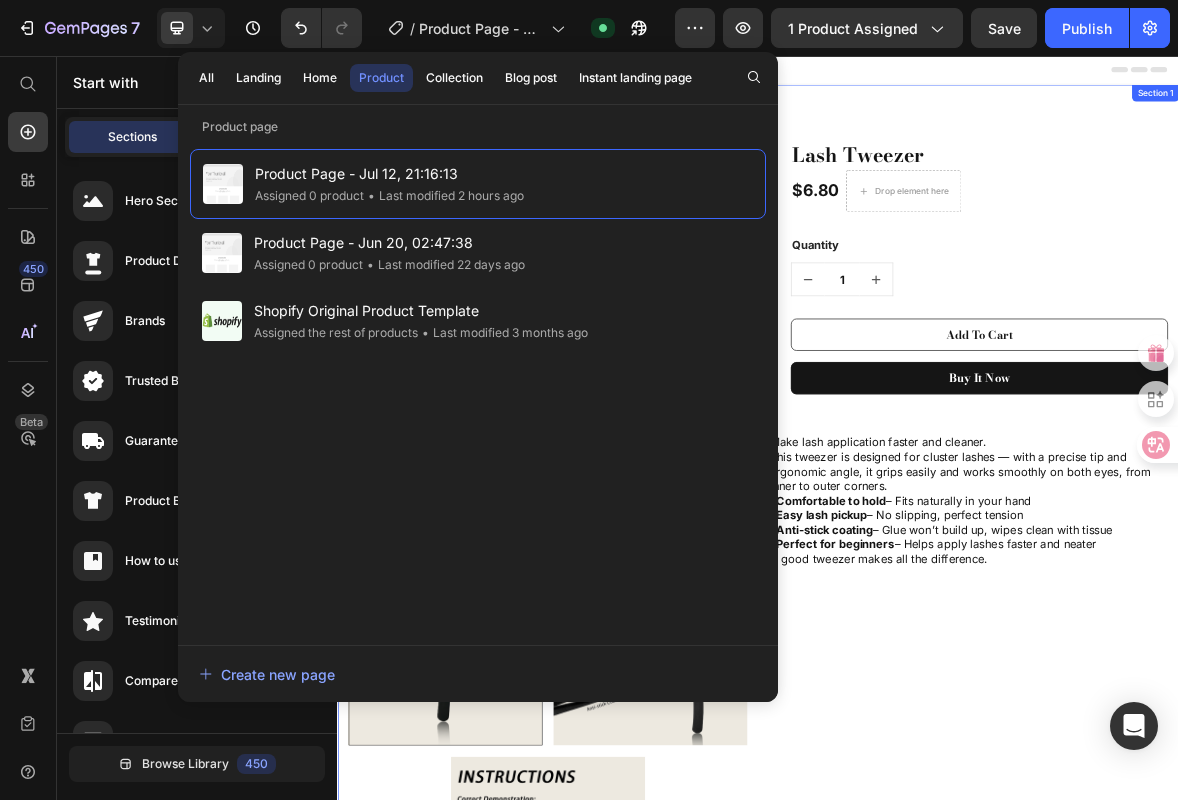 click on "Product Images & Gallery Lash Tweezer (P) Title $6.80 (P) Price
Drop element here Row Quantity Text block 1 (P) Quantity Add To Cart (P) Cart Button Buy it now (P) Dynamic Checkout Row Make lash application faster and cleaner. This tweezer is designed for cluster lashes — with a precise tip and ergonomic angle, it grips easily and works smoothly on both eyes, from inner to outer corners. •  Comfortable to hold  – Fits naturally in your hand •  Easy lash pickup  – No slipping, perfect tension •  Anti-stick coating  – Glue won’t build up, wipes clean with tissue •  Perfect for beginners  – Helps apply lashes faster and neater A good tweezer makes all the difference.   Heading Product Section 1" at bounding box center [937, 755] 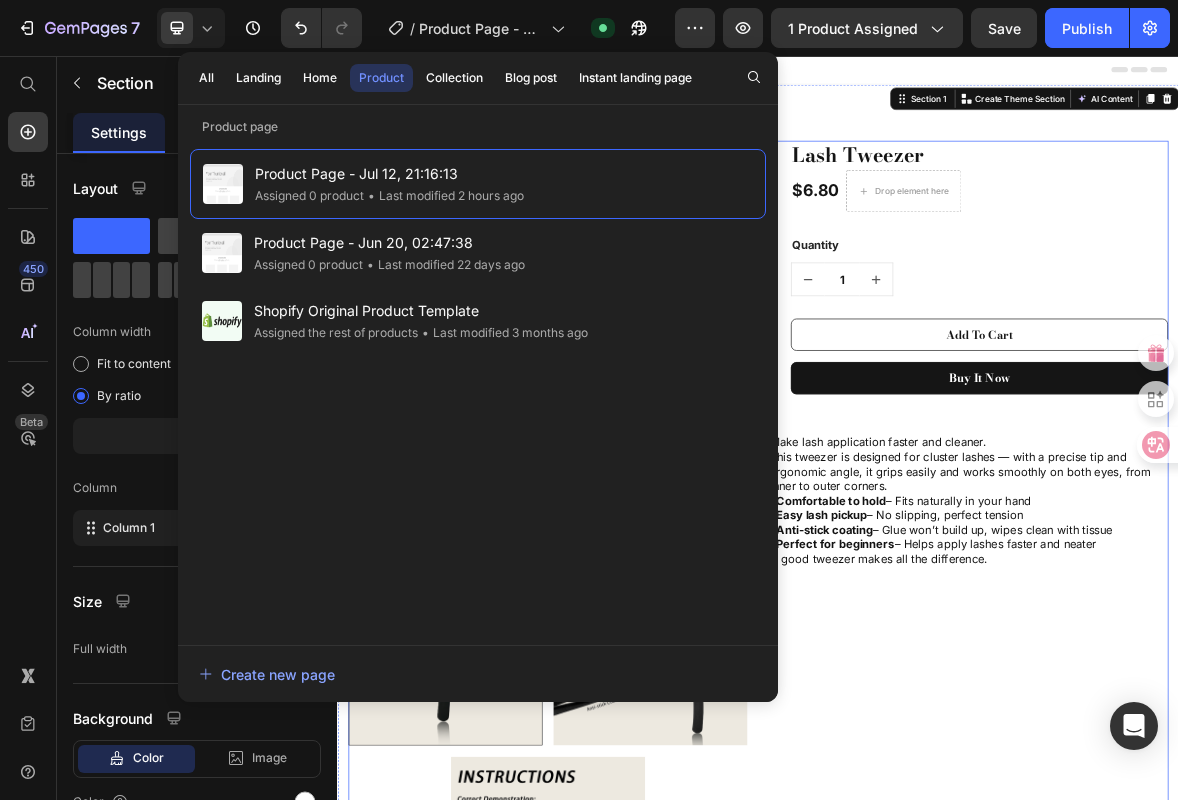 click on "Lash Tweezer (P) Title $6.80 (P) Price
Drop element here Row Quantity Text block 1 (P) Quantity Add To Cart (P) Cart Button Buy it now (P) Dynamic Checkout Row Make lash application faster and cleaner. This tweezer is designed for cluster lashes — with a precise tip and ergonomic angle, it grips easily and works smoothly on both eyes, from inner to outer corners. •  Comfortable to hold  – Fits naturally in your hand •  Easy lash pickup  – No slipping, perfect tension •  Anti-stick coating  – Glue won’t build up, wipes clean with tissue •  Perfect for beginners  – Helps apply lashes faster and neater A good tweezer makes all the difference.   Heading" at bounding box center (1237, 763) 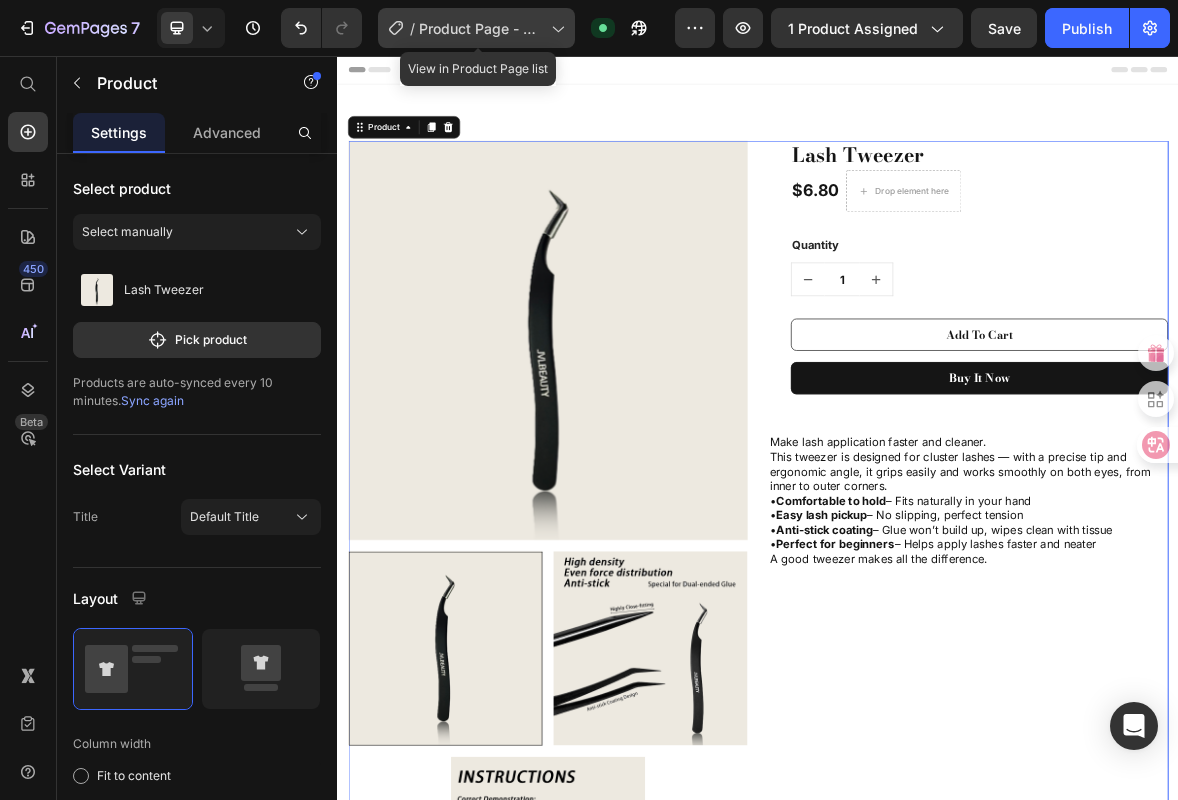 click on "Product Page - Jul 12, 21:16:13" at bounding box center [481, 28] 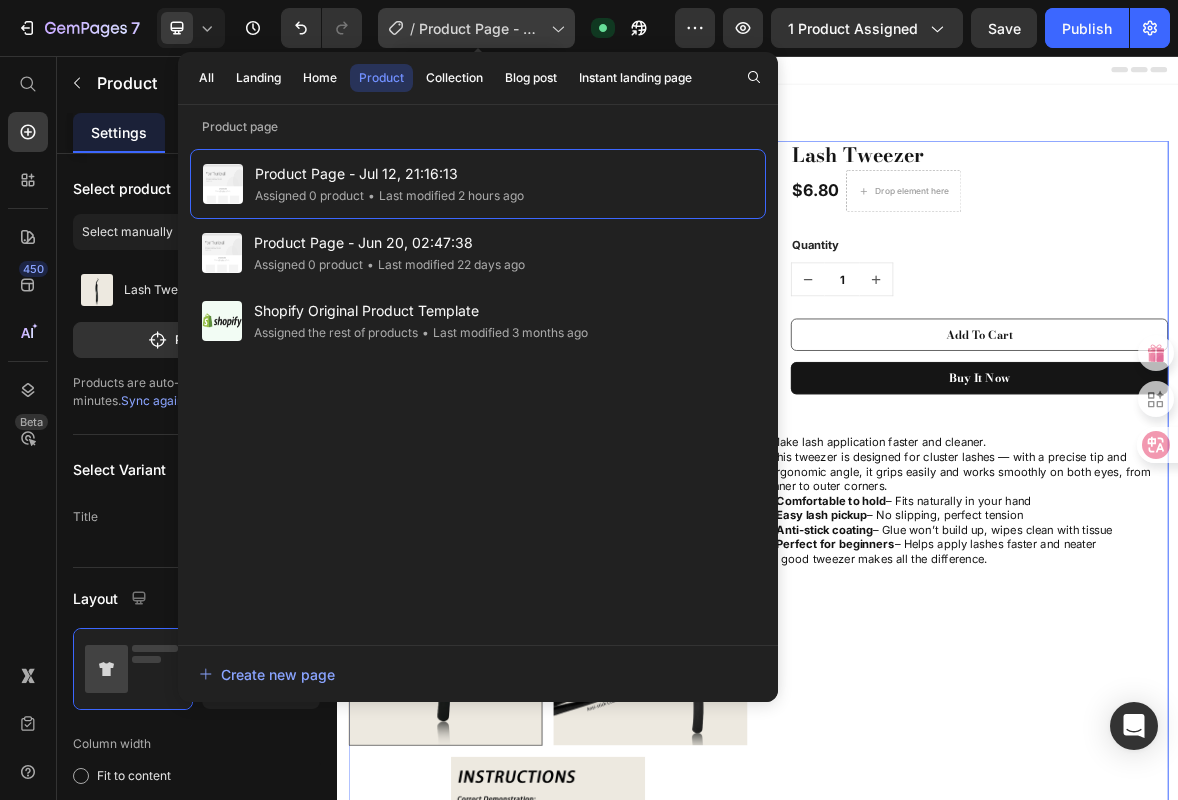 click 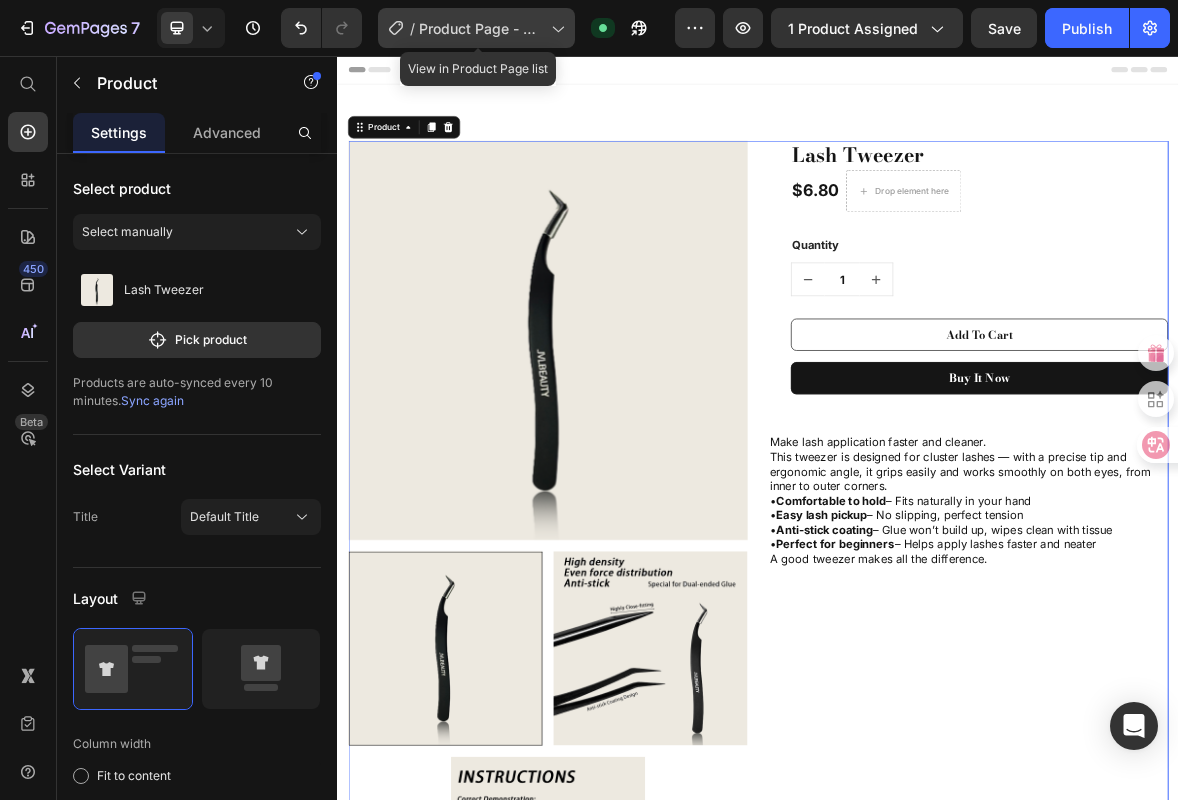 click 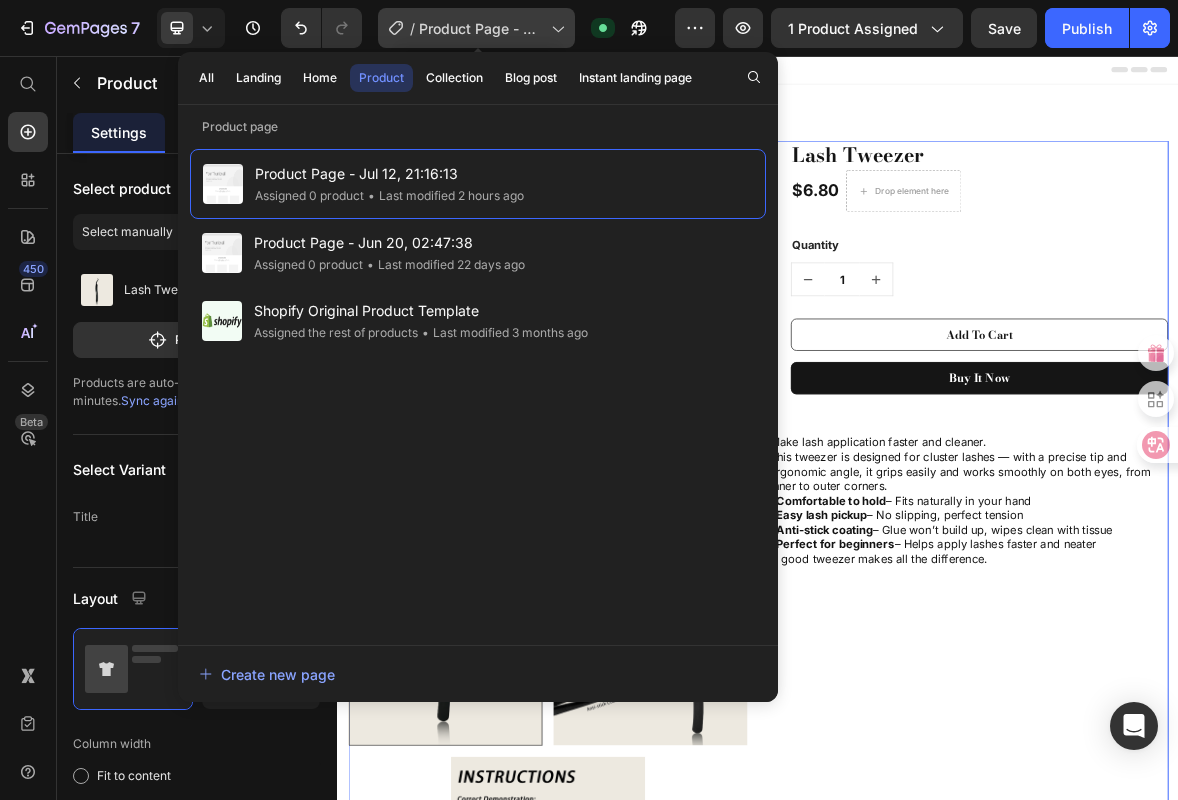 click 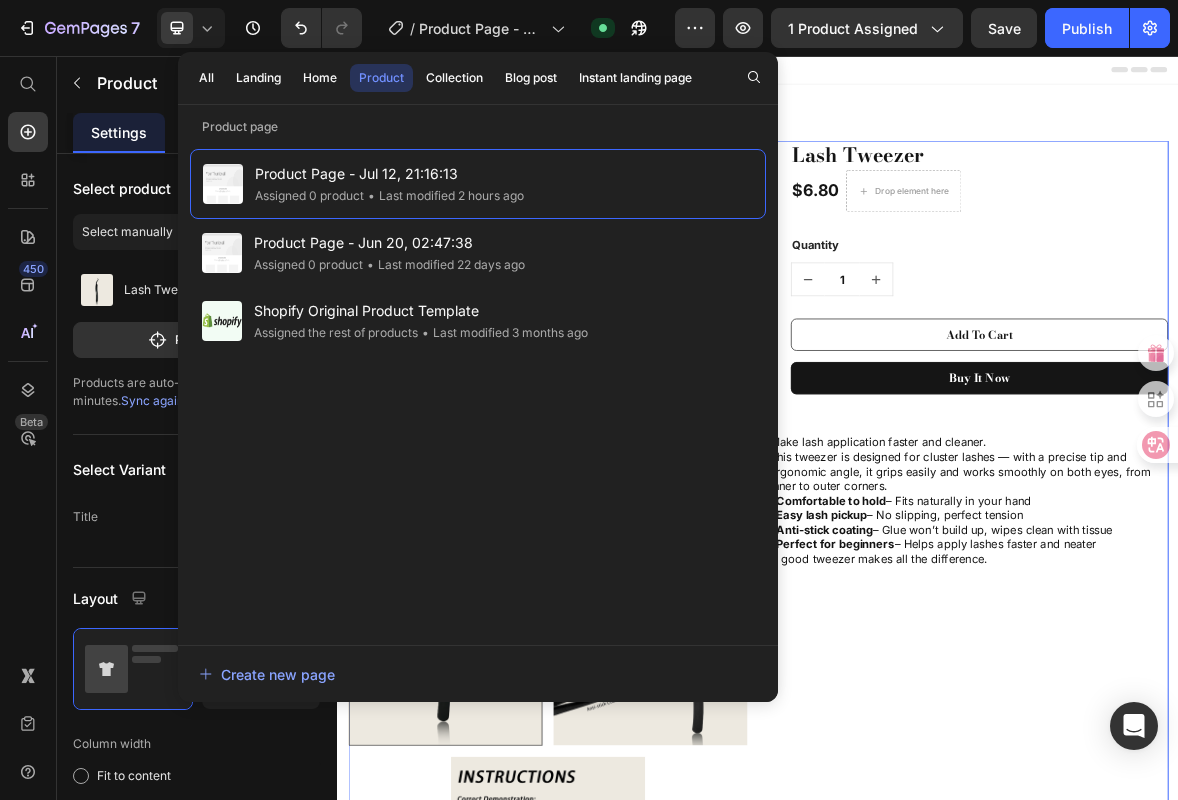click on "7  Version history  /  Product Page - Jul 12, 21:16:13 Published Preview 1 product assigned  Save   Publish" 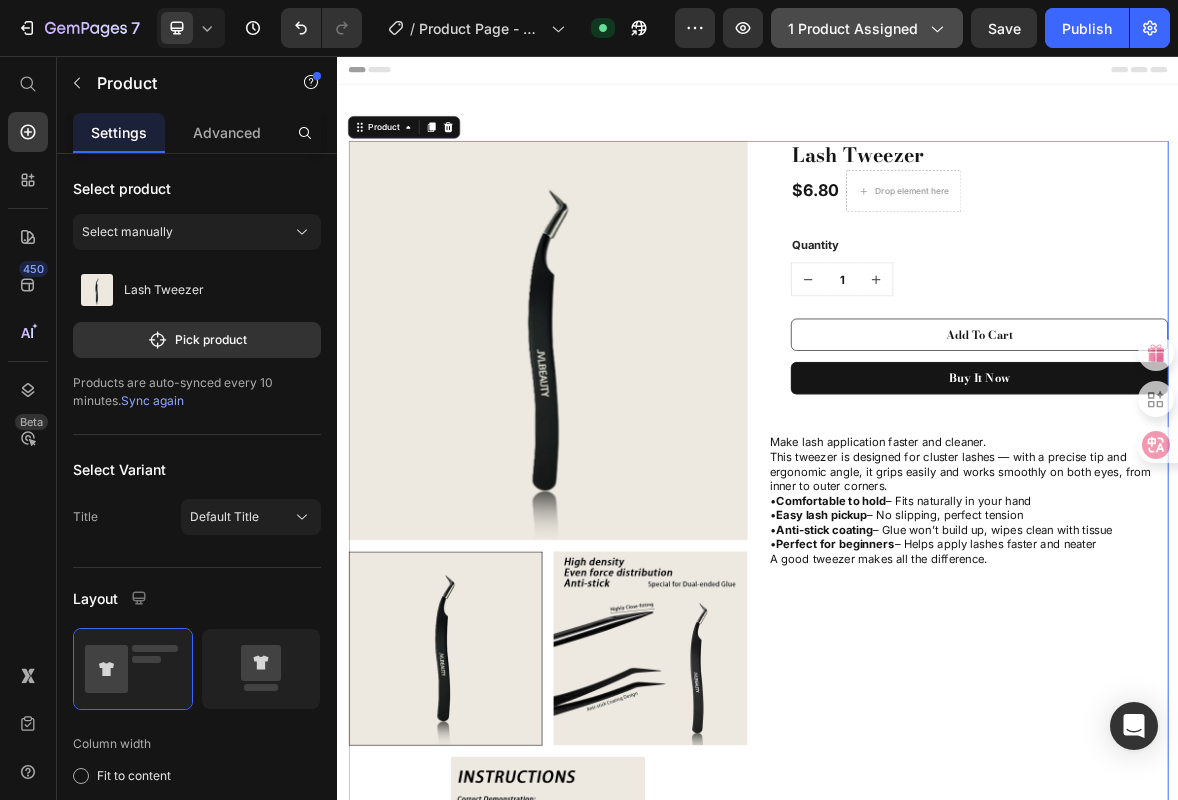 click on "1 product assigned" 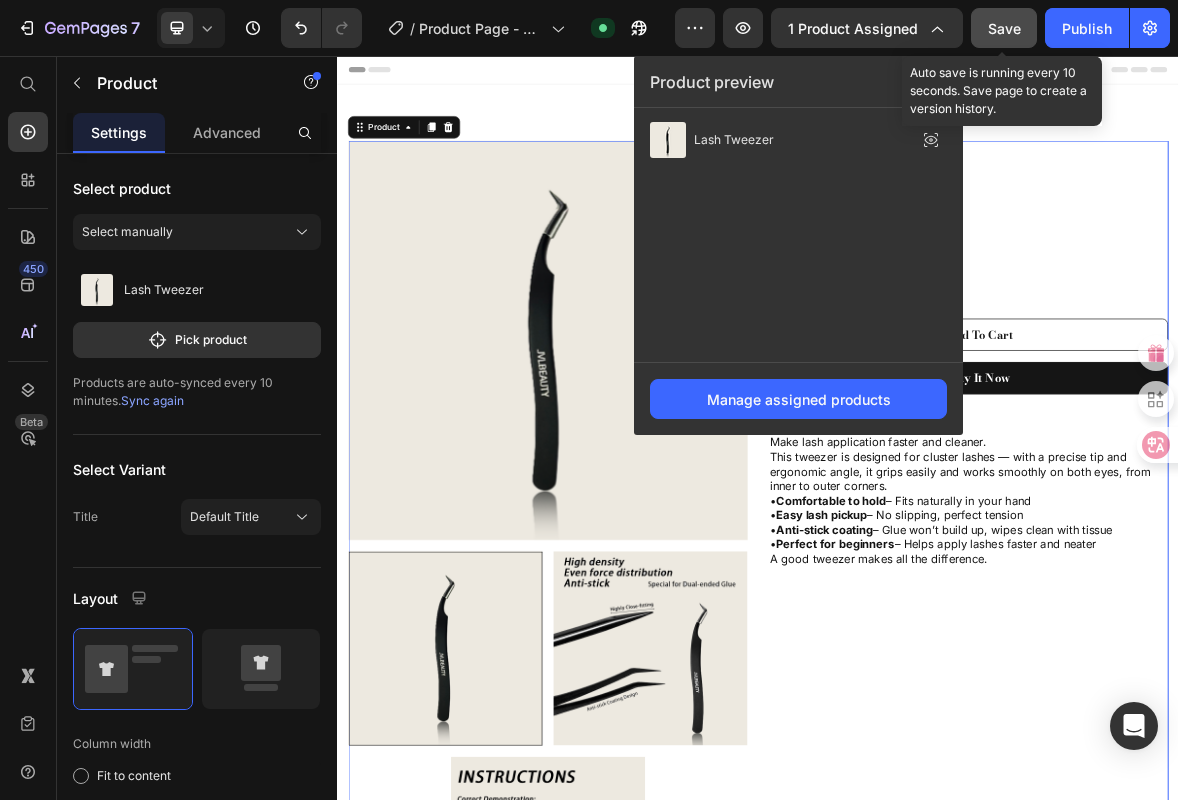 click on "Save" at bounding box center [1004, 28] 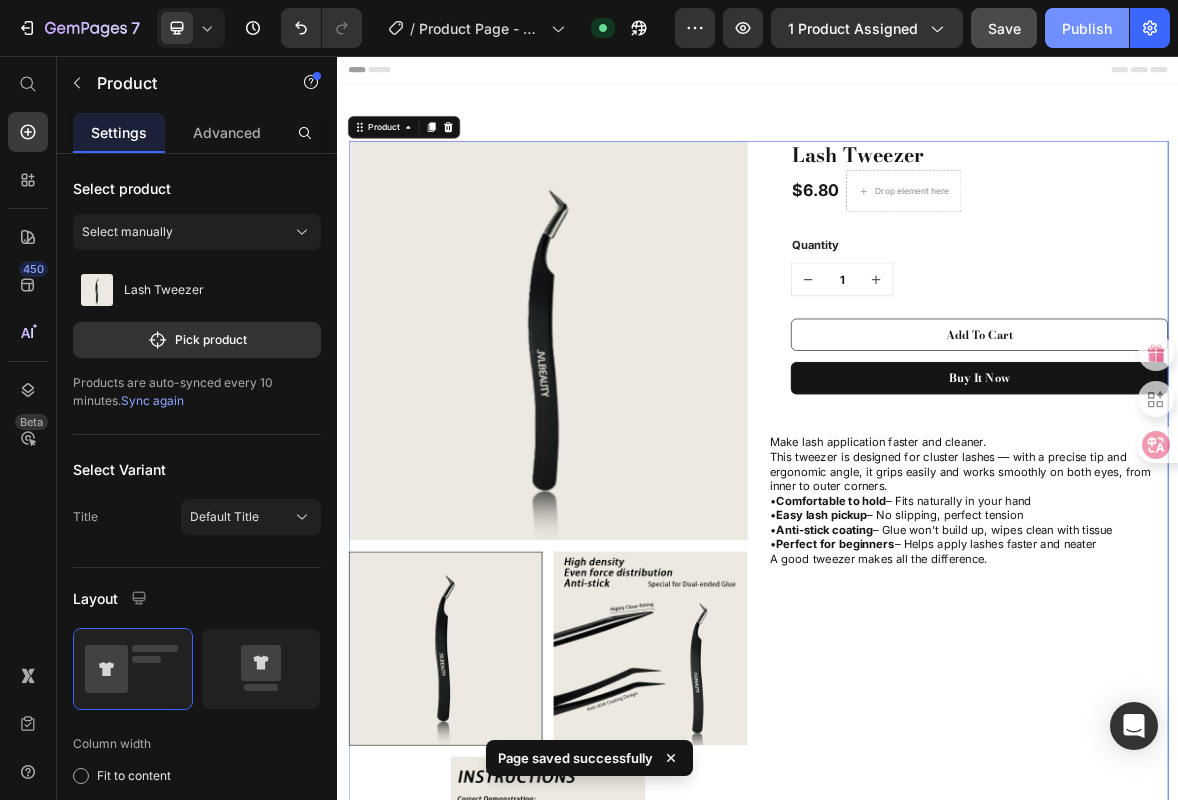 click on "Publish" 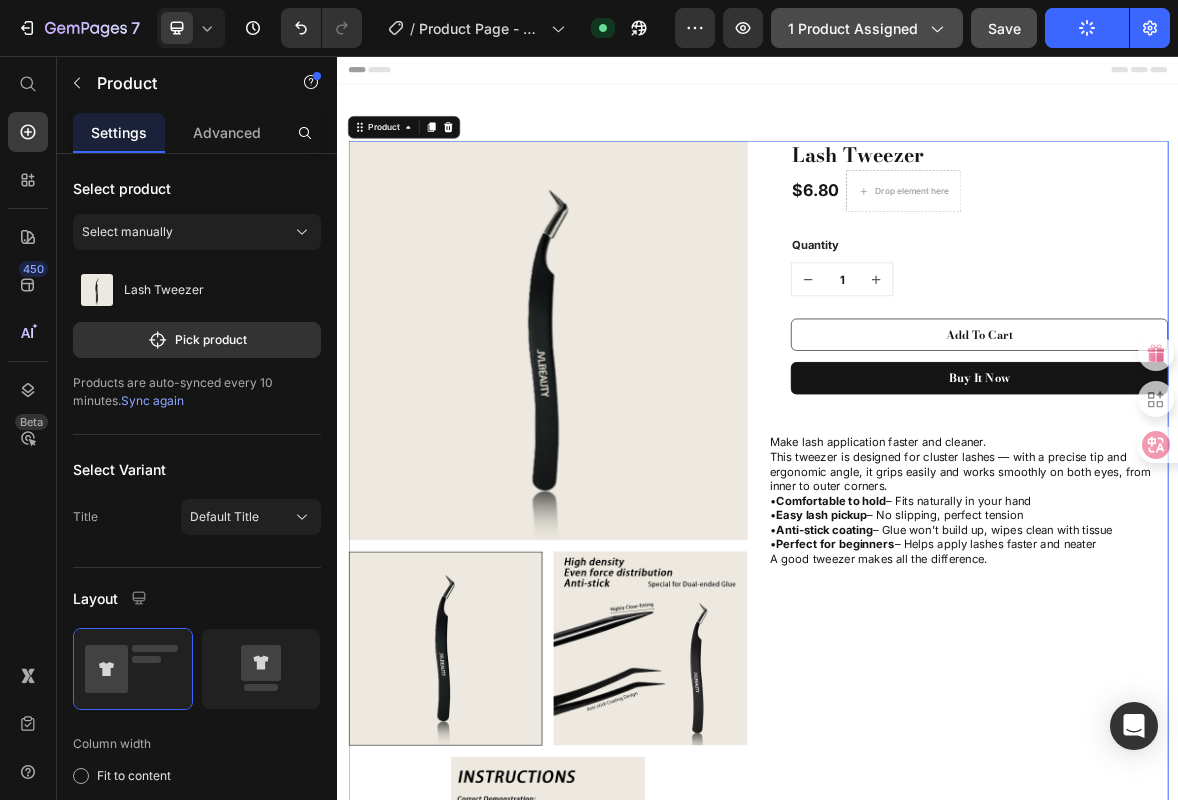click on "1 product assigned" at bounding box center (867, 28) 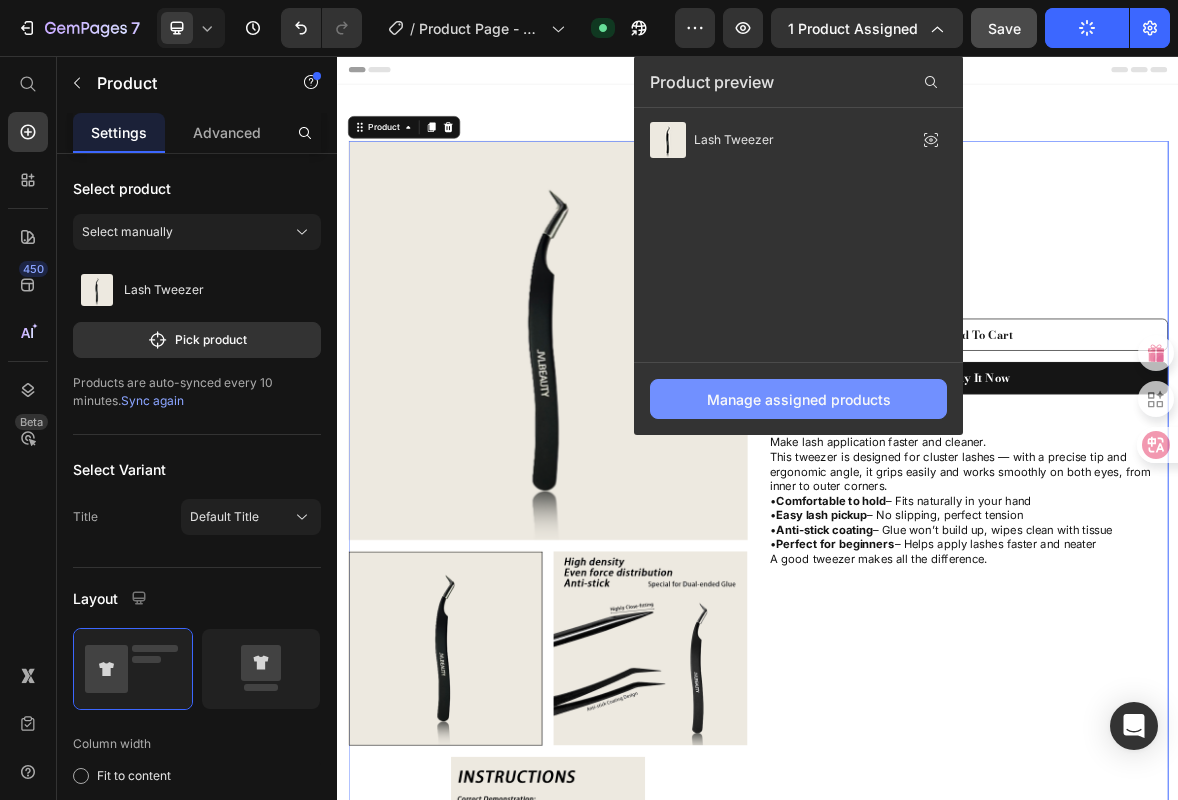 click on "Manage assigned products" at bounding box center [799, 399] 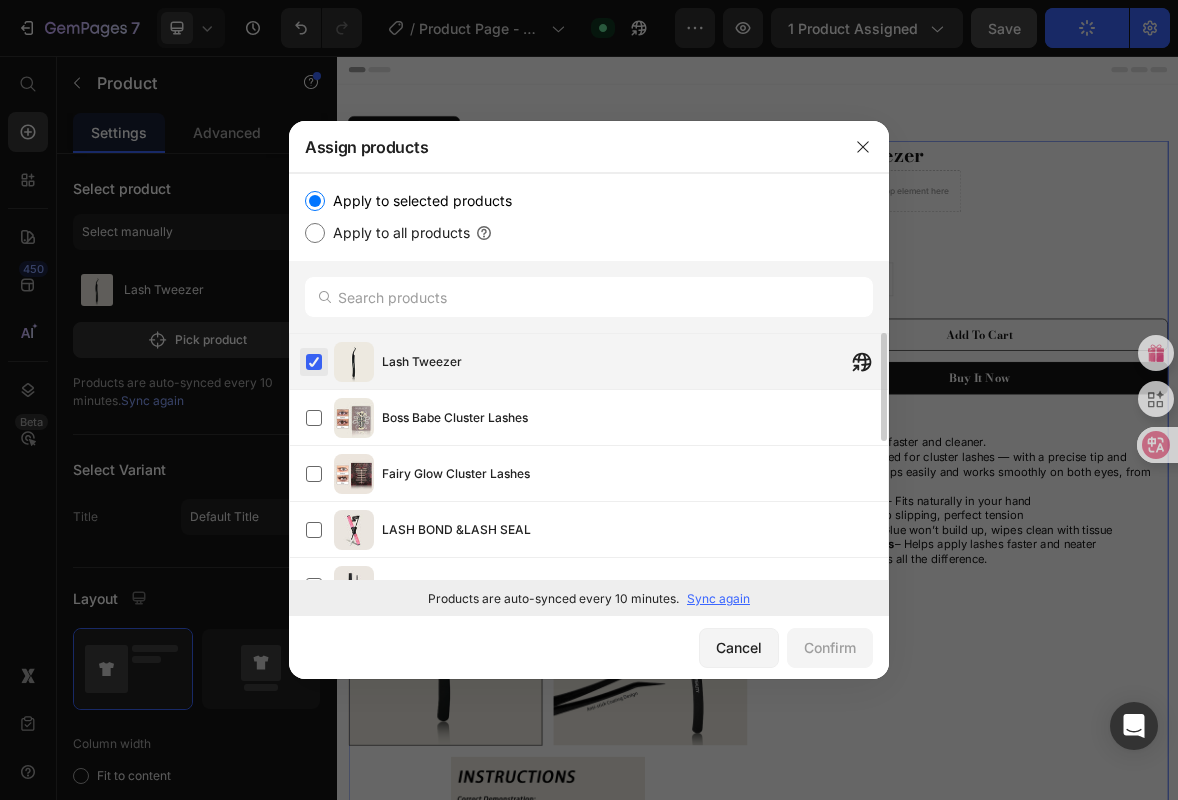 click at bounding box center (314, 362) 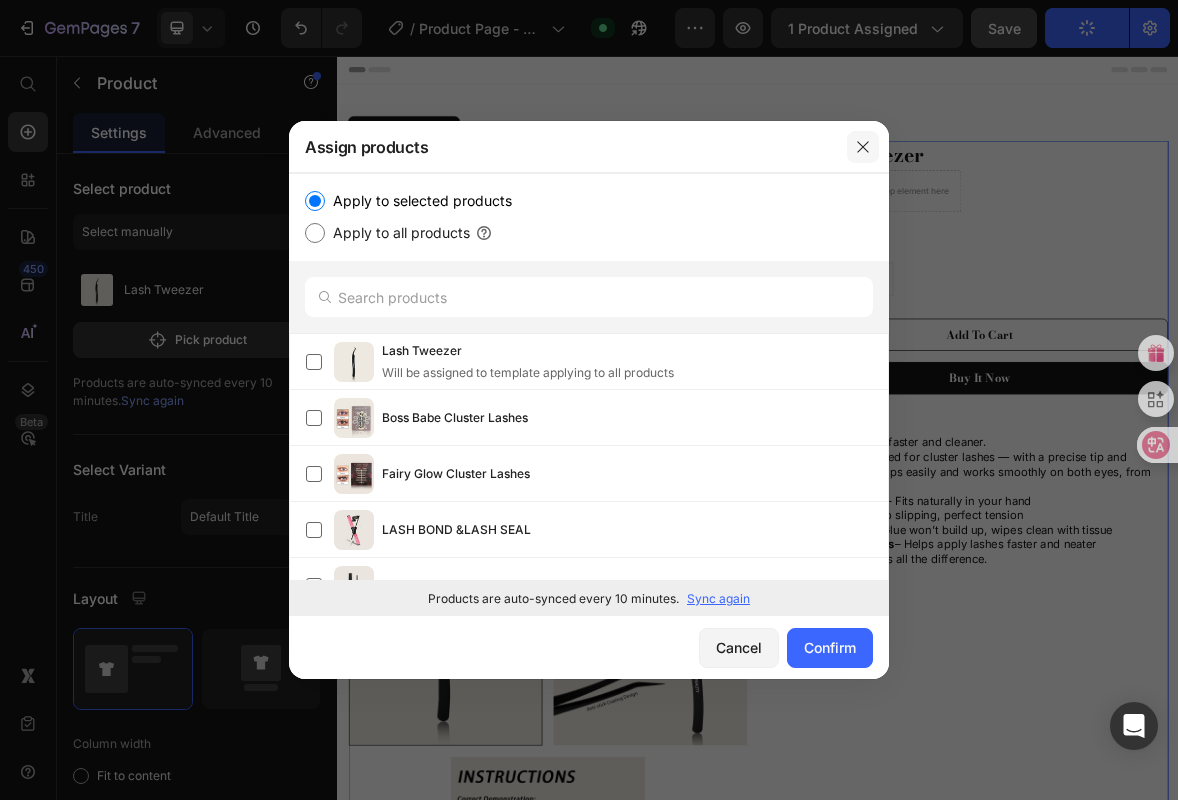 click at bounding box center (863, 147) 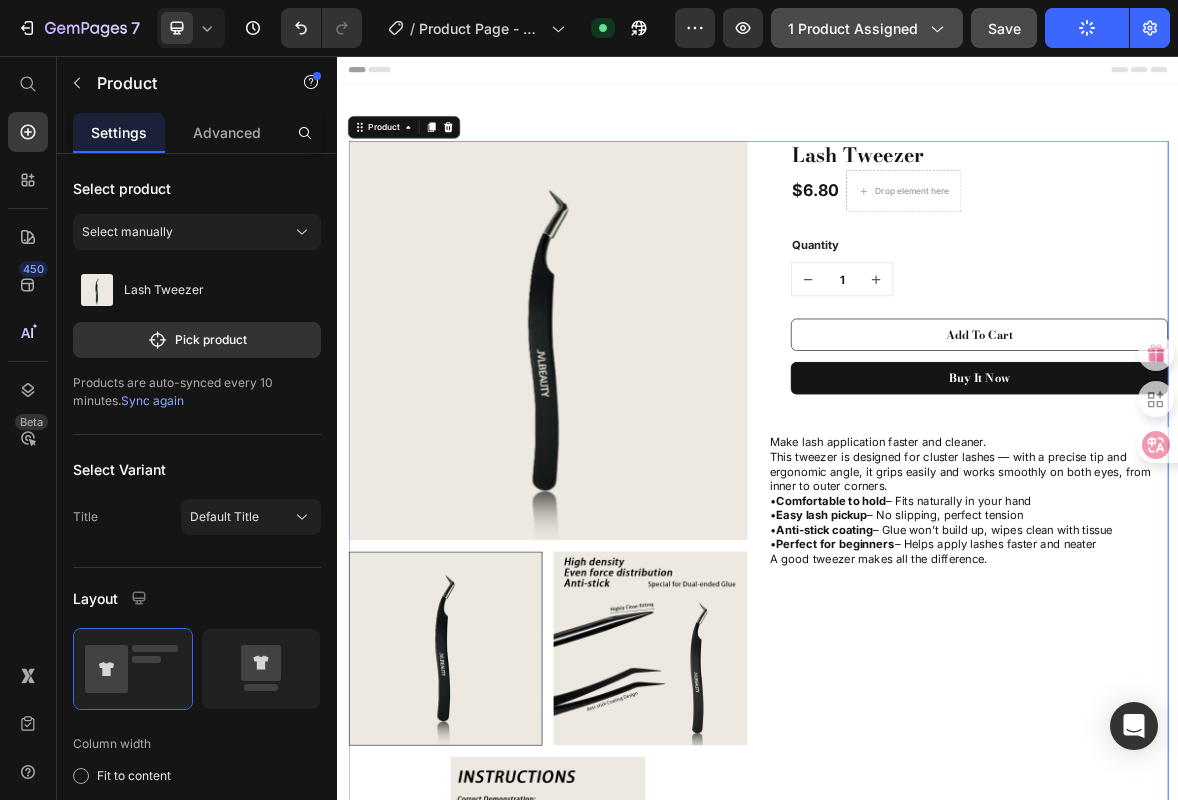 click on "1 product assigned" 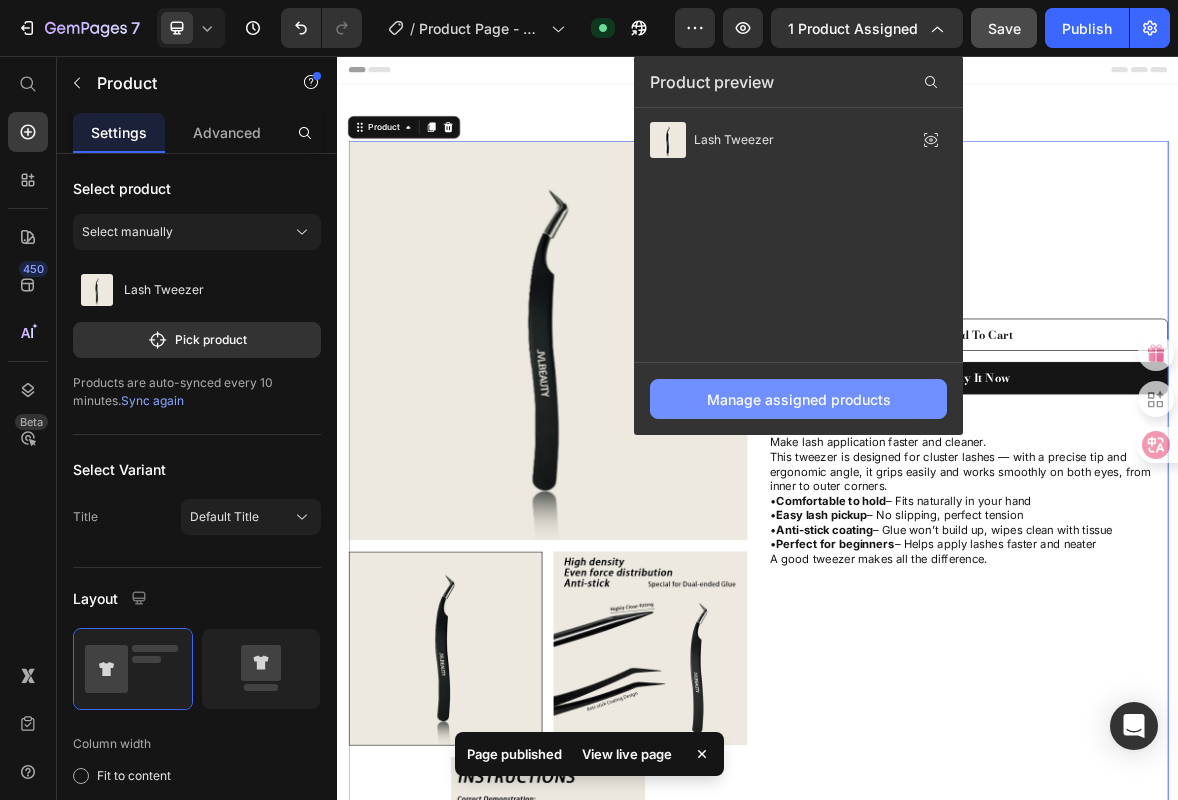 click on "Manage assigned products" at bounding box center [798, 399] 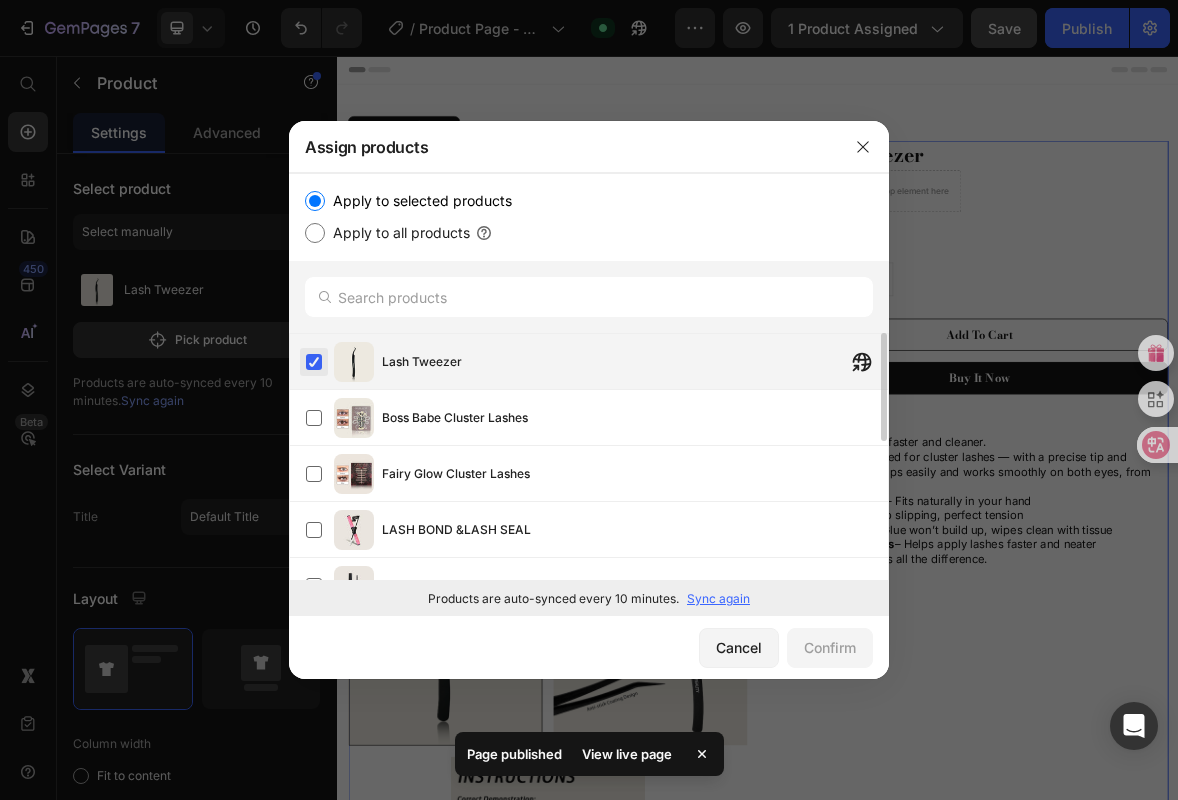 click at bounding box center [314, 362] 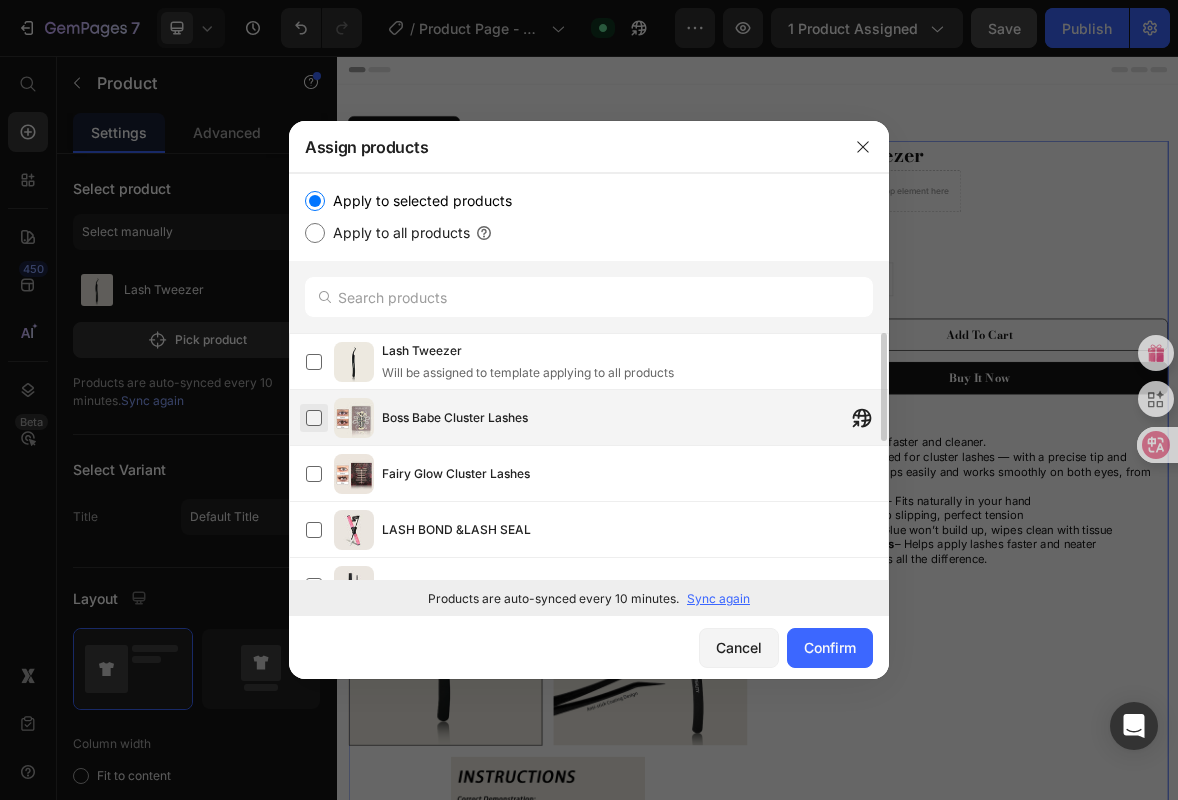 click at bounding box center (314, 418) 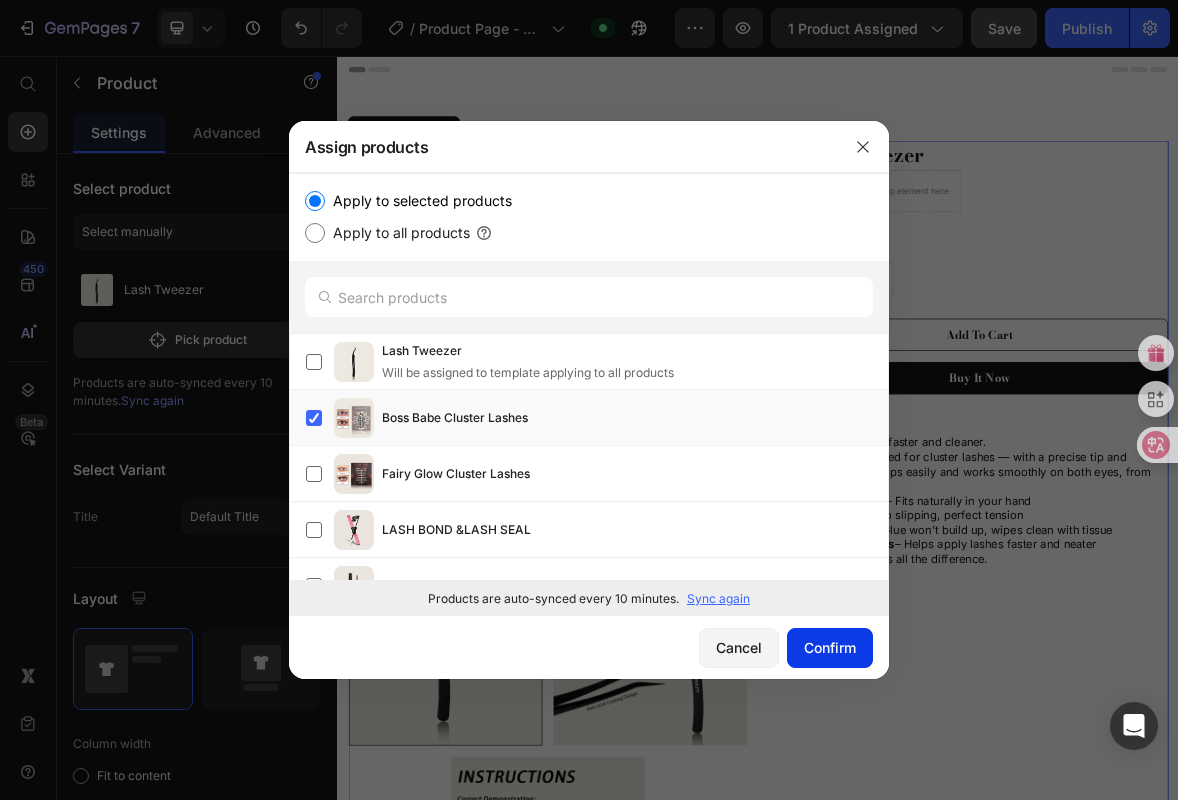 click on "Confirm" at bounding box center [830, 647] 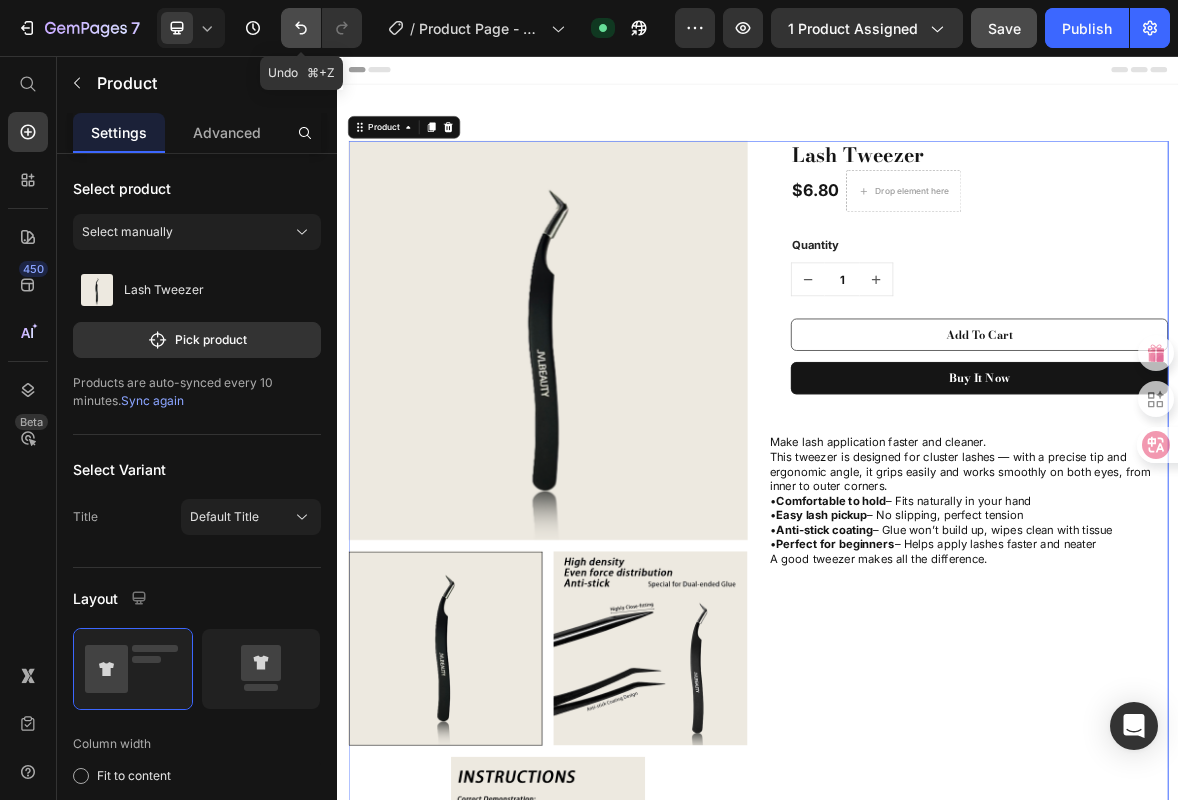 click 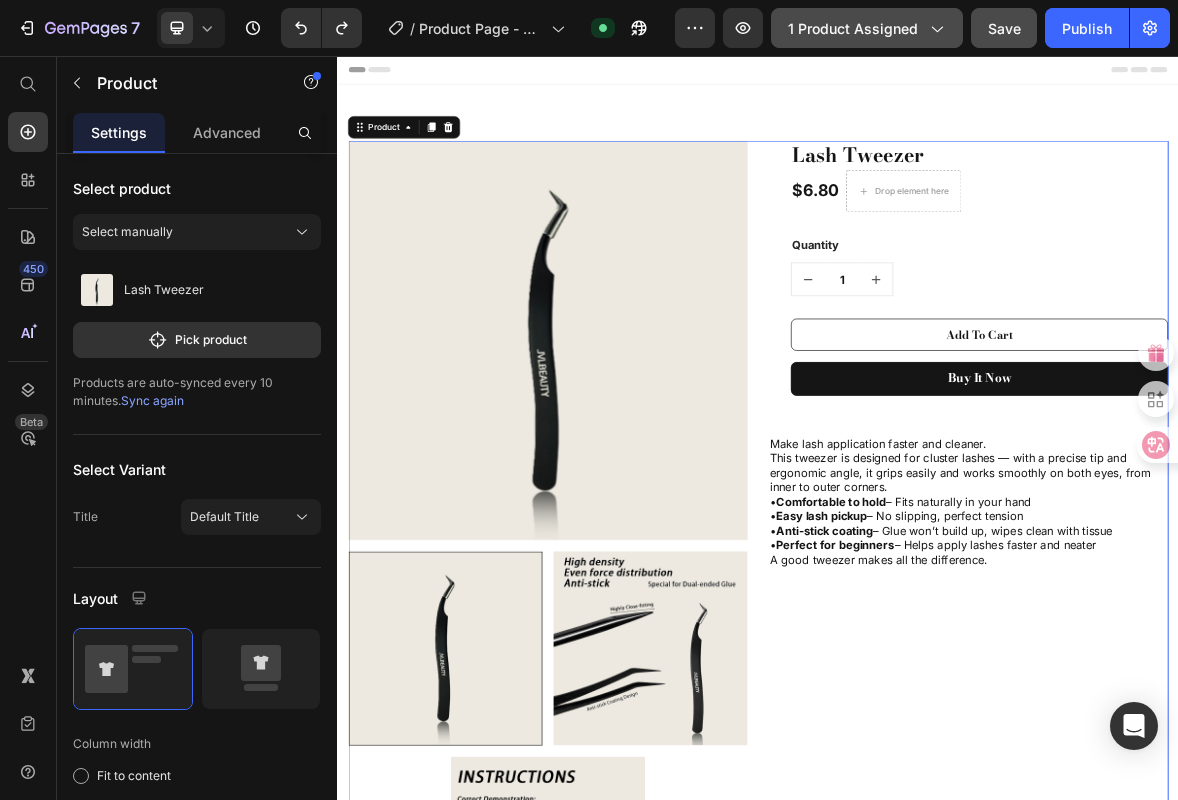 click on "1 product assigned" 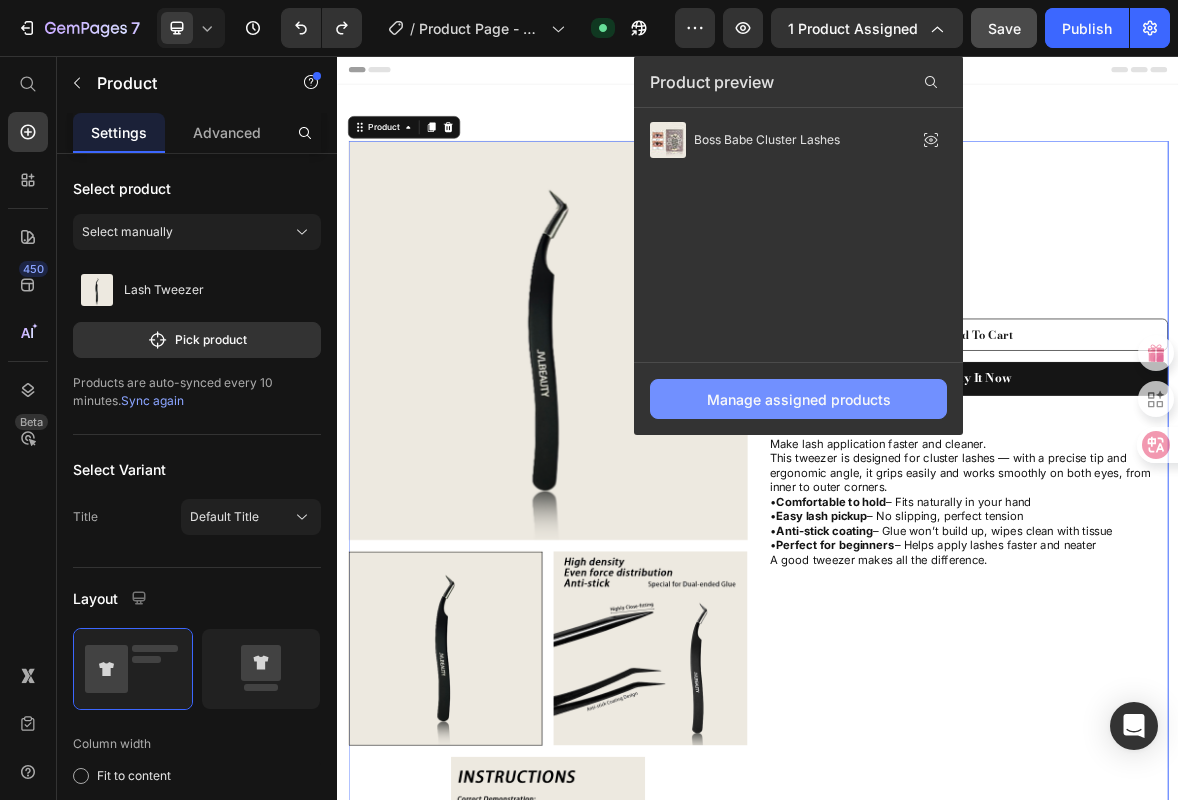click on "Manage assigned products" at bounding box center [799, 399] 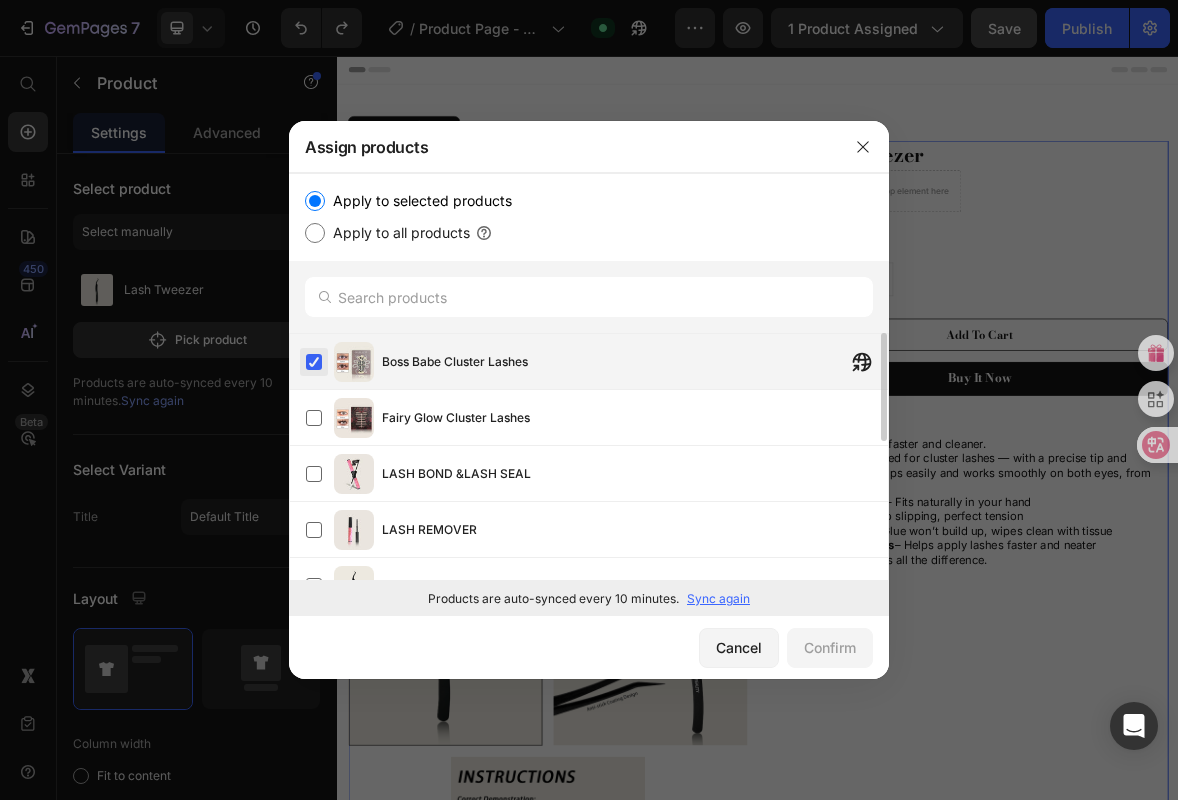 click at bounding box center (314, 362) 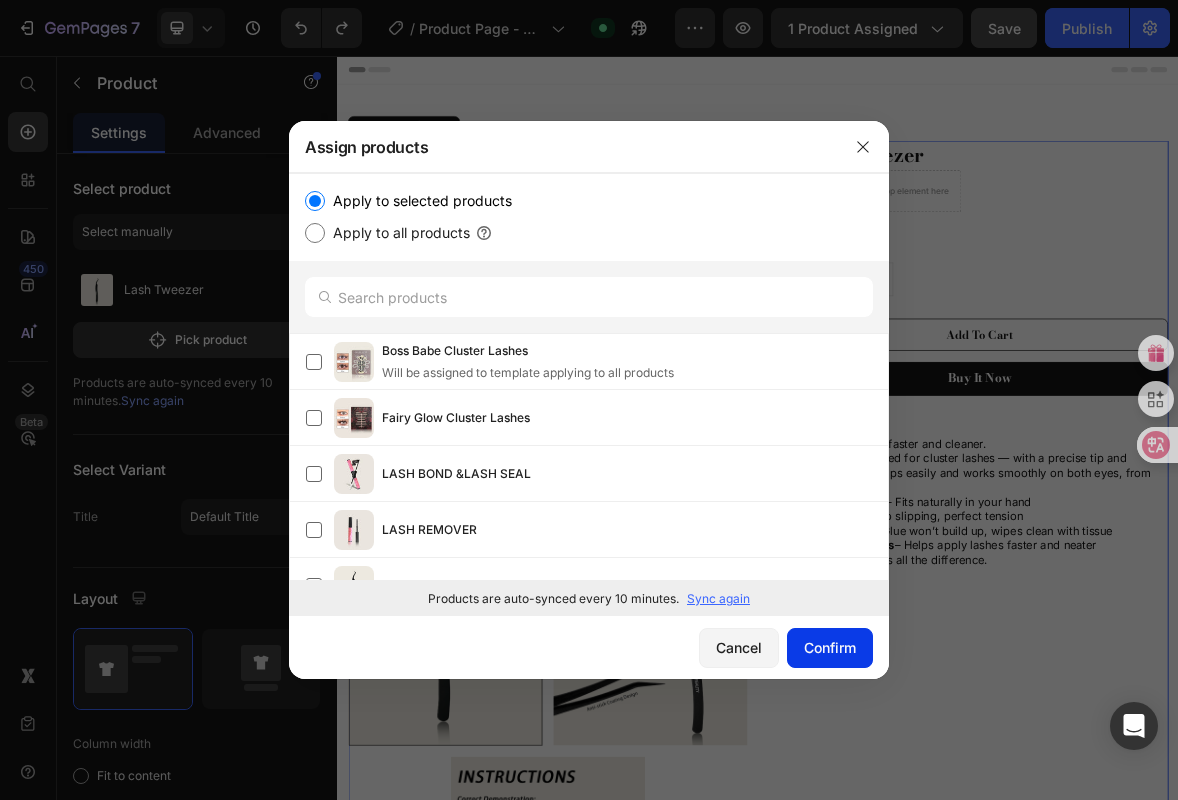 click on "Confirm" at bounding box center [830, 647] 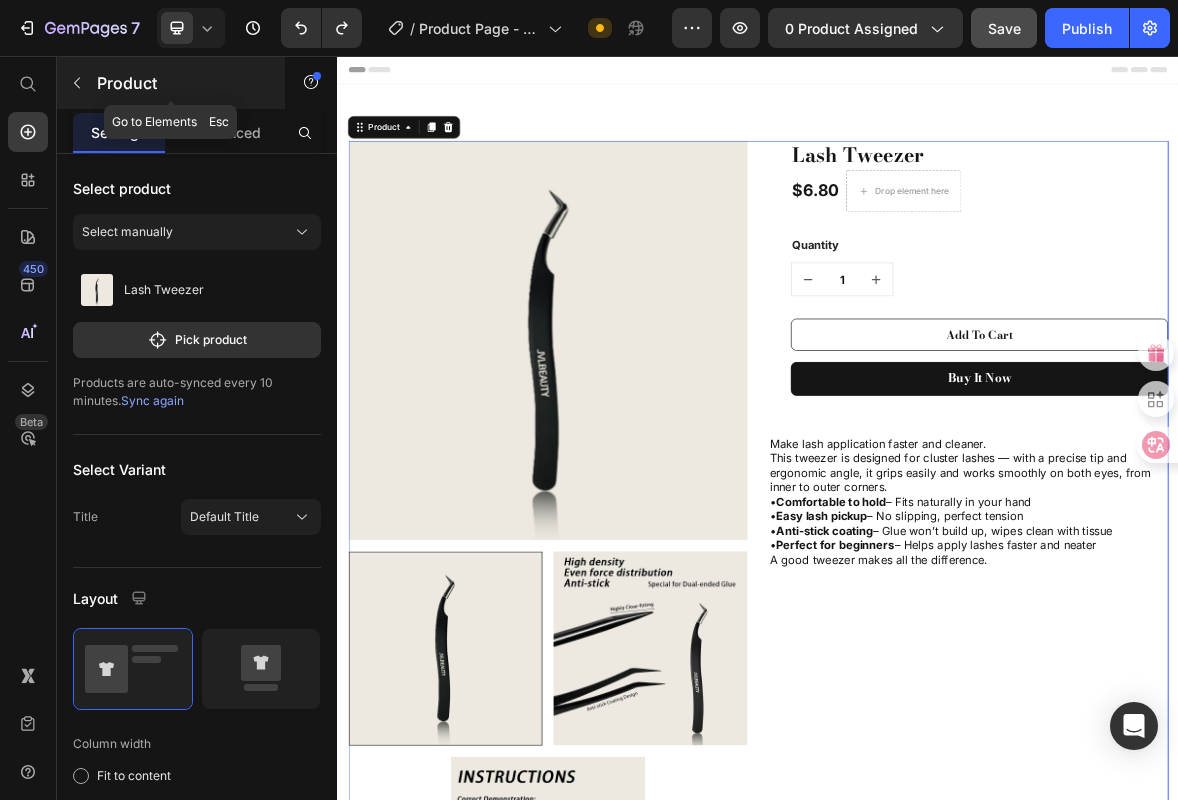 click at bounding box center (77, 83) 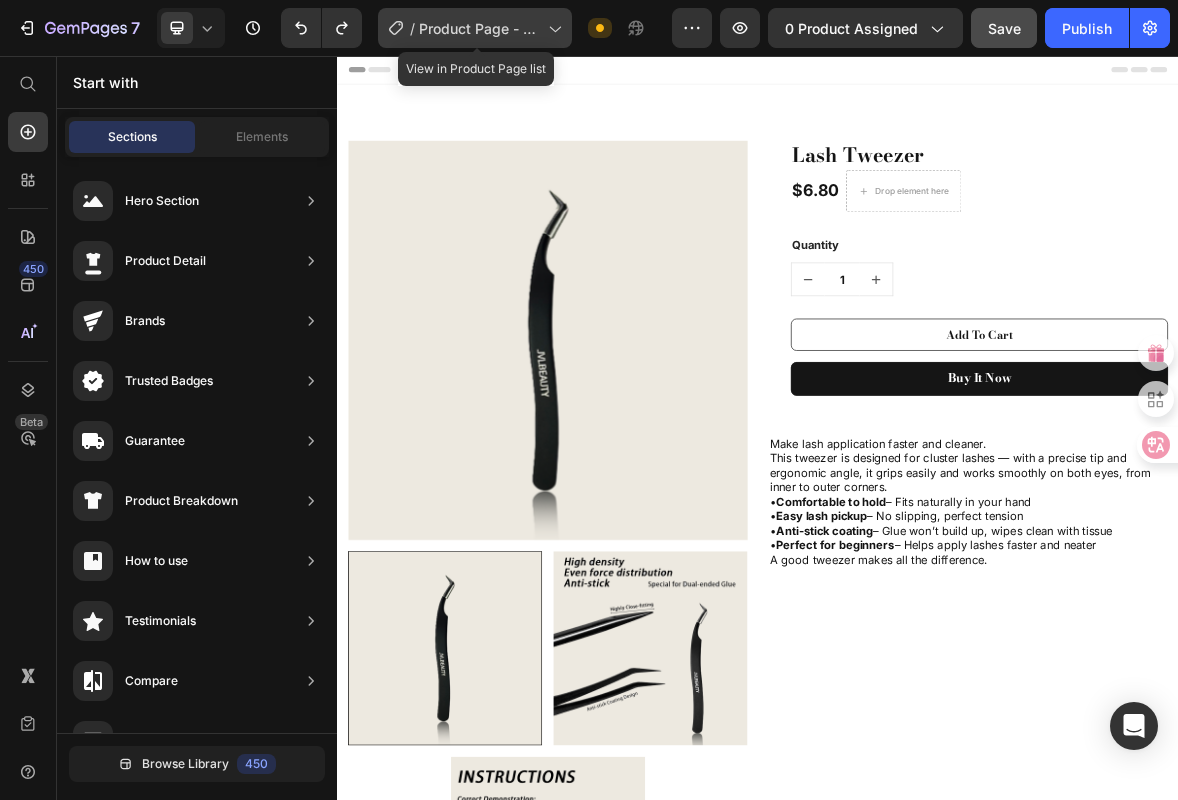 click on "/  Product Page - Jul 12, 21:16:13" 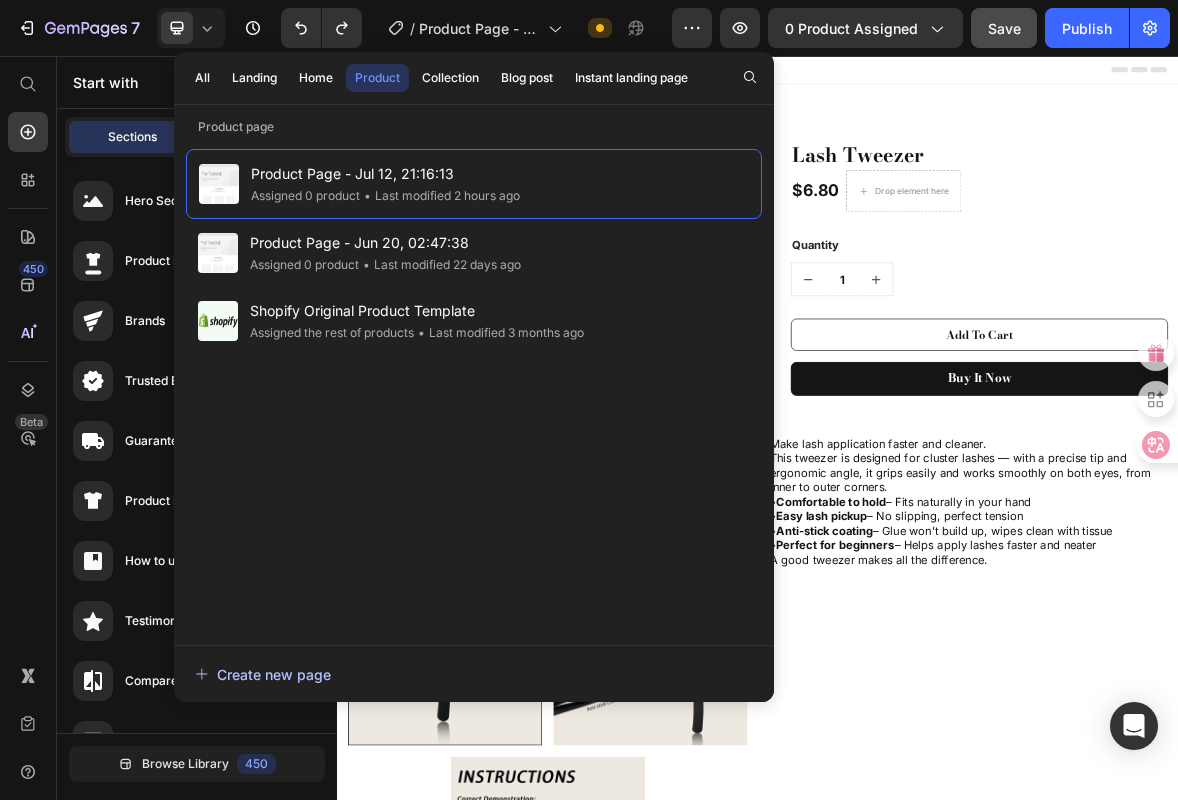 click on "Create new page" at bounding box center (263, 674) 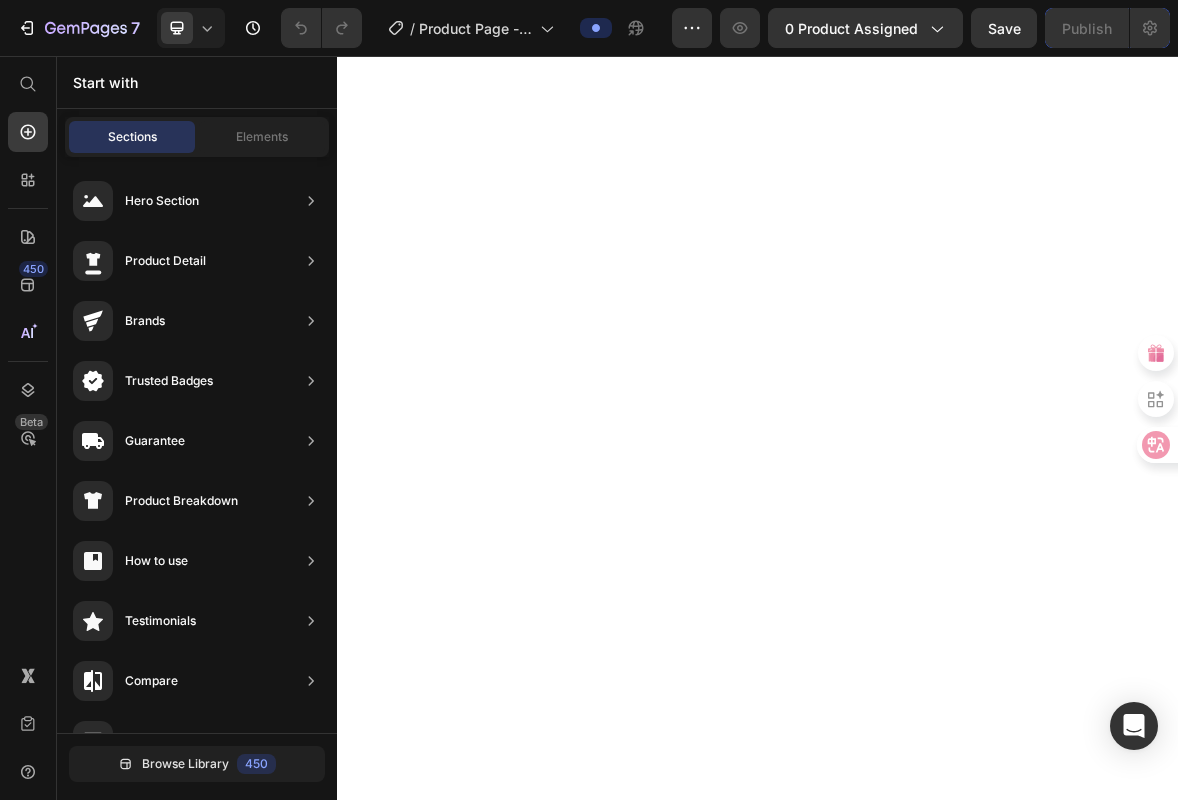 scroll, scrollTop: 0, scrollLeft: 0, axis: both 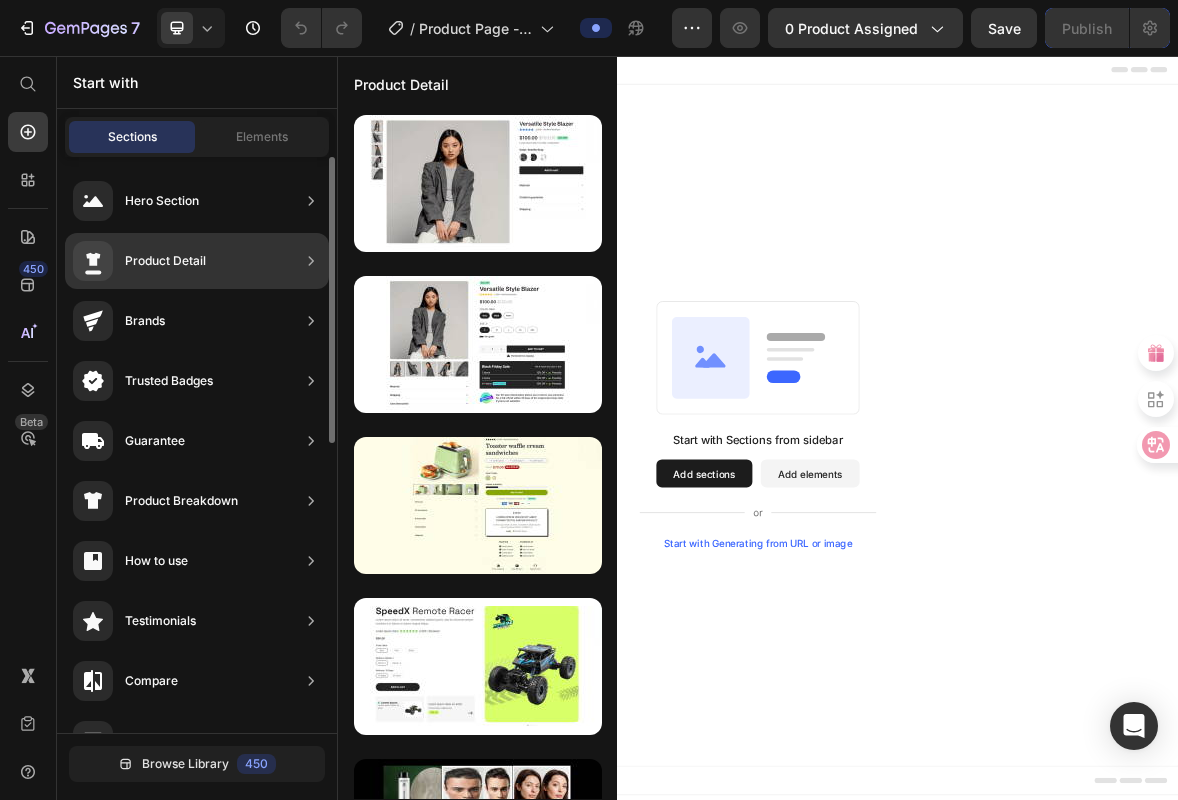 click on "Product Detail" 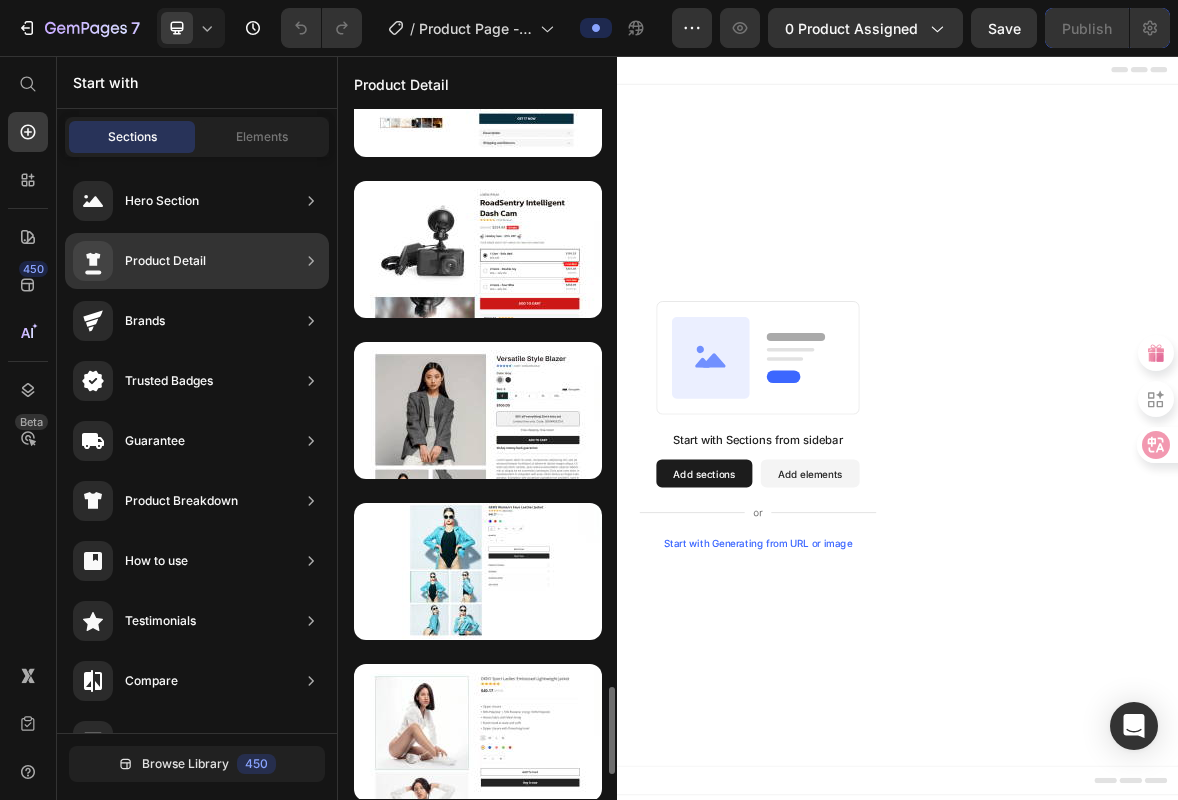 scroll, scrollTop: 4314, scrollLeft: 0, axis: vertical 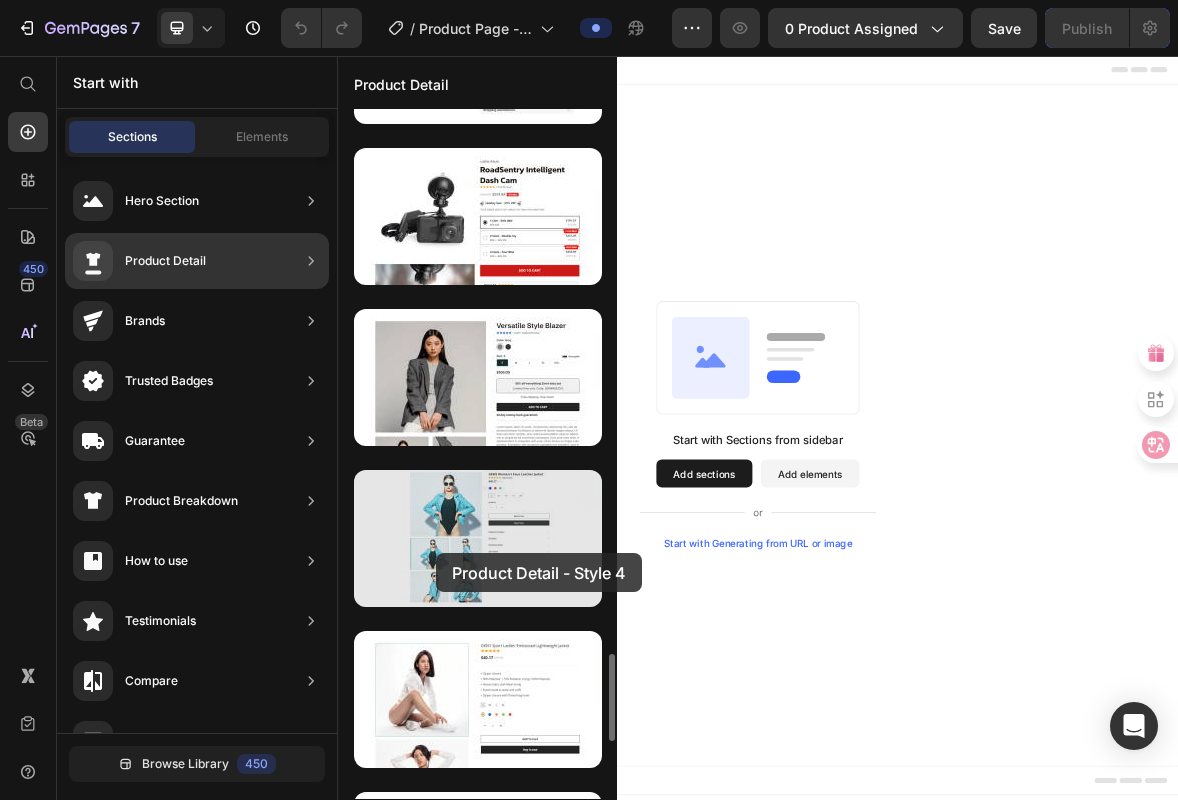 click at bounding box center (478, 538) 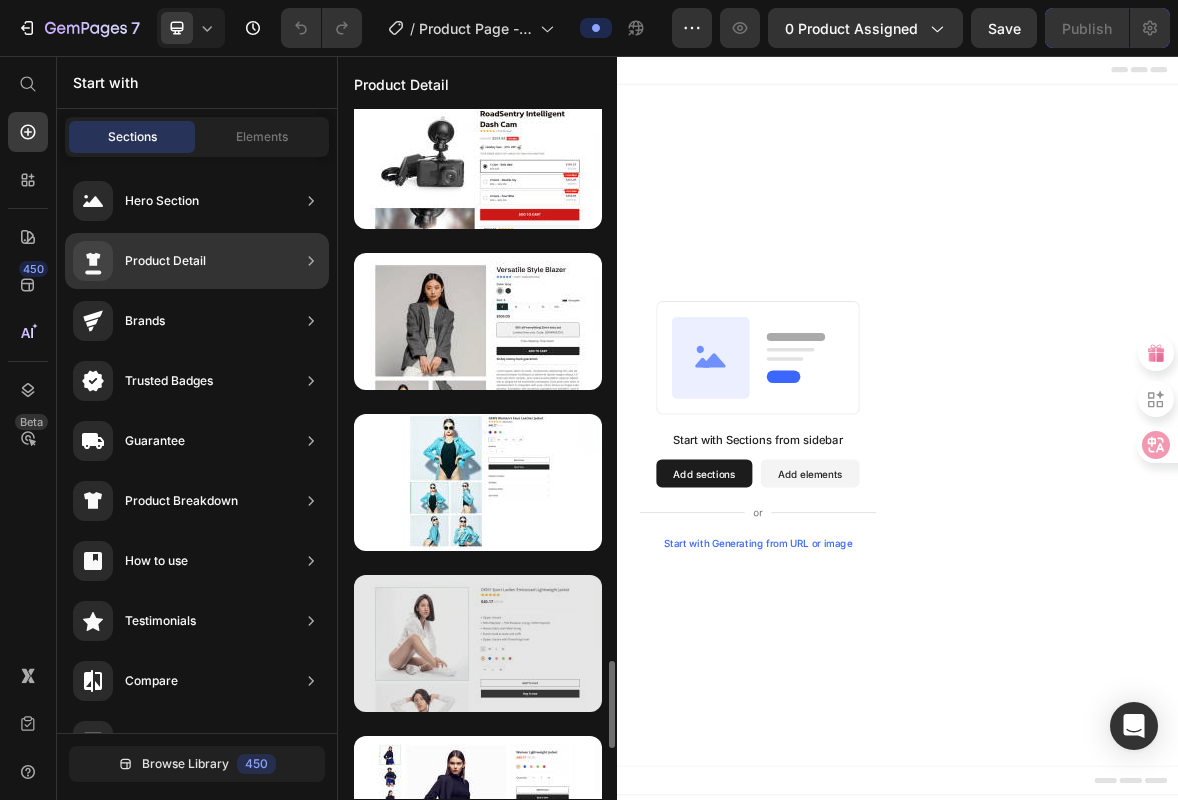 scroll, scrollTop: 4331, scrollLeft: 0, axis: vertical 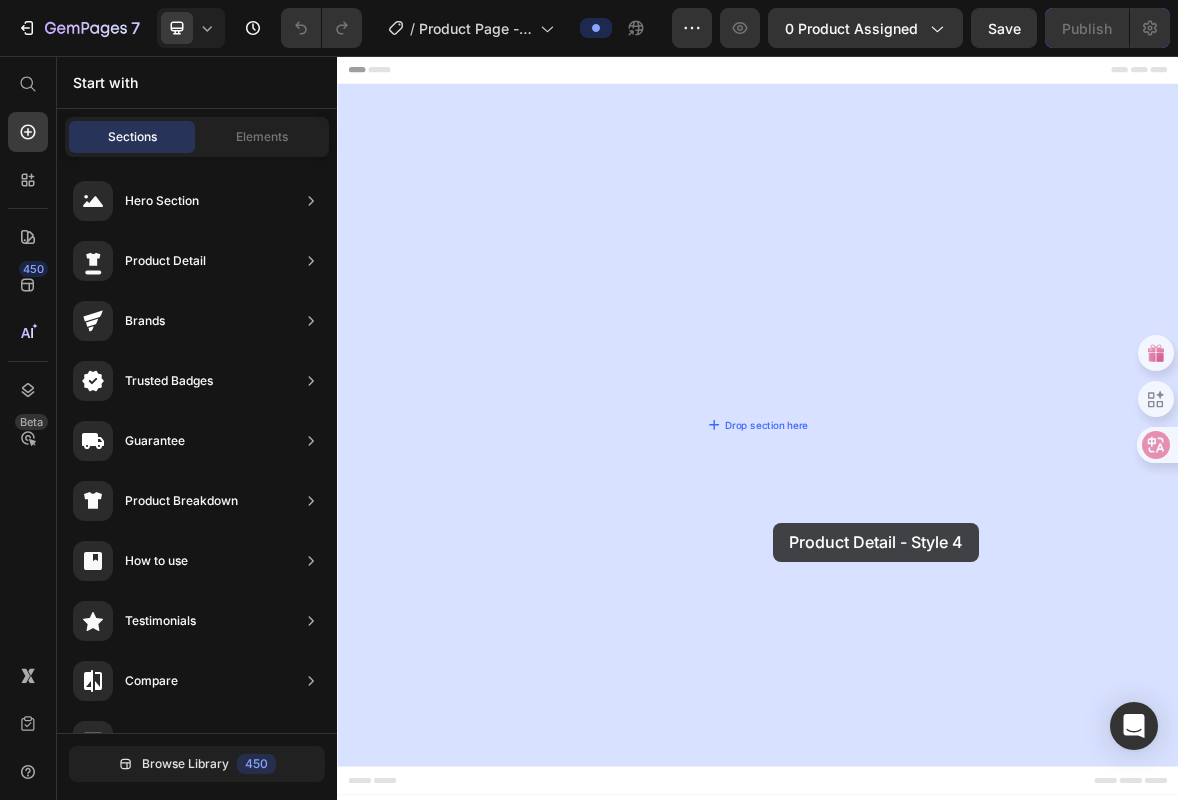 drag, startPoint x: 825, startPoint y: 594, endPoint x: 959, endPoint y: 722, distance: 185.31055 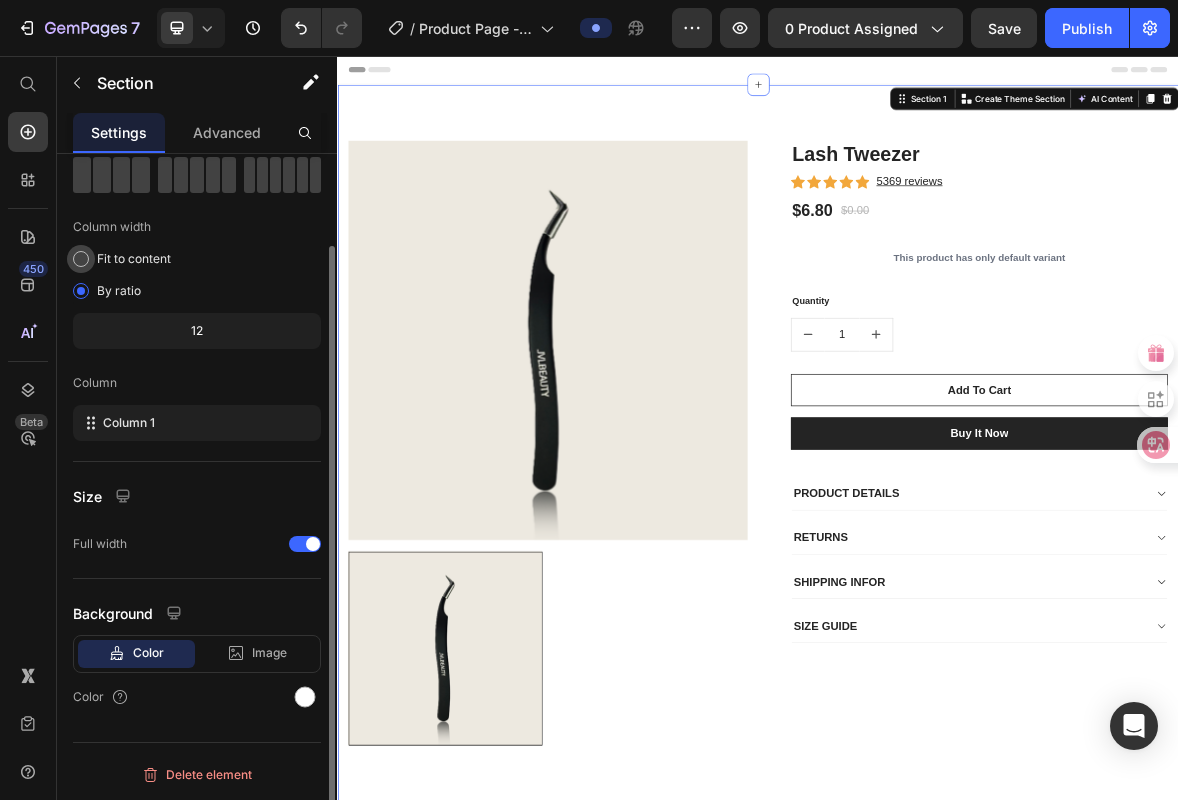 scroll, scrollTop: 0, scrollLeft: 0, axis: both 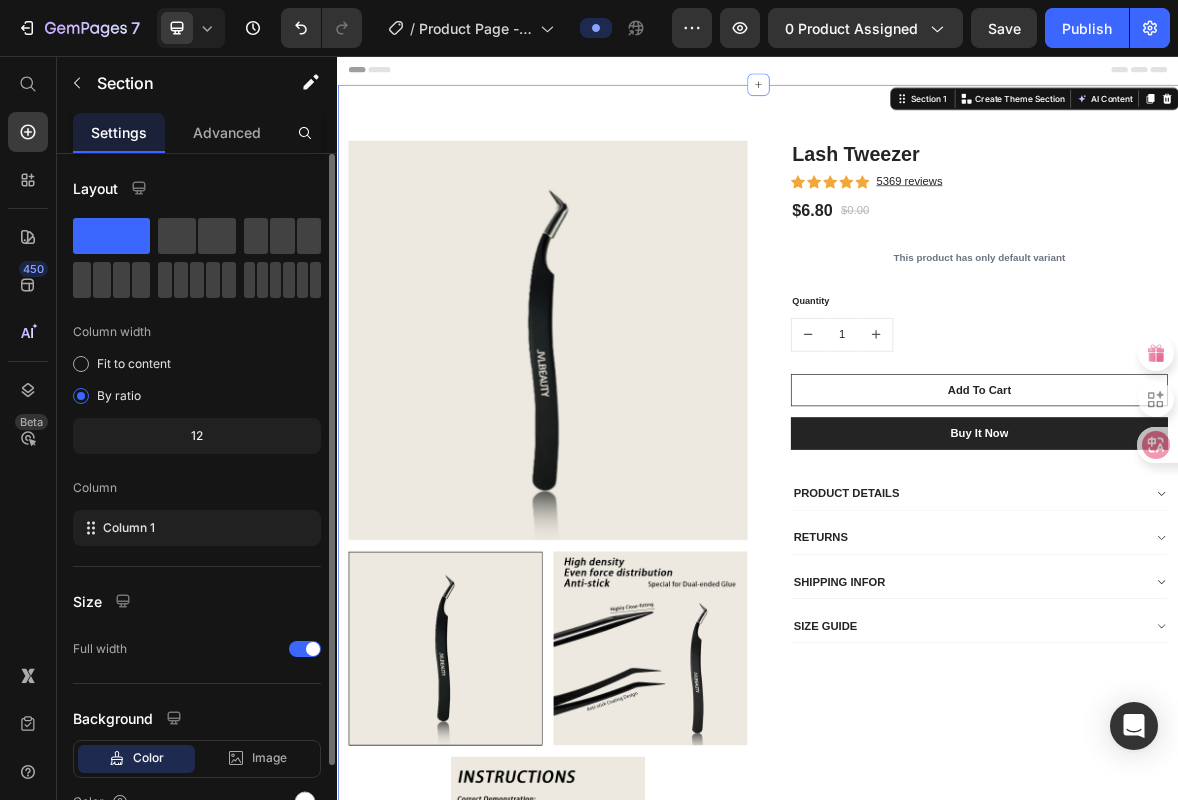 click on "Product Images & Gallery Lash Tweezer (P) Title
Icon
Icon
Icon
Icon
Icon Icon List Hoz 5369 reviews Text block Row $6.80 (P) Price $0.00 (P) Price Row This product has only default variant (P) Variants & Swatches Quantity Text block 1 (P) Quantity Add To Cart (P) Cart Button Buy it now (P) Dynamic Checkout
PRODUCT DETAILS
RETURNS
SHIPPING INFOR
SIZE GUIDE Accordion Row Product Section 1   You can create reusable sections Create Theme Section AI Content Write with GemAI What would you like to describe here? Tone and Voice Persuasive Product Lash Tweezer Show more Generate" at bounding box center (937, 755) 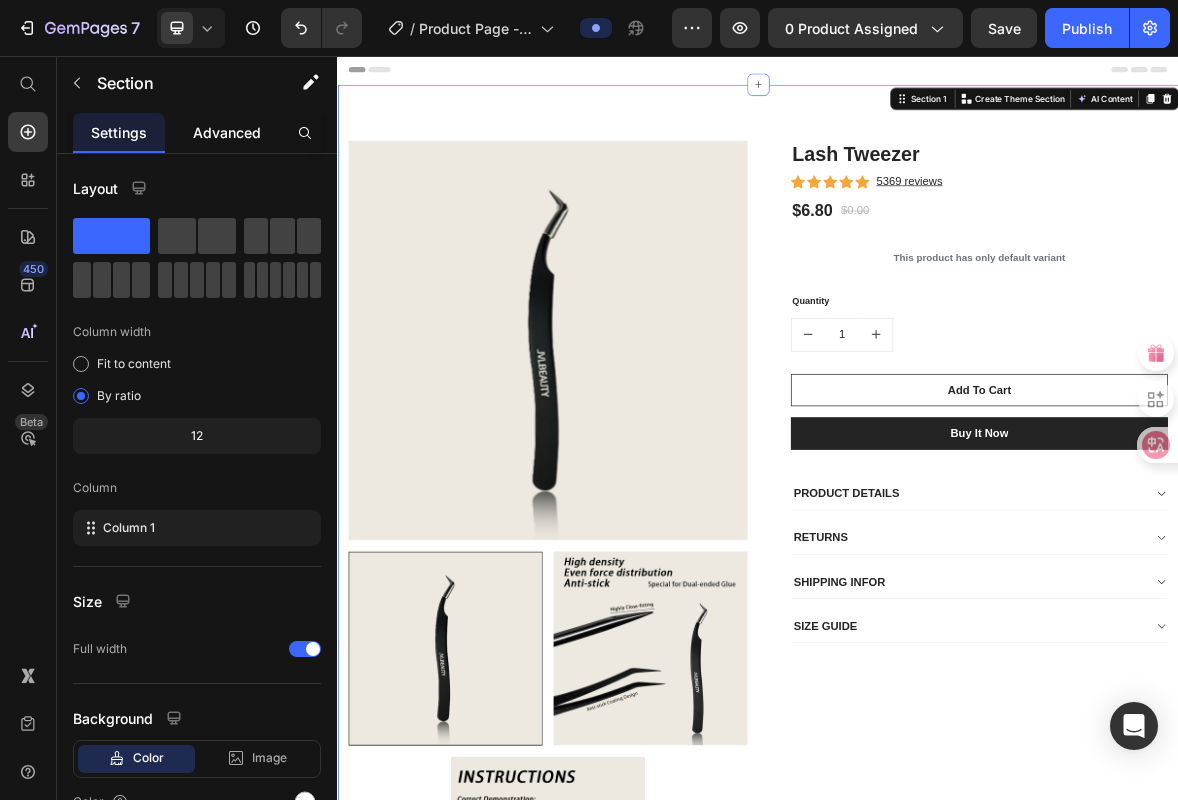 click on "Advanced" 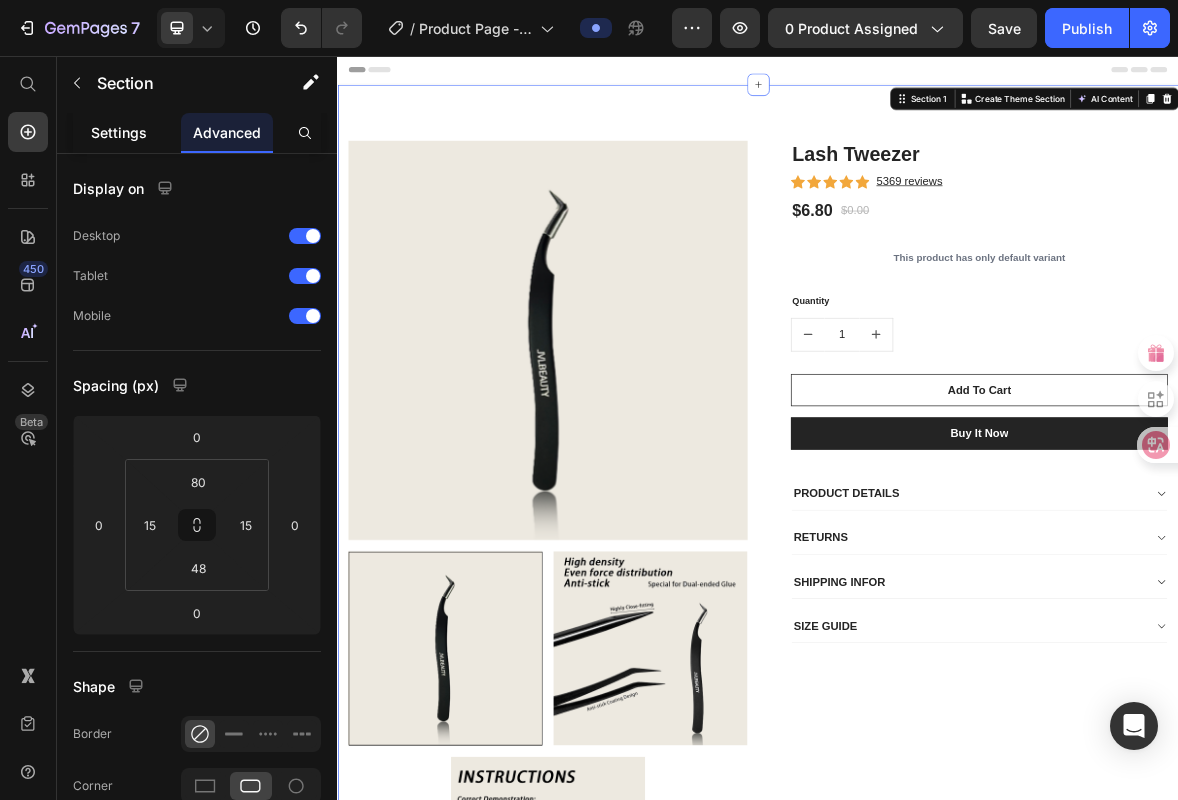 click on "Settings" at bounding box center [119, 132] 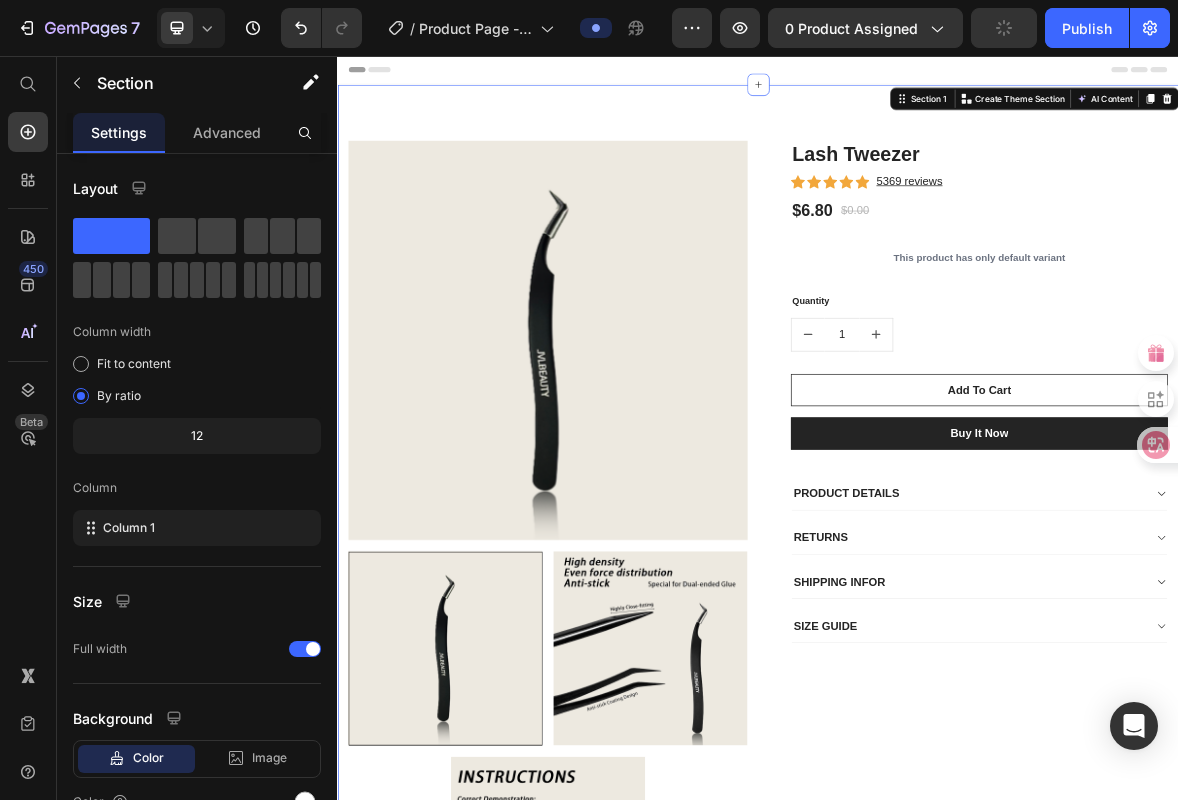 click on "Header" at bounding box center [937, 76] 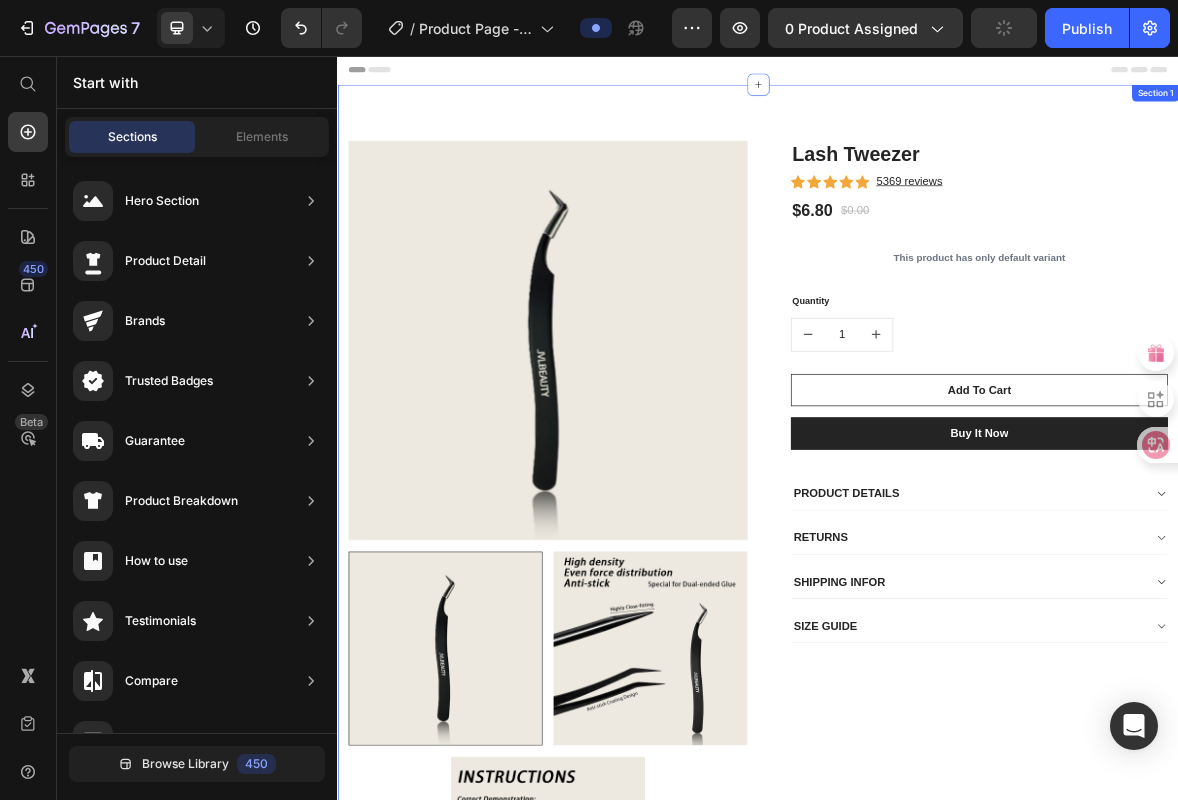 scroll, scrollTop: 908, scrollLeft: 0, axis: vertical 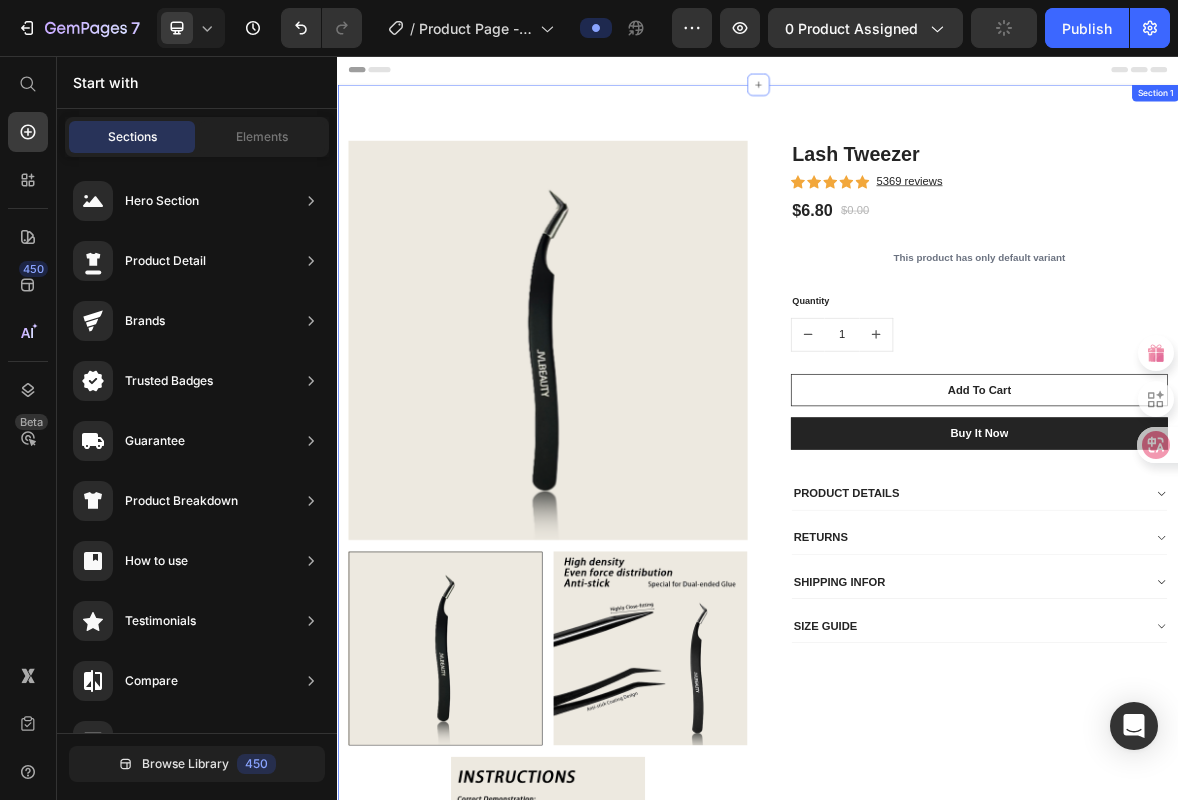 click on "Product Images & Gallery Lash Tweezer (P) Title
Icon
Icon
Icon
Icon
Icon Icon List Hoz 5369 reviews Text block Row $6.80 (P) Price $0.00 (P) Price Row This product has only default variant (P) Variants & Swatches Quantity Text block 1 (P) Quantity Add To Cart (P) Cart Button Buy it now (P) Dynamic Checkout
PRODUCT DETAILS
RETURNS
SHIPPING INFOR
SIZE GUIDE Accordion Row Product Section 1" at bounding box center [937, 755] 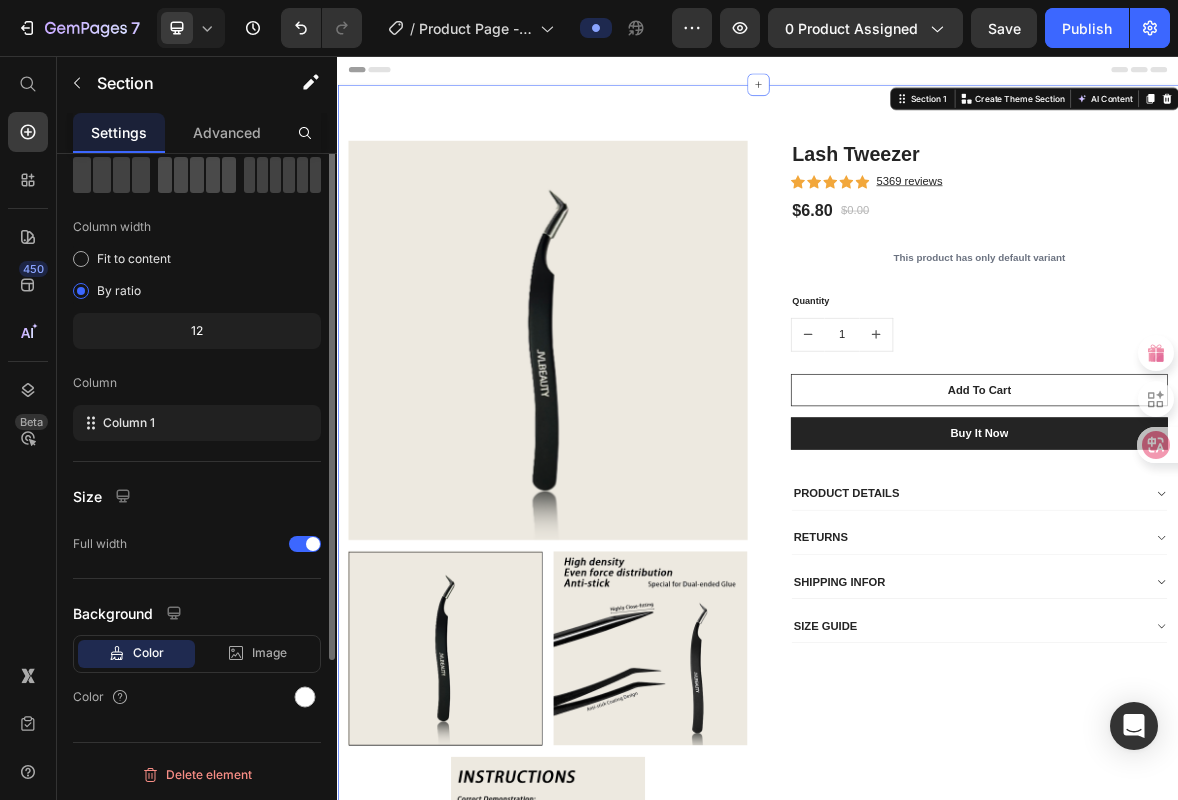 scroll, scrollTop: 0, scrollLeft: 0, axis: both 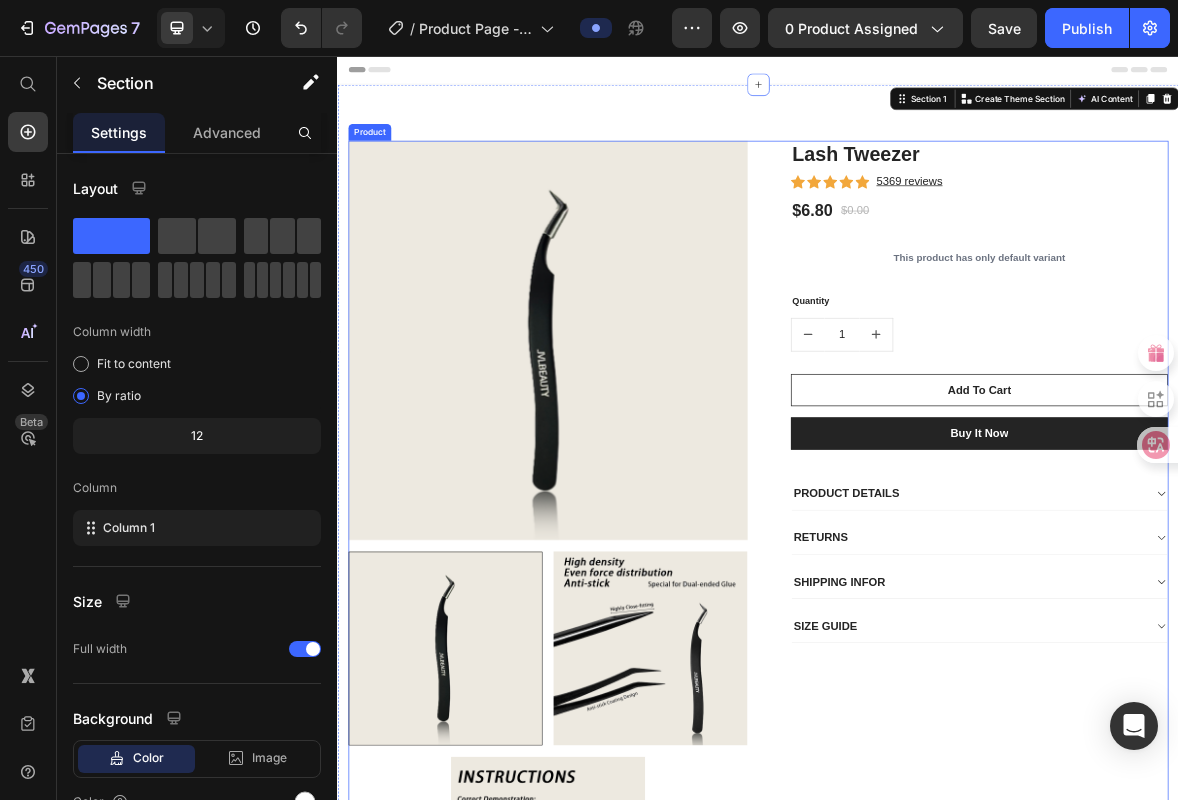 click on "Lash Tweezer (P) Title
Icon
Icon
Icon
Icon
Icon Icon List Hoz 5369 reviews Text block Row $6.80 (P) Price $0.00 (P) Price Row This product has only default variant (P) Variants & Swatches Quantity Text block 1 (P) Quantity Add To Cart (P) Cart Button Buy it now (P) Dynamic Checkout
PRODUCT DETAILS
RETURNS
SHIPPING INFOR
SIZE GUIDE Accordion Row" at bounding box center [1237, 763] 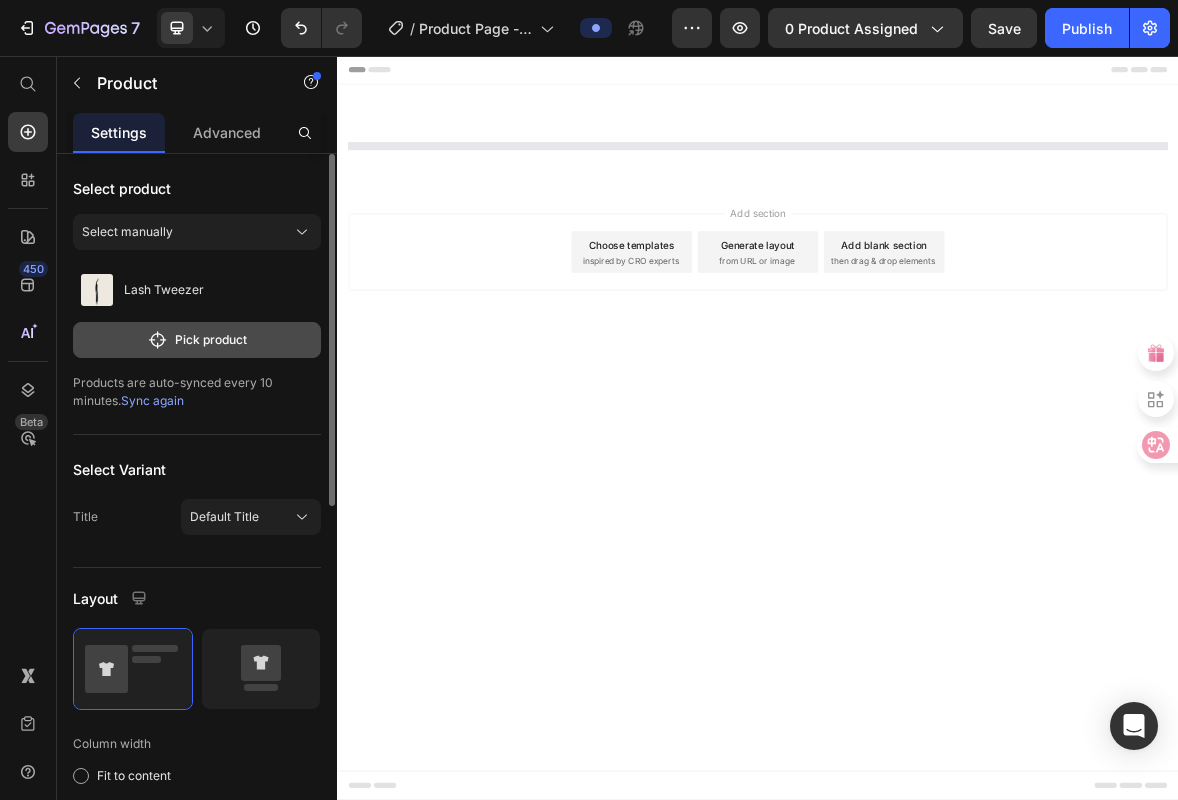 click on "Pick product" 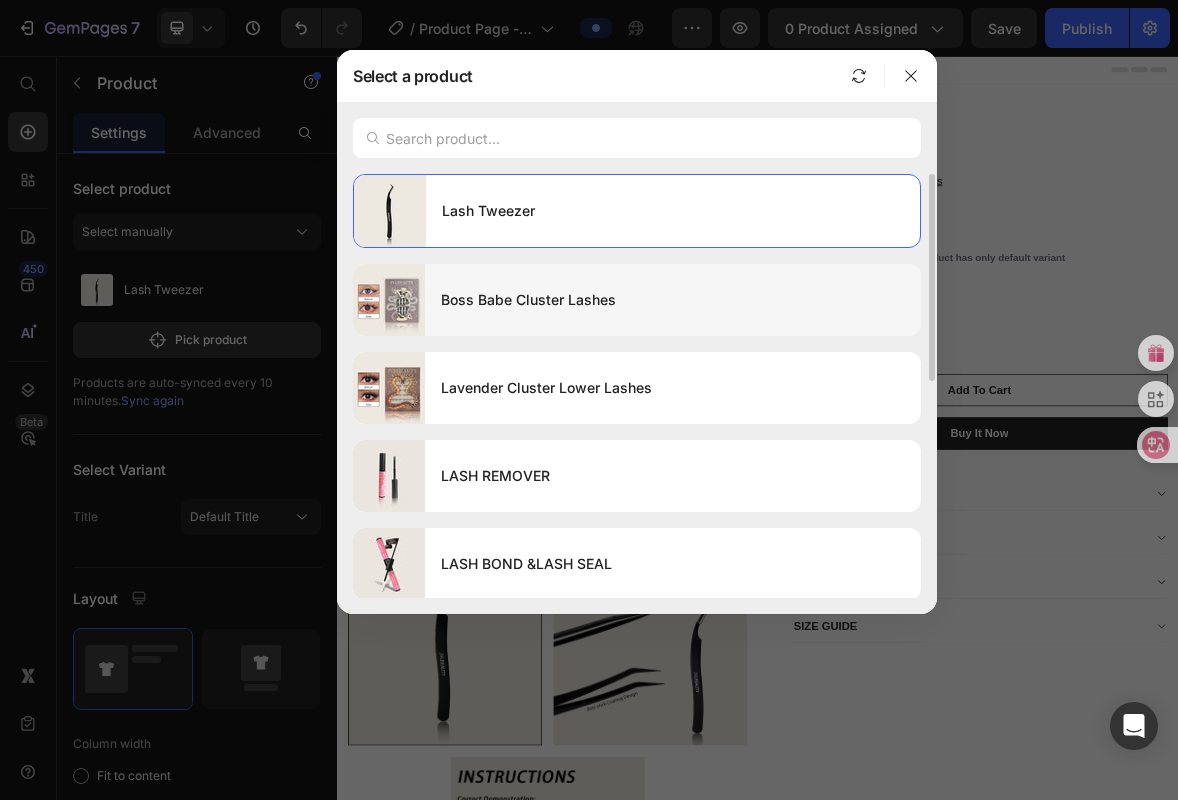 click on "Boss Babe Cluster Lashes" at bounding box center (673, 300) 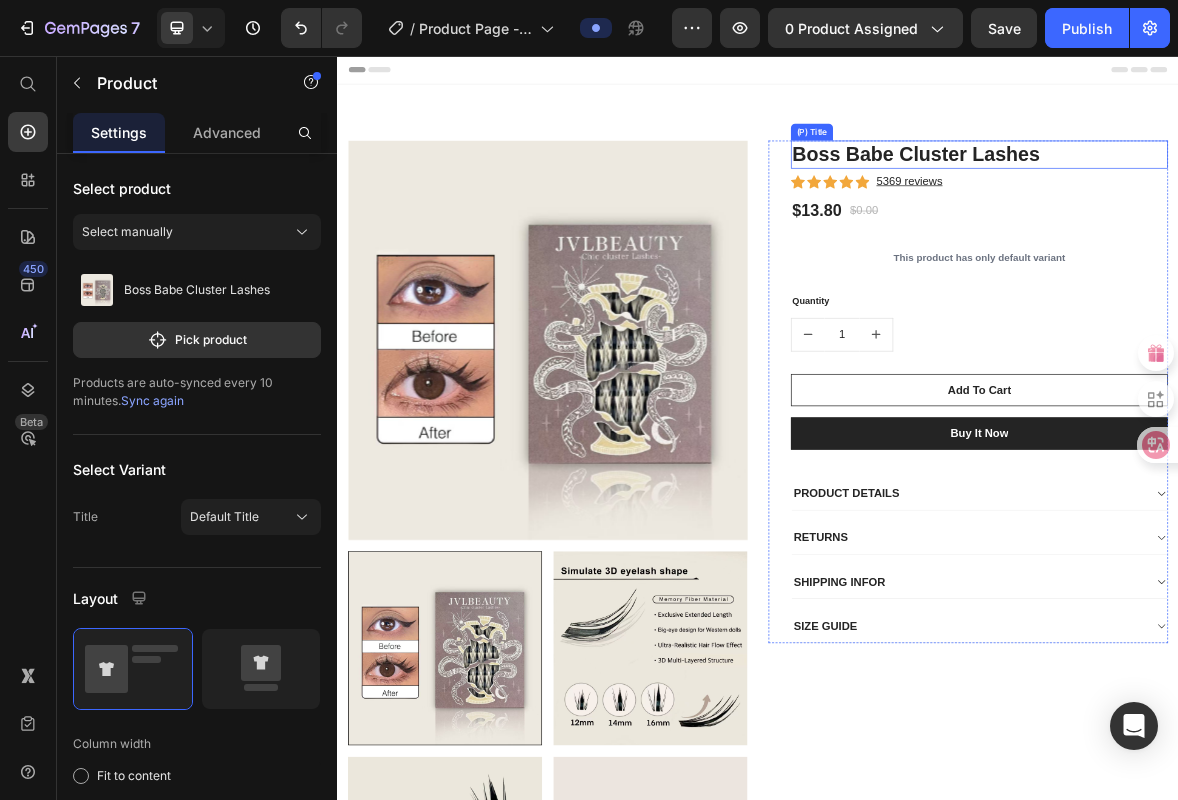 click on "Boss Babe Cluster Lashes" at bounding box center (1253, 197) 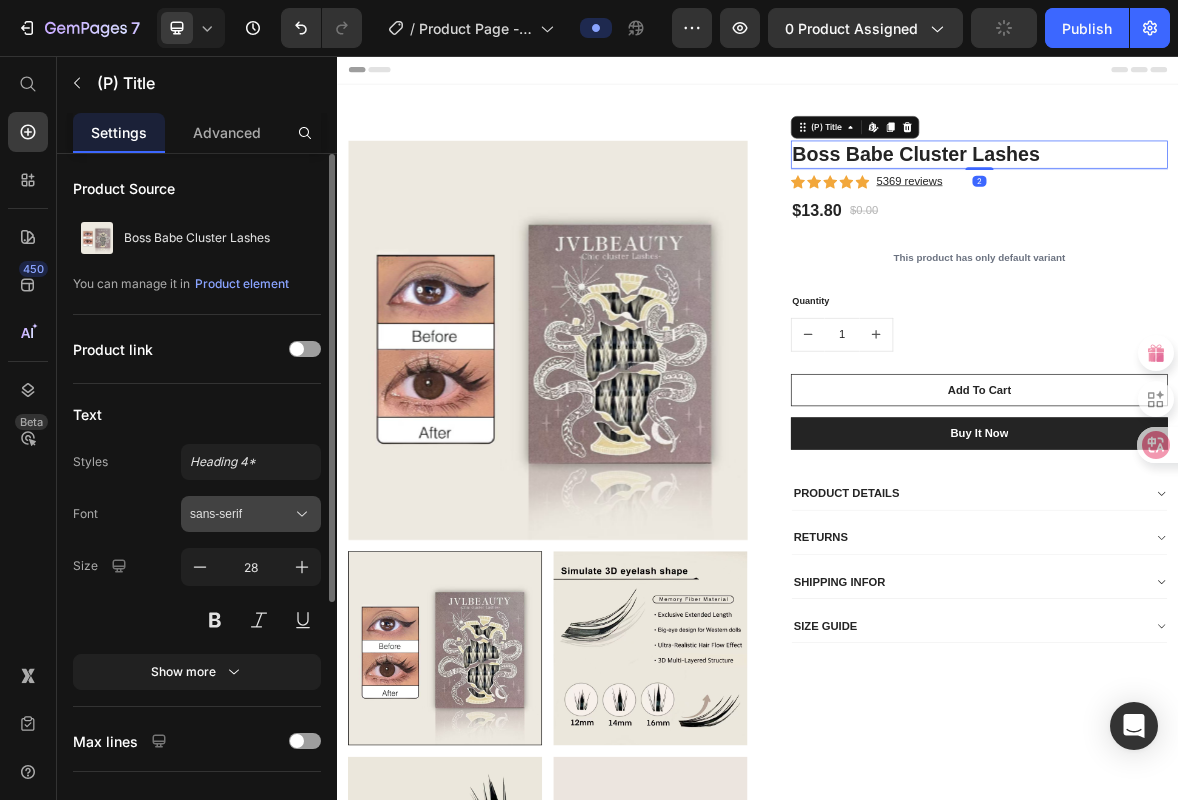 click on "sans-serif" at bounding box center [241, 514] 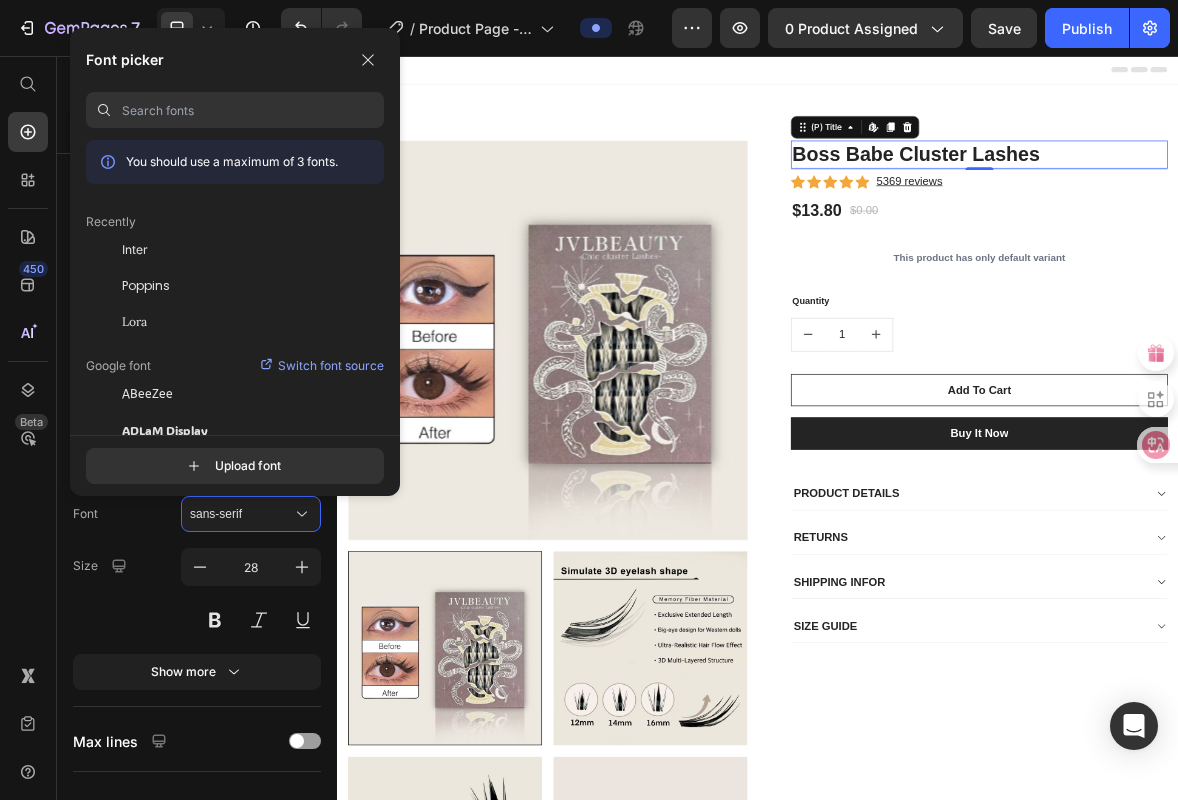 click at bounding box center (253, 110) 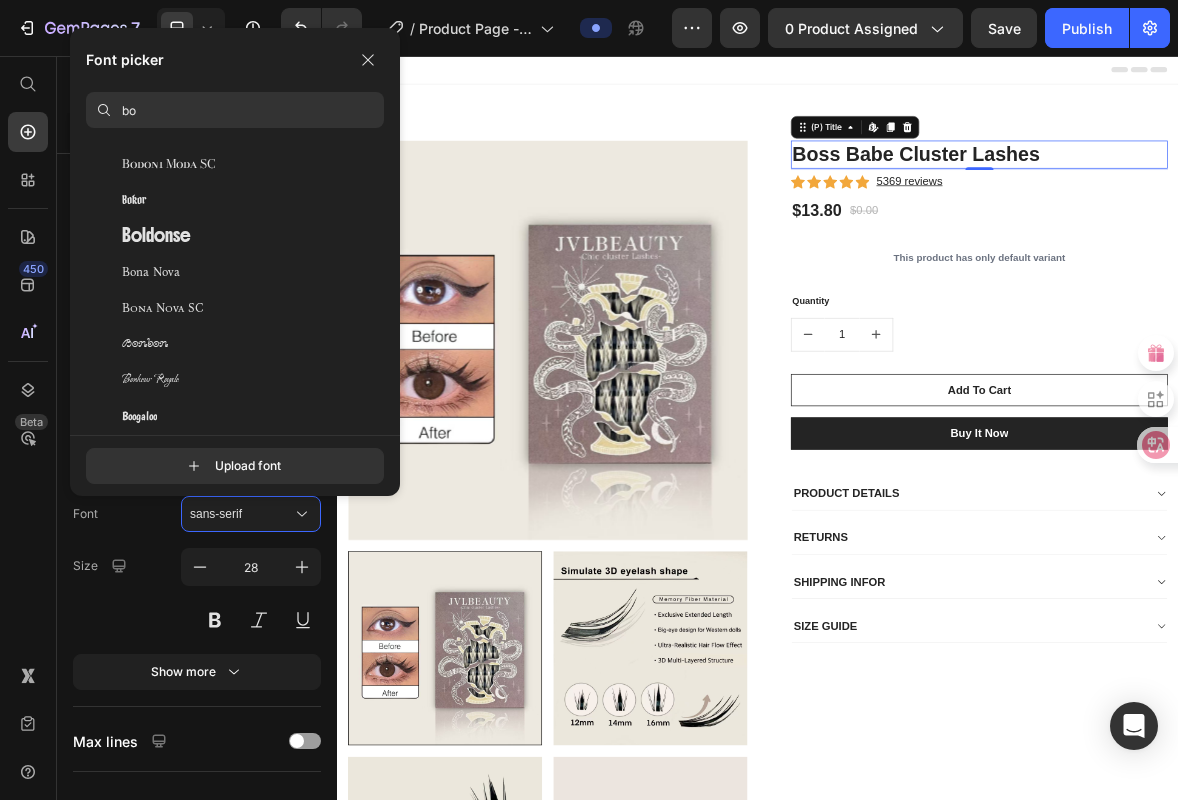 scroll, scrollTop: 349, scrollLeft: 0, axis: vertical 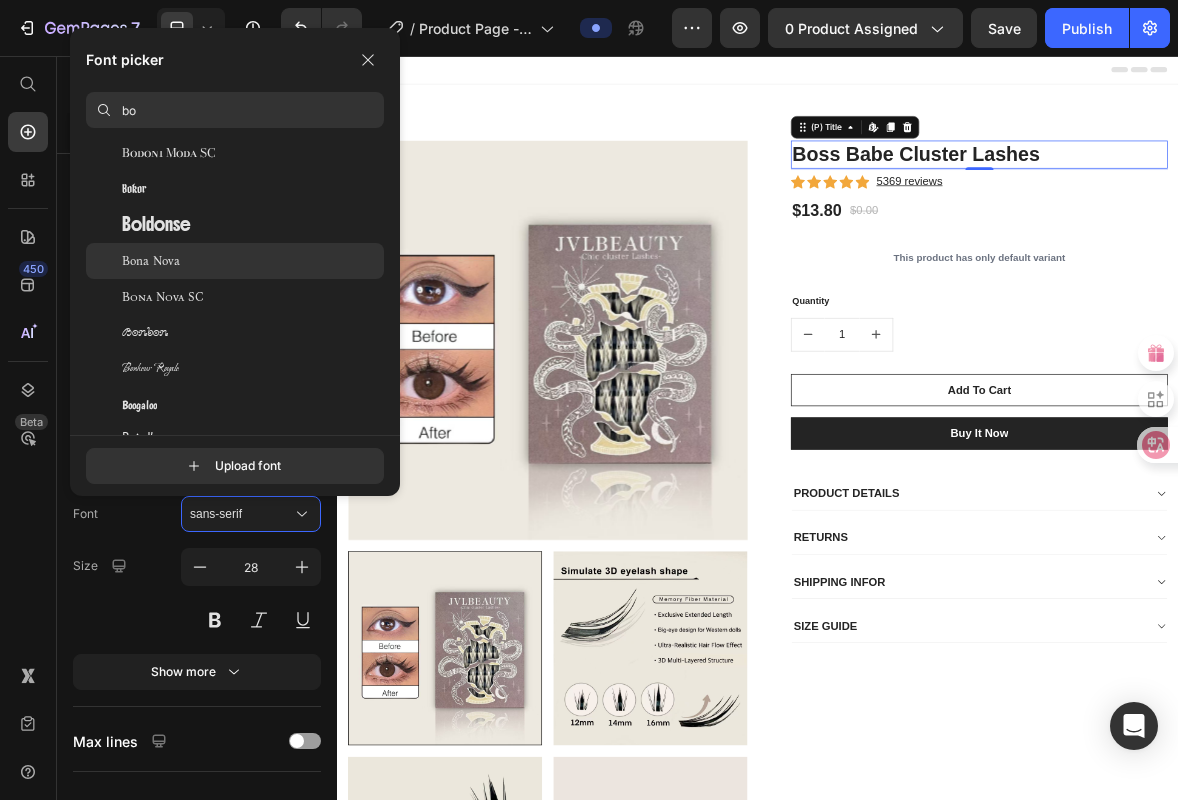 click on "Bona Nova" 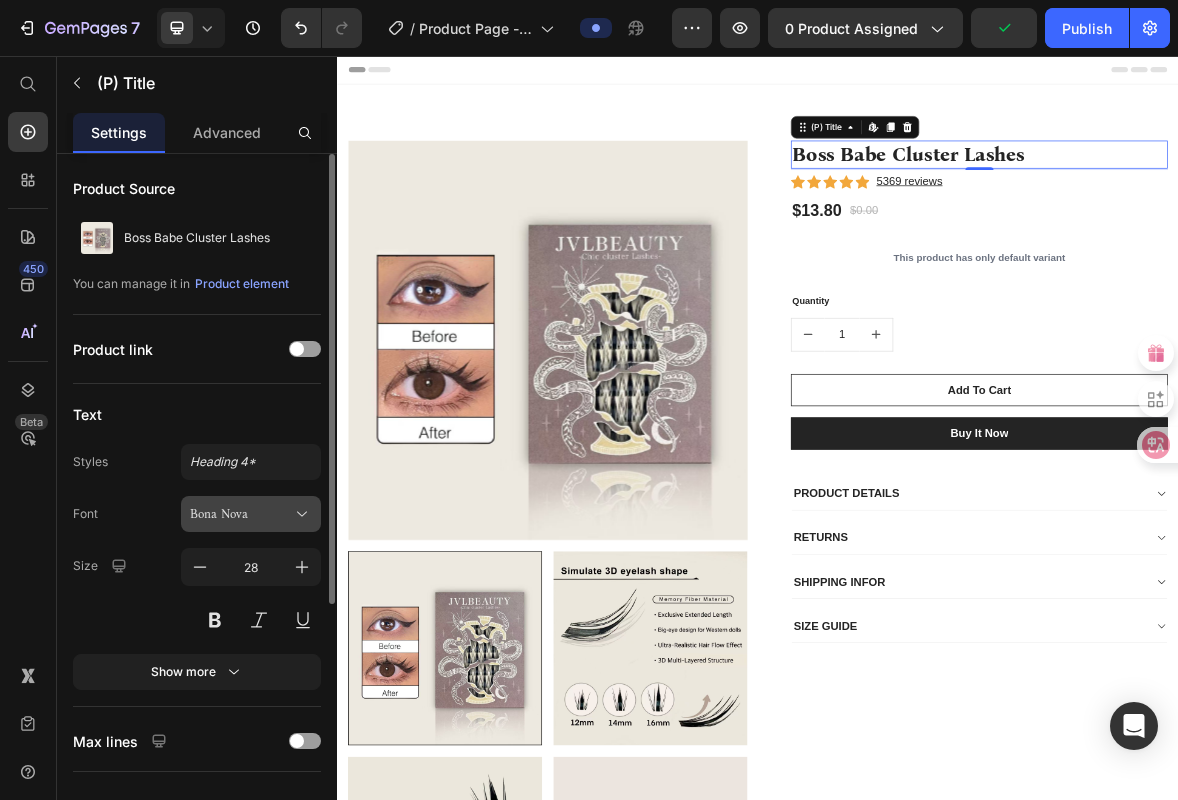 click on "Bona Nova" at bounding box center (241, 514) 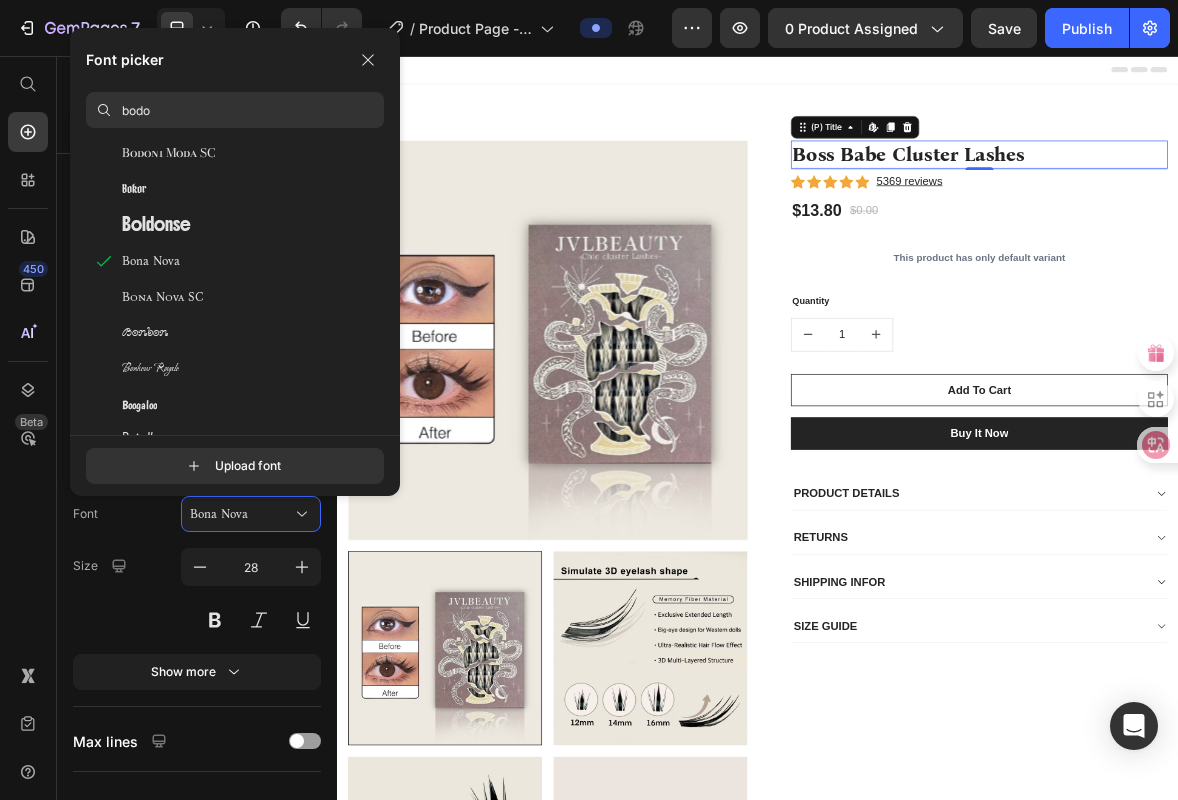 scroll, scrollTop: 0, scrollLeft: 0, axis: both 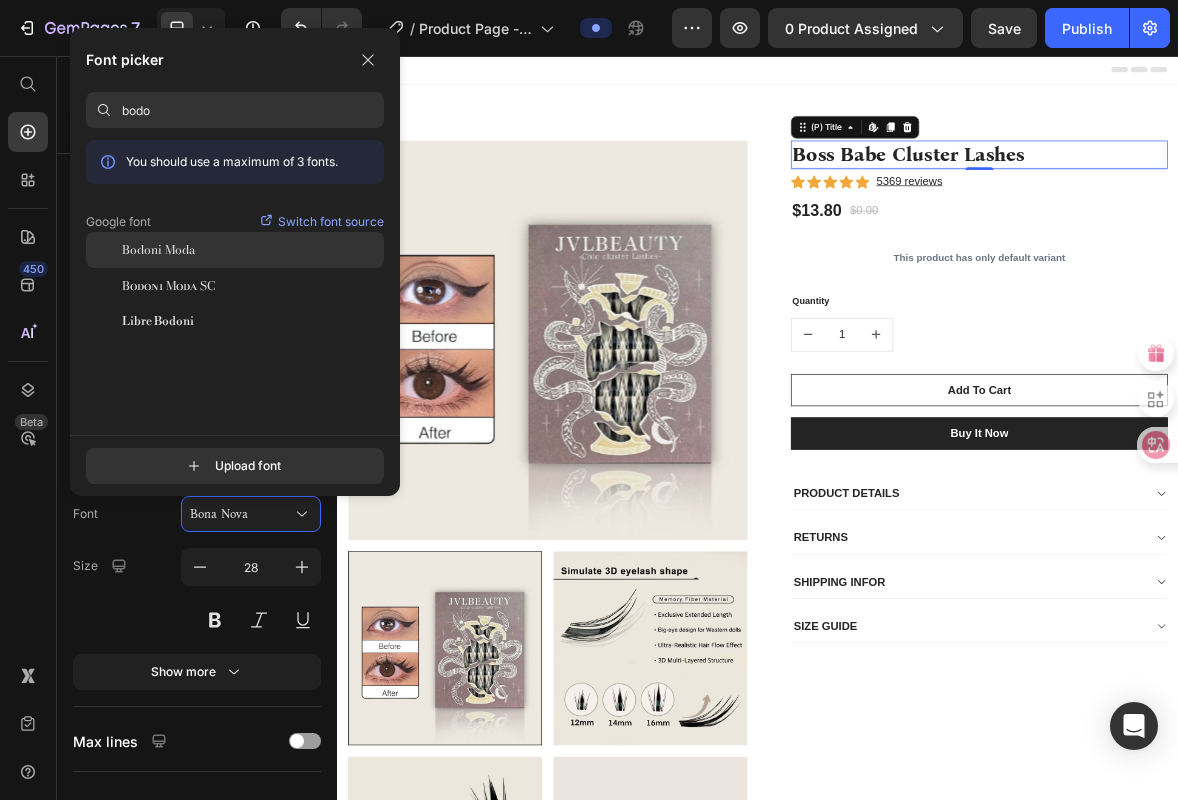 type on "bodo" 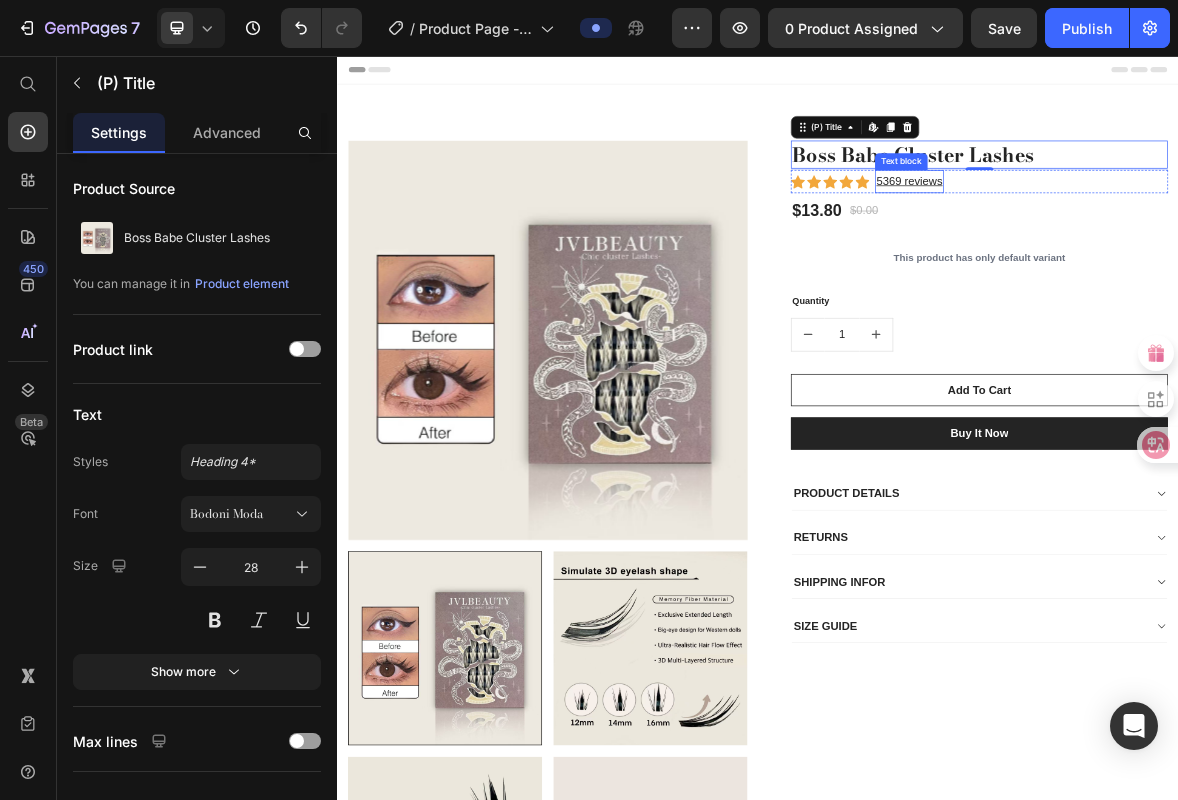 click on "5369 reviews" at bounding box center (1153, 235) 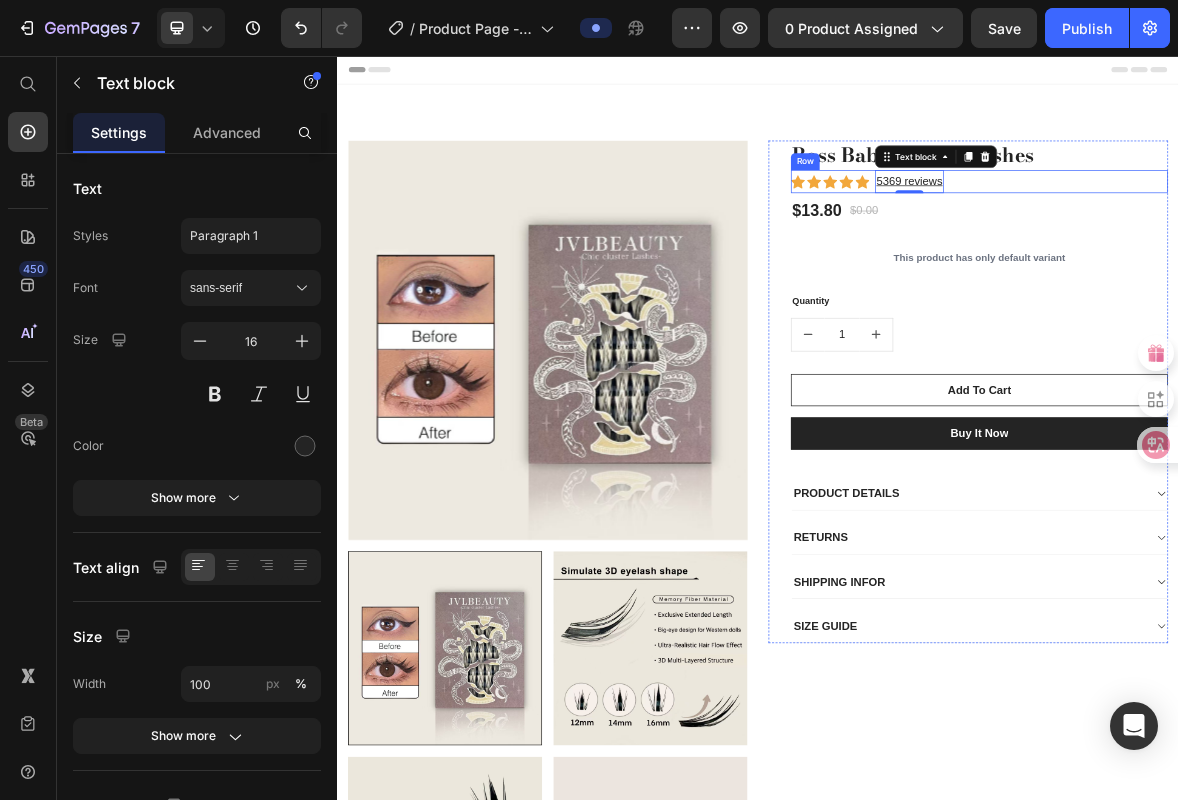 click on "Icon
Icon
Icon
Icon
Icon Icon List Hoz" at bounding box center (1040, 235) 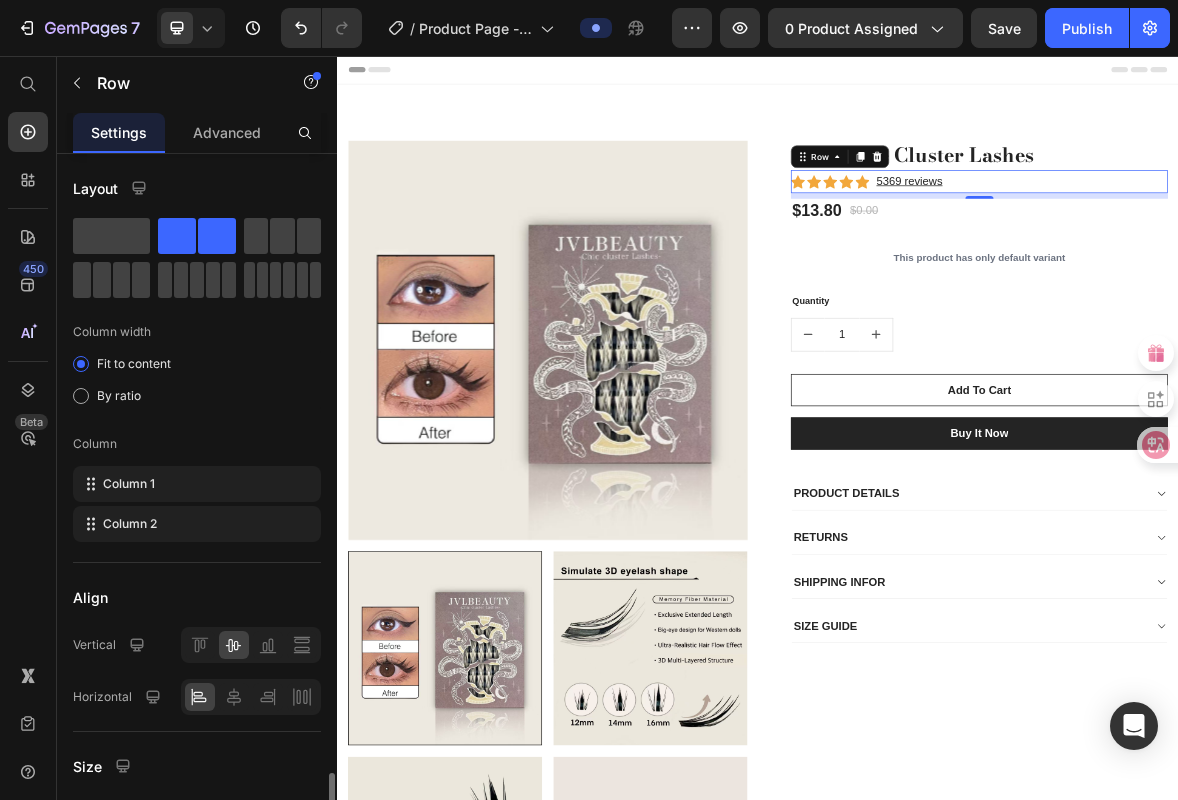 scroll, scrollTop: 374, scrollLeft: 0, axis: vertical 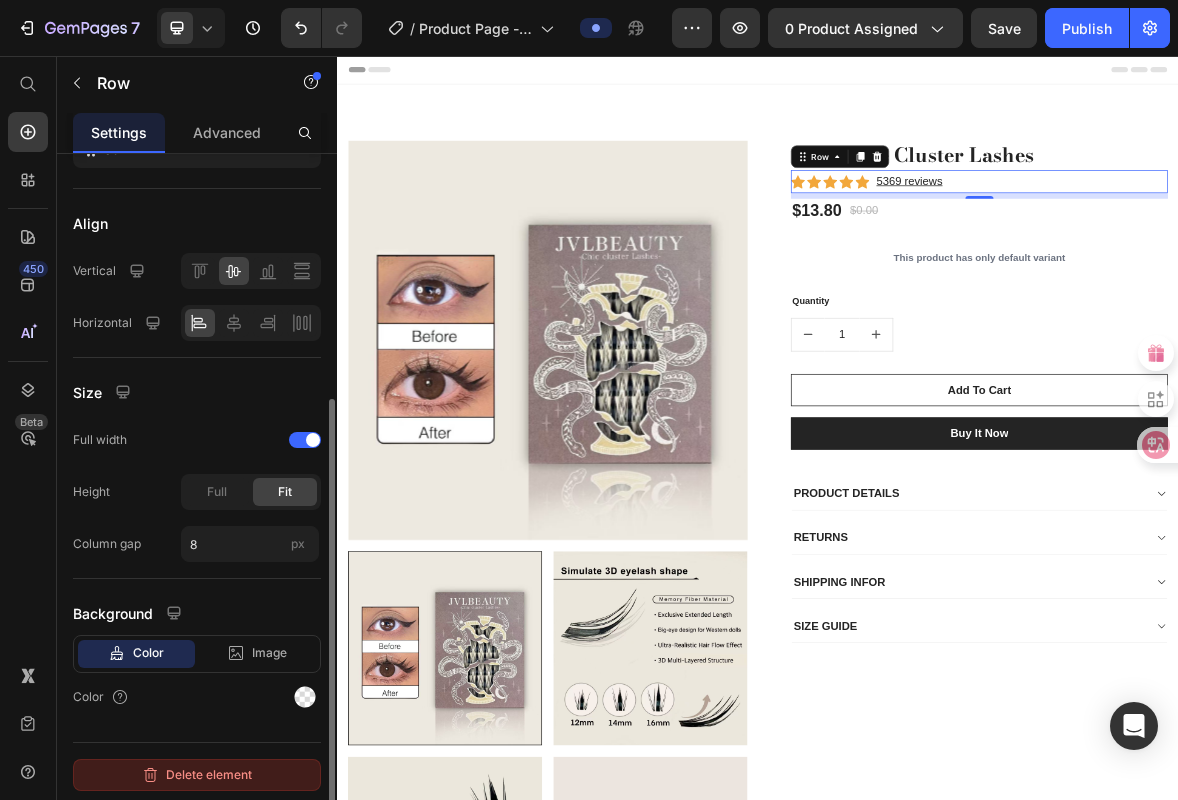click on "Delete element" at bounding box center [197, 775] 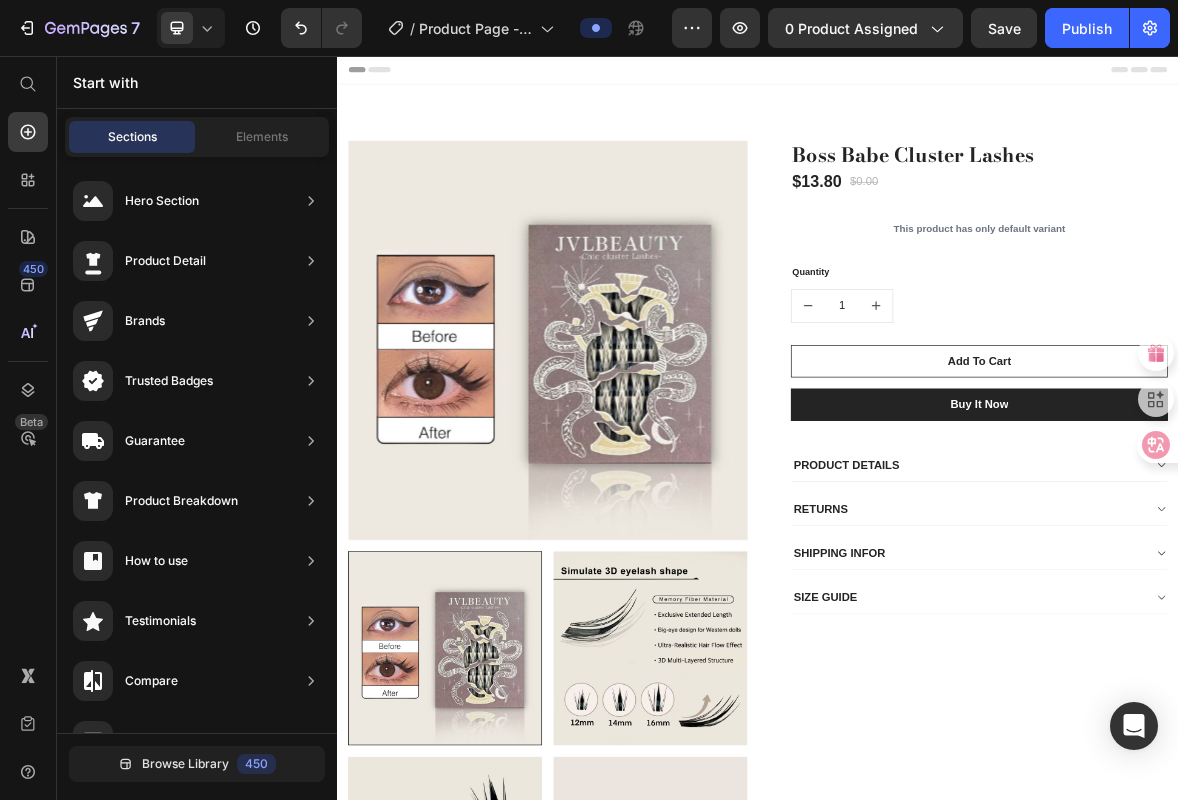 scroll, scrollTop: 0, scrollLeft: 0, axis: both 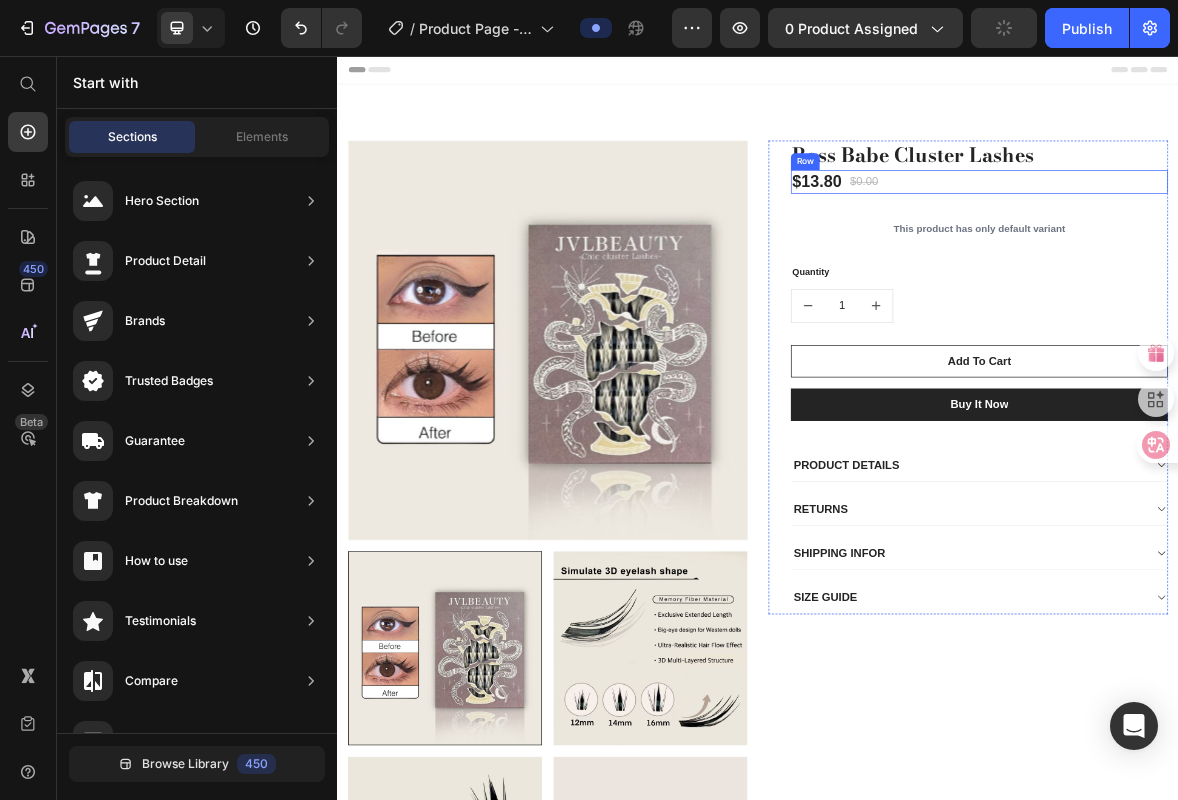 click on "$13.80 (P) Price $0.00 (P) Price Row" at bounding box center [1253, 236] 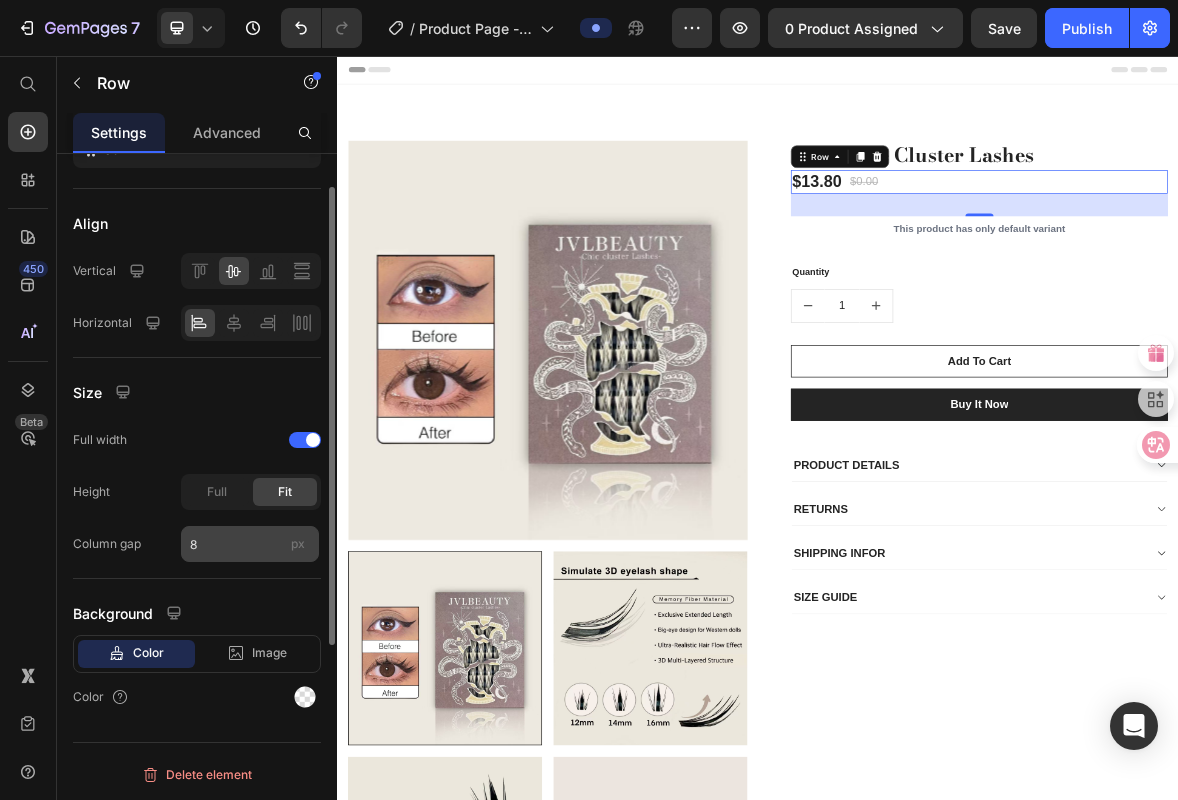 scroll, scrollTop: 0, scrollLeft: 0, axis: both 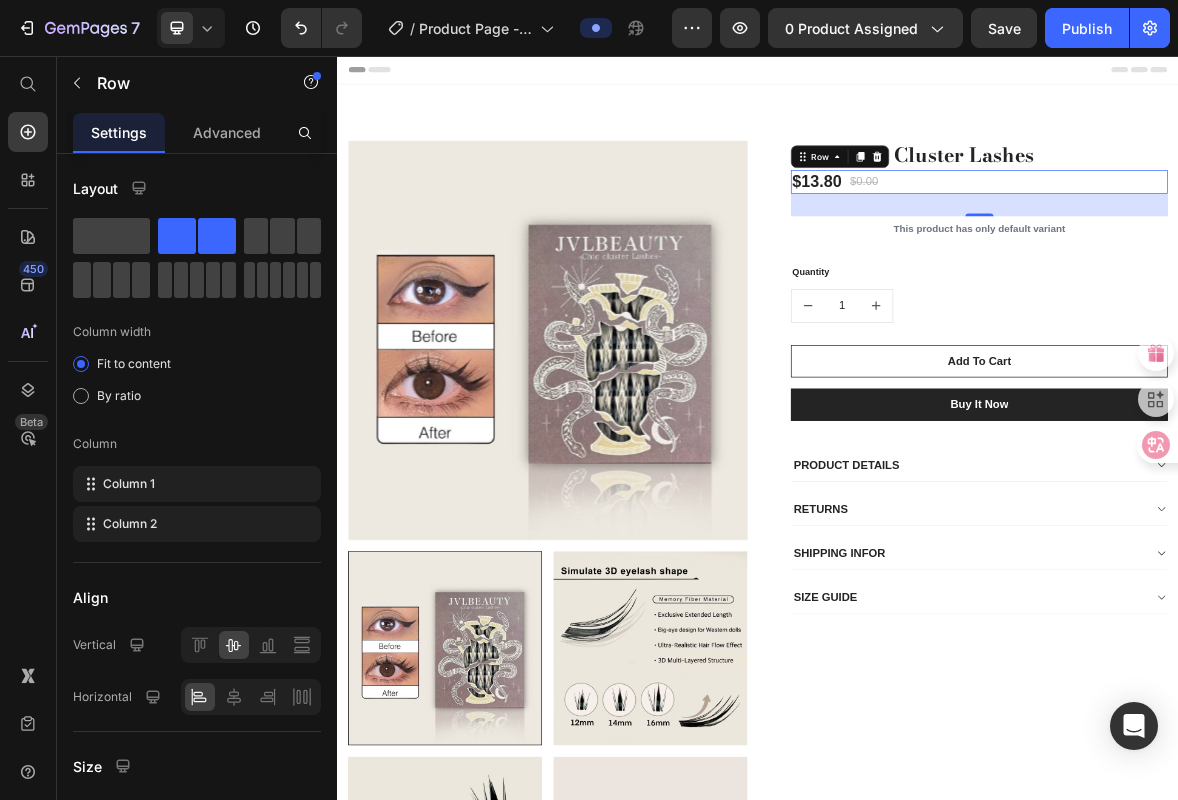 click on "$13.80 (P) Price $0.00 (P) Price Row   32" at bounding box center [1253, 236] 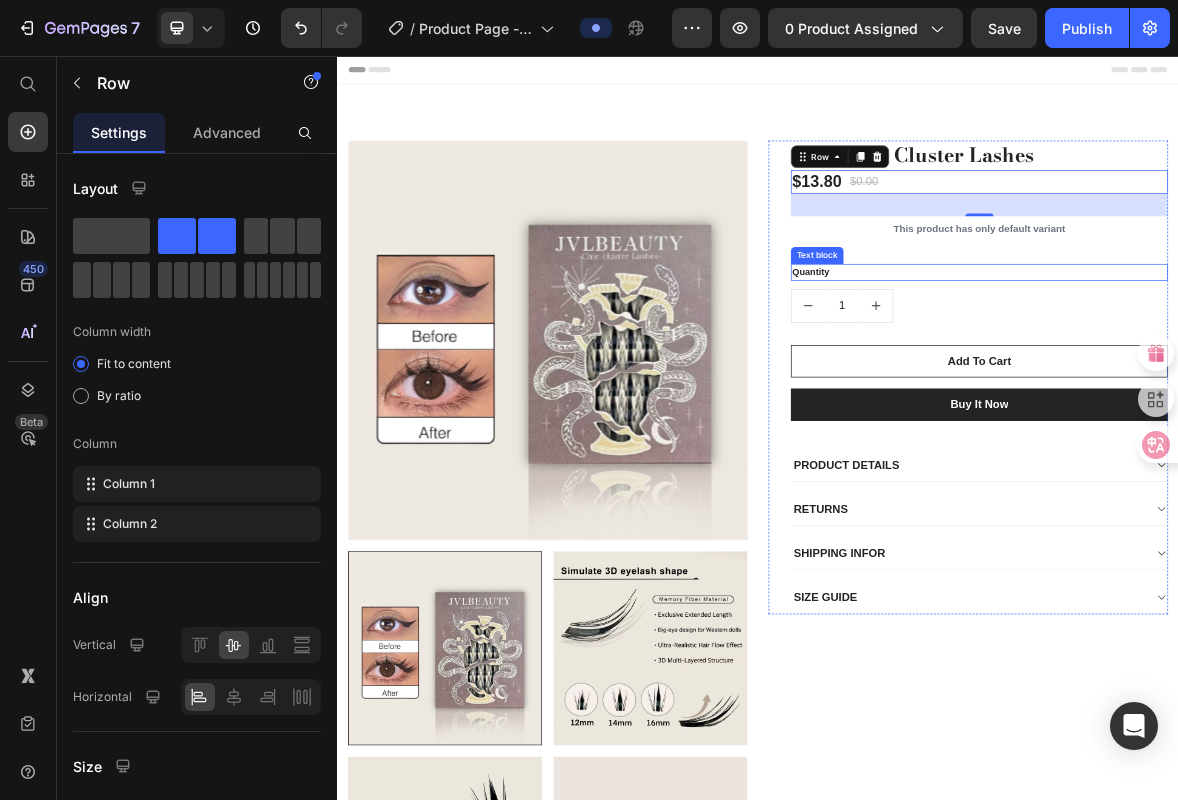 click on "Quantity" at bounding box center [1253, 365] 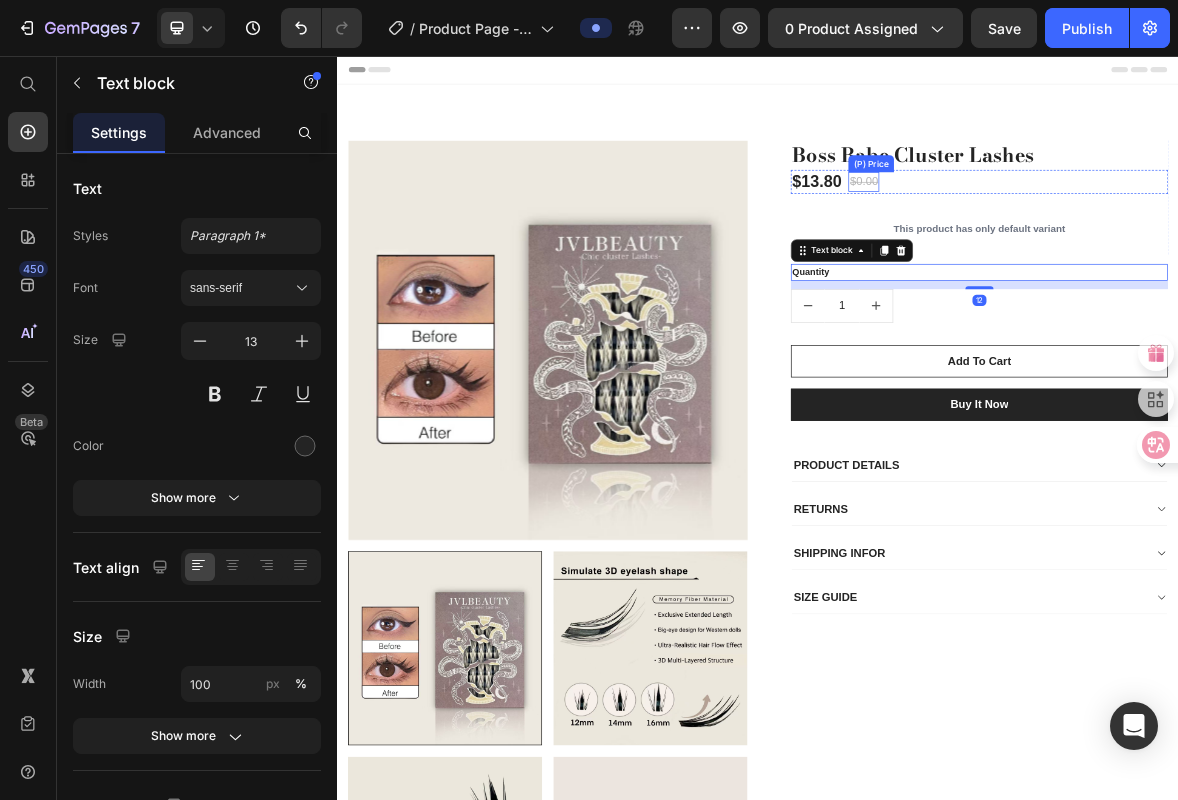 click on "$0.00" at bounding box center [1088, 236] 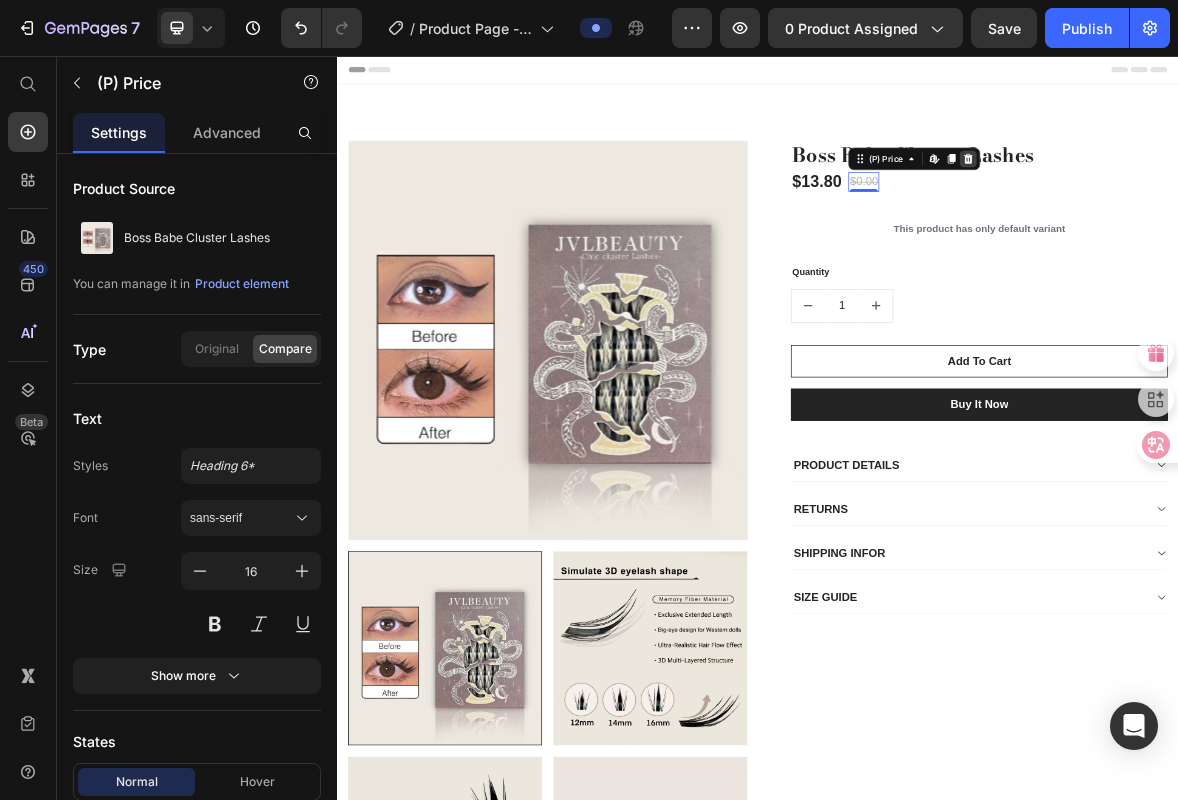 click at bounding box center [1237, 203] 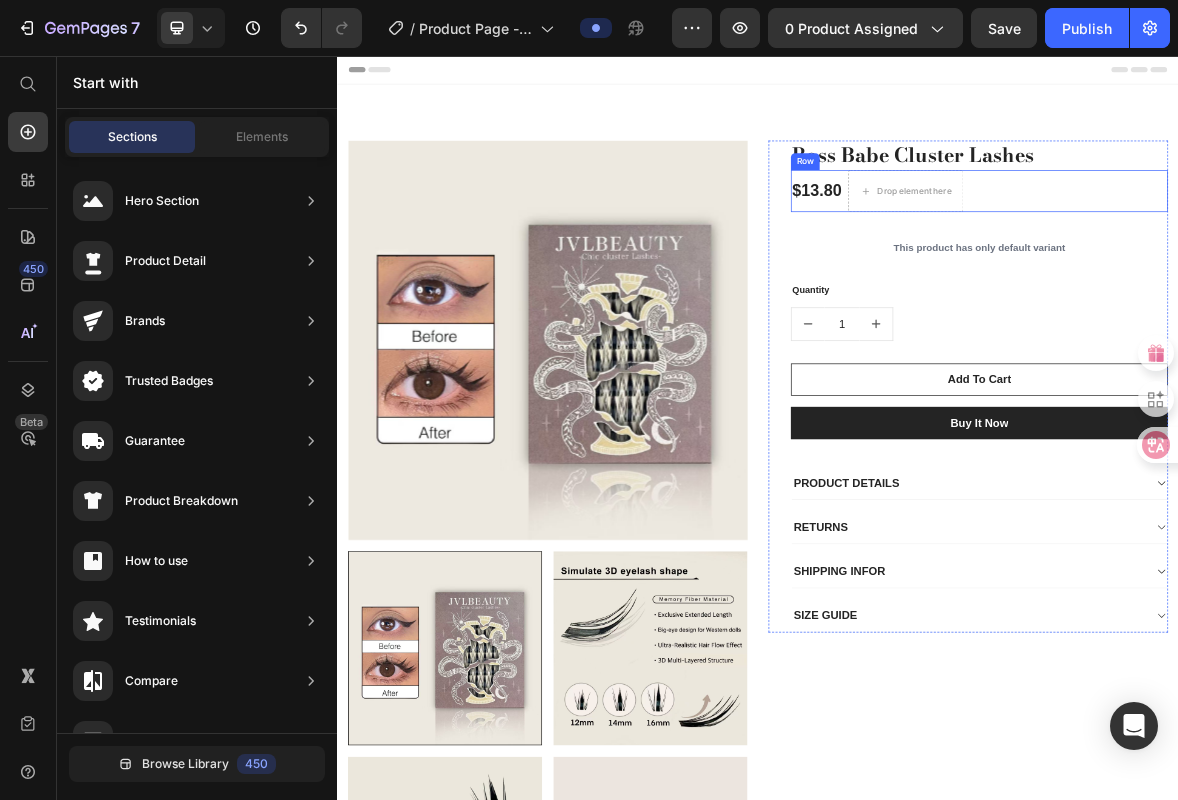 click on "$13.80 (P) Price" at bounding box center [1021, 249] 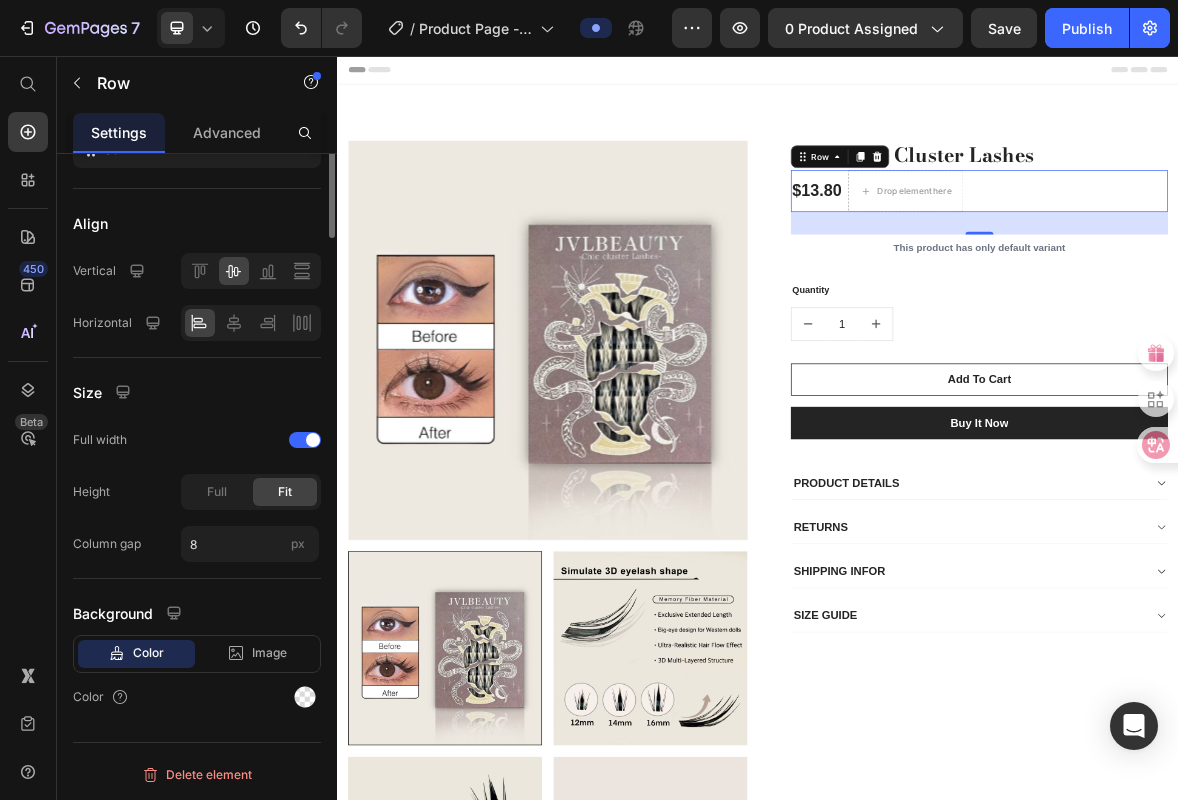 scroll, scrollTop: 0, scrollLeft: 0, axis: both 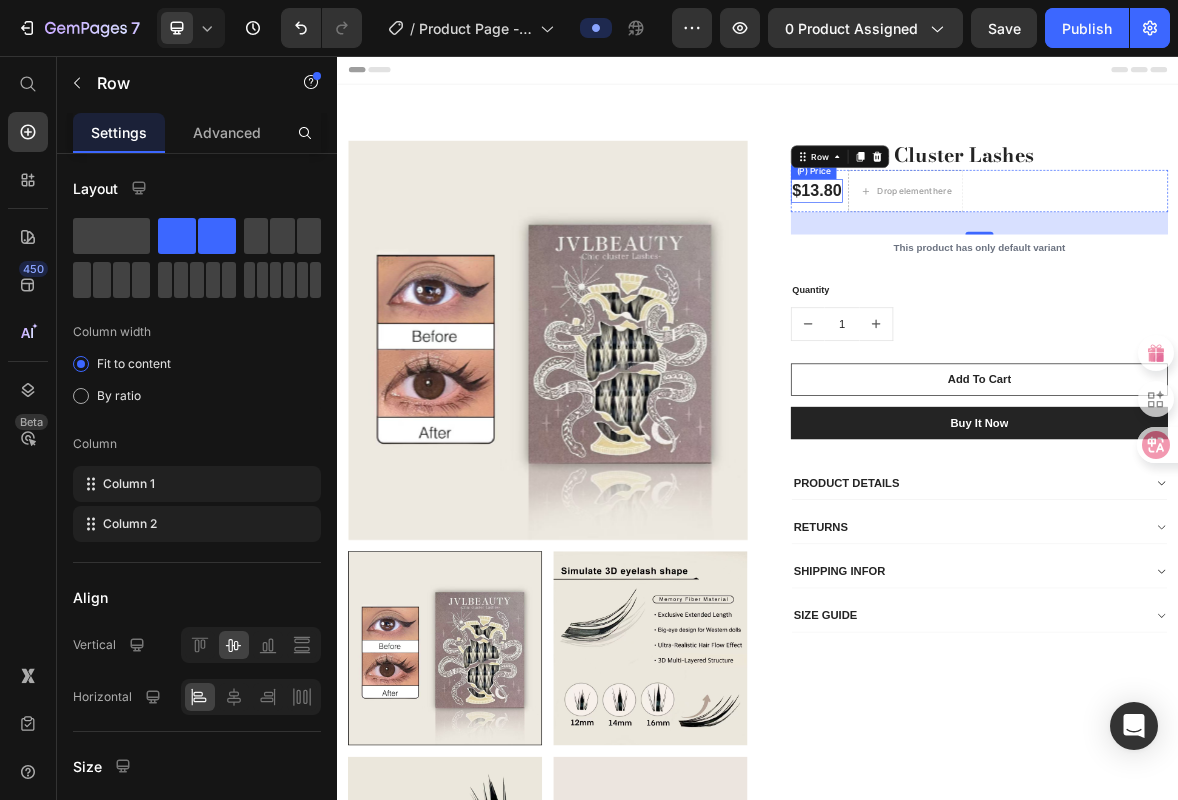 click on "$13.80" at bounding box center (1021, 249) 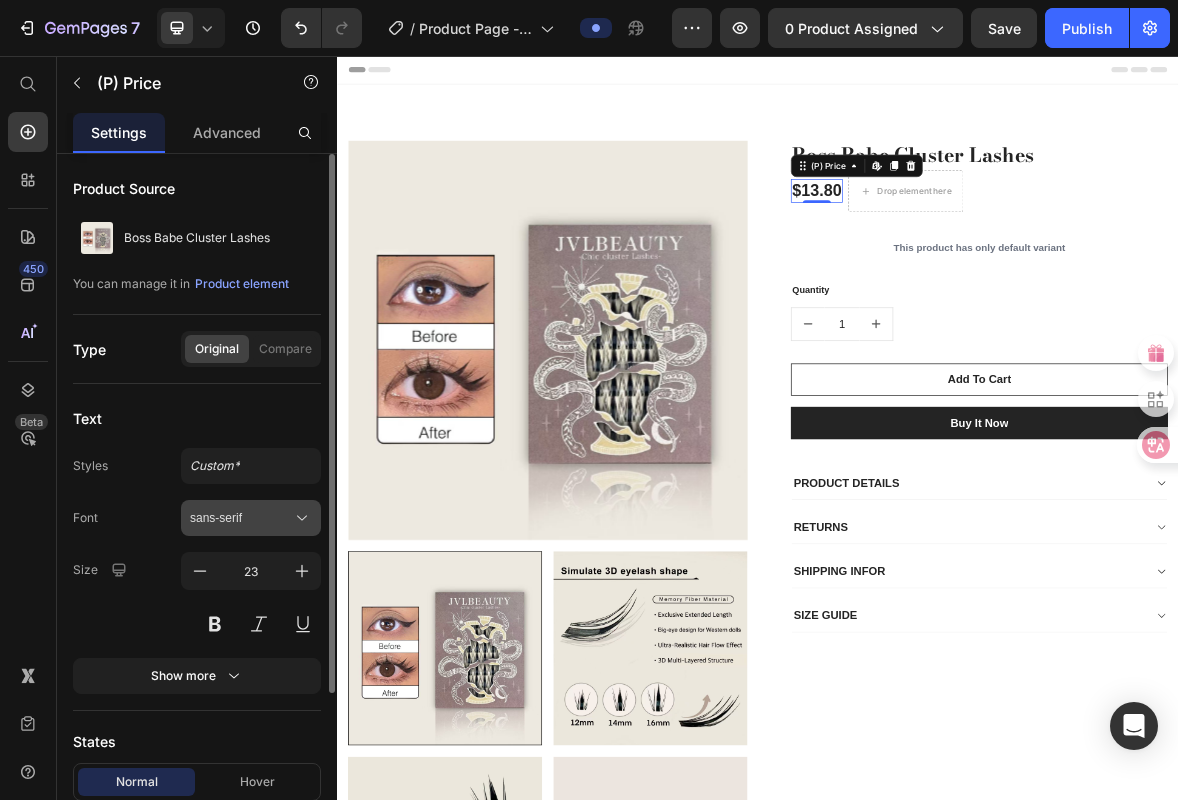 click 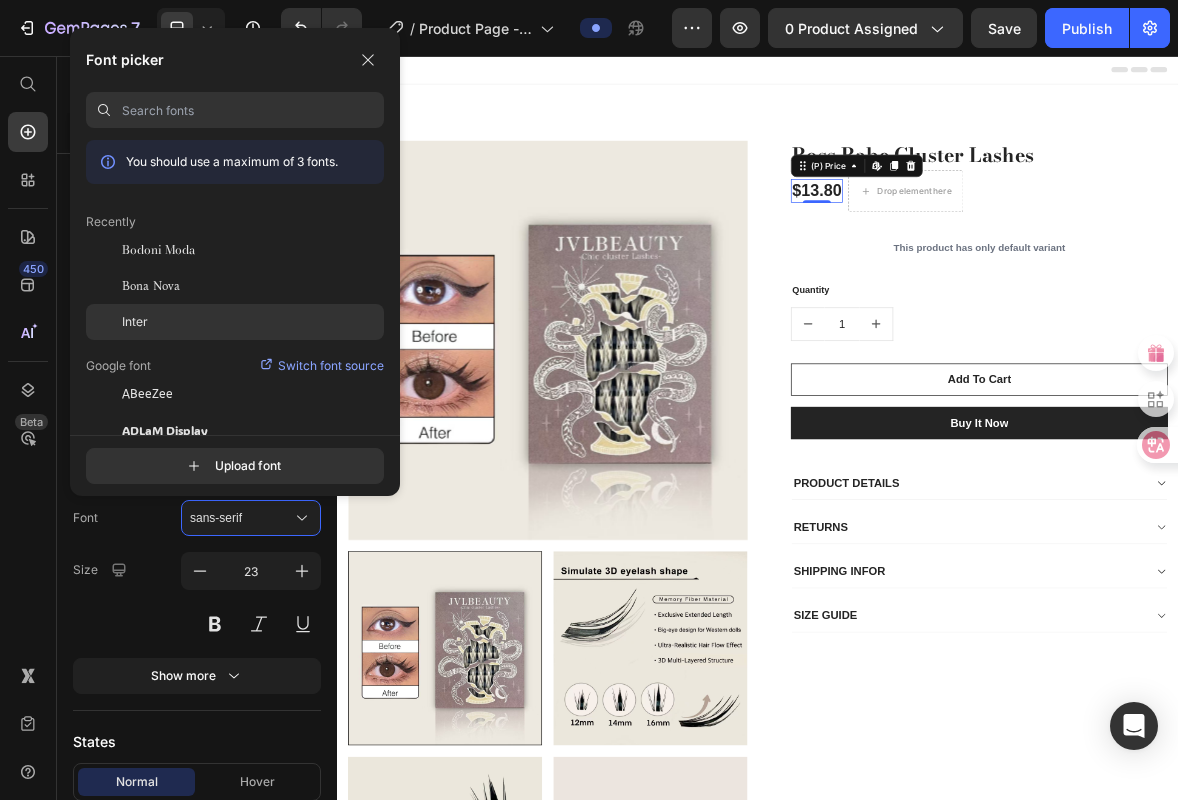 click on "Inter" 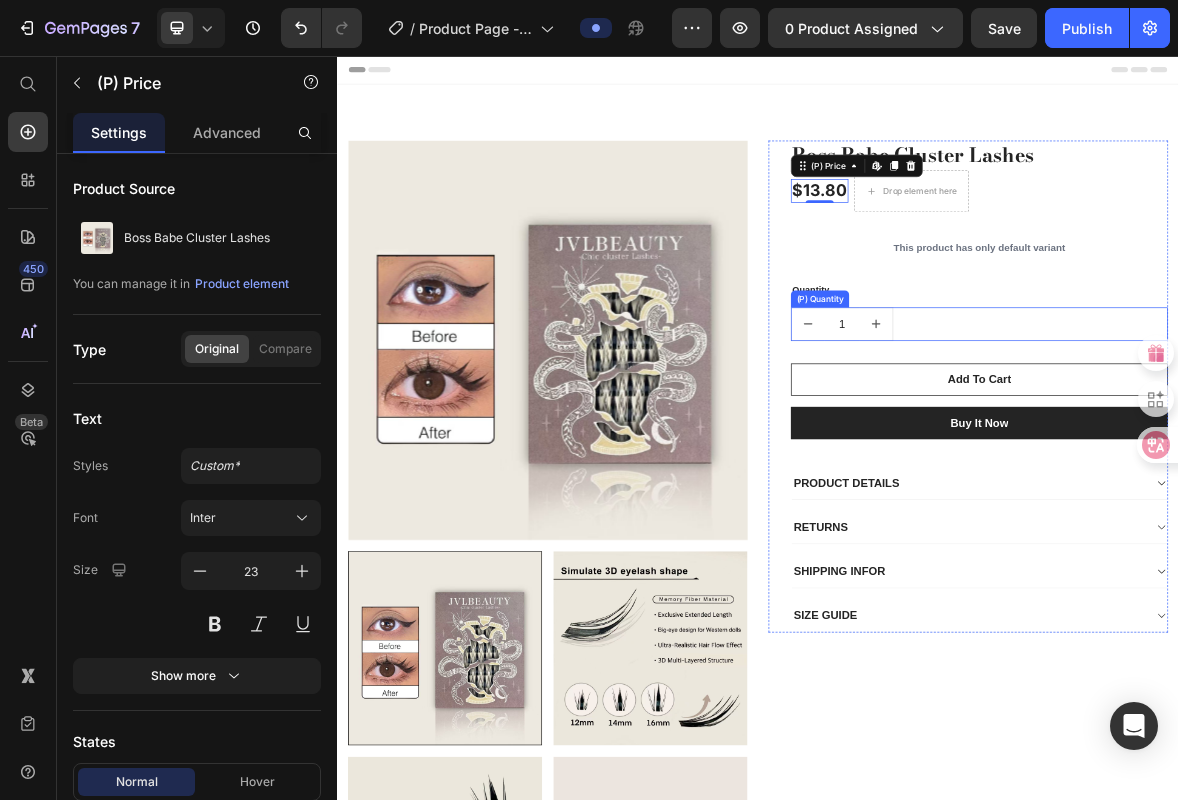 click at bounding box center [1106, 439] 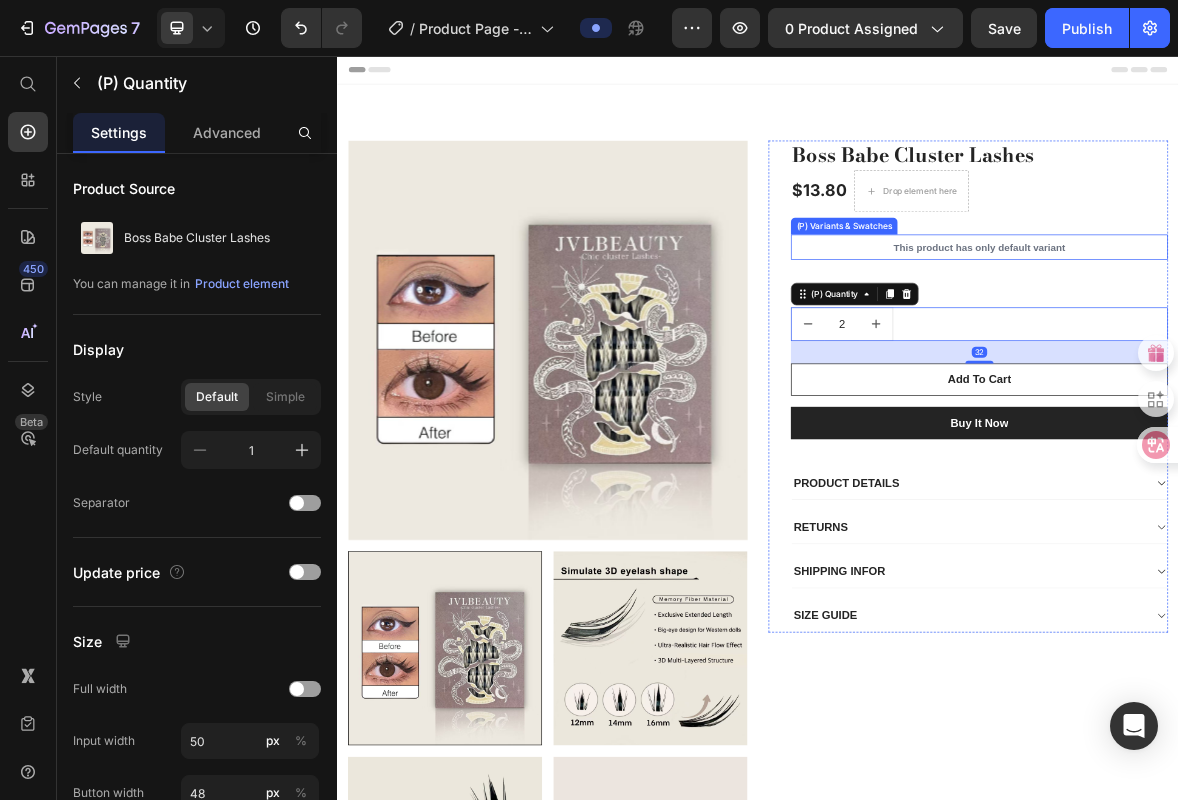 click on "This product has only default variant" at bounding box center (1253, 329) 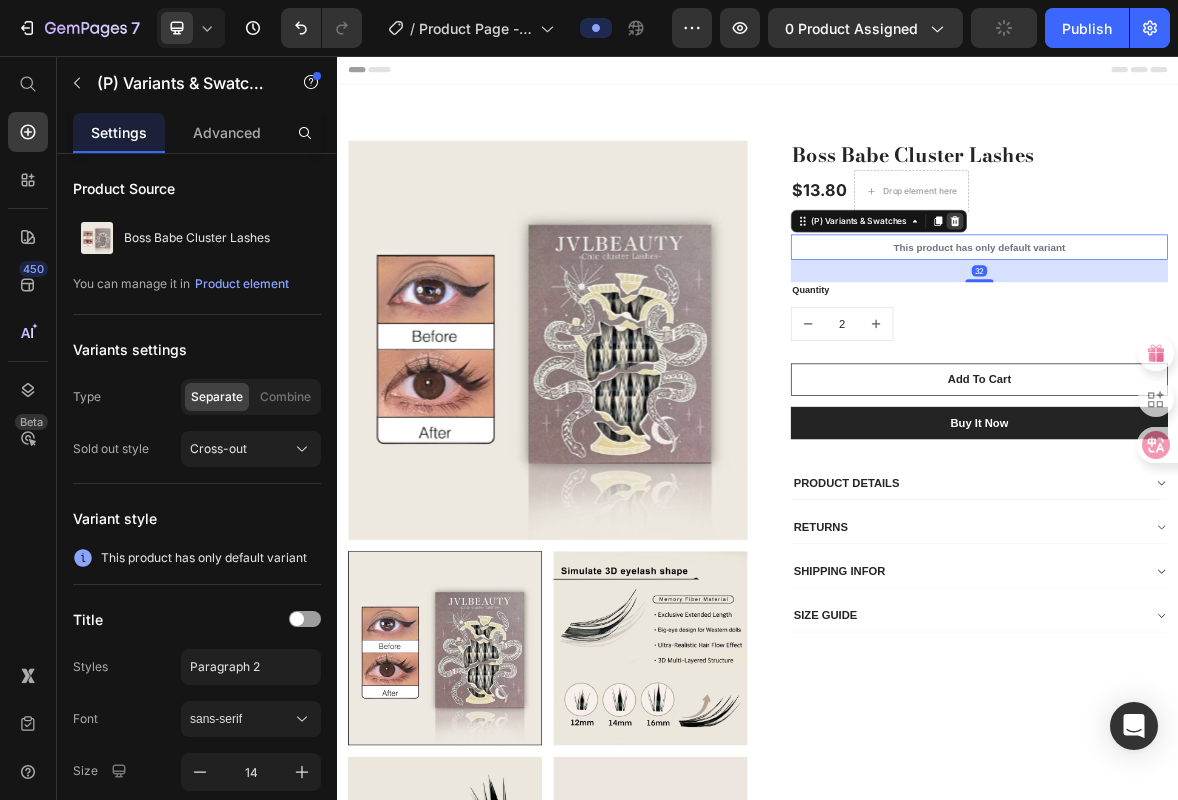 click at bounding box center [1218, 292] 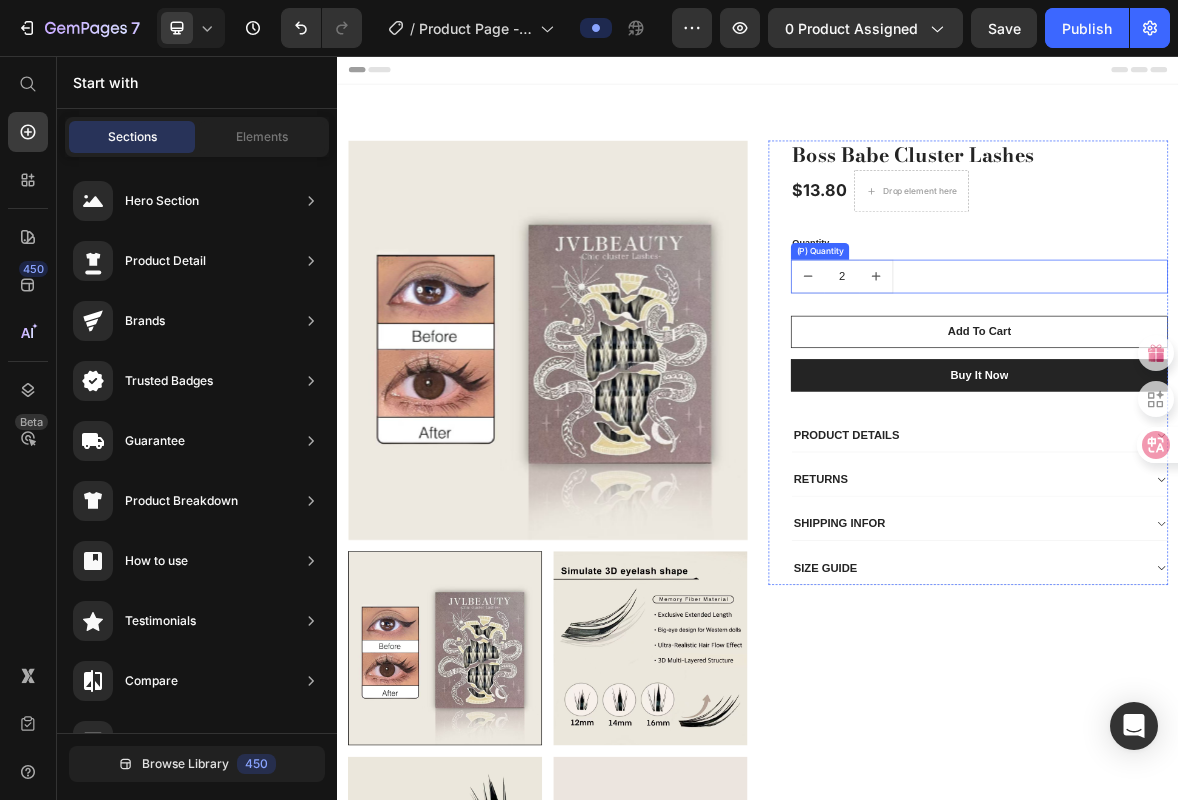 click at bounding box center [1008, 371] 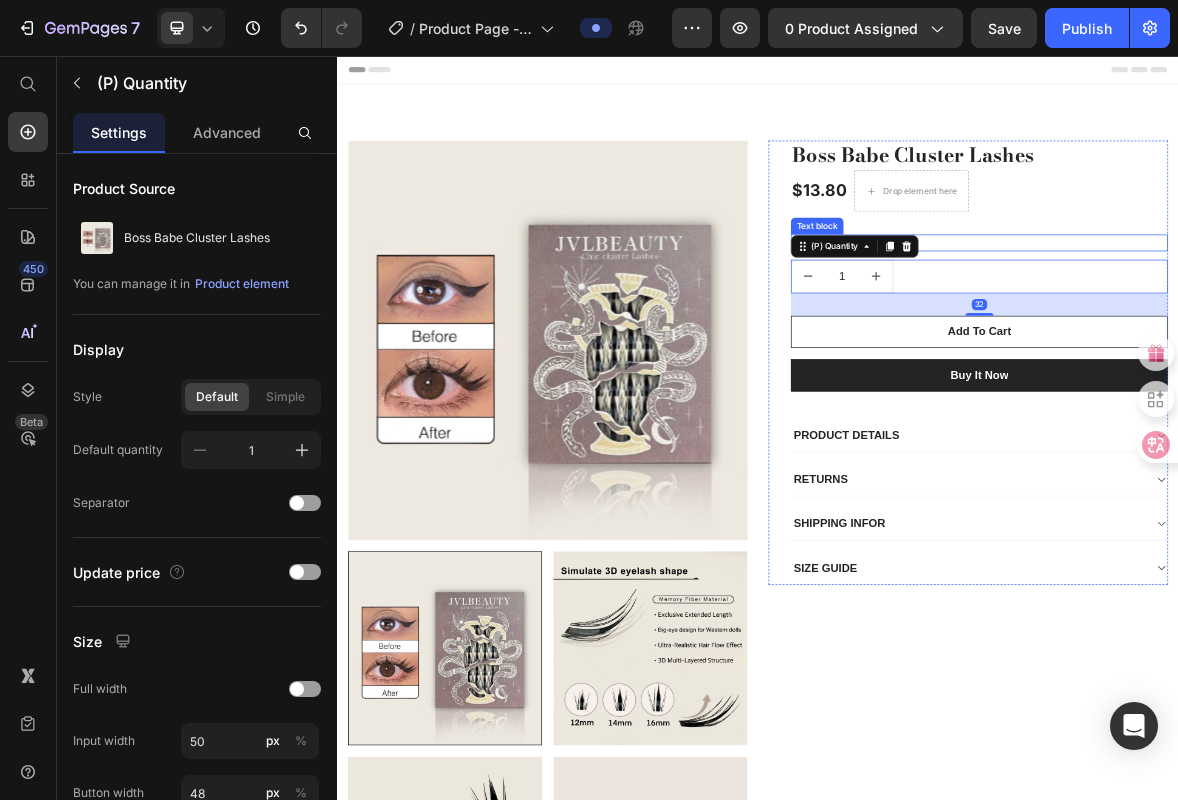 click on "Quantity" at bounding box center [1253, 323] 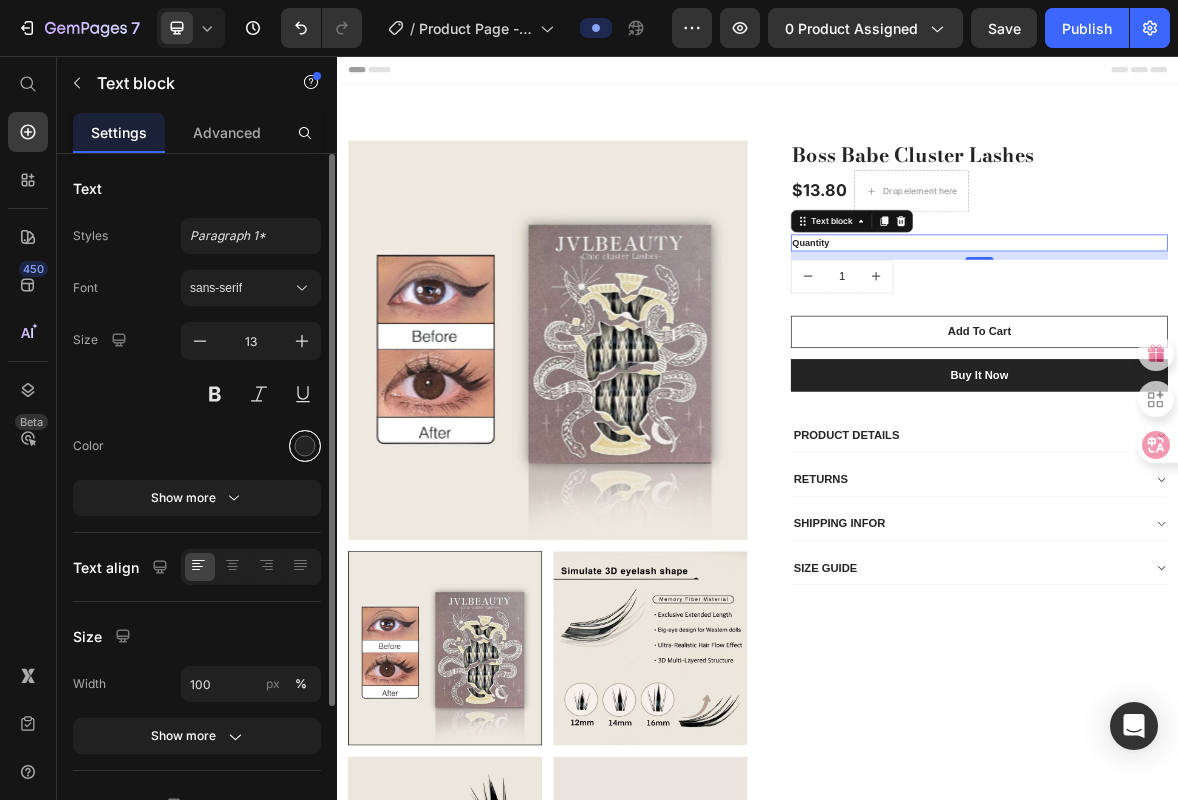 click at bounding box center (305, 446) 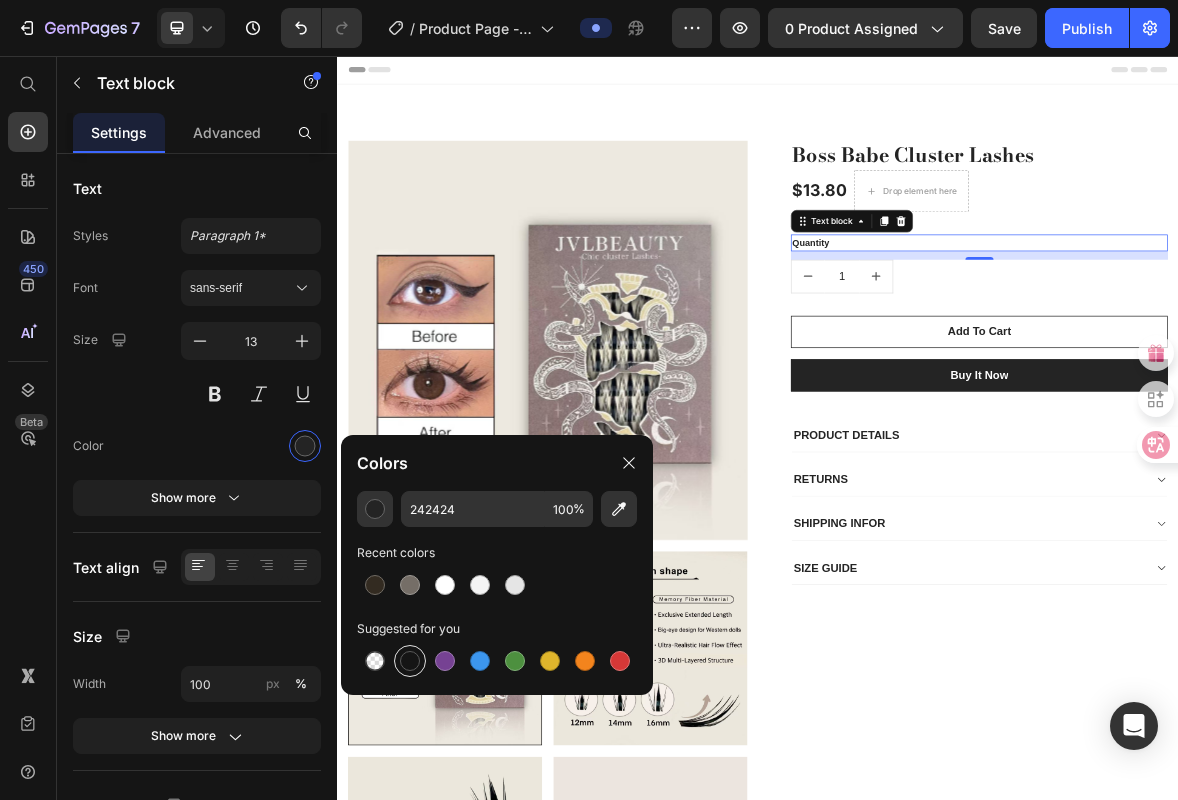 click at bounding box center [410, 661] 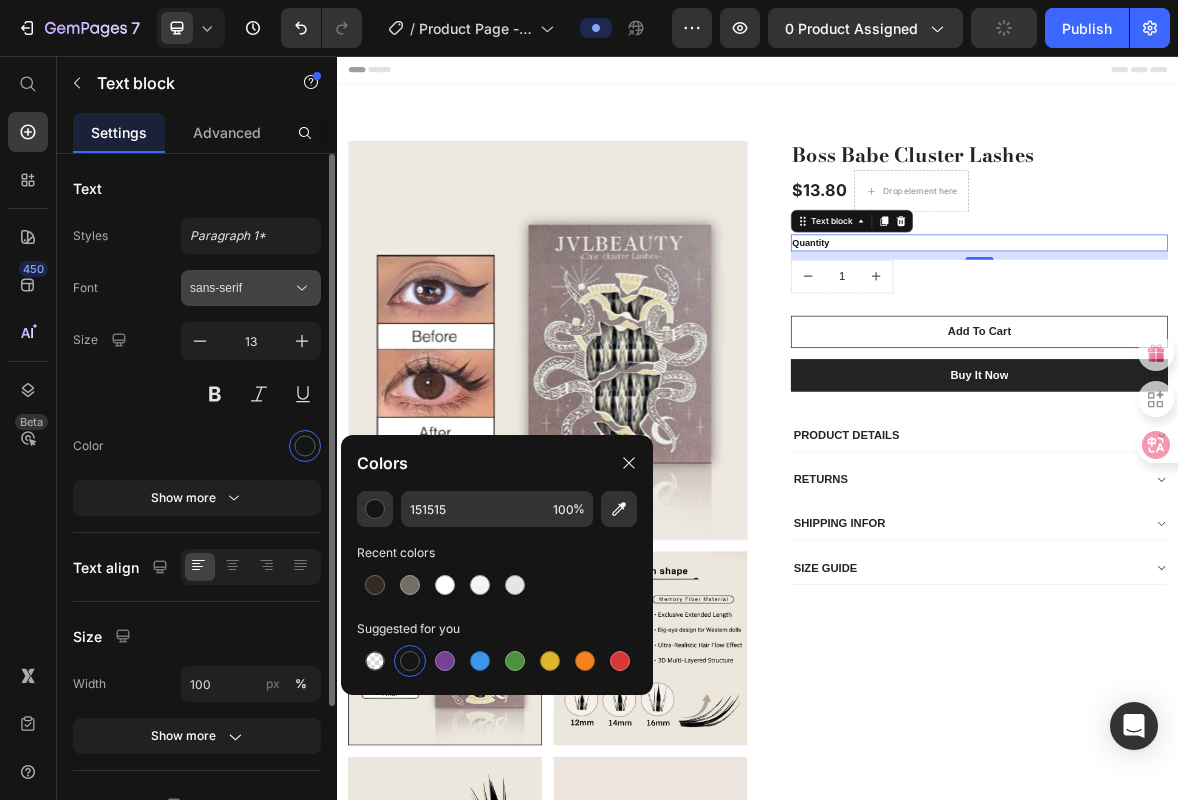 click on "sans-serif" at bounding box center (251, 288) 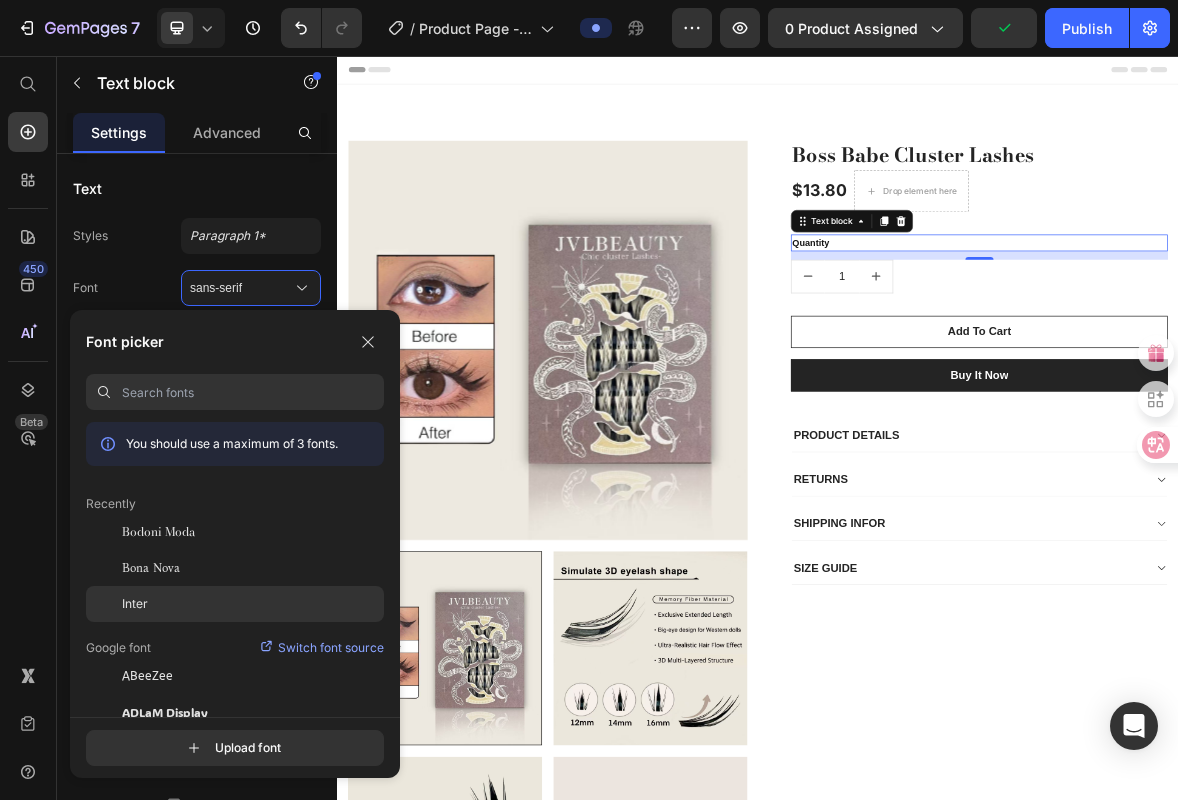 click on "Inter" 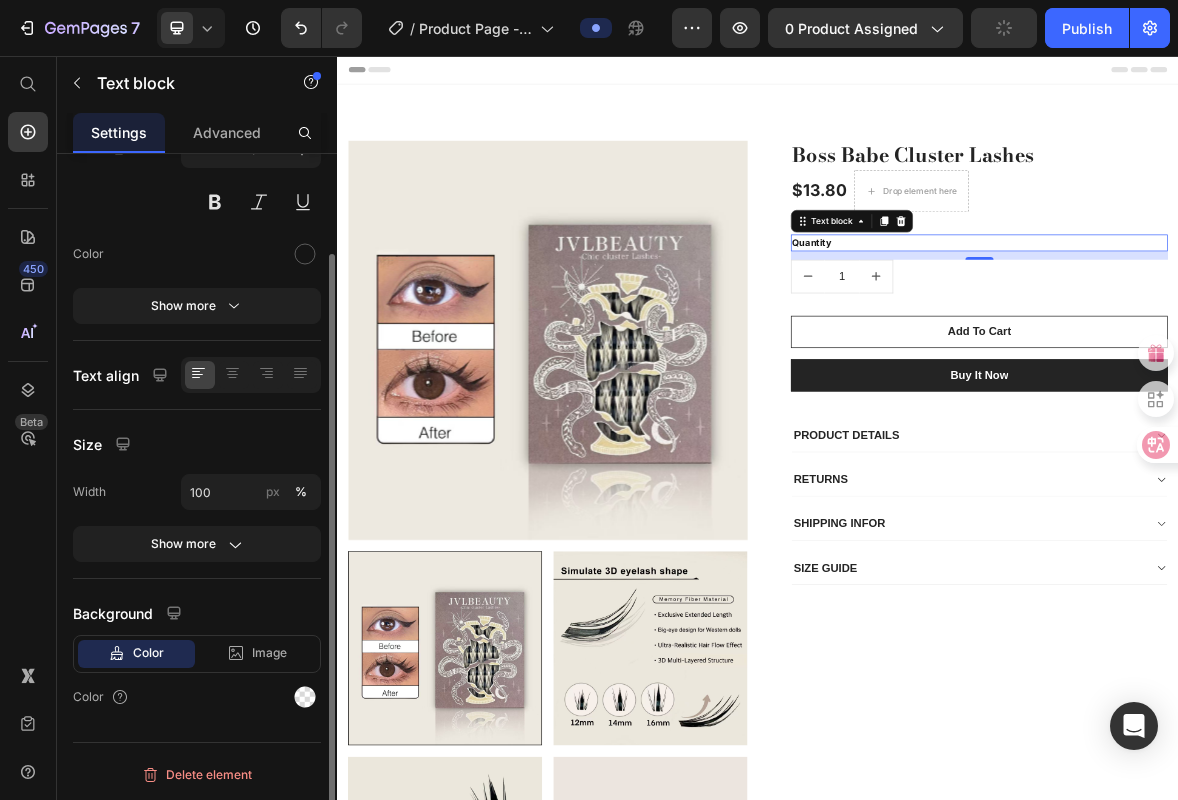 scroll, scrollTop: 0, scrollLeft: 0, axis: both 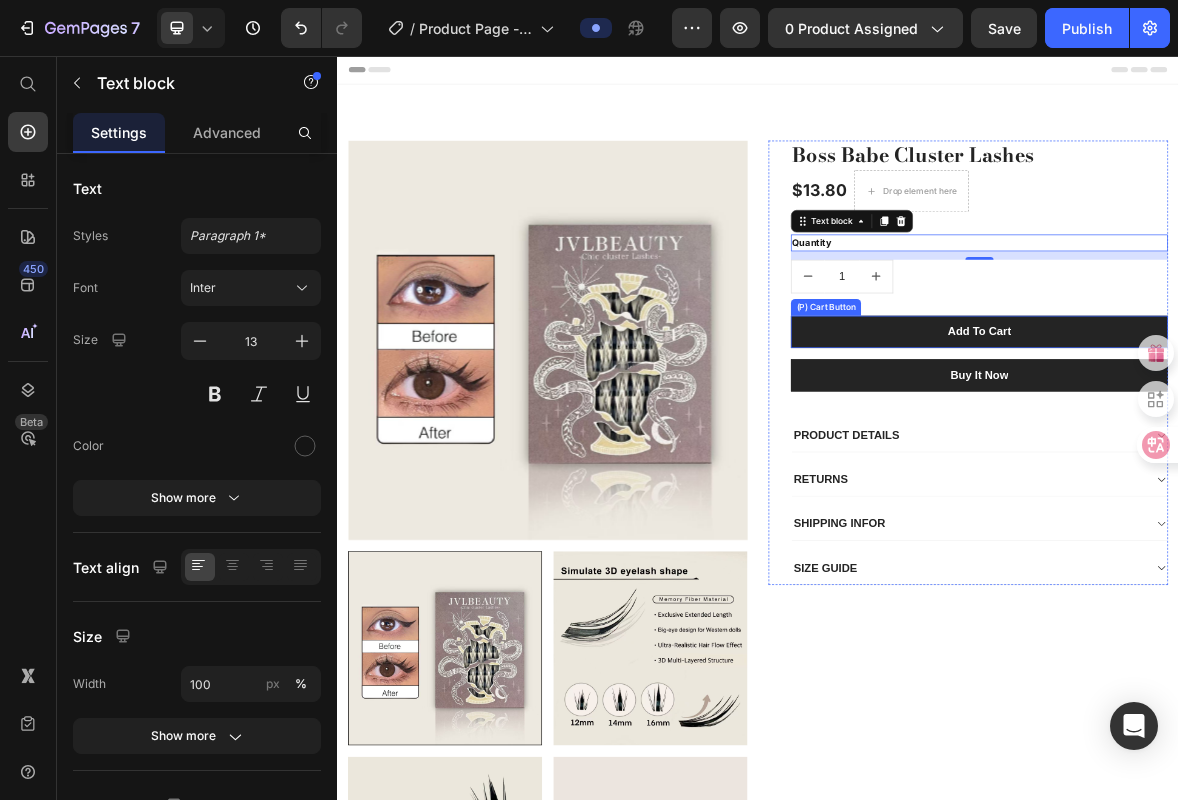click on "Add To Cart" at bounding box center (1253, 450) 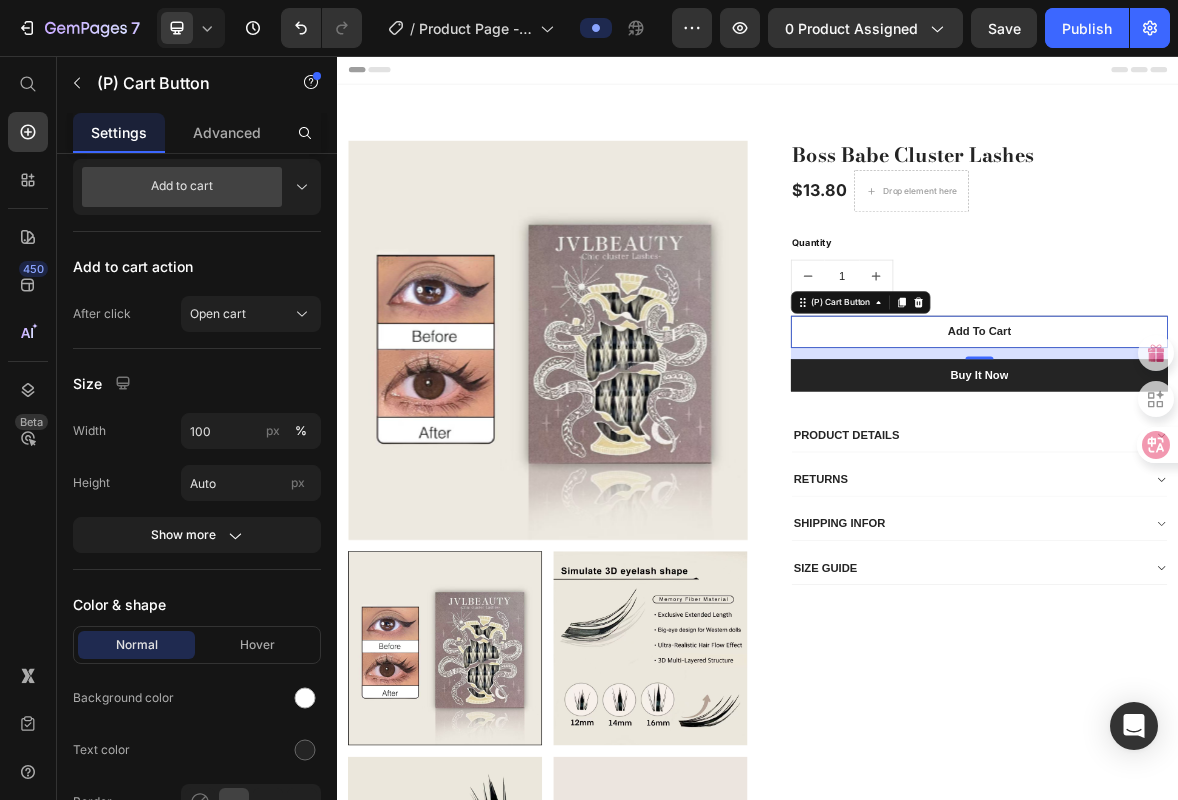 scroll, scrollTop: 1027, scrollLeft: 0, axis: vertical 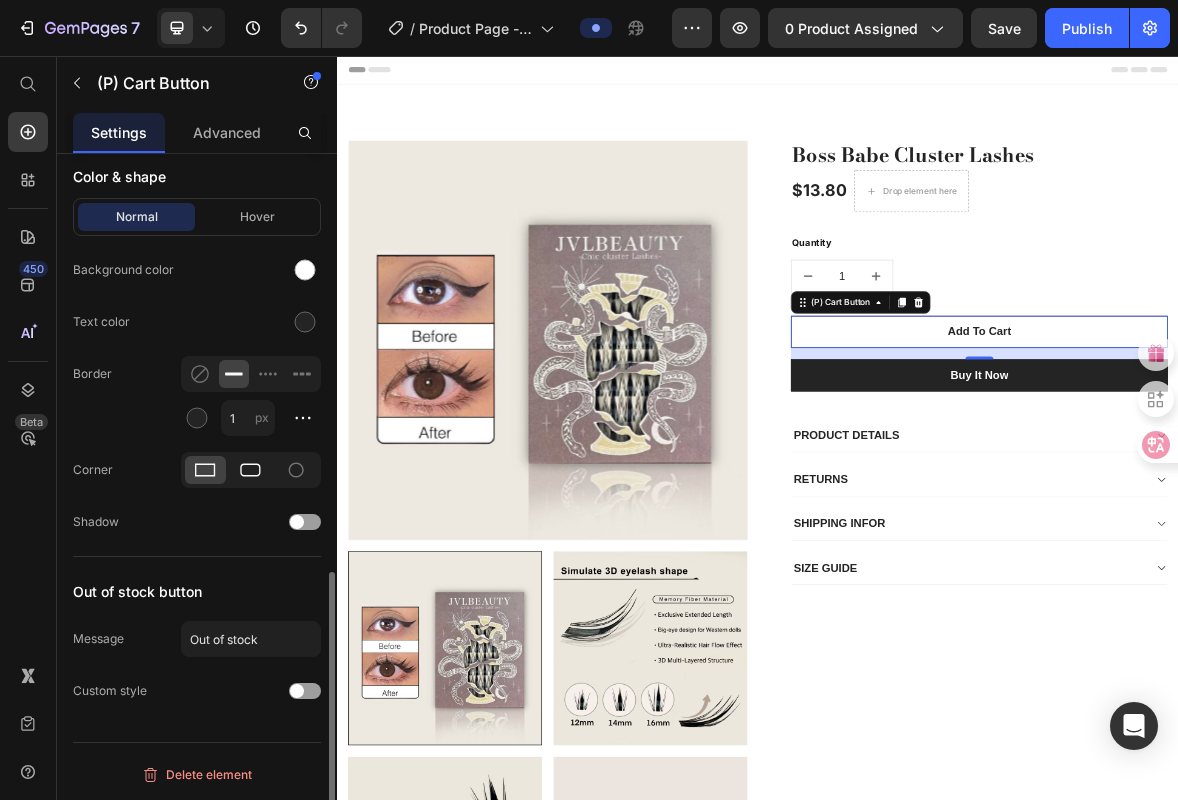 click 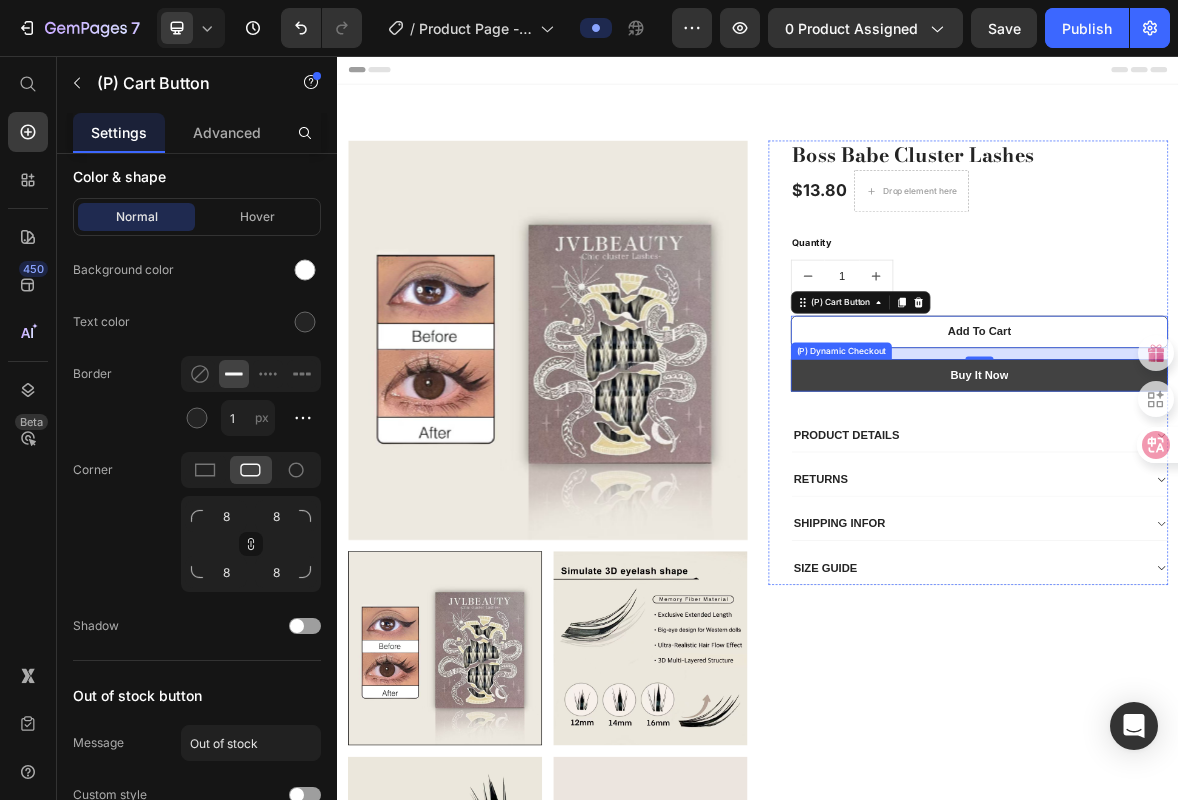 click on "Buy it now" at bounding box center (1253, 512) 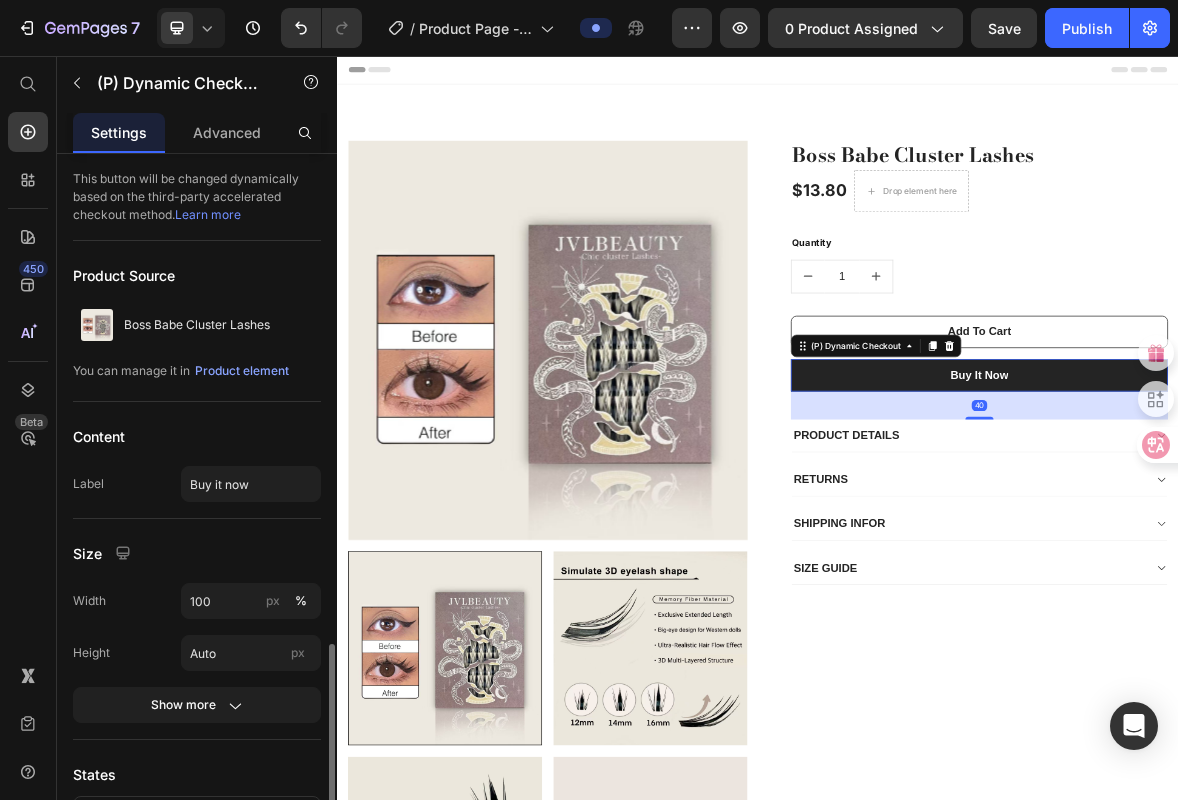 scroll, scrollTop: 331, scrollLeft: 0, axis: vertical 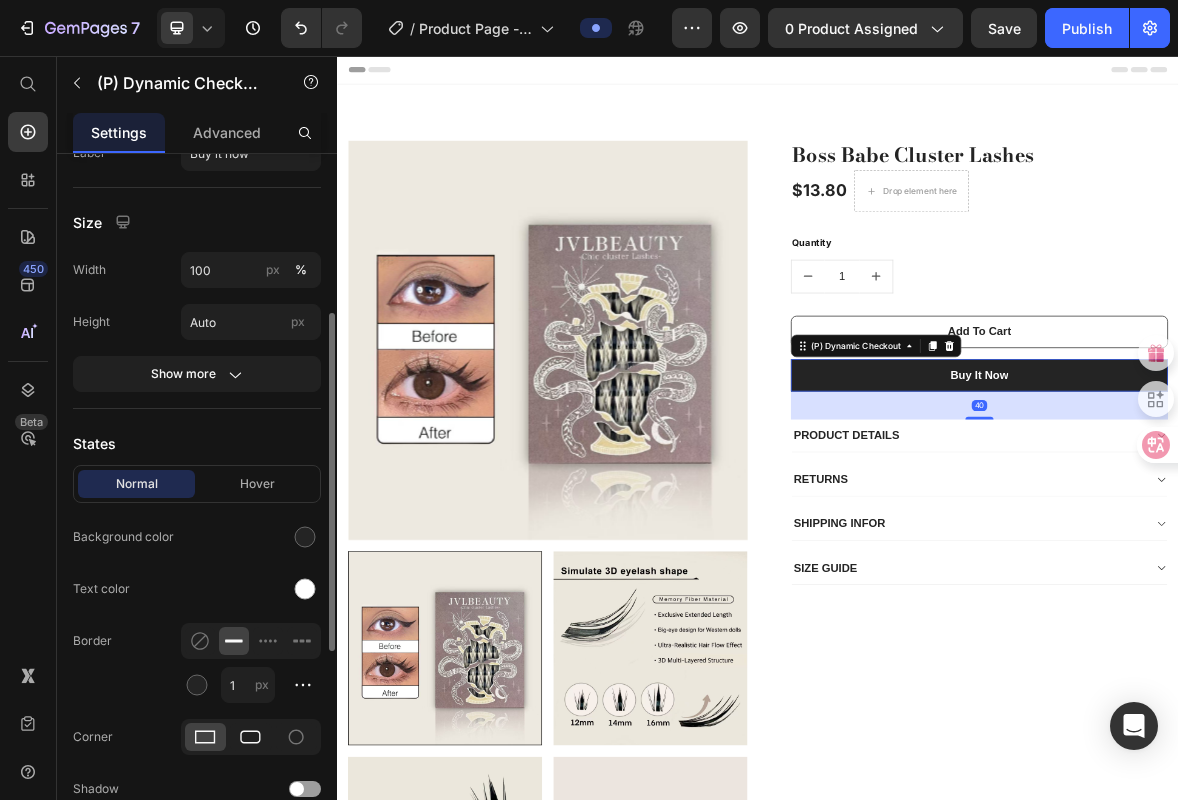 click 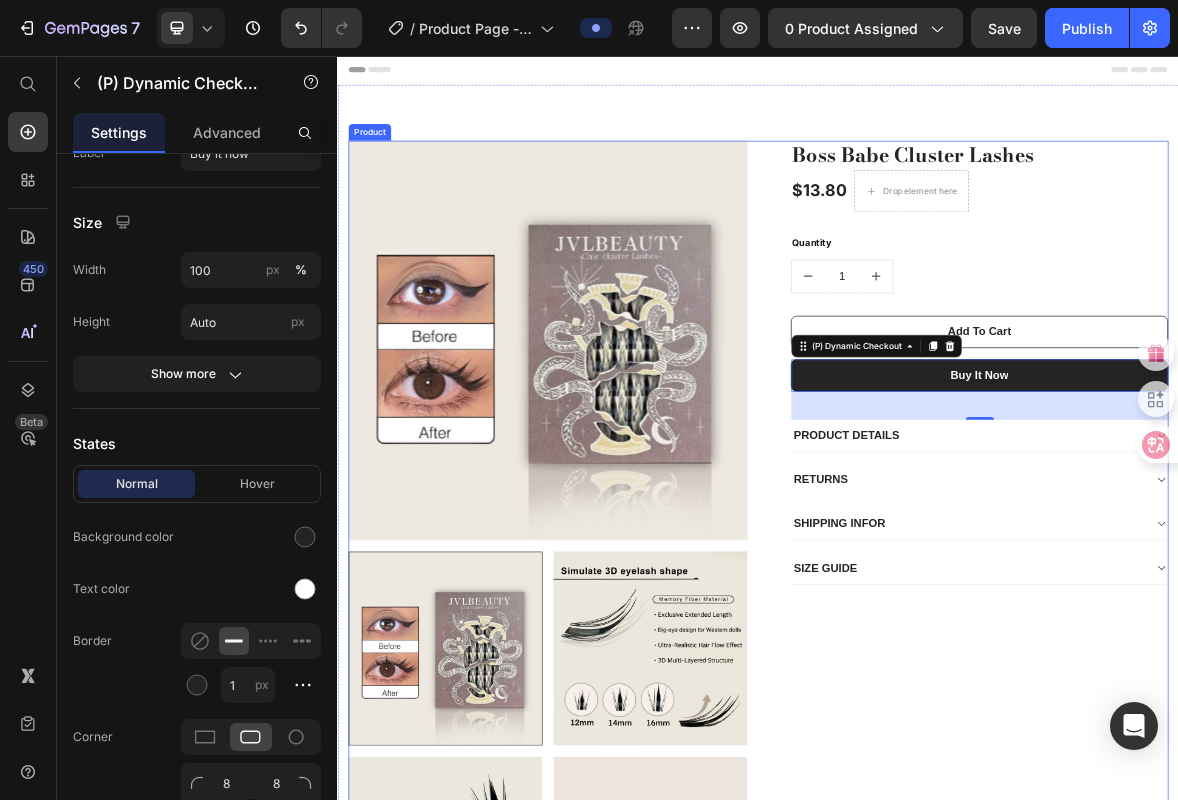 click on "Boss Babe Cluster Lashes (P) Title $13.80 (P) Price
Drop element here Row Quantity Text block 1 (P) Quantity Add To Cart (P) Cart Button Buy it now (P) Dynamic Checkout   40
PRODUCT DETAILS
RETURNS
SHIPPING INFOR
SIZE GUIDE Accordion Row" at bounding box center (1237, 1056) 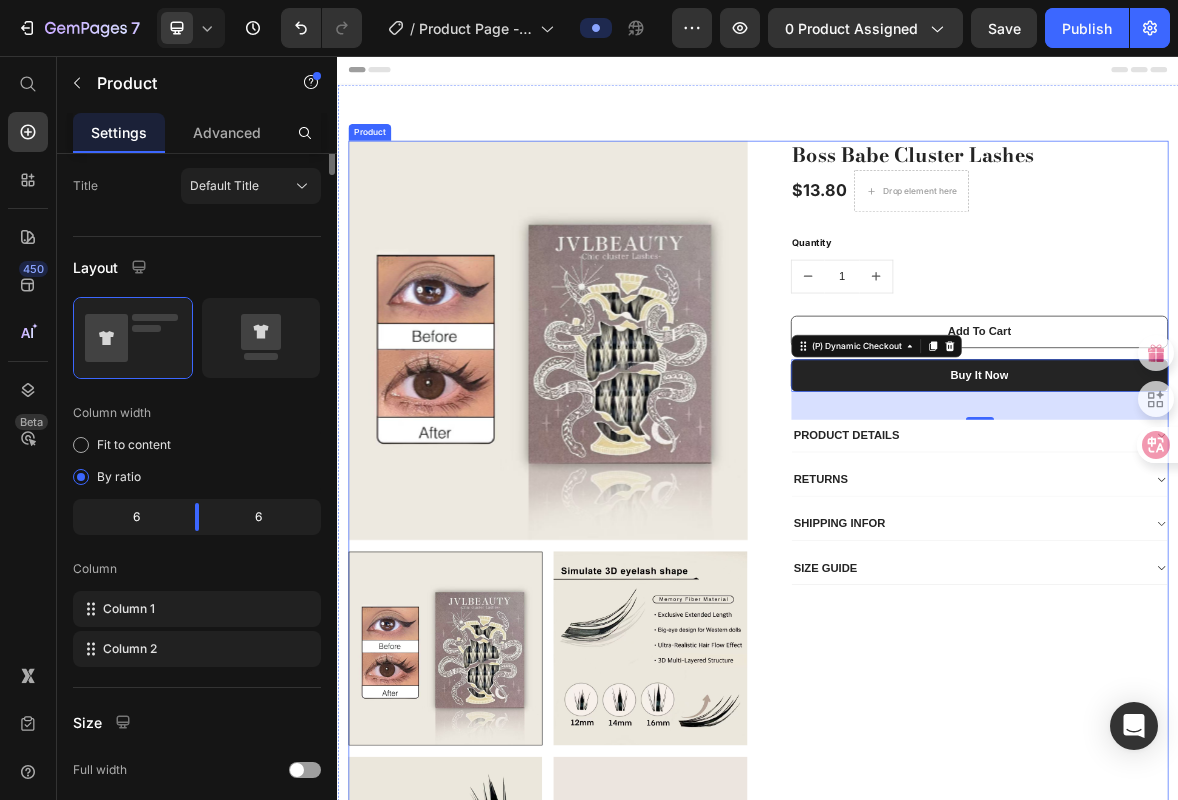 scroll, scrollTop: 0, scrollLeft: 0, axis: both 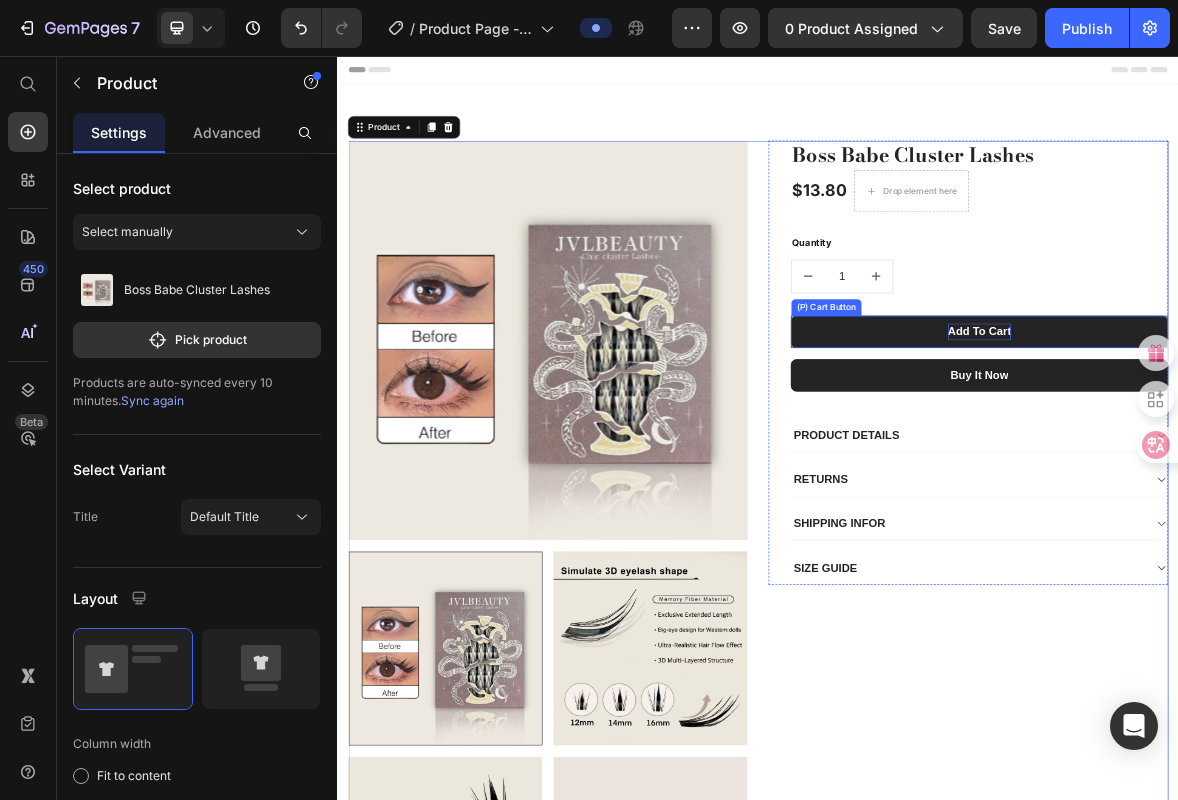 click on "Add To Cart" at bounding box center [1253, 450] 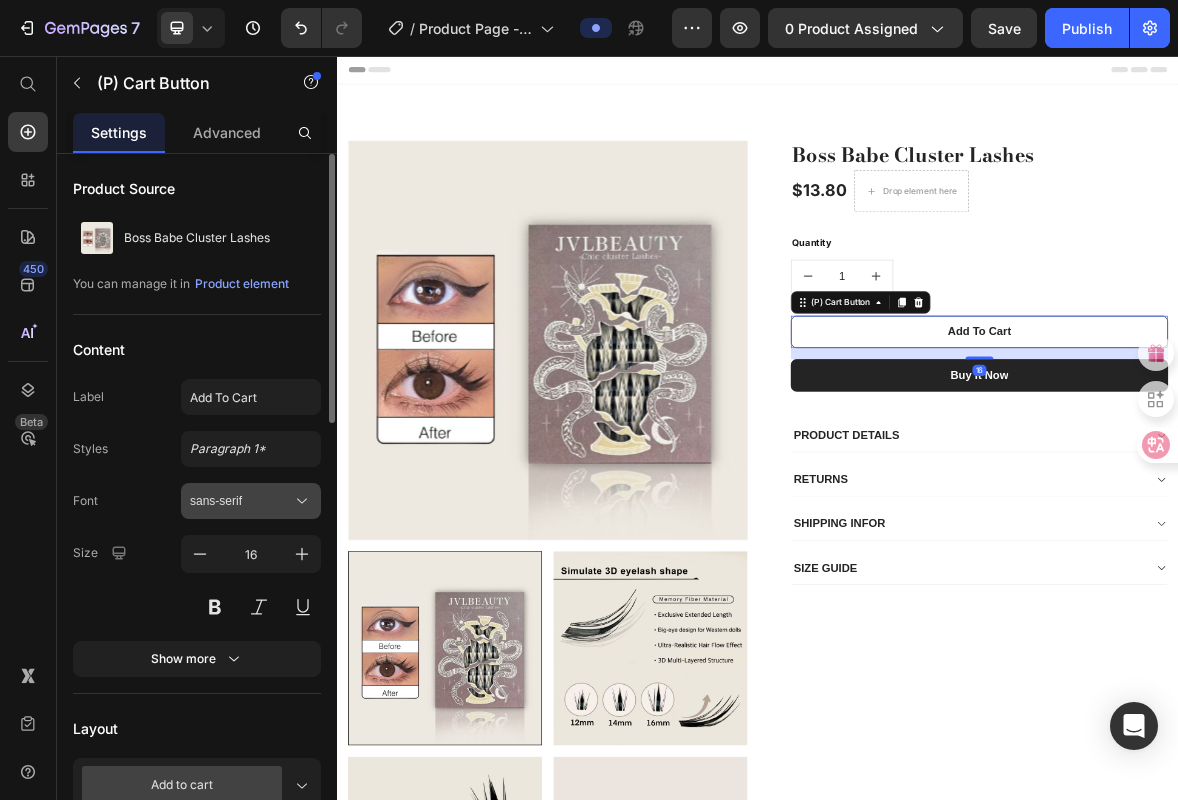 click 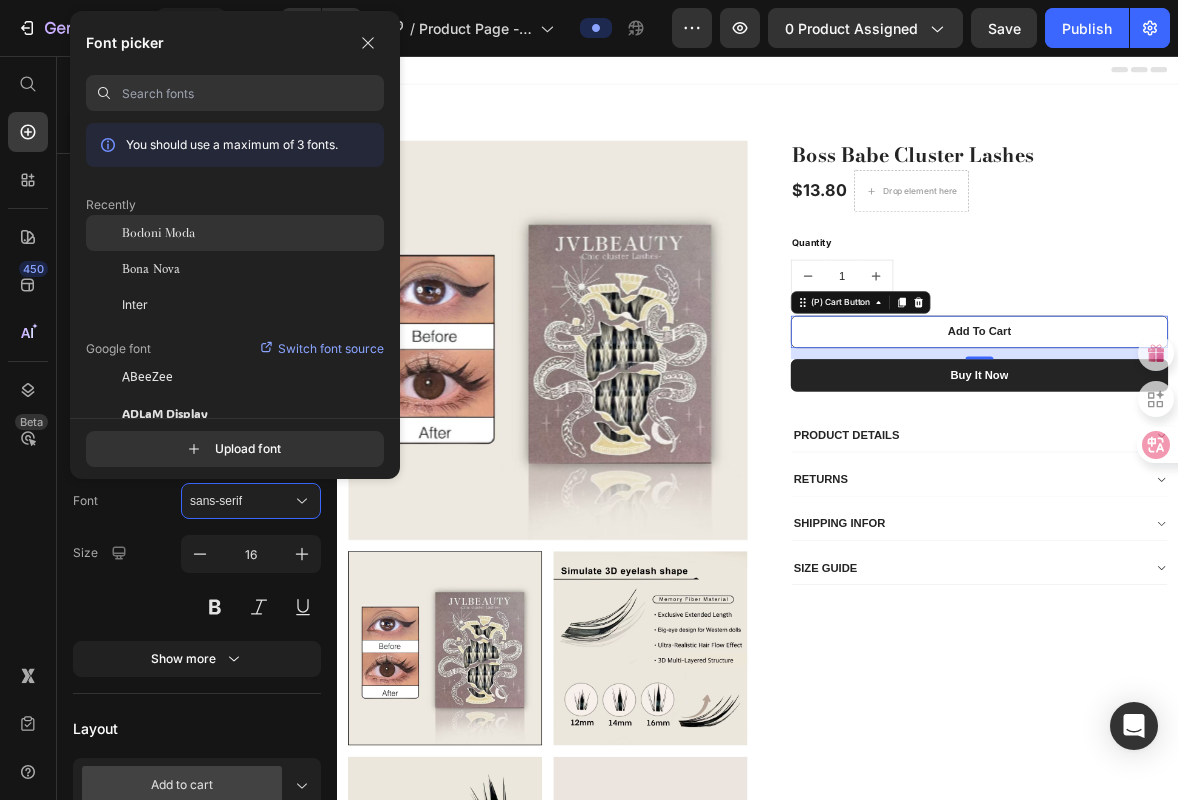 click on "Bodoni Moda" 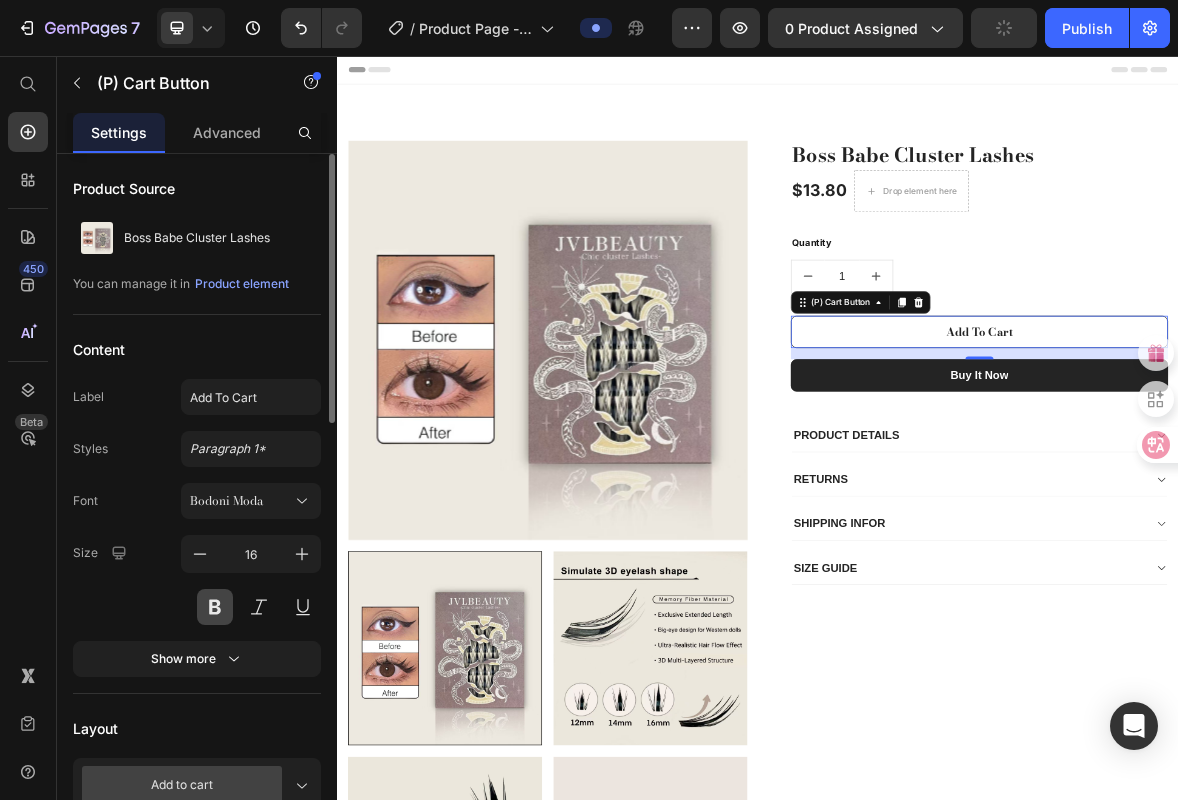 click at bounding box center [215, 607] 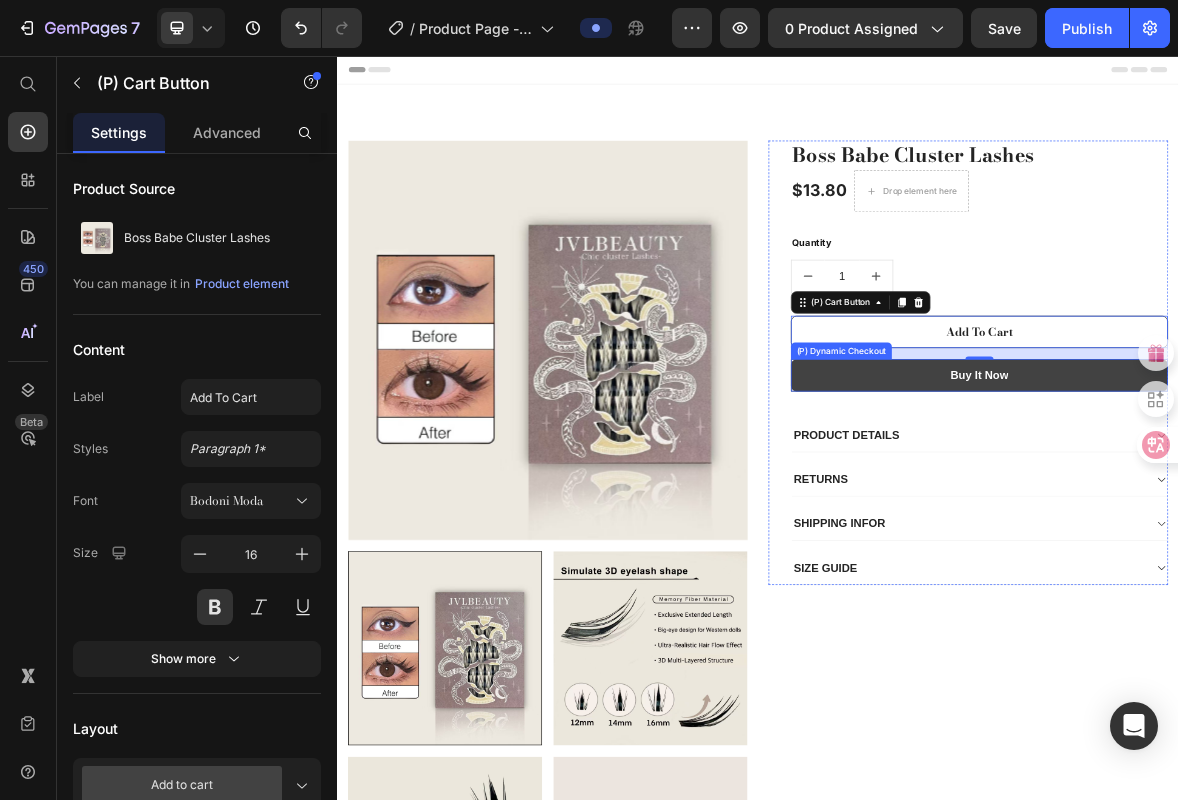 click on "Buy it now" at bounding box center [1253, 512] 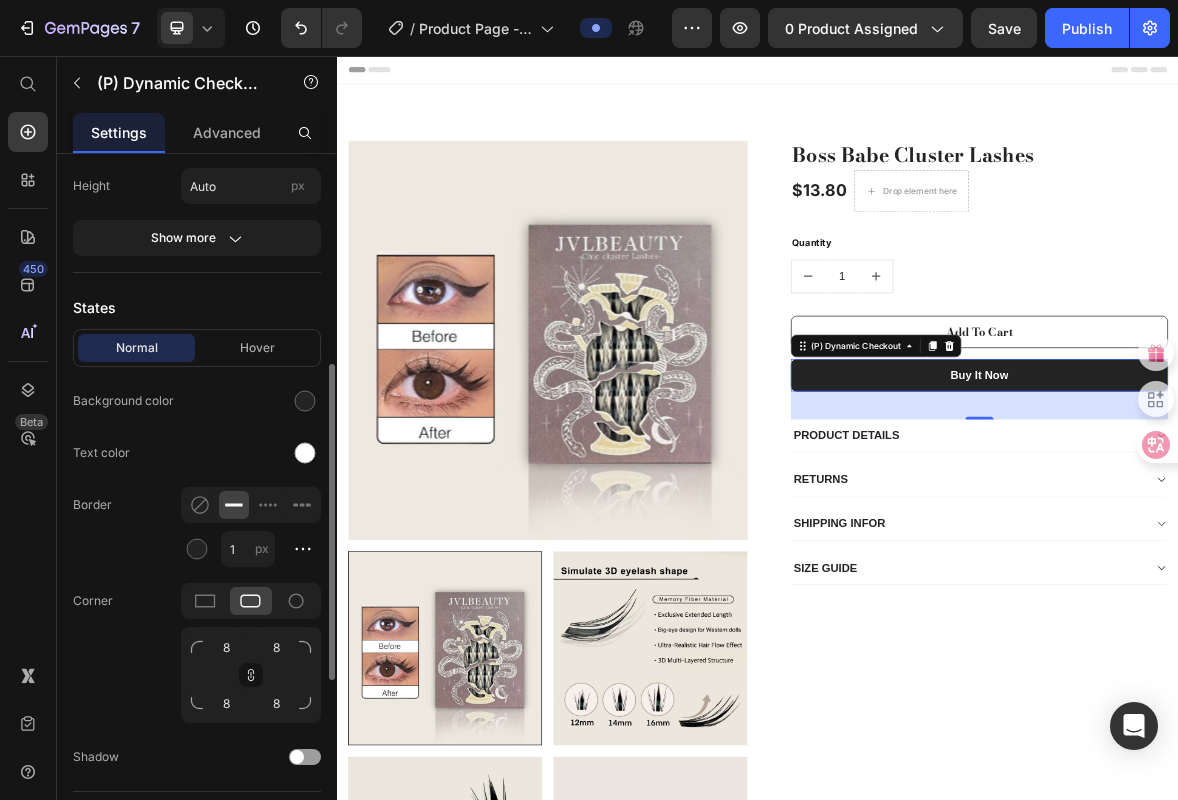 scroll, scrollTop: 506, scrollLeft: 0, axis: vertical 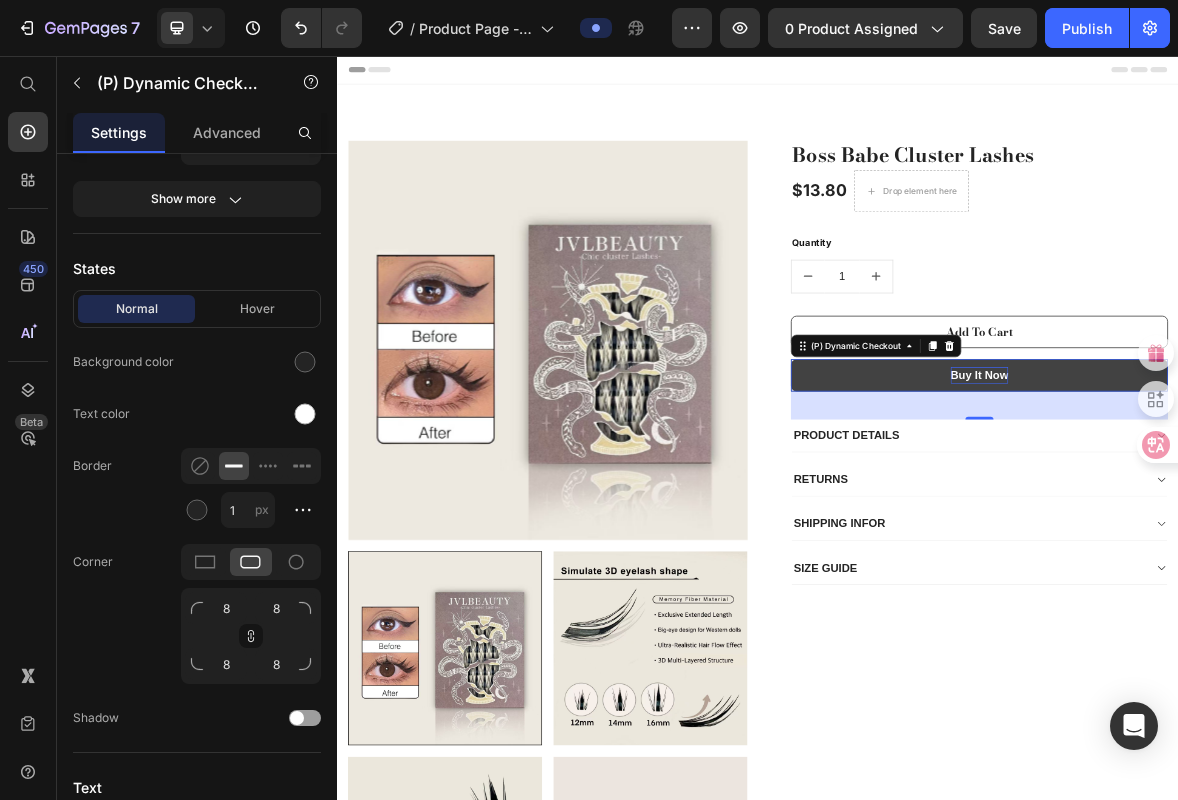 click on "Buy it now" at bounding box center [1253, 512] 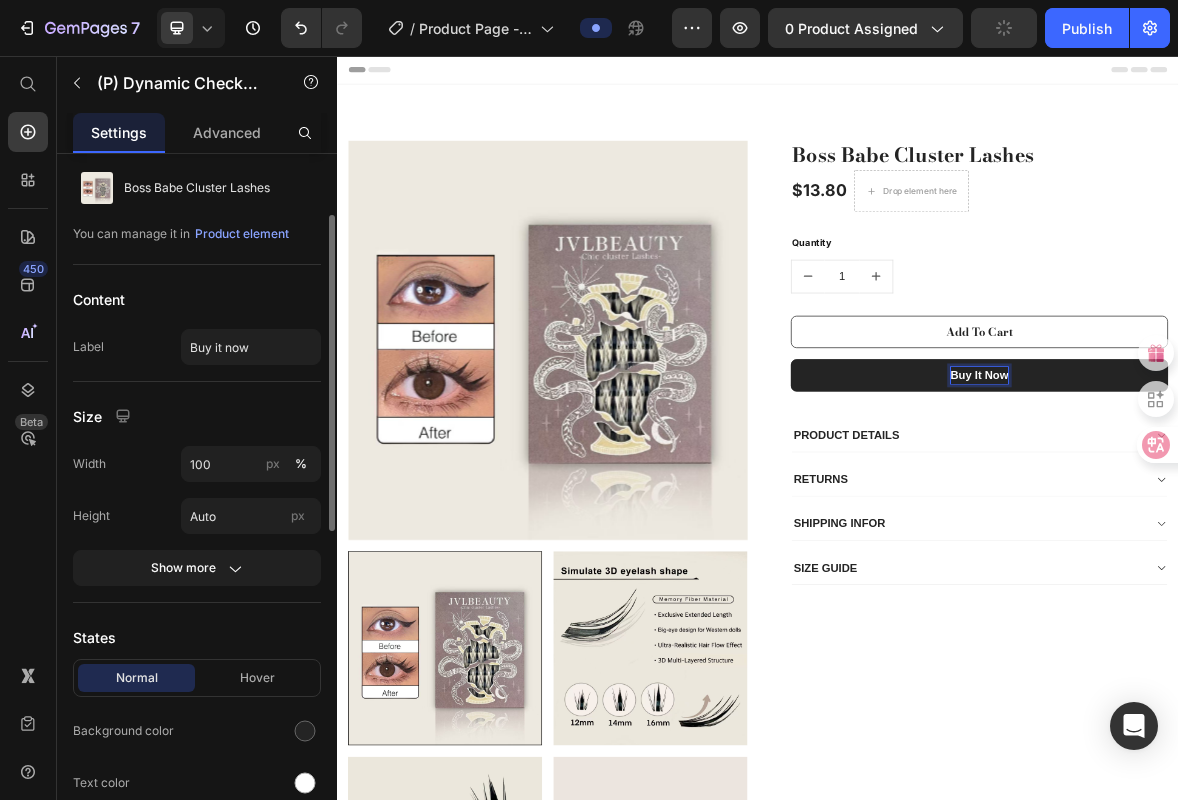 scroll, scrollTop: 331, scrollLeft: 0, axis: vertical 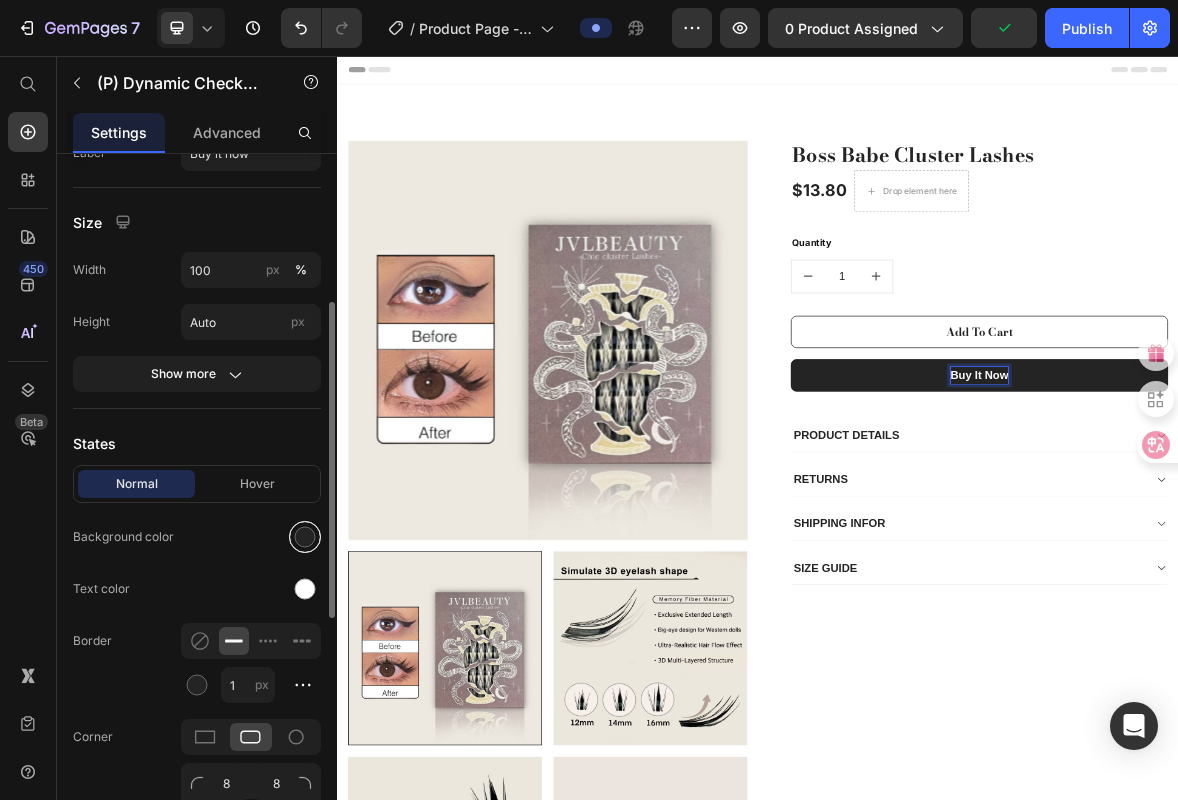 click at bounding box center [305, 537] 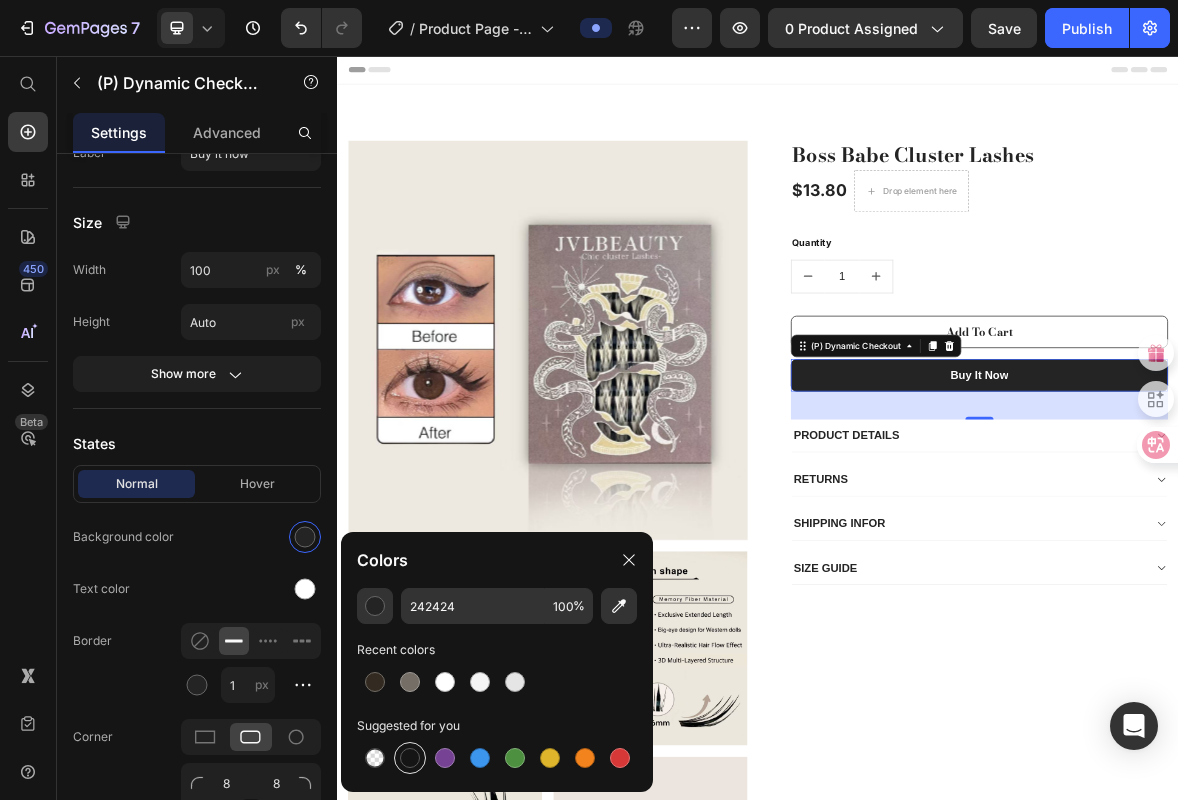 click at bounding box center (410, 758) 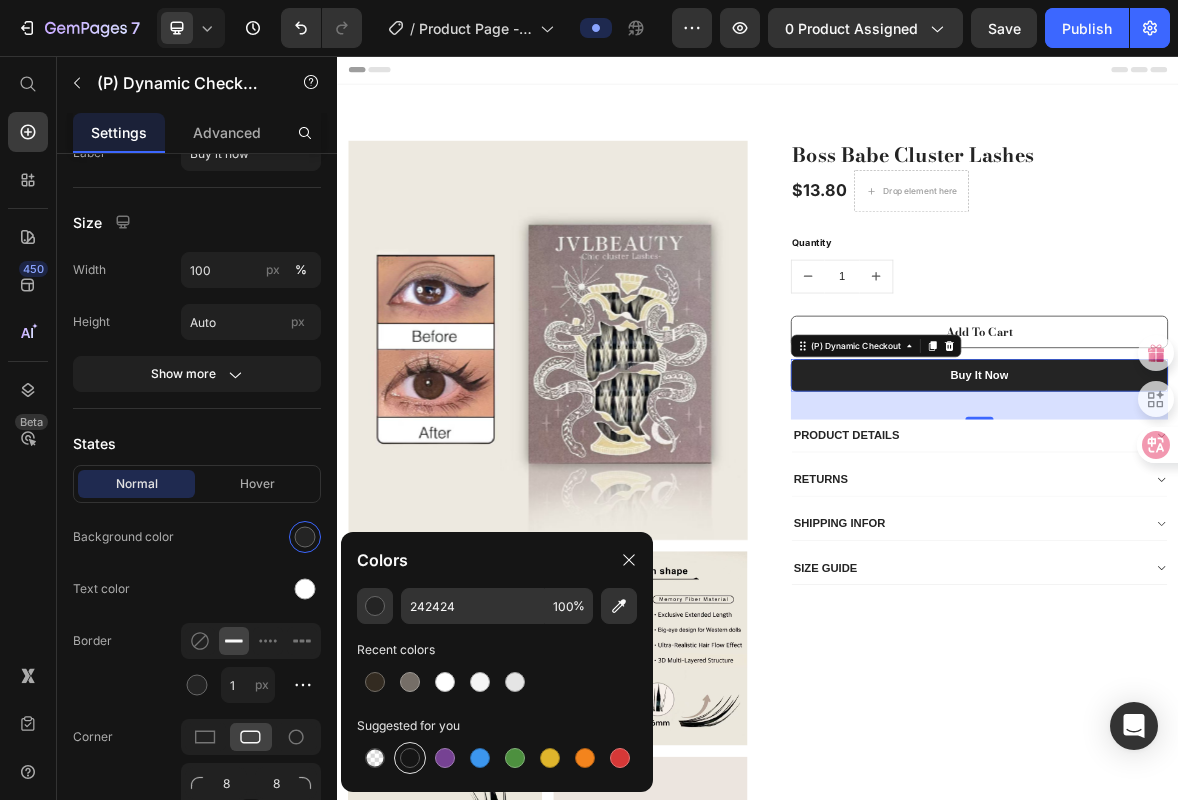 type on "151515" 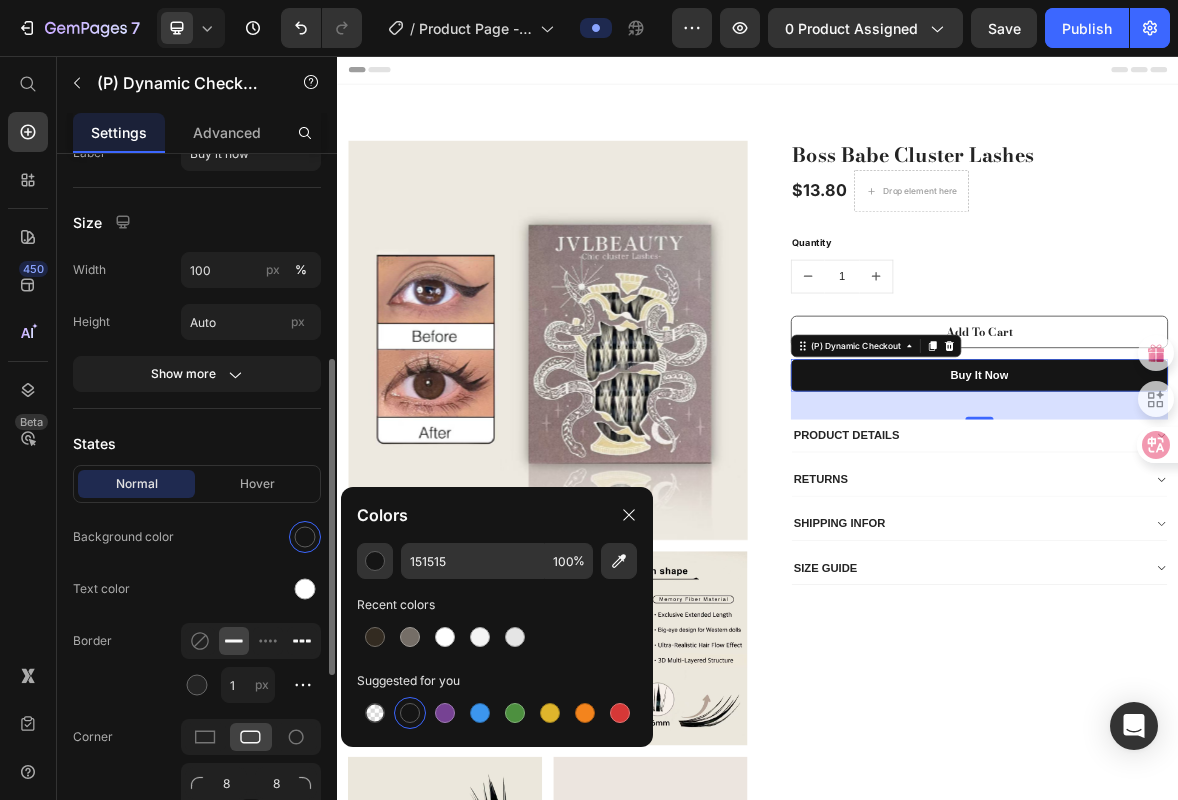 scroll, scrollTop: 473, scrollLeft: 0, axis: vertical 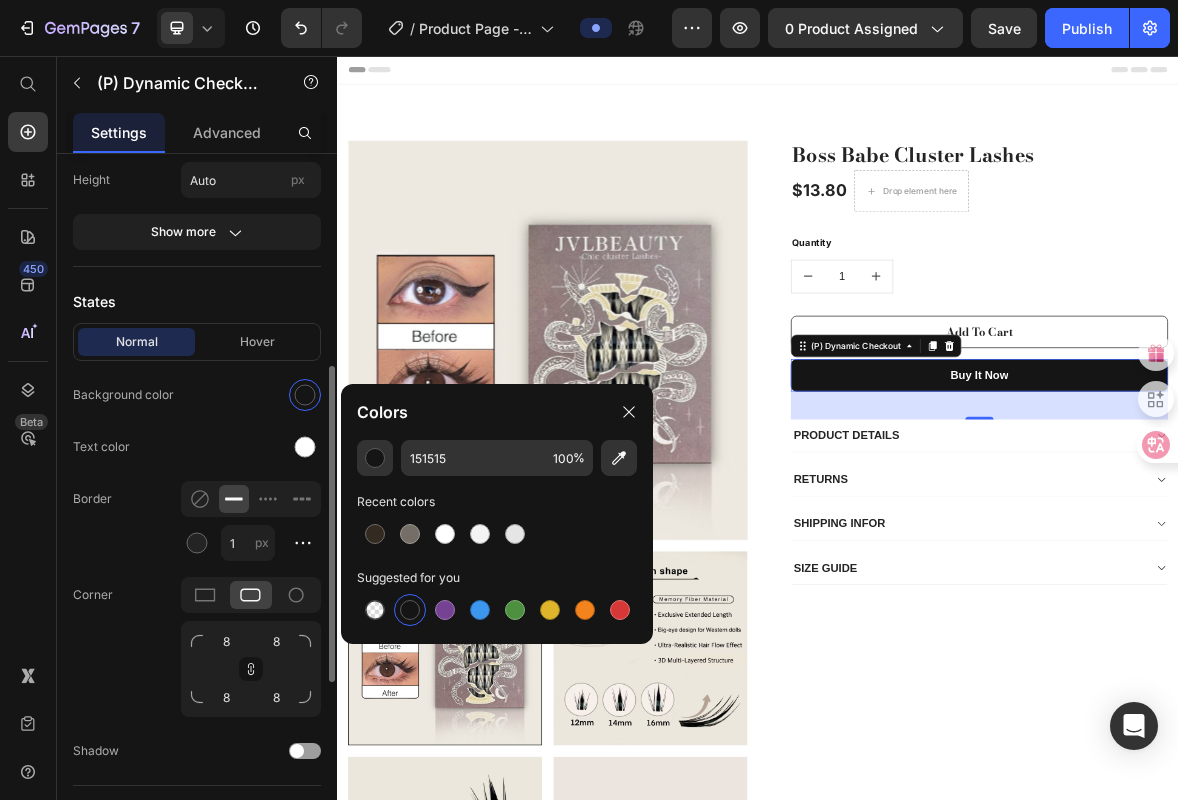 click on "Normal Hover Background color Text color Border 1 px Corner 8 8 8 8 Shadow" 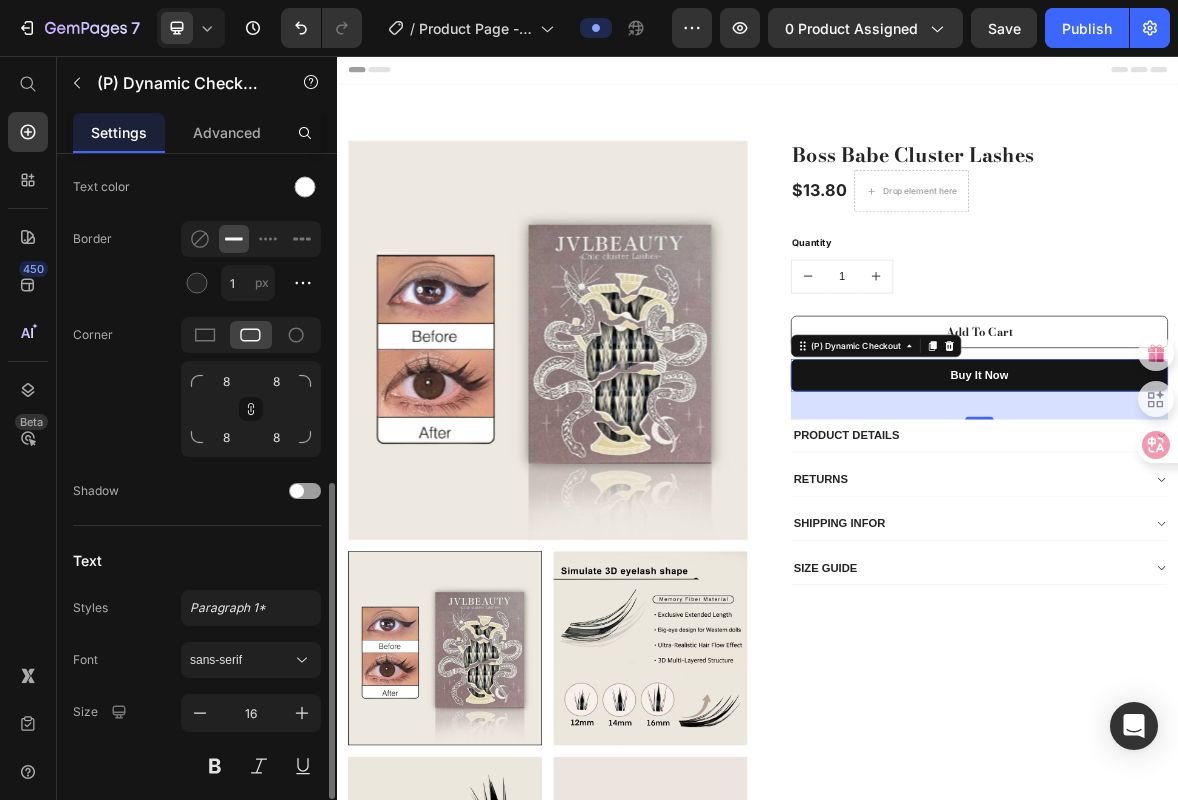 scroll, scrollTop: 860, scrollLeft: 0, axis: vertical 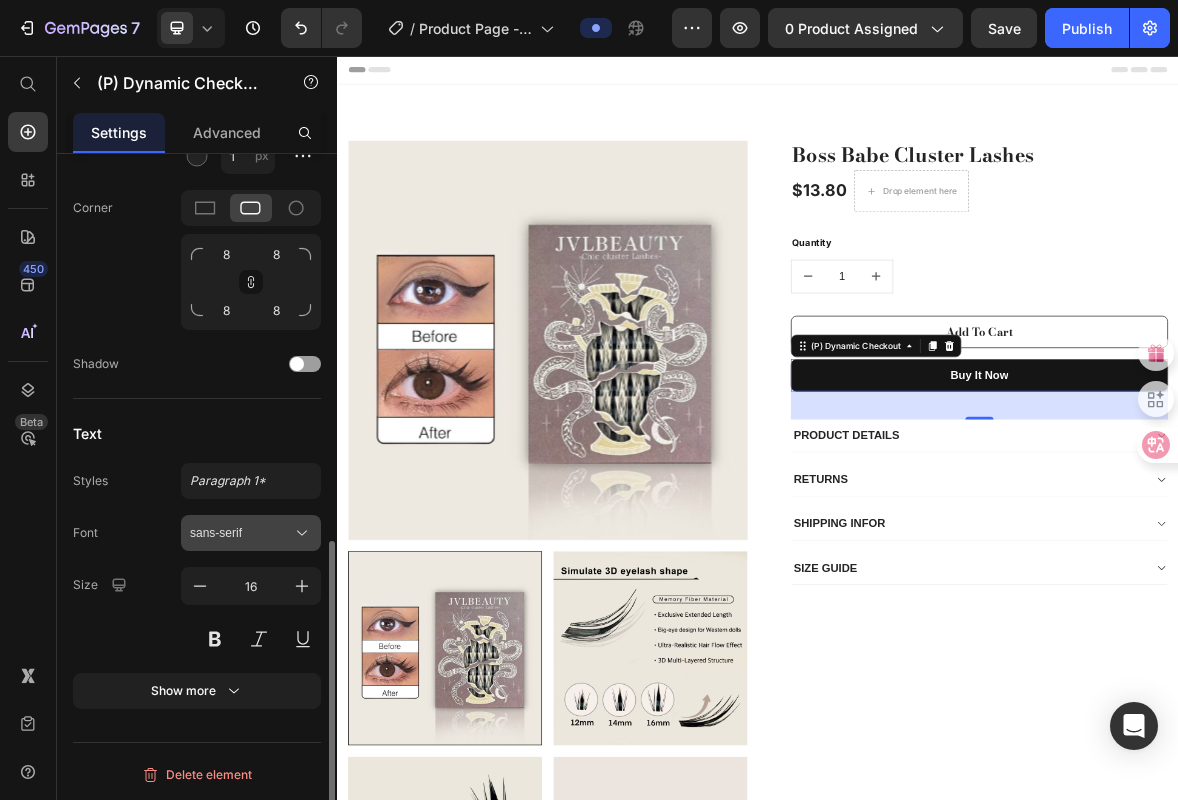 click 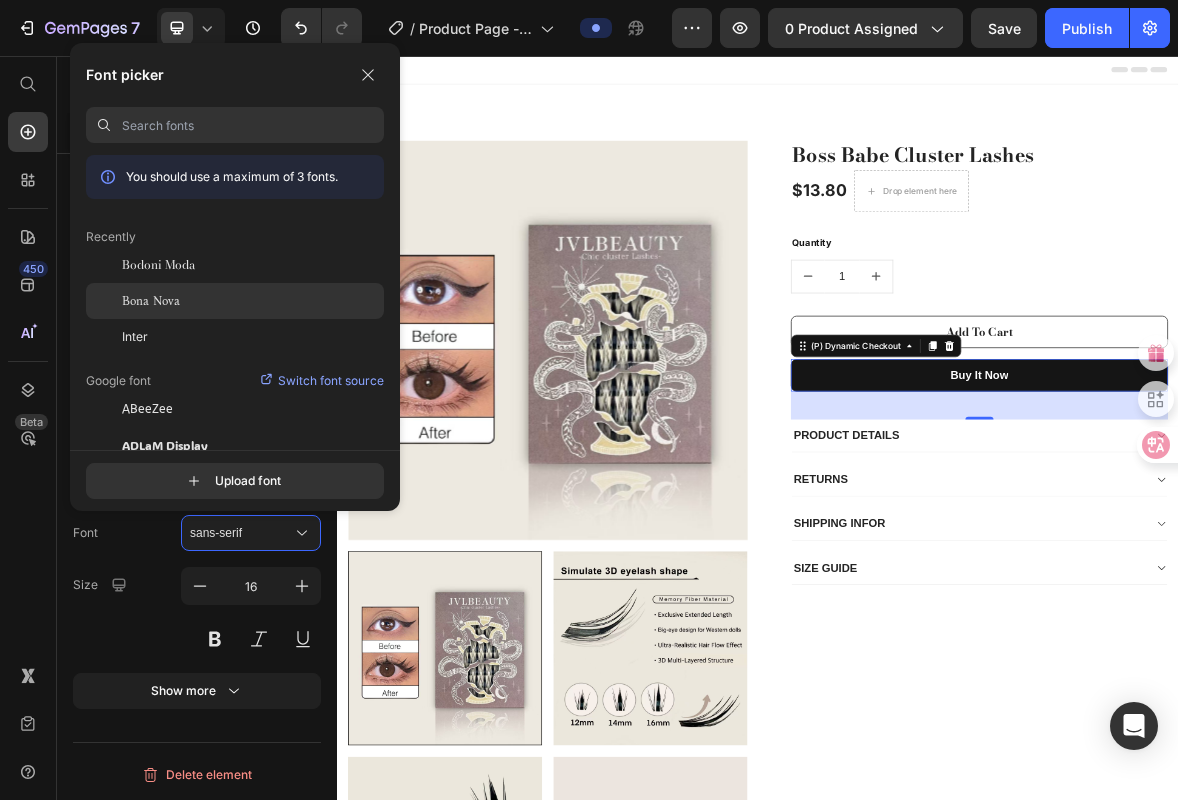 drag, startPoint x: 313, startPoint y: 326, endPoint x: 320, endPoint y: 301, distance: 25.96151 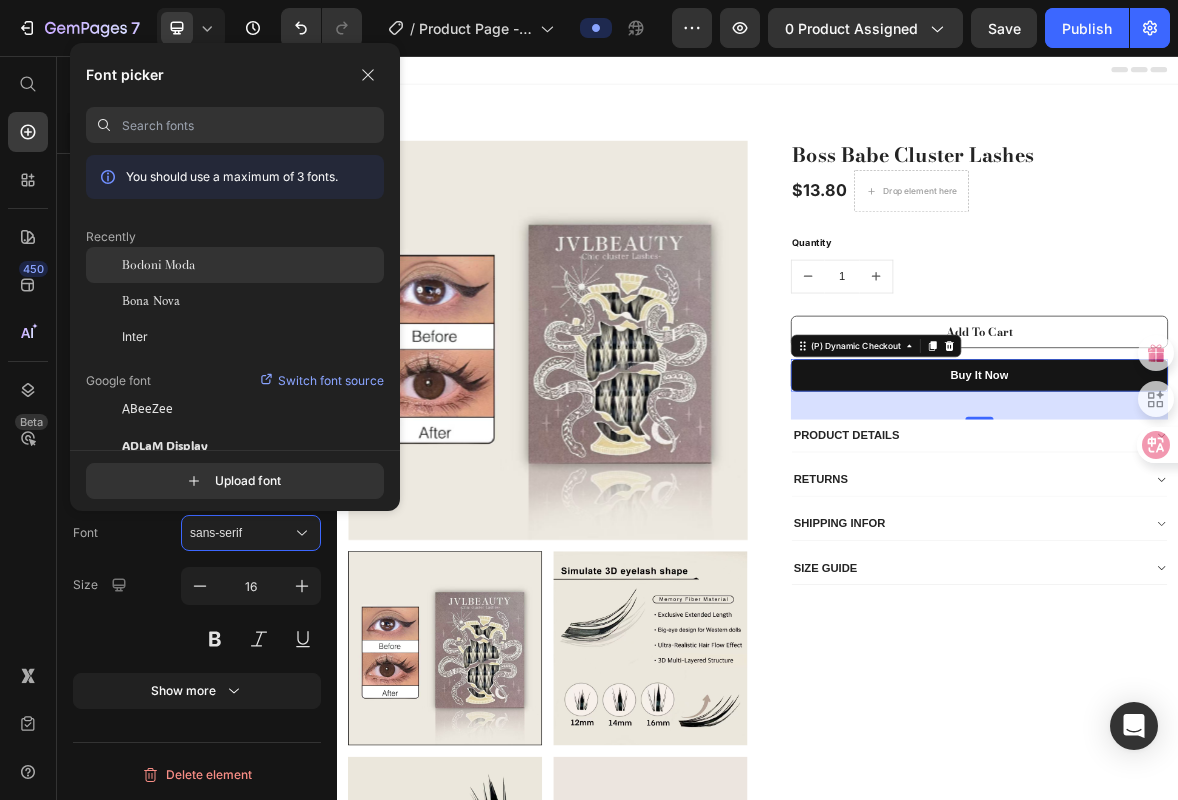 click on "Bodoni Moda" 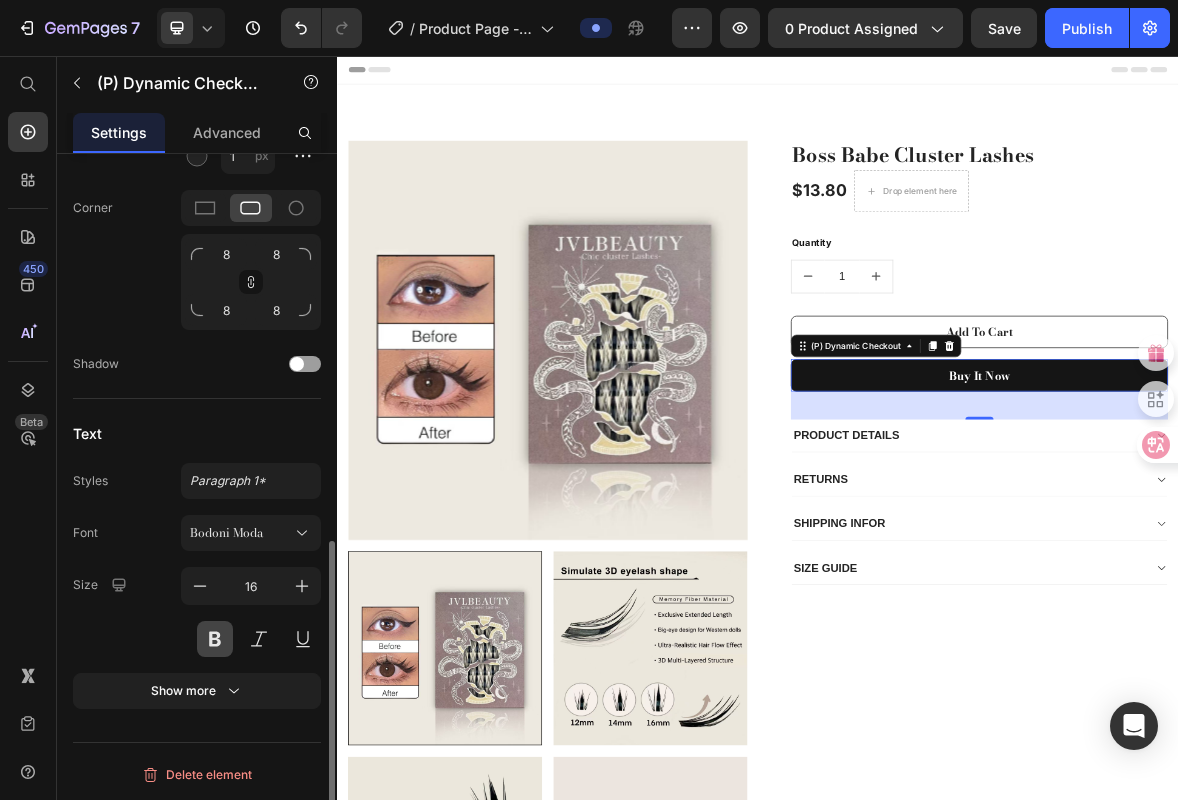 click at bounding box center [215, 639] 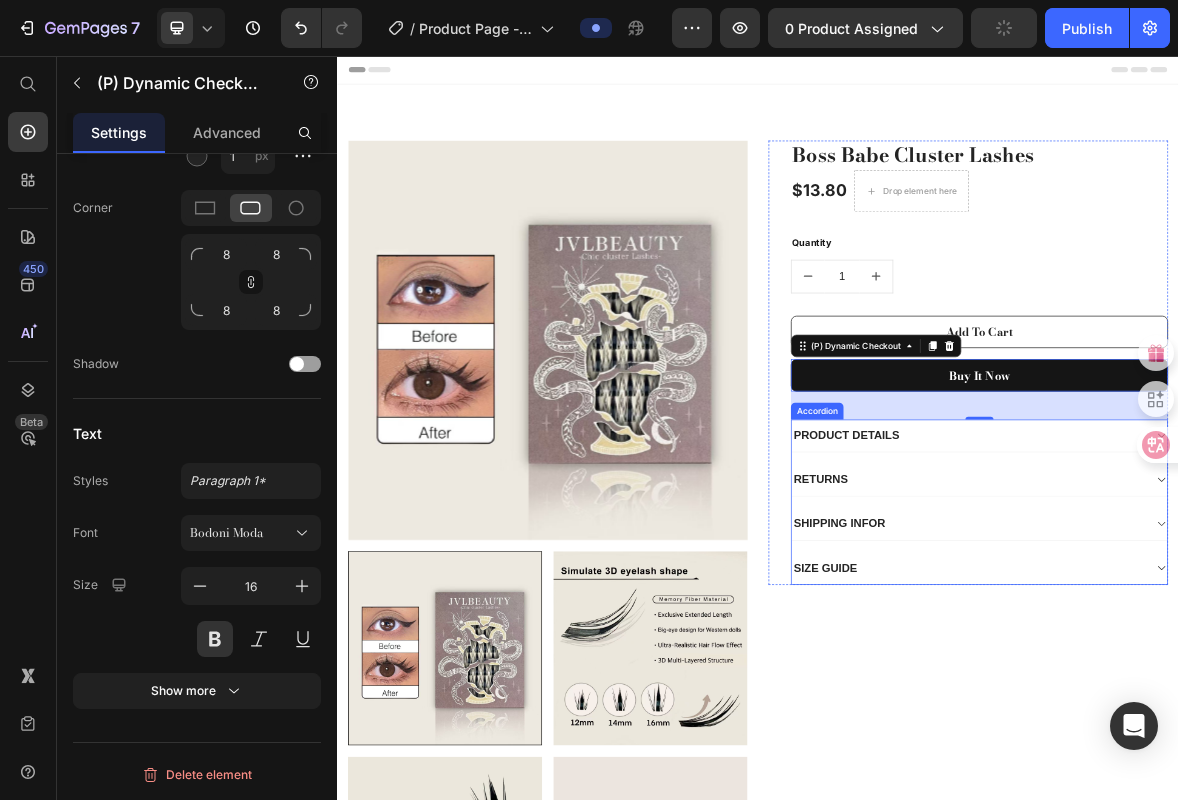 click on "SIZE GUIDE" at bounding box center (1237, 787) 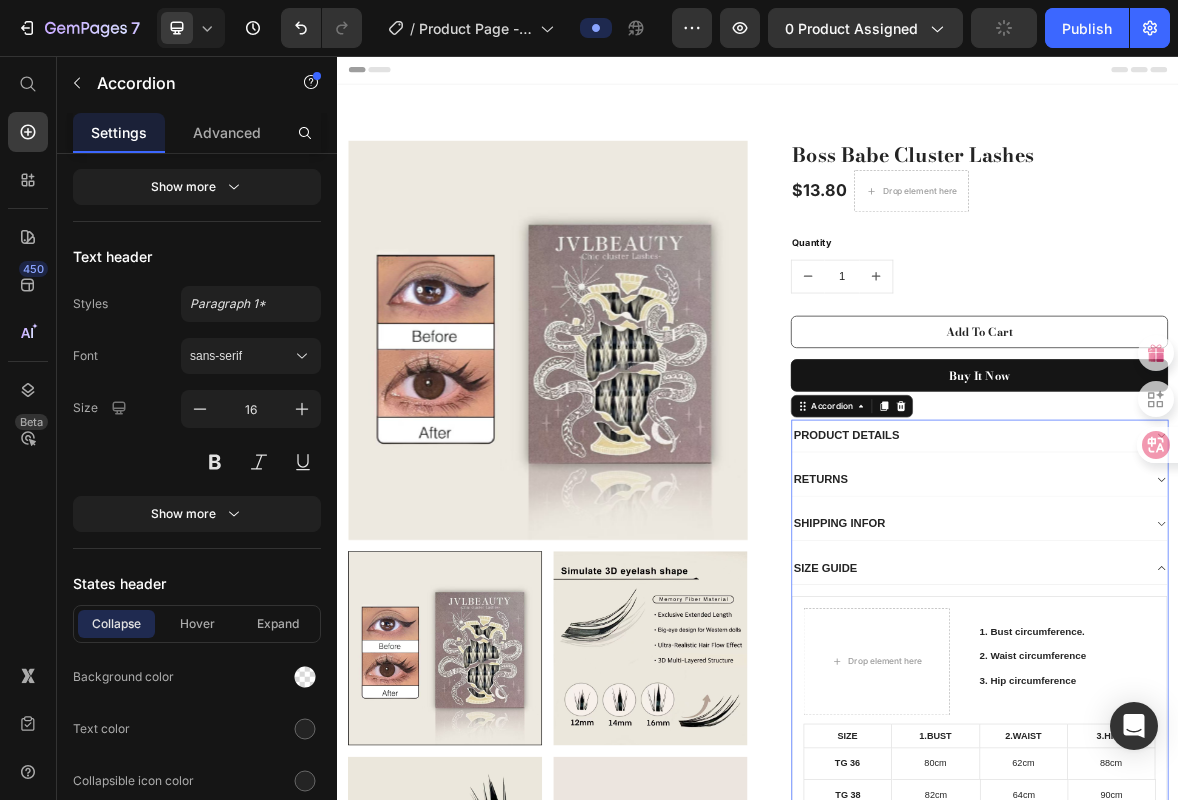 scroll, scrollTop: 0, scrollLeft: 0, axis: both 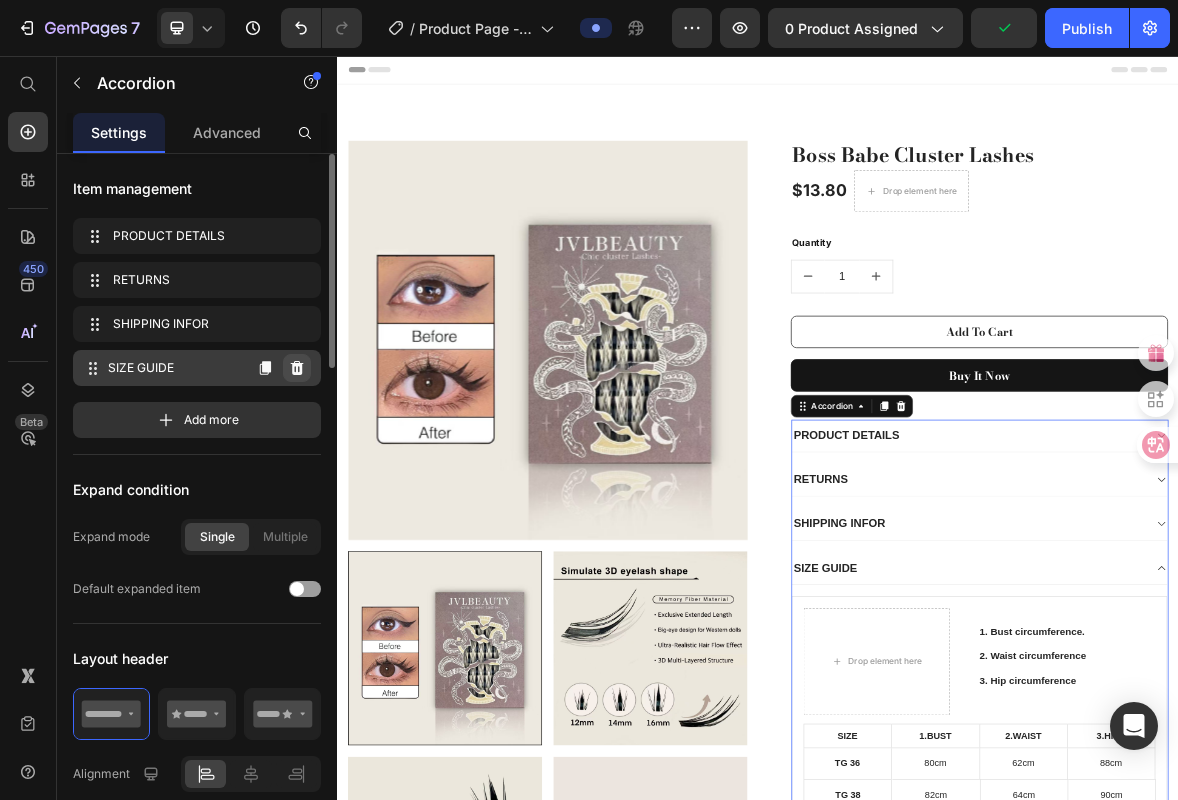 click 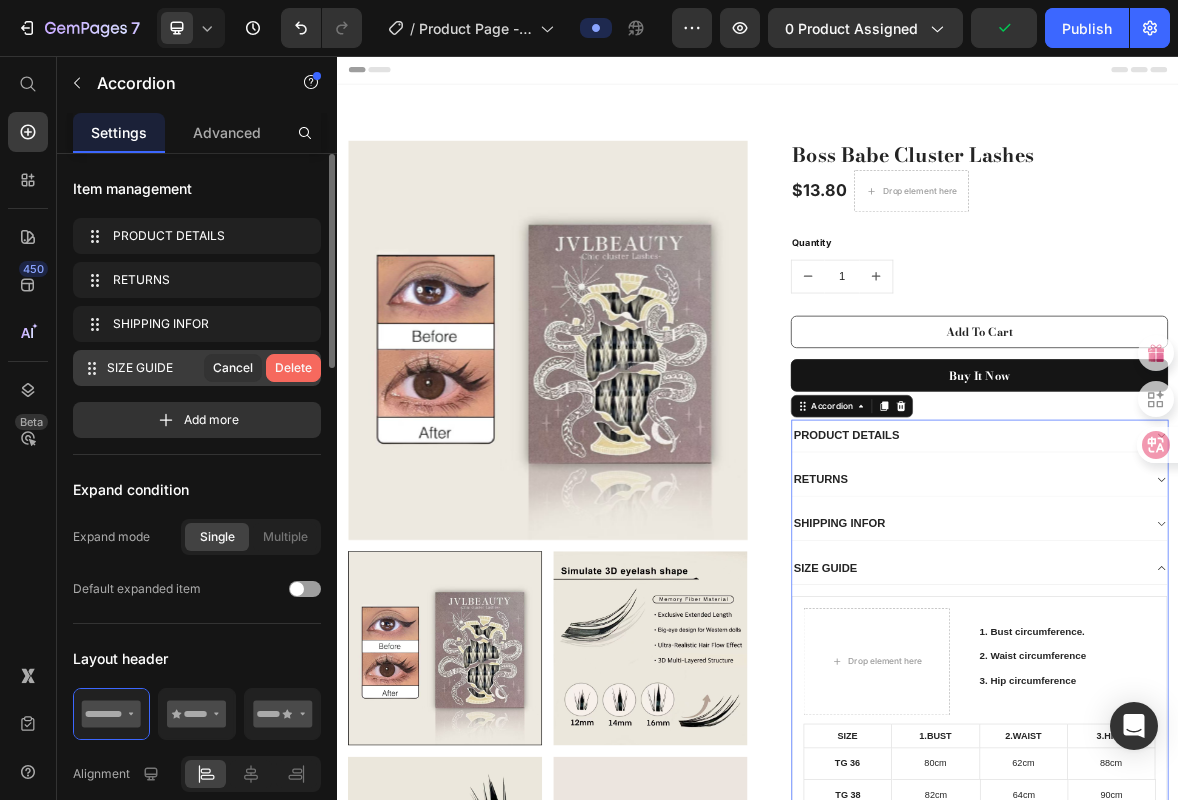 click on "Delete" at bounding box center [293, 368] 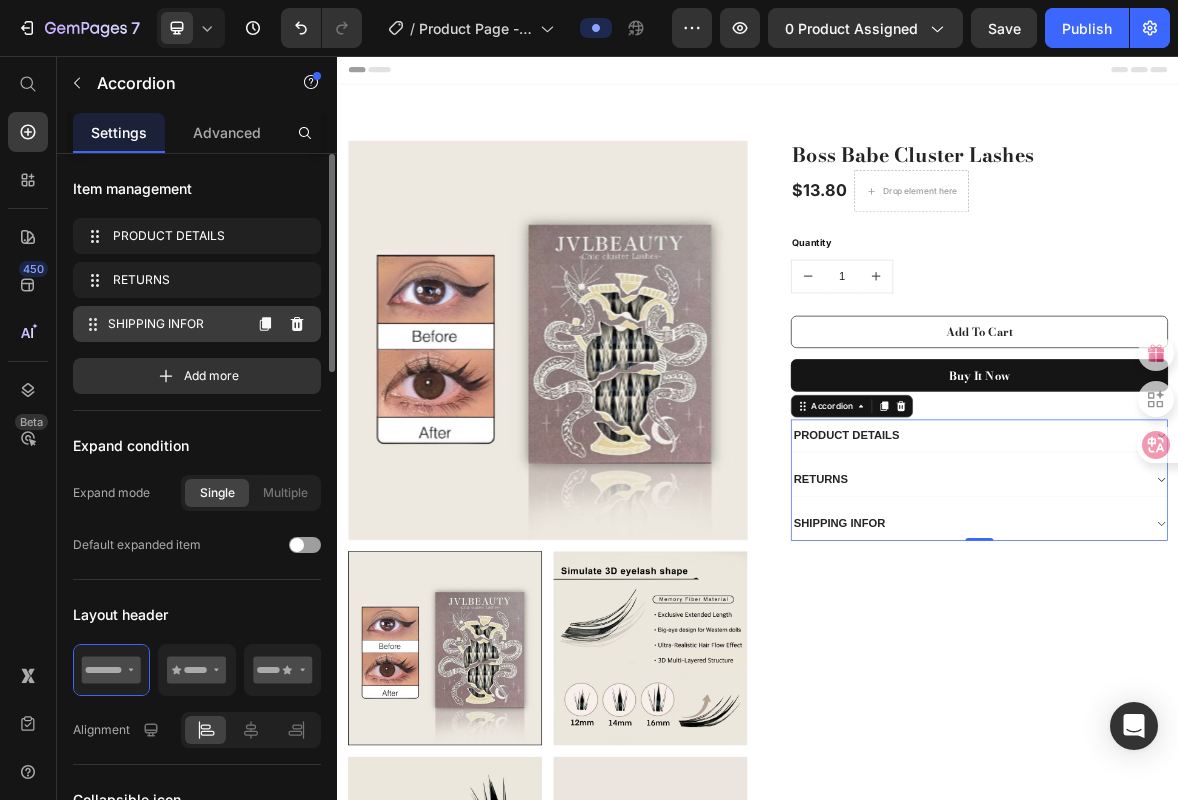 click 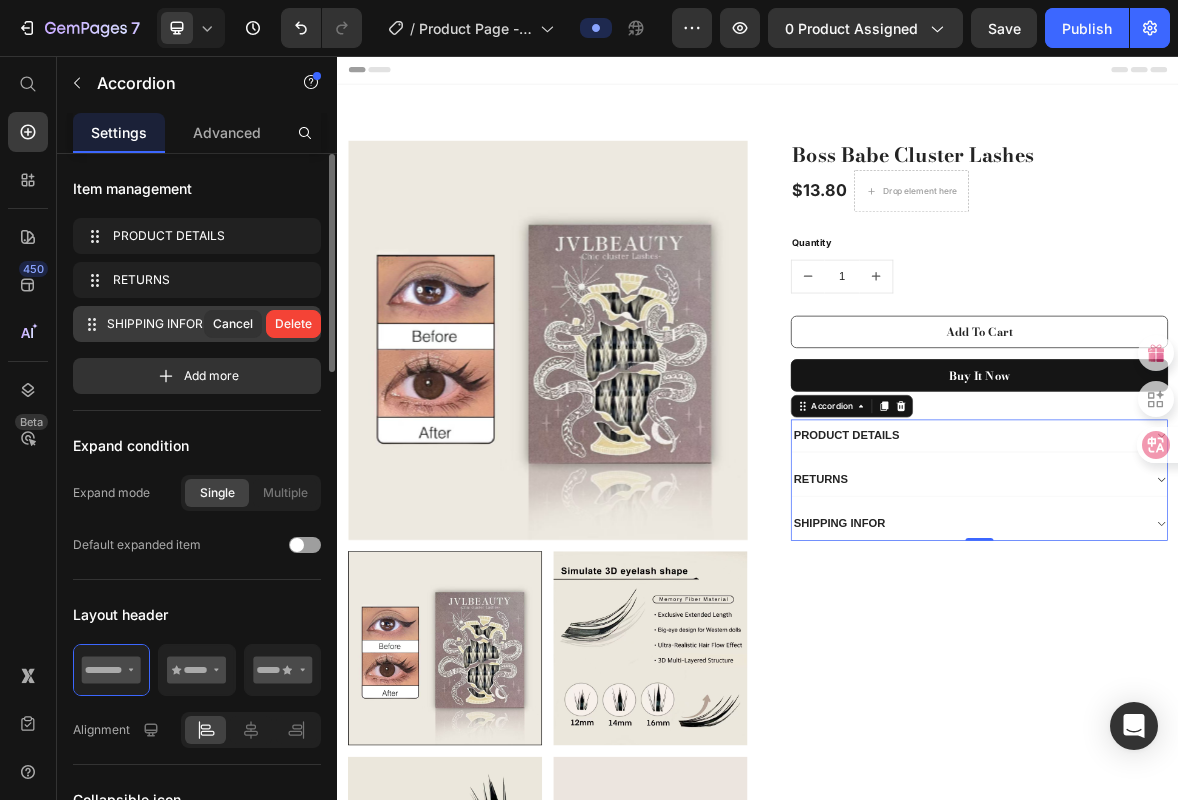 click on "Delete" at bounding box center (293, 324) 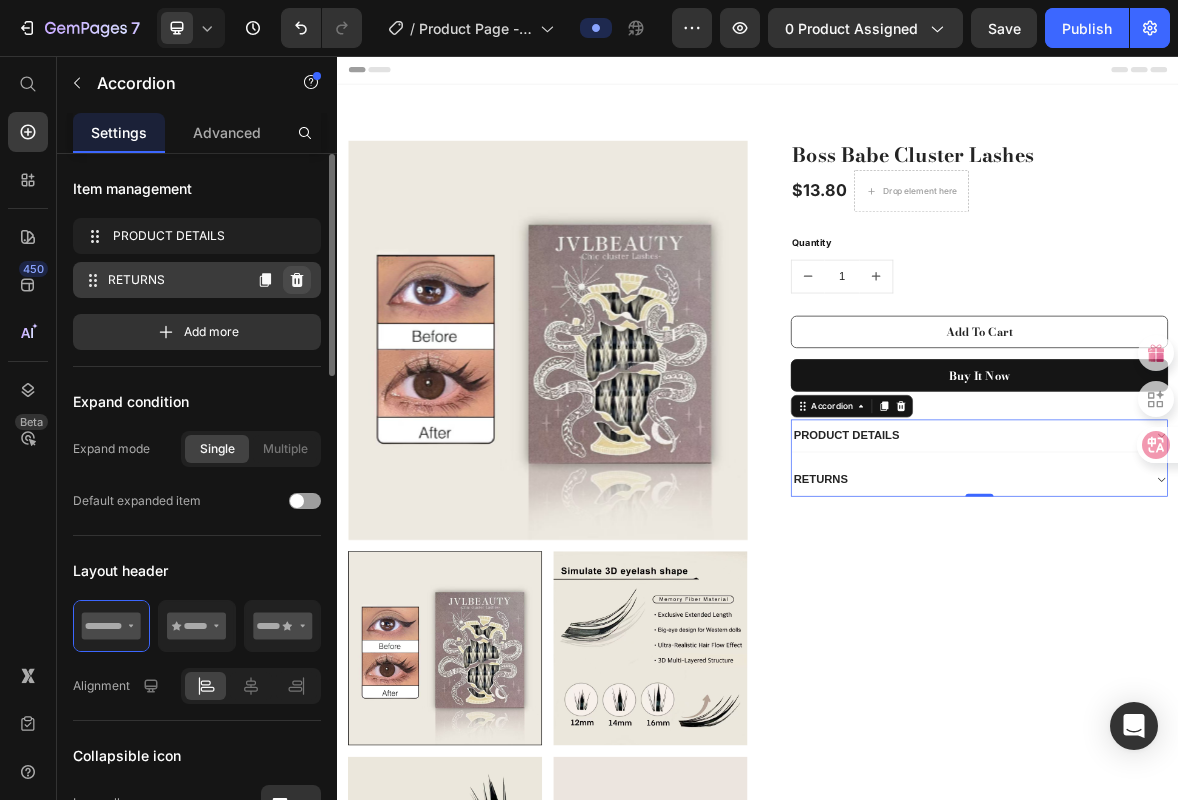 click 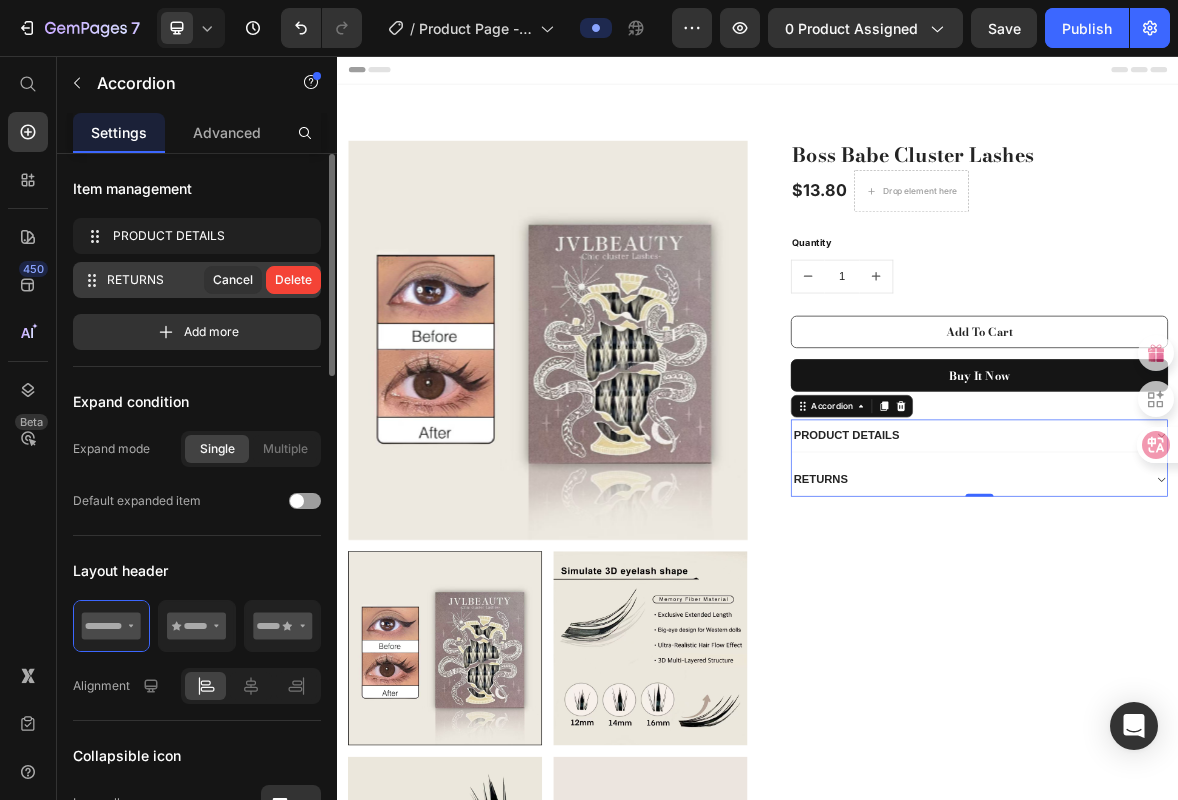 click on "Delete" at bounding box center (293, 280) 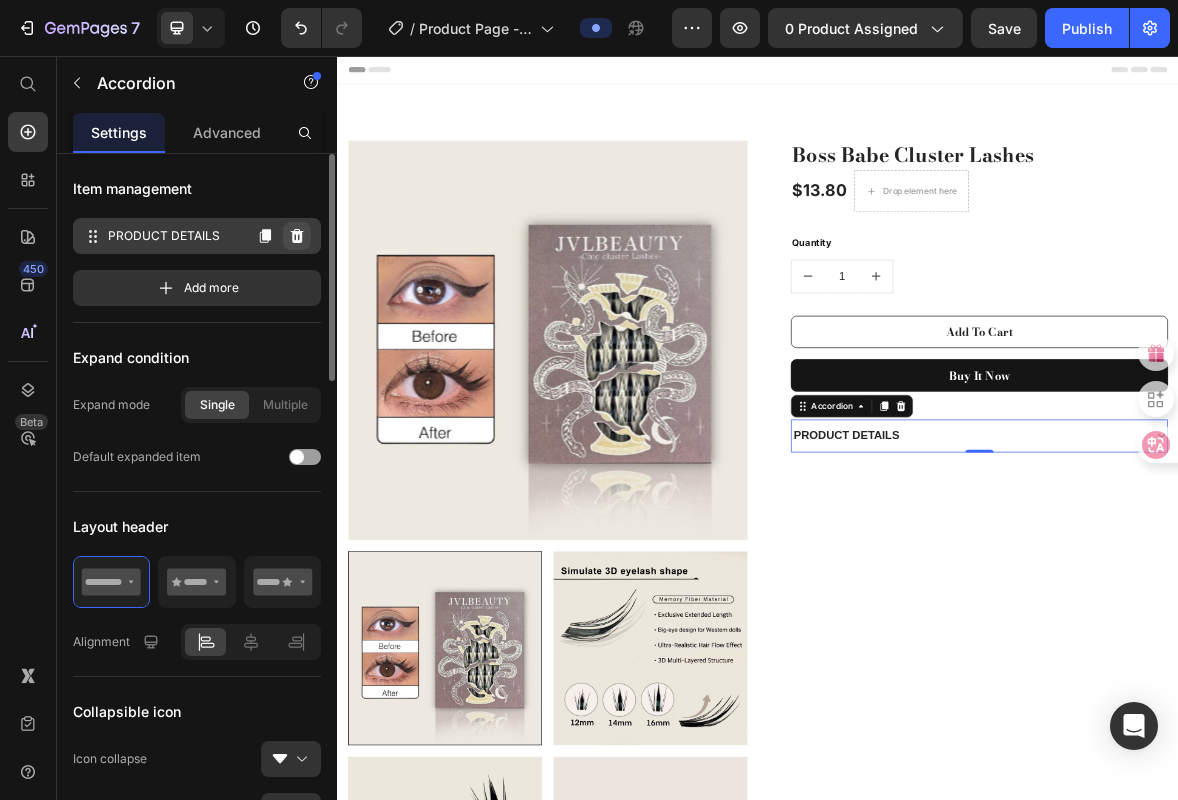 click 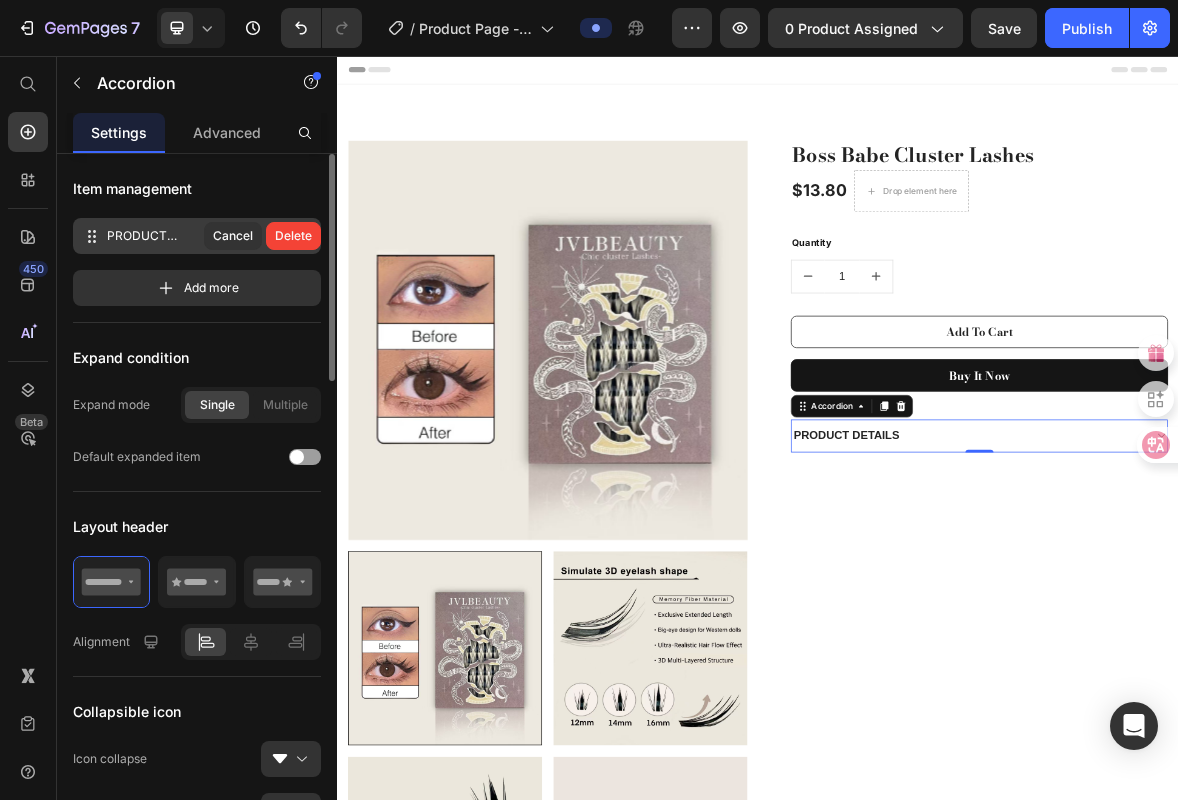 click on "Delete" at bounding box center [293, 236] 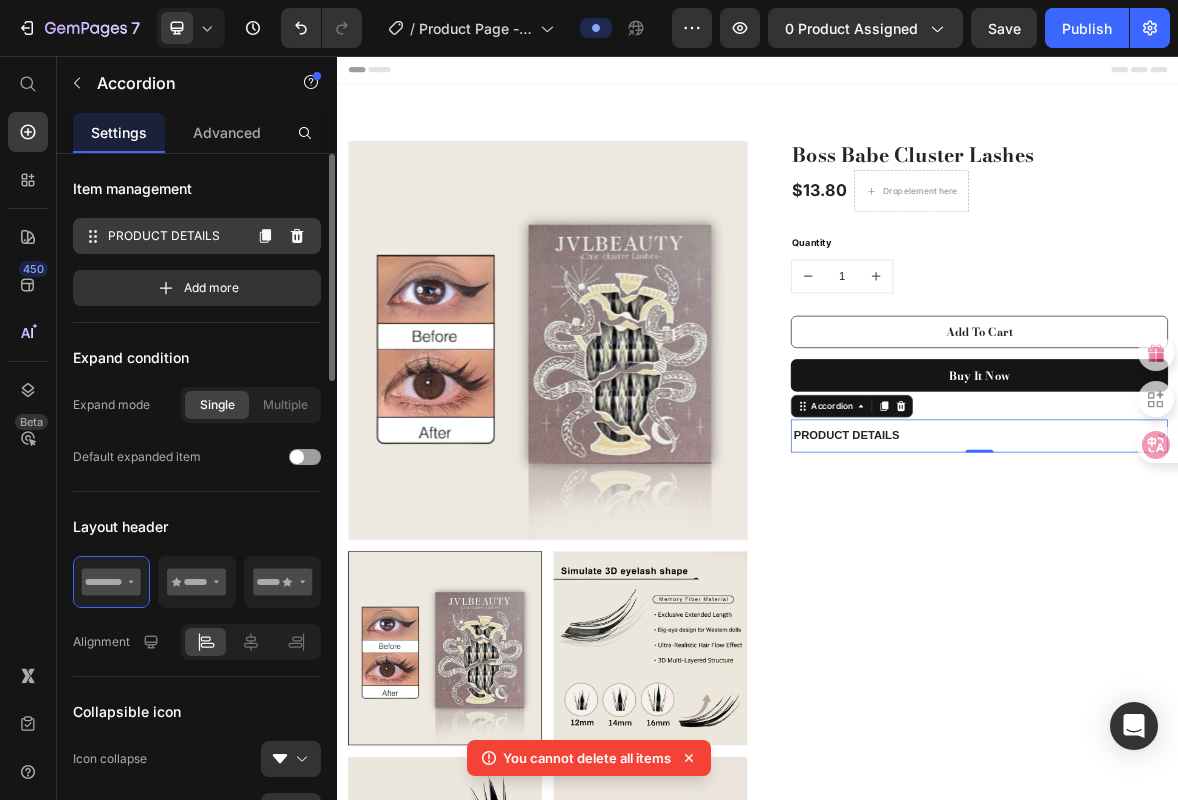 click 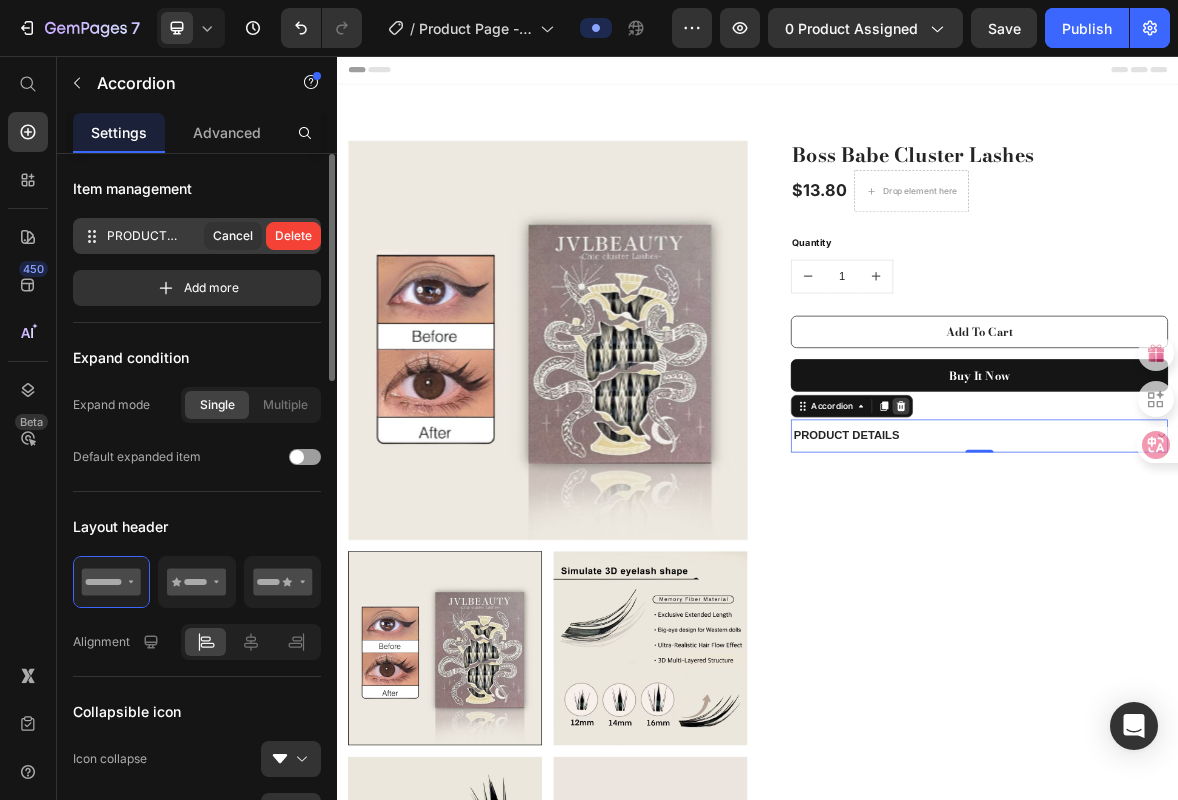 click 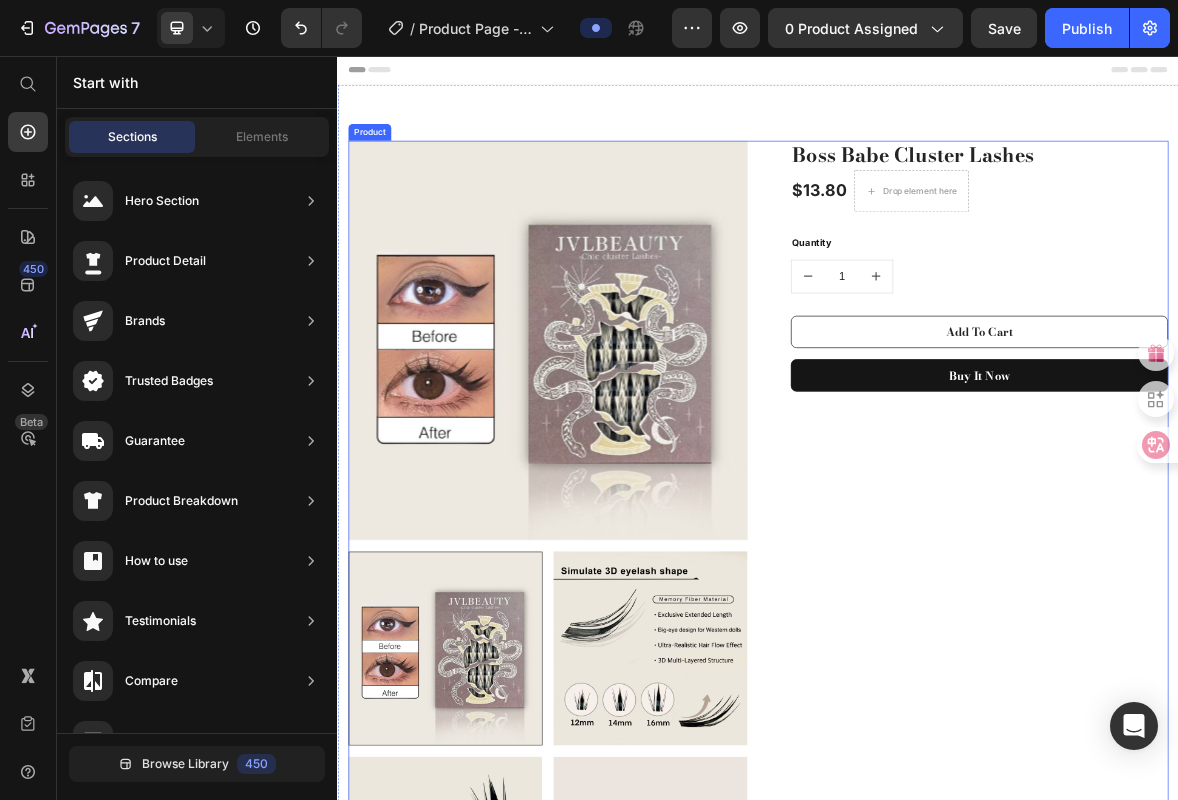 click on "Boss Babe Cluster Lashes (P) Title $13.80 (P) Price
Drop element here Row Quantity Text block 1 (P) Quantity Add To Cart (P) Cart Button Buy it now (P) Dynamic Checkout Row" at bounding box center (1237, 1056) 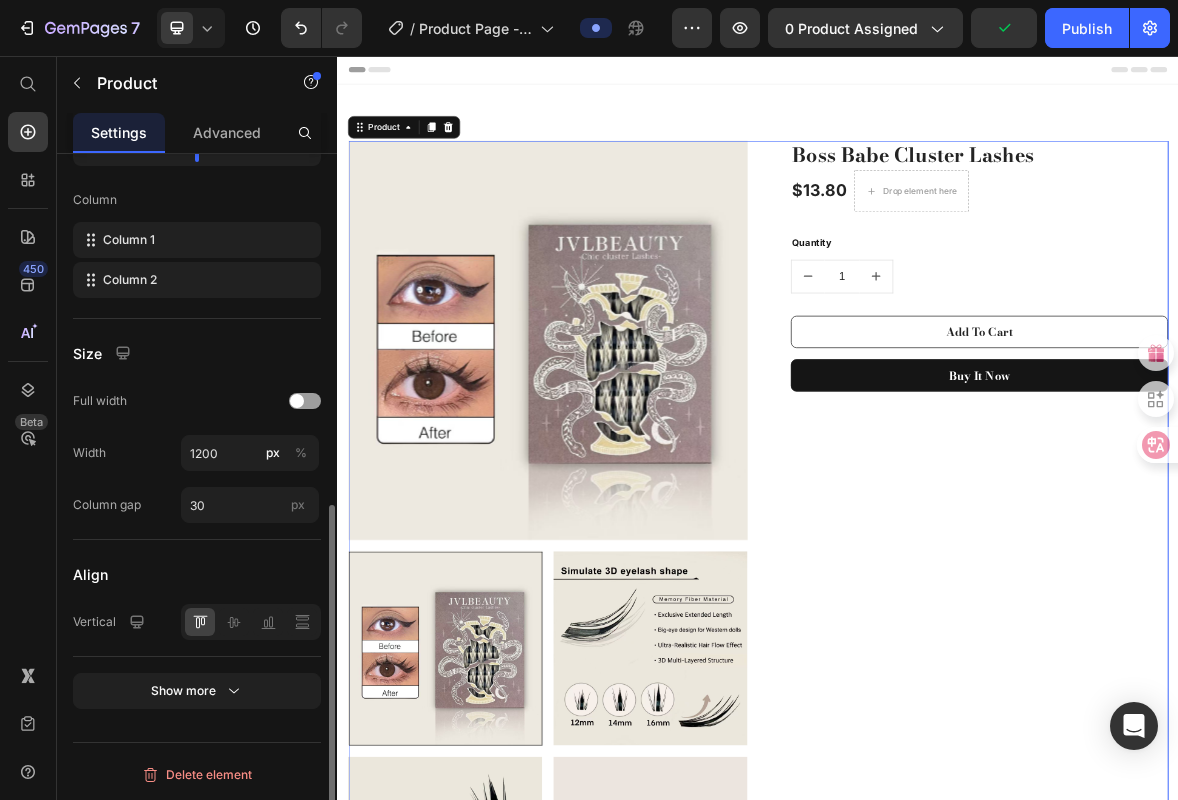 scroll, scrollTop: 0, scrollLeft: 0, axis: both 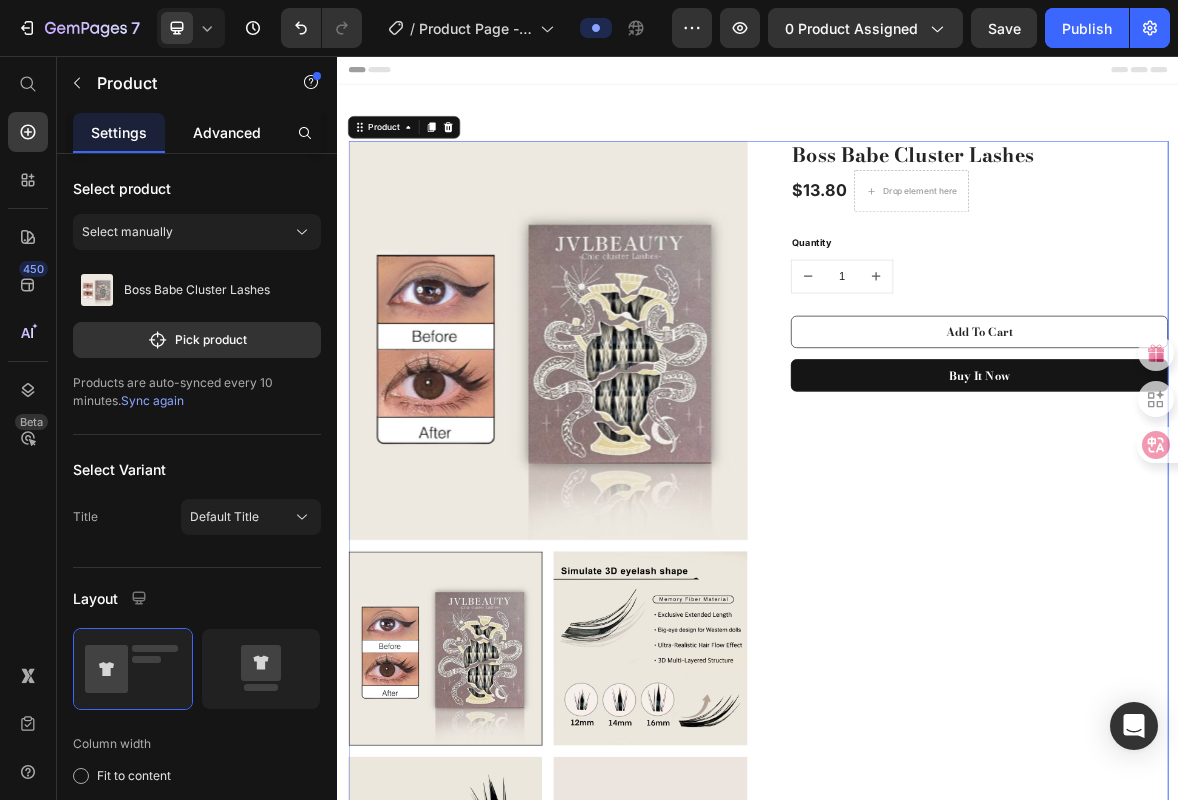 click on "Advanced" at bounding box center [227, 132] 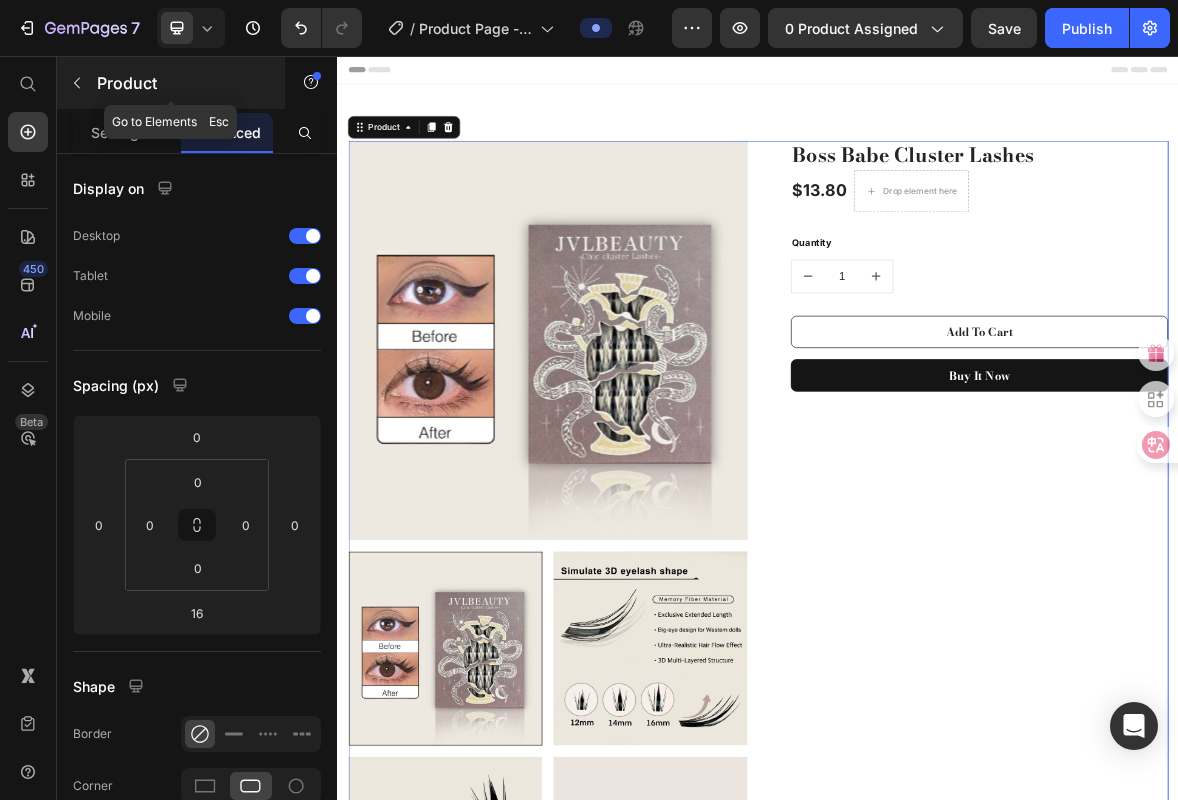 click on "Product" at bounding box center (182, 83) 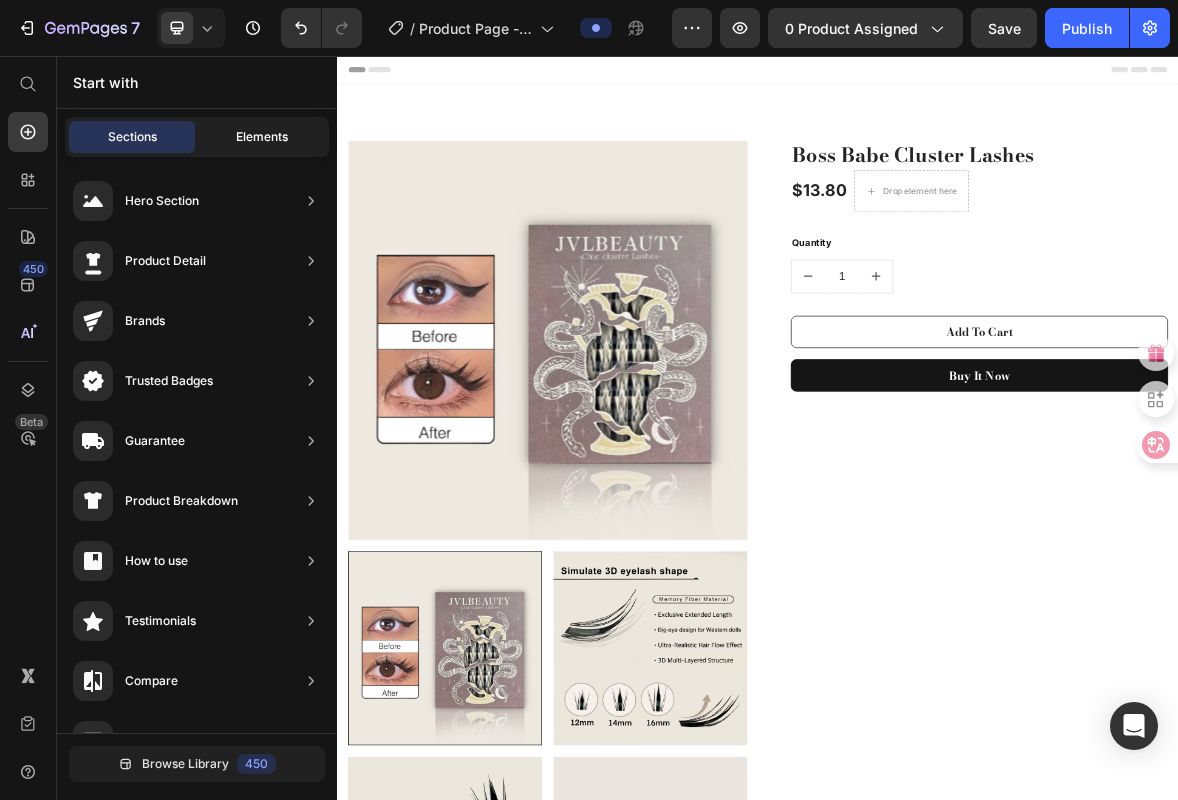 click on "Elements" at bounding box center [262, 137] 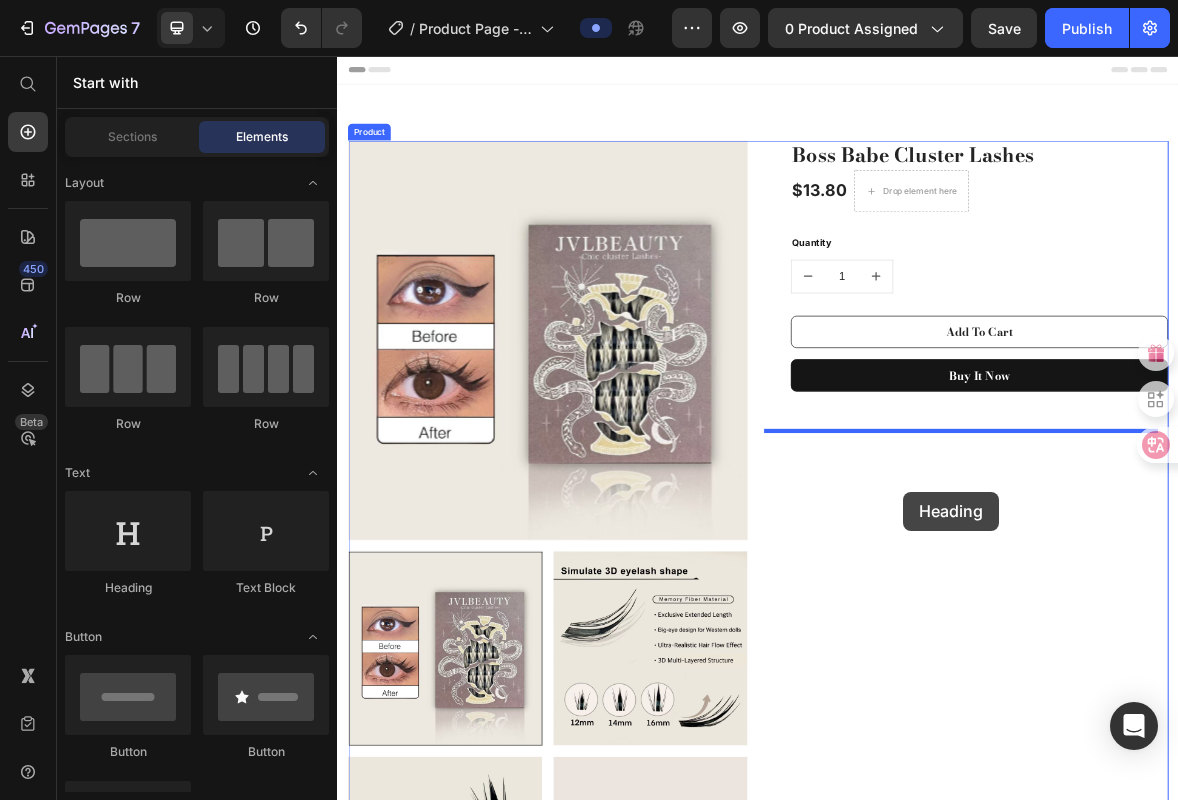 drag, startPoint x: 496, startPoint y: 607, endPoint x: 1144, endPoint y: 678, distance: 651.87805 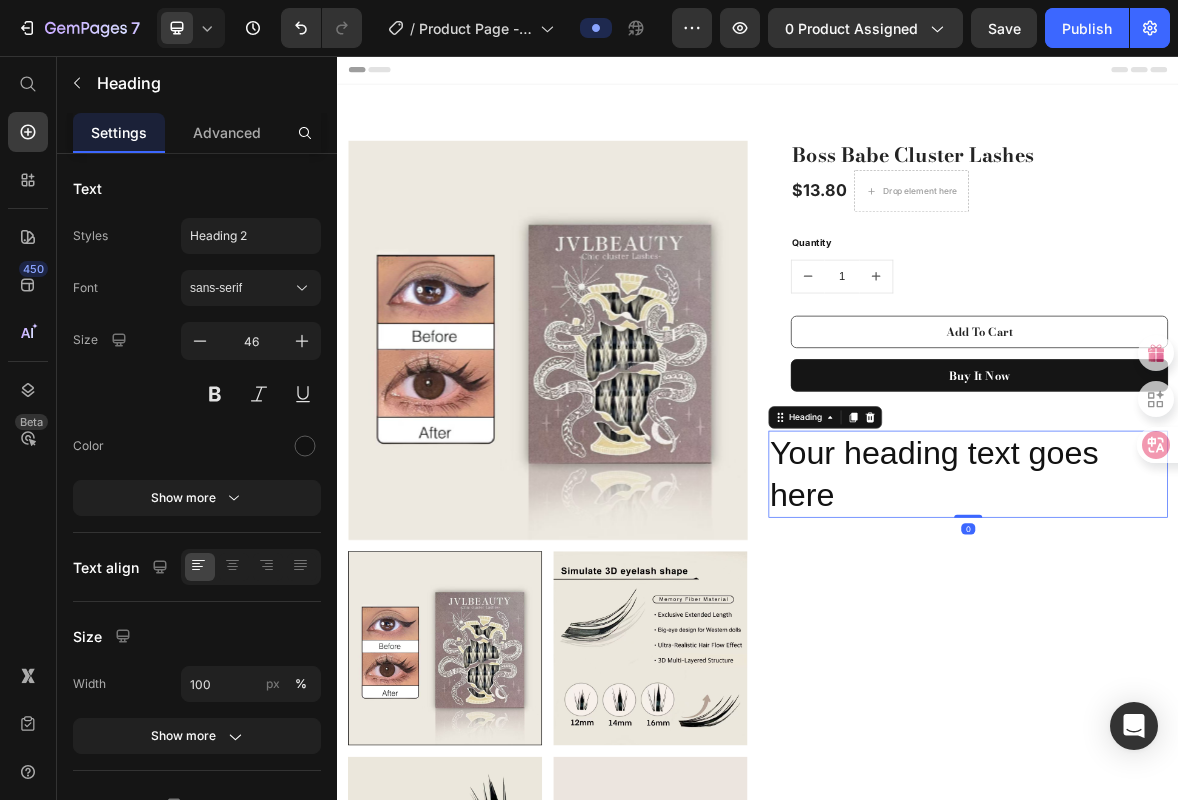 click on "Your heading text goes here" at bounding box center (1237, 653) 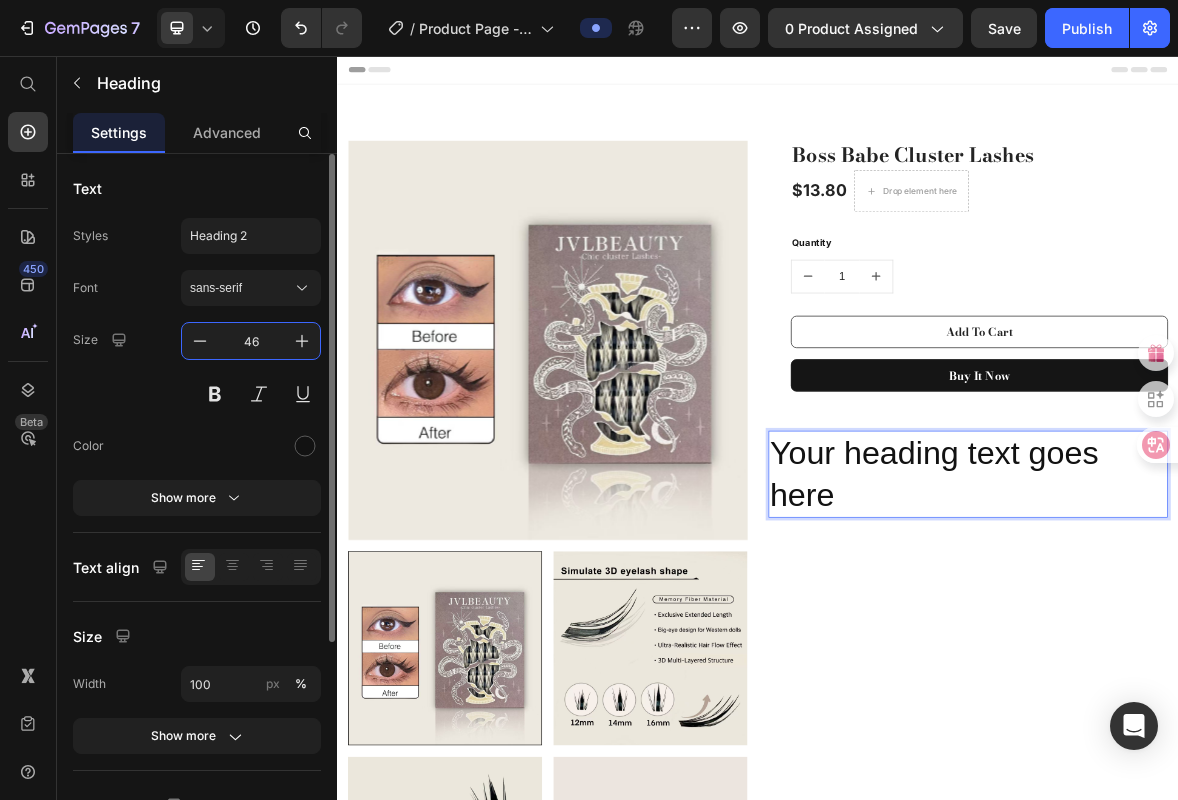 drag, startPoint x: 257, startPoint y: 336, endPoint x: 243, endPoint y: 336, distance: 14 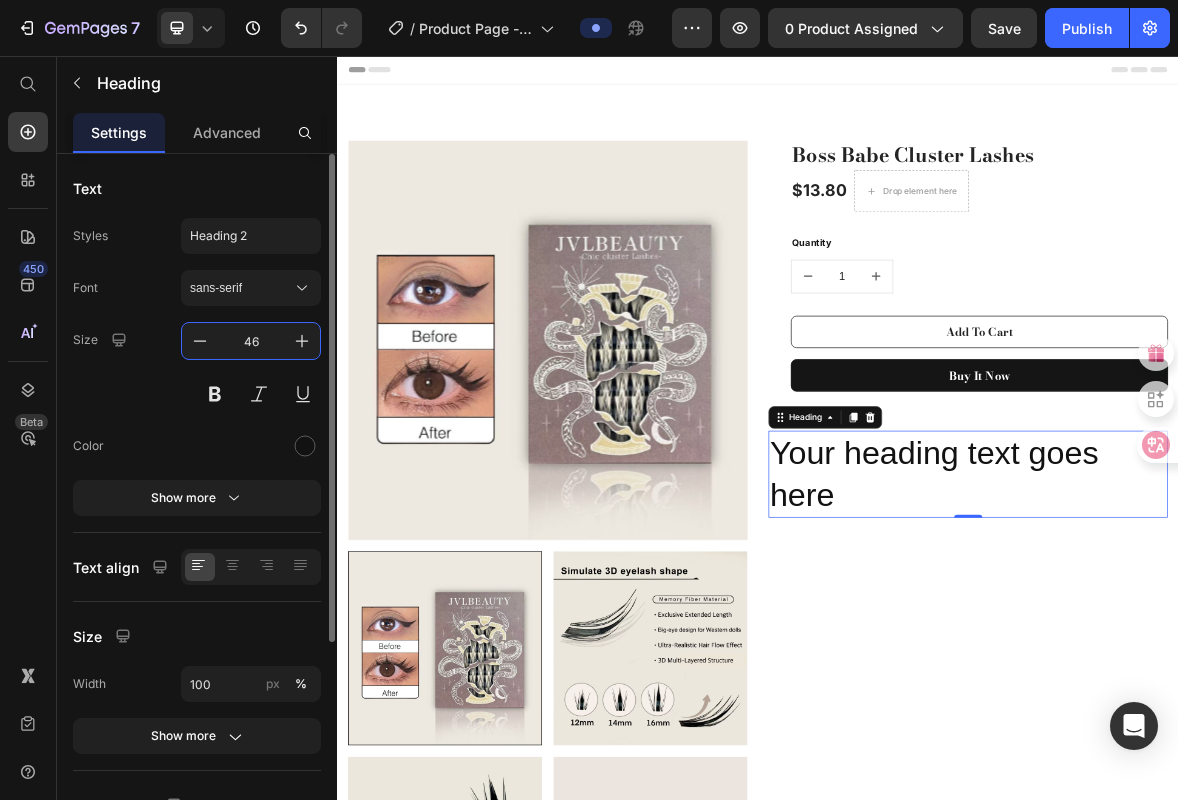click on "46" at bounding box center (251, 341) 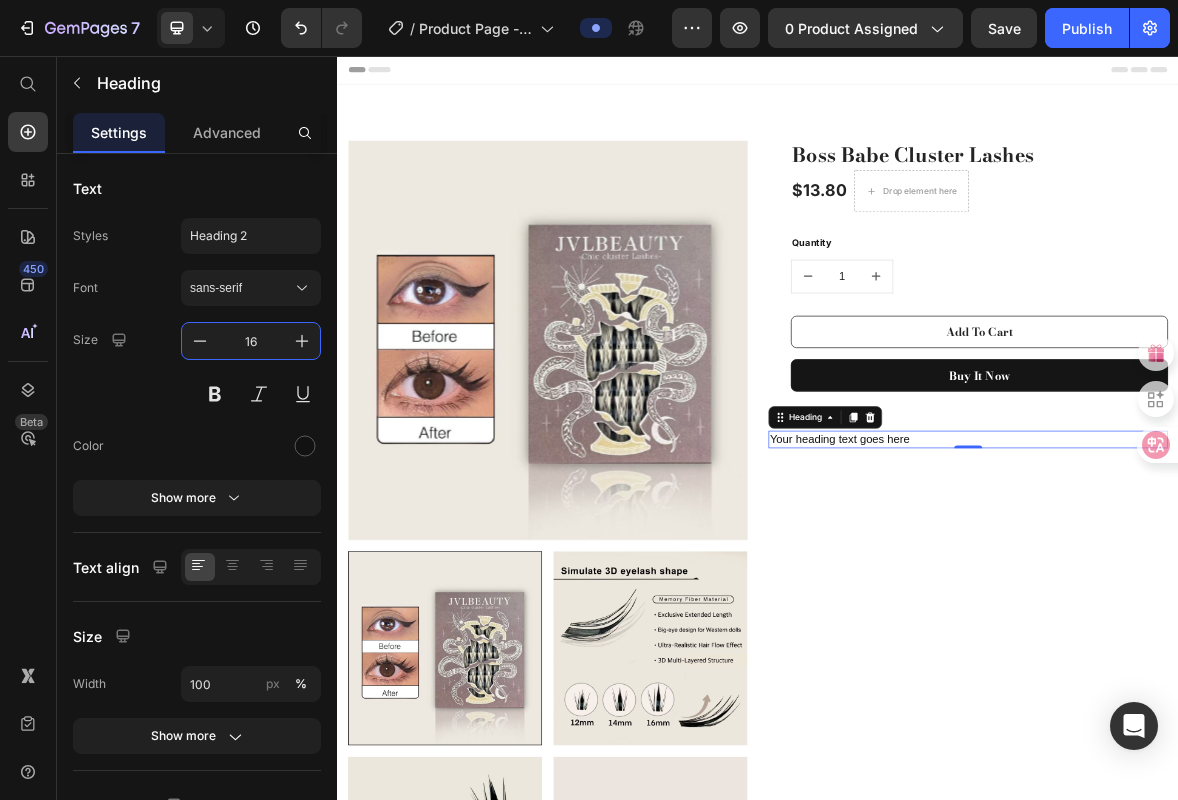 type on "16" 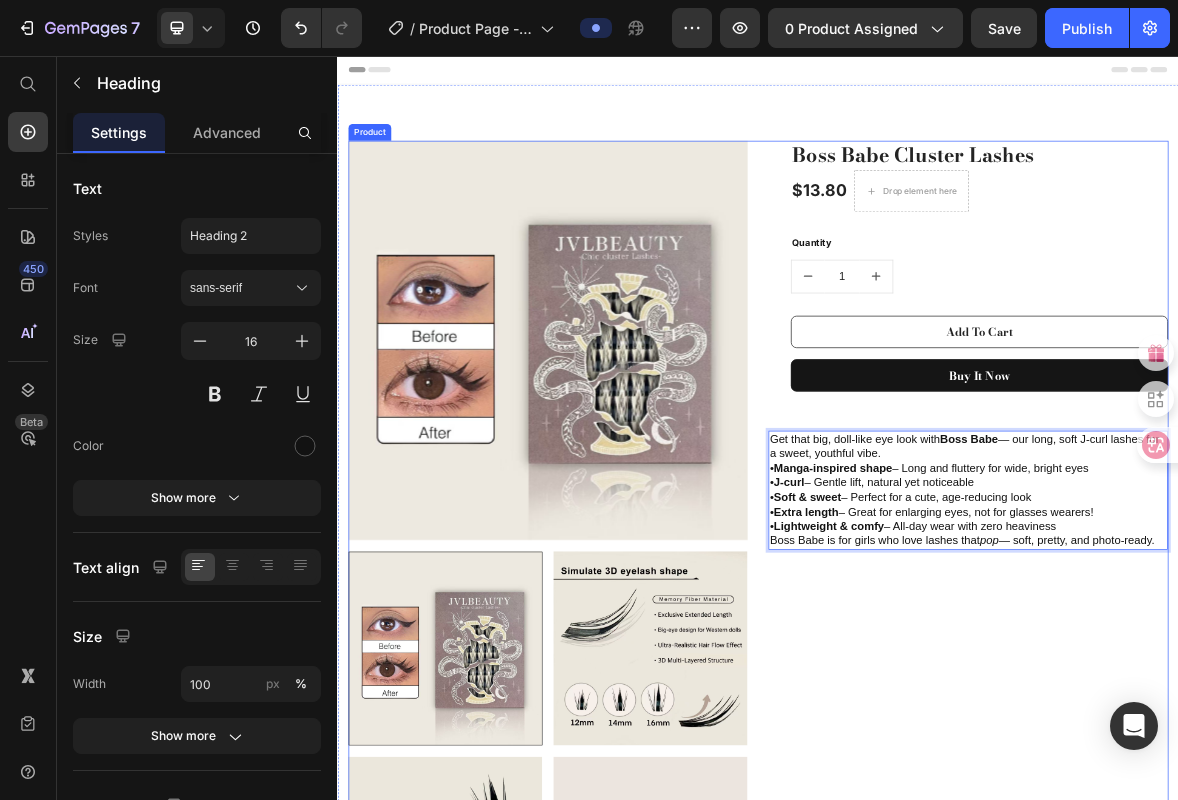 click on "Boss Babe Cluster Lashes (P) Title $13.80 (P) Price
Drop element here Row Quantity Text block 1 (P) Quantity Add To Cart (P) Cart Button Buy it now (P) Dynamic Checkout Row Get that big, doll-like eye look with  Boss Babe  — our long, soft J-curl lashes for a sweet, youthful vibe. •  Manga-inspired shape  – Long and fluttery for wide, bright eyes •  J-curl  – Gentle lift, natural yet noticeable •  Soft & sweet  – Perfect for a cute, age-reducing look •  Extra length  – Great for enlarging eyes, not for glasses wearers! •  Lightweight & comfy  – All-day wear with zero heaviness Boss Babe is for girls who love lashes that  pop  — soft, pretty, and photo-ready. Heading   0" at bounding box center (1237, 1056) 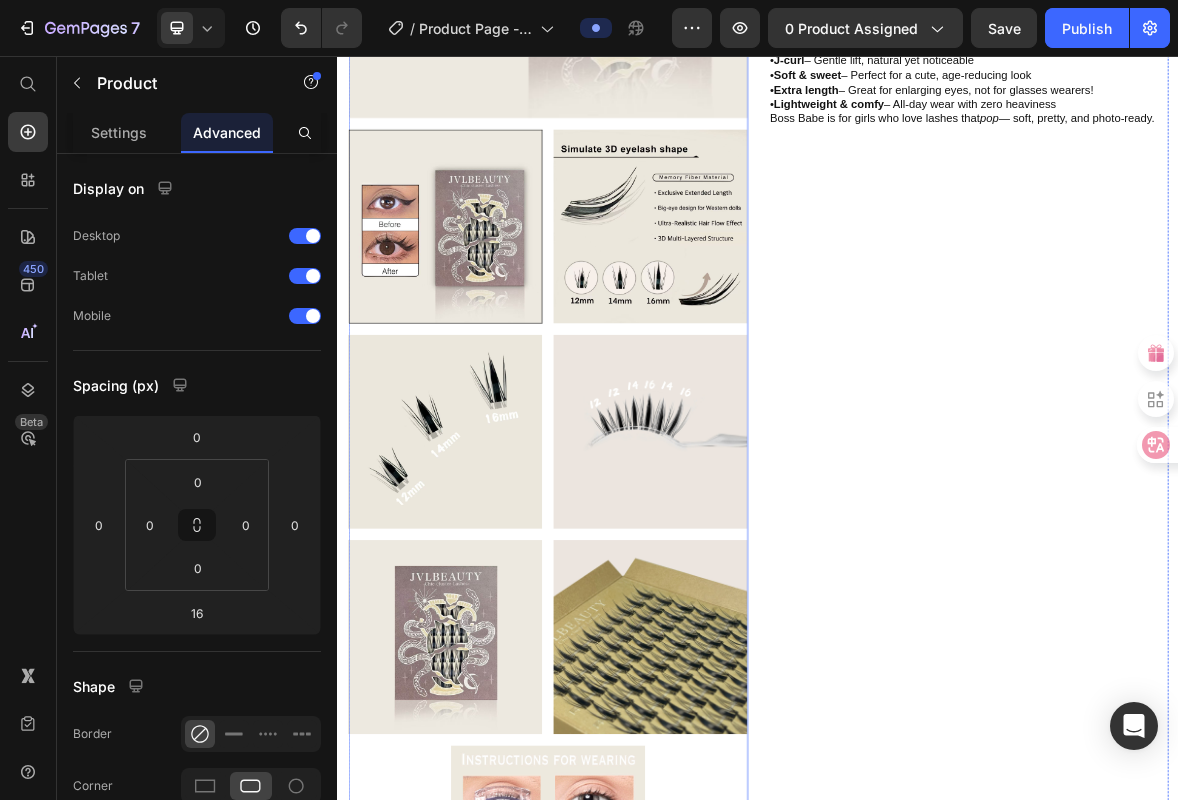 scroll, scrollTop: 1009, scrollLeft: 0, axis: vertical 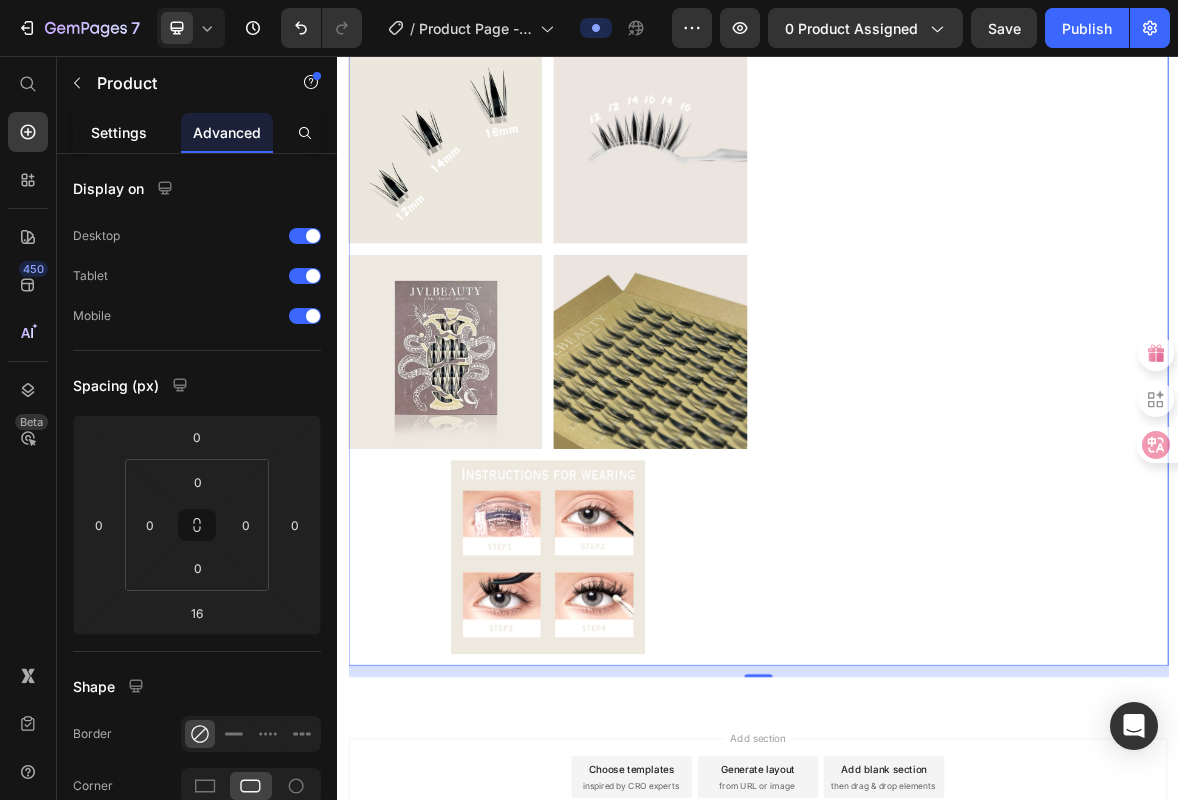click on "Settings" 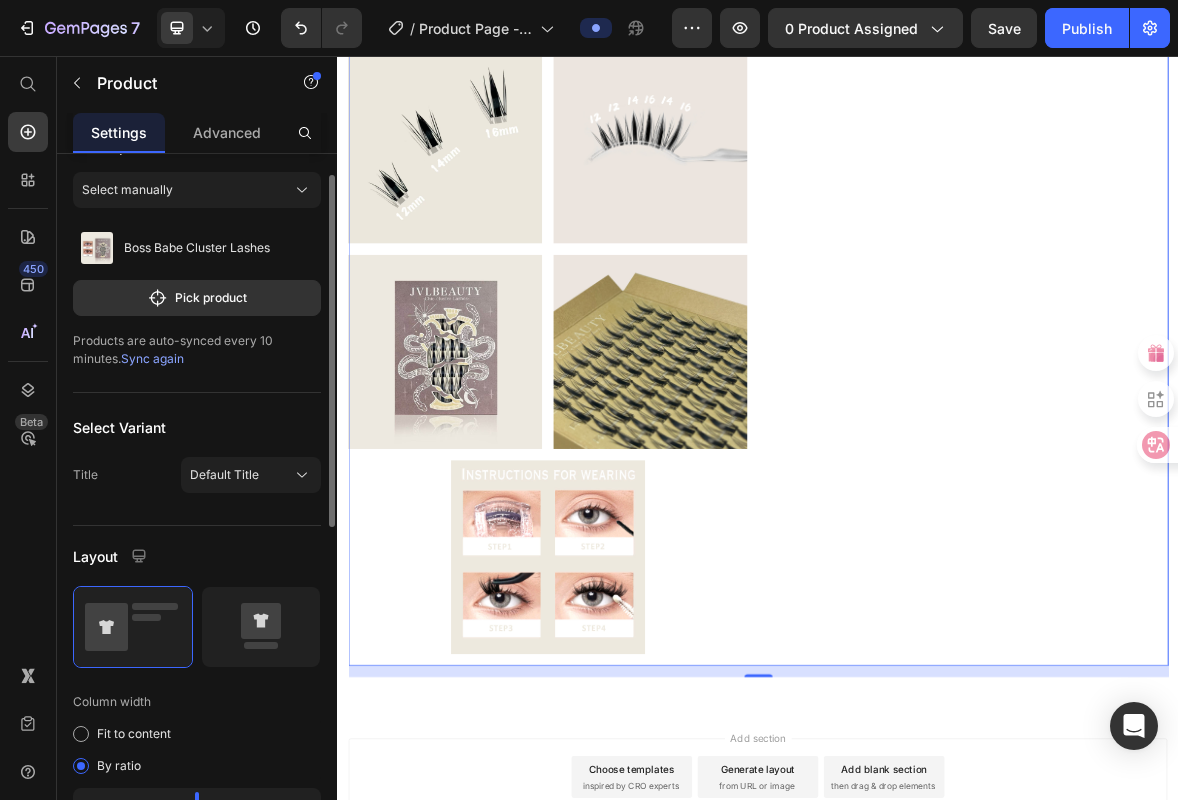 scroll, scrollTop: 56, scrollLeft: 0, axis: vertical 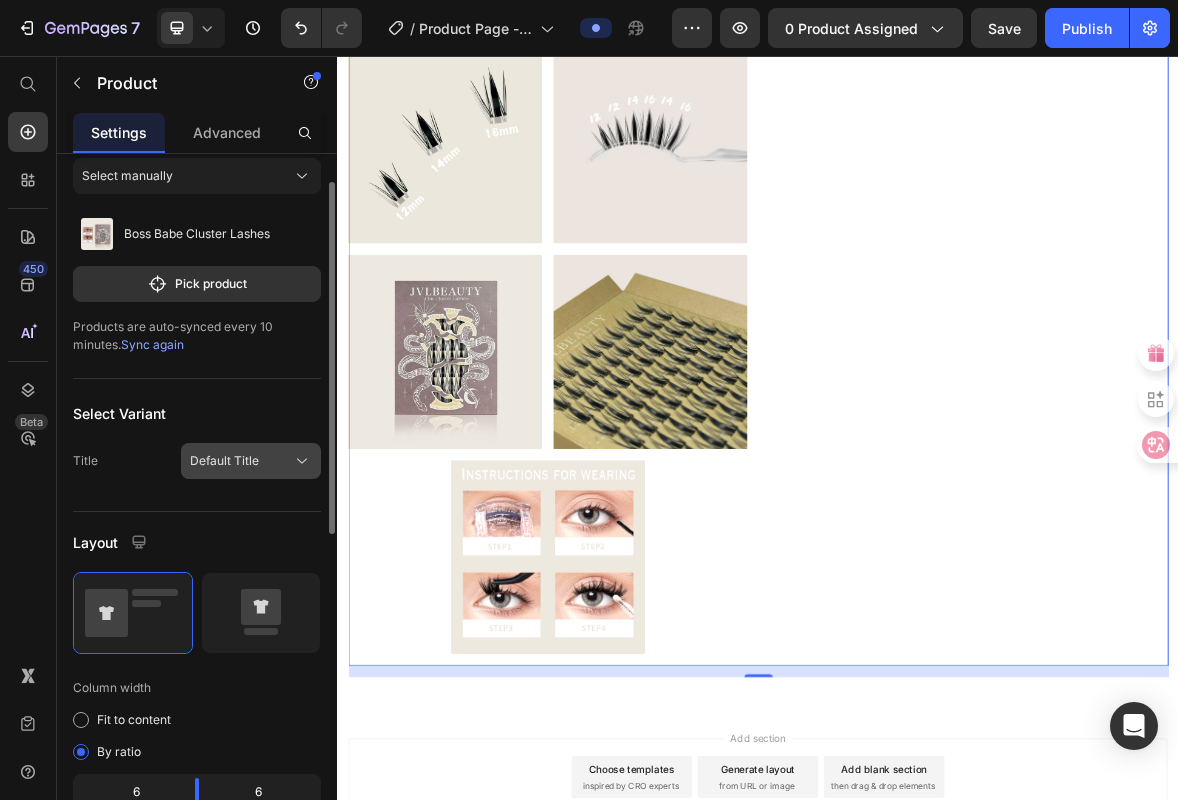 click on "Default Title" at bounding box center [224, 461] 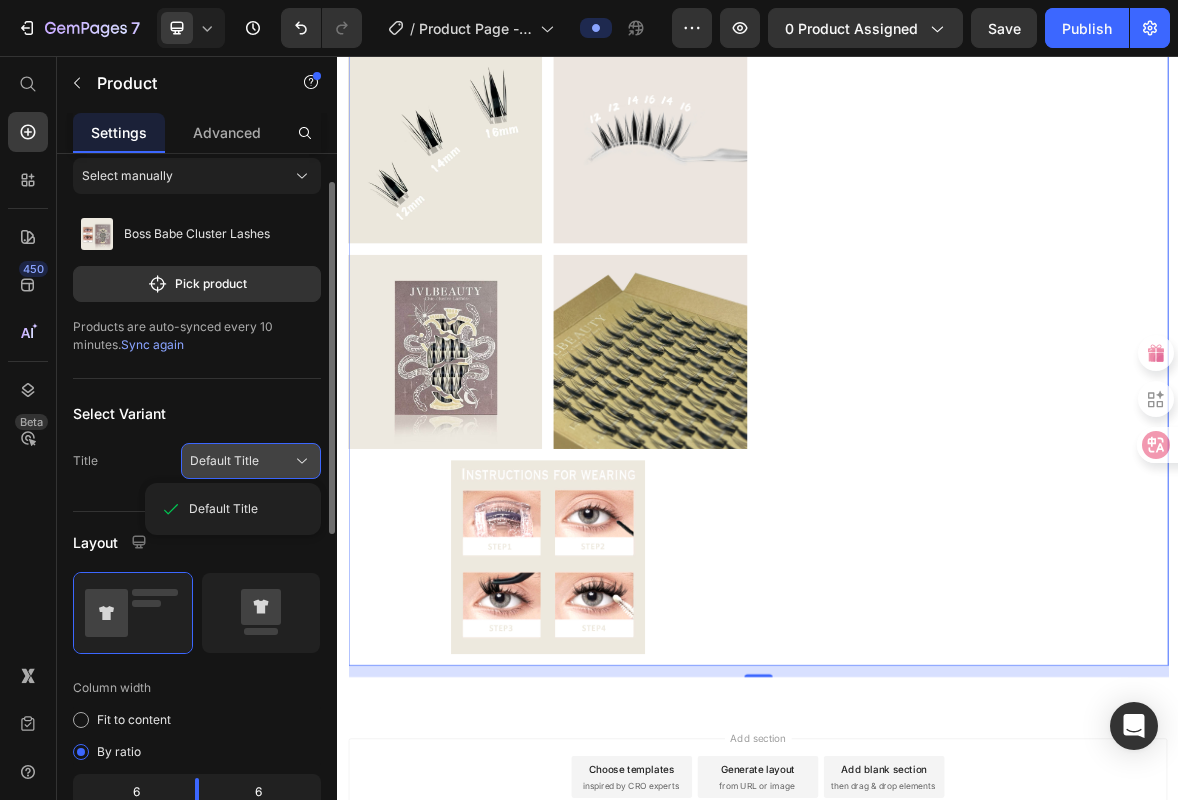 click on "Default Title" at bounding box center (224, 461) 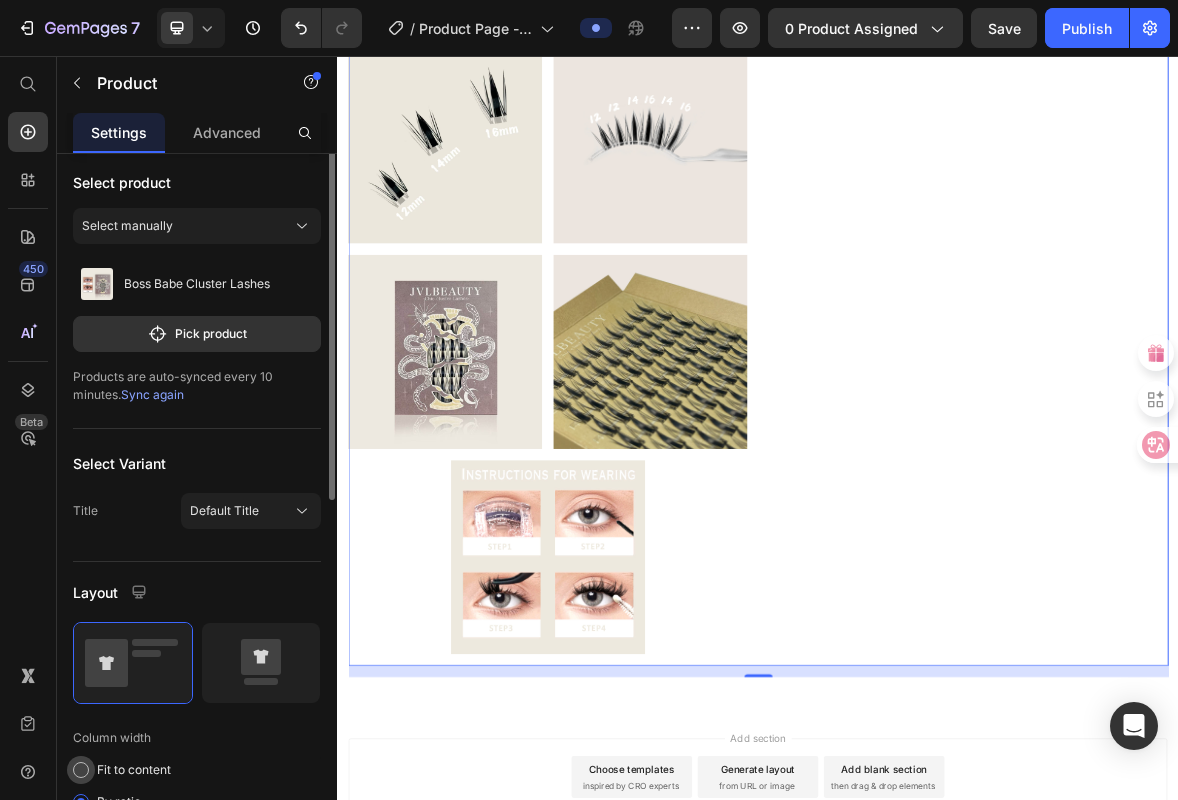 scroll, scrollTop: 0, scrollLeft: 0, axis: both 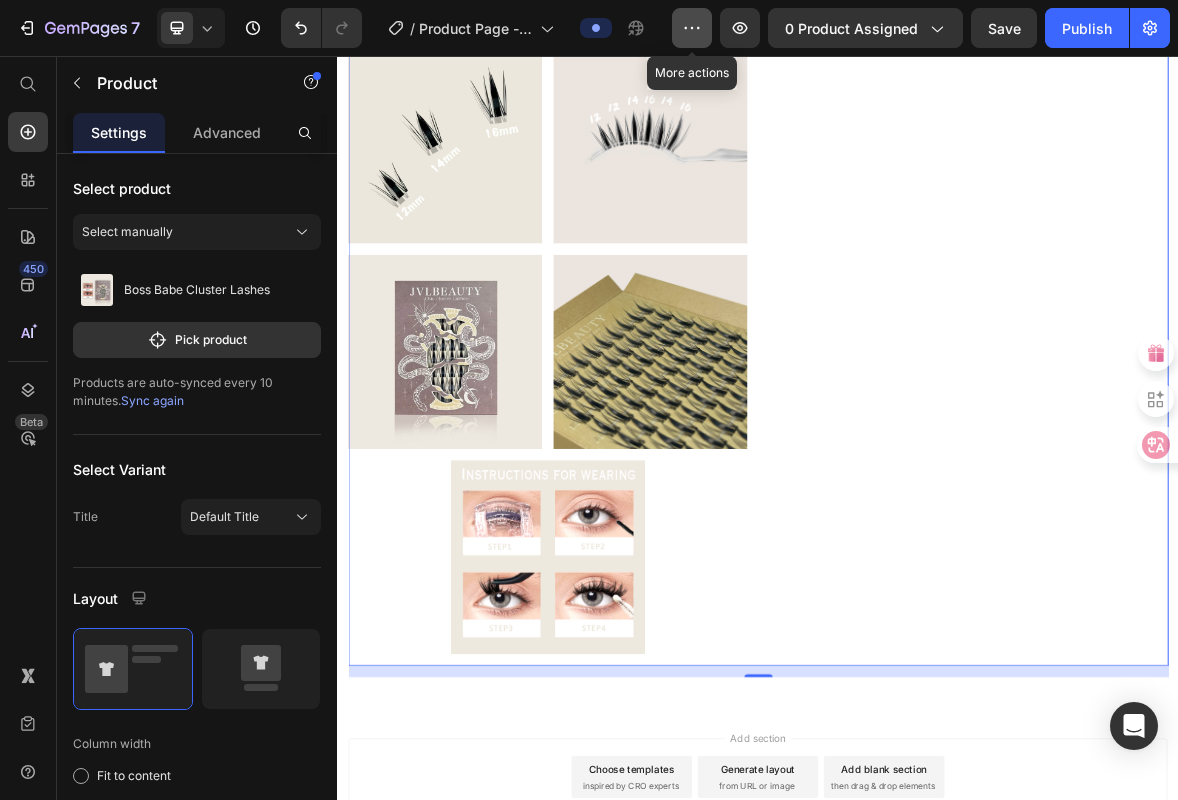 click 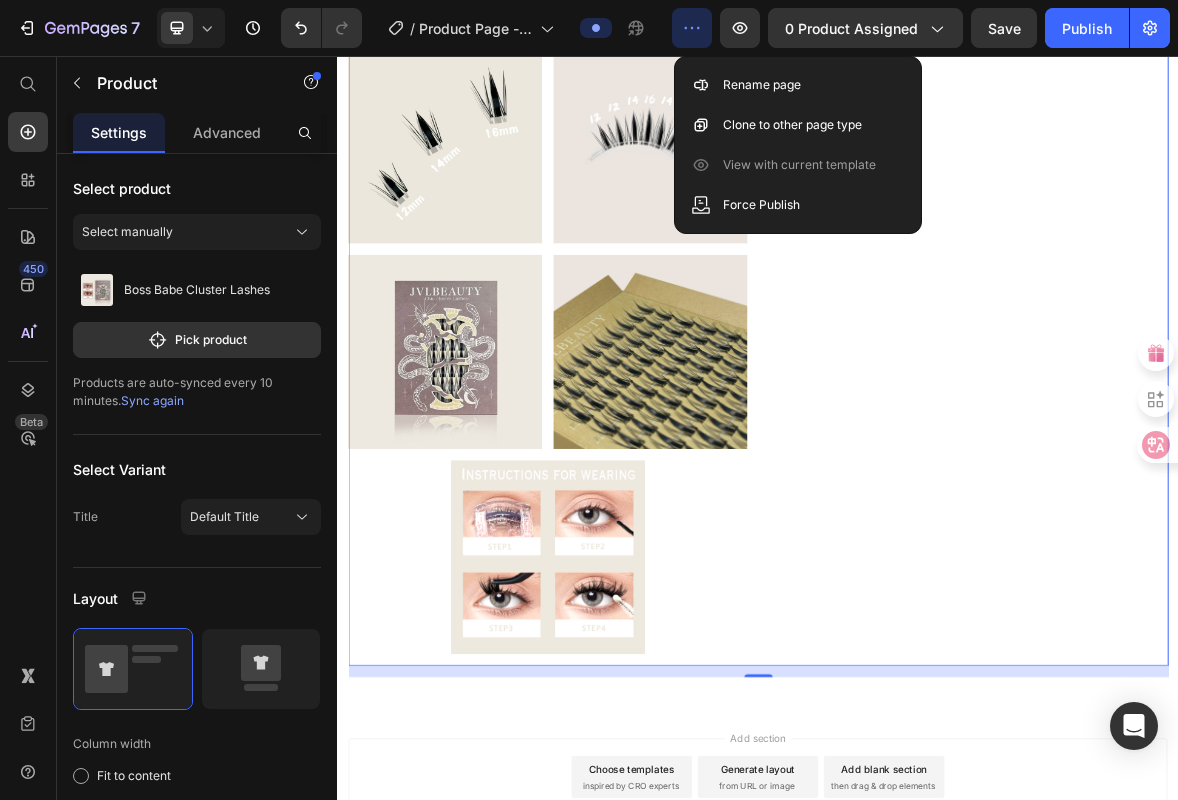 click on "Boss Babe Cluster Lashes (P) Title $13.80 (P) Price
Drop element here Row Quantity Text block 1 (P) Quantity Add To Cart (P) Cart Button Buy it now (P) Dynamic Checkout Row Get that big, doll-like eye look with  Boss Babe  — our long, soft J-curl lashes for a sweet, youthful vibe. •  Manga-inspired shape  – Long and fluttery for wide, bright eyes •  J-curl  – Gentle lift, natural yet noticeable •  Soft & sweet  – Perfect for a cute, age-reducing look •  Extra length  – Great for enlarging eyes, not for glasses wearers! •  Lightweight & comfy  – All-day wear with zero heaviness Boss Babe is for girls who love lashes that  pop  — soft, pretty, and photo-ready. Heading" at bounding box center (1237, 47) 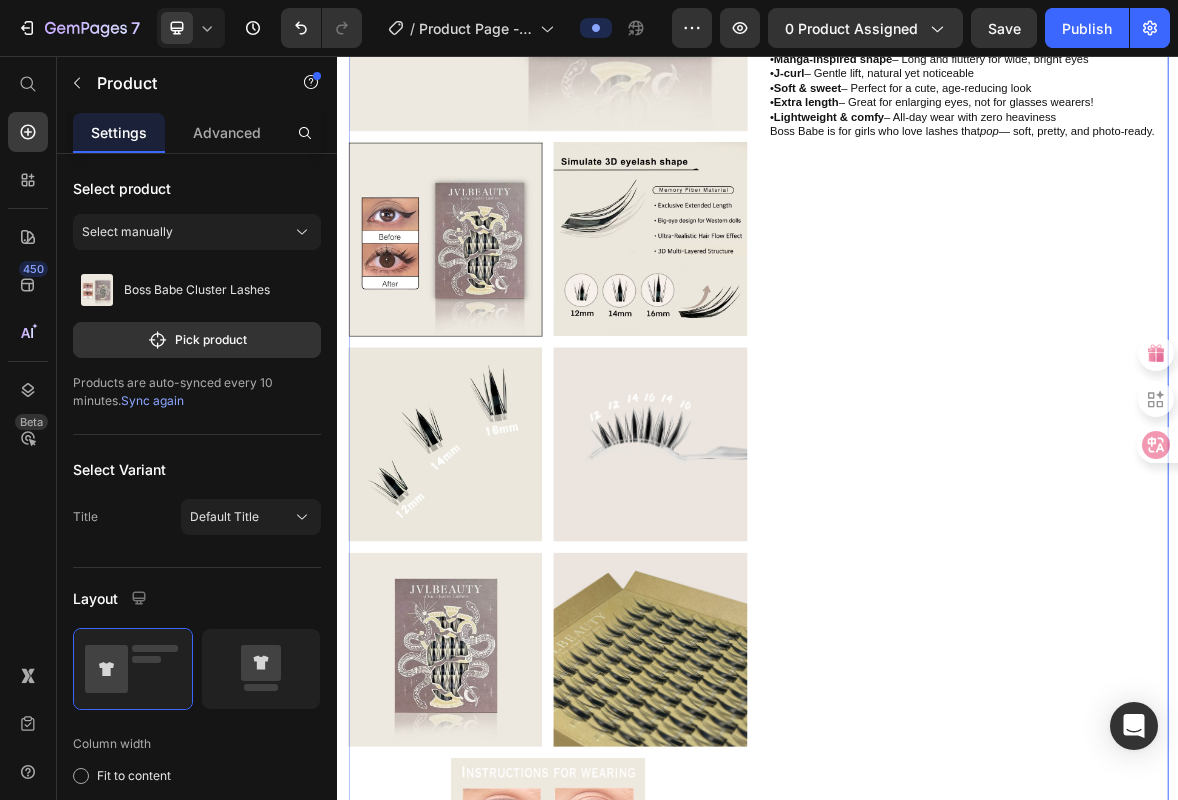 scroll, scrollTop: 0, scrollLeft: 0, axis: both 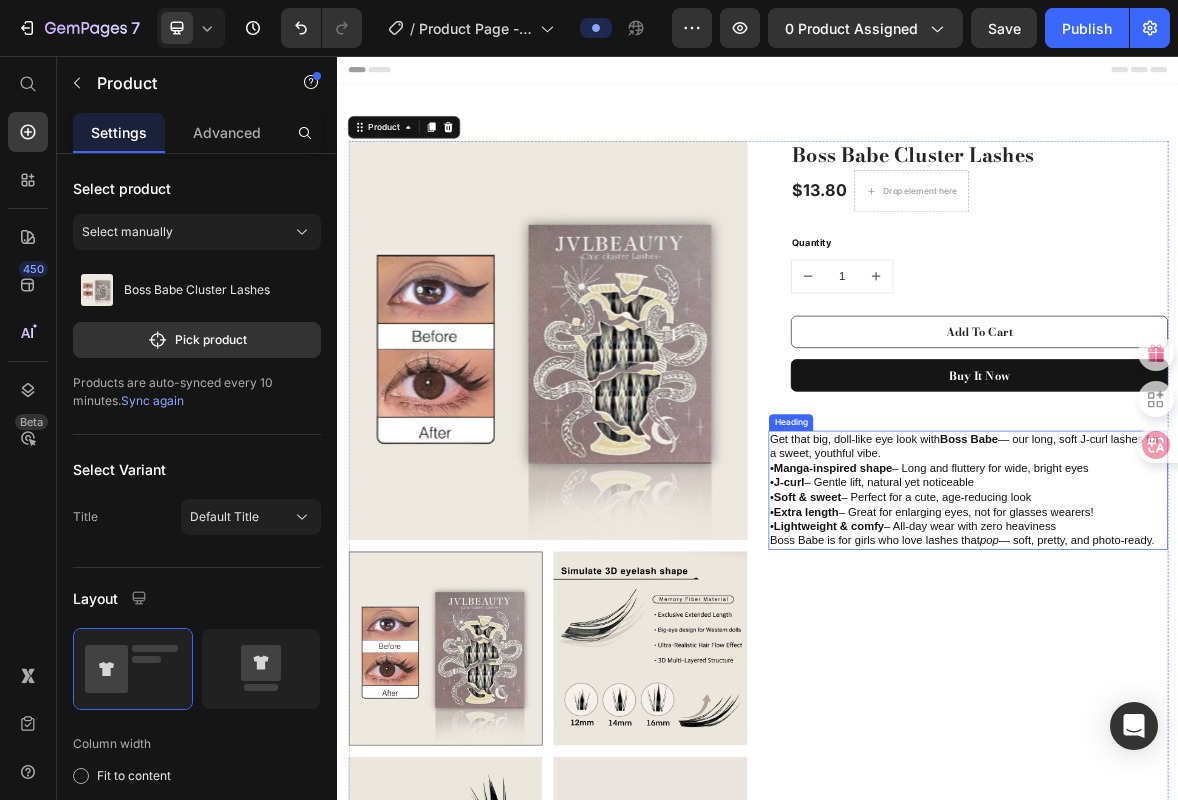 click on "Get that big, doll-like eye look with  Boss Babe  — our long, soft J-curl lashes for a sweet, youthful vibe. •  Manga-inspired shape  – Long and fluttery for wide, bright eyes •  J-curl  – Gentle lift, natural yet noticeable •  Soft & sweet  – Perfect for a cute, age-reducing look •  Extra length  – Great for enlarging eyes, not for glasses wearers! •  Lightweight & comfy  – All-day wear with zero heaviness Boss Babe is for girls who love lashes that  pop  — soft, pretty, and photo-ready." at bounding box center [1237, 676] 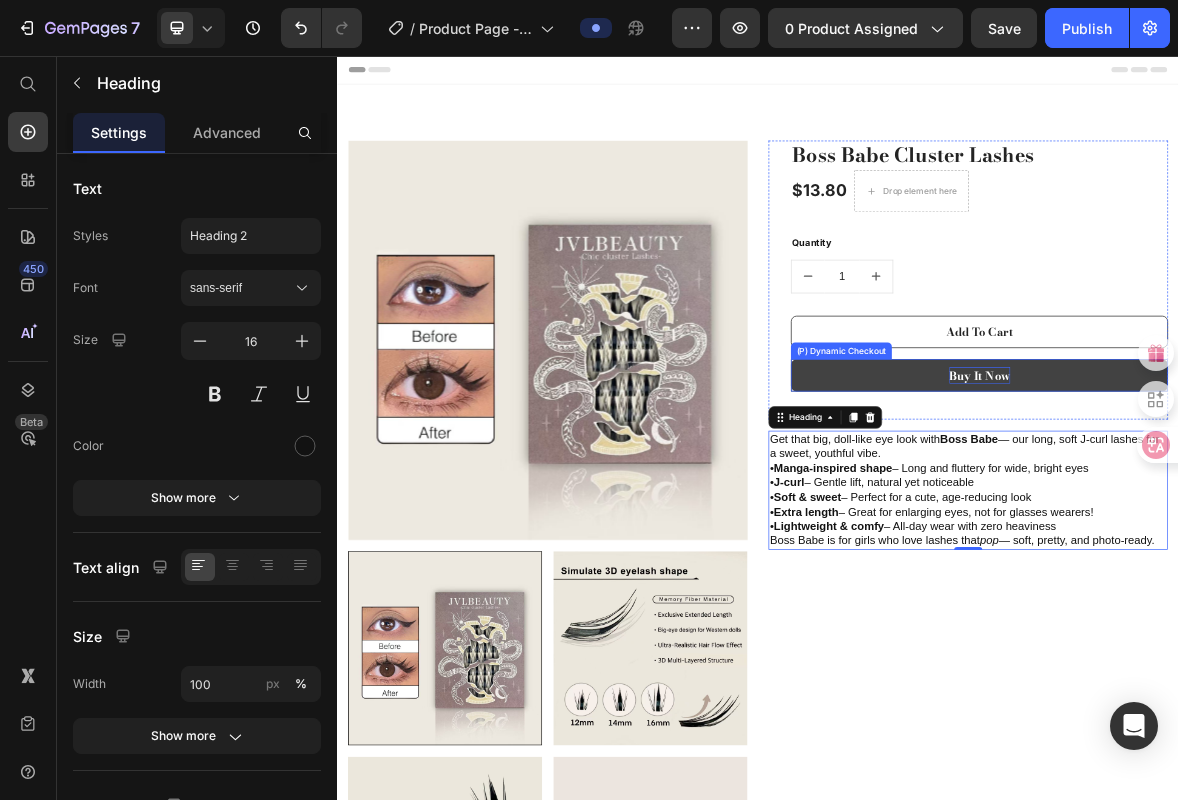 click on "Buy it now" at bounding box center [1253, 512] 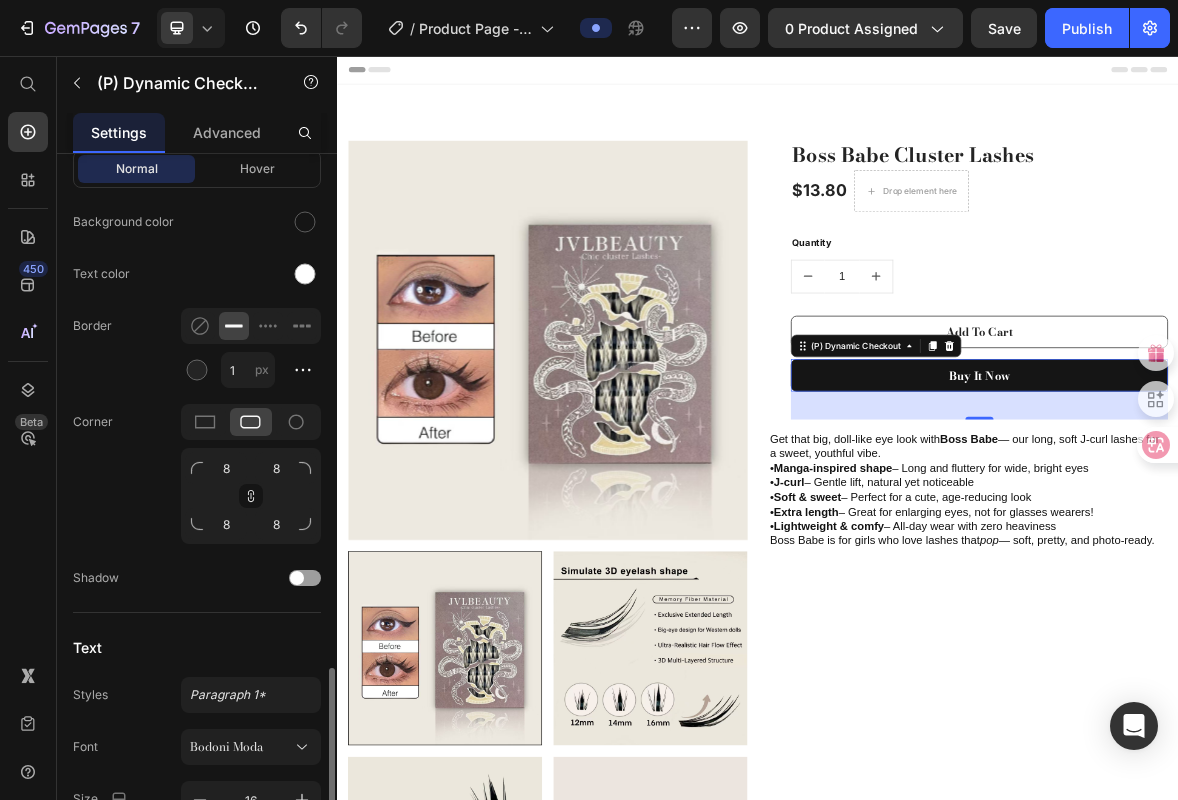 scroll, scrollTop: 800, scrollLeft: 0, axis: vertical 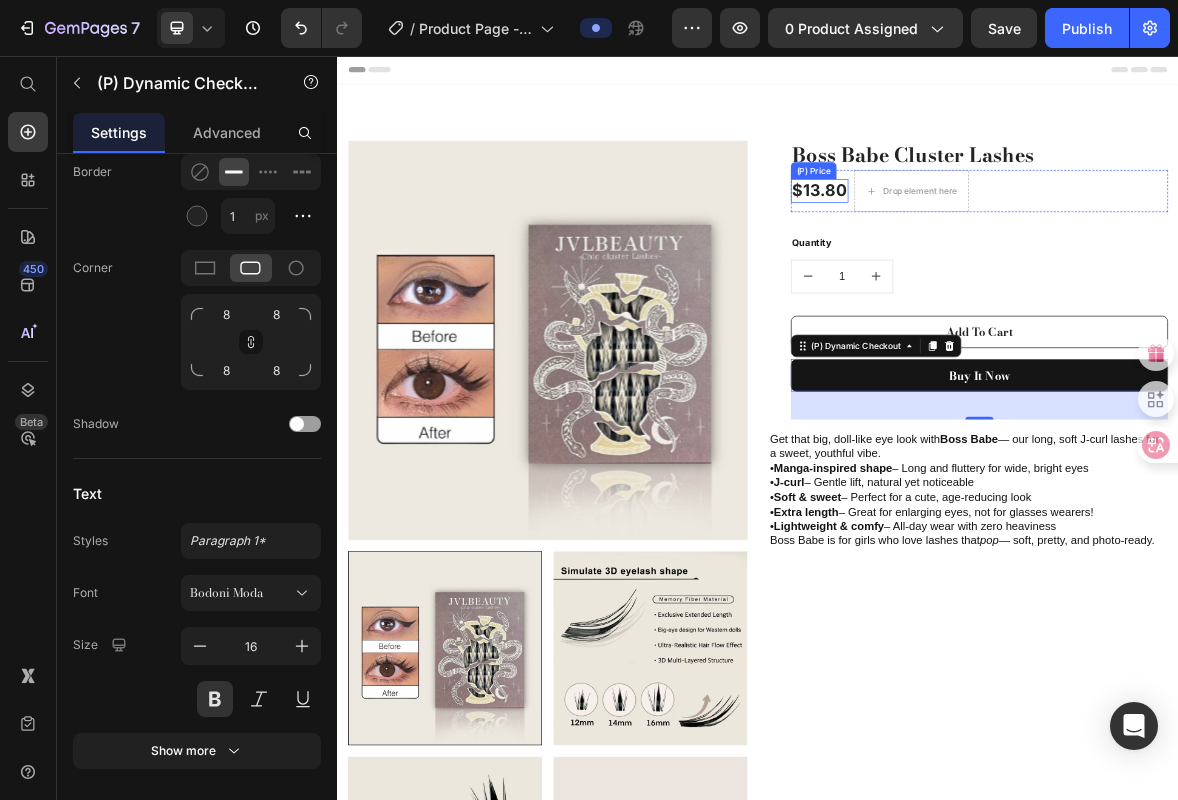 click on "$13.80" at bounding box center (1025, 249) 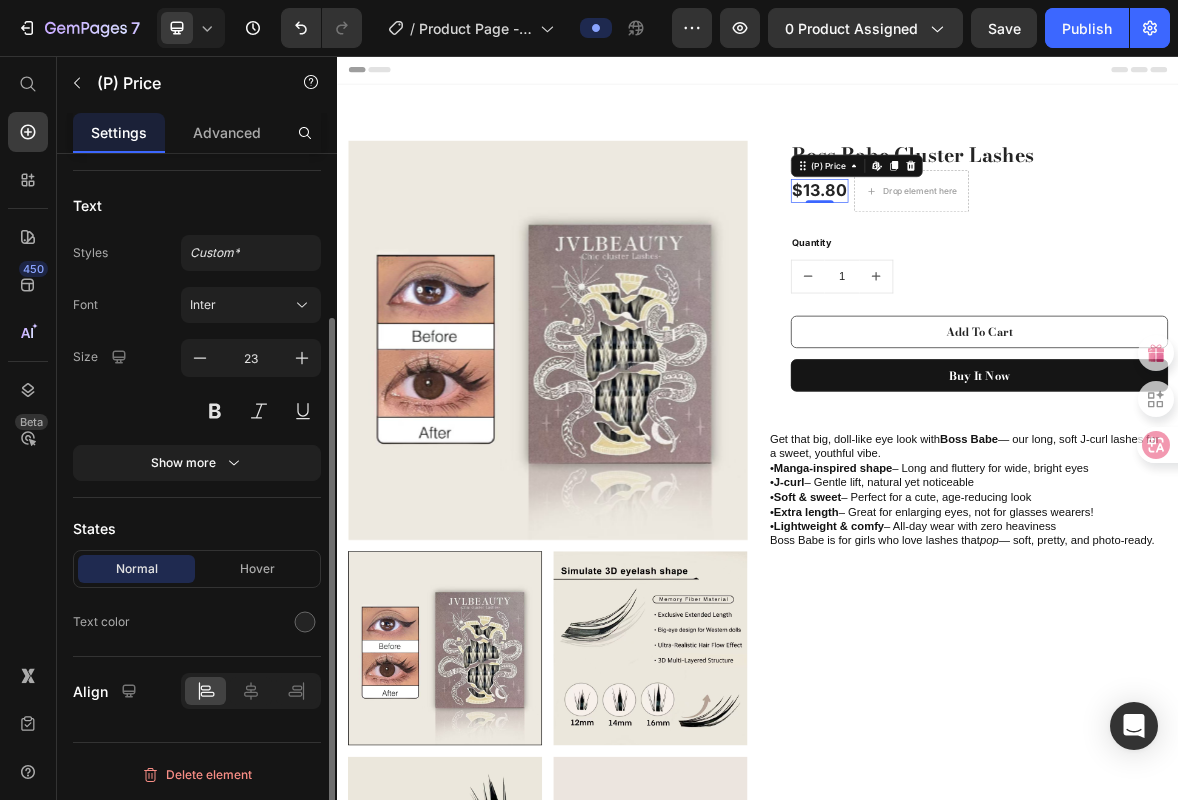 scroll, scrollTop: 0, scrollLeft: 0, axis: both 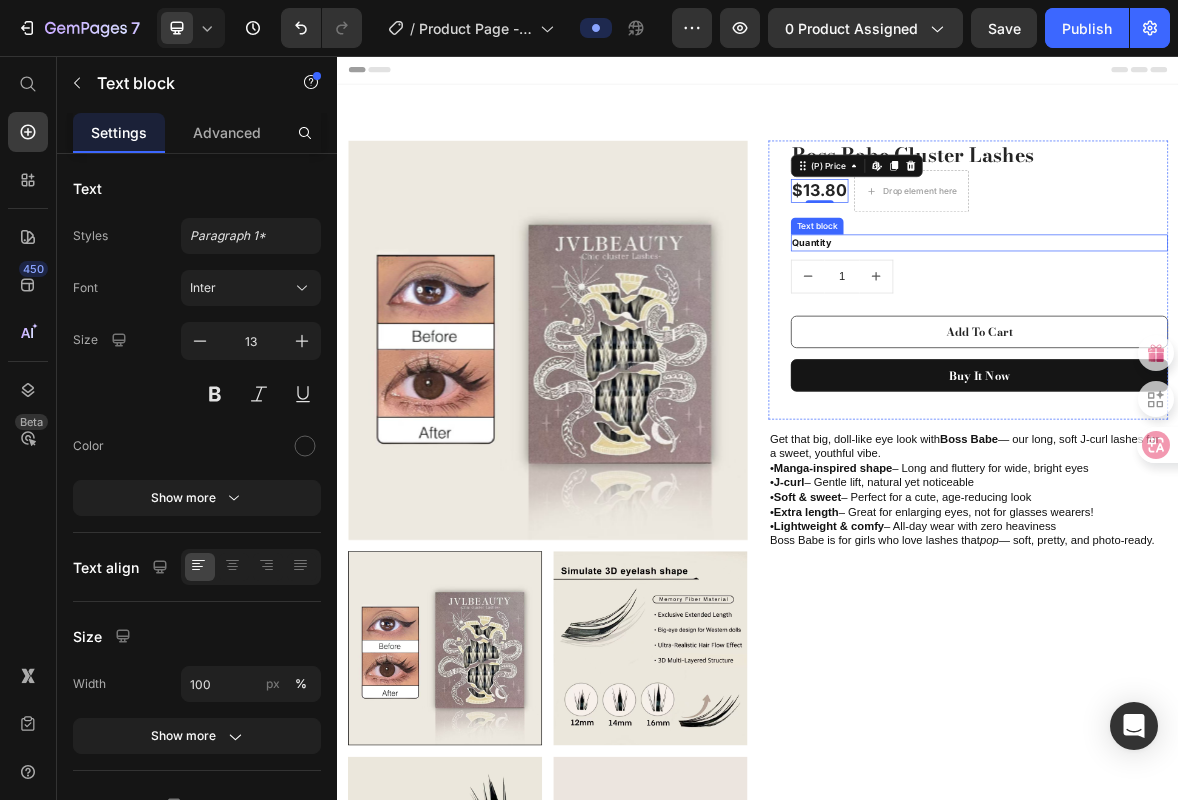 click on "Quantity" at bounding box center [1253, 323] 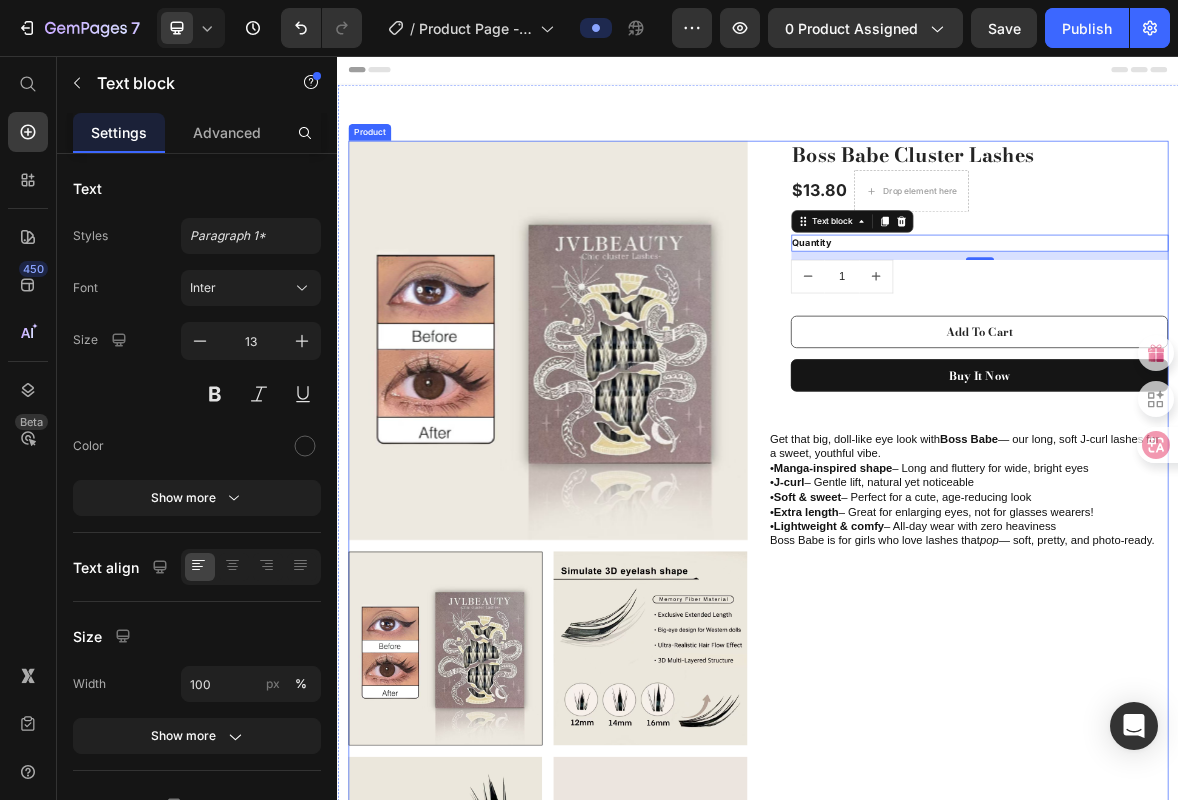 click on "Boss Babe Cluster Lashes (P) Title $13.80 (P) Price
Drop element here Row Quantity Text block   12 1 (P) Quantity Add To Cart (P) Cart Button Buy it now (P) Dynamic Checkout Row Get that big, doll-like eye look with  Boss Babe  — our long, soft J-curl lashes for a sweet, youthful vibe. •  Manga-inspired shape  – Long and fluttery for wide, bright eyes •  J-curl  – Gentle lift, natural yet noticeable •  Soft & sweet  – Perfect for a cute, age-reducing look •  Extra length  – Great for enlarging eyes, not for glasses wearers! •  Lightweight & comfy  – All-day wear with zero heaviness Boss Babe is for girls who love lashes that  pop  — soft, pretty, and photo-ready. Heading" at bounding box center (1237, 1056) 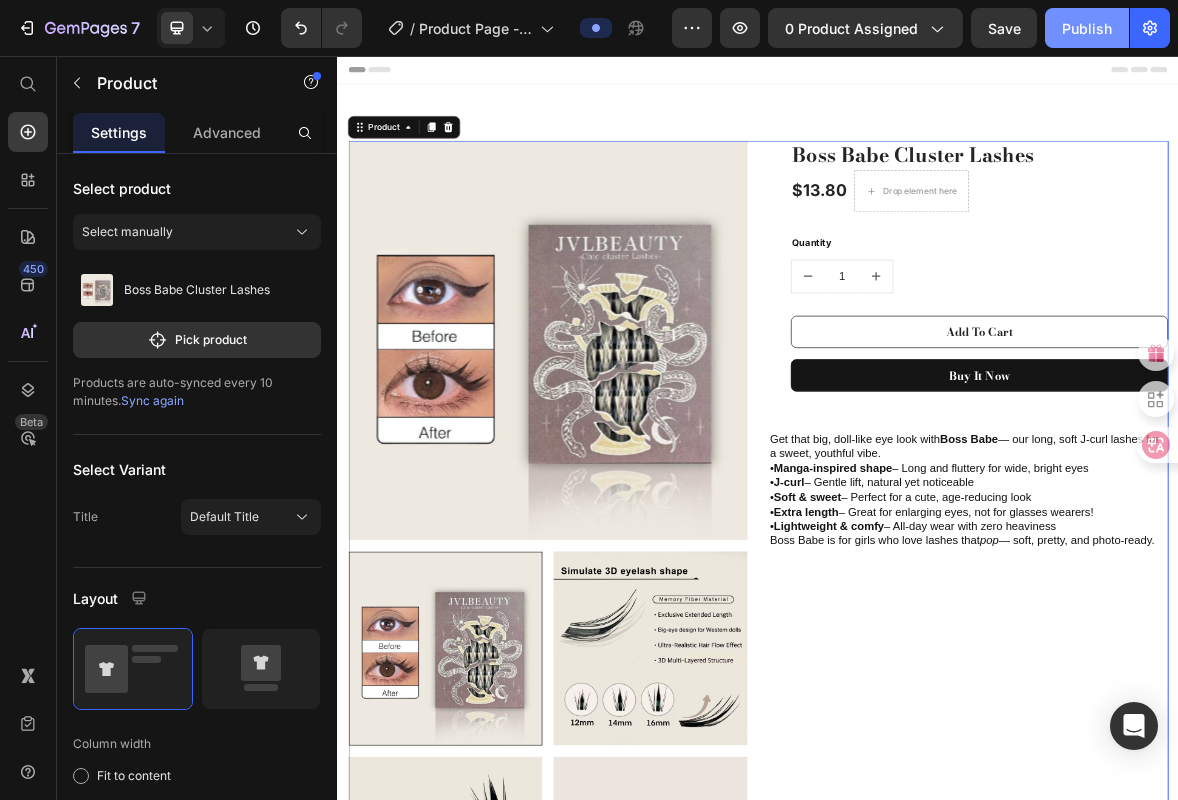 click on "Publish" at bounding box center [1087, 28] 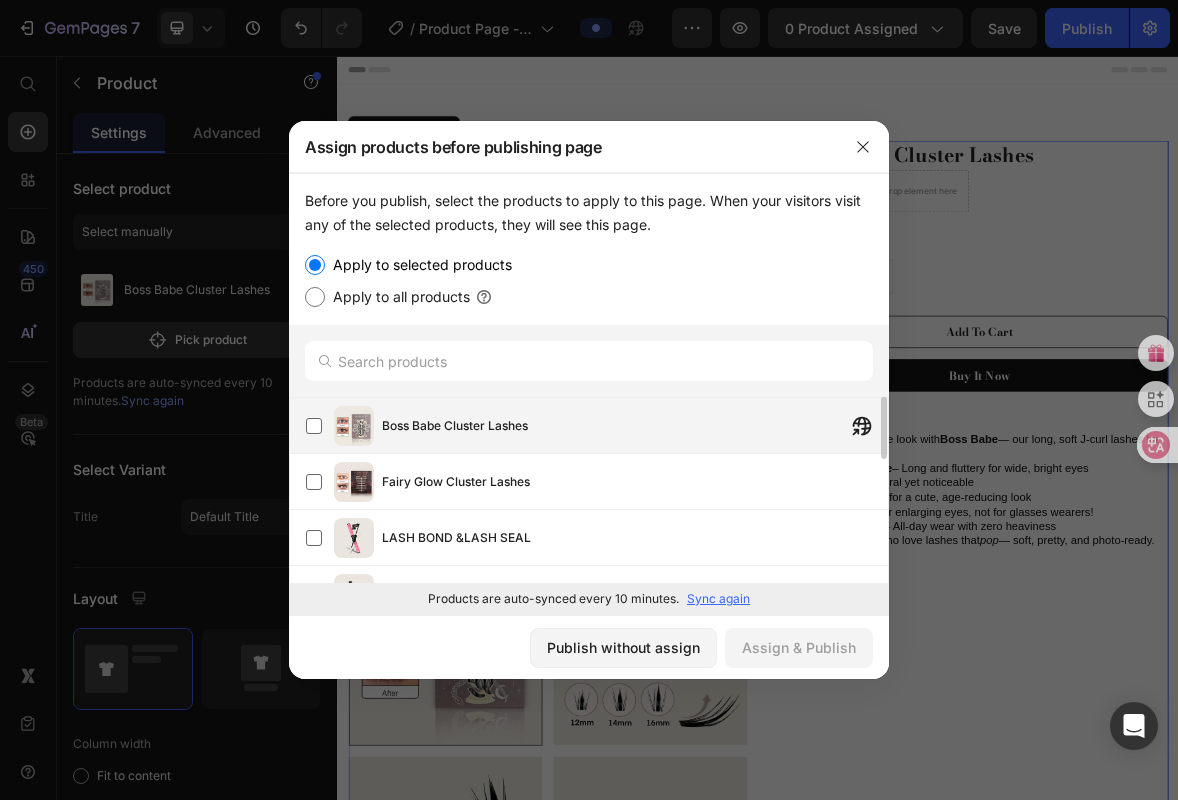 click on "Boss Babe Cluster Lashes" at bounding box center [635, 426] 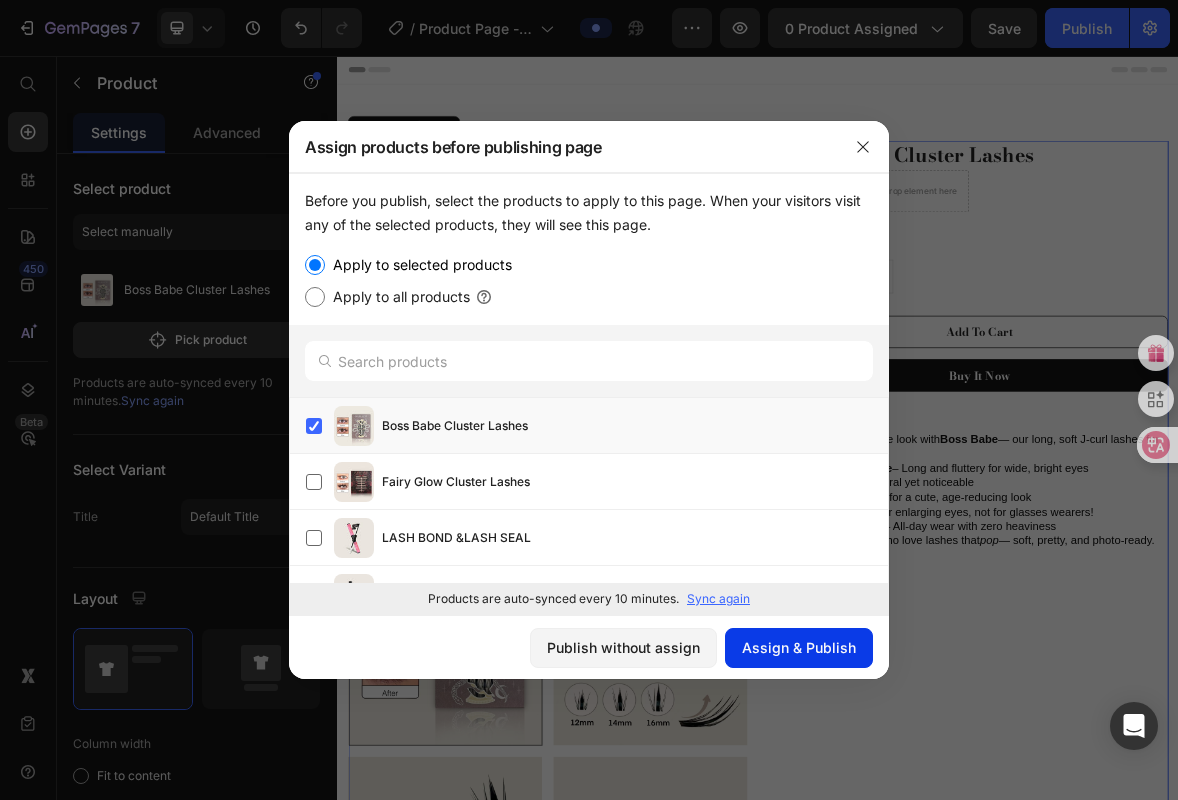 click on "Assign & Publish" at bounding box center [799, 647] 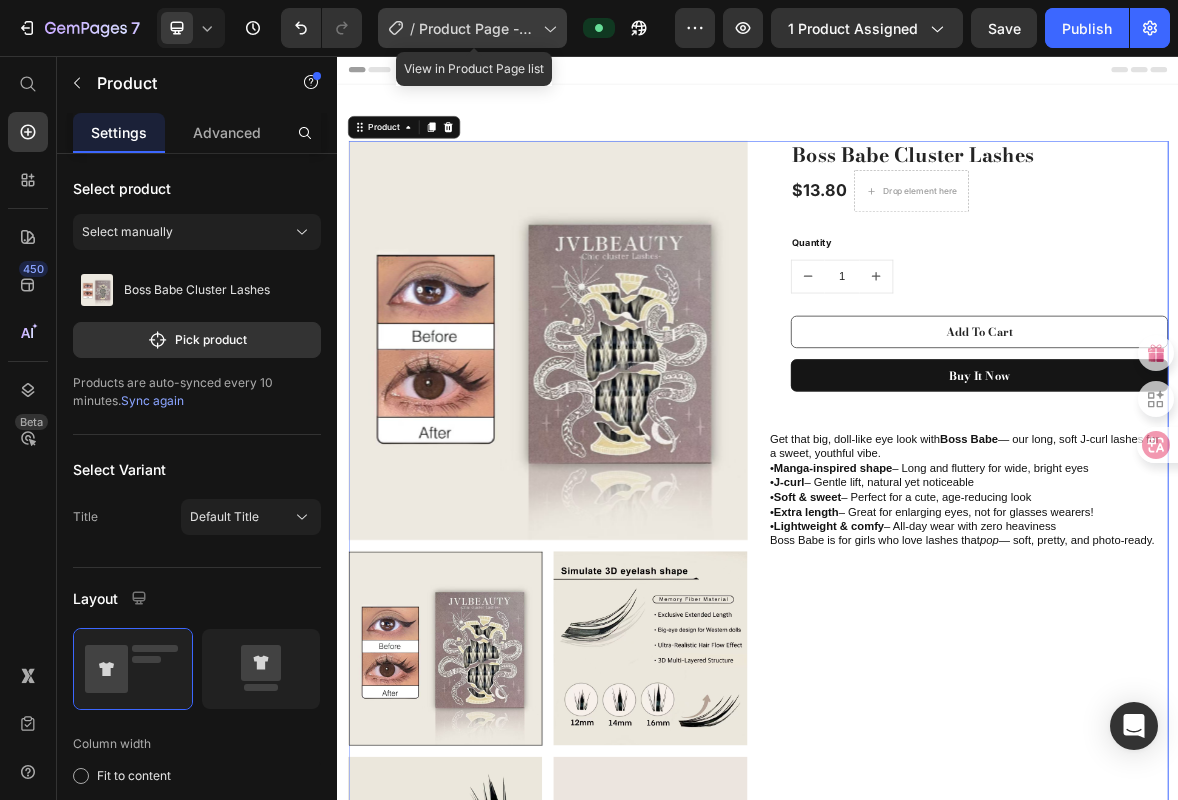 click on "/  Product Page - Jul 12, 23:12:01" 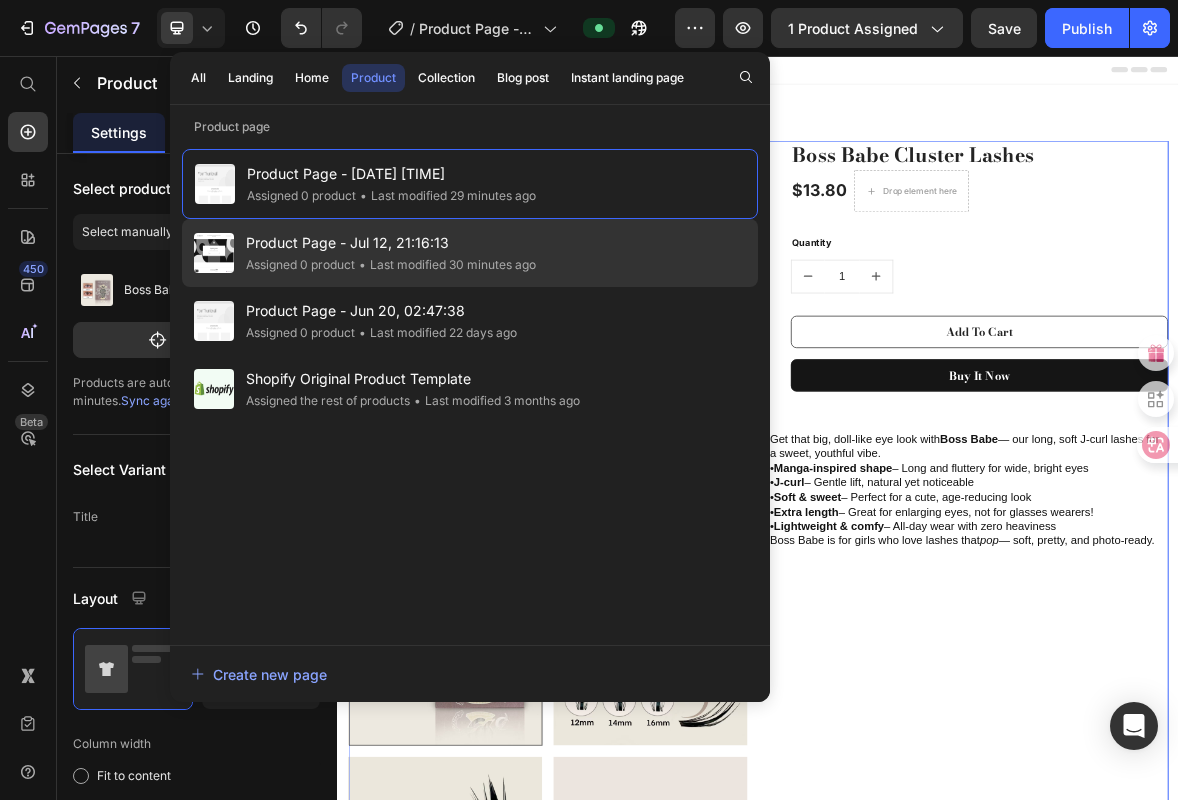 click on "Product Page - Jul 12, 21:16:13" at bounding box center [391, 243] 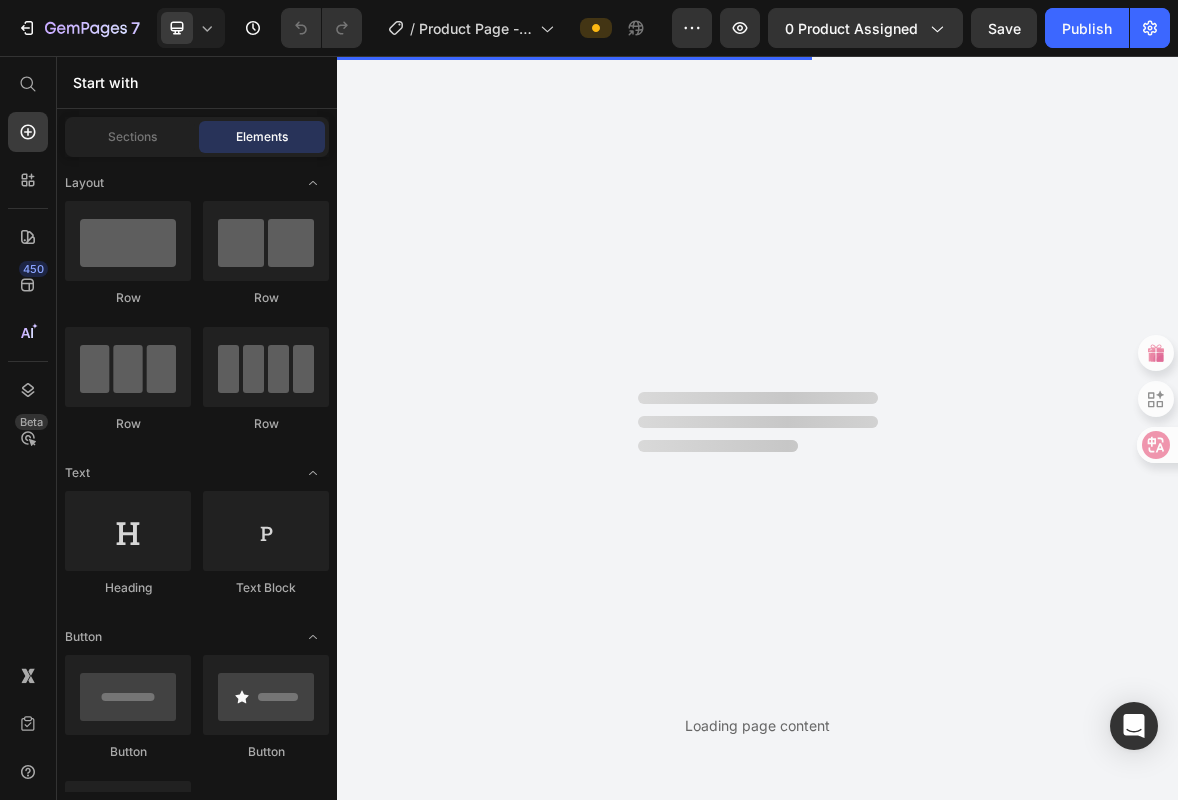 scroll, scrollTop: 0, scrollLeft: 0, axis: both 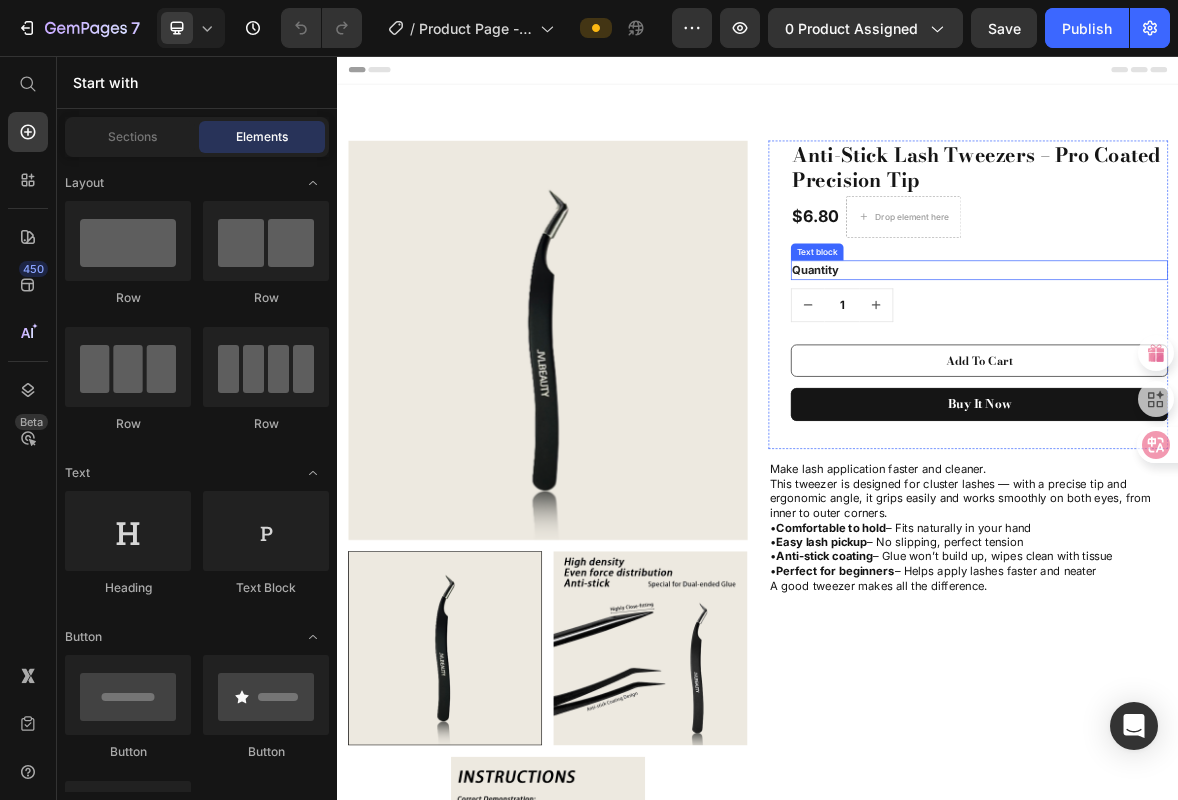 click on "Quantity" at bounding box center (1253, 362) 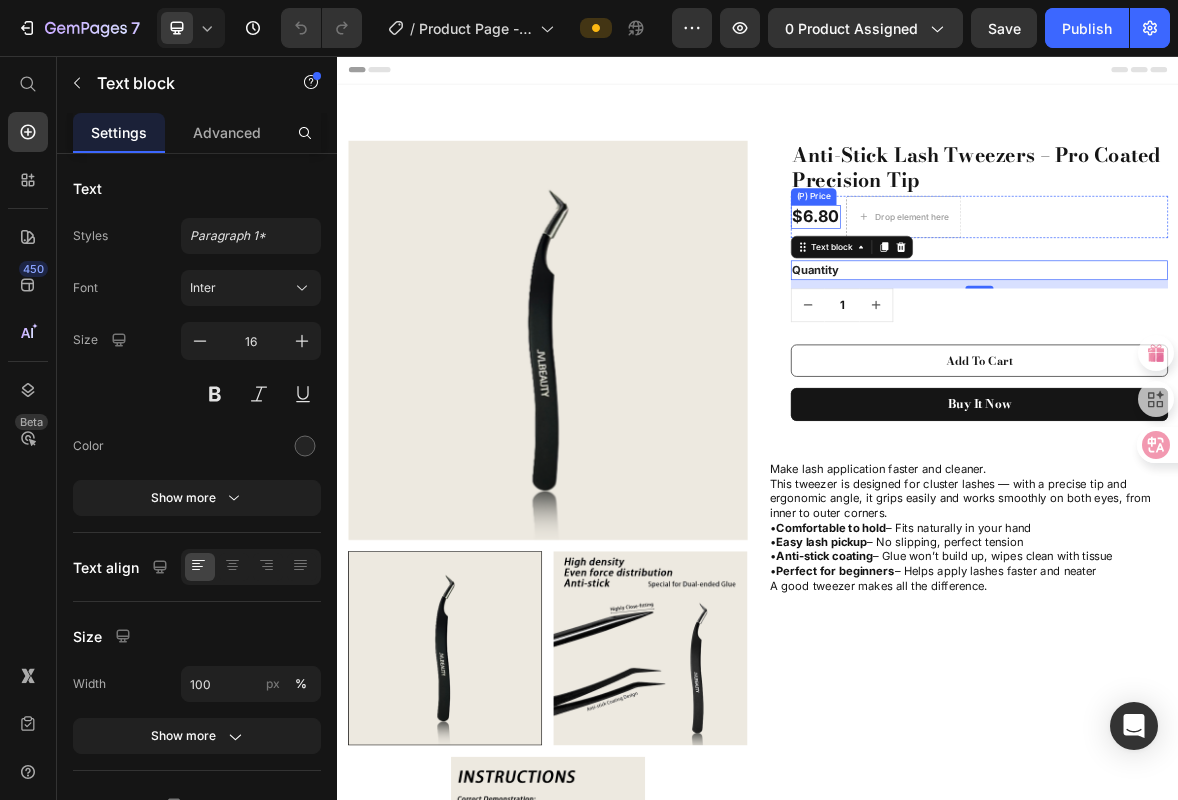 click on "$6.80" at bounding box center (1019, 286) 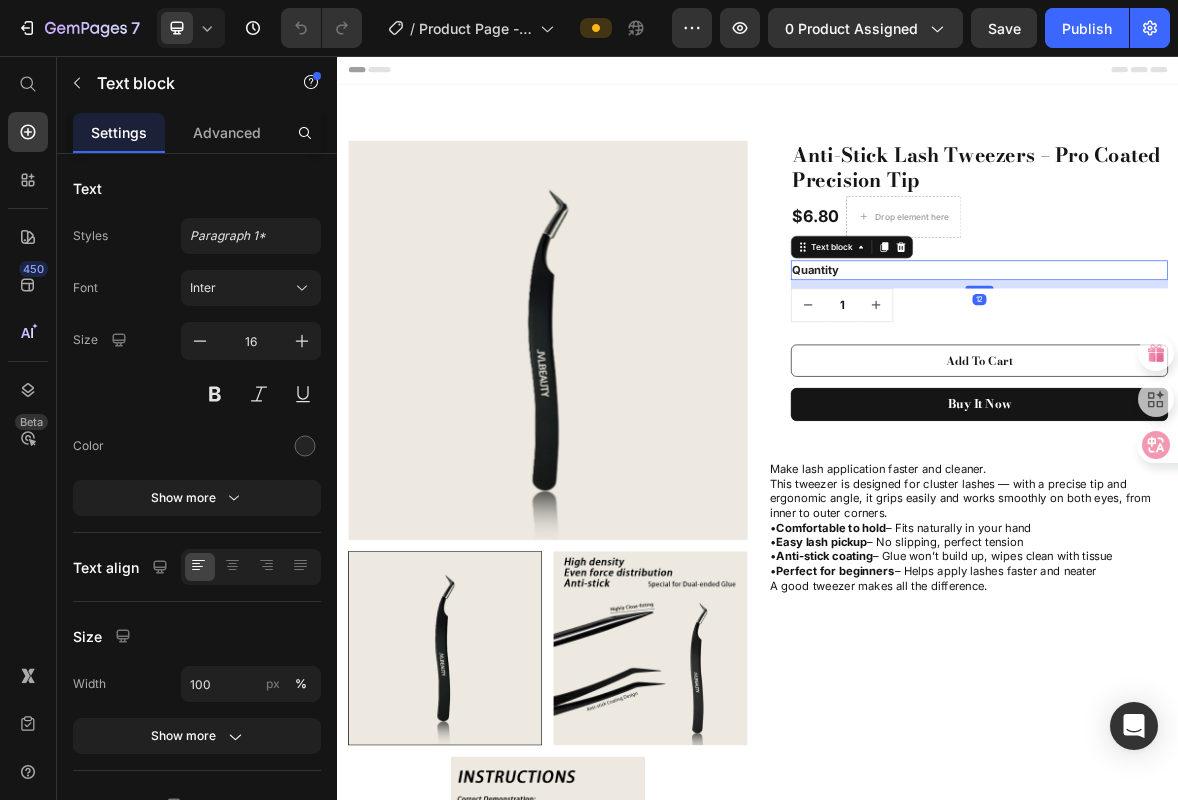 click on "Quantity" at bounding box center [1253, 362] 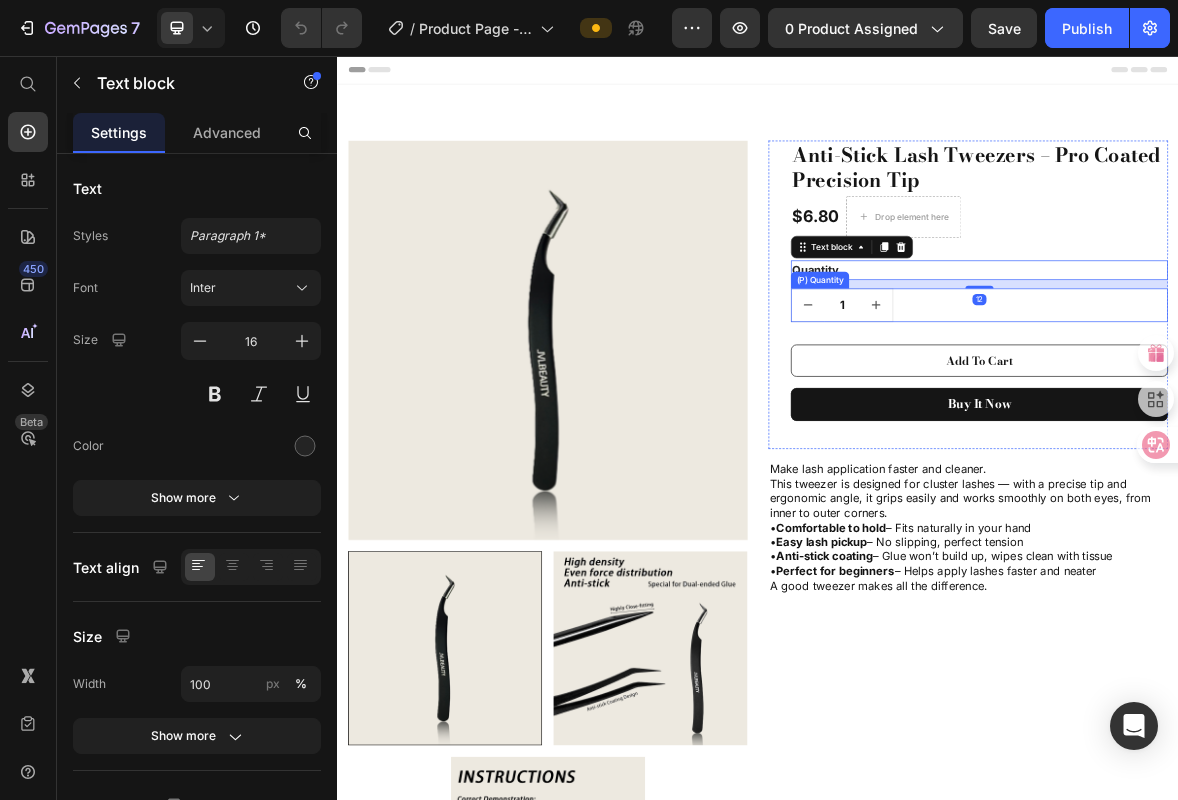 click at bounding box center [1008, 412] 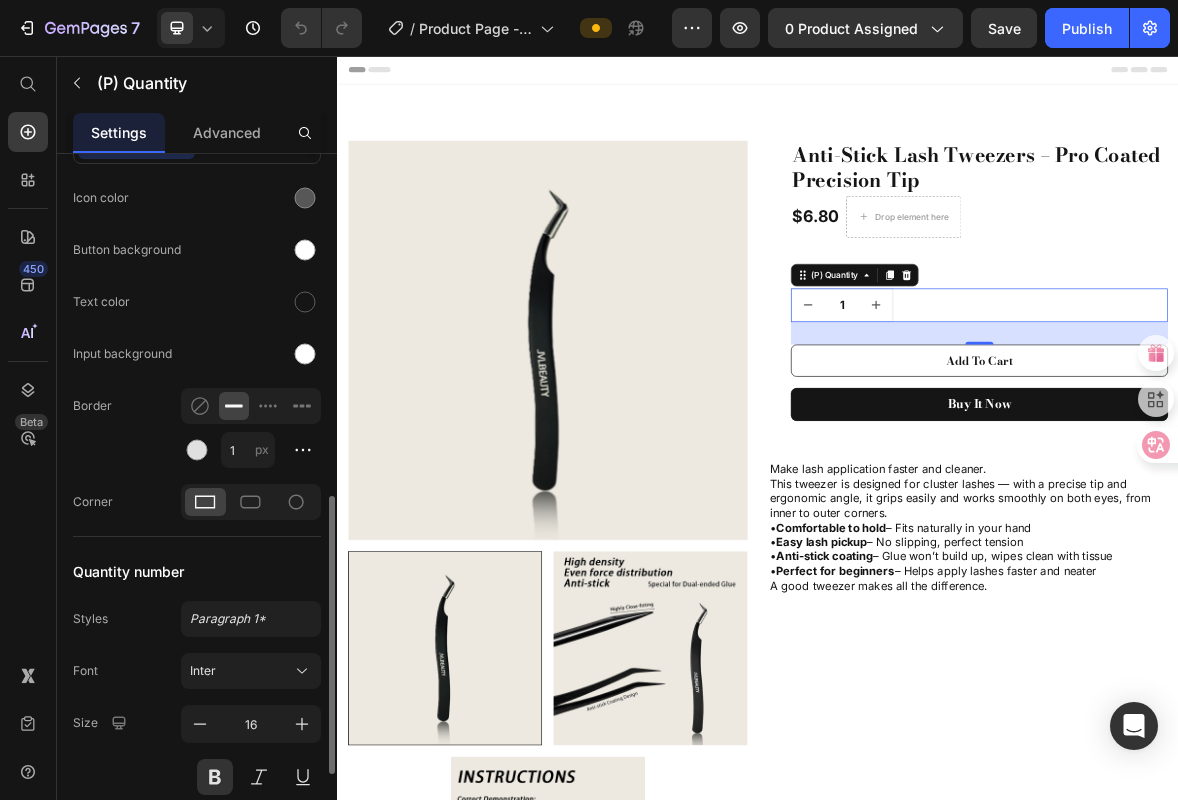 scroll, scrollTop: 895, scrollLeft: 0, axis: vertical 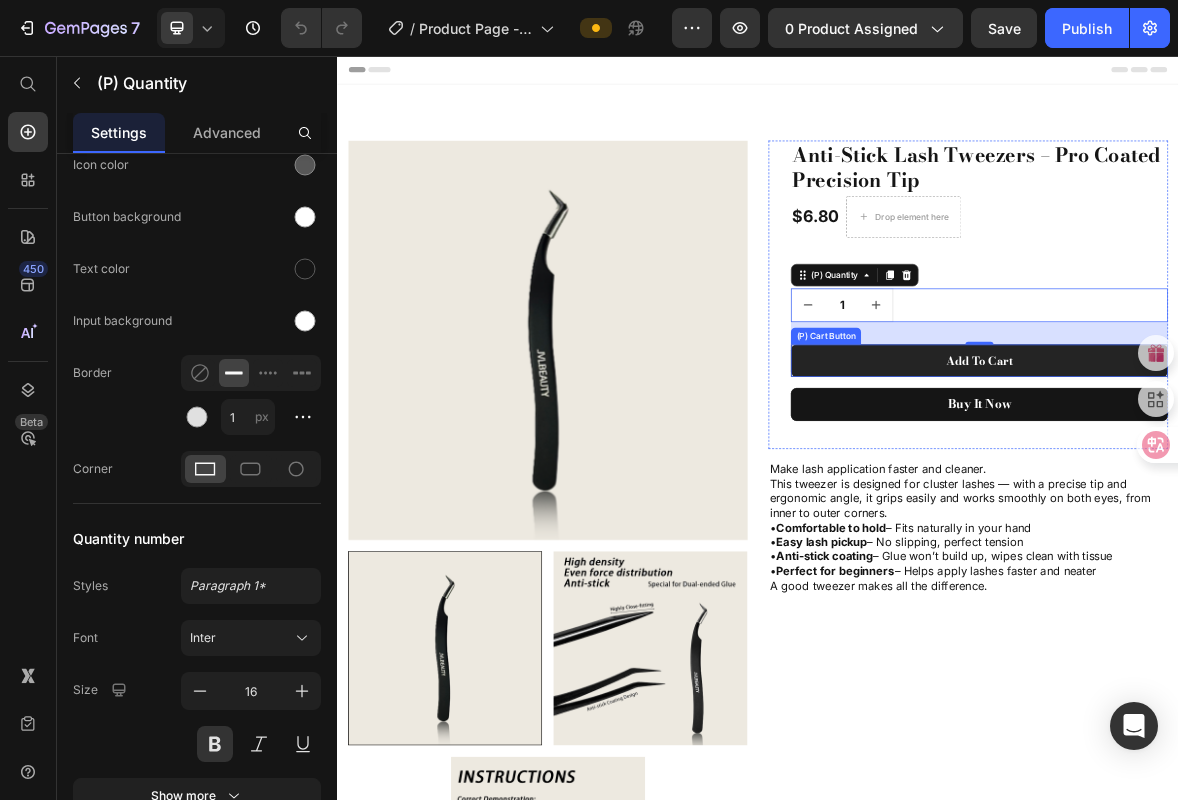 click on "Add To Cart" at bounding box center (1253, 491) 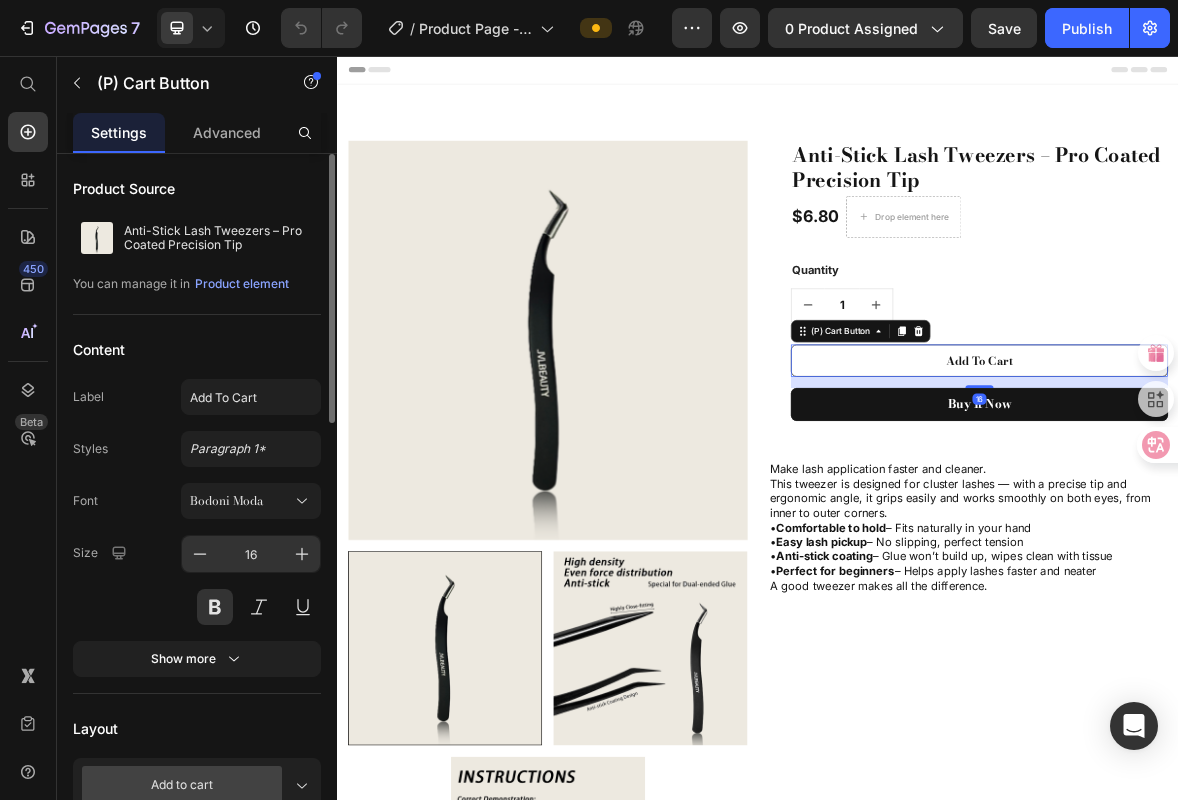 scroll, scrollTop: 170, scrollLeft: 0, axis: vertical 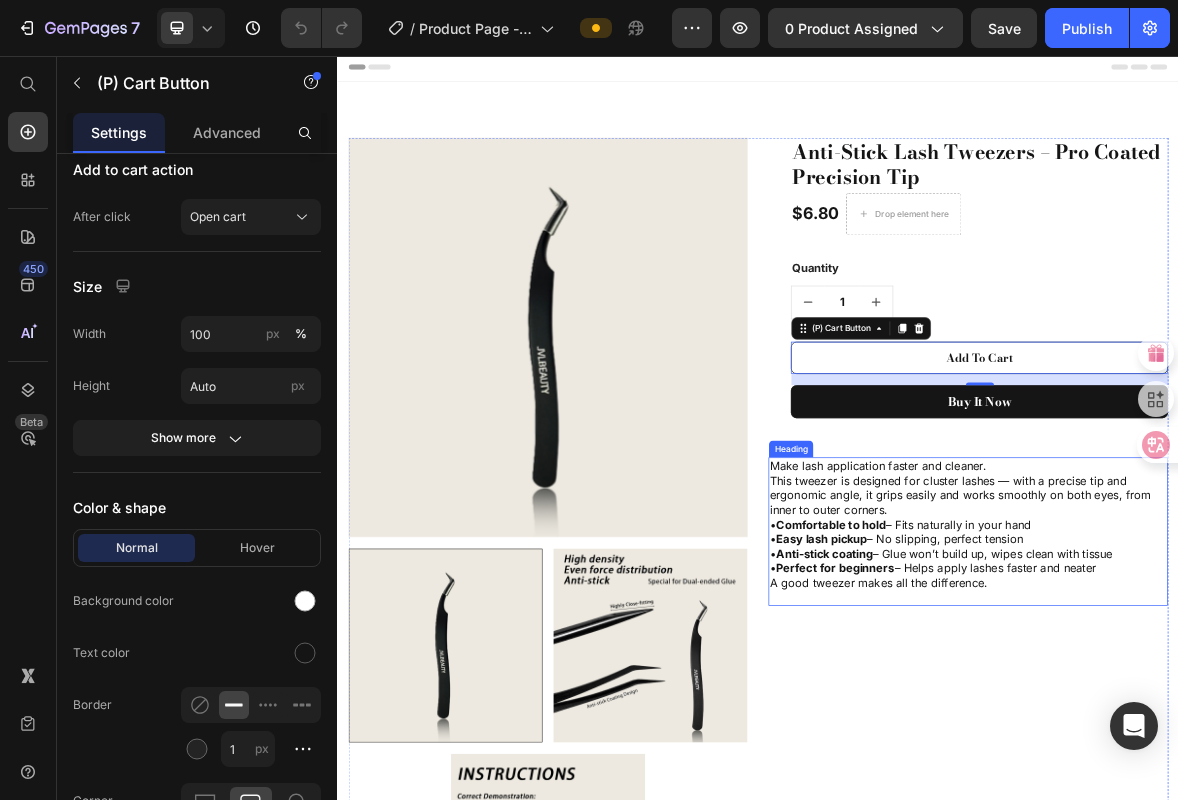 click on "Make lash application faster and cleaner. This tweezer is designed for cluster lashes — with a precise tip and ergonomic angle, it grips easily and works smoothly on both eyes, from inner to outer corners. •  Comfortable to hold  – Fits naturally in your hand •  Easy lash pickup  – No slipping, perfect tension •  Anti-stick coating  – Glue won’t build up, wipes clean with tissue •  Perfect for beginners  – Helps apply lashes faster and neater A good tweezer makes all the difference." at bounding box center [1237, 735] 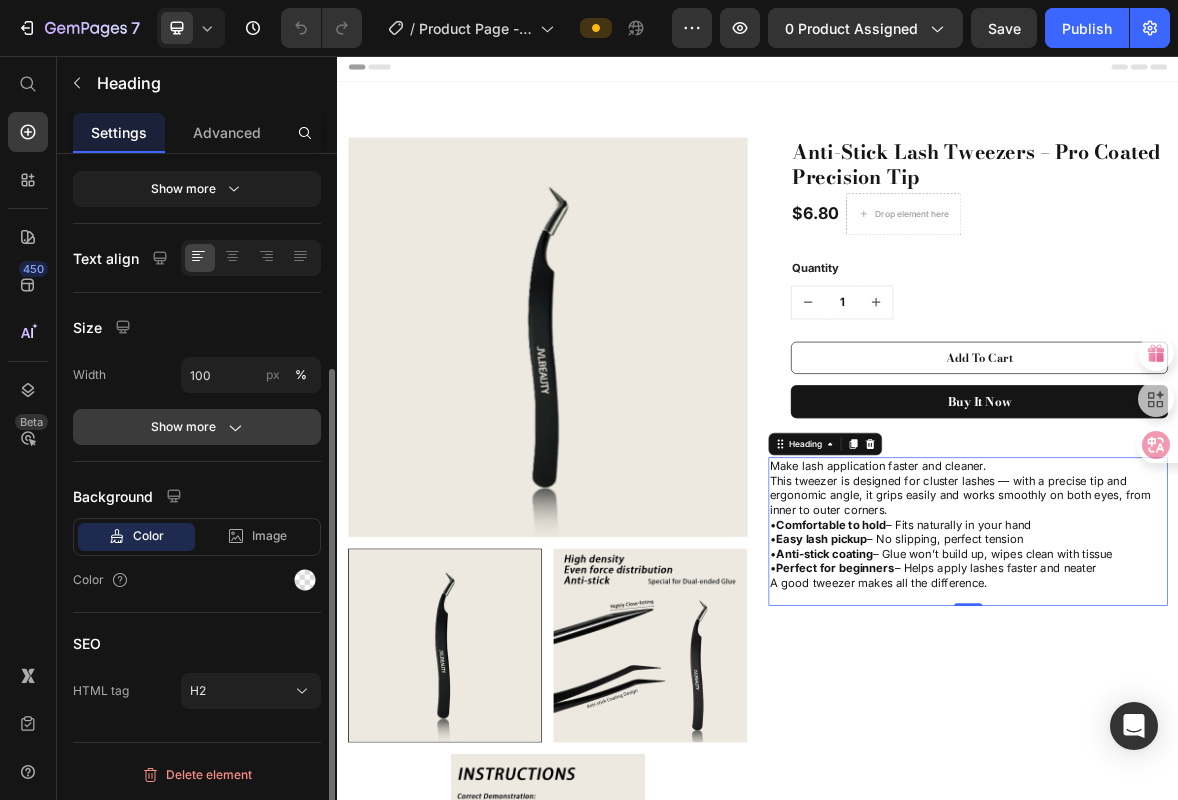 scroll, scrollTop: 0, scrollLeft: 0, axis: both 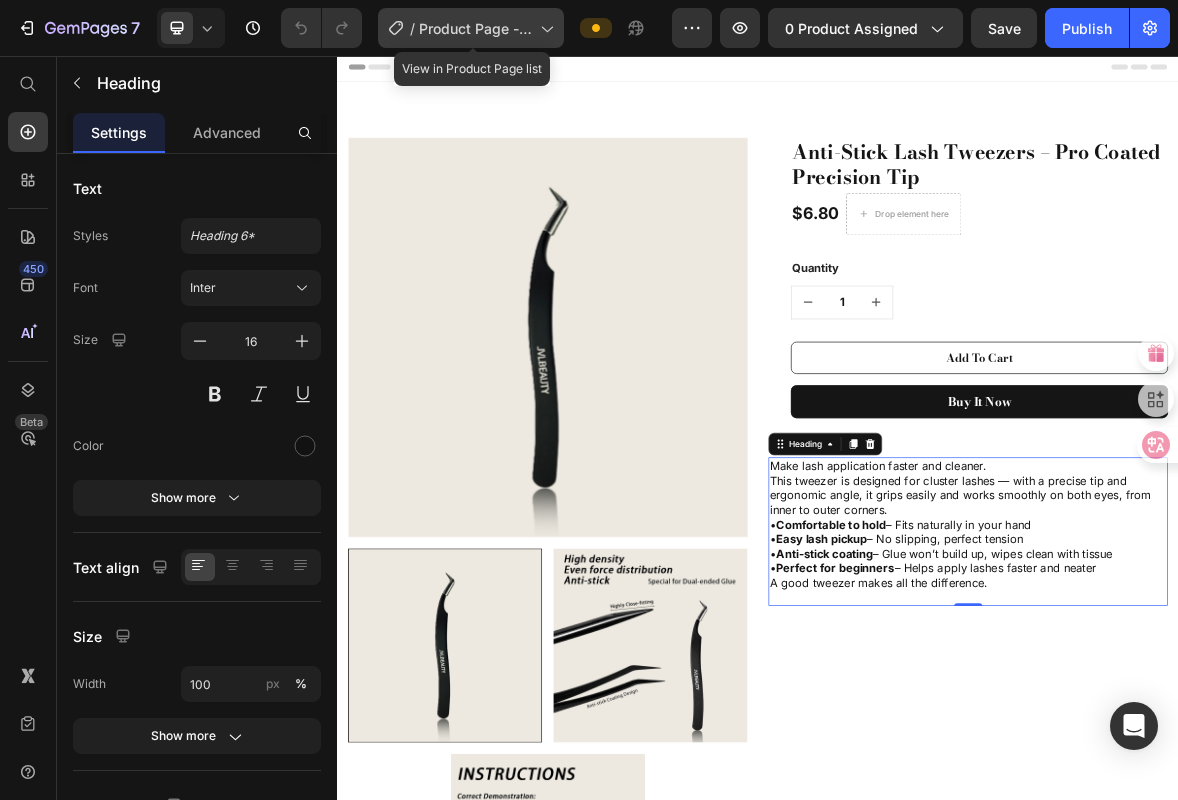click on "Product Page - Jul 12, 21:16:13" at bounding box center [475, 28] 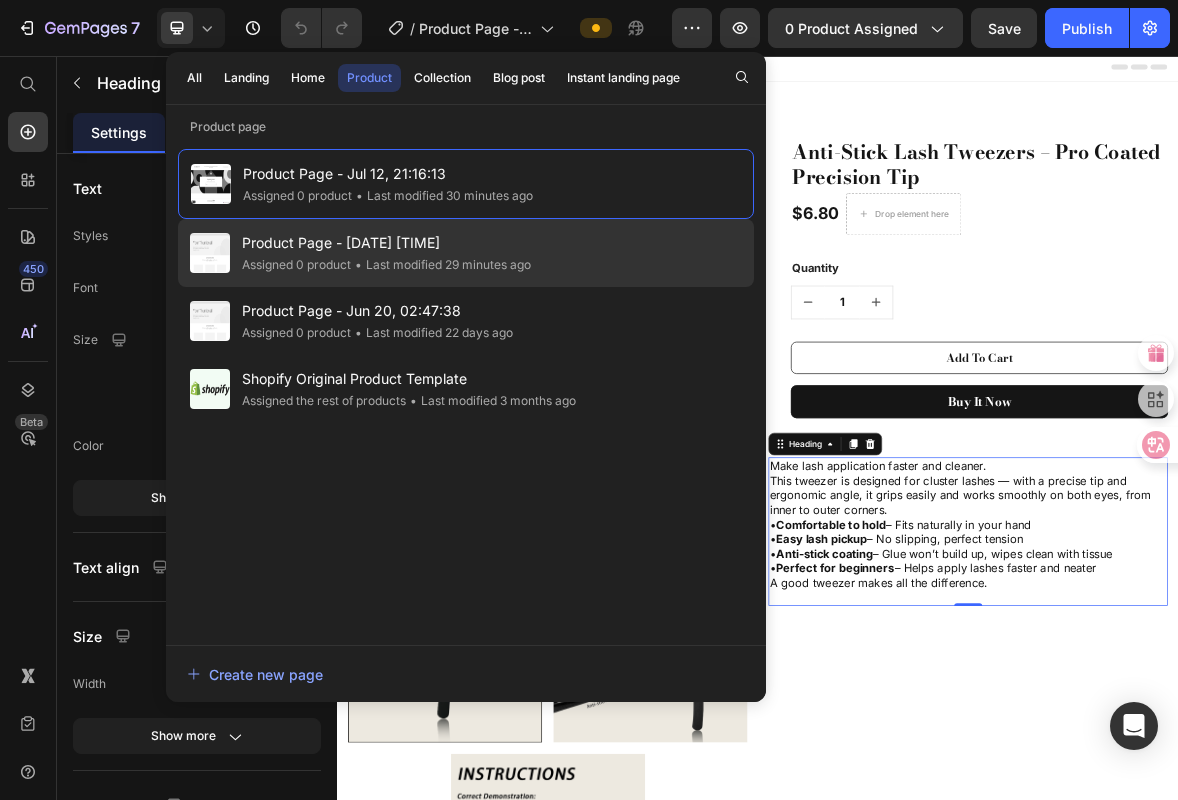 click on "• Last modified 29 minutes ago" 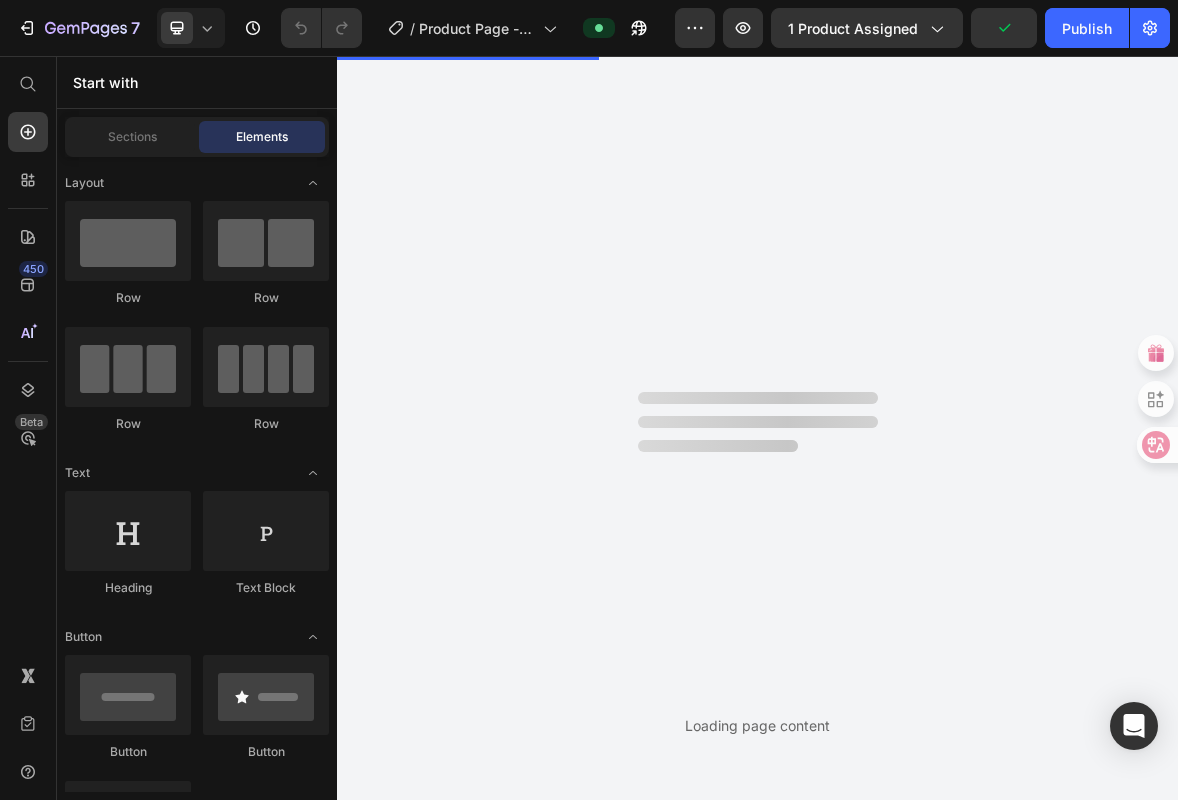 scroll, scrollTop: 0, scrollLeft: 0, axis: both 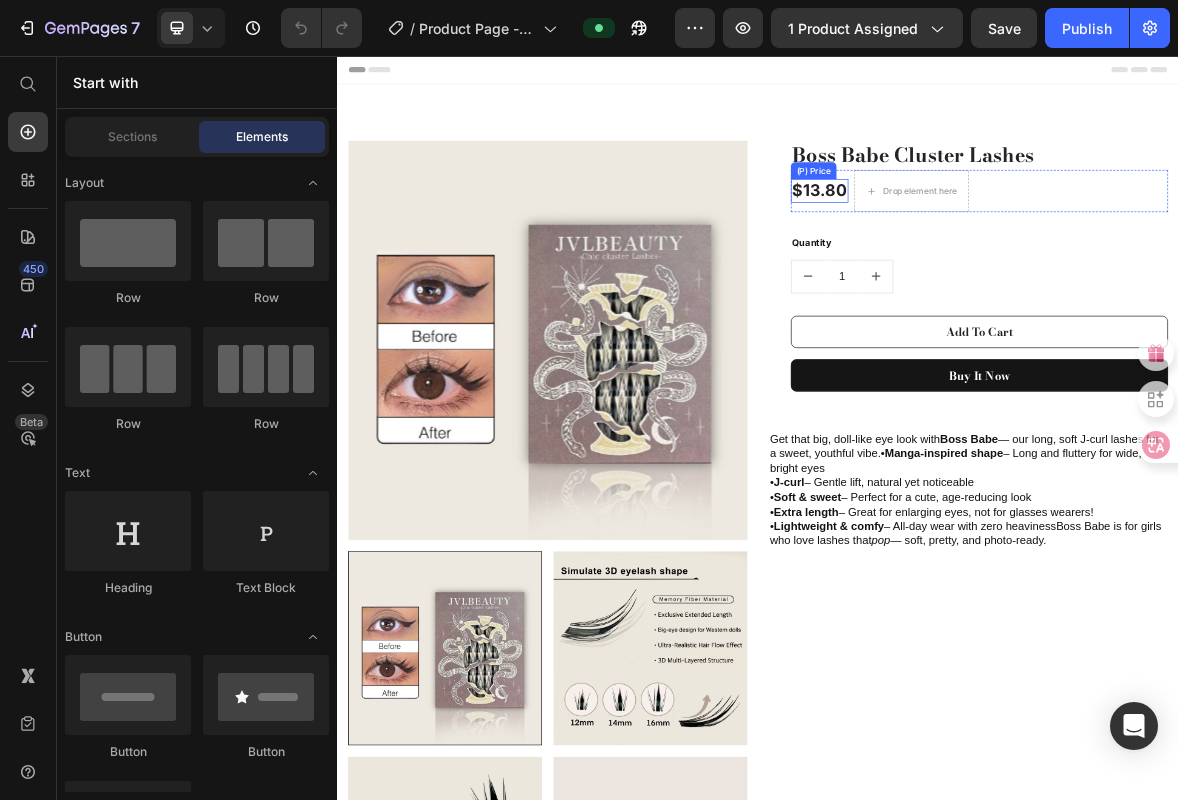 click on "$13.80" at bounding box center (1025, 249) 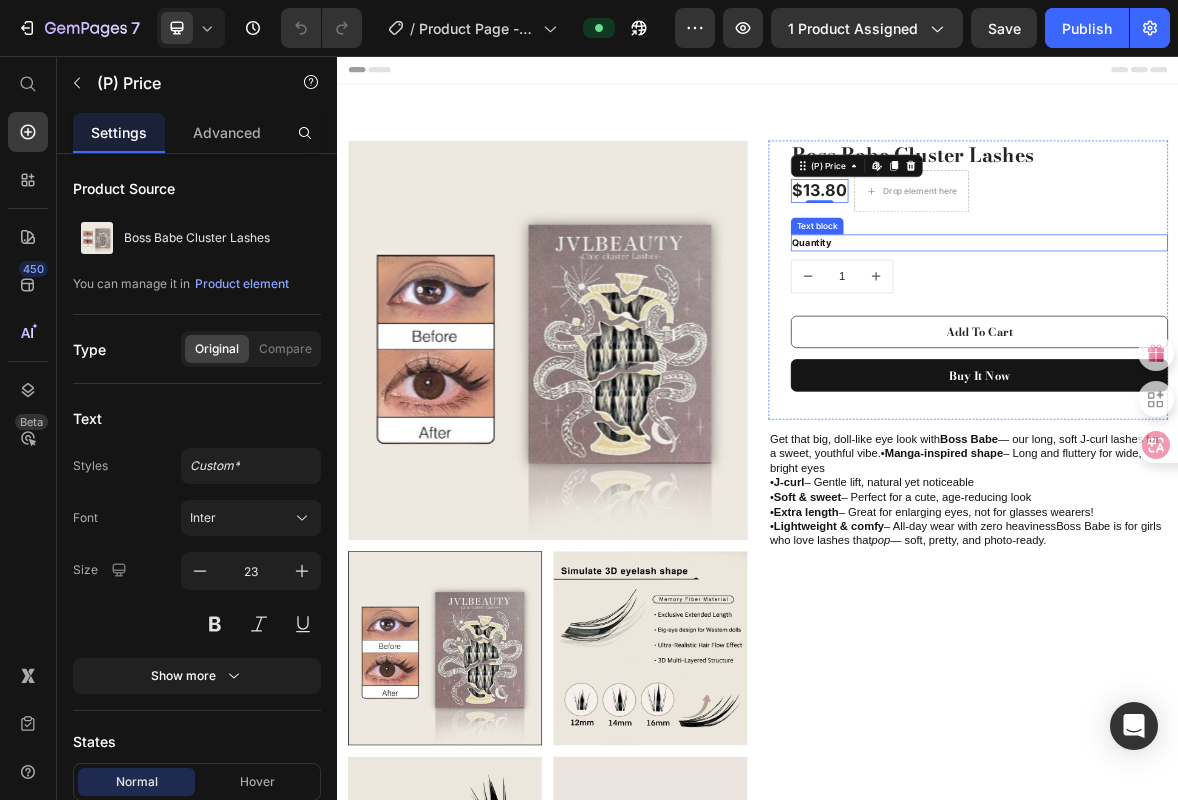 click on "Quantity" at bounding box center (1253, 323) 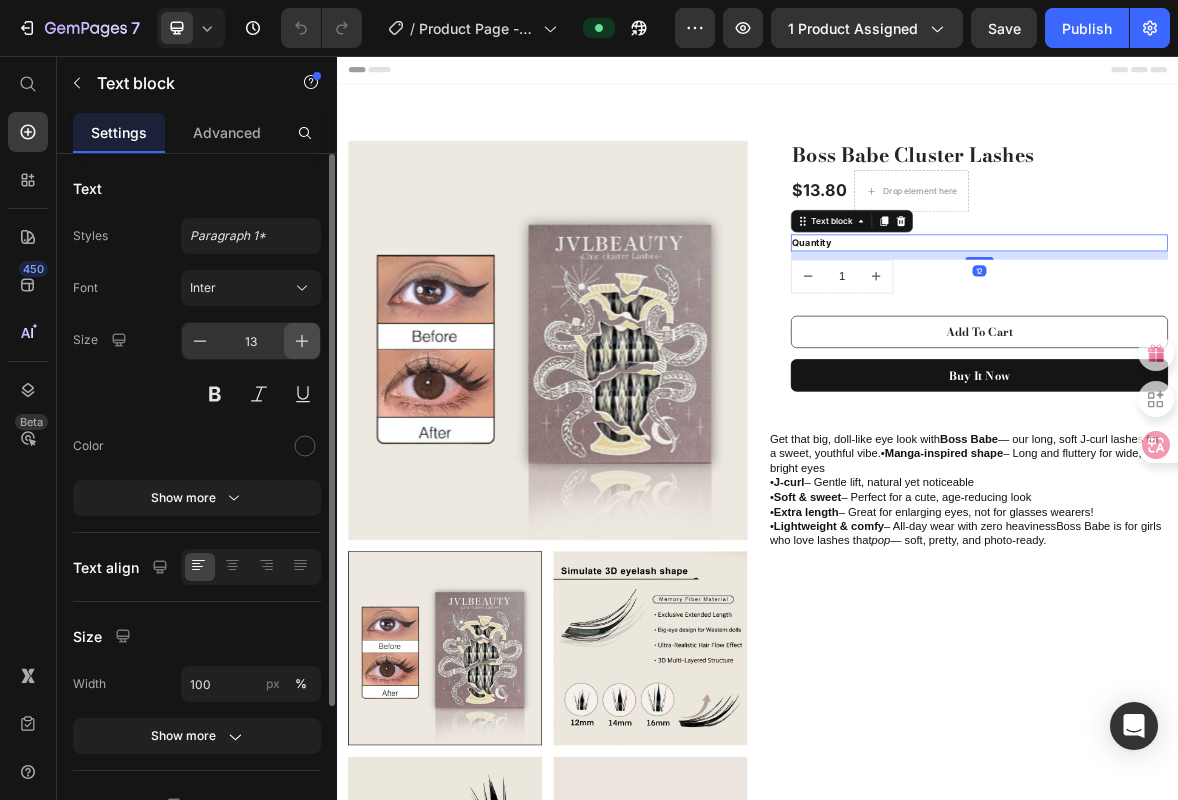 click 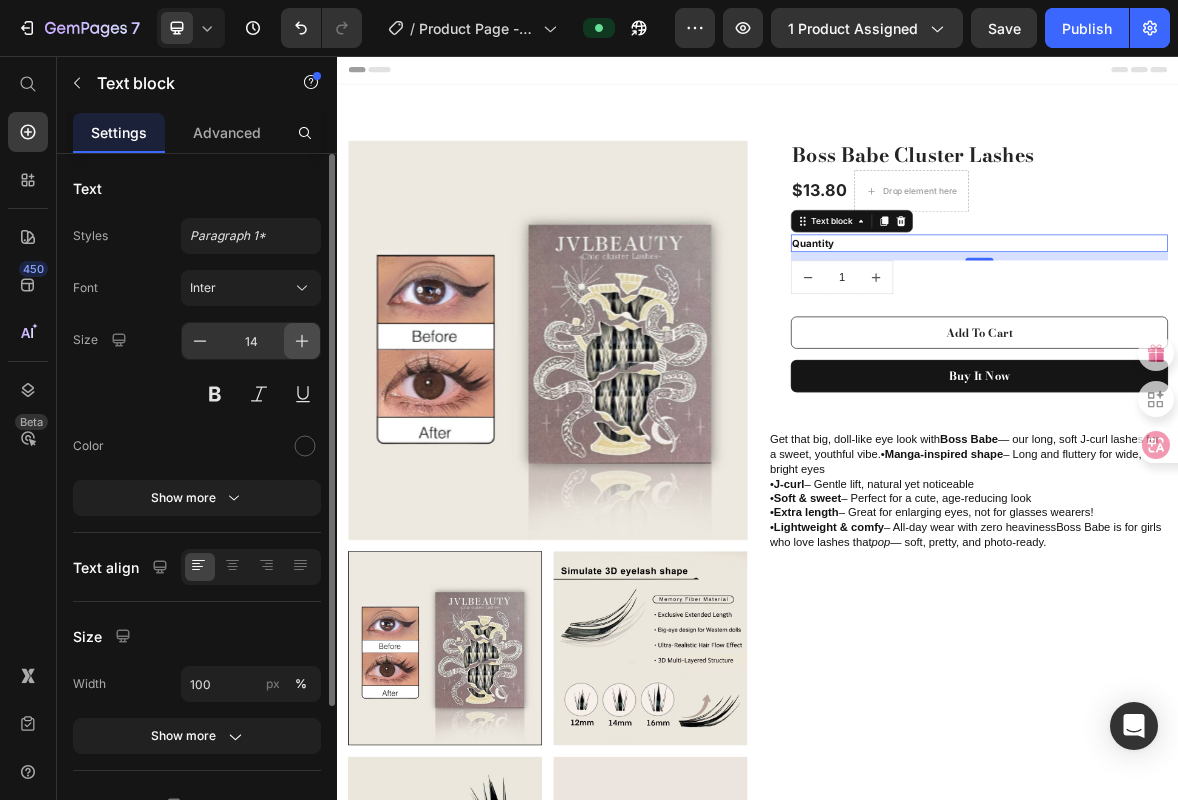 click 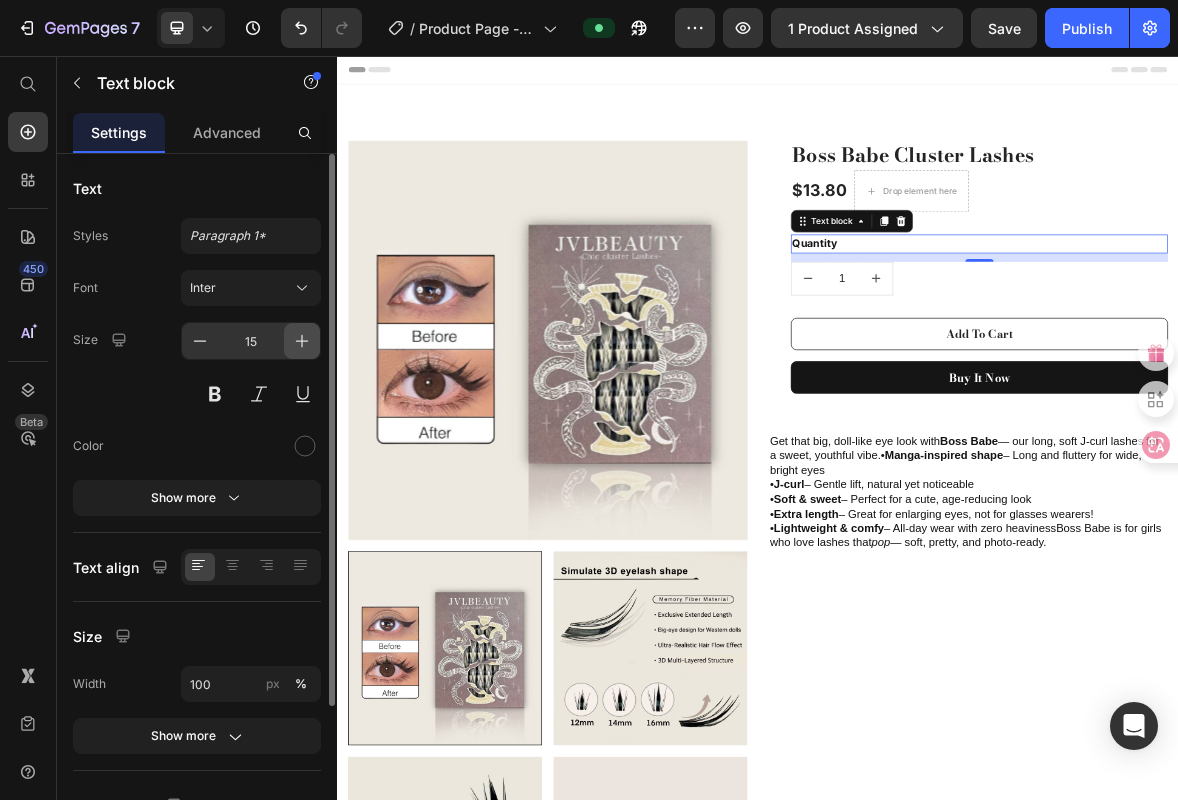 click 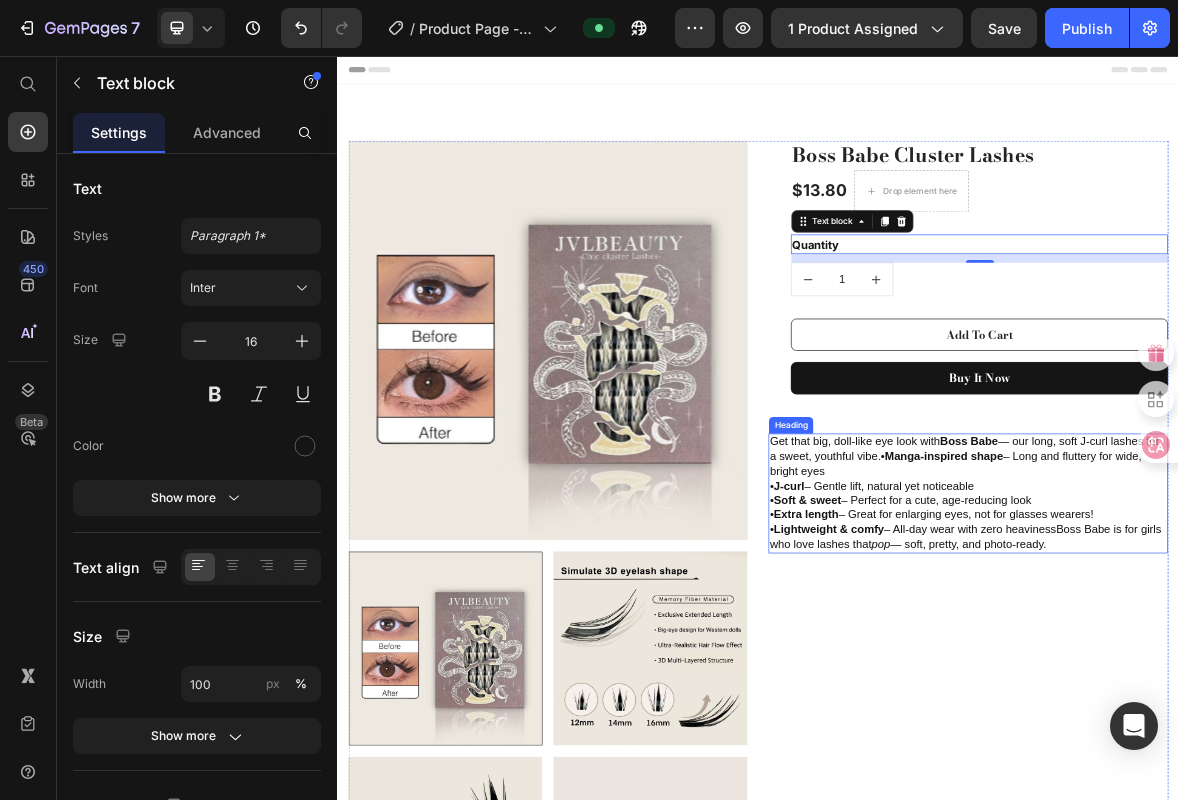 click on "Get that big, doll-like eye look with  Boss Babe  — our long, soft J-curl lashes for a sweet, youthful vibe.•  Manga-inspired shape  – Long and fluttery for wide, bright eyes •  J-curl  – Gentle lift, natural yet noticeable •  Soft & sweet  – Perfect for a cute, age-reducing look •  Extra length  – Great for enlarging eyes, not for glasses wearers! •  Lightweight & comfy  – All-day wear with zero heavinessBoss Babe is for girls who love lashes that  pop  — soft, pretty, and photo-ready." at bounding box center [1237, 680] 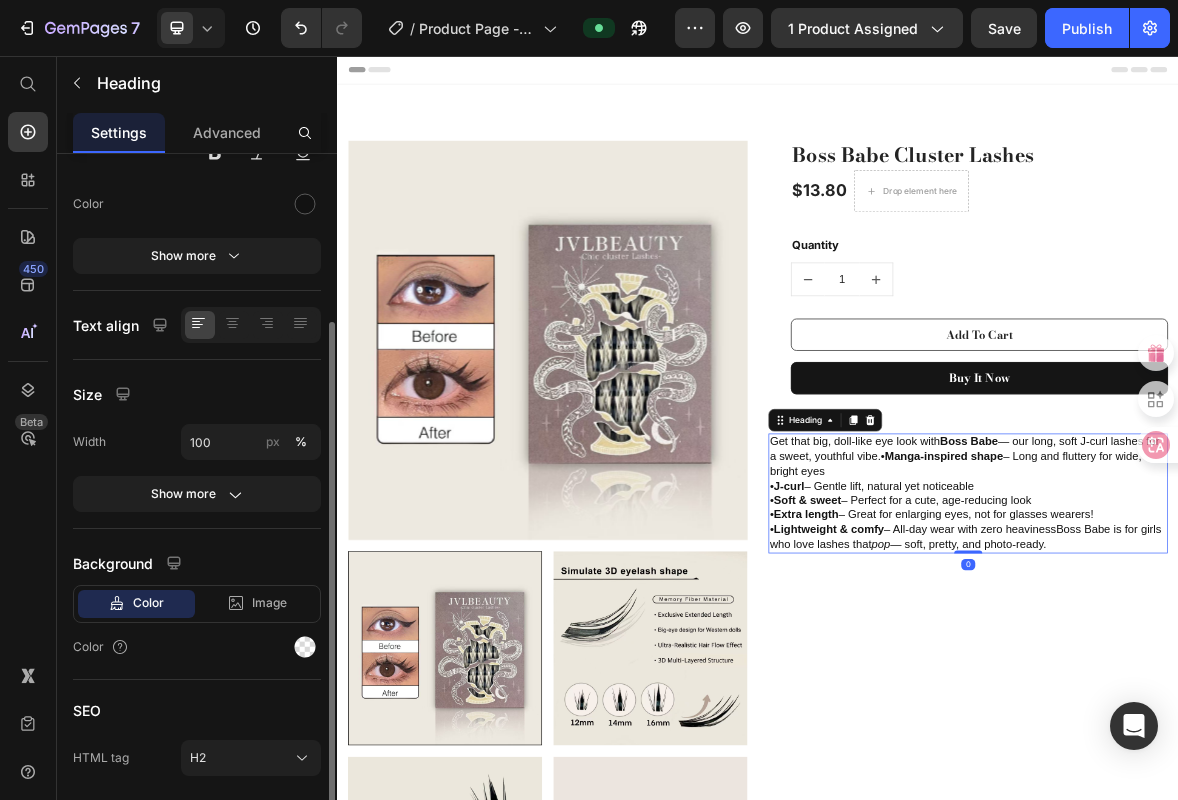 scroll, scrollTop: 246, scrollLeft: 0, axis: vertical 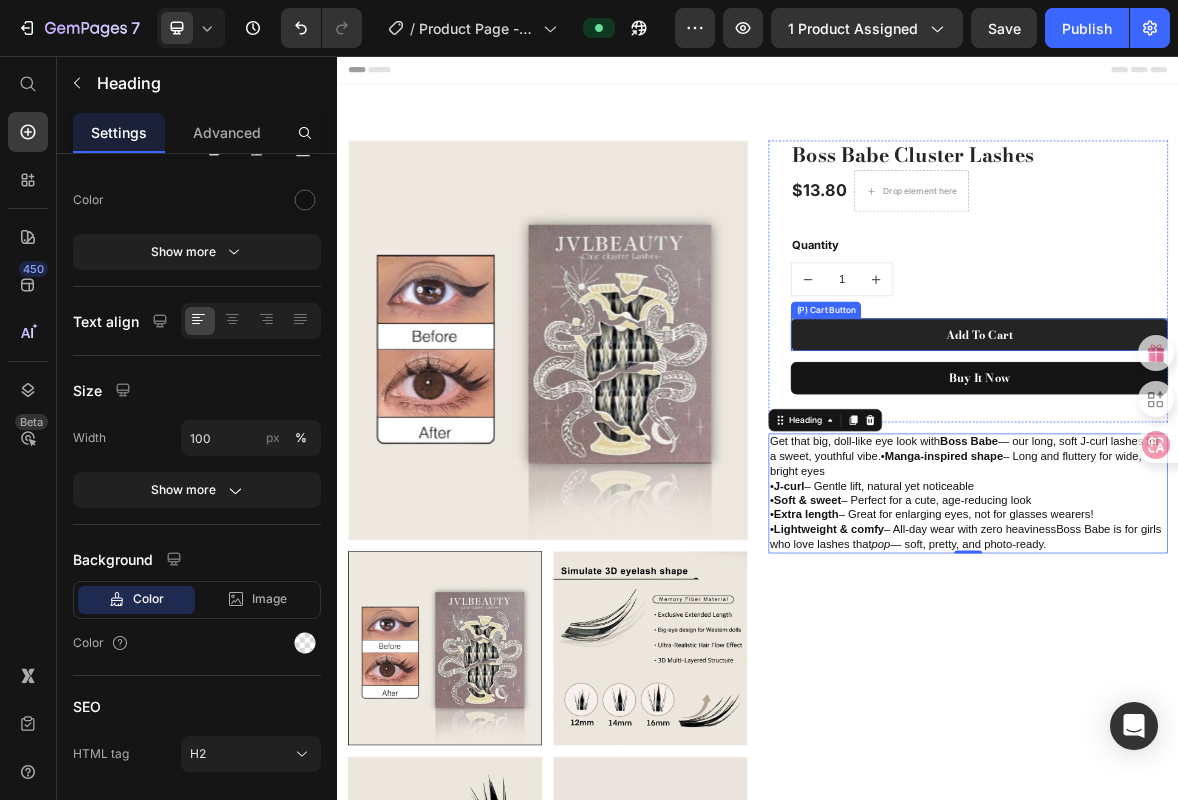 click on "Add To Cart" at bounding box center [1253, 454] 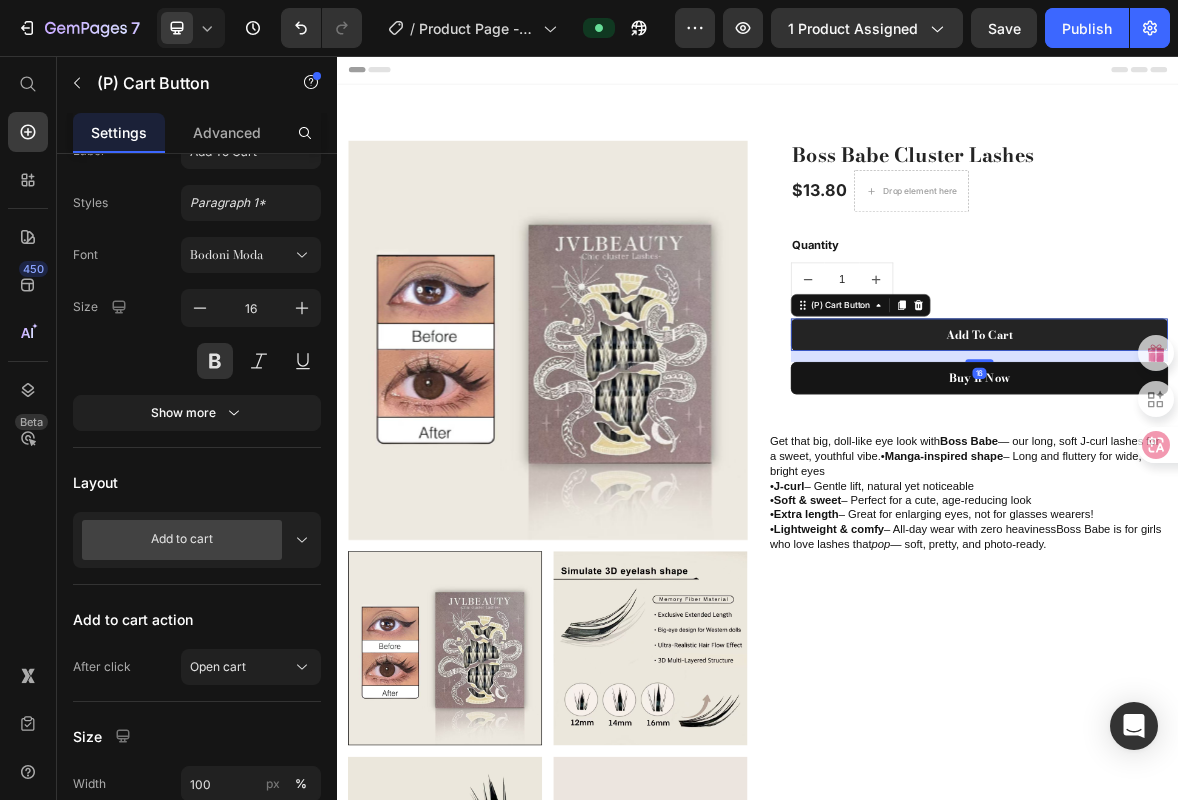 scroll, scrollTop: 0, scrollLeft: 0, axis: both 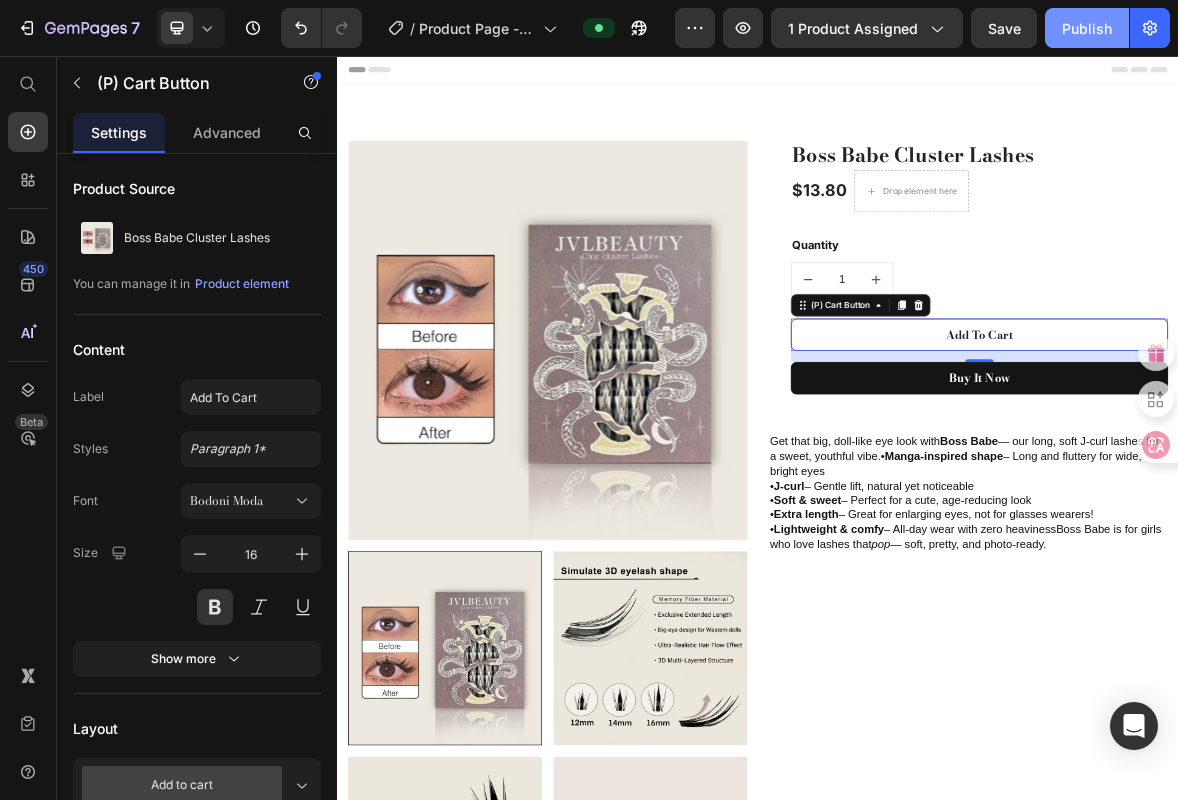 click on "Publish" at bounding box center (1087, 28) 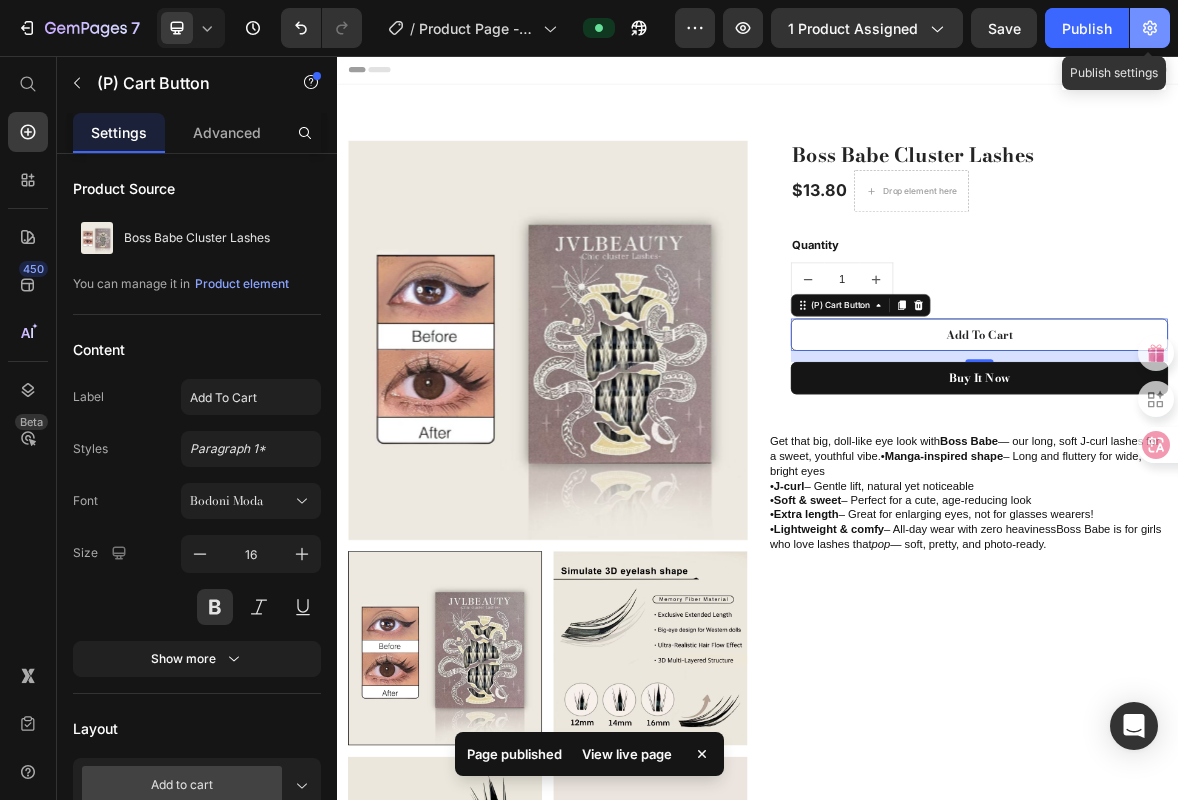 click 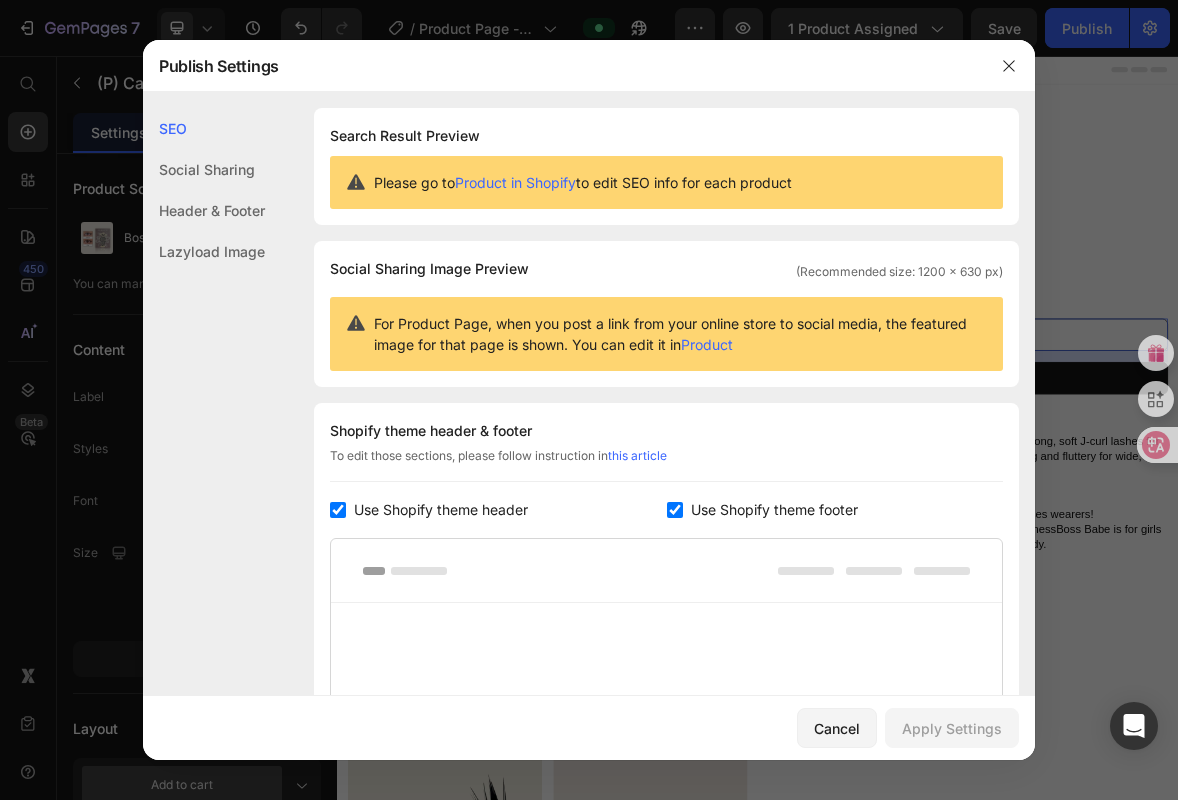 click at bounding box center (589, 400) 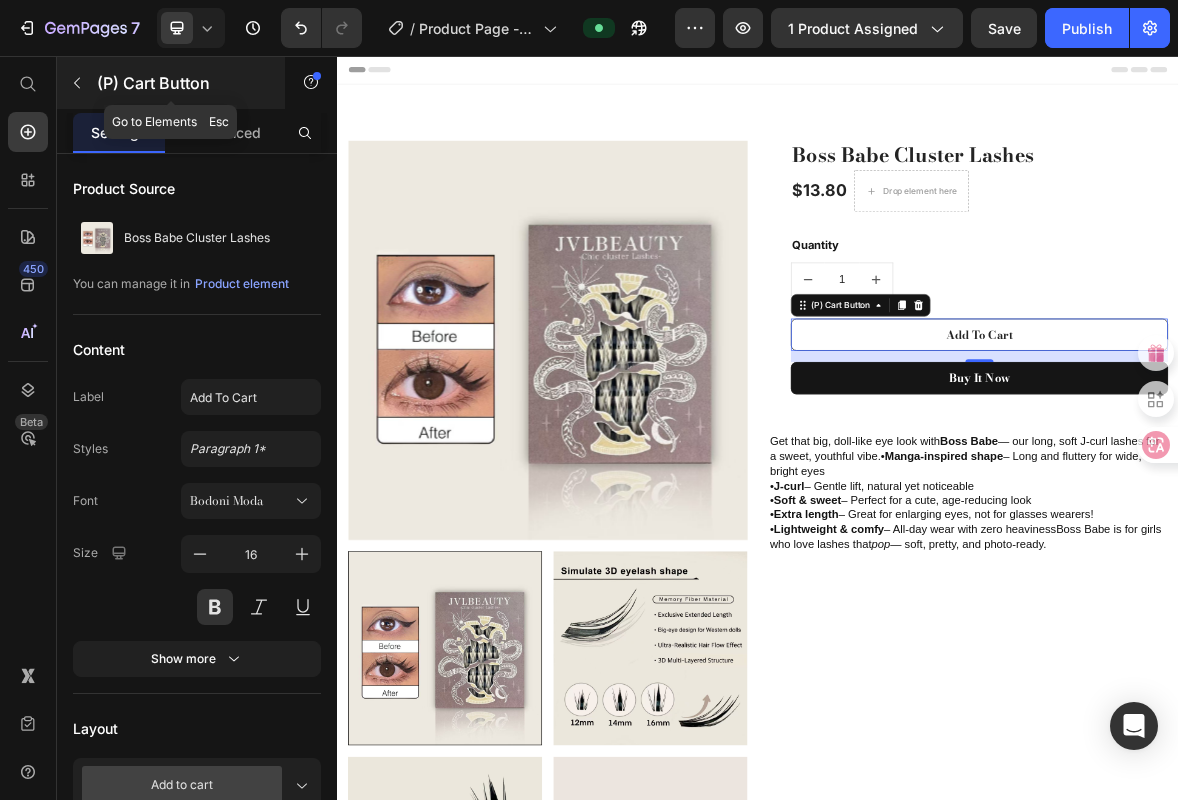 click on "(P) Cart Button" at bounding box center (182, 83) 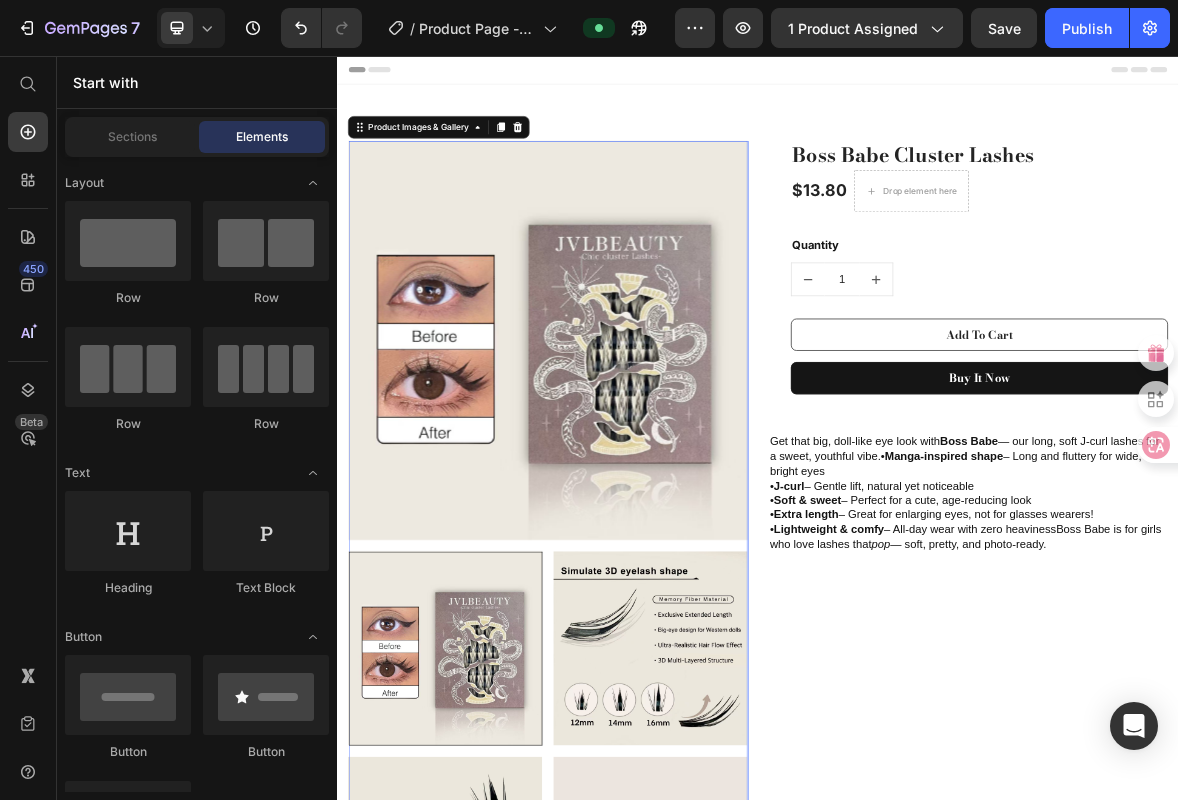 click at bounding box center (637, 462) 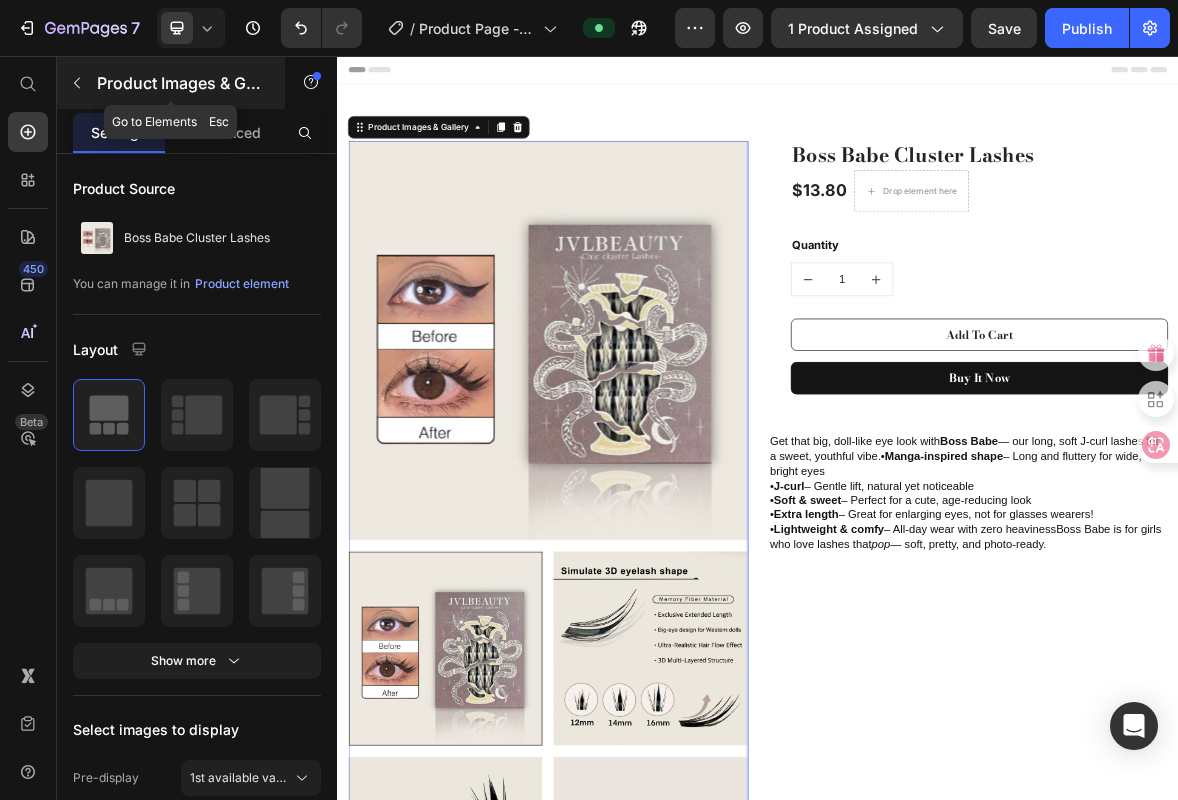 click on "Product Images & Gallery" at bounding box center (182, 83) 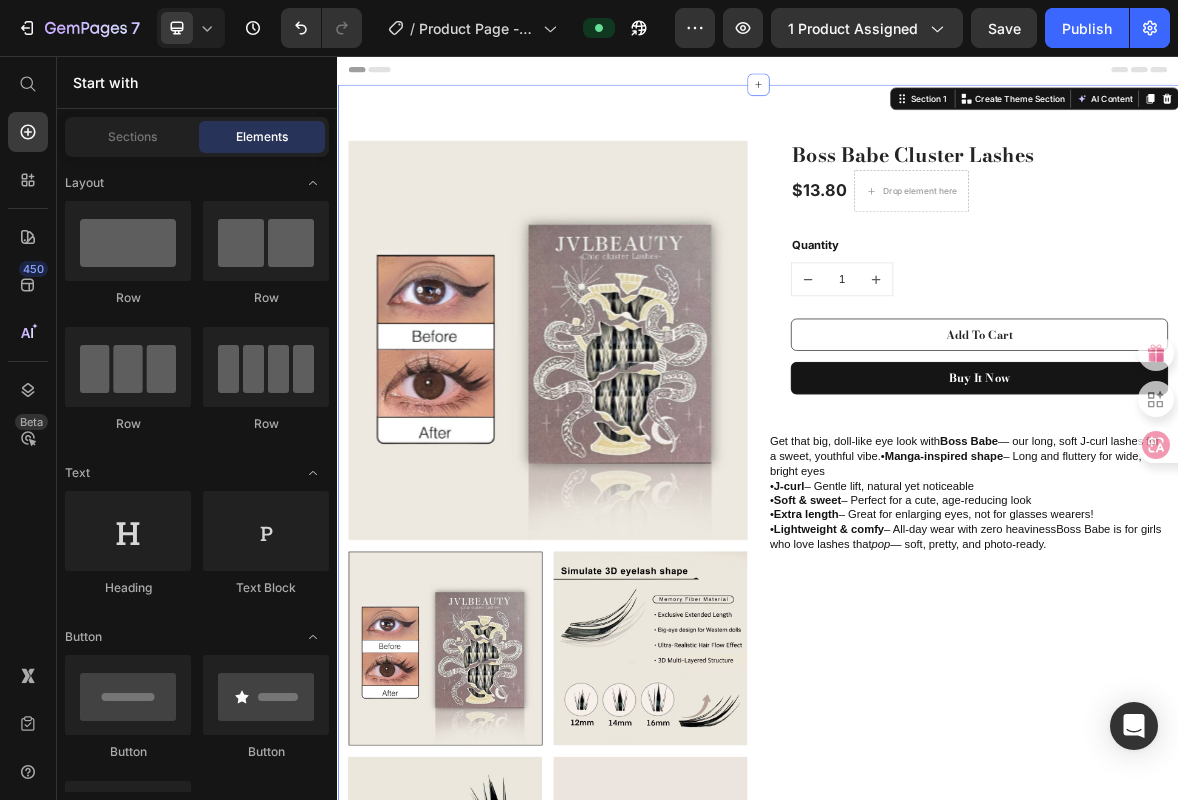 click on "Product Images & Gallery Boss Babe Cluster Lashes (P) Title $13.80 (P) Price
Drop element here Row Quantity Text block 1 (P) Quantity Add To Cart (P) Cart Button Buy it now (P) Dynamic Checkout Row Get that big, doll-like eye look with  Boss Babe  — our long, soft J-curl lashes for a sweet, youthful vibe.•  Manga-inspired shape  – Long and fluttery for wide, bright eyes •  J-curl  – Gentle lift, natural yet noticeable •  Soft & sweet  – Perfect for a cute, age-reducing look •  Extra length  – Great for enlarging eyes, not for glasses wearers! •  Lightweight & comfy  – All-day wear with zero heavinessBoss Babe is for girls who love lashes that  pop  — soft, pretty, and photo-ready. Heading Product Section 1   You can create reusable sections Create Theme Section AI Content Write with GemAI What would you like to describe here? Tone and Voice Persuasive Product Getting products... Show more Generate" at bounding box center (937, 1048) 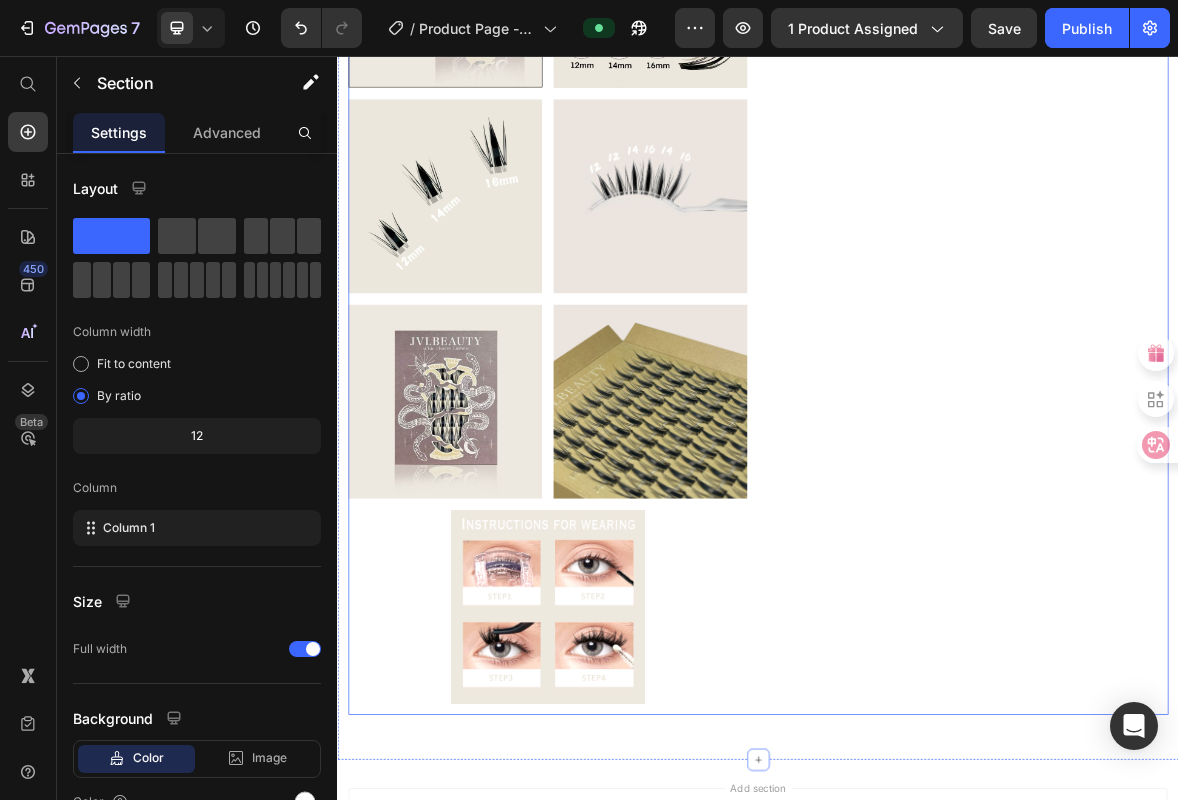 scroll, scrollTop: 0, scrollLeft: 0, axis: both 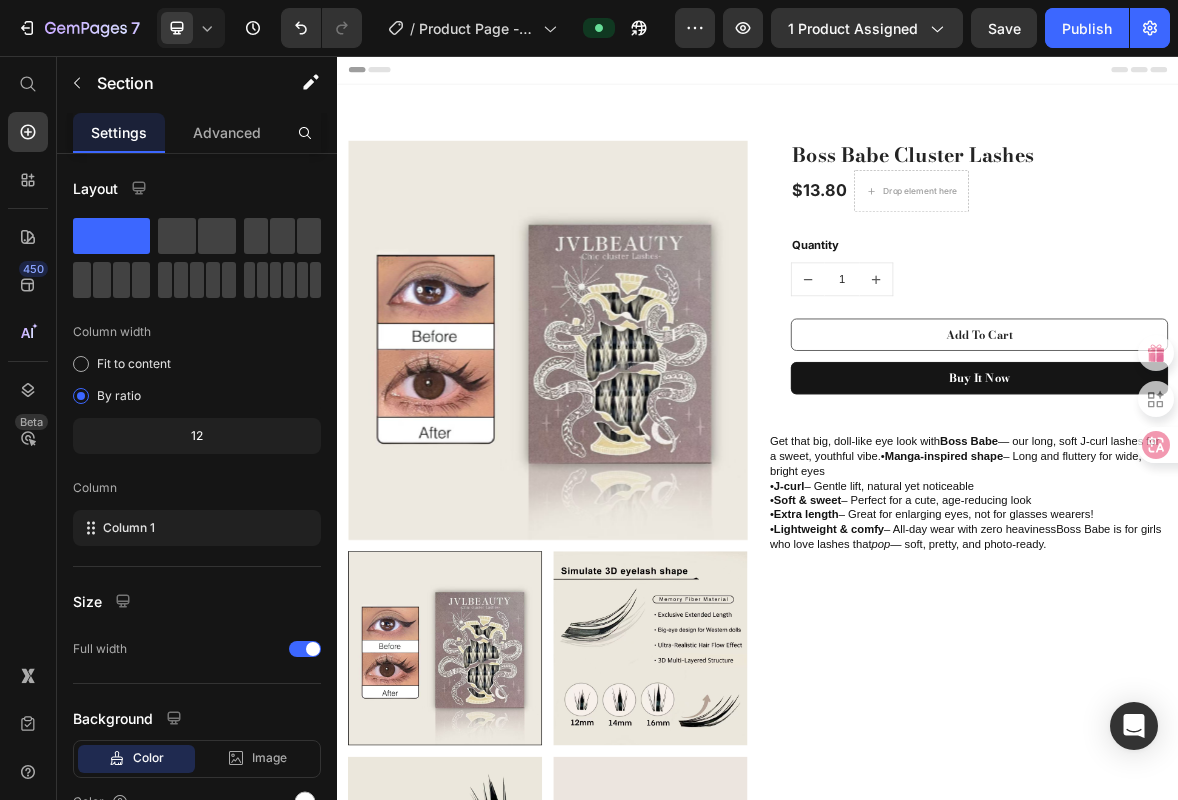 click on "Header" at bounding box center [394, 76] 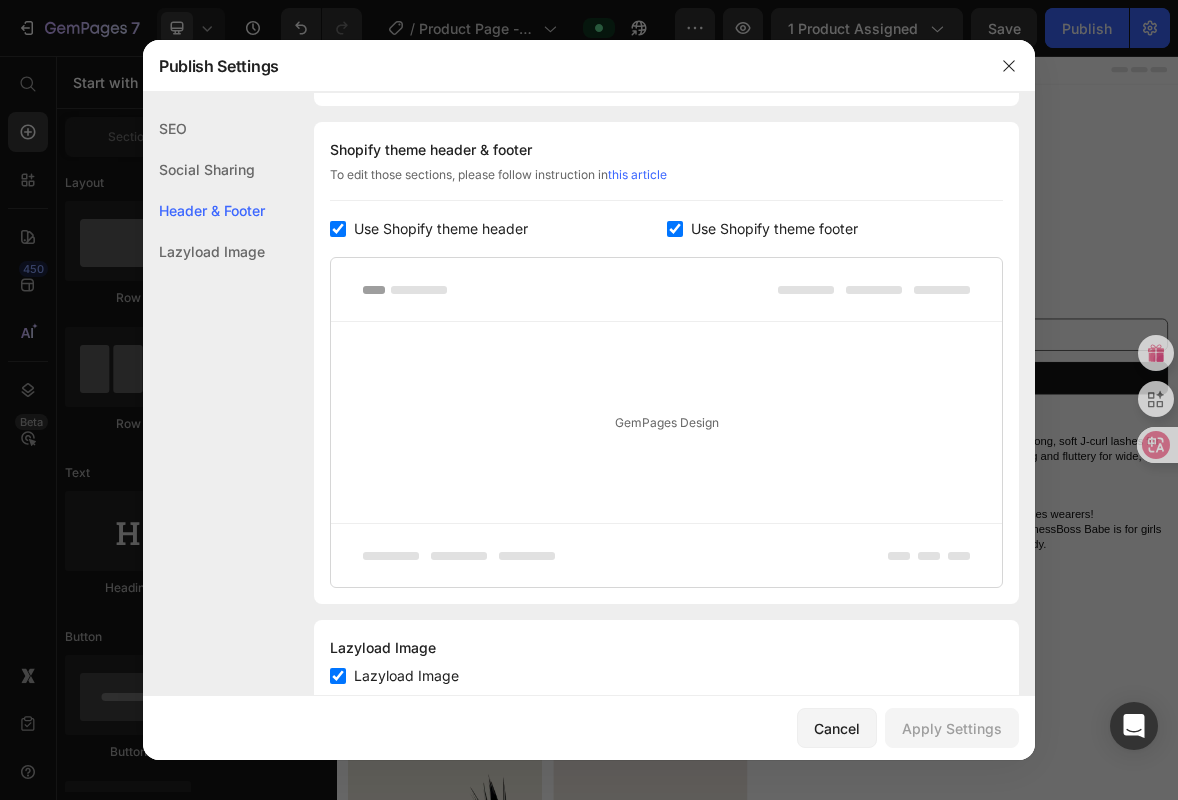 scroll, scrollTop: 291, scrollLeft: 0, axis: vertical 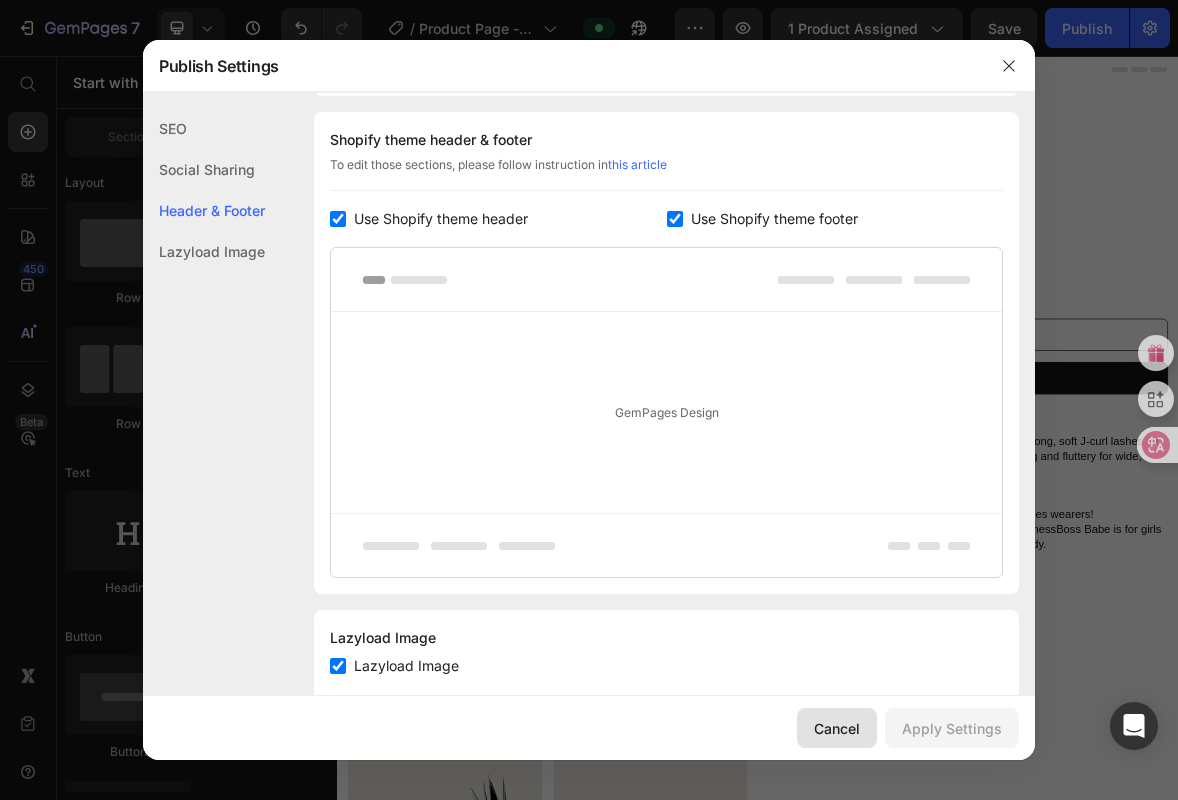 click on "Cancel" at bounding box center (837, 728) 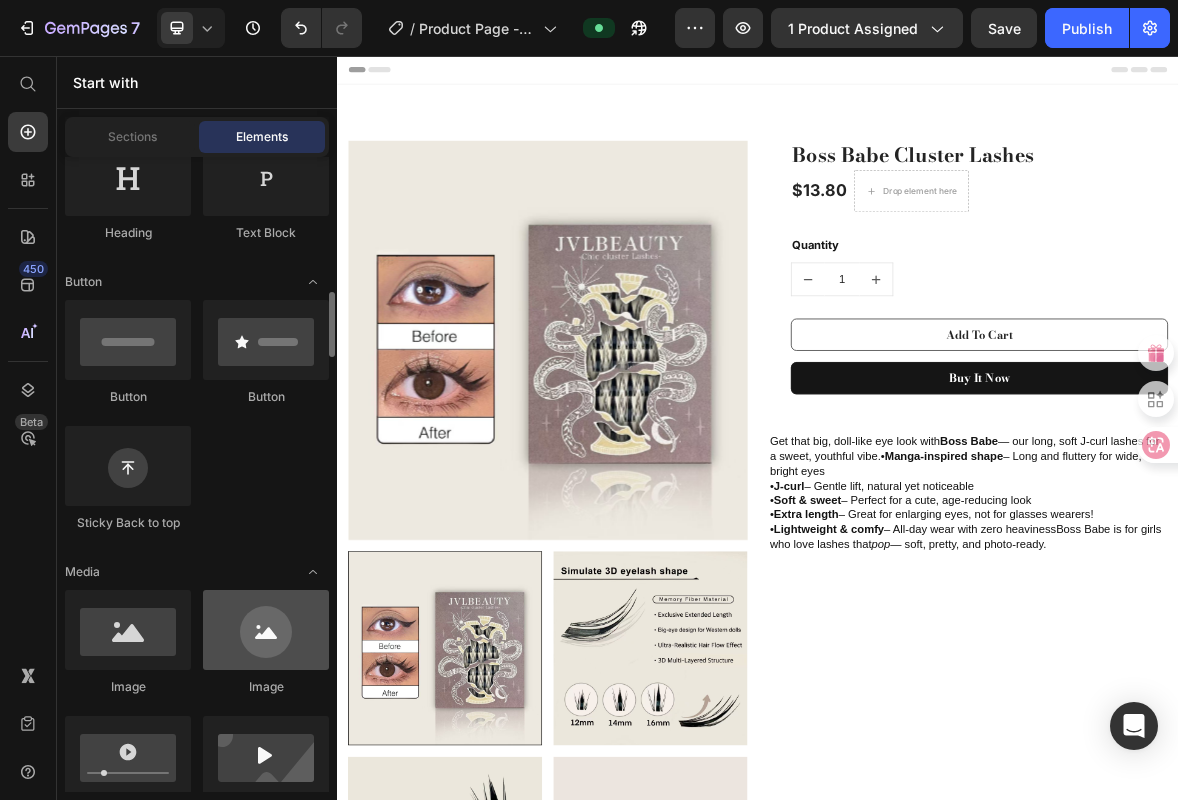 scroll, scrollTop: 445, scrollLeft: 0, axis: vertical 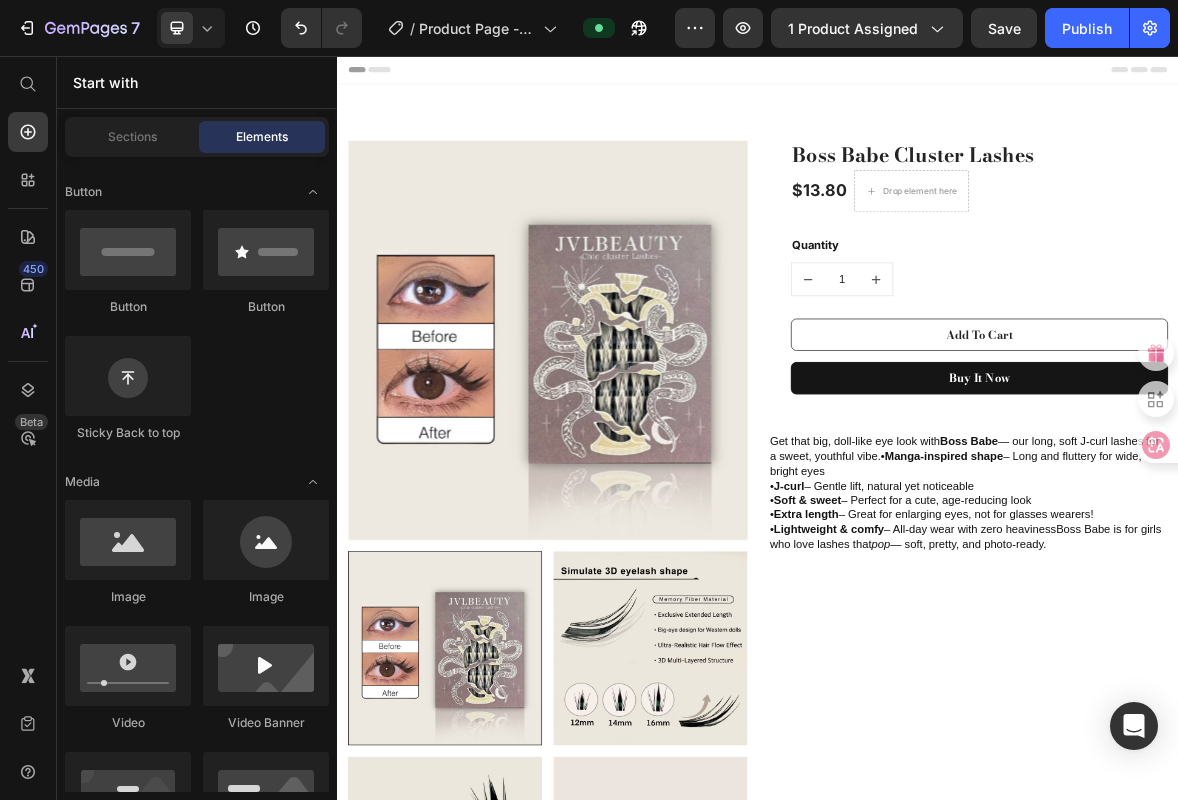 click on "Start with" at bounding box center (197, 82) 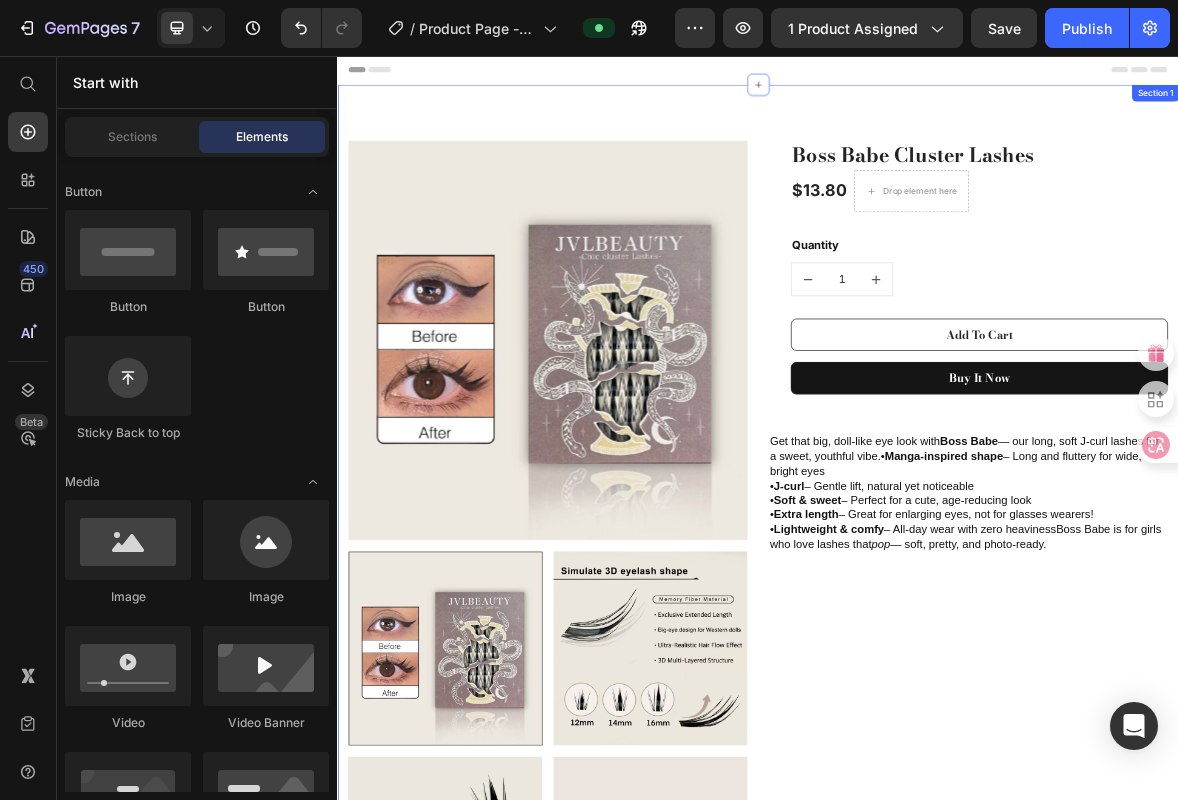 drag, startPoint x: 549, startPoint y: 162, endPoint x: 569, endPoint y: 161, distance: 20.024984 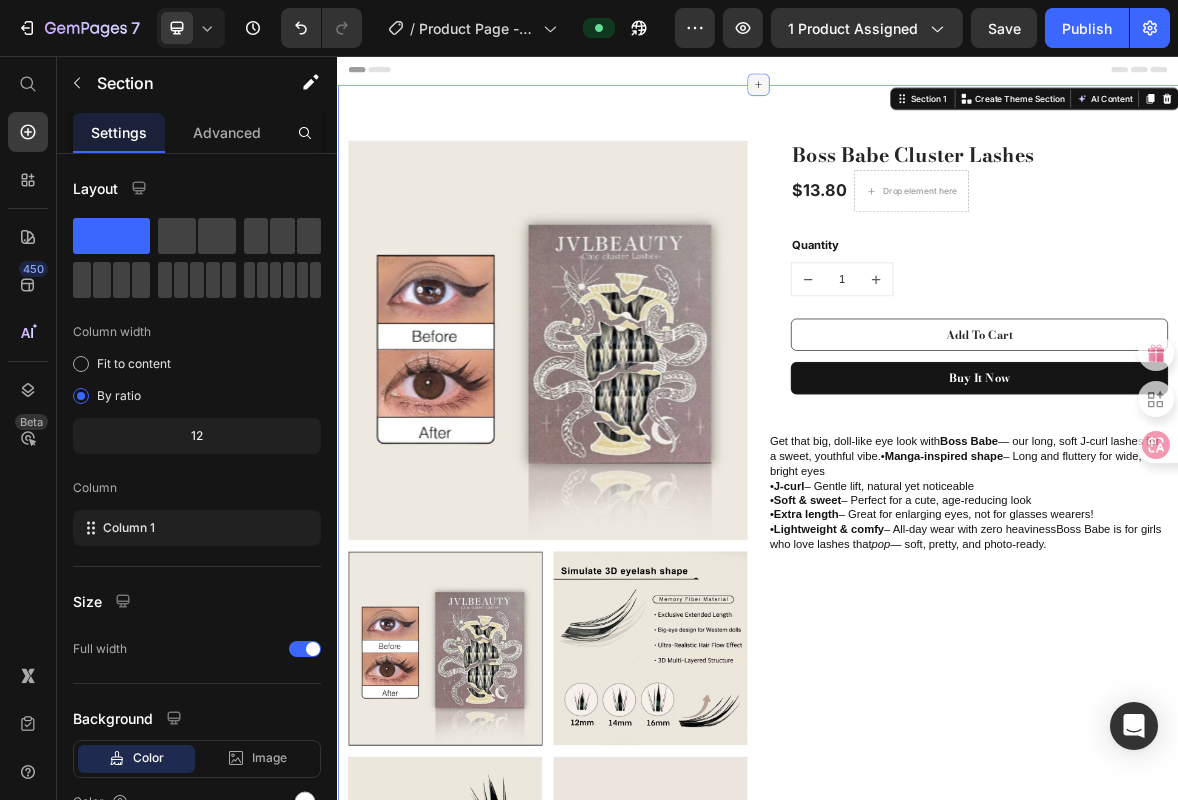 click 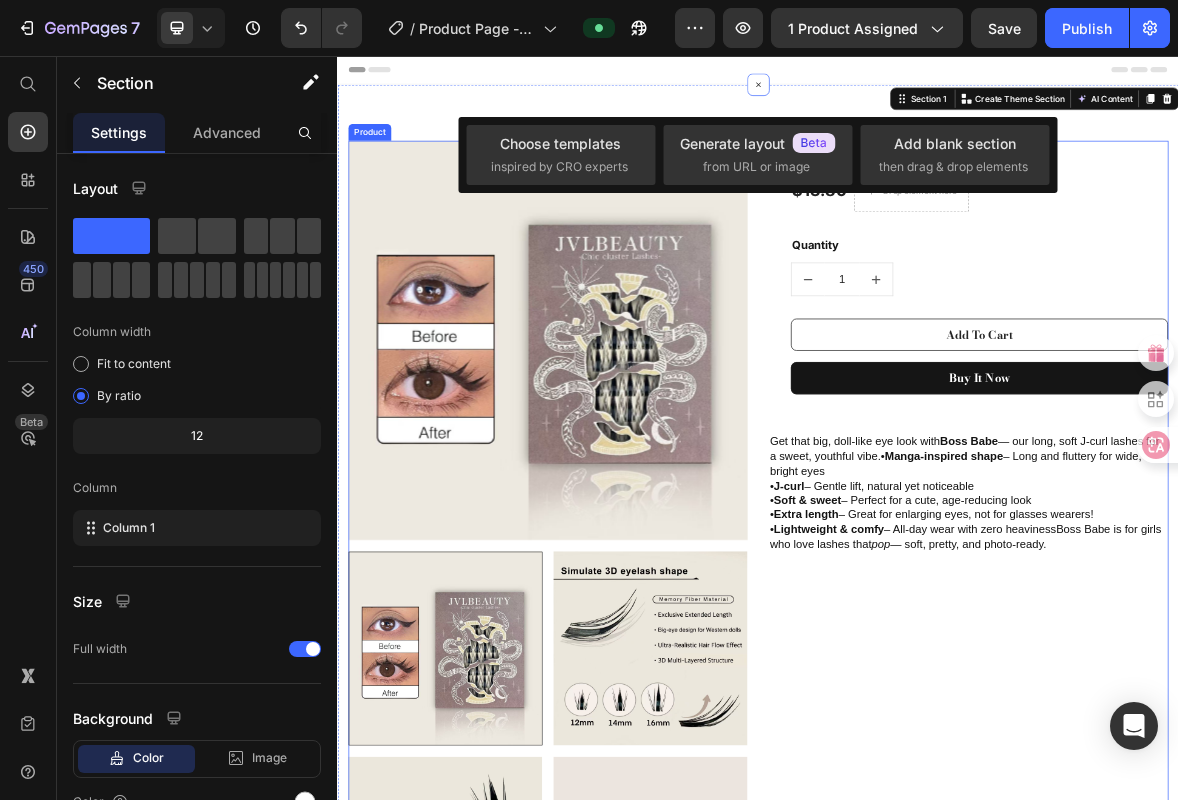 click on "Boss Babe Cluster Lashes (P) Title $13.80 (P) Price
Drop element here Row Quantity Text block 1 (P) Quantity Add To Cart (P) Cart Button Buy it now (P) Dynamic Checkout Row Get that big, doll-like eye look with  Boss Babe  — our long, soft J-curl lashes for a sweet, youthful vibe.•  Manga-inspired shape  – Long and fluttery for wide, bright eyes •  J-curl  – Gentle lift, natural yet noticeable •  Soft & sweet  – Perfect for a cute, age-reducing look •  Extra length  – Great for enlarging eyes, not for glasses wearers! •  Lightweight & comfy  – All-day wear with zero heavinessBoss Babe is for girls who love lashes that  pop  — soft, pretty, and photo-ready. Heading" at bounding box center [1237, 1056] 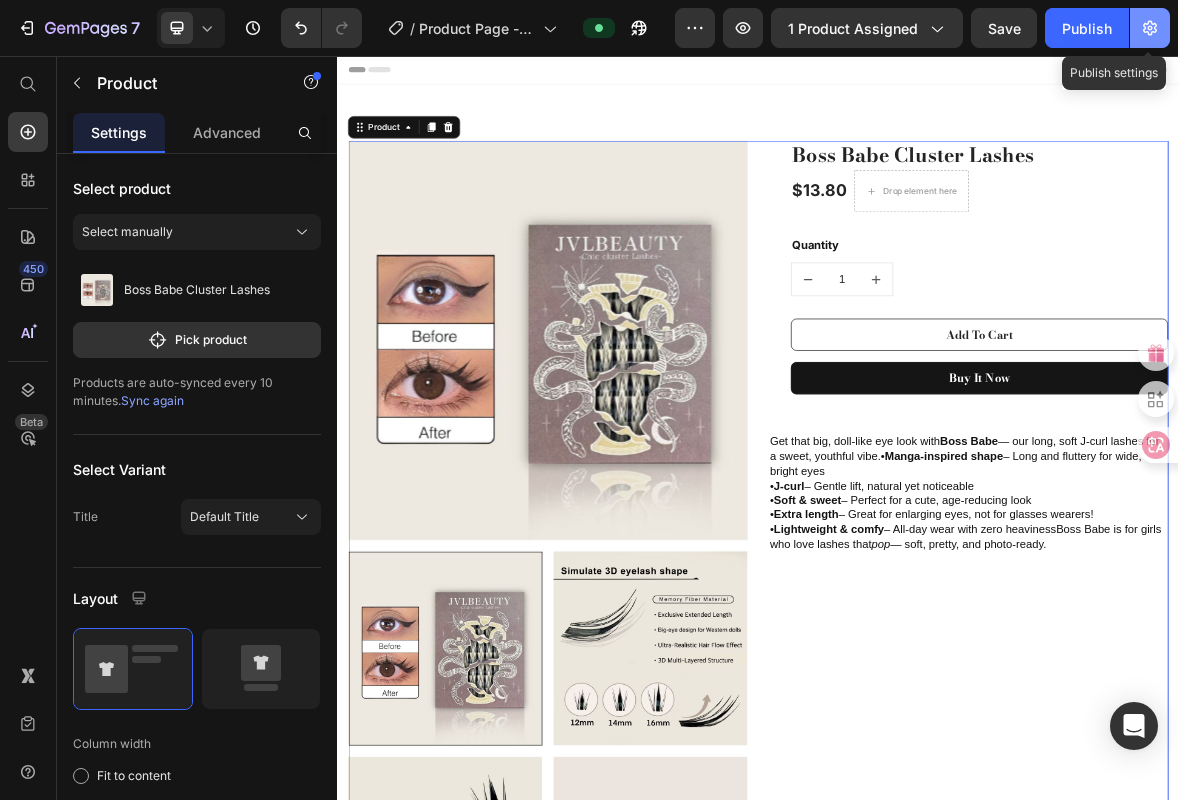 click 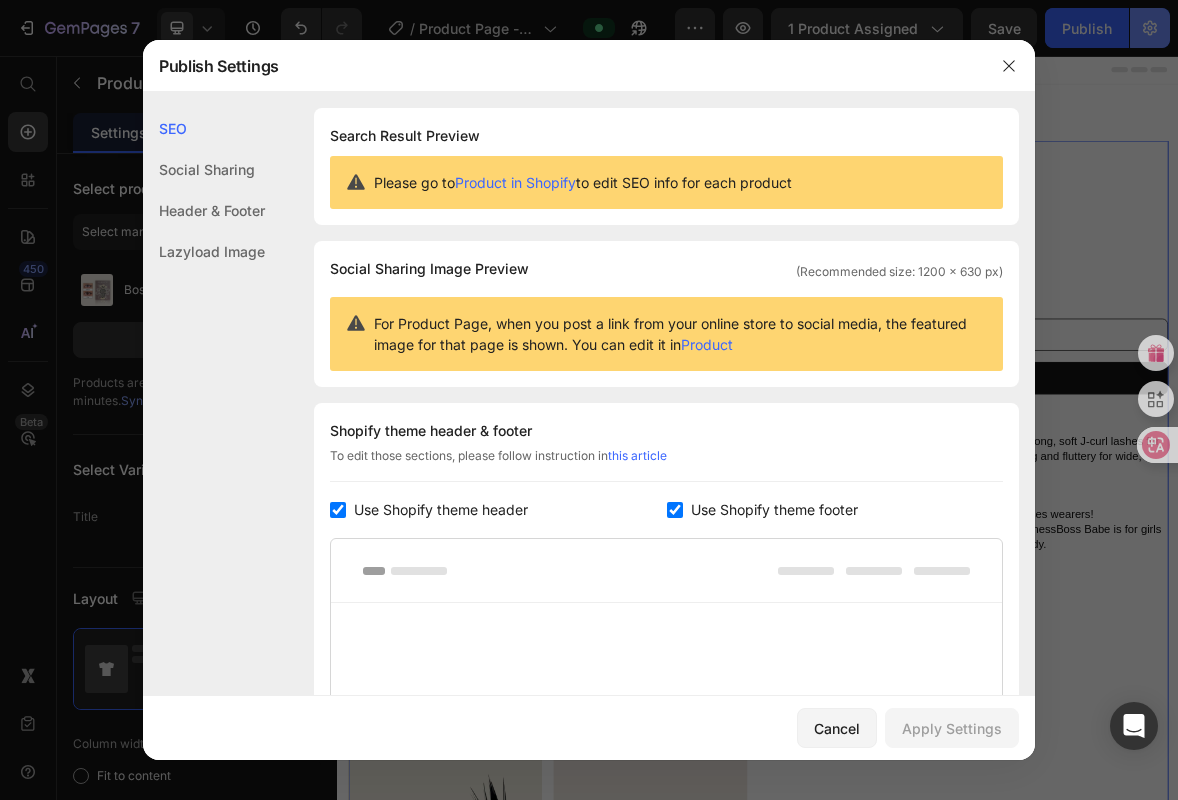 click at bounding box center [589, 400] 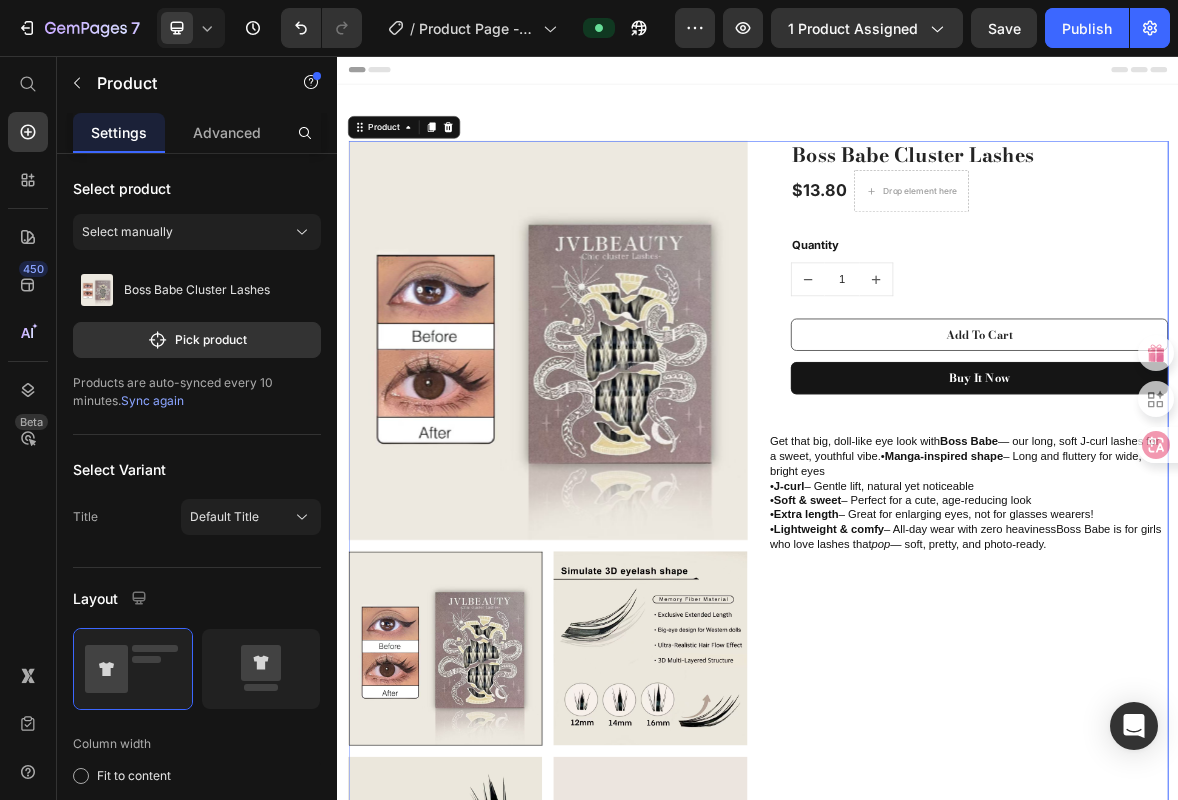 click 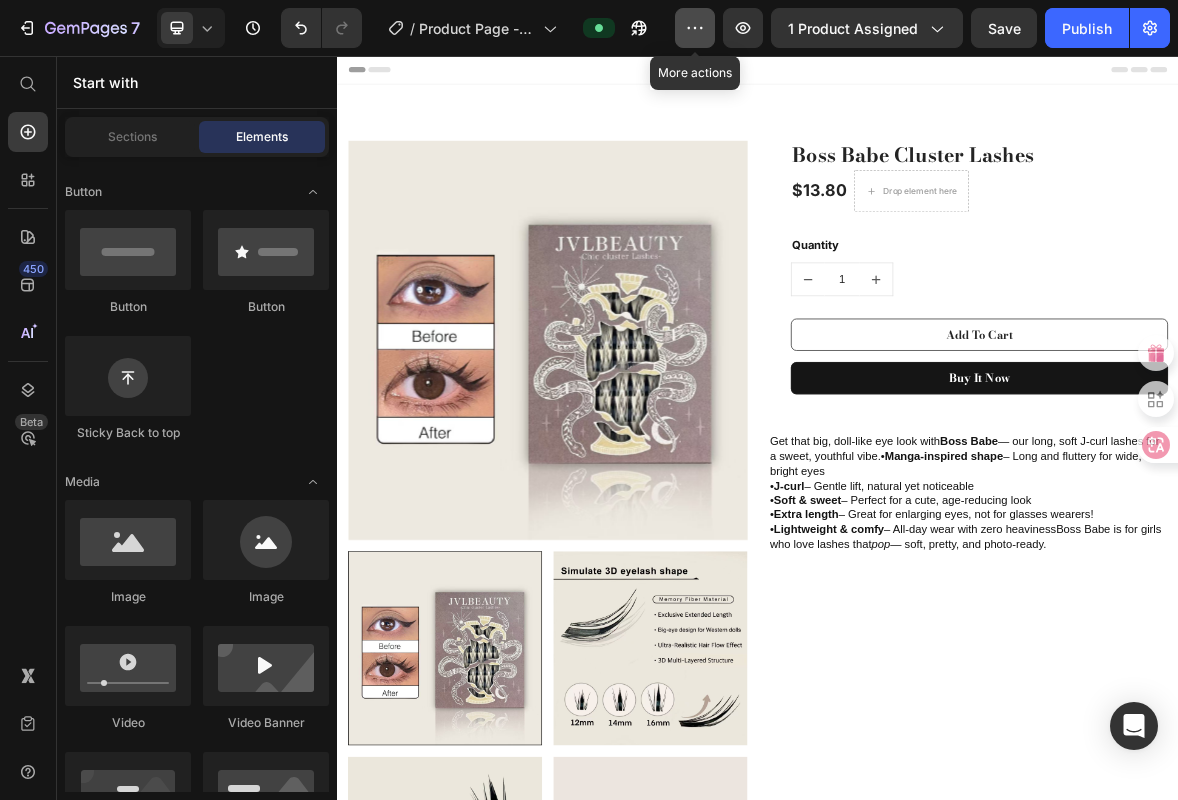 click 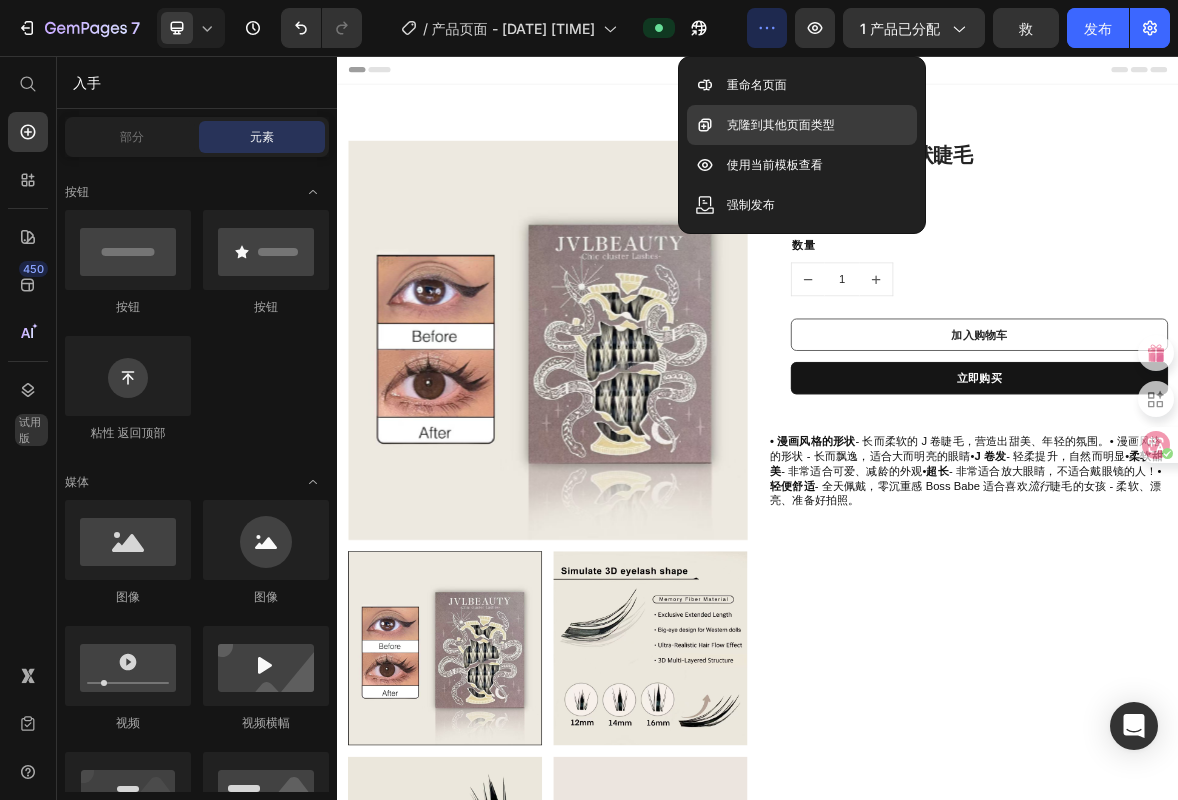 click on "克隆到其他页面类型" at bounding box center (781, 124) 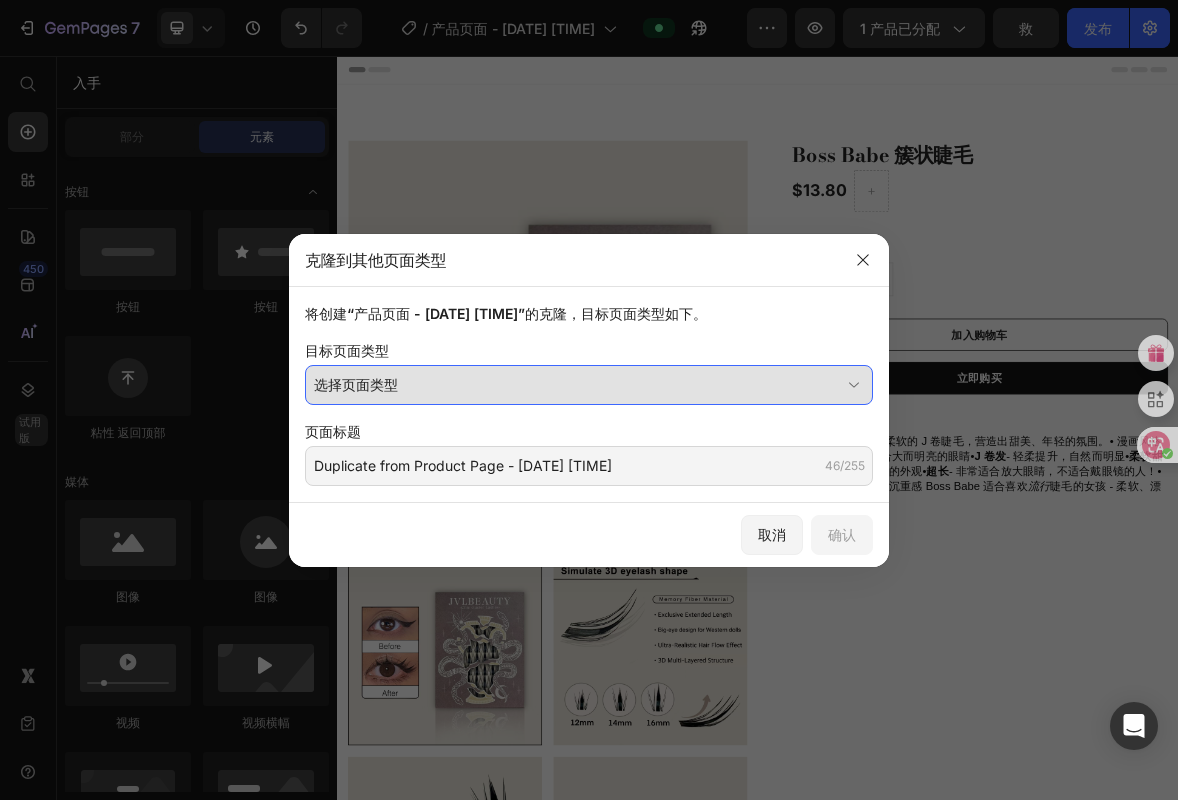 click on "选择页面类型" at bounding box center (577, 384) 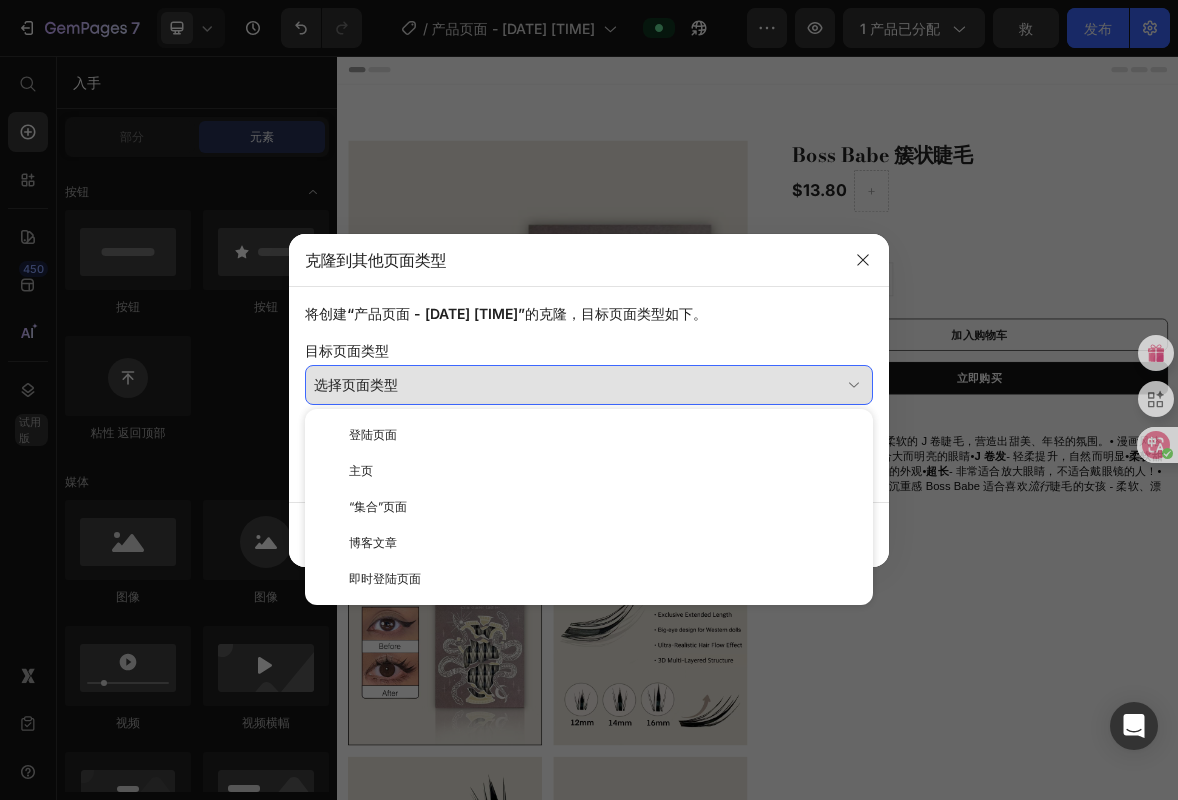 click on "选择页面类型" at bounding box center [577, 384] 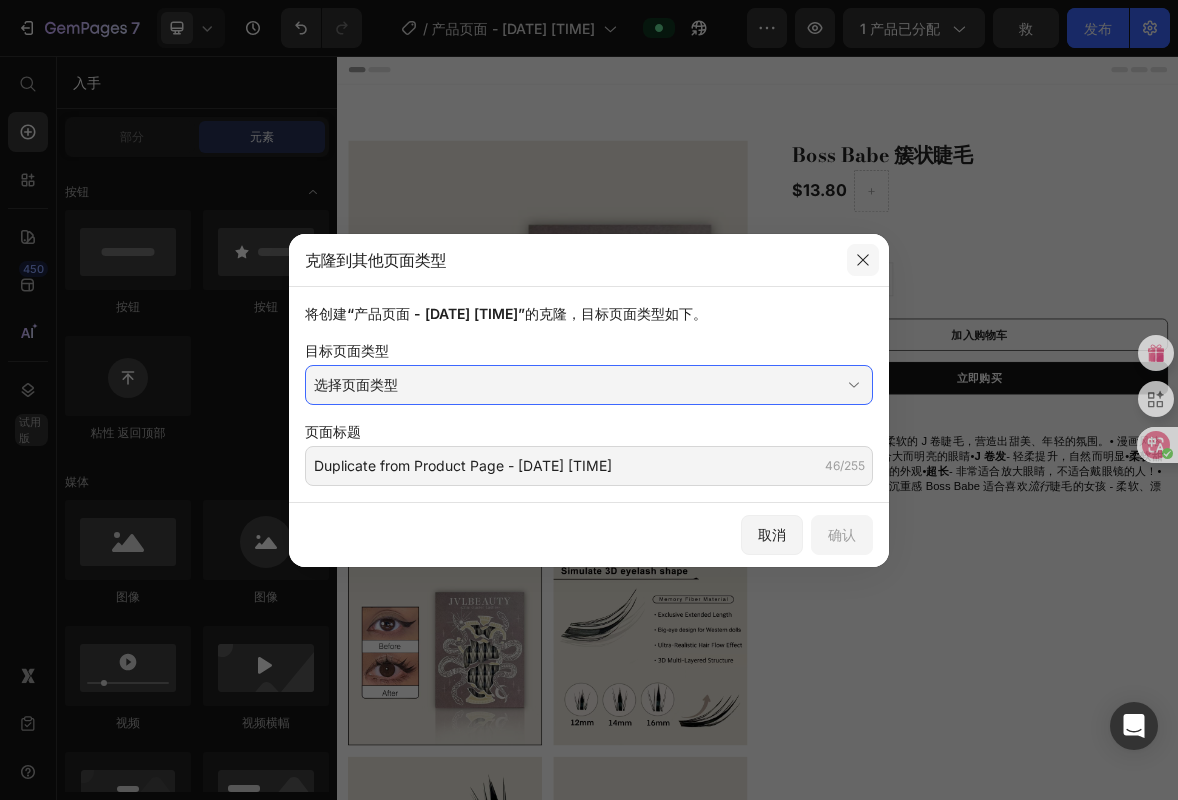 click 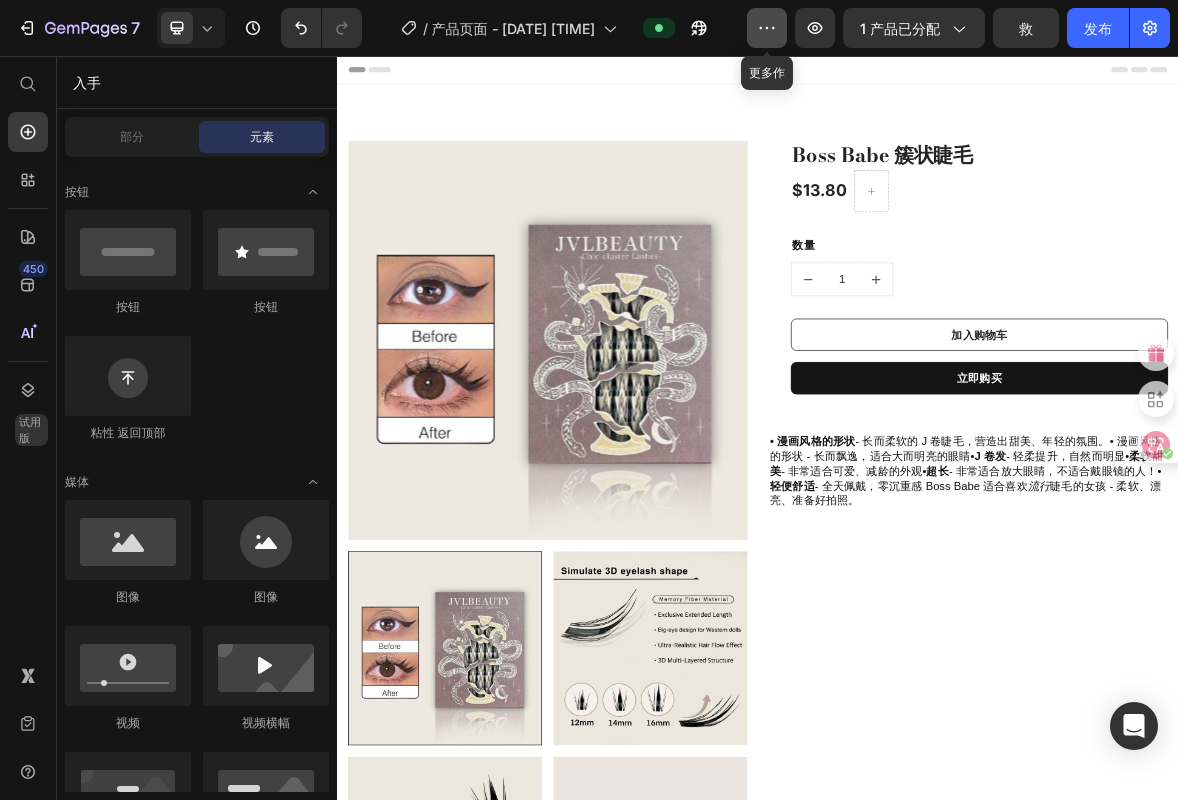 click 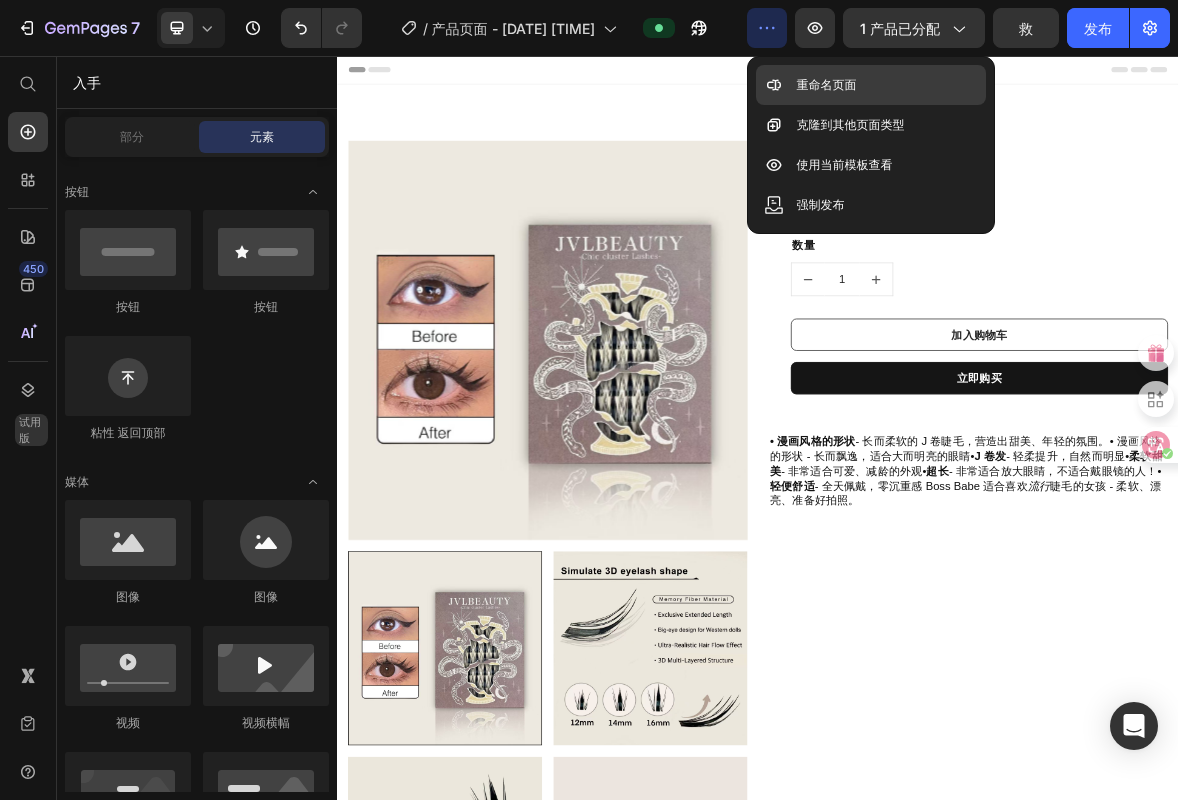 click on "重命名页面" at bounding box center (826, 84) 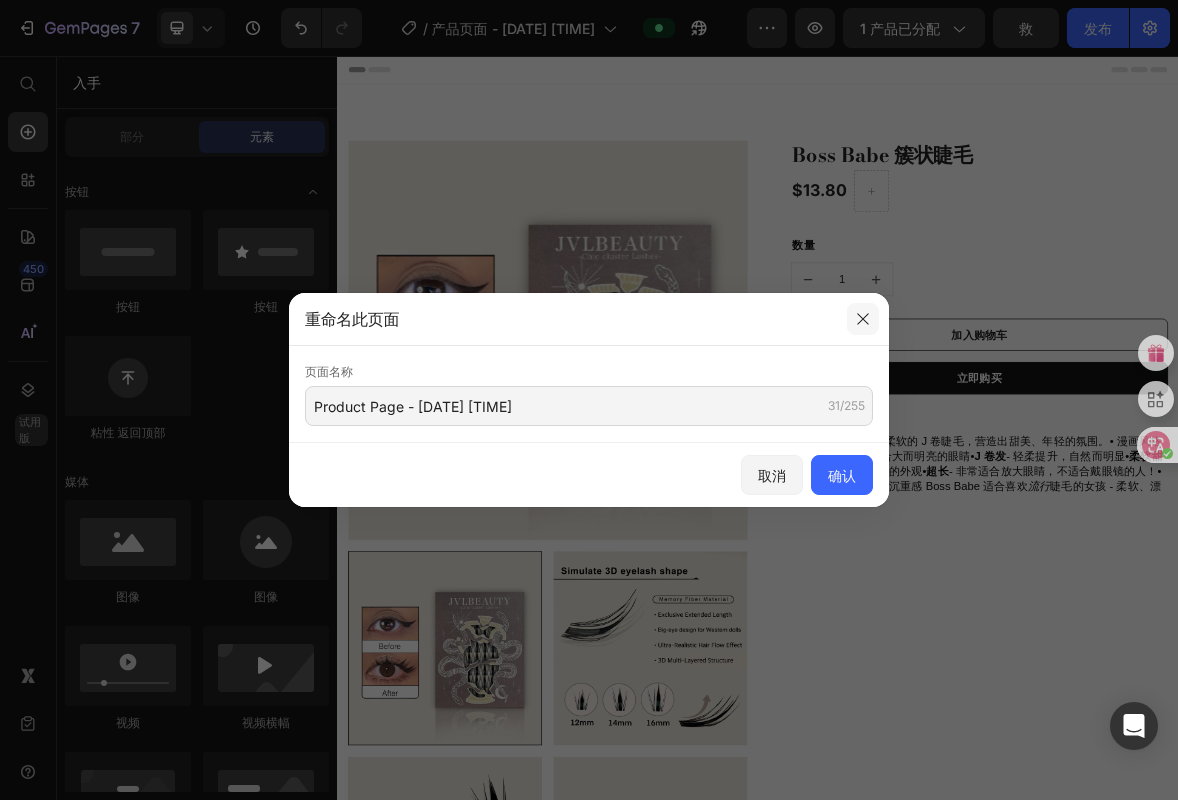 click 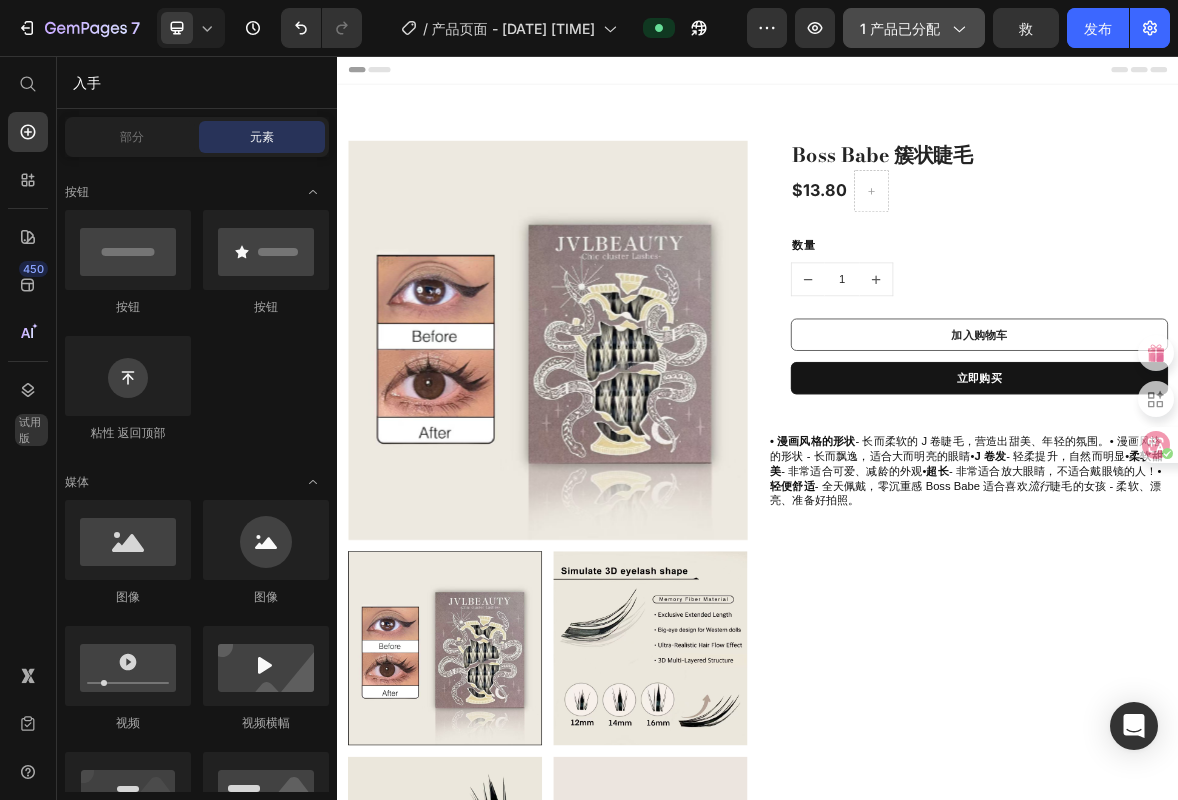 click on "1 产品已分配" at bounding box center [914, 28] 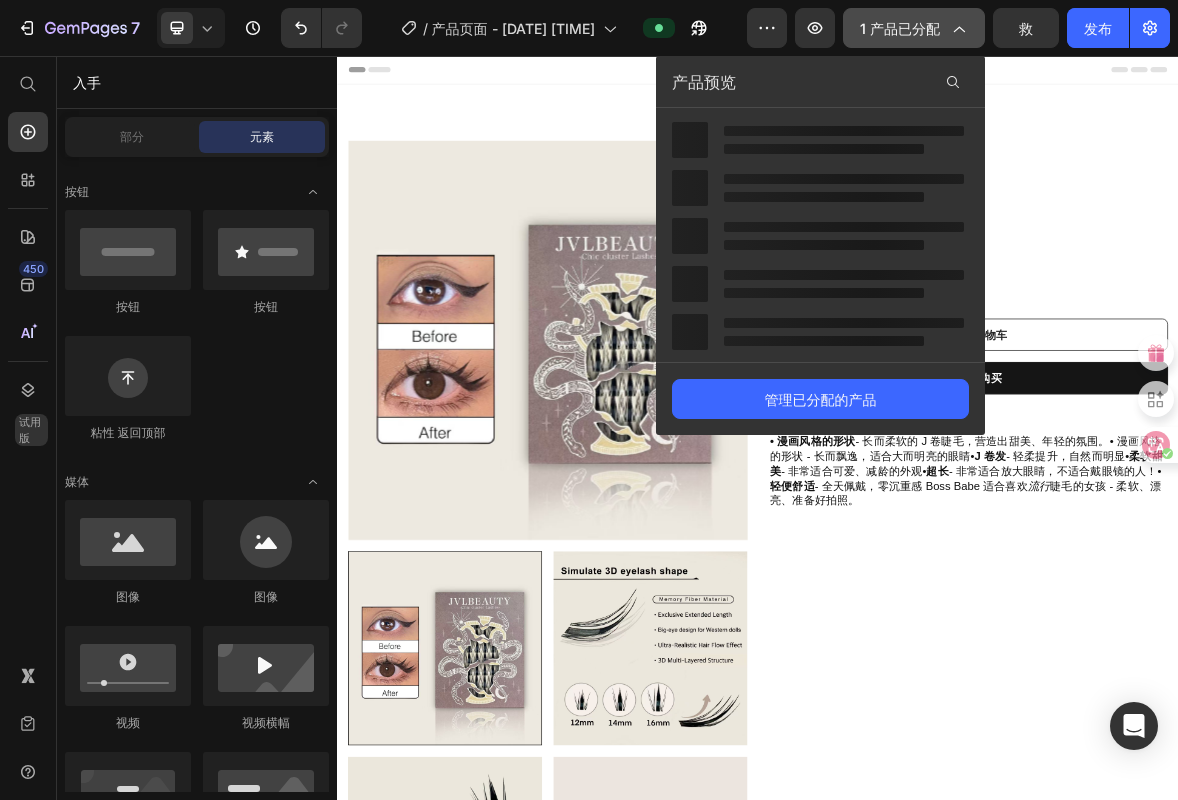 click on "1 产品已分配" at bounding box center (914, 28) 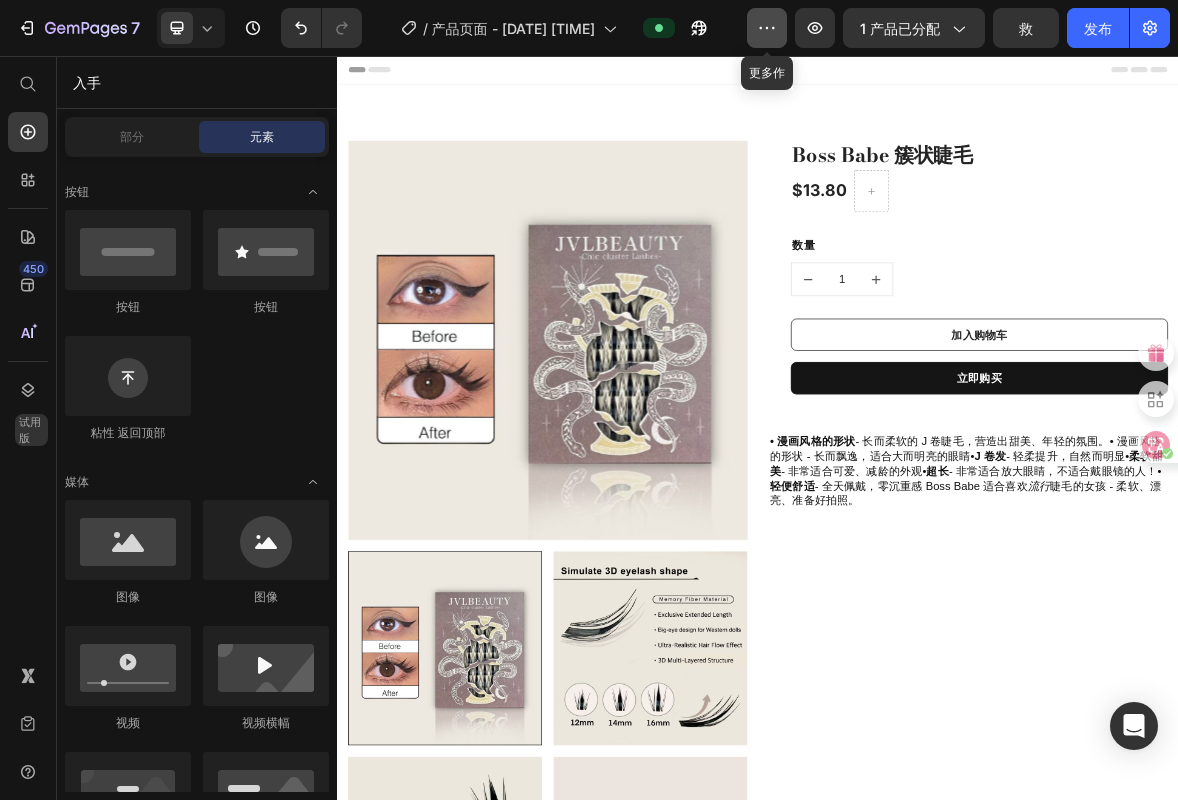 click 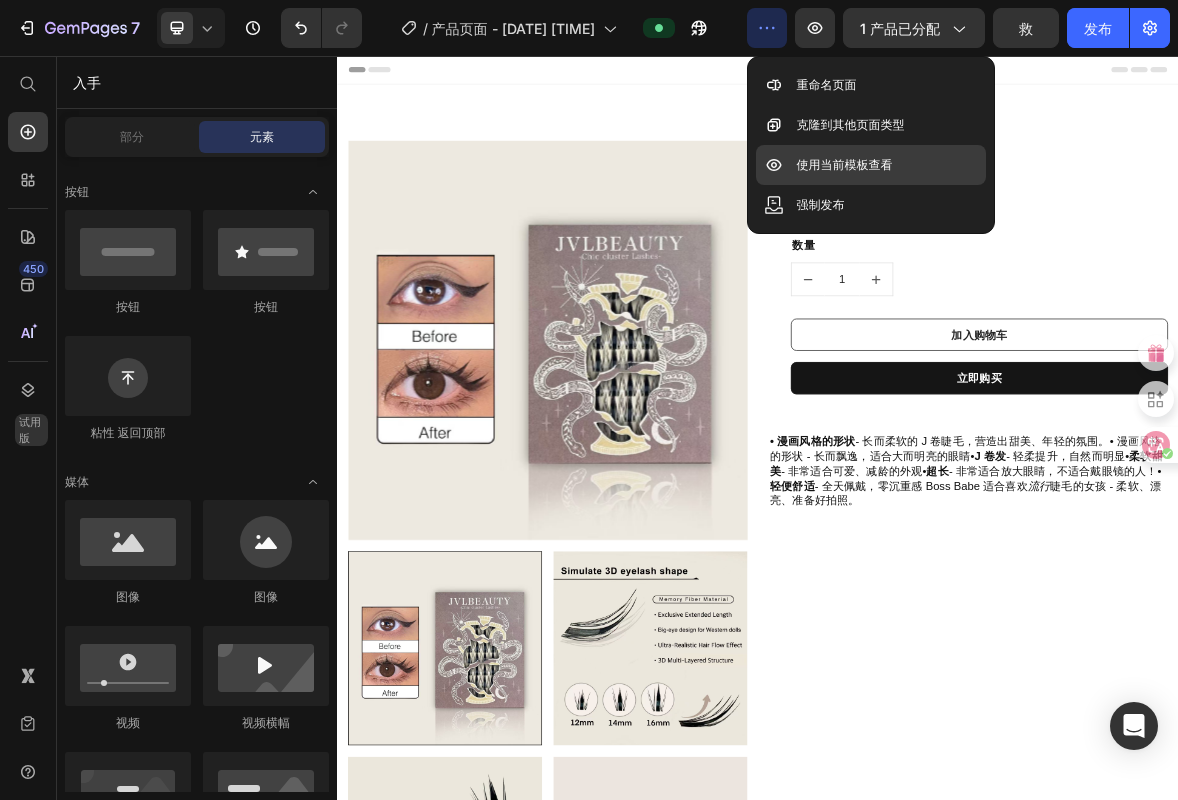 click on "使用当前模板查看" 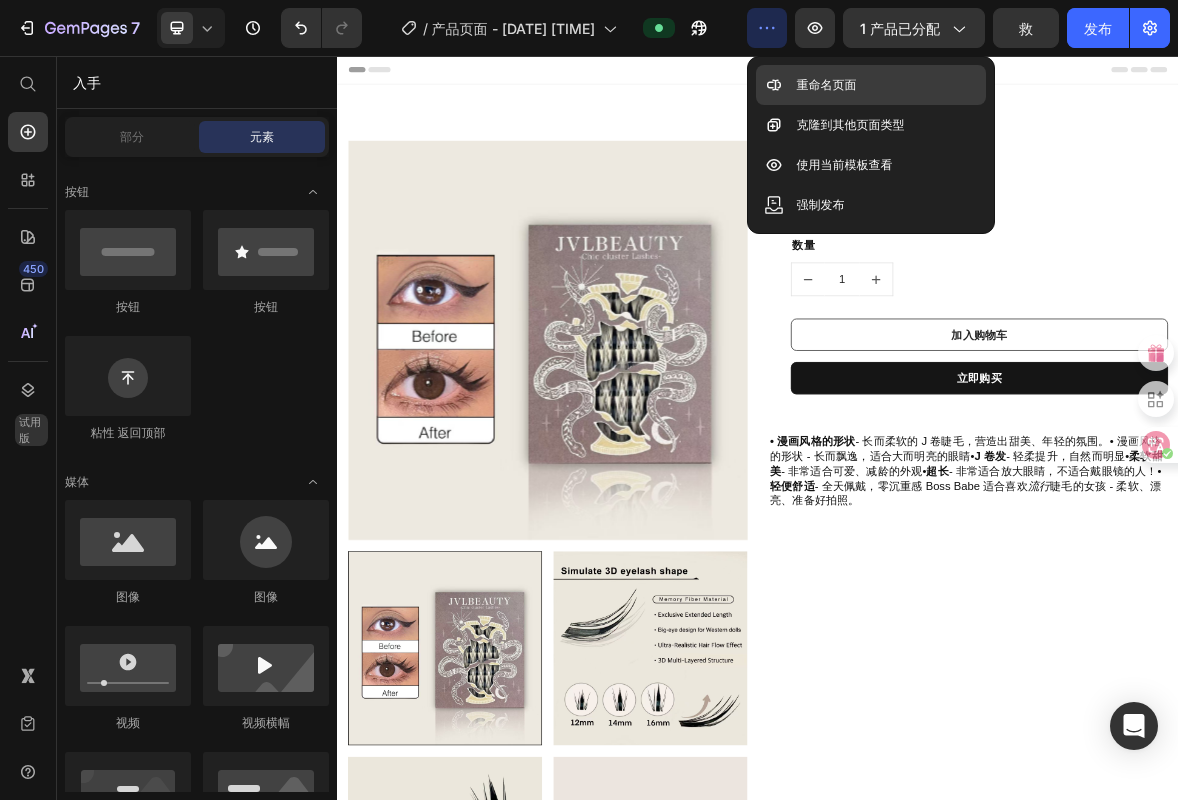 click on "重命名页面" at bounding box center (826, 84) 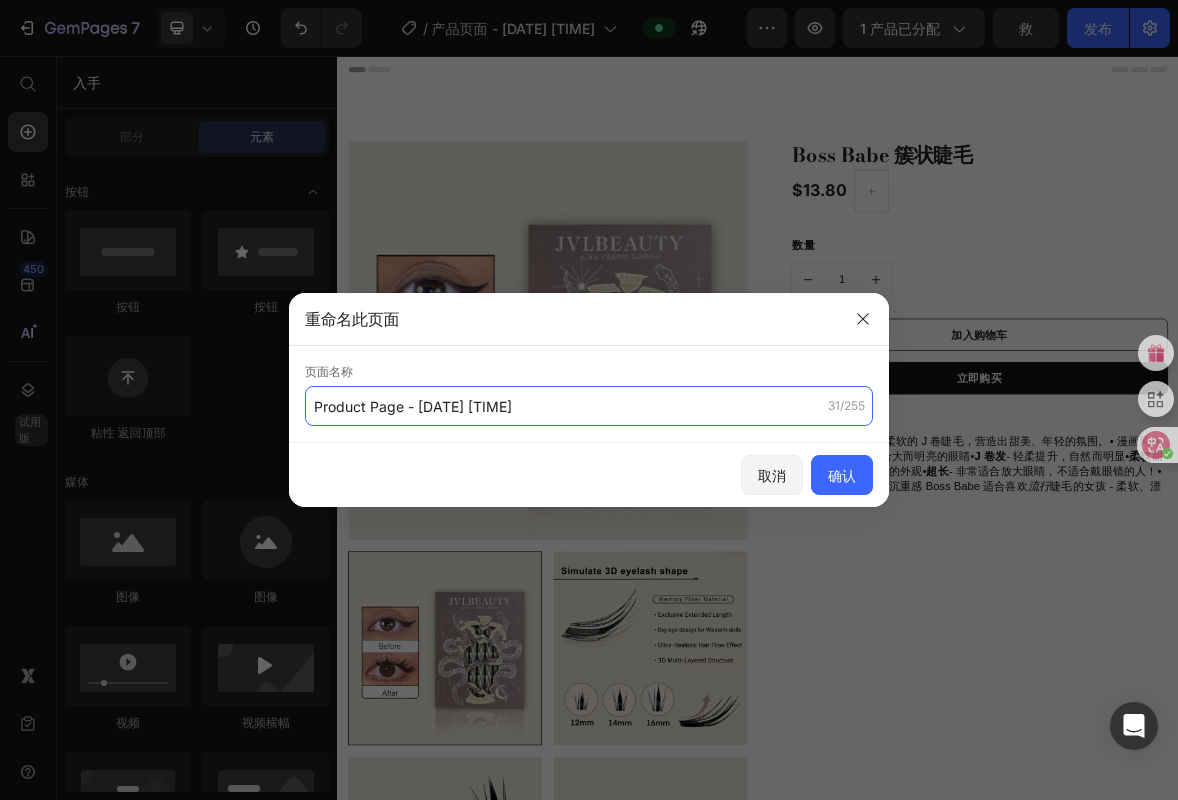 click on "Product Page - Jul 12, 23:12:01" 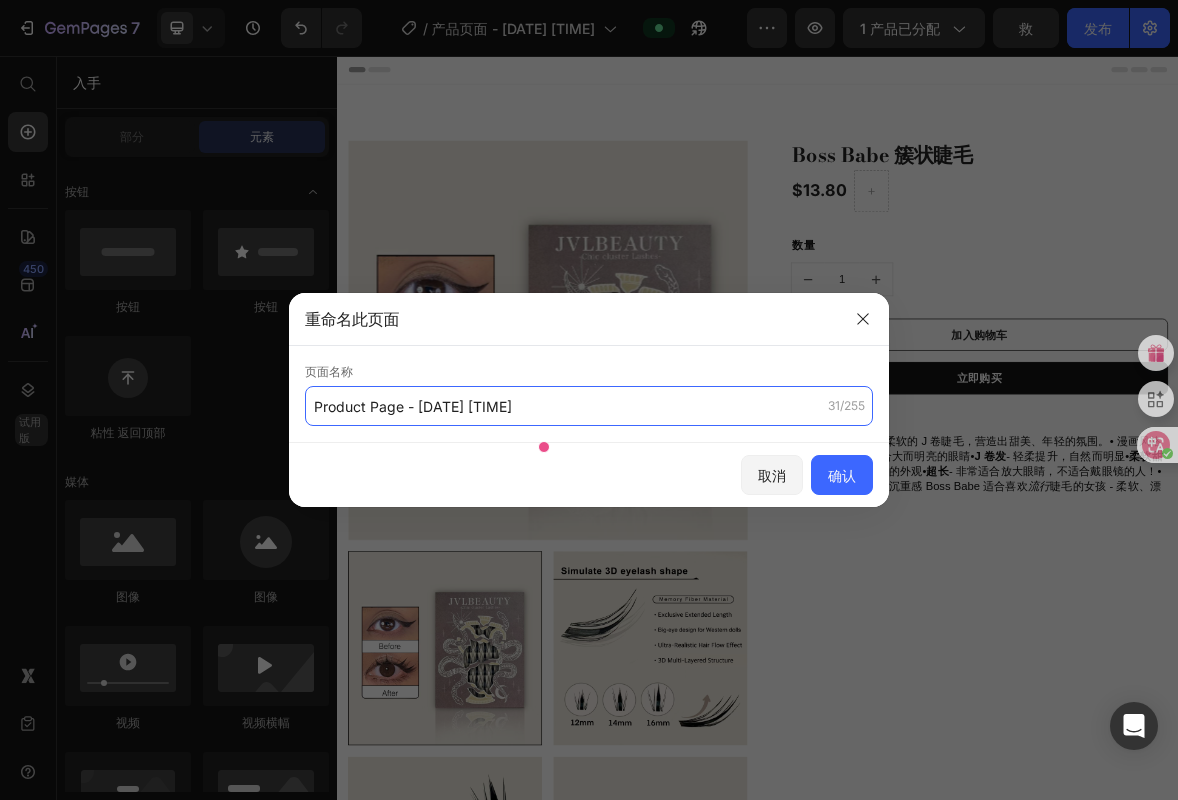 click on "Product Page - Jul 12, 23:12:01" 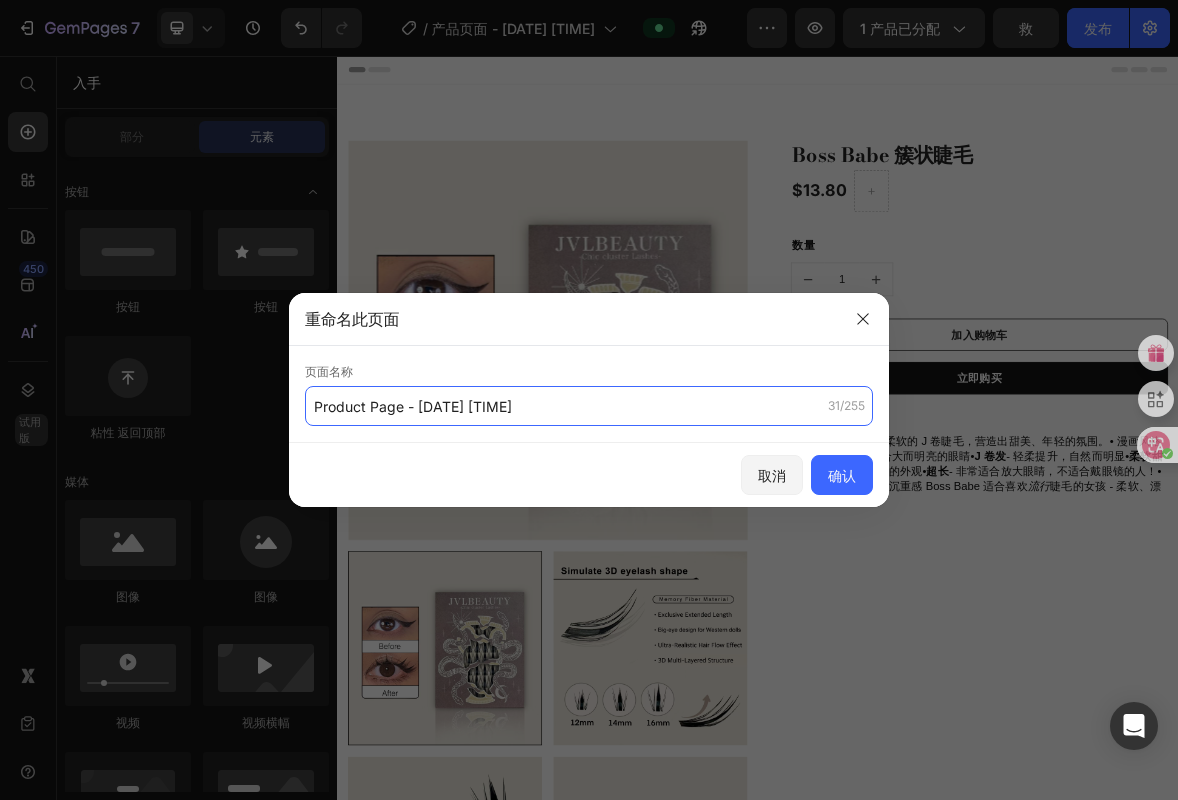 click on "Product Page - Jul 12, 23:12:01" 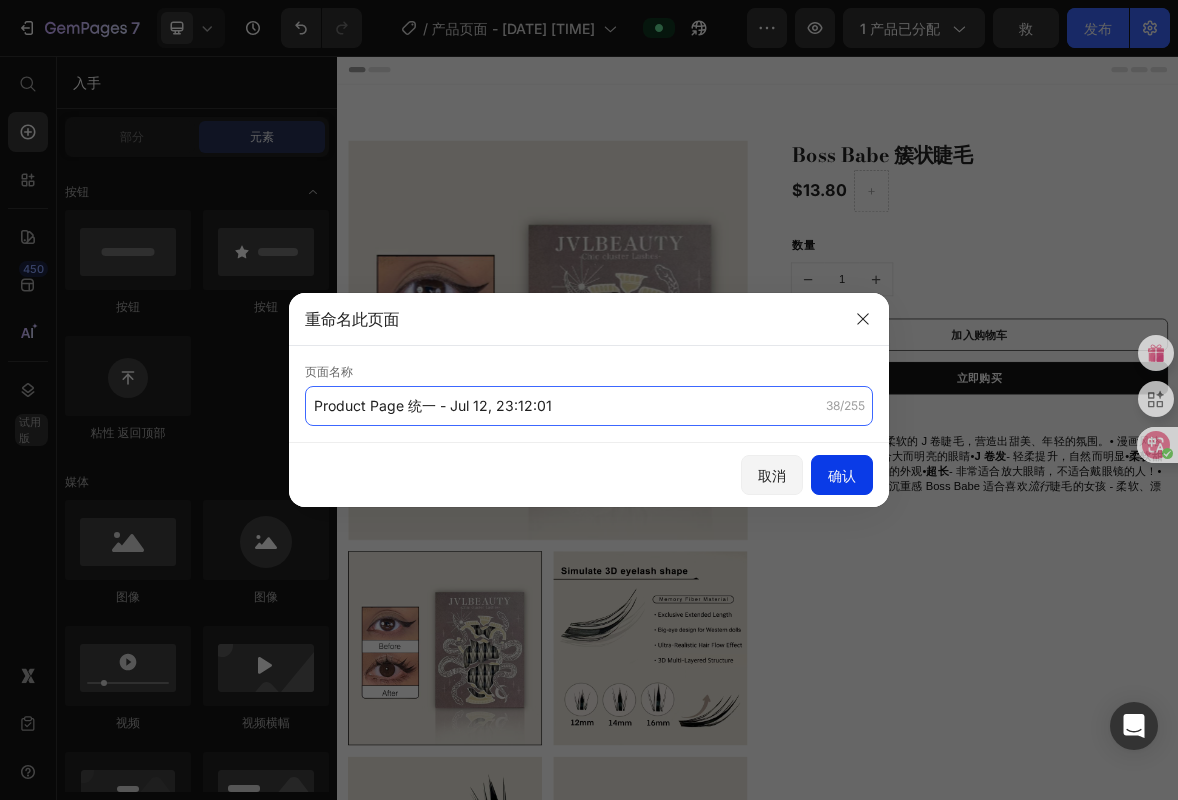 type on "Product Page 统一 - Jul 12, 23:12:01" 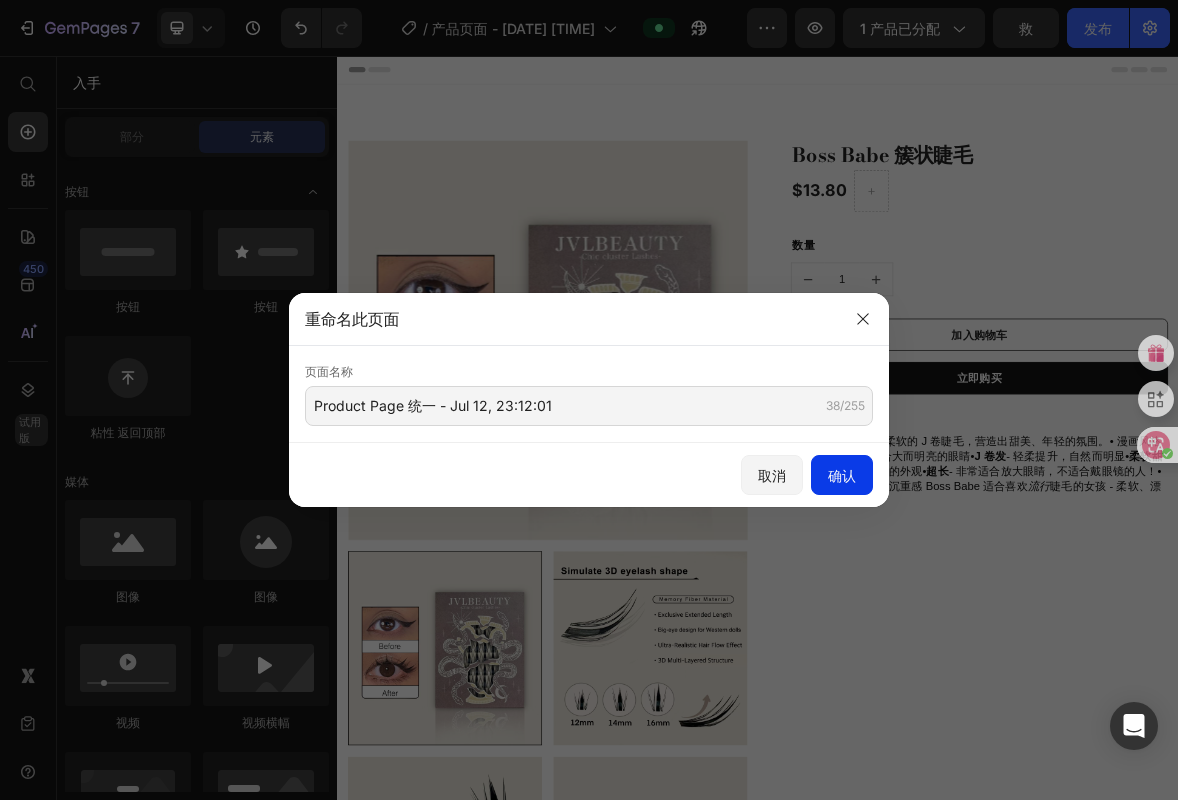click on "确认" at bounding box center [842, 475] 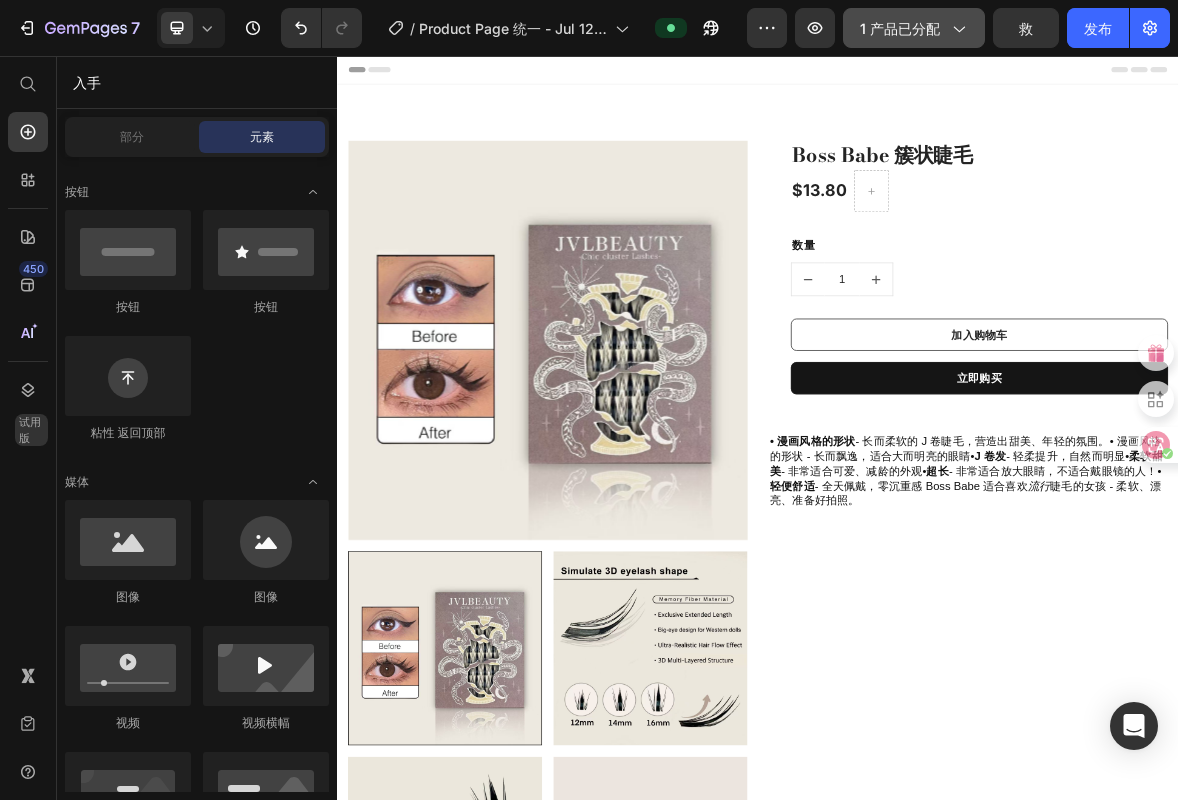 click on "1 产品已分配" at bounding box center [914, 28] 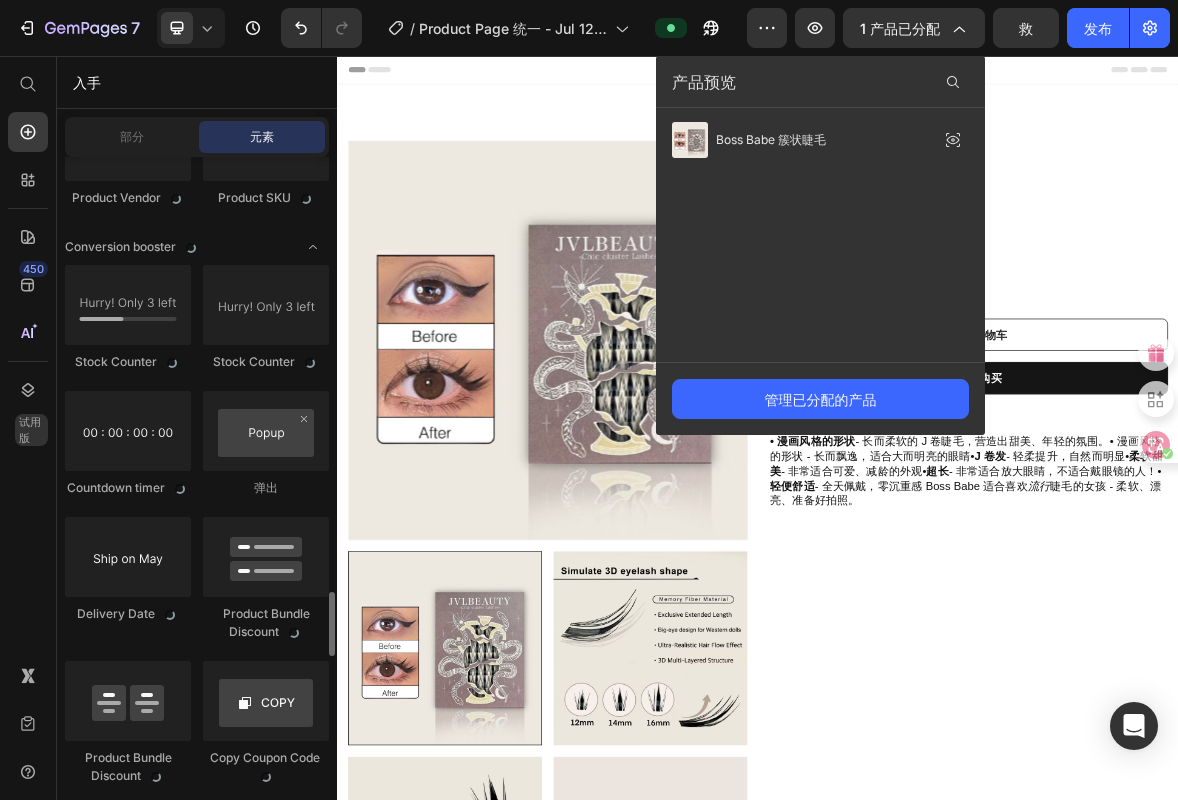 scroll, scrollTop: 4262, scrollLeft: 0, axis: vertical 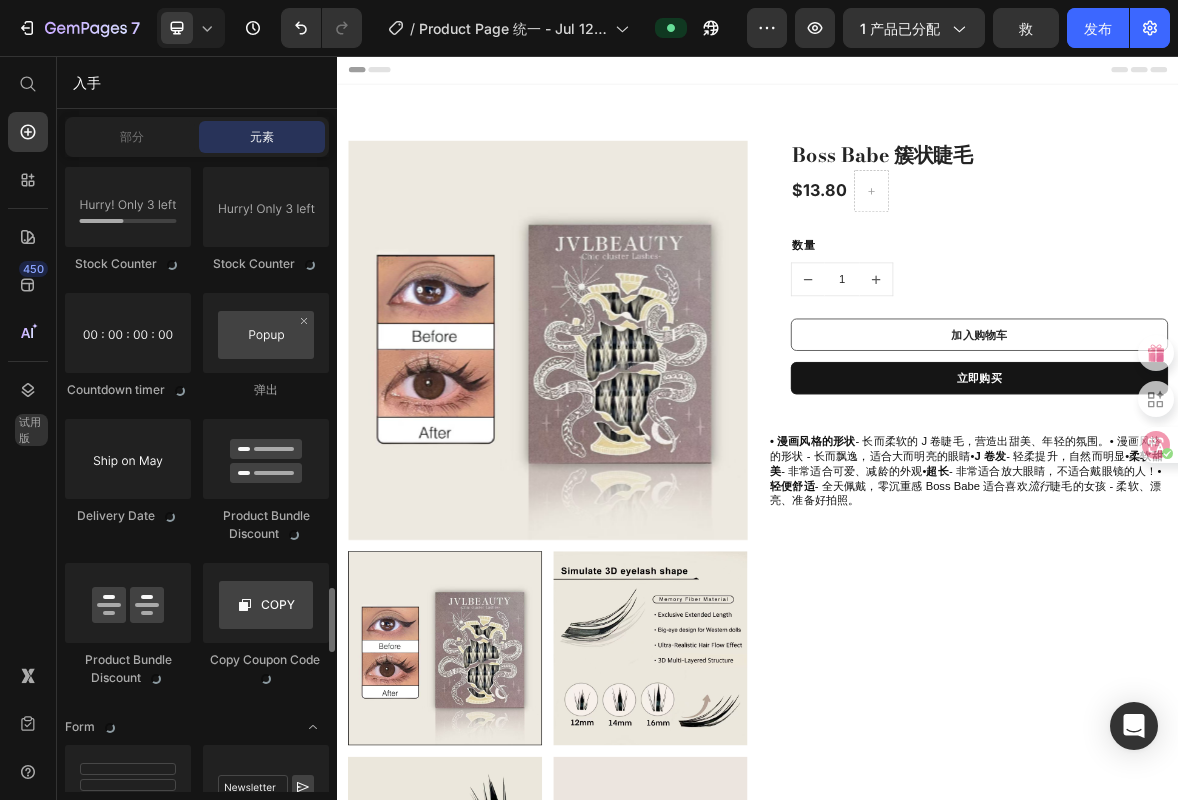 click on "部分 元素" at bounding box center [197, 137] 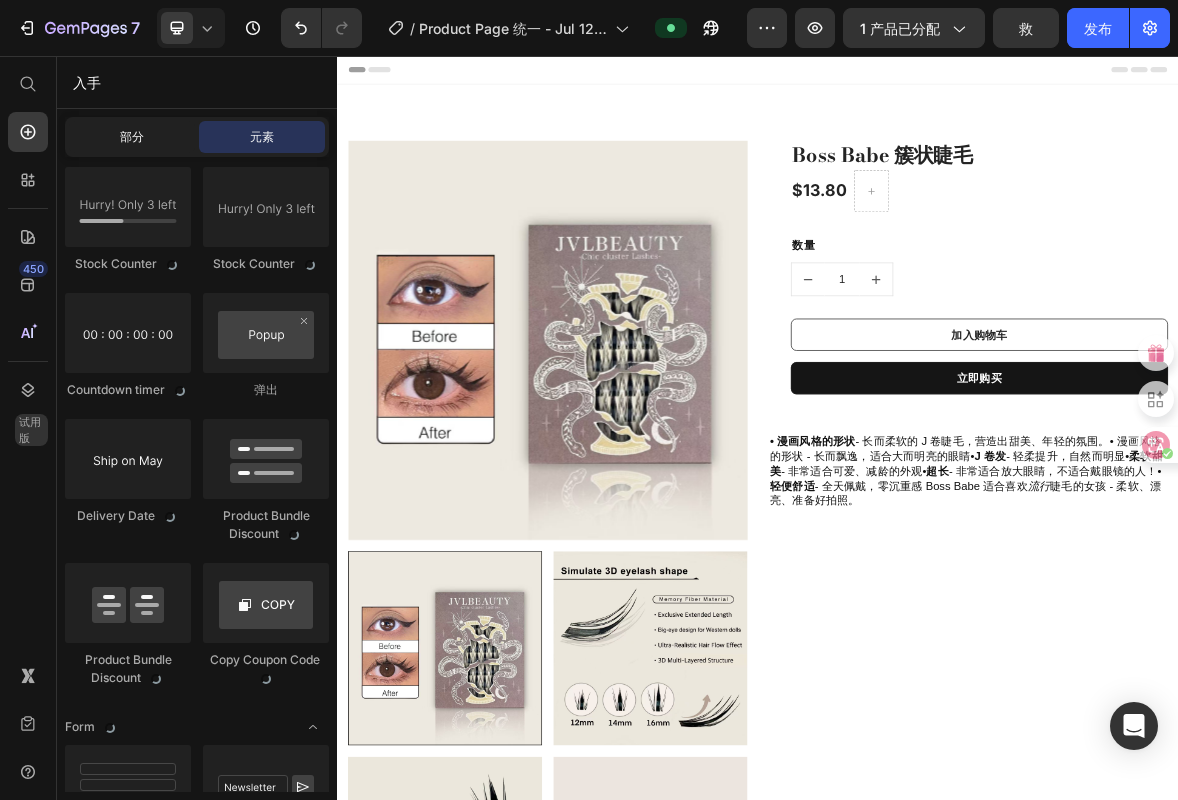 click on "部分" at bounding box center (132, 136) 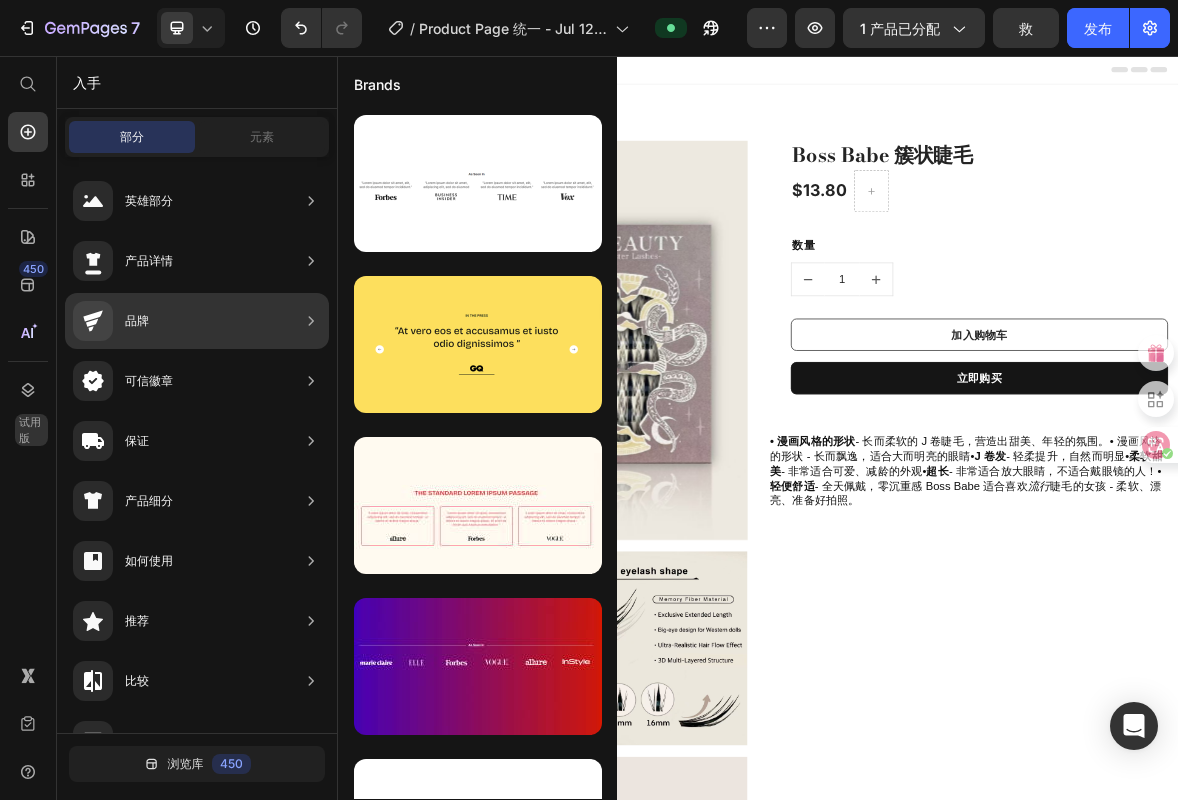 scroll, scrollTop: 584, scrollLeft: 0, axis: vertical 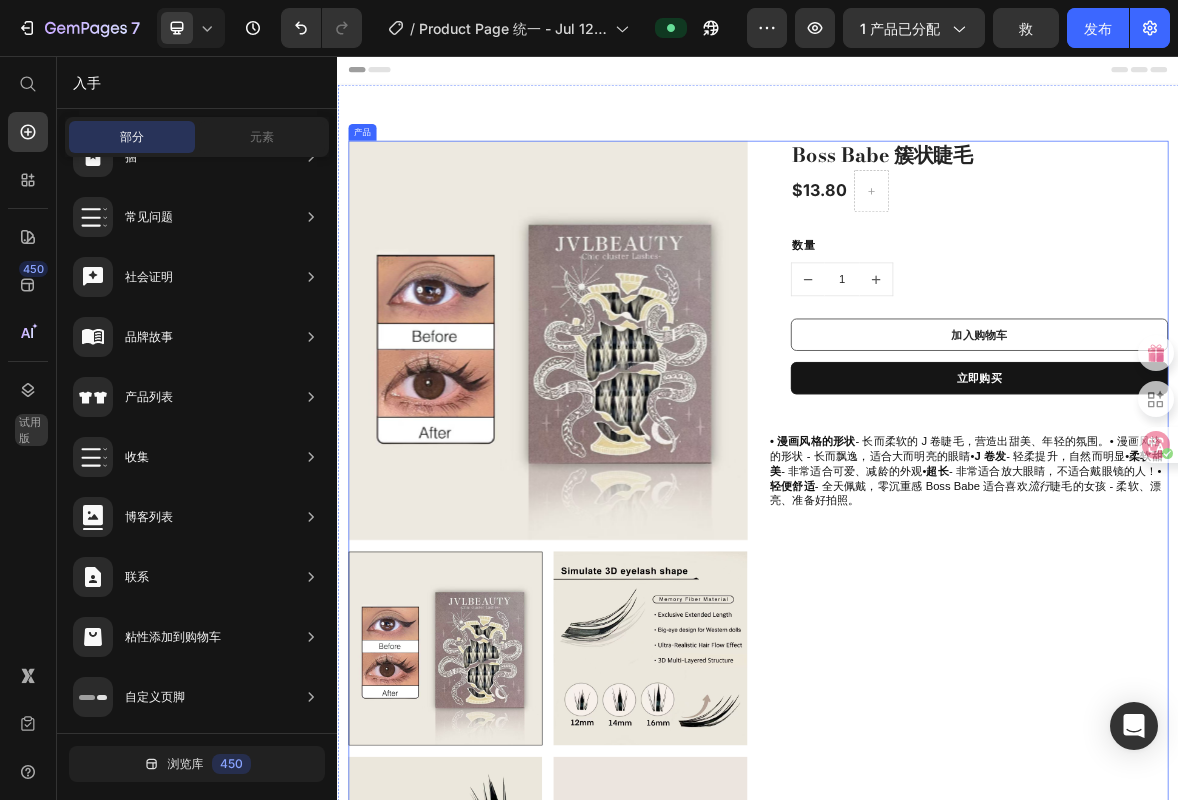 click on "Boss Babe 簇状睫毛 （P） 标题 $13.80 （P） 价格
排 数量 文本块 1 （P） 数量 加入购物车 （P） 购物车按钮 立即购买 （P） 动态签出 排 •    漫画风格的形状   - 长而柔软的 J 卷睫毛，营造出甜美、年轻的氛围。• 漫画风格的形状 - 长而飘逸，适合大而明亮的眼睛•  J 卷发   - 轻柔提升，自然而明显•   柔软甜美   - 非常适合可爱、减龄的外观•   超长   - 非常适合放大眼睛，不适合戴眼镜的人！•   轻便舒适   - 全天佩戴，零沉重感 Boss Babe 适合喜欢 流行 睫毛的女孩 - 柔软、漂亮、准备好拍照。 标题" at bounding box center (1237, 1056) 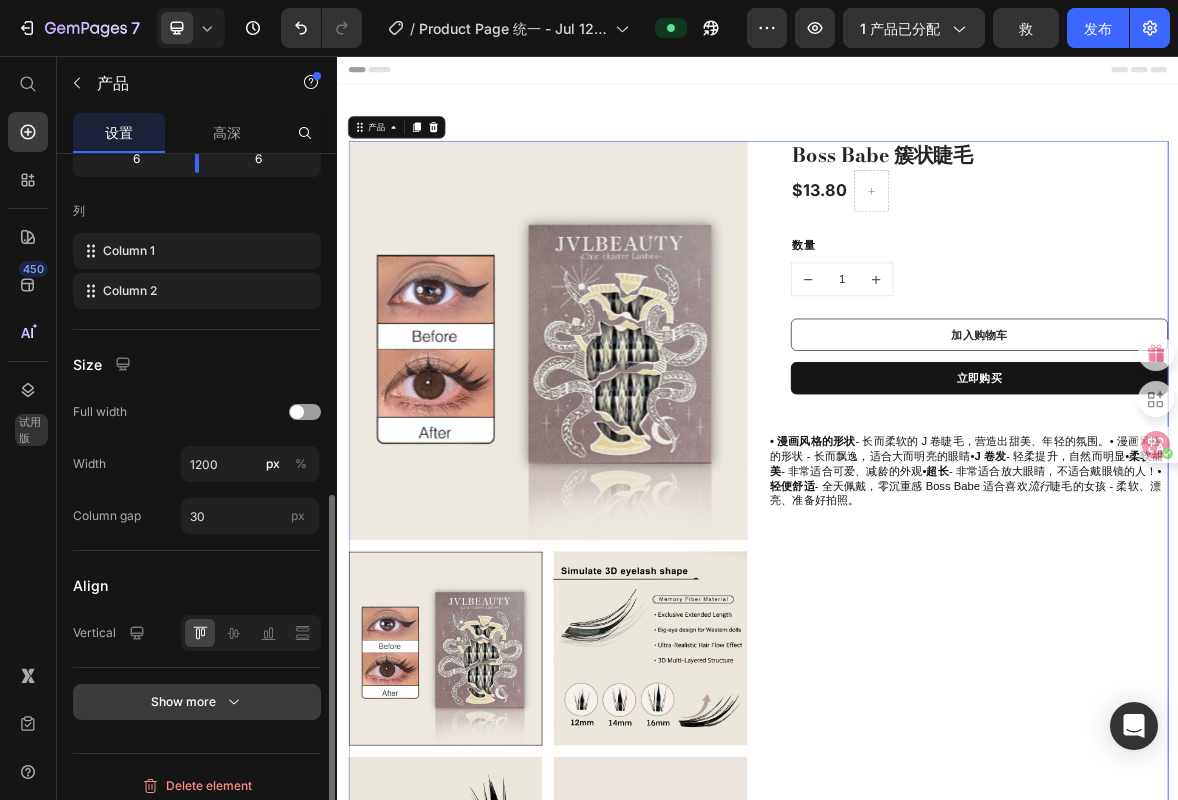 scroll, scrollTop: 682, scrollLeft: 0, axis: vertical 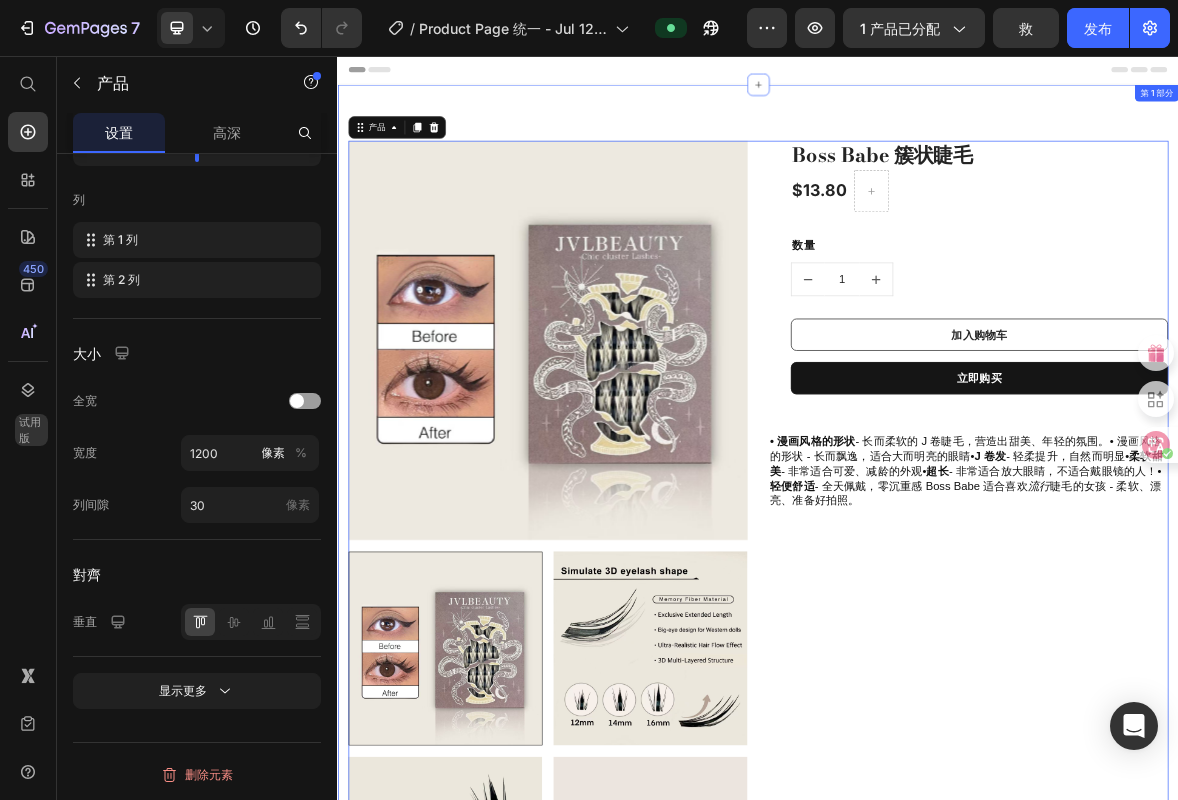 click on "产品图片和画廊 Boss Babe 簇状睫毛 （P） 标题 $13.80 （P） 价格
排 数量 文本块 1 （P） 数量 加入购物车 （P） 购物车按钮 立即购买 （P） 动态签出 排 •    漫画风格的形状   - 长而柔软的 J 卷睫毛，营造出甜美、年轻的氛围。• 漫画风格的形状 - 长而飘逸，适合大而明亮的眼睛•  J 卷发   - 轻柔提升，自然而明显•   柔软甜美   - 非常适合可爱、减龄的外观•   超长   - 非常适合放大眼睛，不适合戴眼镜的人！•   轻便舒适   - 全天佩戴，零沉重感 Boss Babe 适合喜欢 流行 睫毛的女孩 - 柔软、漂亮、准备好拍照。 标题 产品   16 第 1 部分" at bounding box center [937, 1048] 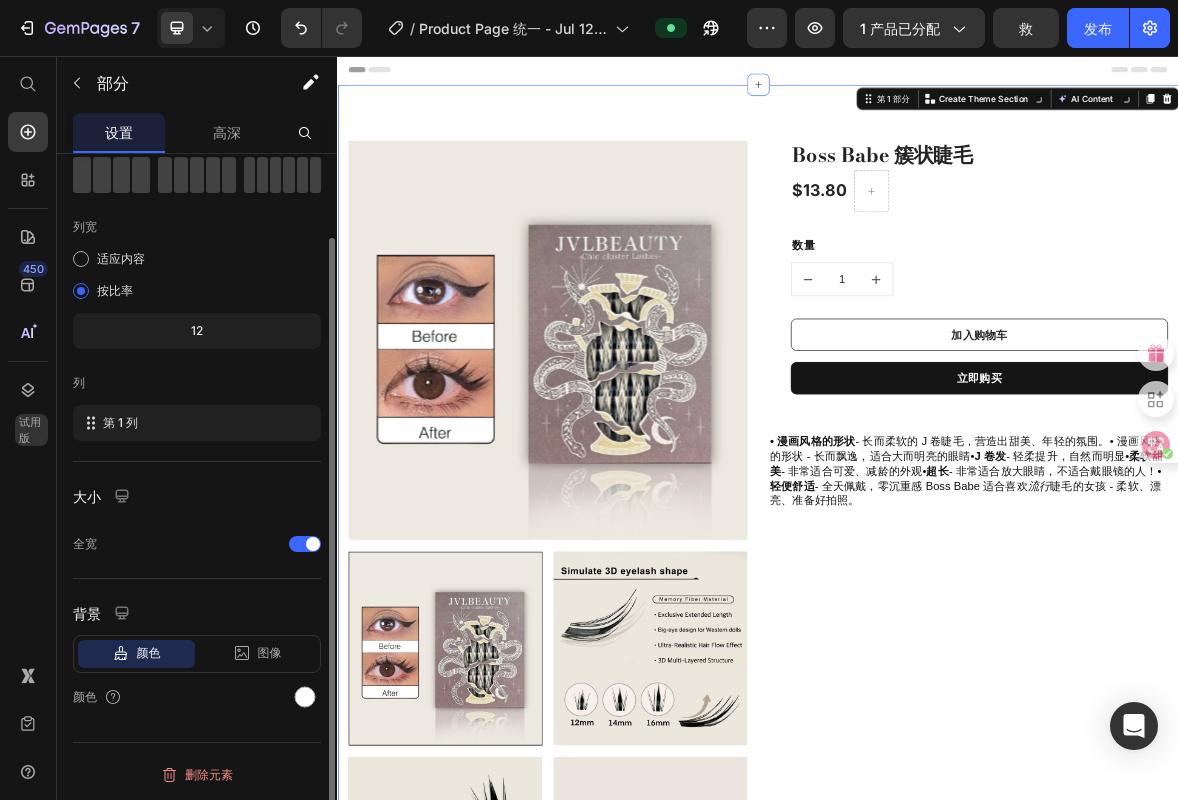 scroll, scrollTop: 0, scrollLeft: 0, axis: both 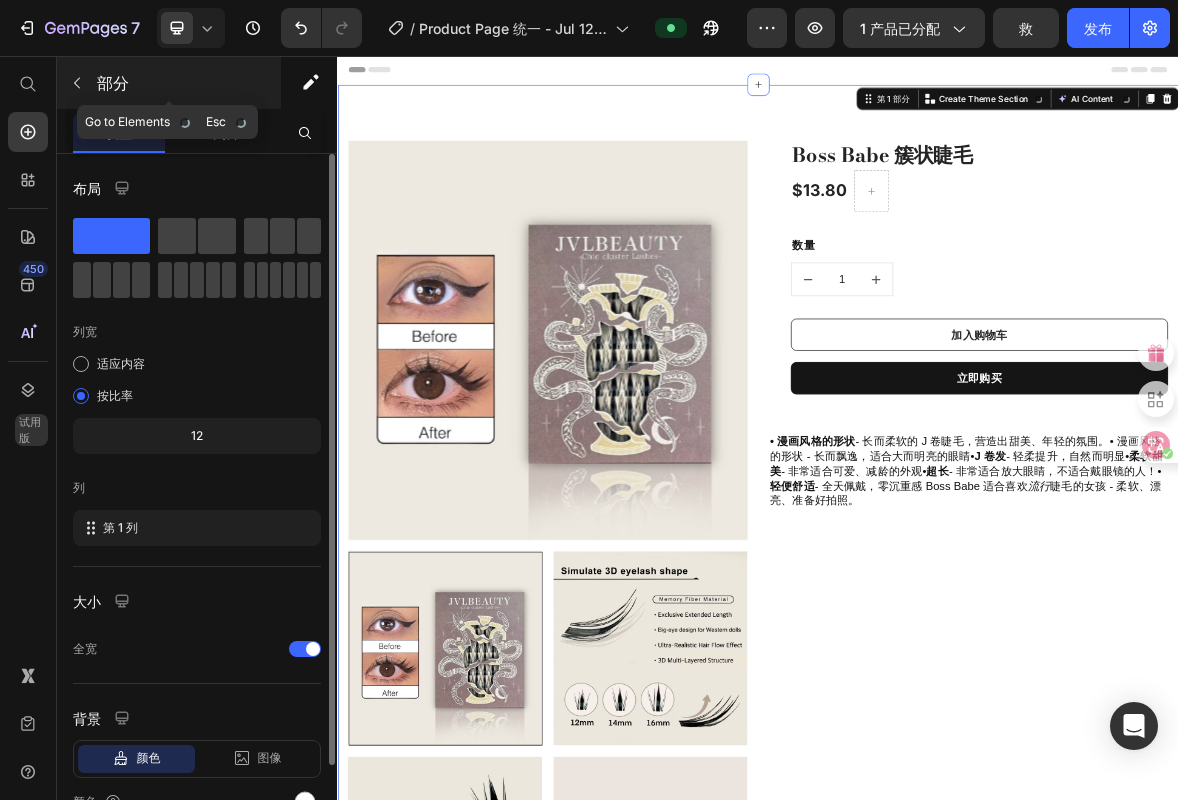click on "部分" at bounding box center [113, 83] 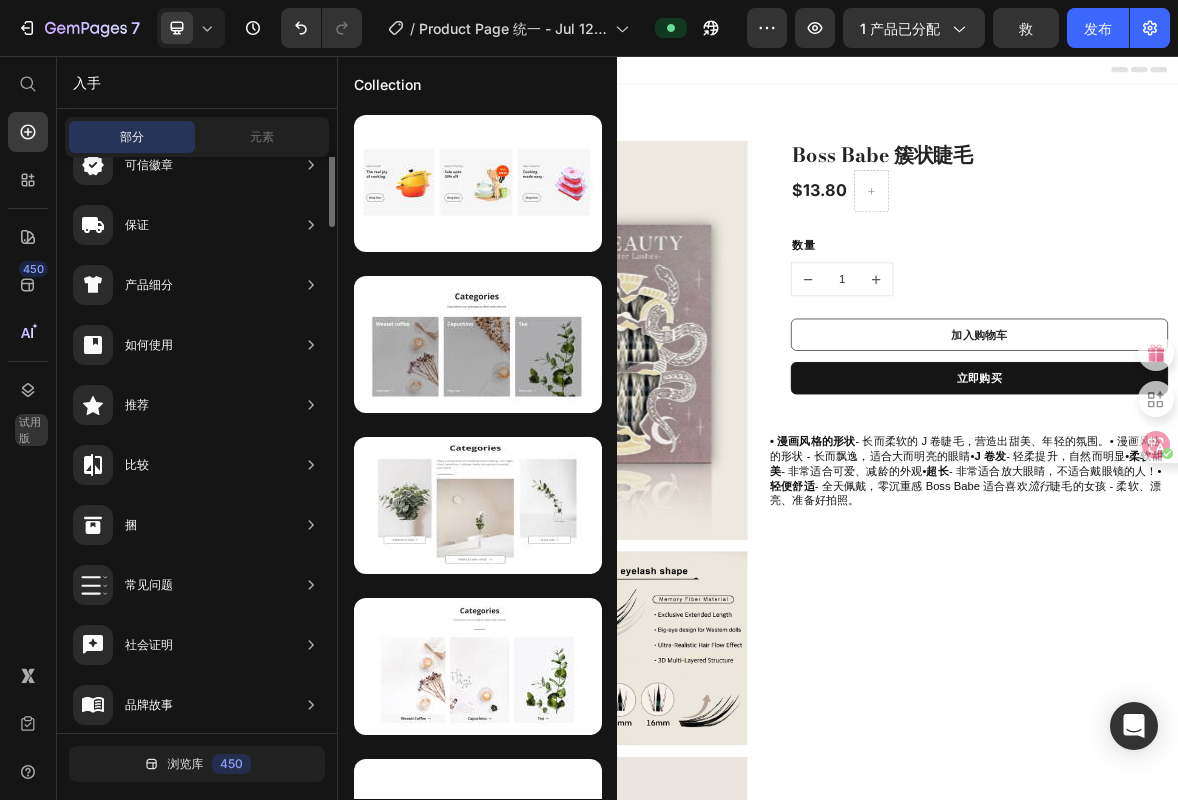scroll, scrollTop: 0, scrollLeft: 0, axis: both 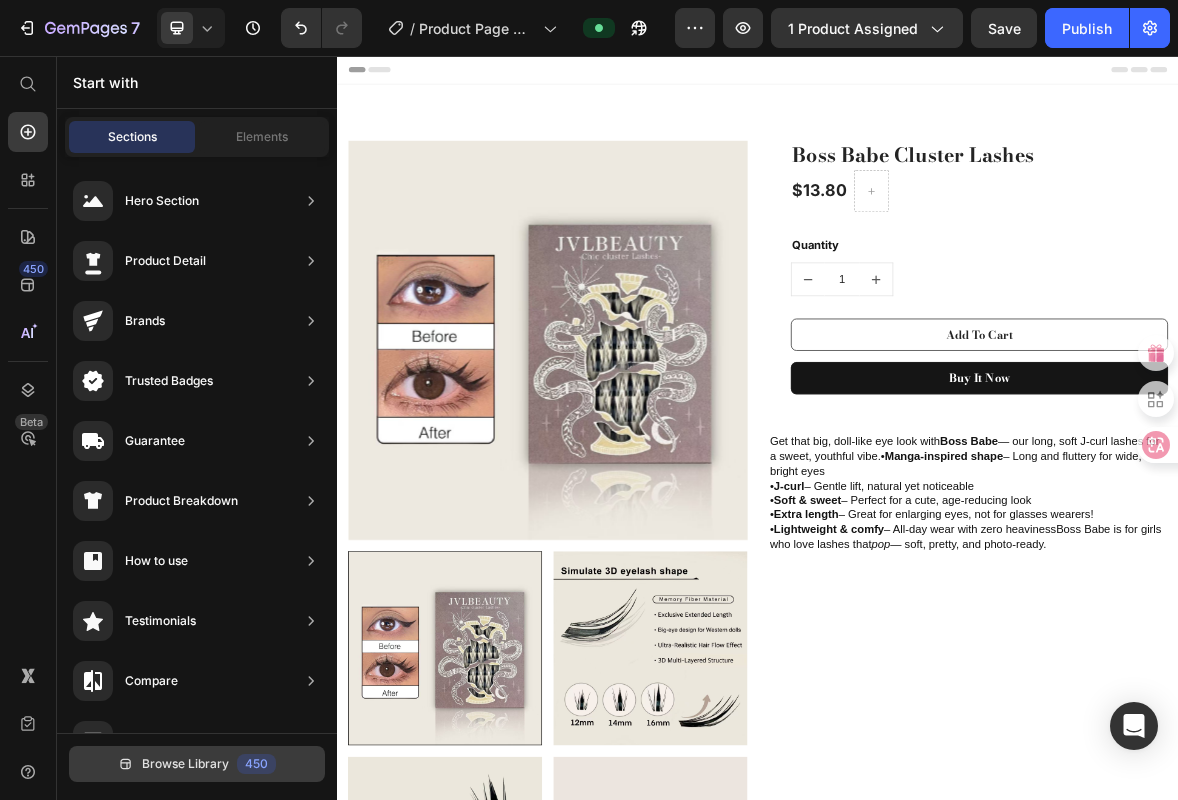 click on "Browse Library" at bounding box center [185, 764] 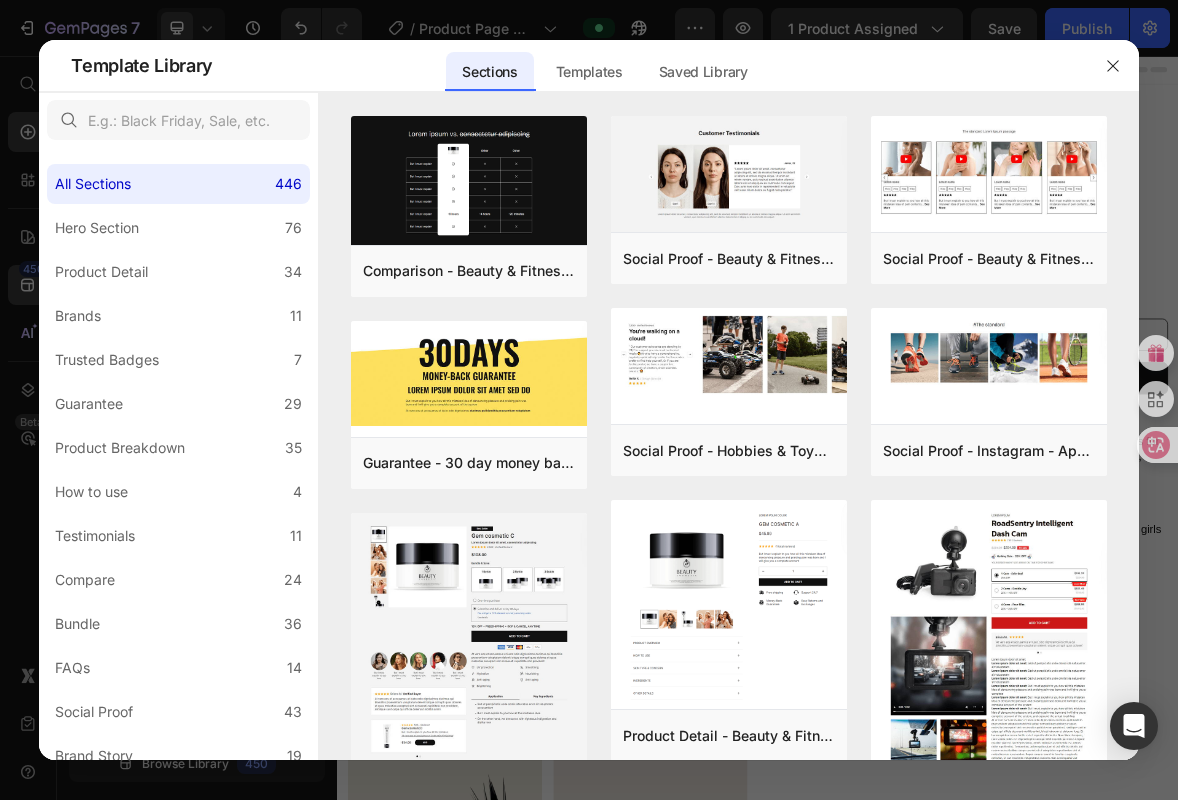 click at bounding box center [728, 104] 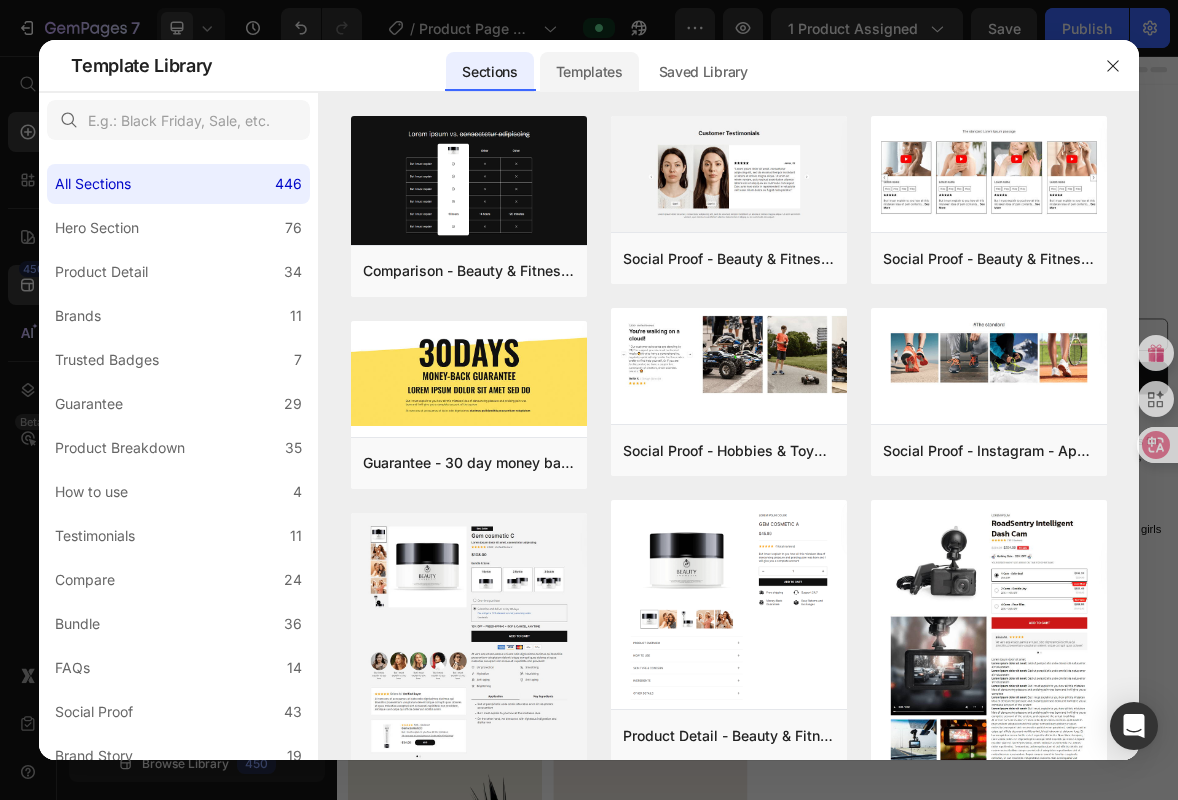 click on "Templates" 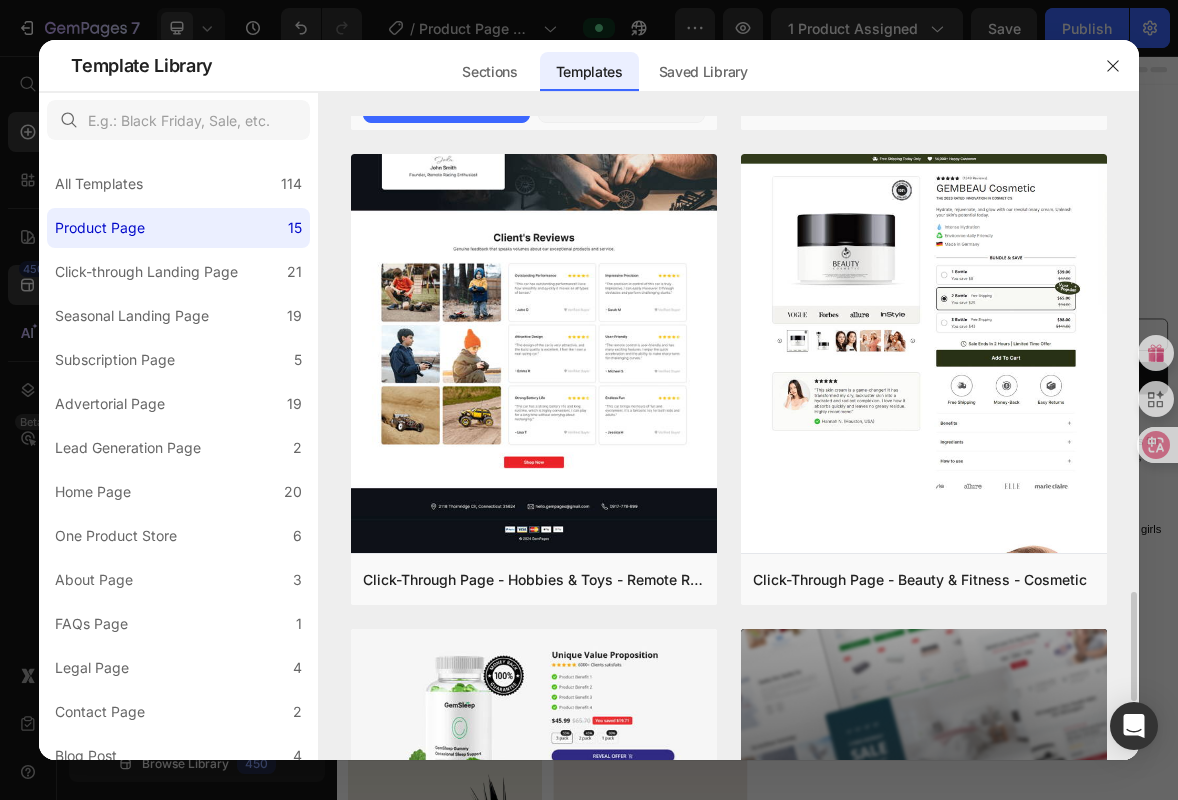 scroll, scrollTop: 3154, scrollLeft: 0, axis: vertical 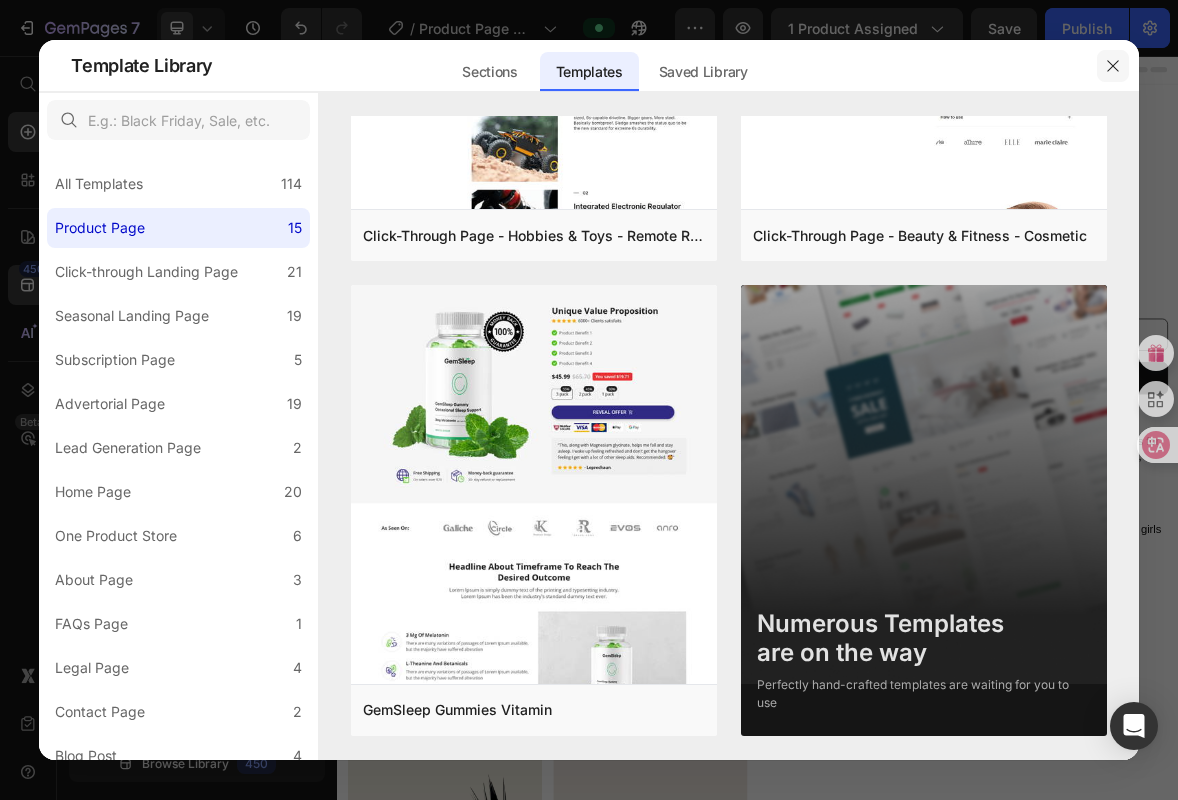 click 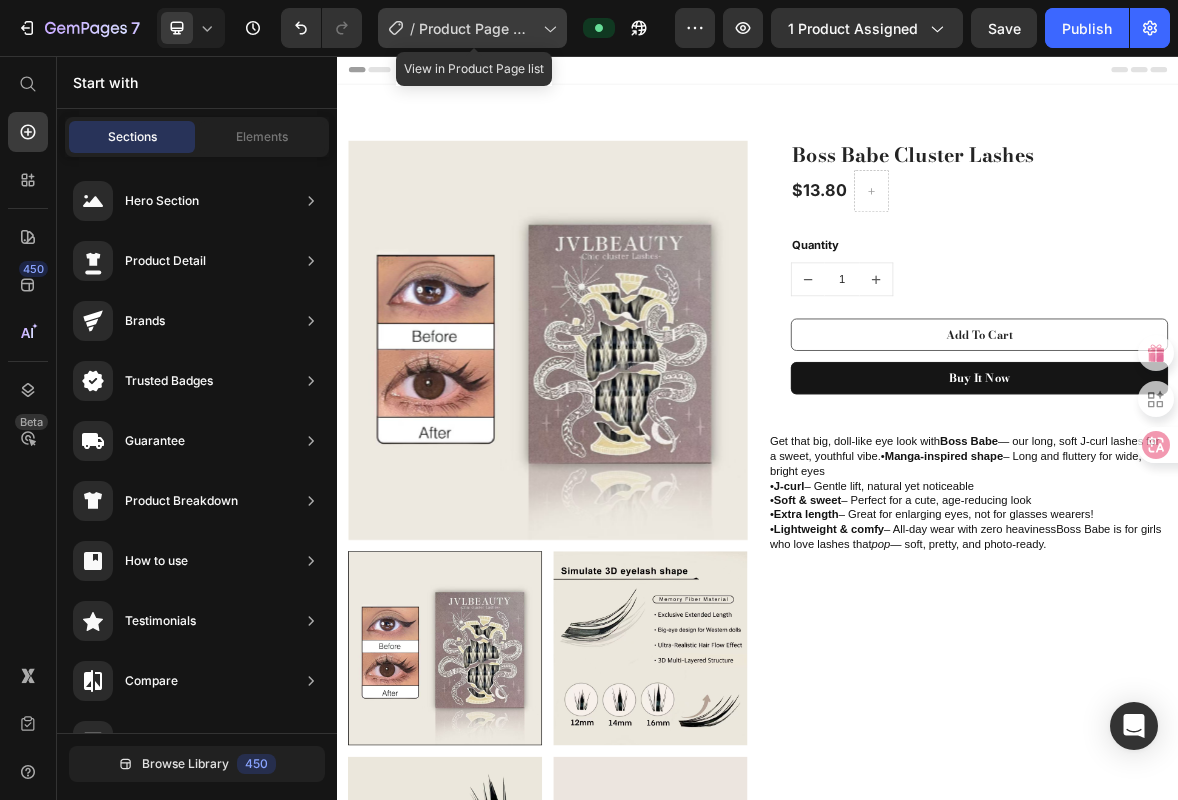 click on "/  Product Page 统一 - Jul 12, 23:12:01" 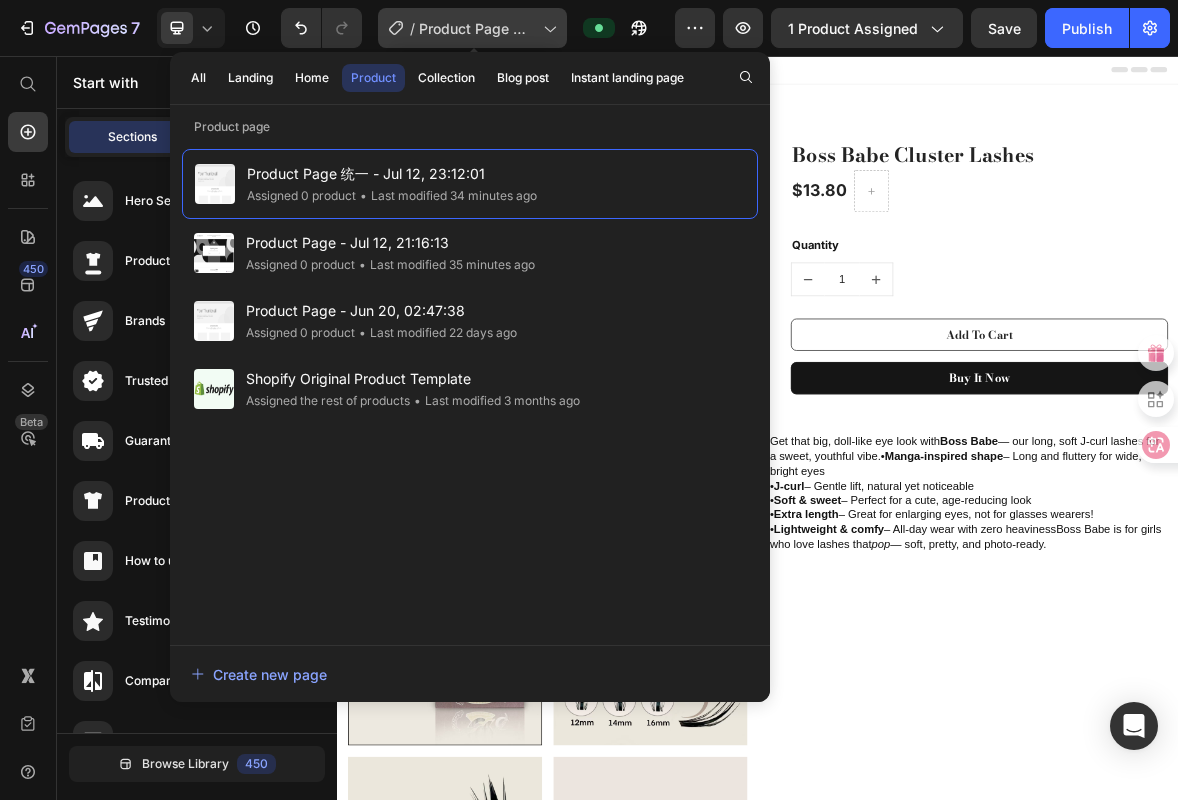 click on "/  Product Page 统一 - Jul 12, 23:12:01" 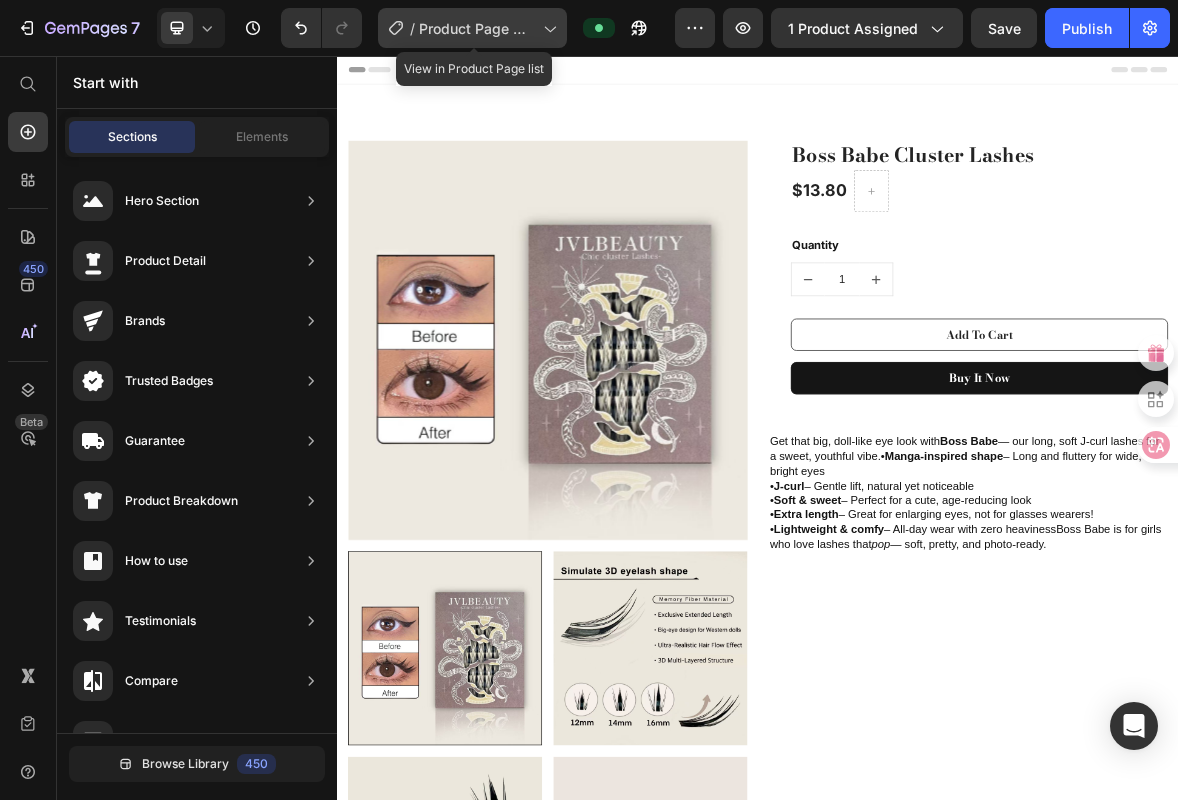 click on "/  Product Page 统一 - Jul 12, 23:12:01" 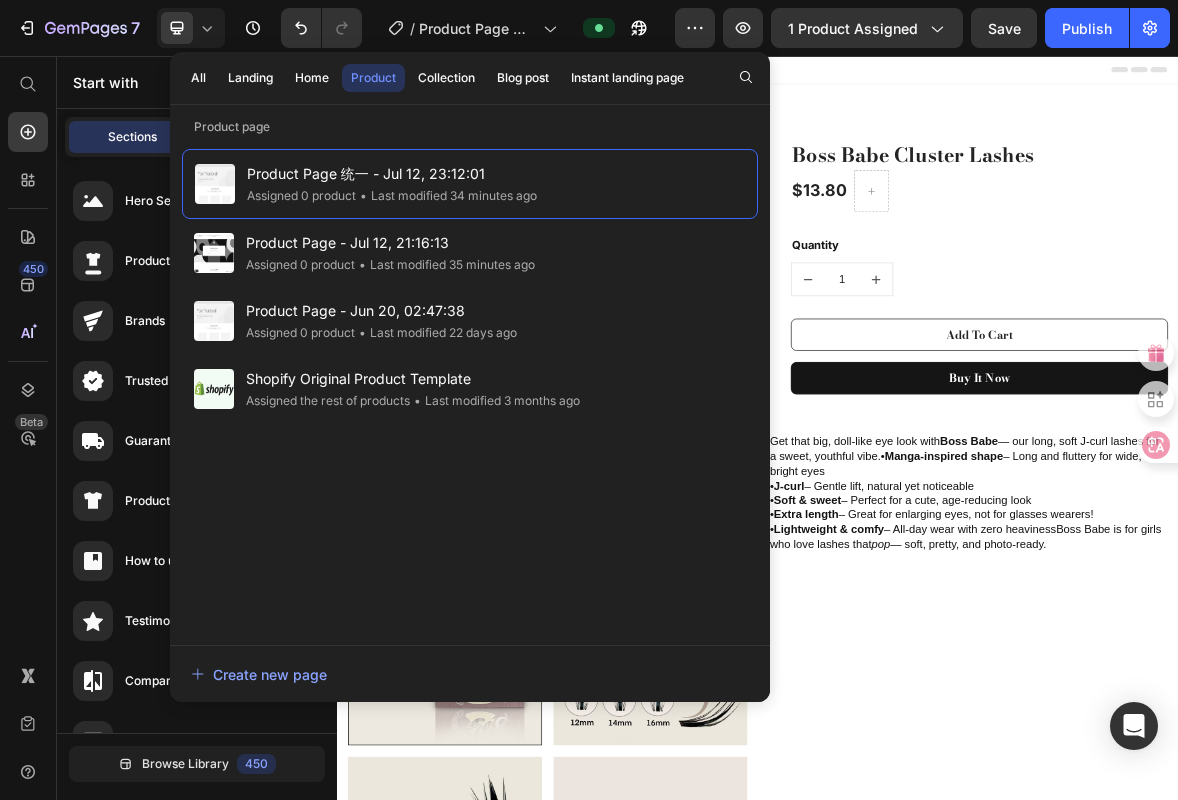click on "Header" at bounding box center (937, 76) 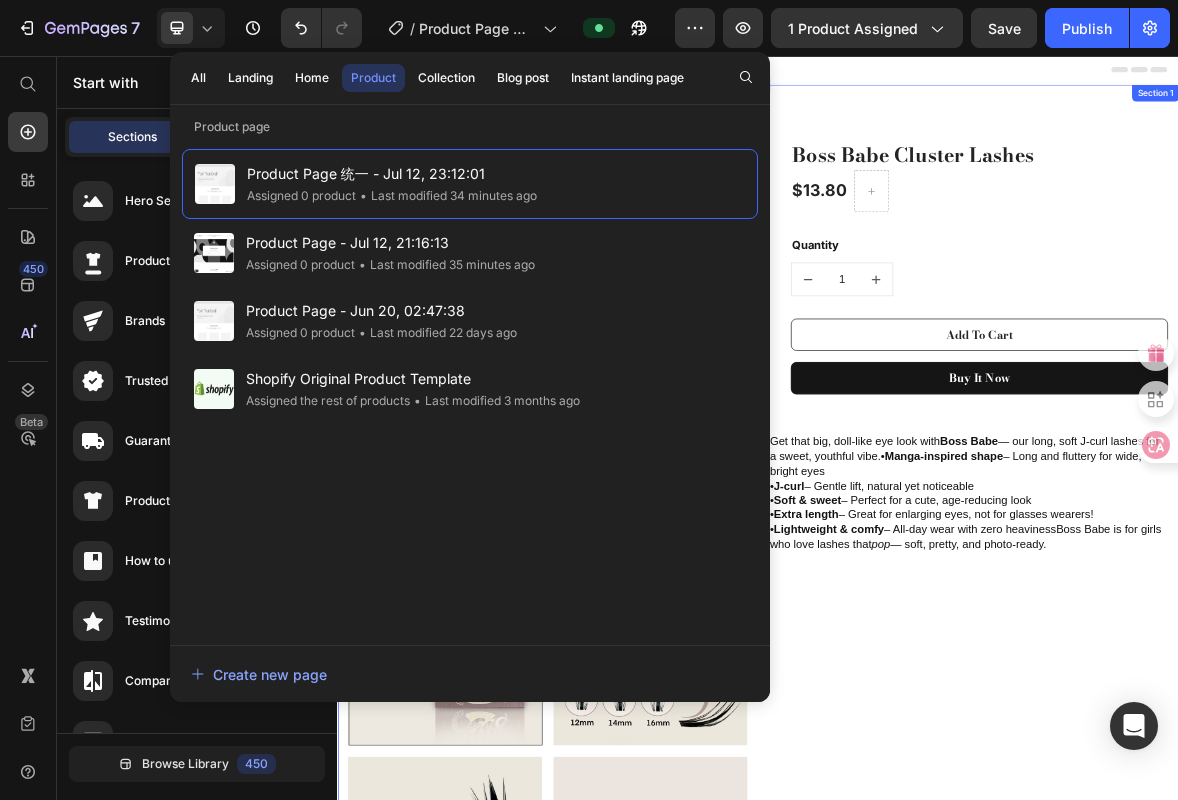 click on "Product Images & Gallery Boss Babe Cluster Lashes (P) Title $13.80 (P) Price
Row Quantity Text block 1 (P) Quantity Add To Cart (P) Cart Button Buy it now (P) Dynamic Checkout Row Get that big, doll-like eye look with  Boss Babe  — our long, soft J-curl lashes for a sweet, youthful vibe.•  Manga-inspired shape  – Long and fluttery for wide, bright eyes •  J-curl  – Gentle lift, natural yet noticeable •  Soft & sweet  – Perfect for a cute, age-reducing look •  Extra length  – Great for enlarging eyes, not for glasses wearers! •  Lightweight & comfy  – All-day wear with zero heavinessBoss Babe is for girls who love lashes that  pop  — soft, pretty, and photo-ready. Heading Product Section 1" at bounding box center [937, 1048] 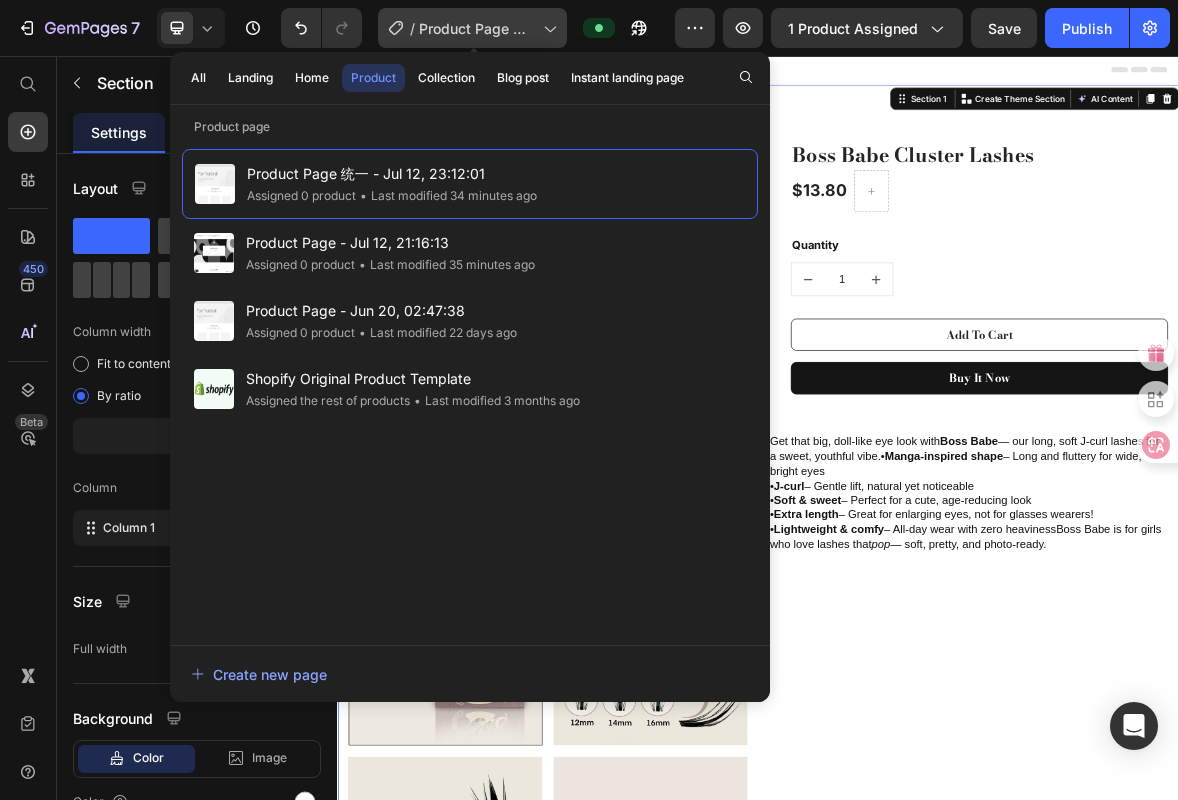 click on "Product Page 统一 - Jul 12, 23:12:01" at bounding box center [477, 28] 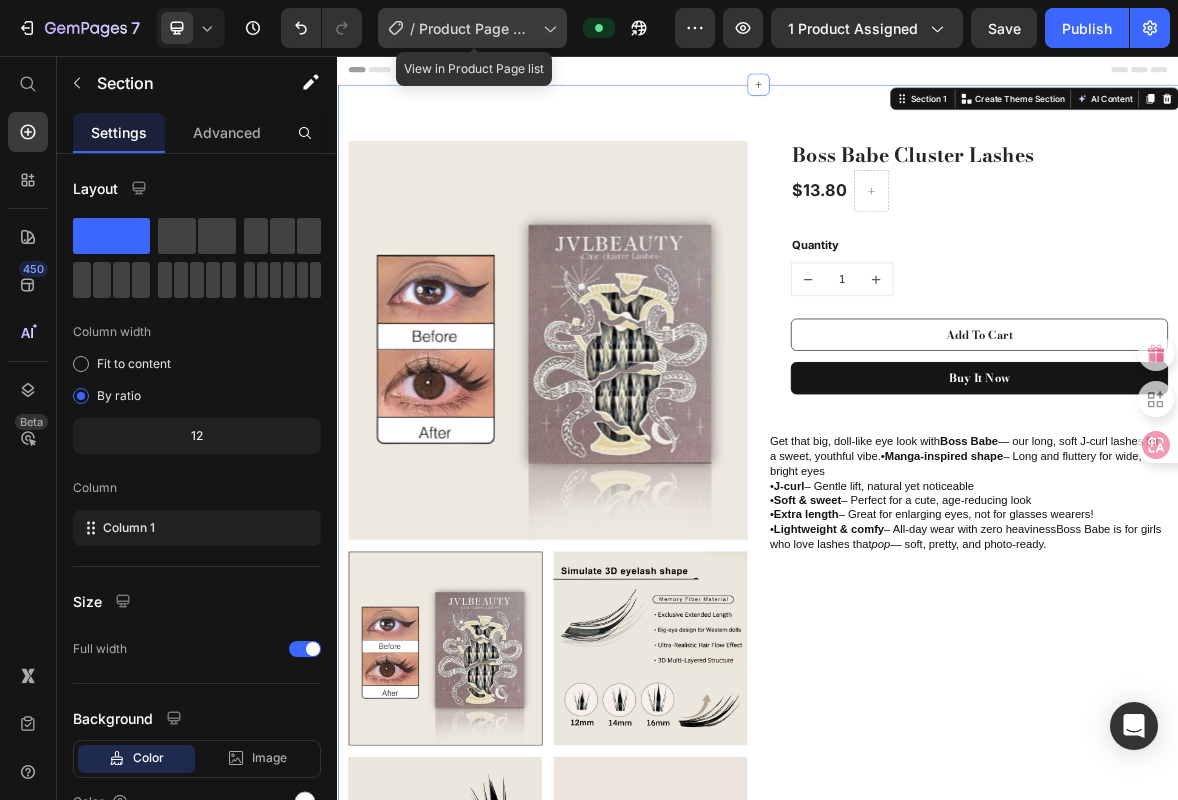 click on "Product Page 统一 - Jul 12, 23:12:01" at bounding box center (477, 28) 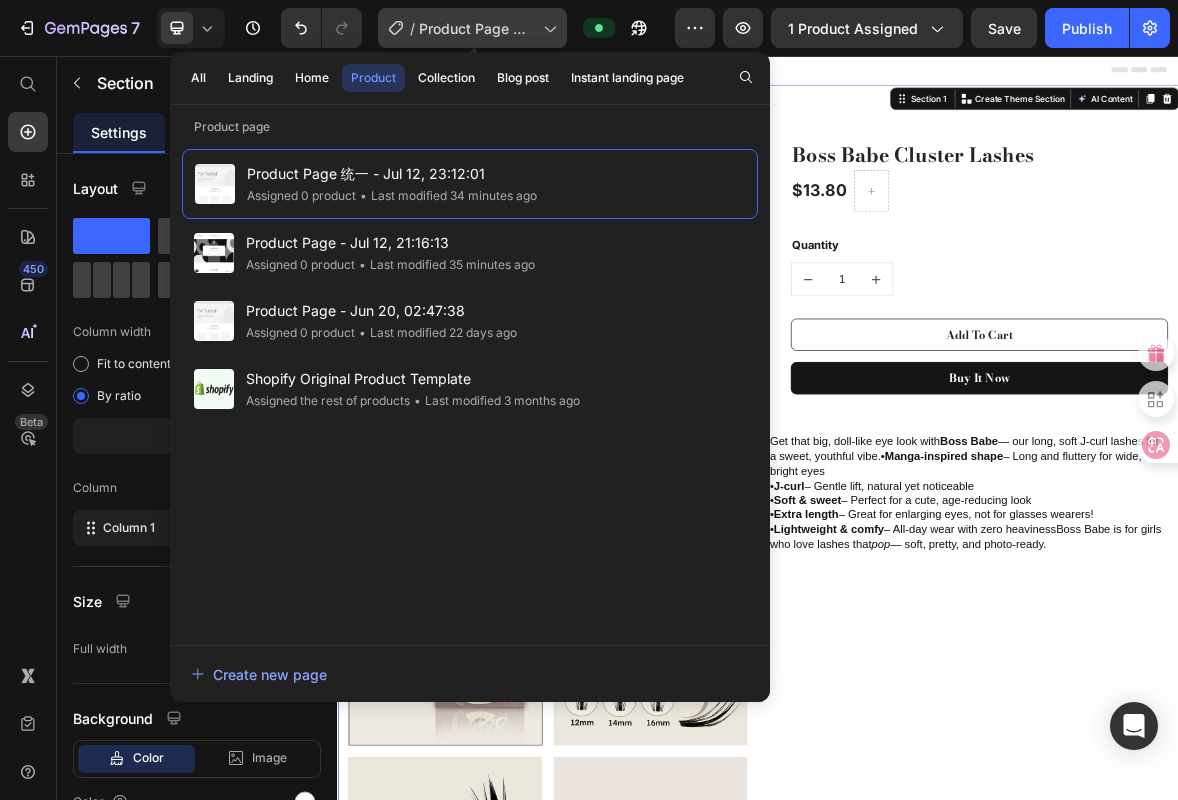 click 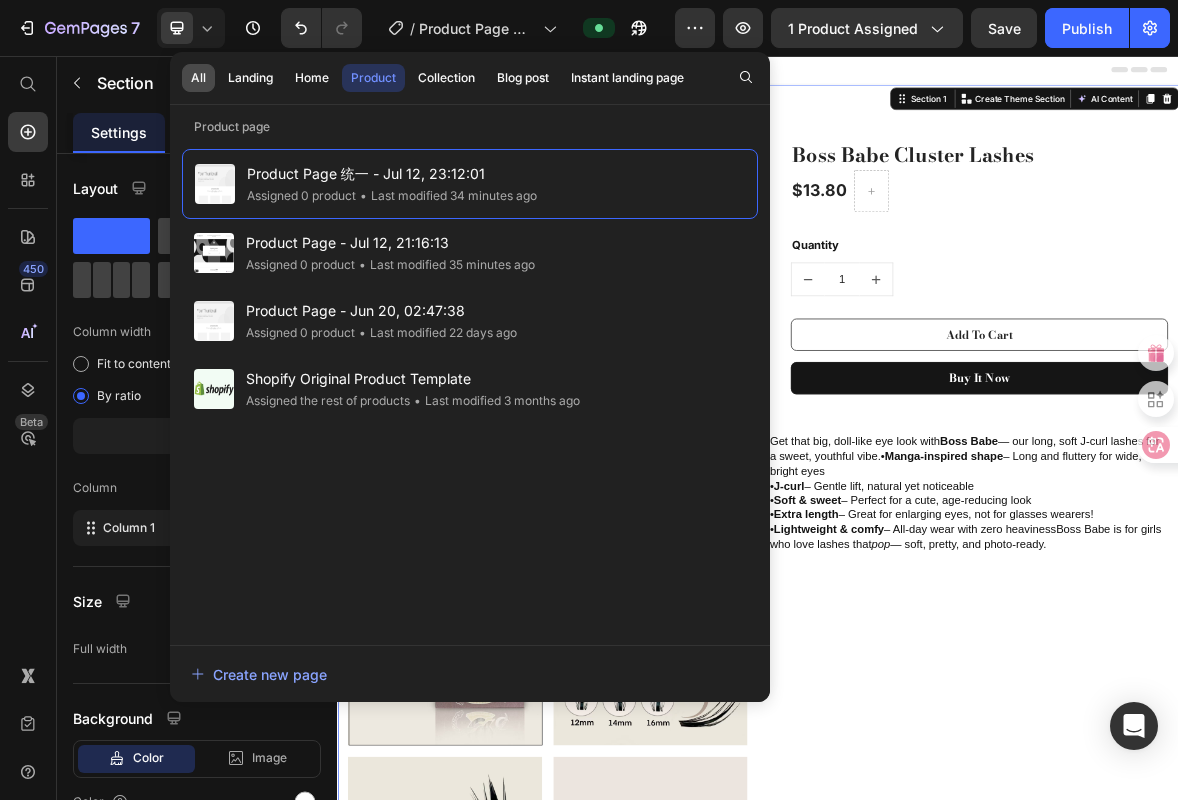 click on "All" at bounding box center [198, 78] 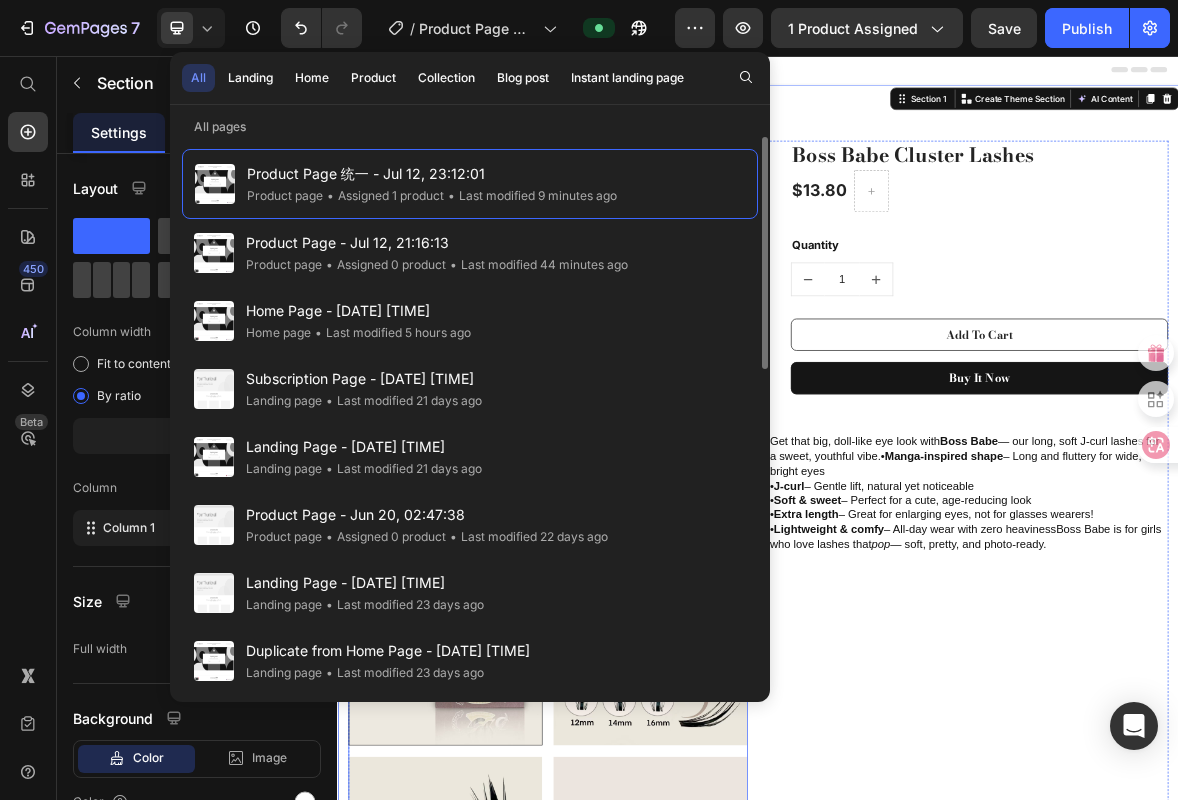 click on "Boss Babe Cluster Lashes (P) Title $13.80 (P) Price
Row Quantity Text block 1 (P) Quantity Add To Cart (P) Cart Button Buy it now (P) Dynamic Checkout Row Get that big, doll-like eye look with  Boss Babe  — our long, soft J-curl lashes for a sweet, youthful vibe.•  Manga-inspired shape  – Long and fluttery for wide, bright eyes •  J-curl  – Gentle lift, natural yet noticeable •  Soft & sweet  – Perfect for a cute, age-reducing look •  Extra length  – Great for enlarging eyes, not for glasses wearers! •  Lightweight & comfy  – All-day wear with zero heavinessBoss Babe is for girls who love lashes that  pop  — soft, pretty, and photo-ready. Heading" at bounding box center (1237, 1056) 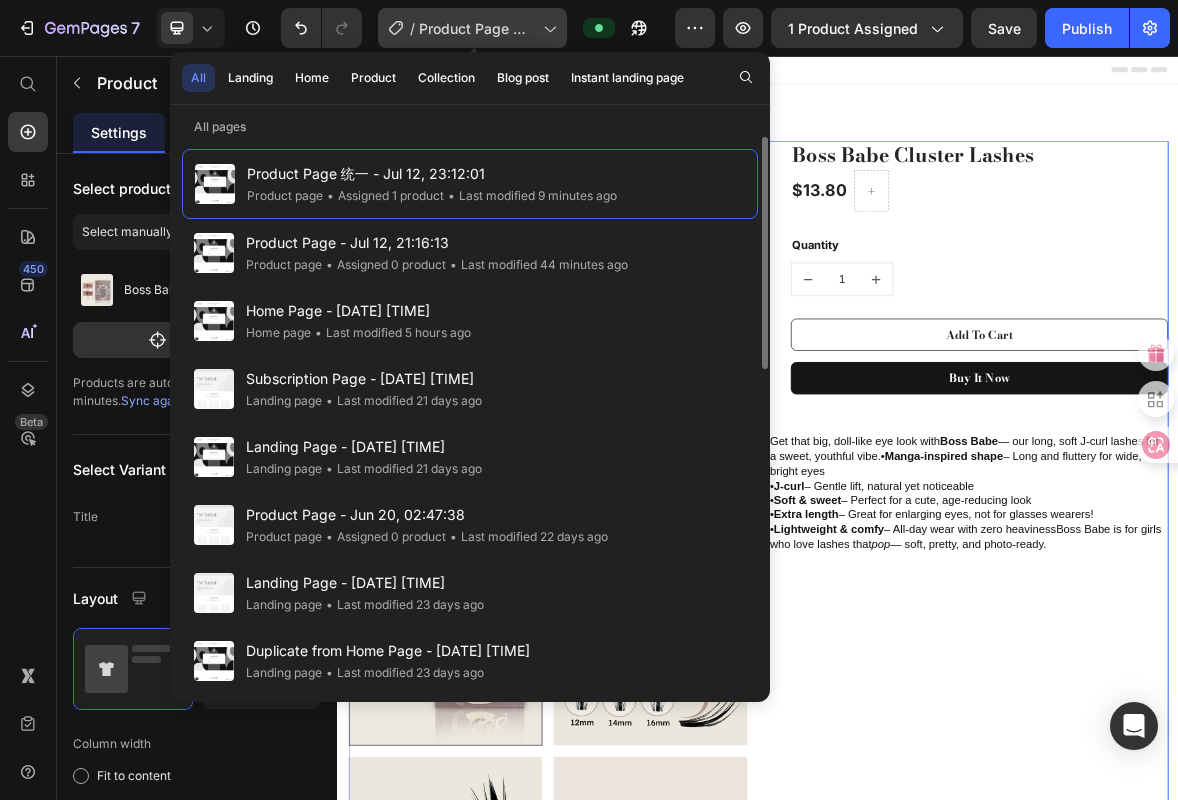 click on "Product Page 统一 - Jul 12, 23:12:01" at bounding box center (477, 28) 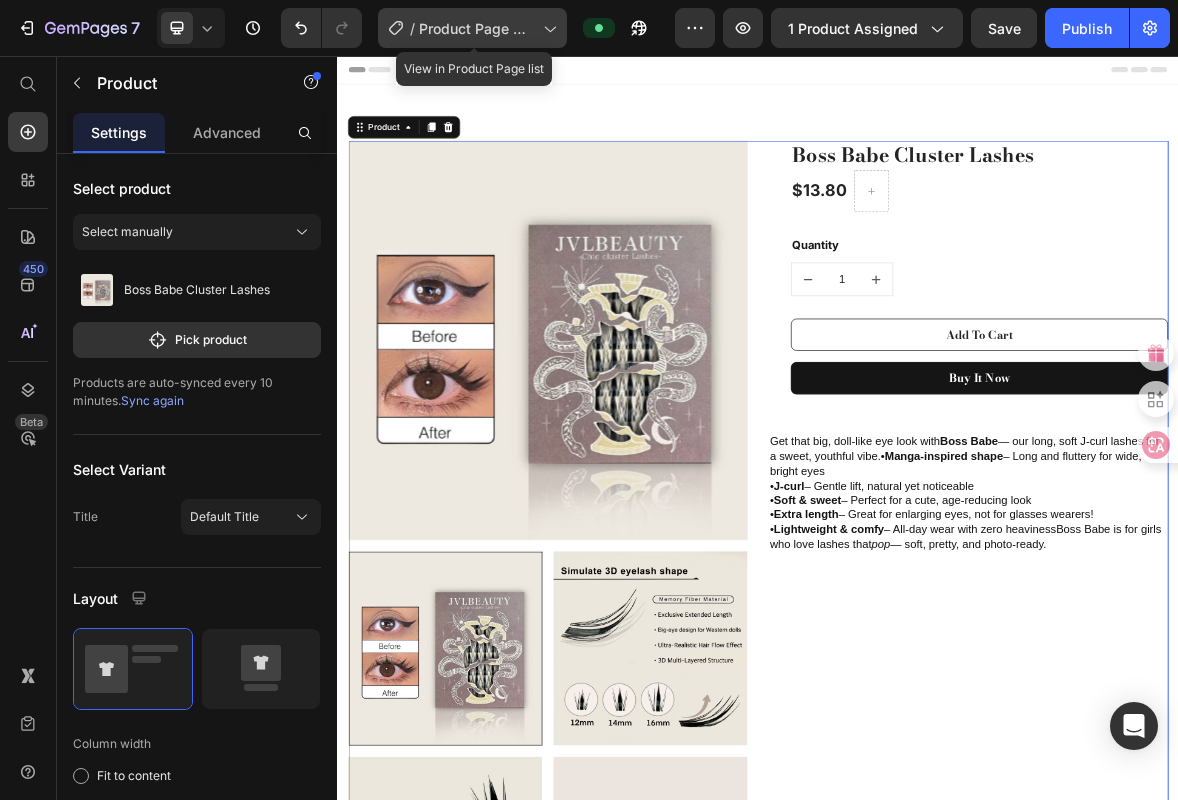 click on "Product Page 统一 - Jul 12, 23:12:01" at bounding box center (477, 28) 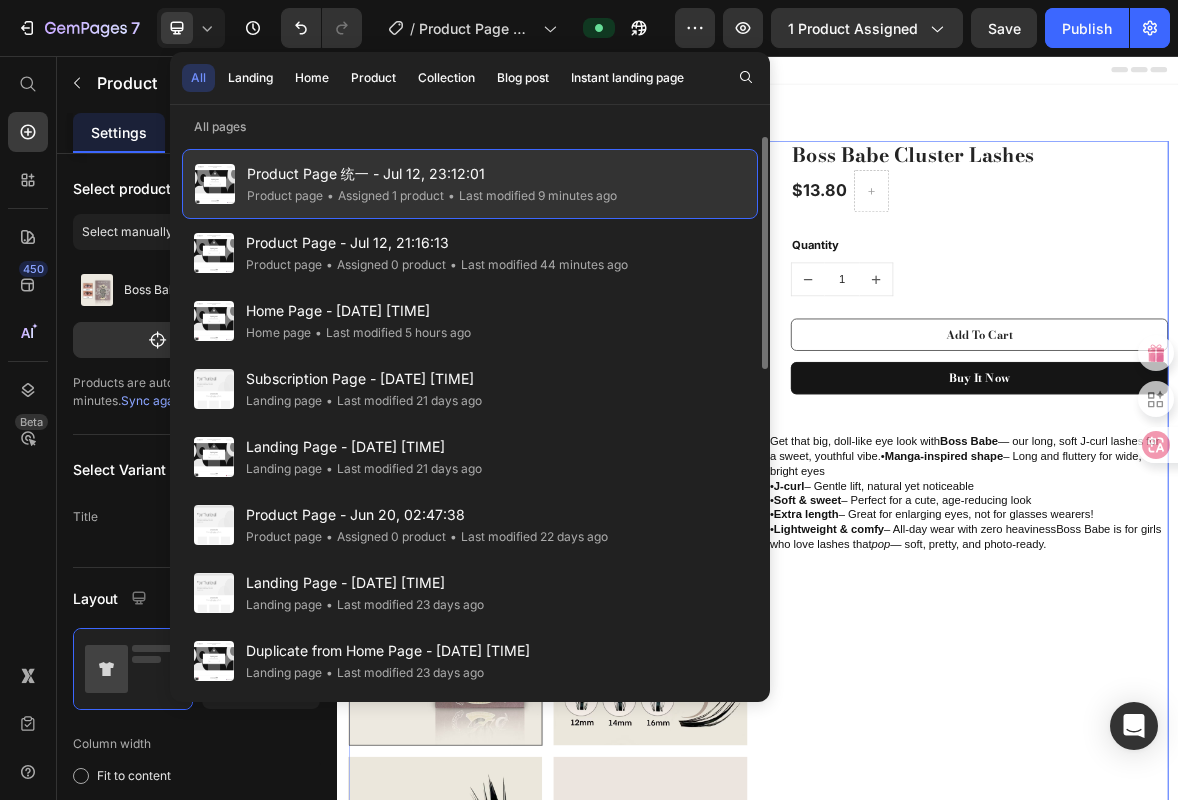 click on "Product Page 统一 - Jul 12, 23:12:01" at bounding box center (432, 174) 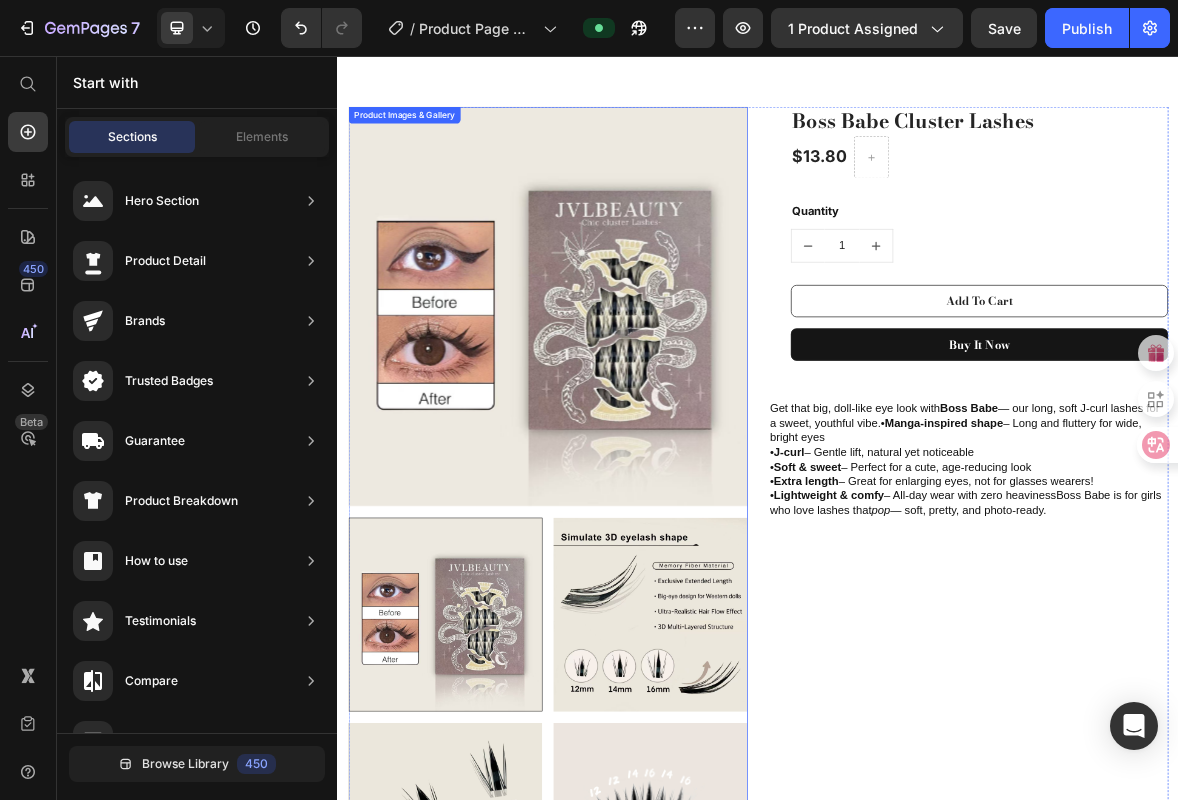 scroll, scrollTop: 0, scrollLeft: 0, axis: both 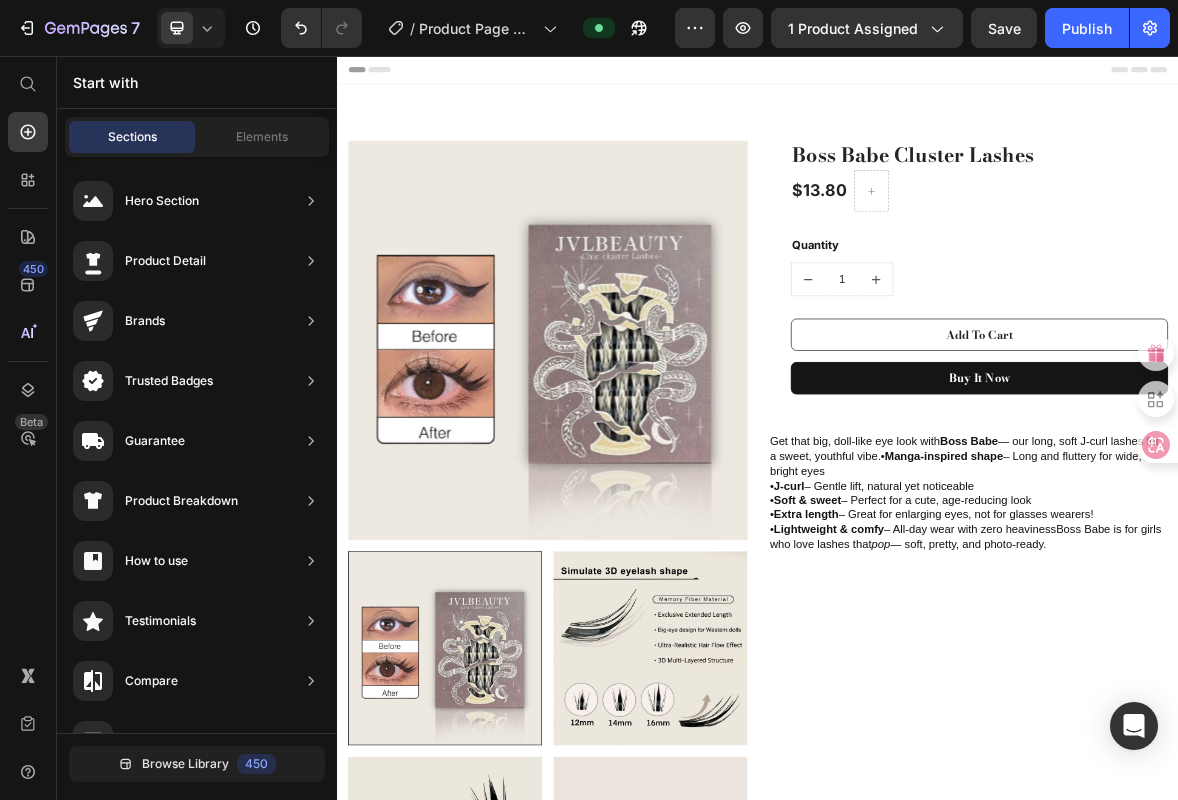 click on "Start with" at bounding box center [197, 82] 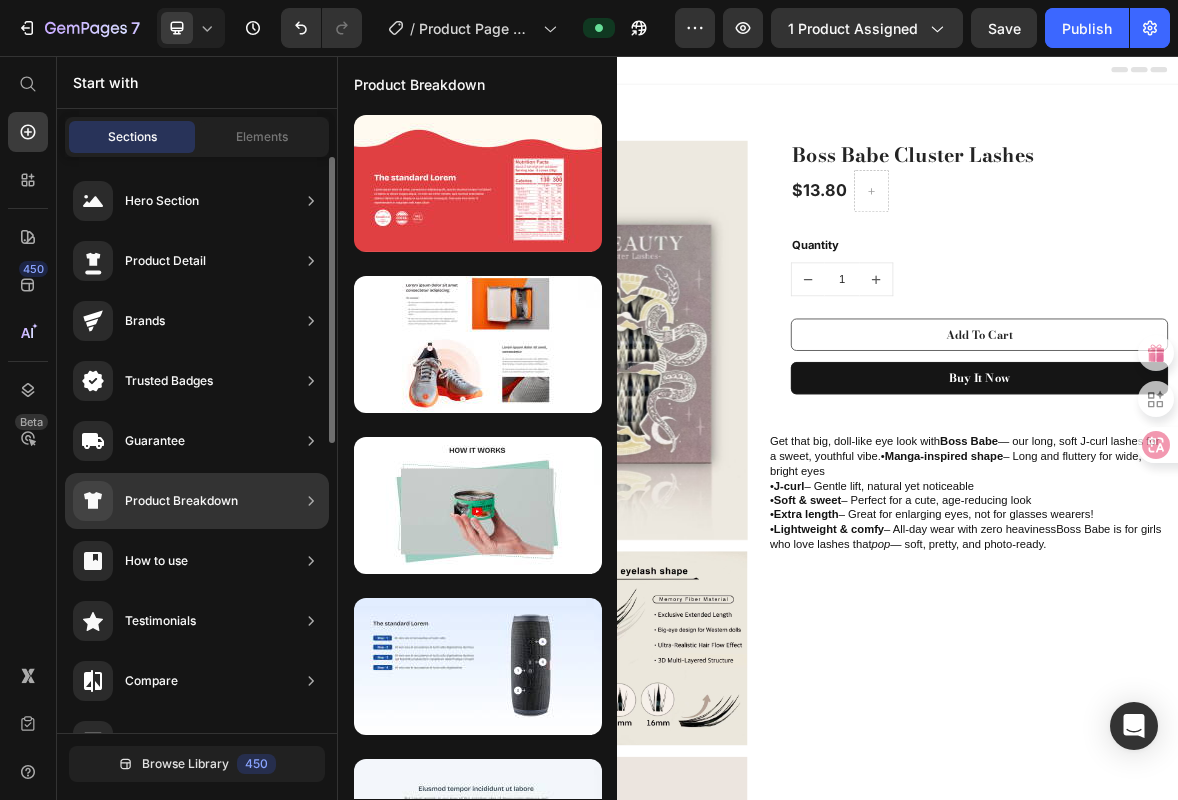 click on "Product Breakdown" 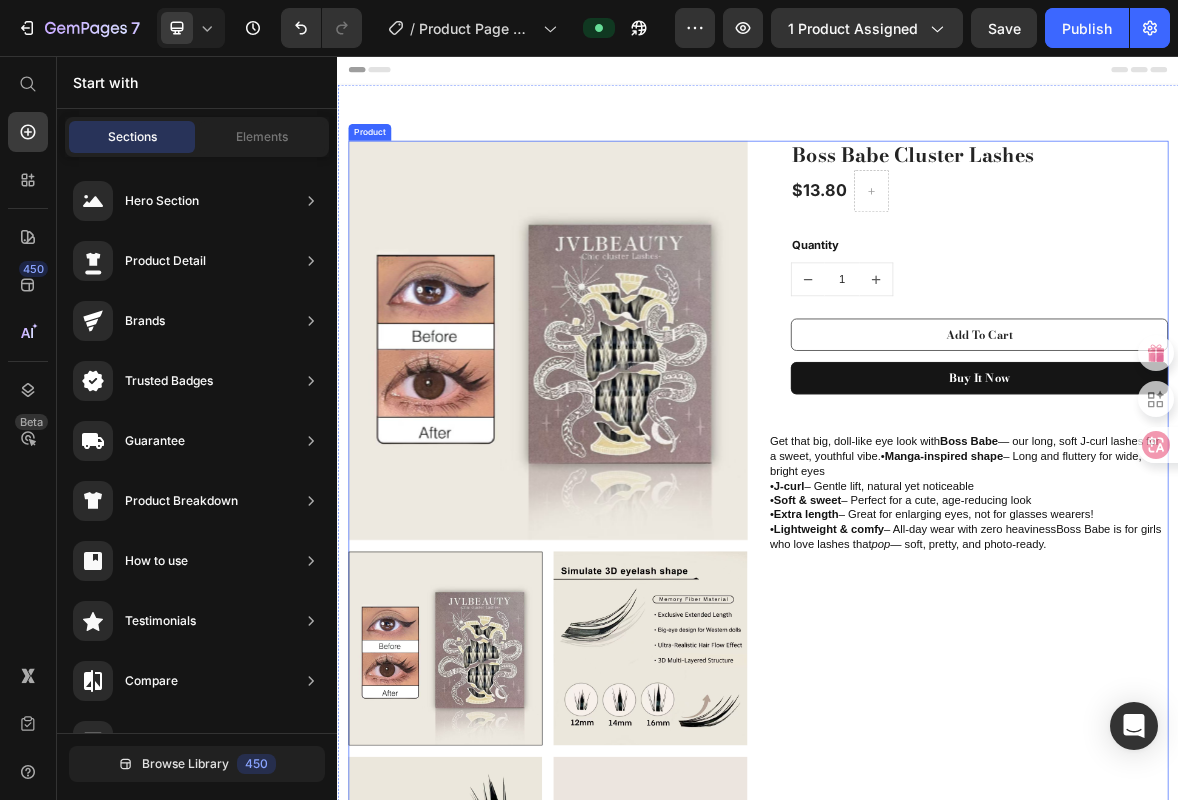 click on "Boss Babe Cluster Lashes (P) Title $13.80 (P) Price
Row Quantity Text block 1 (P) Quantity Add To Cart (P) Cart Button Buy it now (P) Dynamic Checkout Row Get that big, doll-like eye look with  Boss Babe  — our long, soft J-curl lashes for a sweet, youthful vibe.•  Manga-inspired shape  – Long and fluttery for wide, bright eyes •  J-curl  – Gentle lift, natural yet noticeable •  Soft & sweet  – Perfect for a cute, age-reducing look •  Extra length  – Great for enlarging eyes, not for glasses wearers! •  Lightweight & comfy  – All-day wear with zero heavinessBoss Babe is for girls who love lashes that  pop  — soft, pretty, and photo-ready. Heading" at bounding box center (1237, 1056) 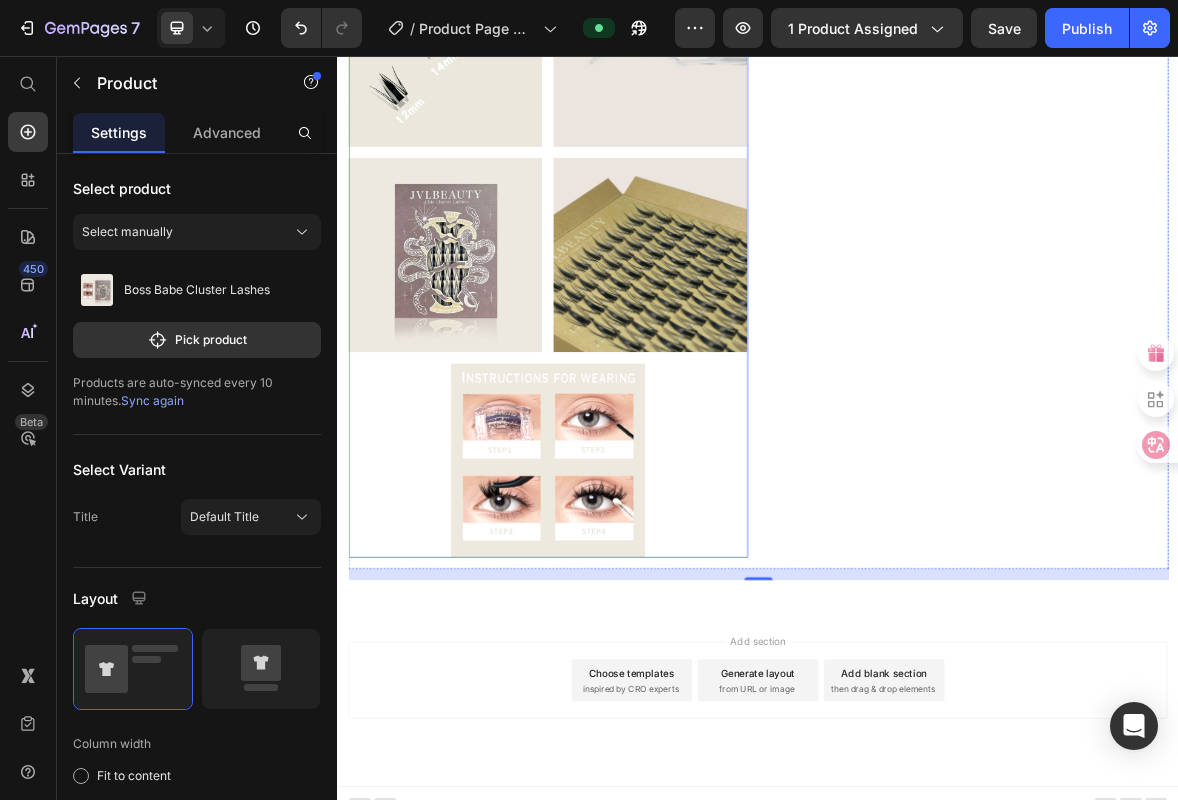 scroll, scrollTop: 0, scrollLeft: 0, axis: both 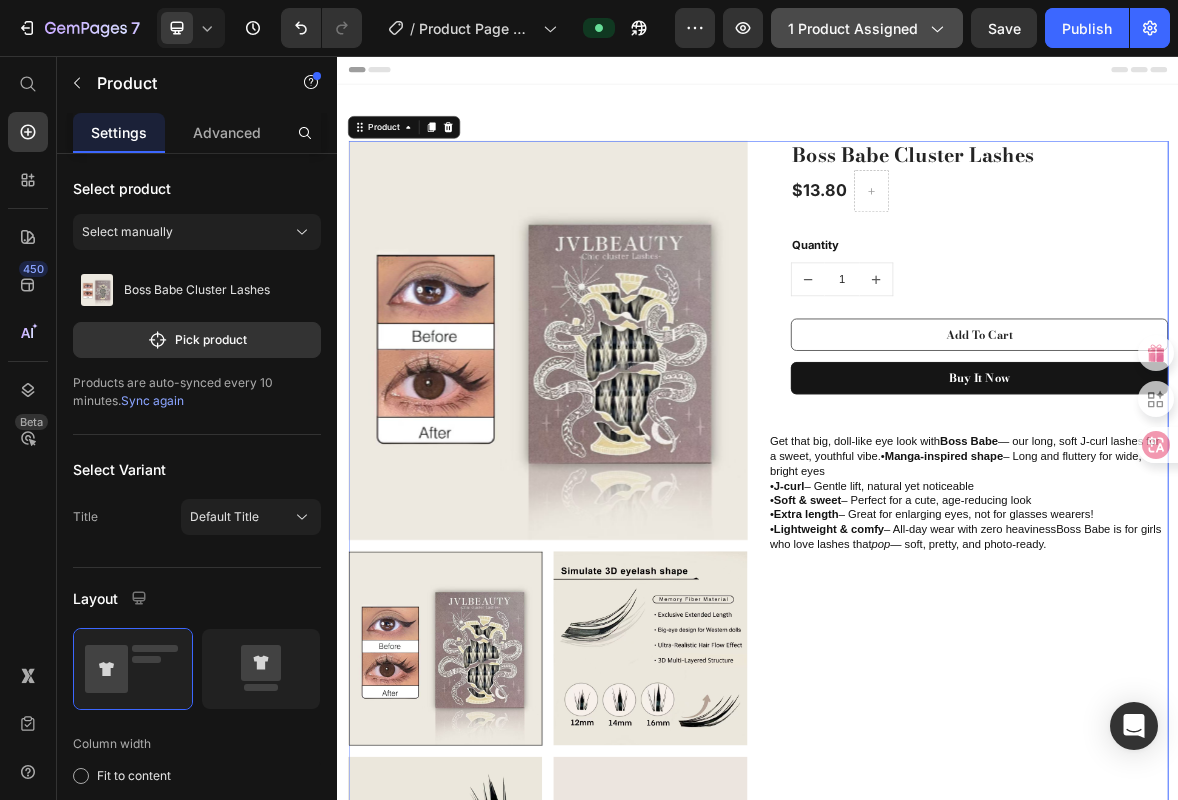 click on "1 product assigned" at bounding box center (867, 28) 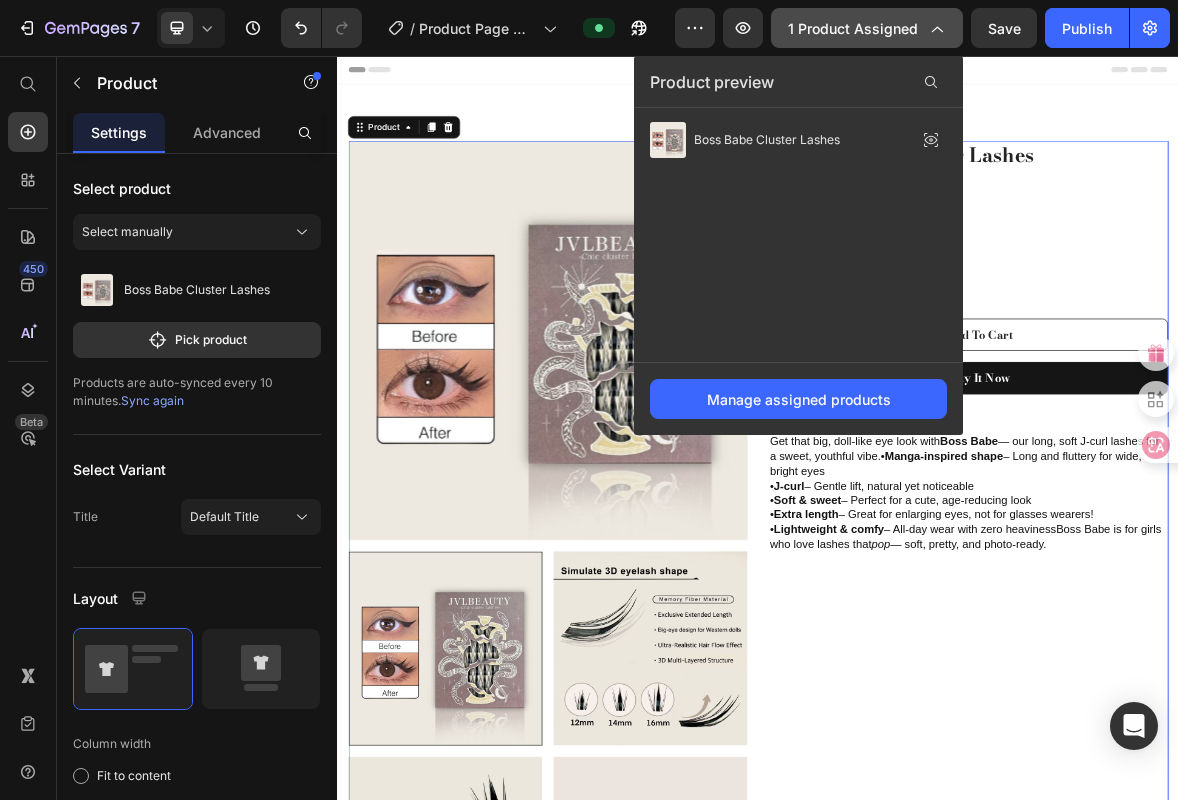 click on "1 product assigned" at bounding box center [867, 28] 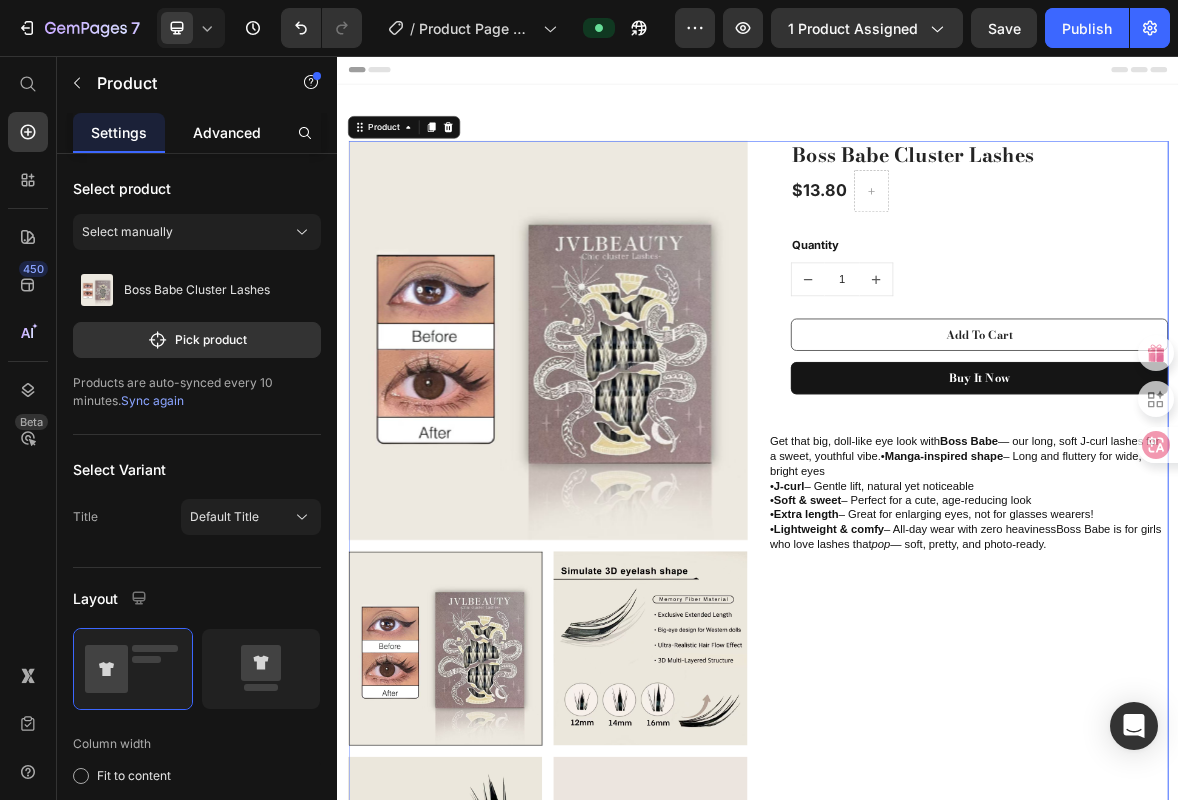 click on "Advanced" 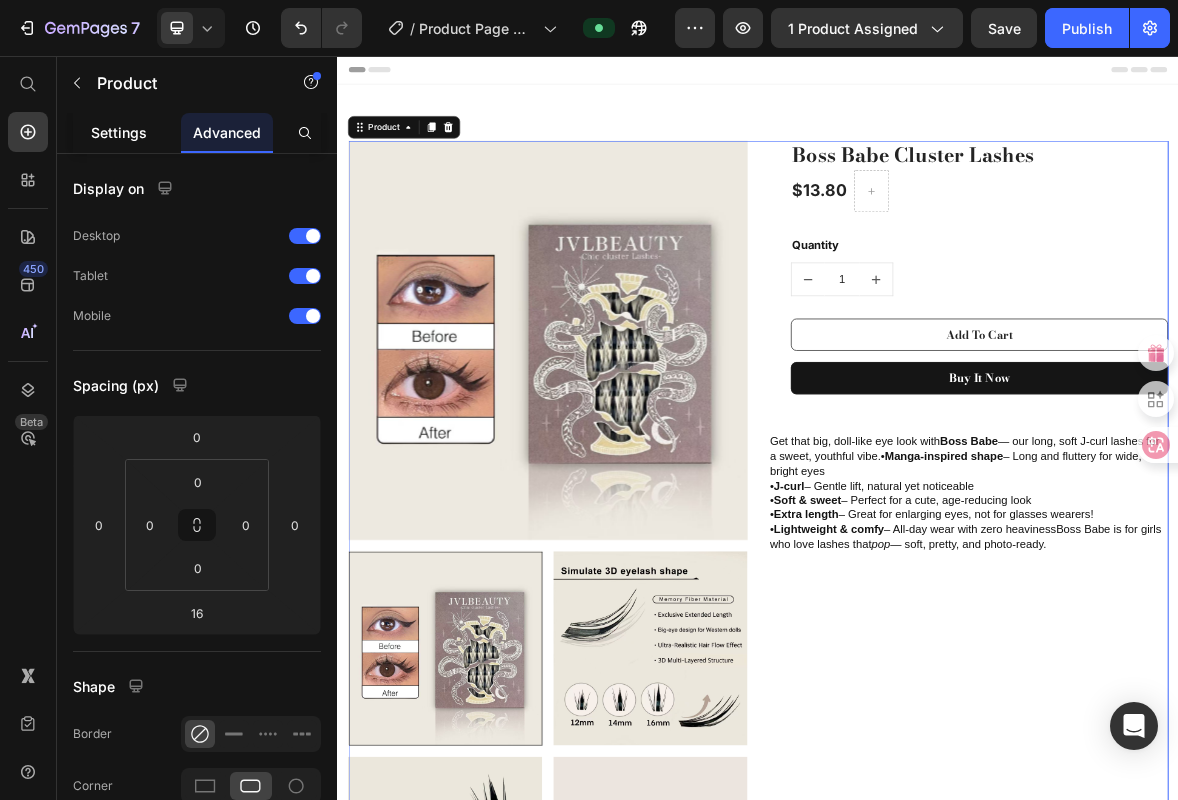 click on "Settings" 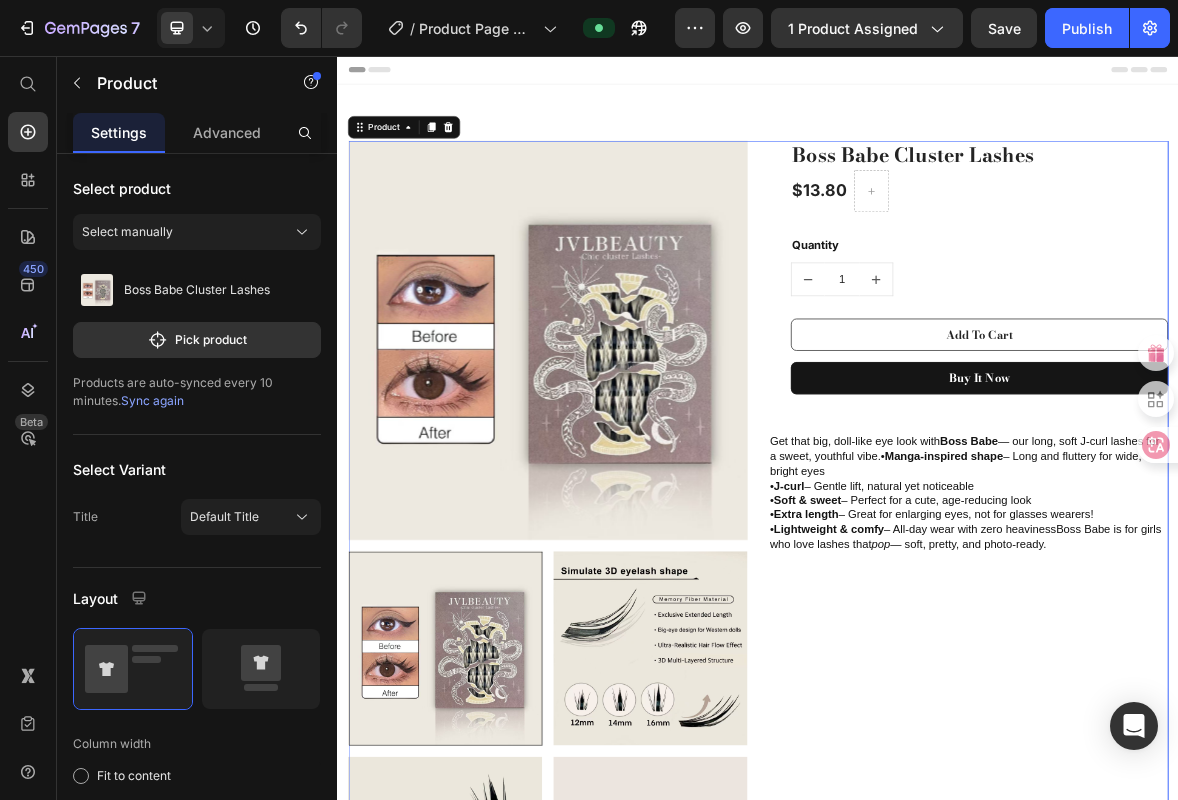 click on "Header" at bounding box center (937, 76) 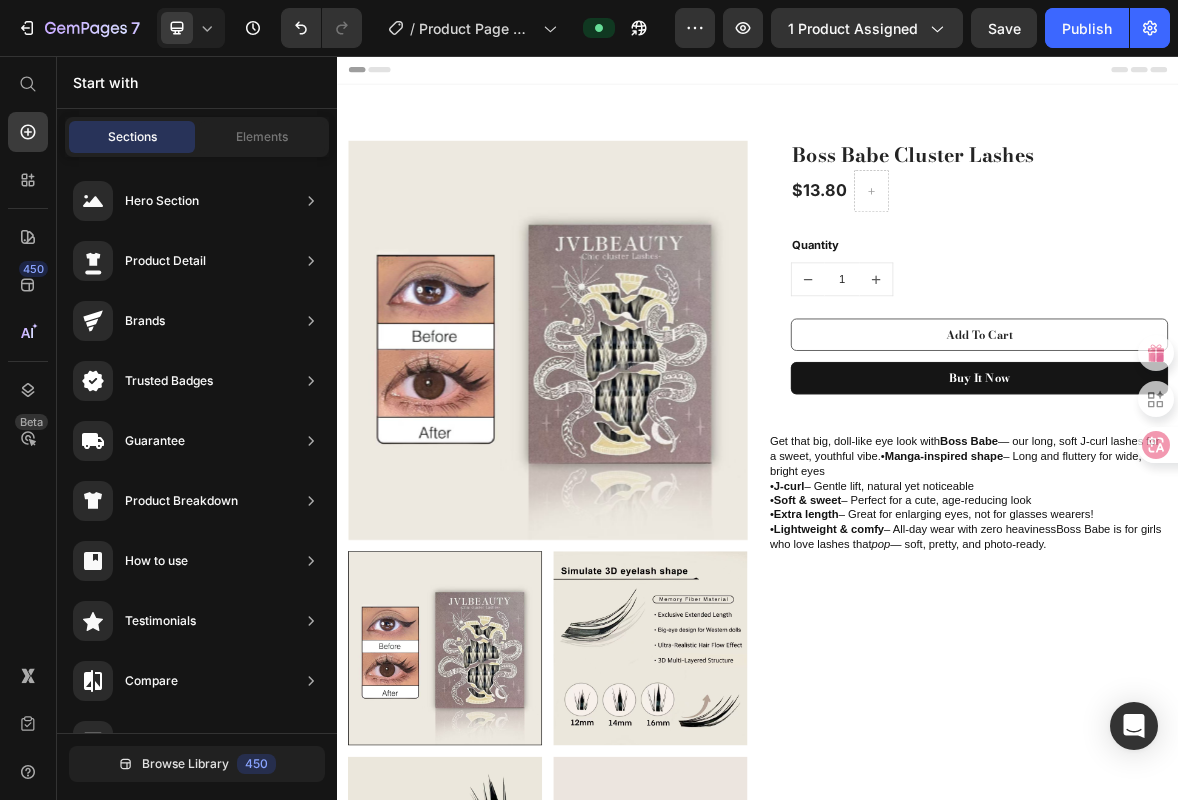 click on "Header" at bounding box center [394, 76] 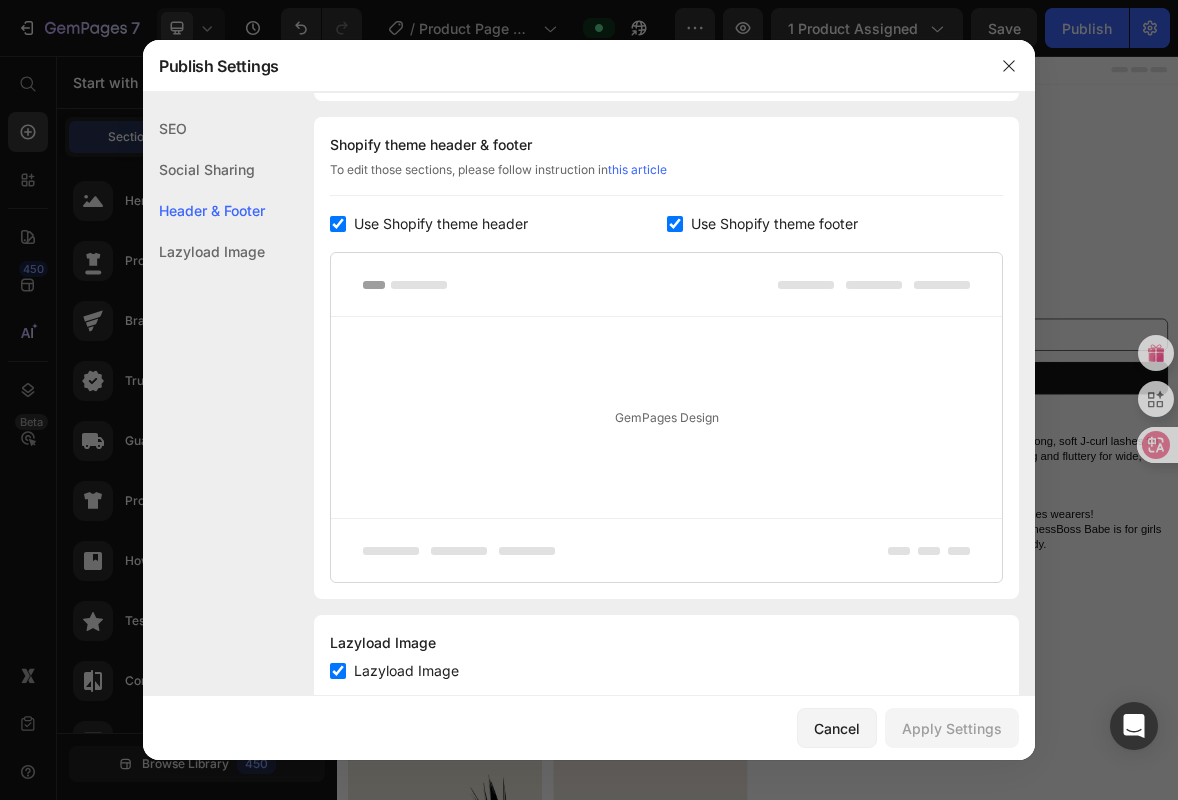 scroll, scrollTop: 291, scrollLeft: 0, axis: vertical 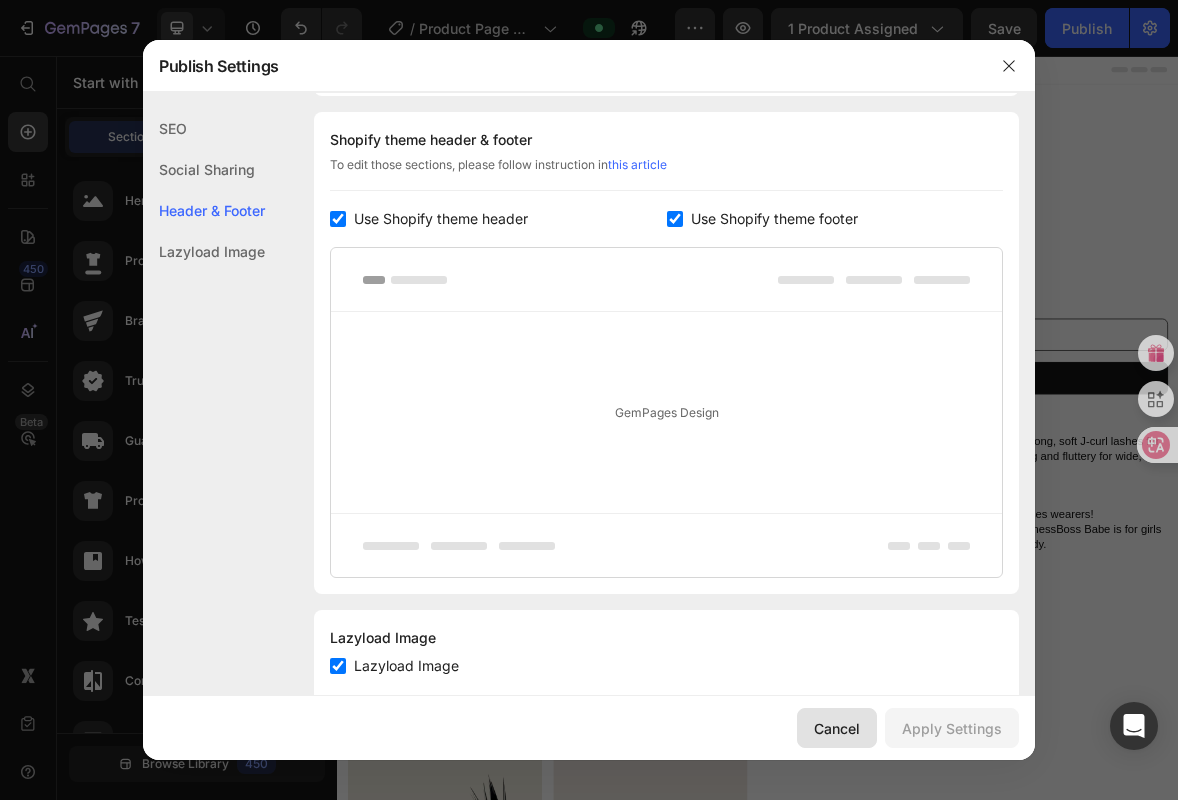 click on "Cancel" at bounding box center [837, 728] 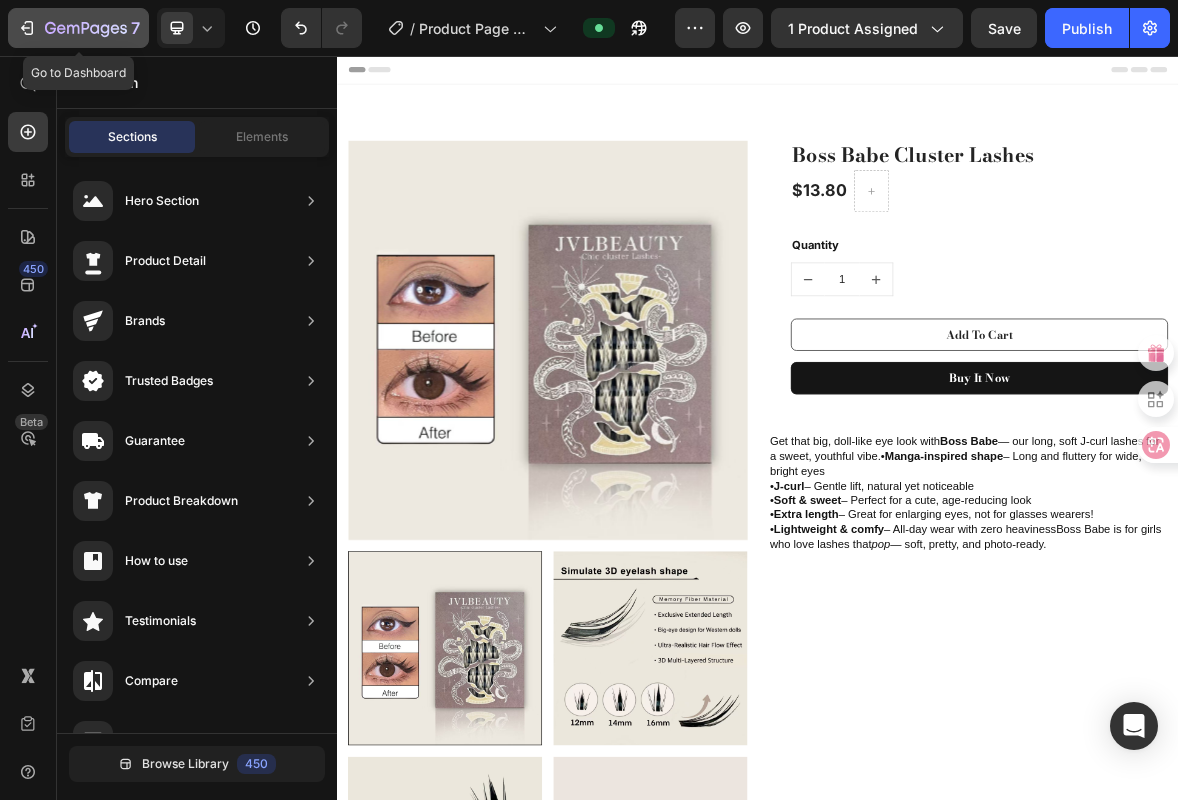 click 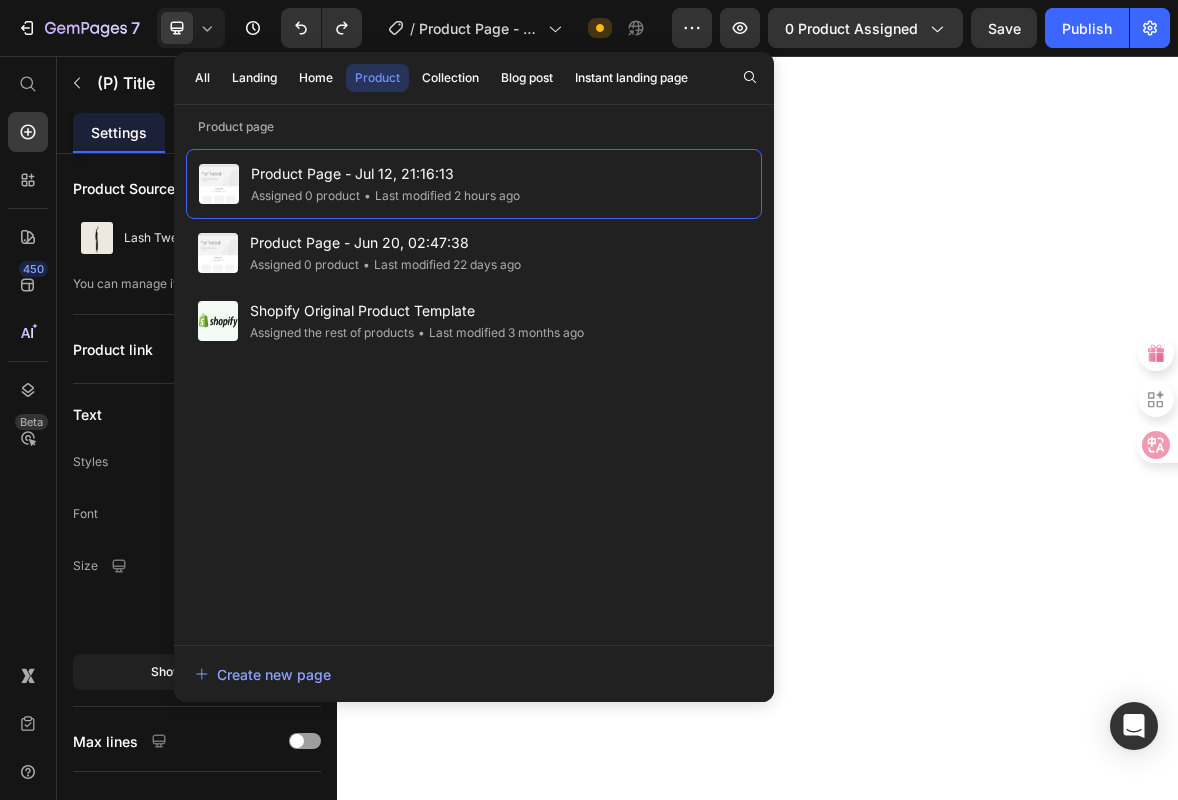 scroll, scrollTop: 0, scrollLeft: 0, axis: both 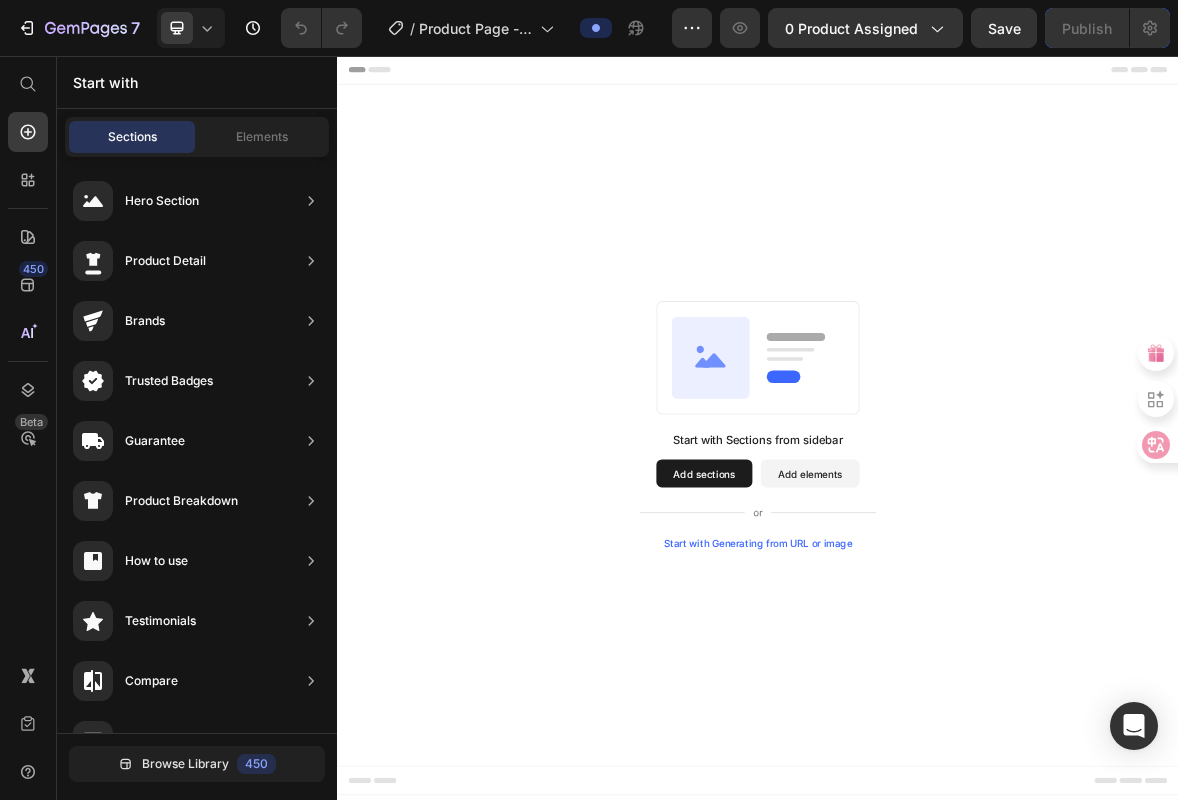 click on "Add elements" at bounding box center (1011, 652) 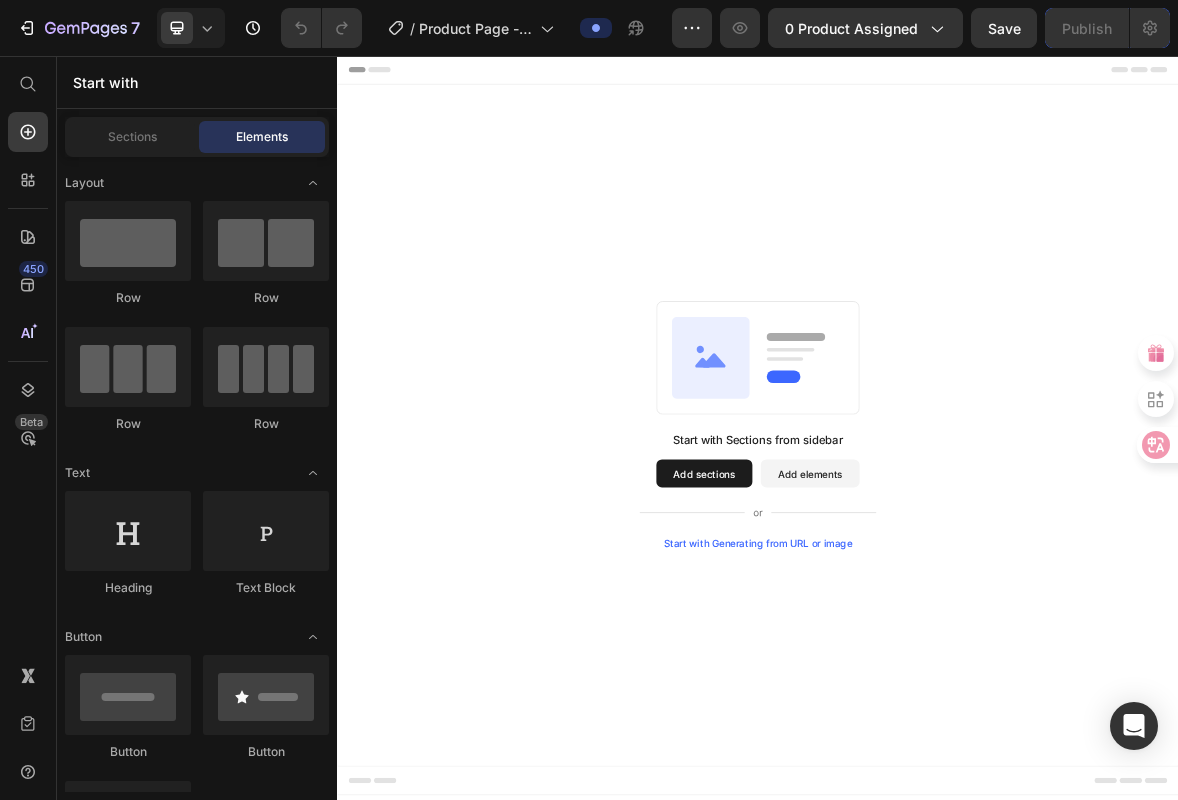 click on "Add sections" at bounding box center [860, 652] 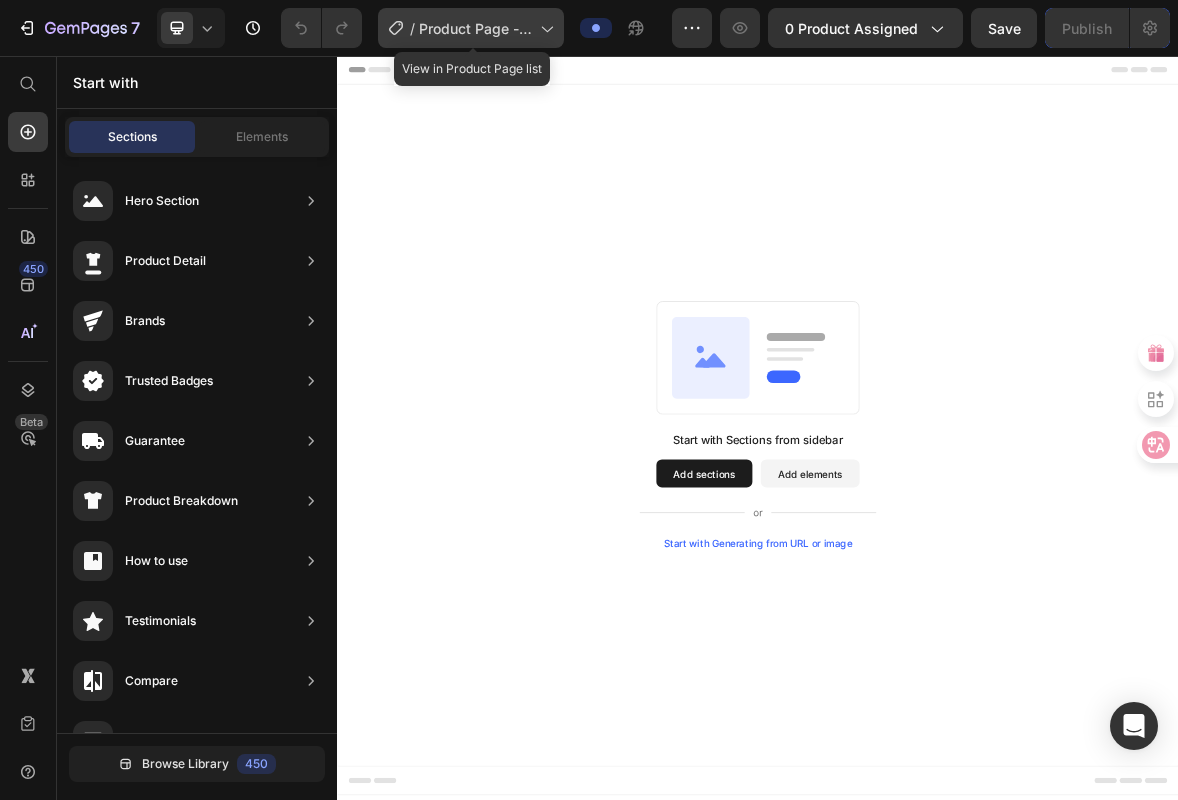 click on "/  Product Page - Jul 12, 23:56:54" 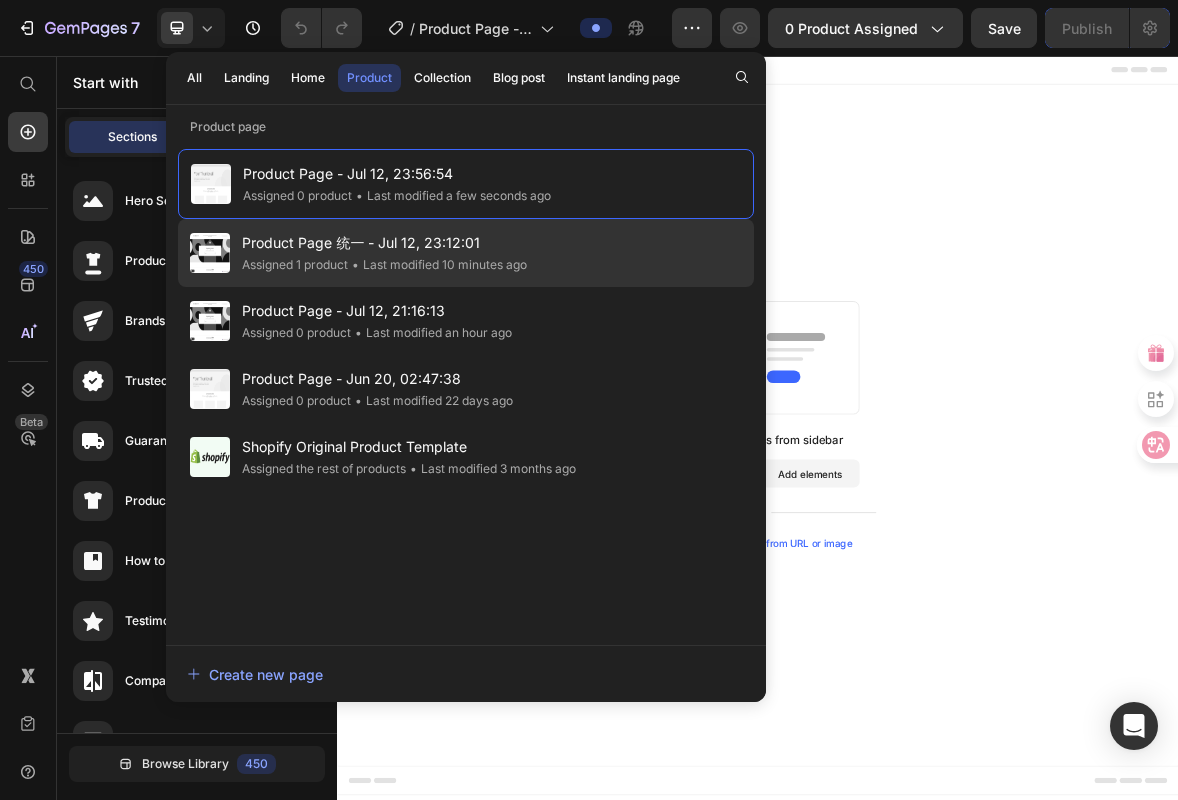 click on "Product Page 统一 - Jul 12, 23:12:01 Assigned 1 product • Last modified 10 minutes ago" 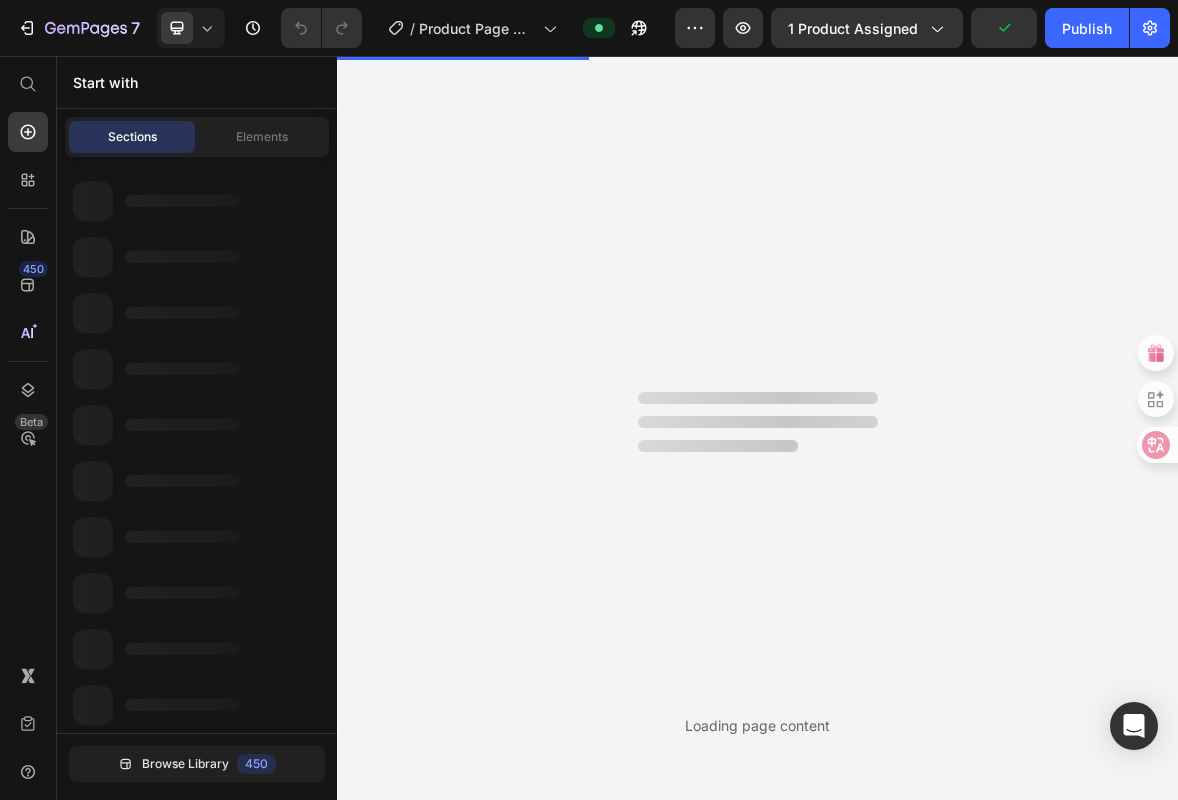 scroll, scrollTop: 0, scrollLeft: 0, axis: both 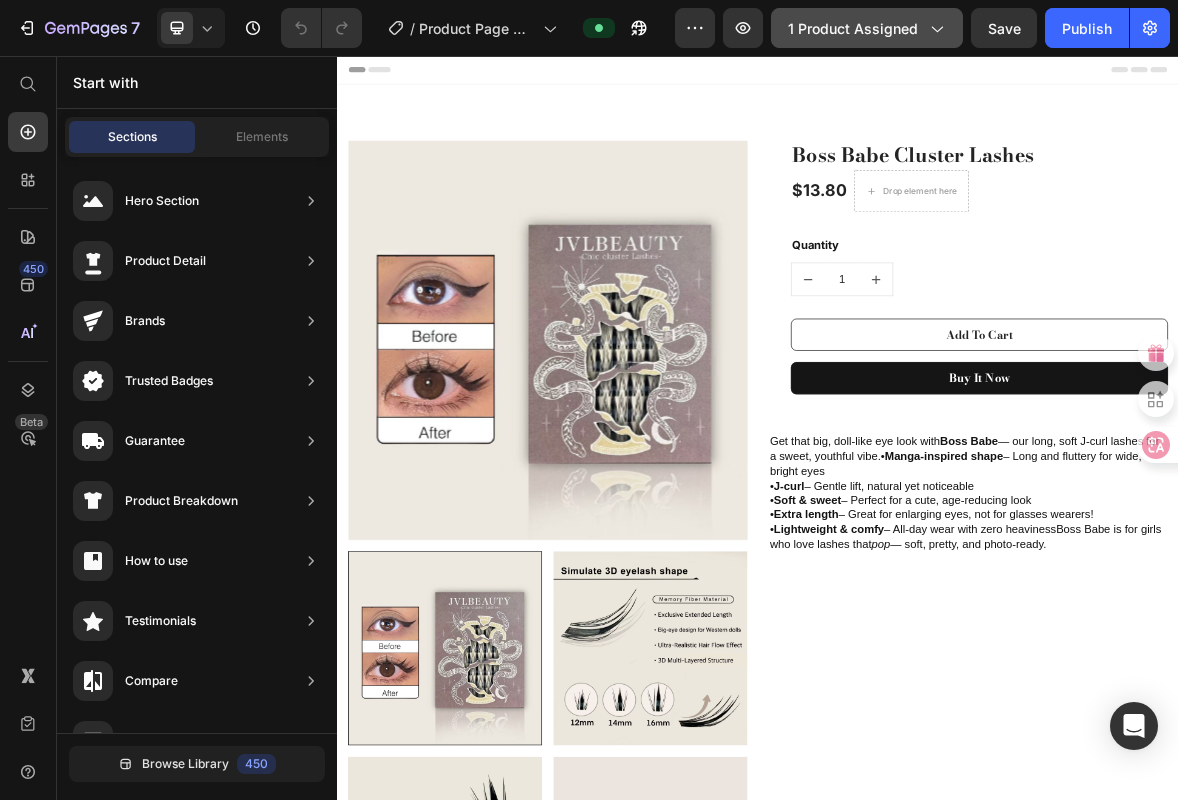 click 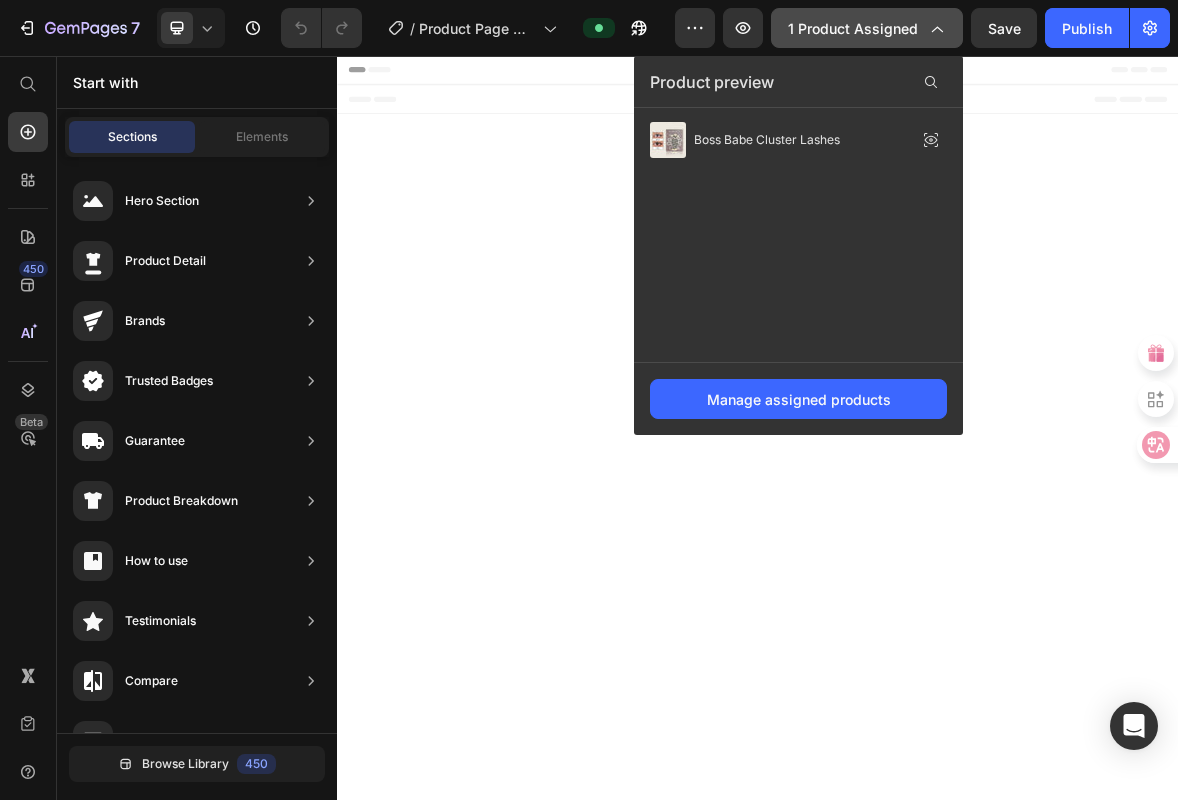 scroll, scrollTop: 0, scrollLeft: 0, axis: both 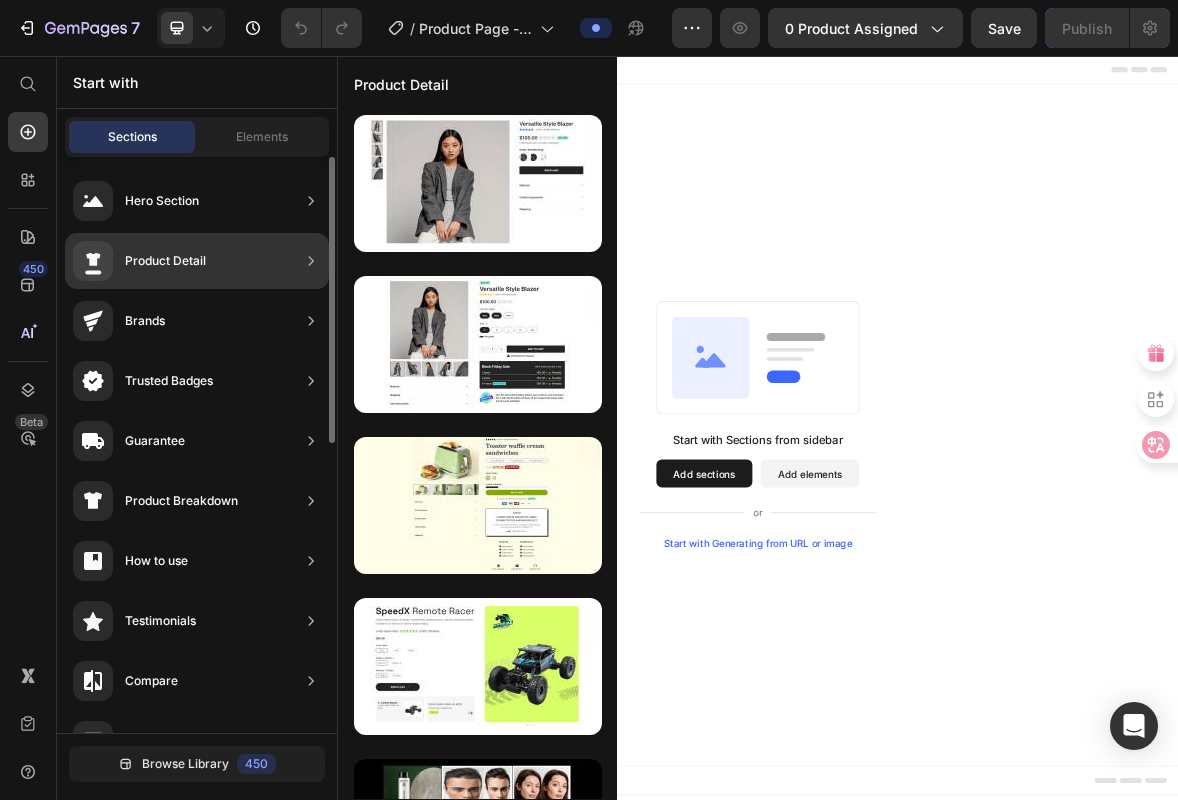 click 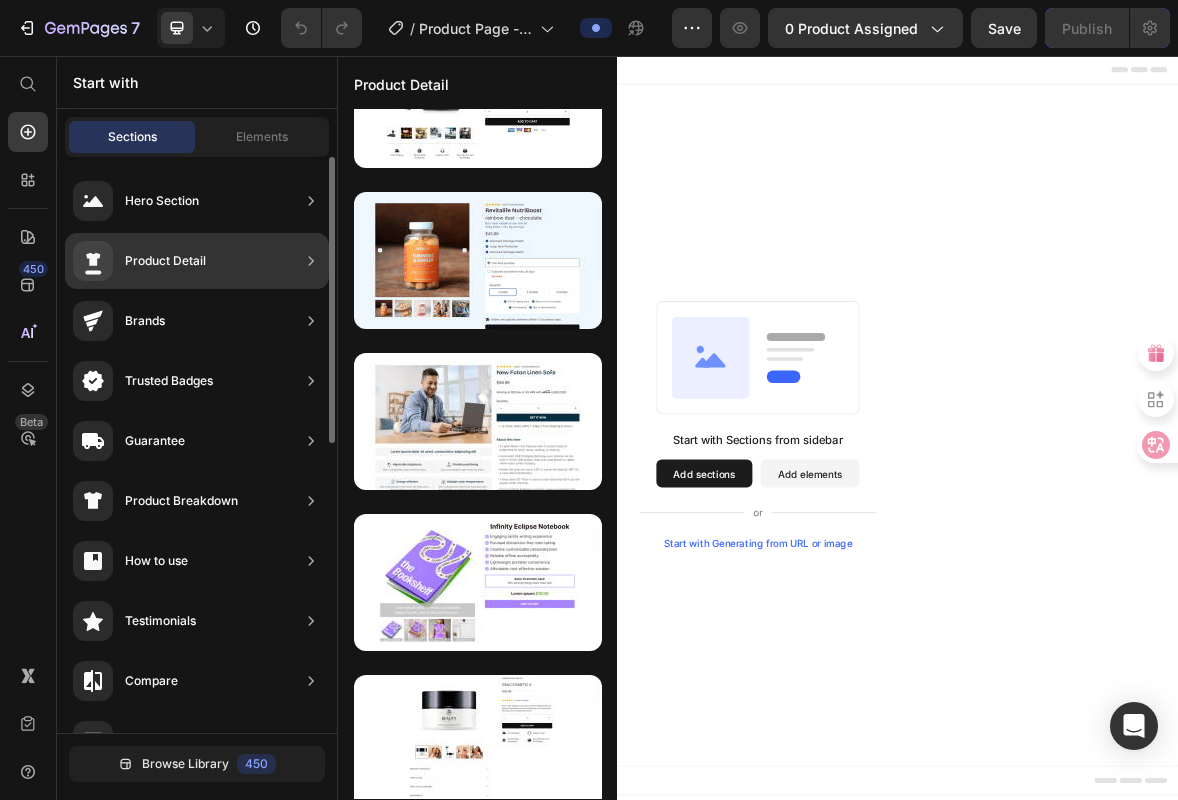 scroll, scrollTop: 103, scrollLeft: 0, axis: vertical 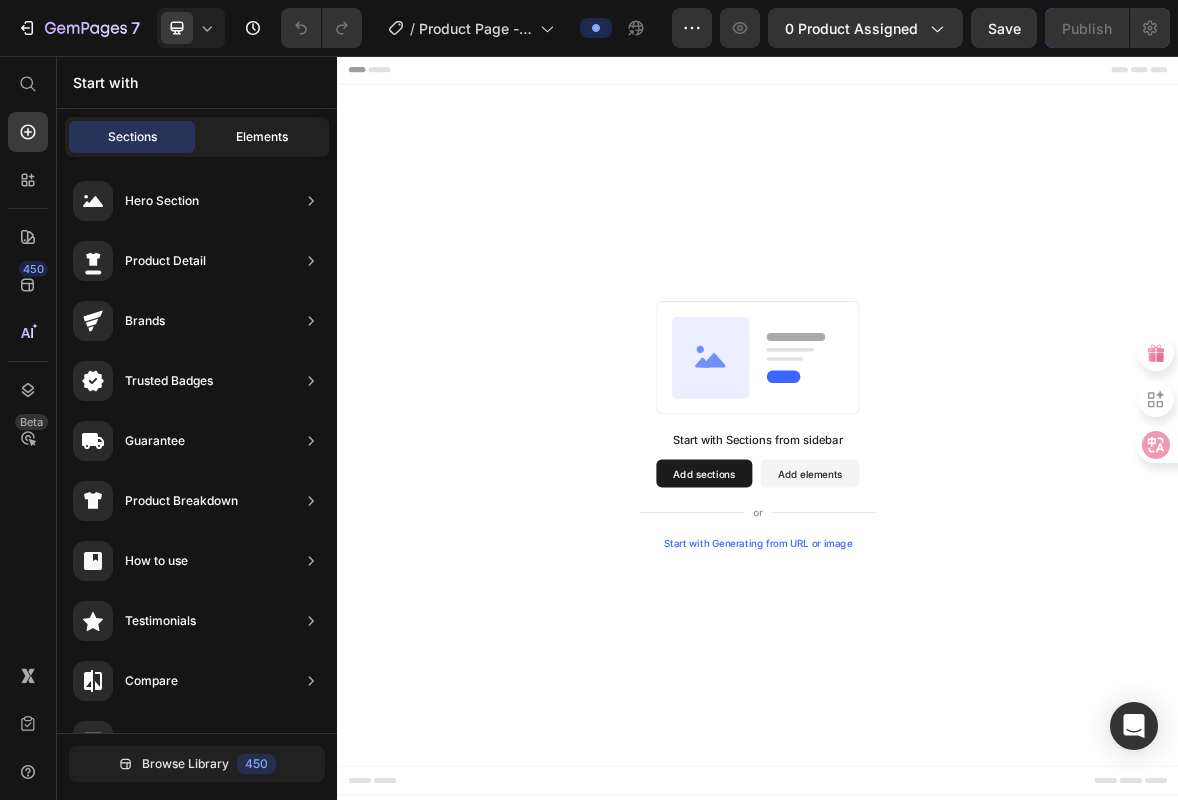 click on "Elements" at bounding box center [262, 137] 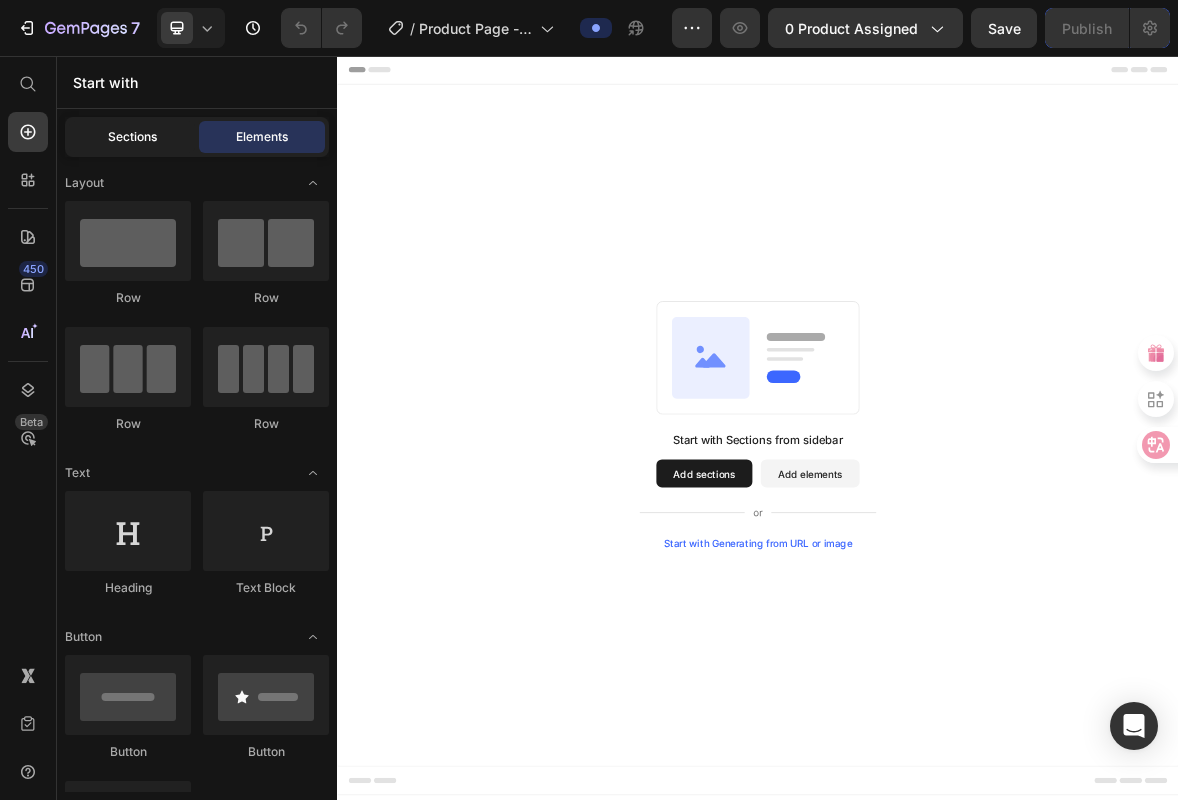 click on "Sections" 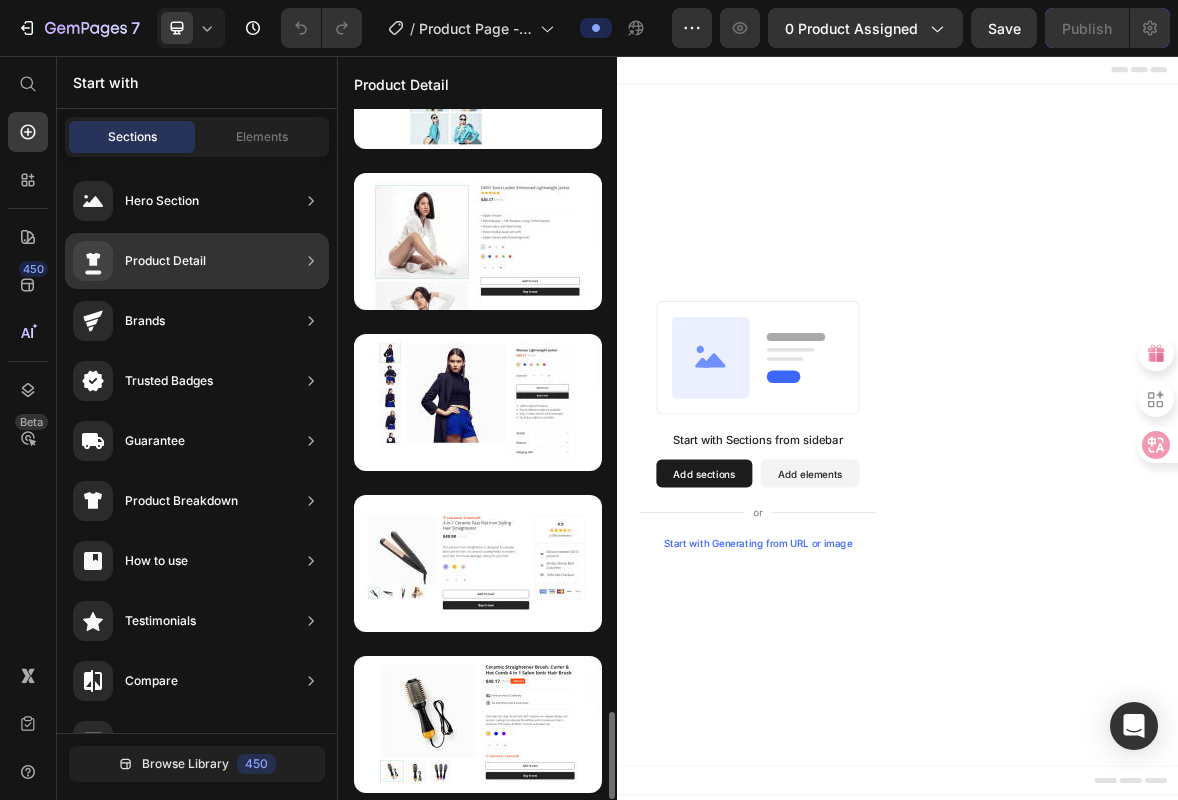 scroll, scrollTop: 4588, scrollLeft: 0, axis: vertical 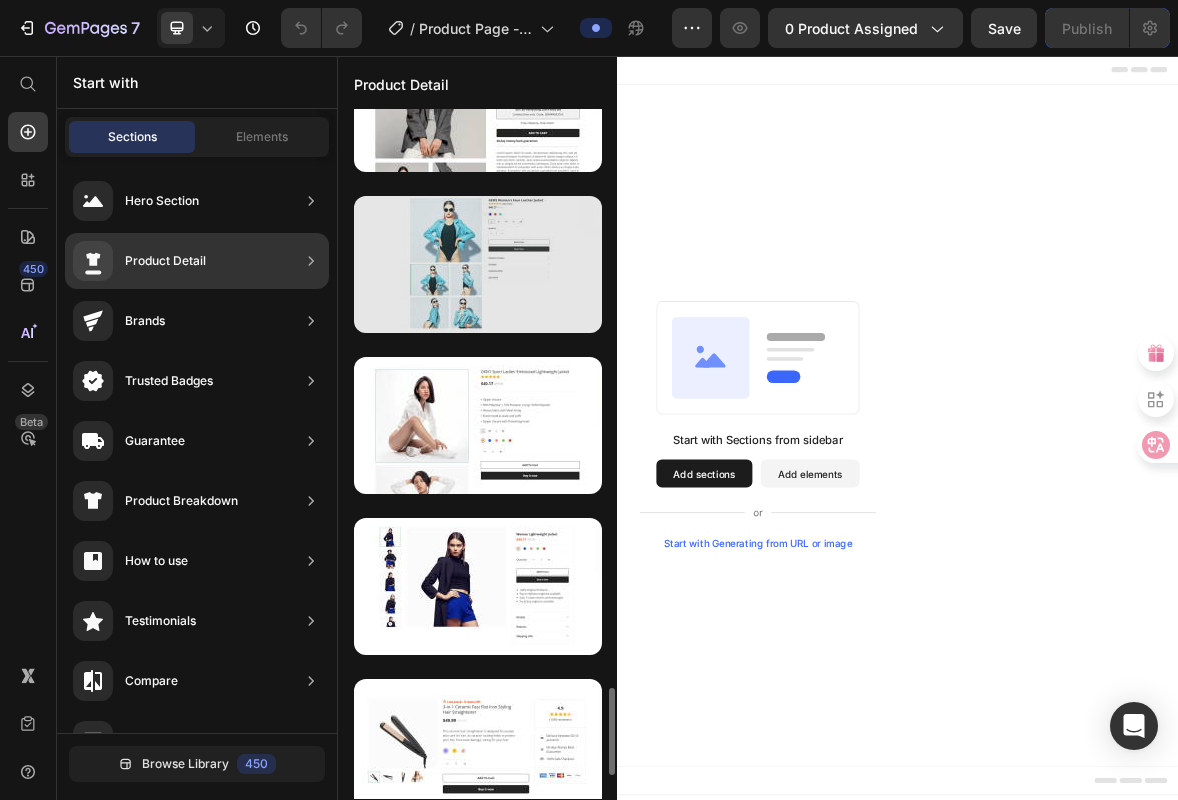 click at bounding box center (478, 264) 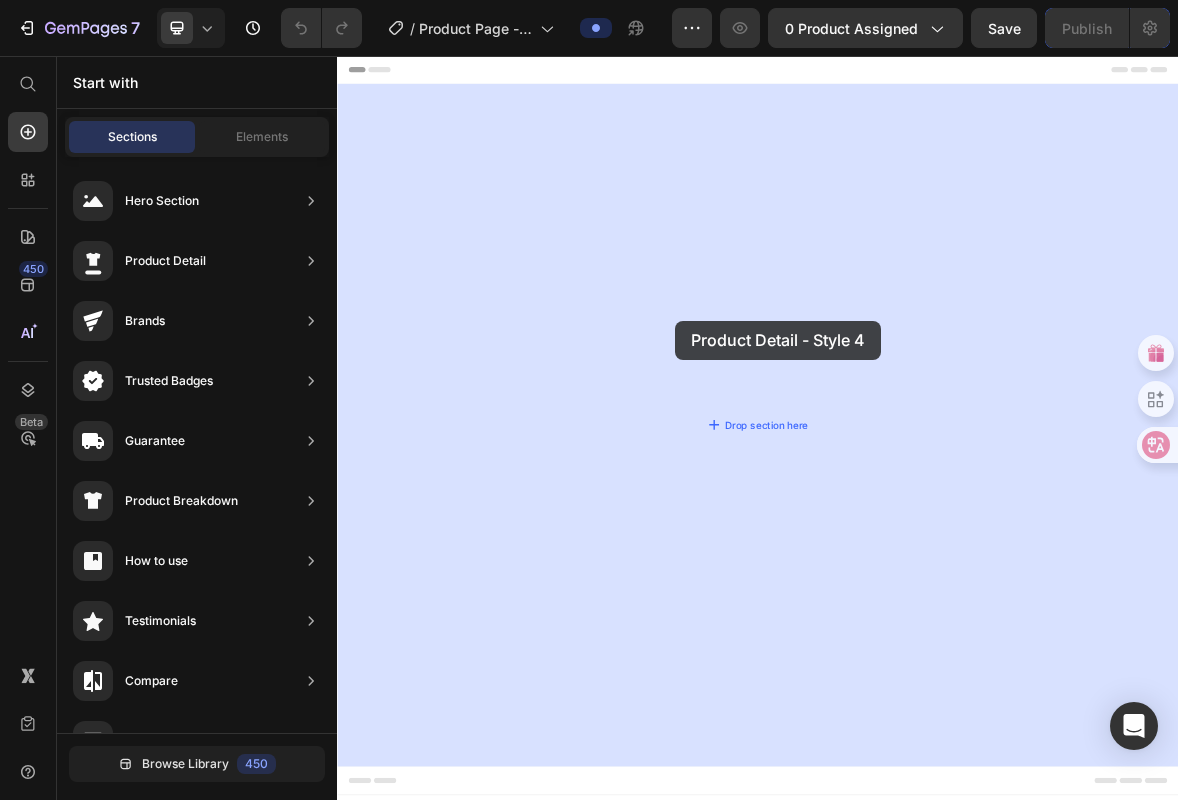 drag, startPoint x: 841, startPoint y: 362, endPoint x: 819, endPoint y: 434, distance: 75.28612 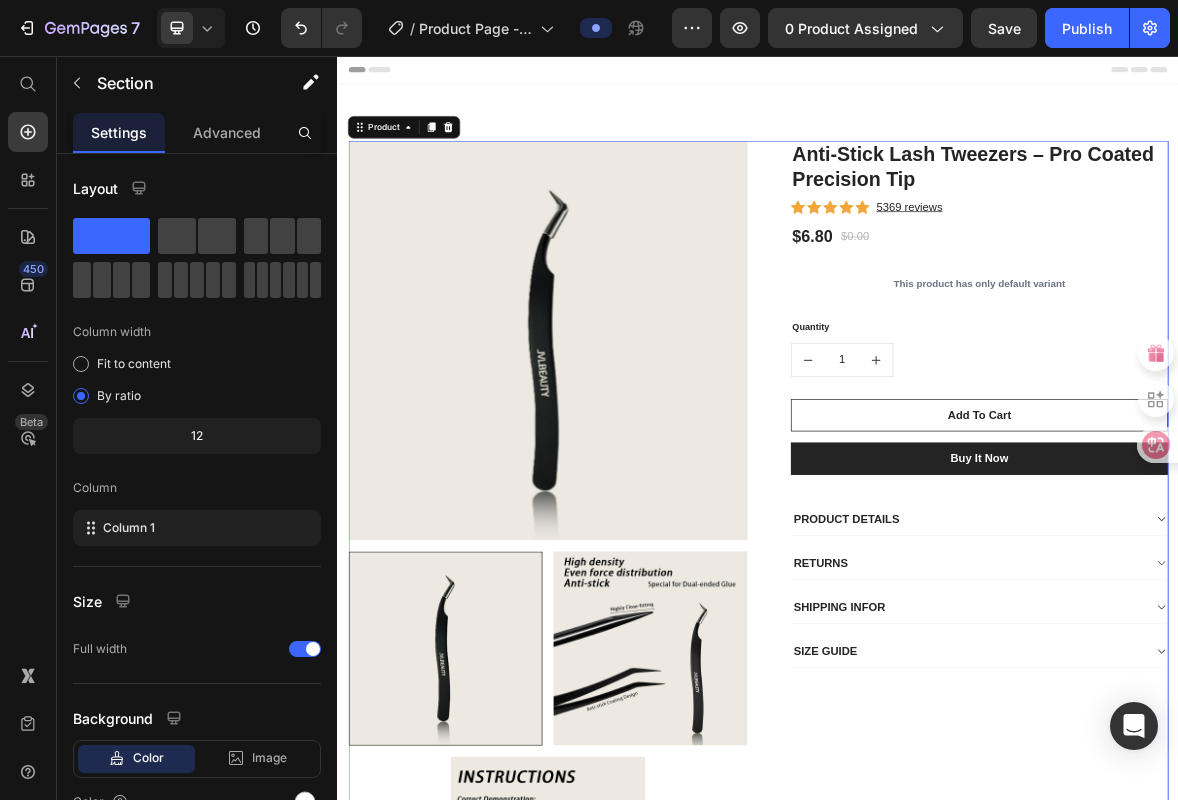 click on "Anti-Stick Lash Tweezers – Pro Coated Precision Tip (P) Title
Icon
Icon
Icon
Icon
Icon Icon List Hoz 5369 reviews Text block Row $6.80 (P) Price $0.00 (P) Price Row This product has only default variant (P) Variants & Swatches Quantity Text block 1 (P) Quantity Add To Cart (P) Cart Button Buy it now (P) Dynamic Checkout
PRODUCT DETAILS
RETURNS
SHIPPING INFOR
SIZE GUIDE Accordion Row" at bounding box center (1237, 763) 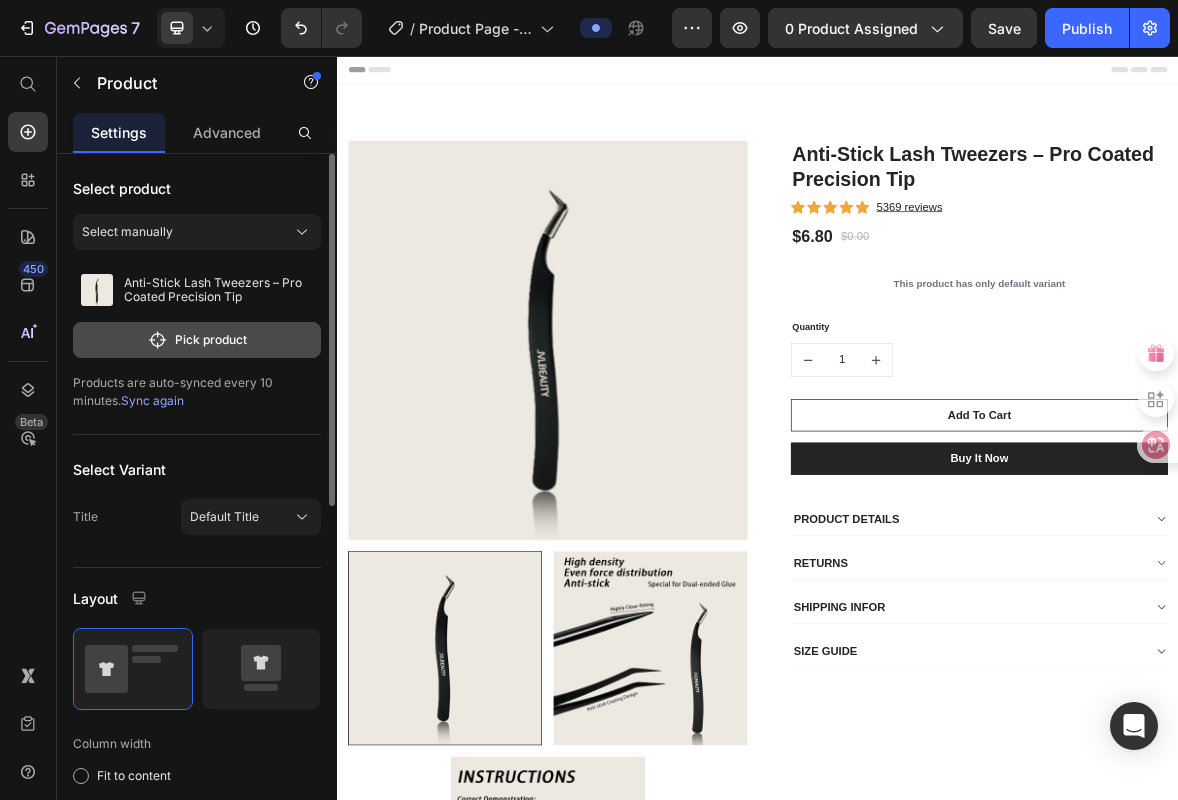 click on "Pick product" at bounding box center (197, 340) 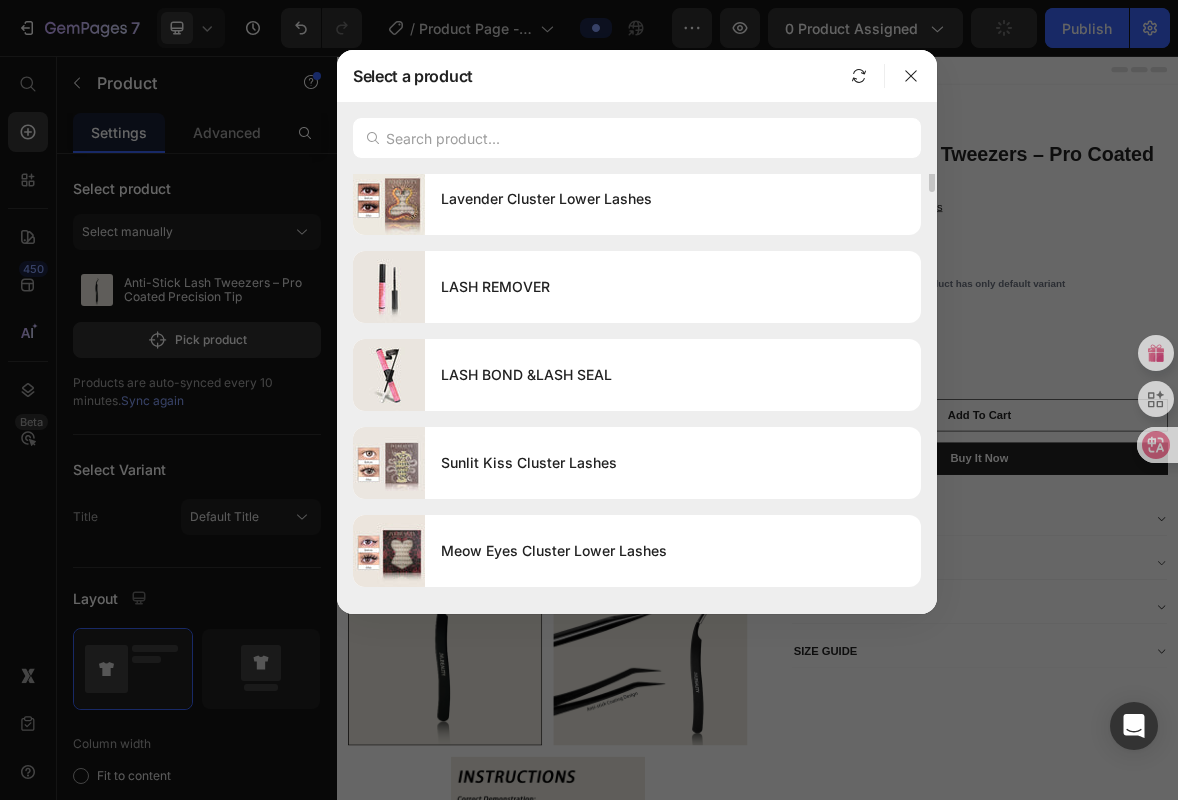 scroll, scrollTop: 0, scrollLeft: 0, axis: both 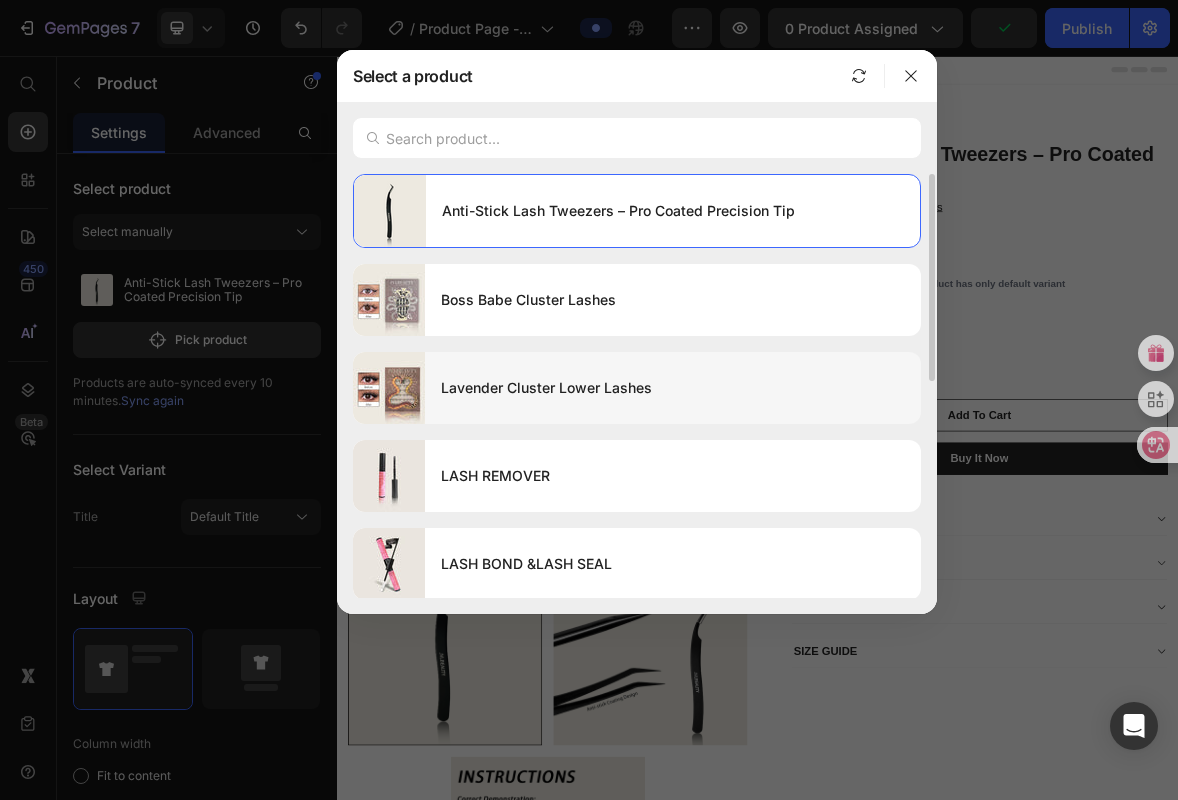 click on "Lavender Cluster Lower Lashes" at bounding box center (673, 388) 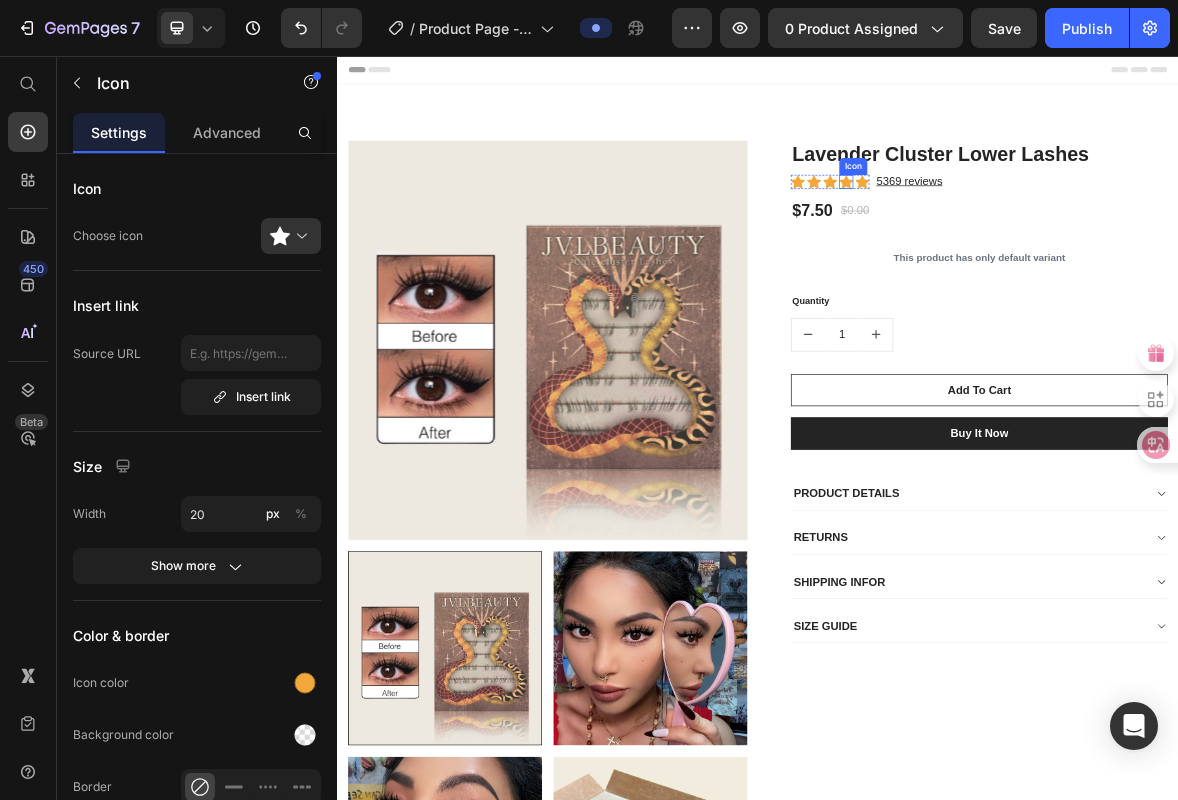 click 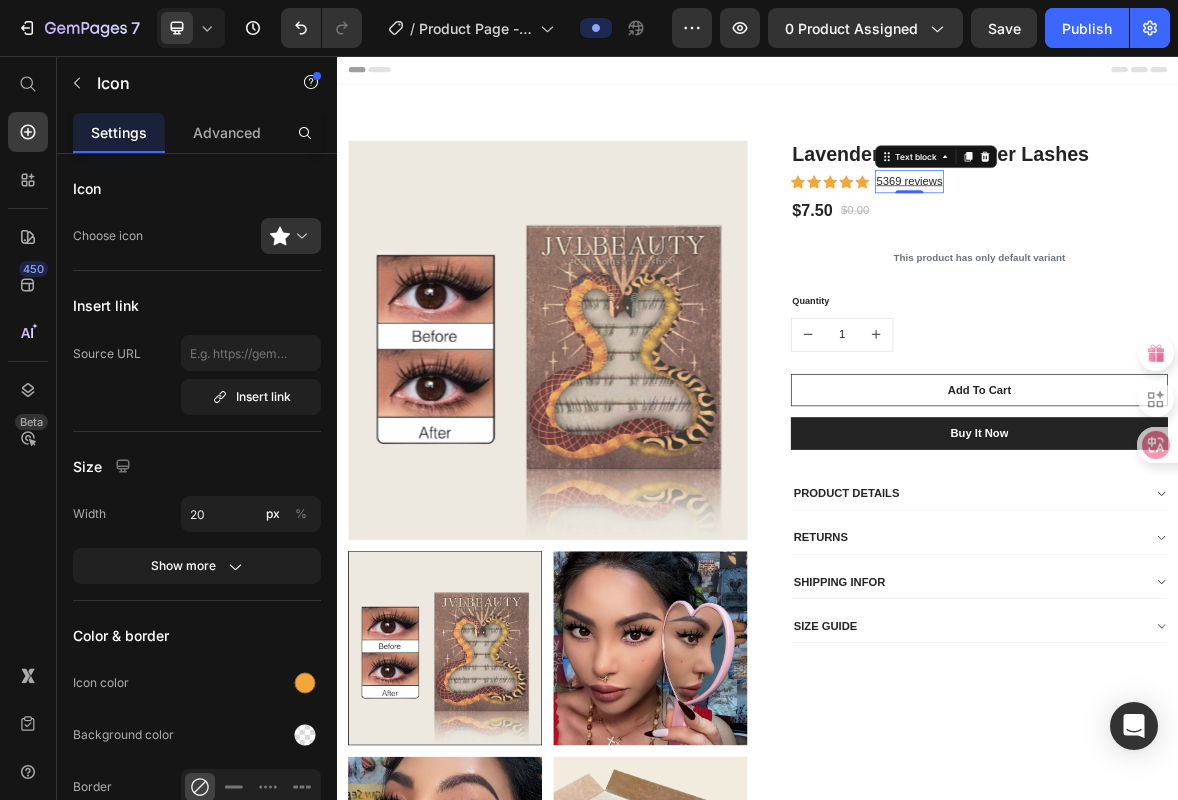 click on "5369 reviews" at bounding box center (1153, 234) 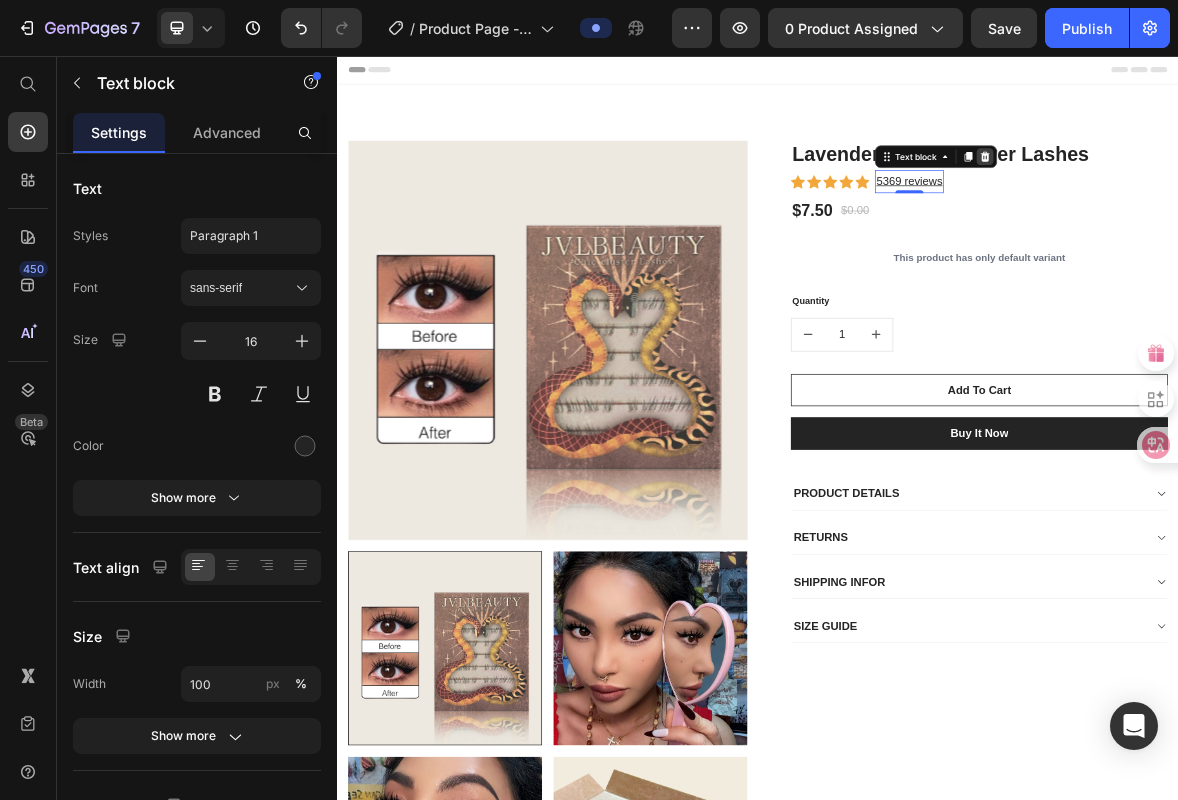 click 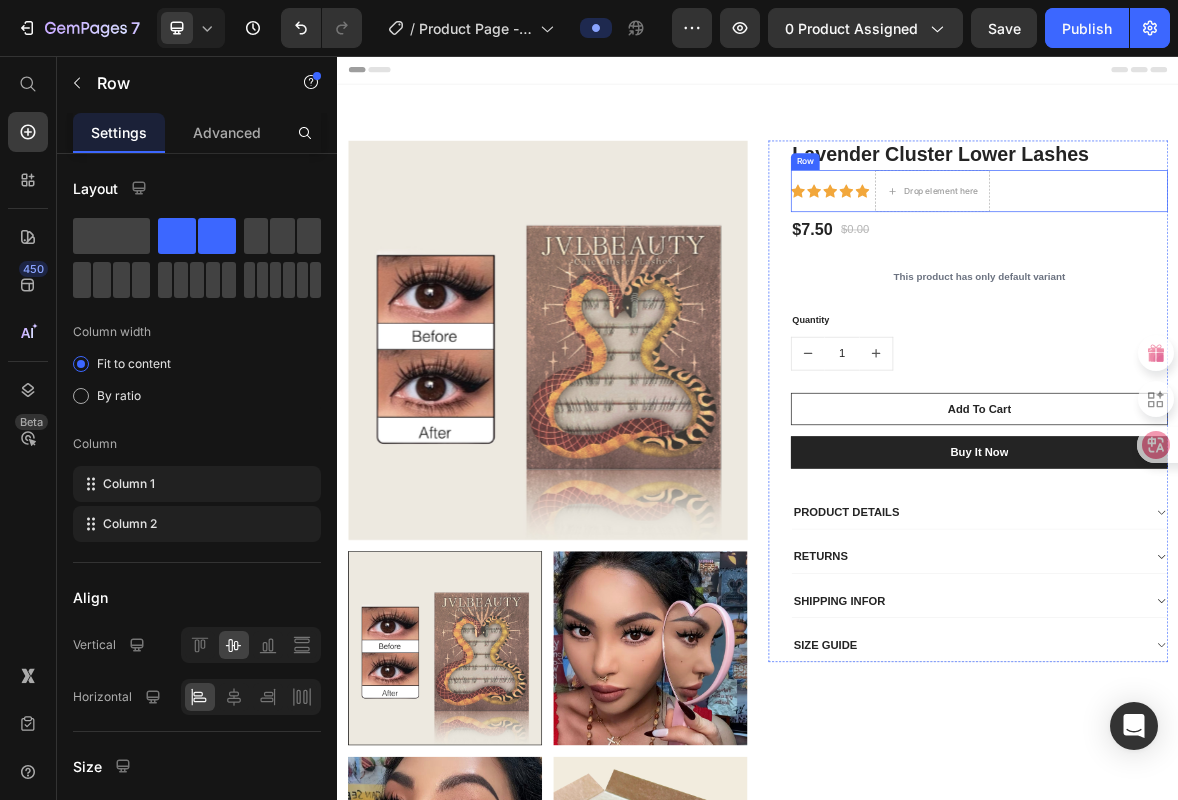 click on "Icon
Icon
Icon
Icon
Icon Icon List Hoz" at bounding box center [1040, 249] 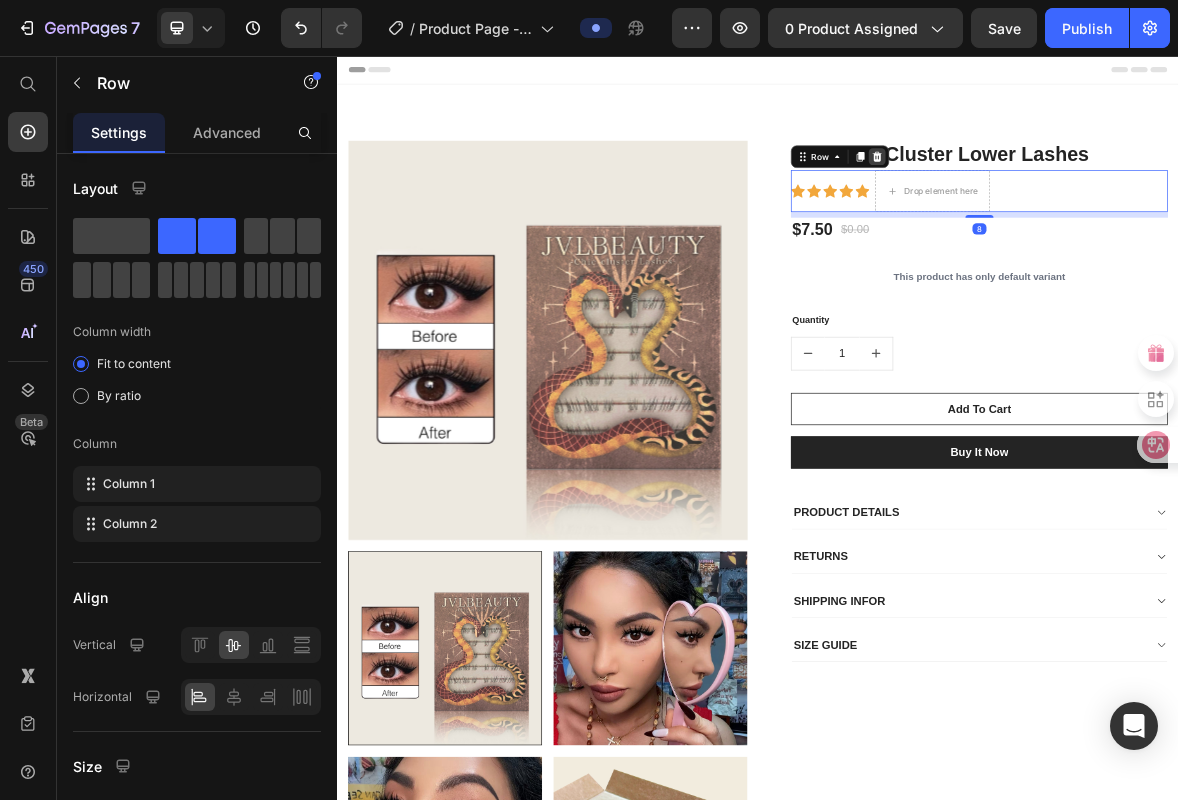click at bounding box center (1107, 200) 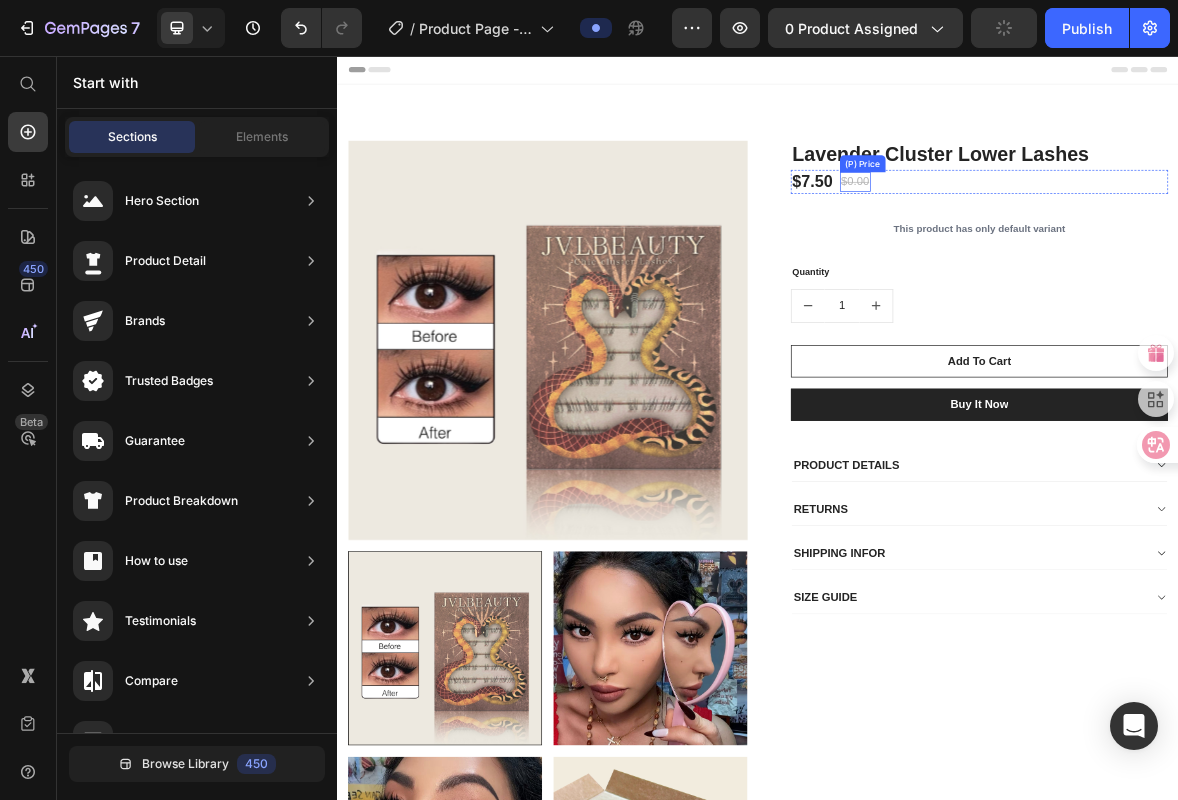 click on "$0.00" at bounding box center [1076, 236] 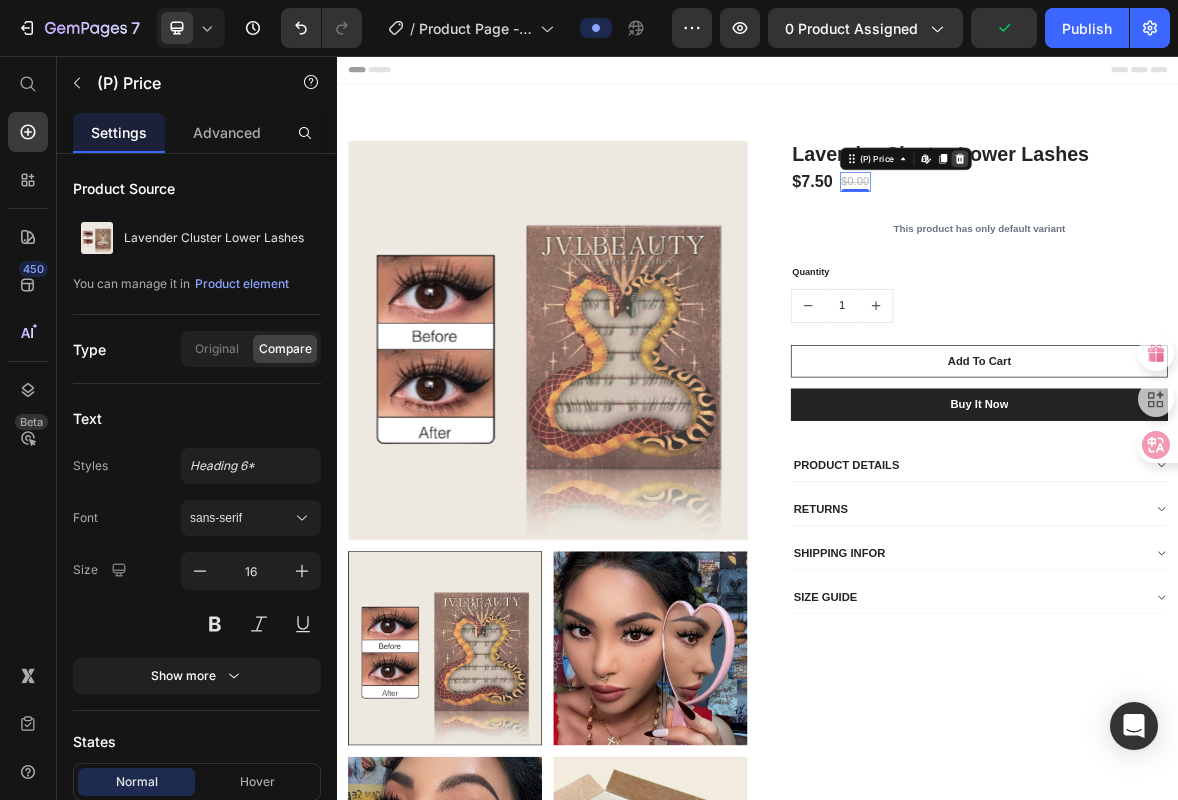 click on "(P) Price   Edit content in Shopify" at bounding box center (1148, 203) 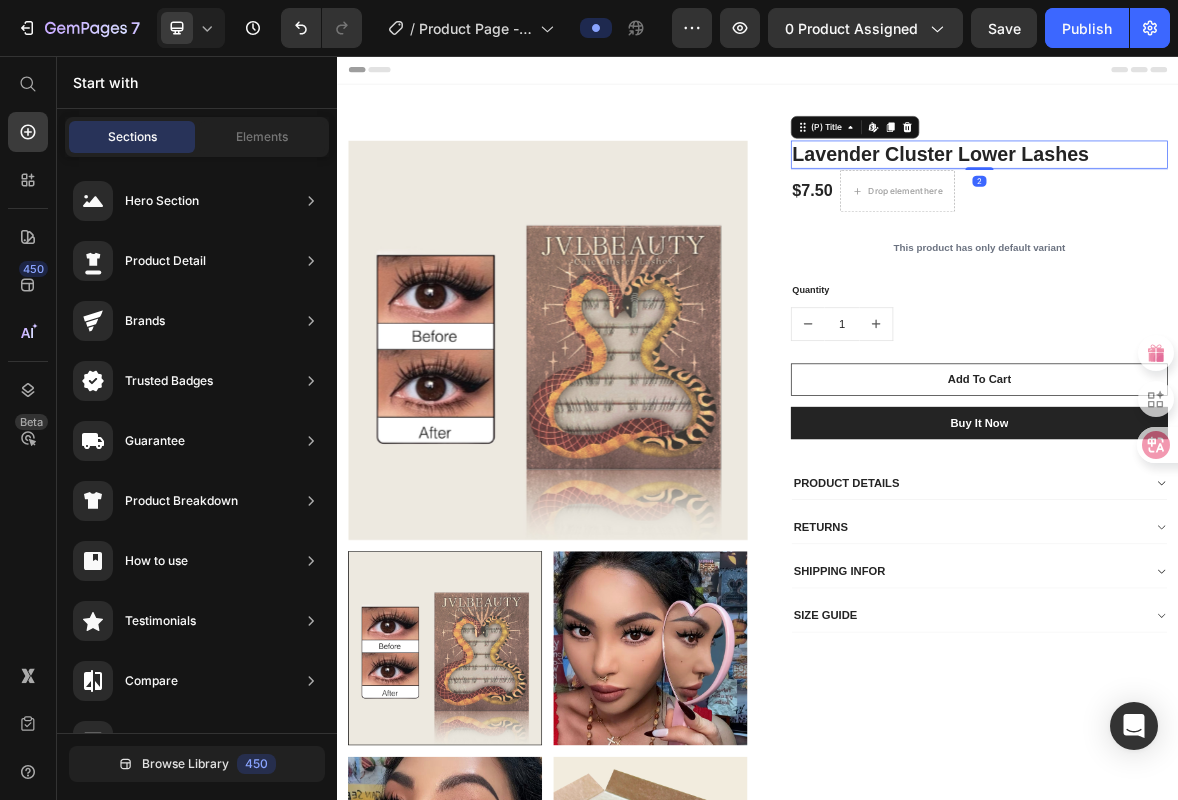 click on "Lavender Cluster Lower Lashes" at bounding box center [1253, 197] 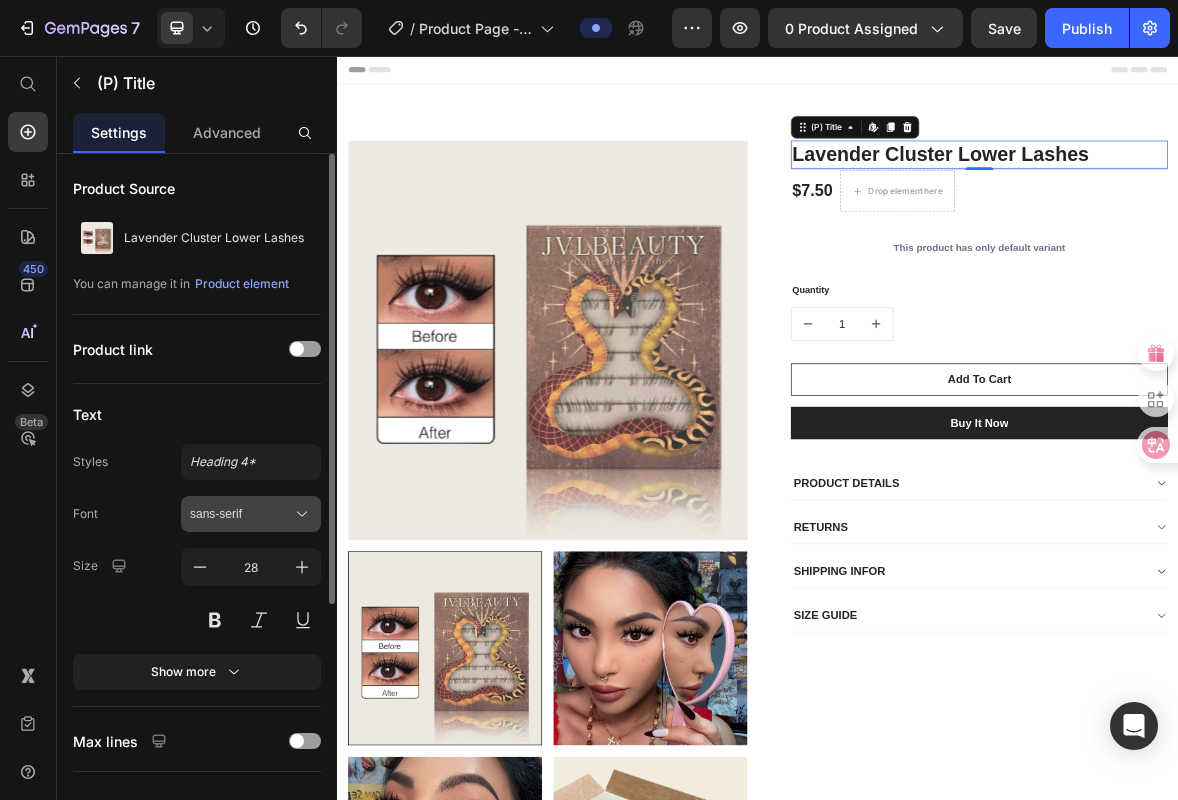 click on "sans-serif" at bounding box center [241, 514] 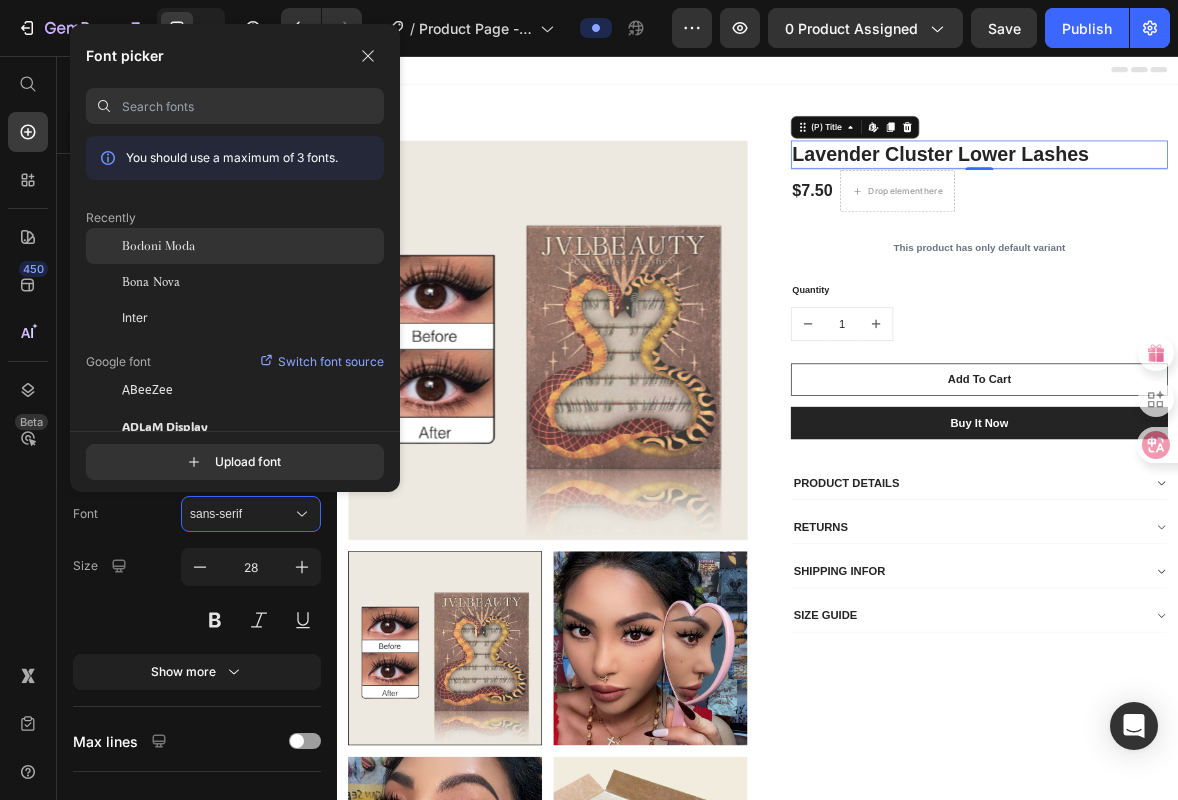 drag, startPoint x: 201, startPoint y: 274, endPoint x: 206, endPoint y: 233, distance: 41.303753 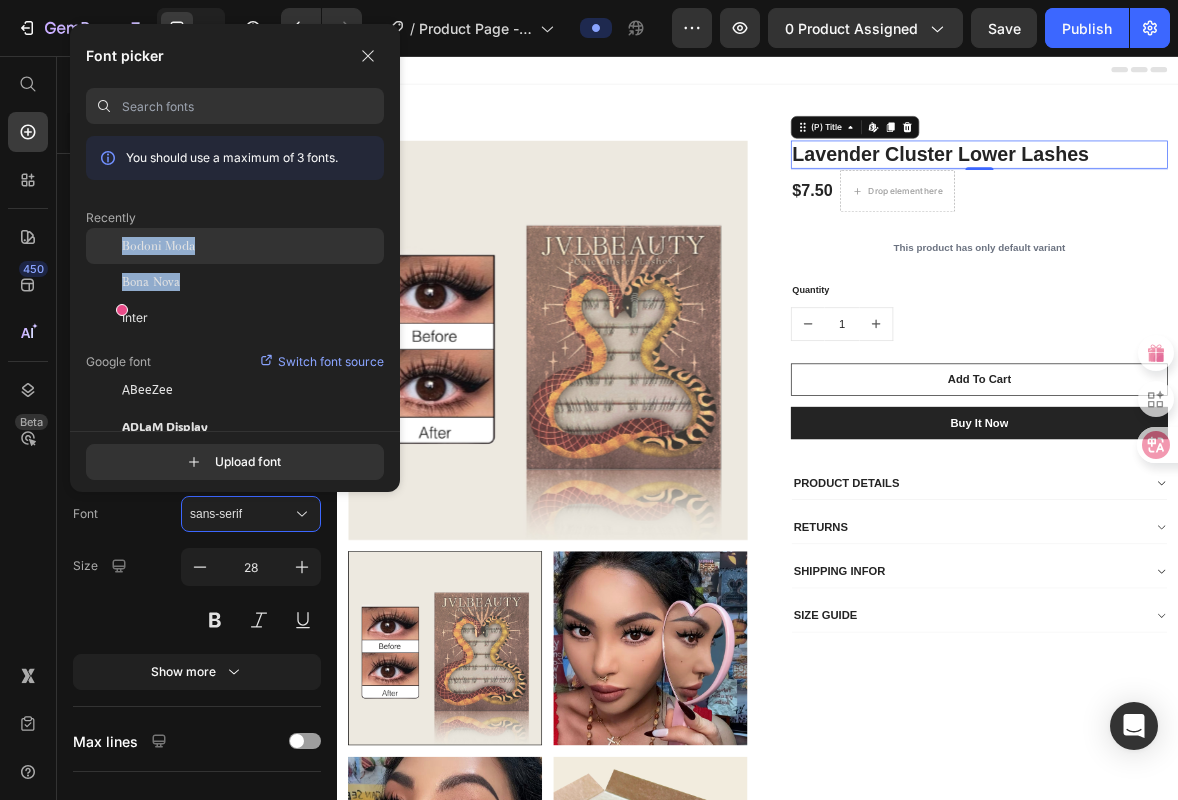 click on "Bodoni Moda" 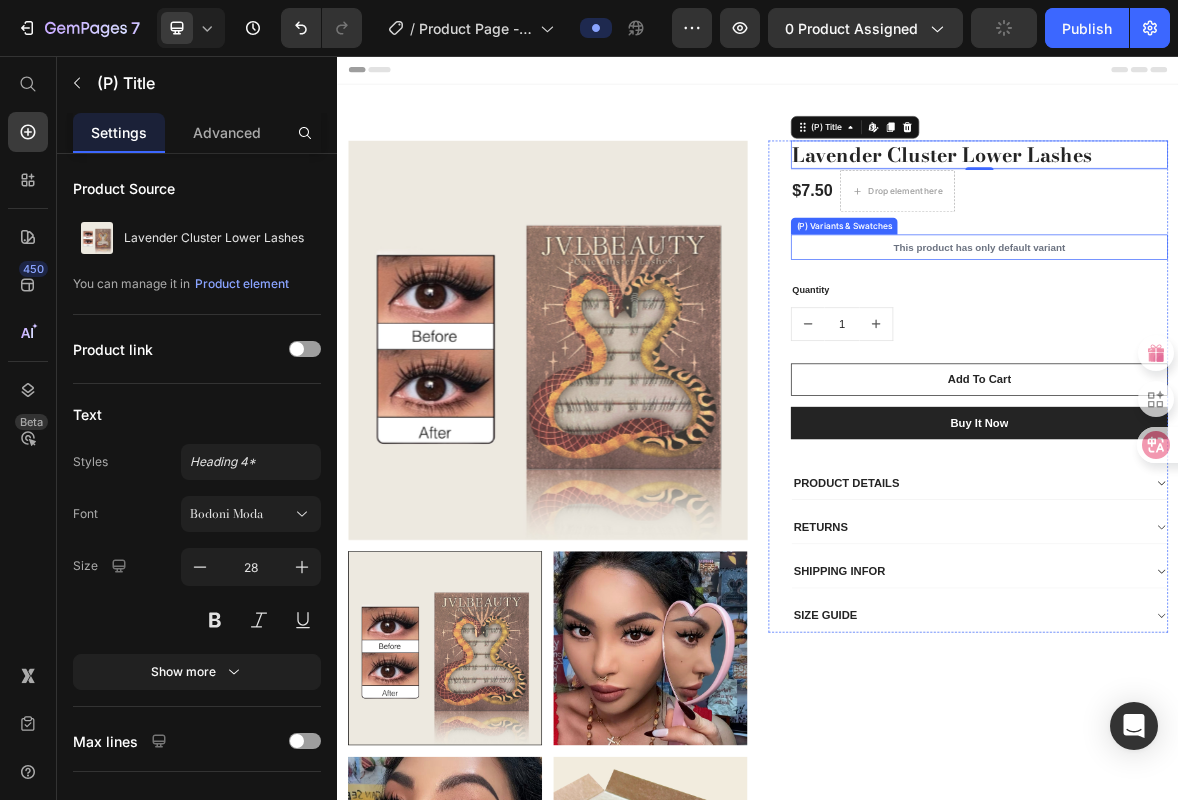 click on "This product has only default variant" at bounding box center [1253, 329] 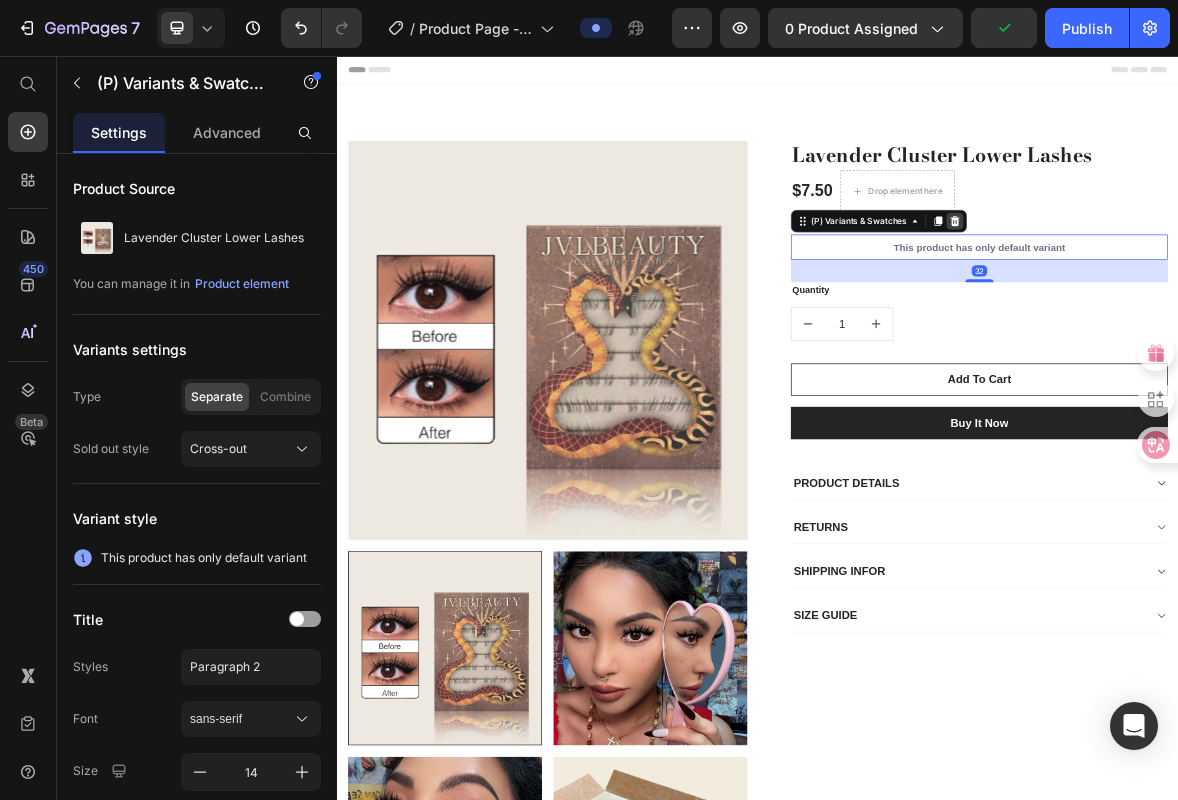 click 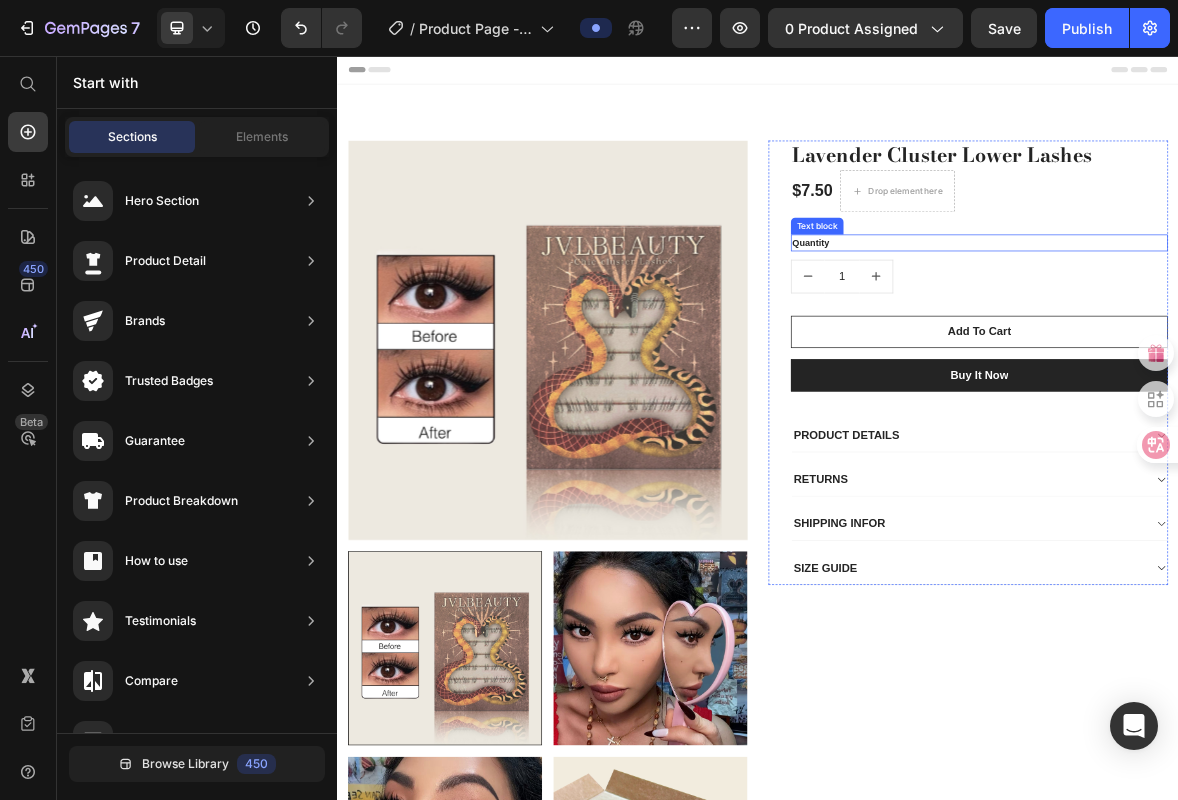 click on "Quantity" at bounding box center [1253, 323] 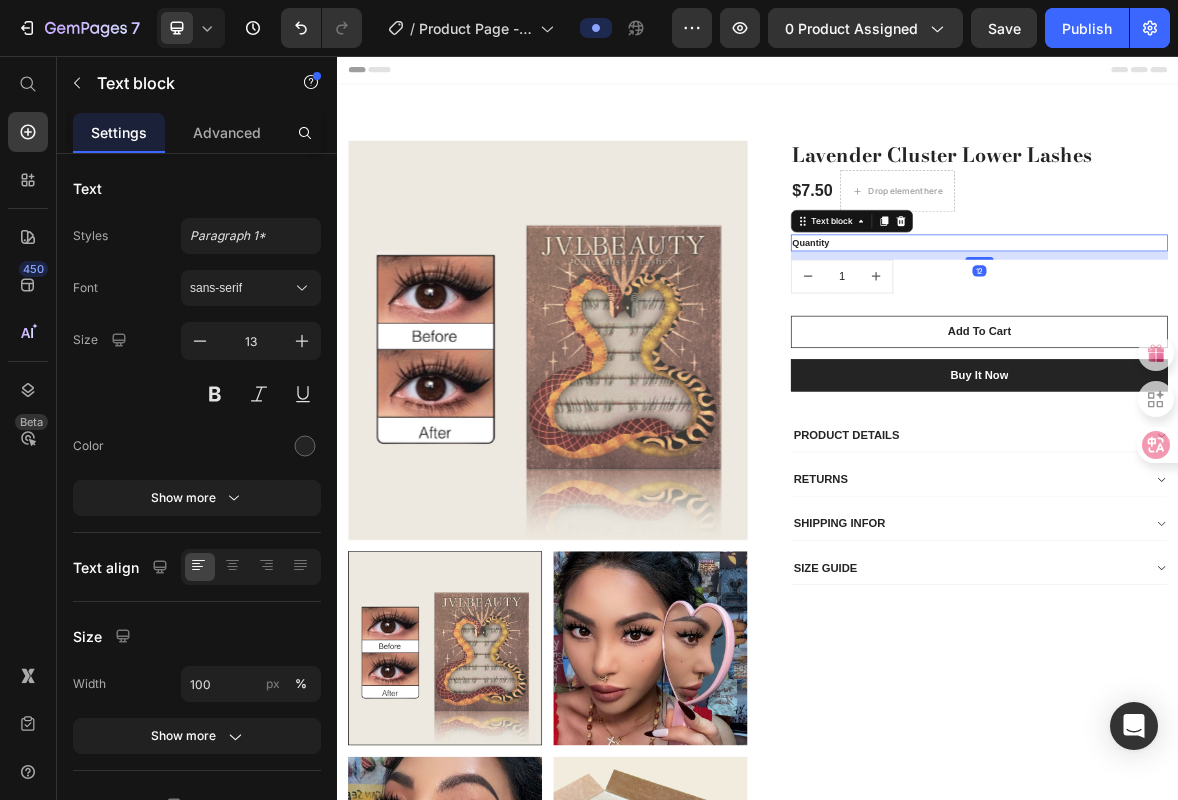 click on "Quantity" at bounding box center [1253, 323] 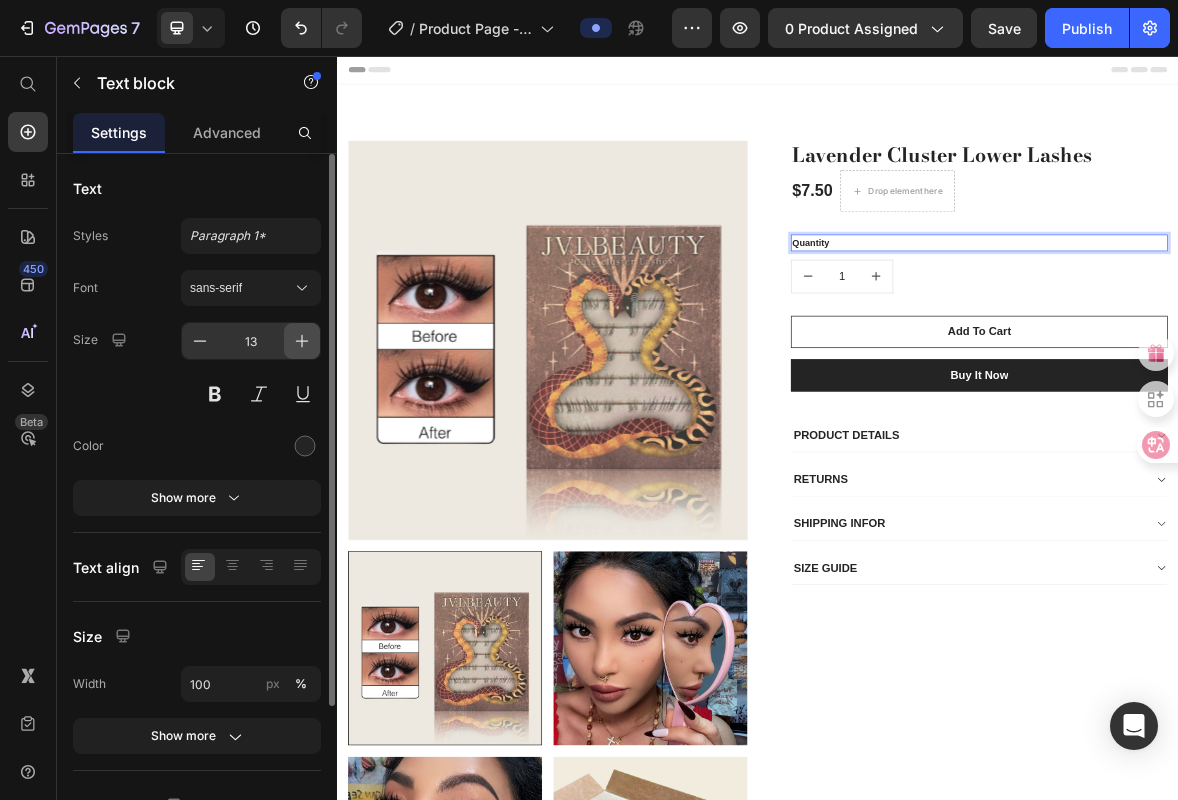 click 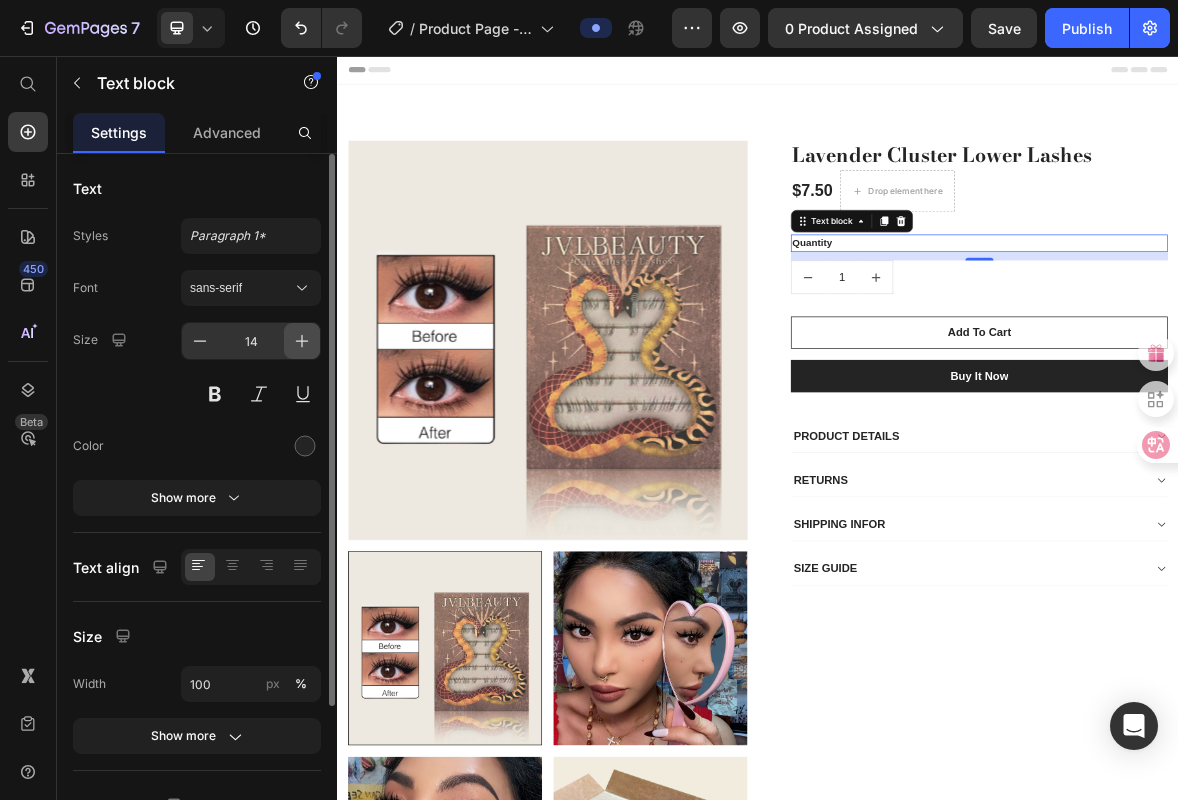 click 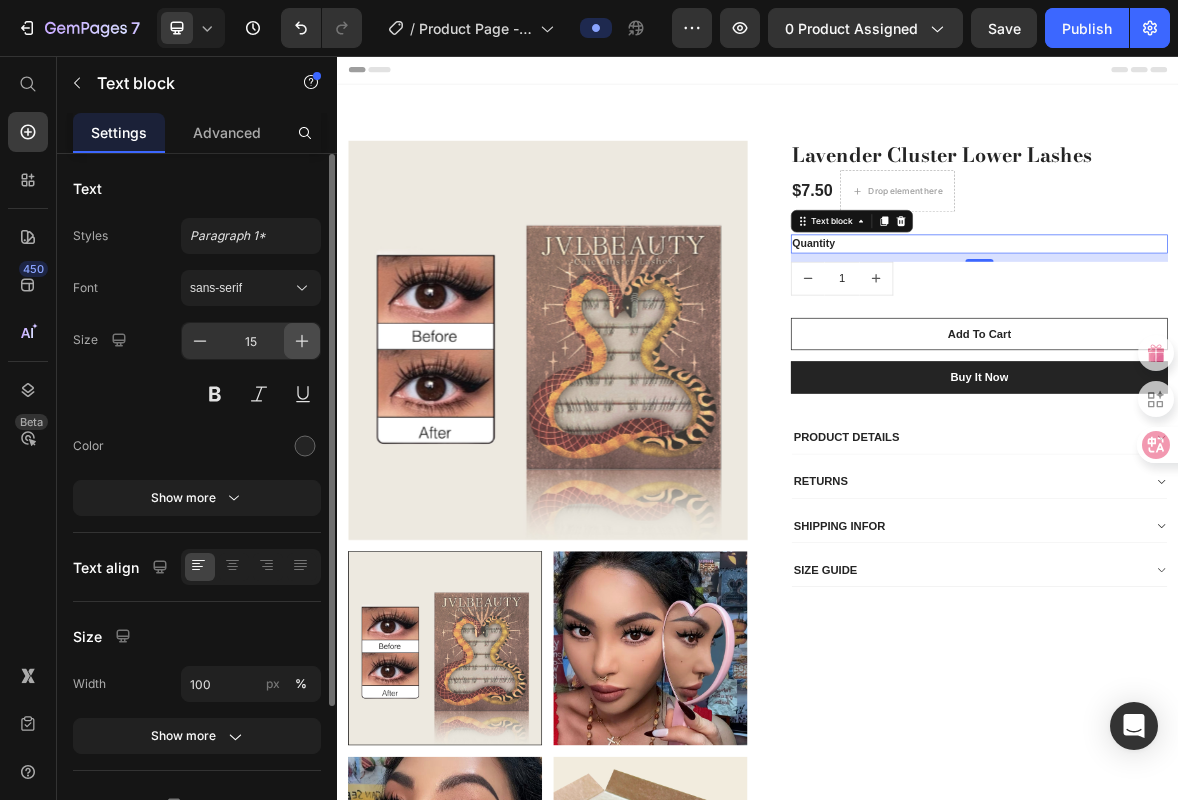 click 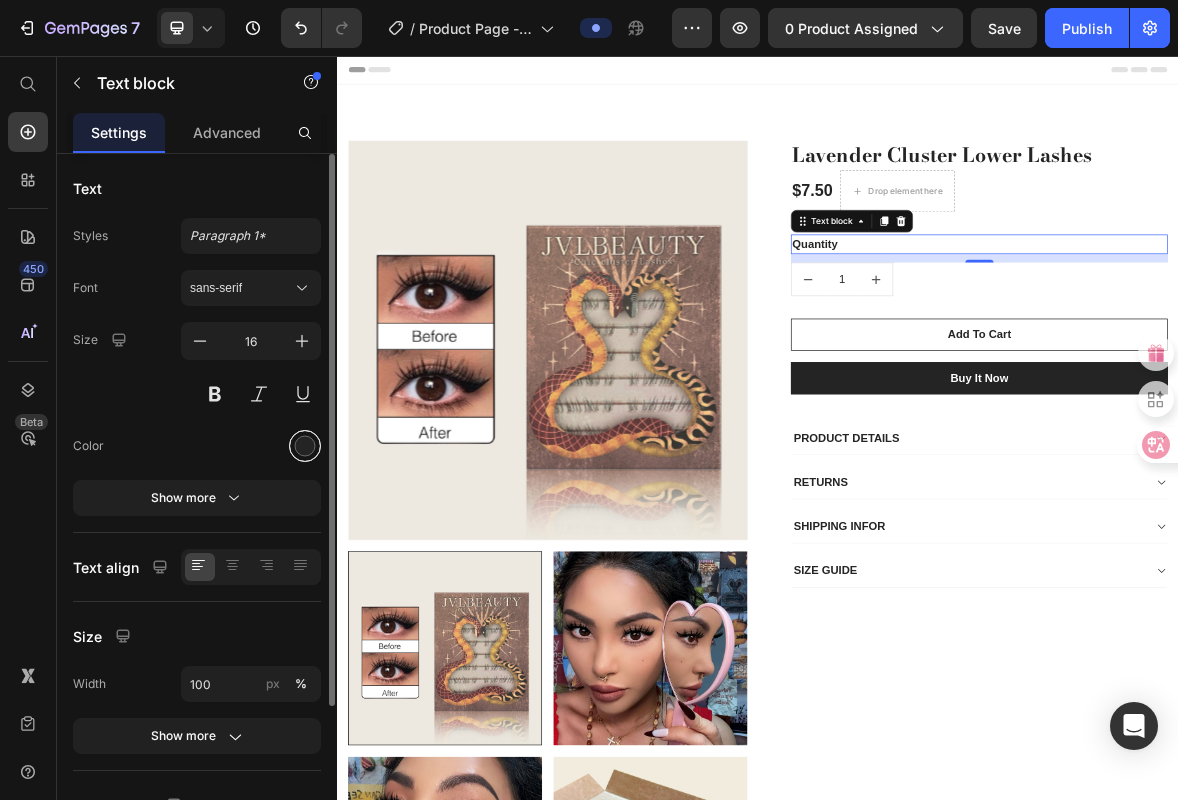 click at bounding box center (305, 446) 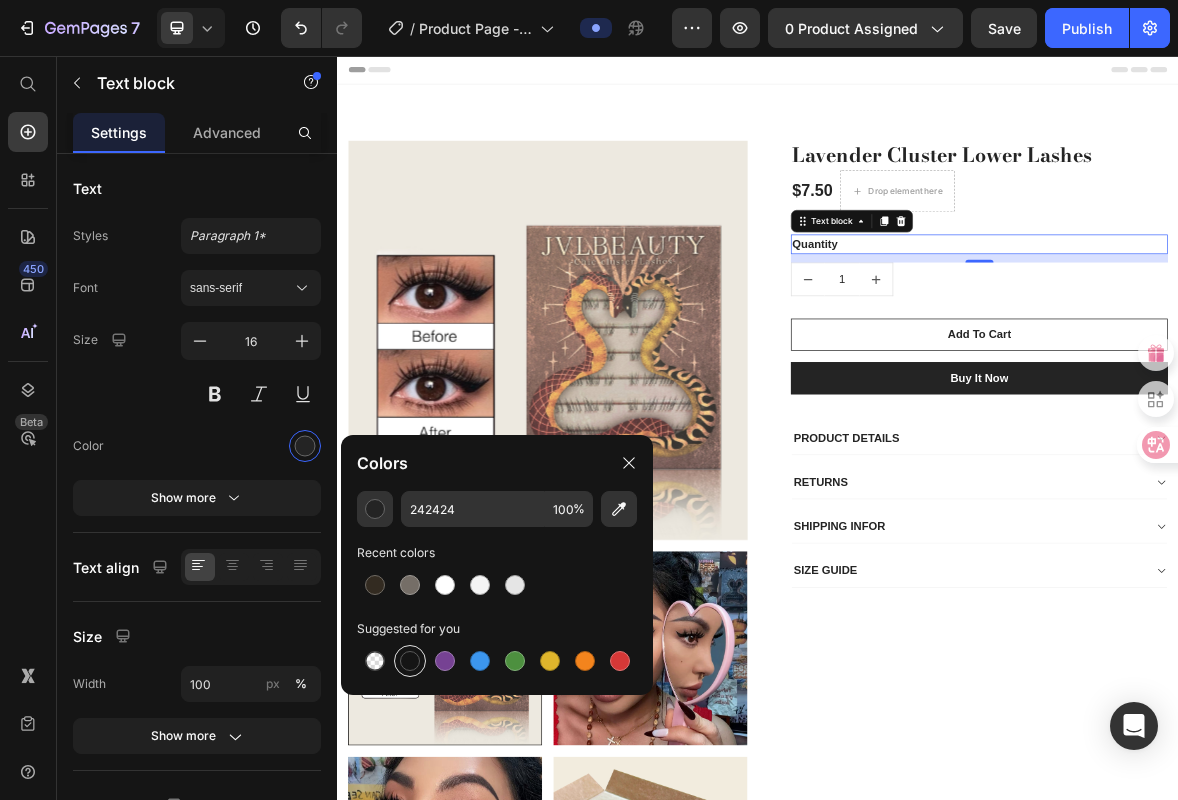 click at bounding box center [410, 661] 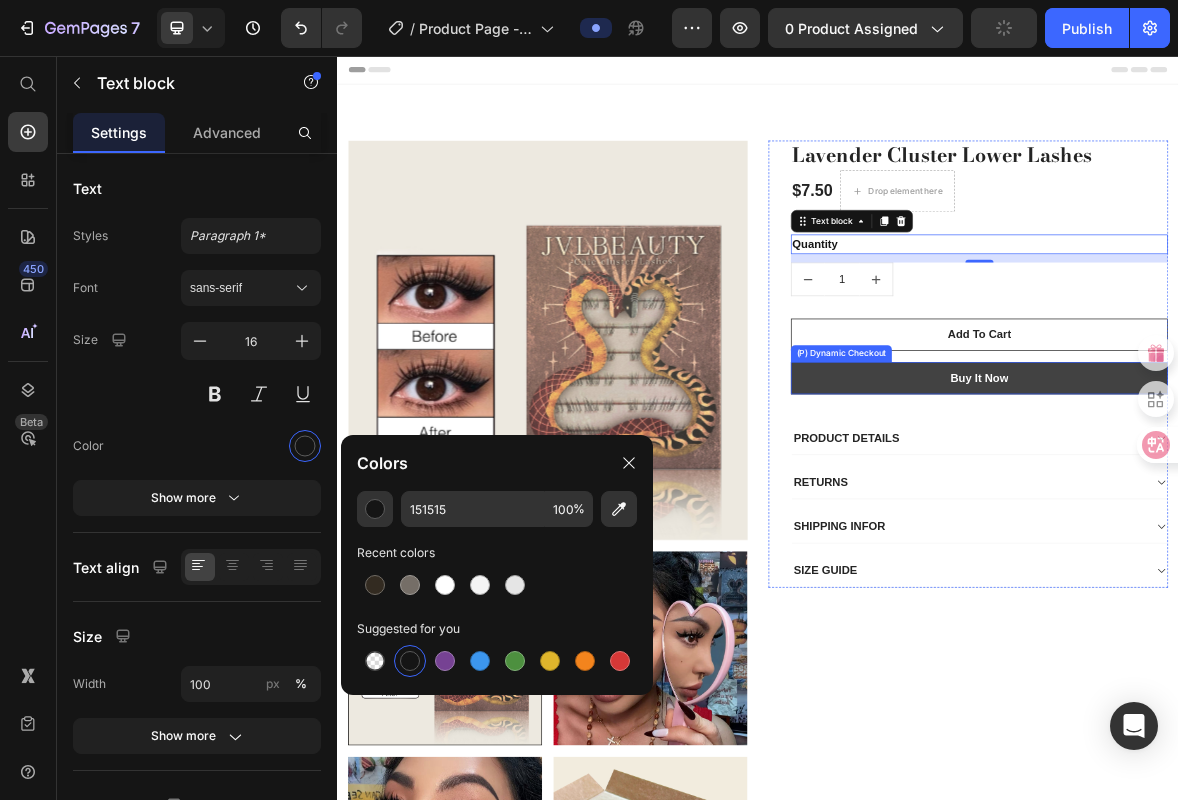 click on "Buy it now" at bounding box center [1253, 516] 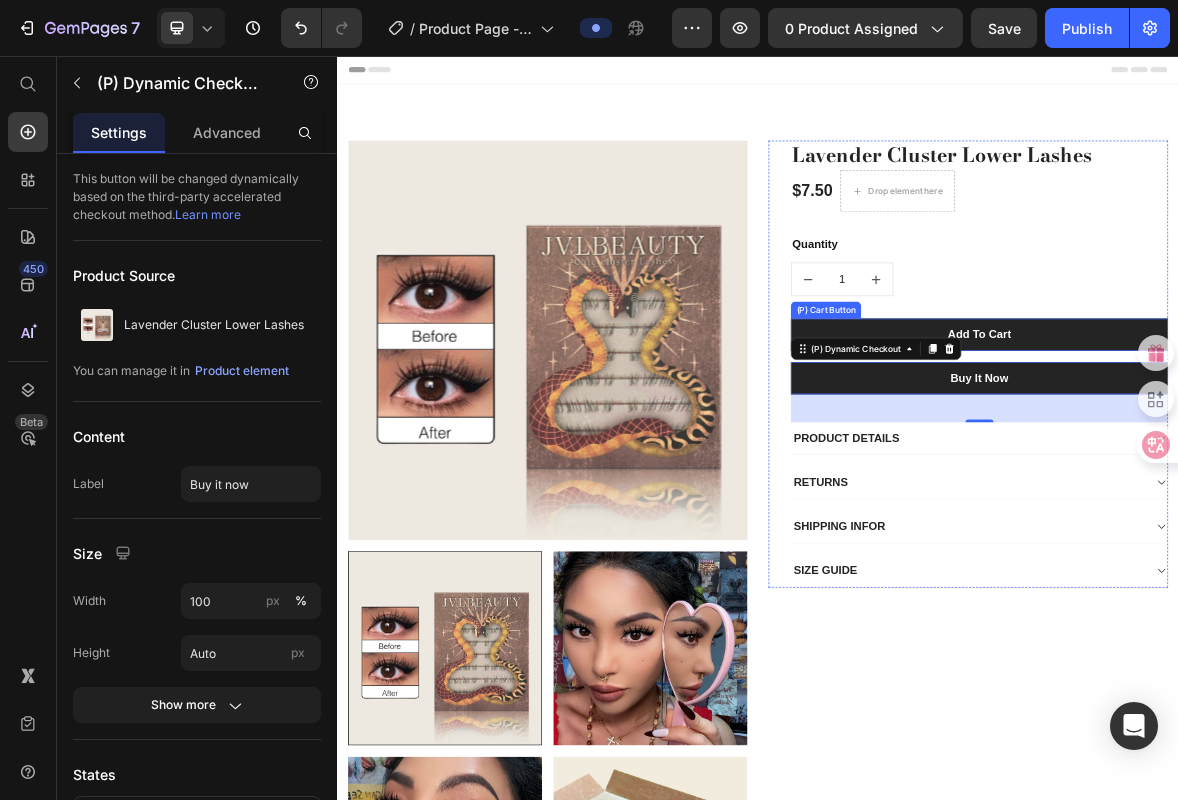 click on "Add To Cart" at bounding box center (1253, 454) 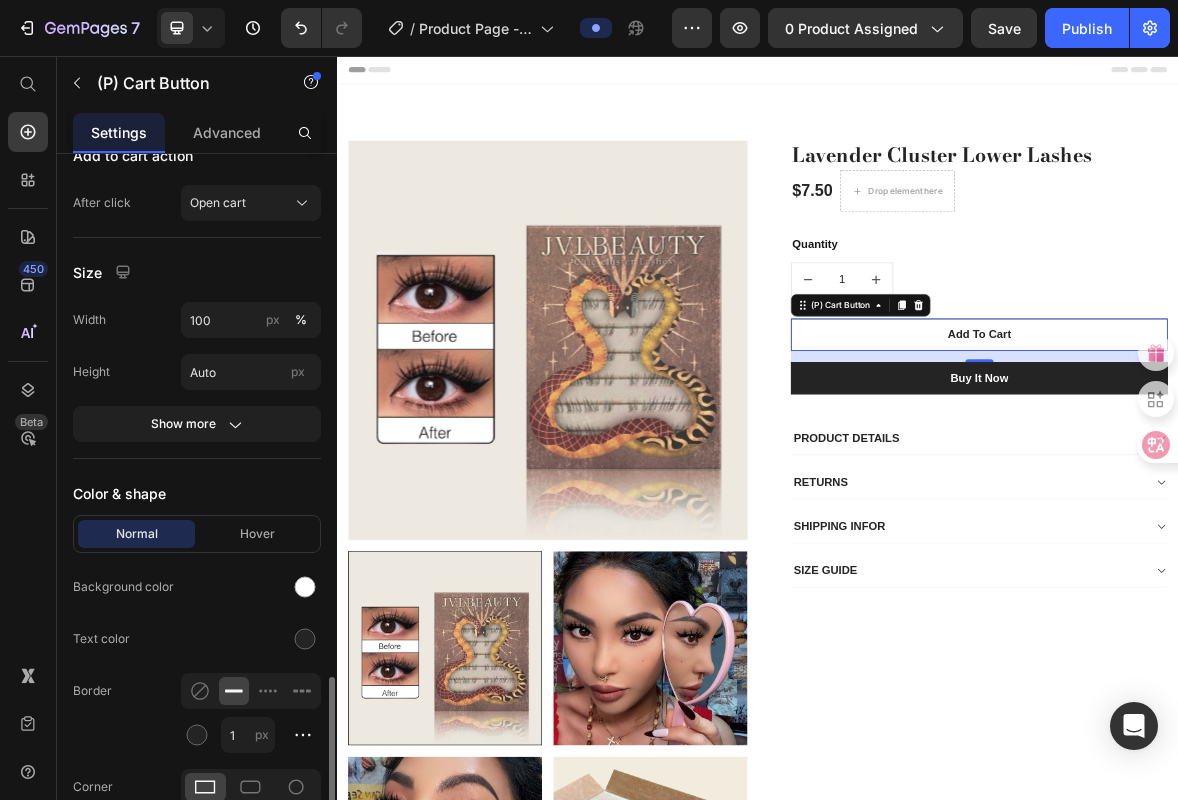 scroll, scrollTop: 877, scrollLeft: 0, axis: vertical 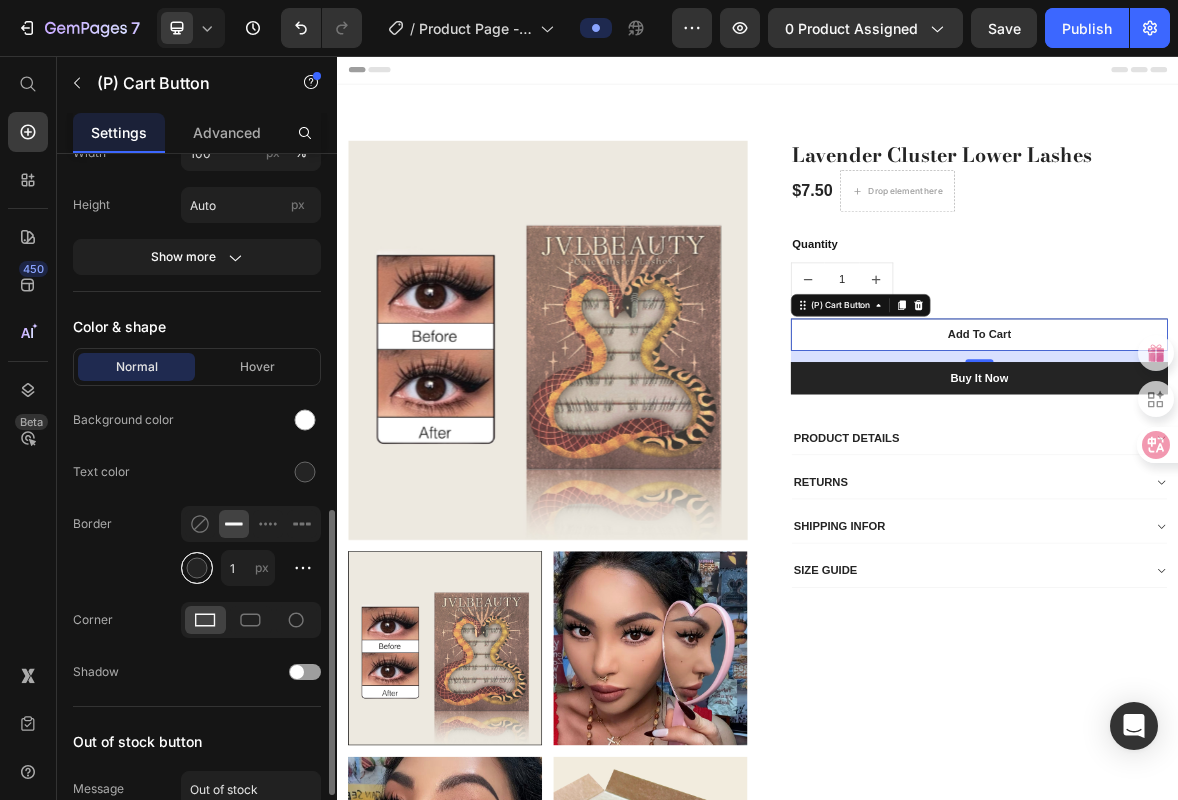 click at bounding box center (197, 568) 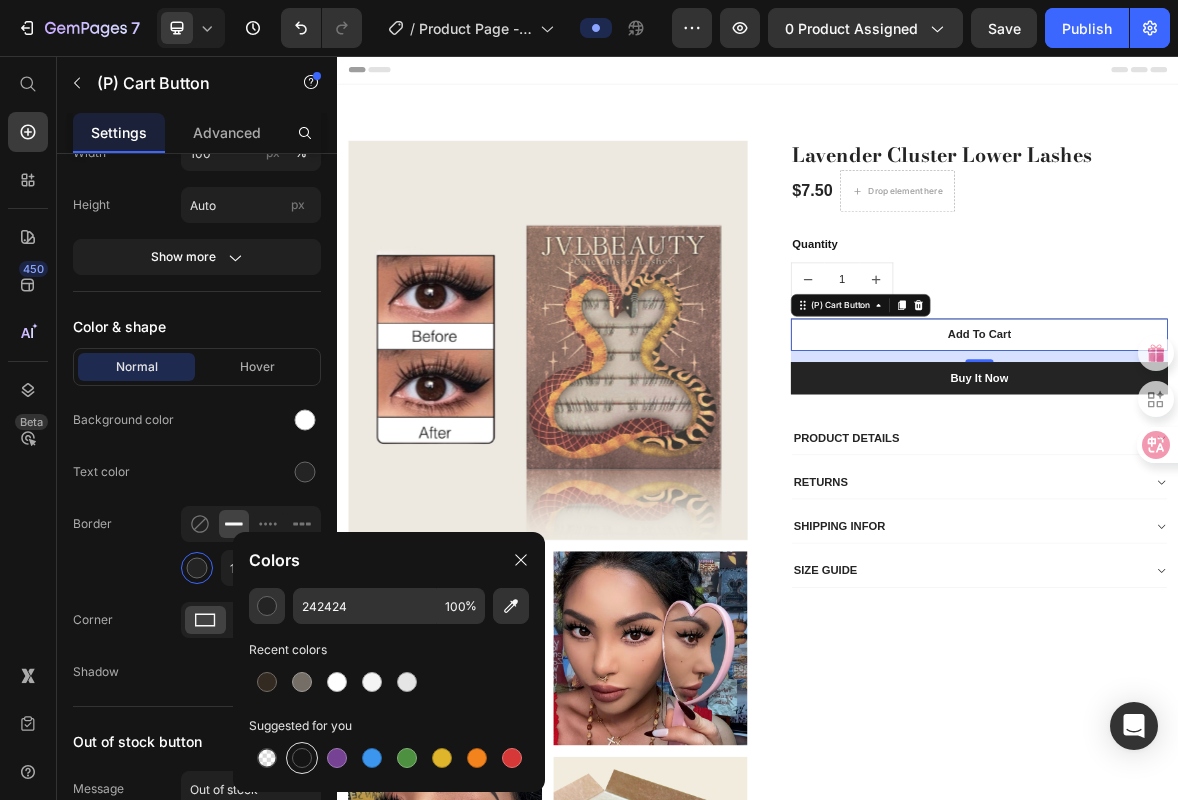 click at bounding box center (302, 758) 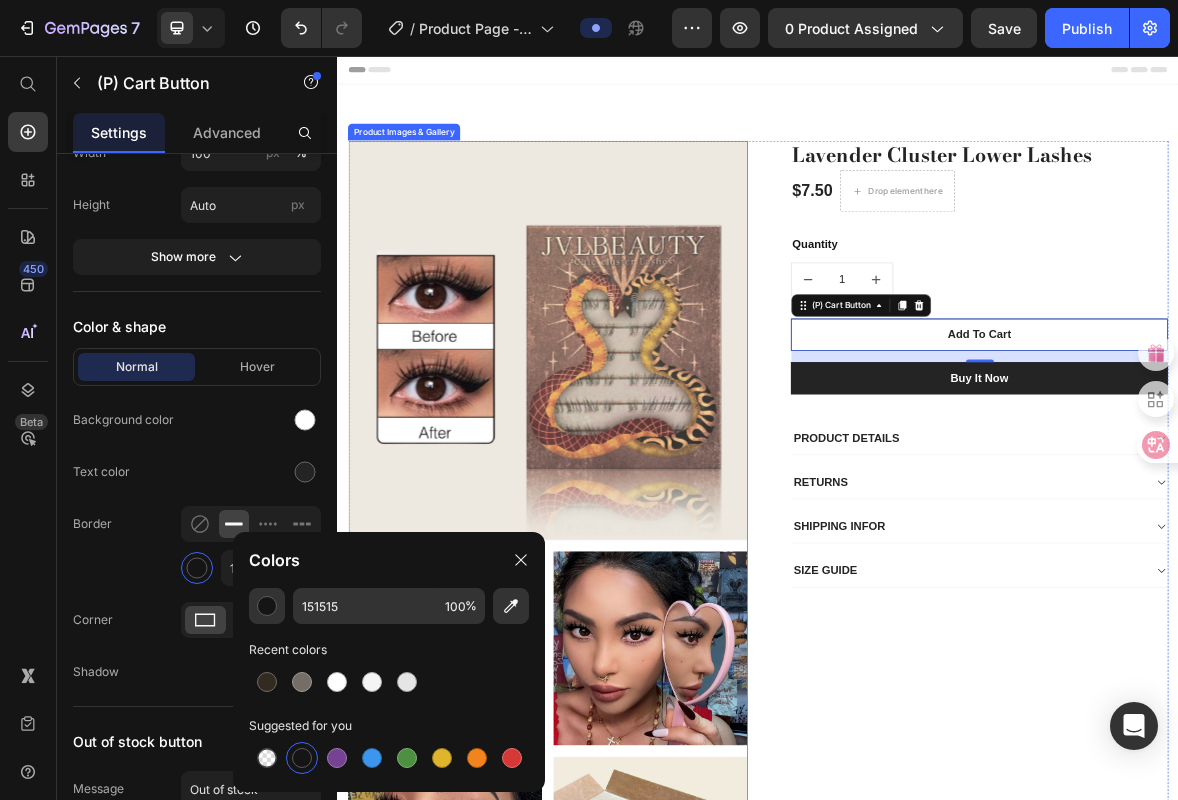 click at bounding box center (783, 901) 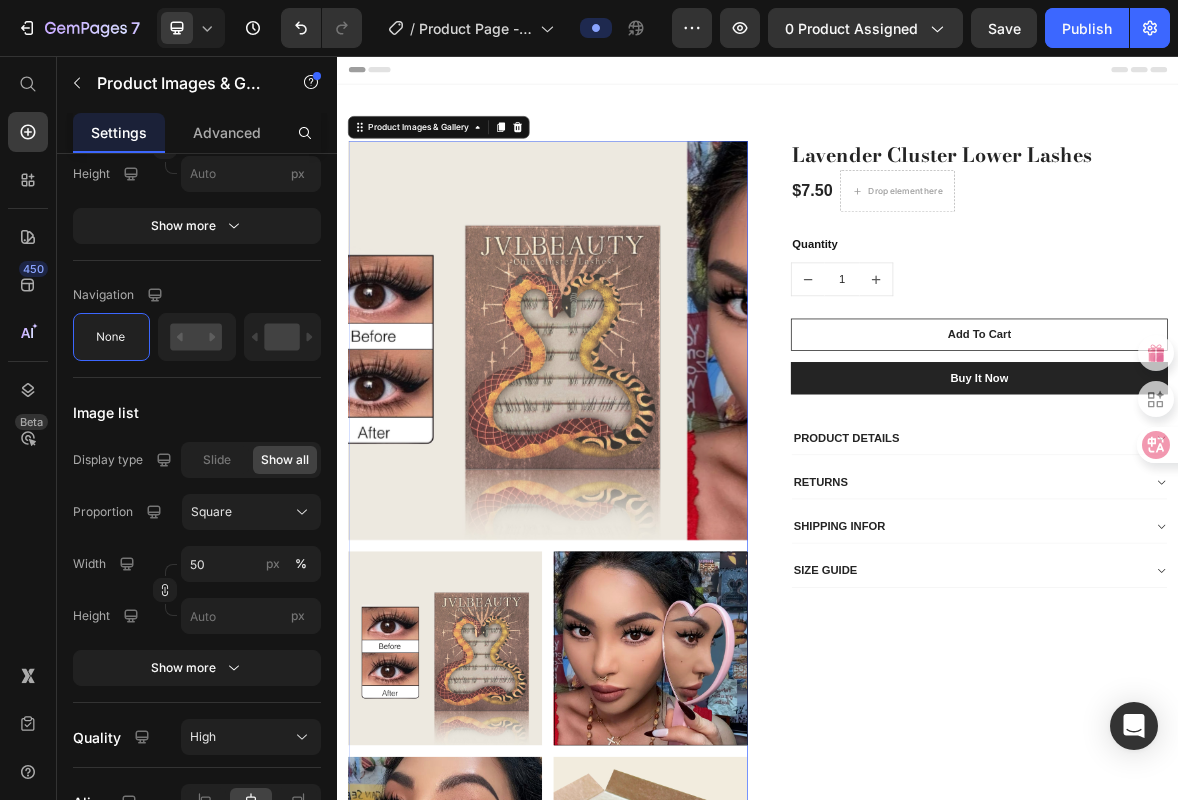 scroll, scrollTop: 0, scrollLeft: 0, axis: both 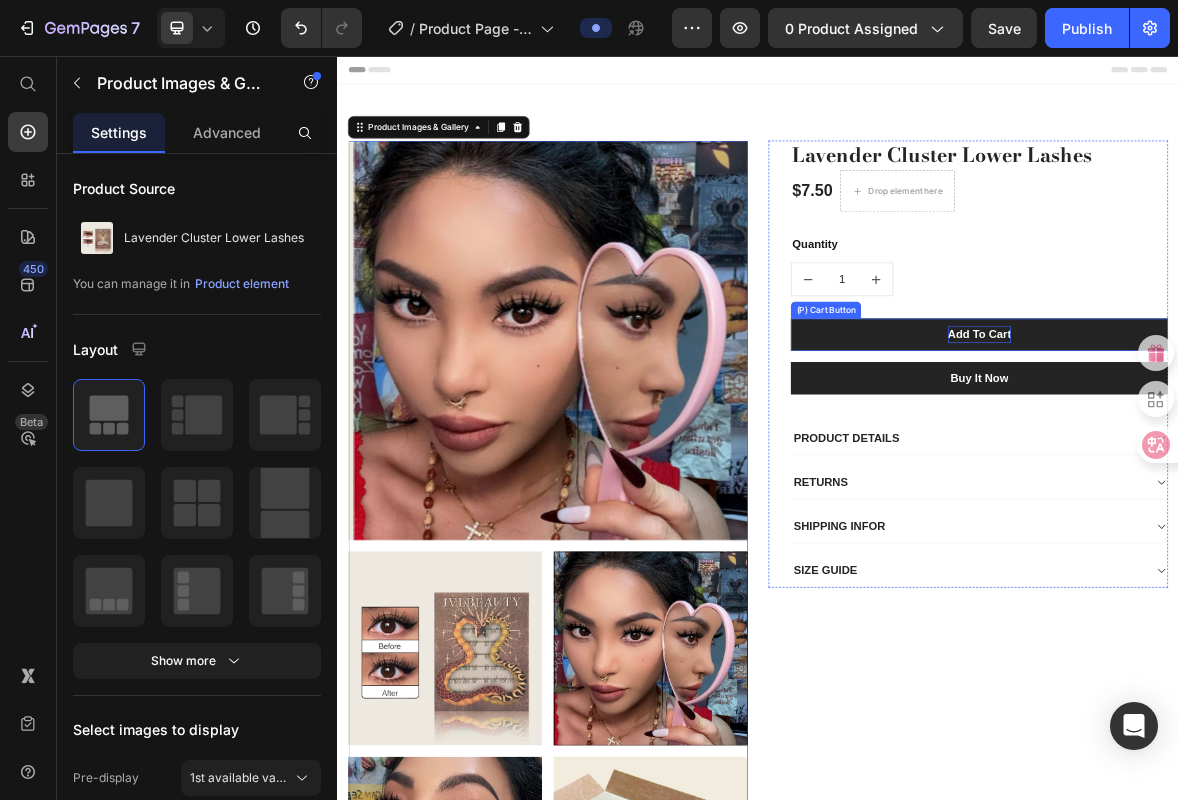 click on "Add To Cart" at bounding box center [1253, 454] 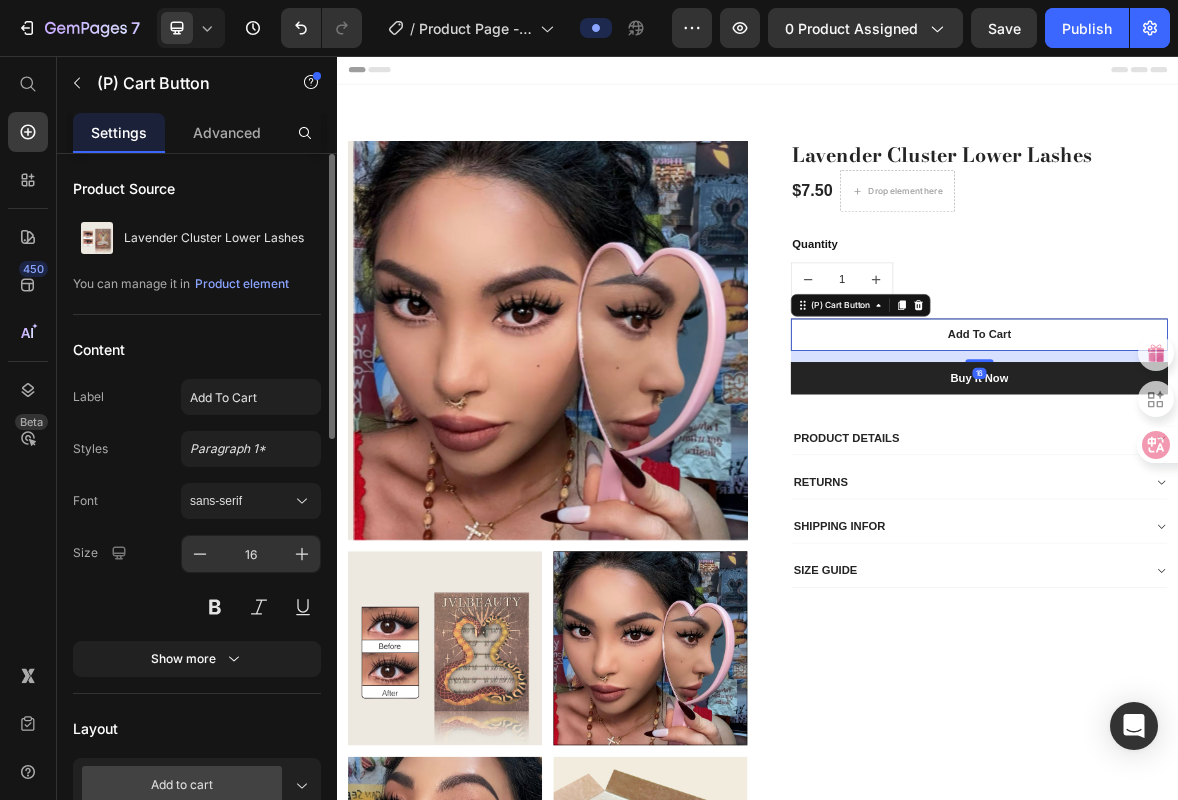 scroll, scrollTop: 33, scrollLeft: 0, axis: vertical 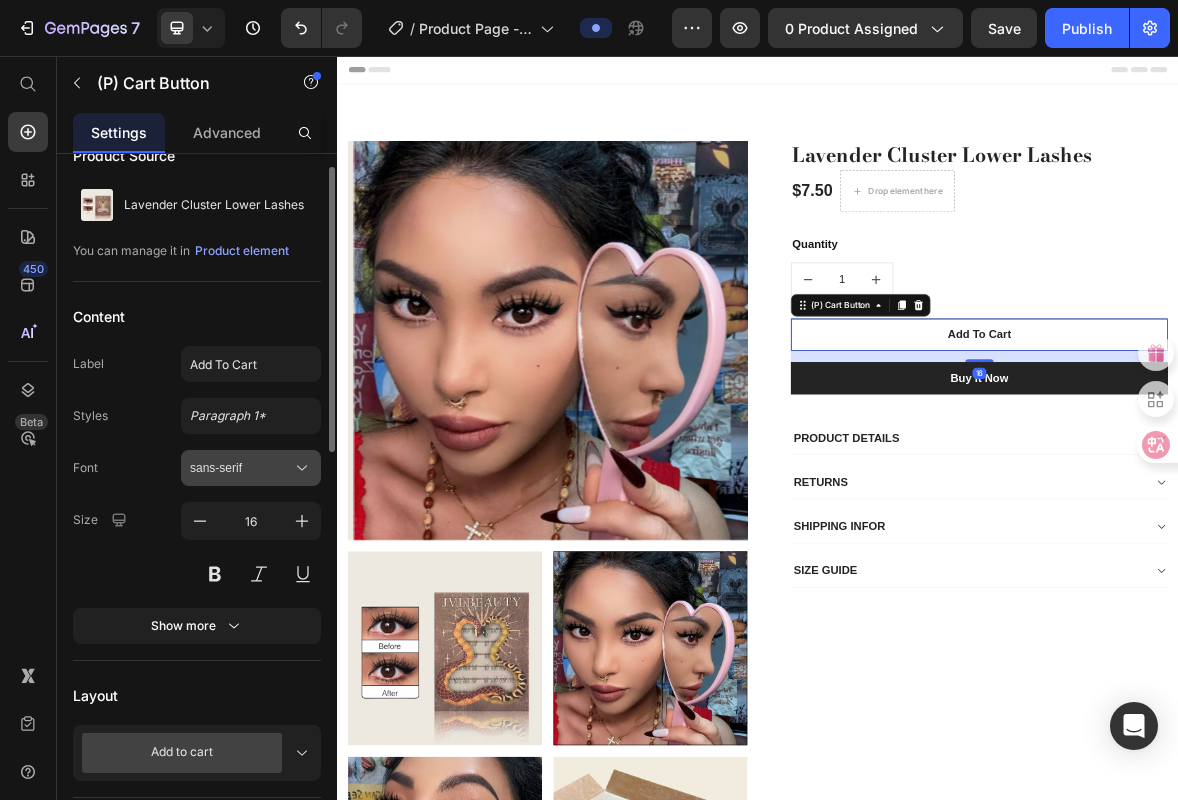 click on "sans-serif" at bounding box center [241, 468] 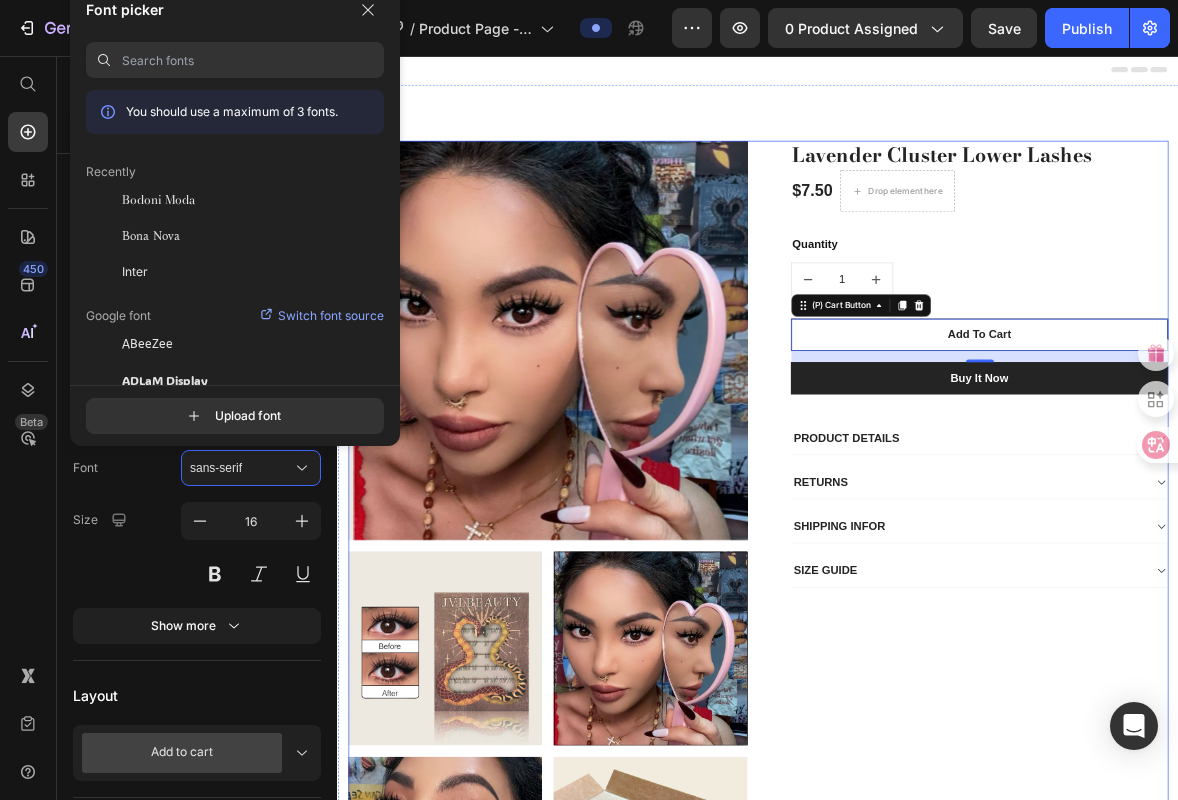 drag, startPoint x: 1171, startPoint y: 954, endPoint x: 1157, endPoint y: 909, distance: 47.127487 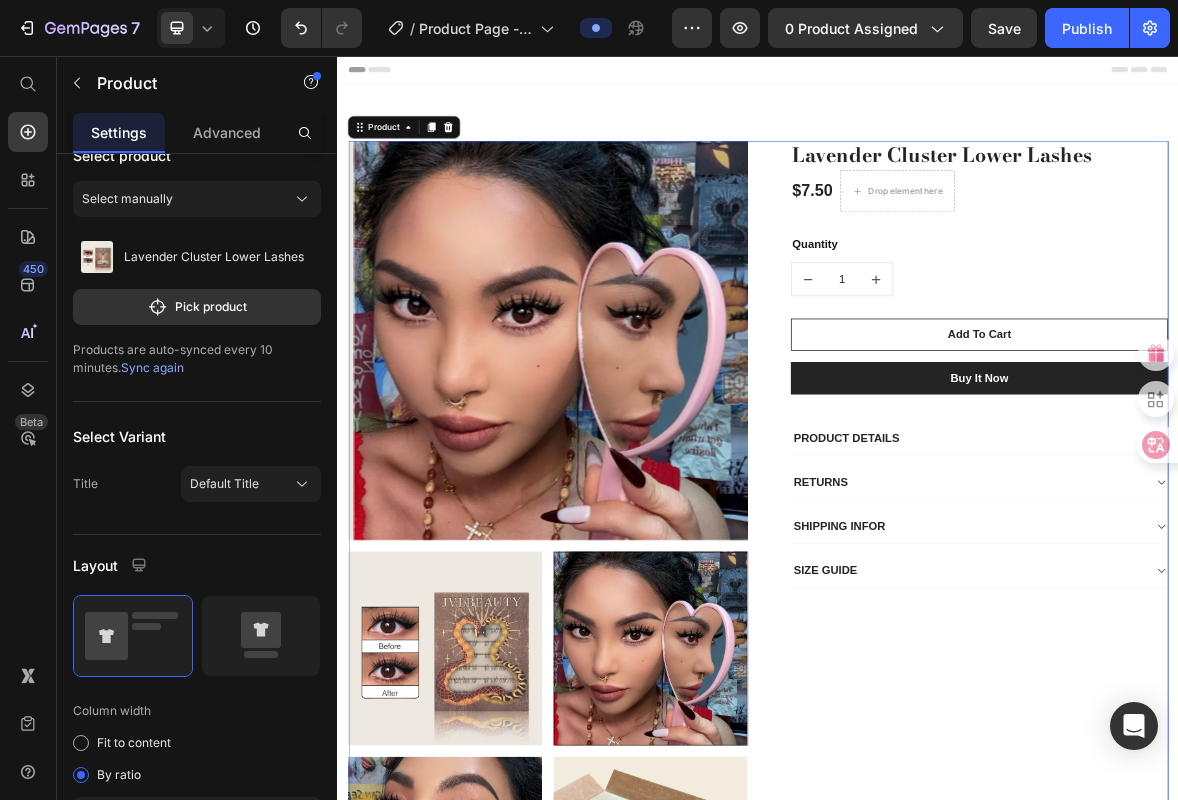 scroll, scrollTop: 0, scrollLeft: 0, axis: both 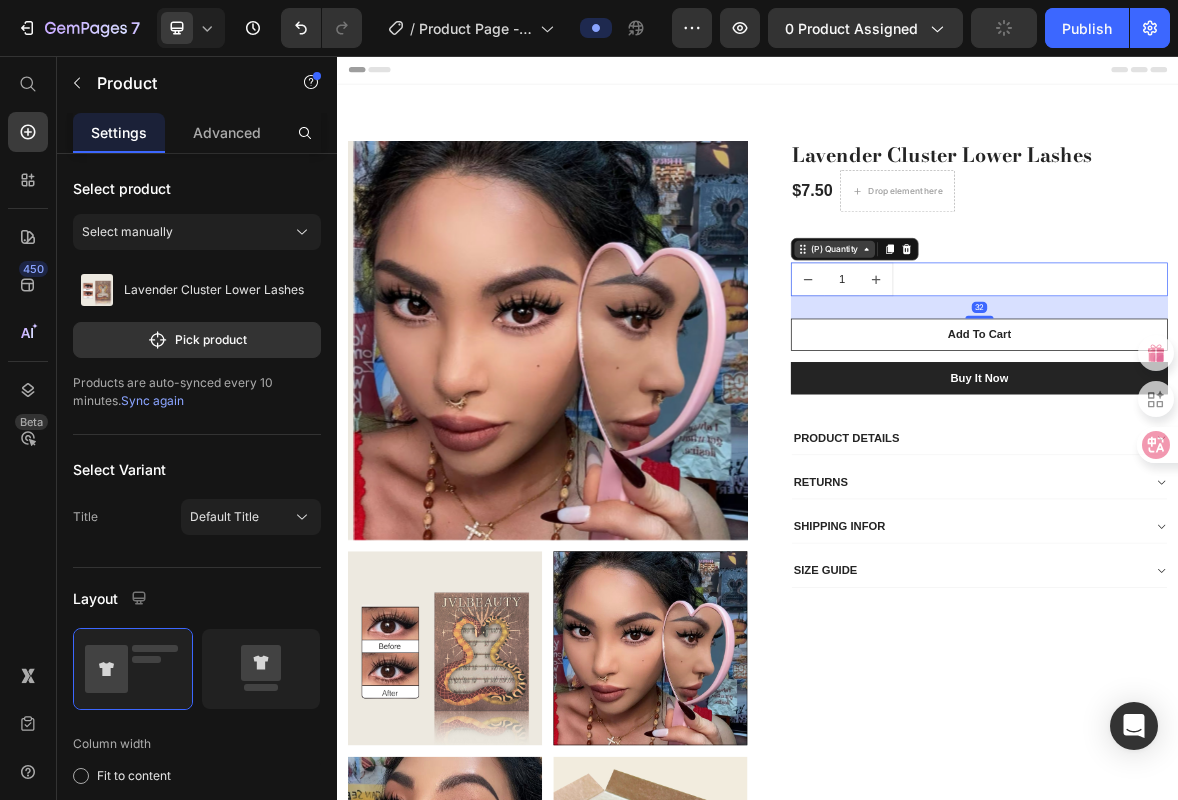 click on "(P) Quantity" at bounding box center (1046, 332) 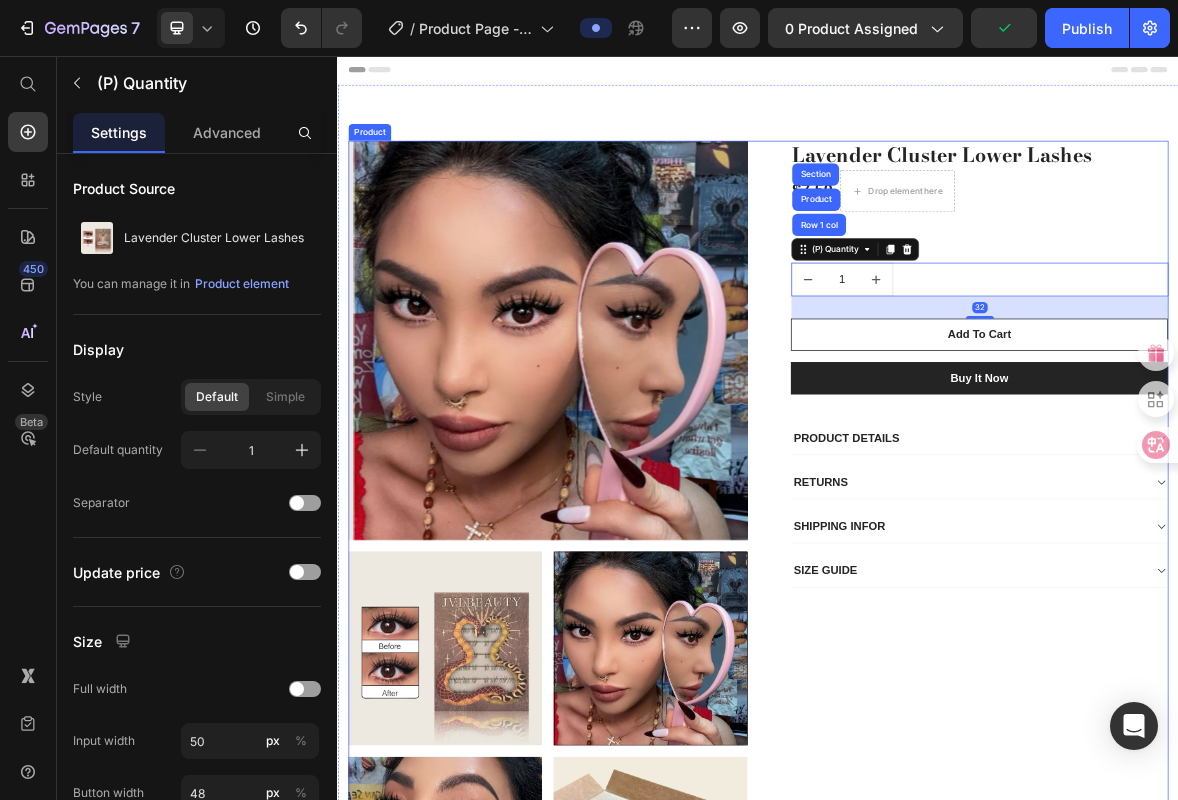 click on "Lavender Cluster Lower Lashes (P) Title $7.50 (P) Price
Drop element here Row Quantity Text block 1 (P) Quantity Row 1 col Product Section   32 Add To Cart (P) Cart Button Buy it now (P) Dynamic Checkout
PRODUCT DETAILS
RETURNS
SHIPPING INFOR
SIZE GUIDE Accordion Row" at bounding box center (1237, 1056) 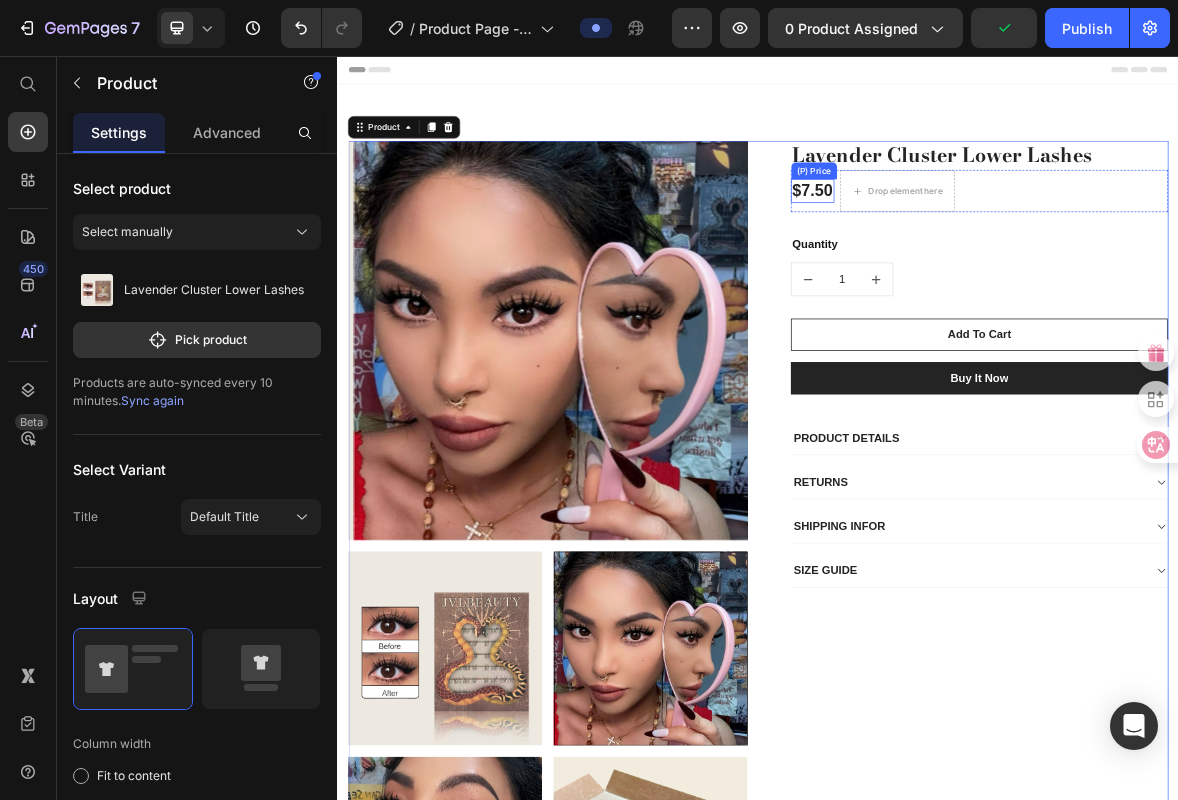 click on "$7.50" at bounding box center [1015, 249] 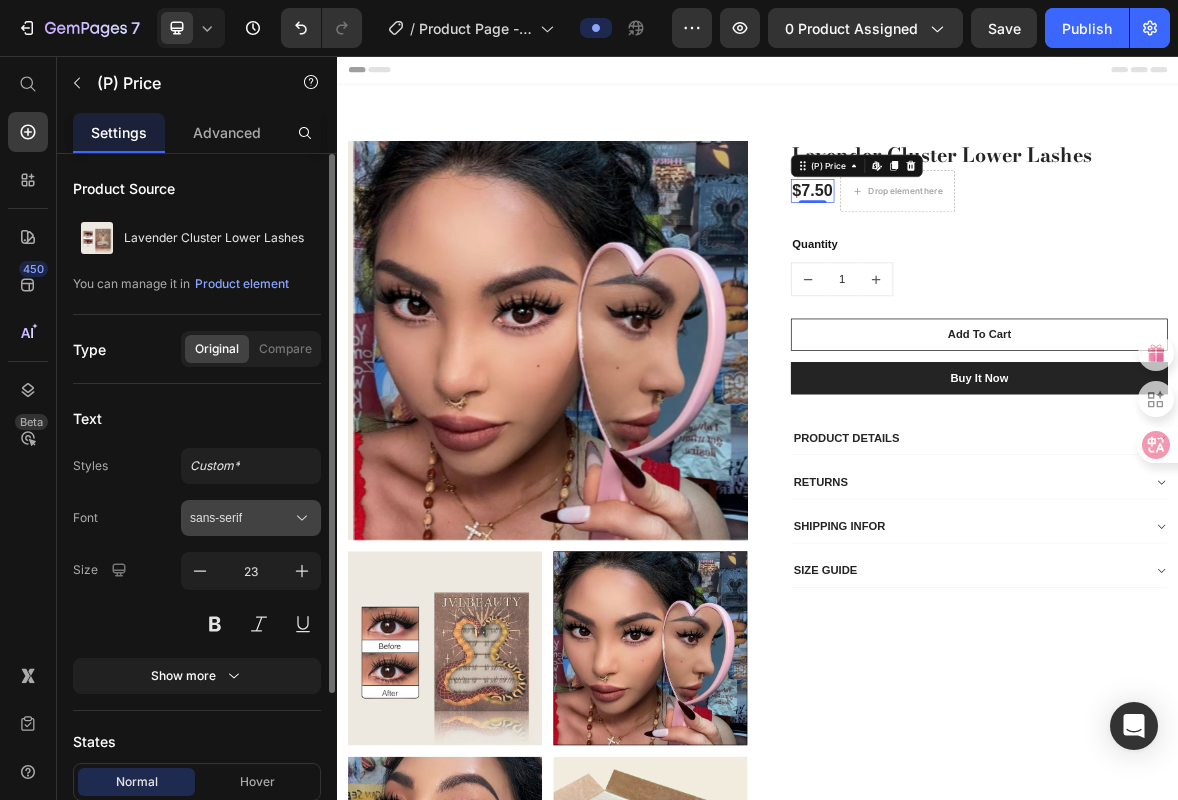 click on "sans-serif" at bounding box center [241, 518] 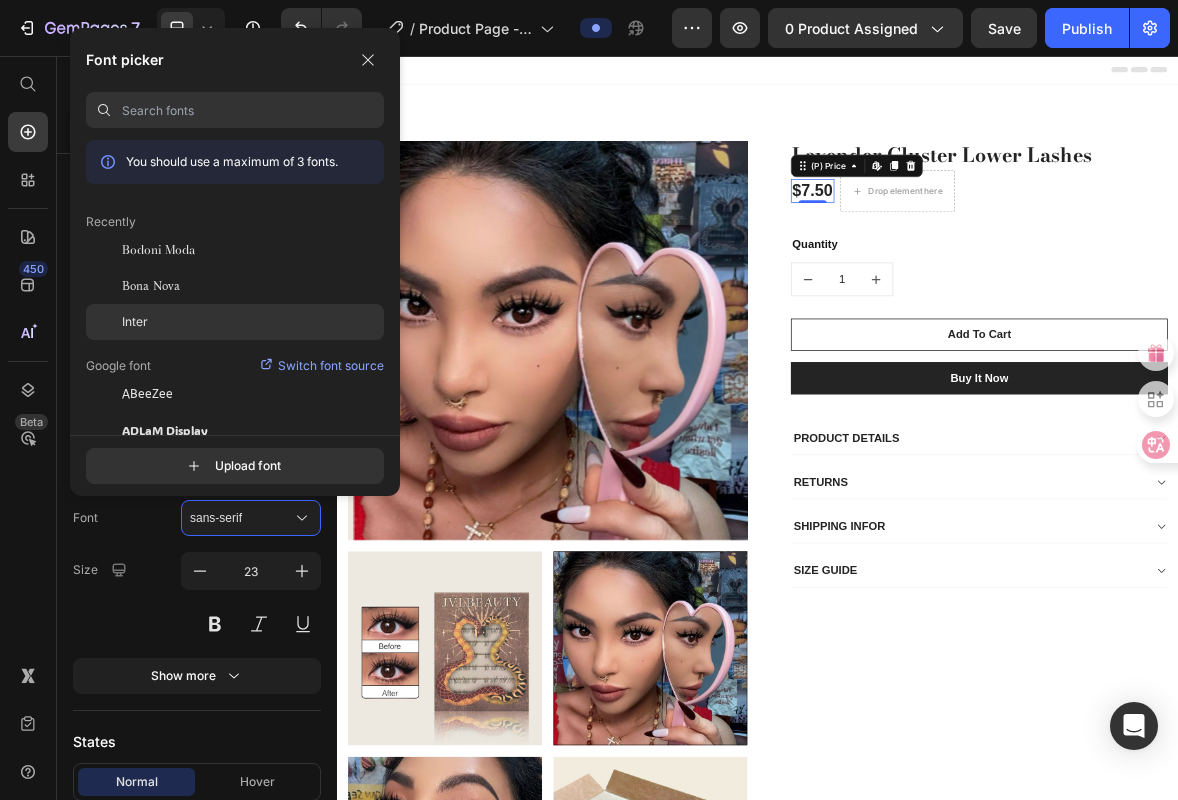 click on "Inter" 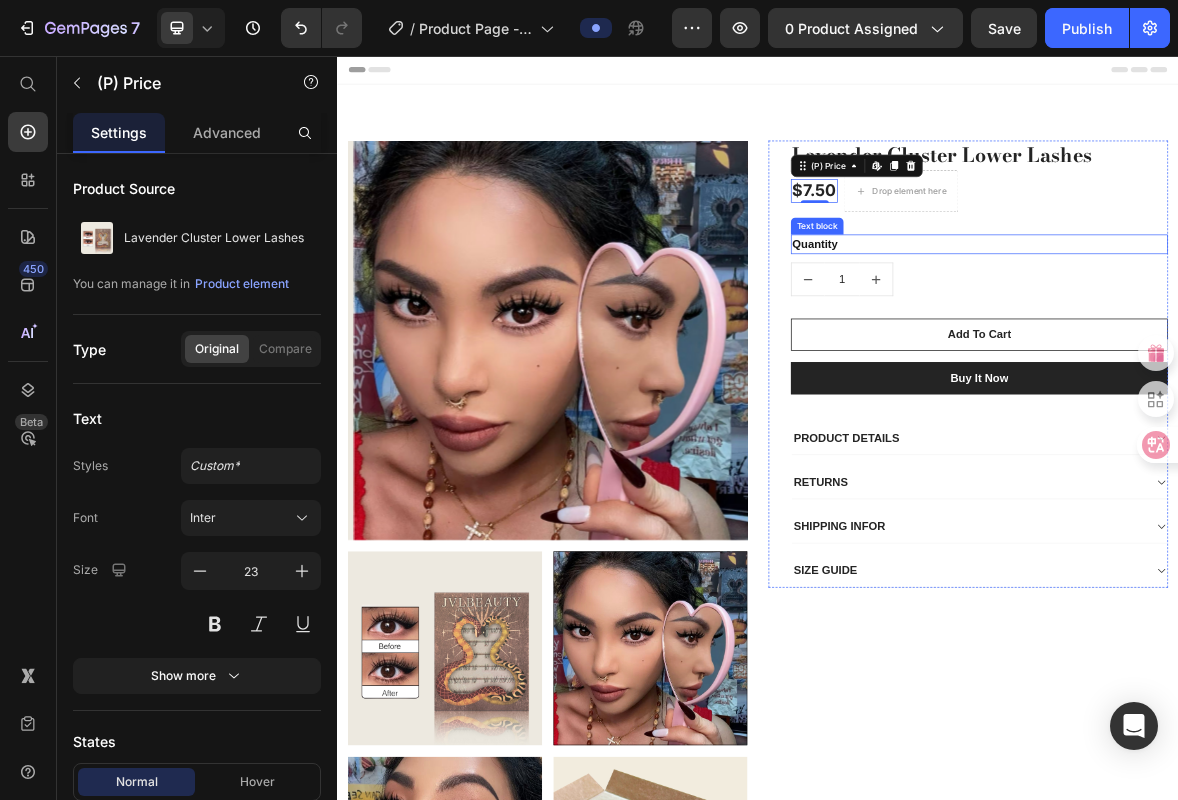 click on "Quantity" at bounding box center [1253, 325] 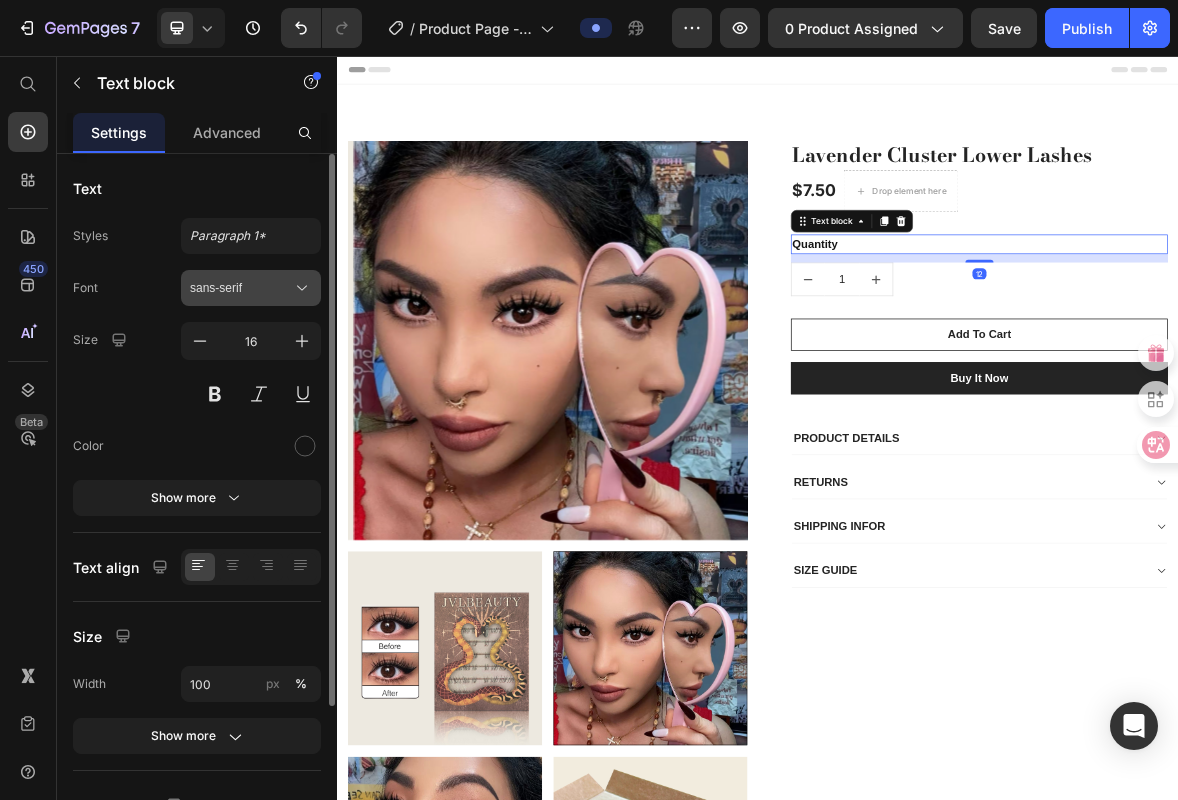 click on "sans-serif" at bounding box center [241, 288] 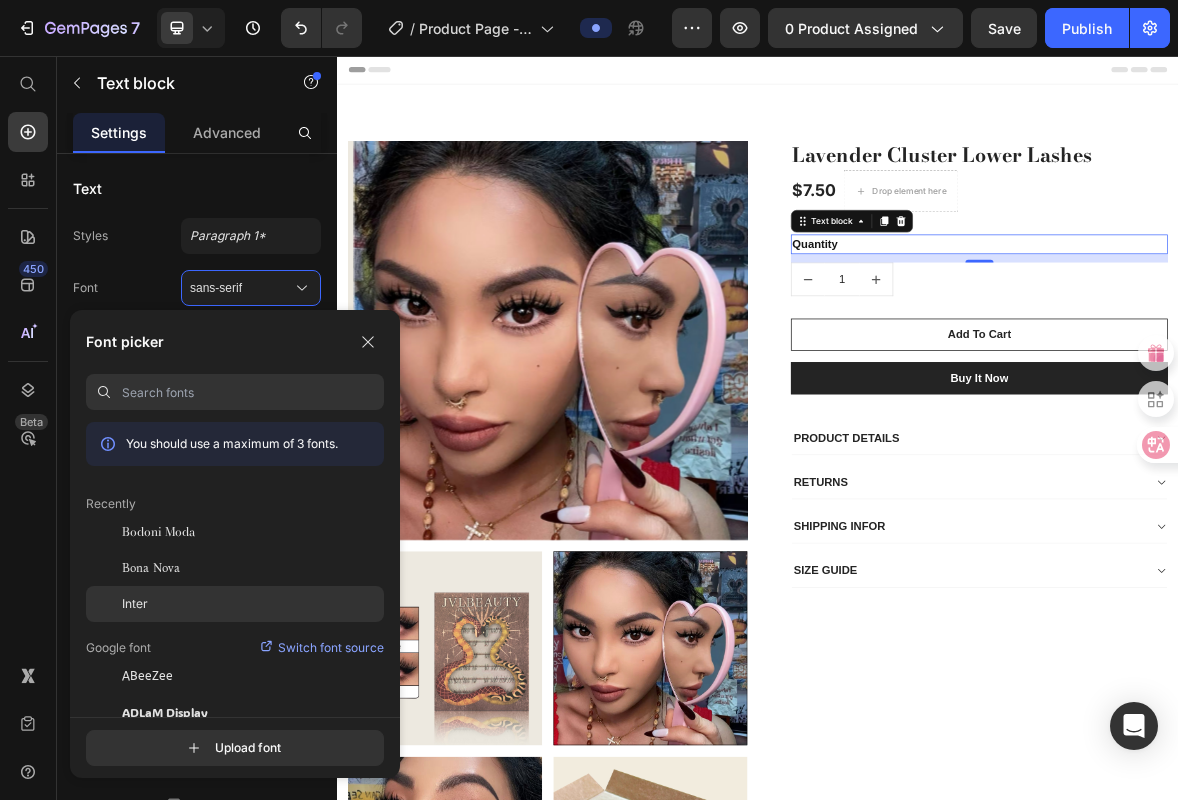 click on "Inter" 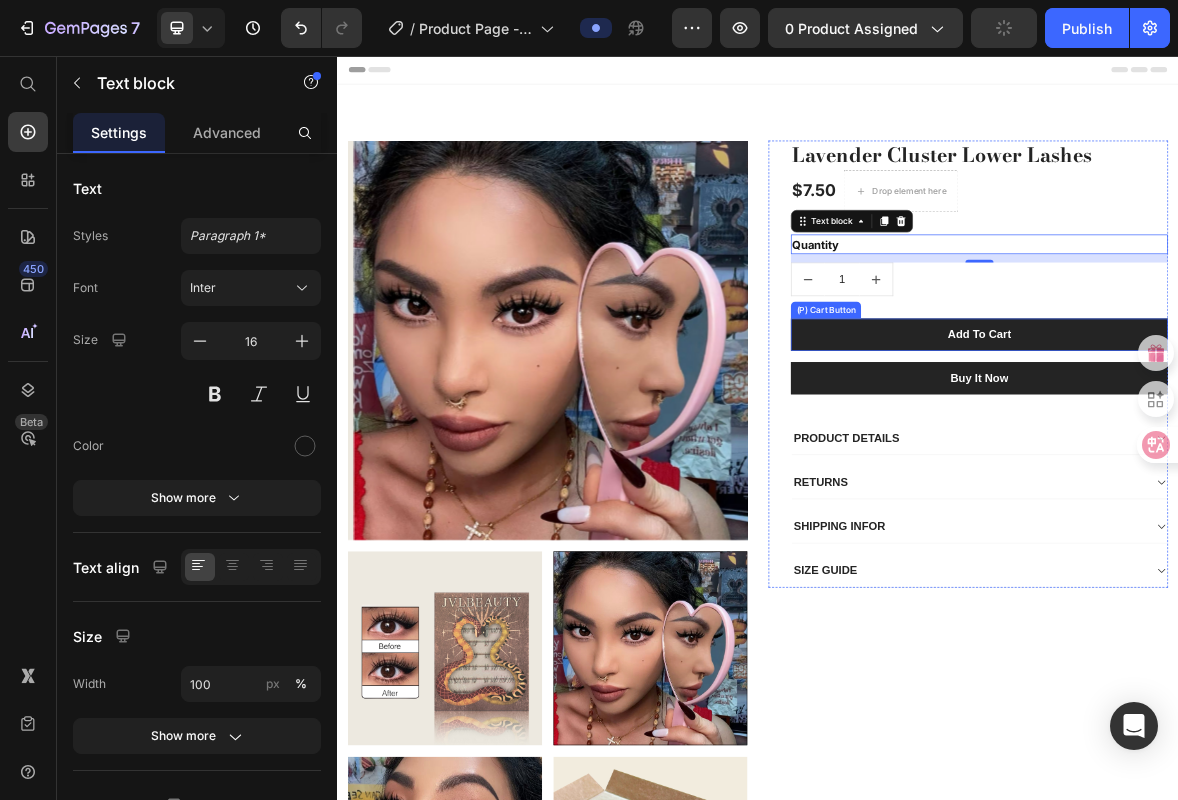 click on "Add To Cart" at bounding box center (1253, 454) 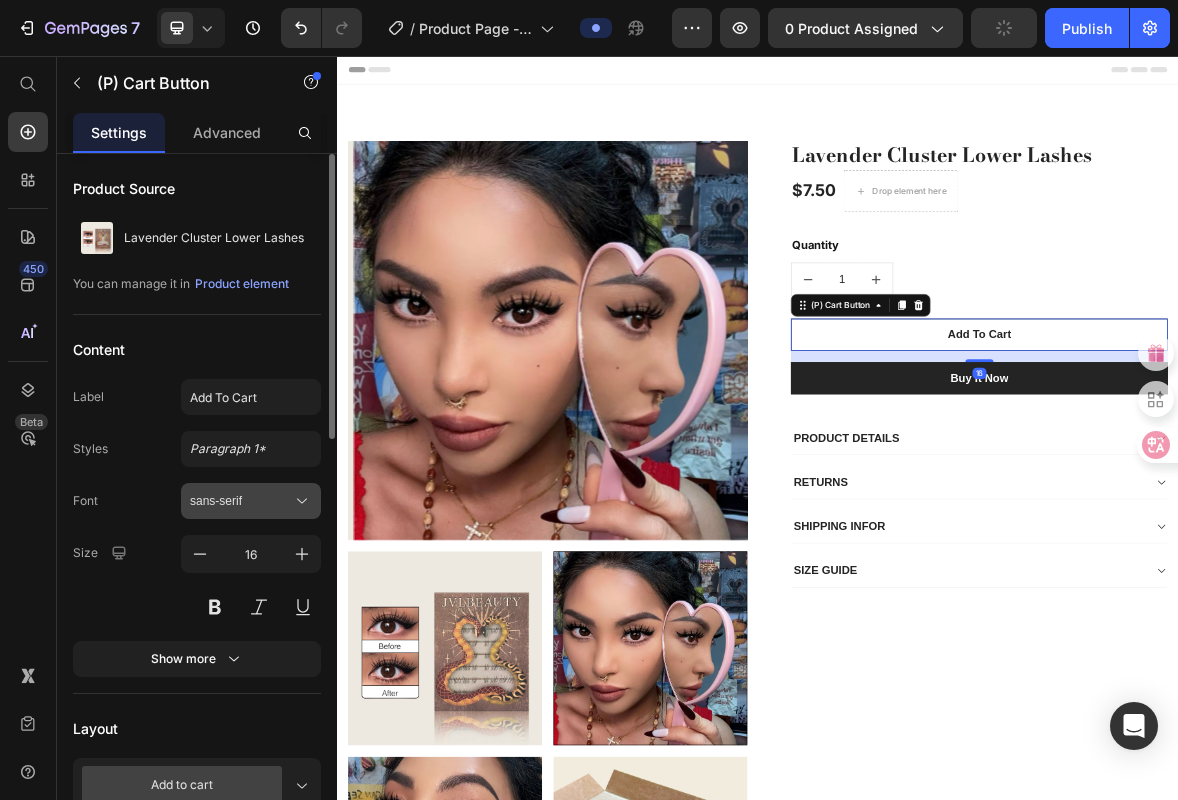 click 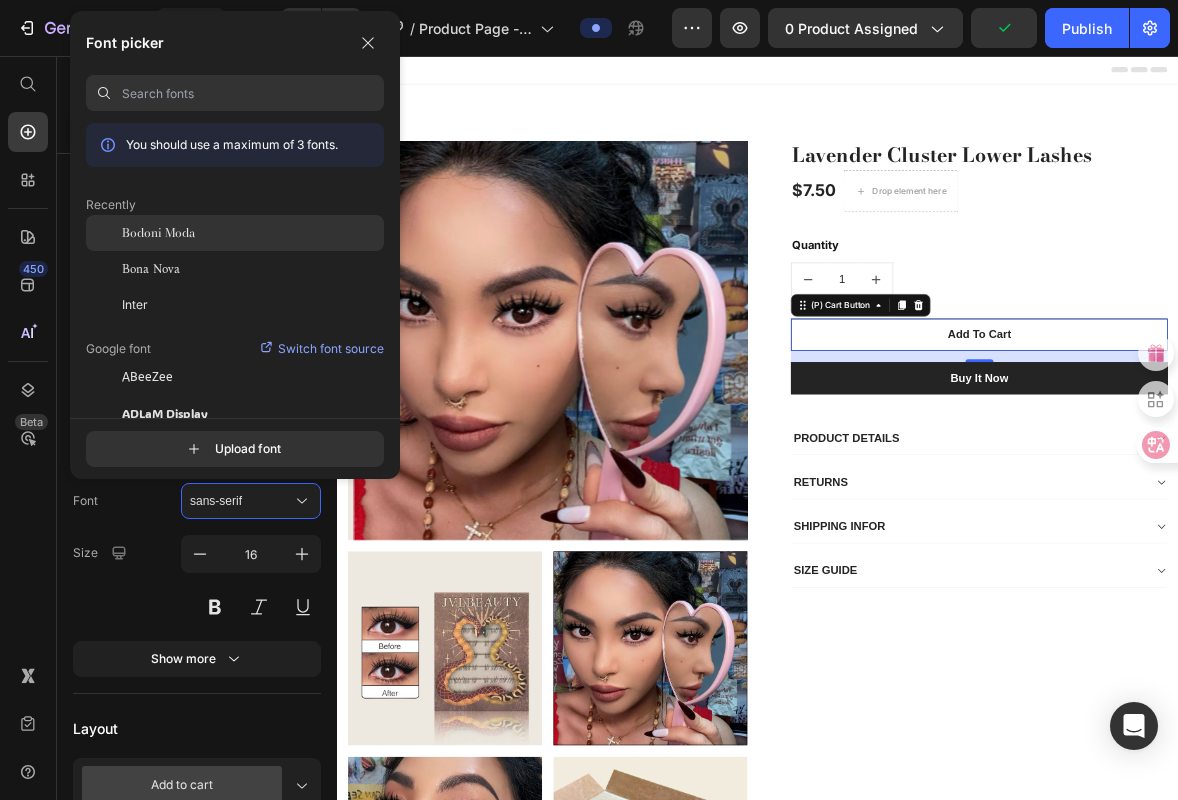 click on "Bodoni Moda" at bounding box center (158, 233) 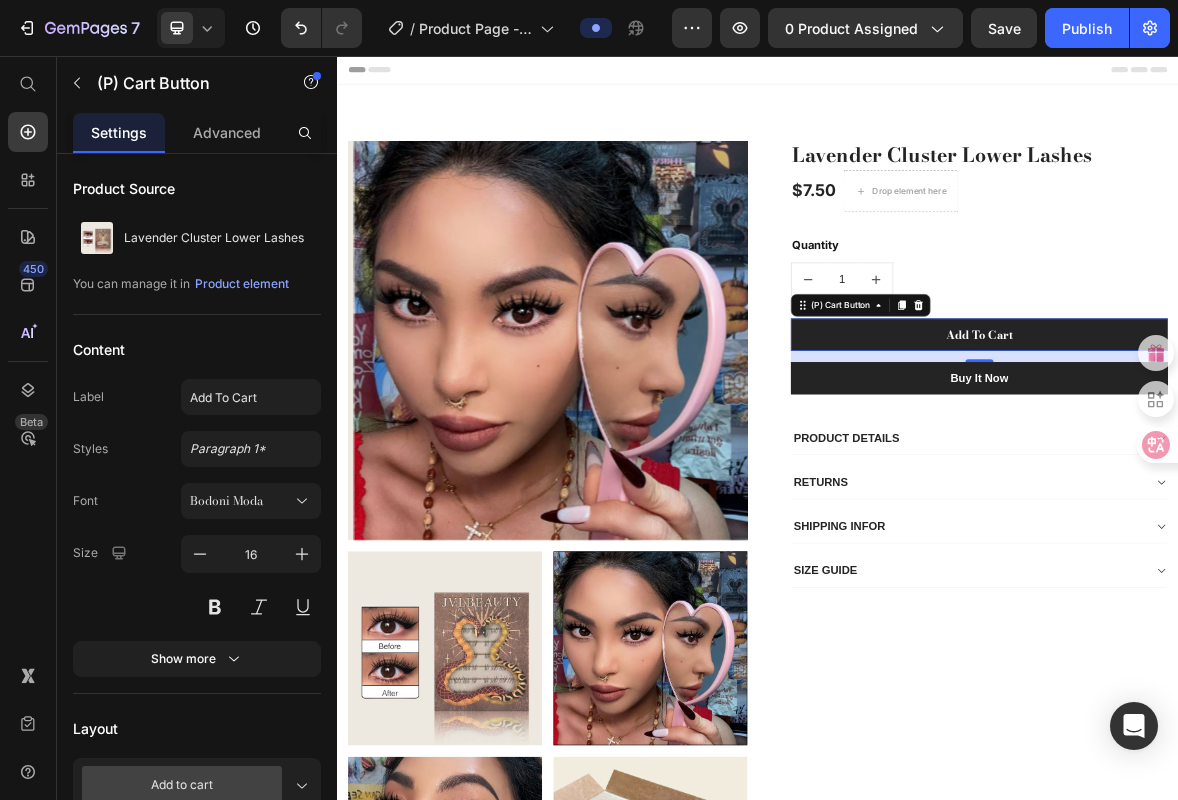 click on "Add To Cart" at bounding box center [1253, 454] 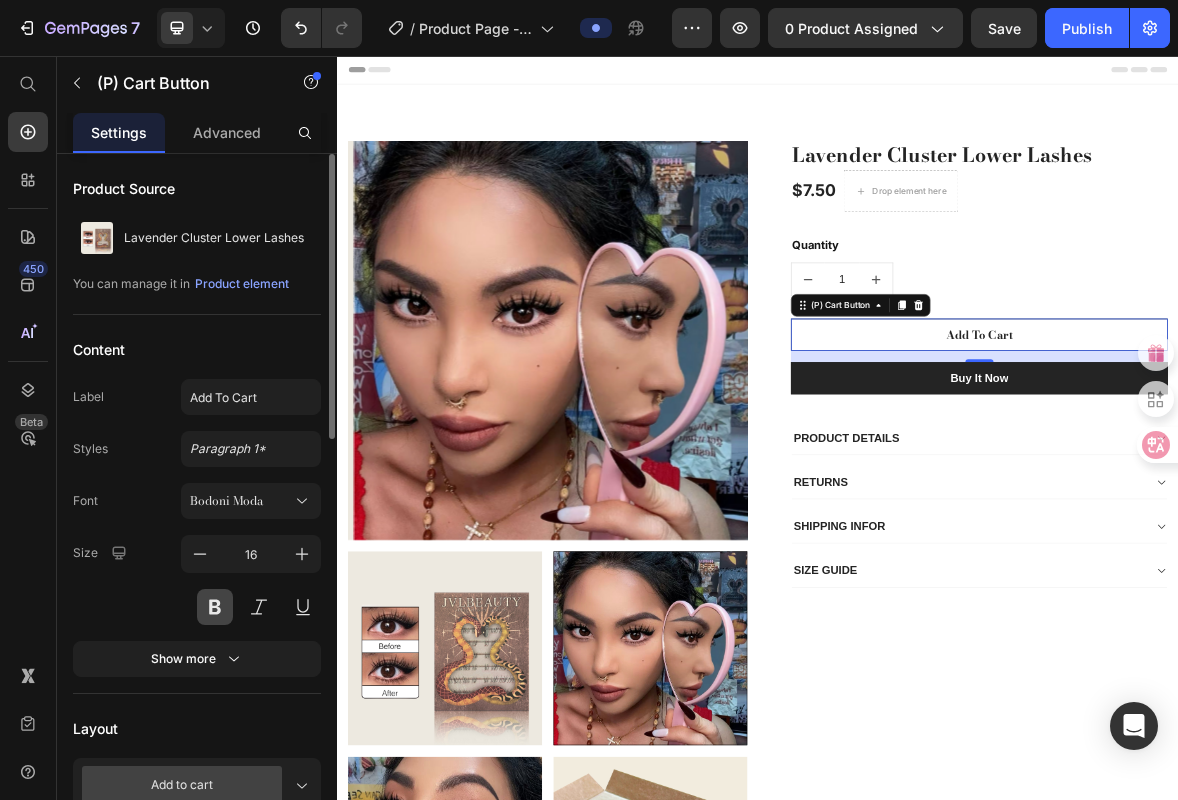 click at bounding box center [215, 607] 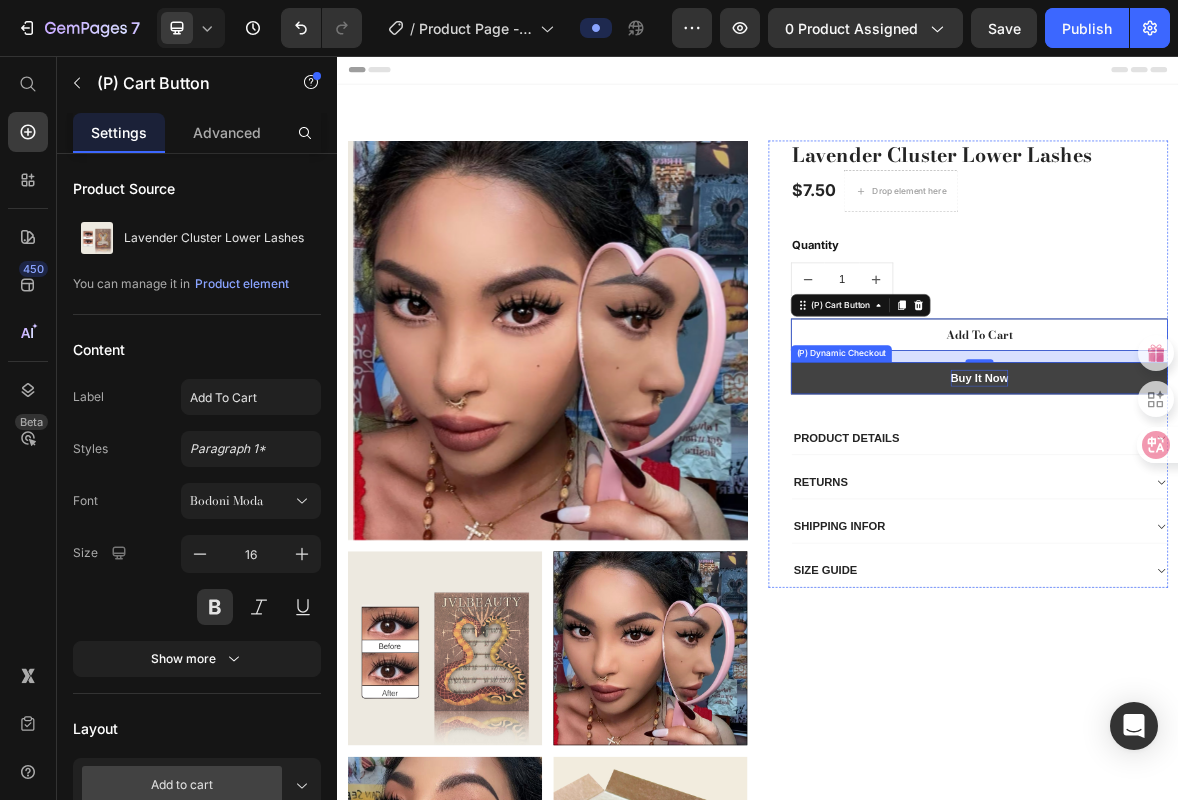 click on "Buy it now" at bounding box center (1253, 516) 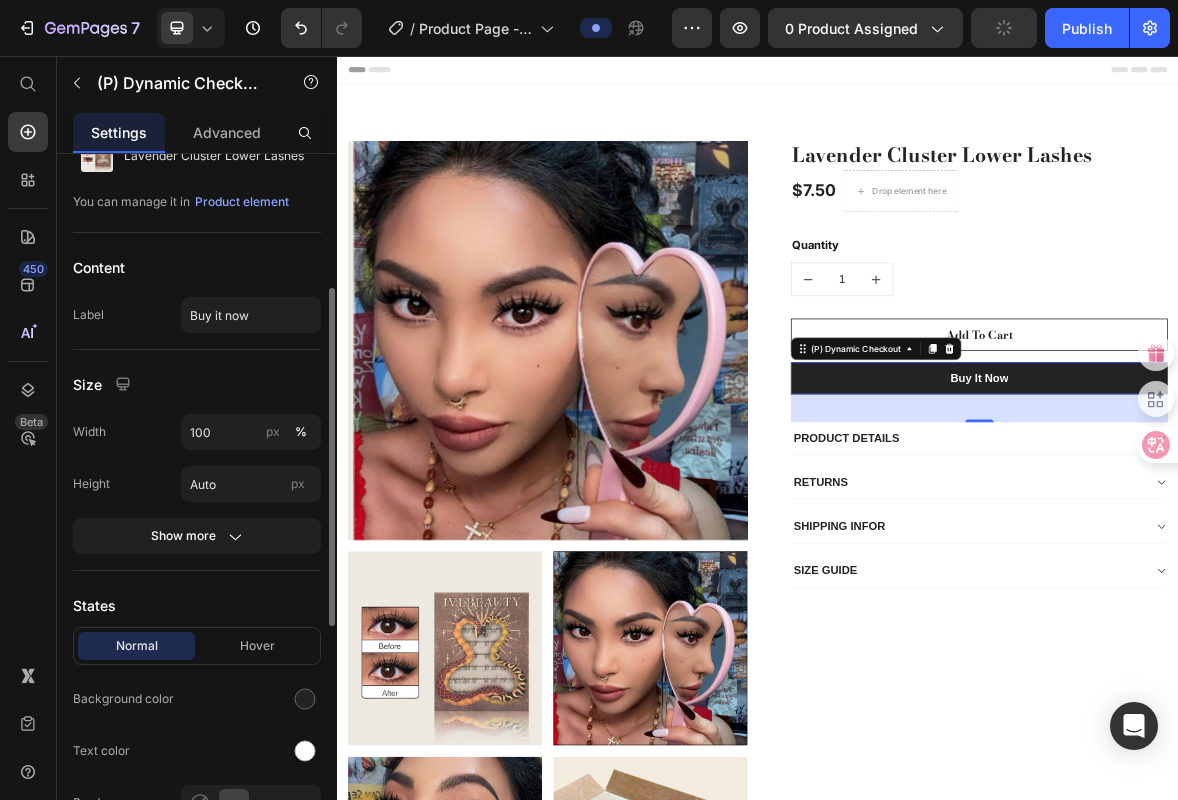 scroll, scrollTop: 302, scrollLeft: 0, axis: vertical 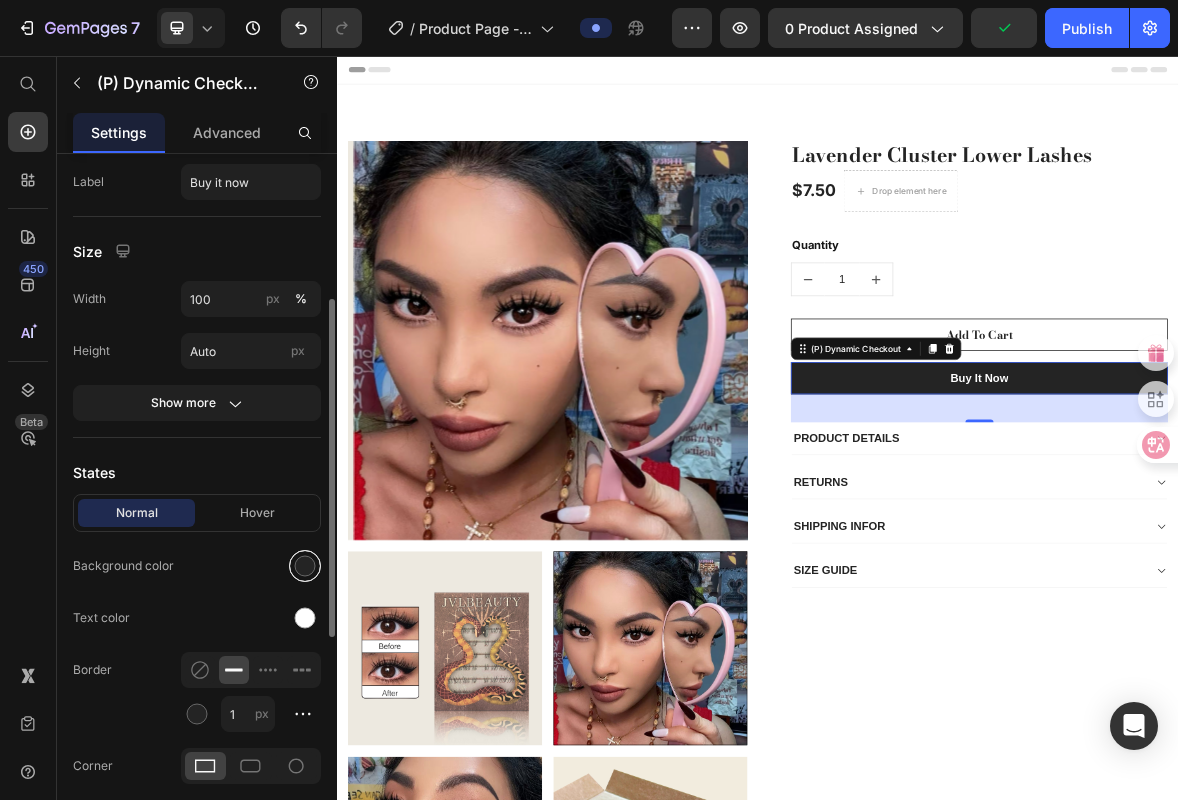click at bounding box center [305, 566] 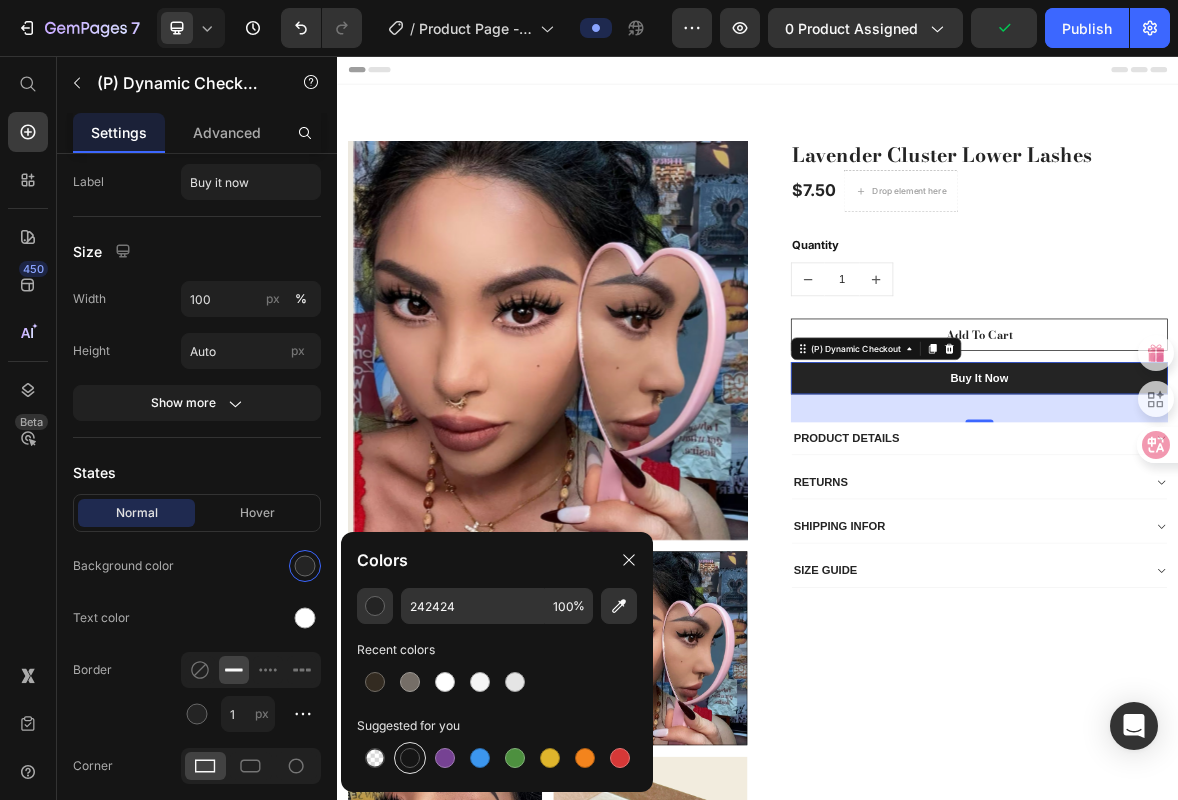 click at bounding box center (410, 758) 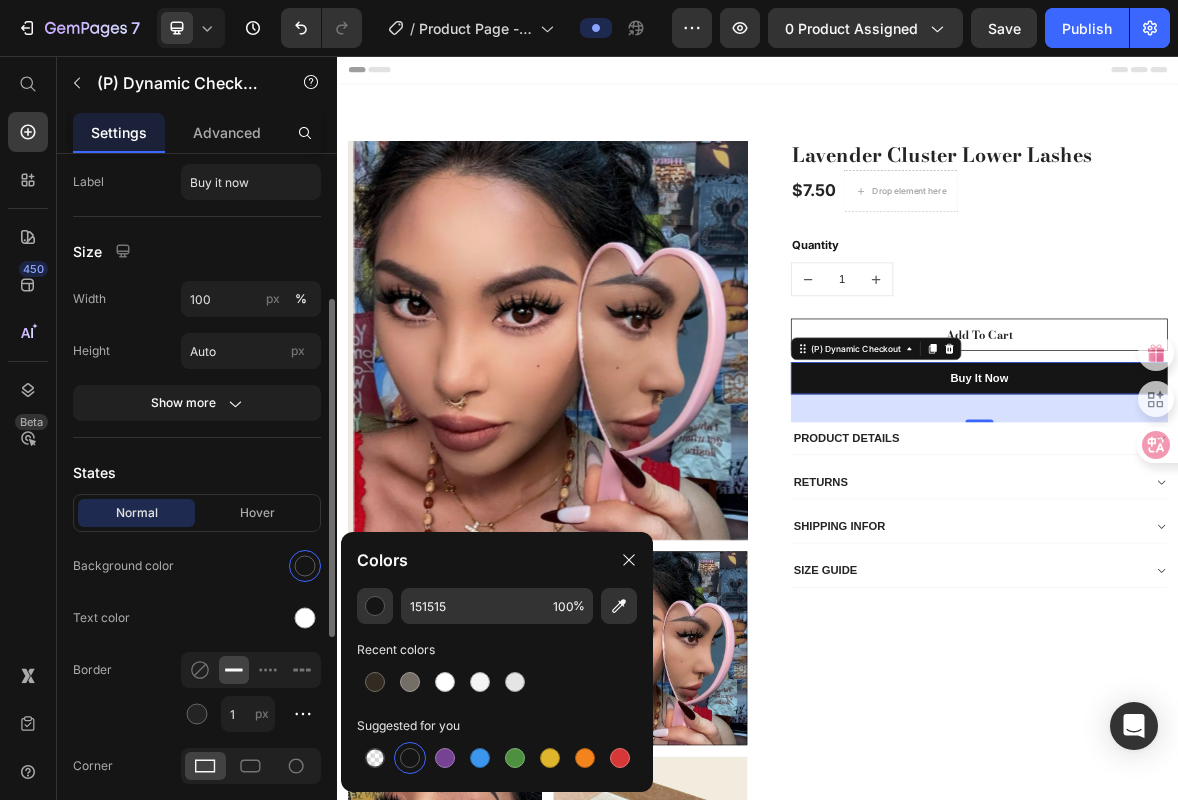 scroll, scrollTop: 487, scrollLeft: 0, axis: vertical 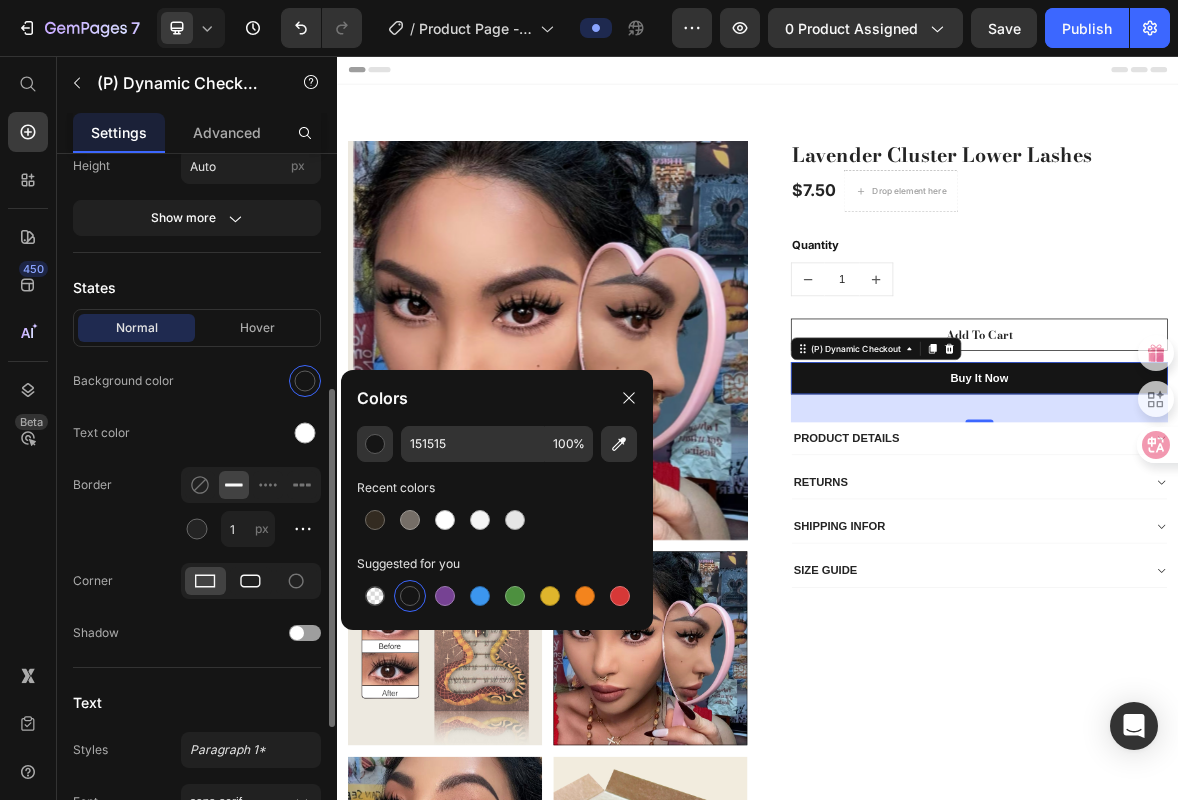 click 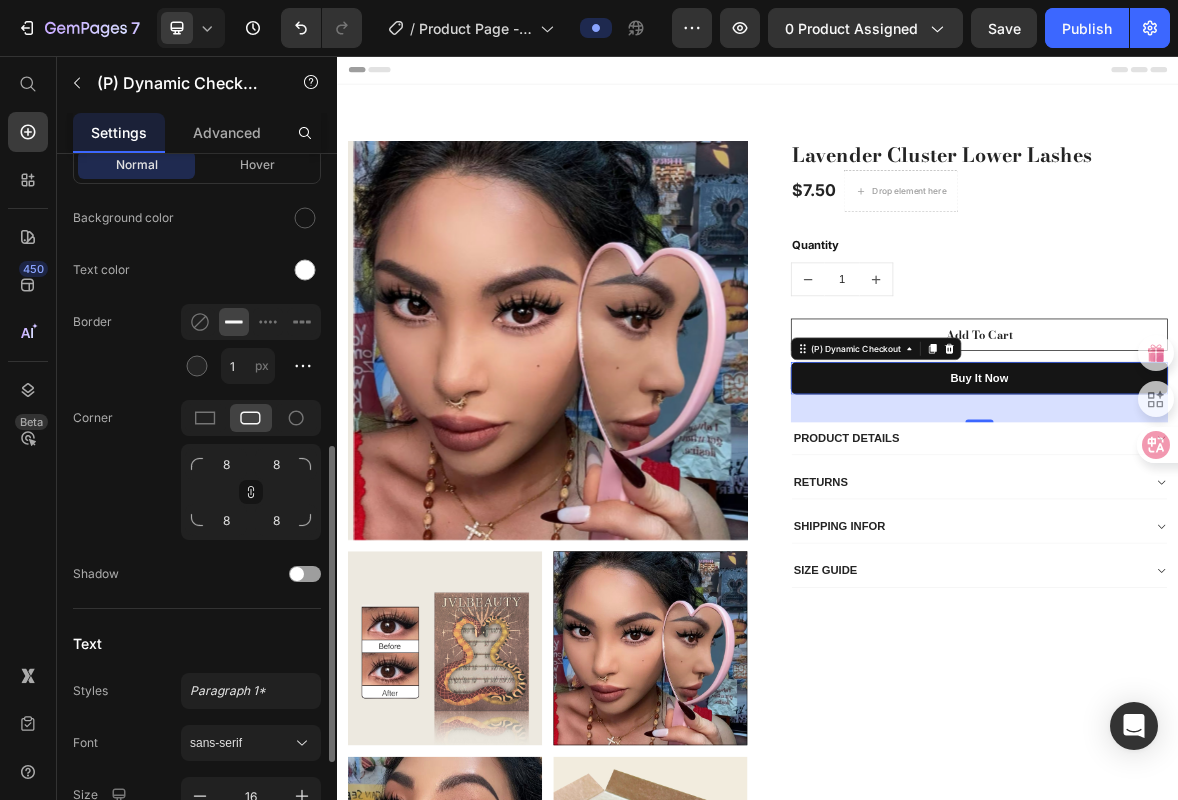 scroll, scrollTop: 829, scrollLeft: 0, axis: vertical 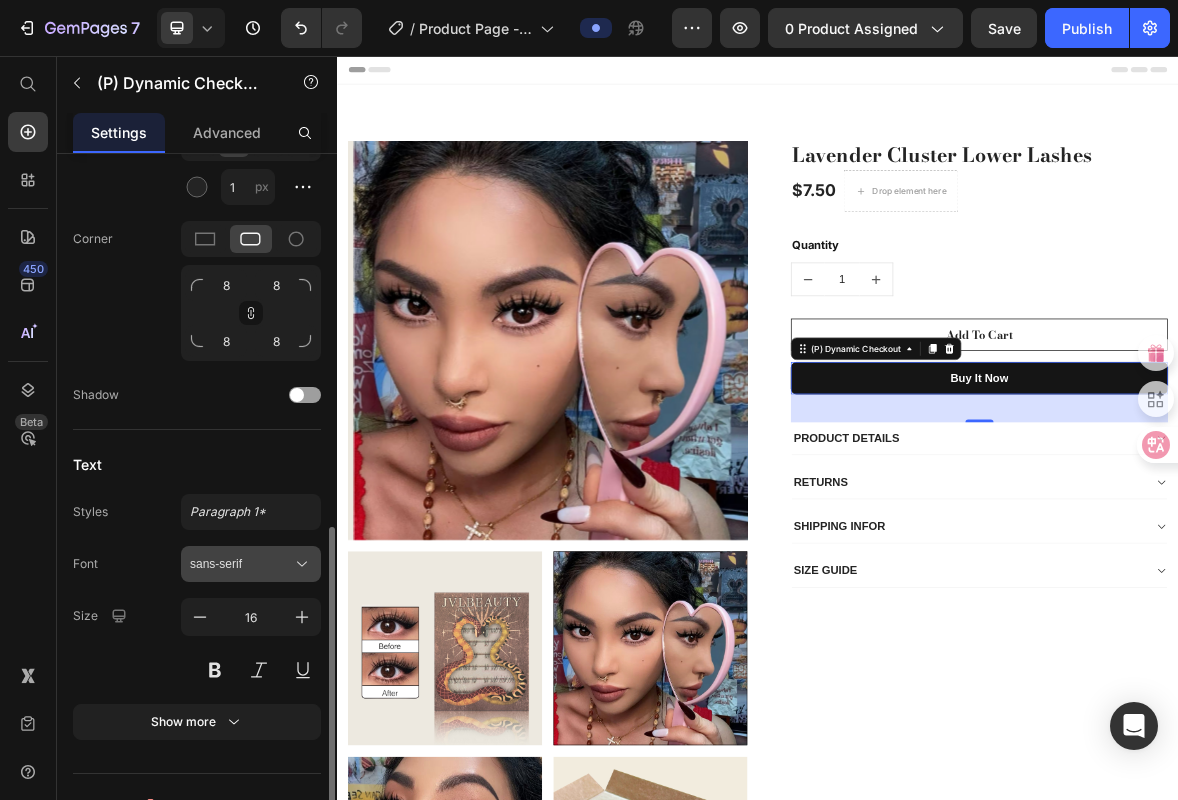 click on "sans-serif" at bounding box center [241, 564] 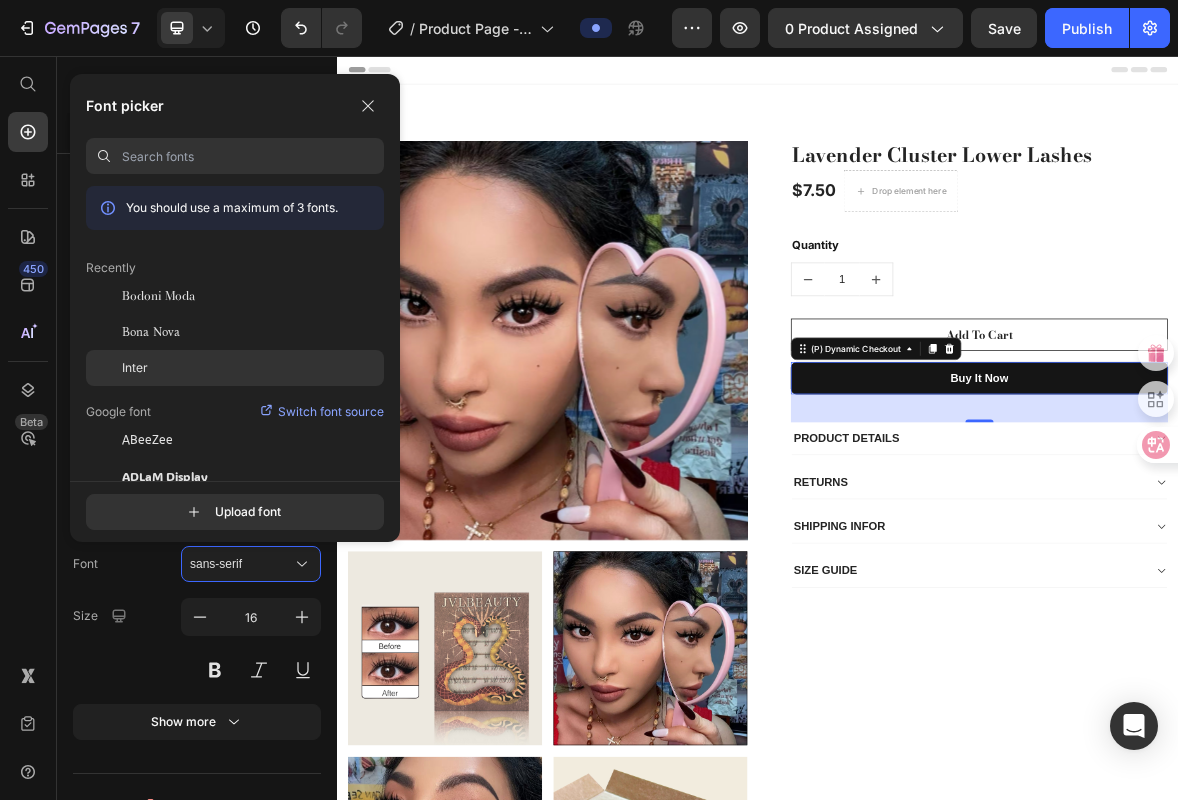 click on "Inter" 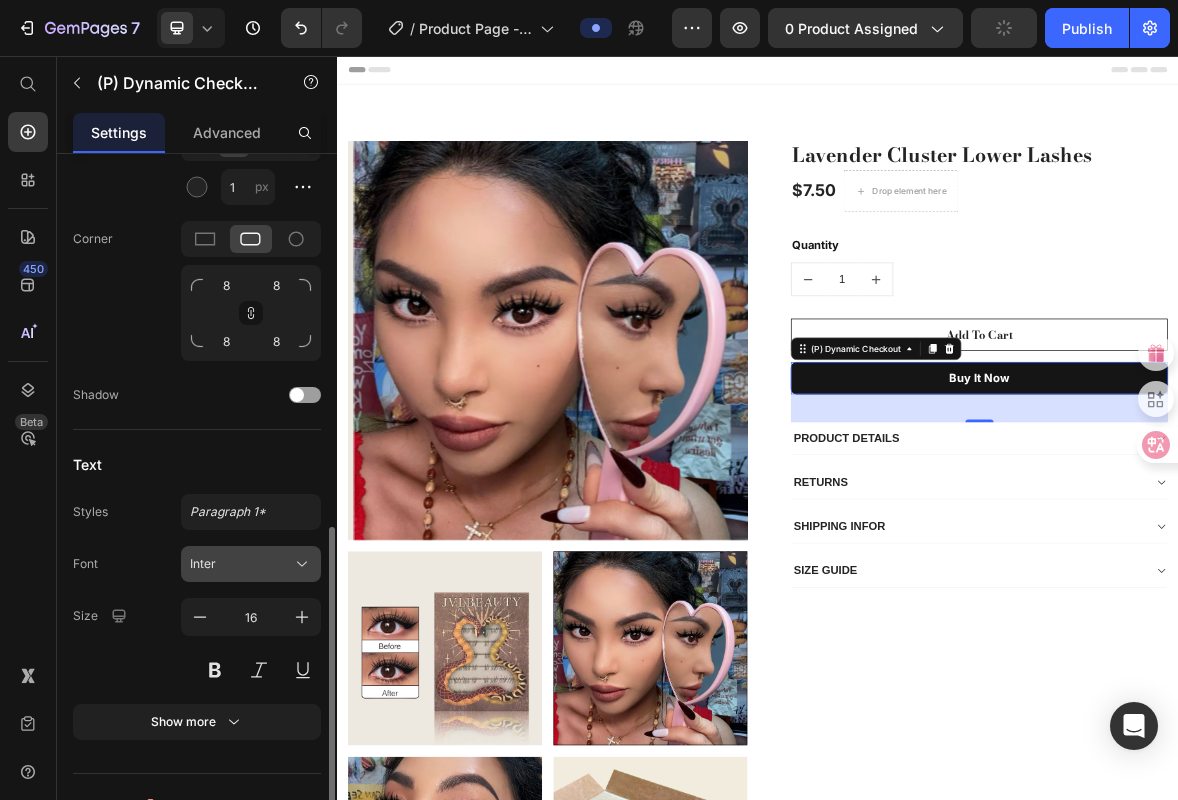 click 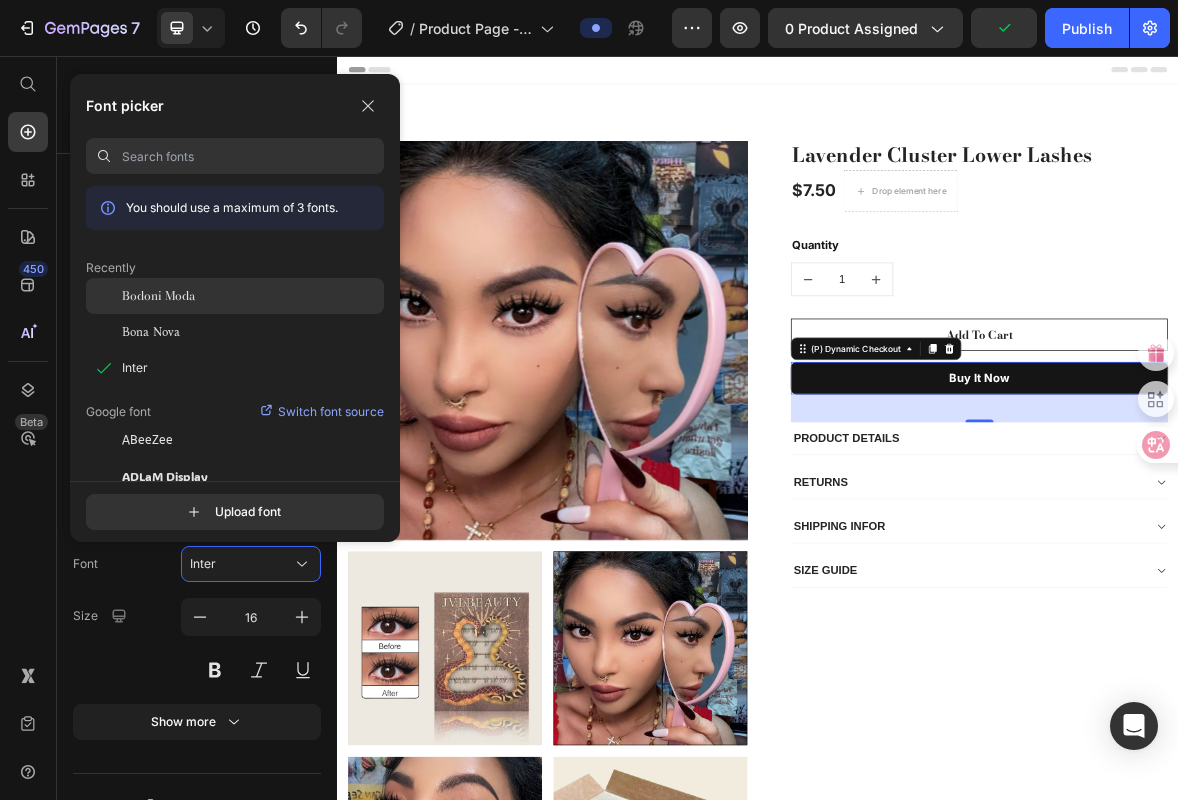 click on "Bodoni Moda" 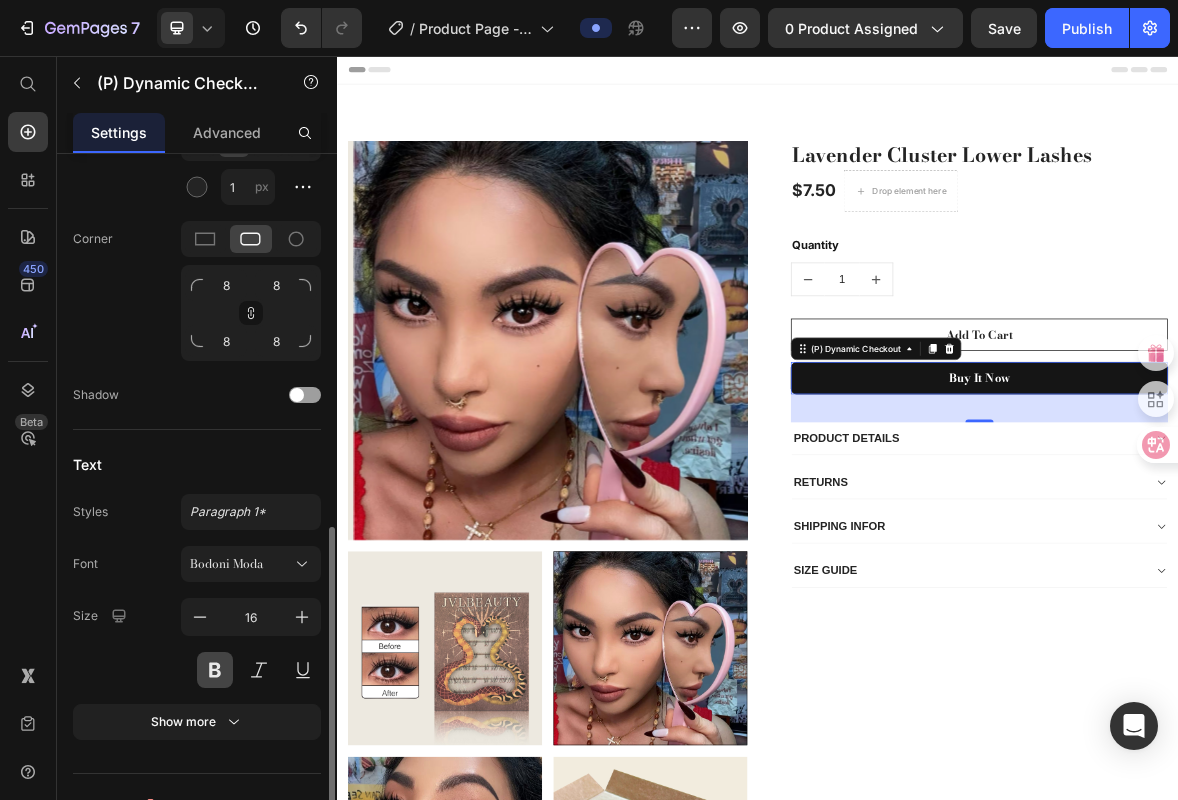 click at bounding box center [215, 670] 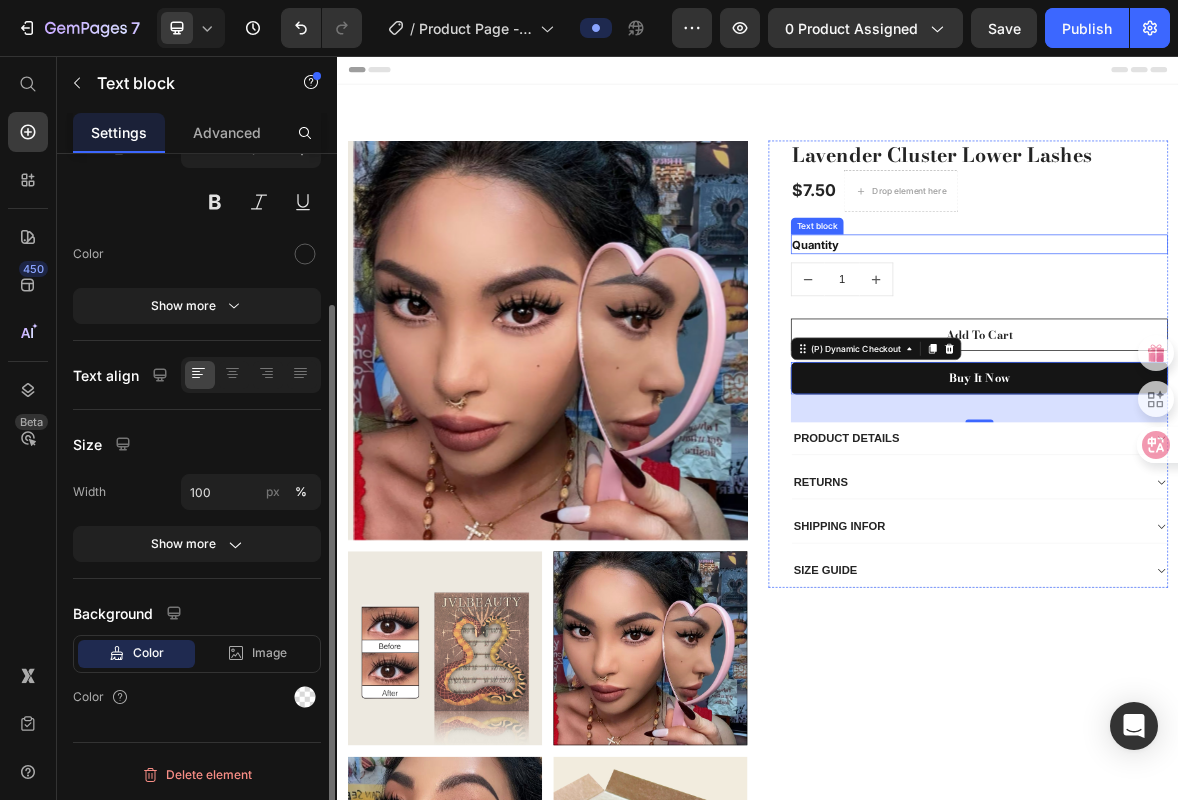 click on "Quantity" at bounding box center (1253, 325) 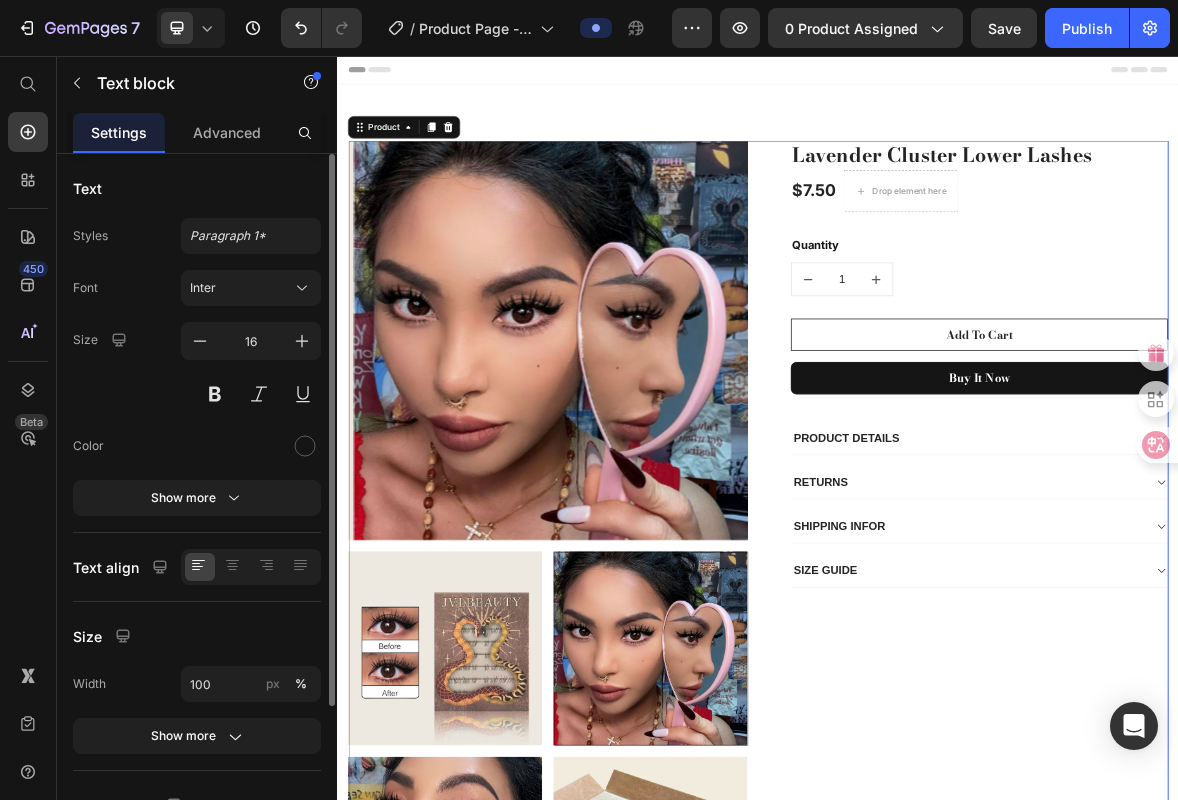 click on "Lavender Cluster Lower Lashes (P) Title $7.50 (P) Price
Drop element here Row Quantity Text block 1 (P) Quantity Add To Cart (P) Cart Button Buy it now (P) Dynamic Checkout
PRODUCT DETAILS
RETURNS
SHIPPING INFOR
SIZE GUIDE Accordion Row" at bounding box center [1237, 1056] 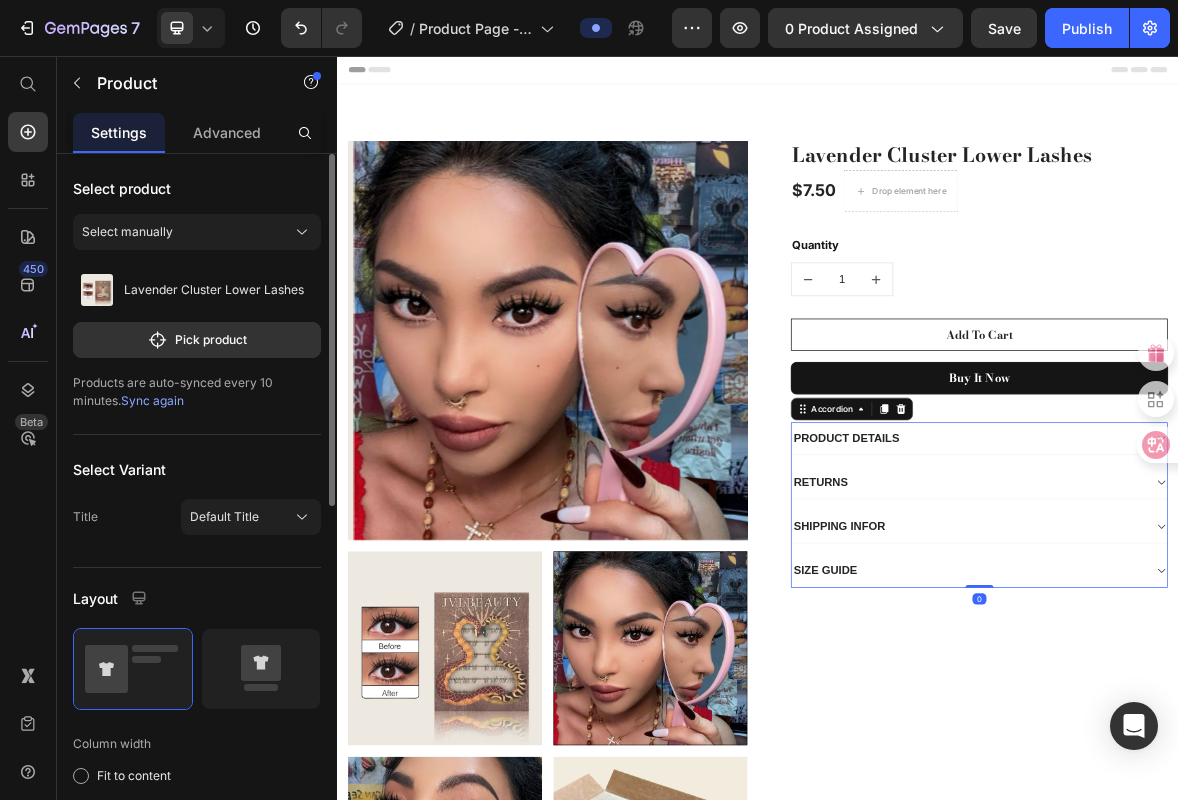 click on "SHIPPING INFOR" at bounding box center [1237, 728] 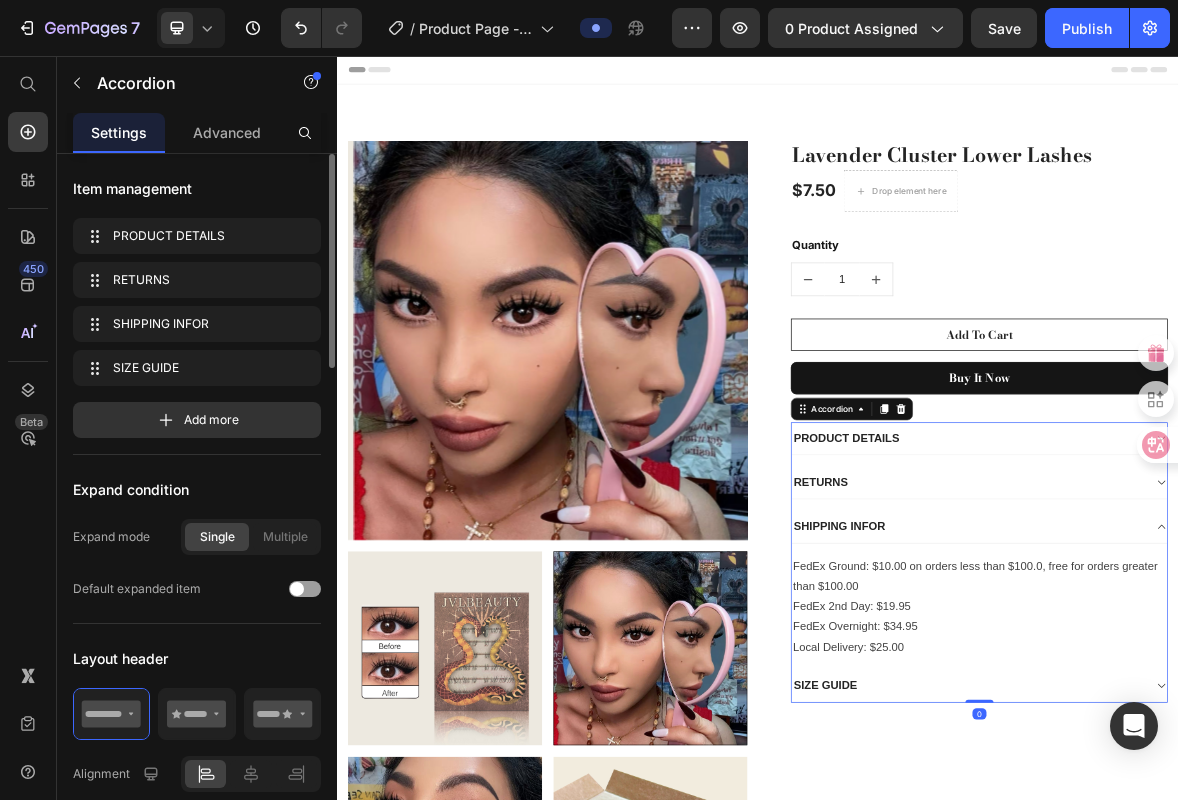 click on "PRODUCT DETAILS" at bounding box center [1237, 602] 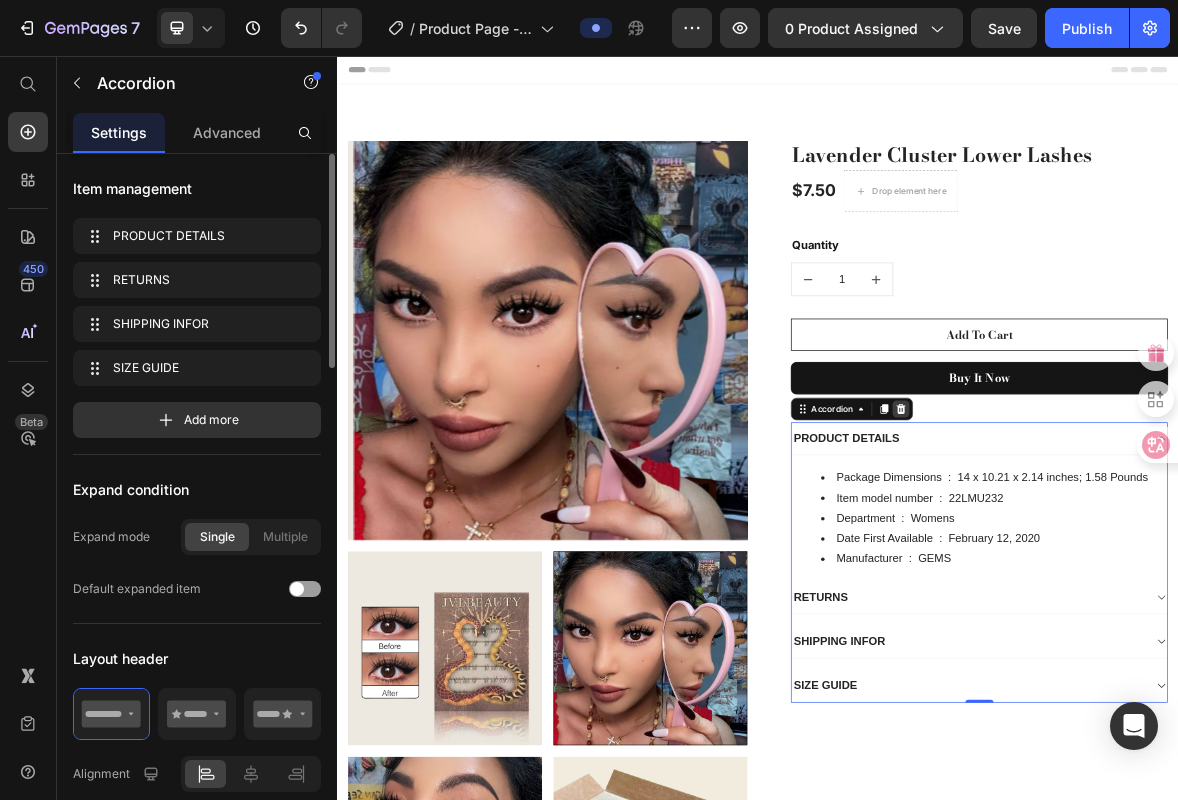 click 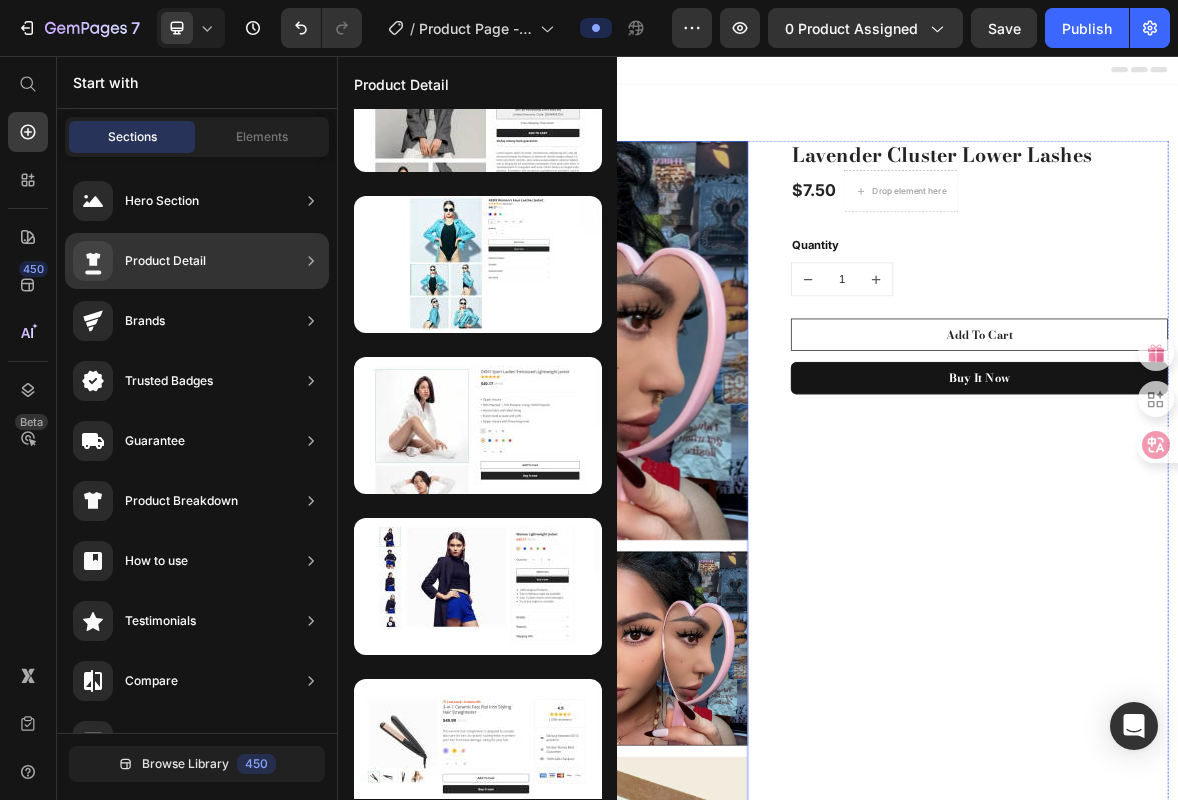 scroll, scrollTop: 908, scrollLeft: 0, axis: vertical 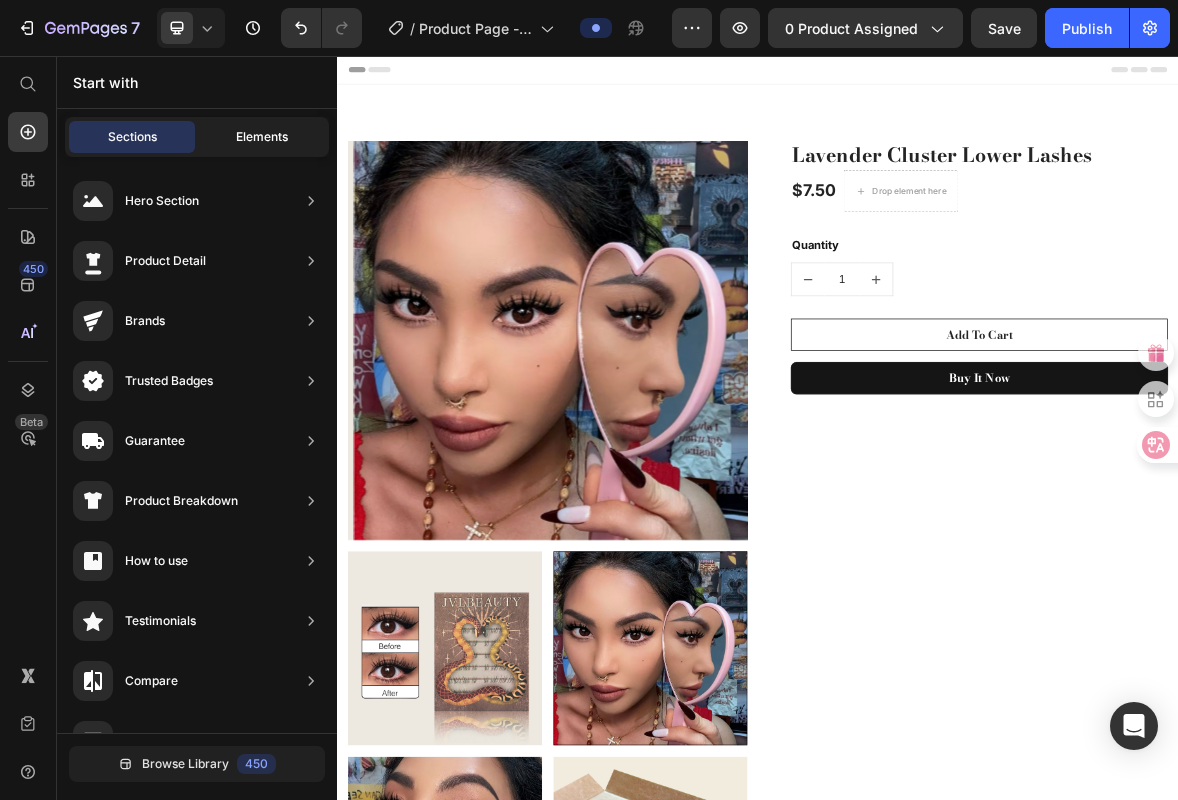 click on "Elements" 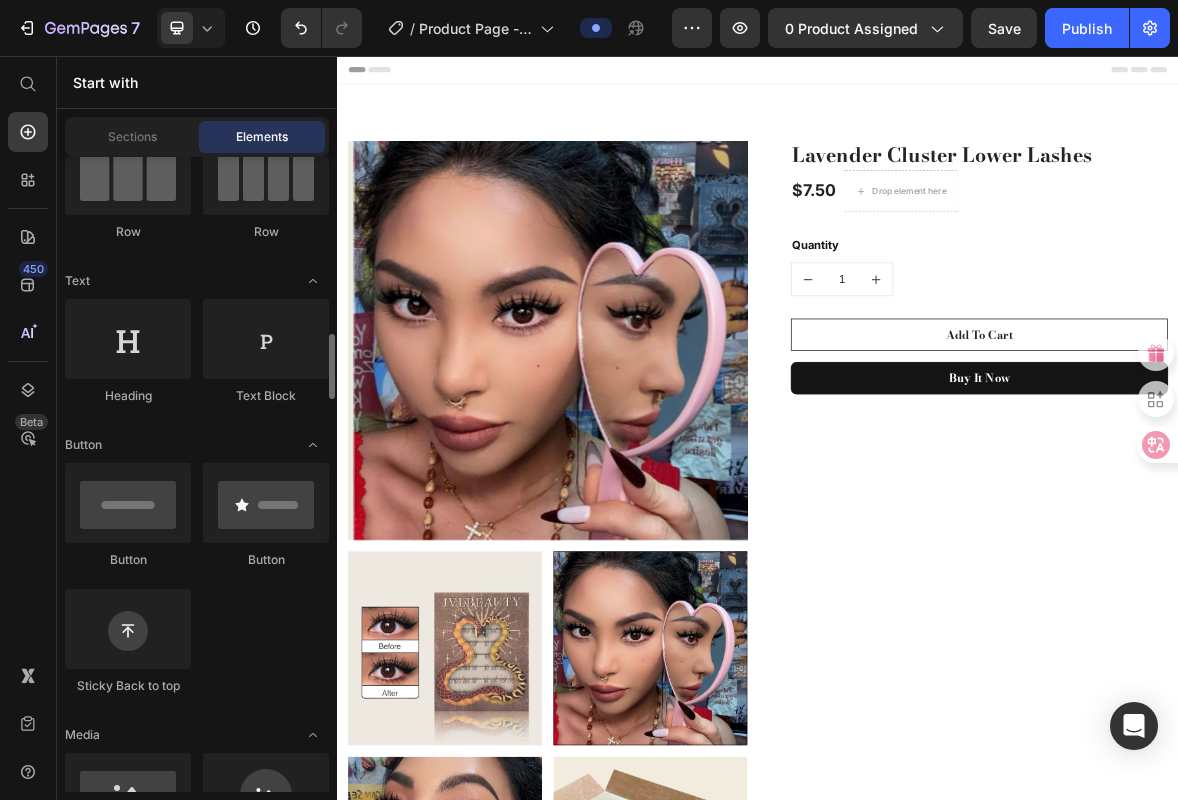 scroll, scrollTop: 335, scrollLeft: 0, axis: vertical 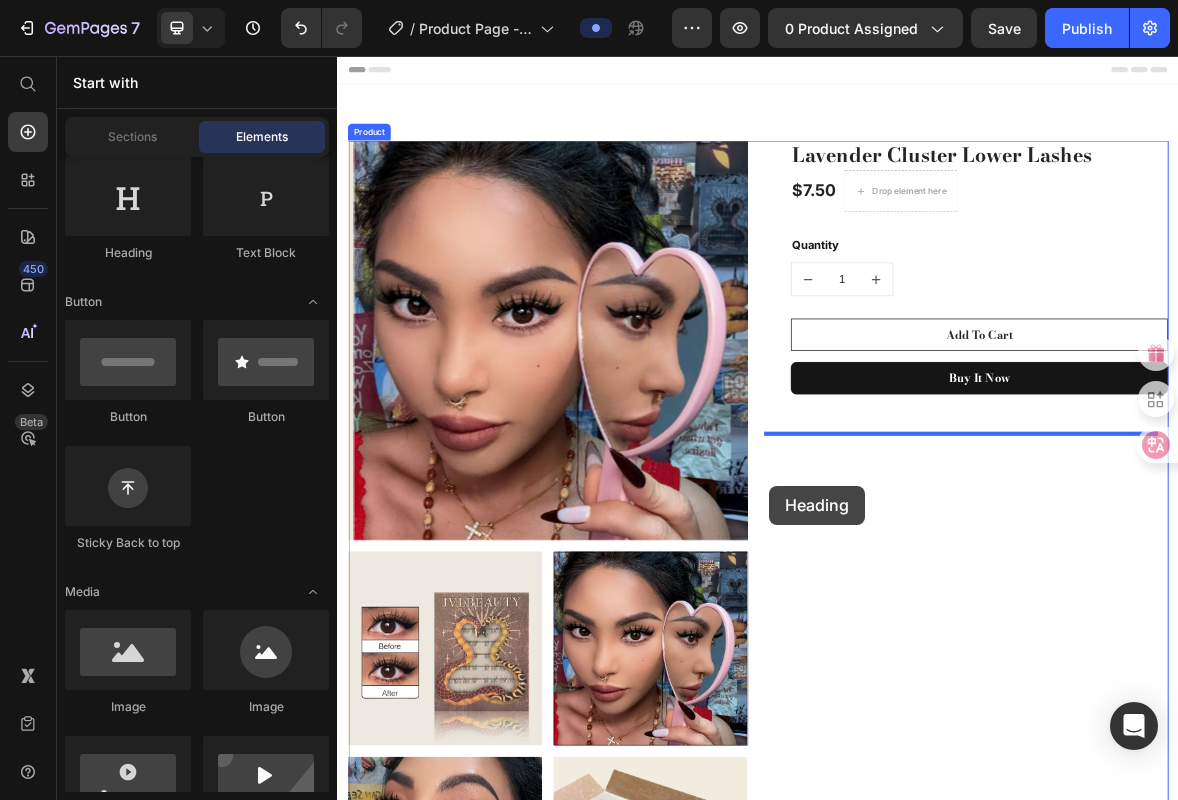 drag, startPoint x: 455, startPoint y: 256, endPoint x: 954, endPoint y: 669, distance: 647.74225 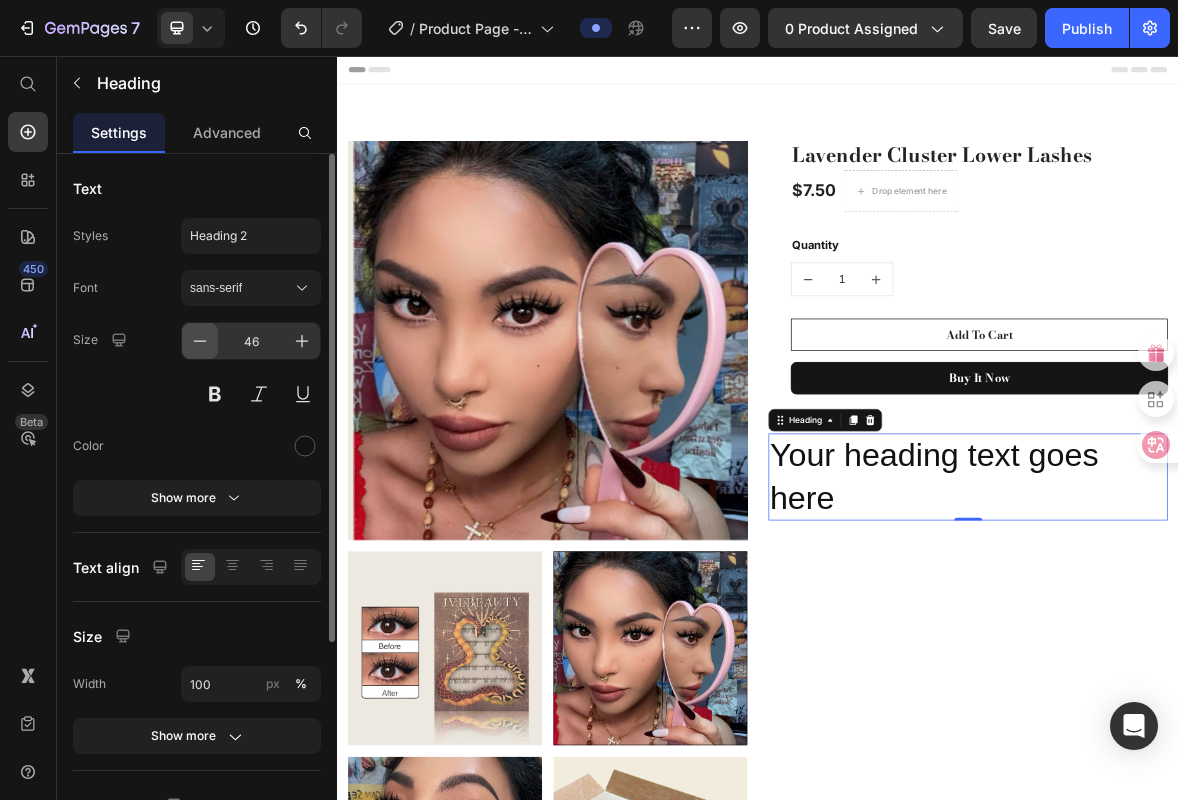 click at bounding box center (200, 341) 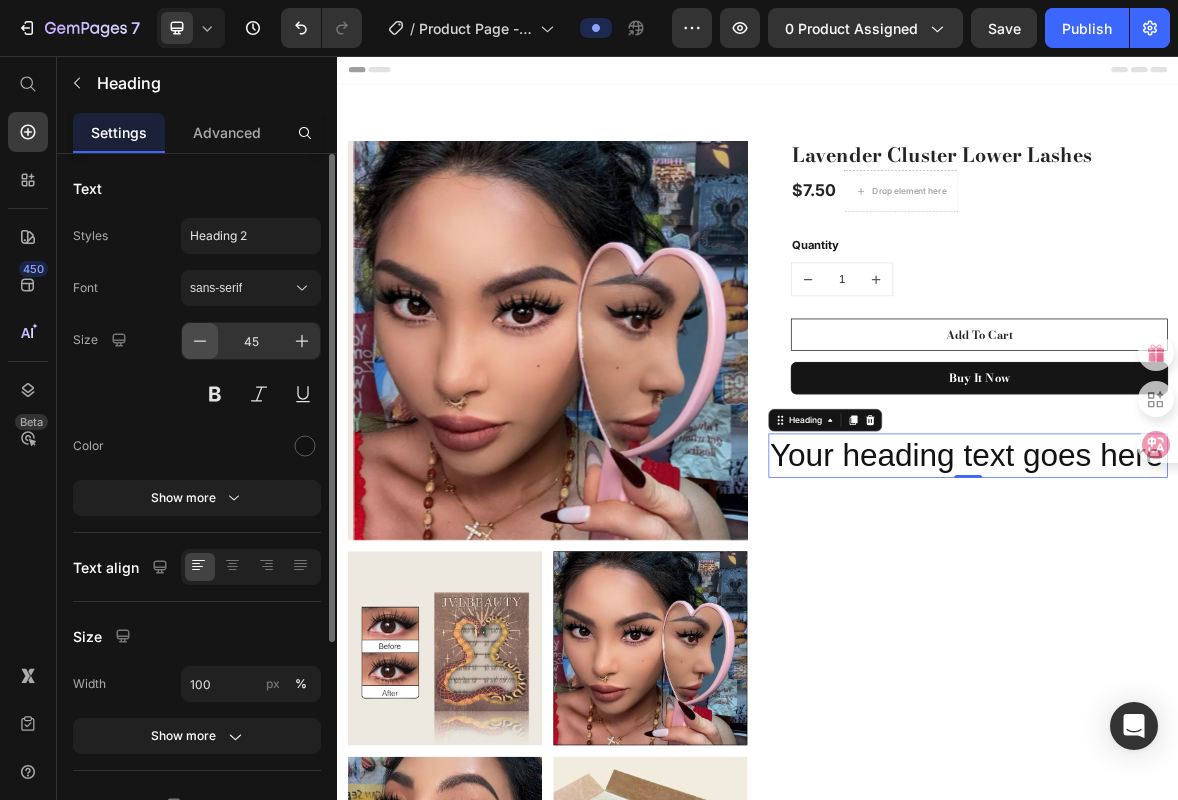click at bounding box center [200, 341] 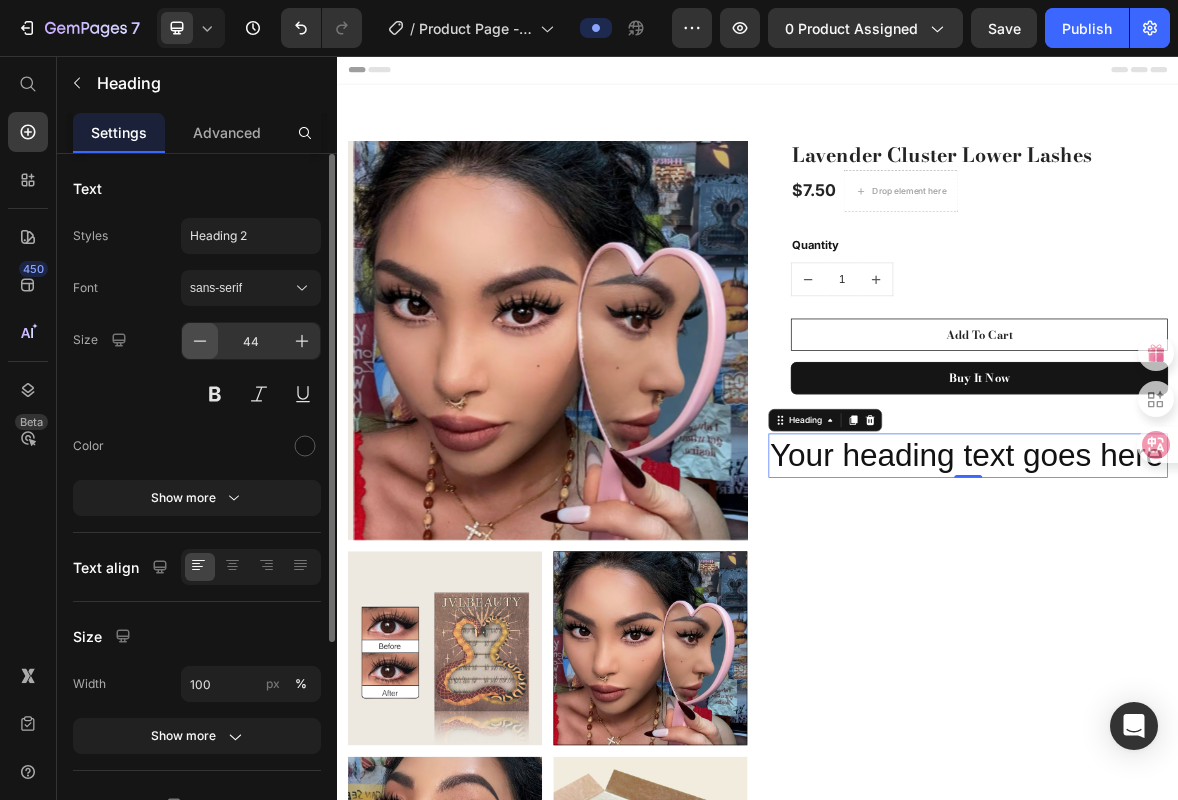 click at bounding box center [200, 341] 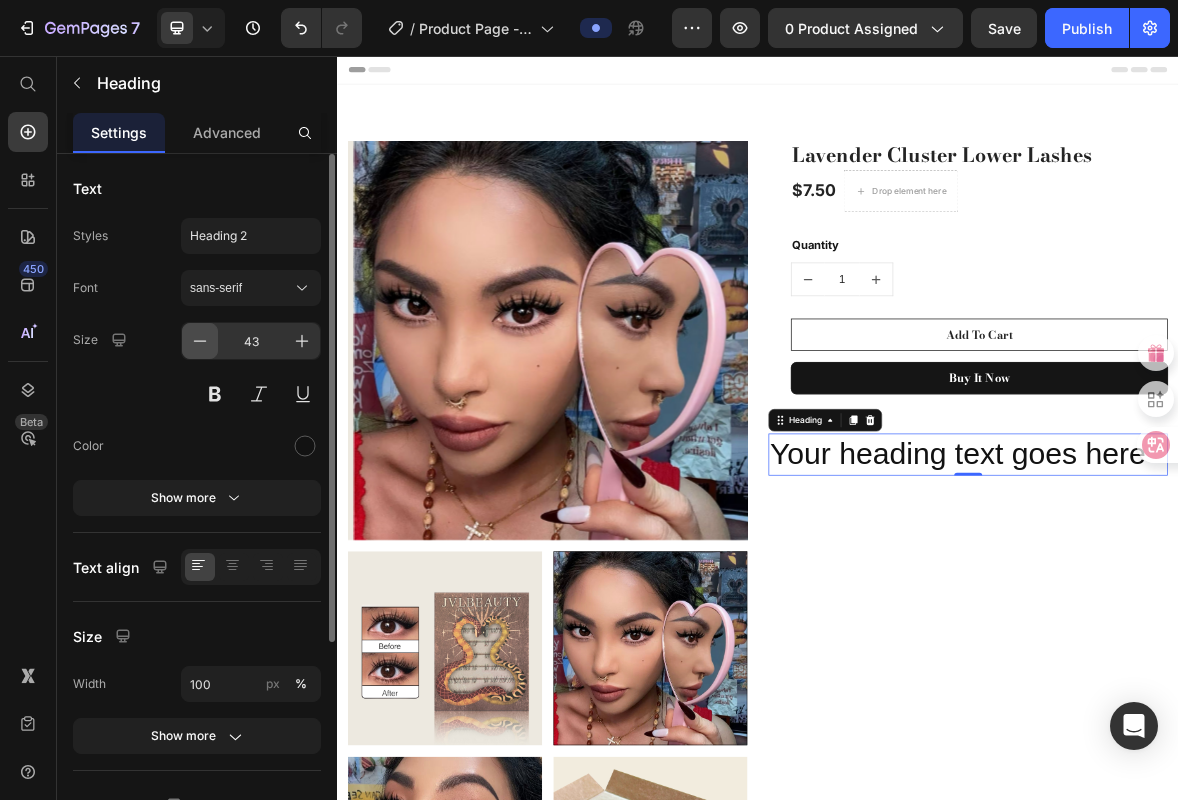 click at bounding box center (200, 341) 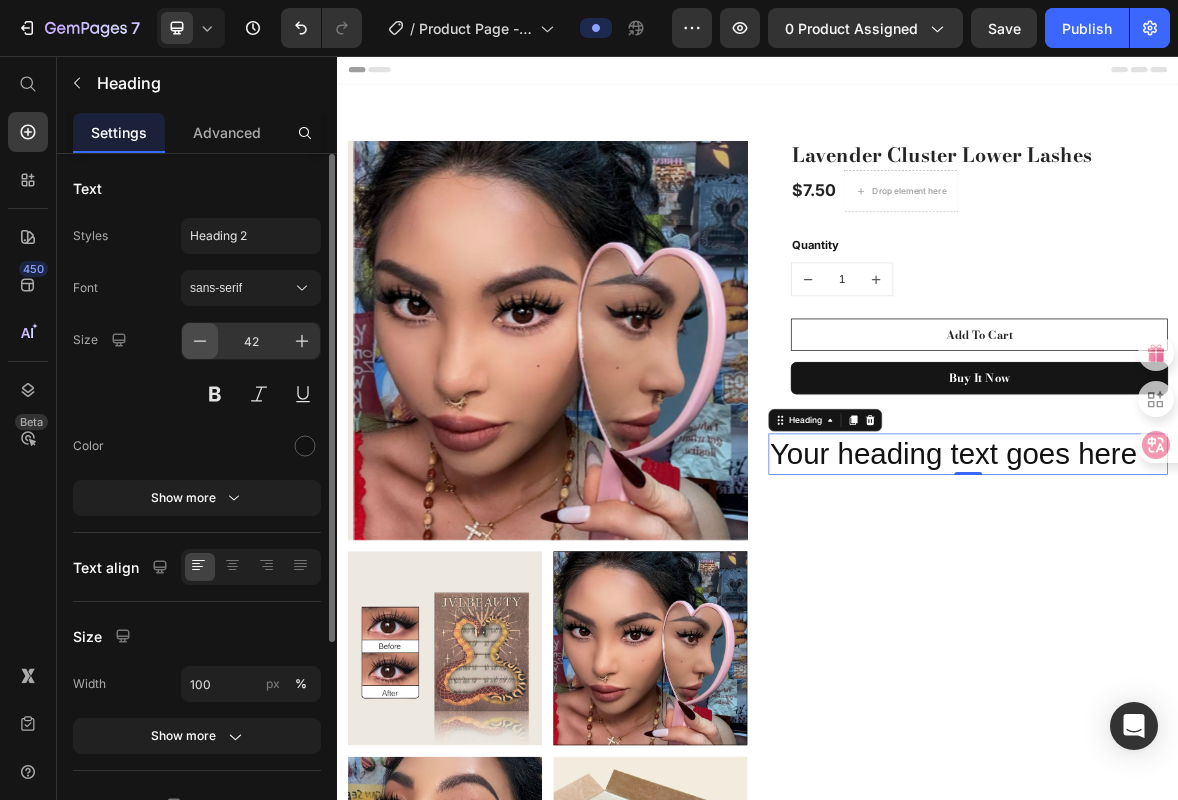 click at bounding box center [200, 341] 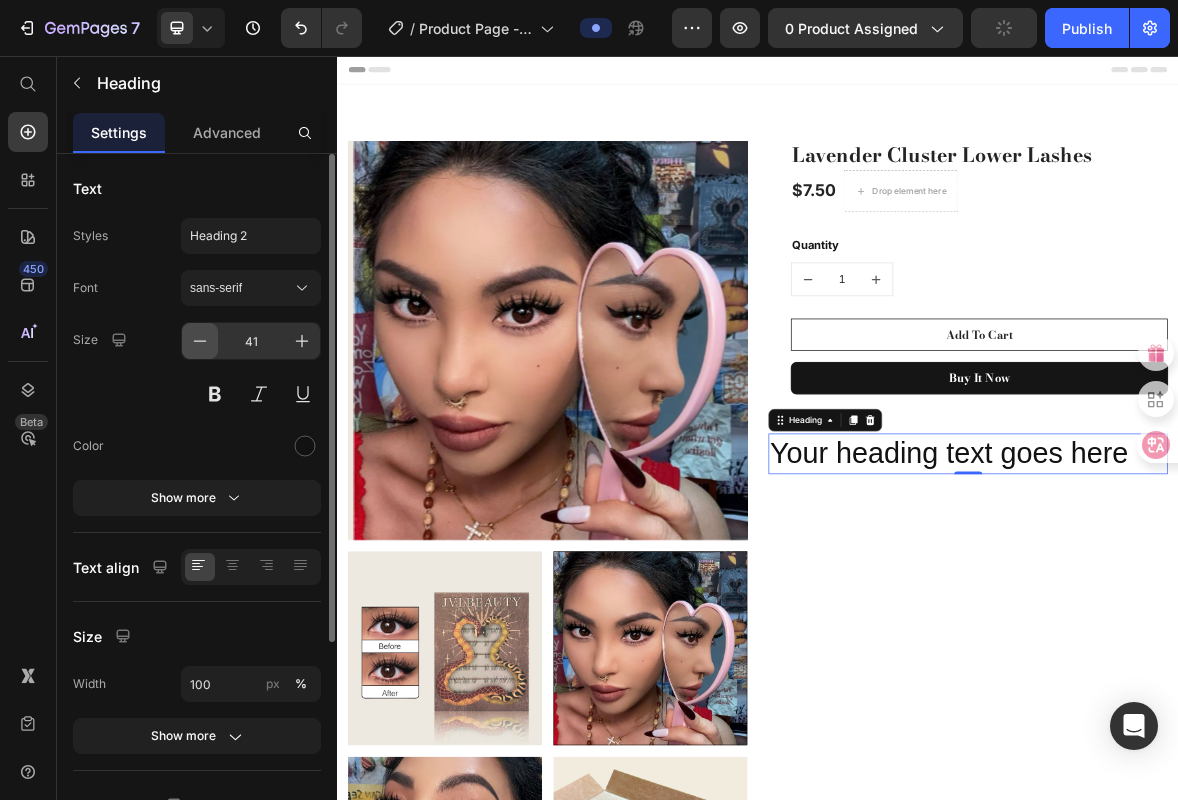 click at bounding box center [200, 341] 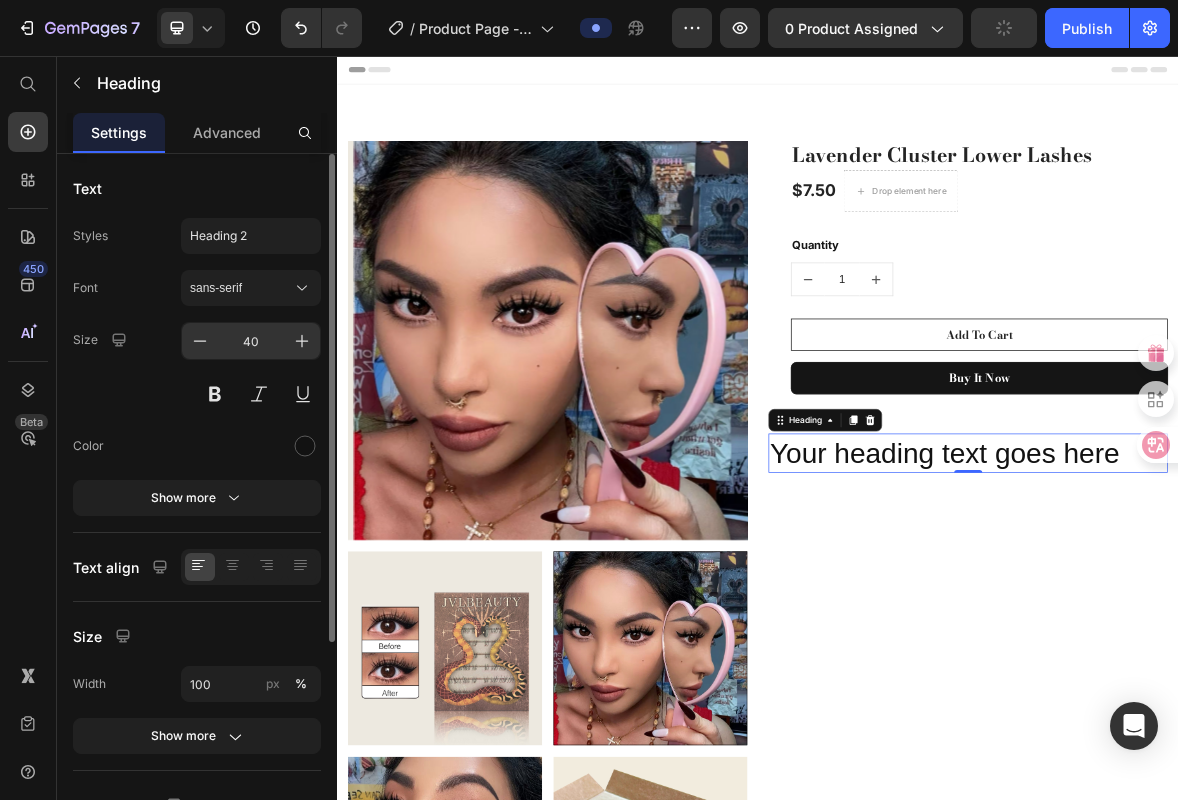 click on "40" at bounding box center (251, 341) 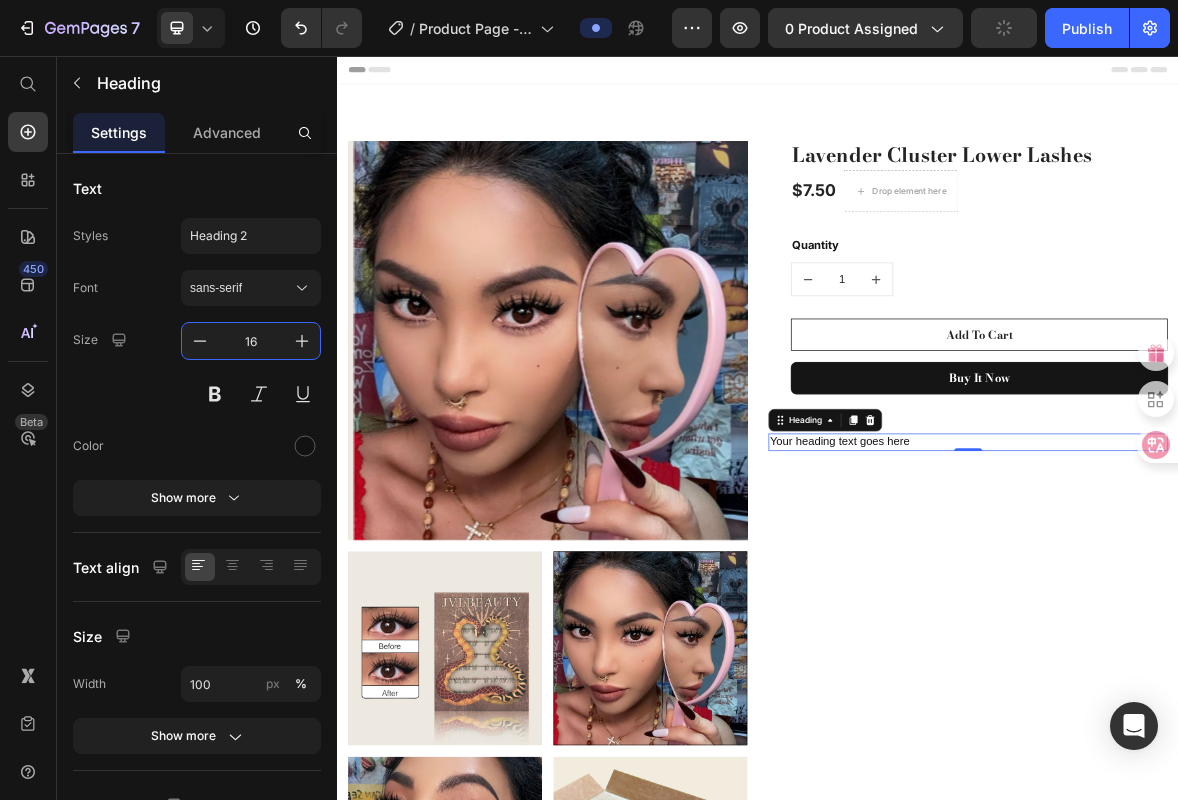 type on "16" 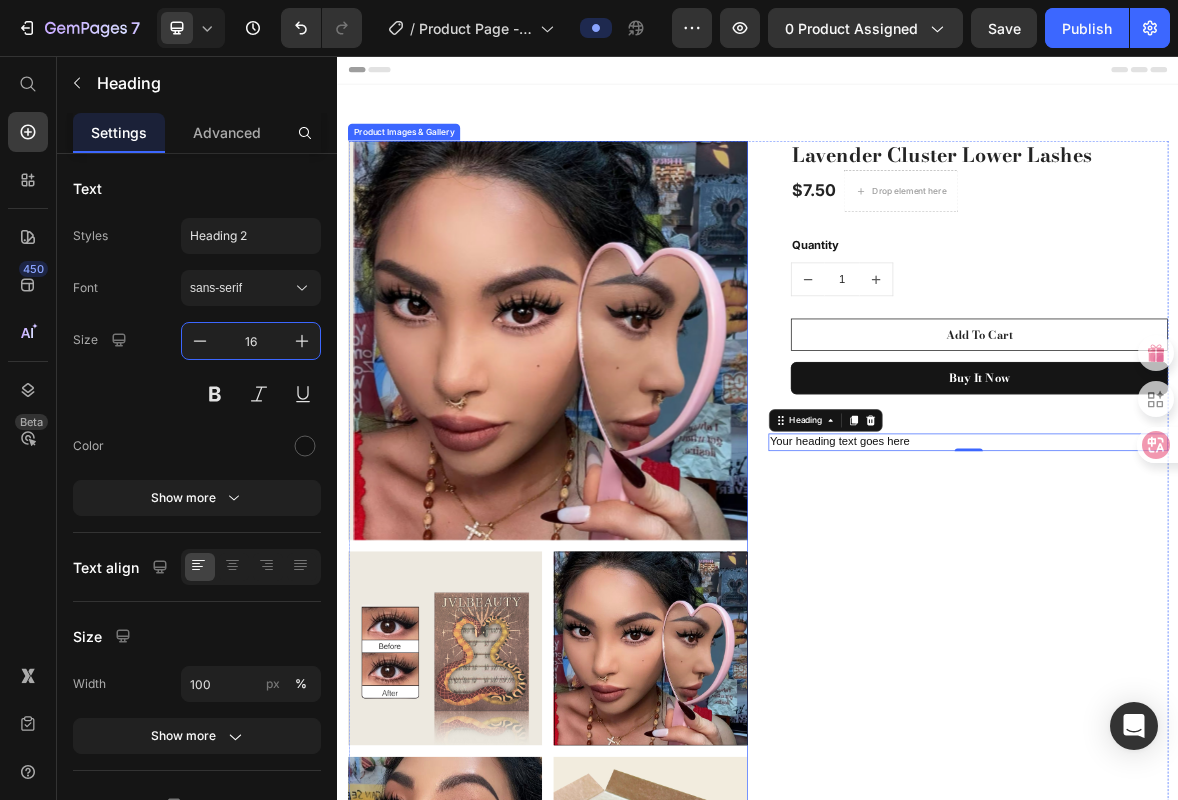 click at bounding box center (645, 462) 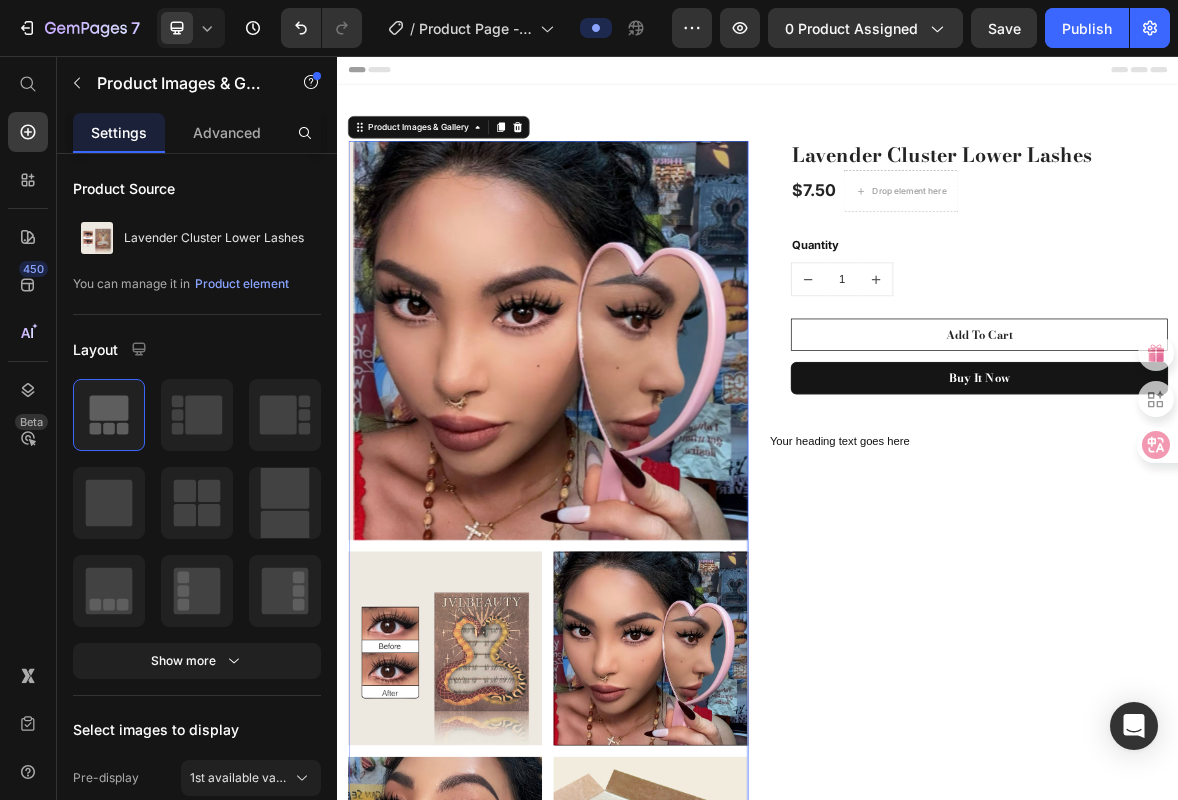 click at bounding box center (490, 901) 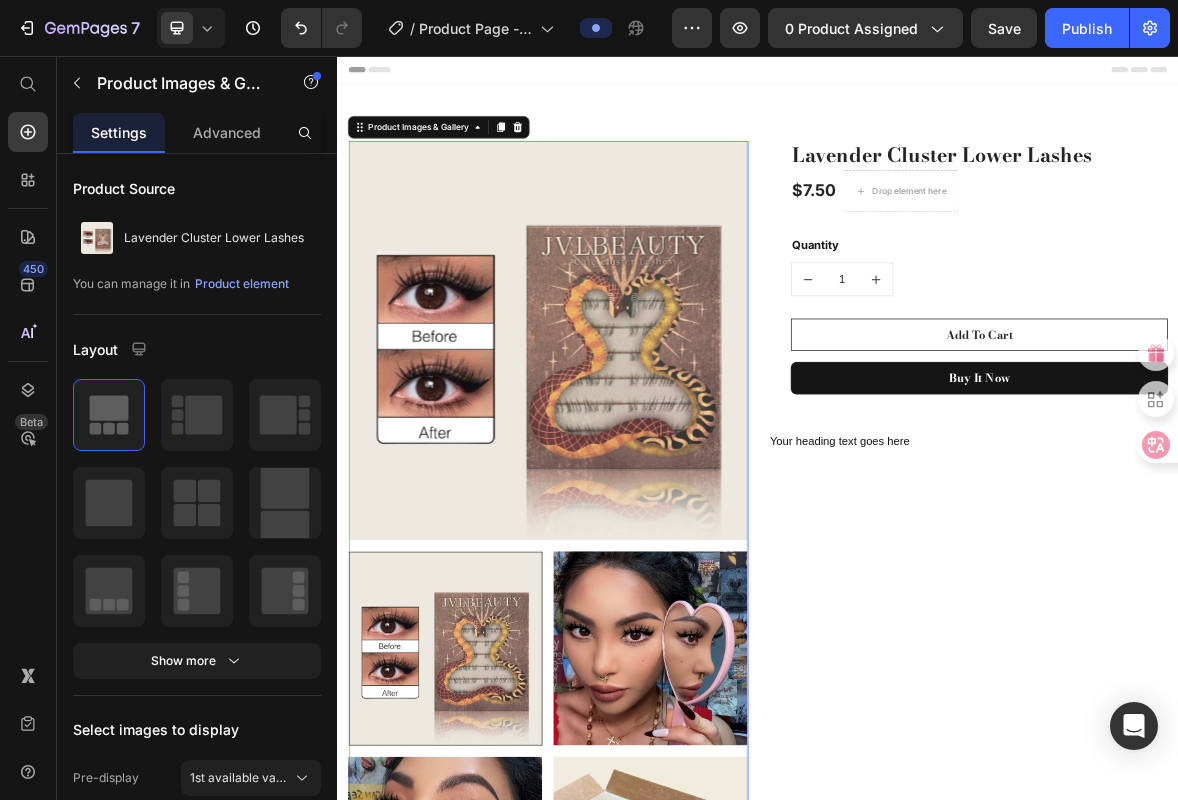 click at bounding box center [783, 901] 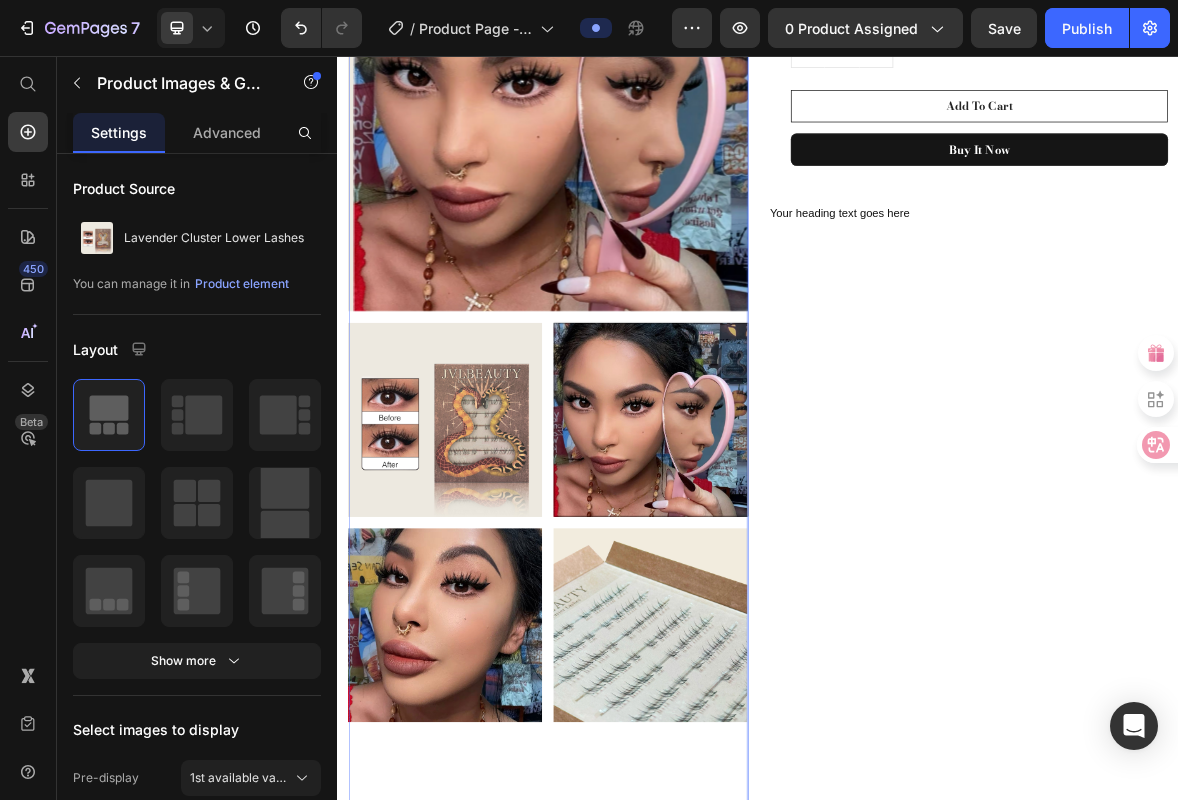 scroll, scrollTop: 0, scrollLeft: 0, axis: both 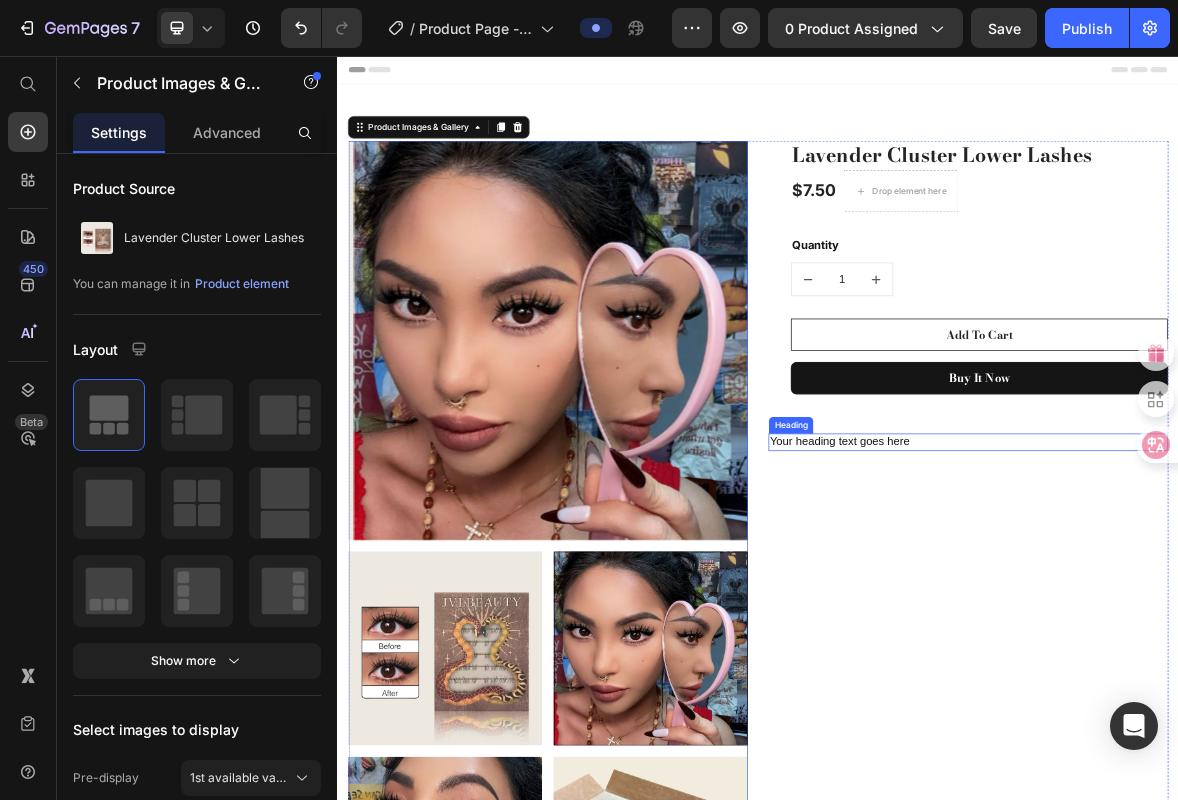click on "Your heading text goes here" at bounding box center [1237, 607] 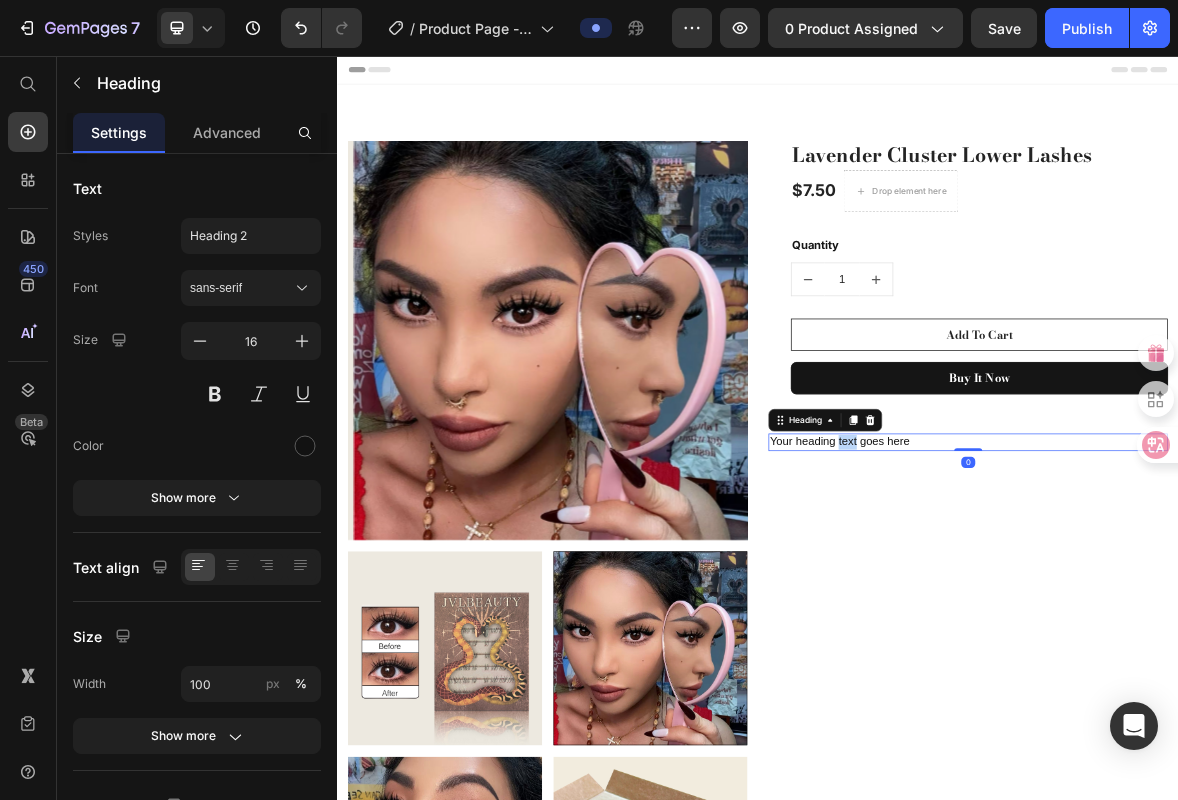 click on "Your heading text goes here" at bounding box center (1237, 607) 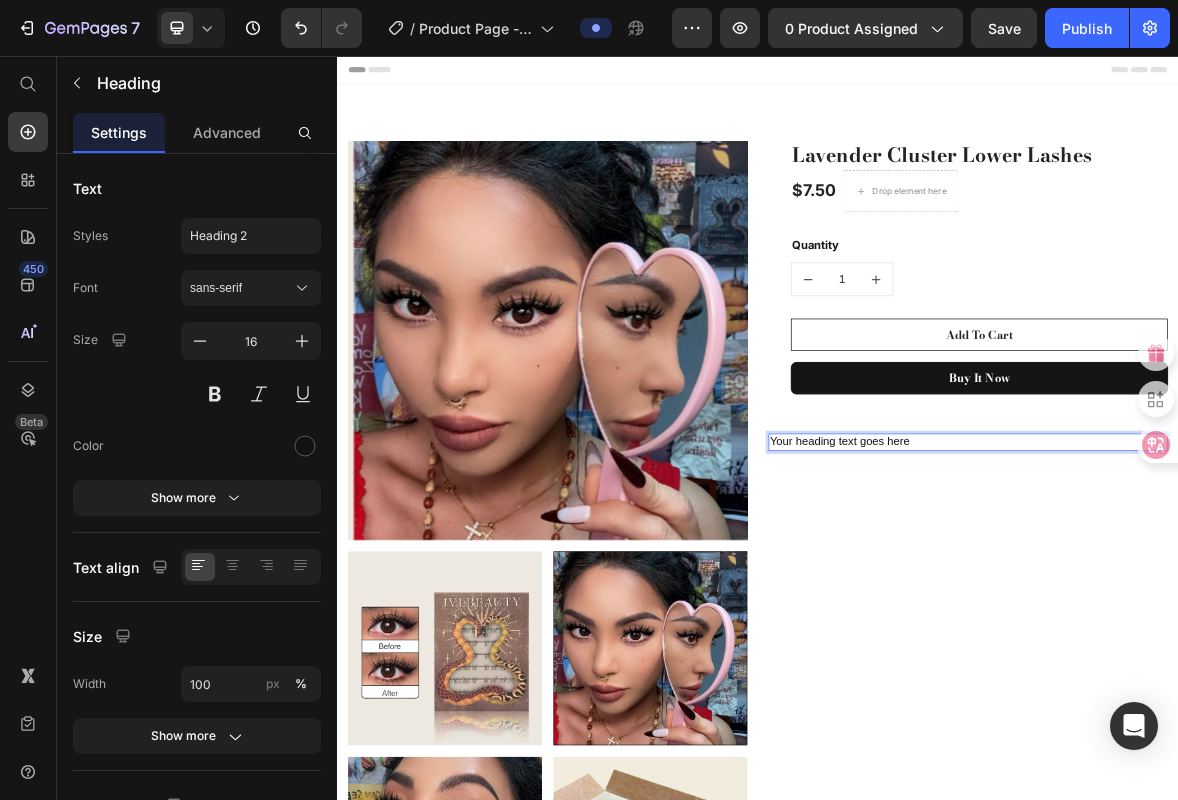 click on "Your heading text goes here" at bounding box center [1237, 607] 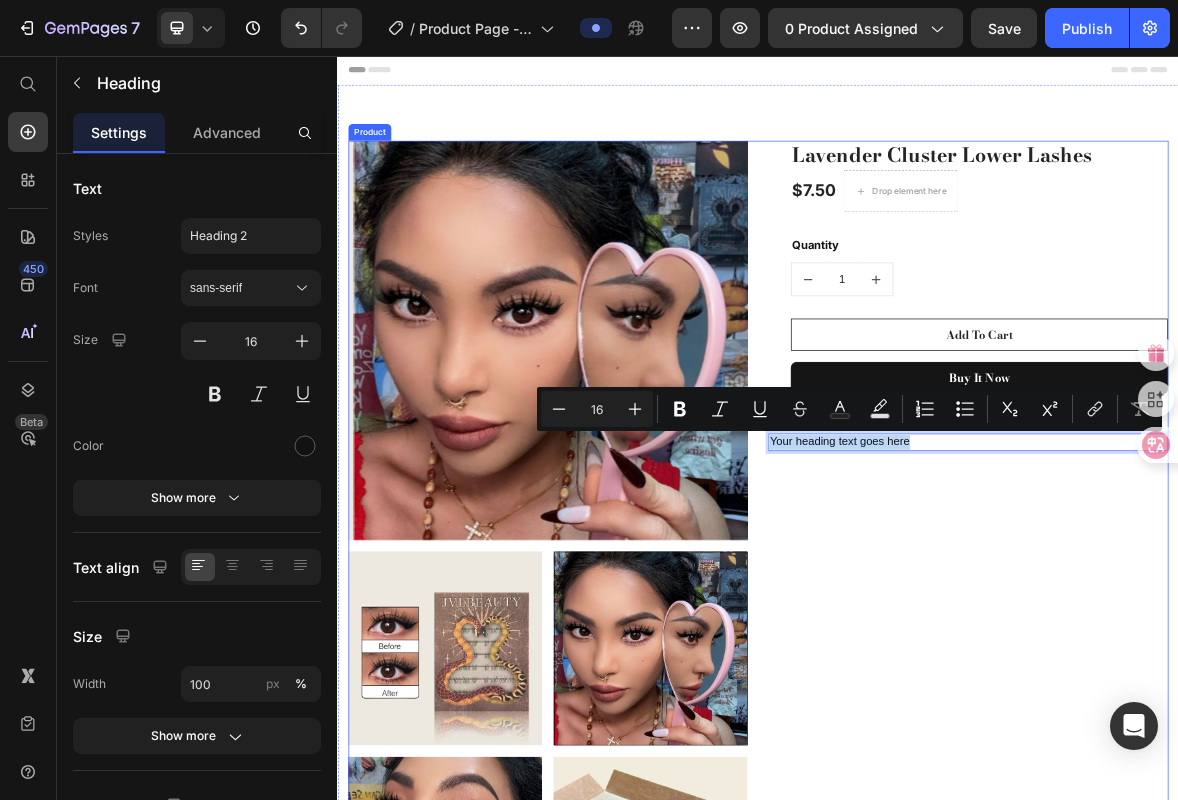drag, startPoint x: 1183, startPoint y: 606, endPoint x: 927, endPoint y: 607, distance: 256.00195 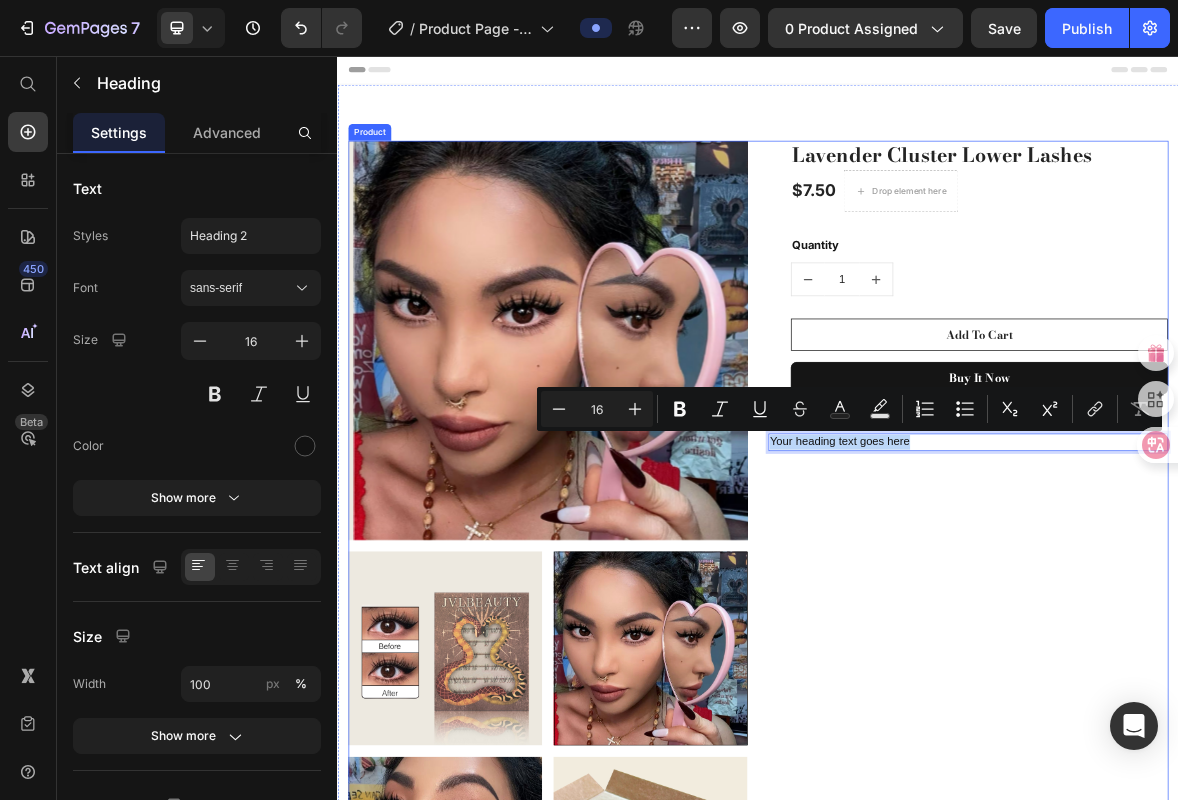 click on "Product Images & Gallery Lavender Cluster Lower Lashes (P) Title $7.50 (P) Price
Drop element here Row Quantity Text block 1 (P) Quantity Add To Cart (P) Cart Button Buy it now (P) Dynamic Checkout Row Your heading text goes here Heading   0 Product" at bounding box center [937, 1056] 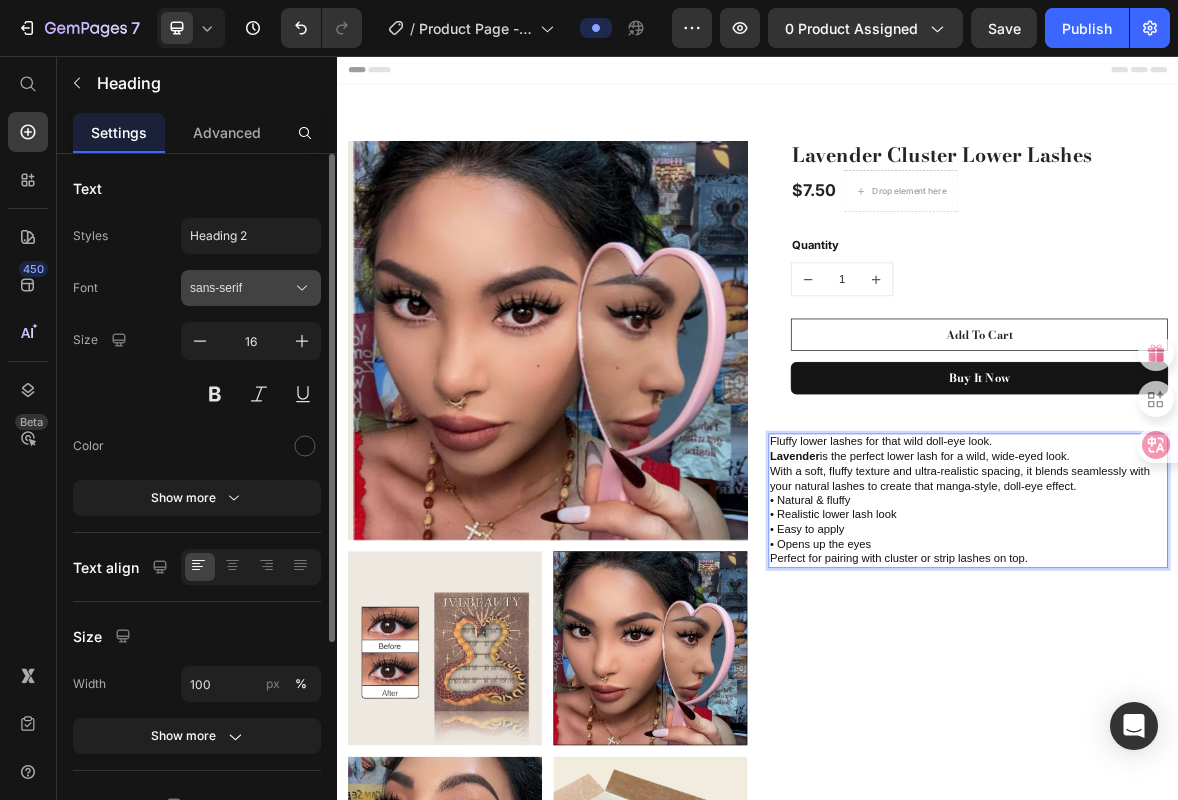 click on "sans-serif" at bounding box center [251, 288] 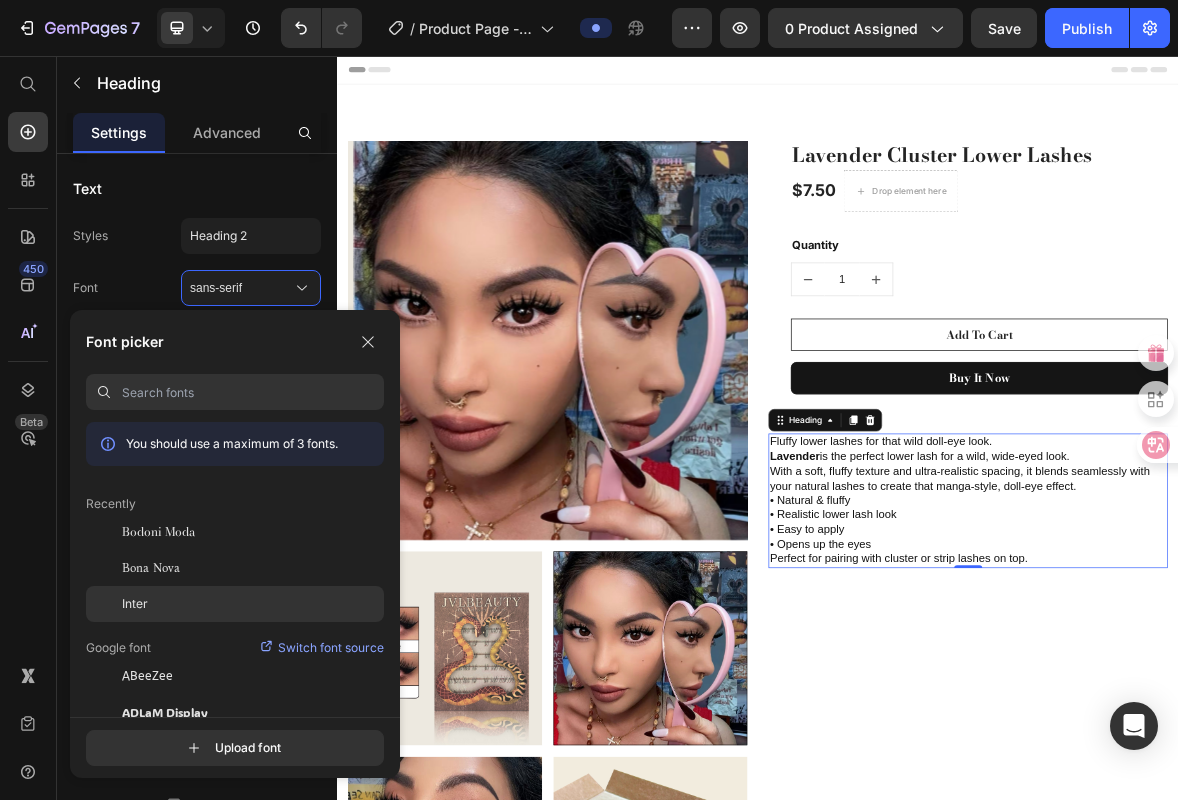 click on "Inter" 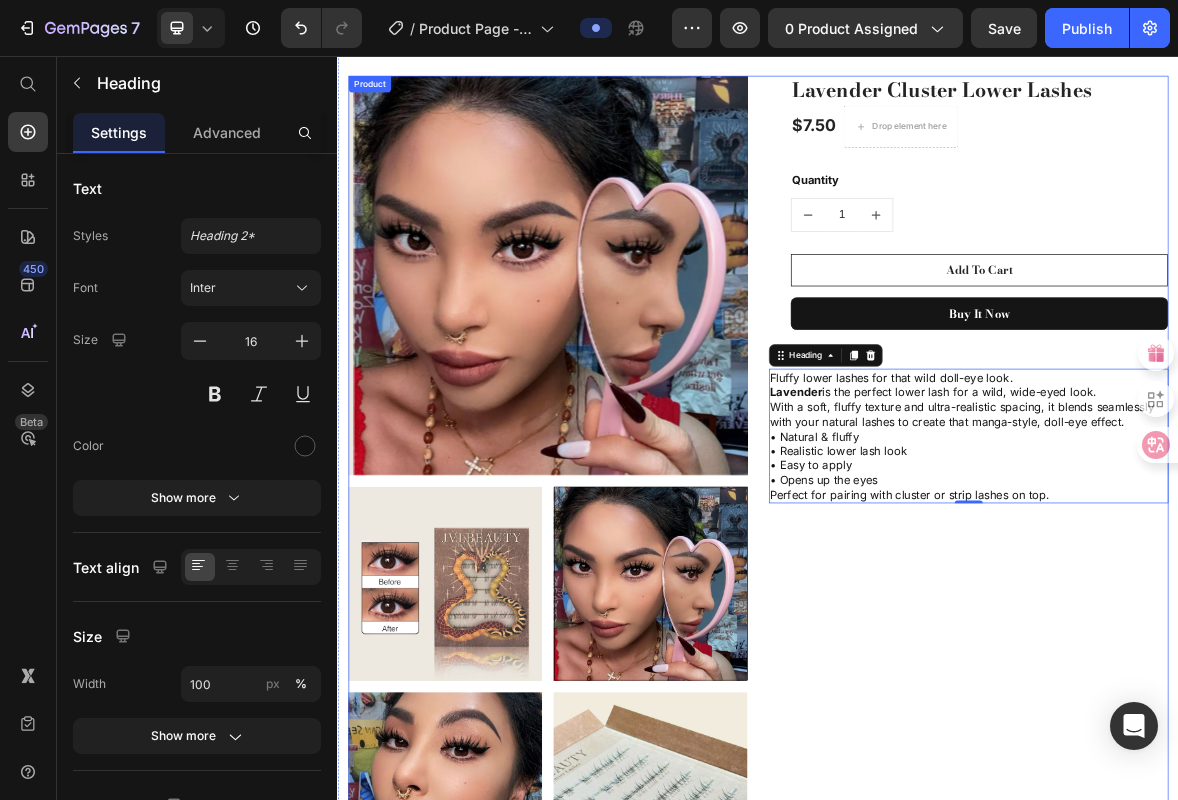 scroll, scrollTop: 0, scrollLeft: 0, axis: both 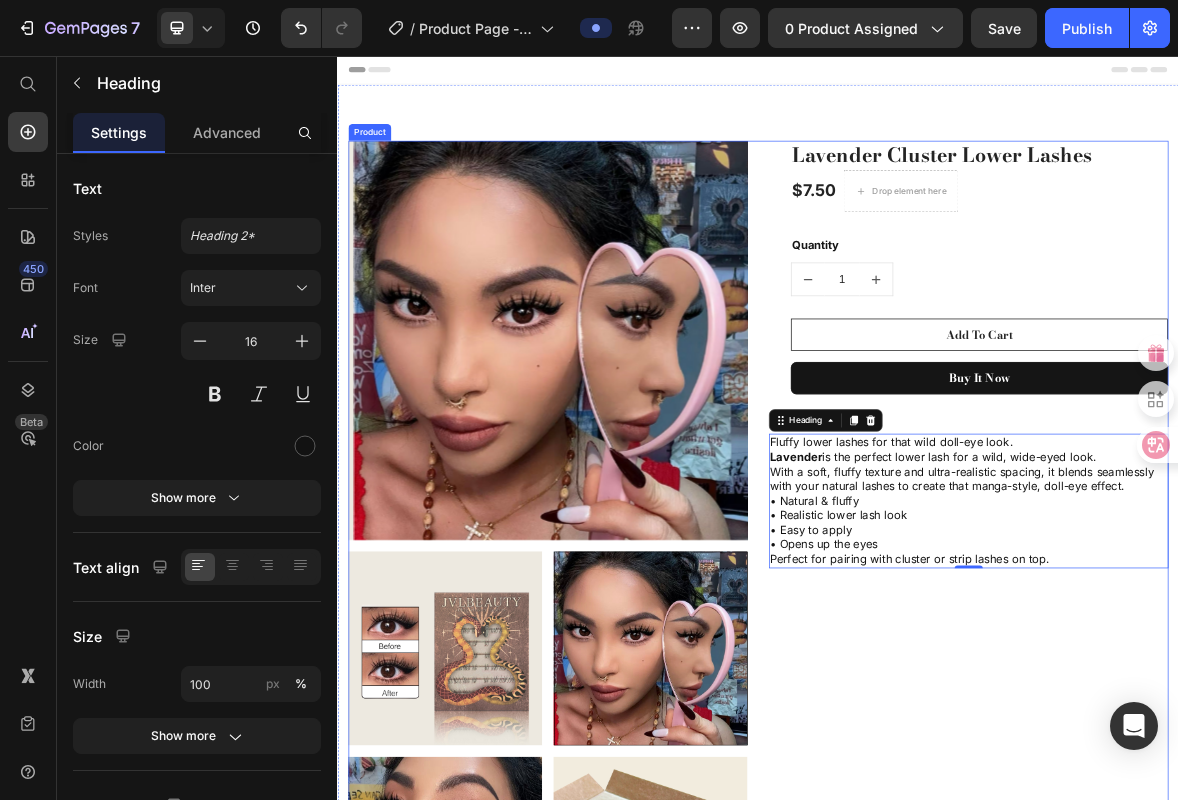 click on "Lavender Cluster Lower Lashes (P) Title $7.50 (P) Price
Drop element here Row Quantity Text block 1 (P) Quantity Add To Cart (P) Cart Button Buy it now (P) Dynamic Checkout Row Fluffy lower lashes for that wild doll-eye look. Lavender  is the perfect lower lash for a wild, wide-eyed look. With a soft, fluffy texture and ultra-realistic spacing, it blends seamlessly with your natural lashes to create that manga-style, doll-eye effect. • Natural & fluffy • Realistic lower lash look • Easy to apply • Opens up the eyes Perfect for pairing with cluster or strip lashes on top. Heading   0" at bounding box center [1237, 1056] 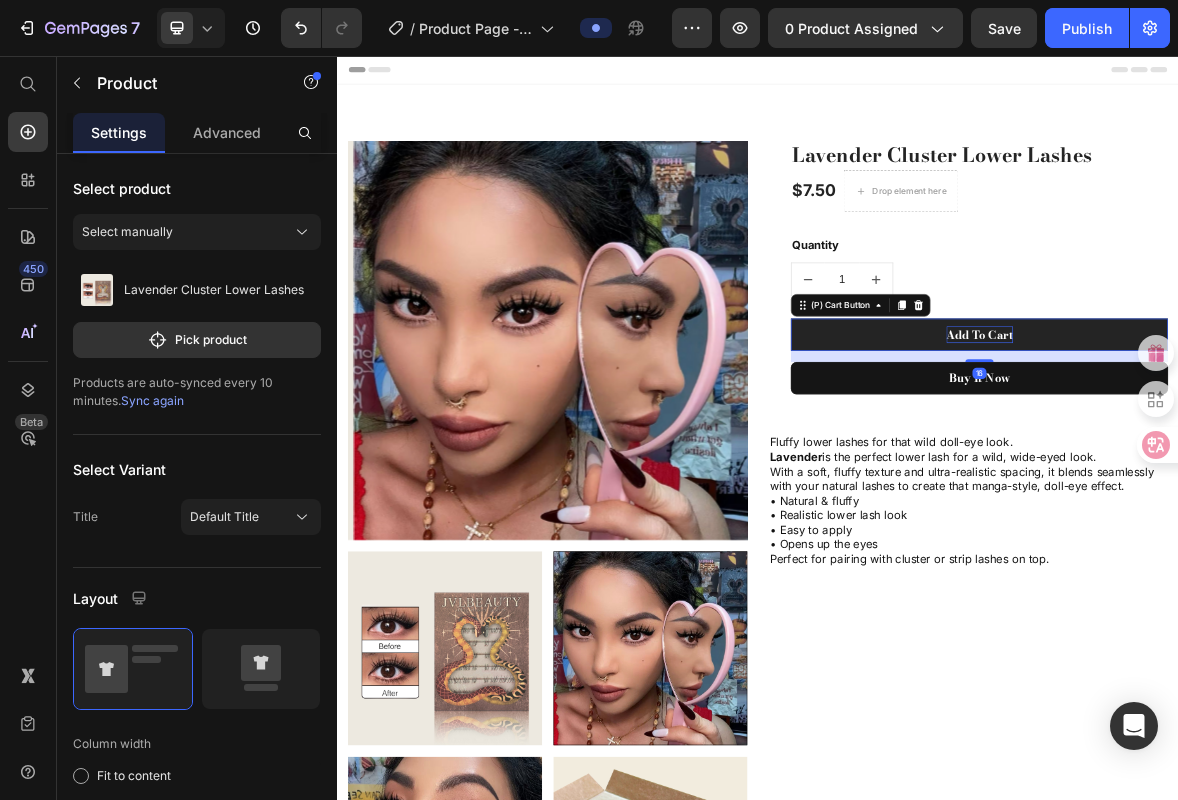 click on "Add To Cart" at bounding box center [1253, 454] 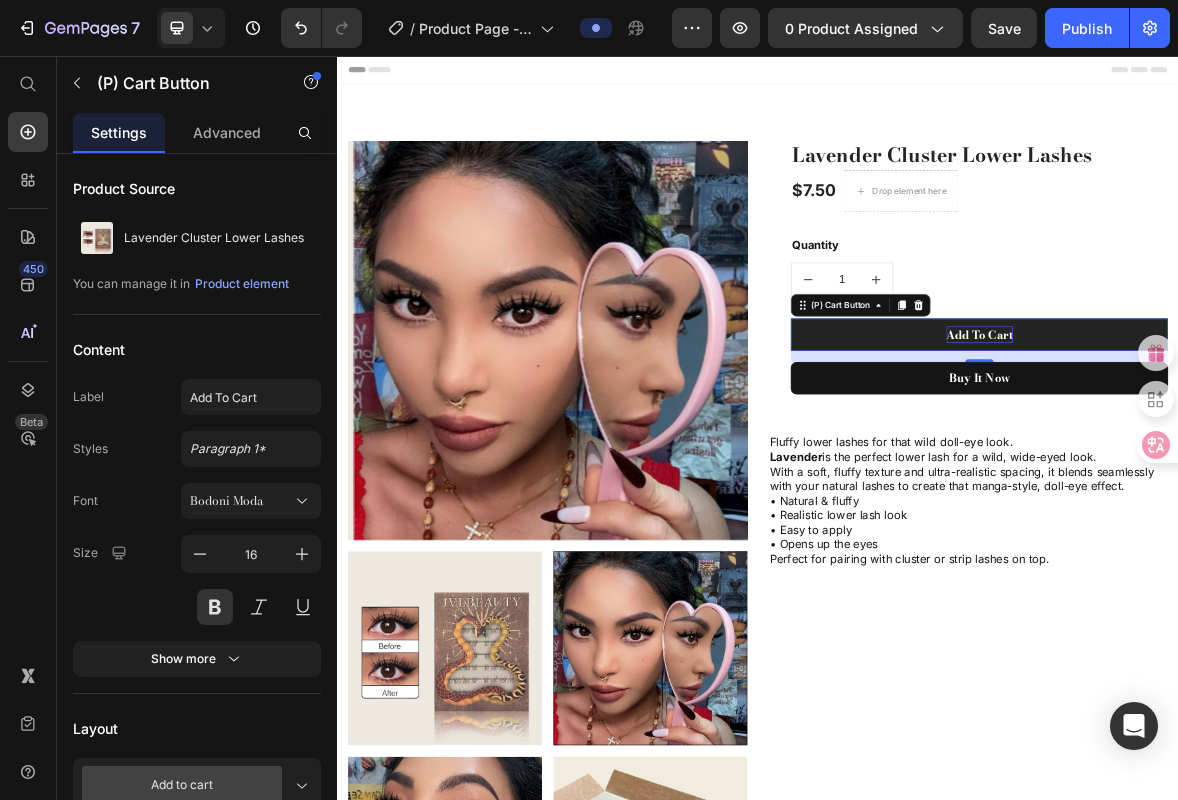 click on "Add To Cart" at bounding box center [1253, 454] 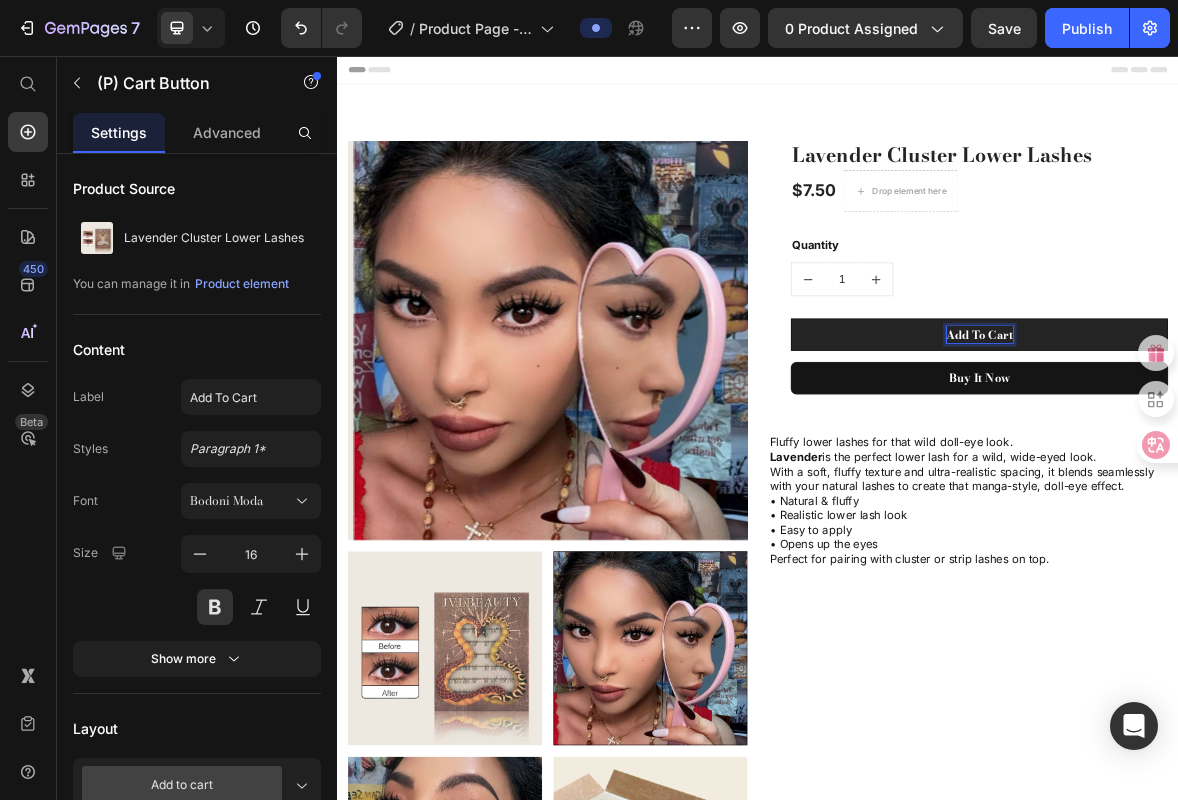 click on "Add To Cart" at bounding box center [1253, 454] 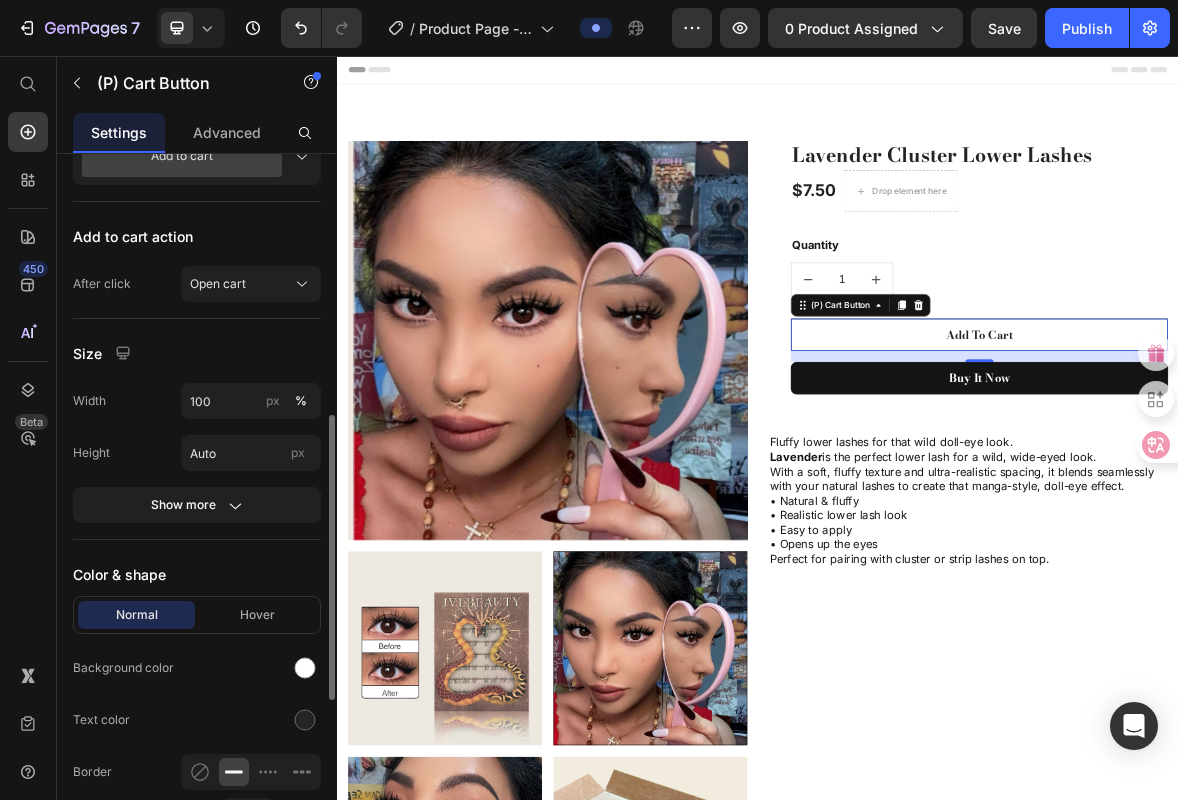 scroll, scrollTop: 819, scrollLeft: 0, axis: vertical 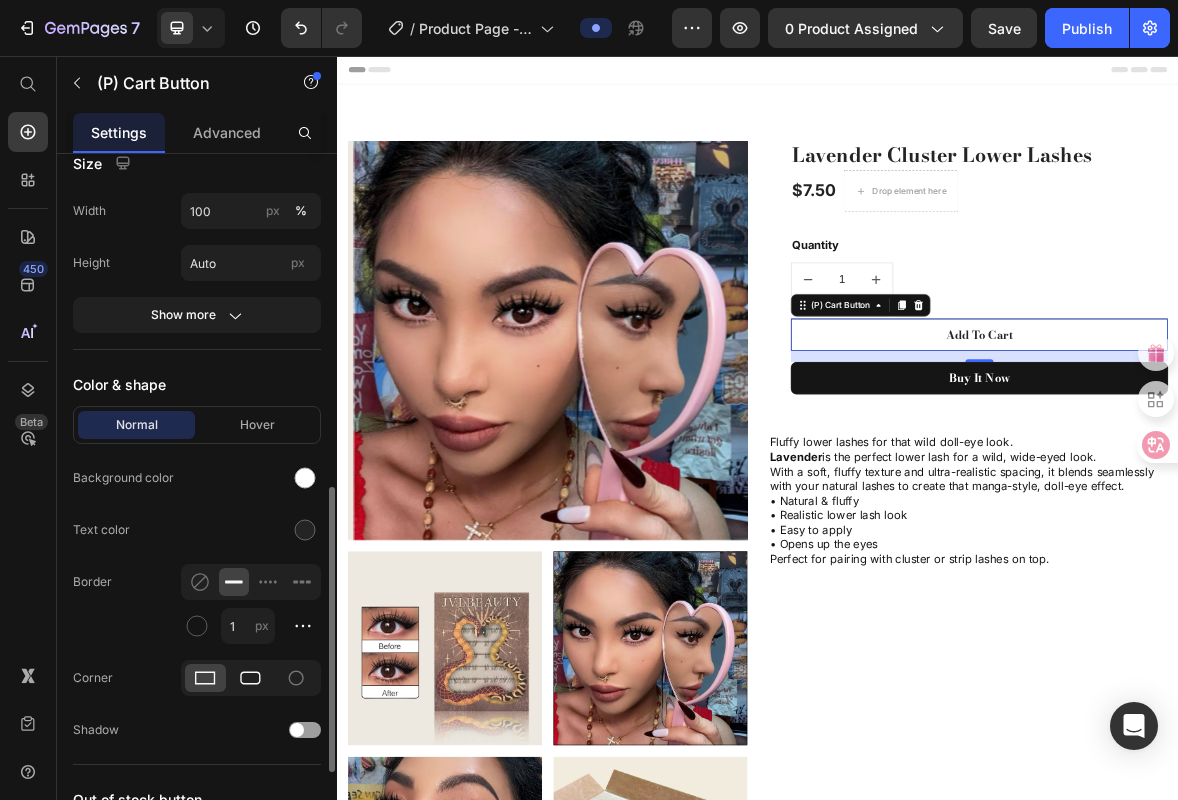 click 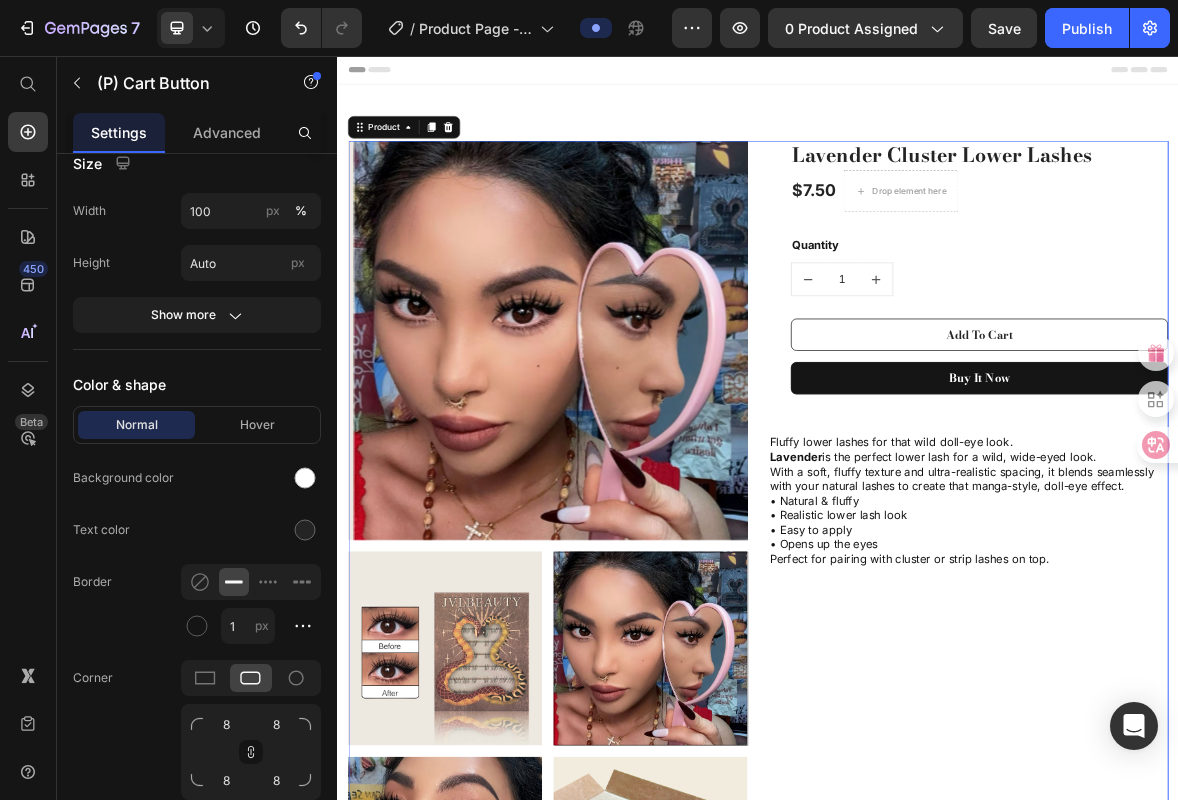 click on "Lavender Cluster Lower Lashes (P) Title $7.50 (P) Price
Drop element here Row Quantity Text block 1 (P) Quantity Add To Cart (P) Cart Button Buy it now (P) Dynamic Checkout Row Fluffy lower lashes for that wild doll-eye look. Lavender  is the perfect lower lash for a wild, wide-eyed look. With a soft, fluffy texture and ultra-realistic spacing, it blends seamlessly with your natural lashes to create that manga-style, doll-eye effect. • Natural & fluffy • Realistic lower lash look • Easy to apply • Opens up the eyes Perfect for pairing with cluster or strip lashes on top. Heading" at bounding box center [1237, 1056] 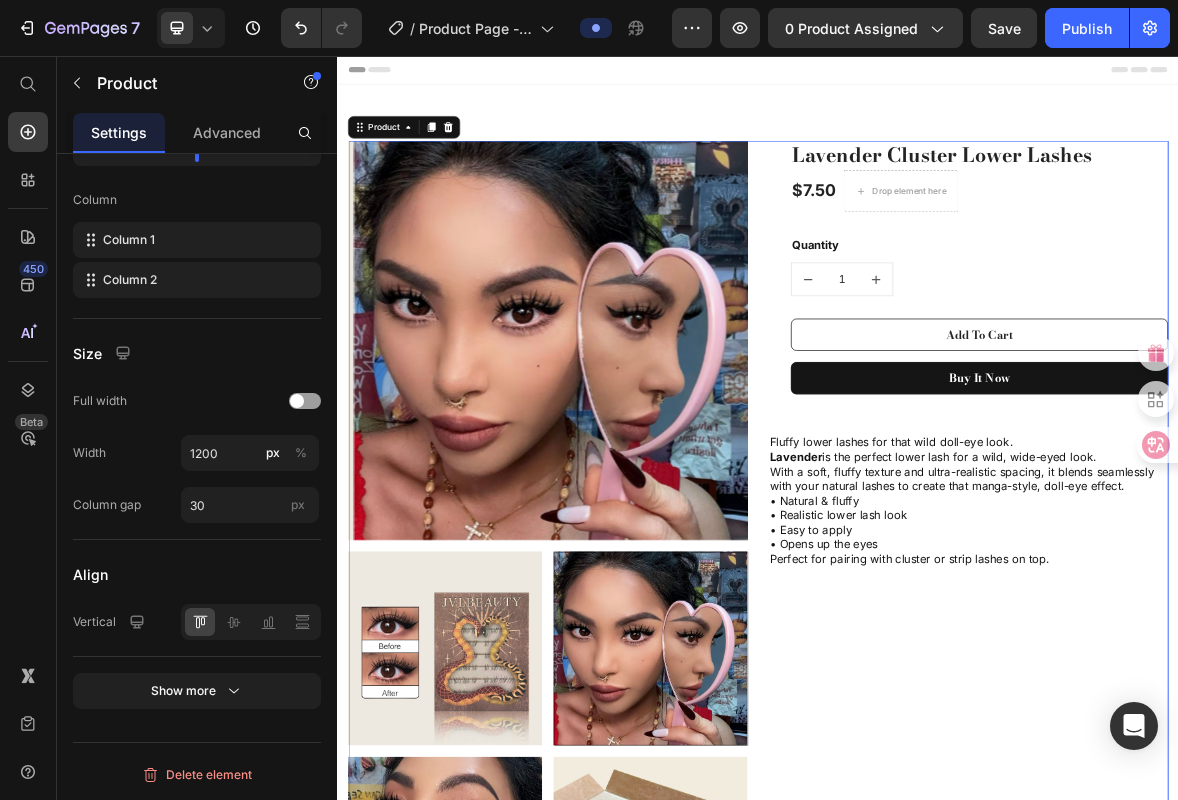scroll, scrollTop: 0, scrollLeft: 0, axis: both 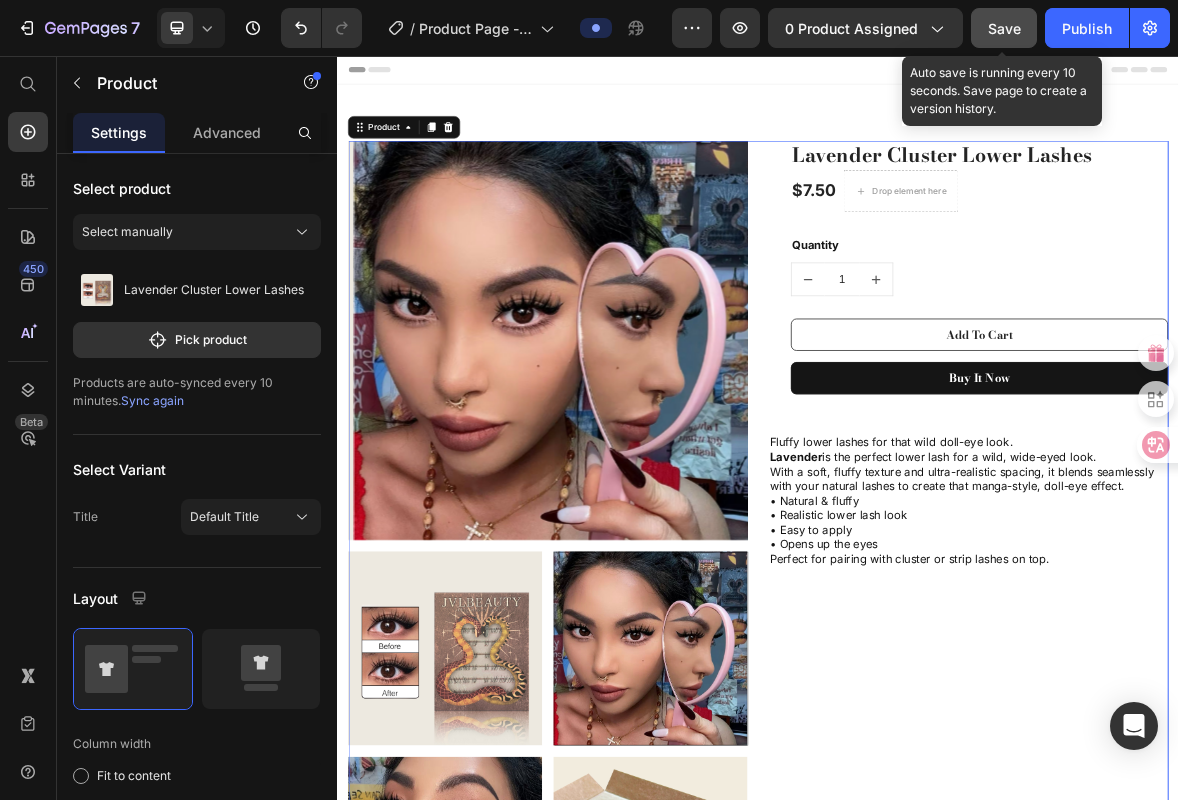 click on "Save" 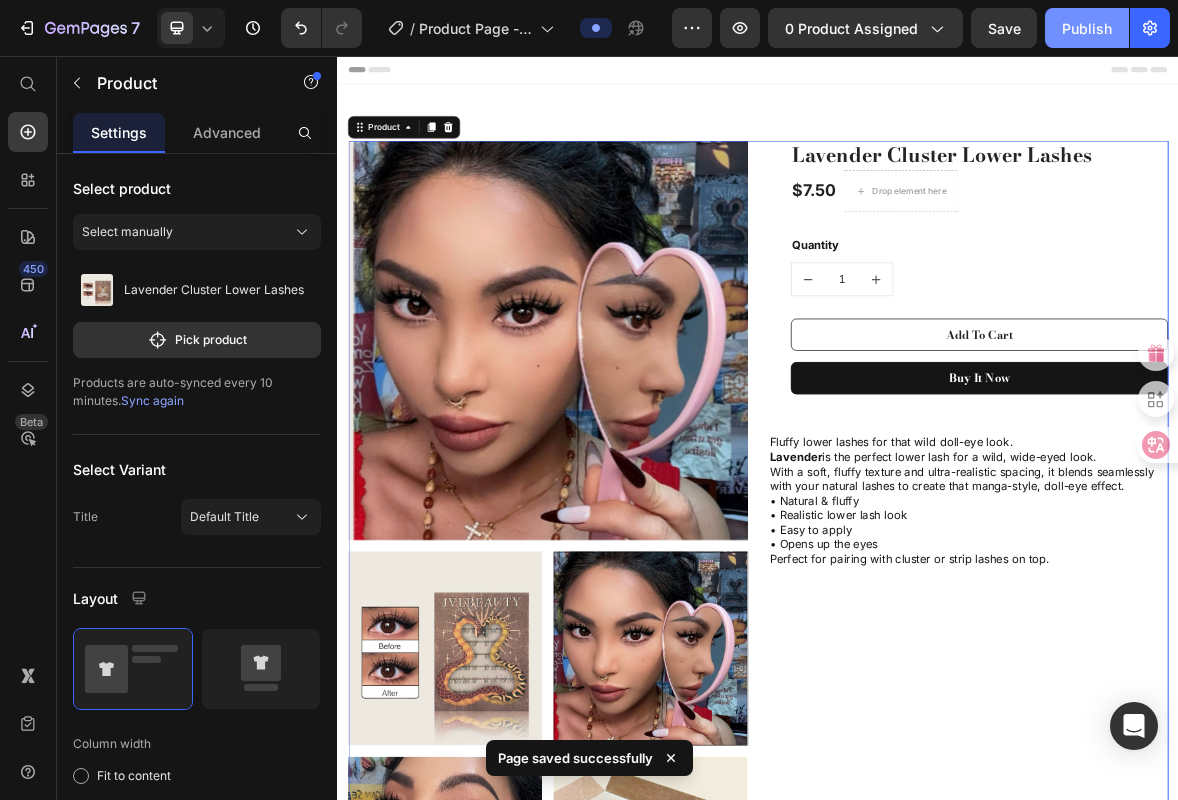 click on "Publish" 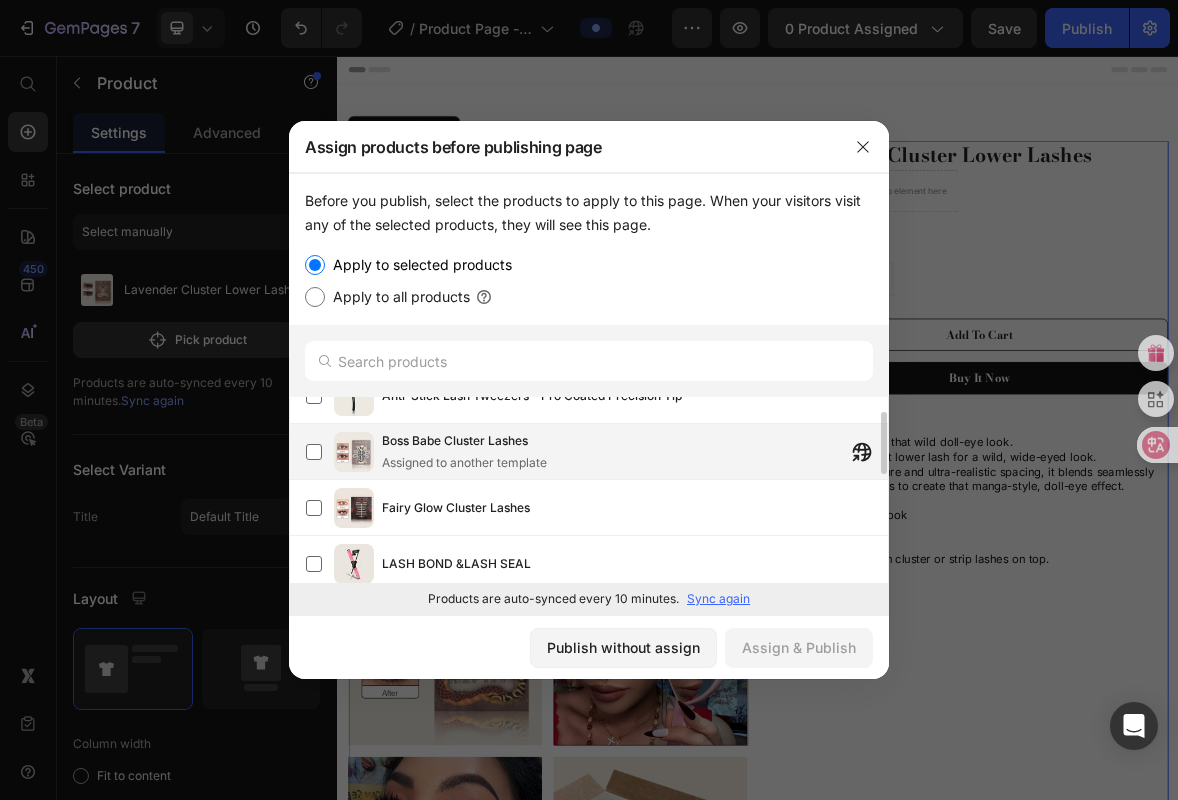 scroll, scrollTop: 184, scrollLeft: 0, axis: vertical 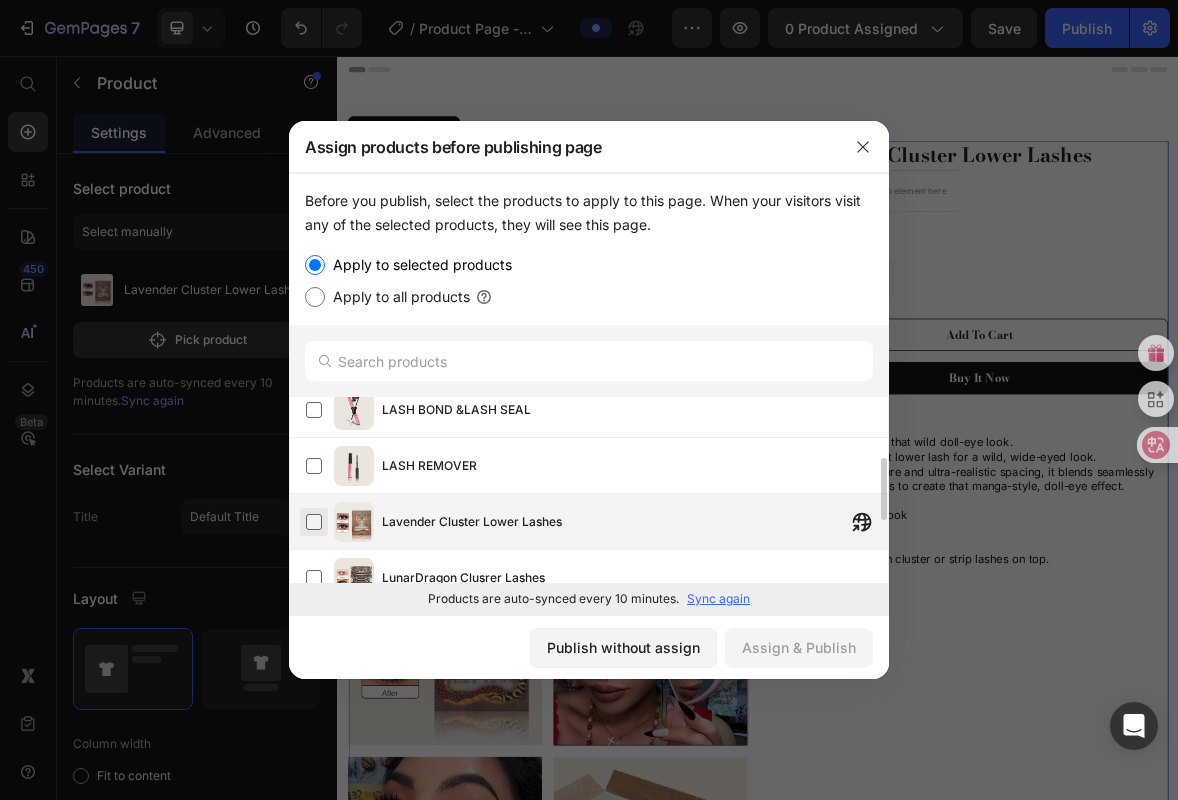 click at bounding box center [314, 522] 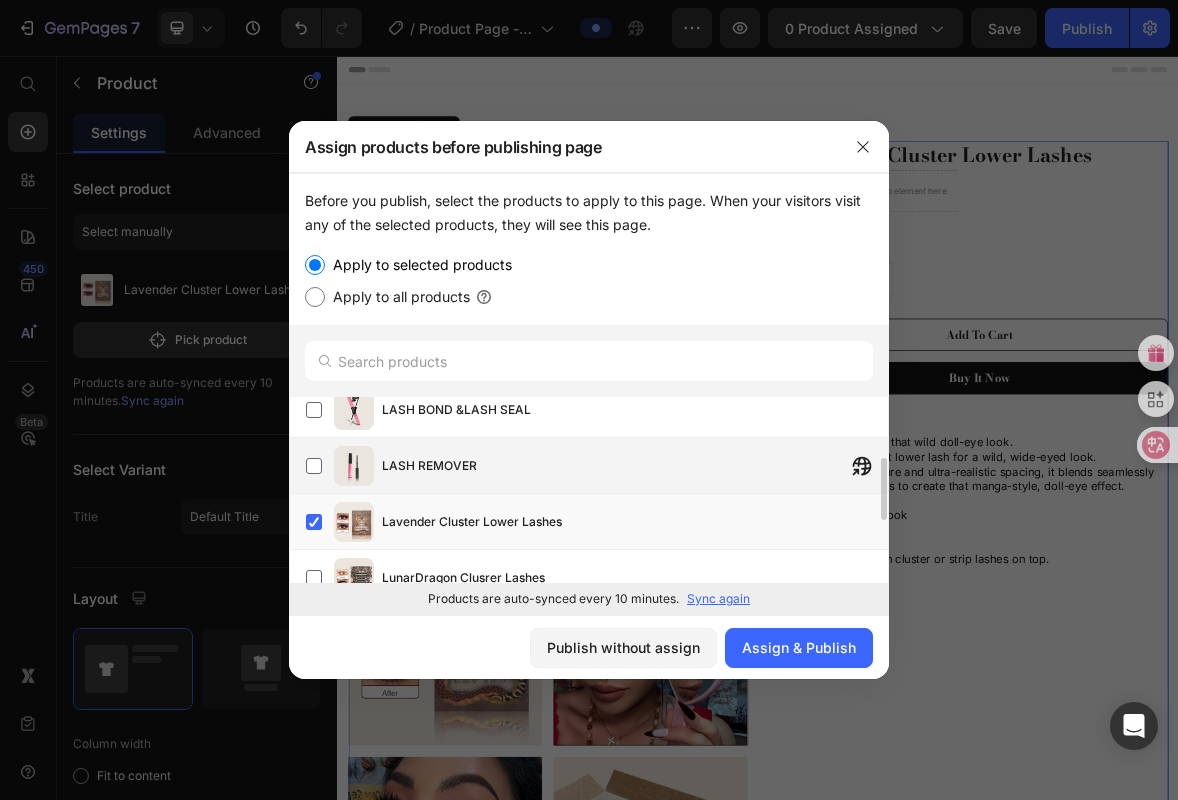 scroll, scrollTop: 0, scrollLeft: 0, axis: both 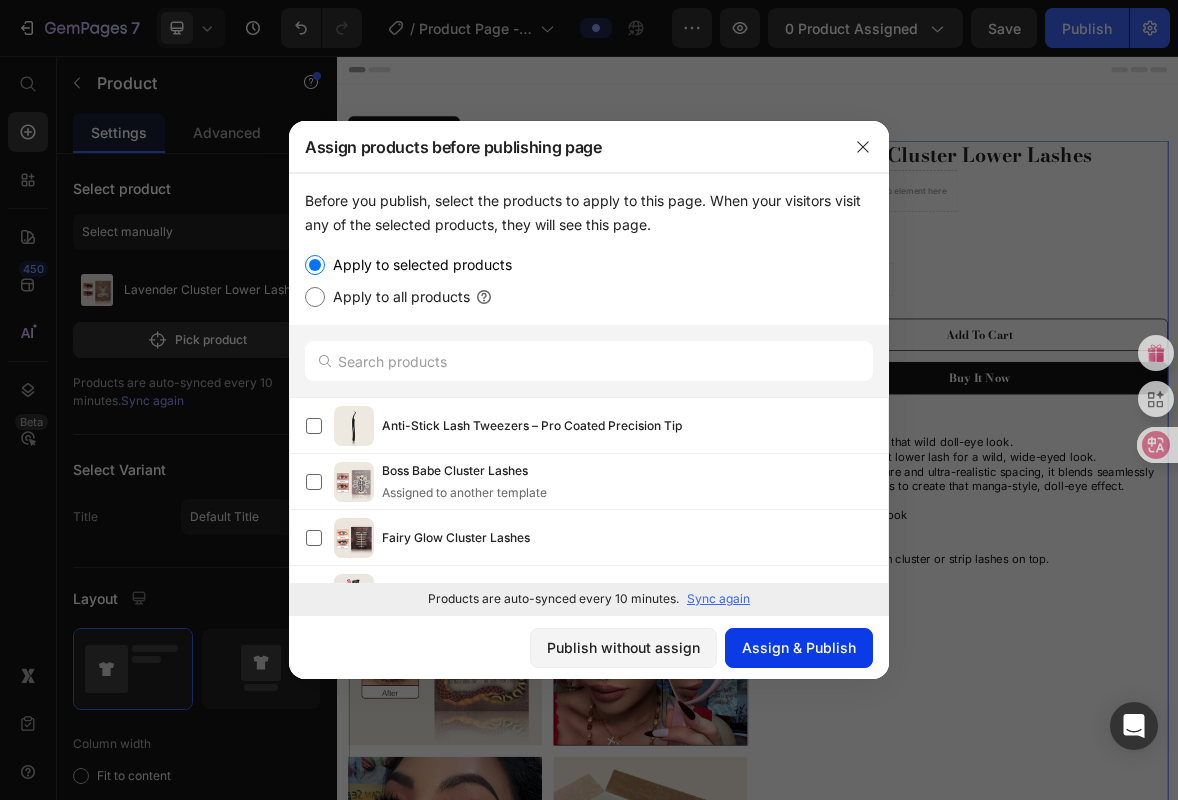 click on "Assign & Publish" at bounding box center [799, 647] 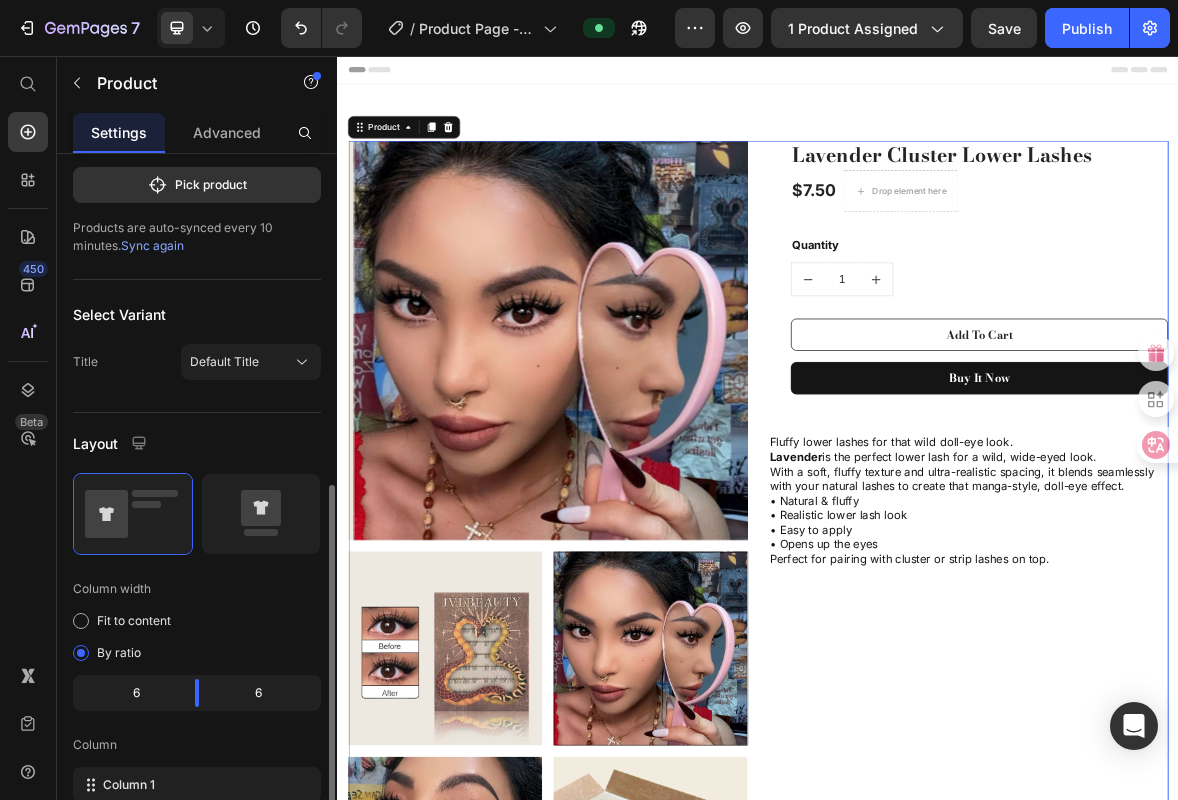 scroll, scrollTop: 504, scrollLeft: 0, axis: vertical 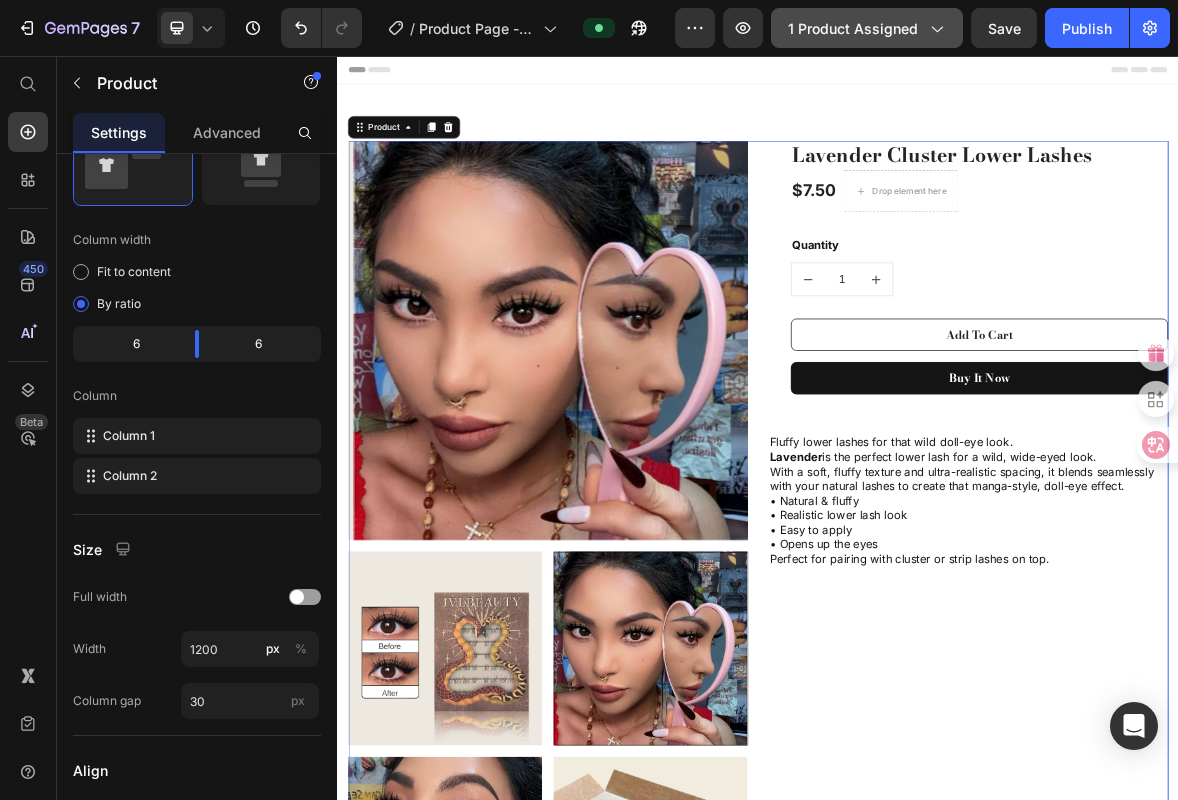 click 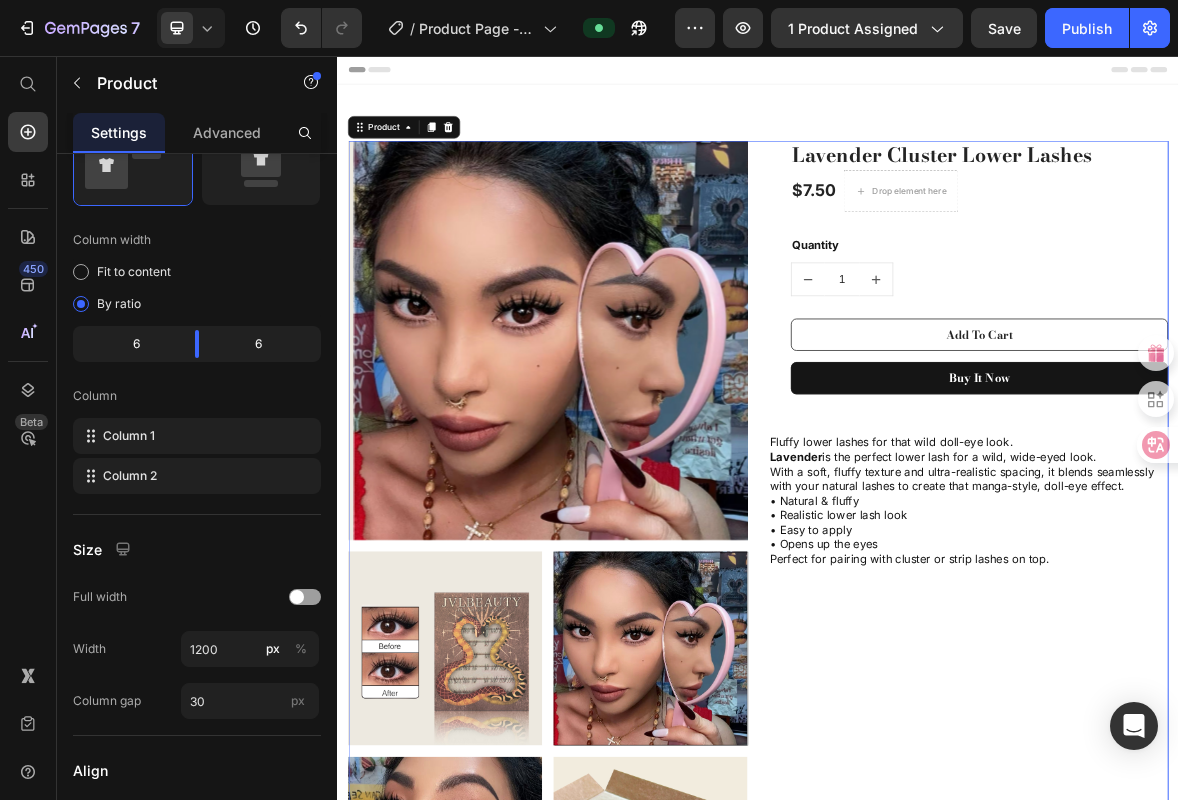 click on "Lavender Cluster Lower Lashes (P) Title $7.50 (P) Price
Drop element here Row Quantity Text block 1 (P) Quantity Add To Cart (P) Cart Button Buy it now (P) Dynamic Checkout Row Fluffy lower lashes for that wild doll-eye look. Lavender  is the perfect lower lash for a wild, wide-eyed look. With a soft, fluffy texture and ultra-realistic spacing, it blends seamlessly with your natural lashes to create that manga-style, doll-eye effect. • Natural & fluffy • Realistic lower lash look • Easy to apply • Opens up the eyes Perfect for pairing with cluster or strip lashes on top. Heading" at bounding box center [1237, 1056] 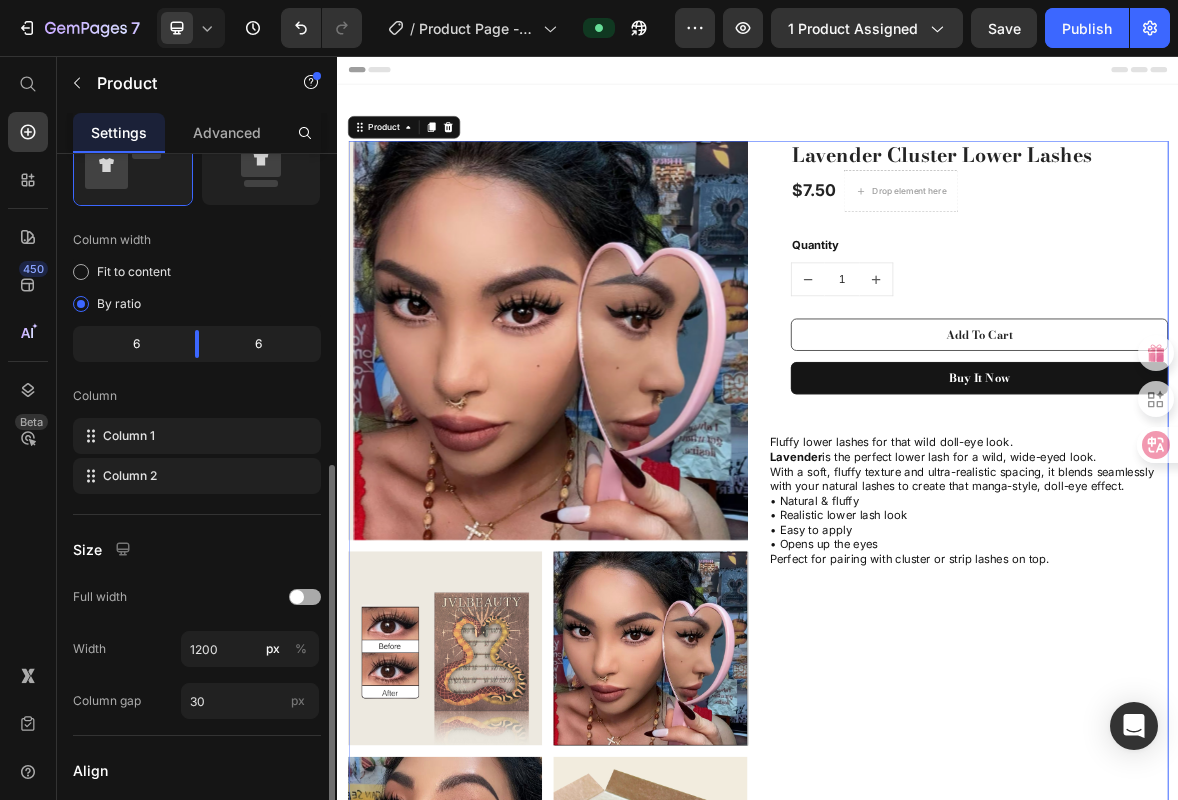 scroll, scrollTop: 700, scrollLeft: 0, axis: vertical 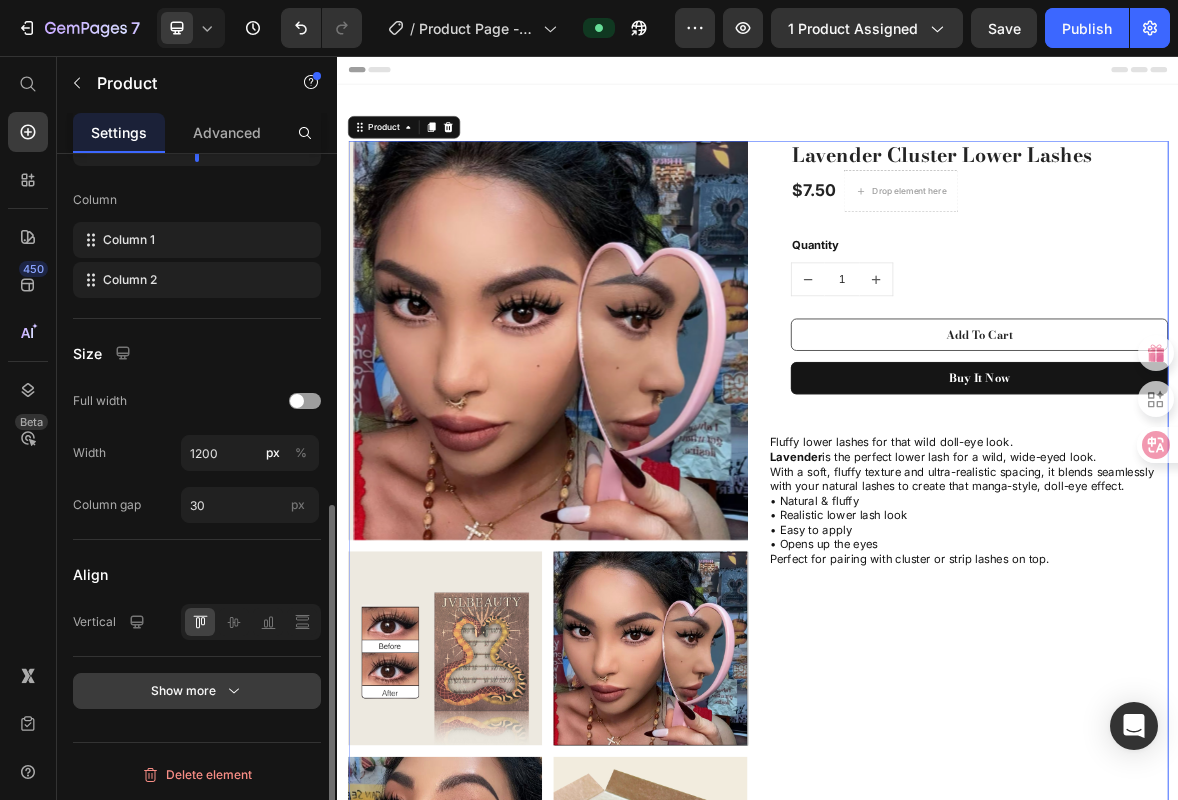 click on "Show more" at bounding box center (197, 691) 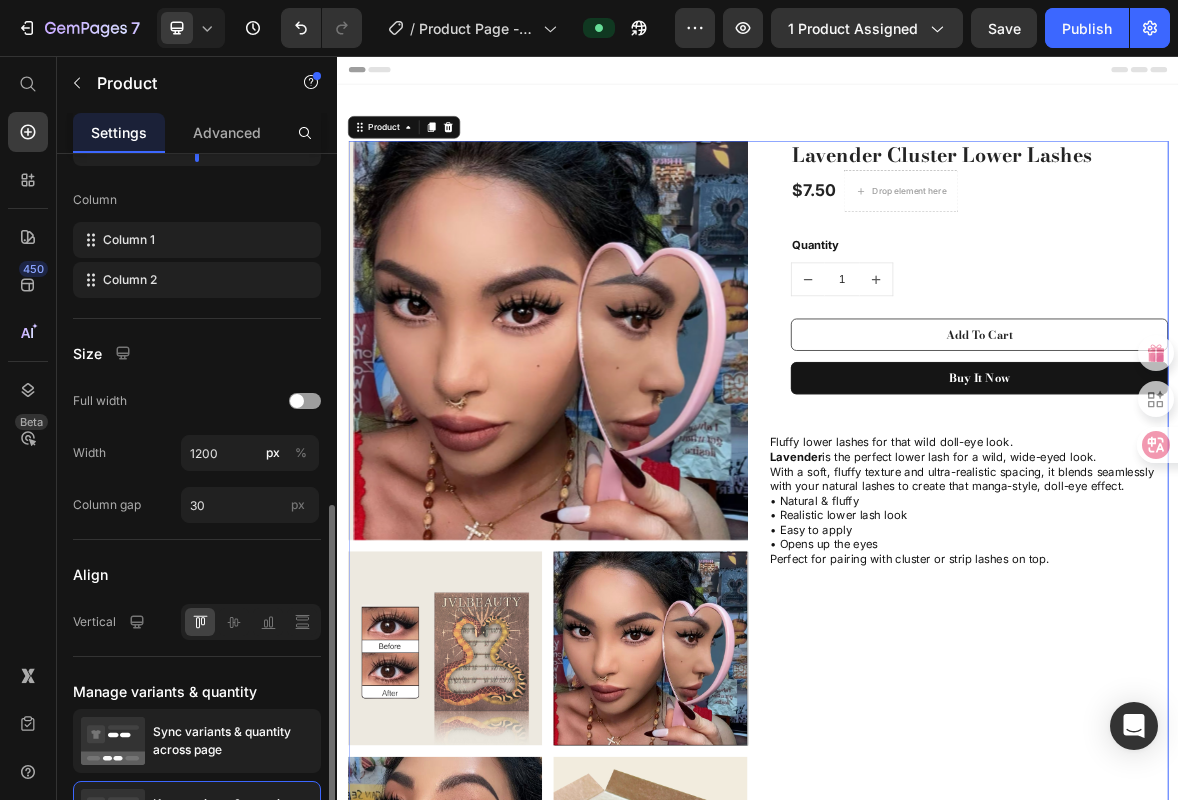 scroll, scrollTop: 884, scrollLeft: 0, axis: vertical 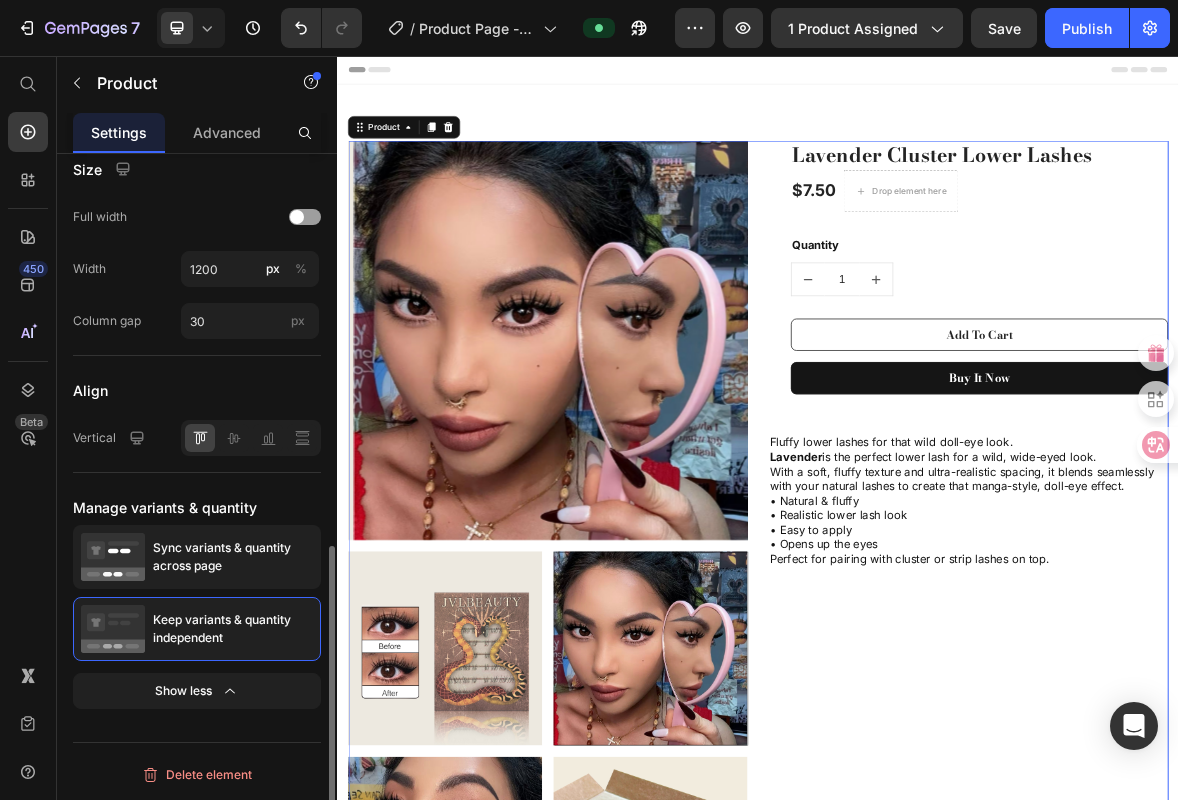 click on "Show less" at bounding box center (197, 691) 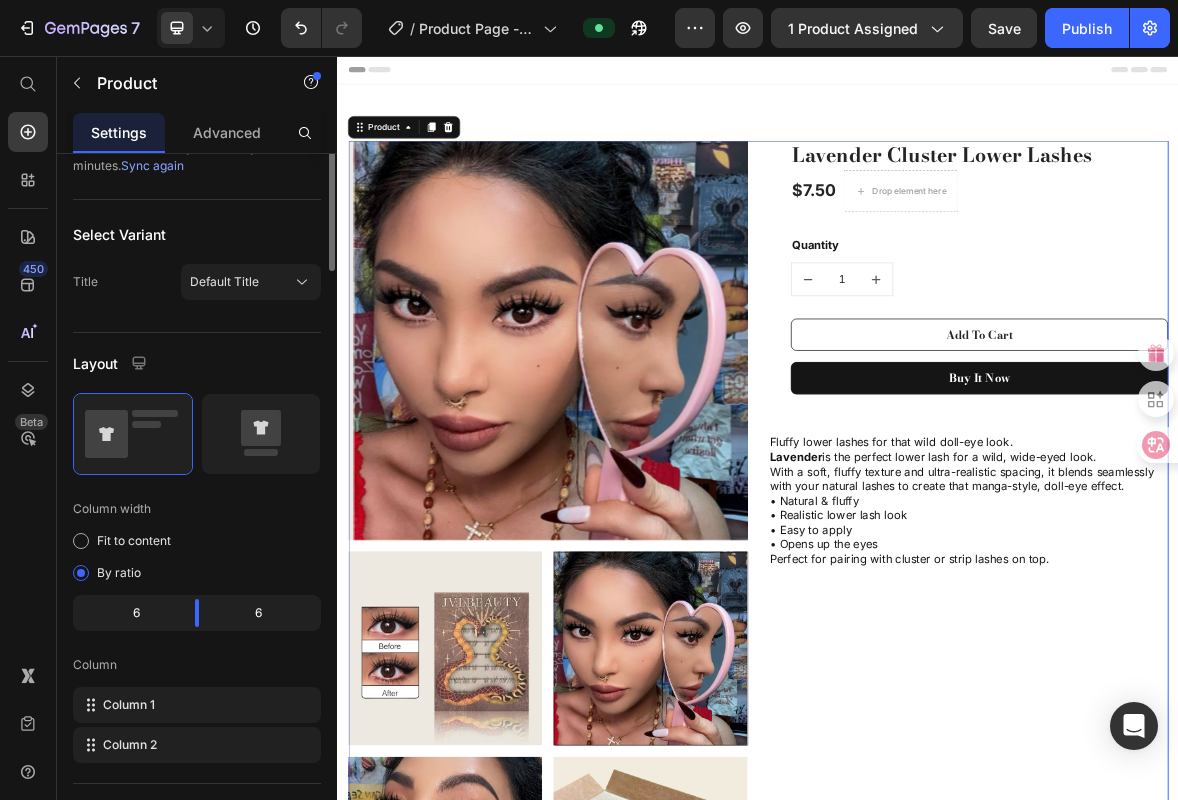 scroll, scrollTop: 0, scrollLeft: 0, axis: both 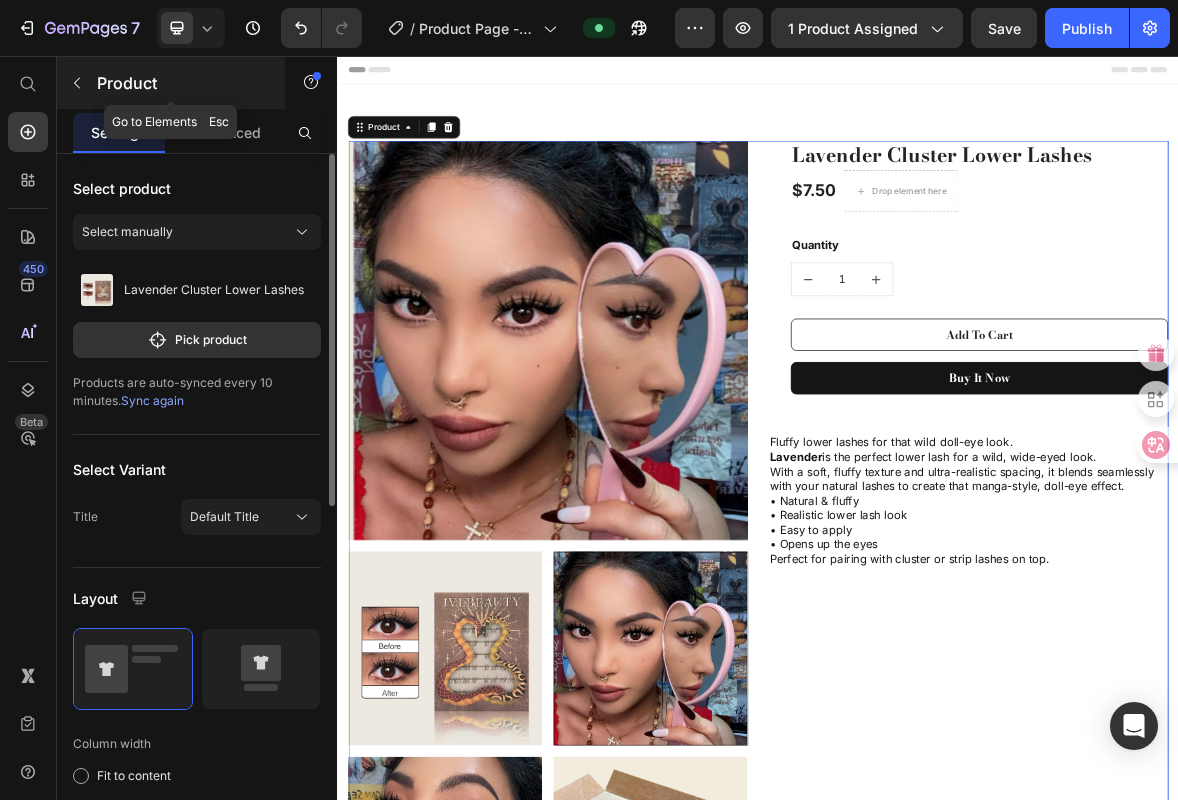 click at bounding box center [77, 83] 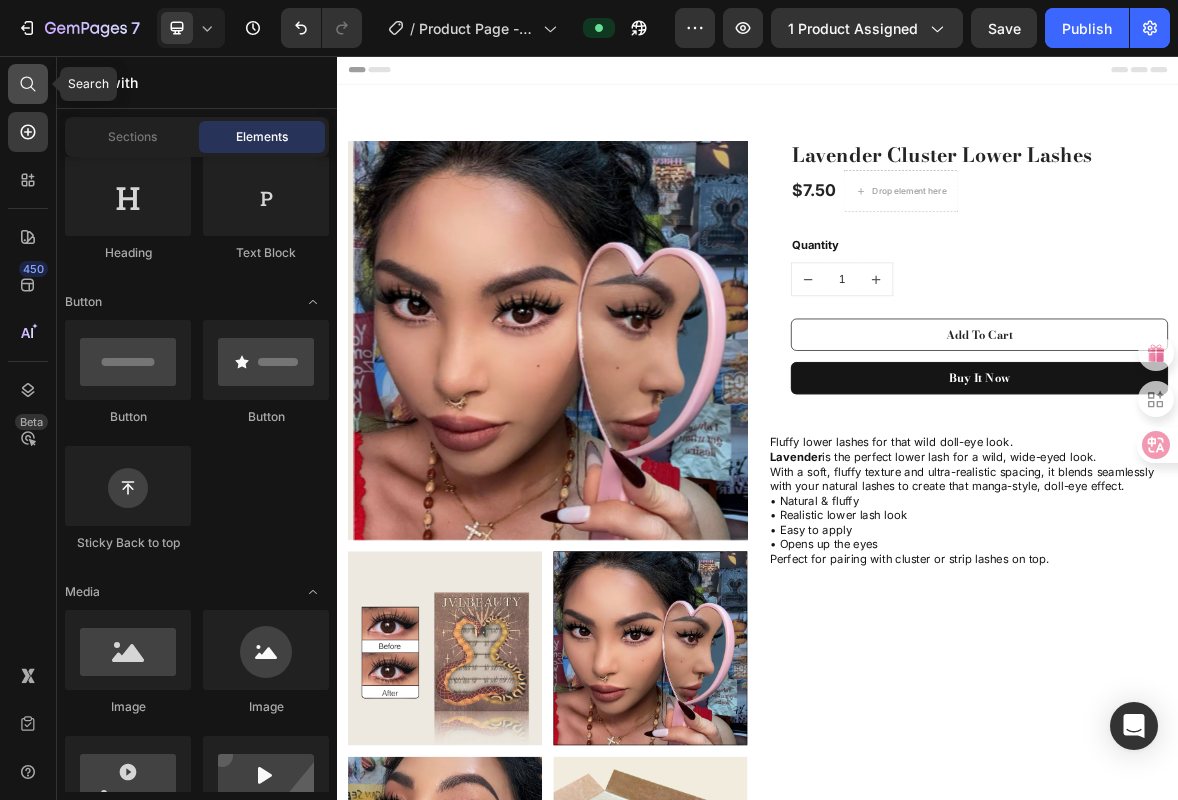 click 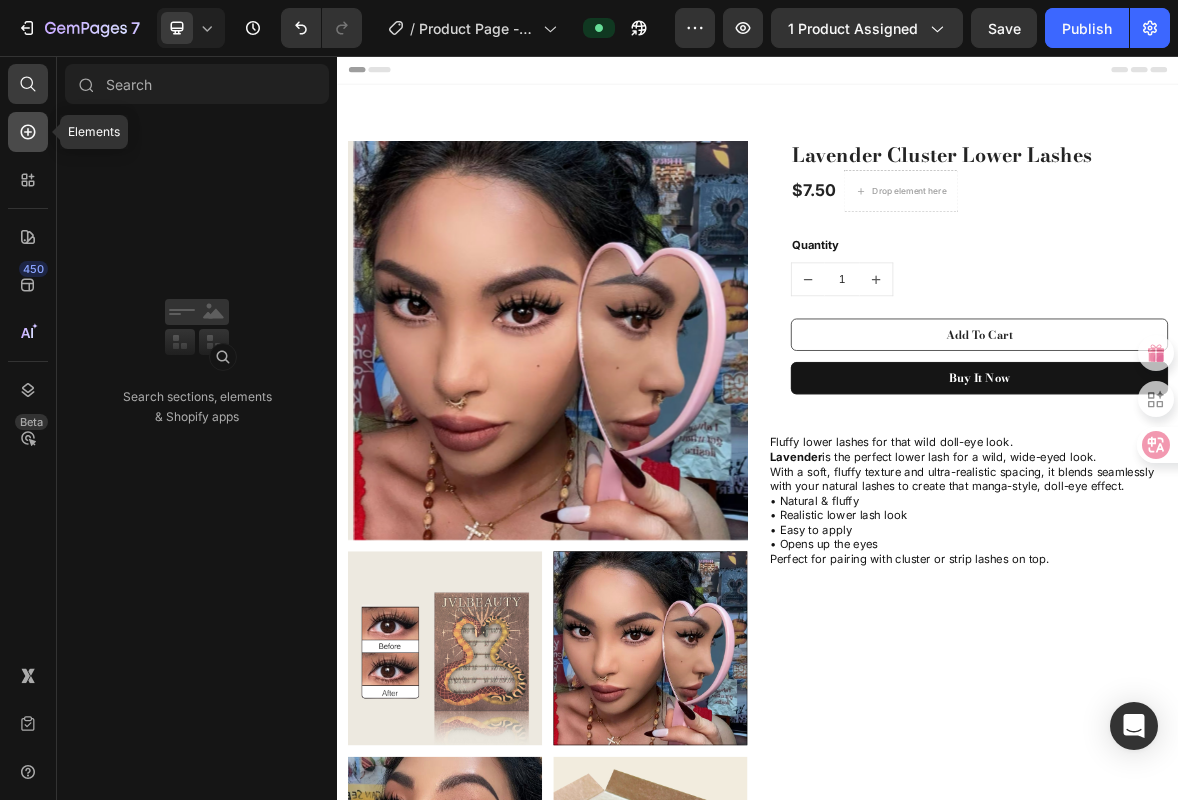click 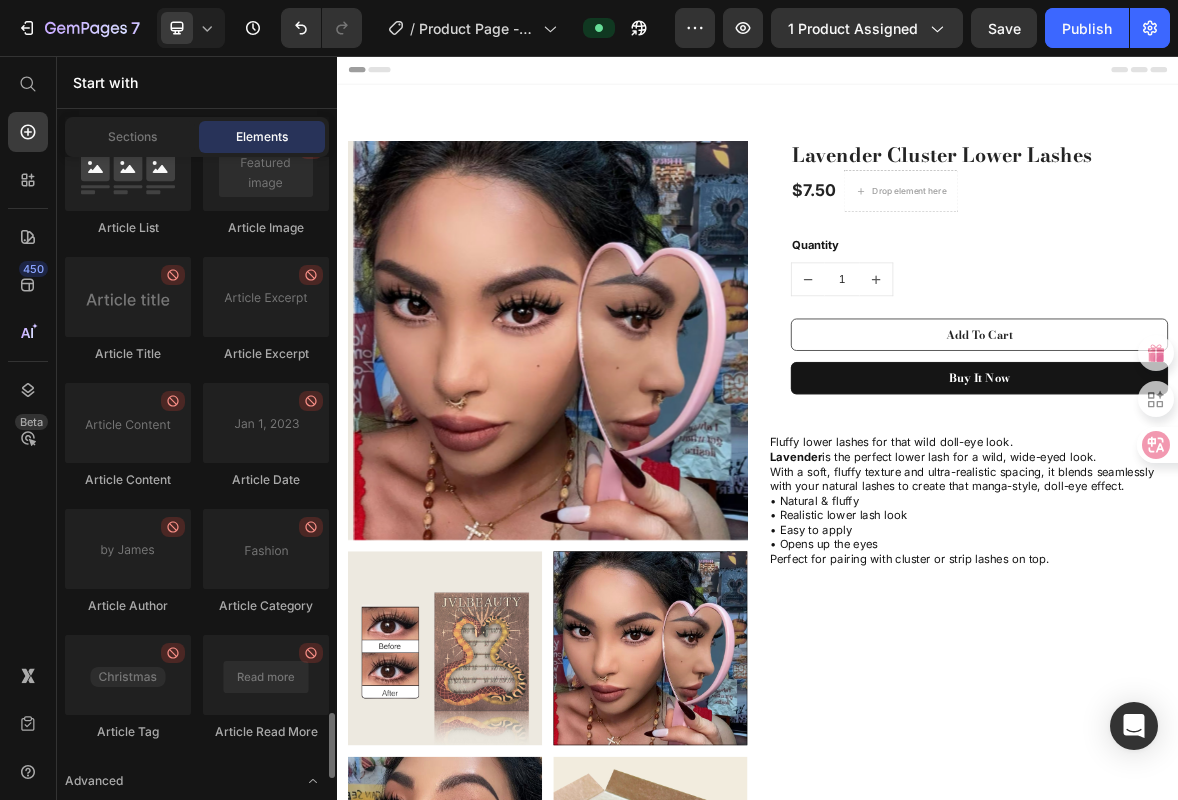 scroll, scrollTop: 5550, scrollLeft: 0, axis: vertical 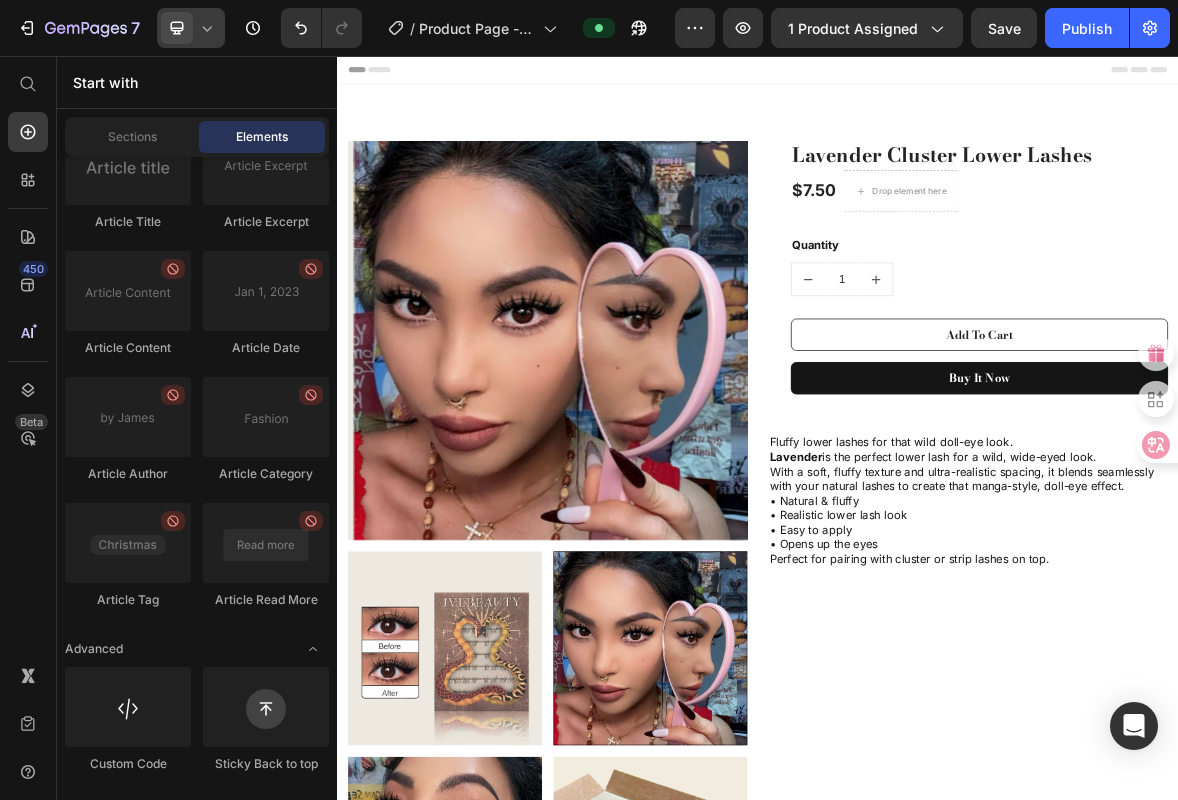 click 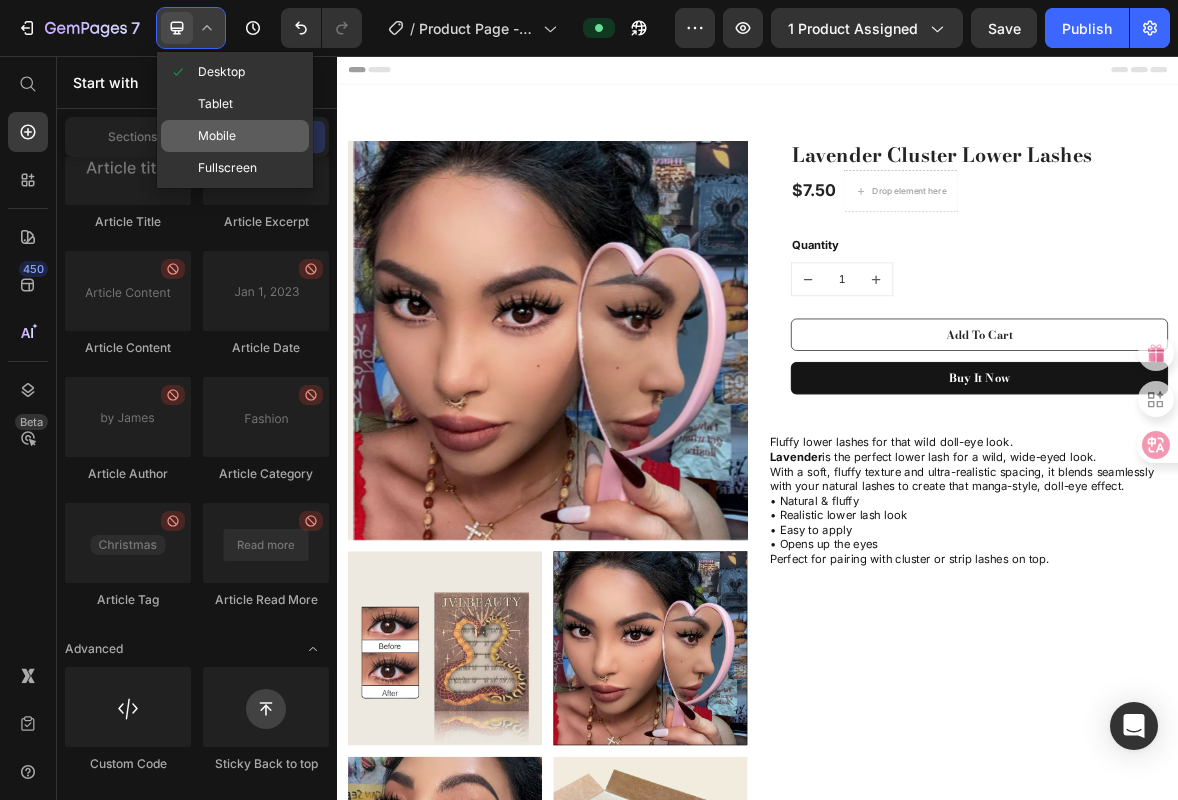 click on "Mobile" 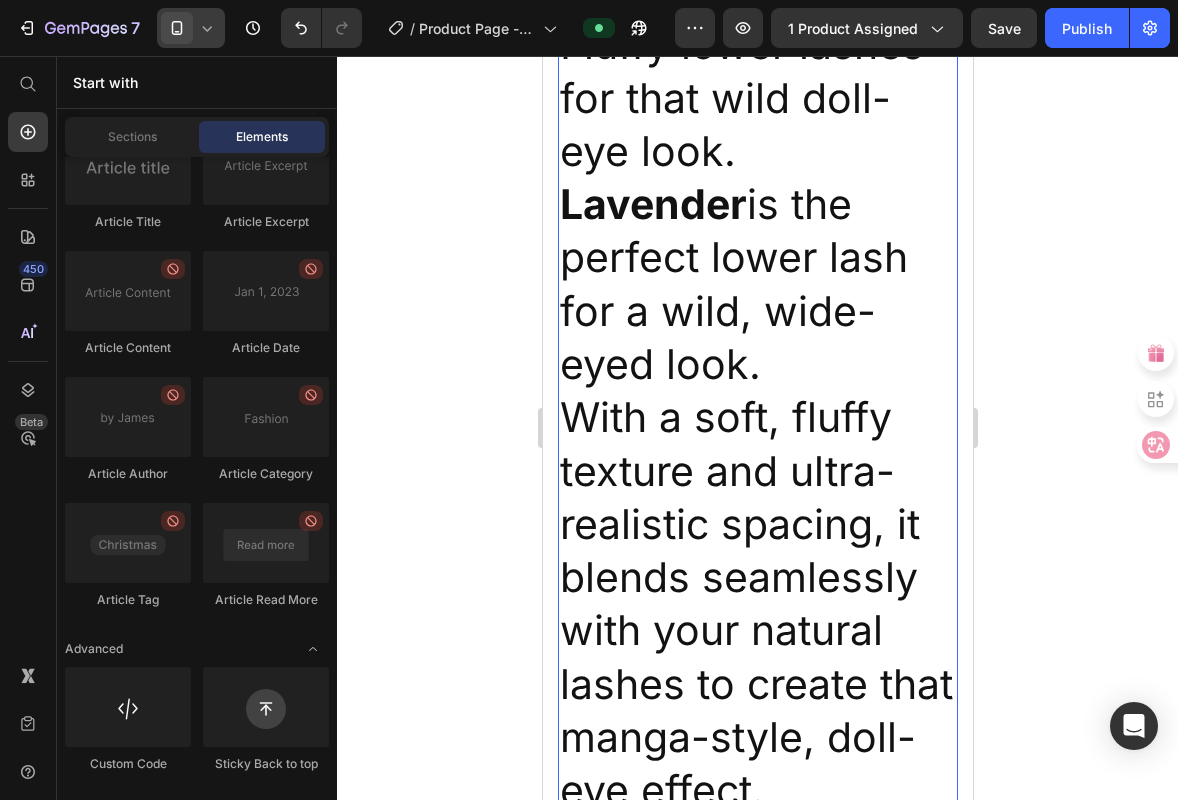 scroll, scrollTop: 362, scrollLeft: 0, axis: vertical 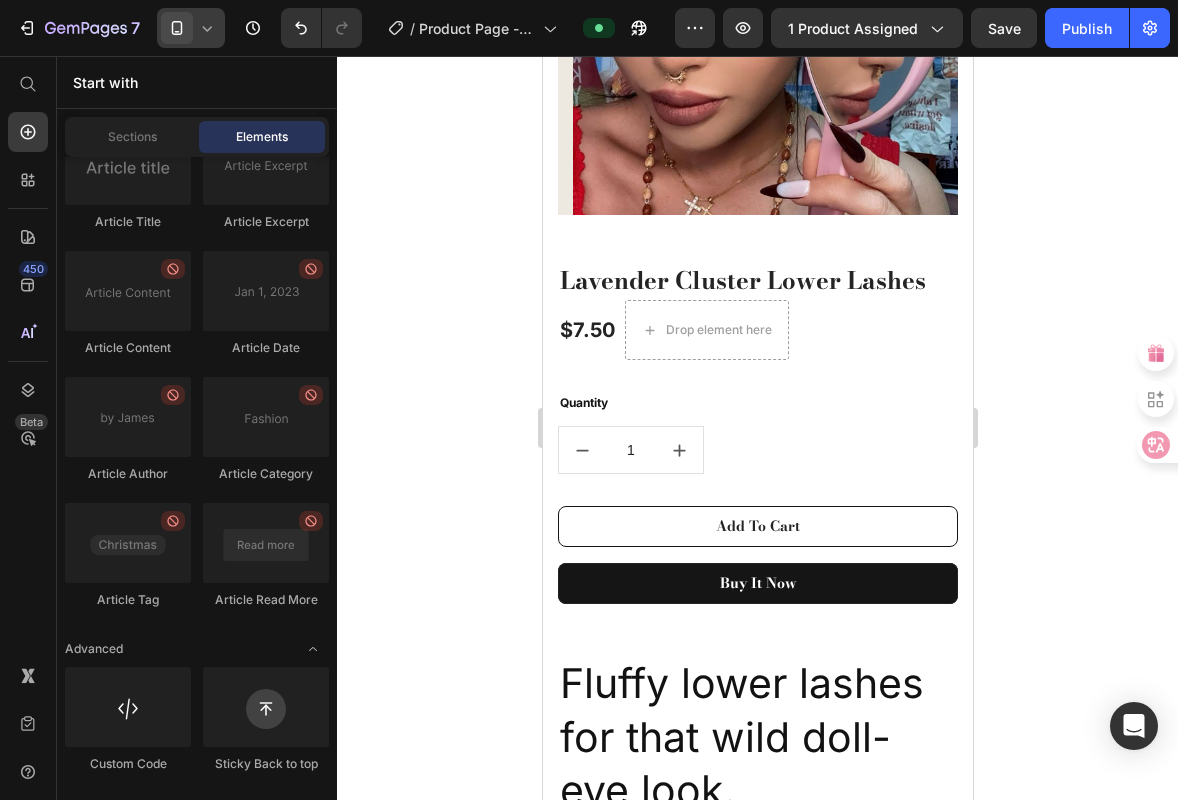 click 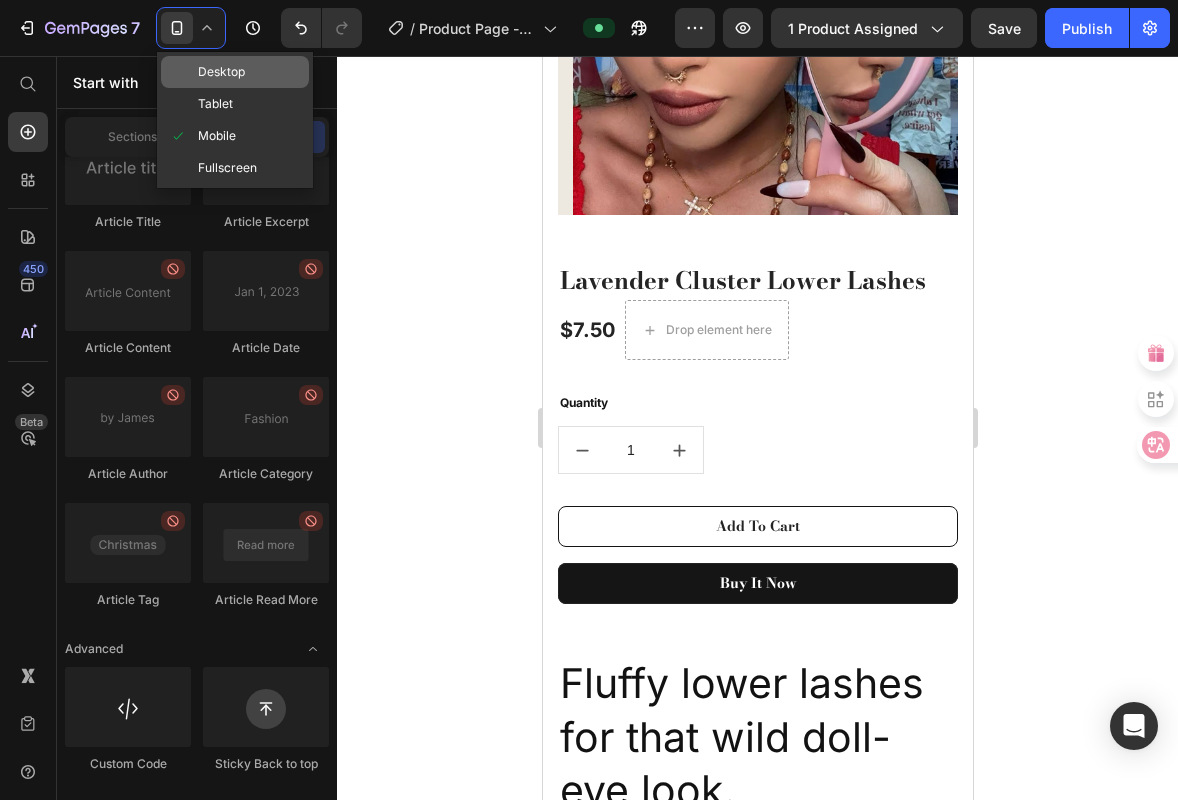click on "Desktop" at bounding box center (221, 72) 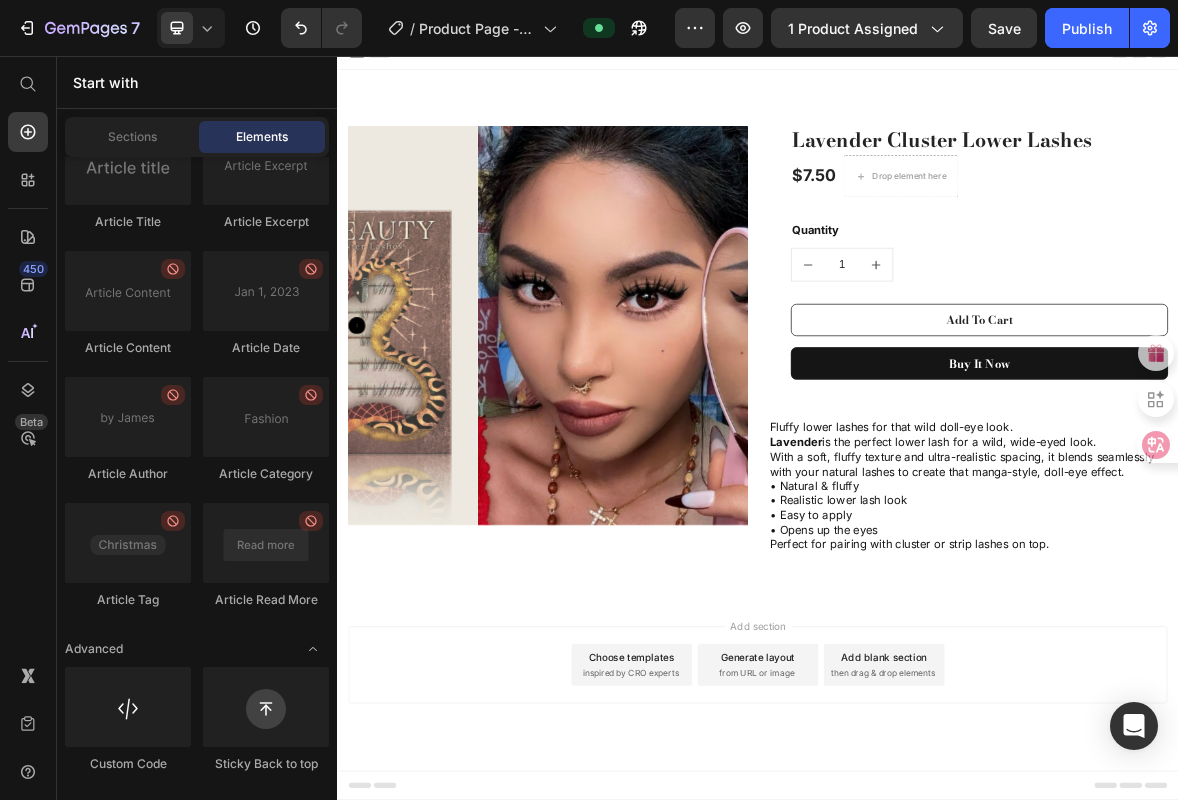 scroll, scrollTop: 0, scrollLeft: 0, axis: both 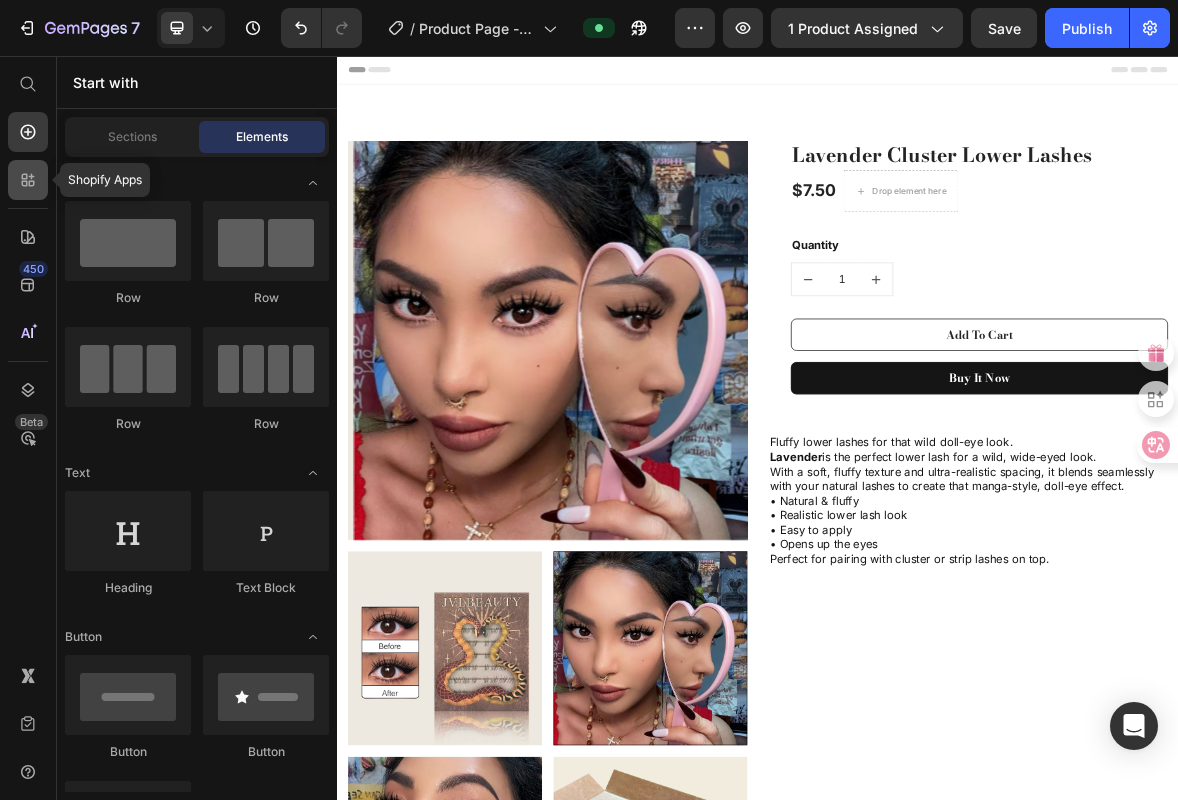 click 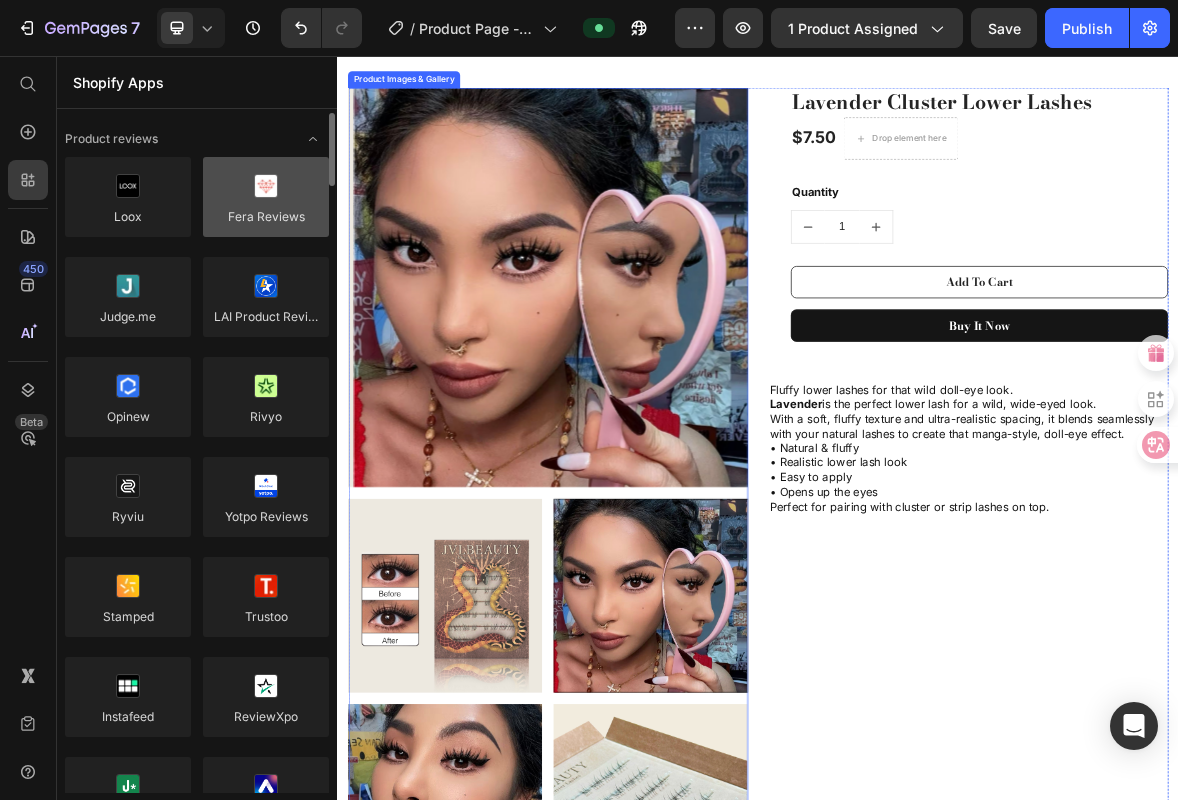 scroll, scrollTop: 8, scrollLeft: 0, axis: vertical 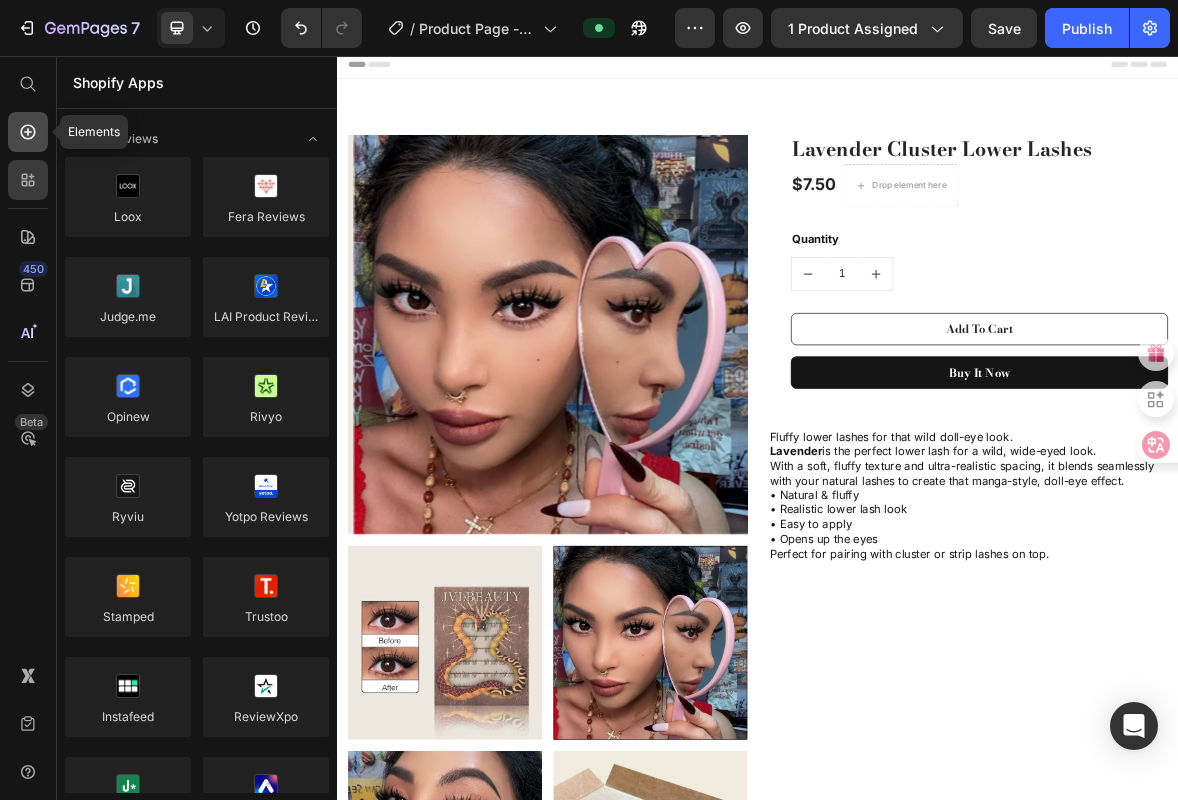 click 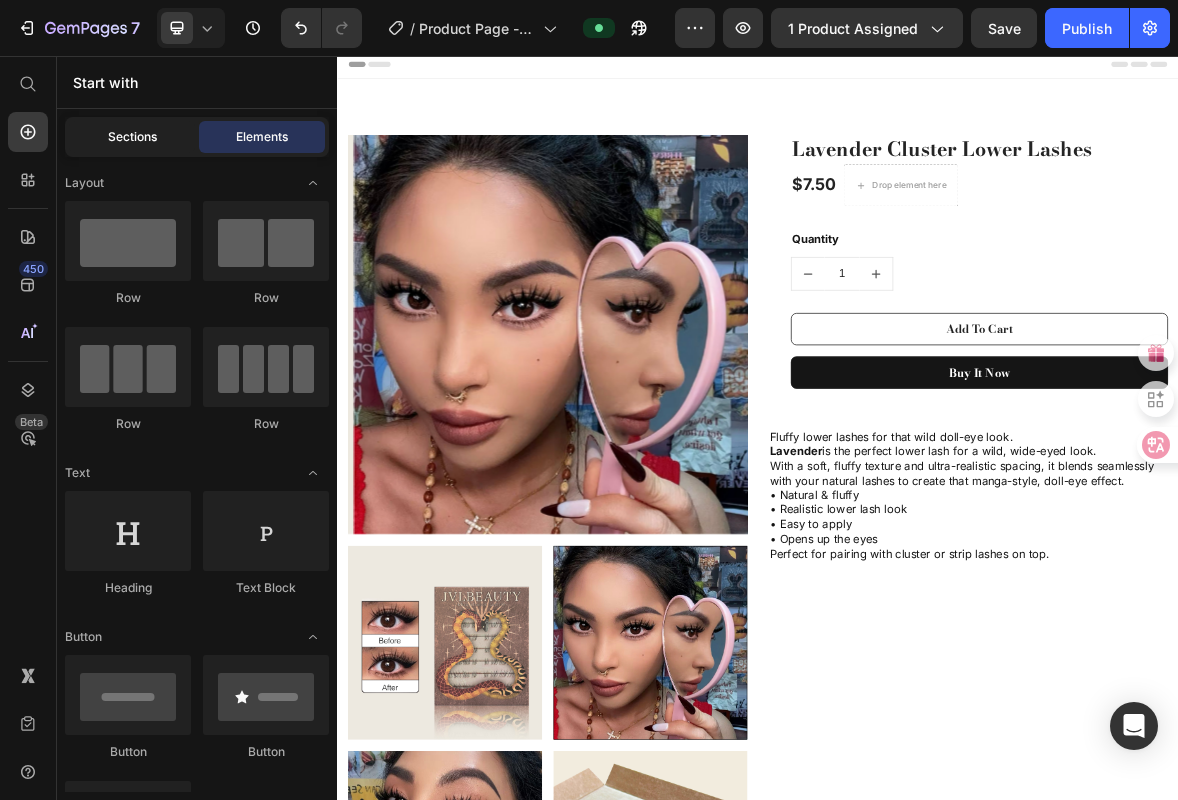 click on "Sections Elements" at bounding box center [197, 137] 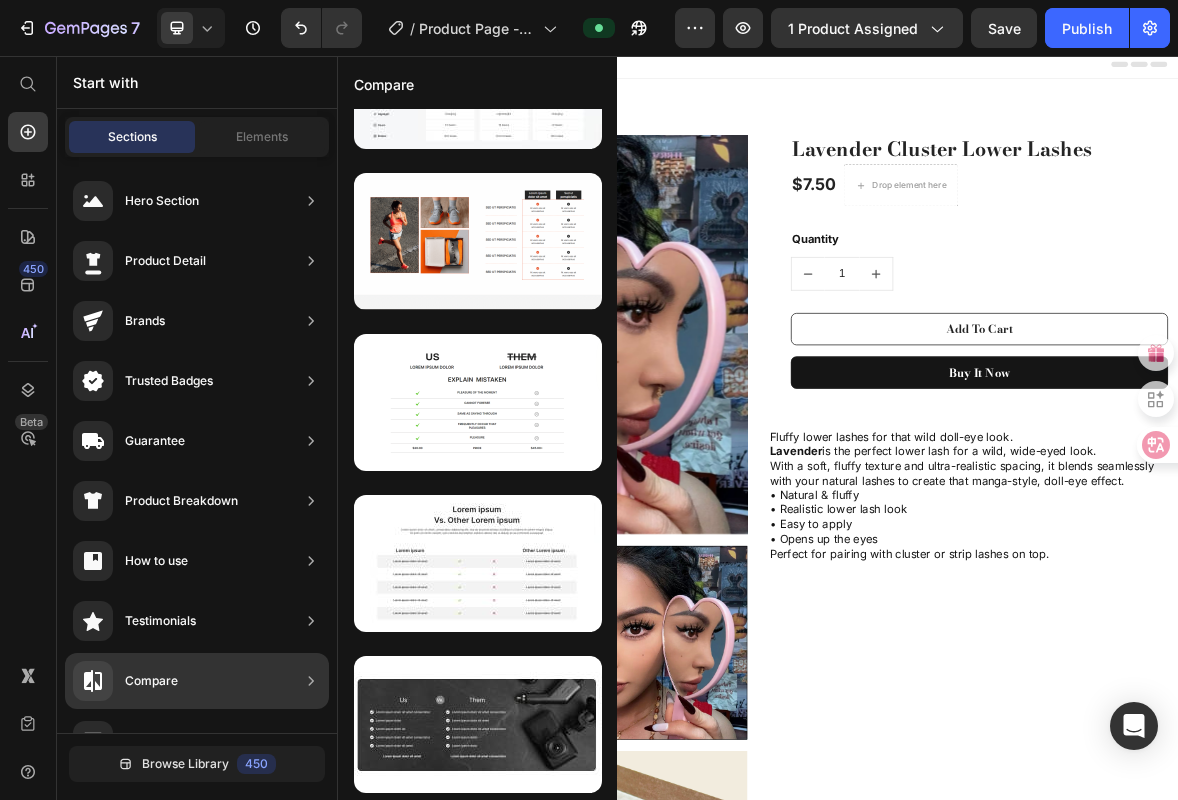 scroll, scrollTop: 103, scrollLeft: 0, axis: vertical 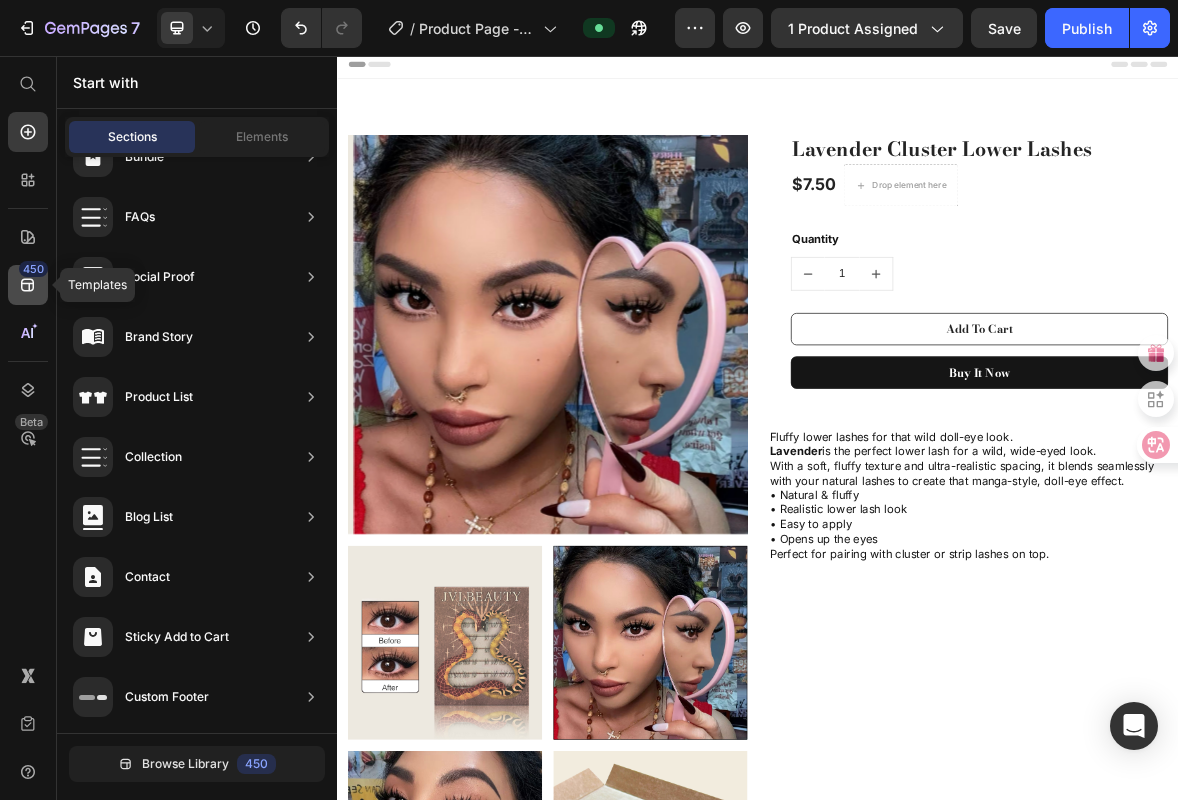 click on "450" 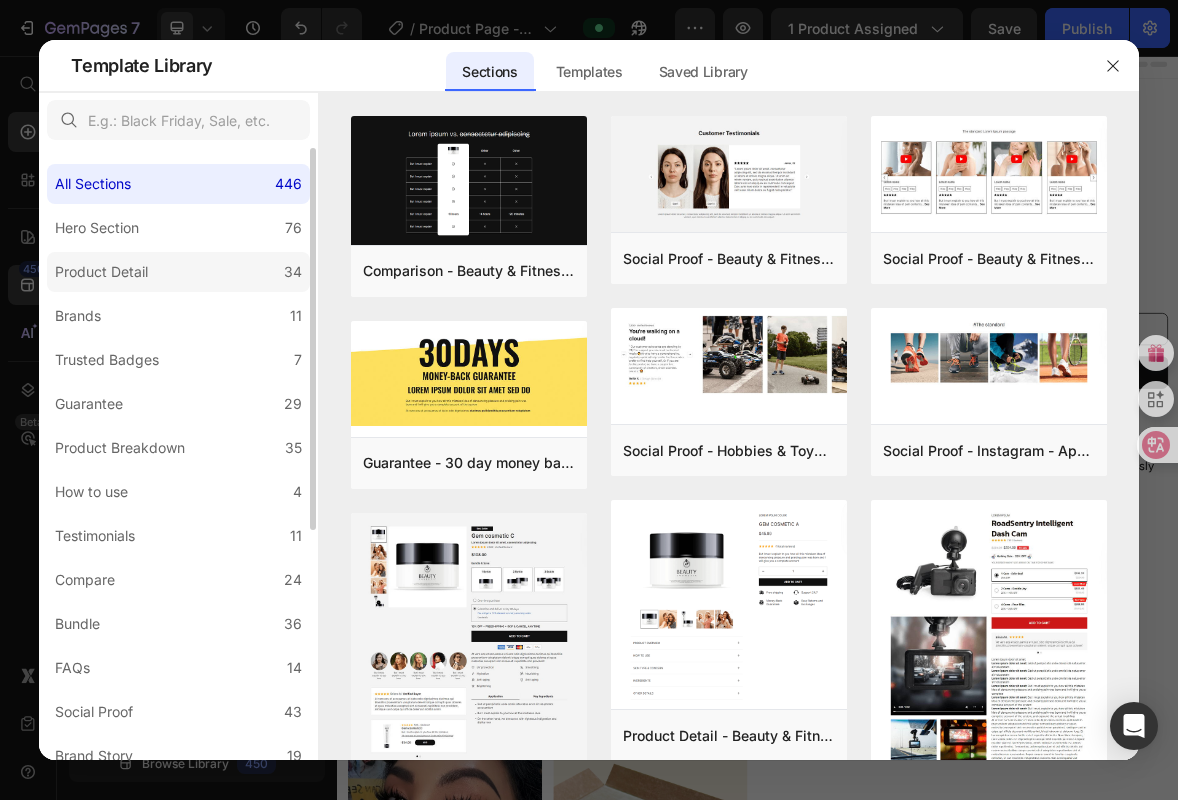 click on "Product Detail" at bounding box center (105, 272) 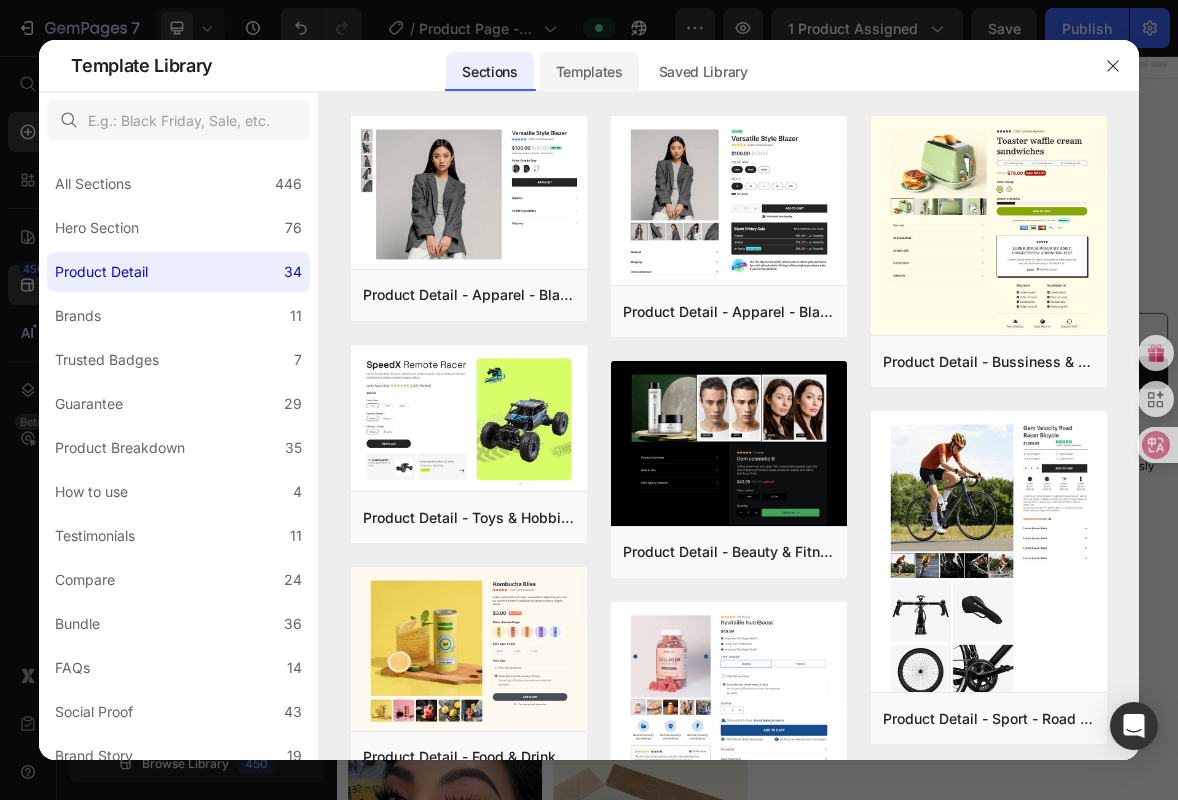 click on "Templates" 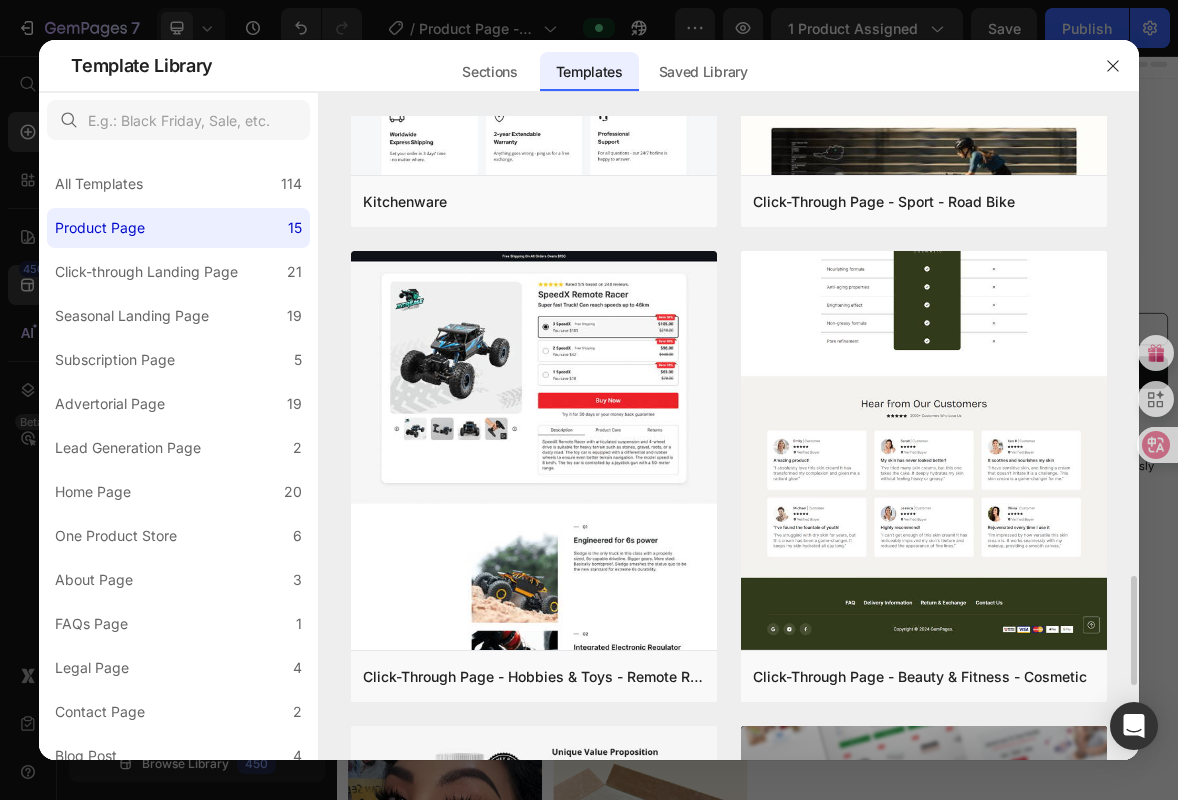 scroll, scrollTop: 3154, scrollLeft: 0, axis: vertical 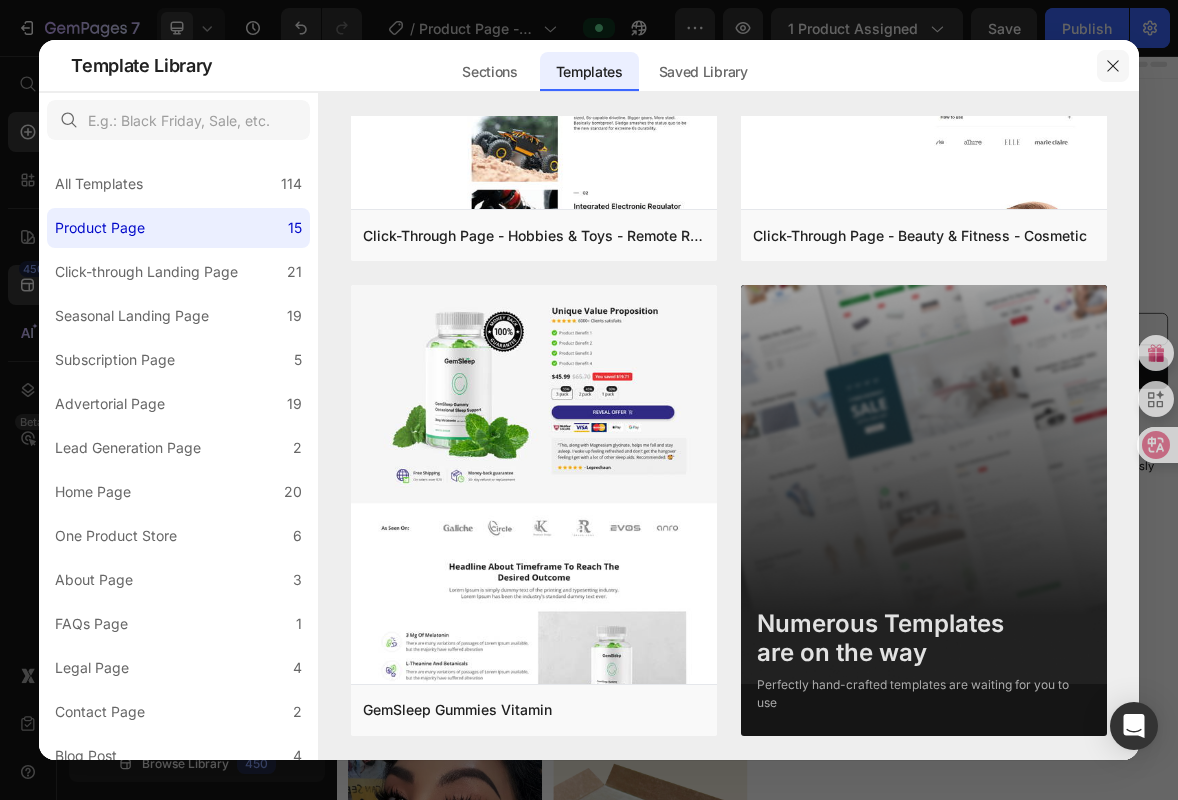 click 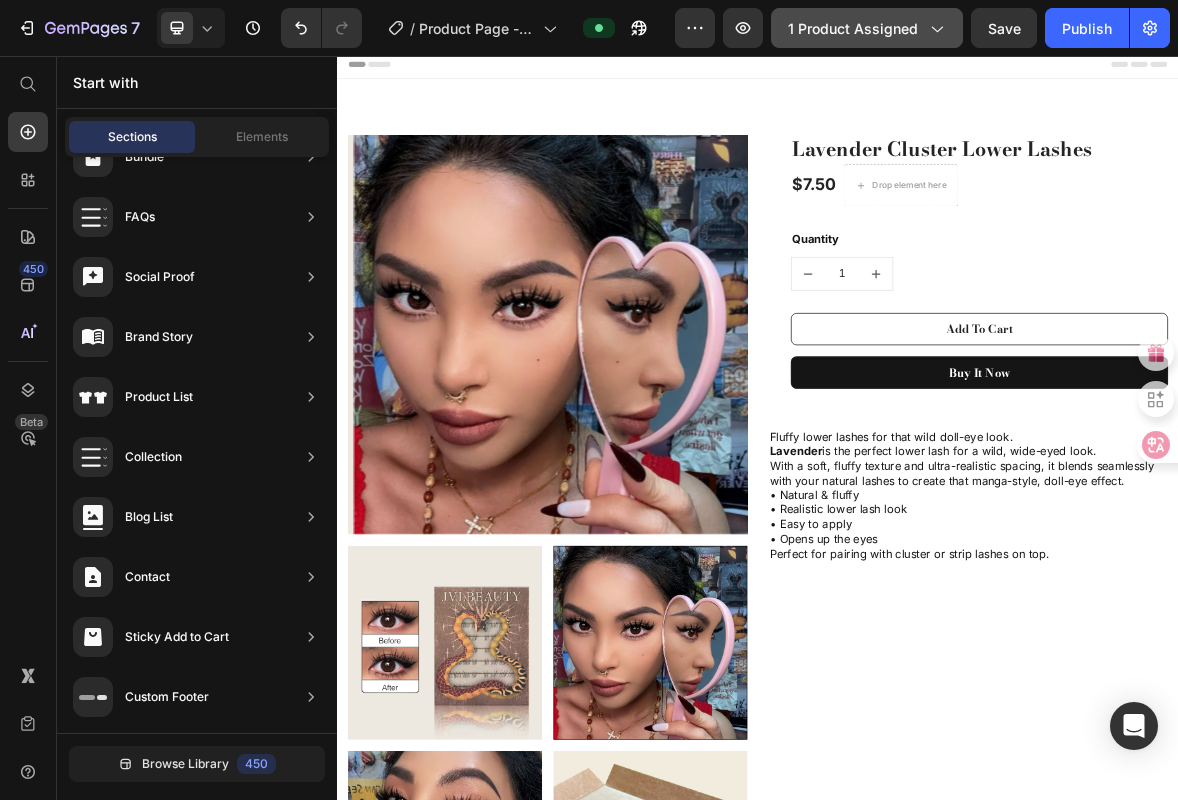 click on "1 product assigned" at bounding box center (867, 28) 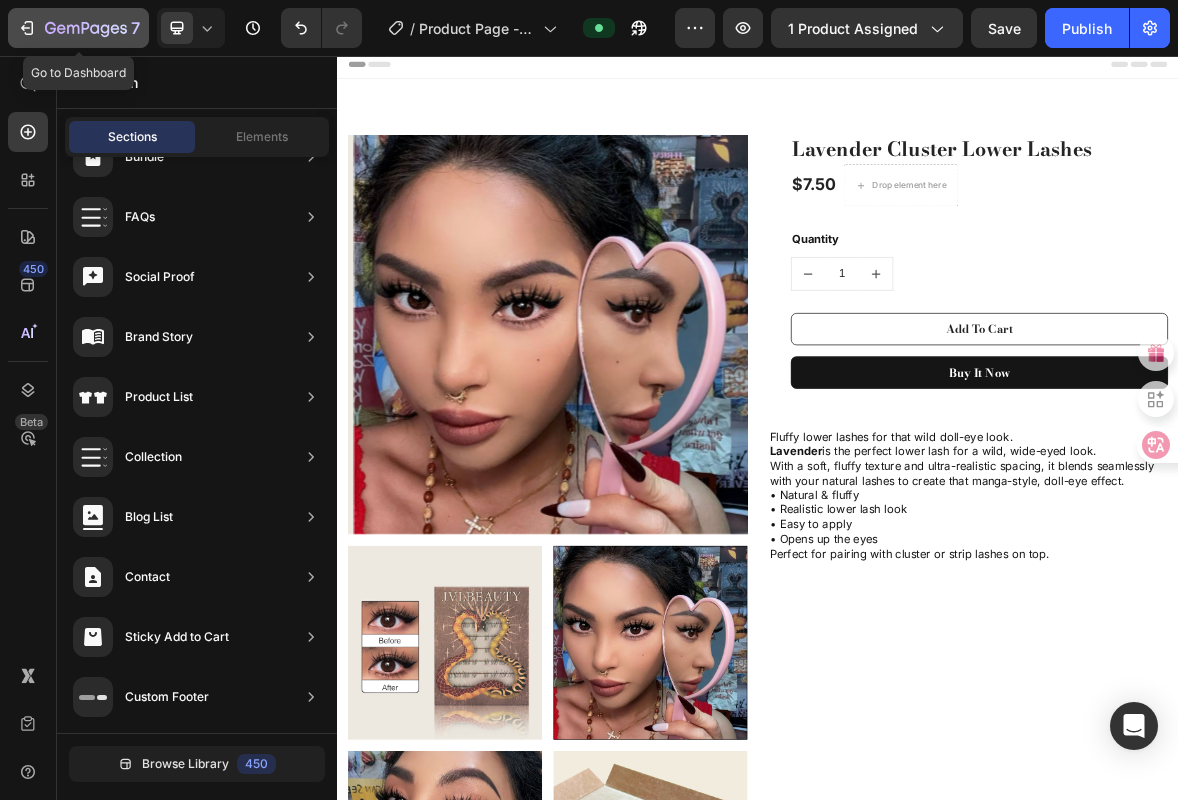 click 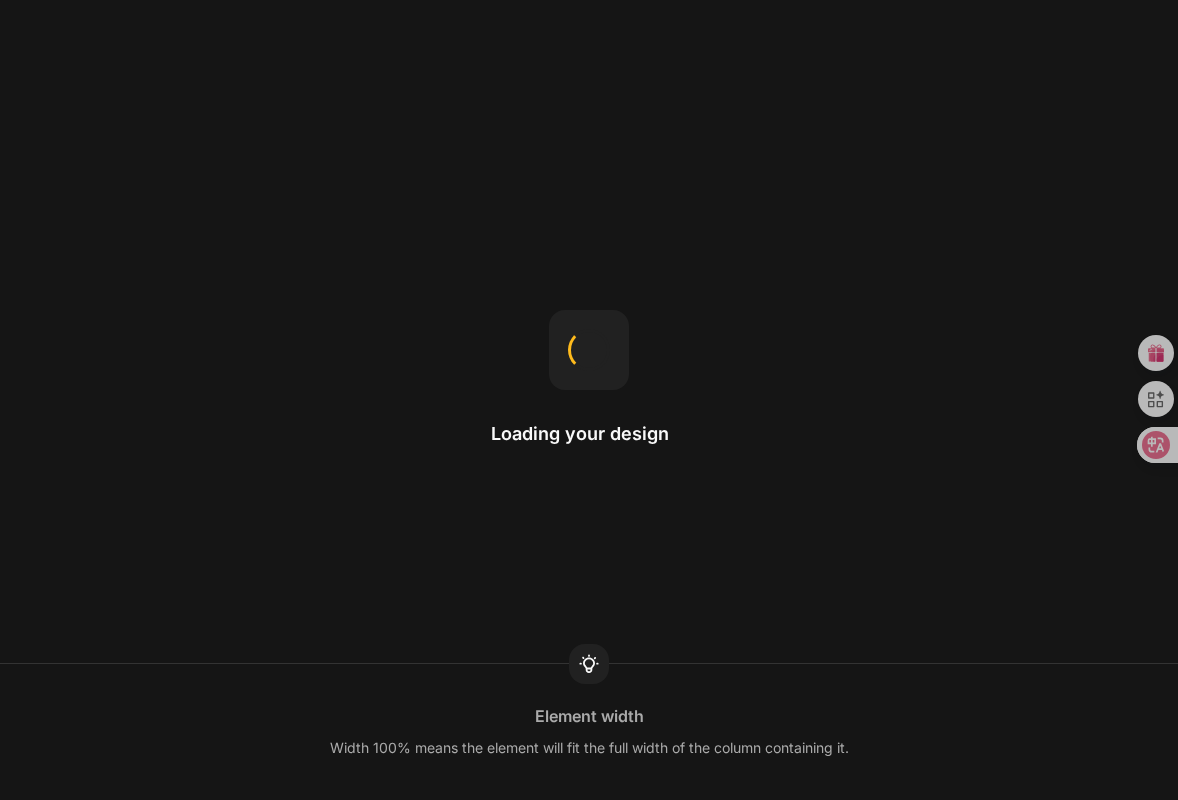 scroll, scrollTop: 0, scrollLeft: 0, axis: both 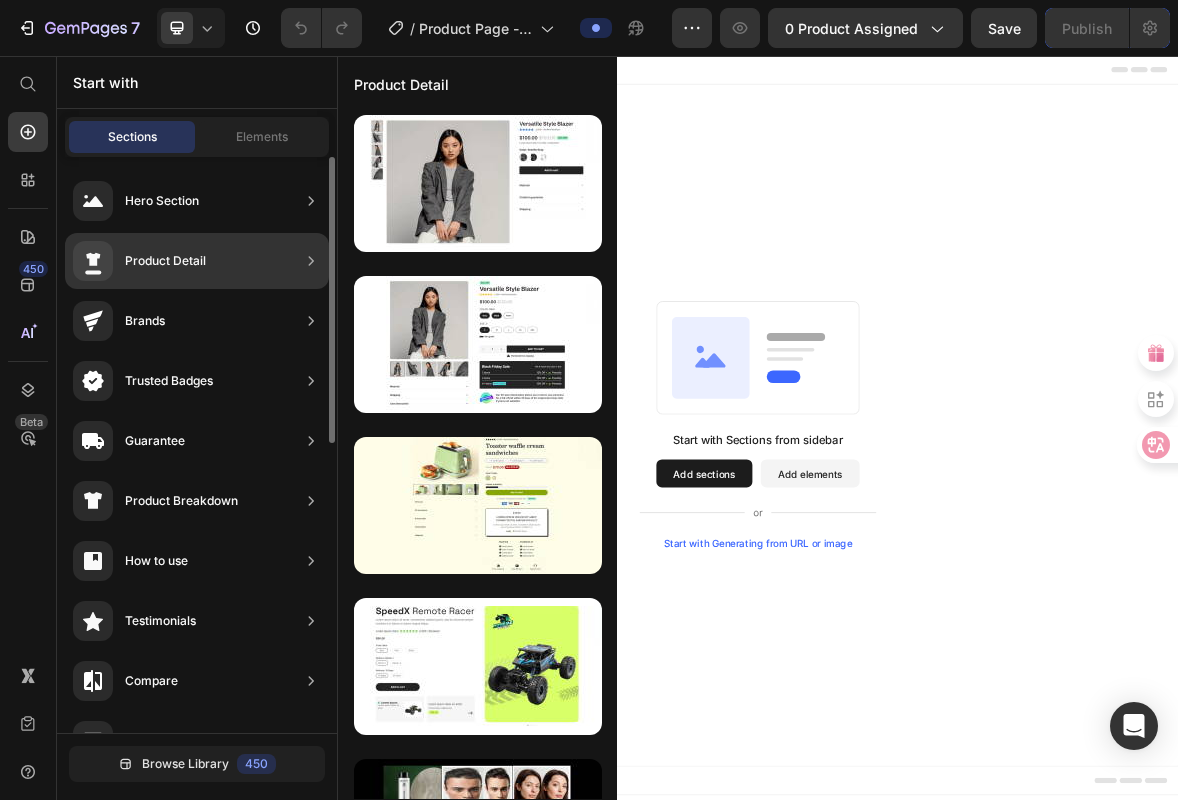 click on "Product Detail" 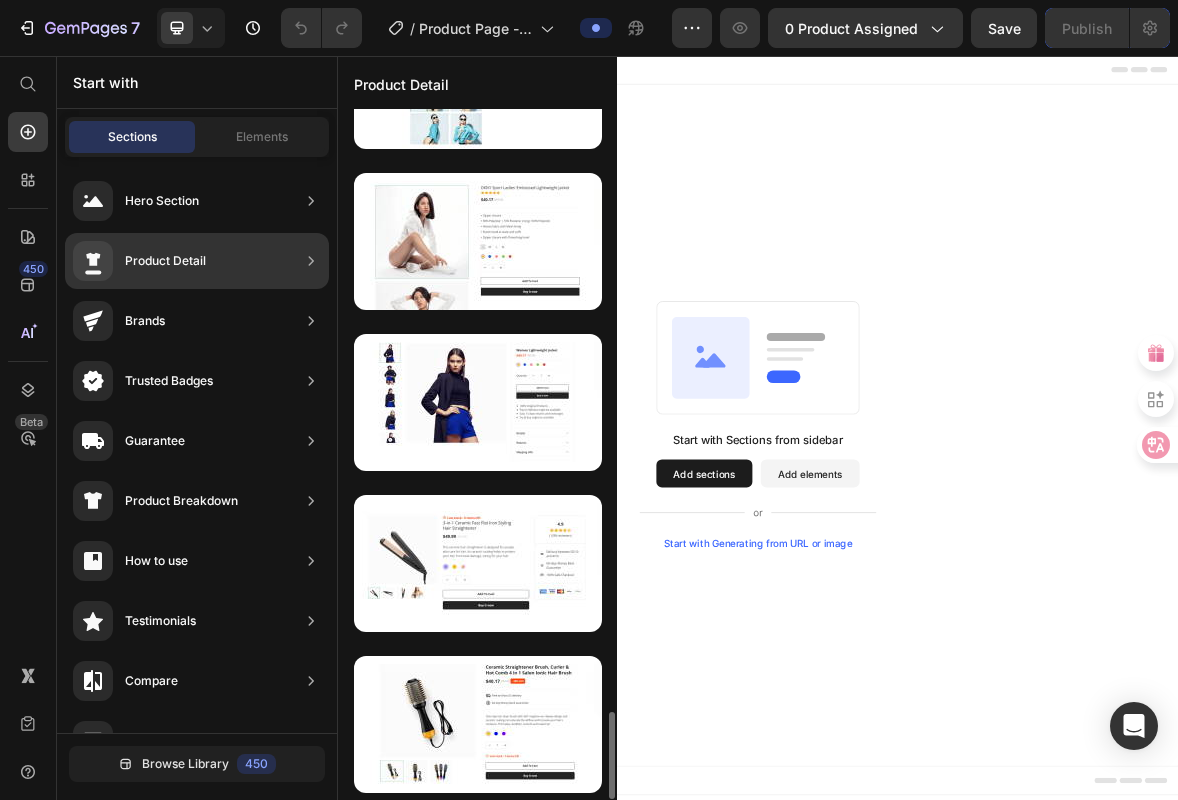 scroll, scrollTop: 4581, scrollLeft: 0, axis: vertical 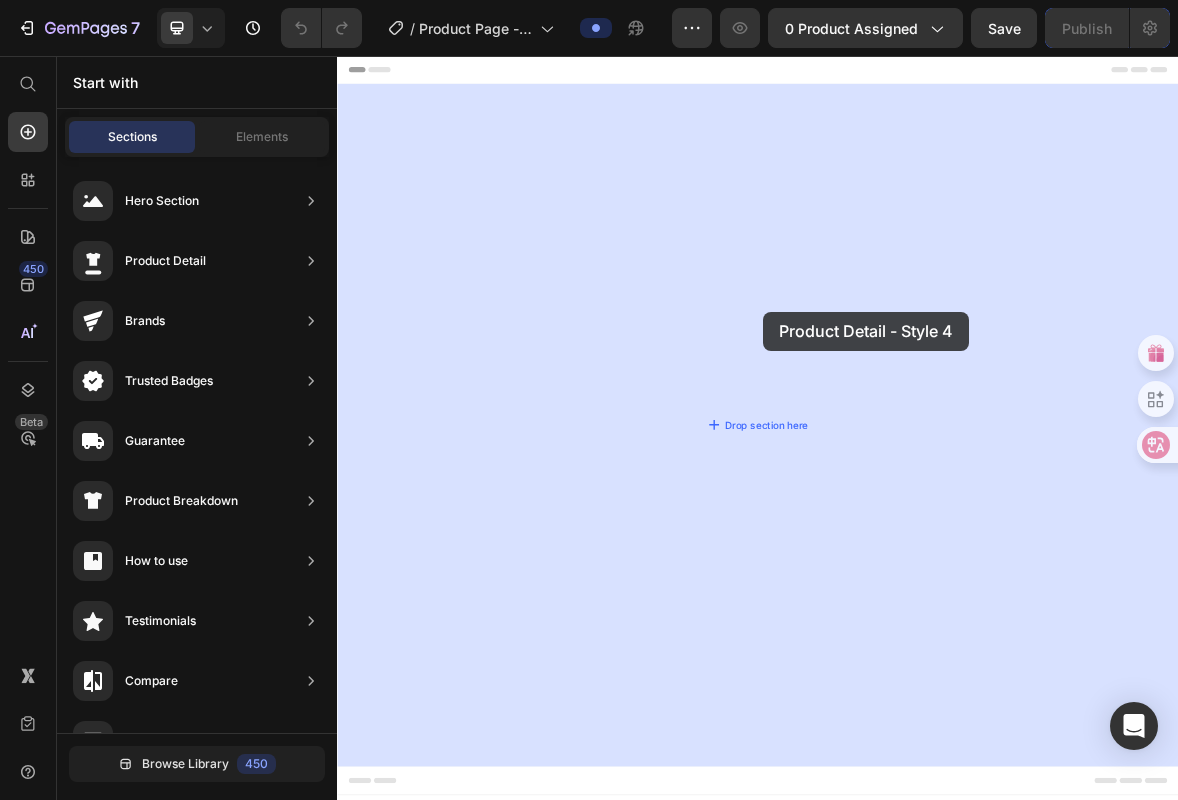 drag, startPoint x: 833, startPoint y: 365, endPoint x: 945, endPoint y: 421, distance: 125.21981 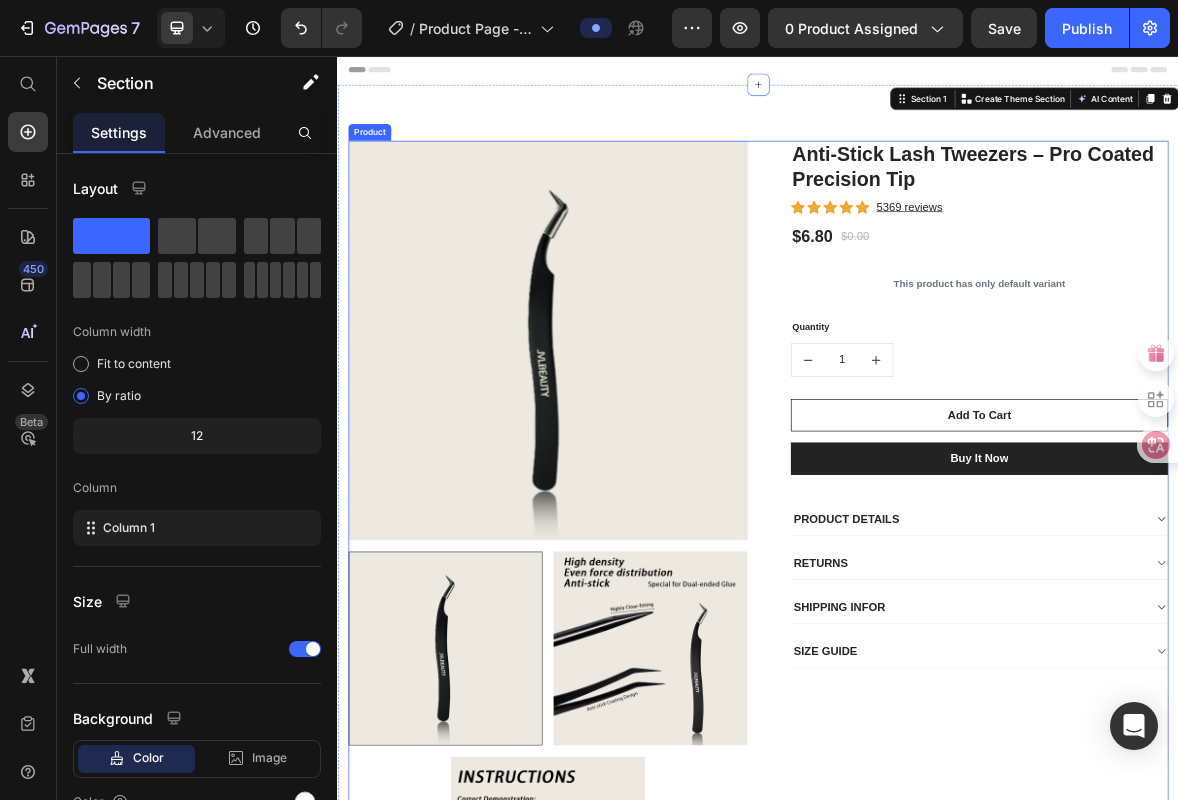click on "Anti-Stick Lash Tweezers – Pro Coated Precision Tip (P) Title
Icon
Icon
Icon
Icon
Icon Icon List Hoz 5369 reviews Text block Row $6.80 (P) Price $0.00 (P) Price Row This product has only default variant (P) Variants & Swatches Quantity Text block 1 (P) Quantity Add To Cart (P) Cart Button Buy it now (P) Dynamic Checkout
PRODUCT DETAILS
RETURNS
SHIPPING INFOR
SIZE GUIDE Accordion Row" at bounding box center [1237, 763] 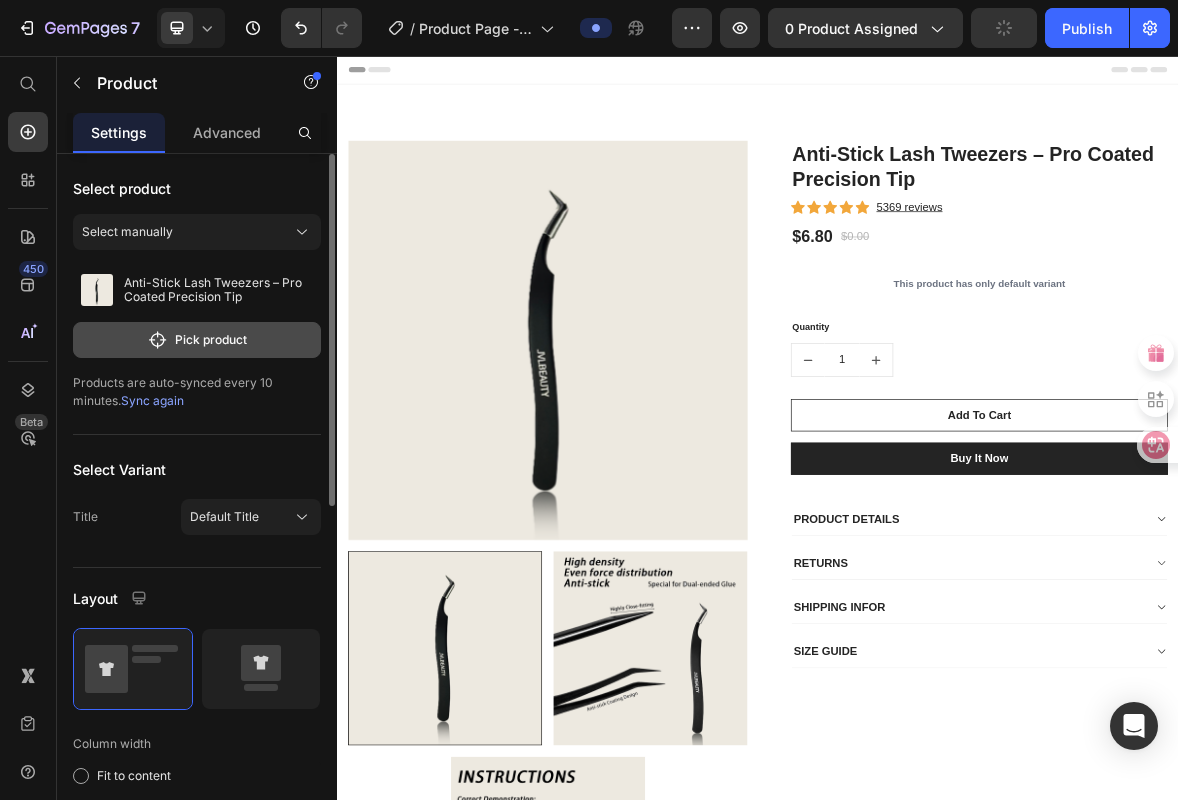 click on "Pick product" 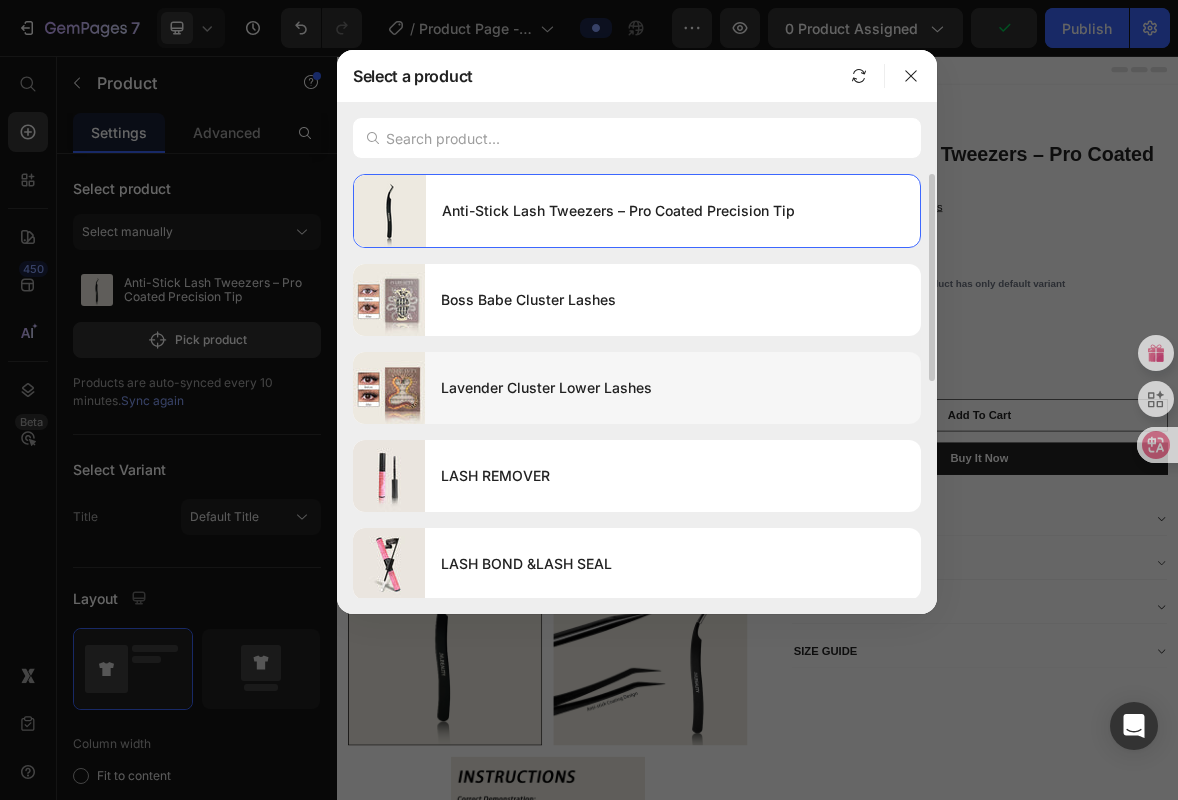 scroll, scrollTop: 27, scrollLeft: 0, axis: vertical 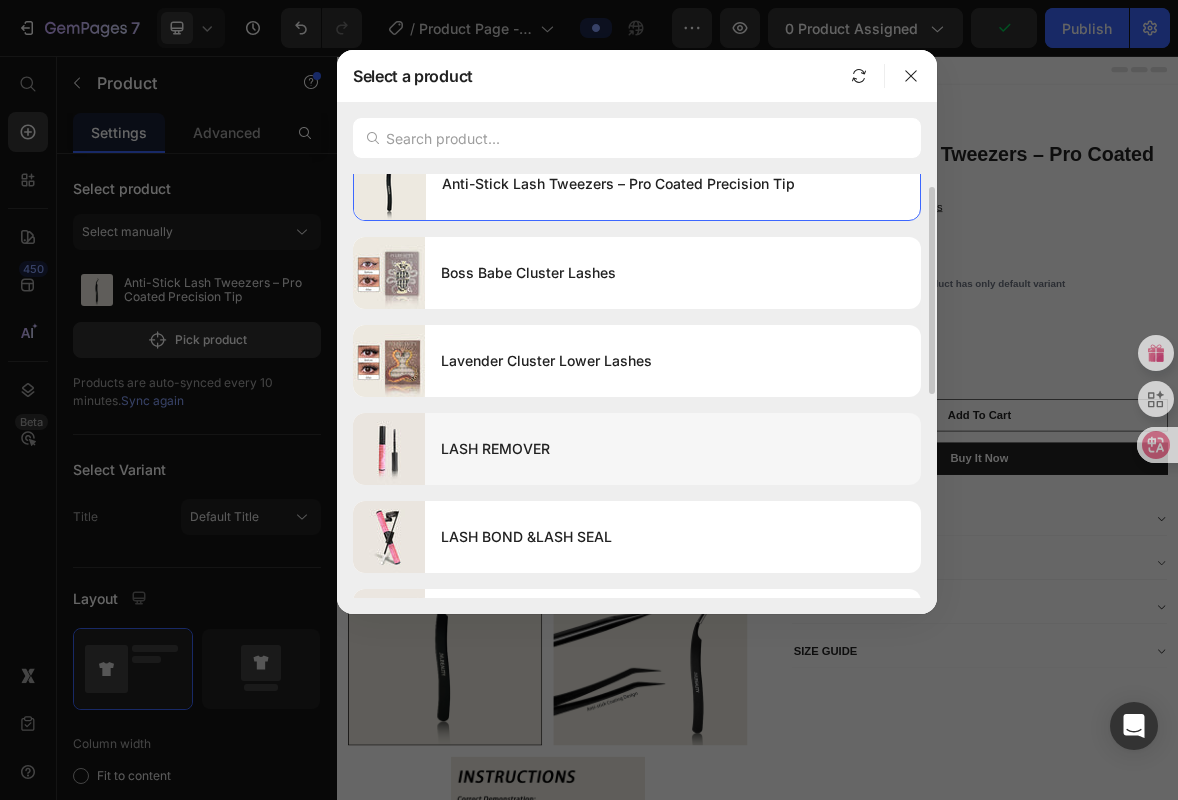 click on "LASH REMOVER" at bounding box center [673, 449] 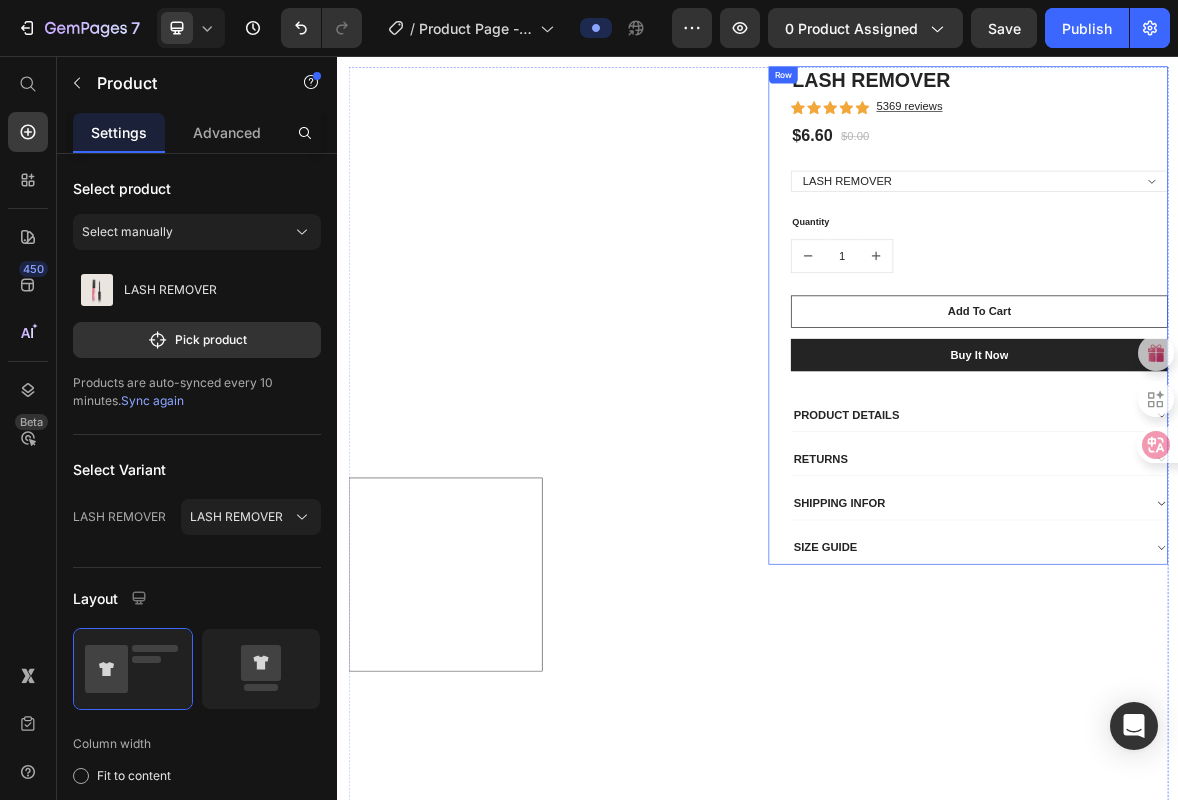 scroll, scrollTop: 0, scrollLeft: 0, axis: both 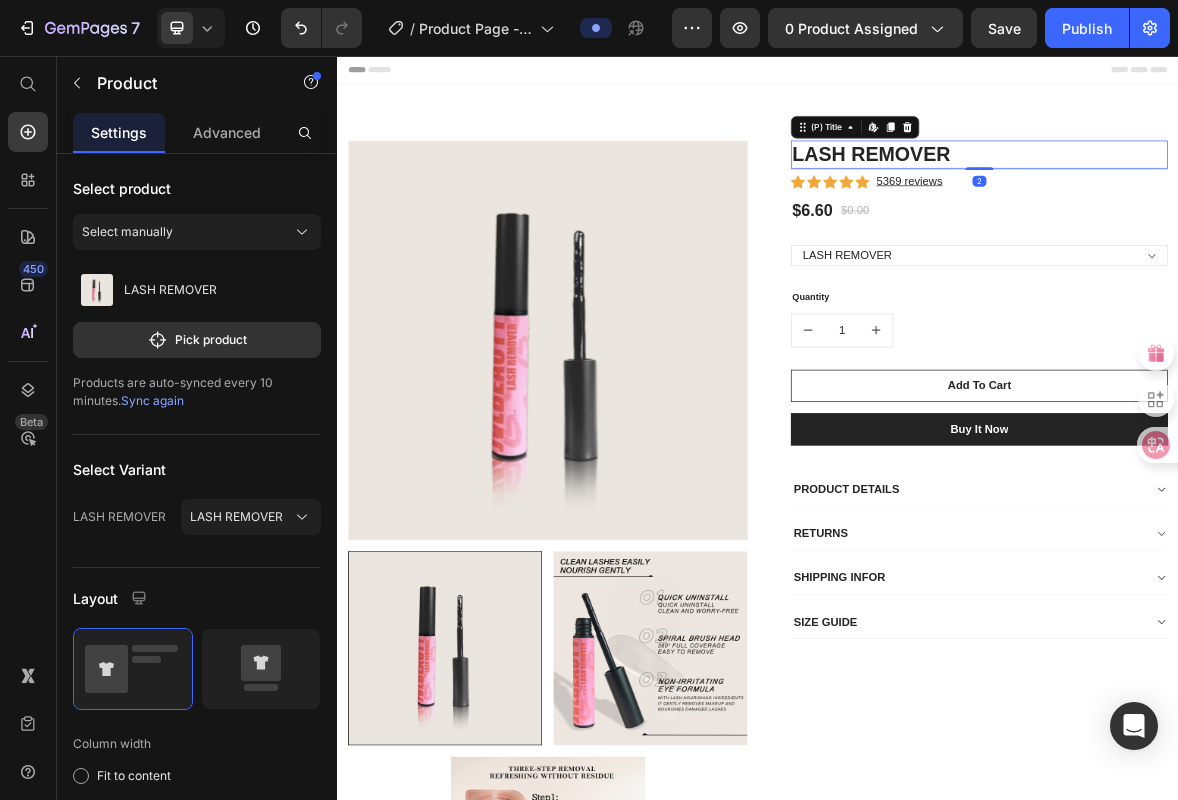 click on "LASH REMOVER" at bounding box center (1253, 197) 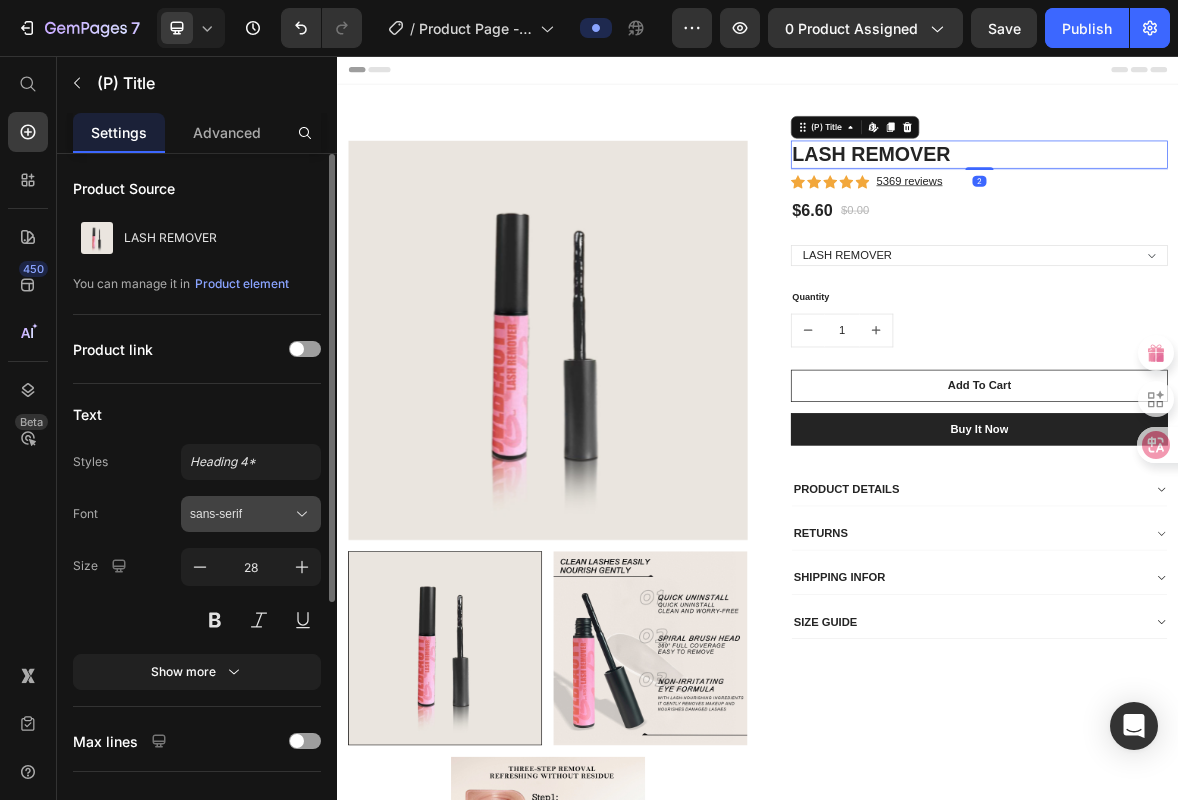 click on "sans-serif" at bounding box center [251, 514] 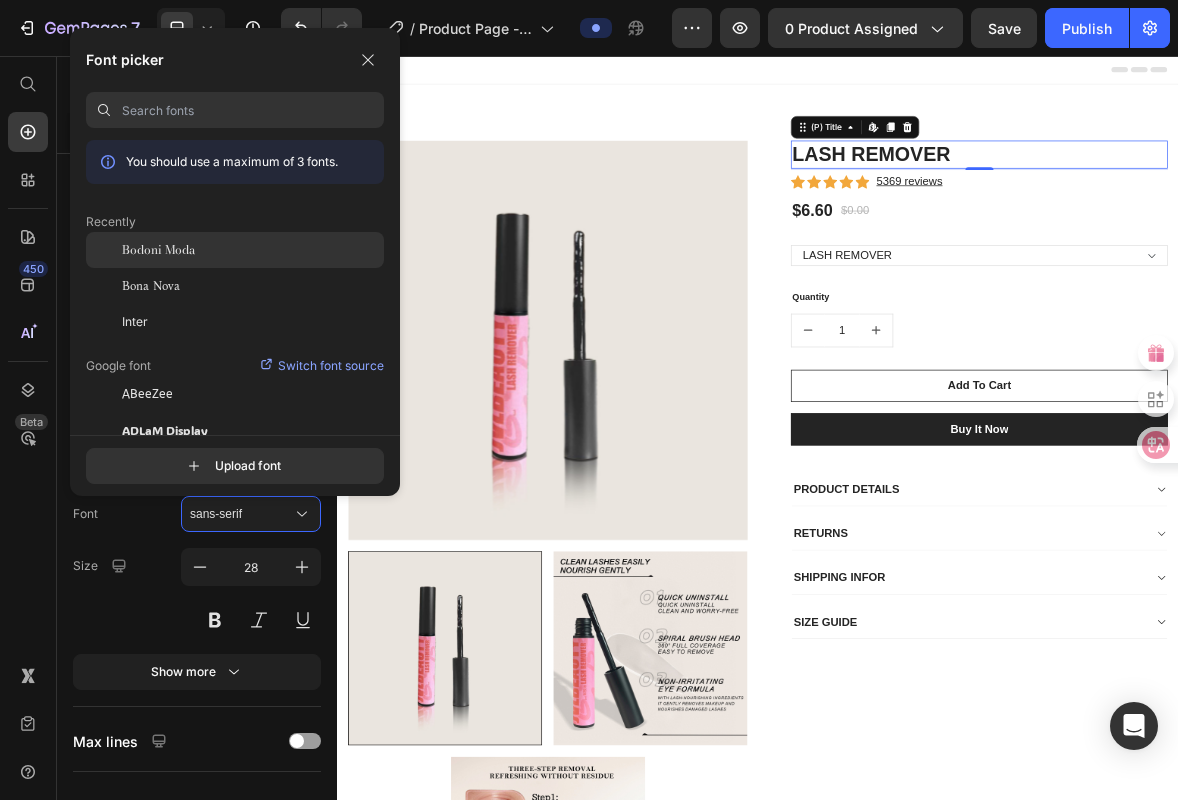 click on "Bodoni Moda" 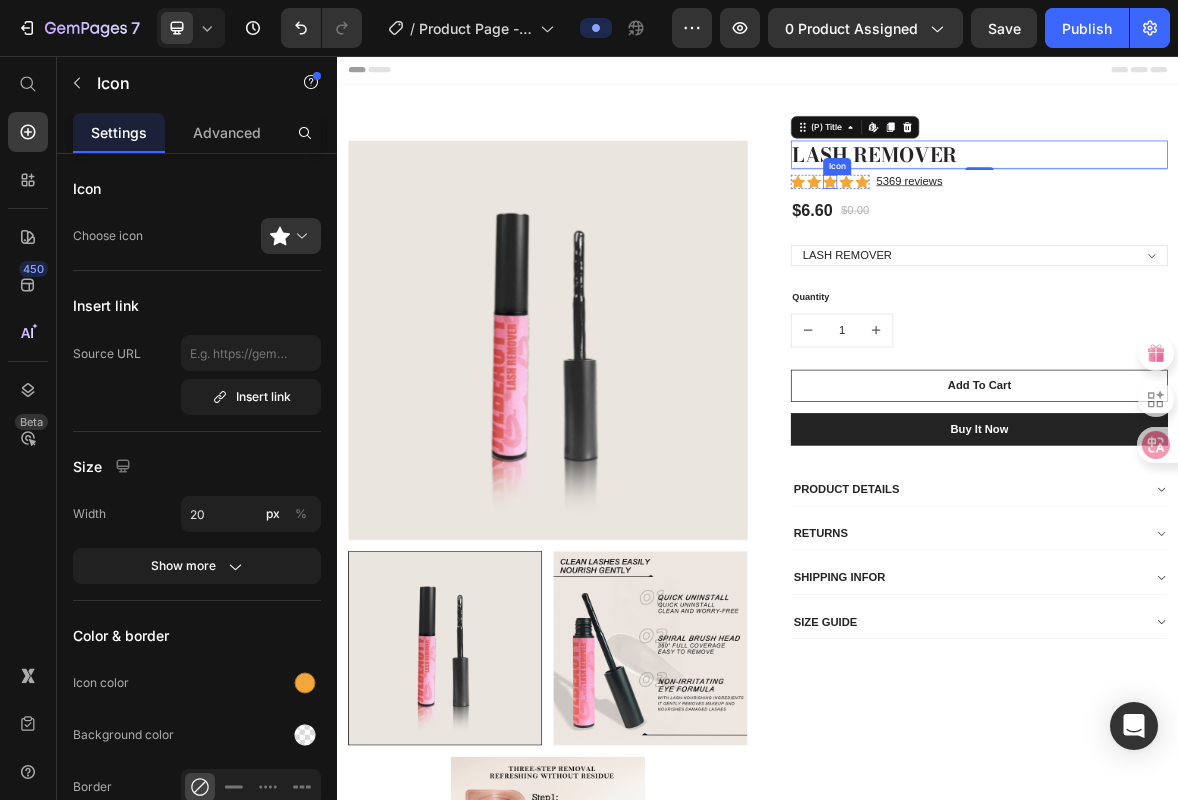 click 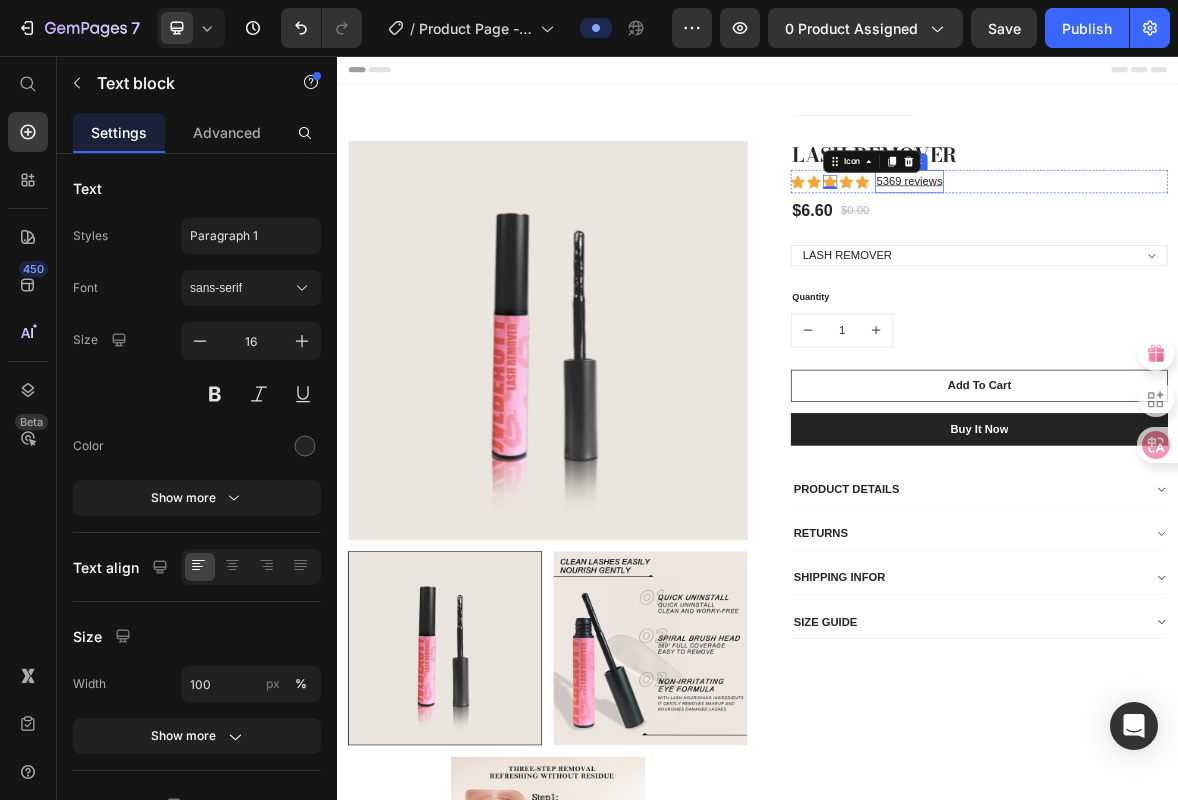 click on "5369 reviews" at bounding box center (1153, 234) 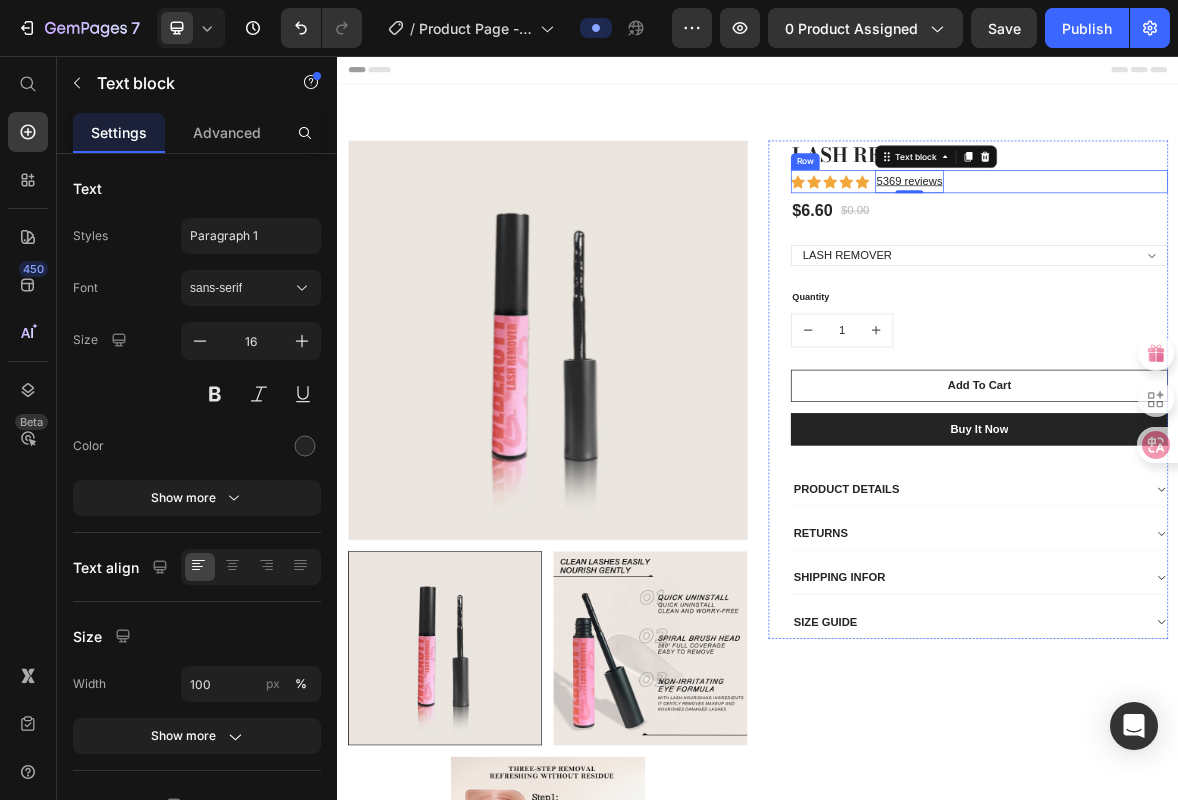 click on "Icon
Icon
Icon
Icon
Icon Icon List Hoz 5369 reviews Text block   0 Row" at bounding box center [1253, 235] 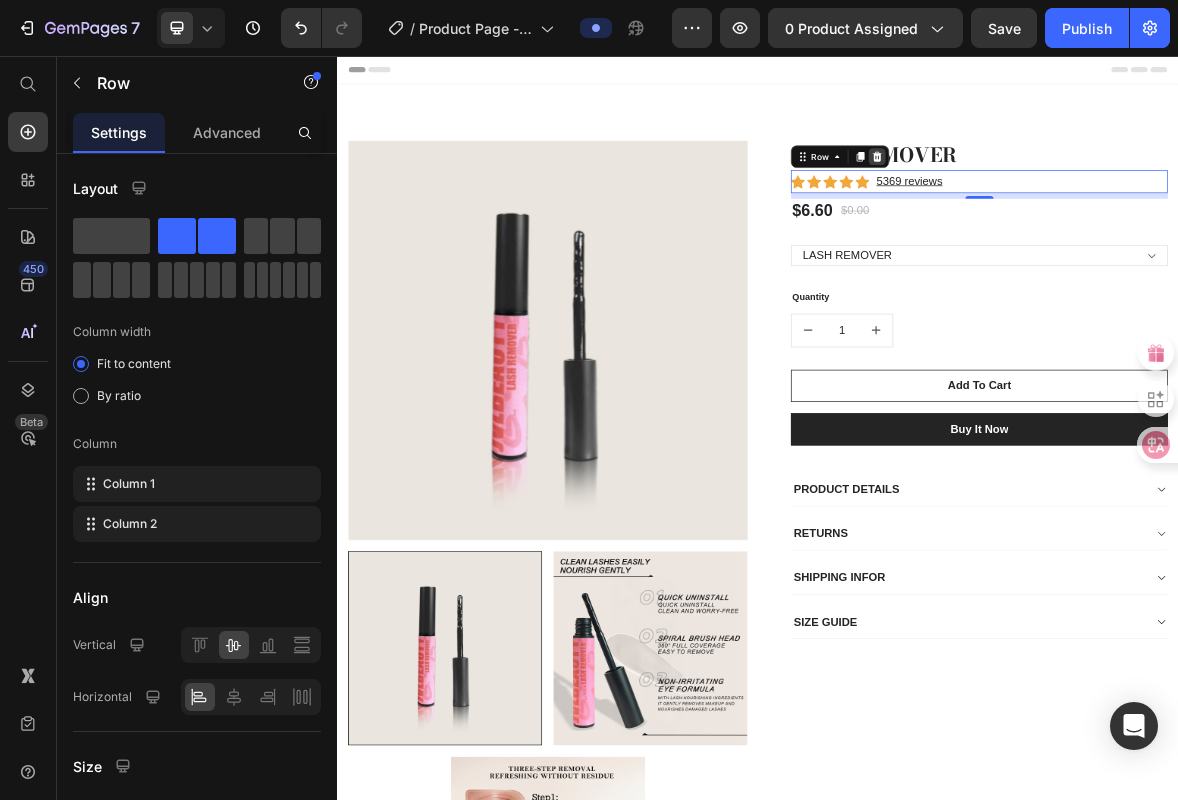 click at bounding box center [1107, 200] 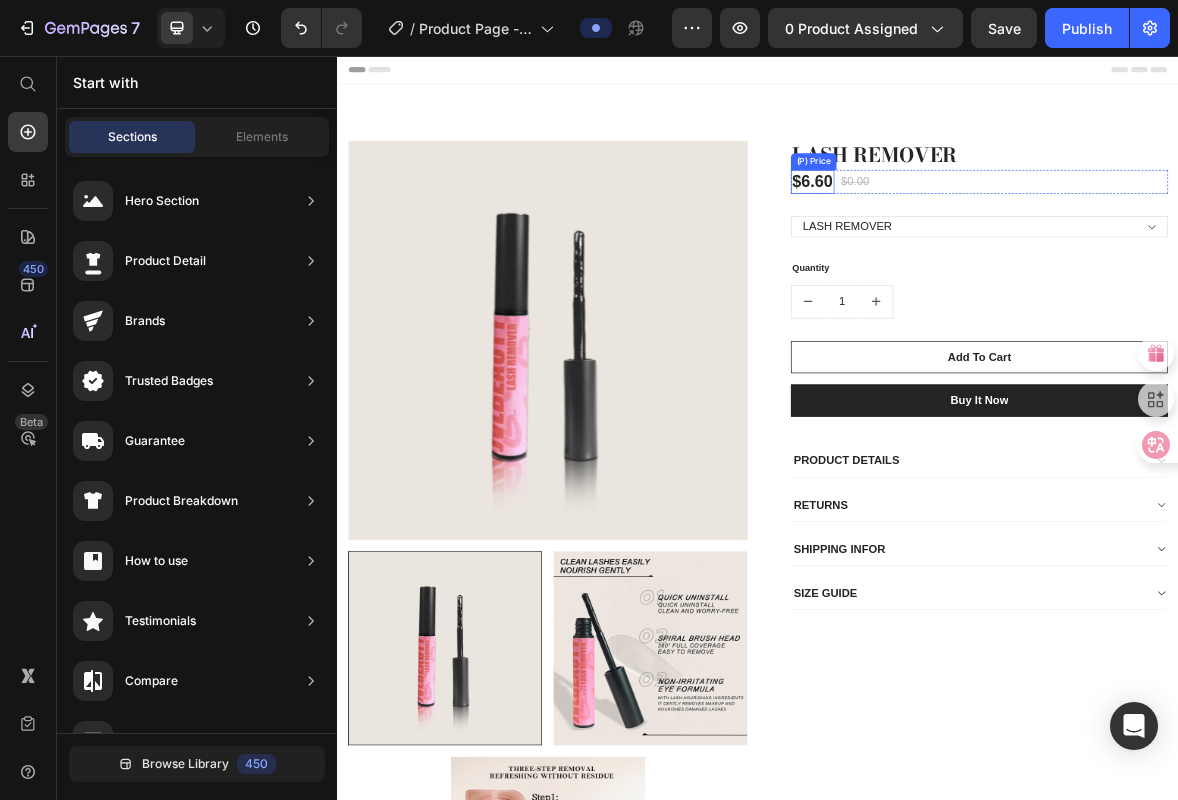 click on "$6.60" at bounding box center (1015, 236) 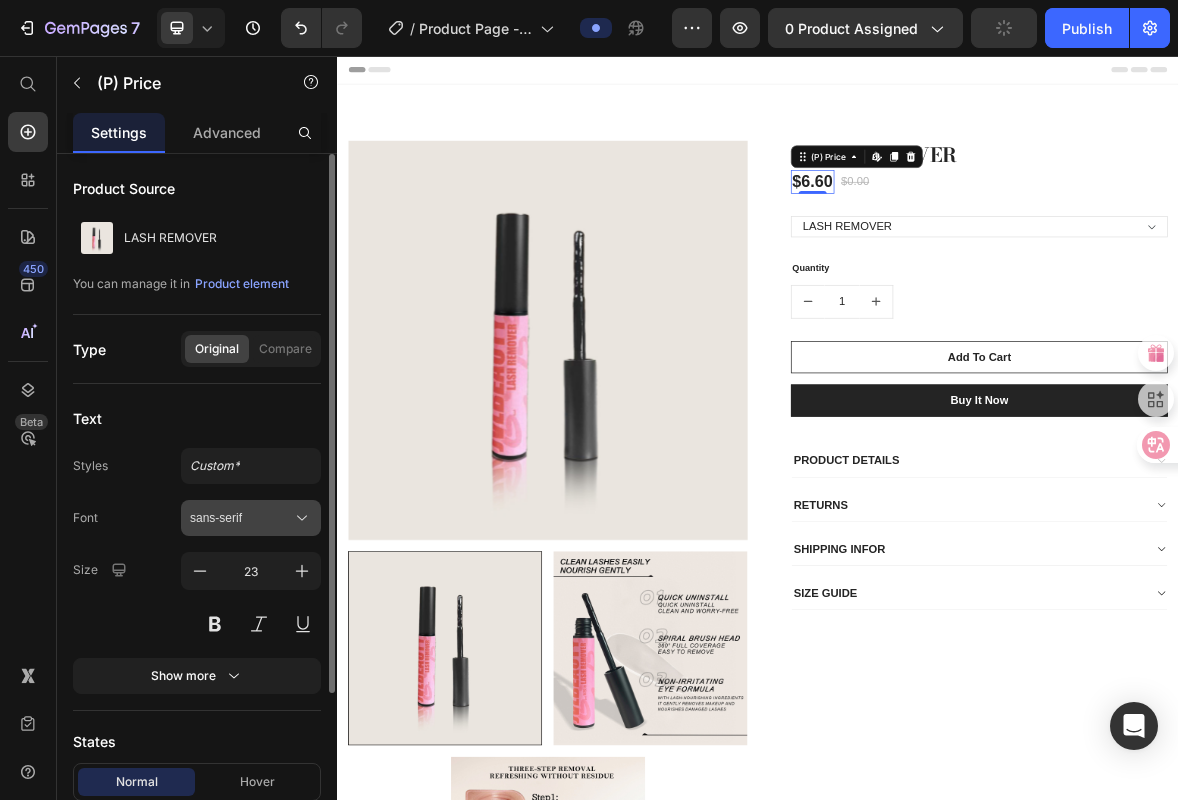 click on "sans-serif" at bounding box center [241, 518] 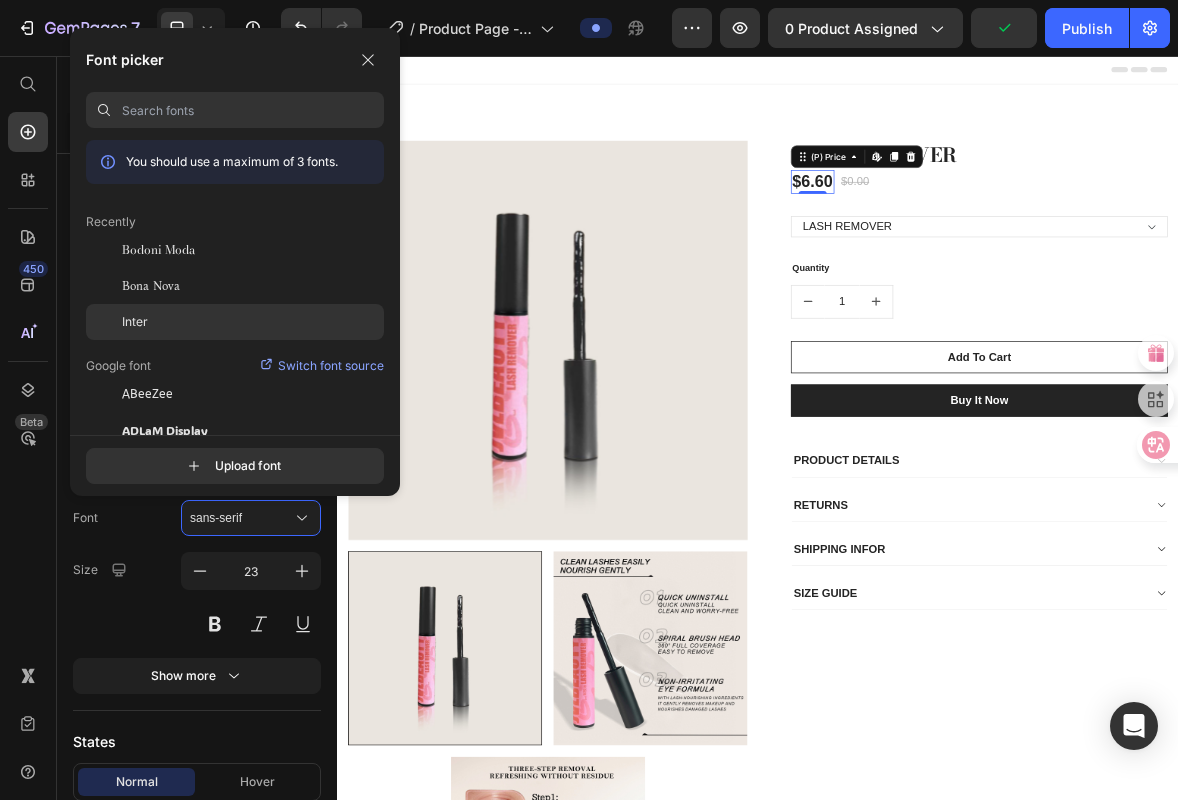 click on "Inter" 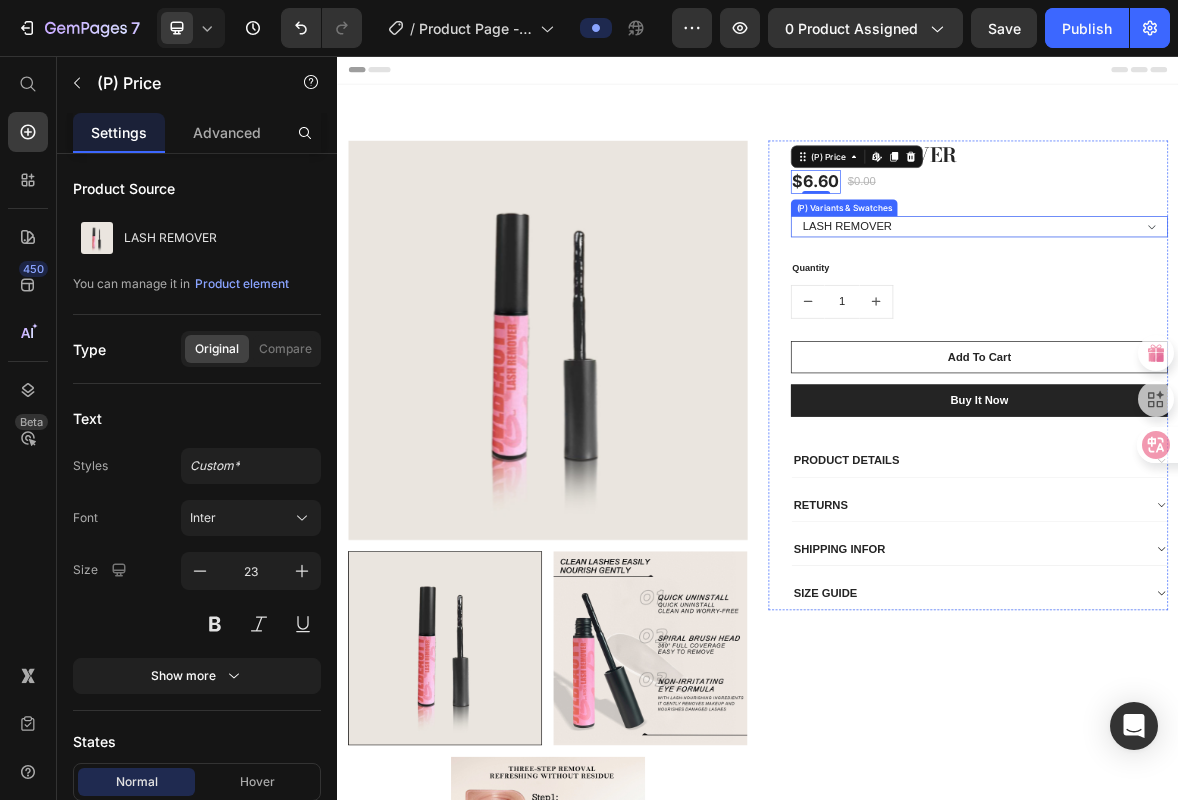 click on "LASH REMOVER" at bounding box center (1253, 300) 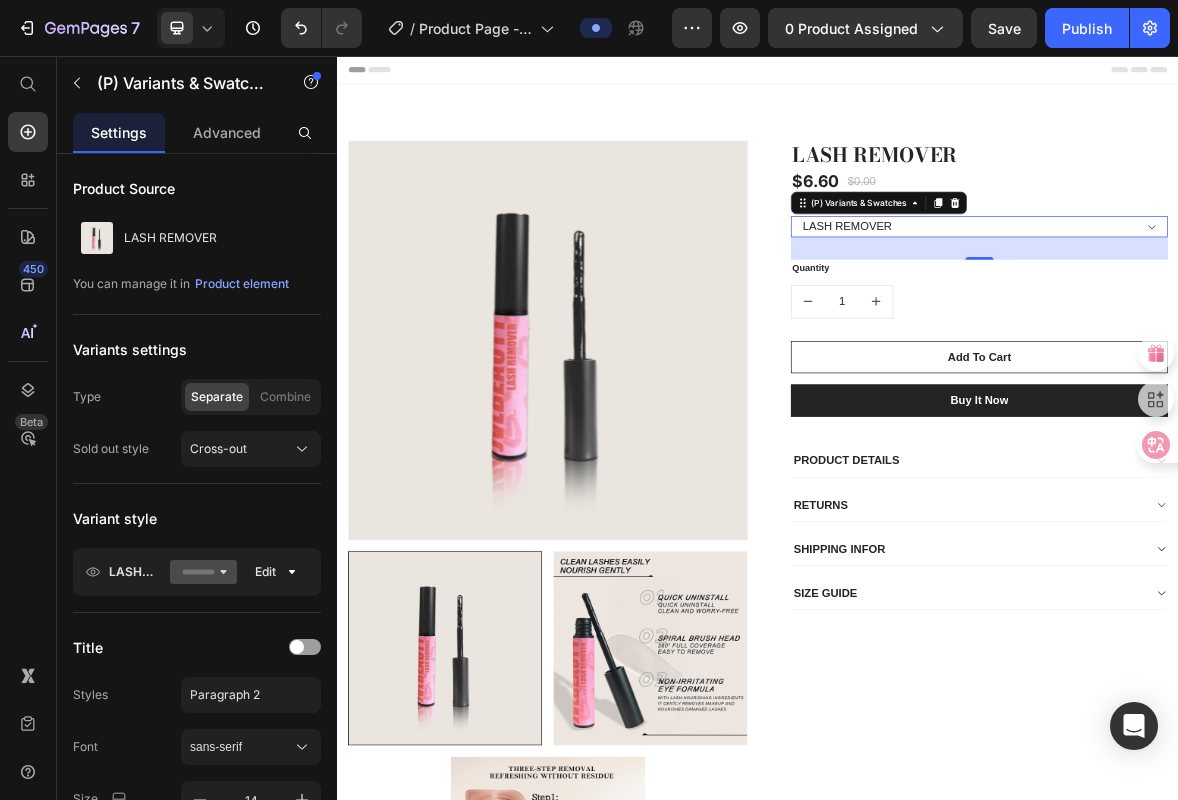 click on "LASH REMOVER" at bounding box center [1253, 300] 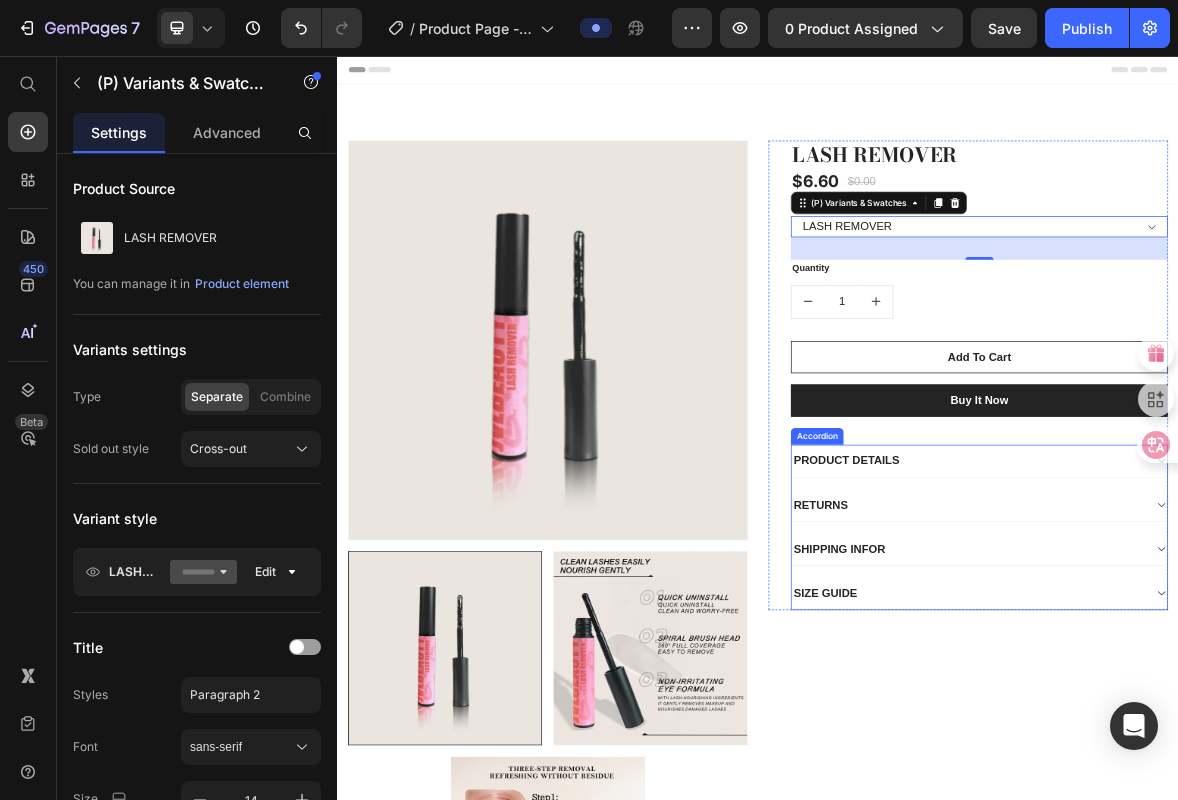 click on "RETURNS" at bounding box center (1253, 697) 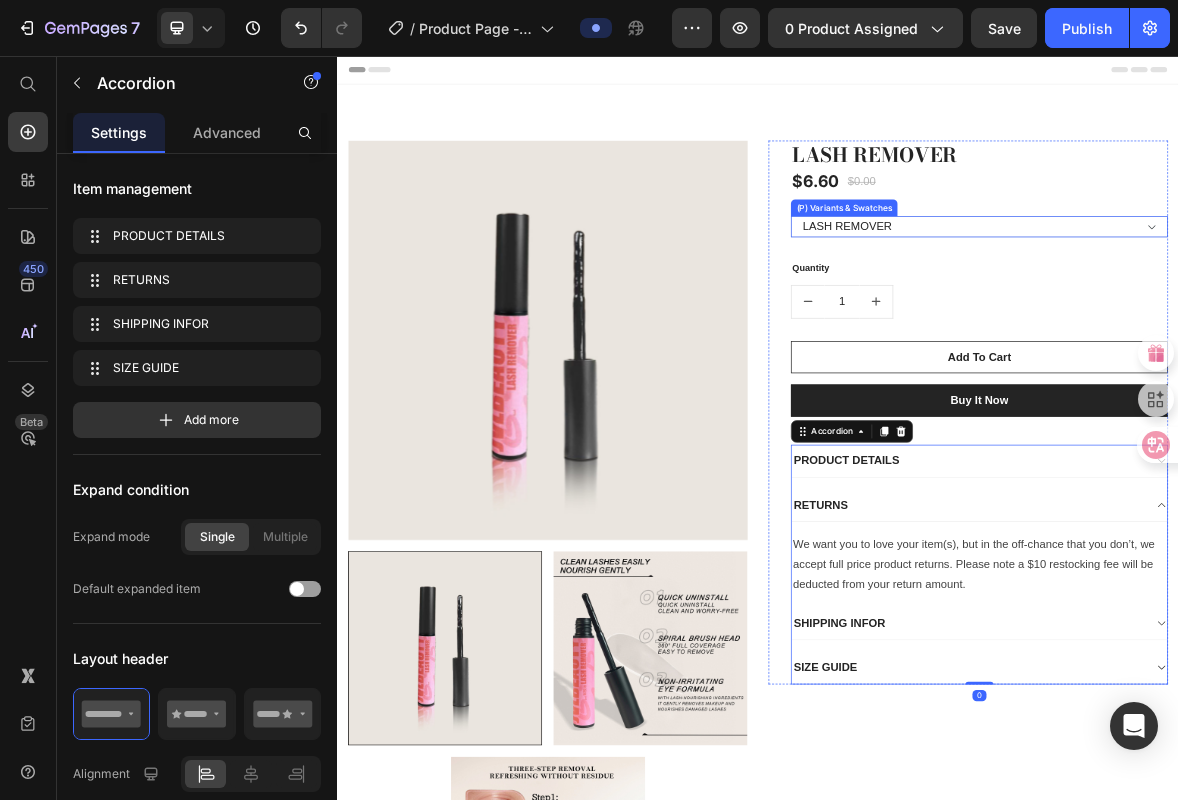click on "LASH REMOVER" at bounding box center (1253, 300) 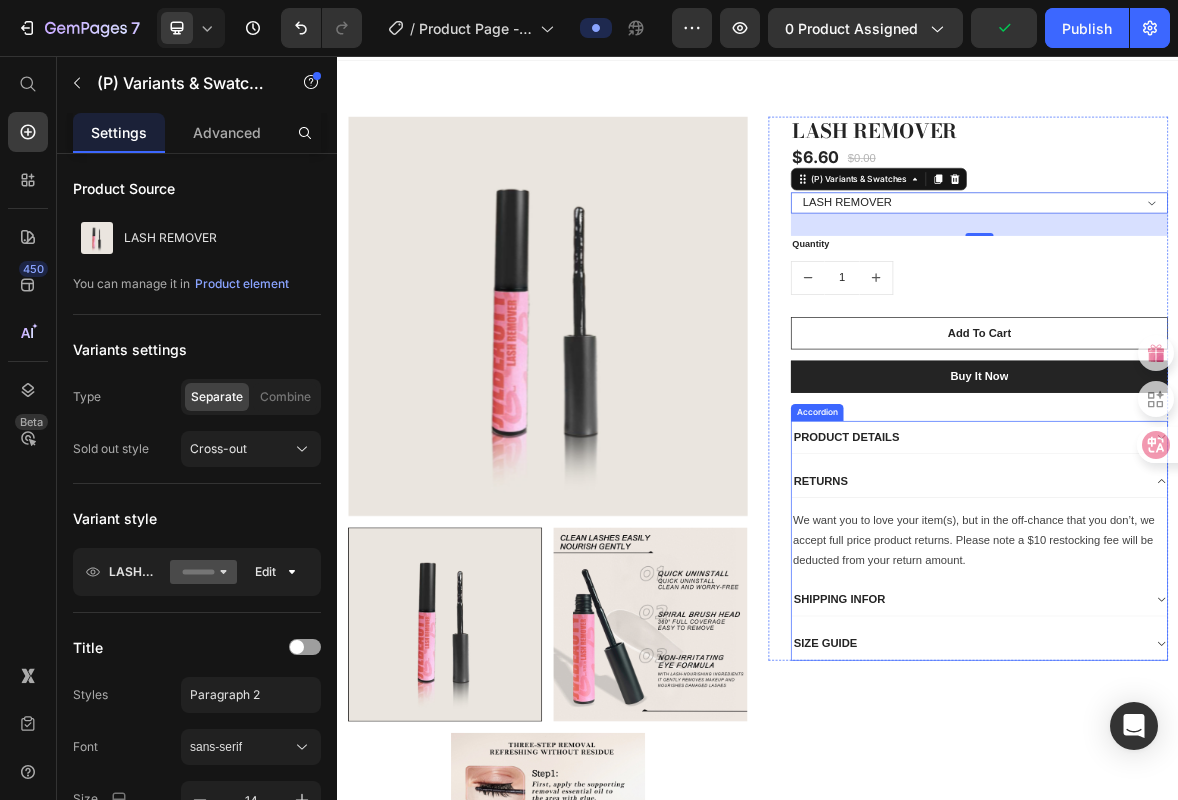 scroll, scrollTop: 77, scrollLeft: 0, axis: vertical 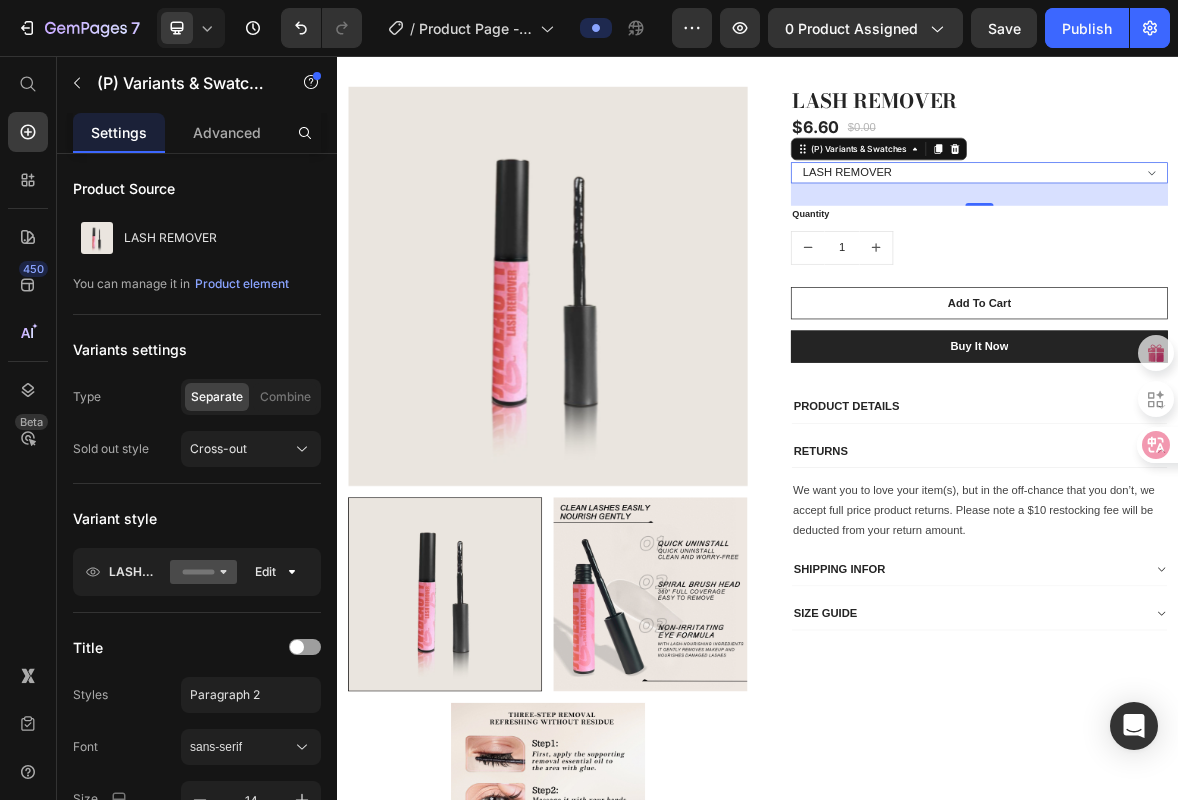 click on "LASH REMOVER" at bounding box center (1253, 223) 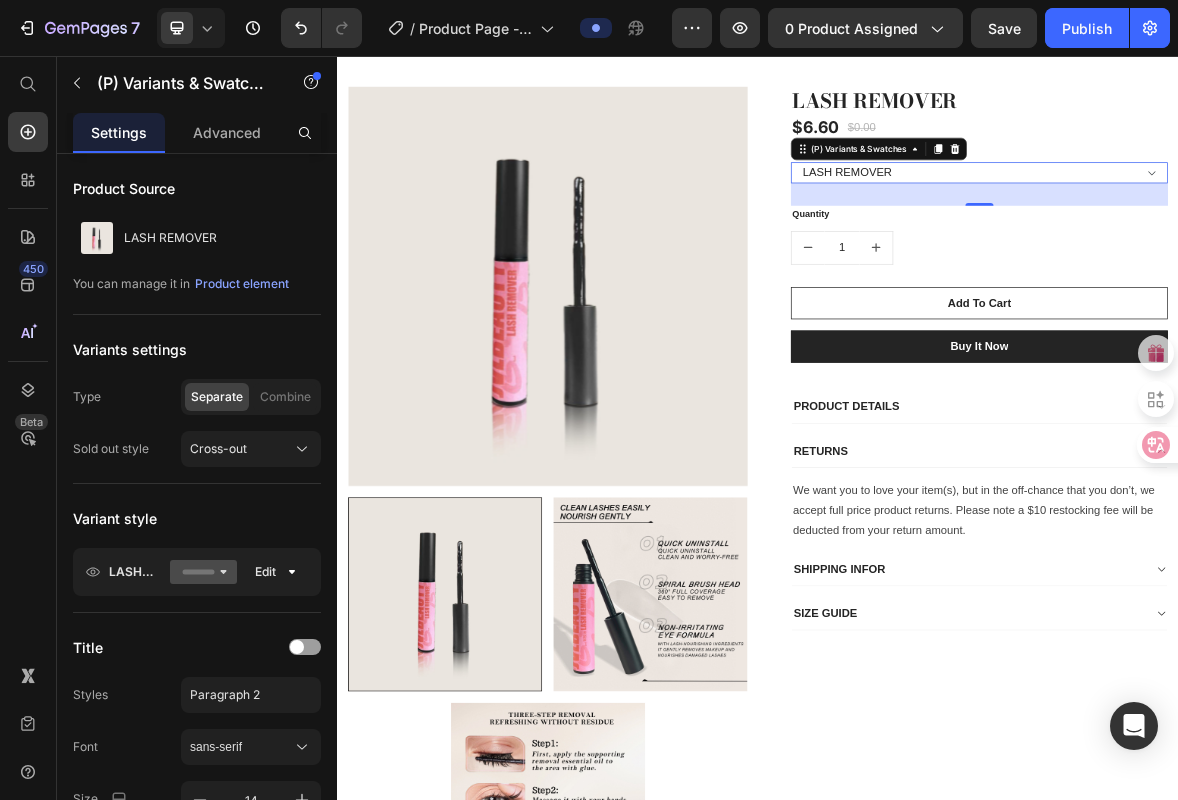 click on "32" at bounding box center [1253, 254] 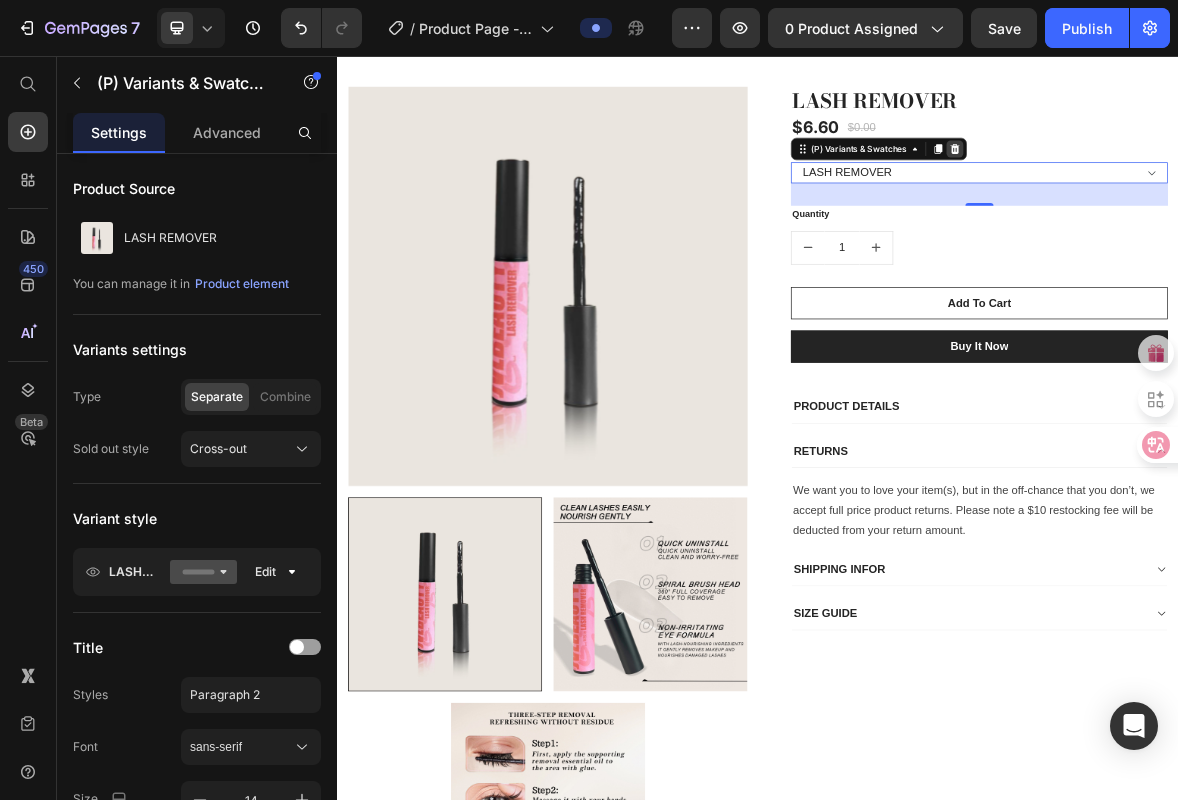 click 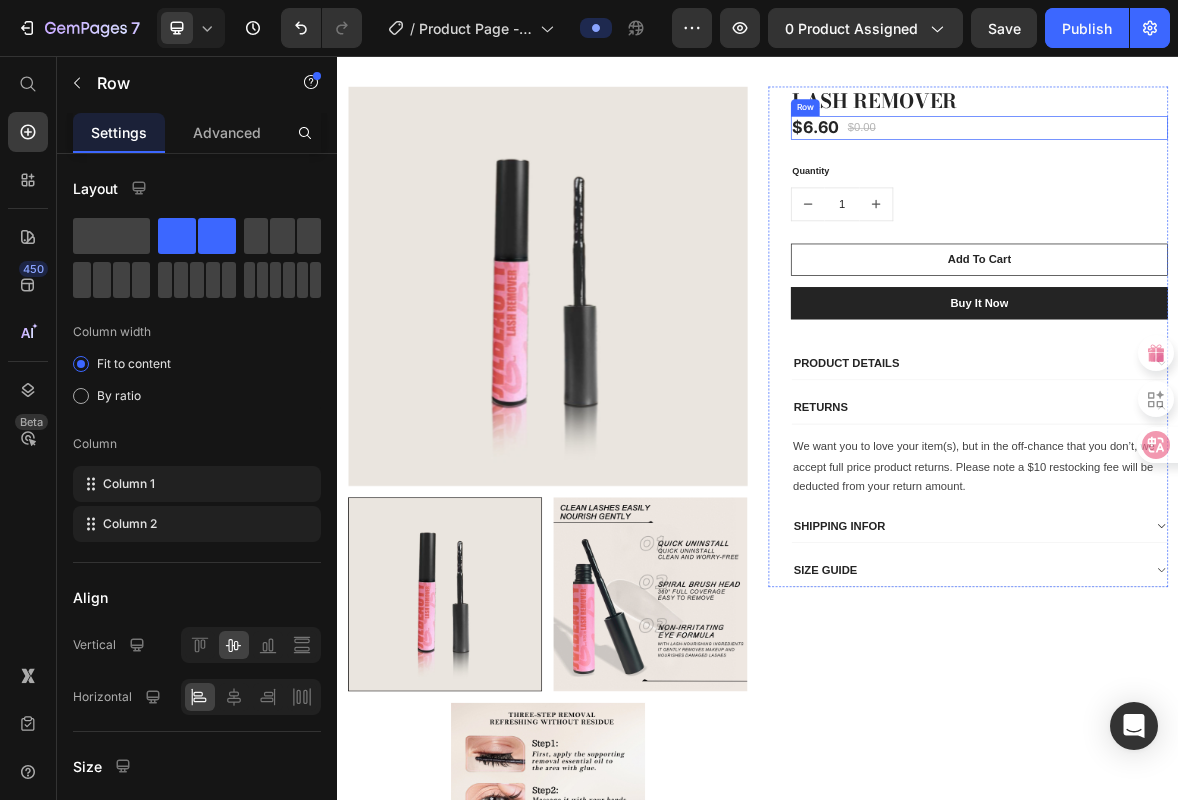 click on "$6.60 (P) Price $0.00 (P) Price Row" at bounding box center [1253, 159] 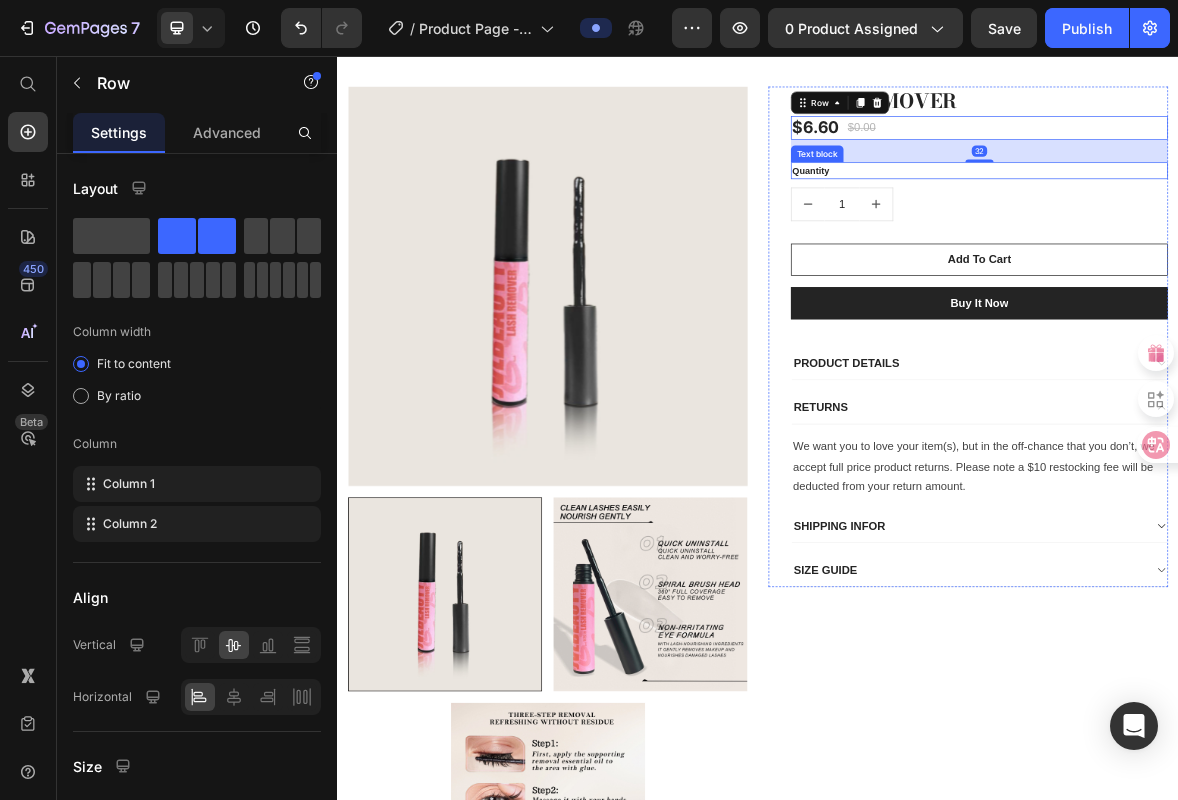 click on "Quantity" at bounding box center (1253, 220) 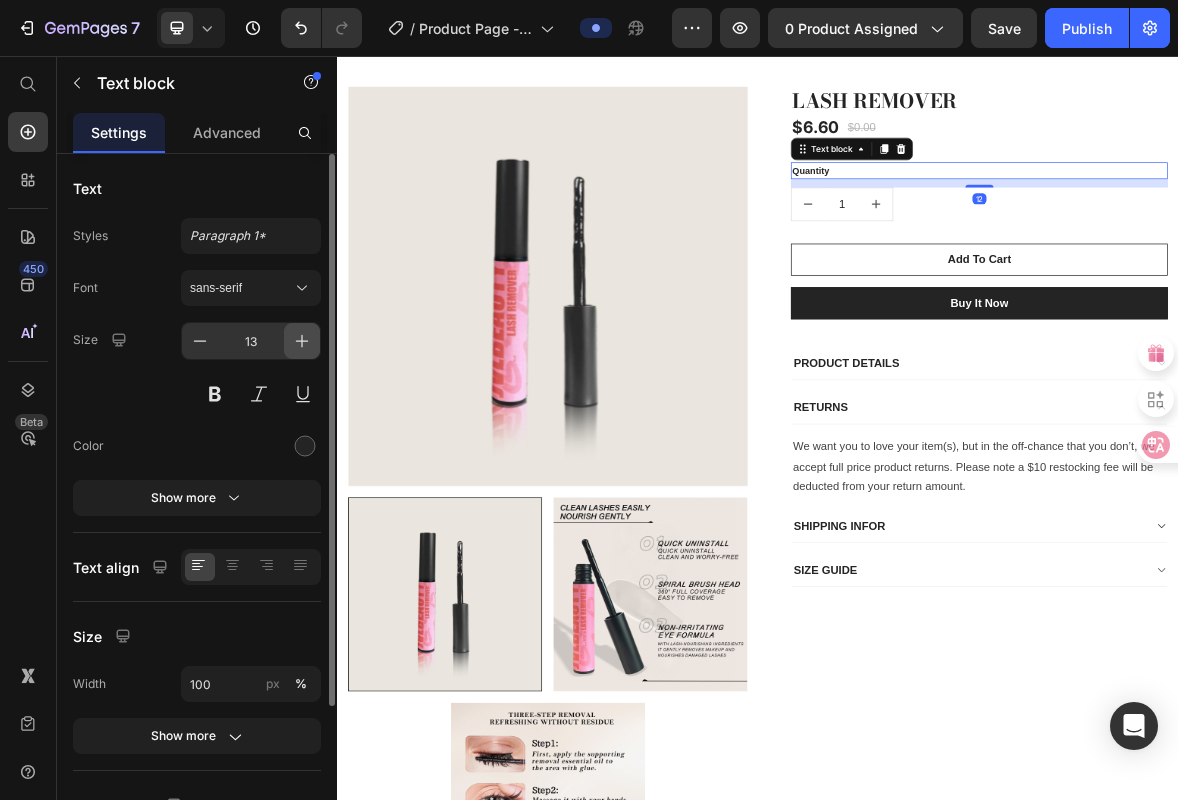 click at bounding box center (302, 341) 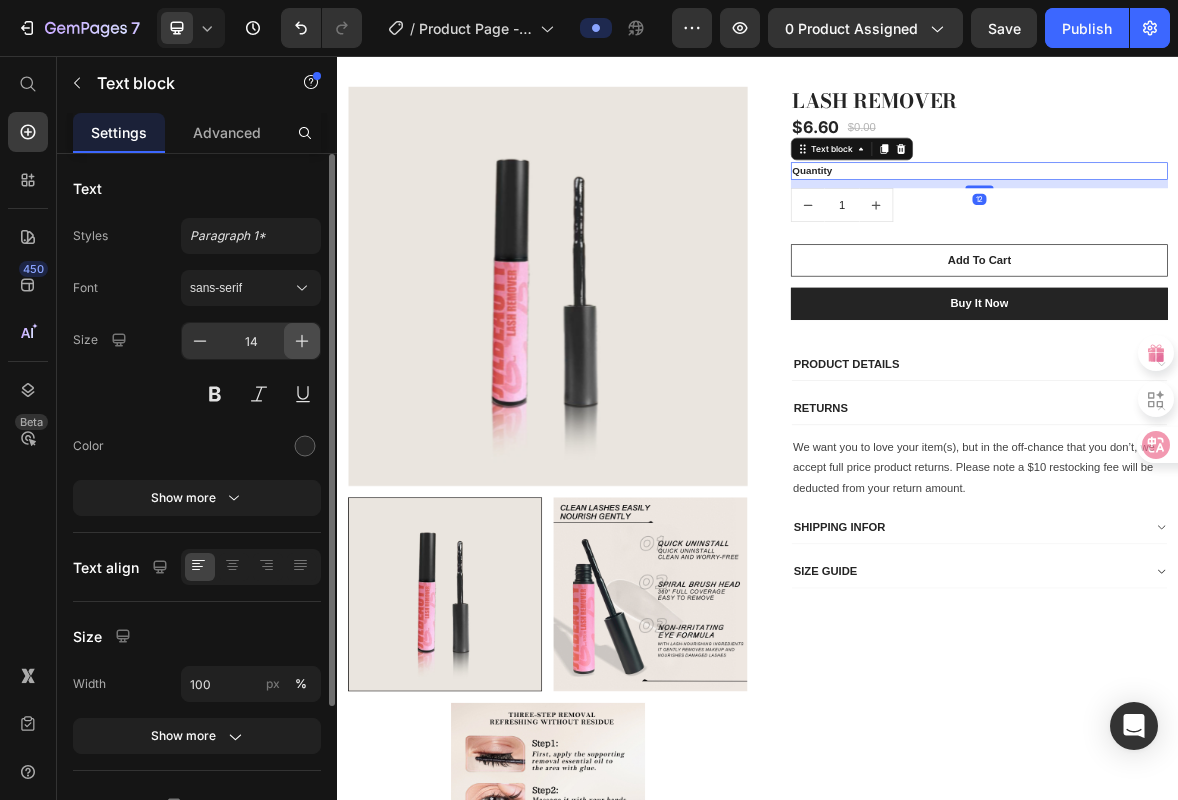 click at bounding box center [302, 341] 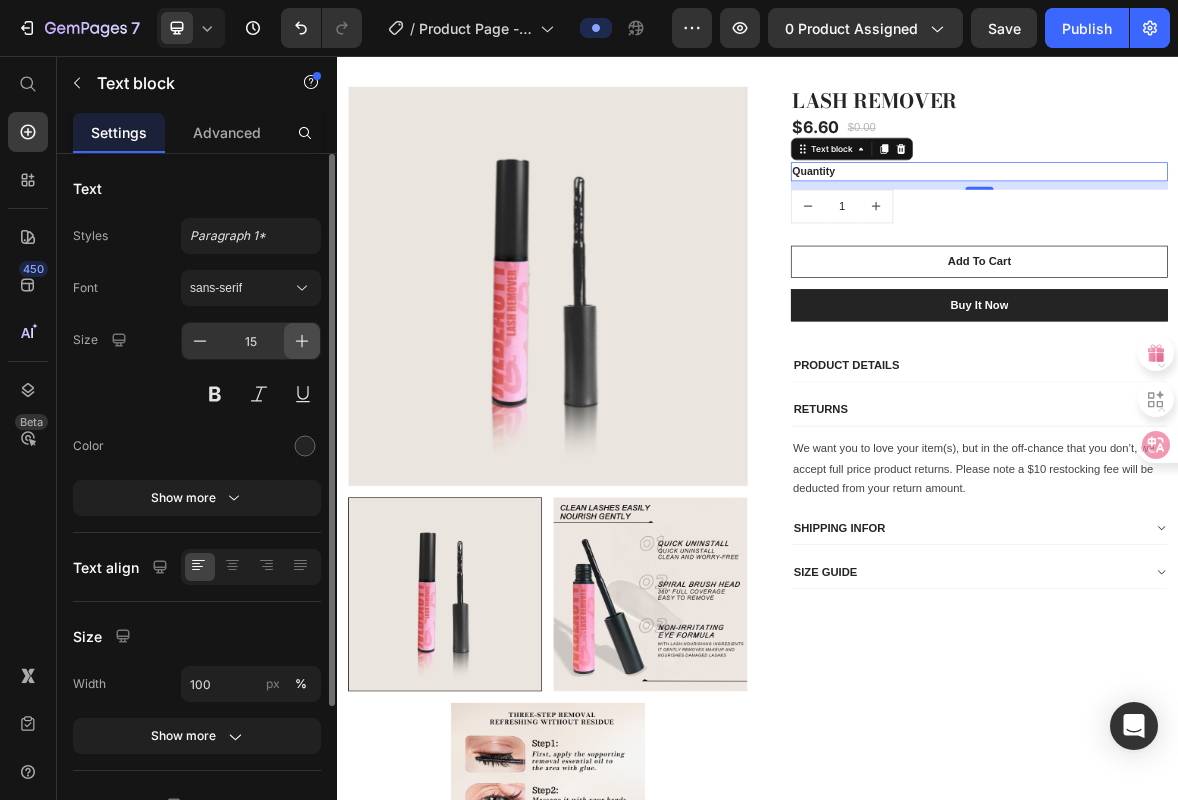 click at bounding box center (302, 341) 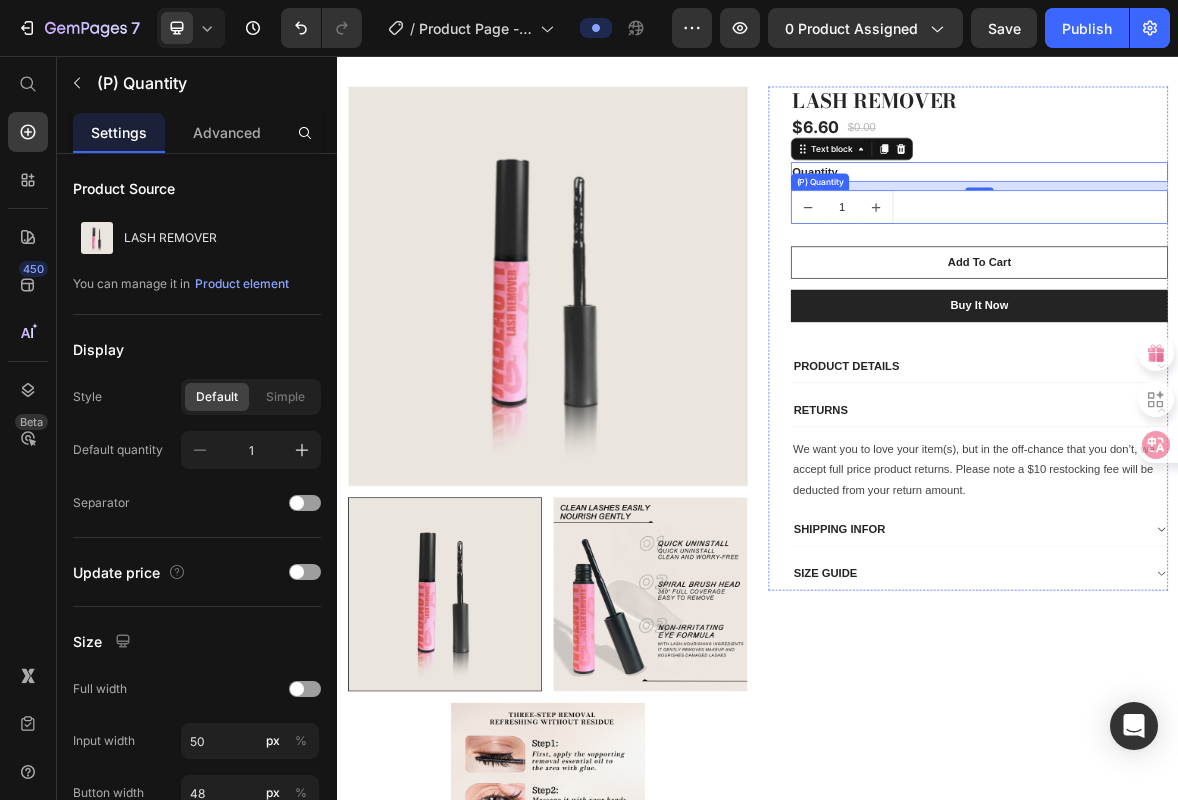 click 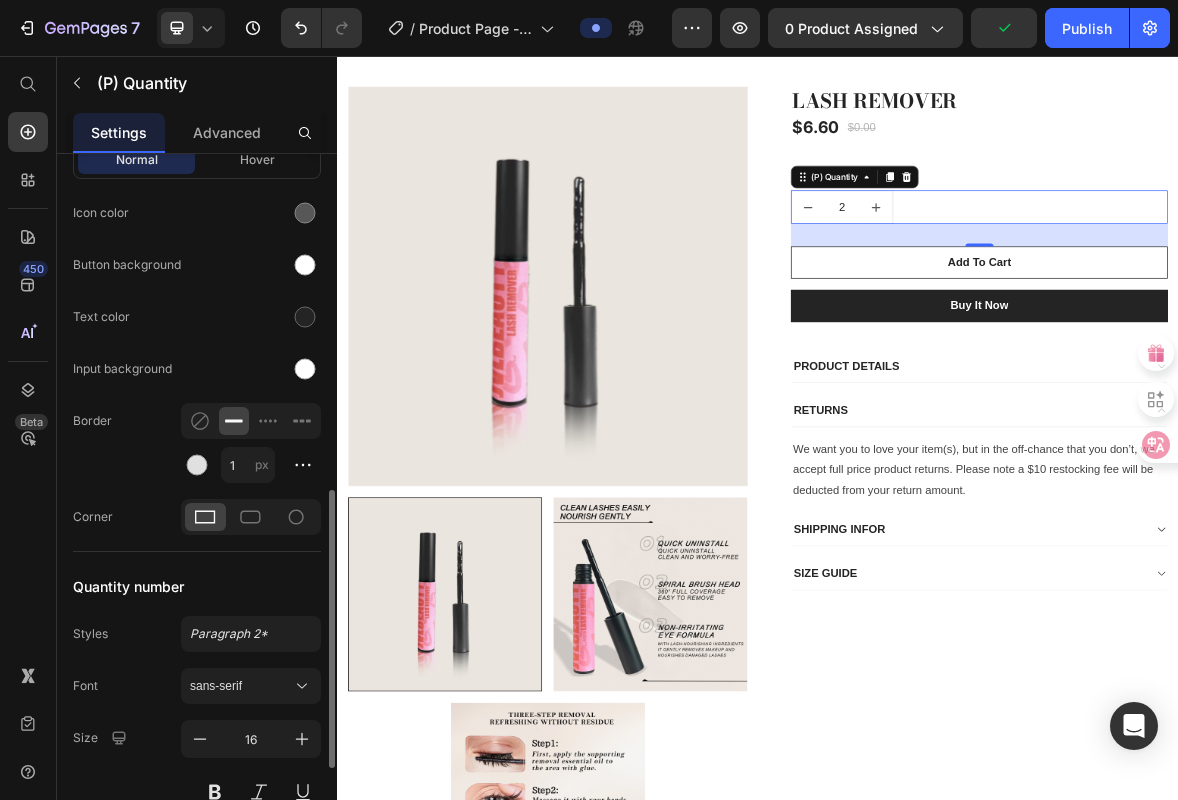 scroll, scrollTop: 997, scrollLeft: 0, axis: vertical 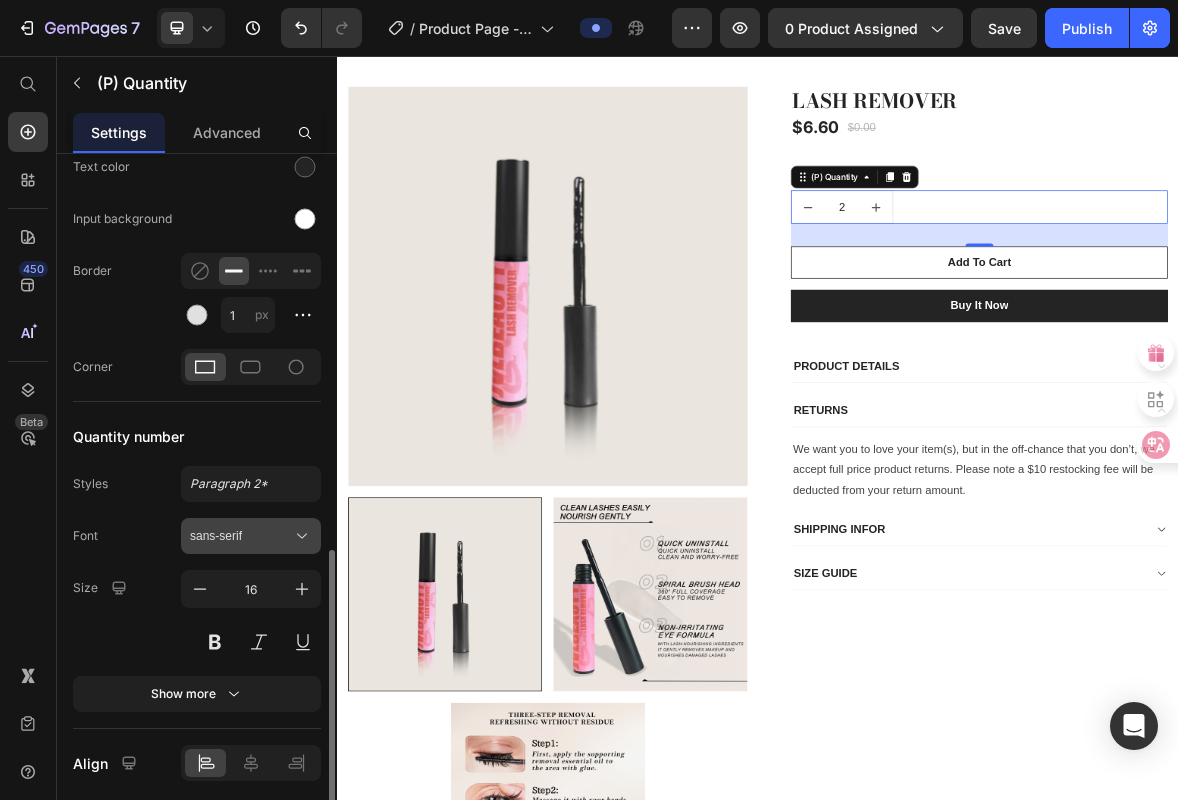 click 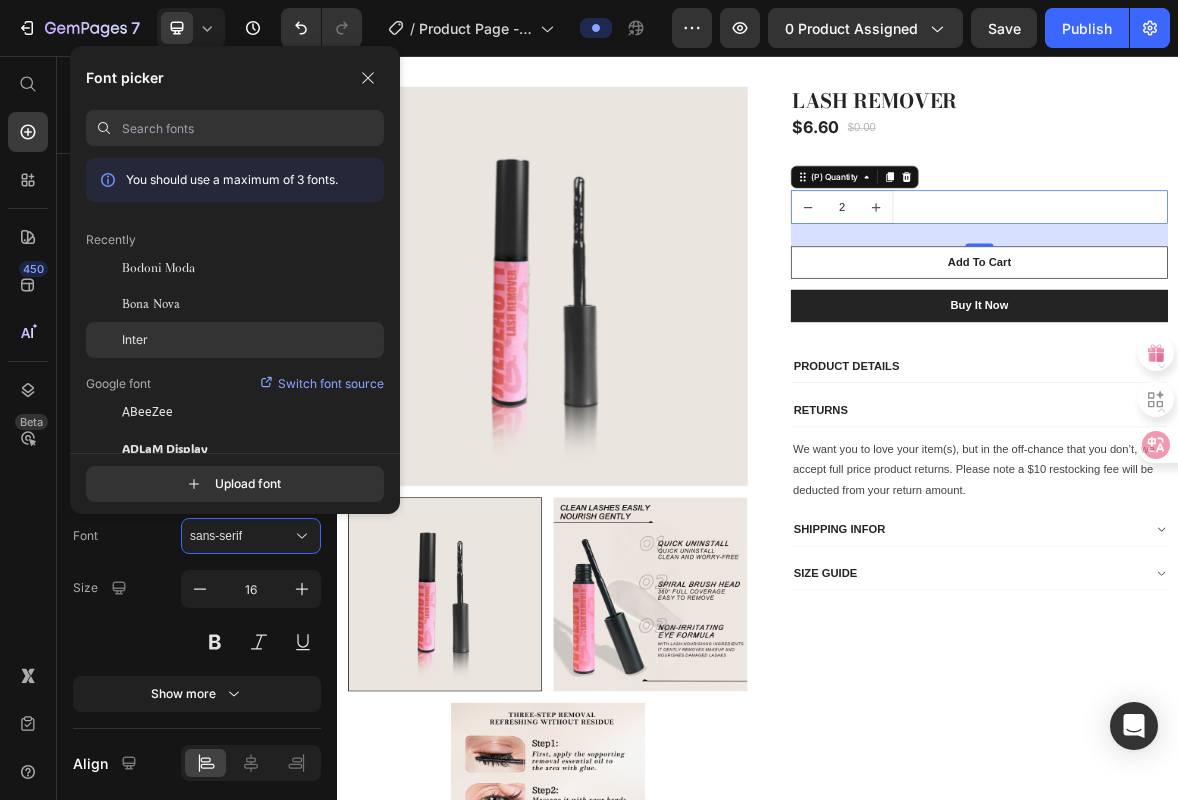 click on "Inter" 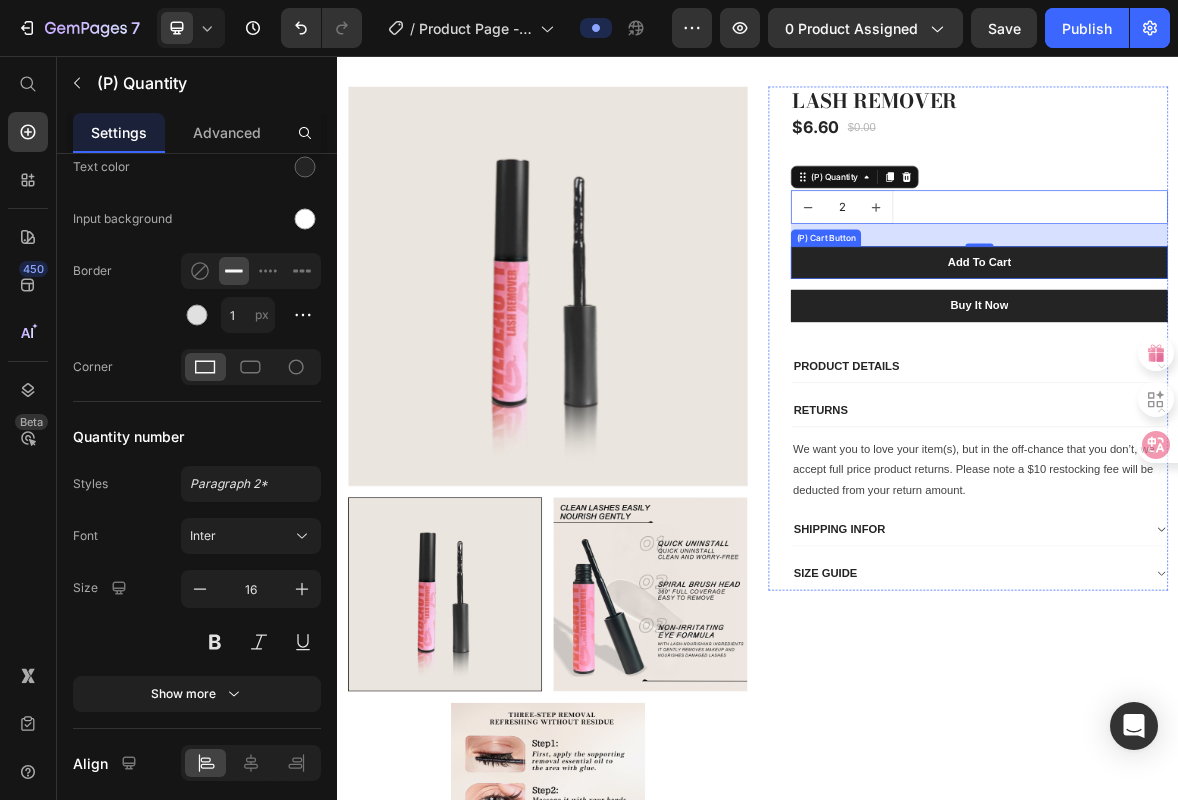 click on "Add To Cart" at bounding box center (1253, 351) 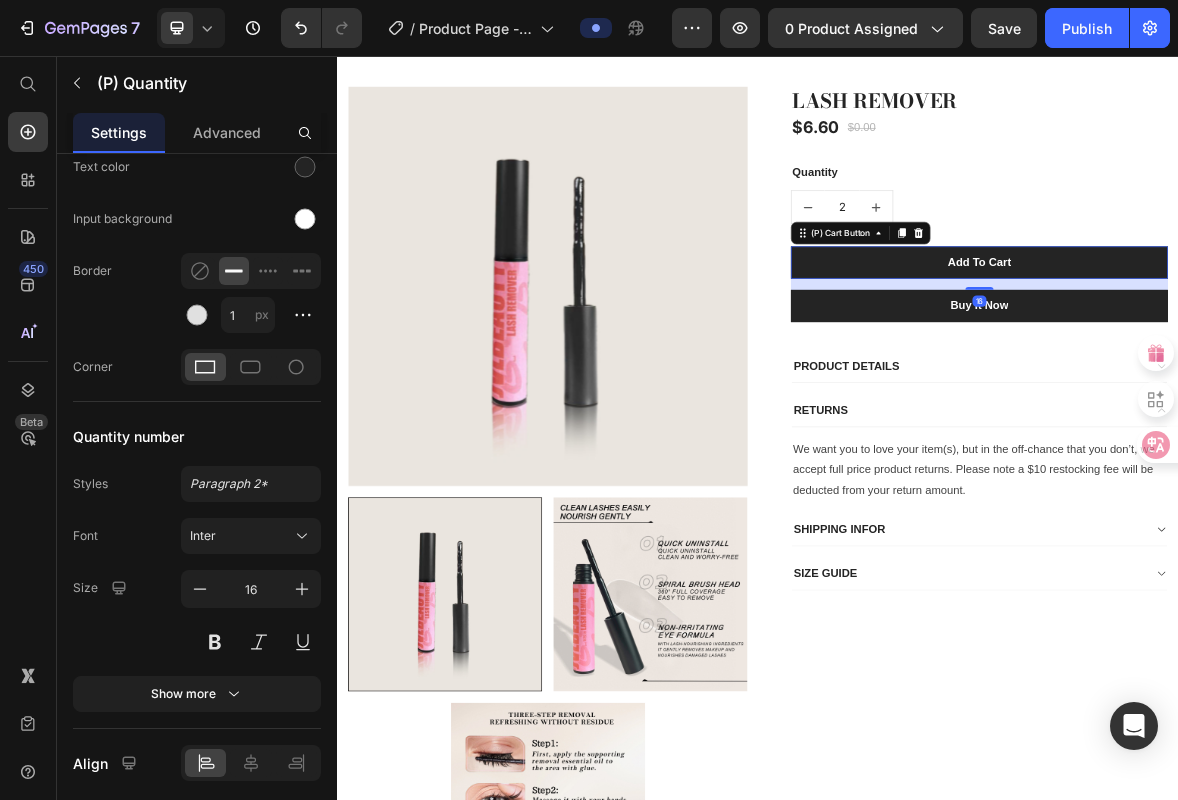 scroll, scrollTop: 0, scrollLeft: 0, axis: both 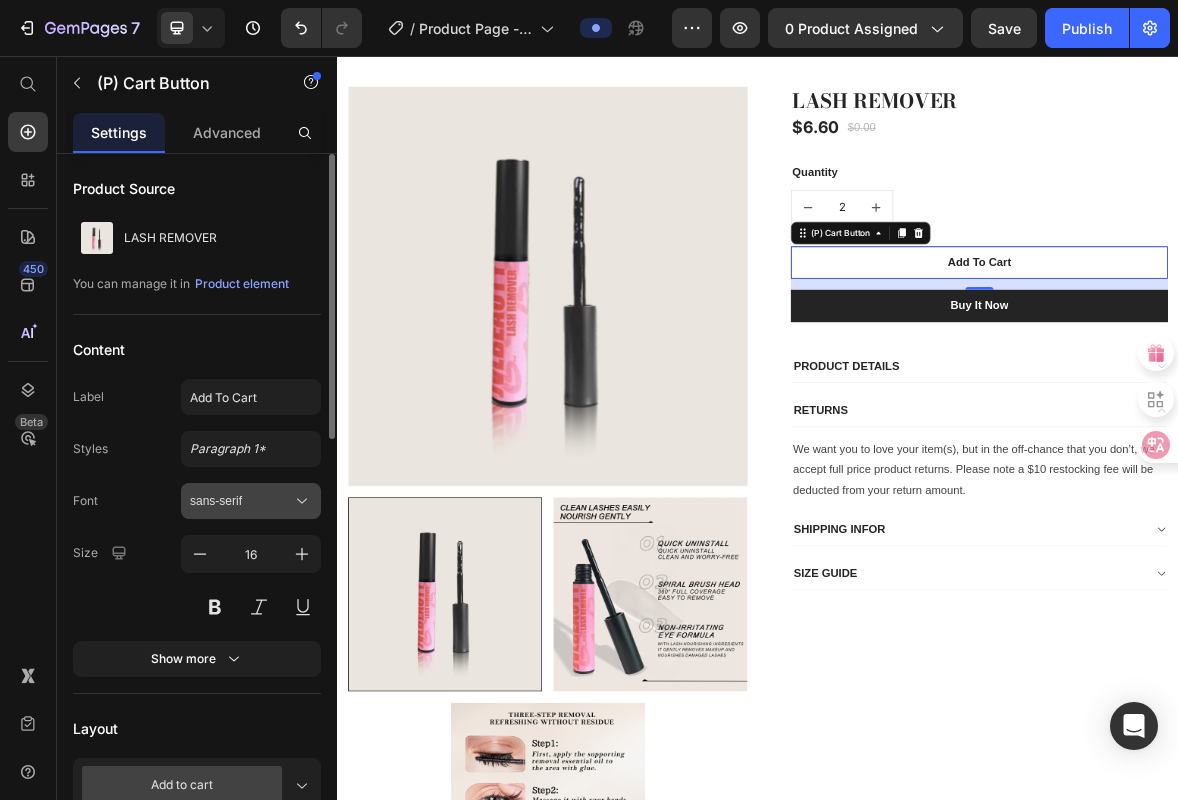 click on "sans-serif" at bounding box center (241, 501) 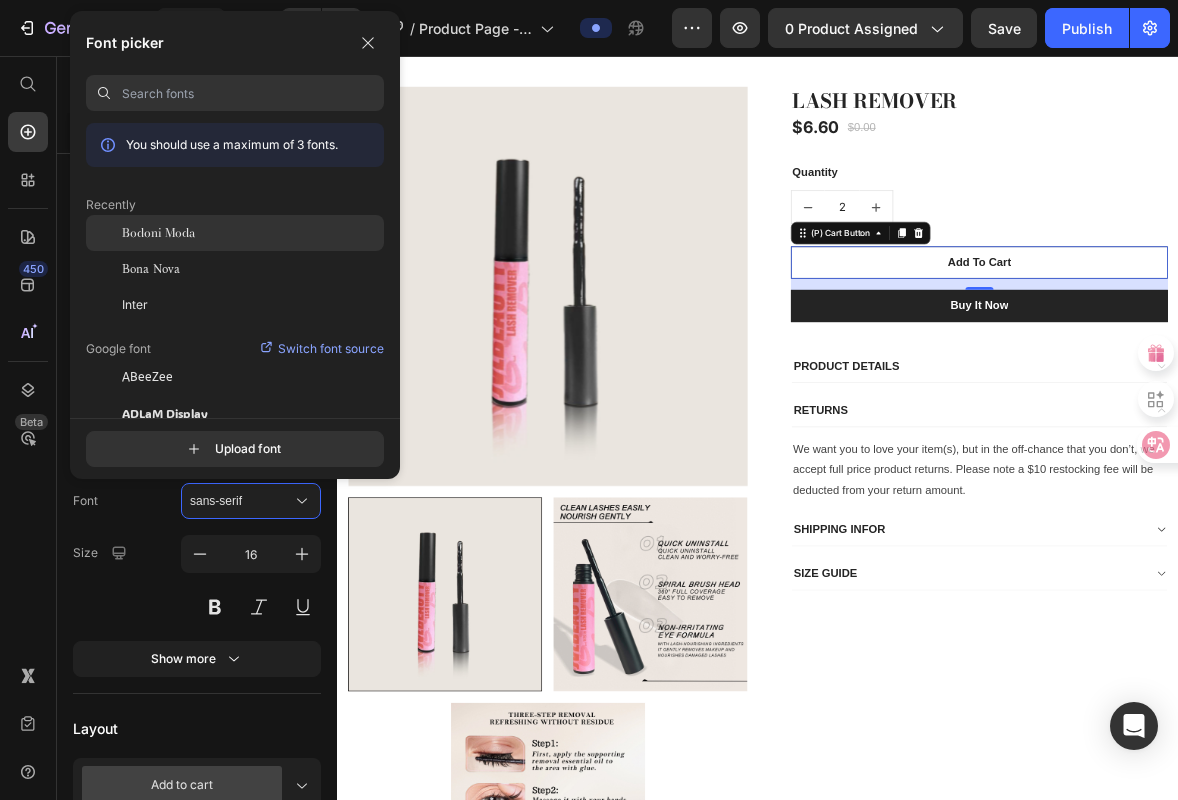 click on "Bodoni Moda" 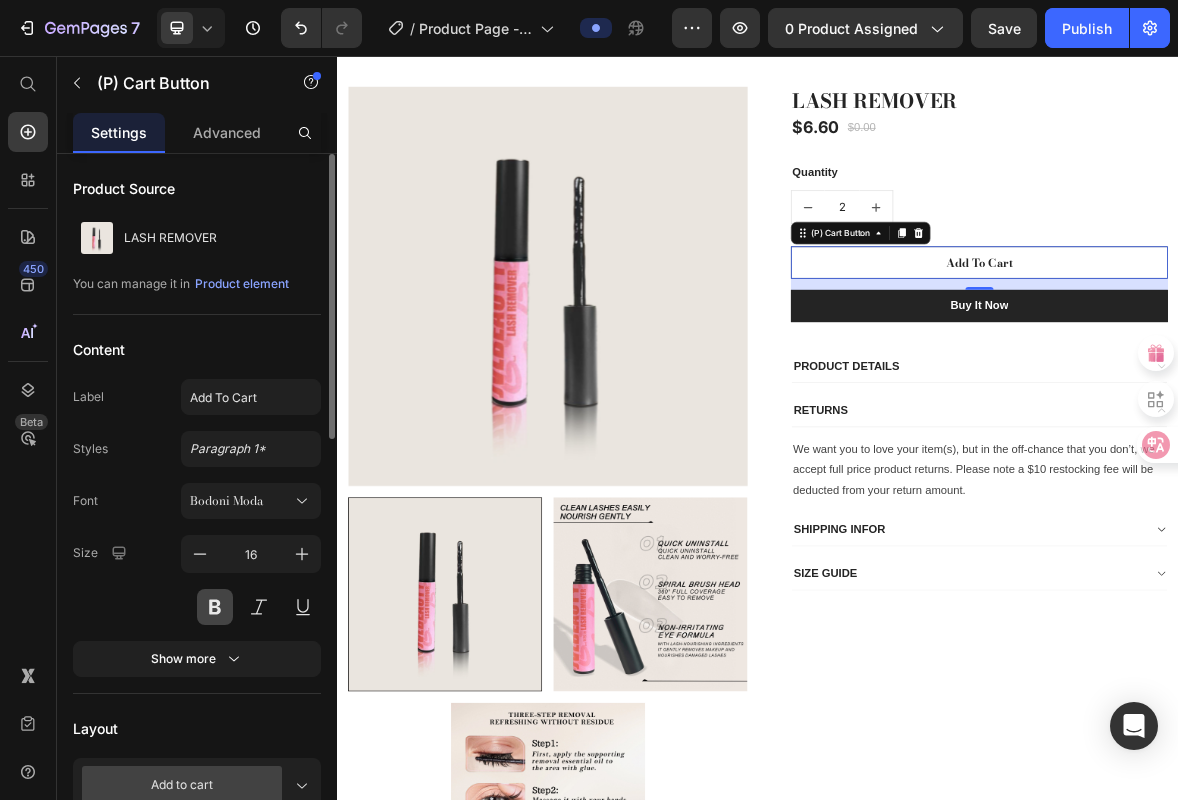 click at bounding box center (215, 607) 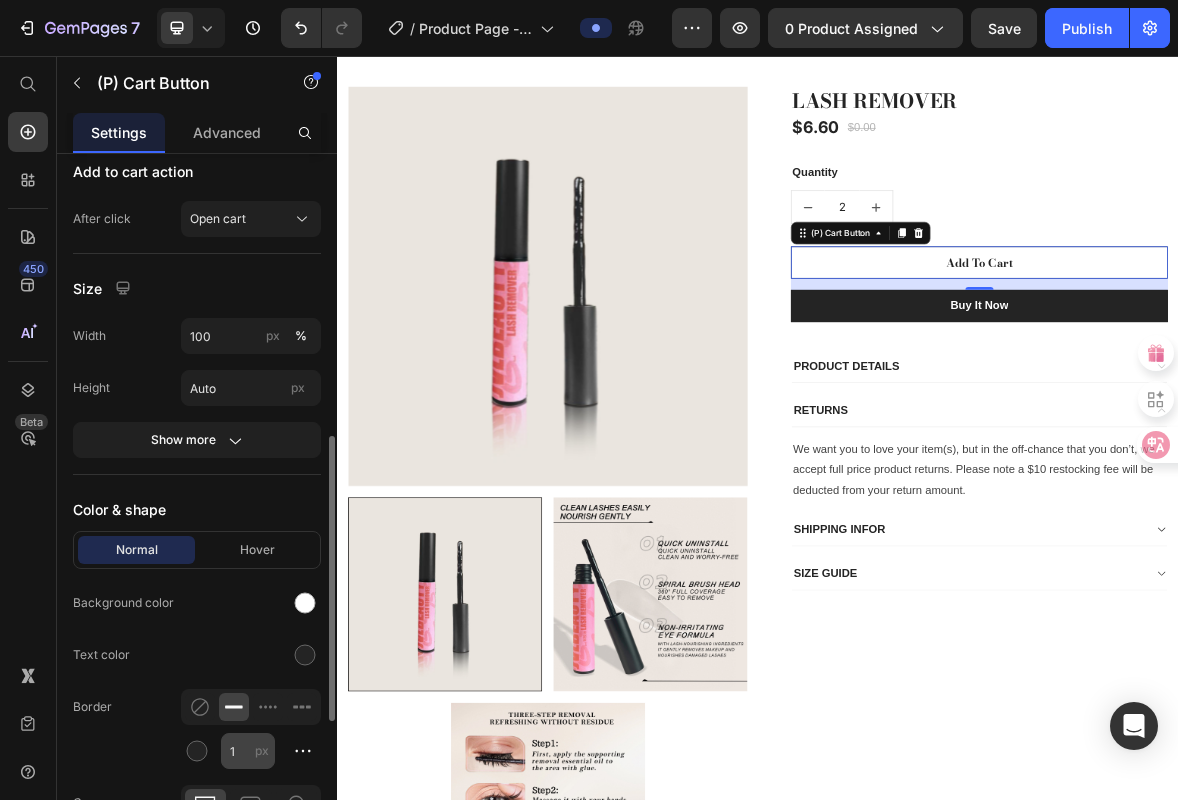 scroll, scrollTop: 835, scrollLeft: 0, axis: vertical 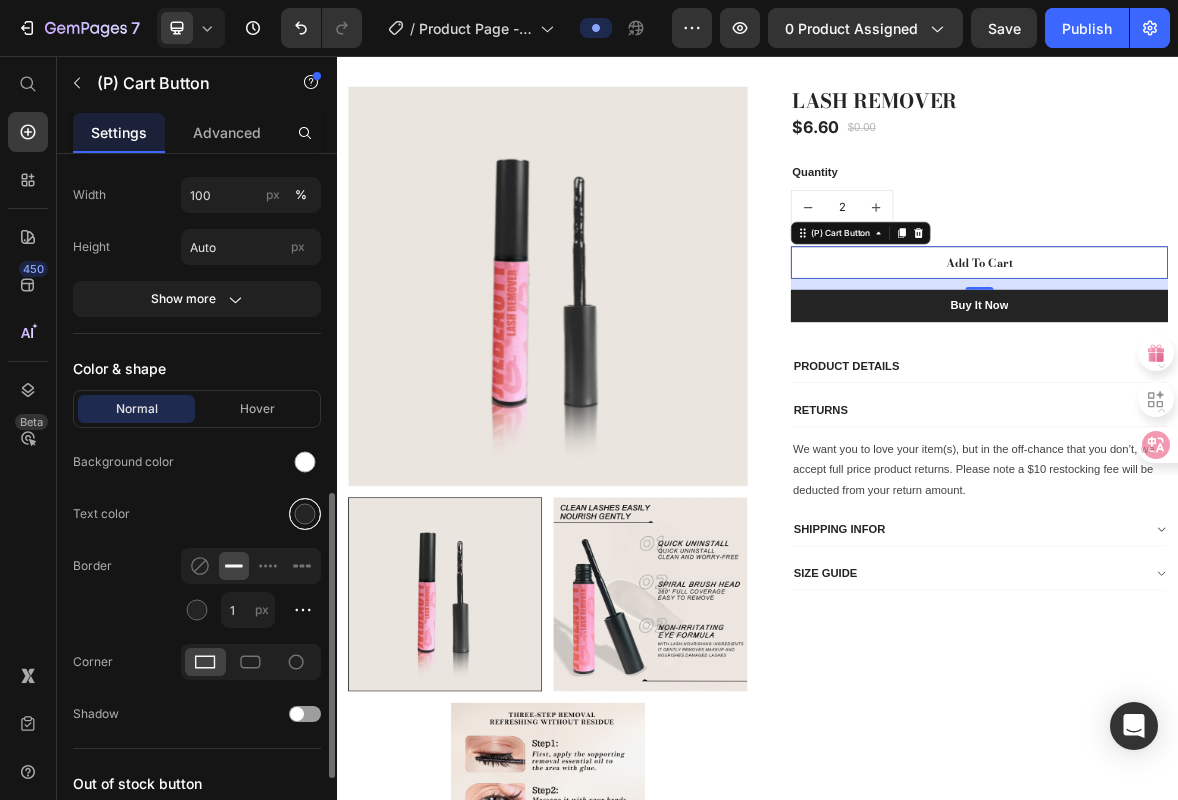 click at bounding box center [305, 514] 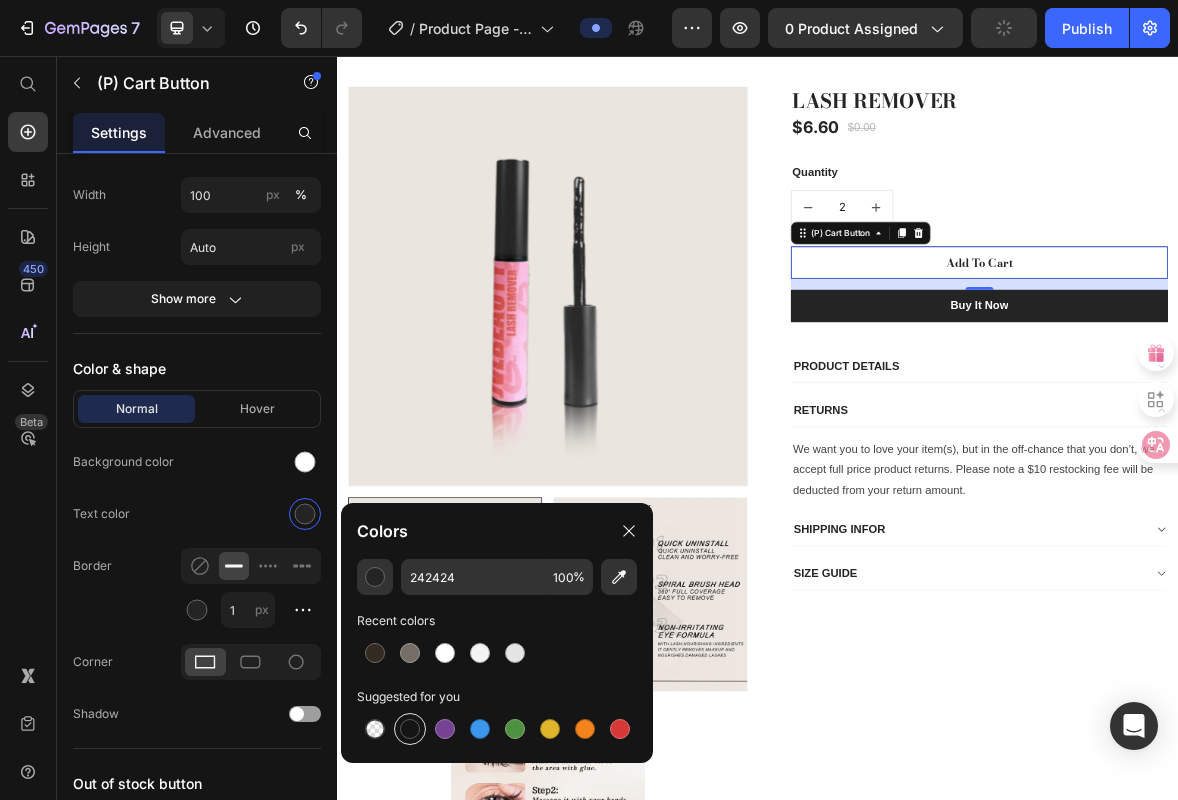 click at bounding box center [410, 729] 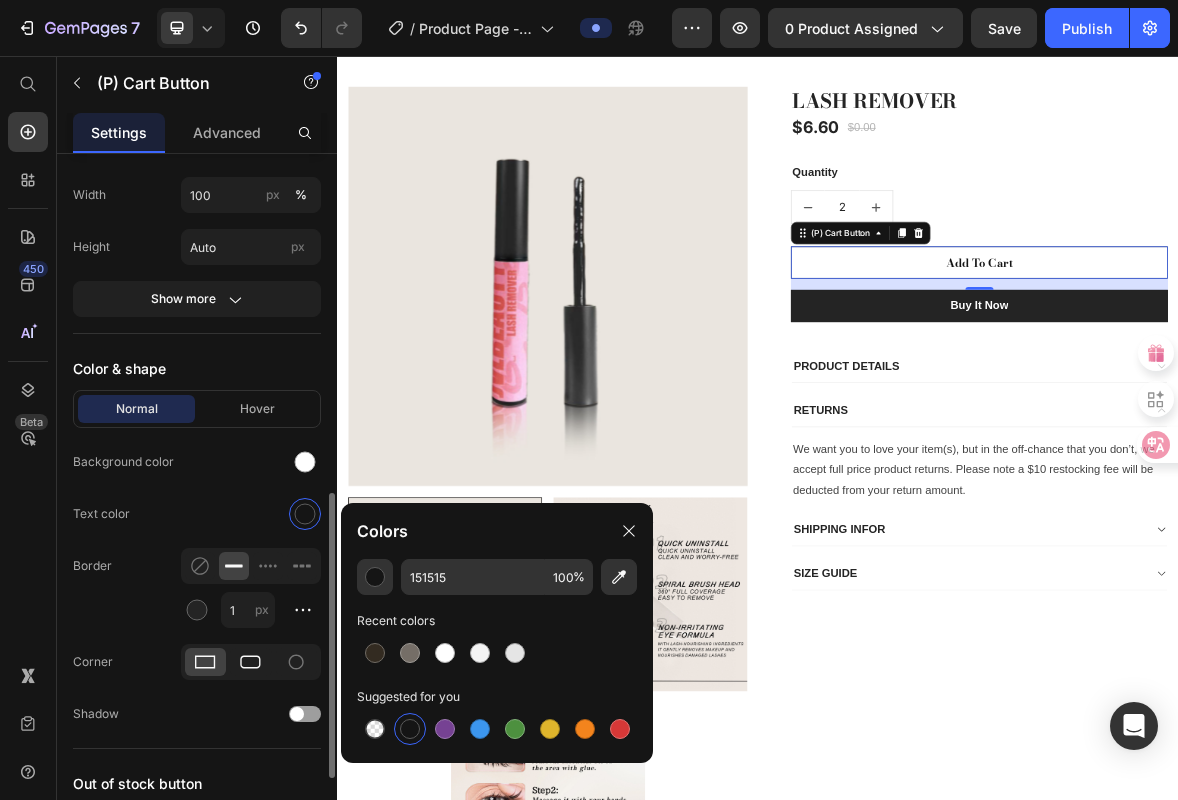 click 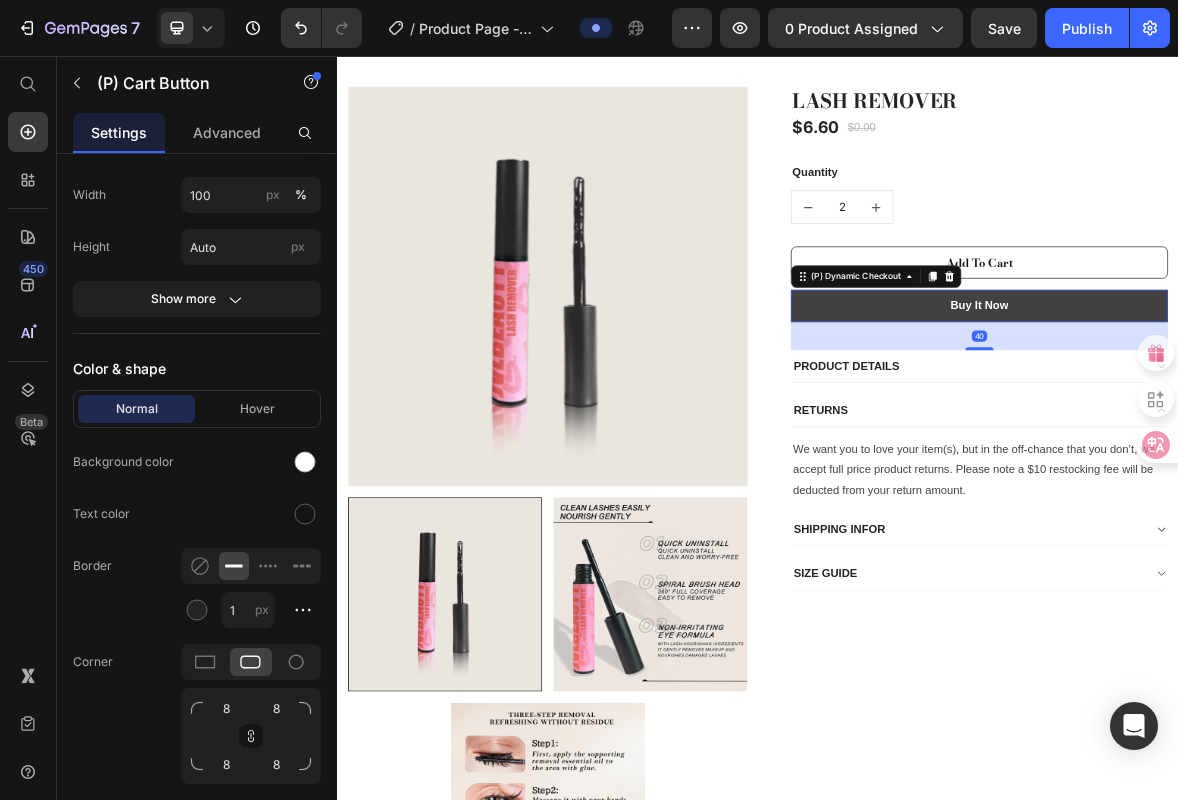 click on "Buy it now" at bounding box center (1253, 413) 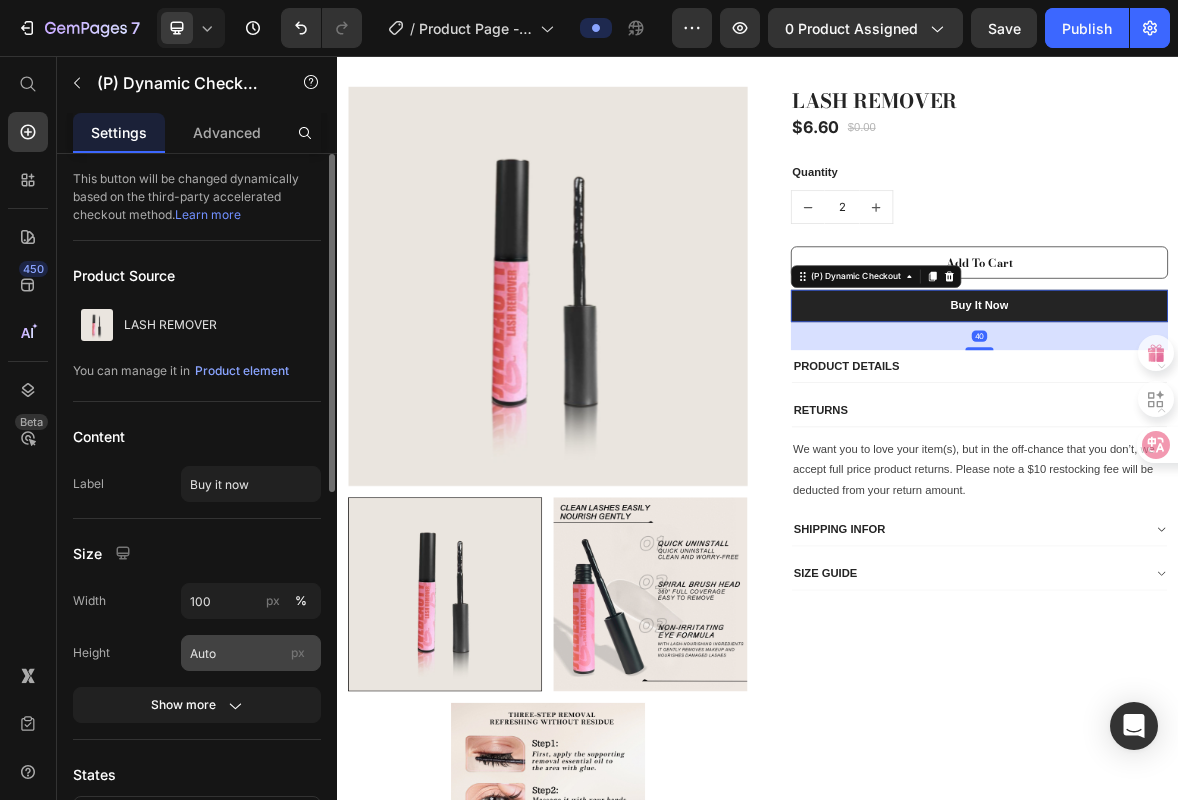 scroll, scrollTop: 425, scrollLeft: 0, axis: vertical 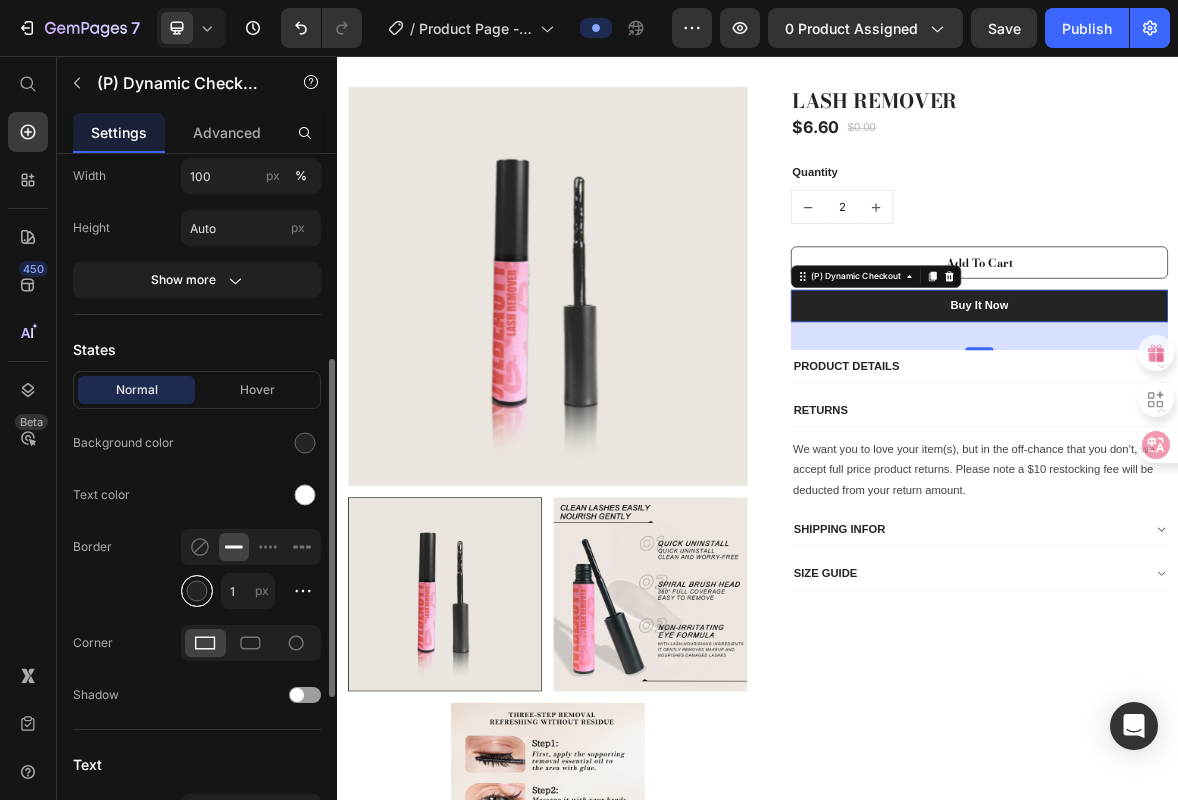 click at bounding box center (197, 591) 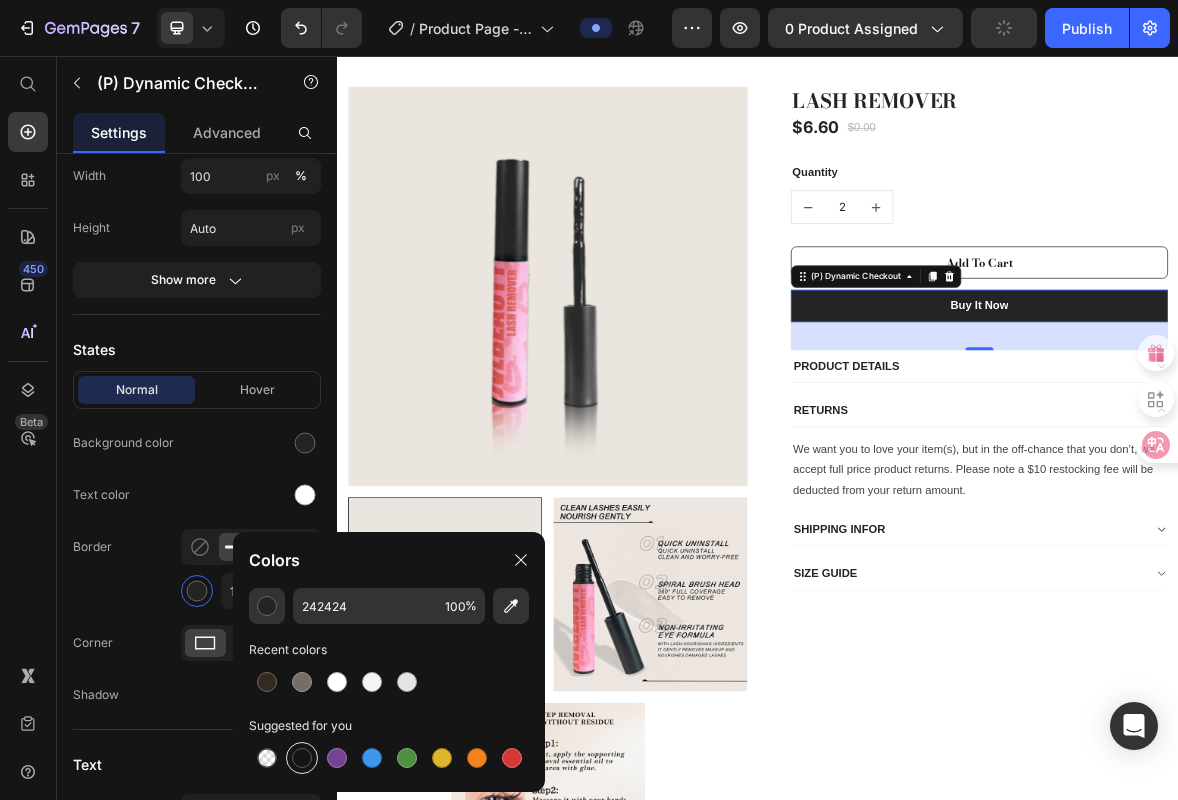 click at bounding box center [302, 758] 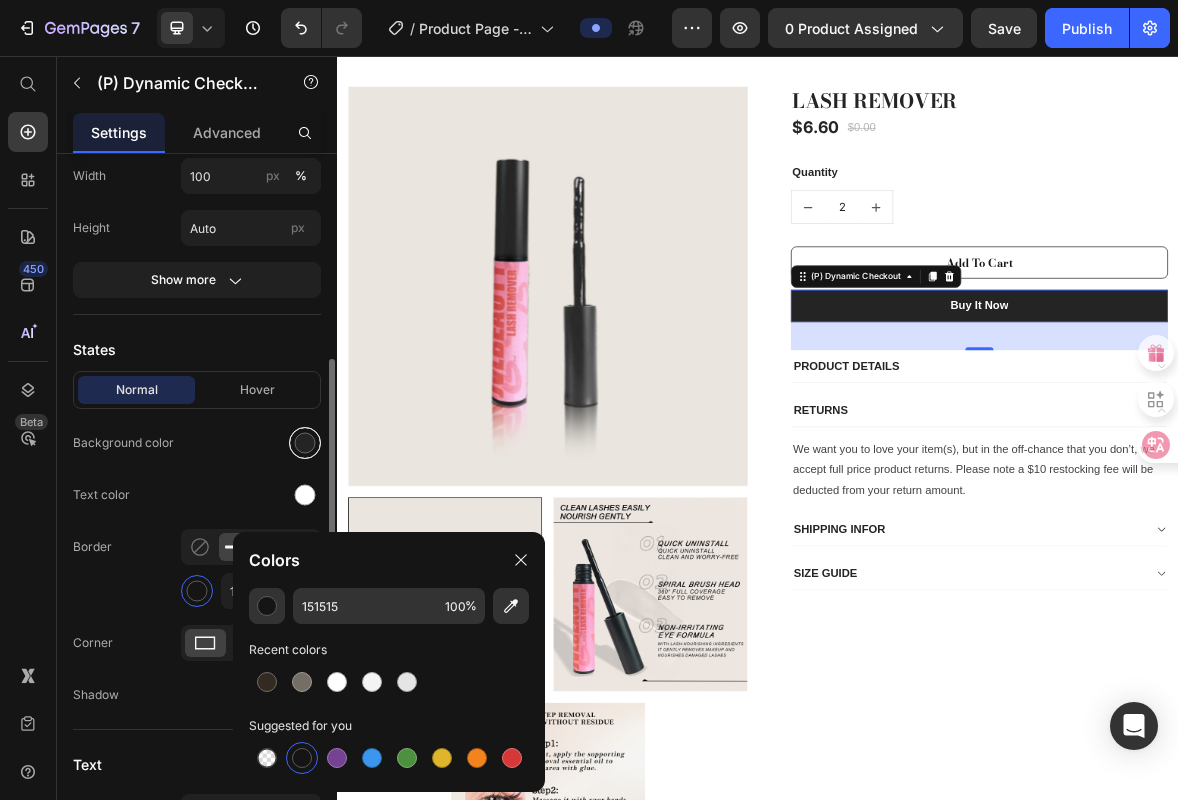 click at bounding box center [305, 443] 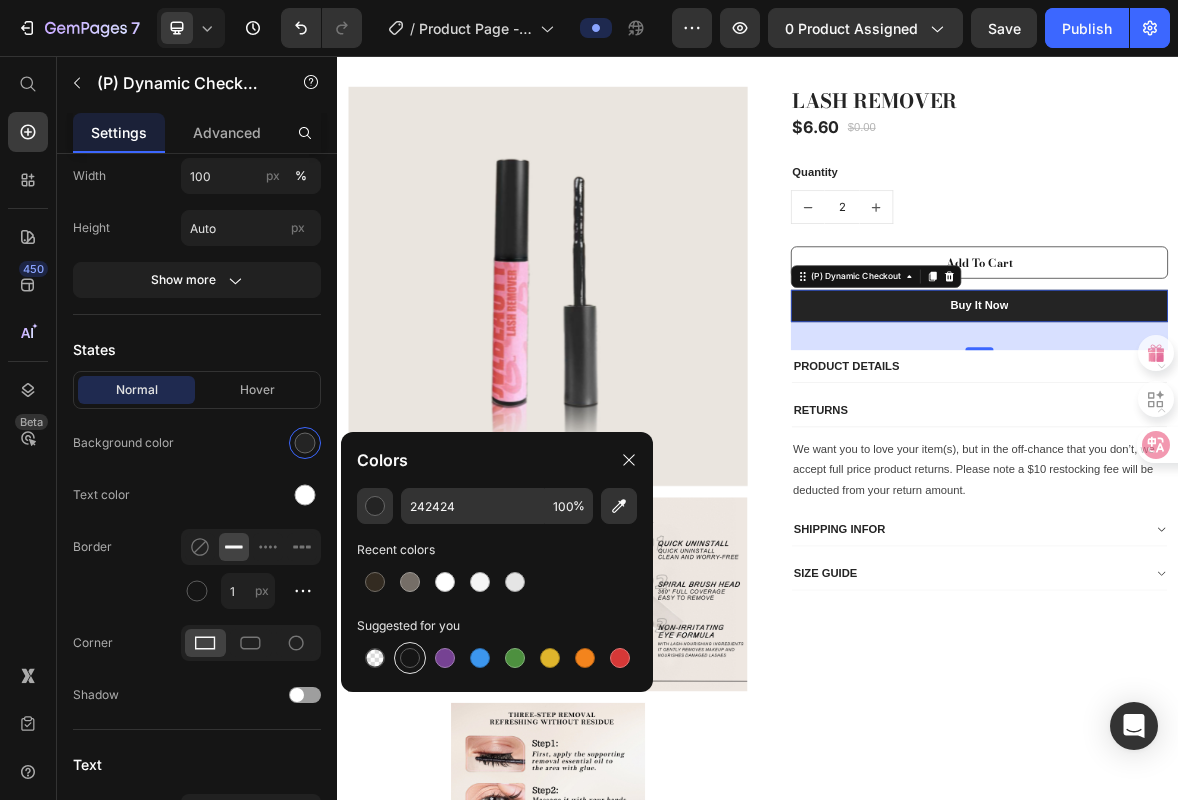 click at bounding box center [410, 658] 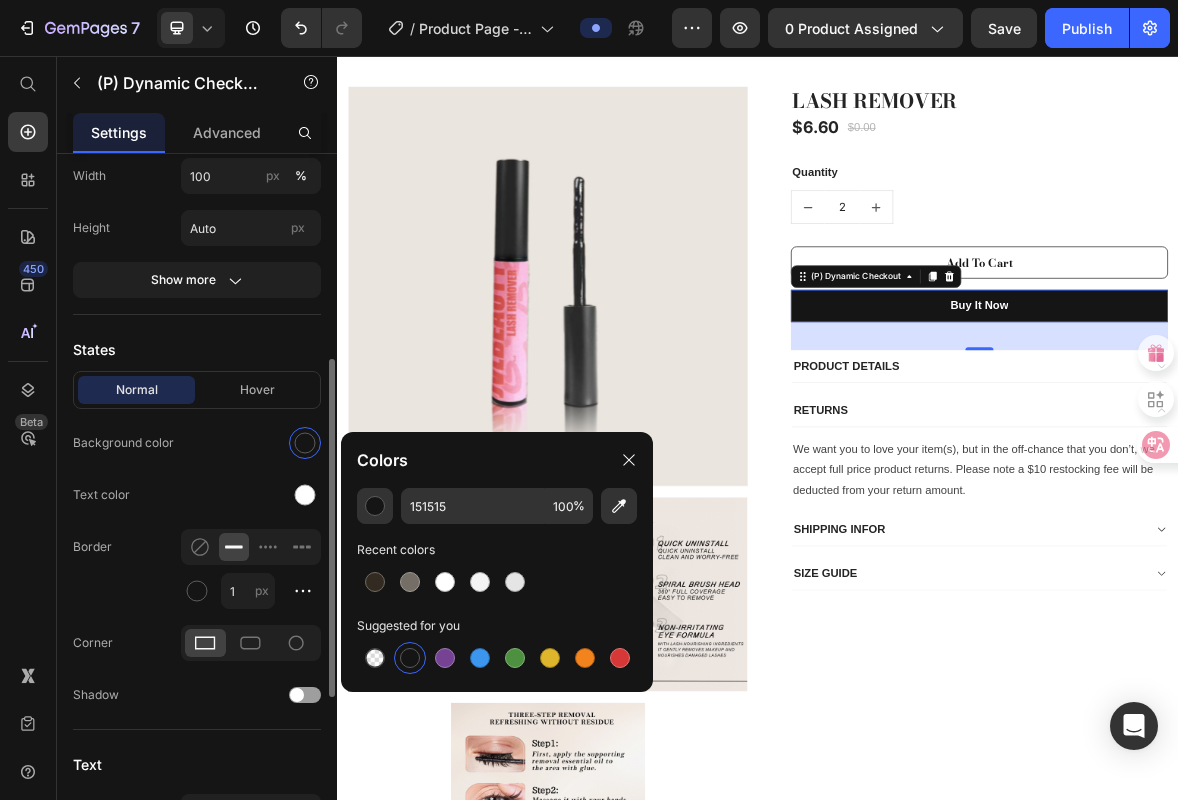 click on "States Normal Hover Background color Text color Border 1 px Corner Shadow" 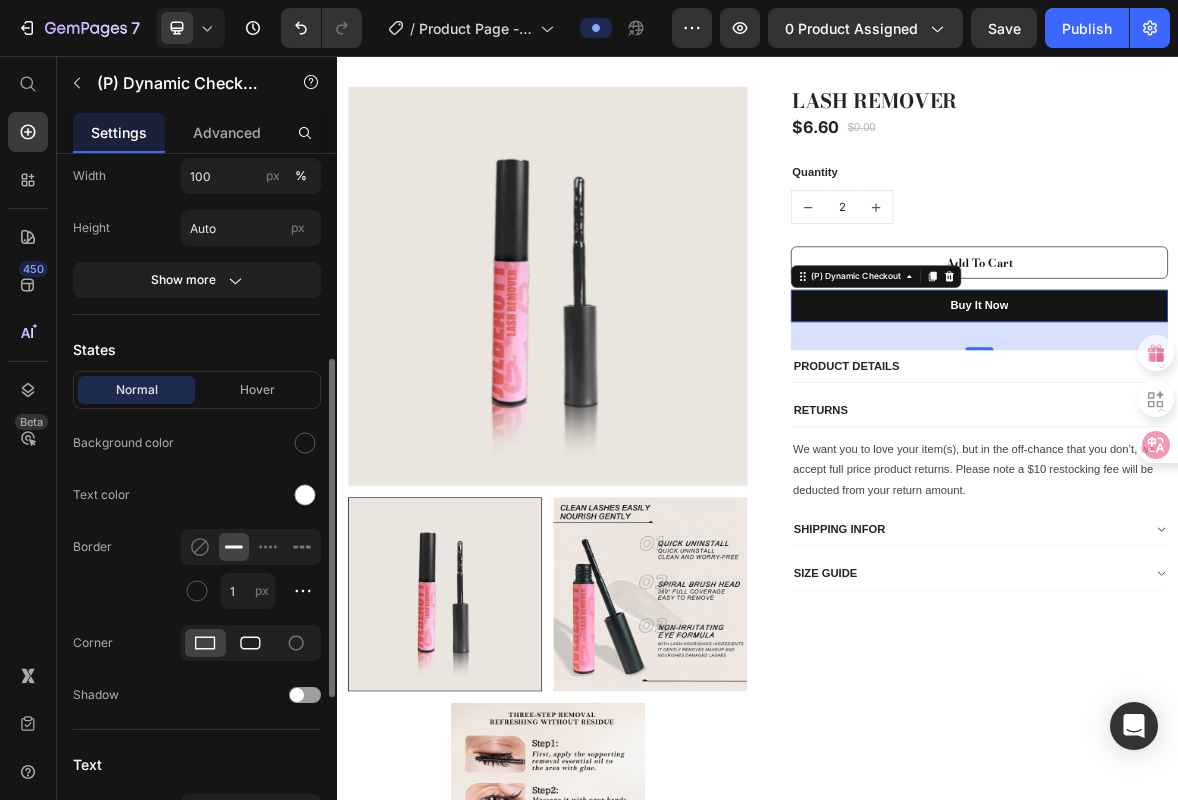click 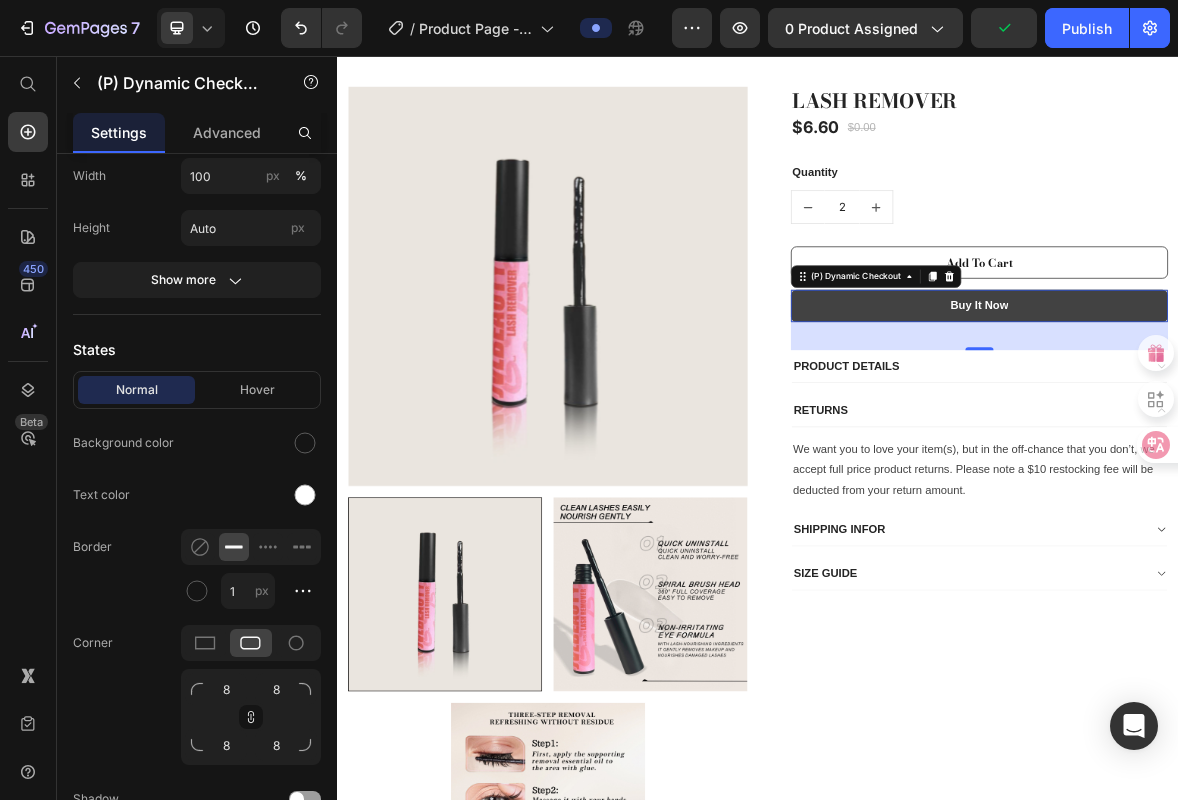 click on "Buy it now" at bounding box center [1253, 413] 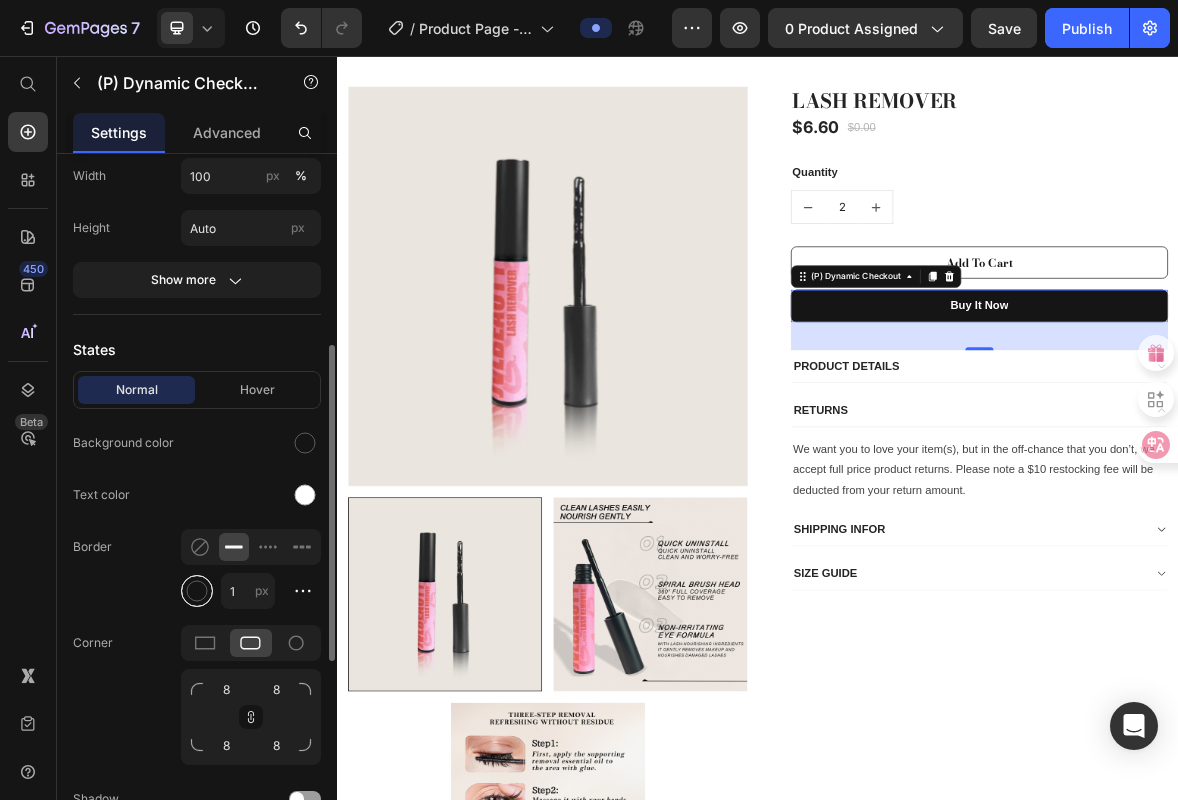 click at bounding box center [197, 591] 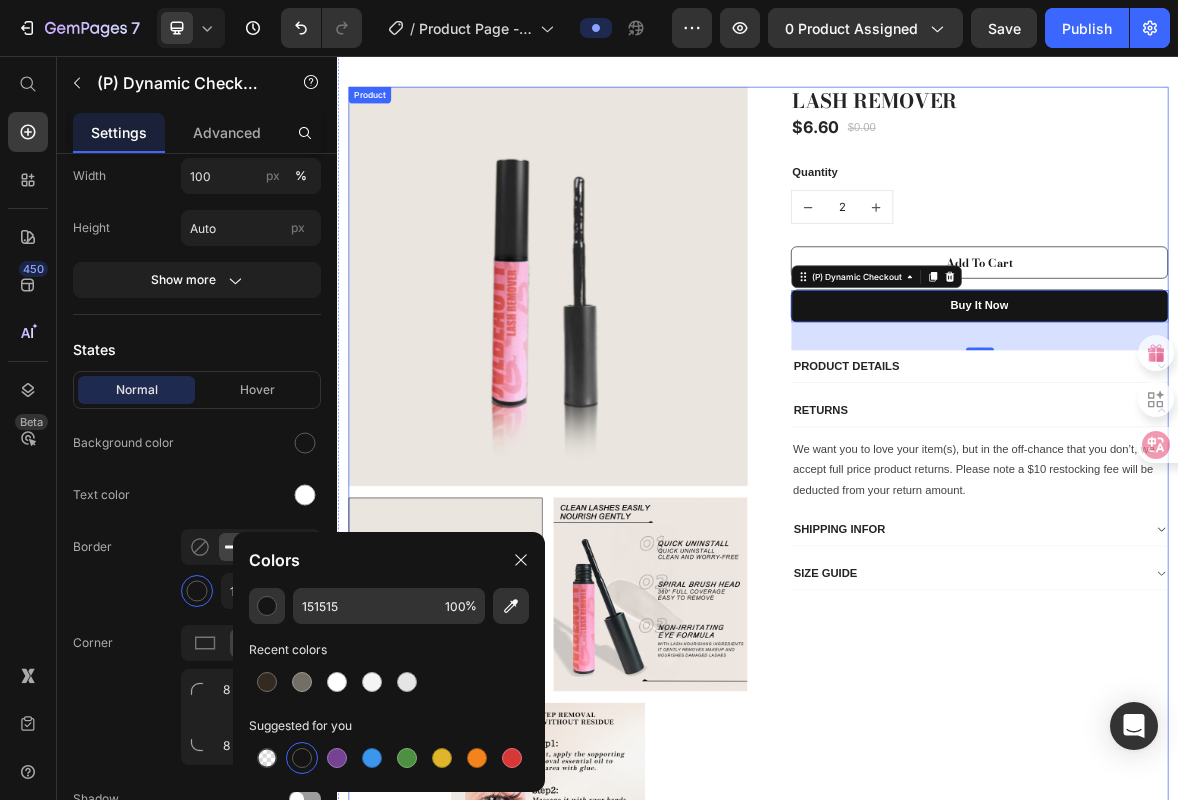 click on "LASH REMOVER (P) Title $6.60 (P) Price $0.00 (P) Price Row Quantity Text block 2 (P) Quantity Add To Cart (P) Cart Button Buy it now (P) Dynamic Checkout   40
PRODUCT DETAILS
RETURNS We want you to love your item(s), but in the off-chance that you don’t, we accept full price product returns. Please note a $10 restocking fee will be deducted from your return amount. Text block
SHIPPING INFOR
SIZE GUIDE Accordion Row" at bounding box center [1237, 686] 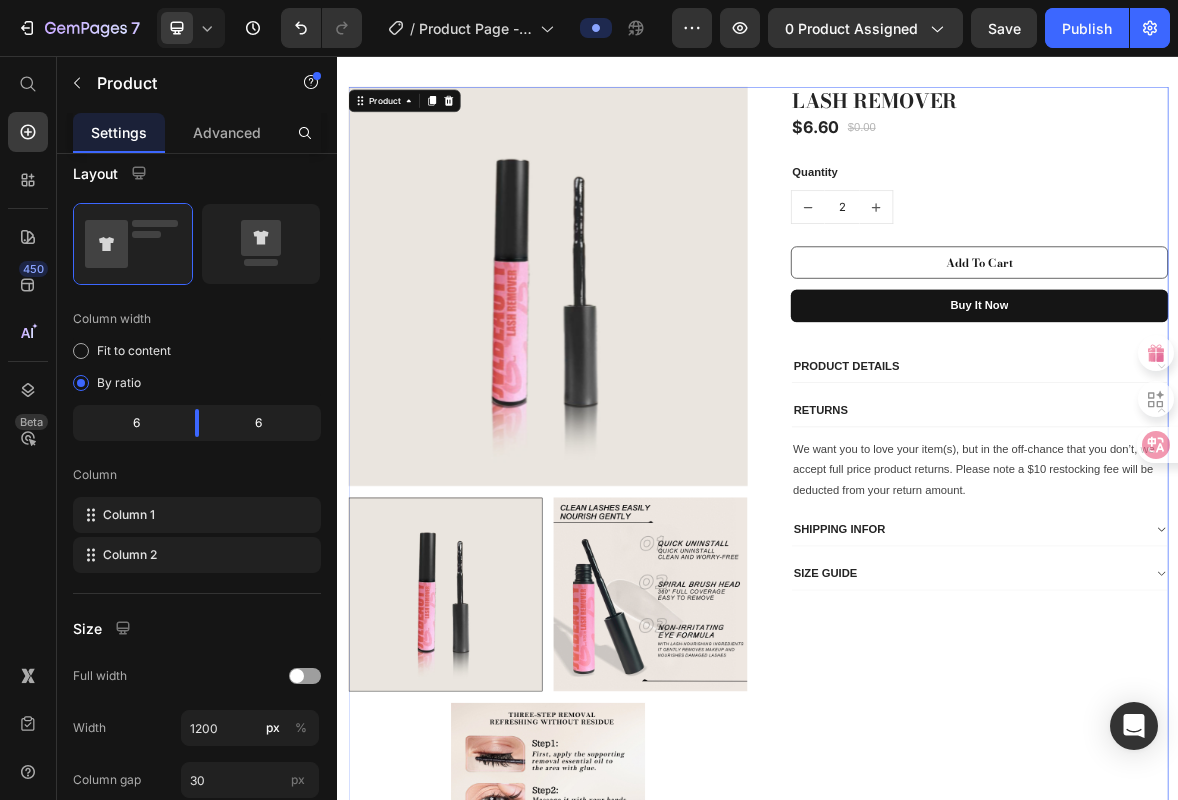 scroll, scrollTop: 0, scrollLeft: 0, axis: both 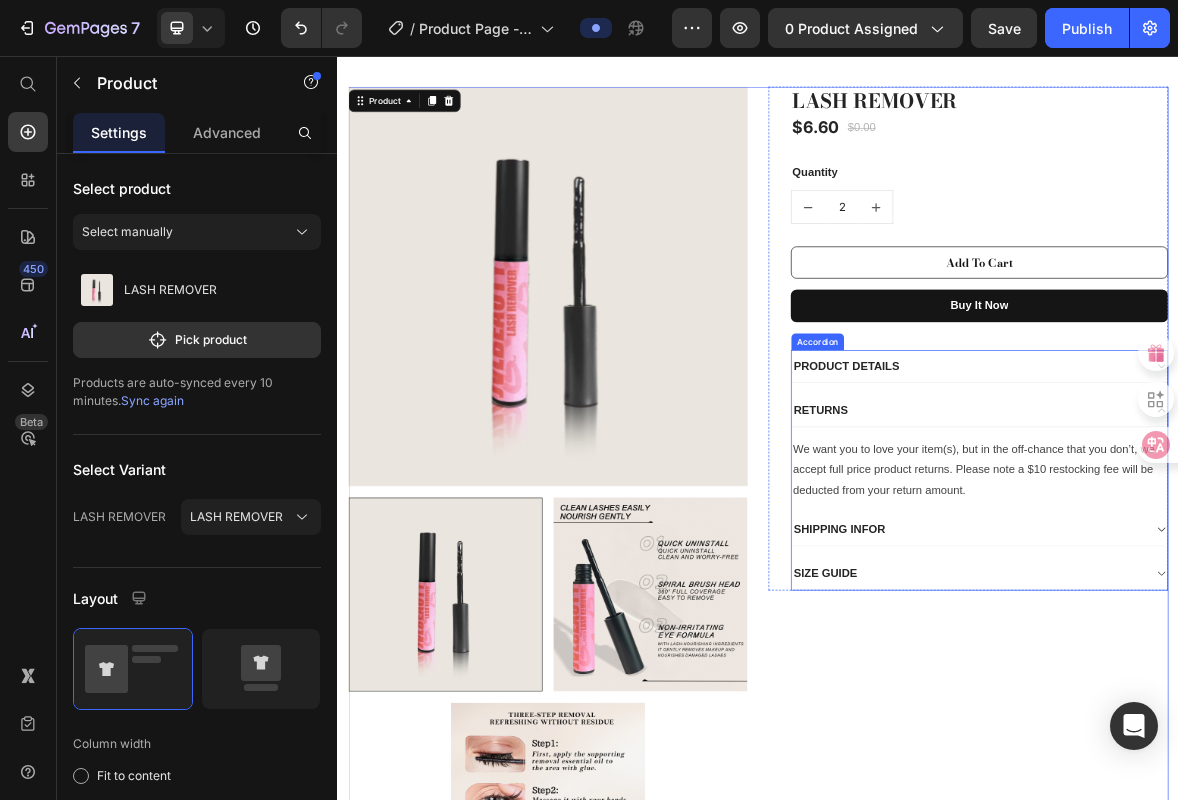 click on "PRODUCT DETAILS" at bounding box center [1063, 499] 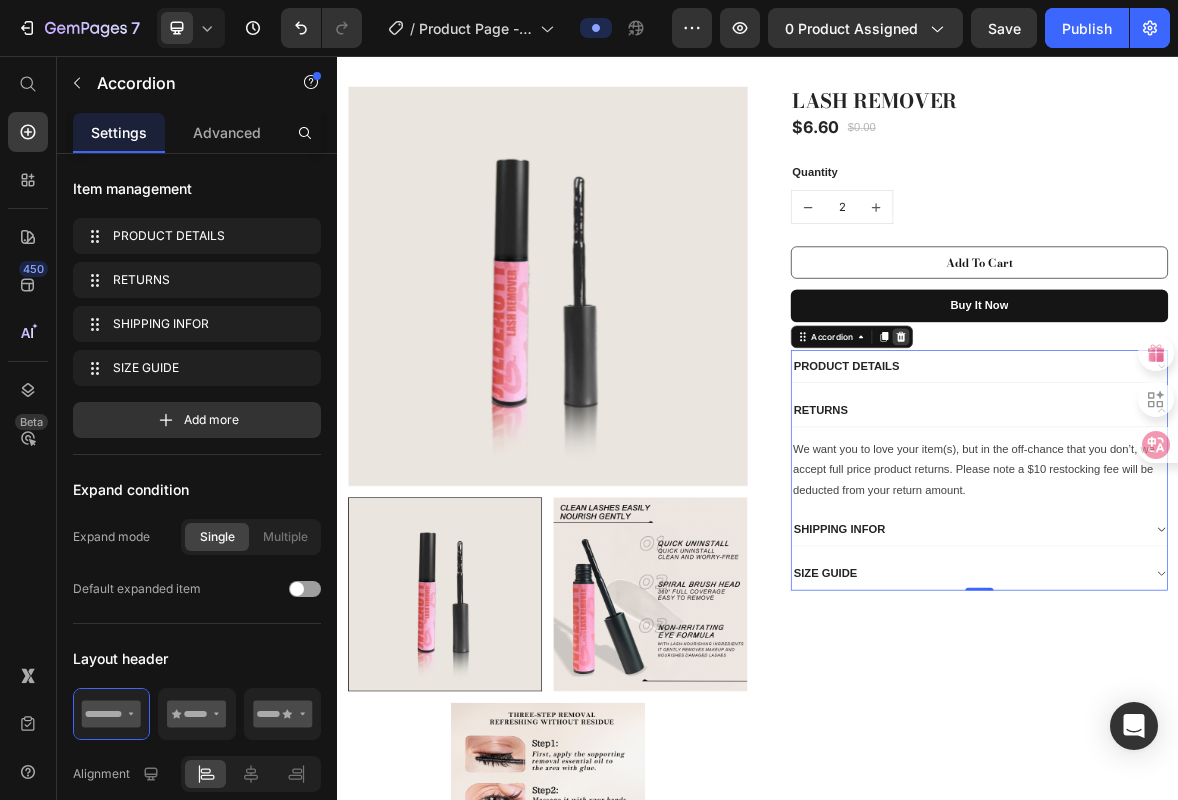 click 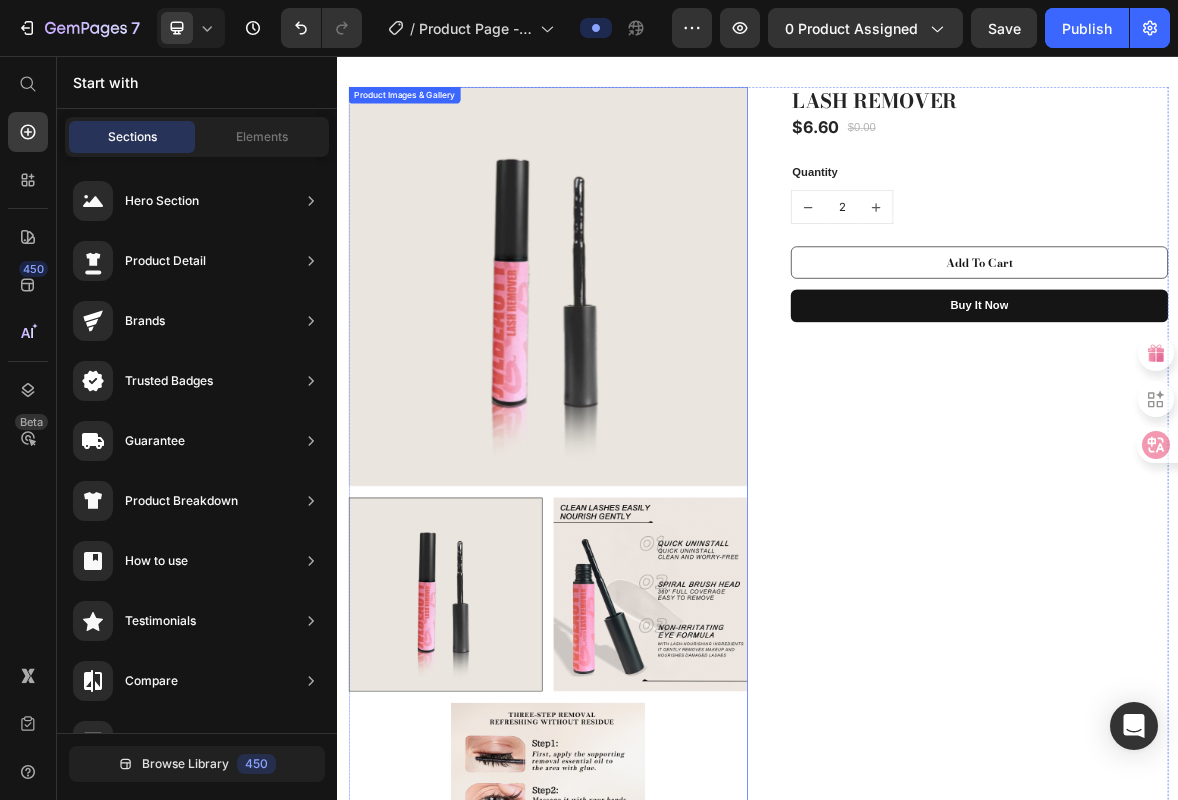 scroll, scrollTop: 0, scrollLeft: 0, axis: both 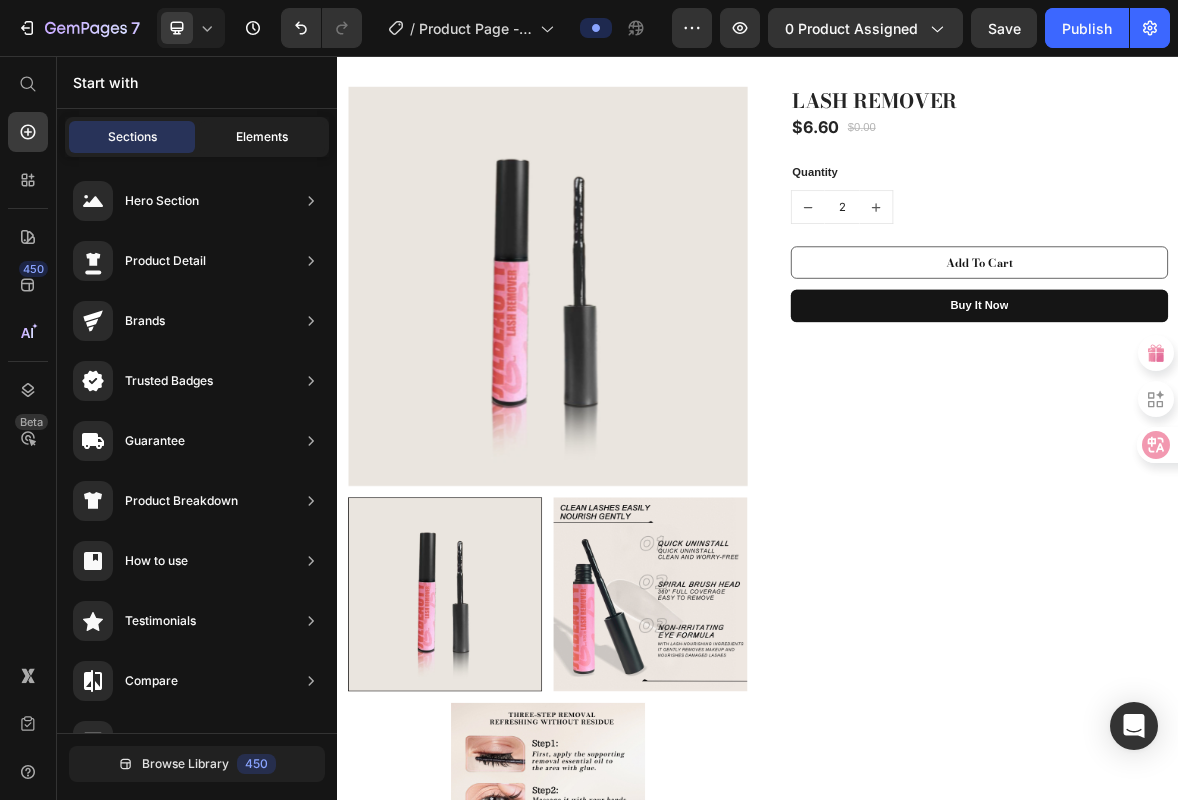 click on "Elements" 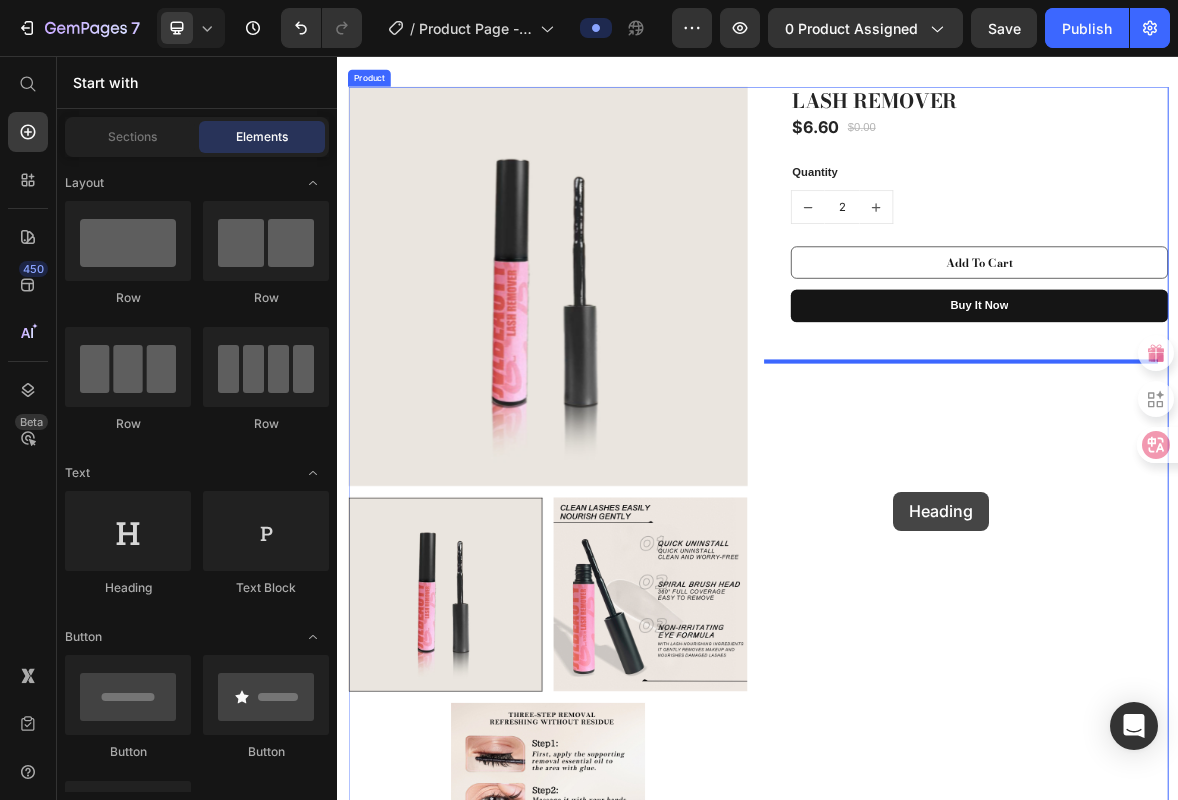 drag, startPoint x: 487, startPoint y: 589, endPoint x: 1135, endPoint y: 675, distance: 653.6819 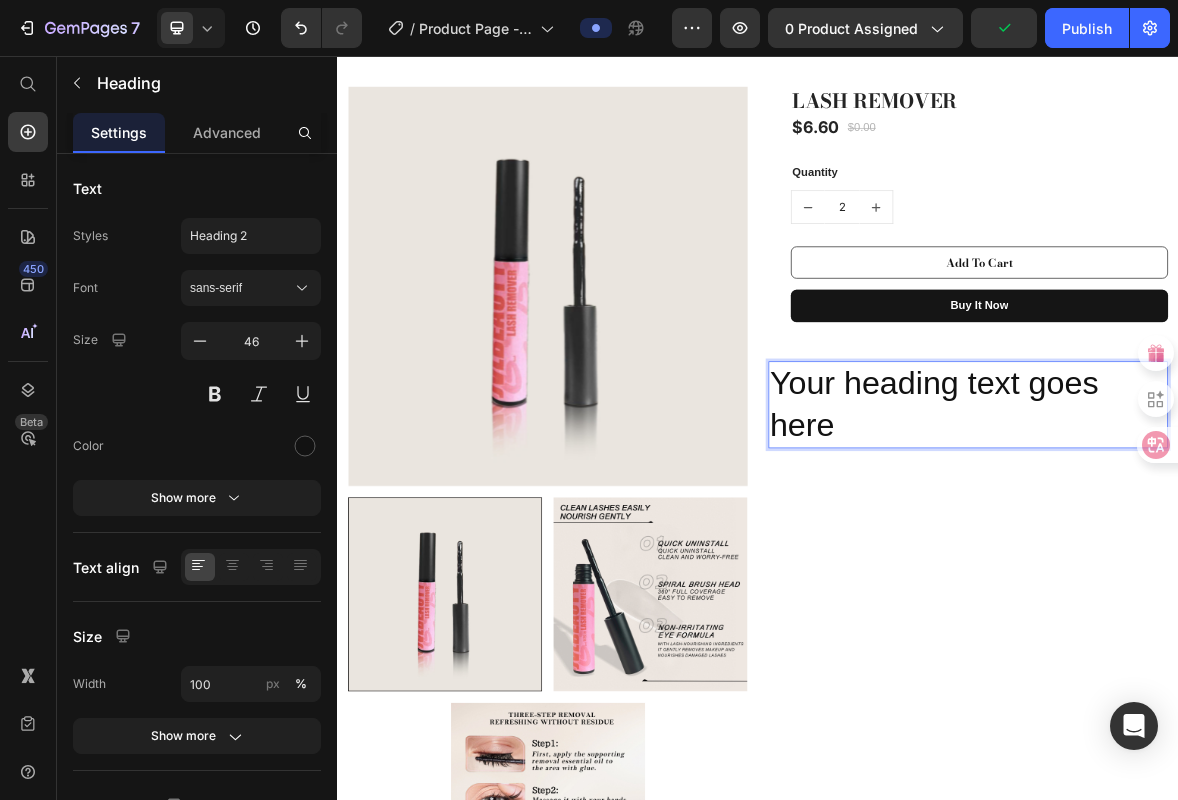 click on "Your heading text goes here" at bounding box center (1237, 554) 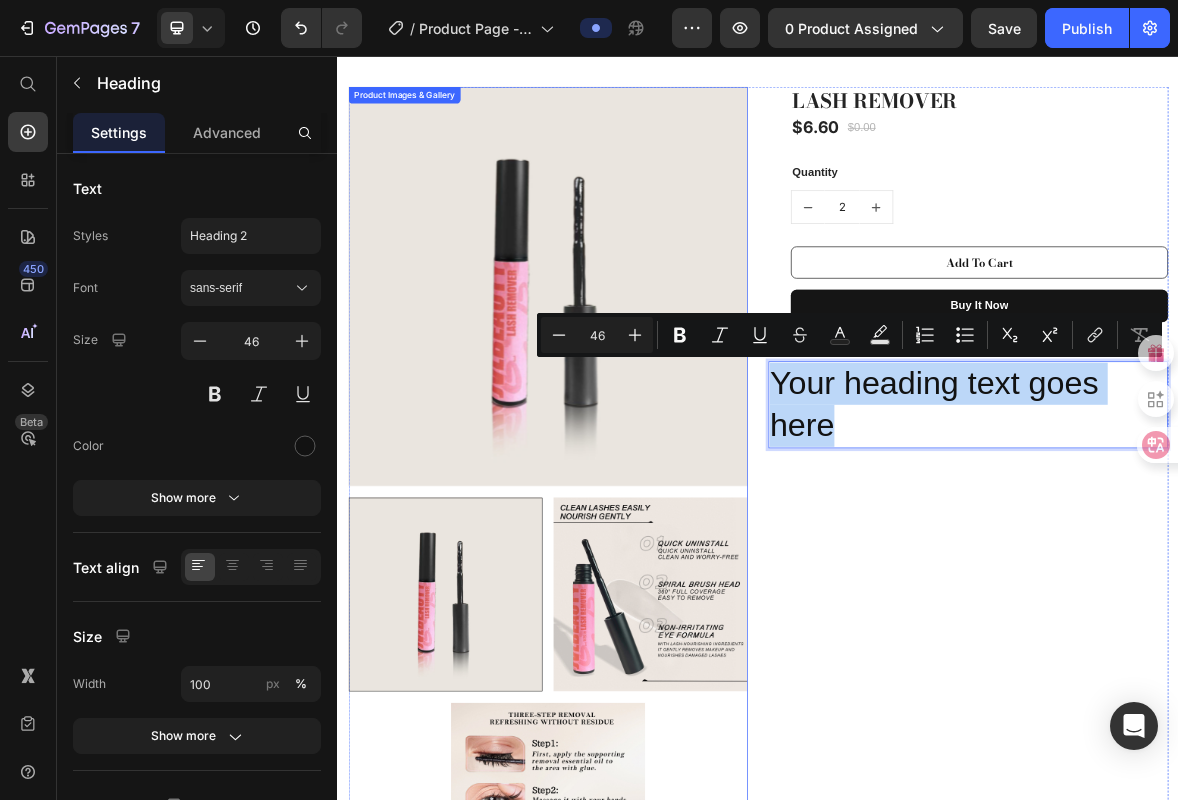 drag, startPoint x: 1101, startPoint y: 569, endPoint x: 904, endPoint y: 493, distance: 211.15161 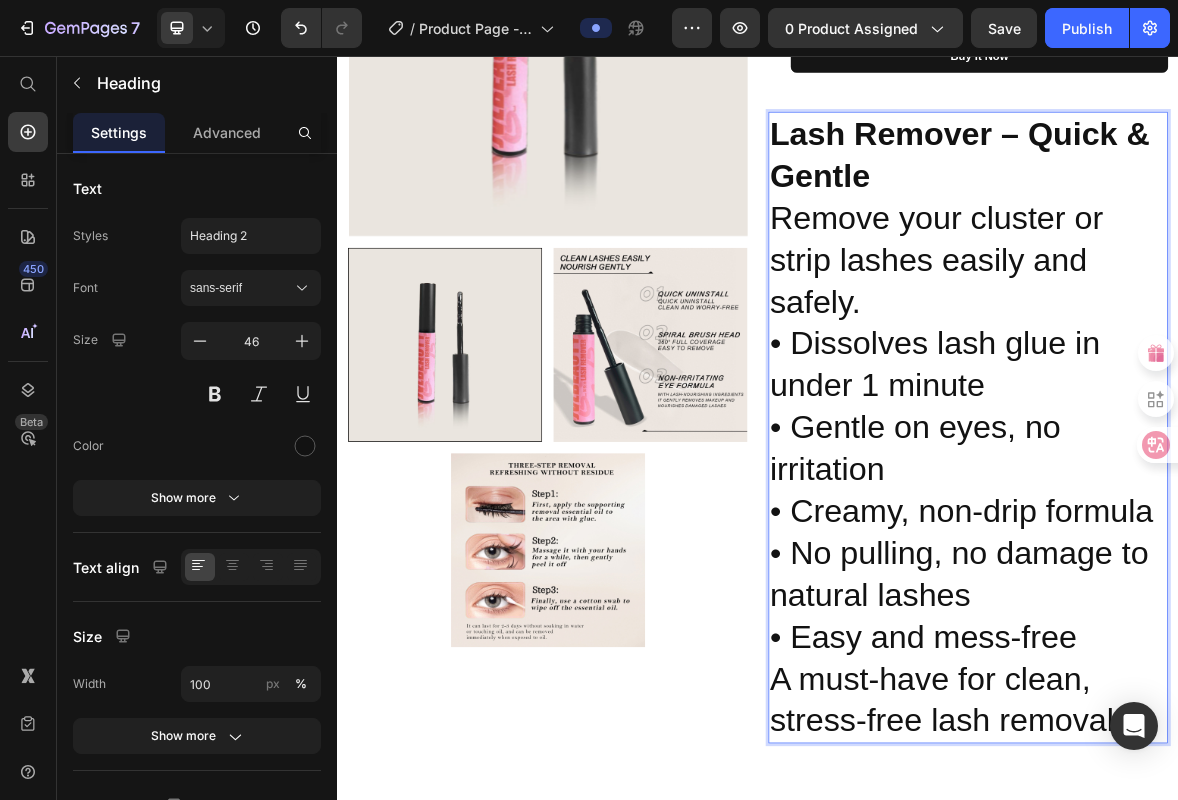 scroll, scrollTop: 433, scrollLeft: 0, axis: vertical 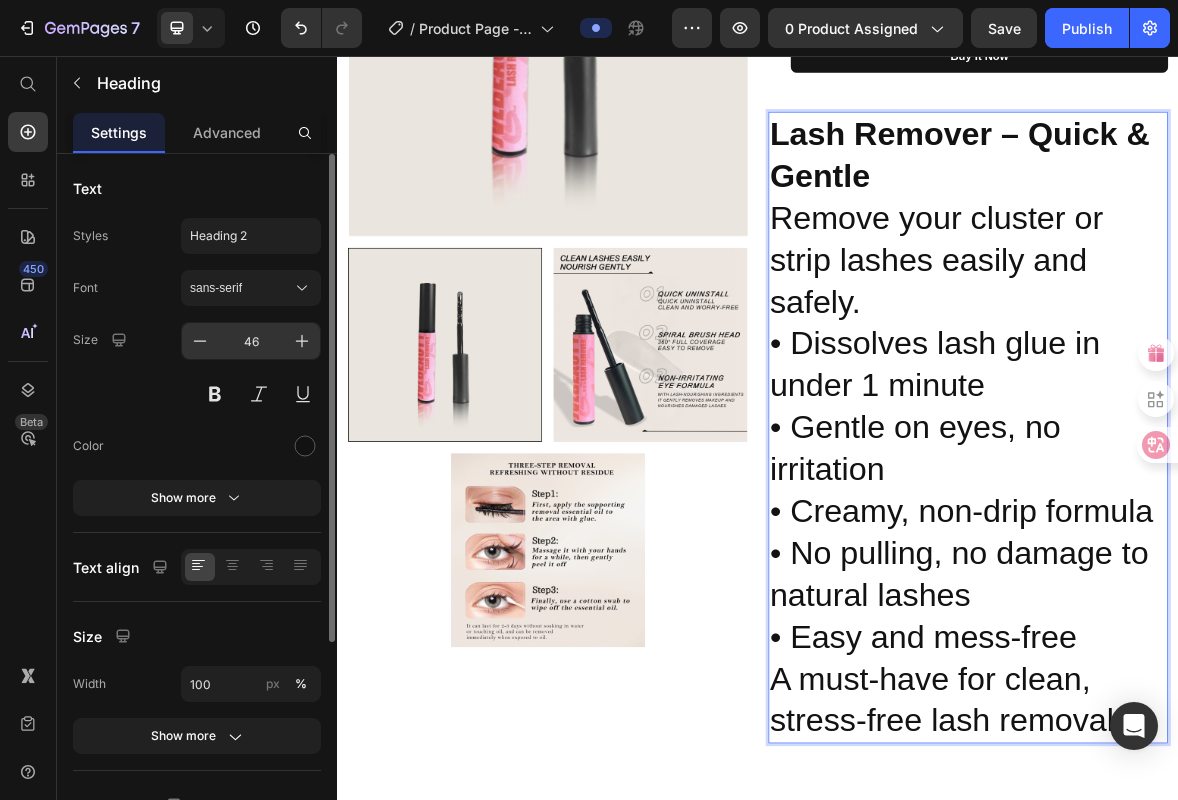 click on "46" at bounding box center (251, 341) 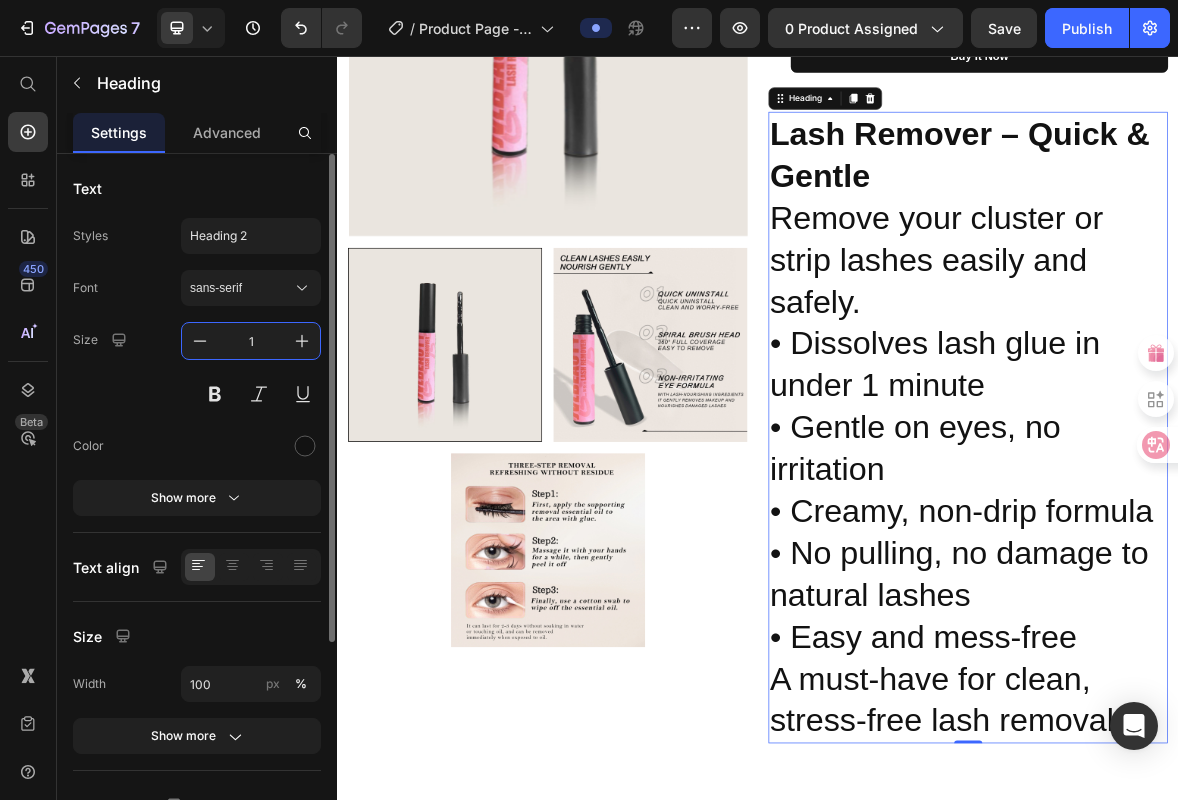 type on "16" 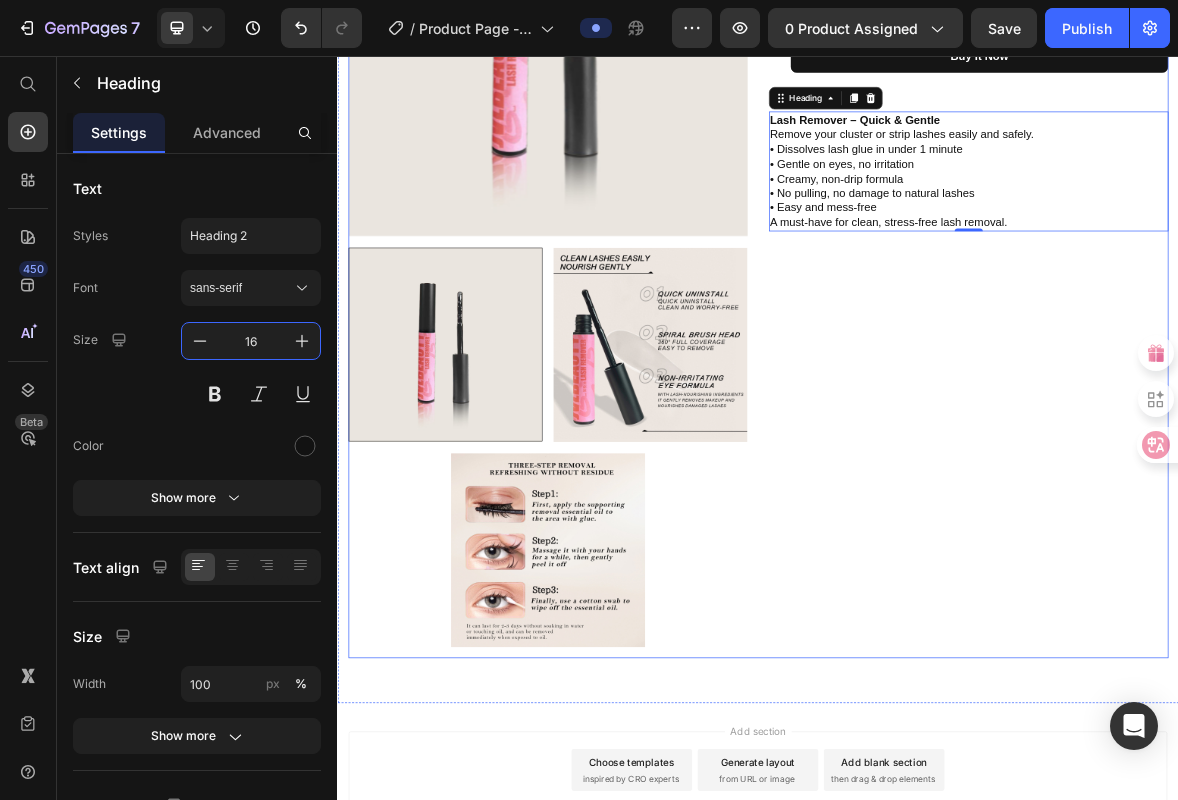 click on "LASH REMOVER (P) Title $6.60 (P) Price $0.00 (P) Price Row Quantity Text block 2 (P) Quantity Add To Cart (P) Cart Button Buy it now (P) Dynamic Checkout Row Lash Remover – Quick & Gentle Remove your cluster or strip lashes easily and safely. • Dissolves lash glue in under 1 minute • Gentle on eyes, no irritation • Creamy, non-drip formula • No pulling, no damage to natural lashes • Easy and mess-free A must-have for clean, stress-free lash removal. Heading   0" at bounding box center [1237, 330] 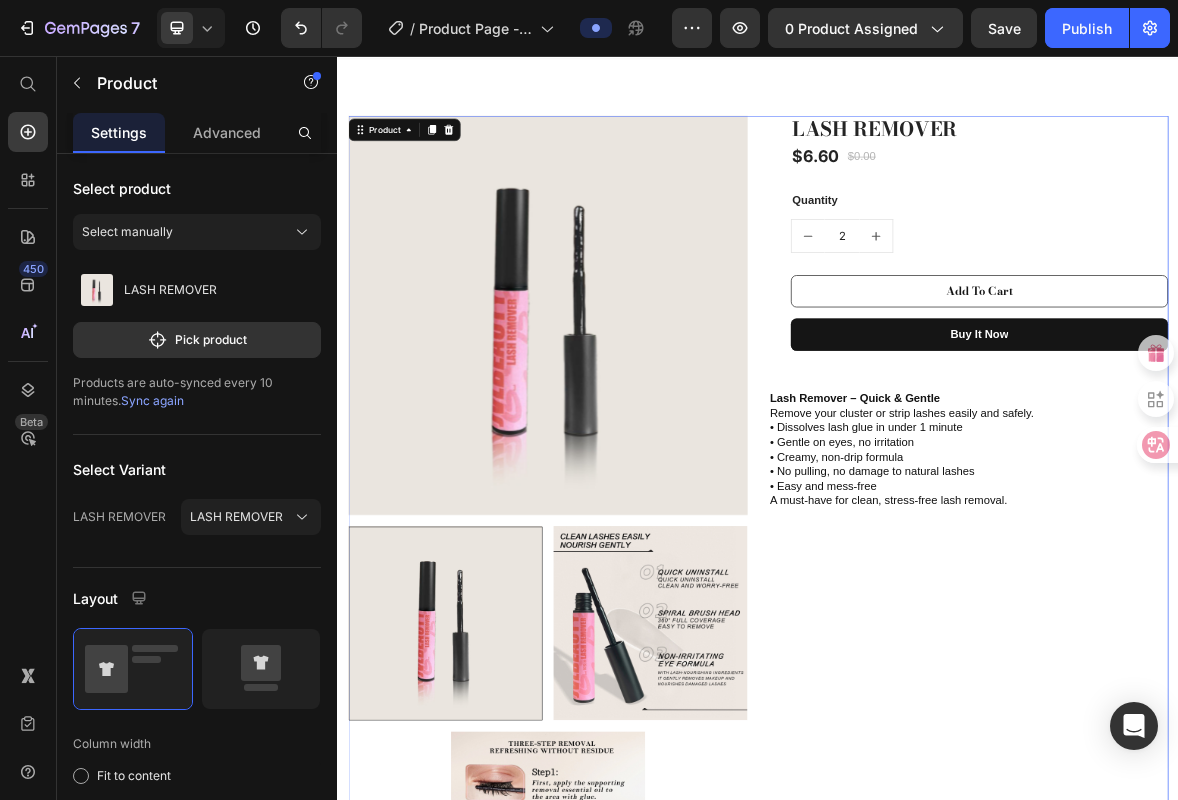 scroll, scrollTop: 33, scrollLeft: 0, axis: vertical 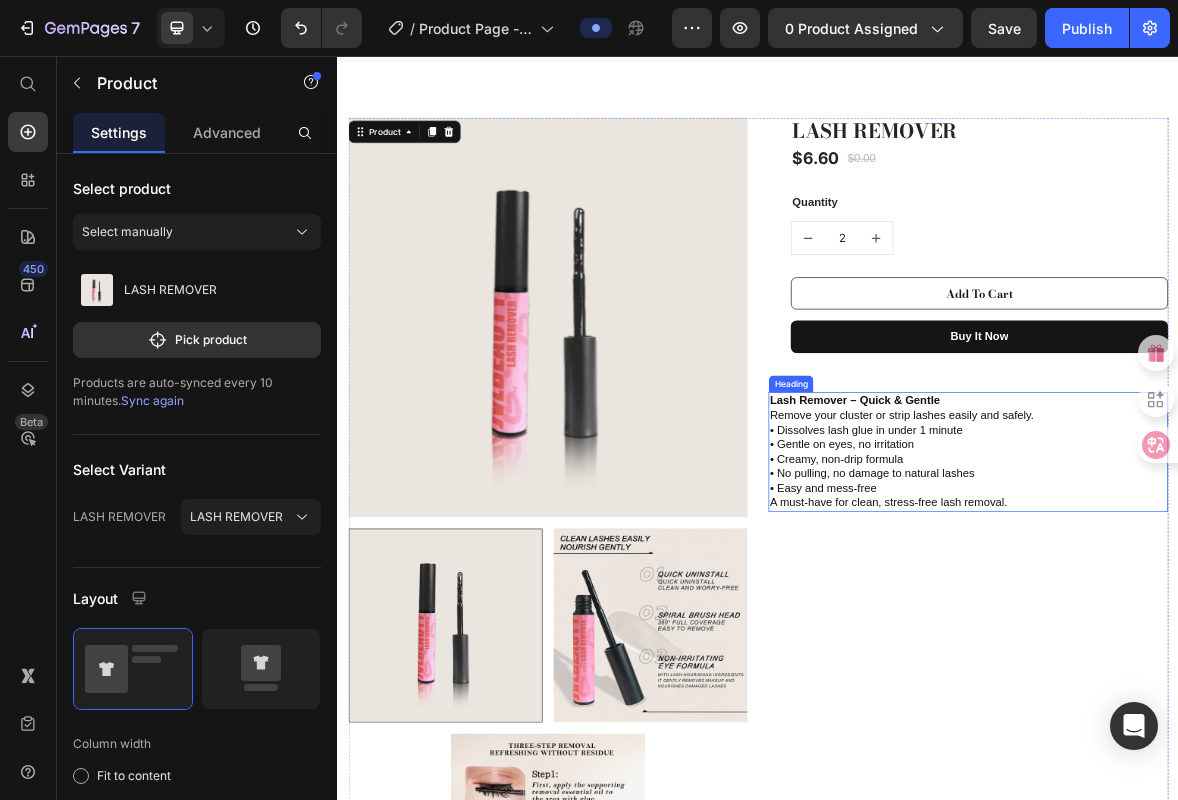 click on "Lash Remover – Quick & Gentle Remove your cluster or strip lashes easily and safely. • Dissolves lash glue in under 1 minute • Gentle on eyes, no irritation • Creamy, non-drip formula • No pulling, no damage to natural lashes • Easy and mess-free A must-have for clean, stress-free lash removal." at bounding box center [1237, 621] 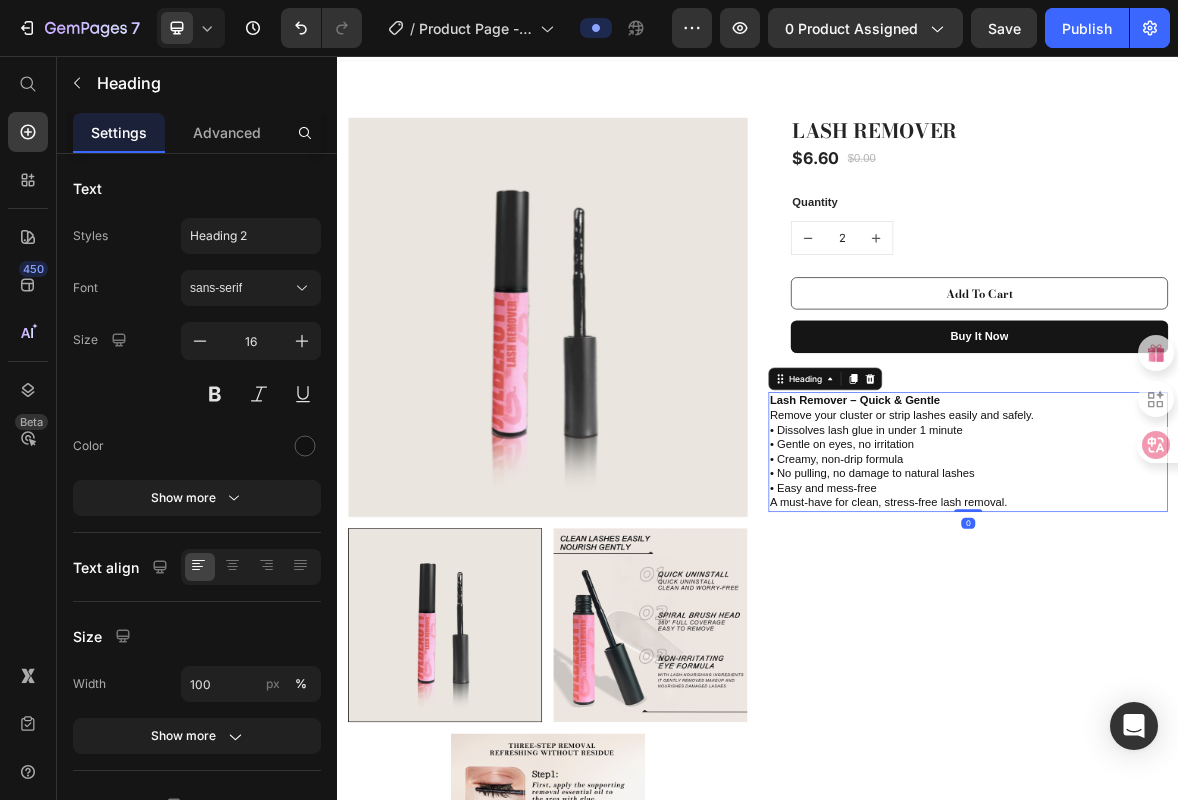 click on "Lash Remover – Quick & Gentle Remove your cluster or strip lashes easily and safely. • Dissolves lash glue in under 1 minute • Gentle on eyes, no irritation • Creamy, non-drip formula • No pulling, no damage to natural lashes • Easy and mess-free A must-have for clean, stress-free lash removal." at bounding box center [1237, 621] 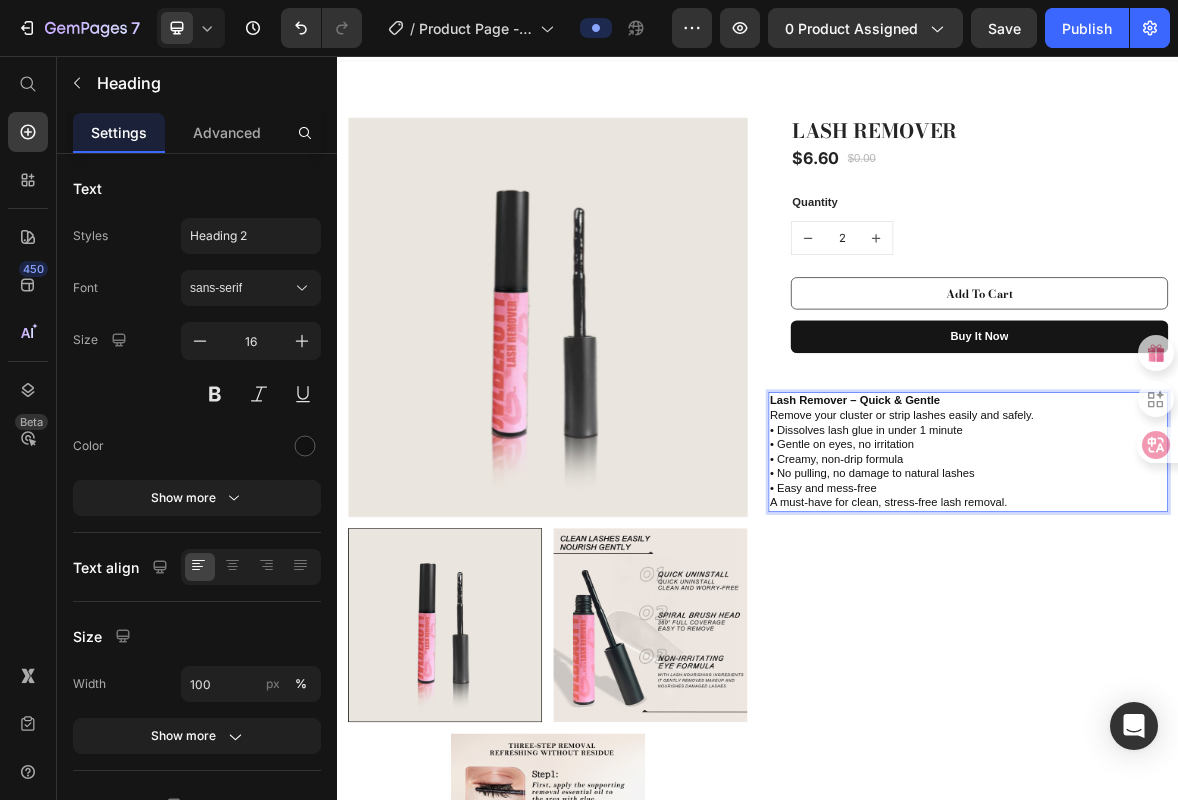 click on "Lash Remover – Quick & Gentle Remove your cluster or strip lashes easily and safely. • Dissolves lash glue in under 1 minute • Gentle on eyes, no irritation • Creamy, non-drip formula • No pulling, no damage to natural lashes • Easy and mess-free A must-have for clean, stress-free lash removal." at bounding box center [1237, 621] 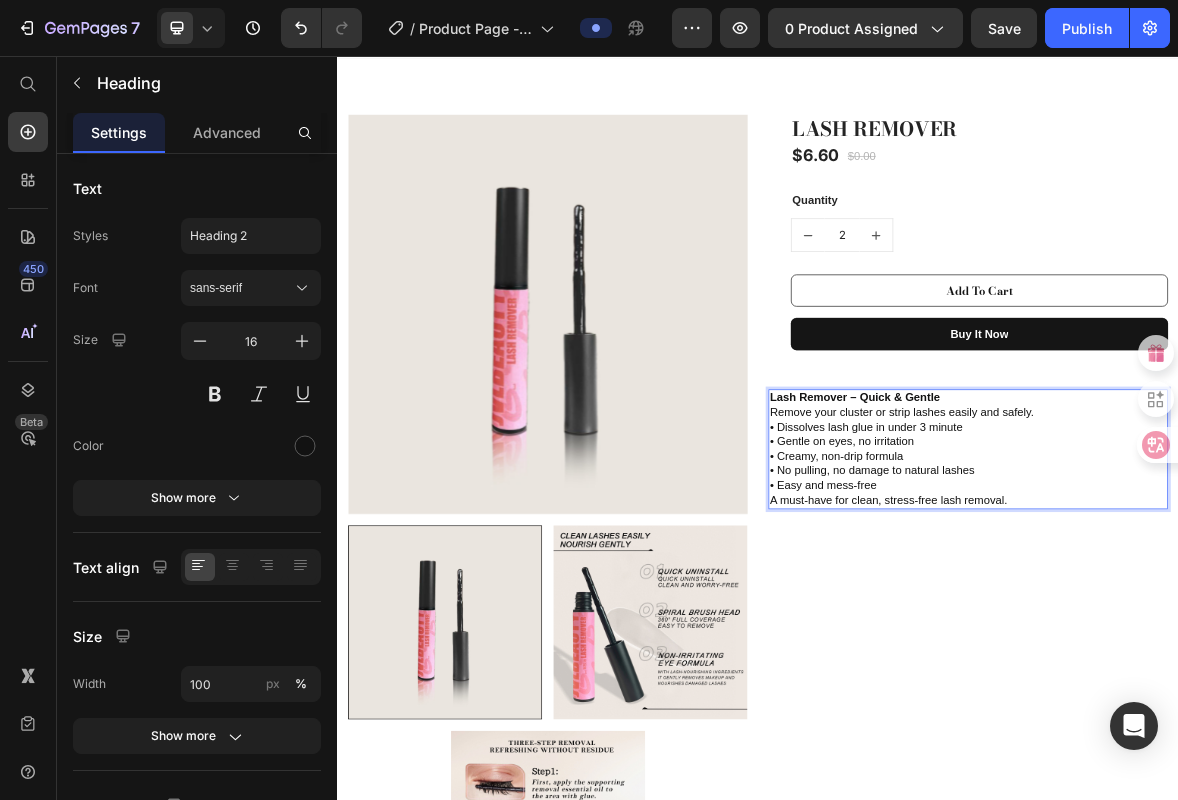 scroll, scrollTop: 37, scrollLeft: 0, axis: vertical 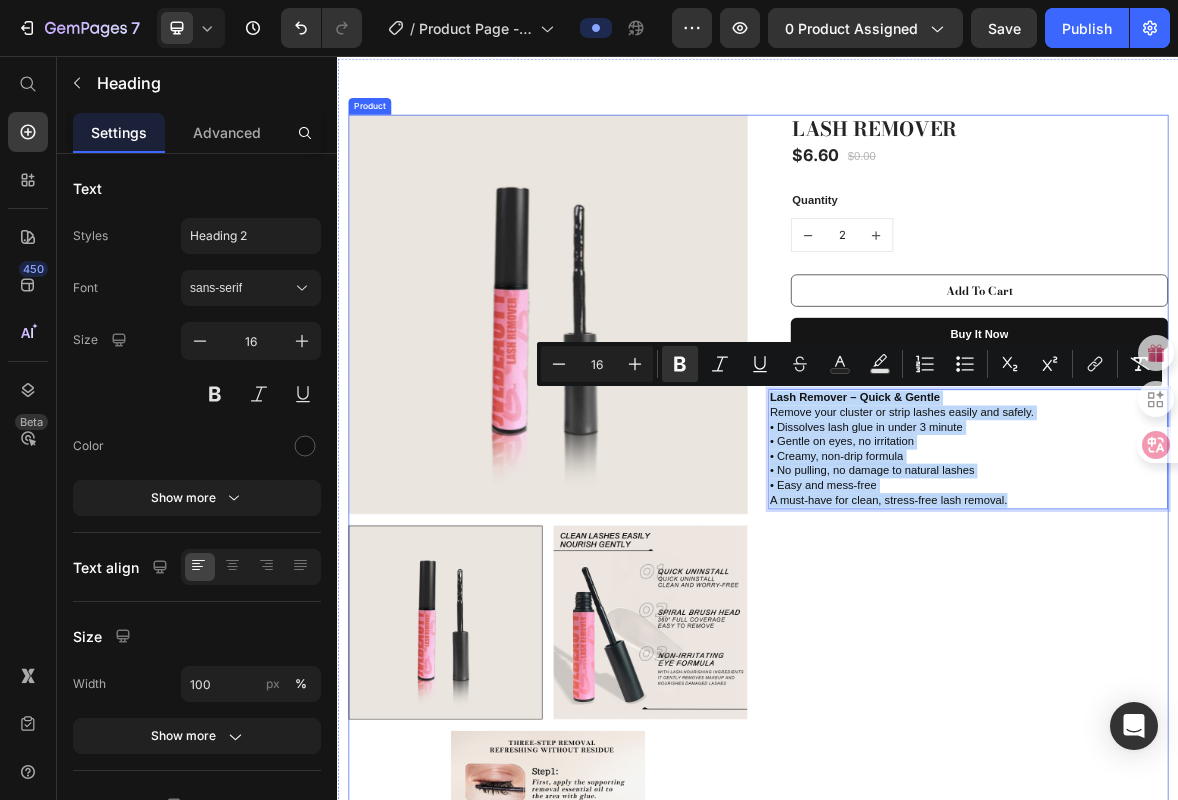 drag, startPoint x: 1345, startPoint y: 693, endPoint x: 977, endPoint y: 524, distance: 404.95062 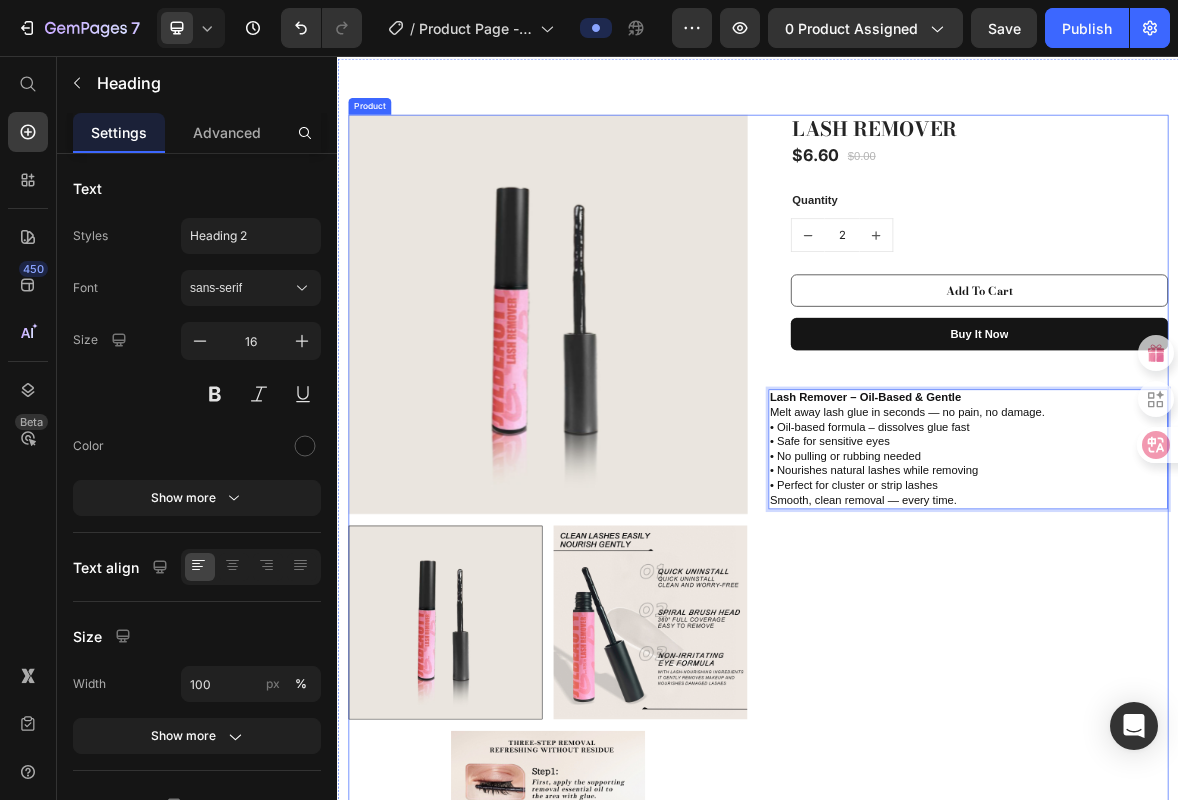 click on "LASH REMOVER (P) Title $6.60 (P) Price $0.00 (P) Price Row Quantity Text block 2 (P) Quantity Add To Cart (P) Cart Button Buy it now (P) Dynamic Checkout Row Lash Remover – Oil-Based & Gentle Melt away lash glue in seconds — no pain, no damage. • Oil-based formula – dissolves glue fast • Safe for sensitive eyes • No pulling or rubbing needed • Nourishes natural lashes while removing • Perfect for cluster or strip lashes Smooth, clean removal — every time. Heading   0" at bounding box center (1237, 726) 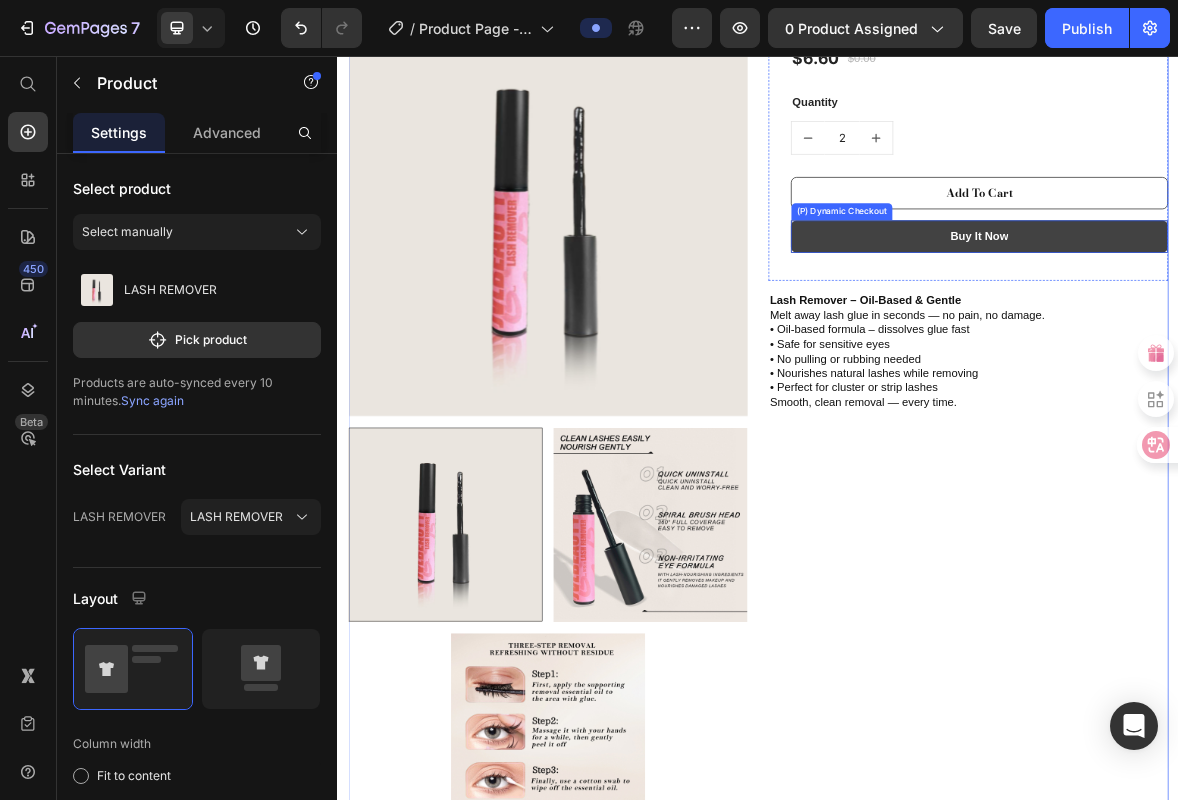 scroll, scrollTop: 0, scrollLeft: 0, axis: both 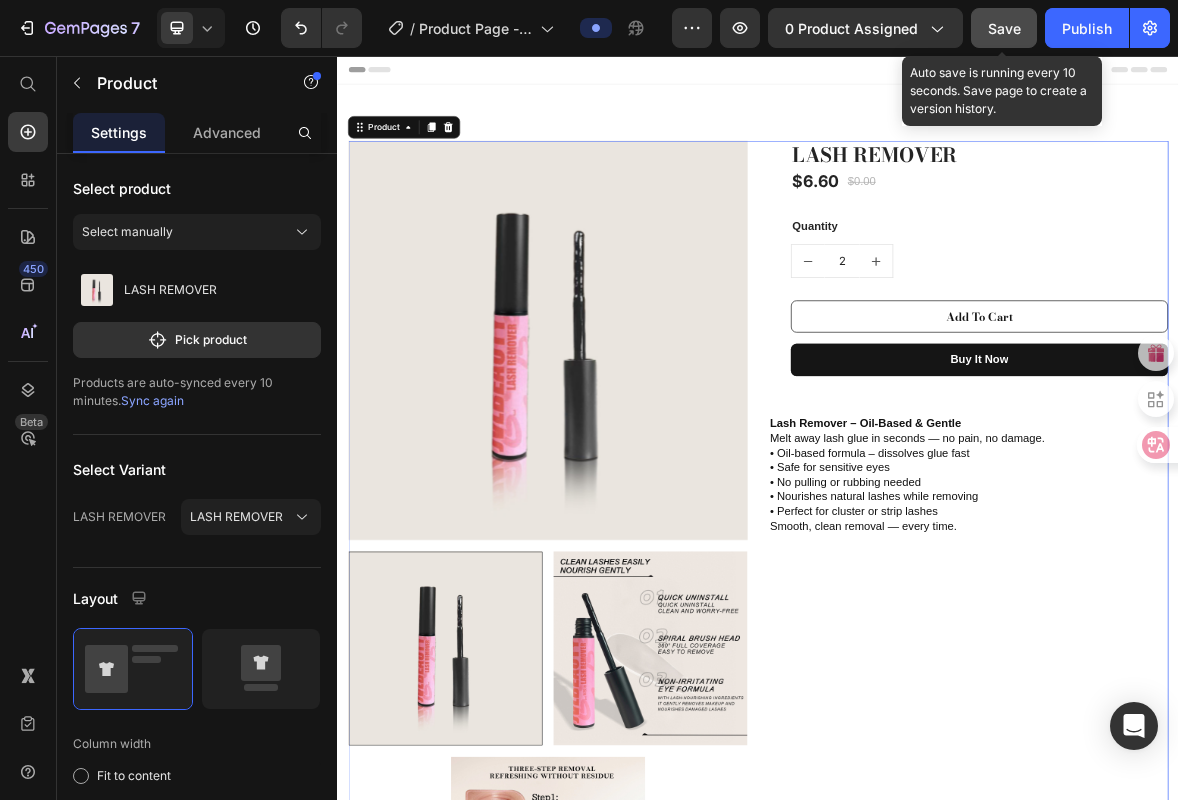 click on "Save" at bounding box center (1004, 28) 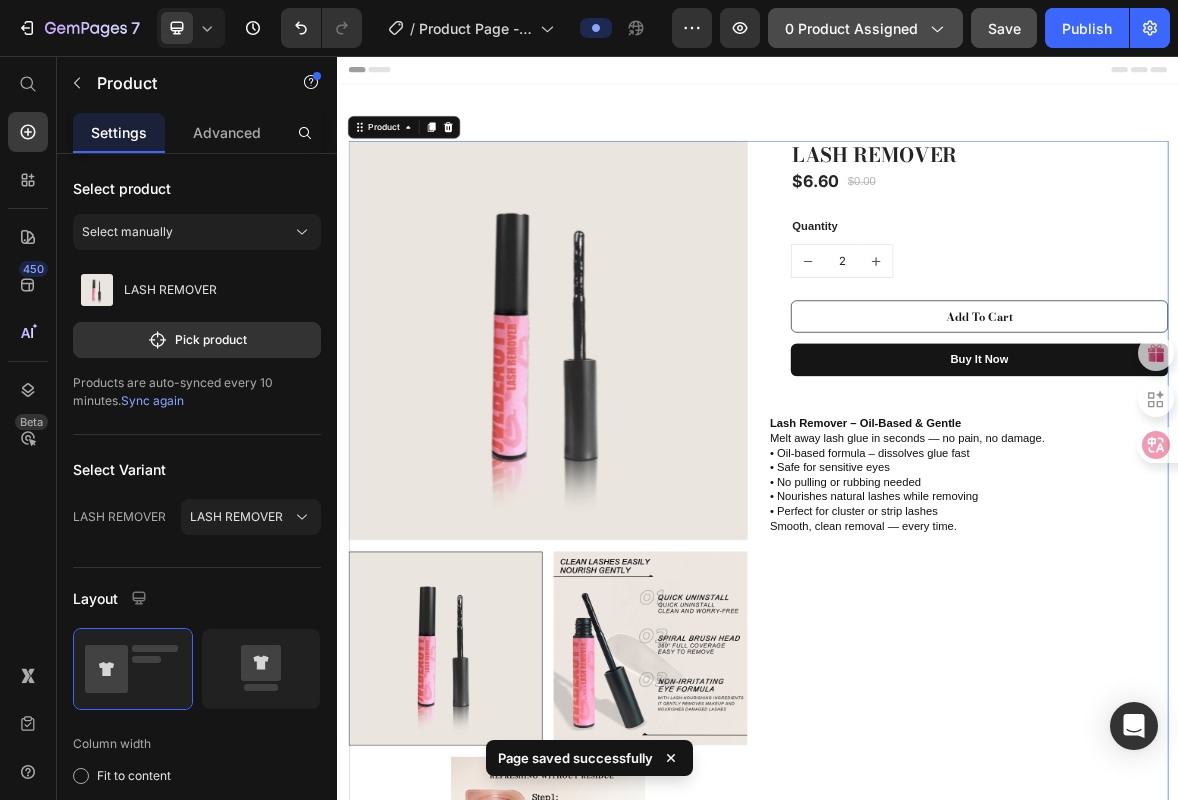 click 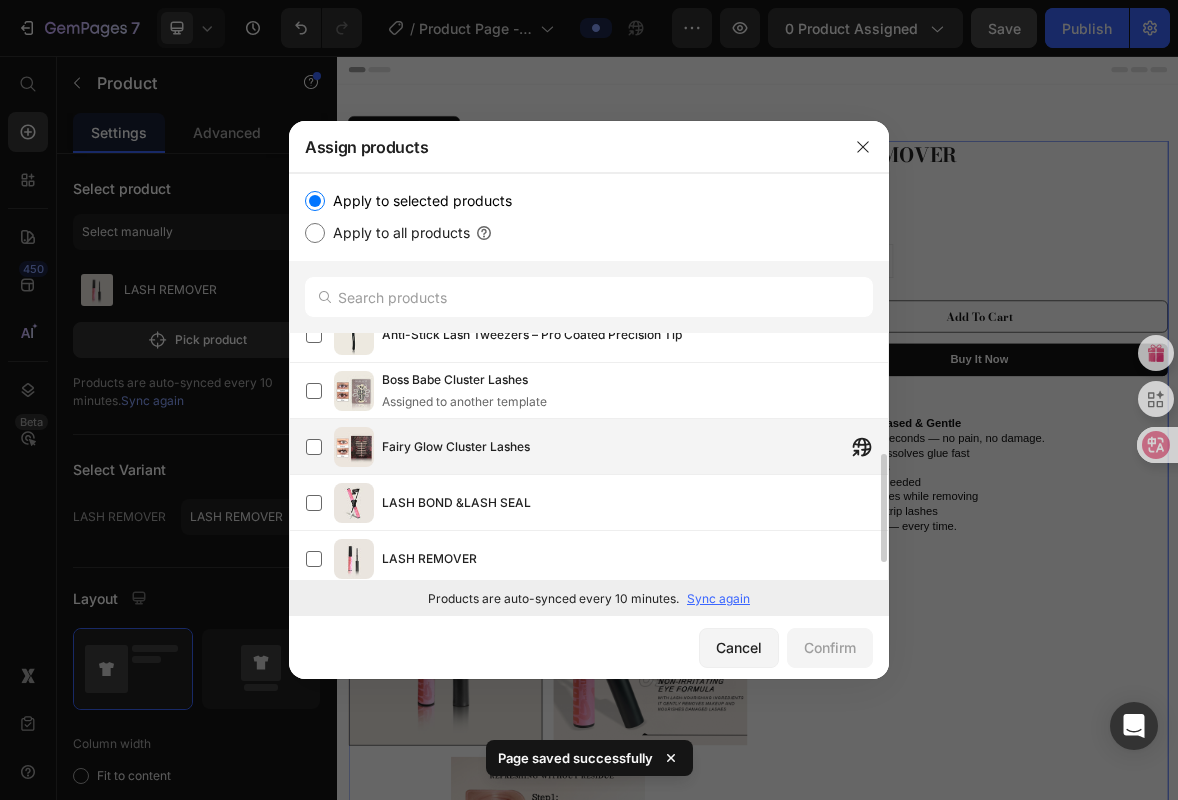 scroll, scrollTop: 103, scrollLeft: 0, axis: vertical 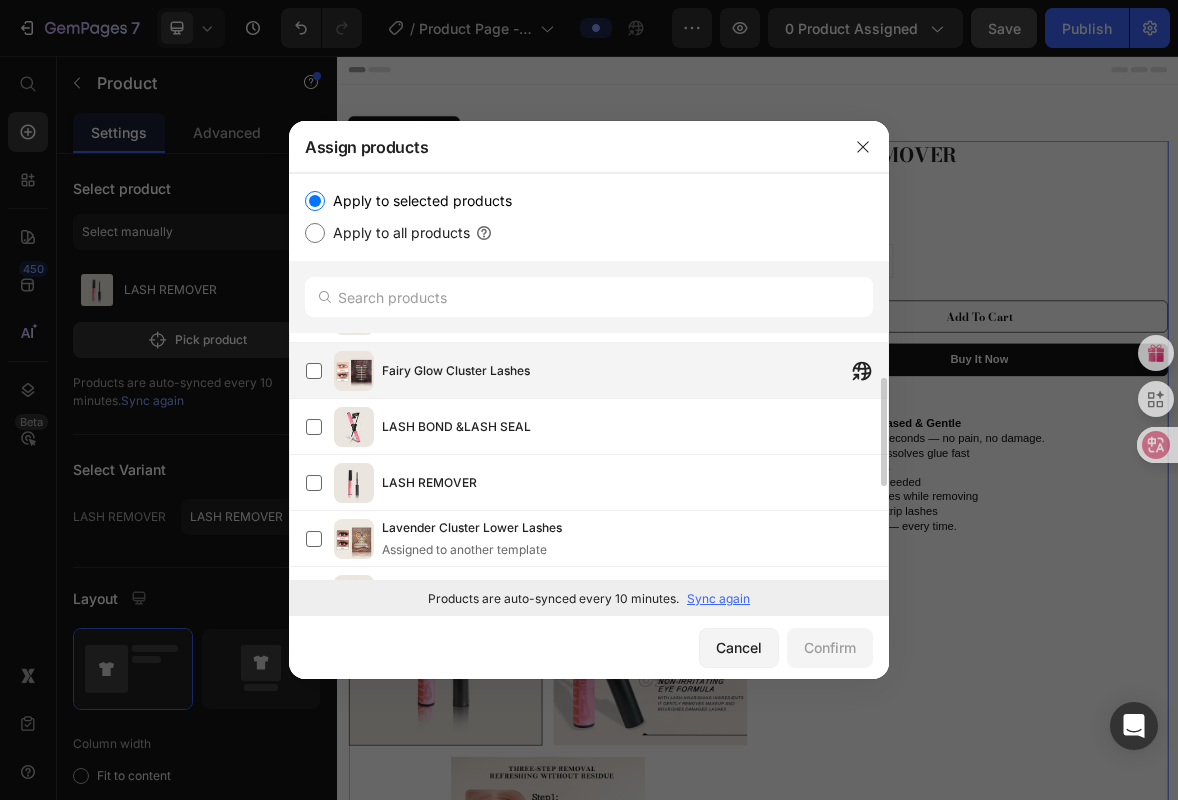 click on "LASH REMOVER" at bounding box center [429, 483] 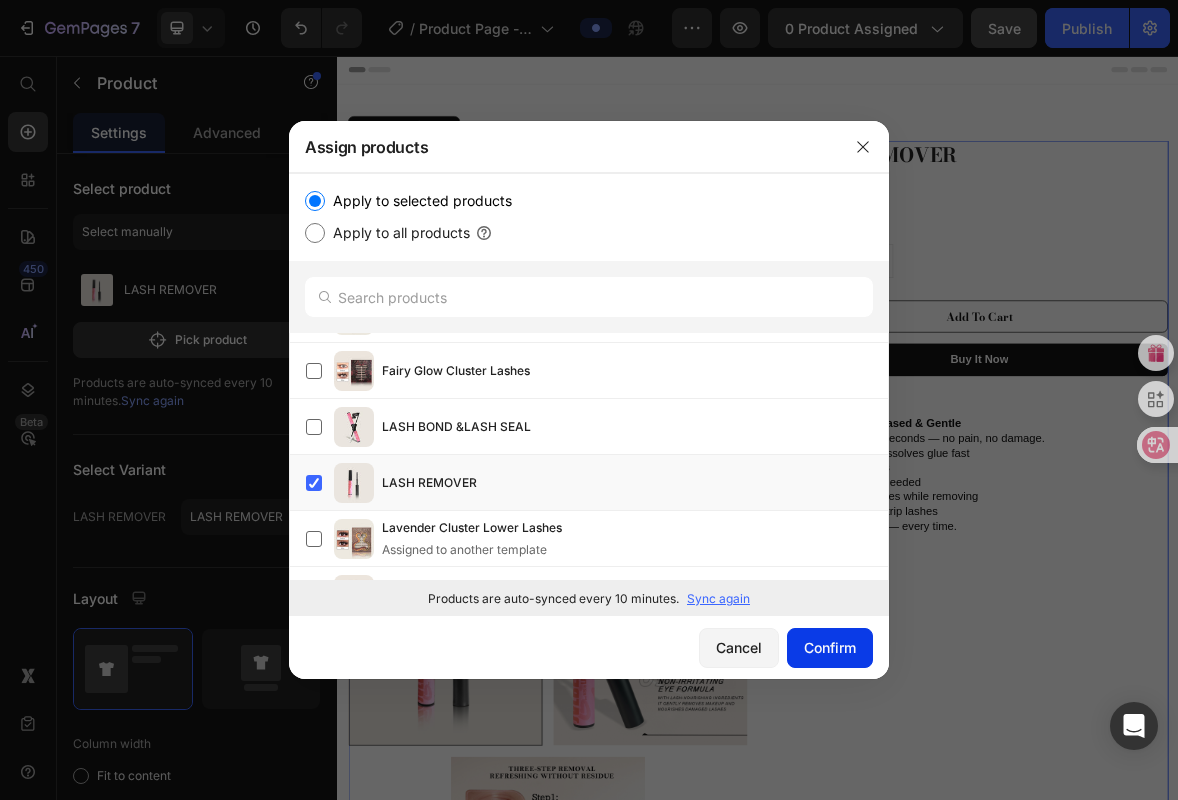 click on "Confirm" at bounding box center (830, 647) 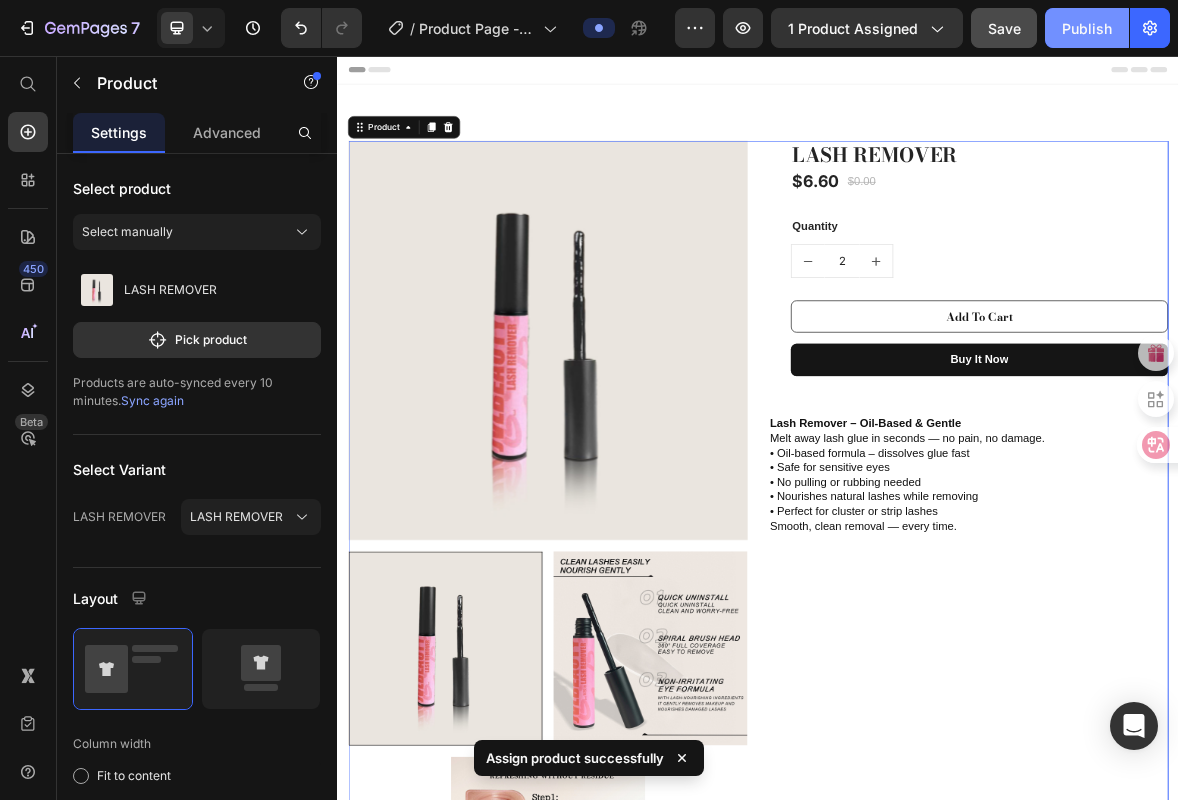click on "Publish" 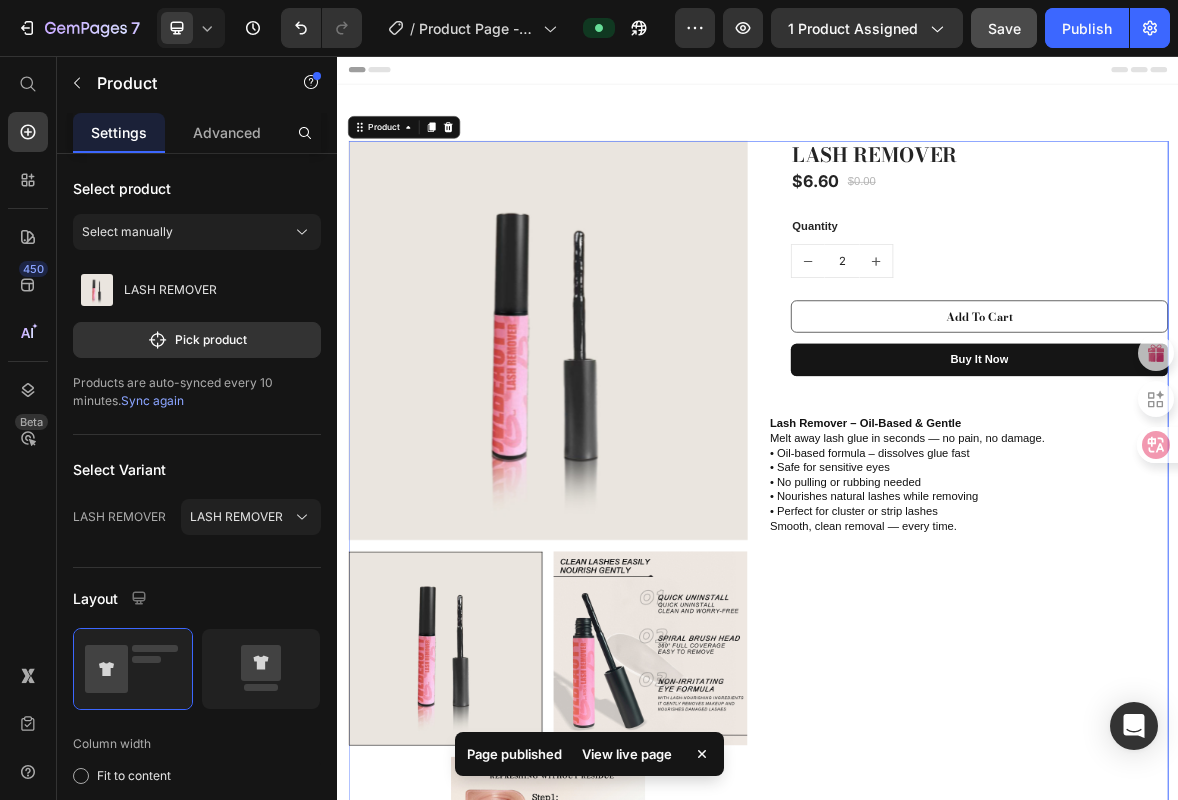 click on "View live page" at bounding box center [627, 754] 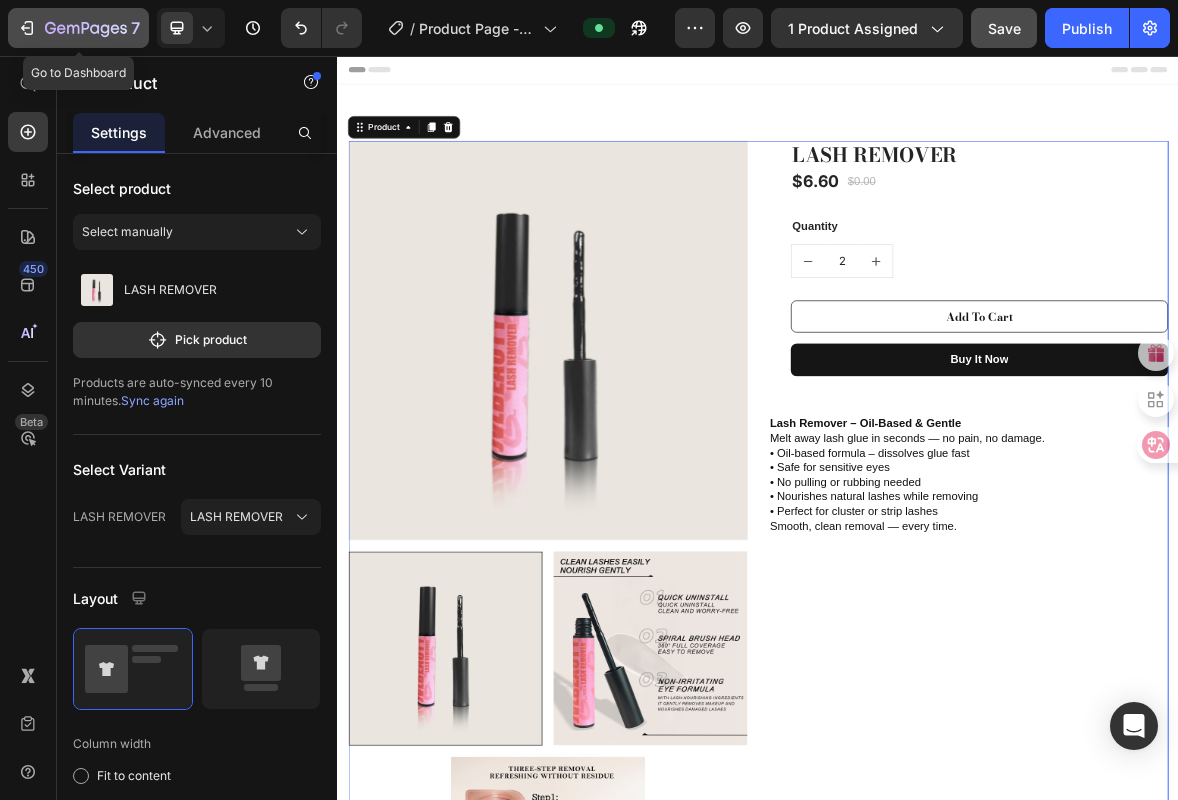 click 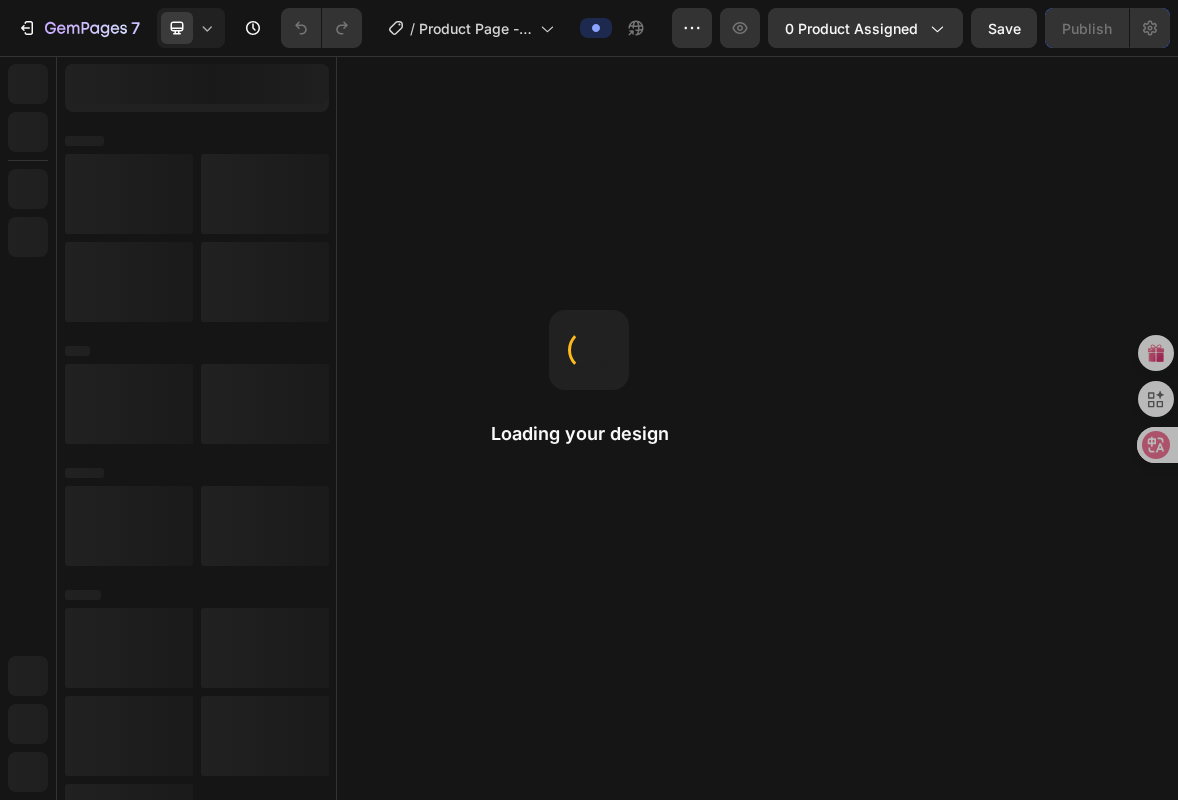 scroll, scrollTop: 0, scrollLeft: 0, axis: both 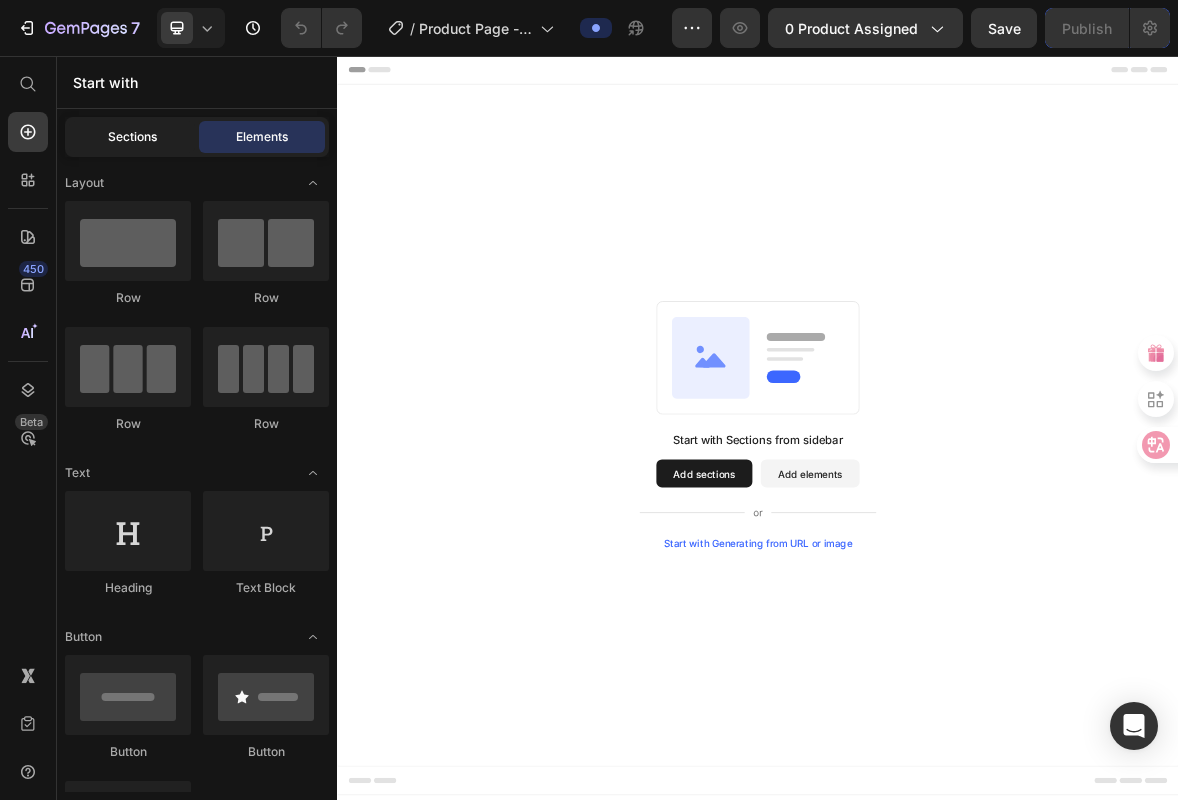 click on "Sections" 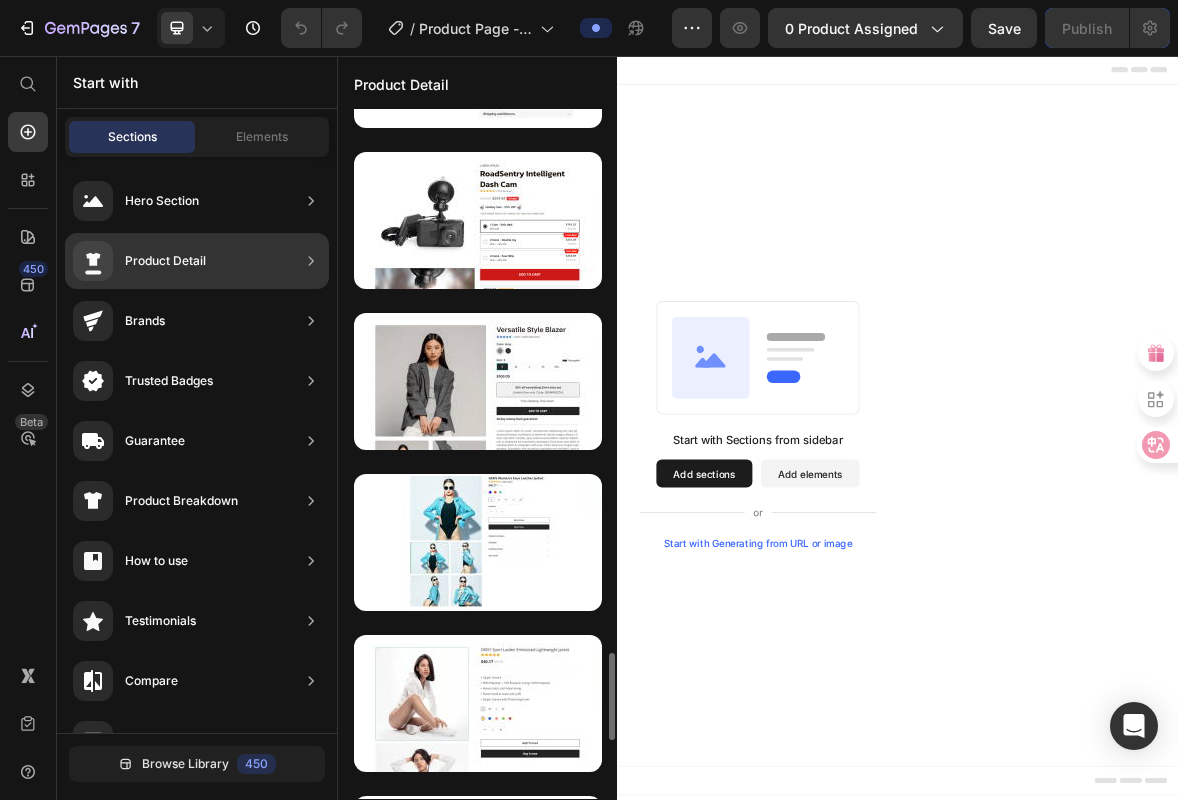 scroll, scrollTop: 4445, scrollLeft: 0, axis: vertical 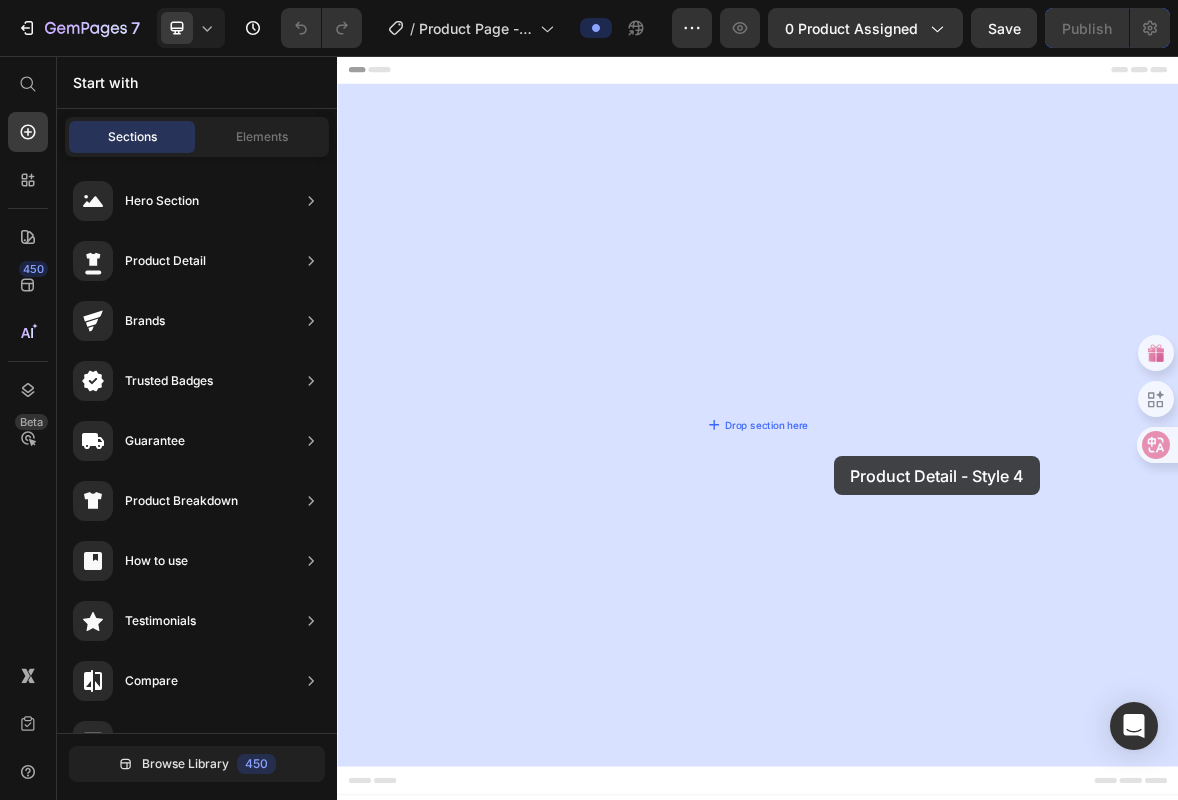 drag, startPoint x: 800, startPoint y: 472, endPoint x: 991, endPoint y: 617, distance: 239.8041 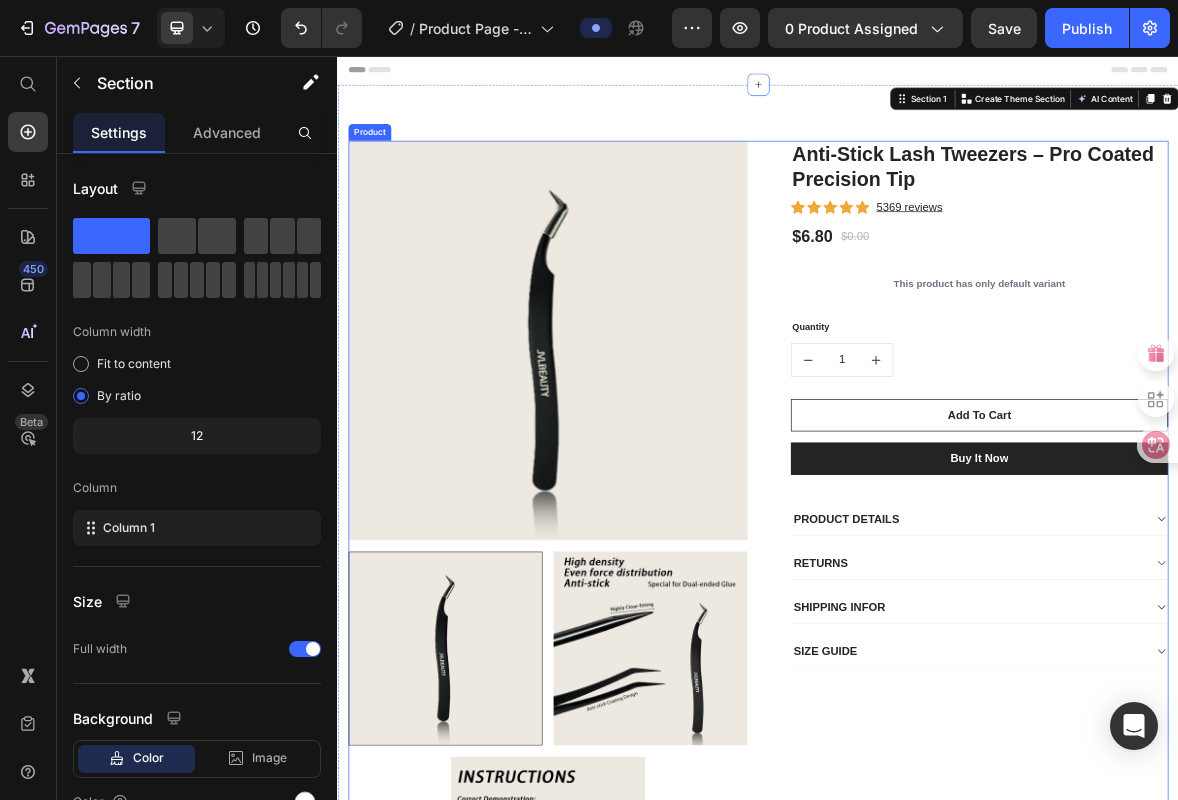 click on "Anti-Stick Lash Tweezers – Pro Coated Precision Tip (P) Title
Icon
Icon
Icon
Icon
Icon Icon List Hoz 5369 reviews Text block Row $6.80 (P) Price $0.00 (P) Price Row This product has only default variant (P) Variants & Swatches Quantity Text block 1 (P) Quantity Add To Cart (P) Cart Button Buy it now (P) Dynamic Checkout
PRODUCT DETAILS
RETURNS
SHIPPING INFOR
SIZE GUIDE Accordion Row" at bounding box center (1237, 763) 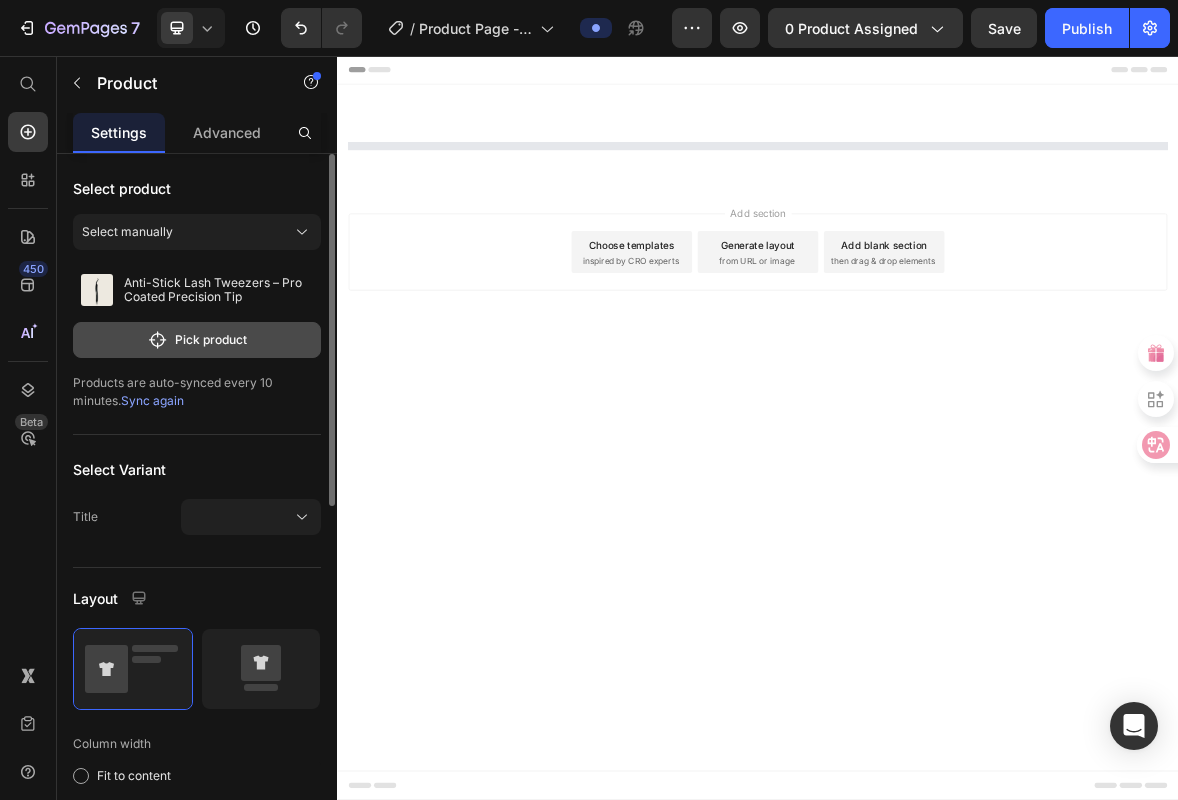 click on "Pick product" at bounding box center [197, 340] 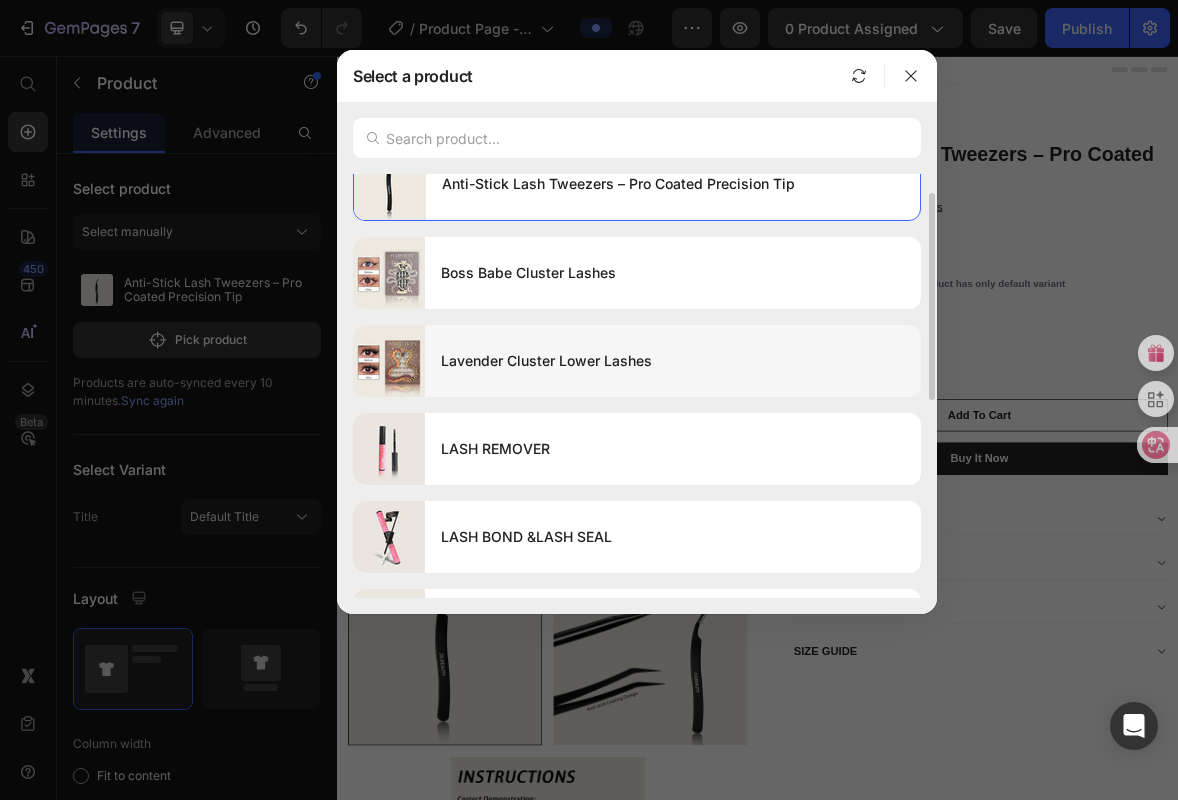 scroll, scrollTop: 54, scrollLeft: 0, axis: vertical 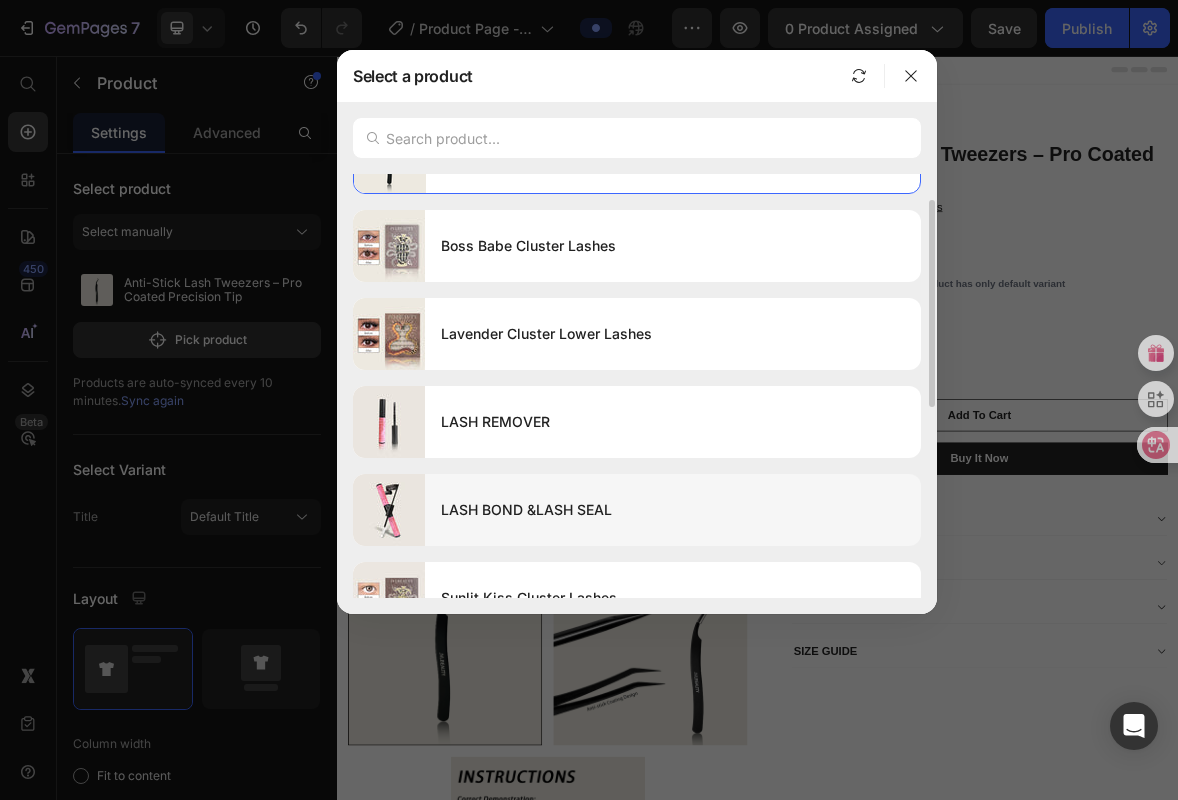 click on "LASH BOND &LASH SEAL" at bounding box center (673, 510) 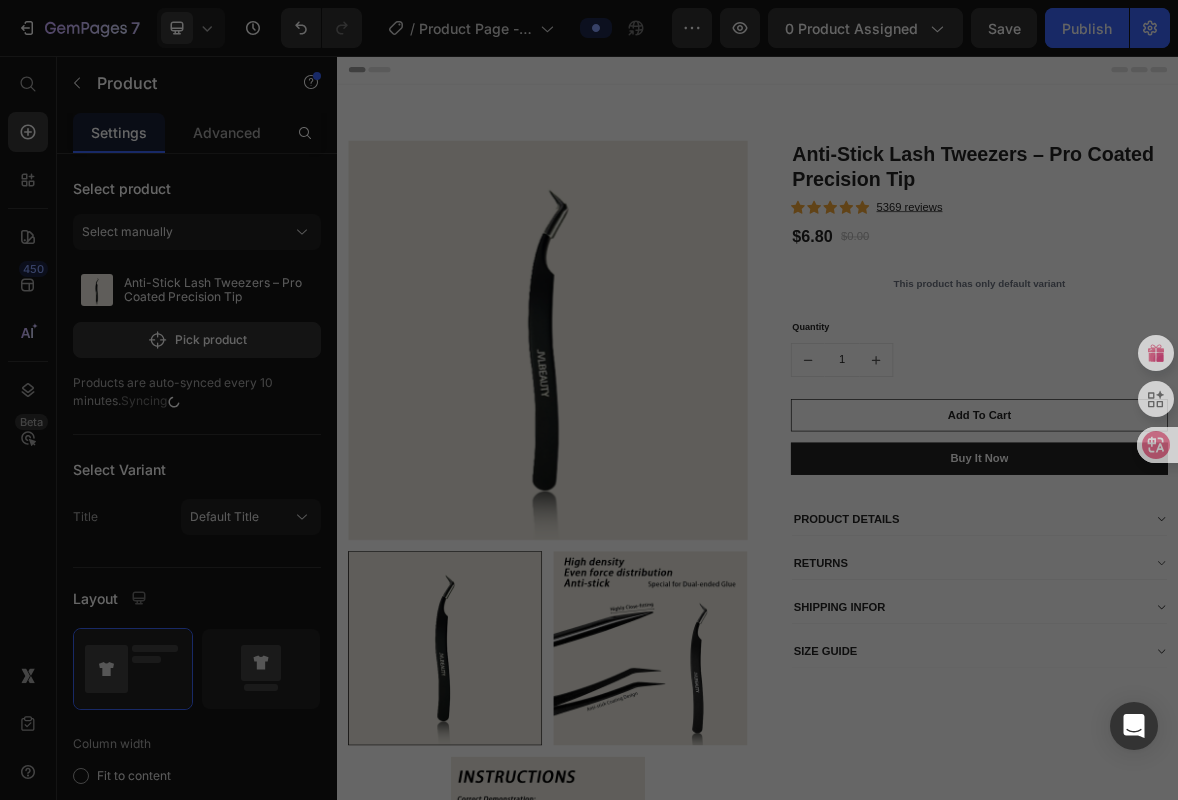 click on "LASH BOND &LASH SEAL" at bounding box center (673, 510) 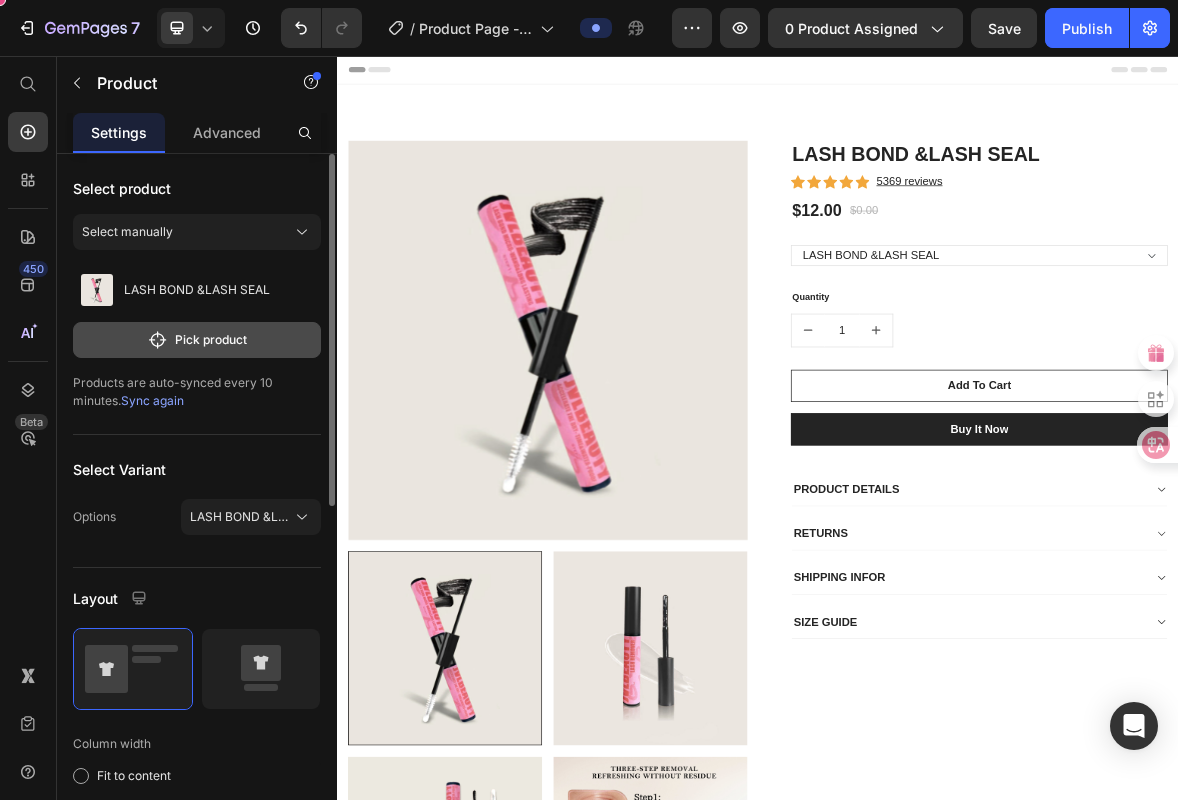 click on "Pick product" at bounding box center [197, 340] 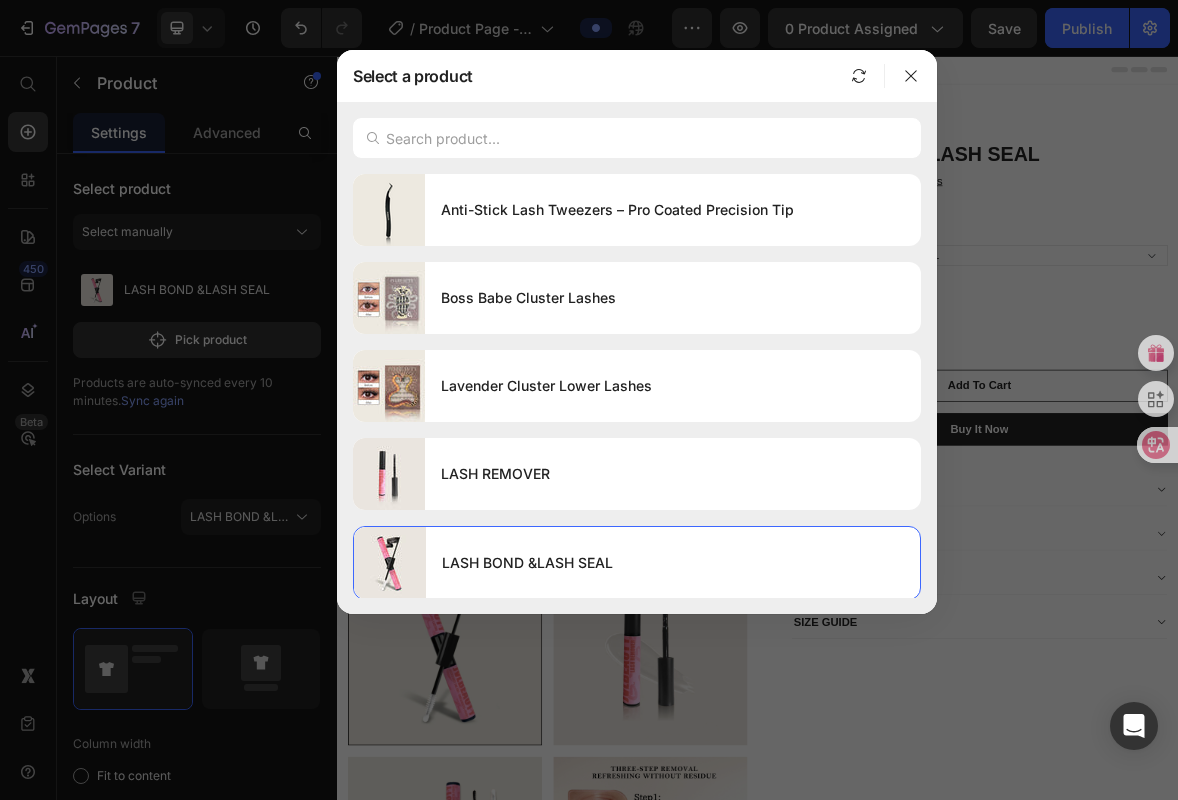 click at bounding box center [589, 400] 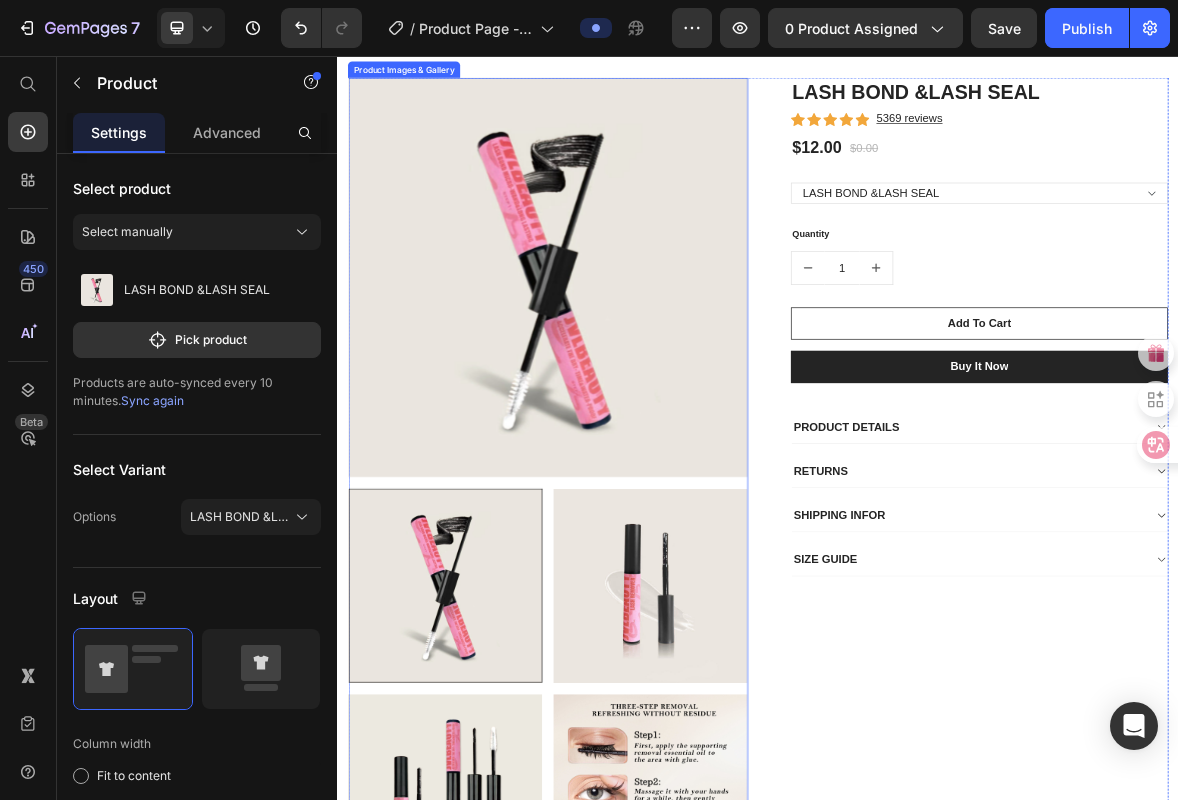 scroll, scrollTop: 0, scrollLeft: 0, axis: both 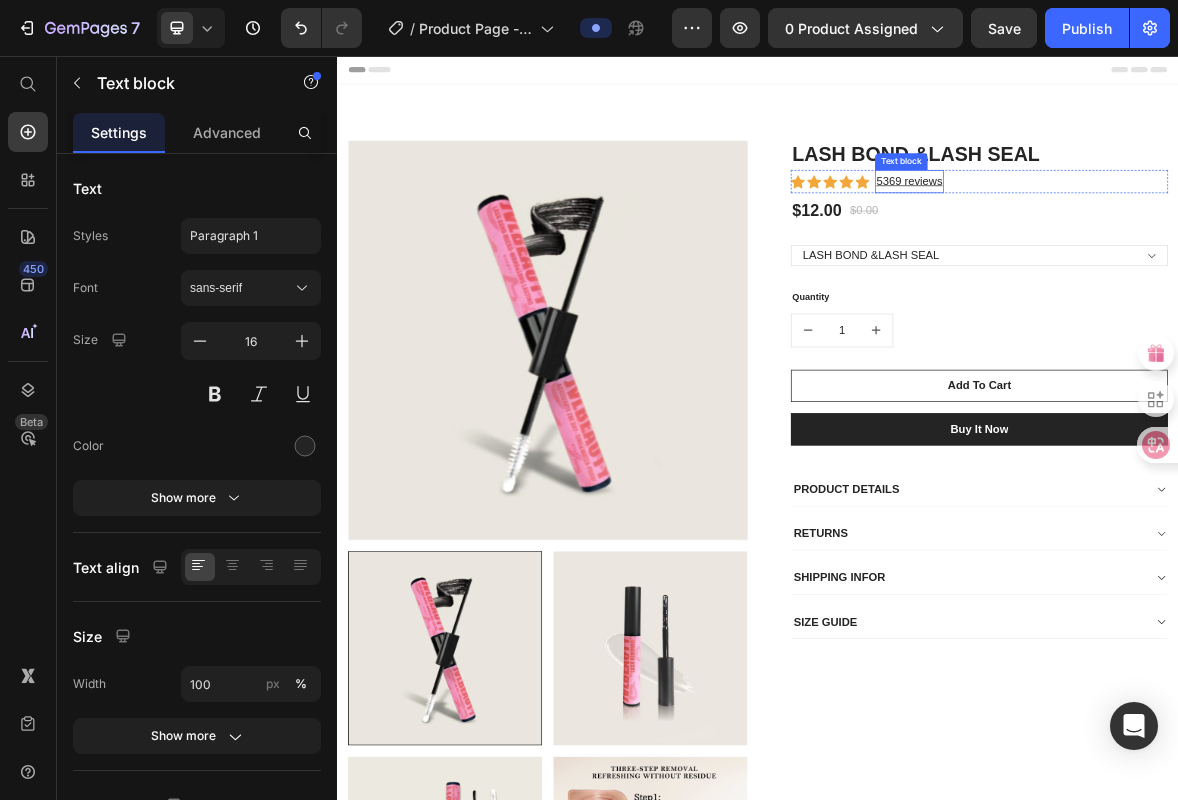 click on "5369 reviews" at bounding box center [1153, 234] 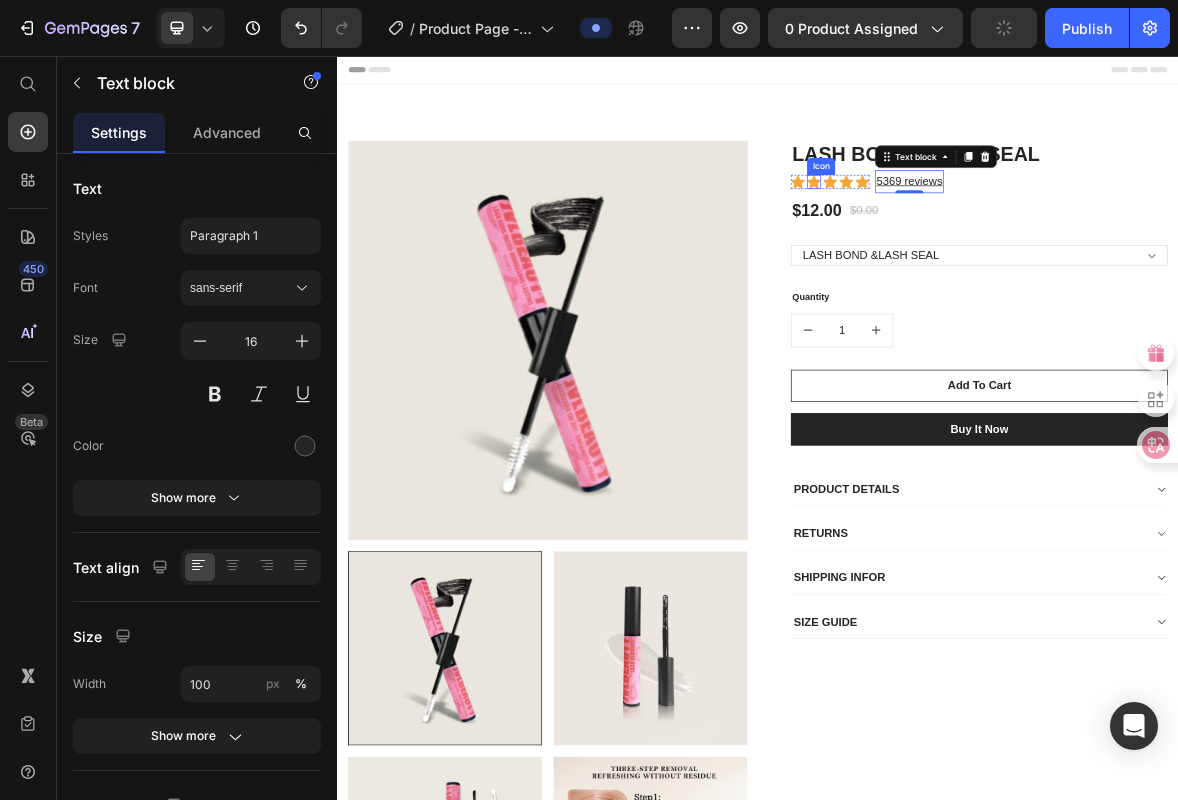click on "Icon" at bounding box center (1027, 214) 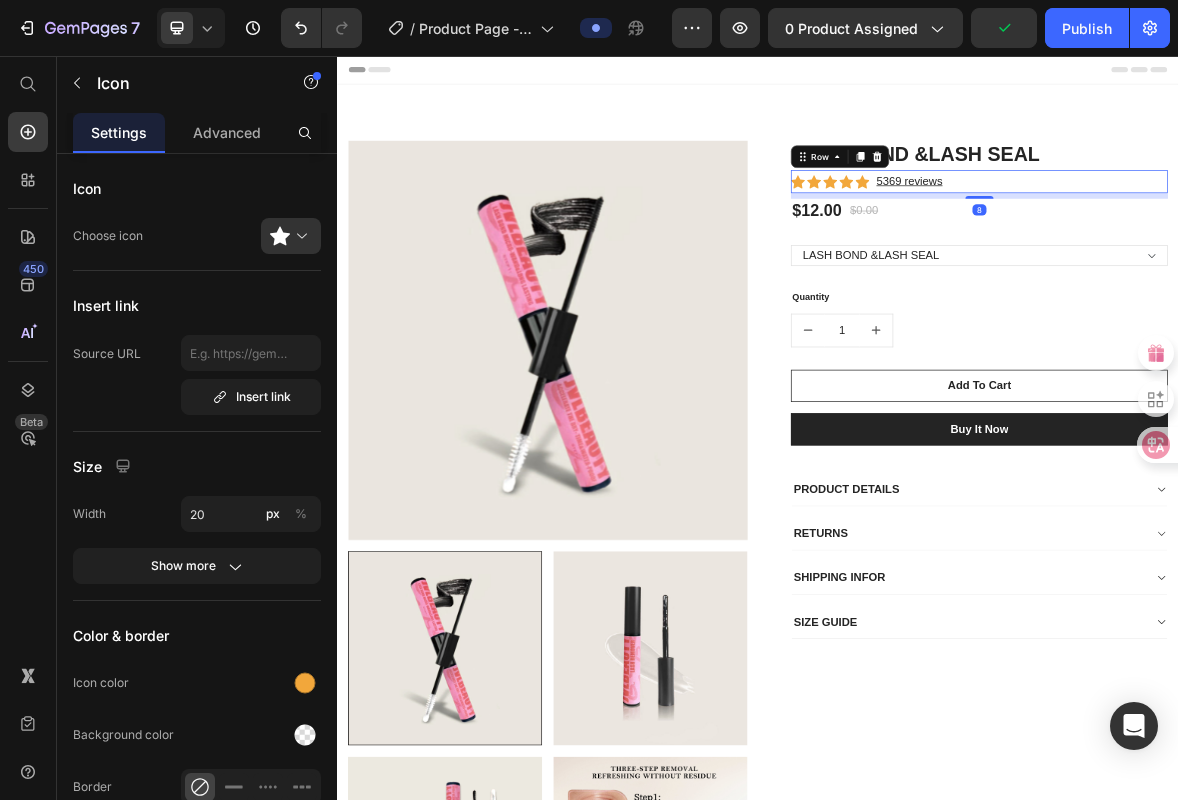 click on "Icon
Icon
Icon
Icon
Icon Icon List Hoz 5369 reviews Text block Row   8" at bounding box center (1253, 235) 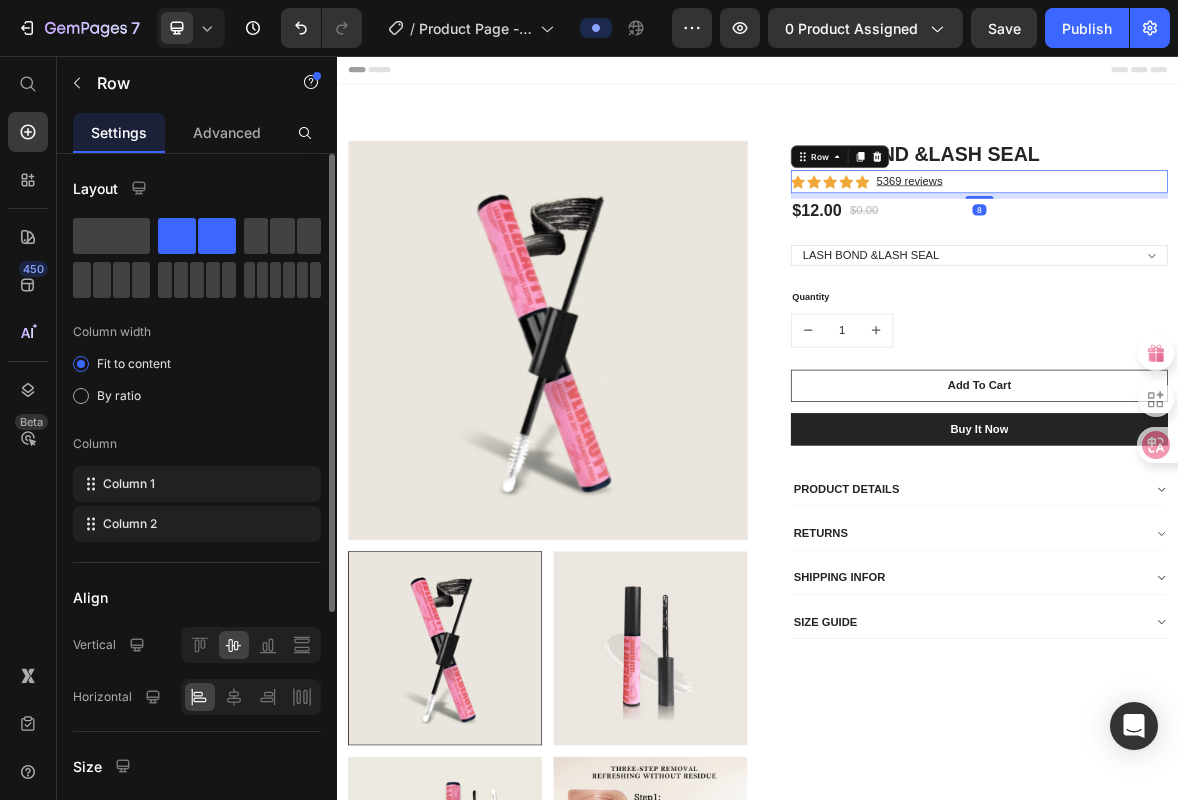 scroll, scrollTop: 374, scrollLeft: 0, axis: vertical 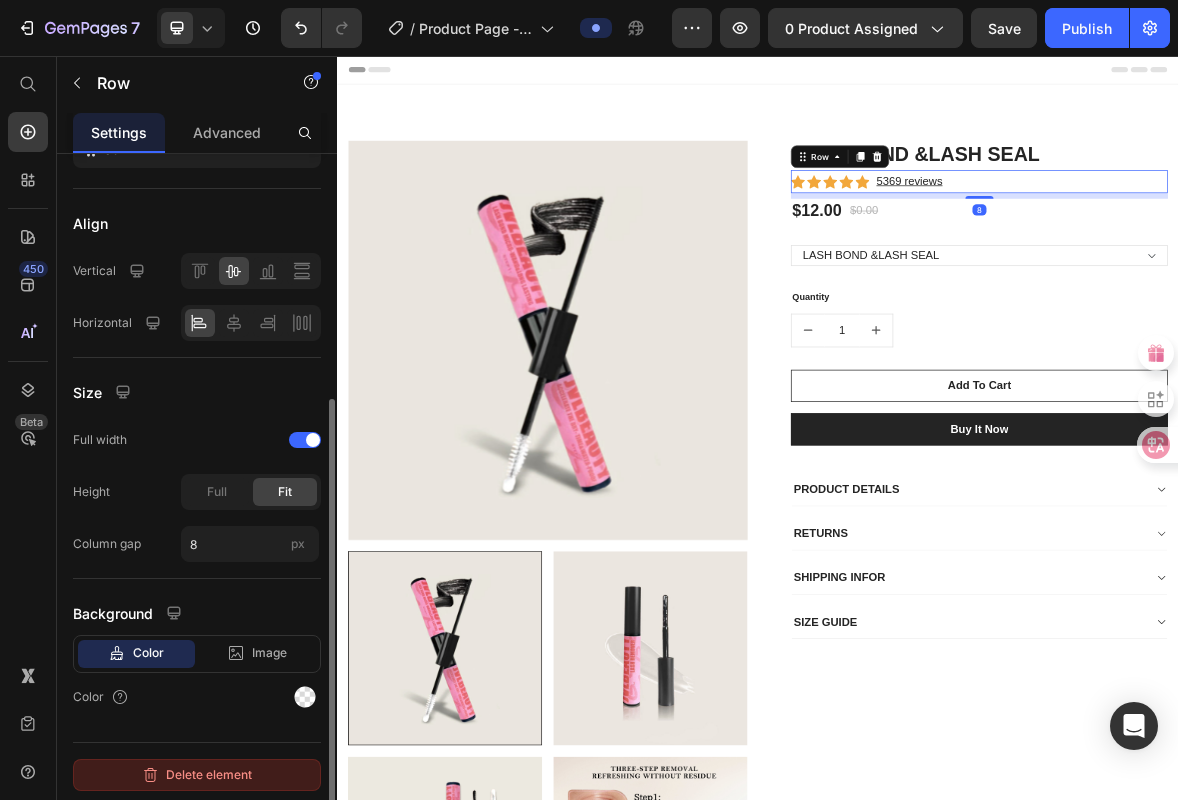 click on "Delete element" at bounding box center (197, 775) 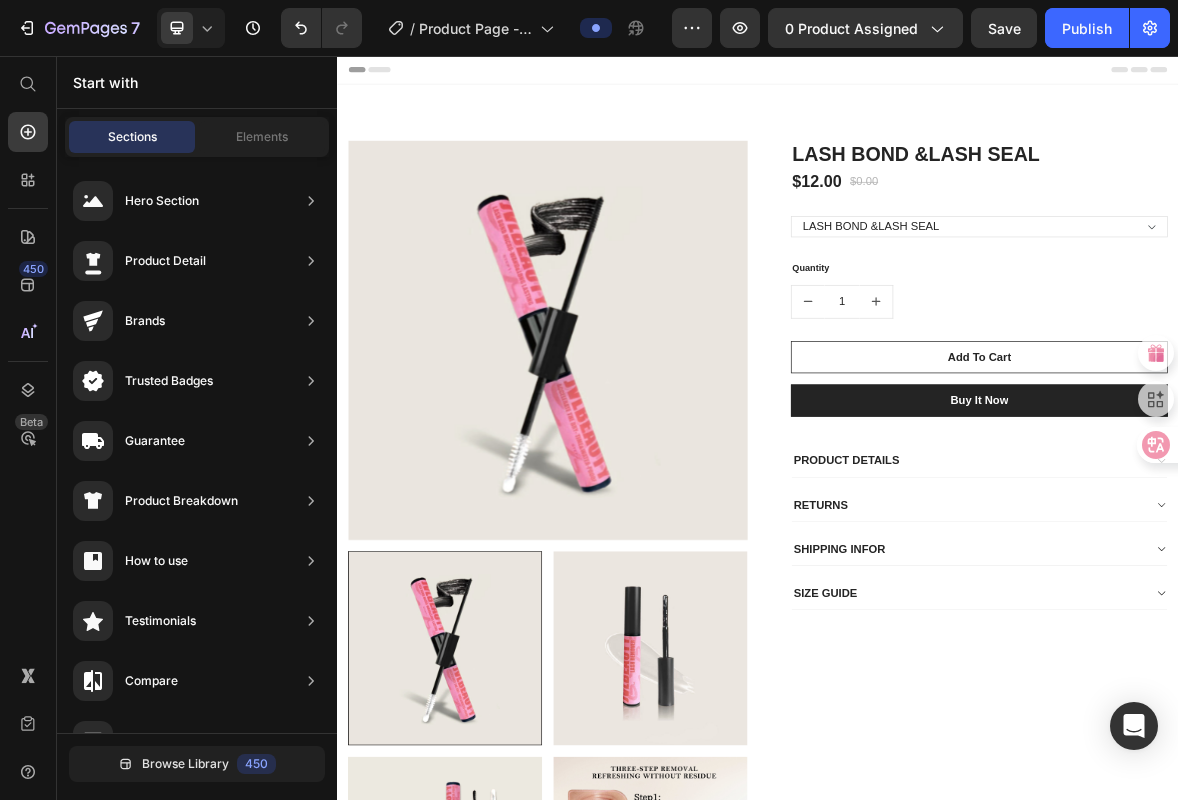 scroll, scrollTop: 0, scrollLeft: 0, axis: both 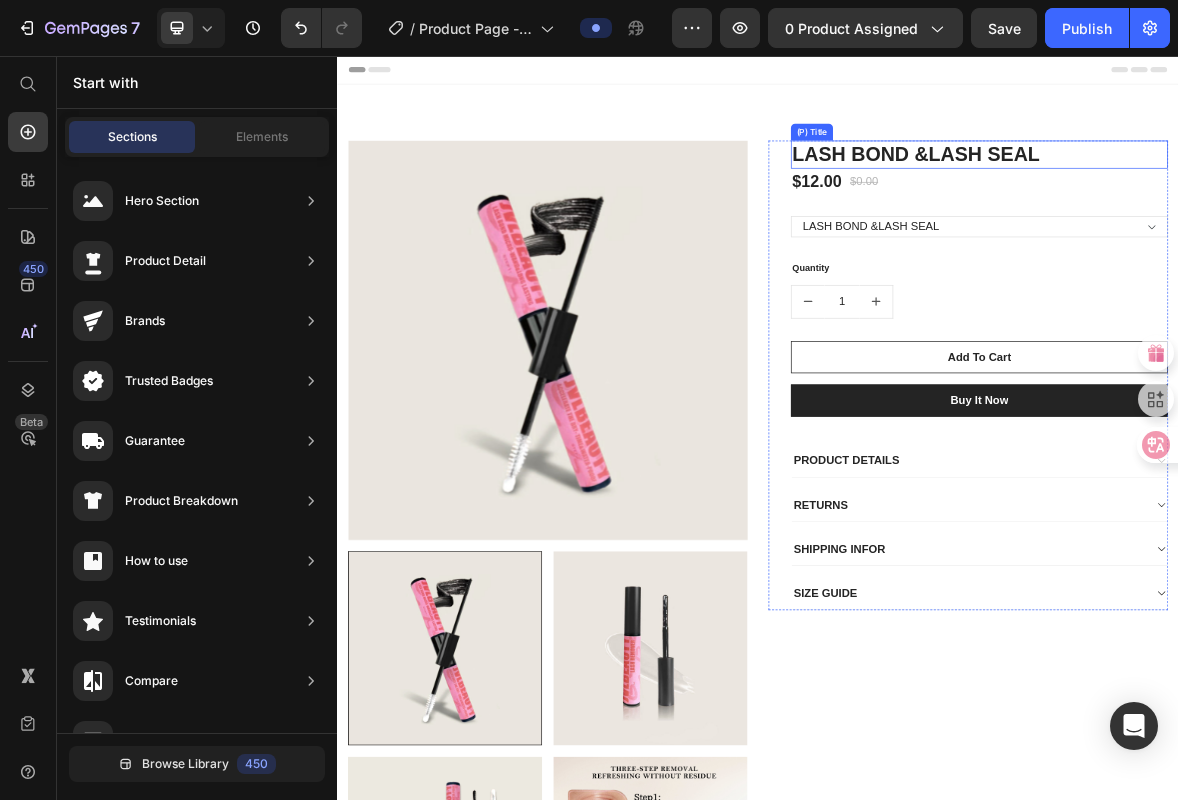 click on "LASH BOND &LASH SEAL" at bounding box center [1253, 197] 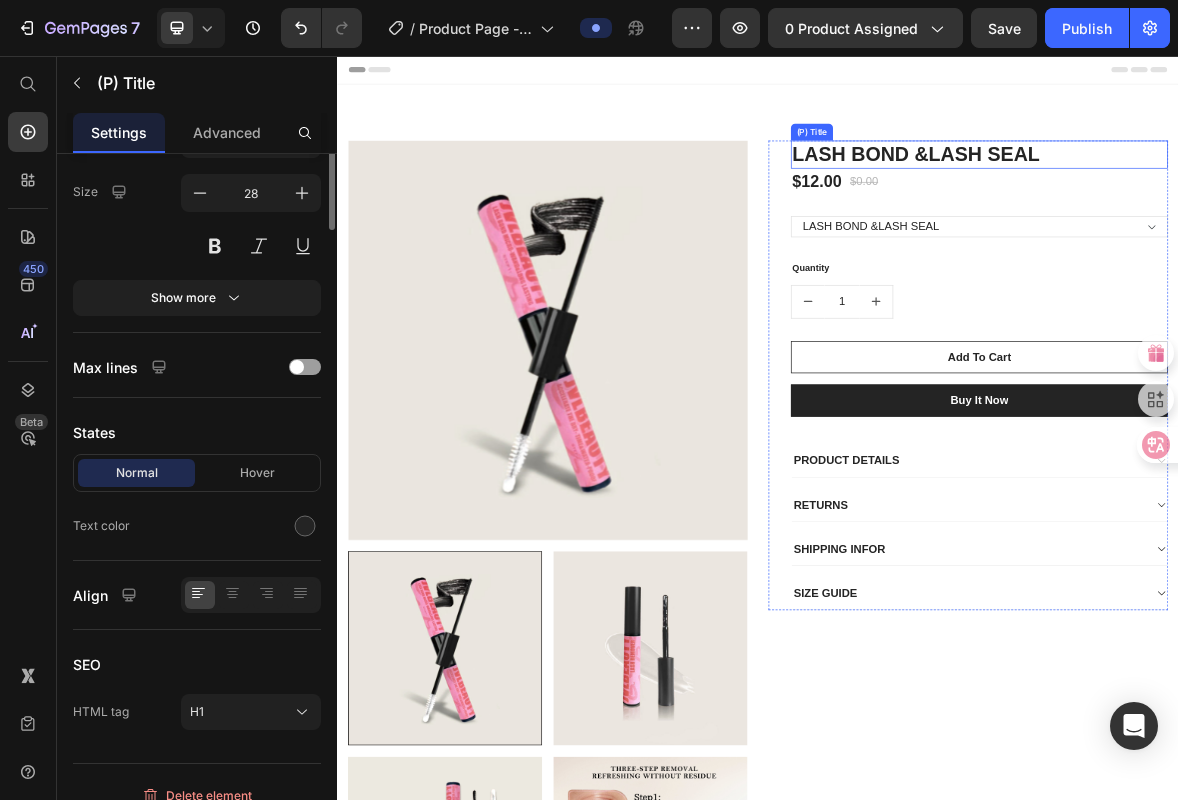 scroll, scrollTop: 0, scrollLeft: 0, axis: both 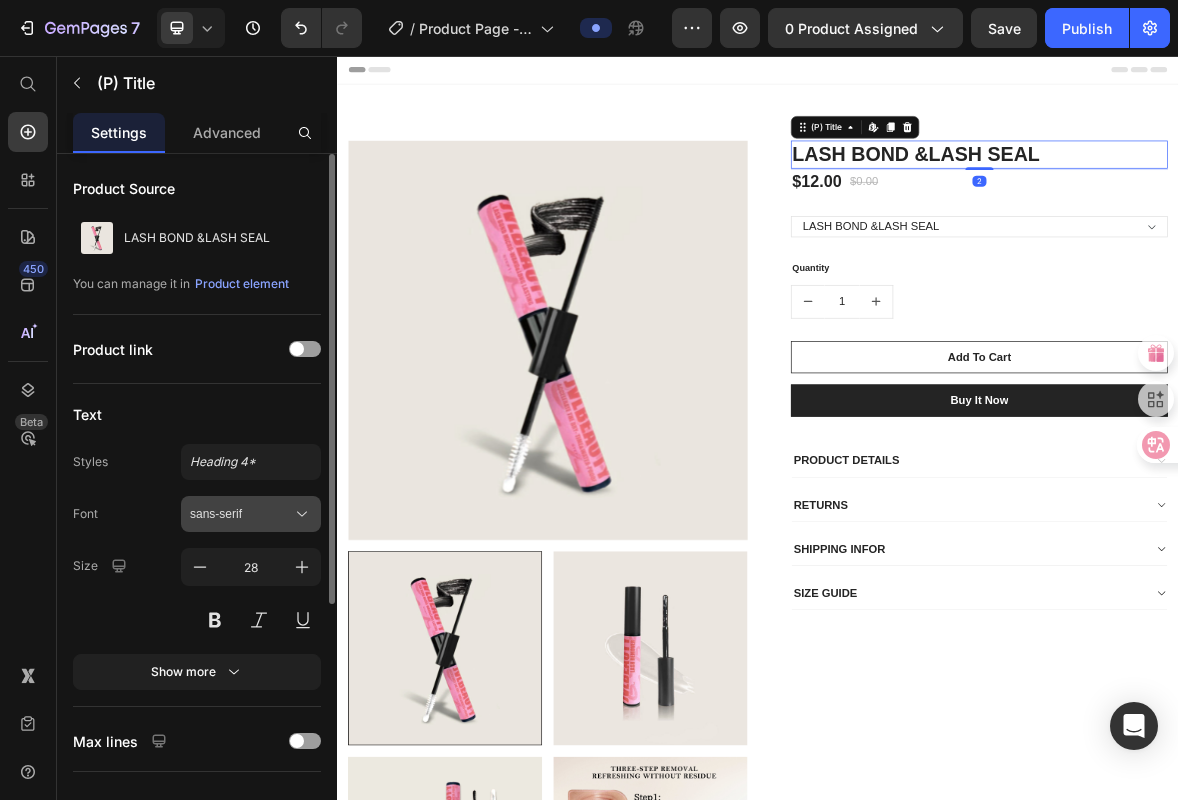 click on "sans-serif" at bounding box center (241, 514) 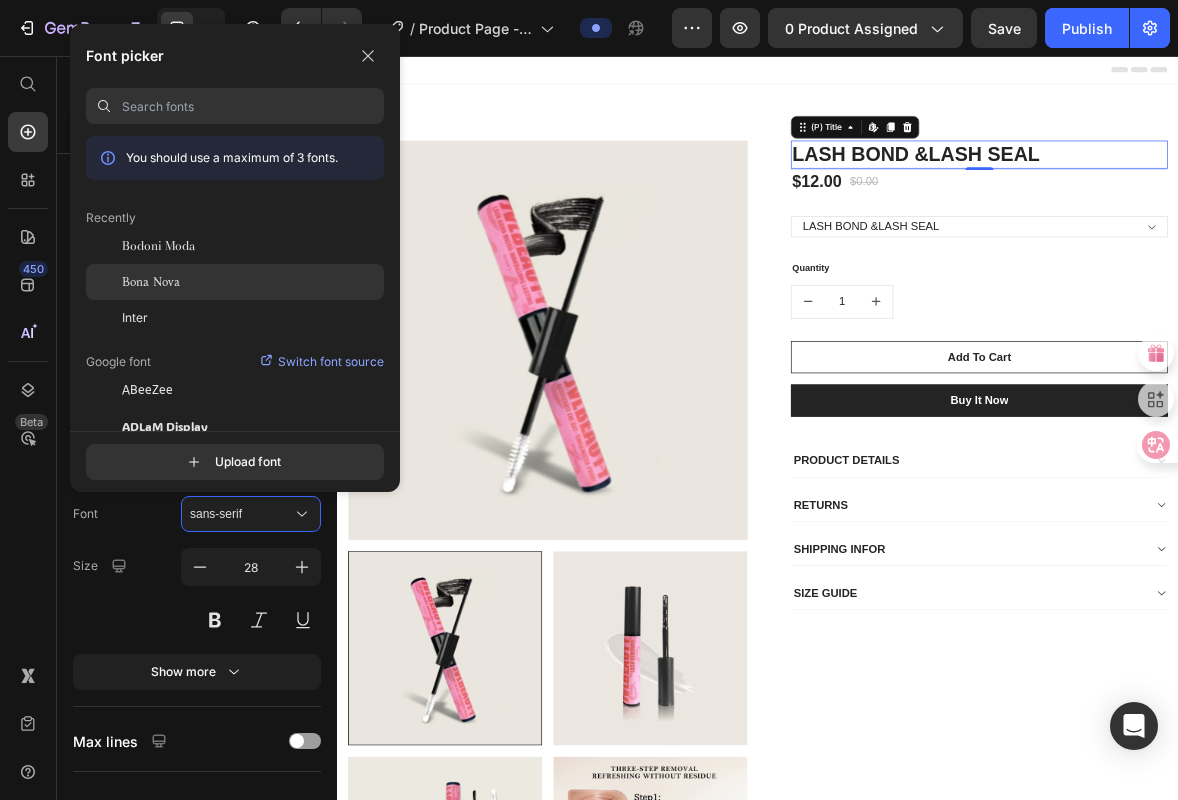 click on "Bona Nova" 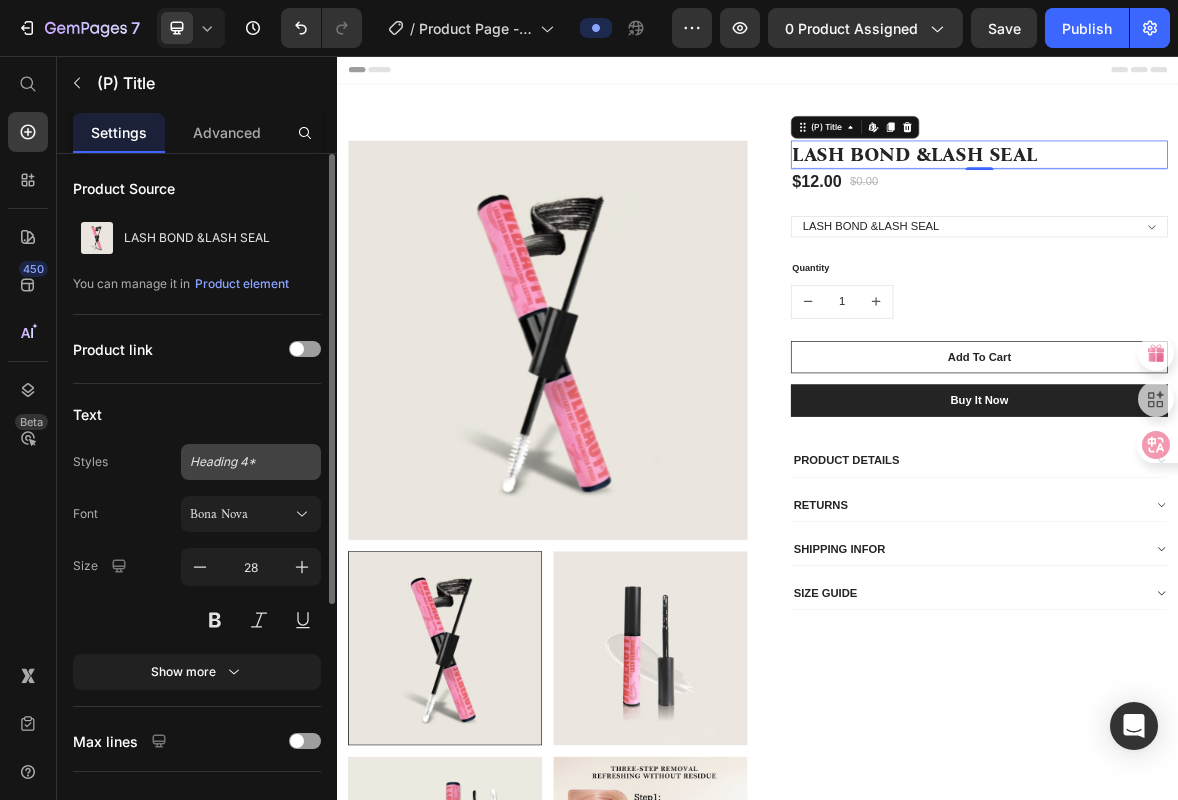 click on "Heading 4*" at bounding box center (251, 462) 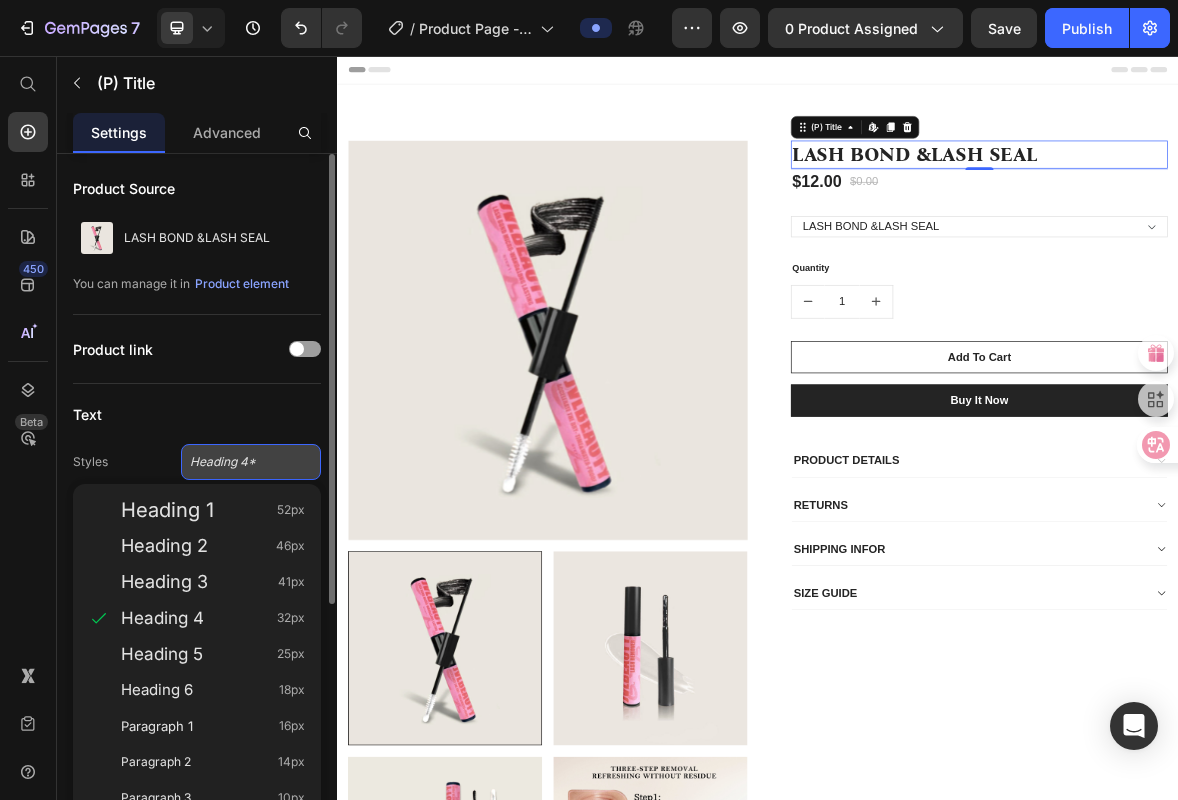 click on "Heading 4*" at bounding box center [251, 462] 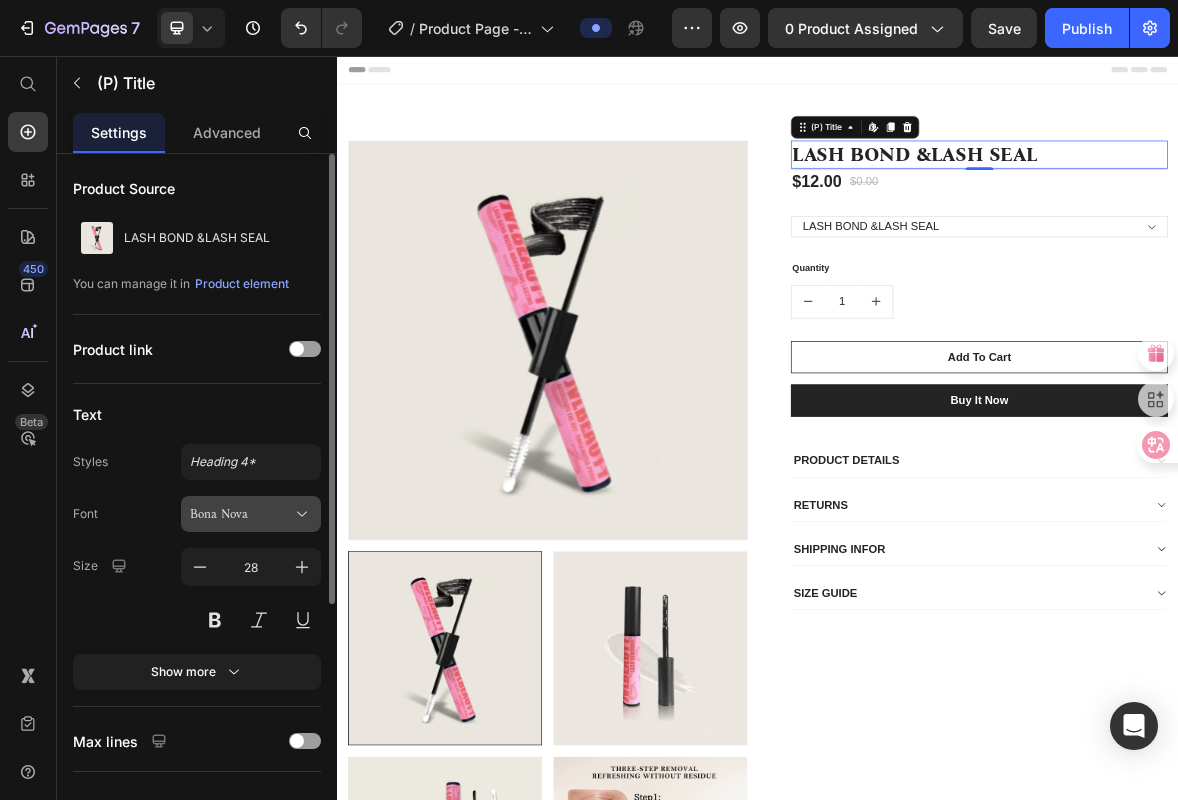 click on "Bona Nova" at bounding box center (241, 514) 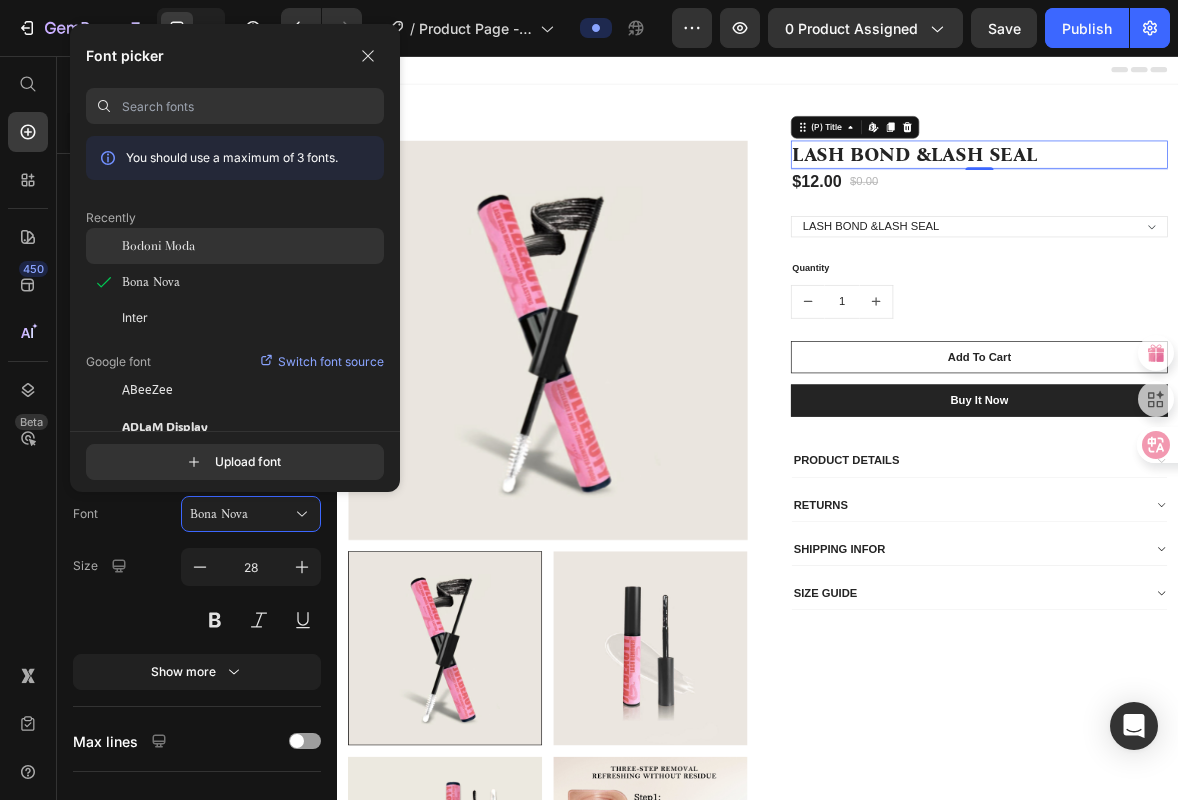 click on "Bodoni Moda" 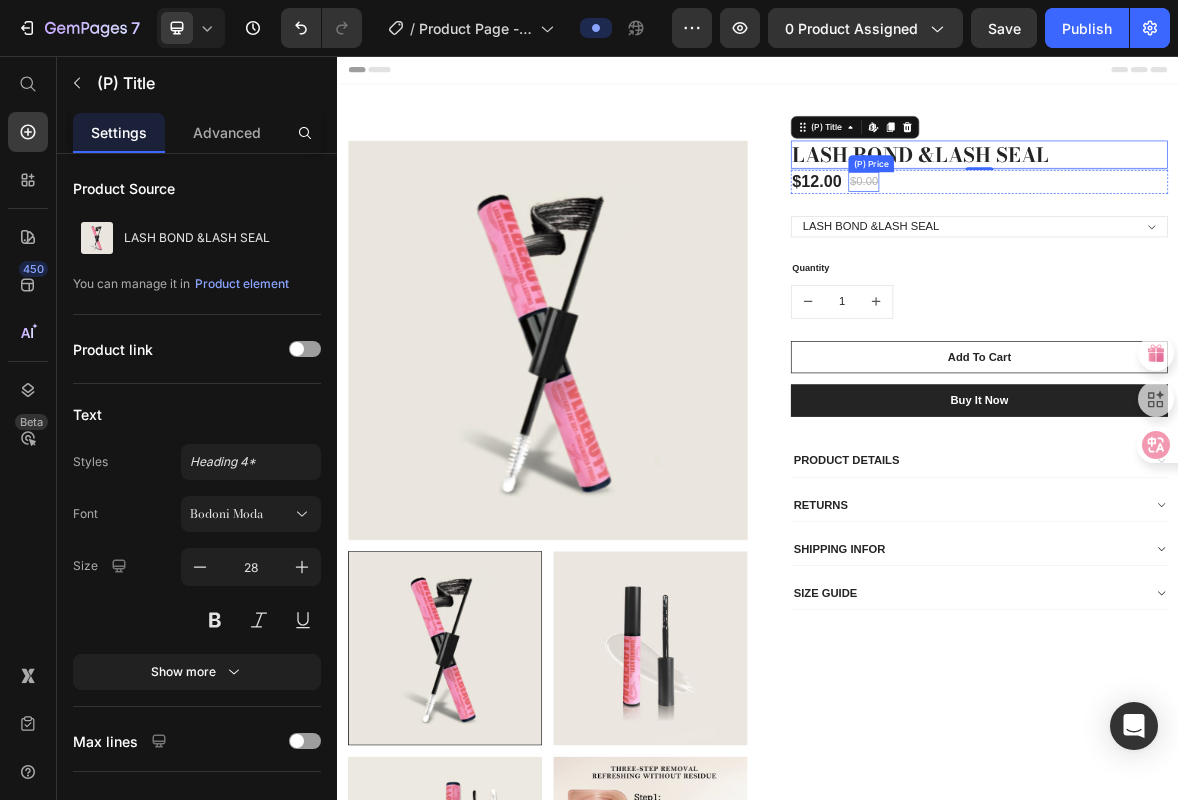 click on "$0.00" at bounding box center (1088, 236) 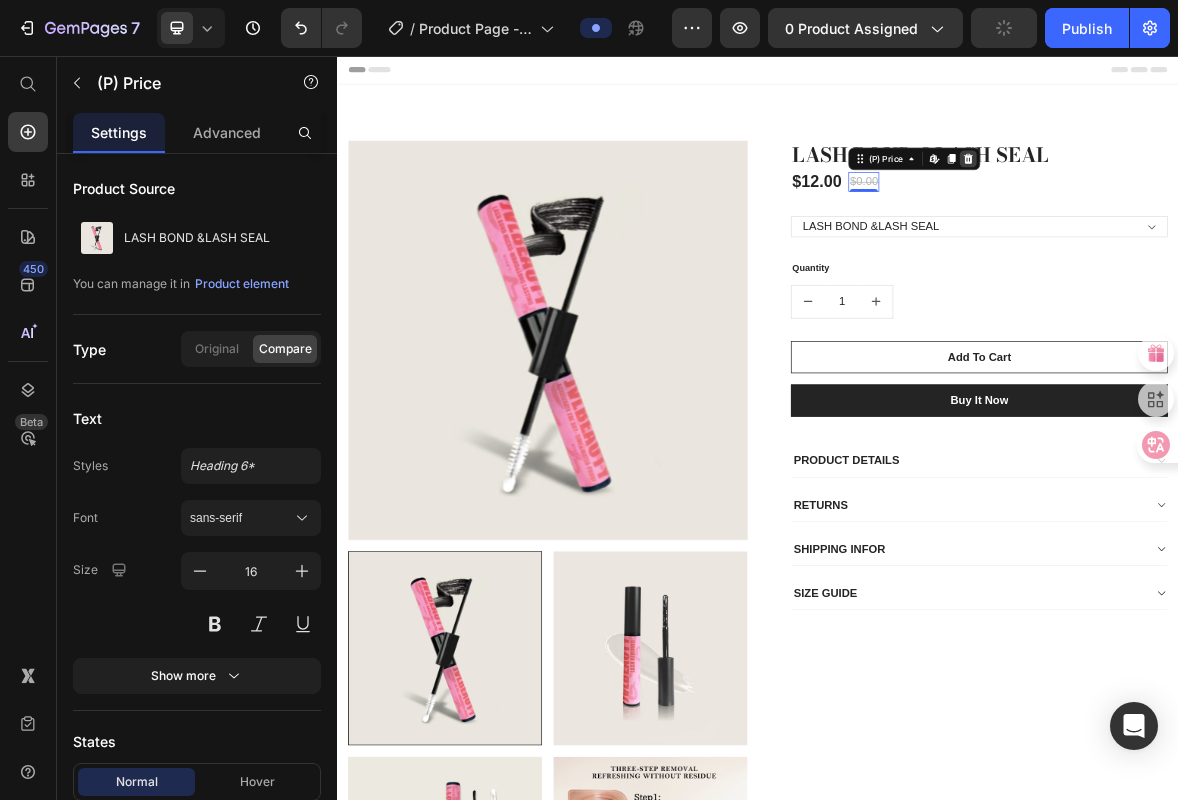 click at bounding box center (1237, 203) 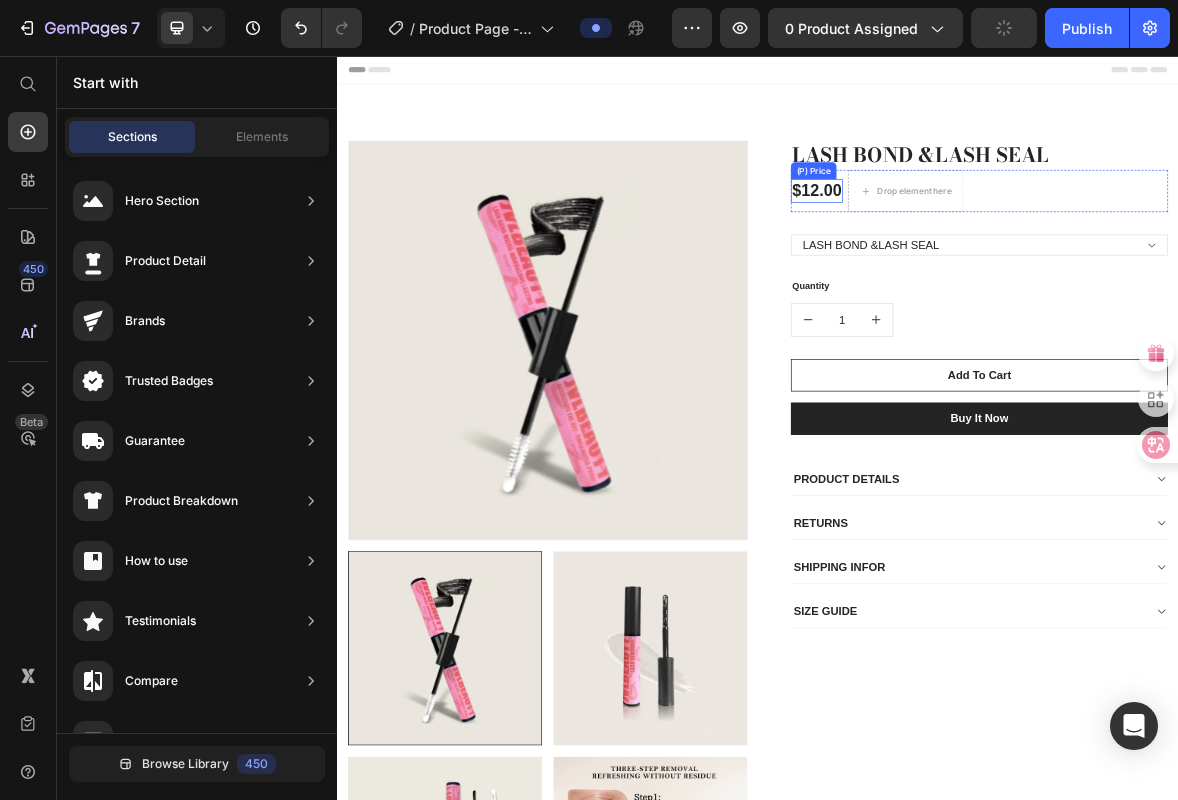 click on "$12.00" at bounding box center (1021, 249) 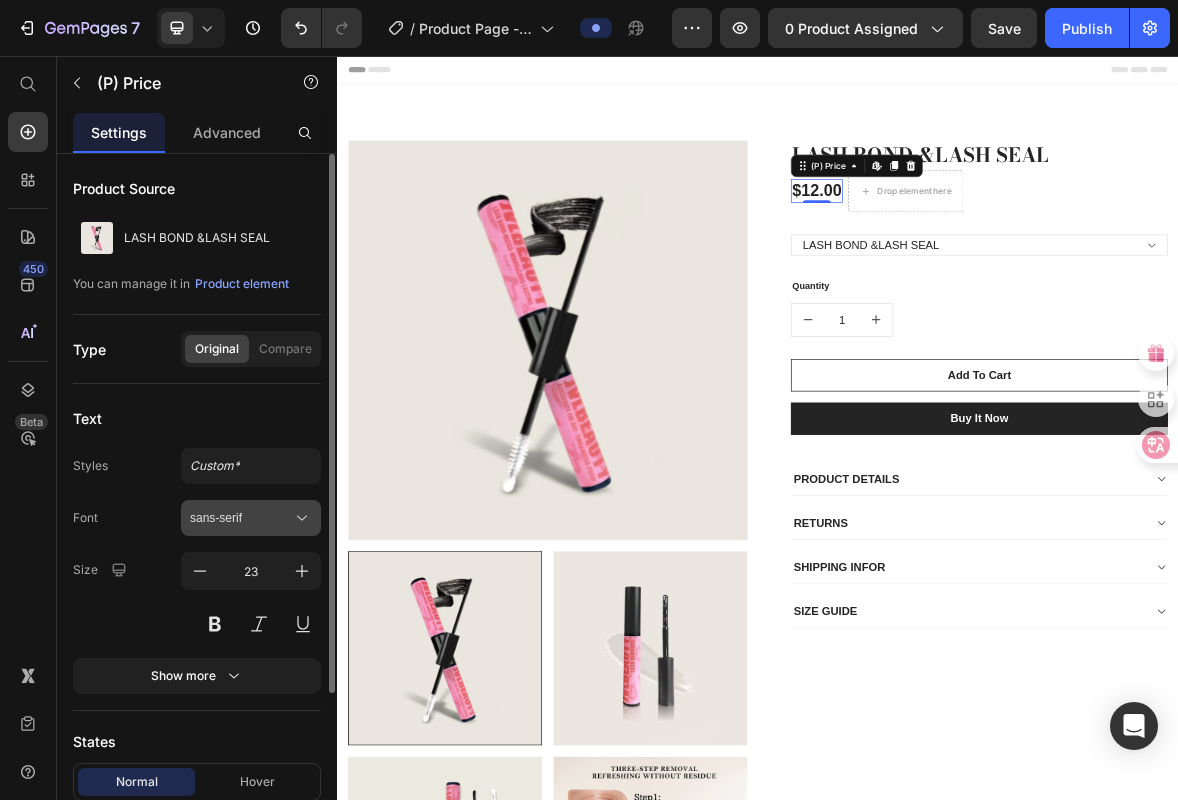 click on "sans-serif" at bounding box center (251, 518) 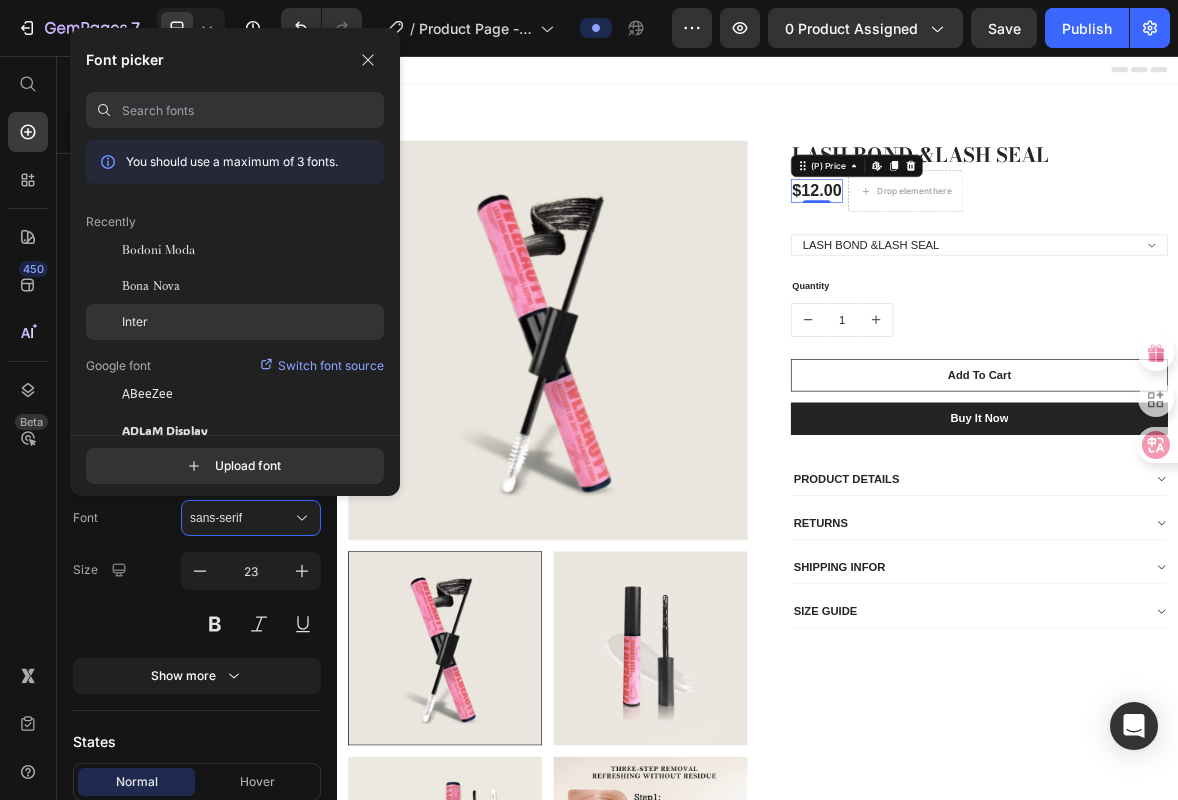 click on "Inter" 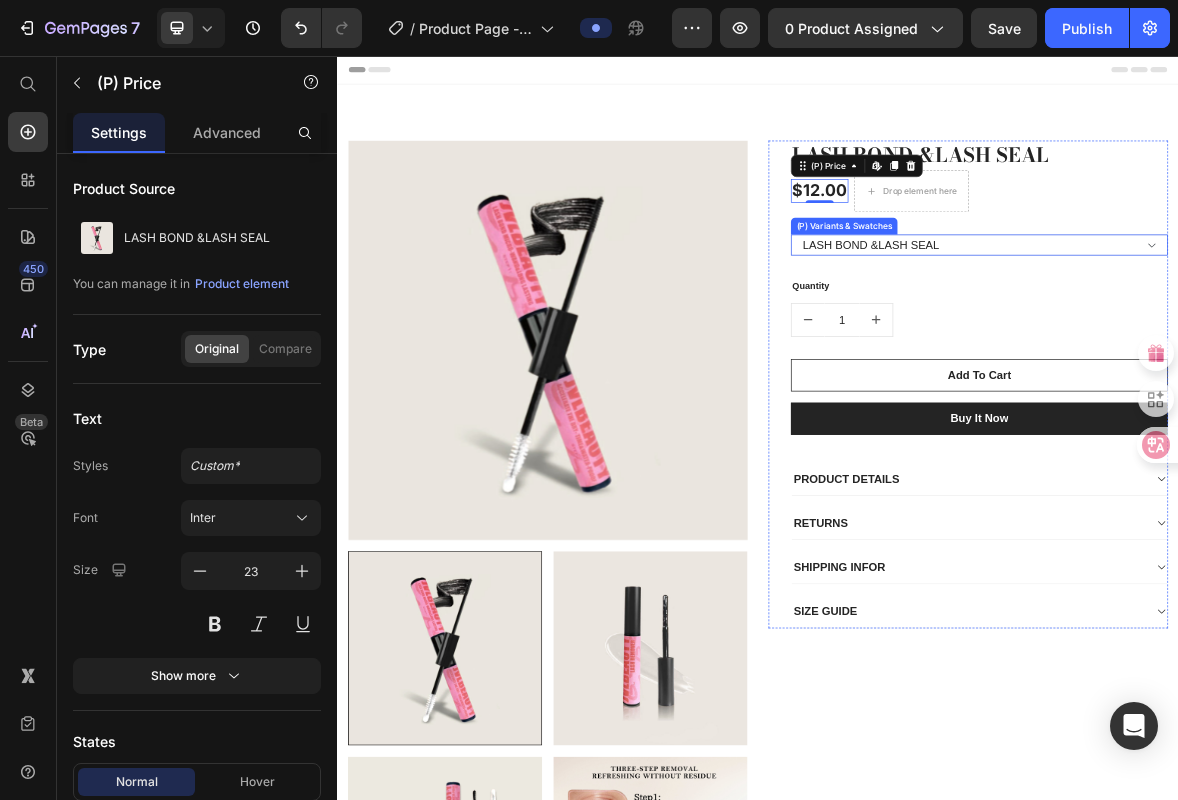 click on "LASH BOND &LASH SEAL LASH REMOVER LASH BOND &LASH SEAL + LASH REMOVER" at bounding box center (1253, 326) 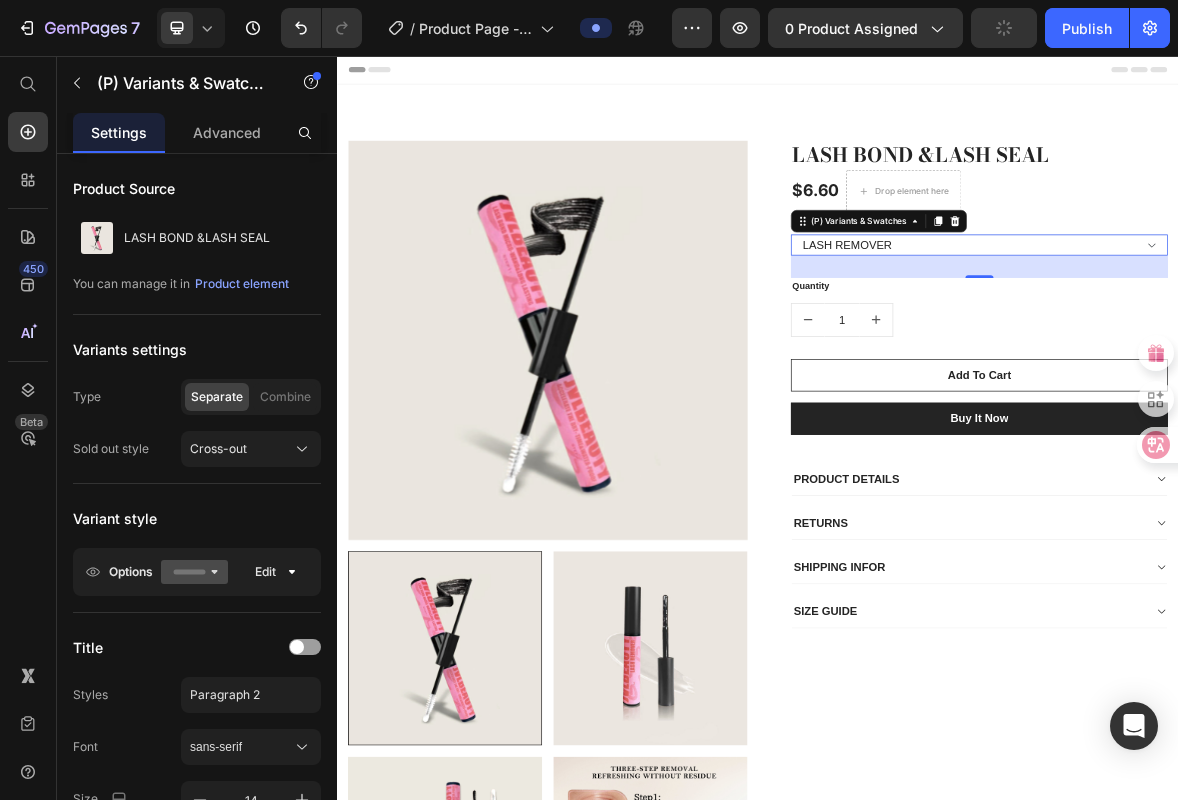 click on "32" at bounding box center [1253, 357] 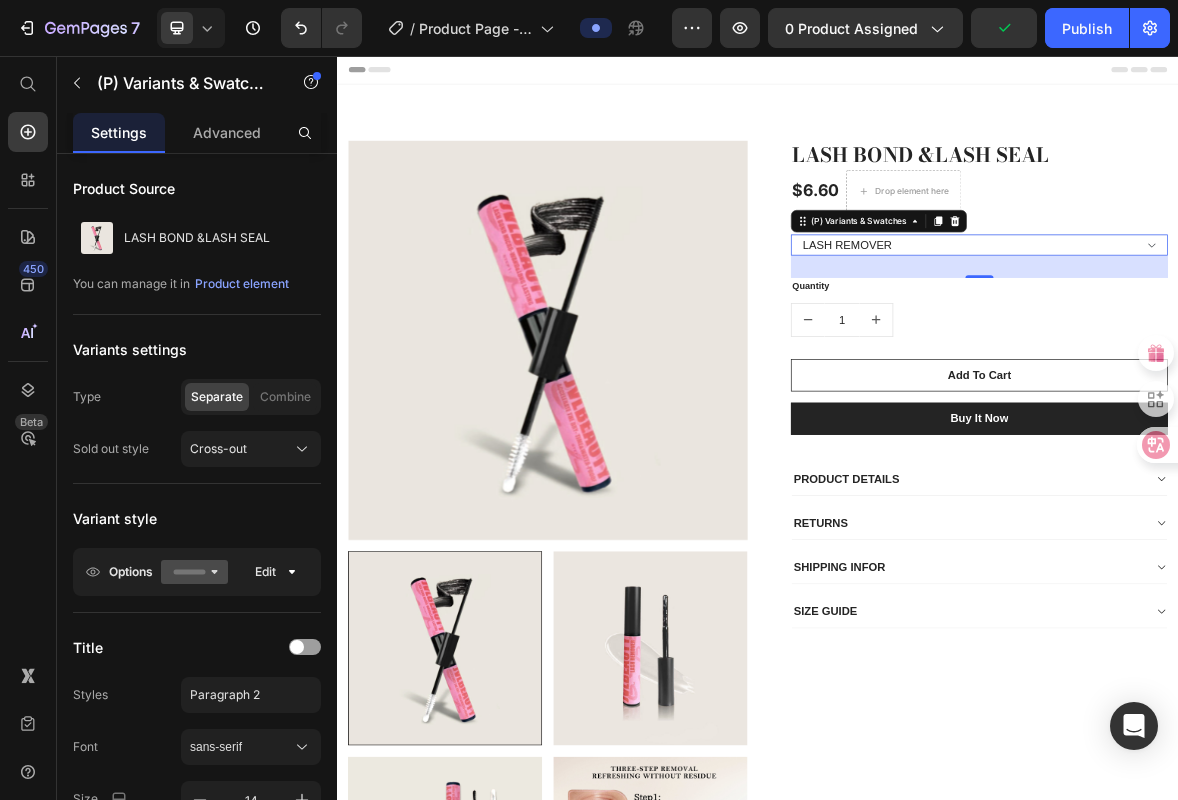 select on "LASH BOND &LASH SEAL + LASH REMOVER" 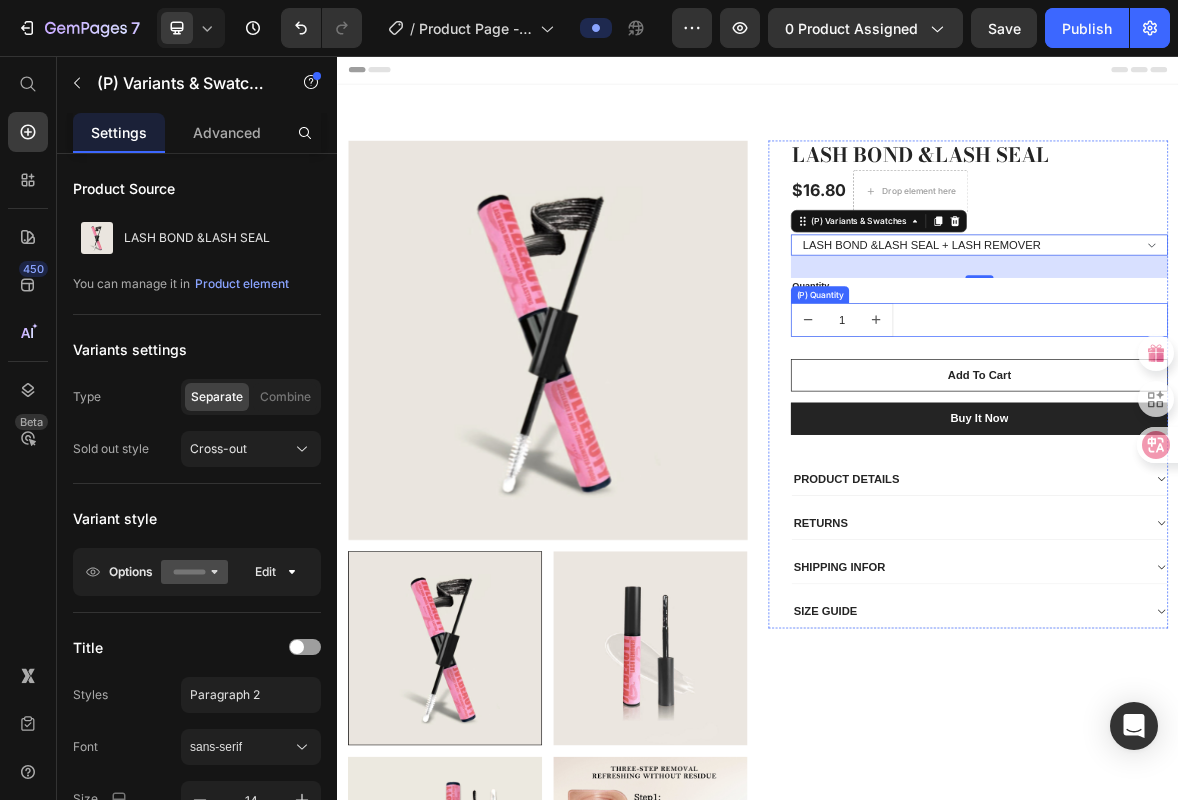 click on "1" at bounding box center (1253, 433) 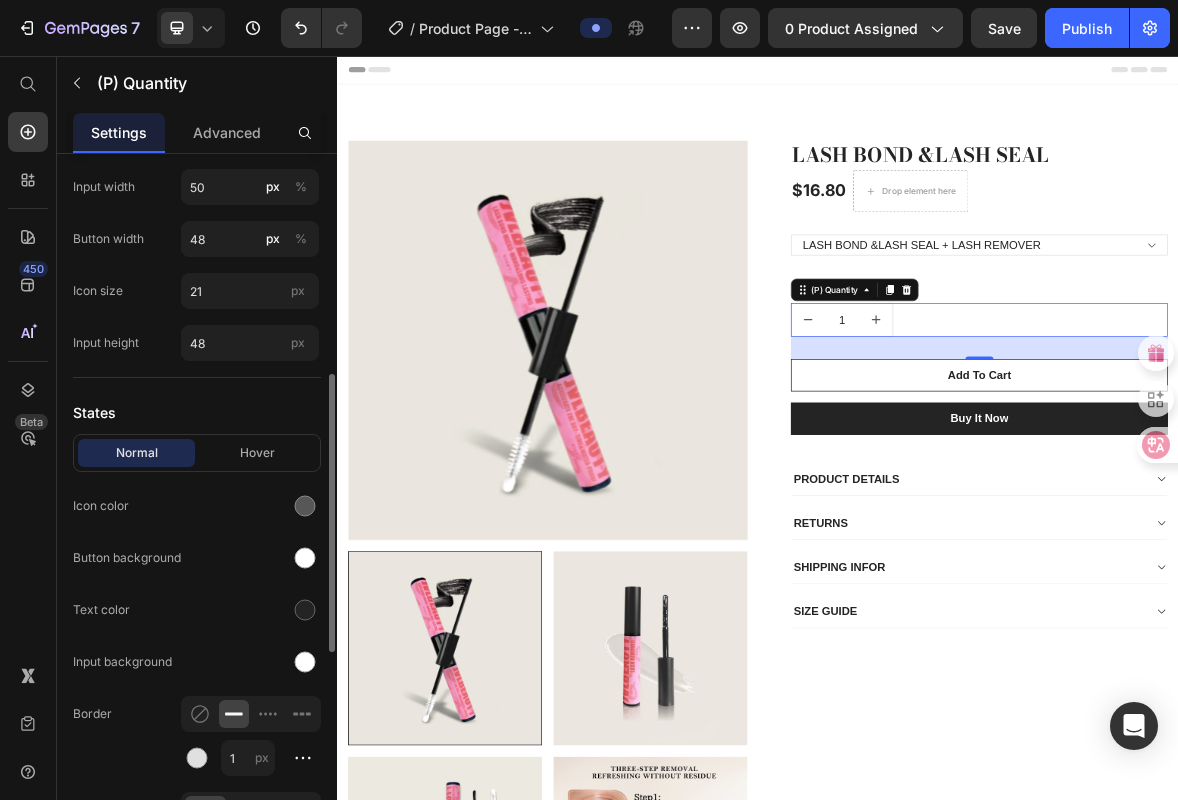 scroll, scrollTop: 700, scrollLeft: 0, axis: vertical 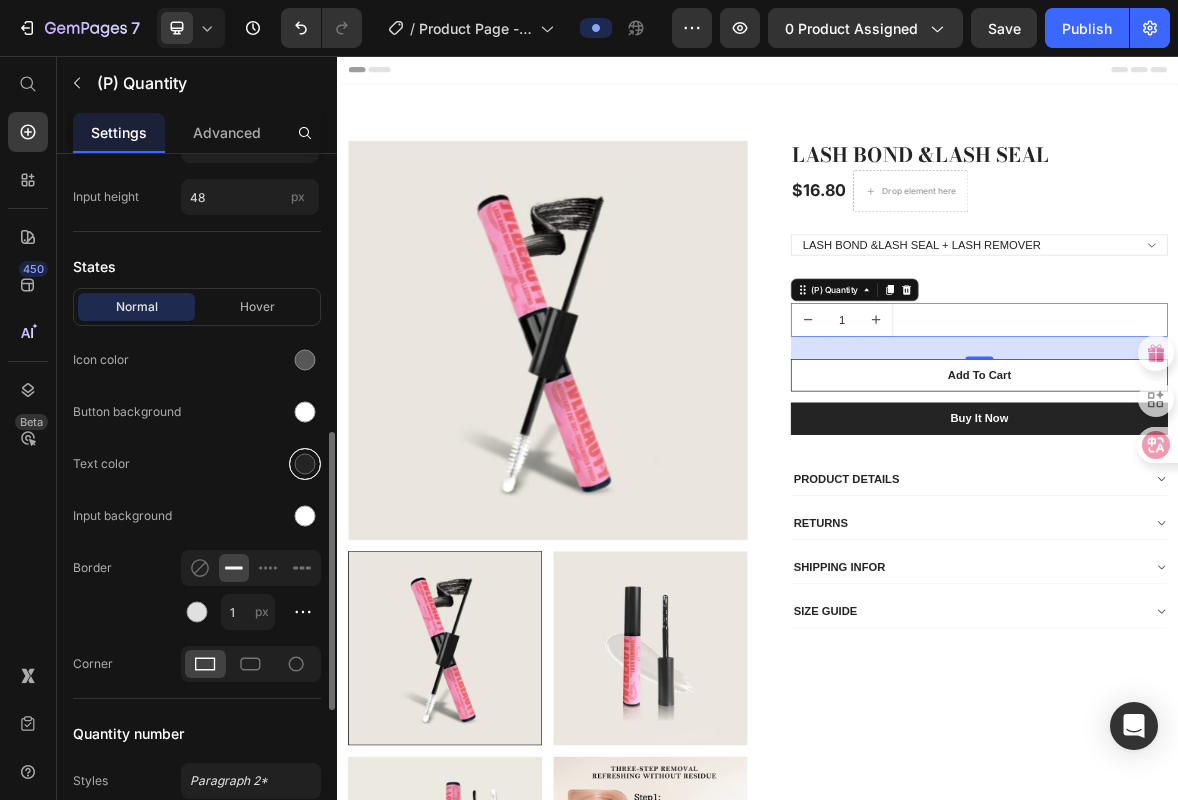 click at bounding box center (305, 464) 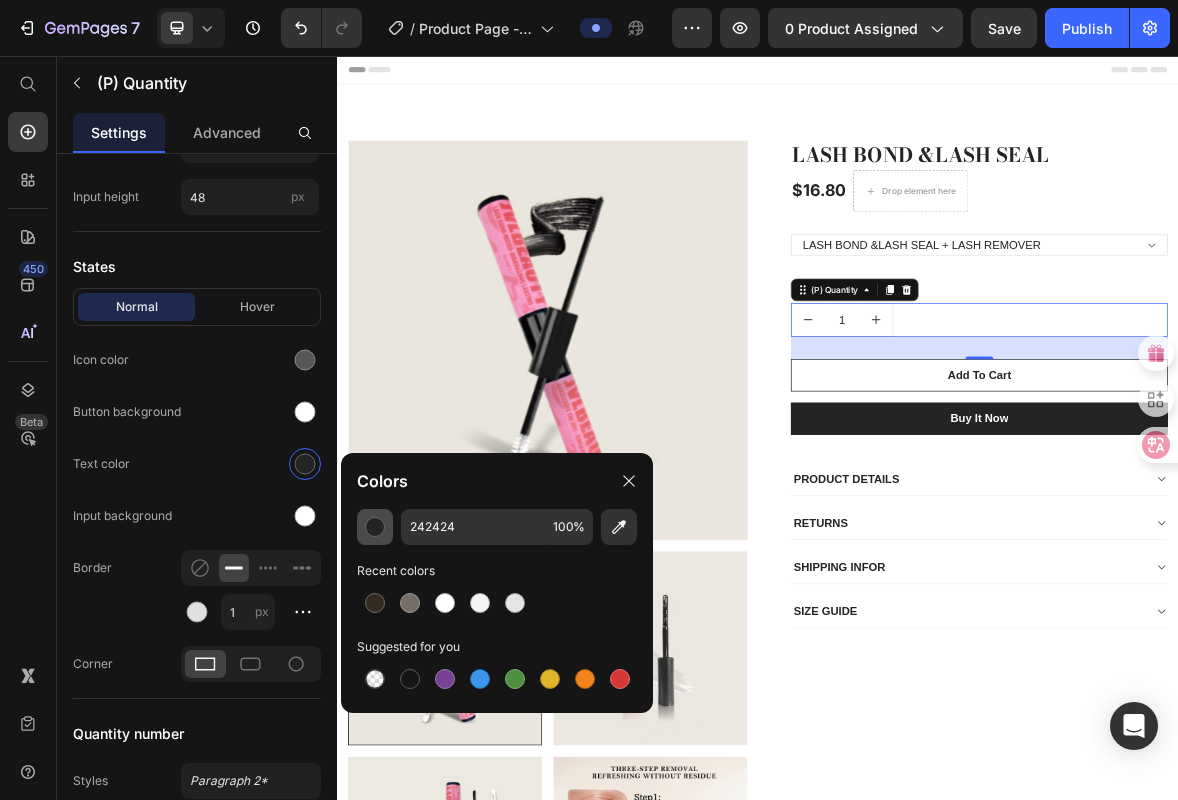 click at bounding box center [375, 527] 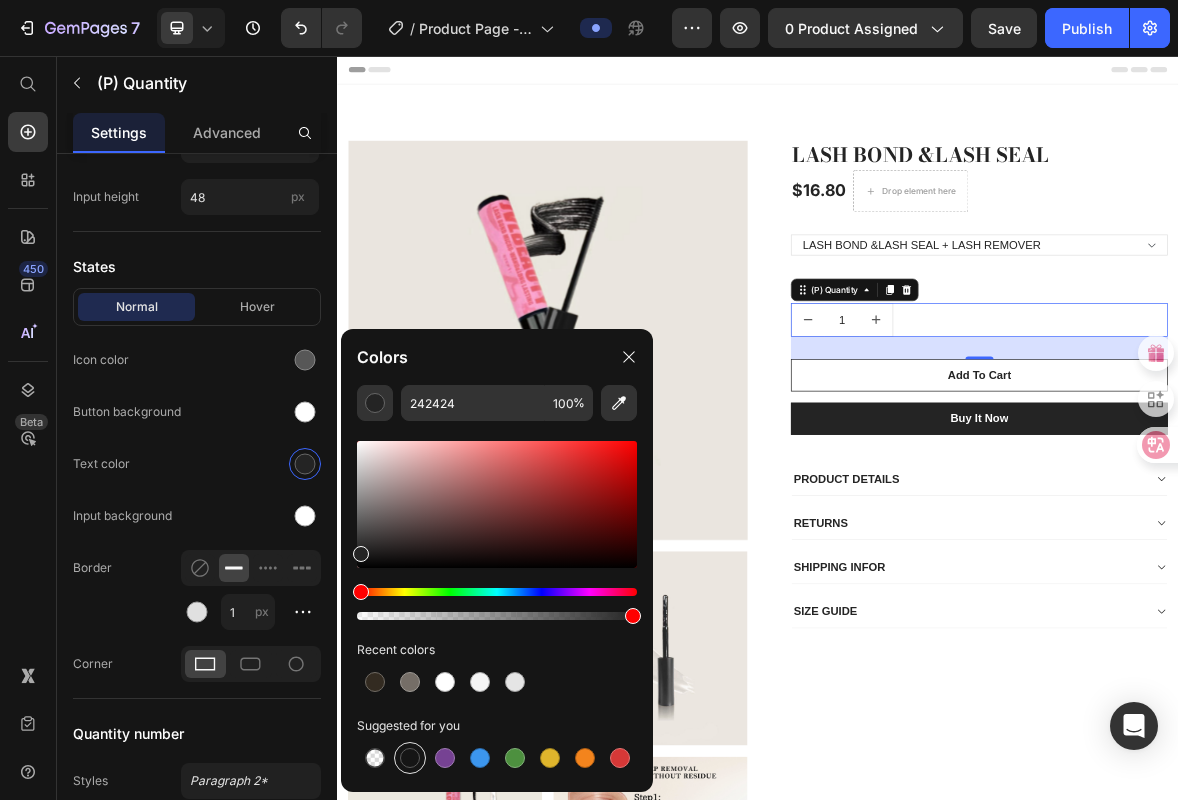 click at bounding box center (410, 758) 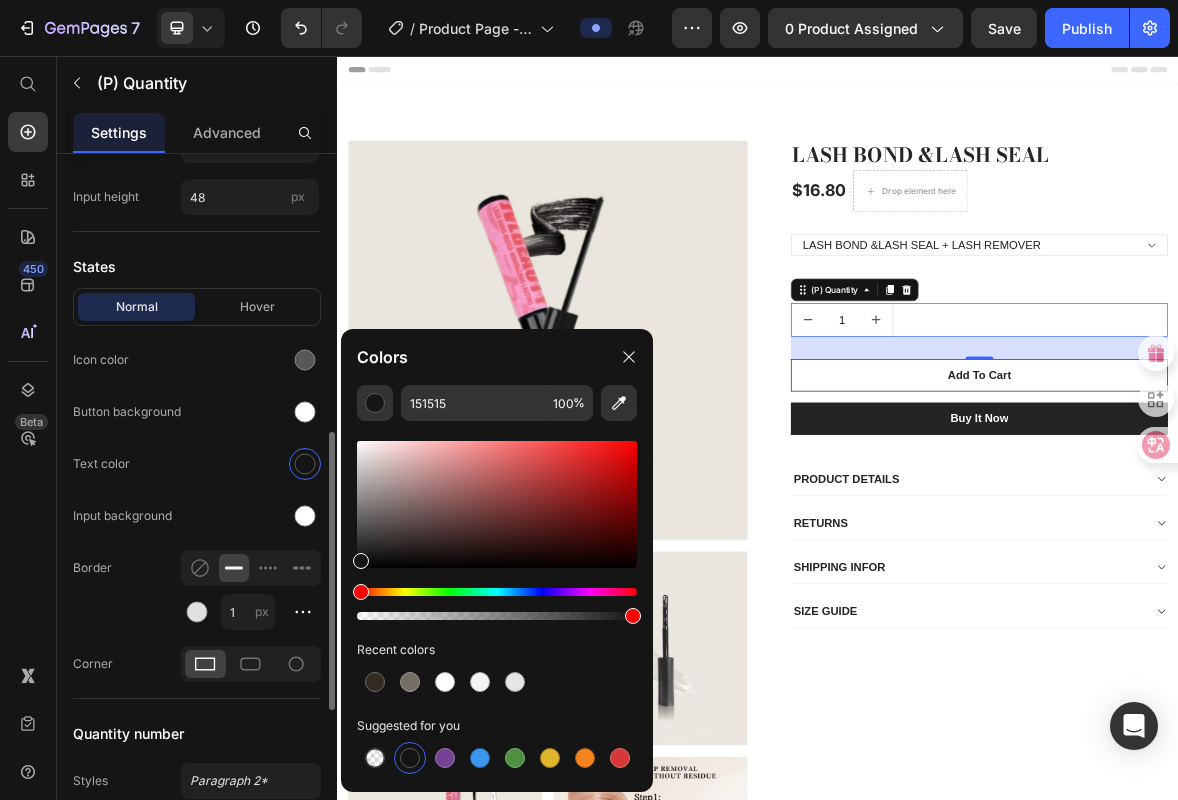 click on "Input background" 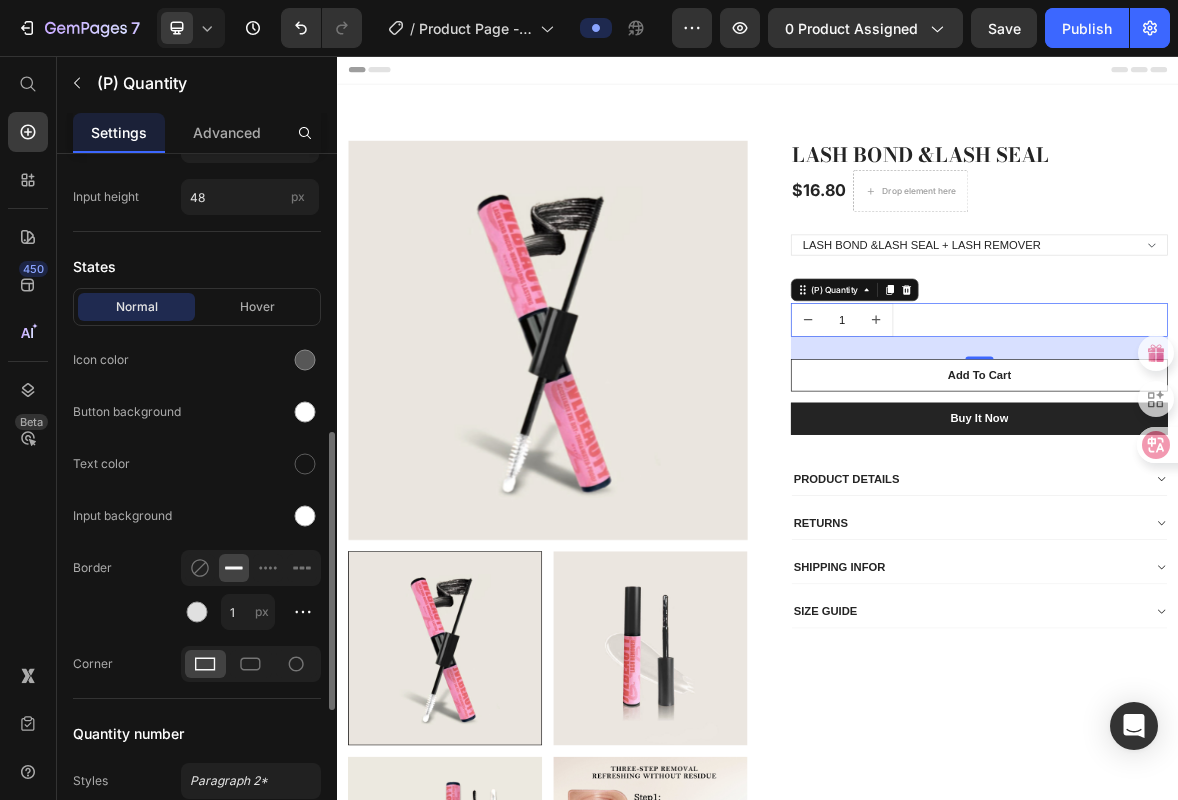 scroll, scrollTop: 704, scrollLeft: 0, axis: vertical 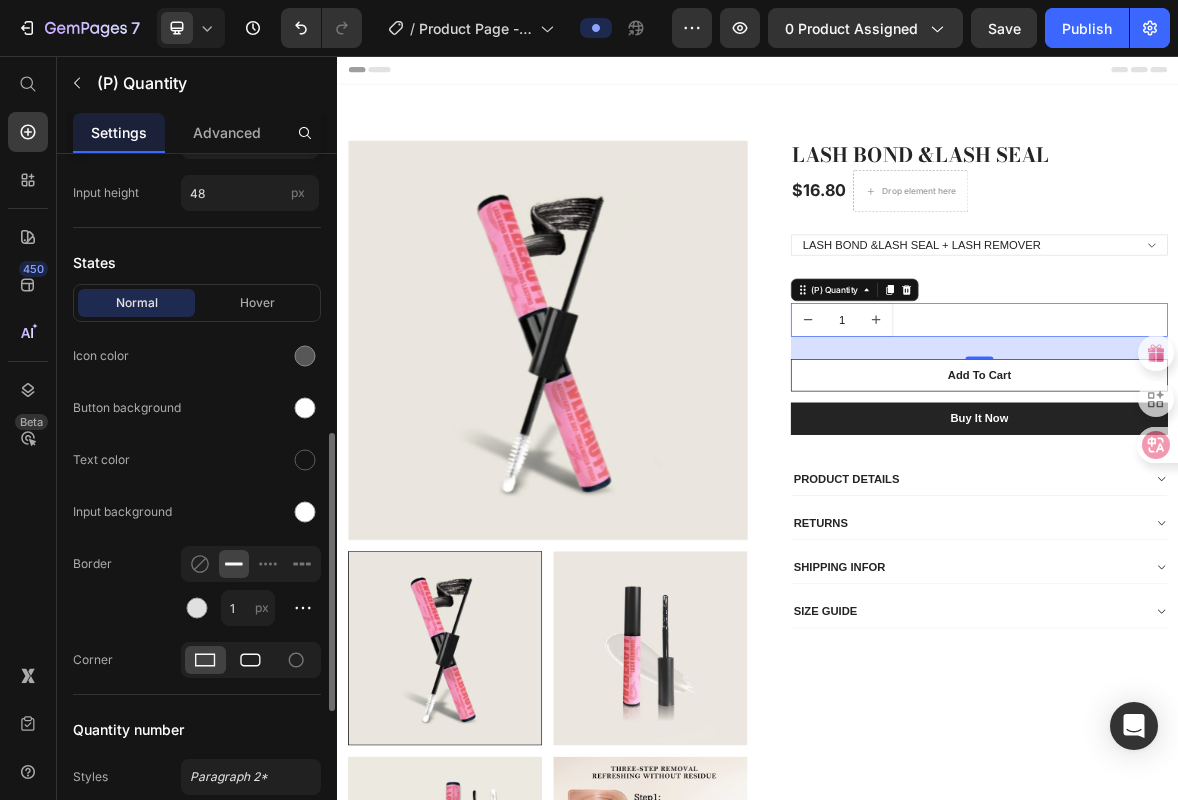 click 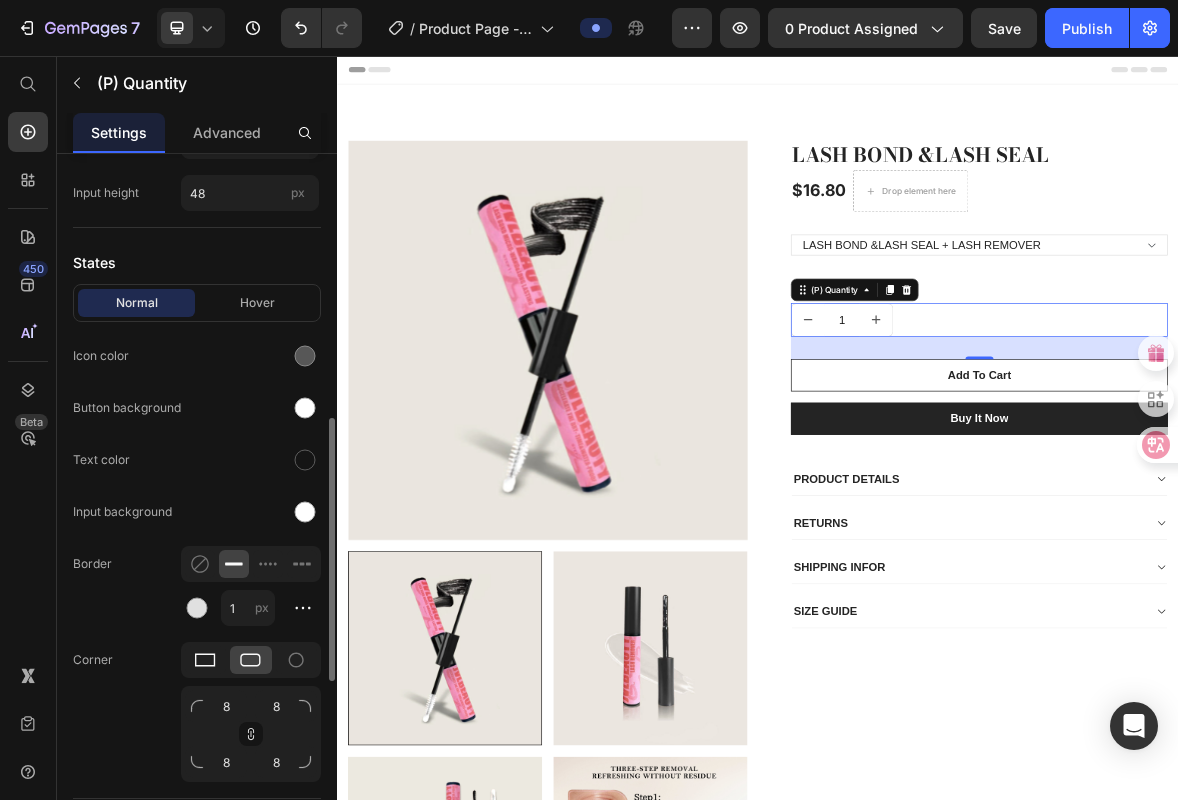 click 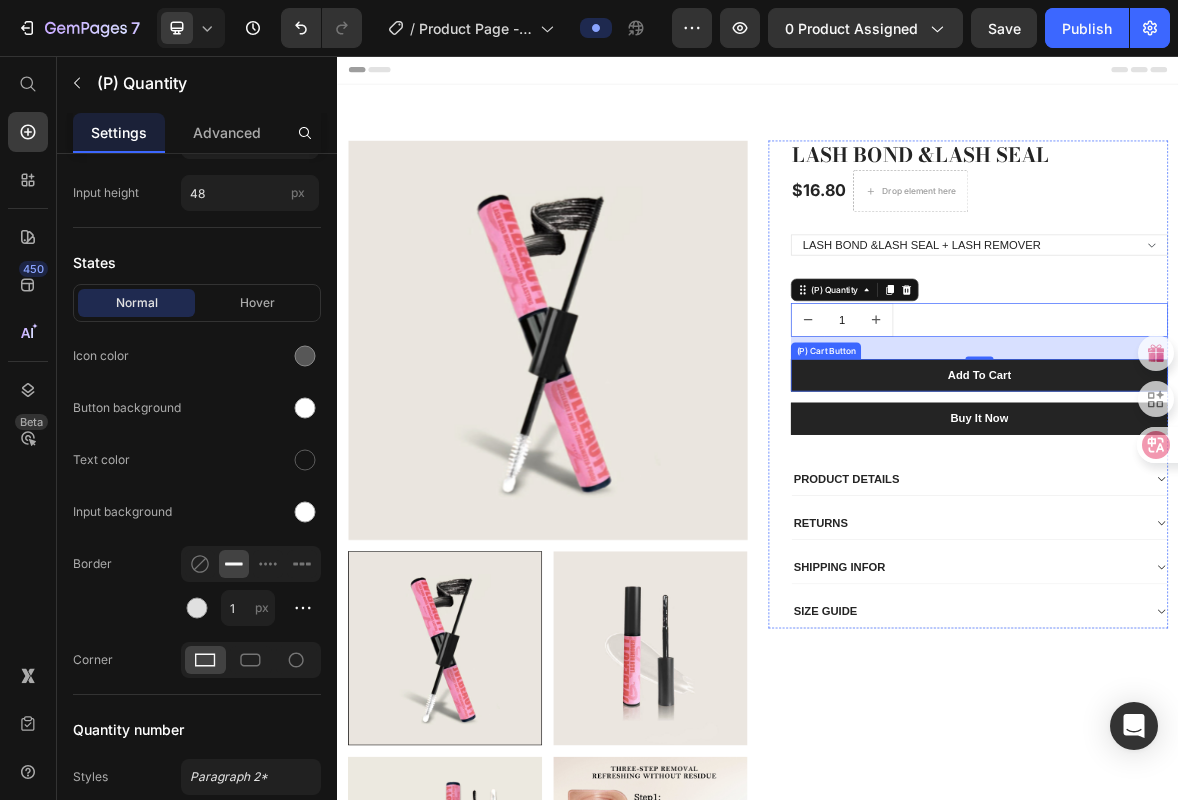 click on "Add To Cart" at bounding box center (1253, 512) 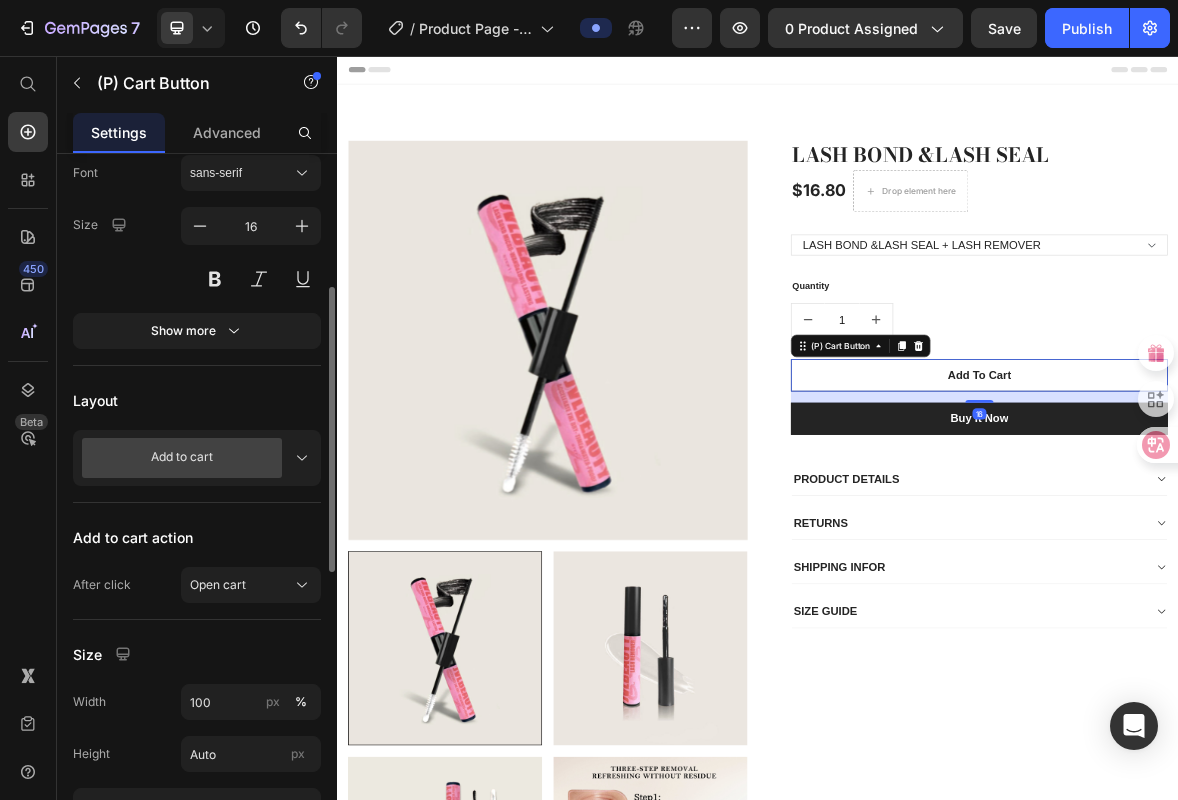 scroll, scrollTop: 0, scrollLeft: 0, axis: both 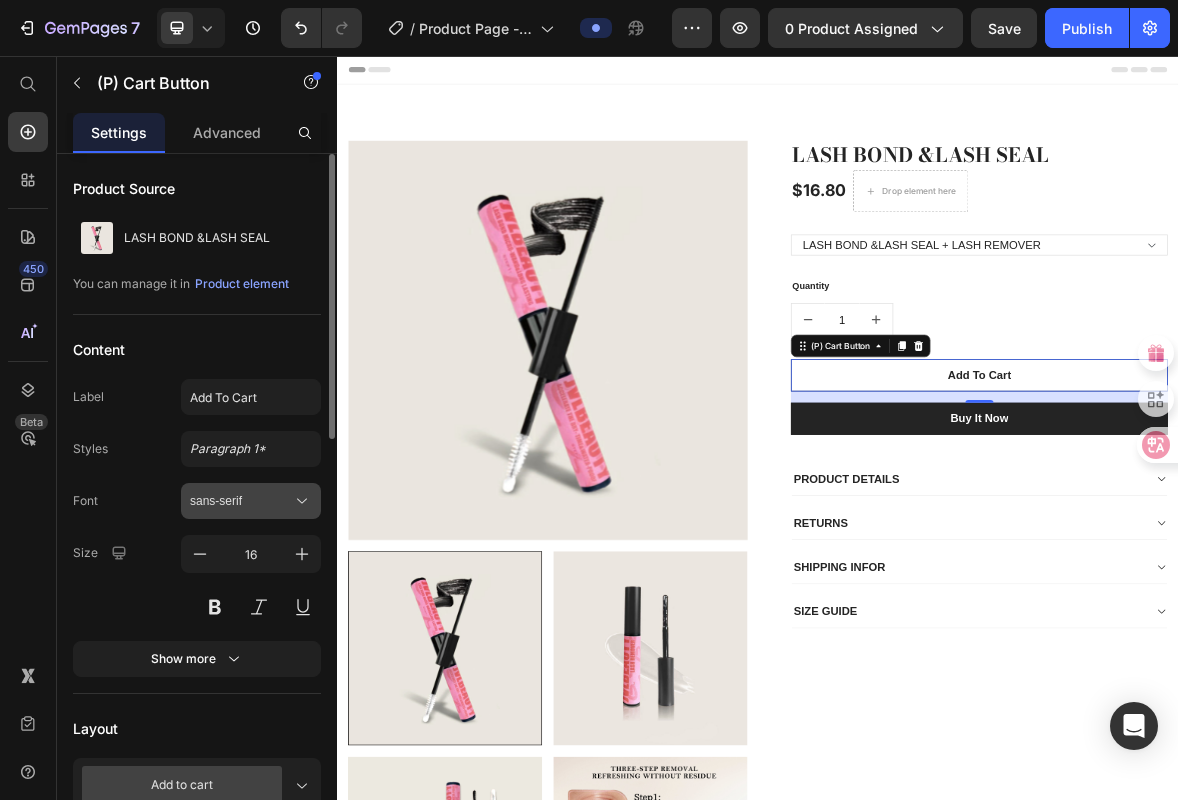 click 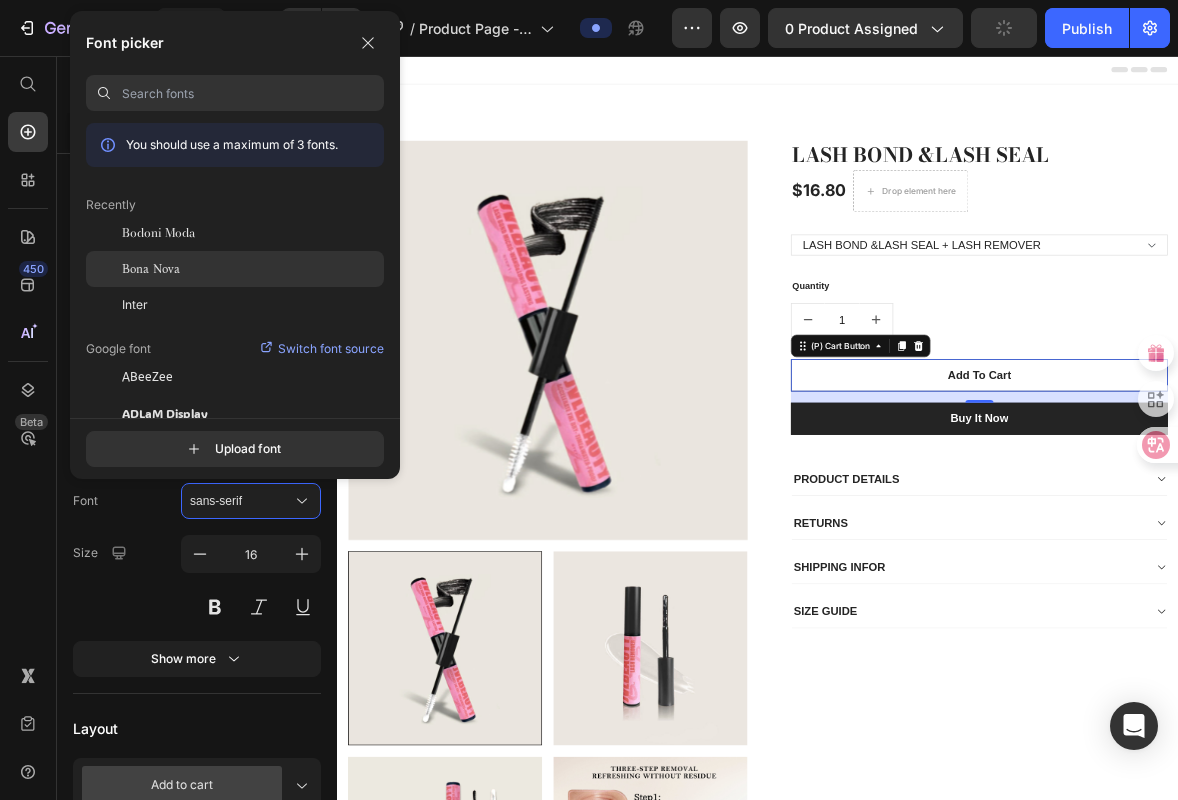 click on "Bona Nova" 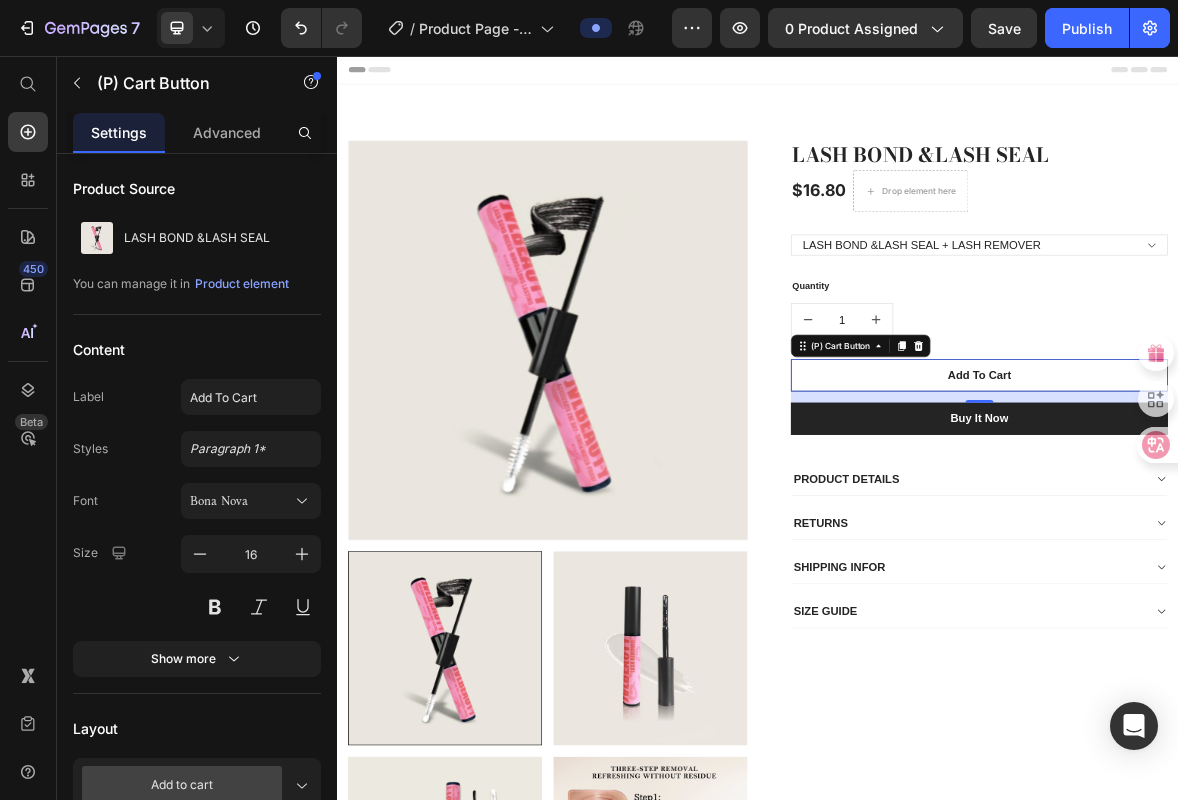 click on "Bona Nova" 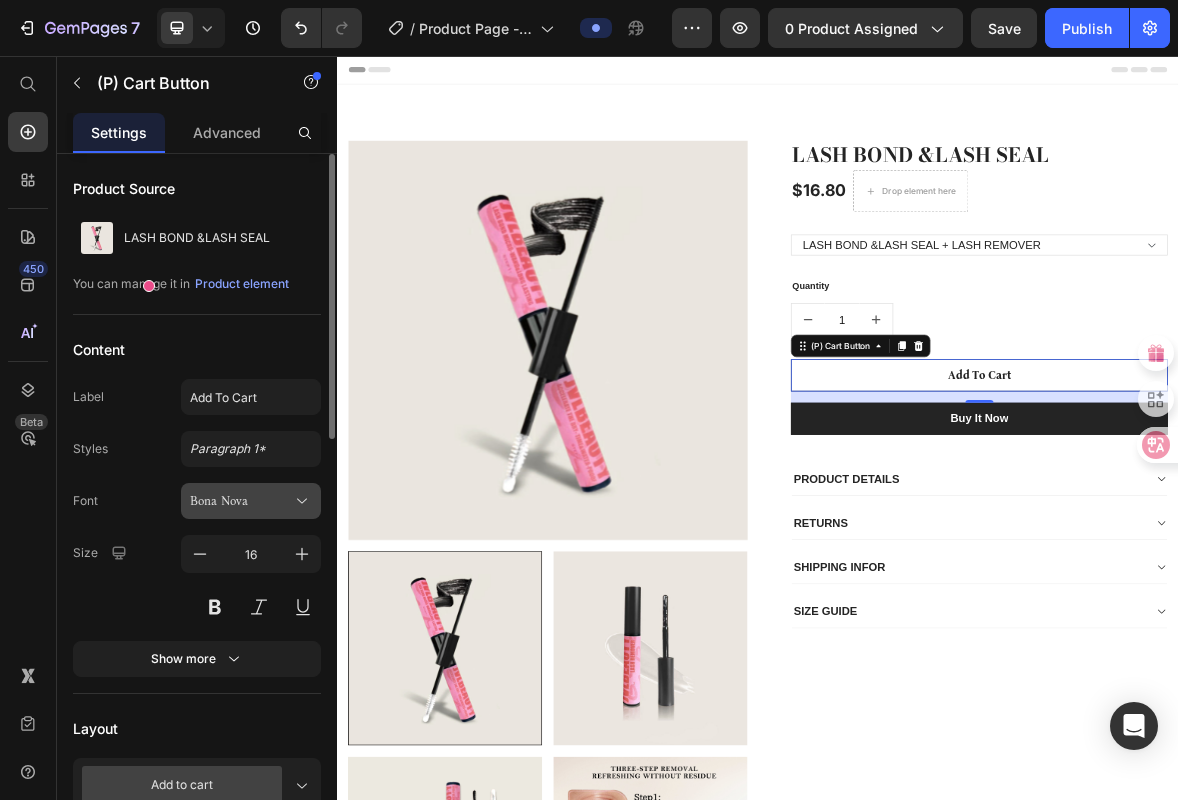 click 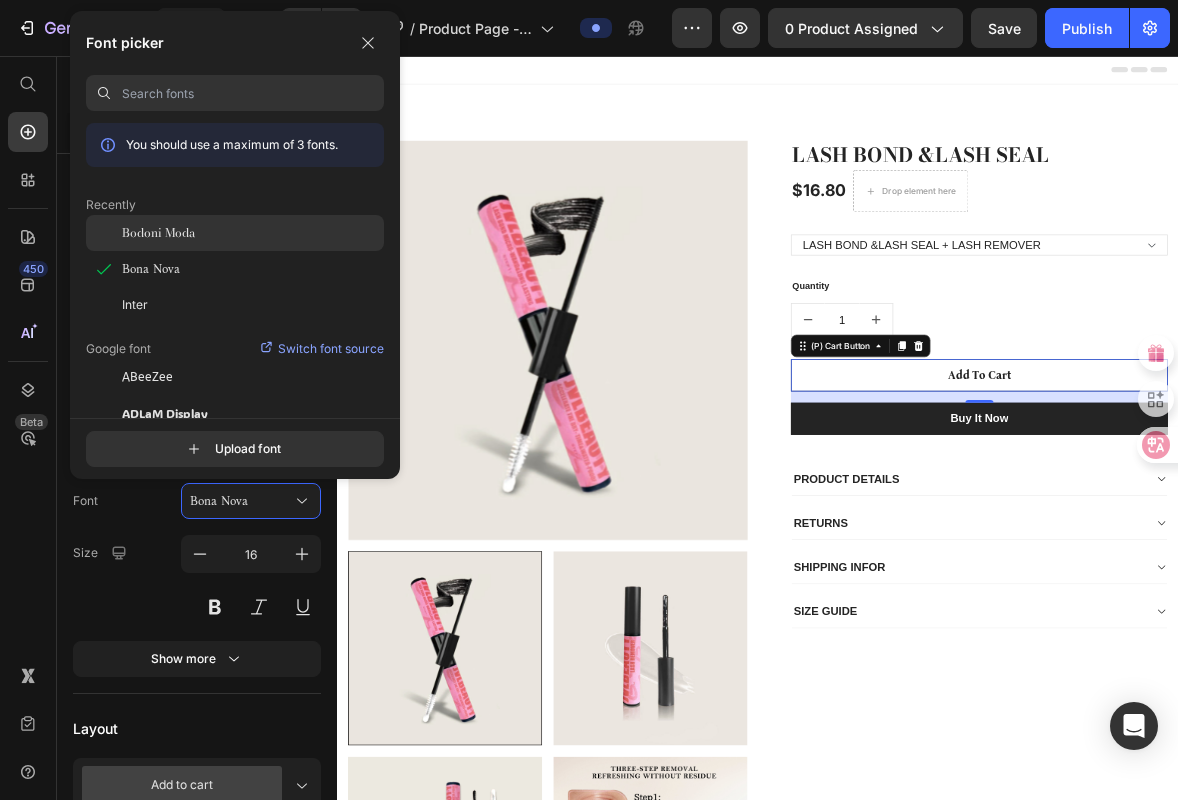 click on "Bodoni Moda" 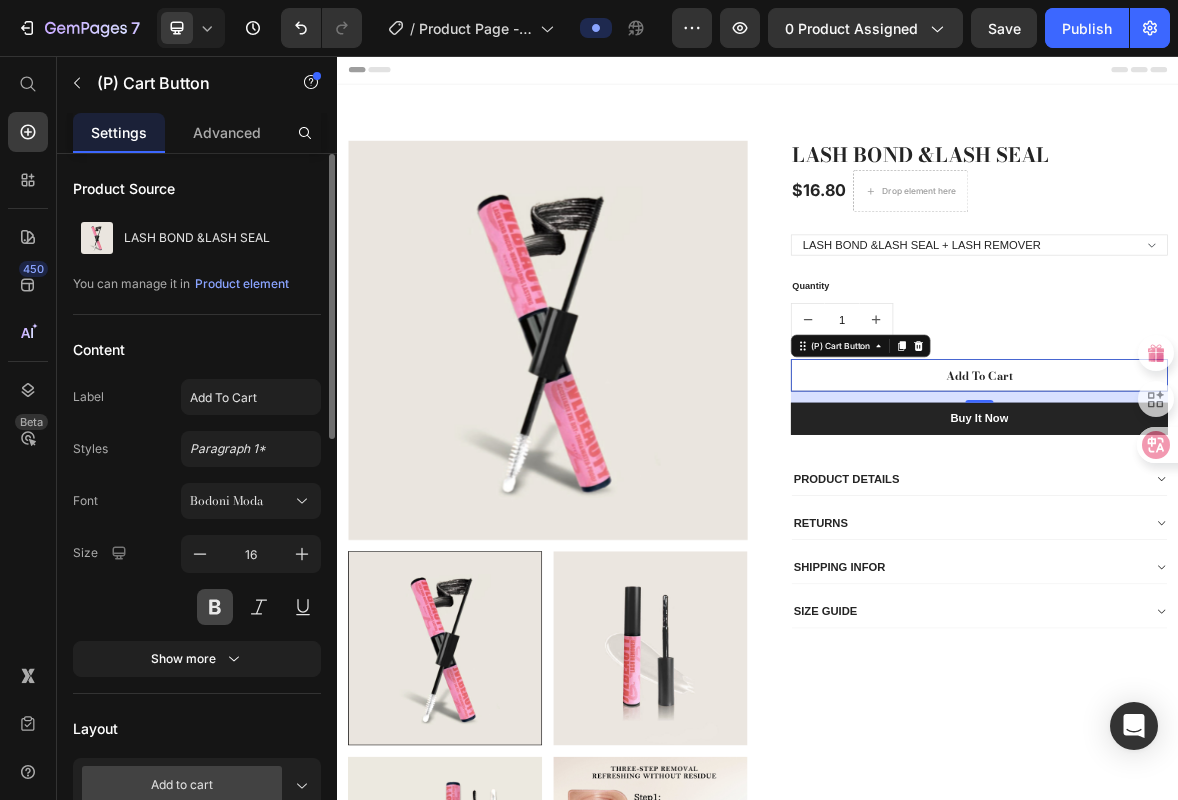 click at bounding box center (215, 607) 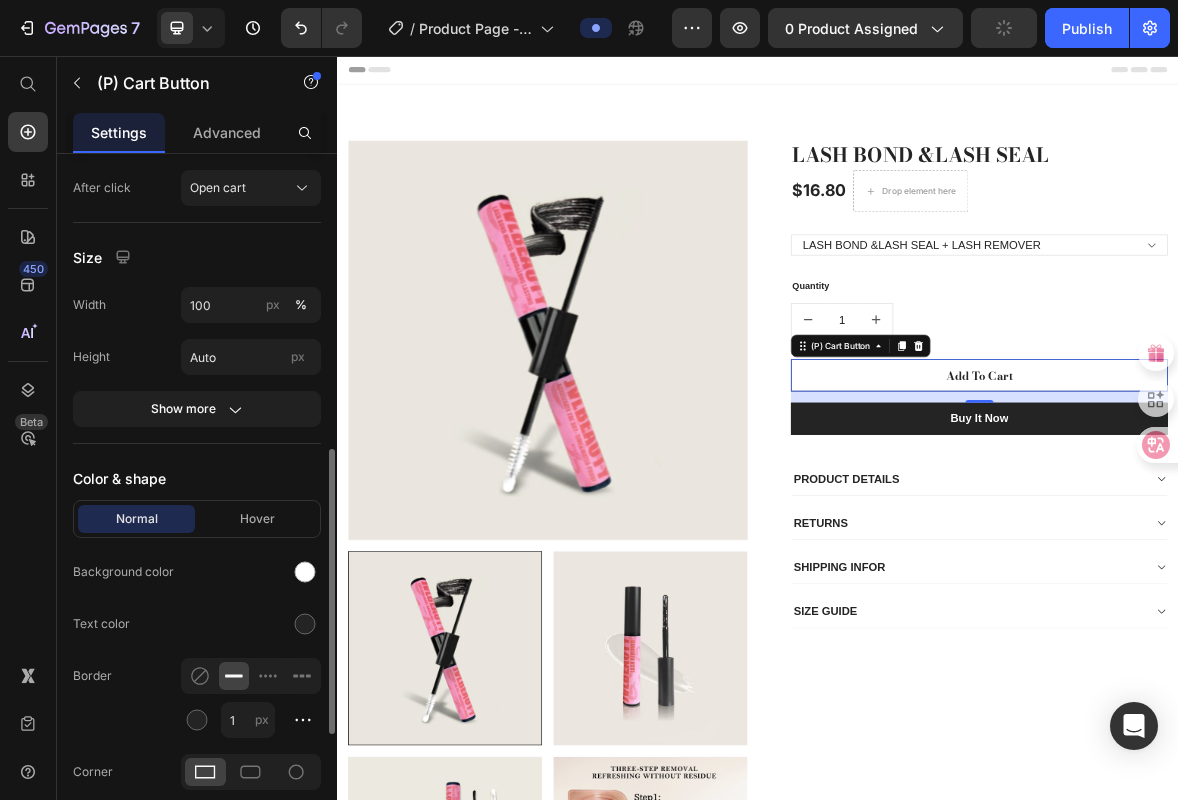 scroll, scrollTop: 758, scrollLeft: 0, axis: vertical 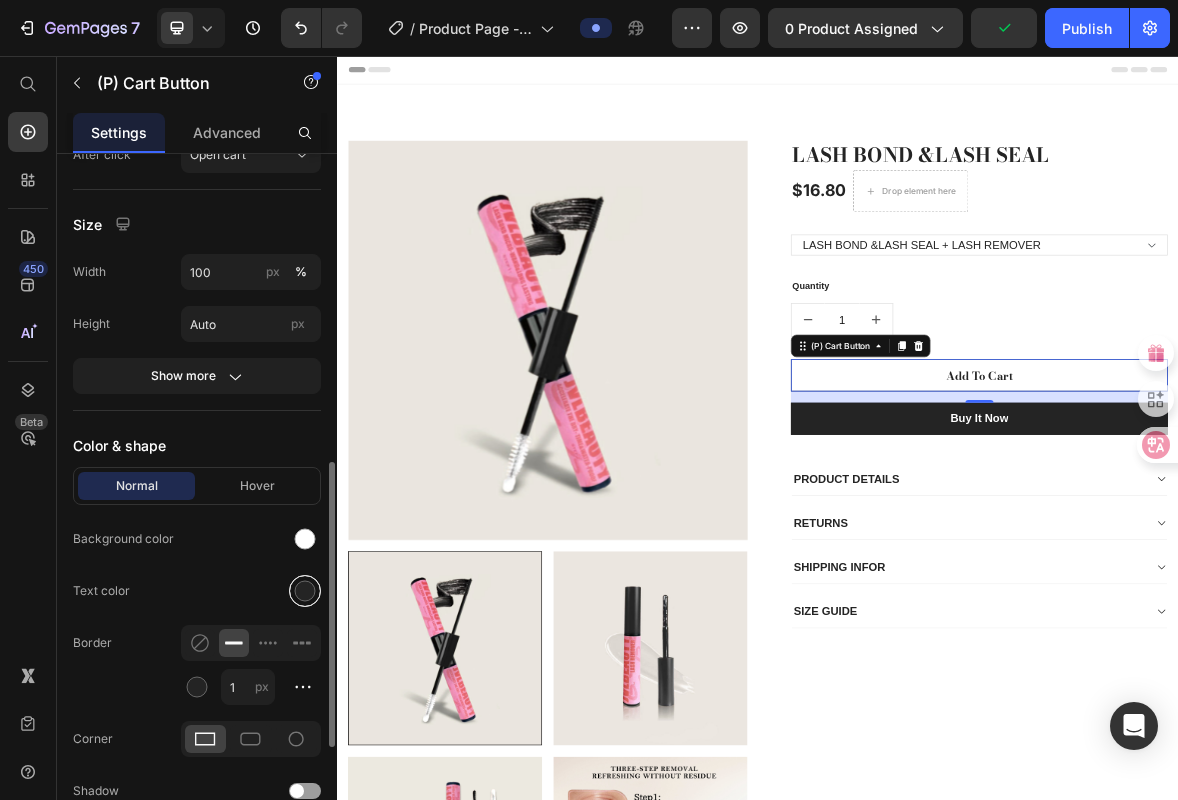 click at bounding box center [305, 591] 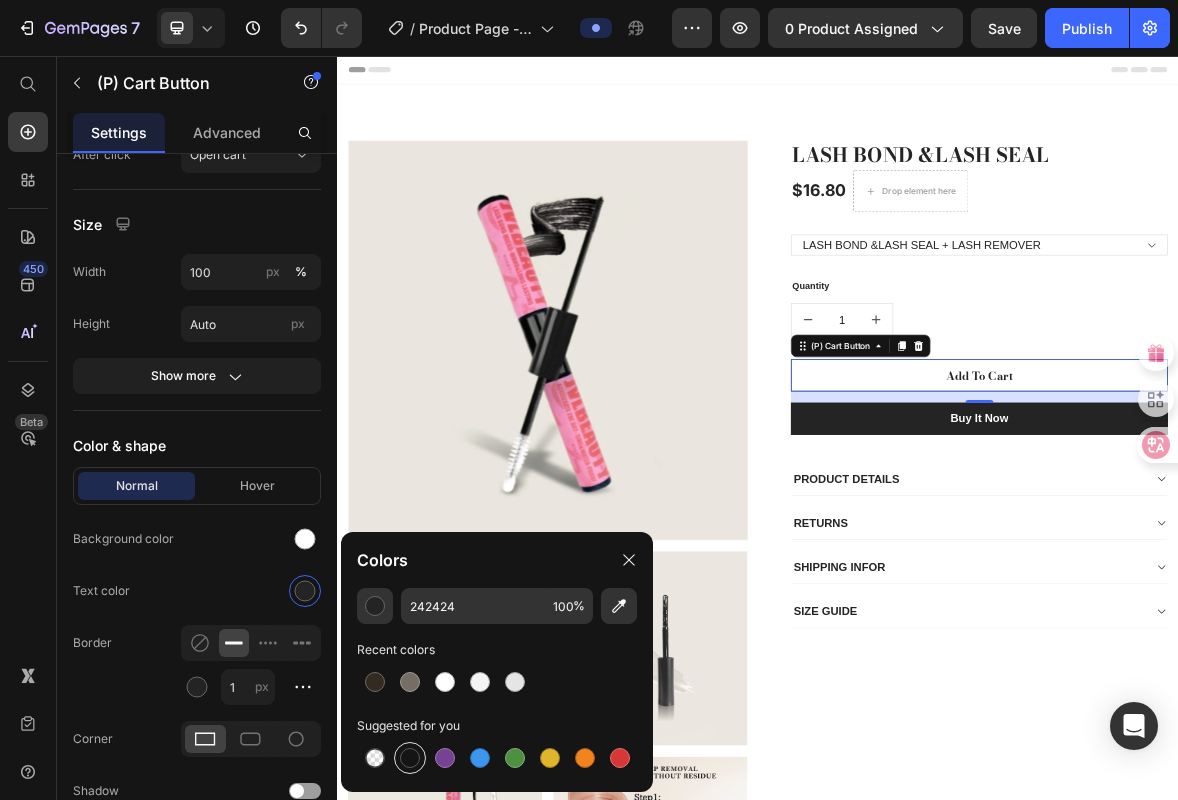 click at bounding box center (410, 758) 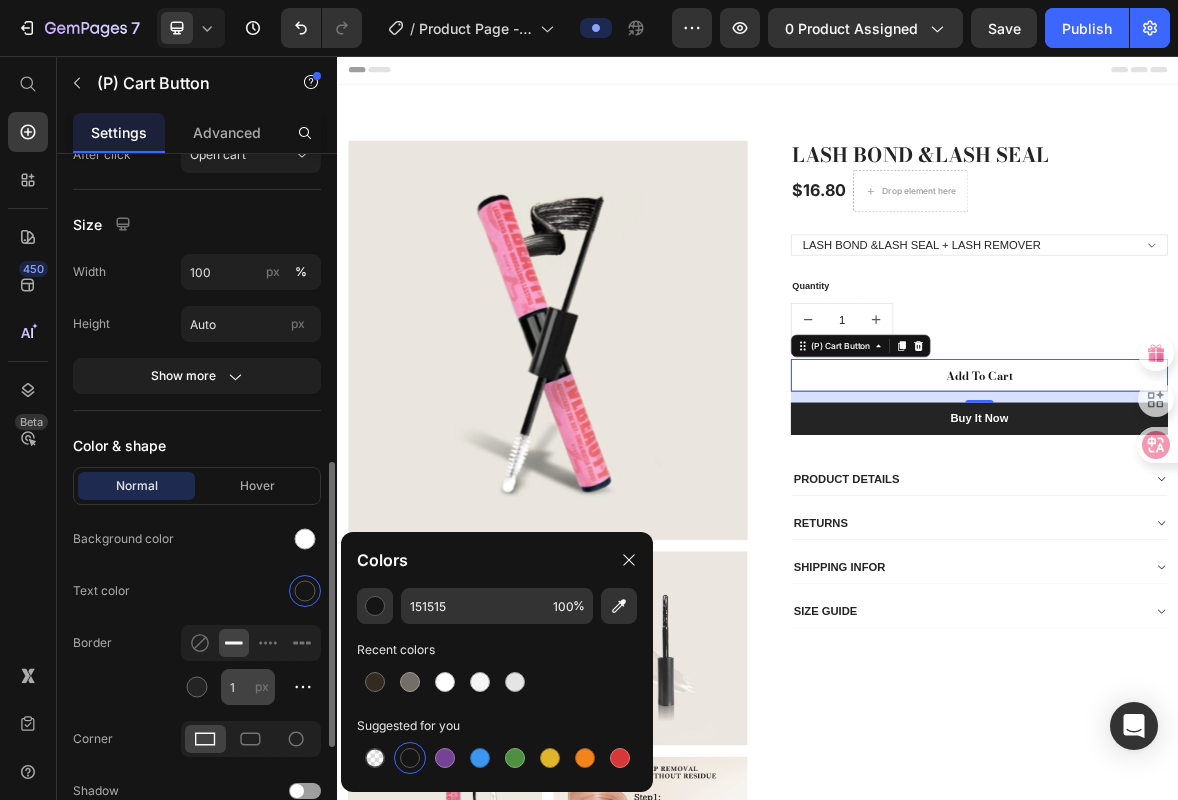 scroll, scrollTop: 796, scrollLeft: 0, axis: vertical 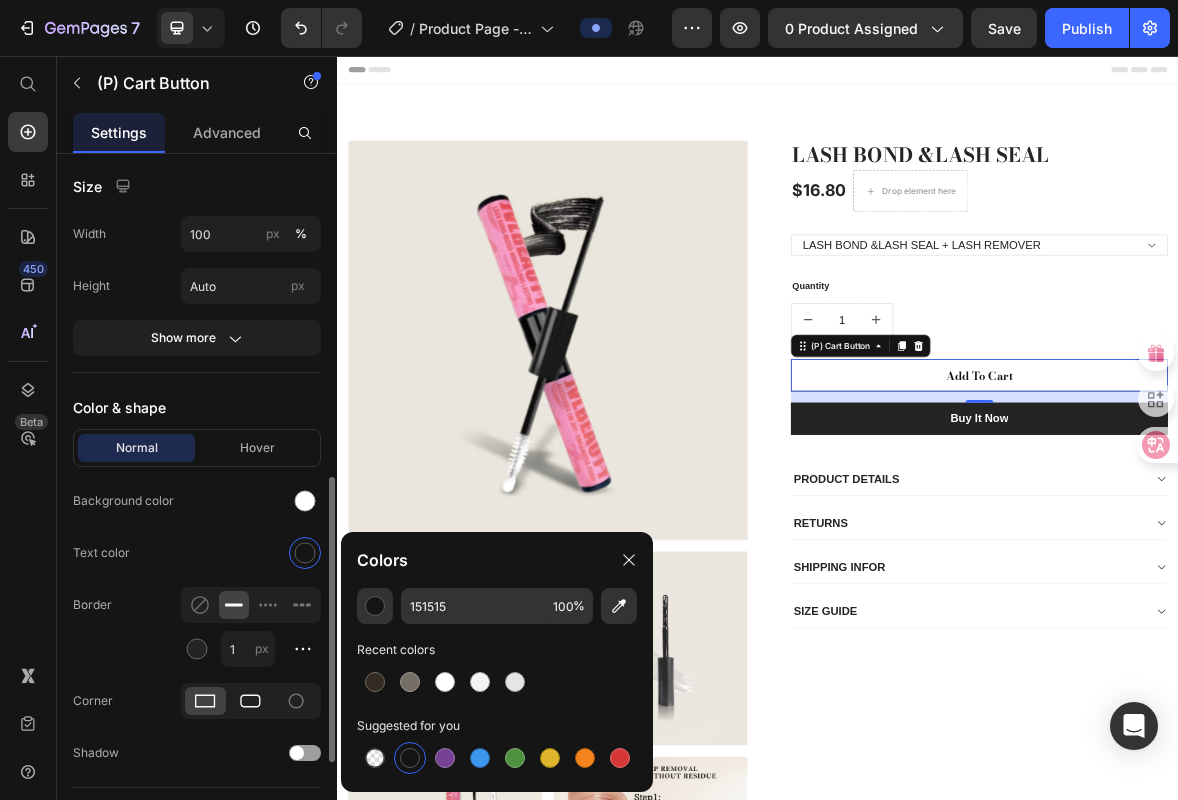 click 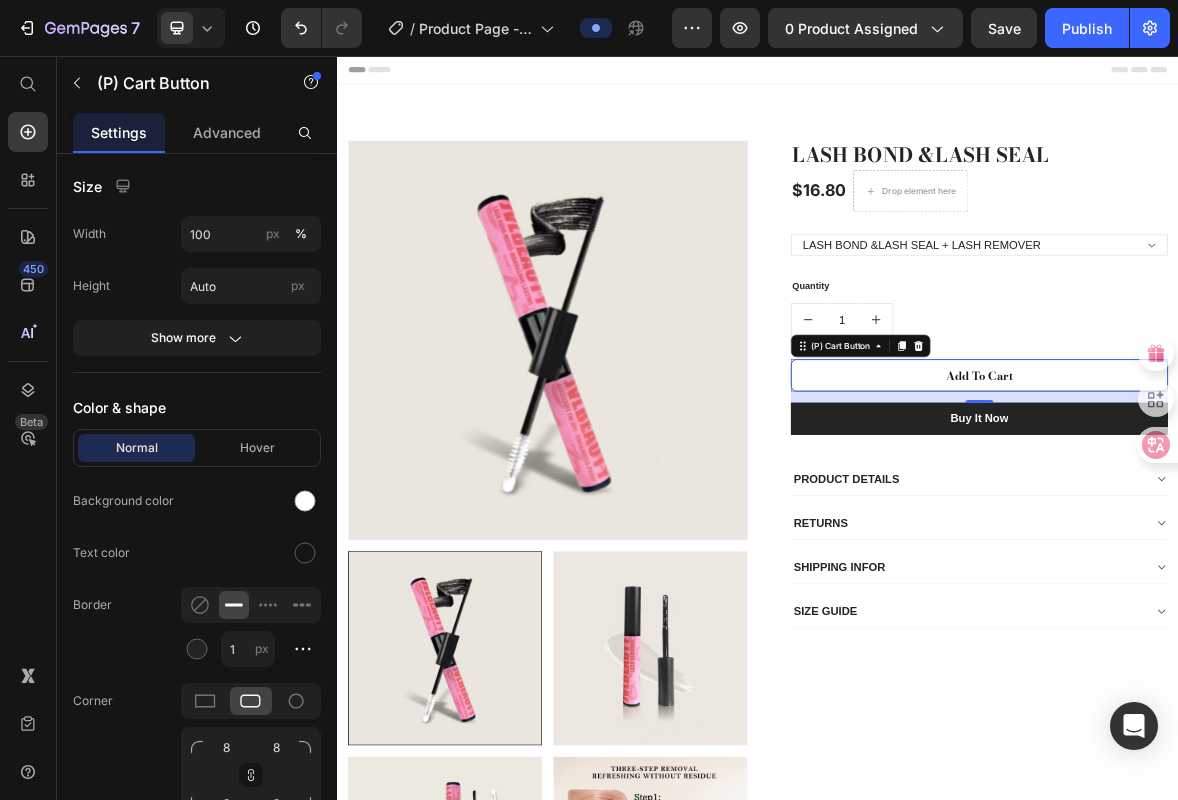 click on "16" at bounding box center [1253, 567] 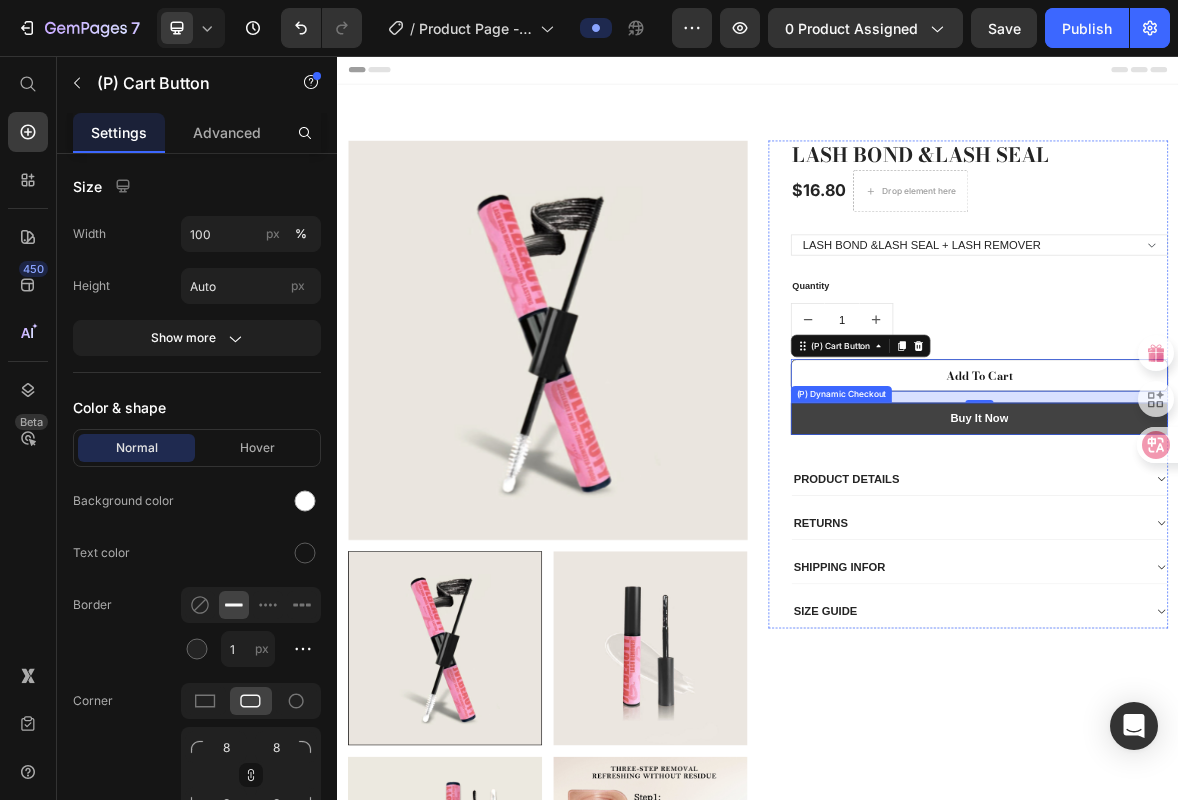 click on "Buy it now" at bounding box center (1253, 574) 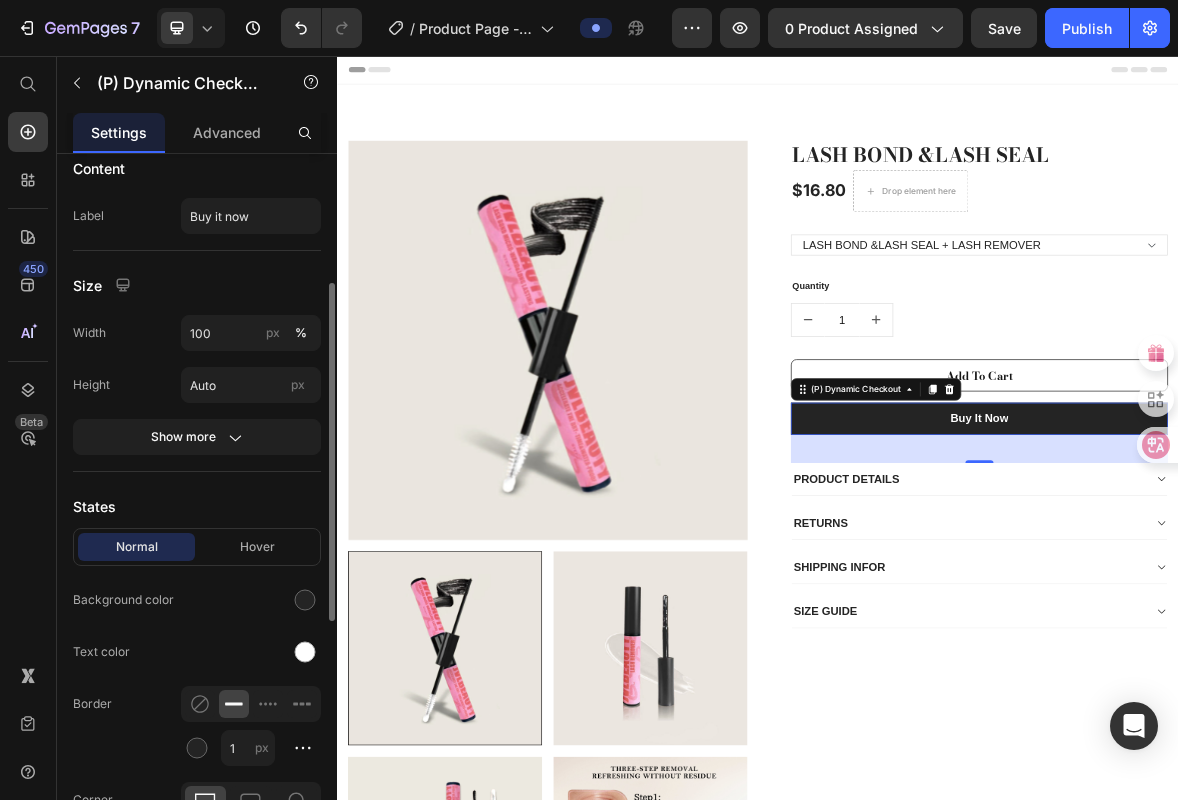 scroll, scrollTop: 444, scrollLeft: 0, axis: vertical 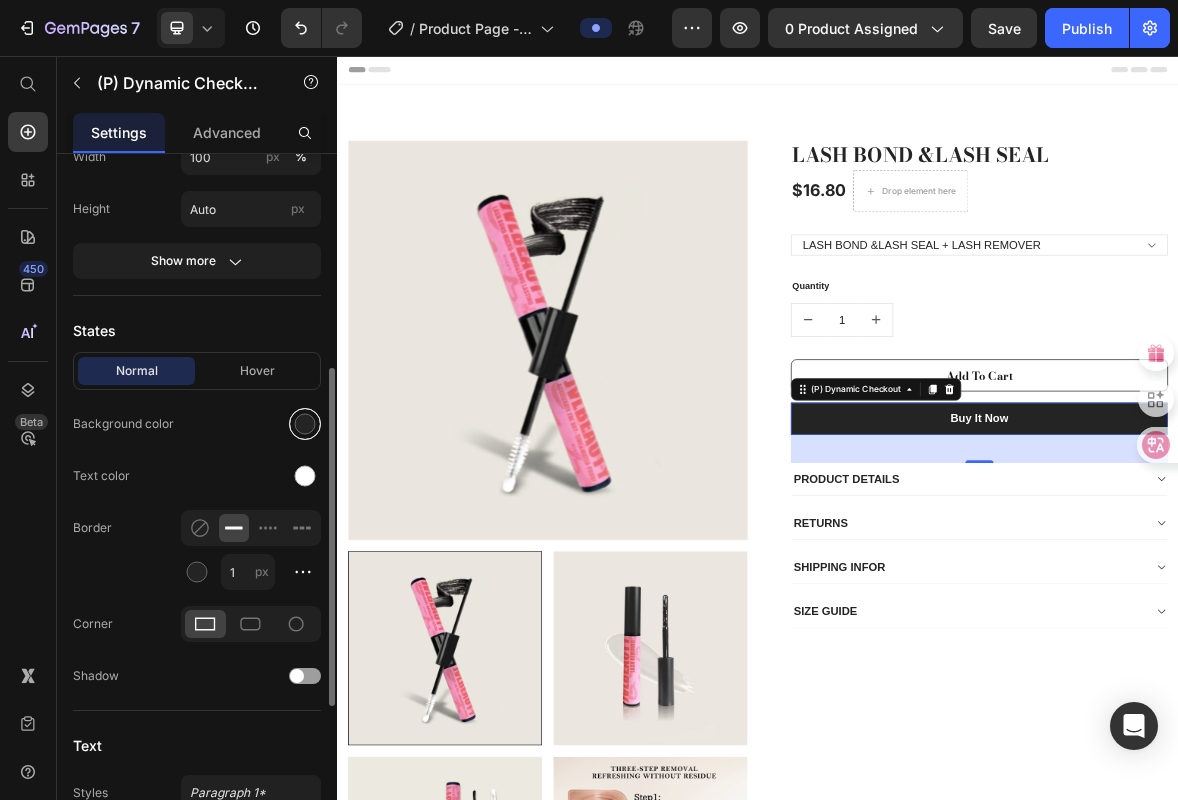 click at bounding box center (305, 424) 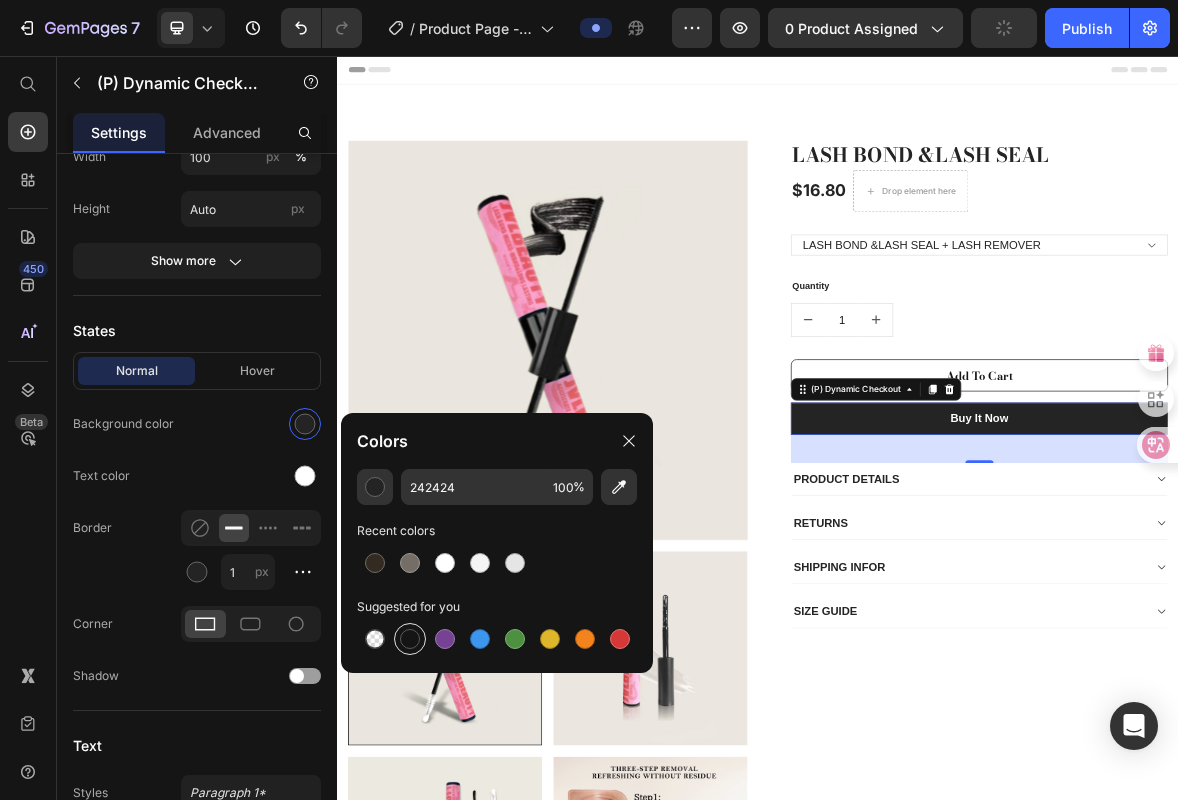 click at bounding box center [410, 639] 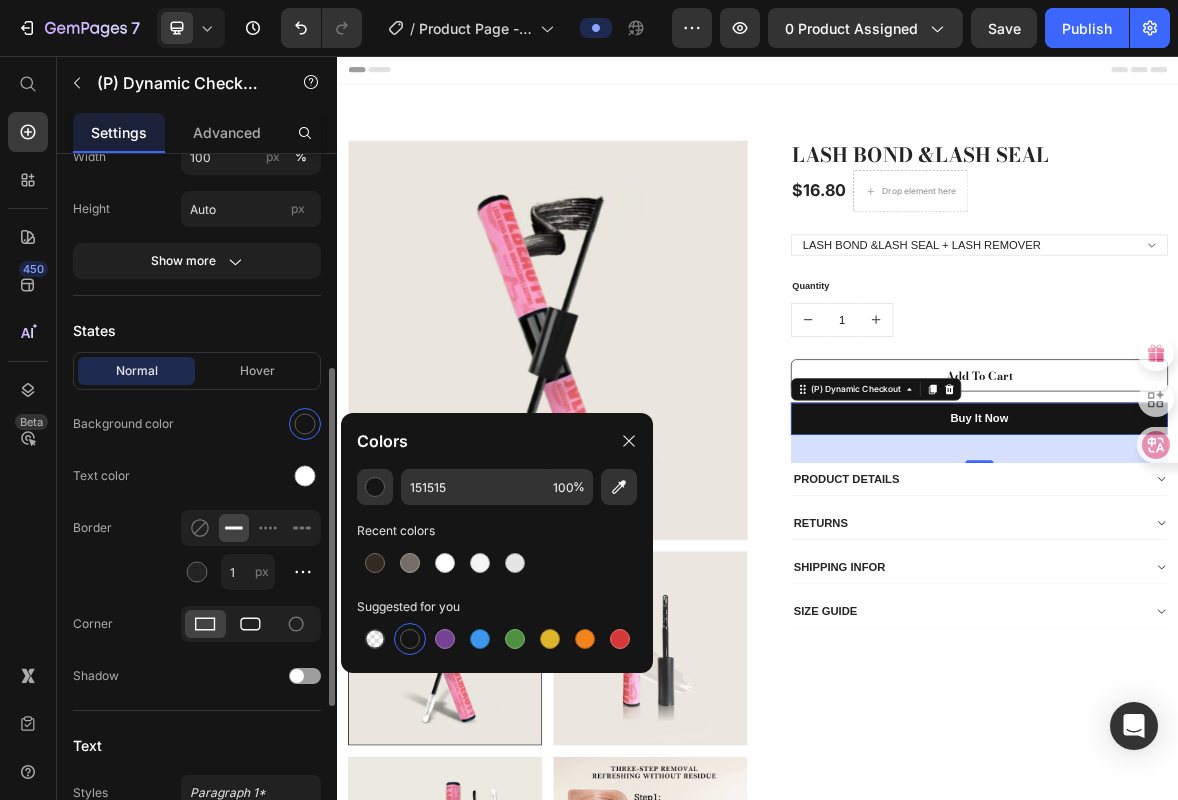 click 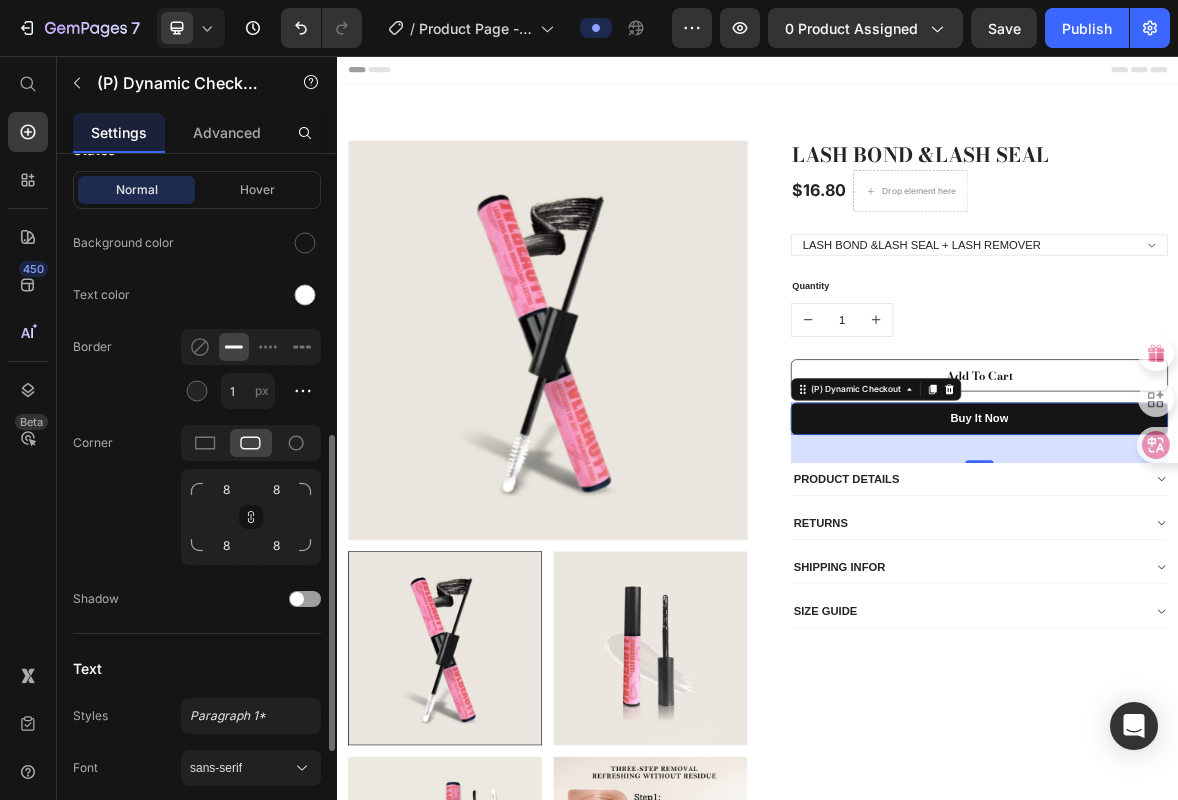 scroll, scrollTop: 655, scrollLeft: 0, axis: vertical 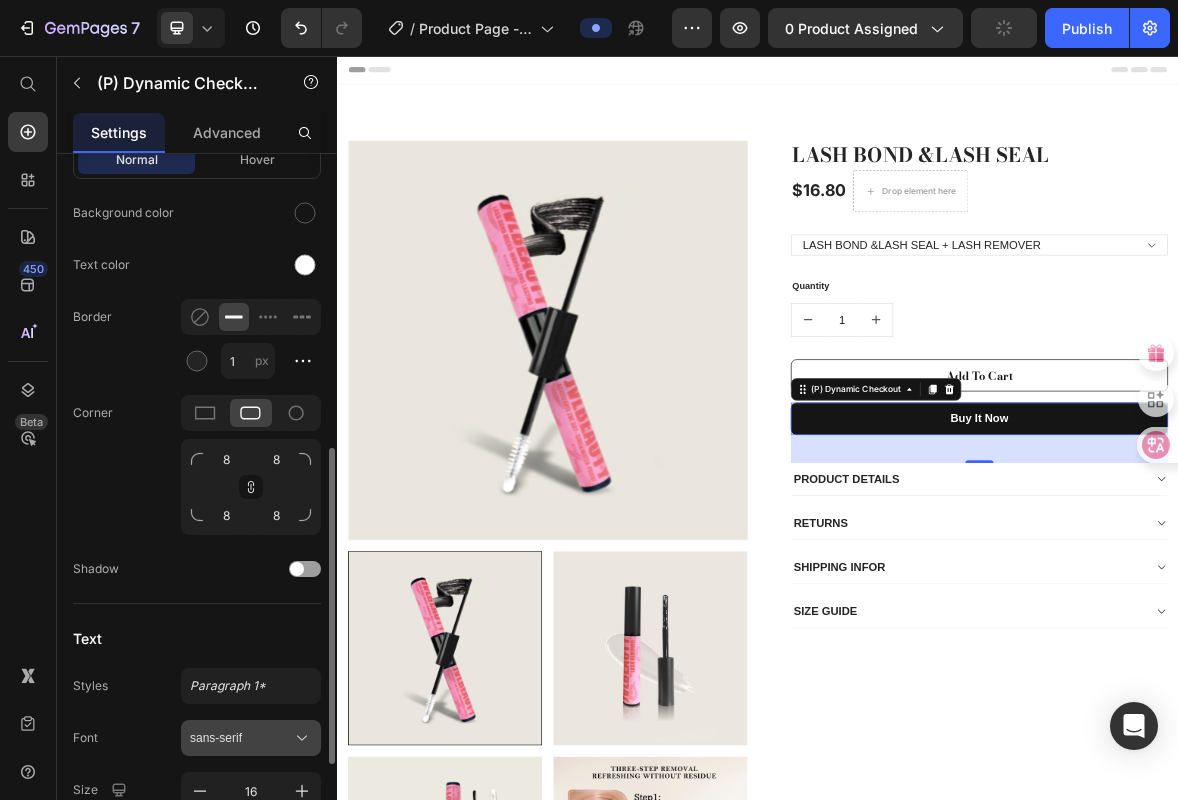 click on "sans-serif" at bounding box center (251, 738) 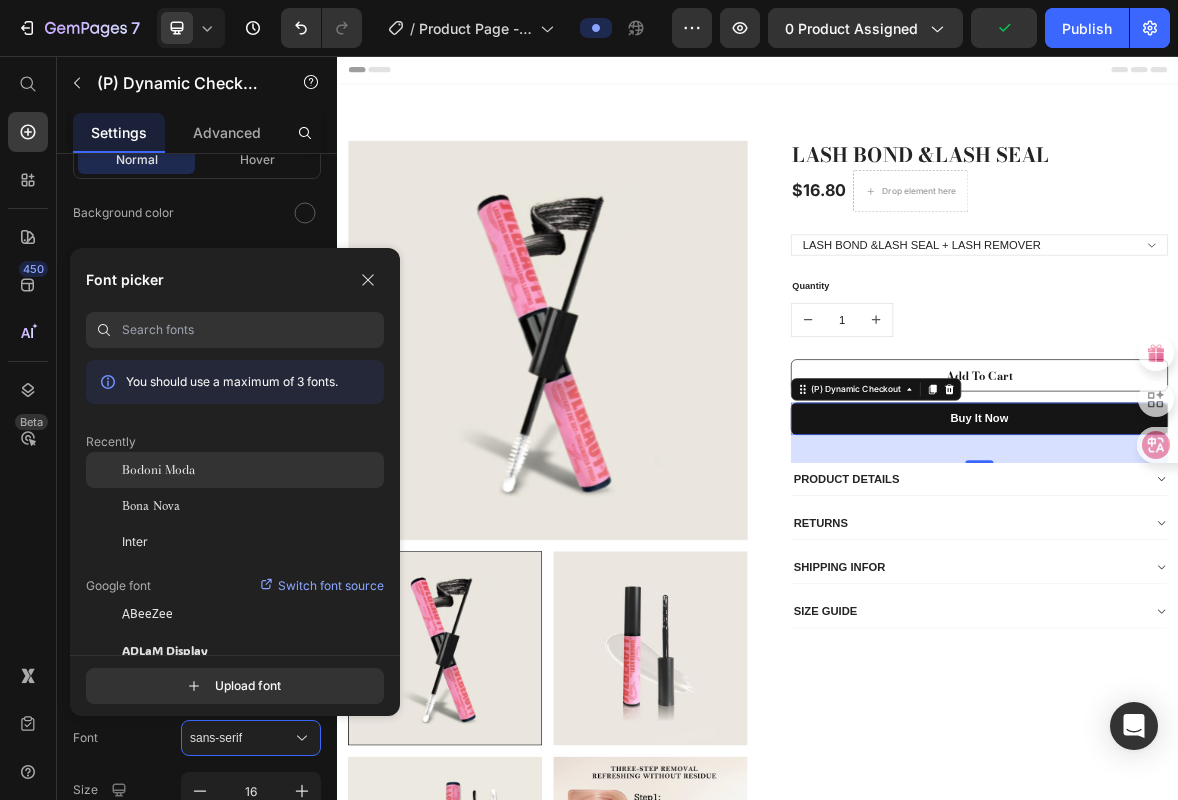 click on "Bodoni Moda" 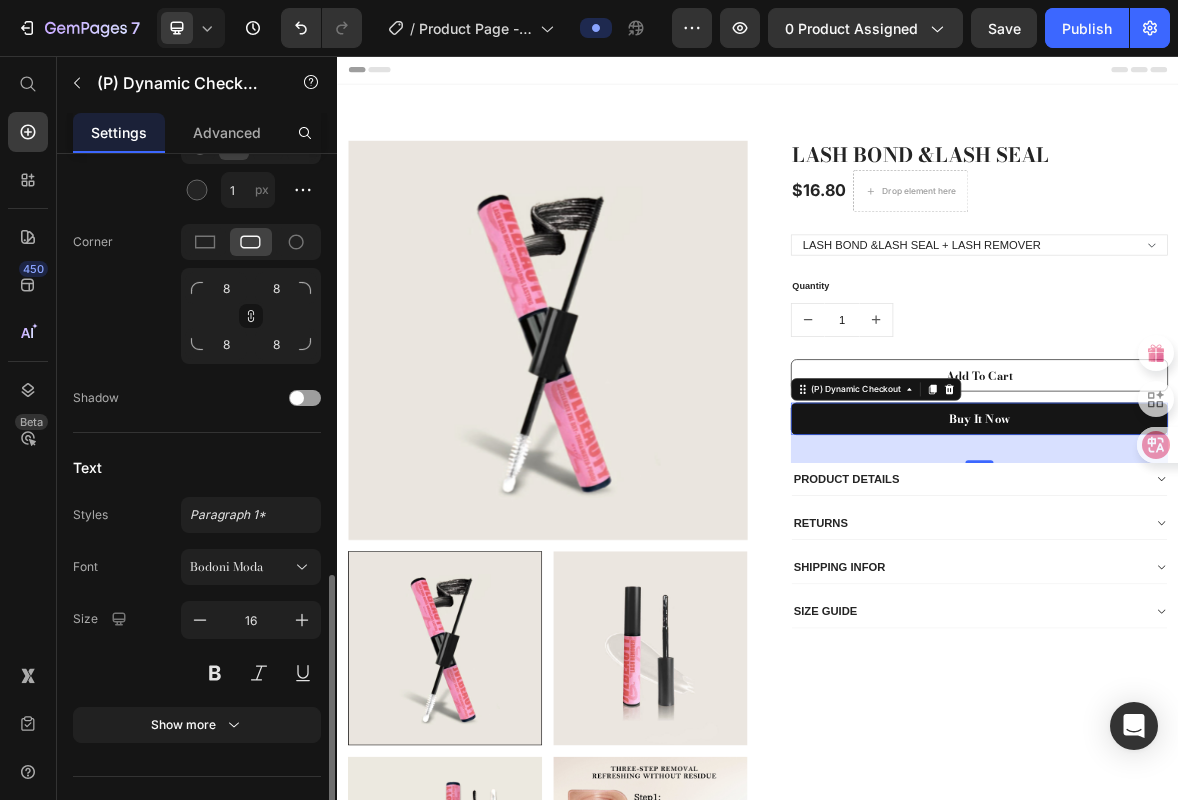 scroll, scrollTop: 860, scrollLeft: 0, axis: vertical 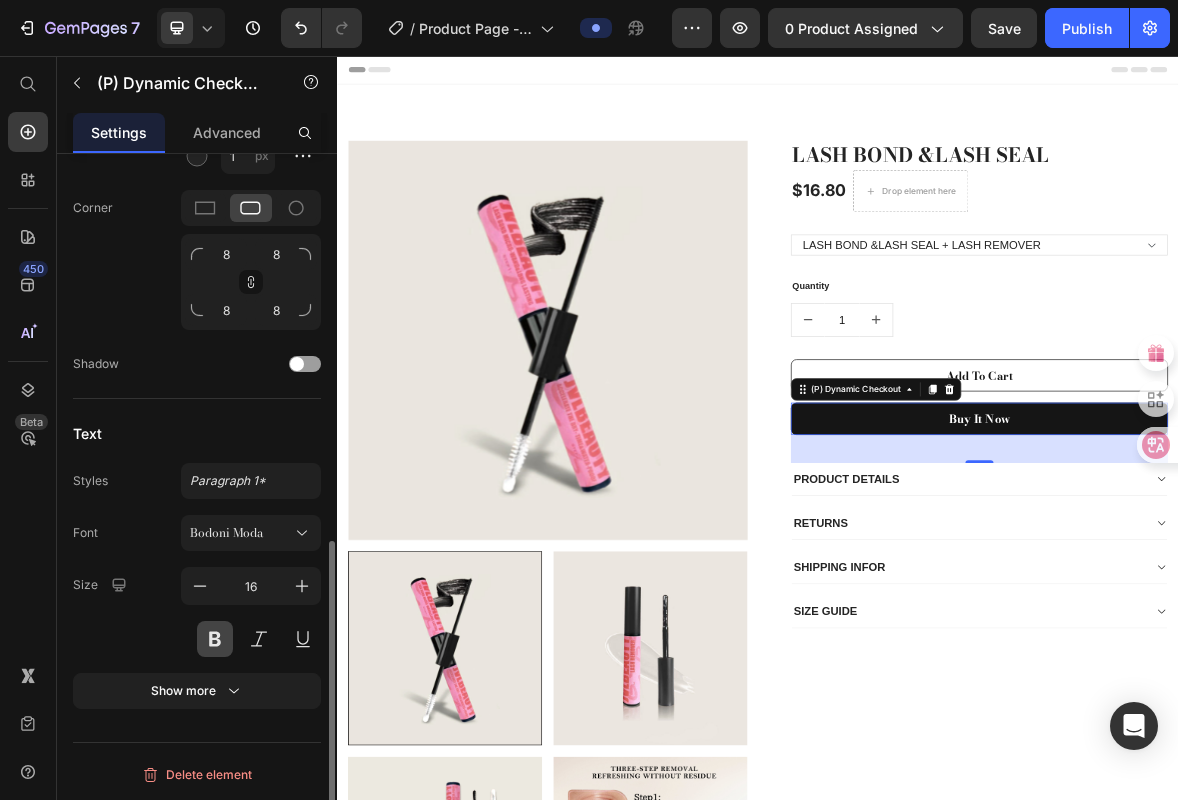 click at bounding box center (215, 639) 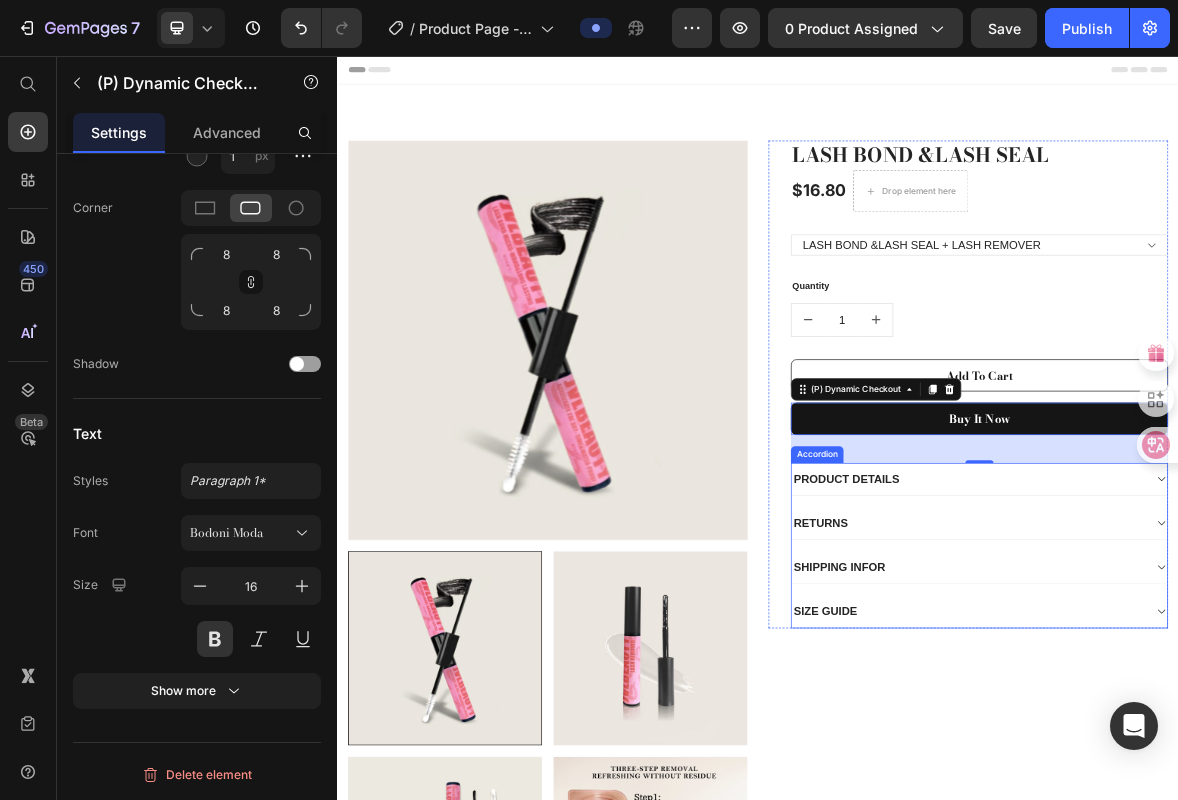 click on "PRODUCT DETAILS" at bounding box center (1237, 660) 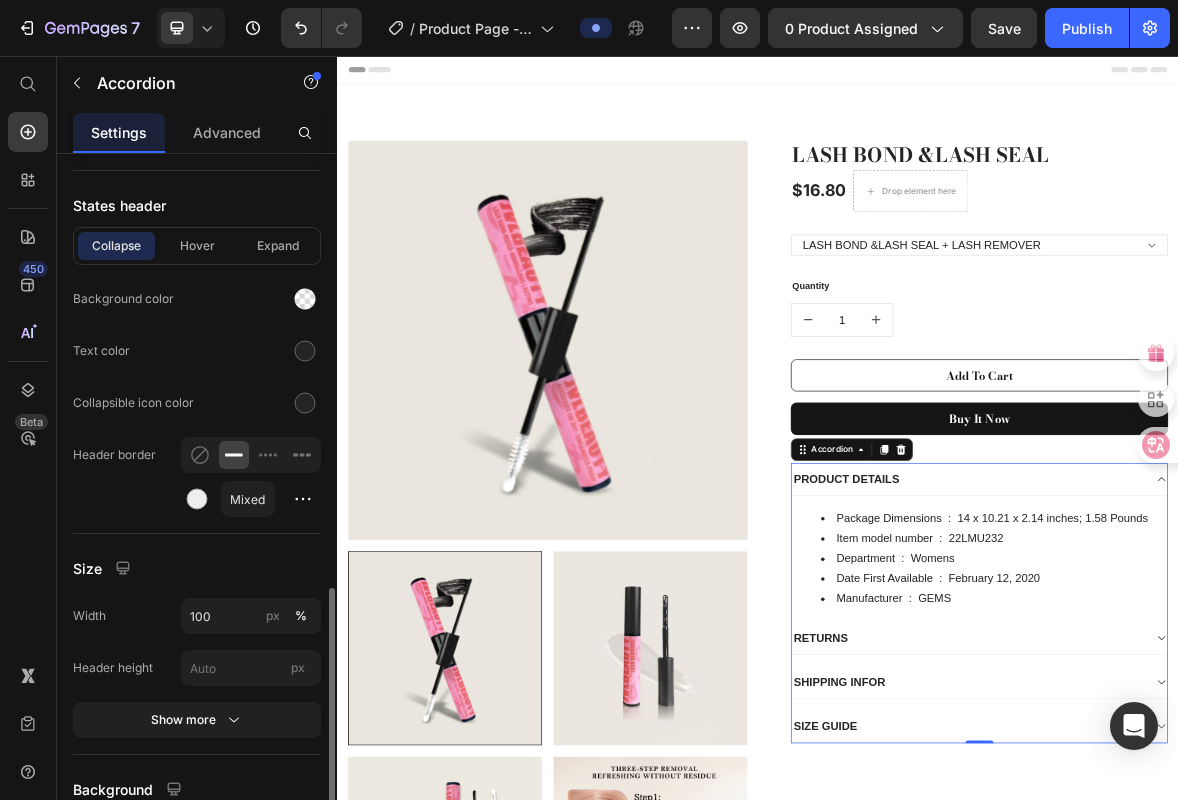 scroll, scrollTop: 1605, scrollLeft: 0, axis: vertical 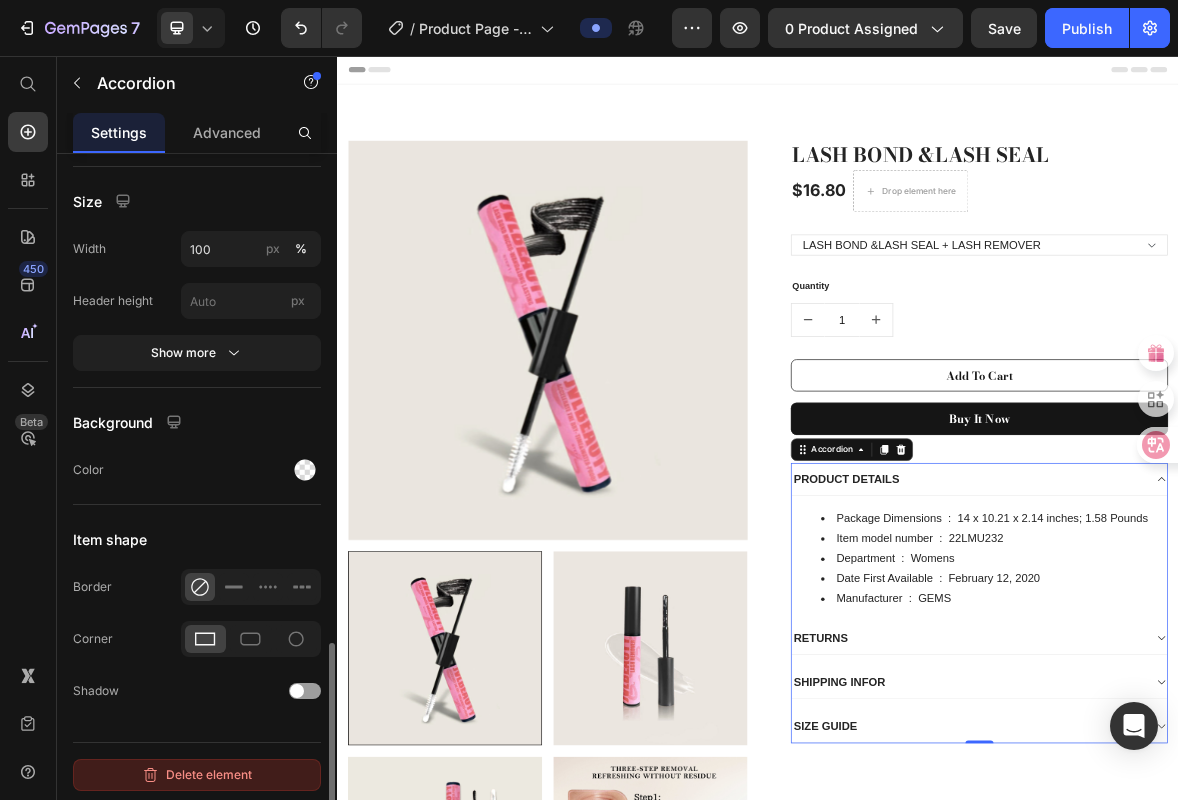 click on "Delete element" at bounding box center (197, 775) 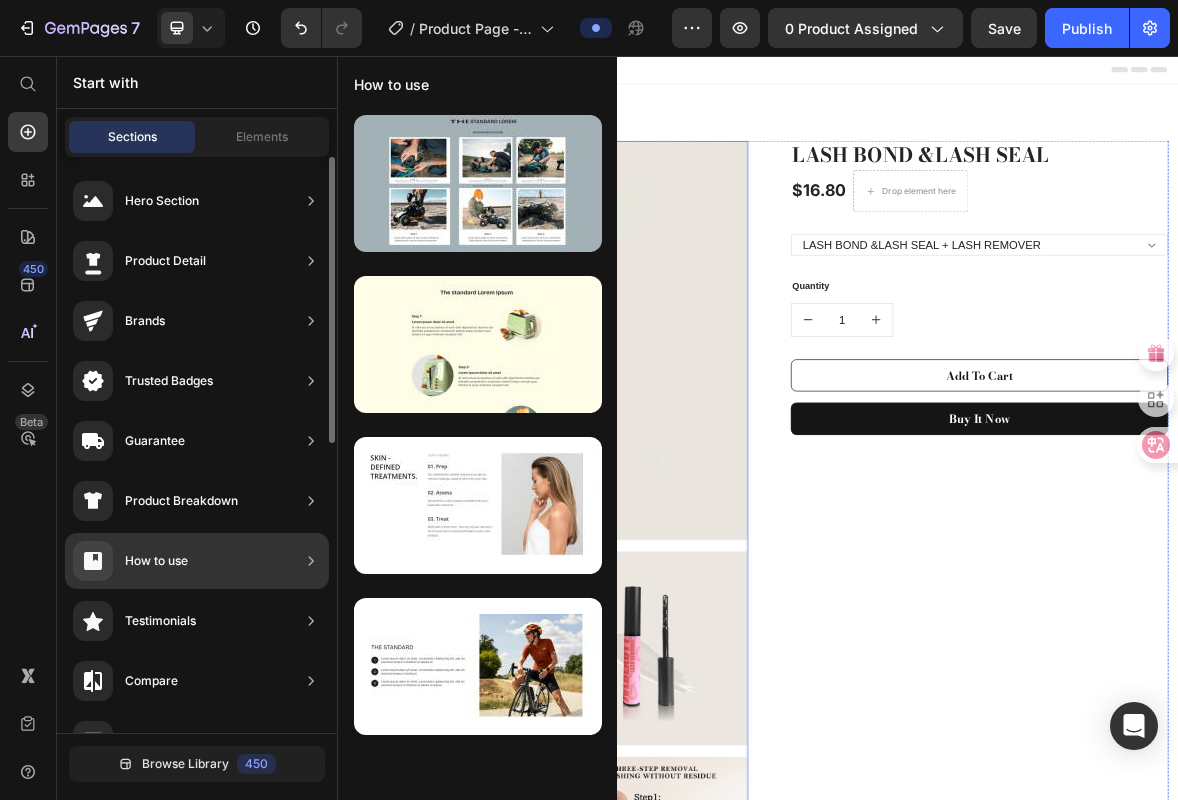 scroll, scrollTop: 0, scrollLeft: 0, axis: both 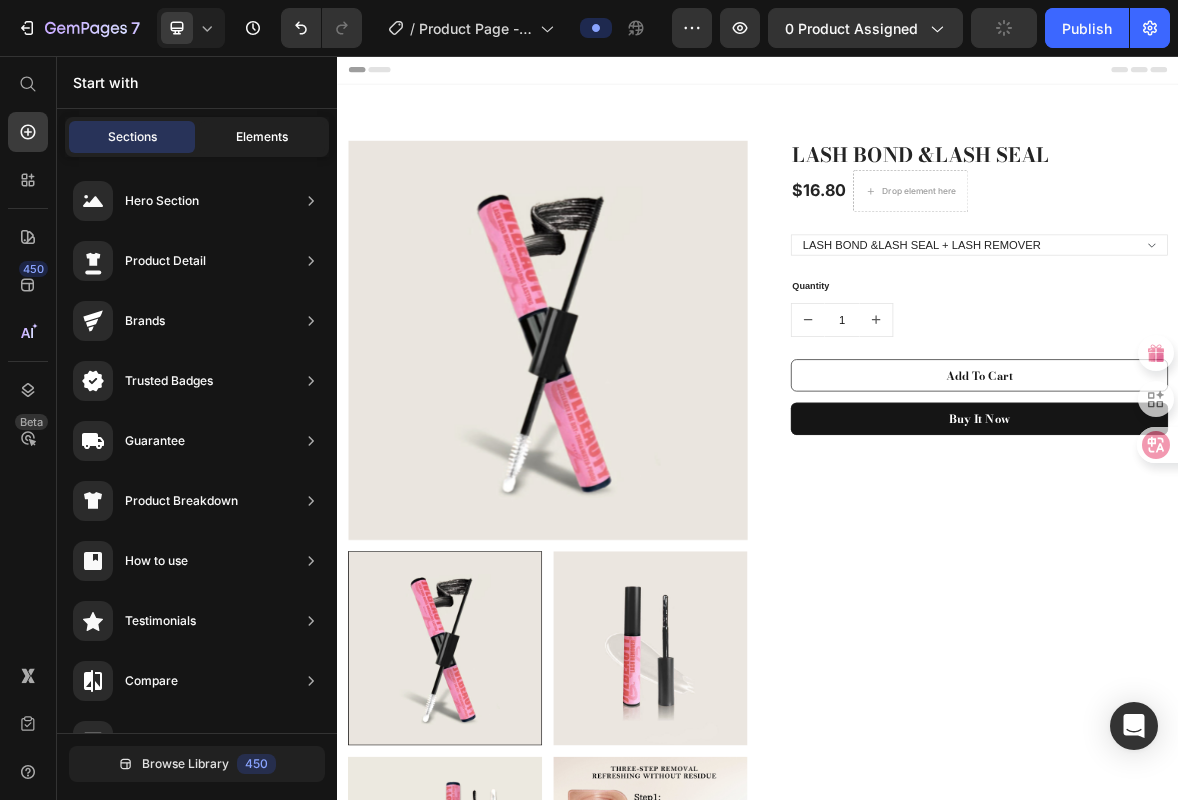 click on "Elements" at bounding box center [262, 137] 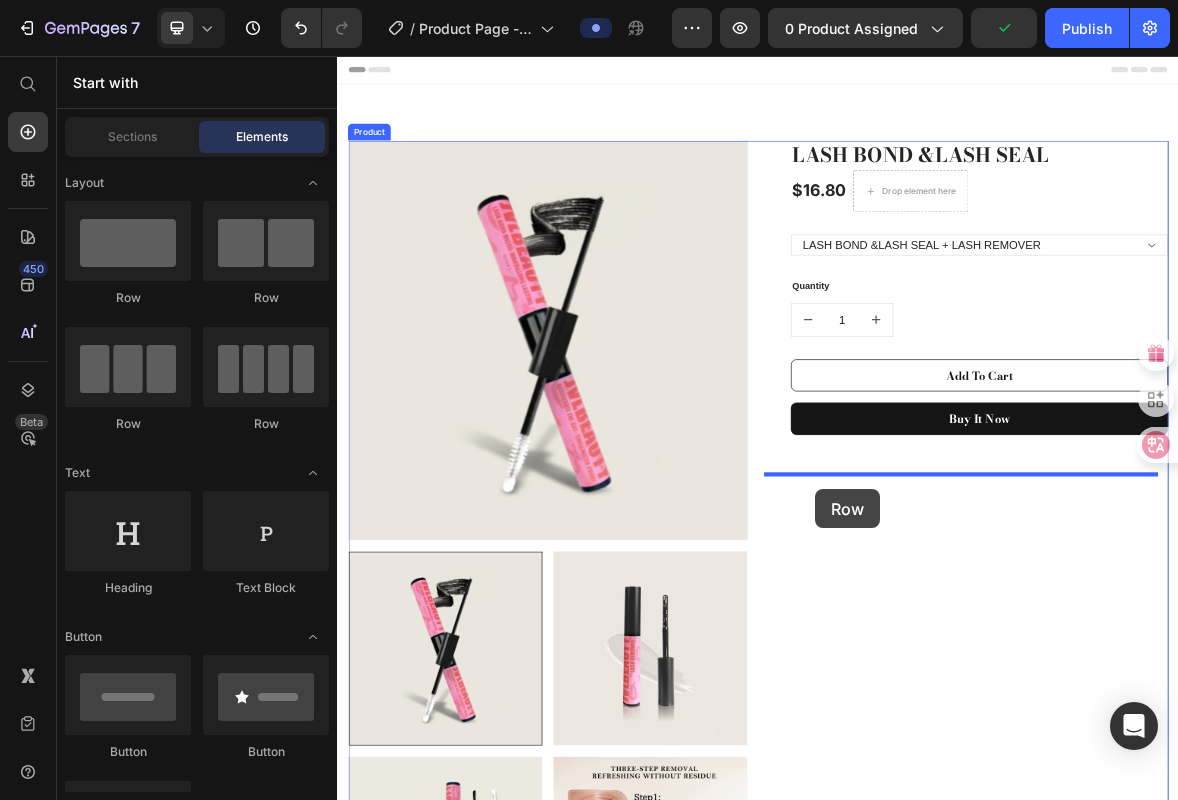 drag, startPoint x: 490, startPoint y: 333, endPoint x: 1024, endPoint y: 686, distance: 640.1289 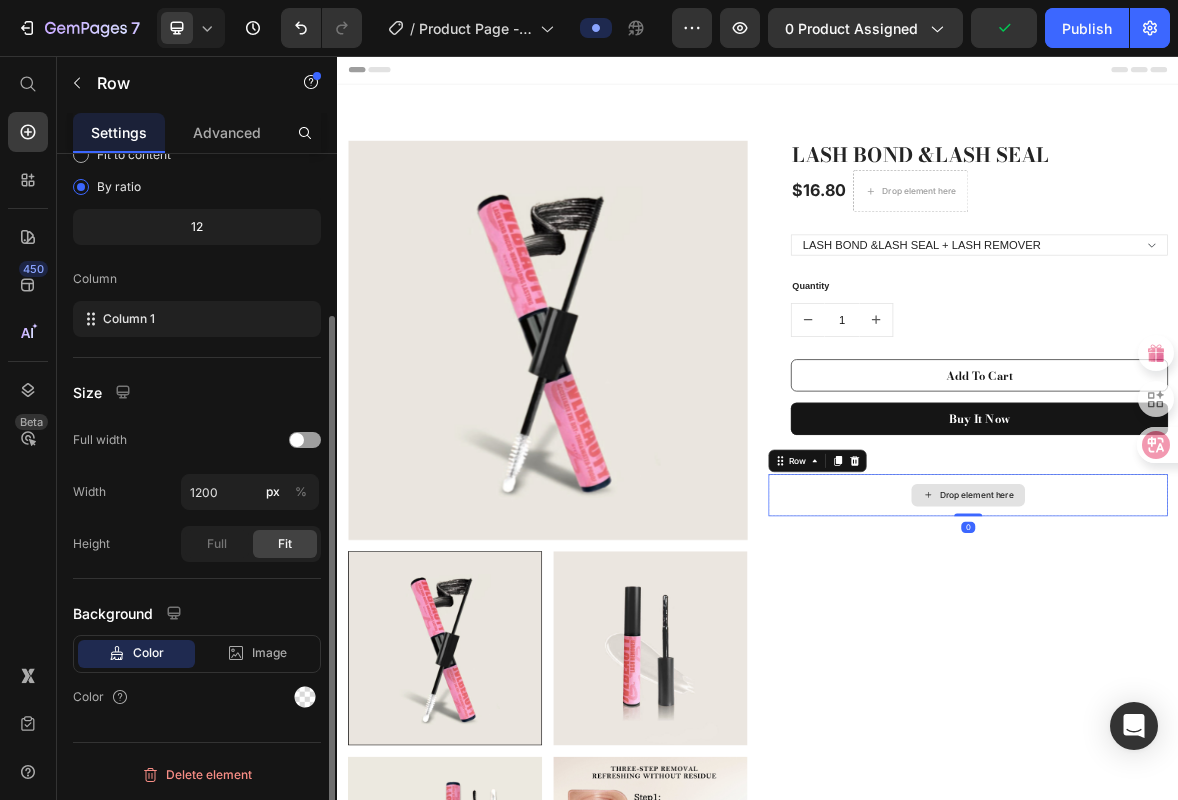 scroll, scrollTop: 0, scrollLeft: 0, axis: both 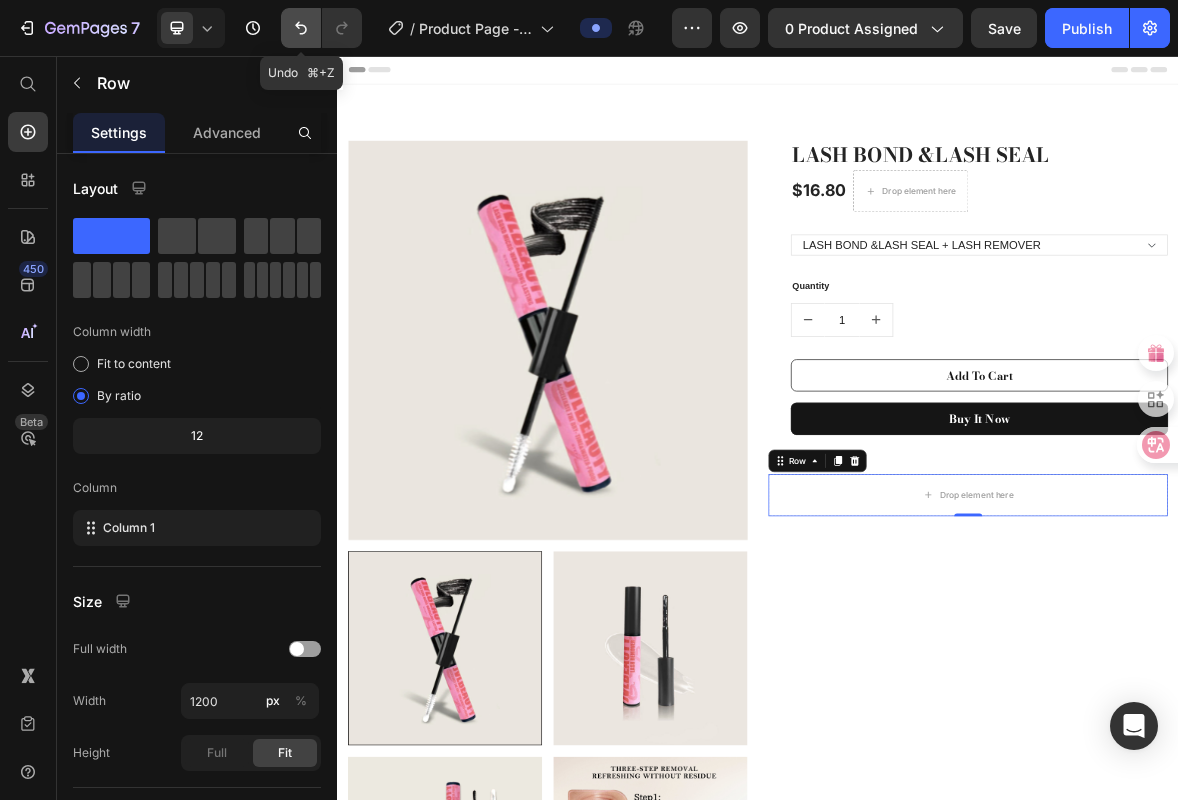 click 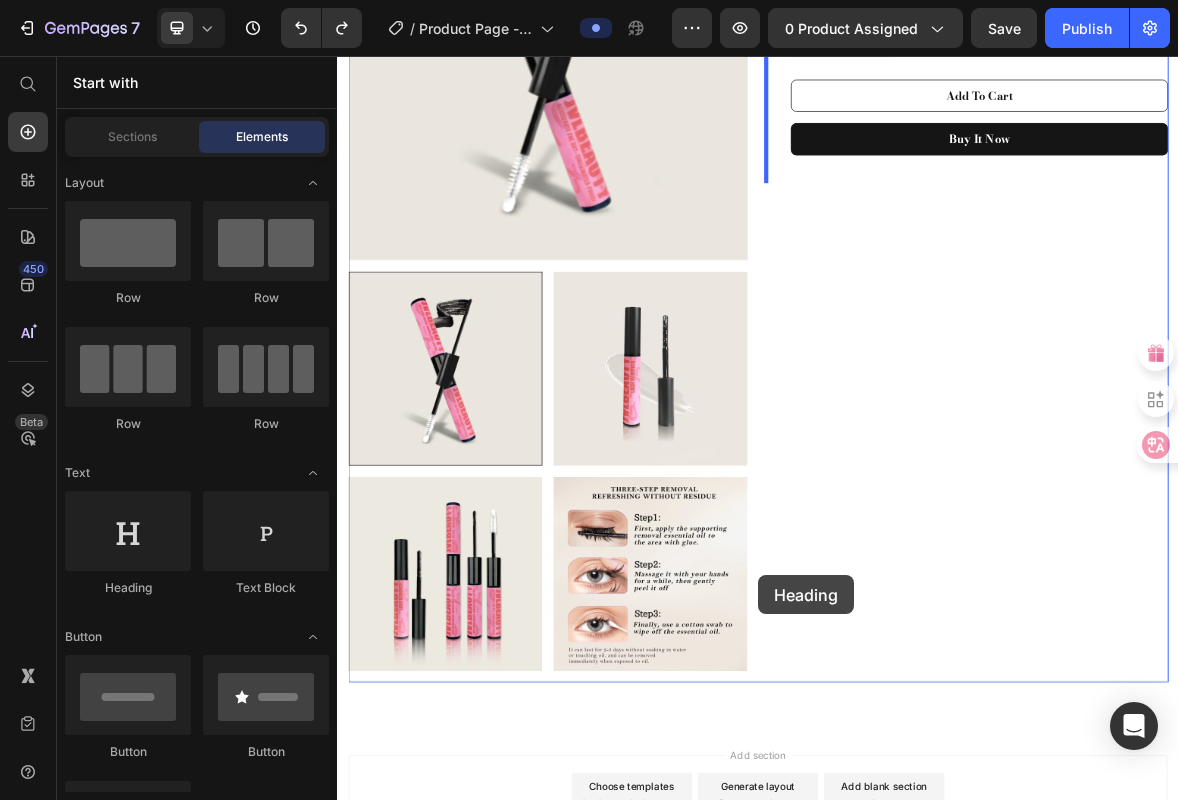 scroll, scrollTop: 493, scrollLeft: 0, axis: vertical 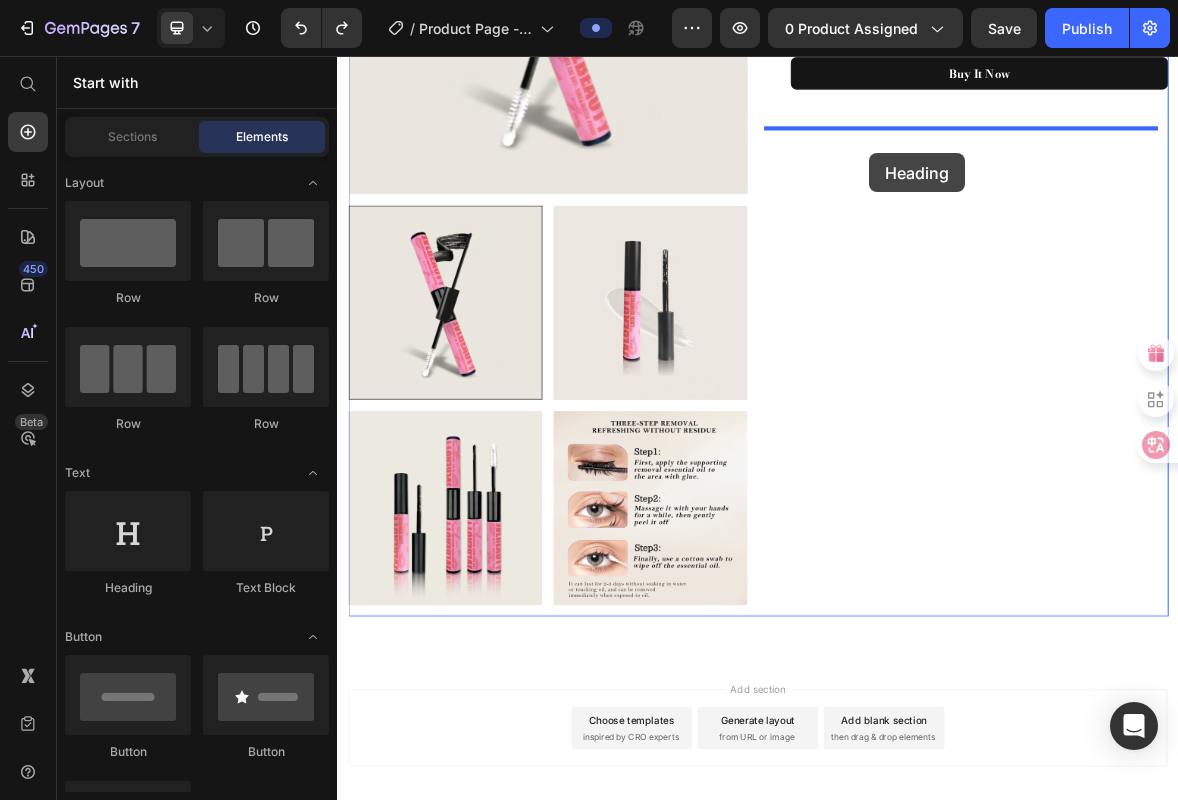 drag, startPoint x: 462, startPoint y: 587, endPoint x: 1096, endPoint y: 195, distance: 745.39923 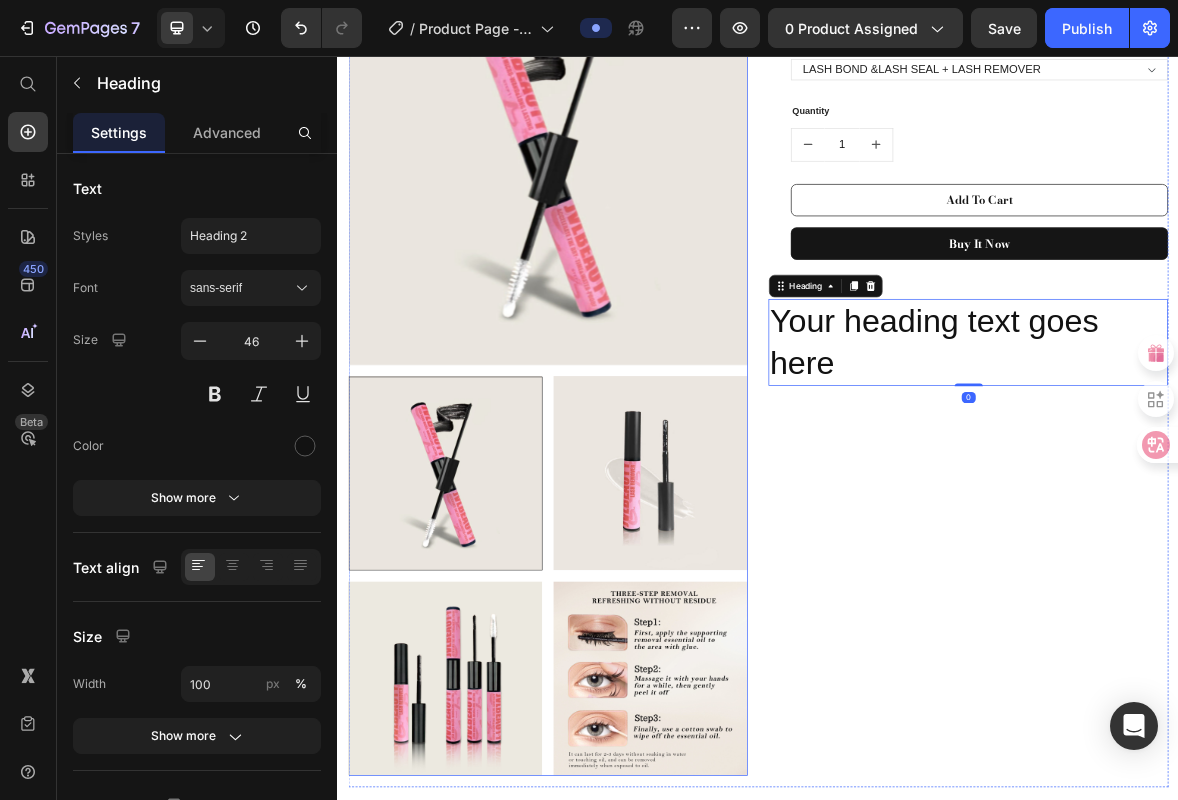 scroll, scrollTop: 100, scrollLeft: 0, axis: vertical 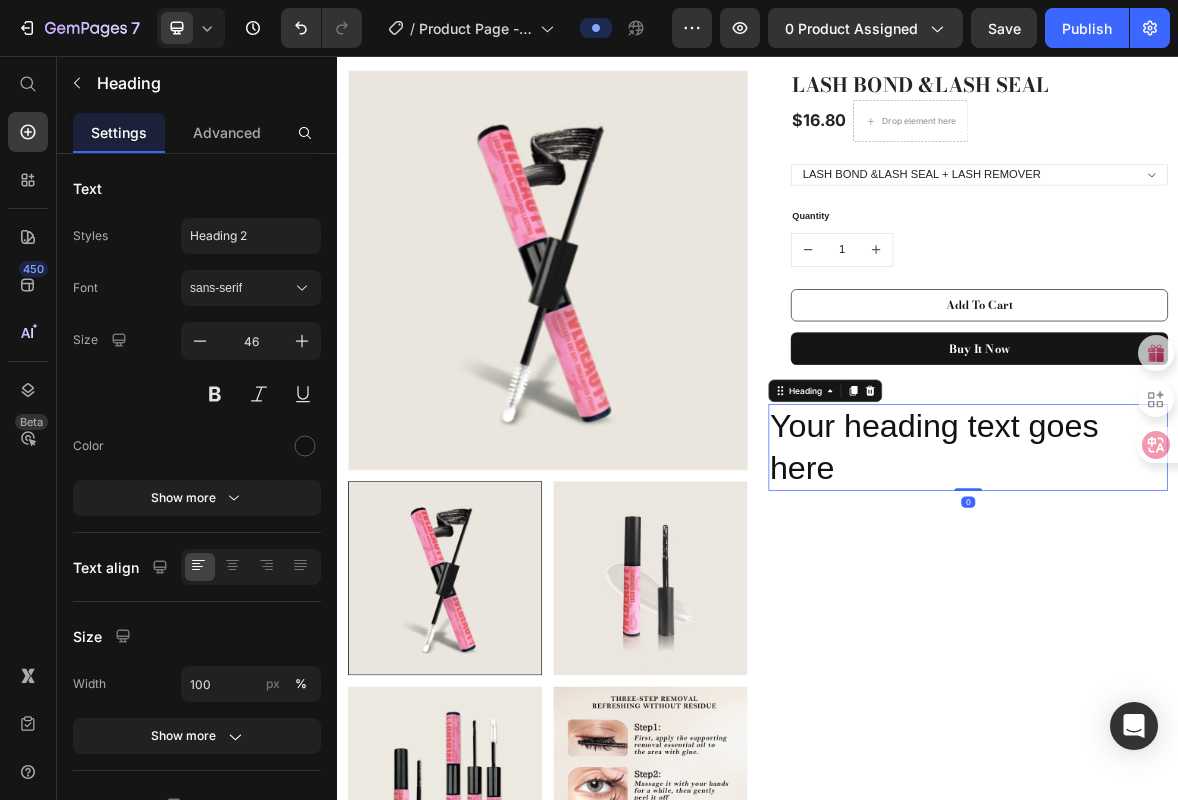 click on "Your heading text goes here" at bounding box center (1237, 615) 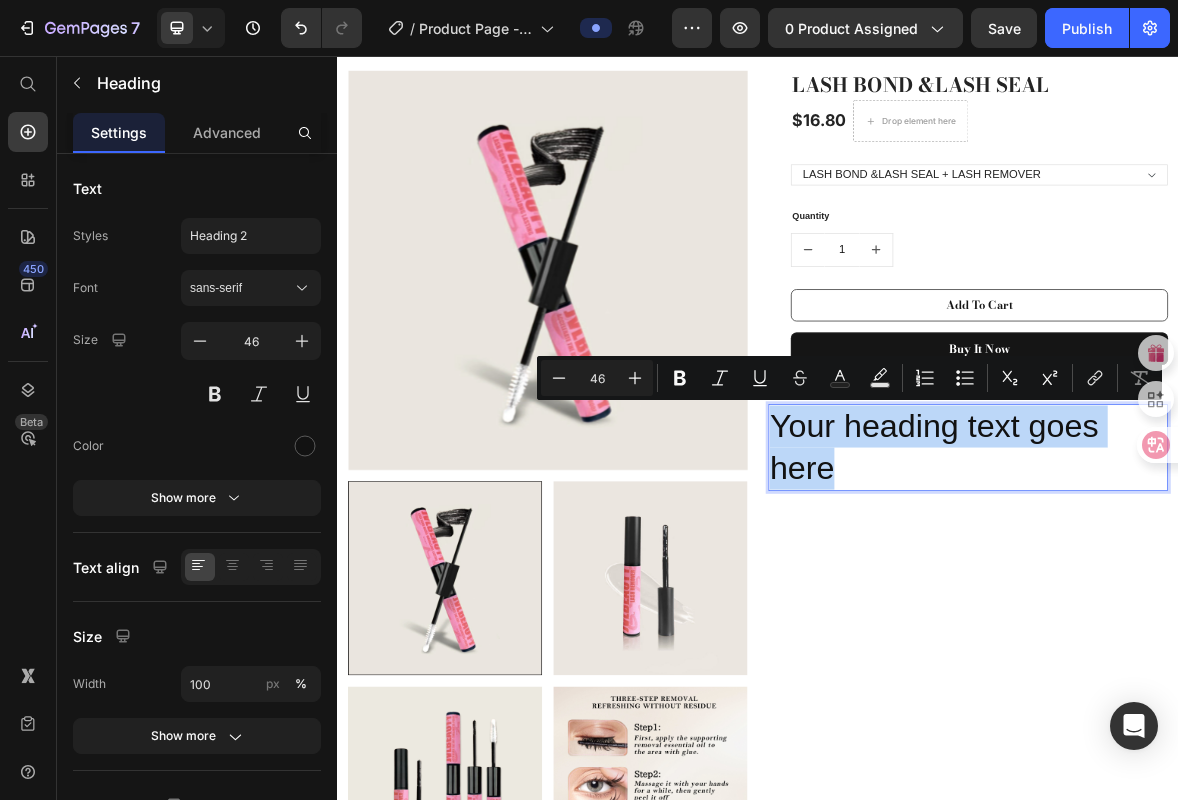 drag, startPoint x: 1195, startPoint y: 661, endPoint x: 946, endPoint y: 581, distance: 261.53586 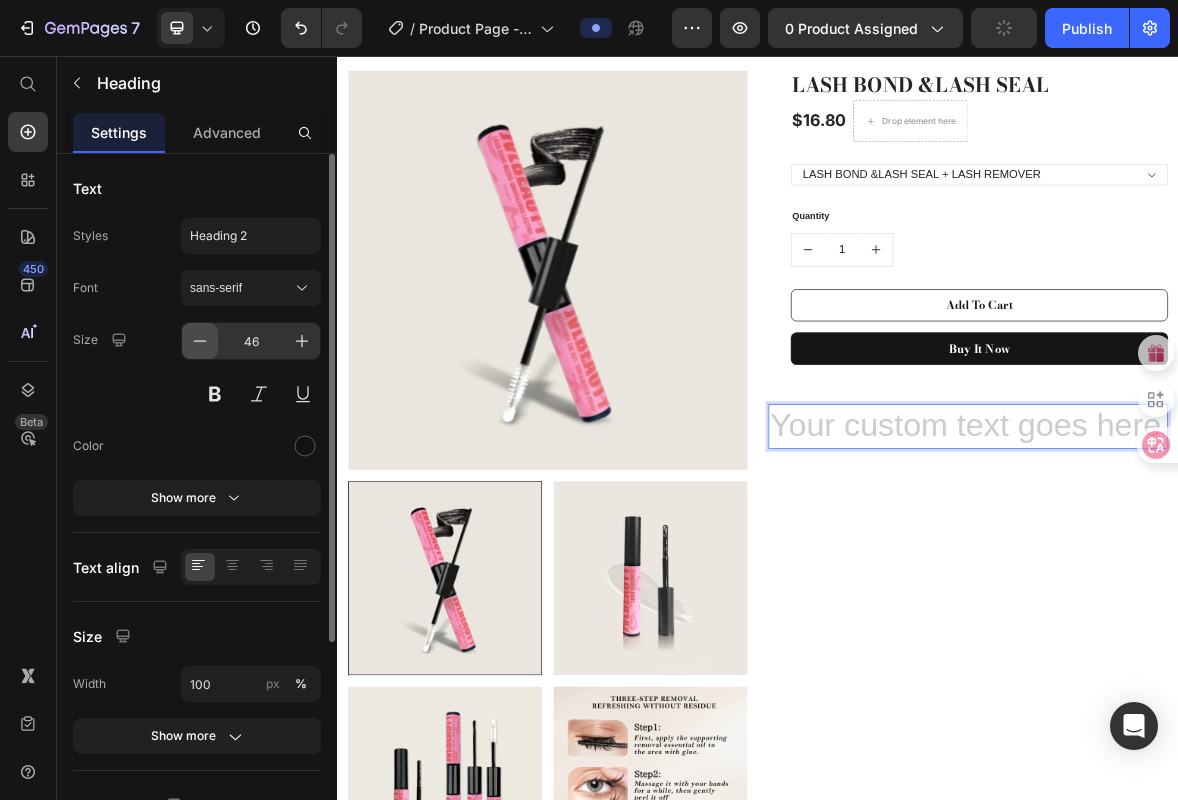 click 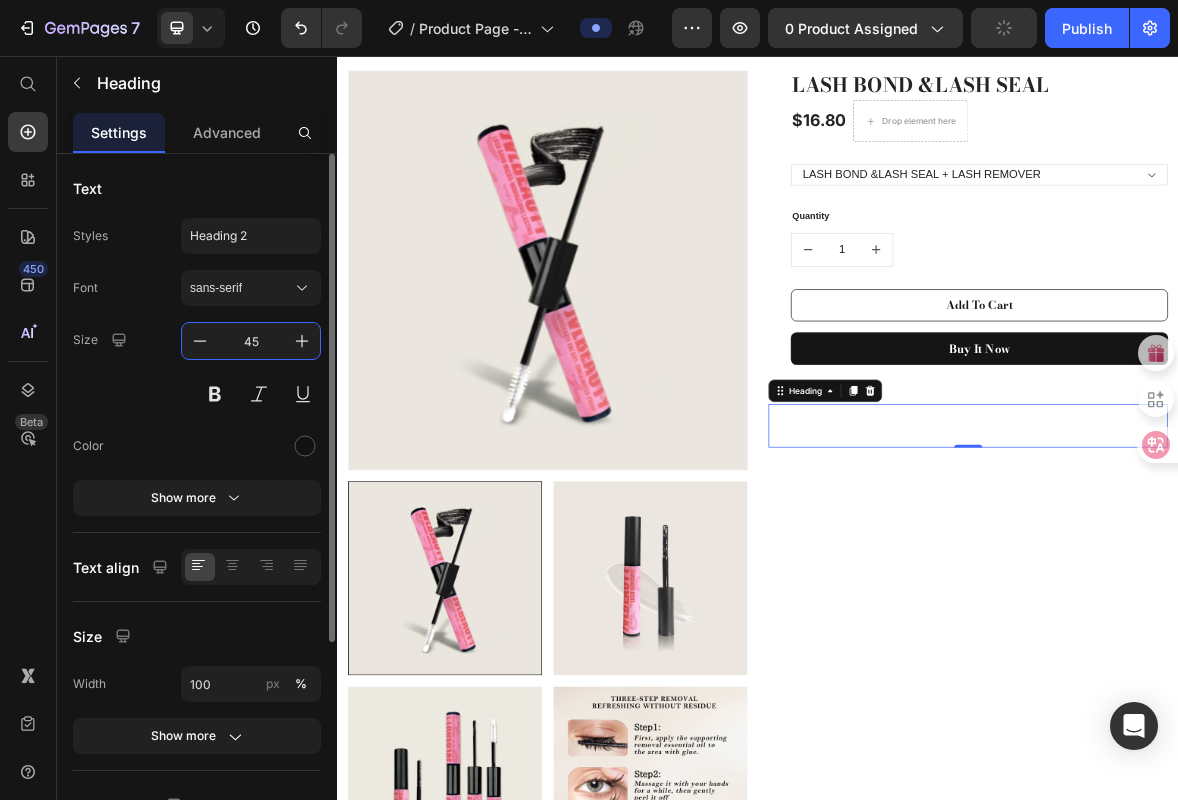 drag, startPoint x: 273, startPoint y: 345, endPoint x: 256, endPoint y: 343, distance: 17.117243 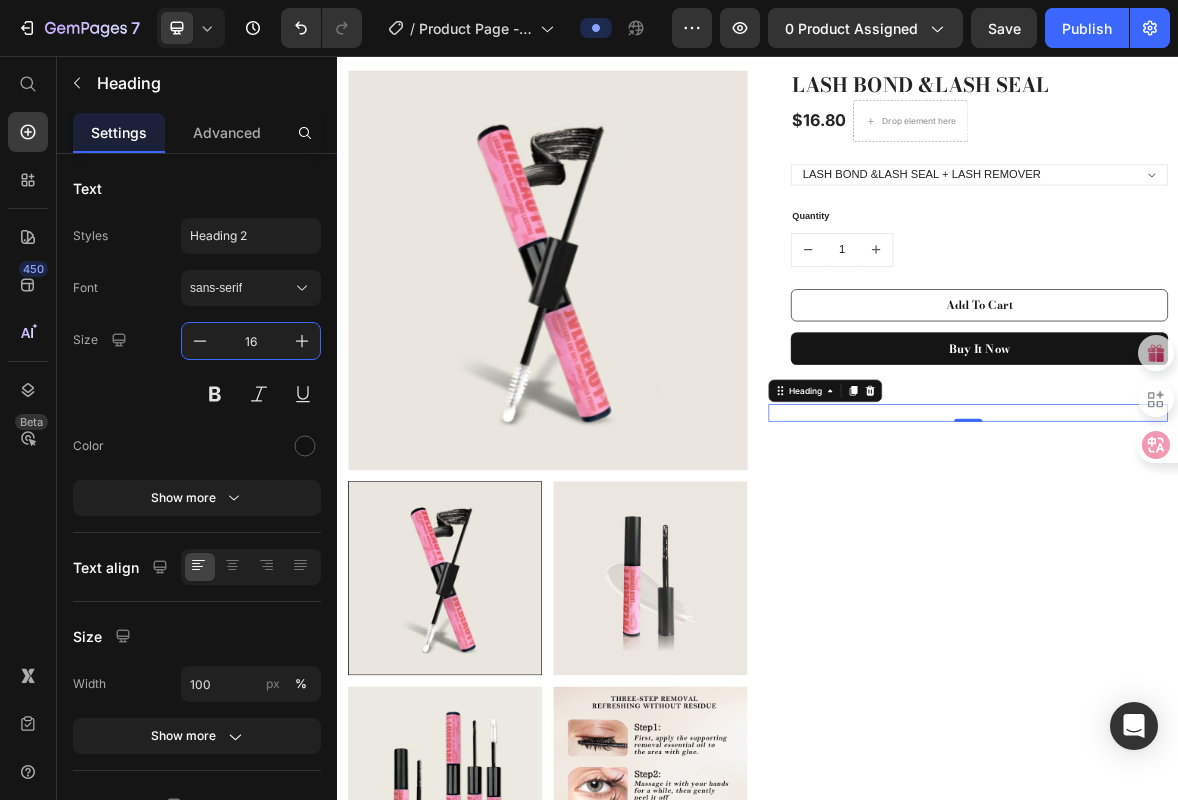 type on "16" 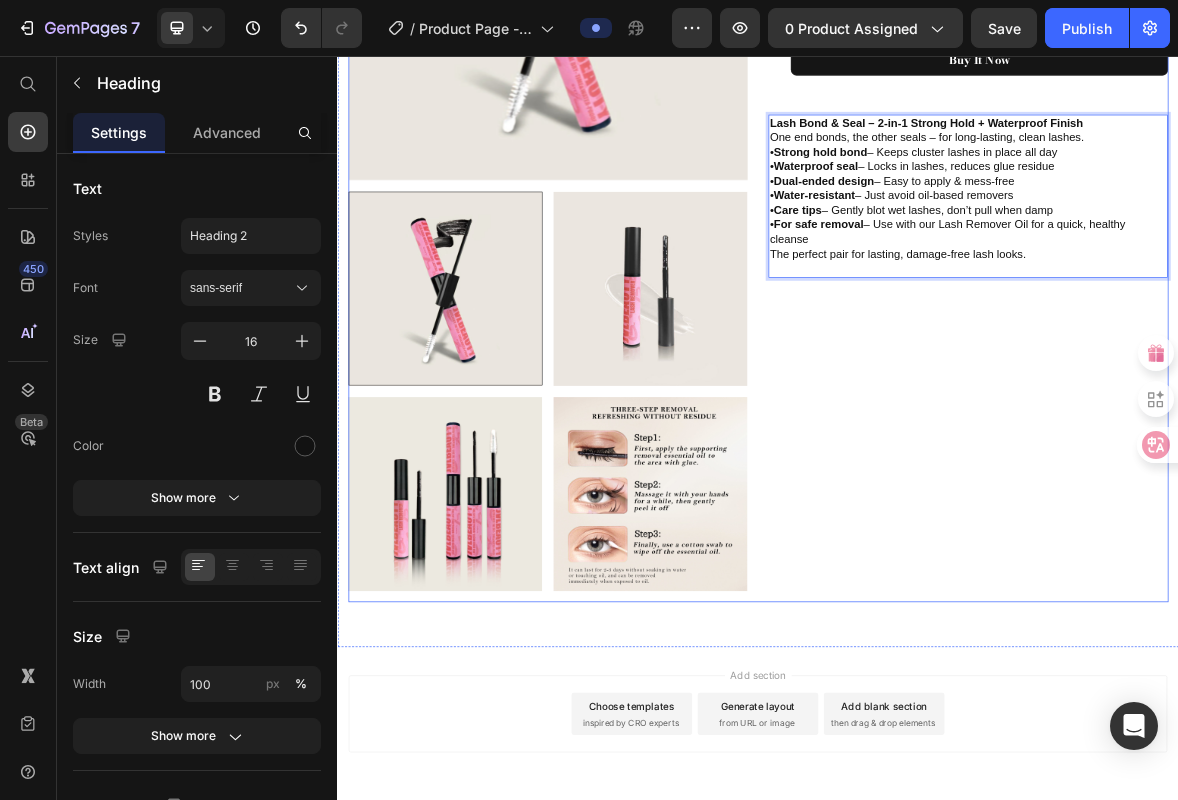 scroll, scrollTop: 568, scrollLeft: 0, axis: vertical 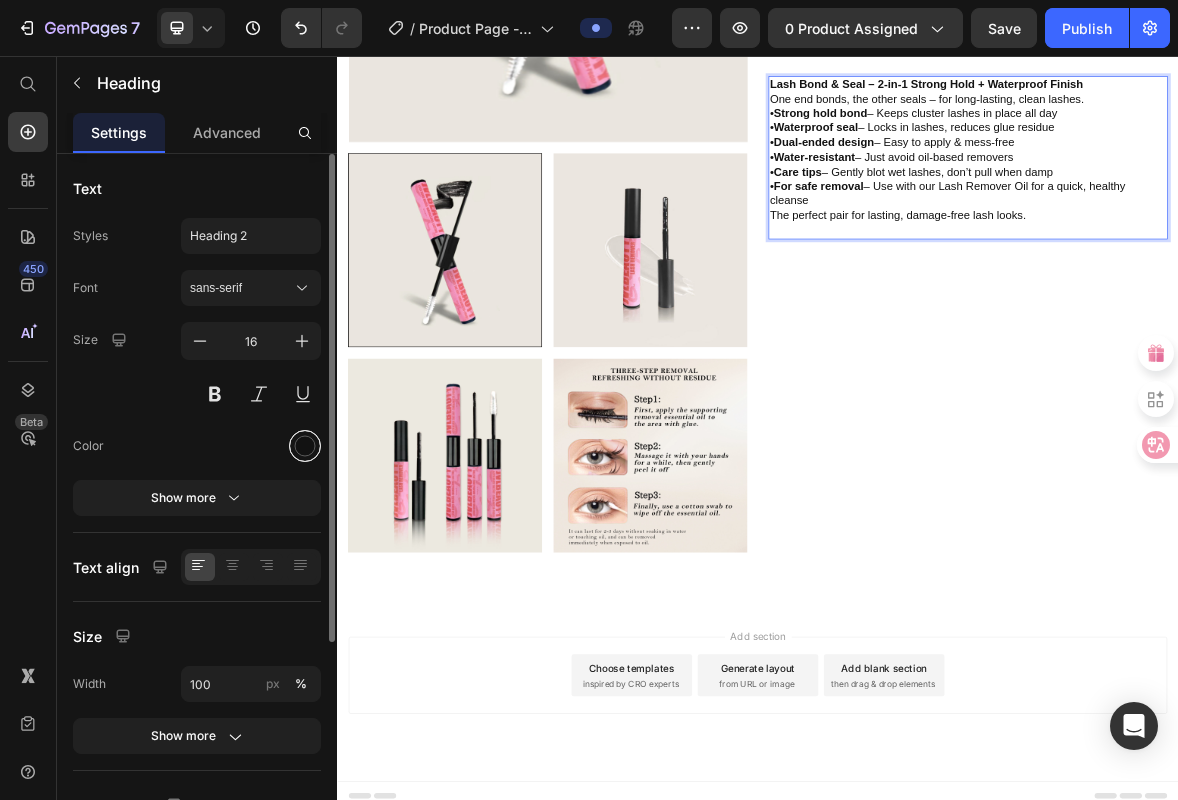 click at bounding box center (305, 446) 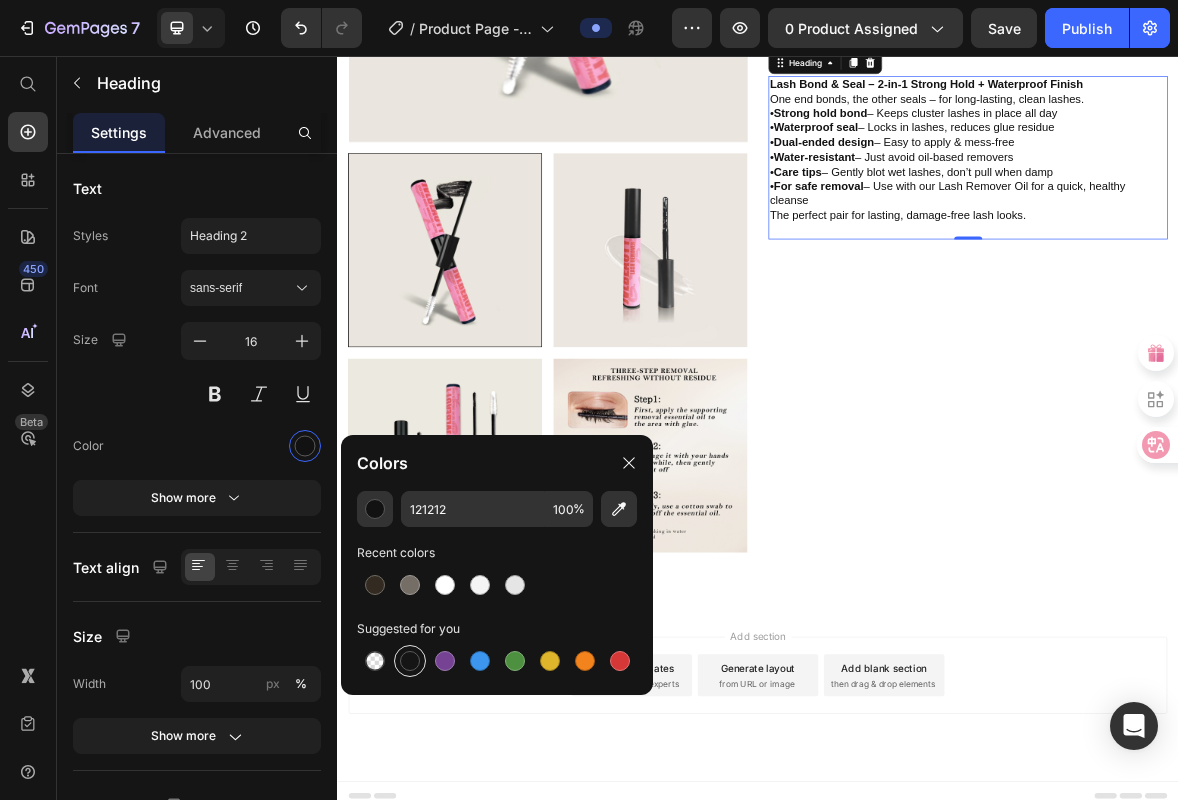 click at bounding box center [410, 661] 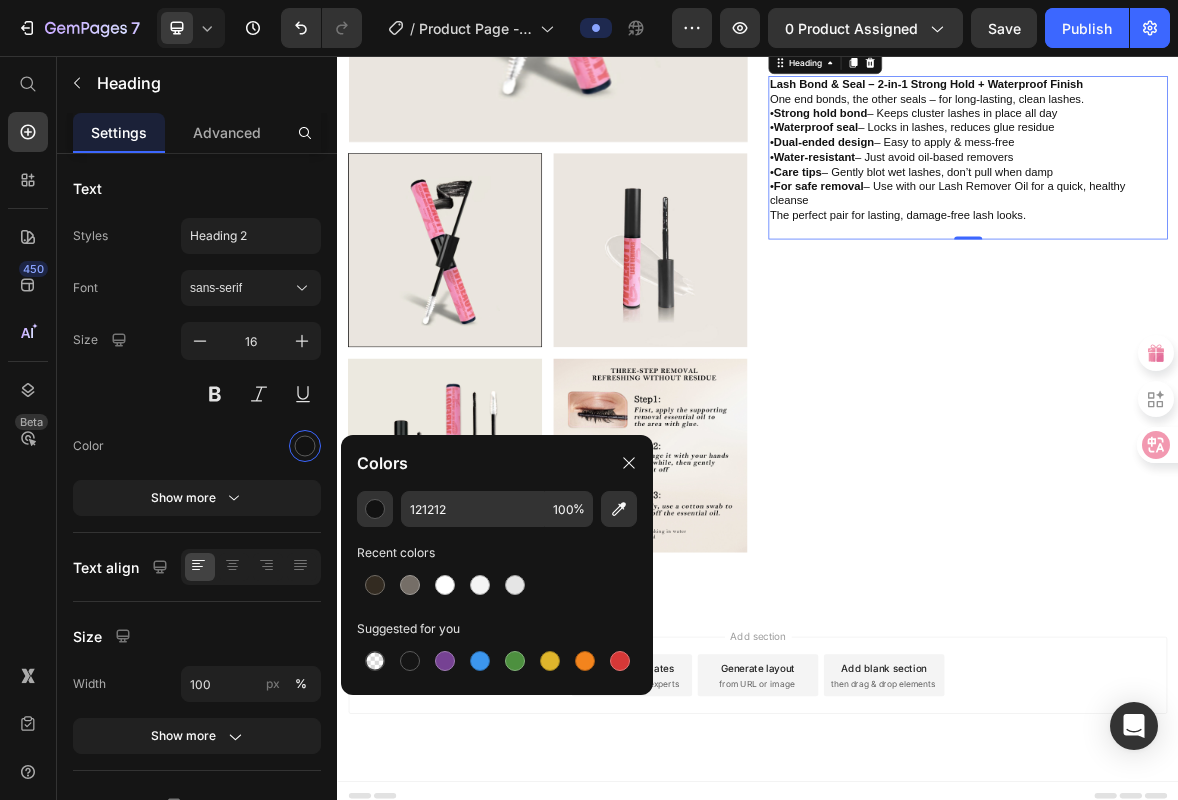 type on "151515" 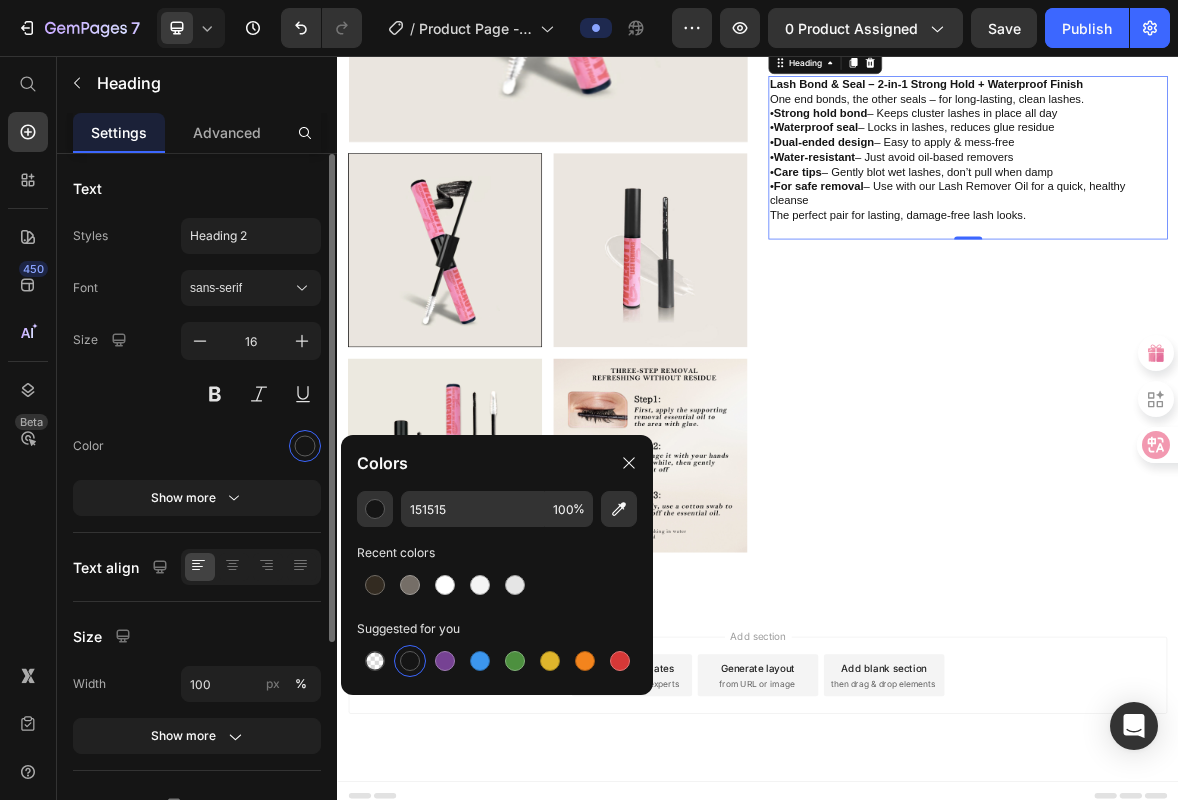 scroll, scrollTop: 309, scrollLeft: 0, axis: vertical 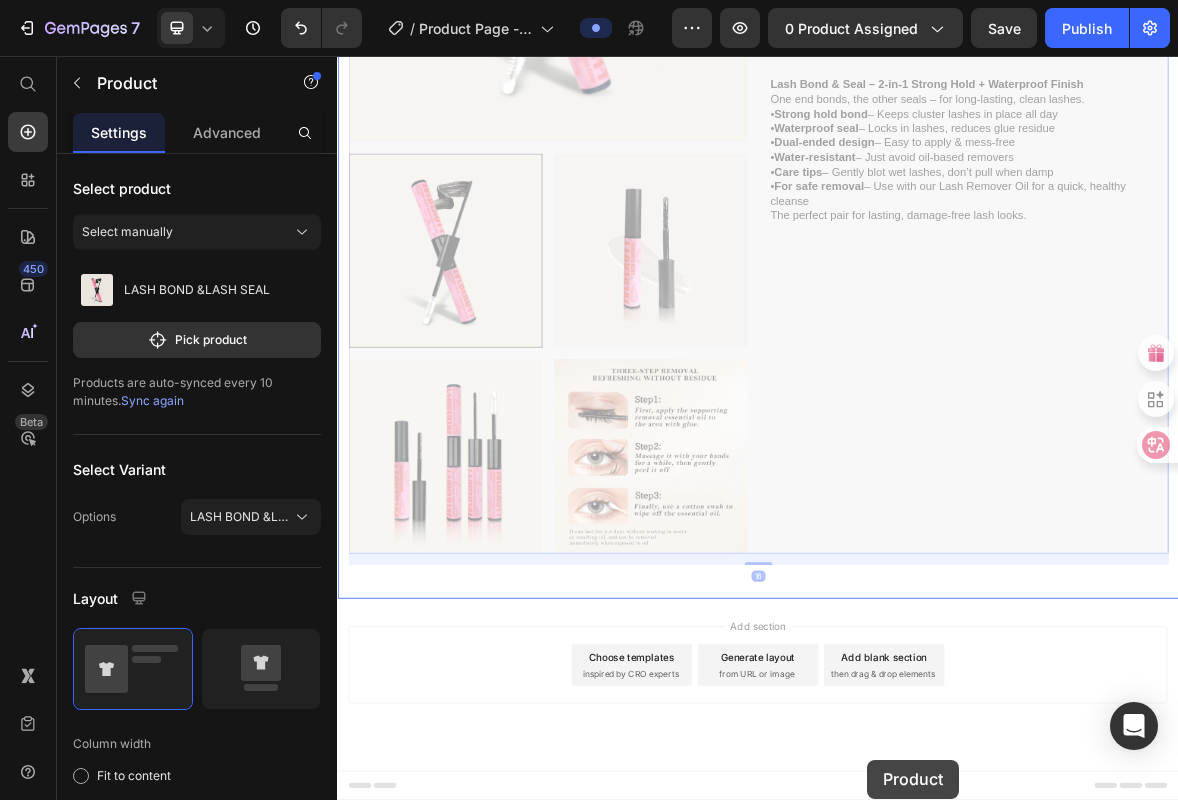 click at bounding box center [937, 303] 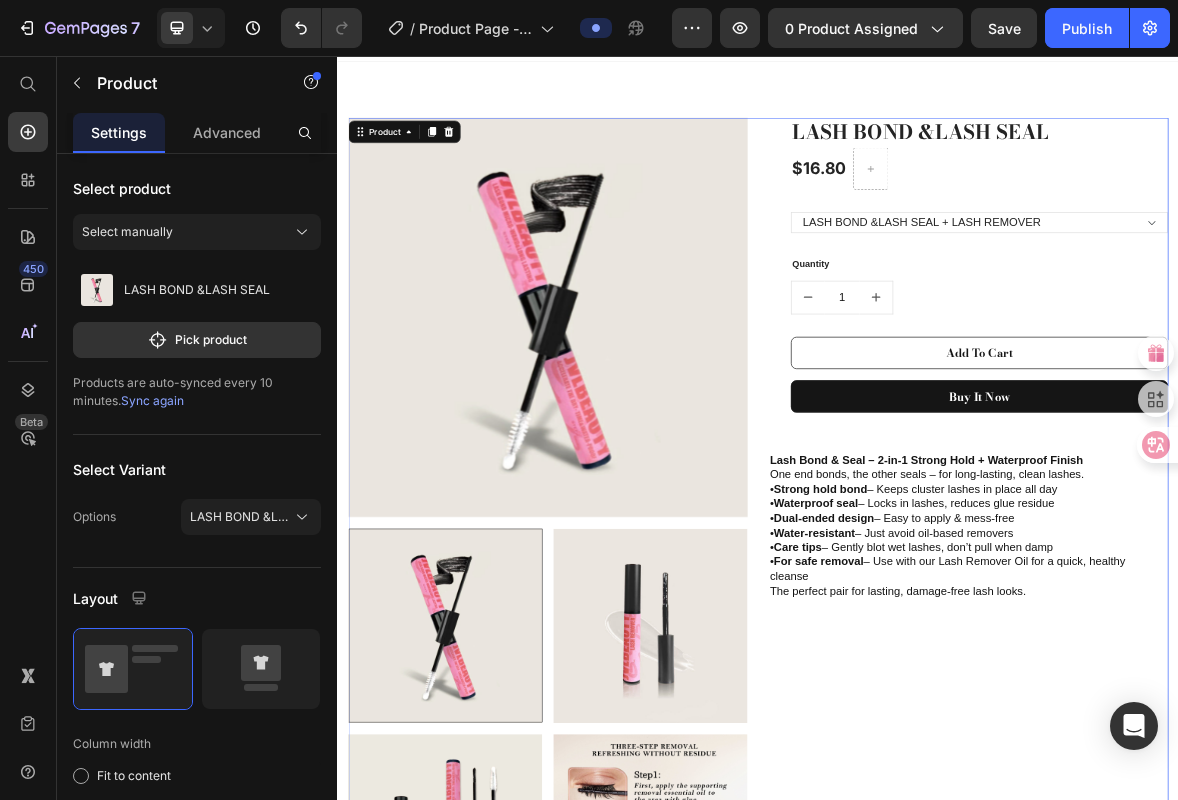 scroll, scrollTop: 0, scrollLeft: 0, axis: both 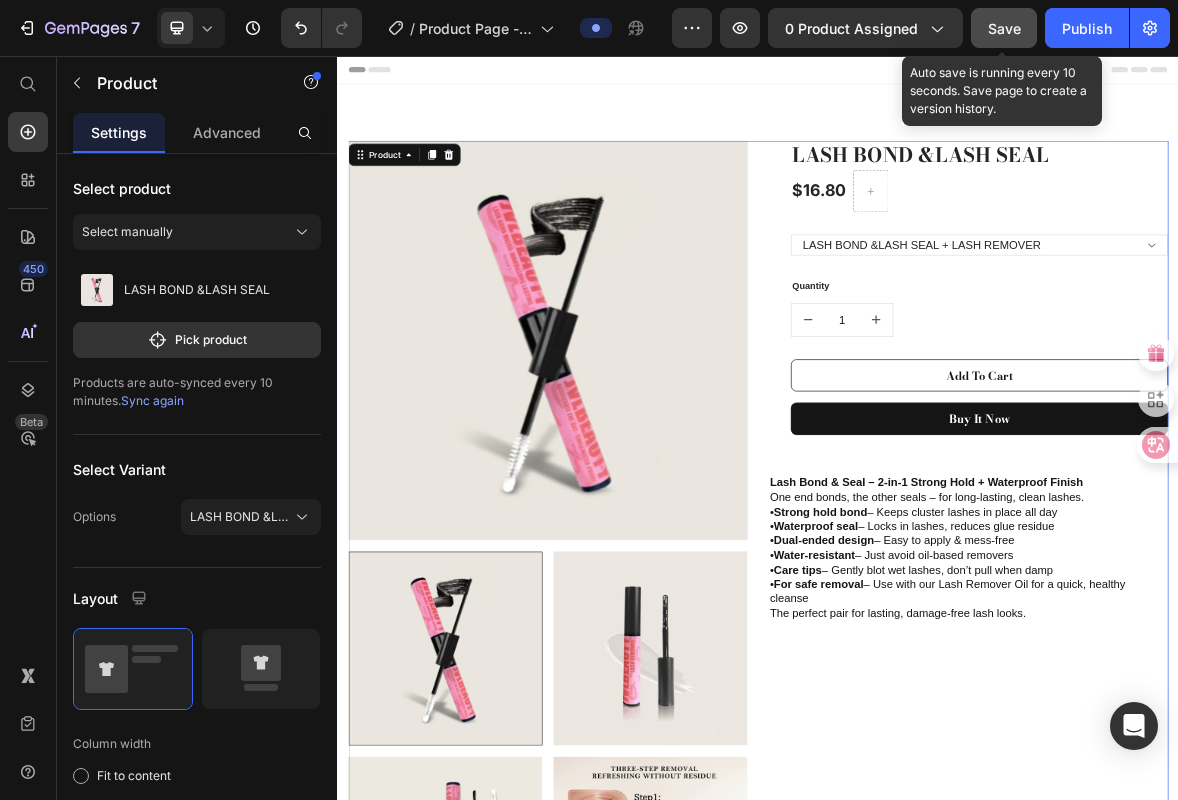 click on "Save" at bounding box center (1004, 28) 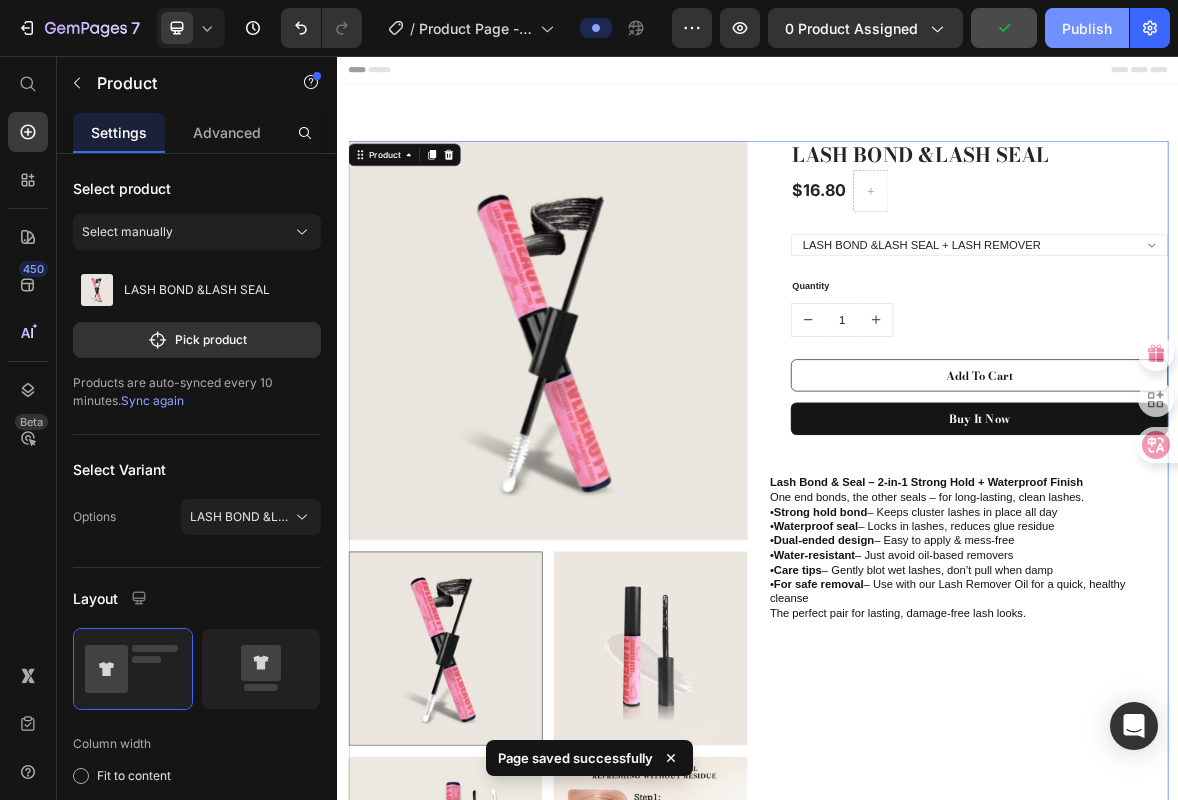 click on "Publish" at bounding box center [1087, 28] 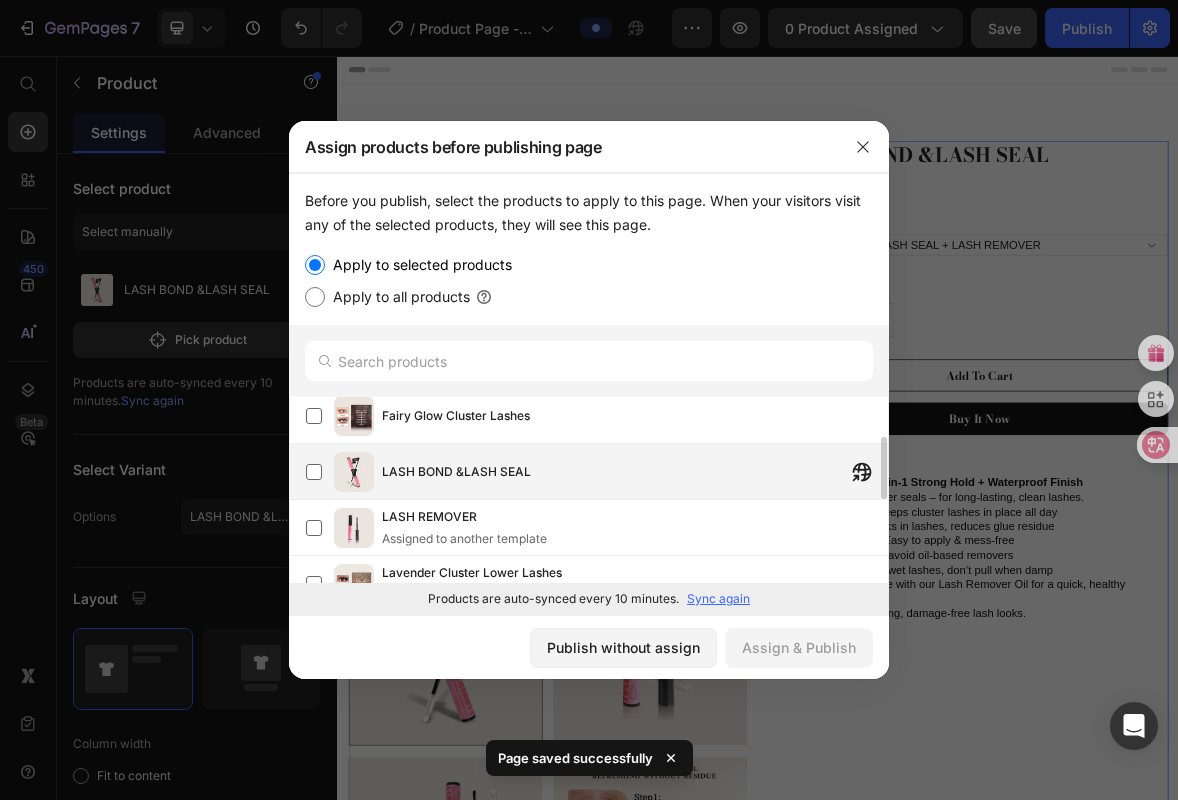 scroll, scrollTop: 155, scrollLeft: 0, axis: vertical 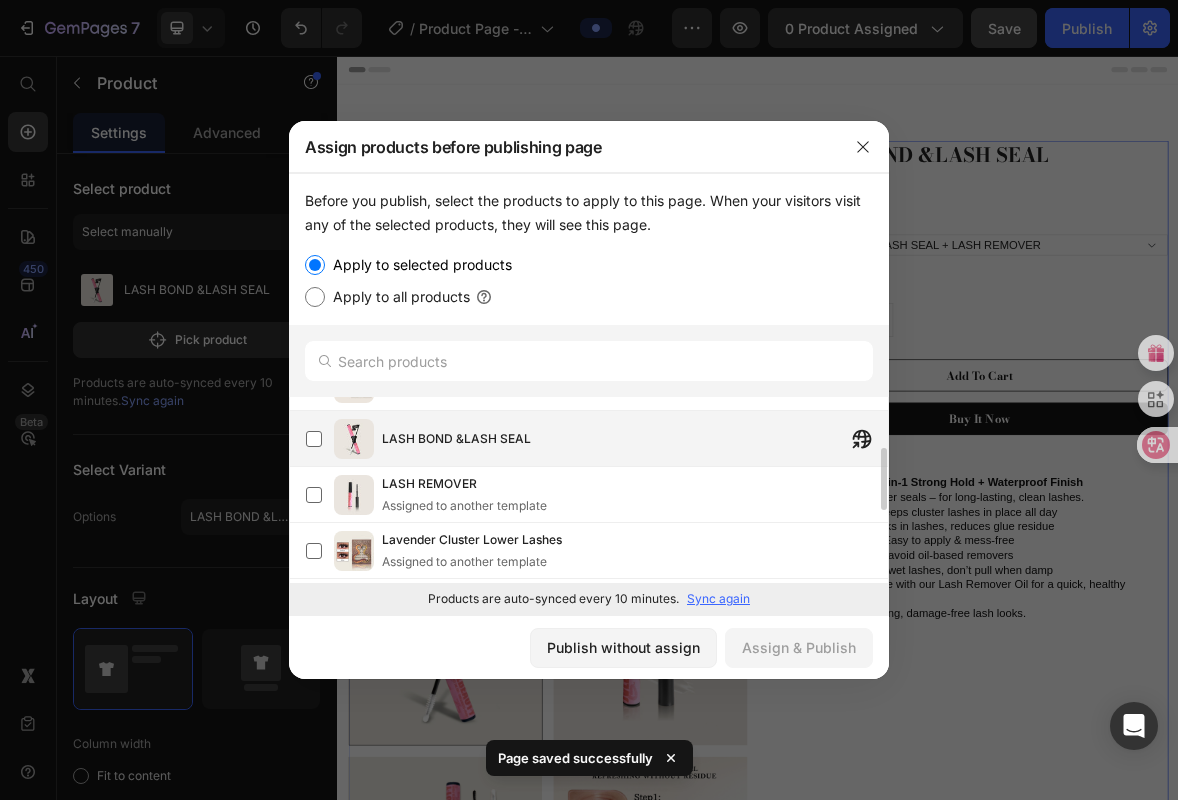 click at bounding box center [354, 439] 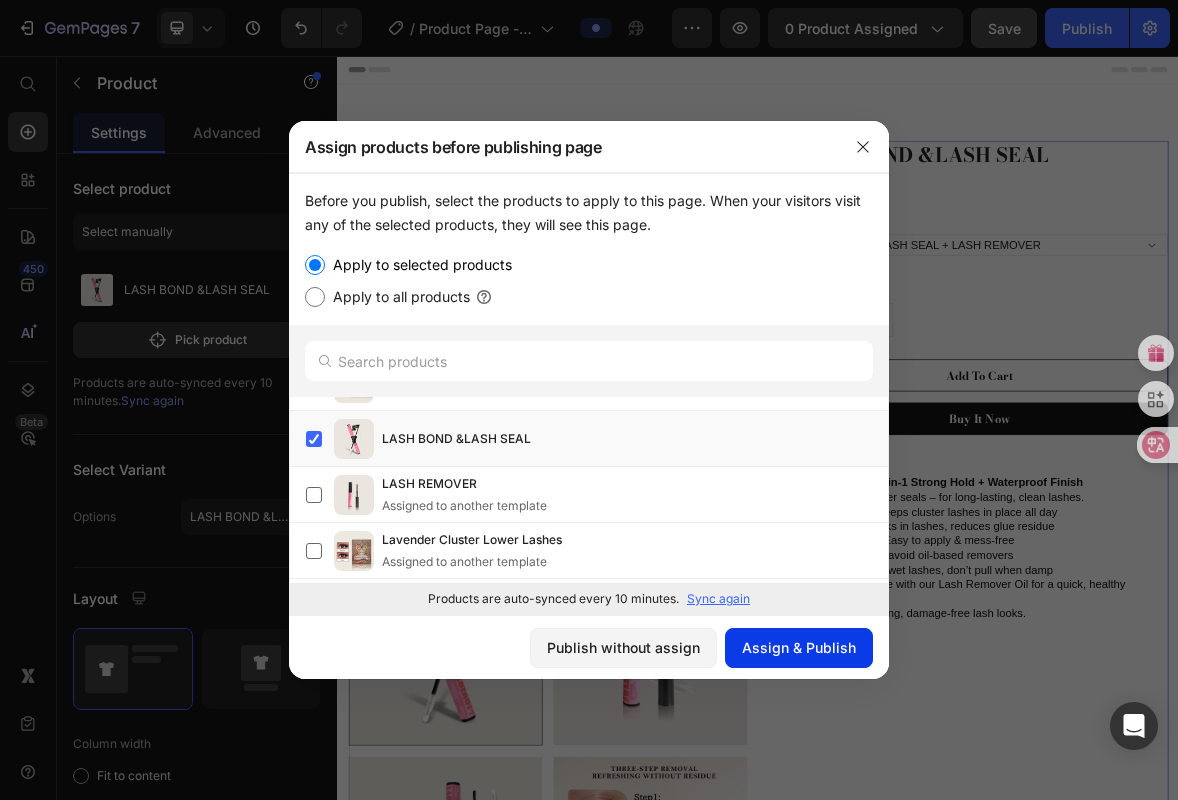 click on "Assign & Publish" at bounding box center (799, 647) 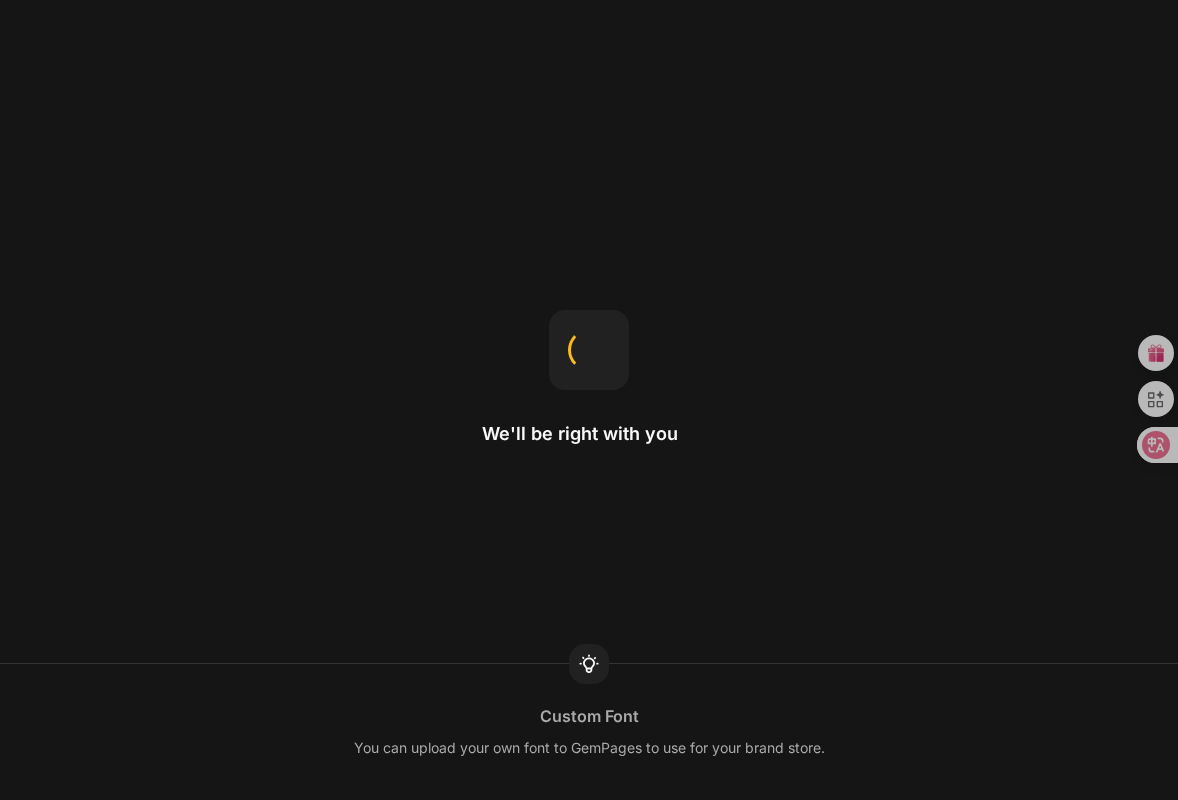 scroll, scrollTop: 0, scrollLeft: 0, axis: both 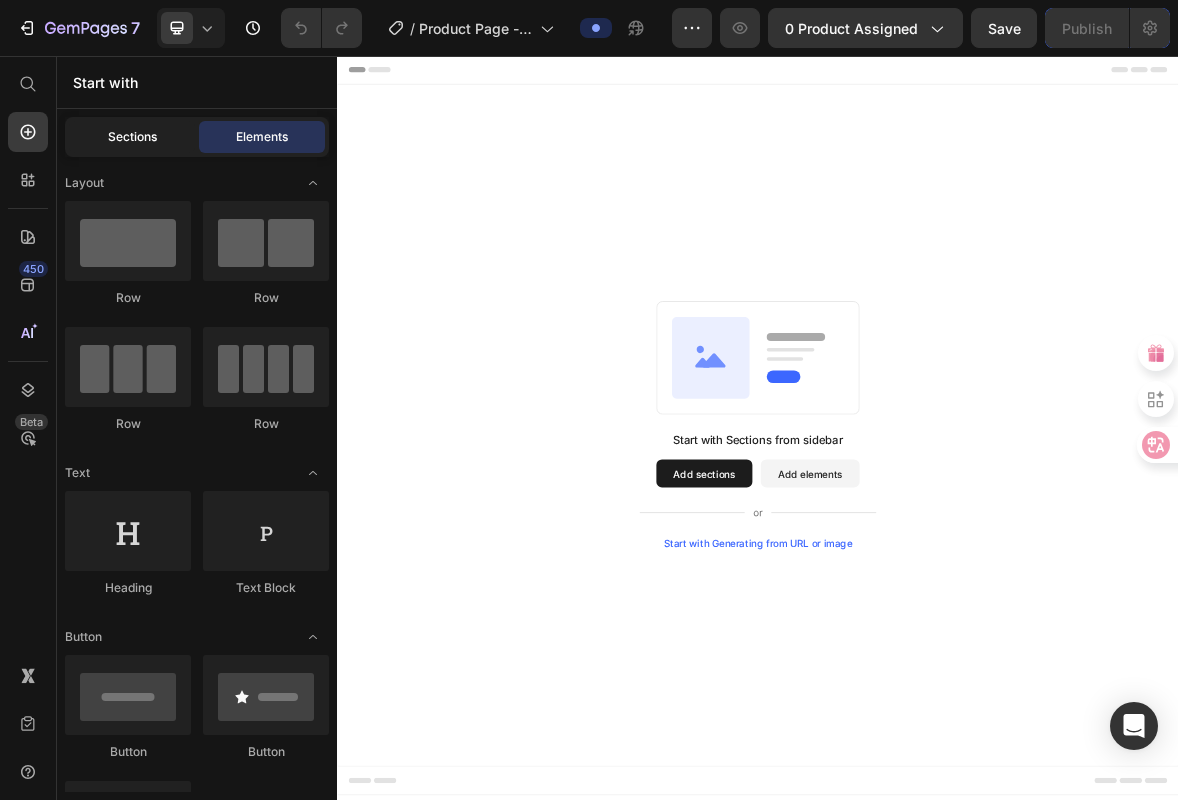 click on "Sections" at bounding box center (132, 137) 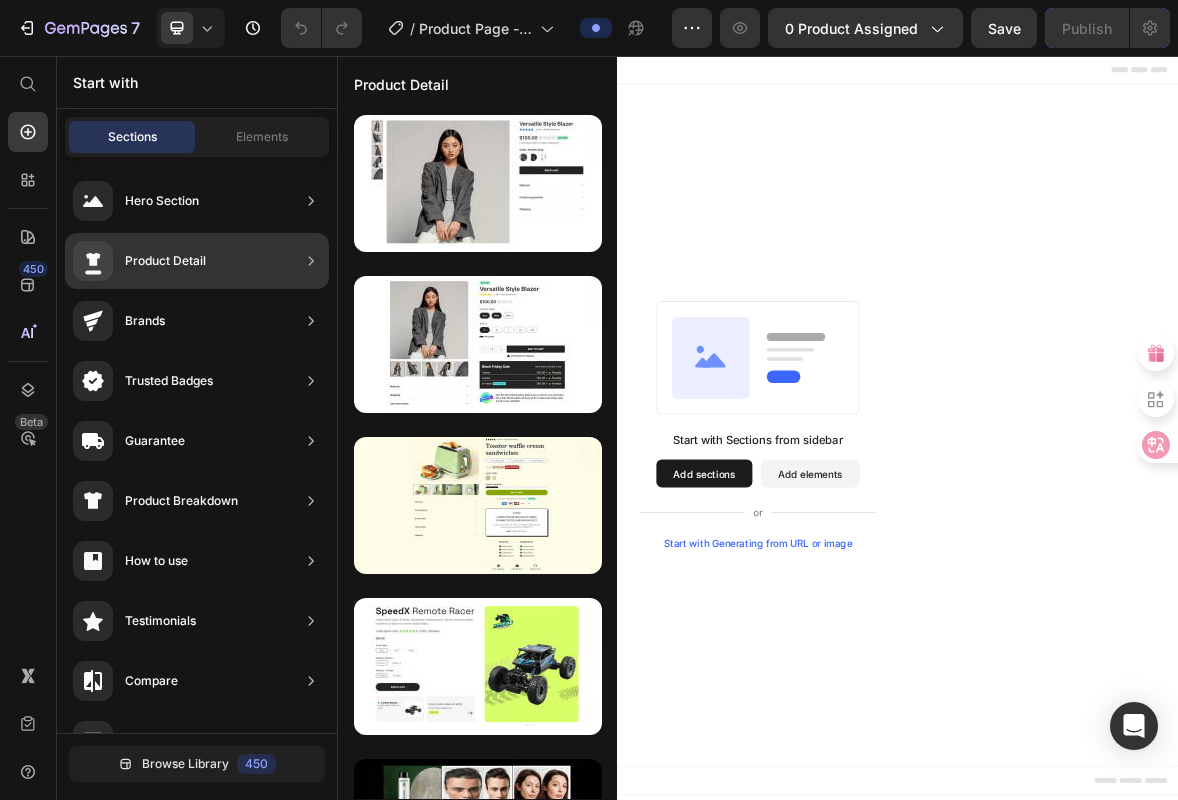 click on "Product Detail" at bounding box center (165, 261) 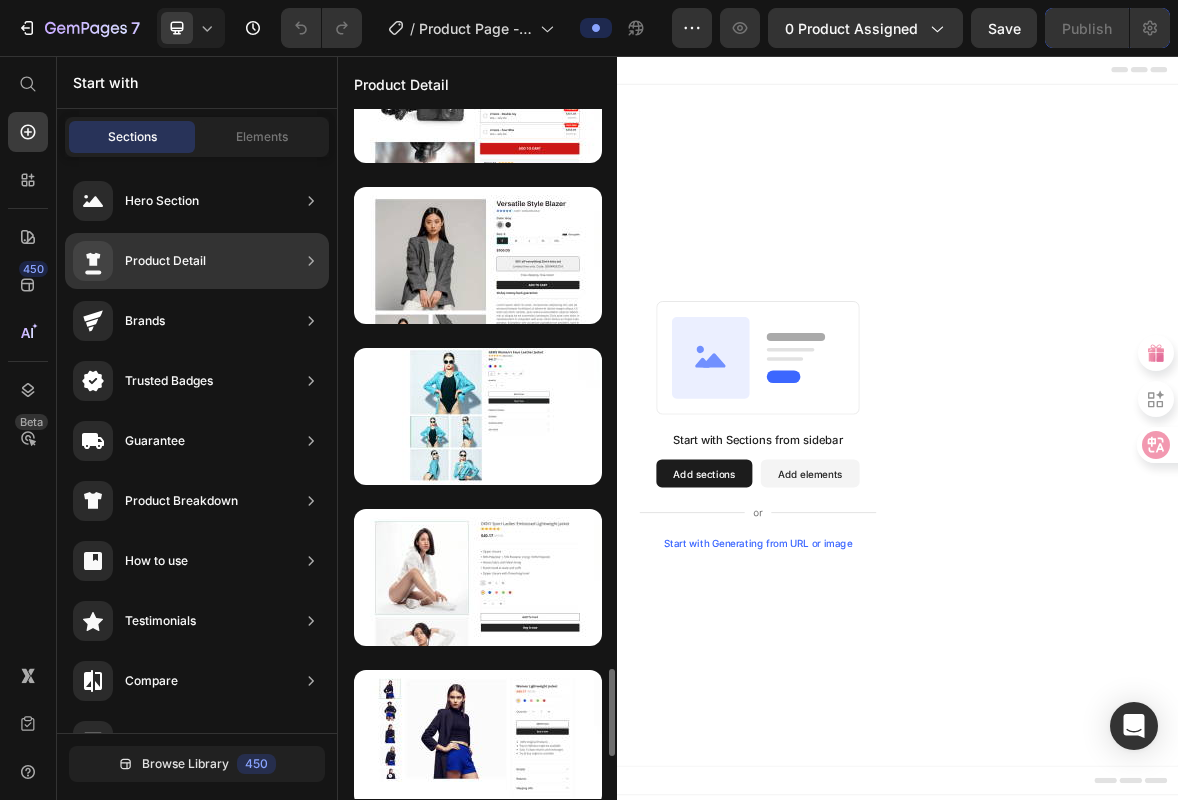scroll, scrollTop: 4579, scrollLeft: 0, axis: vertical 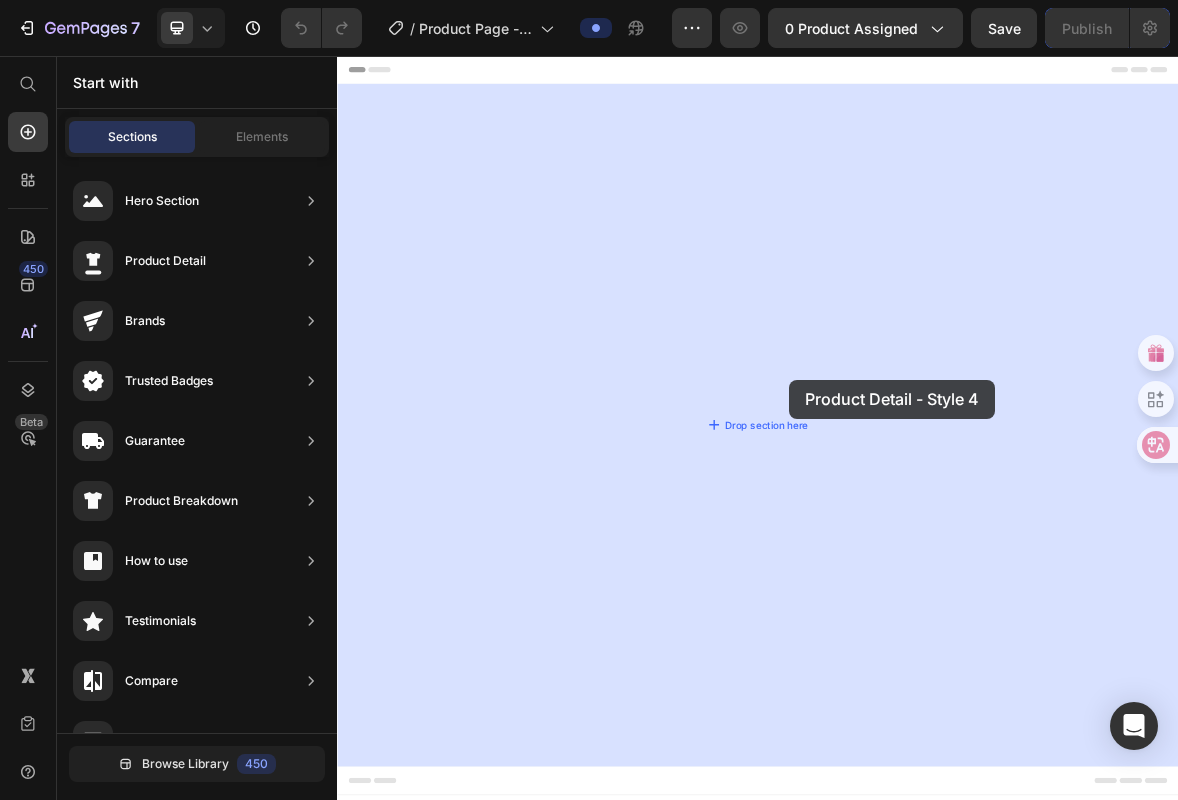 drag, startPoint x: 804, startPoint y: 323, endPoint x: 982, endPoint y: 518, distance: 264.02463 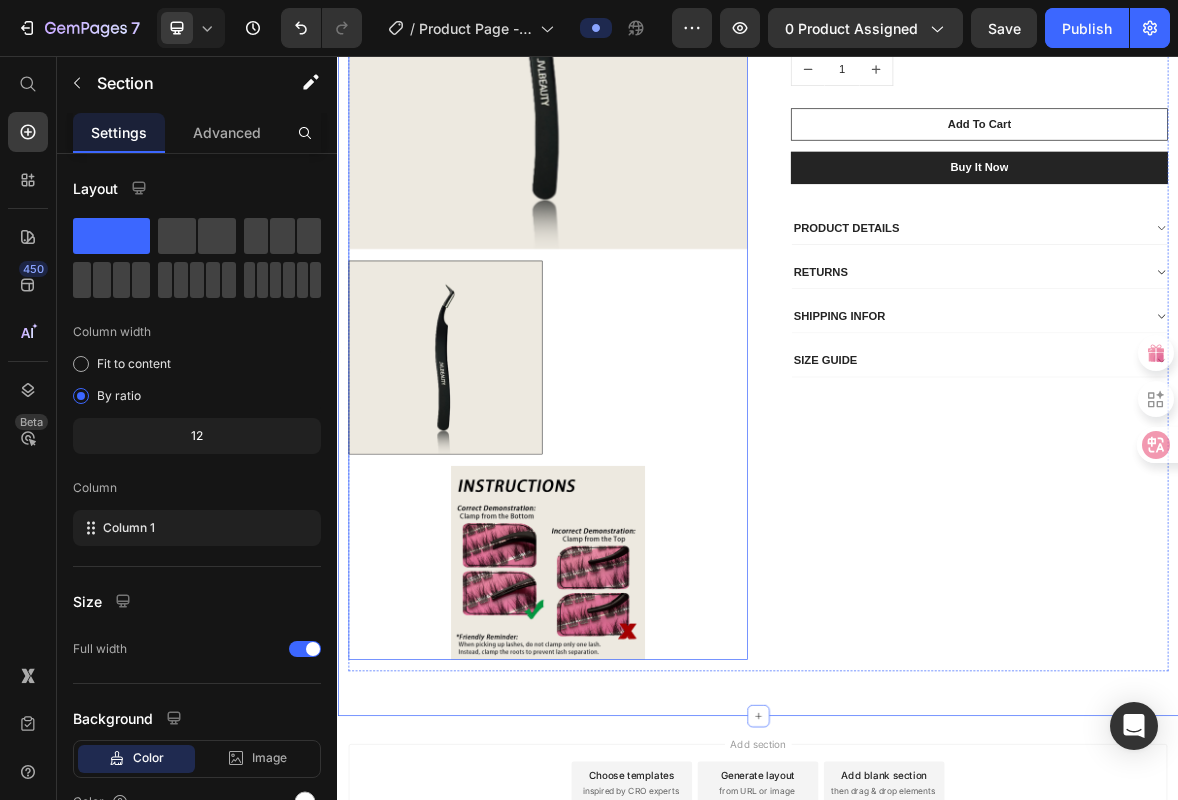scroll, scrollTop: 243, scrollLeft: 0, axis: vertical 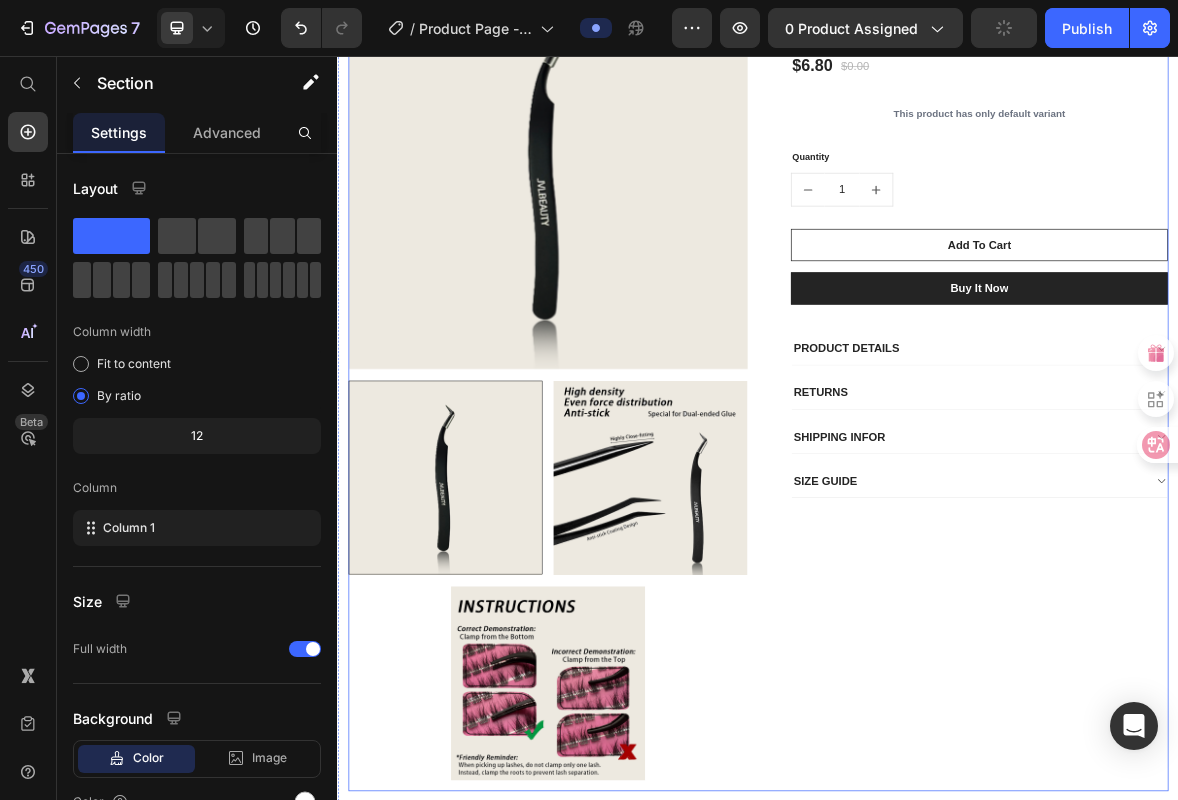 click on "Anti-Stick Lash Tweezers – Pro Coated Precision Tip (P) Title
Icon
Icon
Icon
Icon
Icon Icon List Hoz 5369 reviews Text block Row $6.80 (P) Price $0.00 (P) Price Row This product has only default variant (P) Variants & Swatches Quantity Text block 1 (P) Quantity Add To Cart (P) Cart Button Buy it now (P) Dynamic Checkout
PRODUCT DETAILS
RETURNS
SHIPPING INFOR
SIZE GUIDE Accordion Row" at bounding box center (1237, 520) 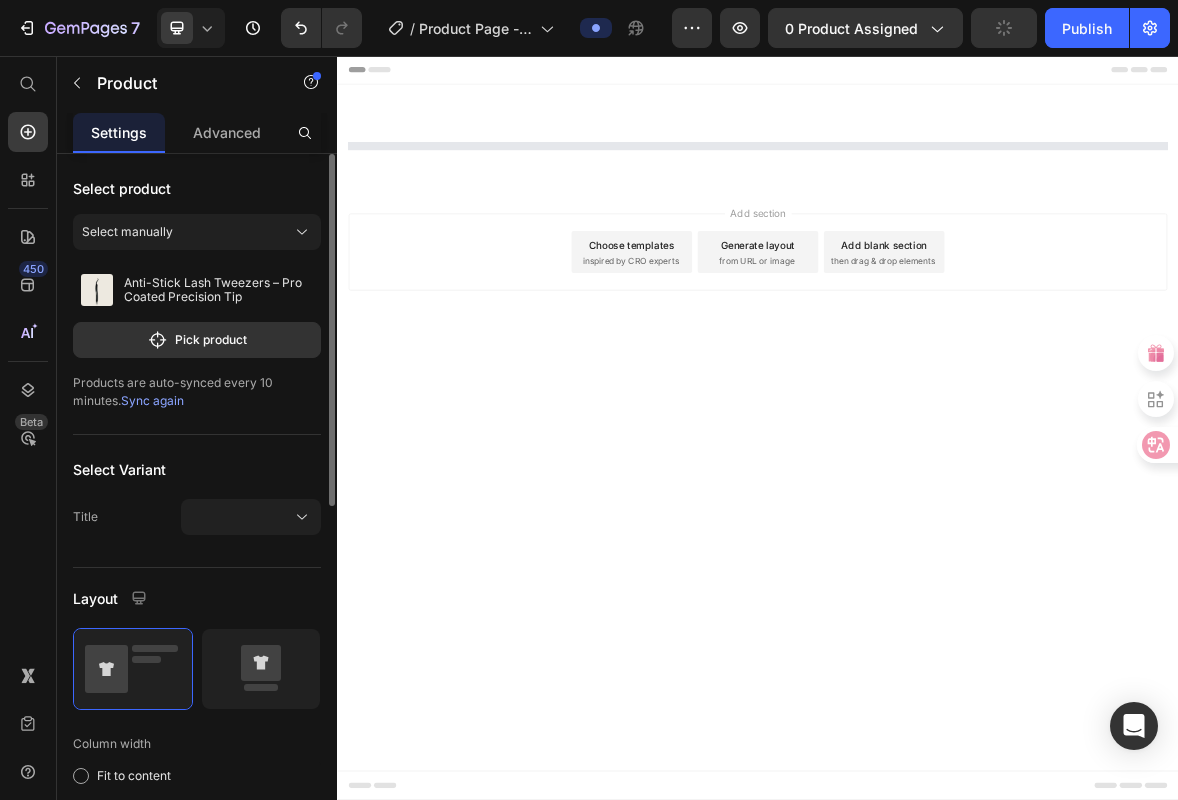 scroll, scrollTop: 0, scrollLeft: 0, axis: both 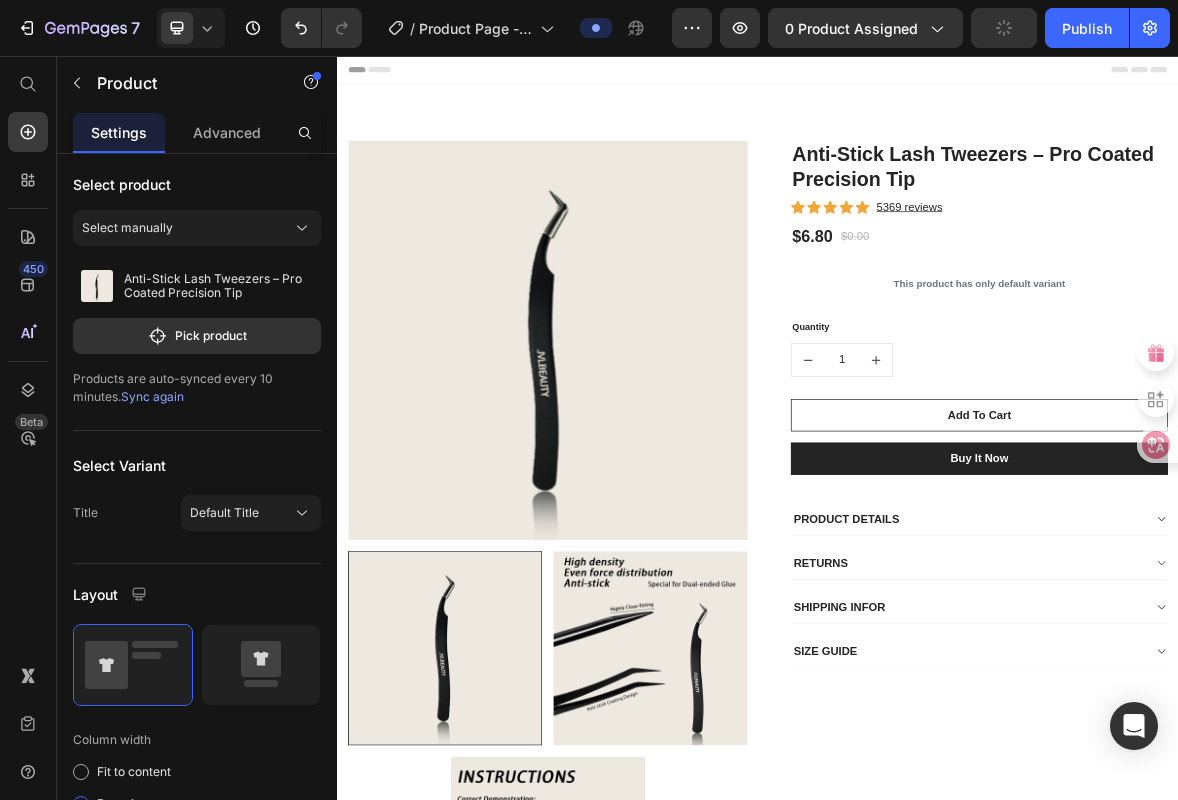 click on "Anti-Stick Lash Tweezers – Pro Coated Precision Tip (P) Title
Icon
Icon
Icon
Icon
Icon Icon List Hoz 5369 reviews Text block Row $6.80 (P) Price $0.00 (P) Price Row This product has only default variant (P) Variants & Swatches Quantity Text block 1 (P) Quantity Add To Cart (P) Cart Button Buy it now (P) Dynamic Checkout
PRODUCT DETAILS
RETURNS
SHIPPING INFOR
SIZE GUIDE Accordion Row" at bounding box center [1237, 763] 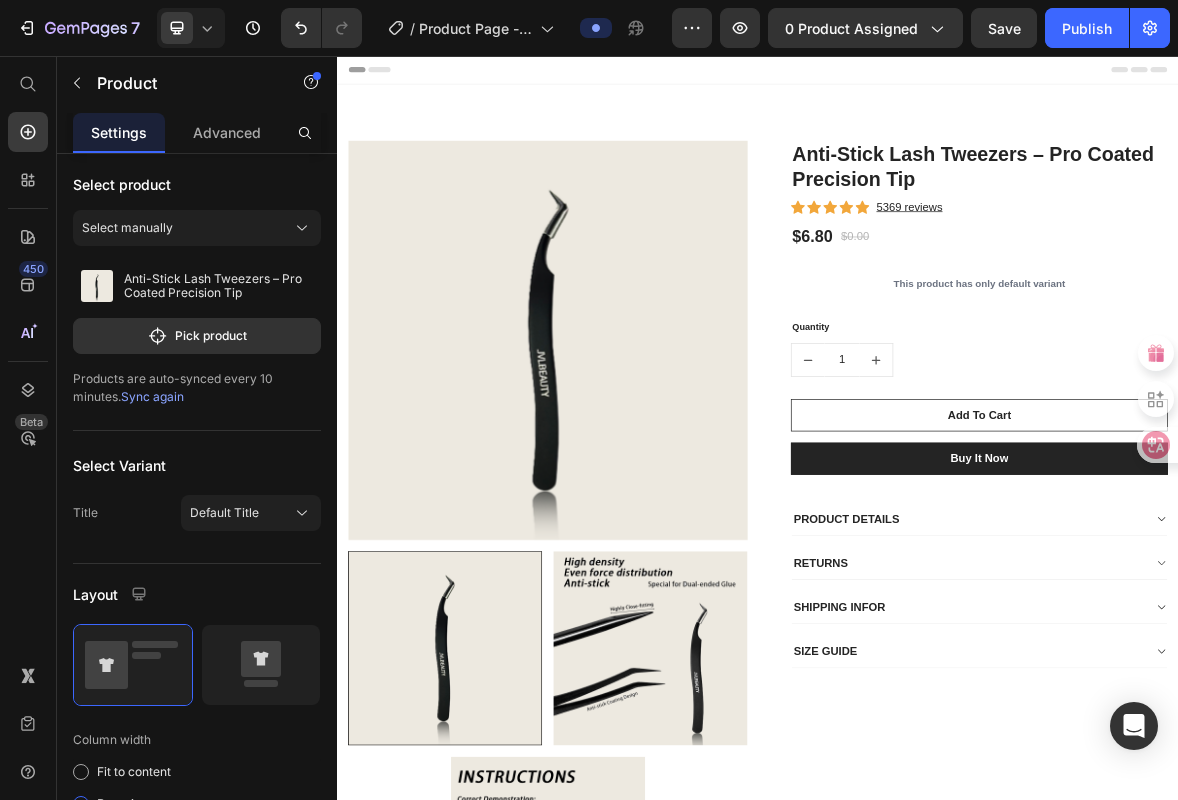 click on "Anti-Stick Lash Tweezers – Pro Coated Precision Tip (P) Title
Icon
Icon
Icon
Icon
Icon Icon List Hoz 5369 reviews Text block Row $6.80 (P) Price $0.00 (P) Price Row This product has only default variant (P) Variants & Swatches Quantity Text block 1 (P) Quantity Add To Cart (P) Cart Button Buy it now (P) Dynamic Checkout
PRODUCT DETAILS
RETURNS
SHIPPING INFOR
SIZE GUIDE Accordion Row" at bounding box center [1237, 763] 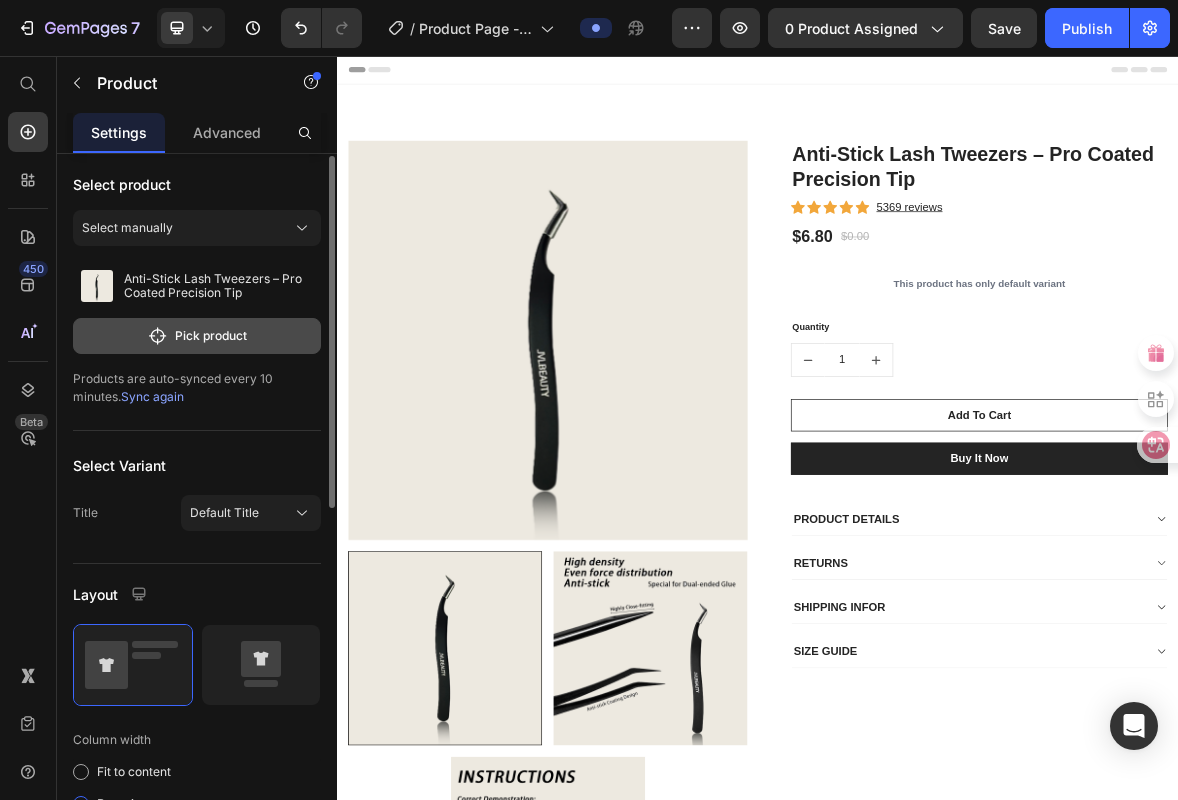 click on "Pick product" 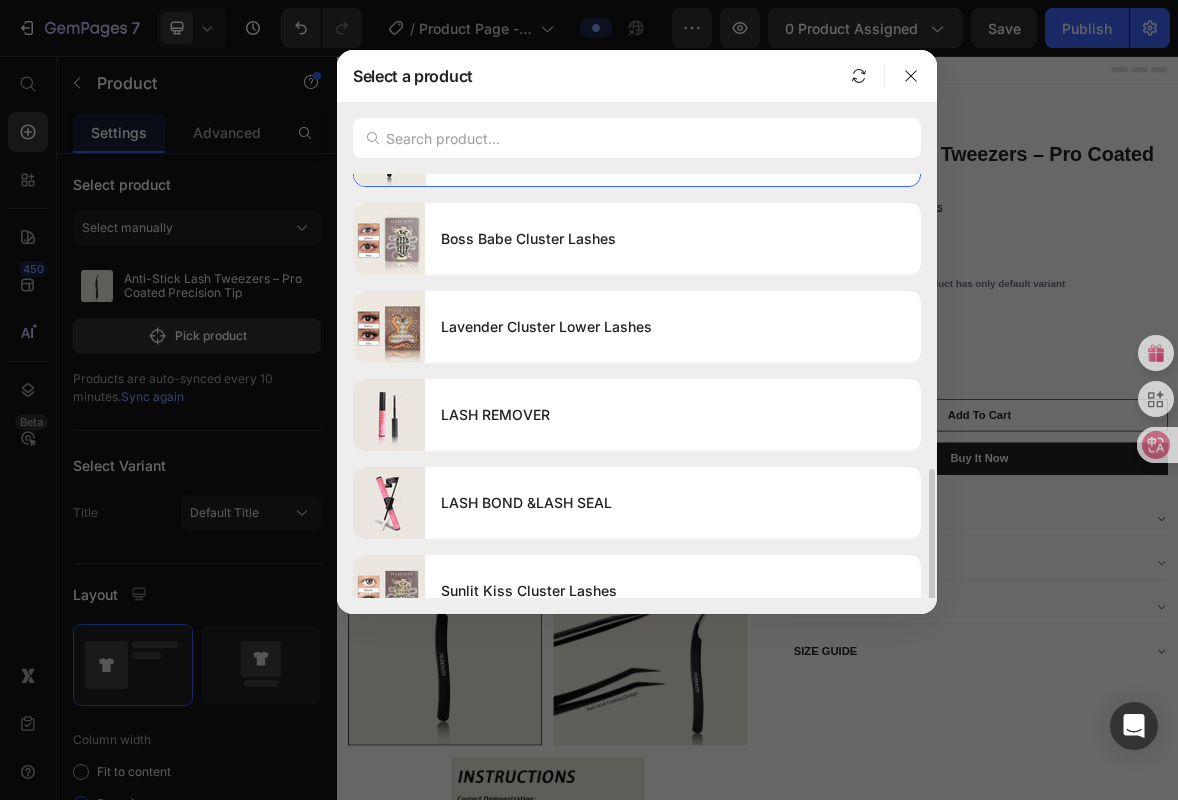 scroll, scrollTop: 239, scrollLeft: 0, axis: vertical 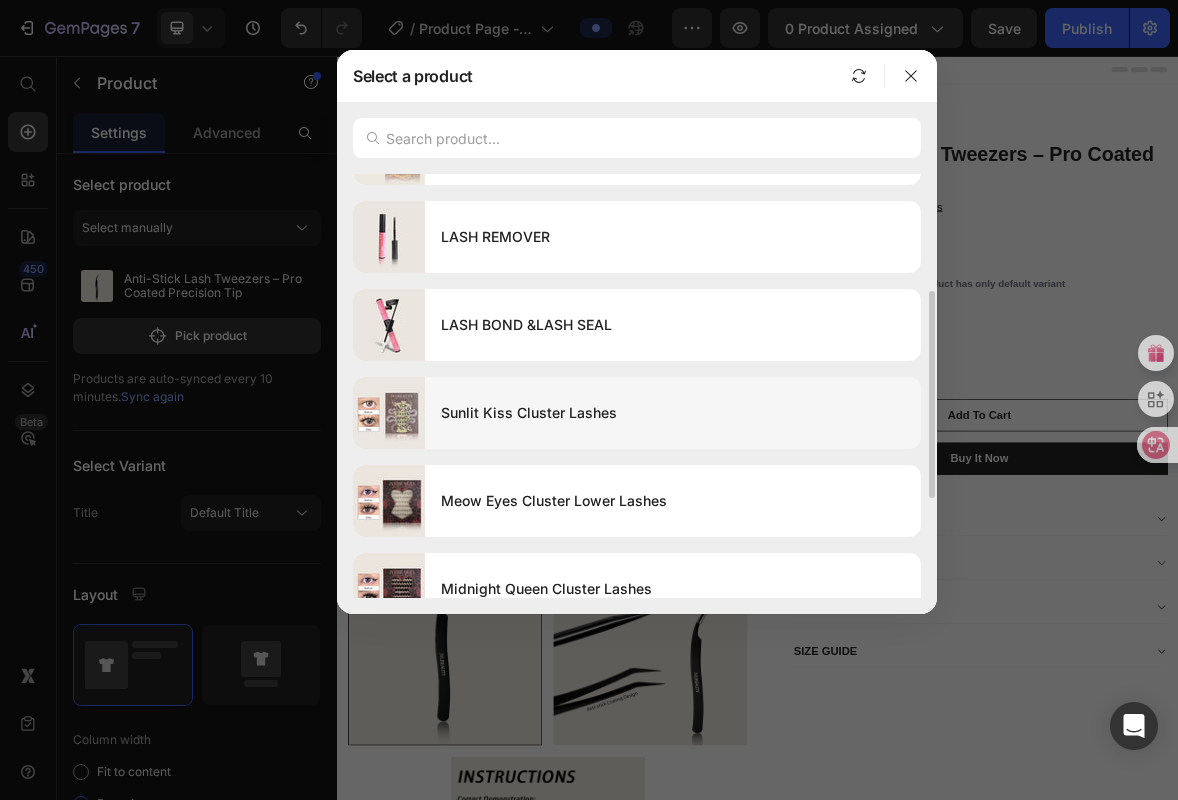 click on "Sunlit Kiss Cluster Lashes" at bounding box center [673, 413] 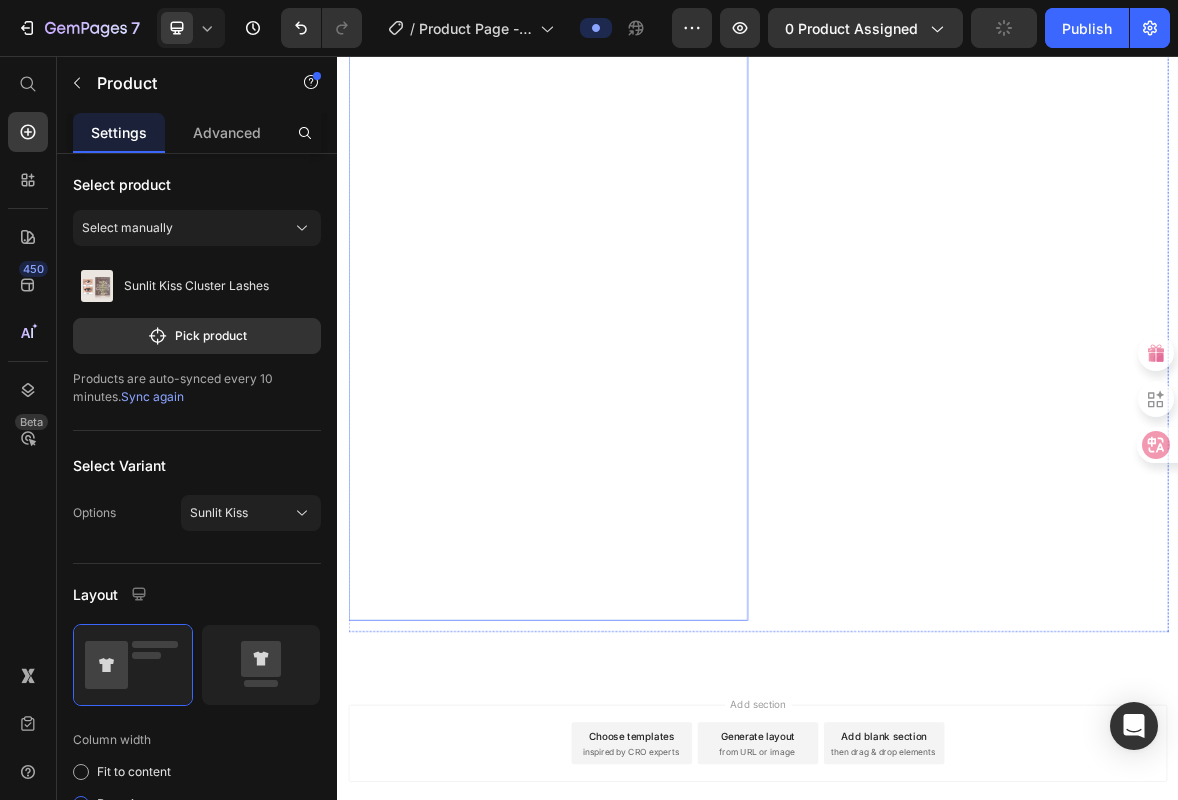 scroll, scrollTop: 1147, scrollLeft: 0, axis: vertical 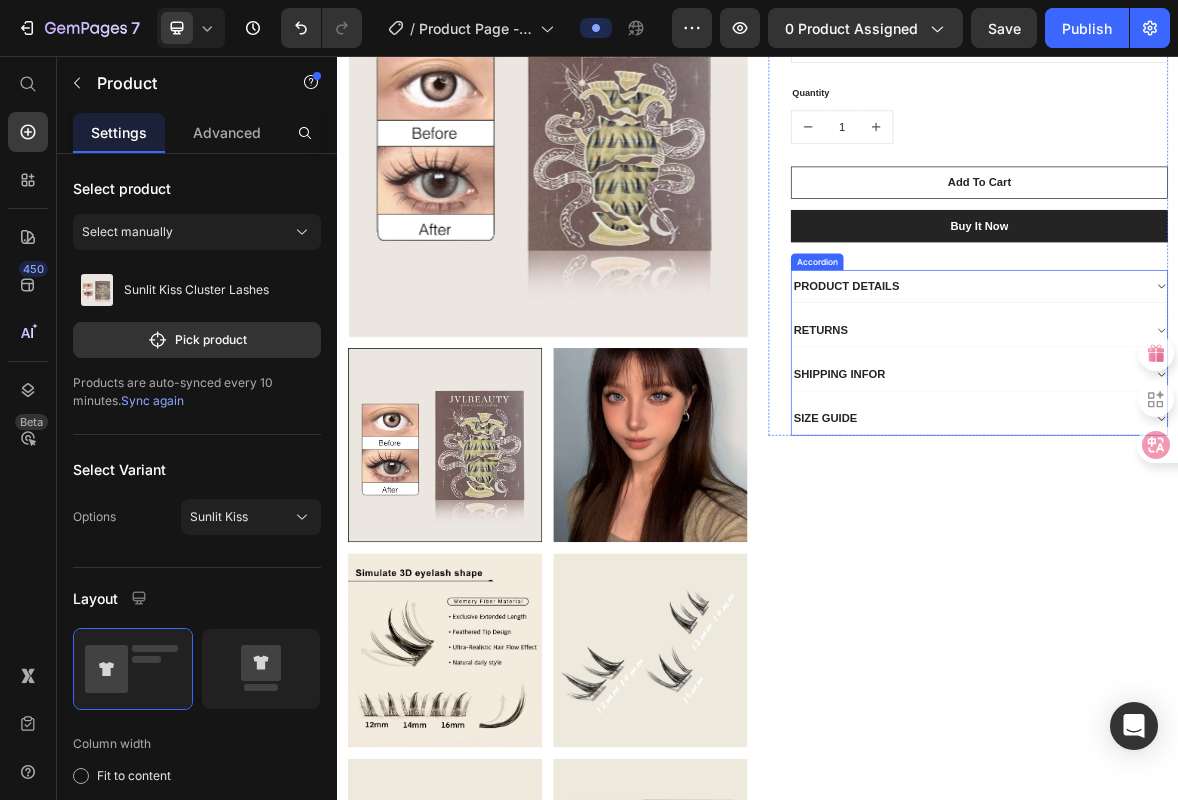 click on "SHIPPING INFOR" at bounding box center [1253, 511] 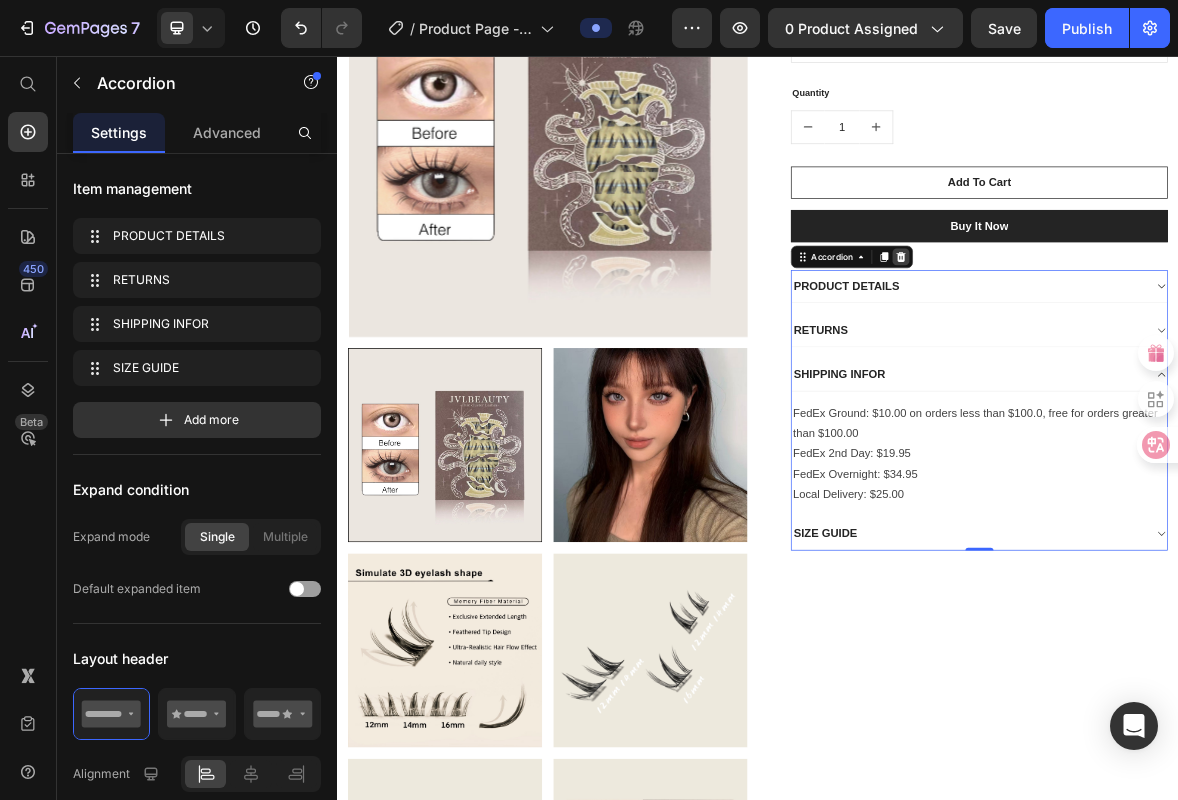 click 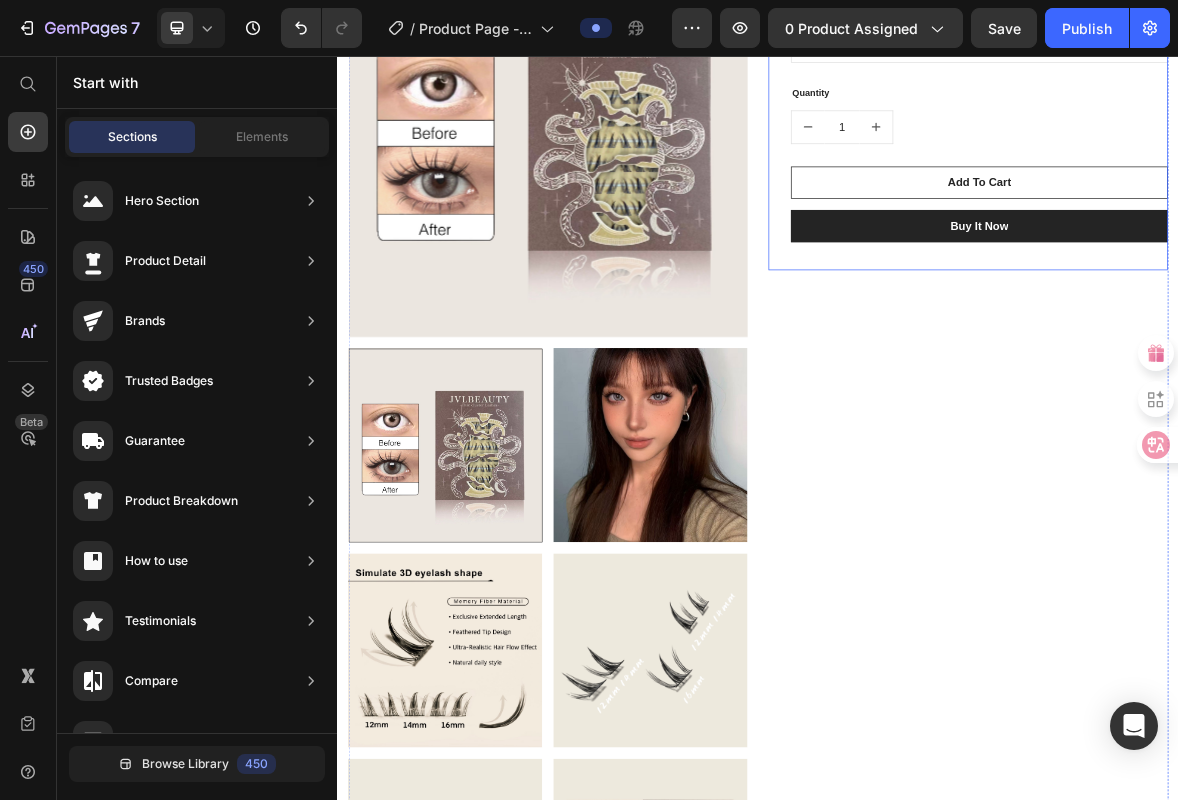 scroll, scrollTop: 0, scrollLeft: 0, axis: both 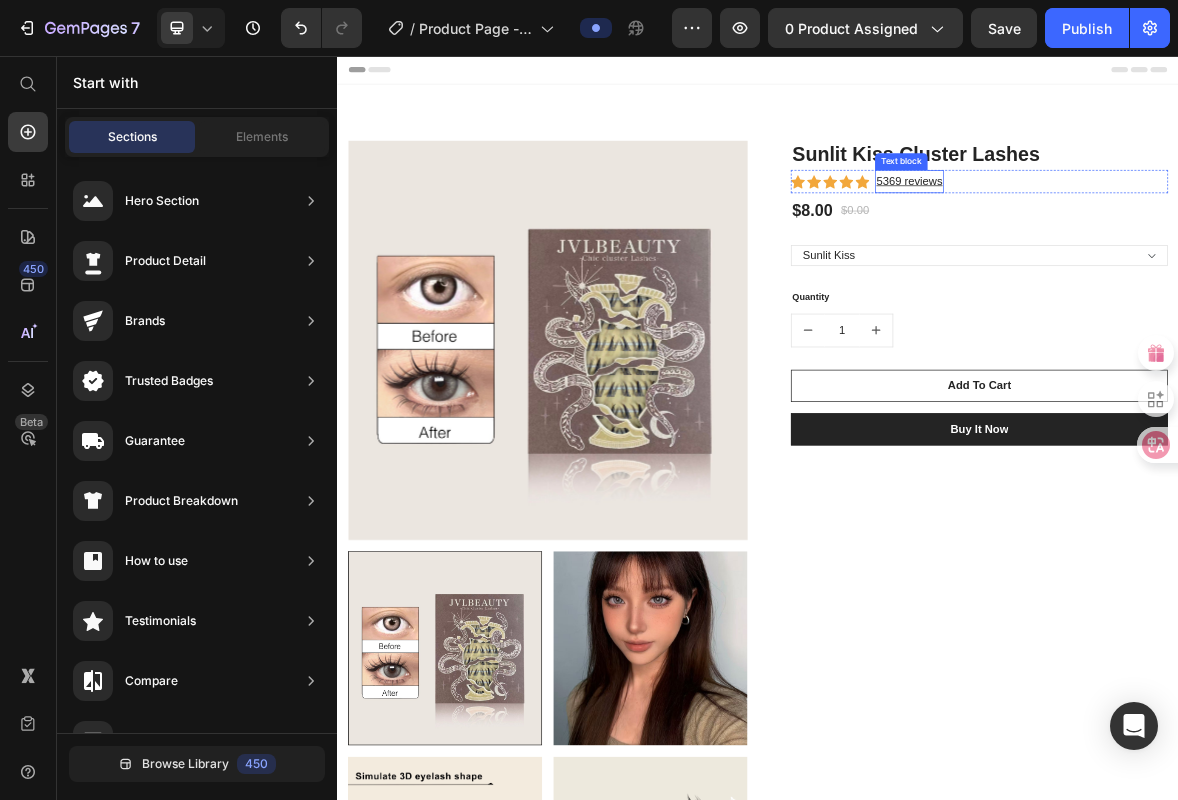 click on "Text block" at bounding box center [1141, 207] 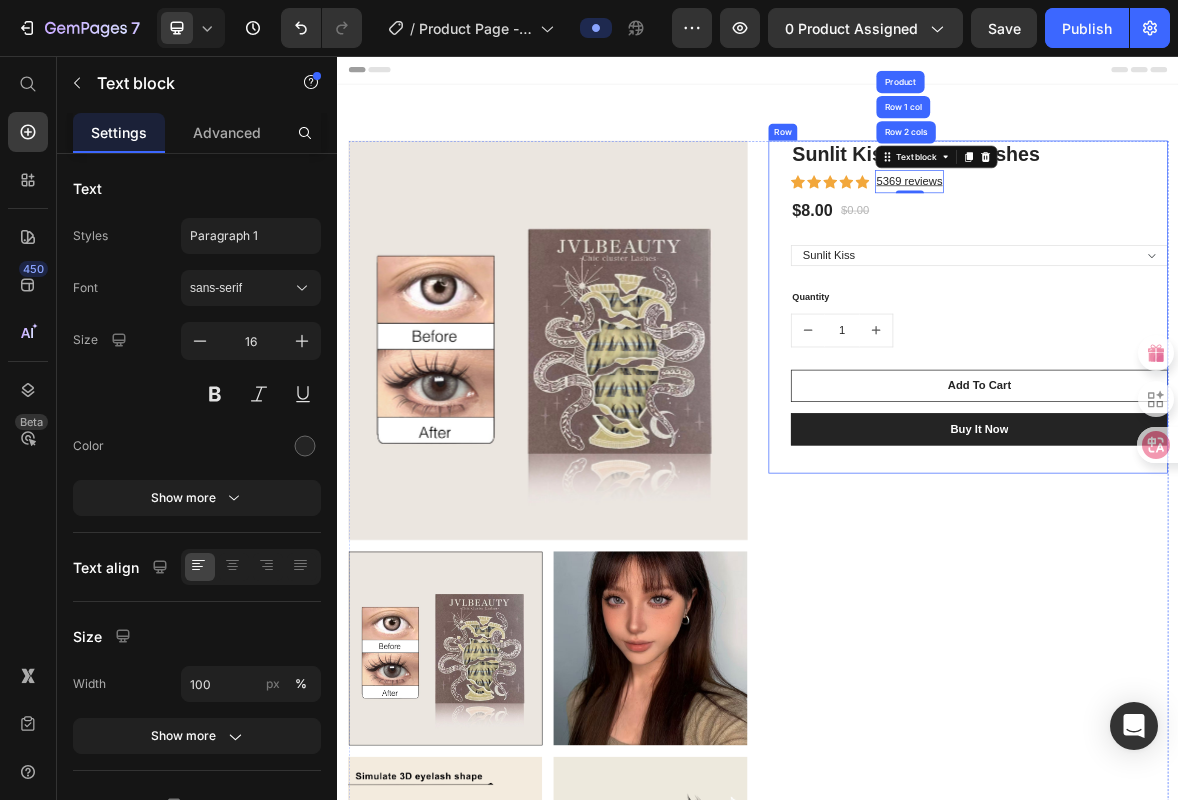 click on "Sunlit Kiss Sunlit Kiss Press&Go Lashes" at bounding box center (1253, 341) 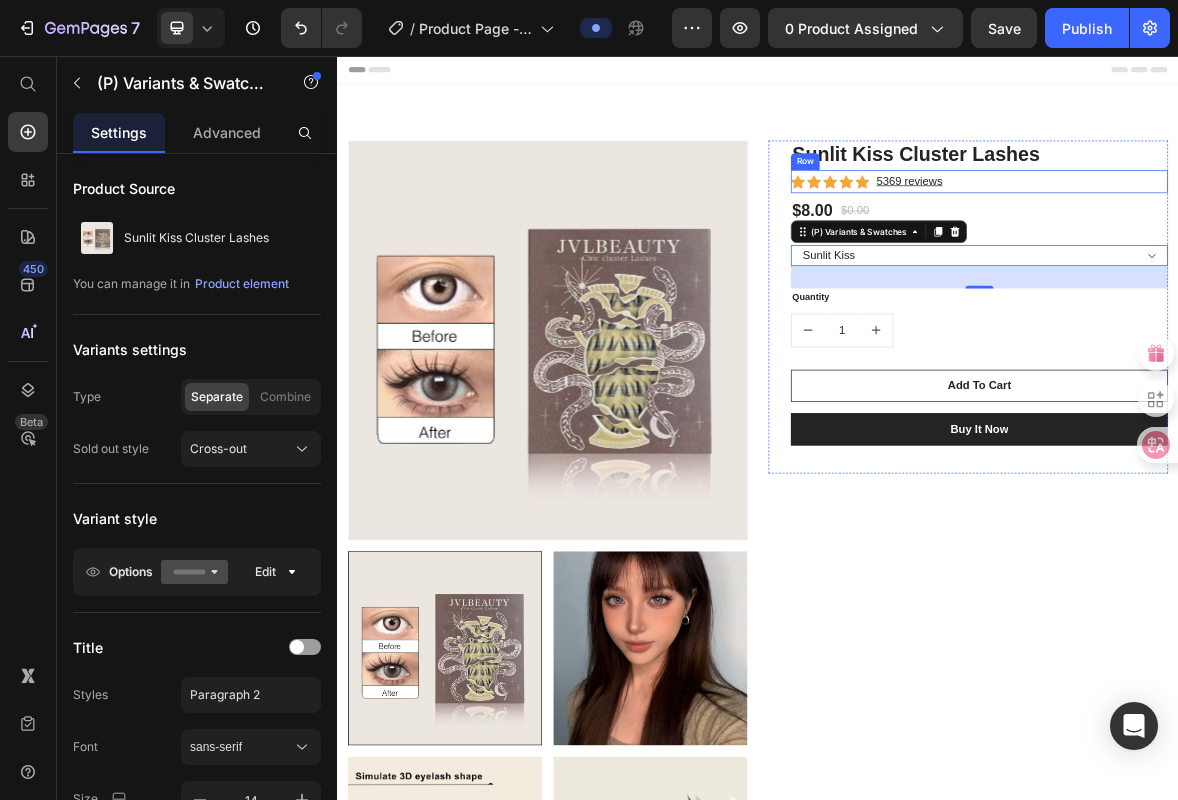 click on "Icon
Icon
Icon
Icon
Icon Icon List Hoz 5369 reviews Text block Row" at bounding box center [1253, 235] 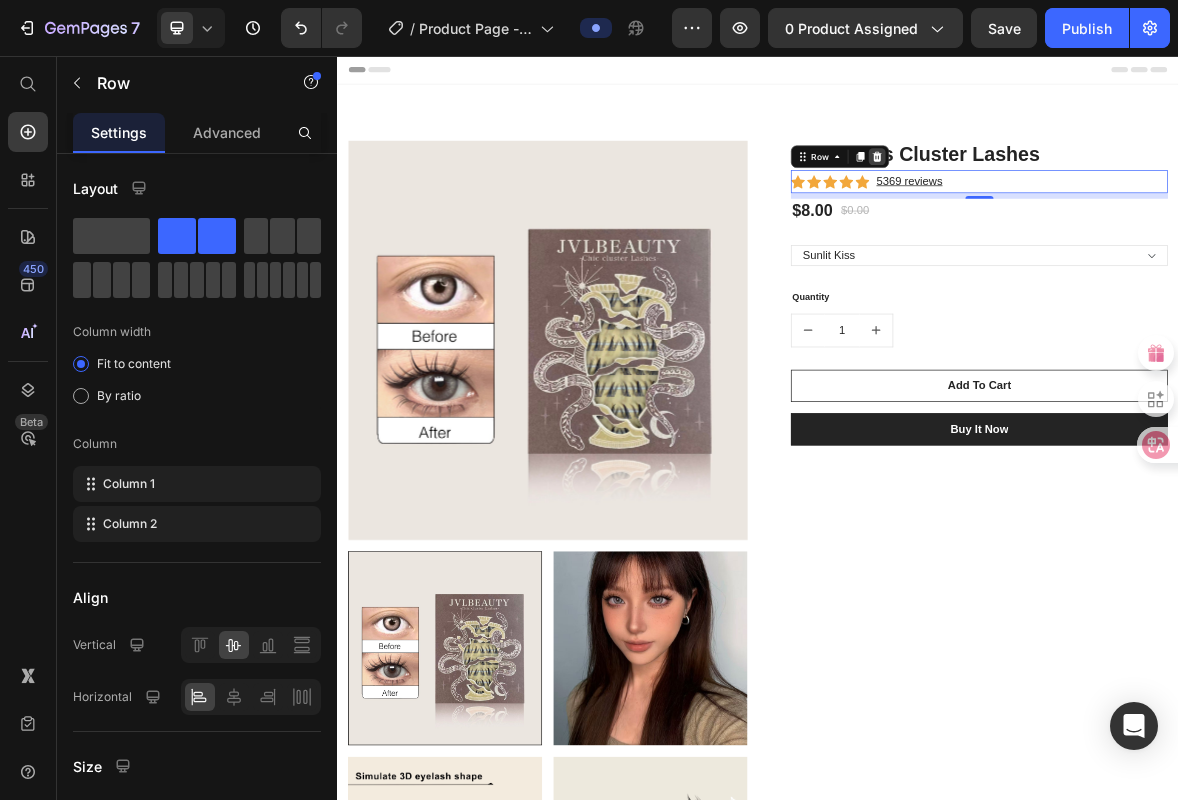 click 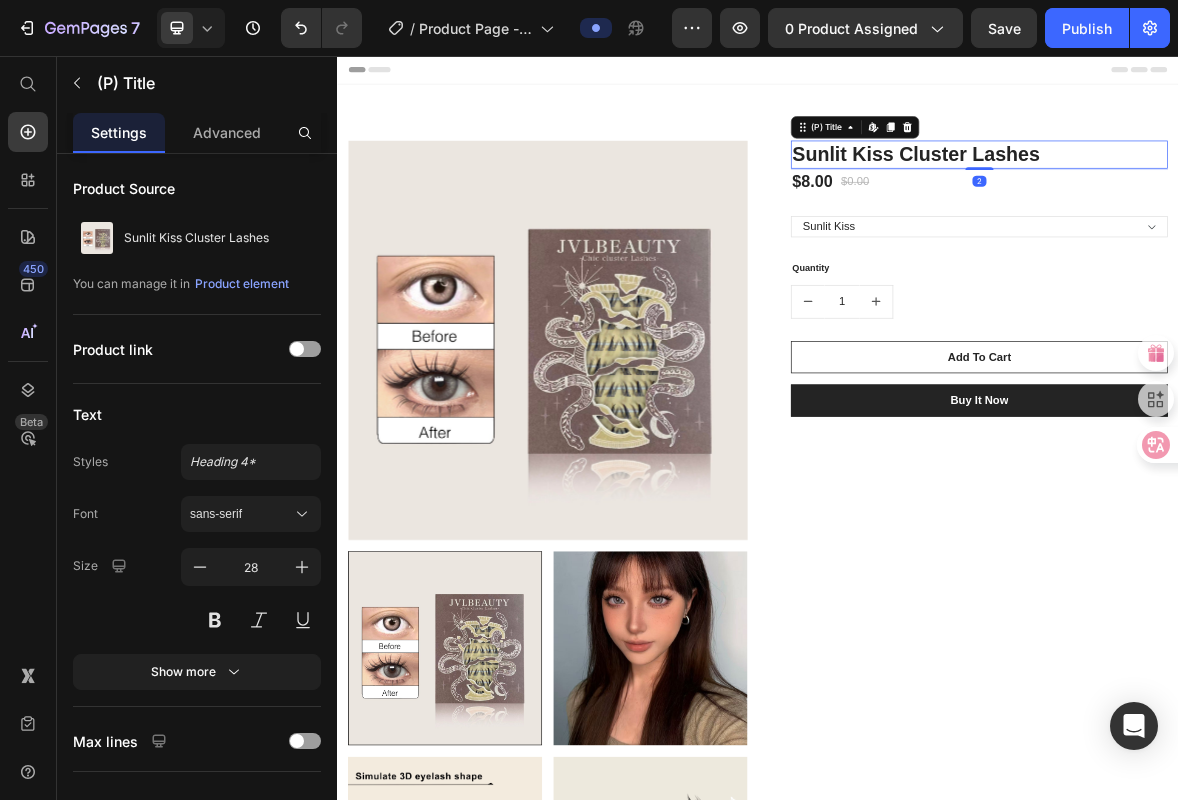 click on "Sunlit Kiss Cluster Lashes" at bounding box center (1253, 197) 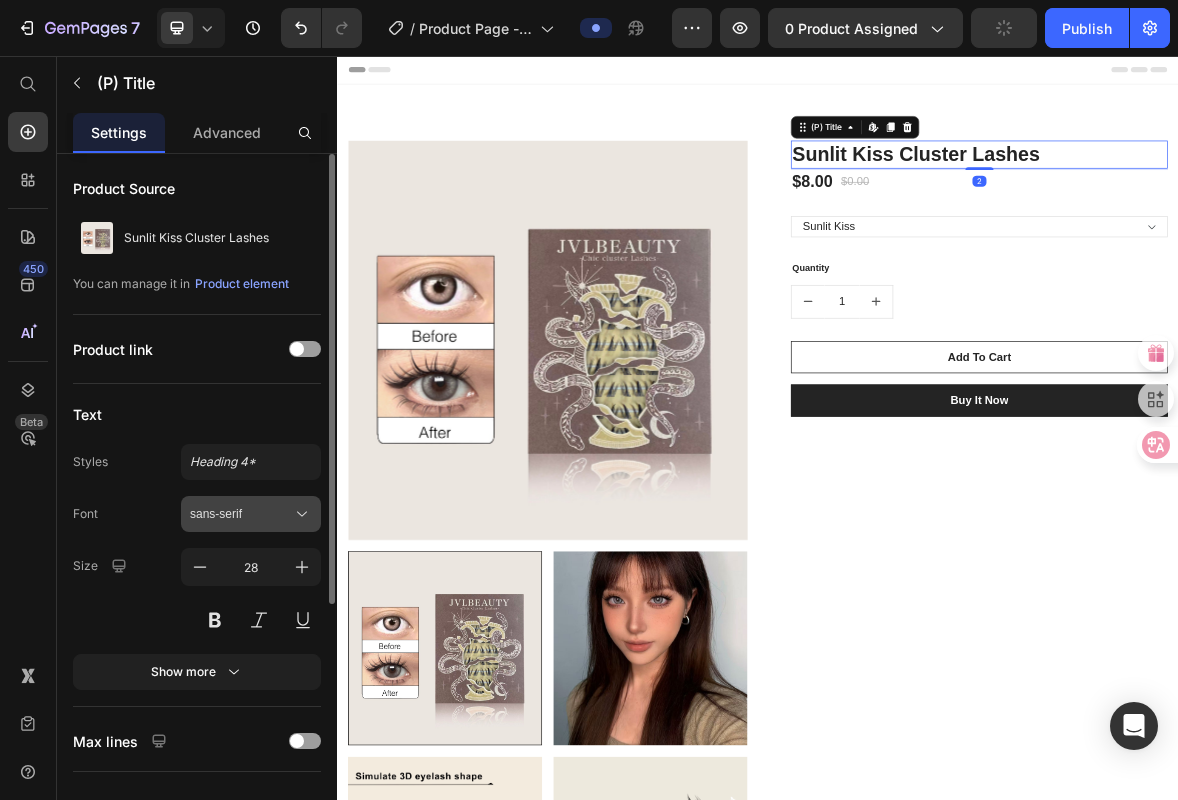 click on "sans-serif" at bounding box center [241, 514] 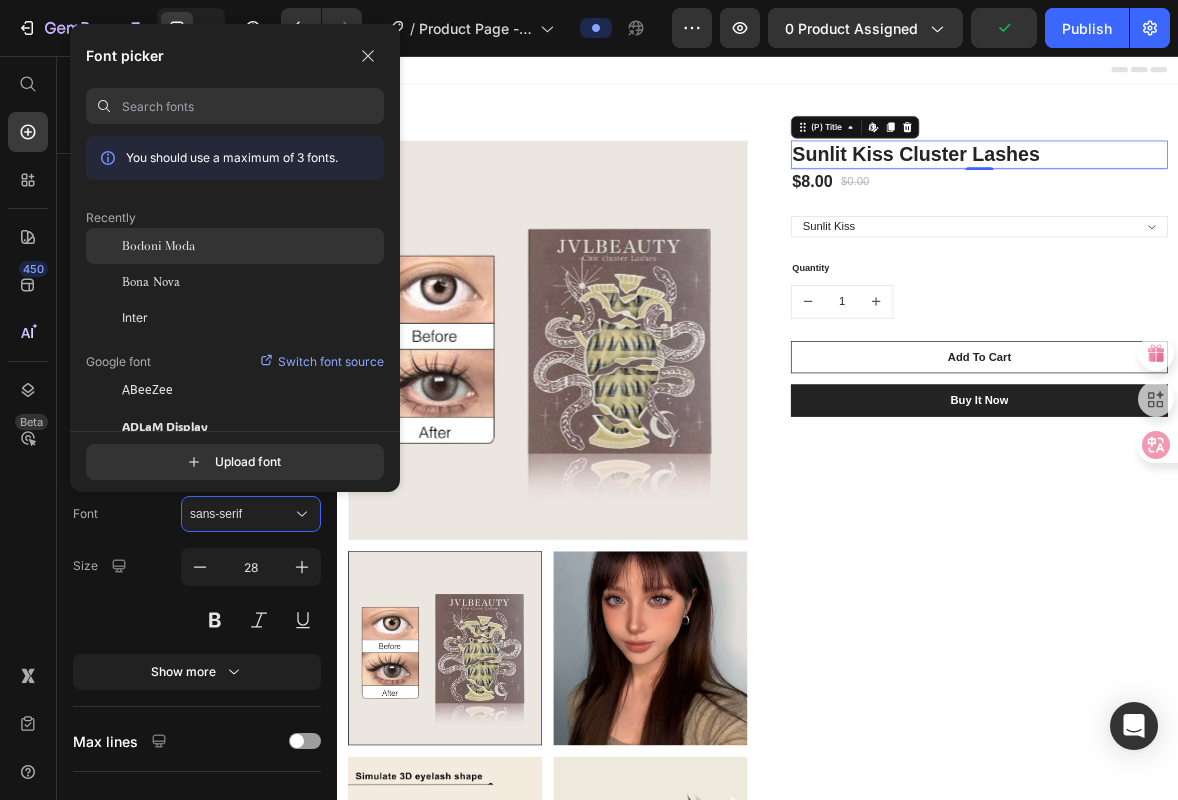 click on "Bodoni Moda" 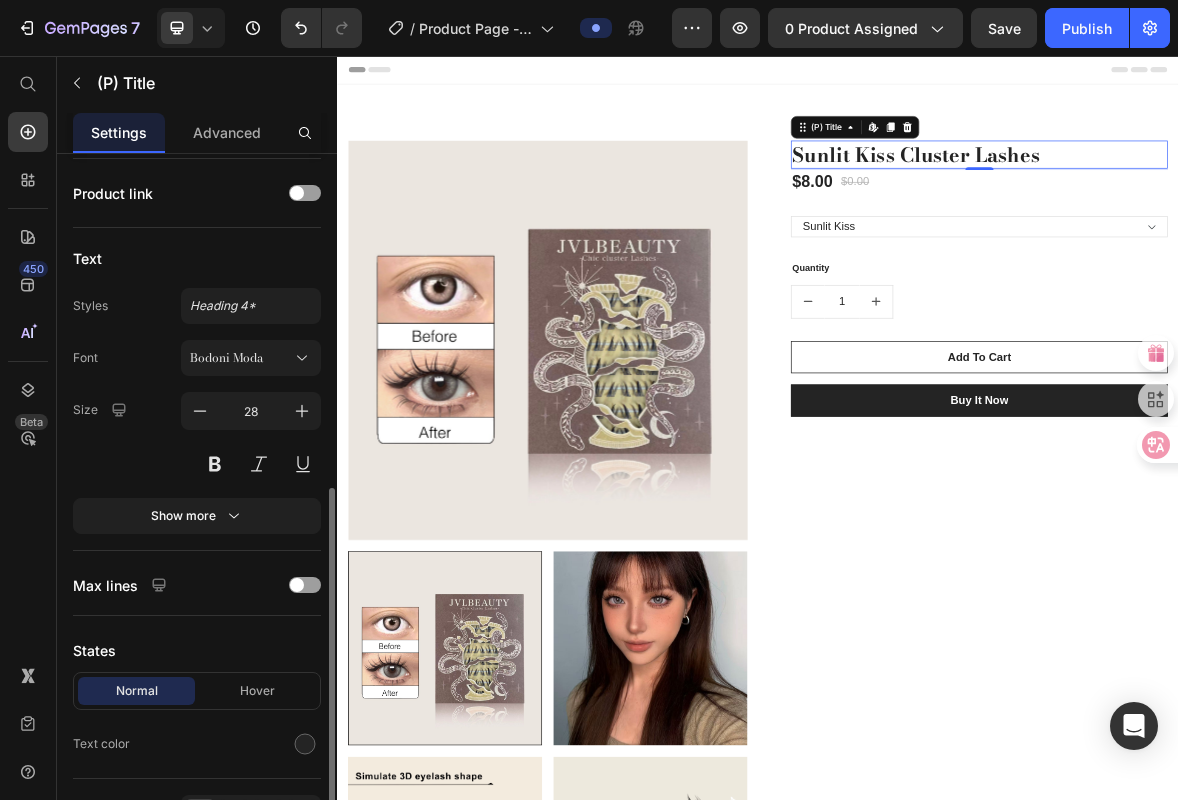 scroll, scrollTop: 299, scrollLeft: 0, axis: vertical 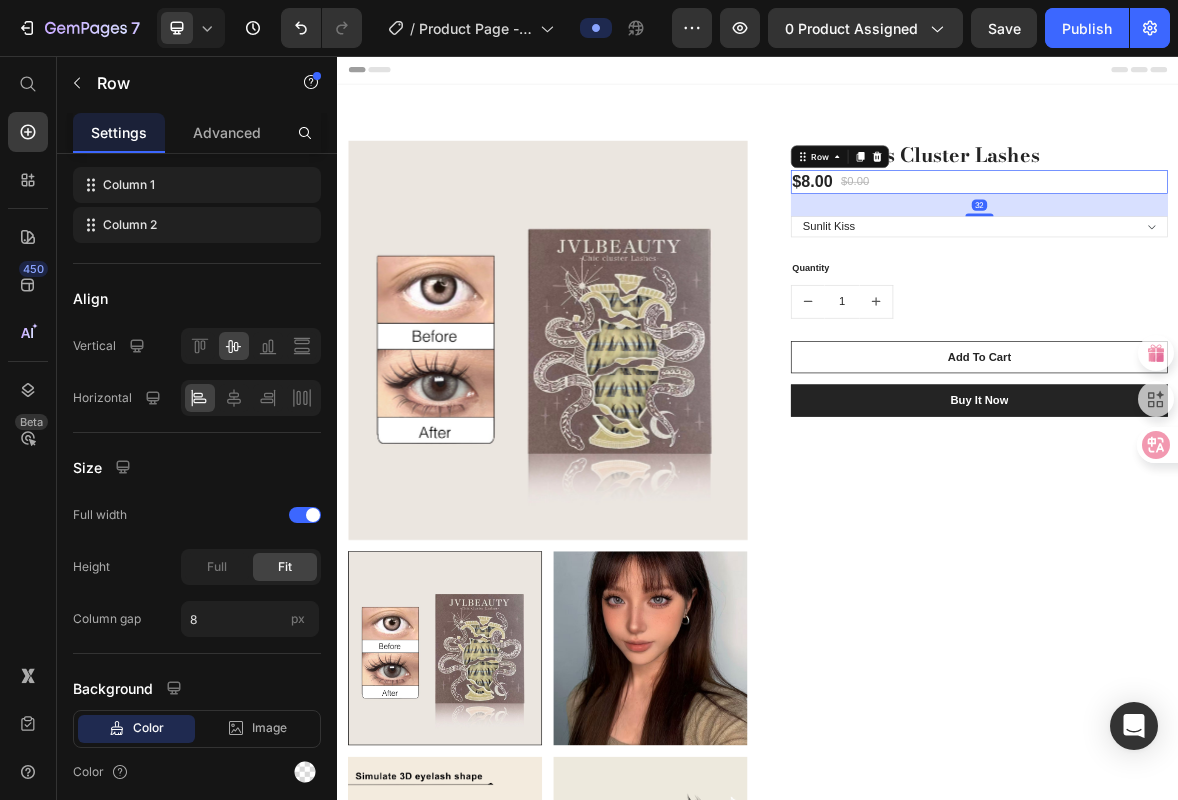 click on "$8.00 (P) Price $0.00 (P) Price Row   32" at bounding box center (1253, 236) 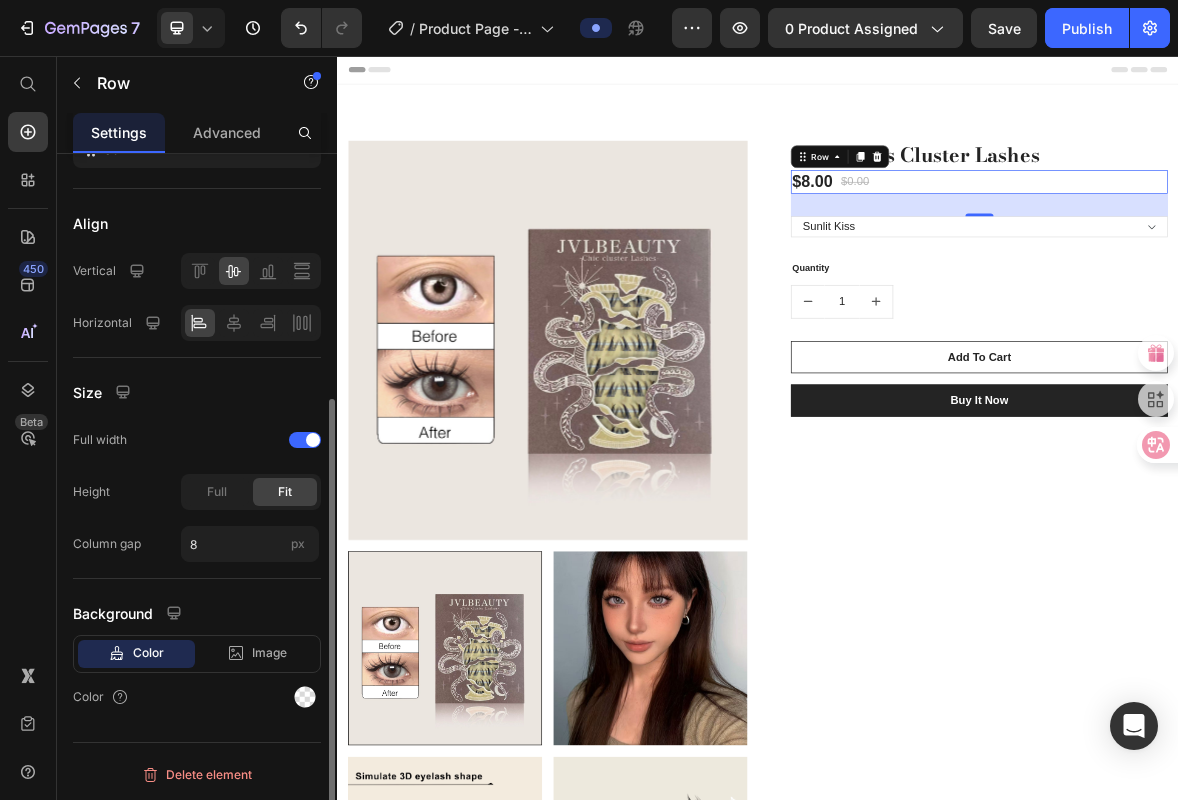 scroll, scrollTop: 0, scrollLeft: 0, axis: both 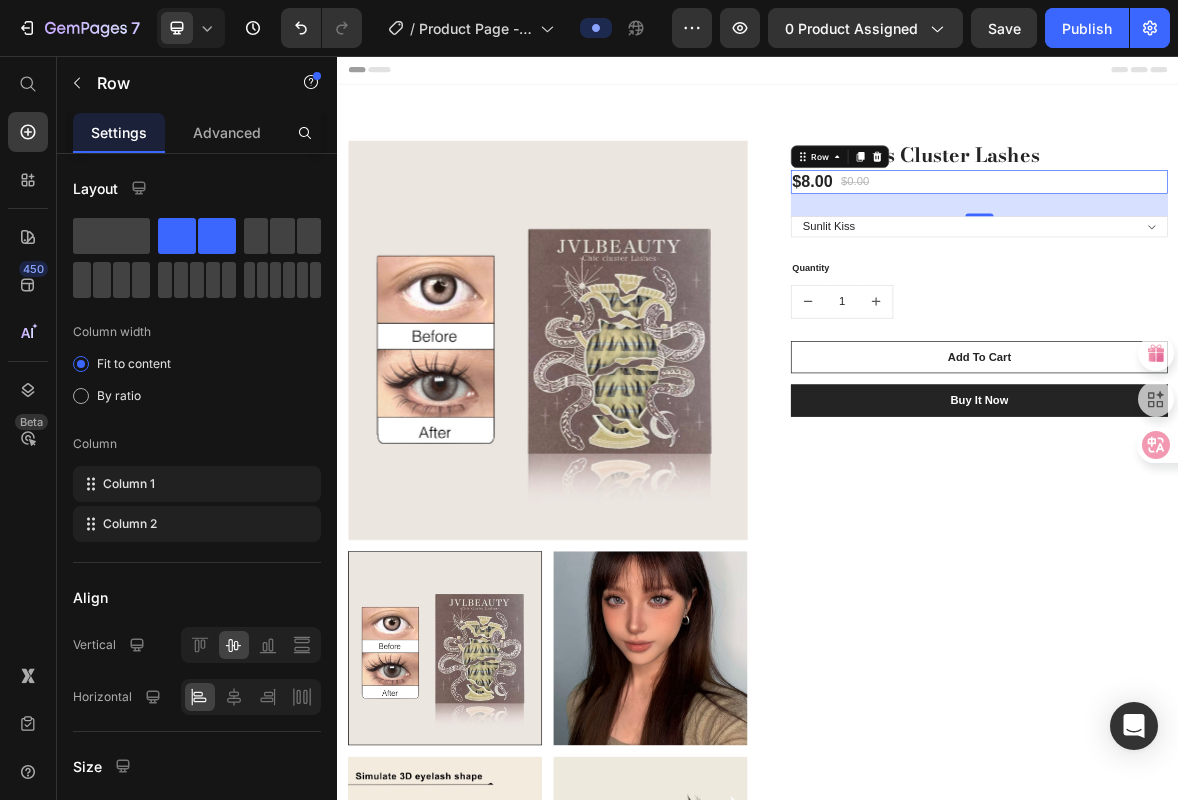 click on "$8.00 (P) Price $0.00 (P) Price Row   32" at bounding box center [1253, 236] 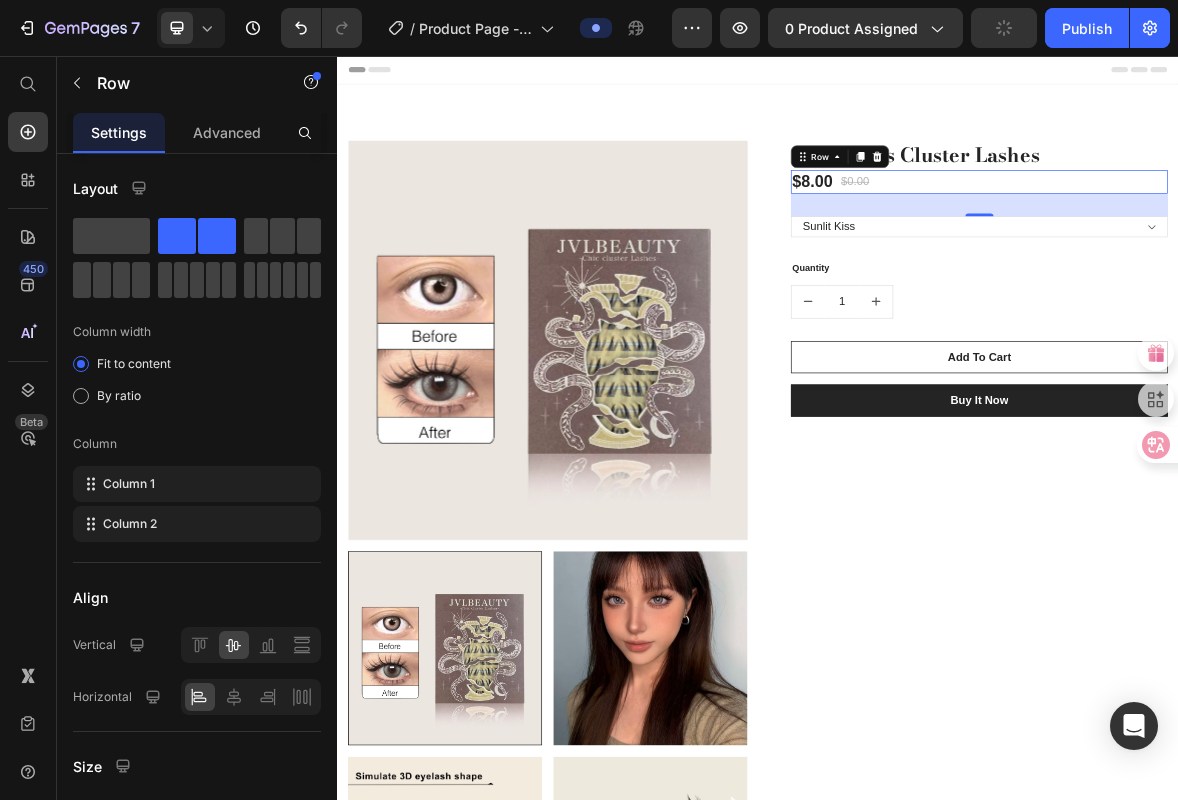 click on "$8.00 (P) Price $0.00 (P) Price Row   32" at bounding box center (1253, 236) 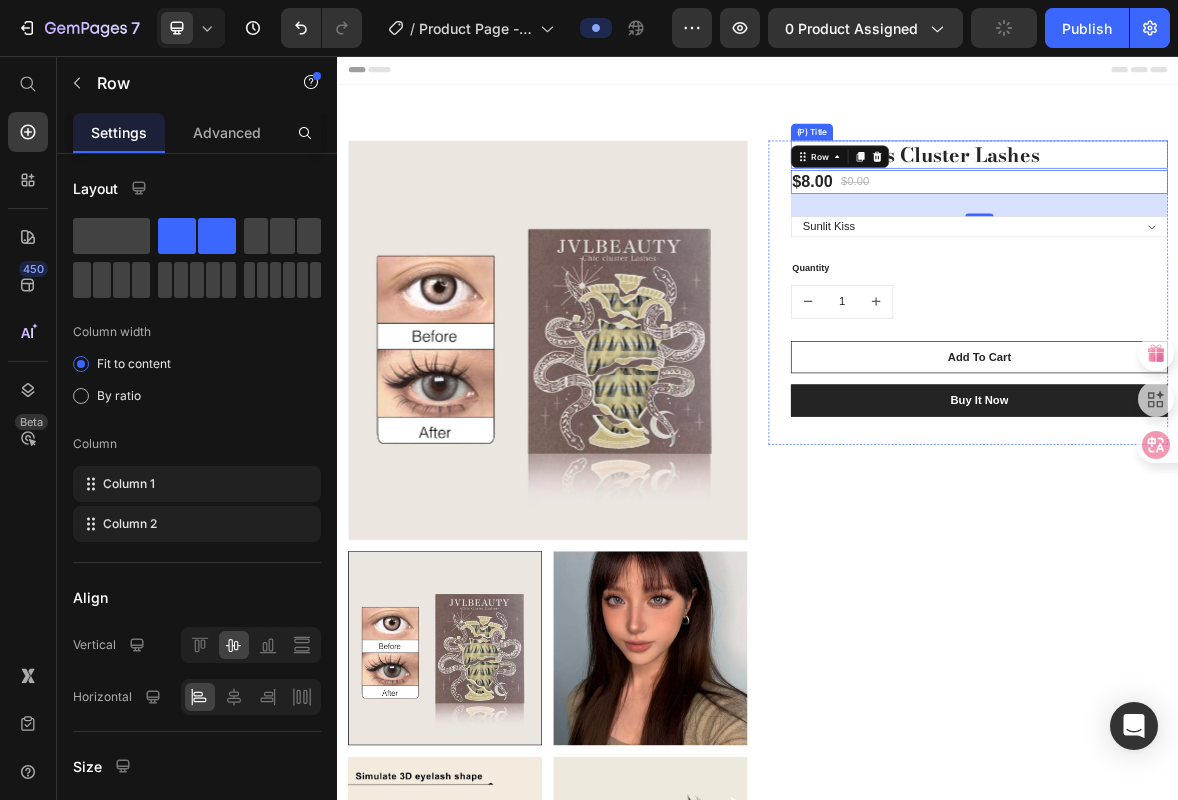 click on "Sunlit Kiss Cluster Lashes" at bounding box center (1253, 197) 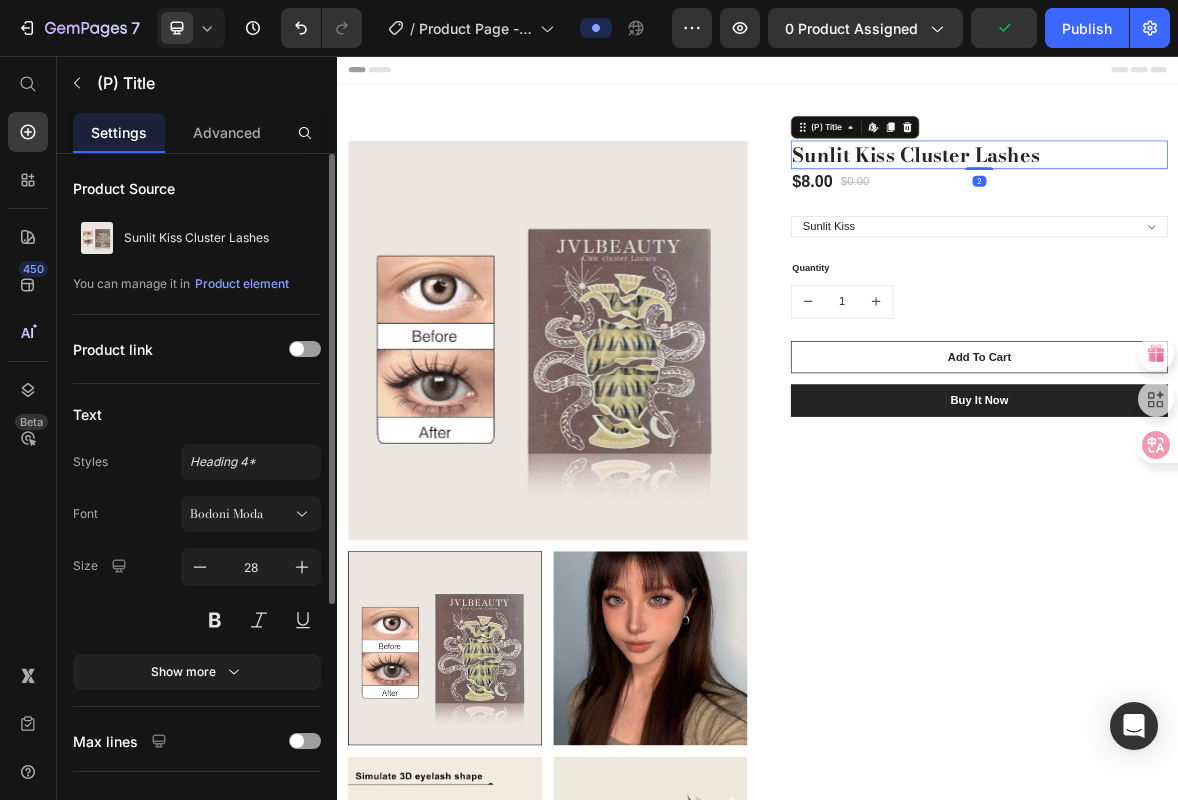 scroll, scrollTop: 162, scrollLeft: 0, axis: vertical 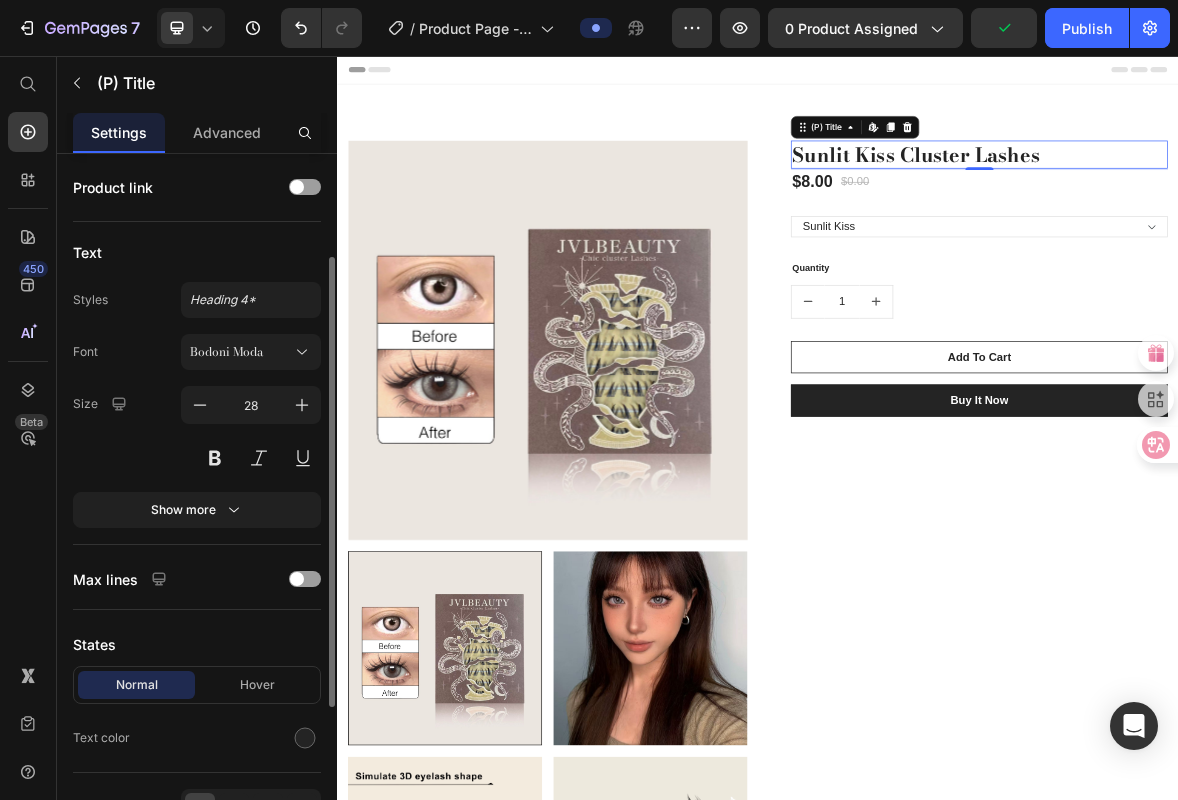 click on "States Normal Hover Text color" 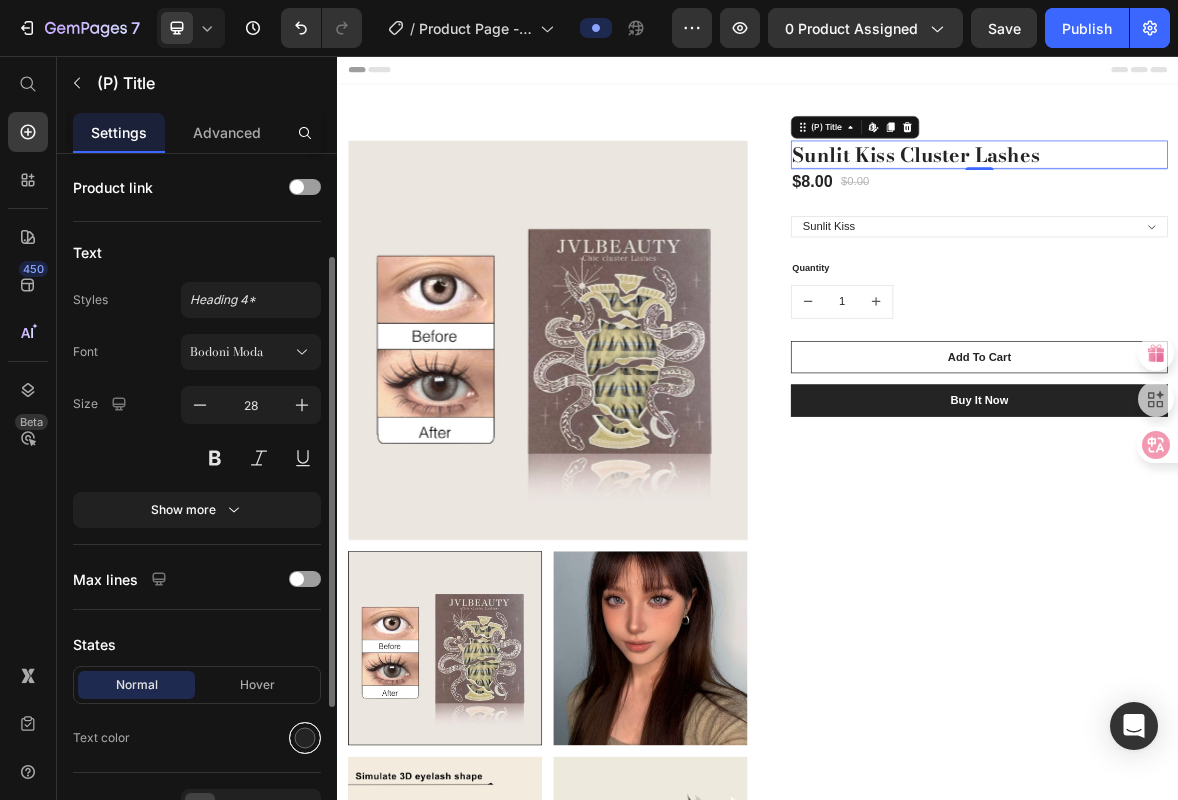 click at bounding box center [305, 738] 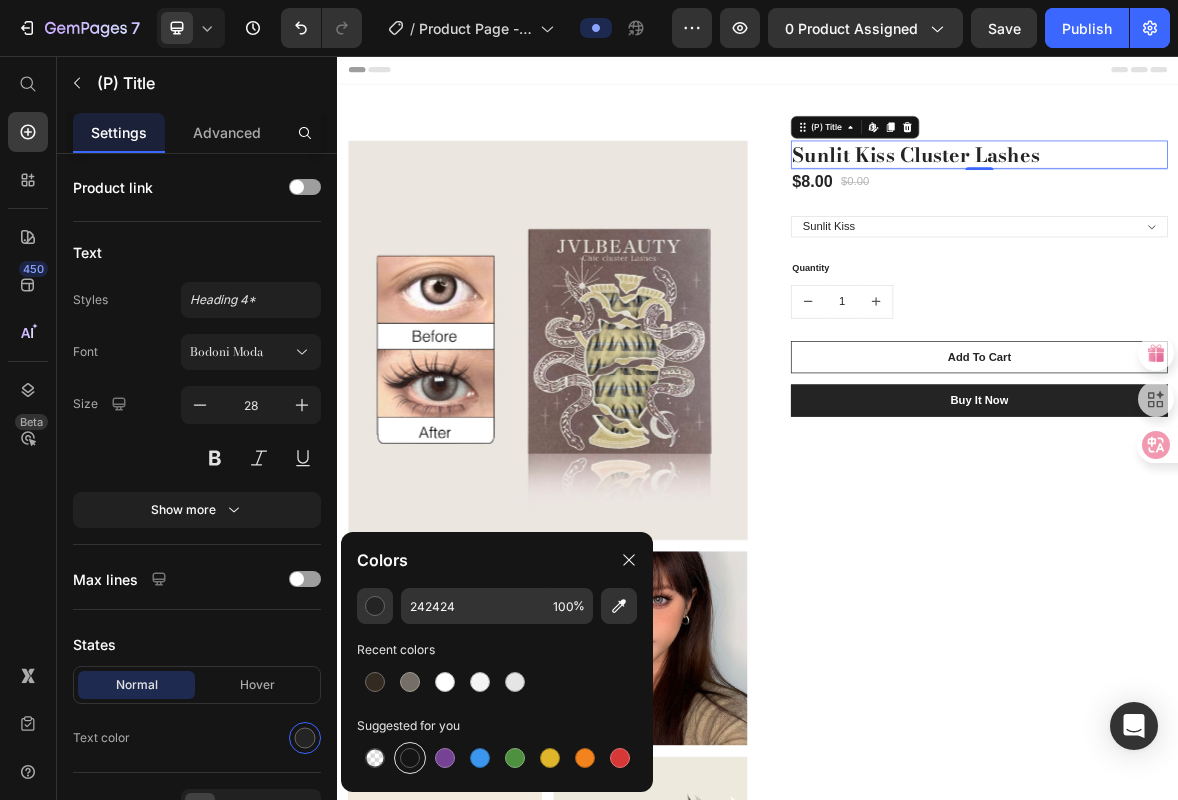 click at bounding box center [410, 758] 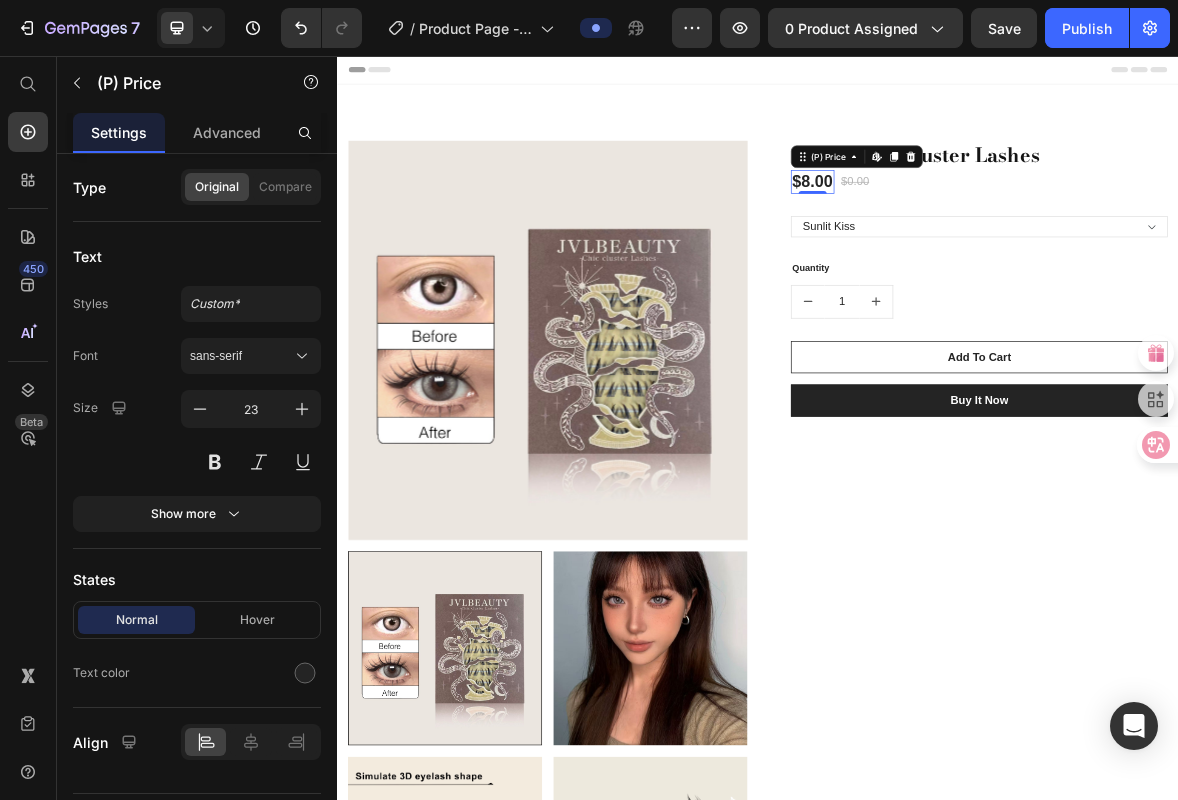 click on "$8.00" at bounding box center (1015, 236) 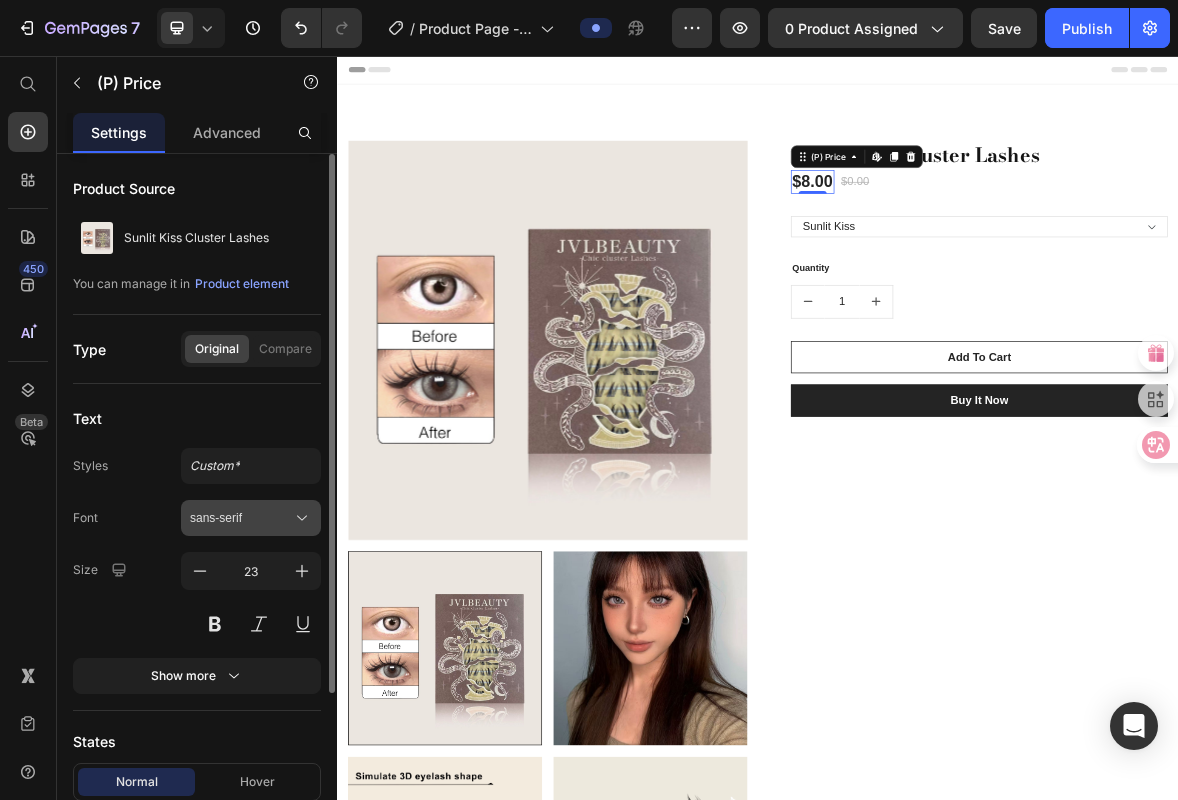 click on "sans-serif" at bounding box center [241, 518] 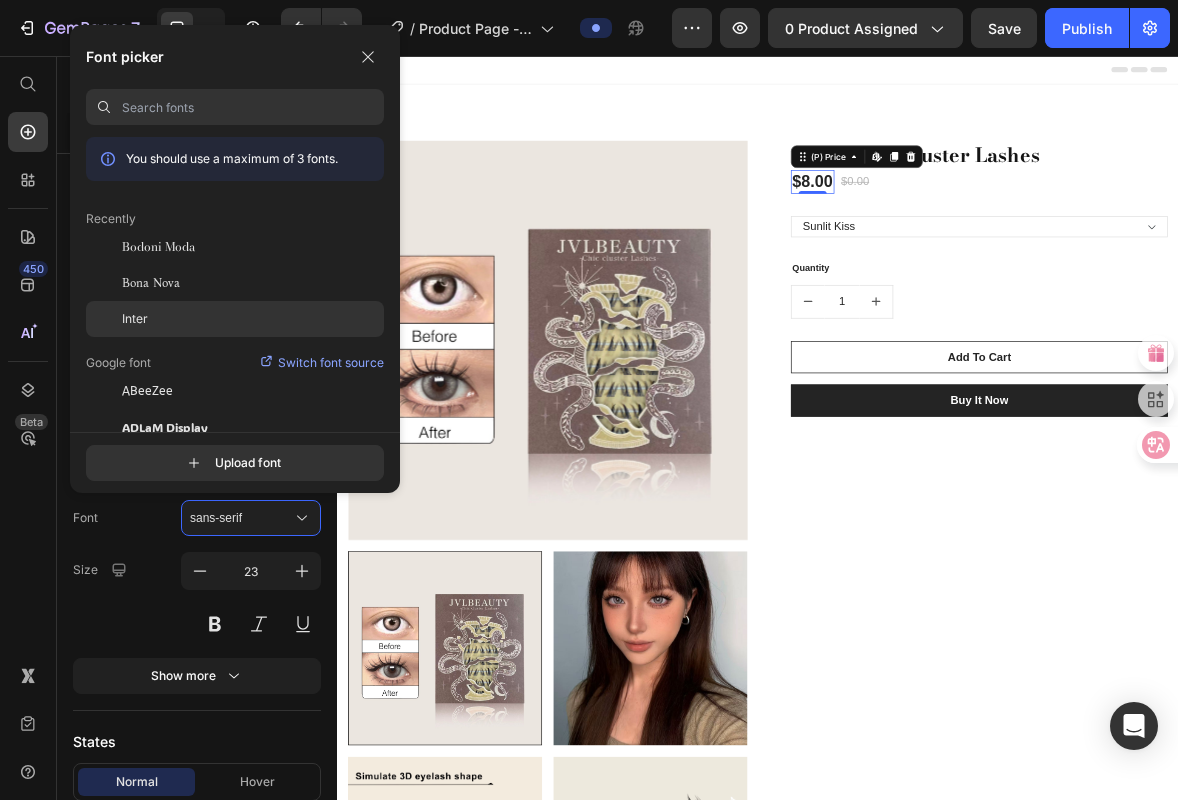click on "Inter" 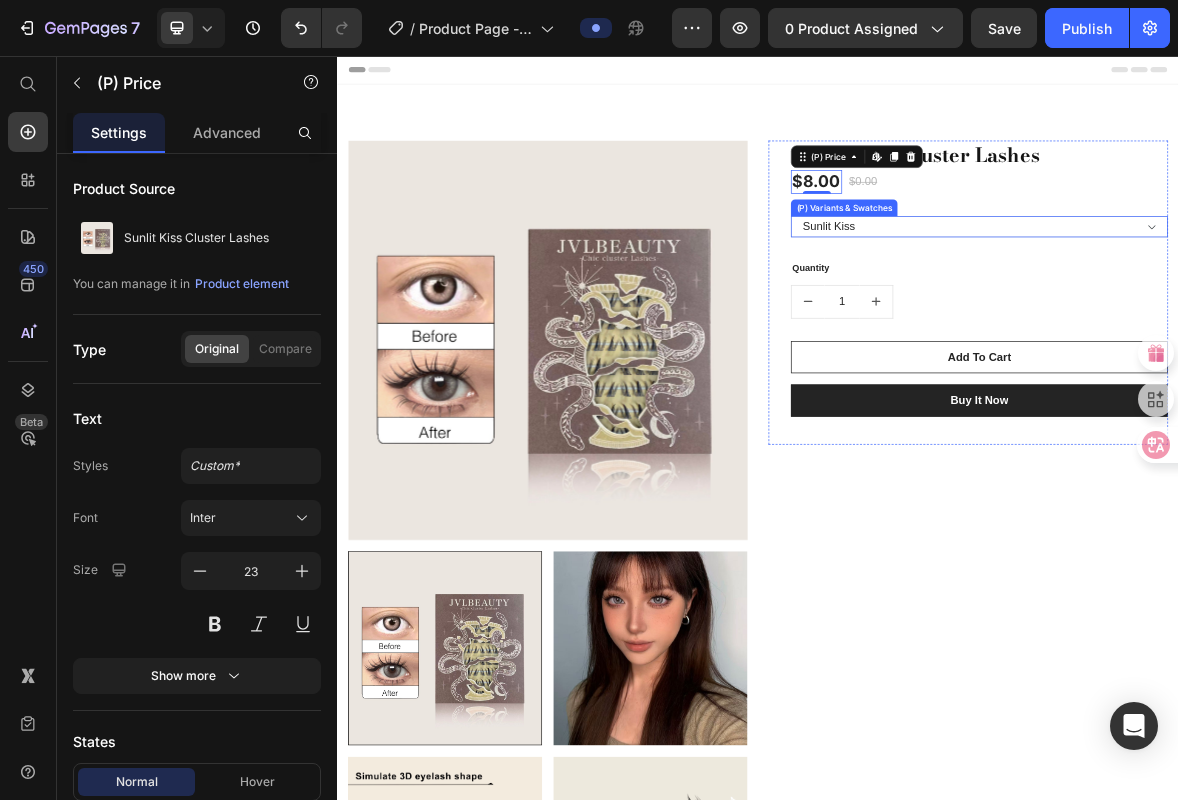 click on "Sunlit Kiss Sunlit Kiss Press&Go Lashes" at bounding box center (1253, 300) 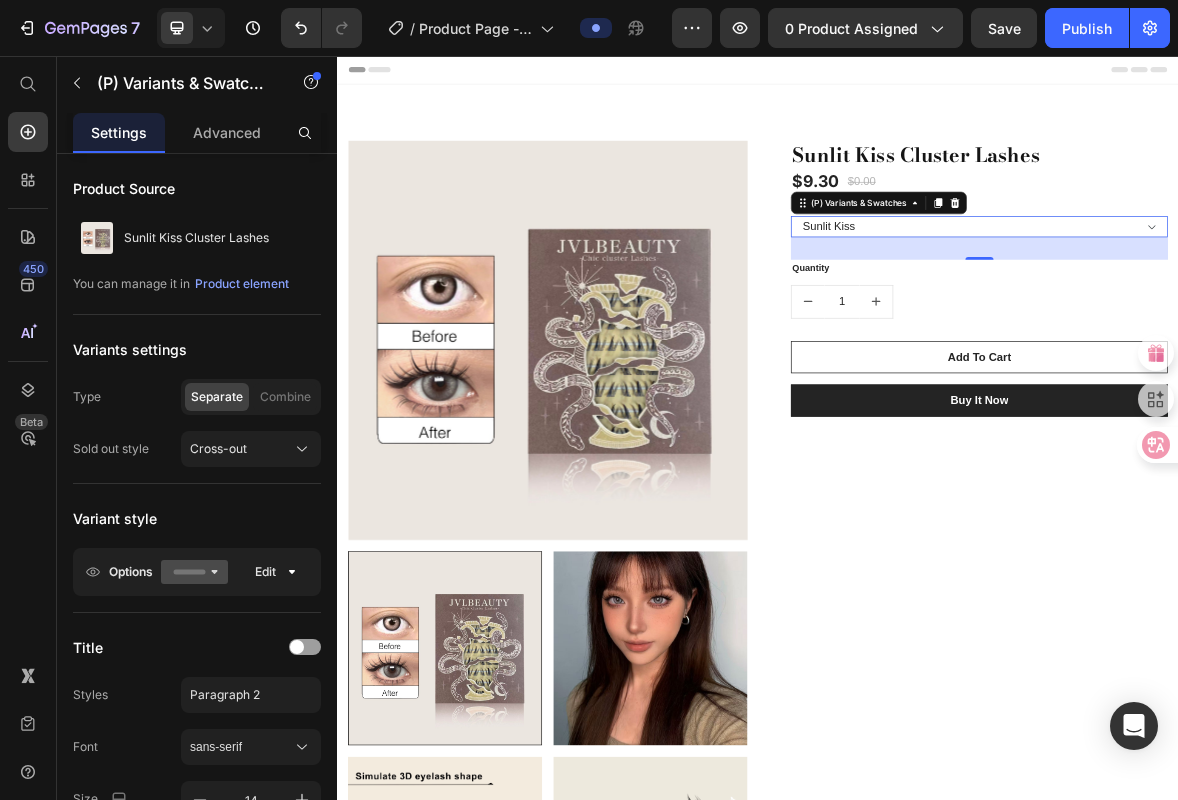 select on "Sunlit Kiss Press&Go Lashes" 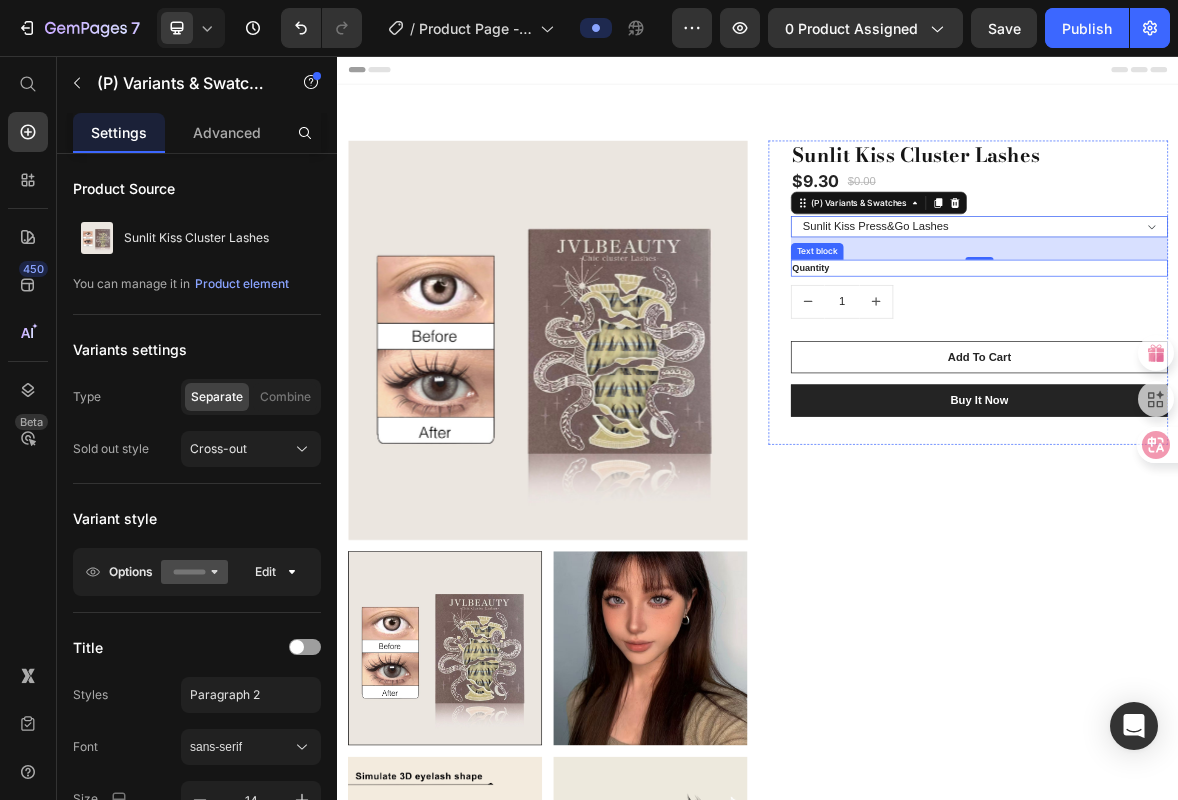 click on "Quantity" at bounding box center (1253, 359) 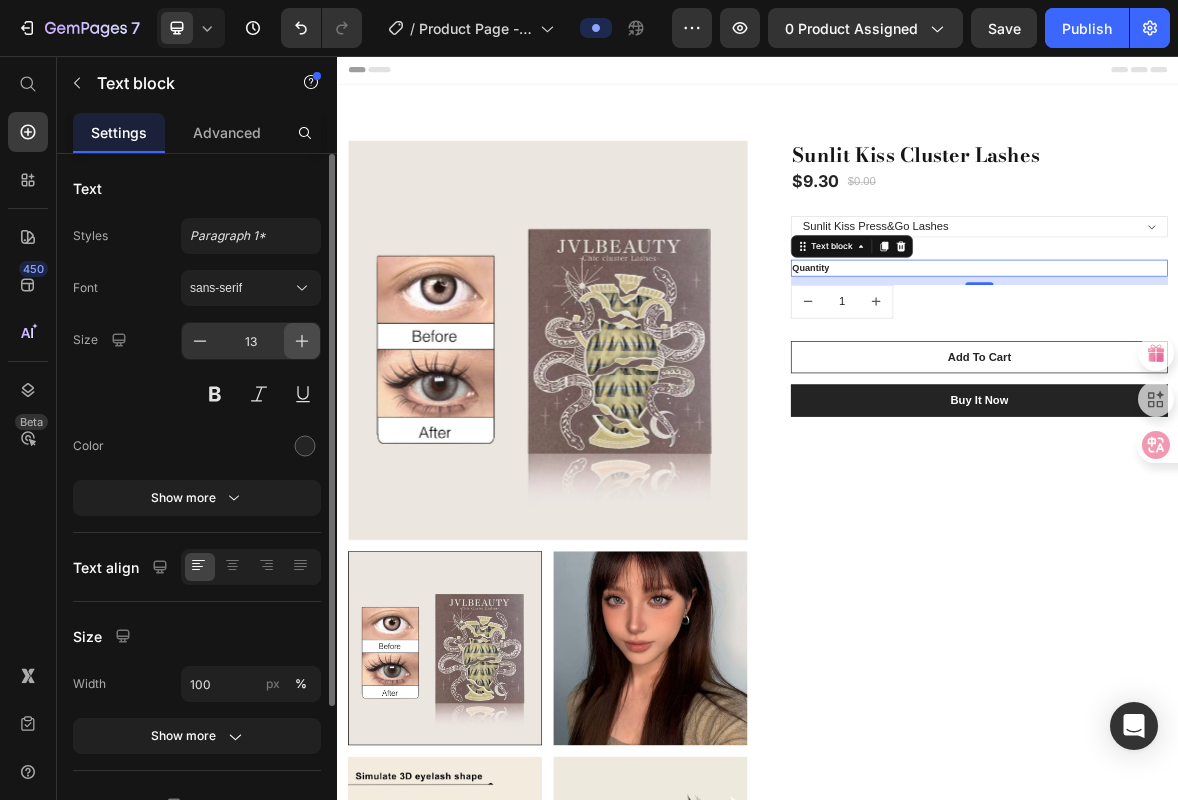 click at bounding box center (302, 341) 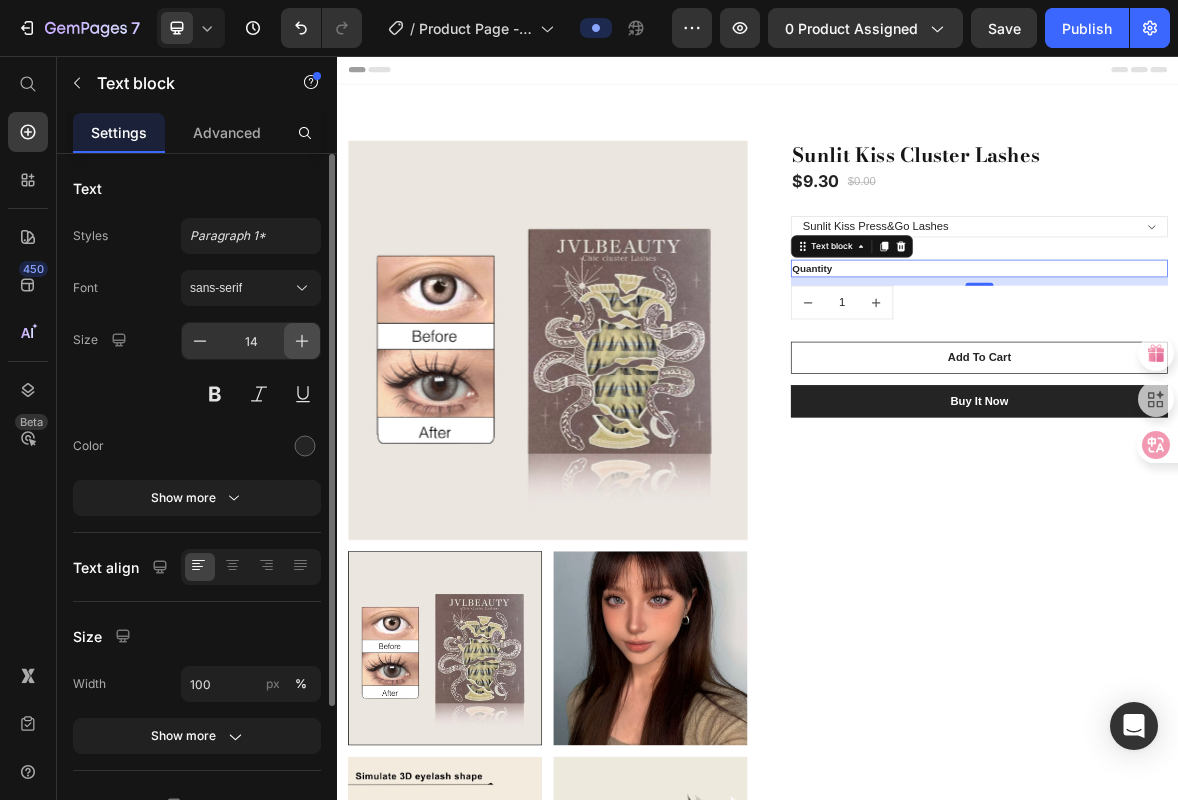 click at bounding box center (302, 341) 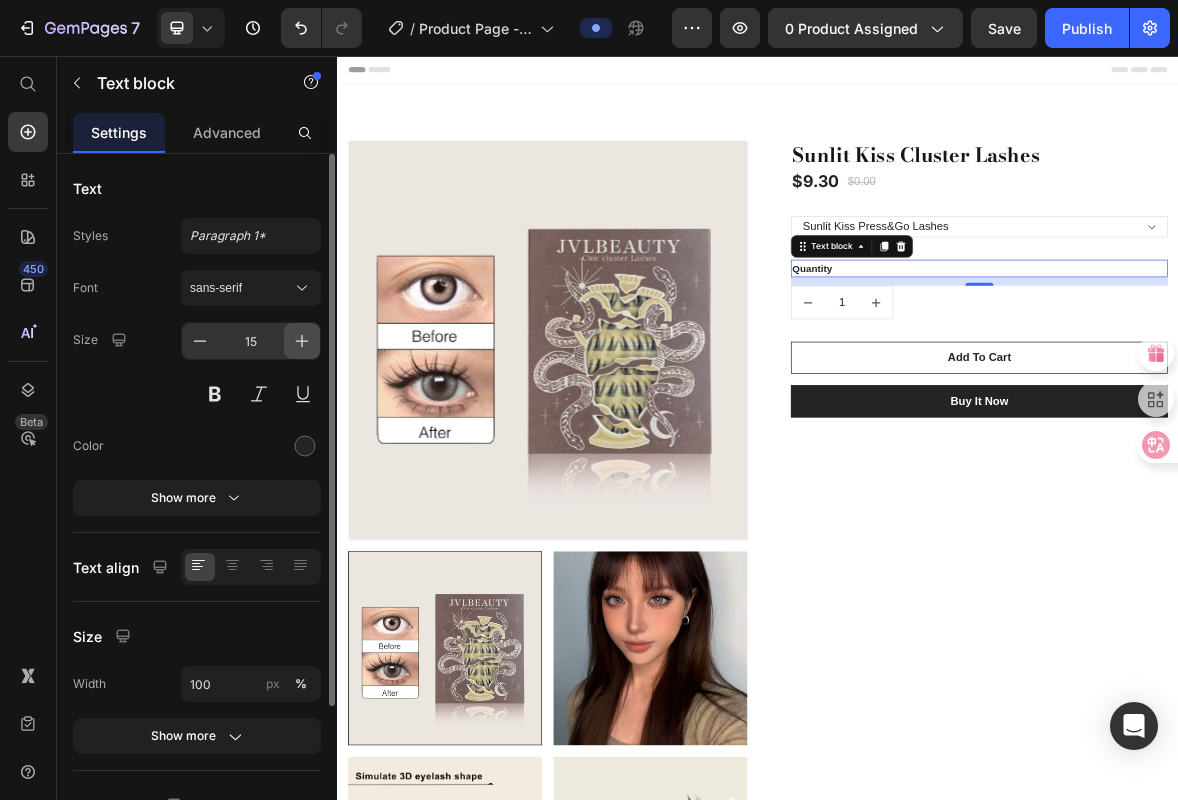 click at bounding box center (302, 341) 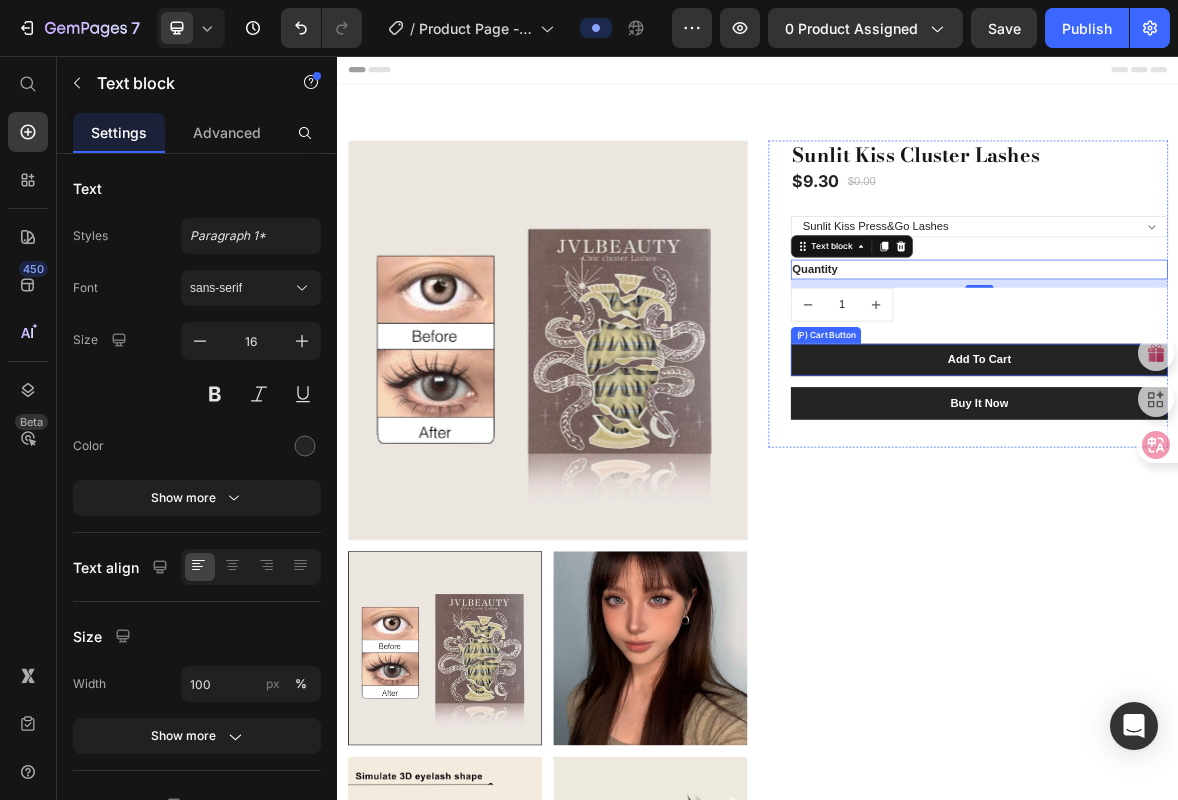 click on "Add To Cart" at bounding box center (1253, 490) 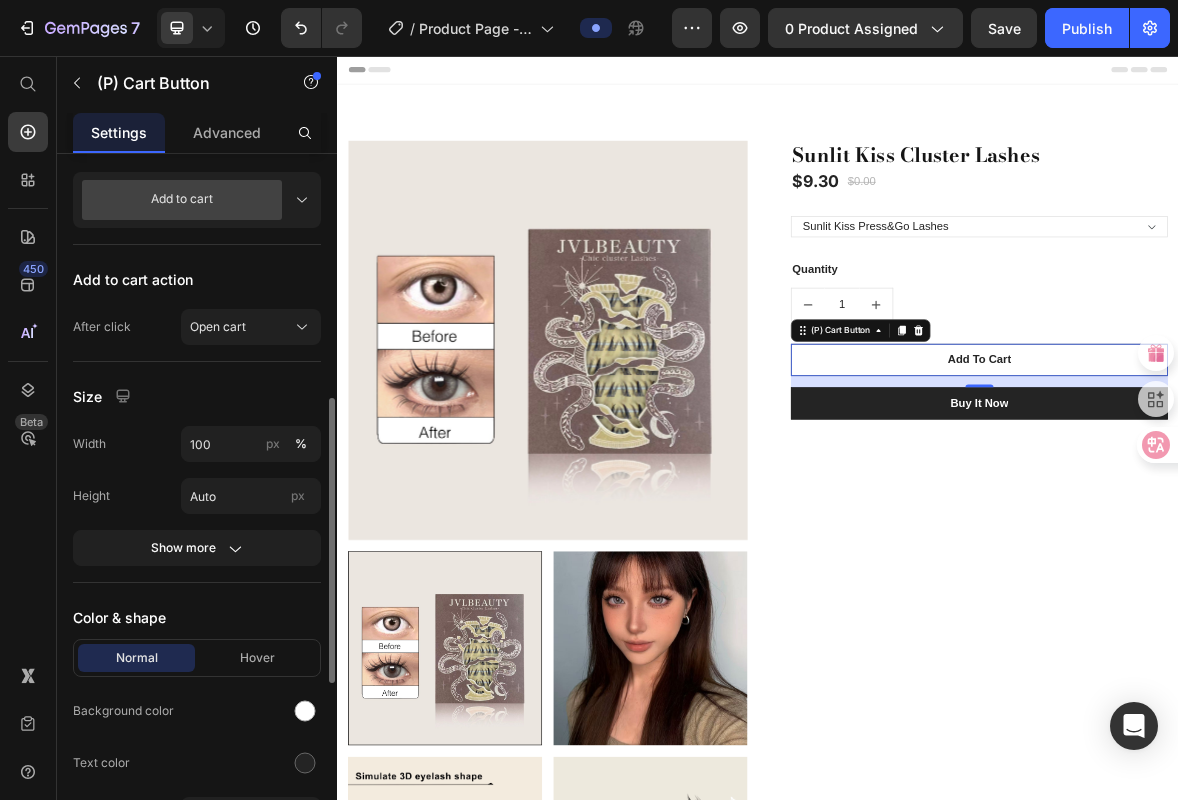 scroll, scrollTop: 714, scrollLeft: 0, axis: vertical 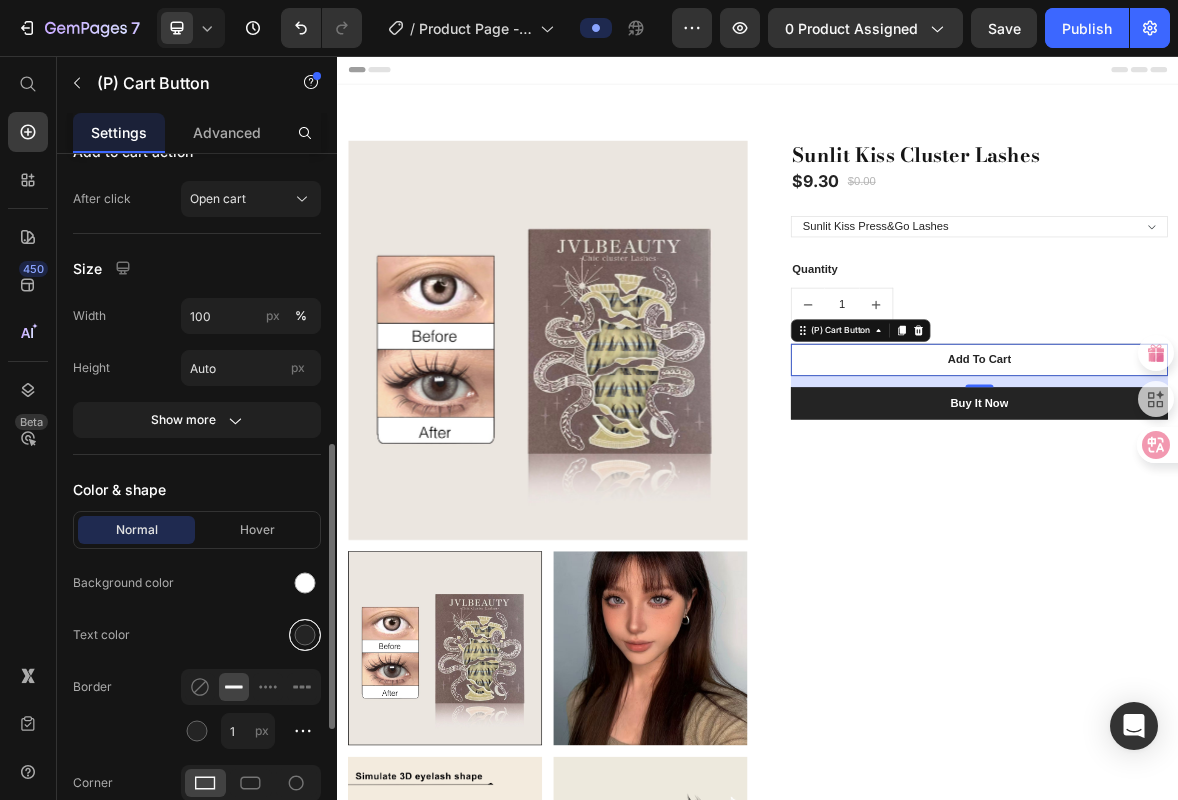 click at bounding box center [305, 635] 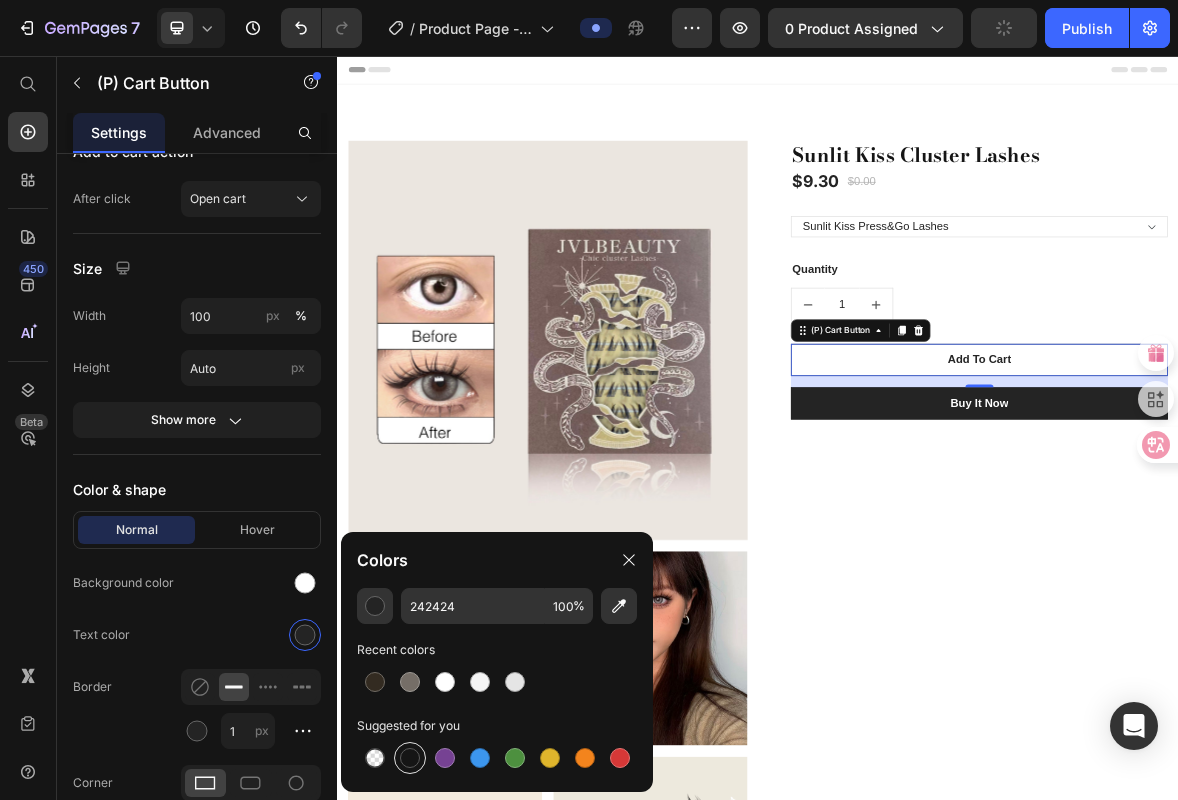 click at bounding box center (410, 758) 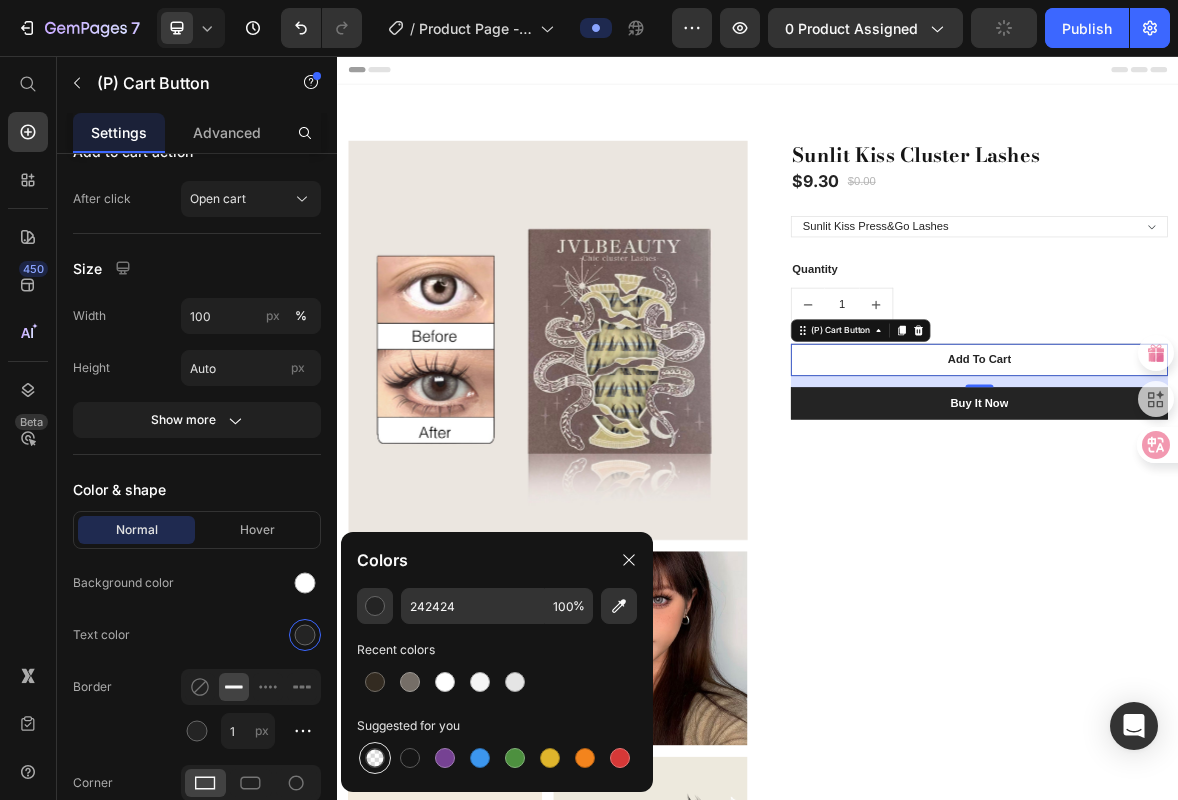 type on "151515" 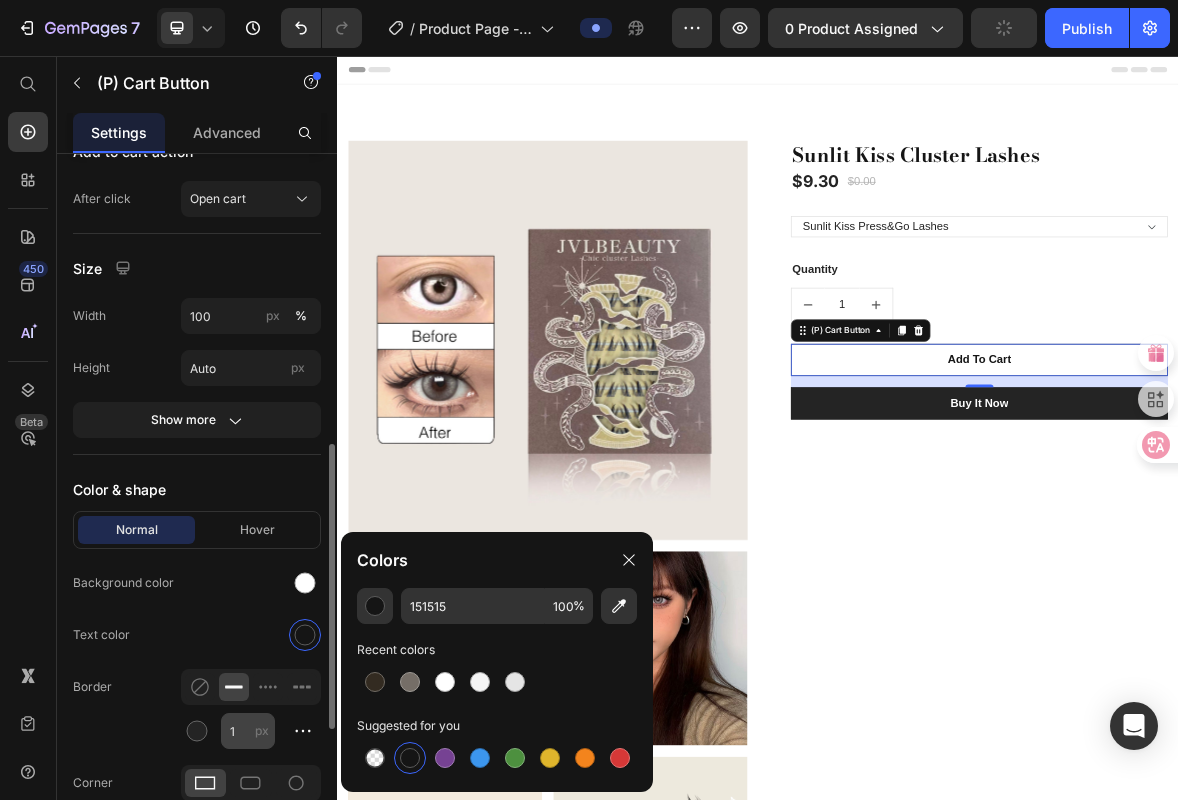scroll, scrollTop: 752, scrollLeft: 0, axis: vertical 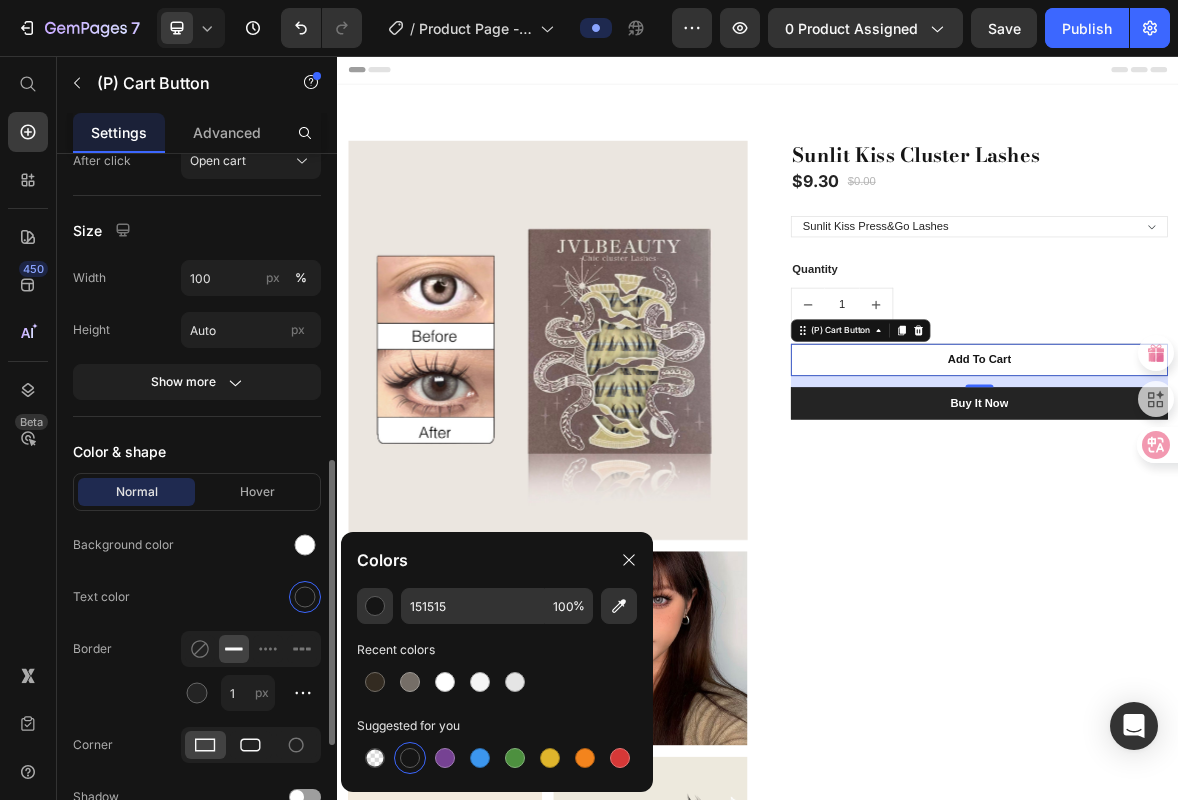 click 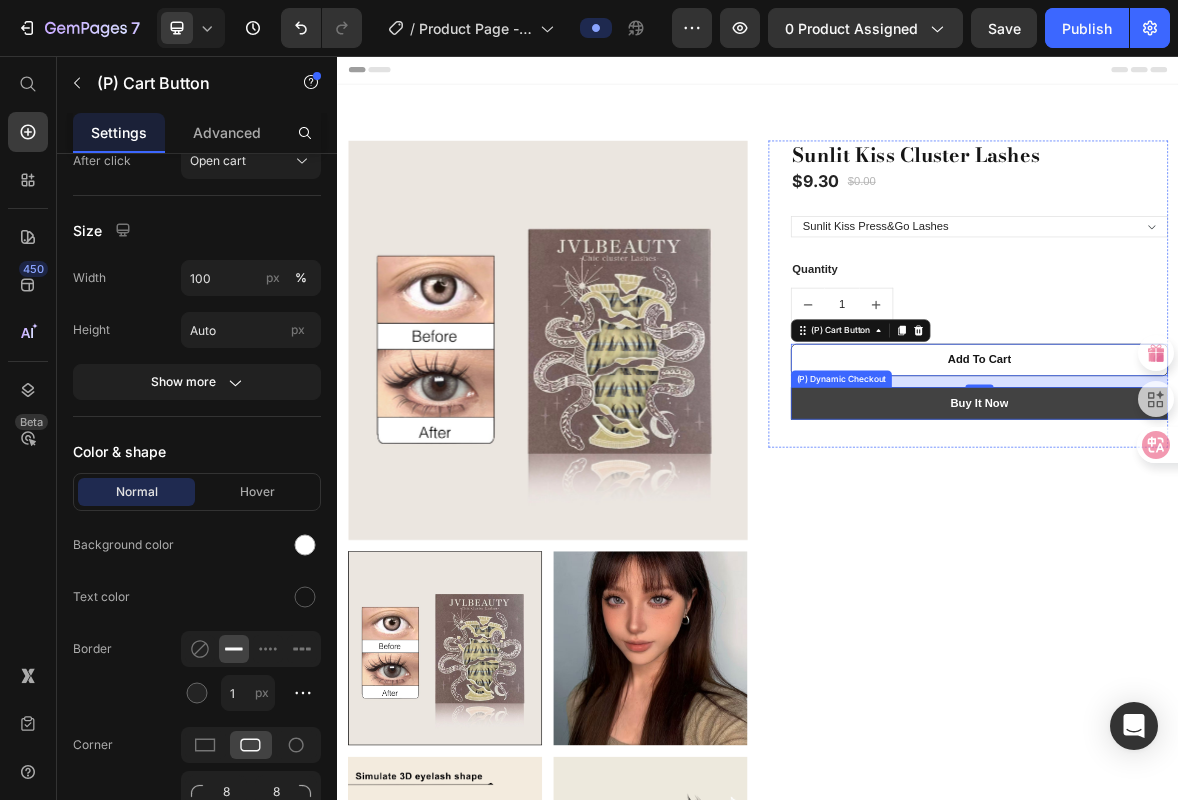 click on "Buy it now" at bounding box center [1253, 552] 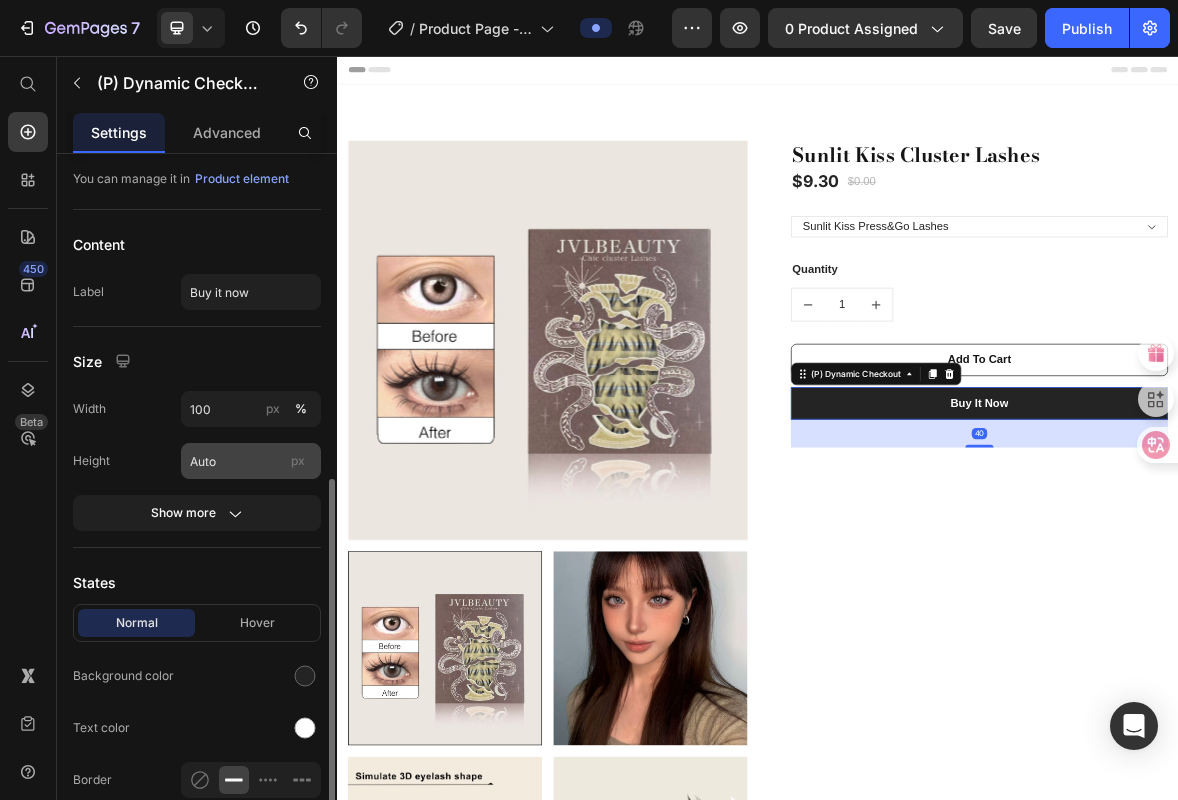 scroll, scrollTop: 349, scrollLeft: 0, axis: vertical 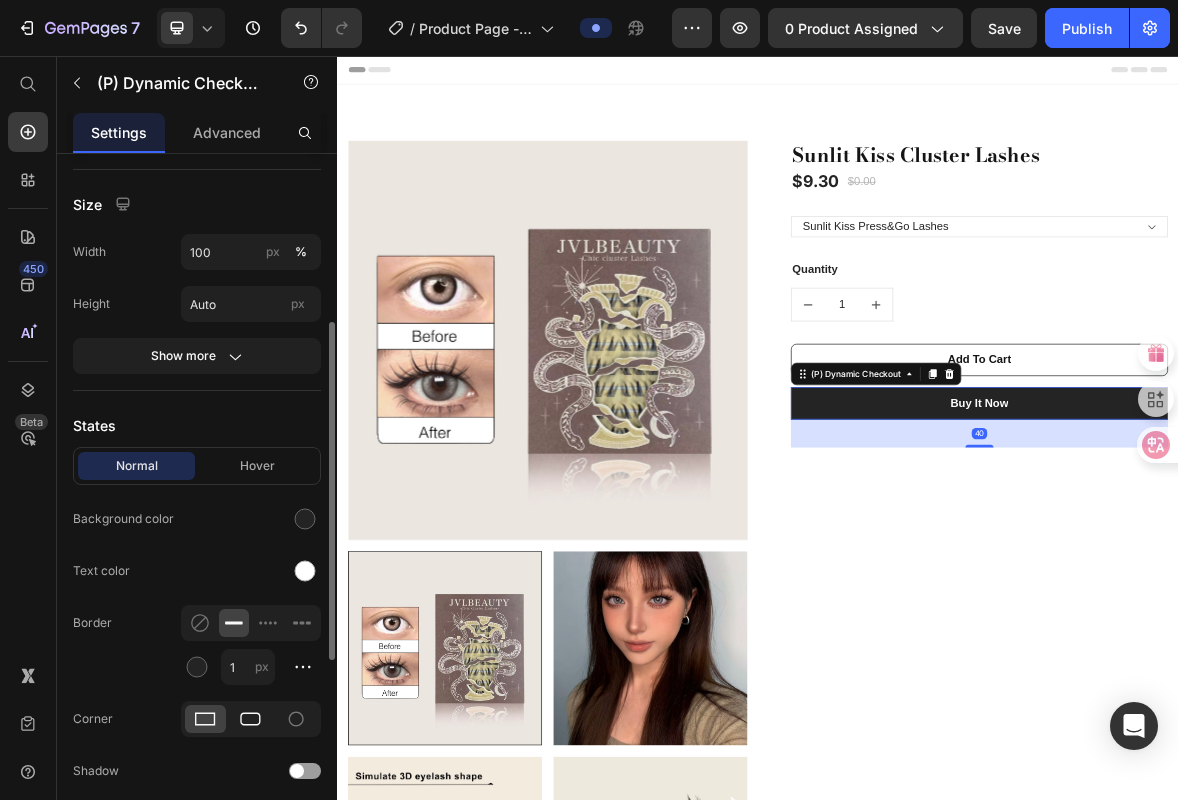 click 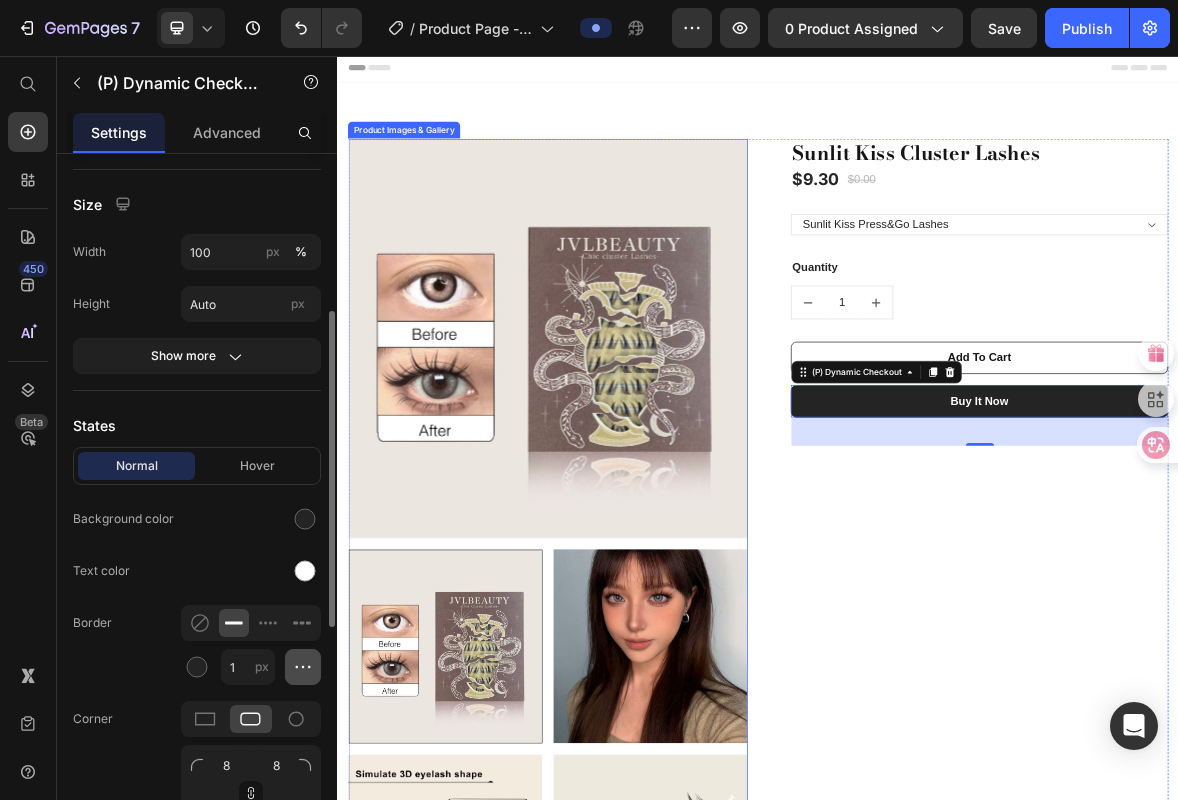 scroll, scrollTop: 4, scrollLeft: 0, axis: vertical 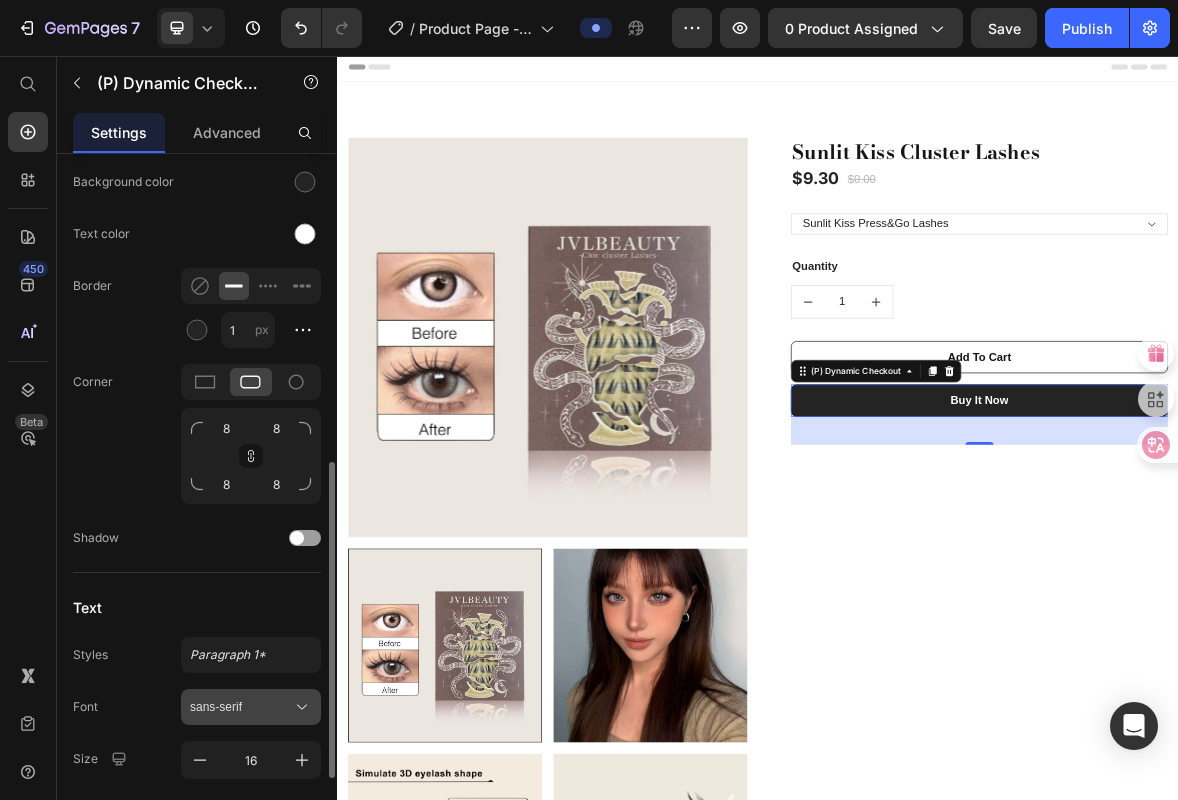 click on "sans-serif" at bounding box center (241, 707) 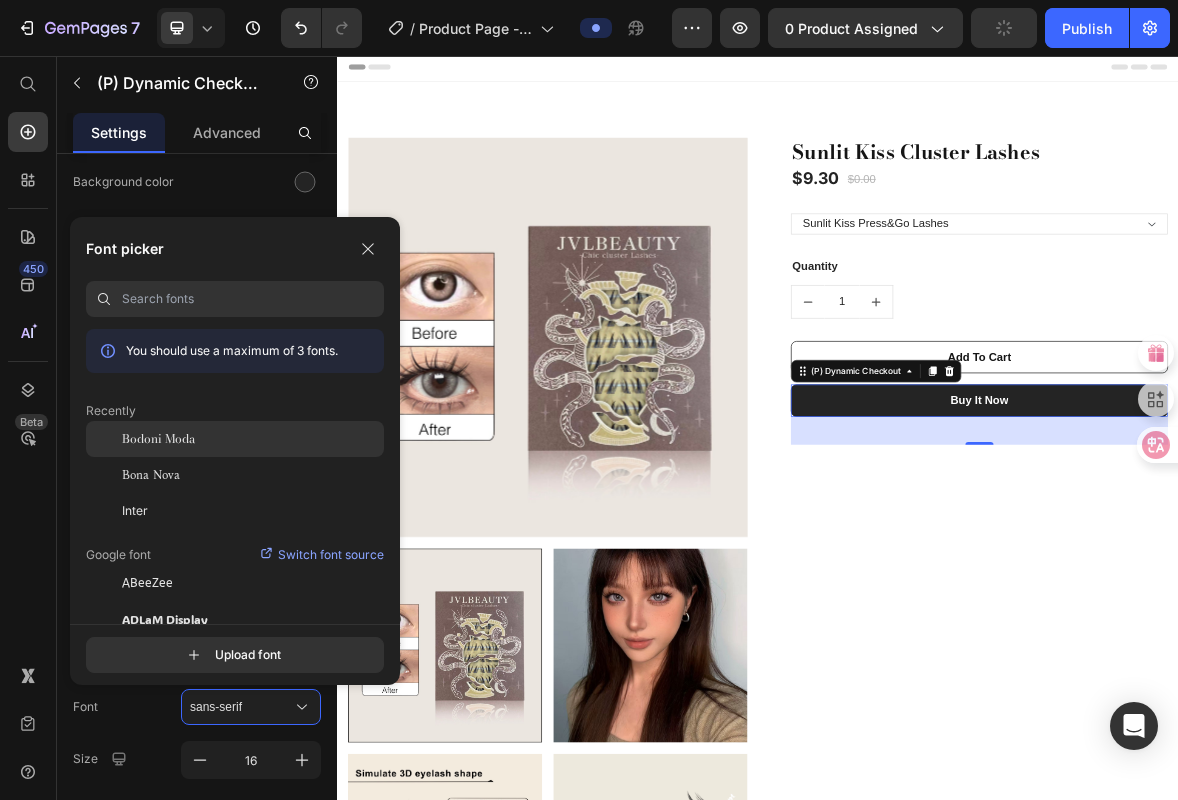 click on "Bodoni Moda" 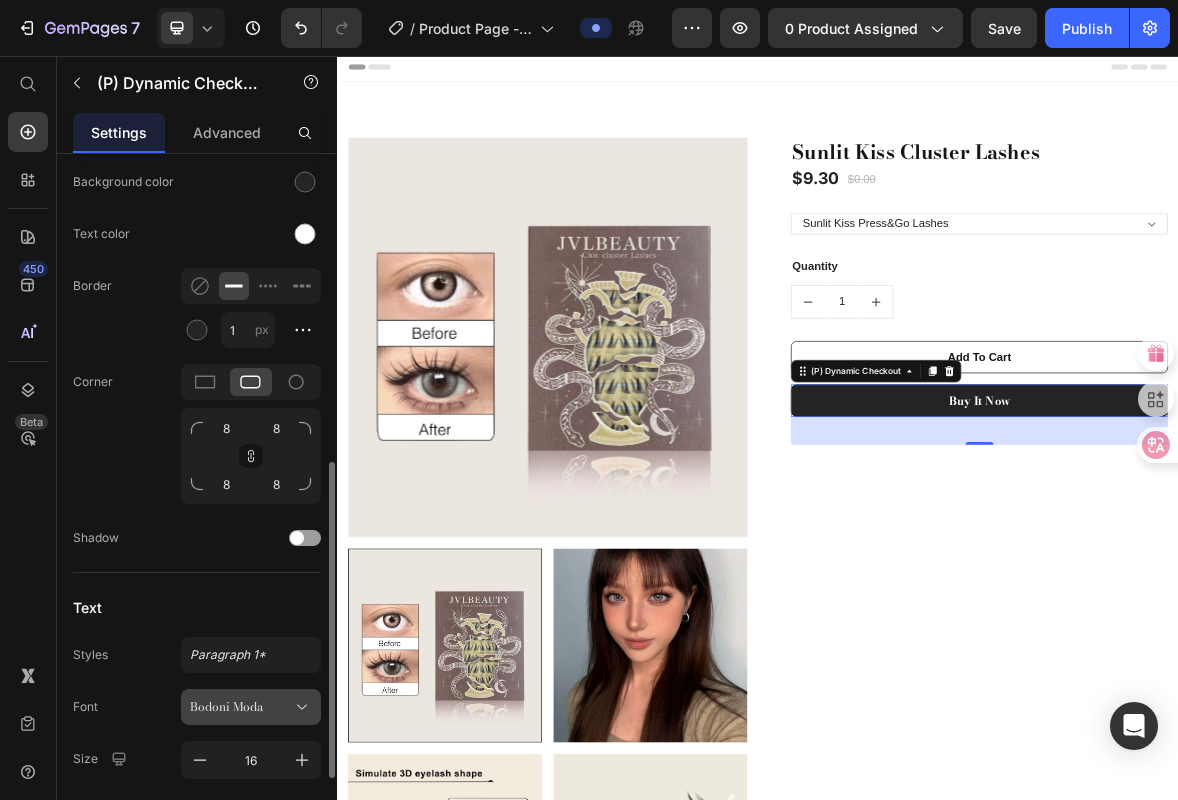 scroll, scrollTop: 856, scrollLeft: 0, axis: vertical 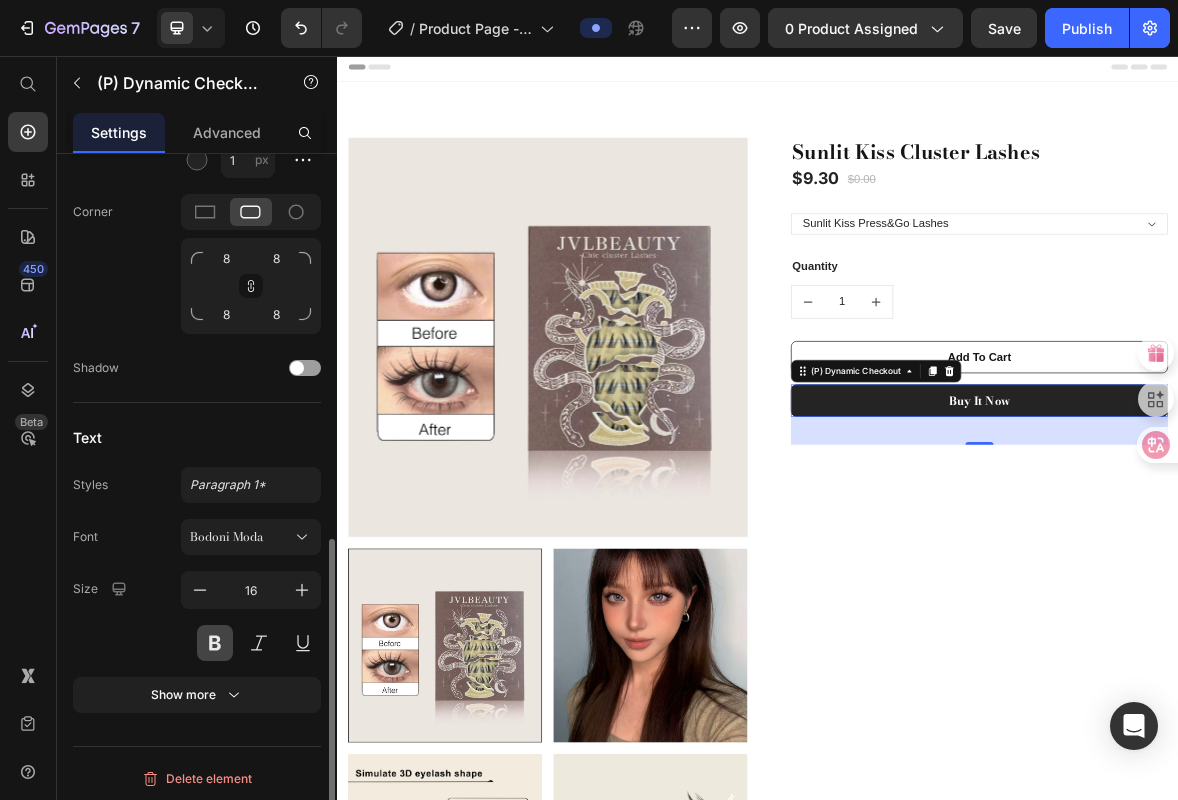 click at bounding box center (215, 643) 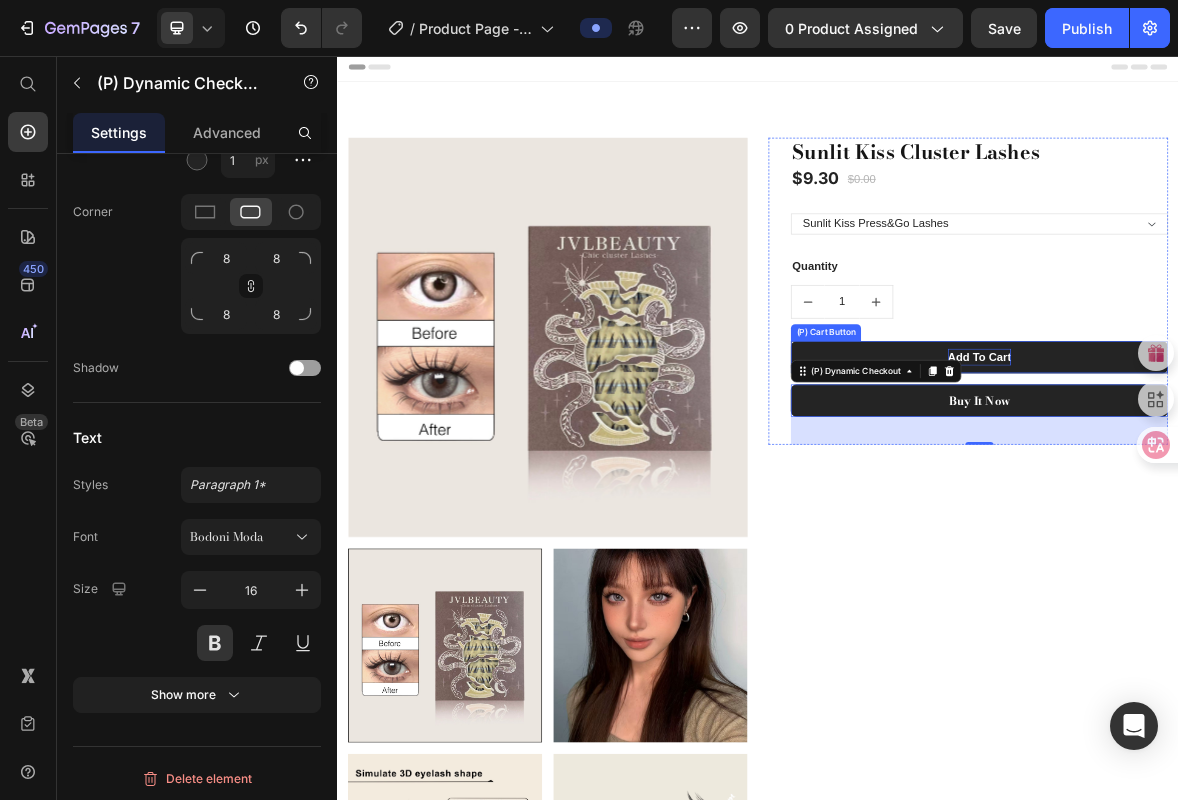 click on "Add To Cart" at bounding box center (1253, 486) 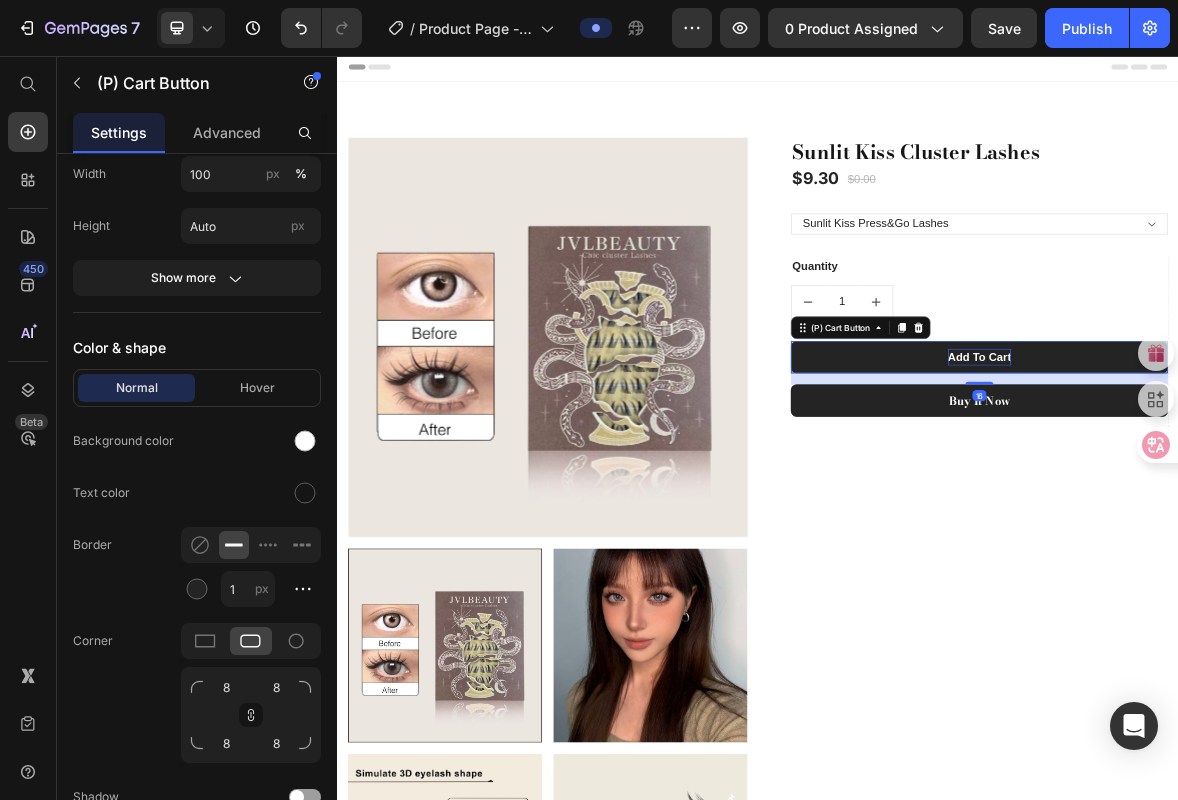 scroll, scrollTop: 0, scrollLeft: 0, axis: both 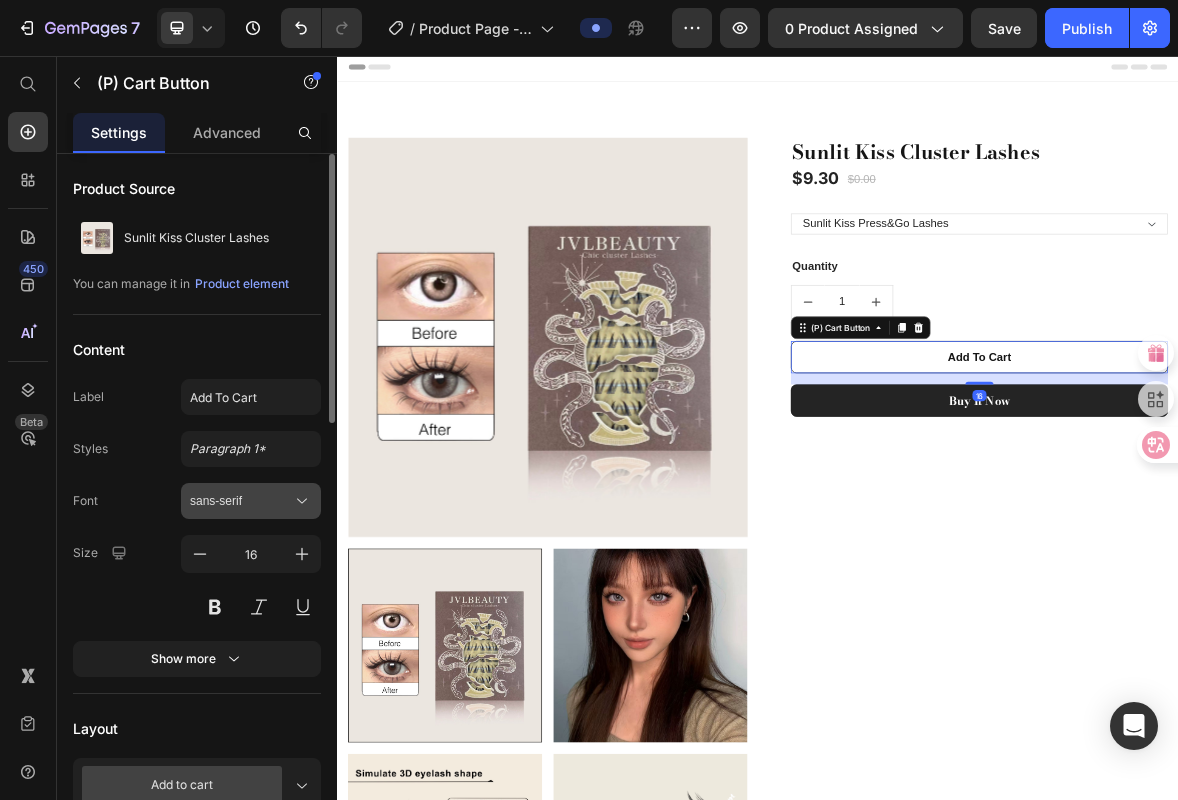 click on "sans-serif" at bounding box center [241, 501] 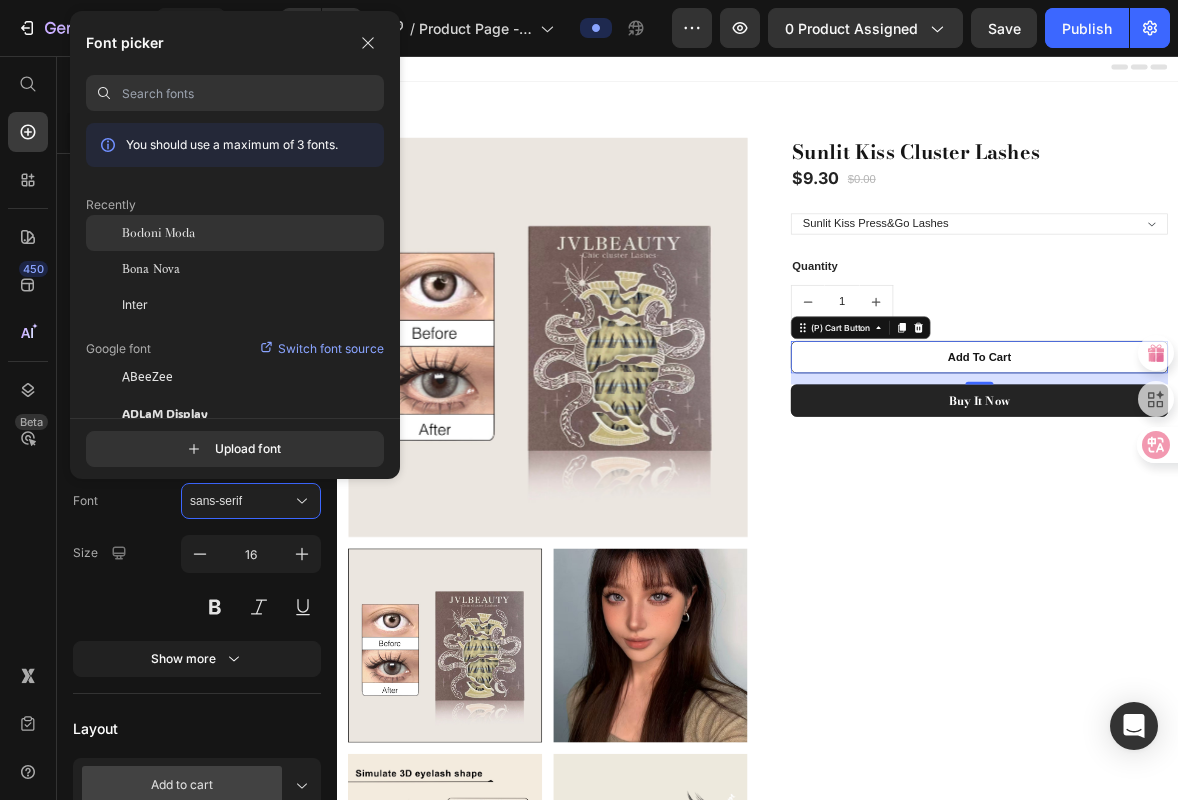 click on "Bodoni Moda" at bounding box center (158, 233) 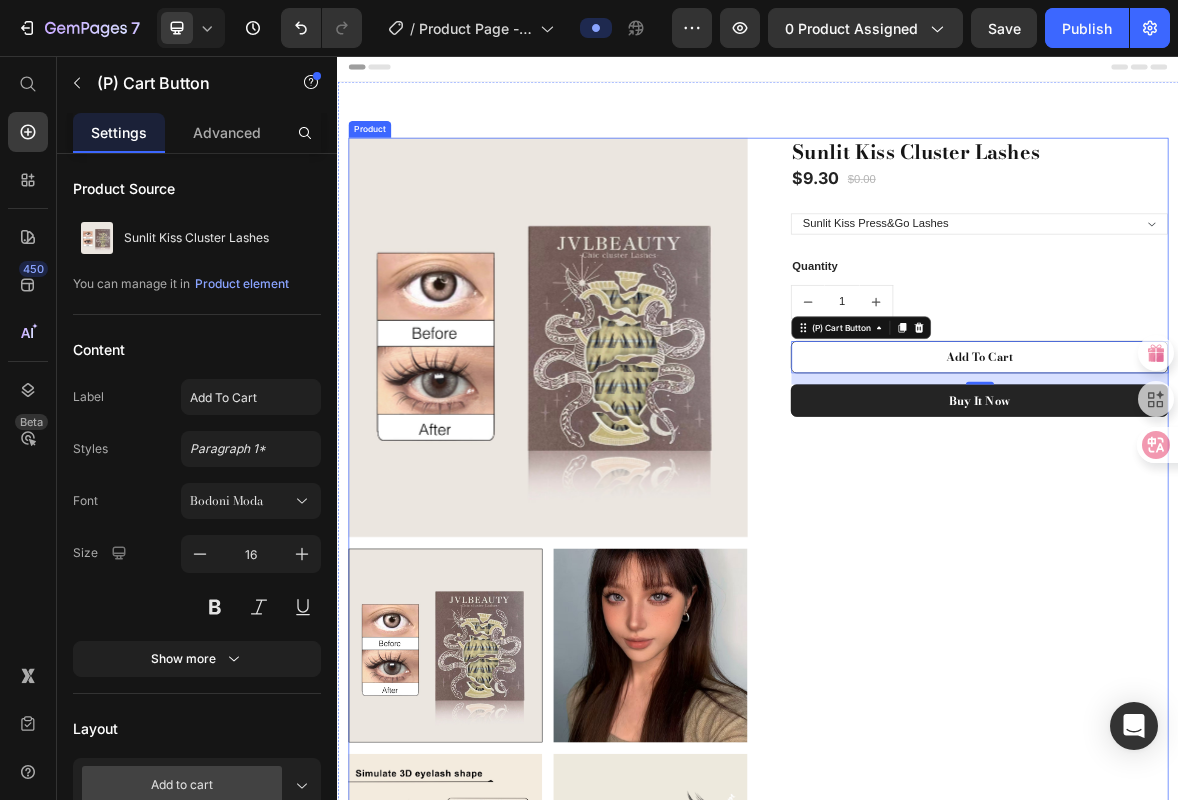 click on "Sunlit Kiss Cluster Lashes (P) Title $9.30 (P) Price $0.00 (P) Price Row Sunlit Kiss Sunlit Kiss Press&Go Lashes (P) Variants & Swatches Quantity Text block 1 (P) Quantity Add To Cart (P) Cart Button   16 Buy it now (P) Dynamic Checkout Row" at bounding box center [1237, 1052] 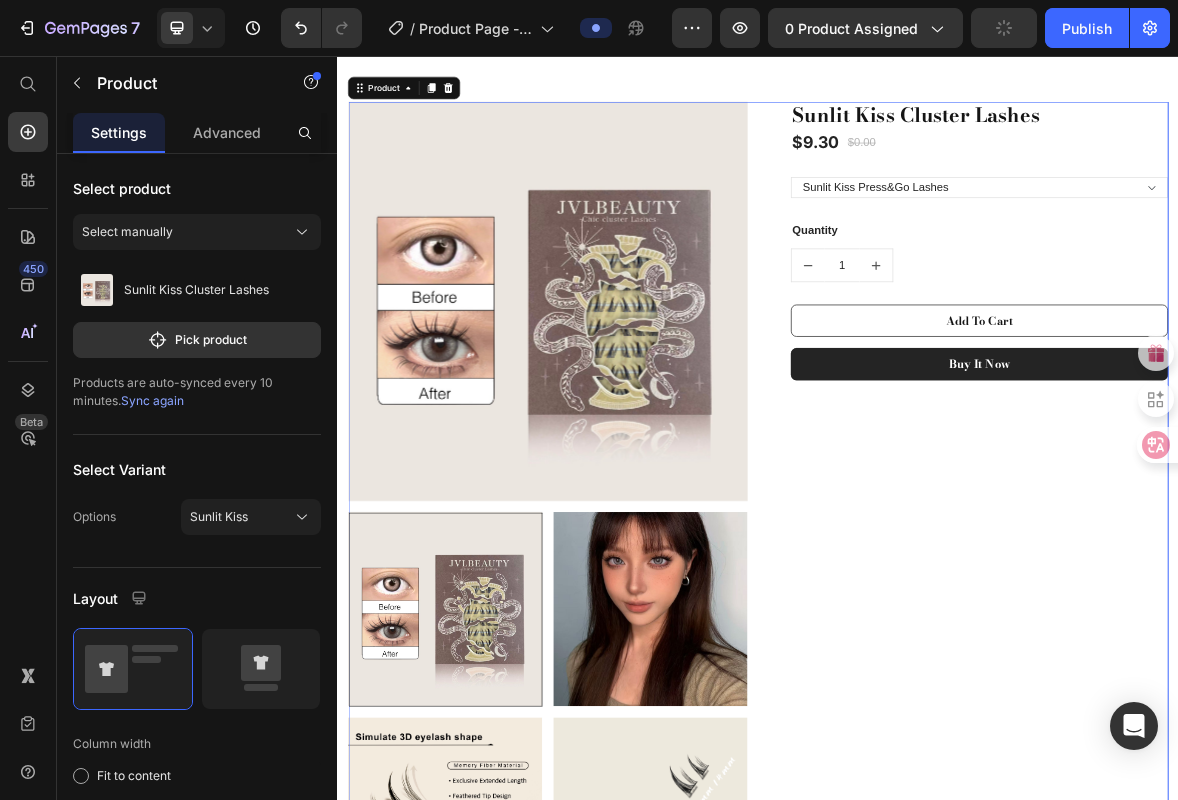 scroll, scrollTop: 79, scrollLeft: 0, axis: vertical 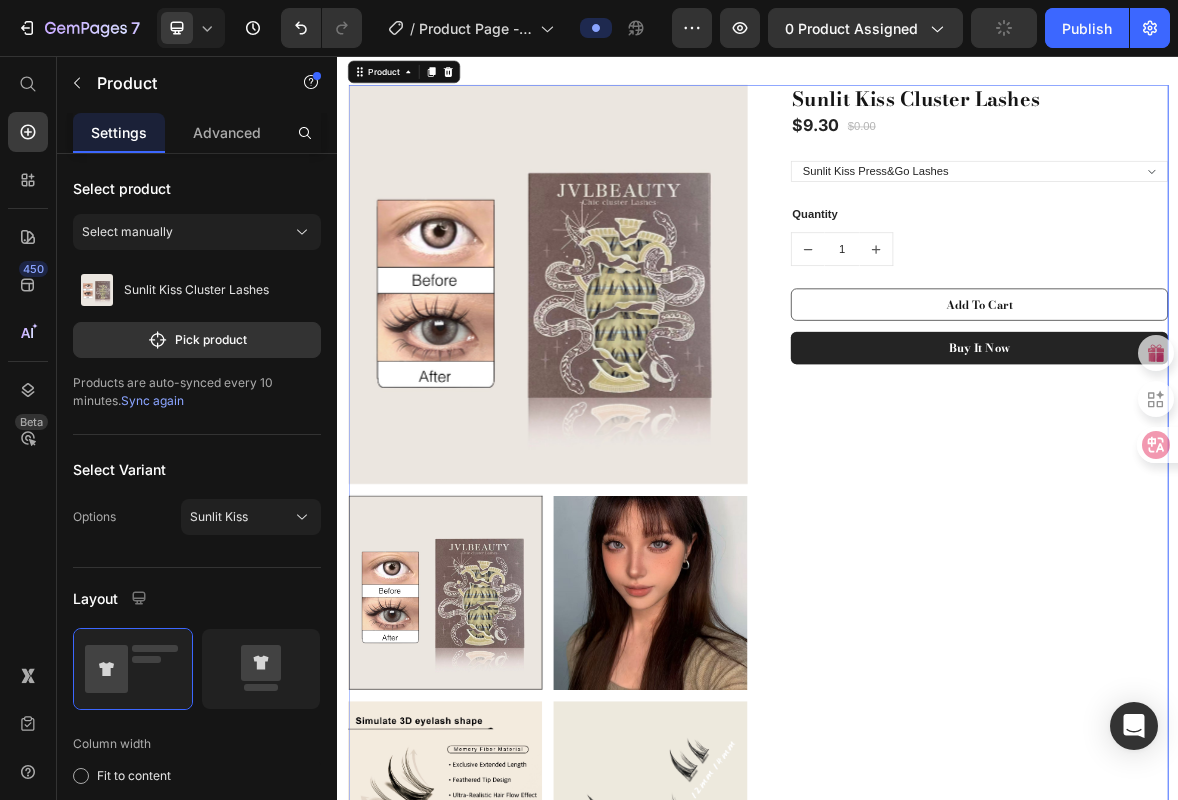 click on "Sunlit Kiss Cluster Lashes (P) Title $9.30 (P) Price $0.00 (P) Price Row Sunlit Kiss Sunlit Kiss Press&Go Lashes (P) Variants & Swatches Quantity Text block 1 (P) Quantity Add To Cart (P) Cart Button Buy it now (P) Dynamic Checkout Row" at bounding box center [1237, 977] 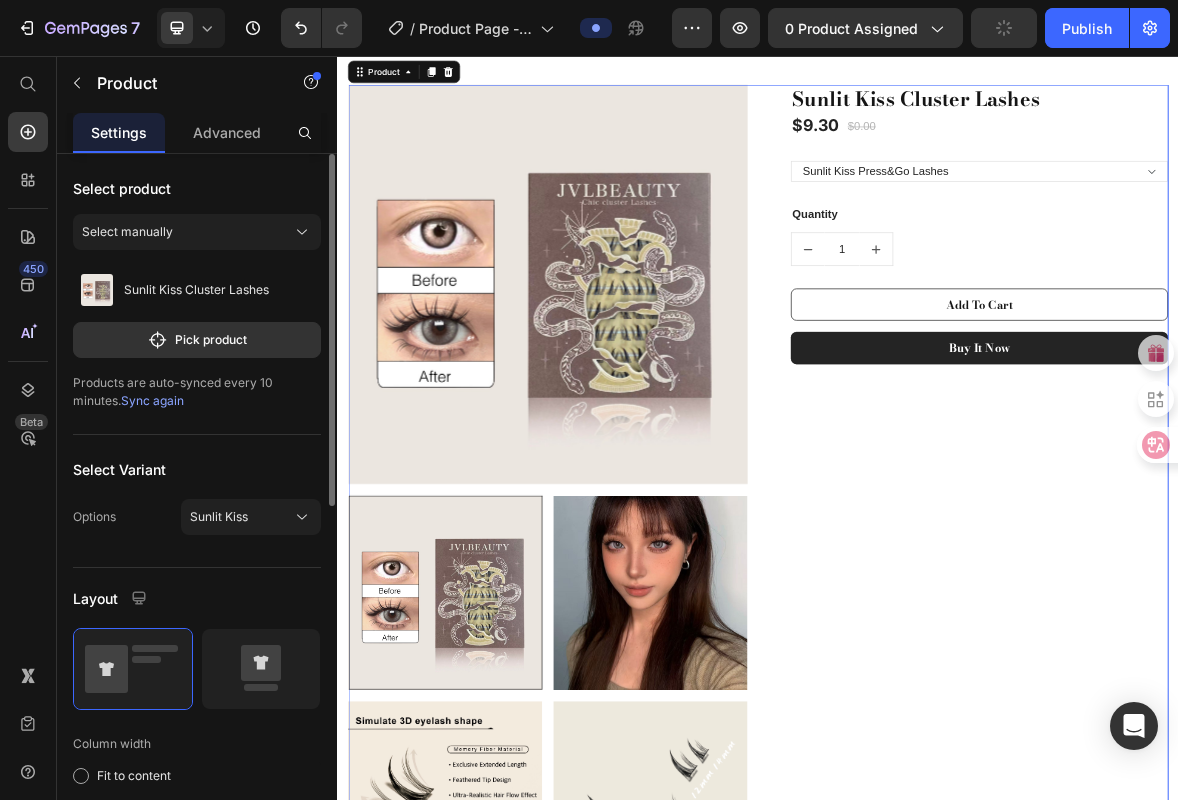 click on "Select product Select manually Sunlit Kiss Cluster Lashes Pick product  Products are auto-synced every 10 minutes.  Sync again Select Variant Options Sunlit Kiss Layout Column width Fit to content By ratio 6 6 Column Column 1 Column 2 Size Full width Width 1200 px % Column gap 30 px Align Vertical
Show more  Delete element" at bounding box center [197, 855] 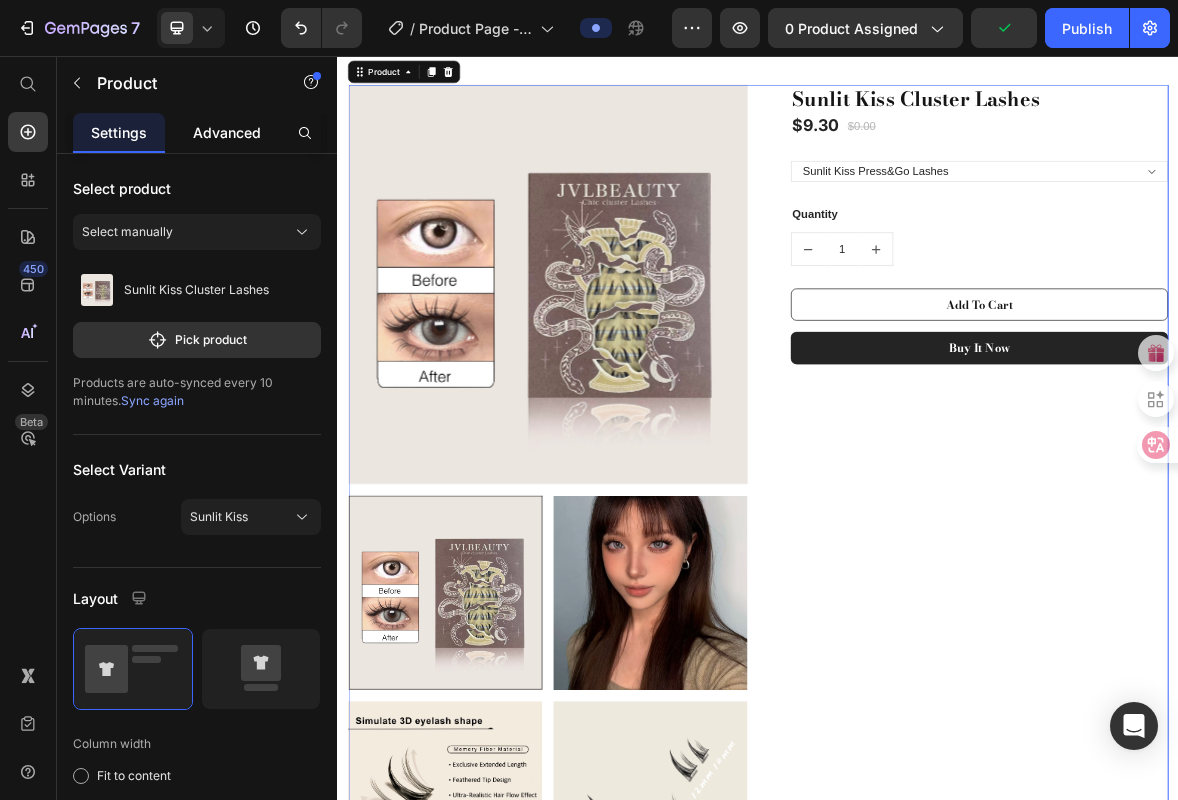click on "Advanced" 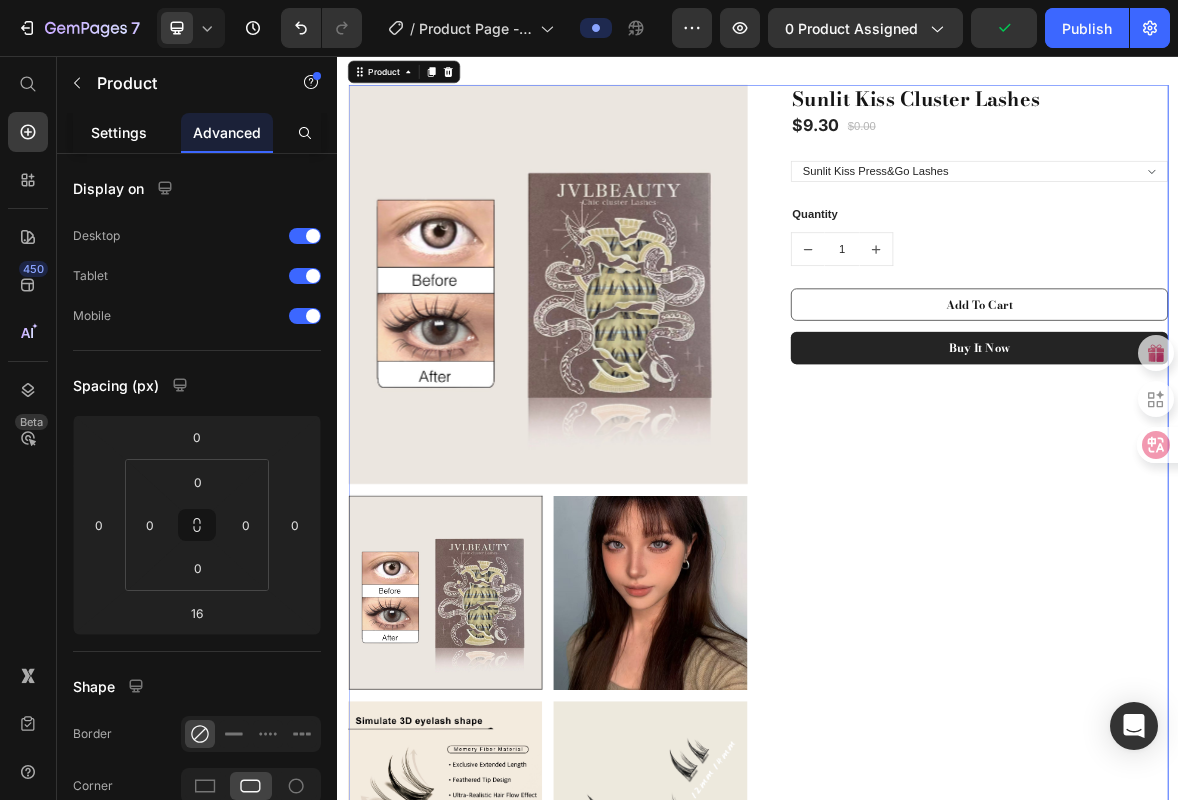 click on "Settings" at bounding box center [119, 132] 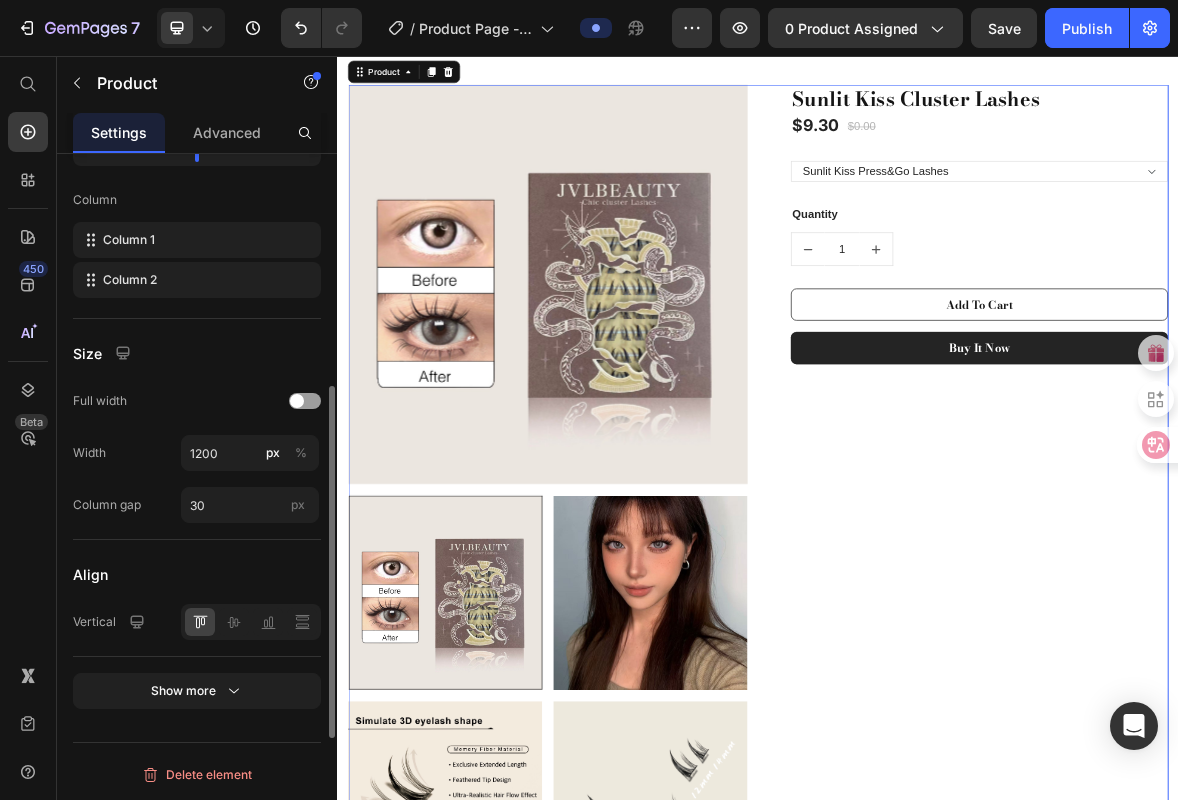 scroll, scrollTop: 0, scrollLeft: 0, axis: both 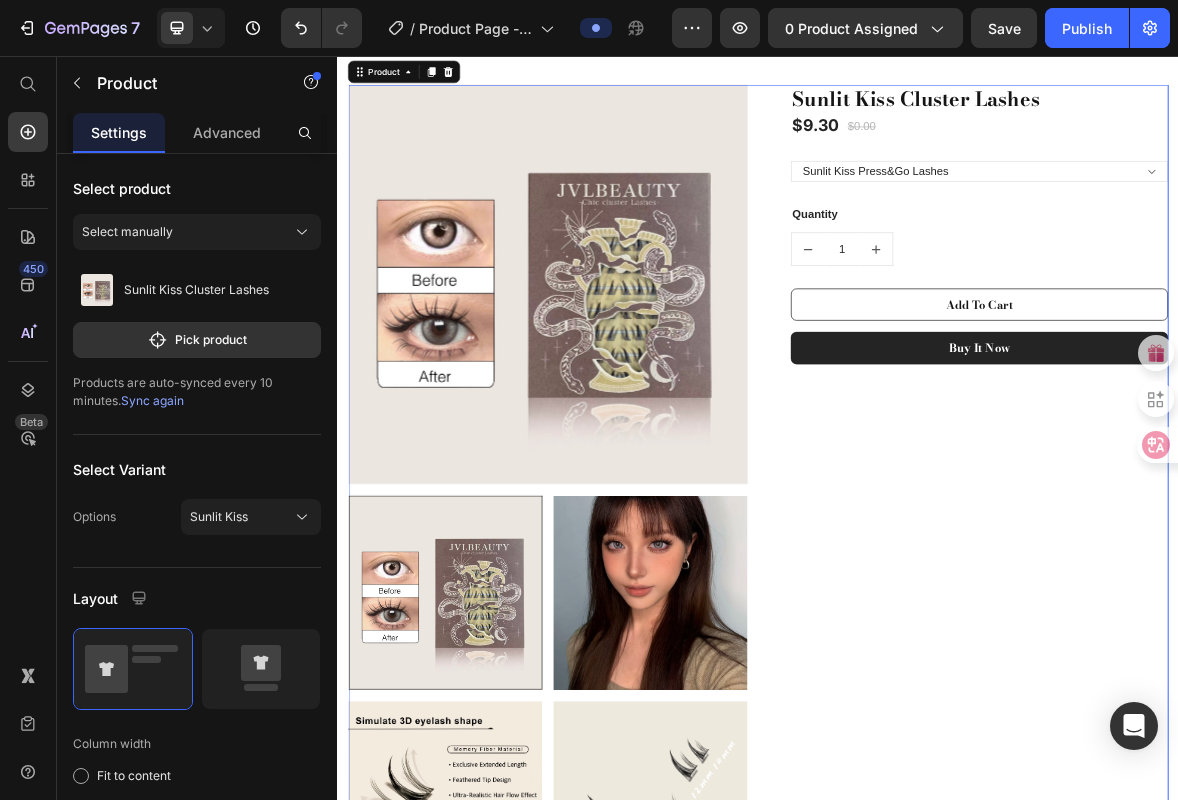 click on "Sunlit Kiss Cluster Lashes (P) Title $9.30 (P) Price $0.00 (P) Price Row Sunlit Kiss Sunlit Kiss Press&Go Lashes (P) Variants & Swatches Quantity Text block 1 (P) Quantity Add To Cart (P) Cart Button Buy it now (P) Dynamic Checkout Row" at bounding box center [1237, 977] 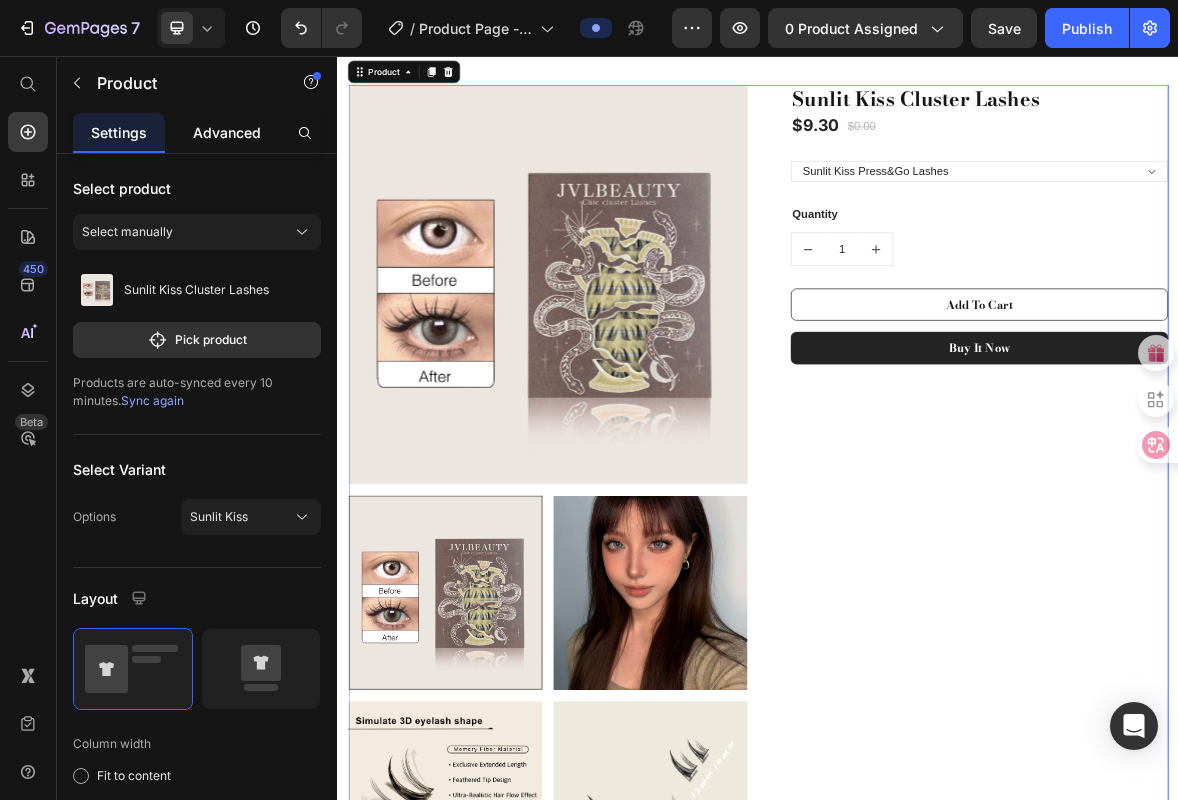 click on "Advanced" at bounding box center [227, 132] 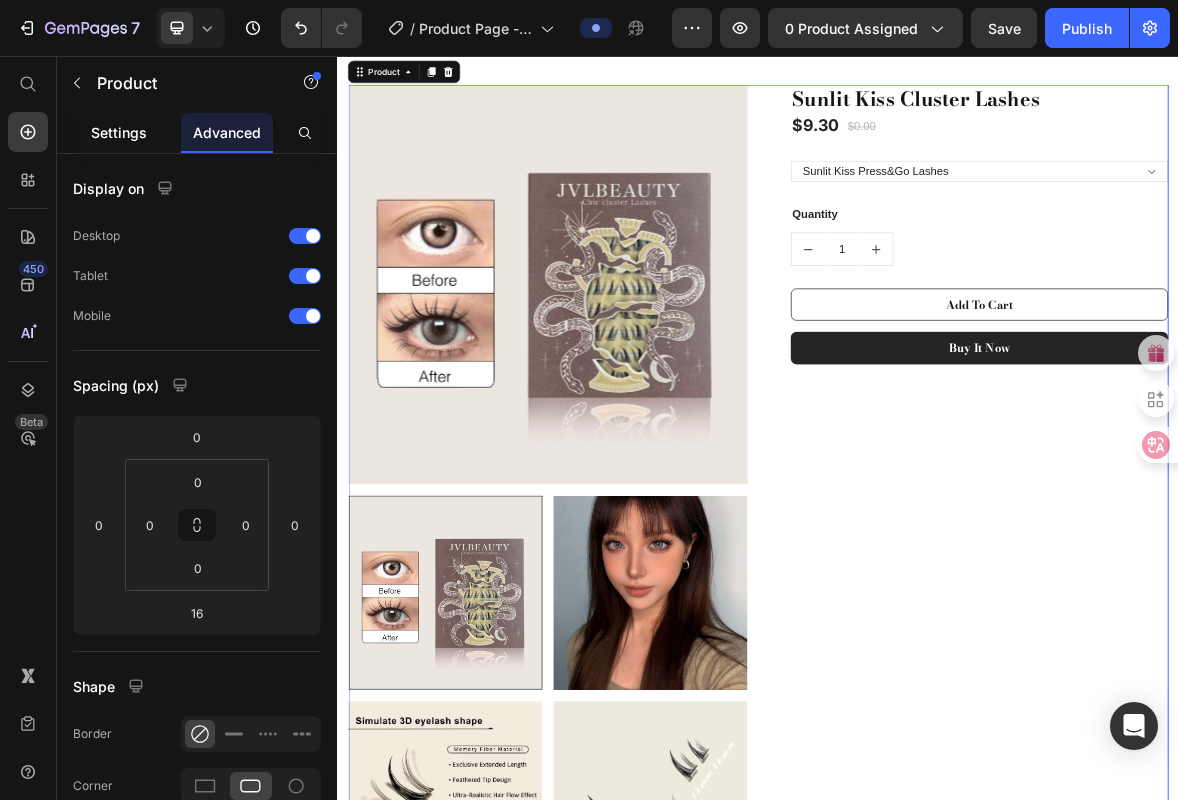 click on "Settings" 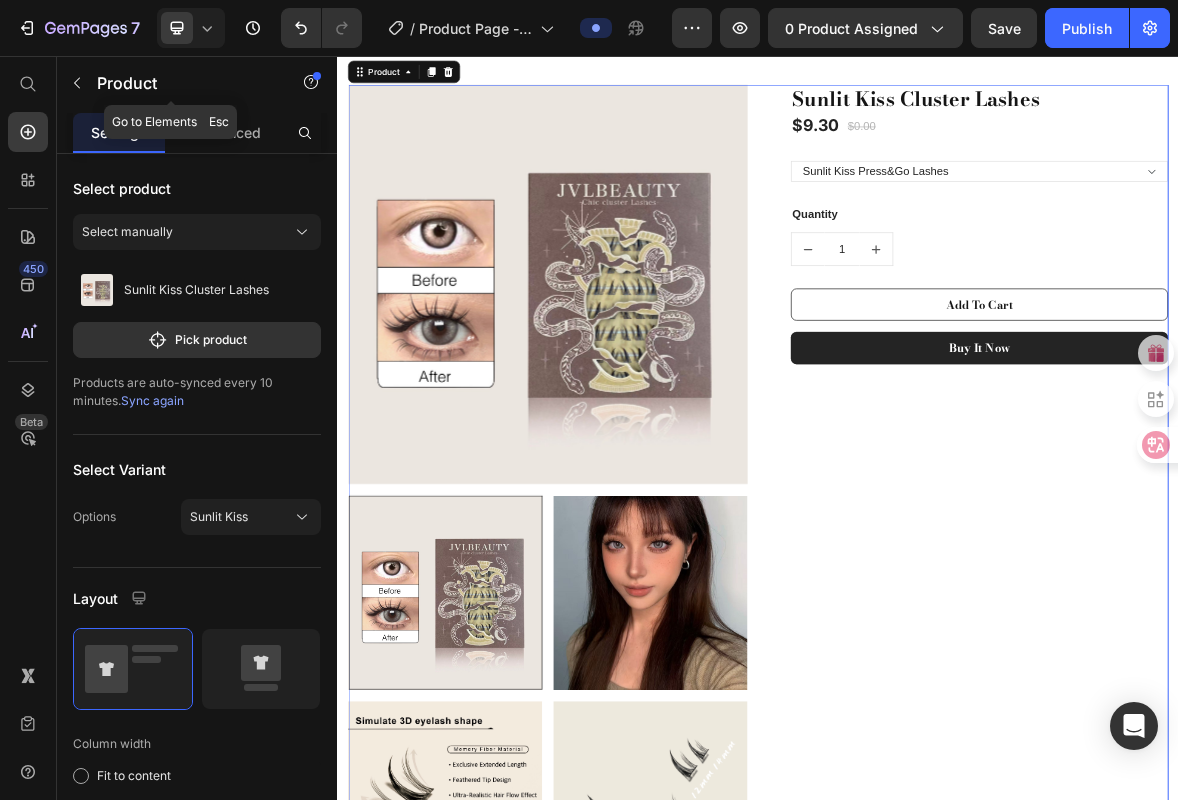click on "Product" 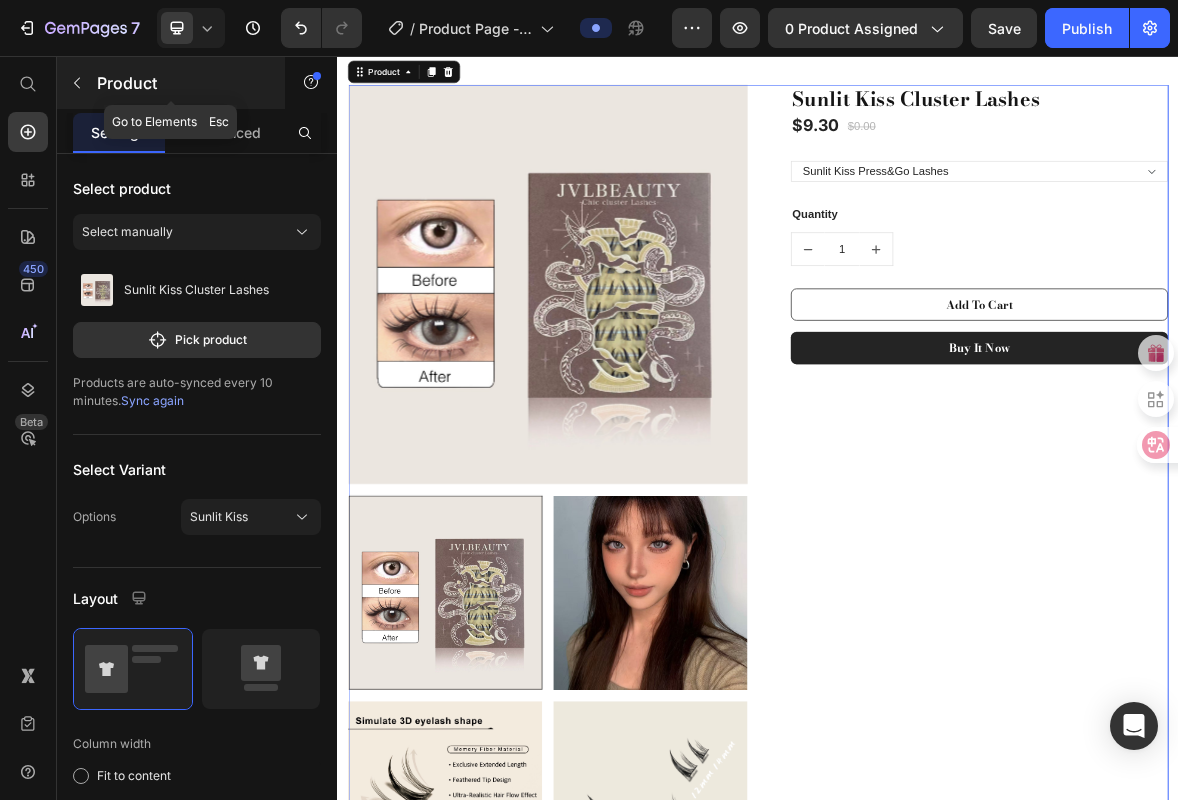 click on "Product" at bounding box center [182, 83] 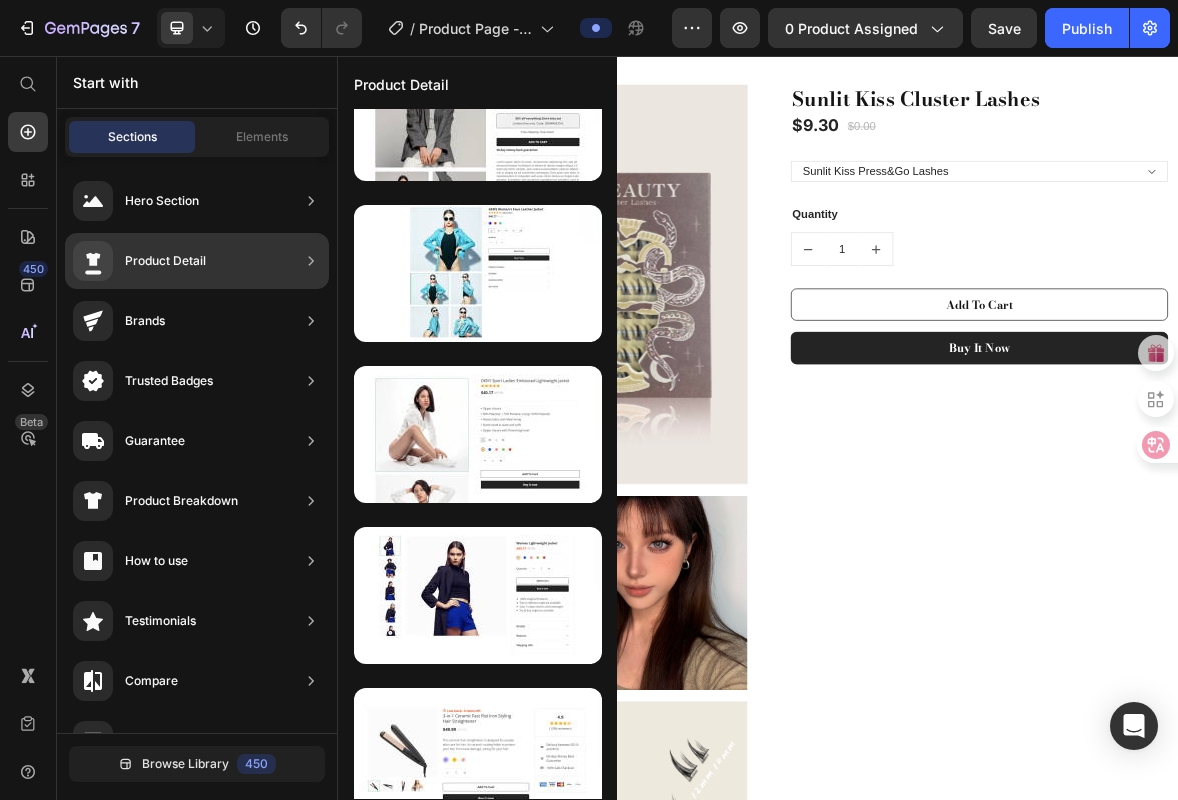 scroll, scrollTop: 103, scrollLeft: 0, axis: vertical 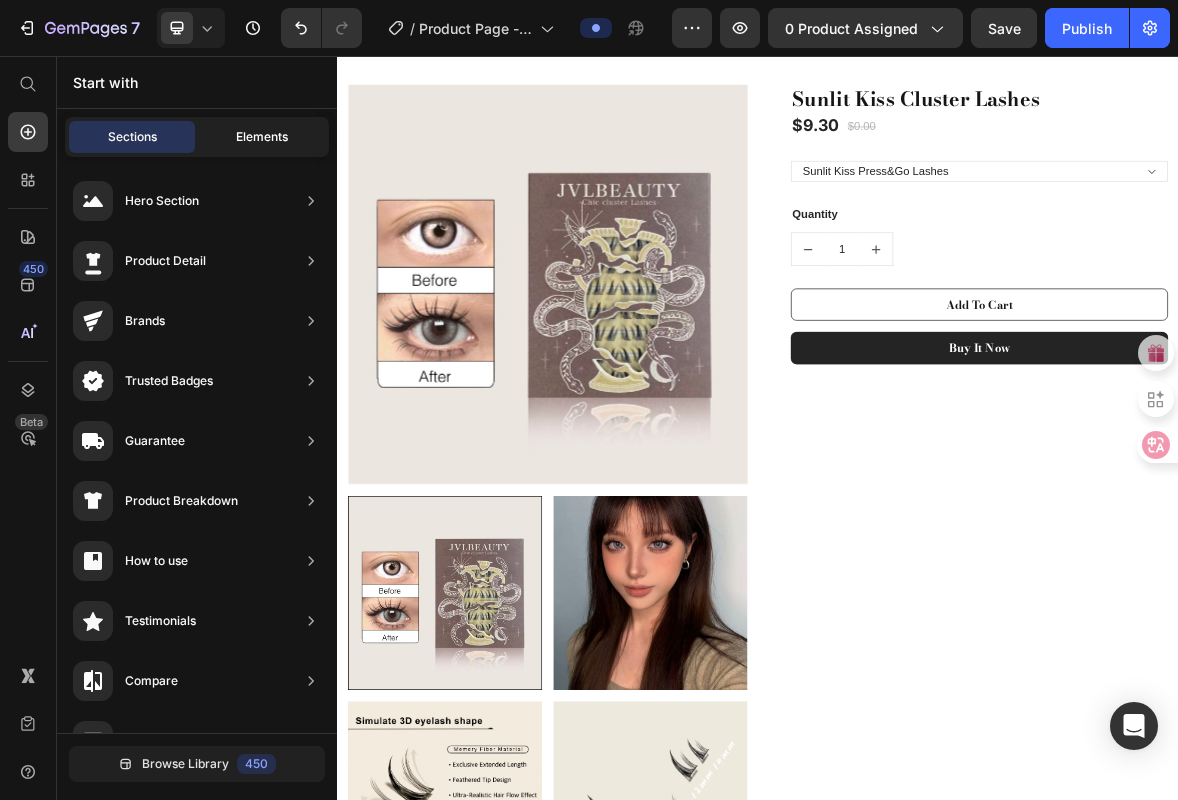 click on "Elements" 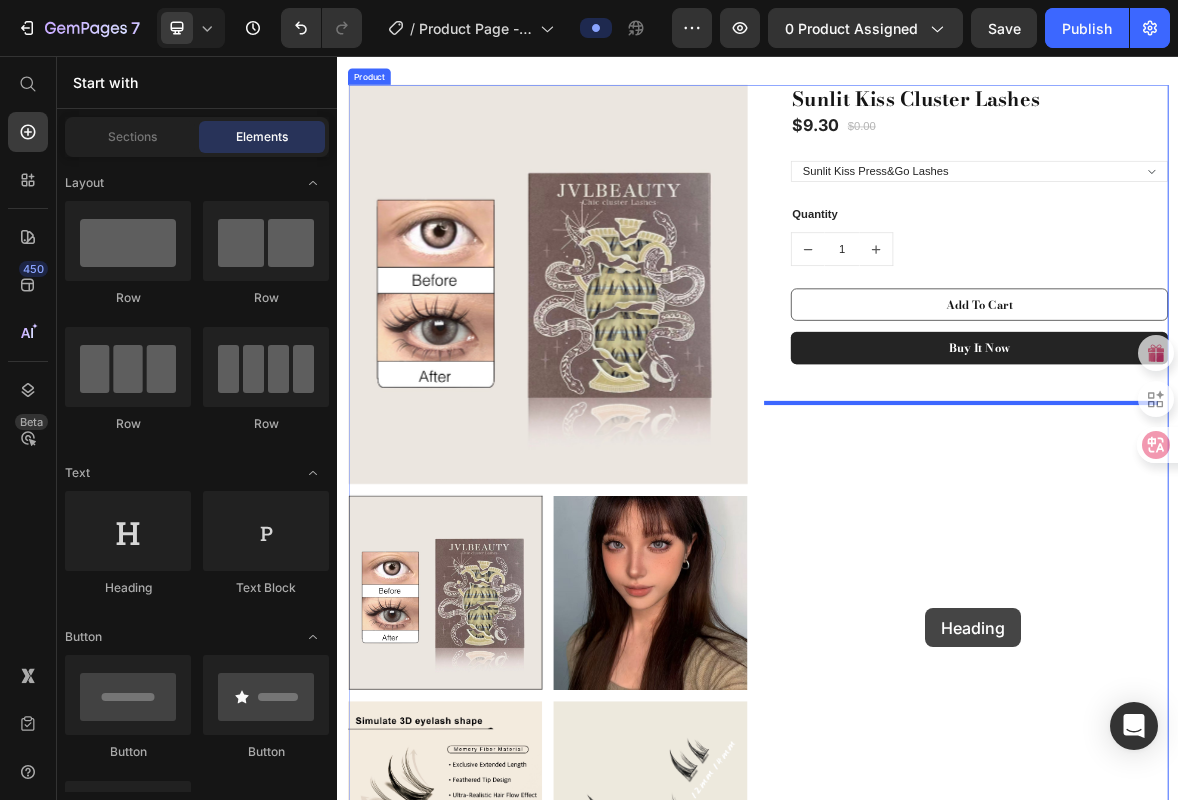 drag, startPoint x: 468, startPoint y: 571, endPoint x: 1176, endPoint y: 833, distance: 754.9225 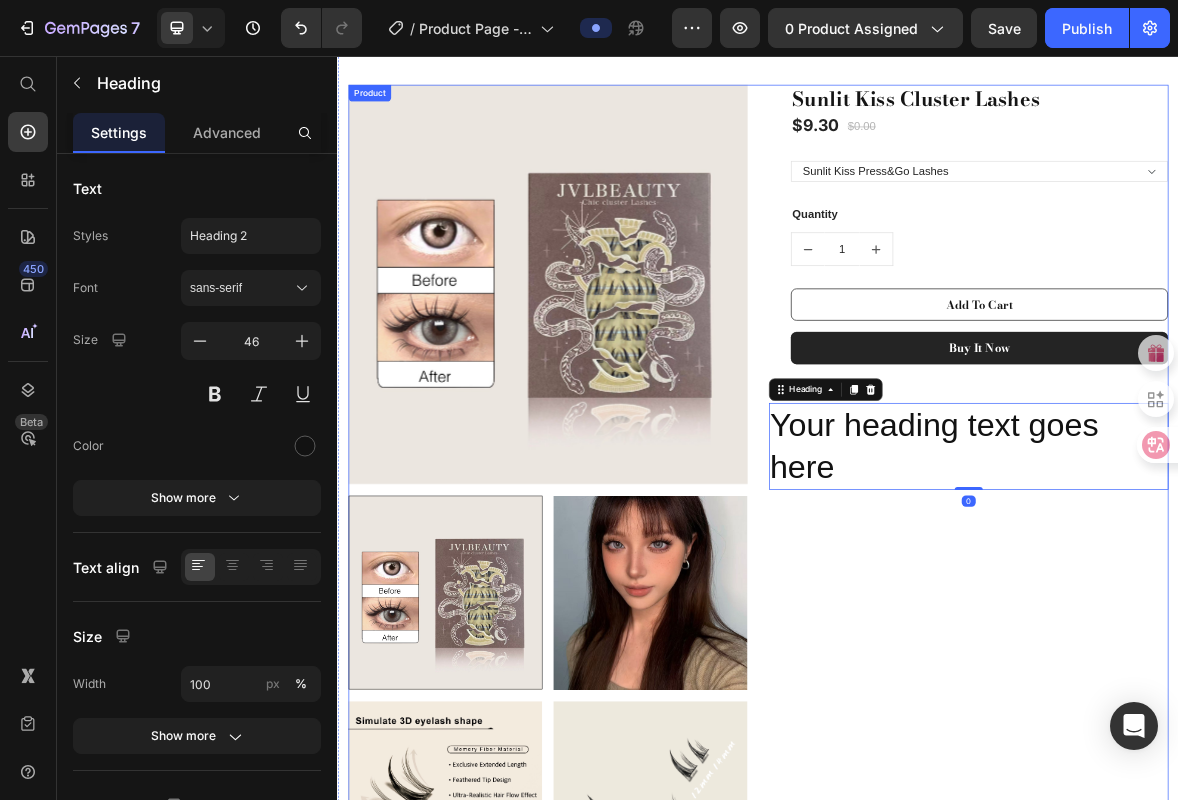 scroll, scrollTop: 133, scrollLeft: 0, axis: vertical 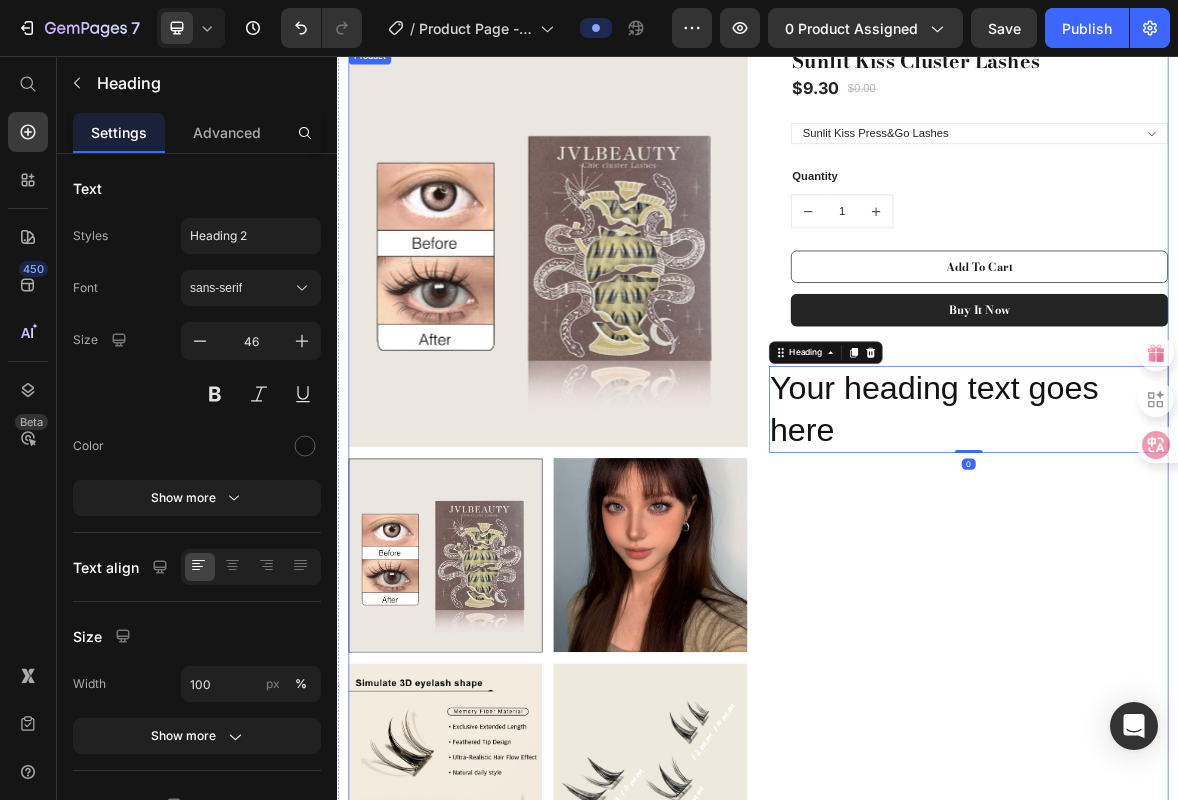 click on "Sunlit Kiss Cluster Lashes (P) Title $9.30 (P) Price $0.00 (P) Price Row Sunlit Kiss Sunlit Kiss Press&Go Lashes (P) Variants & Swatches Quantity Text block 1 (P) Quantity Add To Cart (P) Cart Button Buy it now (P) Dynamic Checkout Row Your heading text goes here Heading   0" at bounding box center [1237, 923] 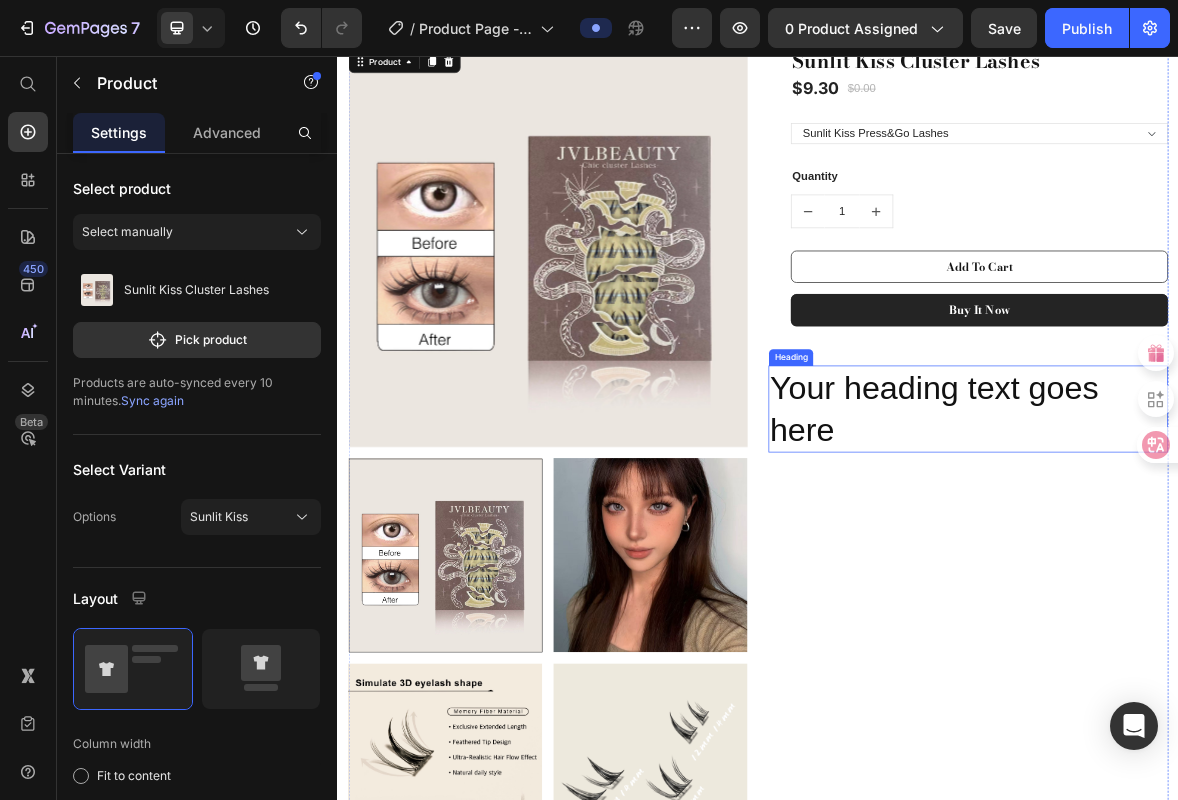 click on "Your heading text goes here" at bounding box center [1237, 560] 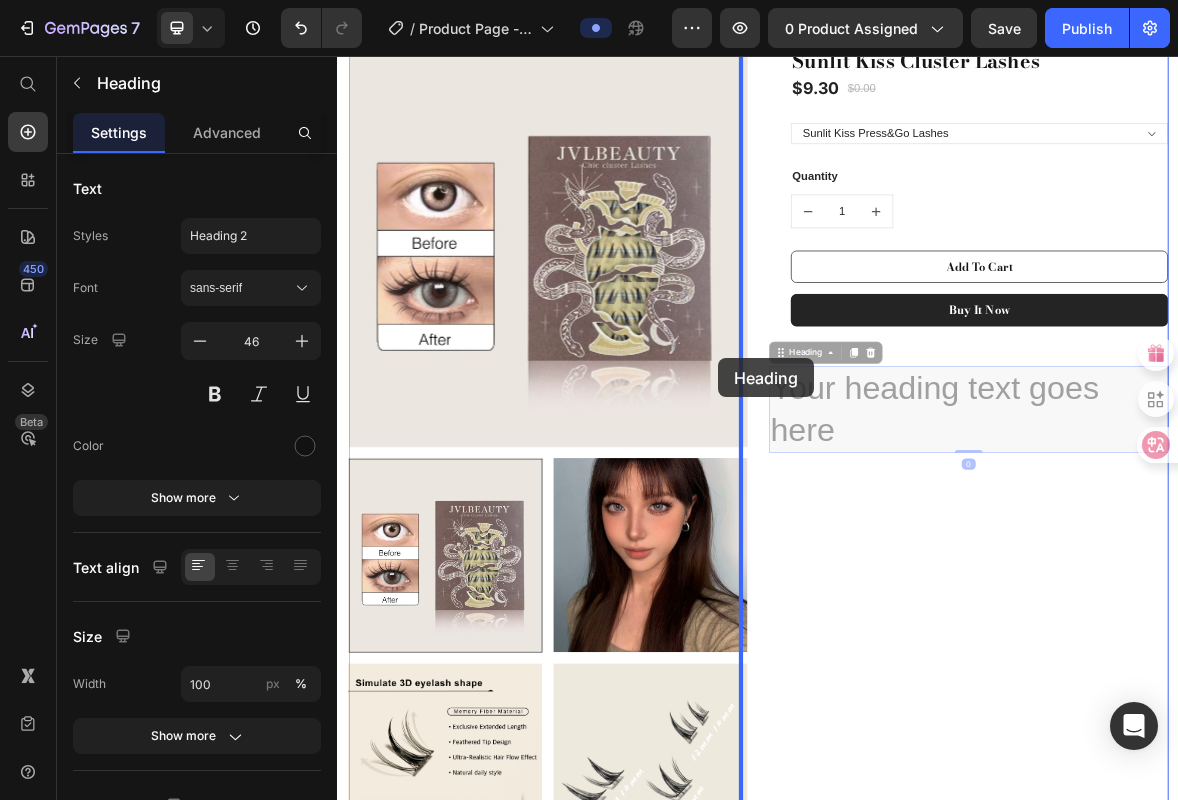 drag, startPoint x: 1148, startPoint y: 591, endPoint x: 881, endPoint y: 487, distance: 286.5397 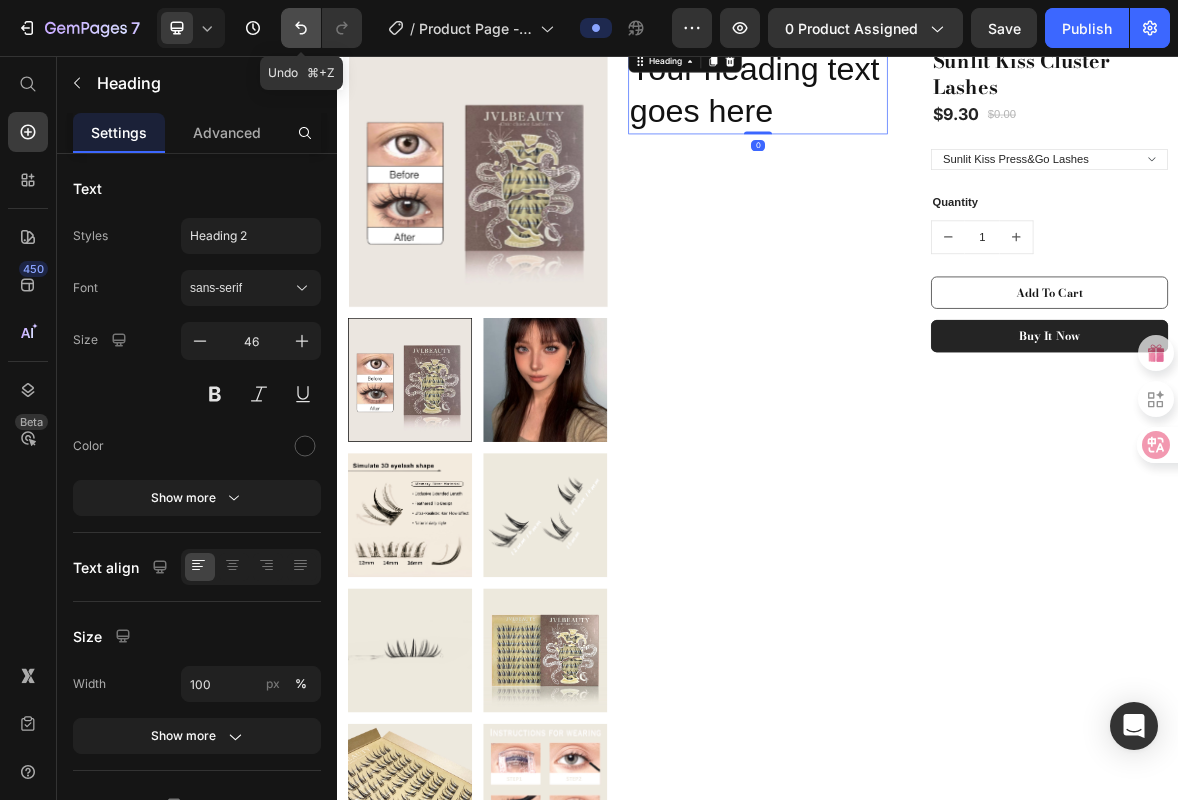 click 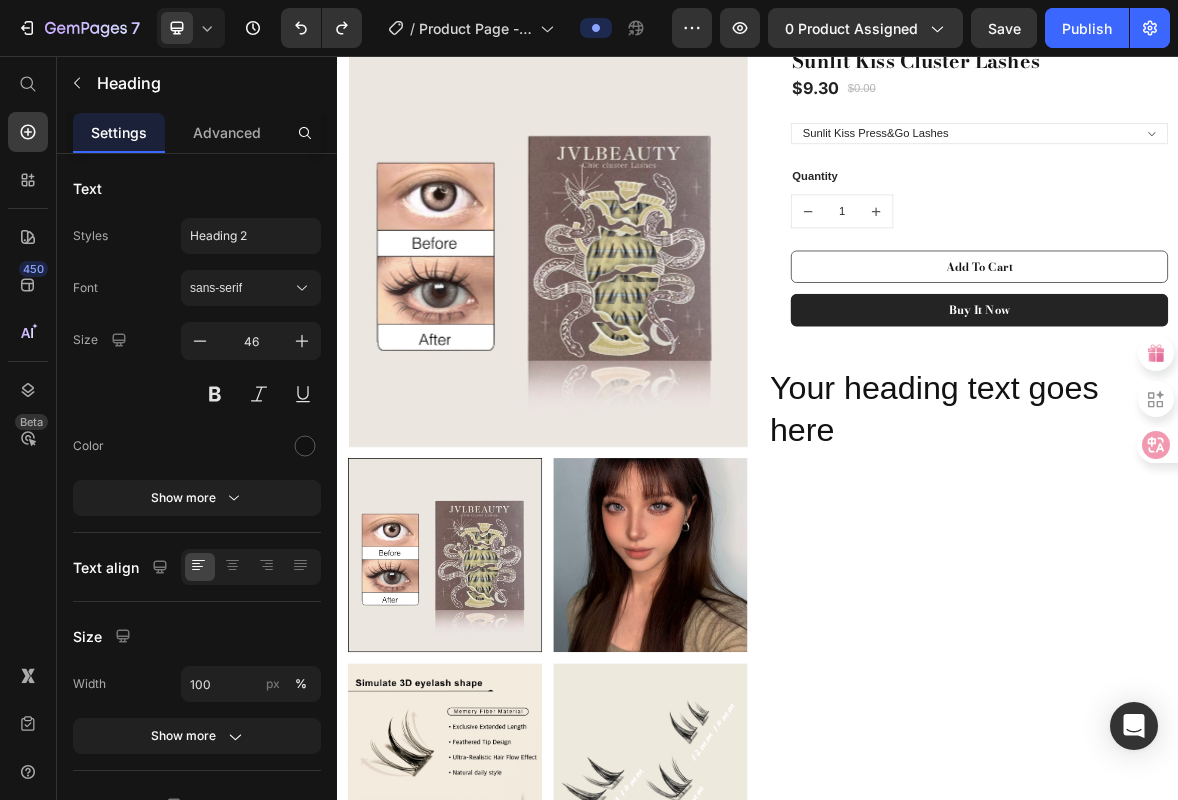 click on "Your heading text goes here" at bounding box center [1237, 560] 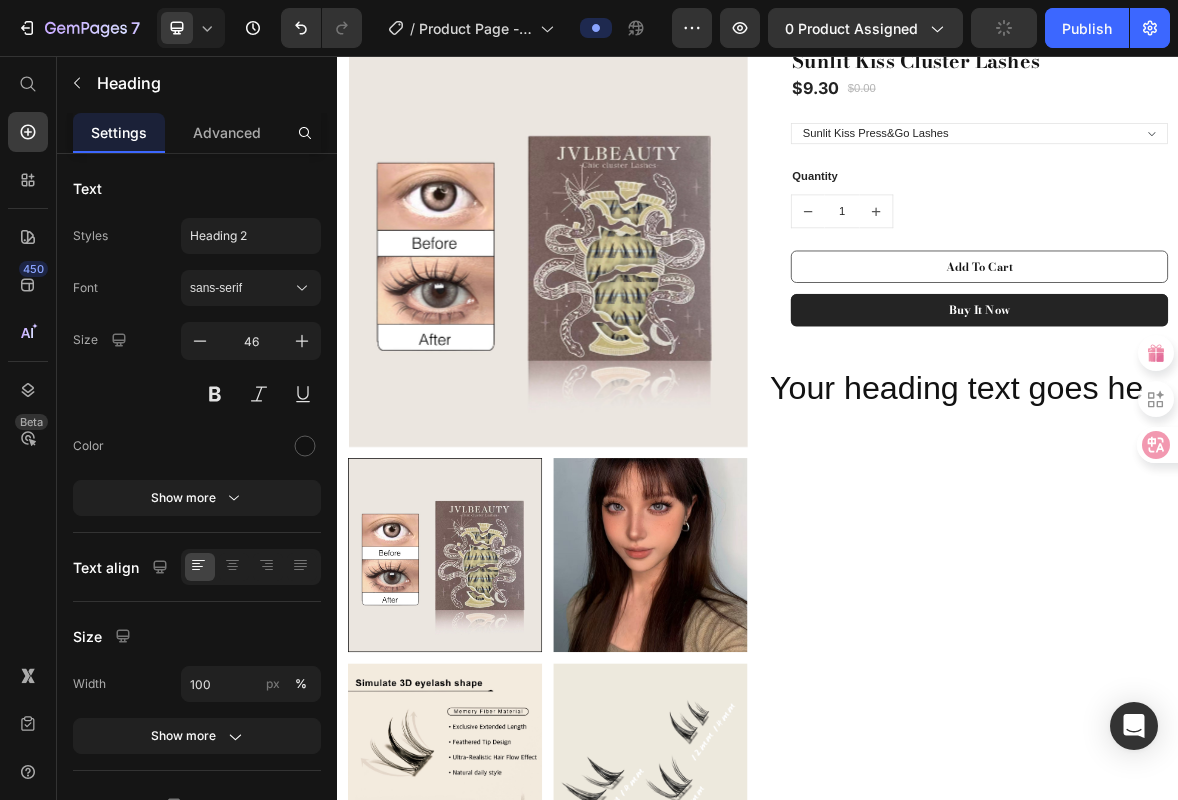 scroll, scrollTop: 0, scrollLeft: 0, axis: both 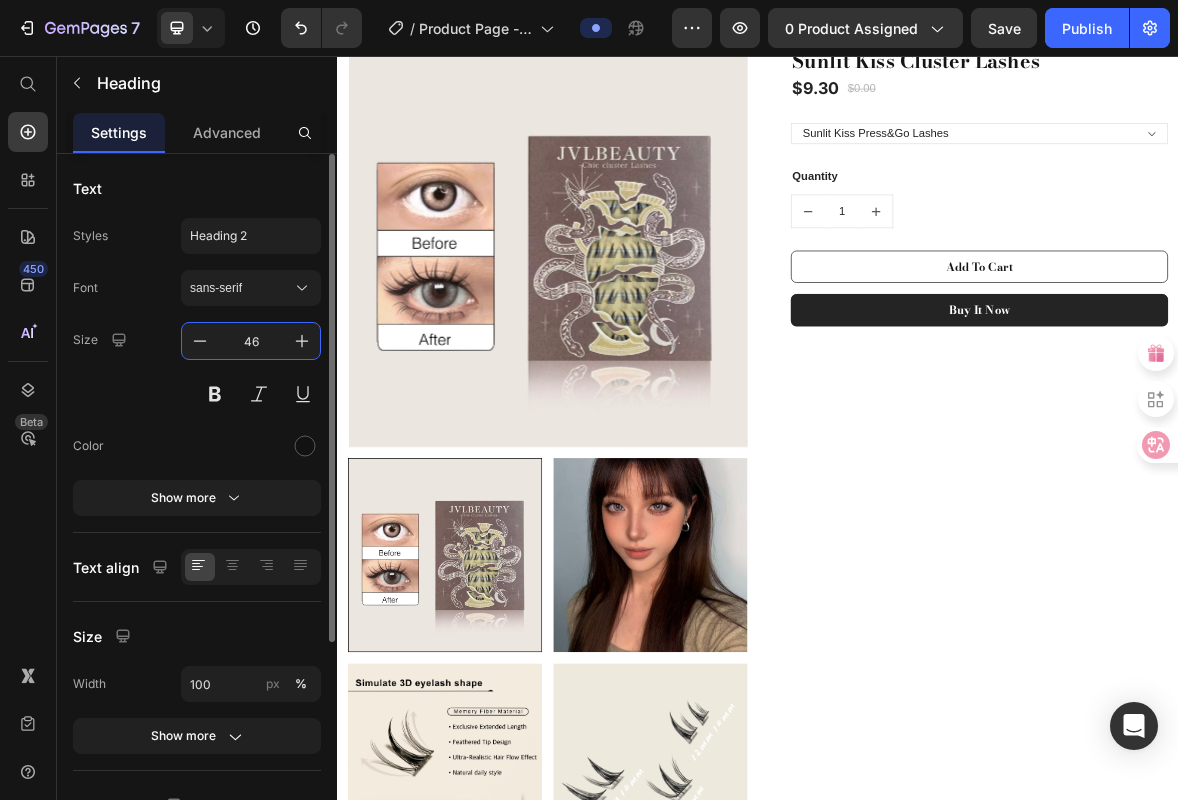 click on "46" at bounding box center (251, 341) 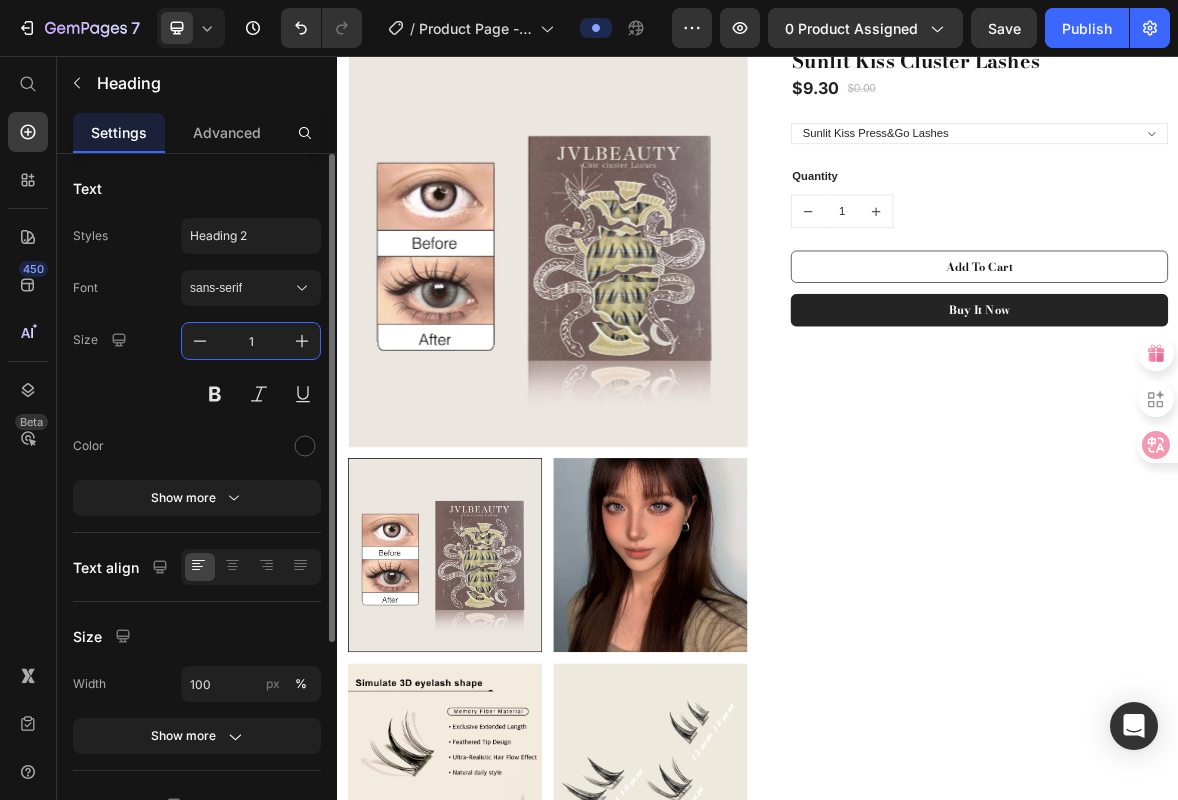 type on "16" 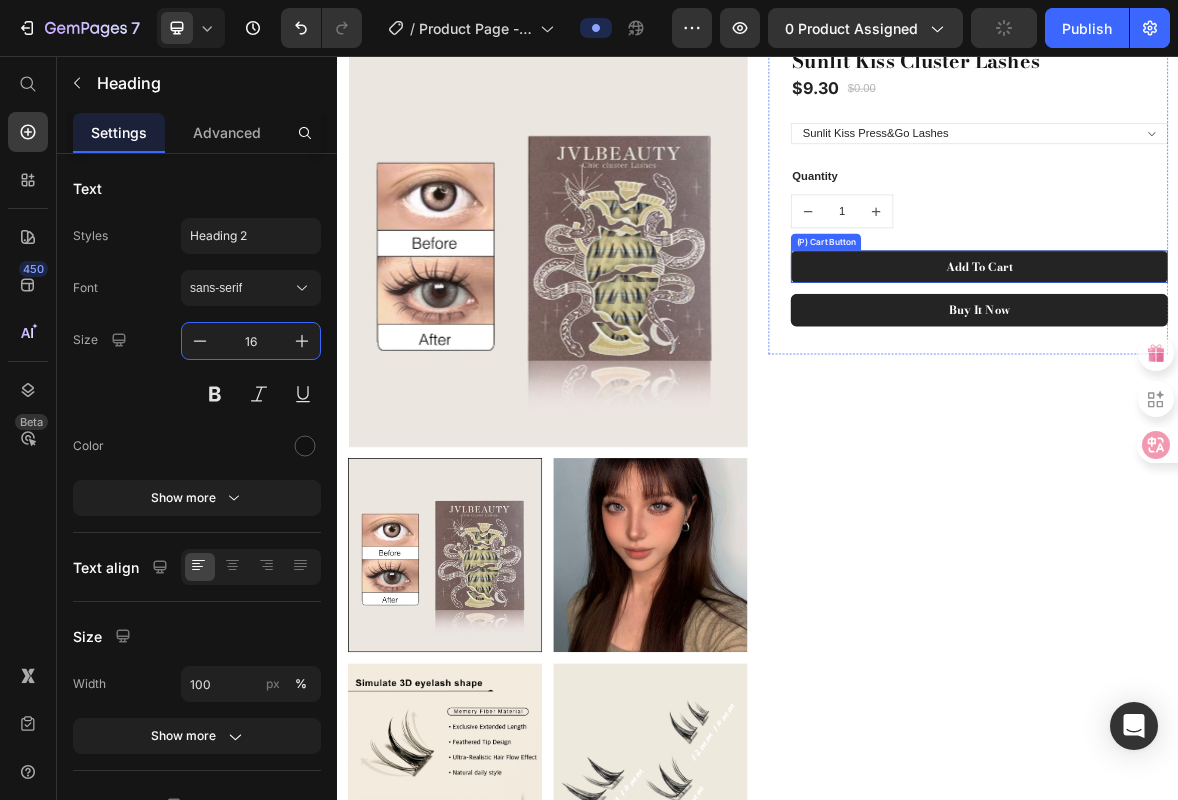click on "Add To Cart" at bounding box center [1253, 357] 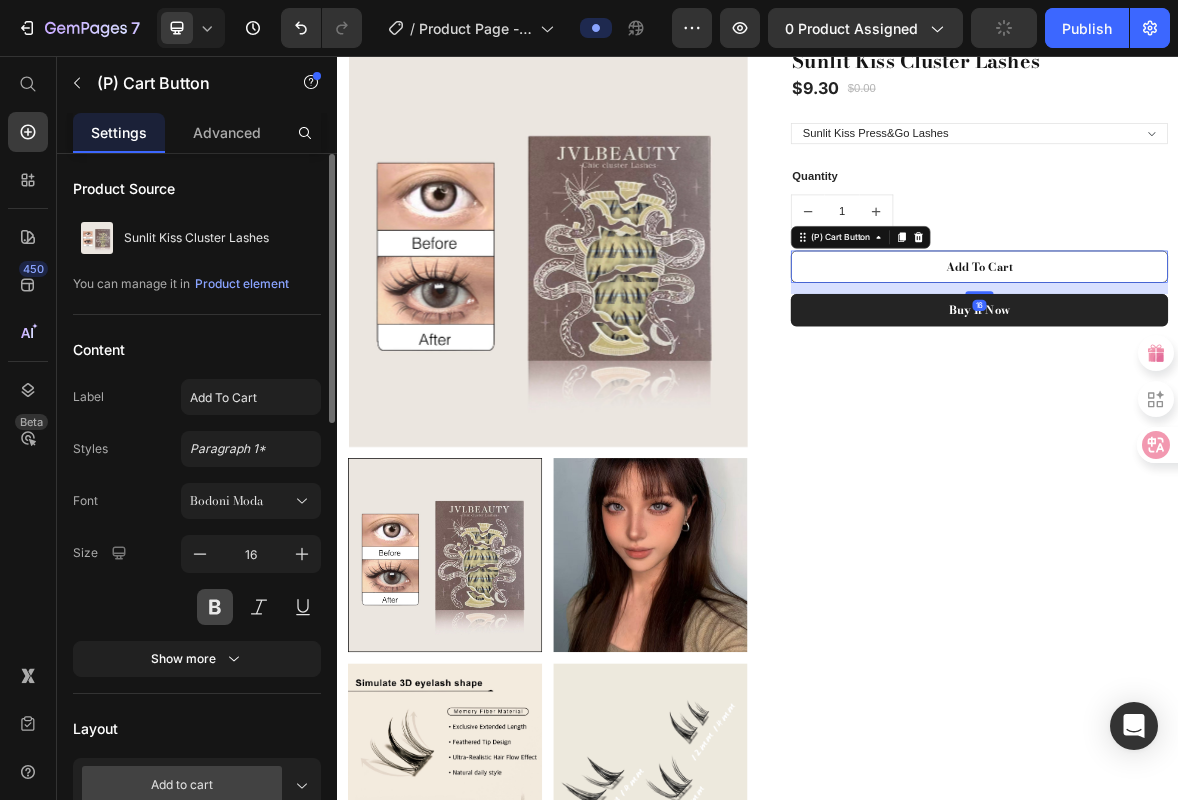 click at bounding box center [215, 607] 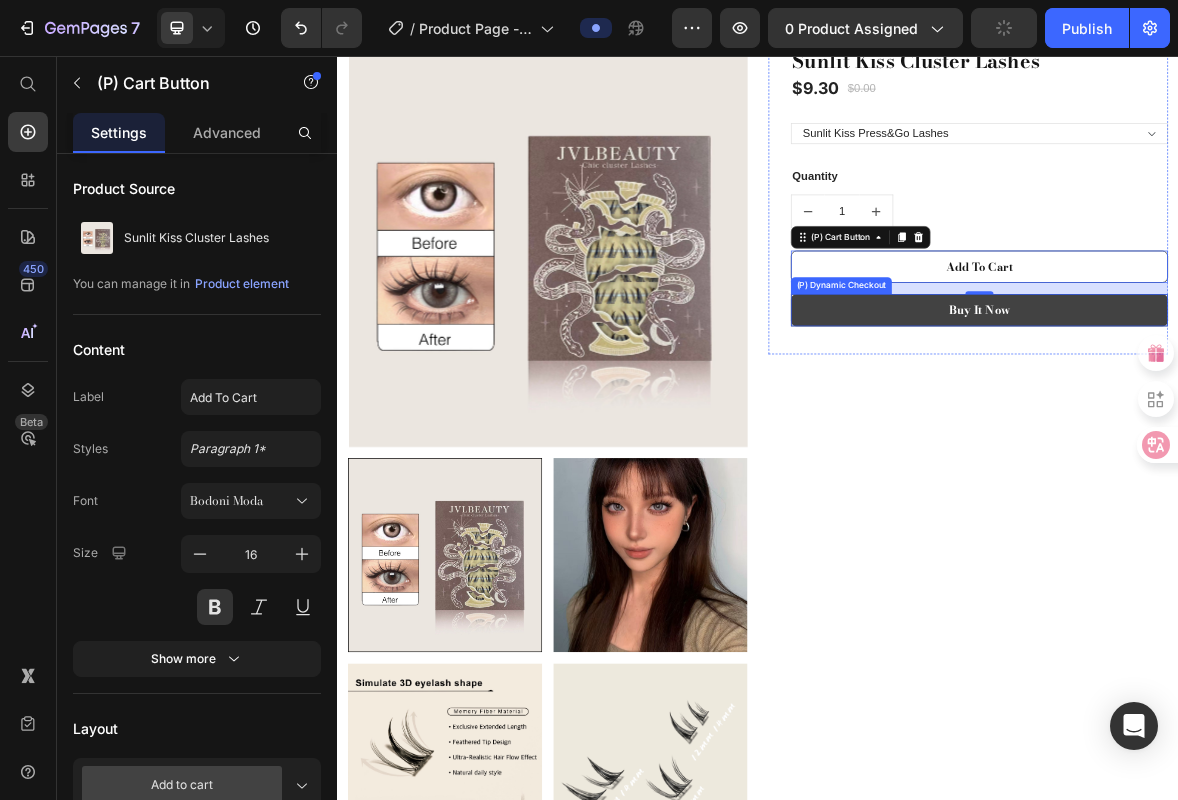 click on "Buy it now" at bounding box center (1253, 419) 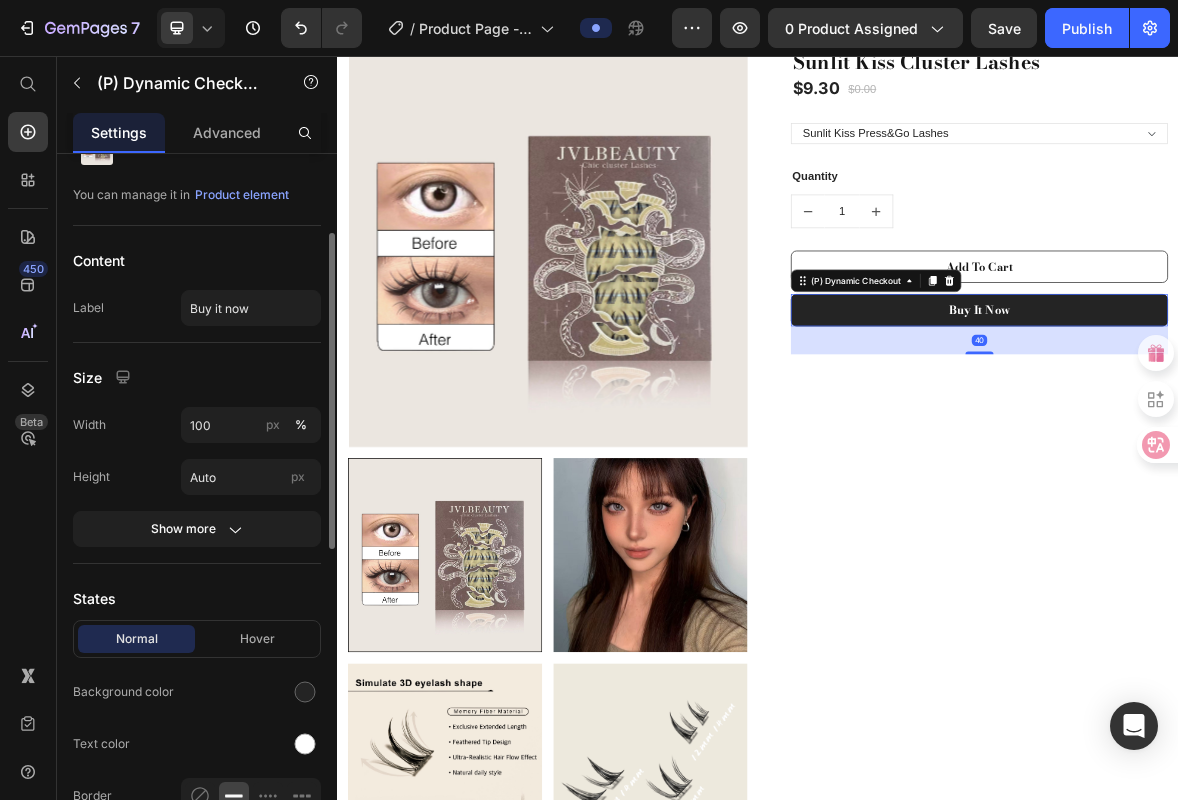 scroll, scrollTop: 209, scrollLeft: 0, axis: vertical 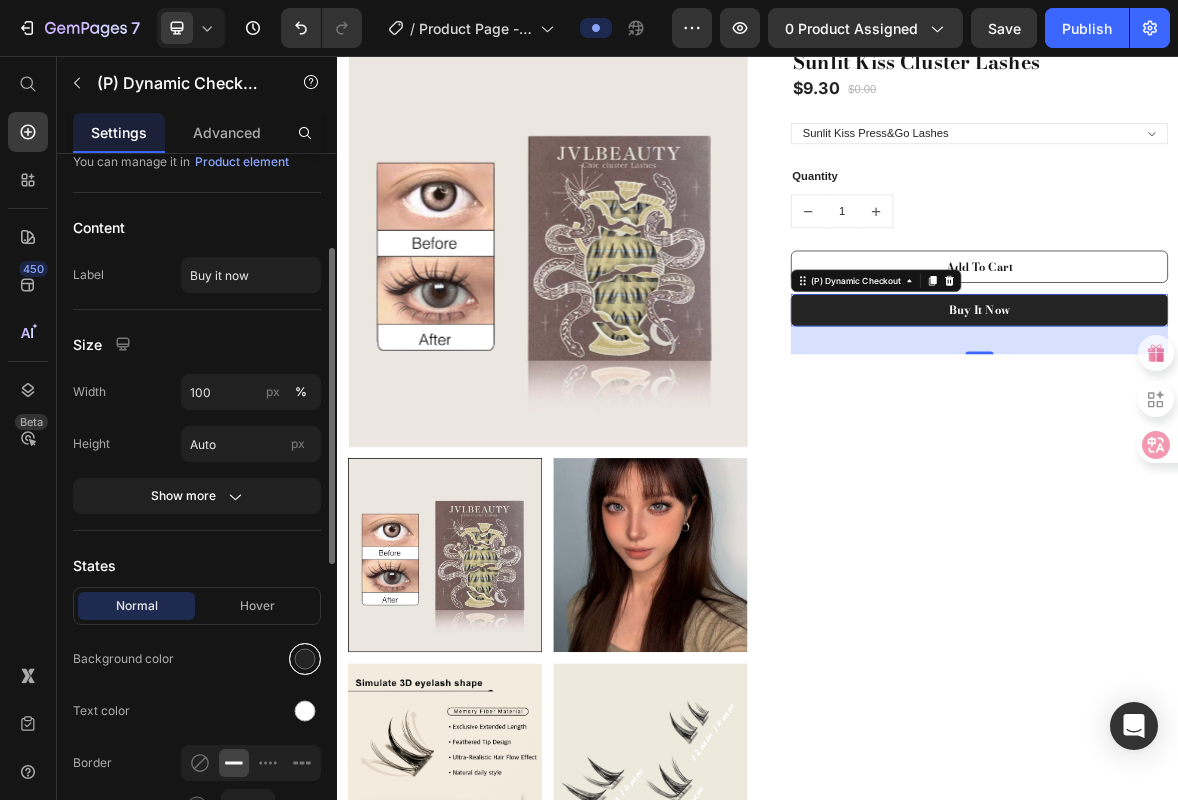click at bounding box center (305, 659) 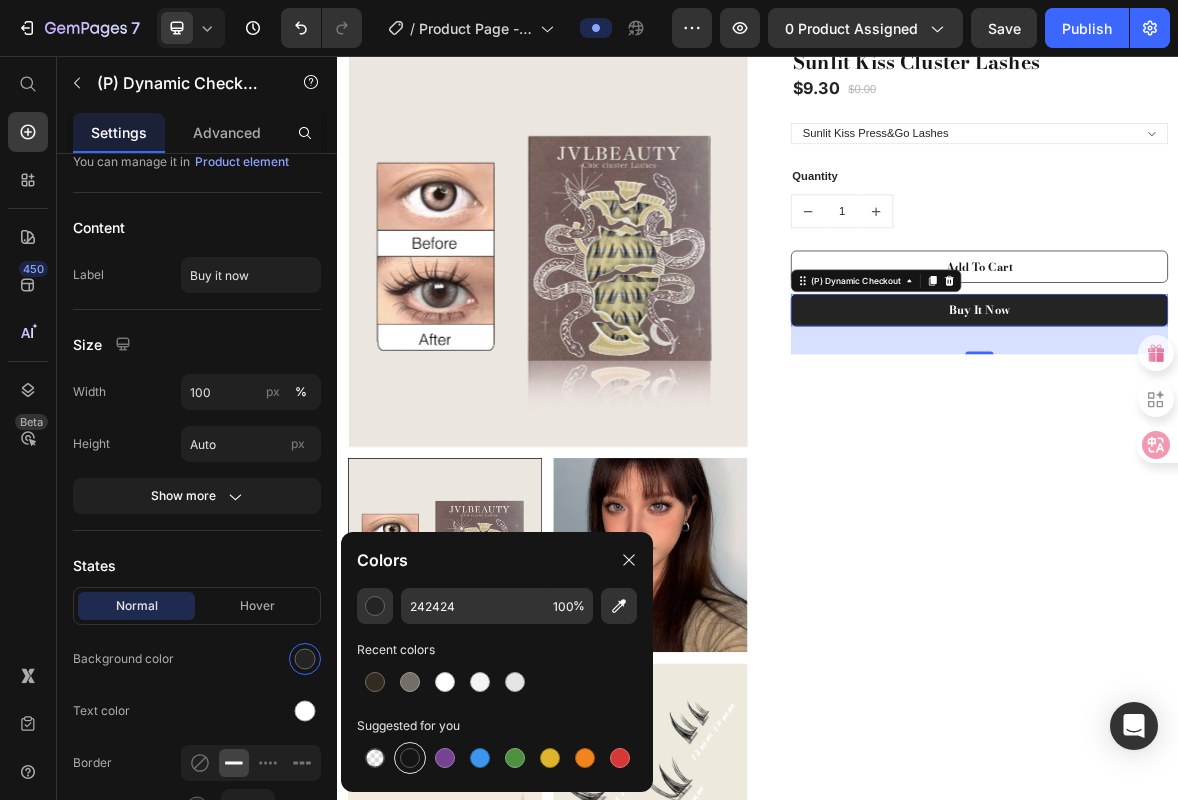 click at bounding box center (410, 758) 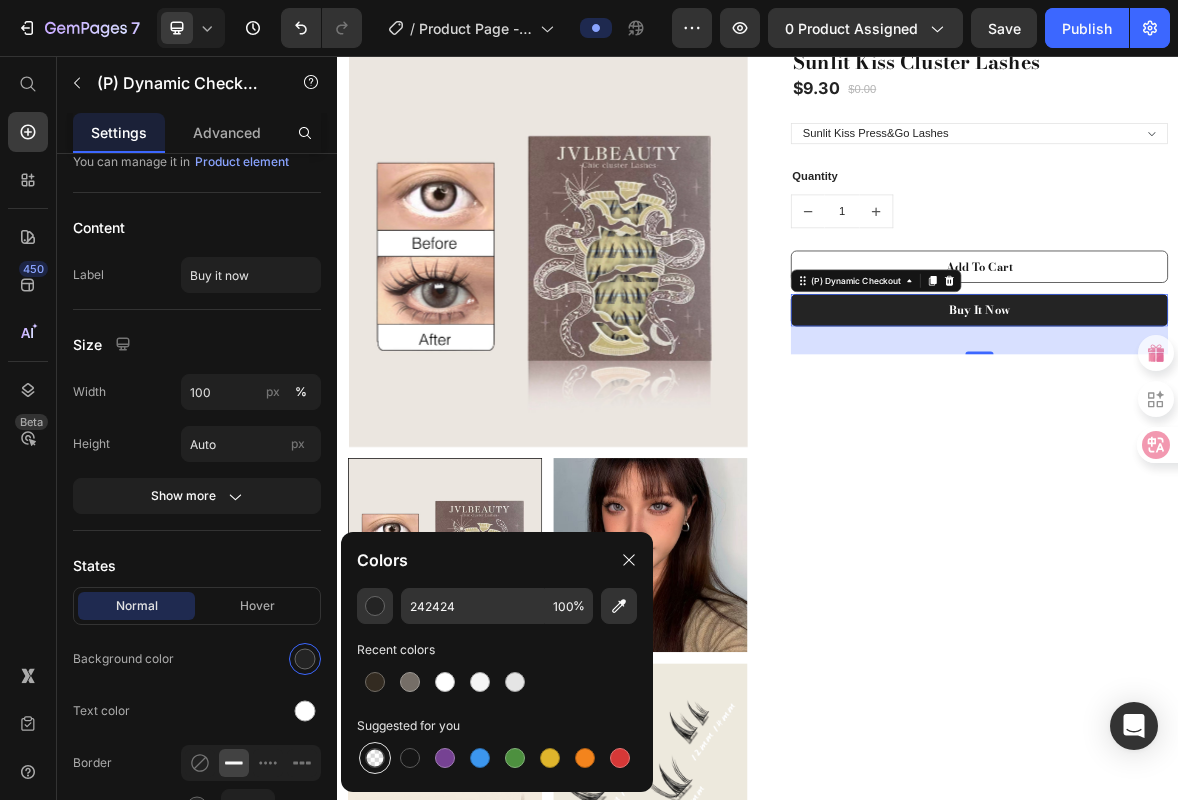 type on "151515" 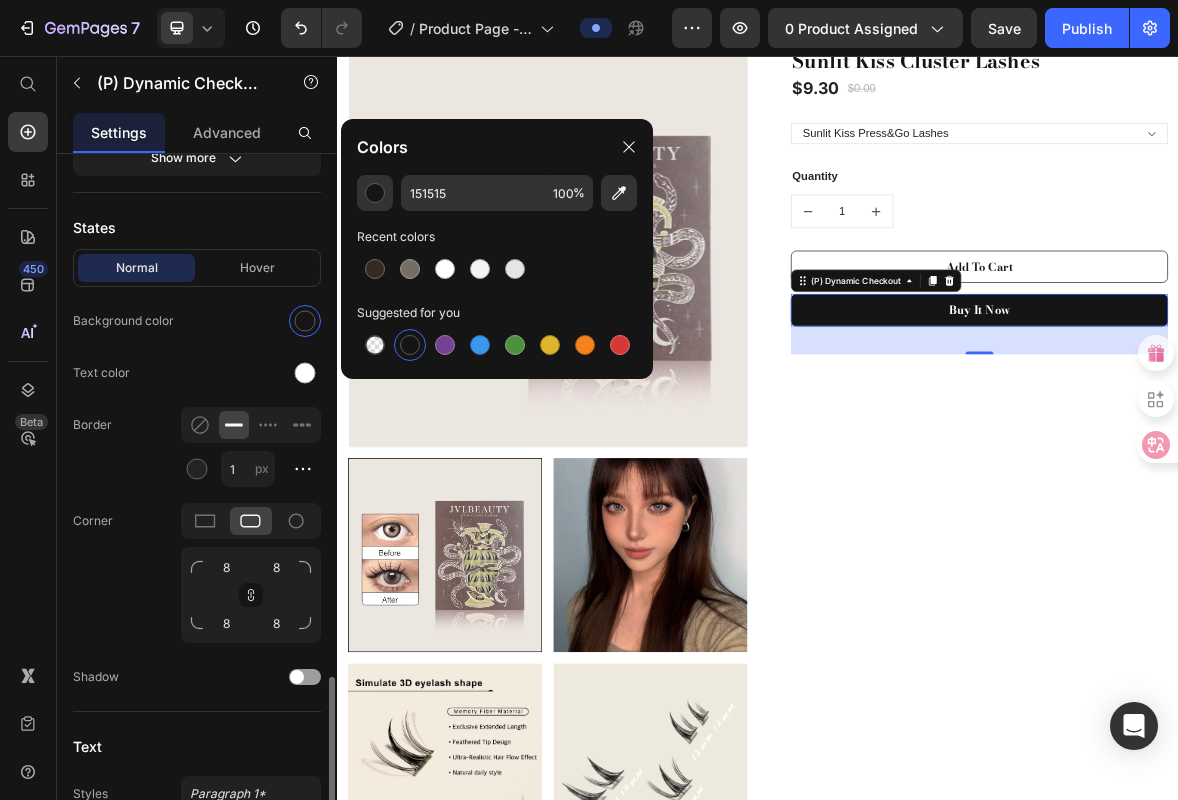 scroll, scrollTop: 738, scrollLeft: 0, axis: vertical 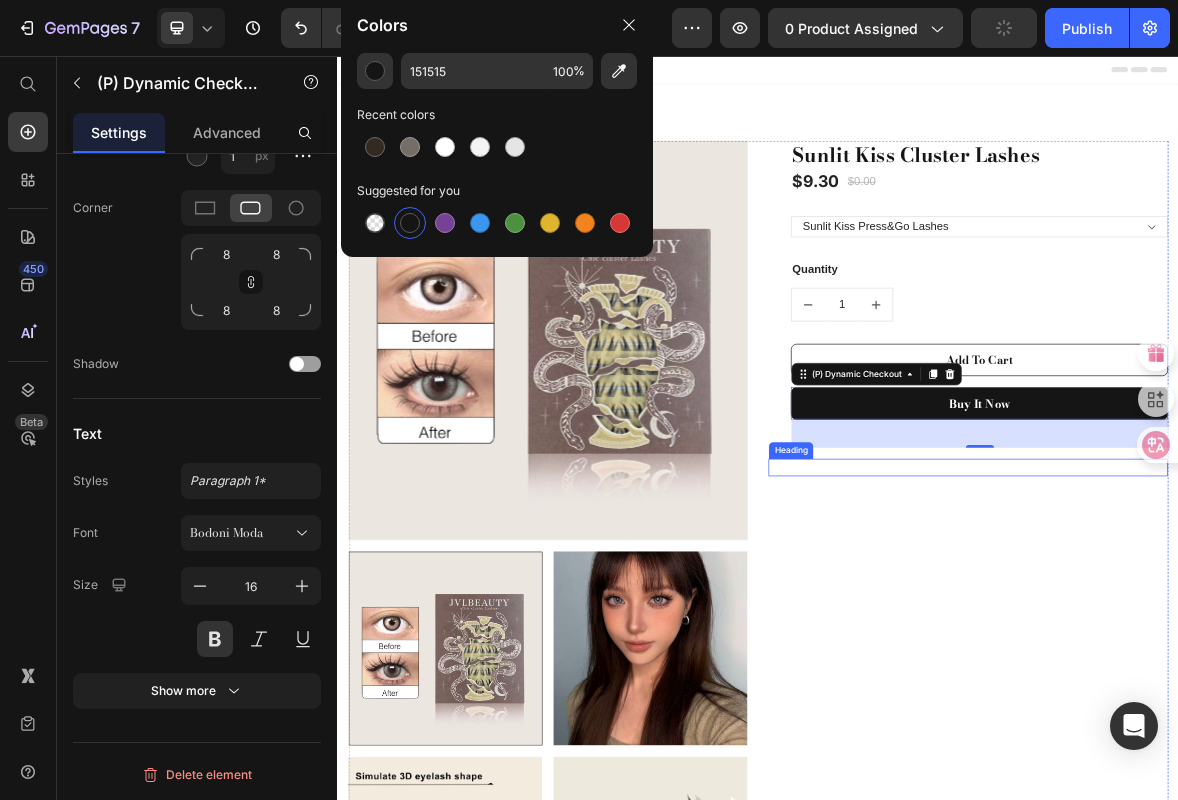 click at bounding box center [1237, 643] 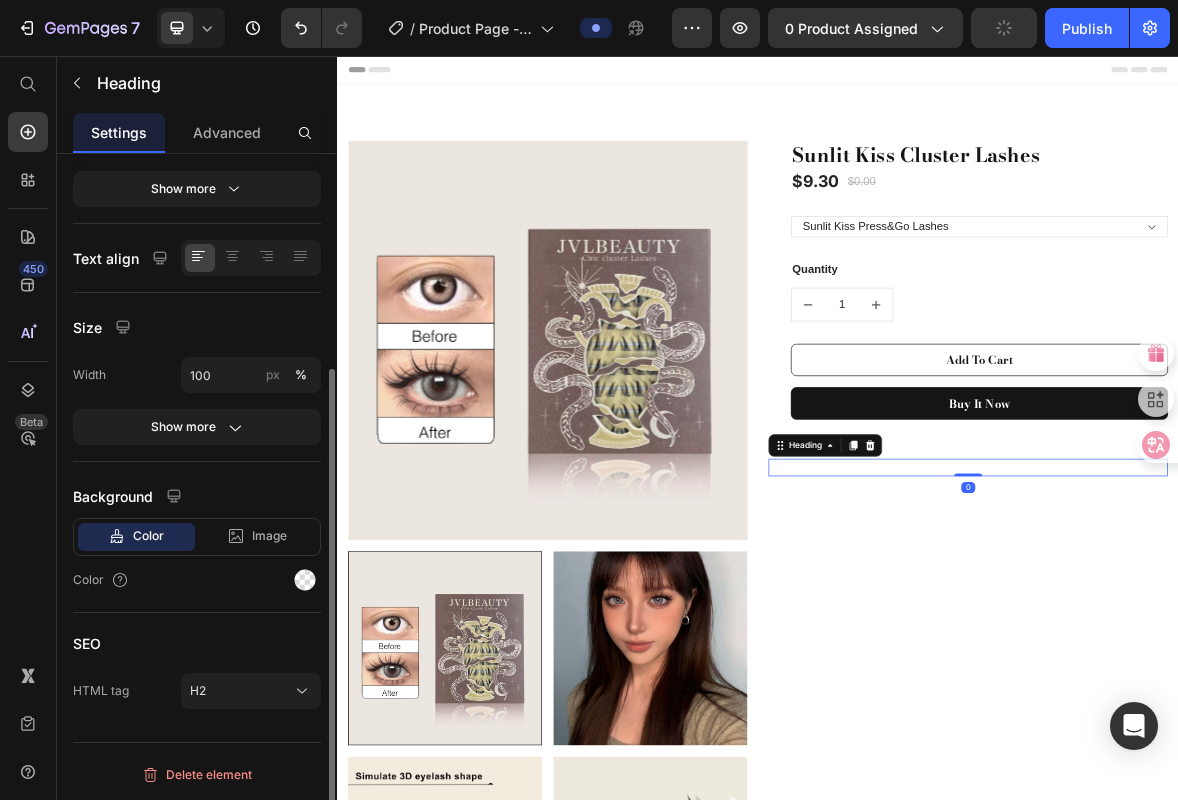 scroll, scrollTop: 0, scrollLeft: 0, axis: both 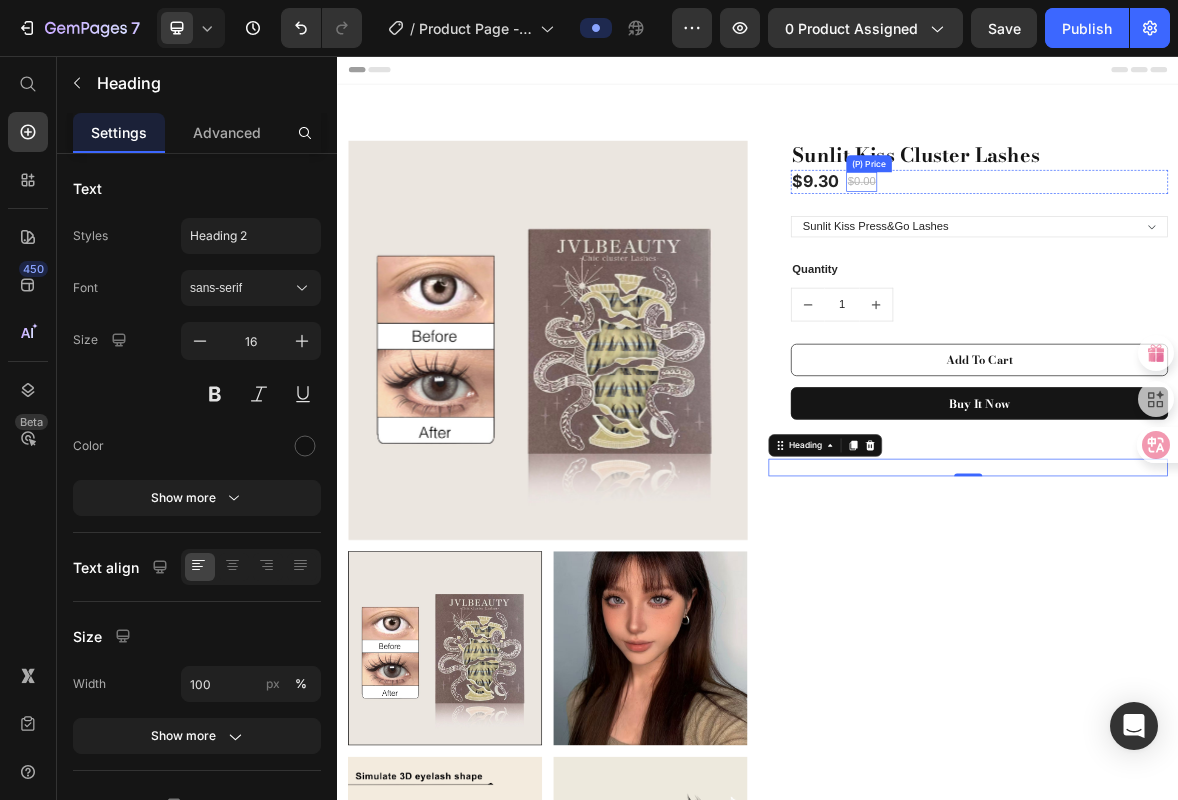 click on "$0.00" at bounding box center (1085, 236) 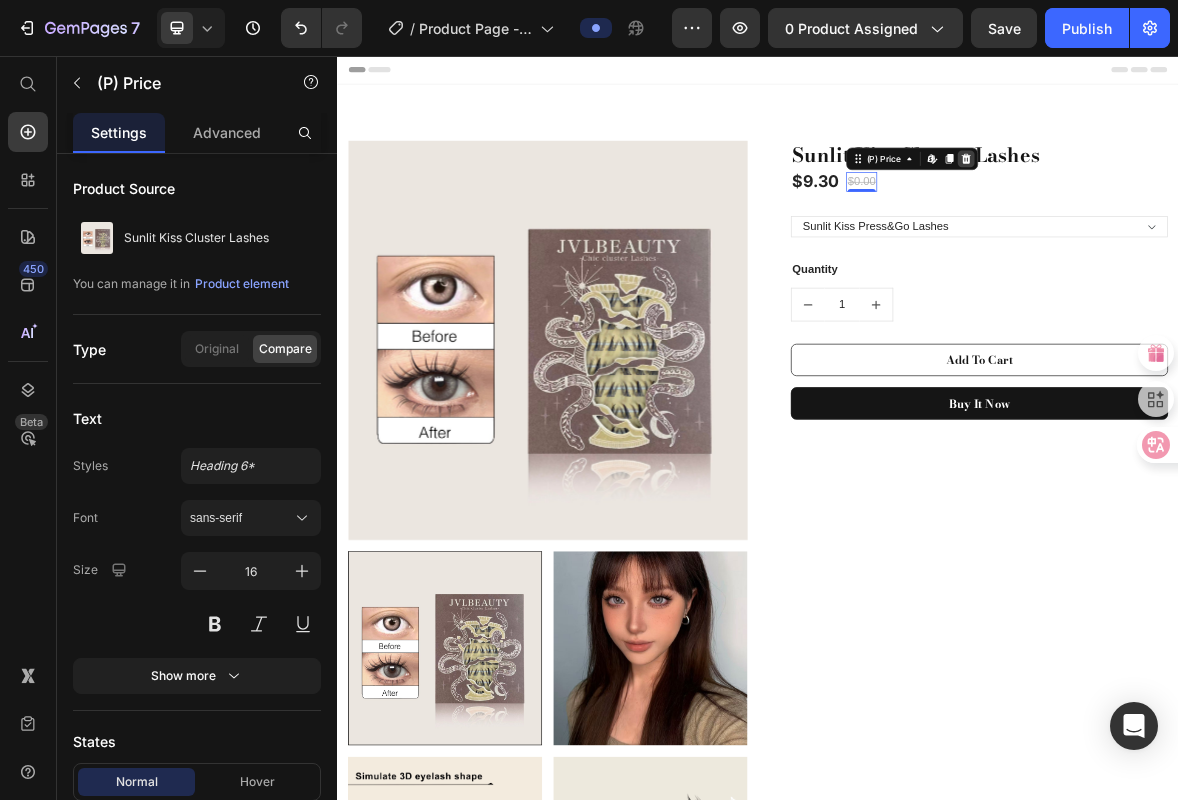 click at bounding box center (1234, 203) 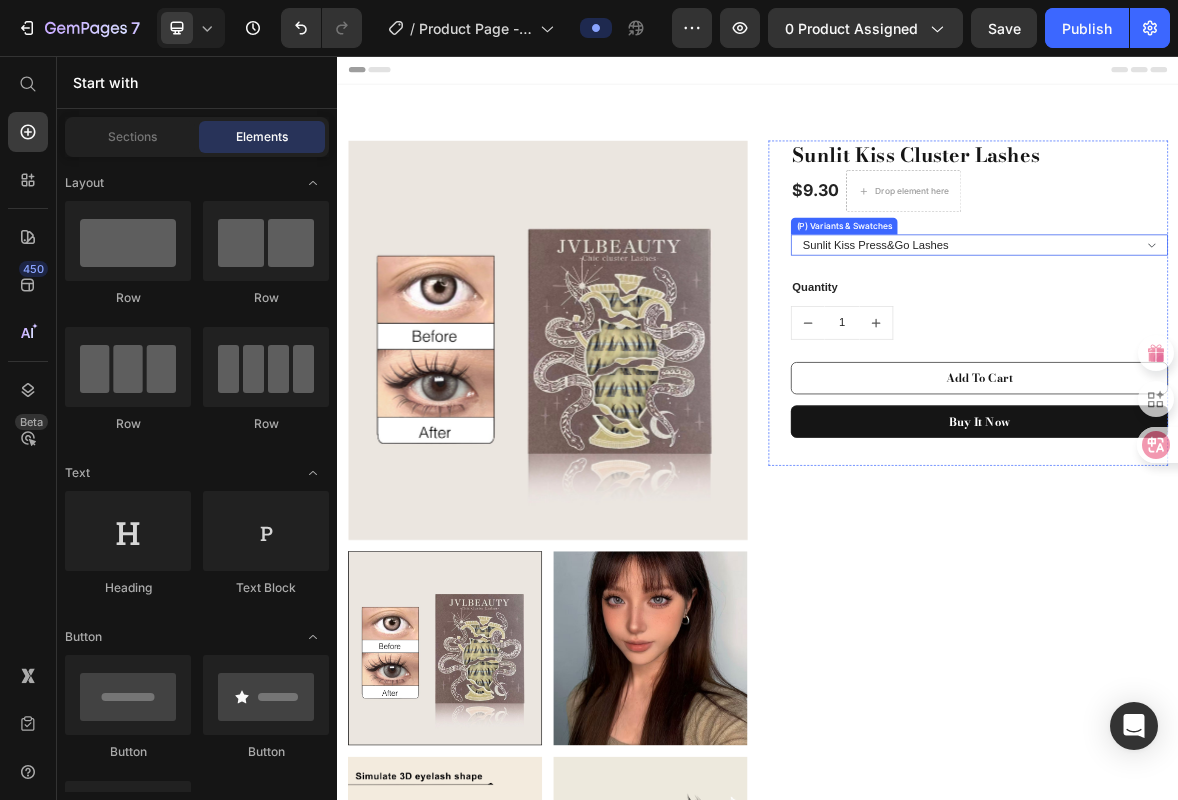 click on "Sunlit Kiss Sunlit Kiss Press&Go Lashes" at bounding box center [1253, 326] 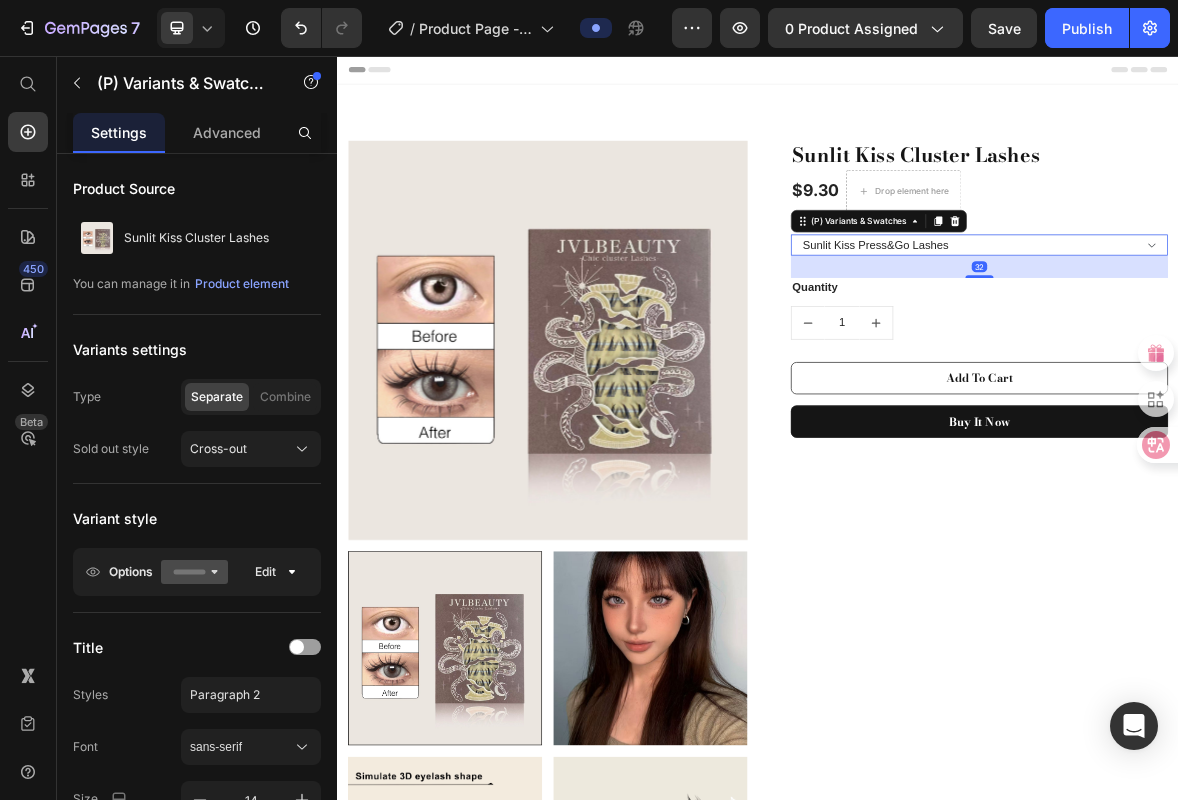 click on "Sunlit Kiss Sunlit Kiss Press&Go Lashes" at bounding box center (1253, 326) 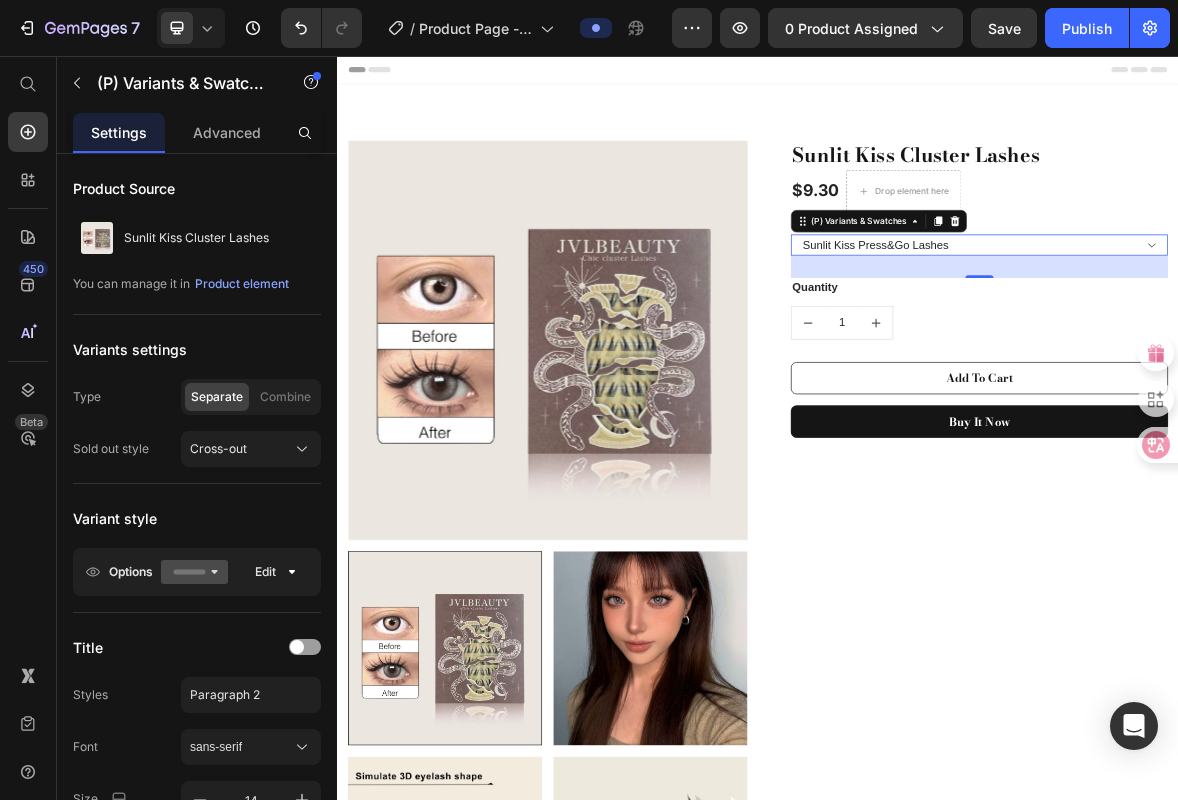 select on "Sunlit Kiss" 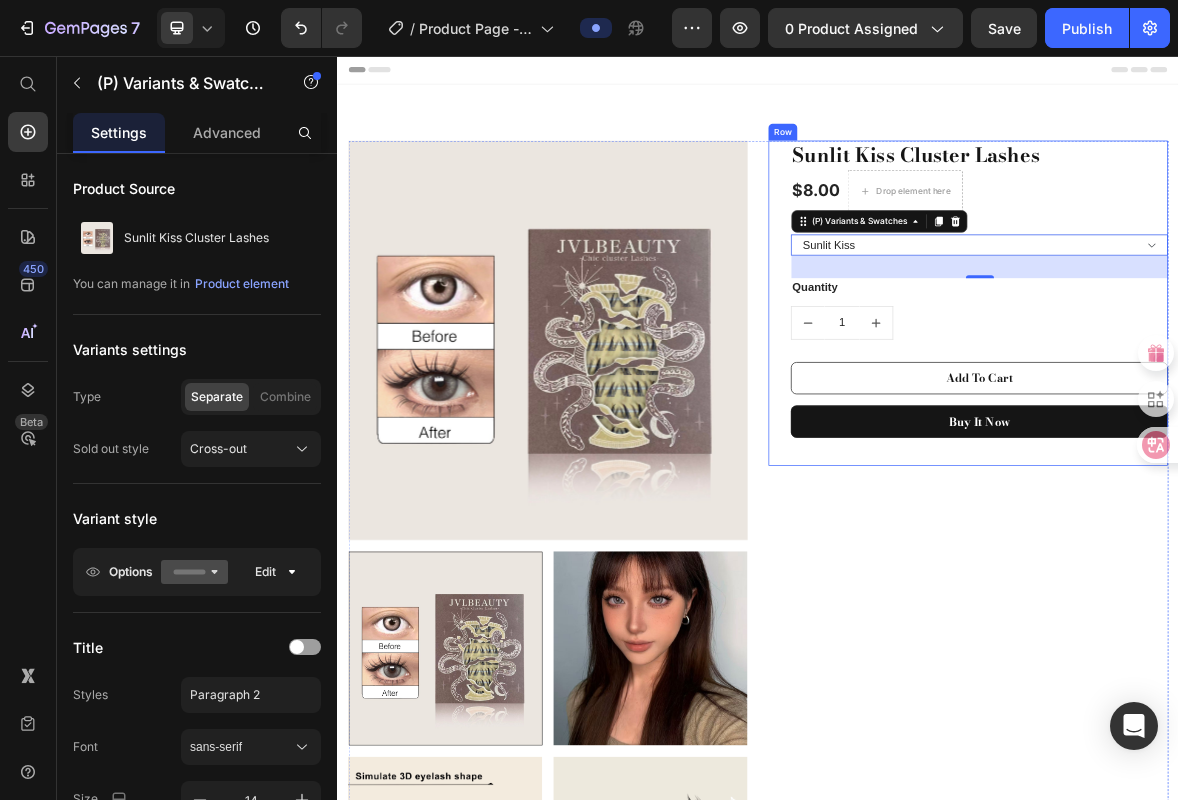click on "Sunlit Kiss Cluster Lashes (P) Title $8.00 (P) Price
Drop element here Row Sunlit Kiss Sunlit Kiss Press&Go Lashes (P) Variants & Swatches   32 Quantity Text block 1 (P) Quantity Add To Cart (P) Cart Button Buy it now (P) Dynamic Checkout" at bounding box center (1253, 409) 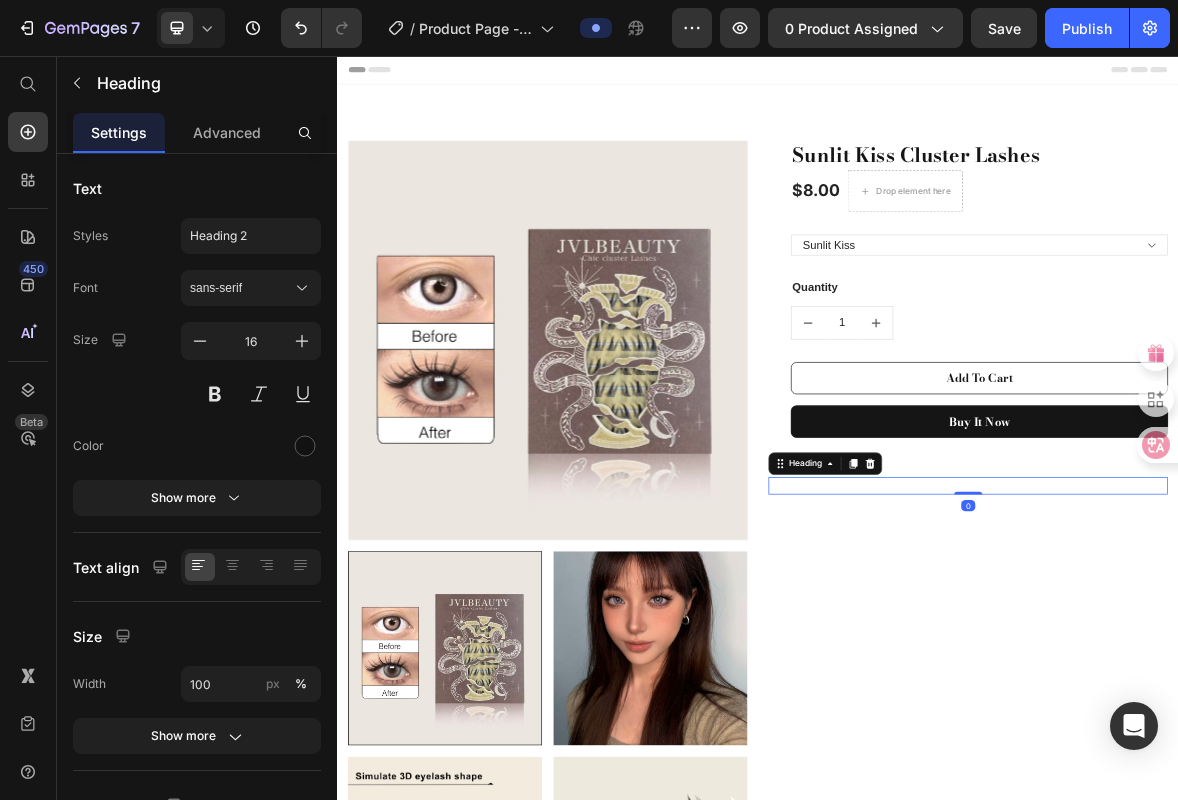 click at bounding box center [1237, 669] 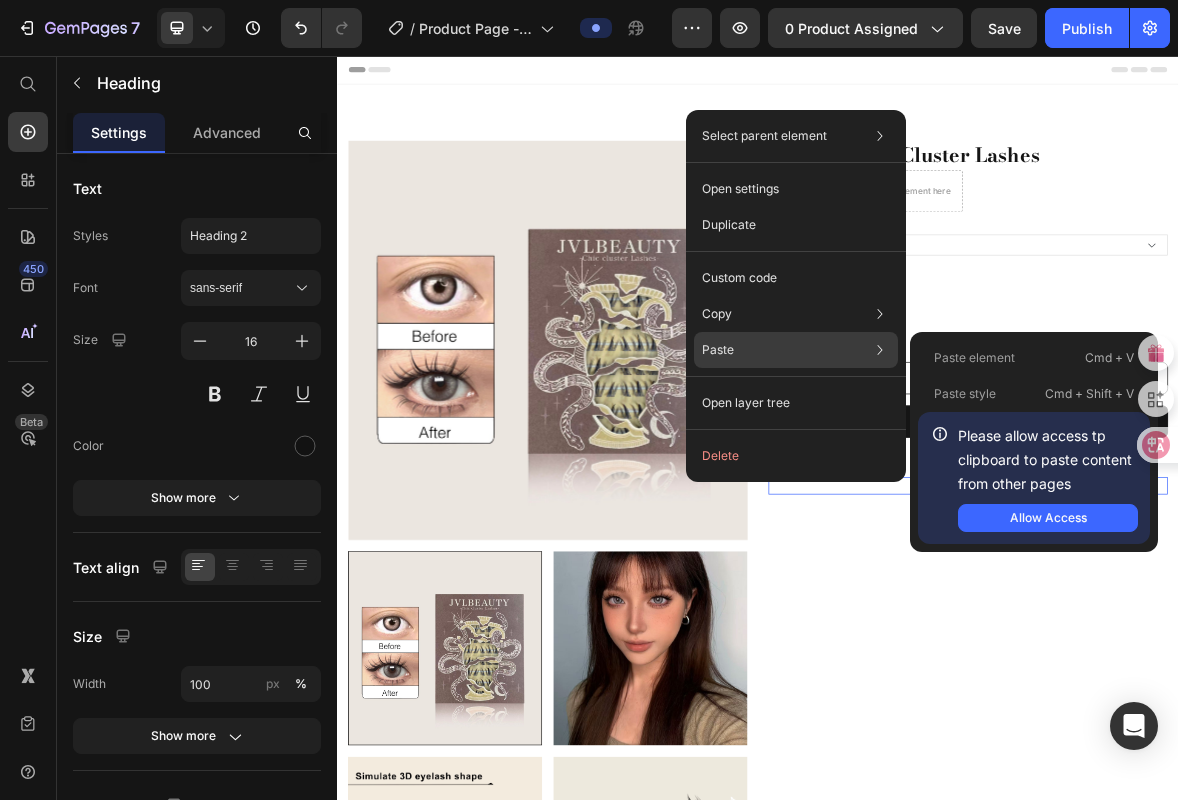click on "Paste Paste element  Cmd + V Paste style  Cmd + Shift + V  Please allow access tp clipboard to paste content from other pages  Allow Access" 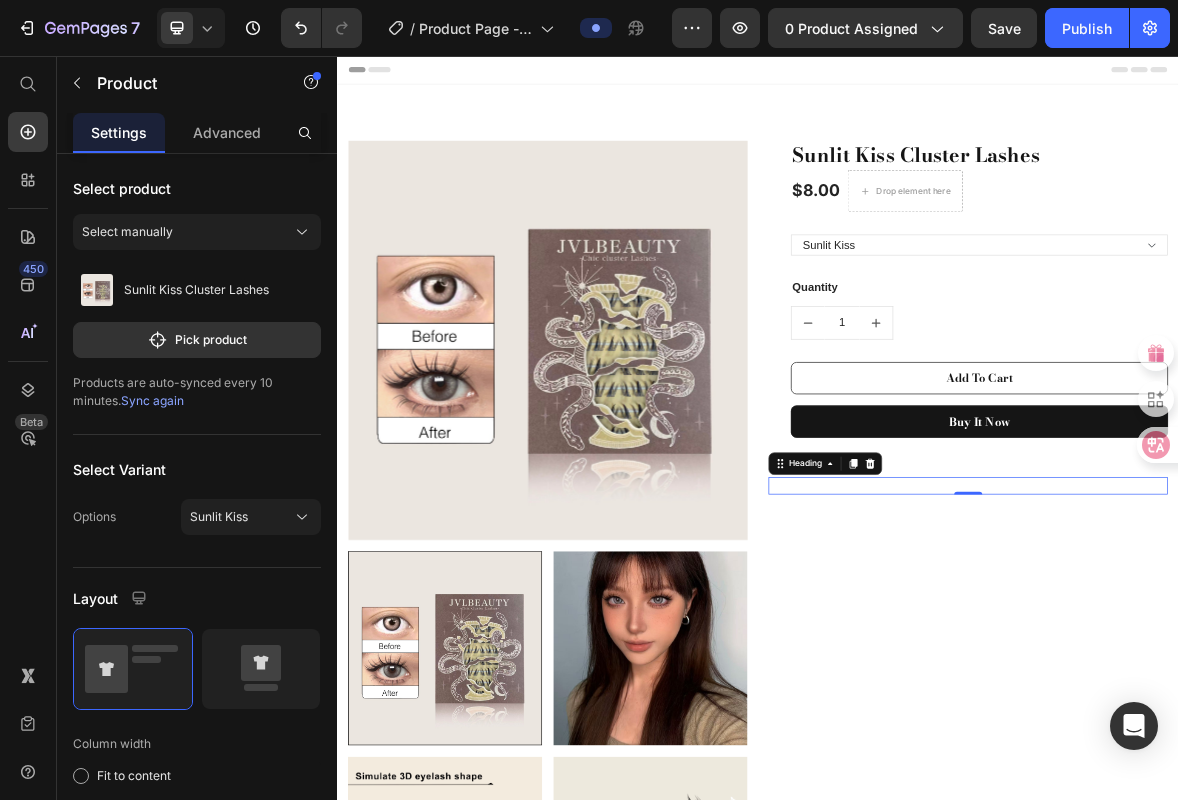 click on "Sunlit Kiss Cluster Lashes (P) Title $8.00 (P) Price
Drop element here Row Sunlit Kiss Sunlit Kiss Press&Go Lashes (P) Variants & Swatches Quantity Text block 1 (P) Quantity Add To Cart (P) Cart Button Buy it now (P) Dynamic Checkout Row Heading   0" at bounding box center [1237, 1056] 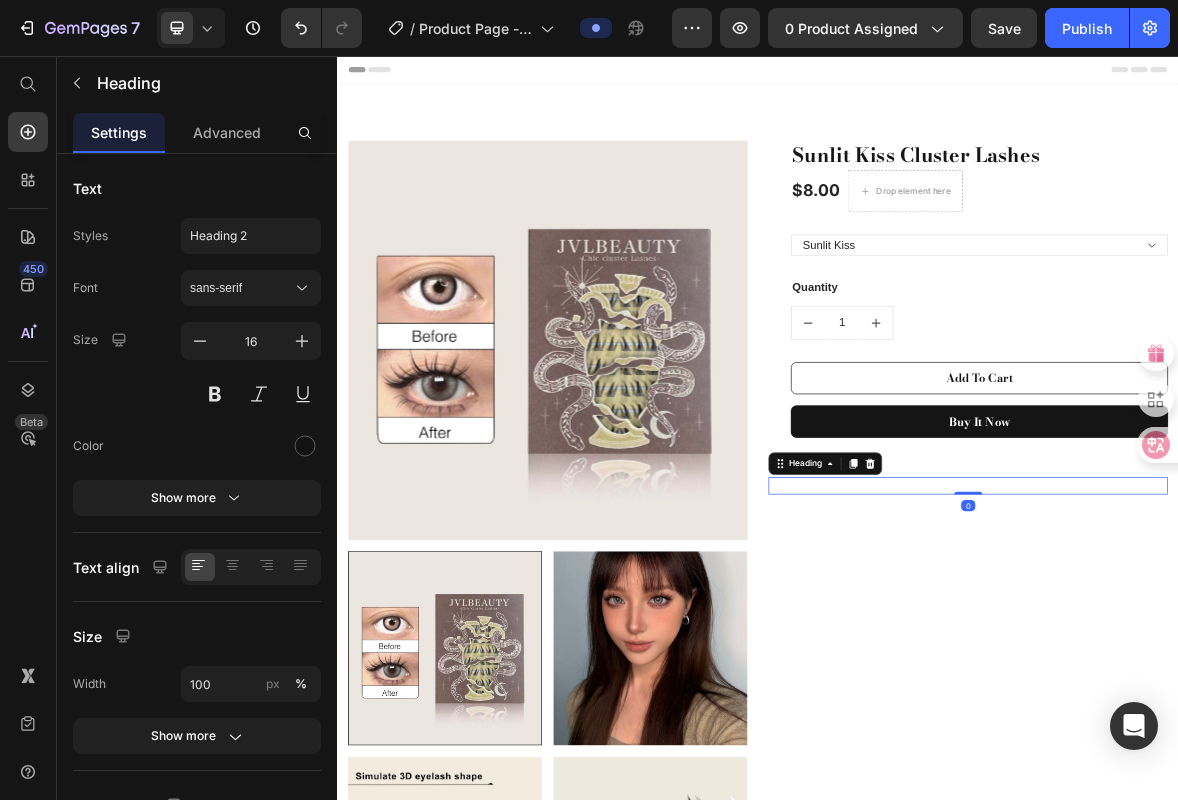 click at bounding box center [1237, 669] 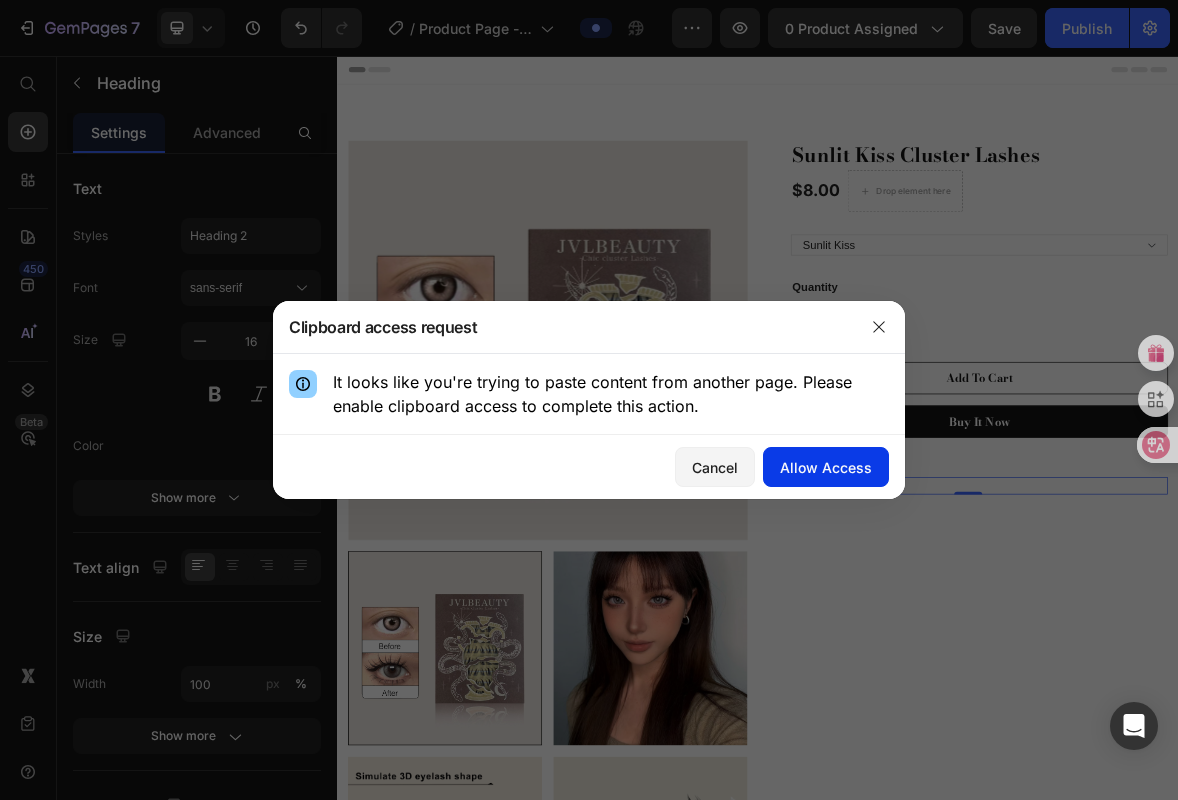 click on "Allow Access" 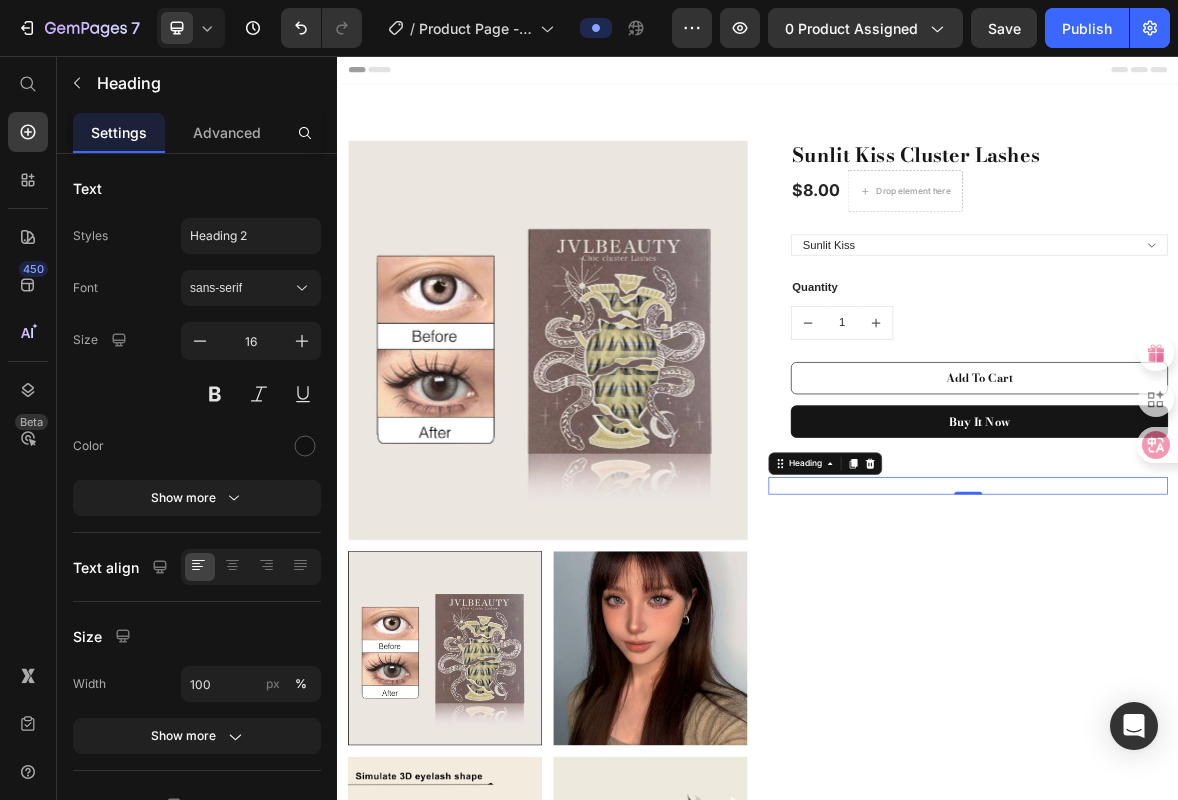 click at bounding box center (1237, 669) 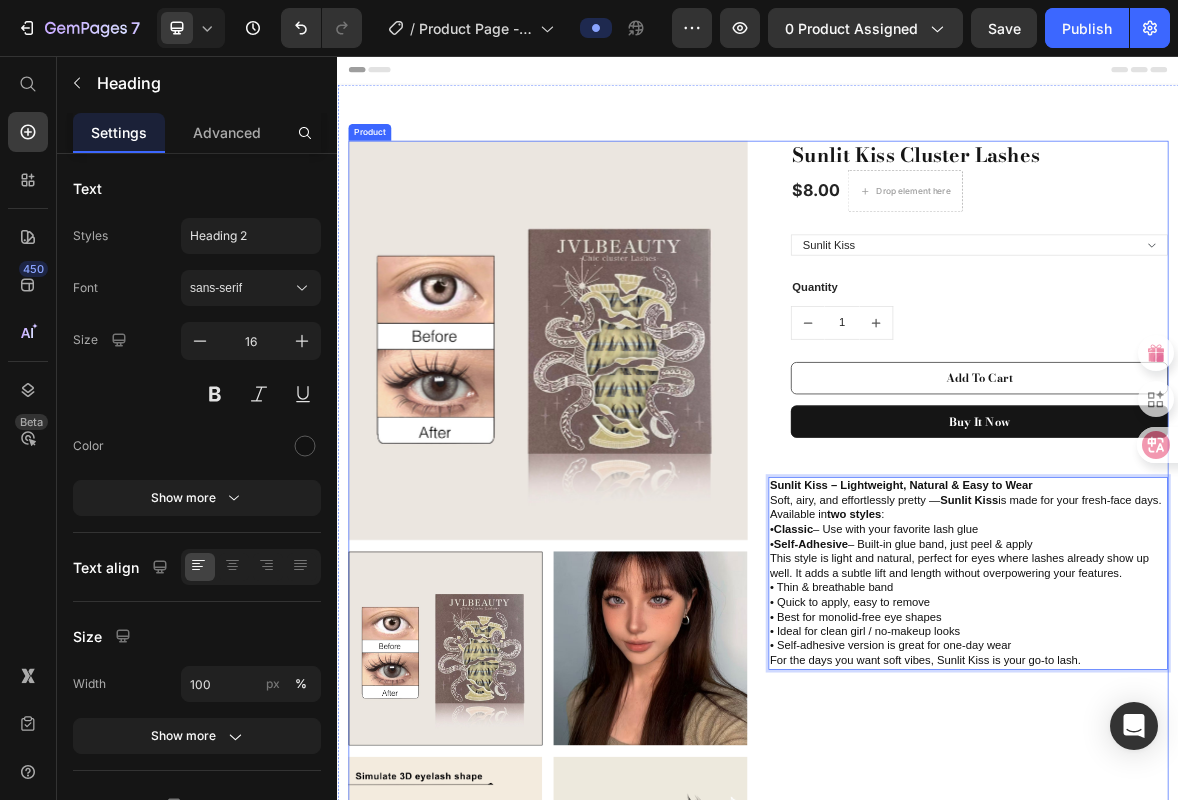click on "Sunlit Kiss Cluster Lashes (P) Title $8.00 (P) Price
Drop element here Row Sunlit Kiss Sunlit Kiss Press&Go Lashes (P) Variants & Swatches Quantity Text block 1 (P) Quantity Add To Cart (P) Cart Button Buy it now (P) Dynamic Checkout Row Sunlit Kiss – Lightweight, Natural & Easy to Wear Soft, airy, and effortlessly pretty —  Sunlit Kiss  is made for your fresh-face days. Available in  two styles : •  Classic  – Use with your favorite lash glue •  Self-Adhesive  – Built-in glue band, just peel & apply This style is light and natural, perfect for eyes where lashes already show up well. It adds a subtle lift and length without overpowering your features. • Thin & breathable band • Quick to apply, easy to remove • Best for monolid-free eye shapes • Ideal for clean girl / no-makeup looks • Self-adhesive version is great for one-day wear For the days you want soft vibes, Sunlit Kiss is your go-to lash. Heading   0" at bounding box center (1237, 1056) 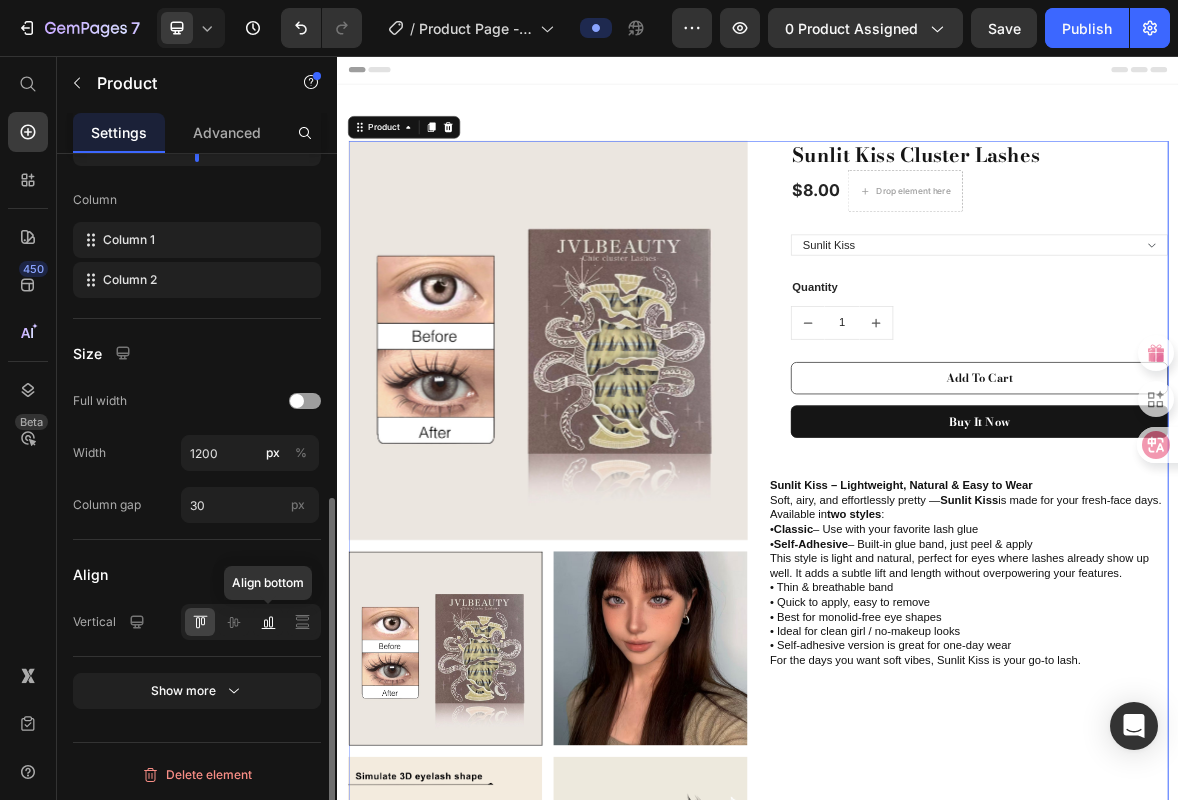 scroll, scrollTop: 661, scrollLeft: 0, axis: vertical 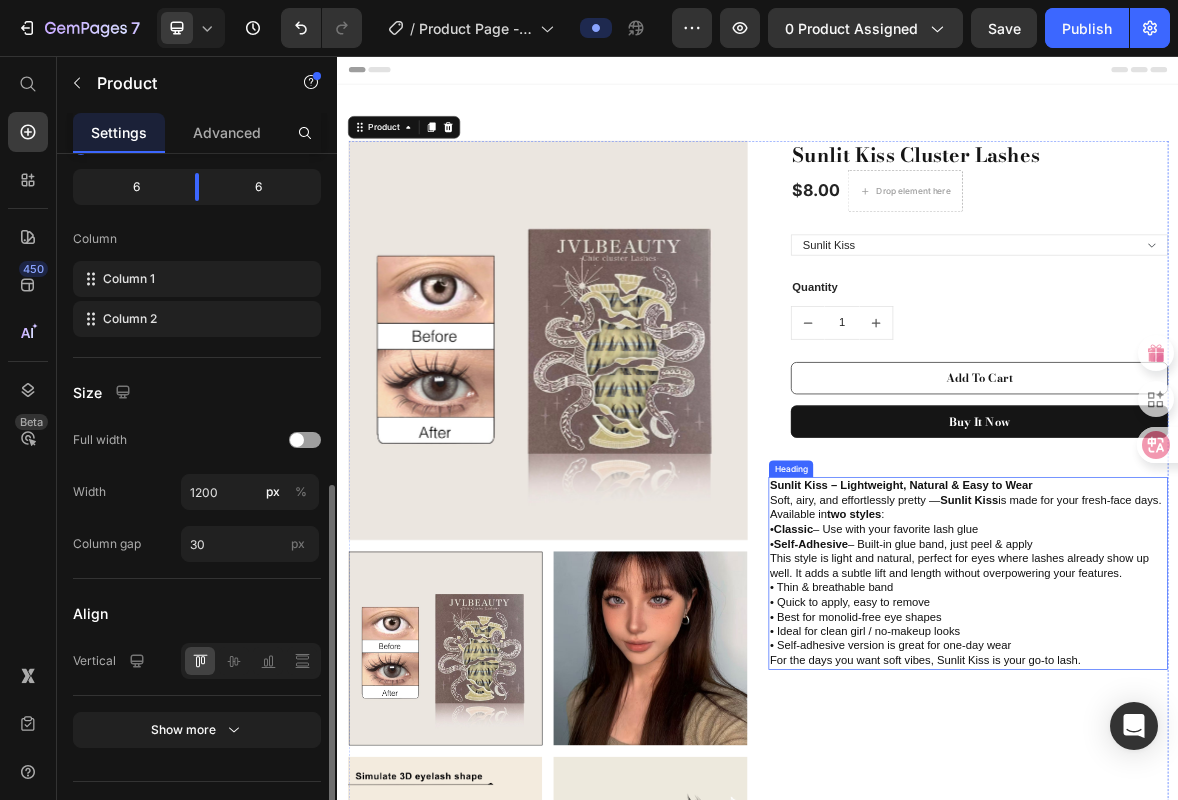 click on "Sunlit Kiss – Lightweight, Natural & Easy to Wear Soft, airy, and effortlessly pretty —  Sunlit Kiss  is made for your fresh-face days. Available in  two styles : •  Classic  – Use with your favorite lash glue •  Self-Adhesive  – Built-in glue band, just peel & apply This style is light and natural, perfect for eyes where lashes already show up well. It adds a subtle lift and length without overpowering your features. • Thin & breathable band • Quick to apply, easy to remove • Best for monolid-free eye shapes • Ideal for clean girl / no-makeup looks • Self-adhesive version is great for one-day wear For the days you want soft vibes, Sunlit Kiss is your go-to lash." at bounding box center (1237, 794) 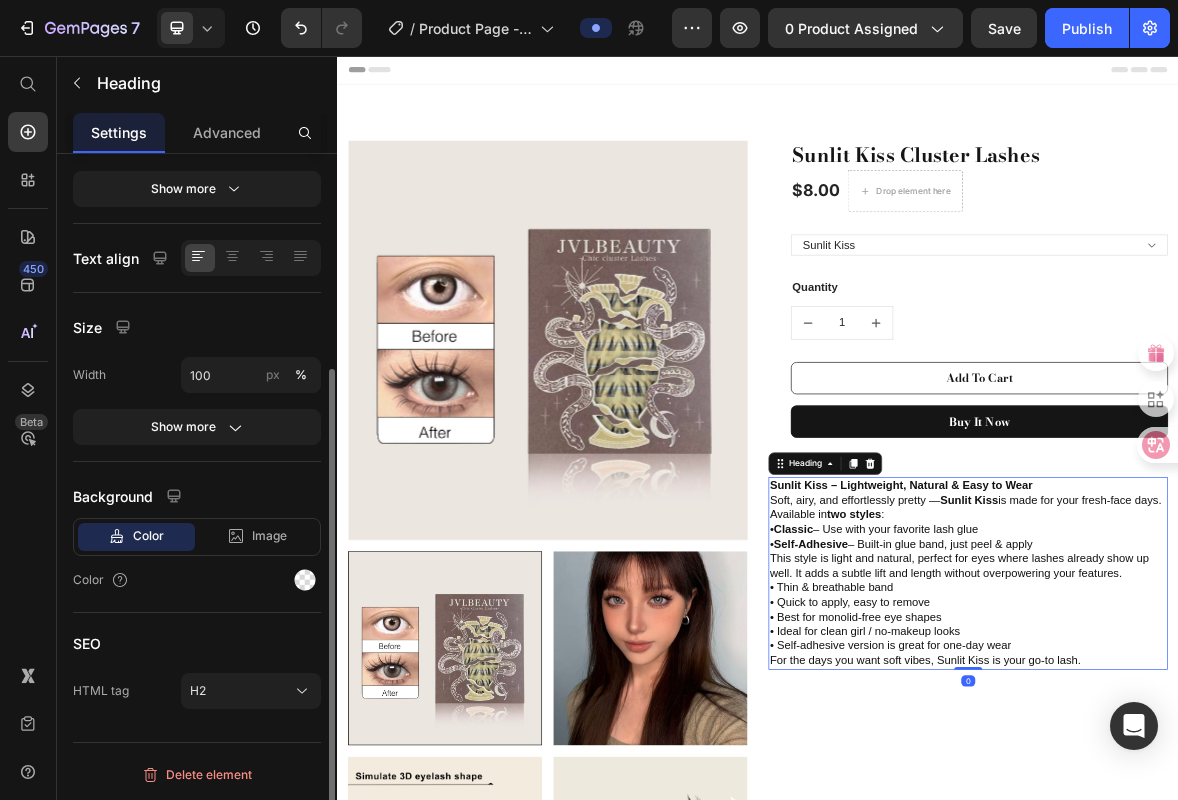 scroll, scrollTop: 0, scrollLeft: 0, axis: both 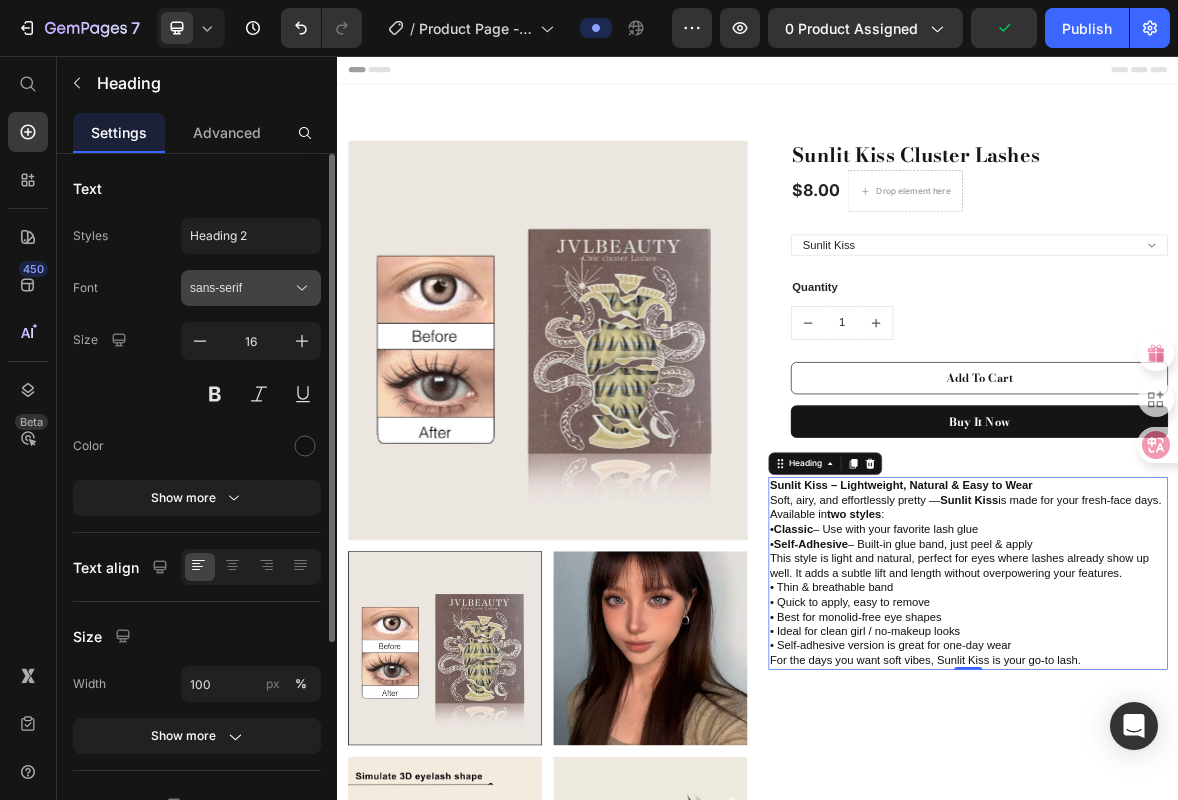 click on "sans-serif" at bounding box center (251, 288) 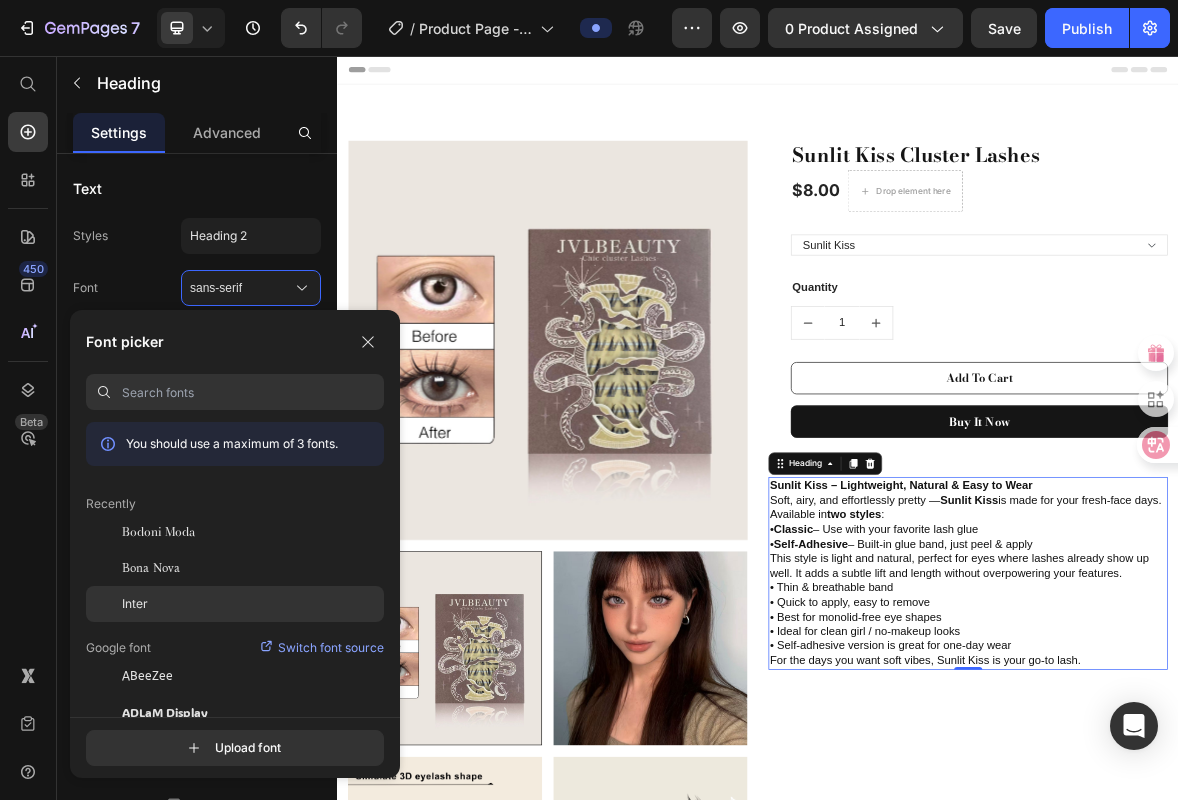 click on "Inter" 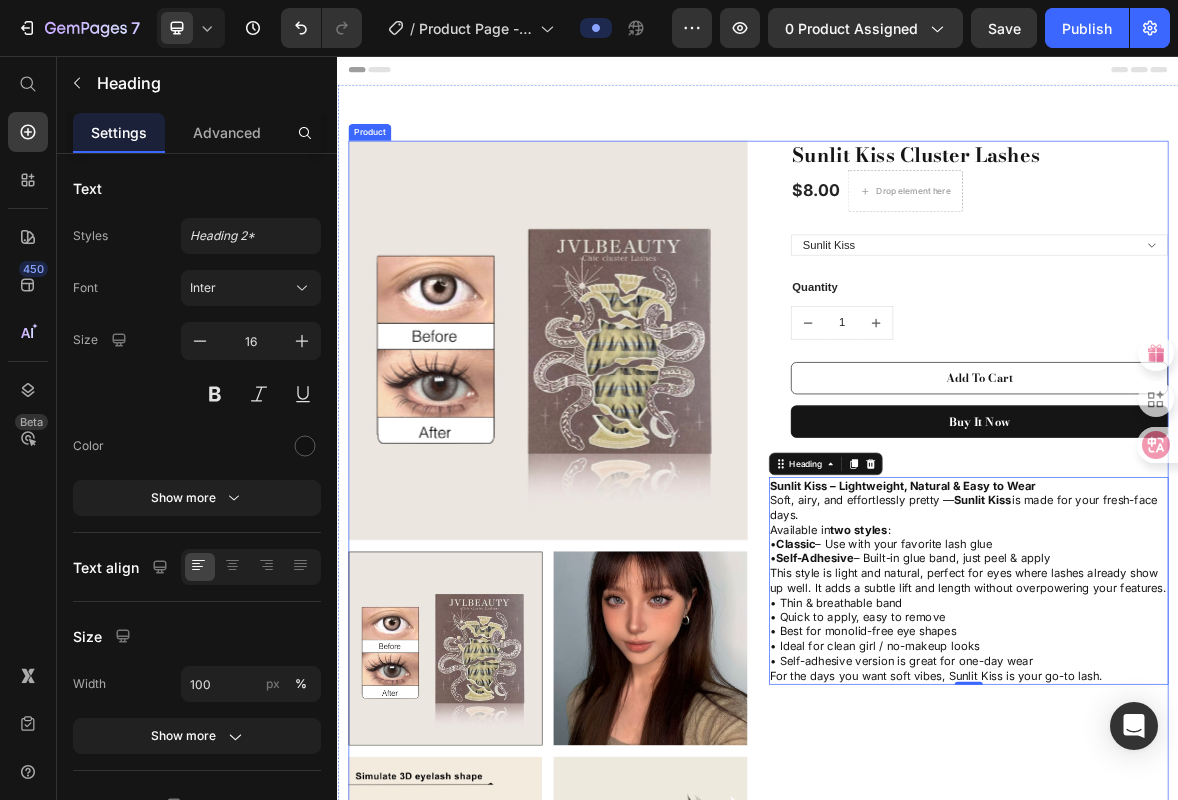 click on "Sunlit Kiss Cluster Lashes (P) Title $8.00 (P) Price
Drop element here Row Sunlit Kiss Sunlit Kiss Press&Go Lashes (P) Variants & Swatches Quantity Text block 1 (P) Quantity Add To Cart (P) Cart Button Buy it now (P) Dynamic Checkout Row Sunlit Kiss – Lightweight, Natural & Easy to Wear Soft, airy, and effortlessly pretty —  Sunlit Kiss  is made for your fresh-face days. Available in  two styles : •  Classic  – Use with your favorite lash glue •  Self-Adhesive  – Built-in glue band, just peel & apply This style is light and natural, perfect for eyes where lashes already show up well. It adds a subtle lift and length without overpowering your features. • Thin & breathable band • Quick to apply, easy to remove • Best for monolid-free eye shapes • Ideal for clean girl / no-makeup looks • Self-adhesive version is great for one-day wear For the days you want soft vibes, Sunlit Kiss is your go-to lash. Heading   0" at bounding box center [1237, 1056] 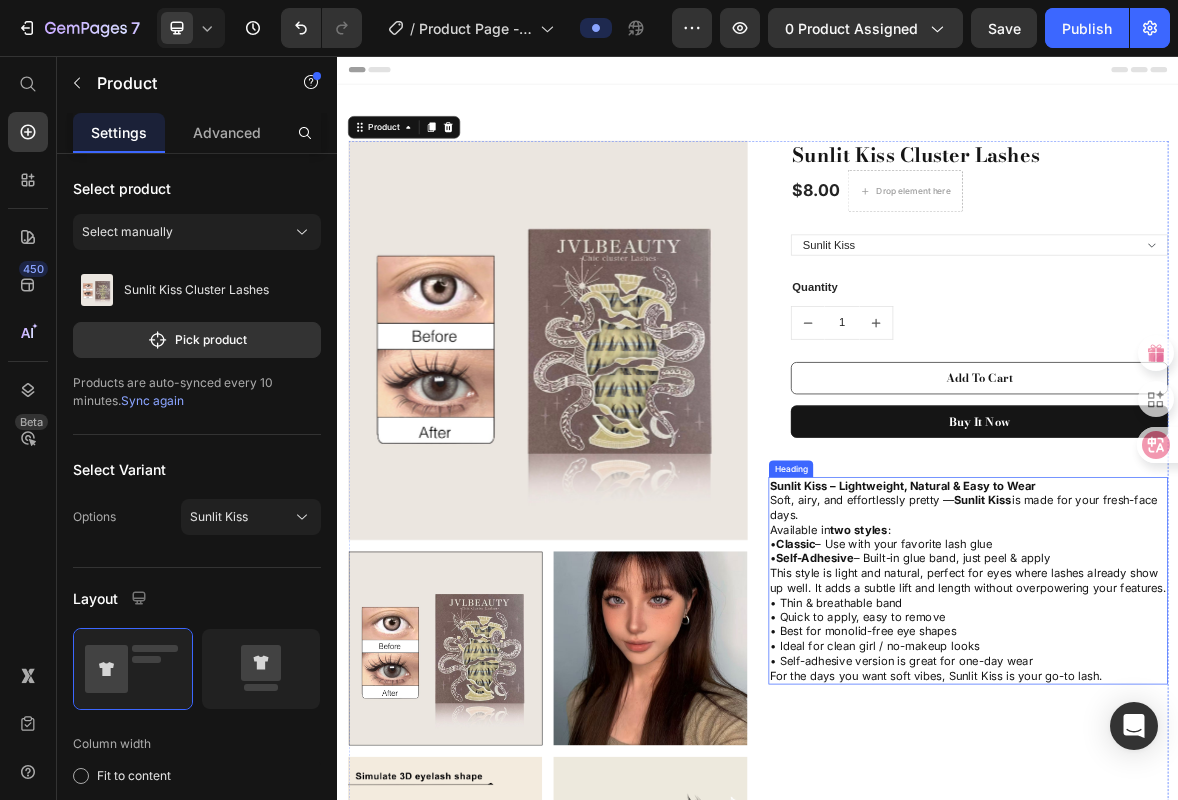 click on "Sunlit Kiss – Lightweight, Natural & Easy to Wear" at bounding box center (1144, 669) 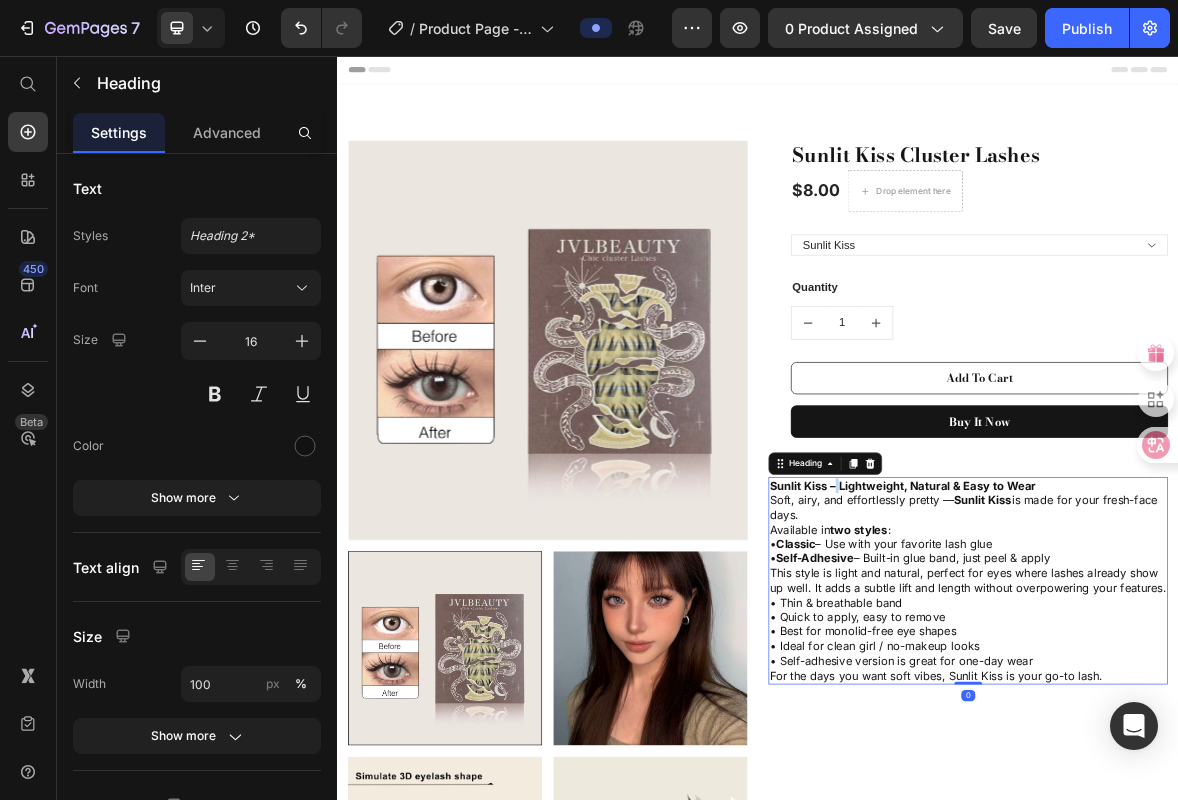 click on "Sunlit Kiss – Lightweight, Natural & Easy to Wear" at bounding box center (1144, 669) 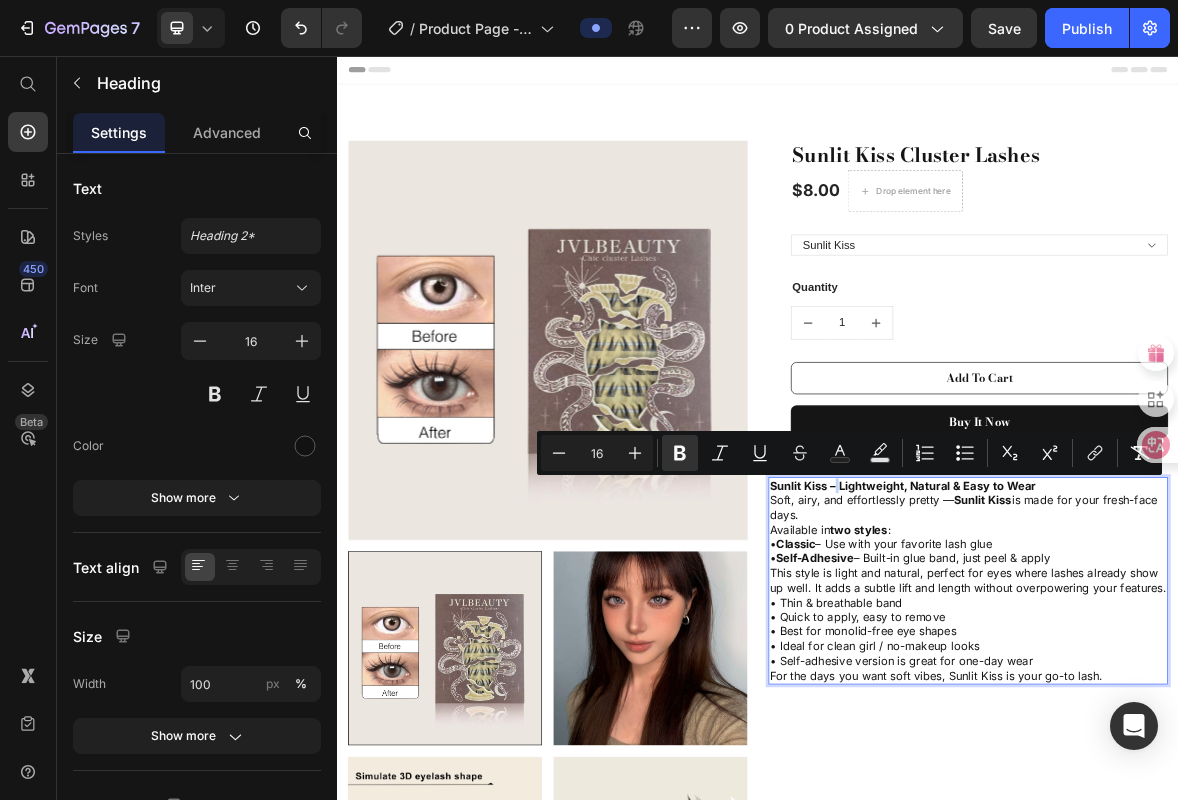click on "Sunlit Kiss – Lightweight, Natural & Easy to Wear" at bounding box center (1144, 669) 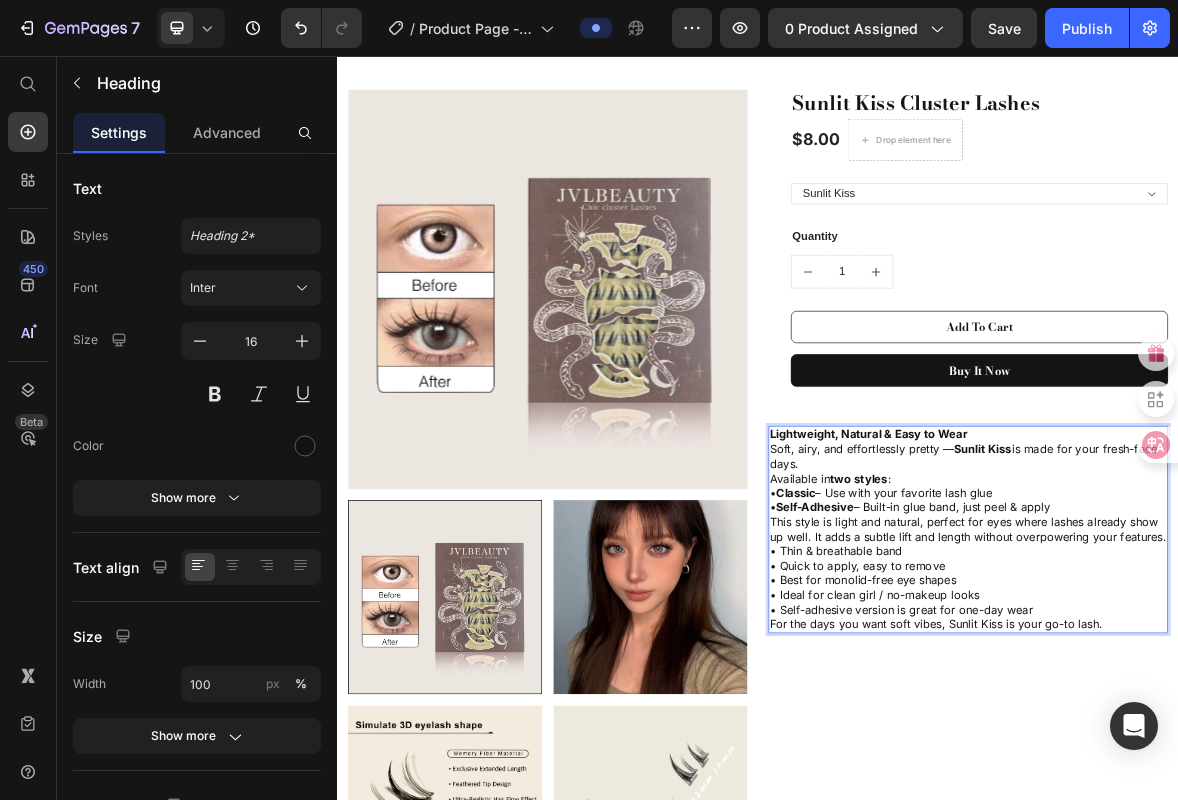 scroll, scrollTop: 94, scrollLeft: 0, axis: vertical 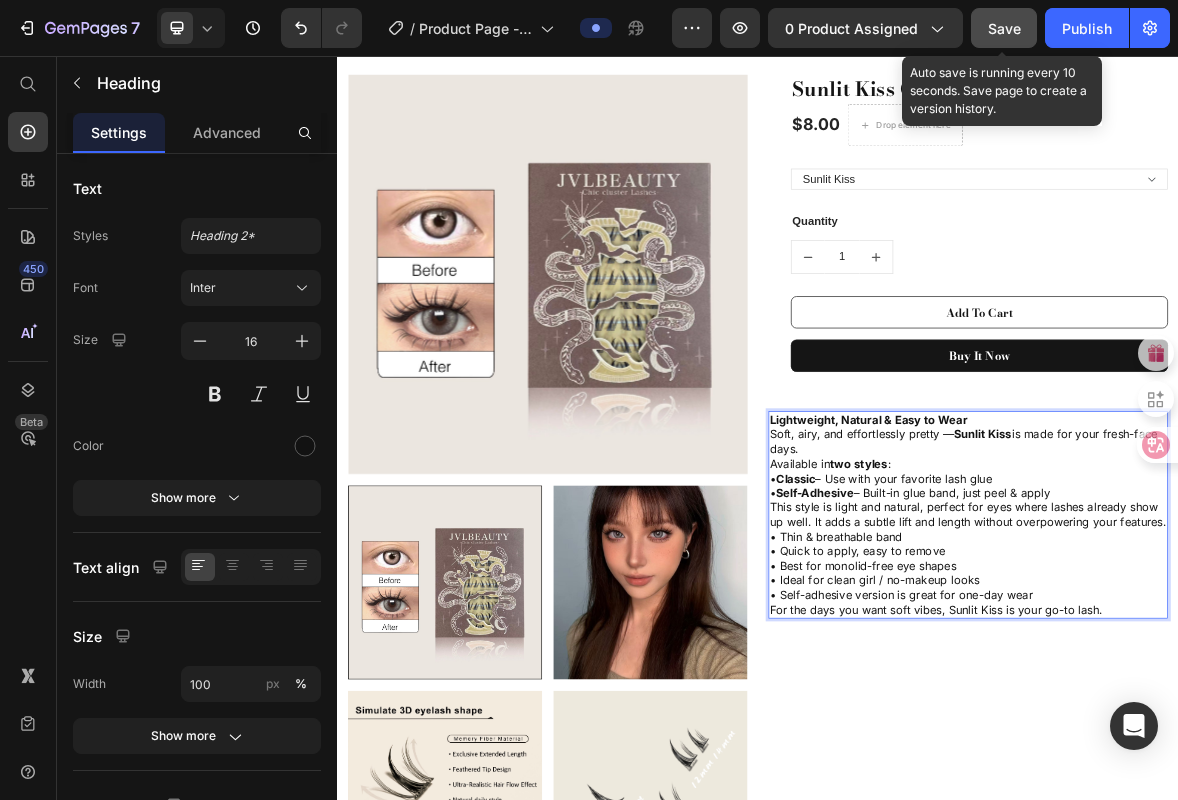 click on "Save" 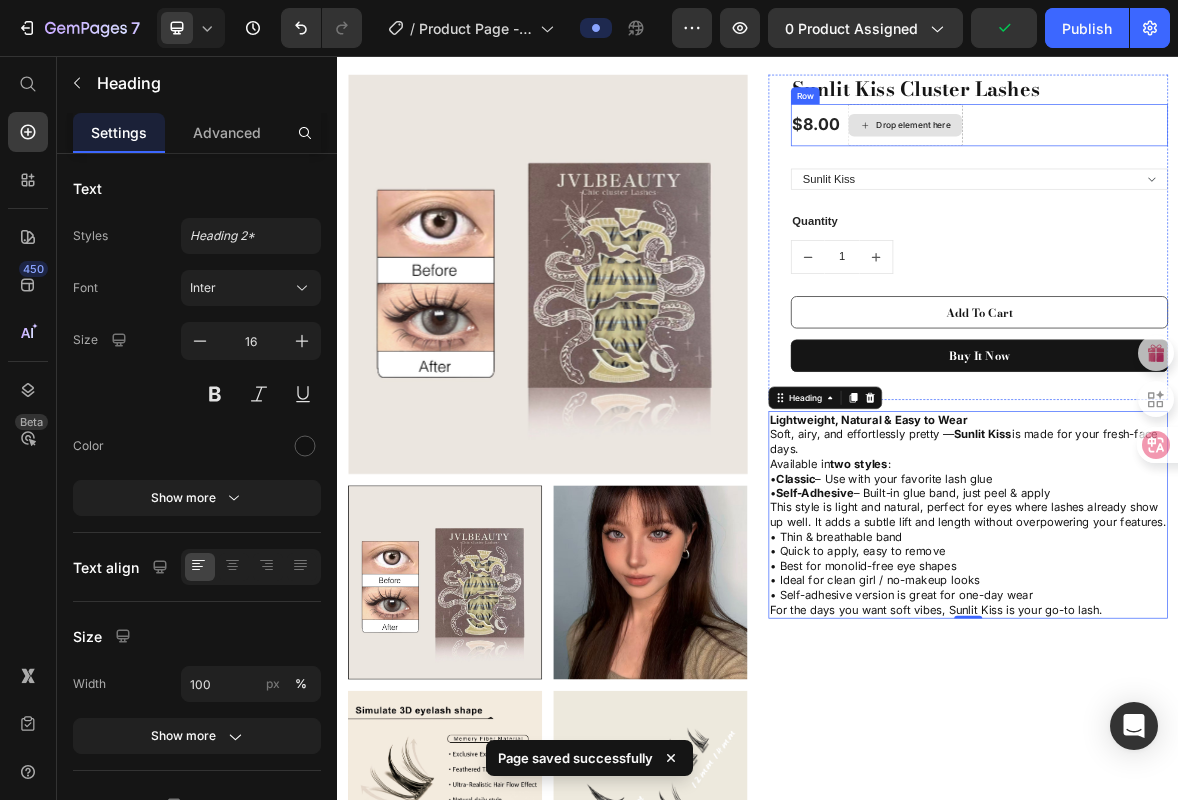 click on "Drop element here" at bounding box center (1147, 155) 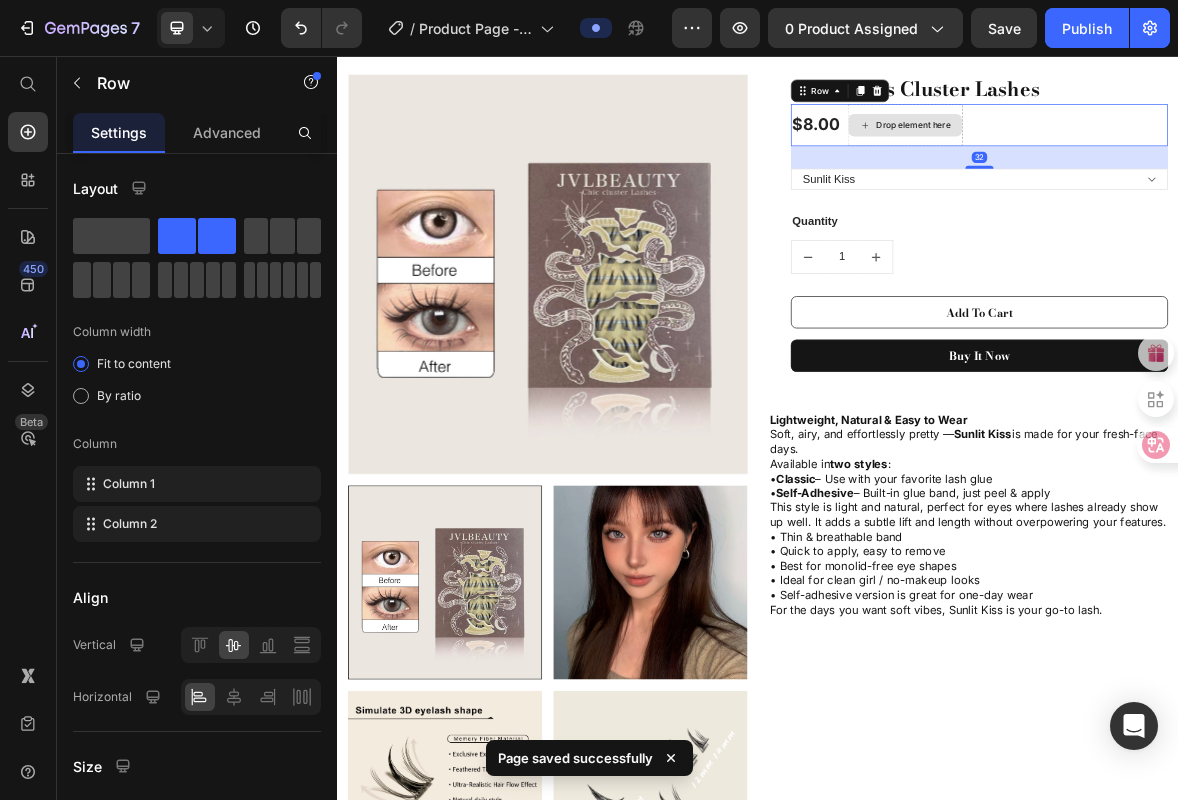 click on "Drop element here" at bounding box center [1147, 155] 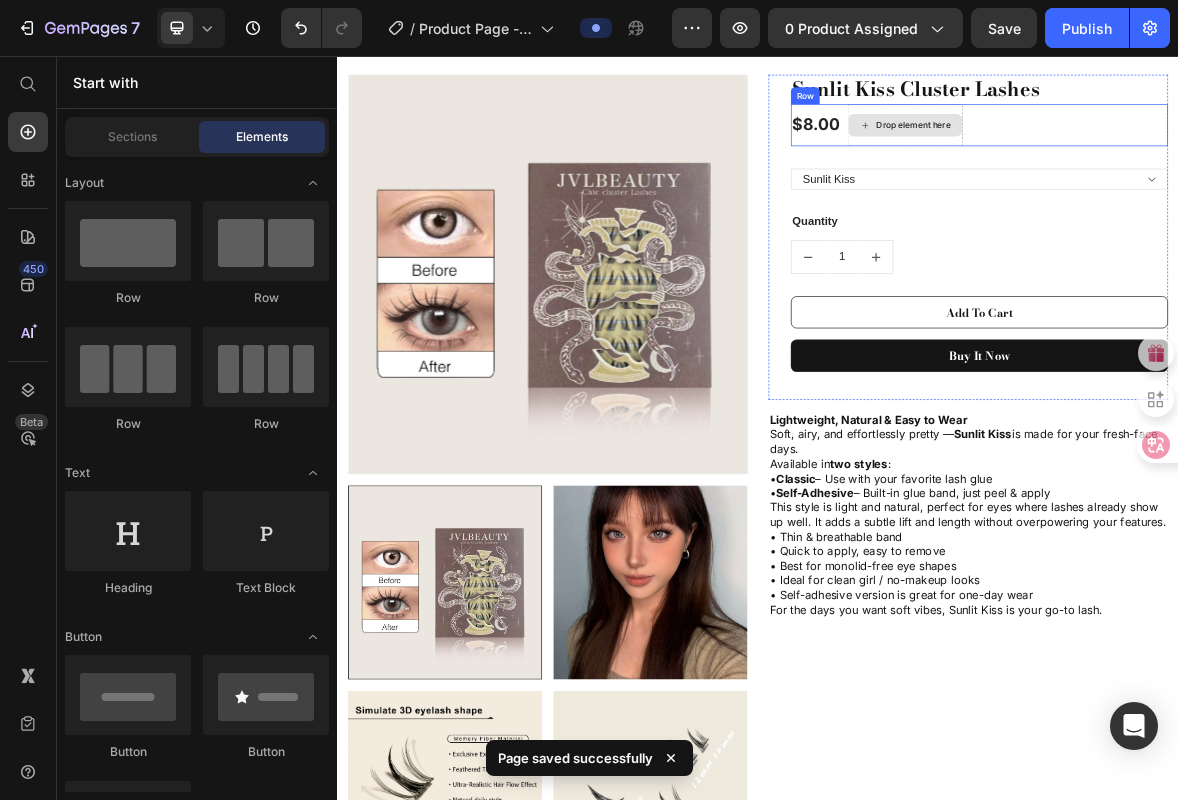 click on "Drop element here" at bounding box center [1147, 155] 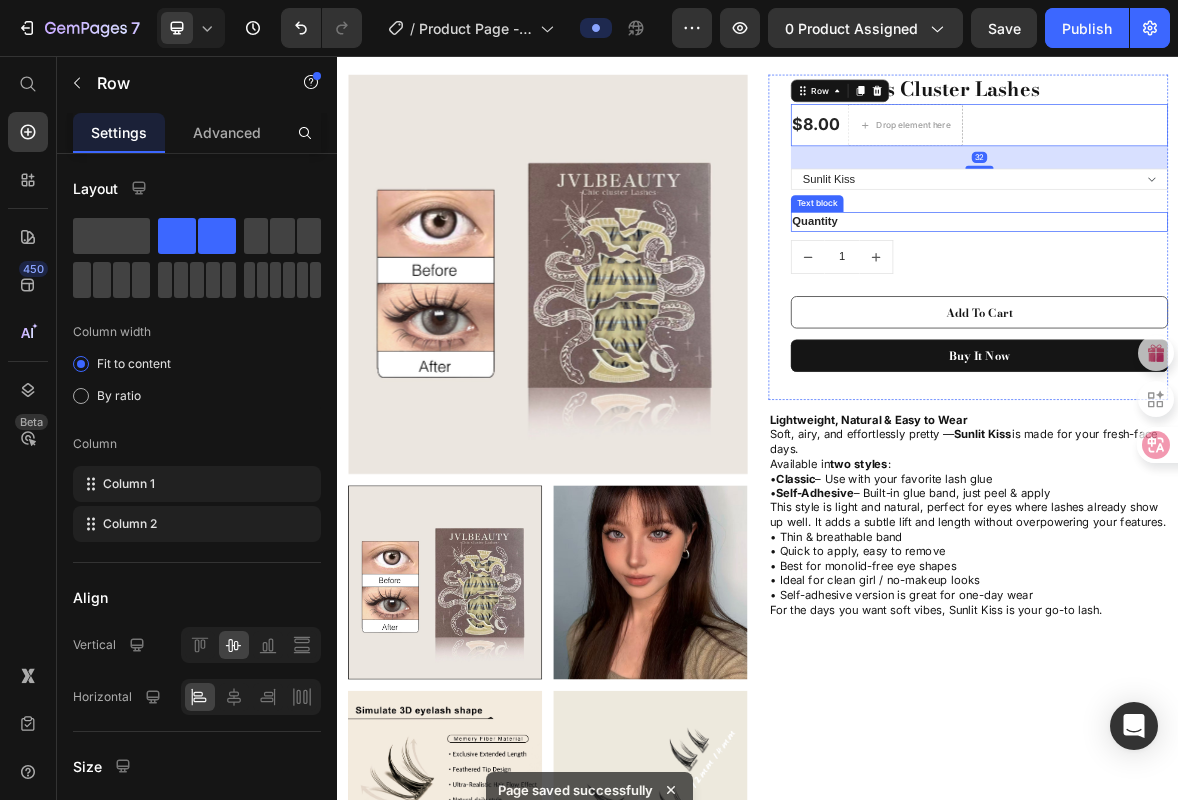 click on "Quantity" at bounding box center (1253, 293) 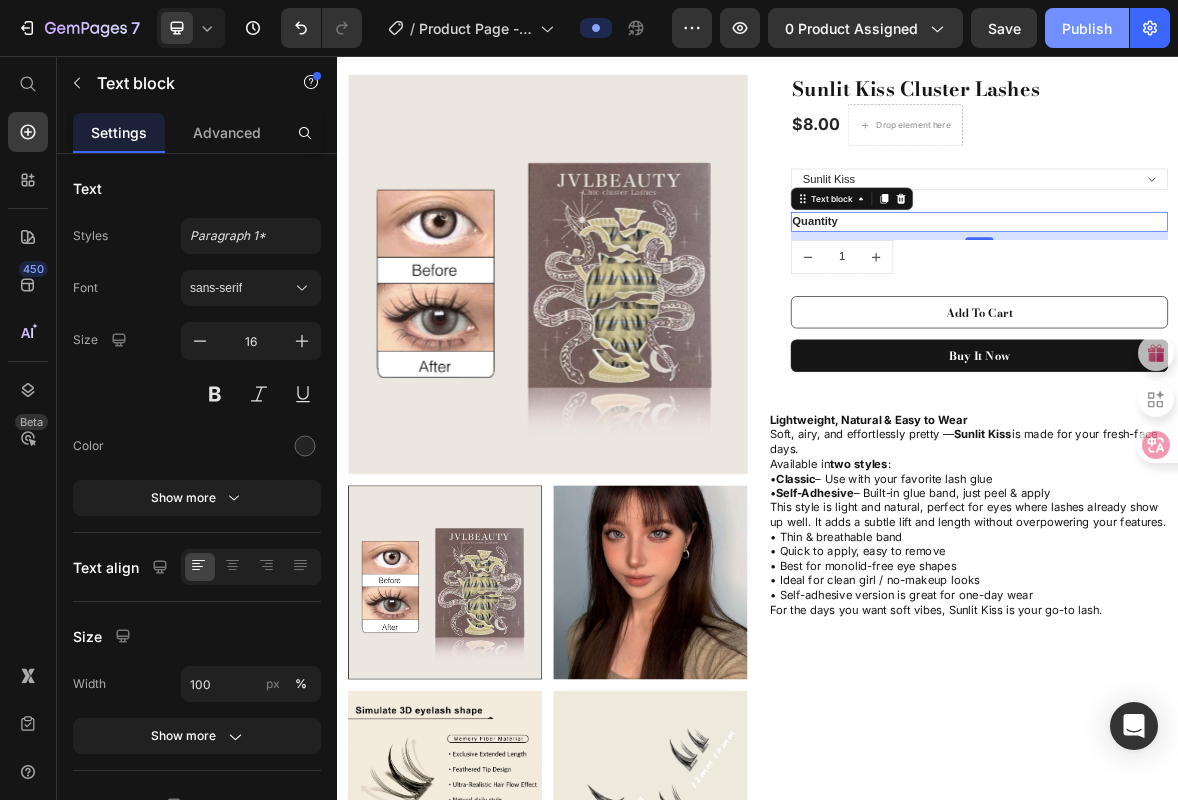click on "Publish" at bounding box center (1087, 28) 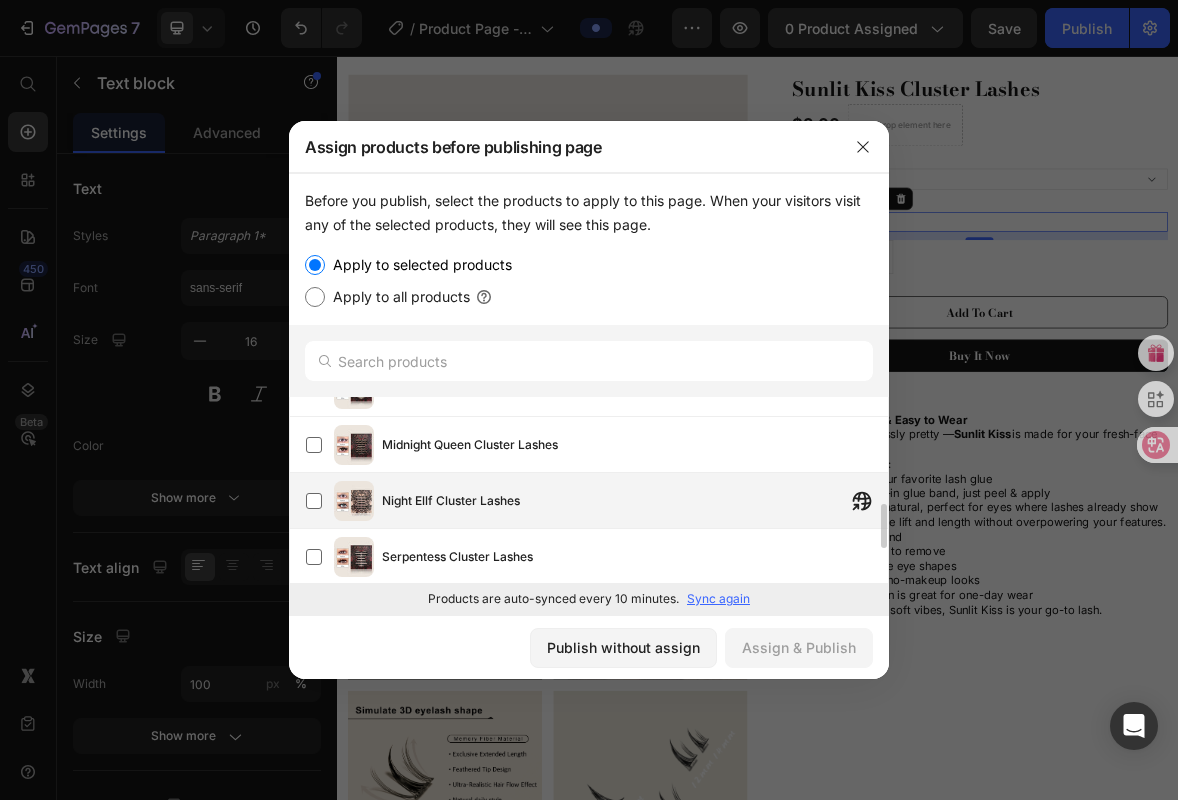 scroll, scrollTop: 597, scrollLeft: 0, axis: vertical 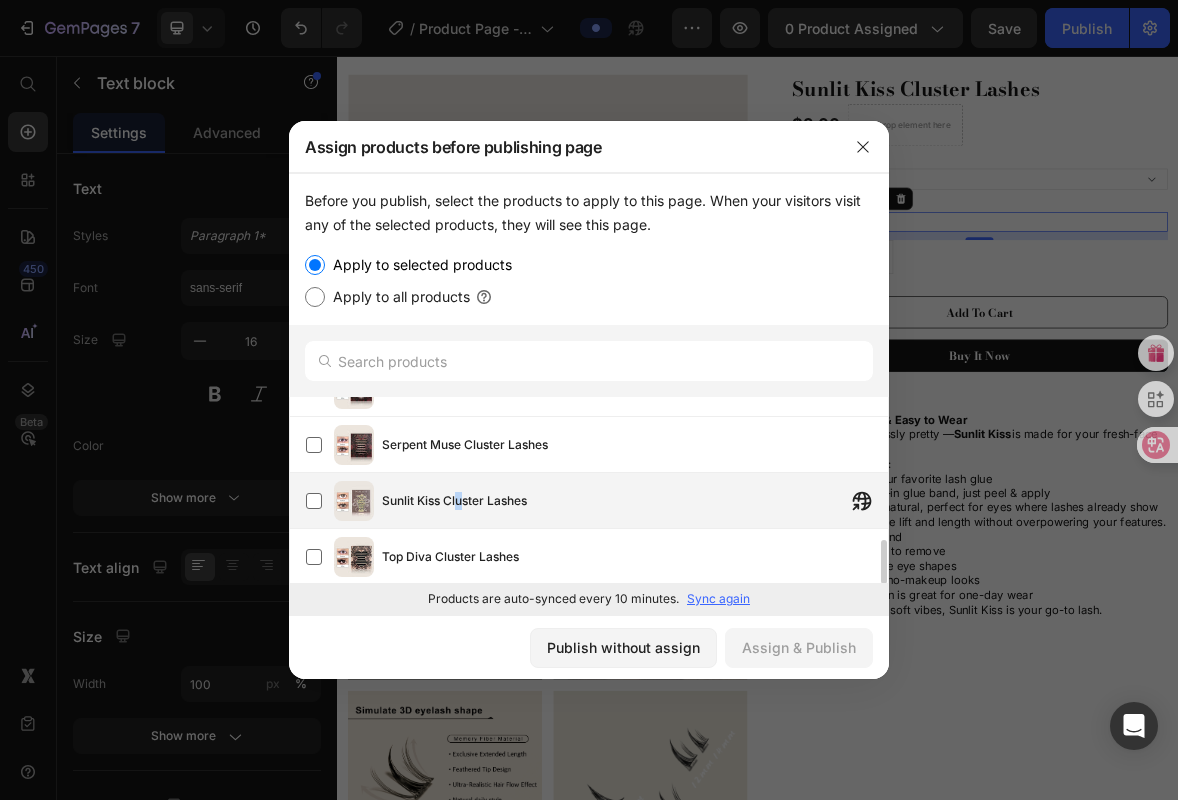 click on "Sunlit Kiss Cluster Lashes" at bounding box center (454, 501) 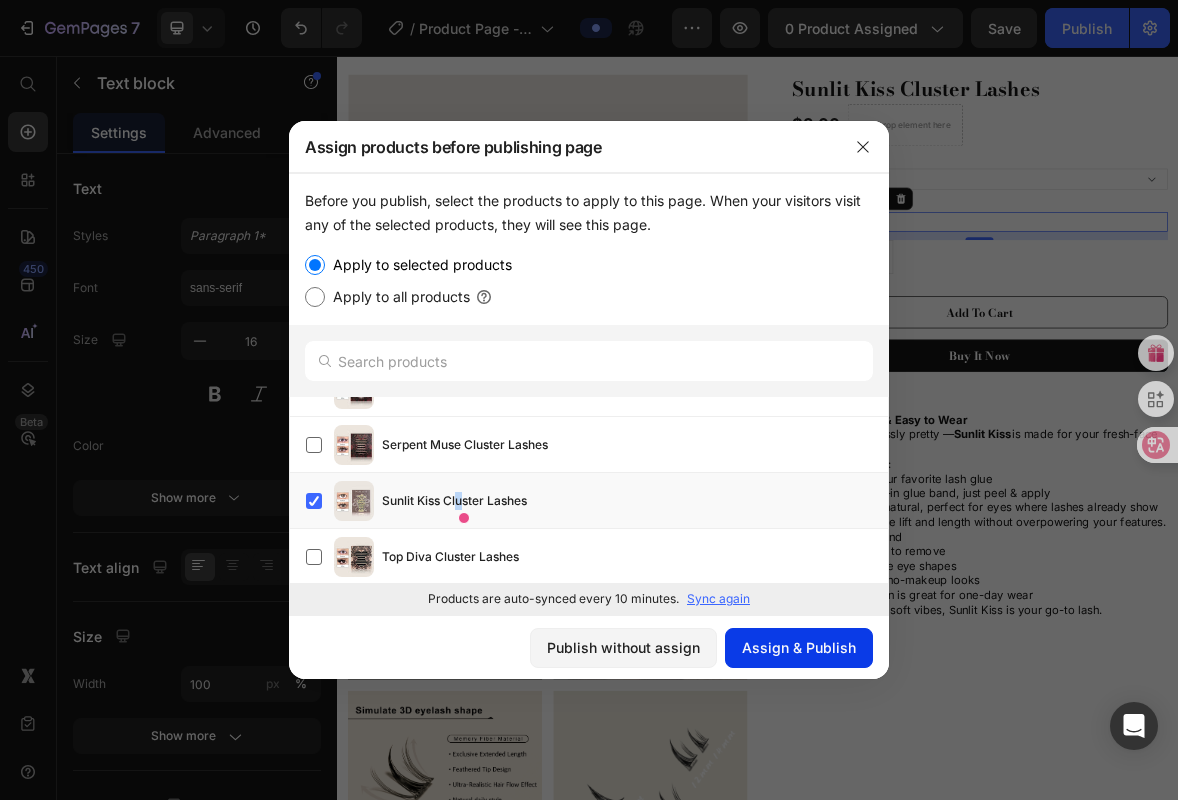 click on "Assign & Publish" at bounding box center (799, 647) 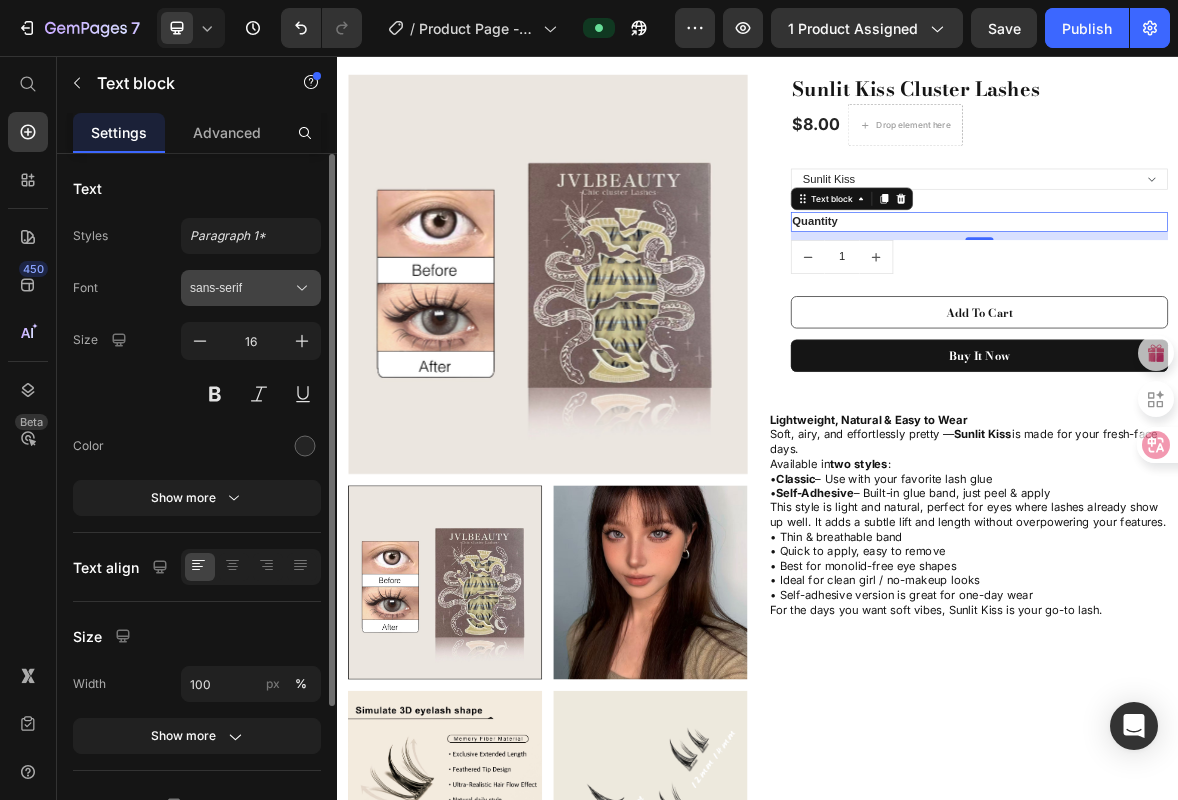 click on "sans-serif" at bounding box center [251, 288] 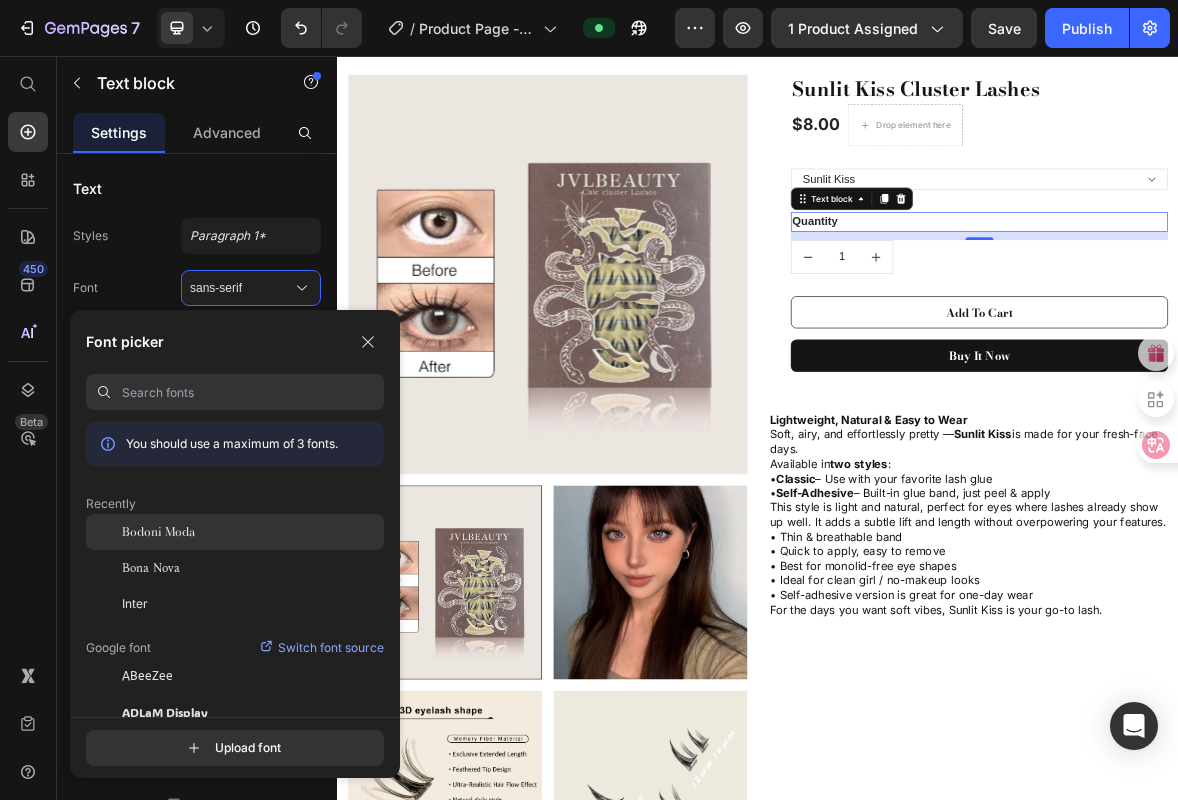 click on "Bodoni Moda" 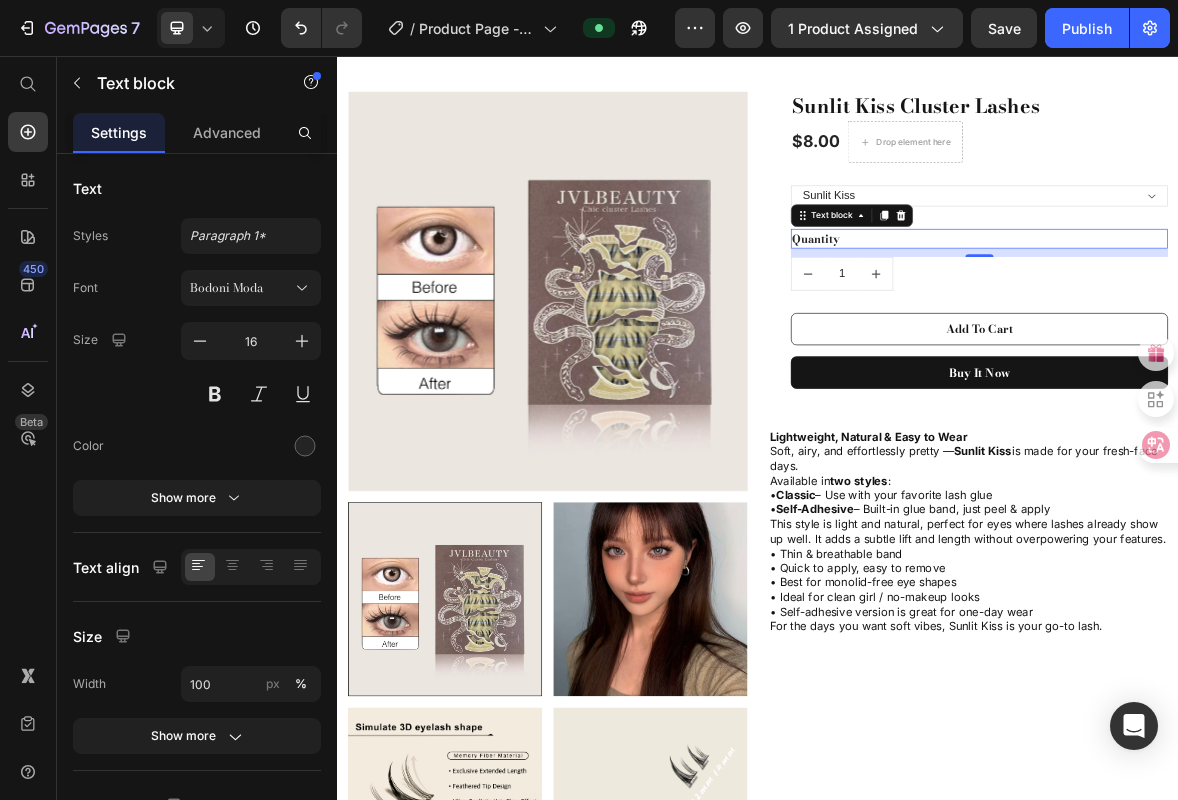 scroll, scrollTop: 0, scrollLeft: 0, axis: both 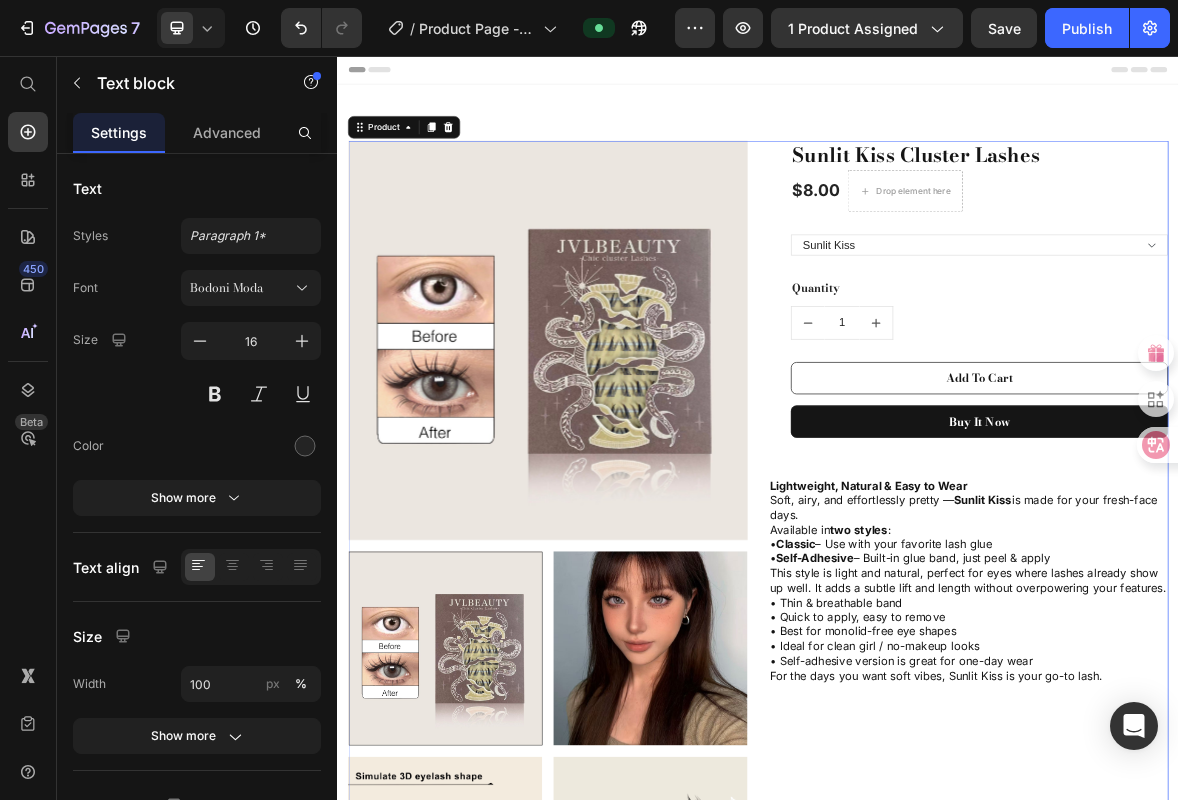 click on "Sunlit Kiss Cluster Lashes (P) Title $8.00 (P) Price
Drop element here Row Sunlit Kiss Sunlit Kiss Press&Go Lashes (P) Variants & Swatches Quantity Text block 1 (P) Quantity Add To Cart (P) Cart Button Buy it now (P) Dynamic Checkout Row ⁠⁠⁠⁠⁠⁠⁠ Lightweight, Natural & Easy to Wear Soft, airy, and effortlessly pretty —  Sunlit Kiss  is made for your fresh-face days. Available in  two styles : •  Classic  – Use with your favorite lash glue •  Self-Adhesive  – Built-in glue band, just peel & apply This style is light and natural, perfect for eyes where lashes already show up well. It adds a subtle lift and length without overpowering your features. • Thin & breathable band • Quick to apply, easy to remove • Best for monolid-free eye shapes • Ideal for clean girl / no-makeup looks • Self-adhesive version is great for one-day wear For the days you want soft vibes, Sunlit Kiss is your go-to lash. Heading" at bounding box center (1237, 1056) 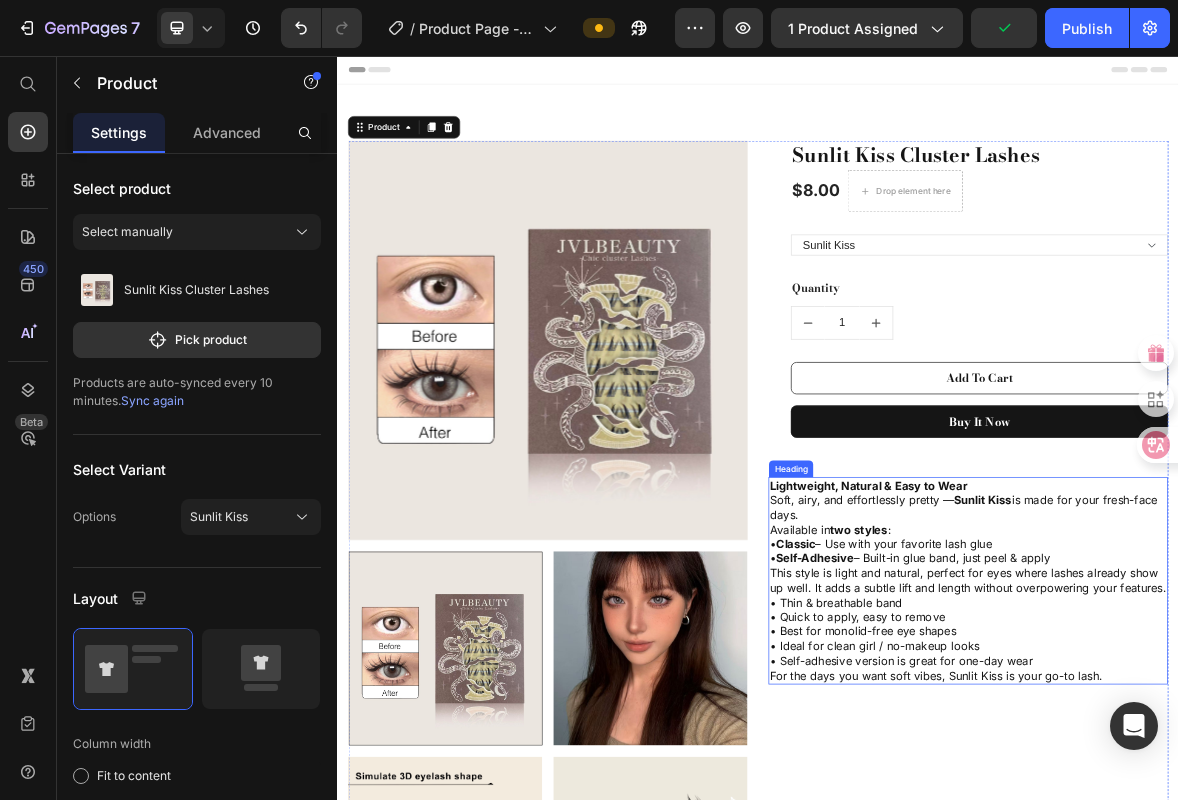 click on "⁠⁠⁠⁠⁠⁠⁠ Lightweight, Natural & Easy to Wear Soft, airy, and effortlessly pretty —  Sunlit Kiss  is made for your fresh-face days. Available in  two styles : •  Classic  – Use with your favorite lash glue •  Self-Adhesive  – Built-in glue band, just peel & apply This style is light and natural, perfect for eyes where lashes already show up well. It adds a subtle lift and length without overpowering your features. • Thin & breathable band • Quick to apply, easy to remove • Best for monolid-free eye shapes • Ideal for clean girl / no-makeup looks • Self-adhesive version is great for one-day wear For the days you want soft vibes, Sunlit Kiss is your go-to lash." at bounding box center (1237, 804) 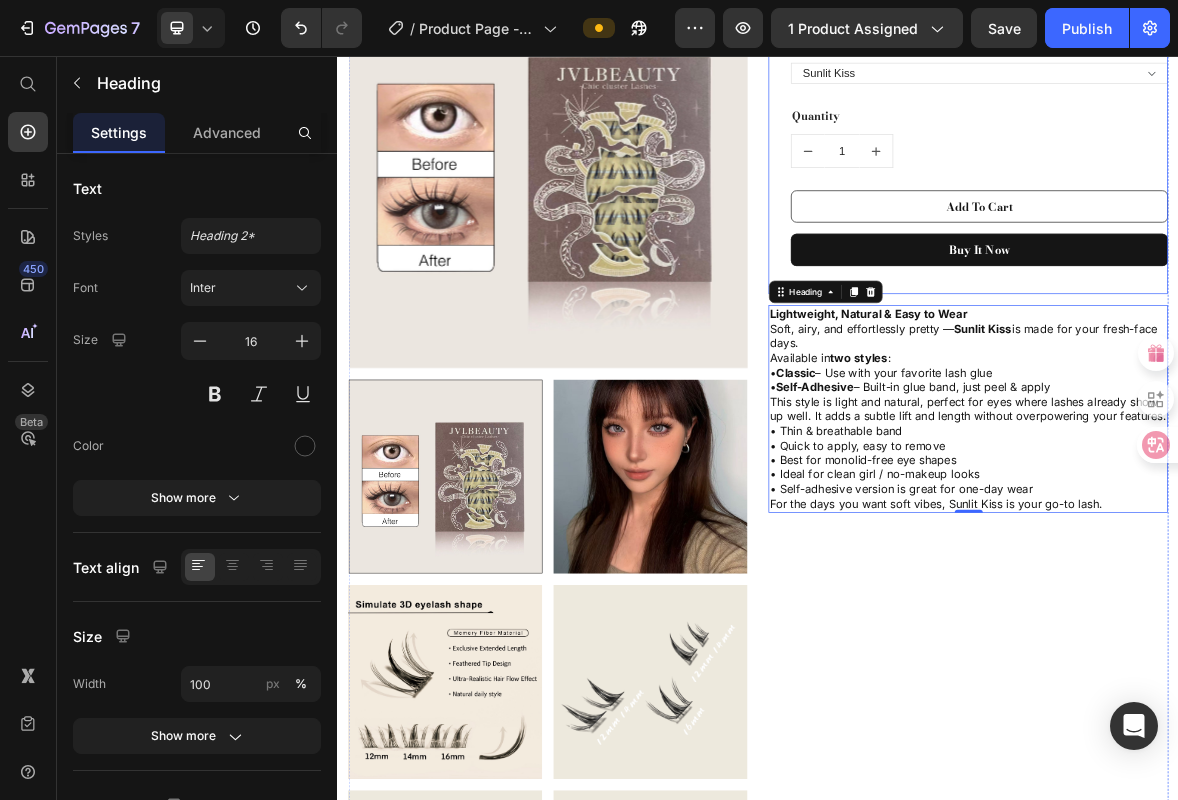 scroll, scrollTop: 0, scrollLeft: 0, axis: both 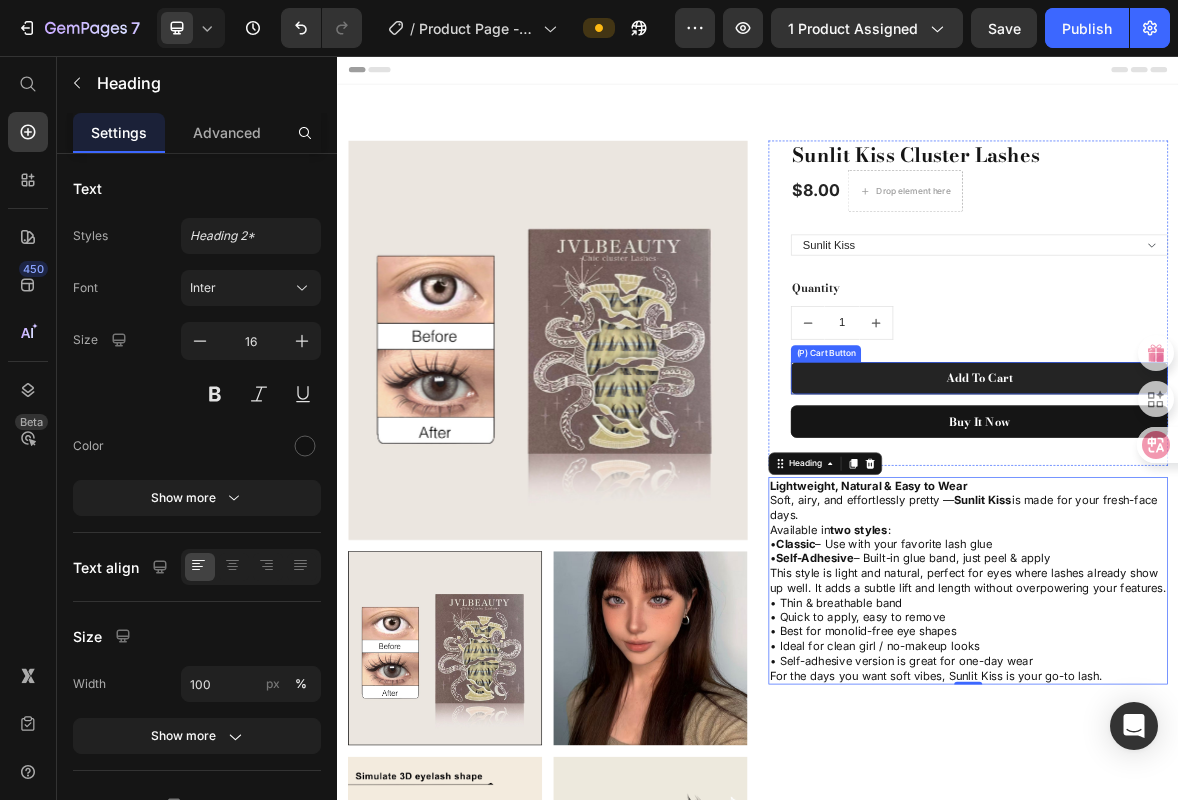 click on "Add To Cart" at bounding box center [1253, 516] 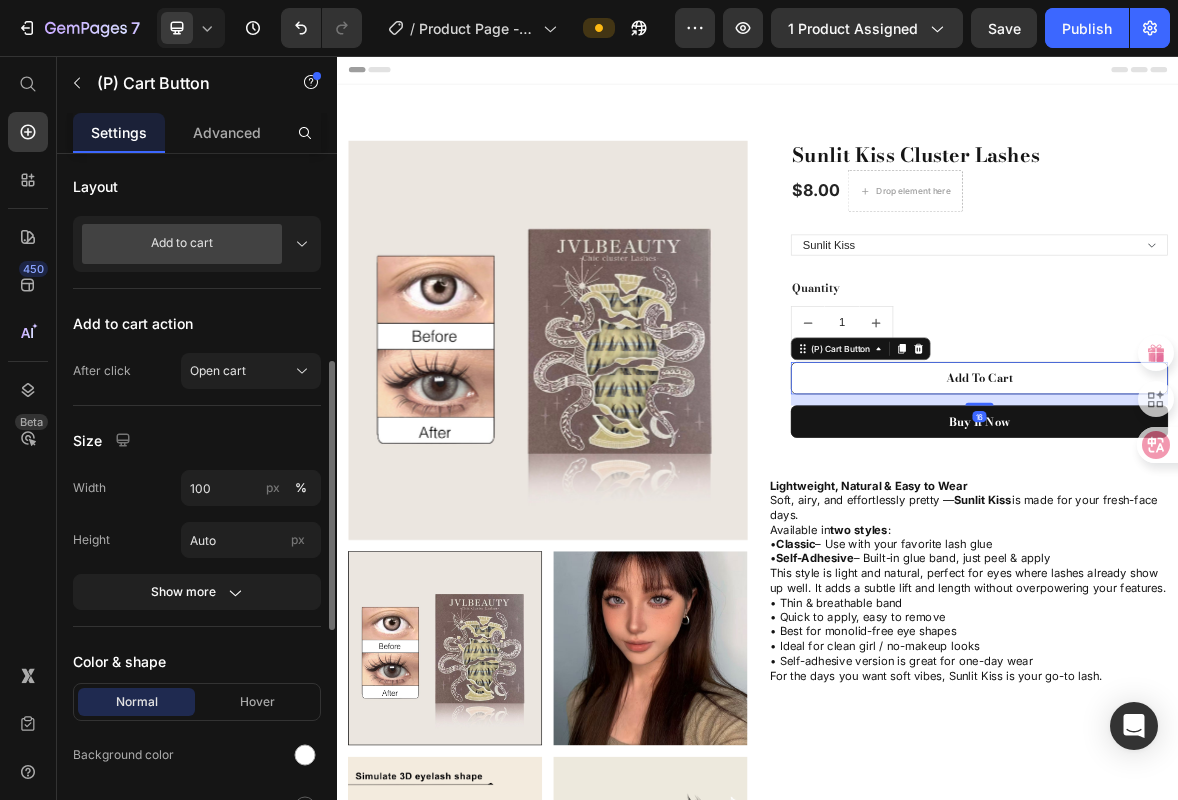 scroll, scrollTop: 769, scrollLeft: 0, axis: vertical 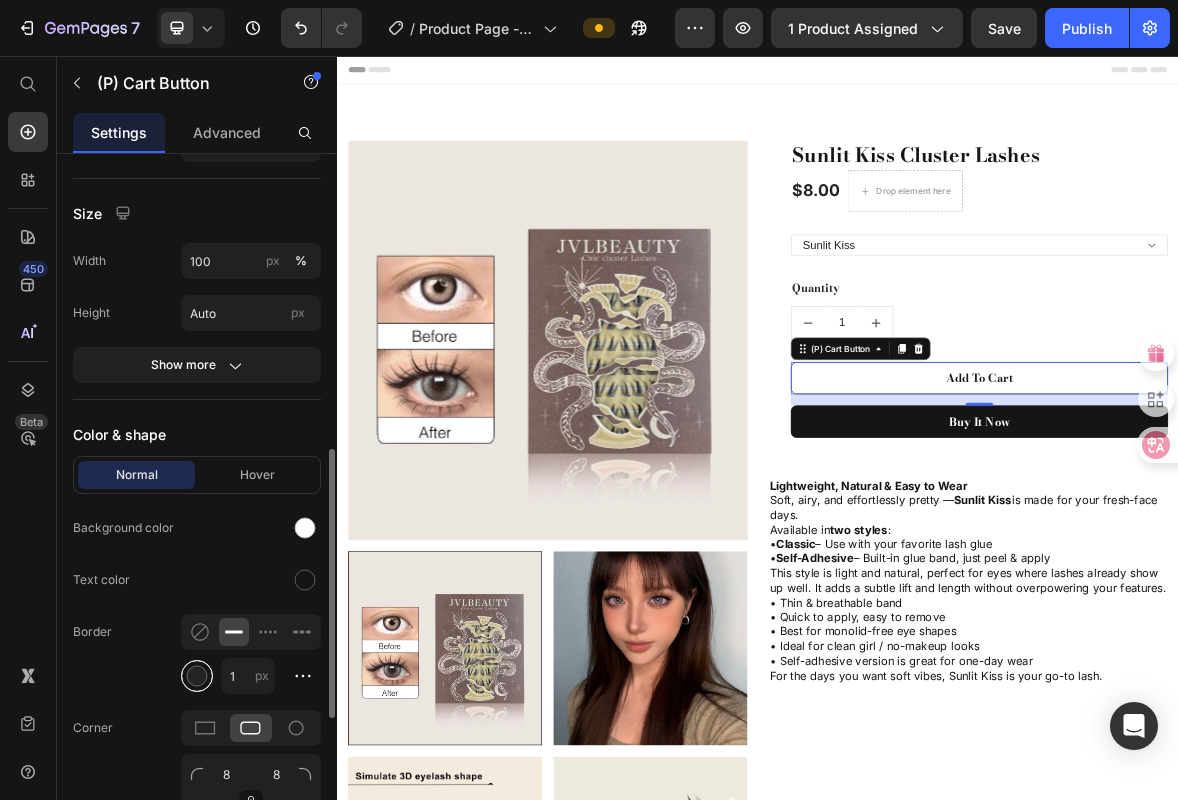 click at bounding box center [197, 676] 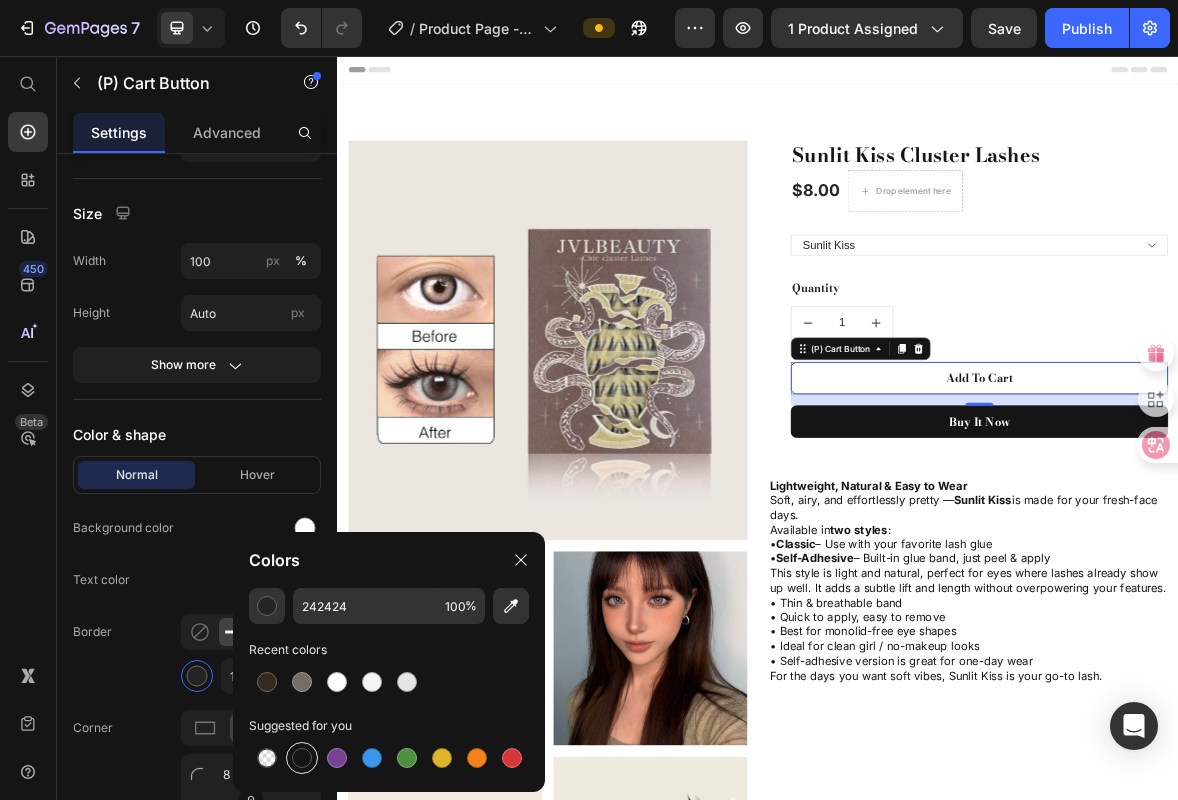 click at bounding box center (302, 758) 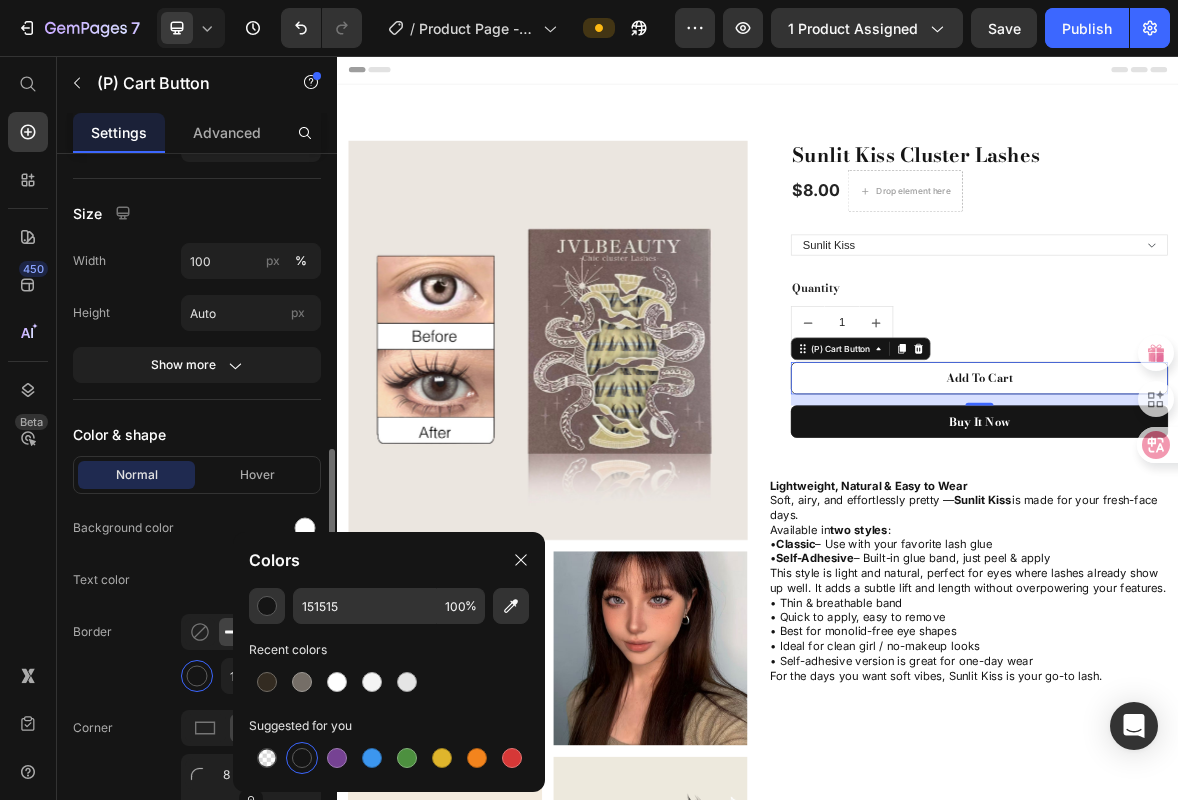 click on "Normal Hover Background color Text color Border 1 px Corner 8 8 8 8 Shadow" 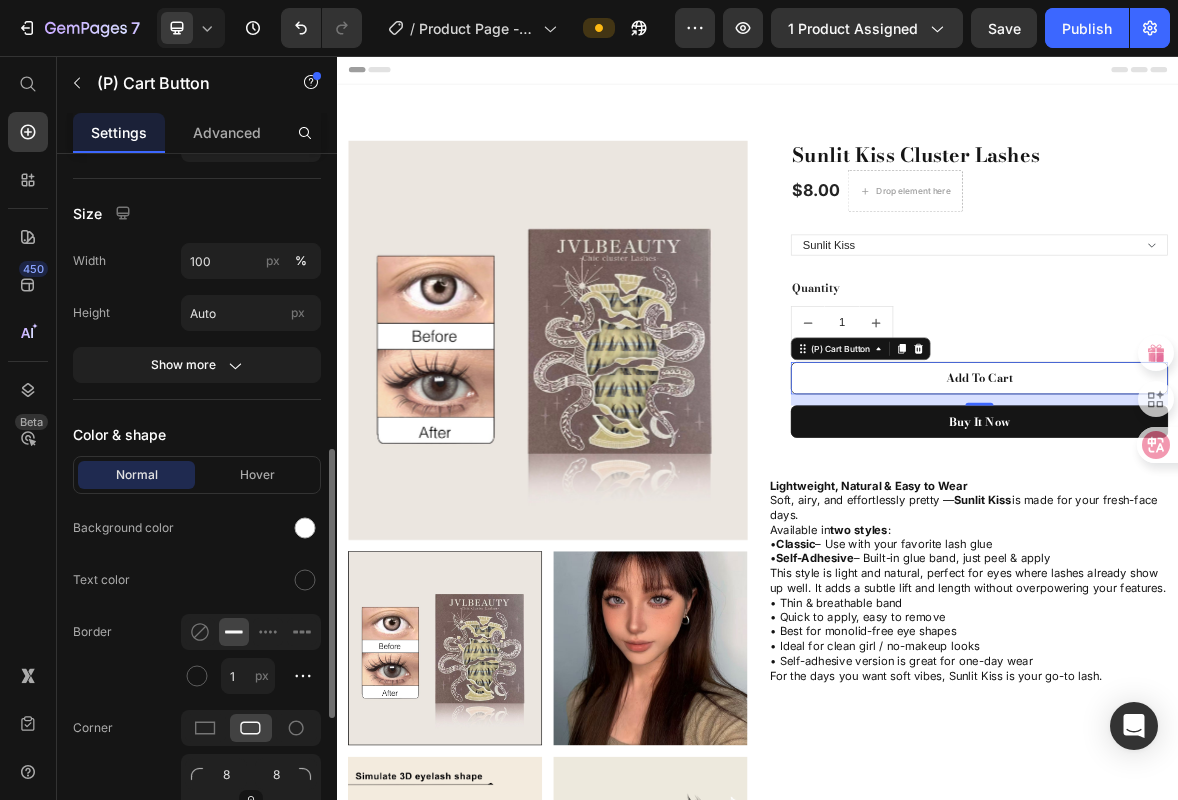 scroll, scrollTop: 1131, scrollLeft: 0, axis: vertical 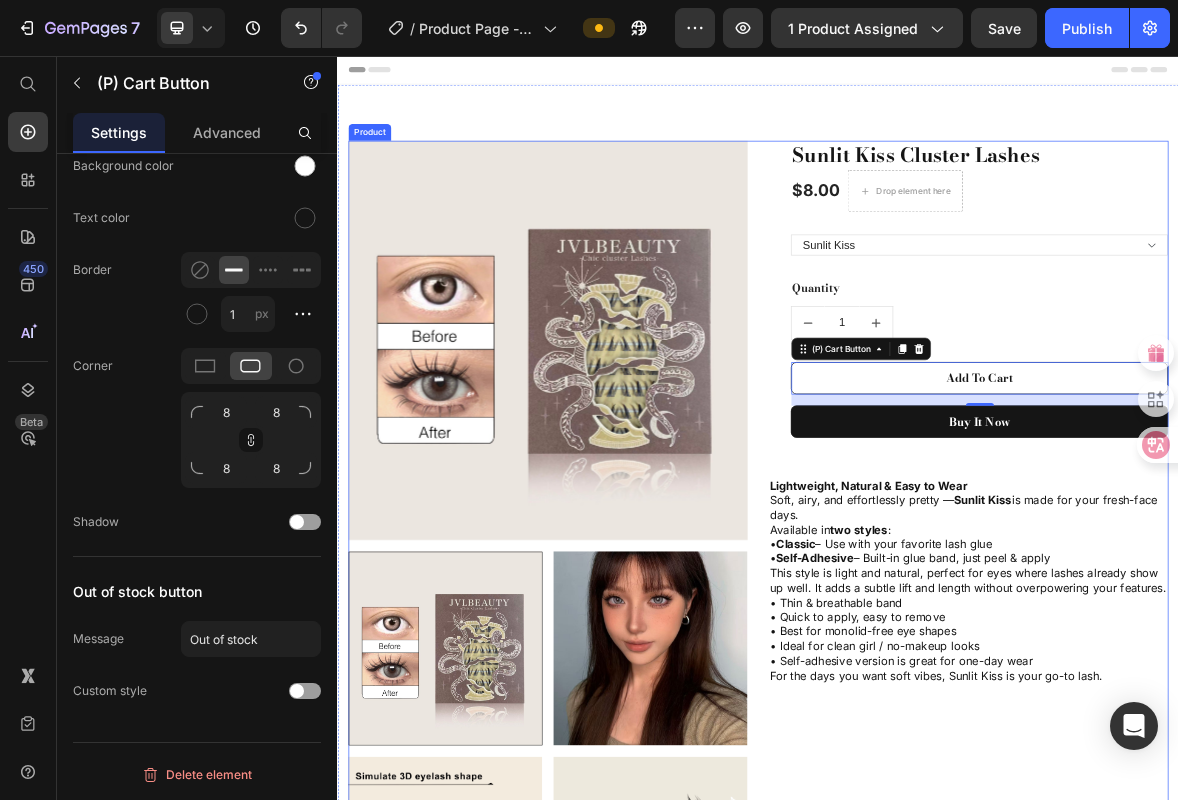 click on "Sunlit Kiss Cluster Lashes (P) Title $8.00 (P) Price
Drop element here Row Sunlit Kiss Sunlit Kiss Press&Go Lashes (P) Variants & Swatches Quantity Text block 1 (P) Quantity Add To Cart (P) Cart Button   16 Buy it now (P) Dynamic Checkout Row ⁠⁠⁠⁠⁠⁠⁠ Lightweight, Natural & Easy to Wear Soft, airy, and effortlessly pretty —  Sunlit Kiss  is made for your fresh-face days. Available in  two styles : •  Classic  – Use with your favorite lash glue •  Self-Adhesive  – Built-in glue band, just peel & apply This style is light and natural, perfect for eyes where lashes already show up well. It adds a subtle lift and length without overpowering your features. • Thin & breathable band • Quick to apply, easy to remove • Best for monolid-free eye shapes • Ideal for clean girl / no-makeup looks • Self-adhesive version is great for one-day wear For the days you want soft vibes, Sunlit Kiss is your go-to lash. Heading" at bounding box center (1237, 1056) 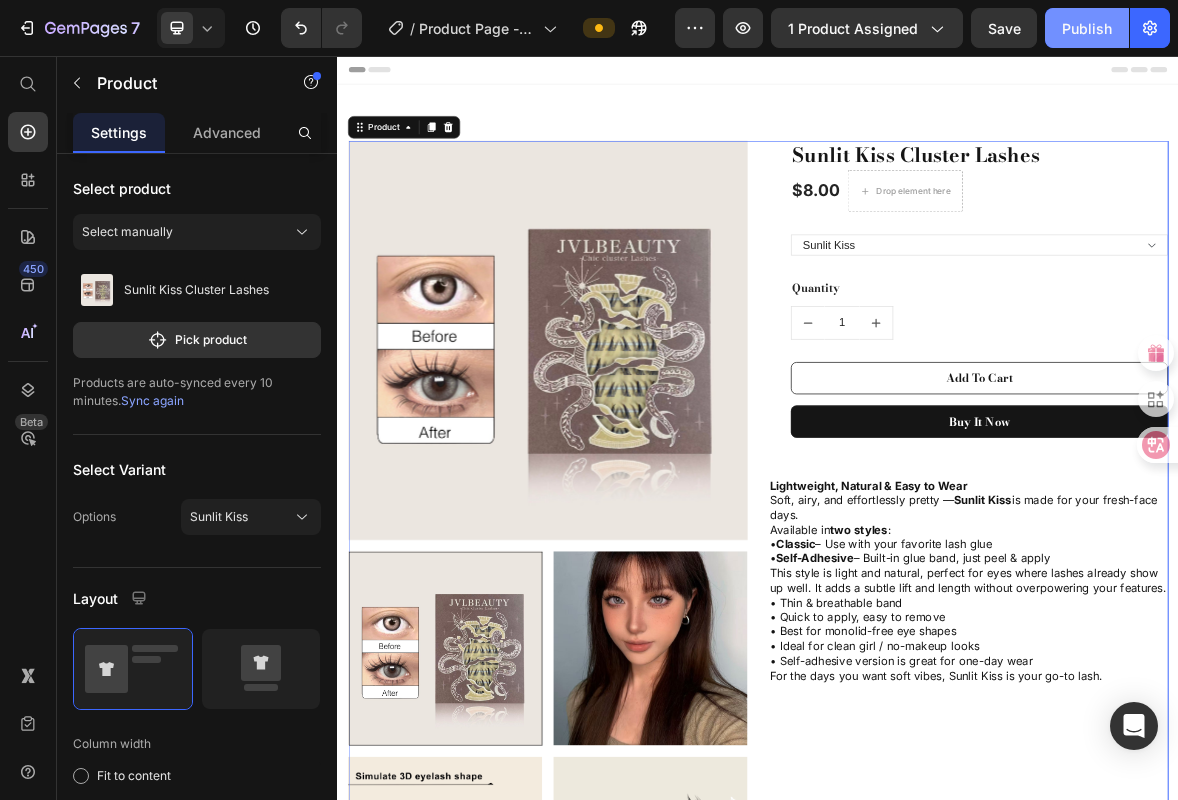 click on "Publish" at bounding box center [1087, 28] 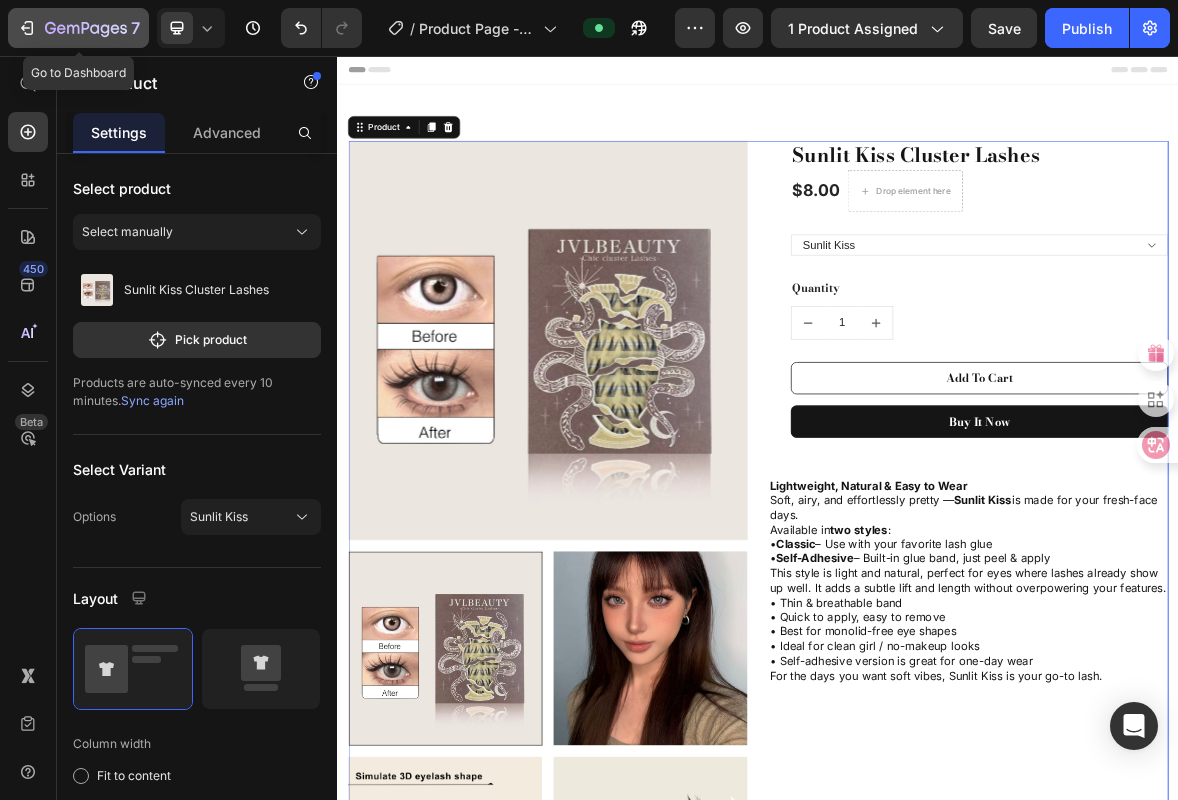 click 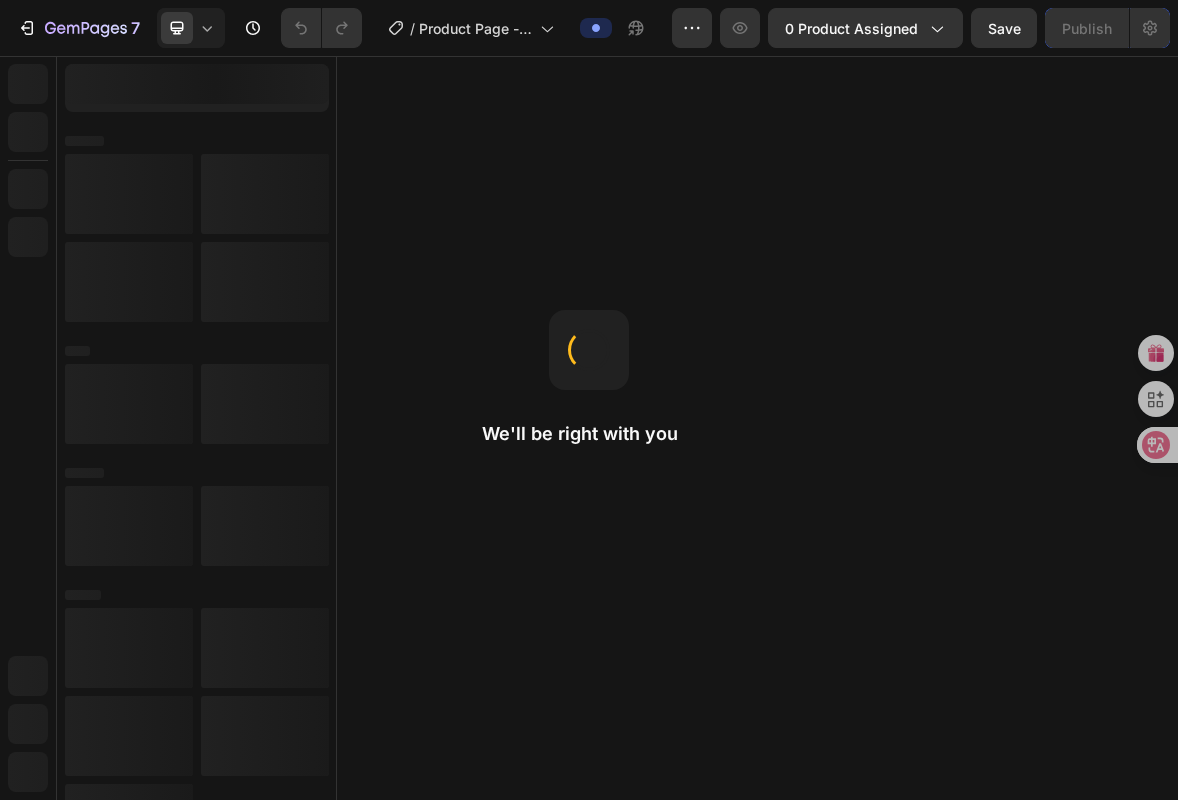 scroll, scrollTop: 0, scrollLeft: 0, axis: both 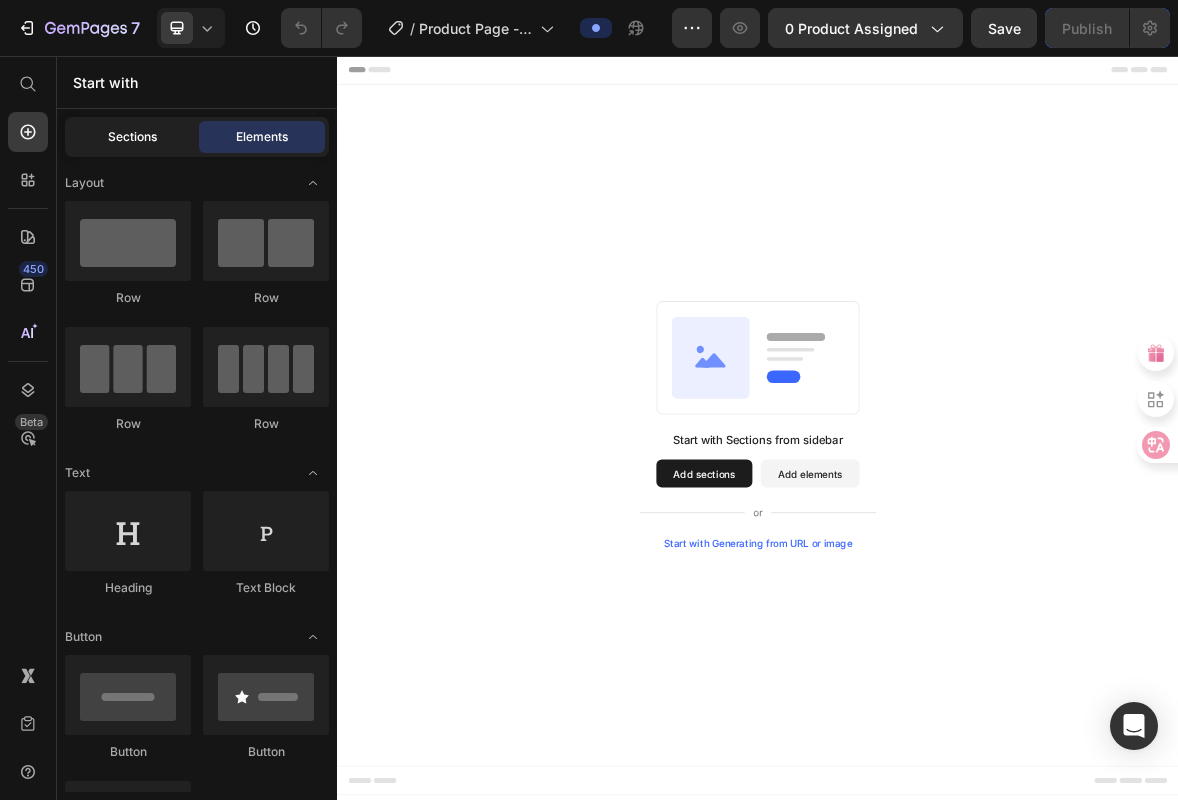 click on "Sections" 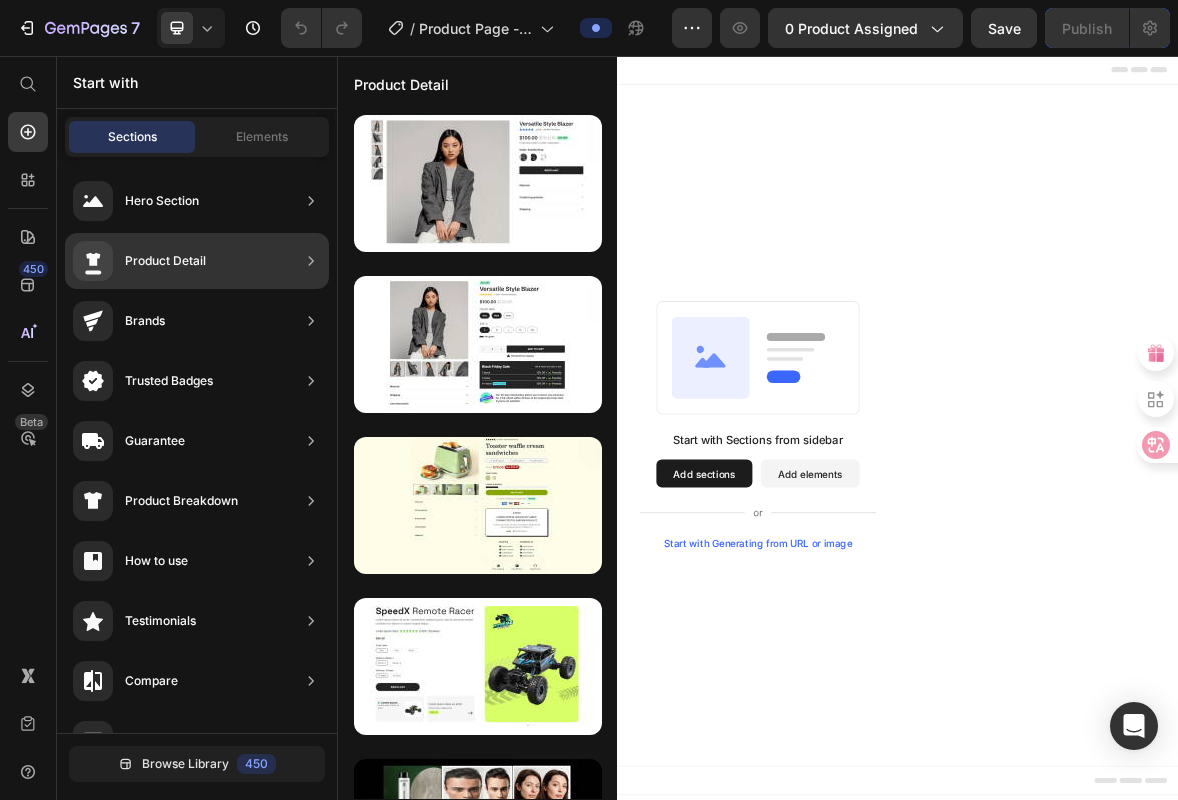 click on "Product Detail" 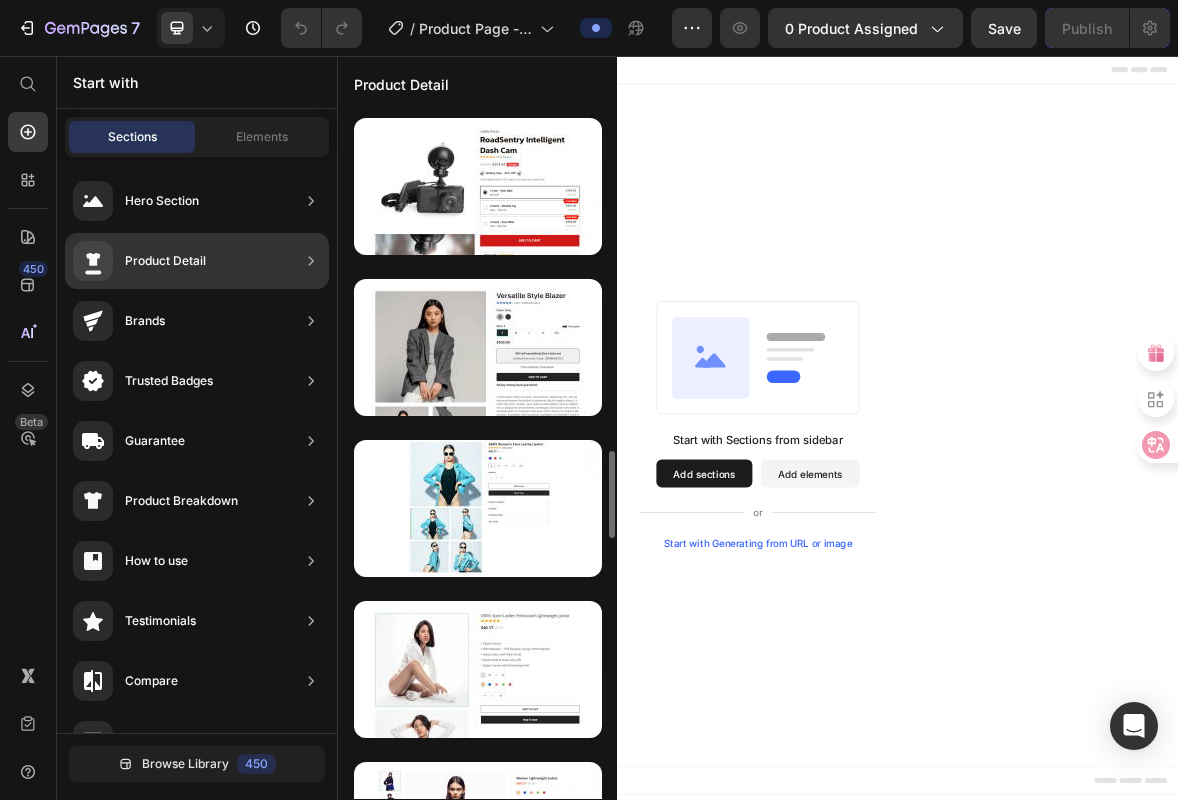 scroll, scrollTop: 4161, scrollLeft: 0, axis: vertical 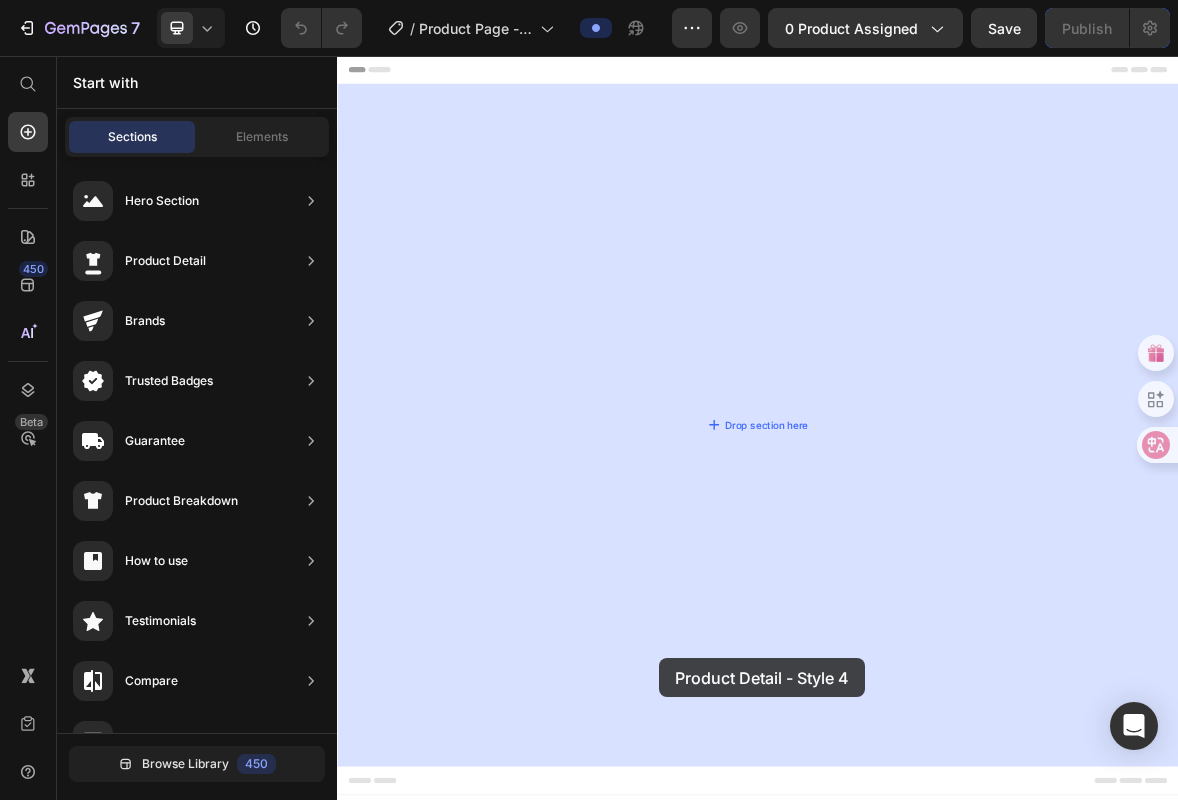 drag, startPoint x: 790, startPoint y: 717, endPoint x: 877, endPoint y: 909, distance: 210.79137 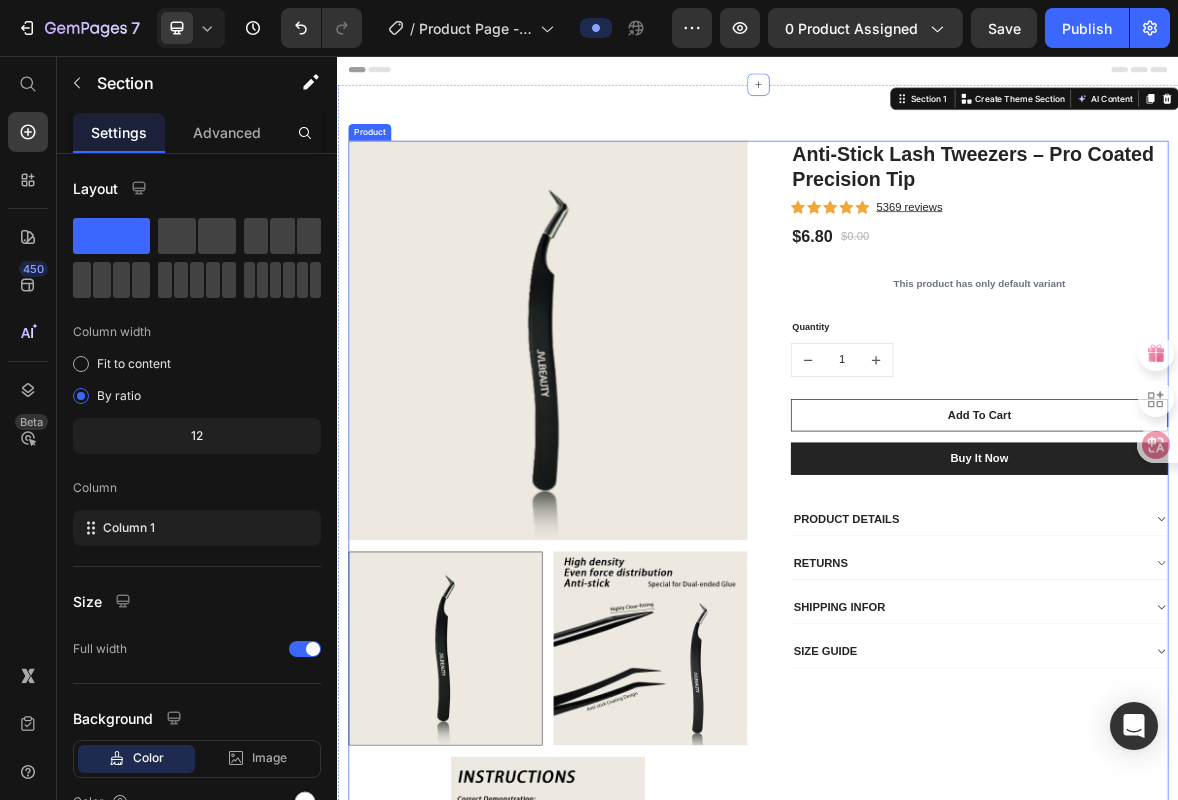 click on "Anti-Stick Lash Tweezers – Pro Coated Precision Tip (P) Title
Icon
Icon
Icon
Icon
Icon Icon List Hoz 5369 reviews Text block Row $6.80 (P) Price $0.00 (P) Price Row This product has only default variant (P) Variants & Swatches Quantity Text block 1 (P) Quantity Add To Cart (P) Cart Button Buy it now (P) Dynamic Checkout
PRODUCT DETAILS
RETURNS
SHIPPING INFOR
SIZE GUIDE Accordion Row" at bounding box center (1237, 763) 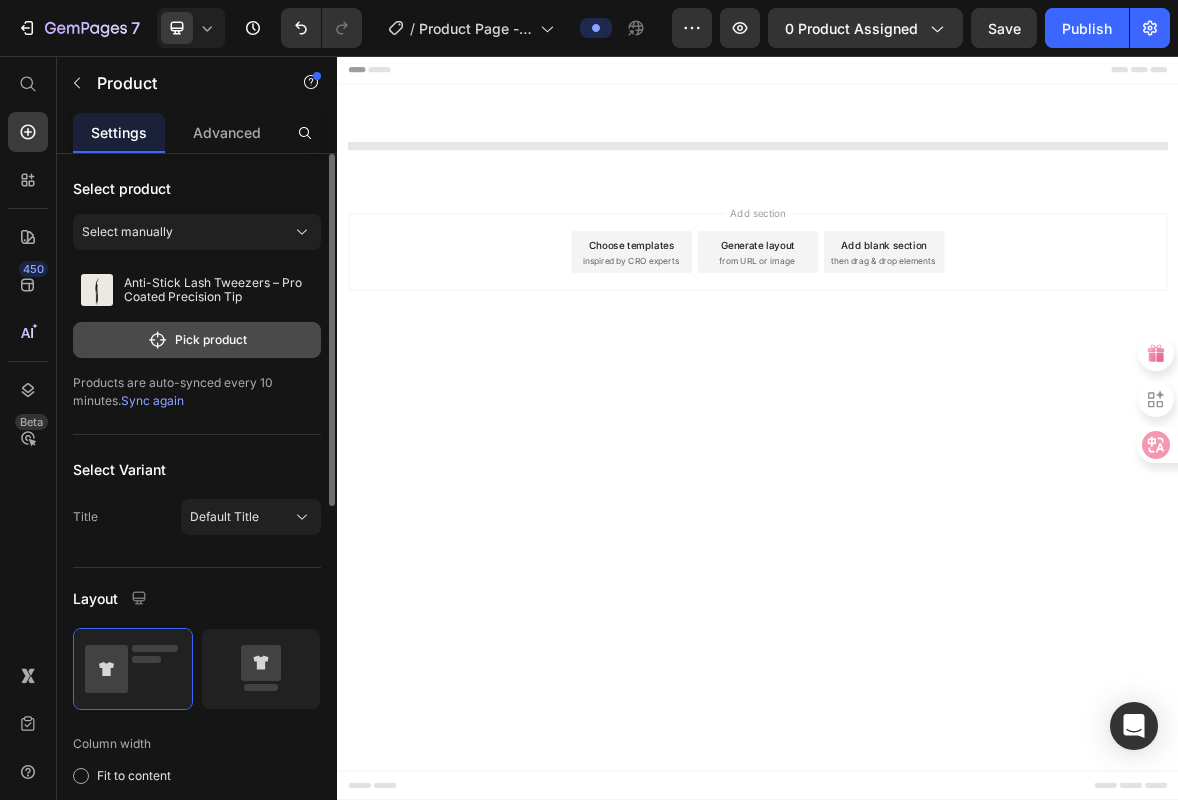 click on "Pick product" at bounding box center [197, 340] 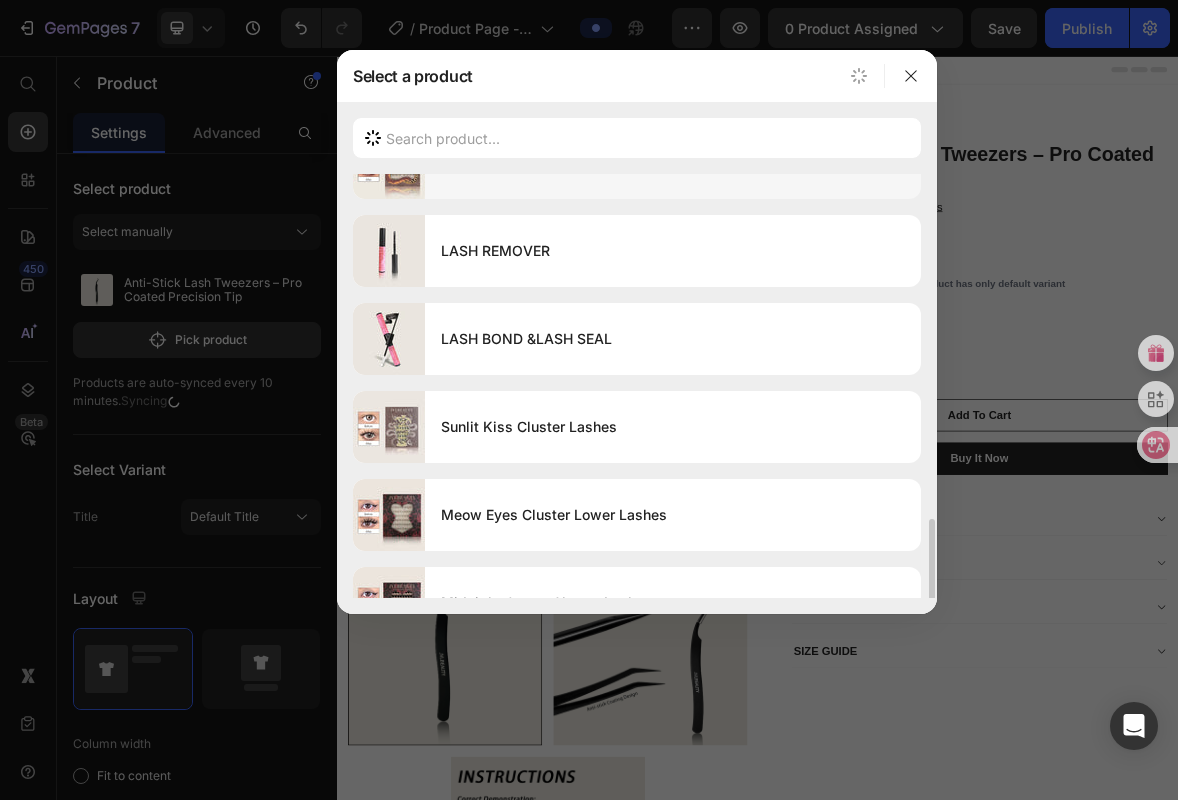 scroll, scrollTop: 393, scrollLeft: 0, axis: vertical 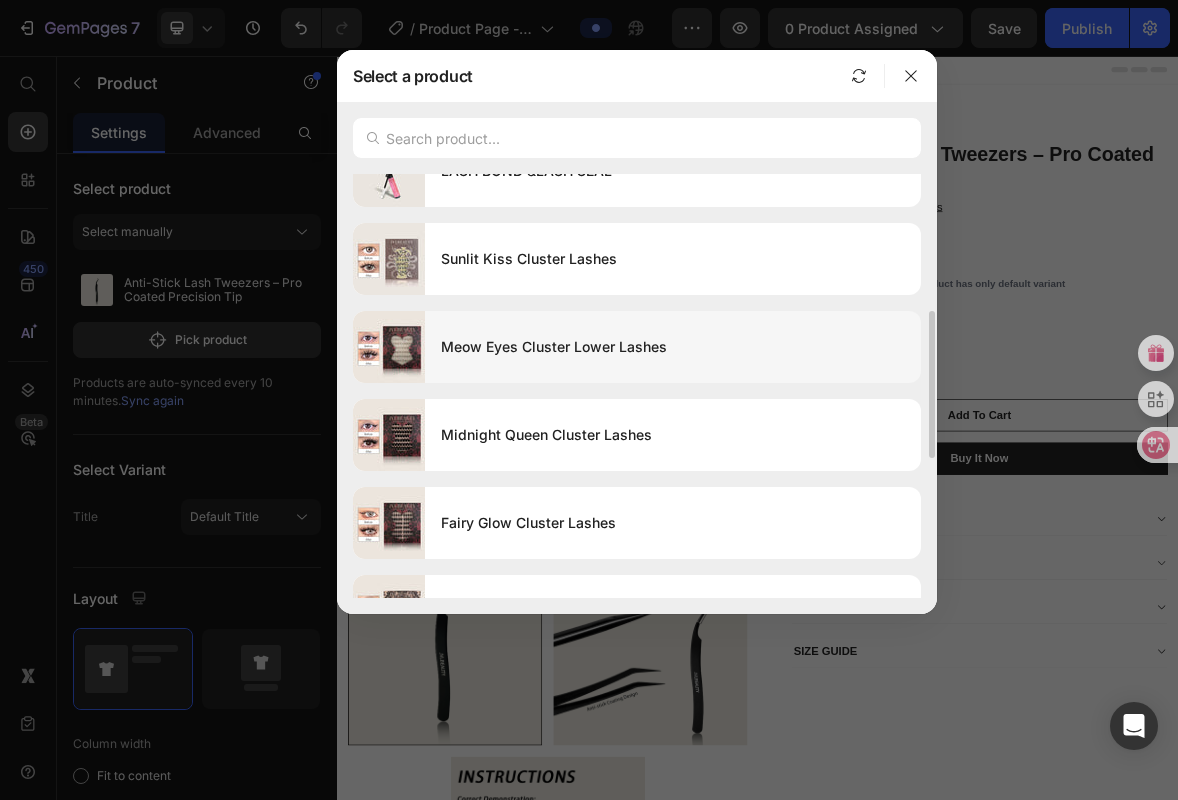 click on "Meow Eyes Cluster Lower Lashes" at bounding box center [673, 347] 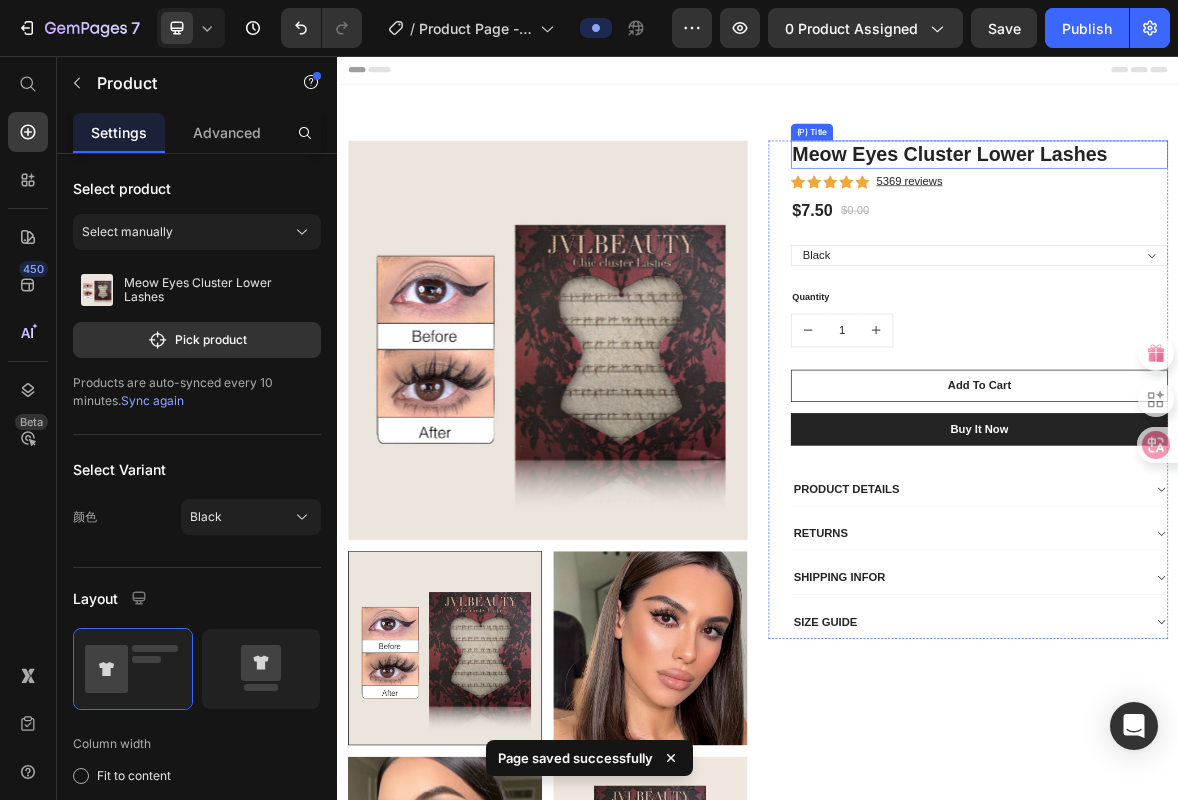 click on "Meow Eyes Cluster Lower Lashes" at bounding box center (1253, 197) 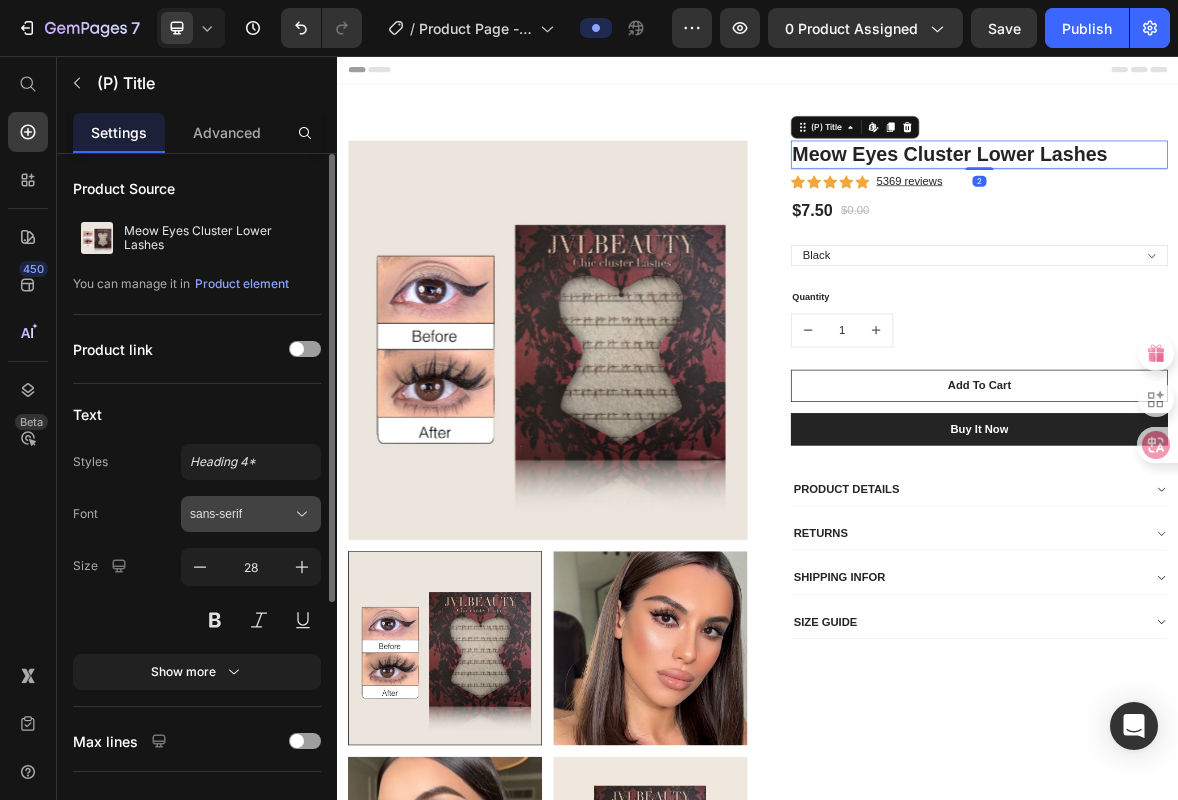 click on "sans-serif" at bounding box center (241, 514) 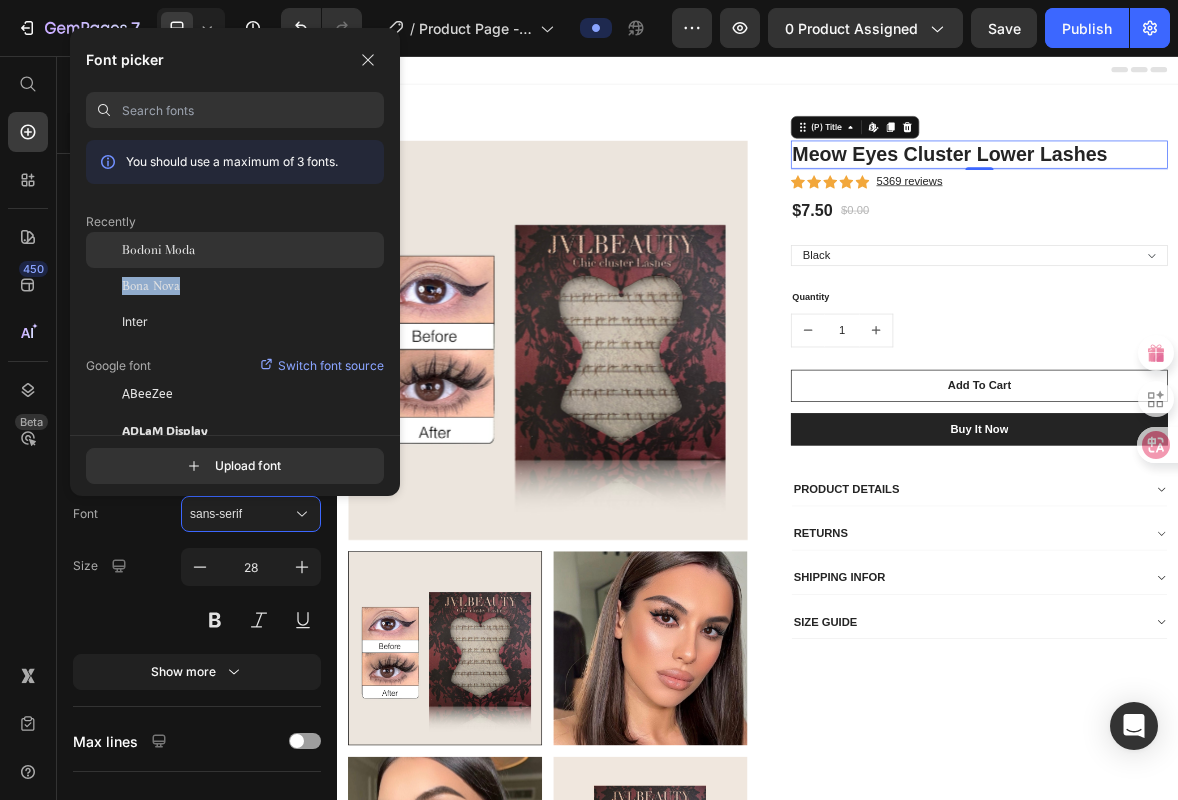 drag, startPoint x: 231, startPoint y: 294, endPoint x: 239, endPoint y: 244, distance: 50.635956 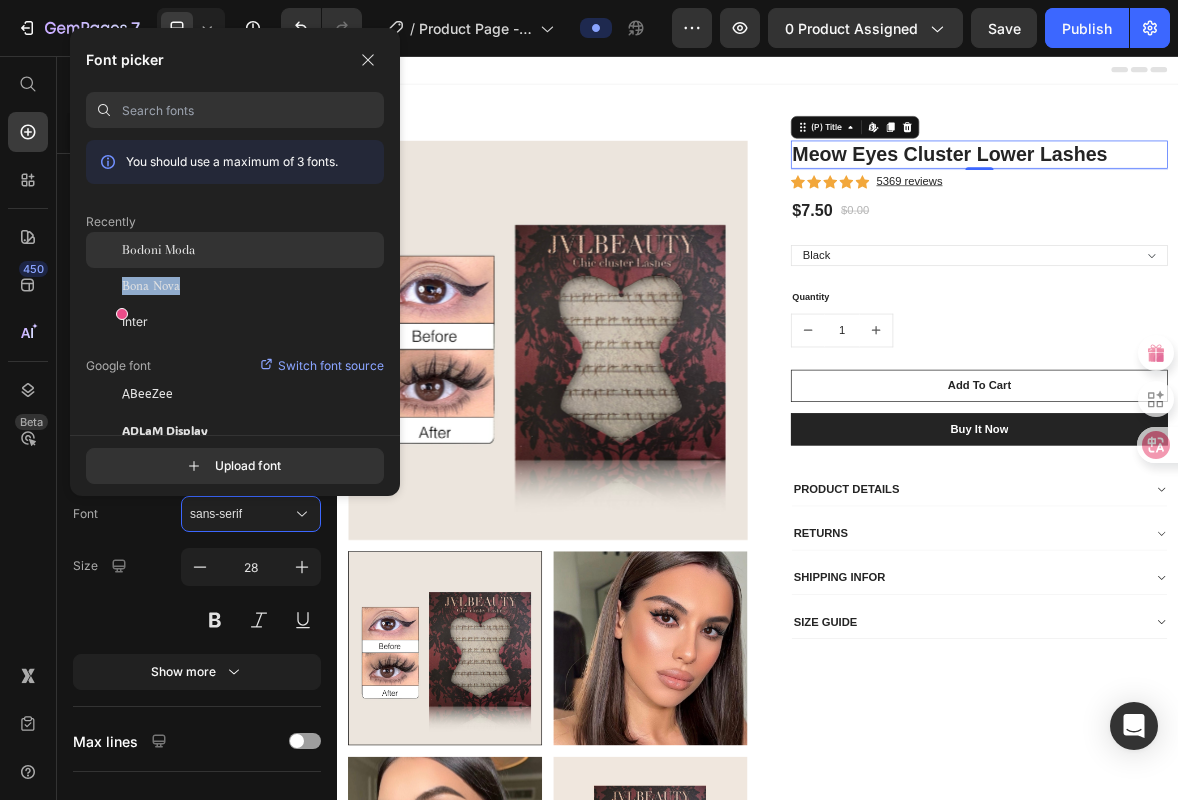 click on "Bodoni Moda" 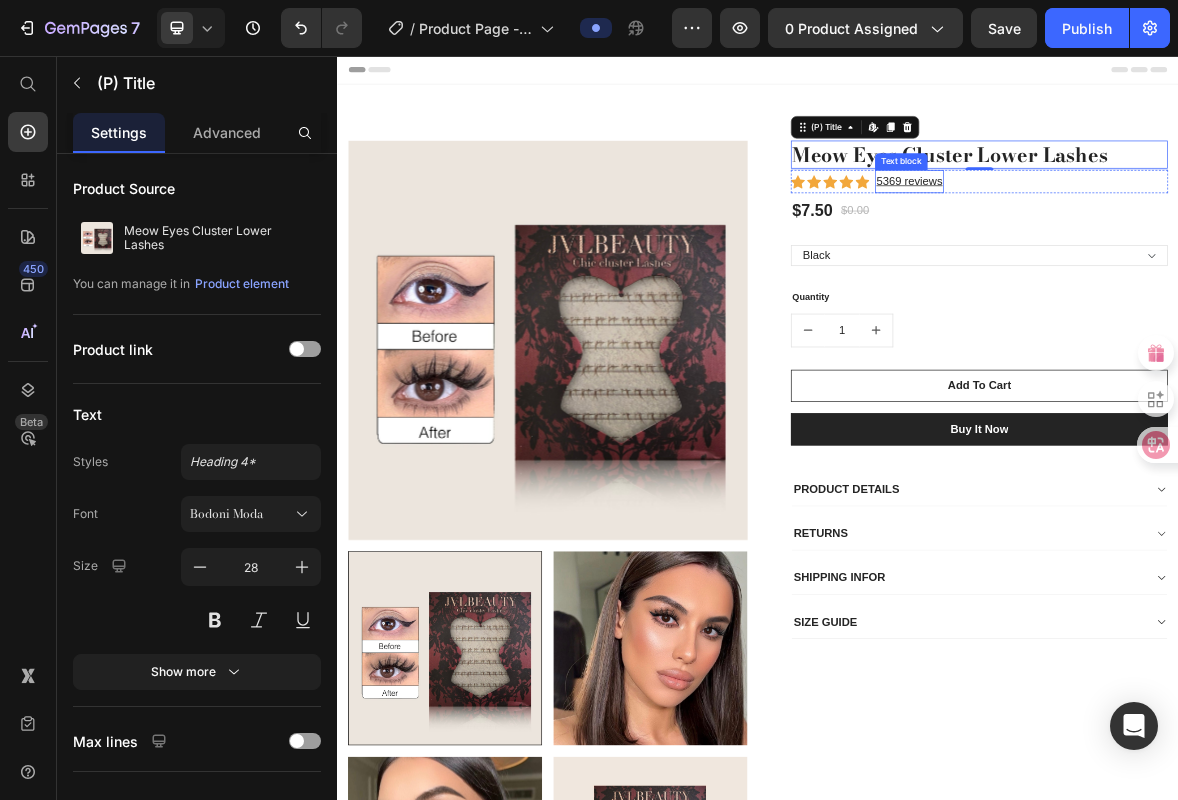 click on "5369 reviews Text block" at bounding box center (1153, 235) 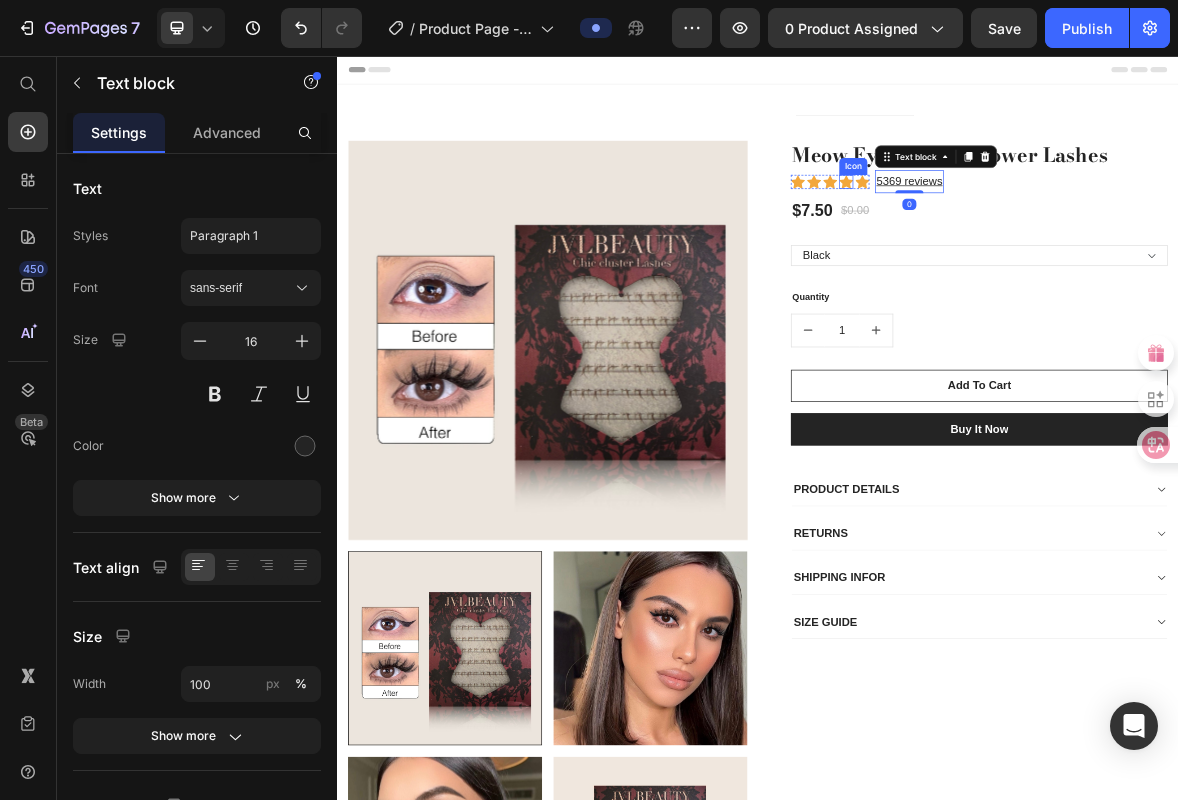 click 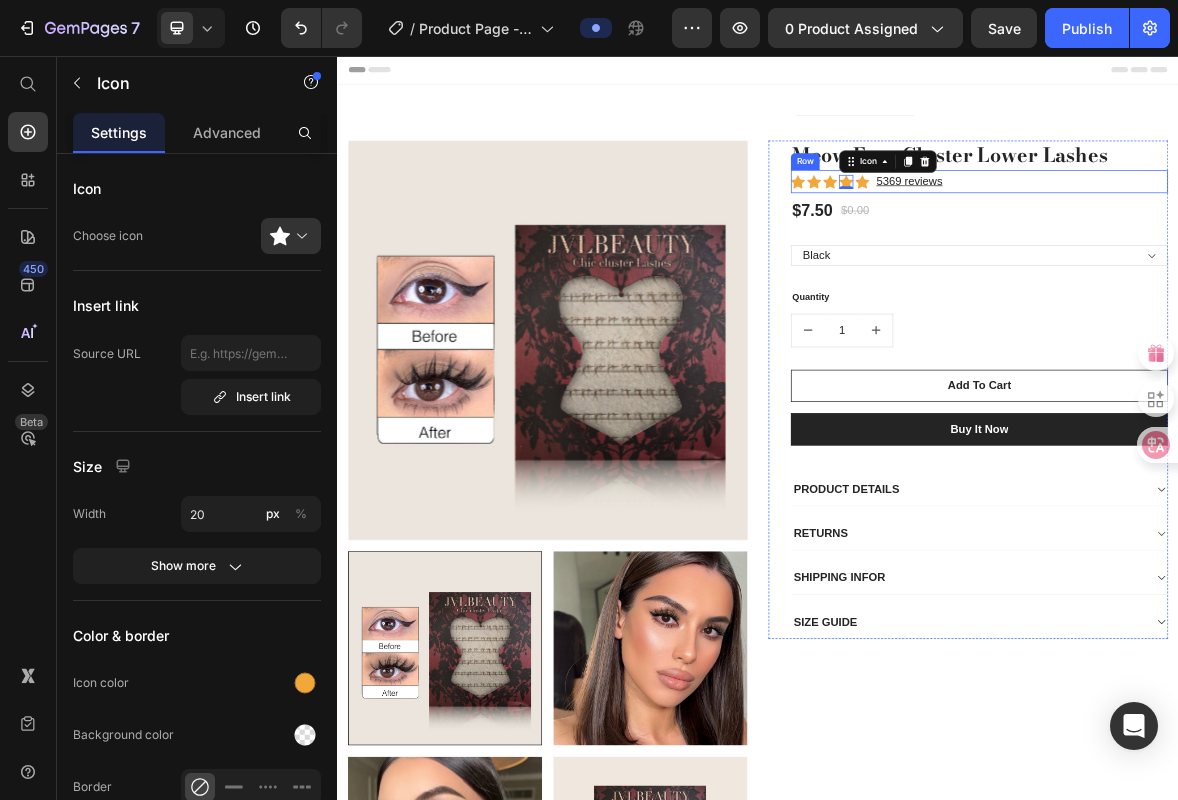 click on "Icon
Icon
Icon
Icon   0
Icon Icon List Hoz 5369 reviews Text block Row" at bounding box center [1253, 235] 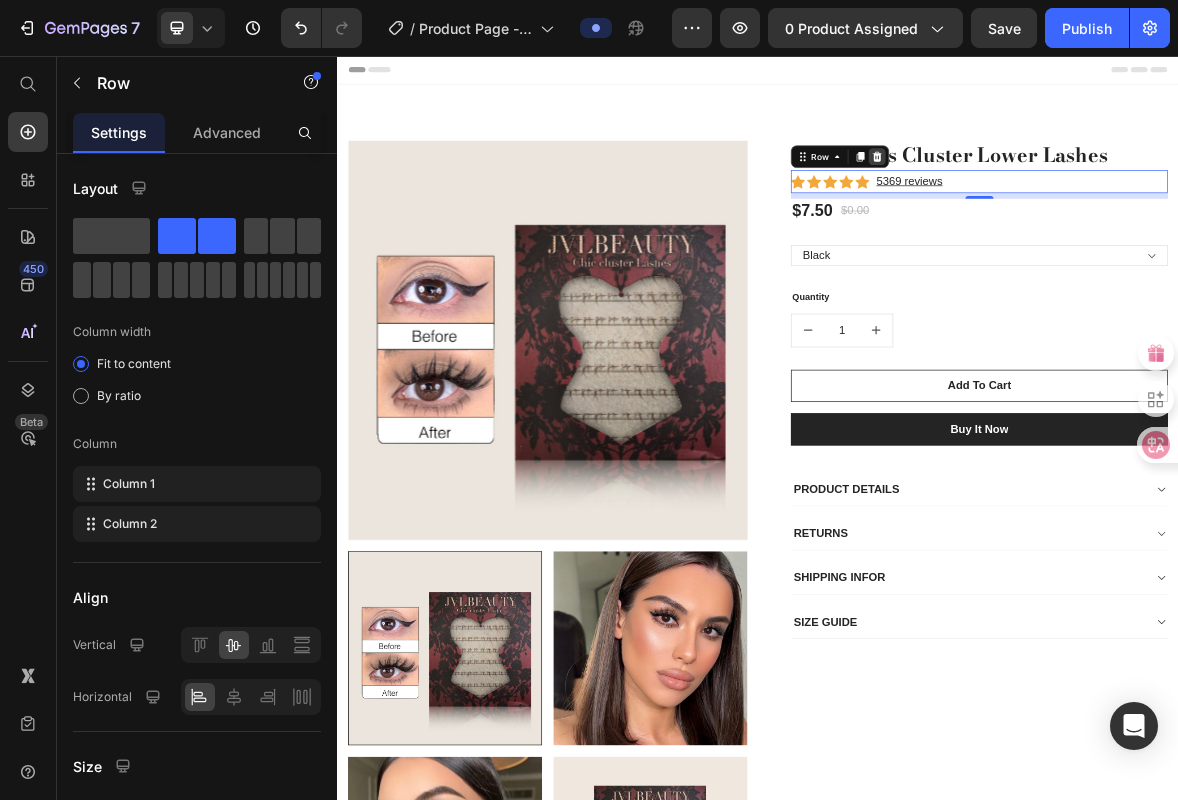 click at bounding box center [1107, 200] 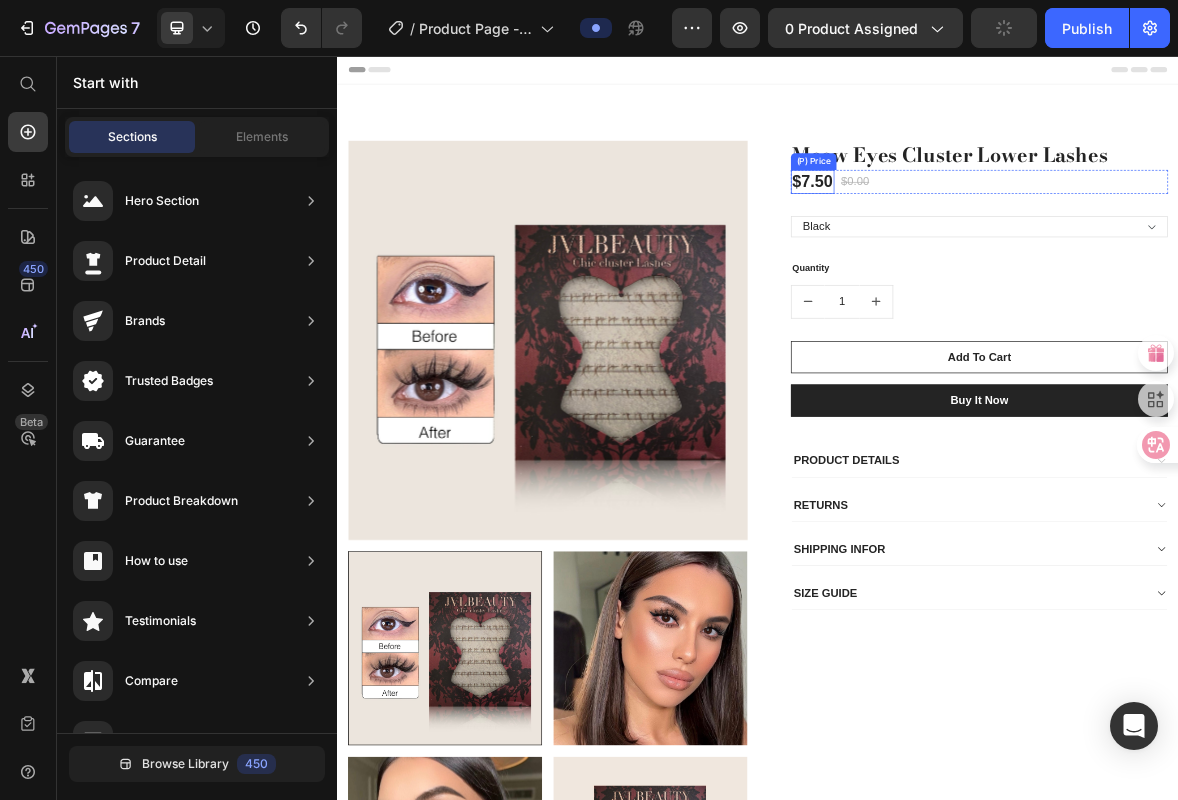 click on "$7.50" at bounding box center [1015, 236] 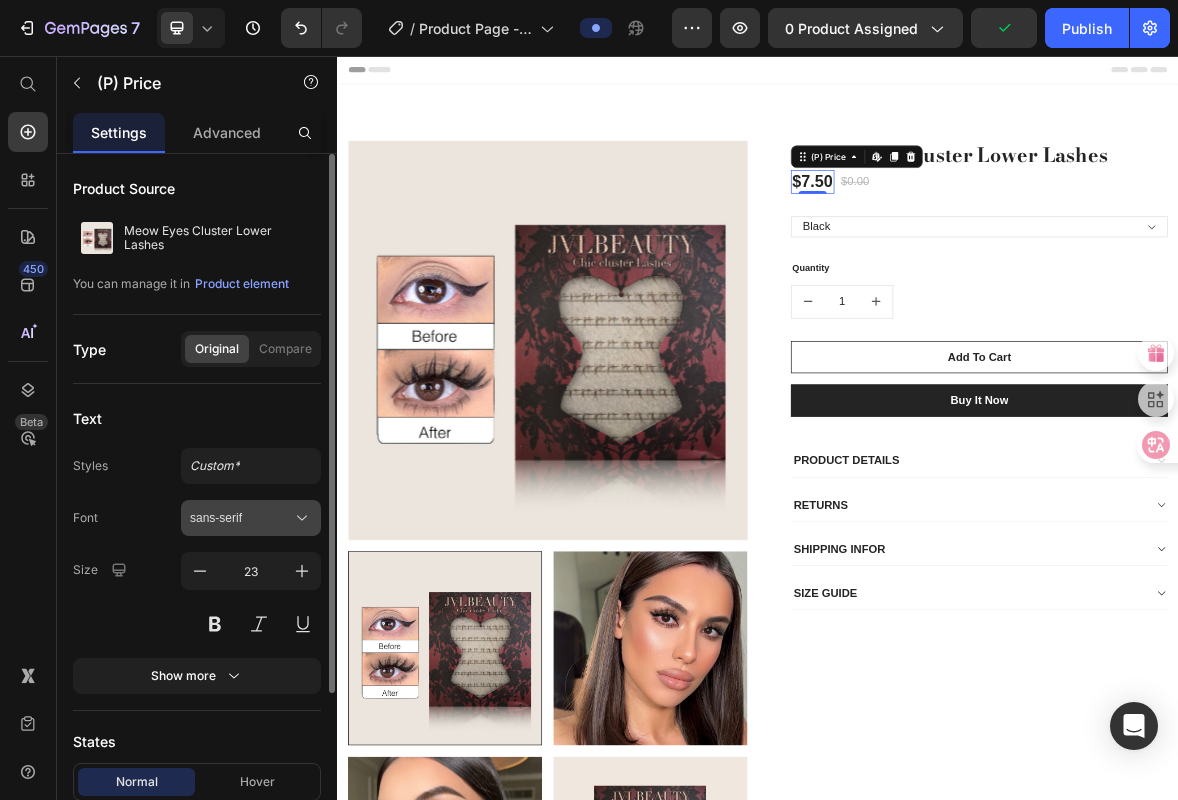 click on "sans-serif" at bounding box center (241, 518) 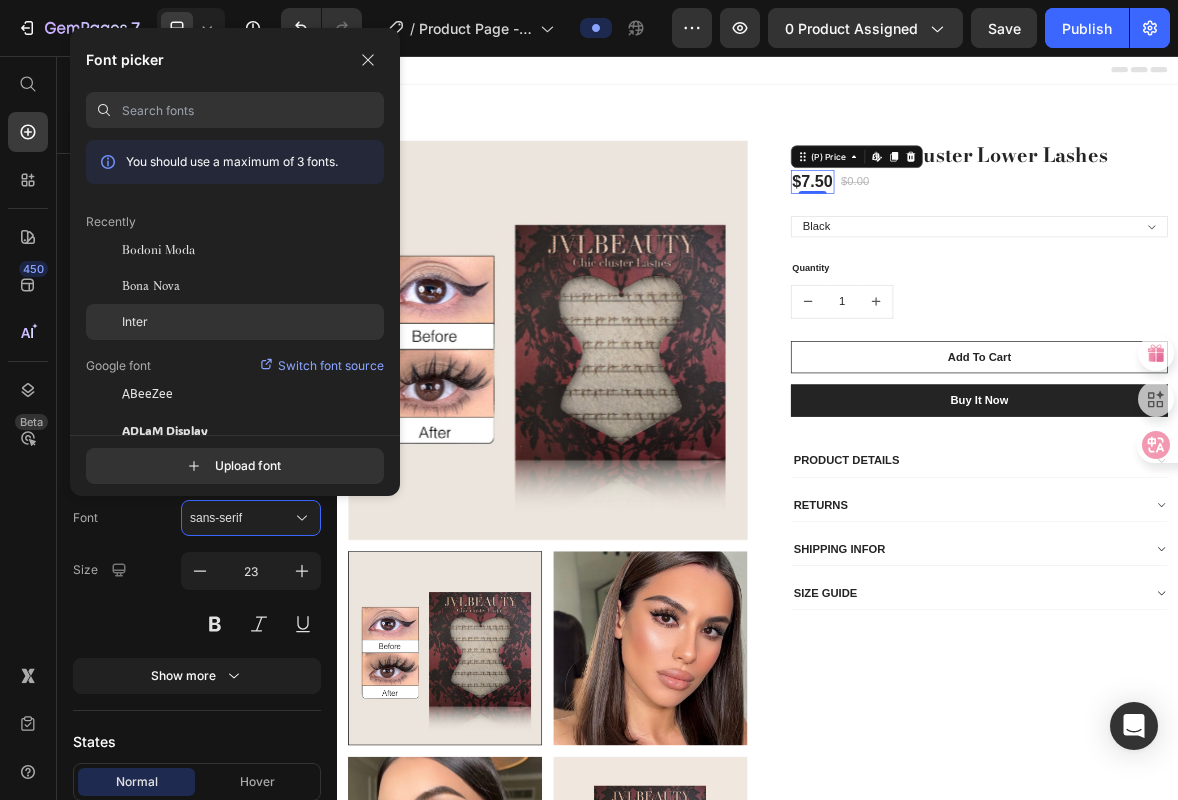 click on "Inter" 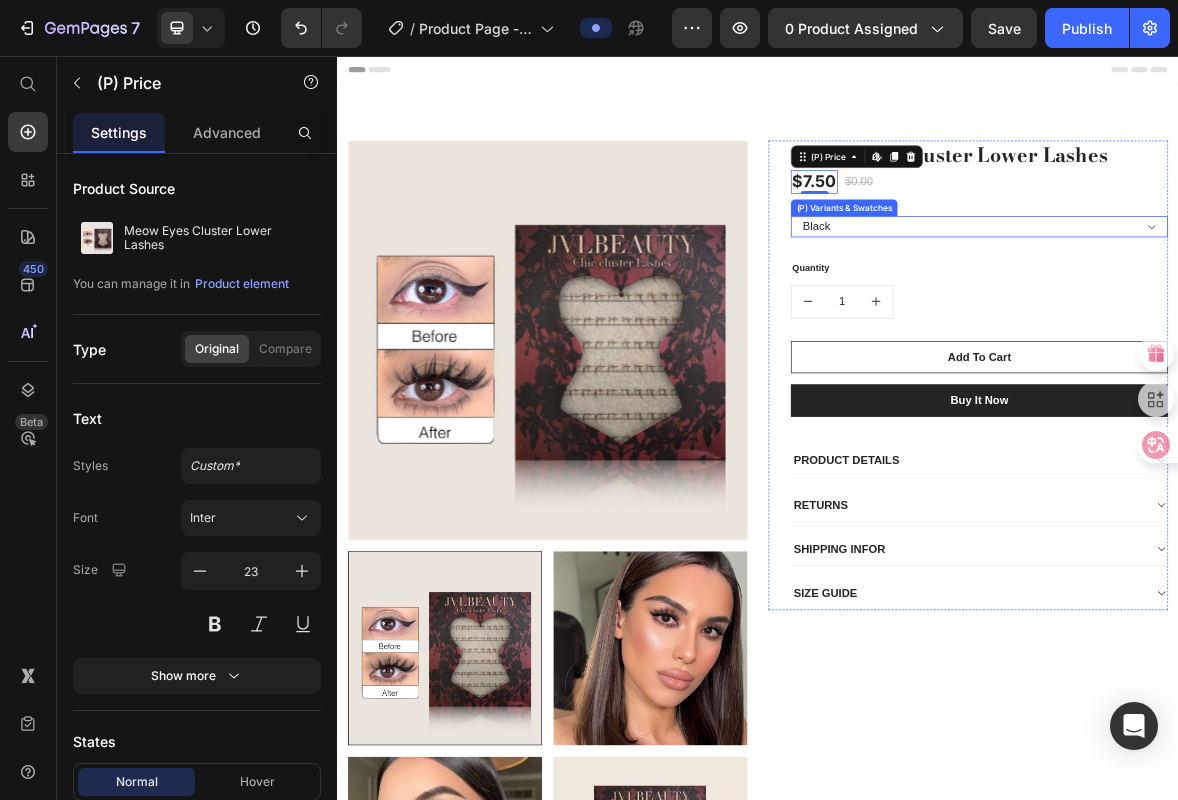 click on "Black Brown" at bounding box center [1253, 300] 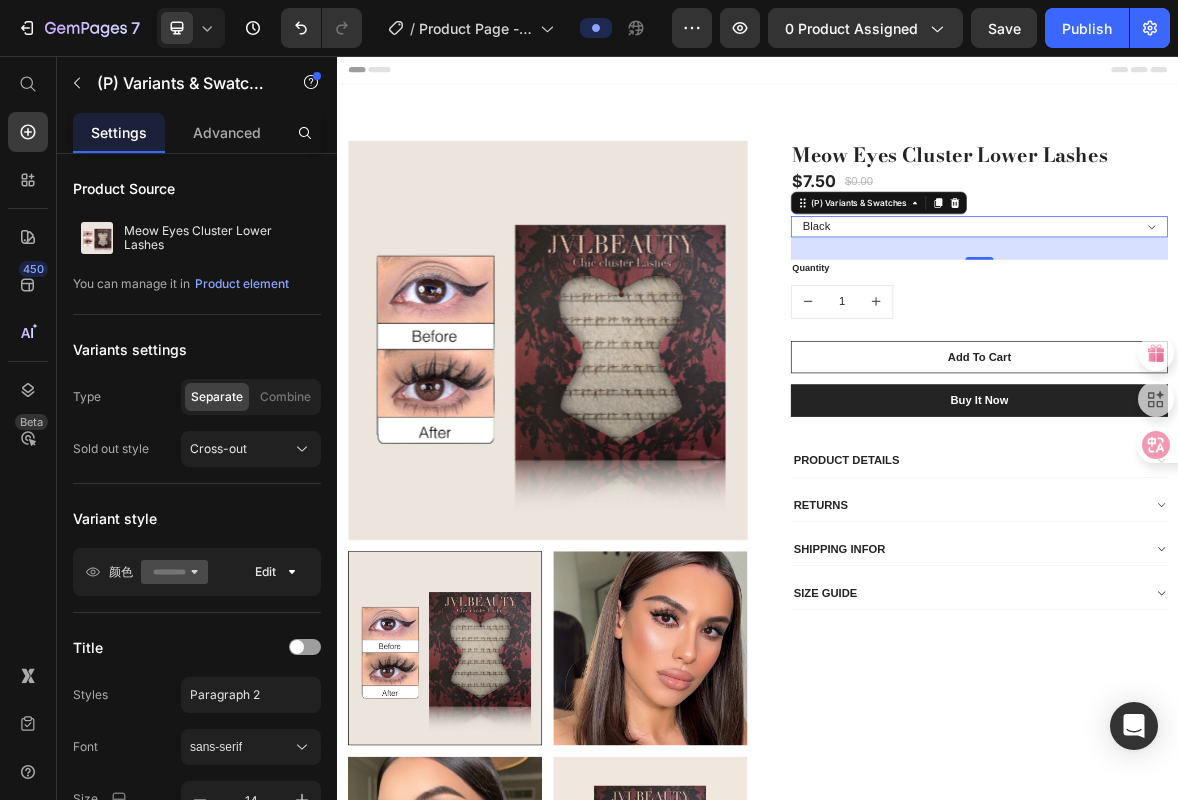 select on "Brown" 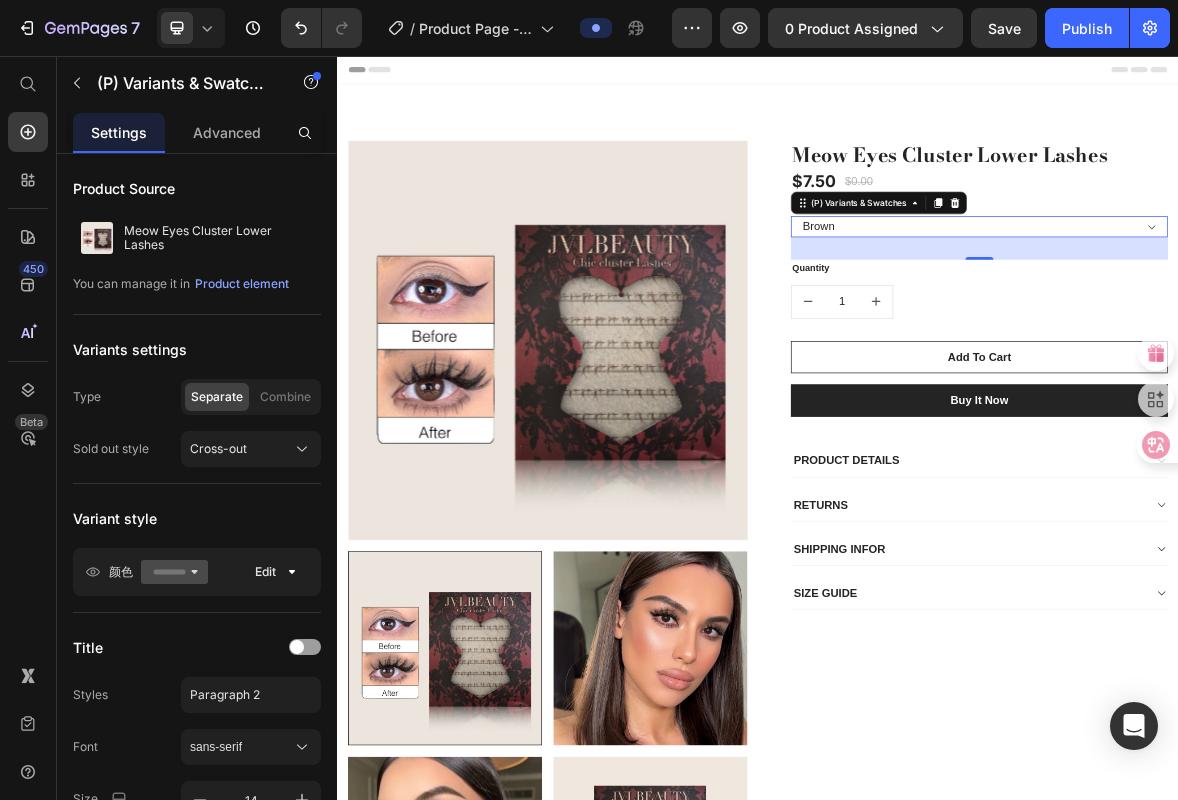 click on "Black Brown" at bounding box center [1253, 300] 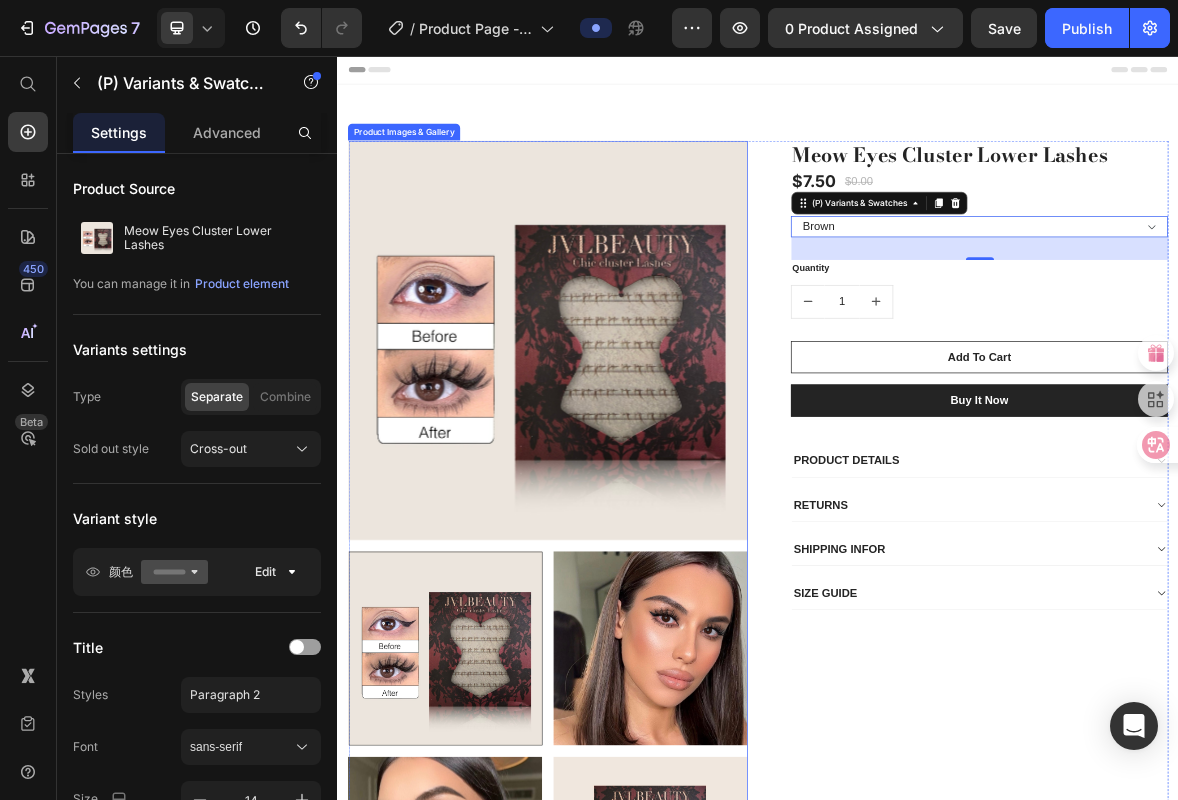 scroll, scrollTop: 349, scrollLeft: 0, axis: vertical 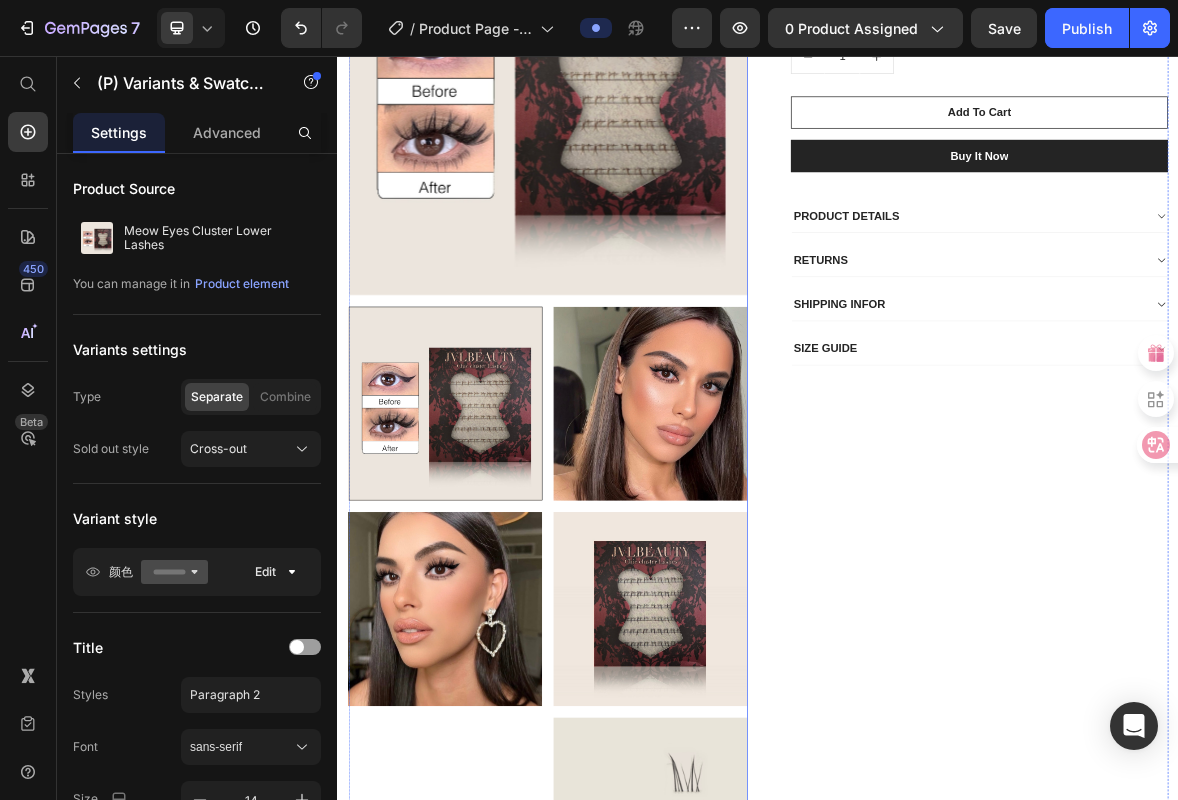 click at bounding box center [490, 552] 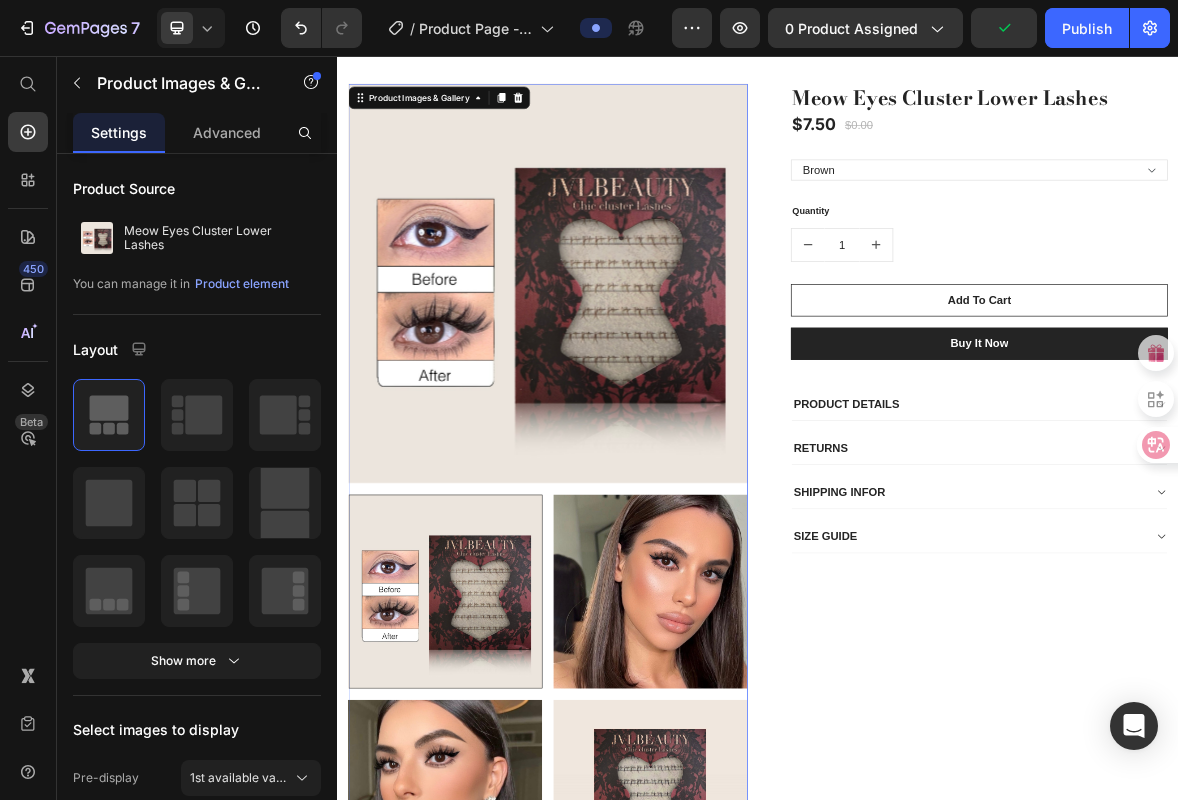 scroll, scrollTop: 74, scrollLeft: 0, axis: vertical 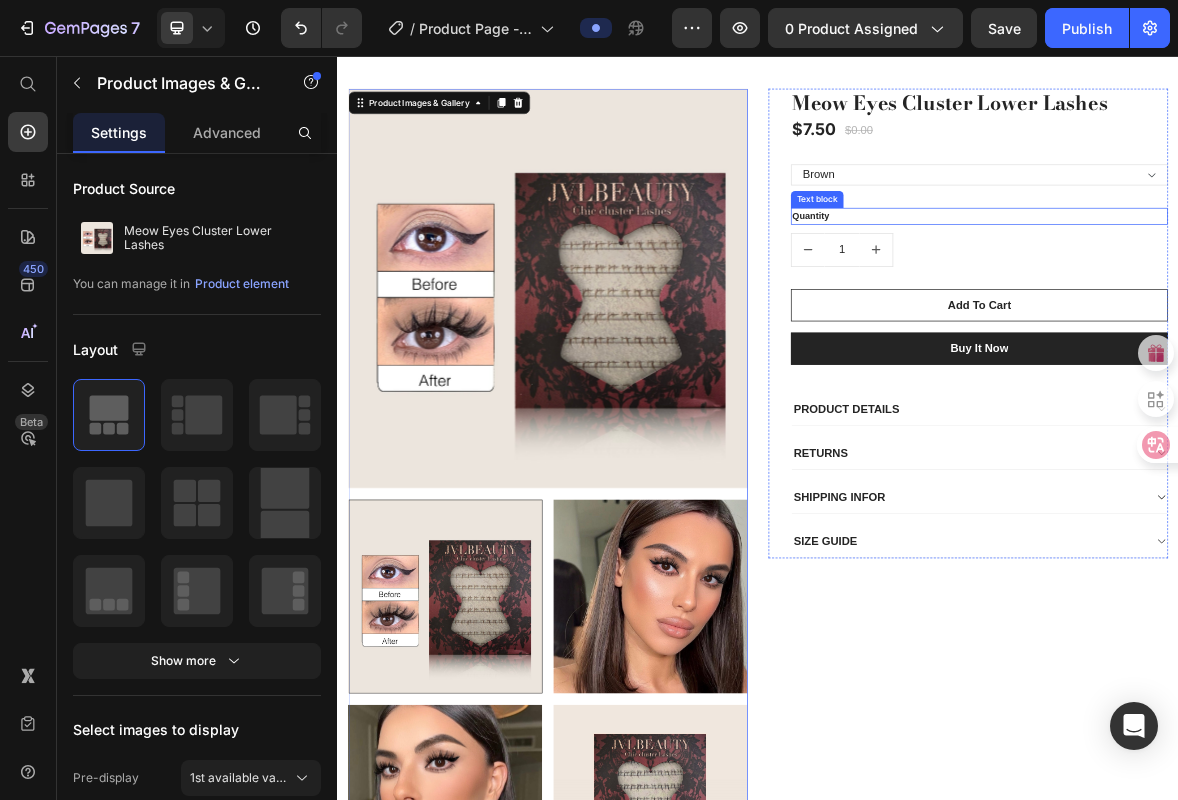 click on "Quantity" at bounding box center (1253, 285) 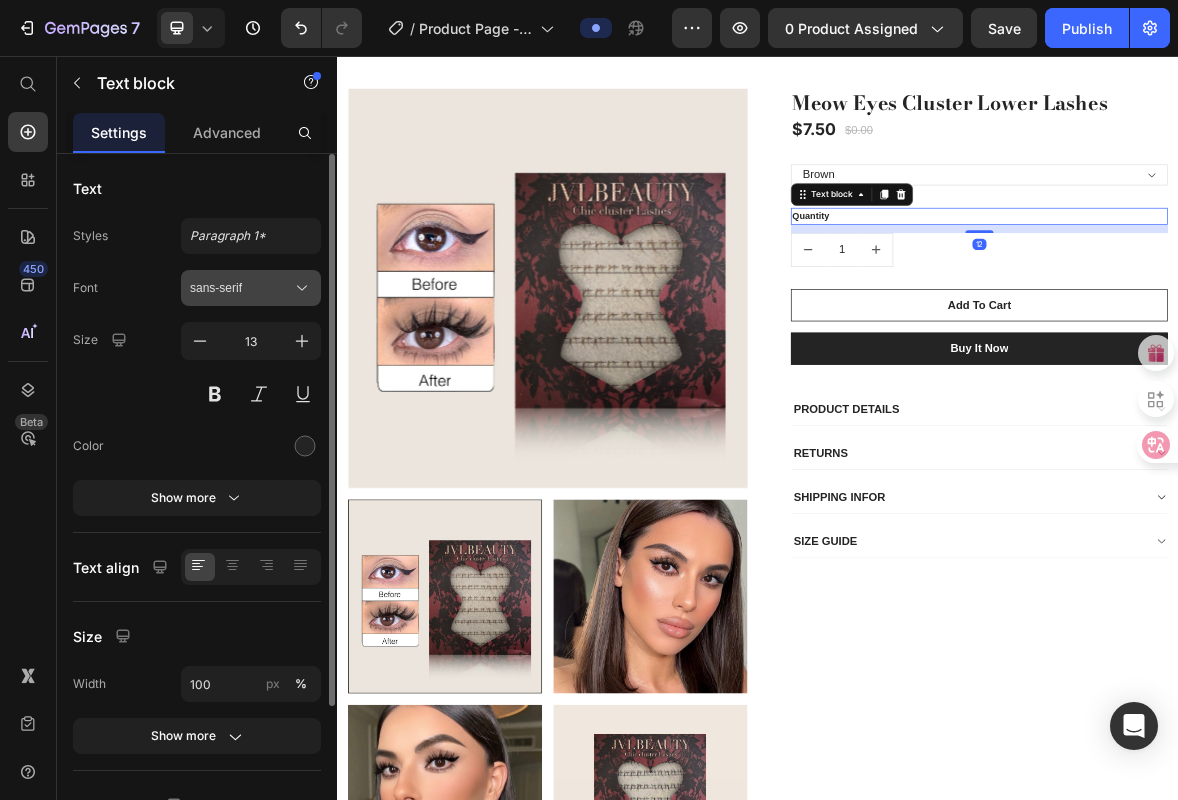 click on "sans-serif" at bounding box center [241, 288] 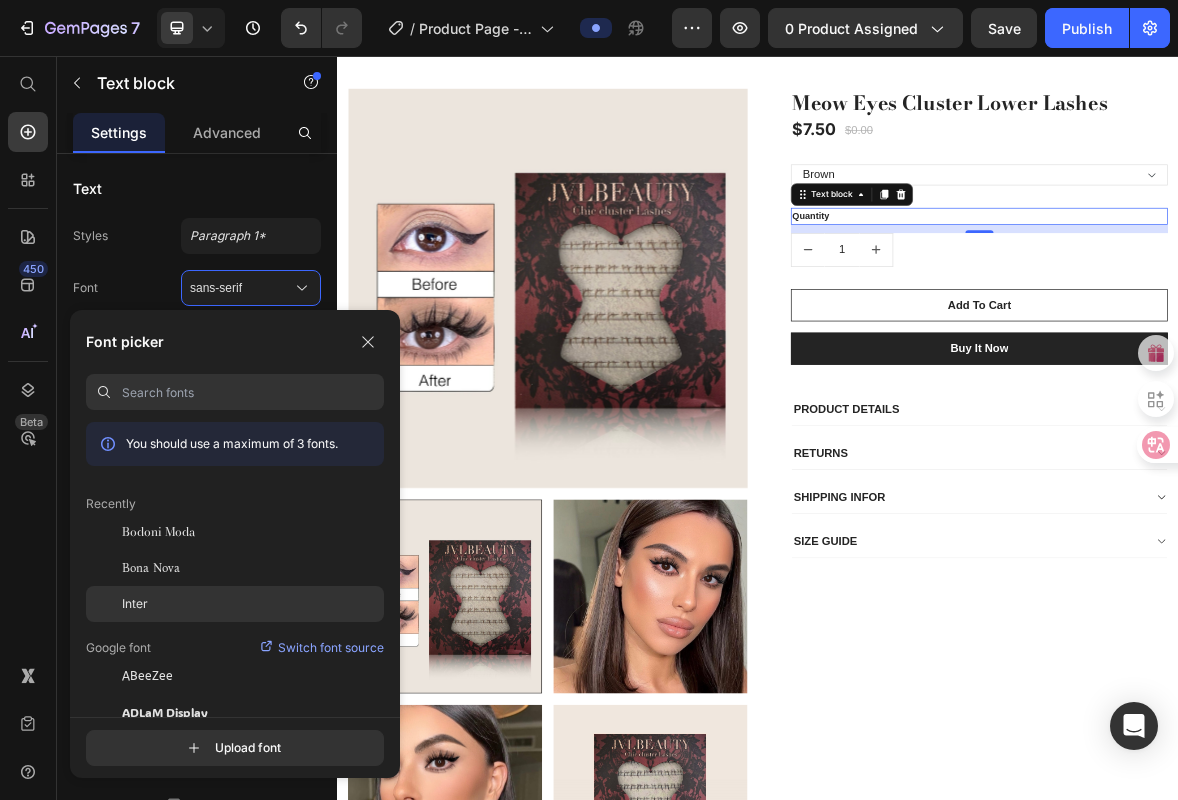 click on "Inter" 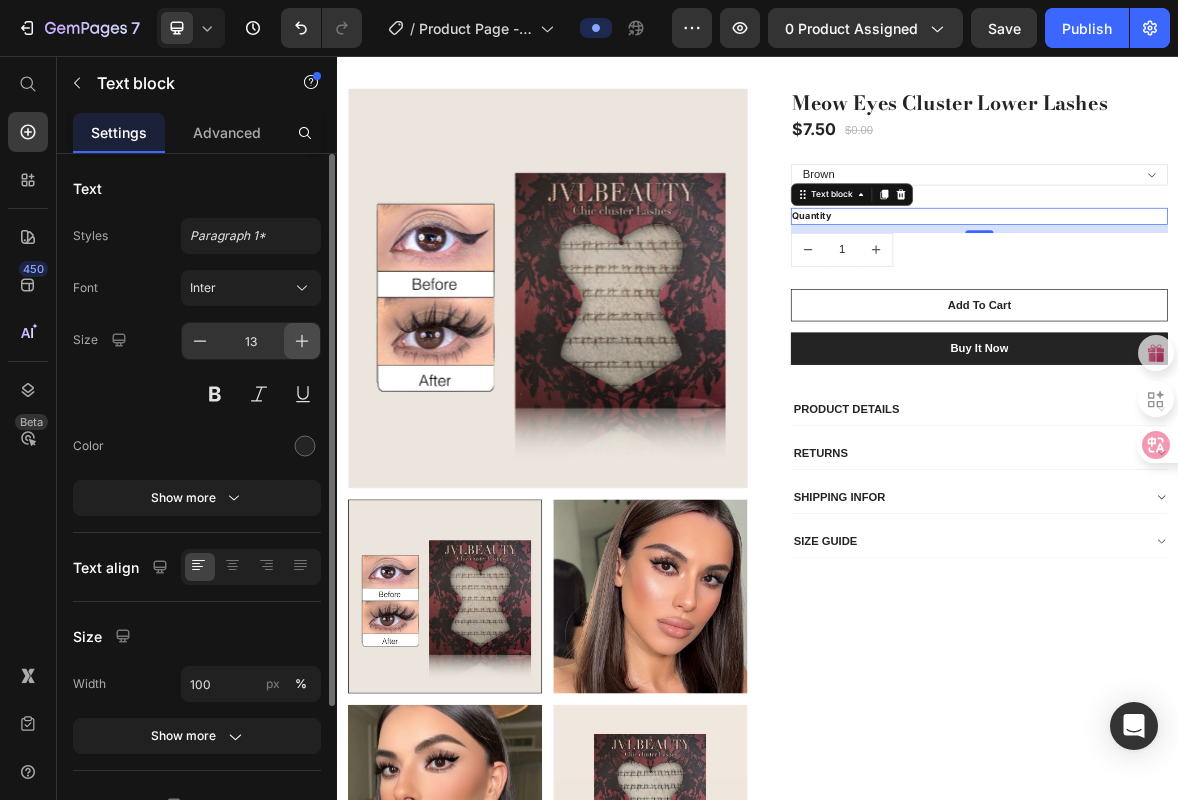 click 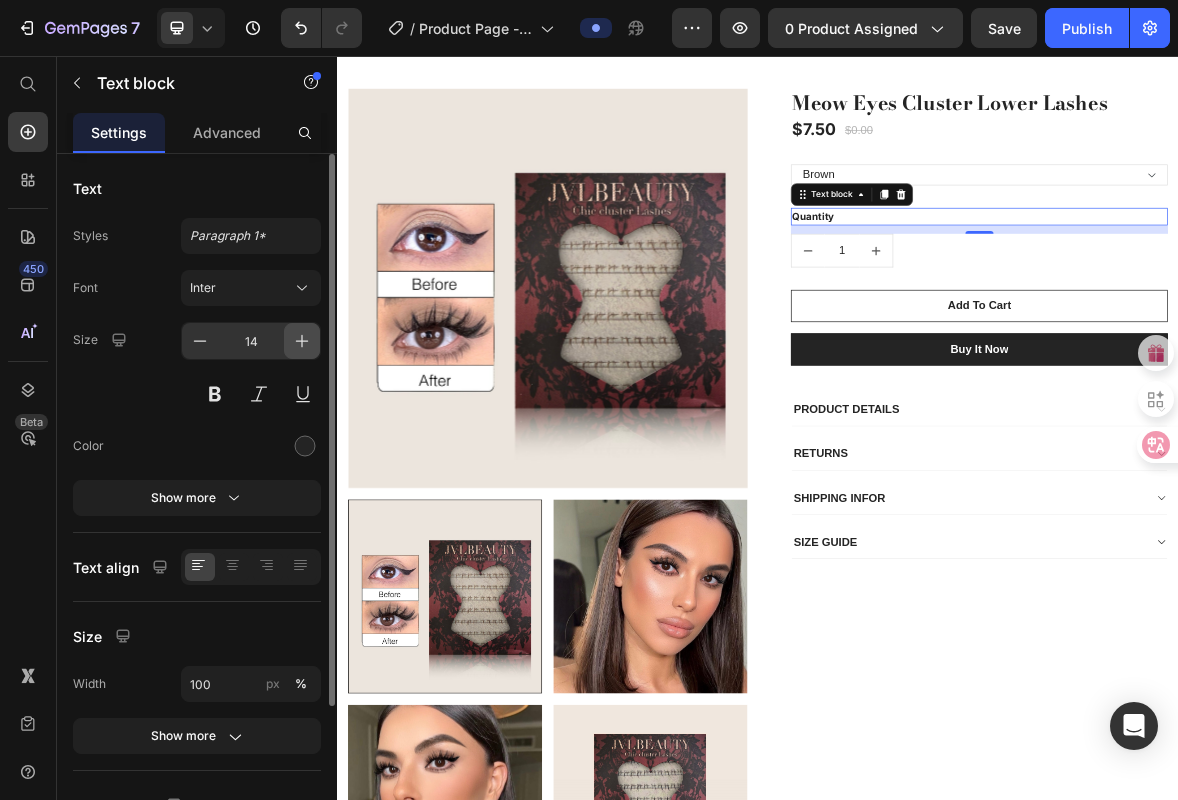 click 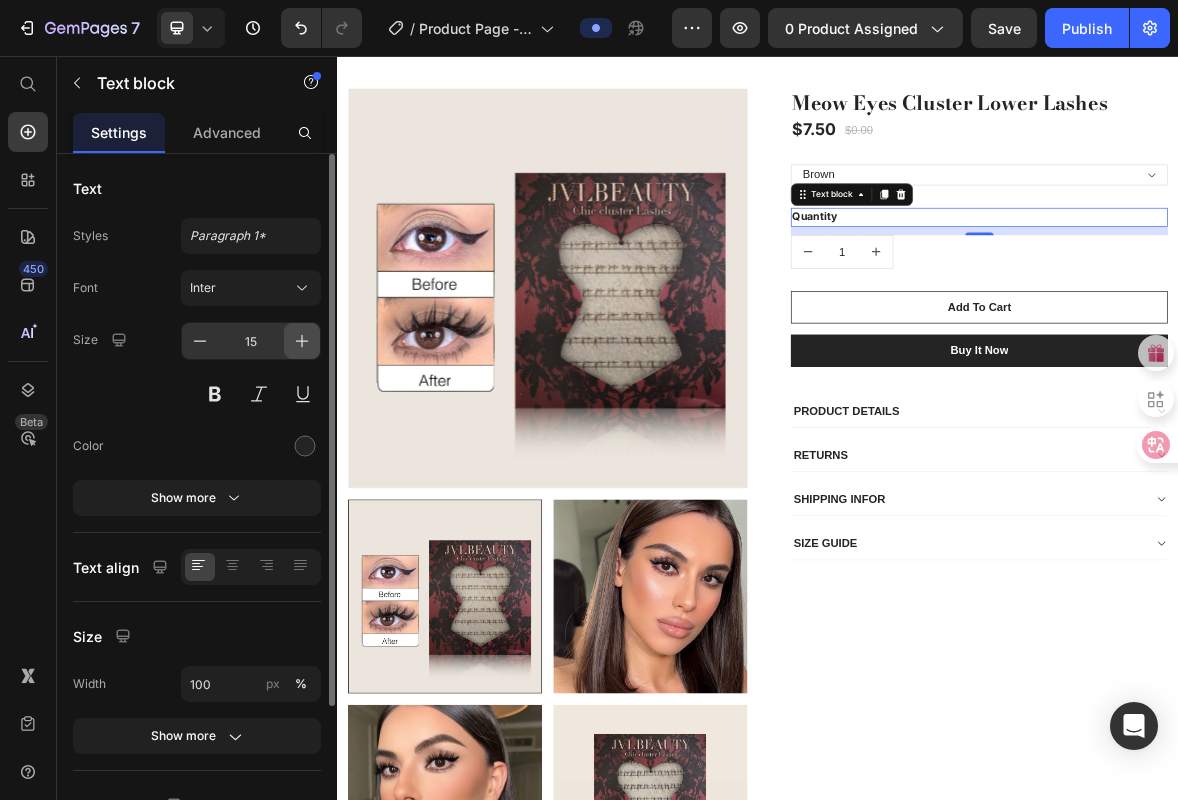 click 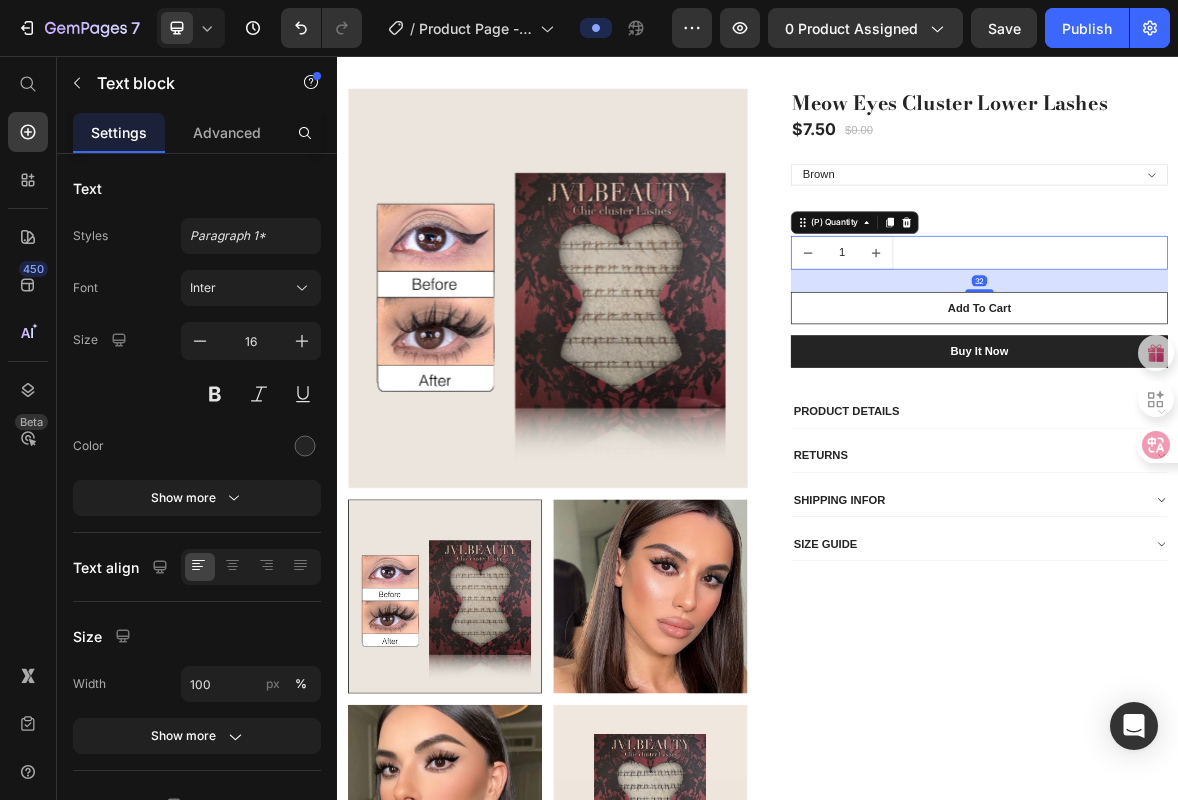 click 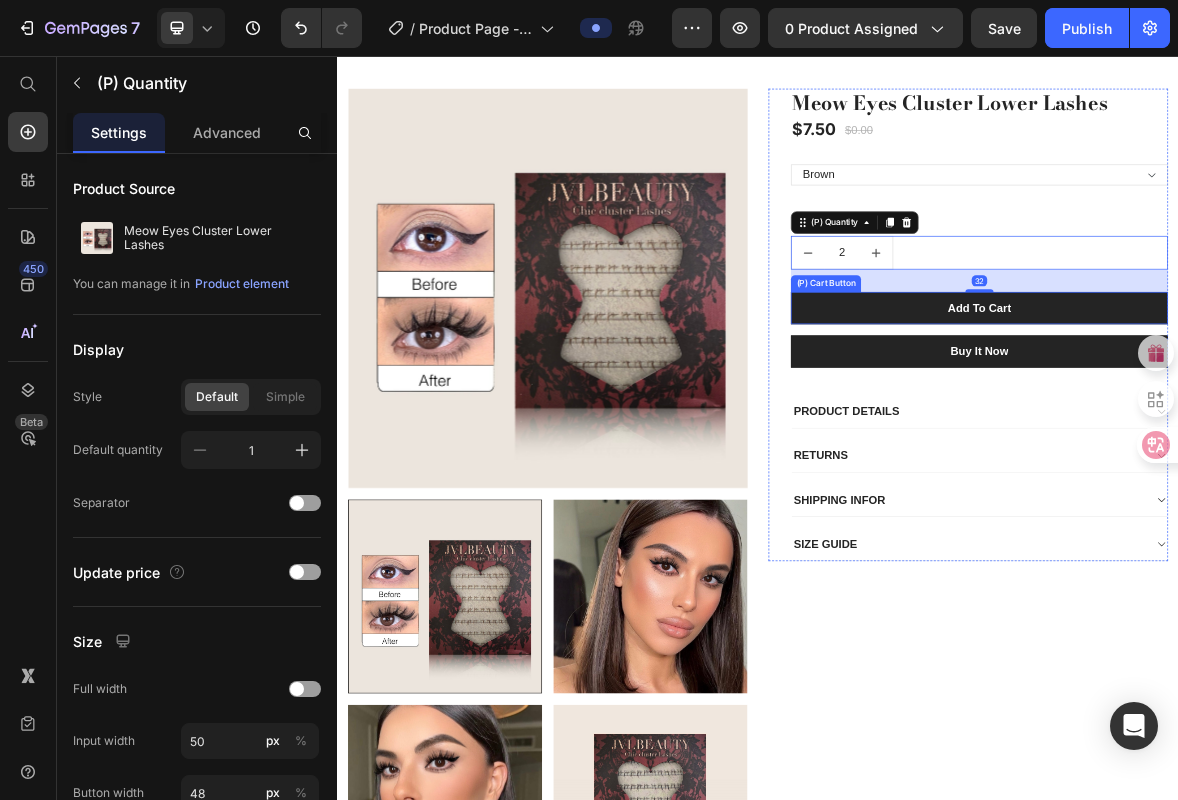 click on "Add To Cart" at bounding box center (1253, 416) 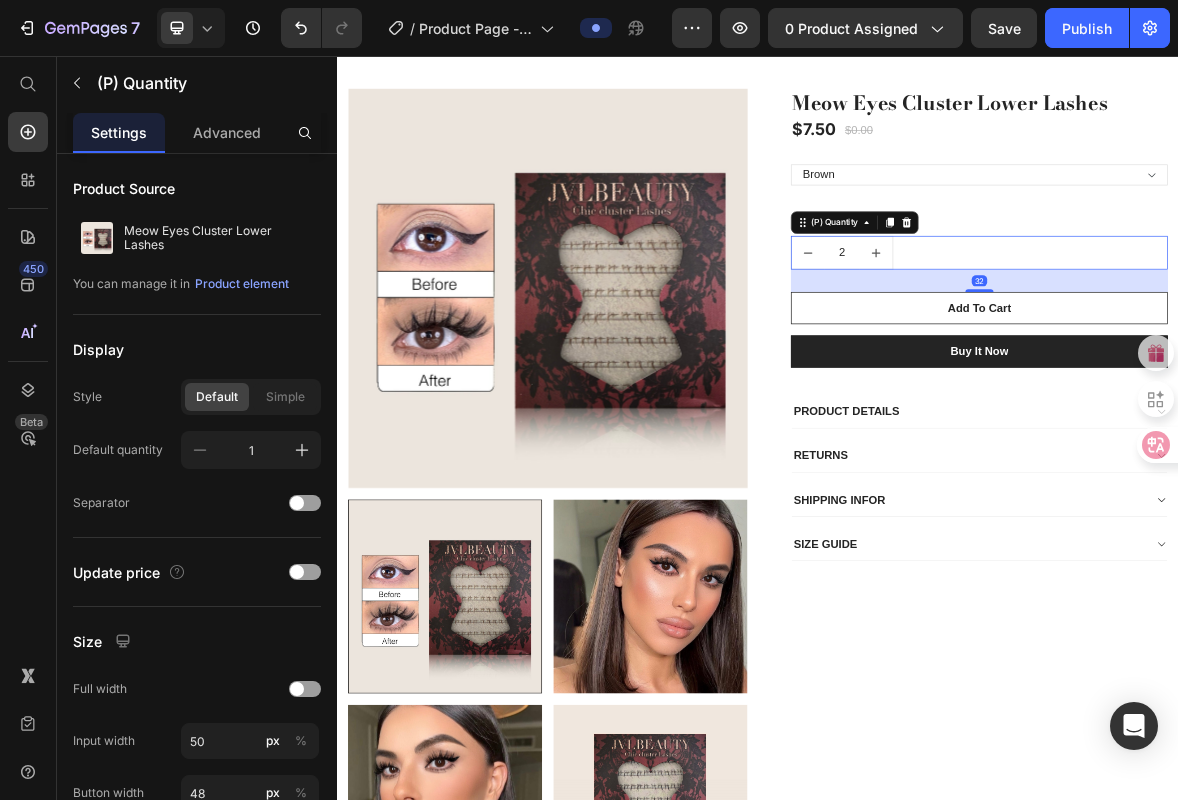 click on "2" at bounding box center (1057, 337) 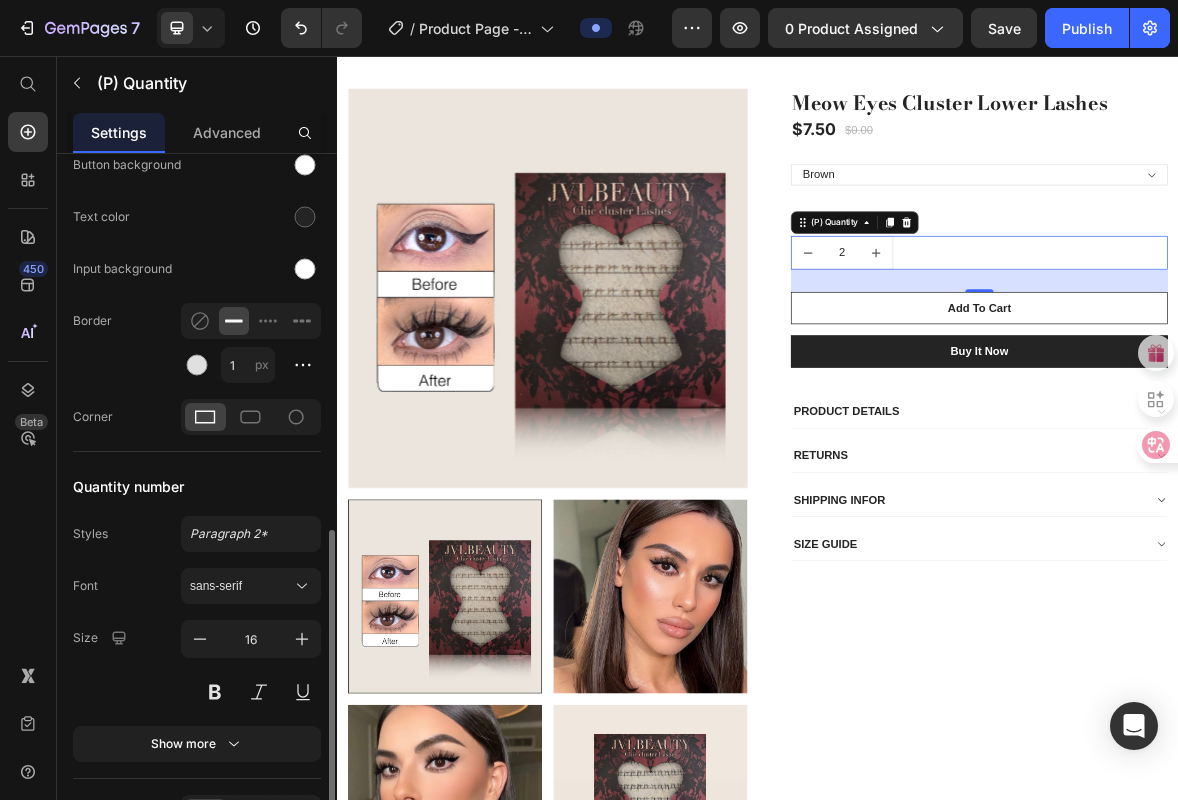 scroll, scrollTop: 1069, scrollLeft: 0, axis: vertical 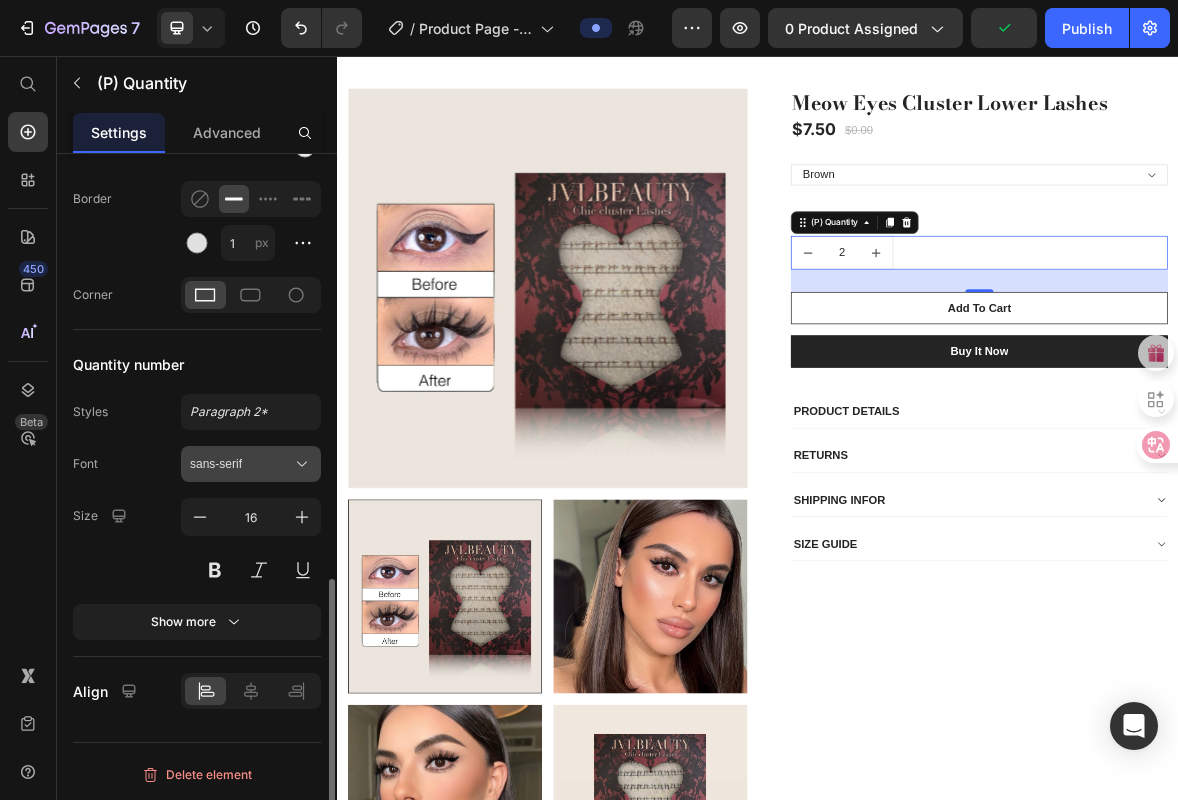 click on "sans-serif" at bounding box center [251, 464] 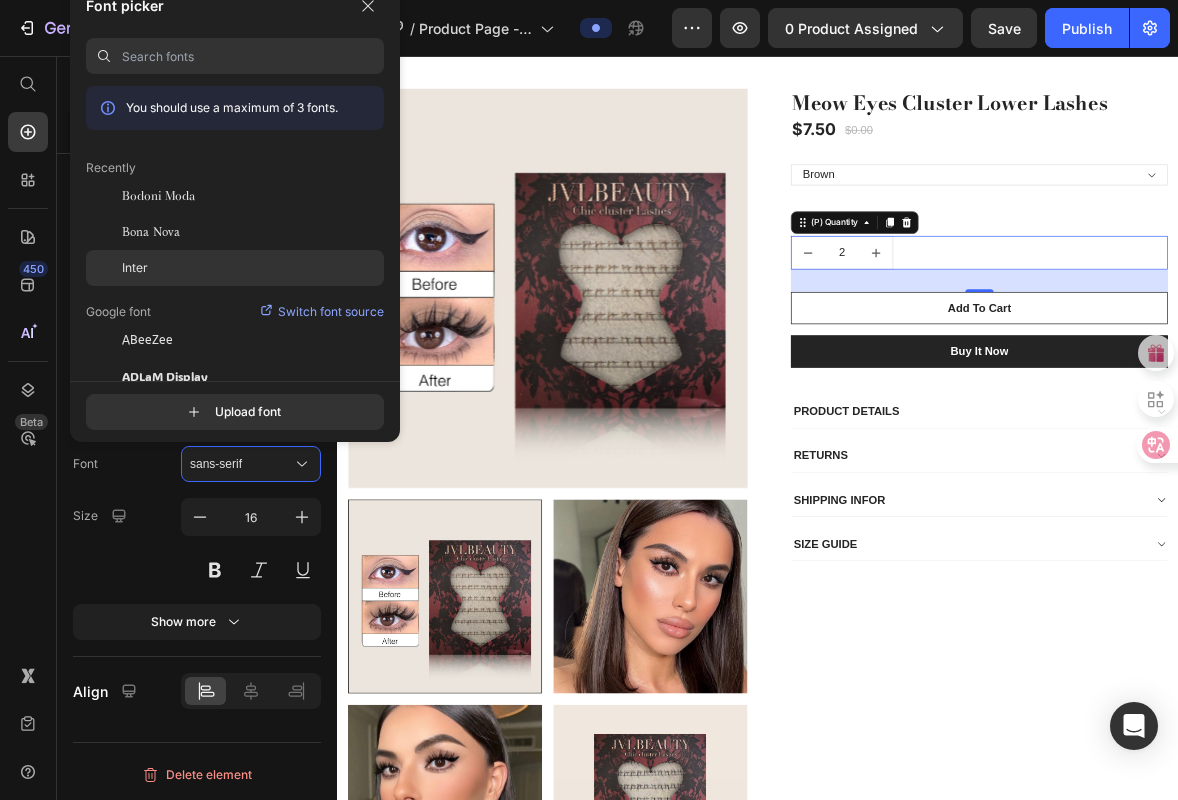 click on "Inter" 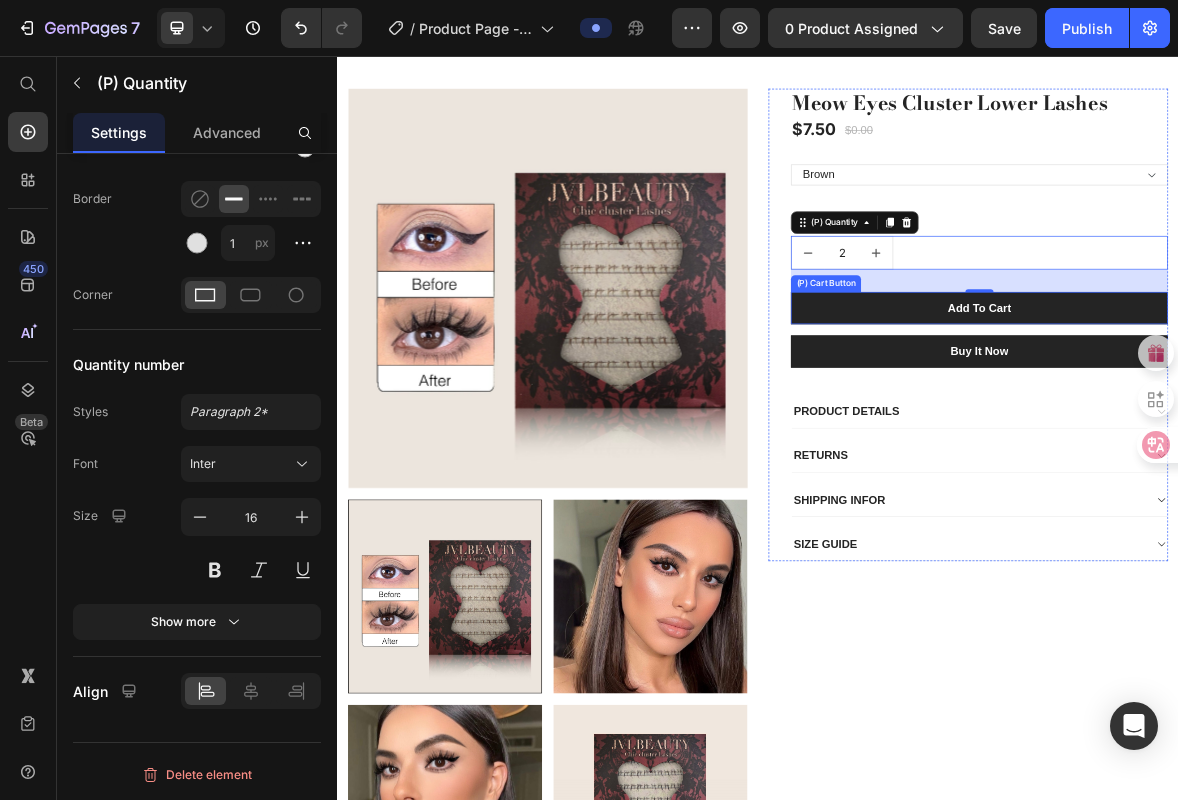 click on "Add To Cart" at bounding box center [1253, 416] 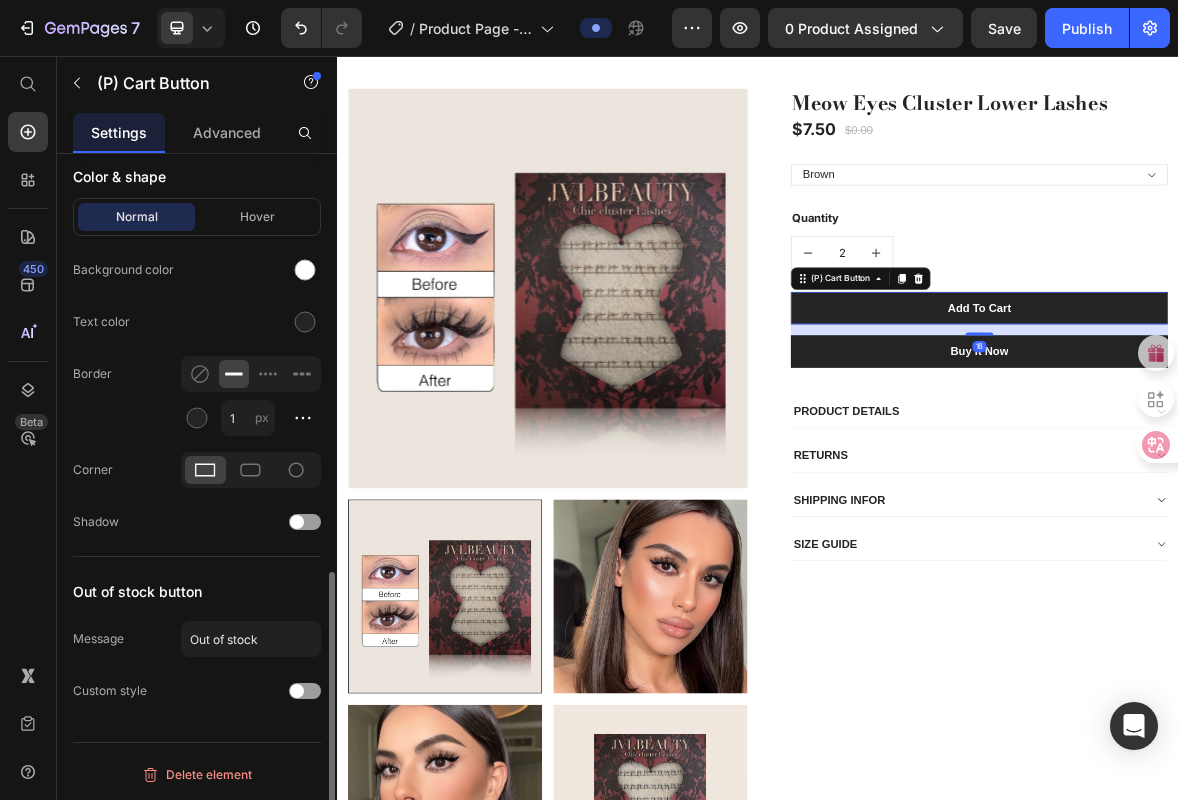 scroll, scrollTop: 0, scrollLeft: 0, axis: both 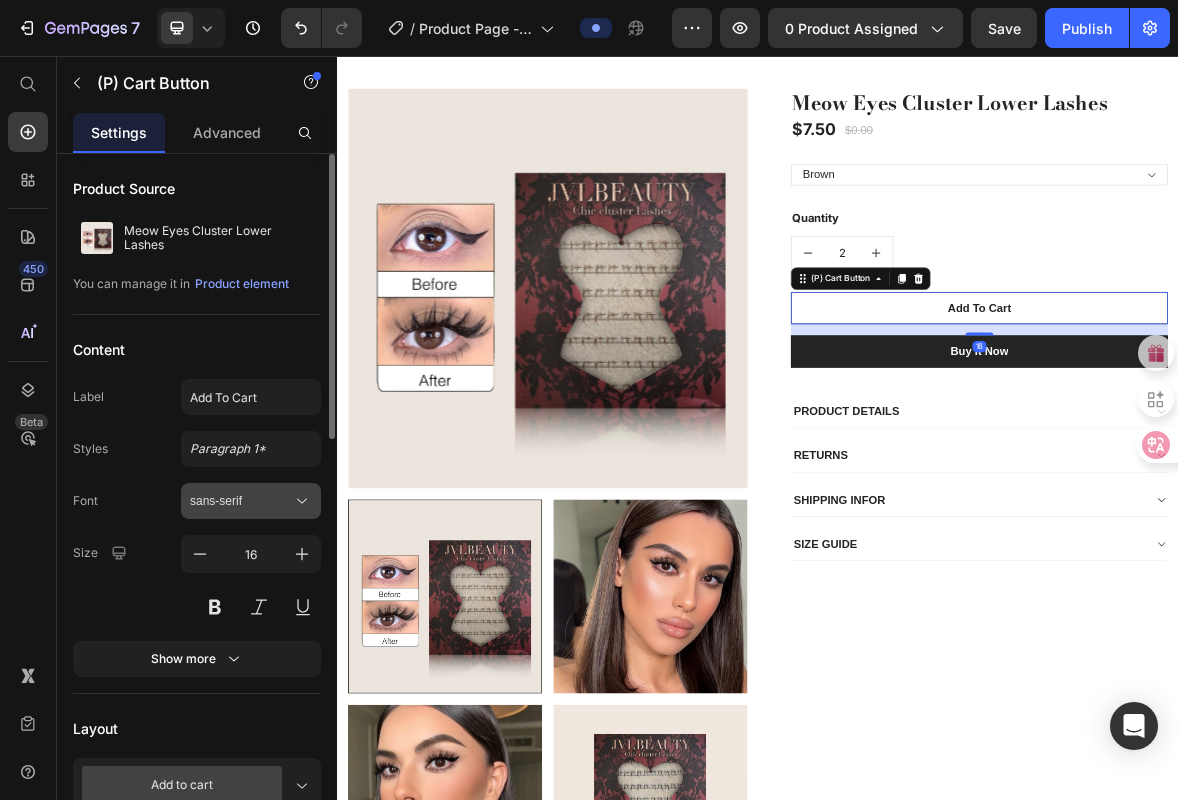 click on "sans-serif" at bounding box center (241, 501) 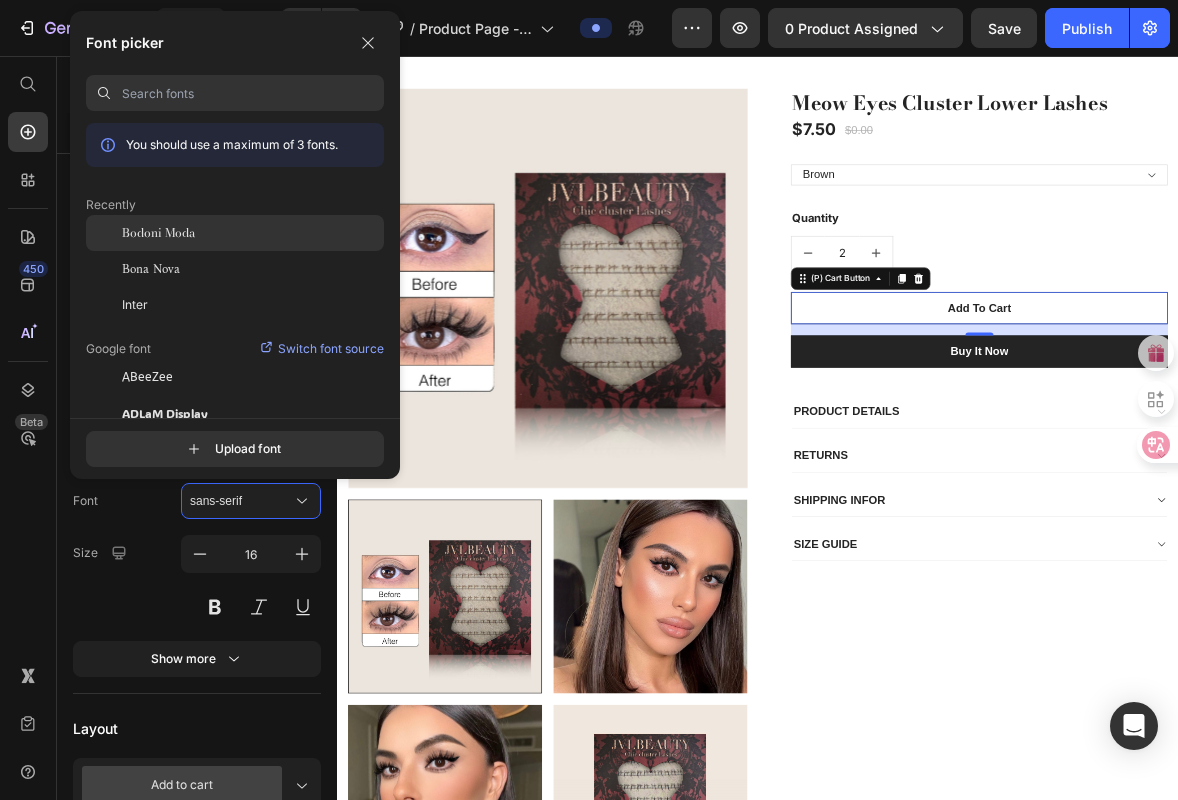 click on "Bodoni Moda" 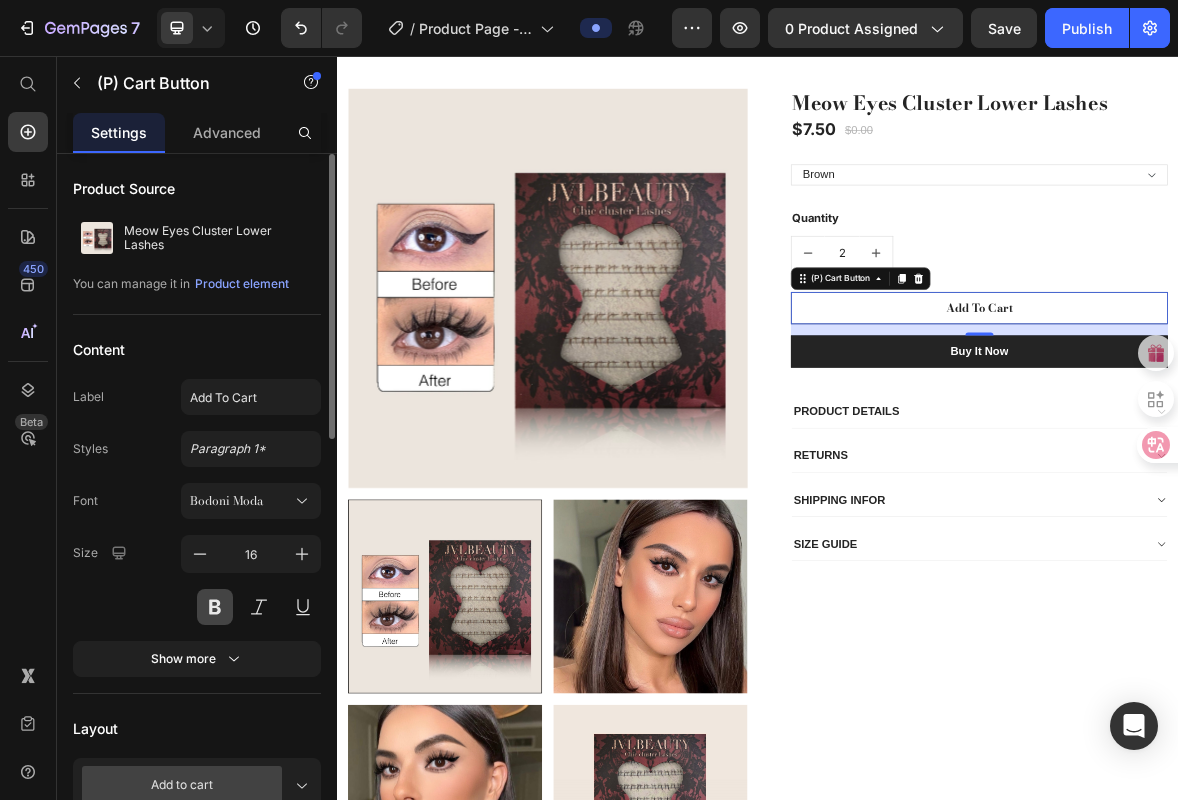 click at bounding box center (215, 607) 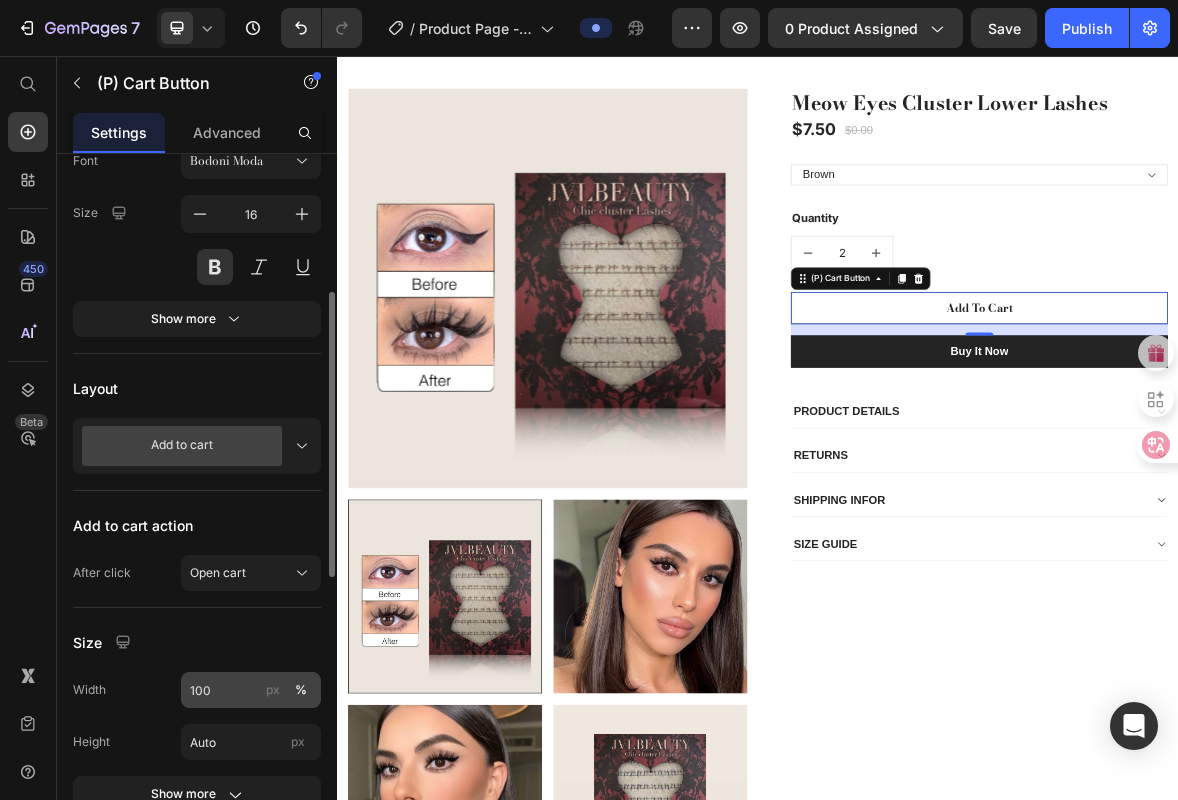 scroll, scrollTop: 756, scrollLeft: 0, axis: vertical 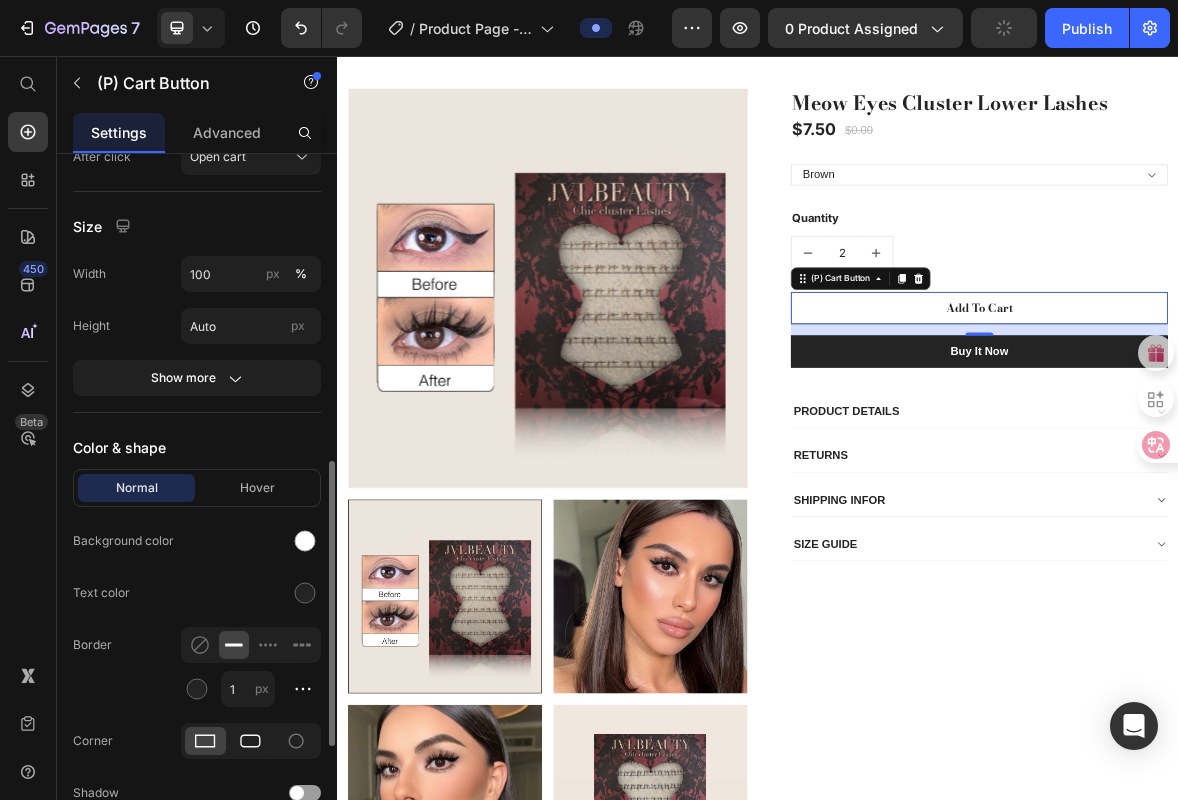 click 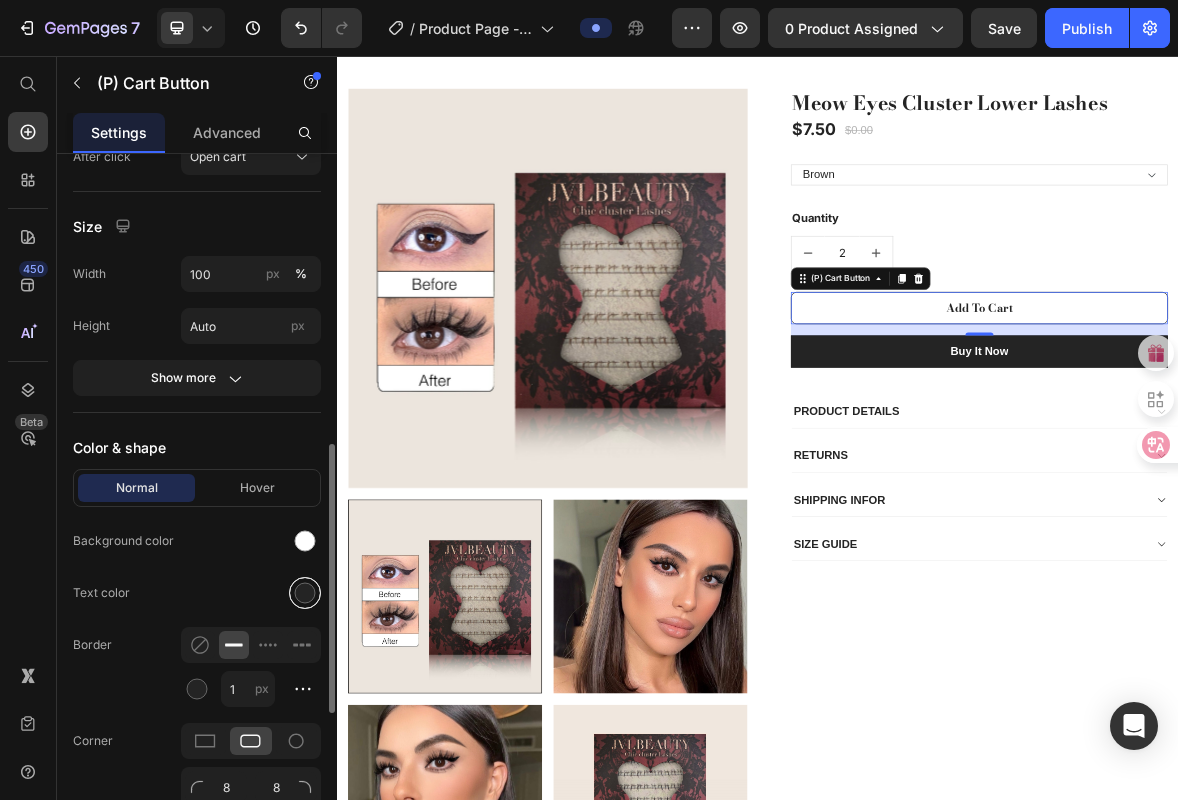 click at bounding box center [305, 593] 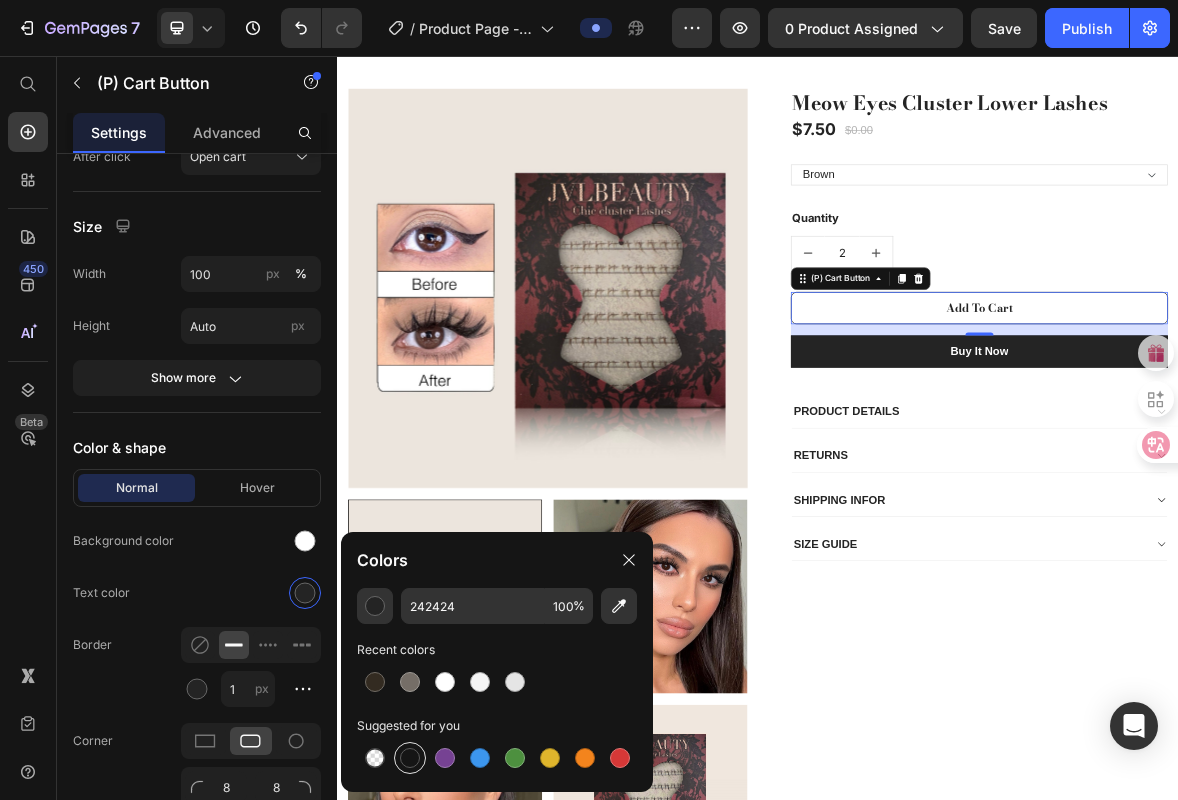 click at bounding box center [410, 758] 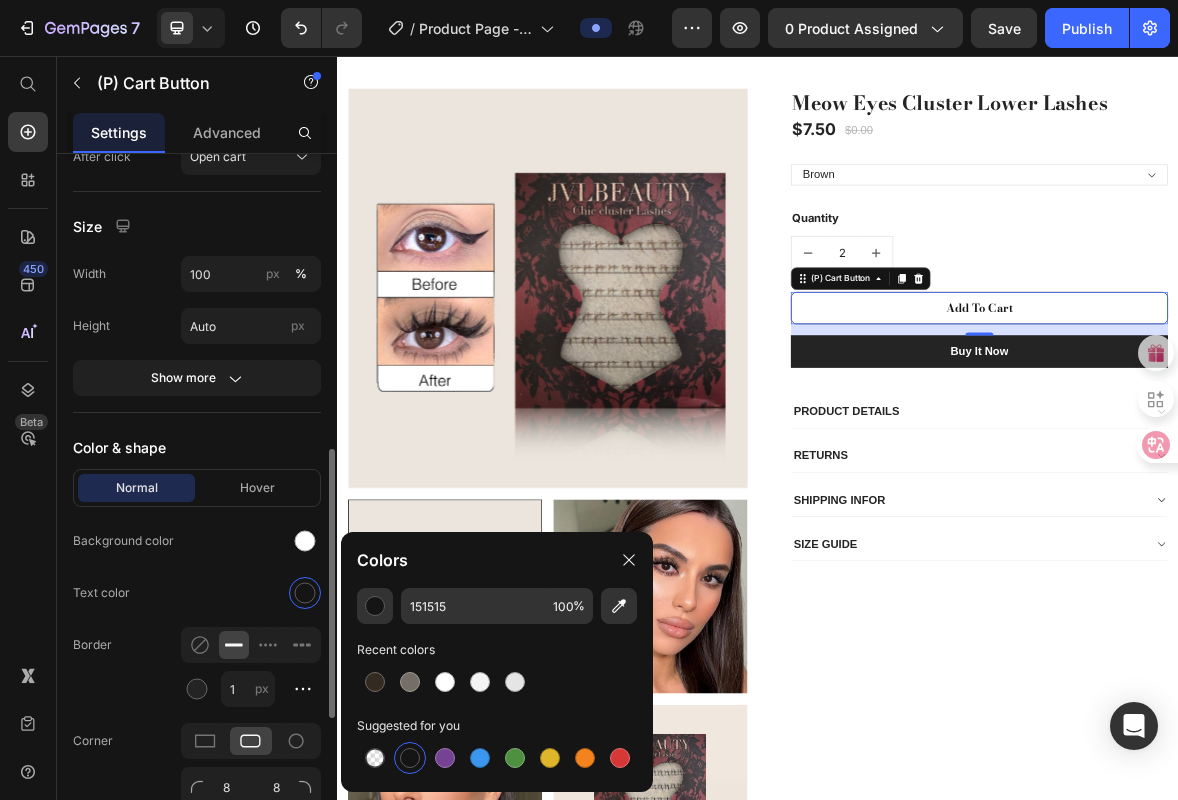 scroll, scrollTop: 846, scrollLeft: 0, axis: vertical 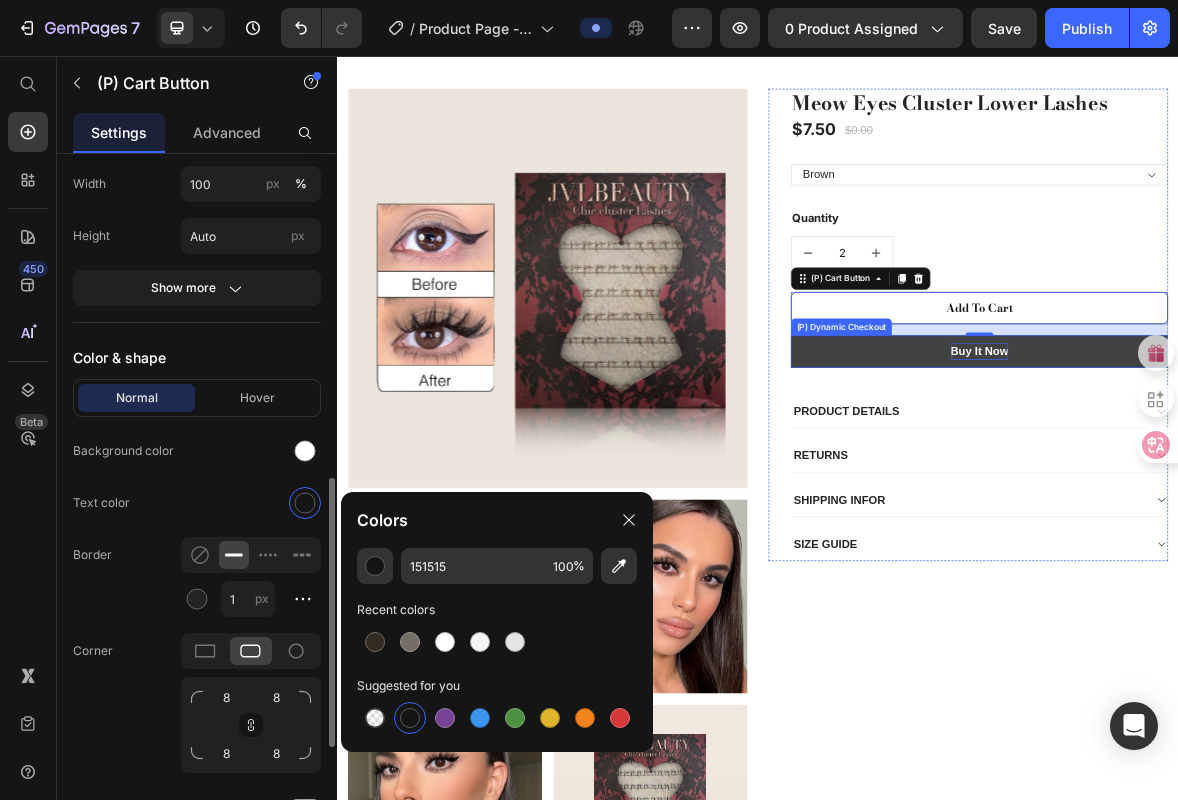 click on "Buy it now" at bounding box center [1253, 478] 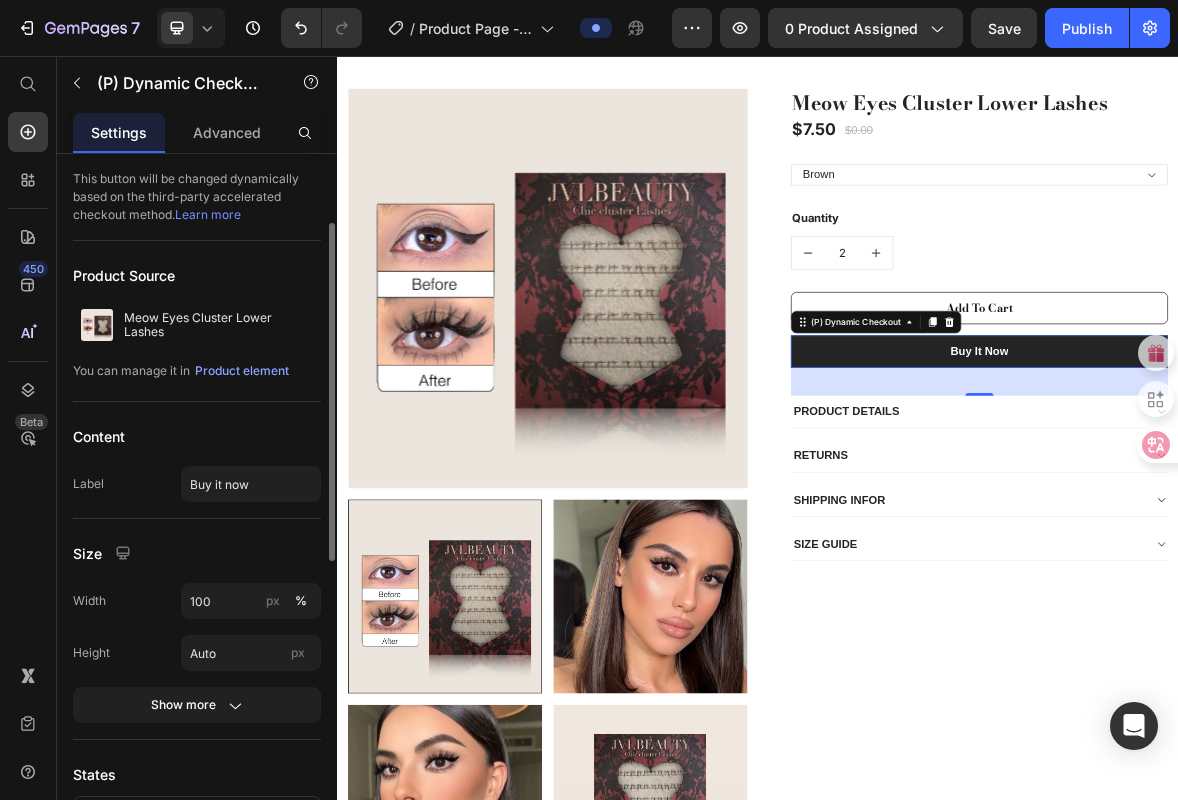 scroll, scrollTop: 386, scrollLeft: 0, axis: vertical 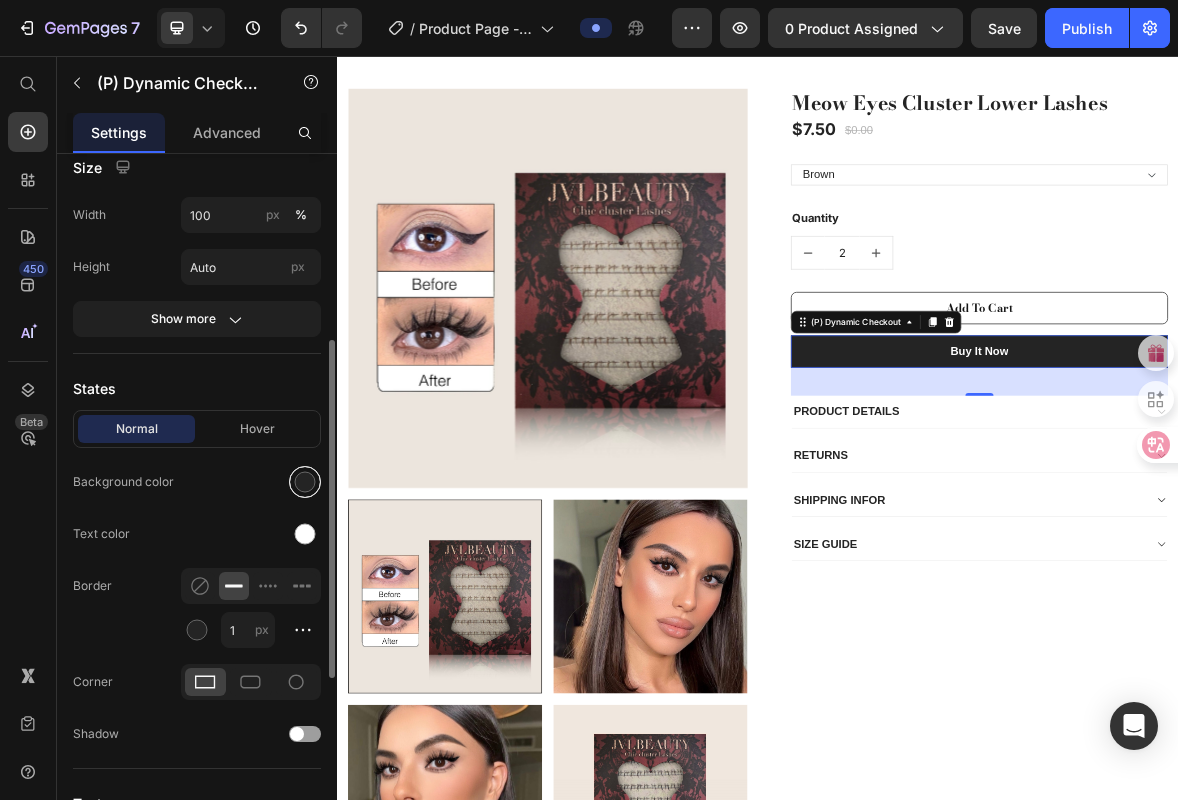 click at bounding box center [305, 482] 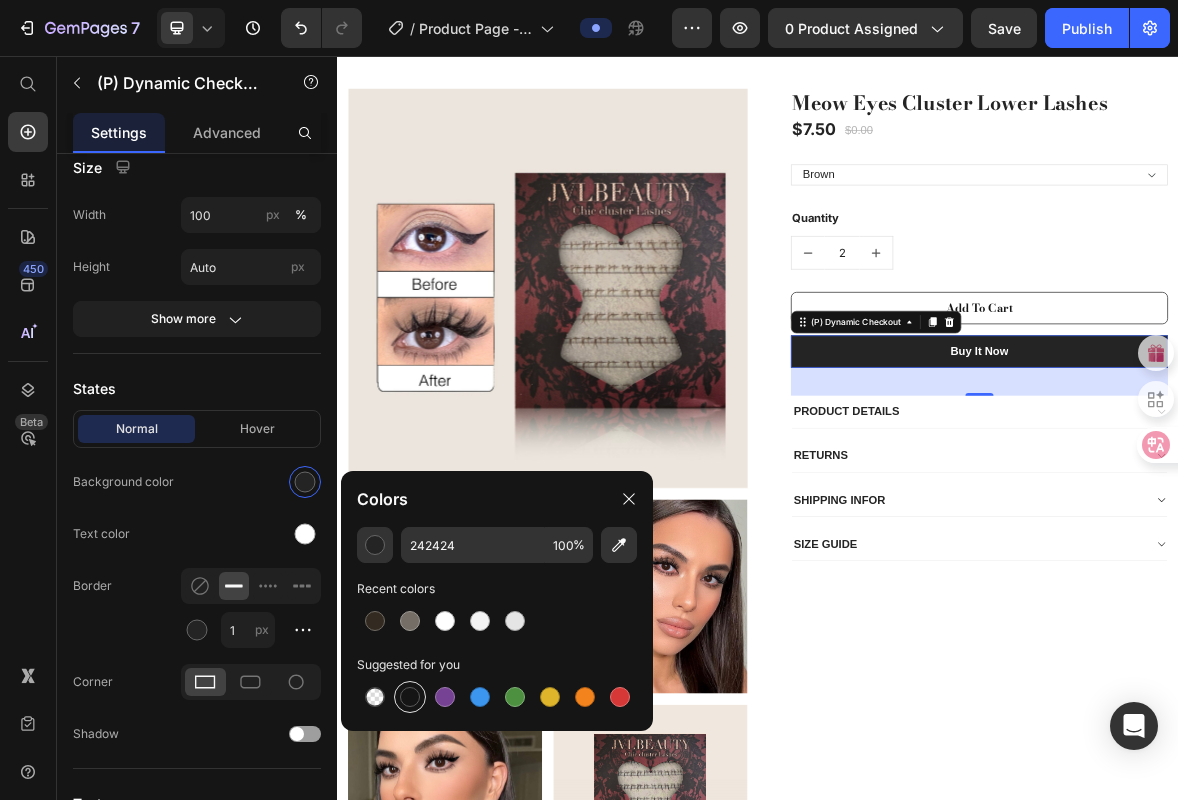 click at bounding box center [410, 697] 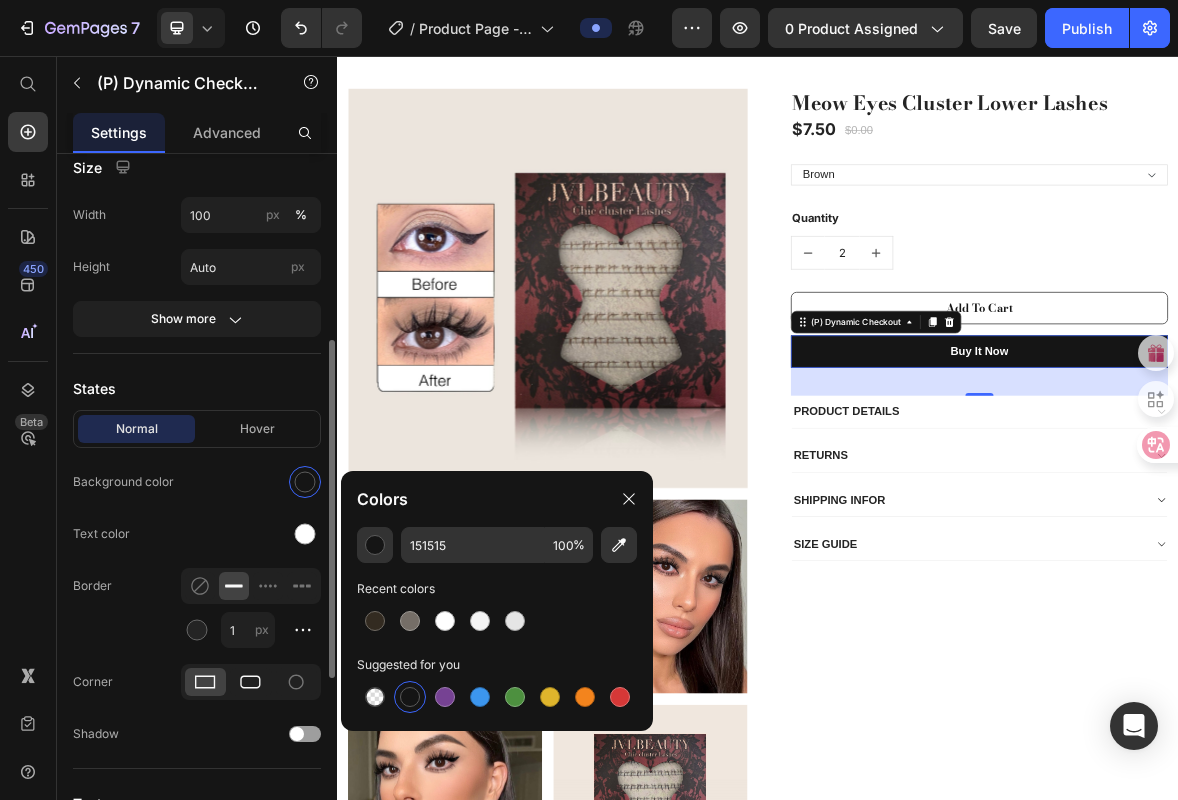 click 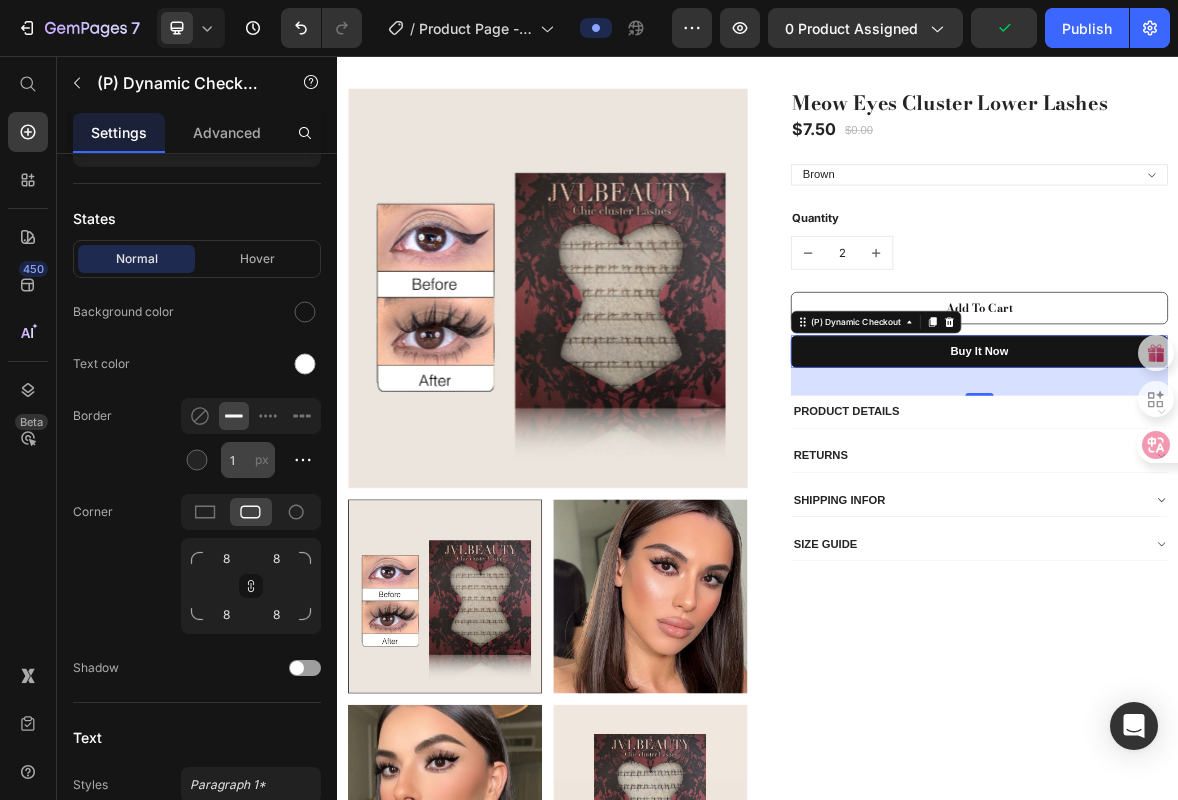 scroll, scrollTop: 860, scrollLeft: 0, axis: vertical 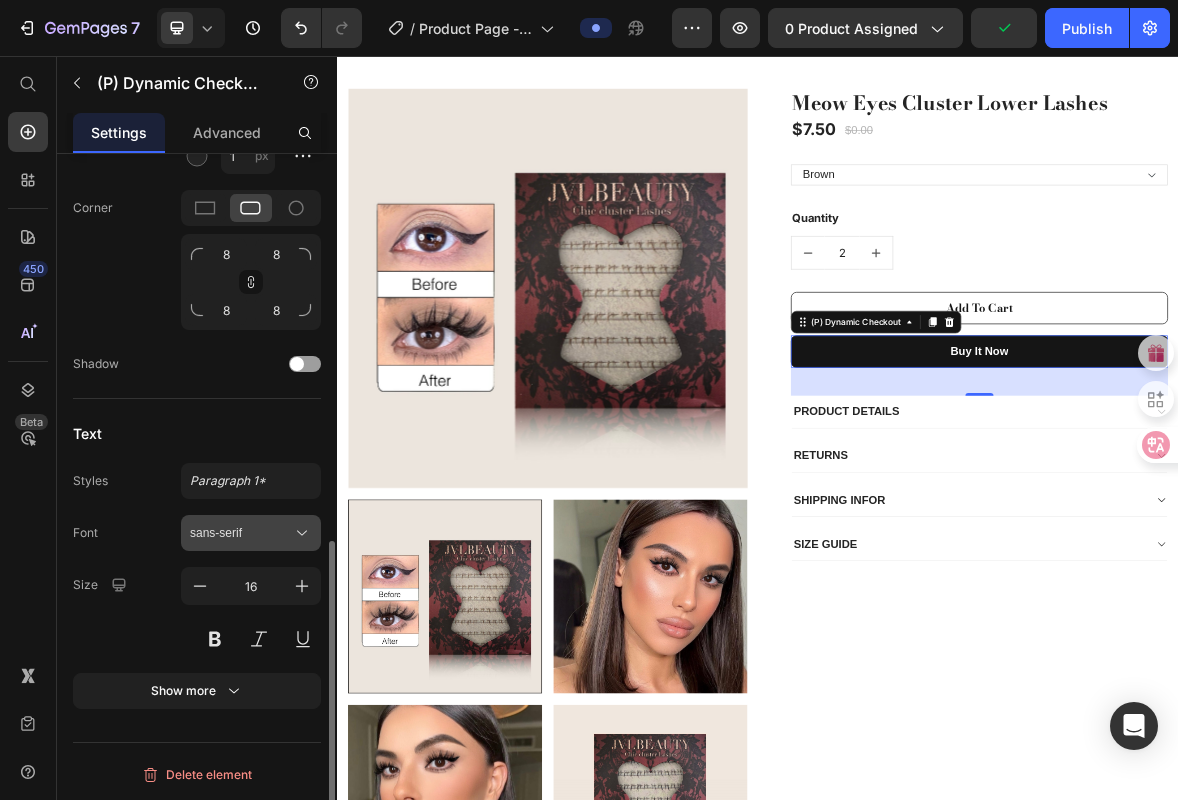 click on "sans-serif" at bounding box center (241, 533) 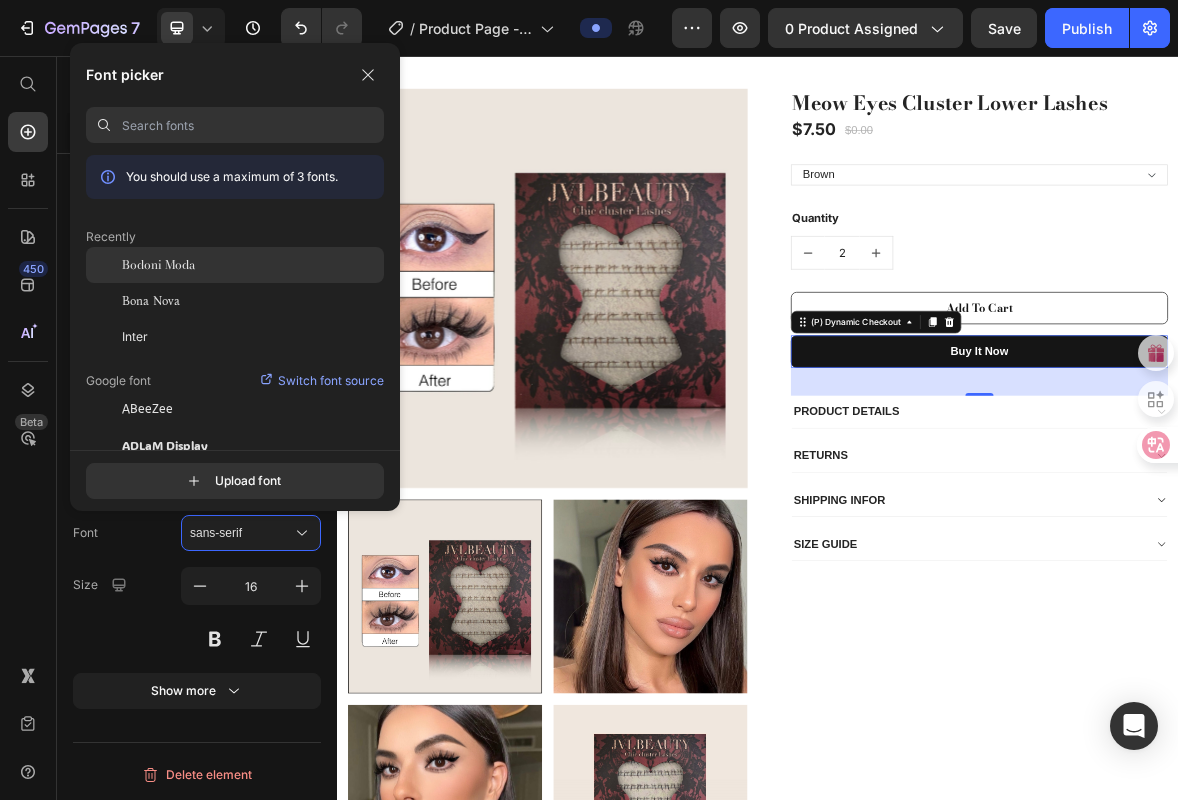 click on "Bodoni Moda" 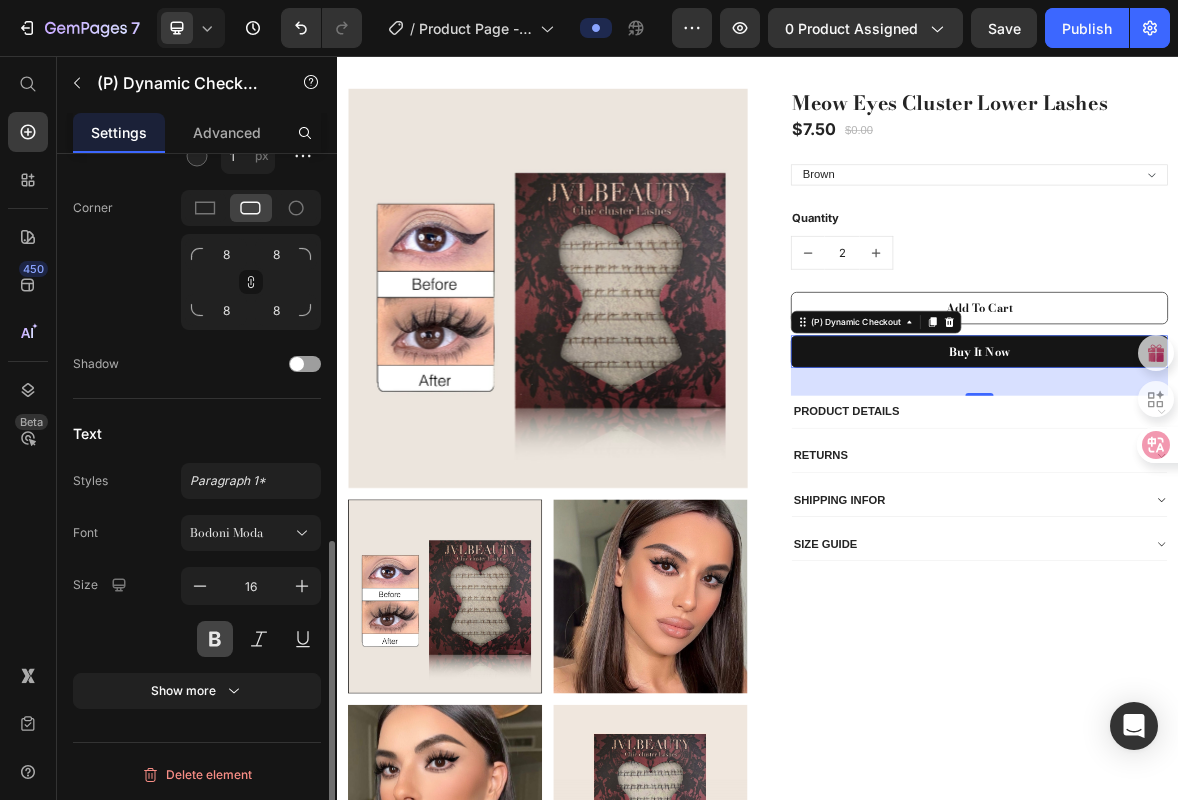 click at bounding box center (215, 639) 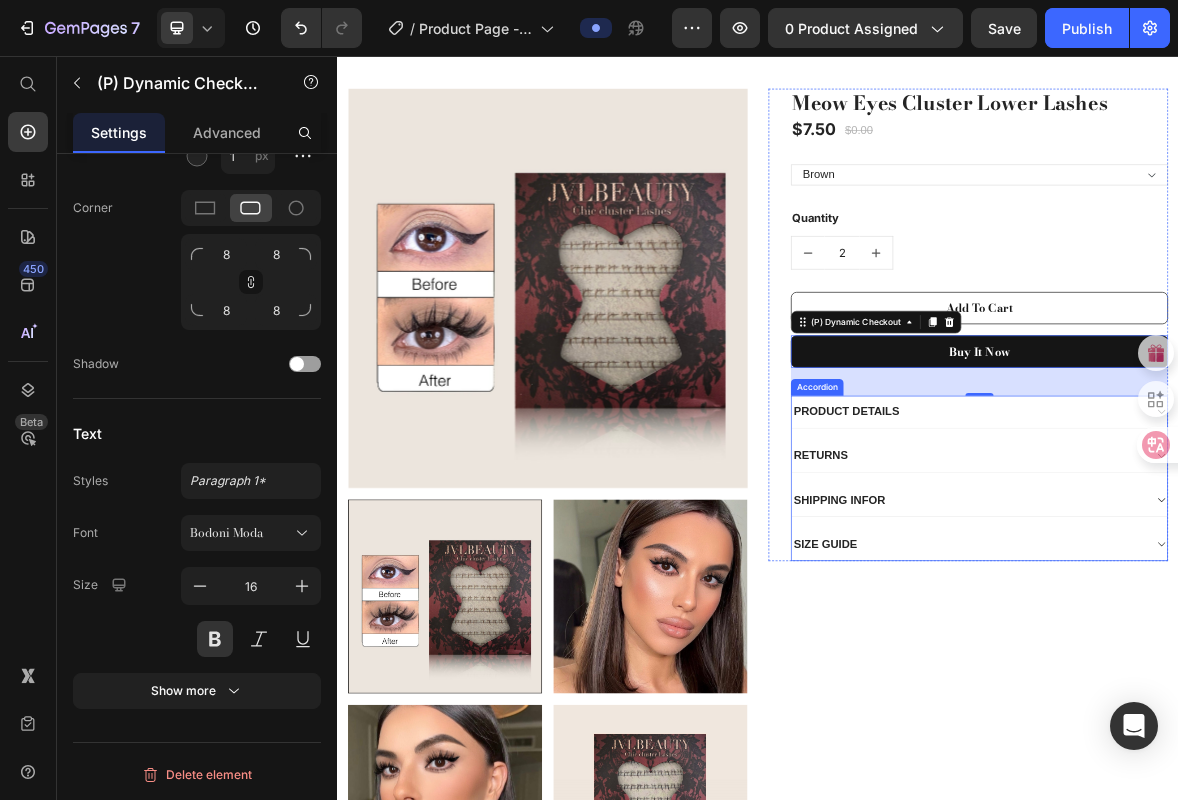 click on "PRODUCT DETAILS
RETURNS
SHIPPING INFOR
SIZE GUIDE" at bounding box center (1253, 659) 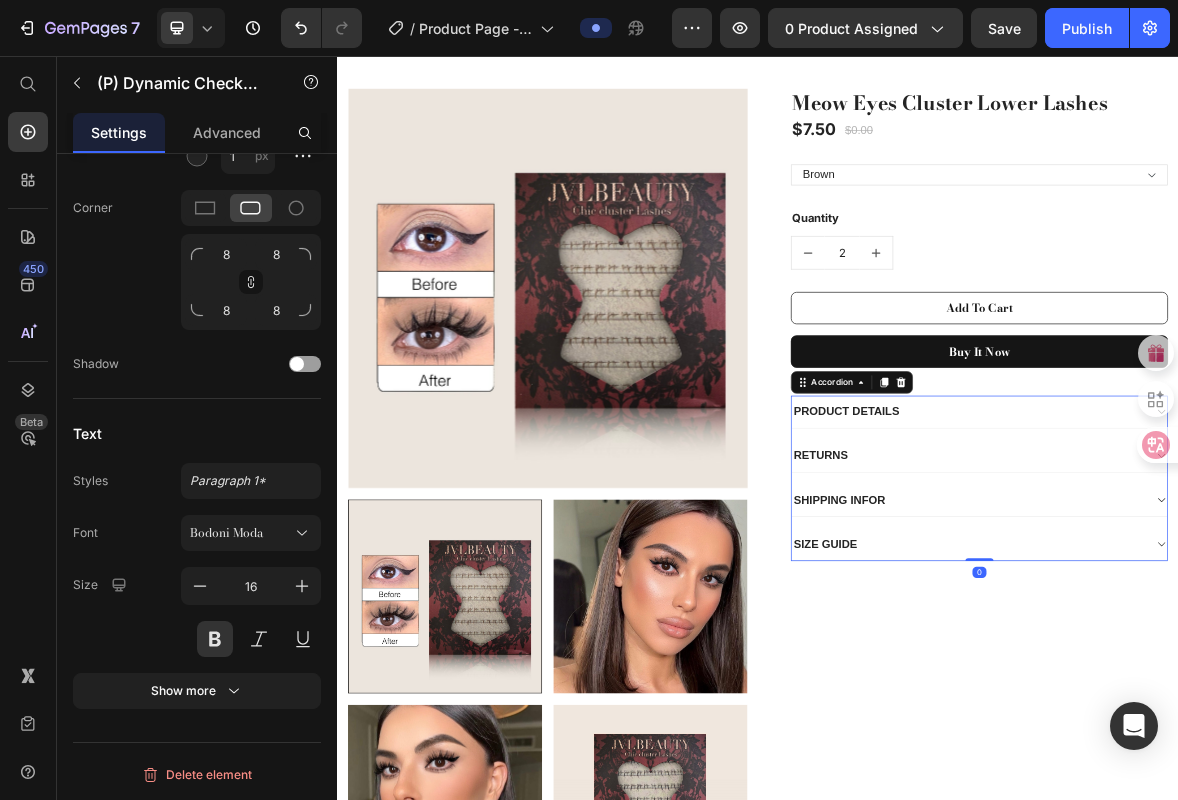 scroll, scrollTop: 0, scrollLeft: 0, axis: both 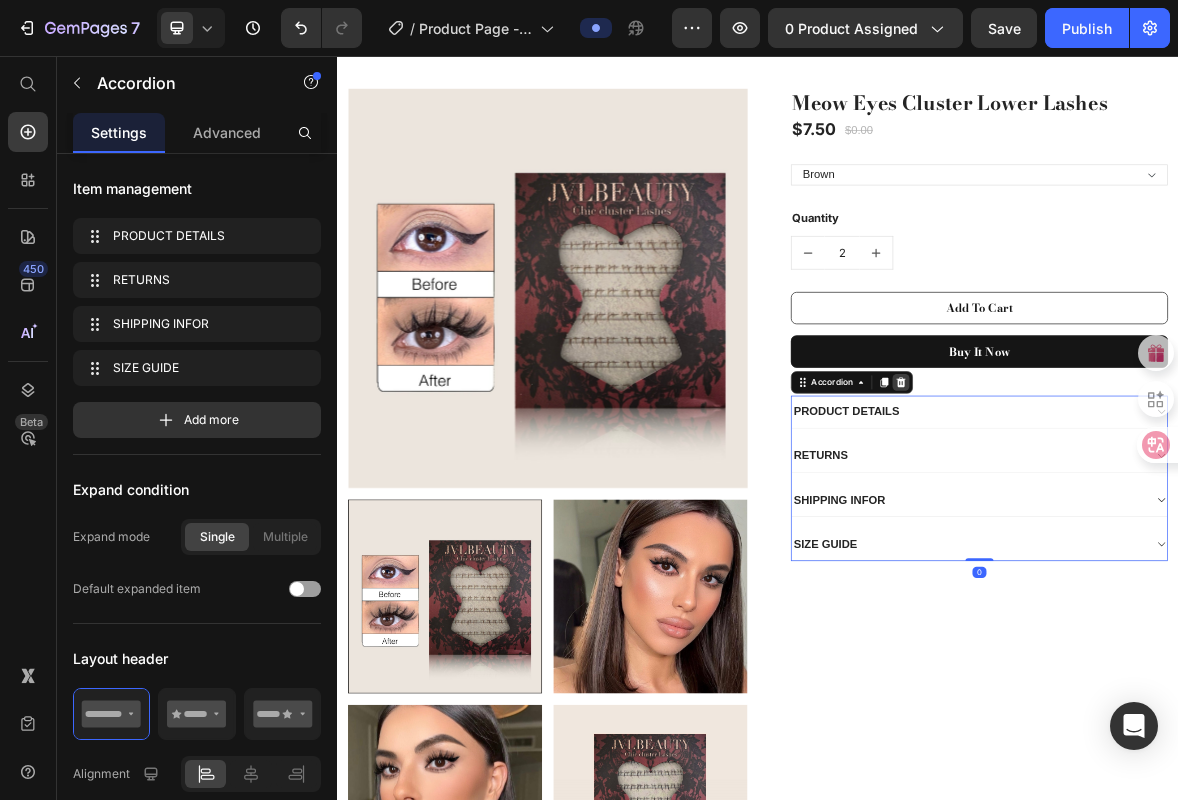 click 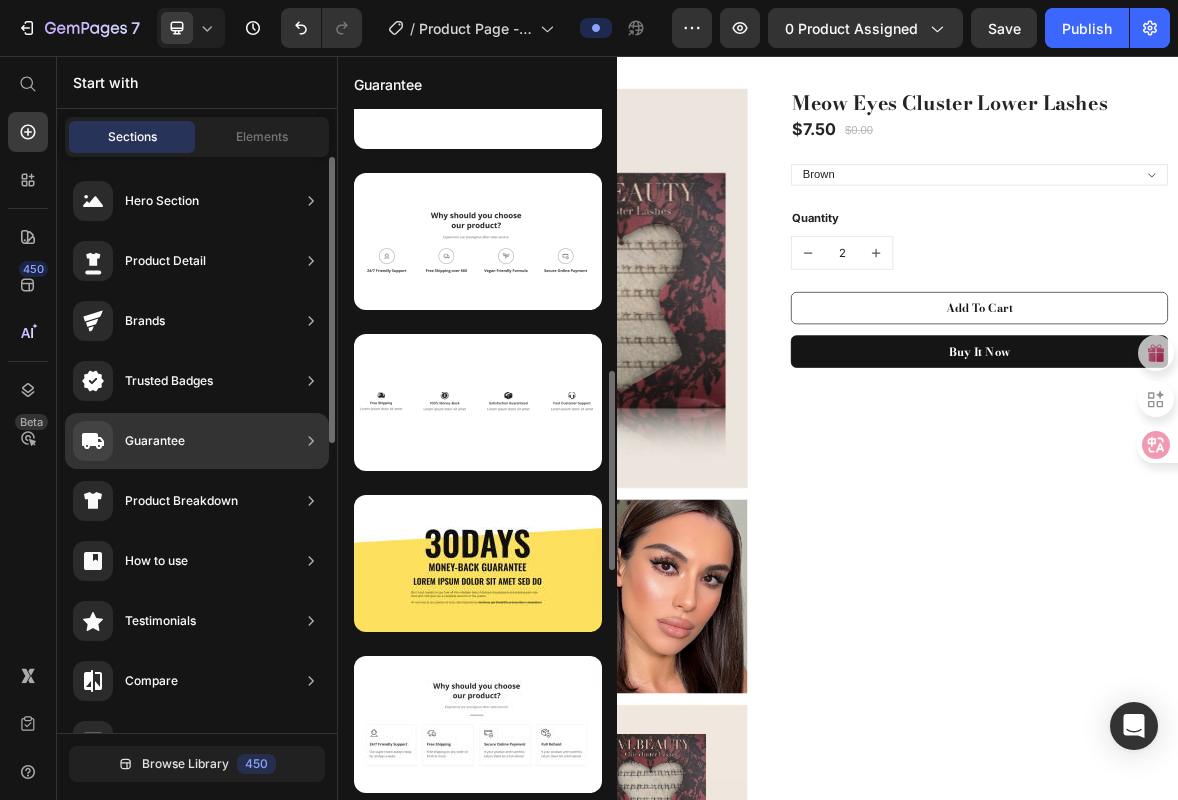 scroll, scrollTop: 264, scrollLeft: 0, axis: vertical 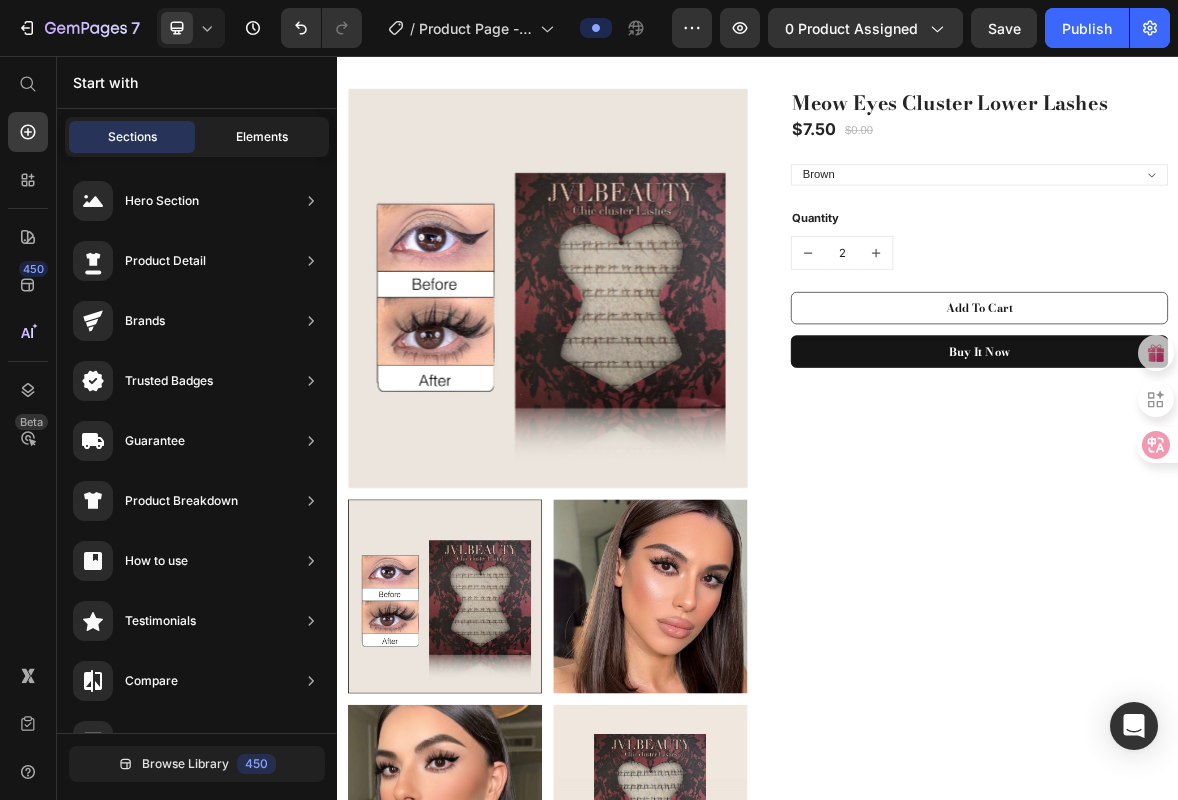 click on "Elements" 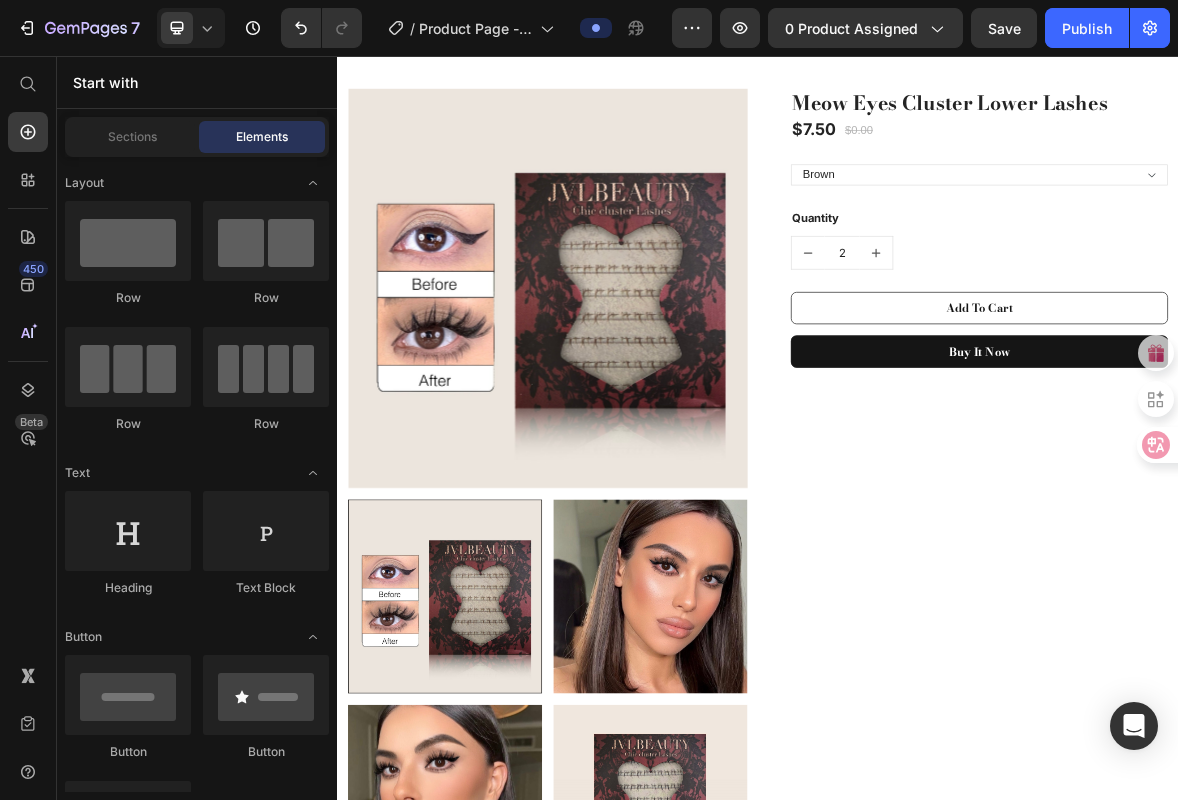scroll, scrollTop: 352, scrollLeft: 0, axis: vertical 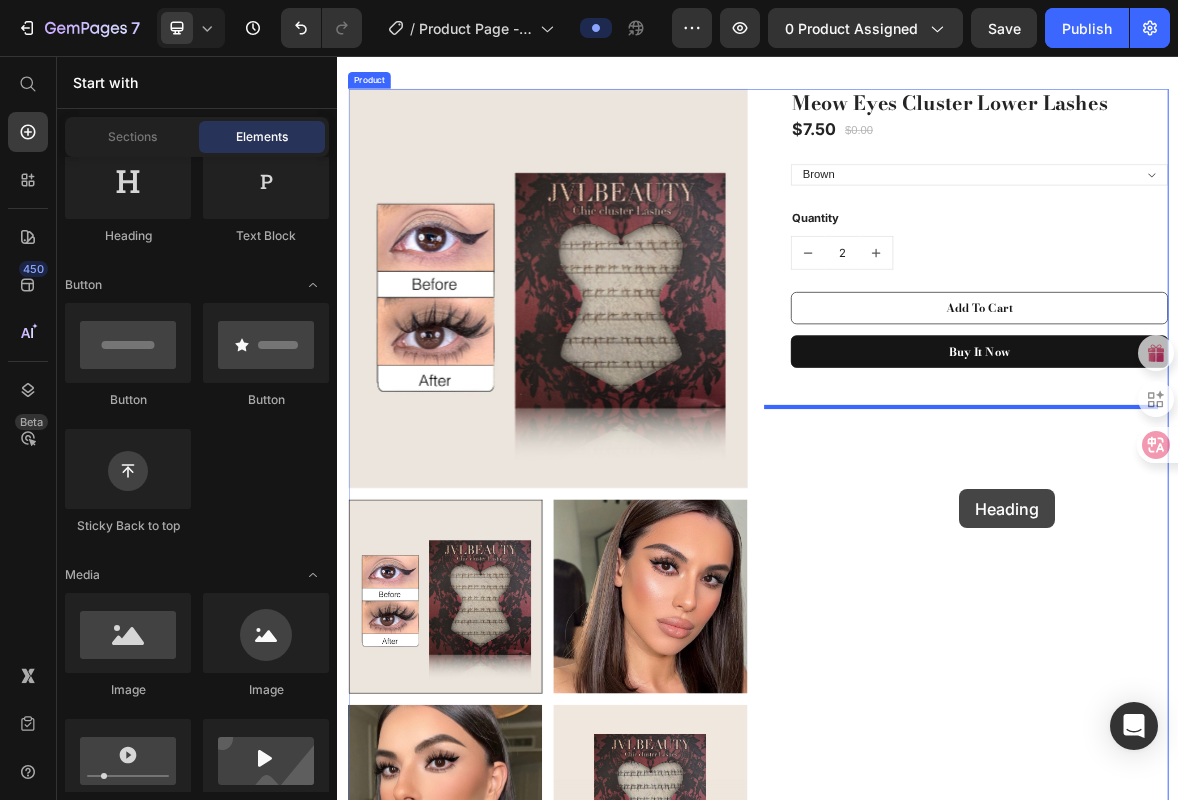 drag, startPoint x: 493, startPoint y: 258, endPoint x: 1225, endPoint y: 674, distance: 841.95013 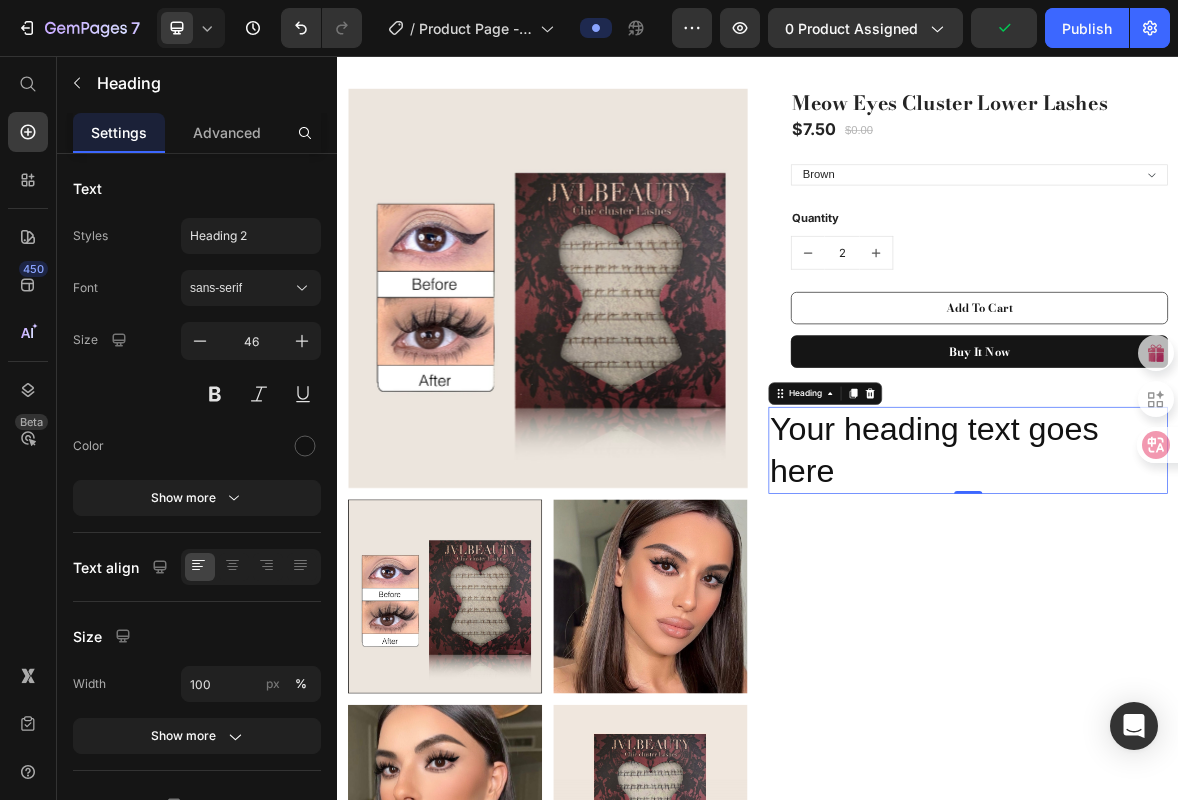 click on "Your heading text goes here" at bounding box center [1237, 619] 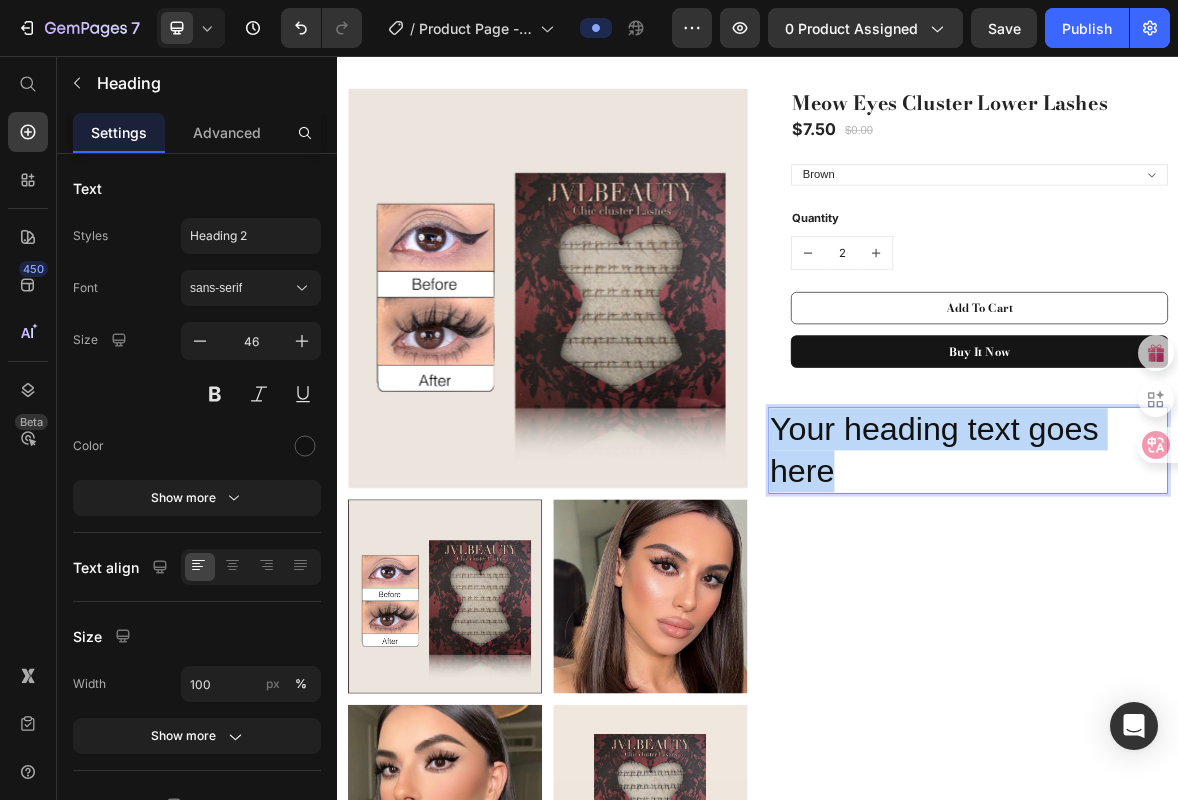 drag, startPoint x: 1054, startPoint y: 646, endPoint x: 960, endPoint y: 580, distance: 114.85643 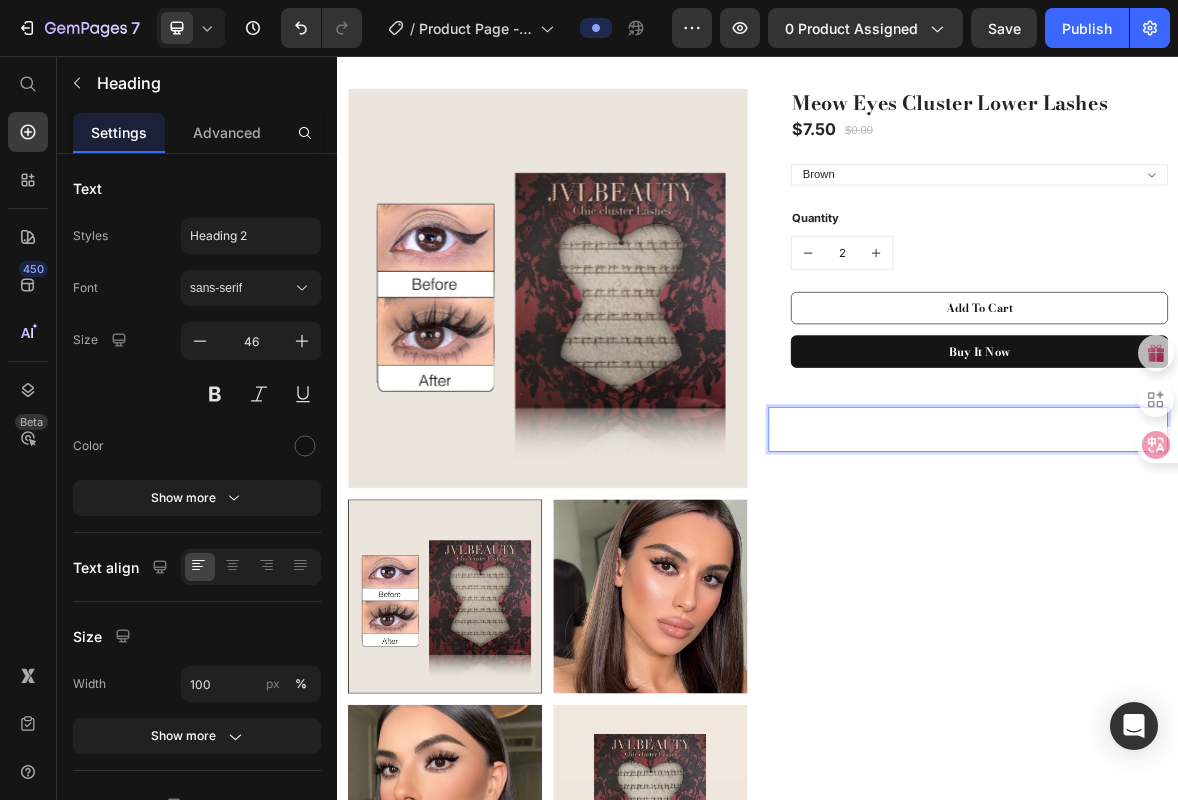 click at bounding box center [1237, 589] 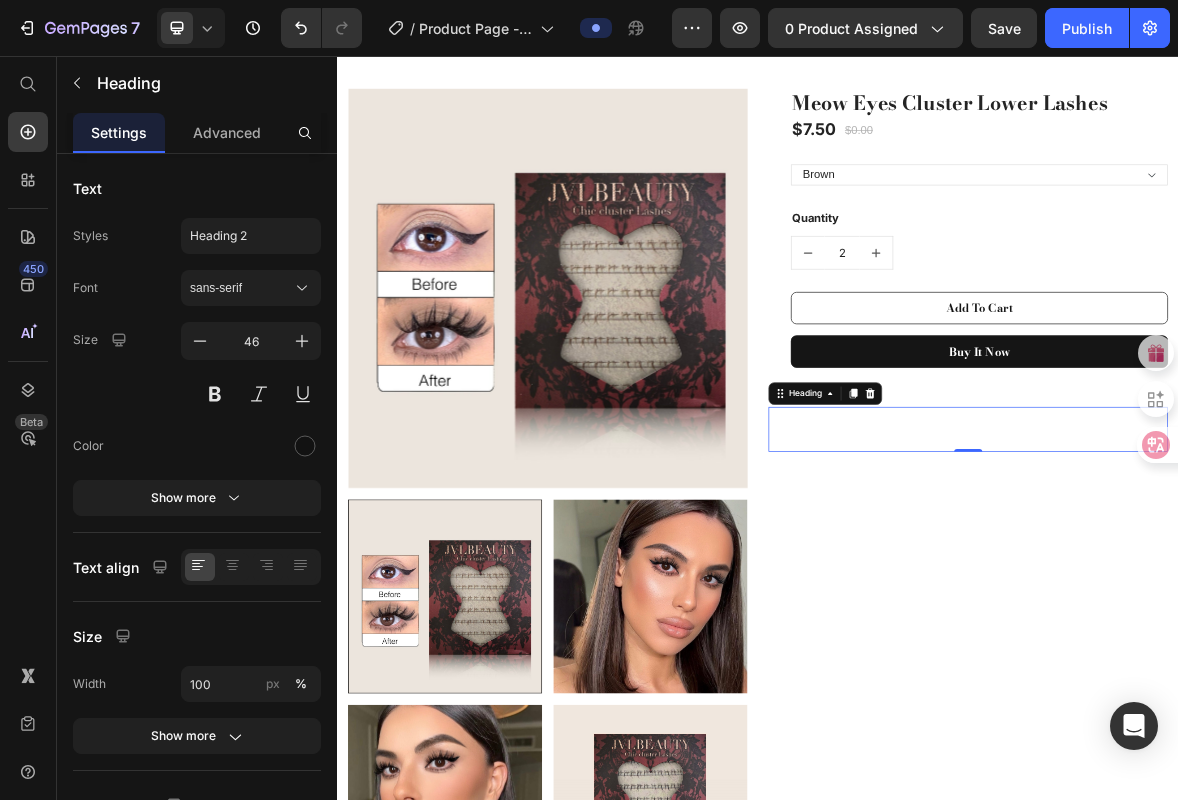 click at bounding box center (1237, 589) 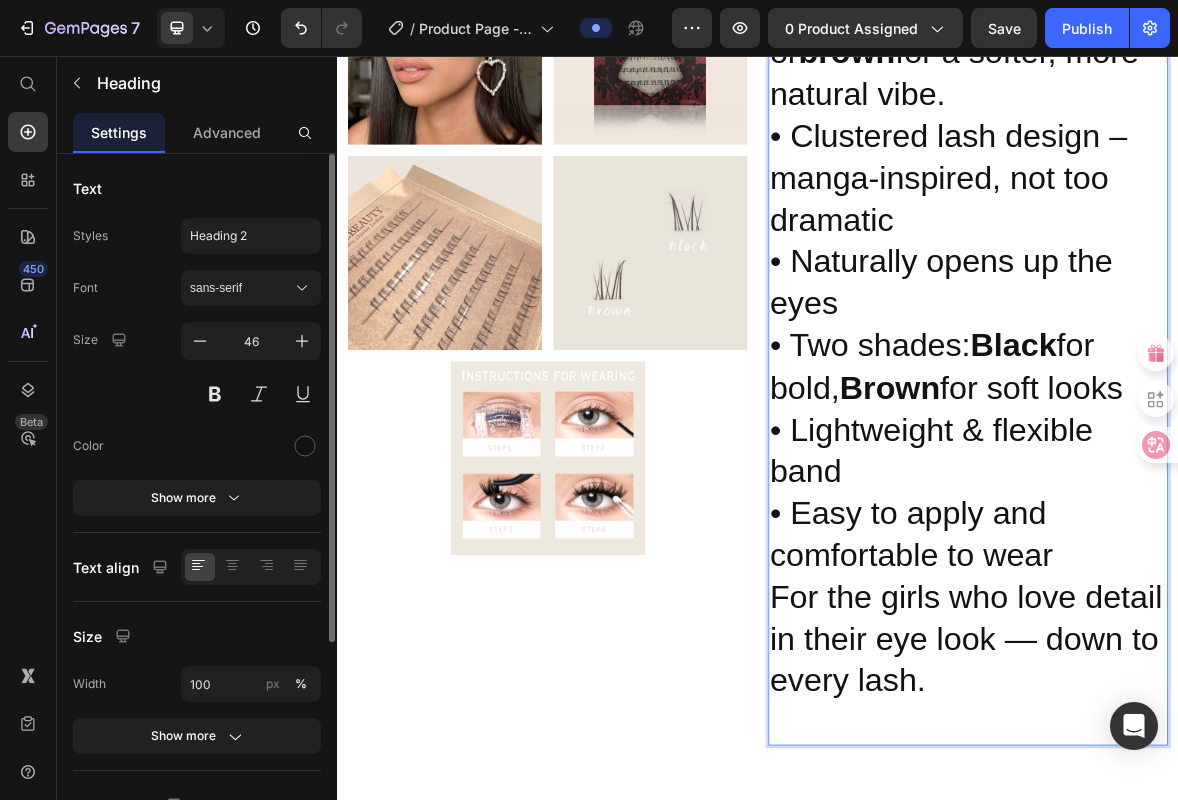 scroll, scrollTop: 1151, scrollLeft: 0, axis: vertical 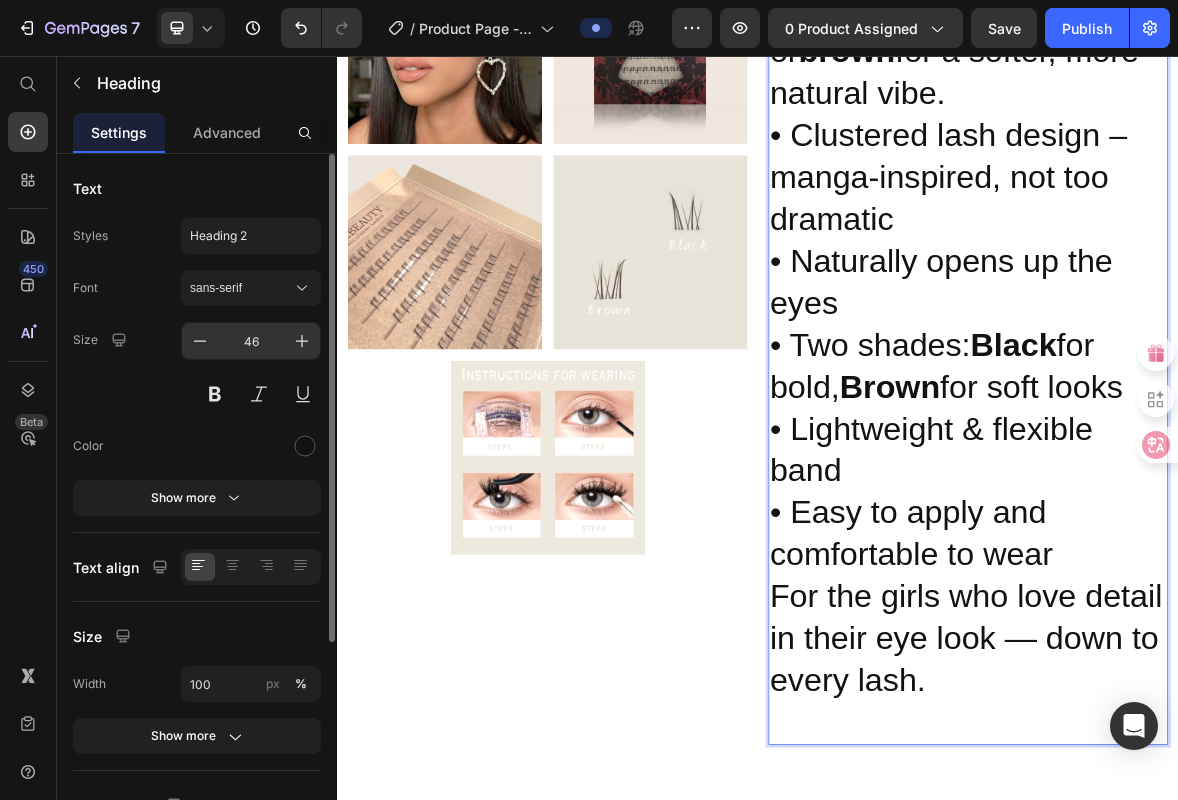 click on "46" at bounding box center [251, 341] 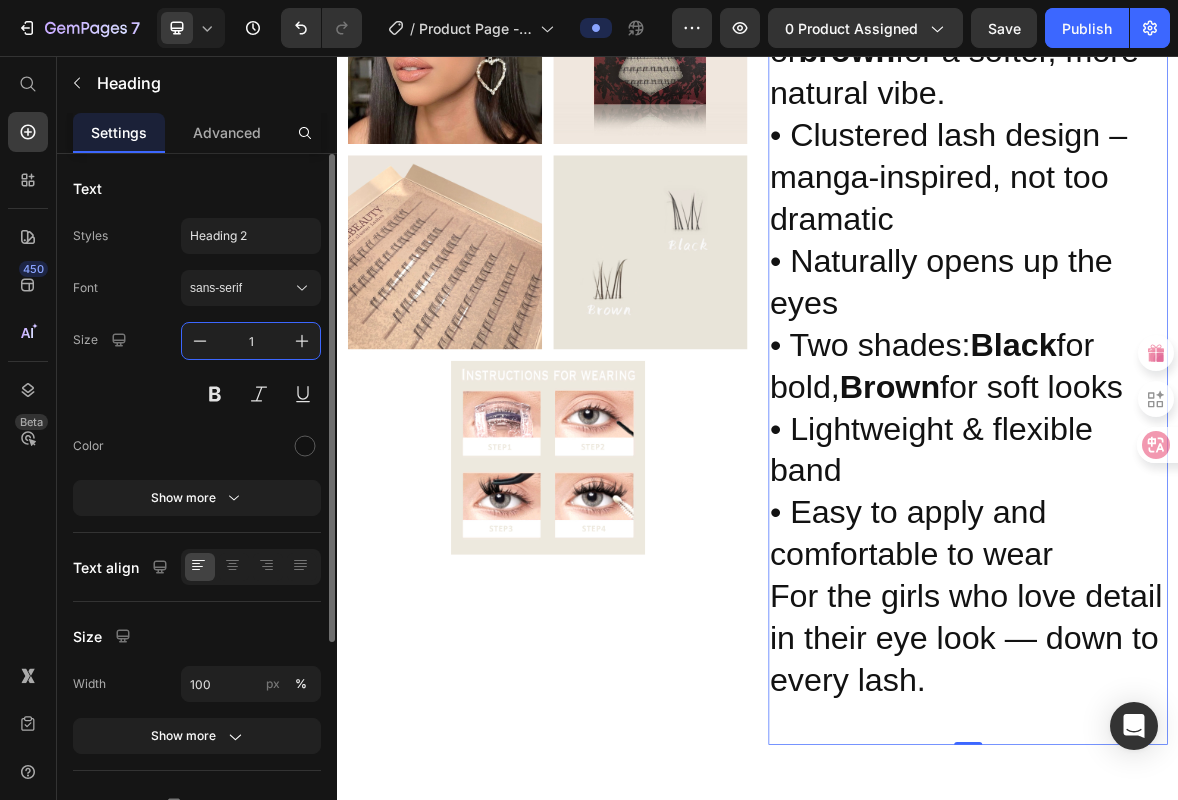 scroll, scrollTop: 1147, scrollLeft: 0, axis: vertical 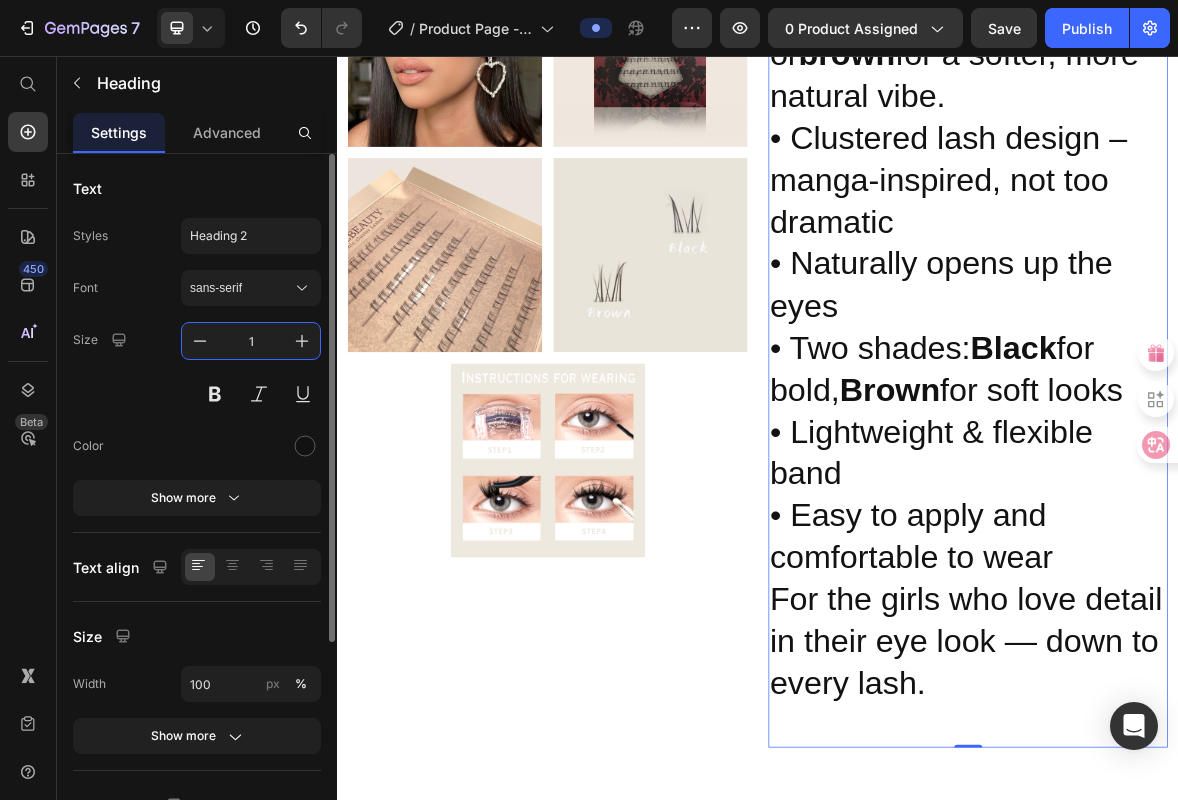 type on "16" 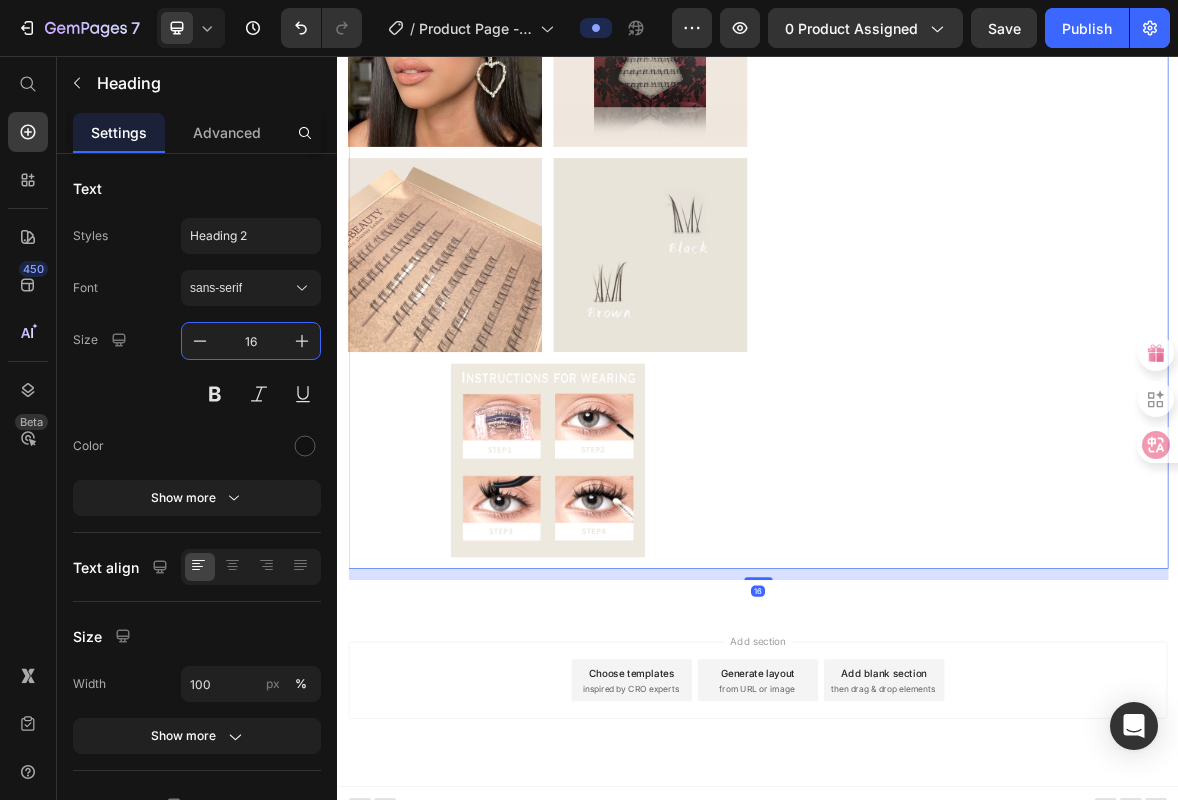 click on "Meow Eyes Cluster Lower Lashes (P) Title $7.50 (P) Price $0.00 (P) Price Row Black Brown (P) Variants & Swatches Quantity Text block 2 (P) Quantity Add To Cart (P) Cart Button Buy it now (P) Dynamic Checkout Row Create that perfect manga-style eye with a soft, natural finish. Meow Eyes  features a spaced, cluster-style lower lash design that subtly enlarges the eyes without looking fake. Choose from  black  for definition or  brown  for a softer, more natural vibe. • Clustered lash design – manga-inspired, not too dramatic • Naturally opens up the eyes • Two shades:  Black  for bold,  Brown  for soft looks • Lightweight & flexible band • Easy to apply and comfortable to wear For the girls who love detail in their eye look — down to every lash.   Heading" at bounding box center (1237, -91) 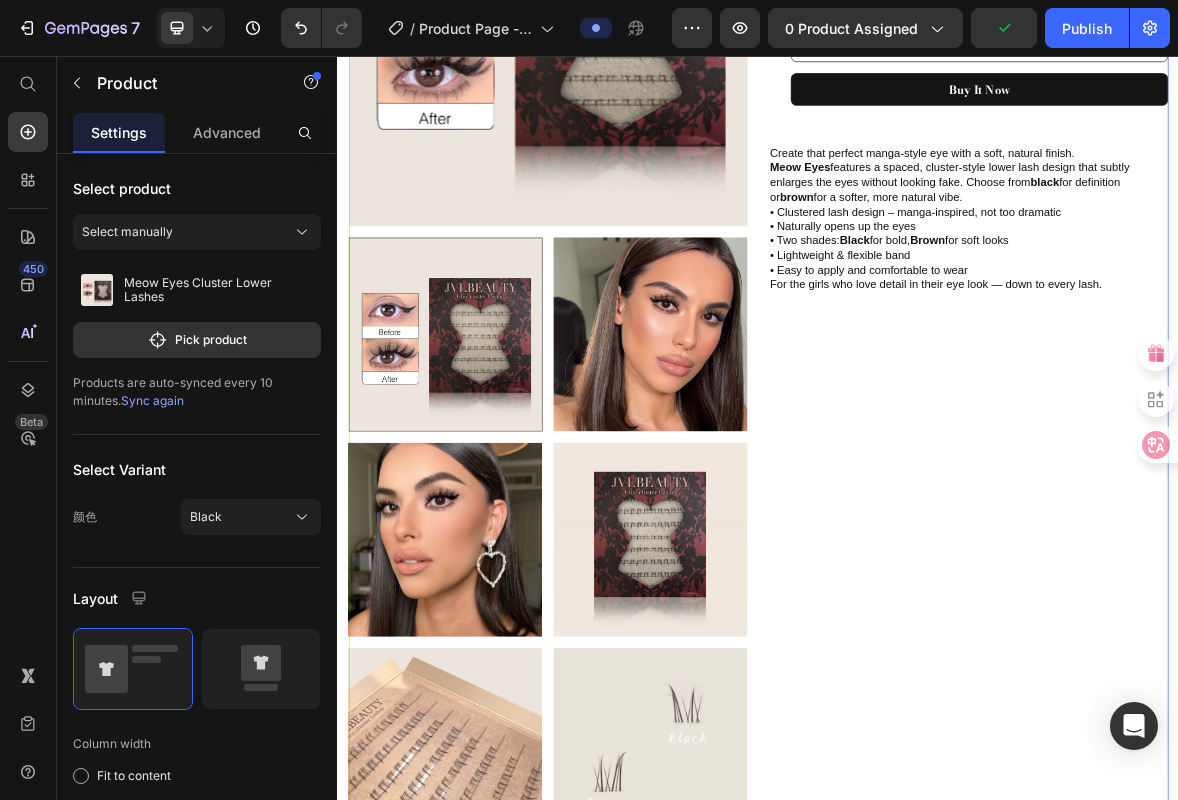 scroll, scrollTop: 494, scrollLeft: 0, axis: vertical 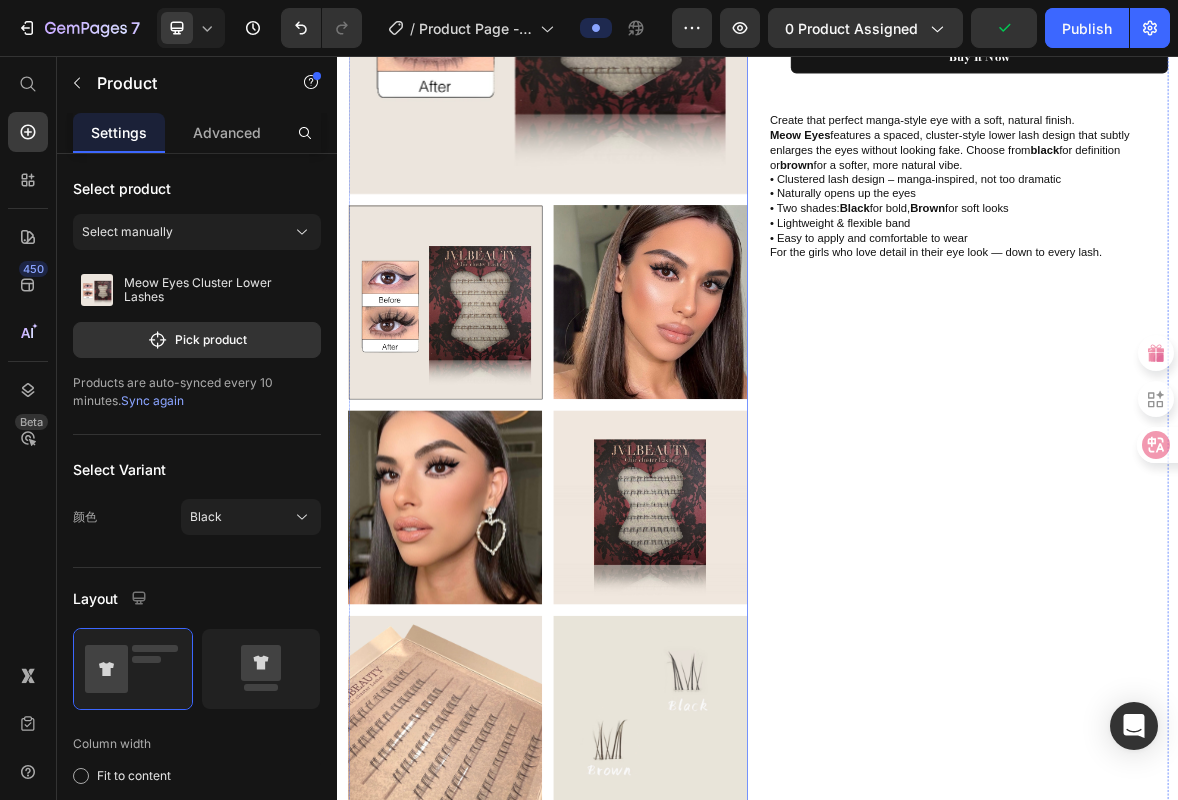 click at bounding box center [783, 993] 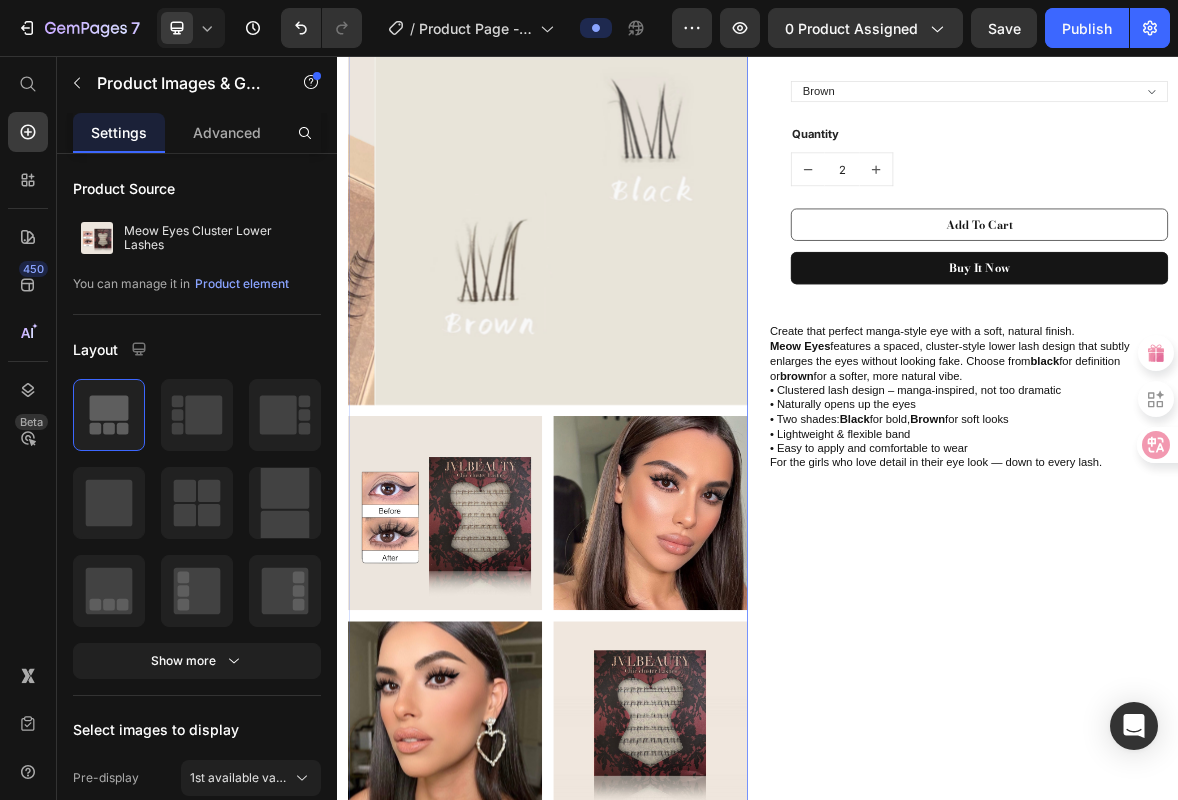 scroll, scrollTop: 0, scrollLeft: 0, axis: both 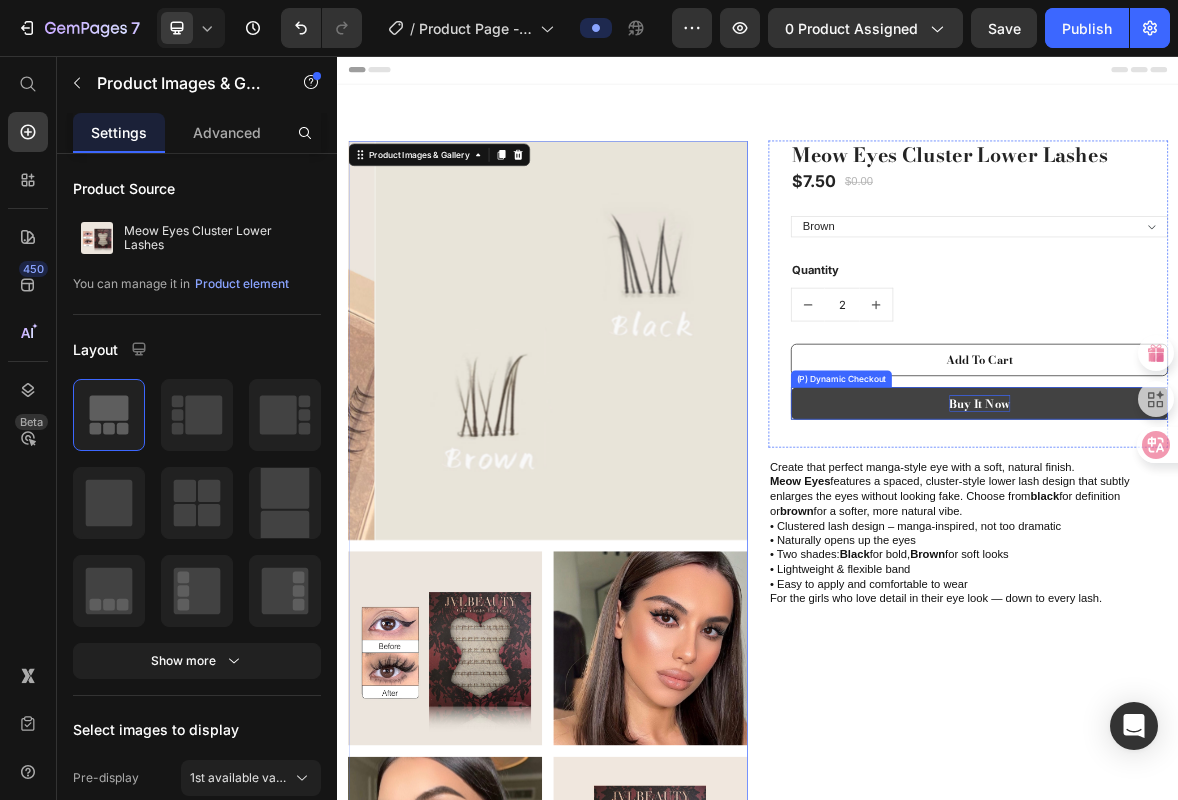 click on "Buy it now" at bounding box center (1253, 552) 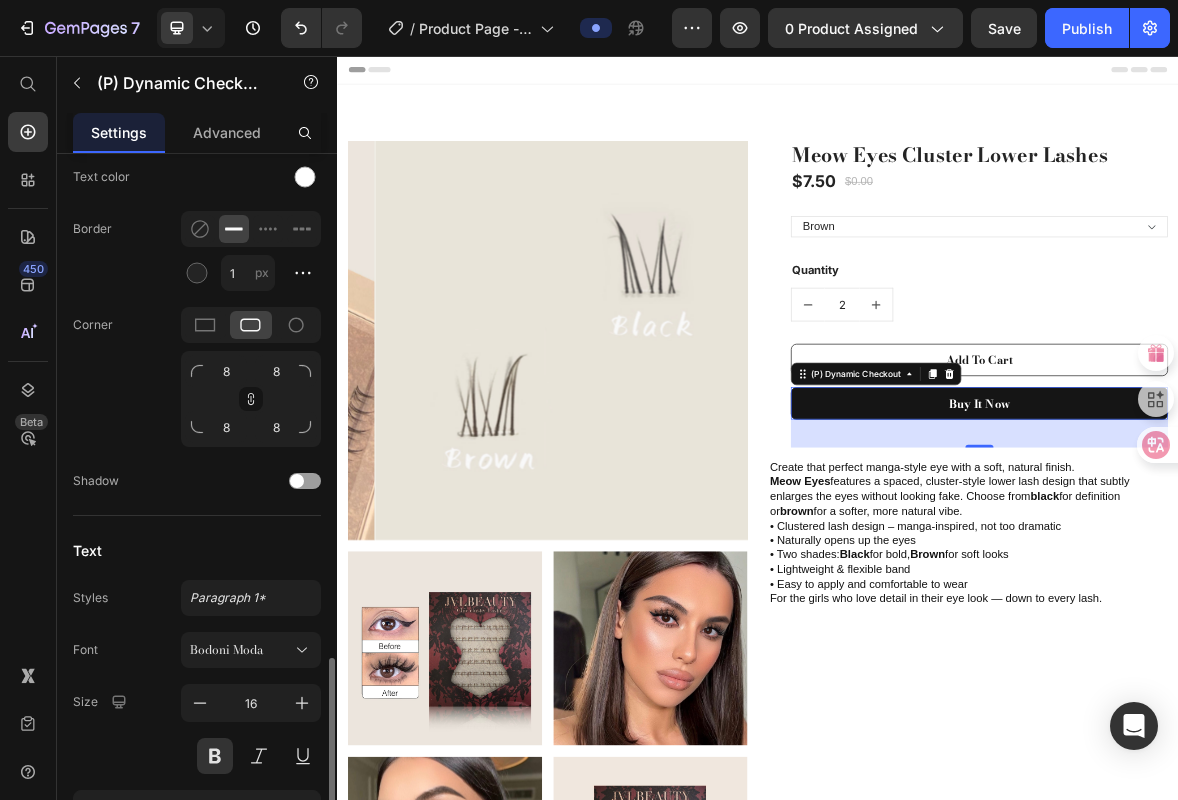 scroll, scrollTop: 860, scrollLeft: 0, axis: vertical 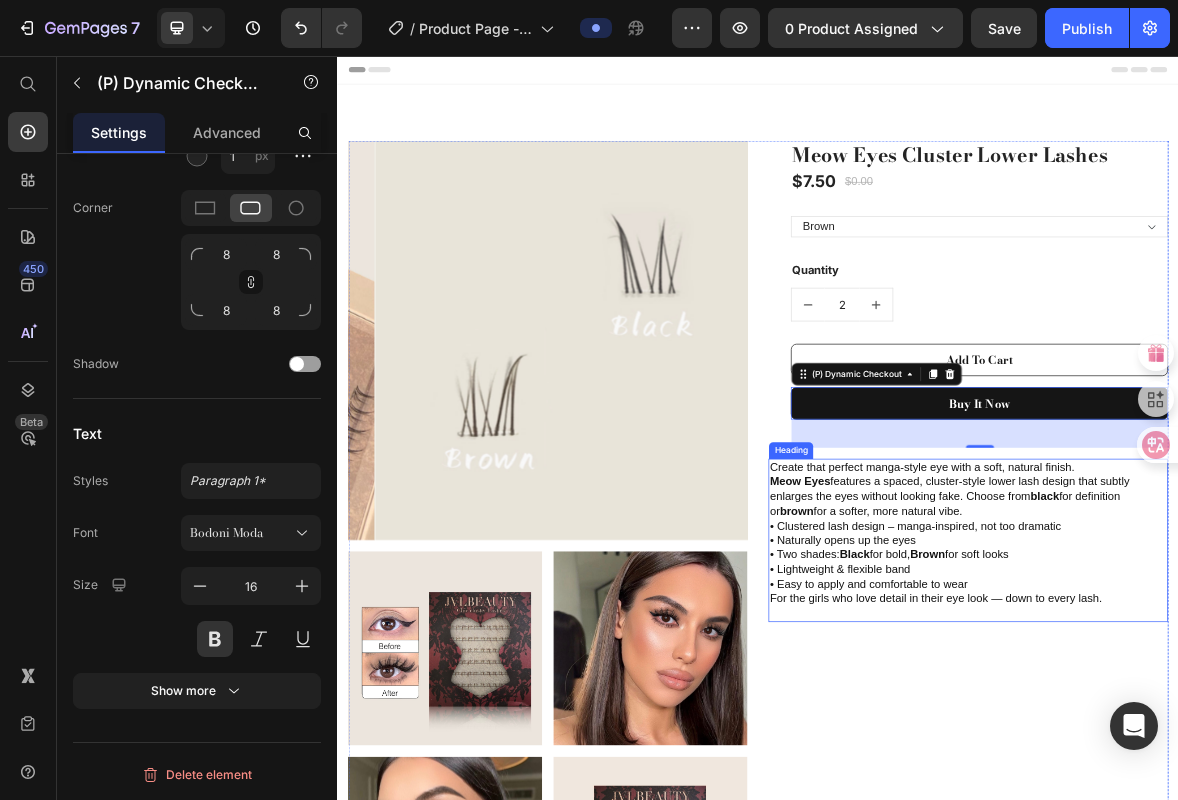 click on "Create that perfect manga-style eye with a soft, natural finish. Meow Eyes  features a spaced, cluster-style lower lash design that subtly enlarges the eyes without looking fake. Choose from  black  for definition or  brown  for a softer, more natural vibe. • Clustered lash design – manga-inspired, not too dramatic • Naturally opens up the eyes • Two shades:  Black  for bold,  Brown  for soft looks • Lightweight & flexible band • Easy to apply and comfortable to wear For the girls who love detail in their eye look — down to every lash." at bounding box center (1237, 747) 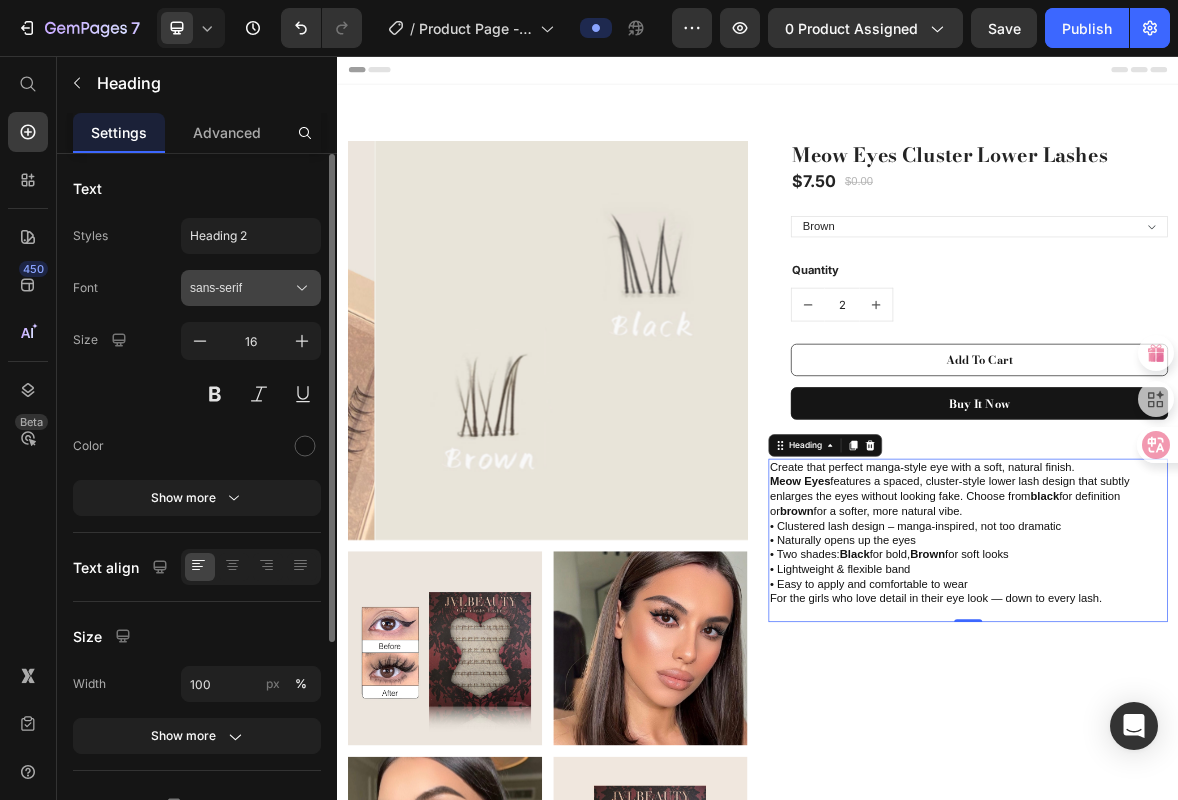 click 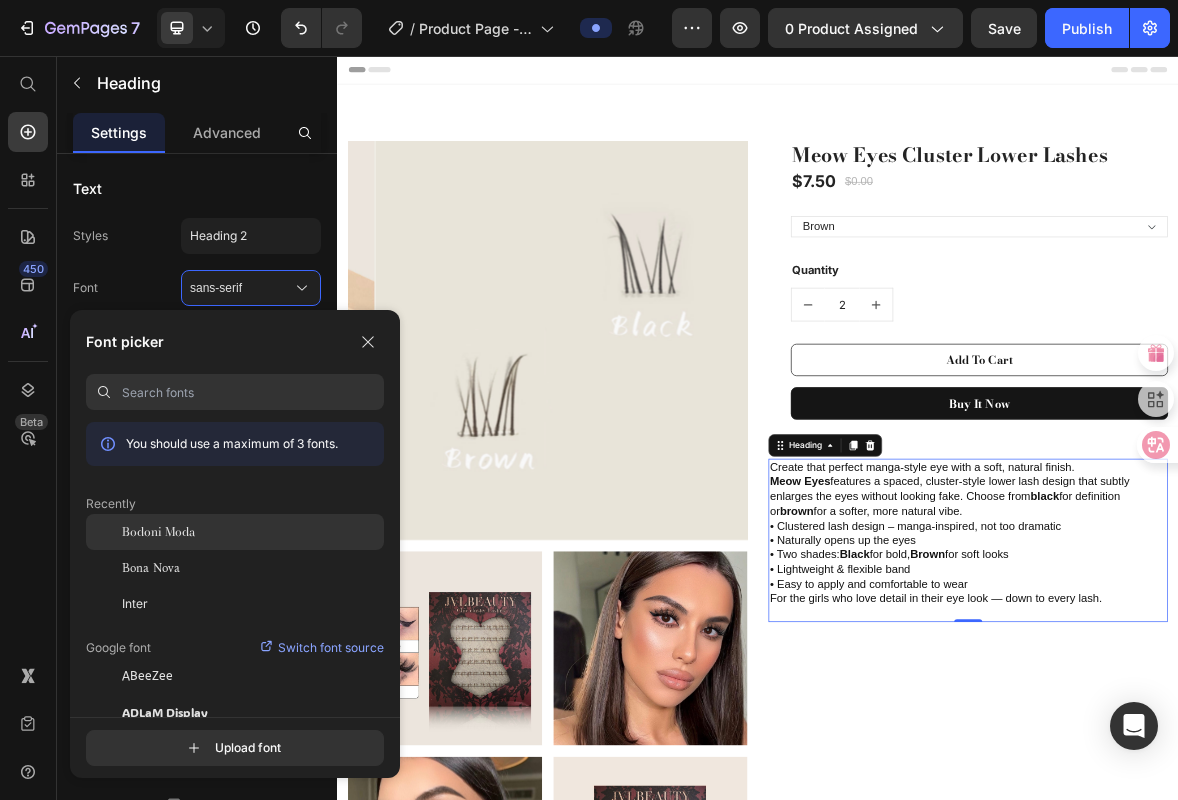 click on "Bodoni Moda" 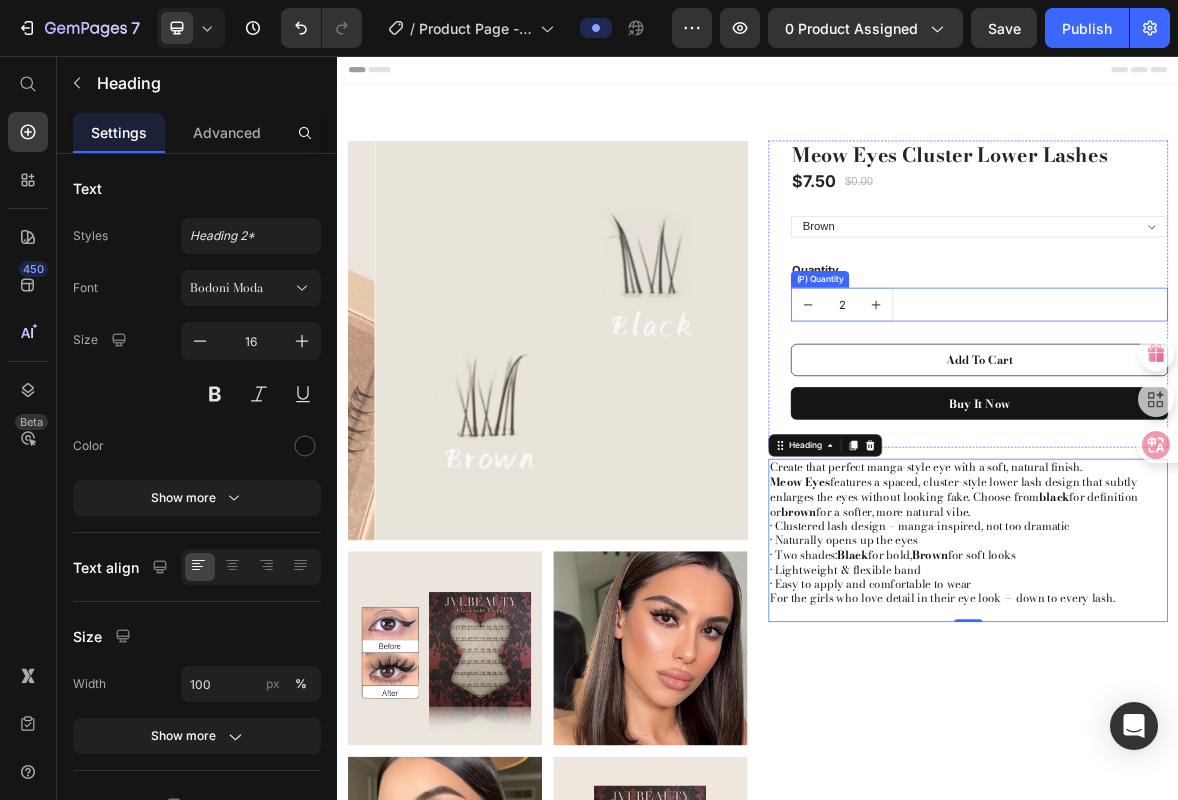 click at bounding box center [1008, 411] 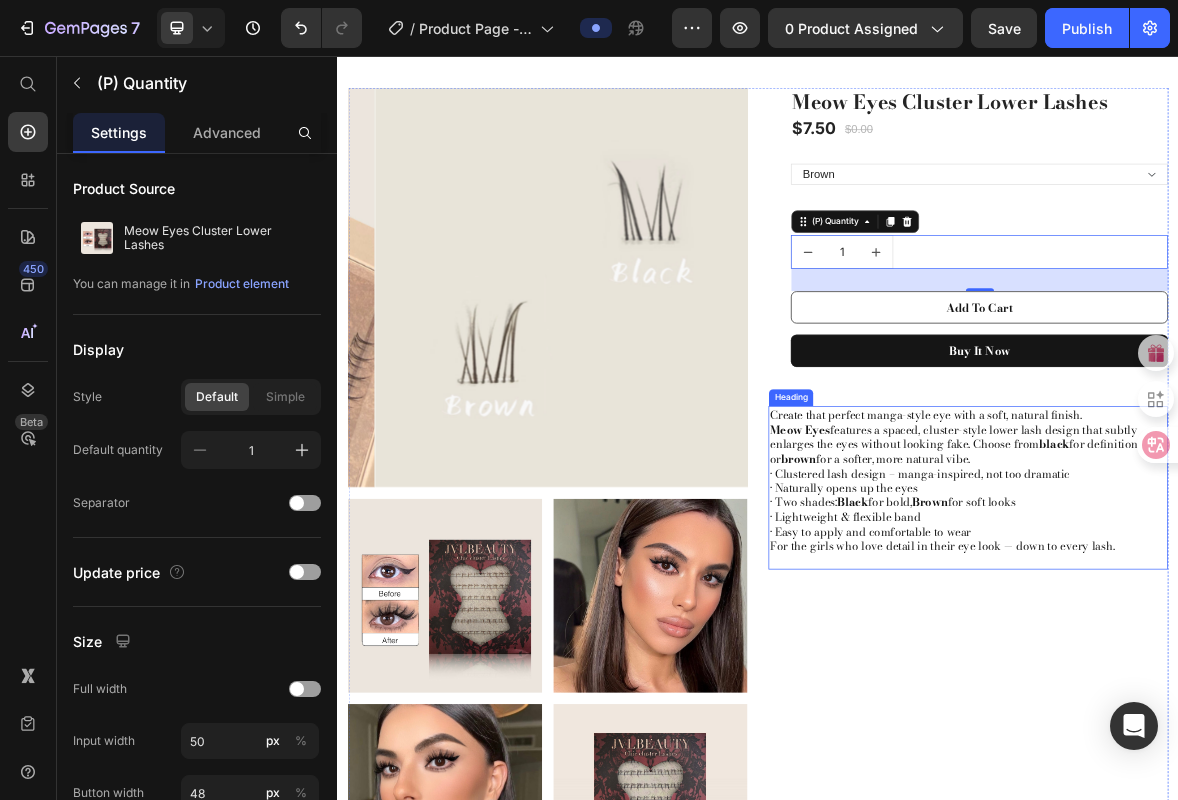 scroll, scrollTop: 0, scrollLeft: 0, axis: both 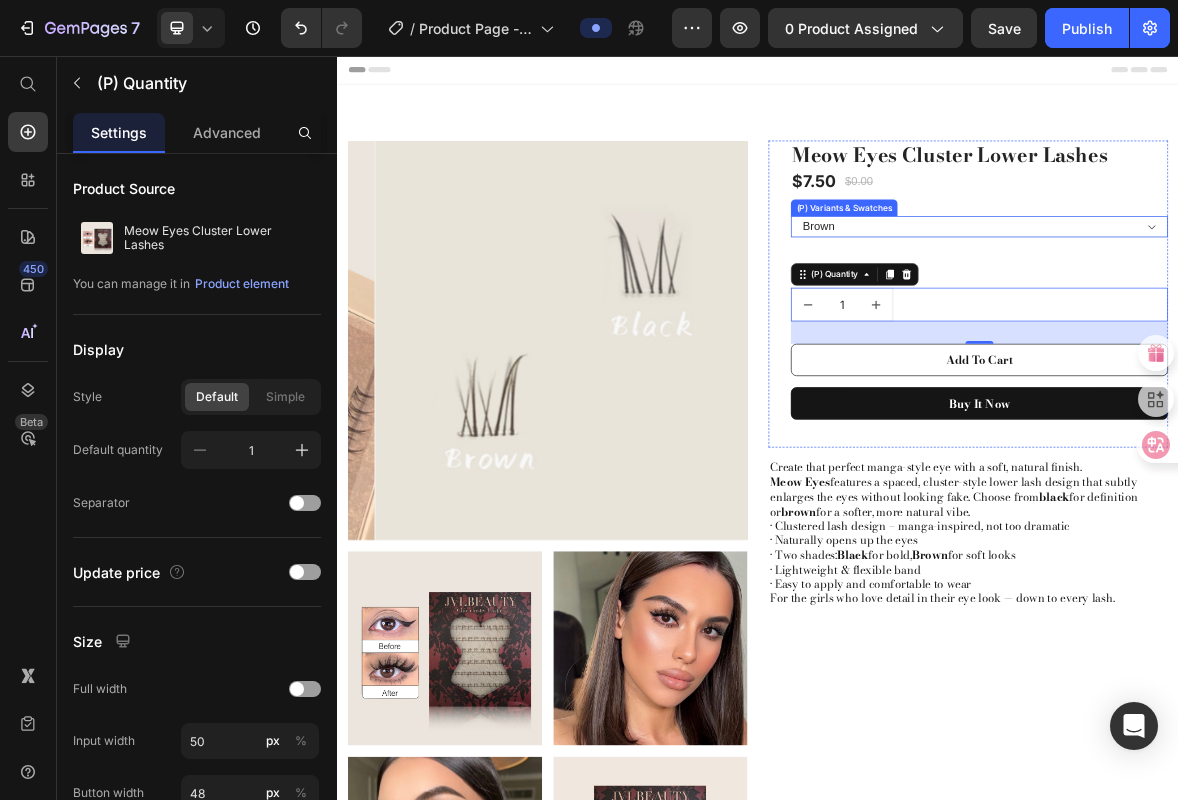 click on "Black Brown" at bounding box center [1253, 300] 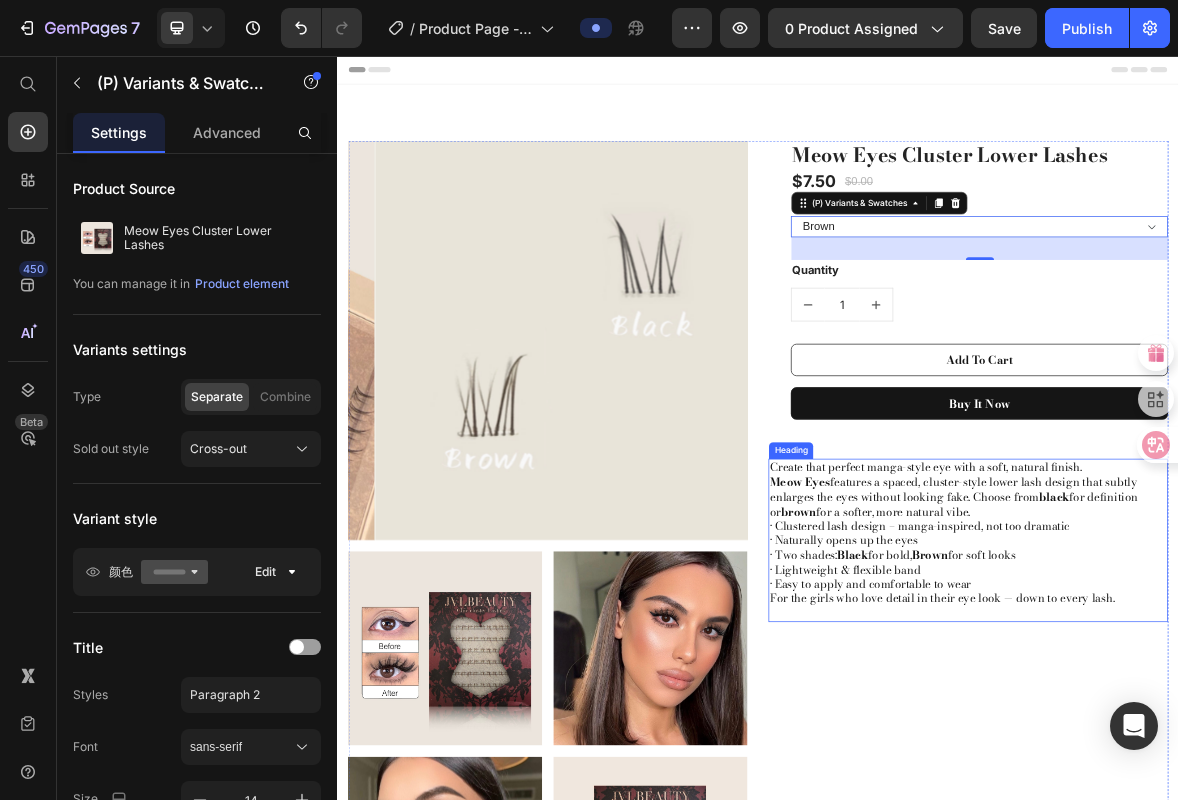 click on "Brown" at bounding box center (1182, 768) 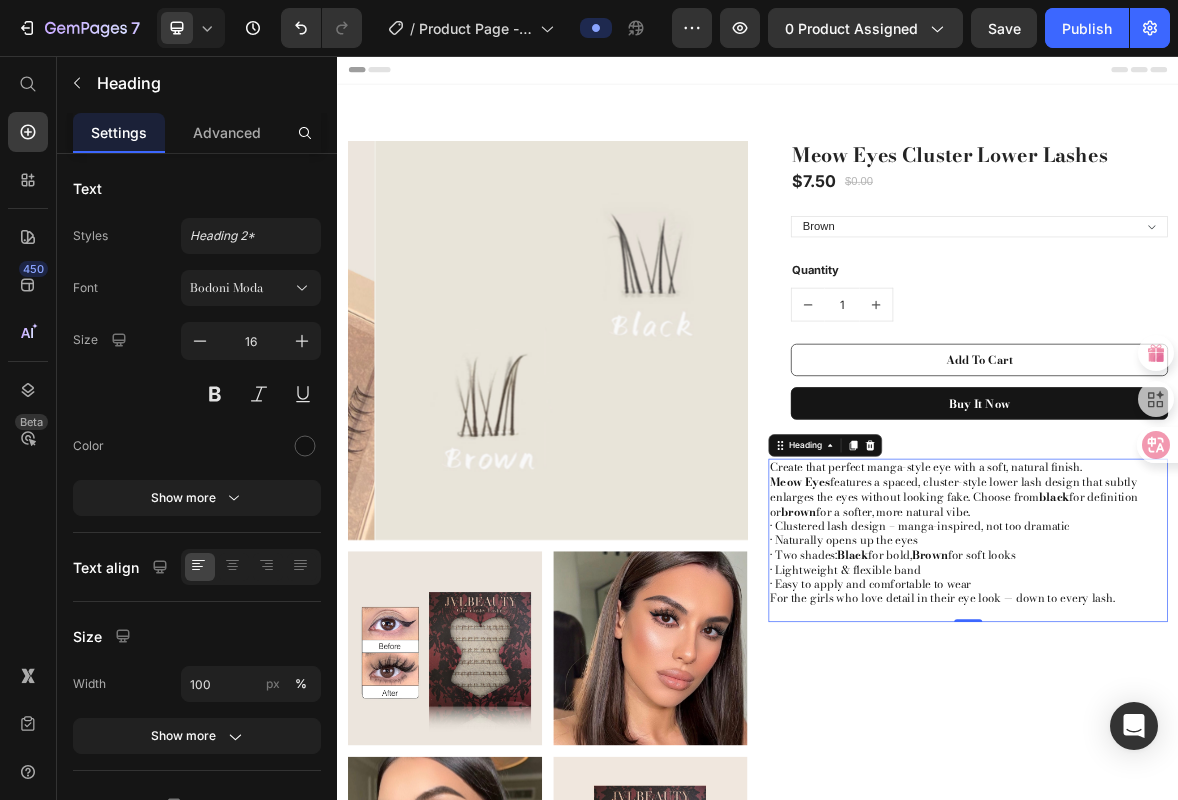 click on "Create that perfect manga-style eye with a soft, natural finish. Meow Eyes  features a spaced, cluster-style lower lash design that subtly enlarges the eyes without looking fake. Choose from  black  for definition or  brown  for a softer, more natural vibe. • Clustered lash design – manga-inspired, not too dramatic • Naturally opens up the eyes • Two shades:  Black  for bold,  Brown  for soft looks • Lightweight & flexible band • Easy to apply and comfortable to wear For the girls who love detail in their eye look — down to every lash." at bounding box center [1237, 747] 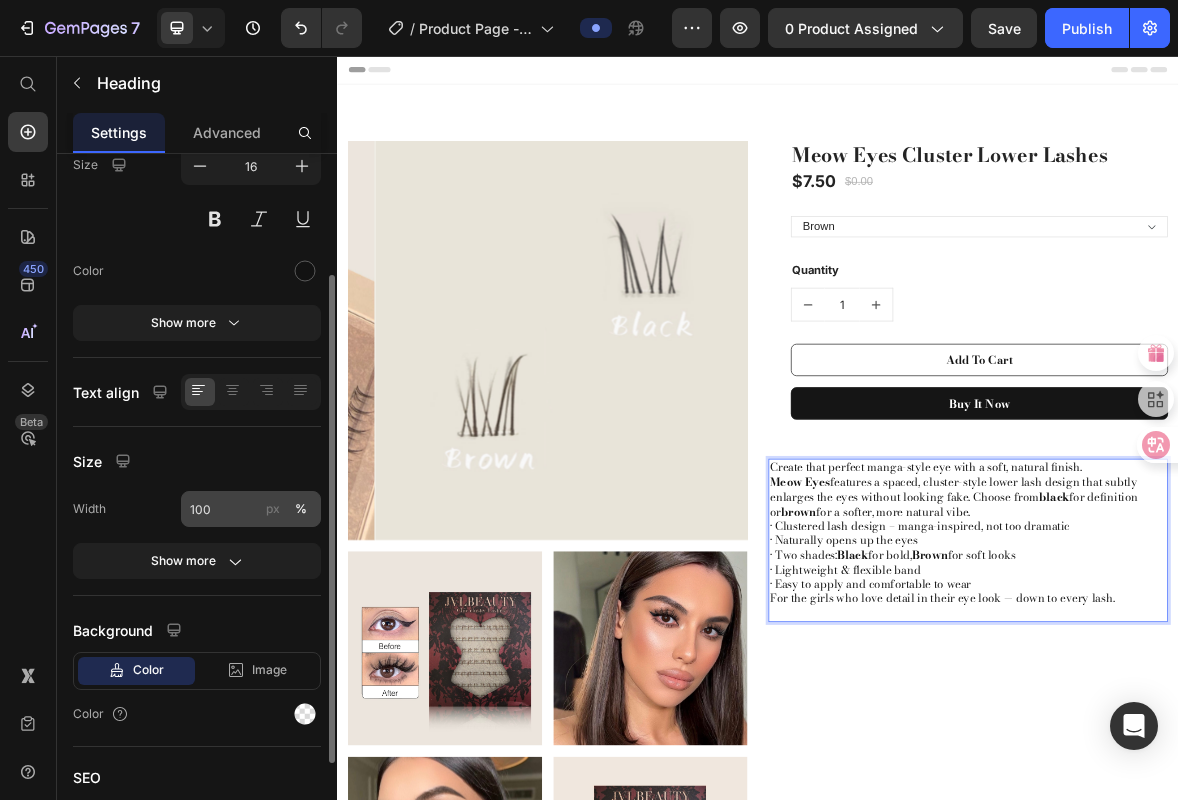 scroll, scrollTop: 20, scrollLeft: 0, axis: vertical 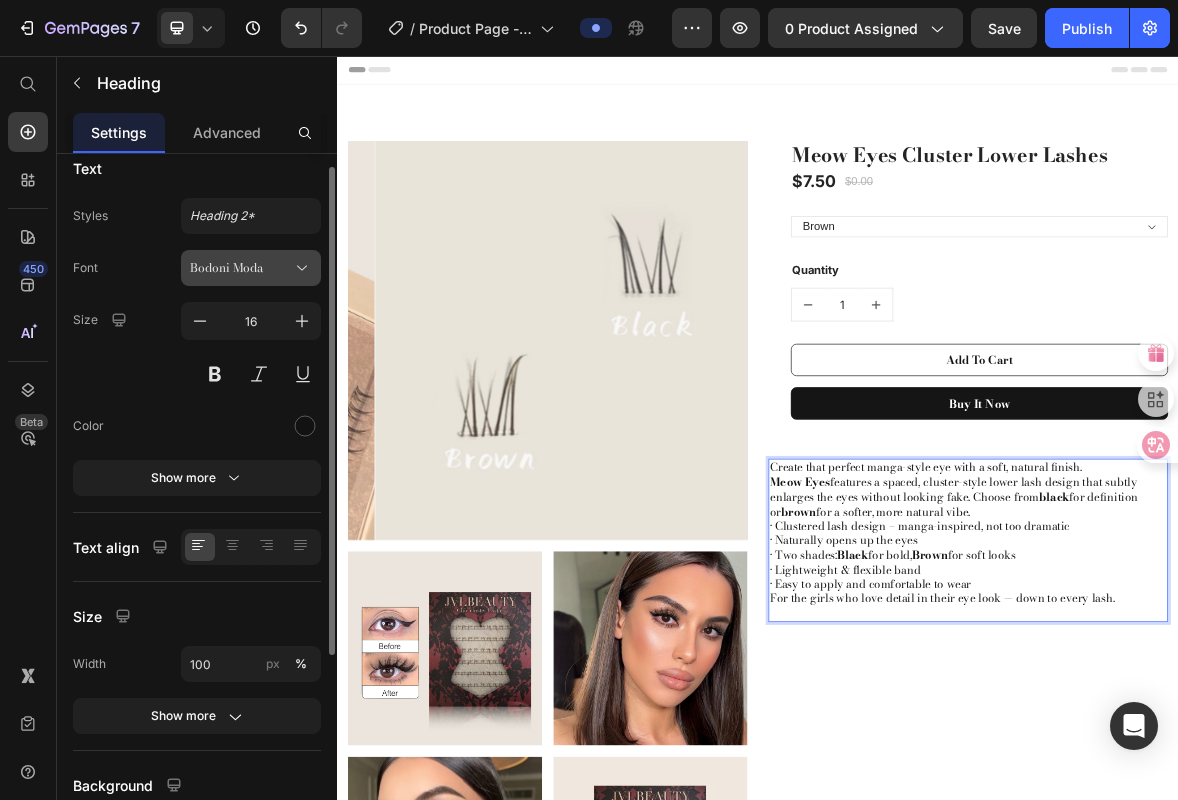 click on "Bodoni Moda" at bounding box center [241, 268] 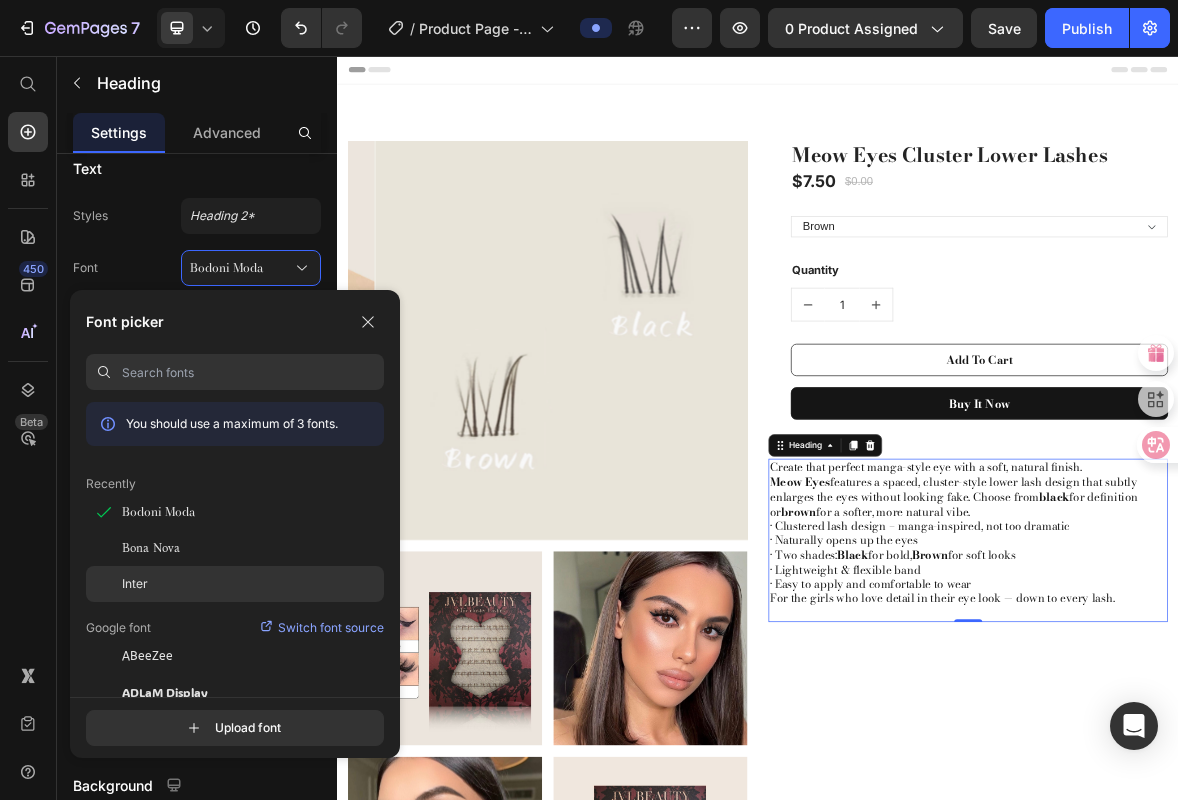 click on "Inter" 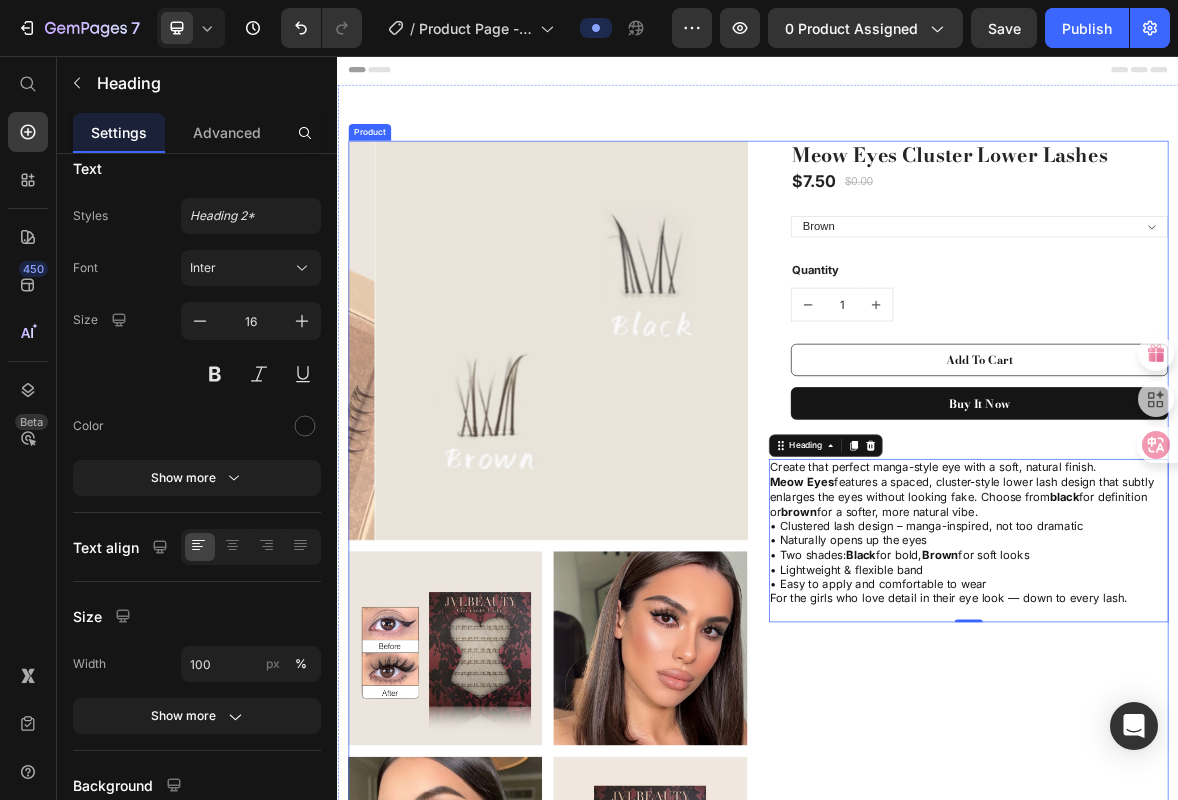 click on "Meow Eyes Cluster Lower Lashes (P) Title $7.50 (P) Price $0.00 (P) Price Row Black Brown (P) Variants & Swatches Quantity Text block 1 (P) Quantity Add To Cart (P) Cart Button Buy it now (P) Dynamic Checkout Row Create that perfect manga-style eye with a soft, natural finish. Meow Eyes  features a spaced, cluster-style lower lash design that subtly enlarges the eyes without looking fake. Choose from  black  for definition or  brown  for a softer, more natural vibe. • Clustered lash design – manga-inspired, not too dramatic • Naturally opens up the eyes • Two shades:  Black  for bold,  Brown  for soft looks • Lightweight & flexible band • Easy to apply and comfortable to wear For the girls who love detail in their eye look — down to every lash.   Heading   0" at bounding box center [1237, 1056] 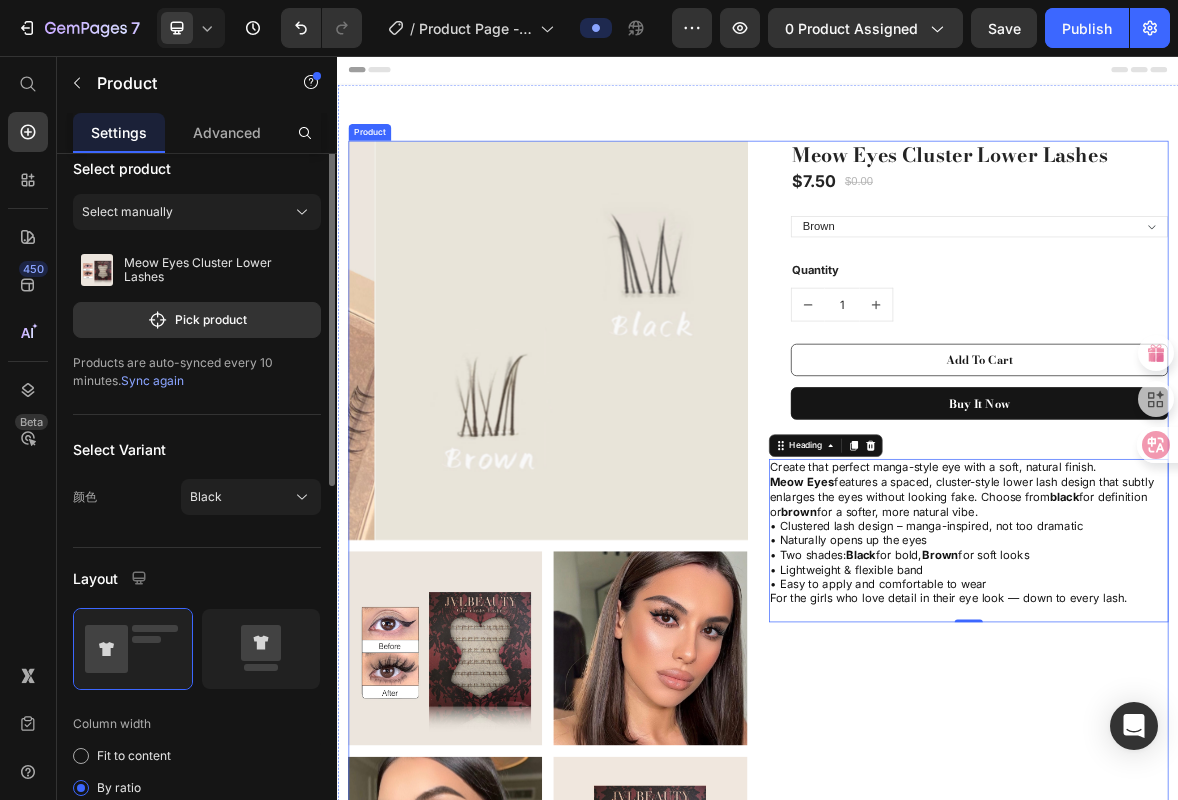 scroll, scrollTop: 0, scrollLeft: 0, axis: both 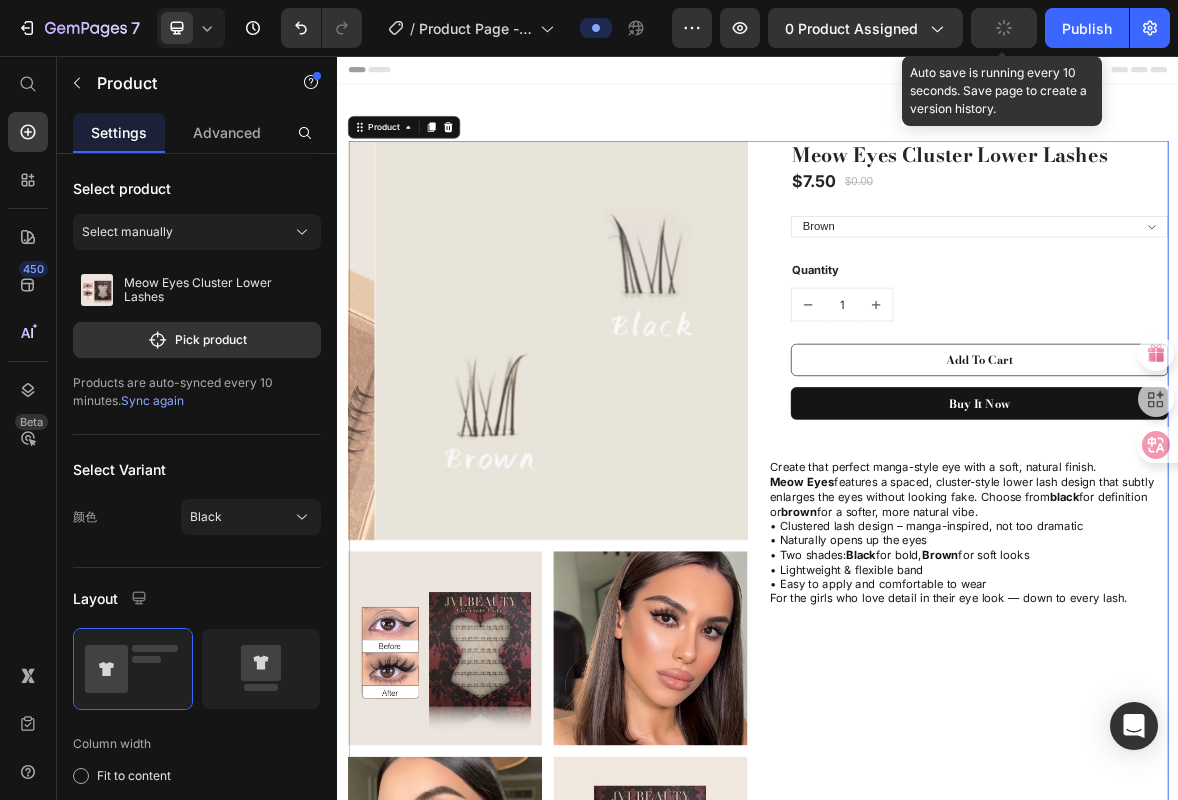 click 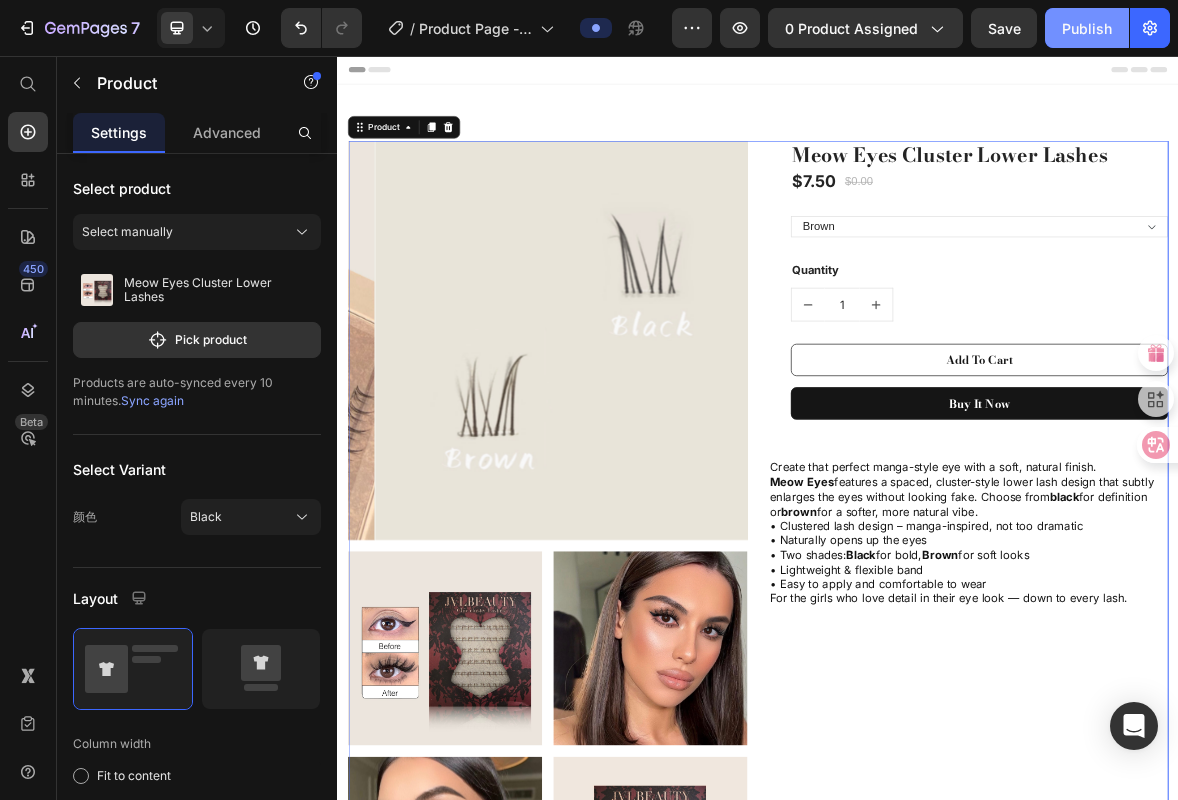 click on "Publish" 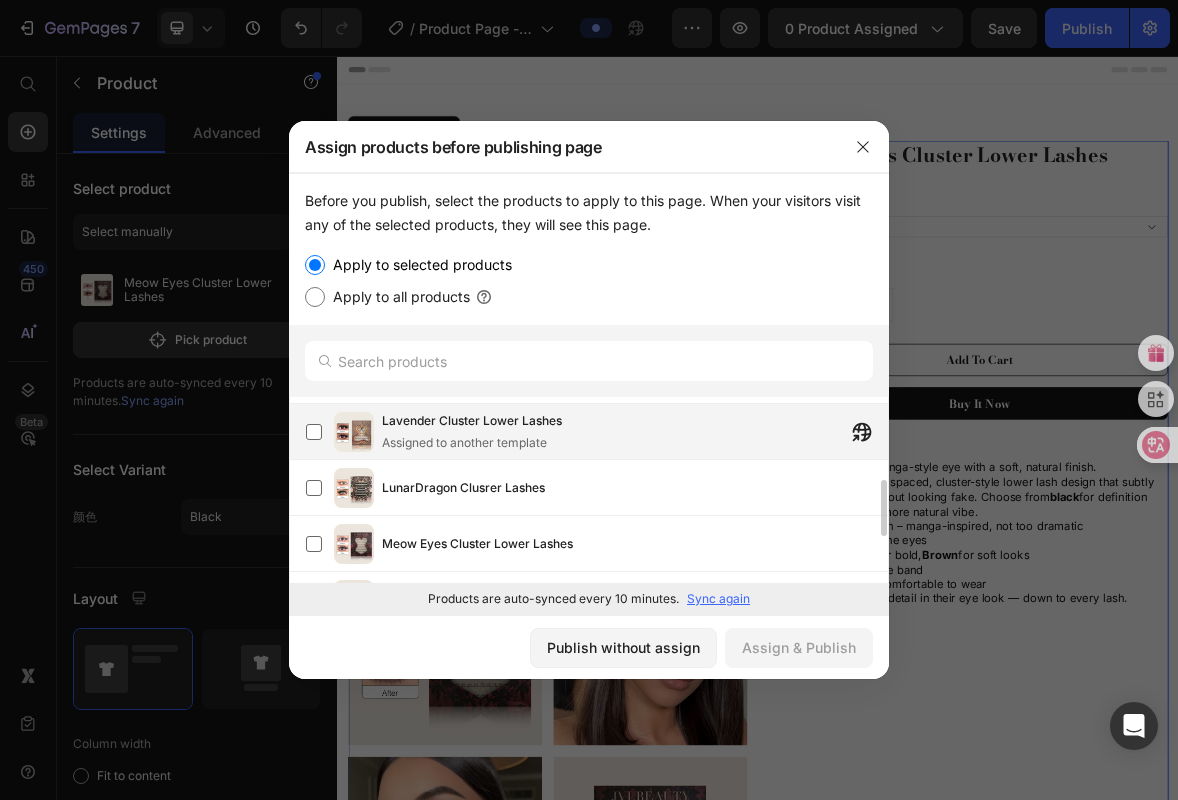 scroll, scrollTop: 302, scrollLeft: 0, axis: vertical 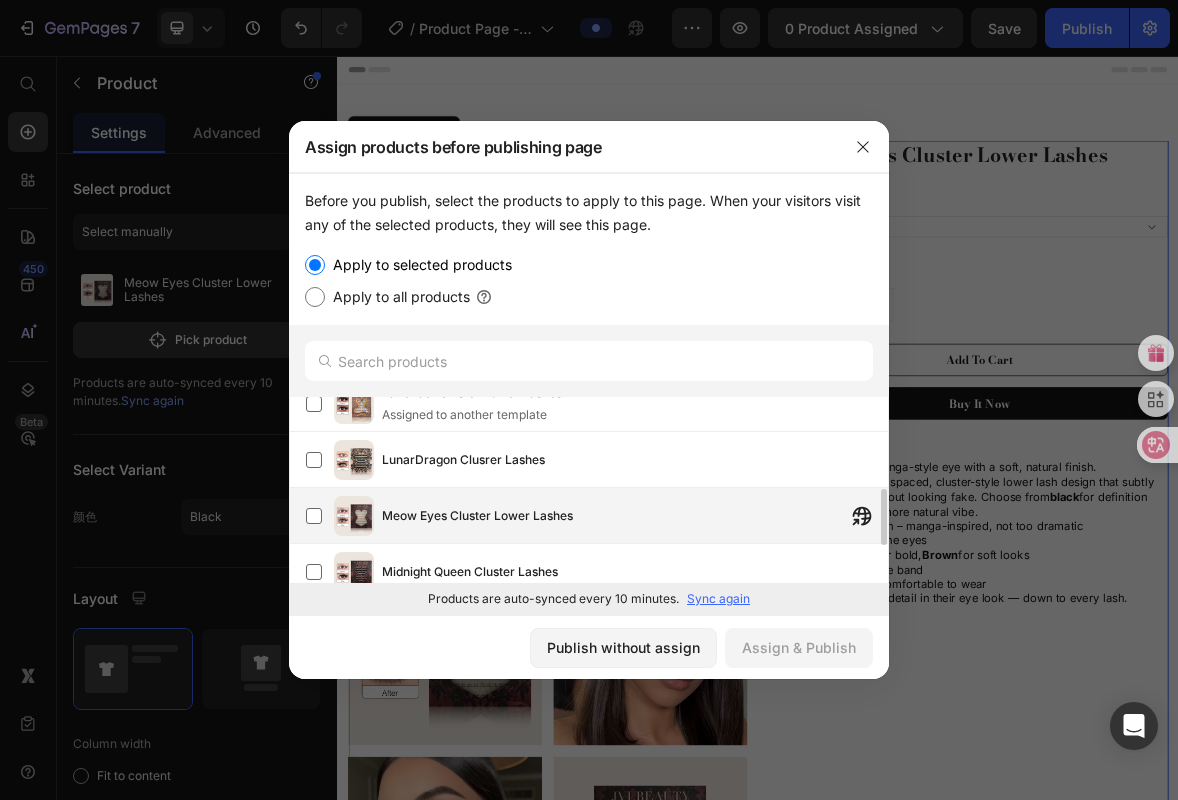click on "Meow Eyes Cluster Lower Lashes" at bounding box center [477, 516] 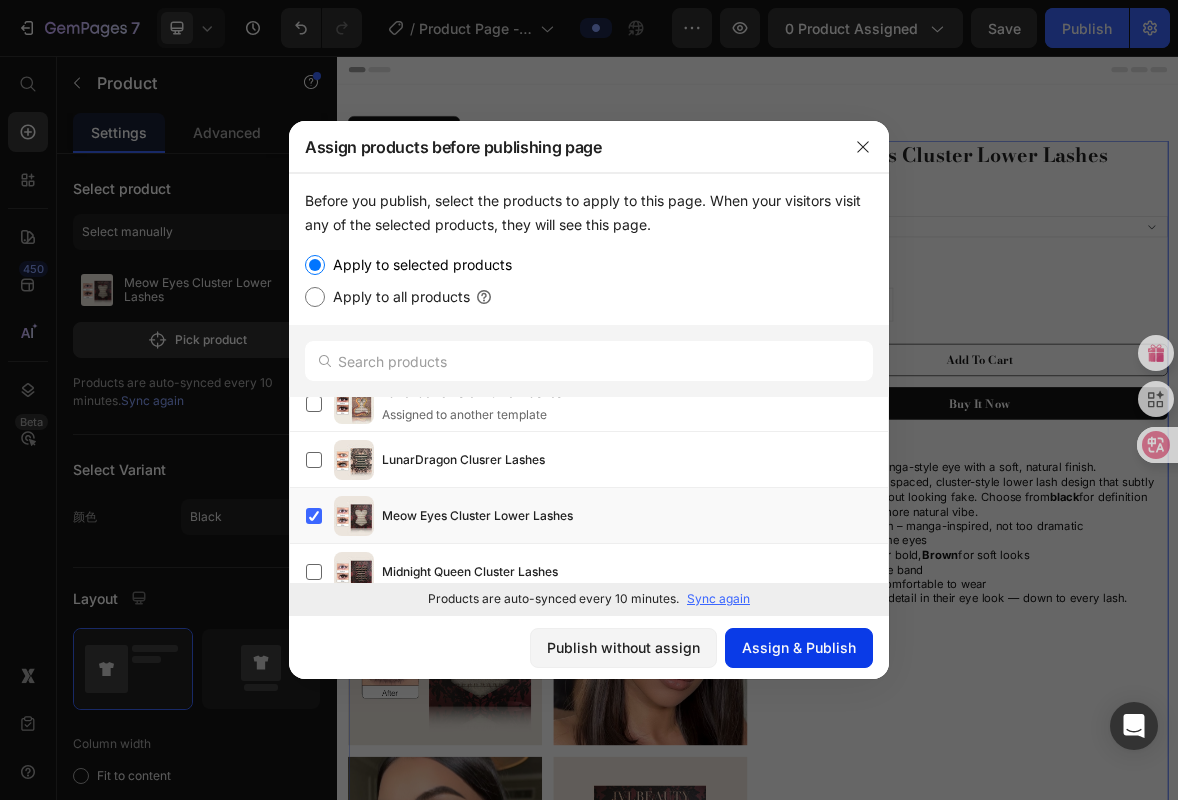 click on "Assign & Publish" at bounding box center (799, 647) 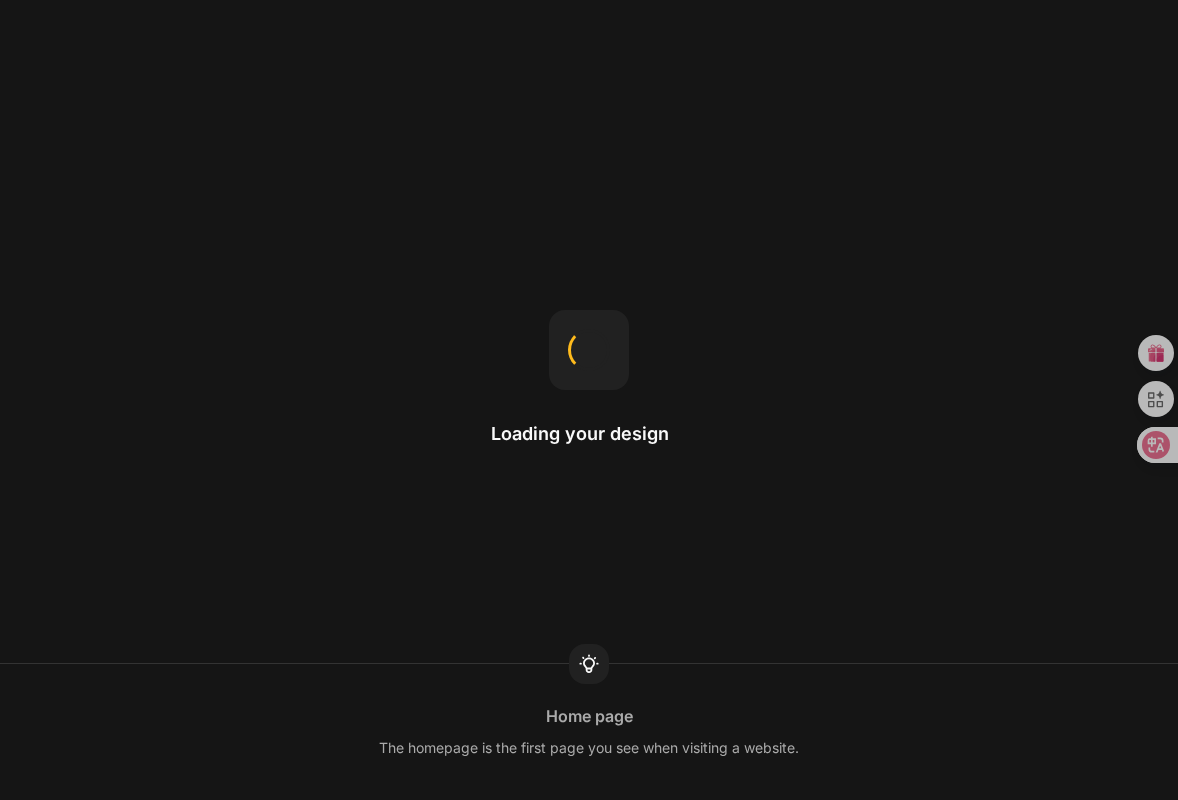 scroll, scrollTop: 0, scrollLeft: 0, axis: both 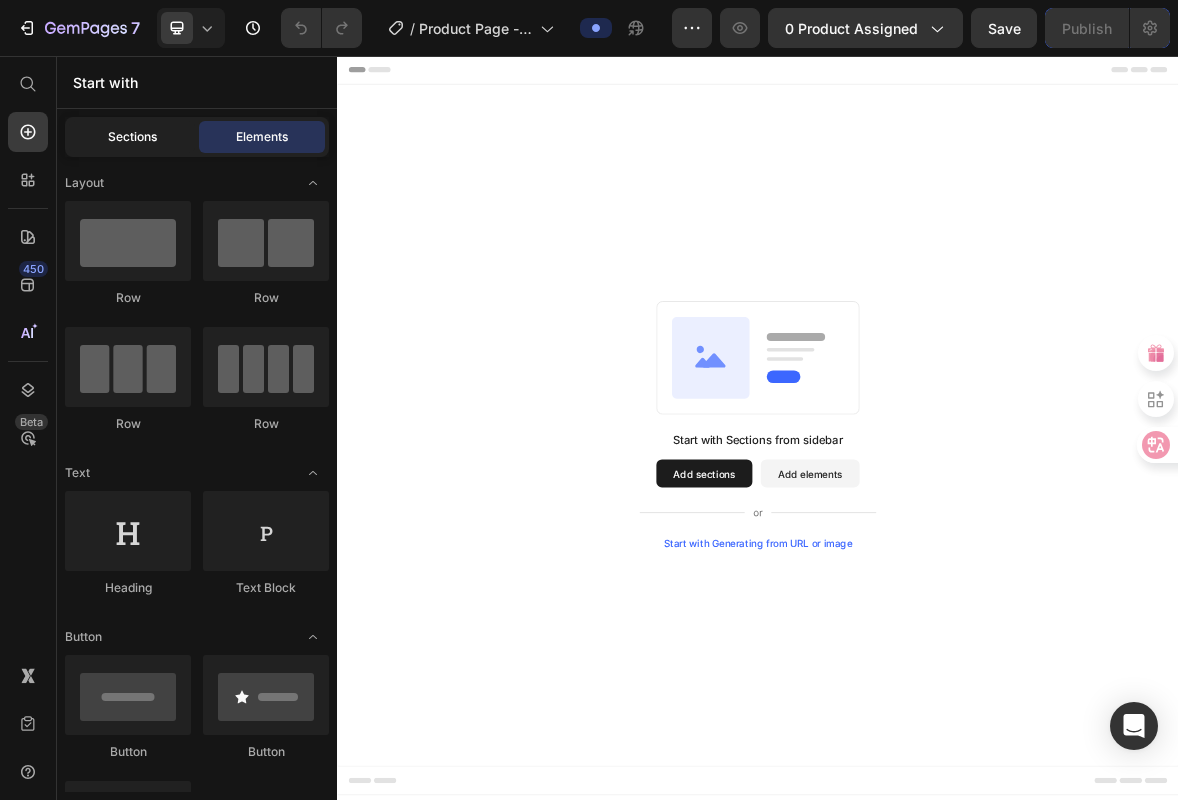 click on "Sections" 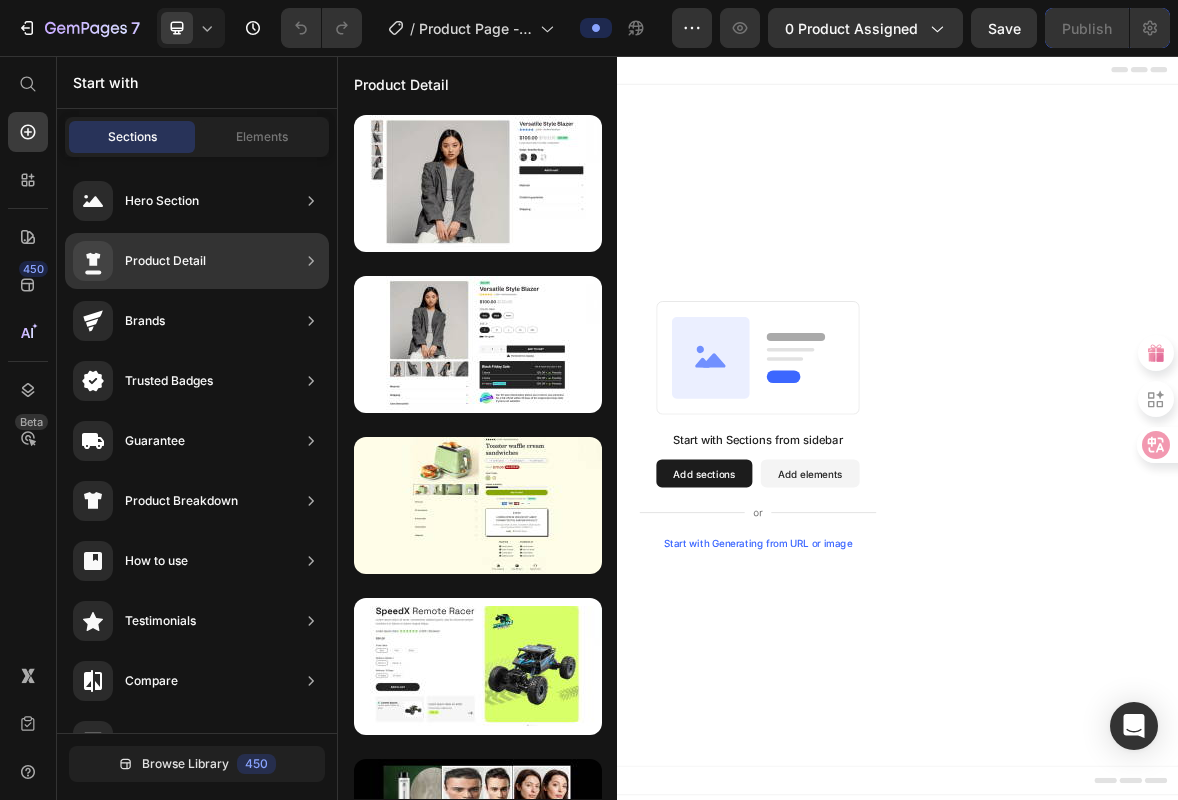 click on "Product Detail" 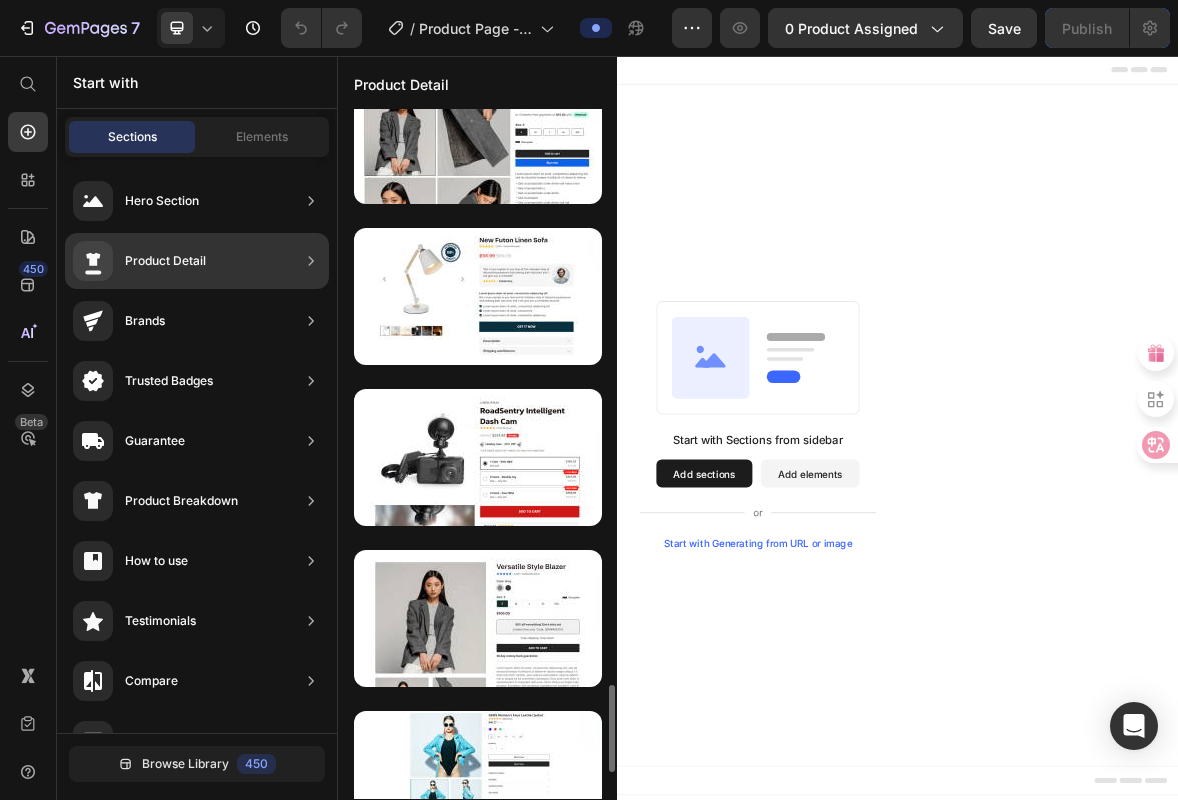 scroll, scrollTop: 4128, scrollLeft: 0, axis: vertical 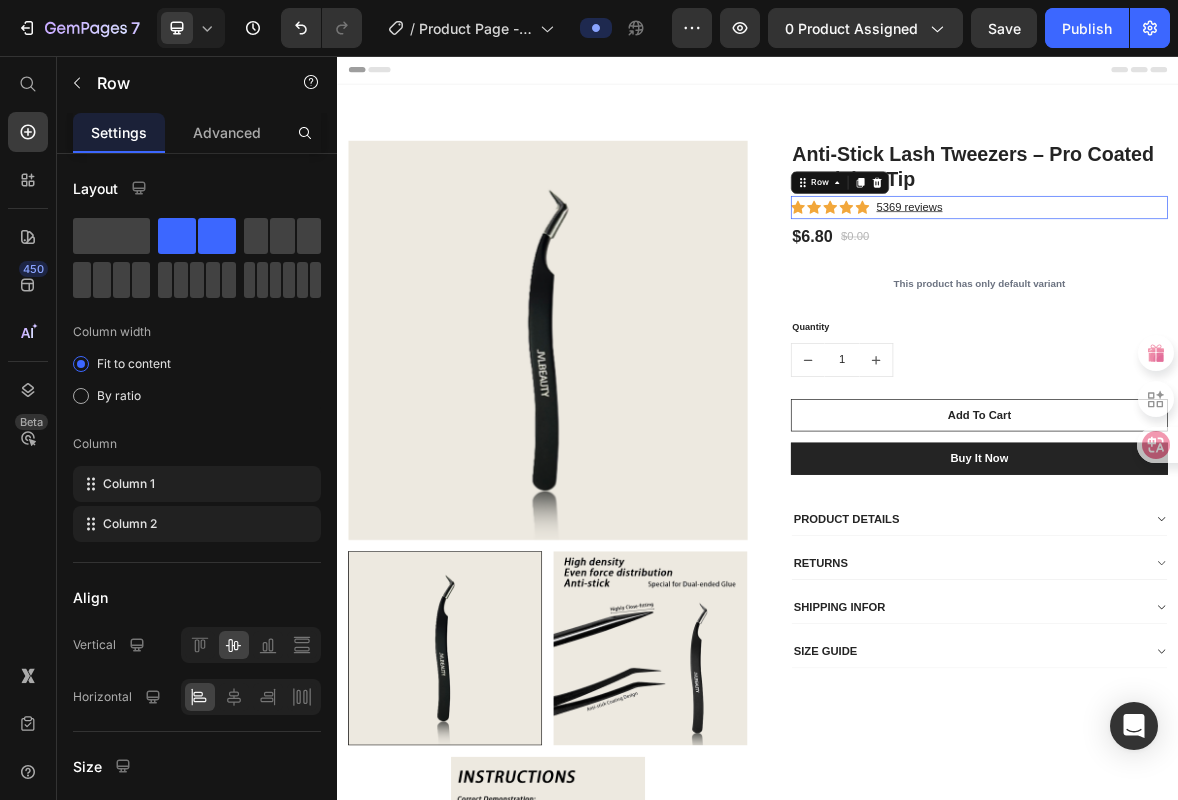 click on "Icon
Icon
Icon
Icon
Icon Icon List Hoz 5369 reviews Text block Row   0" at bounding box center [1253, 272] 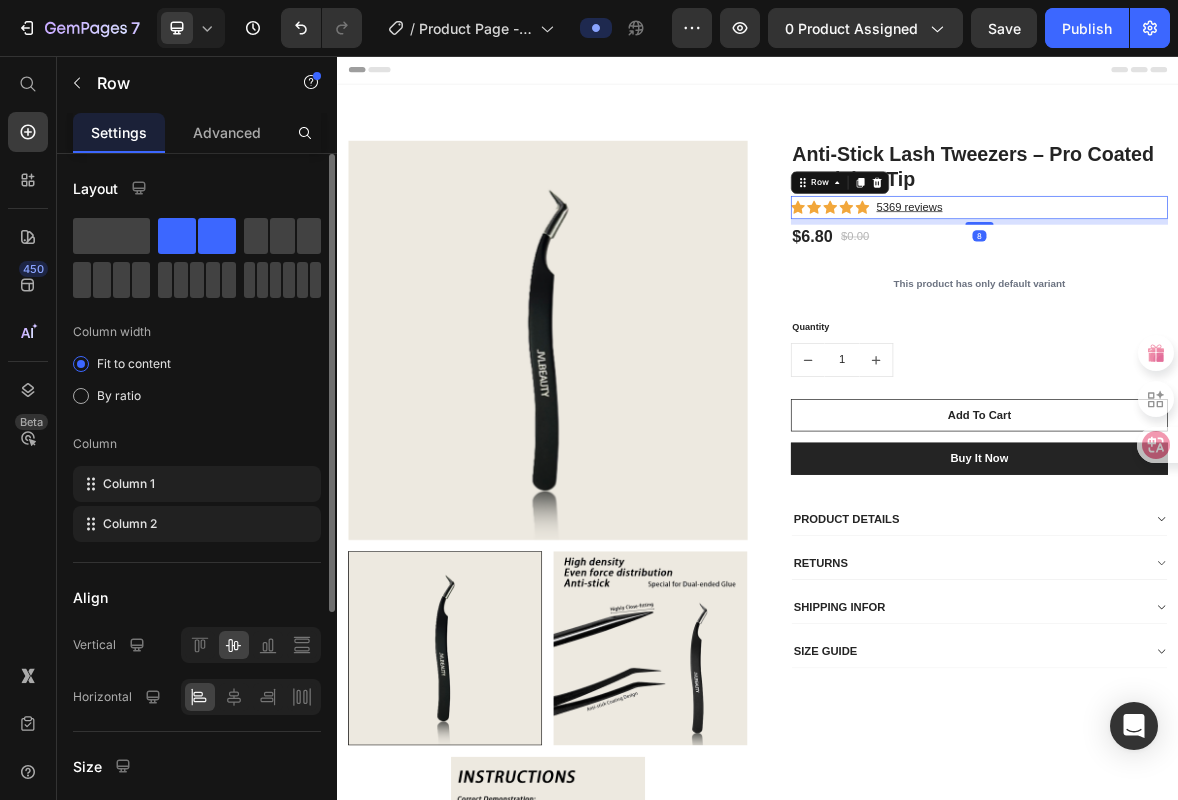 scroll, scrollTop: 374, scrollLeft: 0, axis: vertical 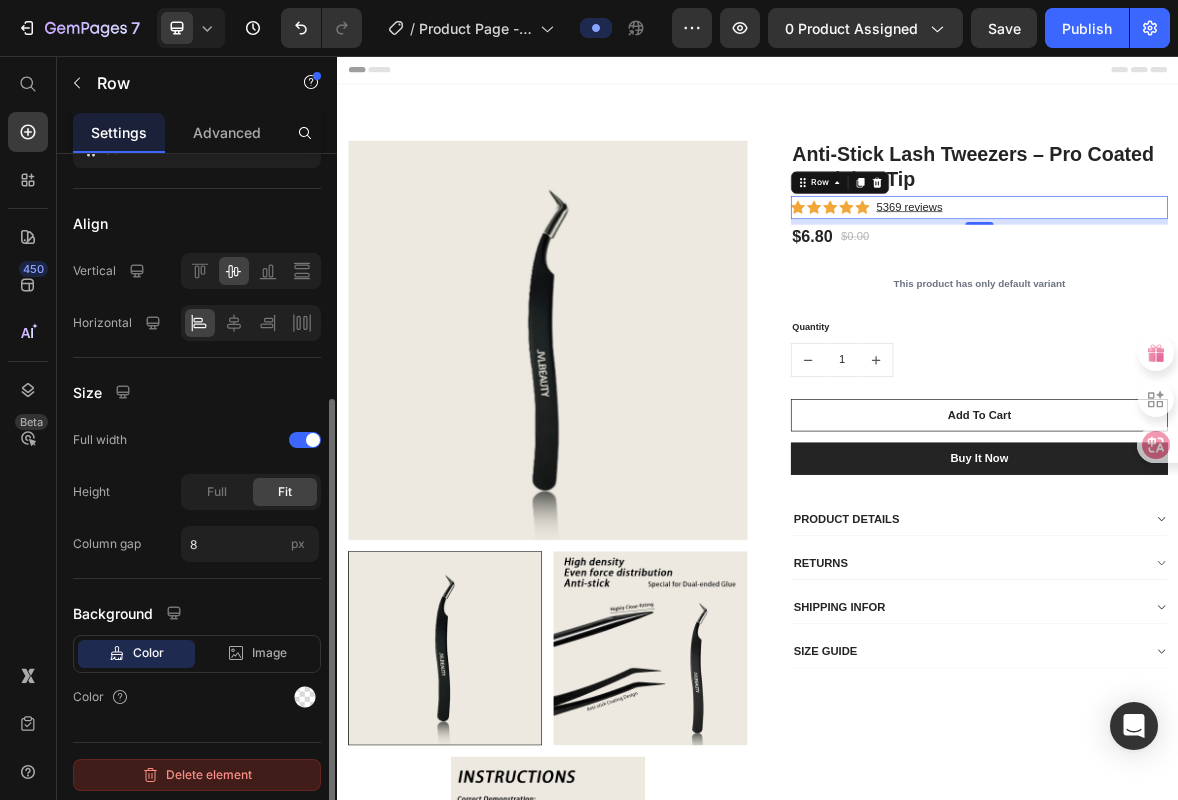 click on "Delete element" at bounding box center [197, 775] 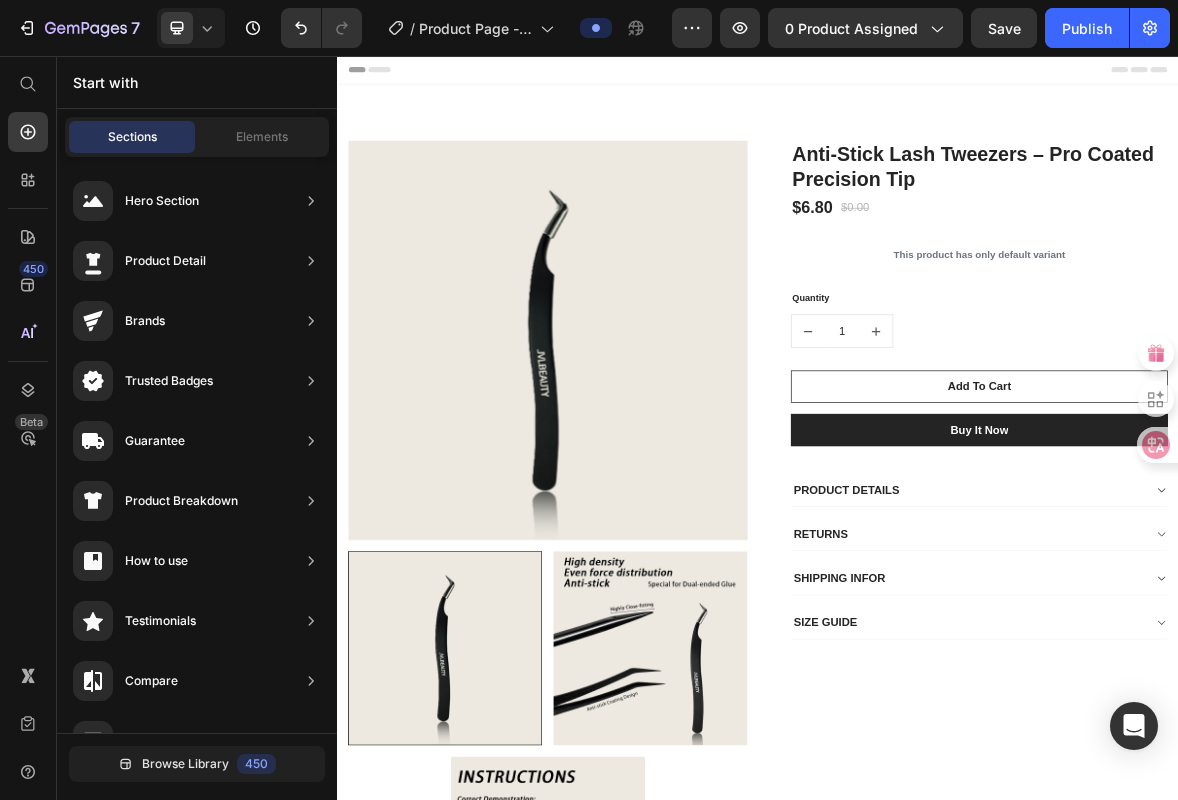 scroll, scrollTop: 0, scrollLeft: 0, axis: both 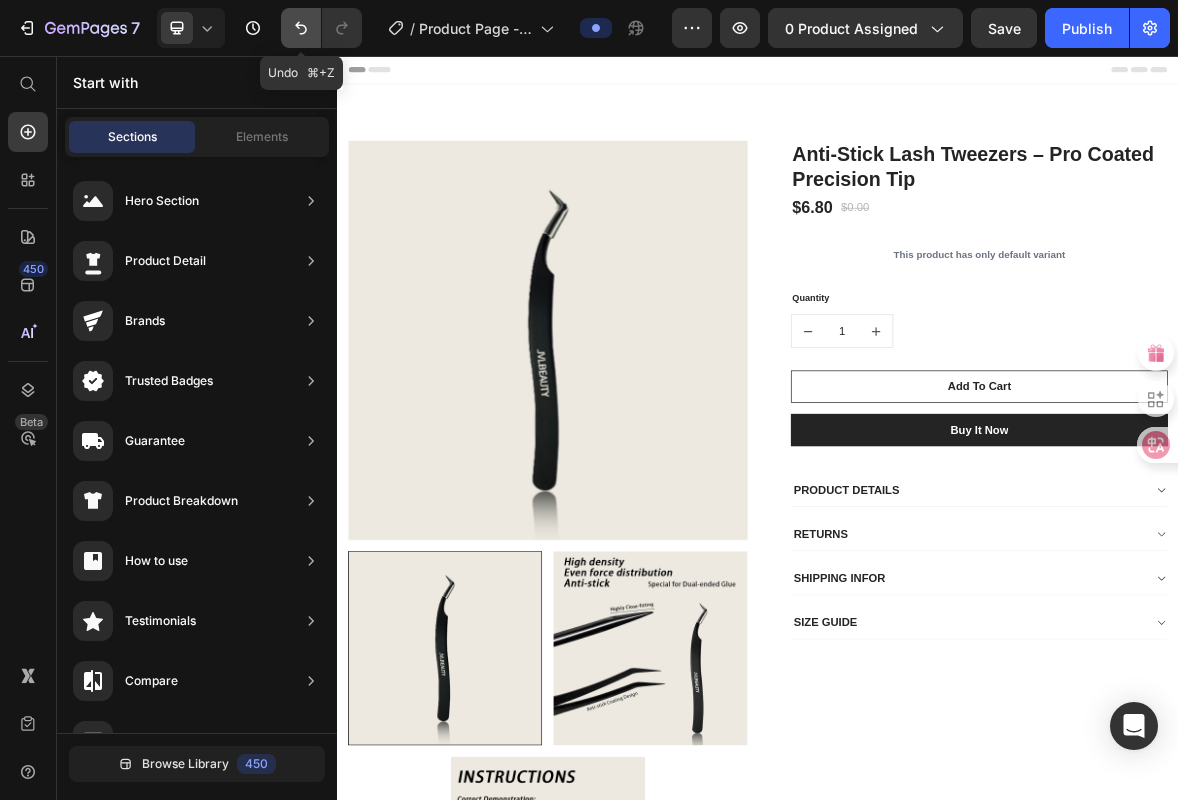 click 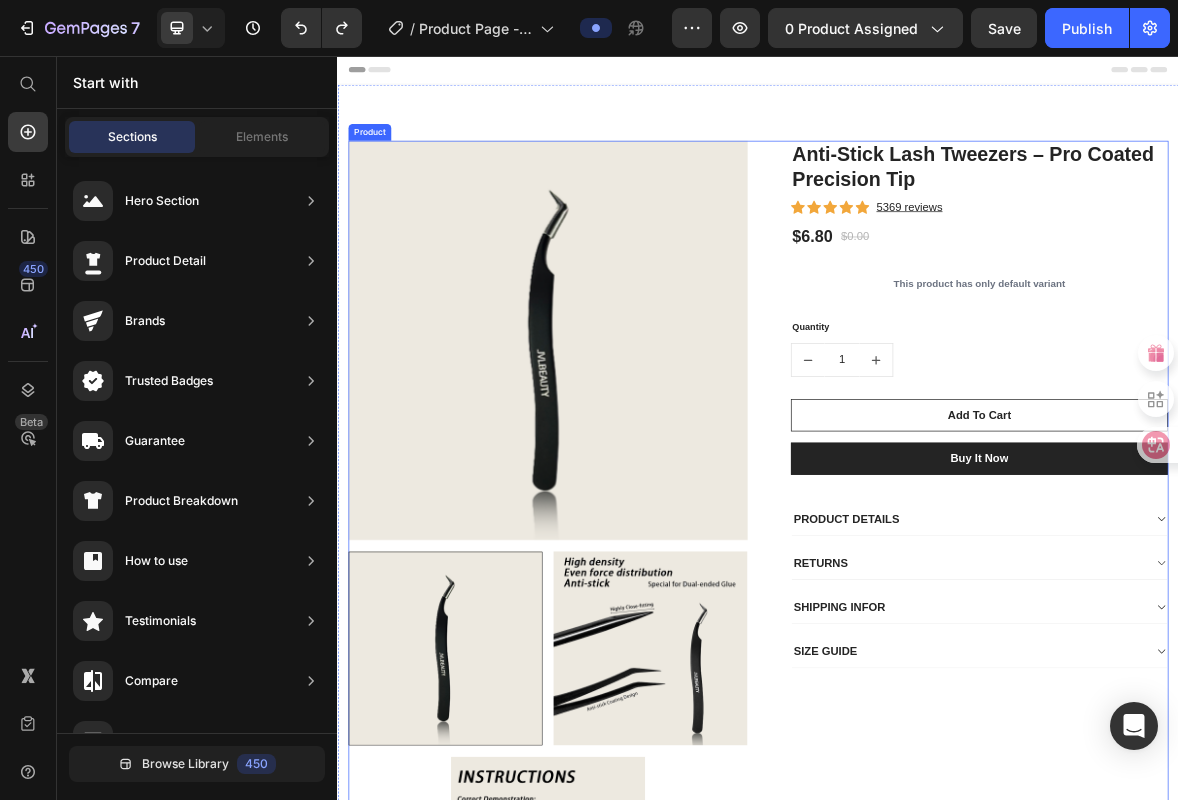 click on "Anti-Stick Lash Tweezers – Pro Coated Precision Tip (P) Title
Icon
Icon
Icon
Icon
Icon Icon List Hoz 5369 reviews Text block Row $6.80 (P) Price $0.00 (P) Price Row This product has only default variant (P) Variants & Swatches Quantity Text block 1 (P) Quantity Add To Cart (P) Cart Button Buy it now (P) Dynamic Checkout
PRODUCT DETAILS
RETURNS
SHIPPING INFOR
SIZE GUIDE Accordion Row" at bounding box center [1237, 763] 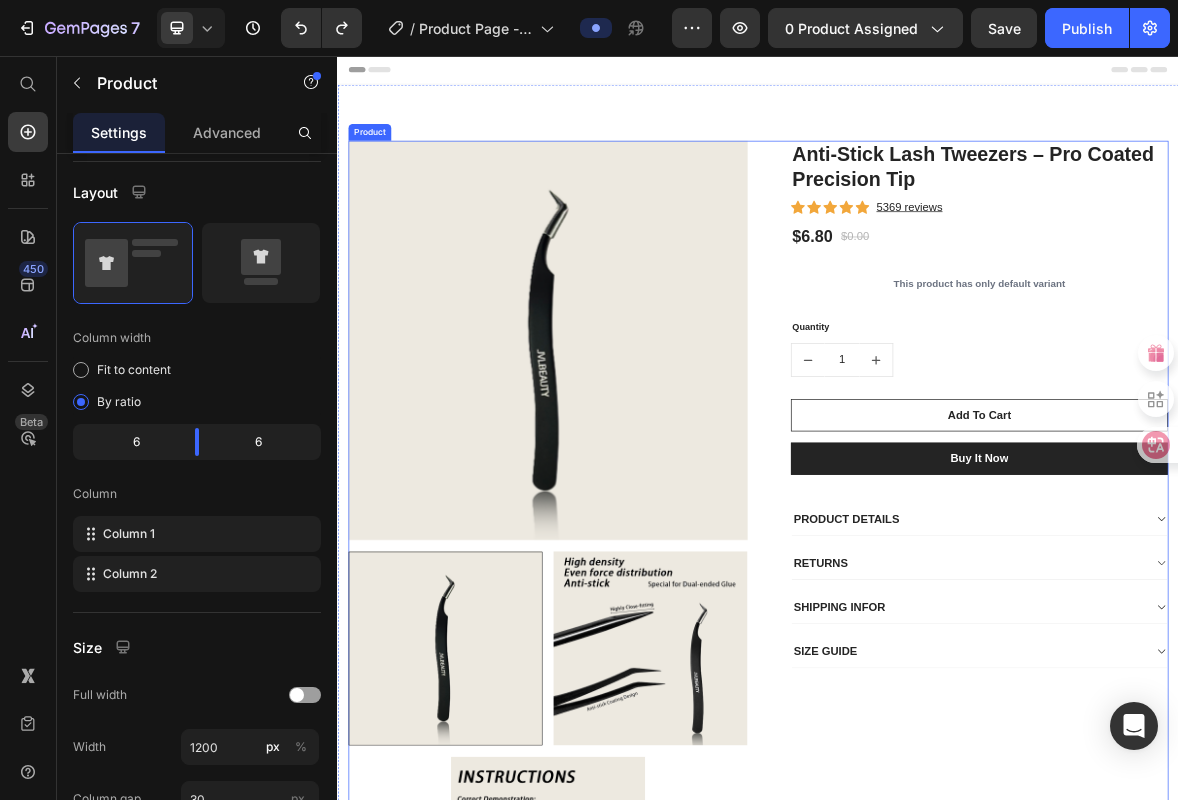 scroll, scrollTop: 0, scrollLeft: 0, axis: both 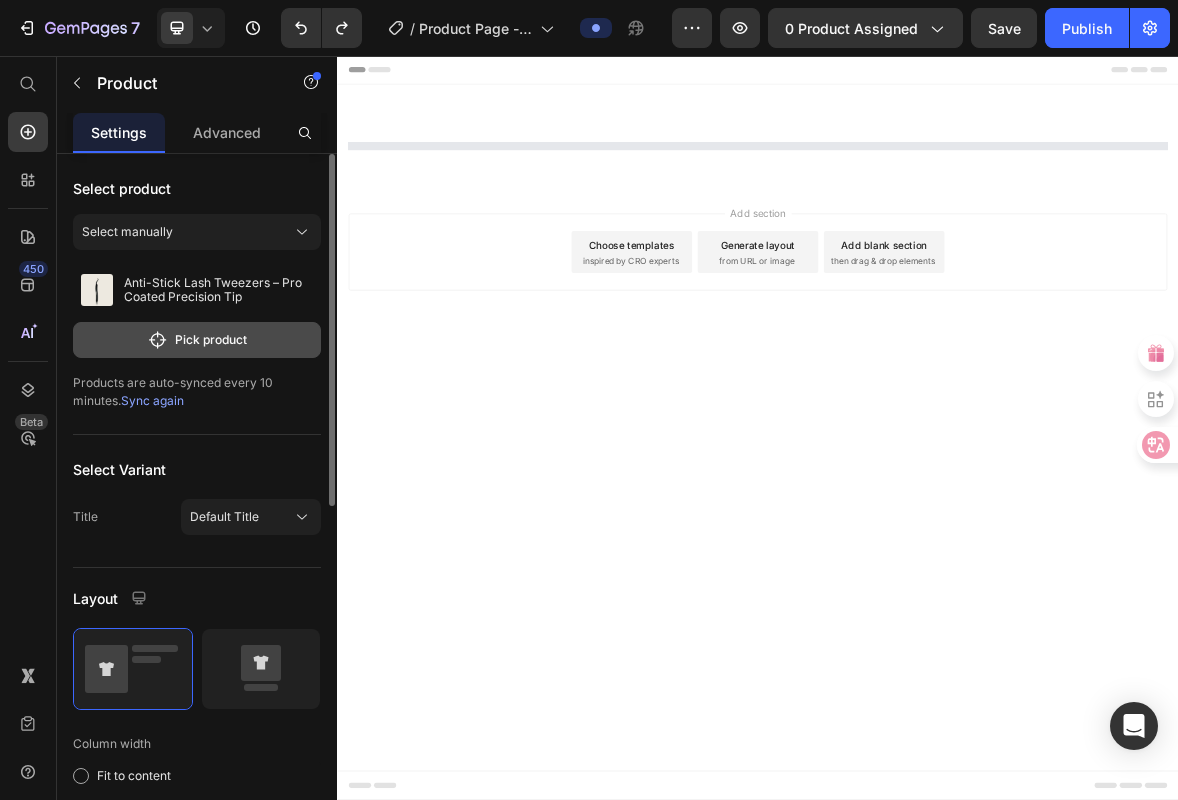 click on "Pick product" at bounding box center [197, 340] 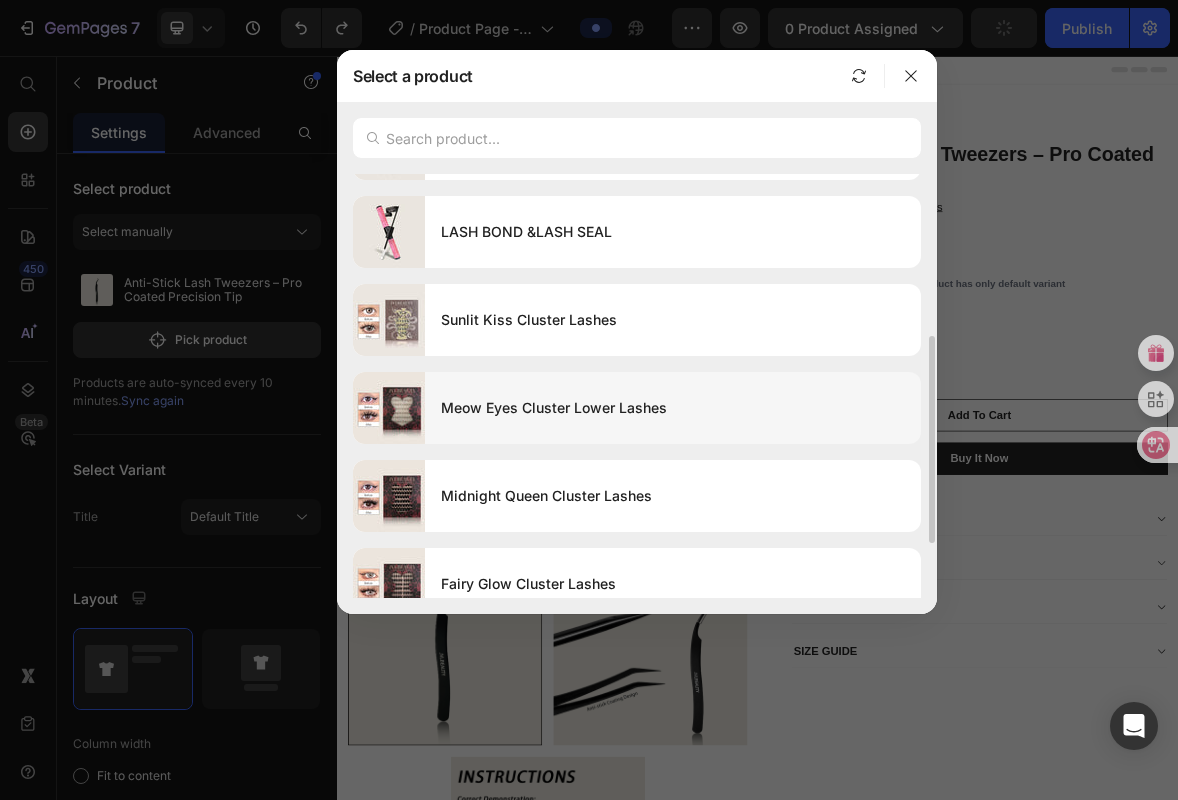 scroll, scrollTop: 473, scrollLeft: 0, axis: vertical 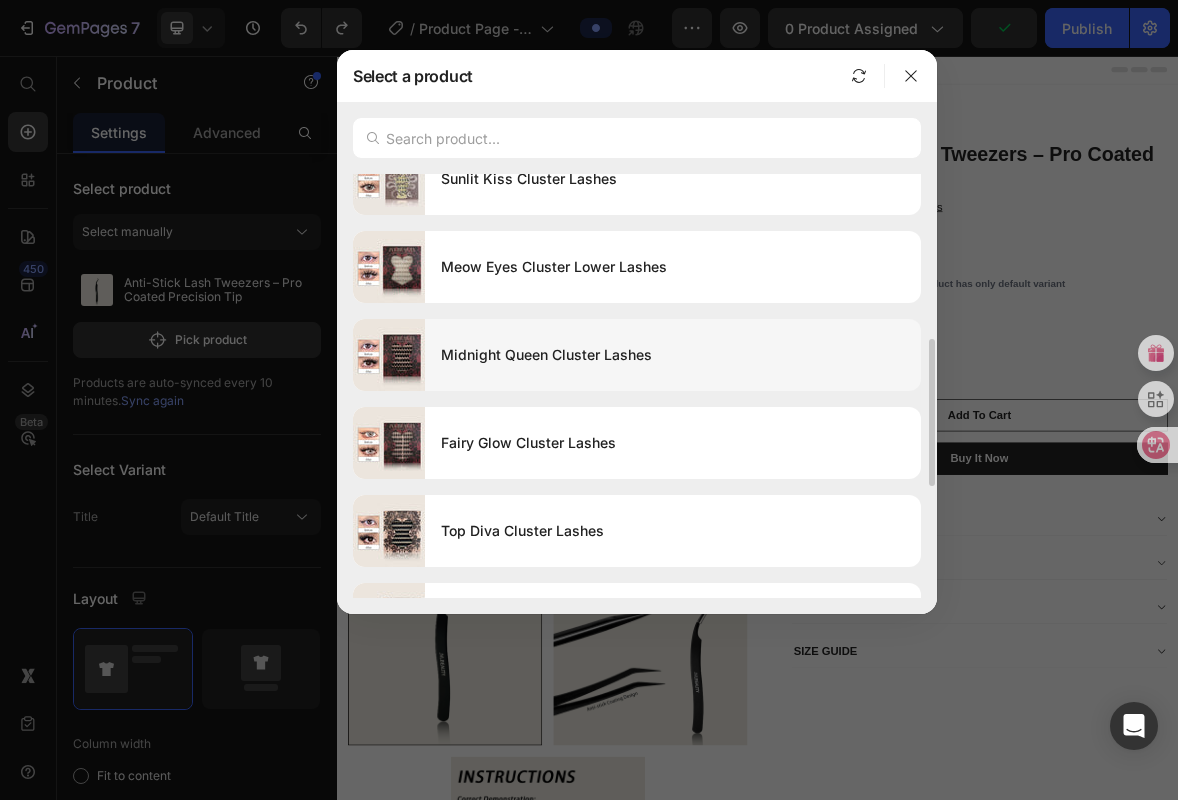 click on "Midnight Queen Cluster Lashes" 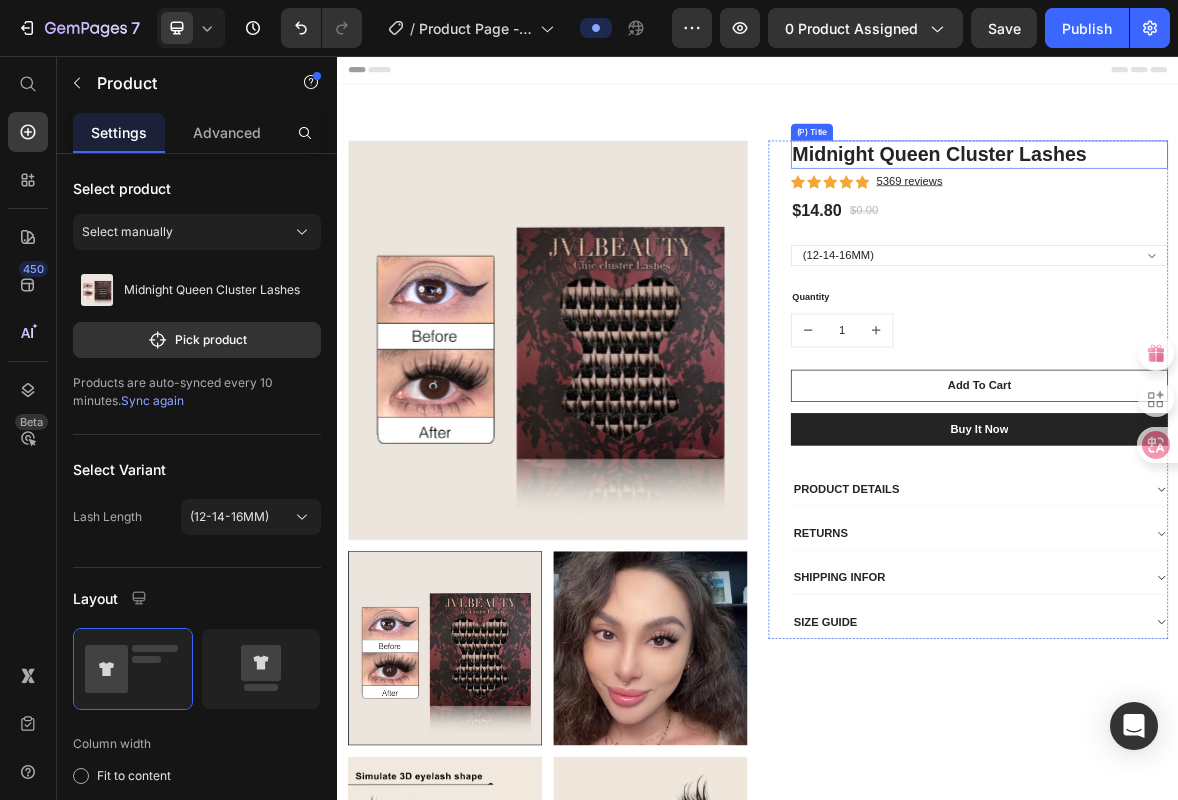 click on "Midnight Queen Cluster Lashes" at bounding box center (1253, 197) 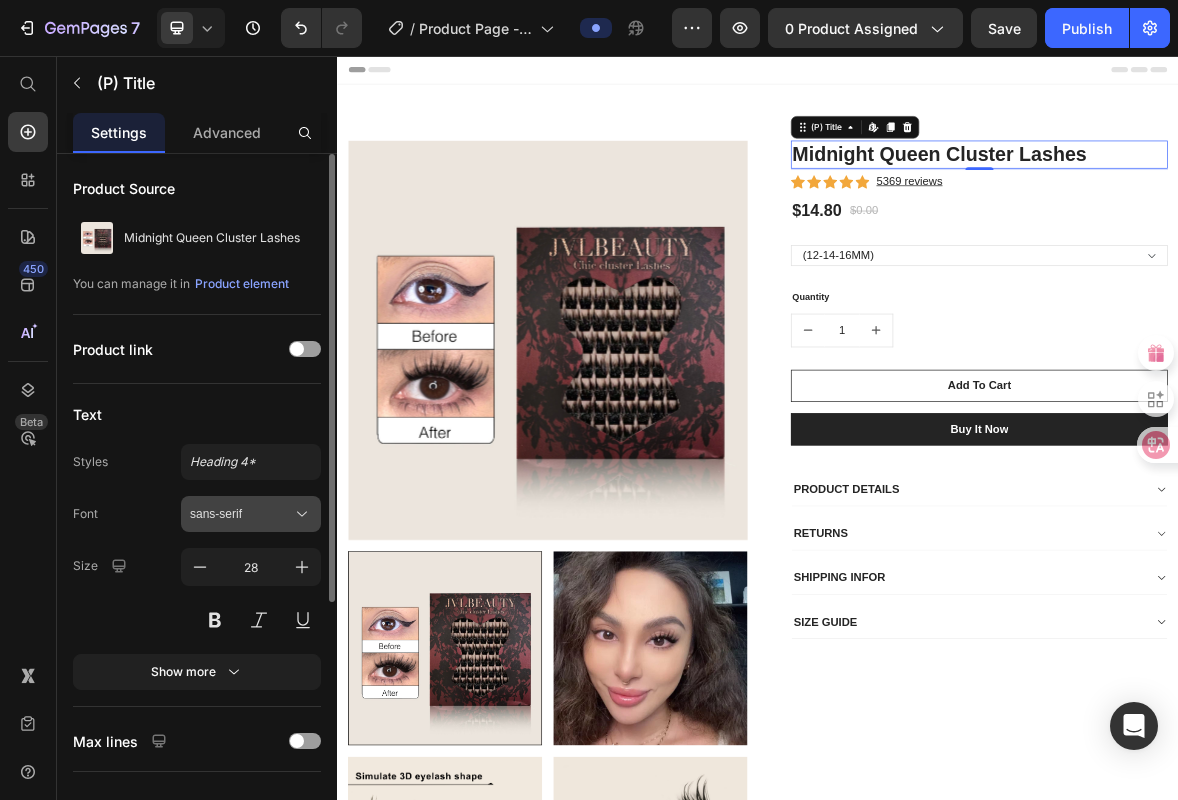 click on "sans-serif" at bounding box center [251, 514] 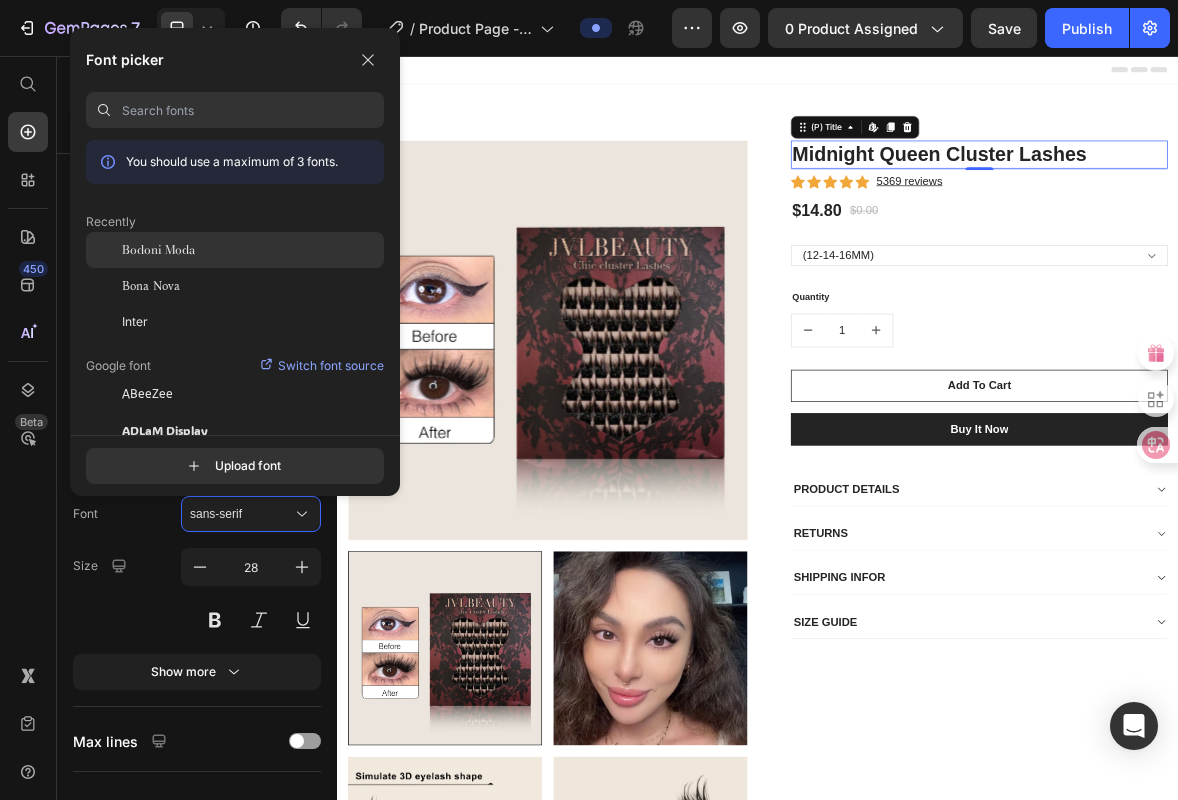 click on "Bodoni Moda" 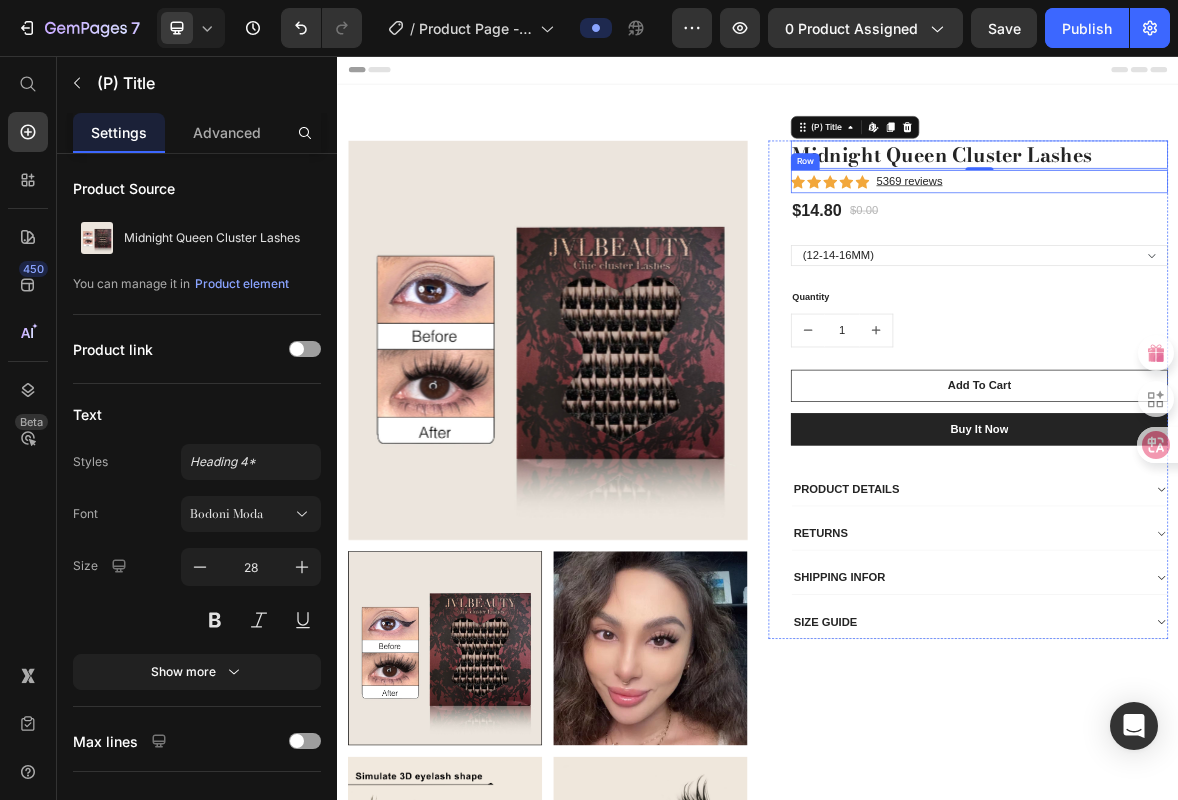 click 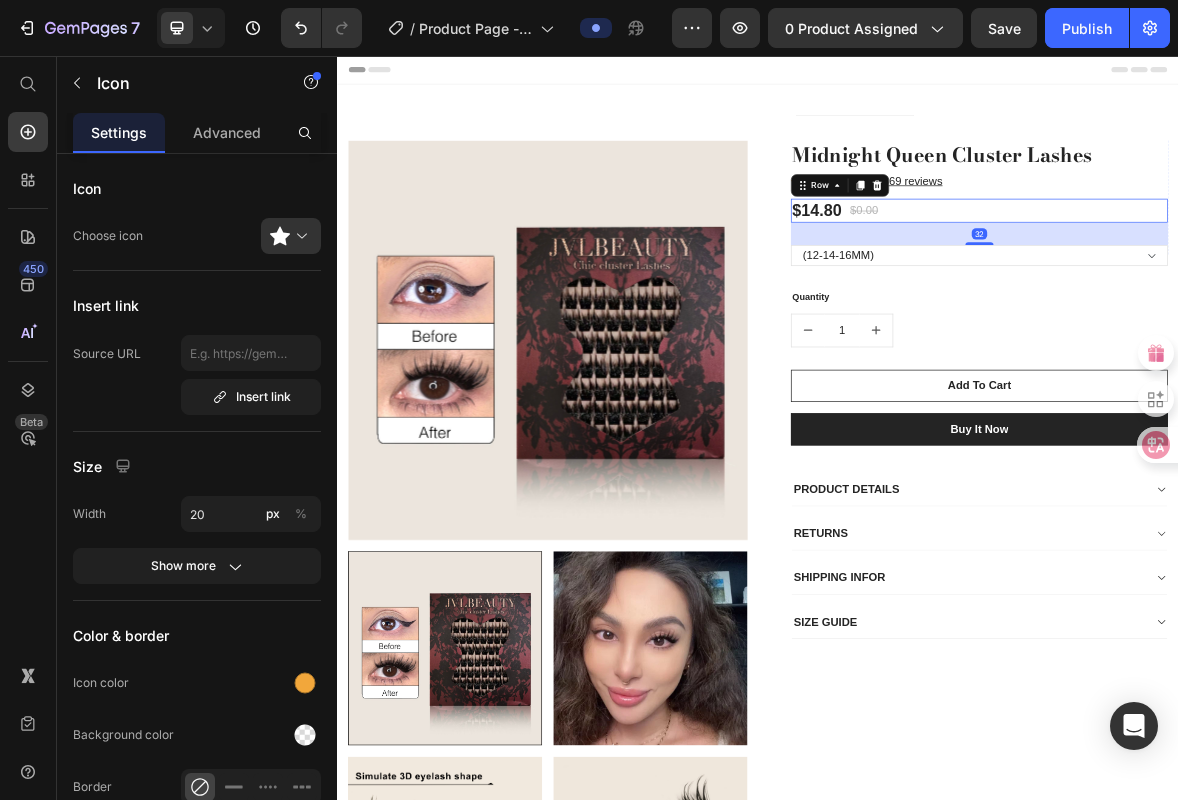 click on "$14.80 (P) Price $0.00 (P) Price Row   32" at bounding box center (1253, 277) 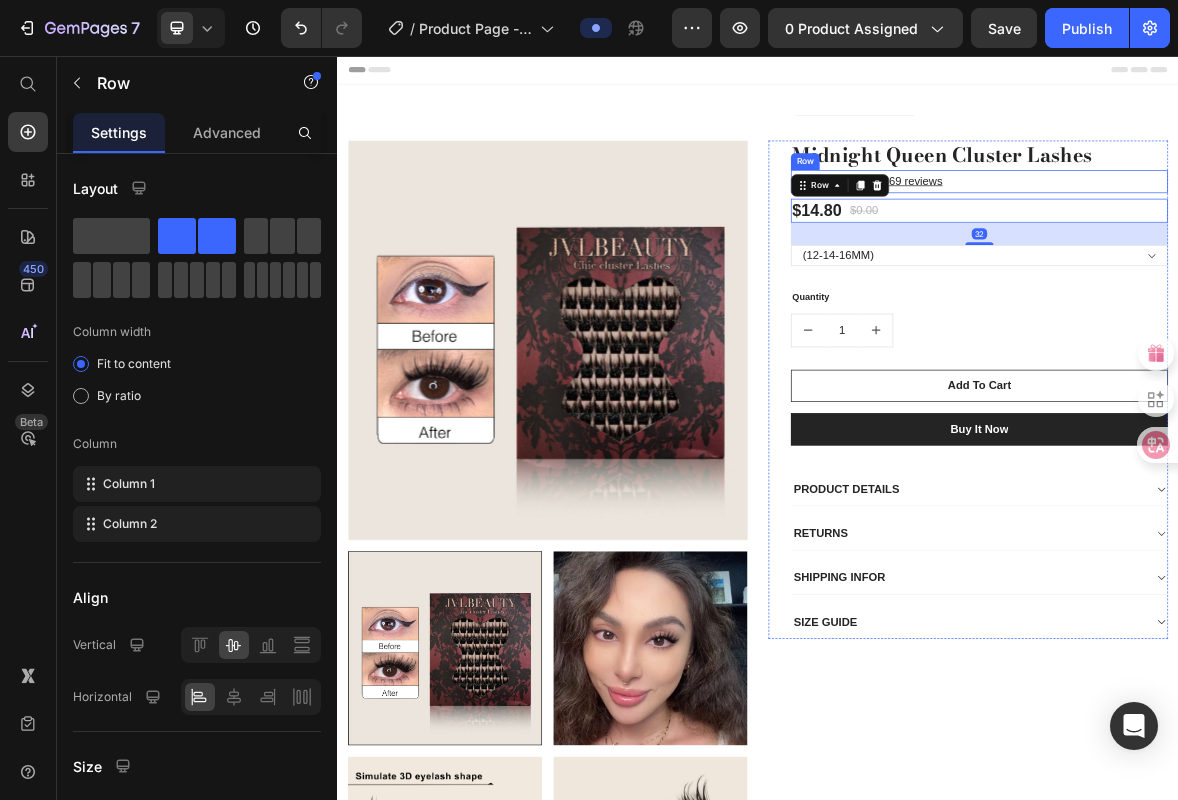 click on "Icon
Icon
Icon
Icon
Icon Icon List Hoz 5369 reviews Text block Row" at bounding box center [1253, 235] 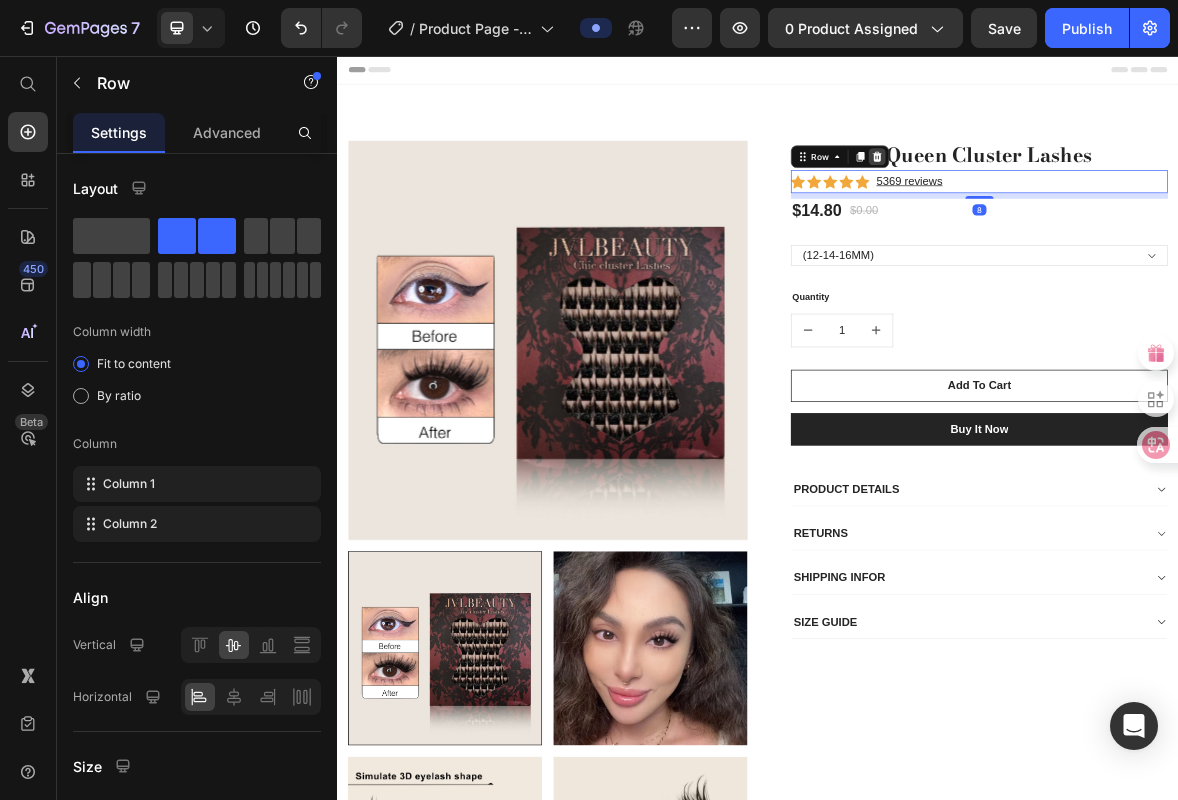 click at bounding box center [1107, 200] 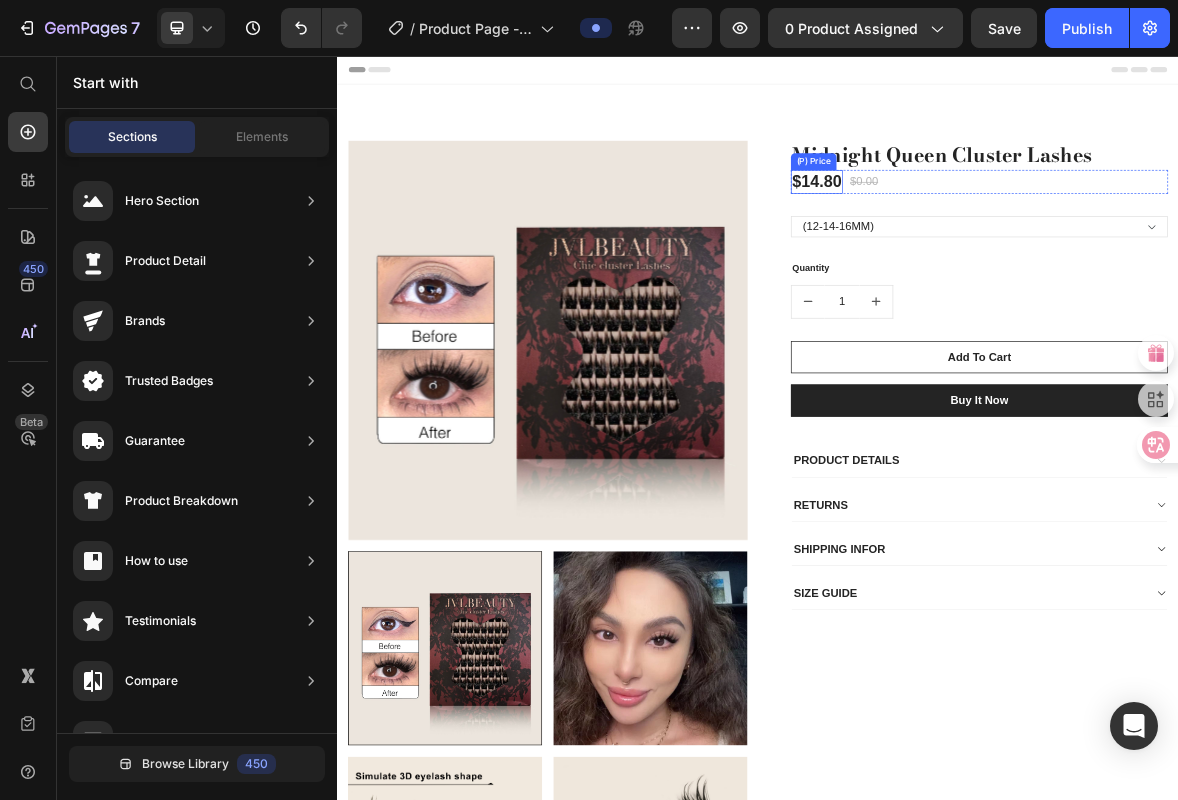 click on "$14.80" at bounding box center (1021, 236) 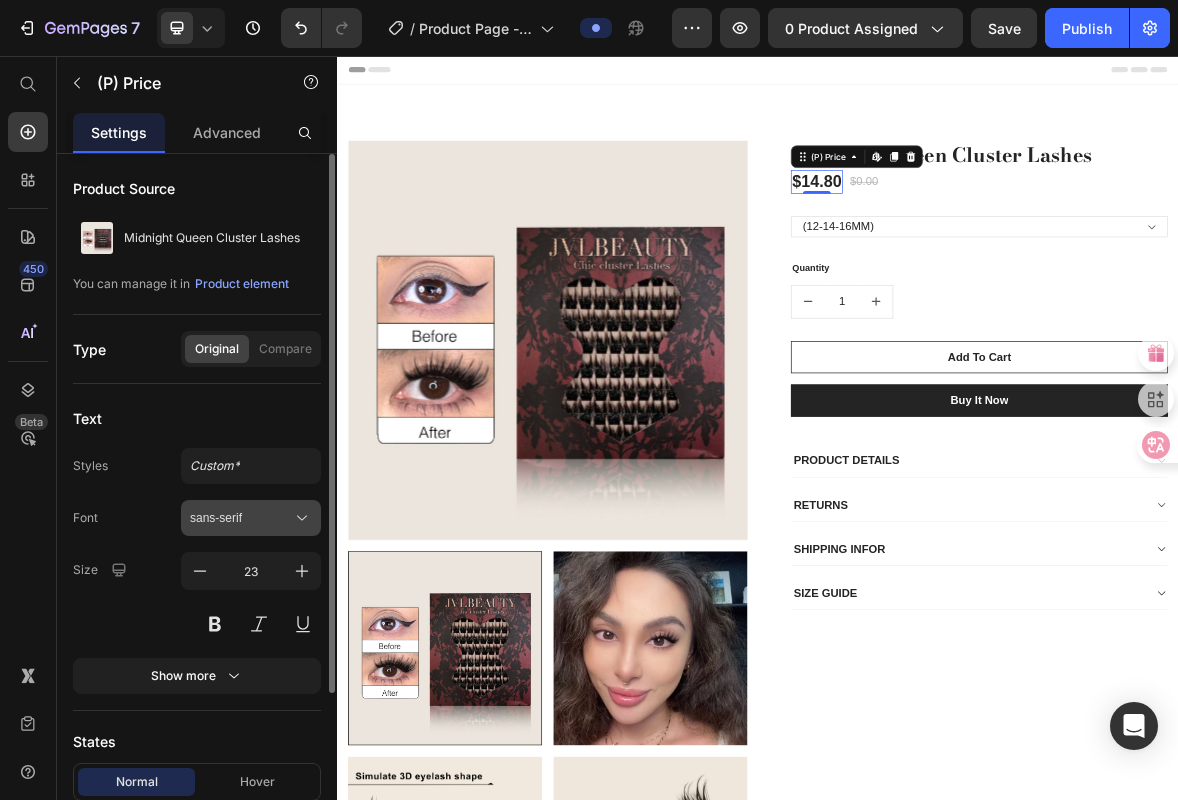 click on "sans-serif" at bounding box center (251, 518) 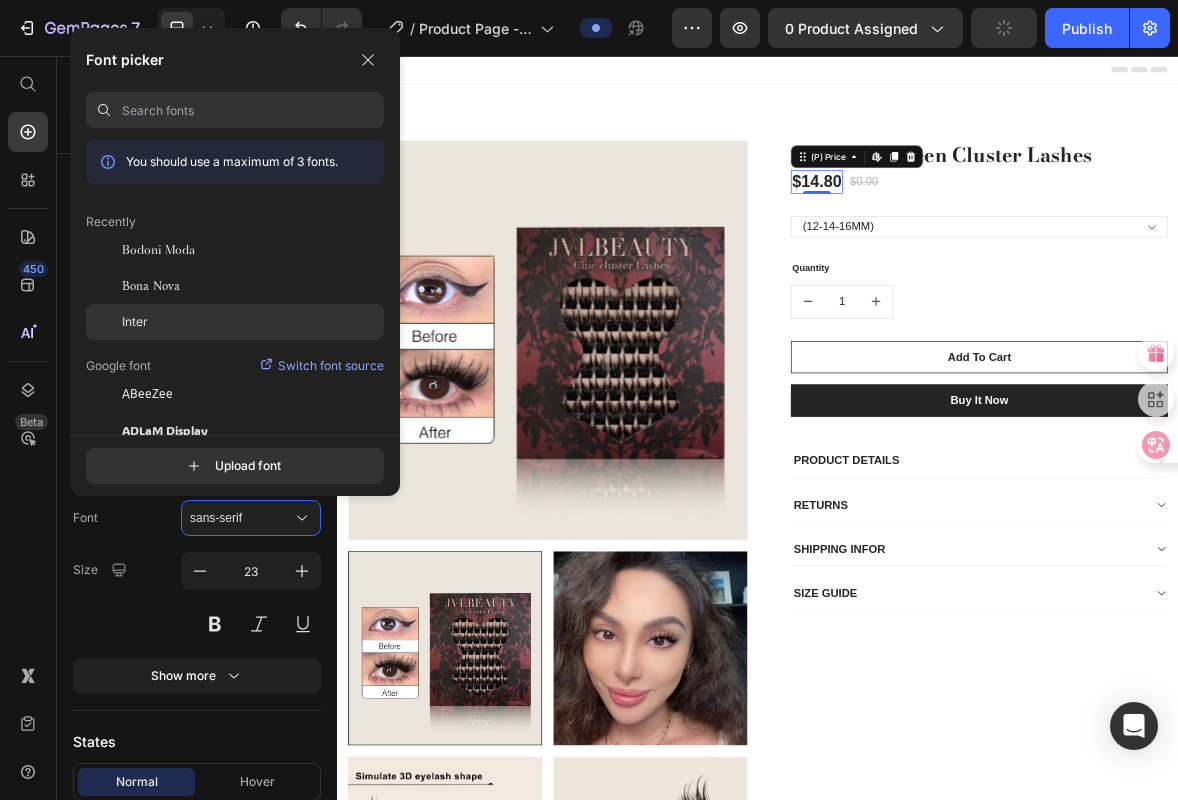 click on "Inter" at bounding box center (135, 322) 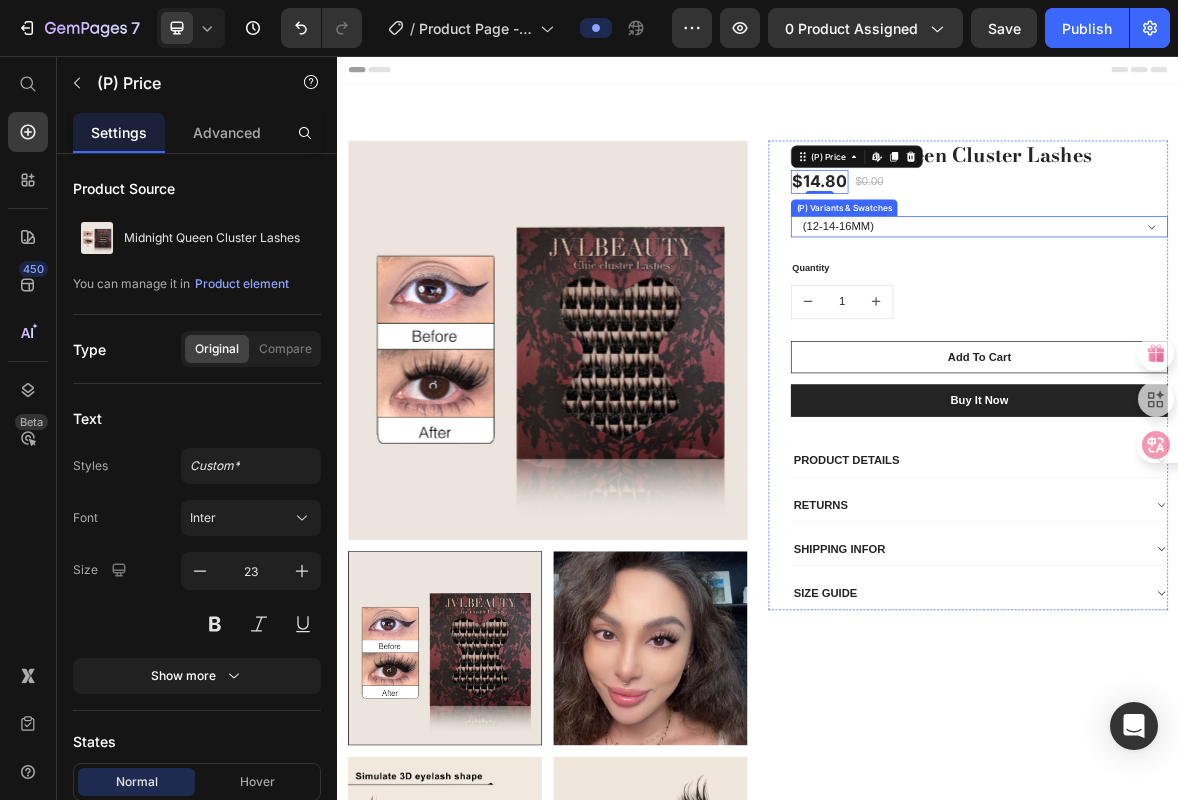 click on "(12-14-16MM)" at bounding box center (1253, 300) 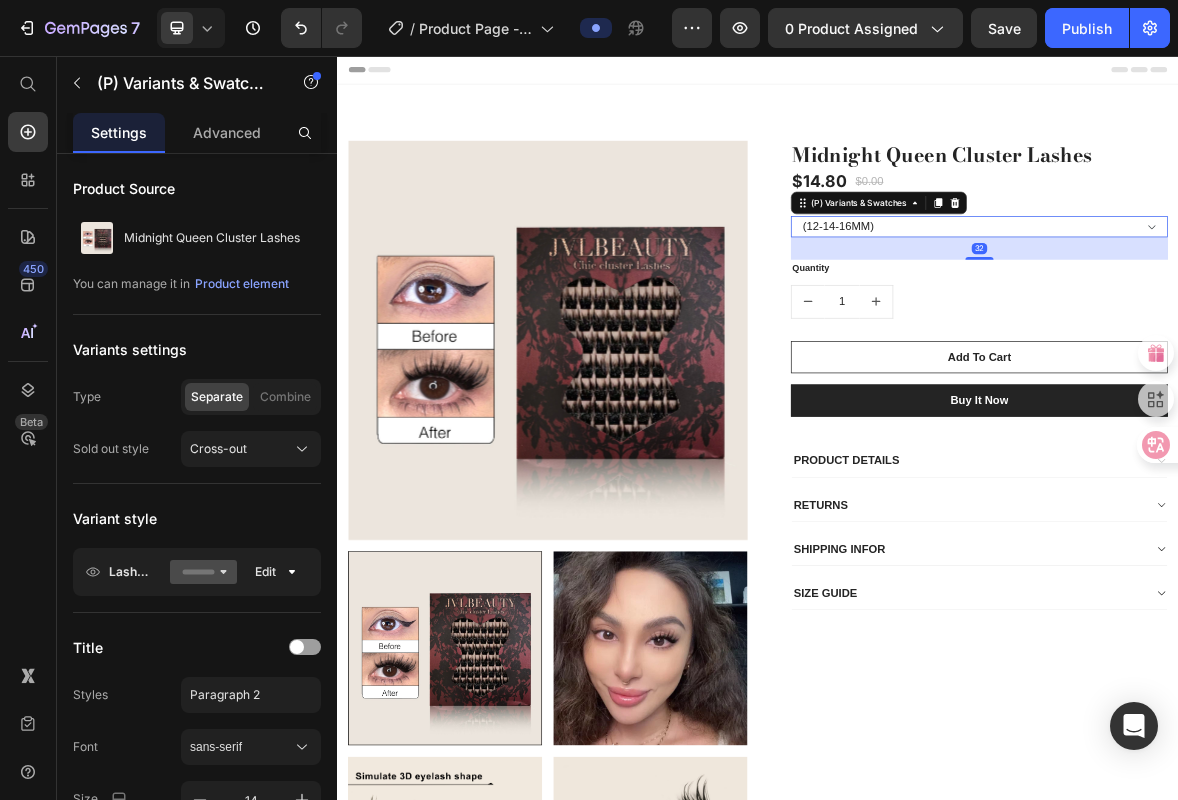 click on "(12-14-16MM)" at bounding box center [1253, 300] 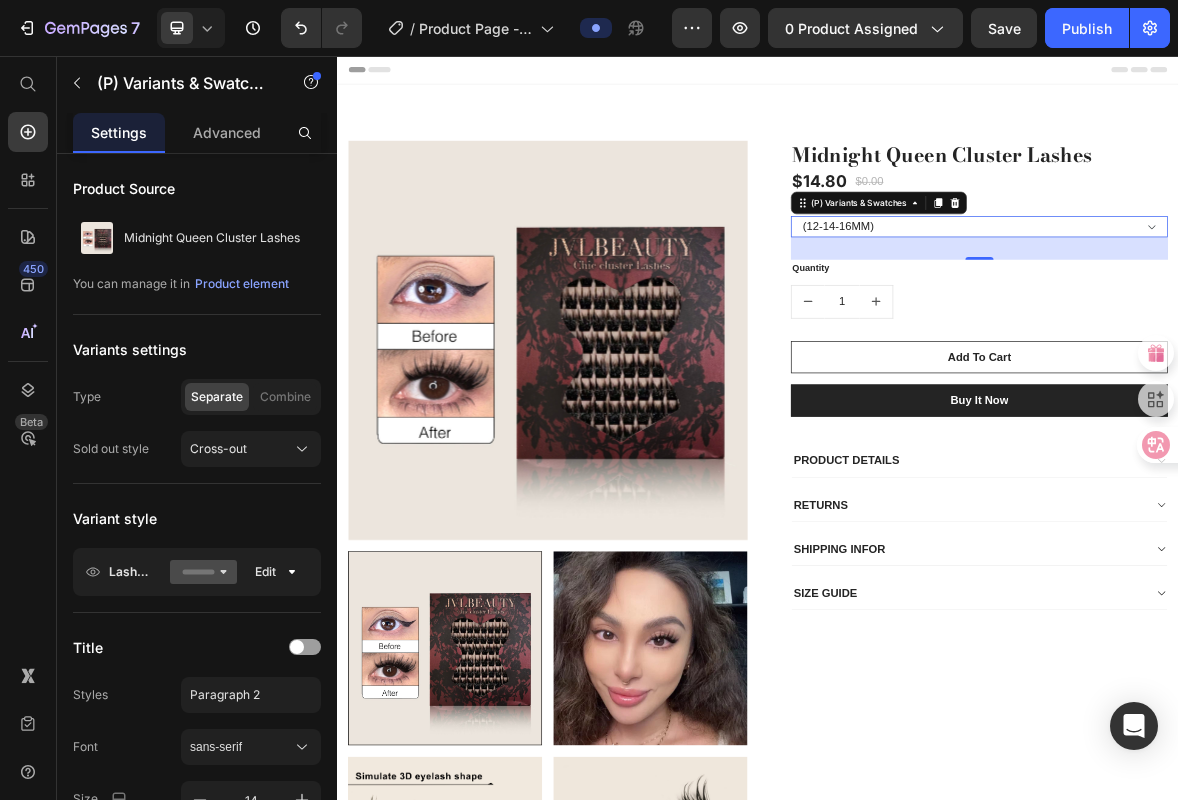 click on "(12-14-16MM)" at bounding box center (1253, 300) 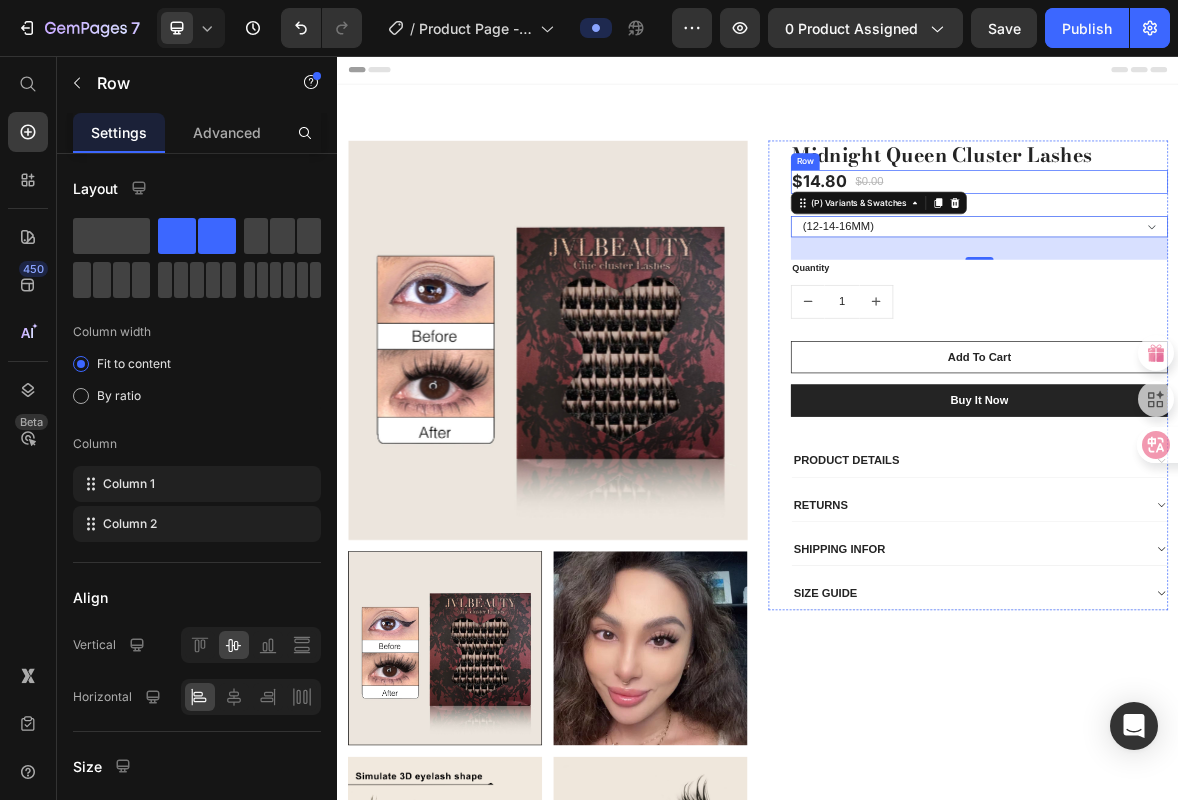 click on "$14.80 (P) Price $0.00 (P) Price Row" at bounding box center [1253, 236] 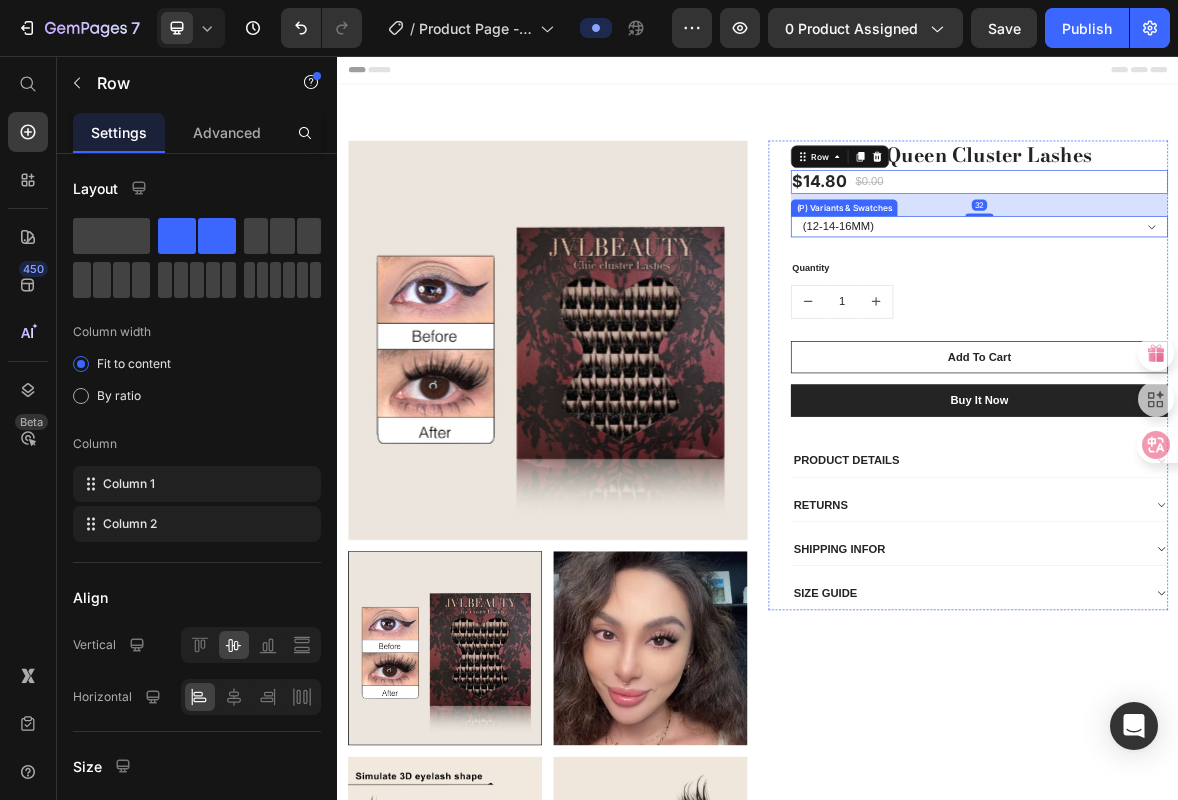click on "(12-14-16MM)" at bounding box center (1253, 300) 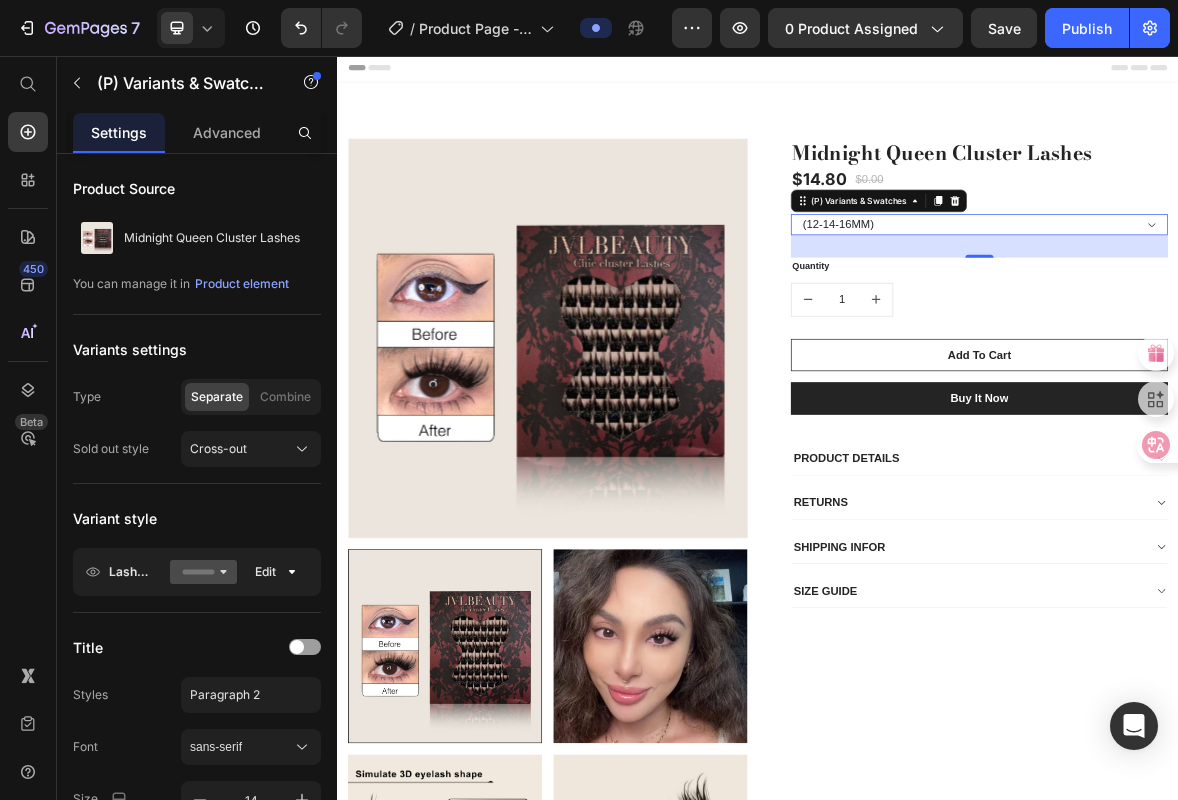 scroll, scrollTop: 4, scrollLeft: 0, axis: vertical 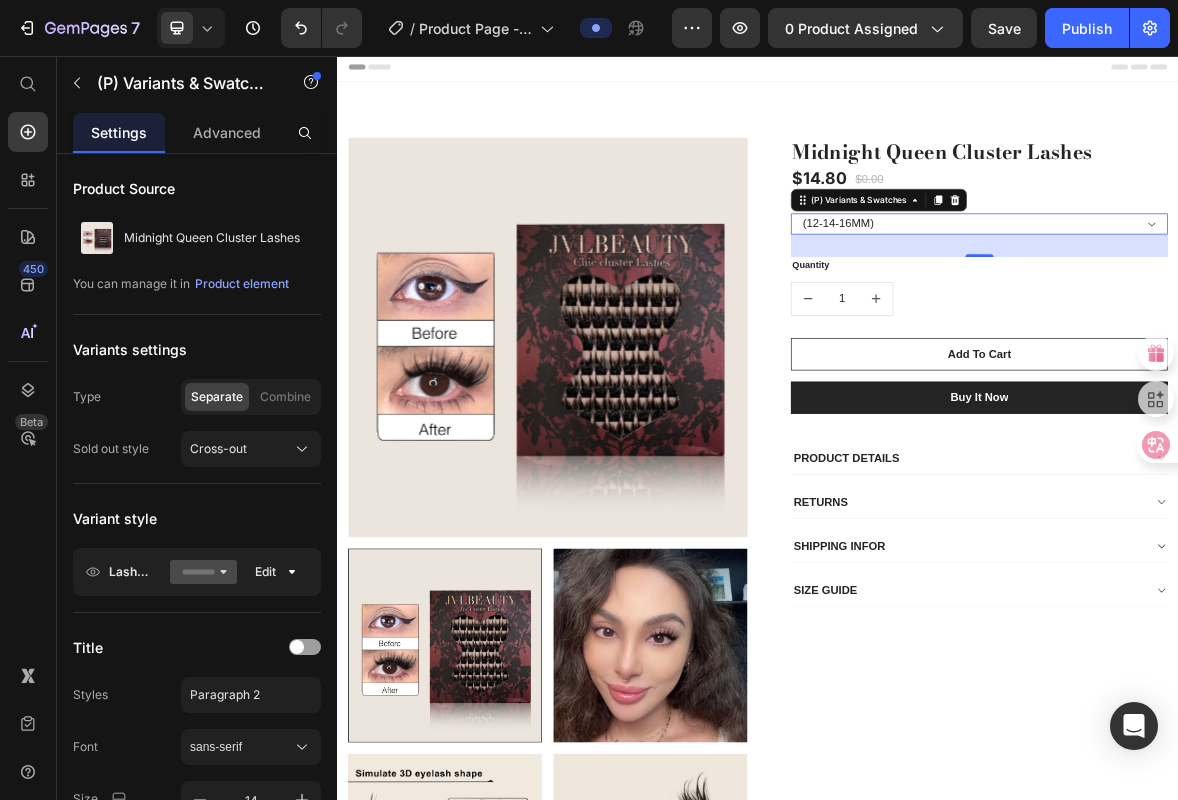 click on "(12-14-16MM)" at bounding box center [1253, 296] 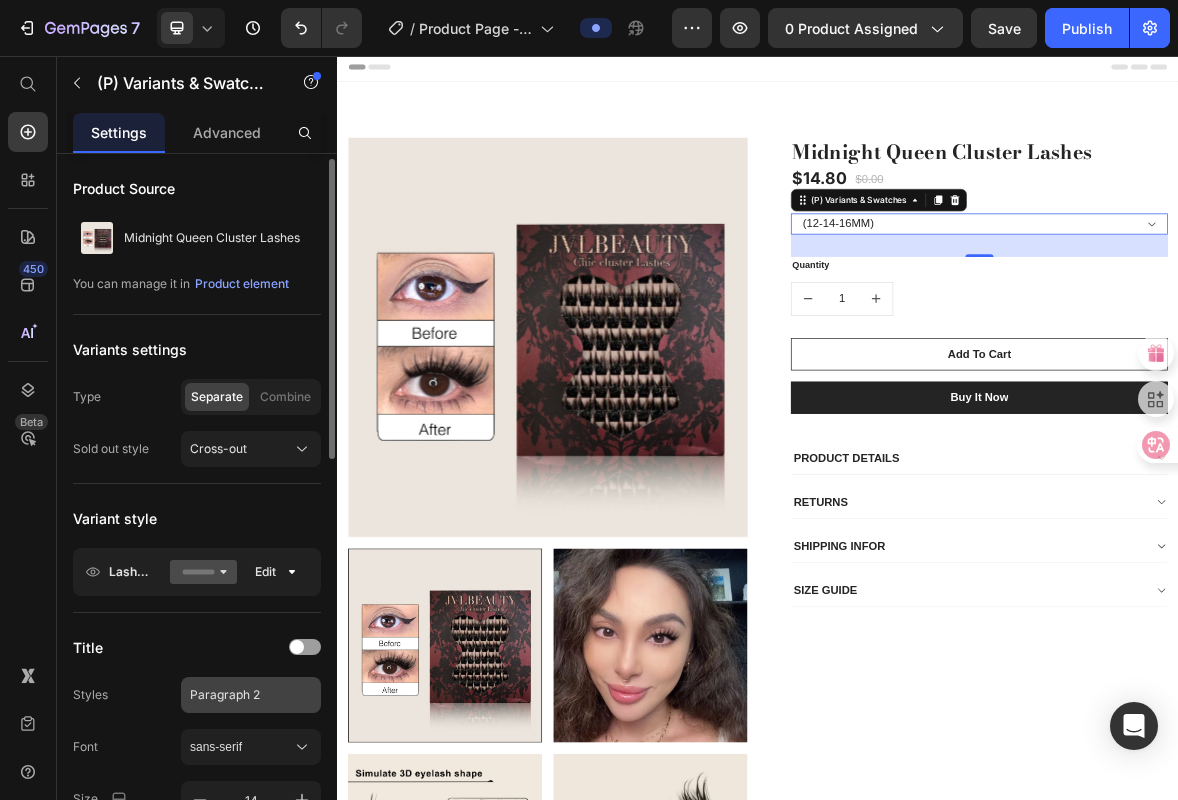 scroll, scrollTop: 138, scrollLeft: 0, axis: vertical 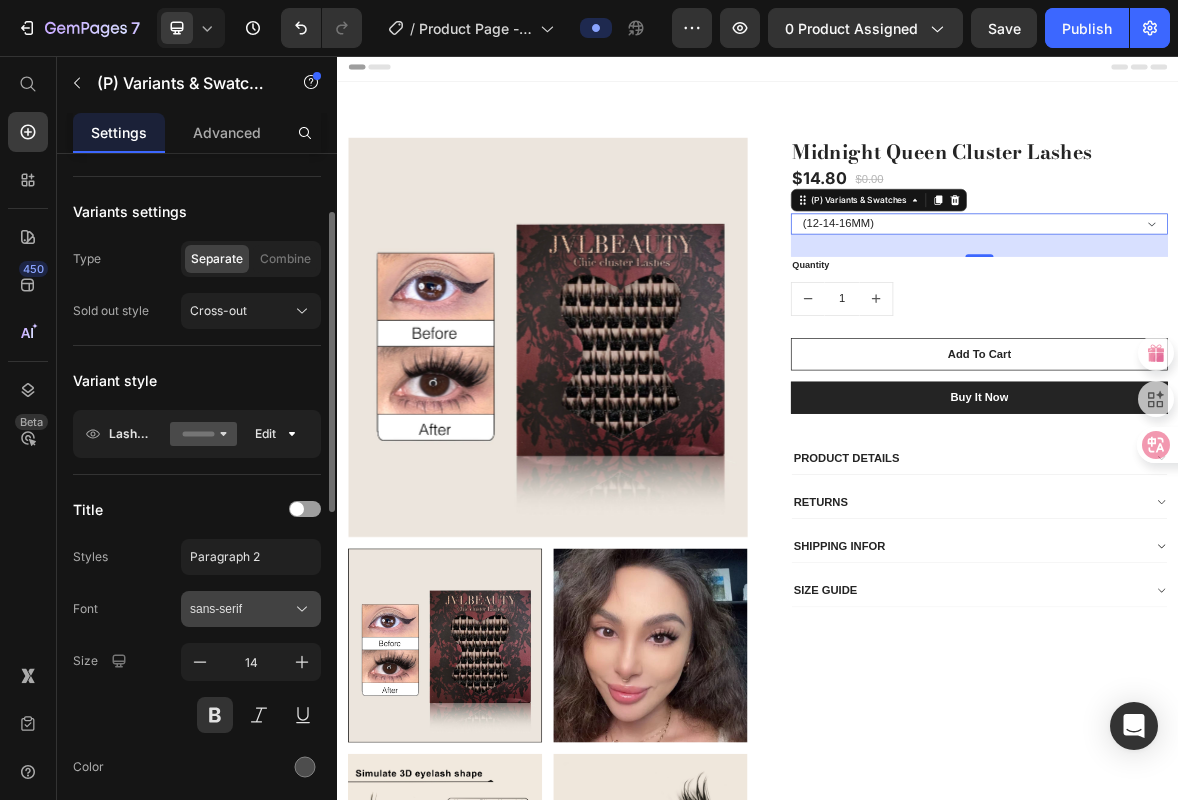click on "sans-serif" at bounding box center (241, 609) 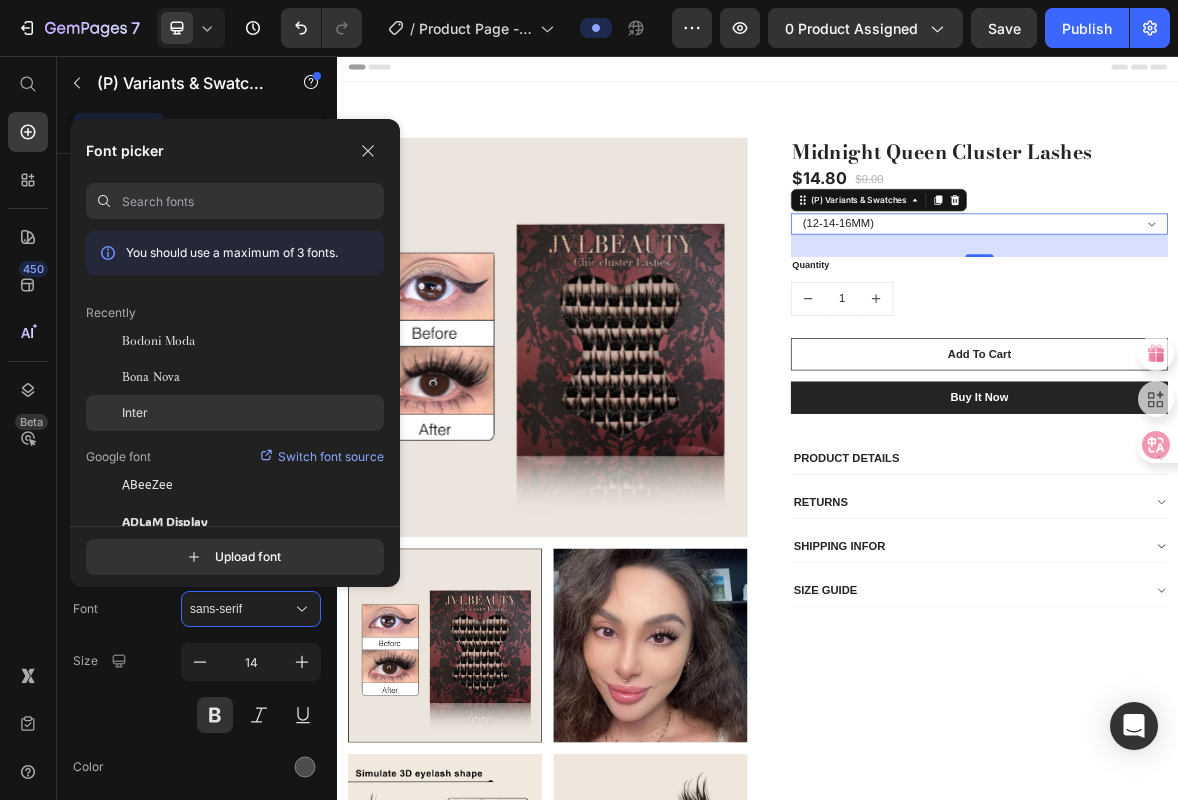 click on "Inter" 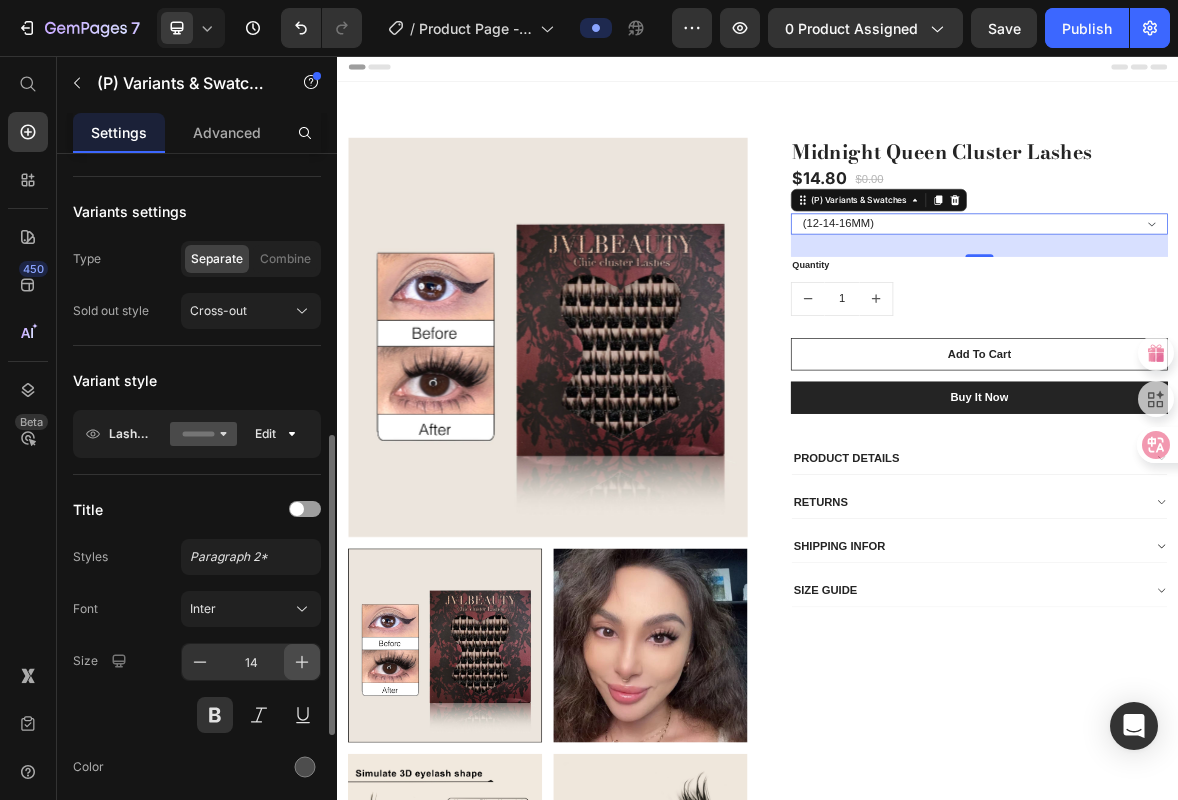 scroll, scrollTop: 294, scrollLeft: 0, axis: vertical 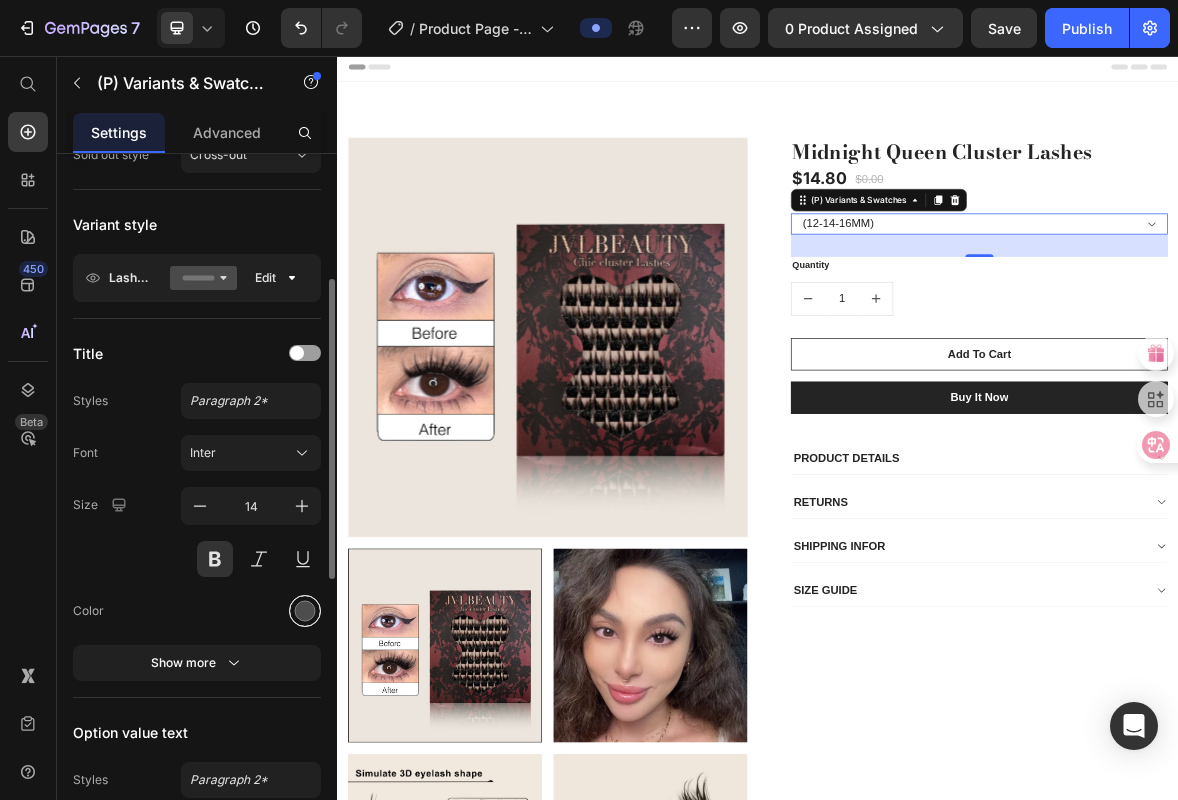 click at bounding box center [305, 611] 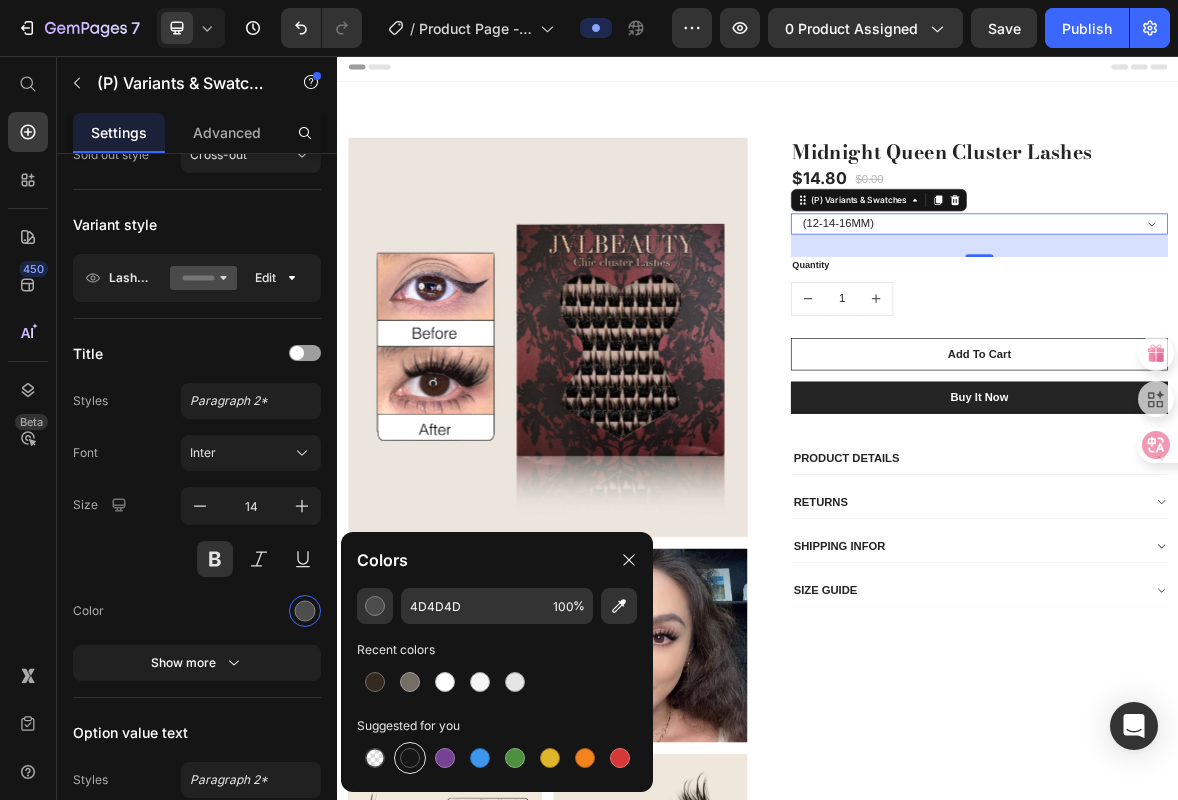 click at bounding box center [410, 758] 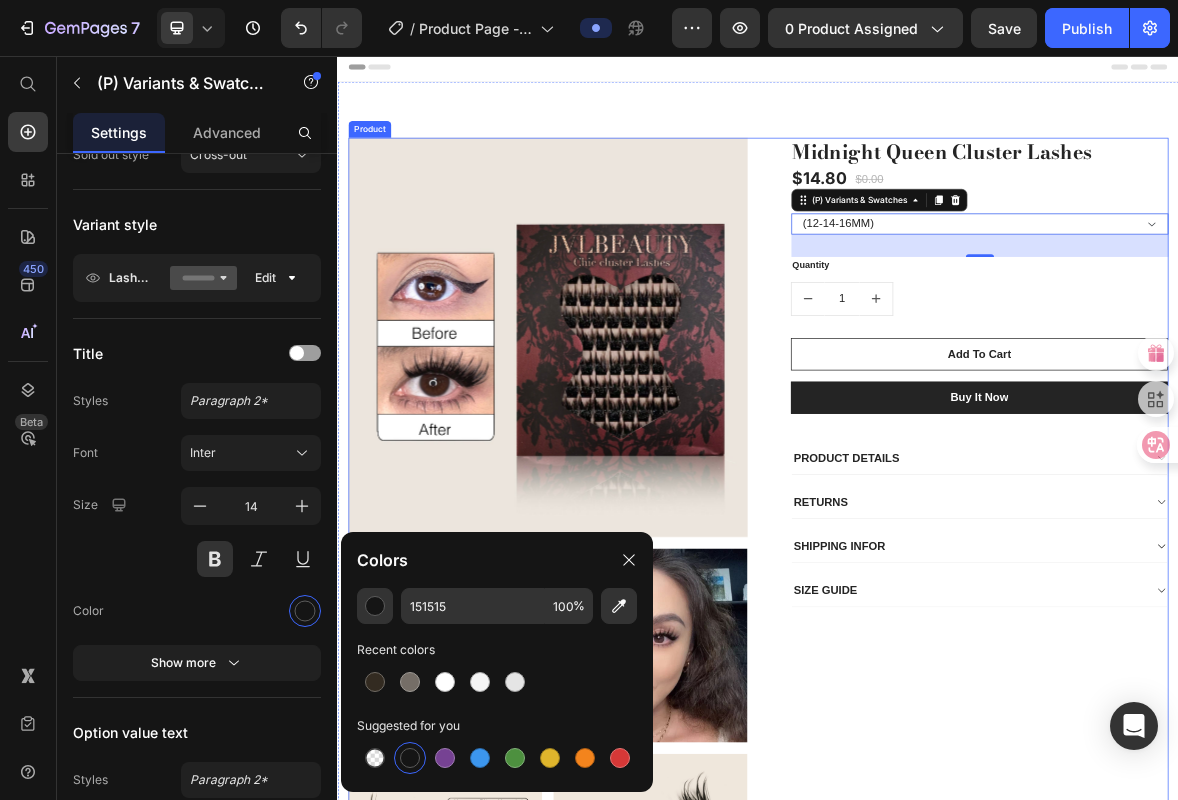 click on "Midnight Queen Cluster Lashes (P) Title $14.80 (P) Price $0.00 (P) Price Row (12-14-16MM) (P) Variants & Swatches   32 Quantity Text block 1 (P) Quantity Add To Cart (P) Cart Button Buy it now (P) Dynamic Checkout
PRODUCT DETAILS
RETURNS
SHIPPING INFOR
SIZE GUIDE Accordion Row" at bounding box center (1237, 1052) 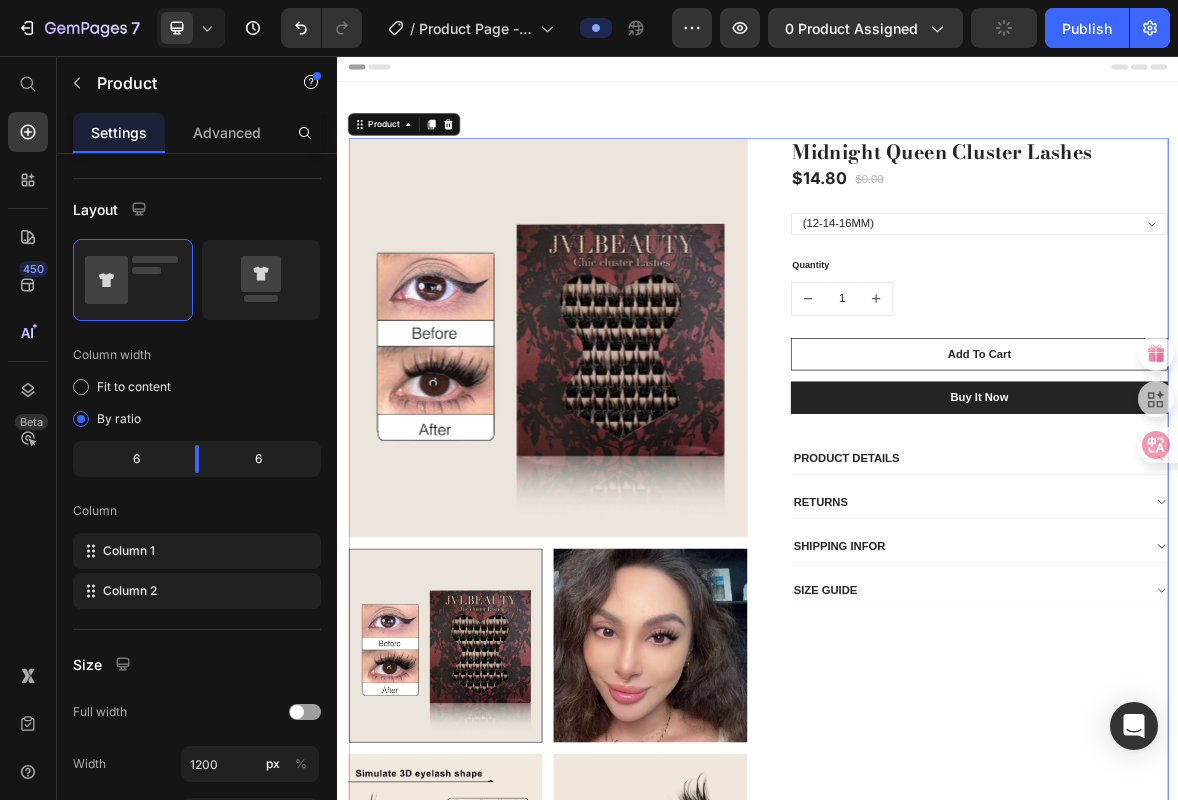 scroll, scrollTop: 0, scrollLeft: 0, axis: both 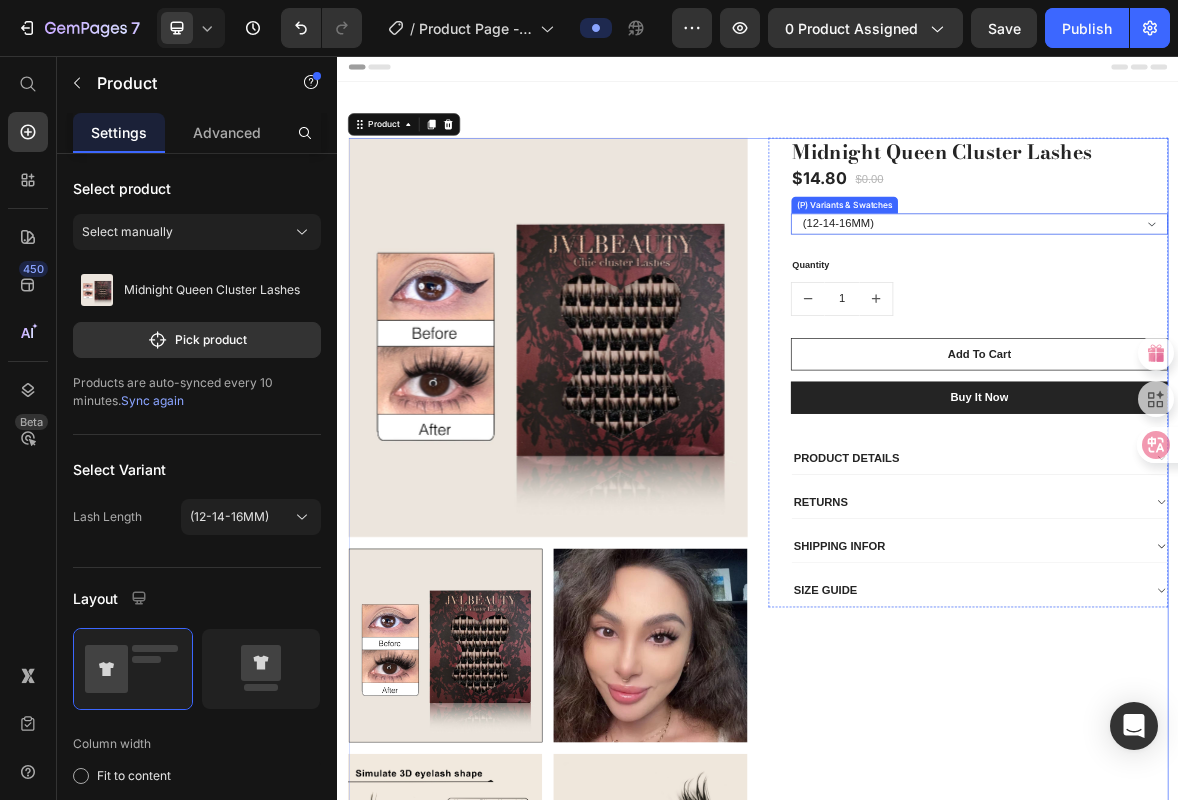 click on "(12-14-16MM)" at bounding box center (1253, 296) 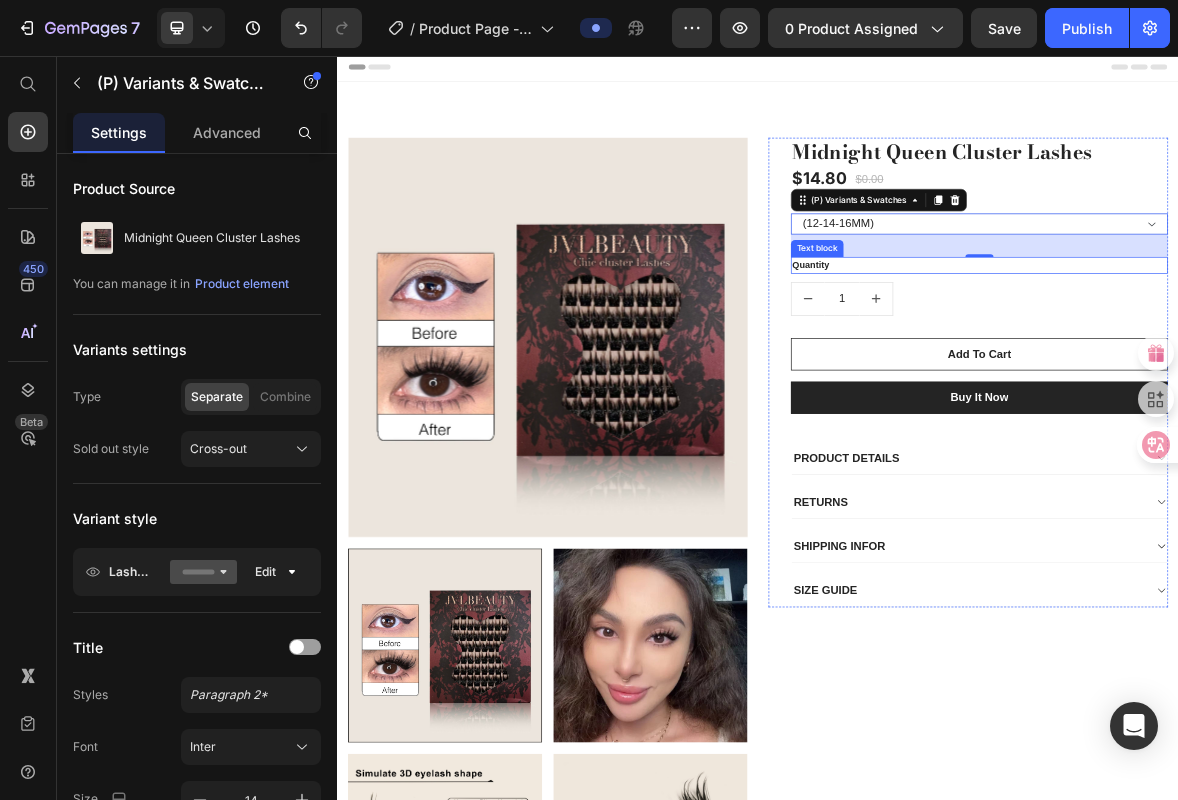 click on "Quantity" at bounding box center [1253, 355] 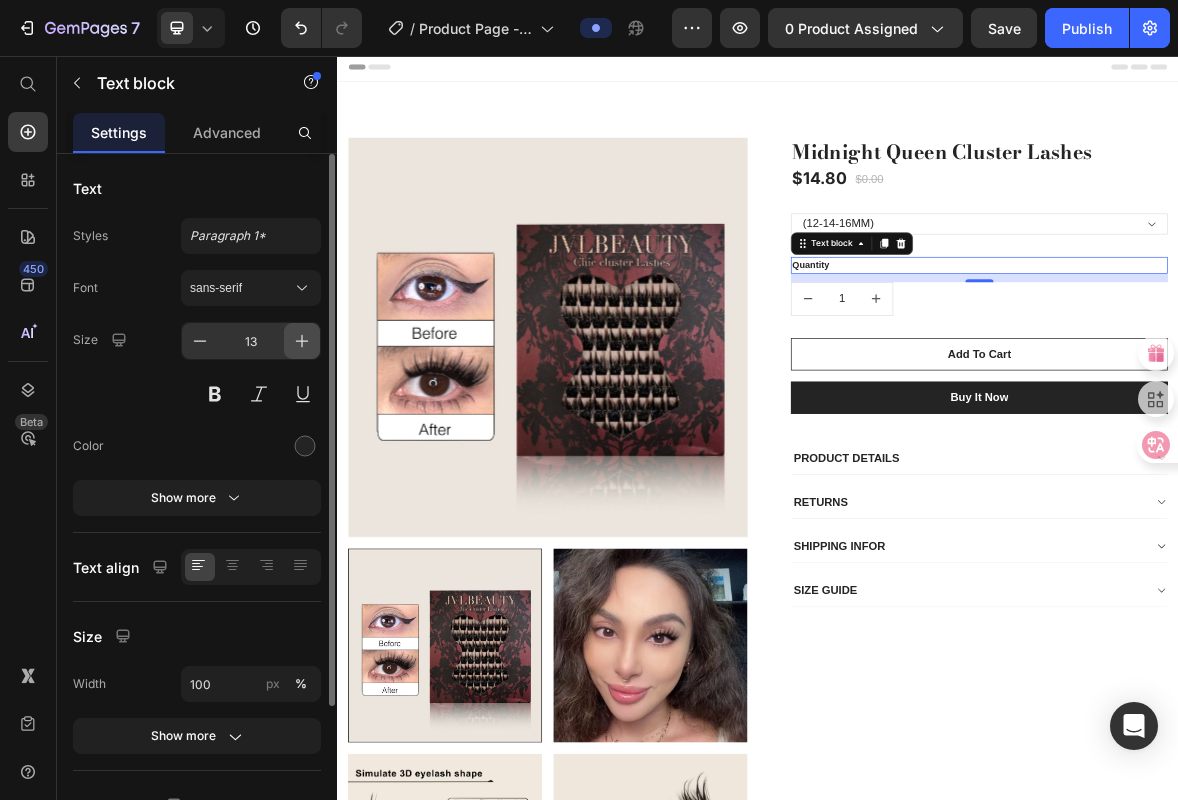 click at bounding box center (302, 341) 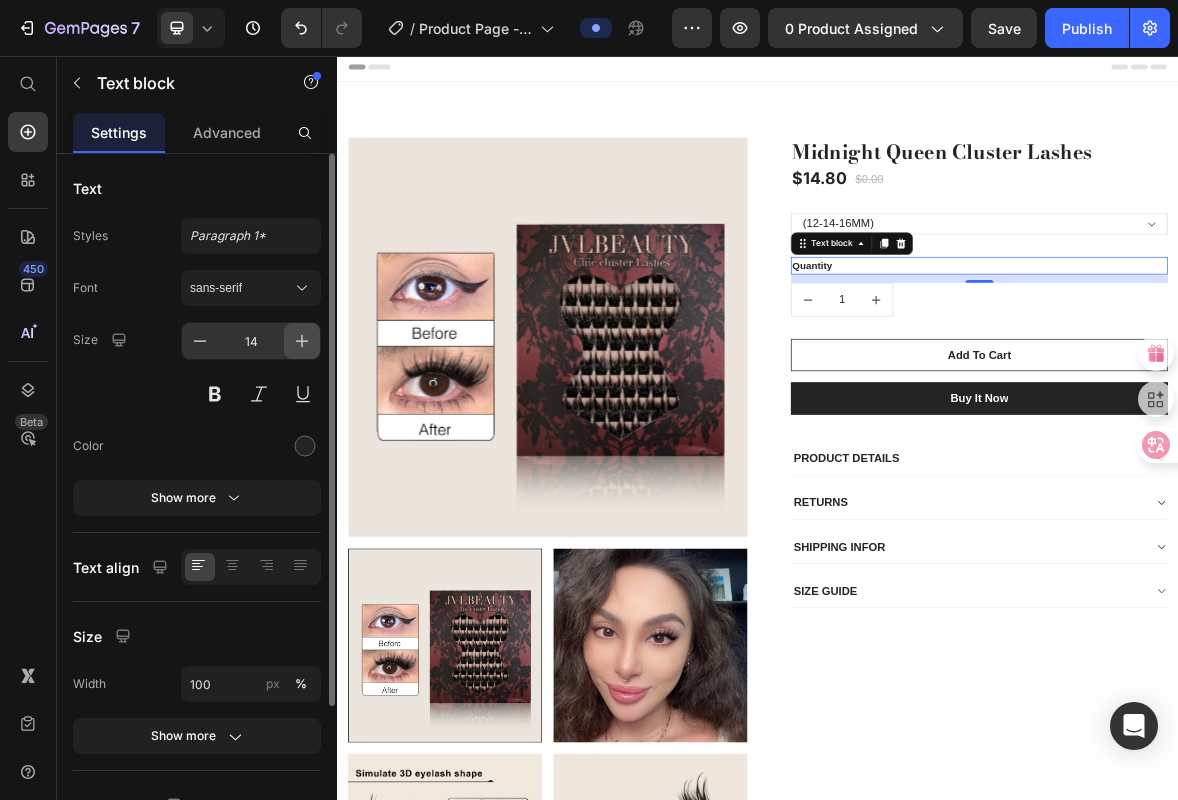 click at bounding box center [302, 341] 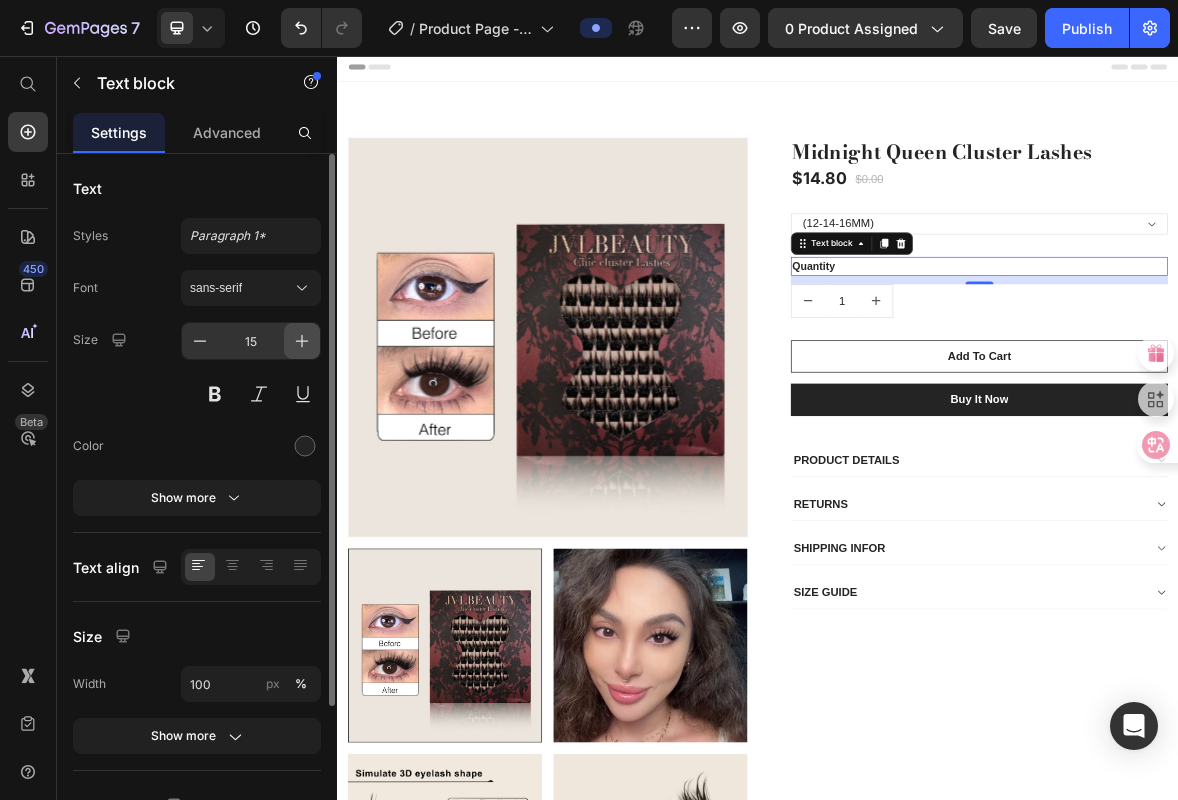 click at bounding box center [302, 341] 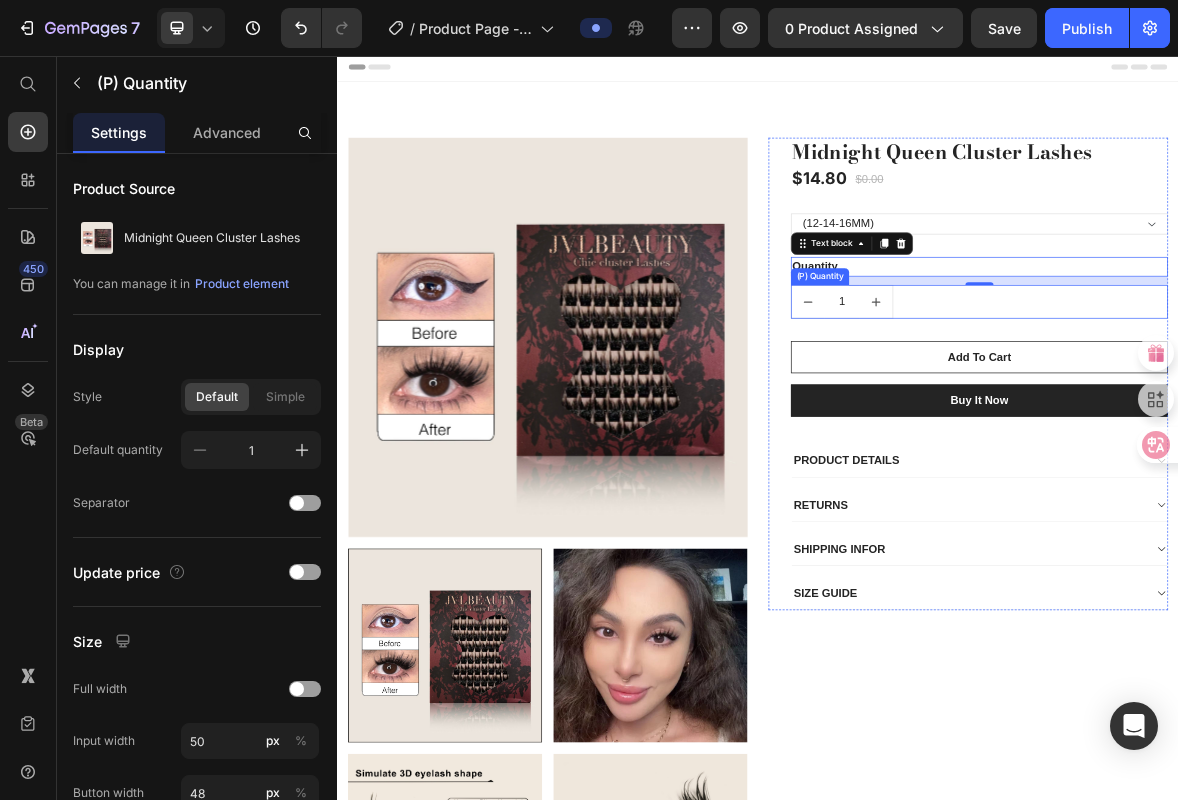 click on "1" at bounding box center (1057, 407) 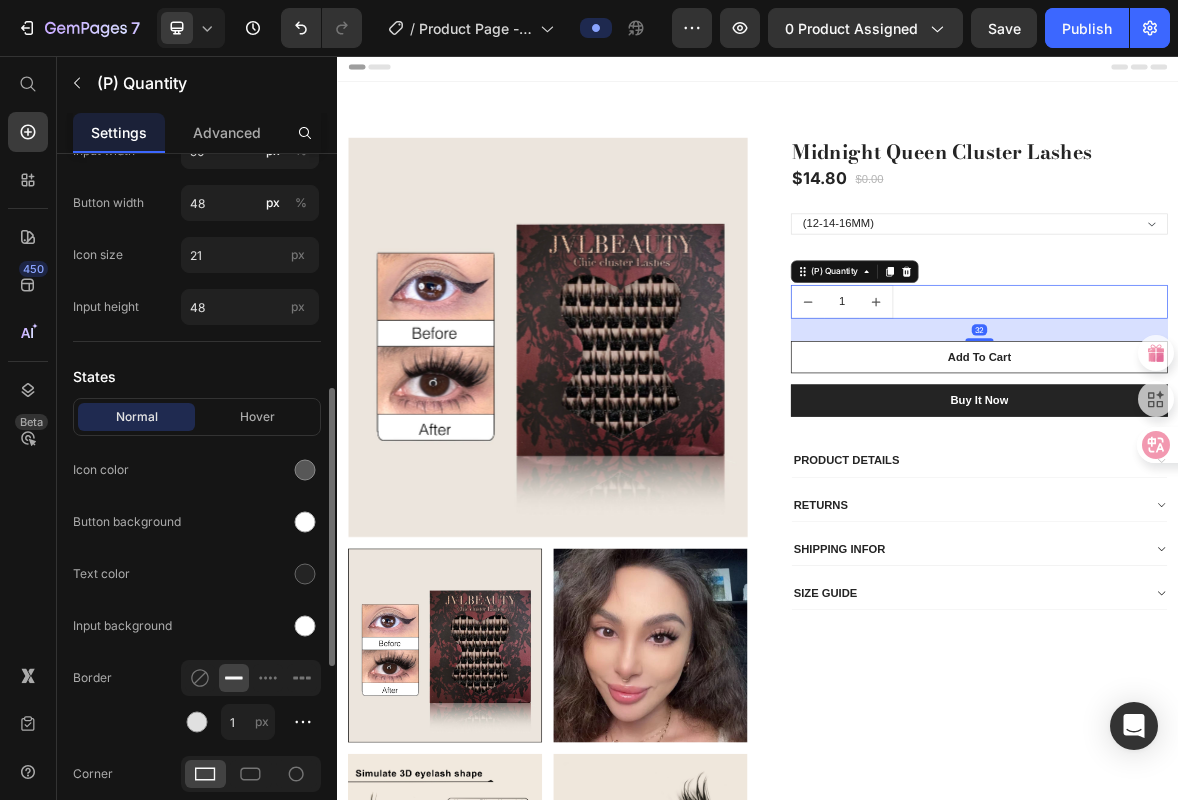 scroll, scrollTop: 745, scrollLeft: 0, axis: vertical 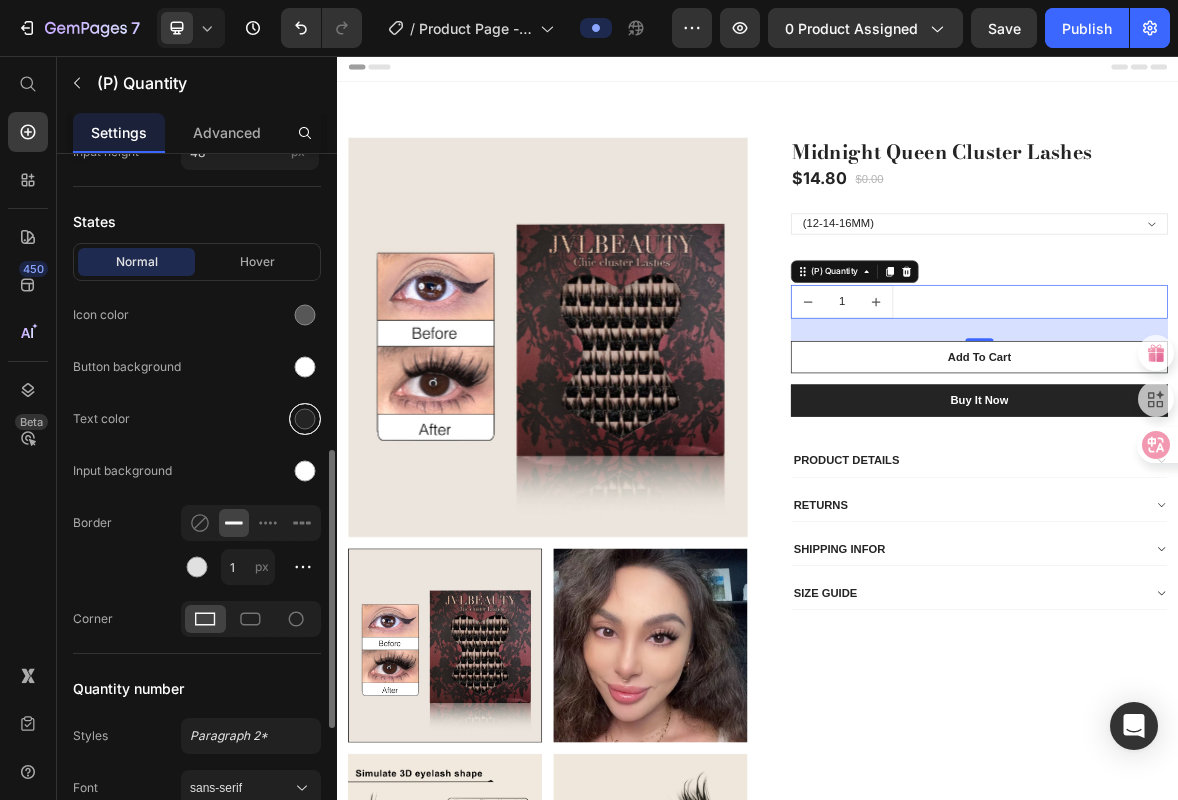 click at bounding box center (305, 419) 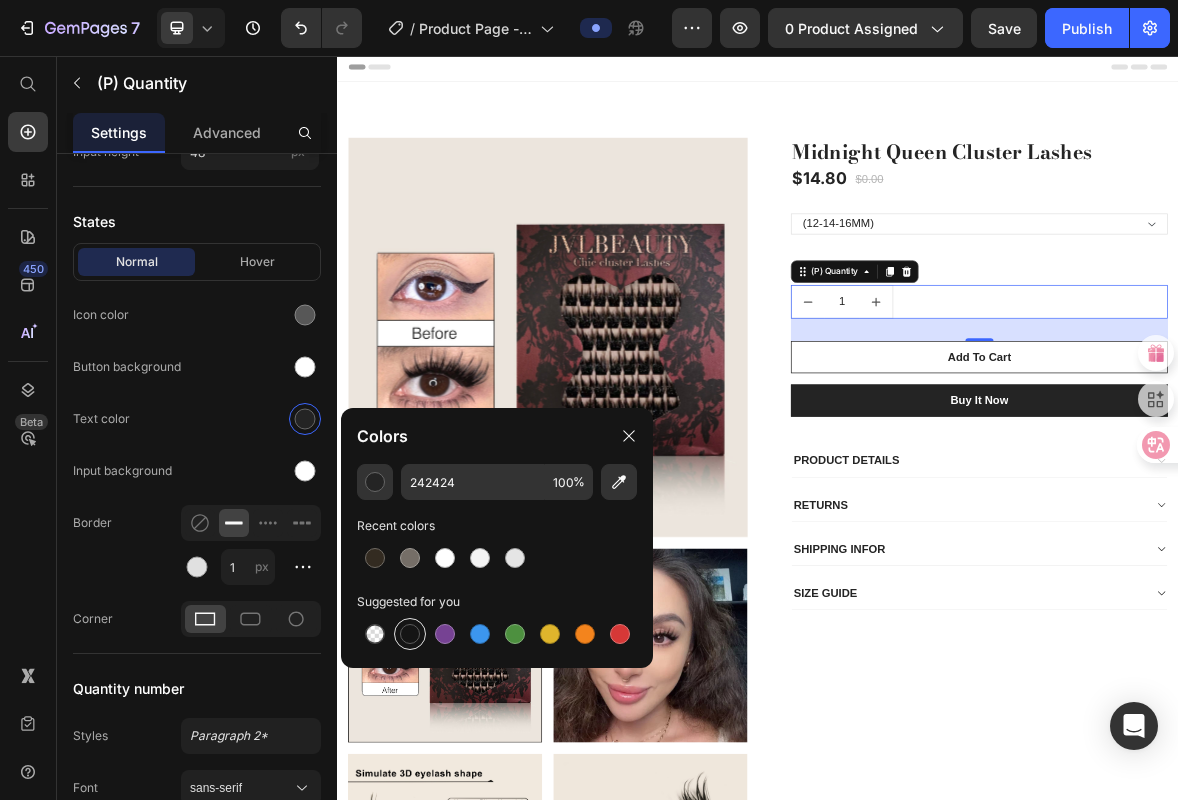 click at bounding box center (410, 634) 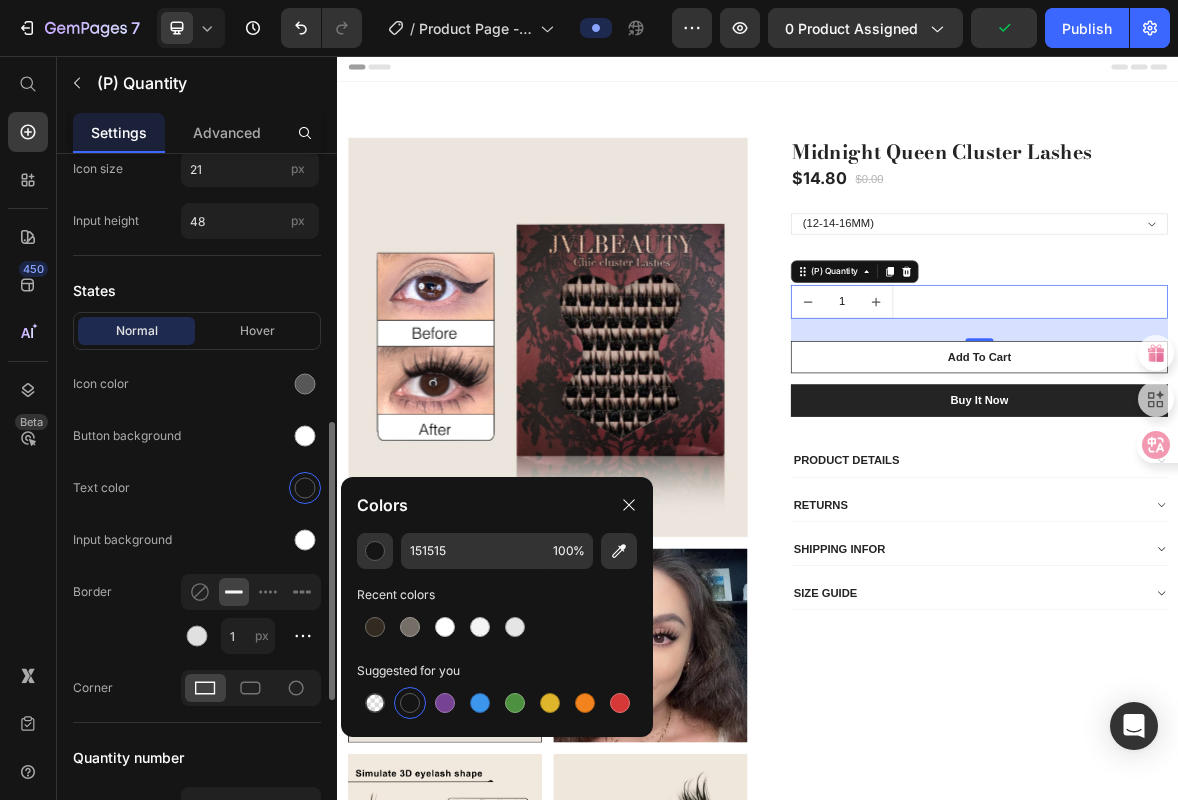 scroll, scrollTop: 1062, scrollLeft: 0, axis: vertical 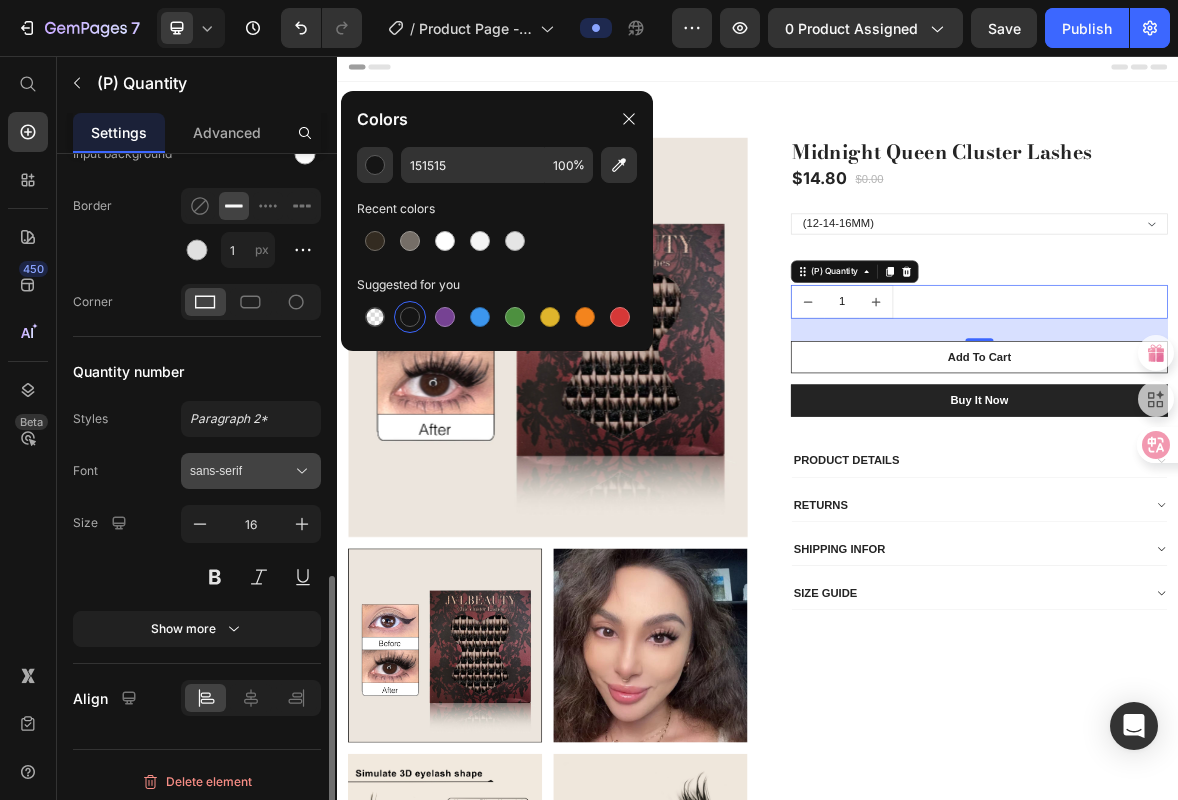 click on "sans-serif" at bounding box center [241, 471] 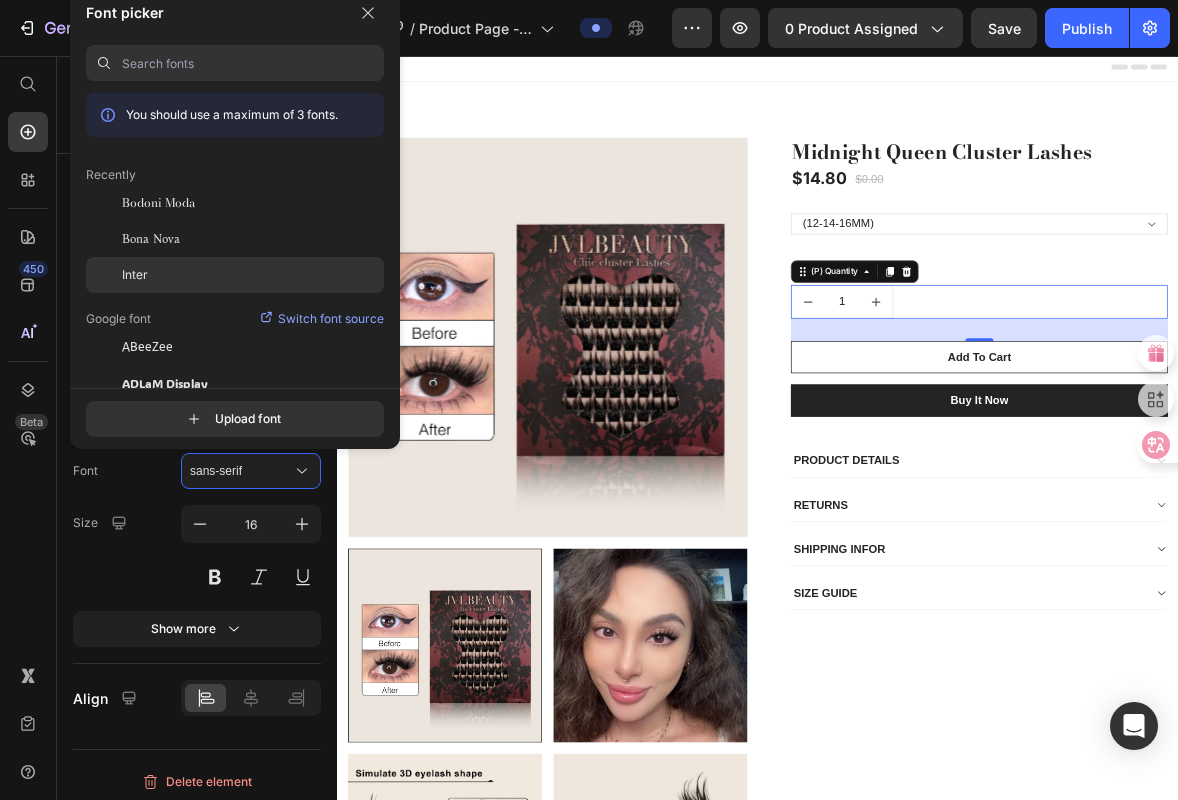click on "Inter" 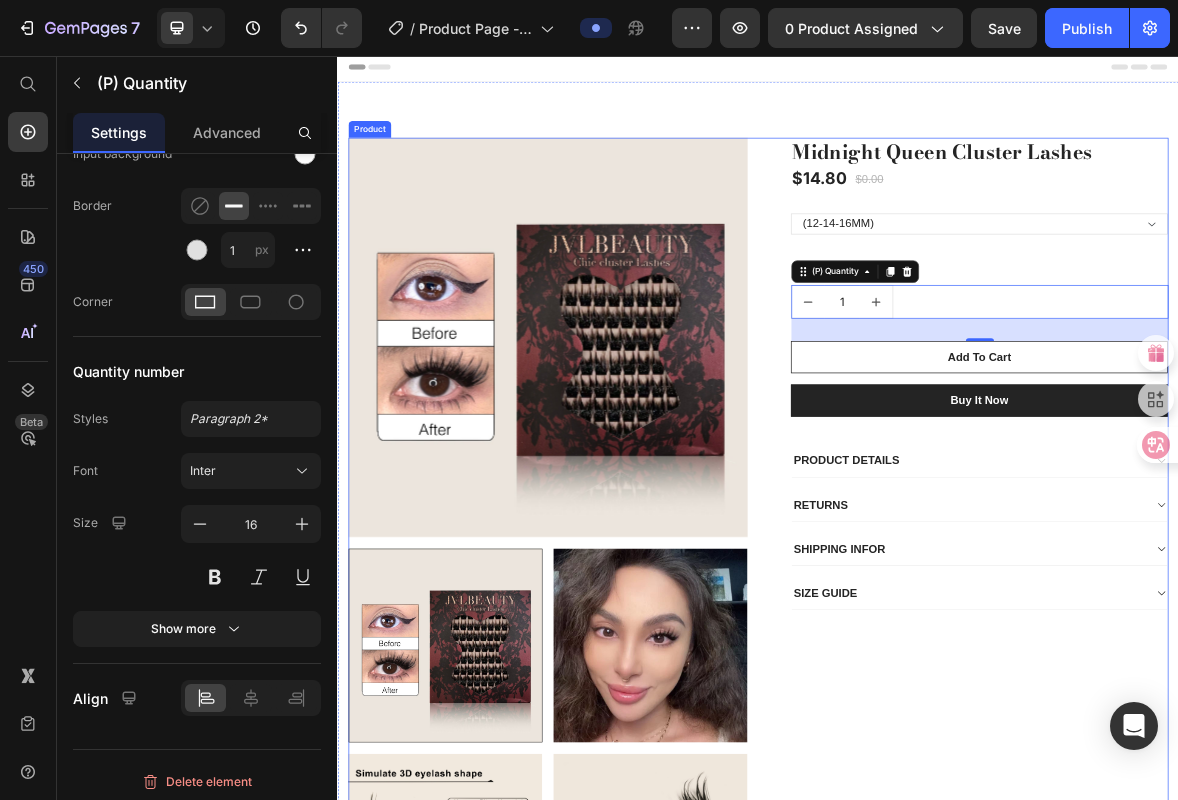 click on "Midnight Queen Cluster Lashes (P) Title $14.80 (P) Price $0.00 (P) Price Row (12-14-16MM) (P) Variants & Swatches Quantity Text block 1 (P) Quantity   32 Add To Cart (P) Cart Button Buy it now (P) Dynamic Checkout
PRODUCT DETAILS
RETURNS
SHIPPING INFOR
SIZE GUIDE Accordion Row" at bounding box center [1237, 1052] 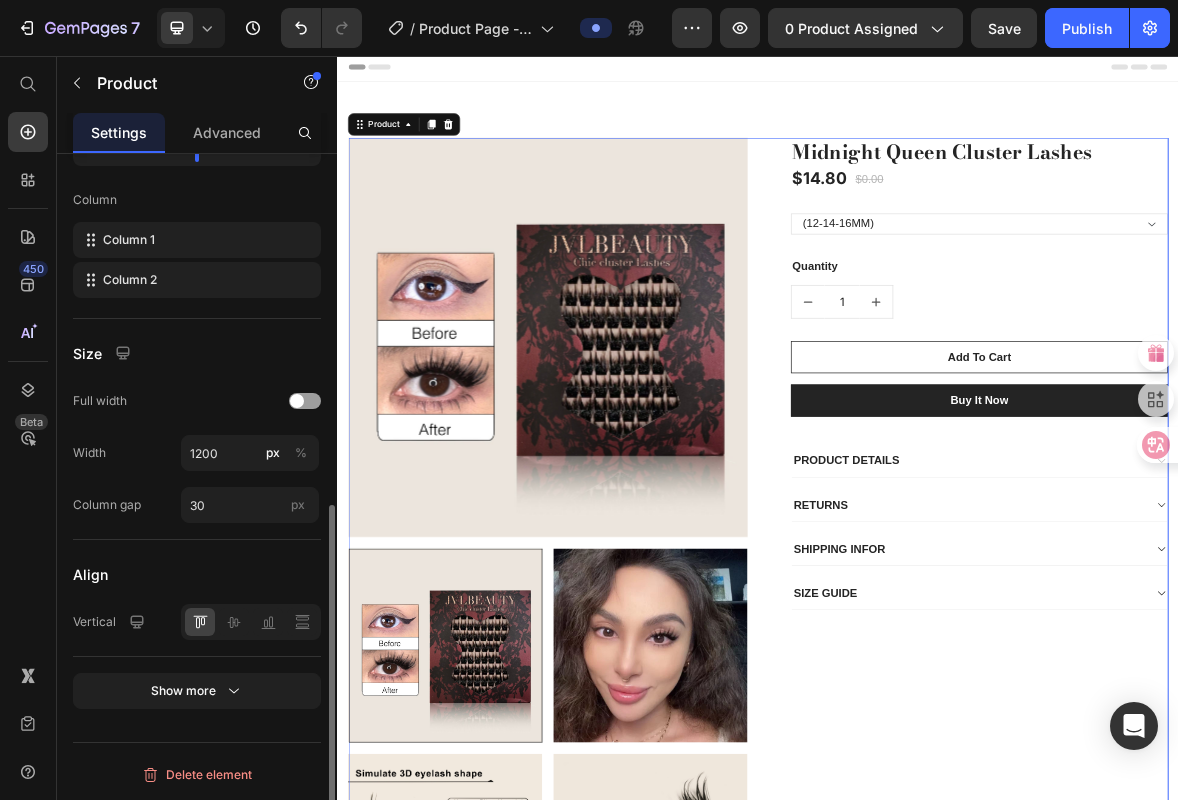 scroll, scrollTop: 0, scrollLeft: 0, axis: both 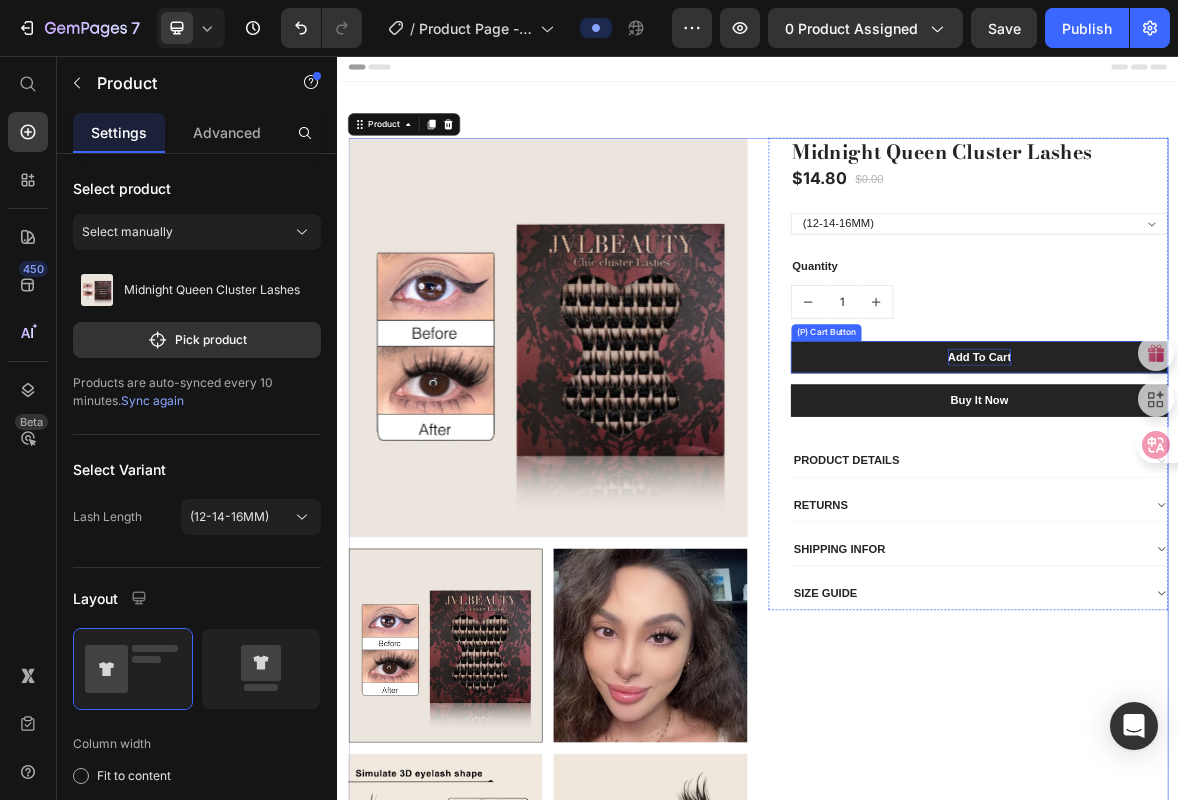 click on "Add To Cart" at bounding box center [1253, 486] 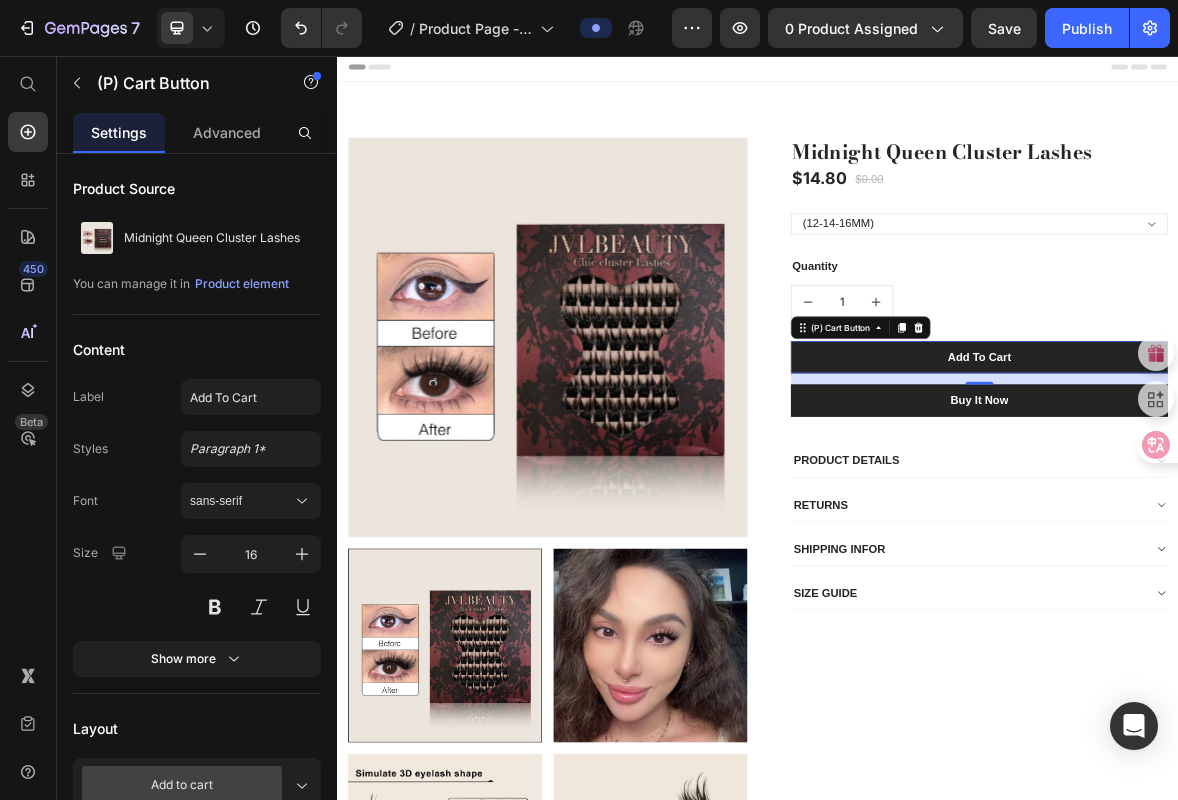 click on "Add To Cart" at bounding box center (1253, 486) 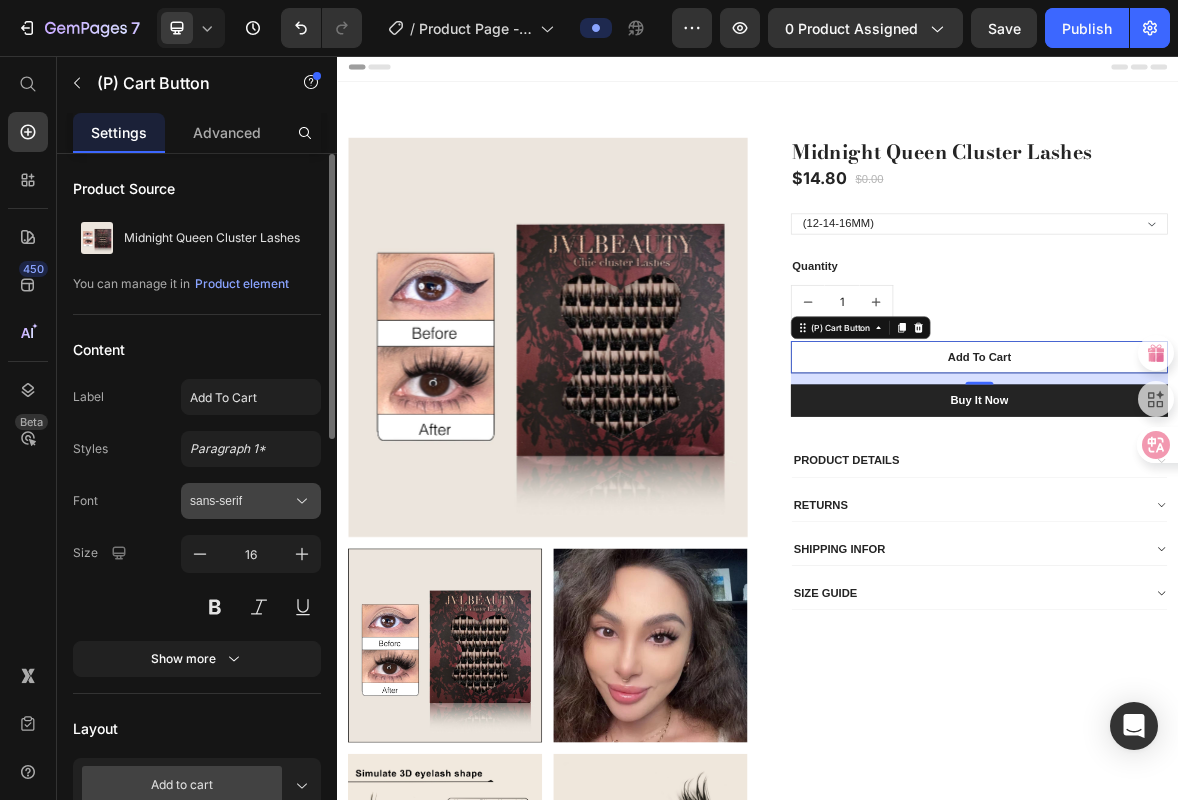 click on "sans-serif" at bounding box center [241, 501] 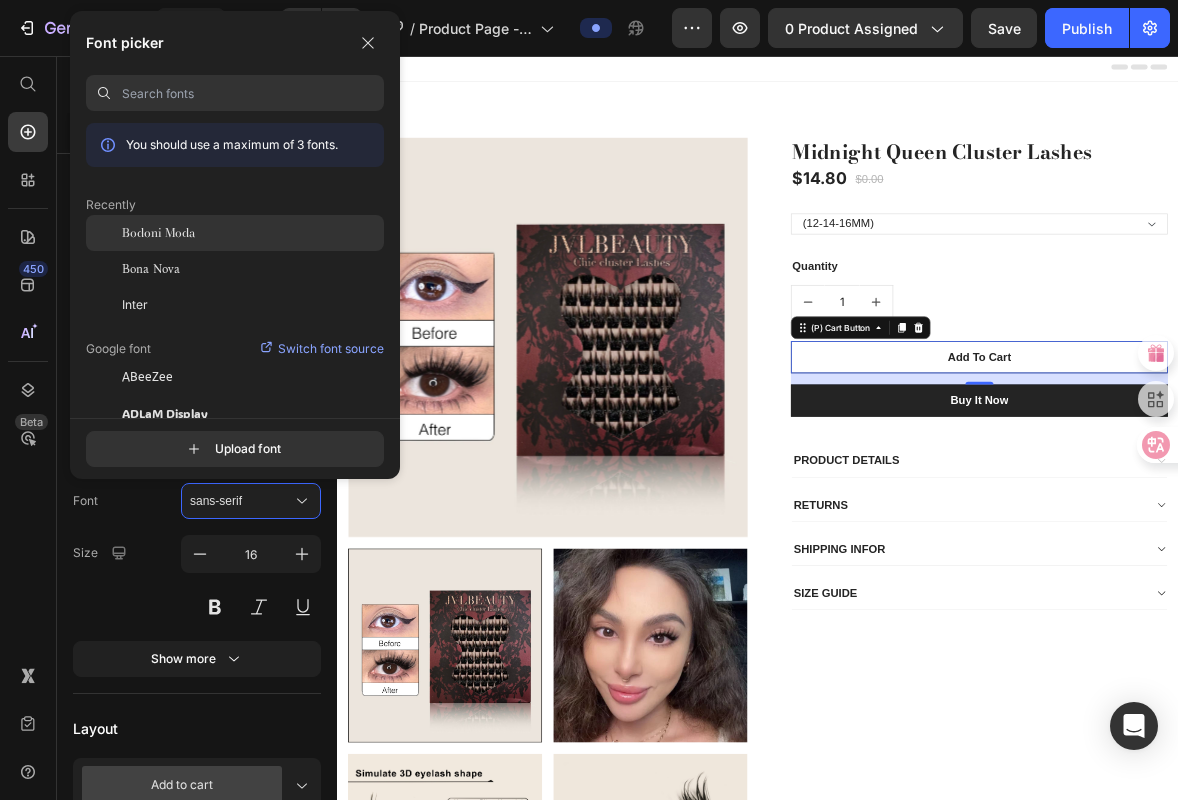 click on "Bodoni Moda" 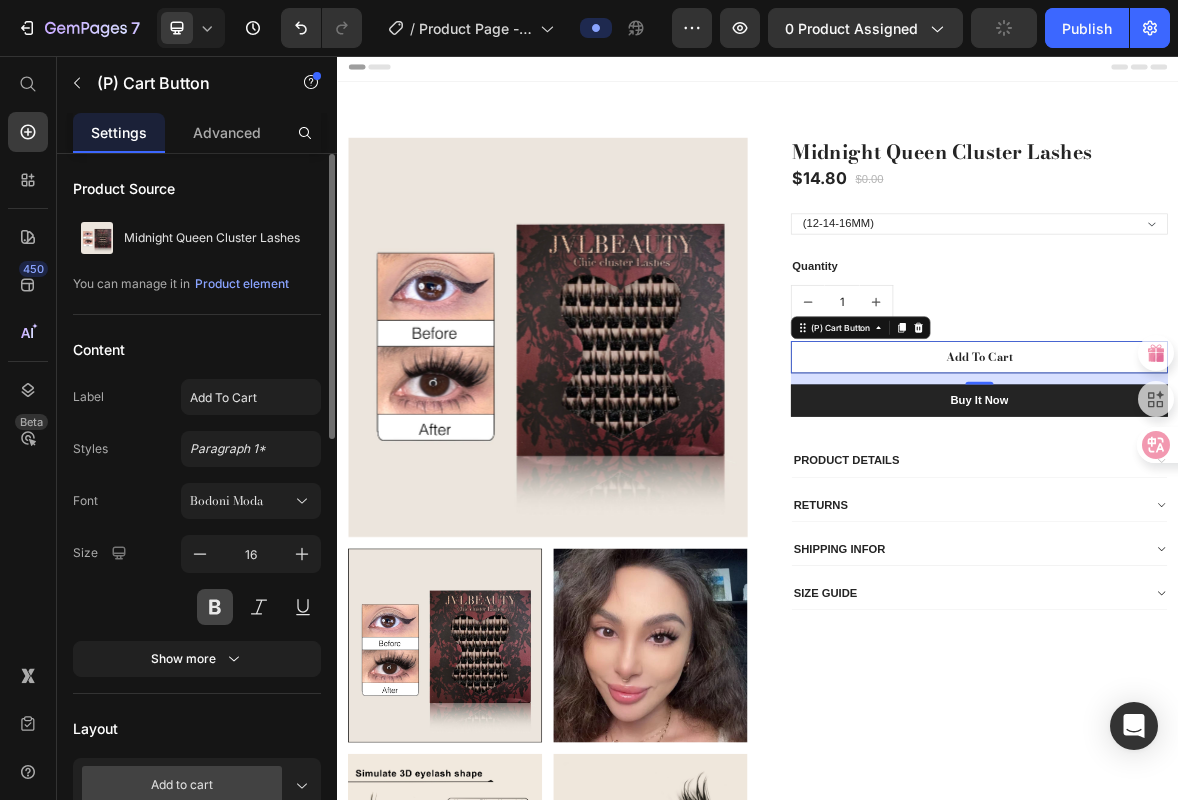 click at bounding box center [215, 607] 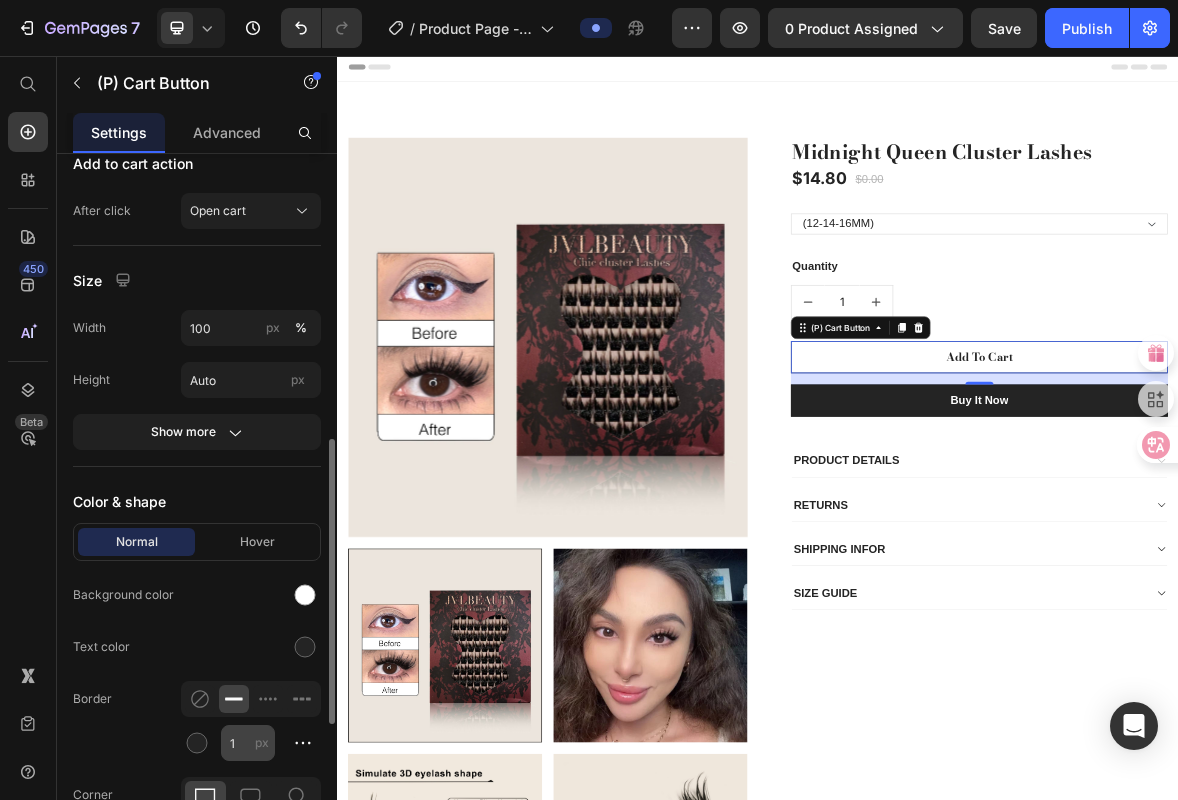 scroll, scrollTop: 867, scrollLeft: 0, axis: vertical 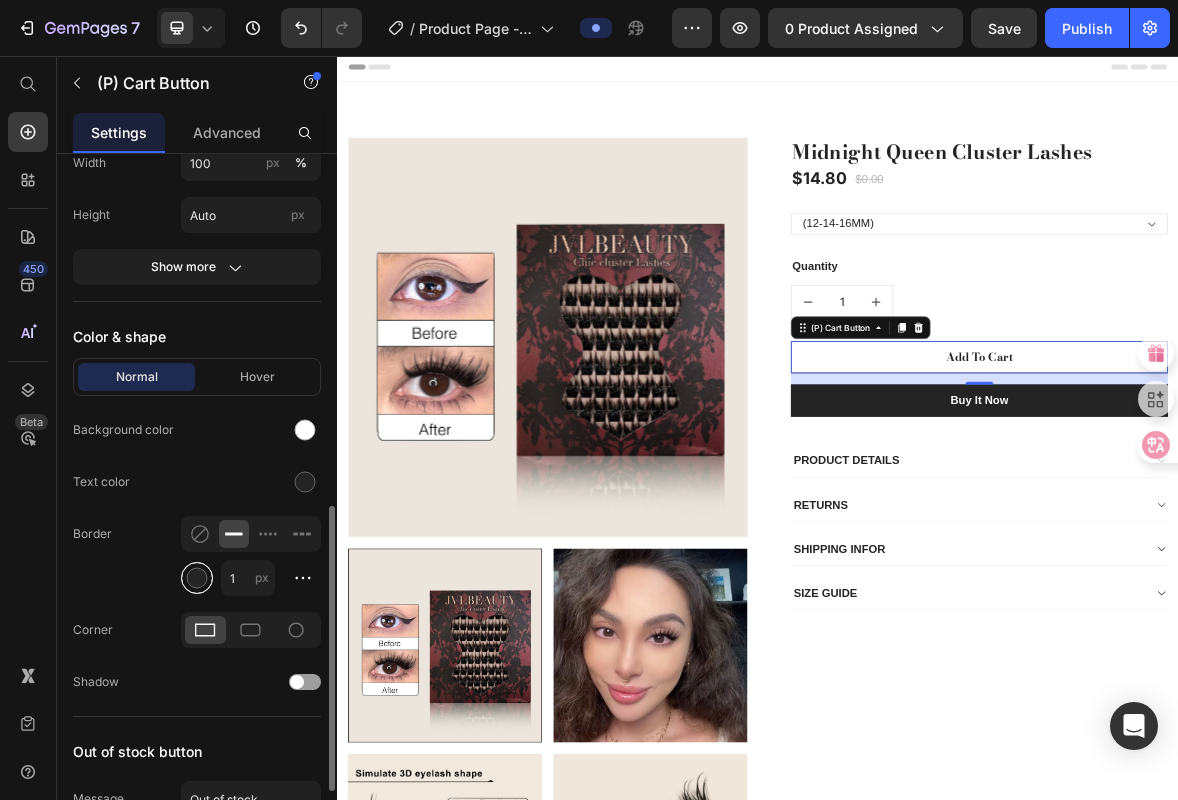click at bounding box center [197, 578] 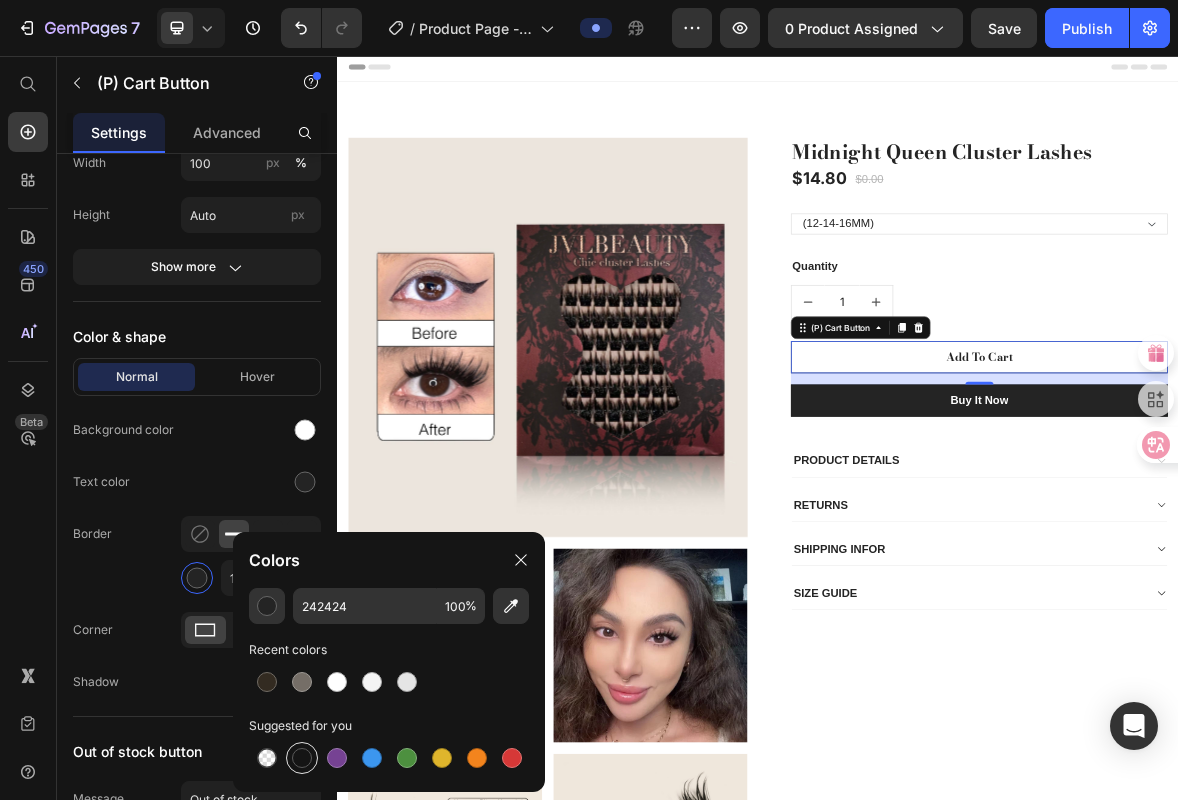 click at bounding box center [302, 758] 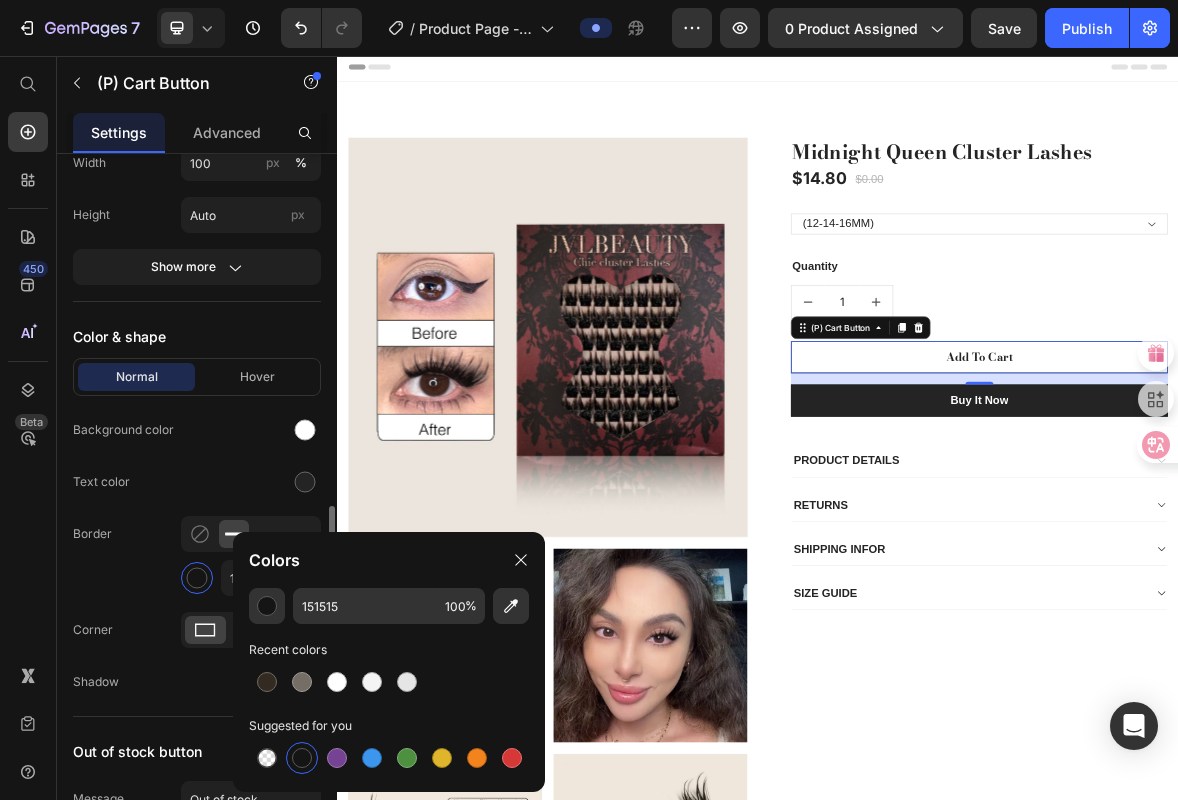 click on "Shadow" 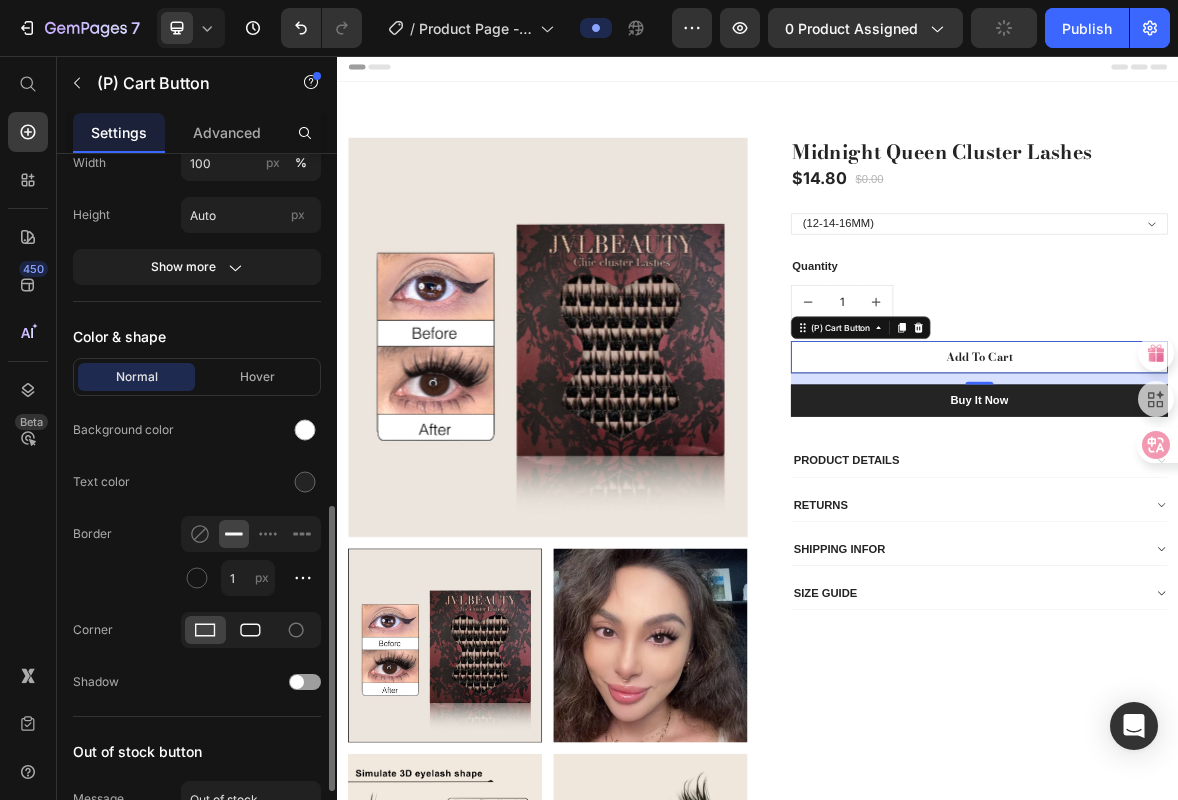 click 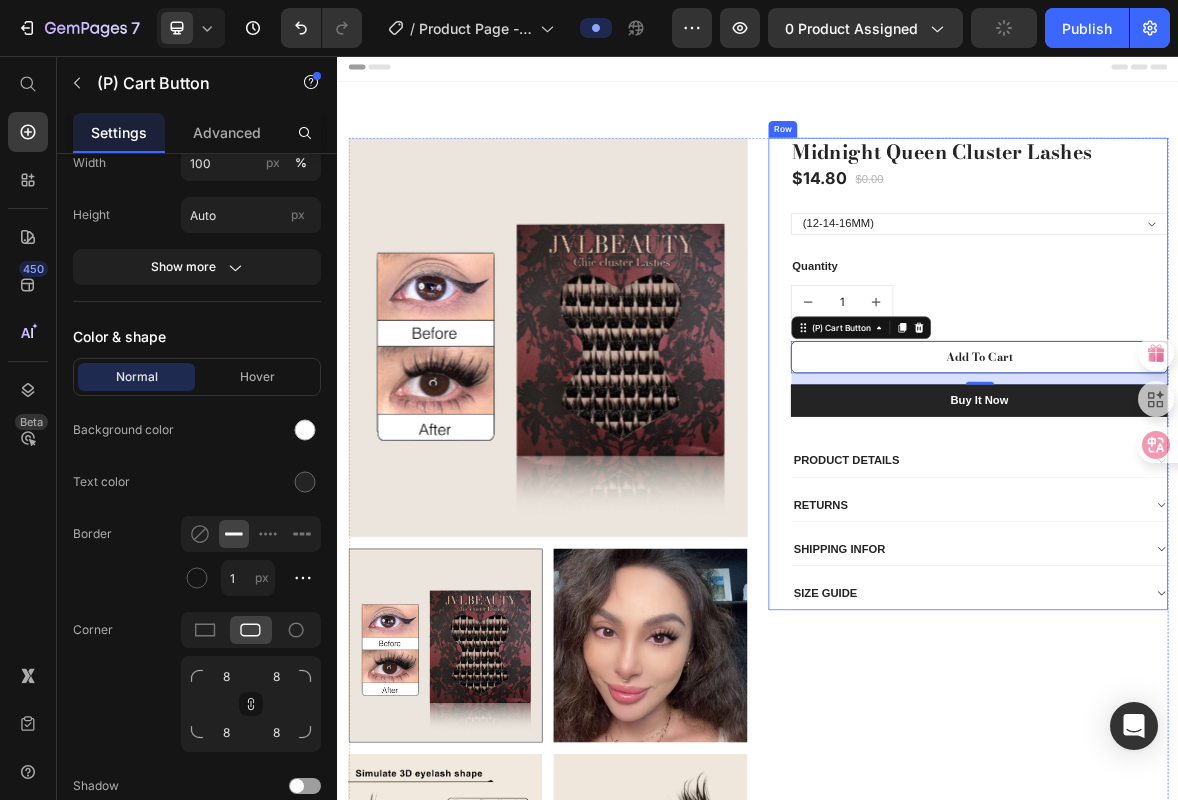click on "Midnight Queen Cluster Lashes (P) Title $14.80 (P) Price $0.00 (P) Price Row (12-14-16MM) (P) Variants & Swatches Quantity Text block 1 (P) Quantity Add To Cart (P) Cart Button   16 Buy it now (P) Dynamic Checkout
PRODUCT DETAILS
RETURNS
SHIPPING INFOR
SIZE GUIDE Accordion" at bounding box center [1253, 510] 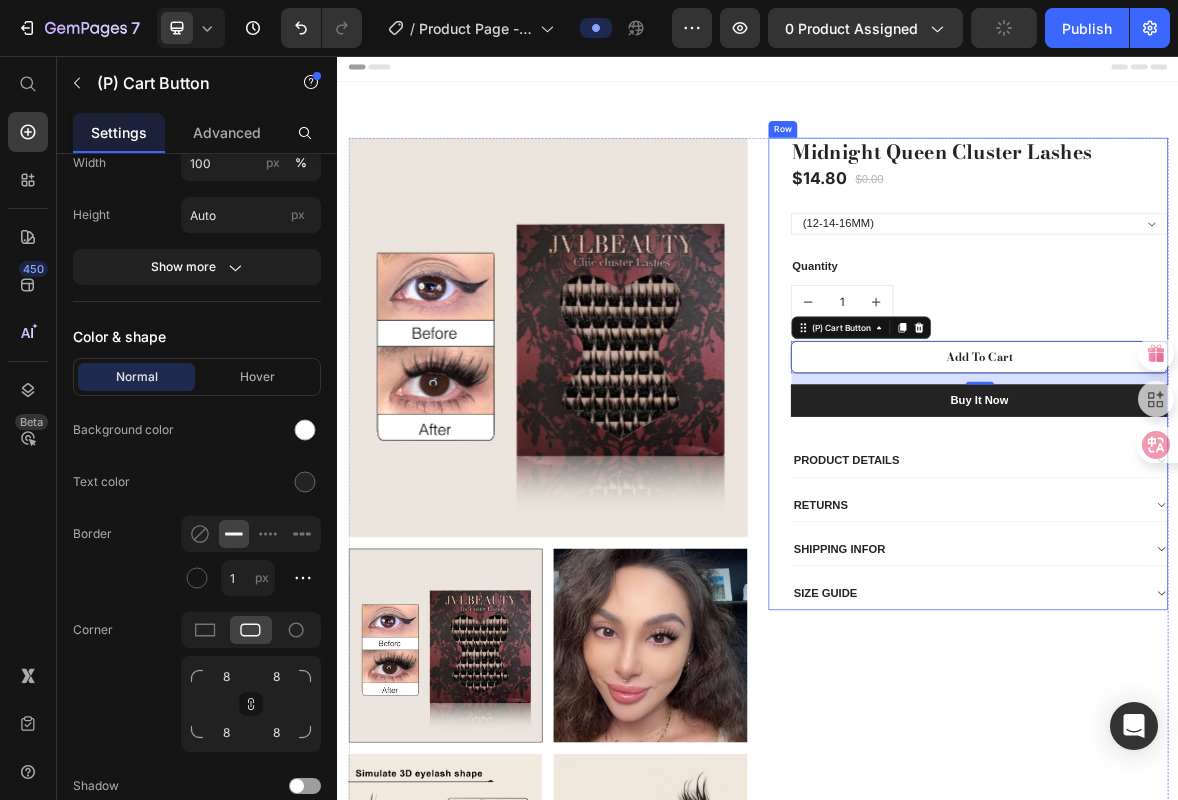 scroll, scrollTop: 0, scrollLeft: 0, axis: both 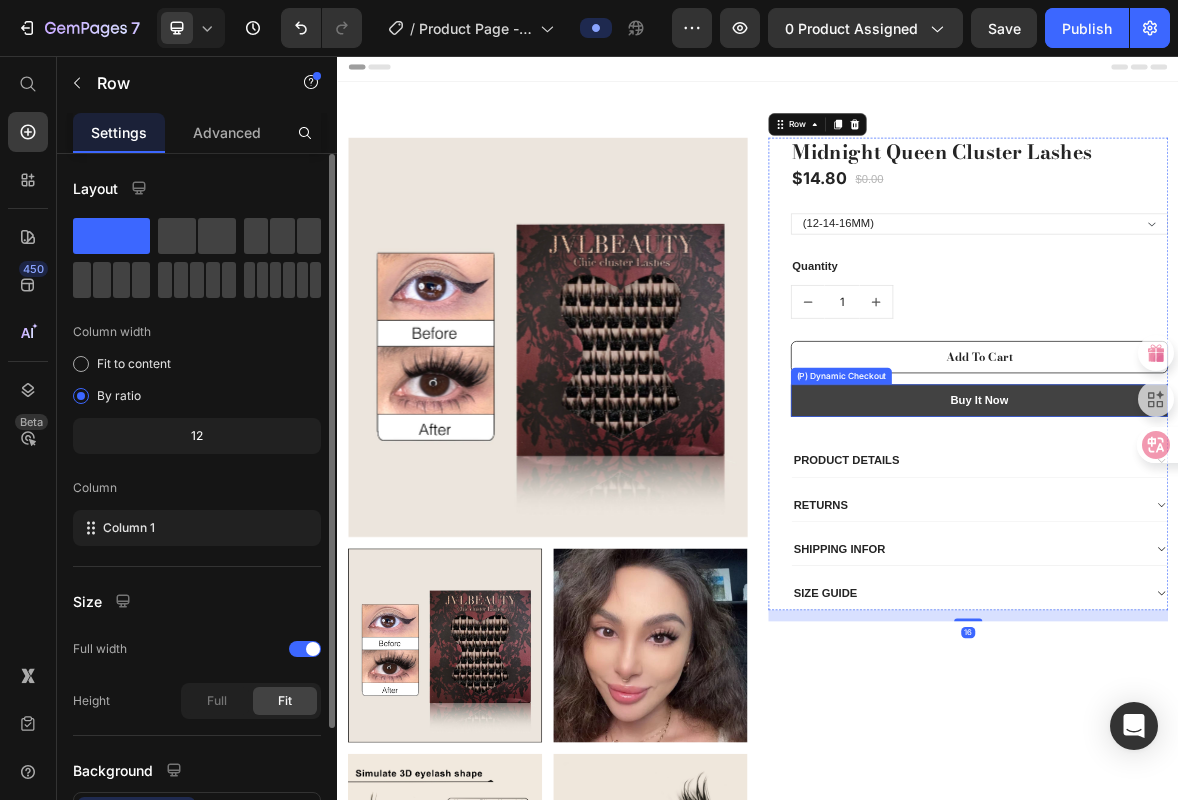 click on "Buy it now" at bounding box center [1253, 548] 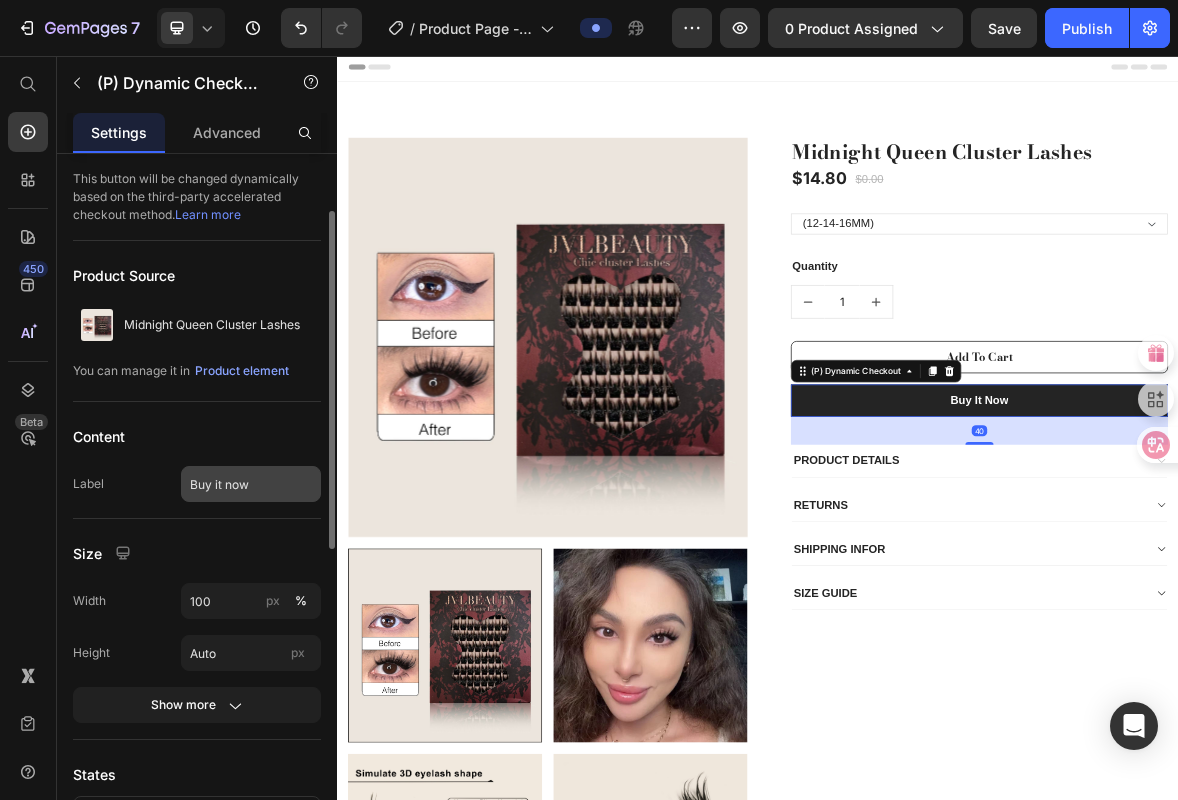 scroll, scrollTop: 338, scrollLeft: 0, axis: vertical 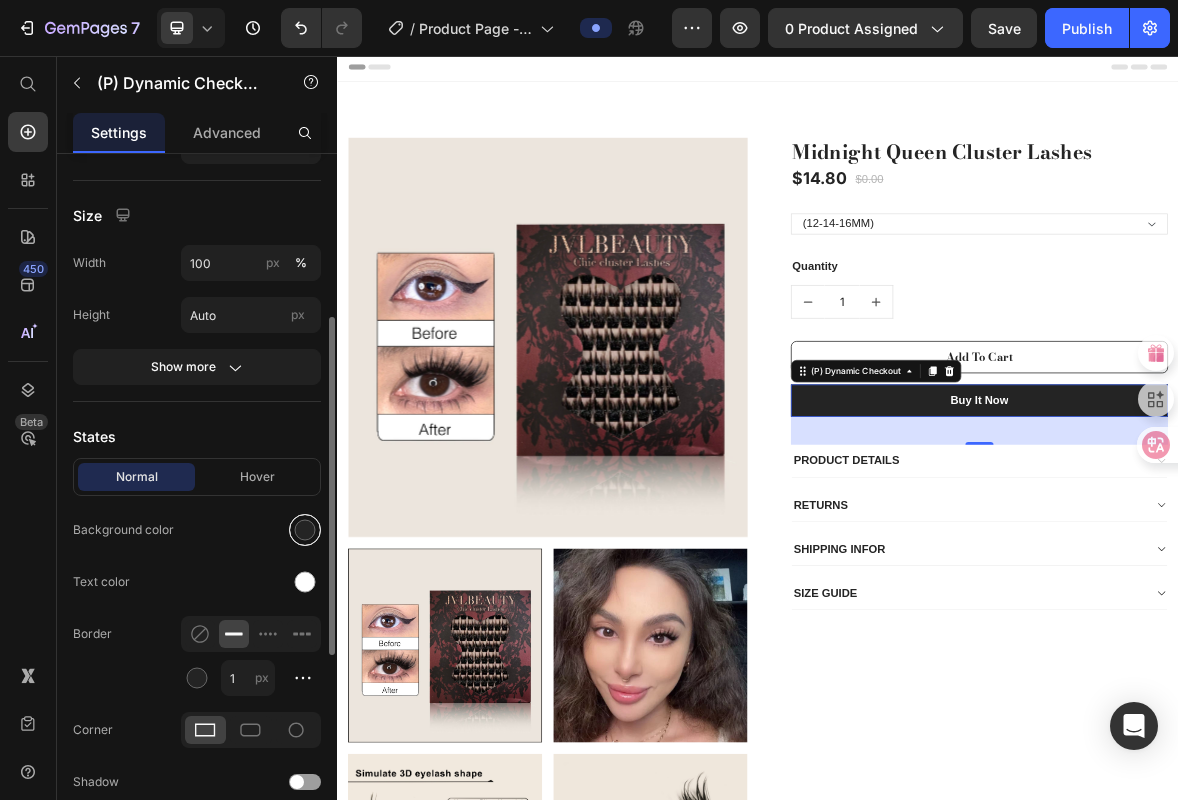 click at bounding box center (305, 530) 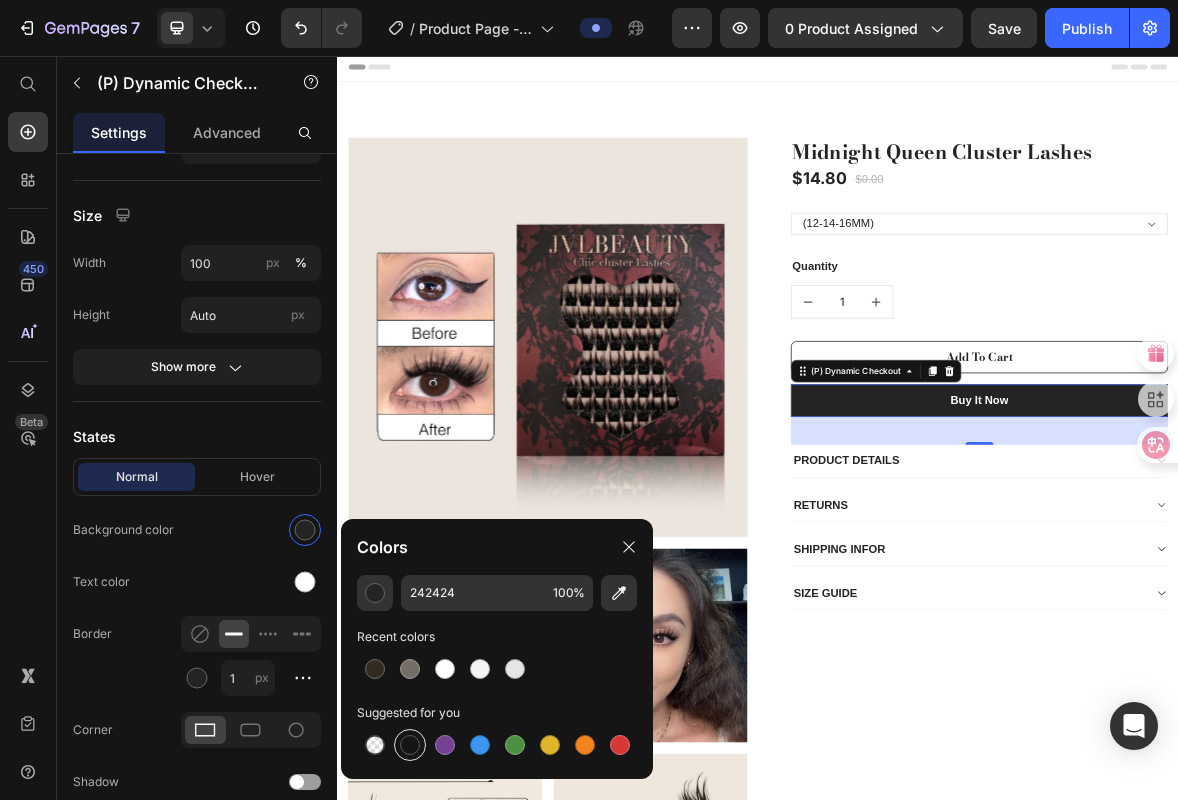 click at bounding box center [410, 745] 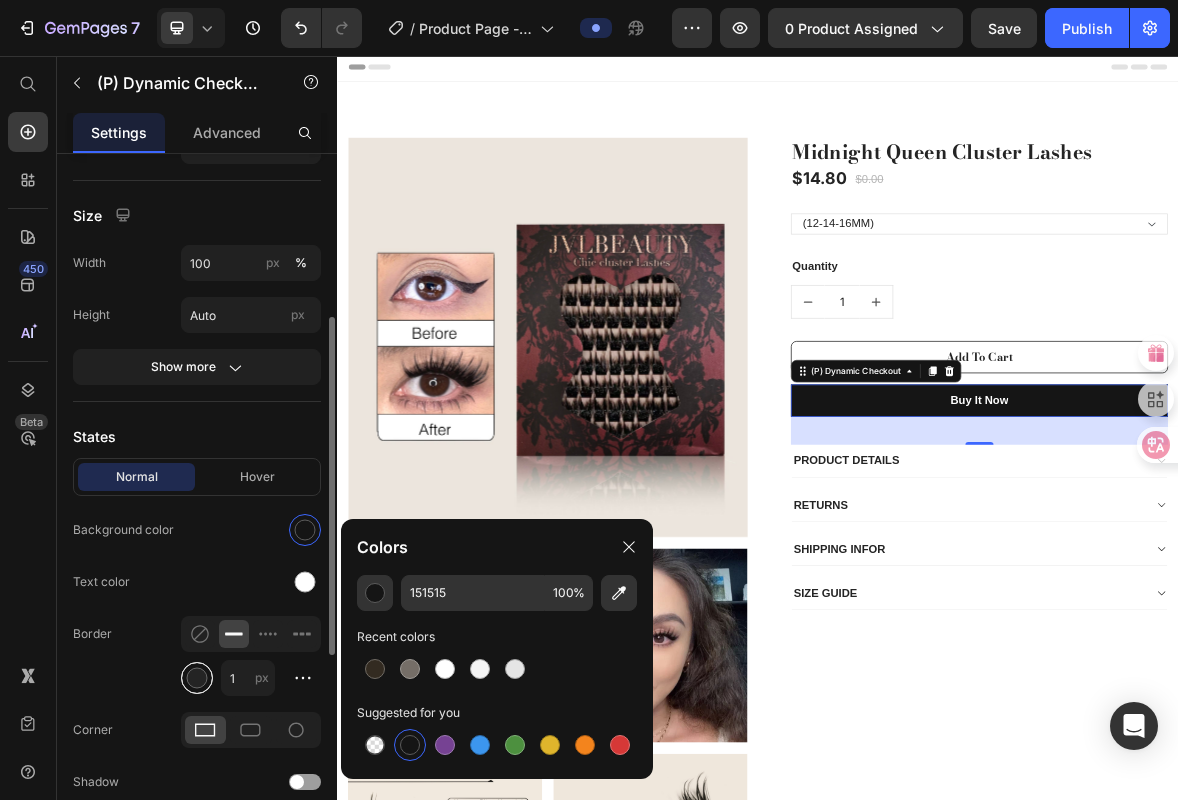 click at bounding box center [197, 678] 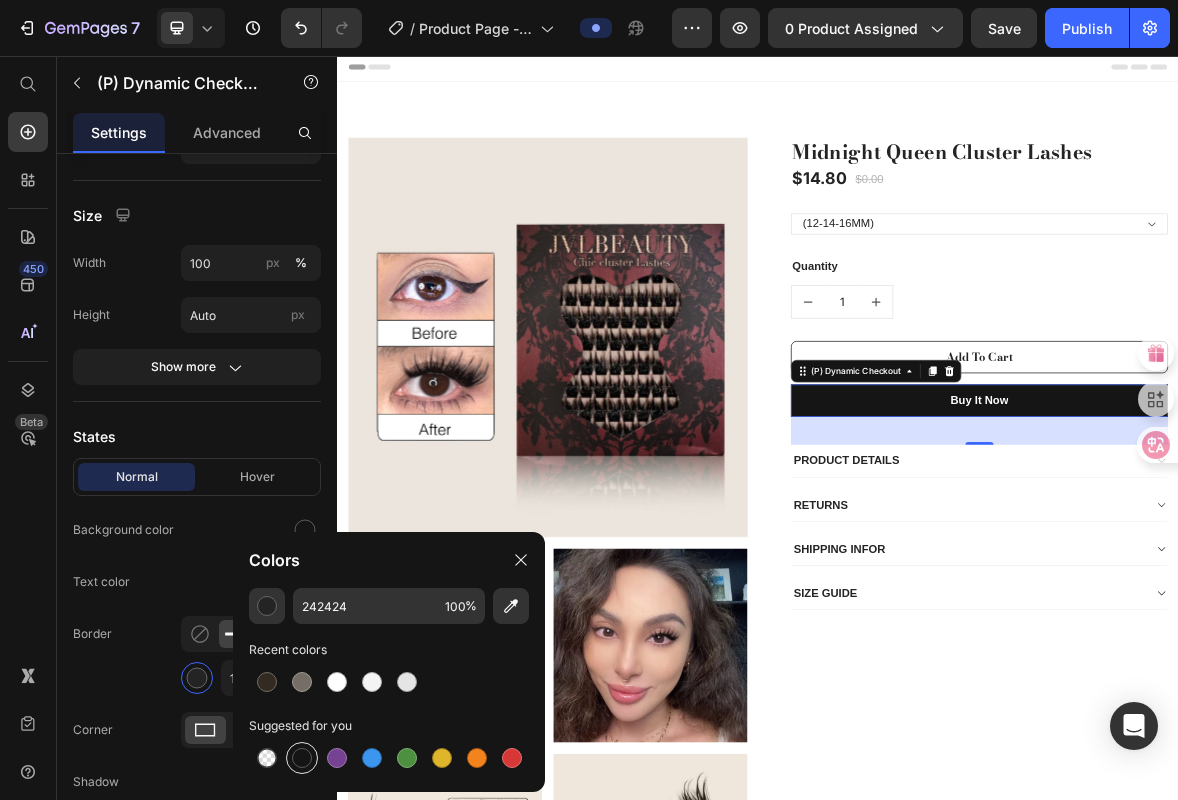 click at bounding box center [302, 758] 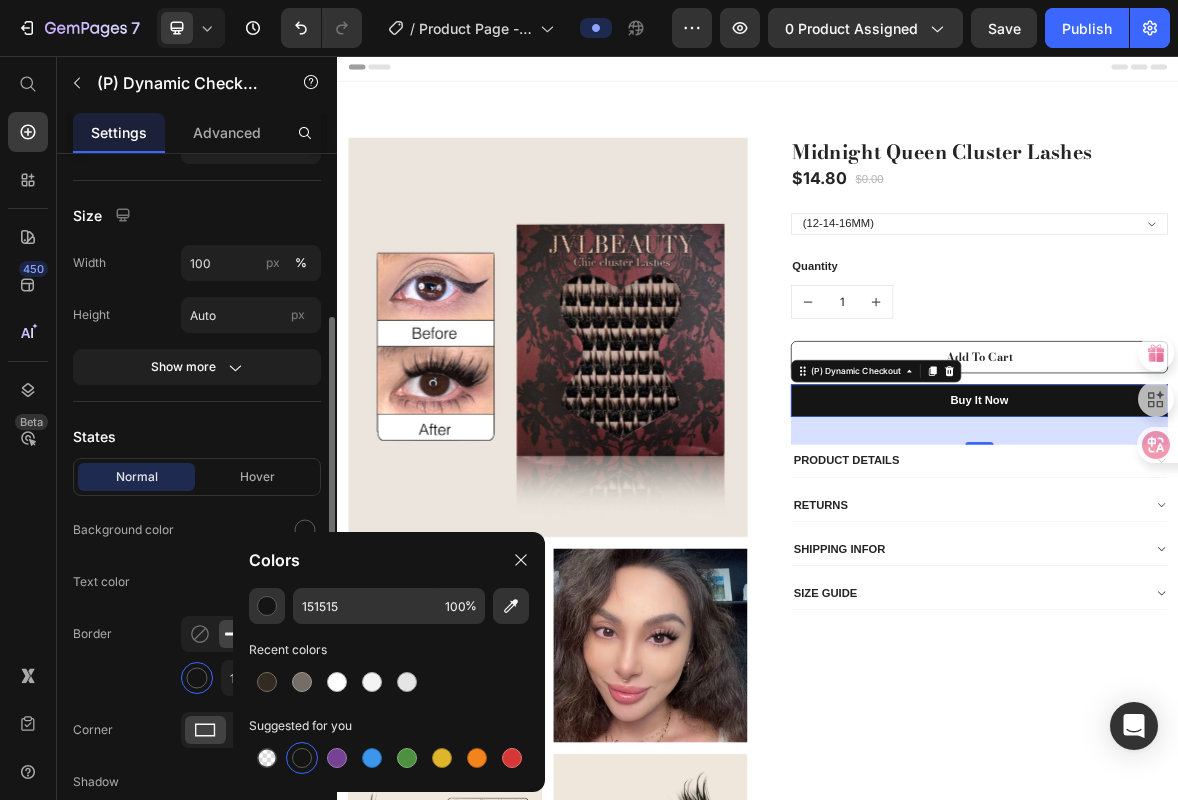 scroll, scrollTop: 342, scrollLeft: 0, axis: vertical 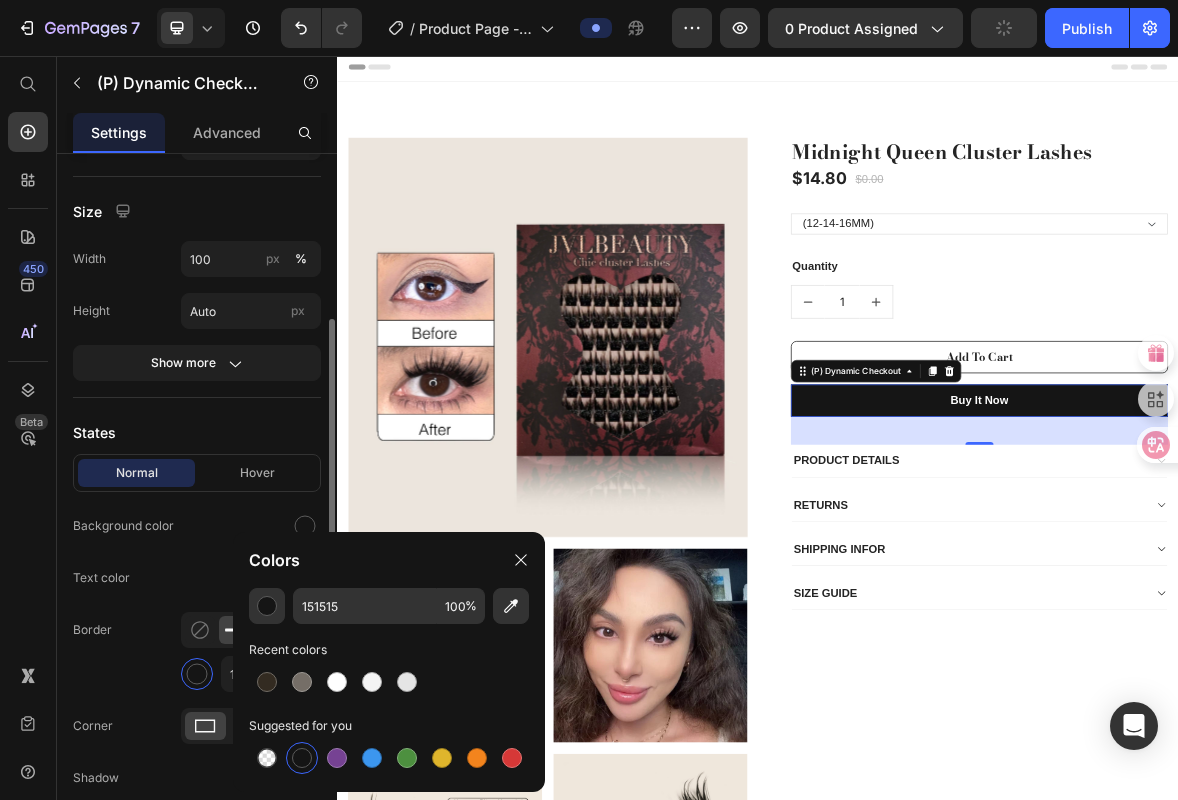 click on "Text color" 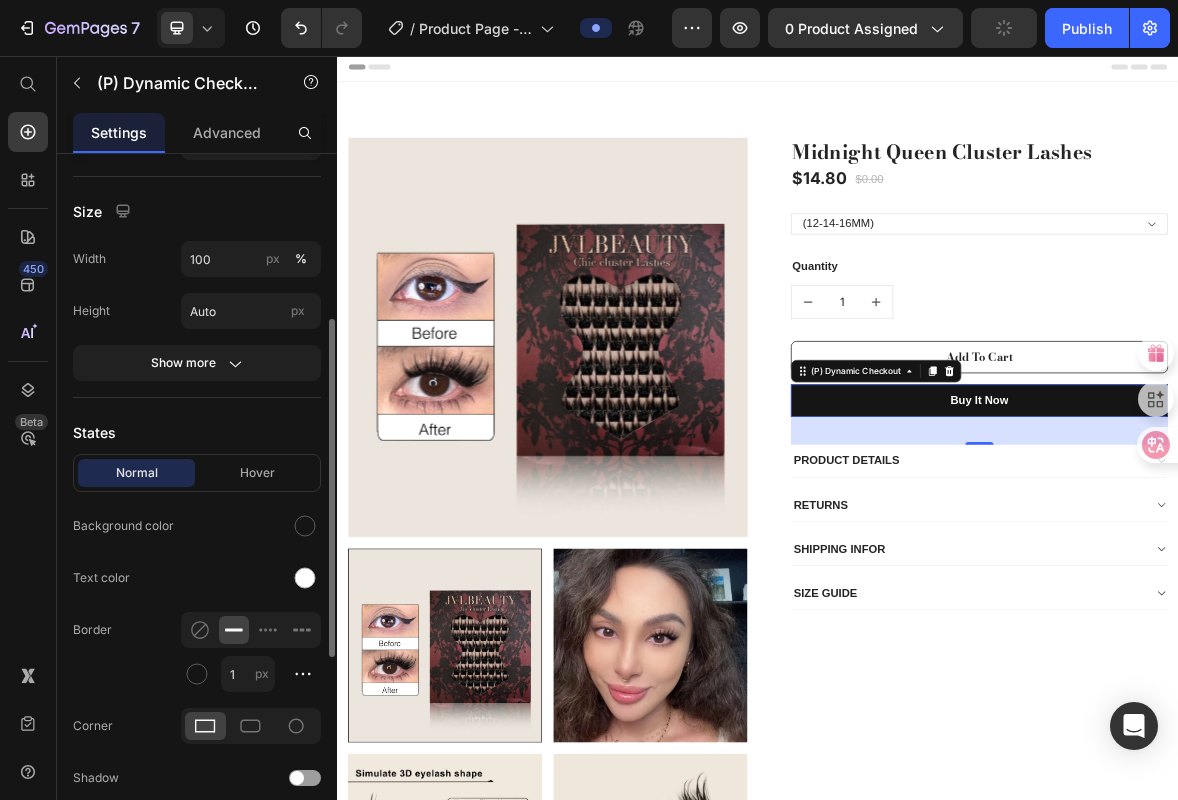scroll, scrollTop: 756, scrollLeft: 0, axis: vertical 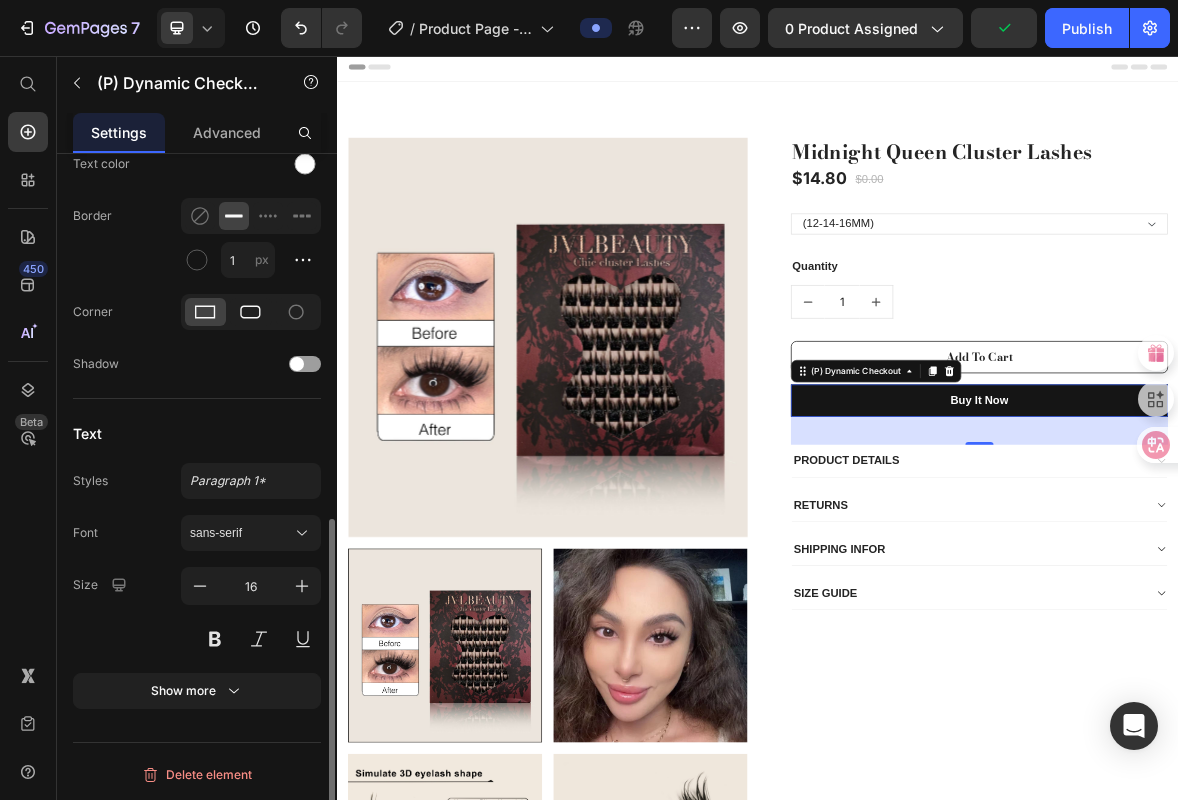 click 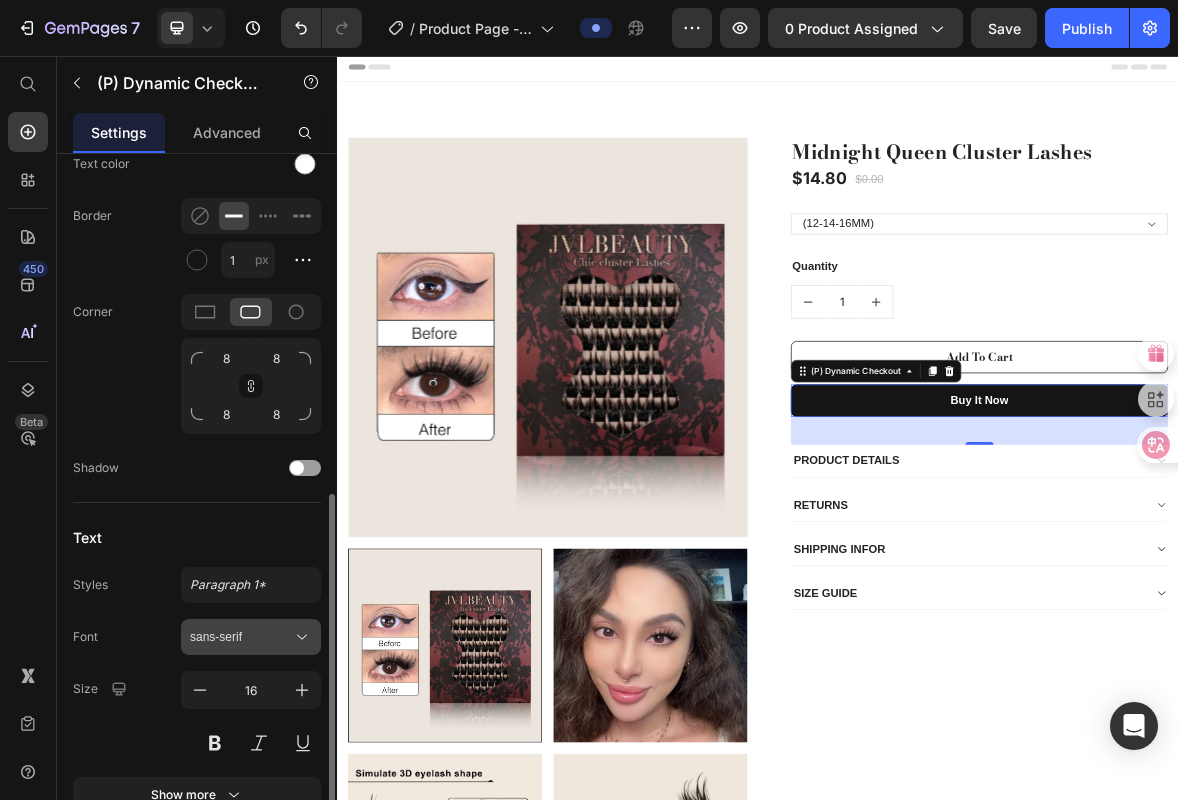 click on "sans-serif" at bounding box center [251, 637] 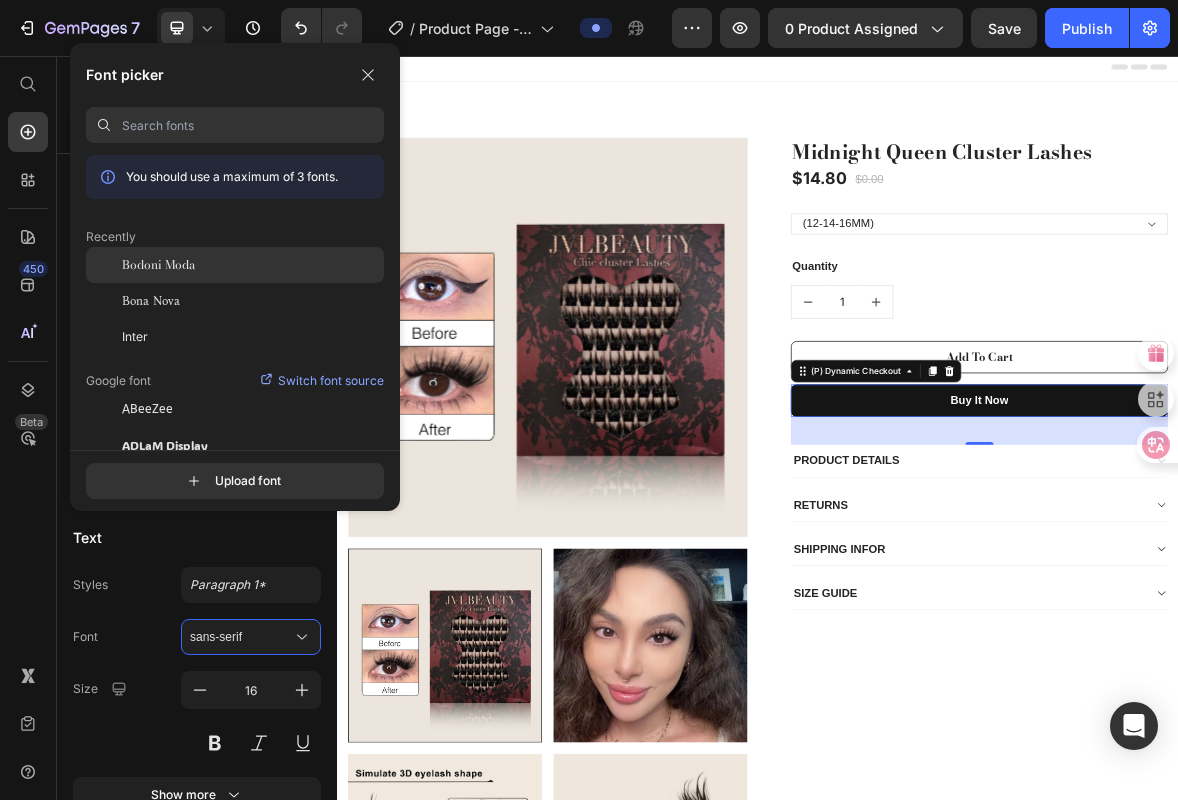 click on "Bodoni Moda" 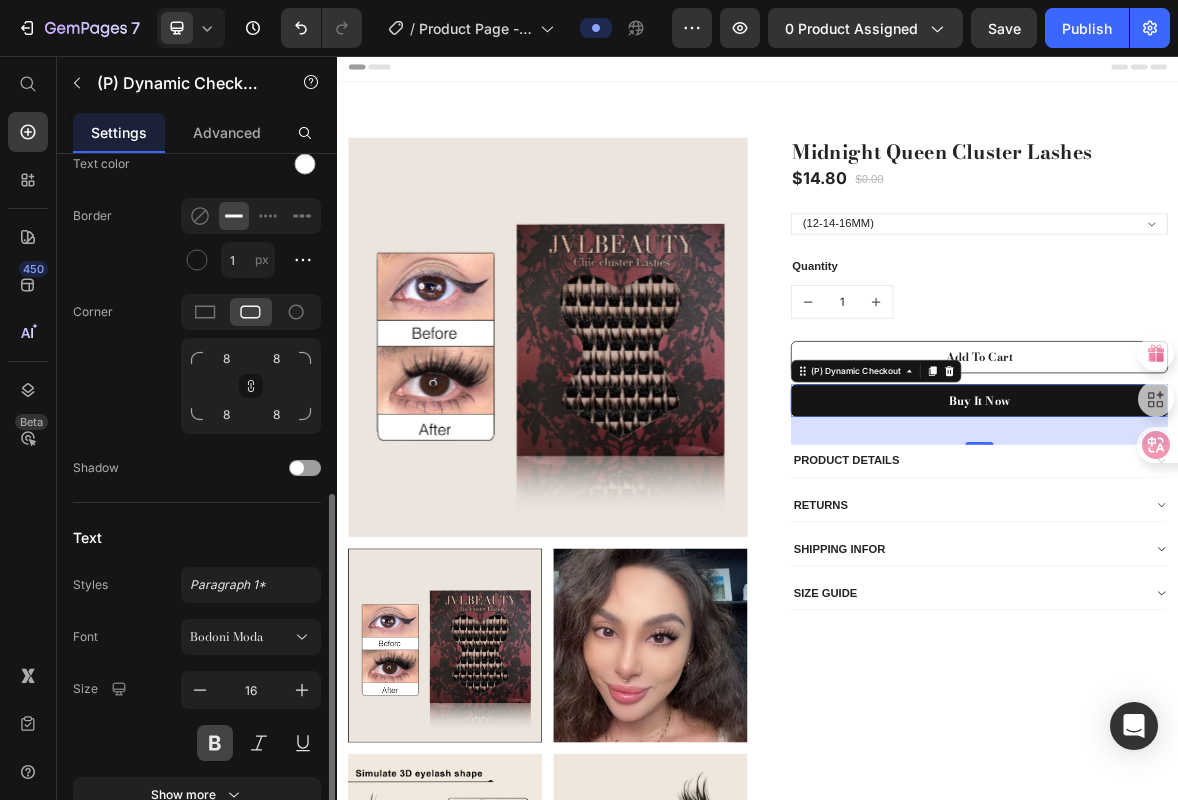click at bounding box center (215, 743) 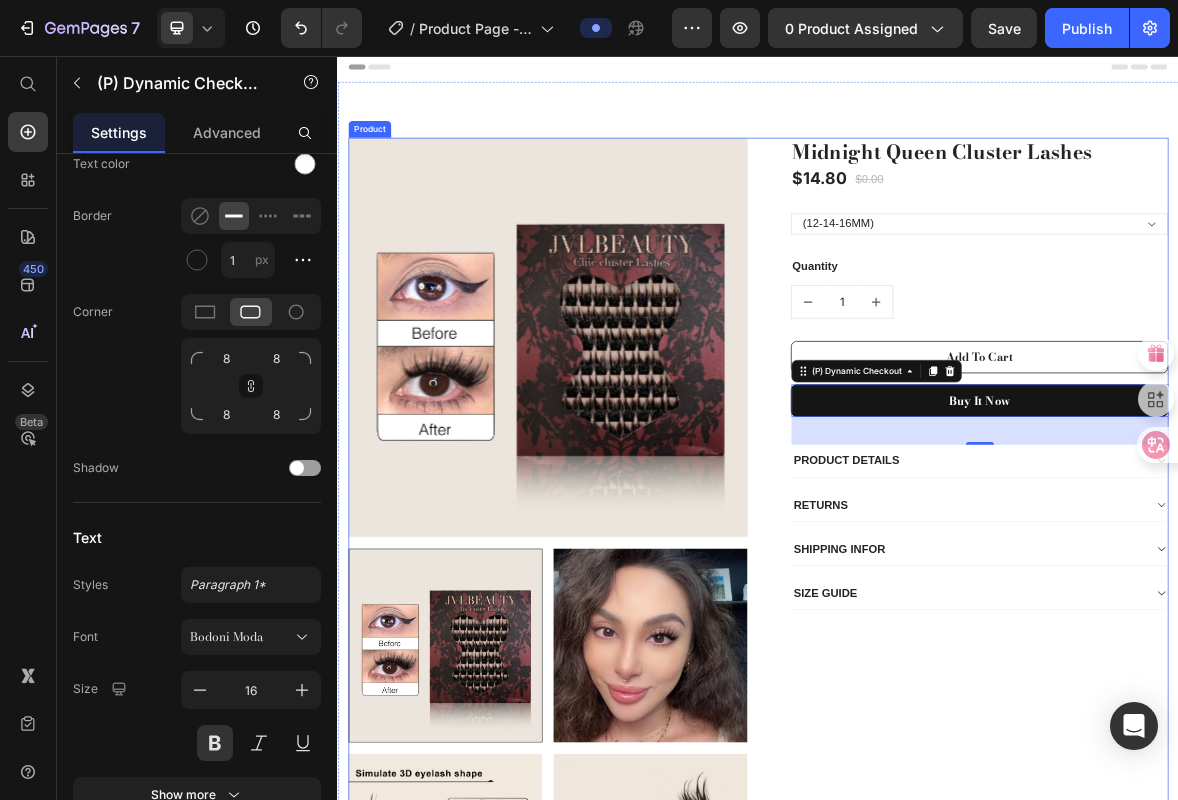click on "Midnight Queen Cluster Lashes (P) Title $14.80 (P) Price $0.00 (P) Price Row (12-14-16MM) (P) Variants & Swatches Quantity Text block 1 (P) Quantity Add To Cart (P) Cart Button Buy it now (P) Dynamic Checkout   40
PRODUCT DETAILS
RETURNS
SHIPPING INFOR
SIZE GUIDE Accordion Row" at bounding box center (1237, 1052) 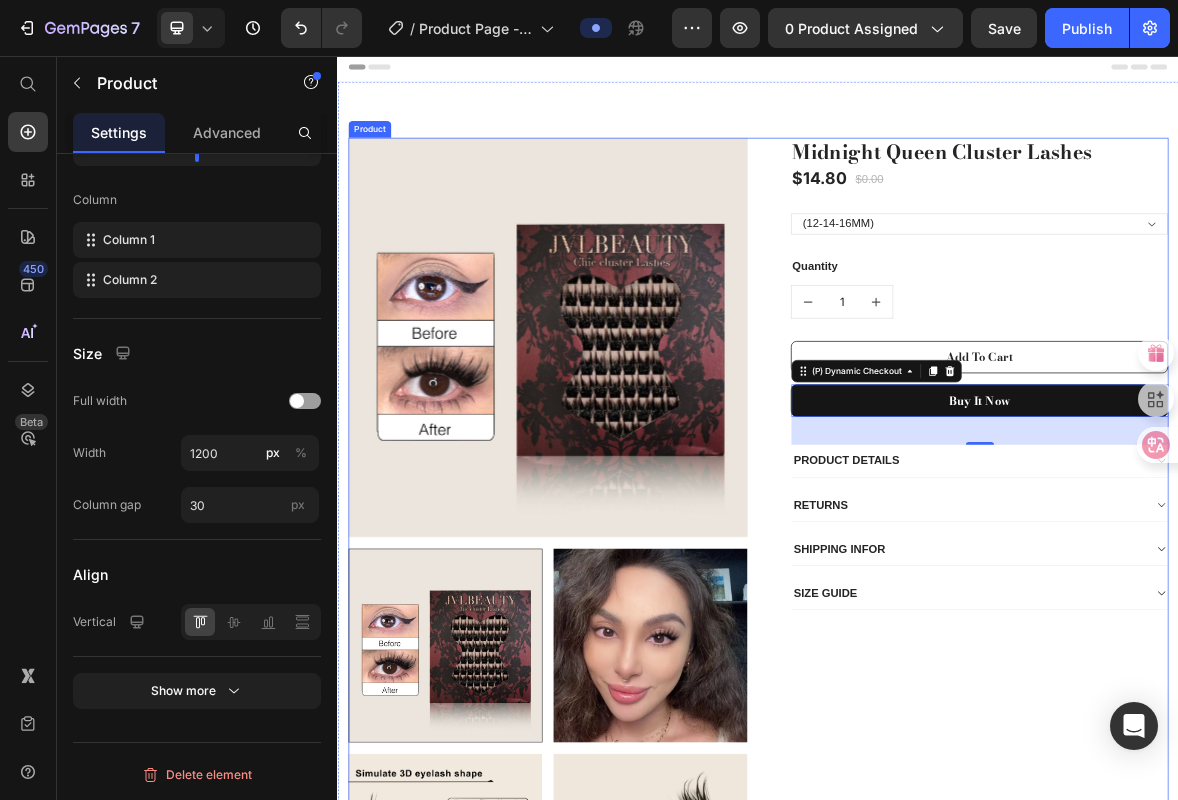 scroll, scrollTop: 0, scrollLeft: 0, axis: both 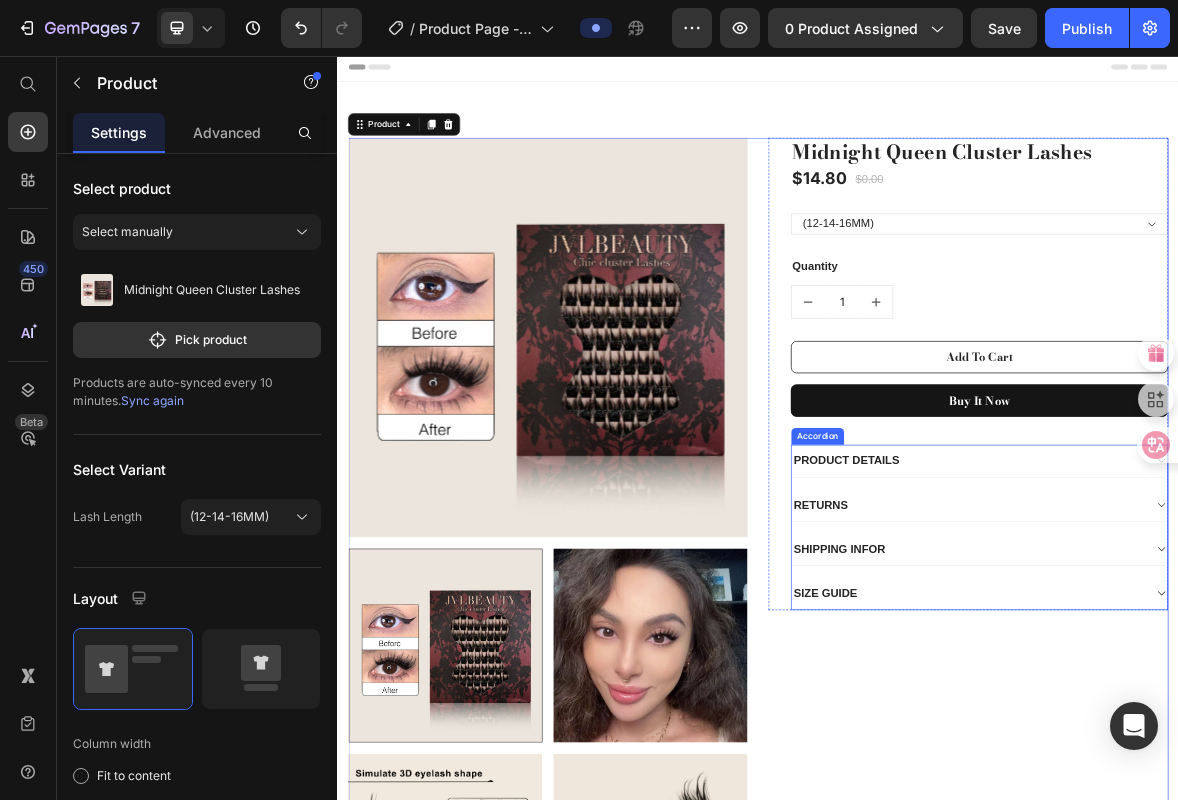 click on "PRODUCT DETAILS" at bounding box center [1237, 634] 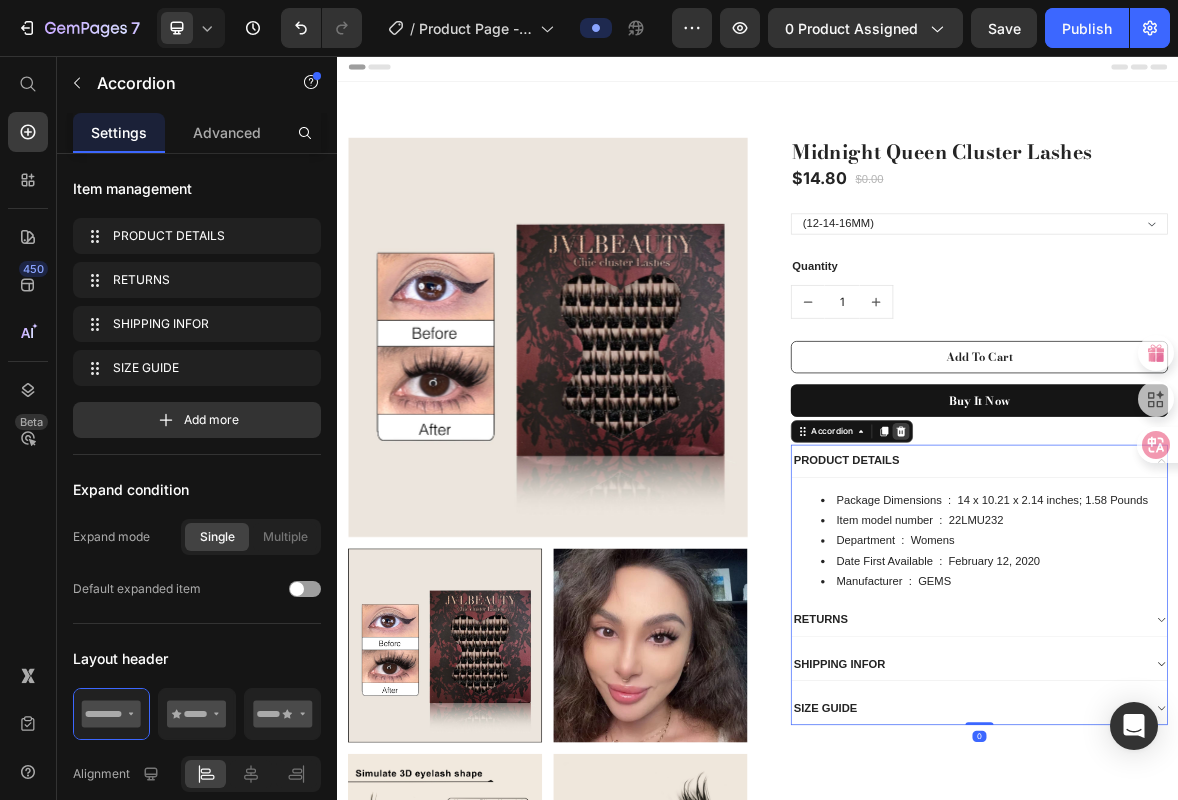 click 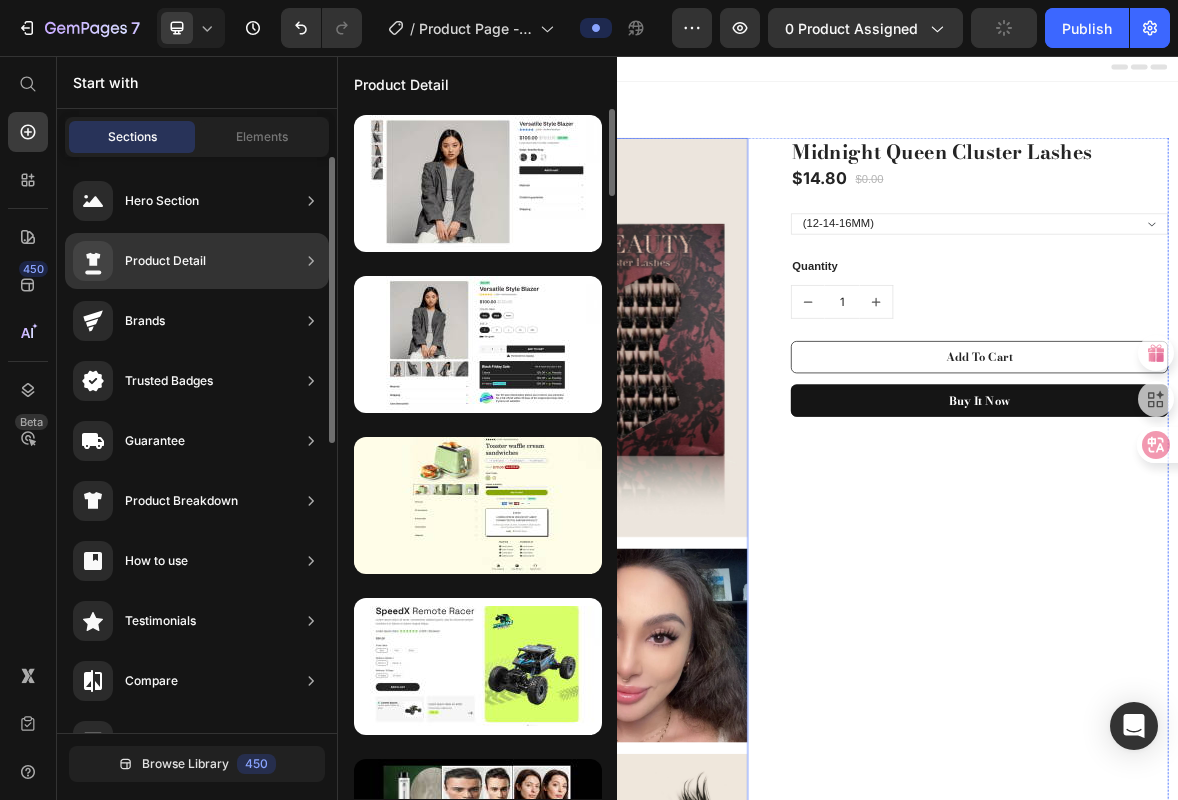 scroll, scrollTop: 0, scrollLeft: 0, axis: both 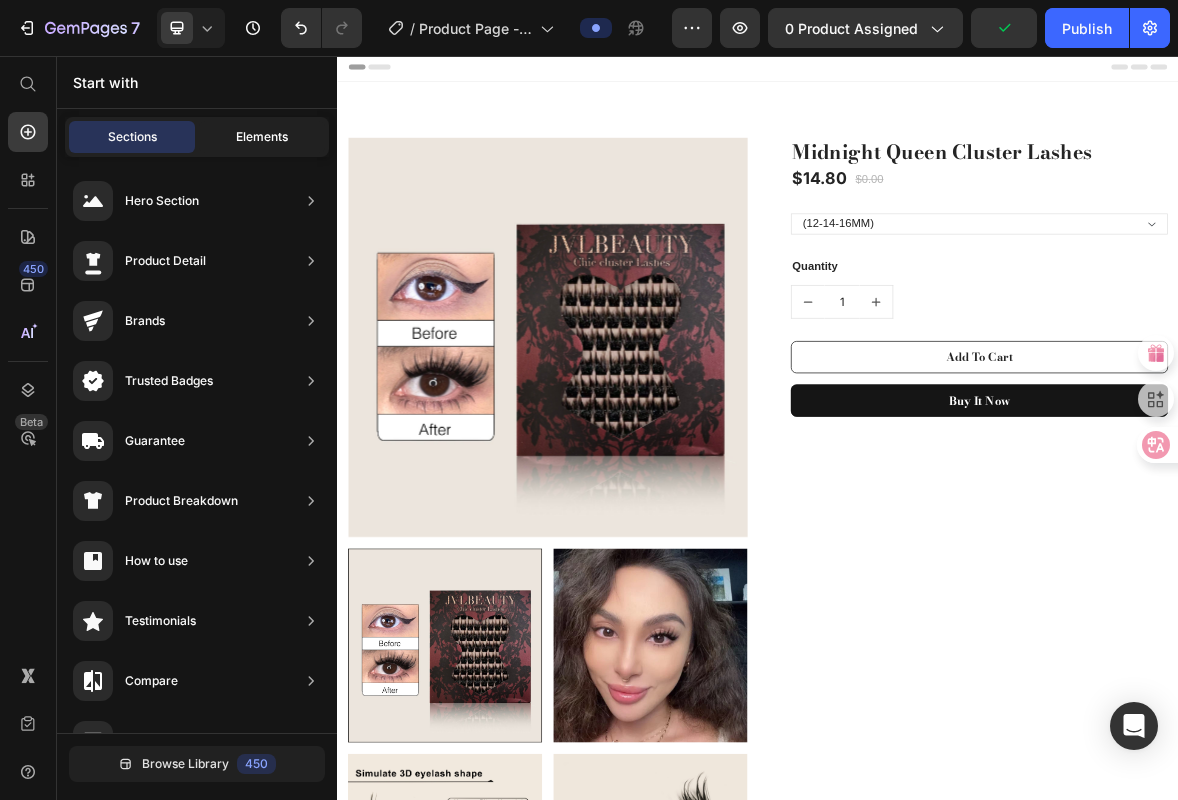 click on "Elements" 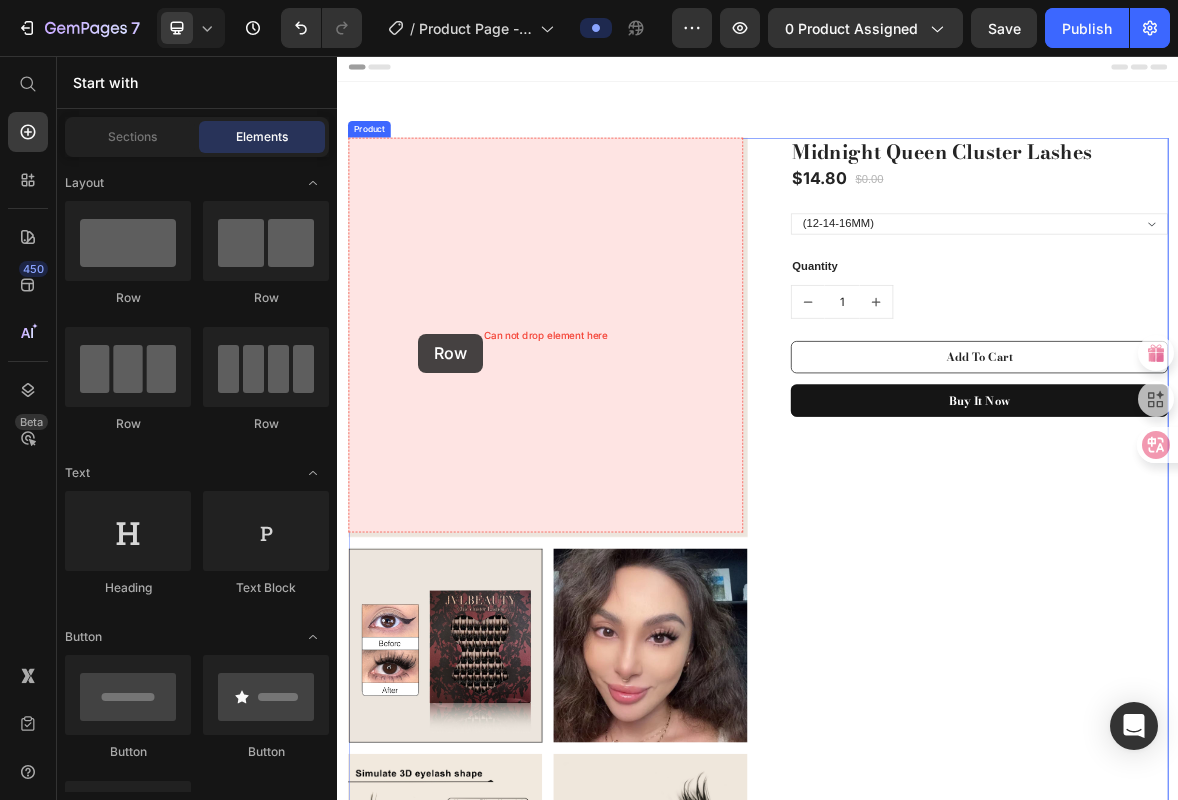 drag, startPoint x: 480, startPoint y: 313, endPoint x: 452, endPoint y: 452, distance: 141.7921 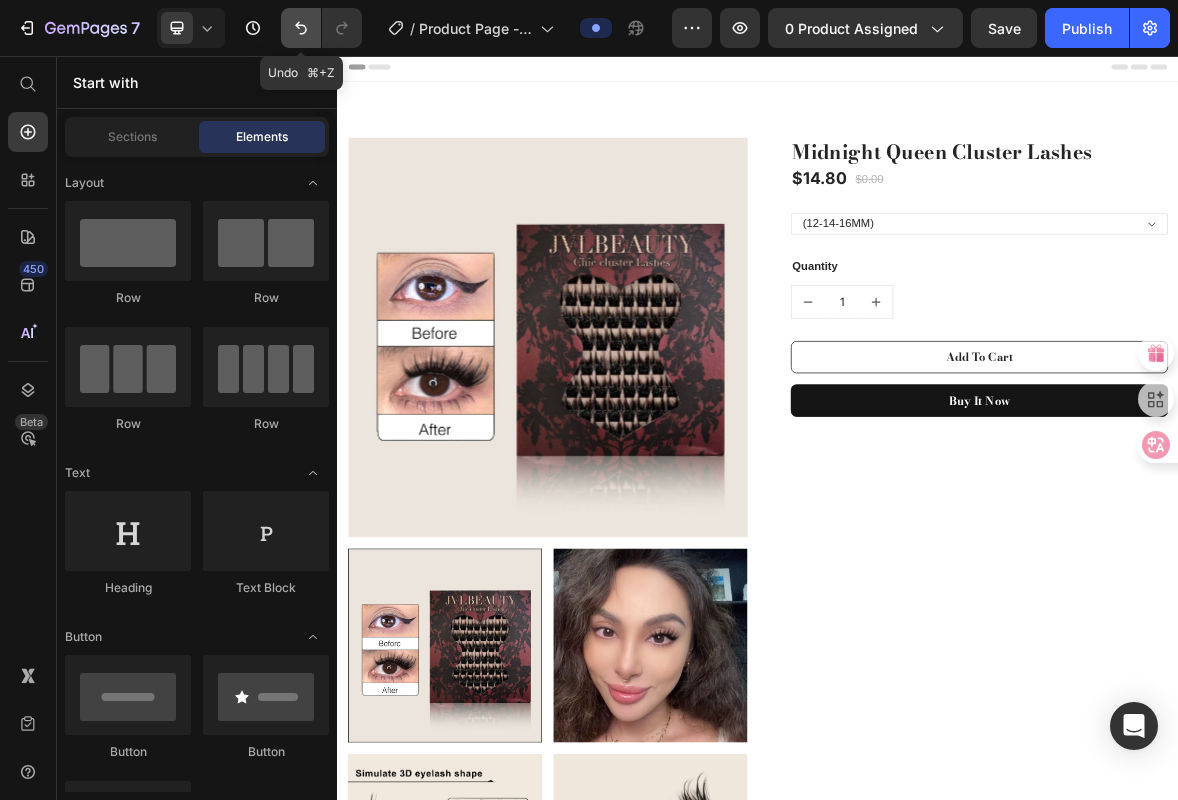 click 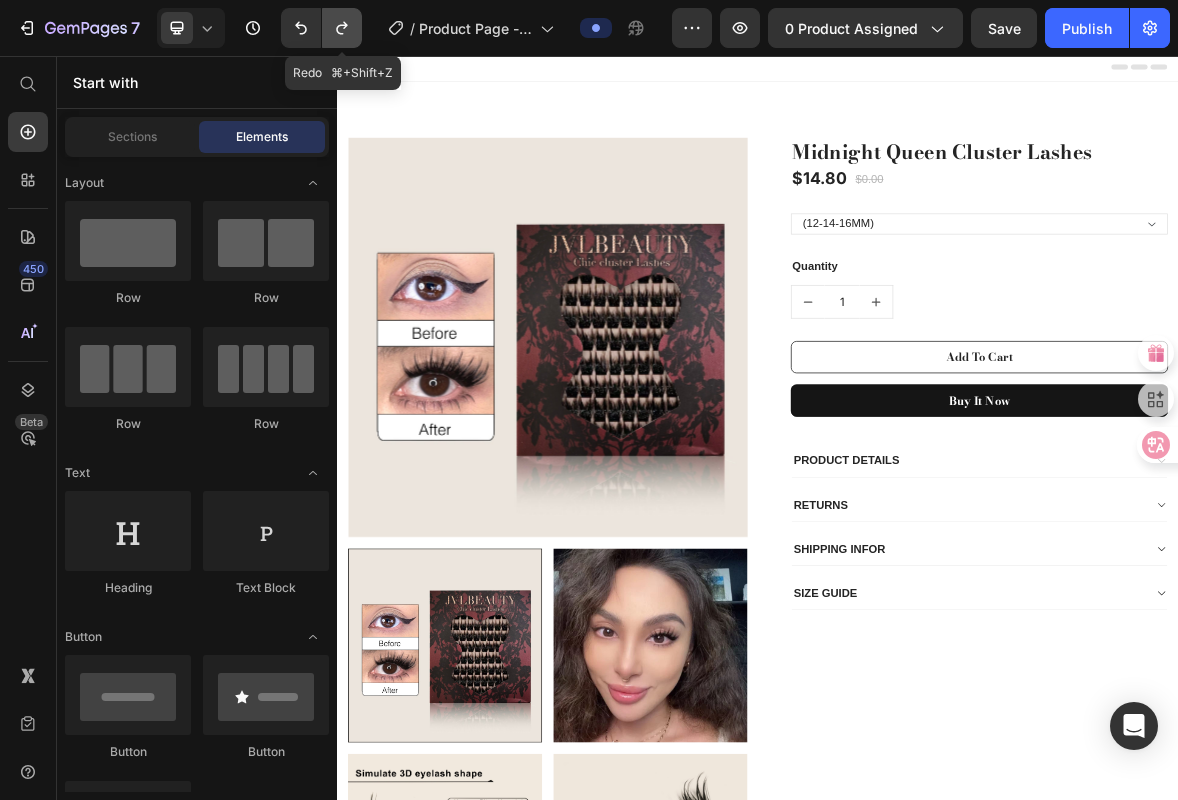 click 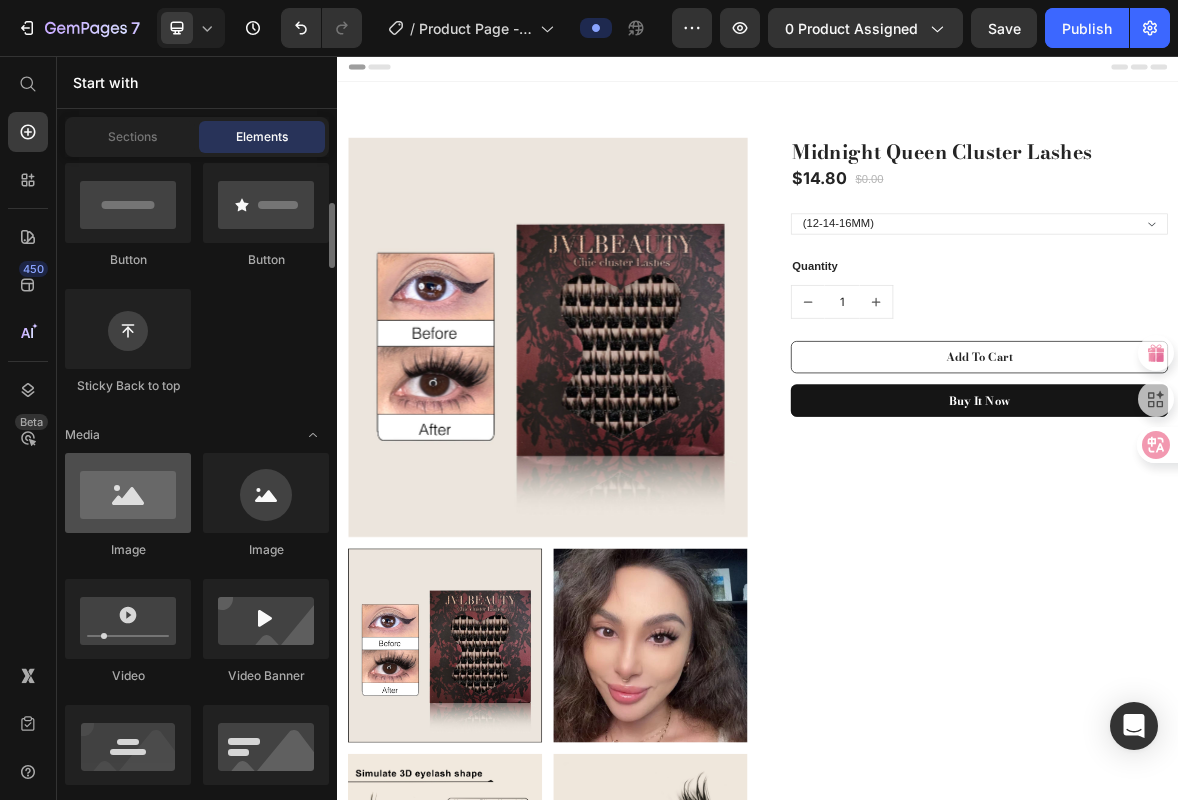 scroll, scrollTop: 321, scrollLeft: 0, axis: vertical 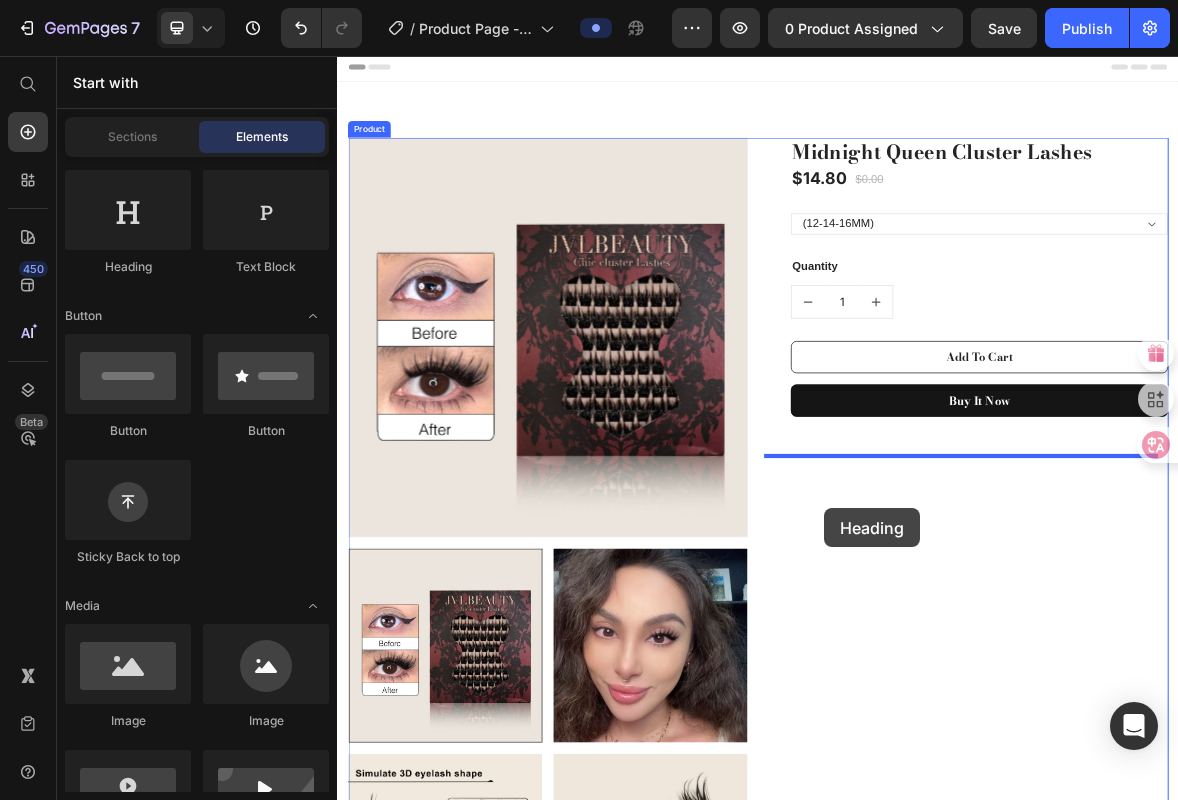 drag, startPoint x: 477, startPoint y: 288, endPoint x: 1036, endPoint y: 703, distance: 696.2083 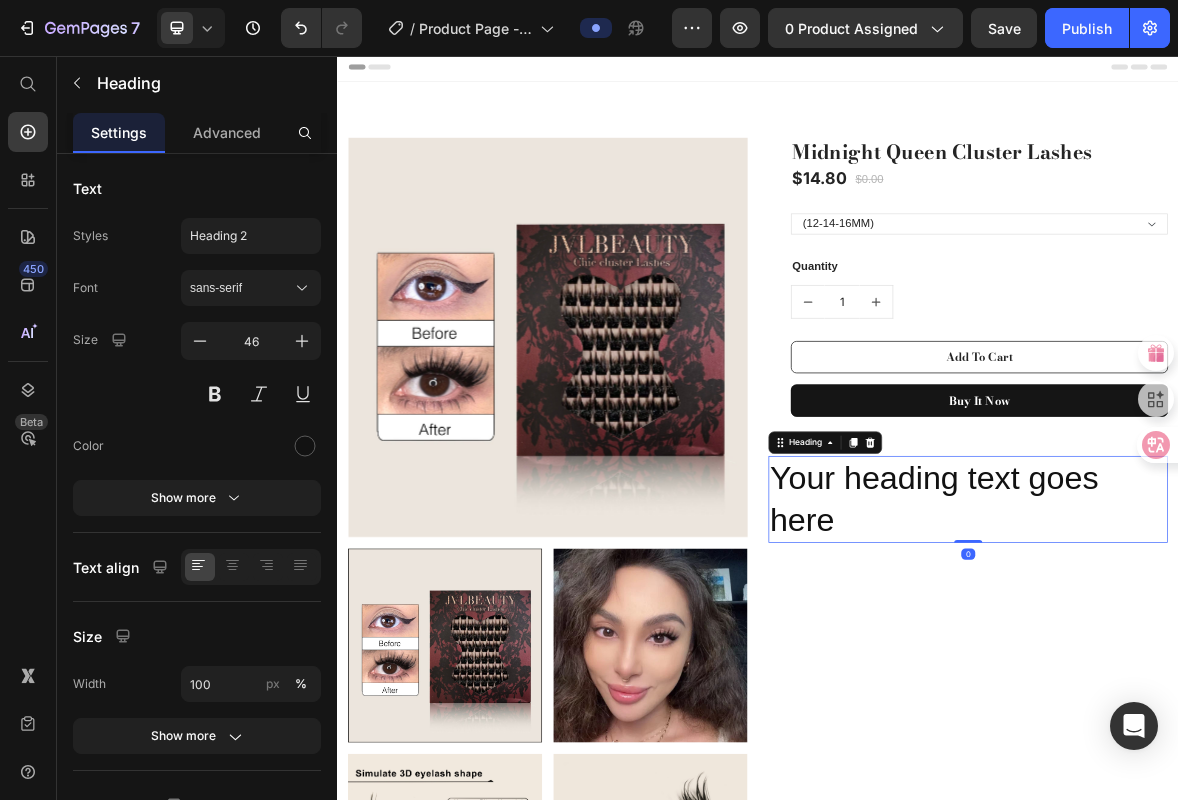click on "Your heading text goes here" at bounding box center (1237, 689) 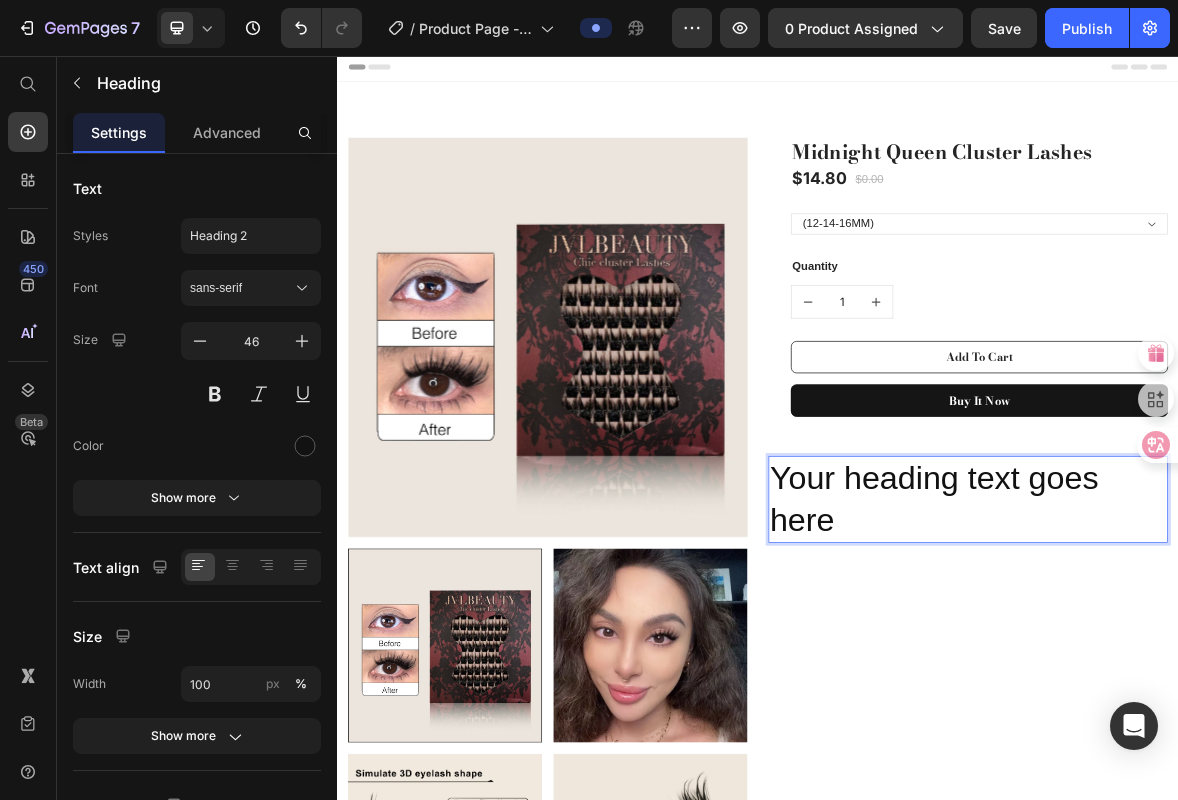 click on "Your heading text goes here" at bounding box center [1237, 689] 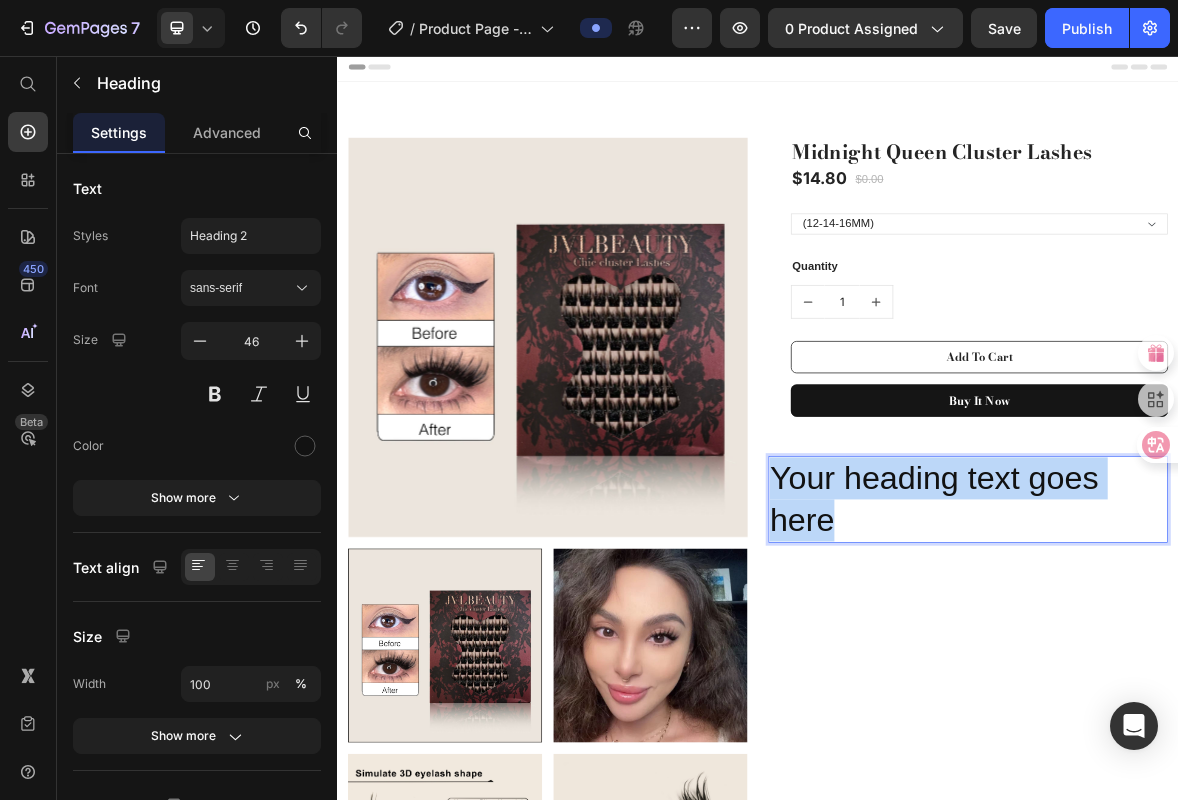 drag, startPoint x: 1071, startPoint y: 710, endPoint x: 953, endPoint y: 647, distance: 133.76472 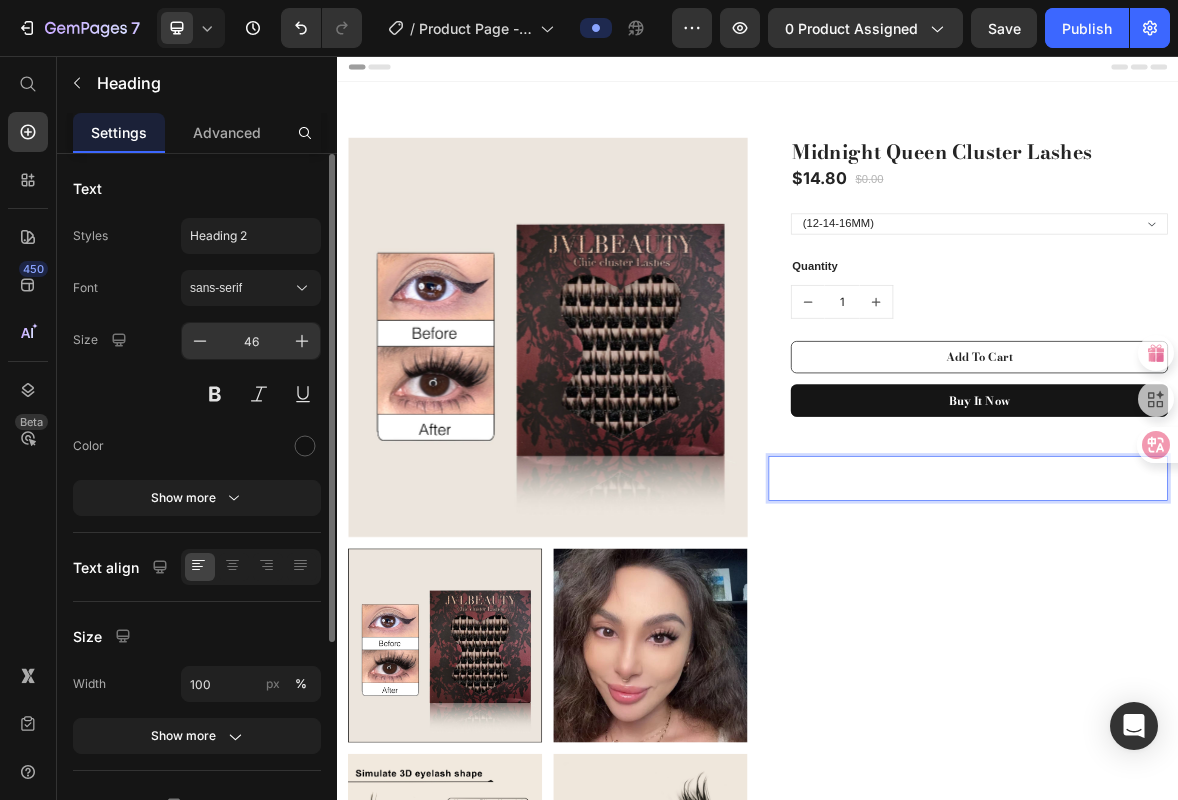 click on "46" at bounding box center (251, 341) 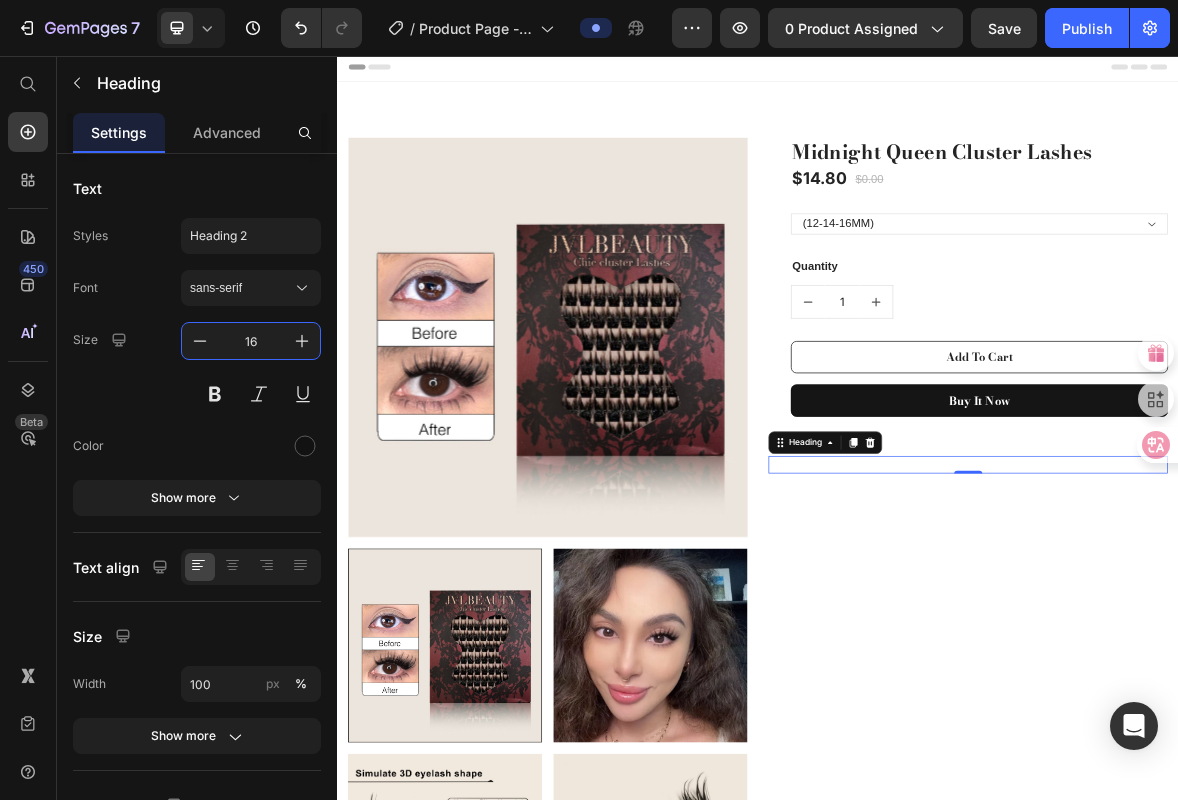 type on "16" 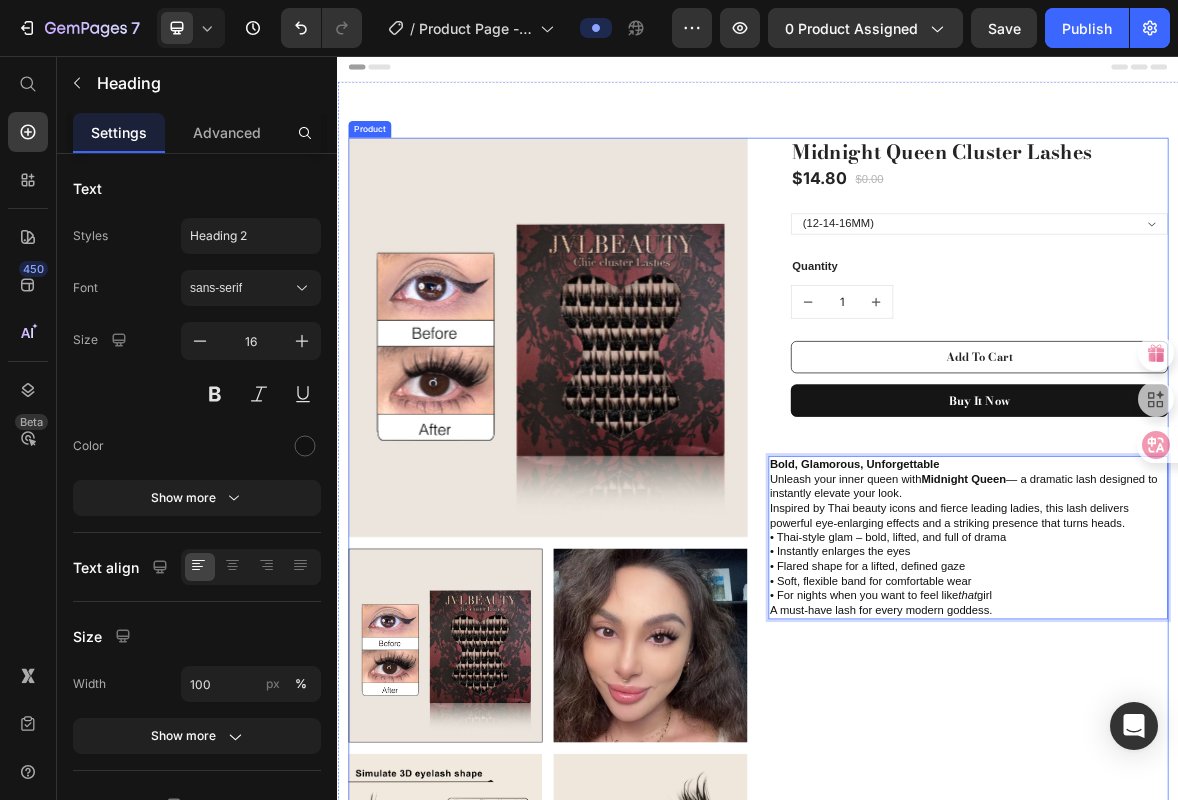 click on "Midnight Queen Cluster Lashes (P) Title $14.80 (P) Price $0.00 (P) Price Row (12-14-16MM) (P) Variants & Swatches Quantity Text block 1 (P) Quantity Add To Cart (P) Cart Button Buy it now (P) Dynamic Checkout Row Bold, Glamorous, Unforgettable Unleash your inner queen with  Midnight Queen  — a dramatic lash designed to instantly elevate your look. Inspired by Thai beauty icons and fierce leading ladies, this lash delivers powerful eye-enlarging effects and a striking presence that turns heads. • Thai-style glam – bold, lifted, and full of drama • Instantly enlarges the eyes • Flared shape for a lifted, defined gaze • Soft, flexible band for comfortable wear • For nights when you want to feel like  that  girl A must-have lash for every modern goddess. Heading   0" at bounding box center [1237, 1052] 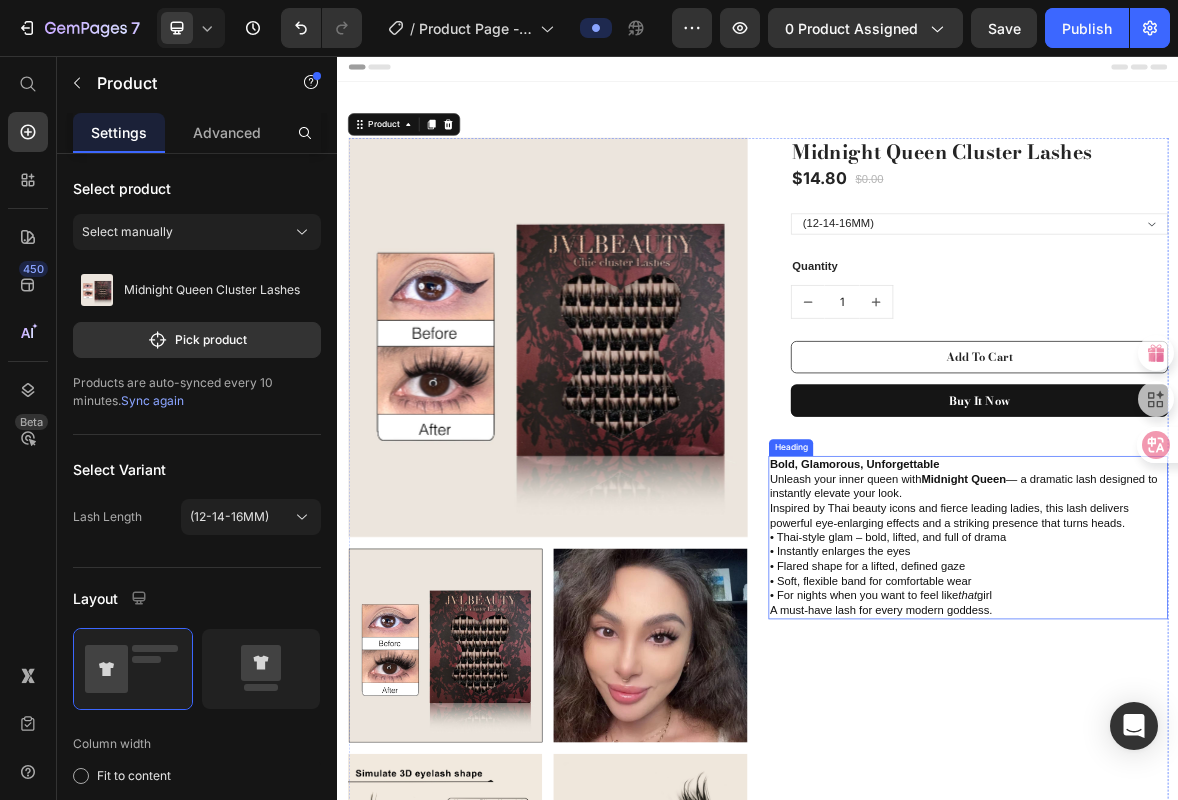 click on "⁠⁠⁠⁠⁠⁠⁠ Bold, Glamorous, Unforgettable Unleash your inner queen with  Midnight Queen  — a dramatic lash designed to instantly elevate your look. Inspired by Thai beauty icons and fierce leading ladies, this lash delivers powerful eye-enlarging effects and a striking presence that turns heads. • Thai-style glam – bold, lifted, and full of drama • Instantly enlarges the eyes • Flared shape for a lifted, defined gaze • Soft, flexible band for comfortable wear • For nights when you want to feel like  that  girl A must-have lash for every modern goddess." at bounding box center (1237, 743) 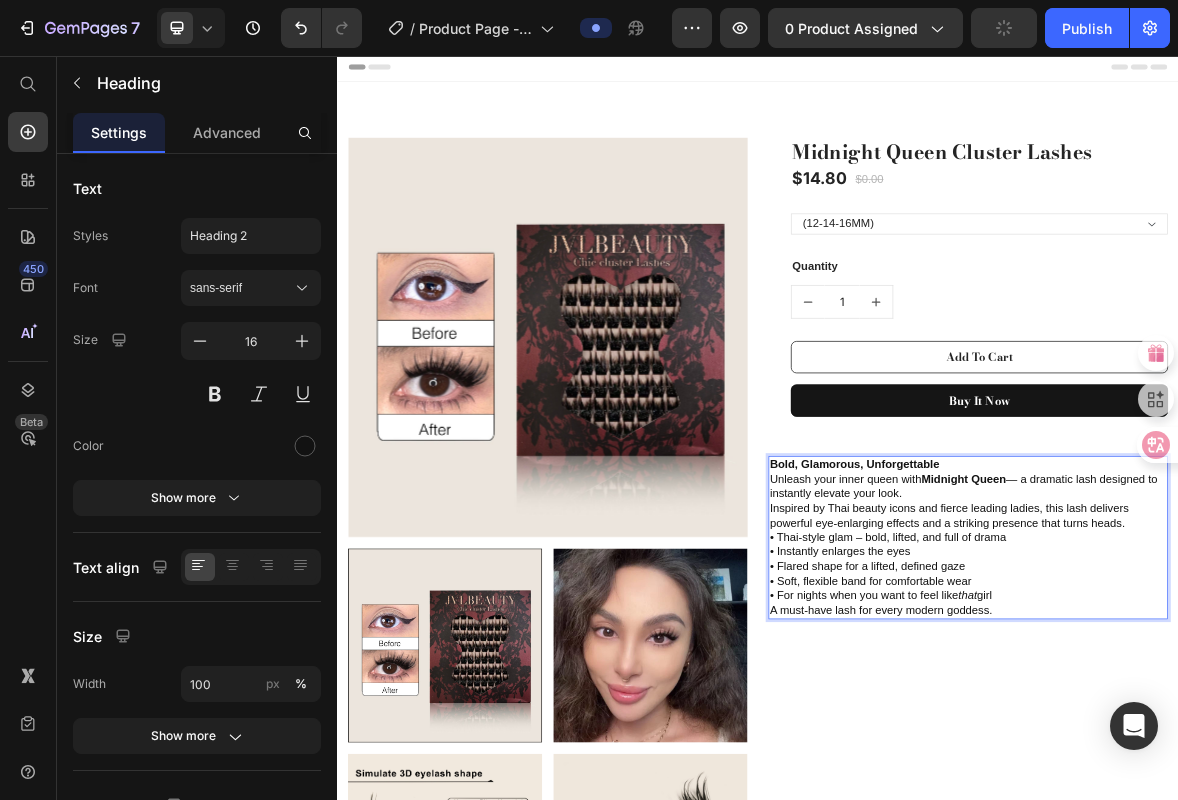 drag, startPoint x: 1220, startPoint y: 734, endPoint x: 1221, endPoint y: 699, distance: 35.014282 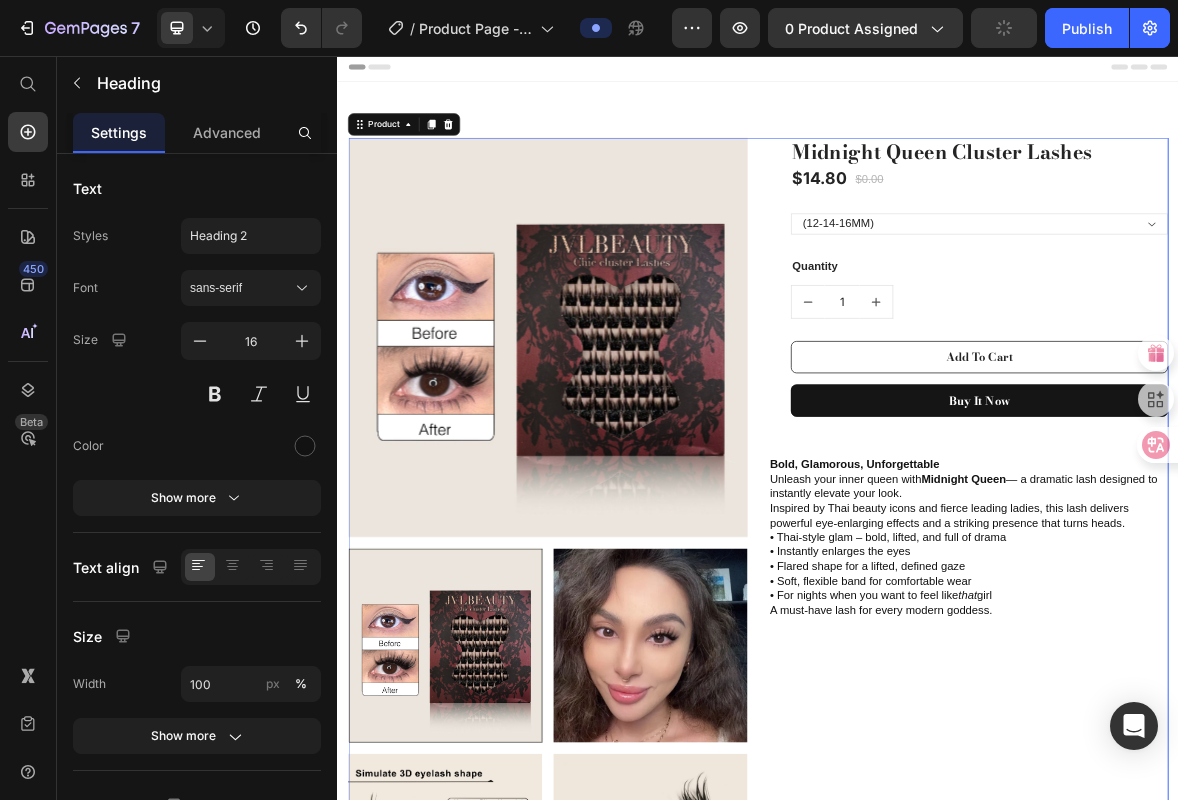 click on "Midnight Queen Cluster Lashes (P) Title $14.80 (P) Price $0.00 (P) Price Row (12-14-16MM) (P) Variants & Swatches Quantity Text block 1 (P) Quantity Add To Cart (P) Cart Button Buy it now (P) Dynamic Checkout Row ⁠⁠⁠⁠⁠⁠⁠ Bold, Glamorous, Unforgettable Unleash your inner queen with  Midnight Queen  — a dramatic lash designed to instantly elevate your look. Inspired by Thai beauty icons and fierce leading ladies, this lash delivers powerful eye-enlarging effects and a striking presence that turns heads. • Thai-style glam – bold, lifted, and full of drama • Instantly enlarges the eyes • Flared shape for a lifted, defined gaze • Soft, flexible band for comfortable wear • For nights when you want to feel like  that  girl A must-have lash for every modern goddess. Heading" at bounding box center (1237, 1052) 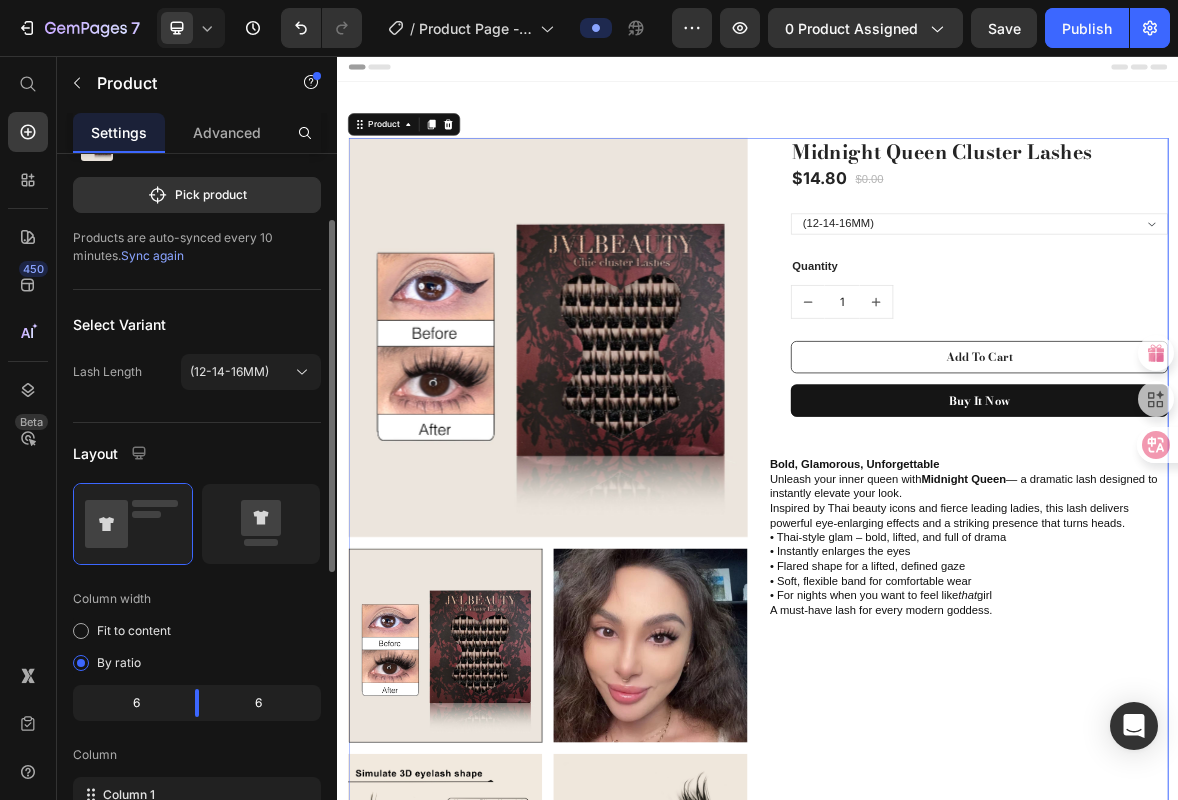 scroll, scrollTop: 0, scrollLeft: 0, axis: both 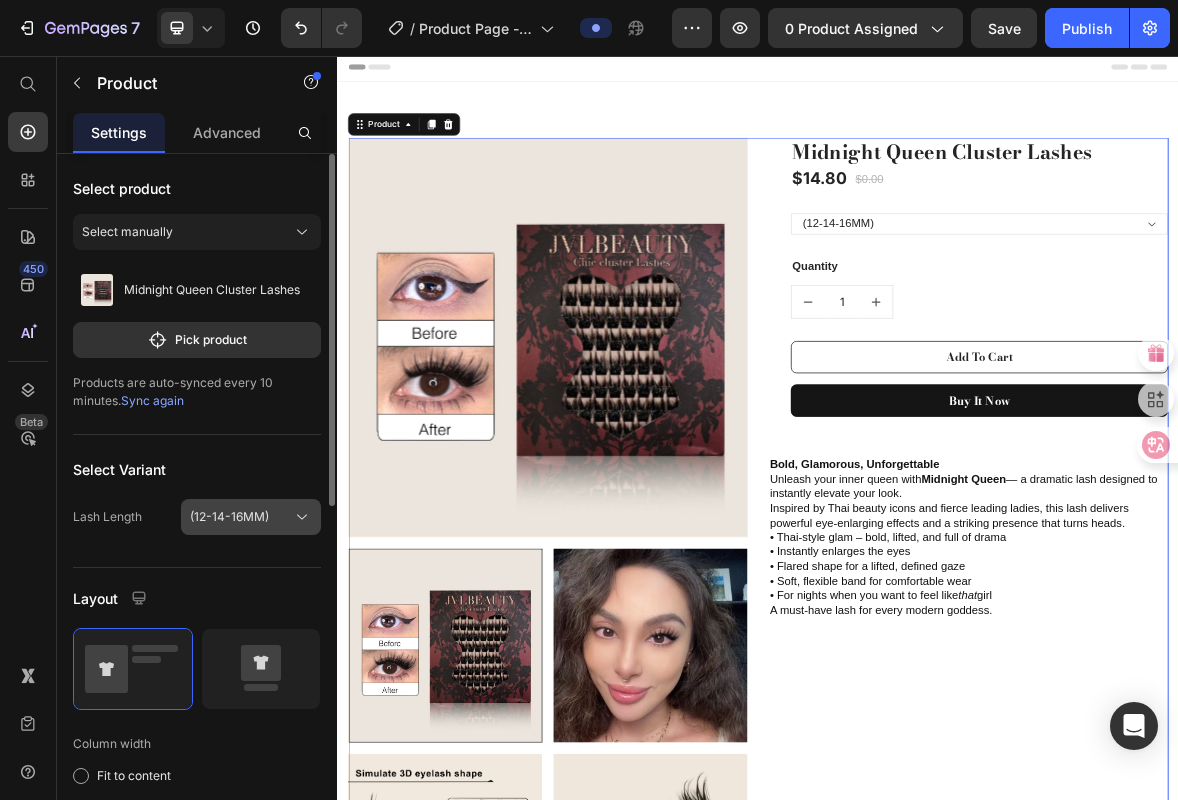 click on "(12-14-16MM)" at bounding box center [251, 517] 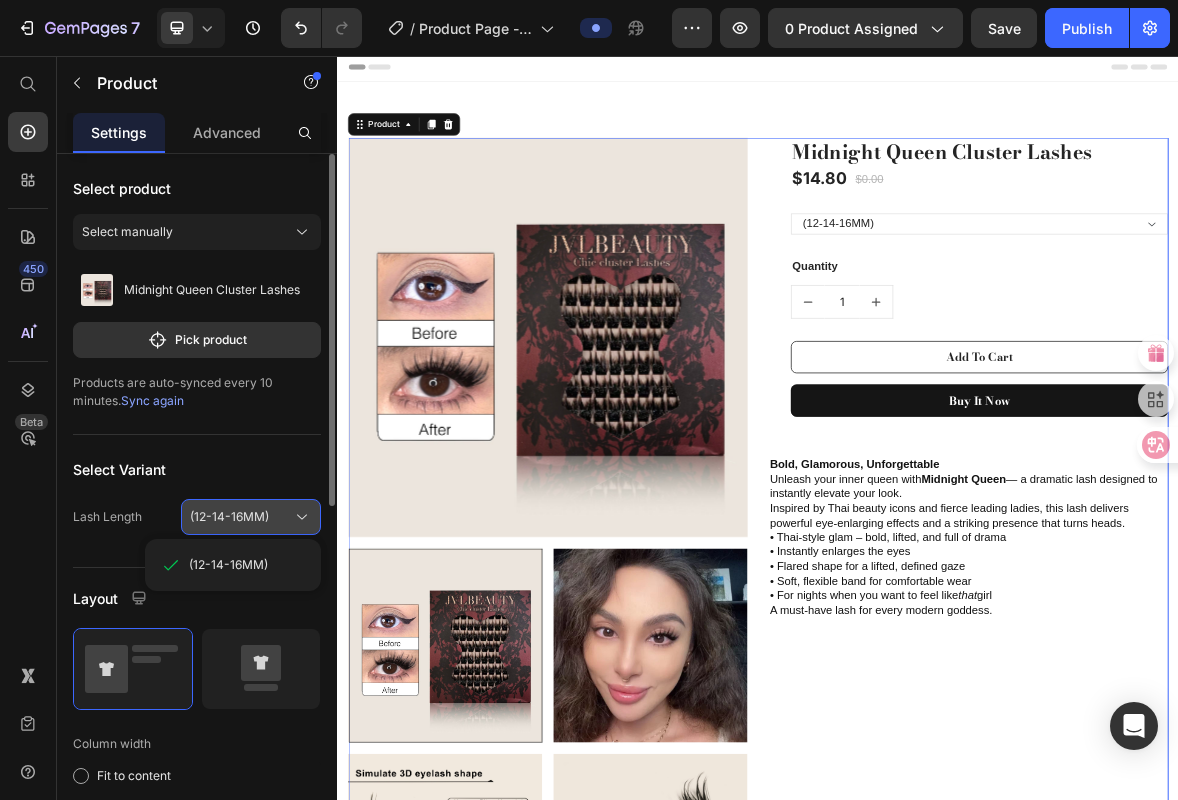click on "(12-14-16MM)" at bounding box center (251, 517) 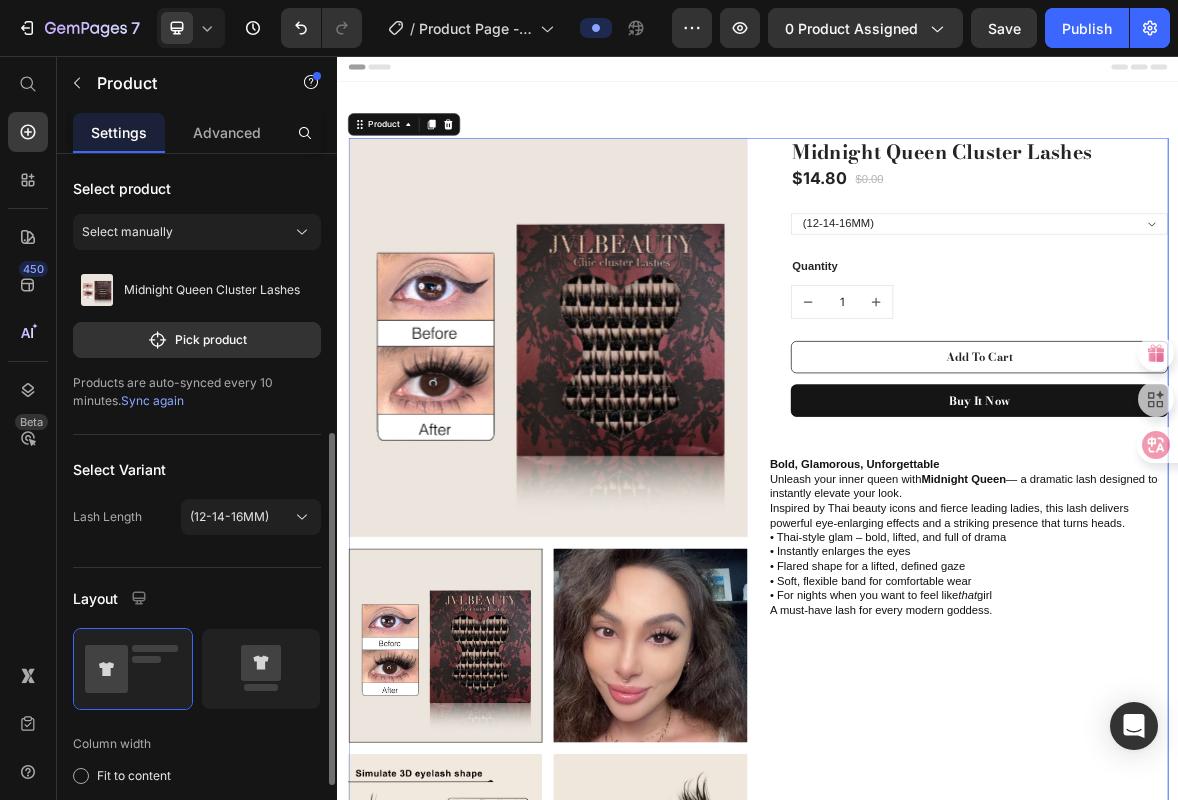 scroll, scrollTop: 186, scrollLeft: 0, axis: vertical 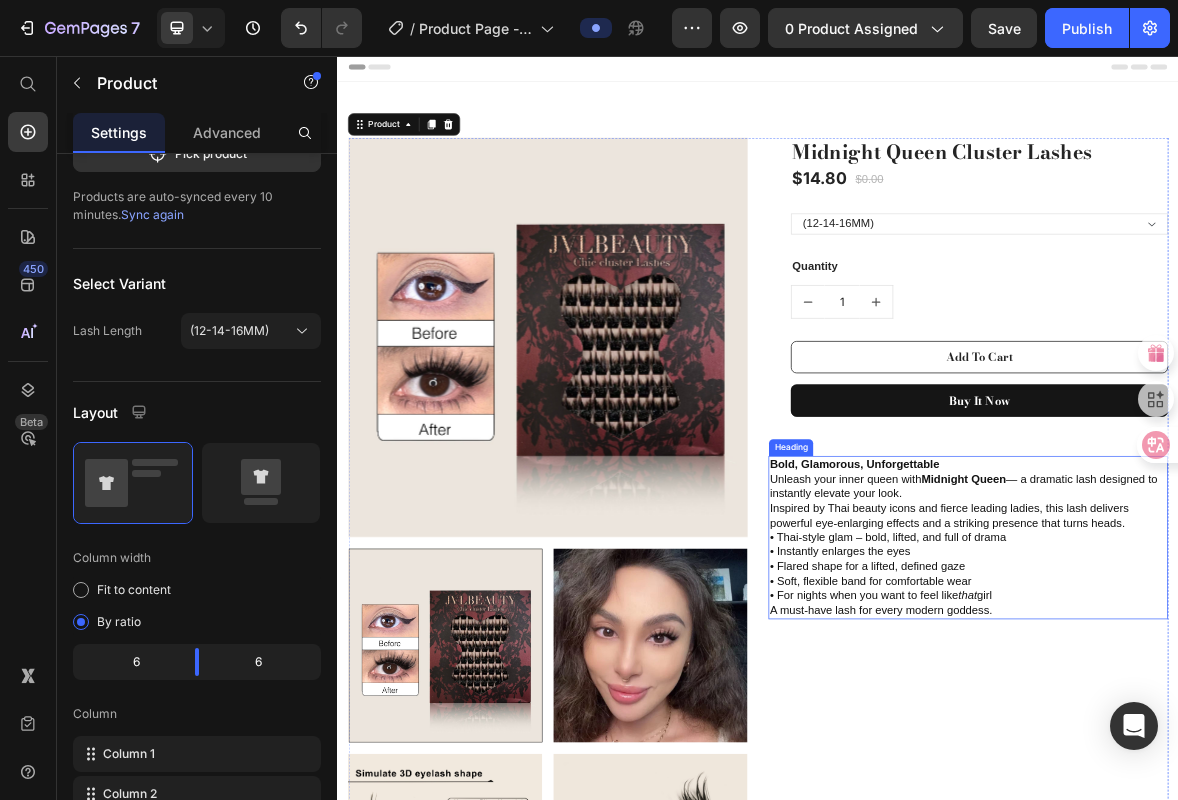 click on "⁠⁠⁠⁠⁠⁠⁠ Bold, Glamorous, Unforgettable Unleash your inner queen with  Midnight Queen  — a dramatic lash designed to instantly elevate your look. Inspired by Thai beauty icons and fierce leading ladies, this lash delivers powerful eye-enlarging effects and a striking presence that turns heads. • Thai-style glam – bold, lifted, and full of drama • Instantly enlarges the eyes • Flared shape for a lifted, defined gaze • Soft, flexible band for comfortable wear • For nights when you want to feel like  that  girl A must-have lash for every modern goddess." at bounding box center [1237, 743] 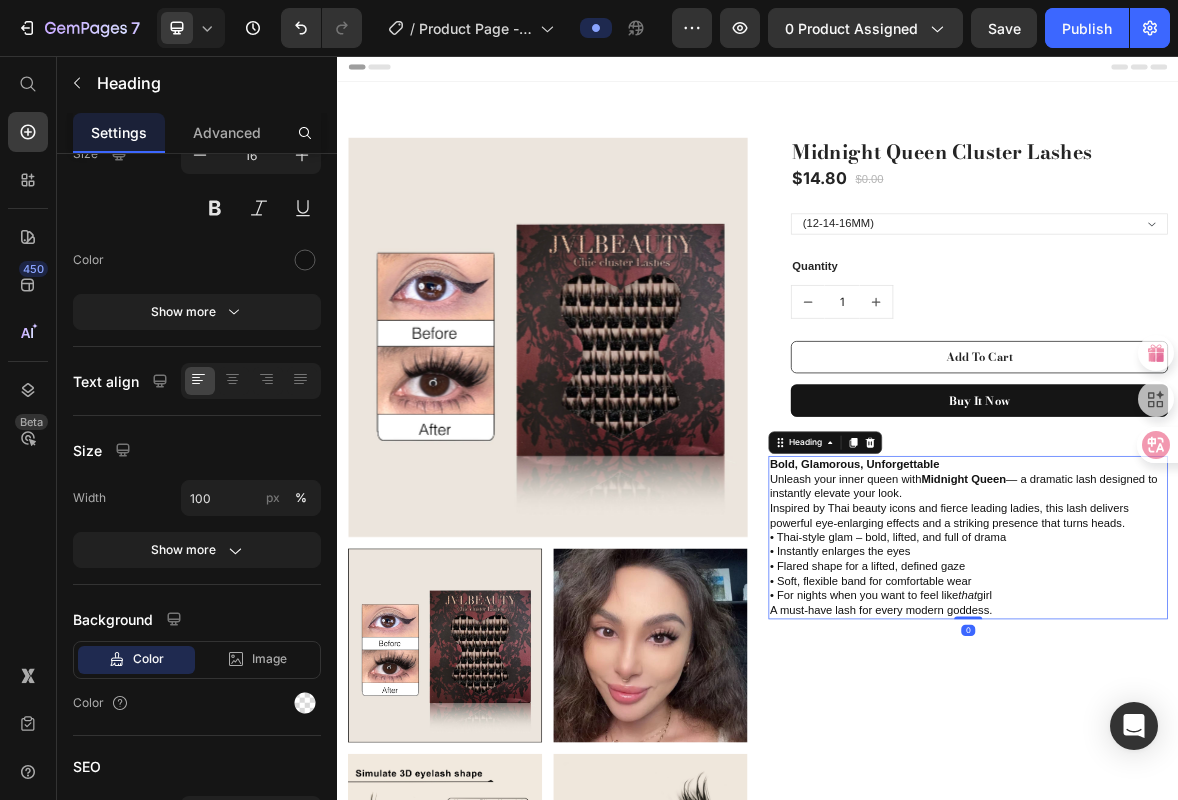 scroll, scrollTop: 0, scrollLeft: 0, axis: both 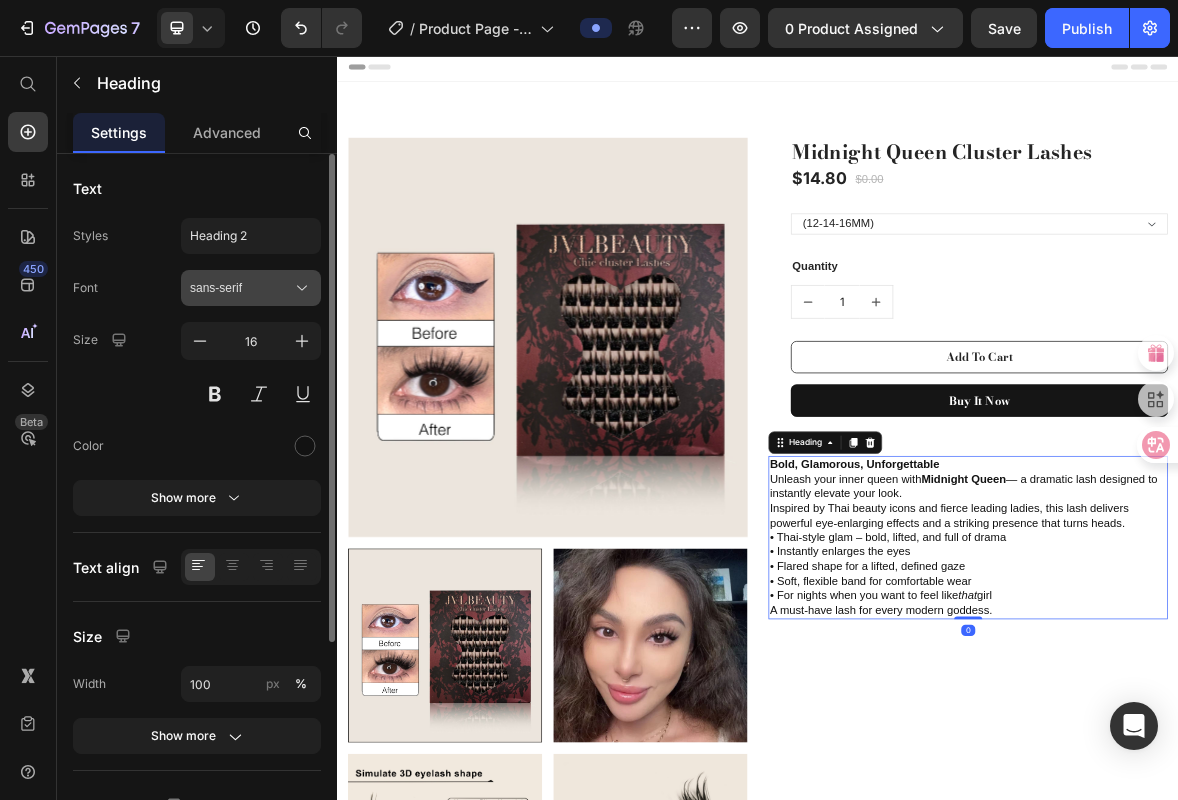 click on "sans-serif" at bounding box center (241, 288) 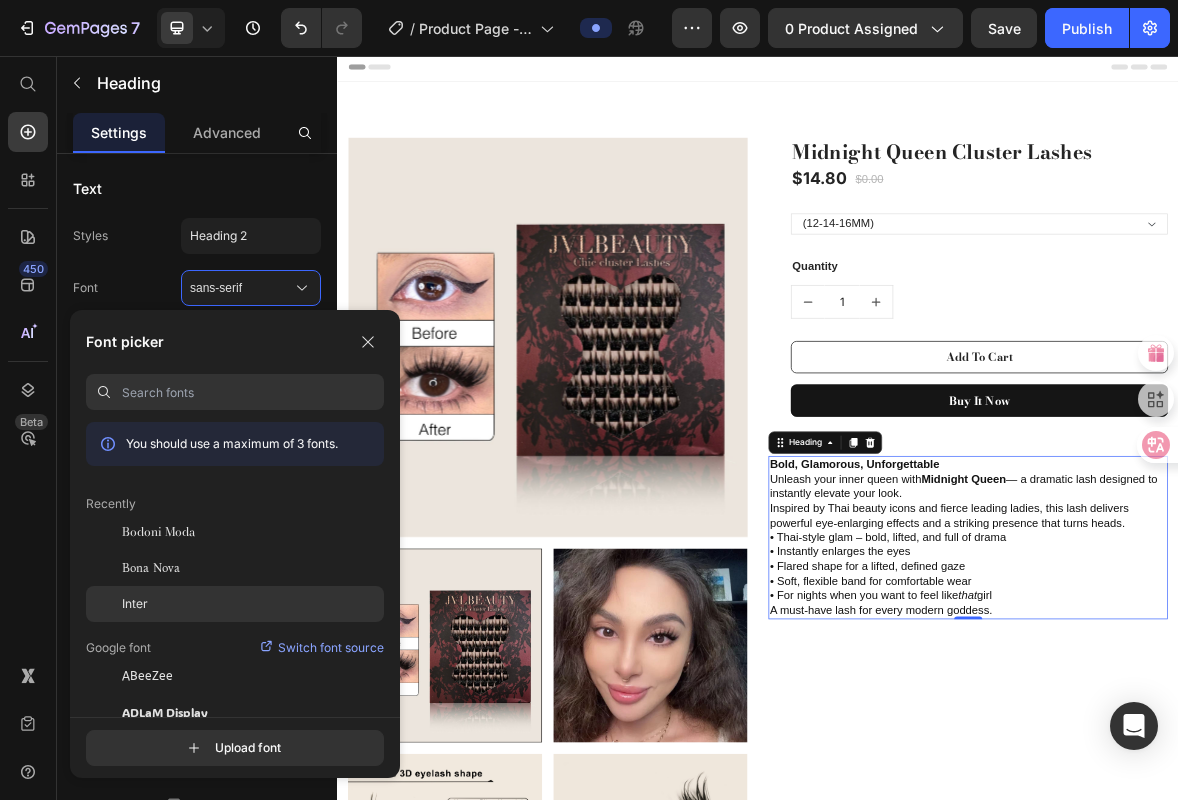 click on "Inter" at bounding box center (135, 604) 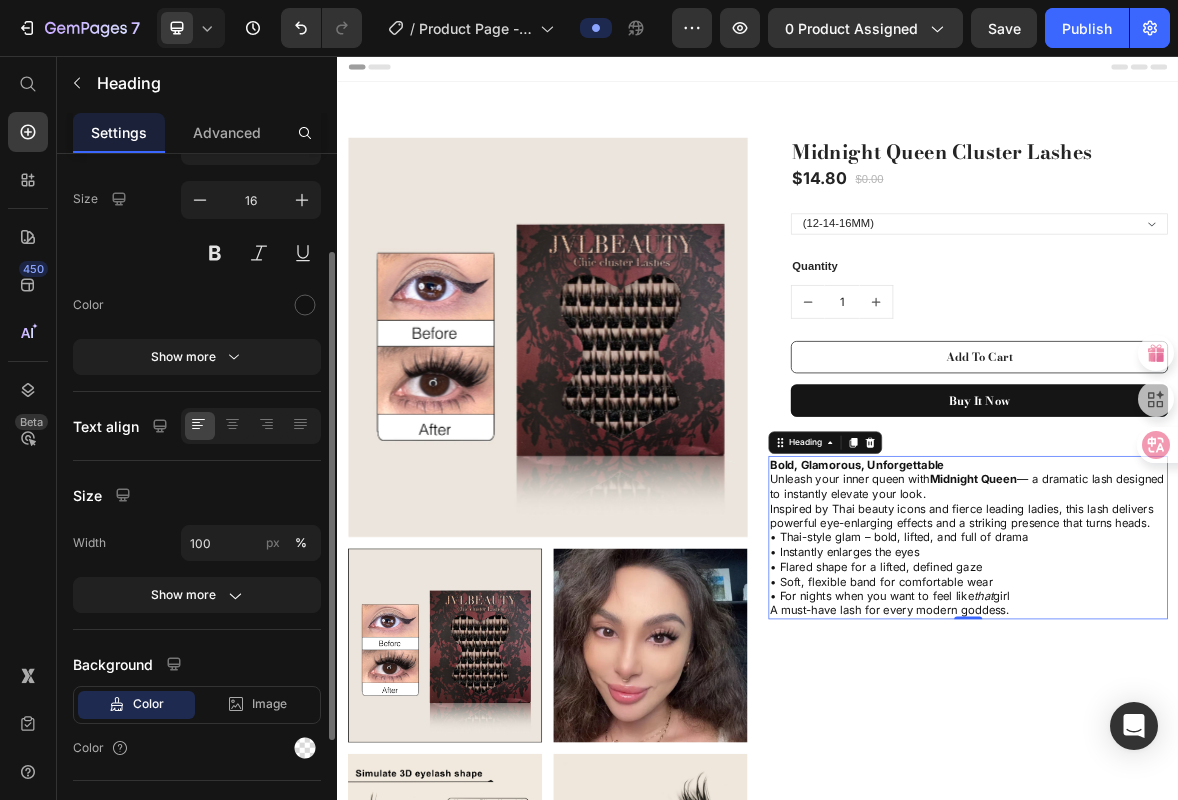 scroll, scrollTop: 309, scrollLeft: 0, axis: vertical 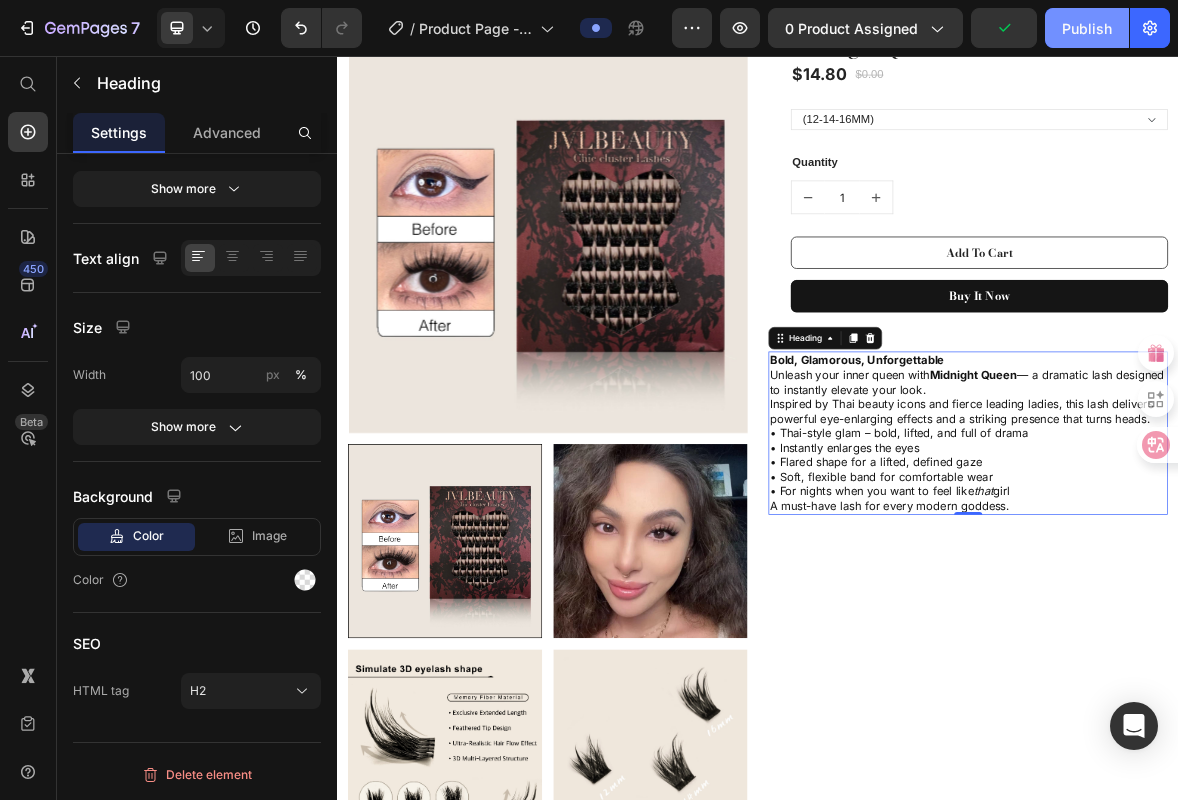 click on "Publish" at bounding box center (1087, 28) 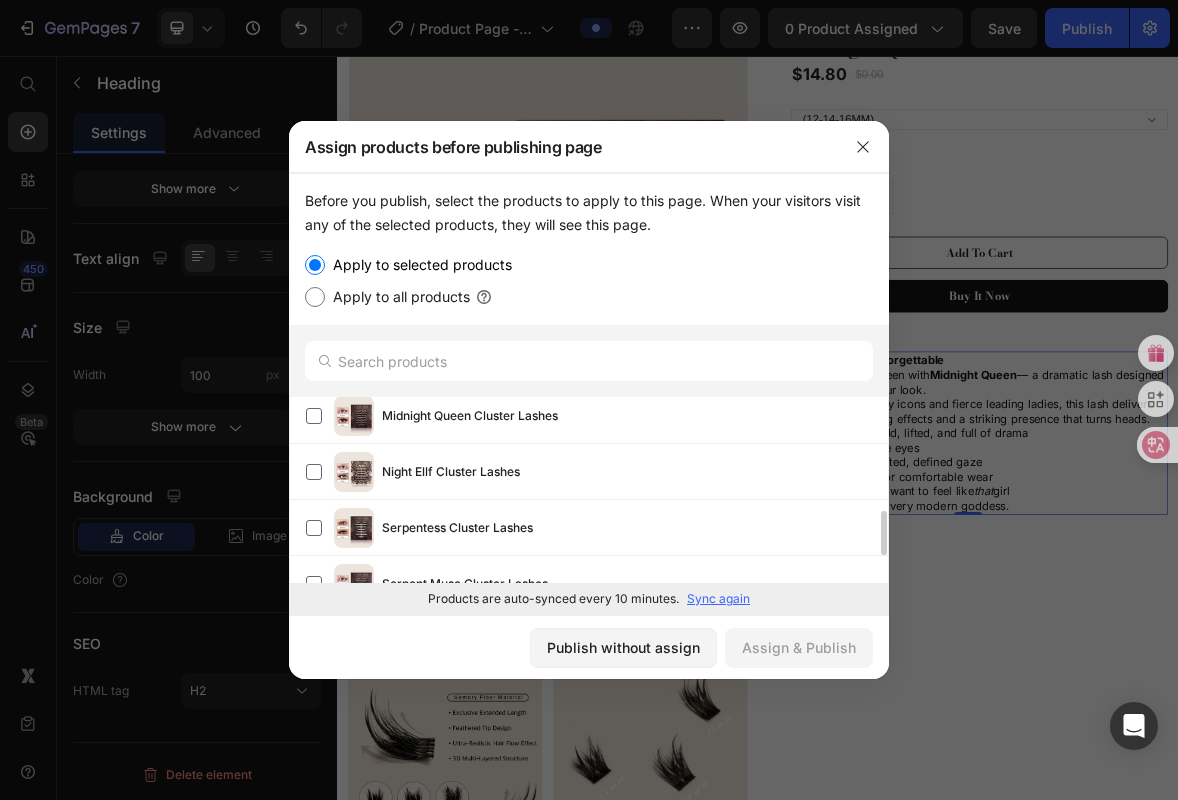 scroll, scrollTop: 462, scrollLeft: 0, axis: vertical 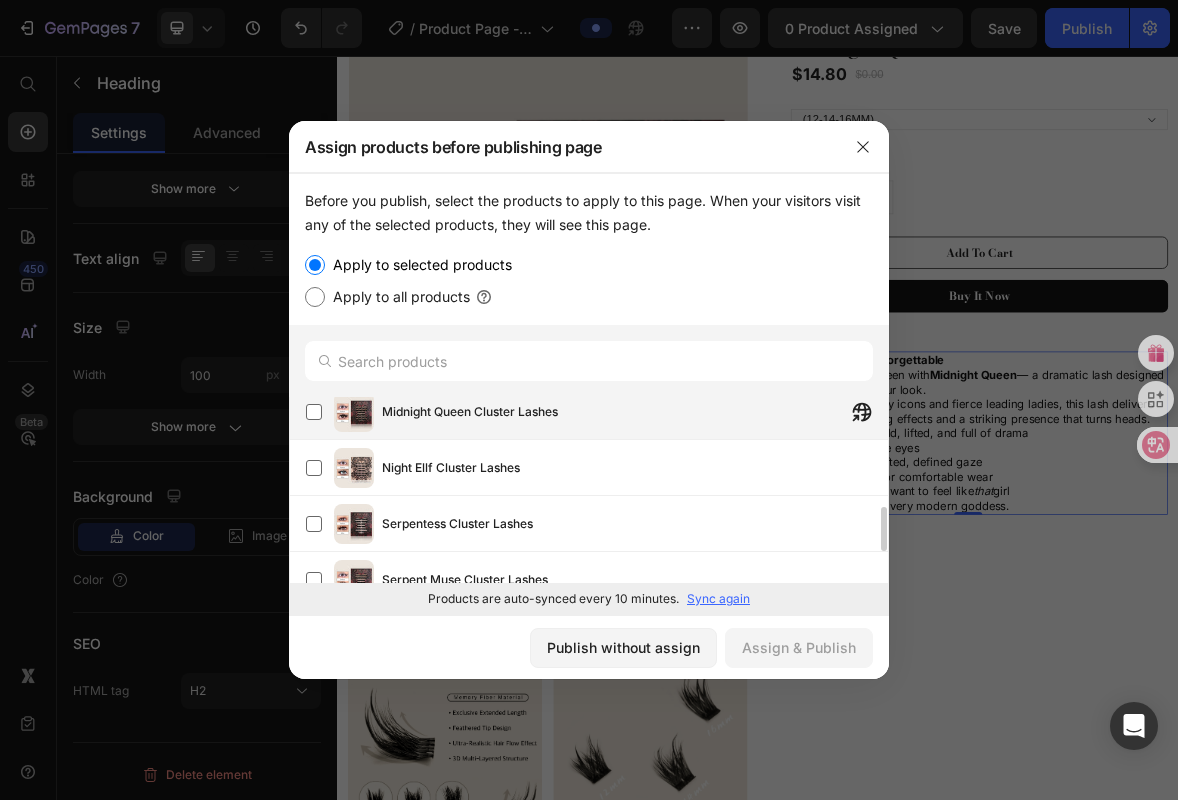 click on "Midnight Queen Cluster Lashes" at bounding box center (470, 412) 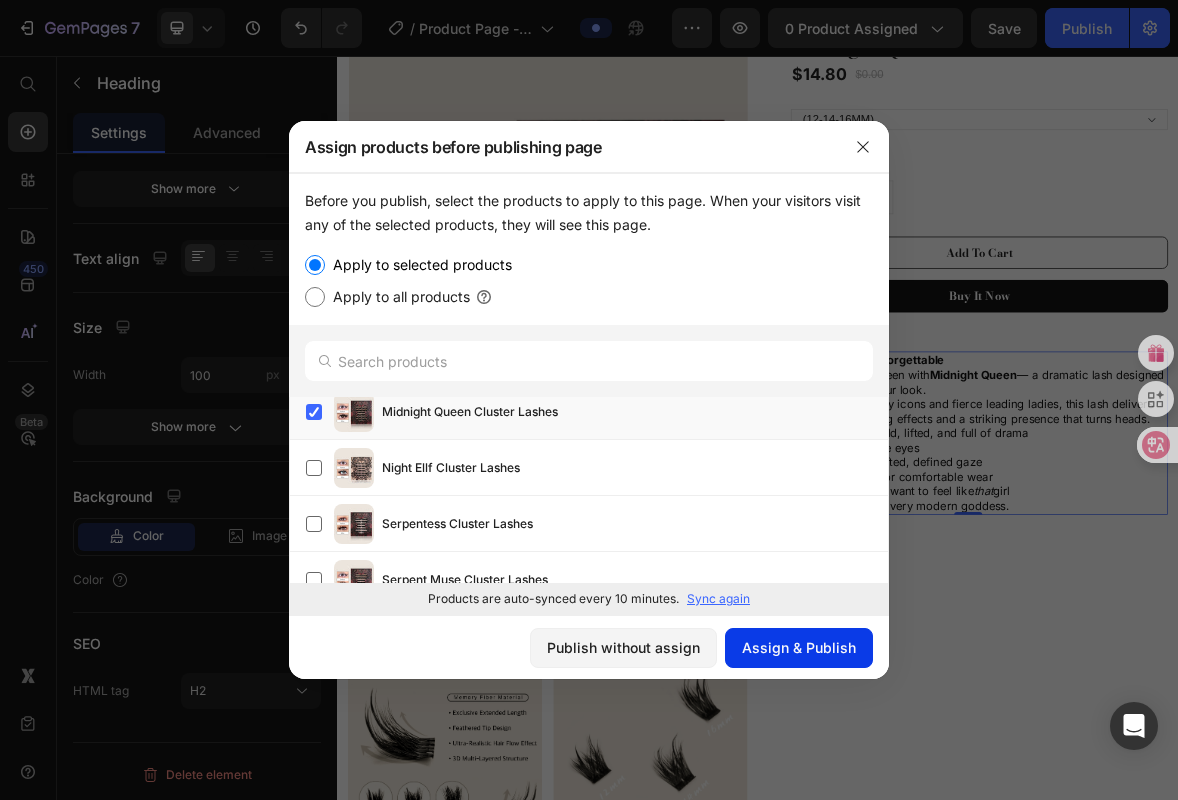 click on "Assign & Publish" 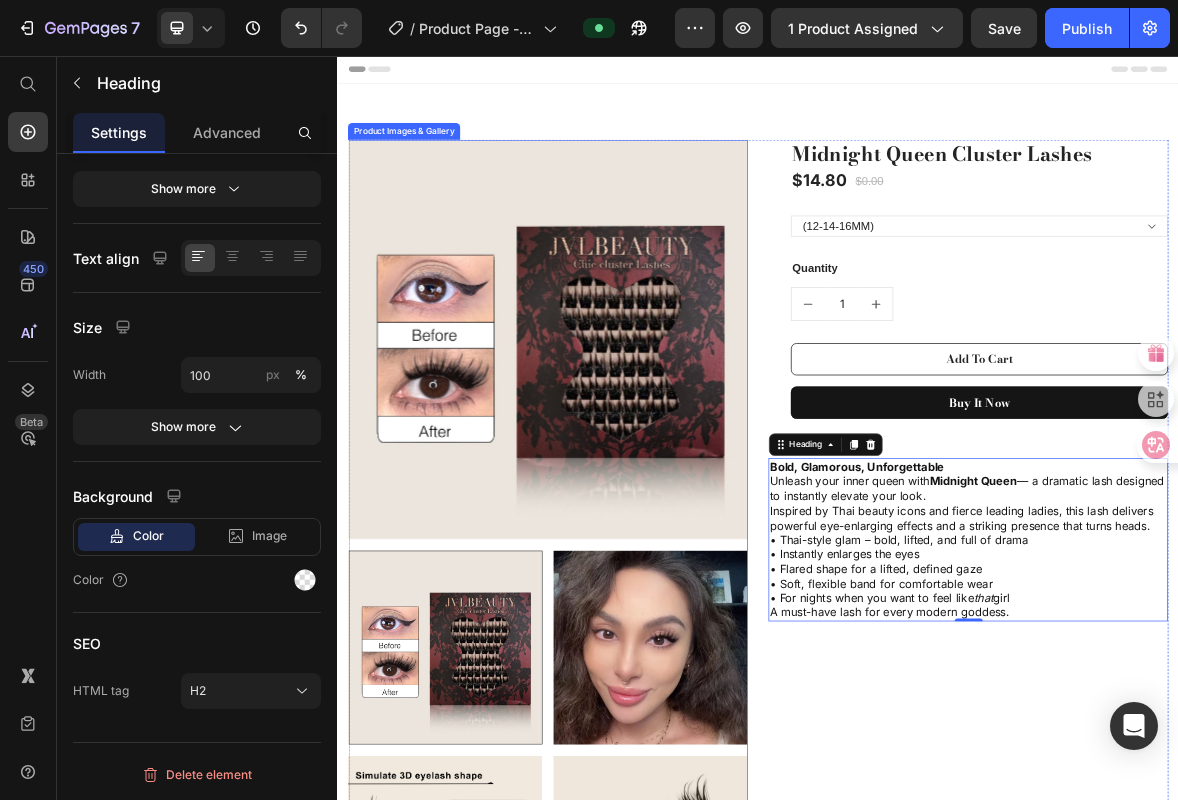 scroll, scrollTop: 0, scrollLeft: 0, axis: both 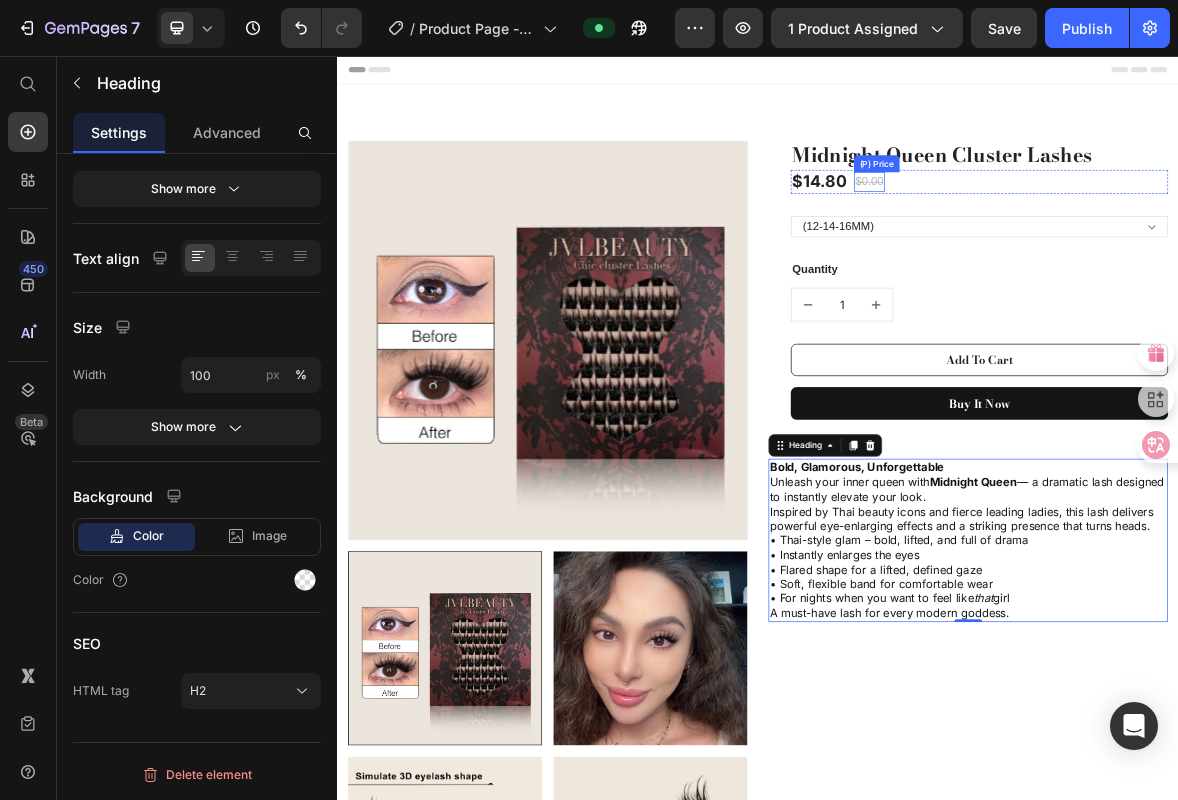 click on "$0.00" at bounding box center (1096, 236) 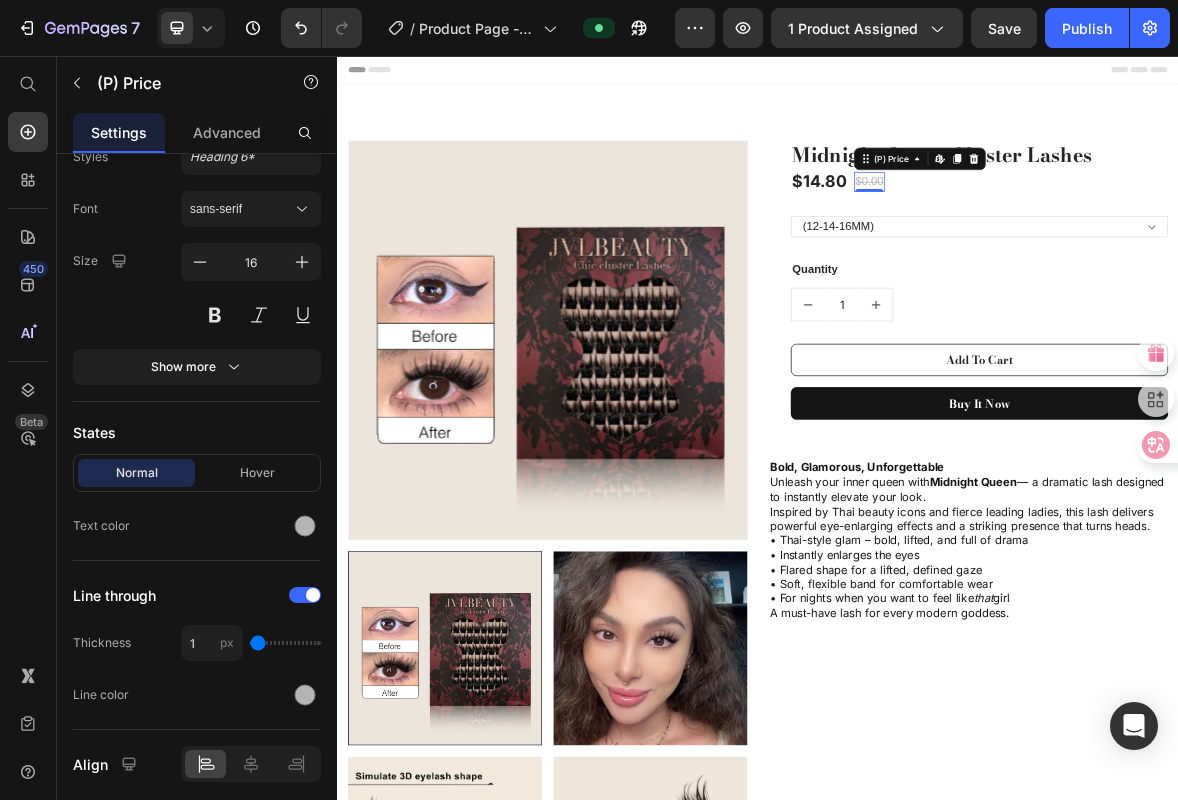 scroll, scrollTop: 0, scrollLeft: 0, axis: both 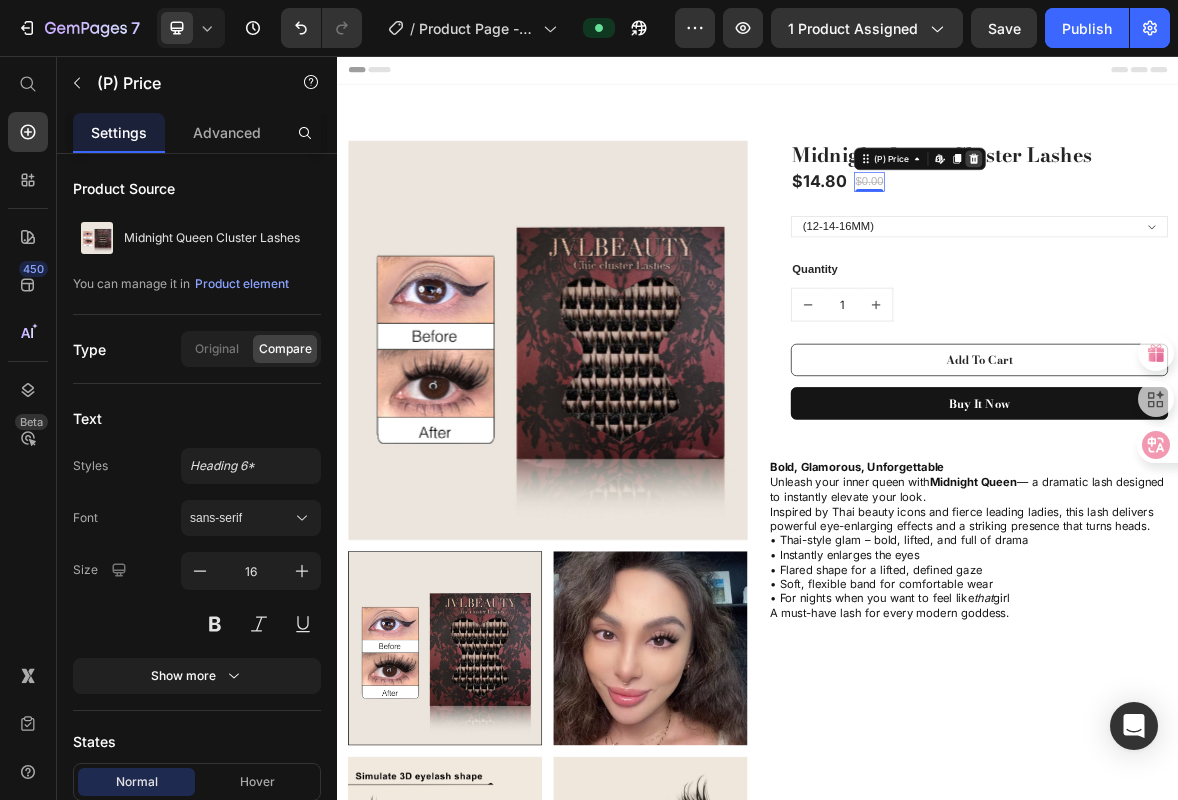 click 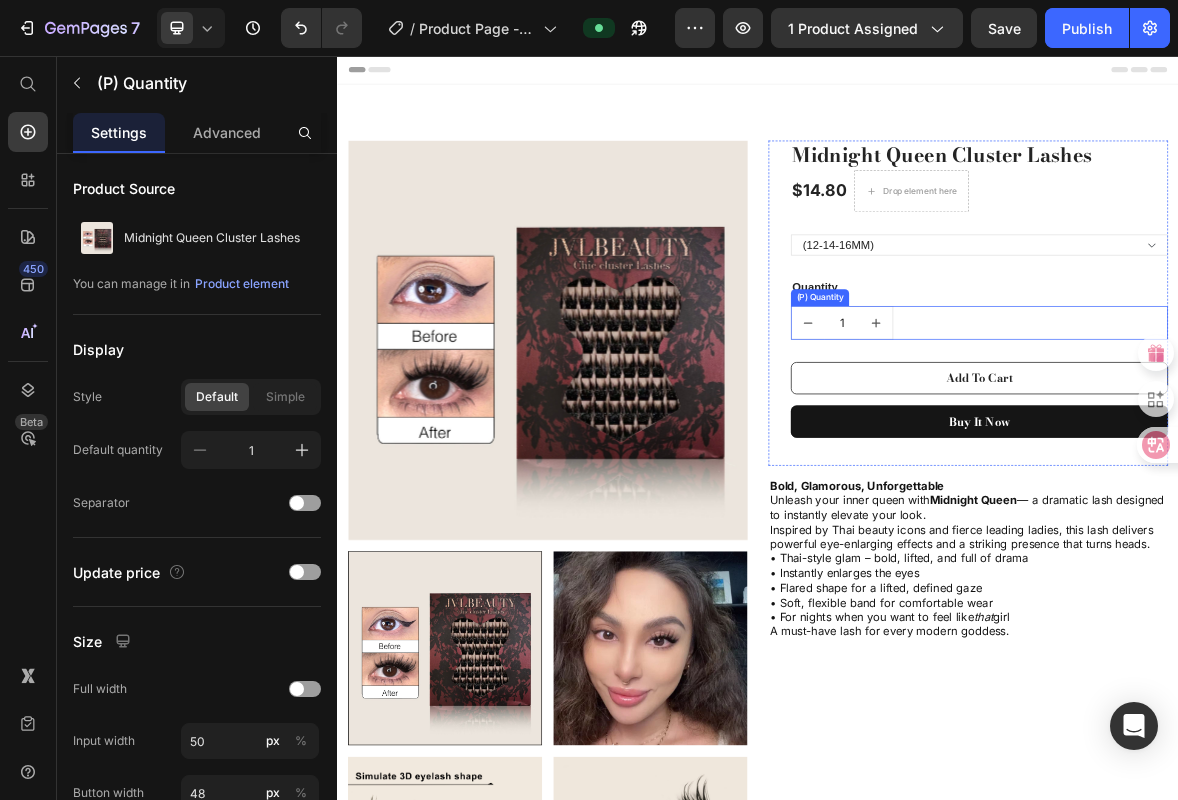 click at bounding box center (1106, 437) 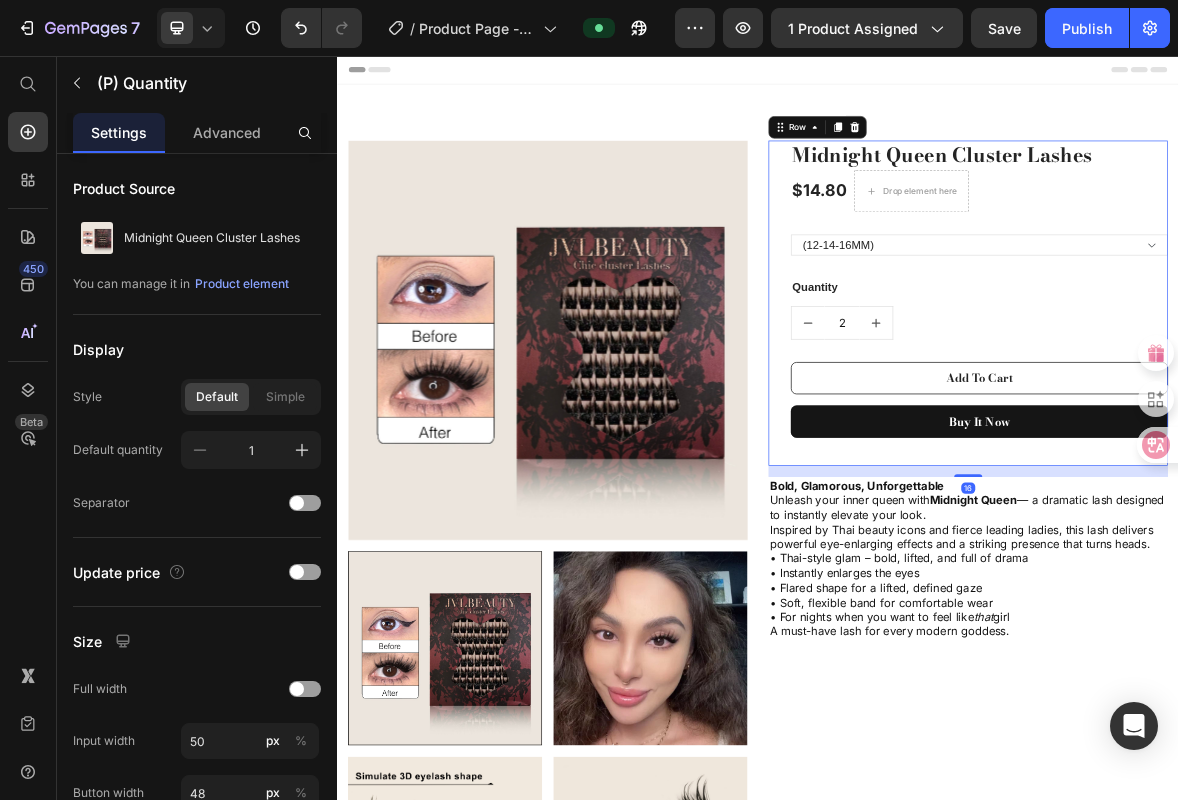 click on "Midnight Queen Cluster Lashes (P) Title $14.80 (P) Price
Drop element here Row (12-14-16MM) (P) Variants & Swatches Quantity Text block 2 (P) Quantity Add To Cart (P) Cart Button Buy it now (P) Dynamic Checkout" at bounding box center (1253, 409) 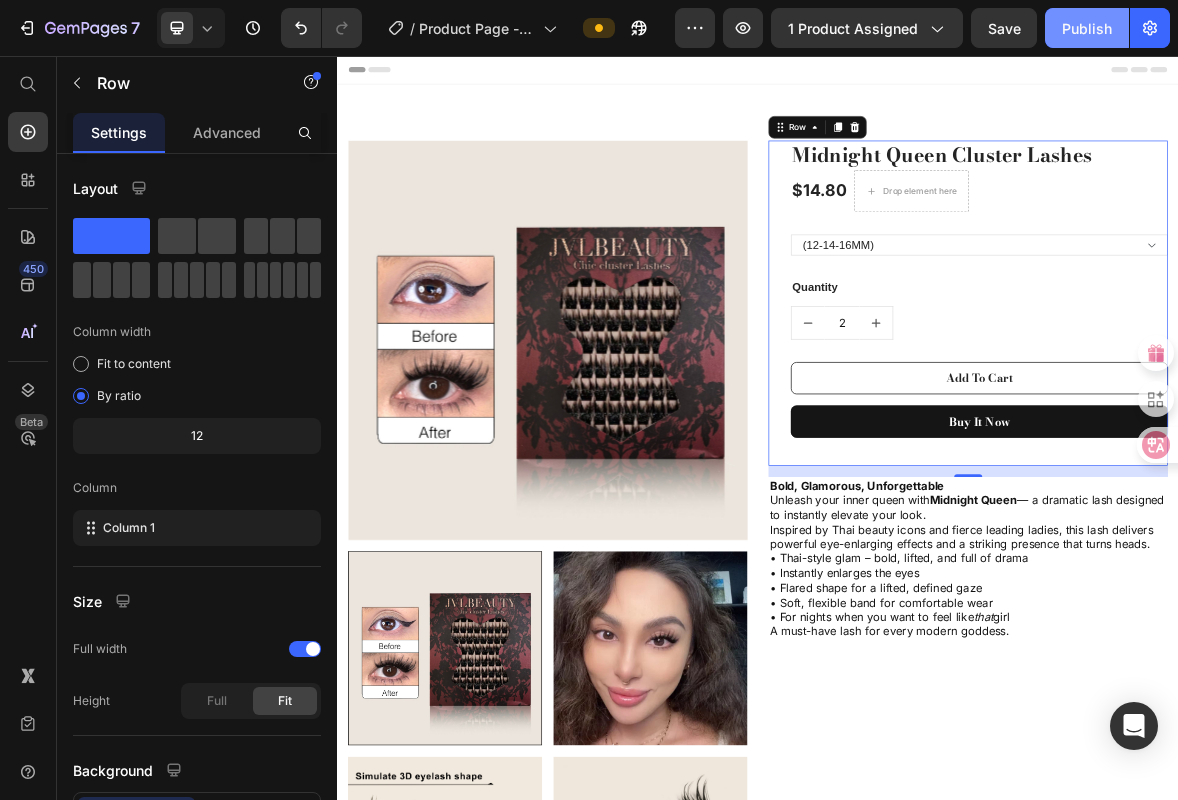 click on "Publish" at bounding box center (1087, 28) 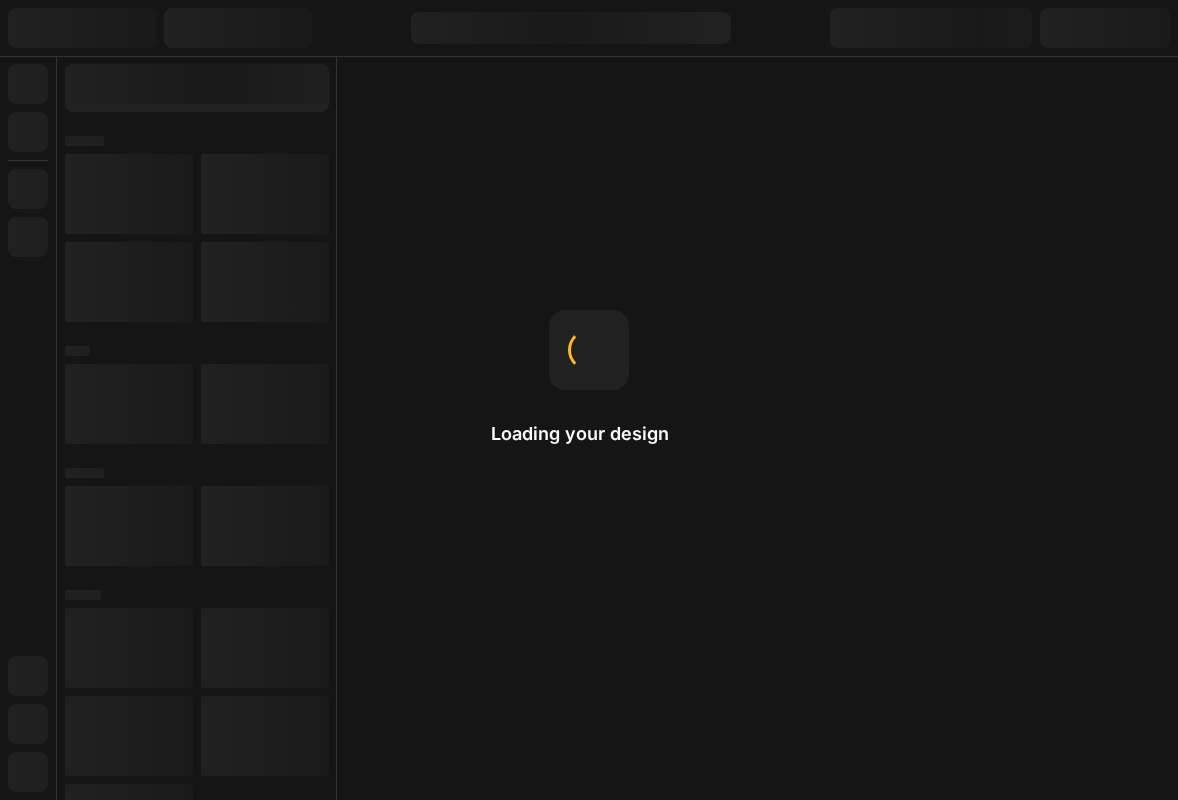 scroll, scrollTop: 0, scrollLeft: 0, axis: both 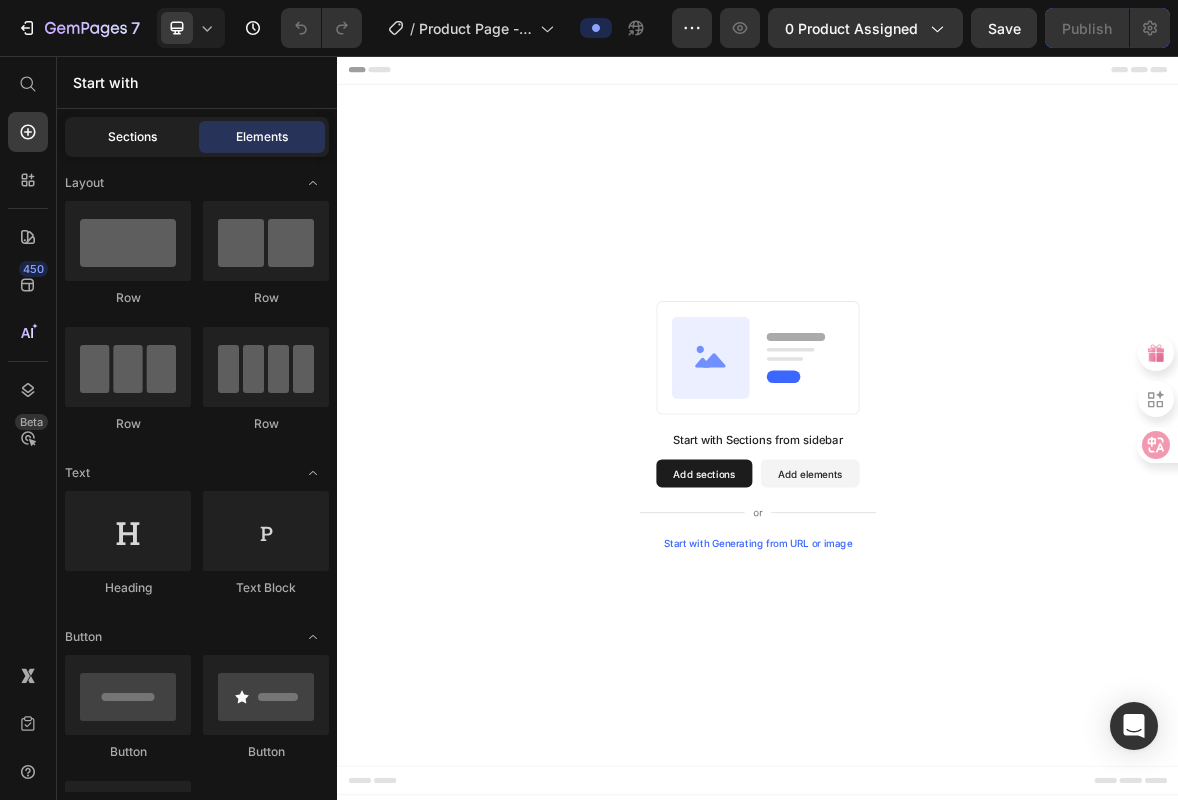 click on "Sections" at bounding box center (132, 137) 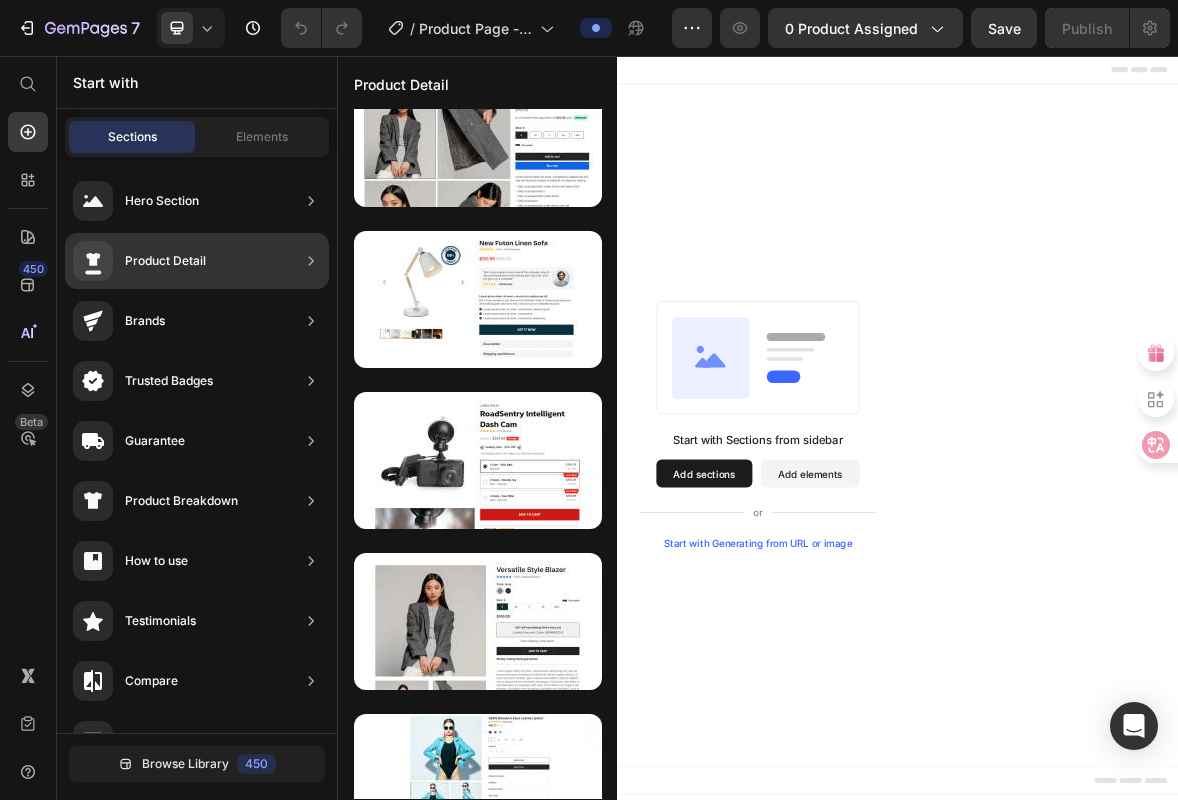 scroll, scrollTop: 4579, scrollLeft: 0, axis: vertical 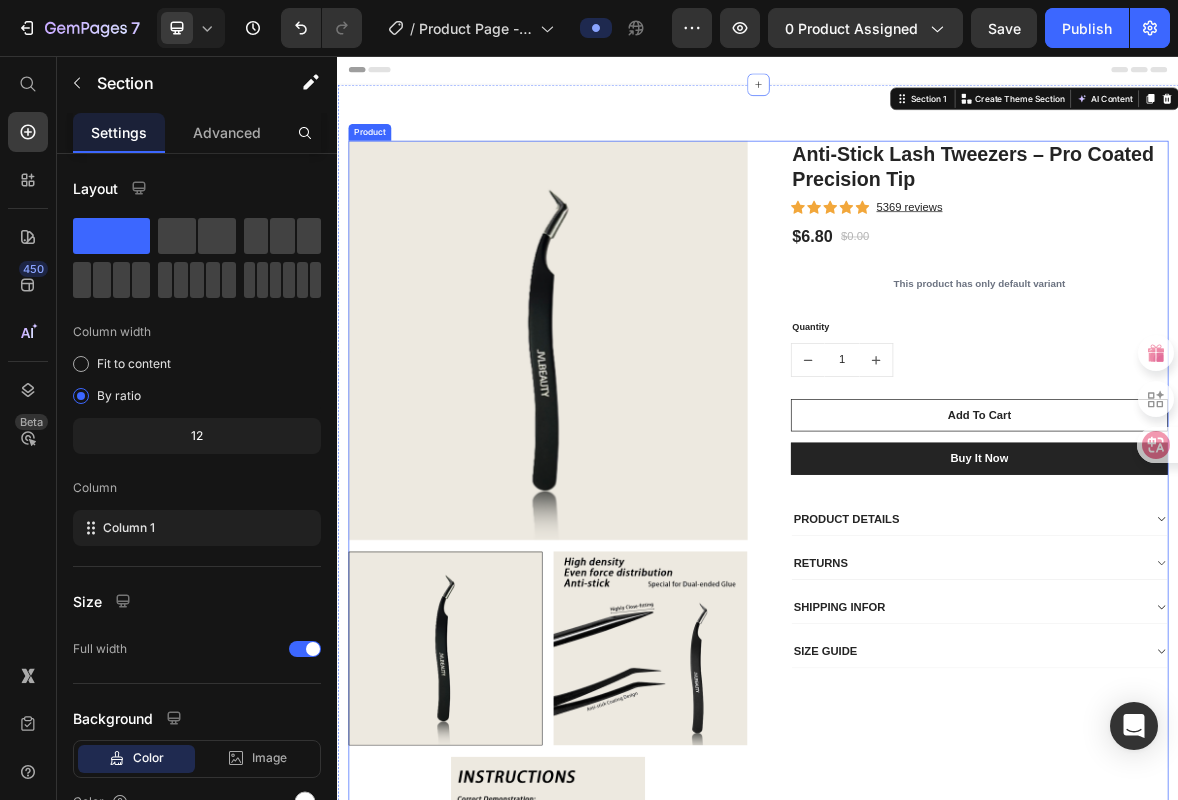 click on "Anti-Stick Lash Tweezers – Pro Coated Precision Tip (P) Title
Icon
Icon
Icon
Icon
Icon Icon List Hoz 5369 reviews Text block Row $6.80 (P) Price $0.00 (P) Price Row This product has only default variant (P) Variants & Swatches Quantity Text block 1 (P) Quantity Add To Cart (P) Cart Button Buy it now (P) Dynamic Checkout
PRODUCT DETAILS
RETURNS
SHIPPING INFOR
SIZE GUIDE Accordion Row" at bounding box center [1237, 763] 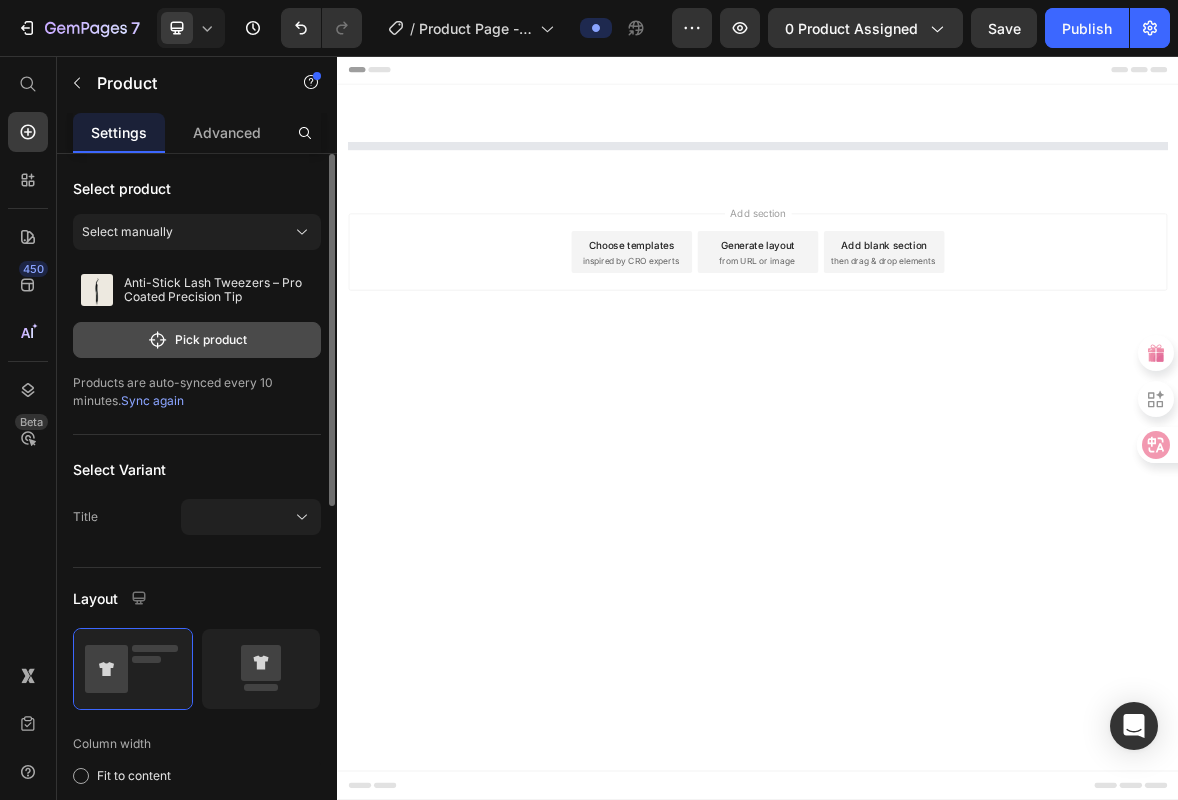 click on "Pick product" 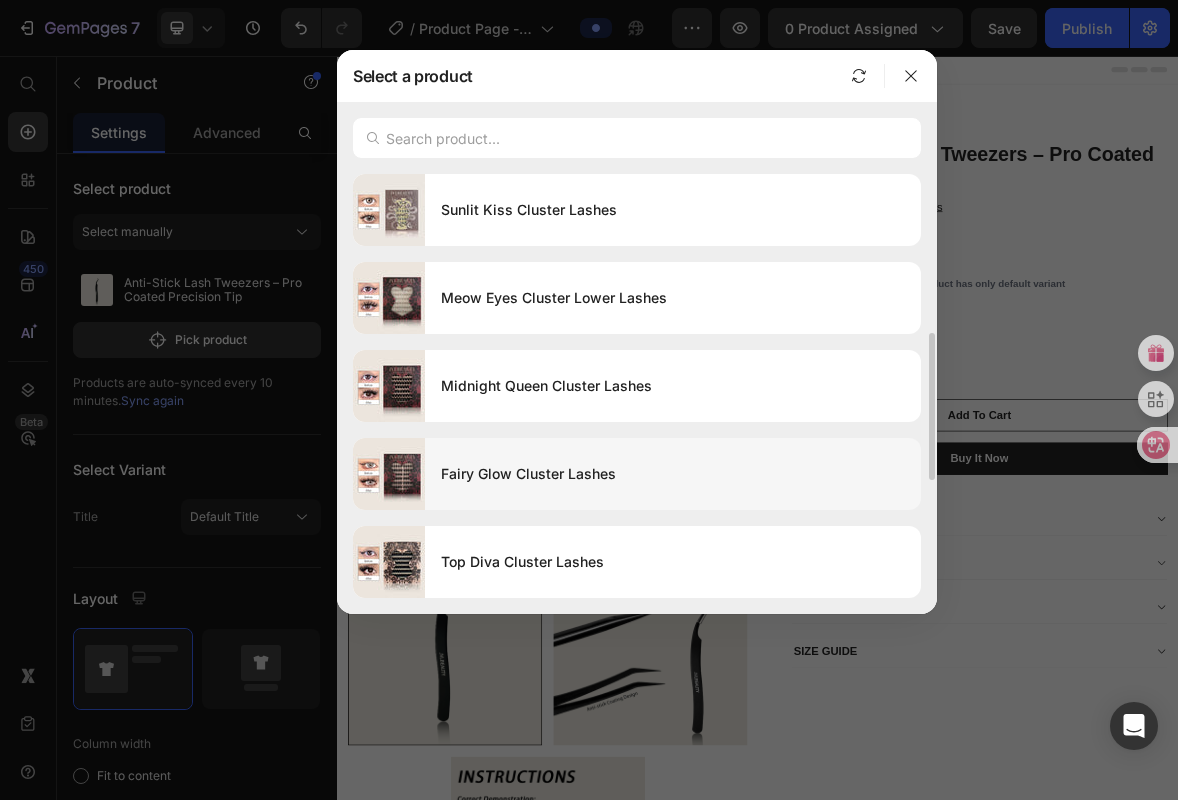 scroll, scrollTop: 459, scrollLeft: 0, axis: vertical 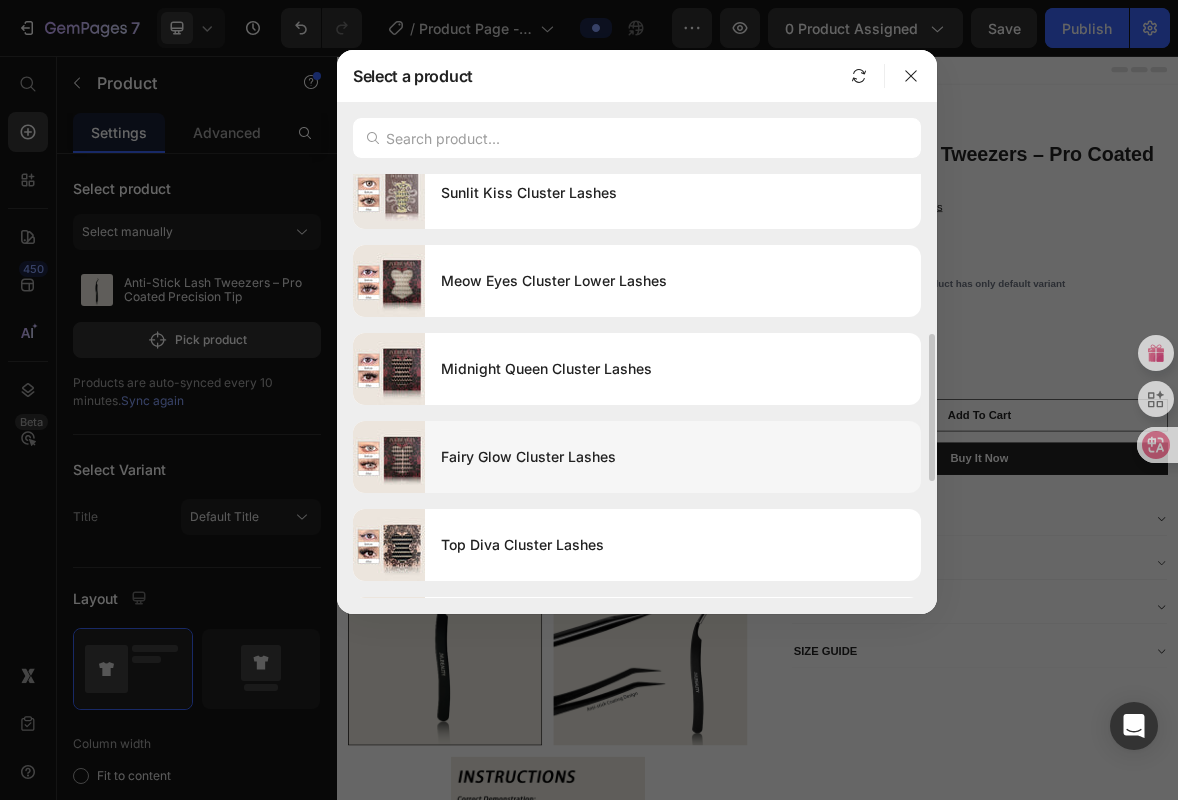 click on "Fairy Glow Cluster Lashes" at bounding box center (673, 457) 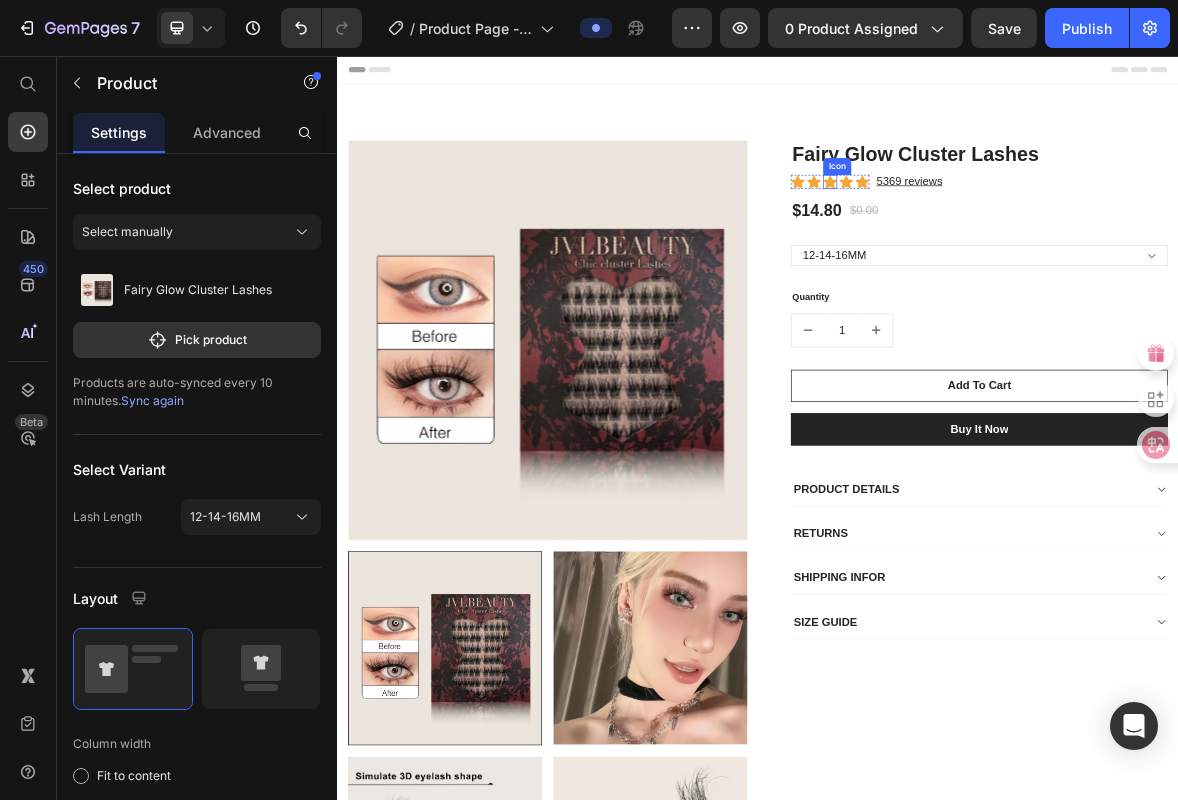 click 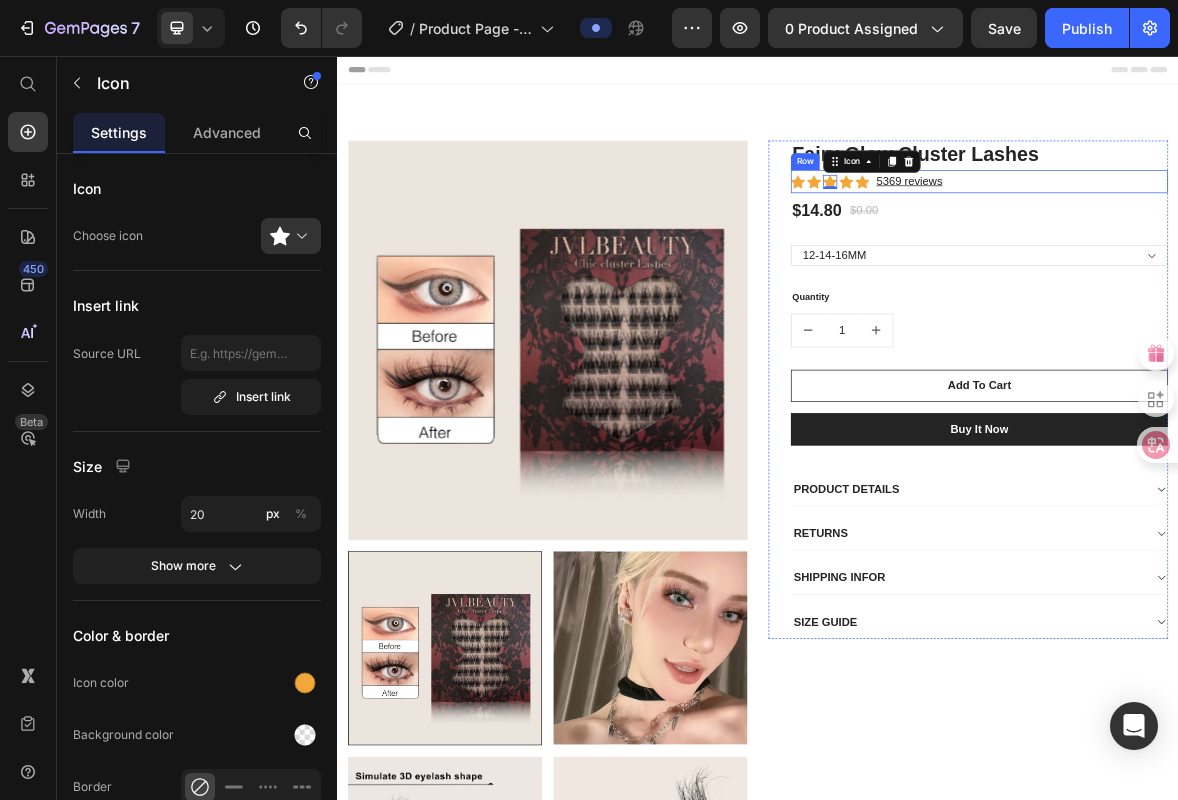 click on "Icon
Icon
Icon   0
Icon
Icon Icon List Hoz 5369 reviews Text block Row" at bounding box center [1253, 235] 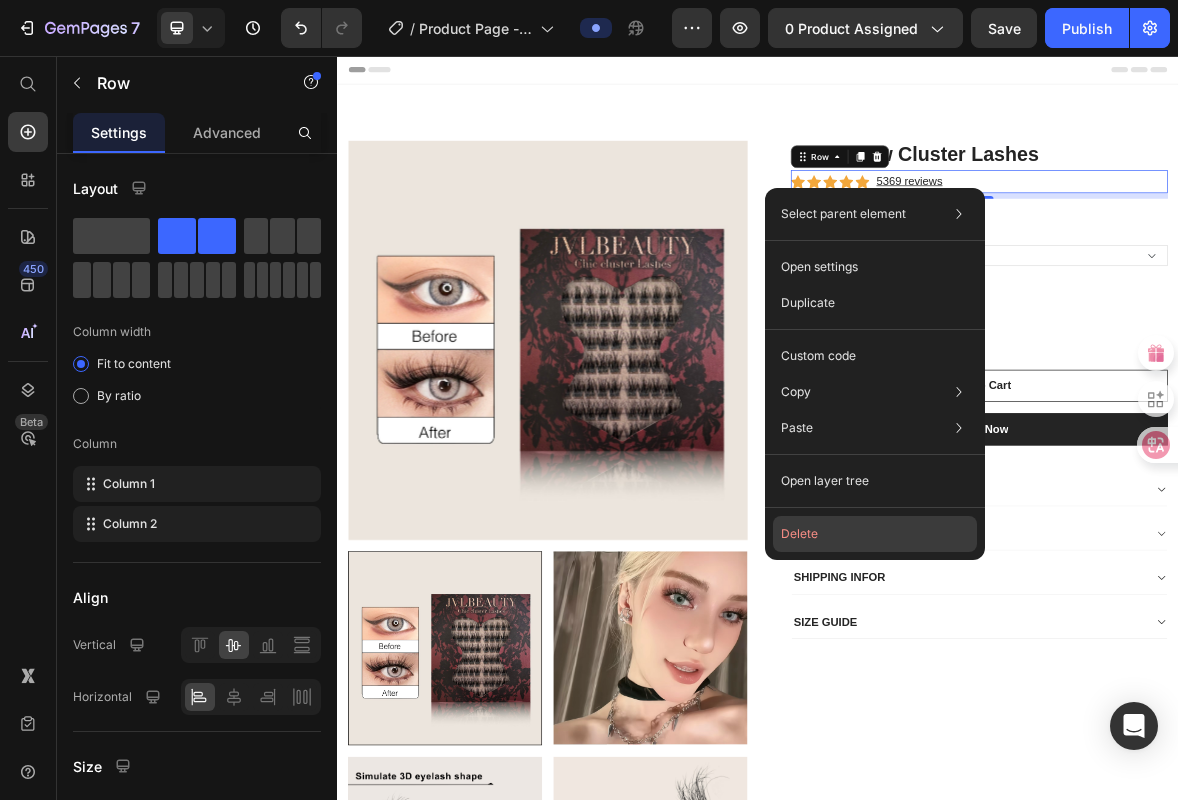click on "Delete" 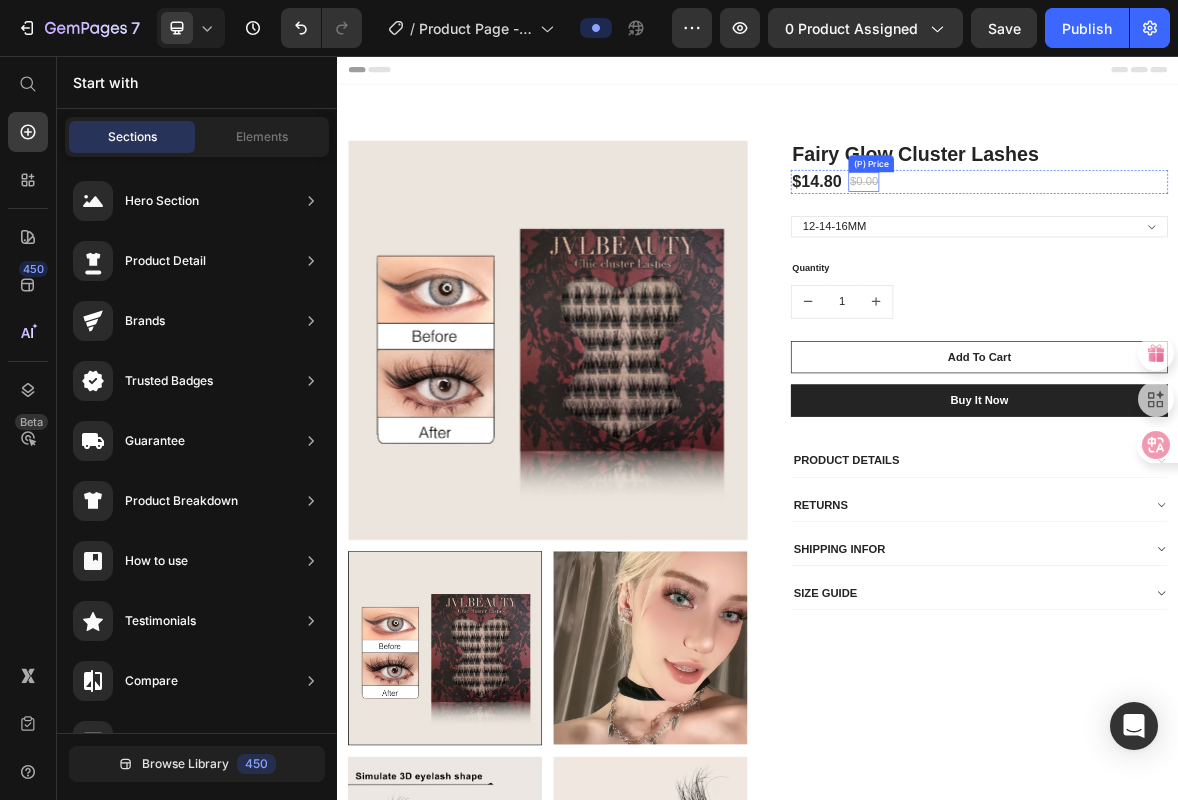 click on "$0.00" at bounding box center (1088, 236) 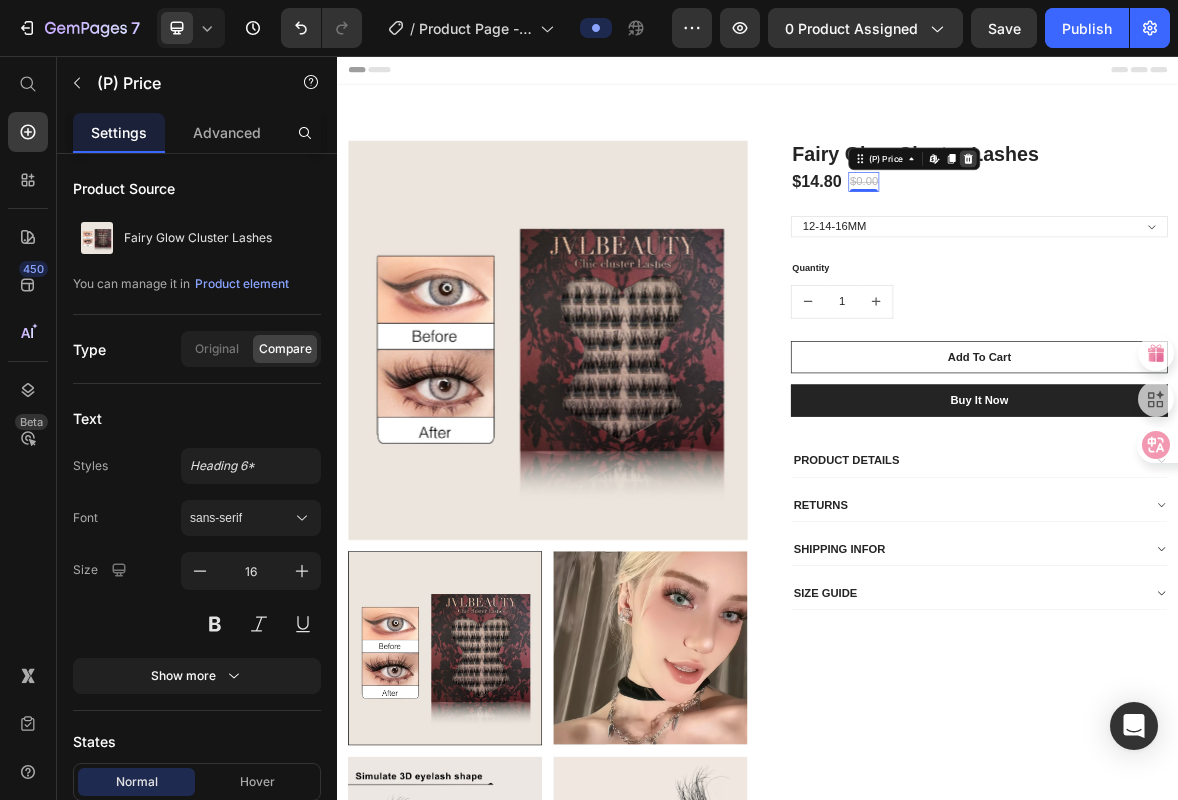 click at bounding box center (1237, 203) 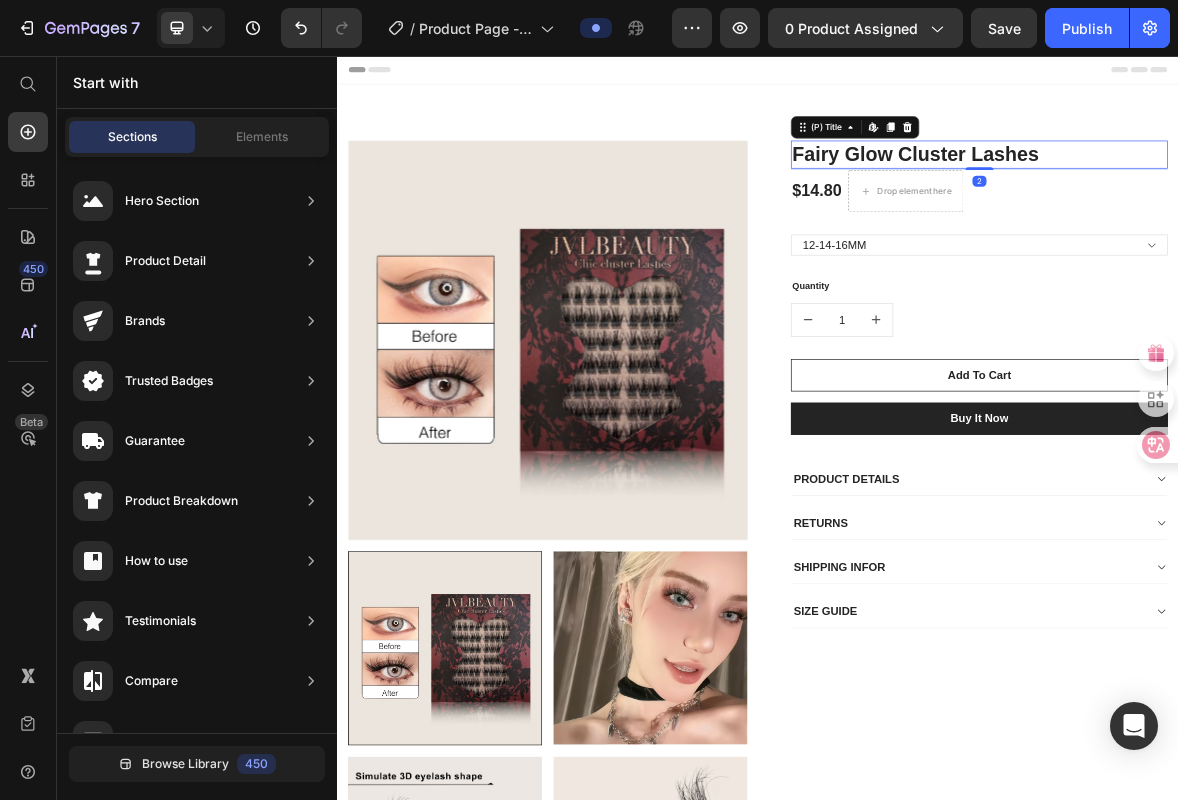 click on "Fairy Glow Cluster Lashes" at bounding box center [1253, 197] 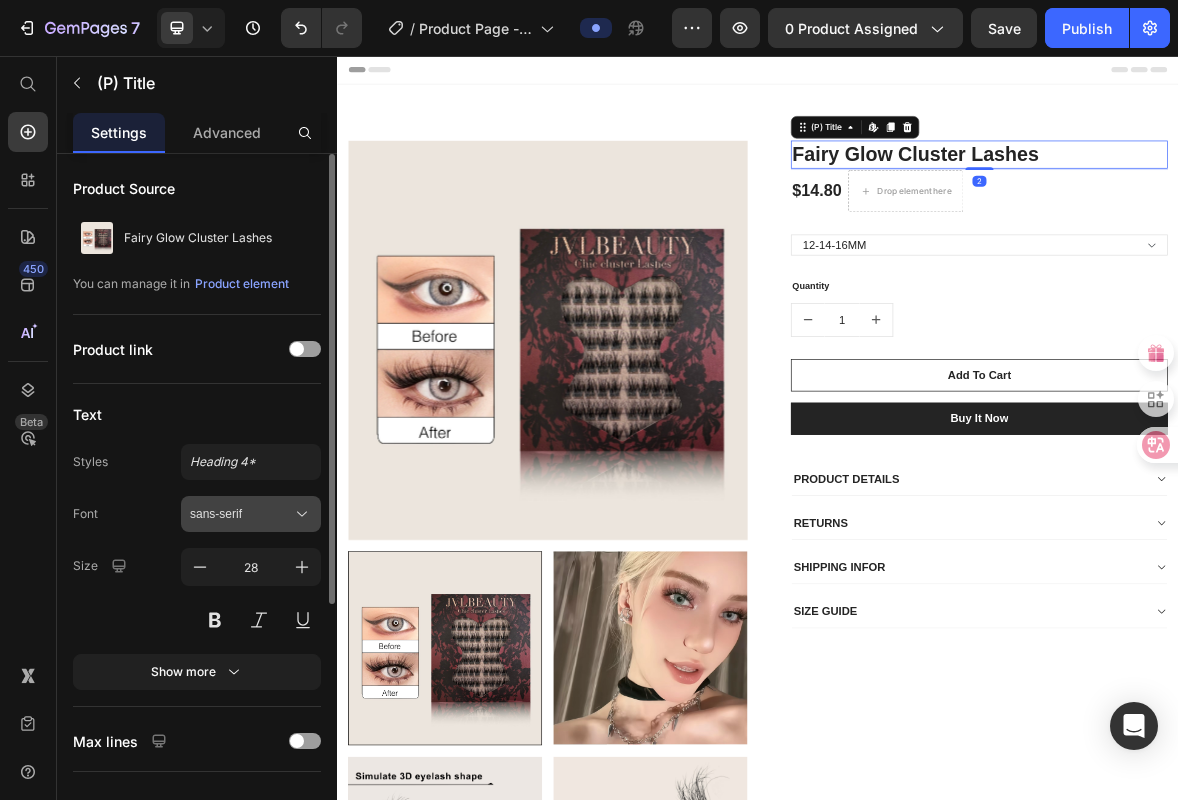 click on "sans-serif" at bounding box center (241, 514) 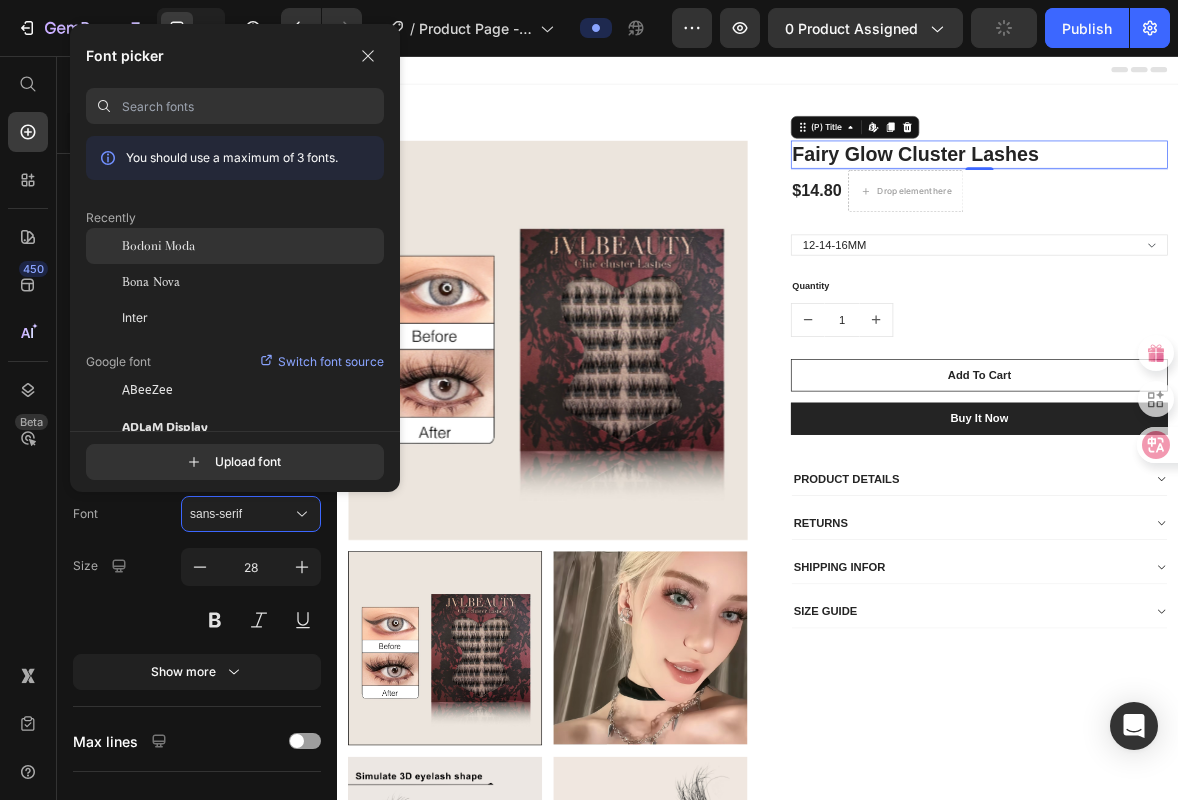 click on "Bodoni Moda" 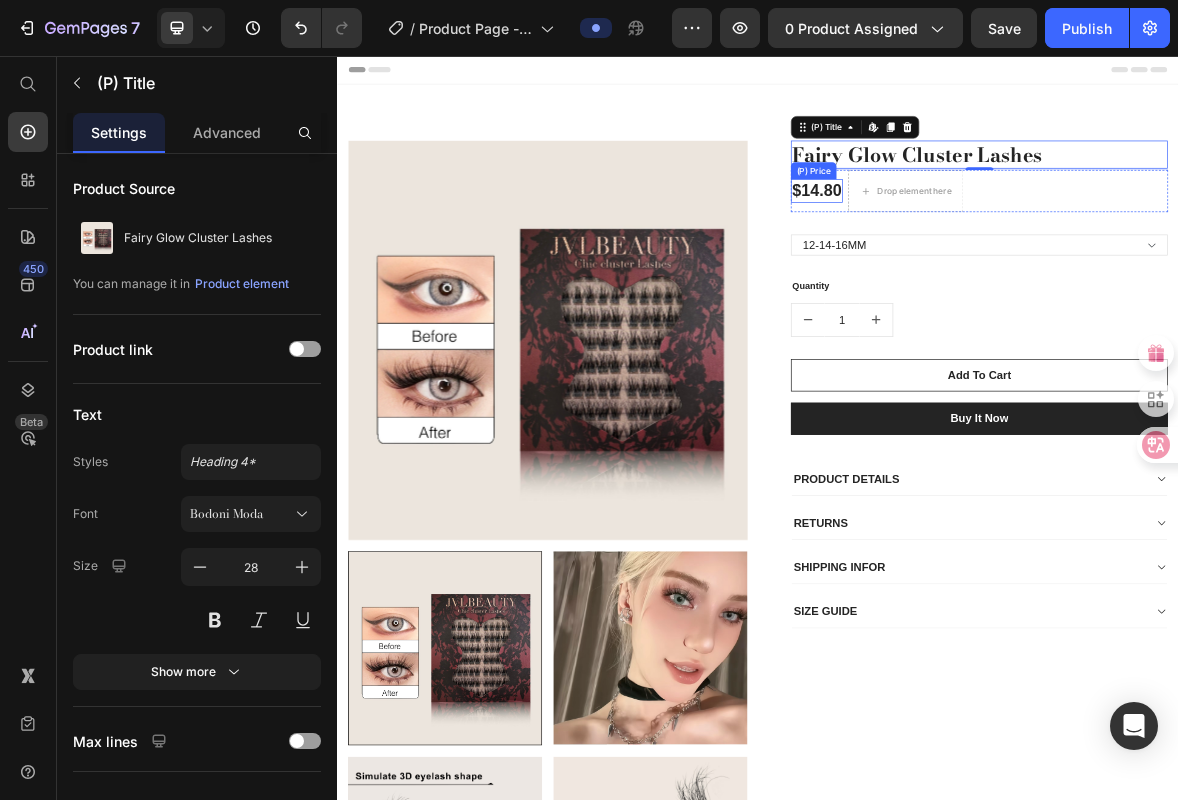 click on "$14.80" at bounding box center [1021, 249] 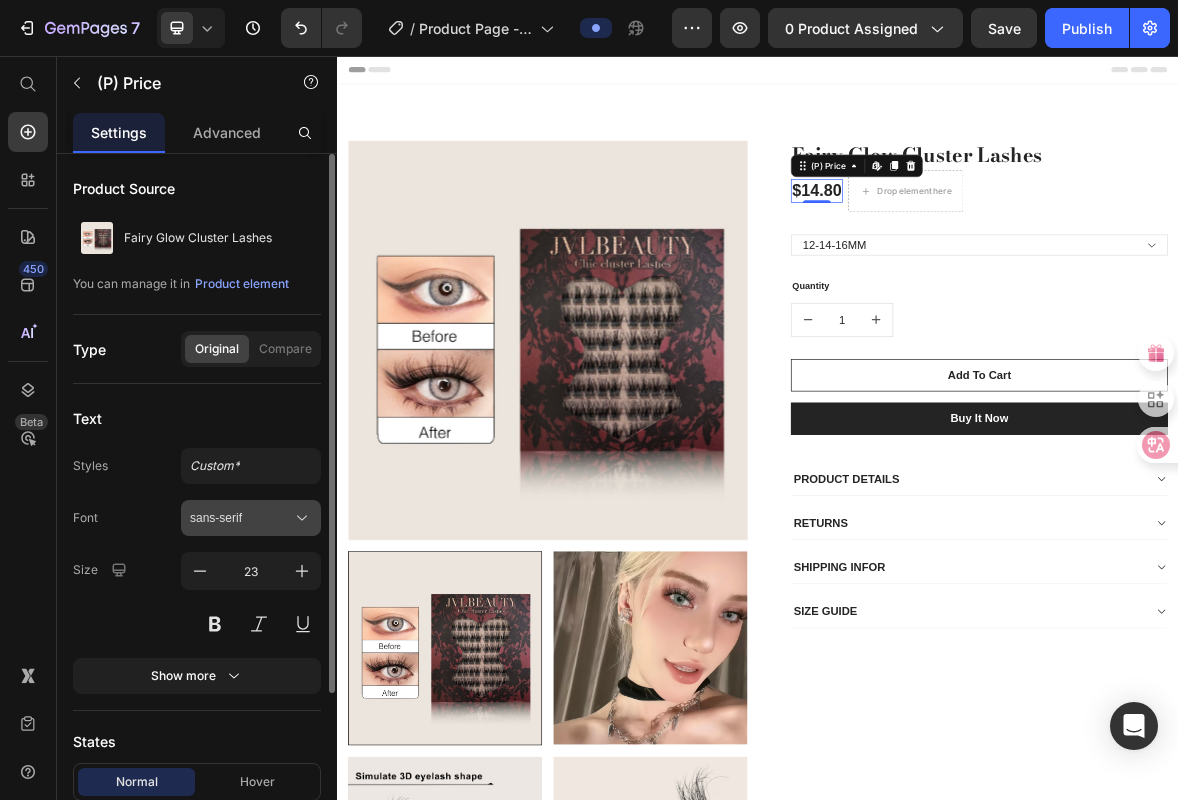 click on "sans-serif" at bounding box center [241, 518] 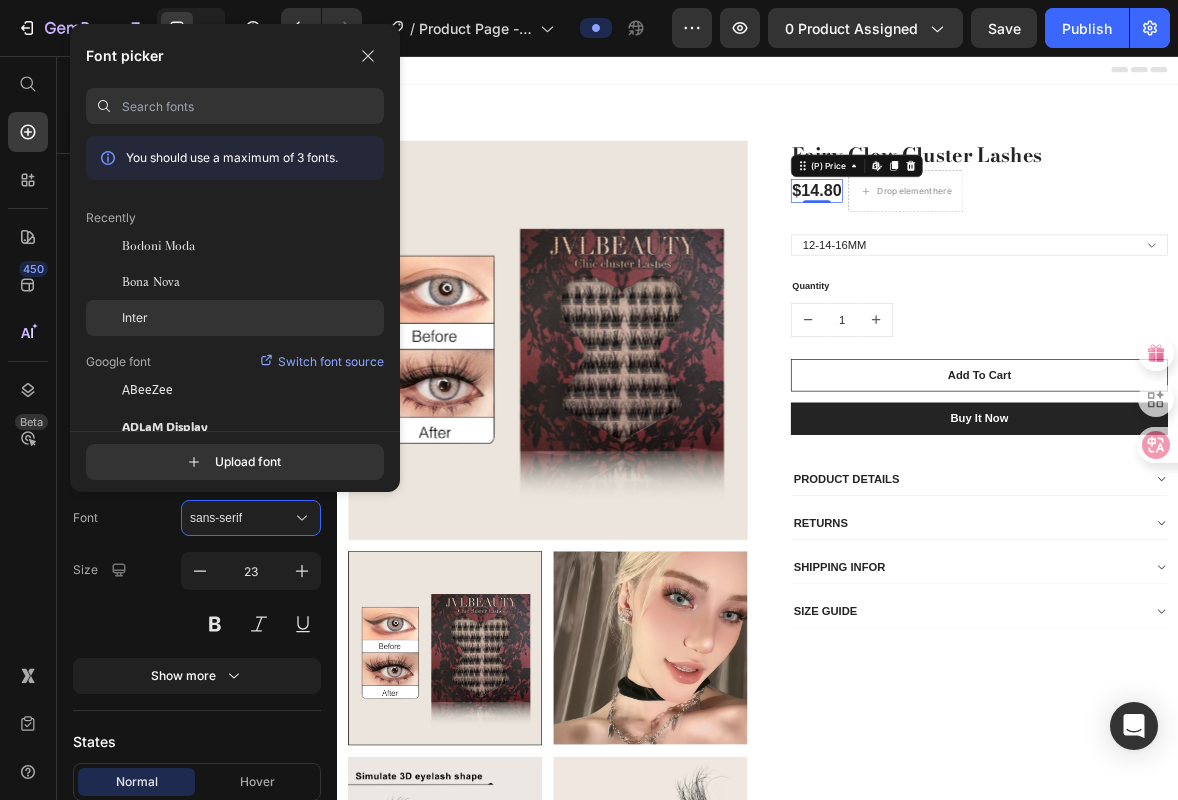 click on "Inter" 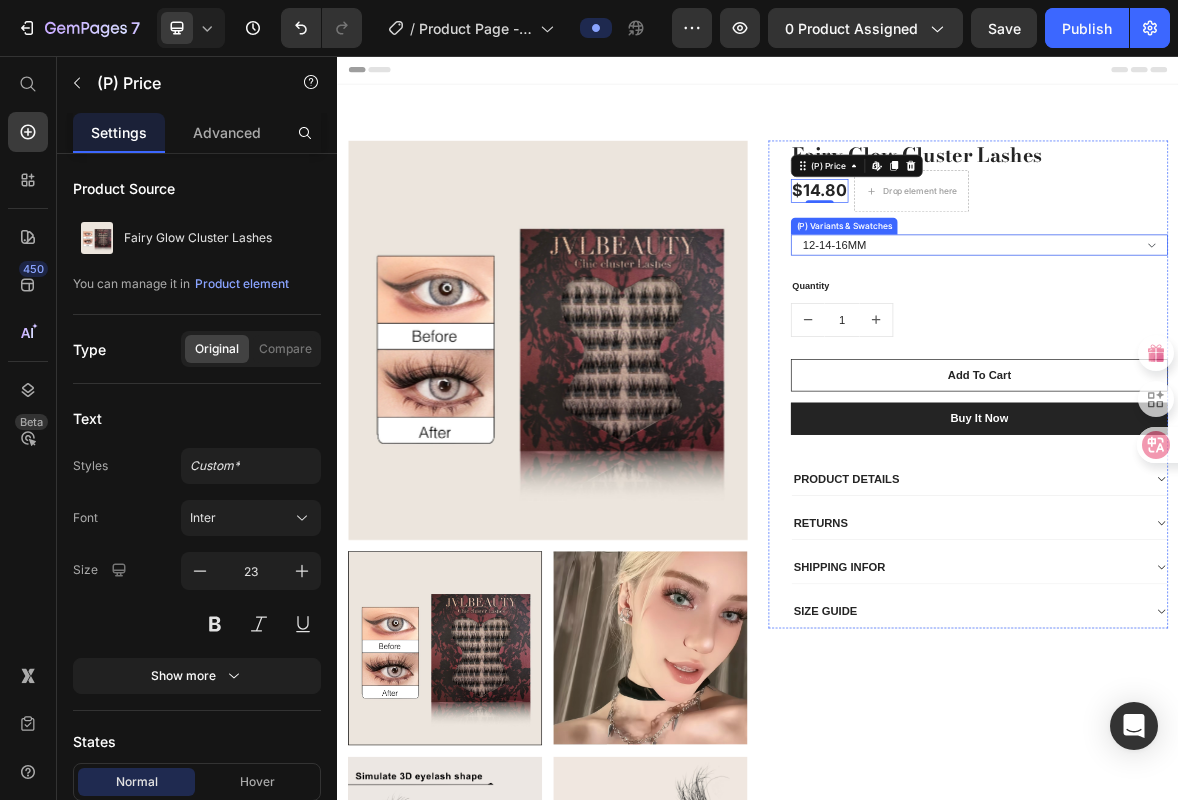 click on "12-14-16MM" at bounding box center (1253, 326) 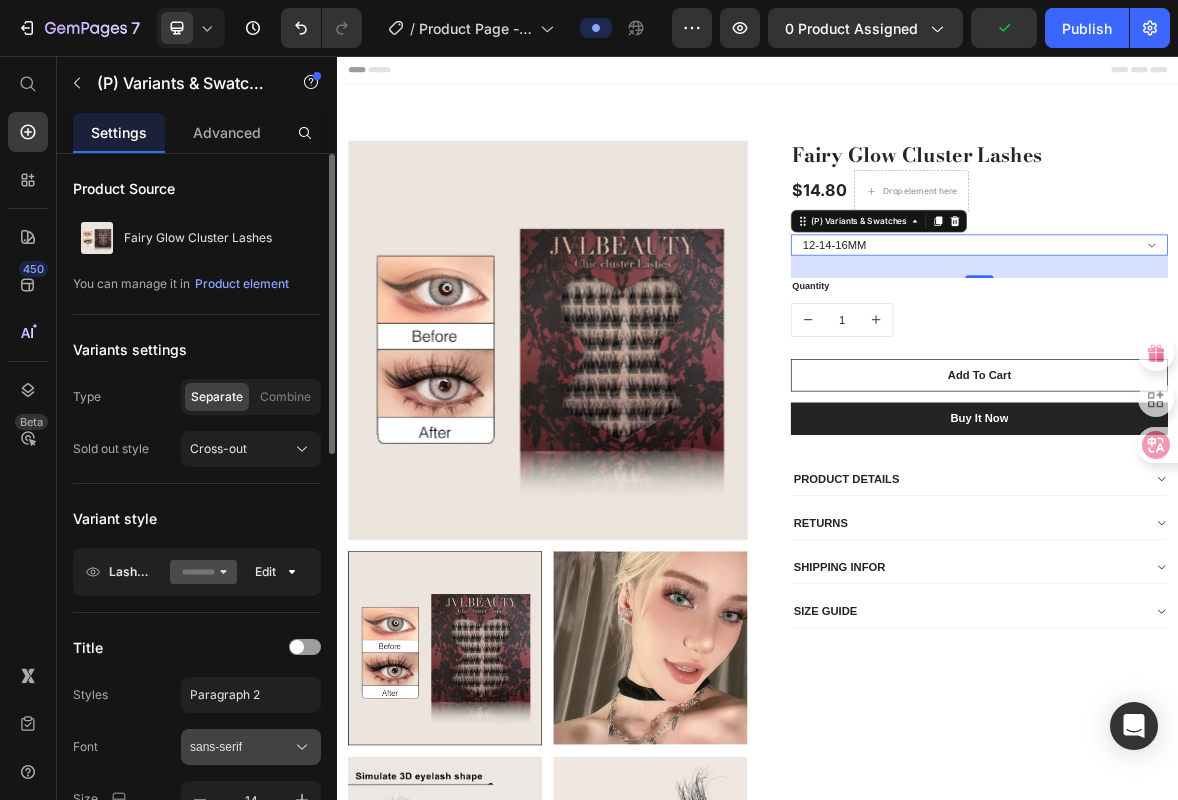 click 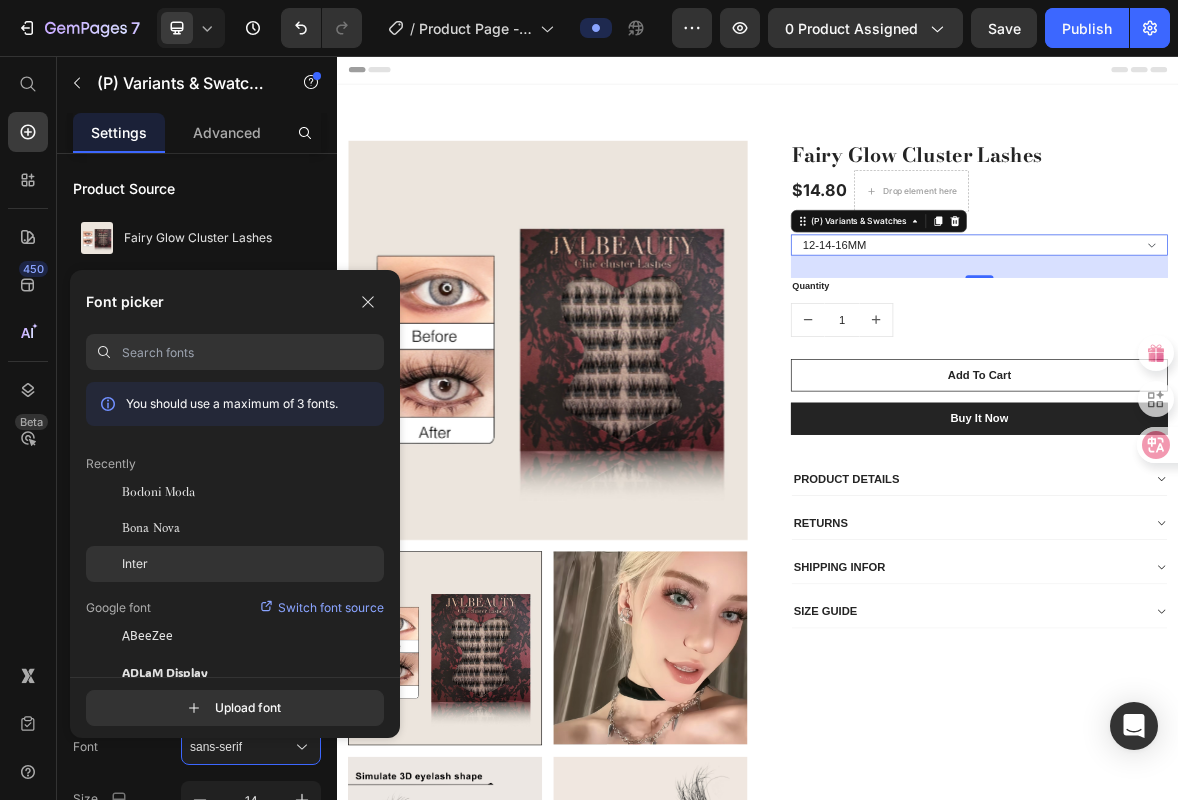click on "Inter" 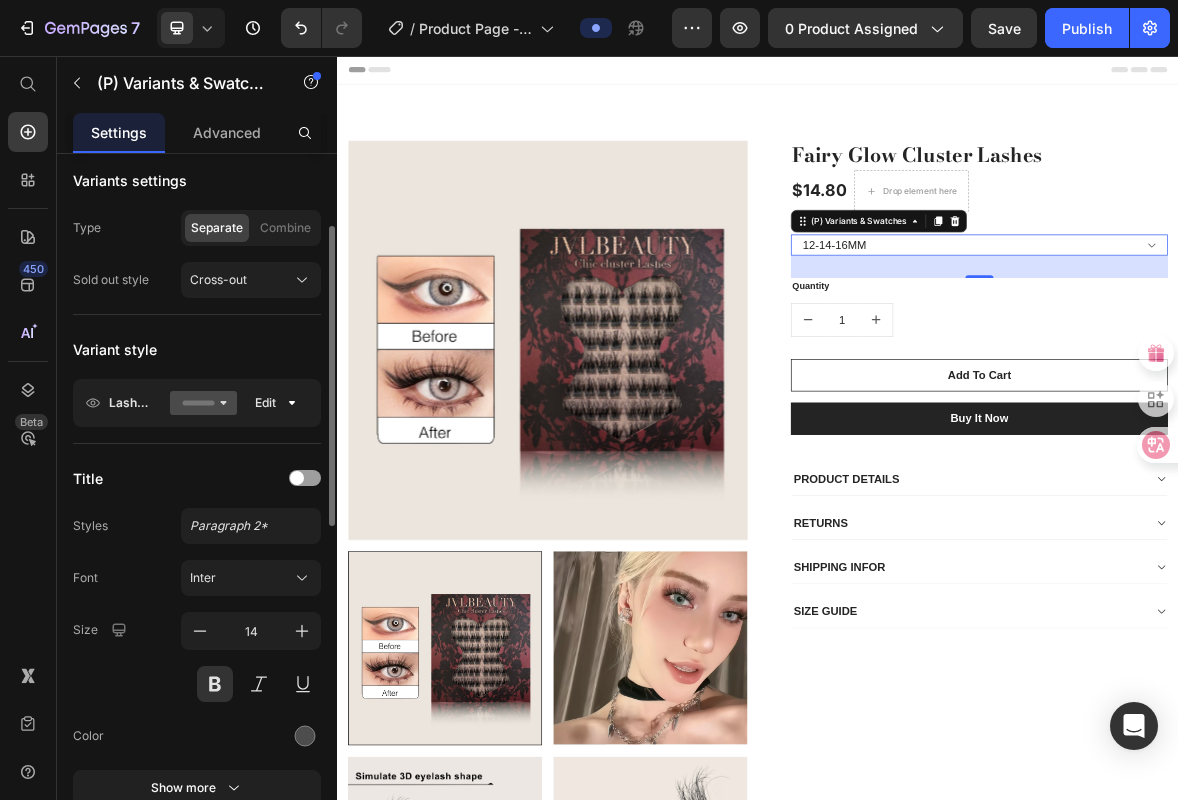 scroll, scrollTop: 337, scrollLeft: 0, axis: vertical 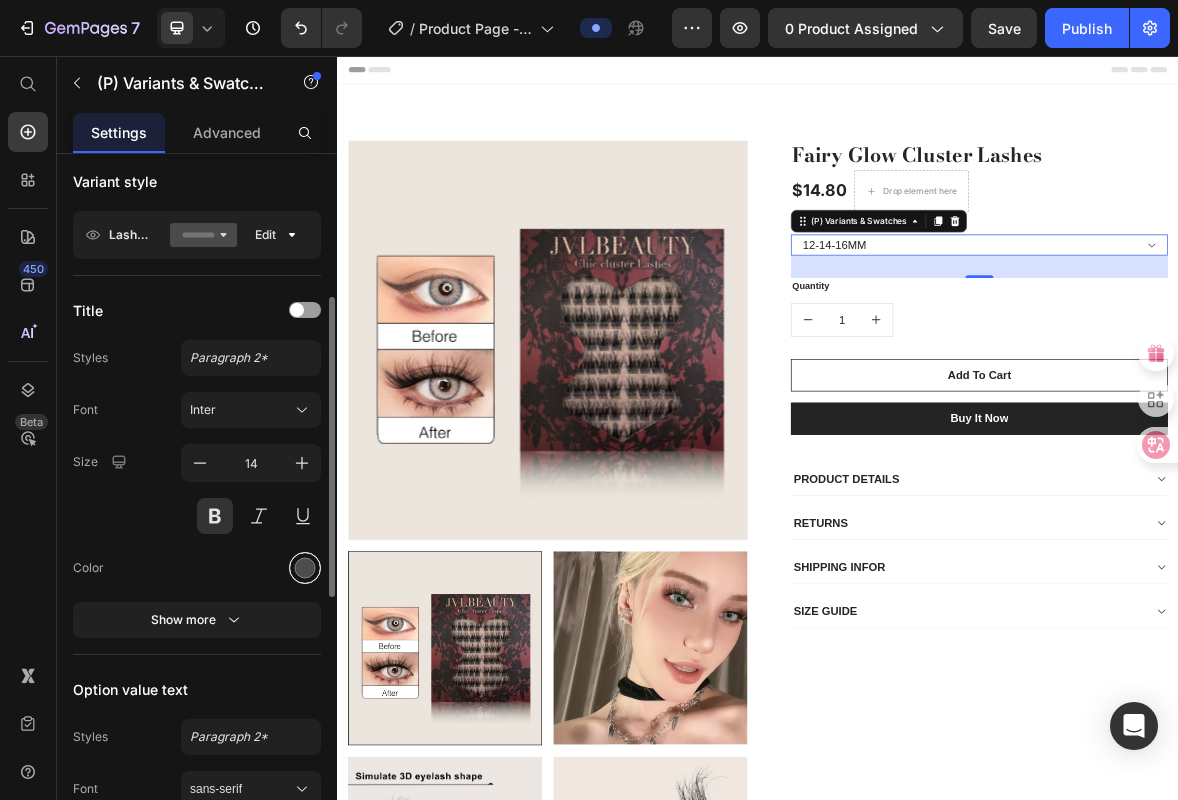 click at bounding box center [305, 568] 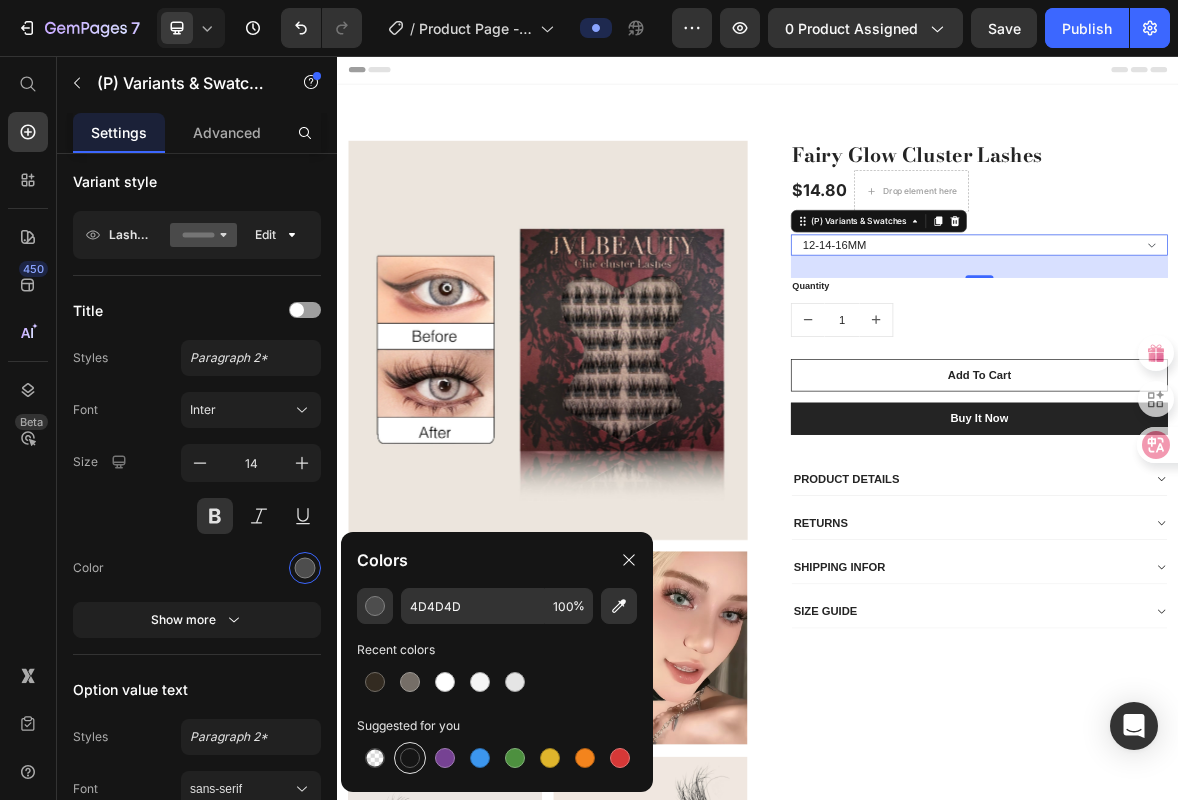 click at bounding box center [410, 758] 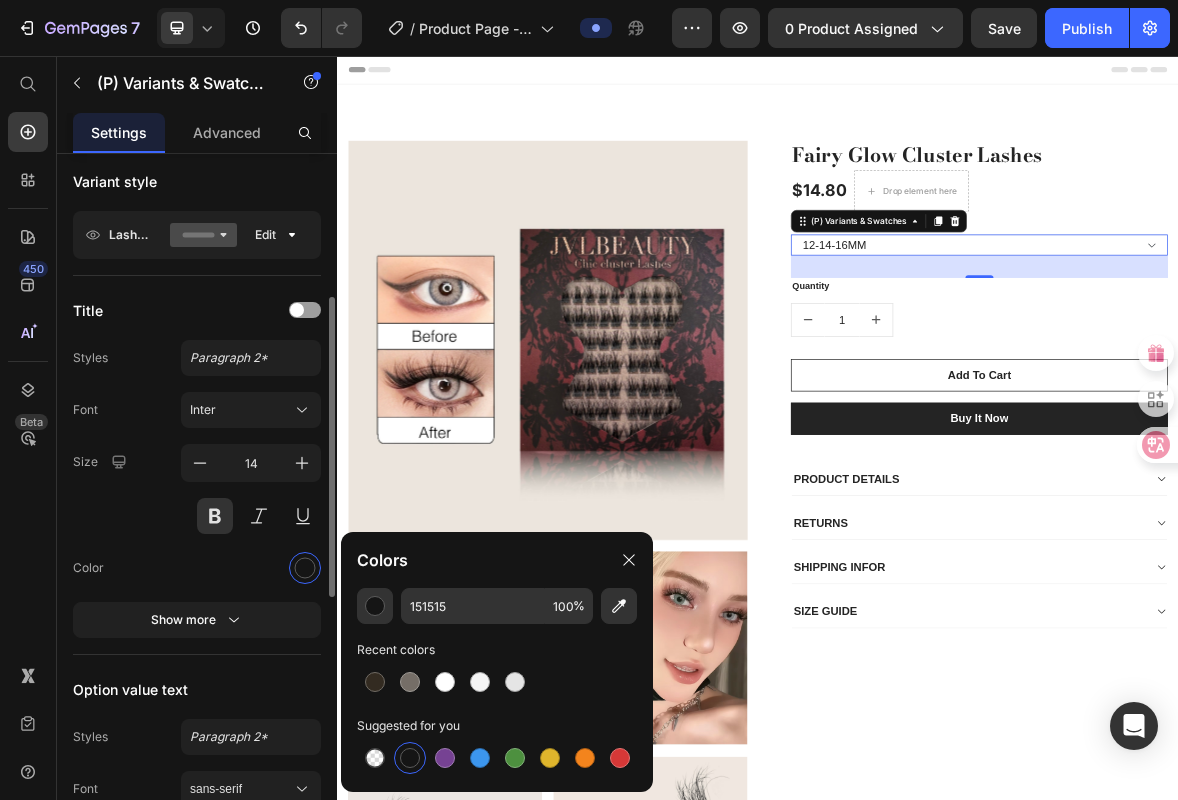 click on "Product Source Fairy Glow Cluster Lashes  You can manage it in   Product element  Variants settings Type Separate Combine Sold out style Cross-out Variant style Lash Length Edit Title Styles Paragraph 2* Font Inter Size 14 Color Show more Option value text Styles Paragraph 2* Font sans-serif Size 16 Show more Pre-selected option Show more Size Full width Spacing 32 px Align" at bounding box center [197, 591] 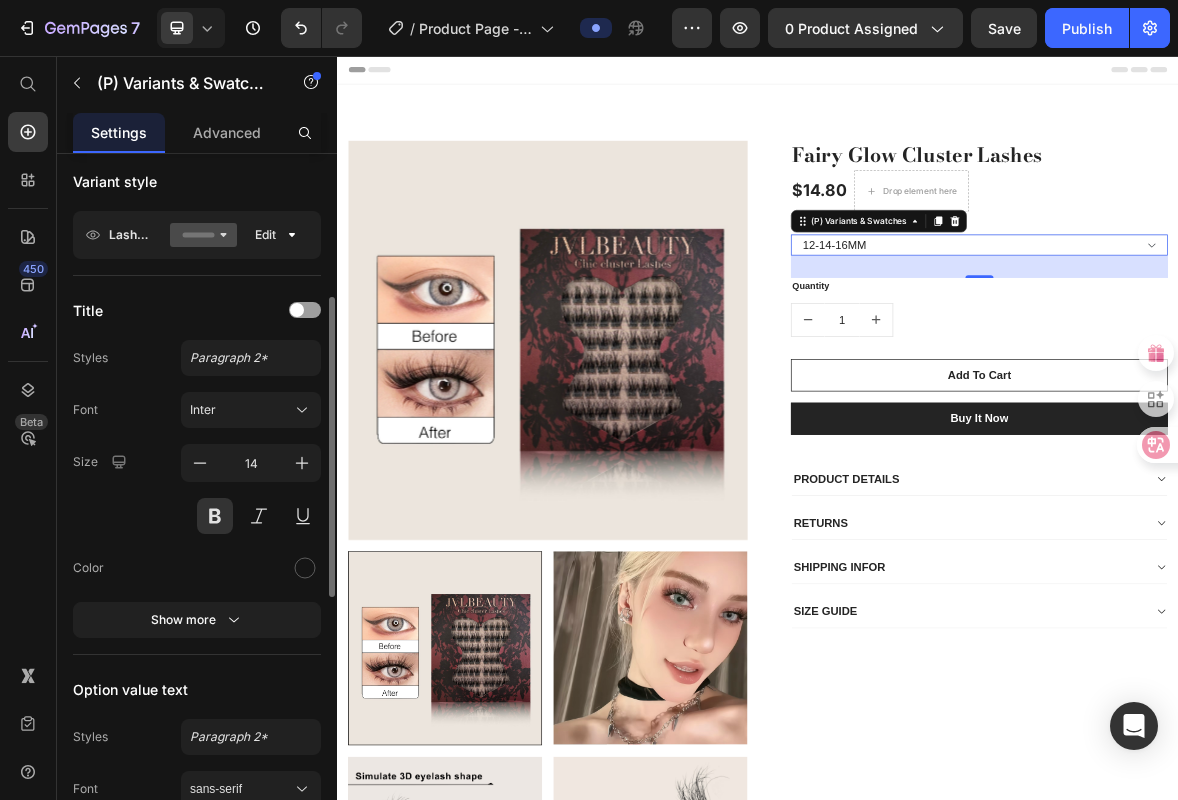 scroll, scrollTop: 354, scrollLeft: 0, axis: vertical 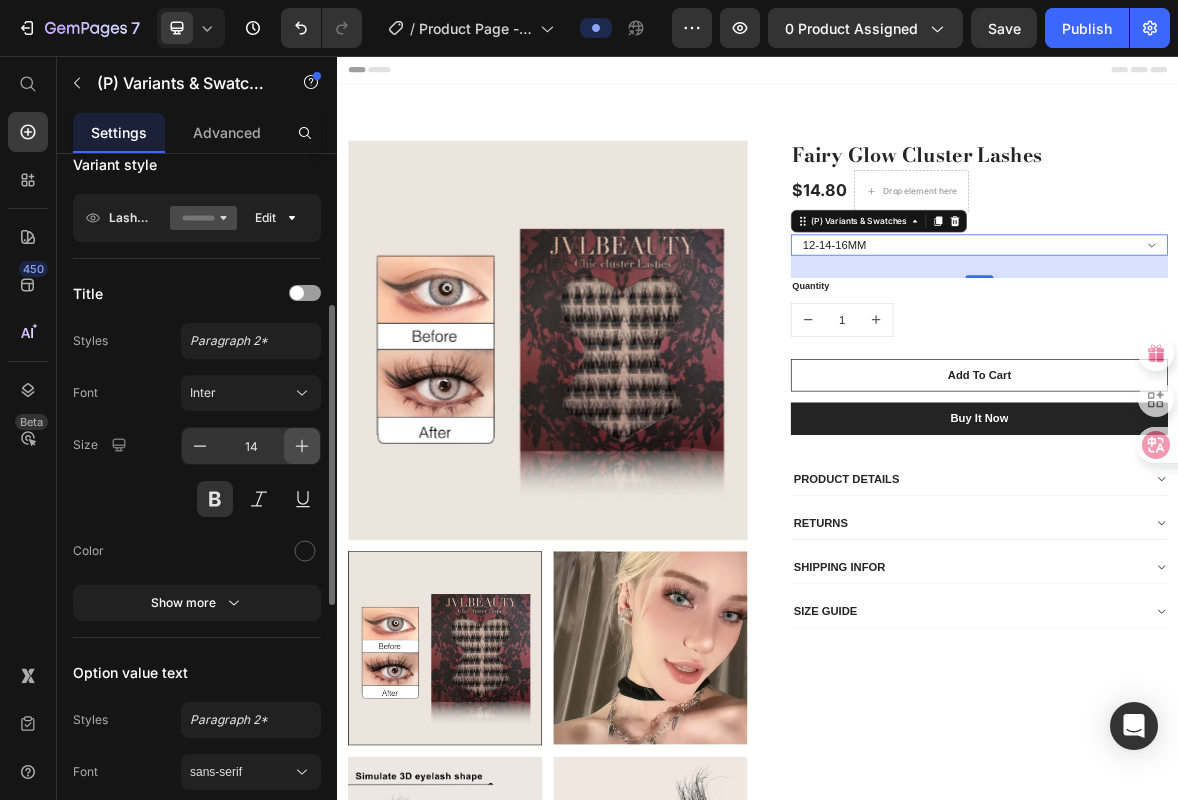 click 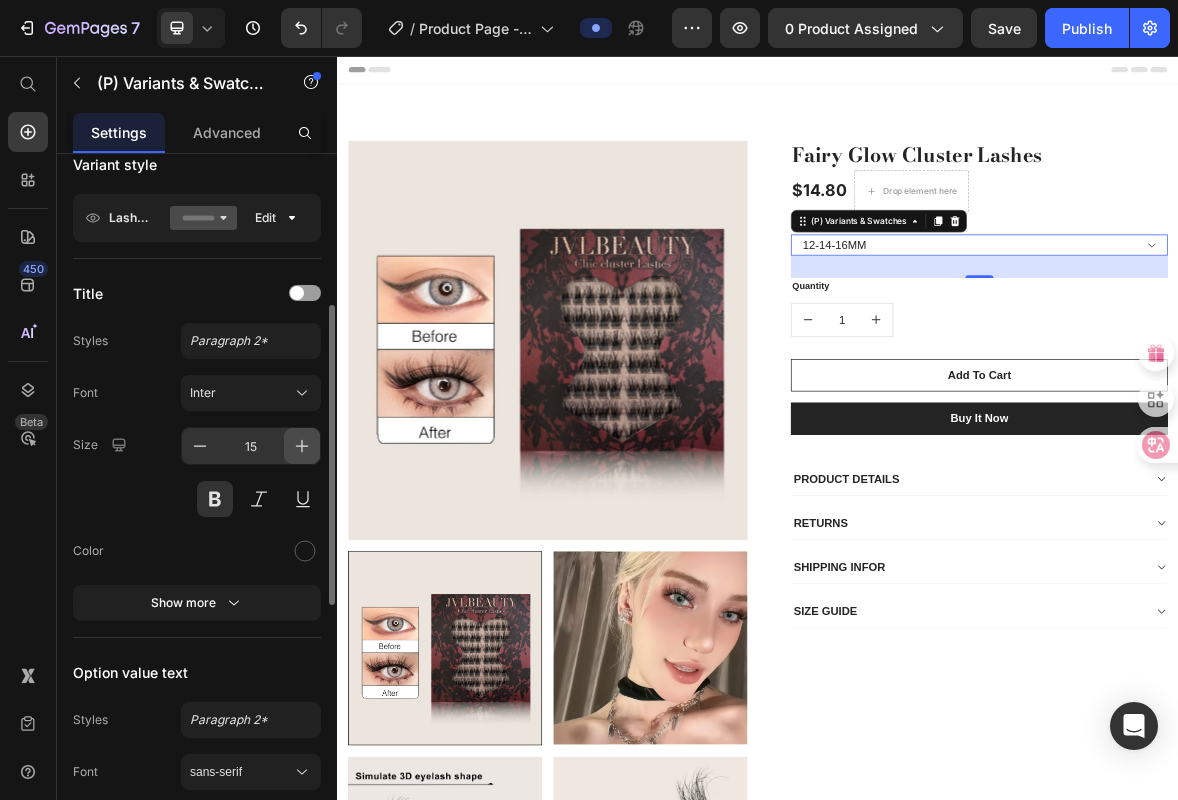 click 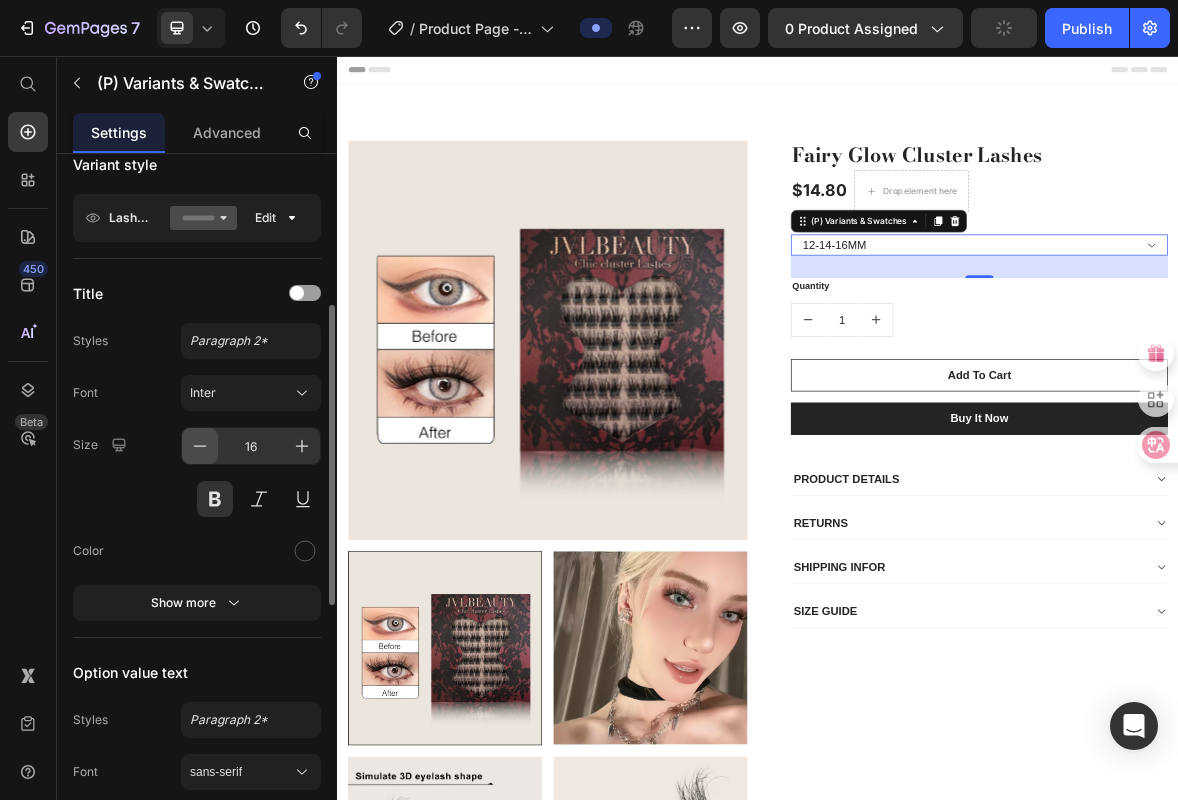 click 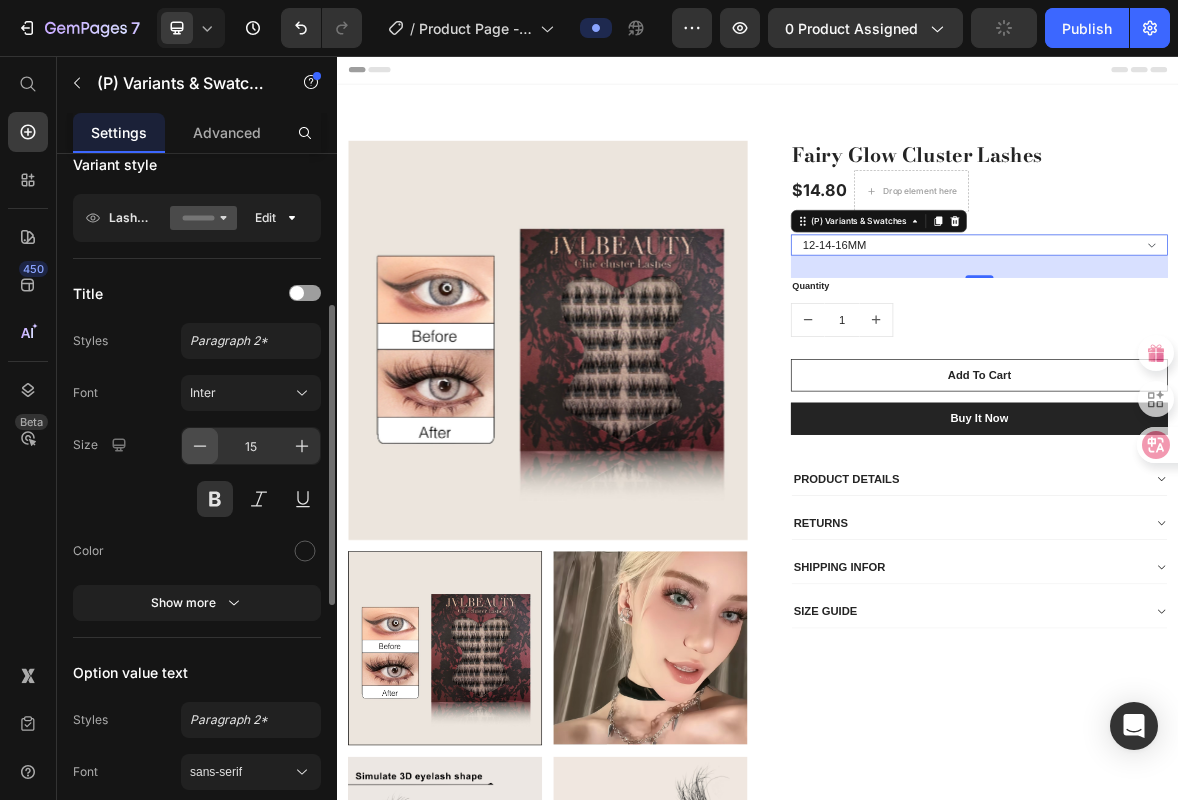click 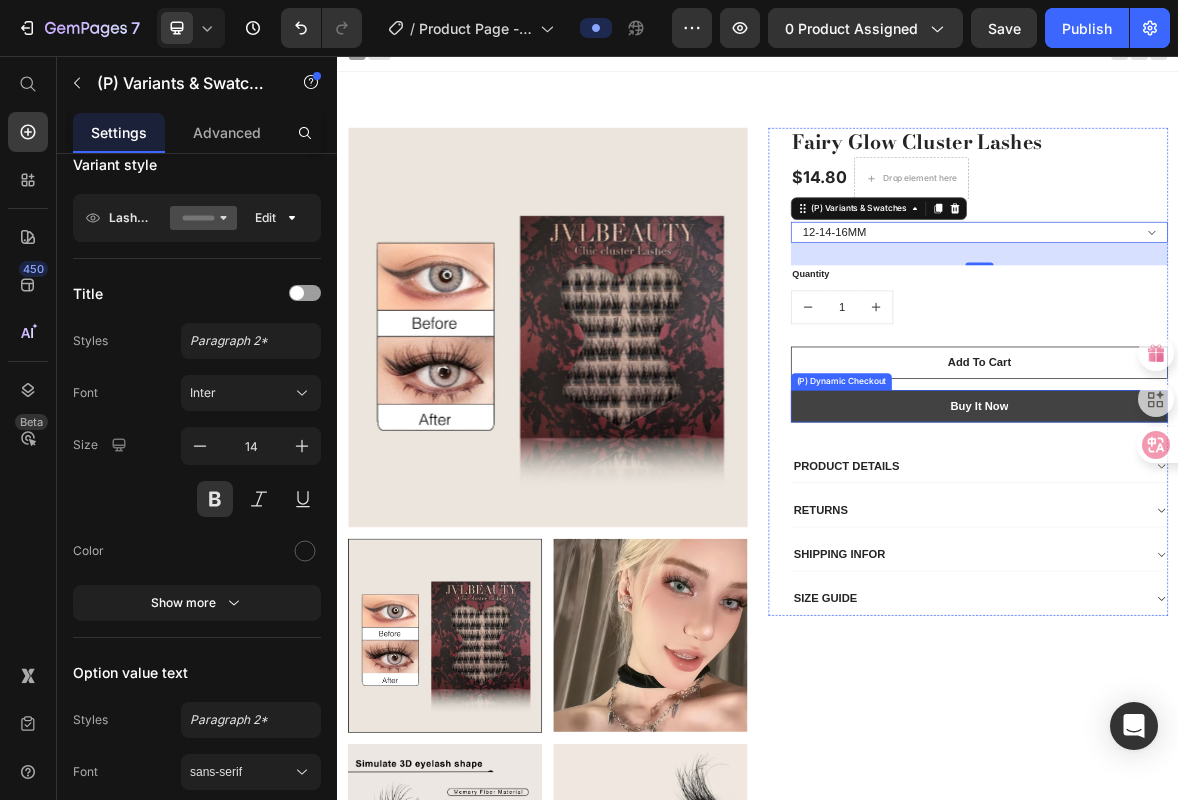 scroll, scrollTop: 38, scrollLeft: 0, axis: vertical 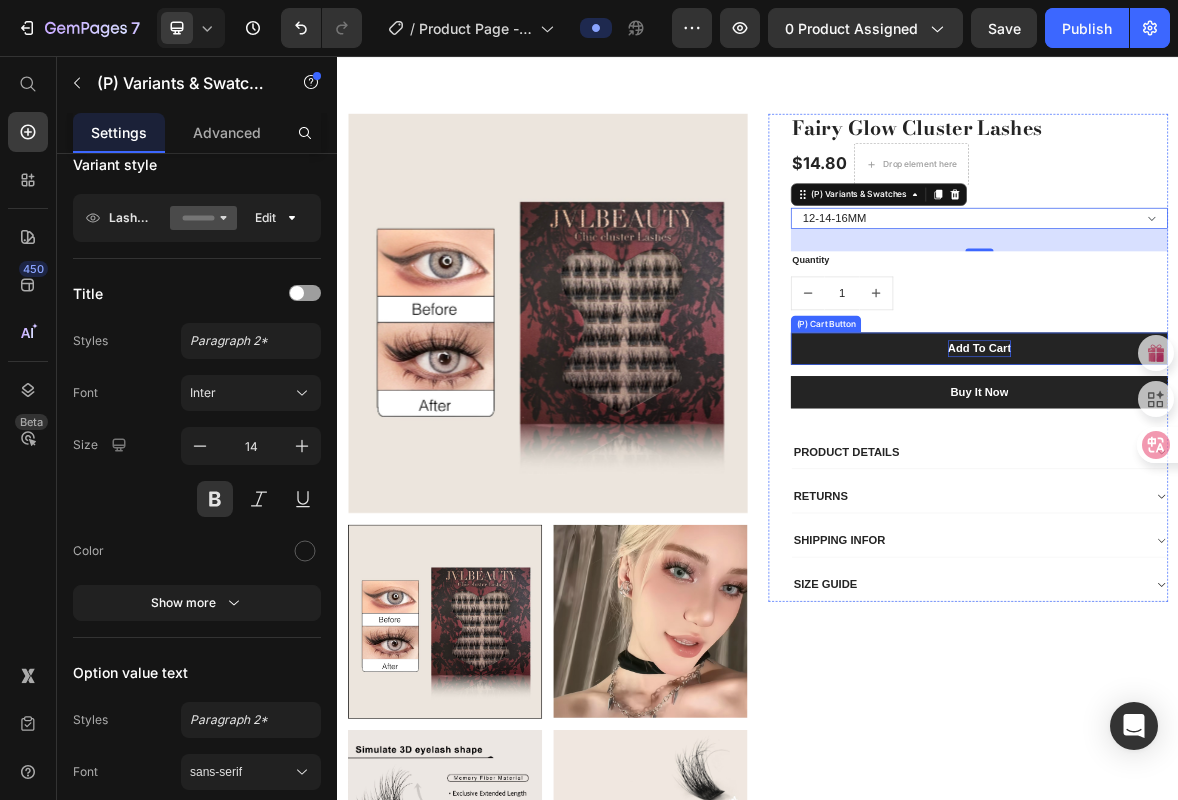 click on "Add To Cart" at bounding box center [1253, 474] 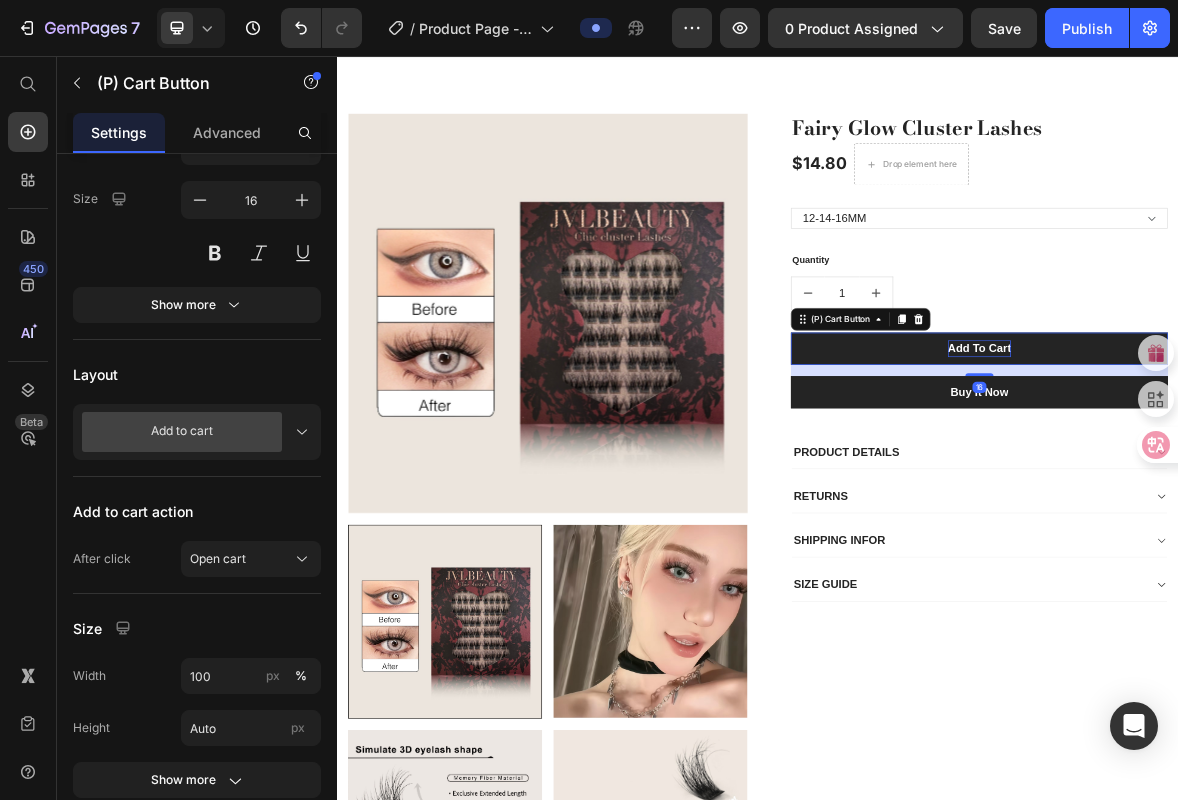 scroll, scrollTop: 0, scrollLeft: 0, axis: both 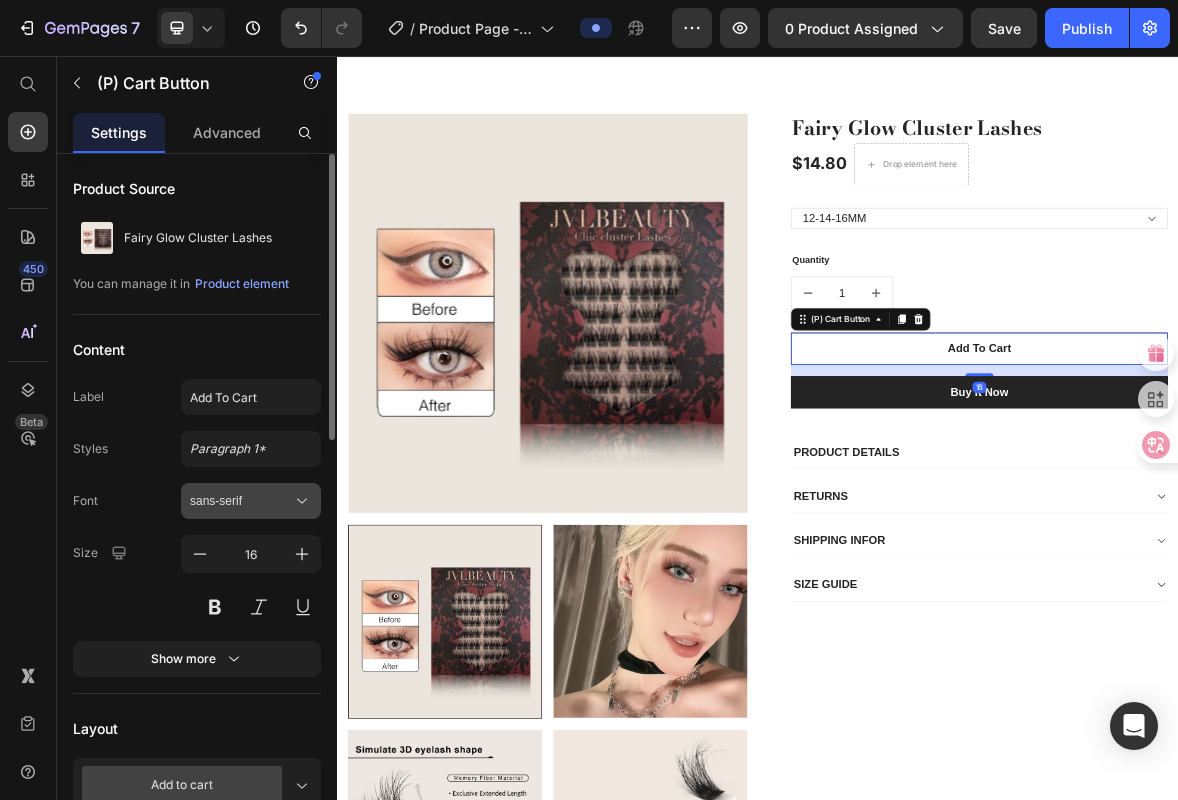 click 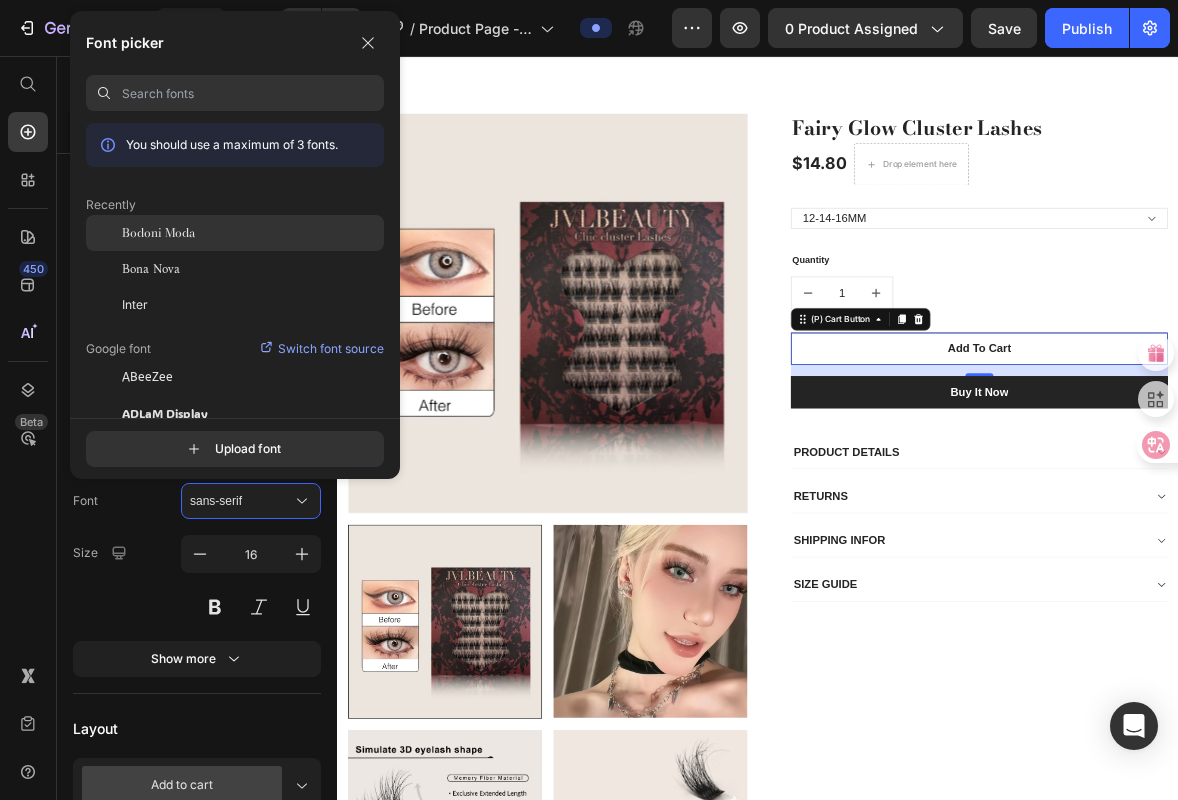 click on "Bodoni Moda" at bounding box center (158, 233) 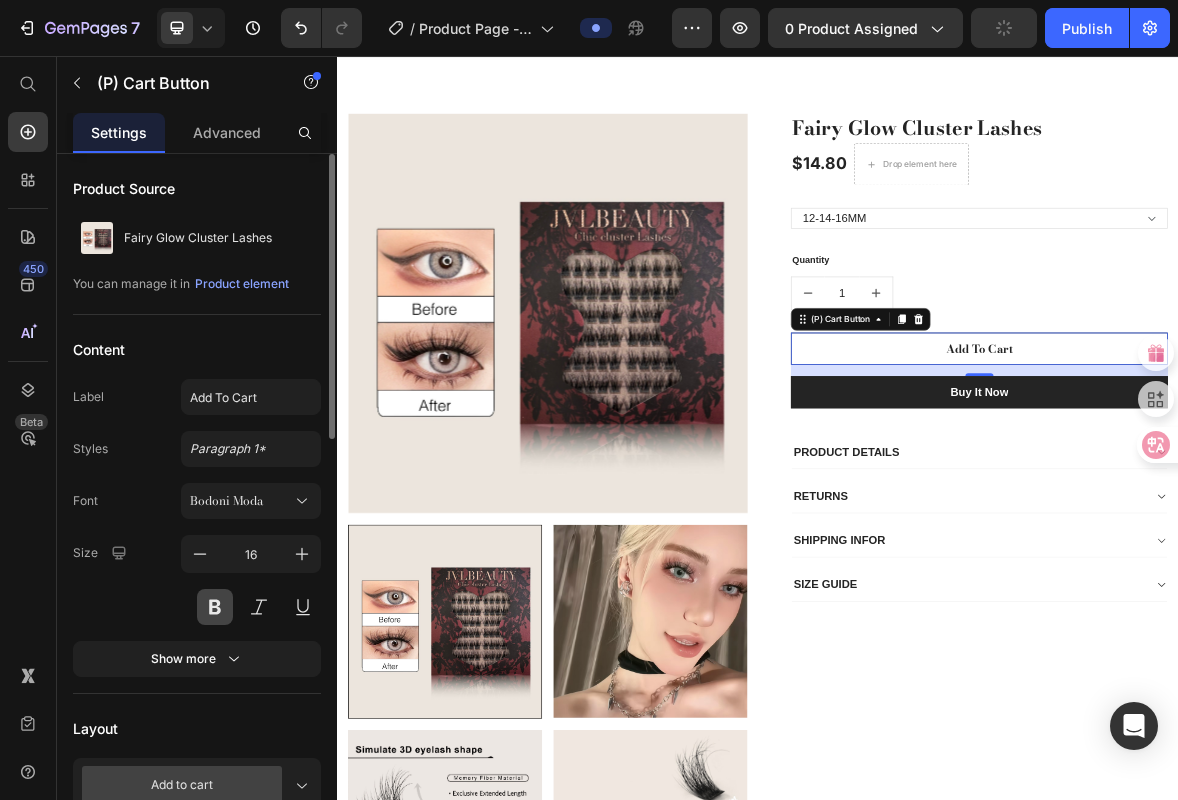 click at bounding box center (215, 607) 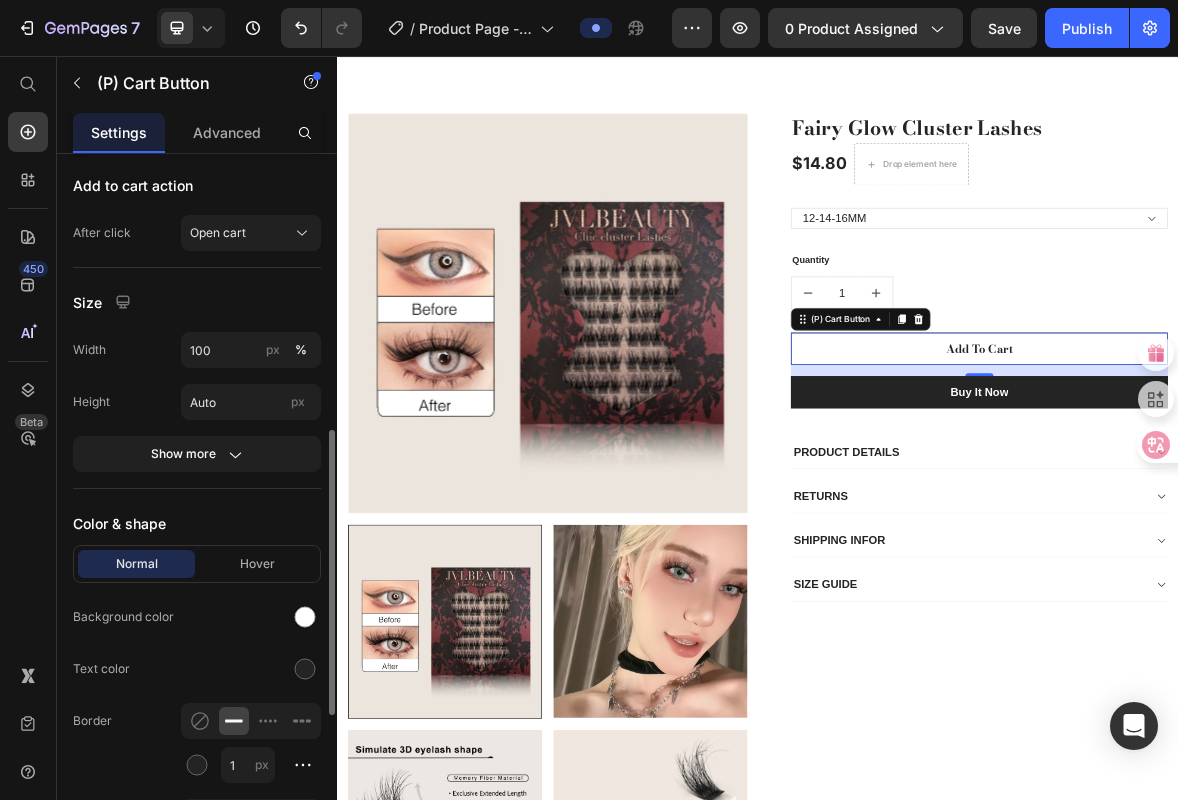 scroll, scrollTop: 718, scrollLeft: 0, axis: vertical 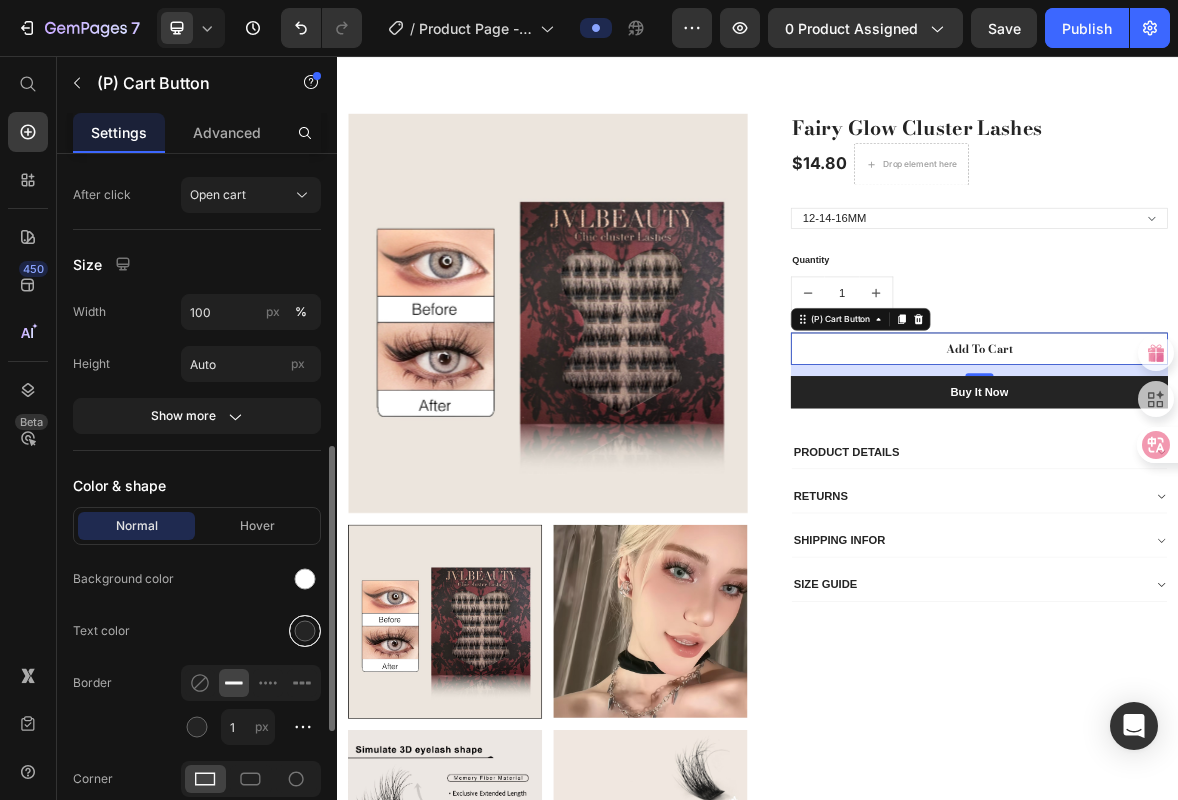 click at bounding box center (305, 631) 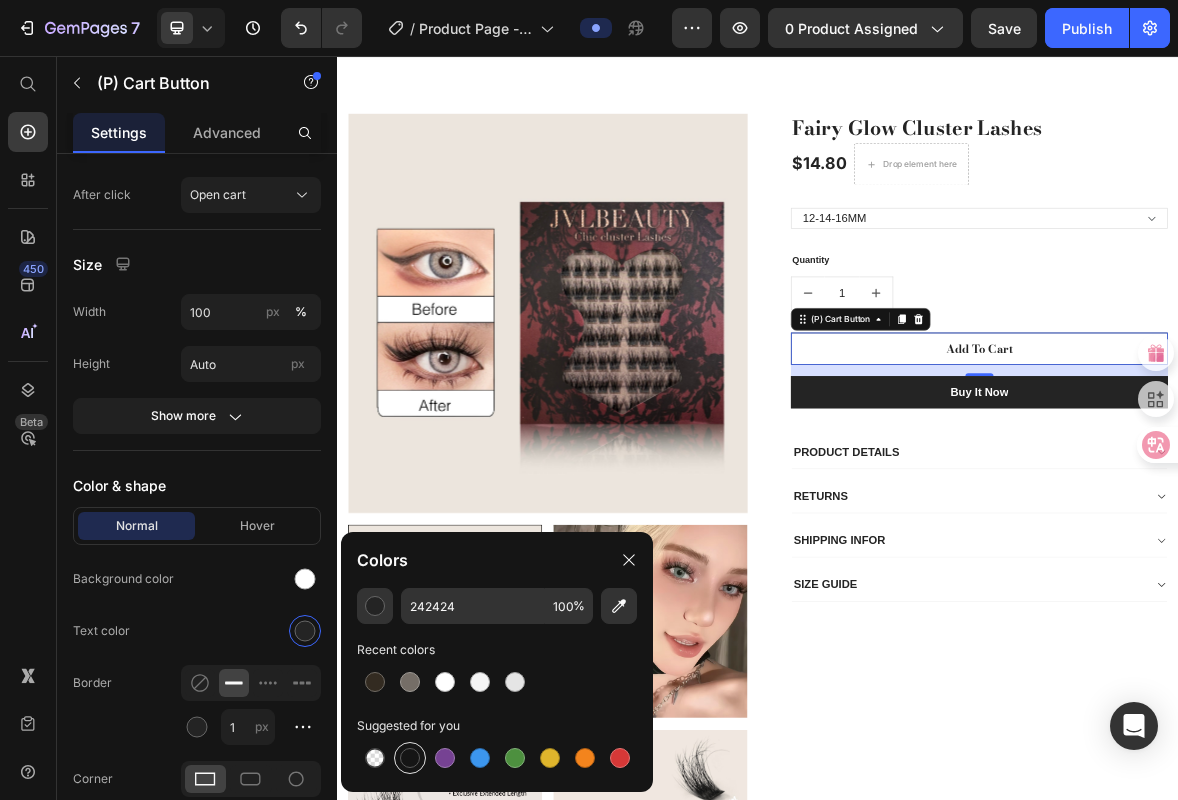 click at bounding box center [410, 758] 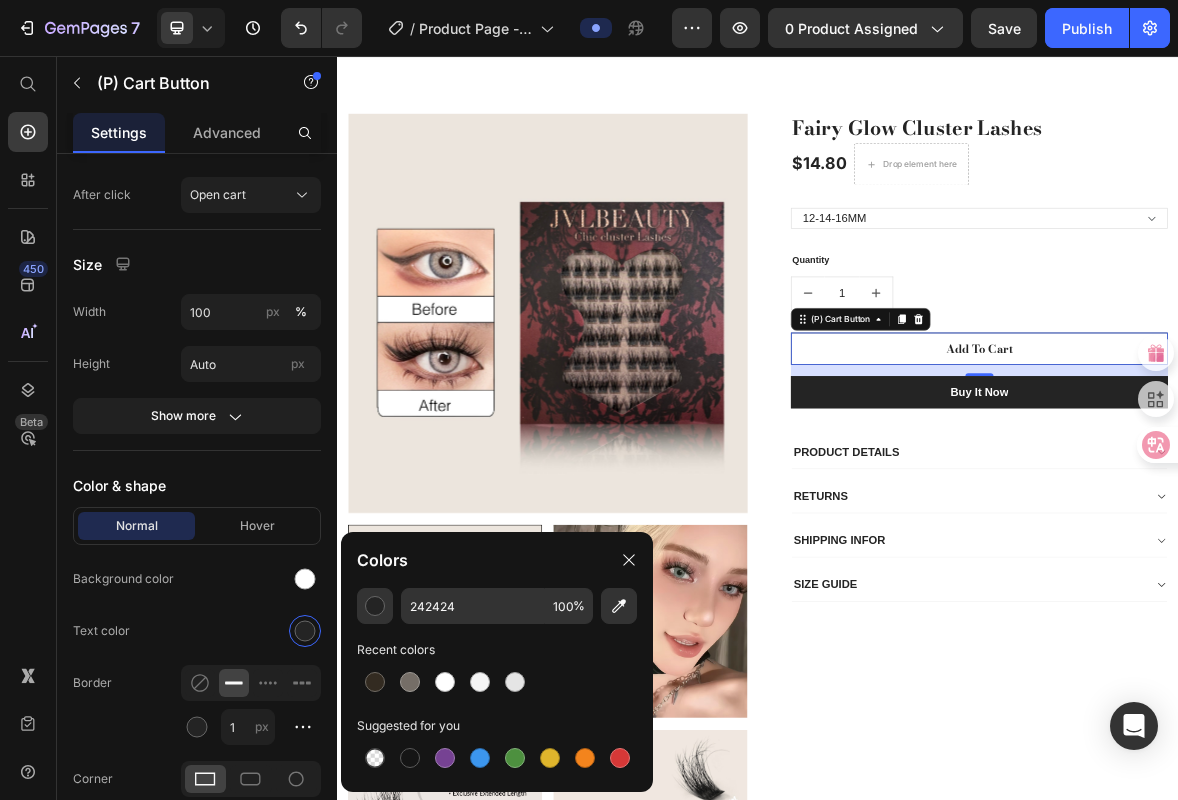 type on "151515" 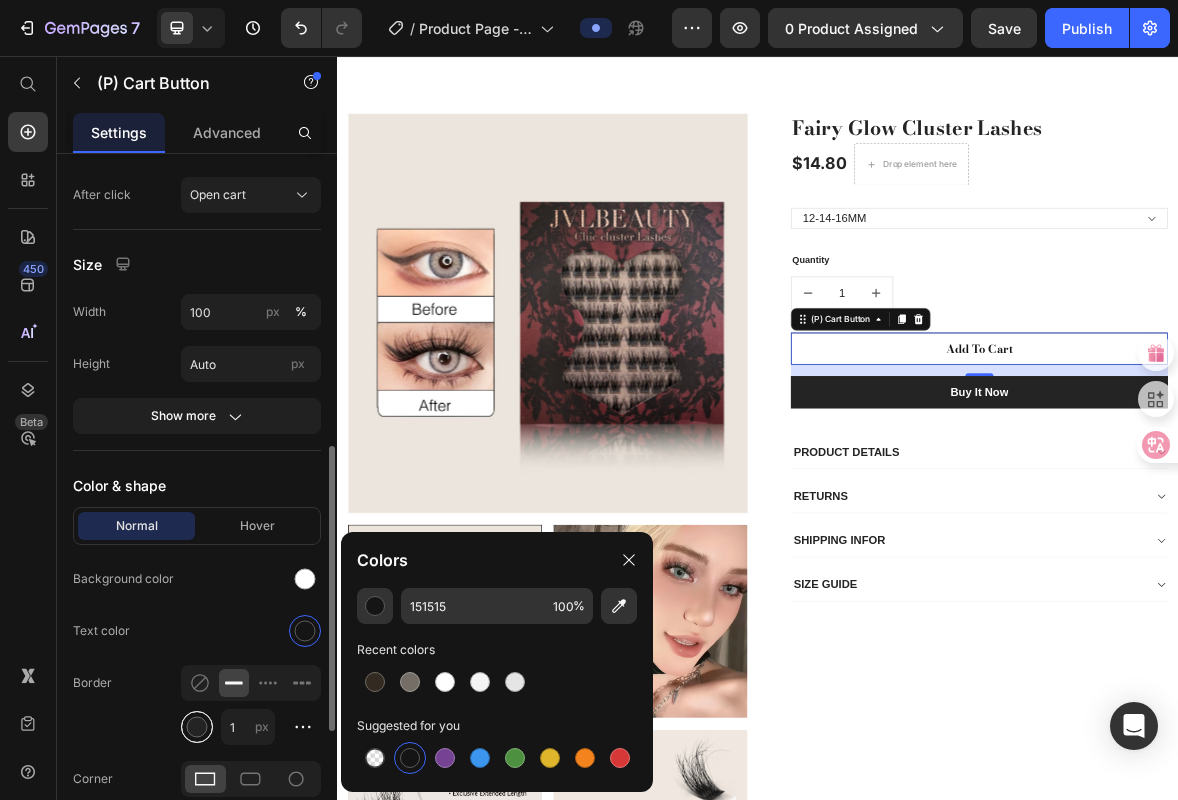 click at bounding box center (197, 727) 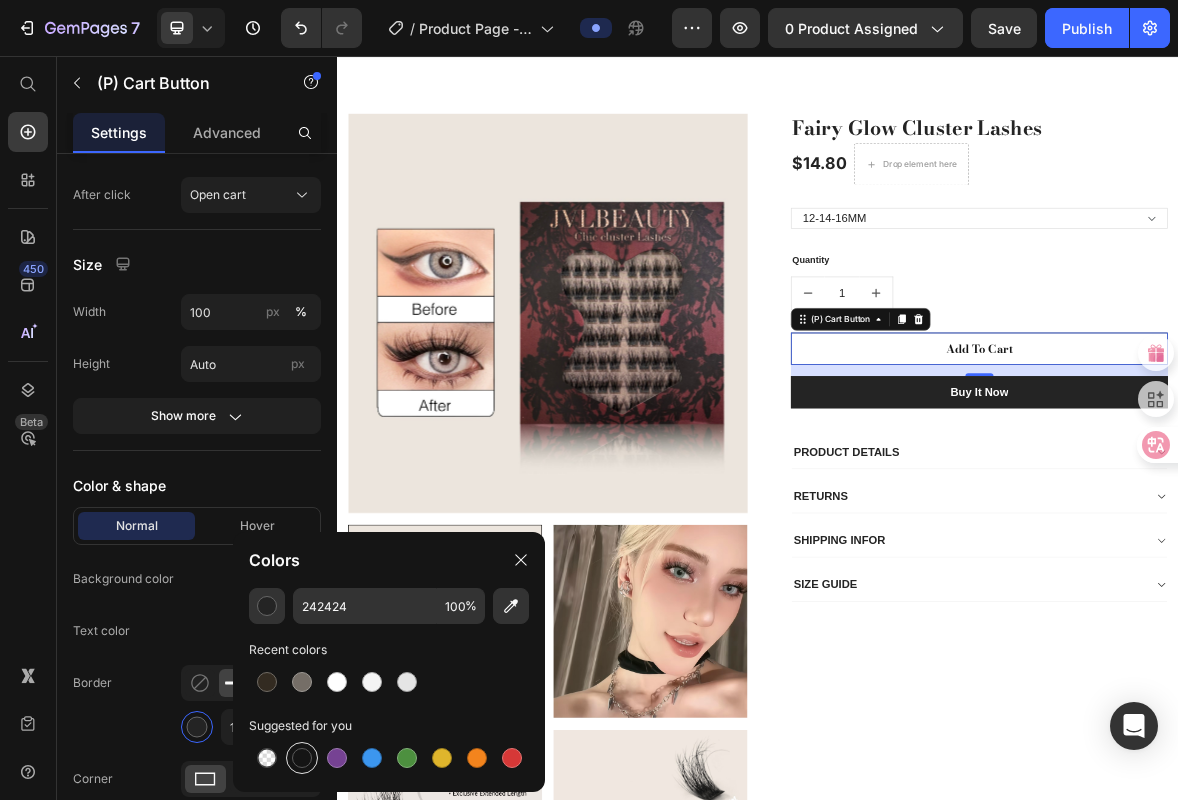 click at bounding box center (302, 758) 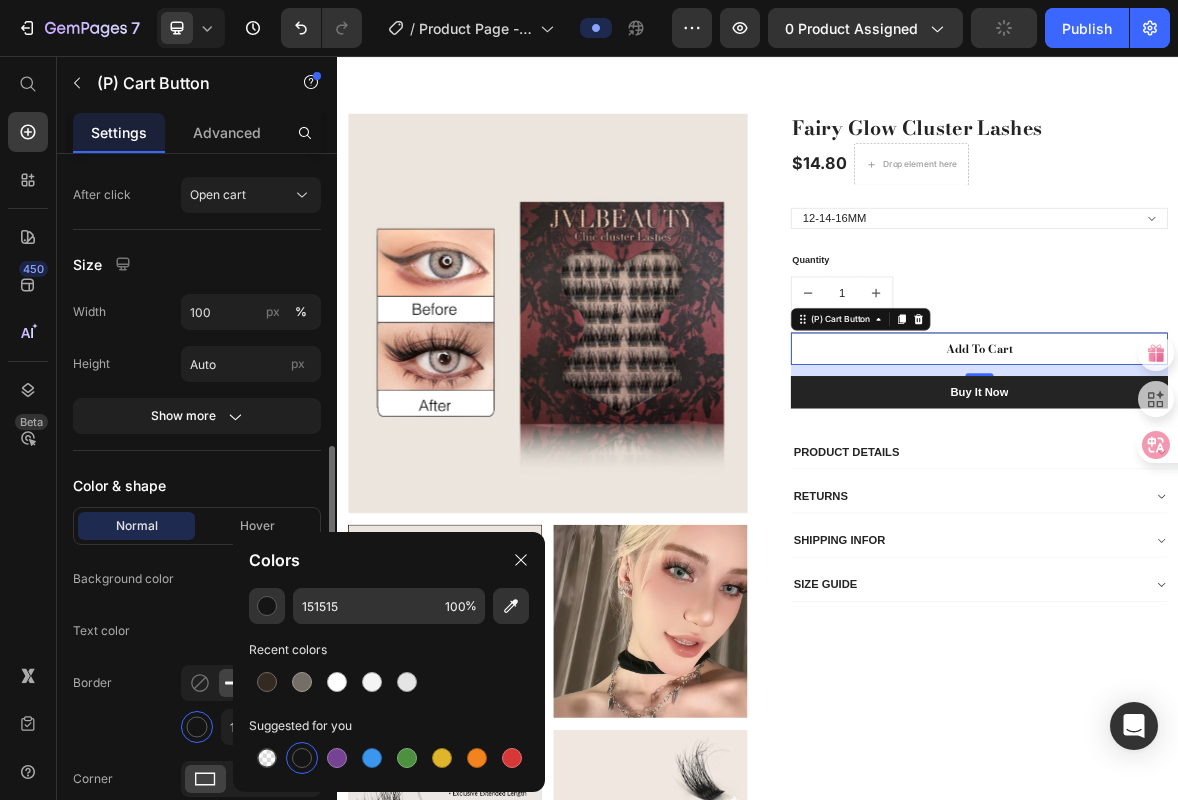 click on "Text color" 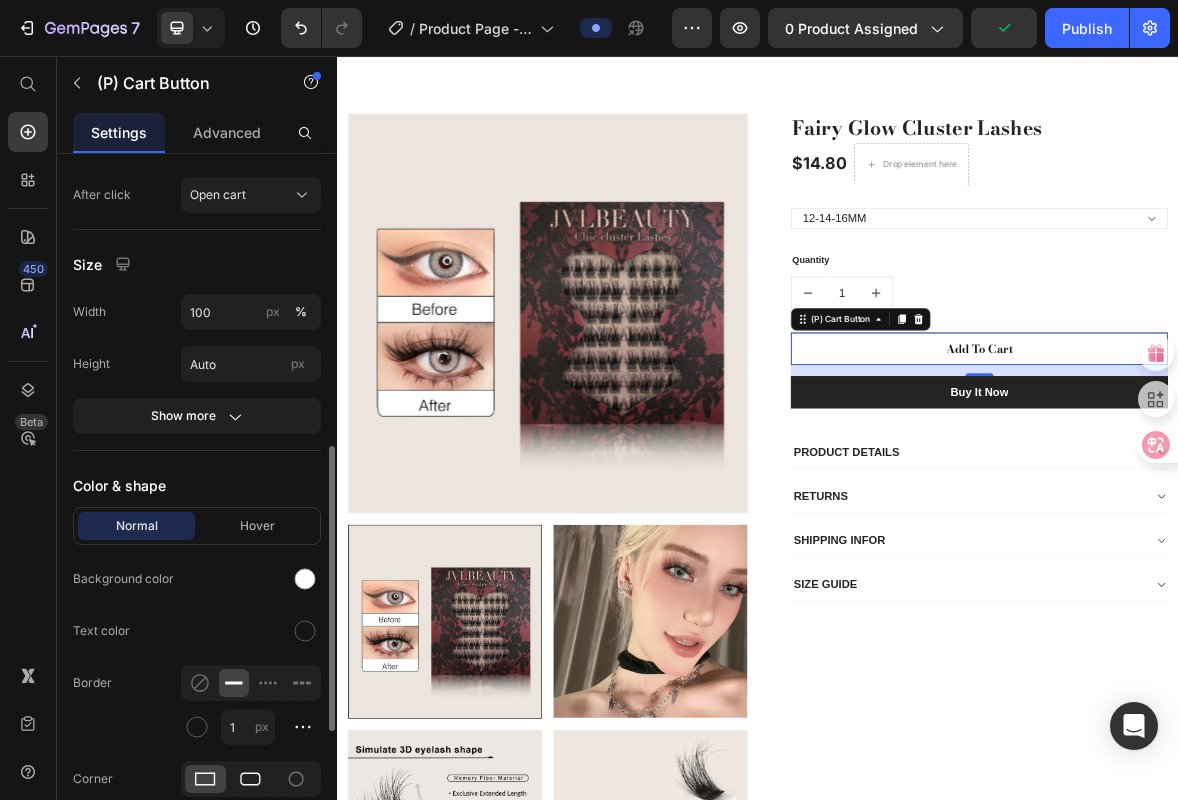 click 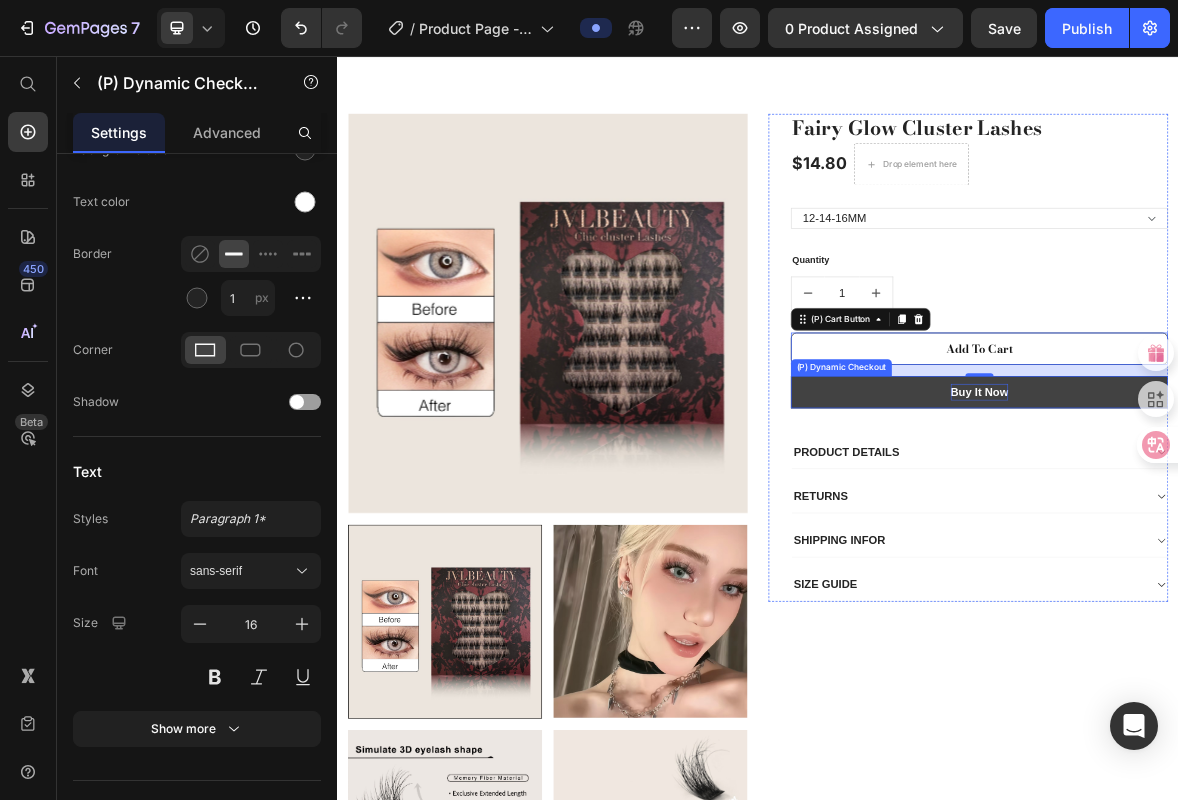 click on "Buy it now" at bounding box center [1253, 536] 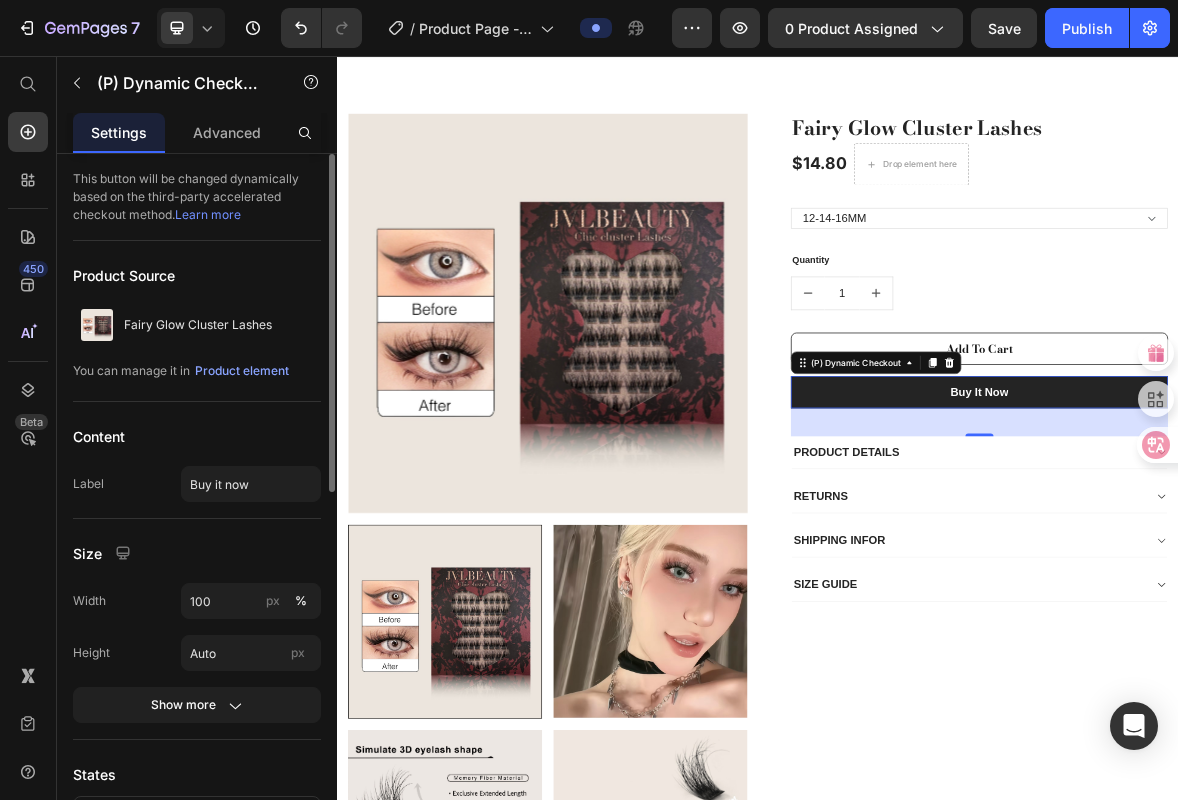 scroll, scrollTop: 379, scrollLeft: 0, axis: vertical 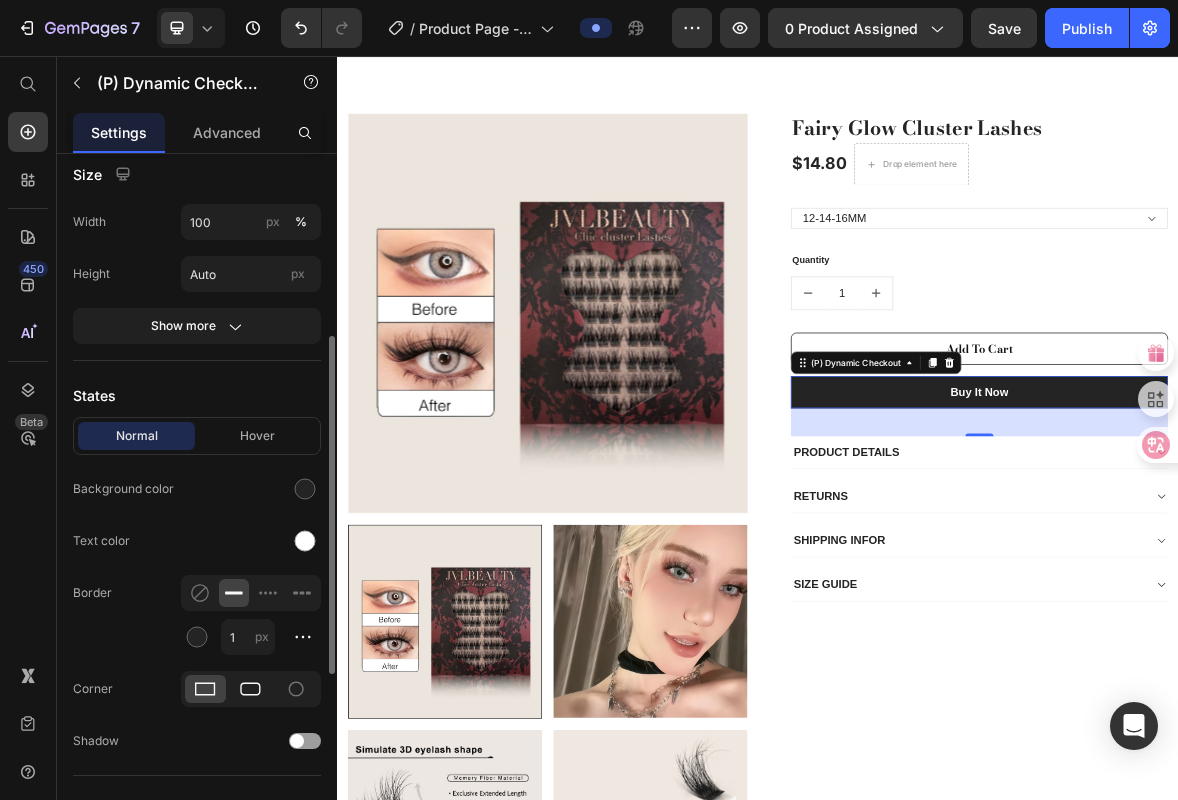 click 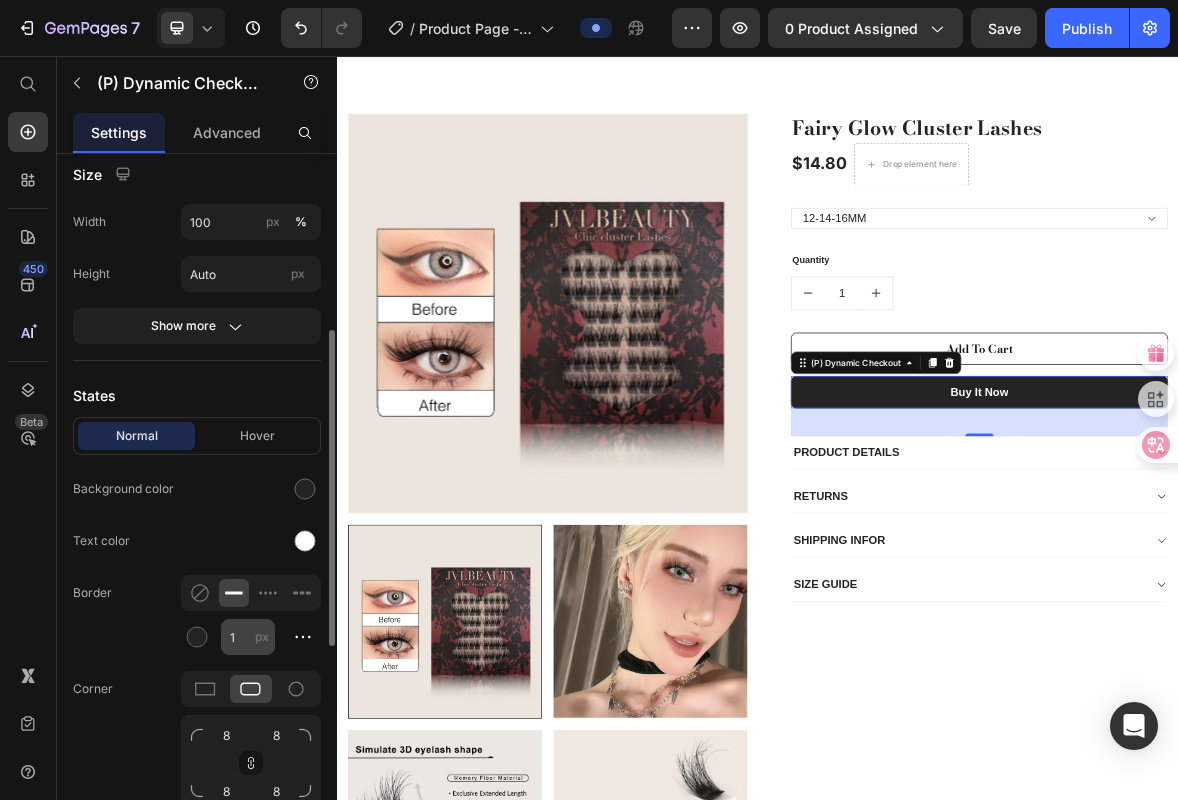 scroll, scrollTop: 502, scrollLeft: 0, axis: vertical 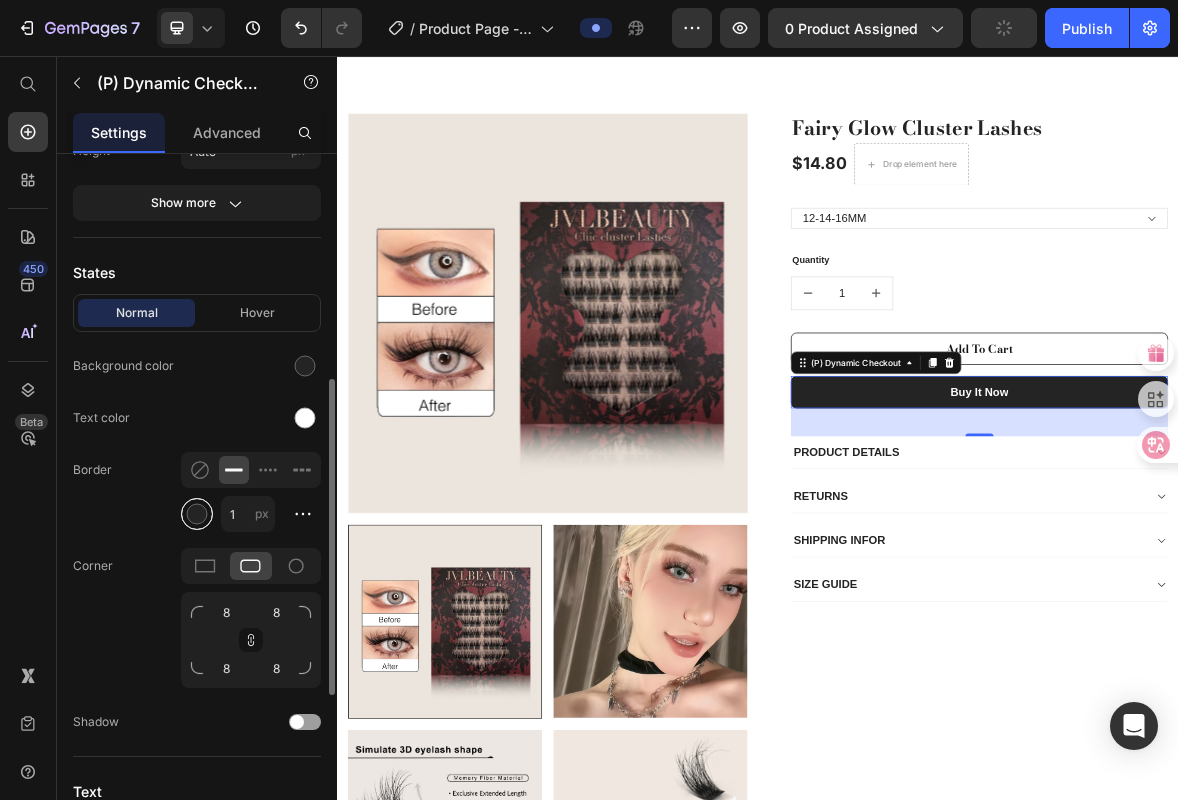 click at bounding box center (197, 514) 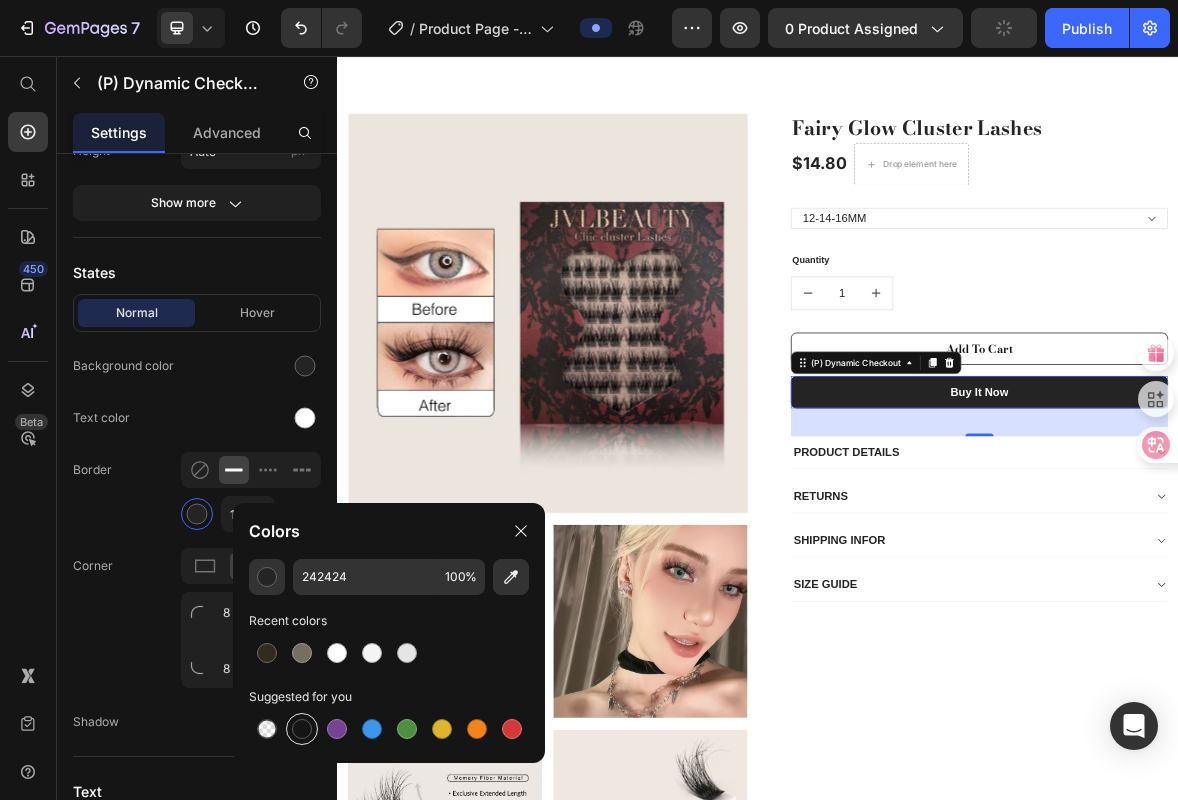 click at bounding box center (302, 729) 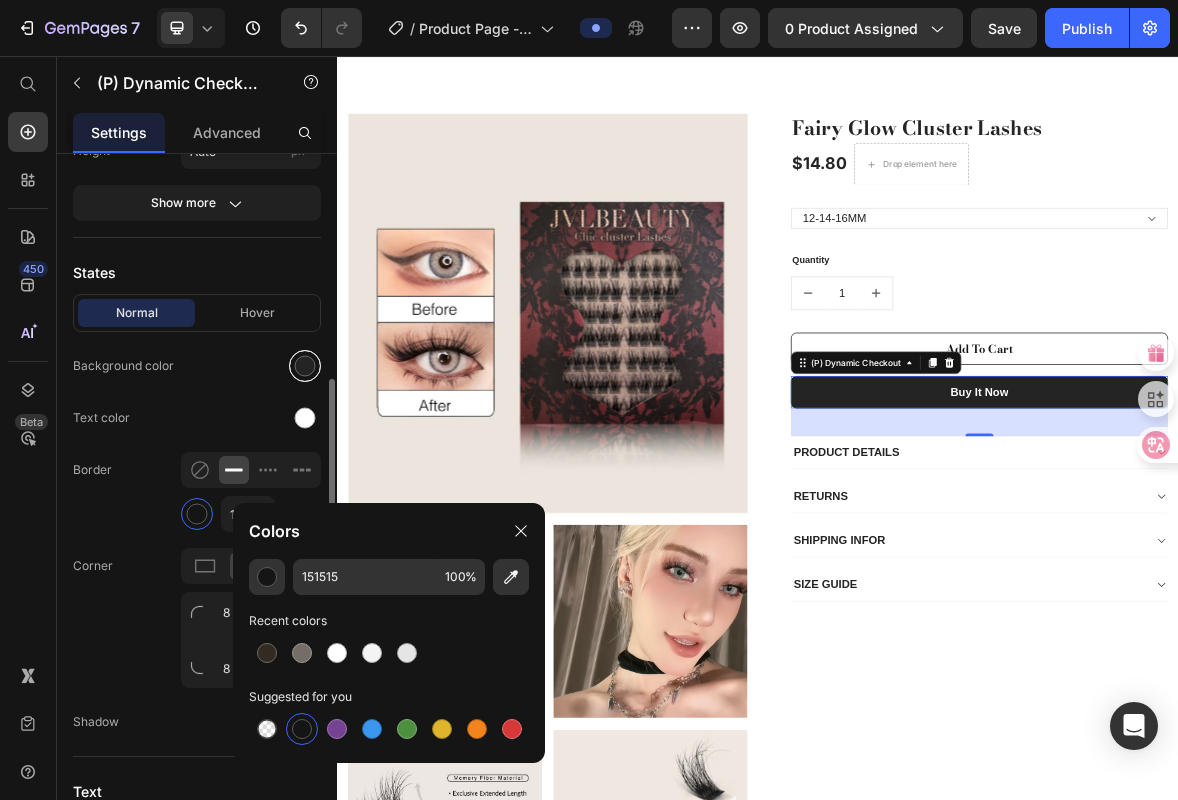 click at bounding box center (305, 366) 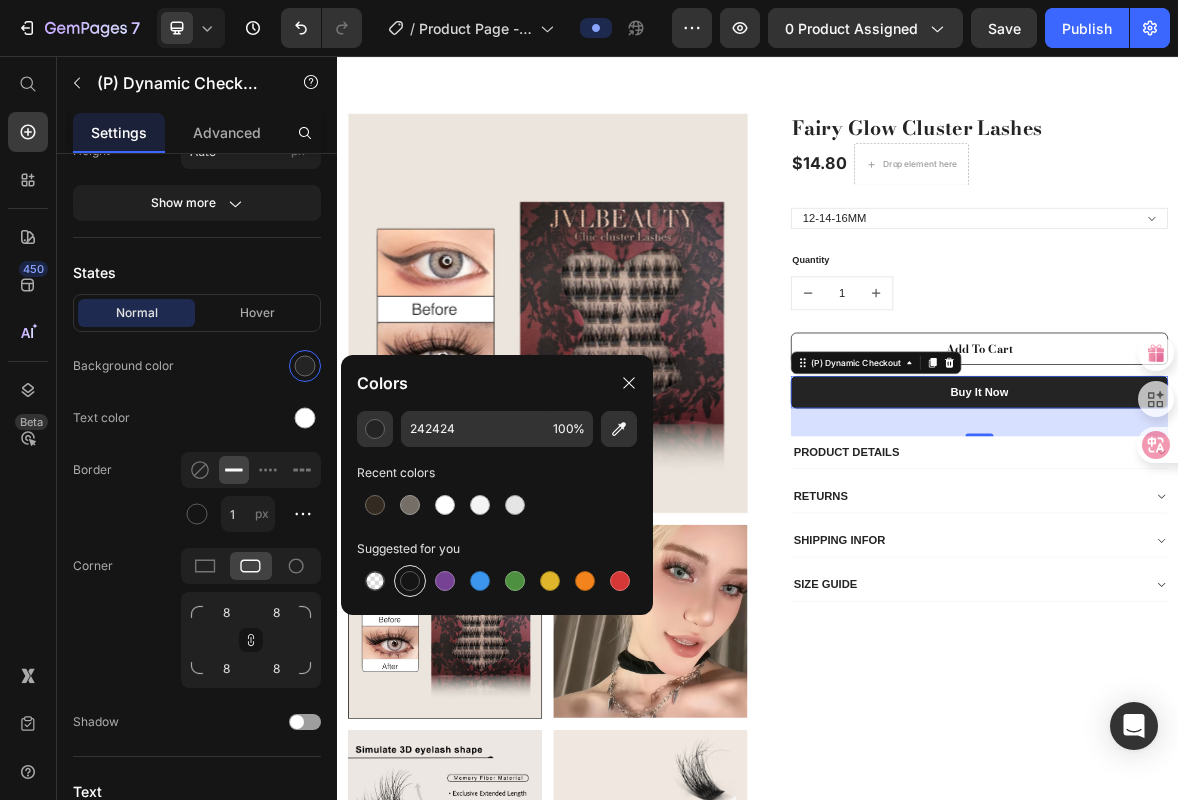 click at bounding box center (410, 581) 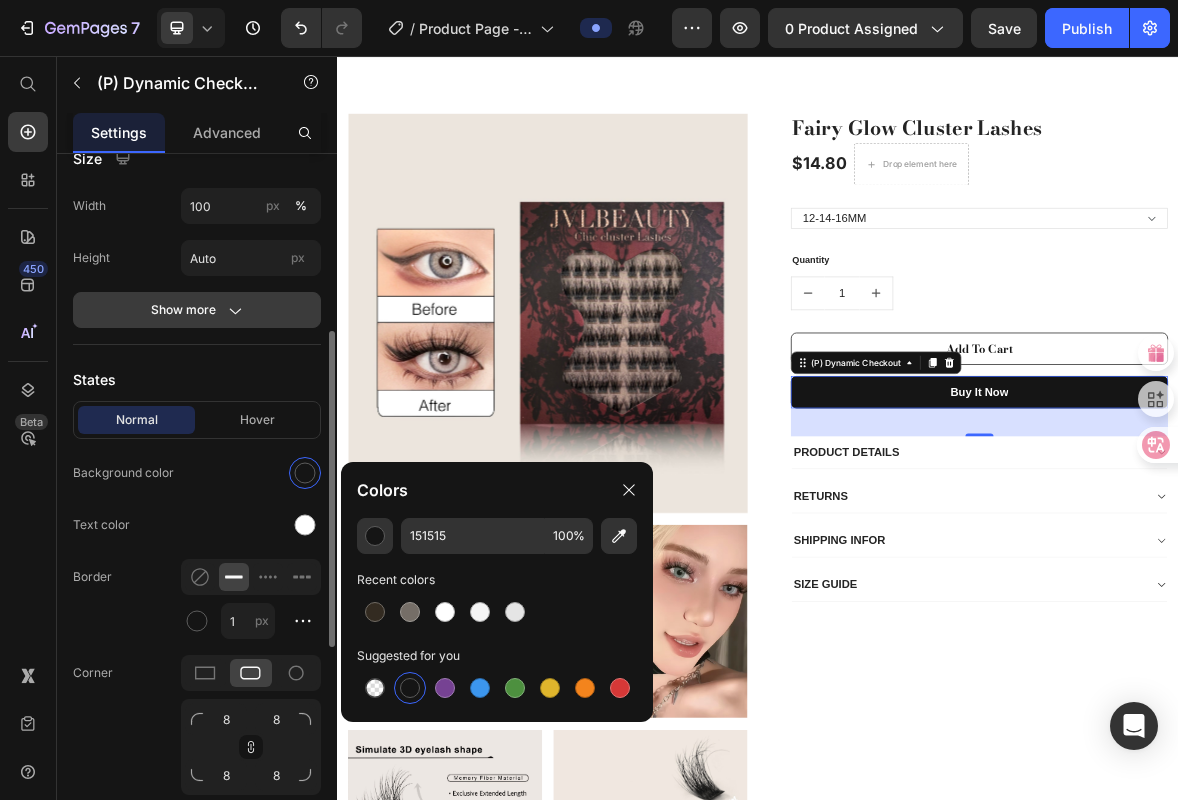 scroll, scrollTop: 778, scrollLeft: 0, axis: vertical 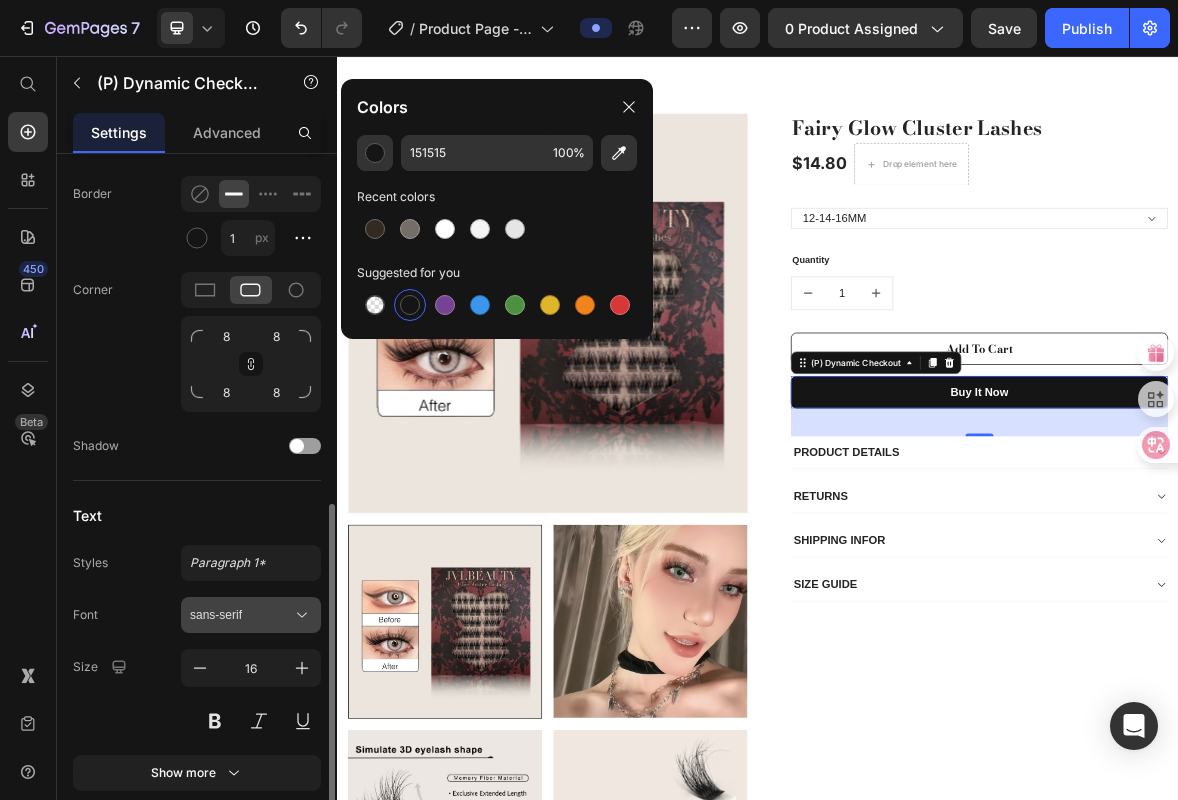 click on "sans-serif" at bounding box center [251, 615] 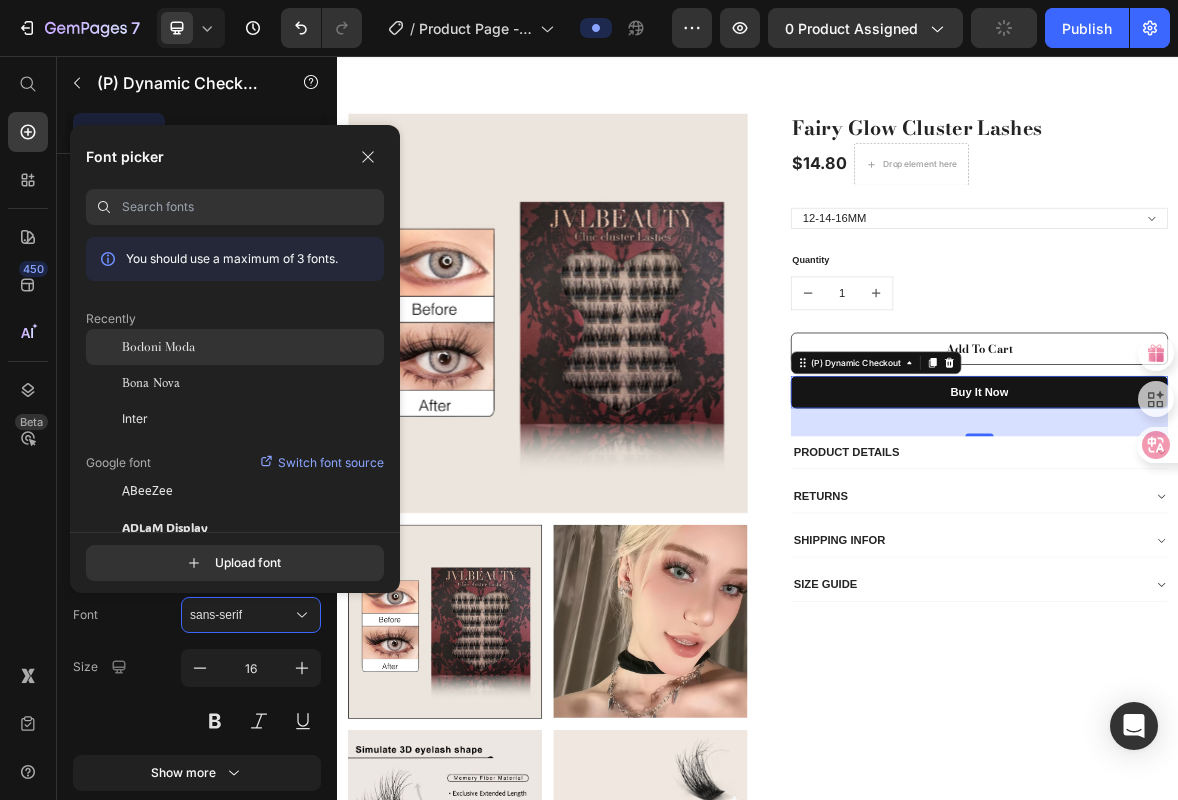 click on "Bodoni Moda" 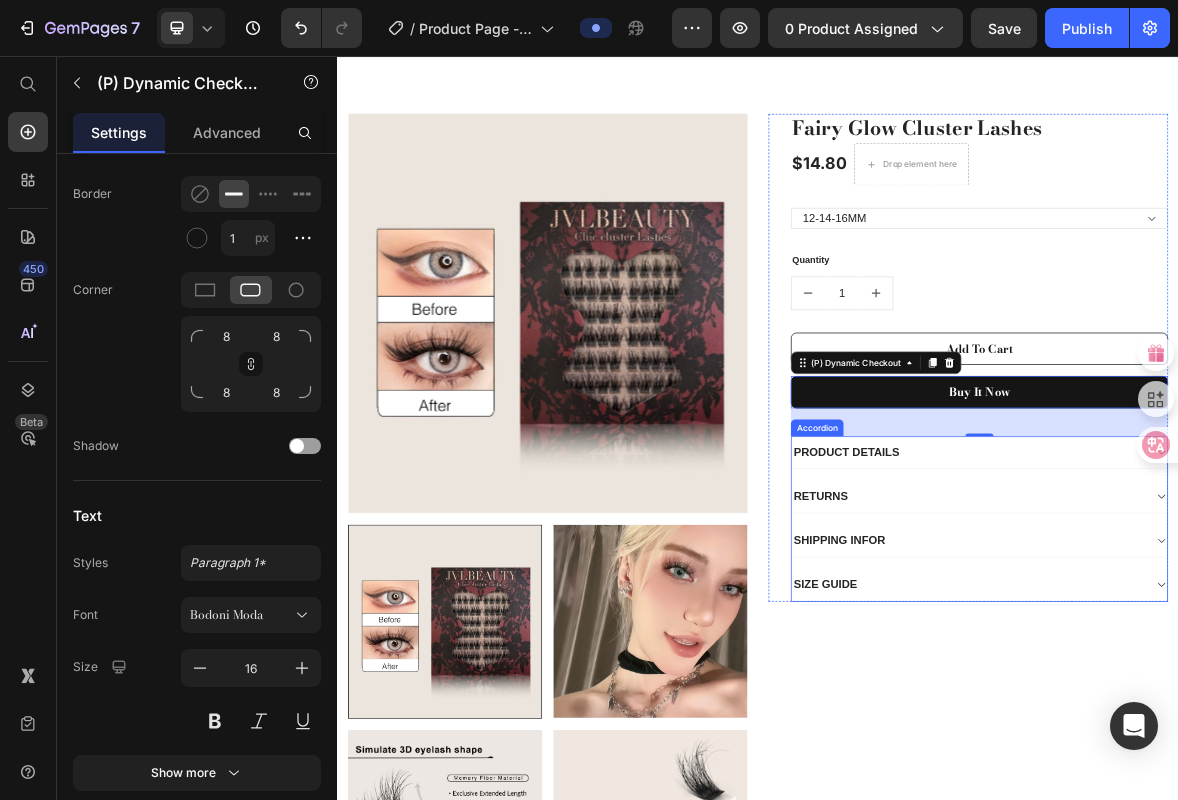 click on "SHIPPING INFOR" at bounding box center (1237, 748) 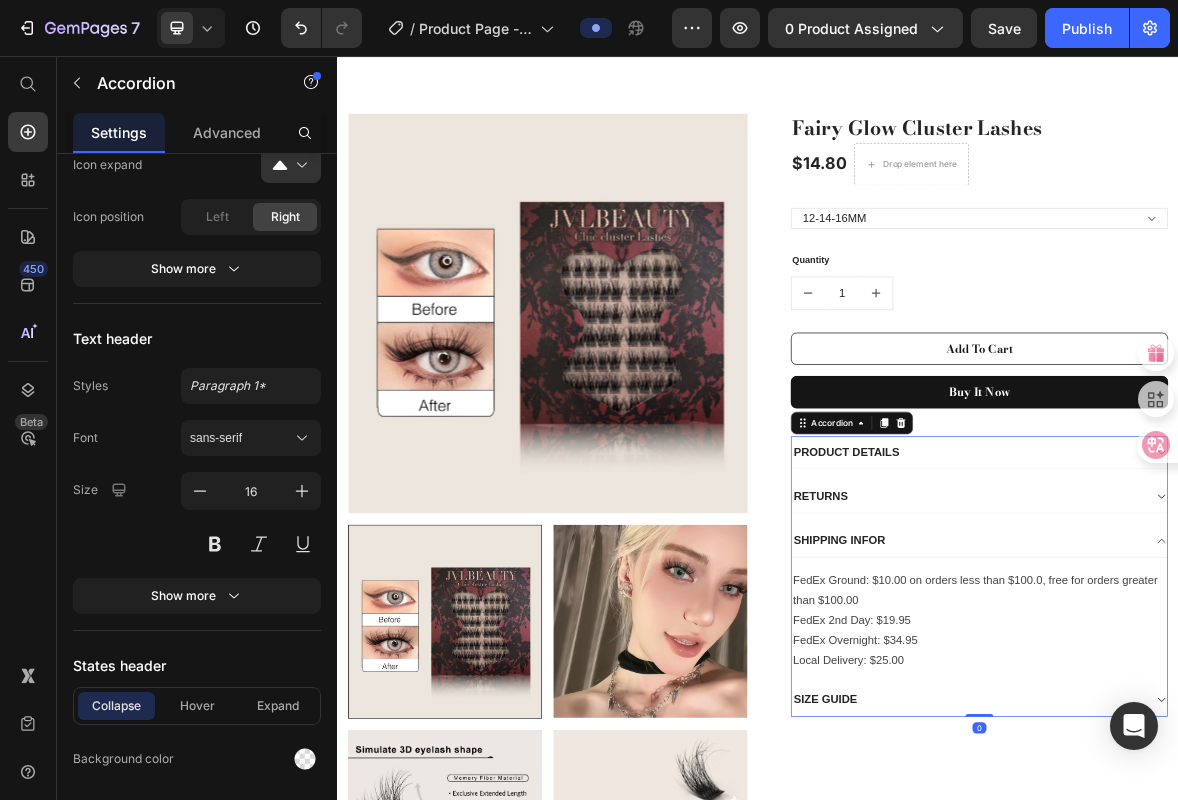 scroll, scrollTop: 0, scrollLeft: 0, axis: both 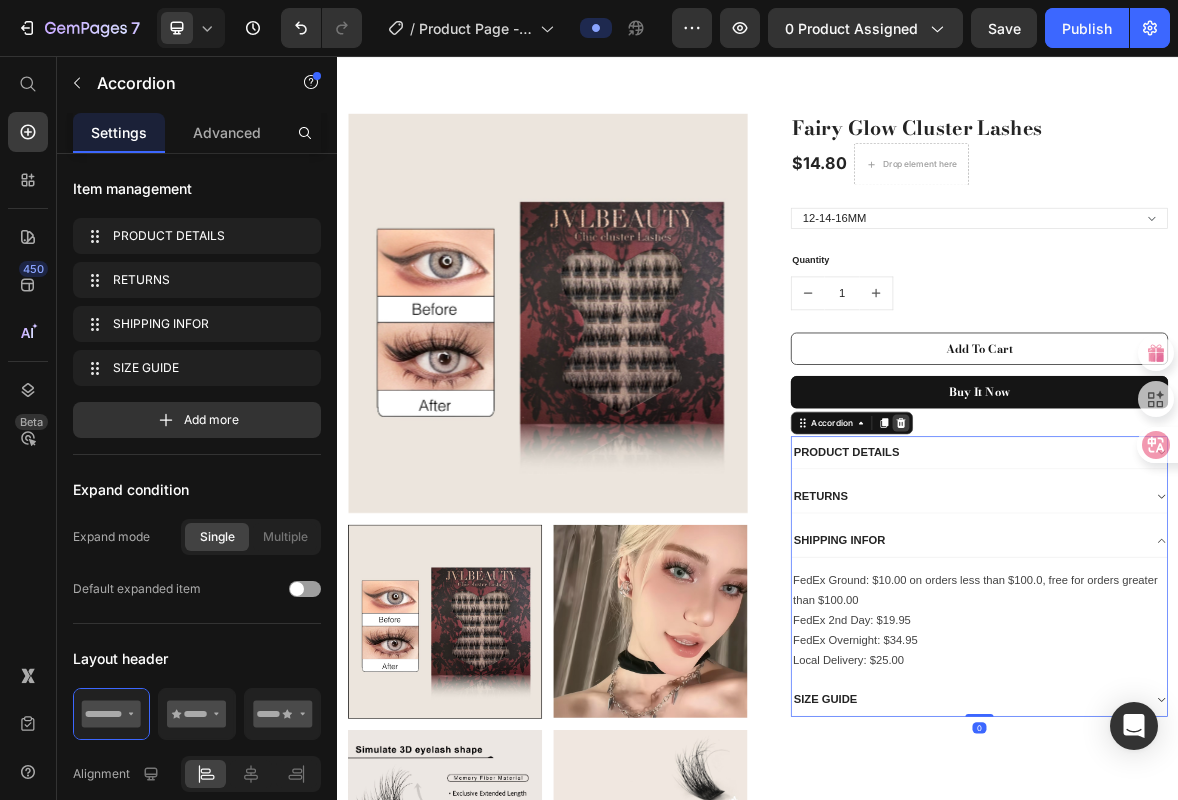 click 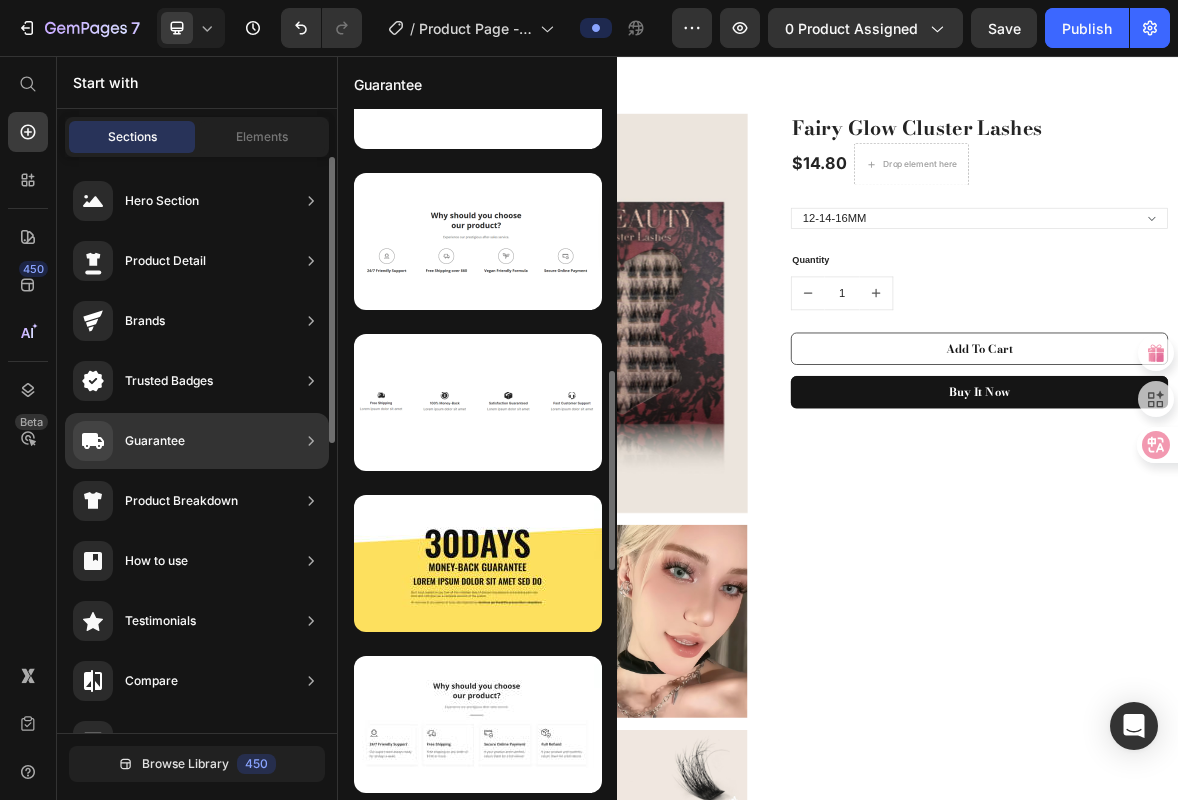 scroll, scrollTop: 264, scrollLeft: 0, axis: vertical 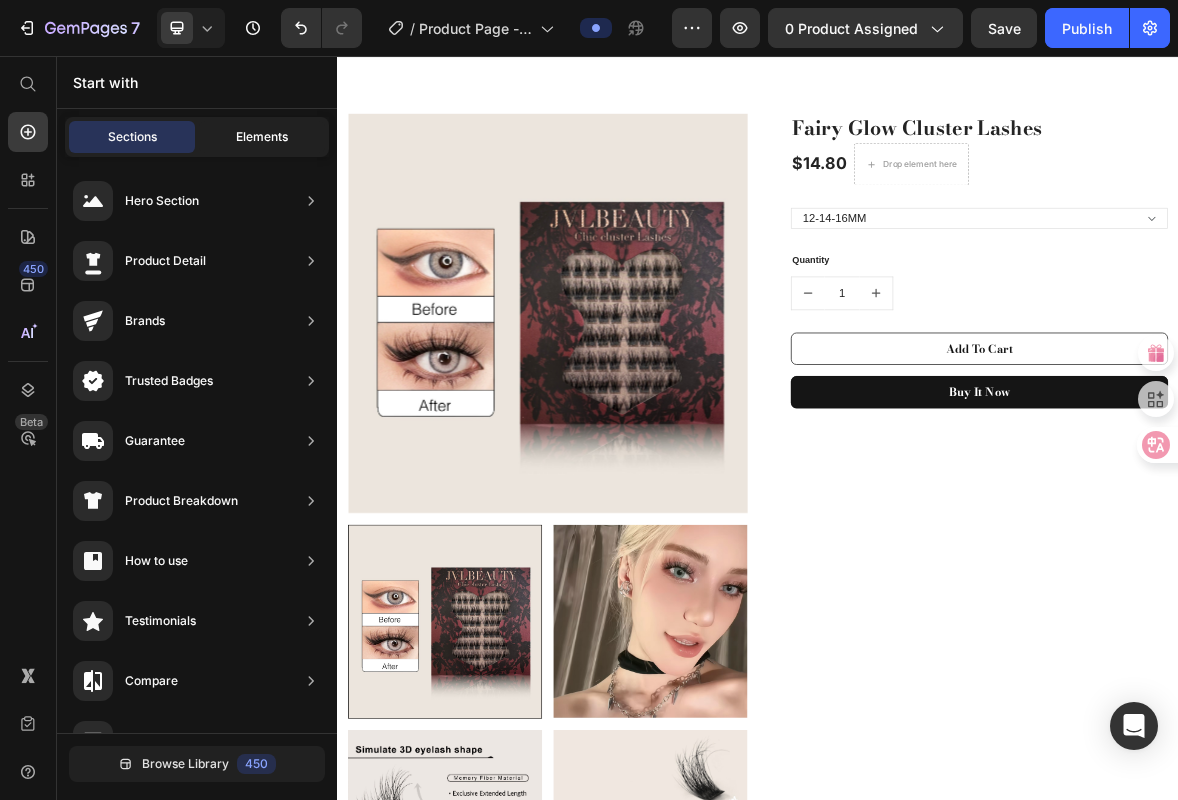 click on "Elements" at bounding box center (262, 137) 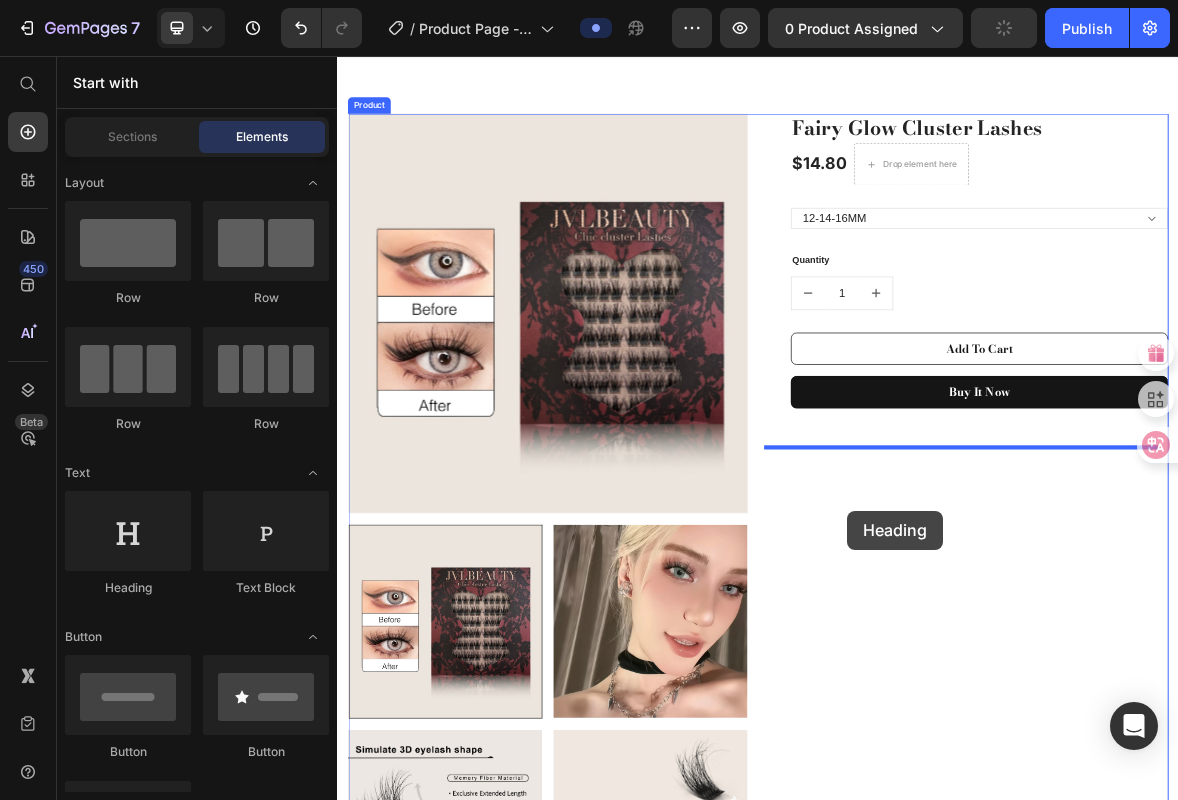 drag, startPoint x: 477, startPoint y: 590, endPoint x: 1065, endPoint y: 705, distance: 599.1402 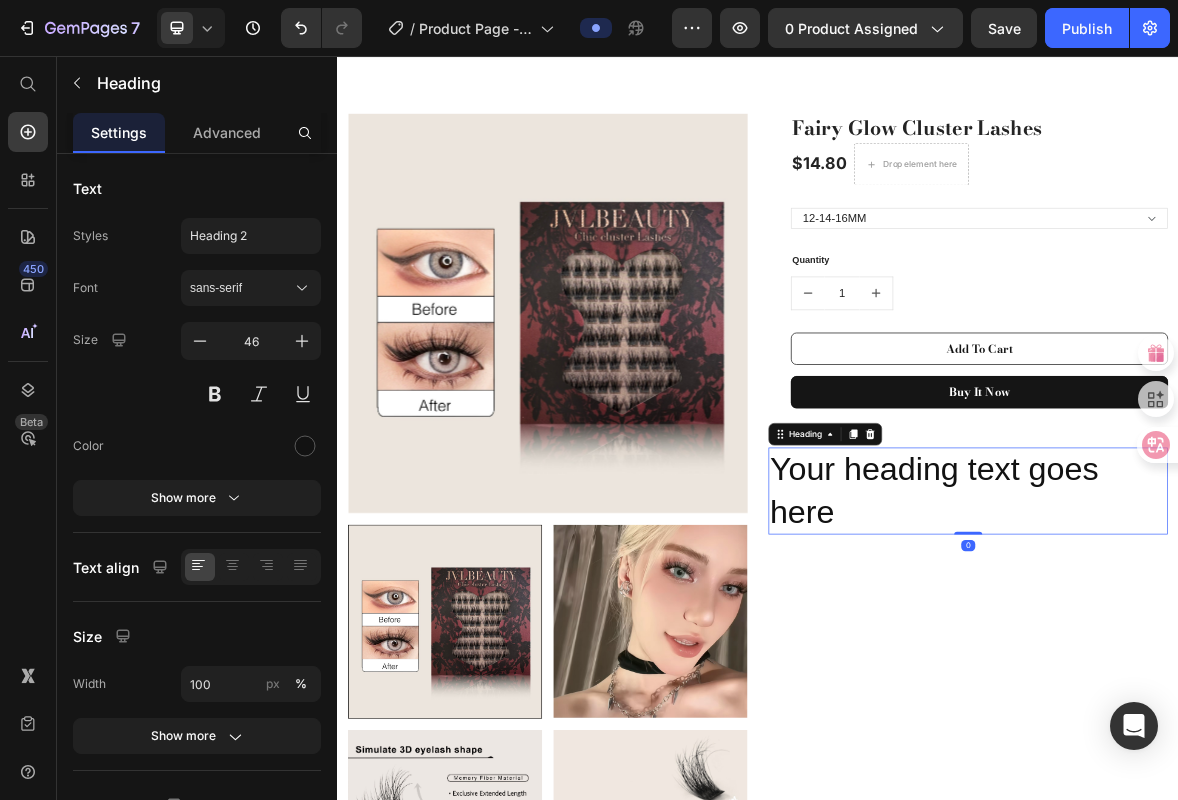 click on "Your heading text goes here" at bounding box center (1237, 677) 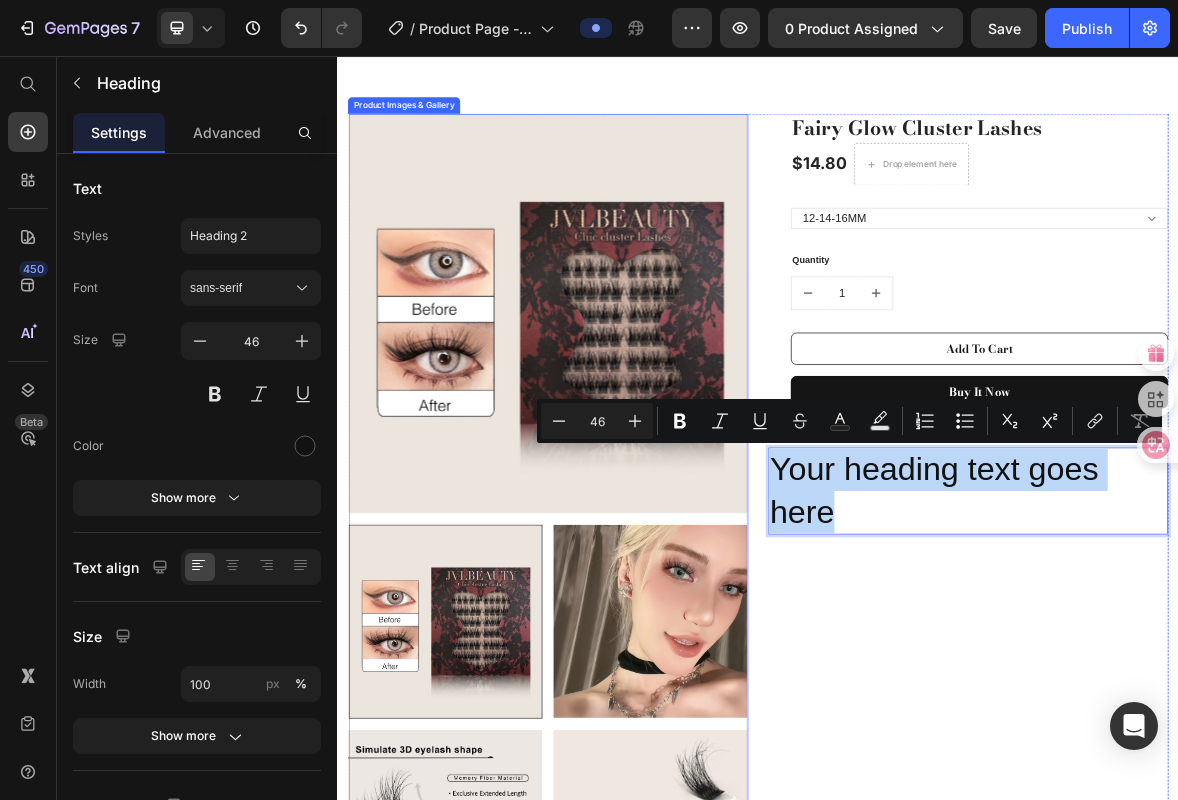 drag, startPoint x: 1102, startPoint y: 710, endPoint x: 889, endPoint y: 612, distance: 234.46321 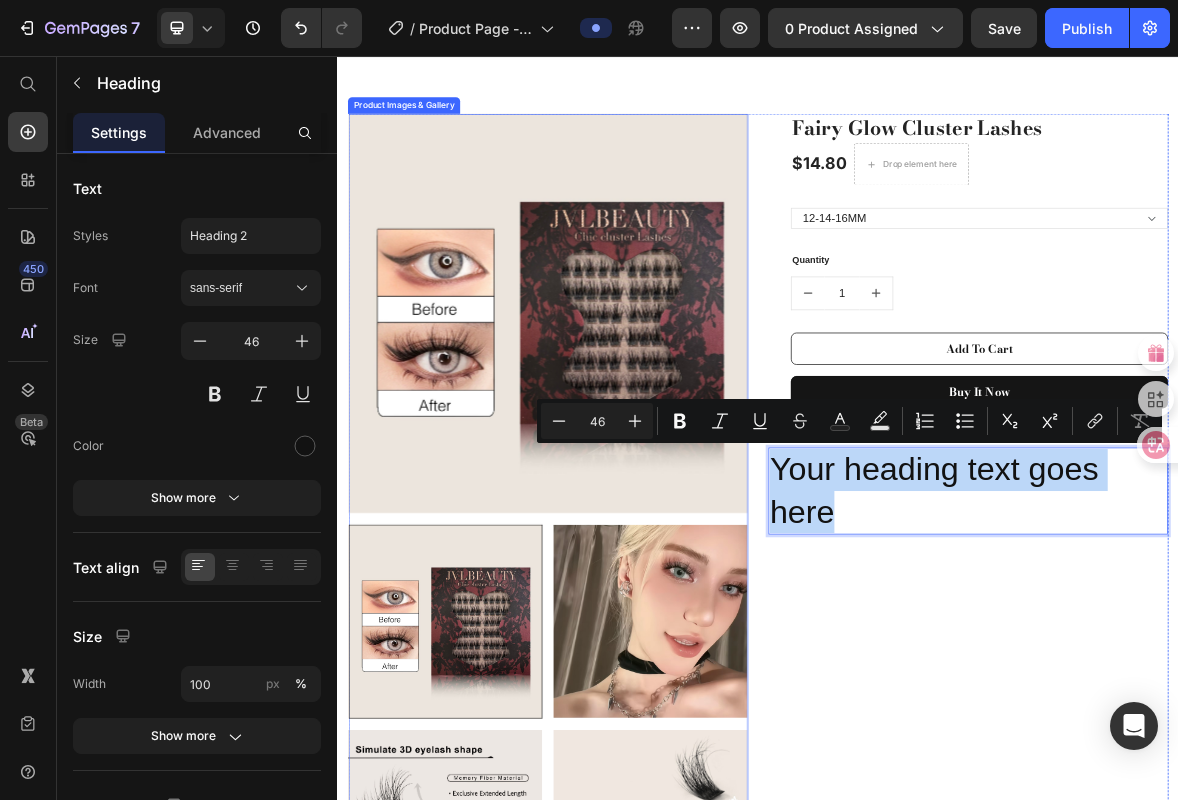 click on "Product Images & Gallery Fairy Glow Cluster Lashes (P) Title $14.80 (P) Price
Drop element here Row 12-14-16MM (P) Variants & Swatches Quantity Text block 1 (P) Quantity Add To Cart (P) Cart Button Buy it now (P) Dynamic Checkout Row Your heading text goes here Heading   0 Product" at bounding box center [937, 1018] 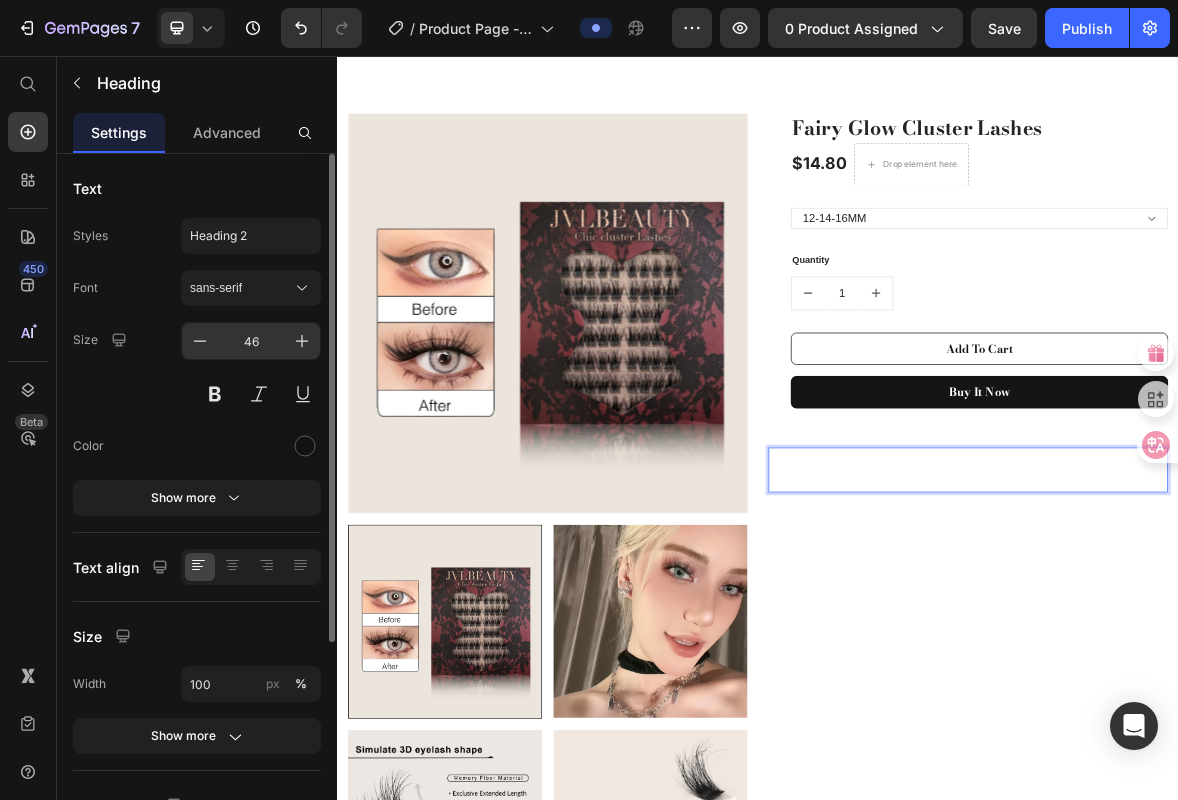 click on "46" at bounding box center (251, 341) 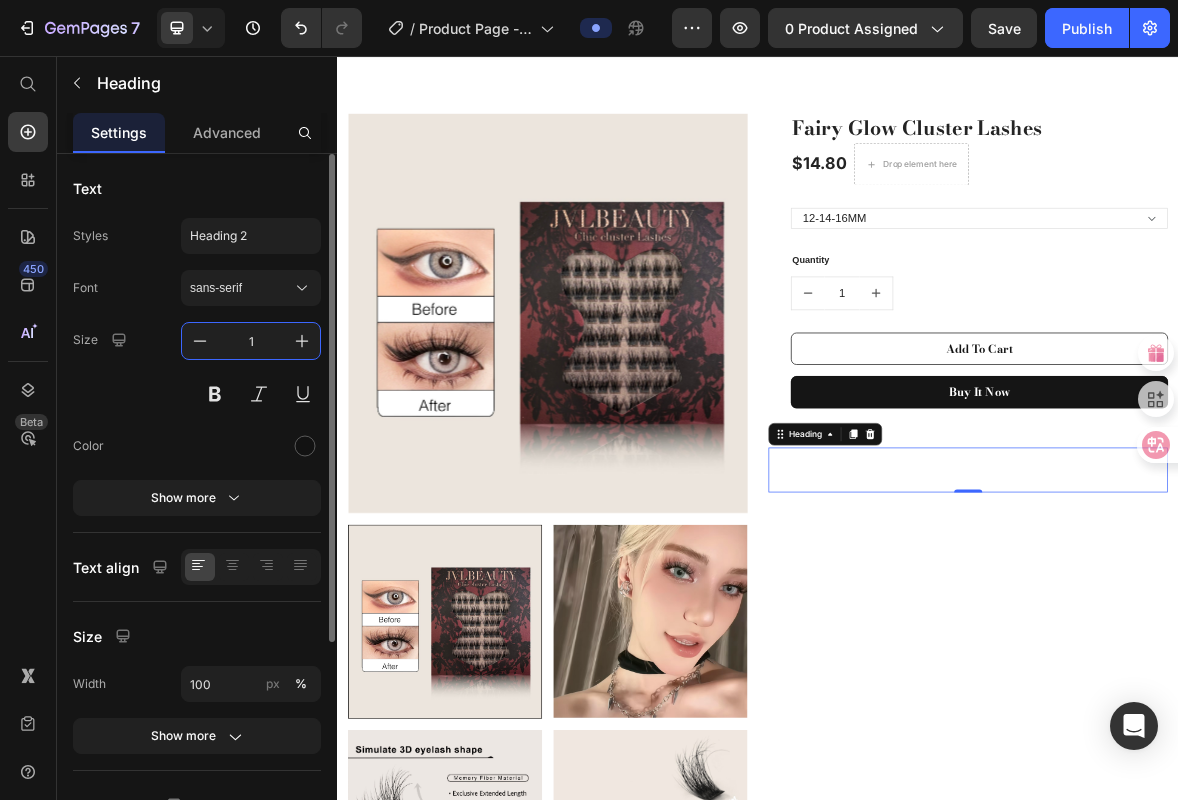 type on "16" 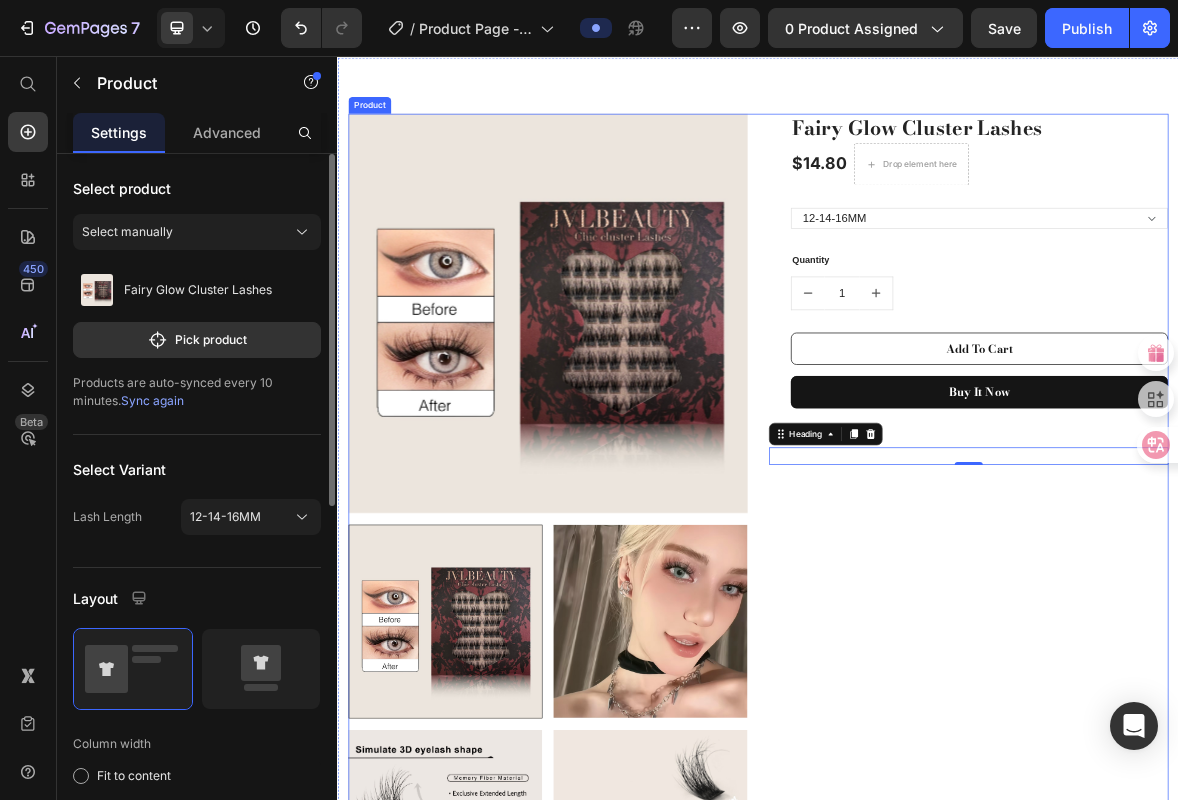 click on "Fairy Glow Cluster Lashes (P) Title $14.80 (P) Price
Drop element here Row 12-14-16MM (P) Variants & Swatches Quantity Text block 1 (P) Quantity Add To Cart (P) Cart Button Buy it now (P) Dynamic Checkout Row Heading   0" at bounding box center (1237, 1018) 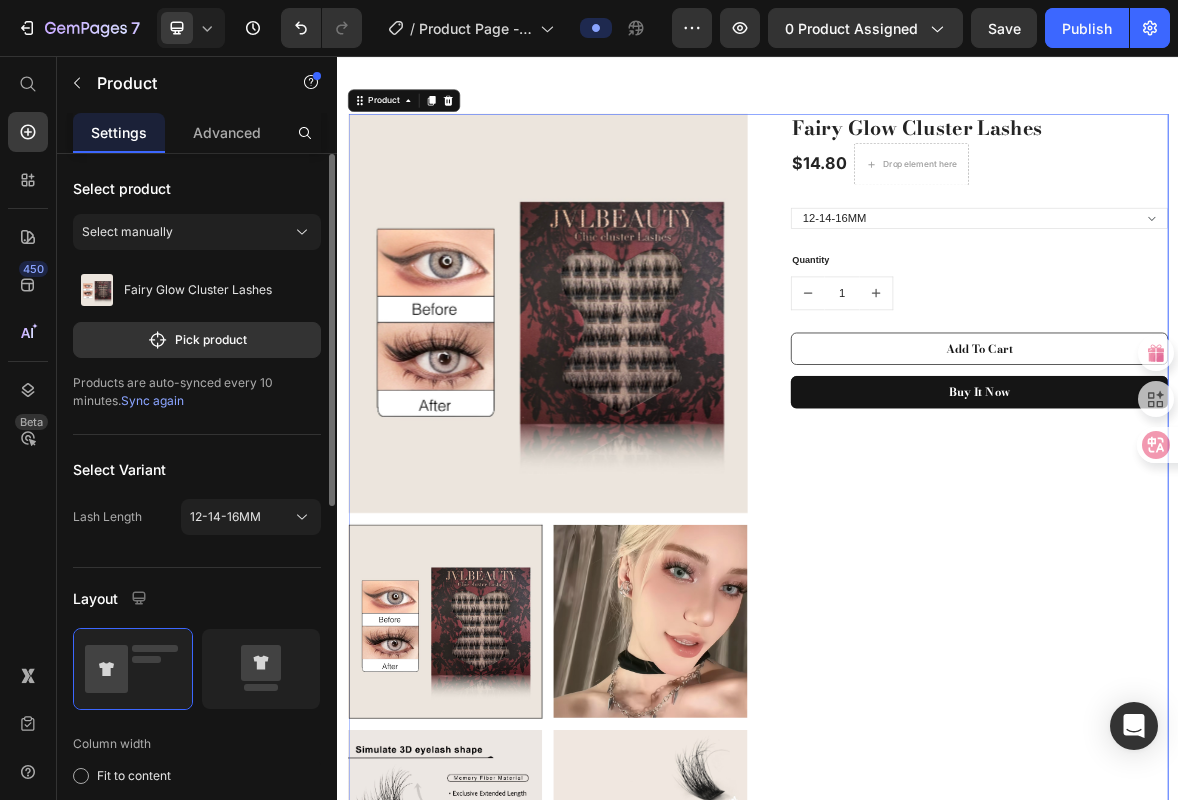 click on "Fairy Glow Cluster Lashes (P) Title $14.80 (P) Price
Drop element here Row 12-14-16MM (P) Variants & Swatches Quantity Text block 1 (P) Quantity Add To Cart (P) Cart Button Buy it now (P) Dynamic Checkout Row Heading" at bounding box center [1237, 1018] 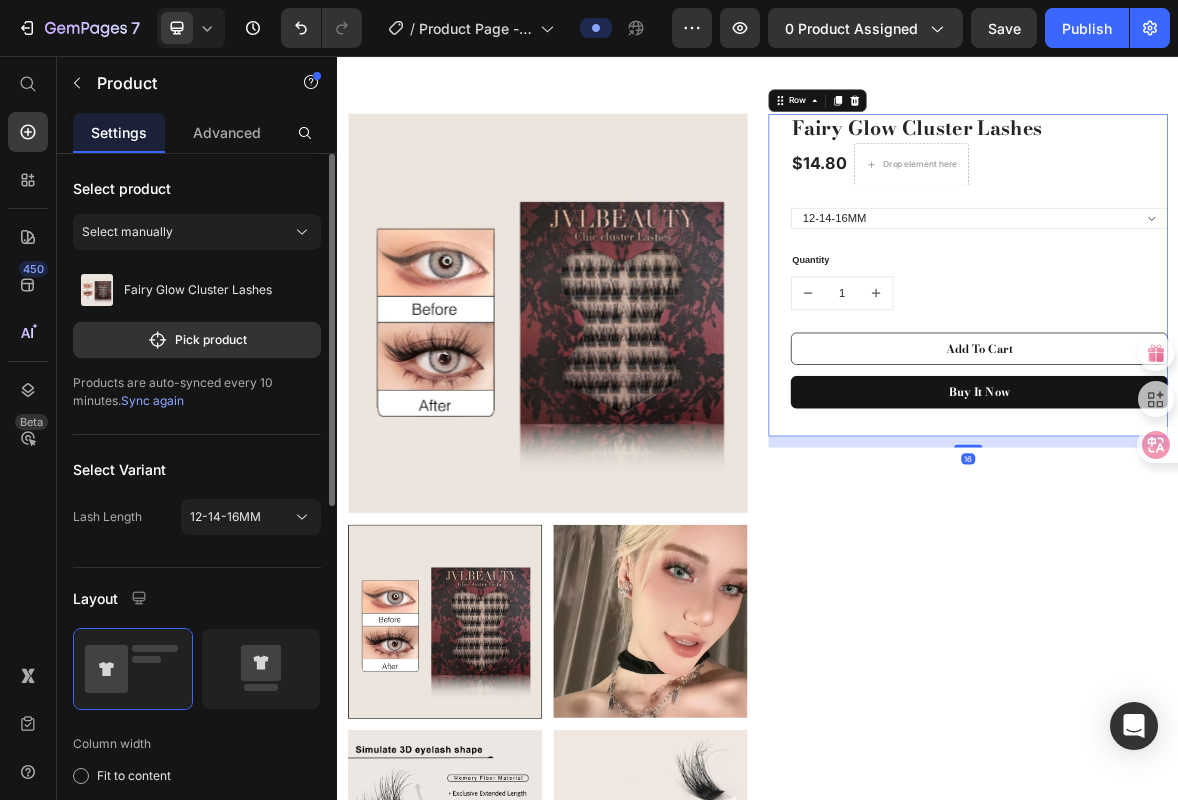 click on "Fairy Glow Cluster Lashes (P) Title $14.80 (P) Price
Drop element here Row 12-14-16MM (P) Variants & Swatches Quantity Text block 1 (P) Quantity Add To Cart (P) Cart Button Buy it now (P) Dynamic Checkout" at bounding box center [1253, 369] 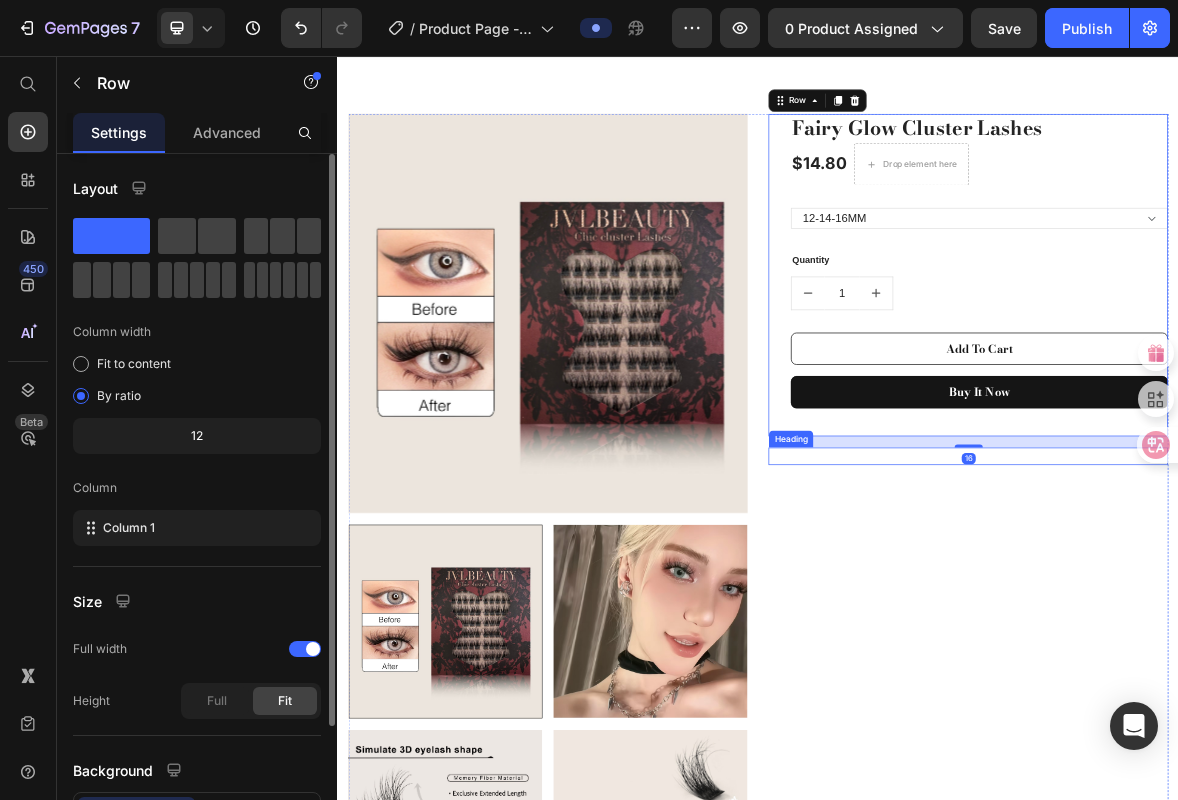 click on "Fairy Glow Cluster Lashes (P) Title $14.80 (P) Price
Drop element here Row 12-14-16MM (P) Variants & Swatches Quantity Text block 1 (P) Quantity Add To Cart (P) Cart Button Buy it now (P) Dynamic Checkout Row   16 Heading" at bounding box center (1237, 1018) 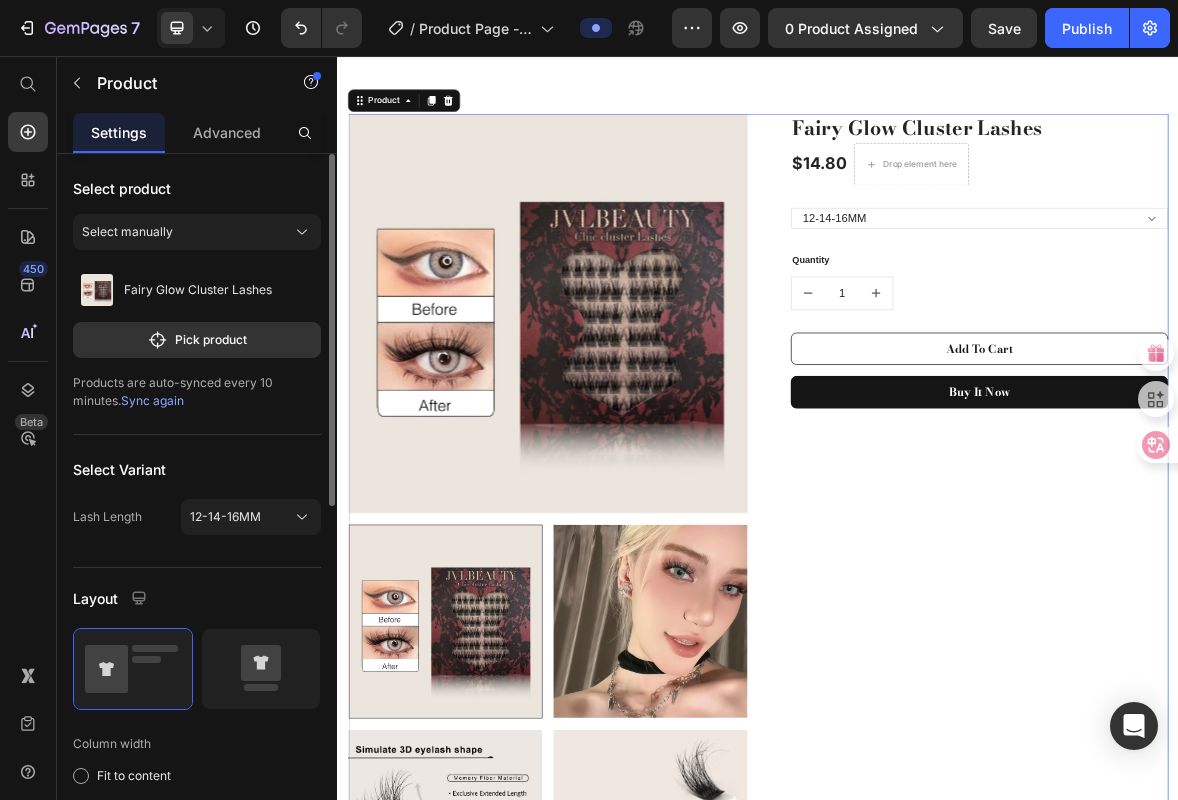 click on "Fairy Glow Cluster Lashes (P) Title $14.80 (P) Price
Drop element here Row 12-14-16MM (P) Variants & Swatches Quantity Text block 1 (P) Quantity Add To Cart (P) Cart Button Buy it now (P) Dynamic Checkout Row Heading" at bounding box center [1237, 1018] 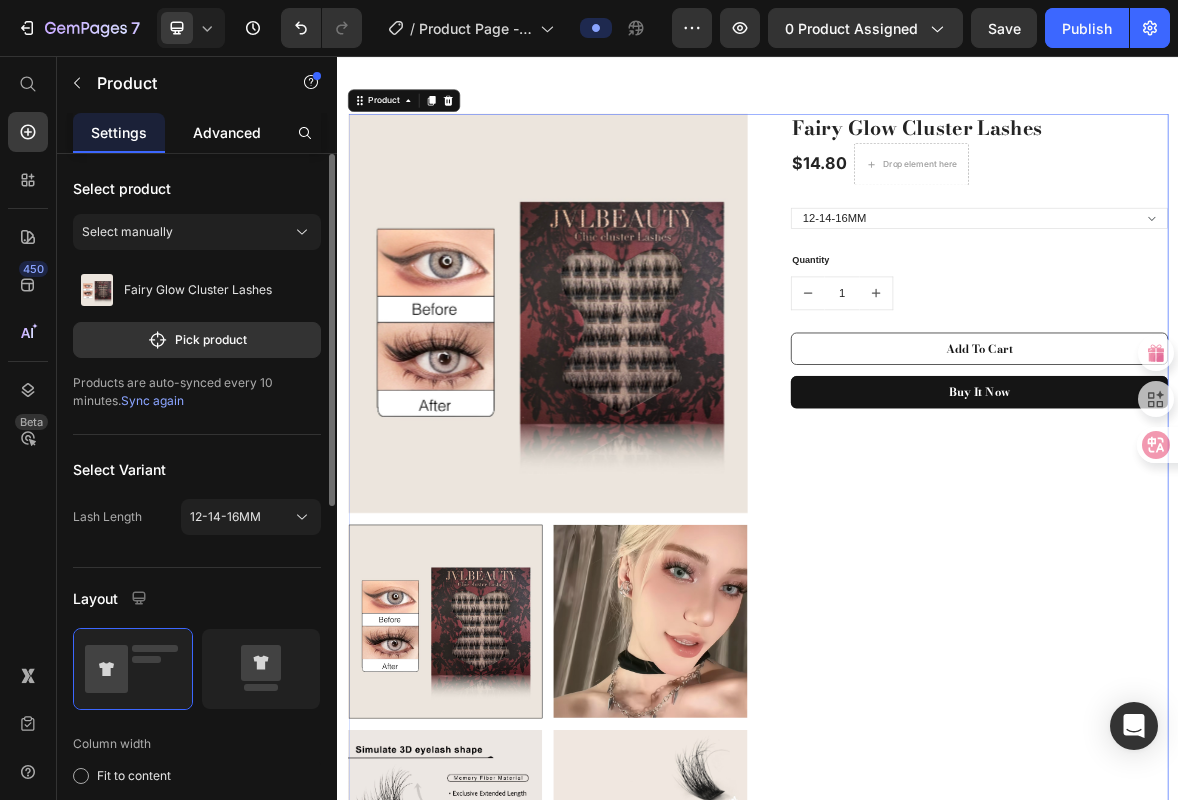 click on "Advanced" at bounding box center [227, 132] 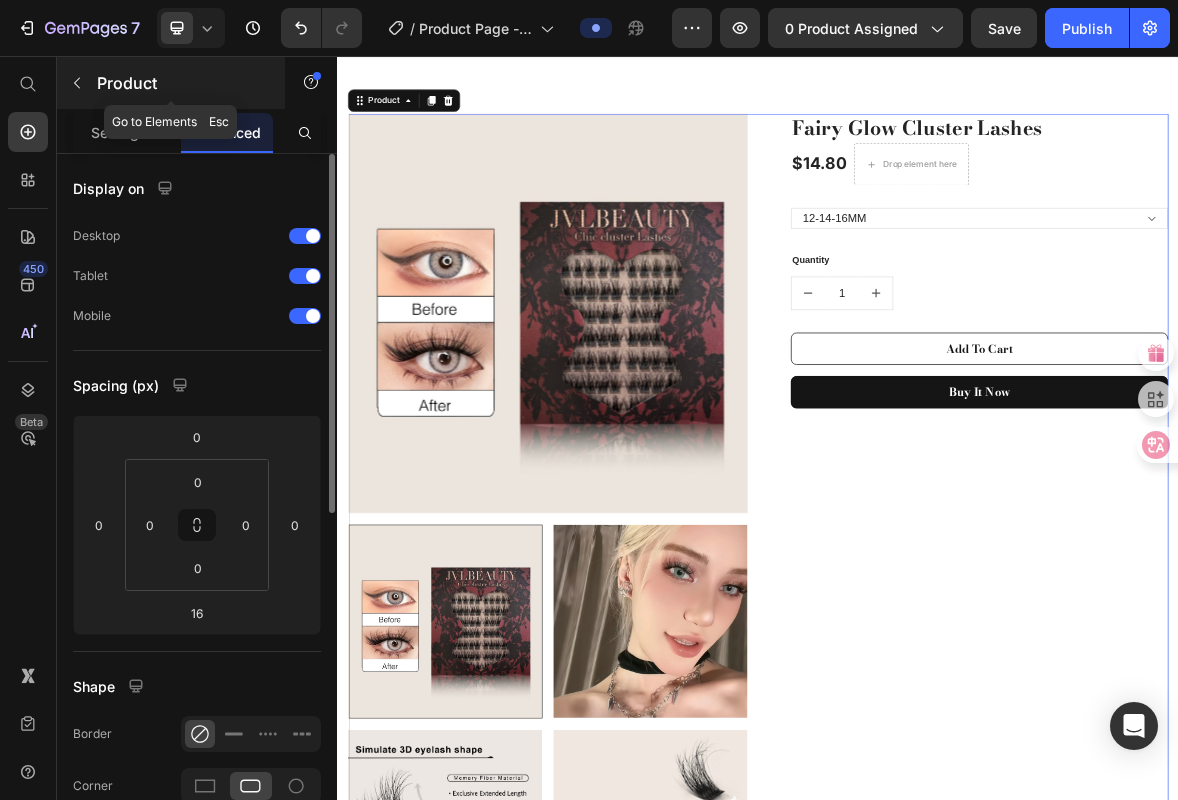 click 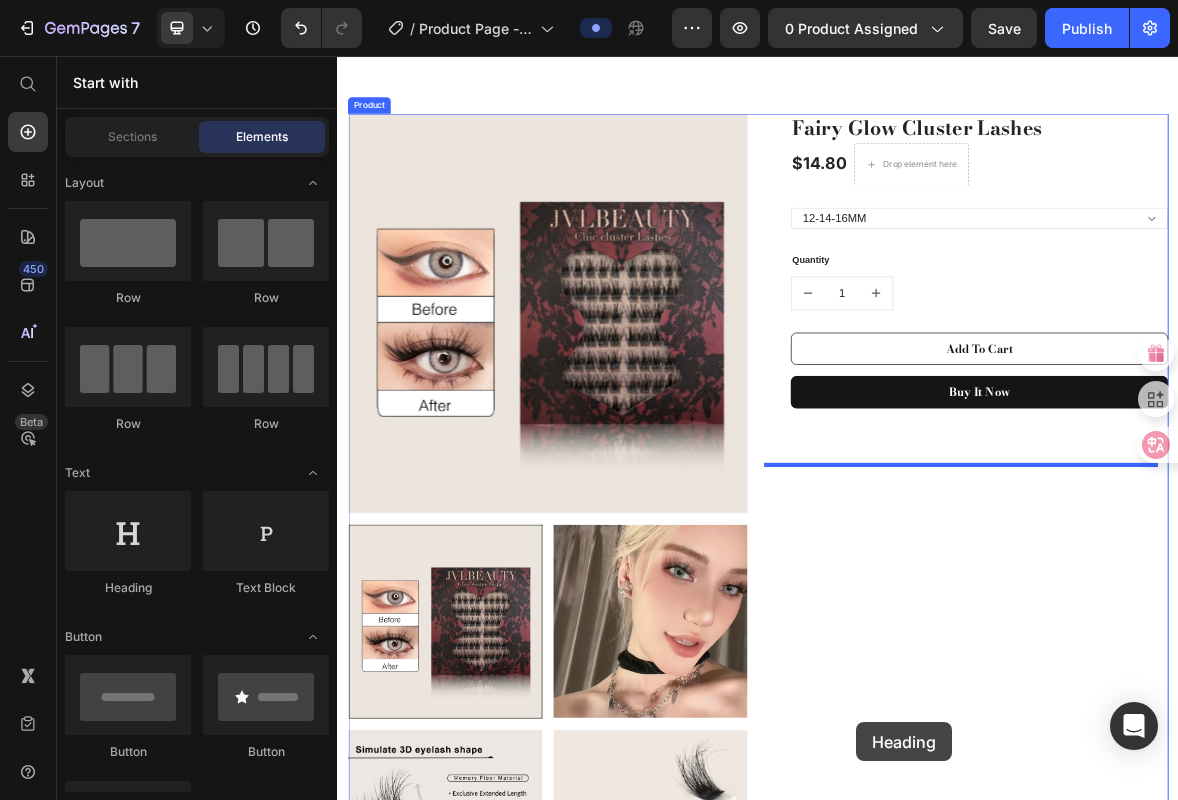 drag, startPoint x: 481, startPoint y: 605, endPoint x: 1082, endPoint y: 1003, distance: 720.8363 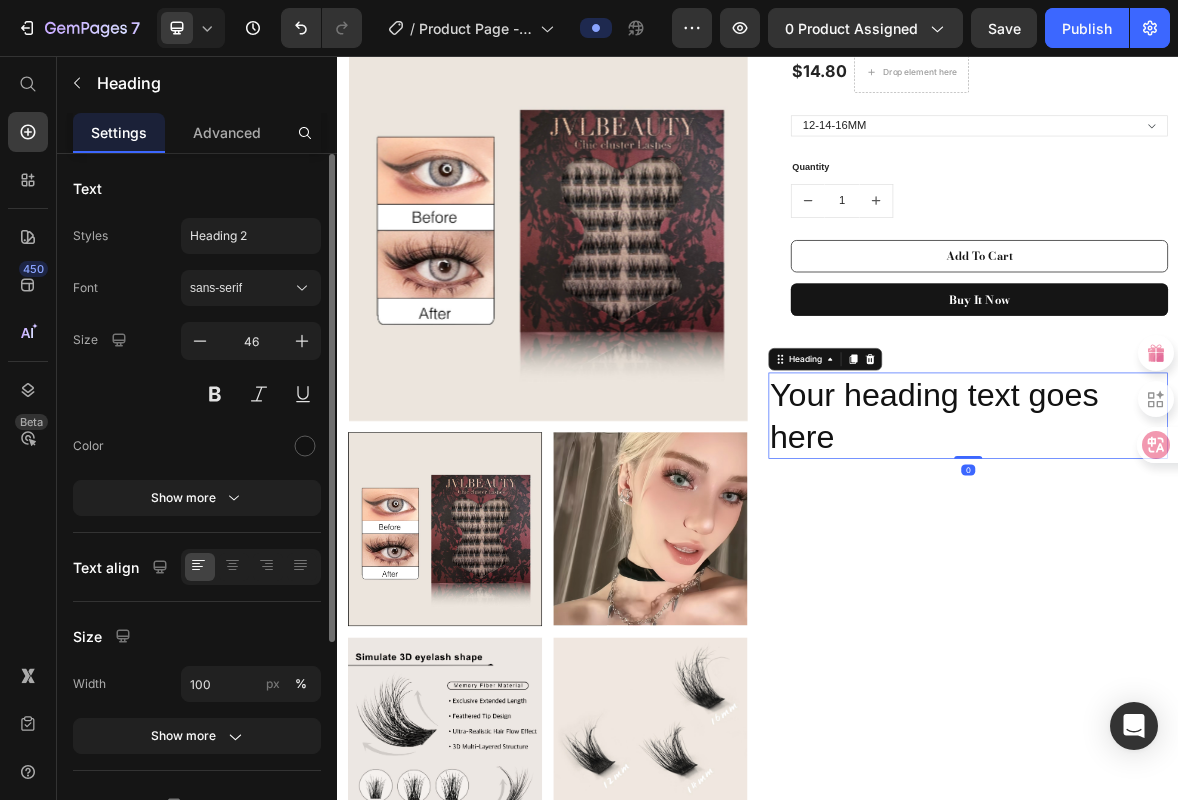 click on "Your heading text goes here" at bounding box center (1237, 570) 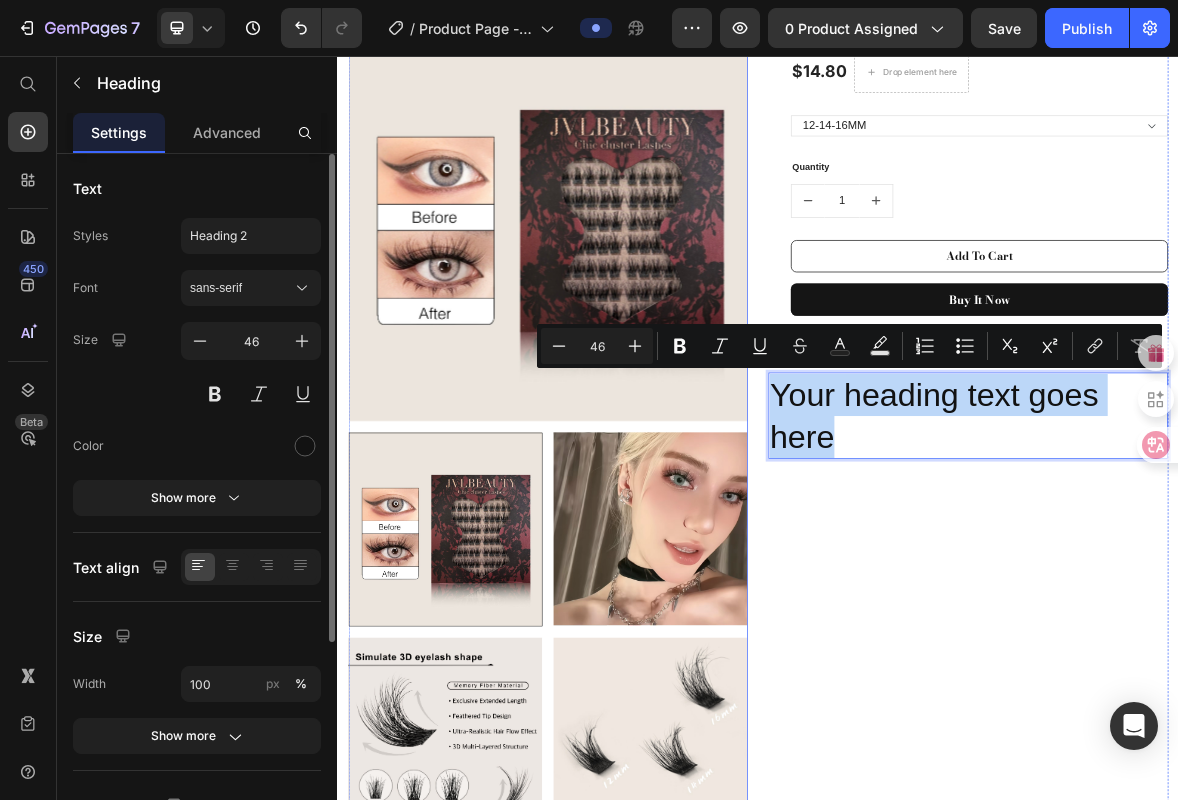 drag, startPoint x: 1147, startPoint y: 620, endPoint x: 871, endPoint y: 470, distance: 314.12735 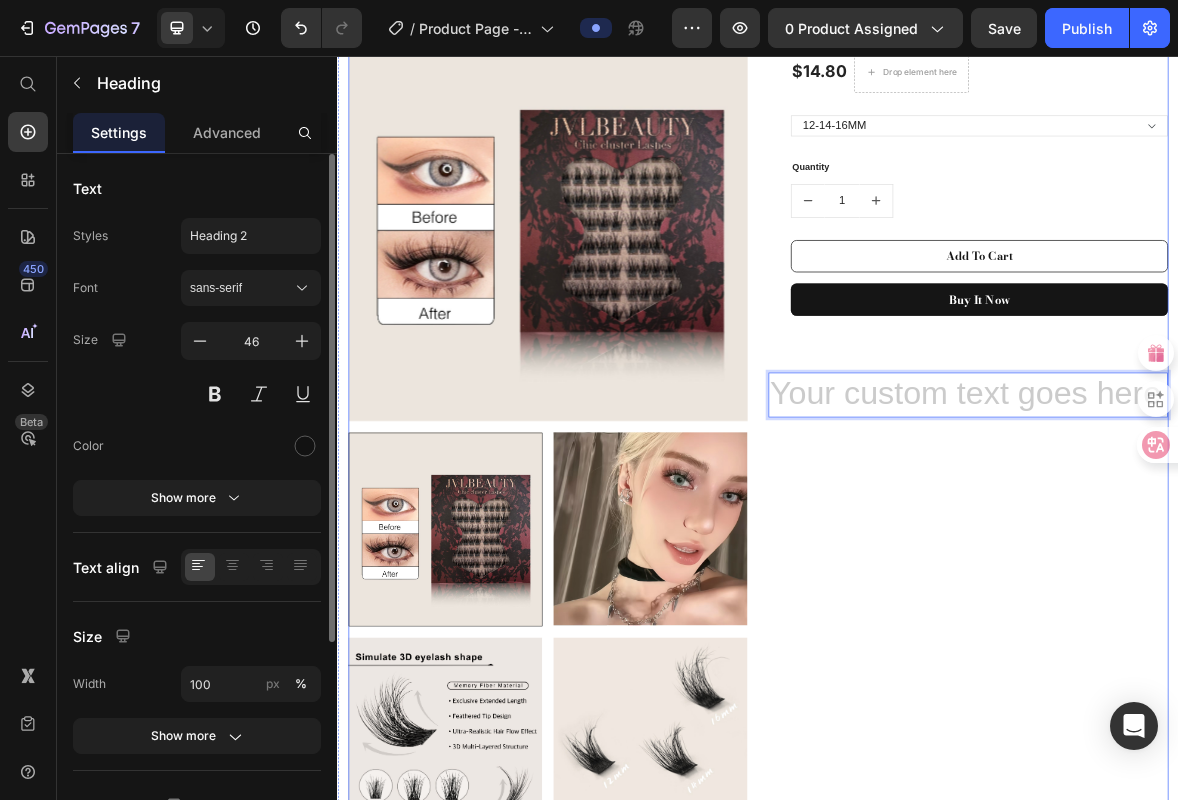 scroll, scrollTop: 0, scrollLeft: 0, axis: both 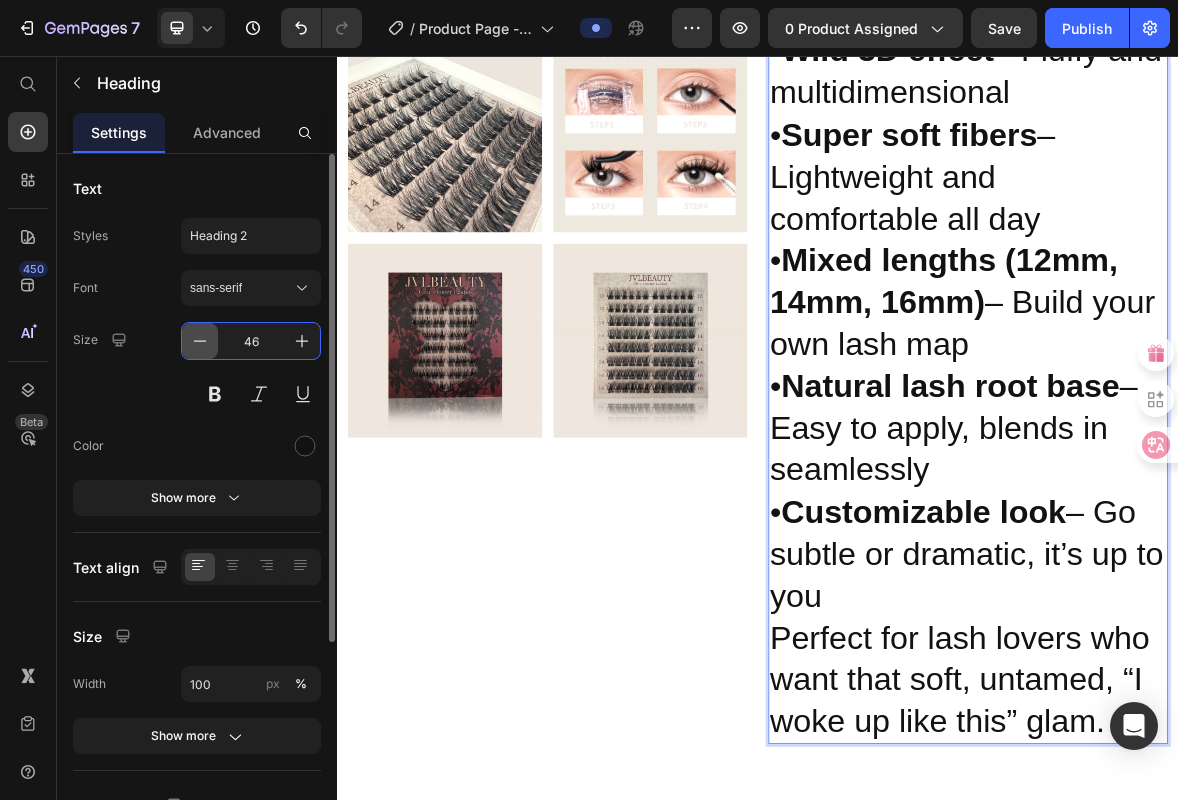 drag, startPoint x: 268, startPoint y: 342, endPoint x: 191, endPoint y: 348, distance: 77.23341 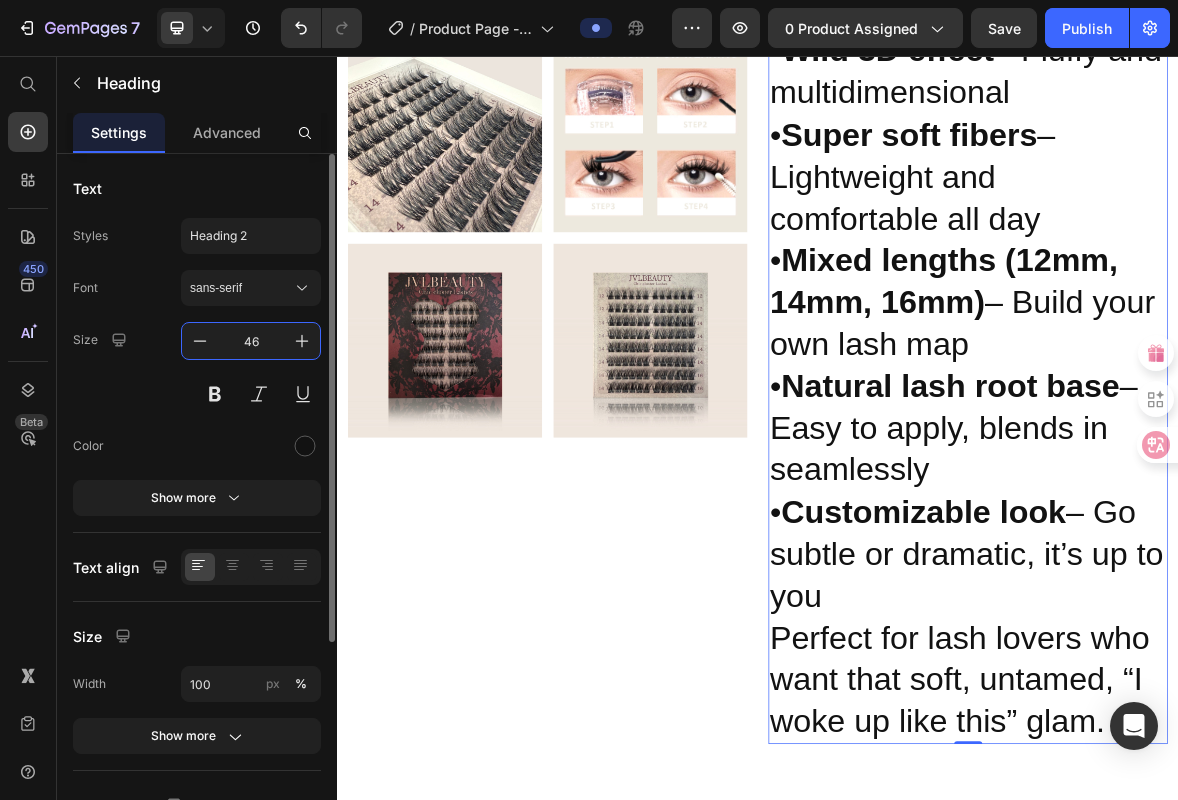 click on "46" at bounding box center [251, 341] 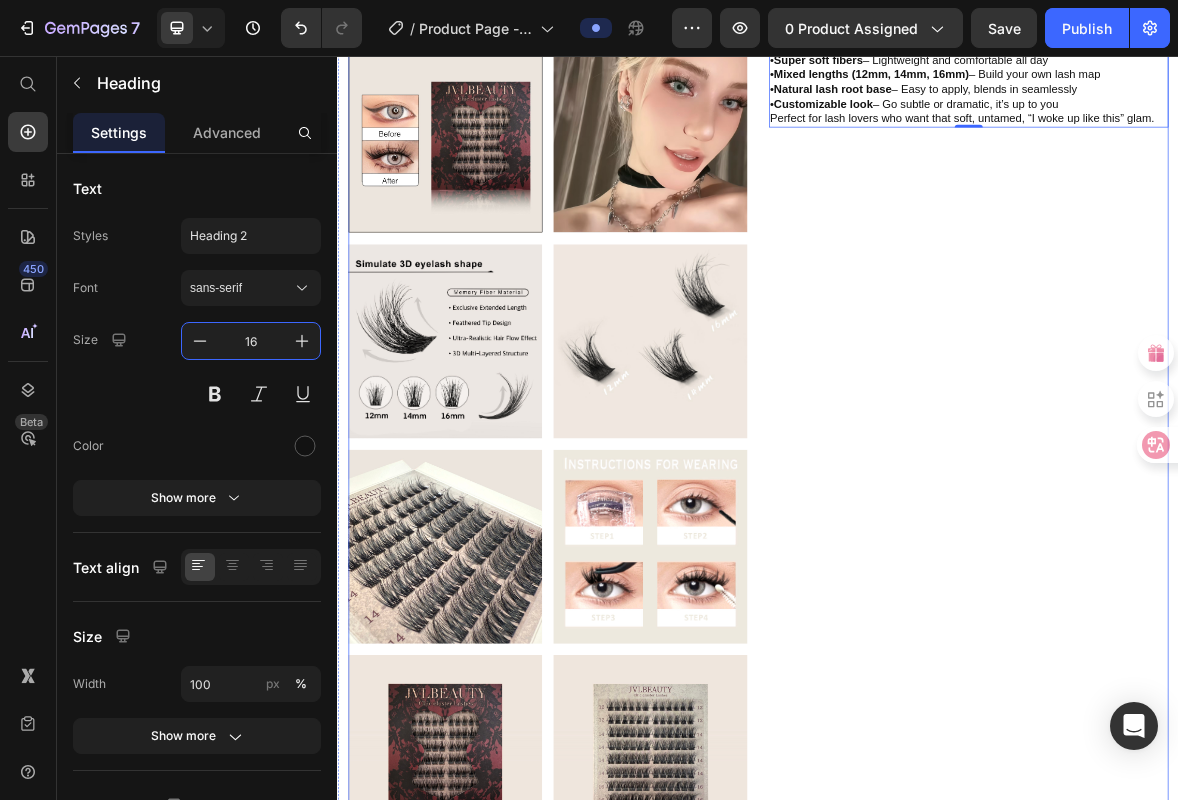 scroll, scrollTop: 75, scrollLeft: 0, axis: vertical 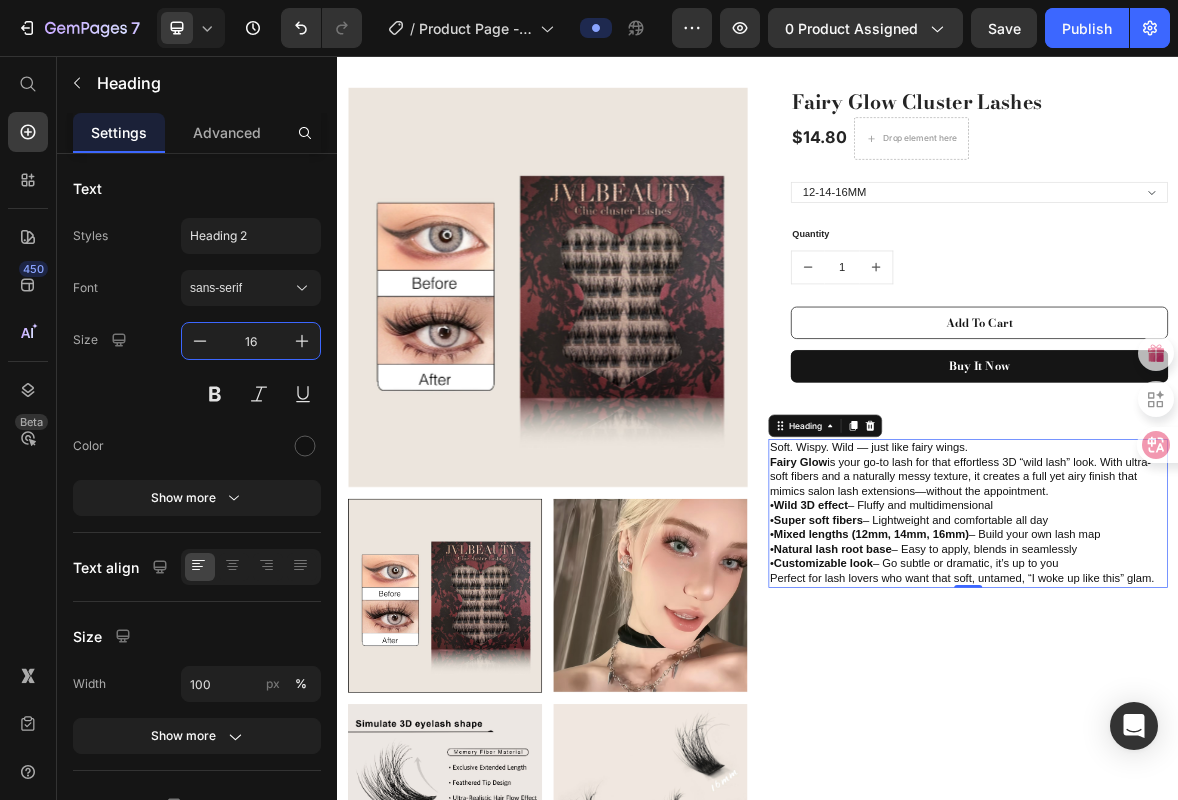 type on "16" 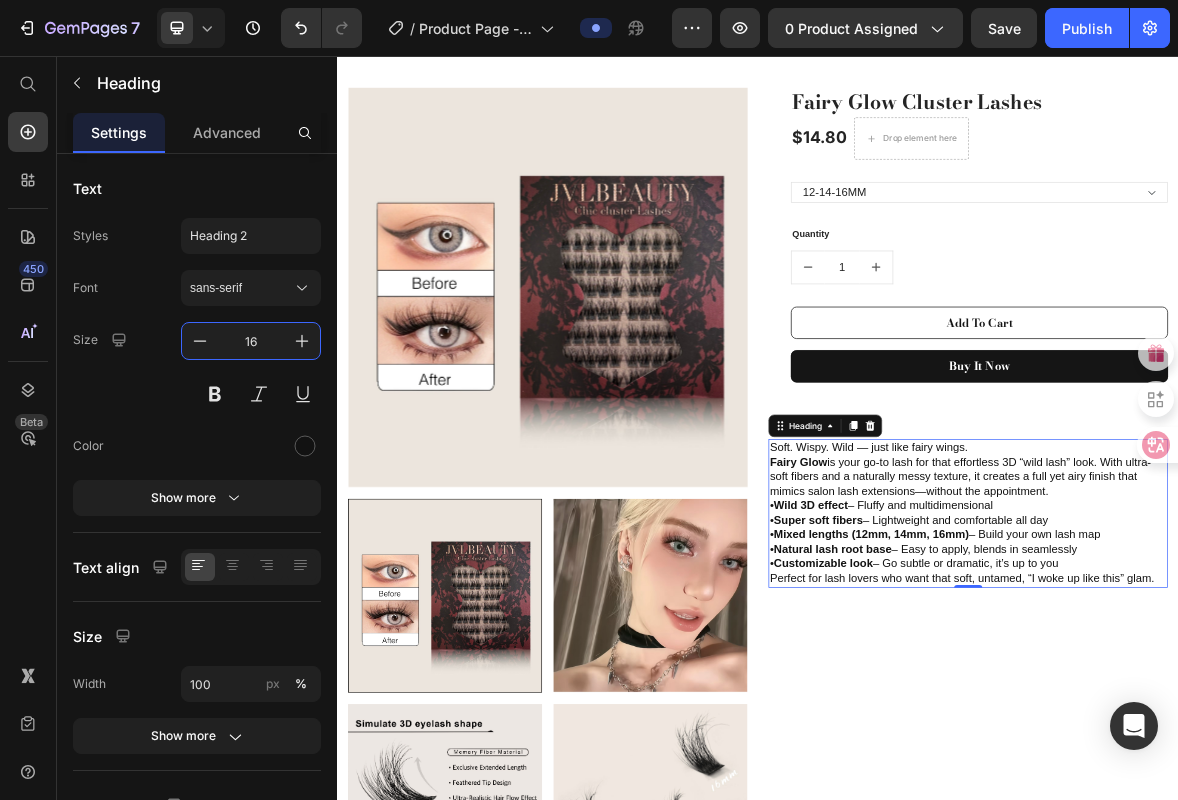 click on "Soft. Wispy. Wild — just like fairy wings. Fairy Glow  is your go-to lash for that effortless 3D “wild lash” look. With ultra-soft fibers and a naturally messy texture, it creates a full yet airy finish that mimics salon lash extensions—without the appointment. •  Wild 3D effect  – Fluffy and multidimensional •  Super soft fibers  – Lightweight and comfortable all day •  Mixed lengths (12mm, 14mm, 16mm)  – Build your own lash map •  Natural lash root base  – Easy to apply, blends in seamlessly •  Customizable look  – Go subtle or dramatic, it’s up to you Perfect for lash lovers who want that soft, untamed, “I woke up like this” glam." at bounding box center (1237, 709) 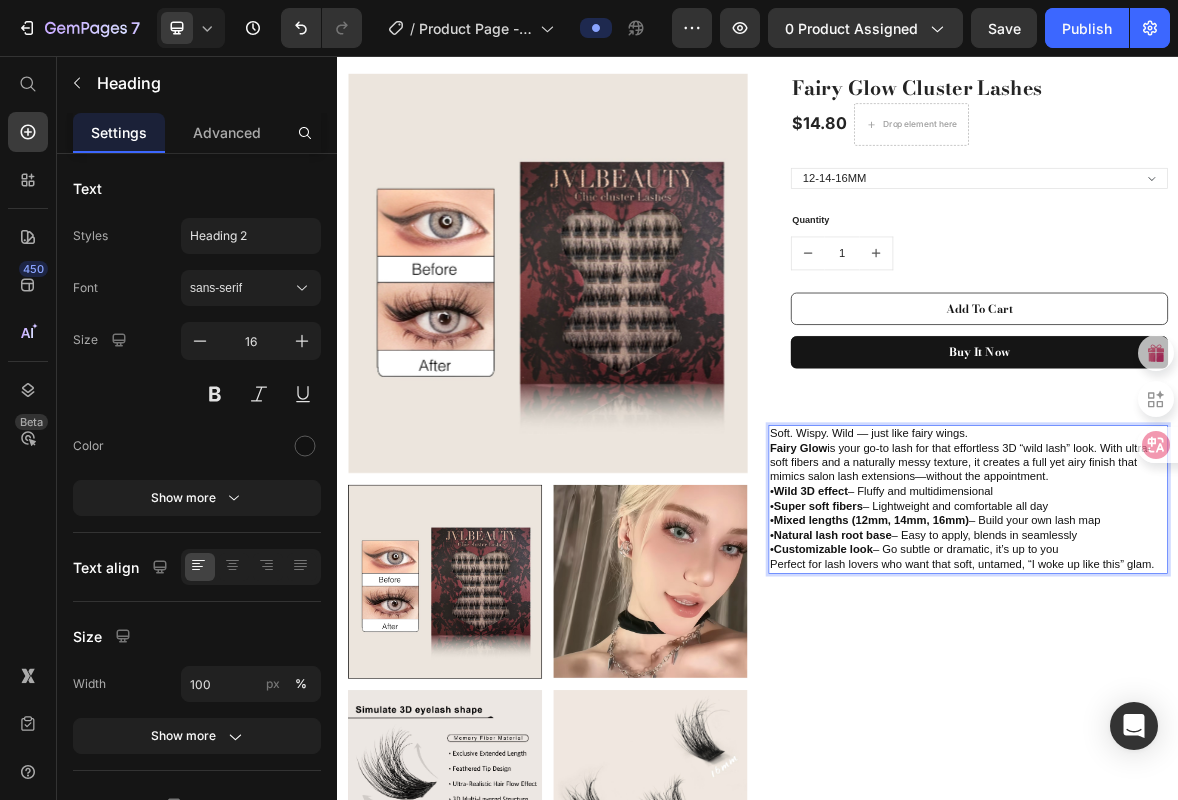 scroll, scrollTop: 0, scrollLeft: 0, axis: both 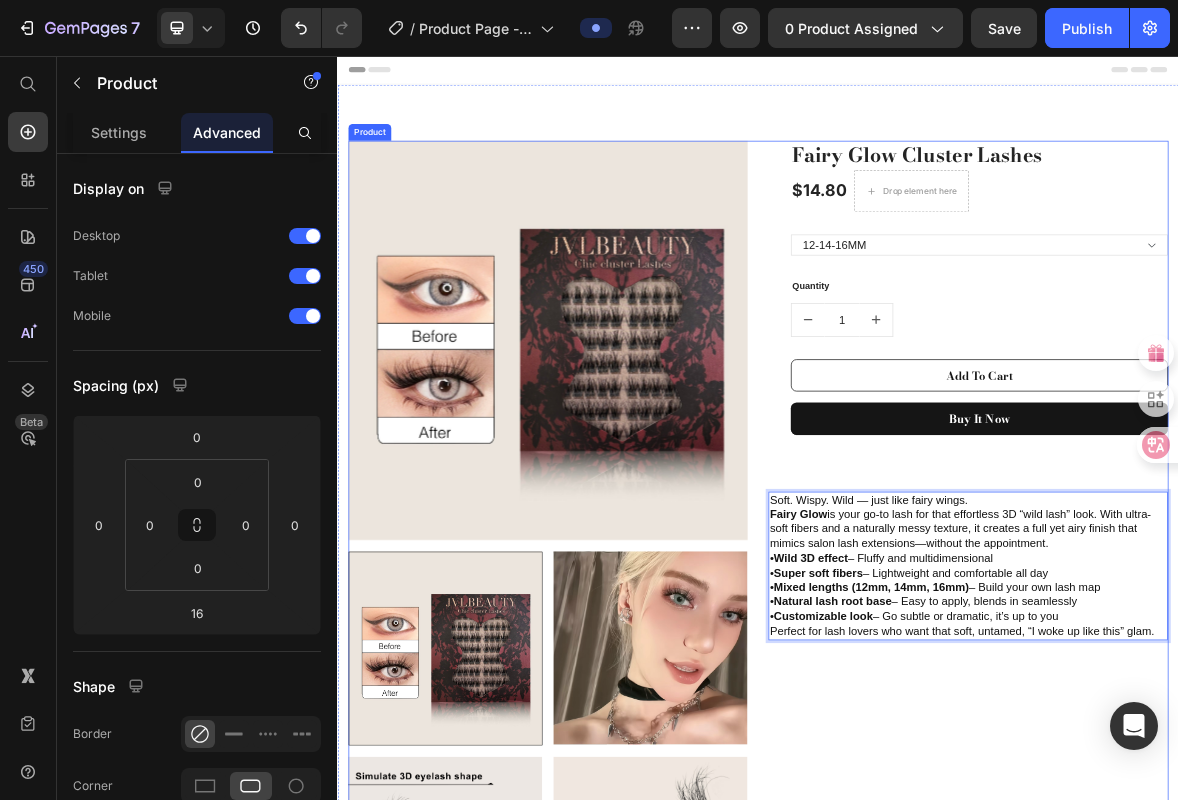 click on "Fairy Glow Cluster Lashes (P) Title $14.80 (P) Price
Drop element here Row 12-14-16MM (P) Variants & Swatches Quantity Text block 1 (P) Quantity Add To Cart (P) Cart Button Buy it now (P) Dynamic Checkout Row Heading Soft. Wispy. Wild — just like fairy wings. Fairy Glow  is your go-to lash for that effortless 3D “wild lash” look. With ultra-soft fibers and a naturally messy texture, it creates a full yet airy finish that mimics salon lash extensions—without the appointment. •  Wild 3D effect  – Fluffy and multidimensional •  Super soft fibers  – Lightweight and comfortable all day •  Mixed lengths (12mm, 14mm, 16mm)  – Build your own lash map •  Natural lash root base  – Easy to apply, blends in seamlessly •  Customizable look  – Go subtle or dramatic, it’s up to you Perfect for lash lovers who want that soft, untamed, “I woke up like this” glam. Heading   0" at bounding box center (1237, 1056) 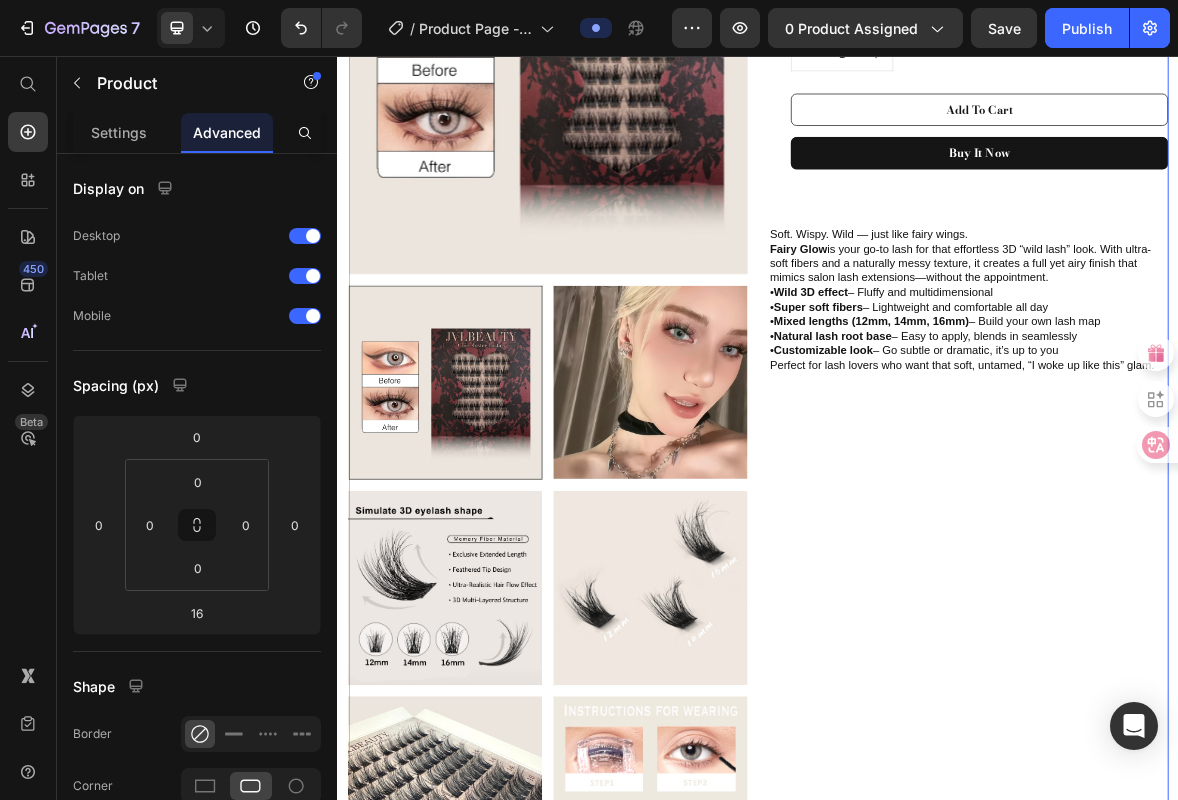 scroll, scrollTop: 0, scrollLeft: 0, axis: both 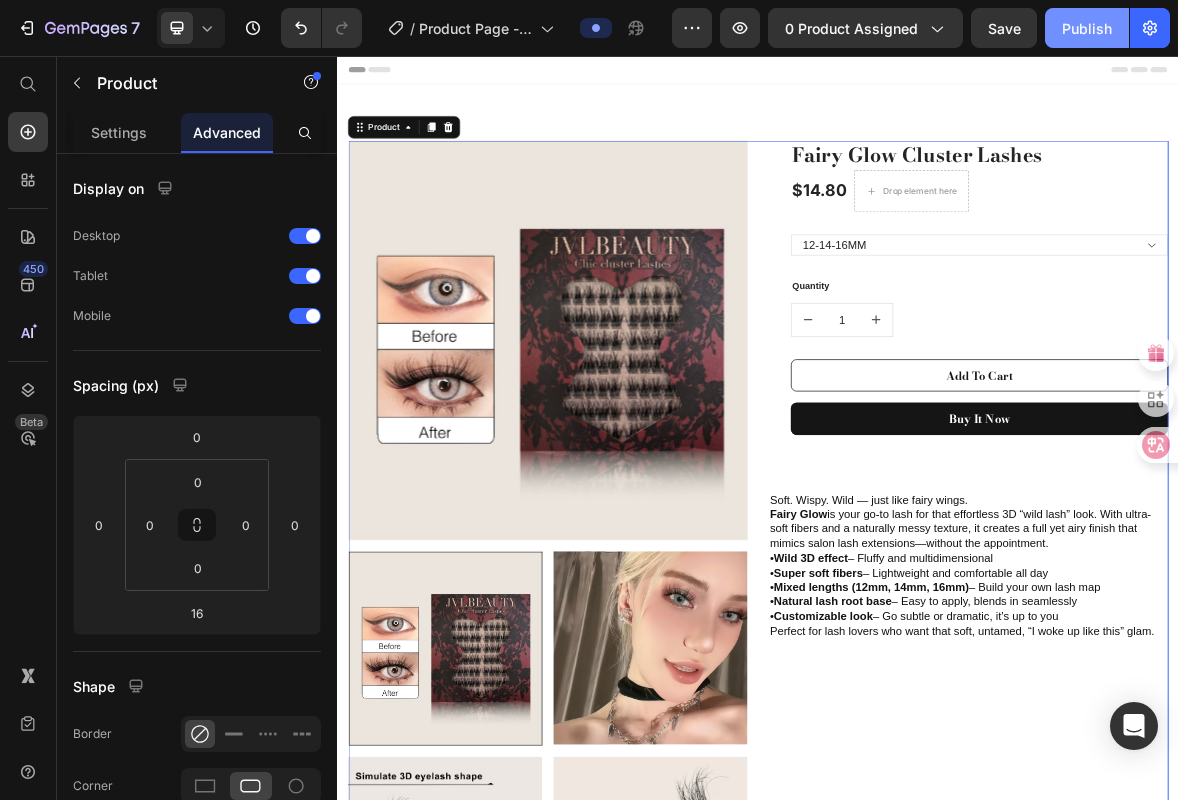 click on "Publish" 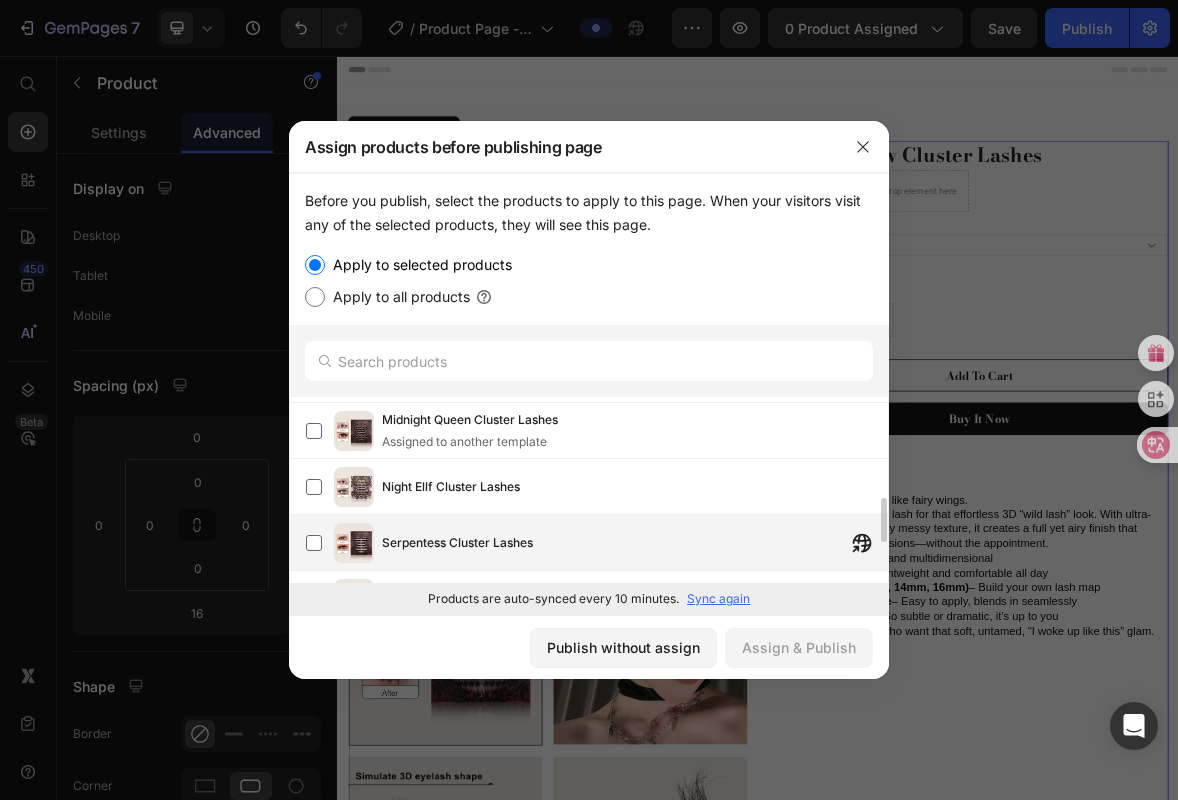 scroll, scrollTop: 273, scrollLeft: 0, axis: vertical 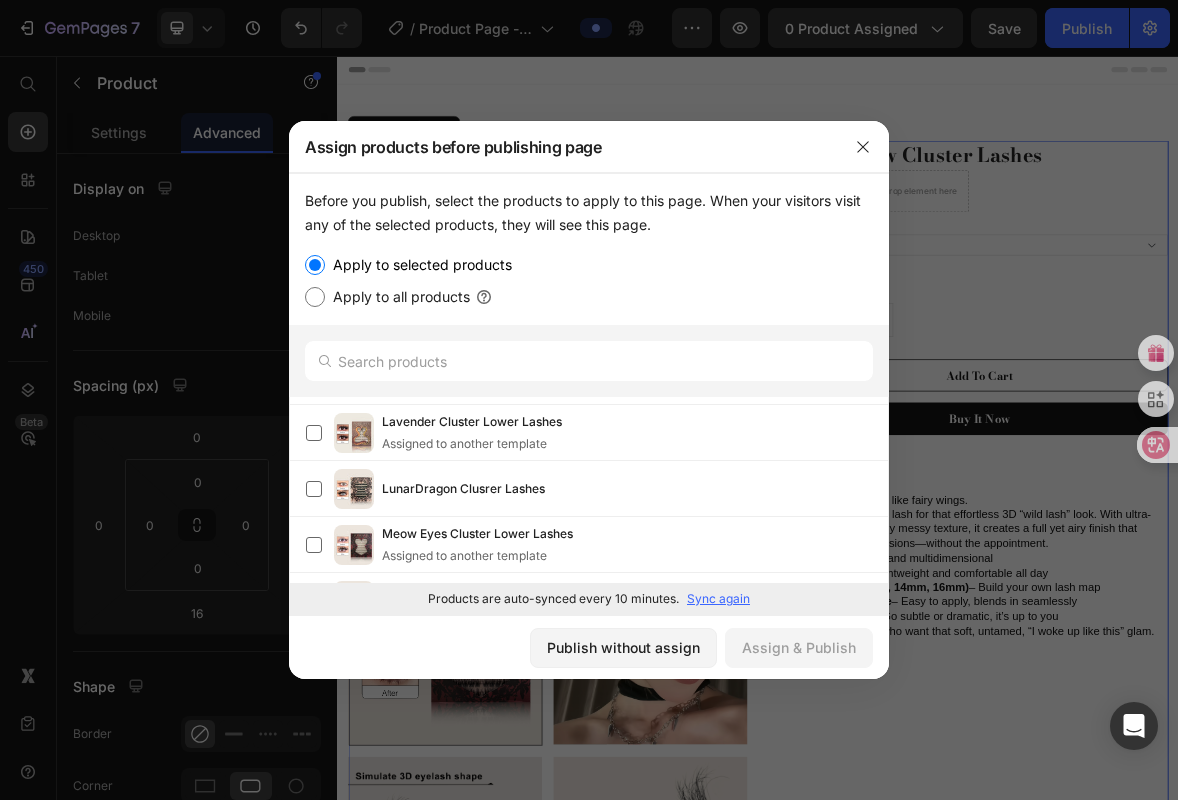 click at bounding box center [589, 400] 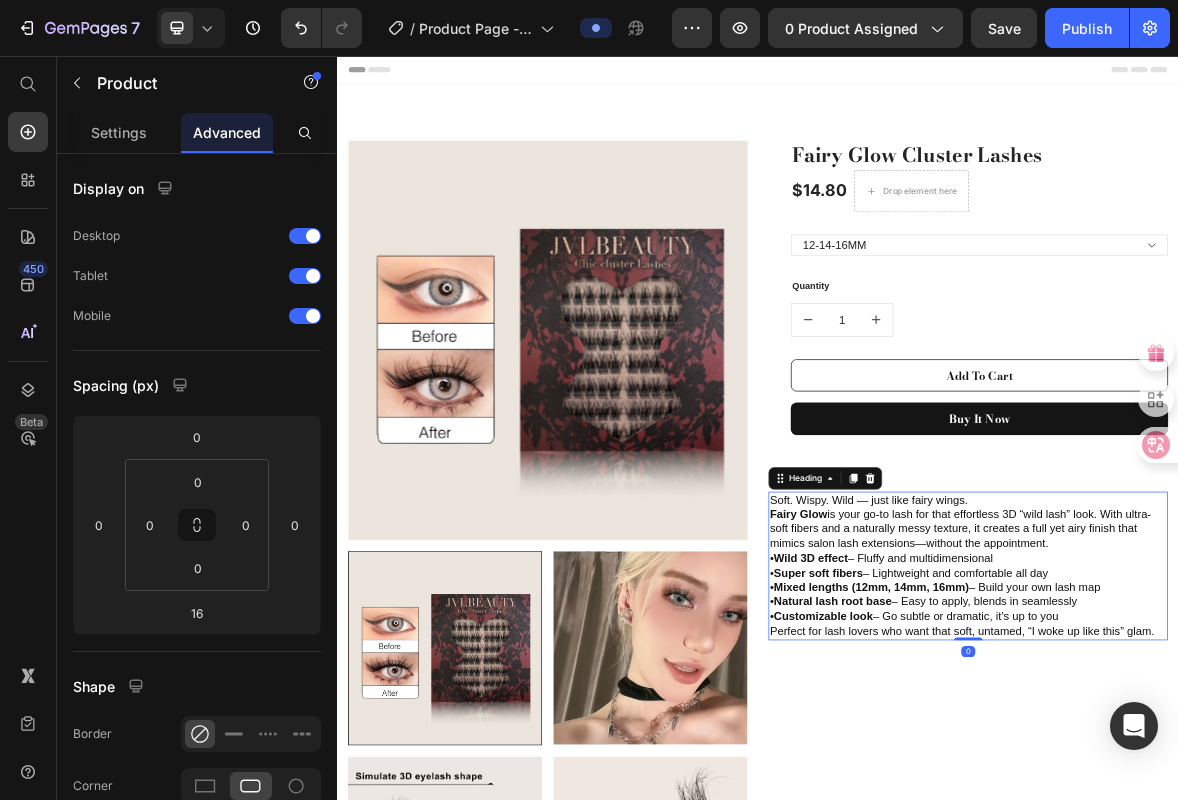 click on "Soft. Wispy. Wild — just like fairy wings. Fairy Glow  is your go-to lash for that effortless 3D “wild lash” look. With ultra-soft fibers and a naturally messy texture, it creates a full yet airy finish that mimics salon lash extensions—without the appointment. •  Wild 3D effect  – Fluffy and multidimensional •  Super soft fibers  – Lightweight and comfortable all day •  Mixed lengths (12mm, 14mm, 16mm)  – Build your own lash map •  Natural lash root base  – Easy to apply, blends in seamlessly •  Customizable look  – Go subtle or dramatic, it’s up to you Perfect for lash lovers who want that soft, untamed, “I woke up like this” glam." at bounding box center (1237, 784) 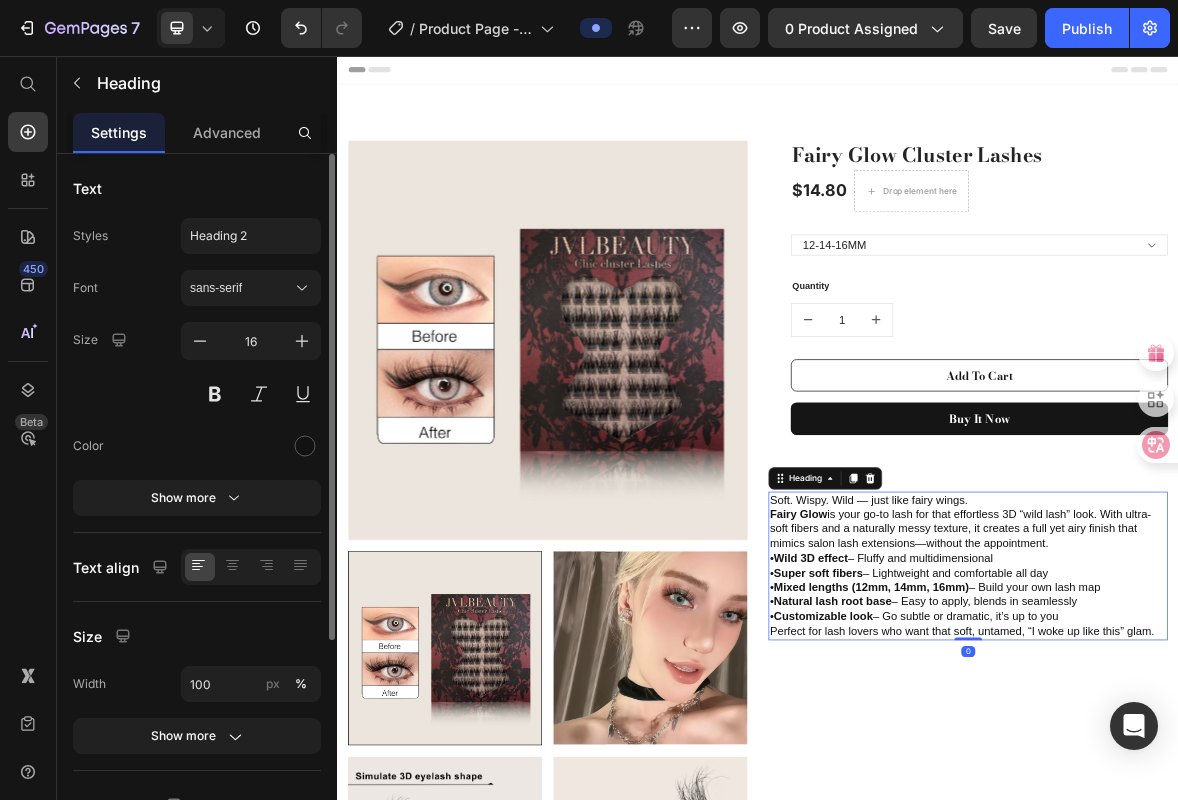 scroll, scrollTop: 4, scrollLeft: 0, axis: vertical 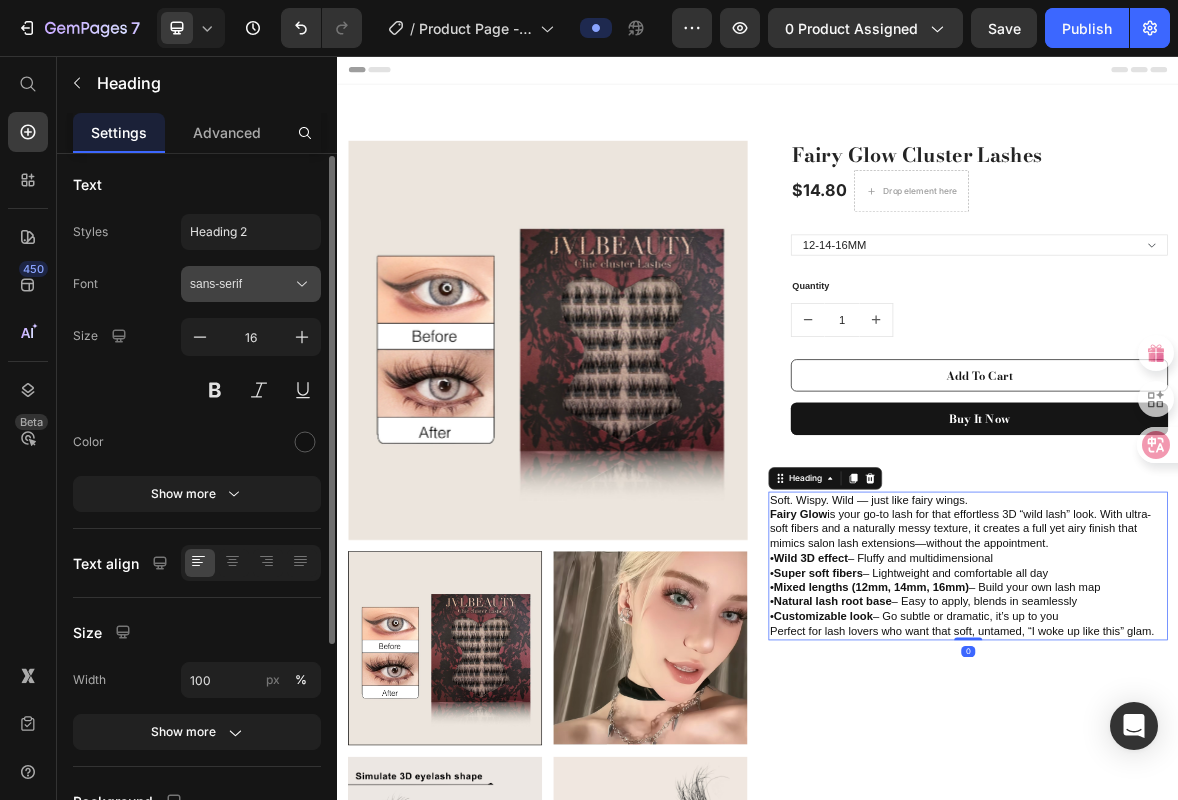 click 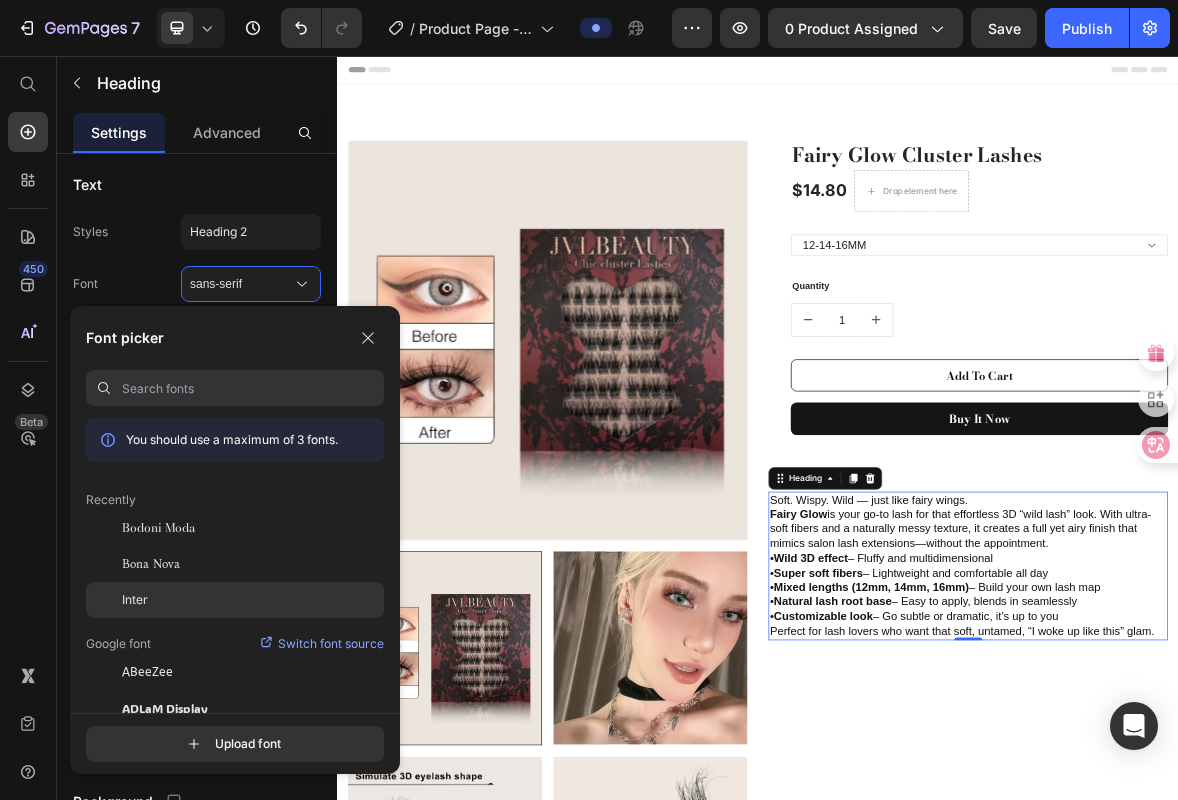 click on "Inter" 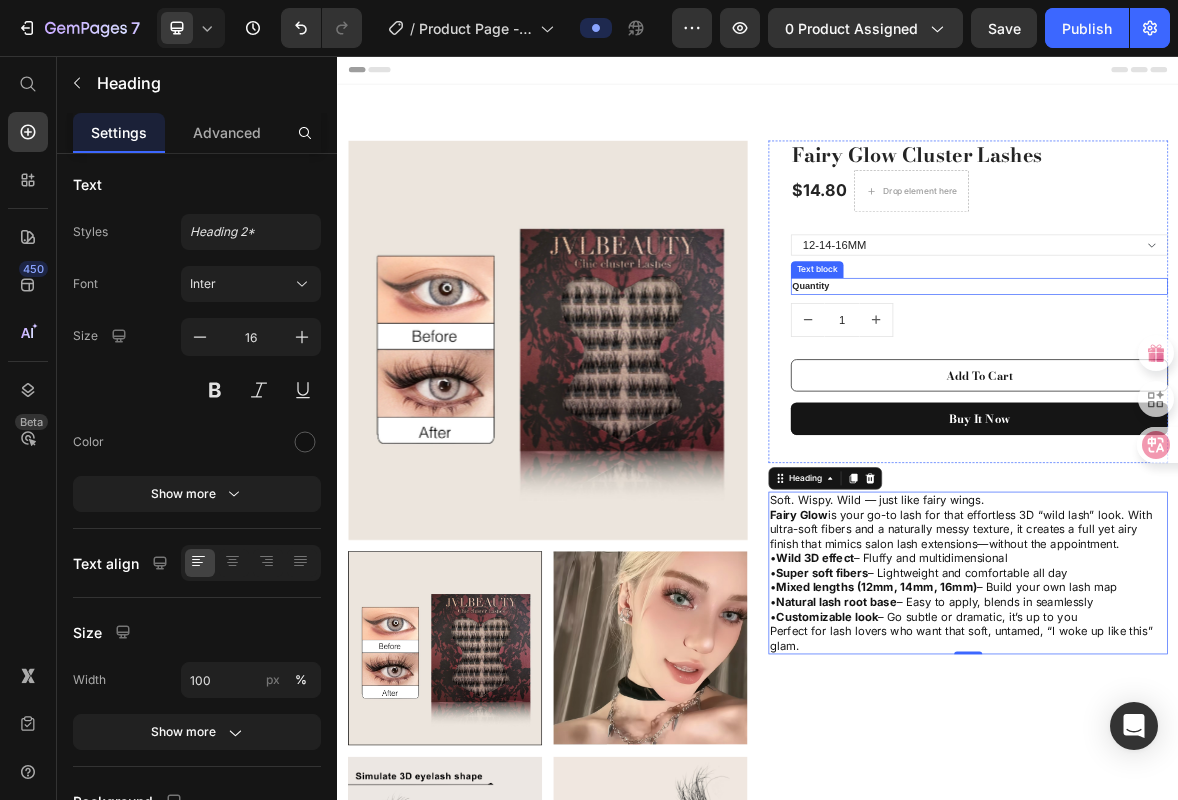 click on "Quantity" at bounding box center (1253, 385) 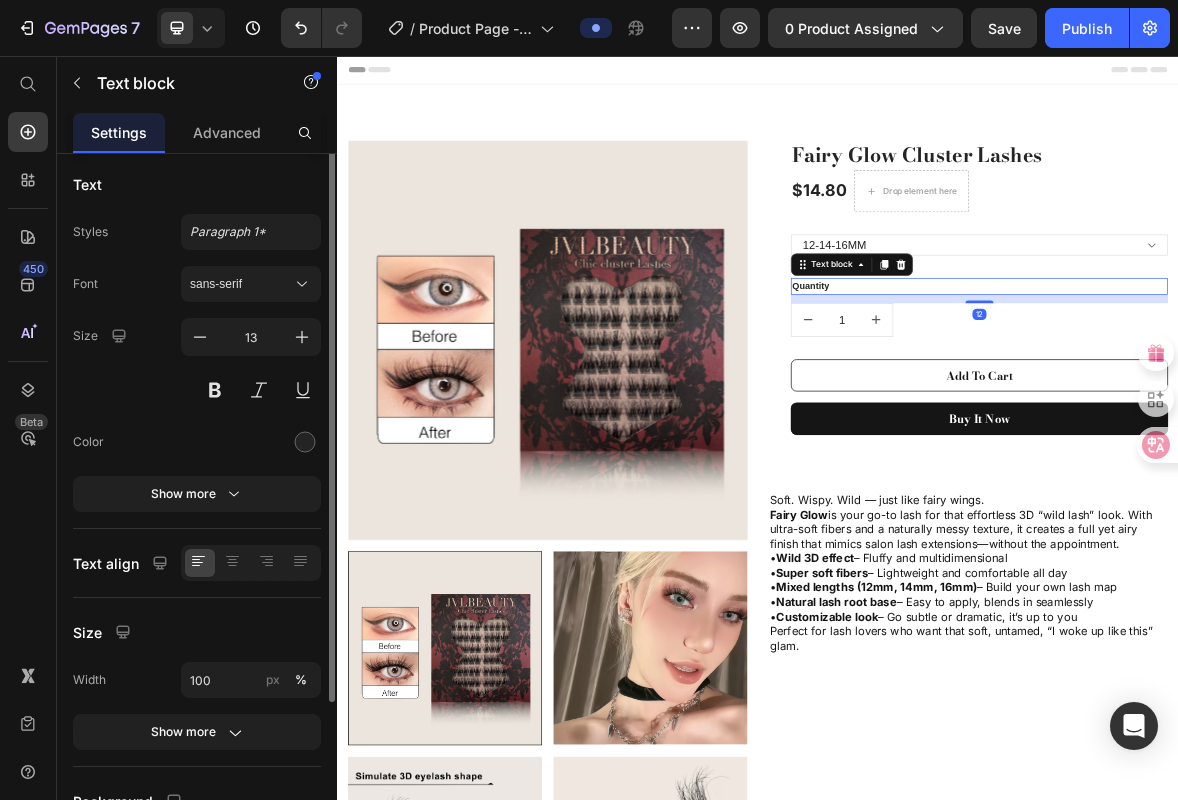 scroll, scrollTop: 0, scrollLeft: 0, axis: both 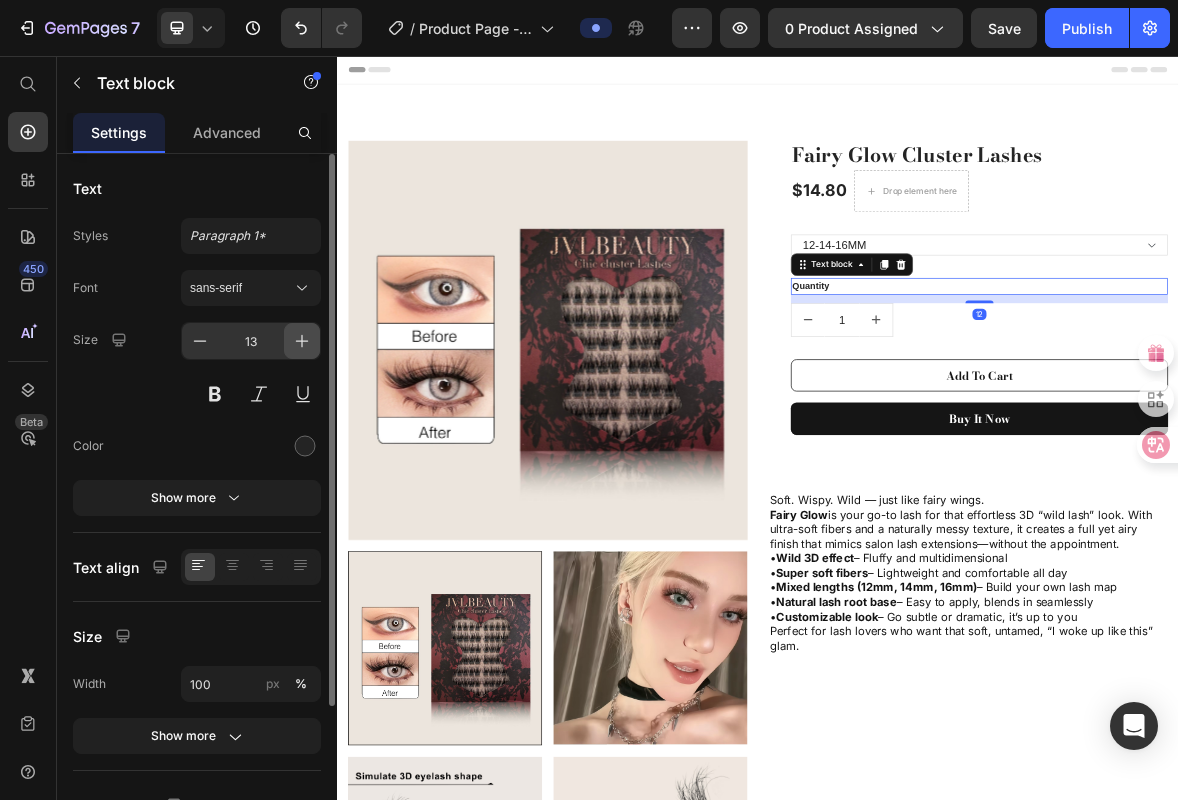 click 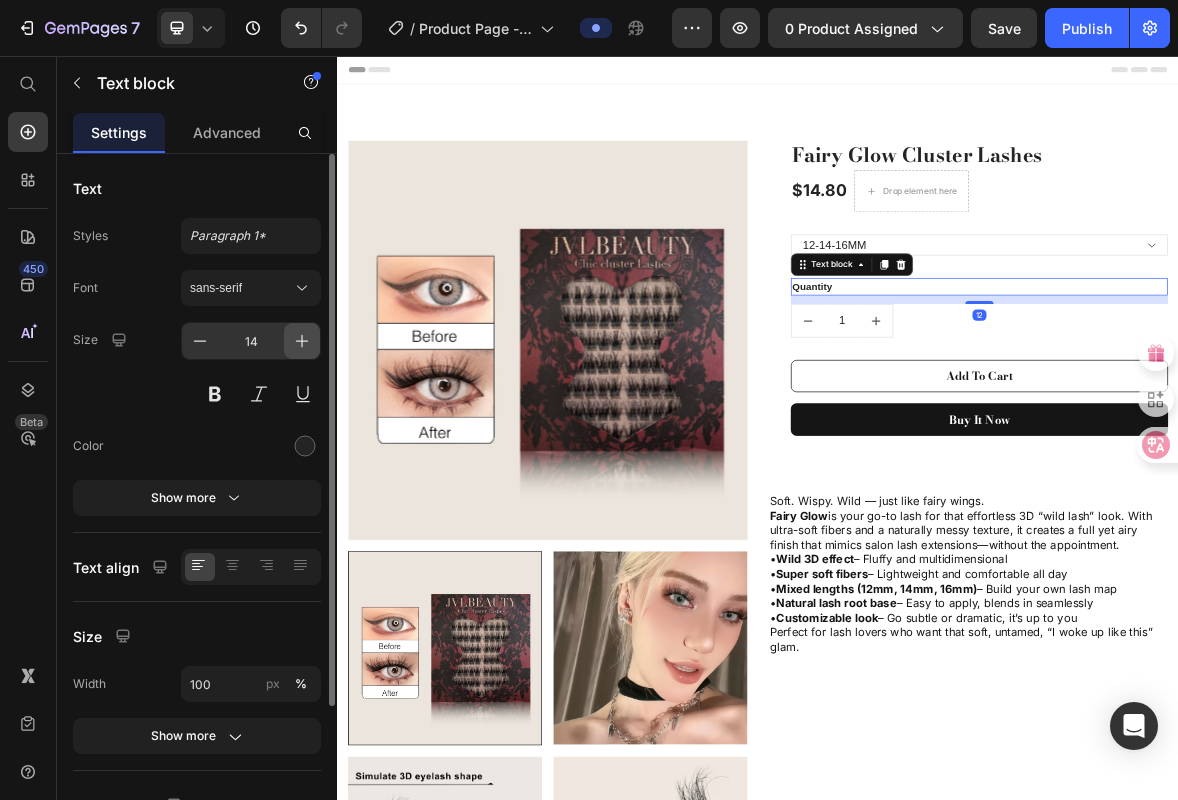 click 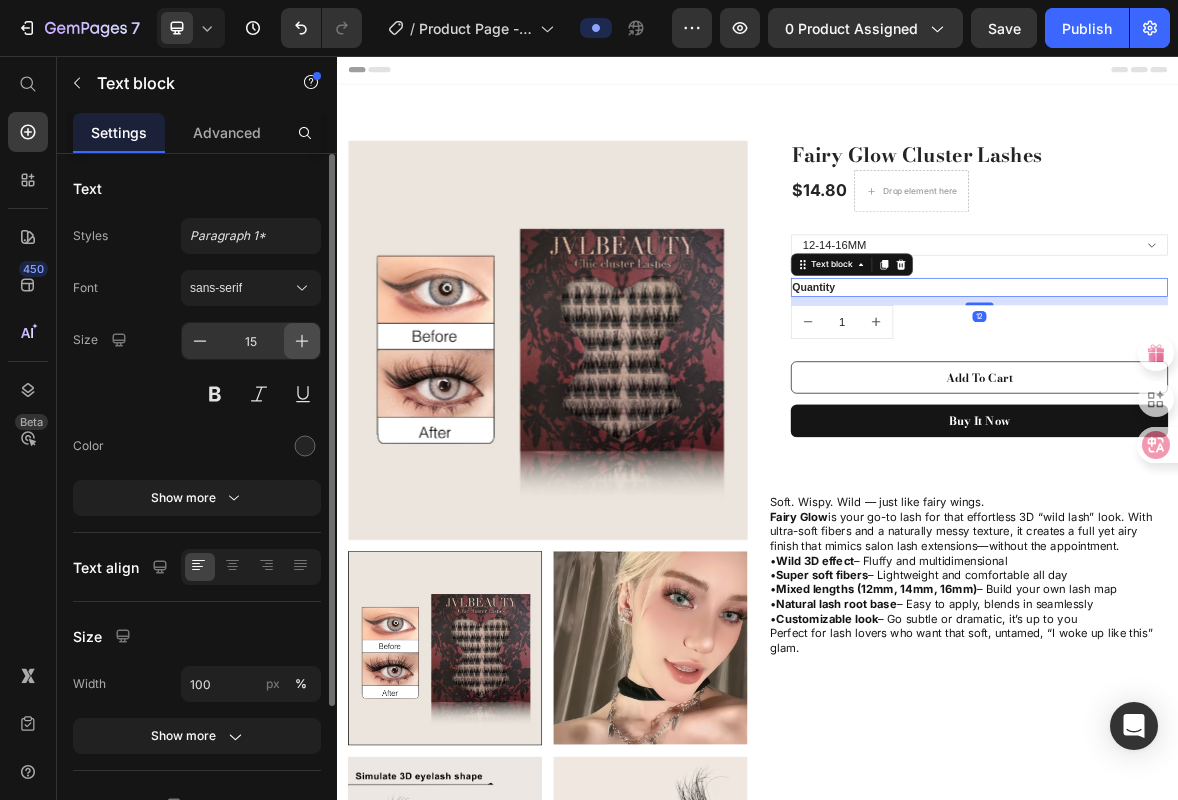 click 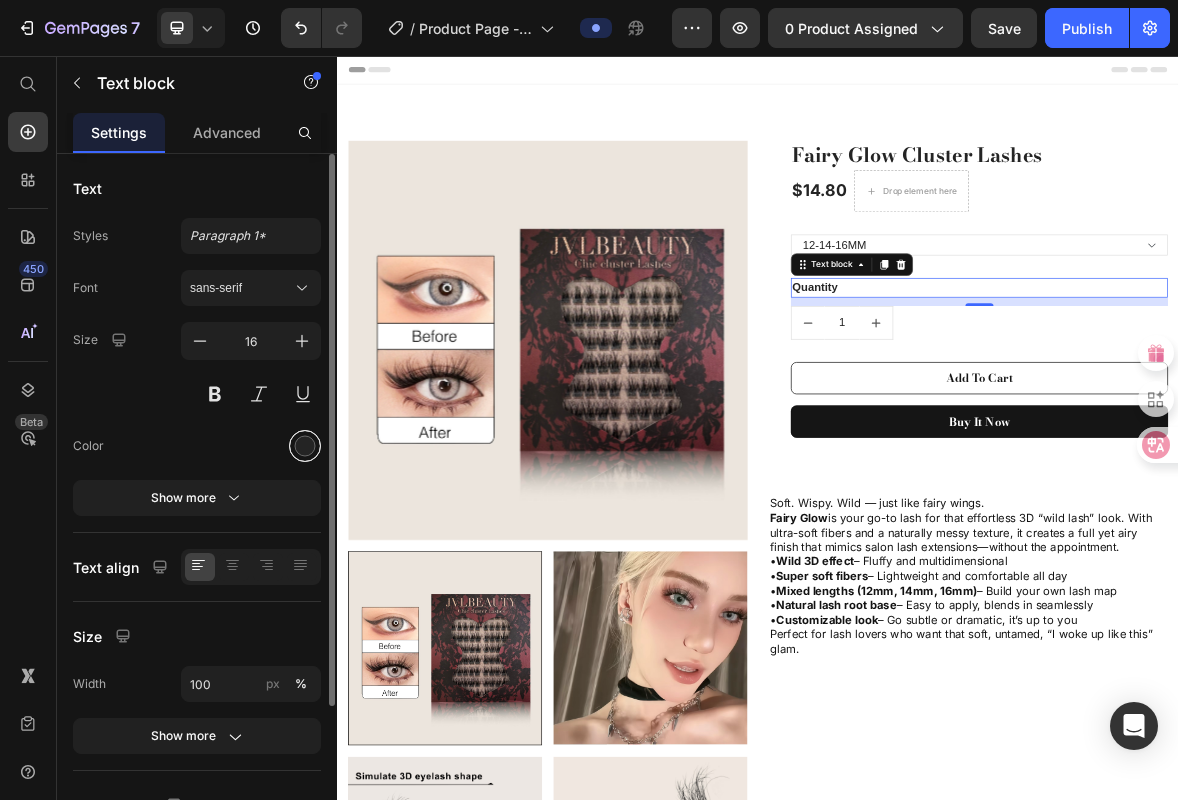 click at bounding box center (305, 446) 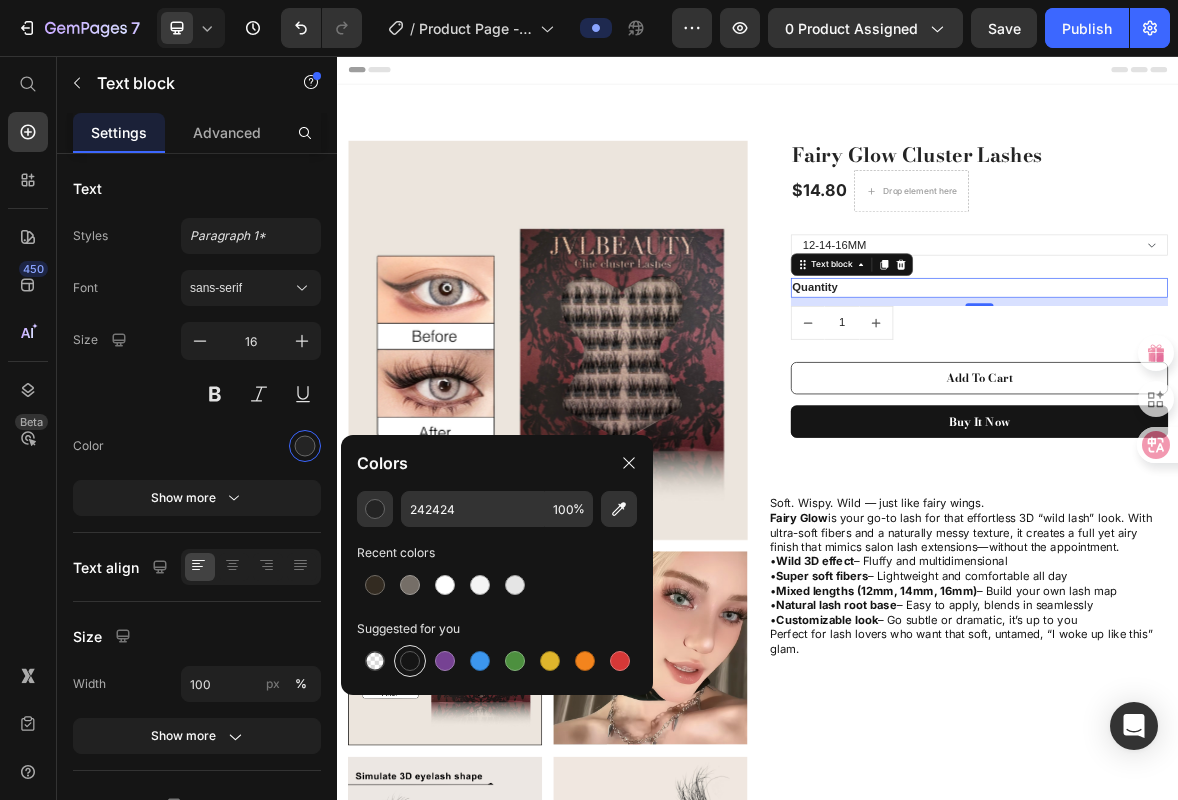 click at bounding box center [410, 661] 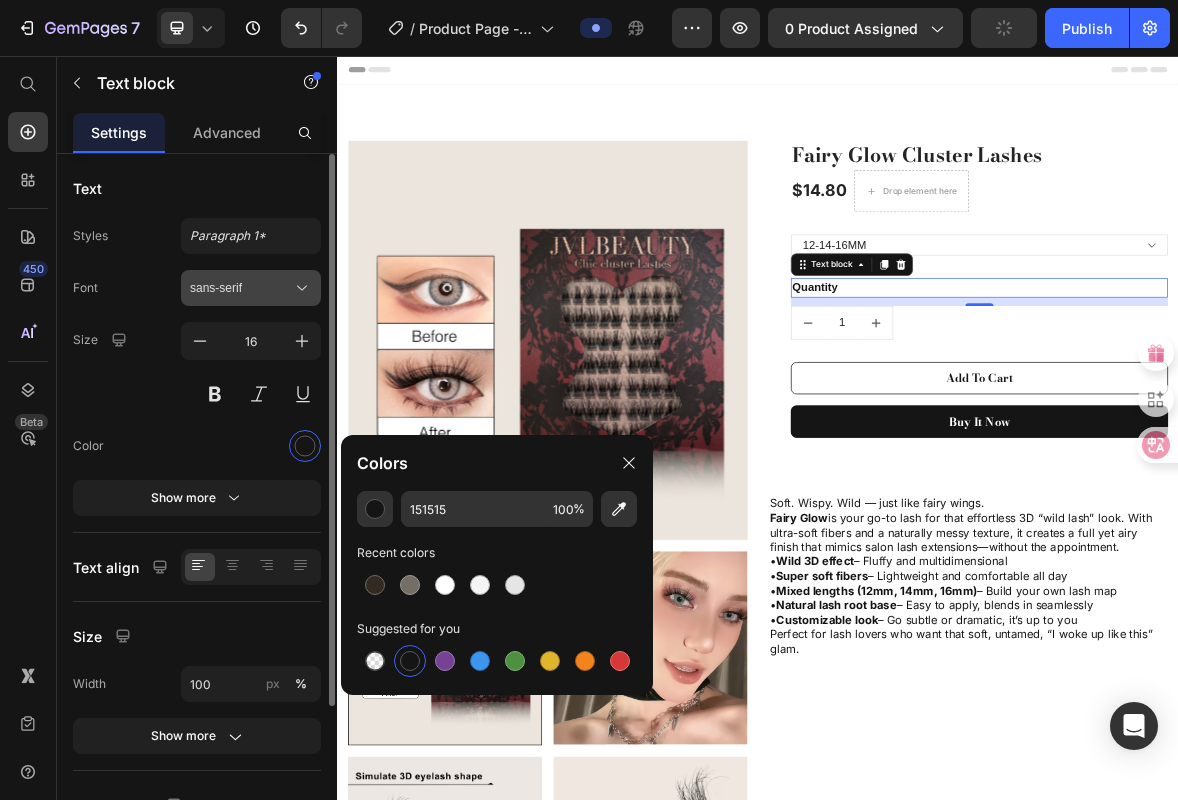 click on "sans-serif" at bounding box center [241, 288] 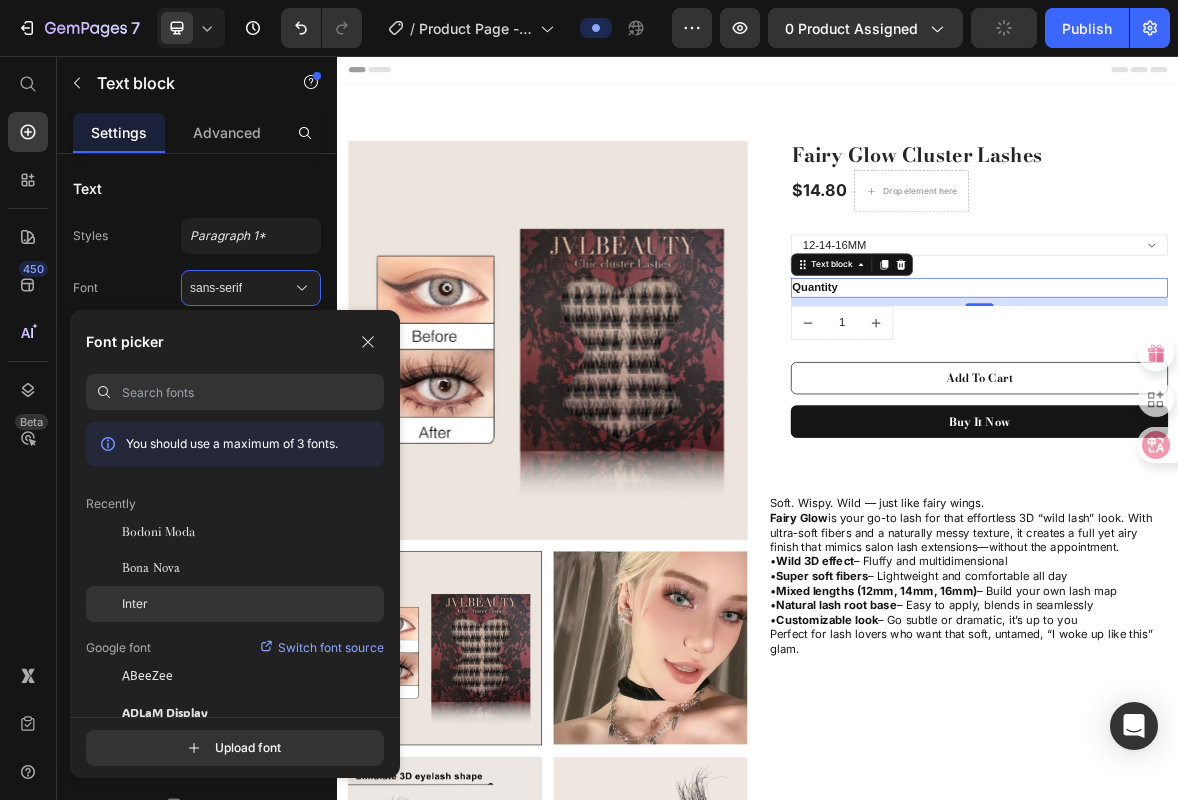 click on "Inter" 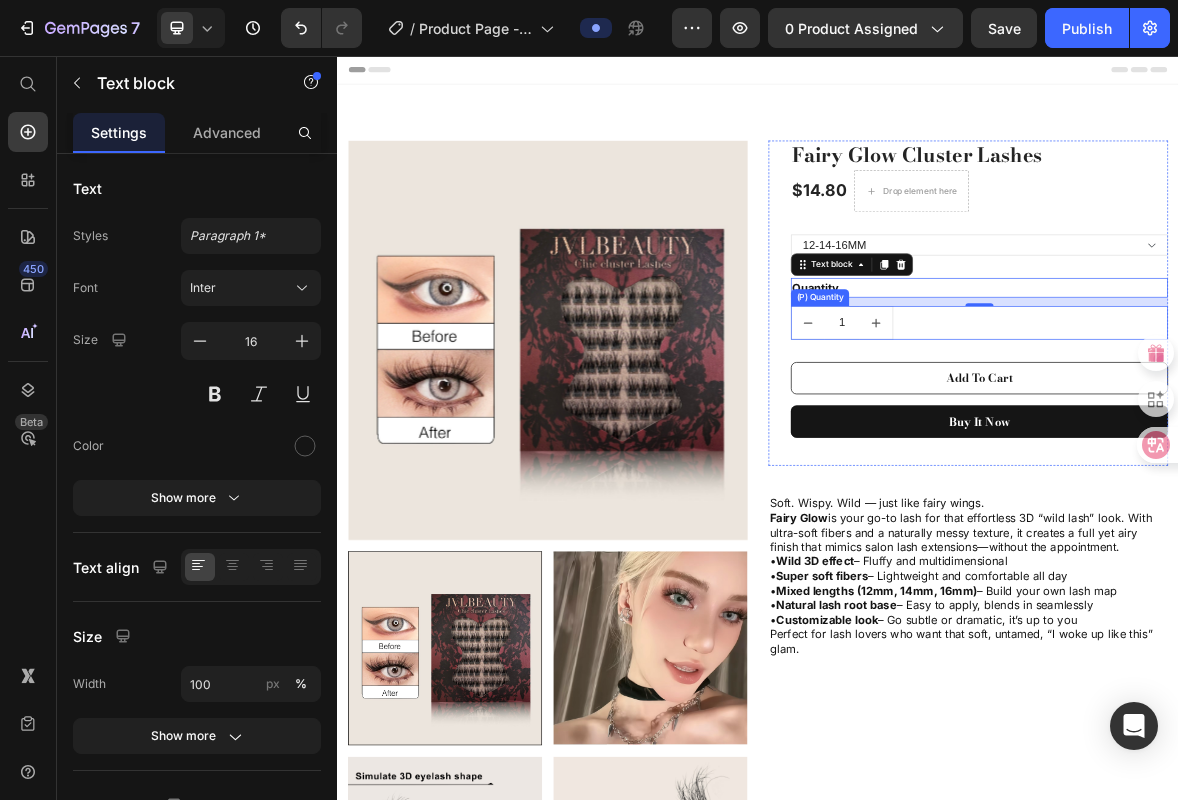 click on "1" at bounding box center [1057, 437] 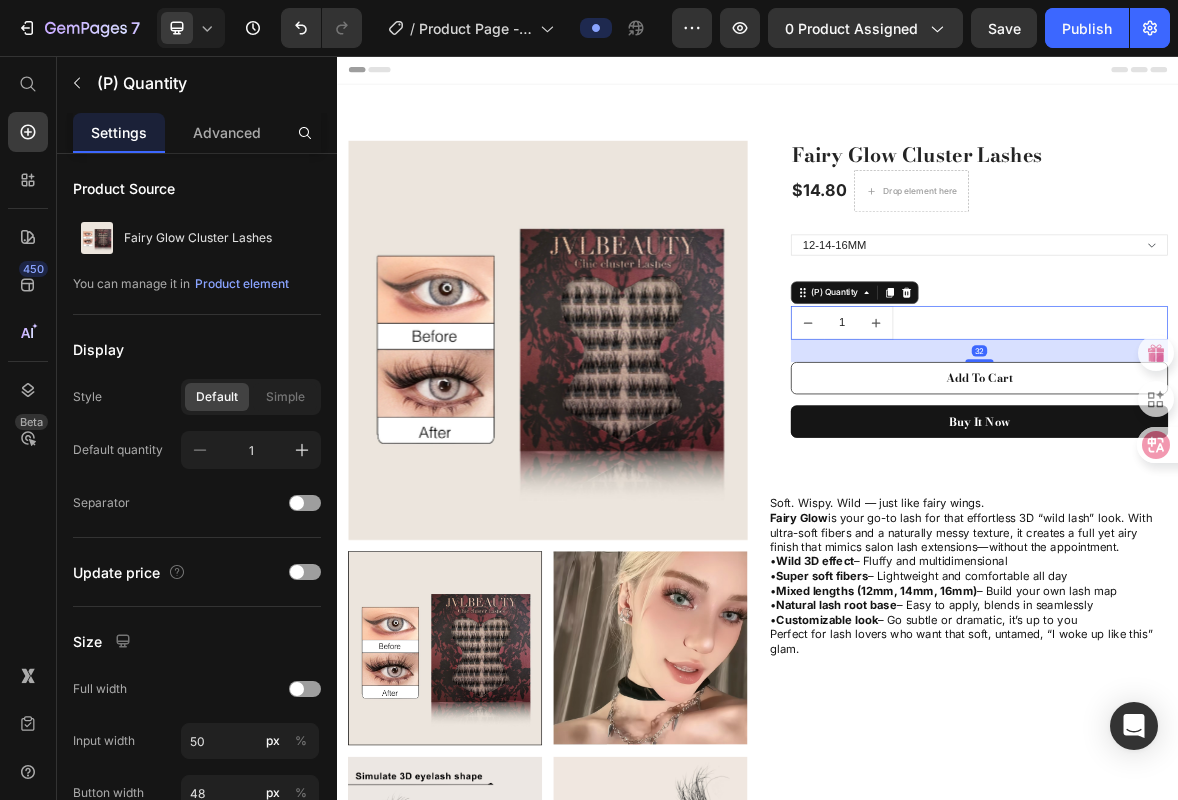 click on "1" at bounding box center [1057, 437] 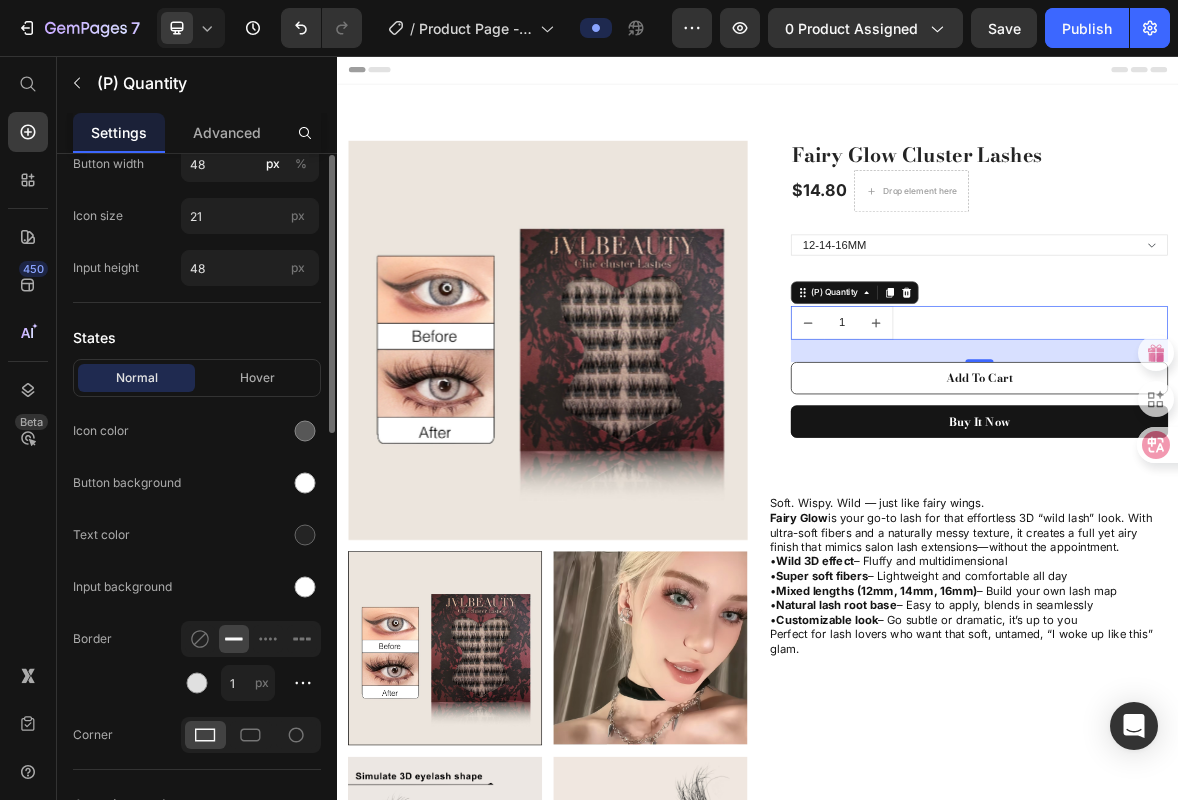 scroll, scrollTop: 806, scrollLeft: 0, axis: vertical 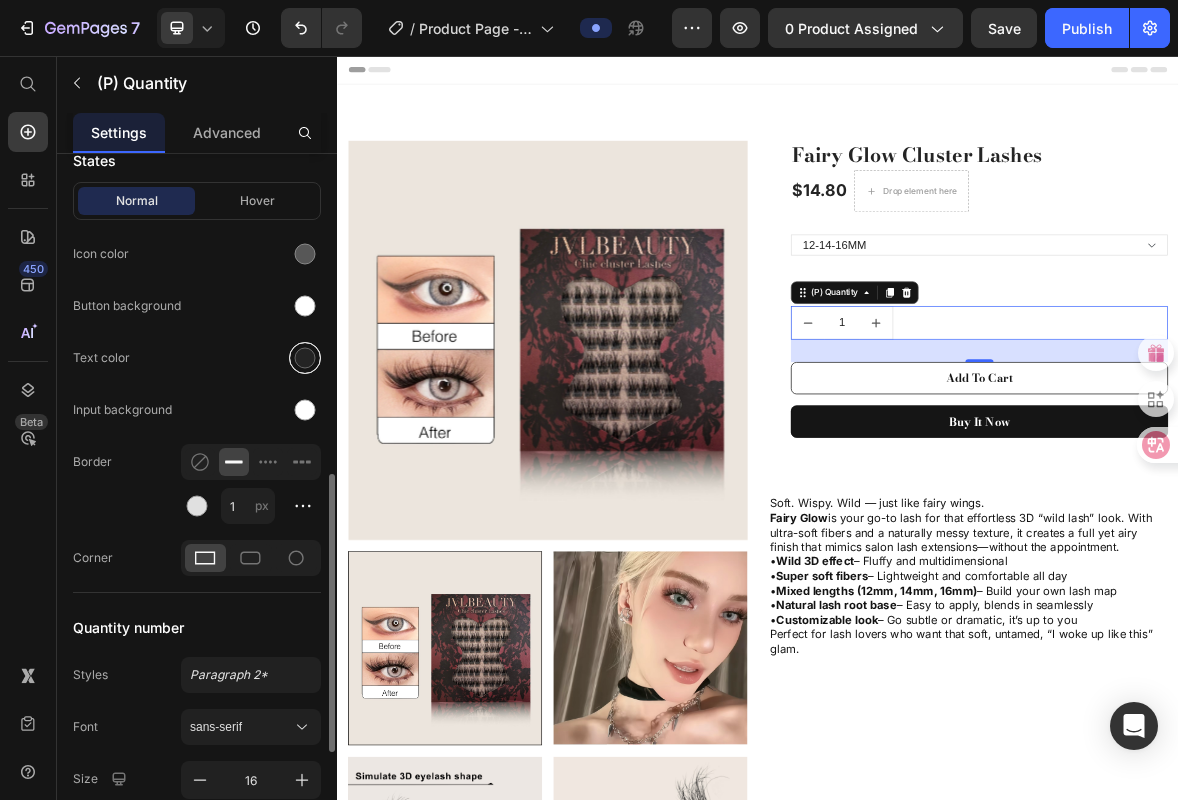 click at bounding box center (305, 358) 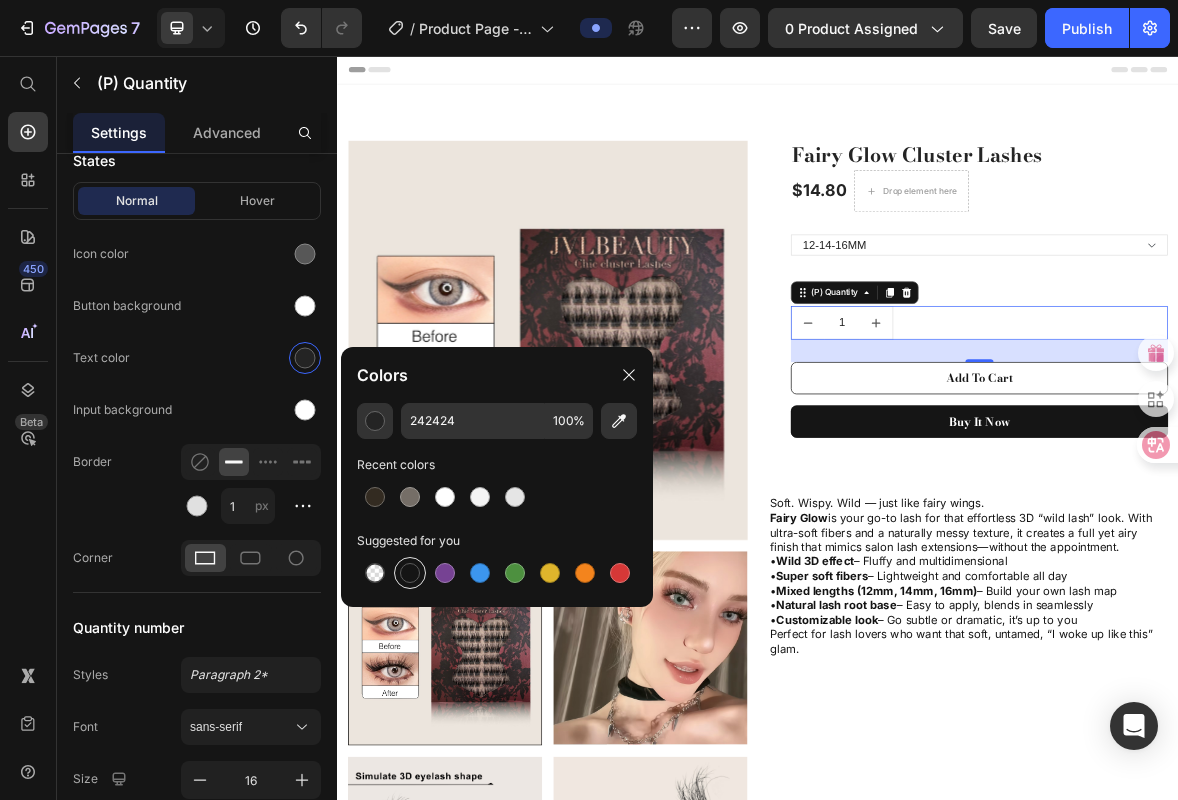 click at bounding box center (410, 573) 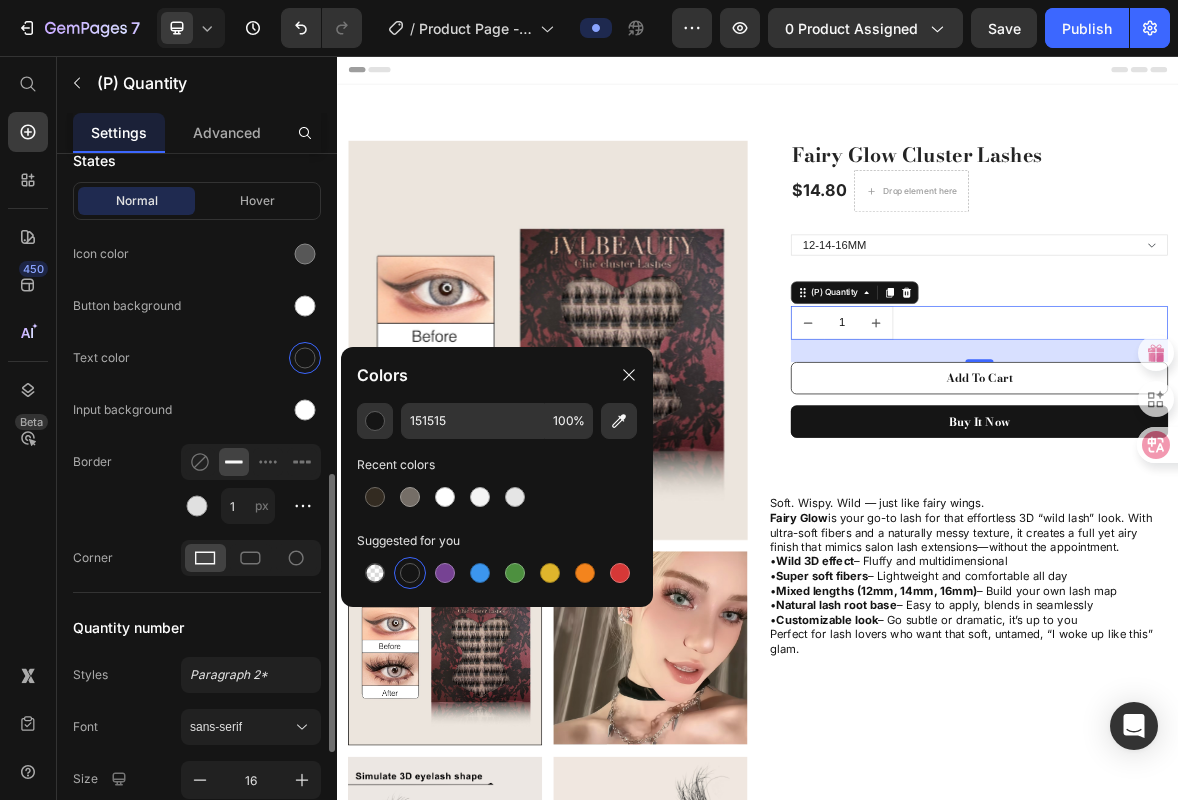 click on "Product Source Fairy Glow Cluster Lashes  You can manage it in   Product element  Display Style Default Simple Default quantity 1 Separator Update price Size Full width Input width 50 px % Button width 48 px % Icon size 21 px Input height 48 px States Normal Hover Icon color Button background Text color Input background Border 1 px Corner Quantity number Styles Paragraph 2* Font sans-serif Size 16 Show more Align" at bounding box center (197, 184) 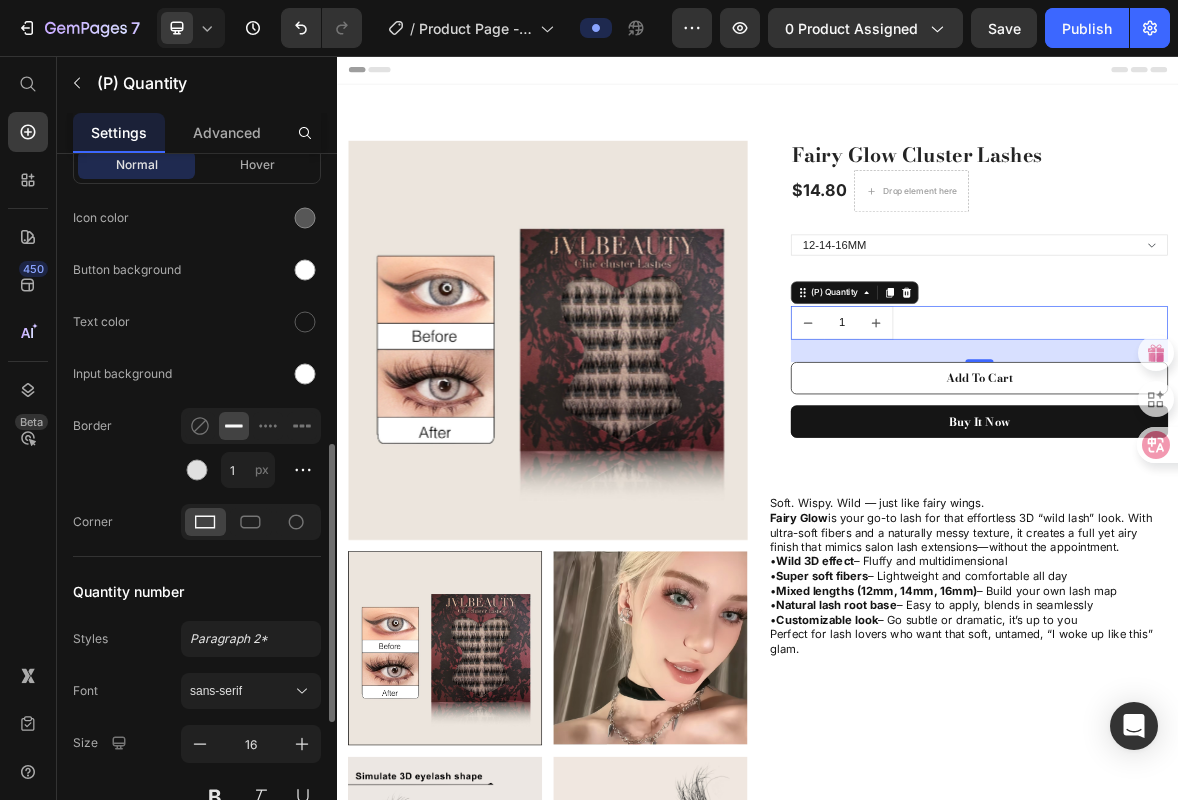 scroll, scrollTop: 970, scrollLeft: 0, axis: vertical 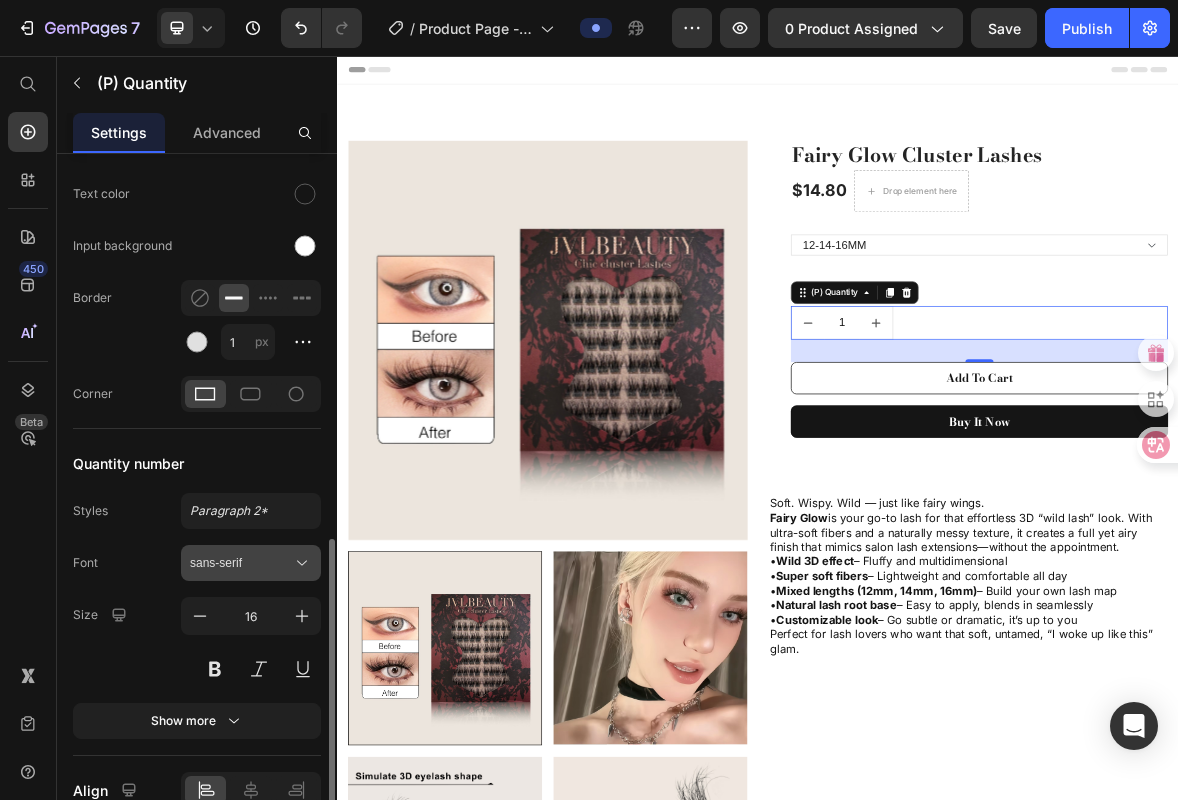 click on "sans-serif" at bounding box center (251, 563) 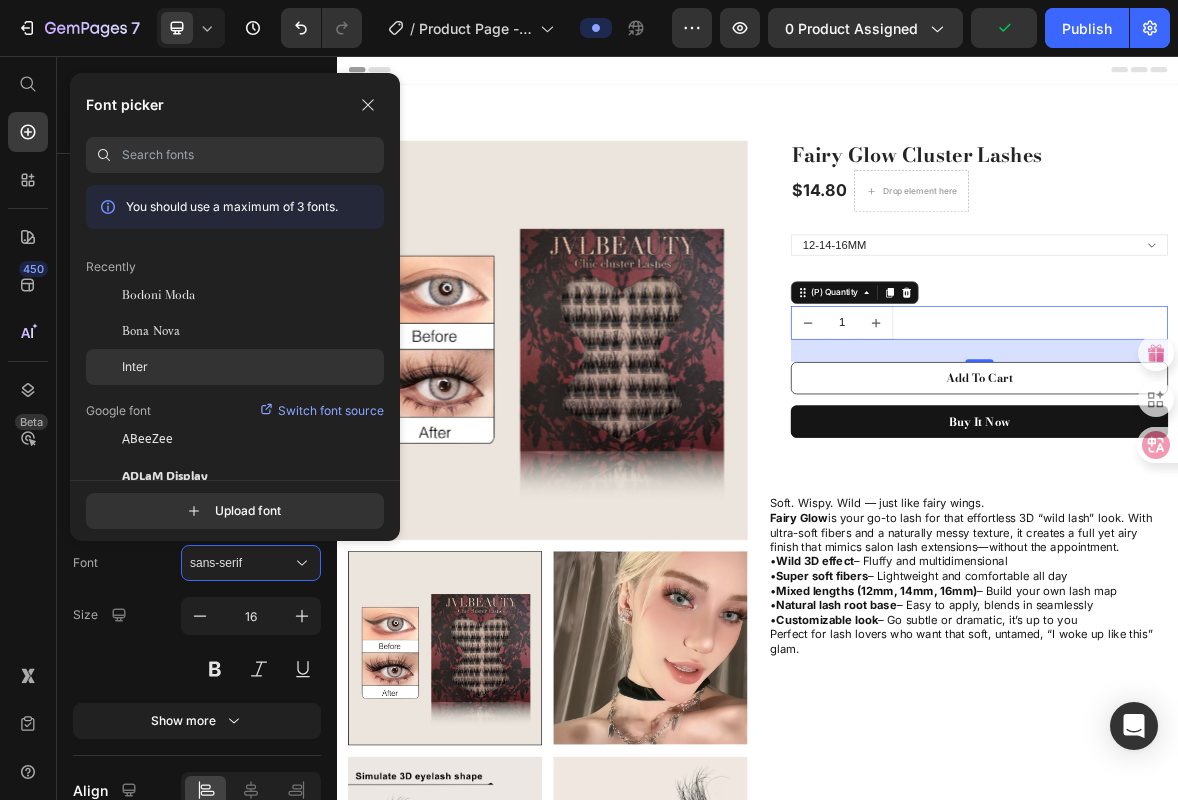 click on "Inter" 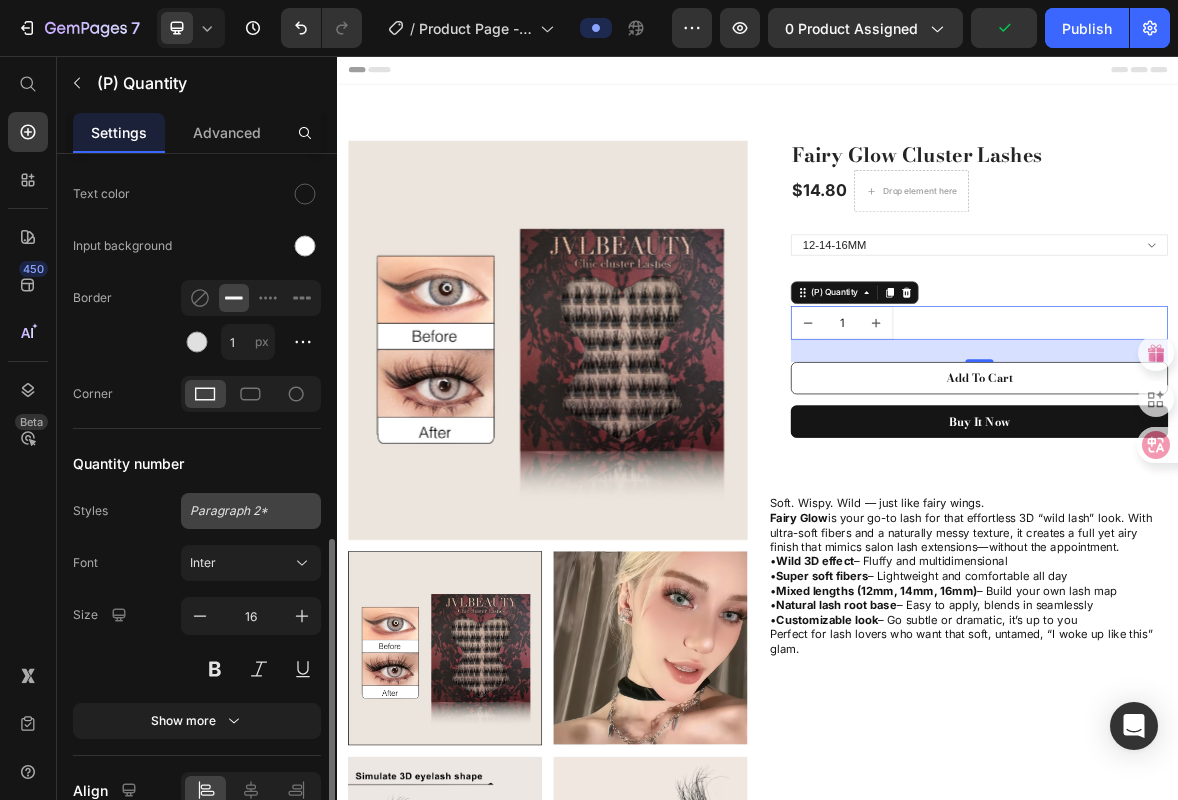 scroll, scrollTop: 1069, scrollLeft: 0, axis: vertical 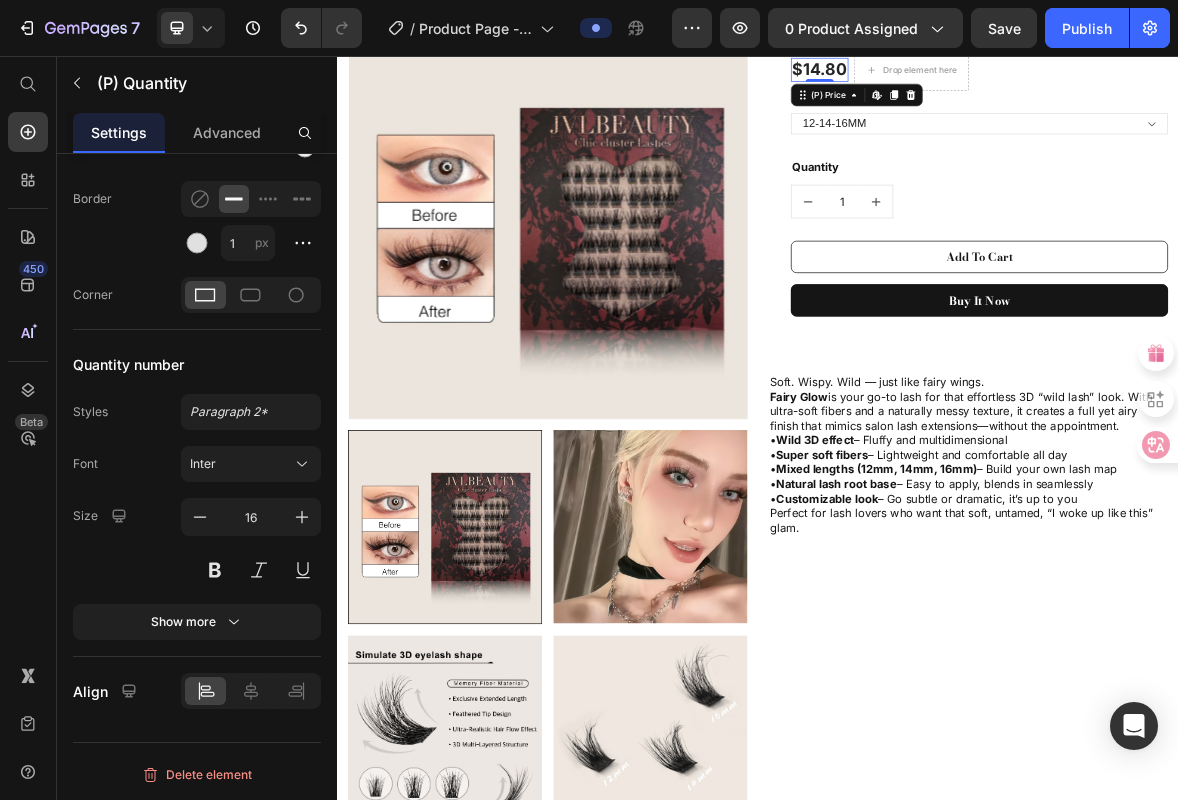 click on "$14.80" at bounding box center [1025, 76] 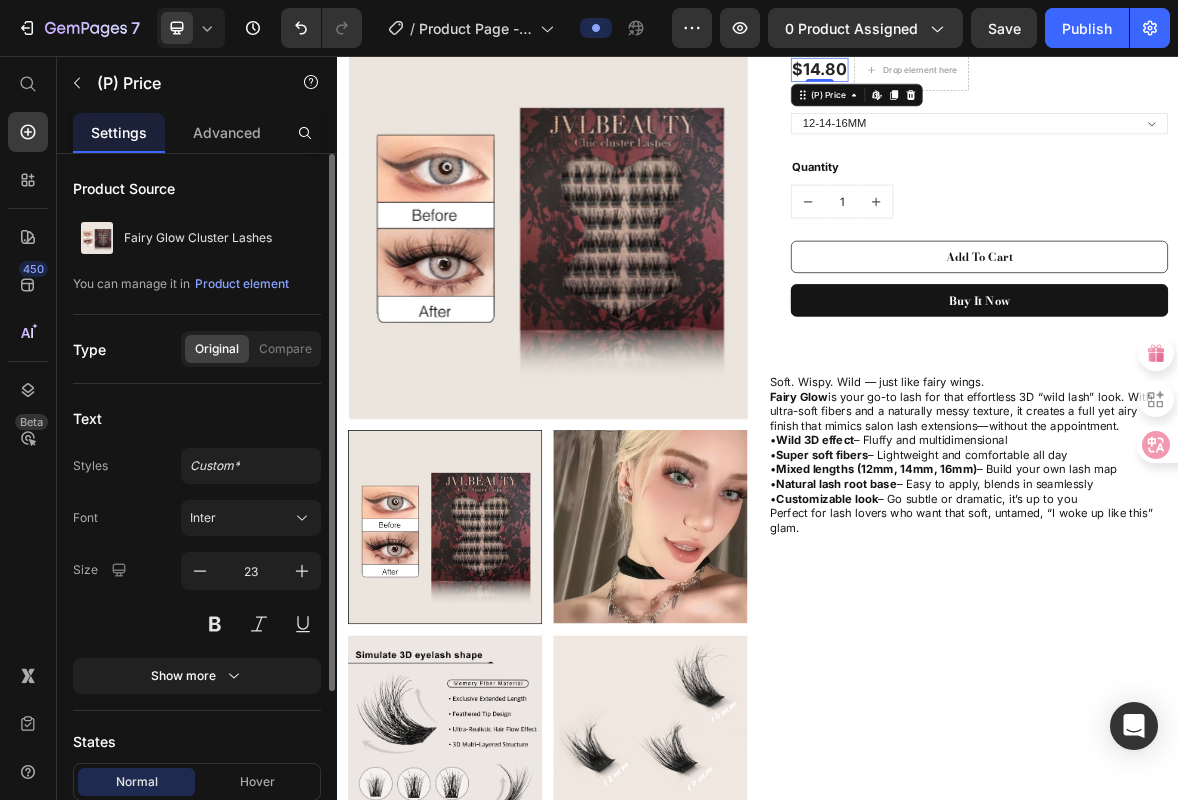 scroll, scrollTop: 38, scrollLeft: 0, axis: vertical 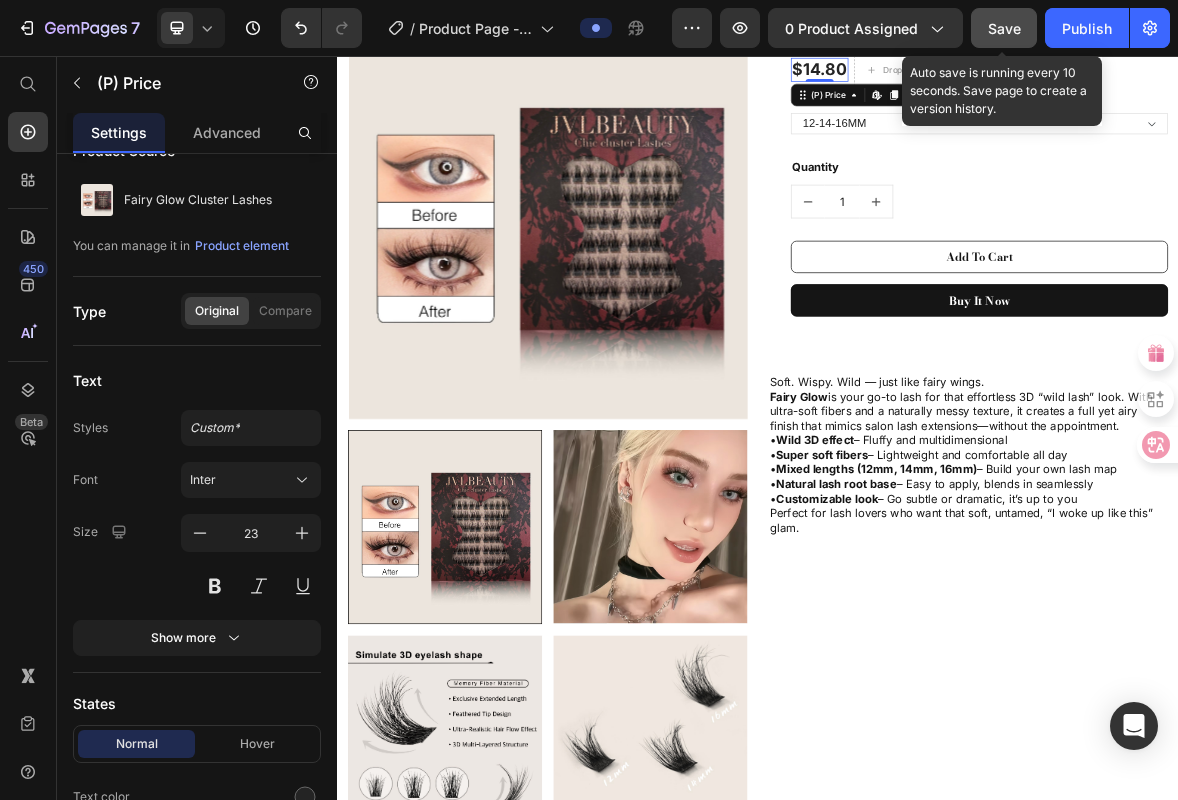click on "Save" at bounding box center (1004, 28) 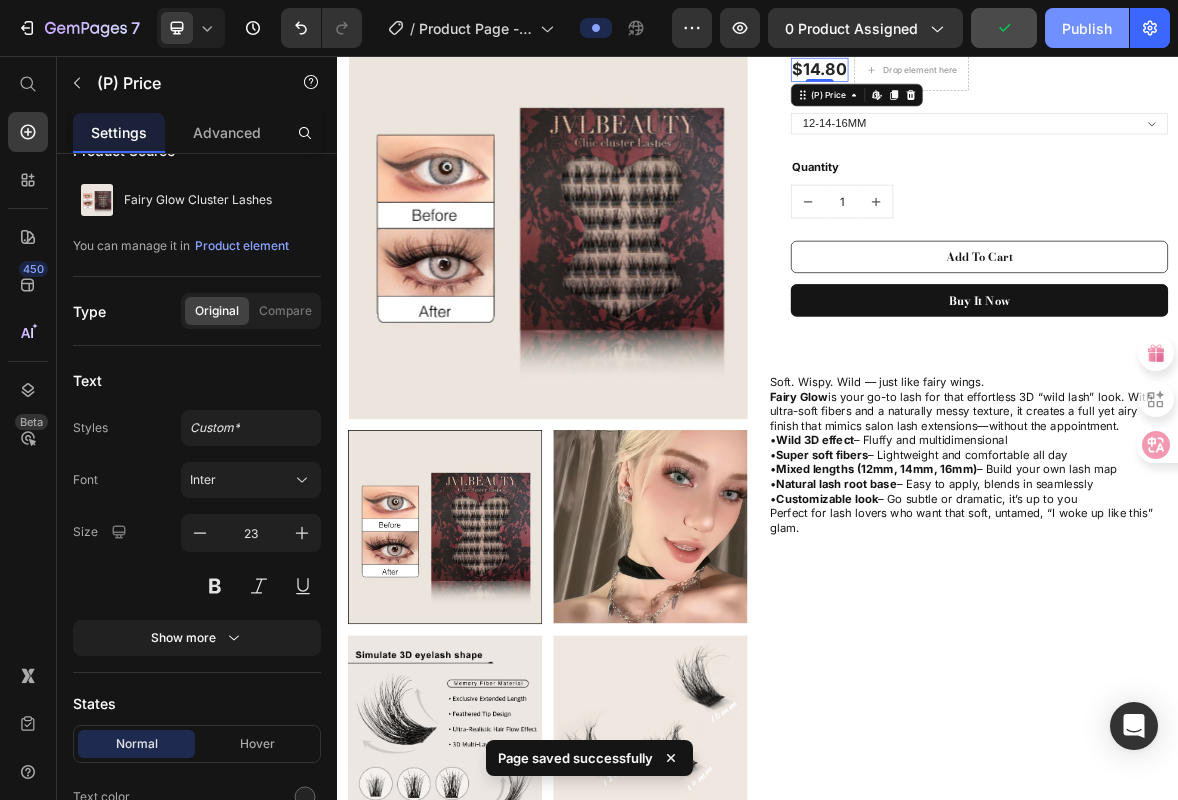 click on "Publish" at bounding box center [1087, 28] 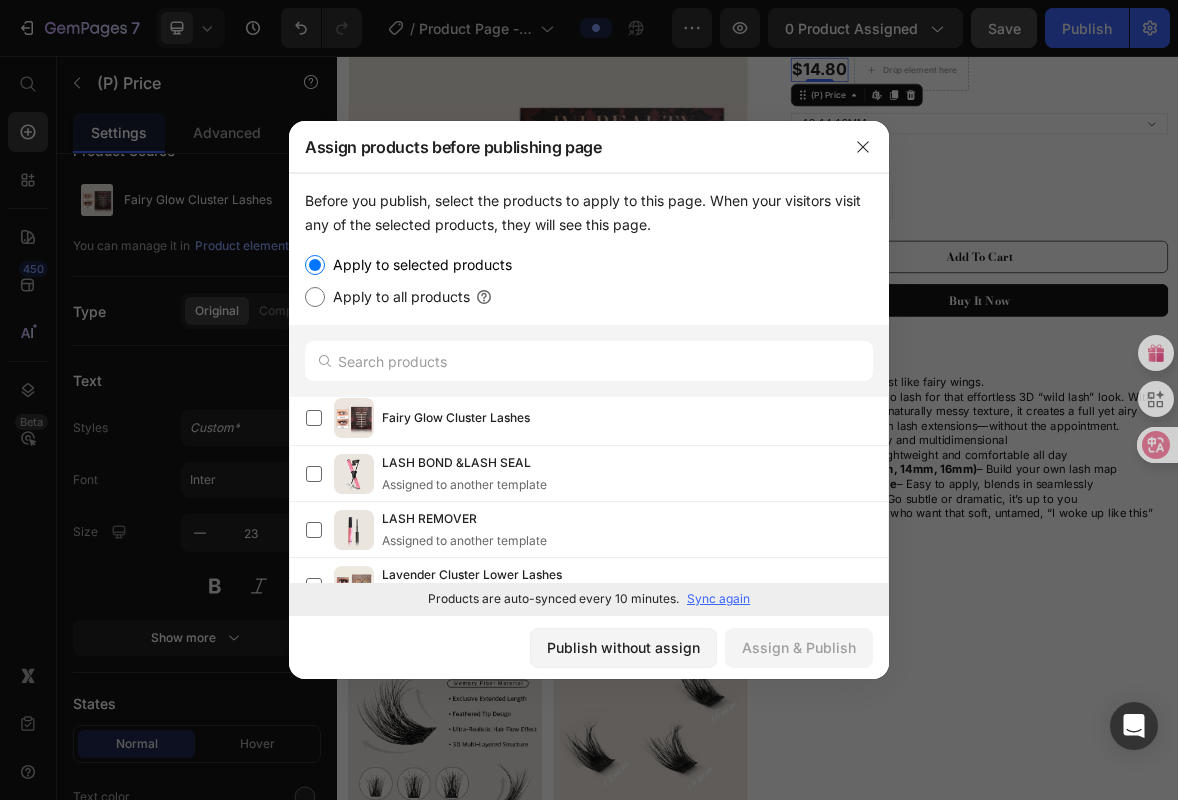 scroll, scrollTop: 0, scrollLeft: 0, axis: both 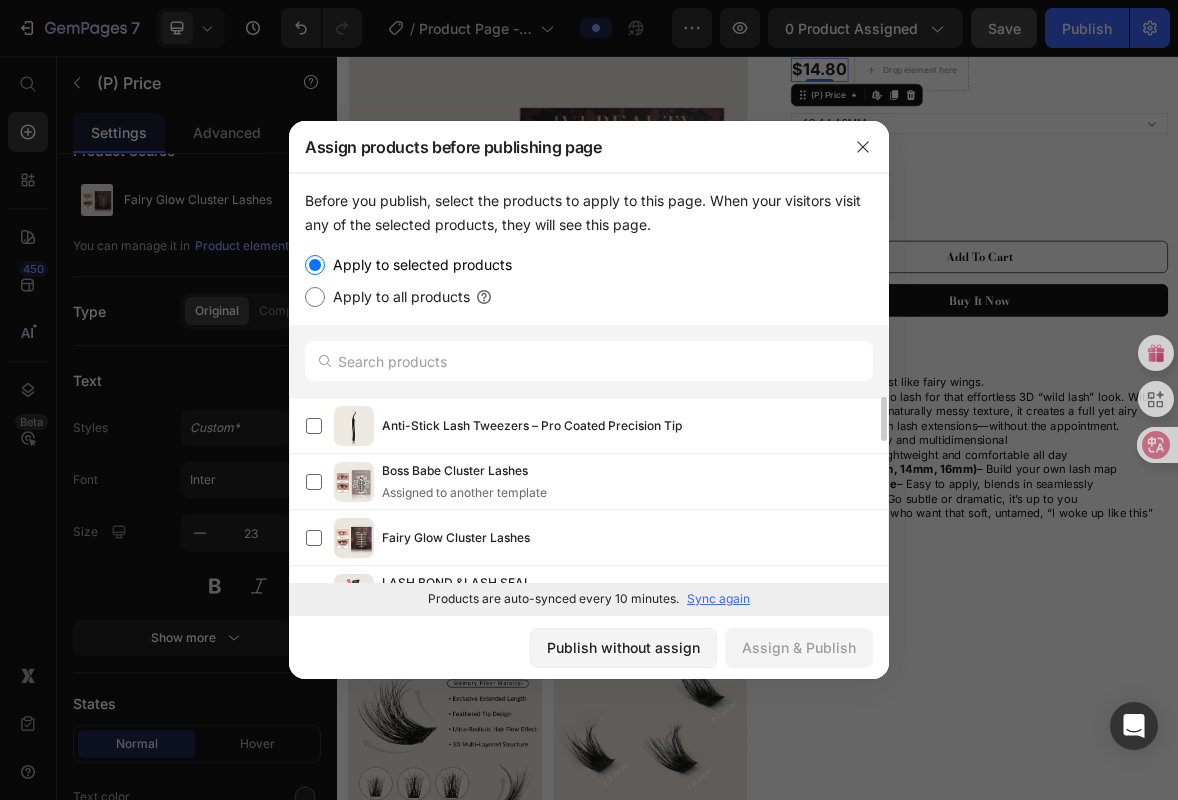click on "Fairy Glow Cluster Lashes" at bounding box center (456, 538) 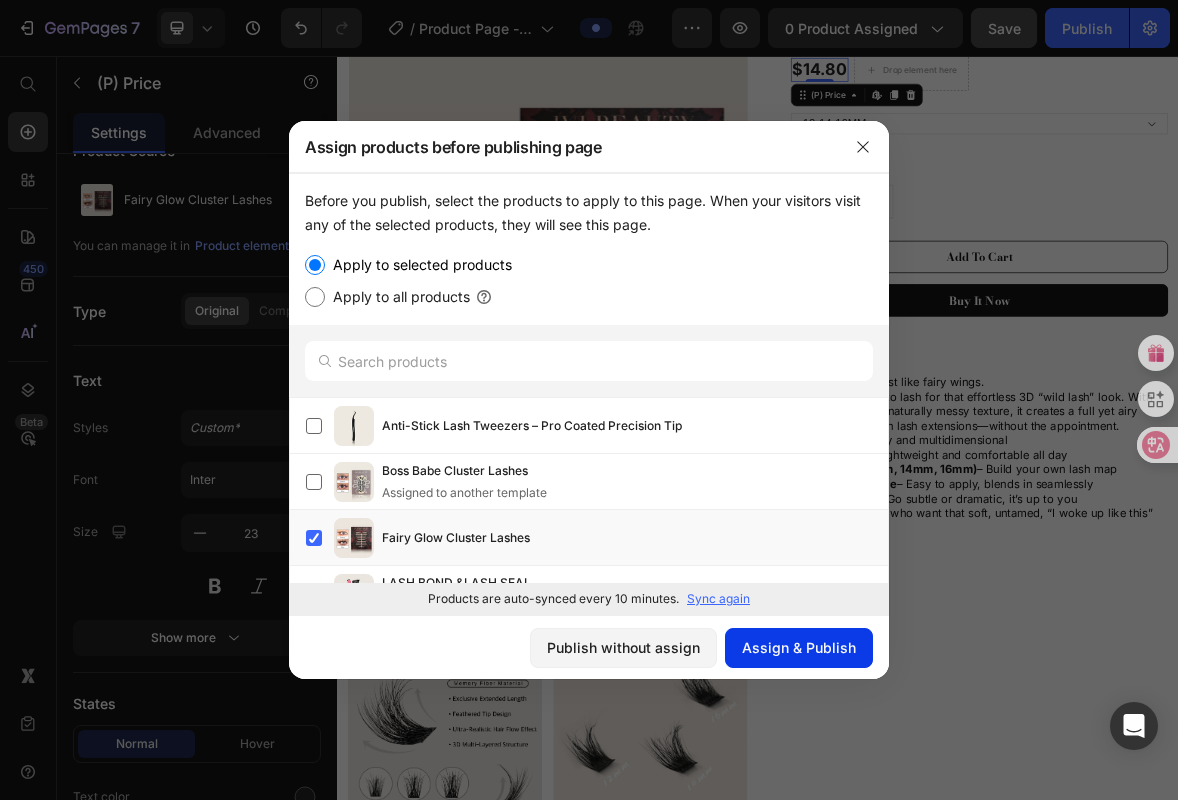 click on "Assign & Publish" at bounding box center [799, 647] 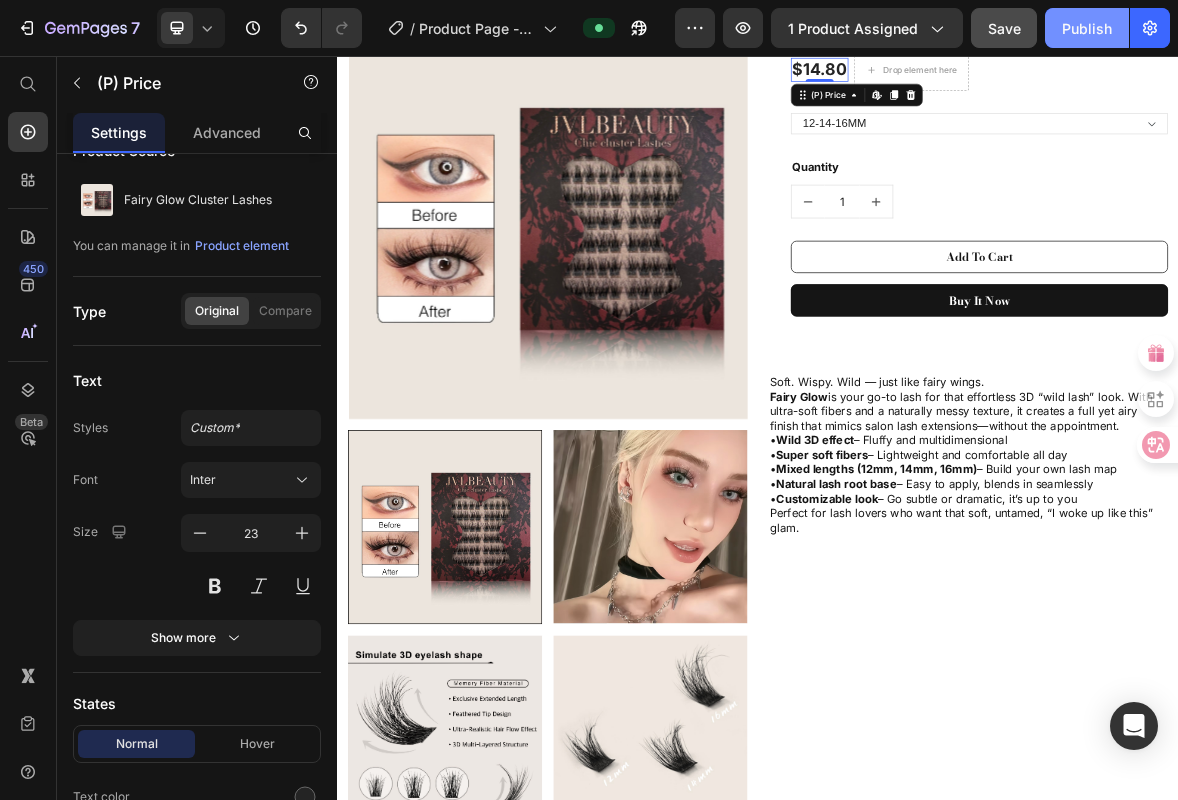 click on "Publish" 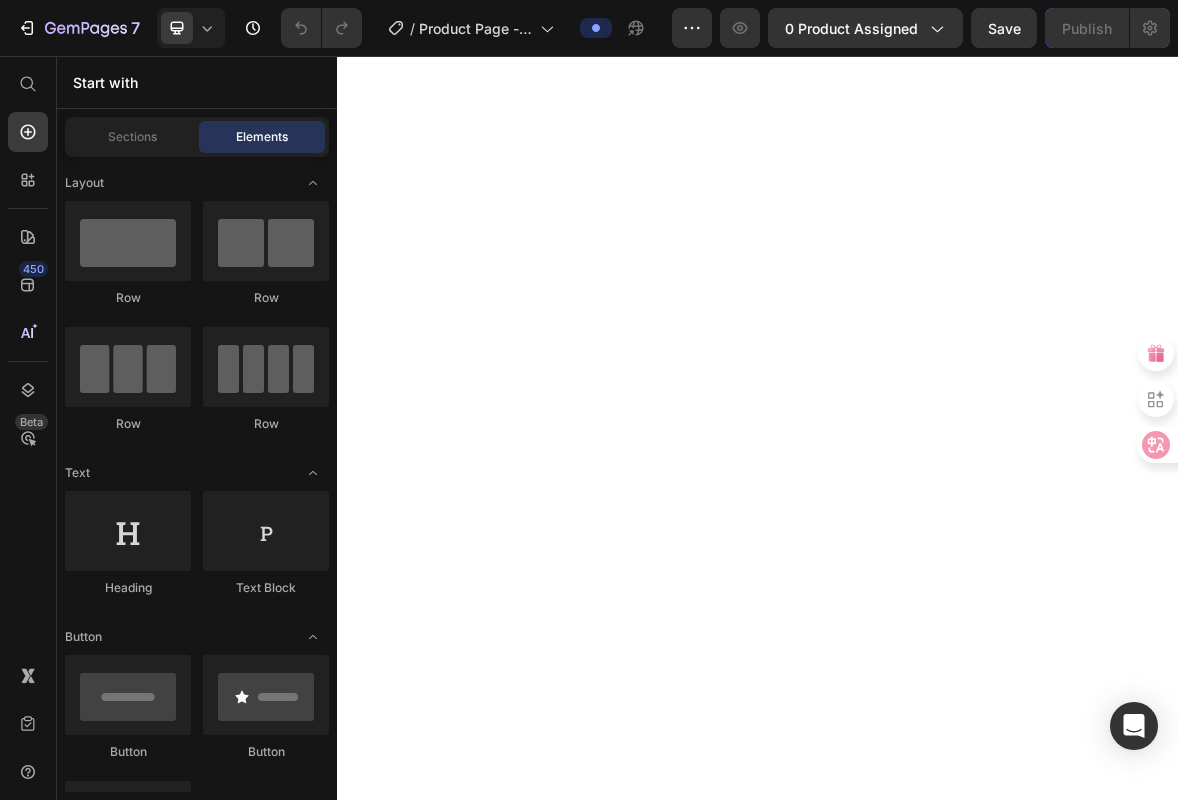 scroll, scrollTop: 0, scrollLeft: 0, axis: both 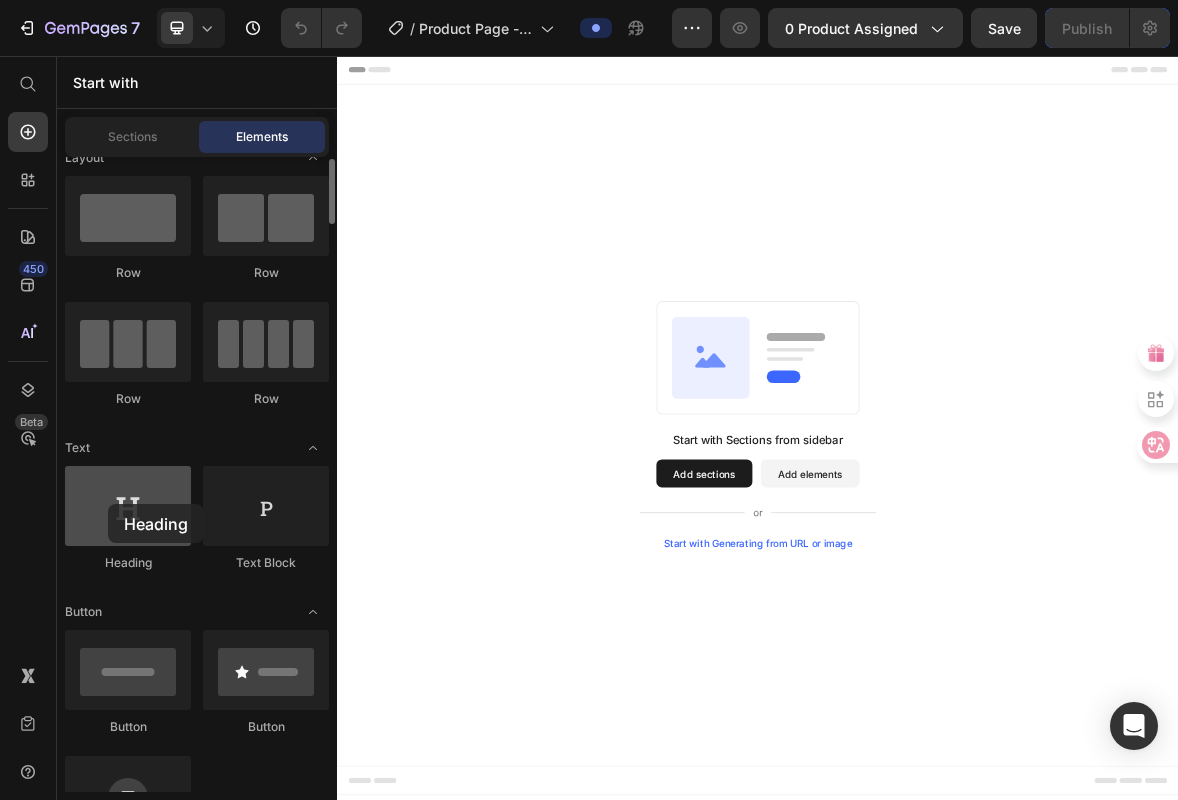drag, startPoint x: 162, startPoint y: 515, endPoint x: 108, endPoint y: 504, distance: 55.108982 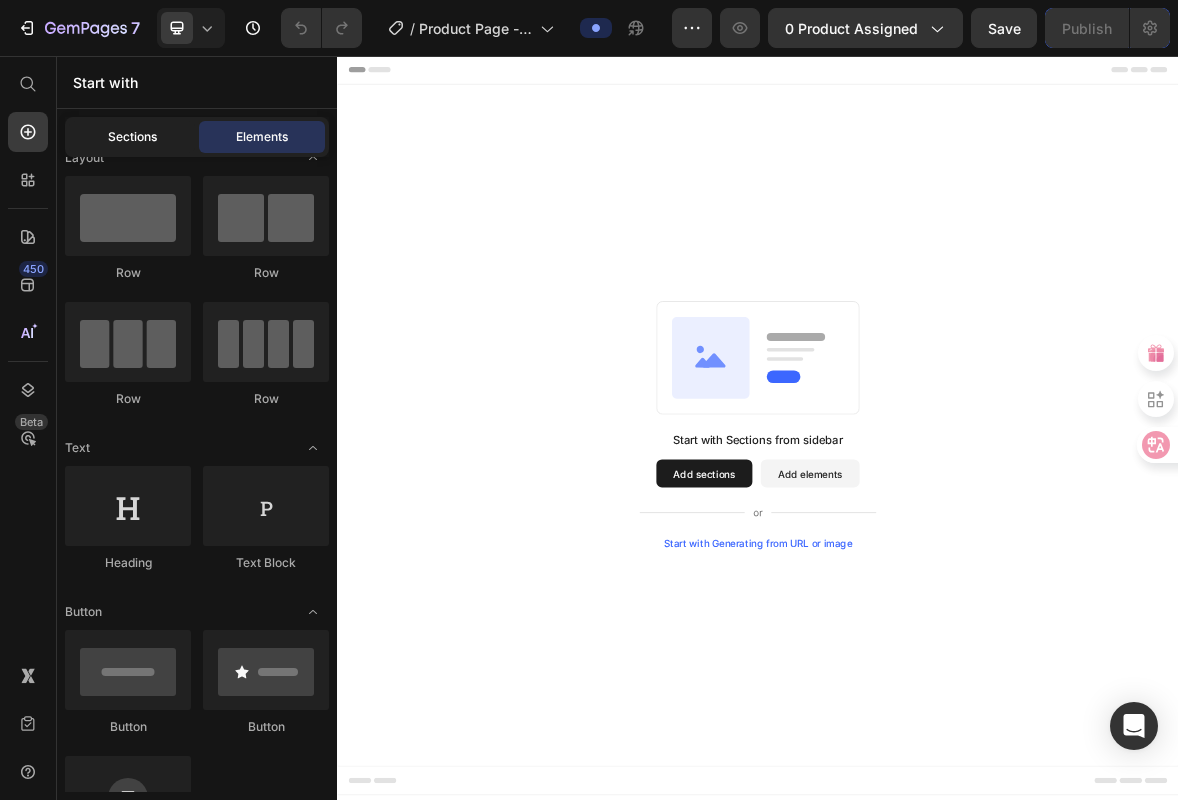 click on "Sections" at bounding box center [132, 137] 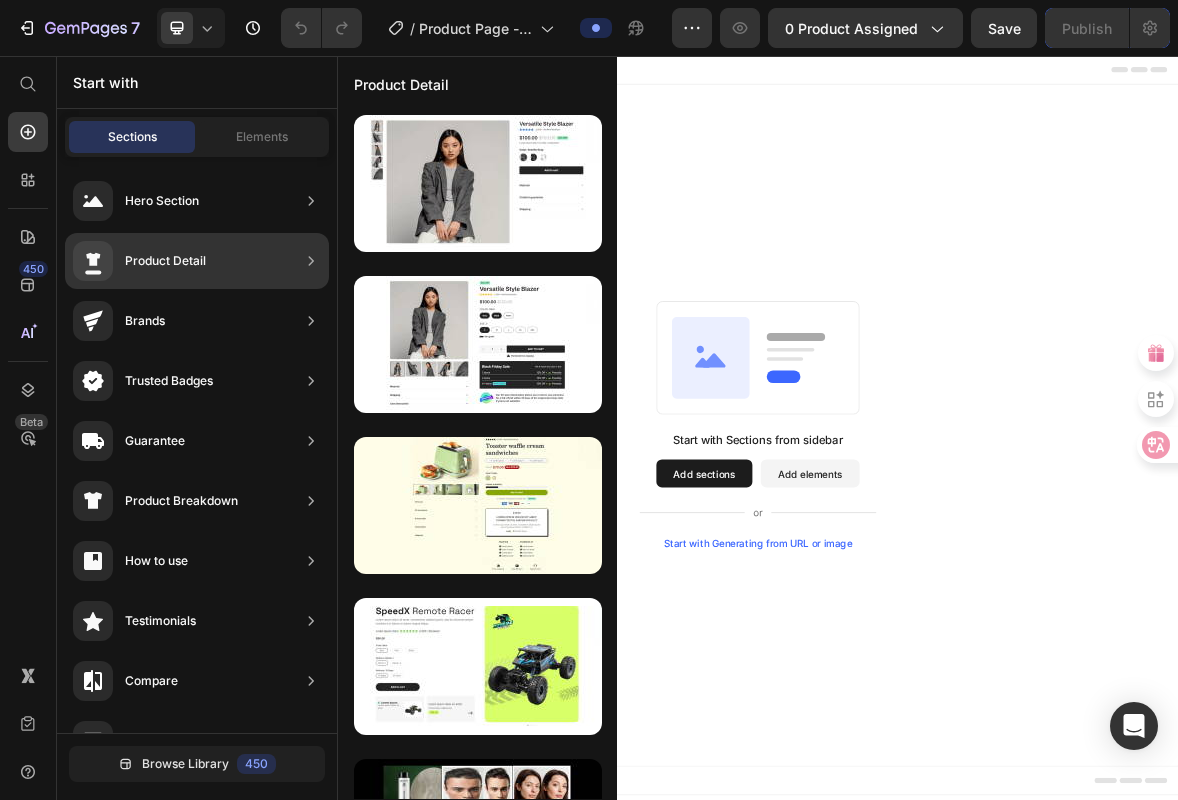 click on "Product Detail" 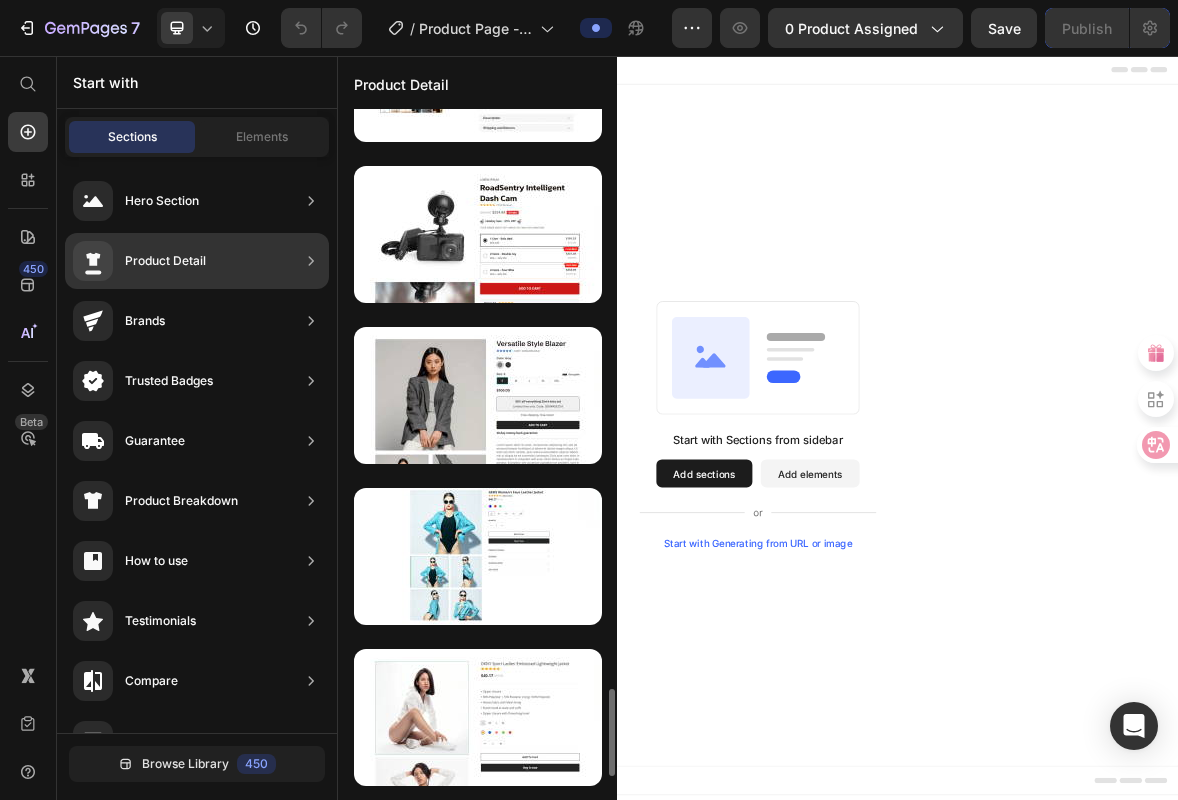 scroll, scrollTop: 4447, scrollLeft: 0, axis: vertical 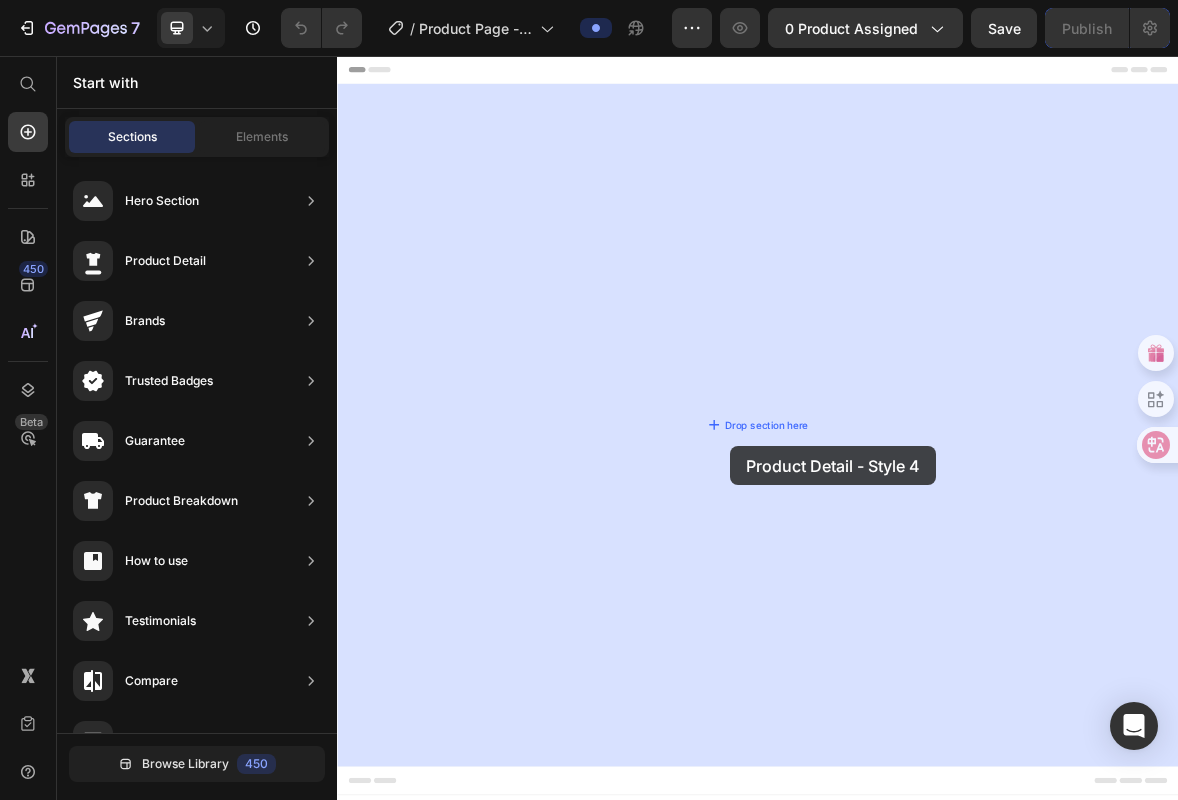 drag, startPoint x: 795, startPoint y: 503, endPoint x: 898, endPoint y: 613, distance: 150.69505 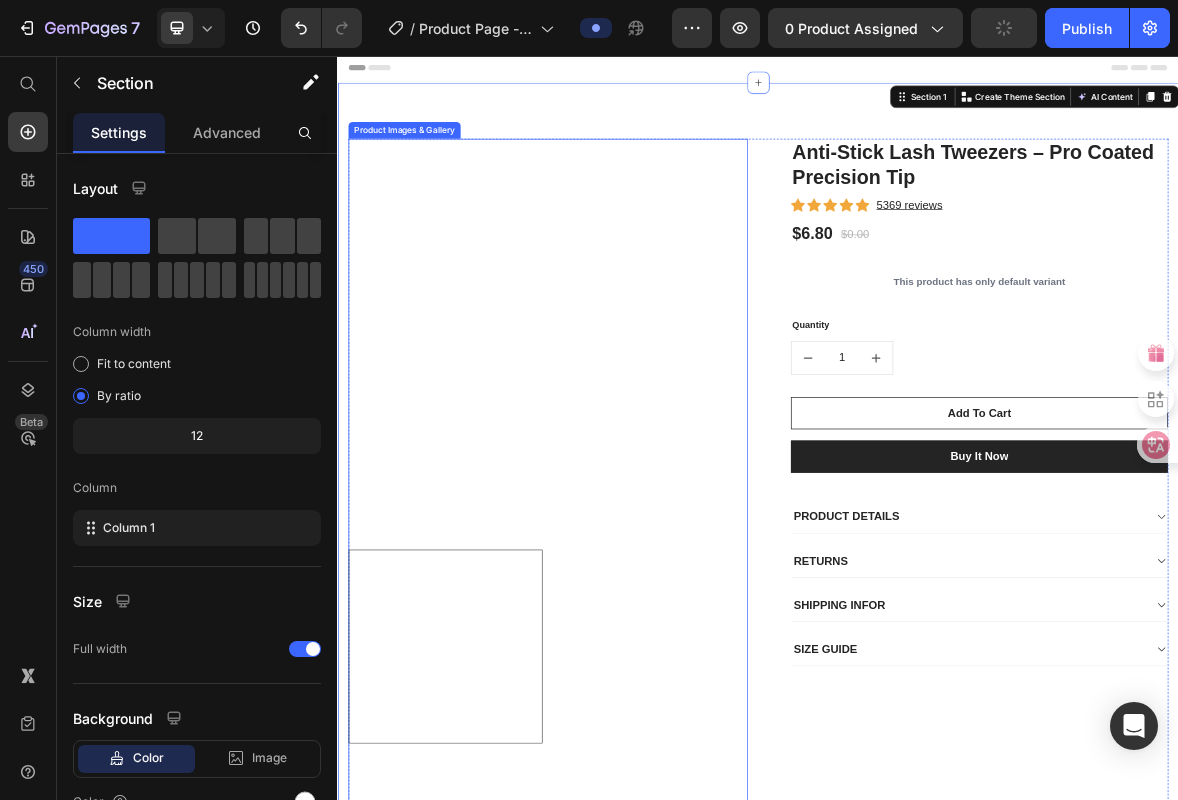 scroll, scrollTop: 4, scrollLeft: 0, axis: vertical 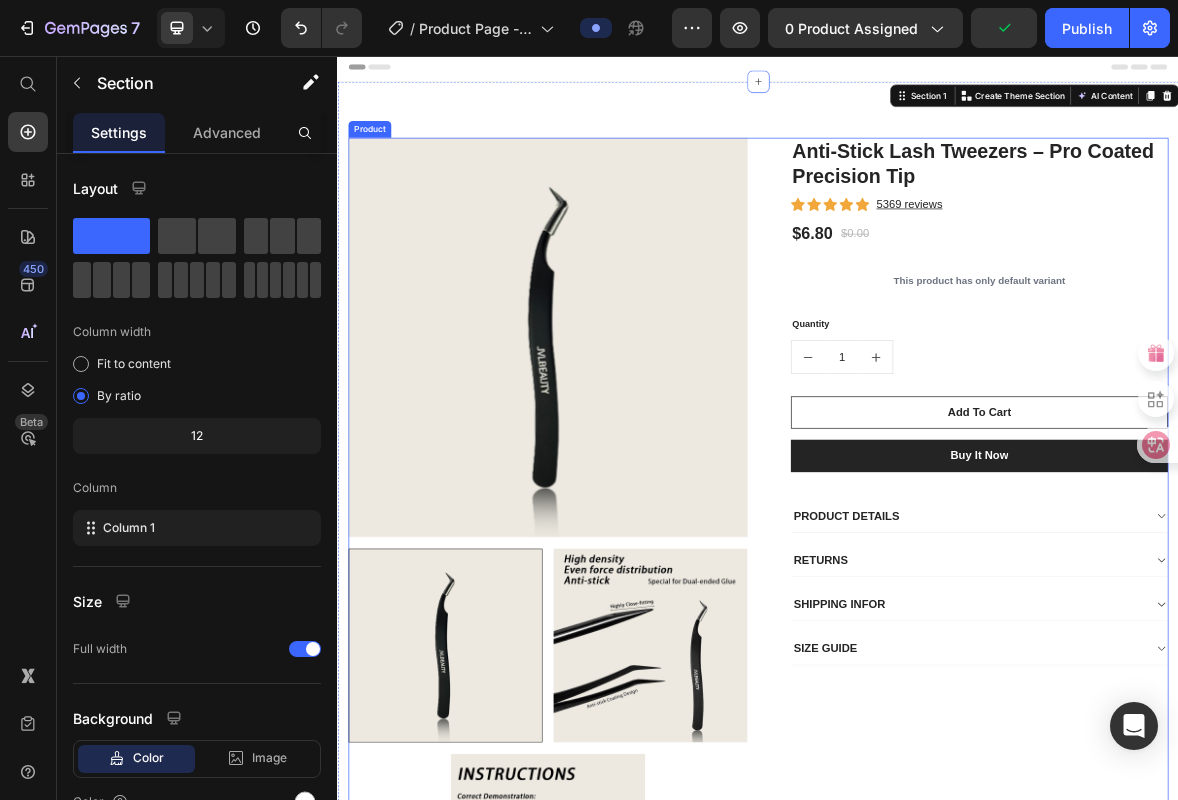 click on "Anti-Stick Lash Tweezers – Pro Coated Precision Tip (P) Title
Icon
Icon
Icon
Icon
Icon Icon List Hoz 5369 reviews Text block Row $6.80 (P) Price $0.00 (P) Price Row This product has only default variant (P) Variants & Swatches Quantity Text block 1 (P) Quantity Add To Cart (P) Cart Button Buy it now (P) Dynamic Checkout
PRODUCT DETAILS
RETURNS
SHIPPING INFOR
SIZE GUIDE Accordion Row" at bounding box center [1237, 759] 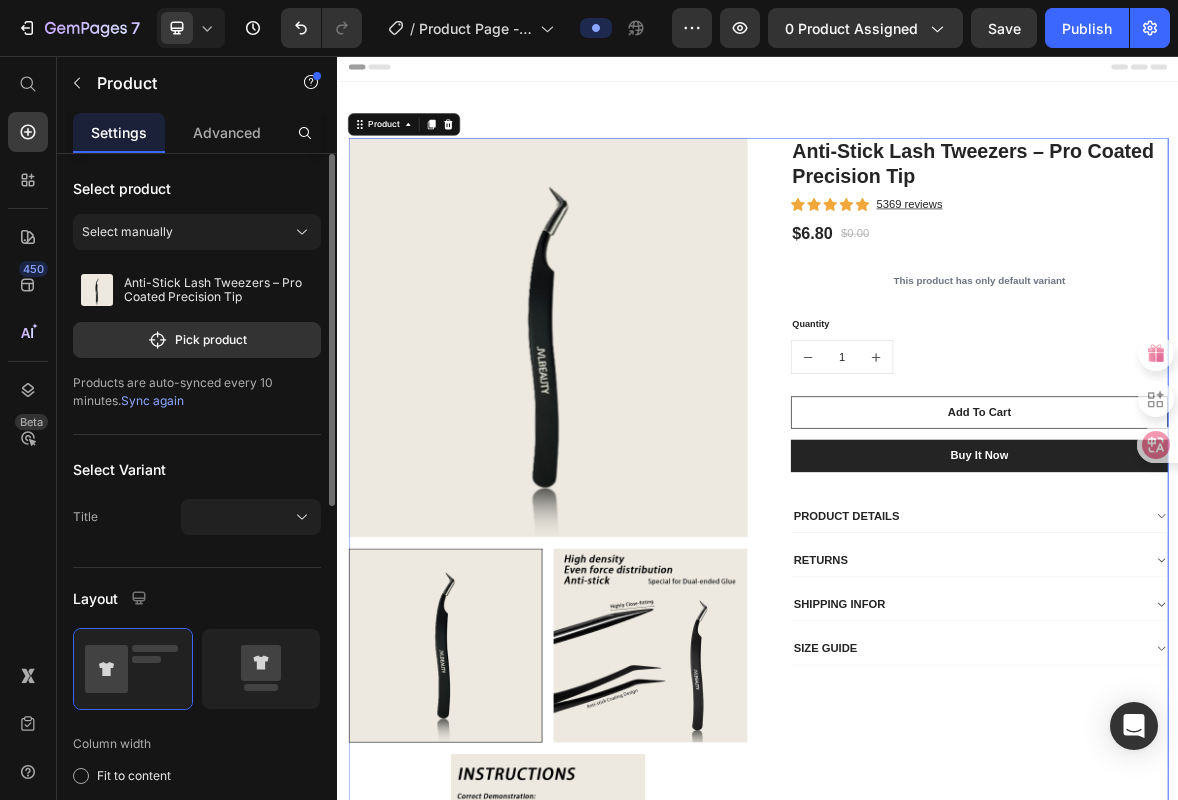 scroll, scrollTop: 0, scrollLeft: 0, axis: both 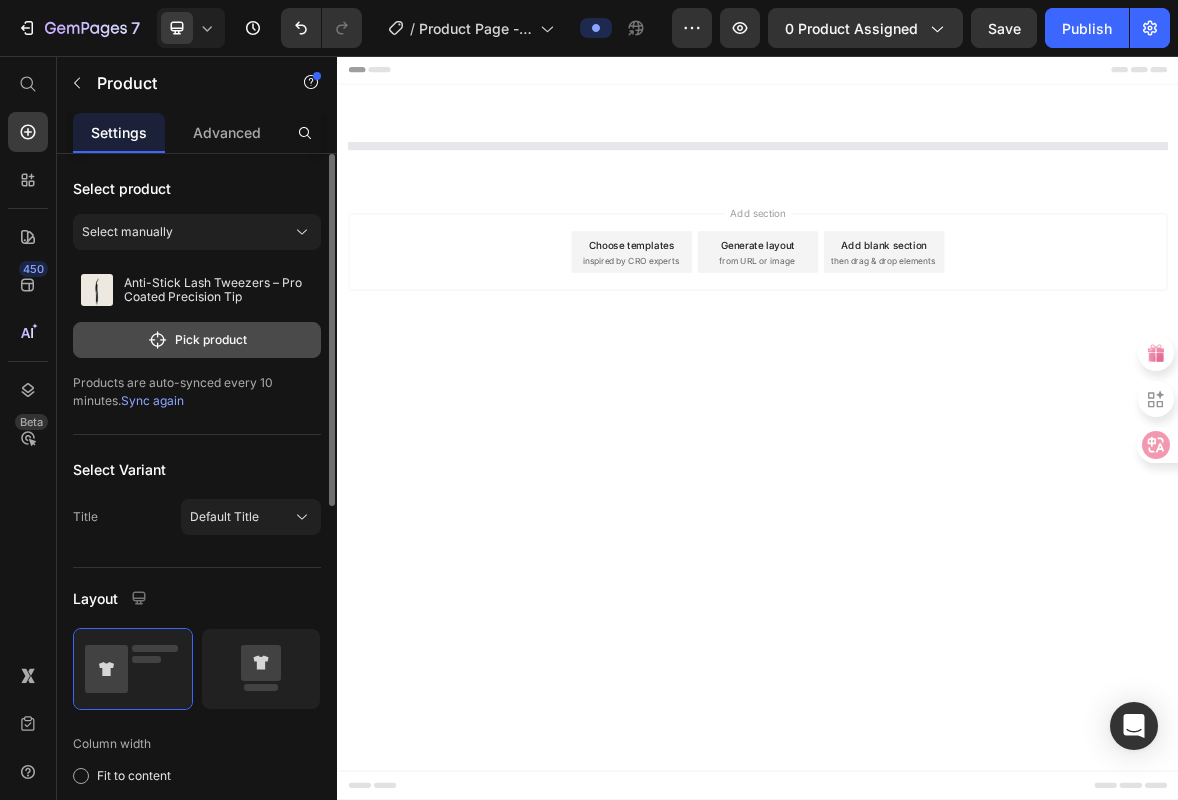 click on "Pick product" at bounding box center (197, 340) 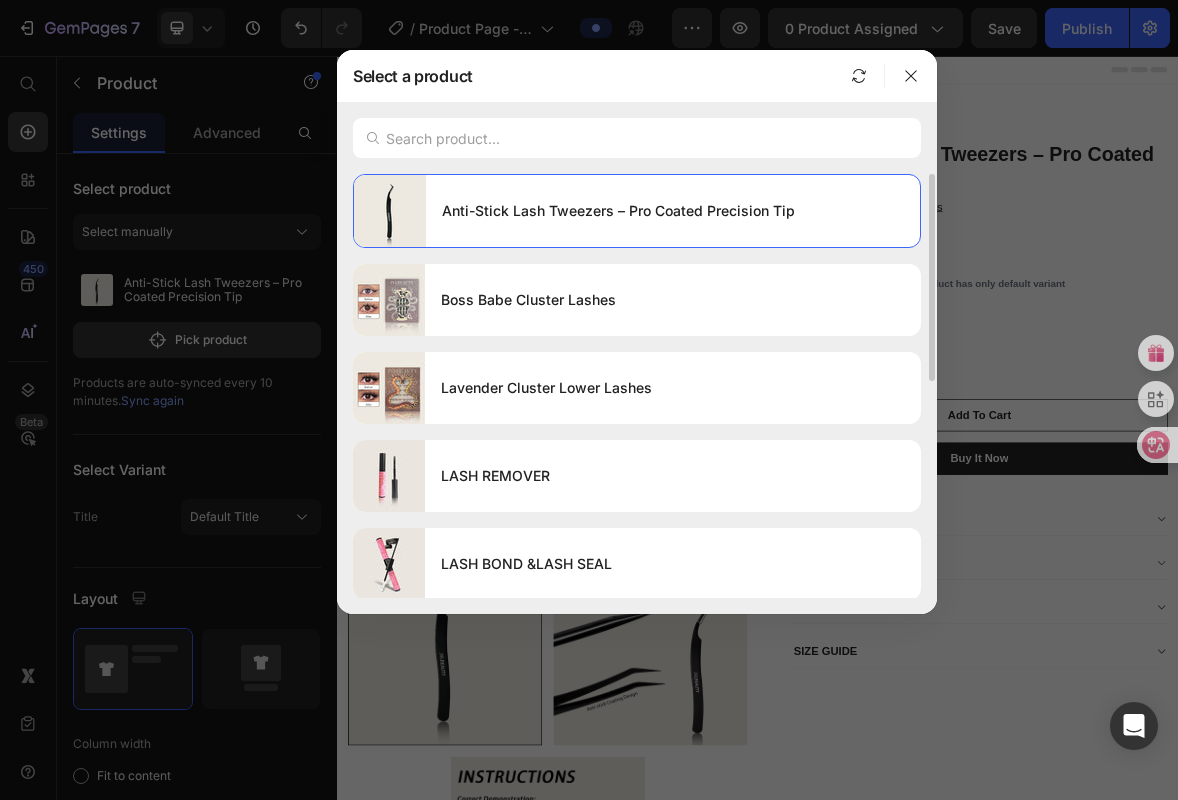 scroll, scrollTop: 518, scrollLeft: 0, axis: vertical 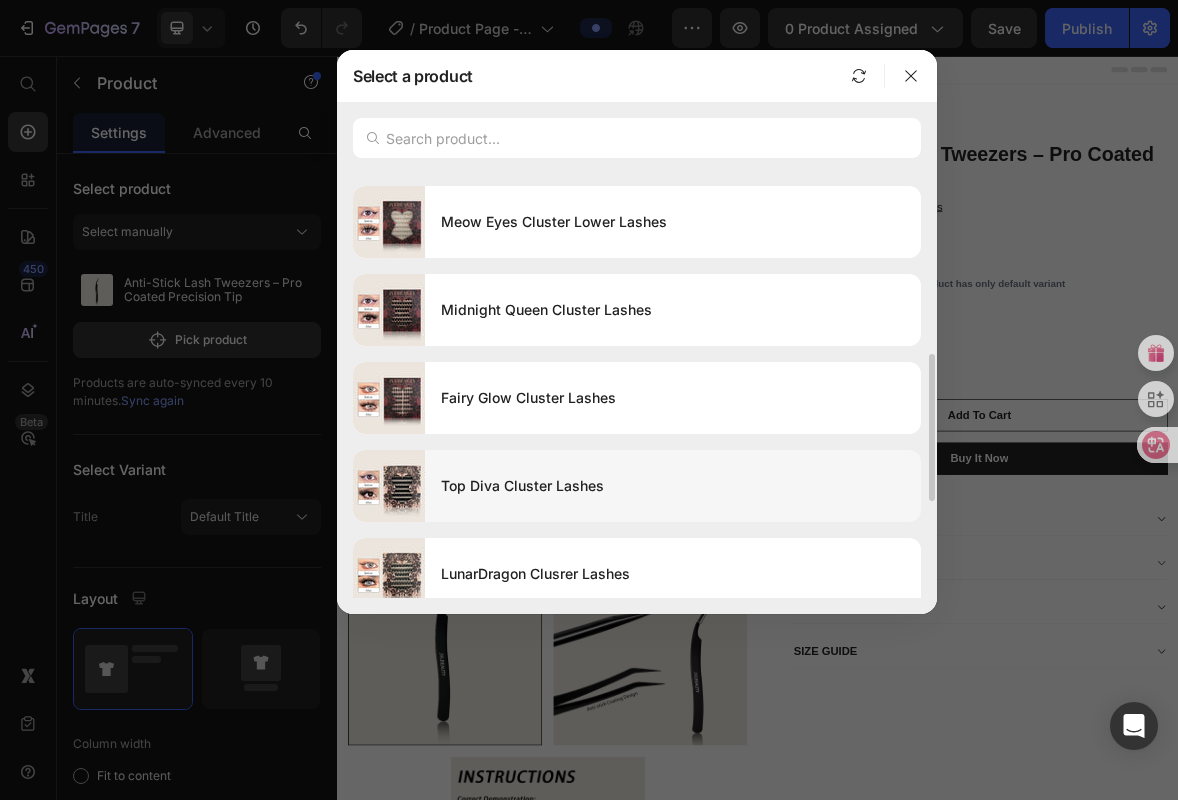 click on "Top Diva Cluster Lashes" at bounding box center (673, 486) 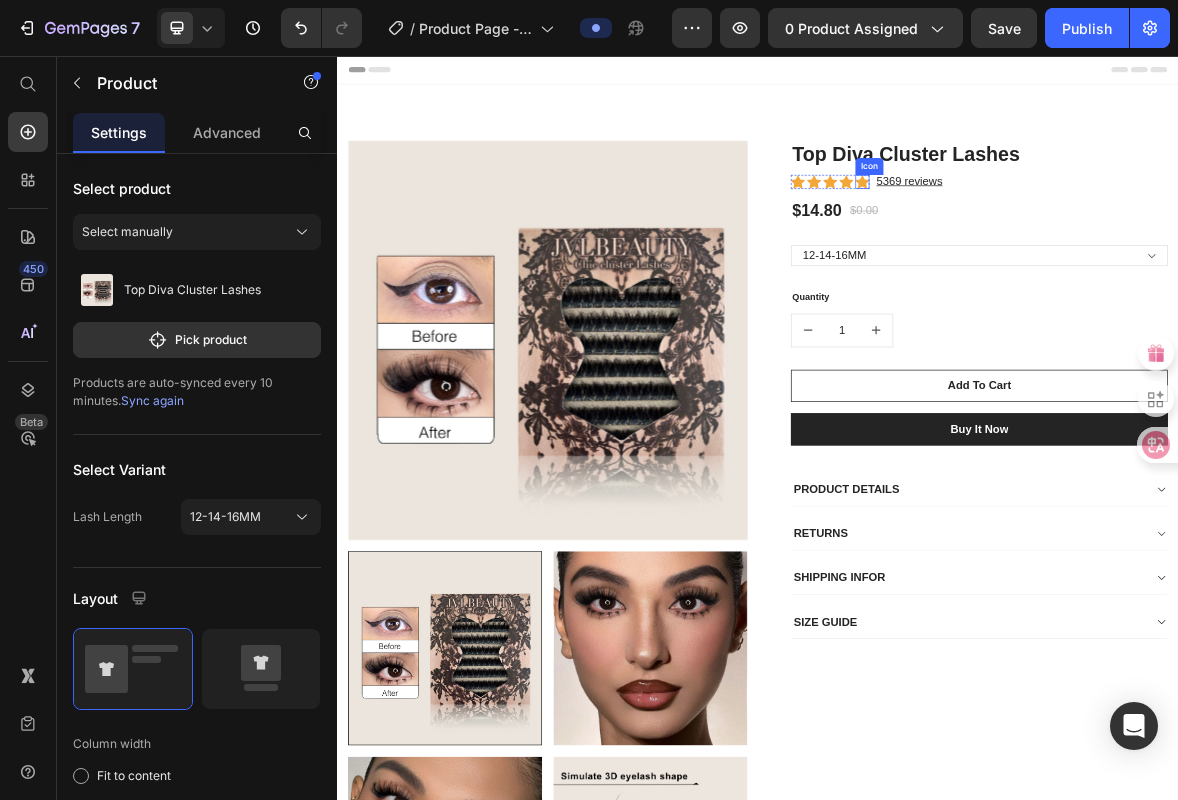 click on "Icon" at bounding box center (1096, 214) 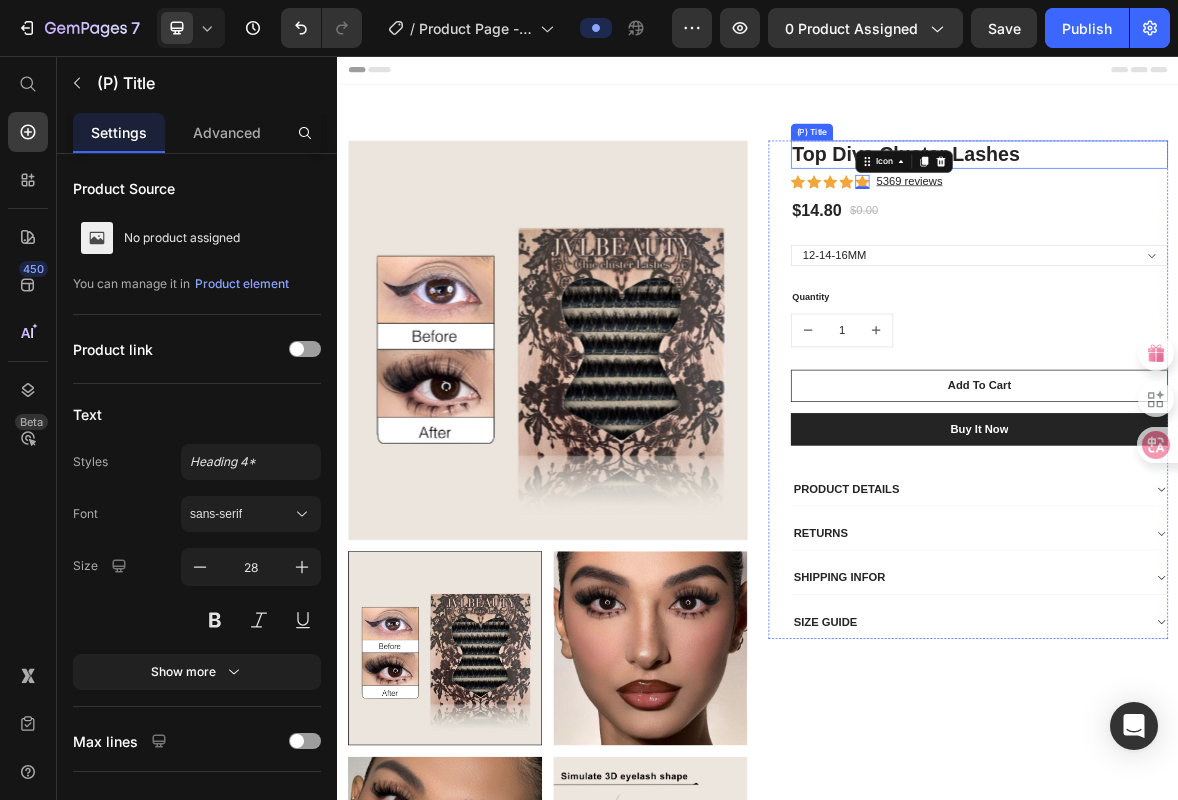 click on "Top Diva Cluster Lashes" at bounding box center (1253, 197) 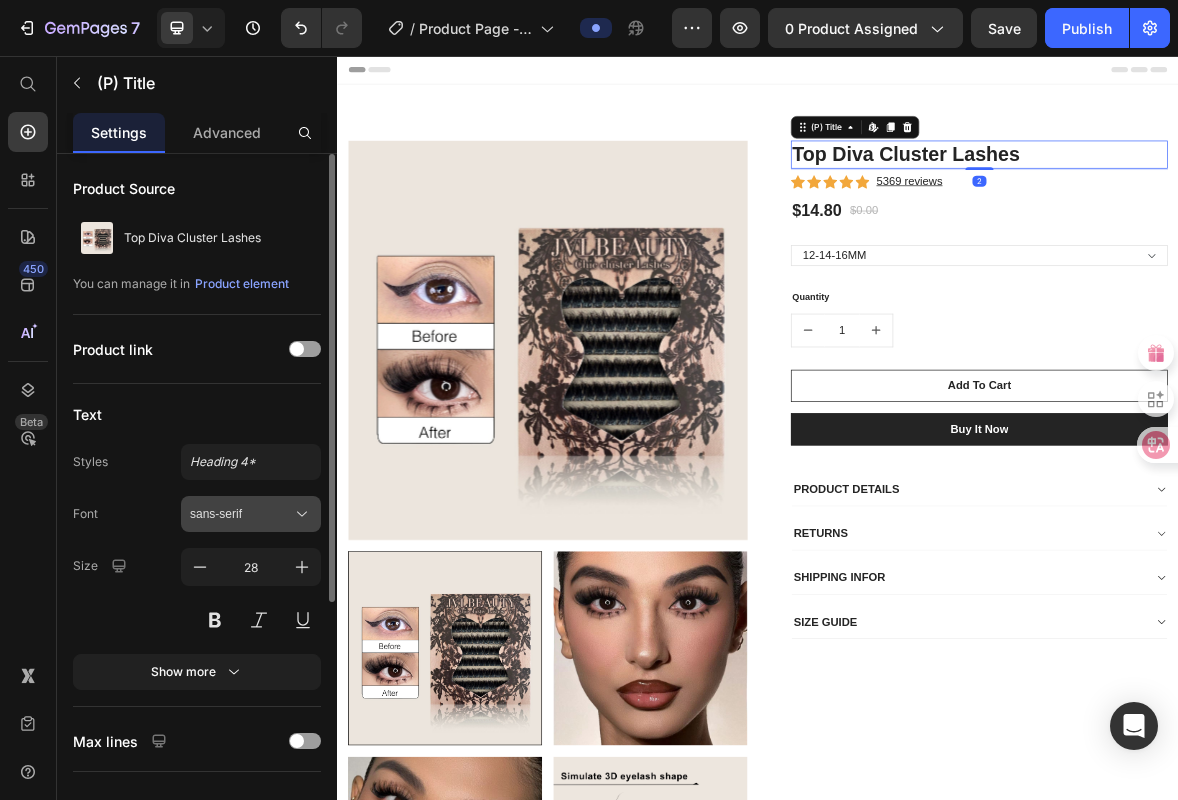 click on "sans-serif" at bounding box center [251, 514] 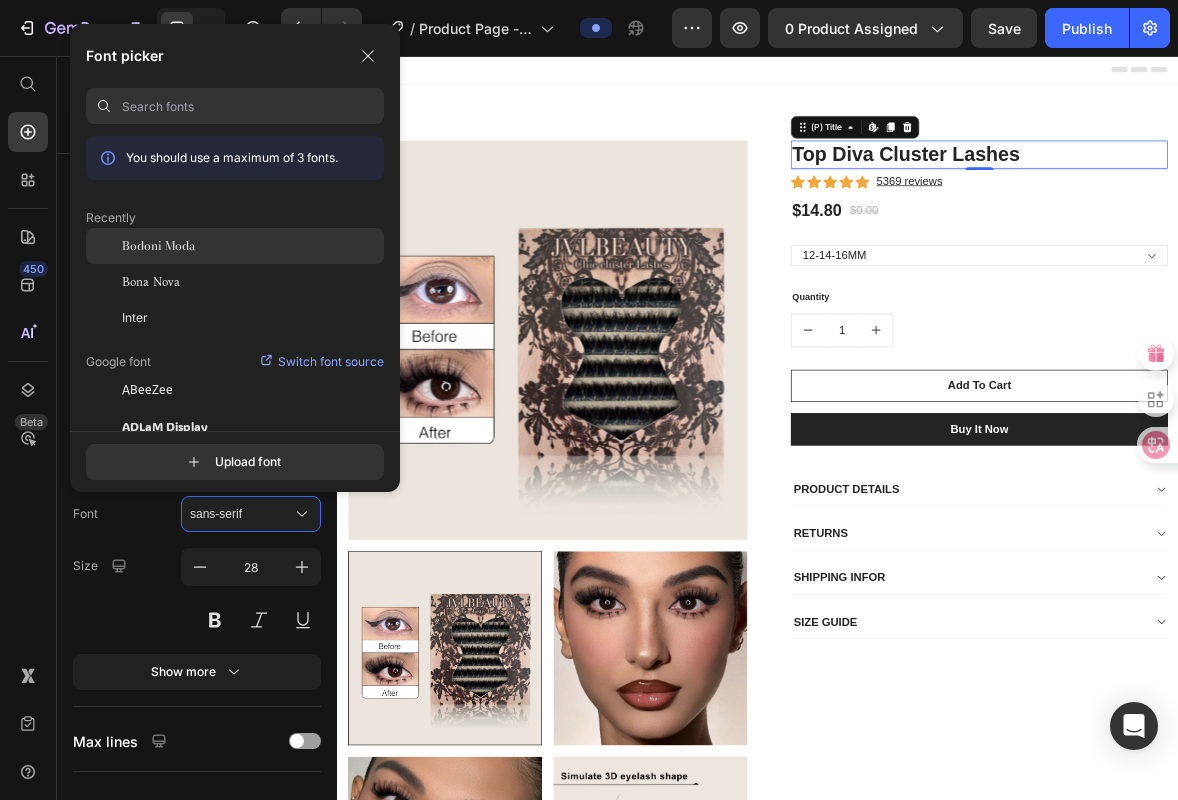 click on "Bodoni Moda" 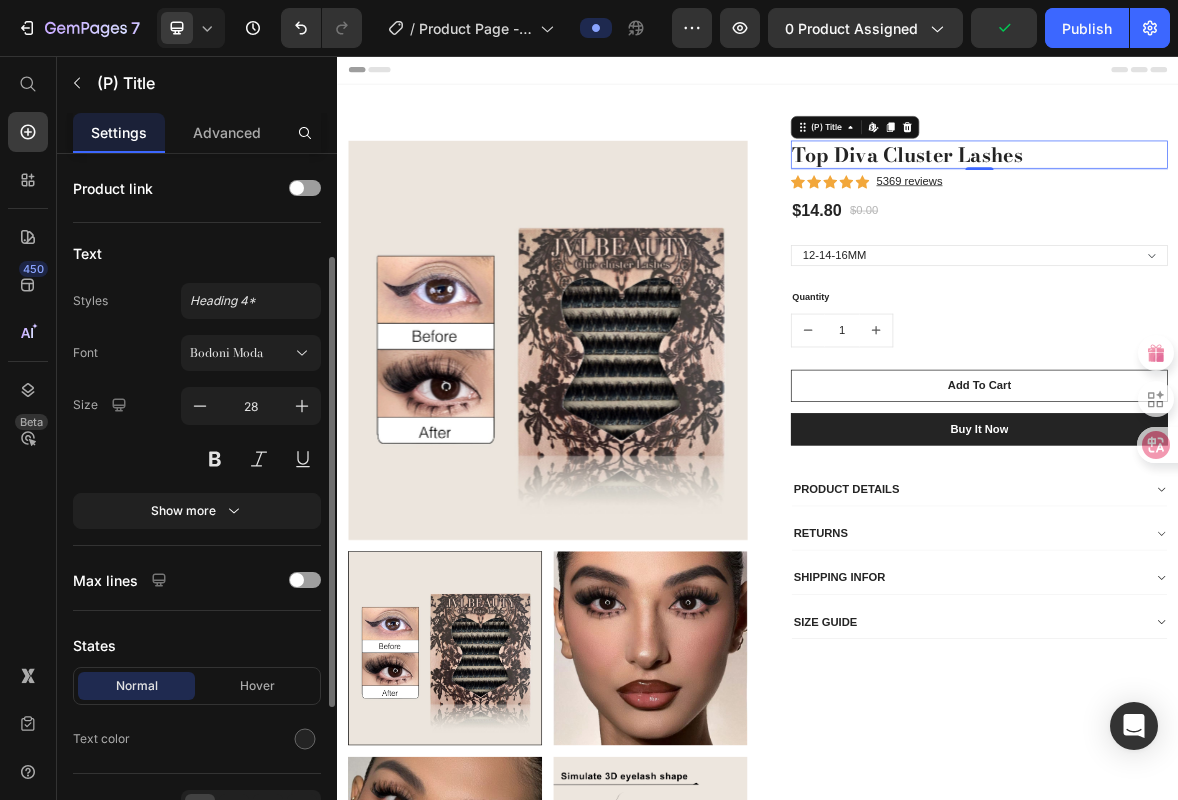 scroll, scrollTop: 194, scrollLeft: 0, axis: vertical 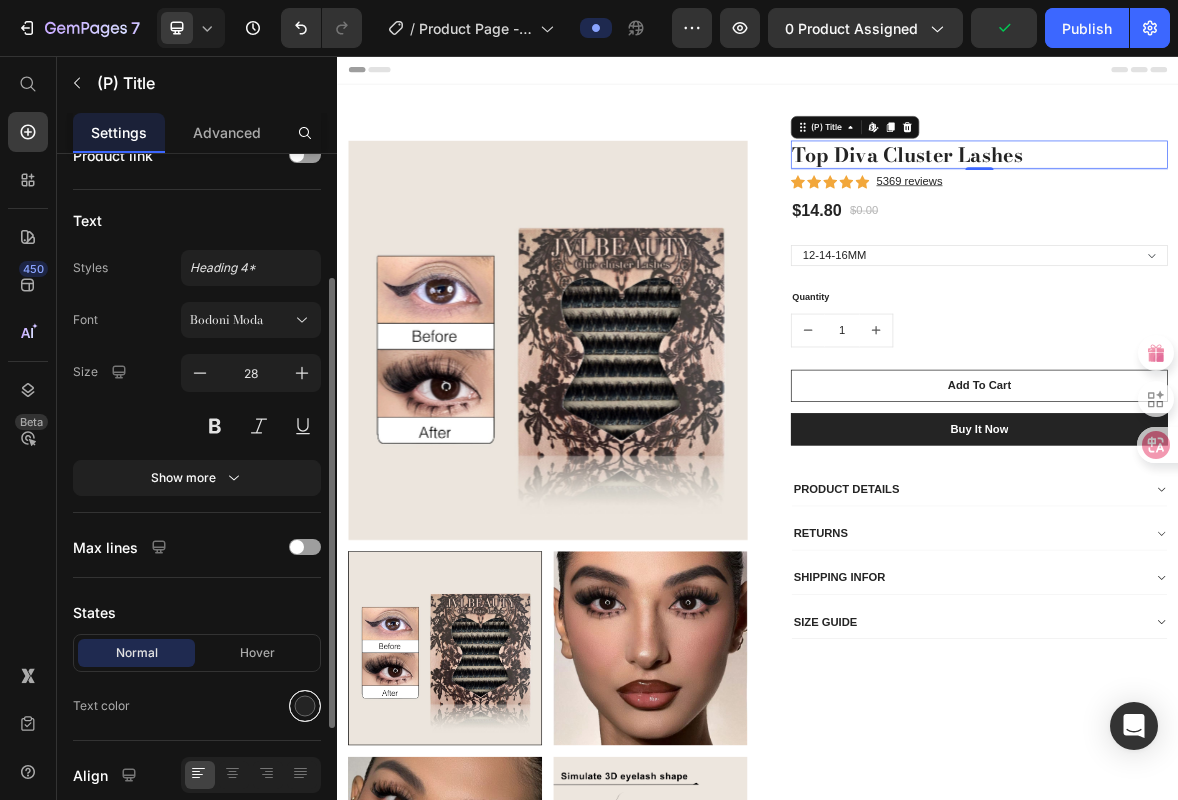 click at bounding box center (305, 706) 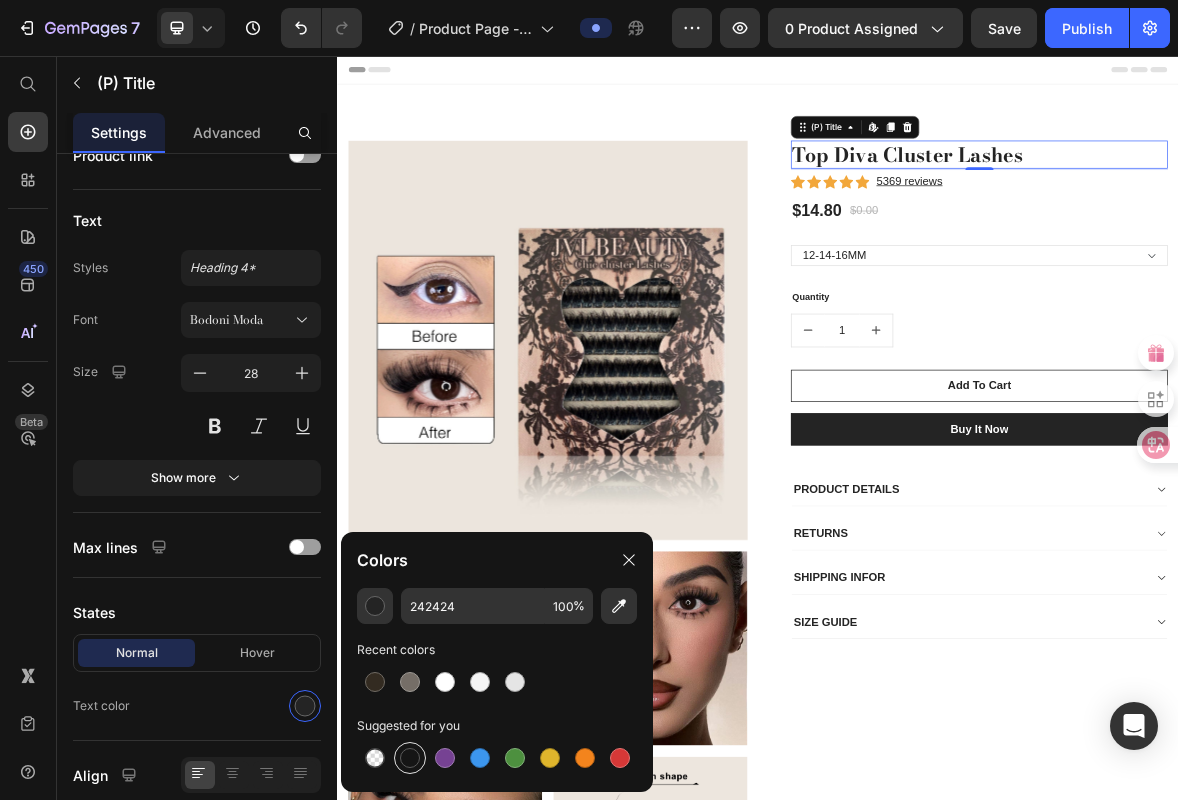 click at bounding box center [410, 758] 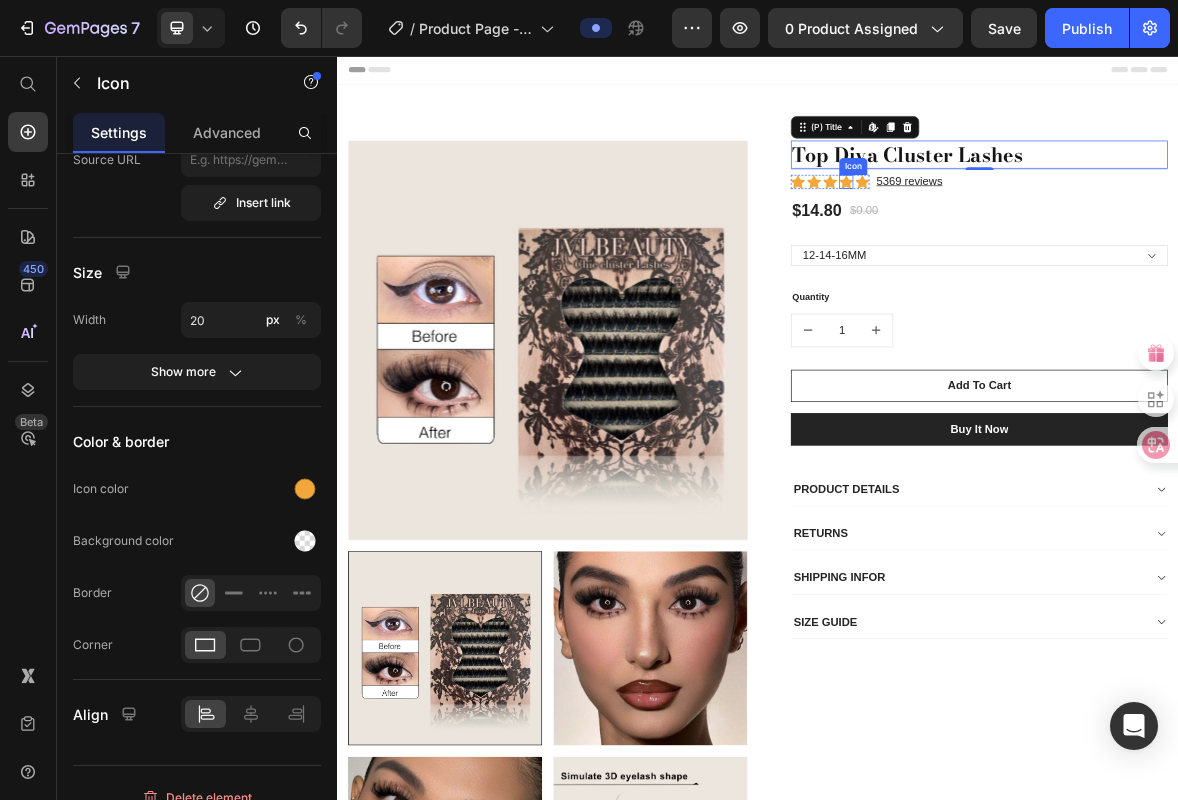 click 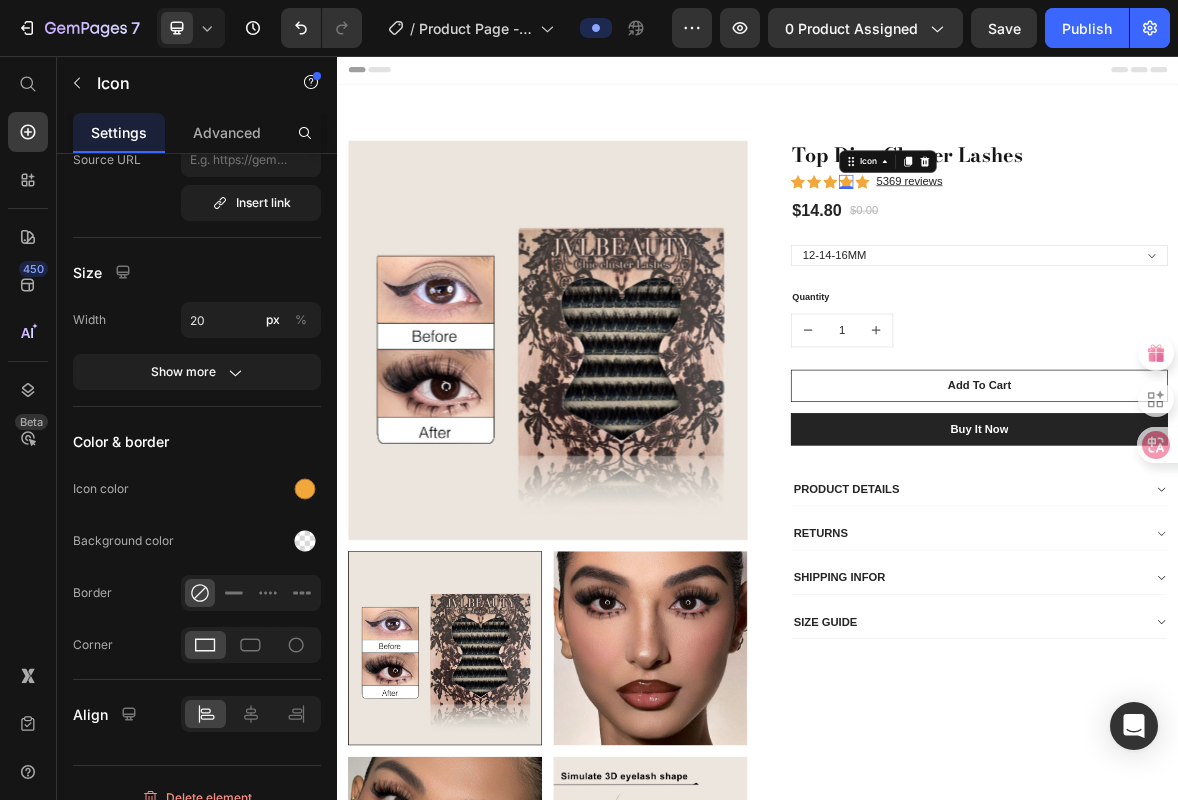 scroll, scrollTop: 0, scrollLeft: 0, axis: both 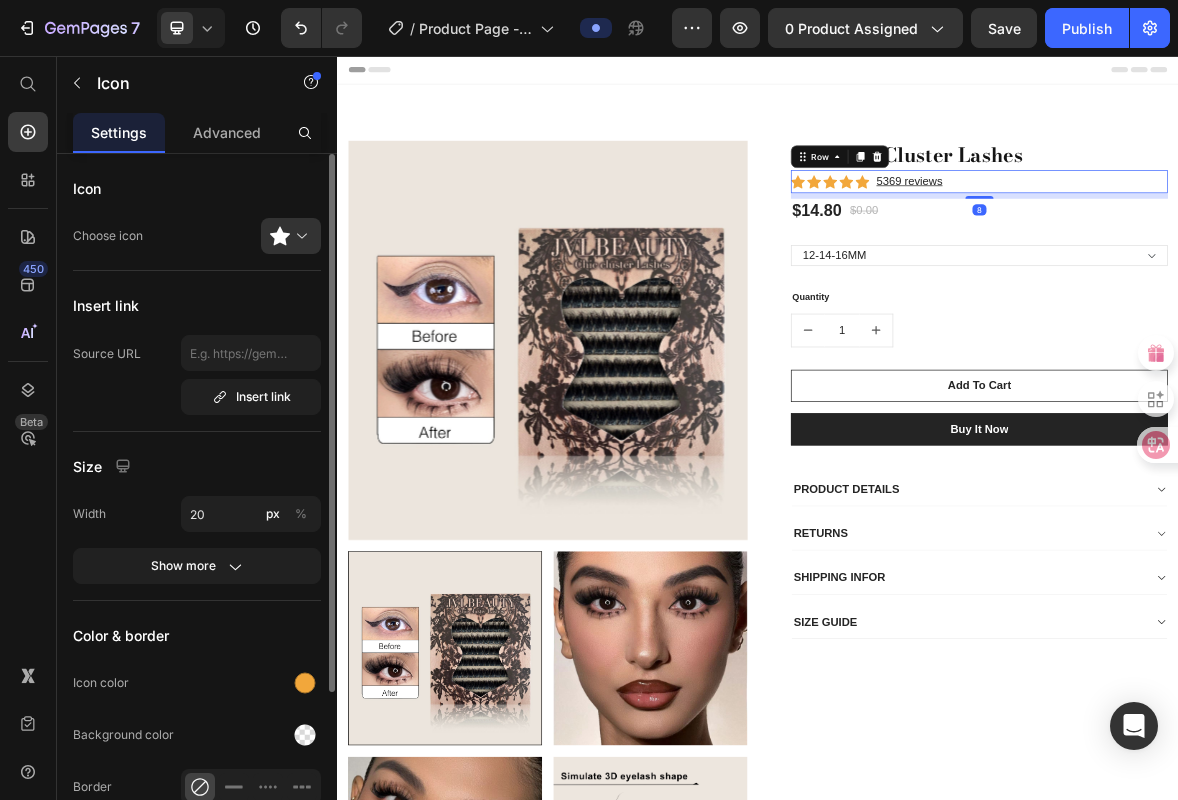 click on "Icon
Icon
Icon
Icon
Icon Icon List Hoz 5369 reviews Text block Row   8" at bounding box center [1253, 235] 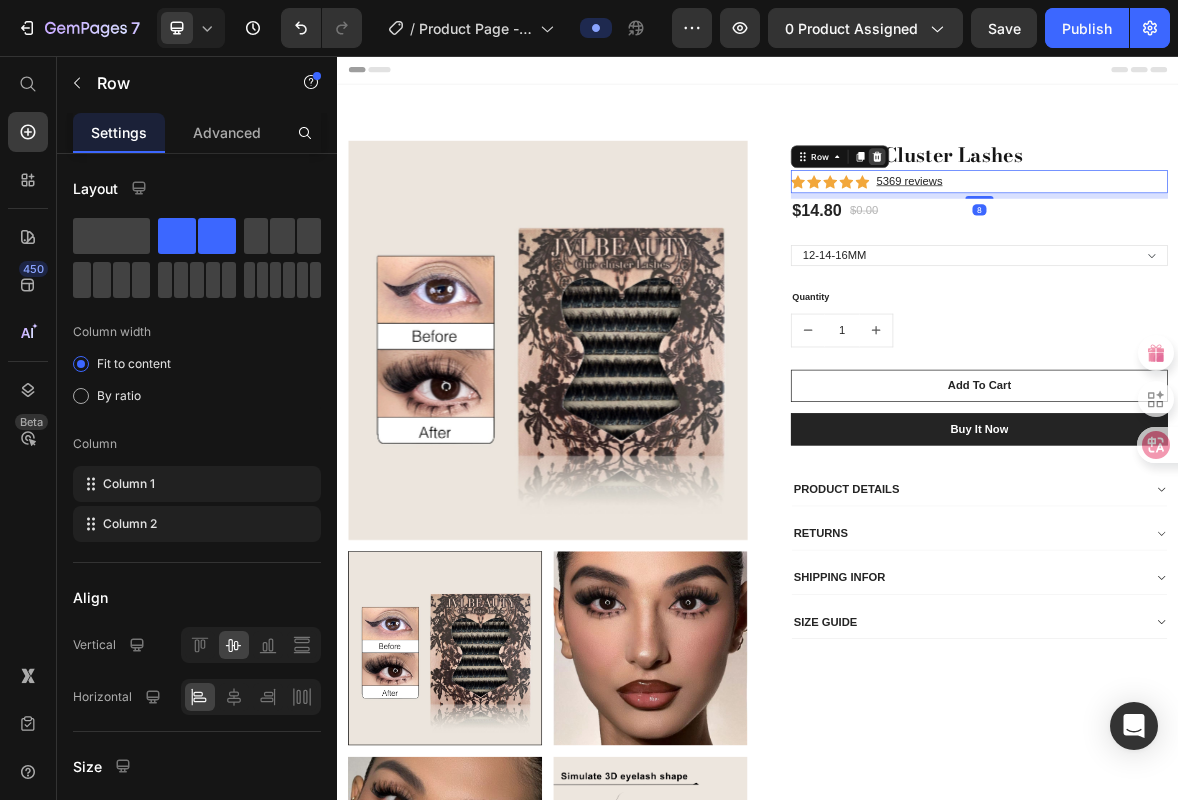 click at bounding box center [1107, 200] 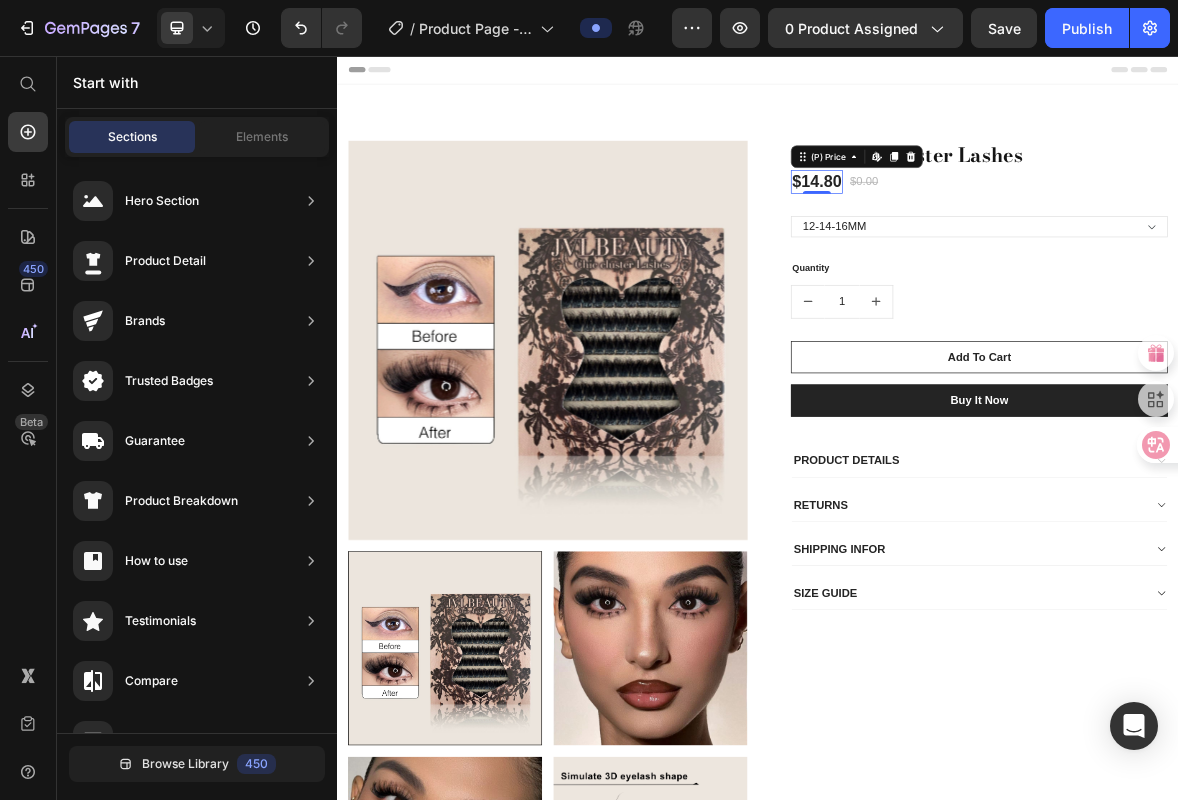 click on "$14.80" at bounding box center [1021, 236] 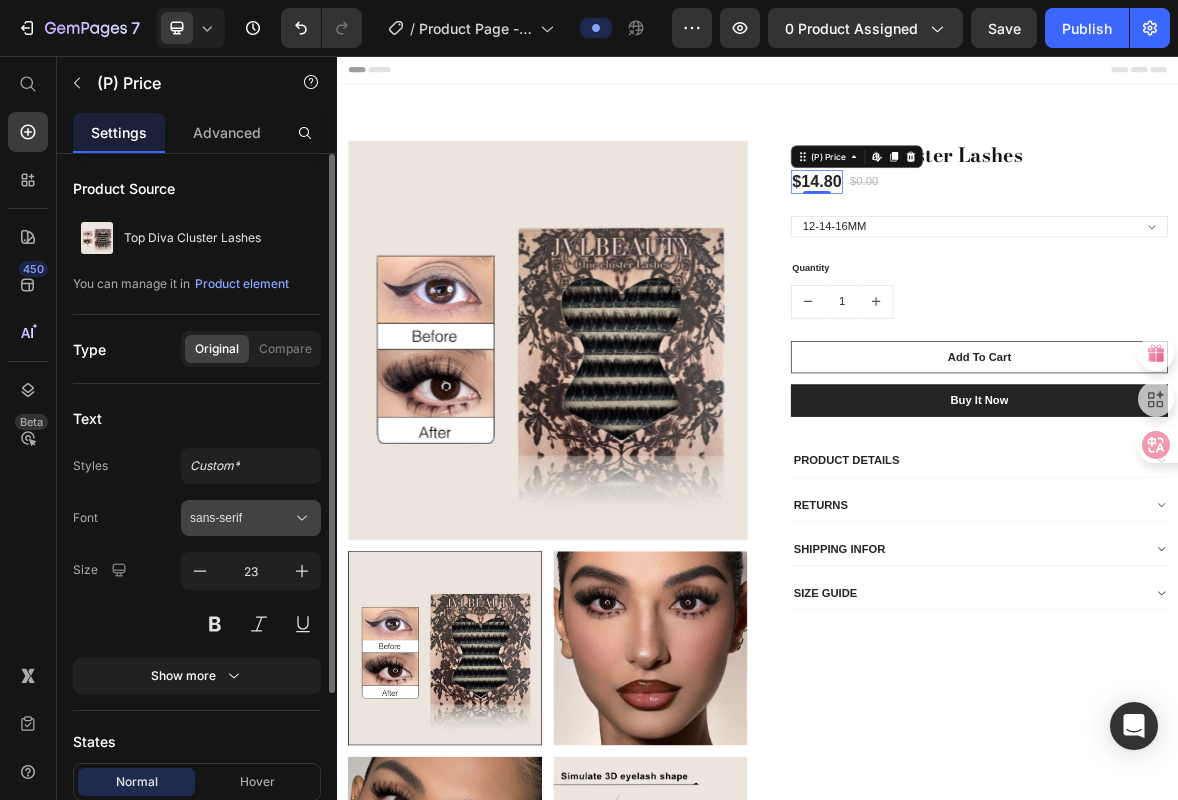 click on "sans-serif" at bounding box center [251, 518] 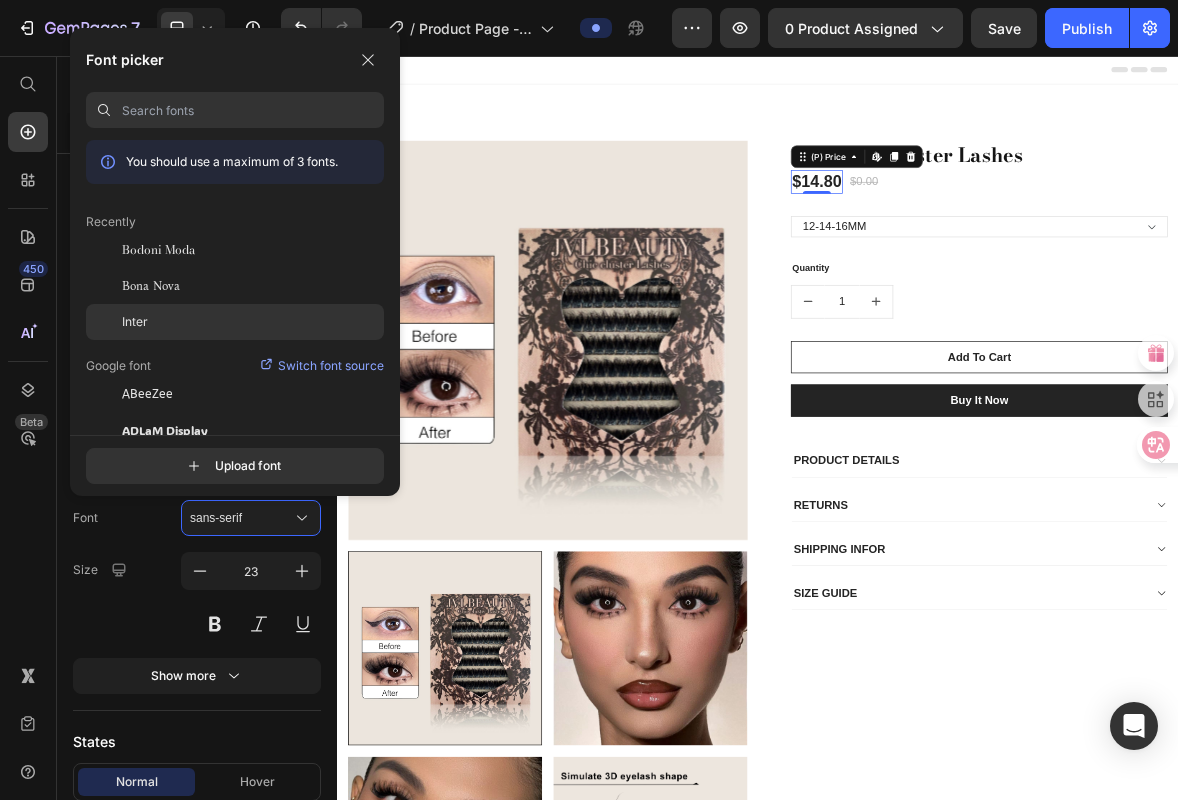 click on "Inter" 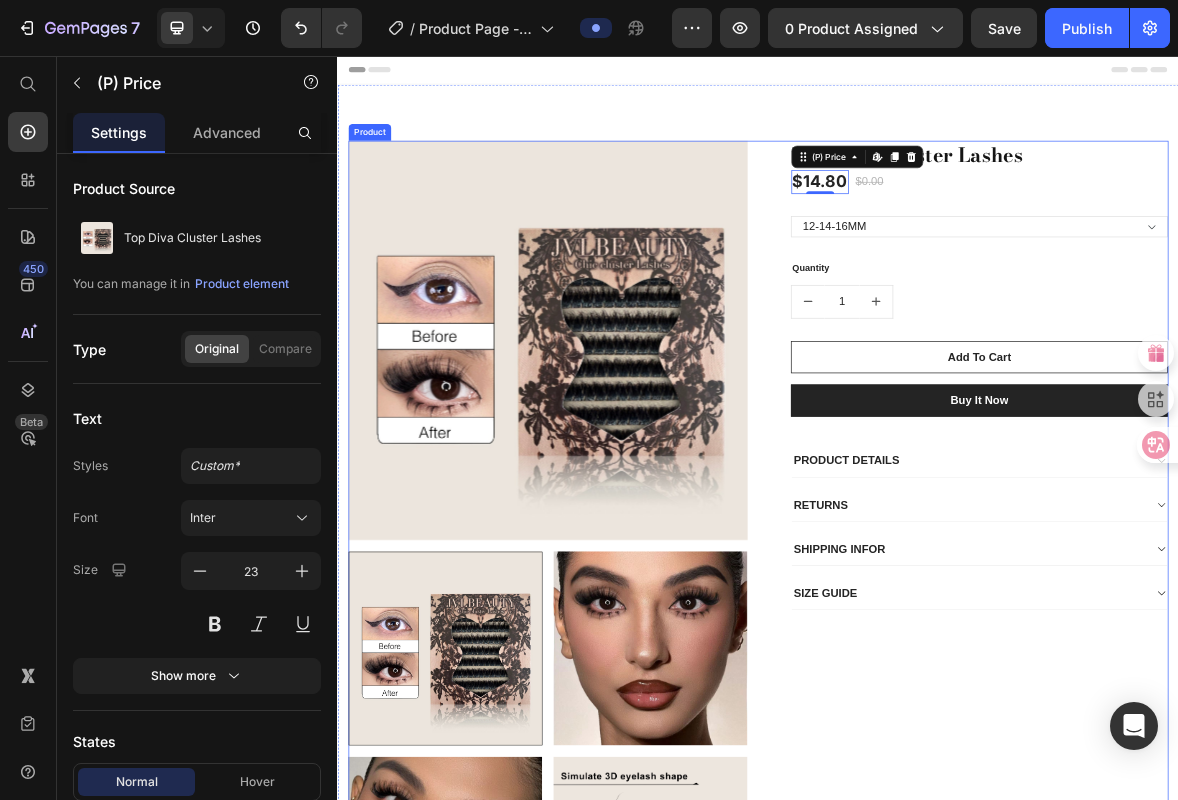 click on "Top Diva Cluster Lashes (P) Title $14.80 (P) Price   Edit content in Shopify 0 $0.00 (P) Price Row 12-14-16MM (P) Variants & Swatches Quantity Text block 1 (P) Quantity Add To Cart (P) Cart Button Buy it now (P) Dynamic Checkout
PRODUCT DETAILS
RETURNS
SHIPPING INFOR
SIZE GUIDE Accordion Row" at bounding box center (1237, 1202) 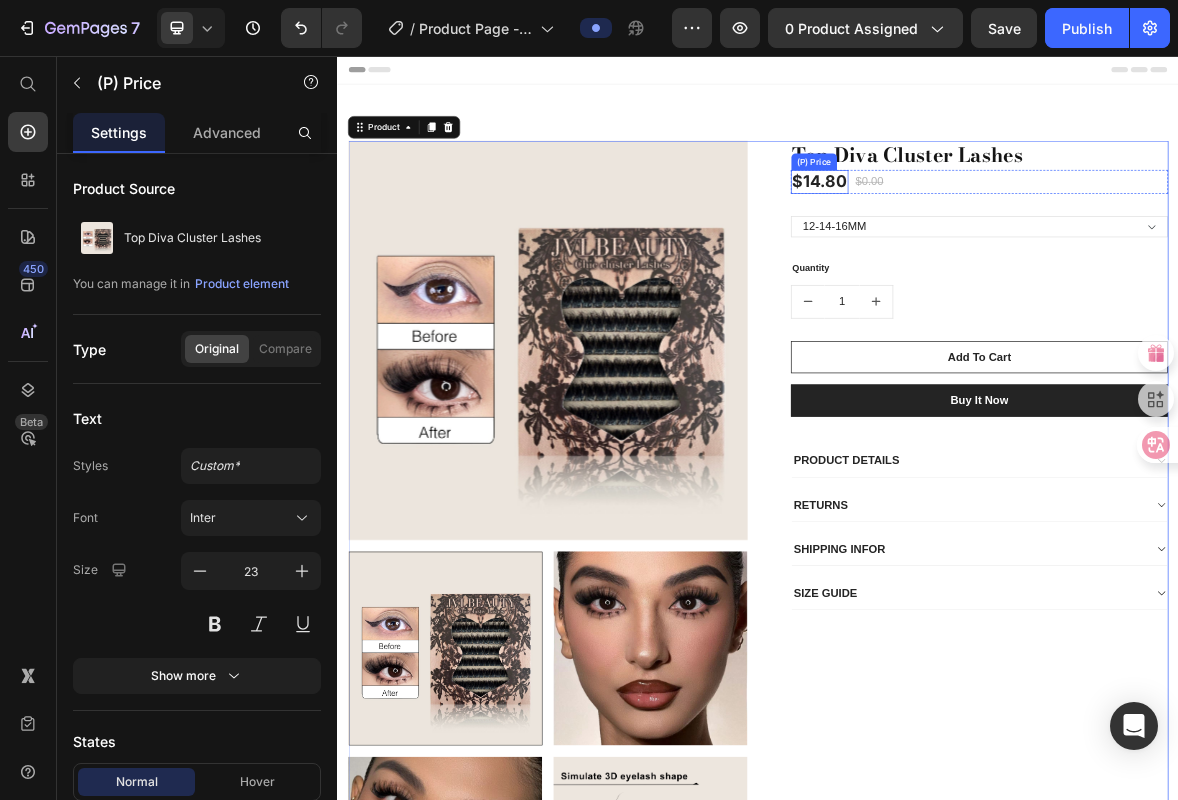 click on "$14.80" at bounding box center (1025, 236) 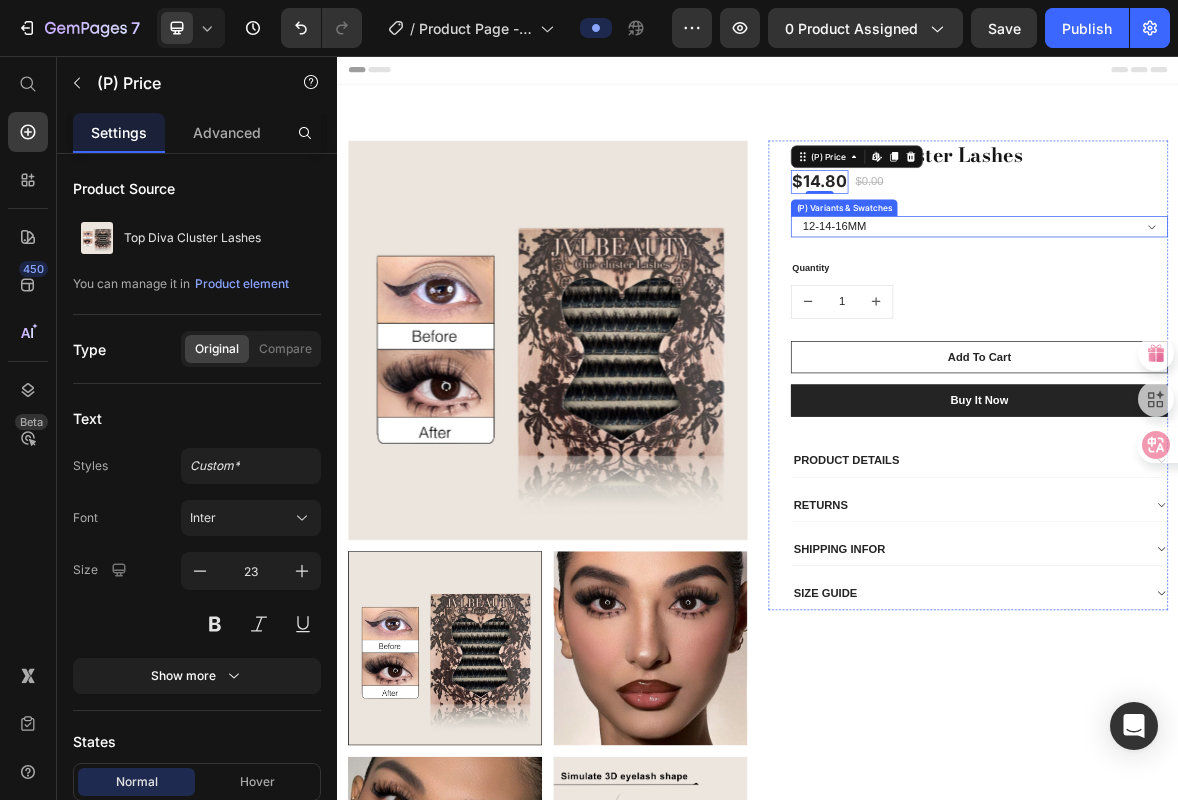 click on "12-14-16MM" at bounding box center [1253, 300] 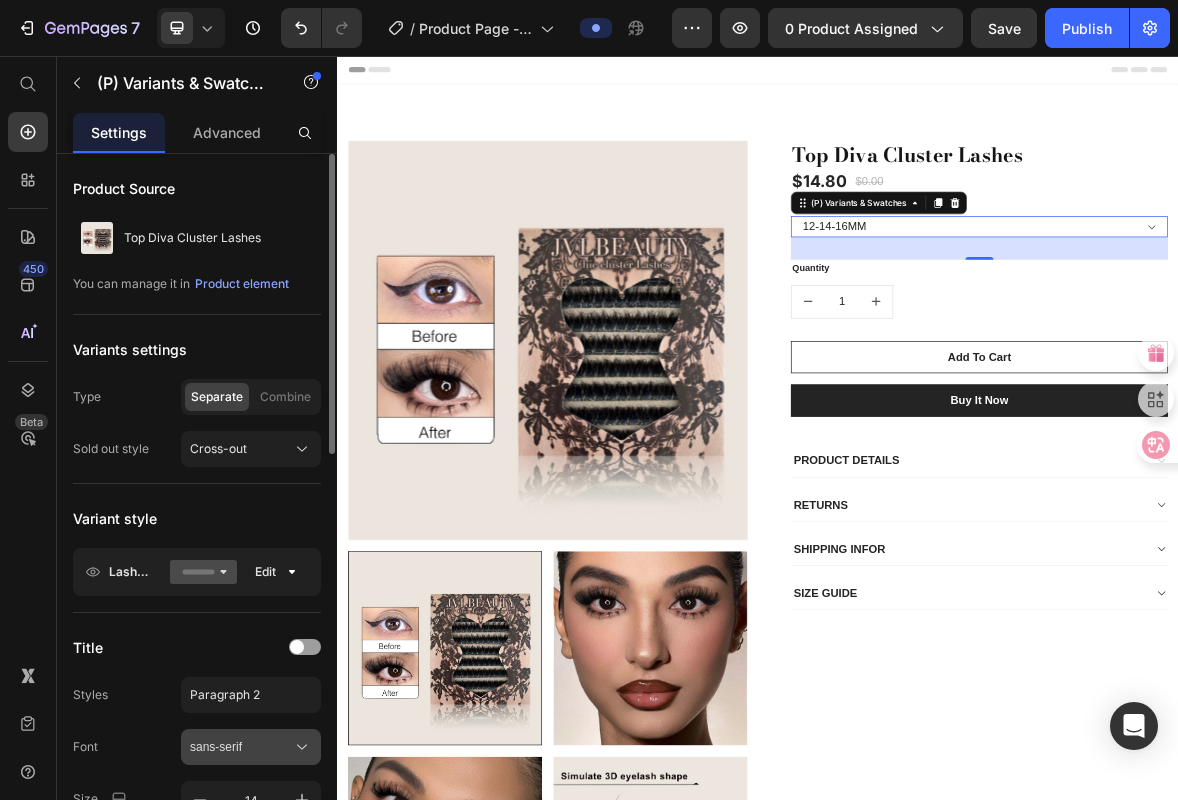 click on "sans-serif" at bounding box center (241, 747) 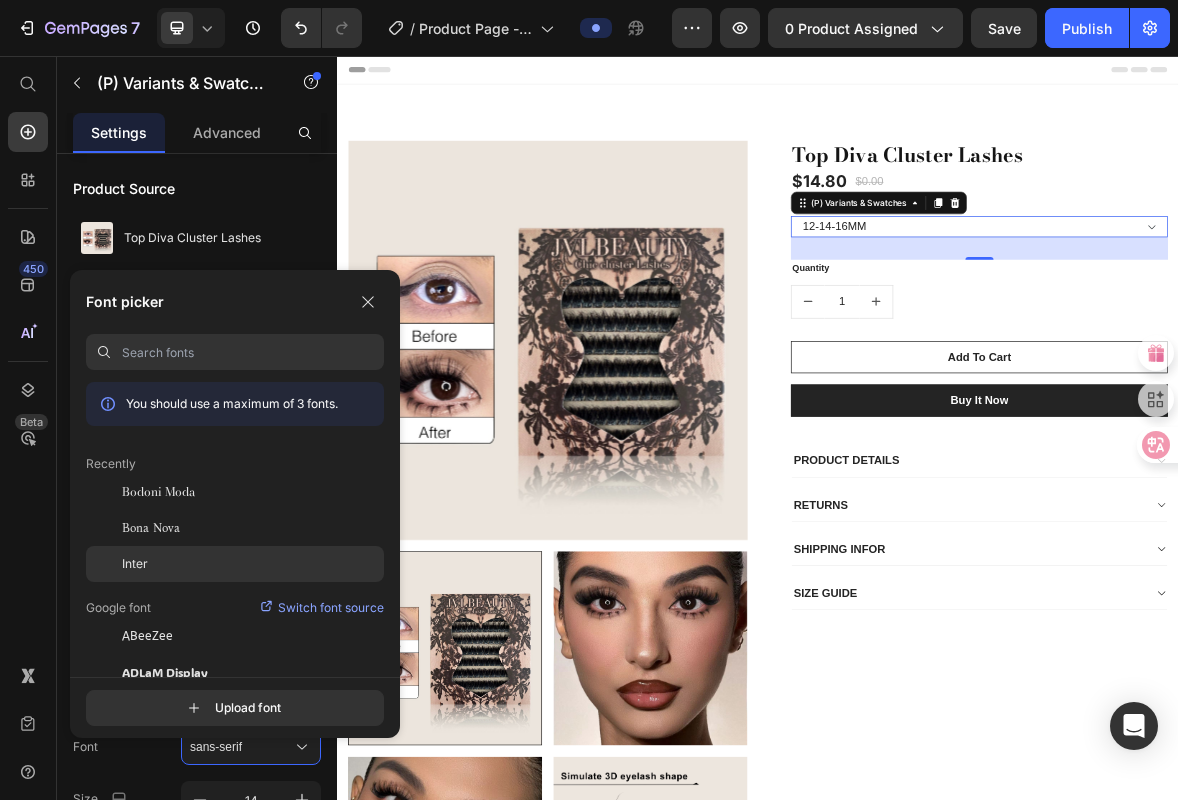 click on "Inter" 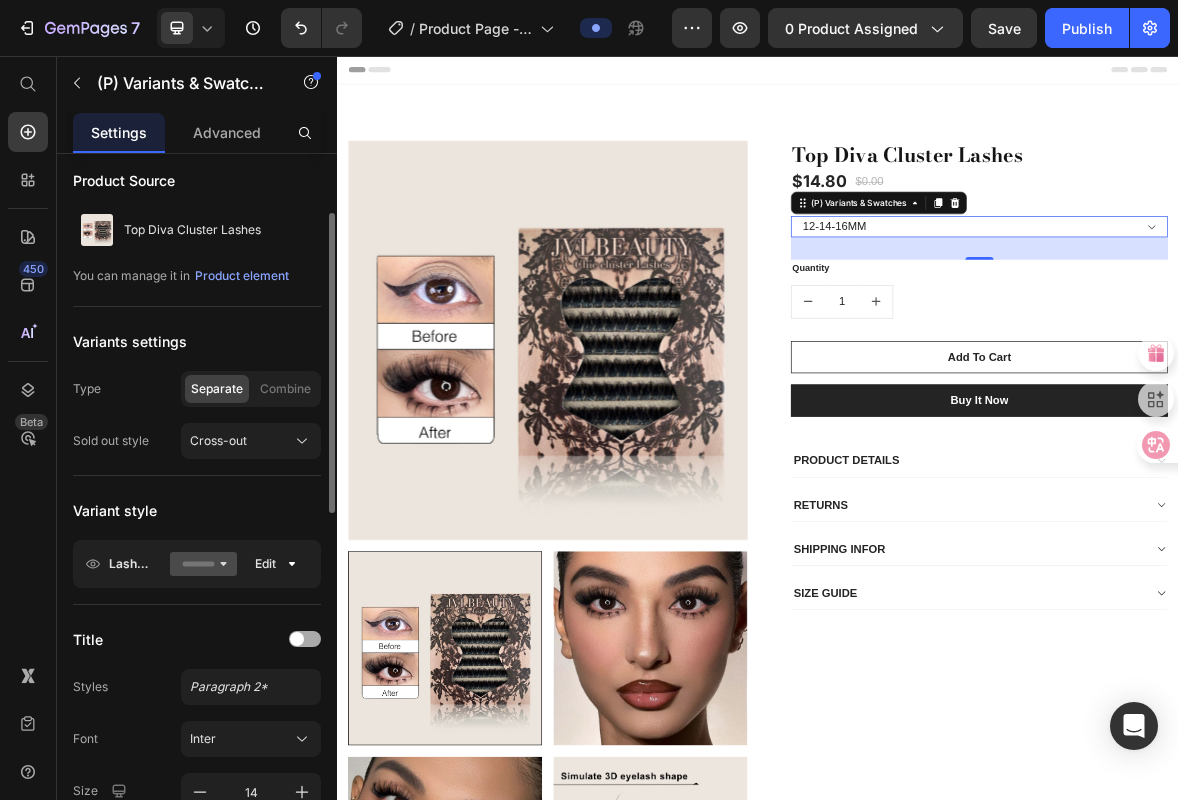 scroll, scrollTop: 111, scrollLeft: 0, axis: vertical 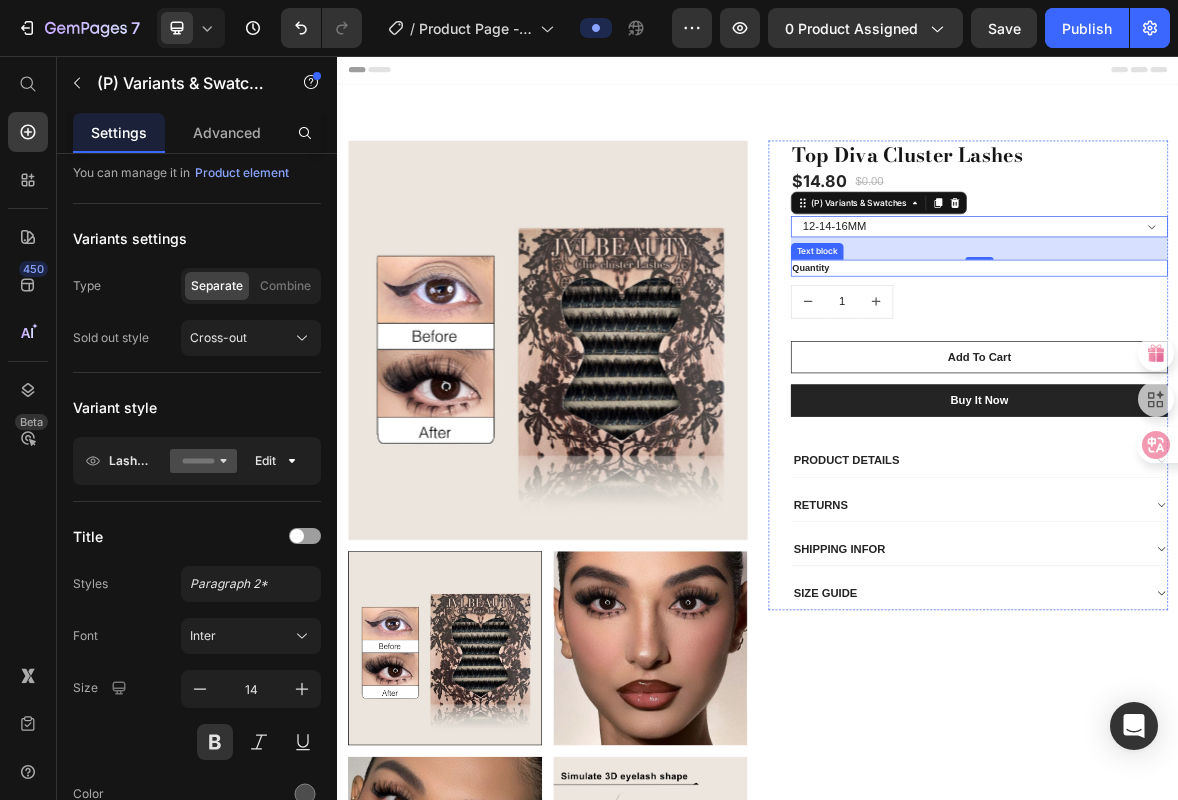 click on "Quantity" at bounding box center [1253, 359] 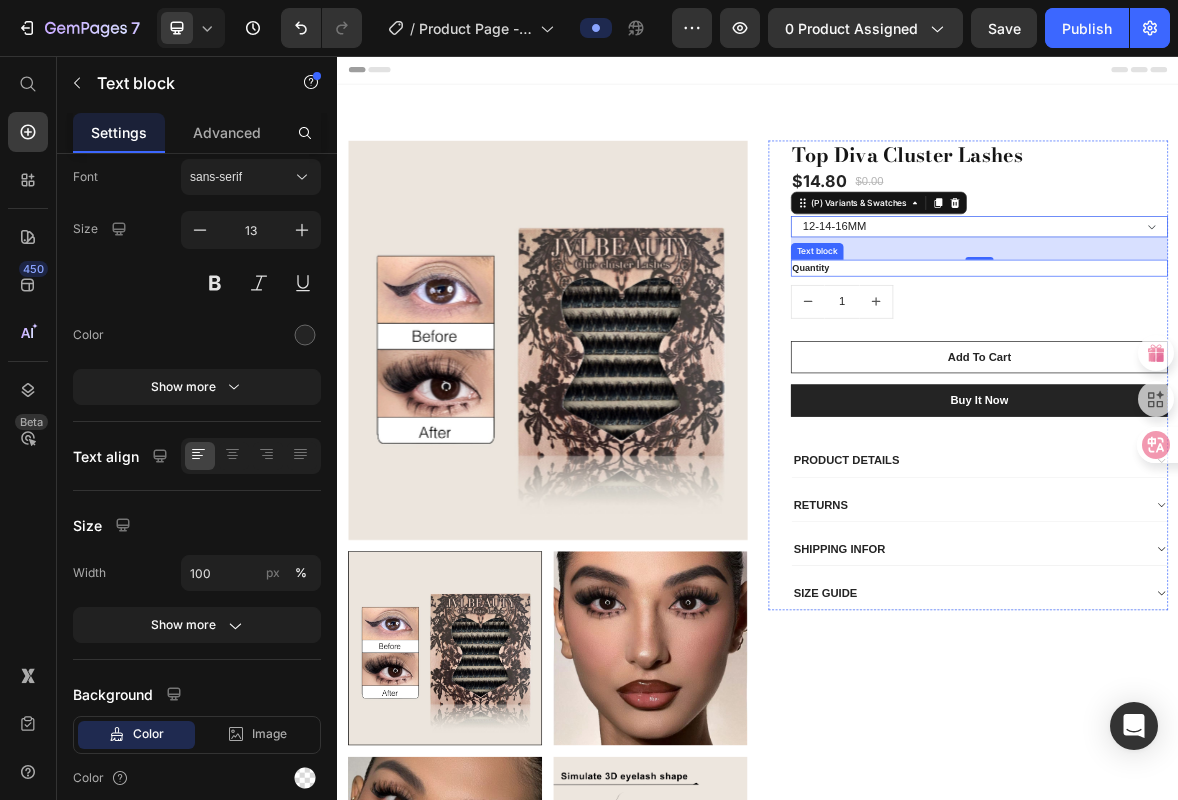 scroll, scrollTop: 0, scrollLeft: 0, axis: both 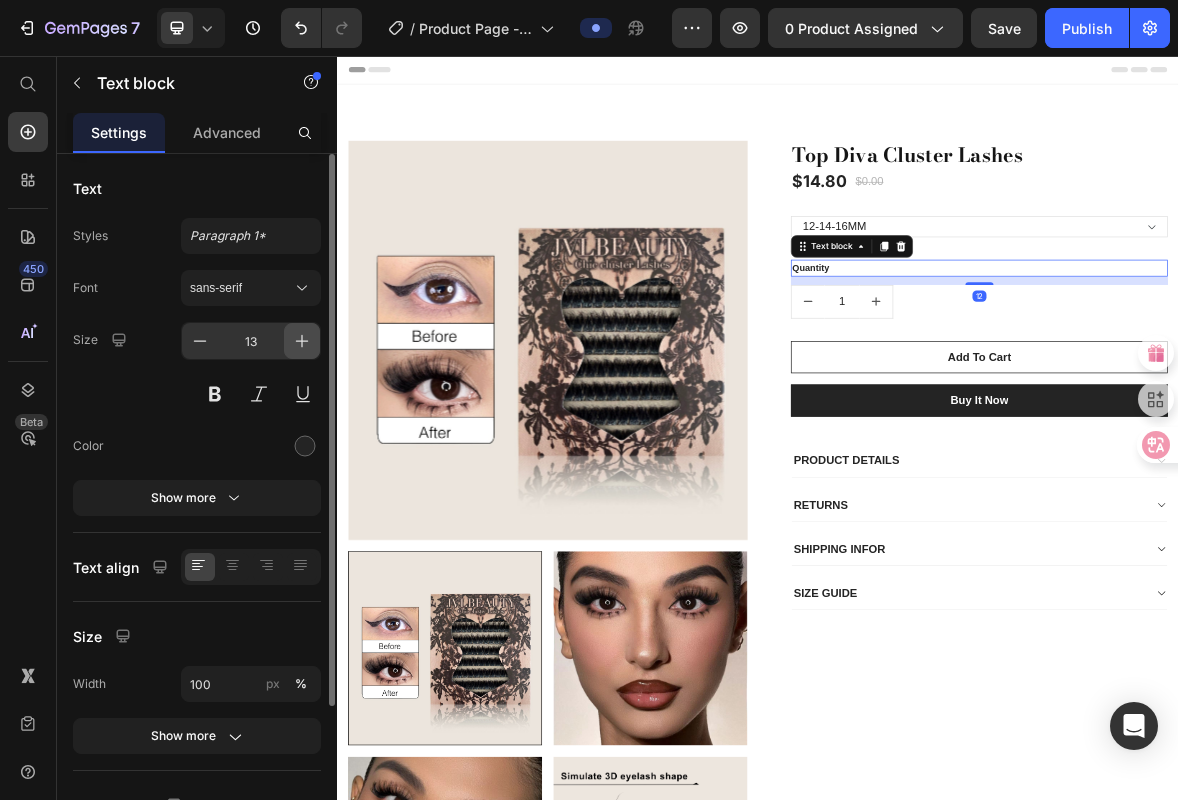 click 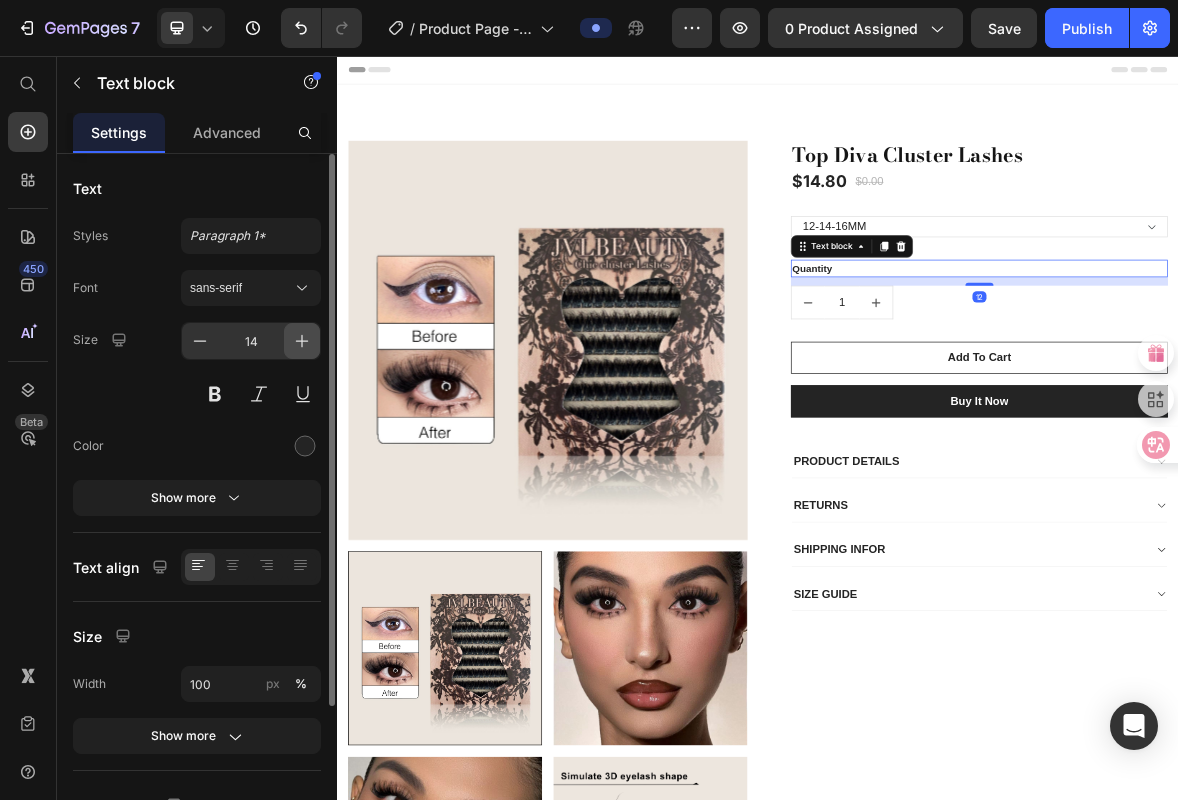 click 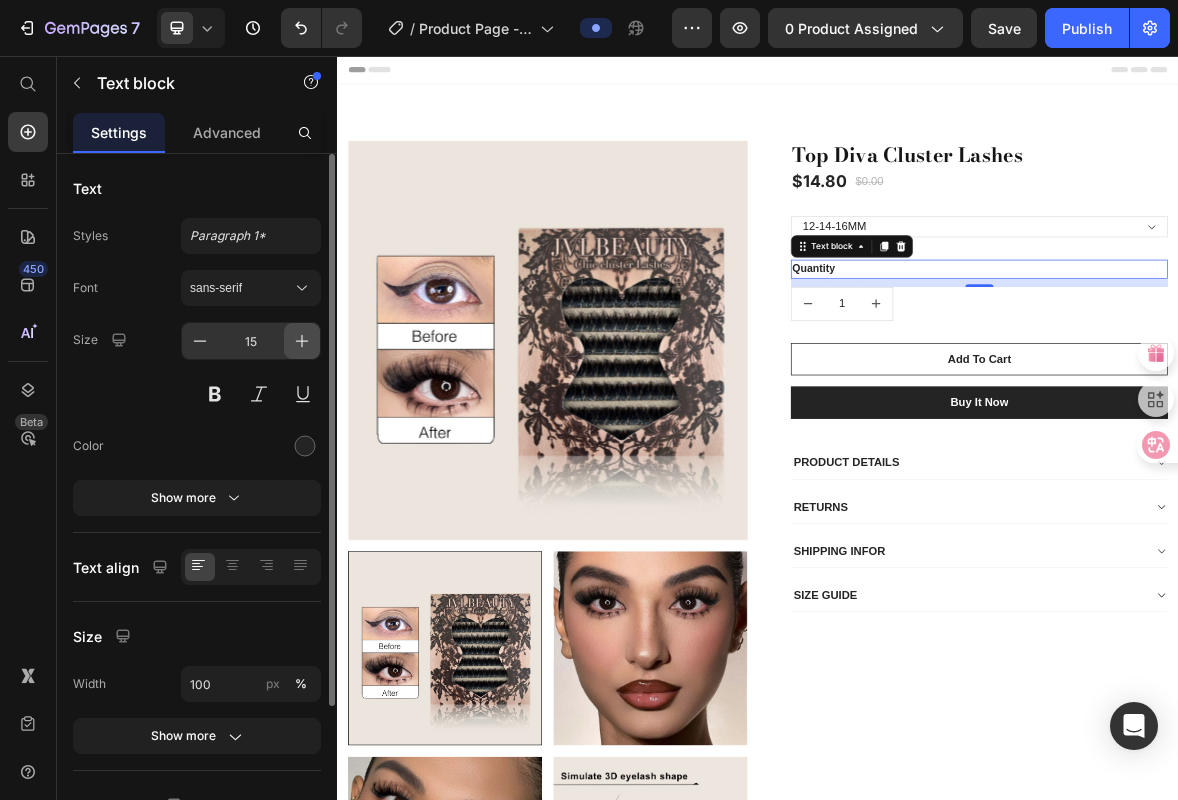 click 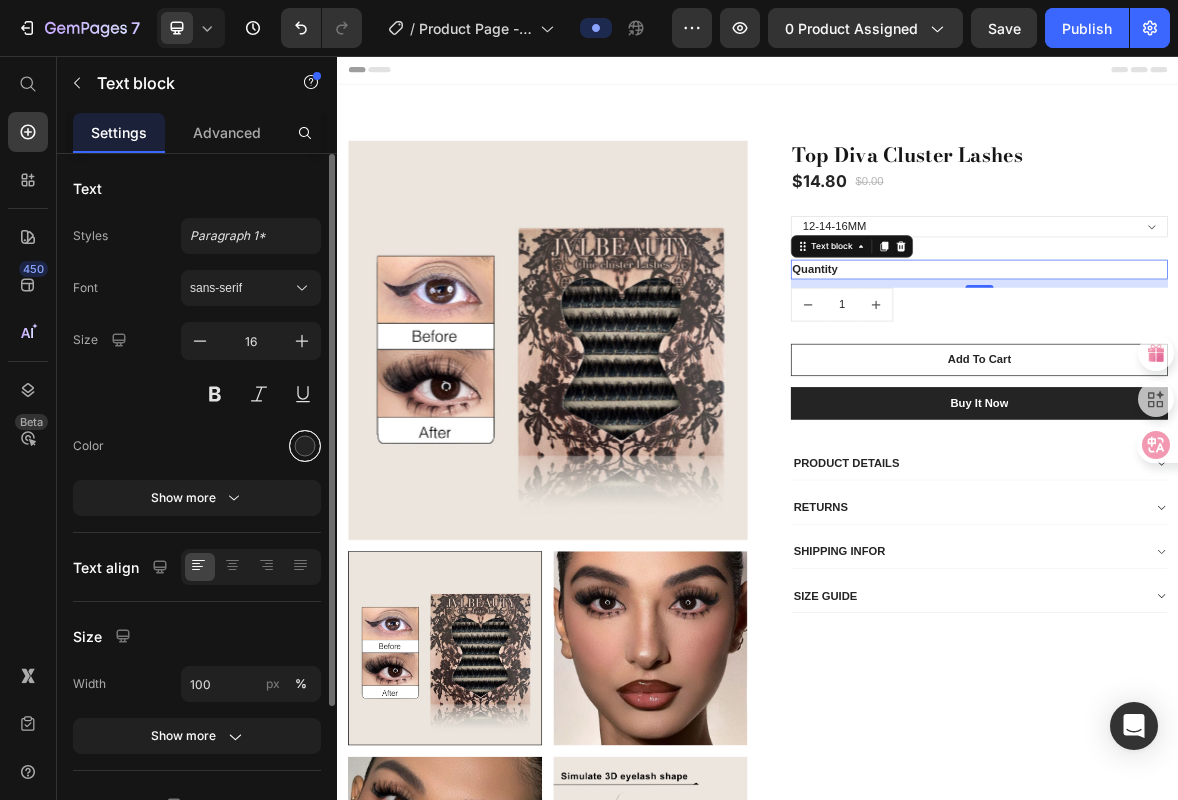click at bounding box center (305, 446) 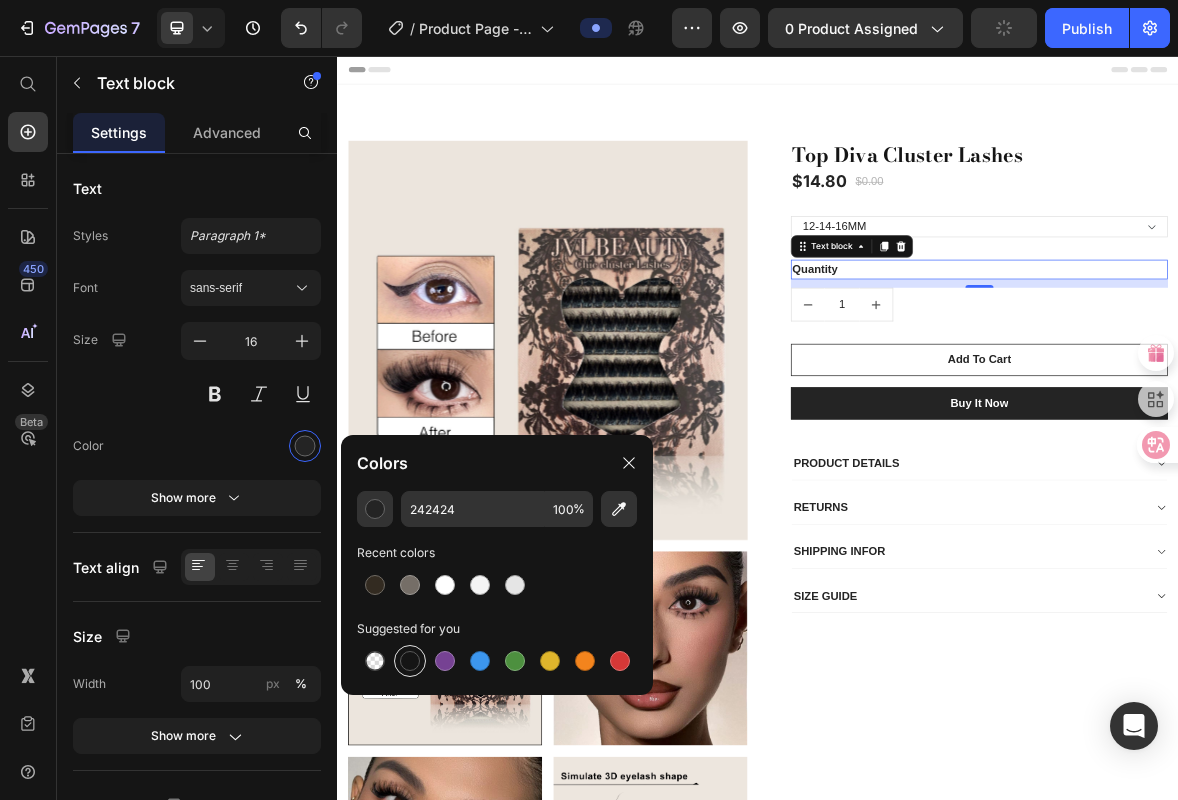 click at bounding box center [410, 661] 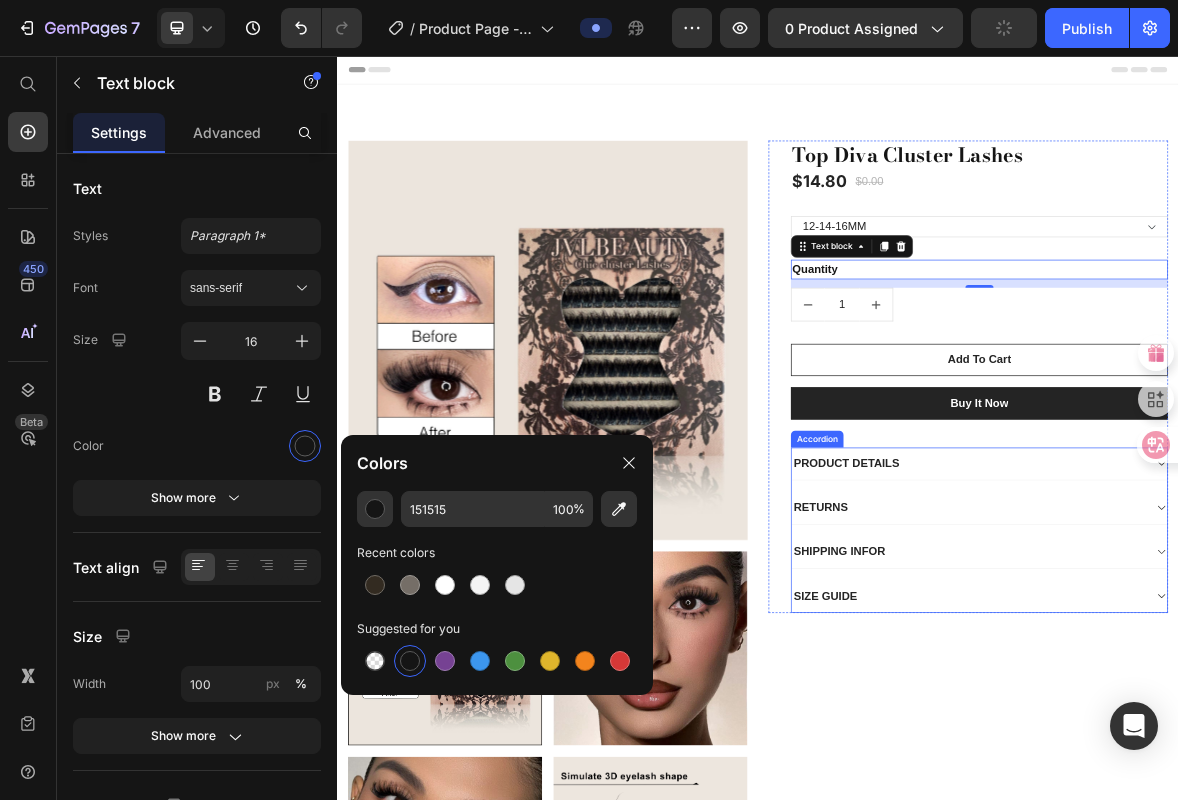 click on "SIZE GUIDE" at bounding box center (1237, 827) 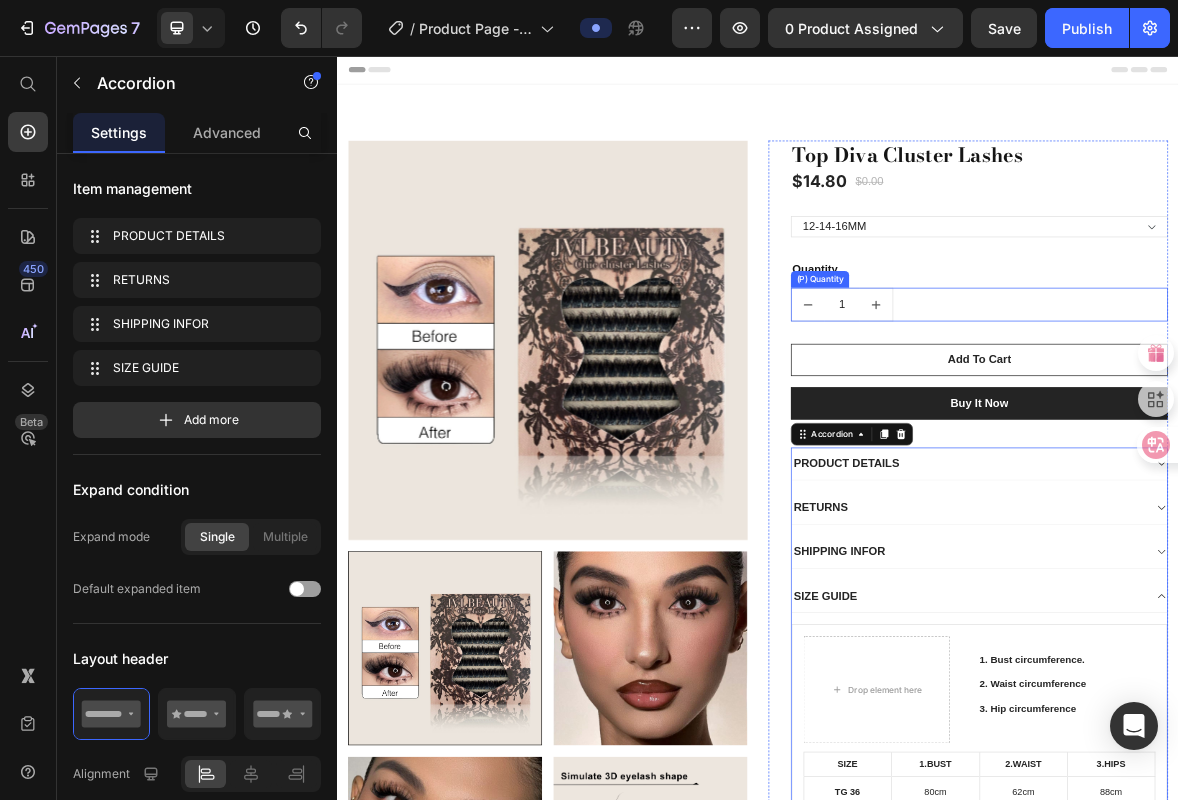 click on "1" at bounding box center (1057, 411) 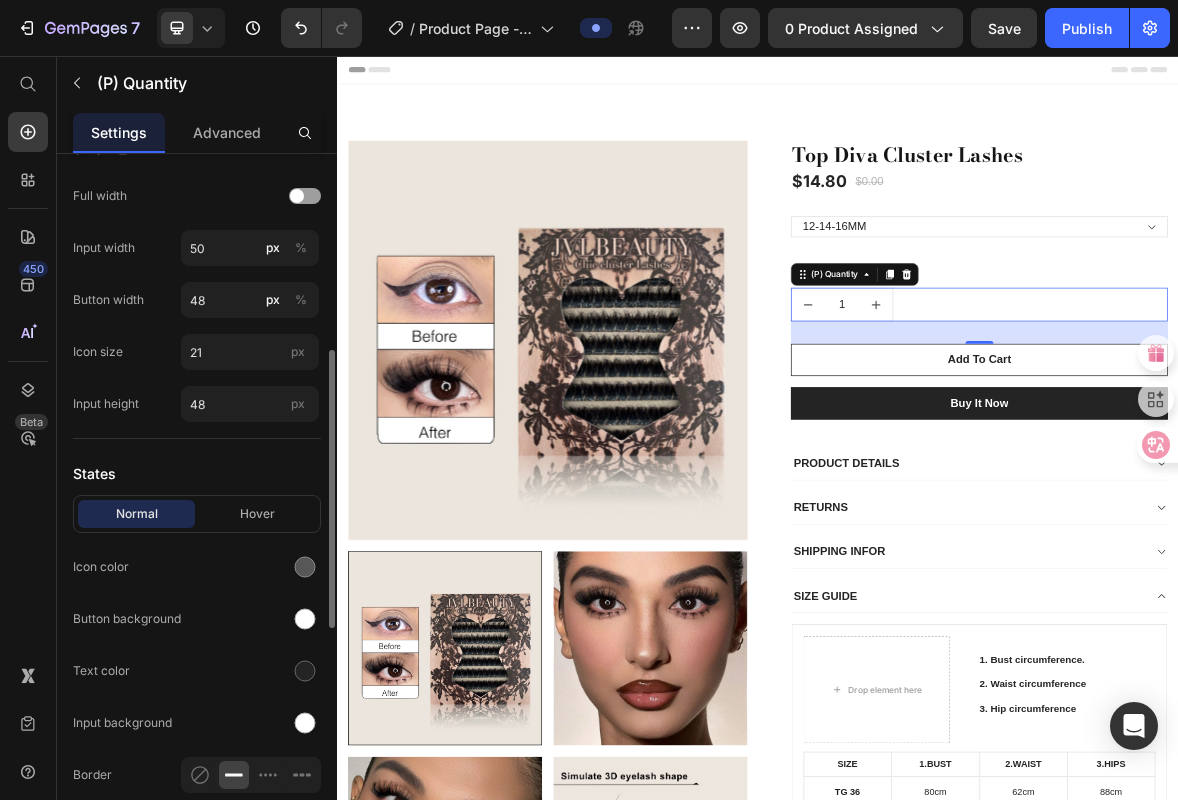 scroll, scrollTop: 522, scrollLeft: 0, axis: vertical 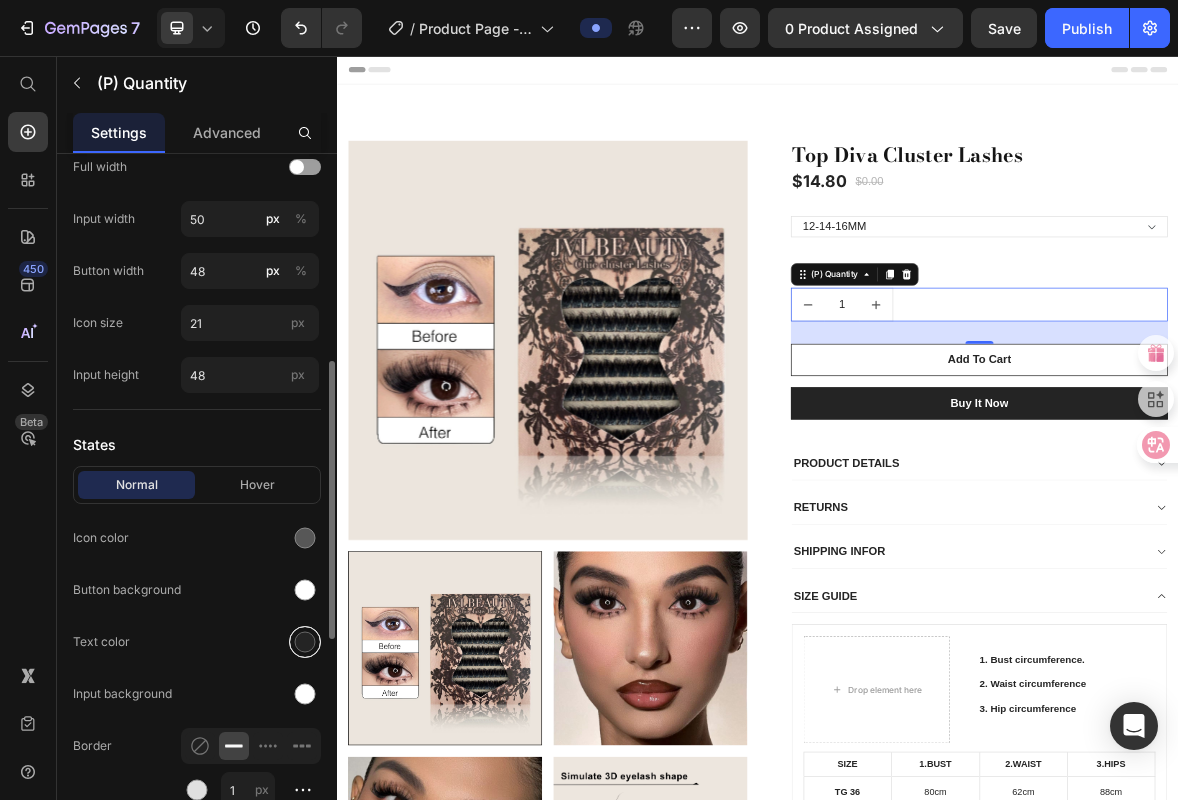 click at bounding box center [305, 642] 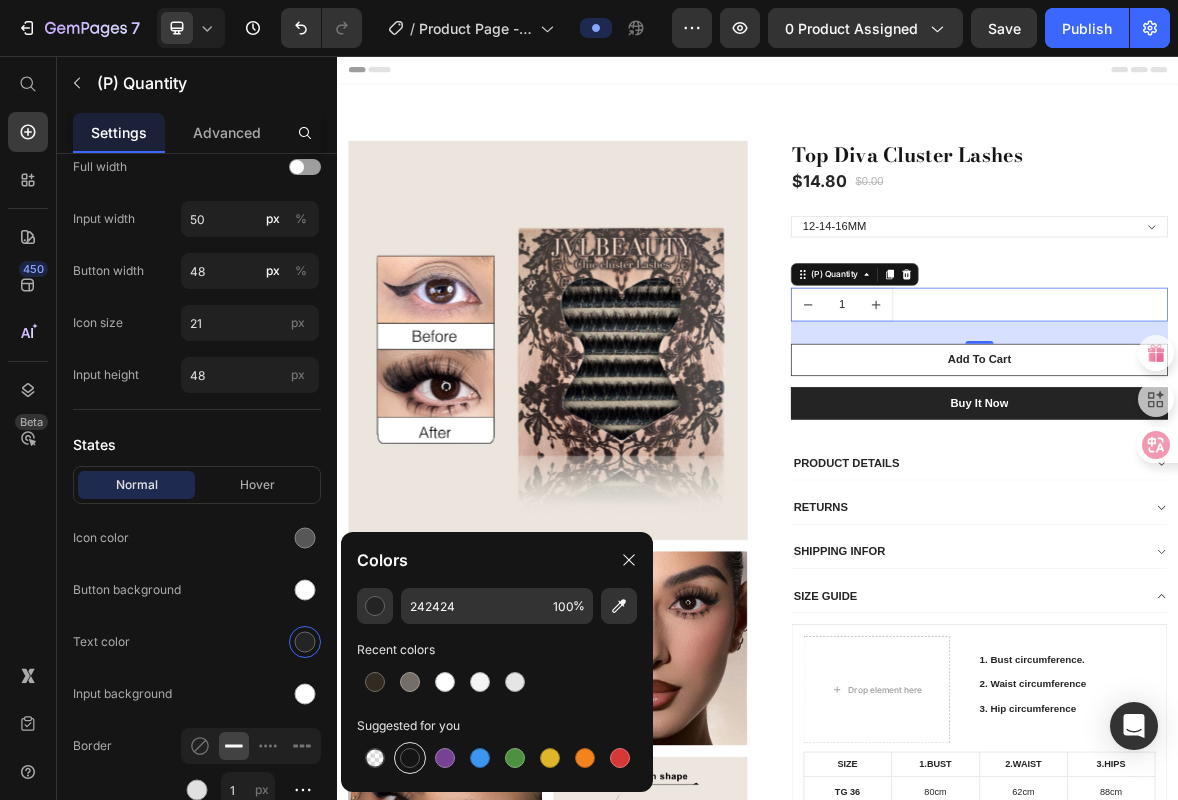 click at bounding box center [410, 758] 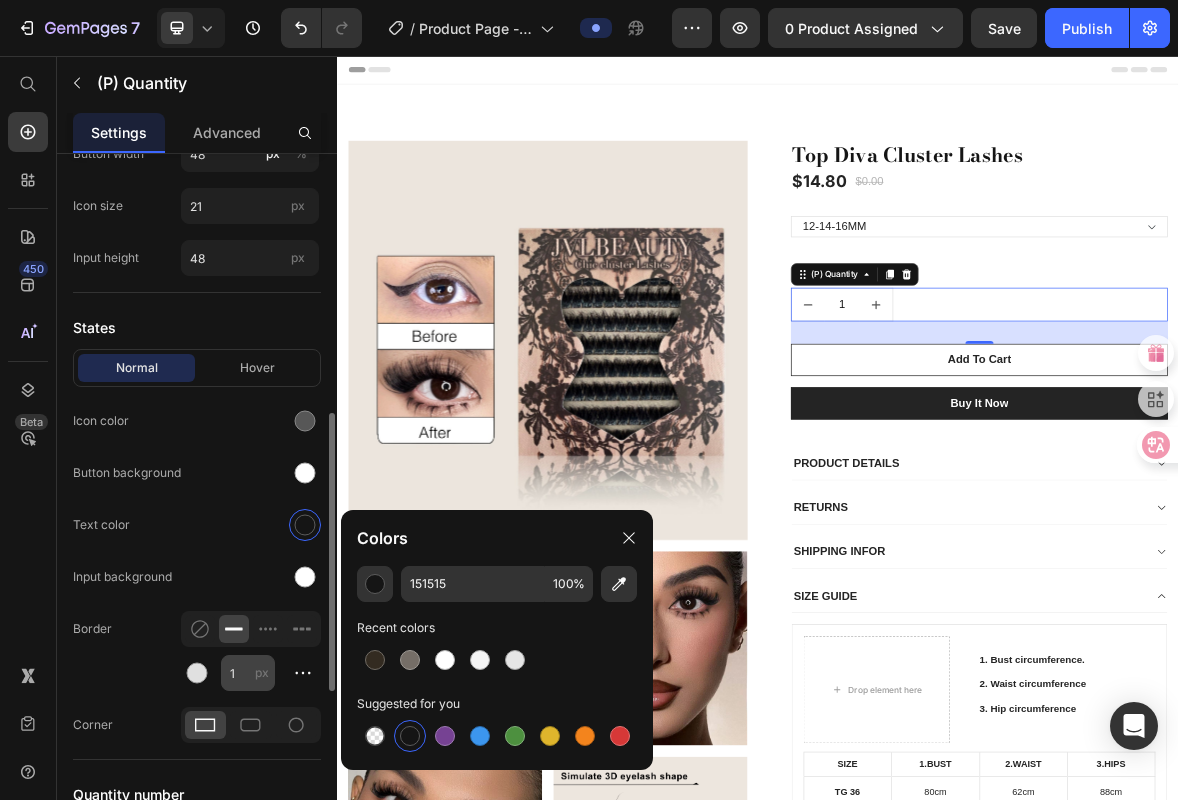 scroll, scrollTop: 796, scrollLeft: 0, axis: vertical 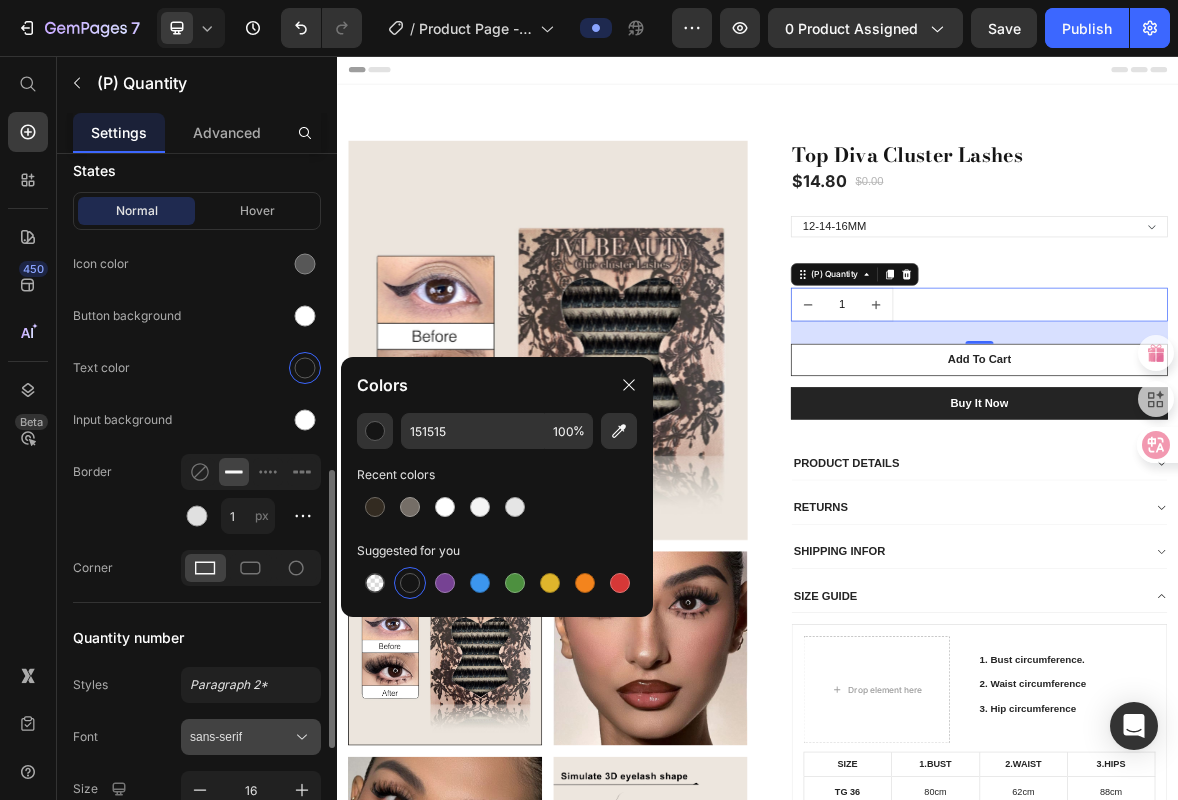 click on "sans-serif" at bounding box center (241, 737) 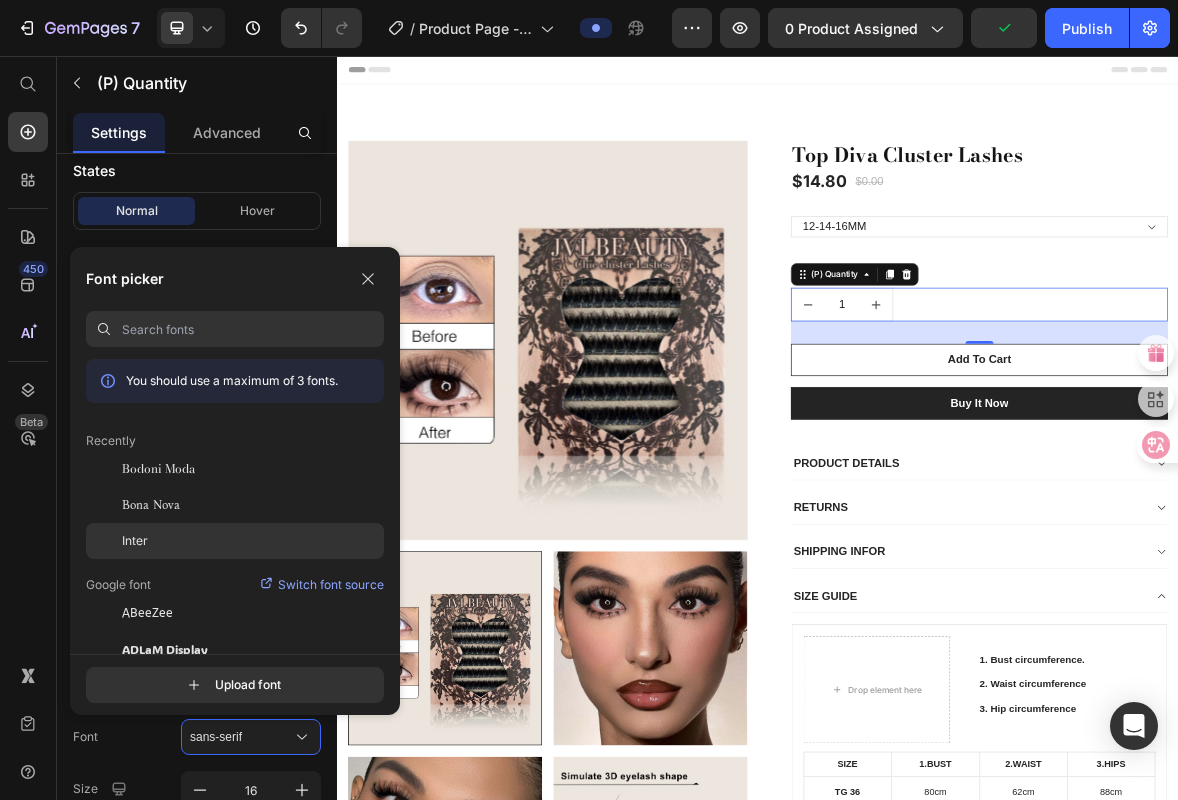 click on "Inter" 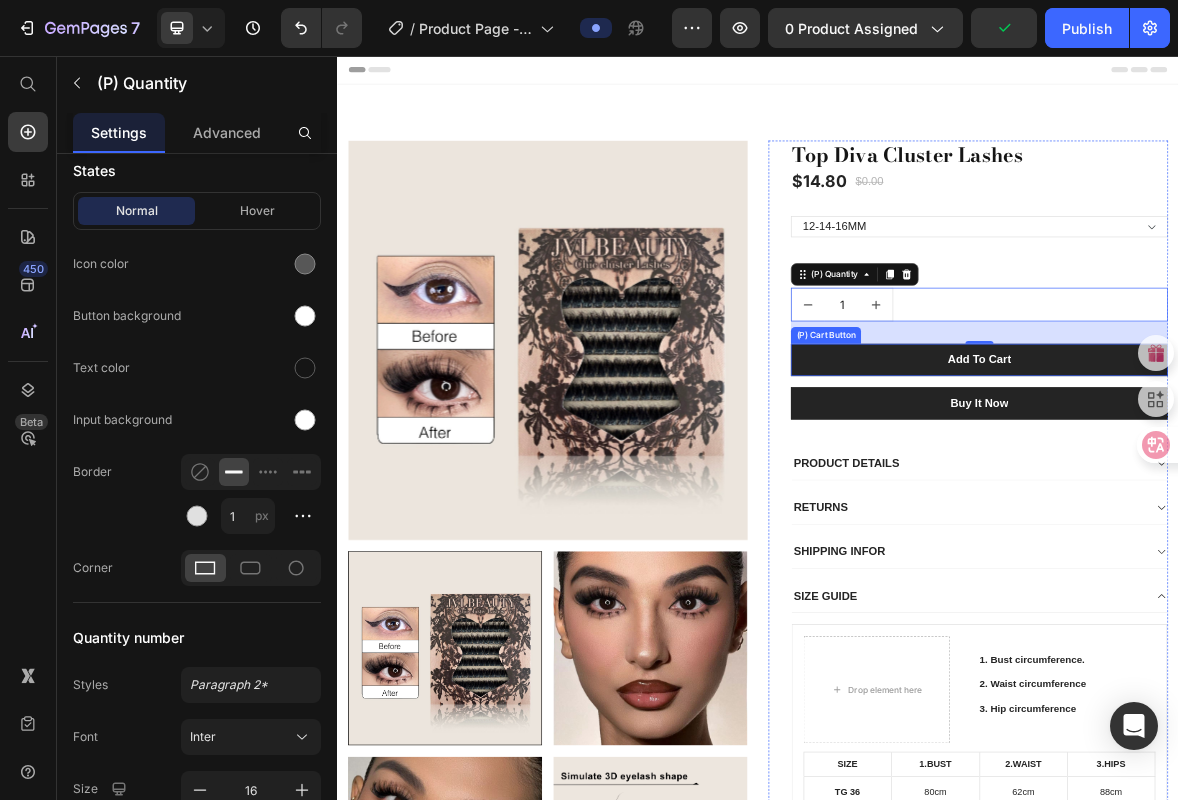 click on "Add To Cart" at bounding box center [1253, 490] 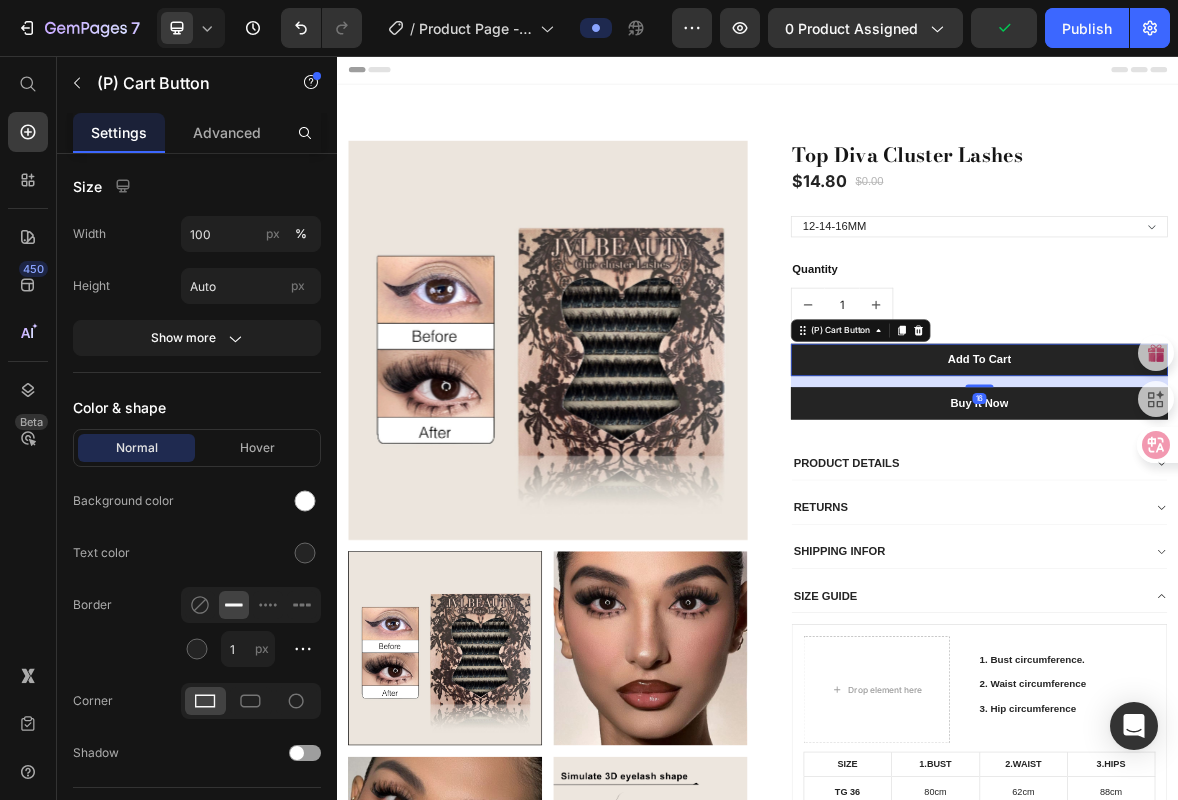 scroll, scrollTop: 0, scrollLeft: 0, axis: both 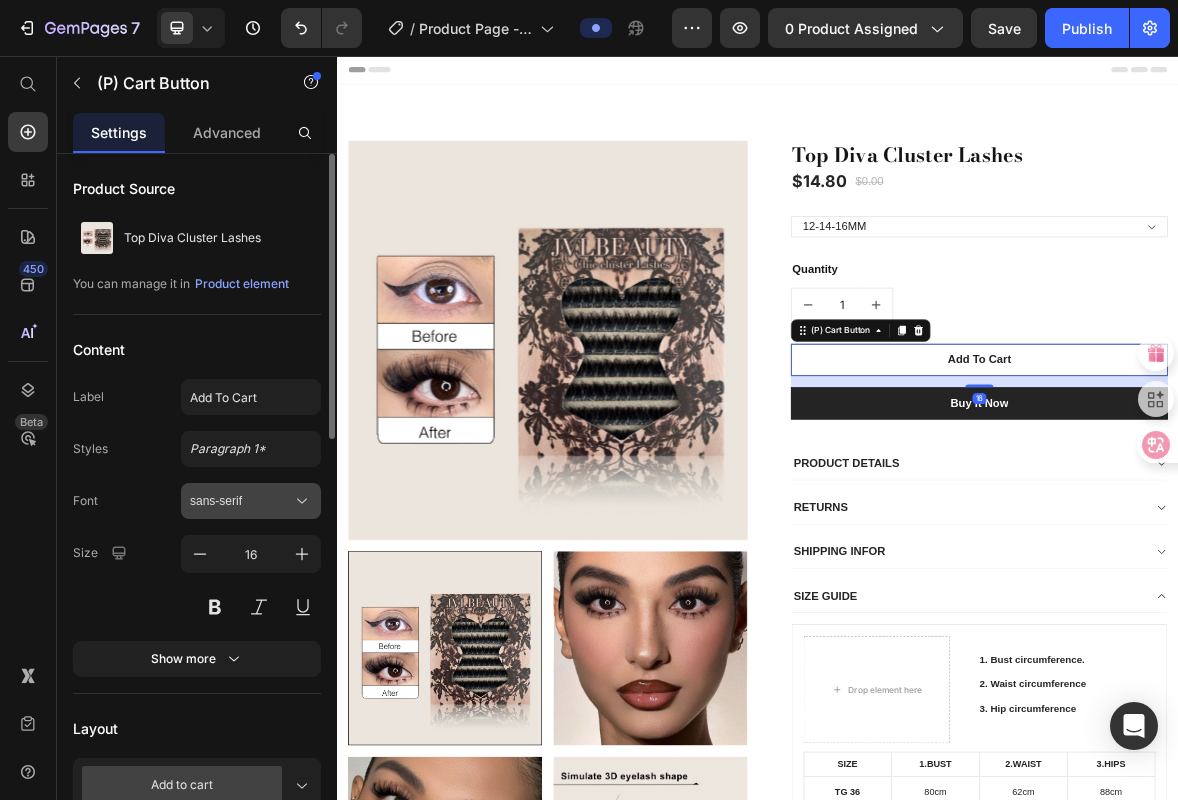 click on "sans-serif" at bounding box center [241, 501] 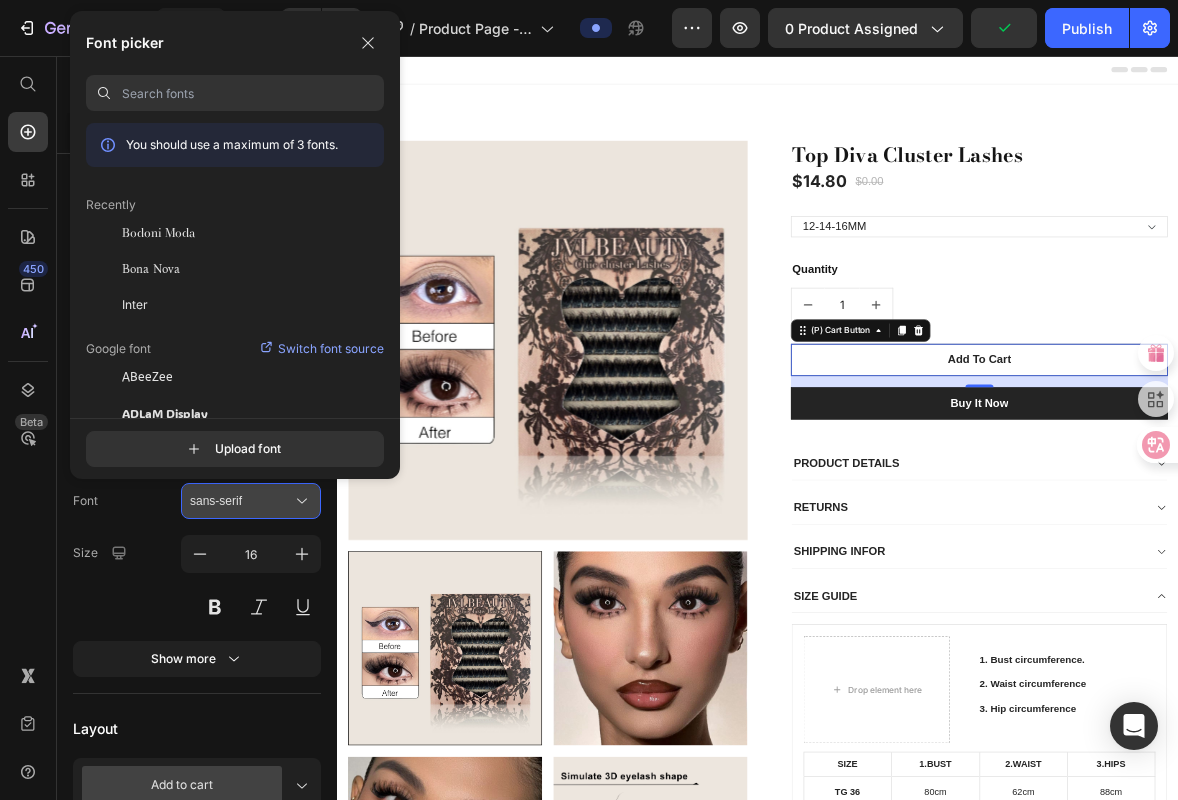 click on "sans-serif" at bounding box center [241, 501] 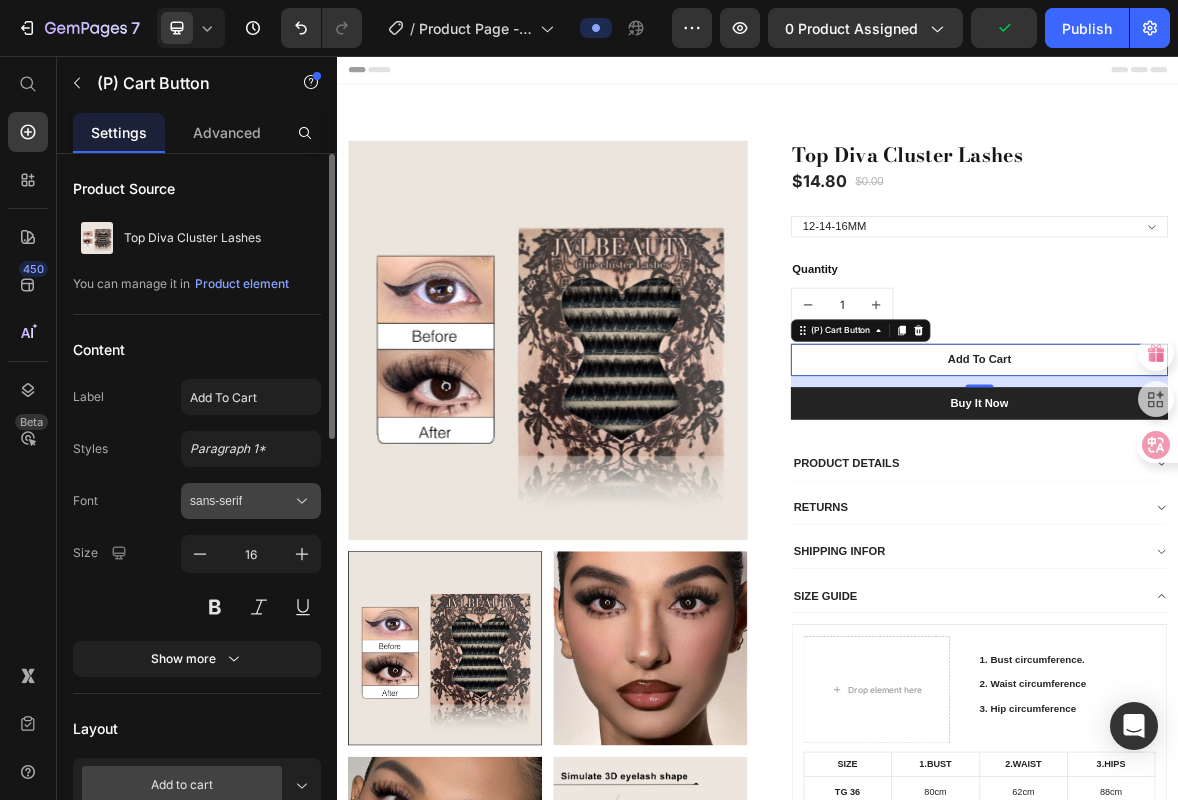 click on "sans-serif" at bounding box center [241, 501] 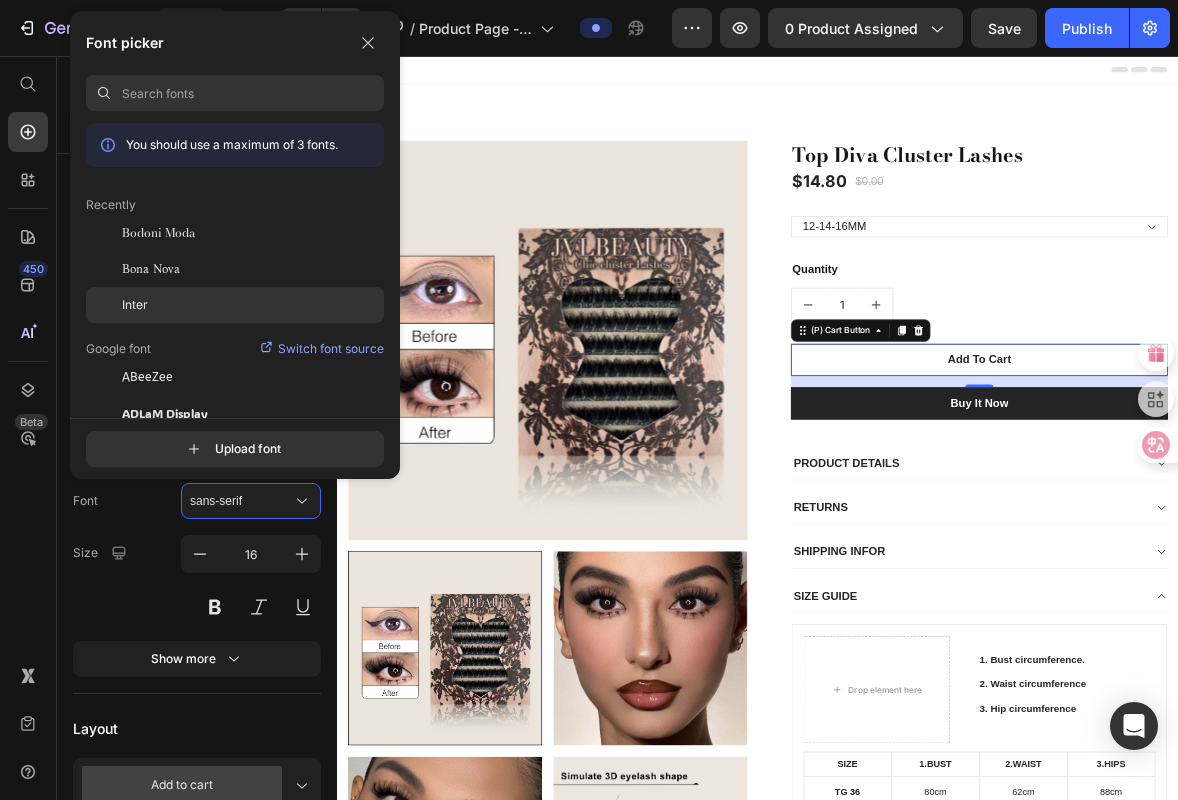 click on "Inter" 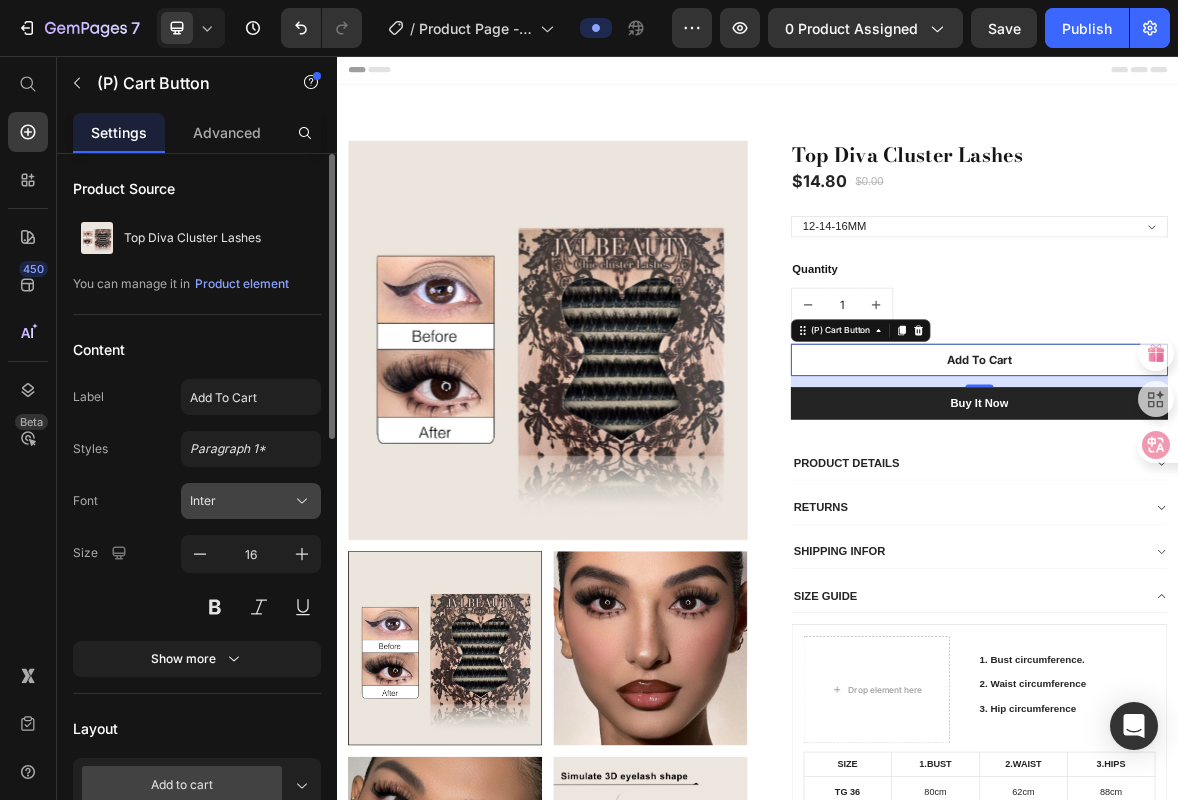 click on "Inter" at bounding box center [251, 501] 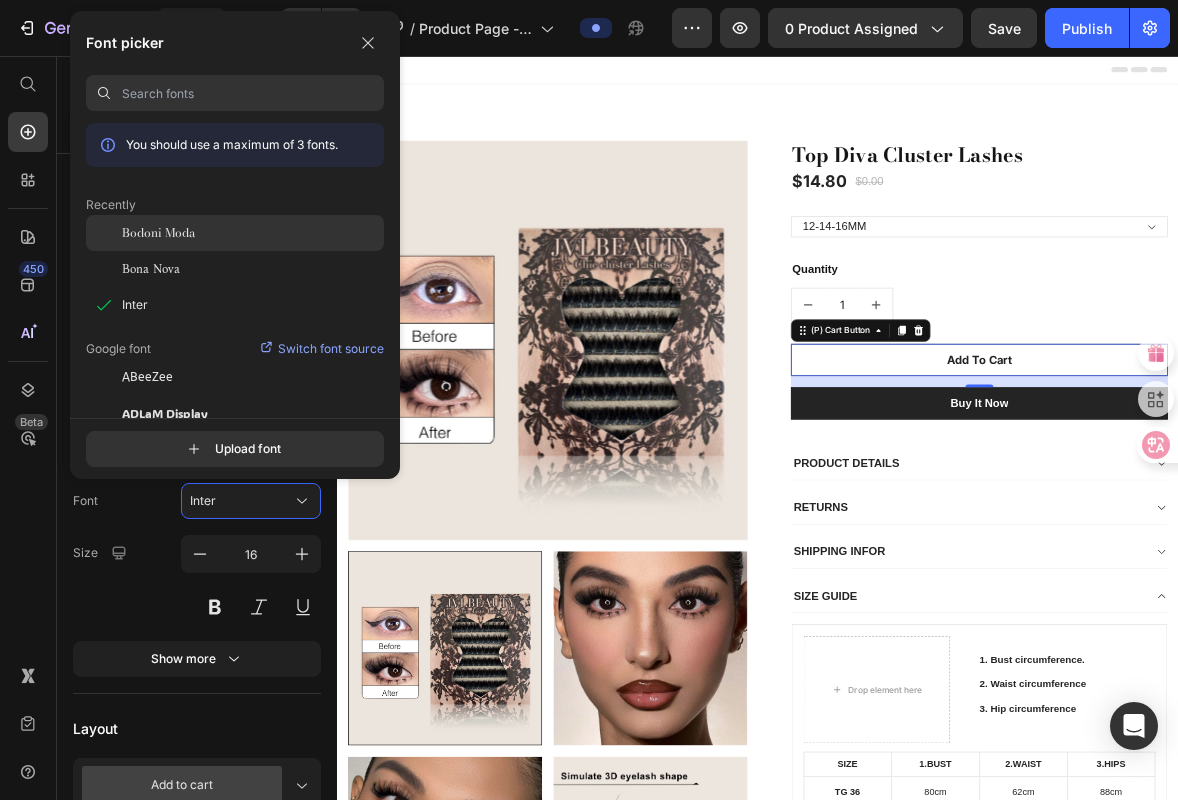 click on "Bodoni Moda" 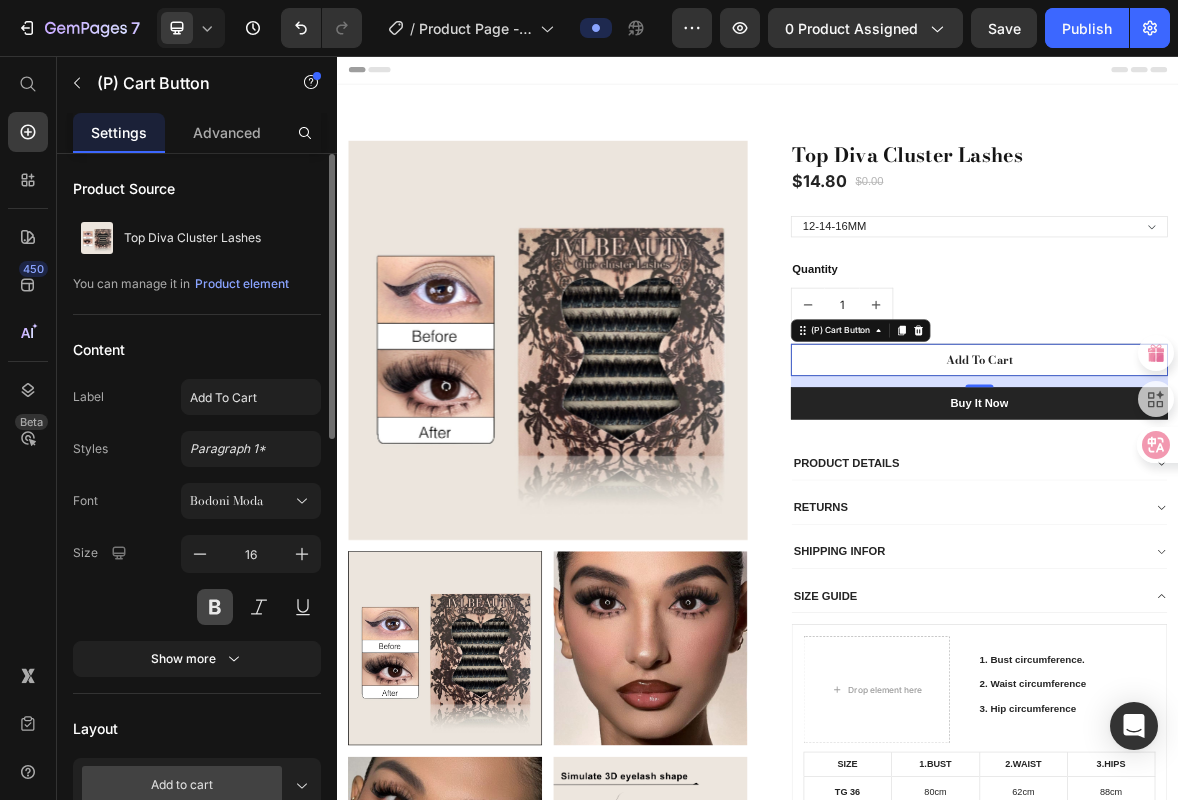 click at bounding box center [215, 607] 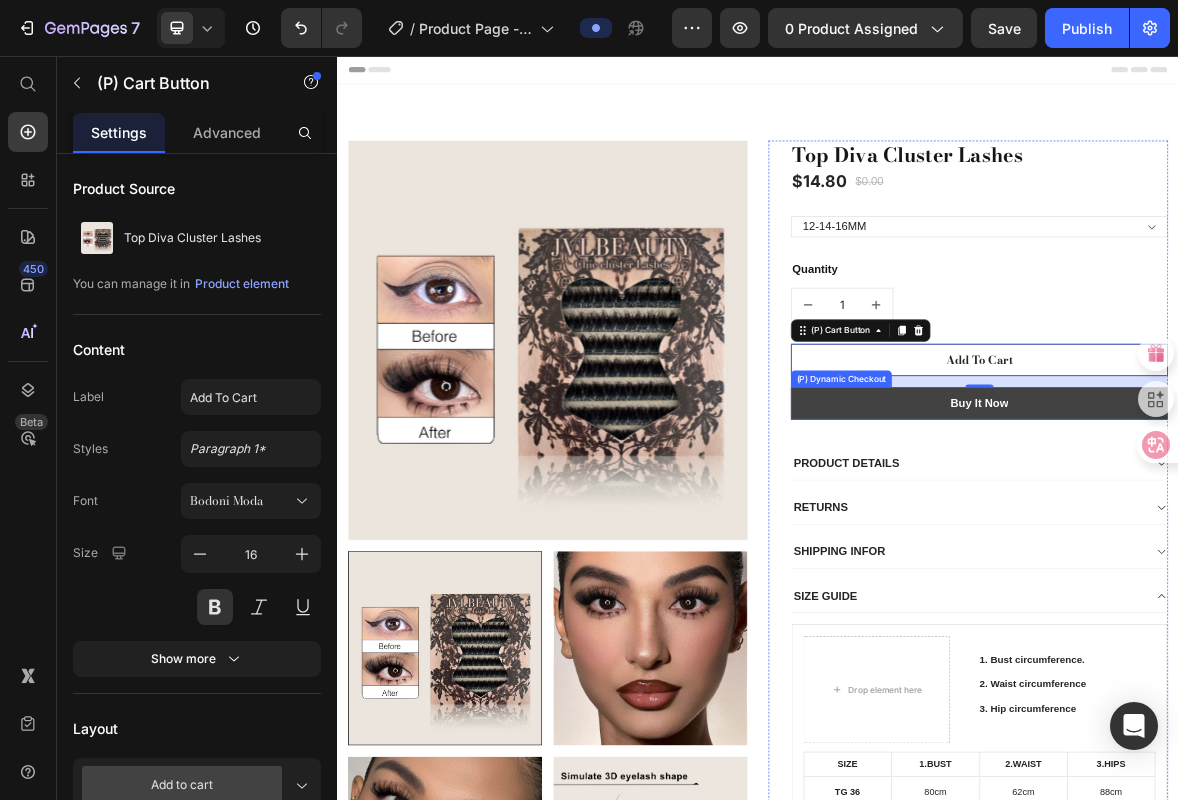 click on "Buy it now" at bounding box center [1253, 552] 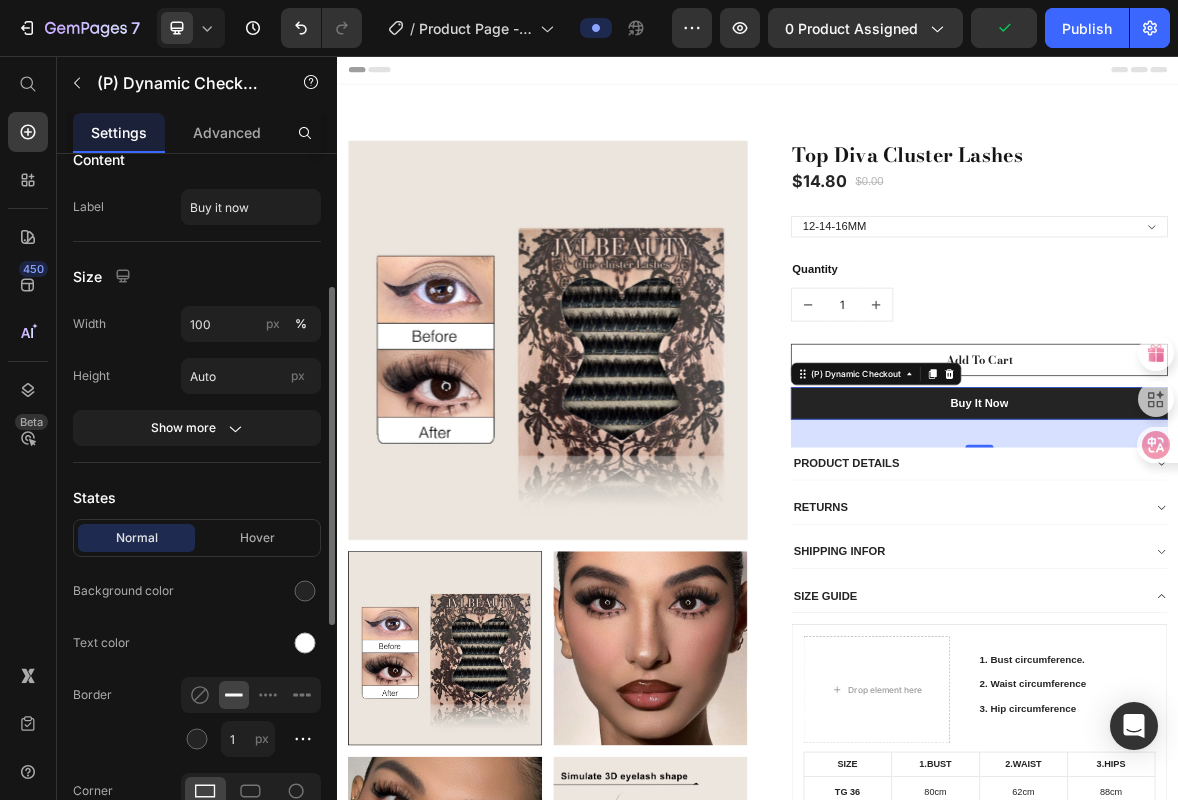 scroll, scrollTop: 432, scrollLeft: 0, axis: vertical 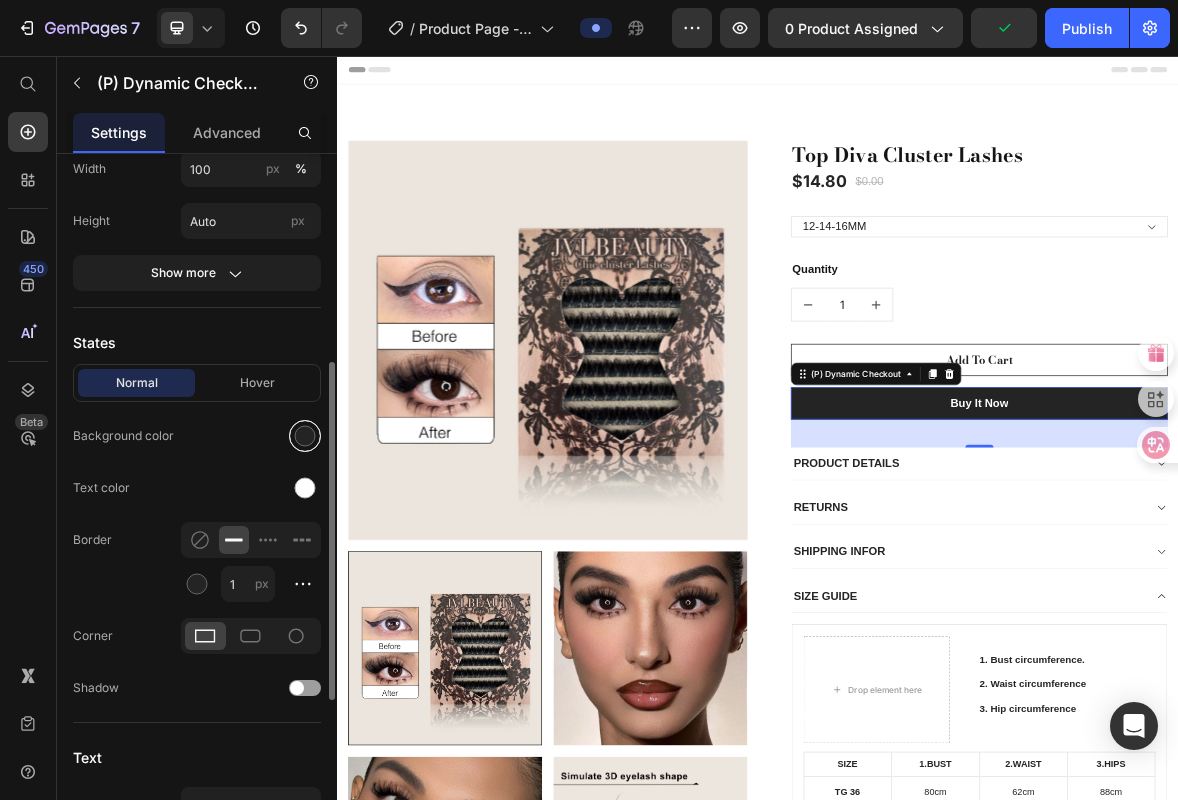 click at bounding box center [305, 436] 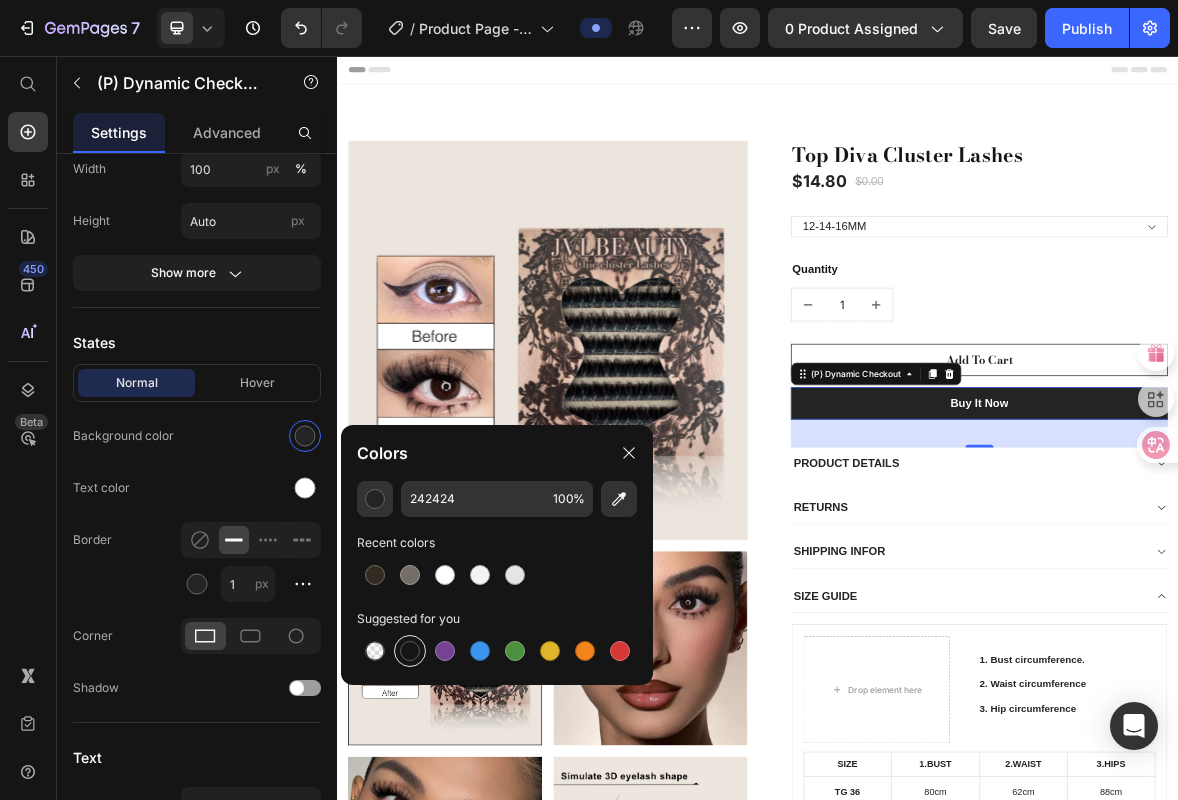 click at bounding box center (410, 651) 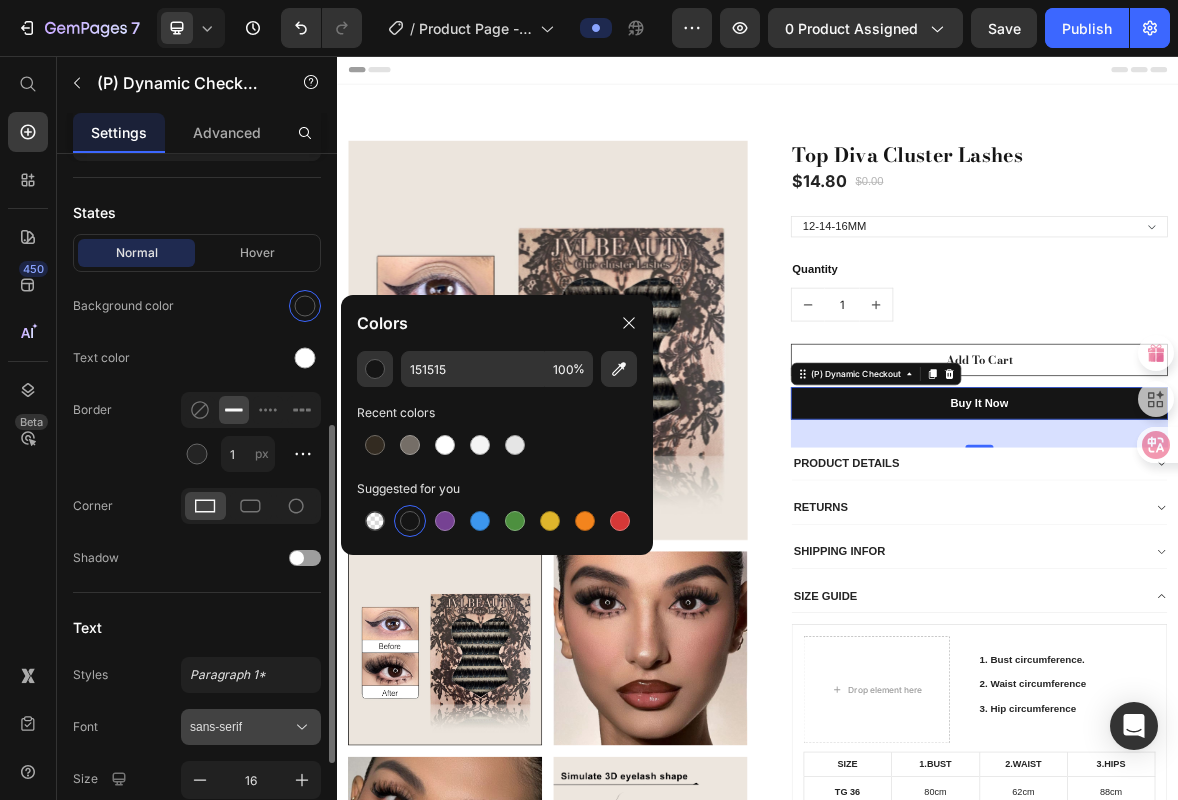scroll, scrollTop: 594, scrollLeft: 0, axis: vertical 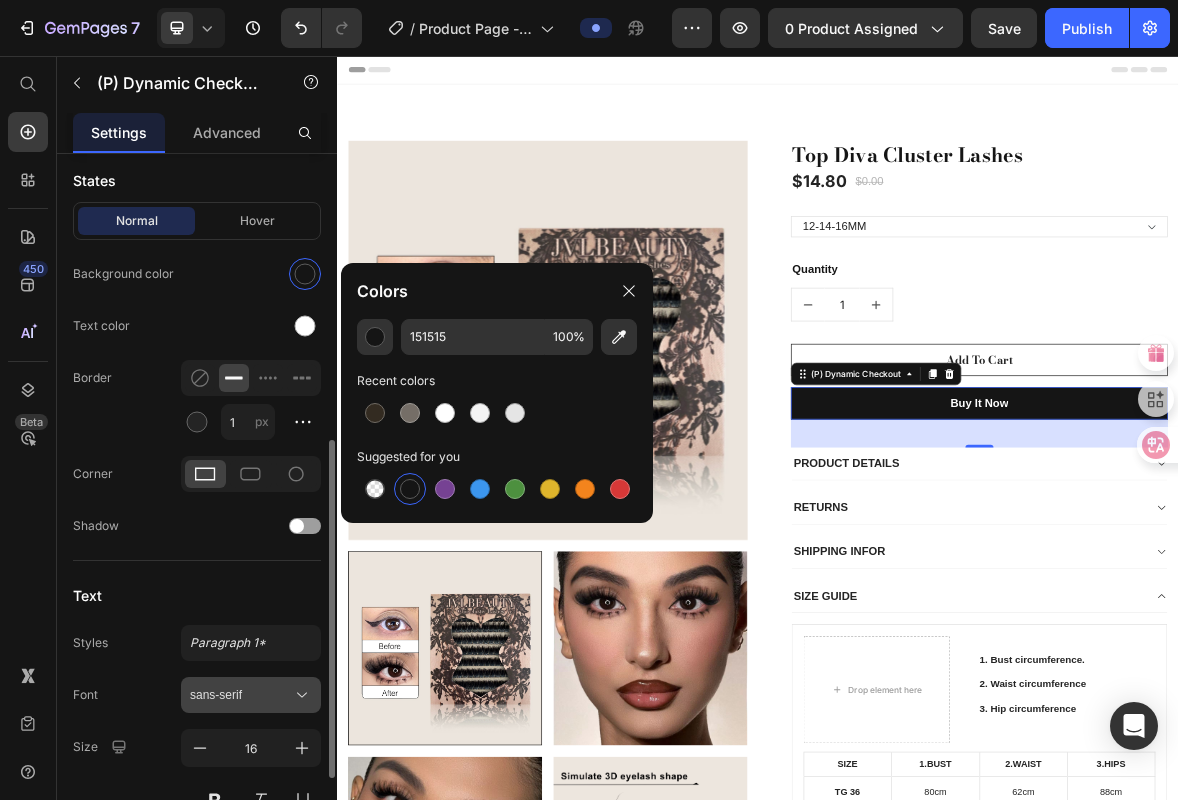 click on "sans-serif" at bounding box center [241, 695] 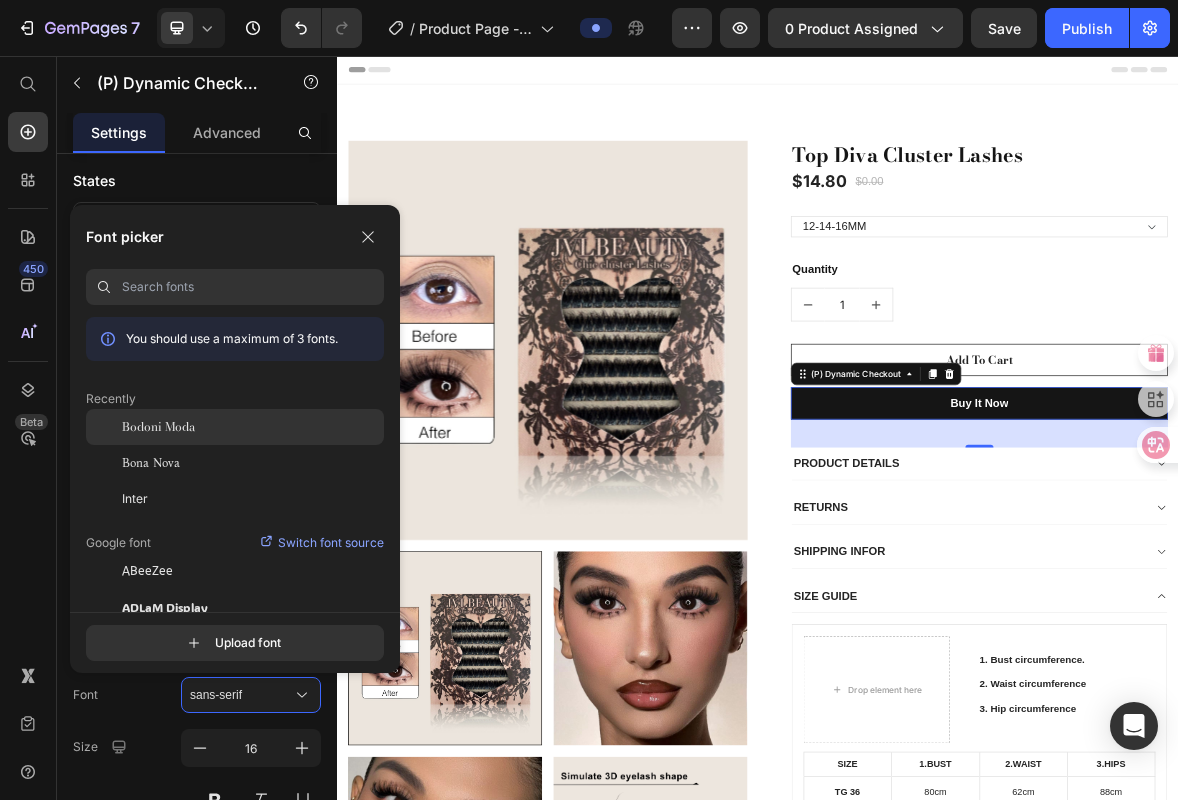 click on "Bodoni Moda" 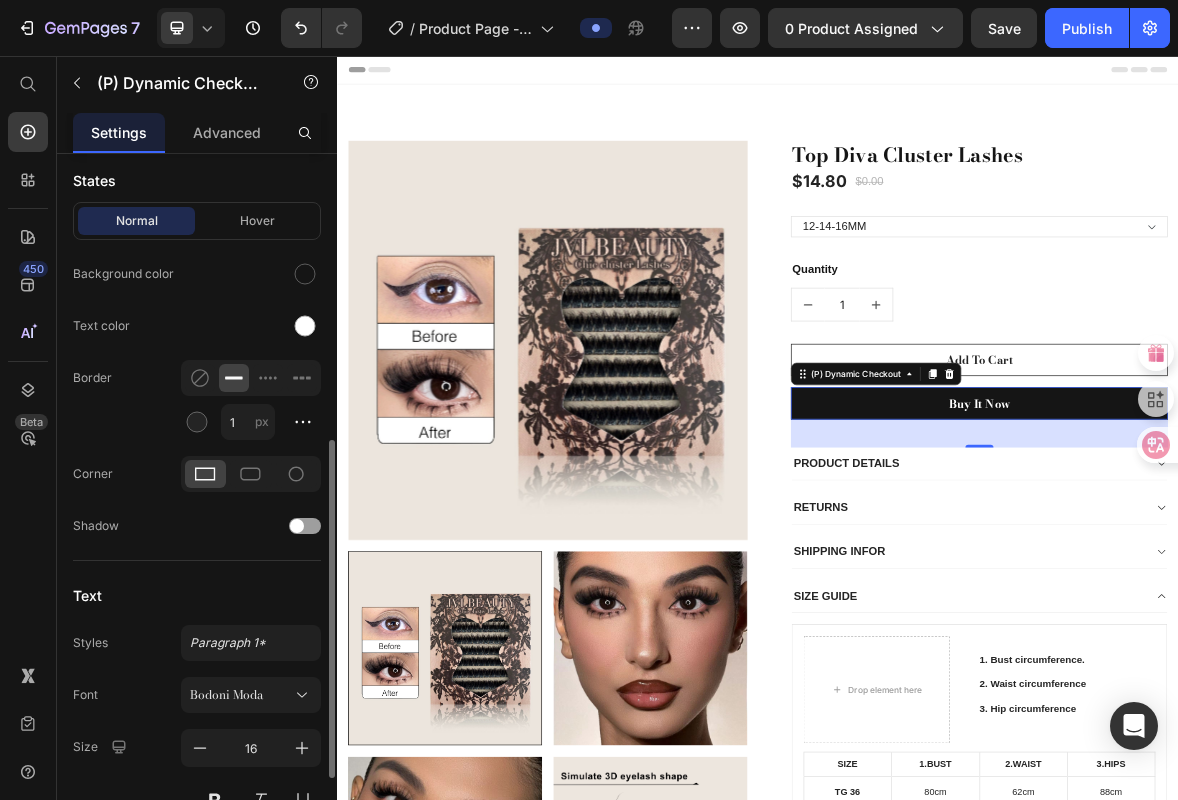 scroll, scrollTop: 737, scrollLeft: 0, axis: vertical 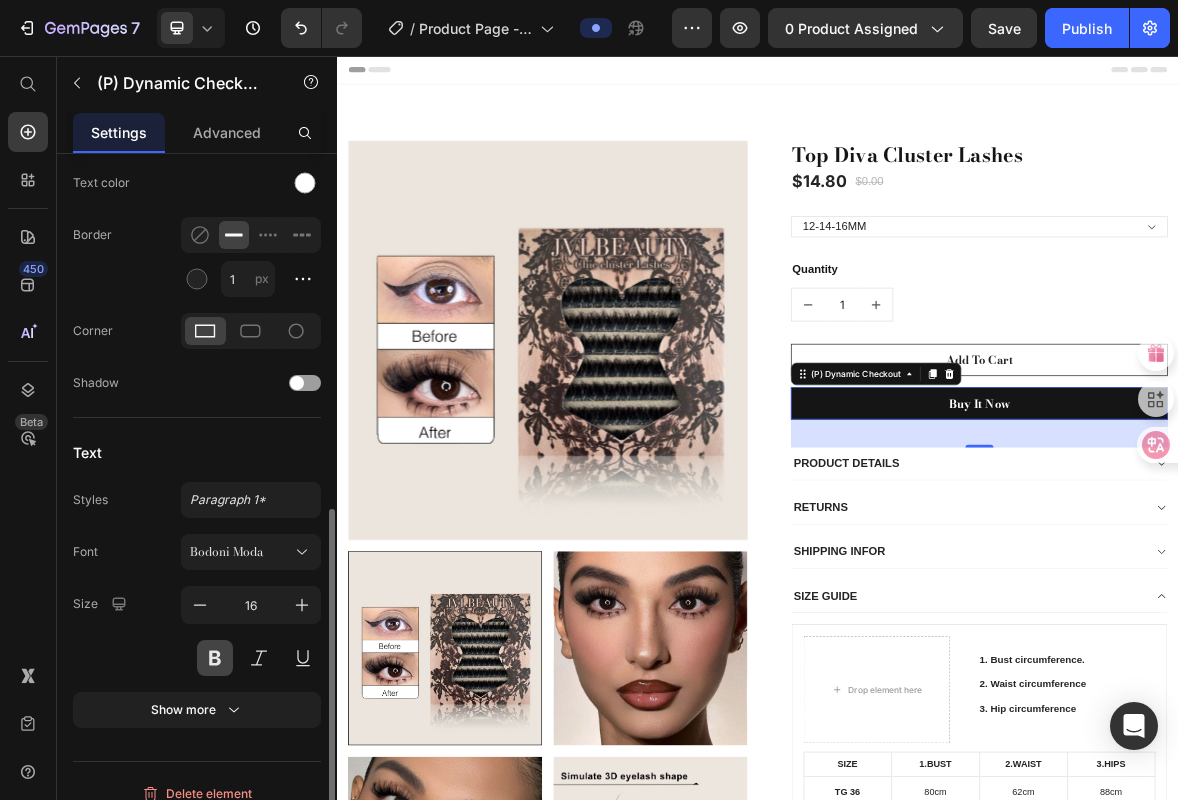 click at bounding box center [215, 658] 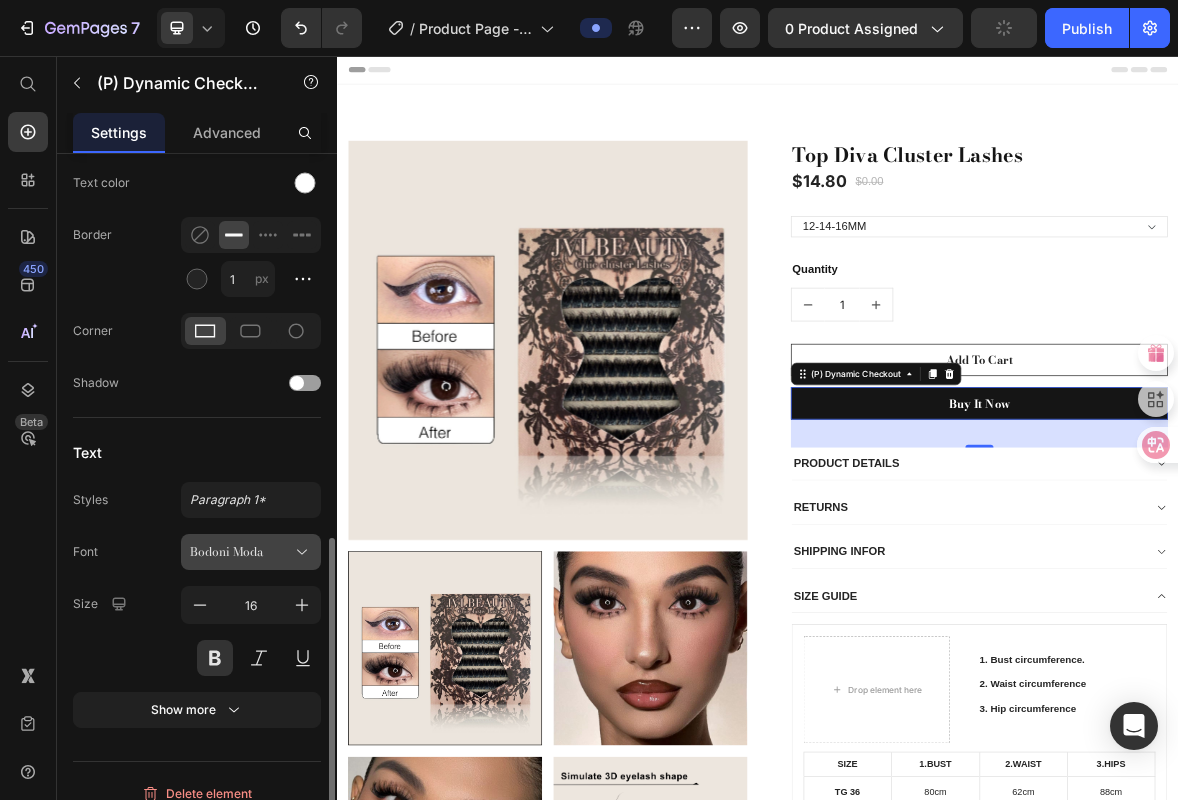 scroll, scrollTop: 756, scrollLeft: 0, axis: vertical 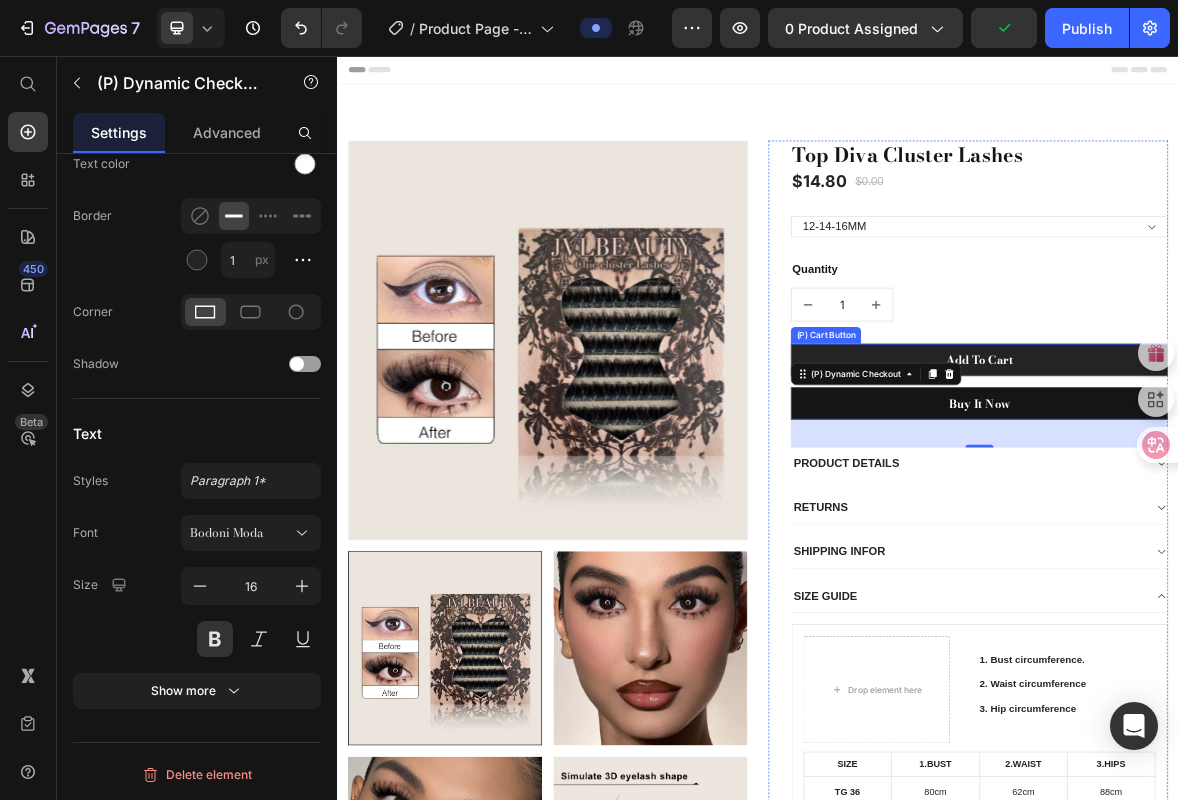 click on "Add To Cart" at bounding box center (1253, 490) 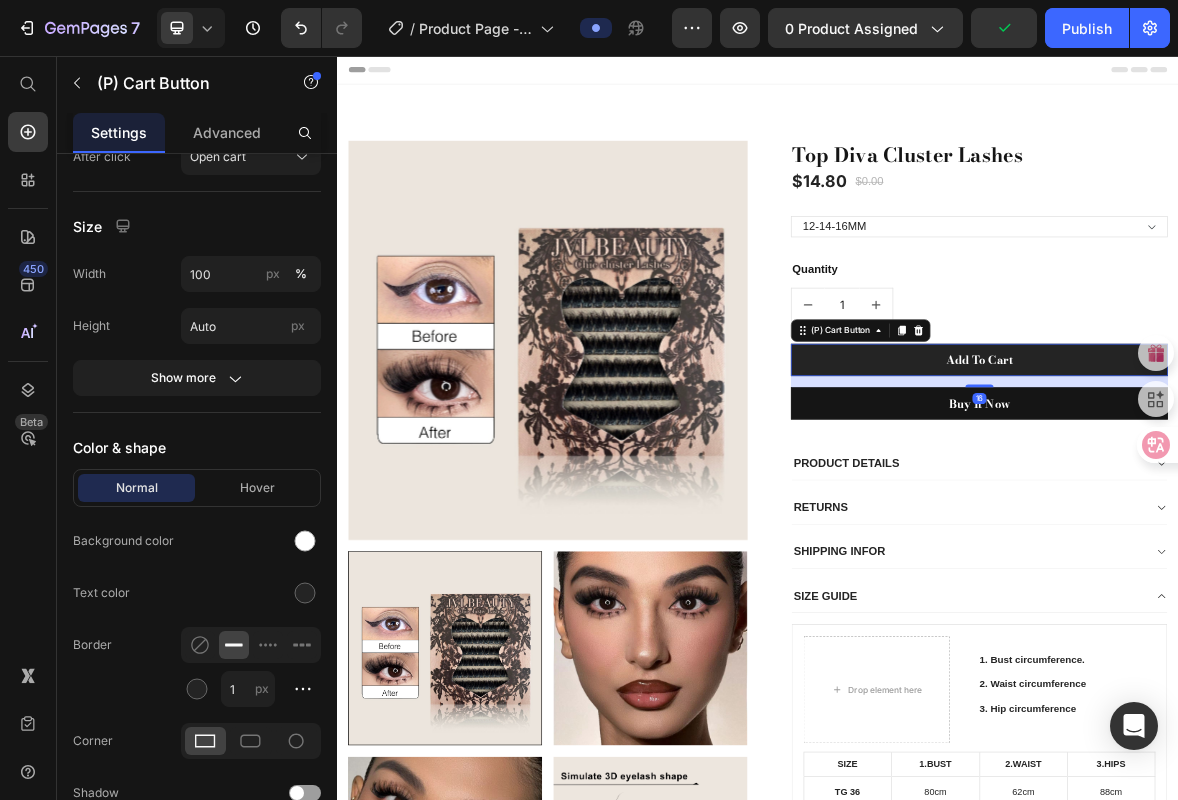 scroll, scrollTop: 0, scrollLeft: 0, axis: both 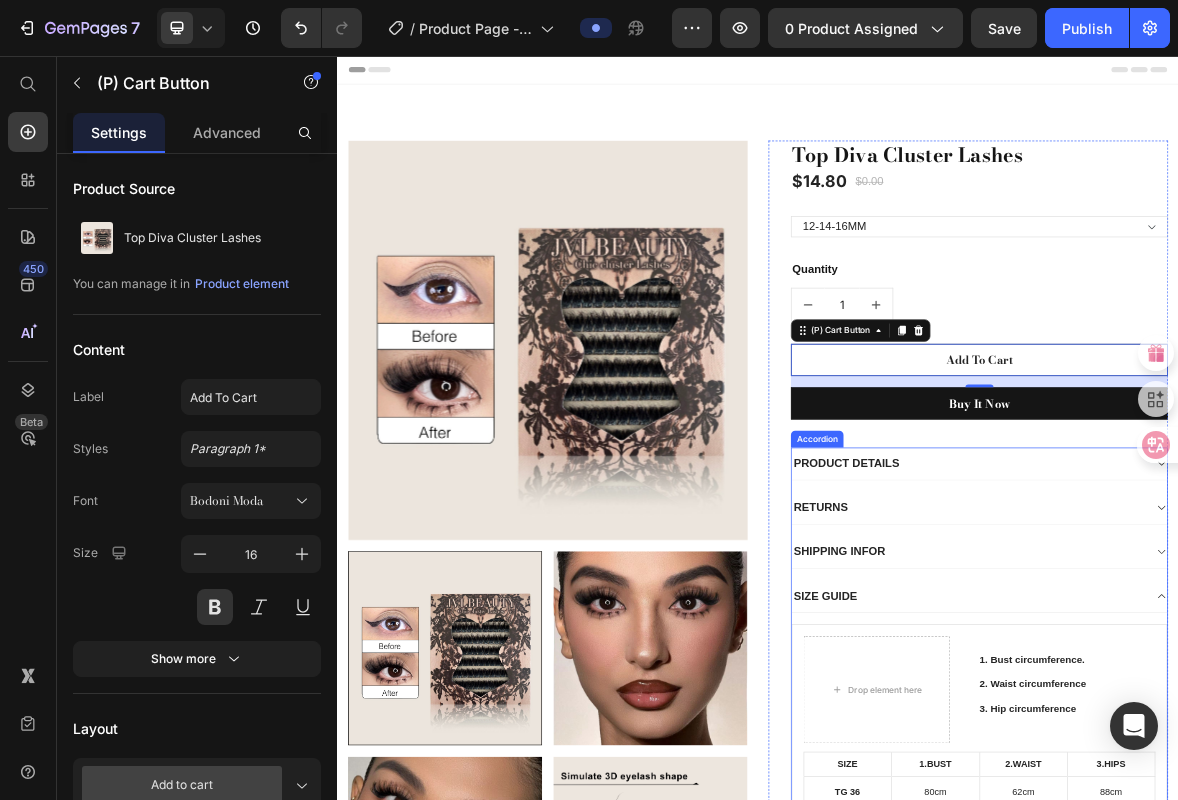 click on "PRODUCT DETAILS" at bounding box center [1063, 638] 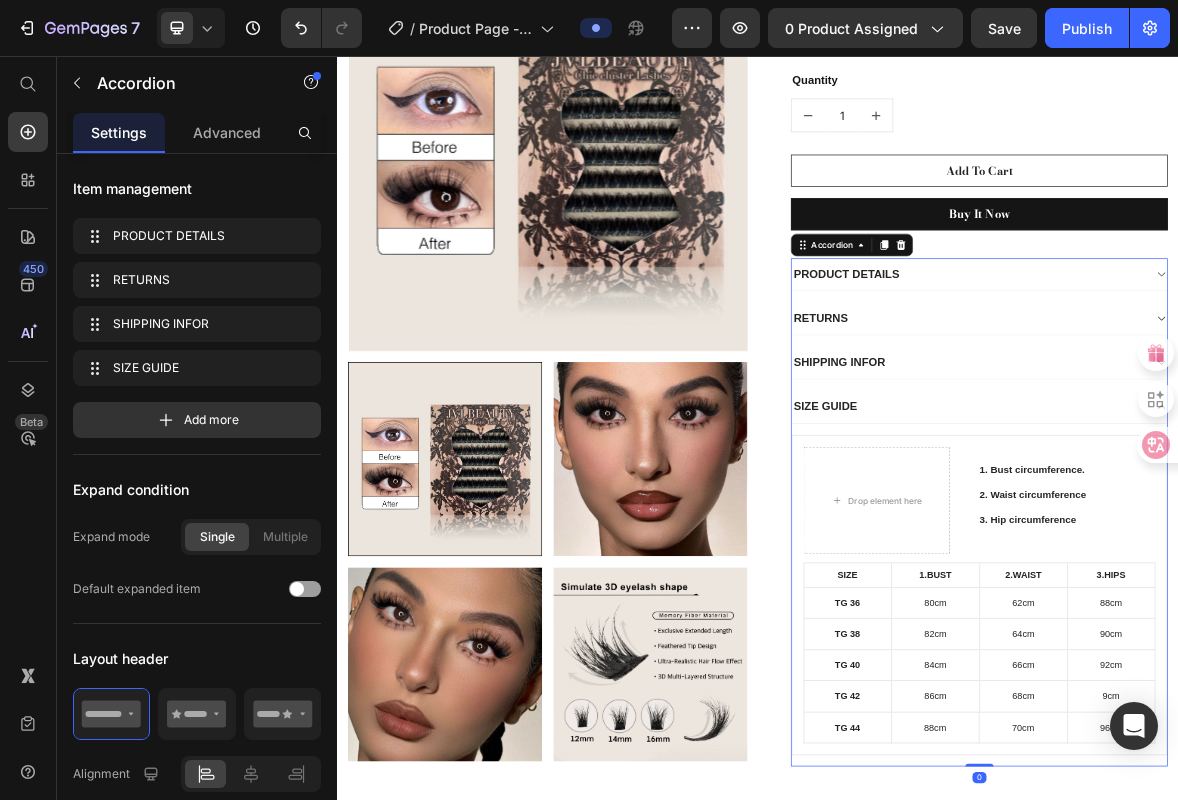scroll, scrollTop: 304, scrollLeft: 0, axis: vertical 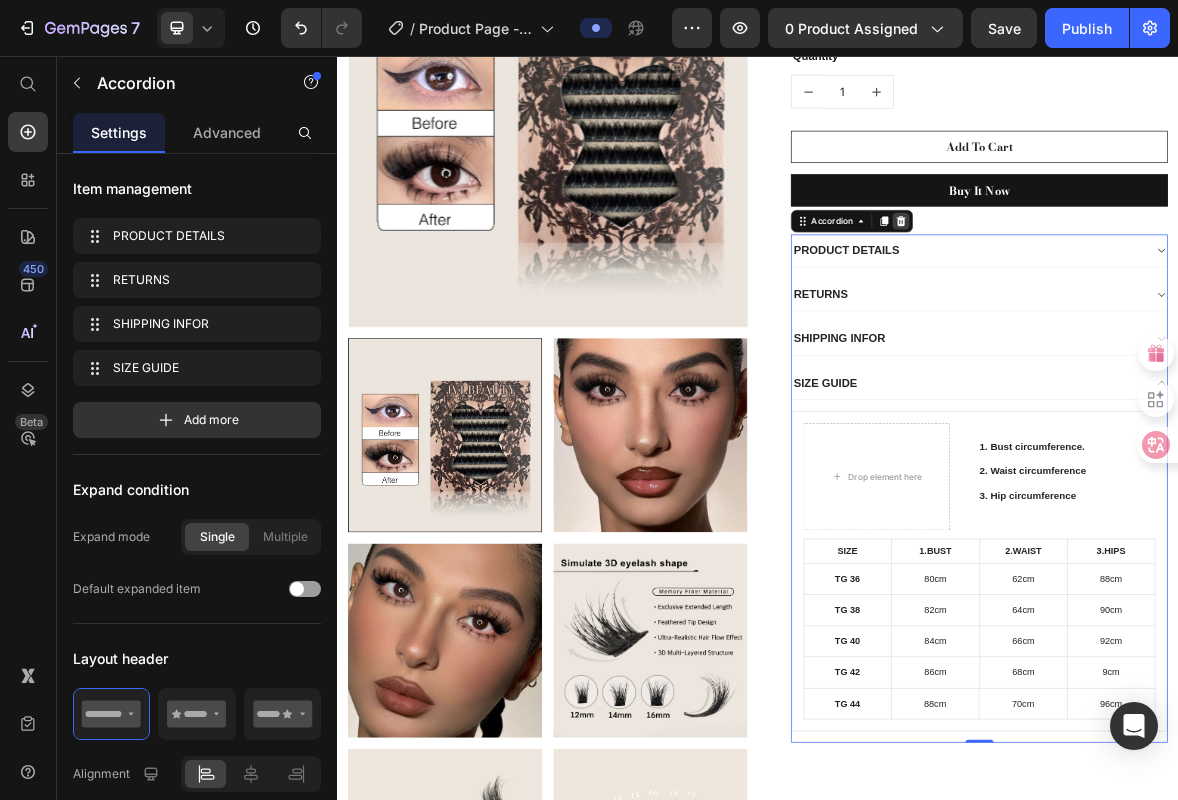 click 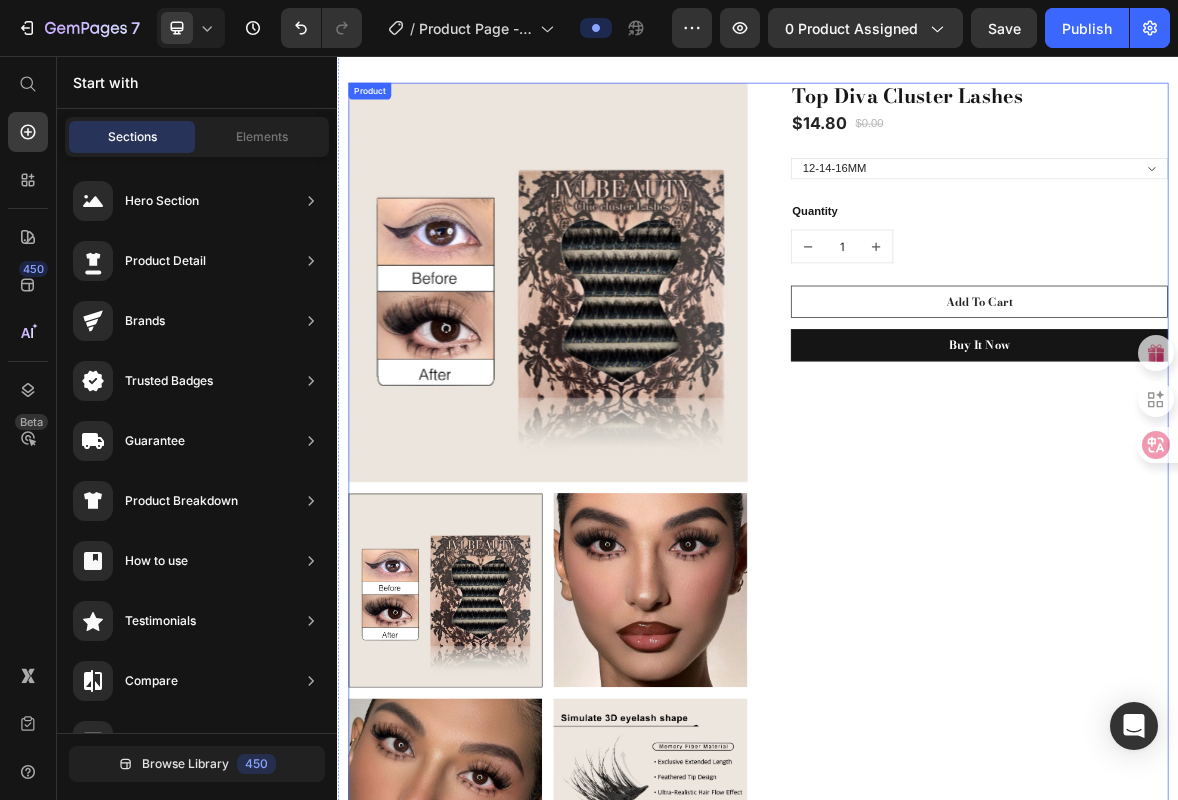 scroll, scrollTop: 0, scrollLeft: 0, axis: both 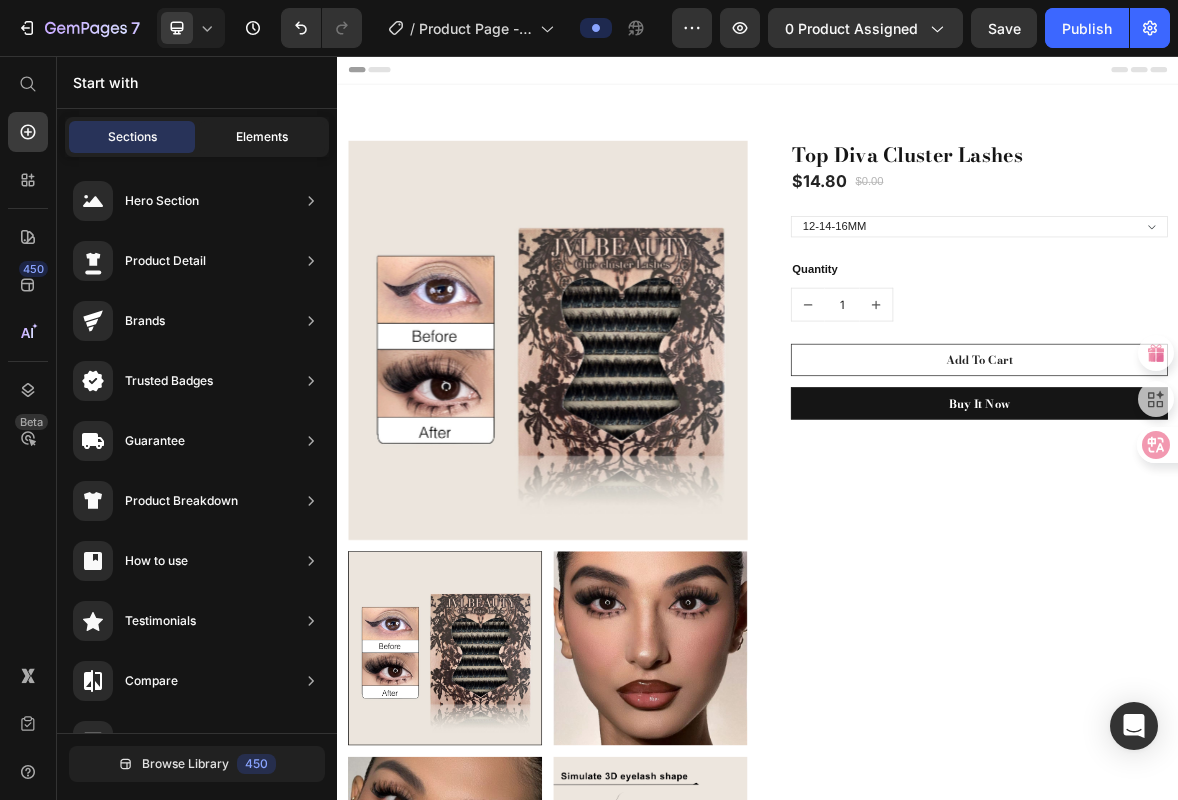 click on "Elements" 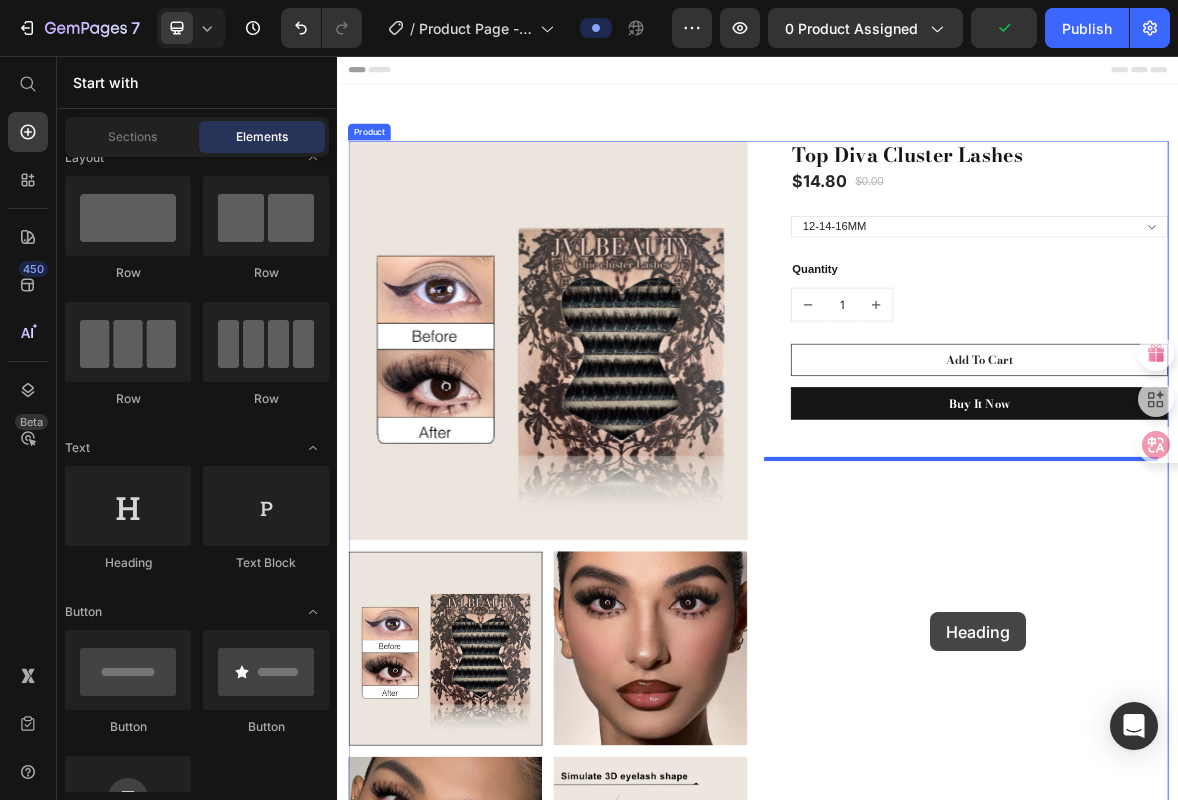scroll, scrollTop: 229, scrollLeft: 0, axis: vertical 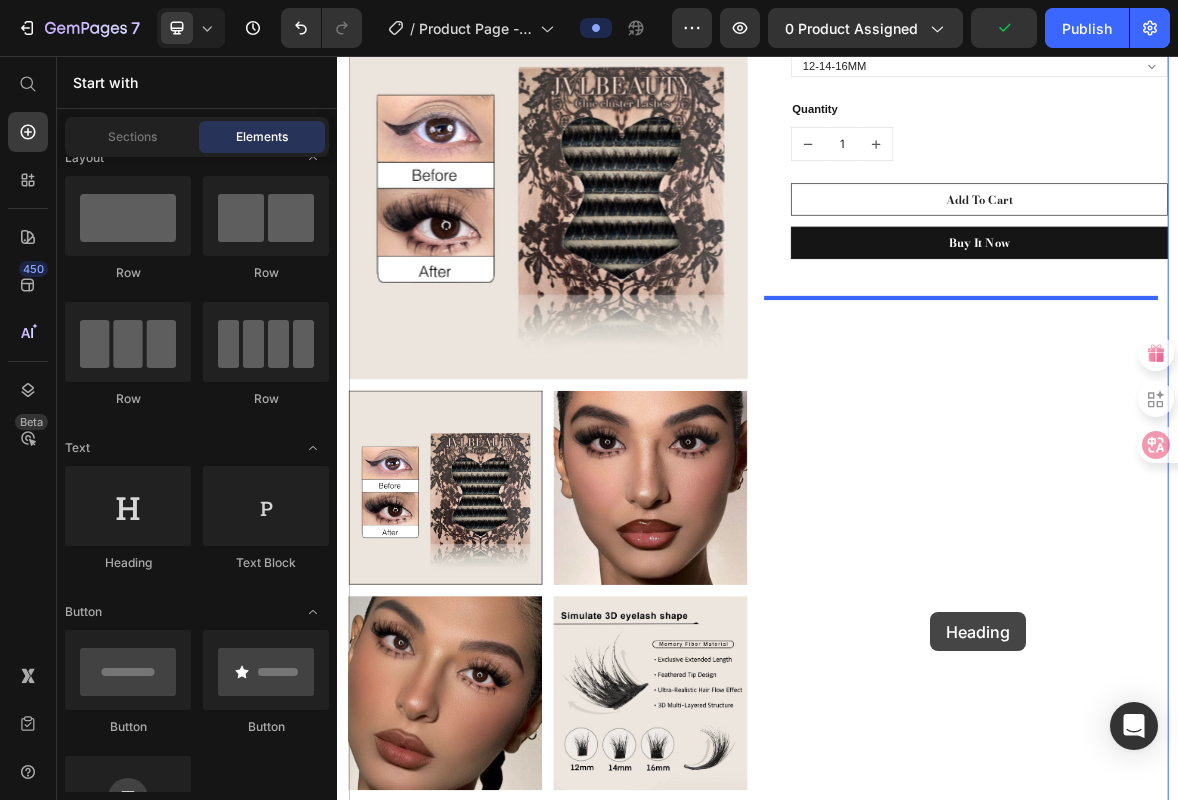 drag, startPoint x: 488, startPoint y: 566, endPoint x: 1176, endPoint y: 831, distance: 737.2713 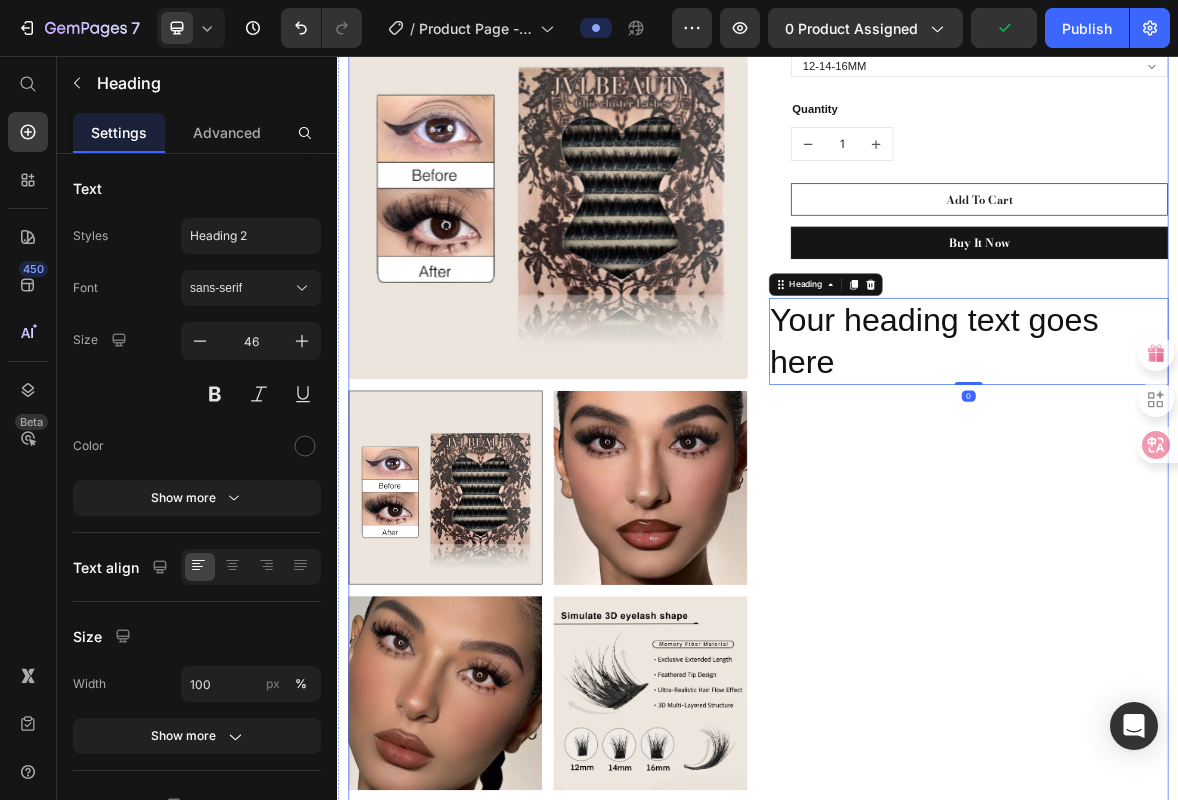 click on "Your heading text goes here" at bounding box center [1237, 464] 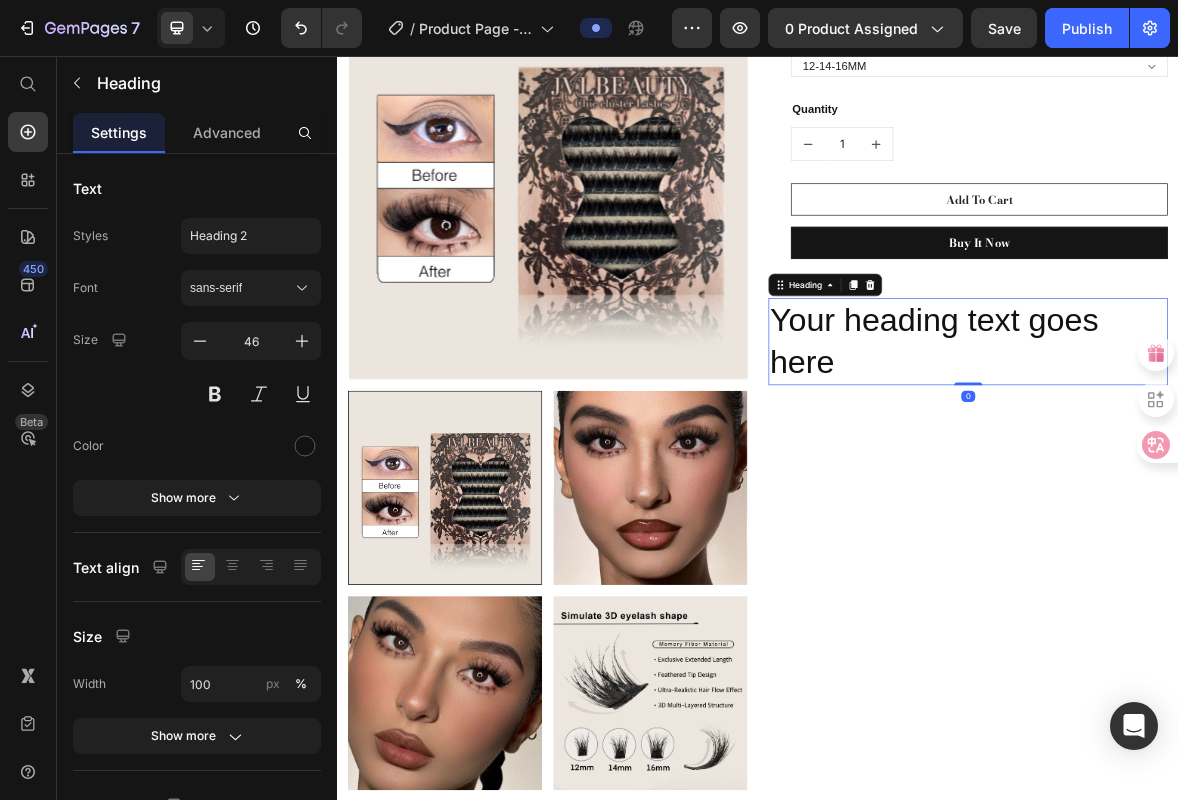 click on "Your heading text goes here" at bounding box center [1237, 464] 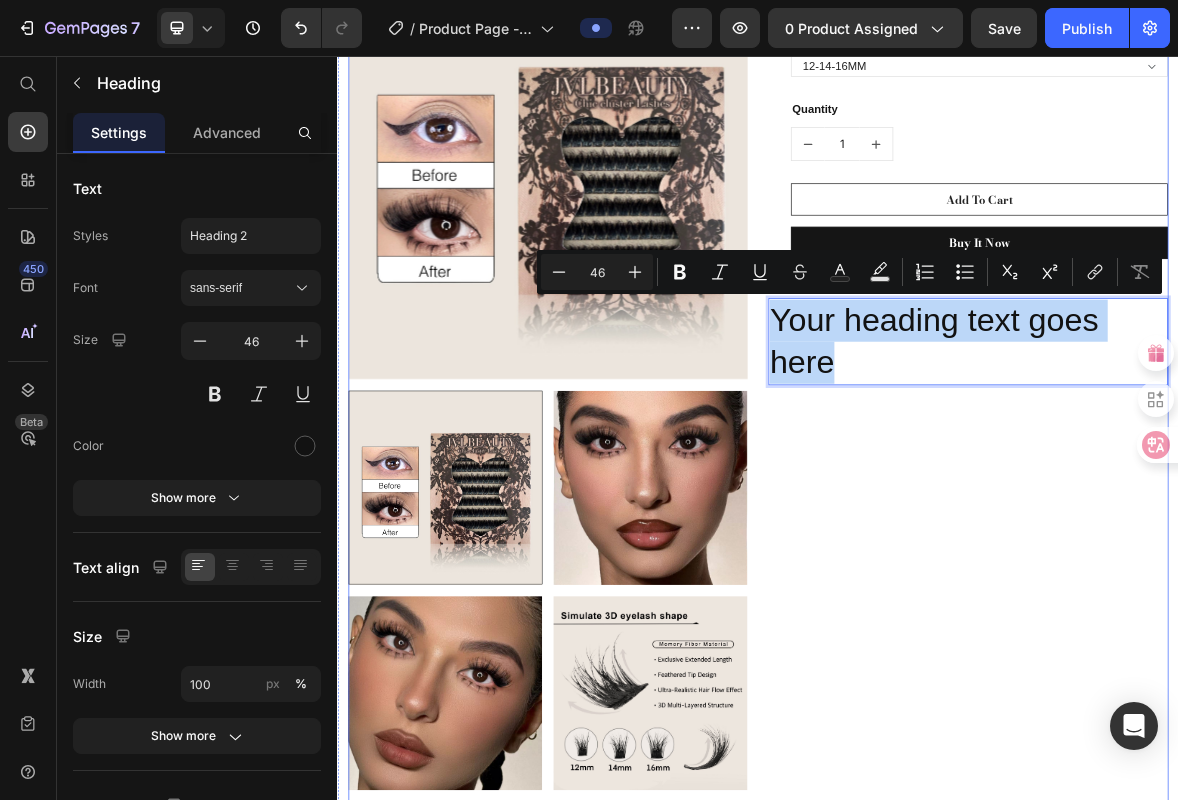drag, startPoint x: 1133, startPoint y: 519, endPoint x: 935, endPoint y: 409, distance: 226.50386 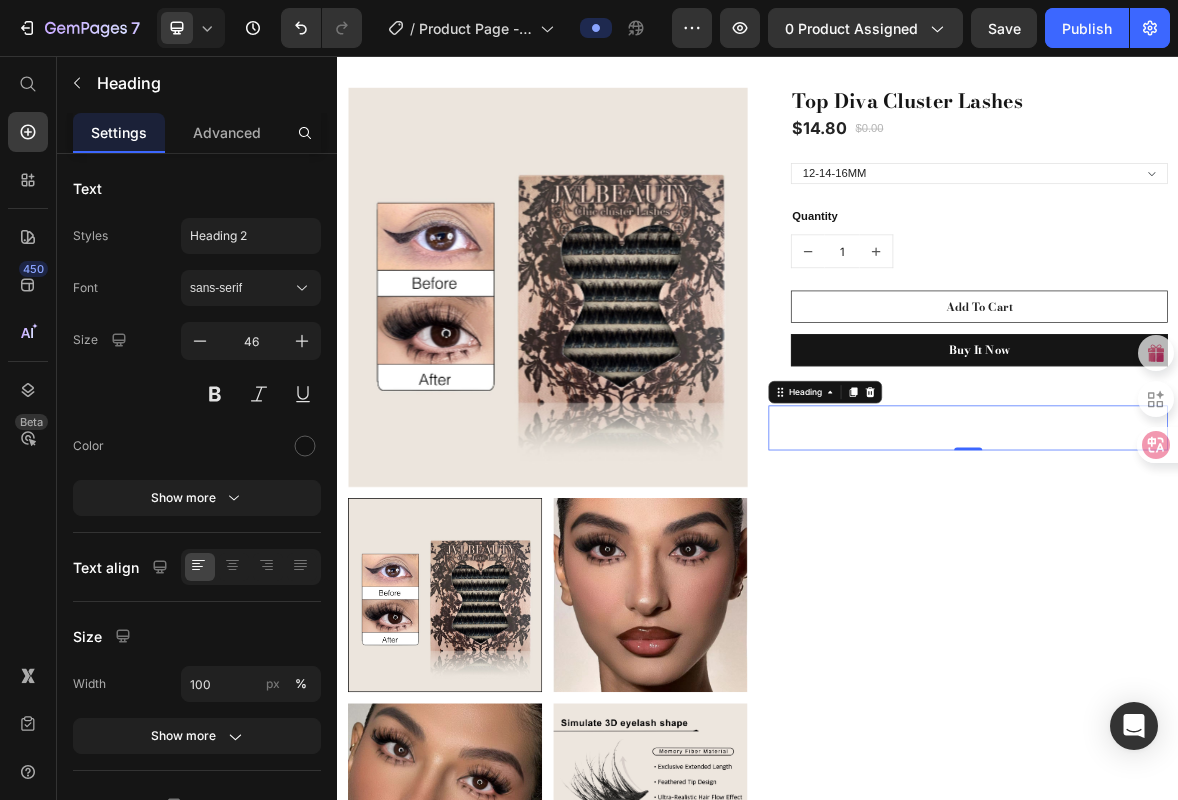 scroll, scrollTop: 0, scrollLeft: 0, axis: both 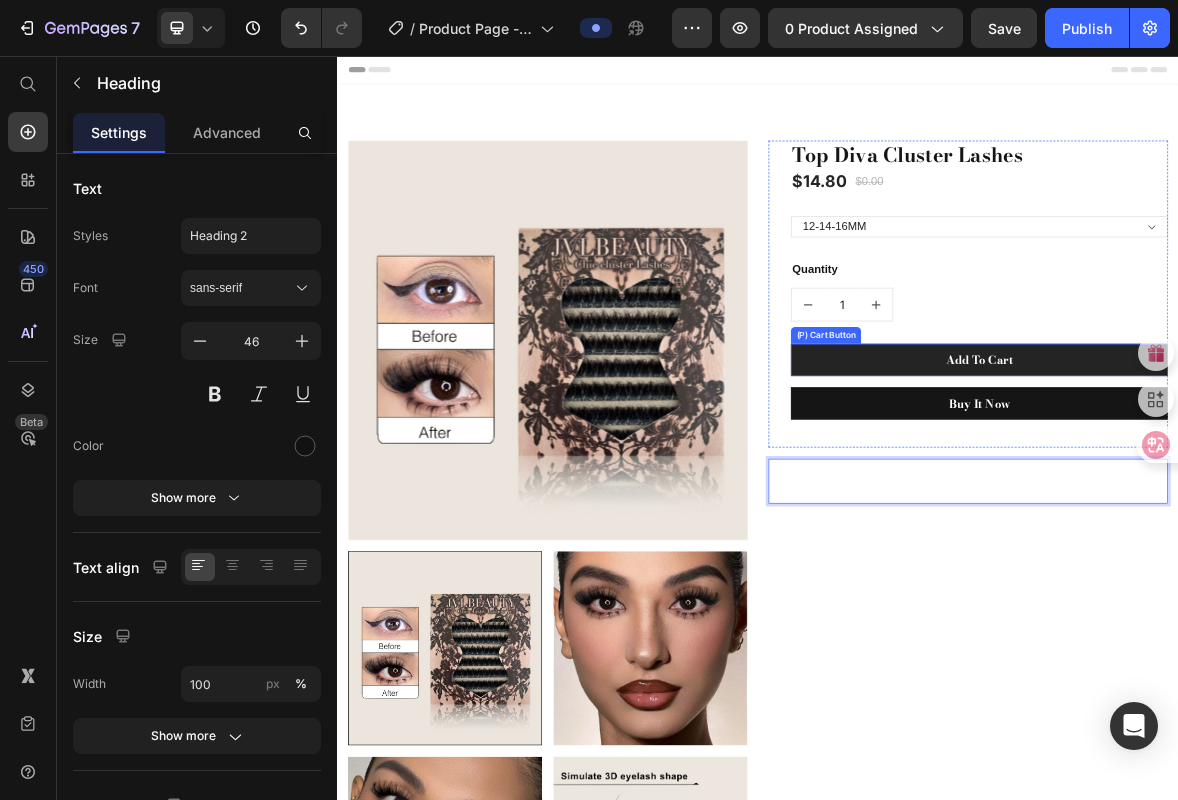 click on "Add To Cart" at bounding box center (1253, 490) 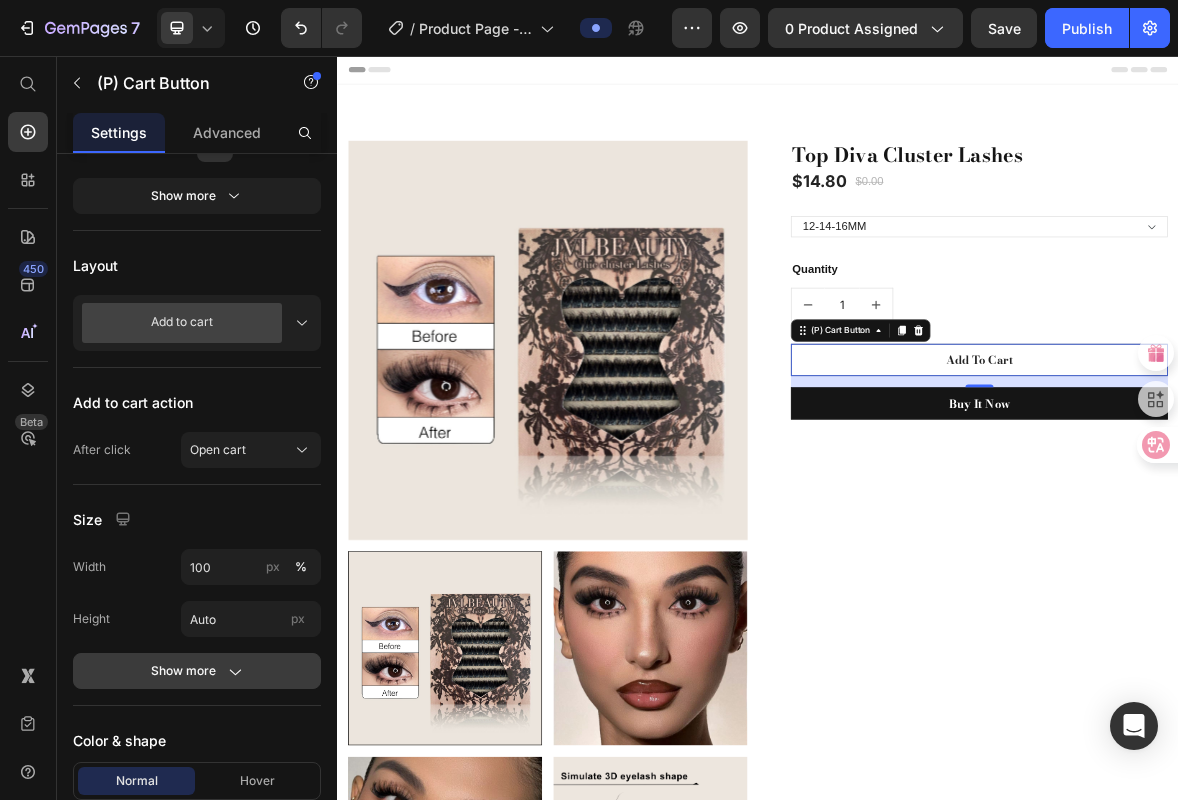 scroll, scrollTop: 1027, scrollLeft: 0, axis: vertical 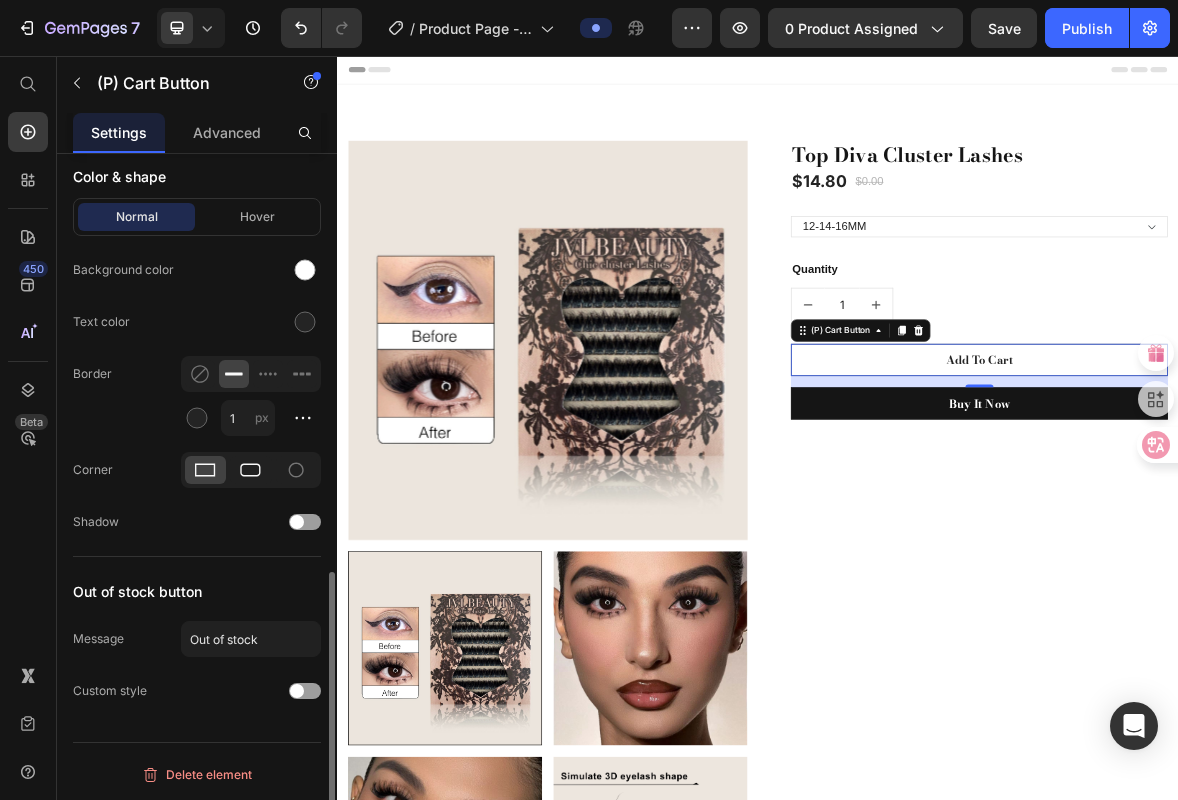 click 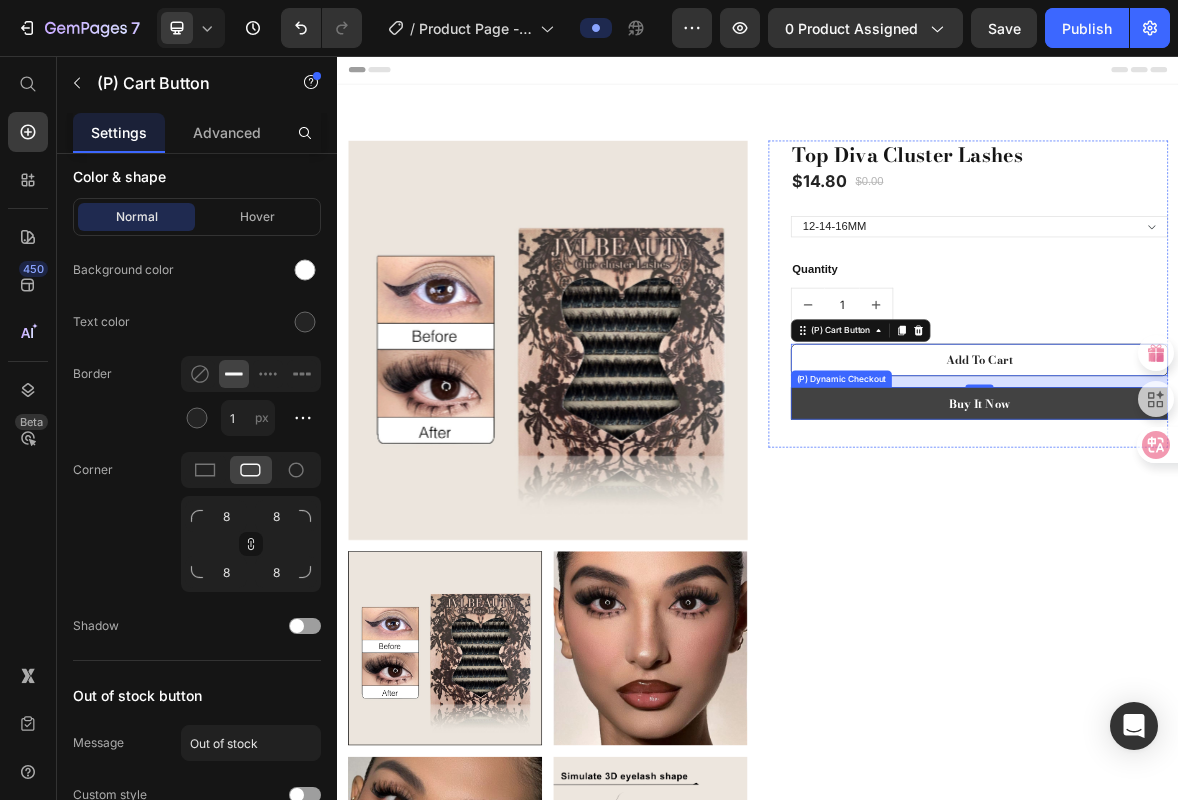 click on "Buy it now" at bounding box center [1253, 552] 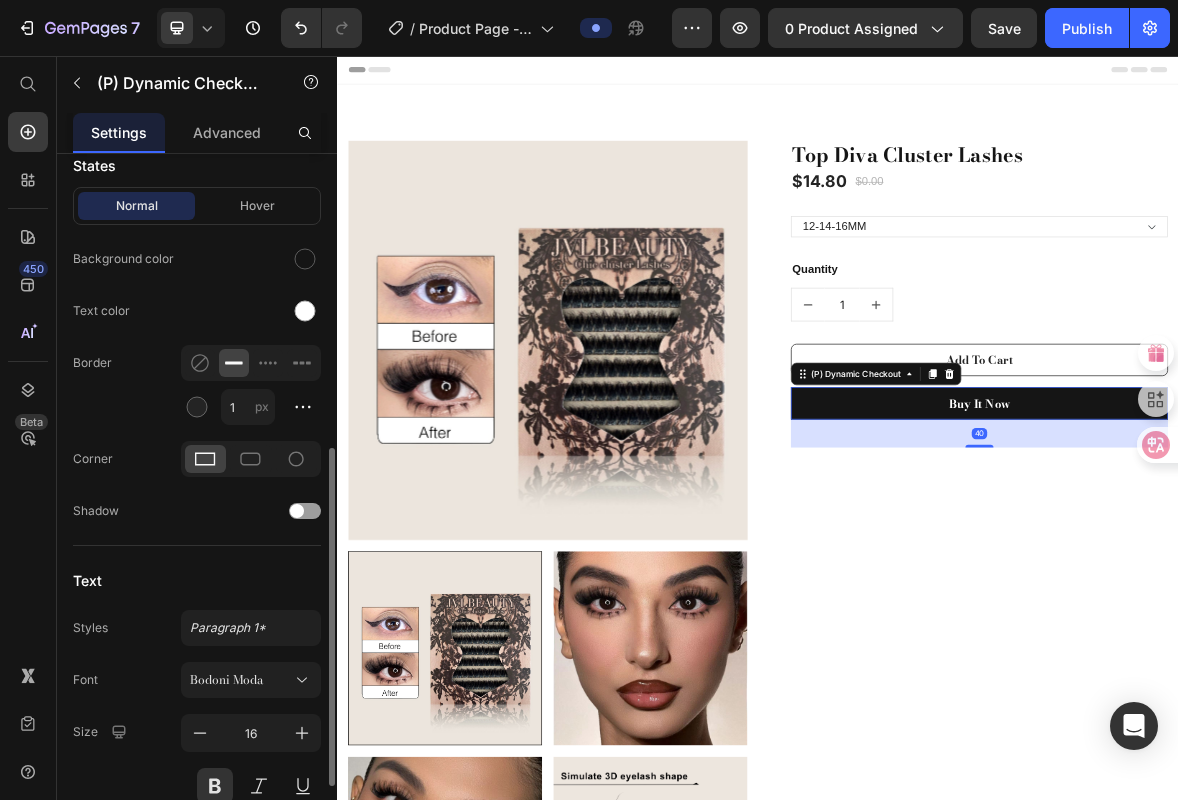 scroll, scrollTop: 756, scrollLeft: 0, axis: vertical 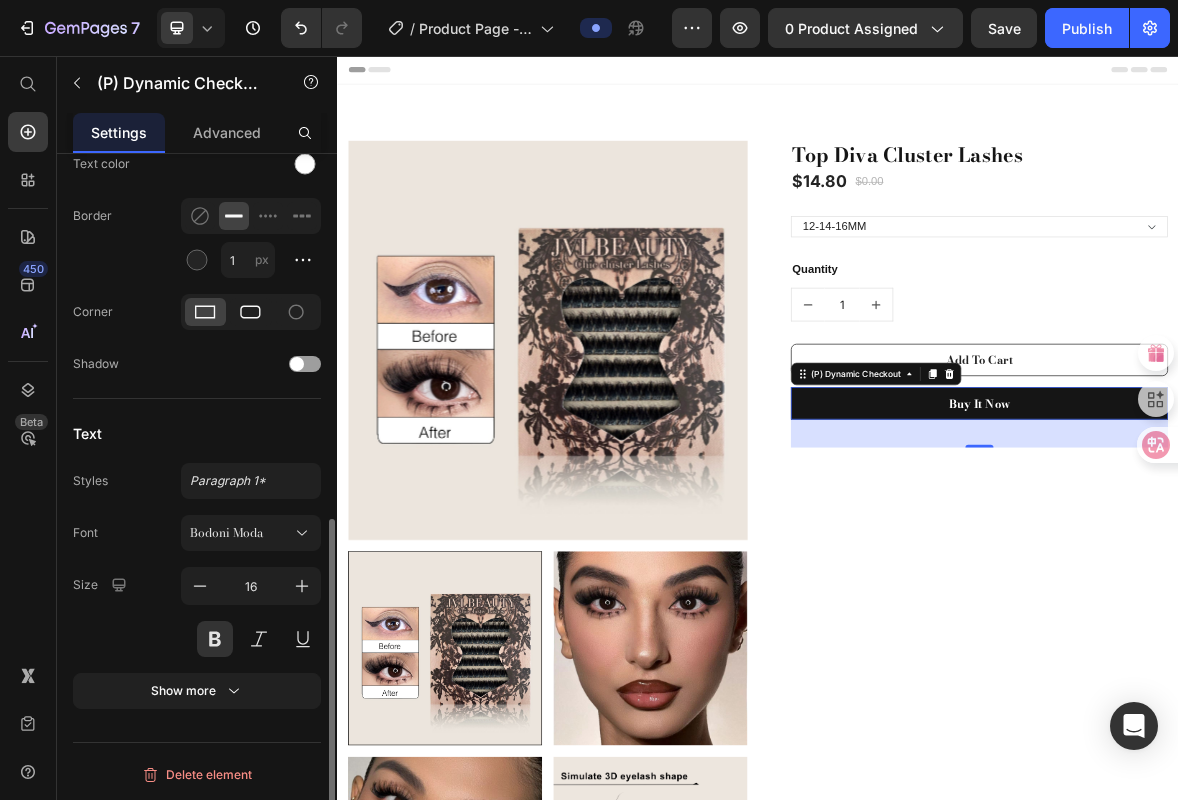 click 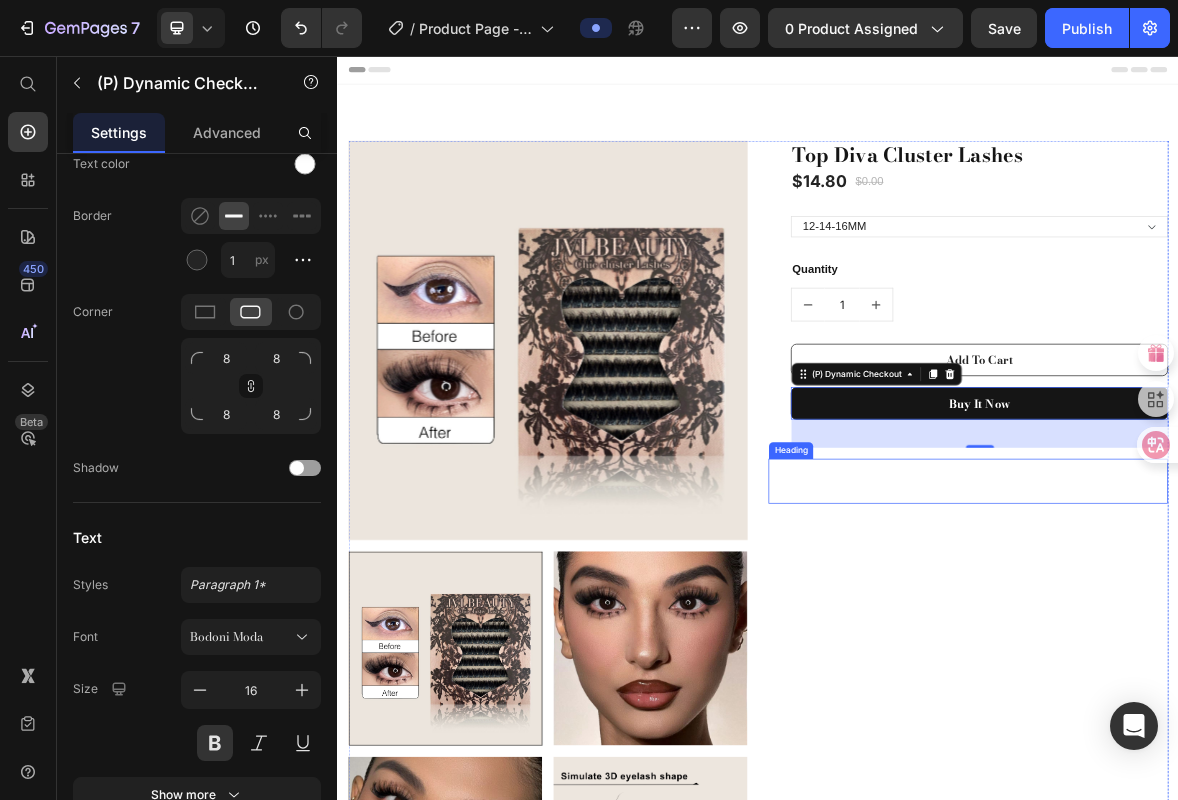 click on "Top Diva Cluster Lashes (P) Title $14.80 (P) Price $0.00 (P) Price Row 12-14-16MM (P) Variants & Swatches Quantity Text block 1 (P) Quantity Add To Cart (P) Cart Button Buy it now (P) Dynamic Checkout   40 Row Heading" at bounding box center [1237, 1202] 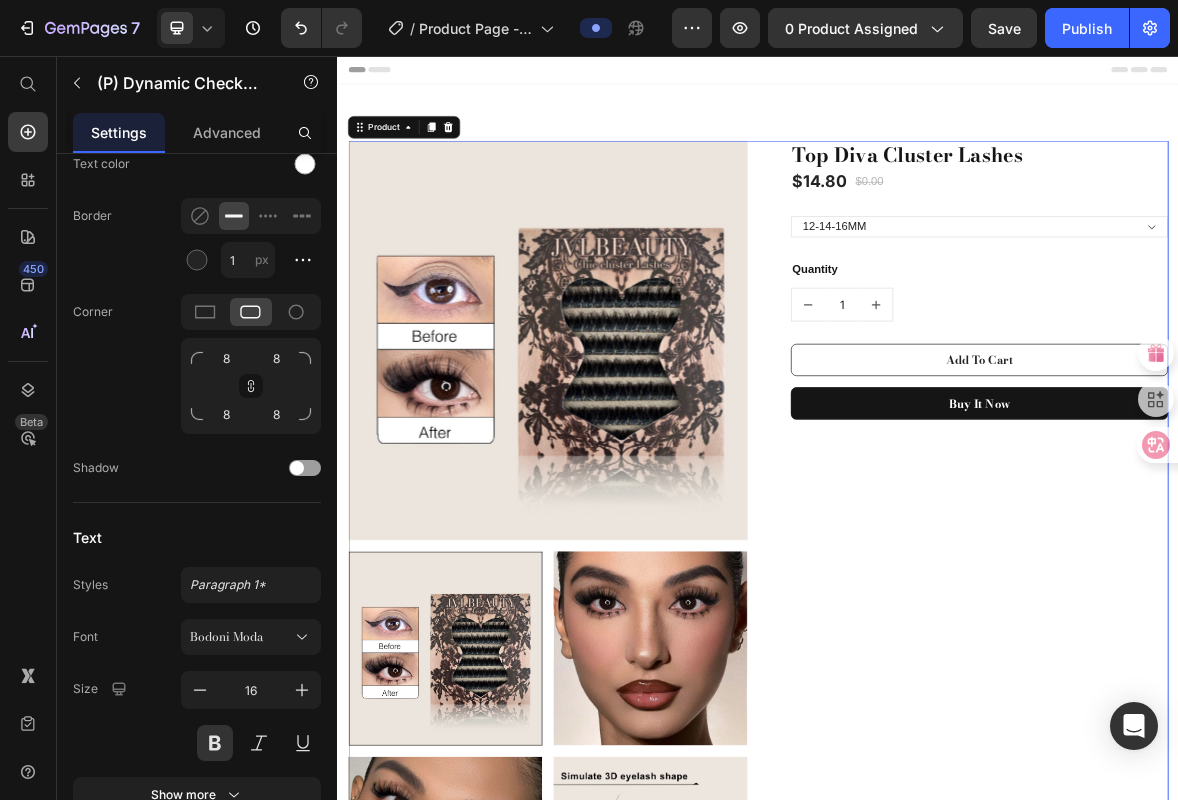 scroll, scrollTop: 0, scrollLeft: 0, axis: both 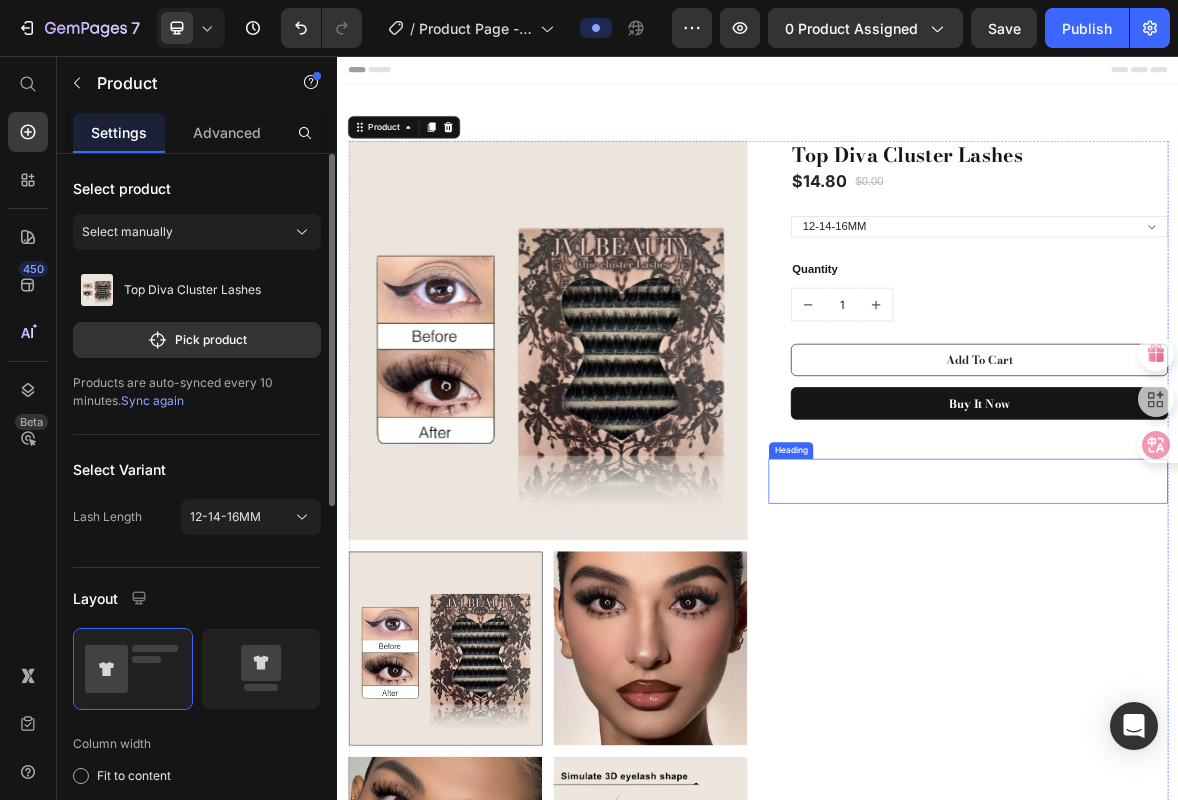 click at bounding box center (1237, 663) 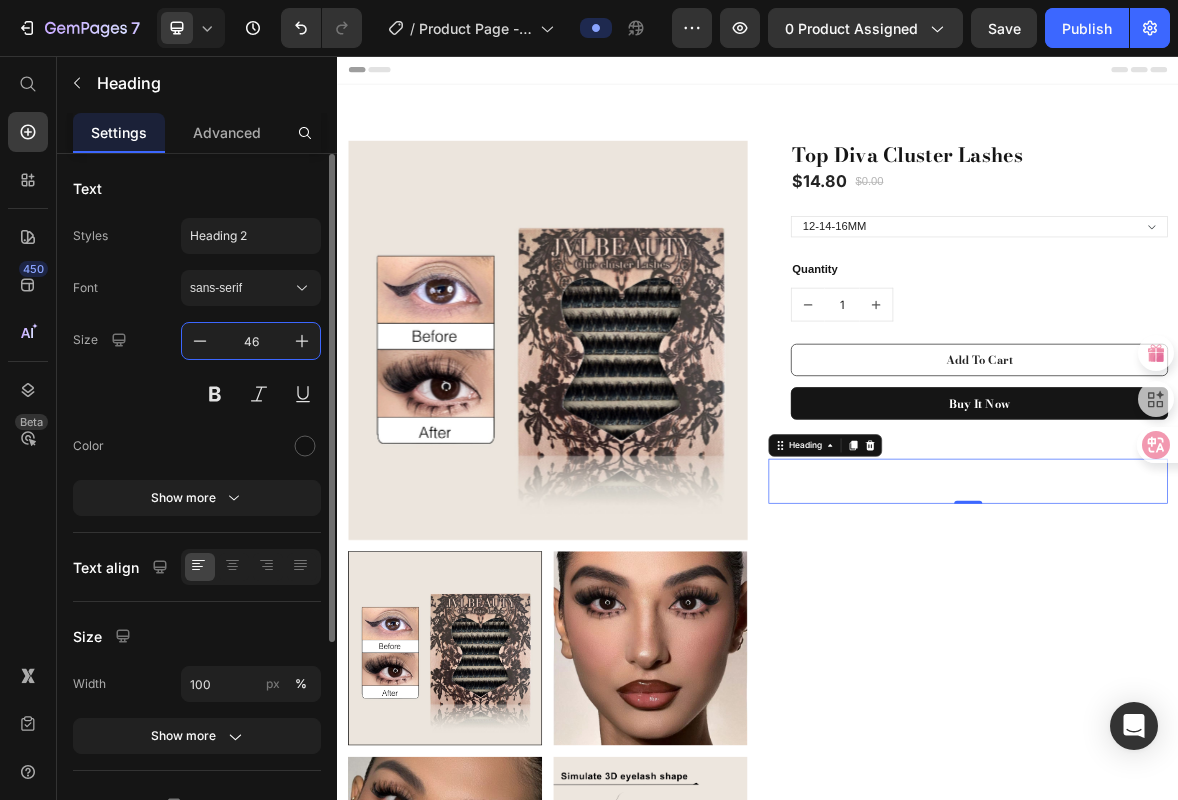click on "46" at bounding box center [251, 341] 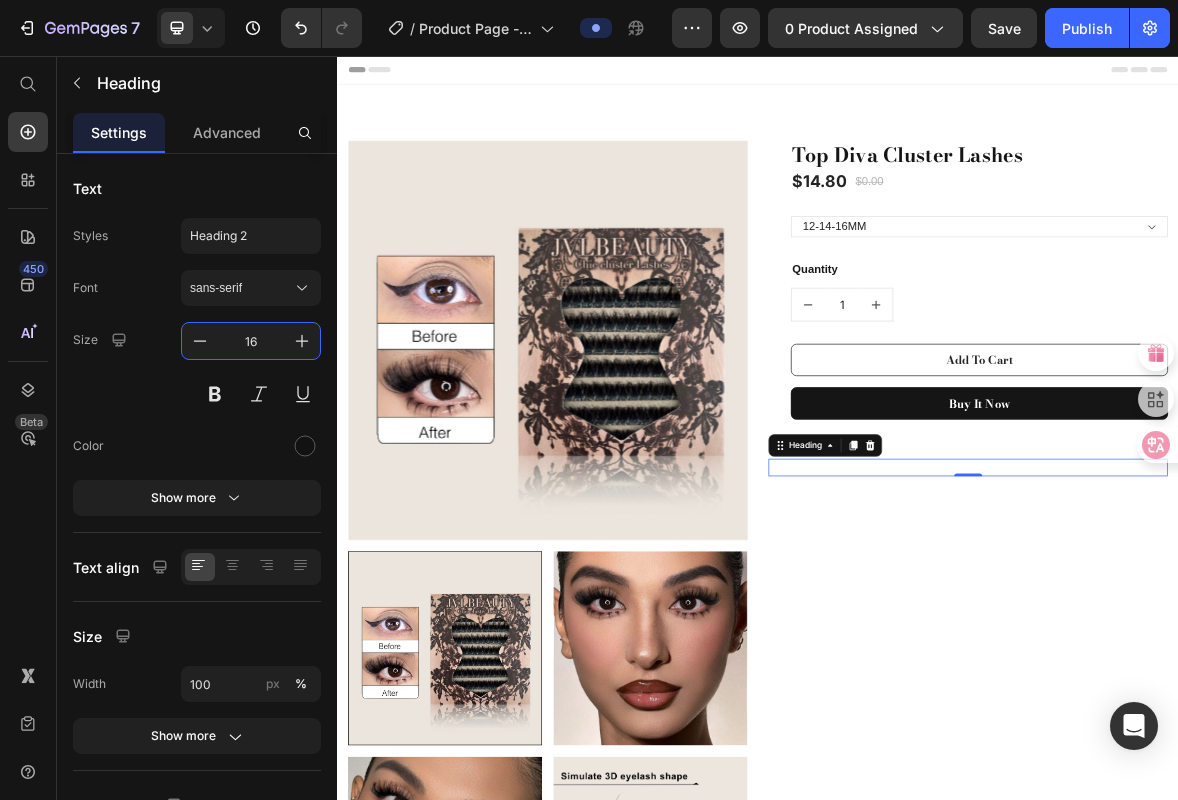 type on "16" 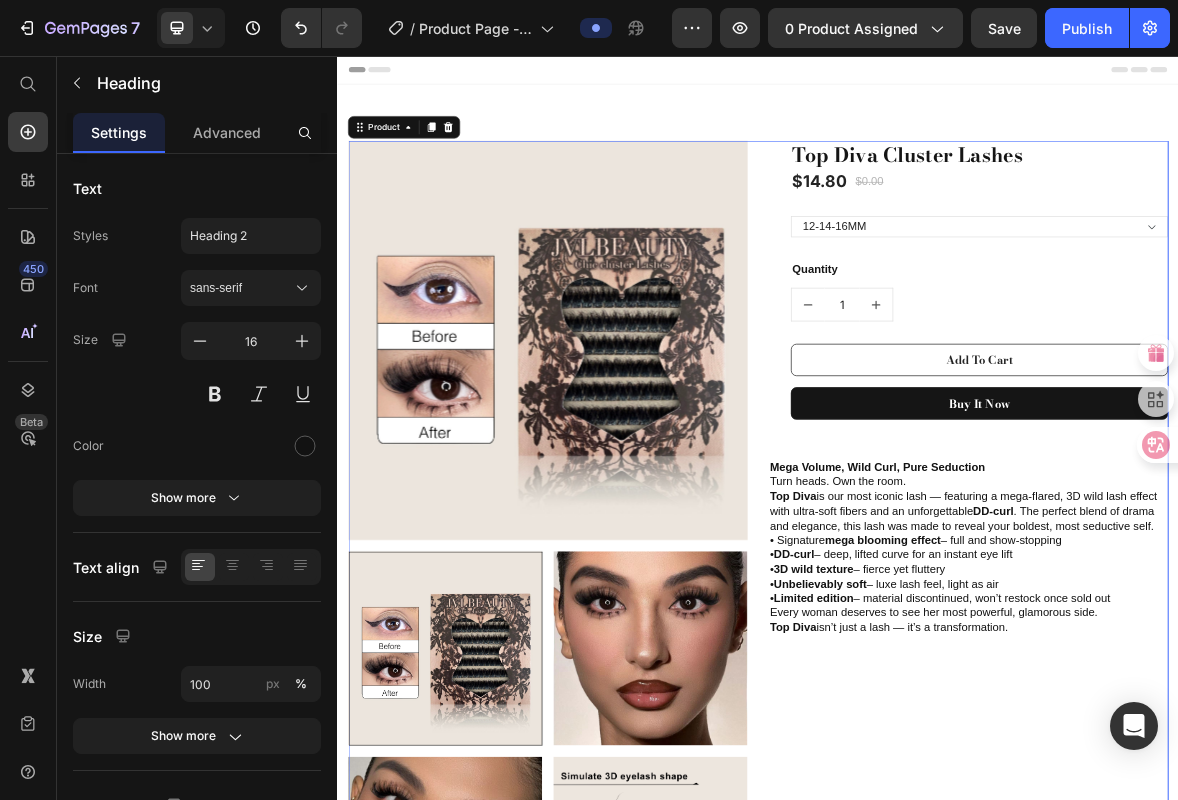 click on "Top Diva Cluster Lashes (P) Title $14.80 (P) Price $0.00 (P) Price Row 12-14-16MM (P) Variants & Swatches Quantity Text block 1 (P) Quantity Add To Cart (P) Cart Button Buy it now (P) Dynamic Checkout Row ⁠⁠⁠⁠⁠⁠⁠ Mega Volume, Wild Curl, Pure Seduction Turn heads. Own the room. Top Diva  is our most iconic lash — featuring a mega-flared, 3D wild lash effect with ultra-soft fibers and an unforgettable  DD-curl . The perfect blend of drama and elegance, this lash was made to reveal your boldest, most seductive self. • Signature  mega blooming effect  – full and show-stopping •  DD-curl  – deep, lifted curve for an instant eye lift •  3D wild texture  – fierce yet fluttery •  Unbelievably soft  – luxe lash feel, light as air •  Limited edition  – material discontinued, won’t restock once sold out Every woman deserves to see her most powerful, glamorous side. Top Diva  isn’t just a lash — it’s a transformation. Heading" at bounding box center [1237, 1202] 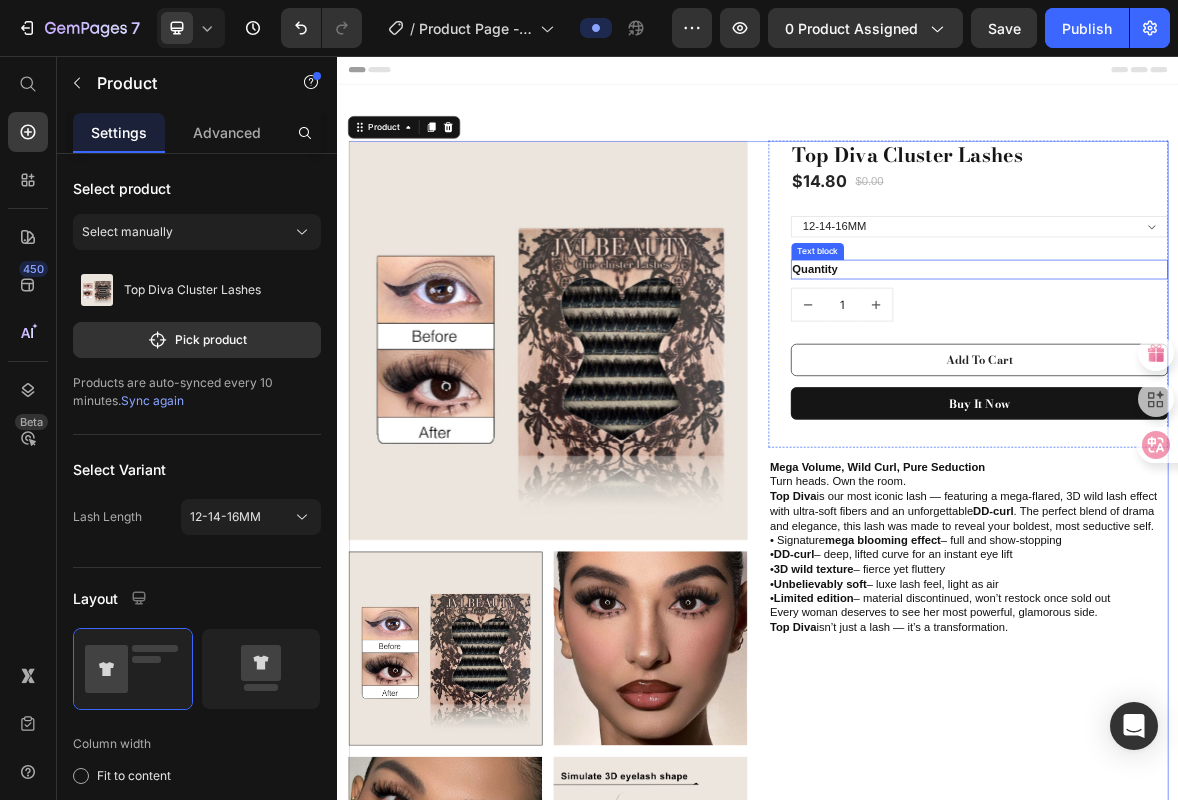 click on "Quantity" at bounding box center (1253, 361) 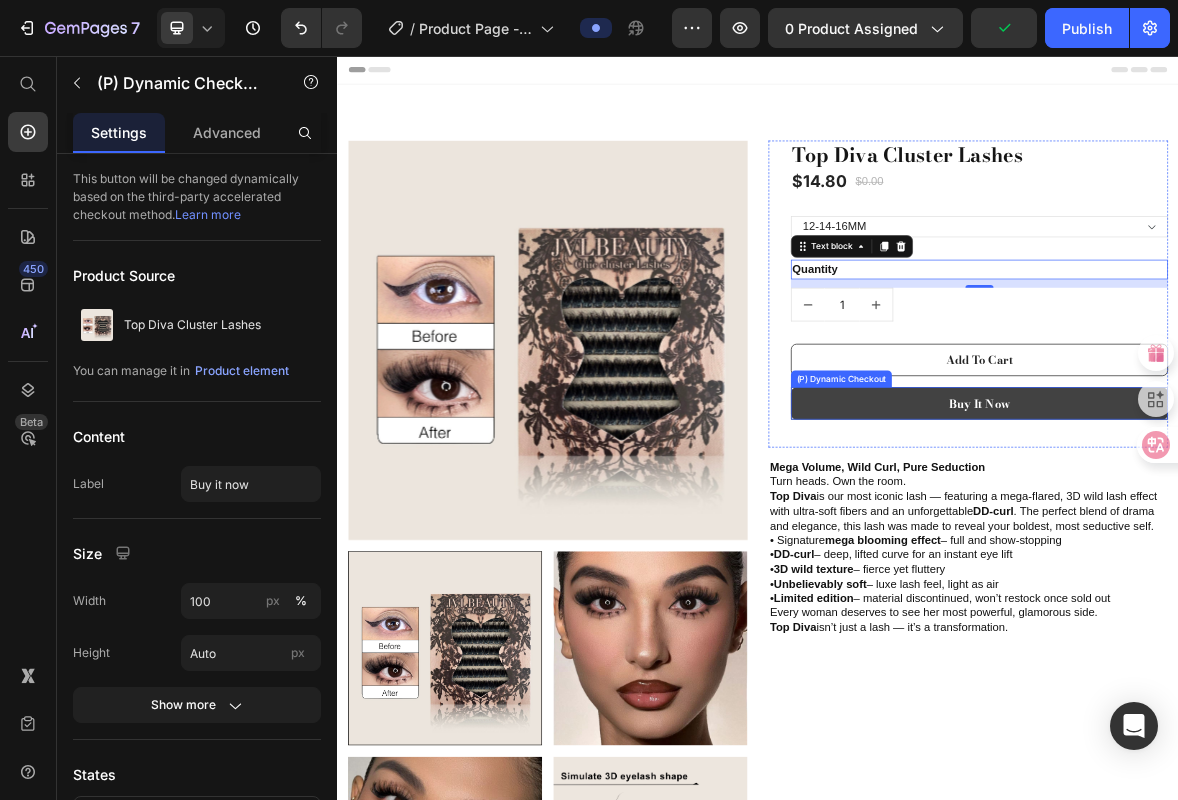 click on "Buy it now" at bounding box center [1253, 552] 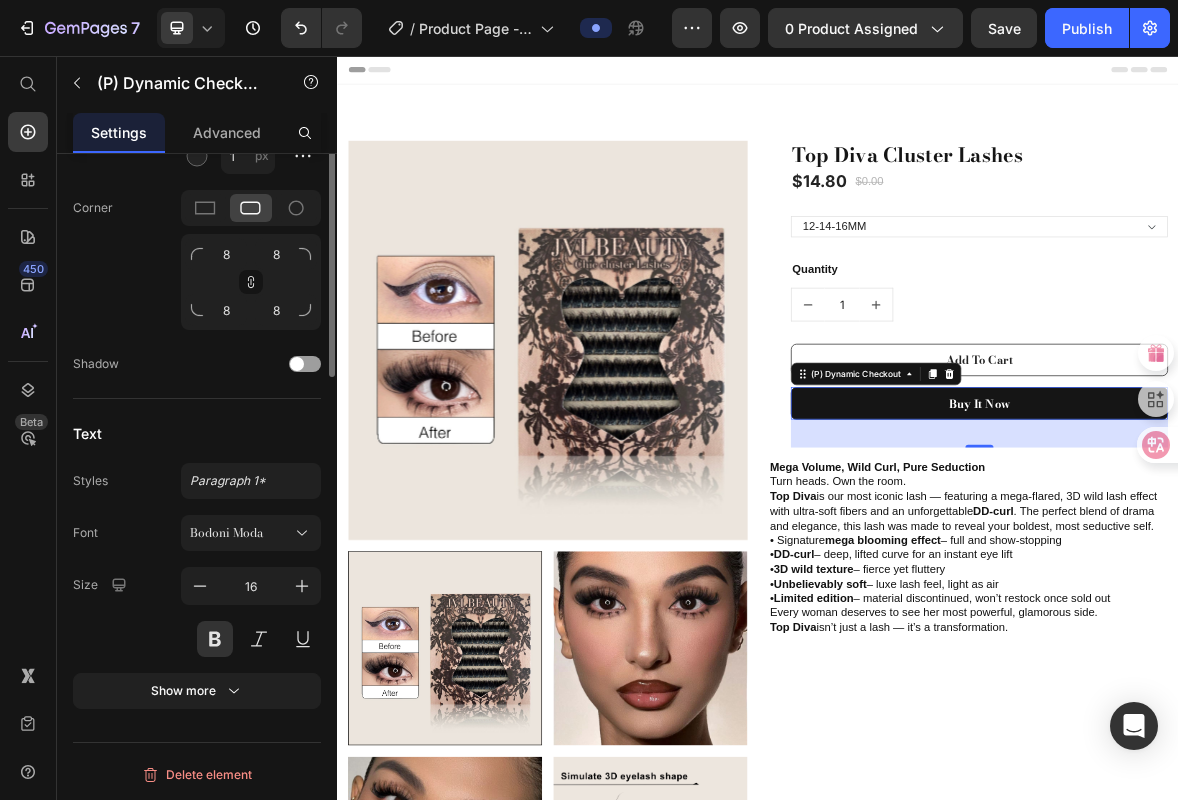 scroll, scrollTop: 303, scrollLeft: 0, axis: vertical 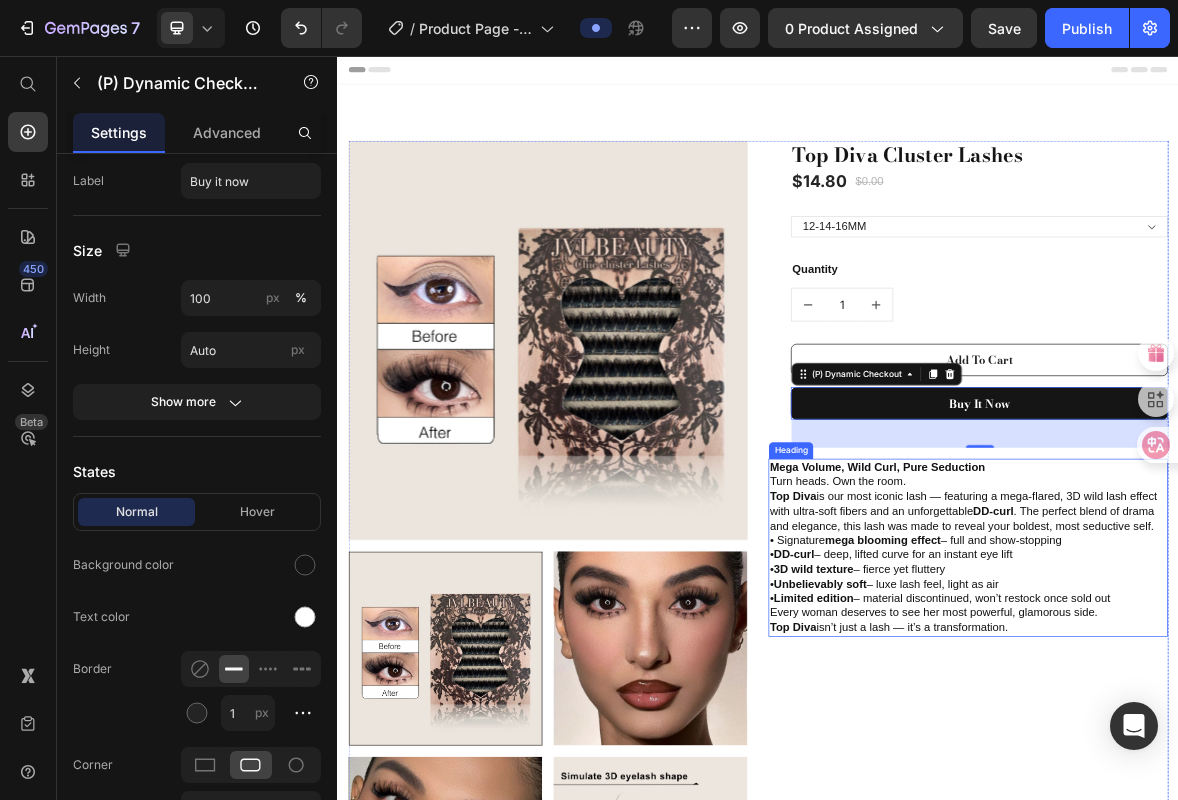 click on "⁠⁠⁠⁠⁠⁠⁠ Mega Volume, Wild Curl, Pure Seduction Turn heads. Own the room. Top Diva  is our most iconic lash — featuring a mega-flared, 3D wild lash effect with ultra-soft fibers and an unforgettable  DD-curl . The perfect blend of drama and elegance, this lash was made to reveal your boldest, most seductive self. • Signature  mega blooming effect  – full and show-stopping •  DD-curl  – deep, lifted curve for an instant eye lift •  3D wild texture  – fierce yet fluttery •  Unbelievably soft  – luxe lash feel, light as air •  Limited edition  – material discontinued, won’t restock once sold out Every woman deserves to see her most powerful, glamorous side. Top Diva  isn’t just a lash — it’s a transformation." at bounding box center [1237, 758] 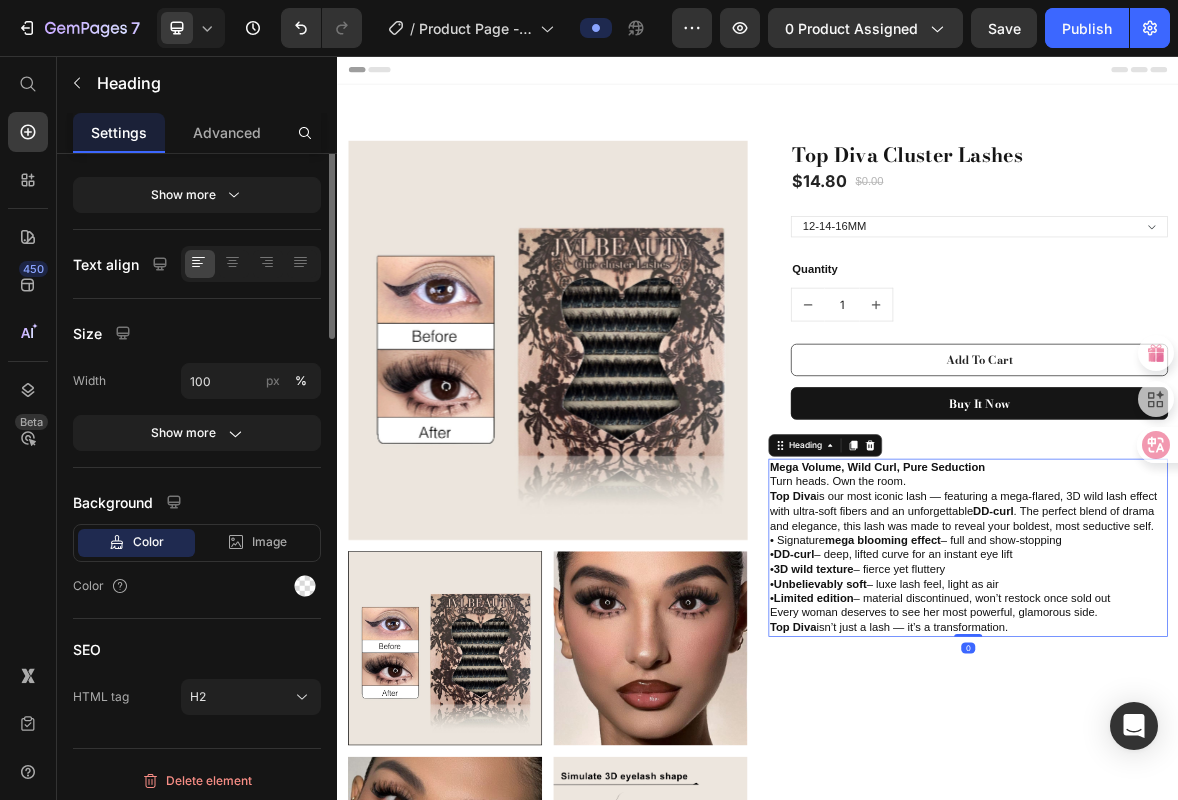 scroll, scrollTop: 0, scrollLeft: 0, axis: both 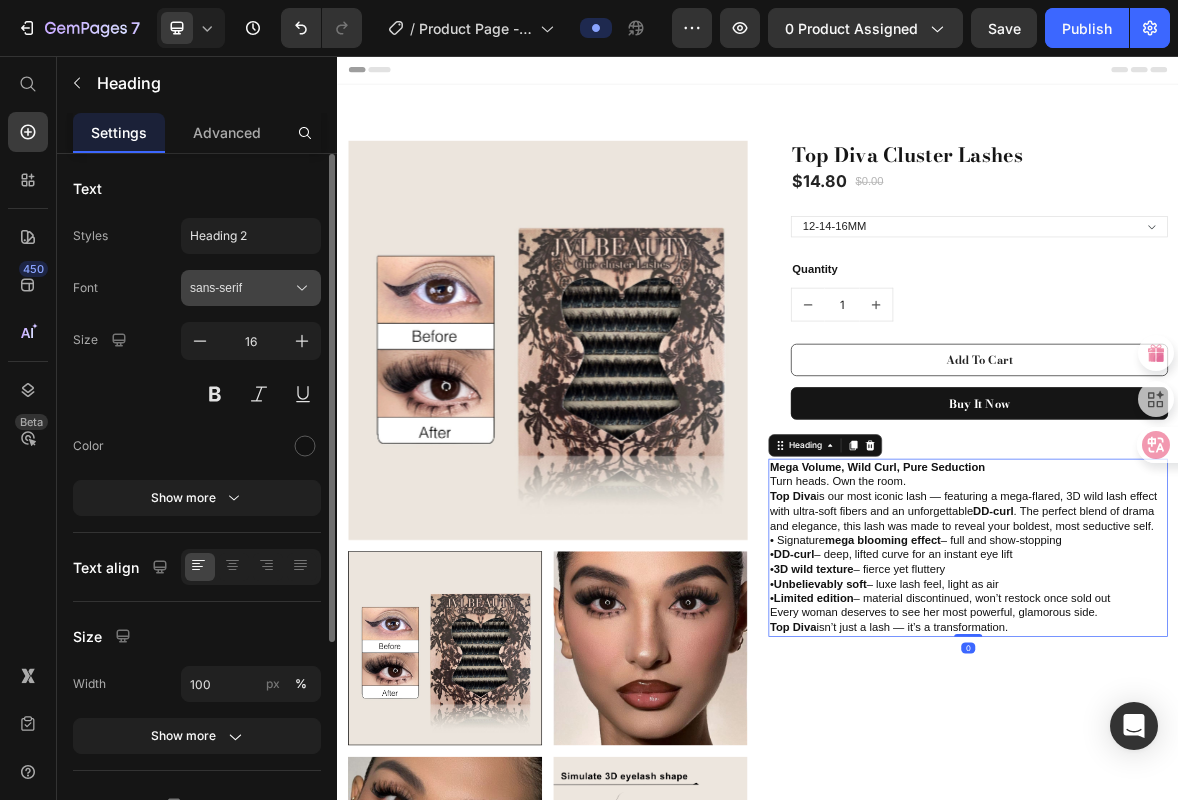 click on "sans-serif" at bounding box center [251, 288] 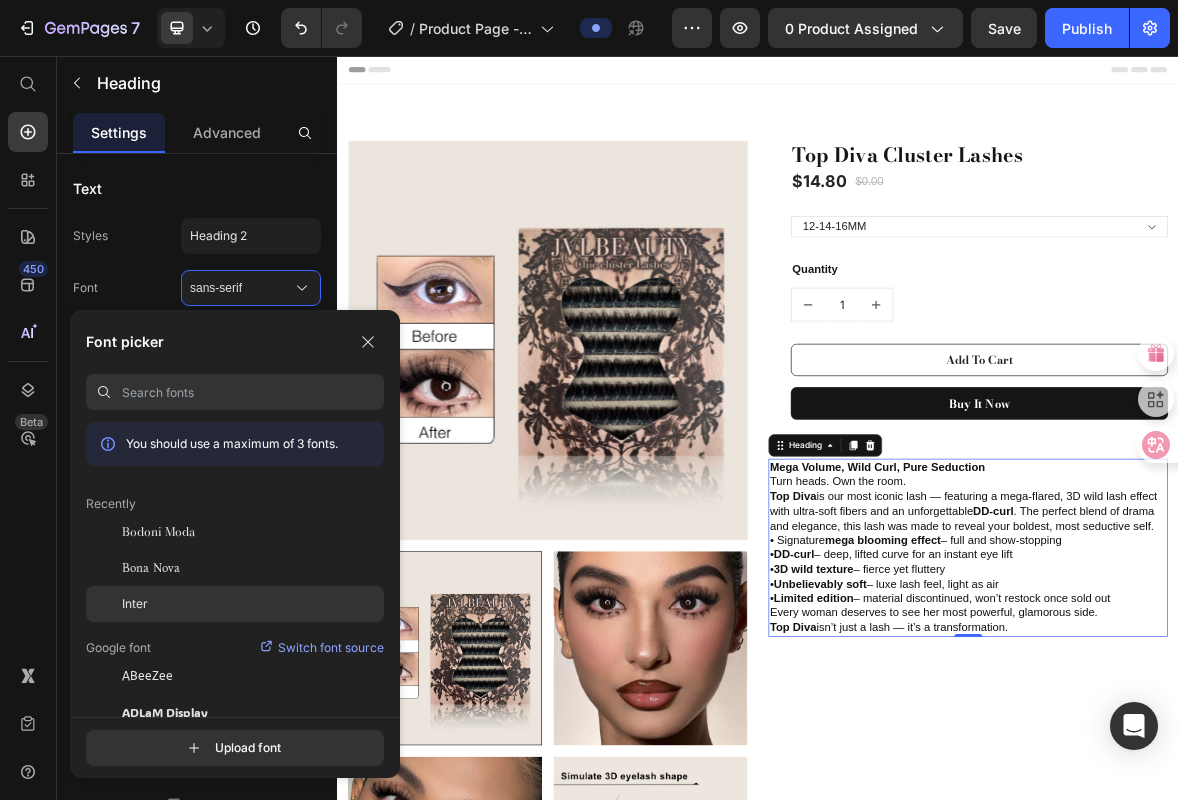 click on "Inter" 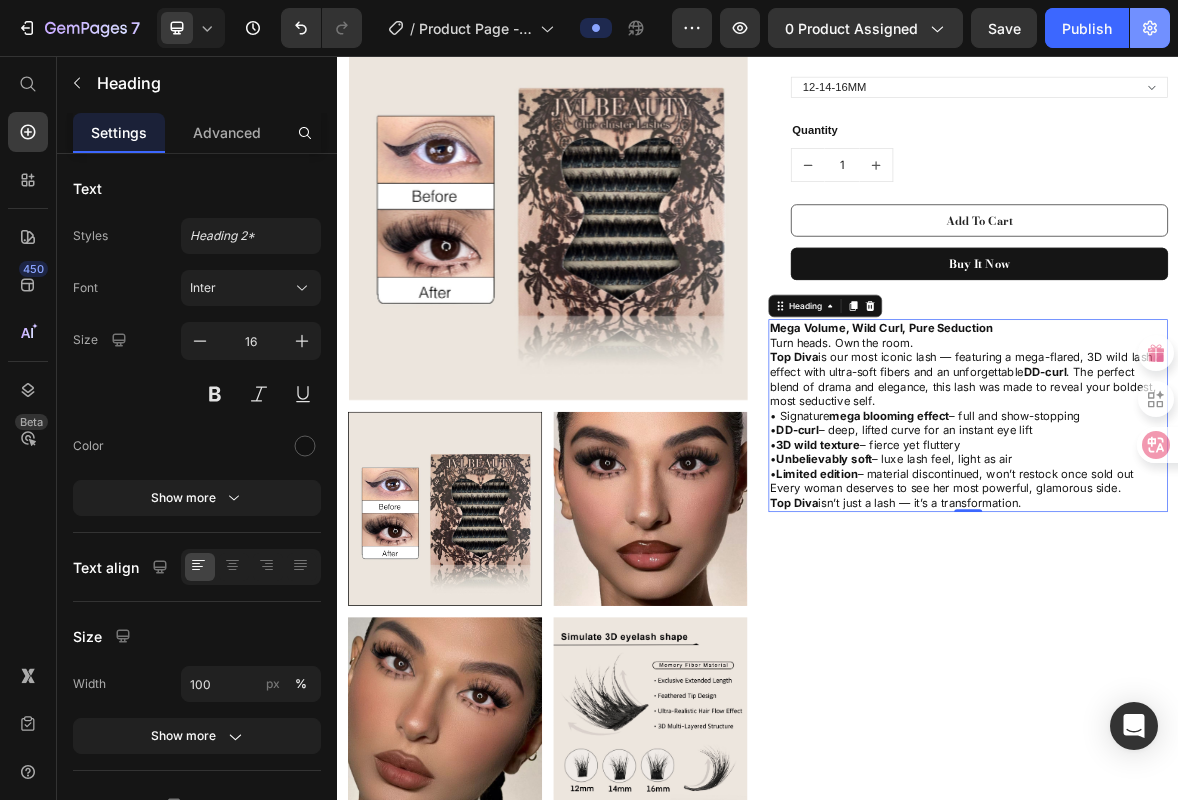scroll, scrollTop: 201, scrollLeft: 0, axis: vertical 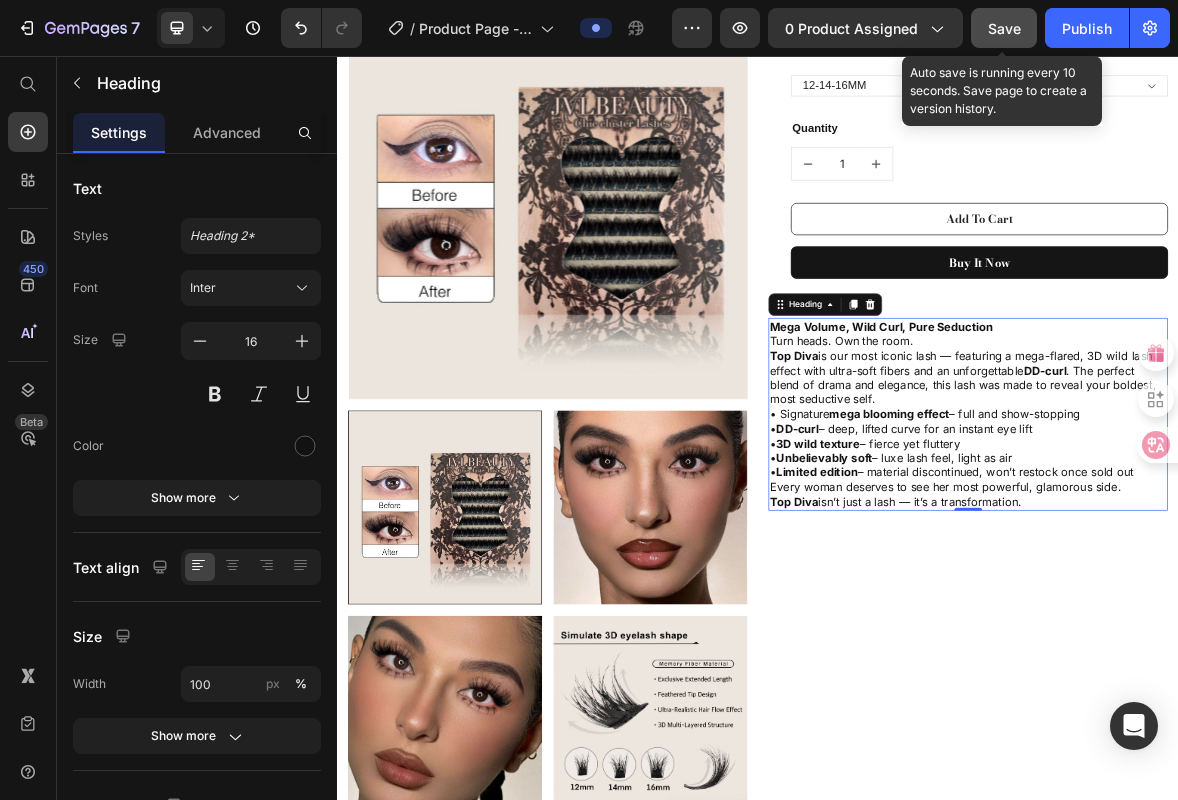 click on "Save" at bounding box center (1004, 28) 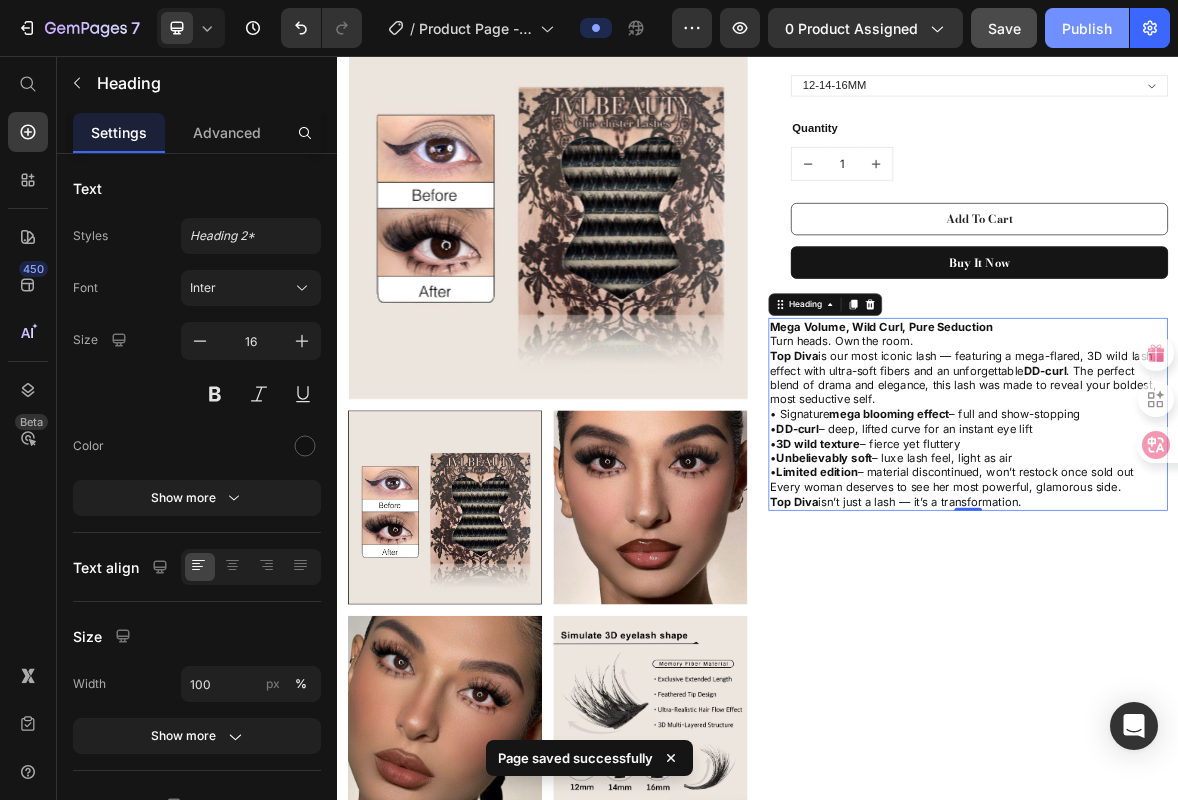 click on "Publish" at bounding box center [1087, 28] 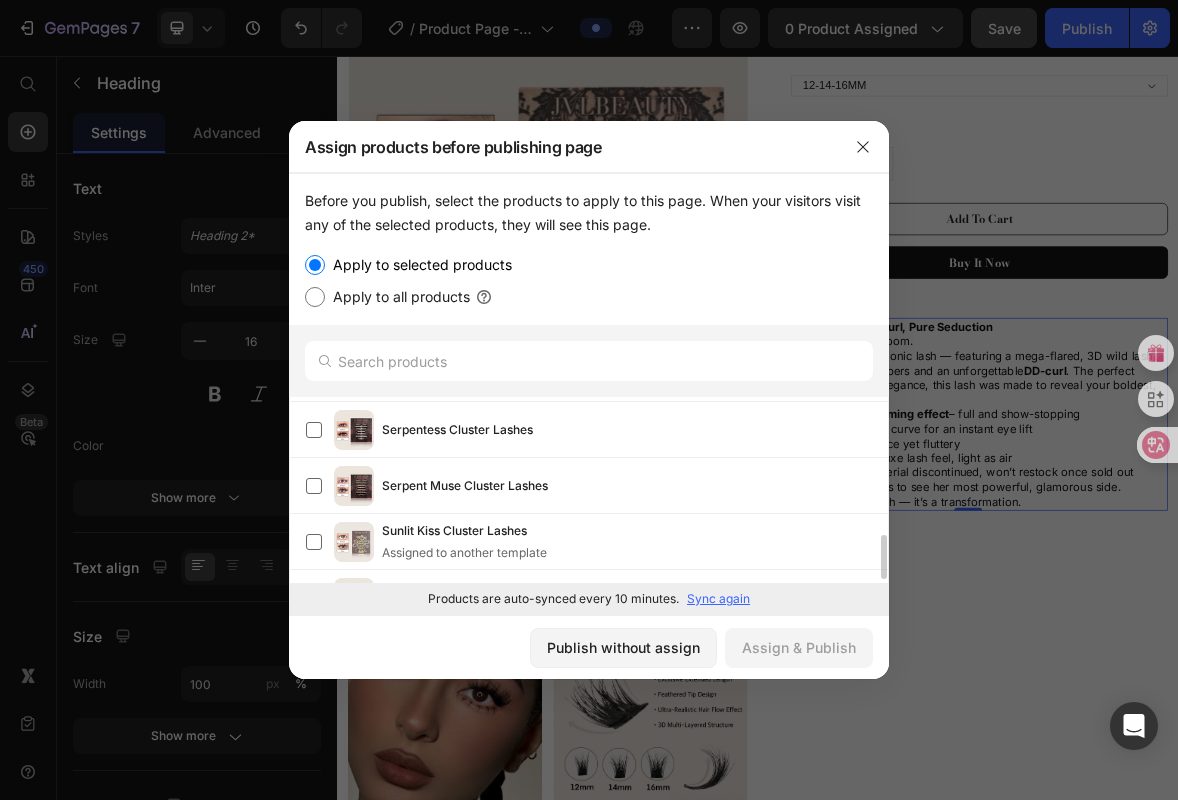 scroll, scrollTop: 597, scrollLeft: 0, axis: vertical 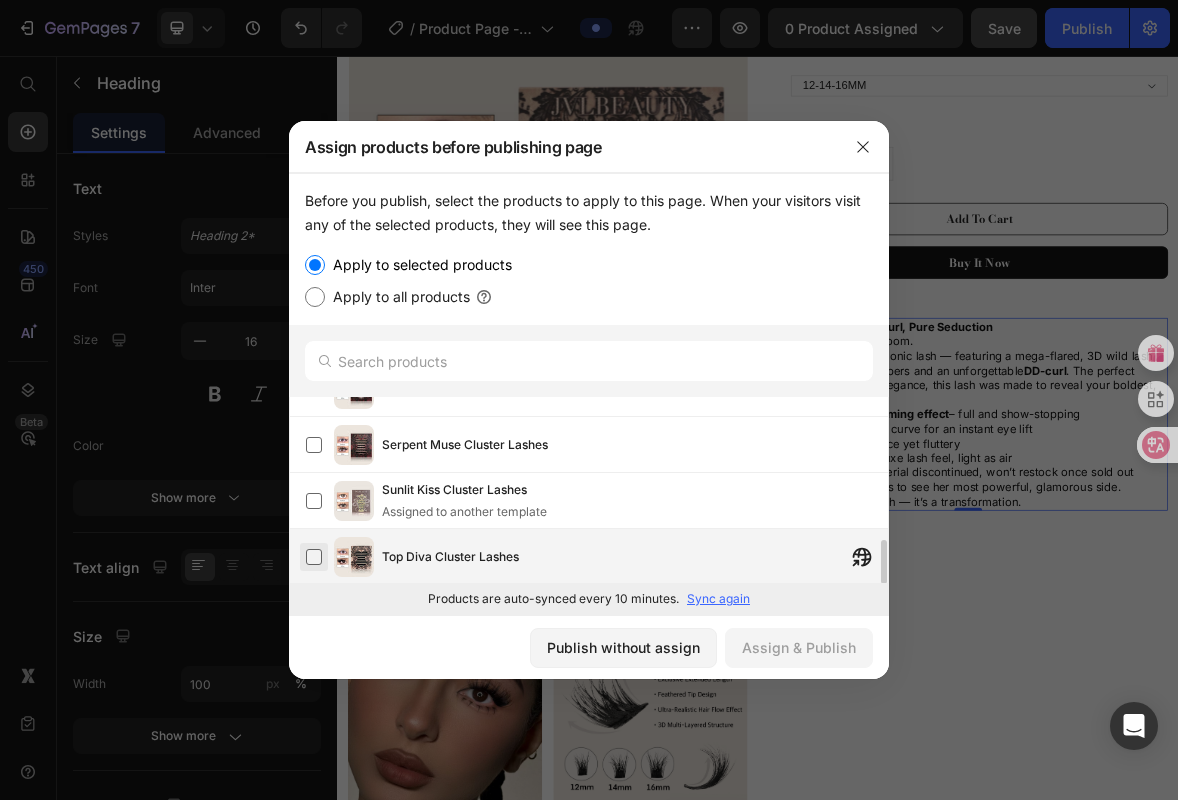 click at bounding box center [314, 557] 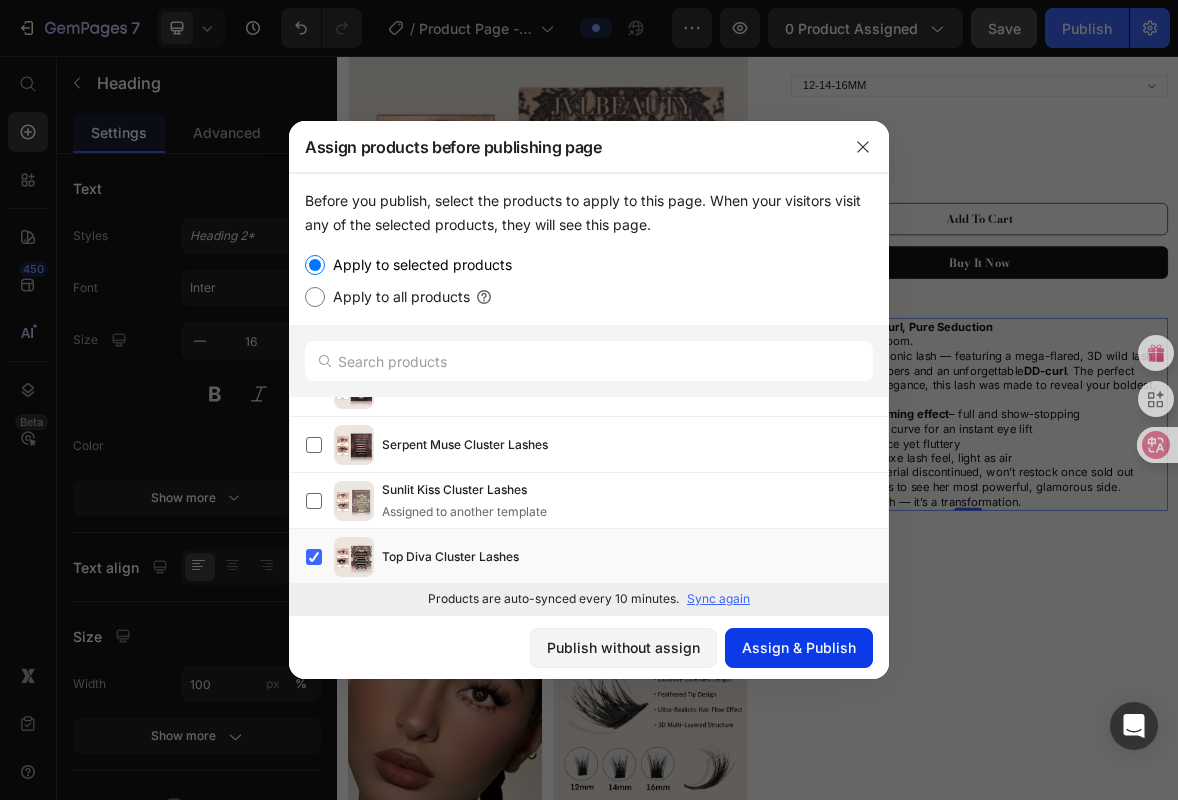 click on "Assign & Publish" at bounding box center (799, 647) 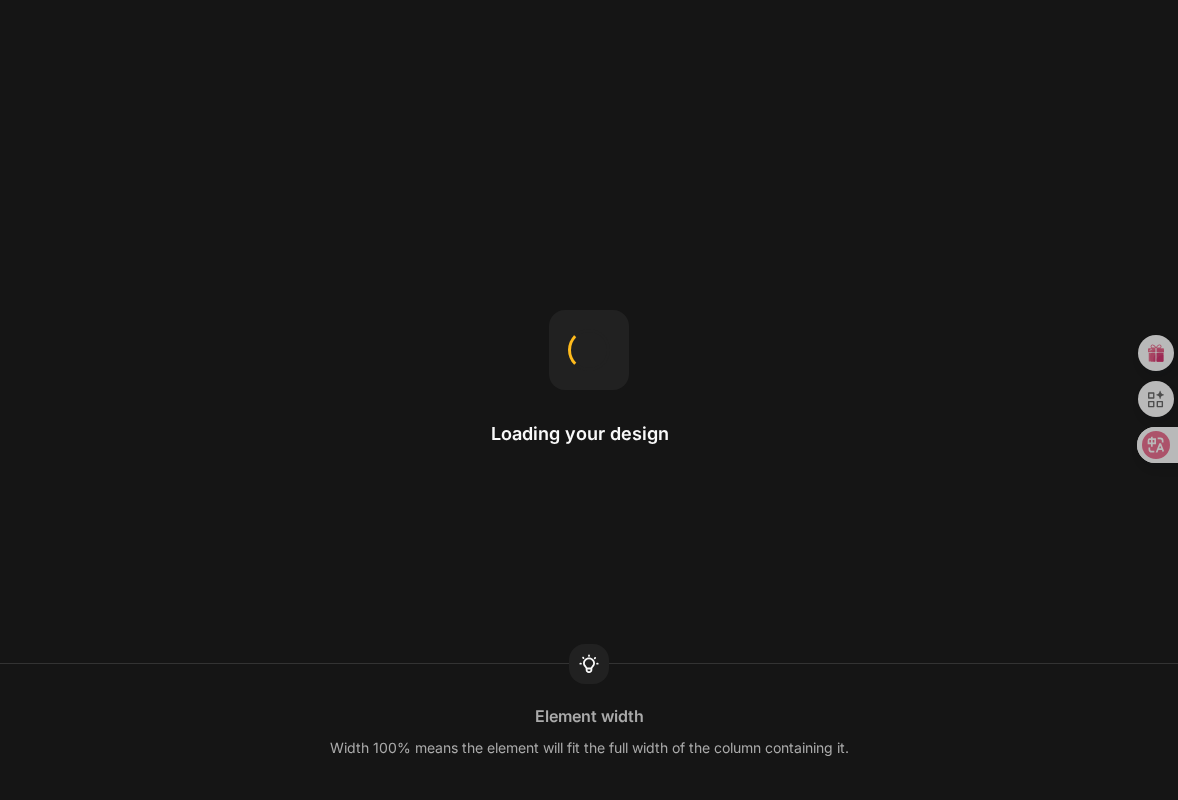 scroll, scrollTop: 0, scrollLeft: 0, axis: both 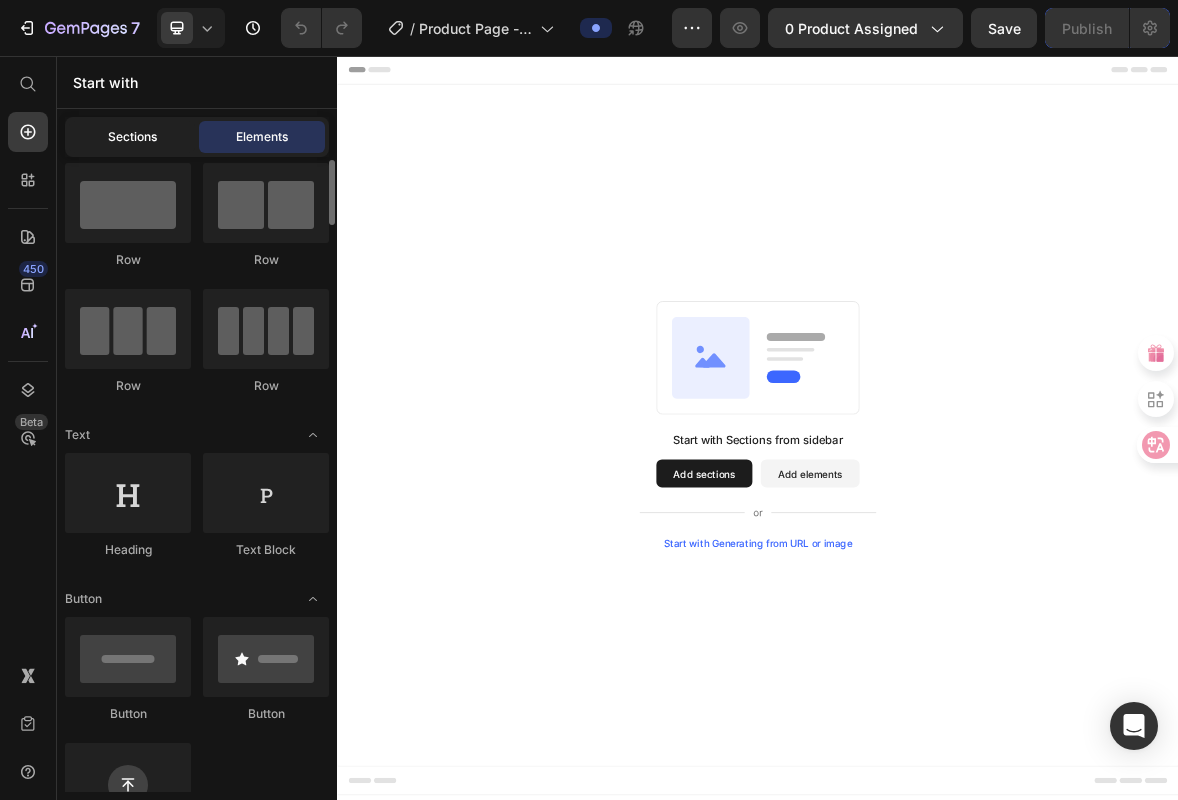 click on "Sections" 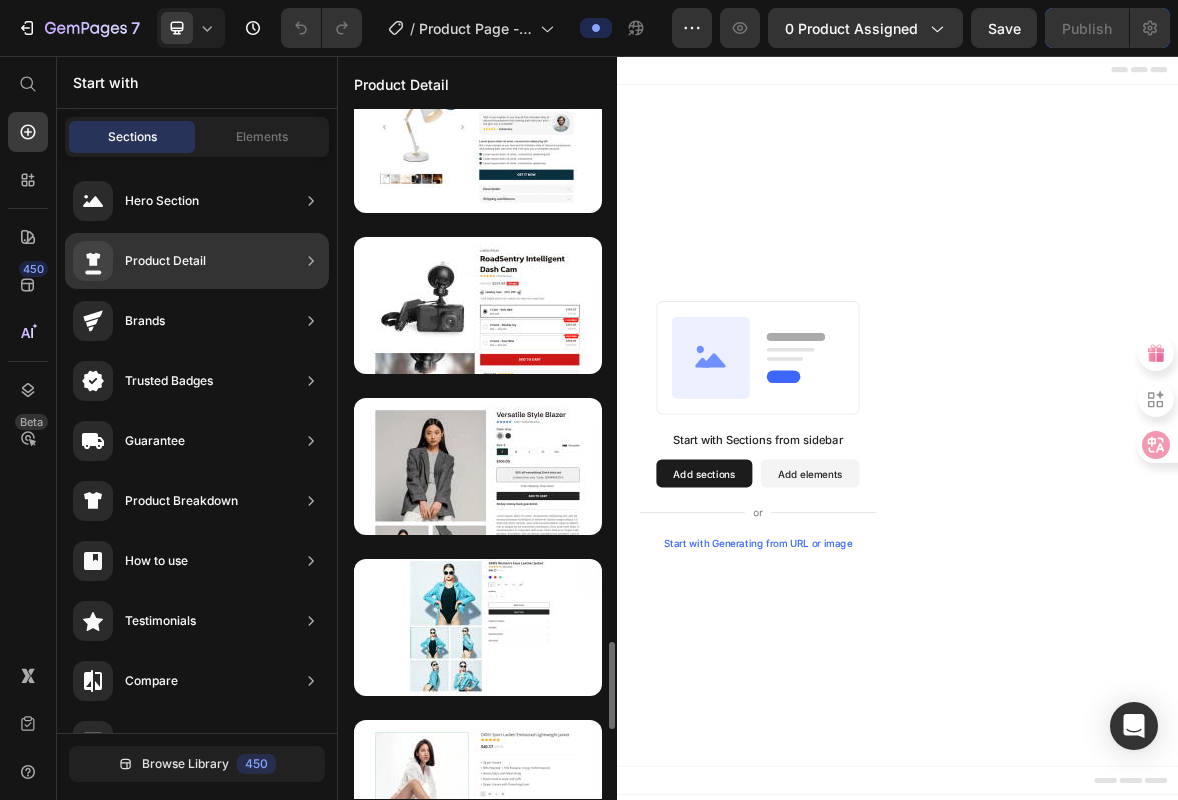 scroll, scrollTop: 4229, scrollLeft: 0, axis: vertical 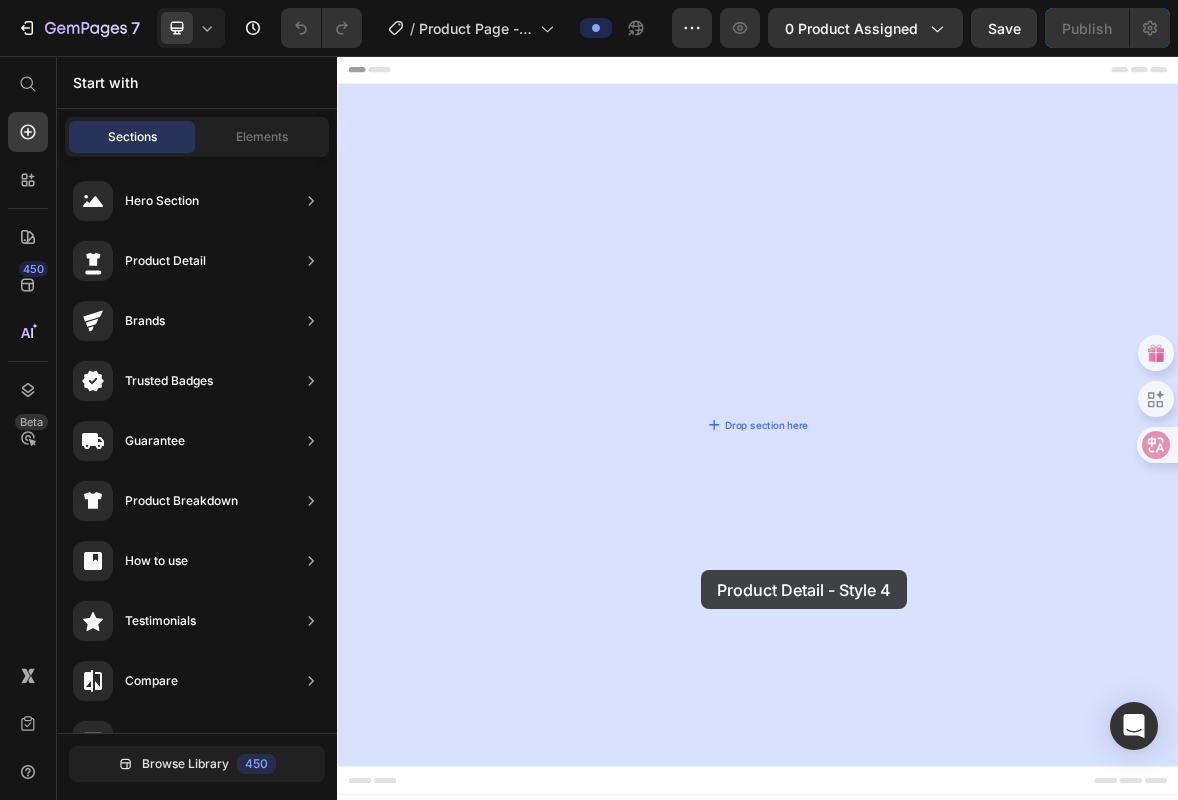 drag, startPoint x: 851, startPoint y: 652, endPoint x: 842, endPoint y: 791, distance: 139.29106 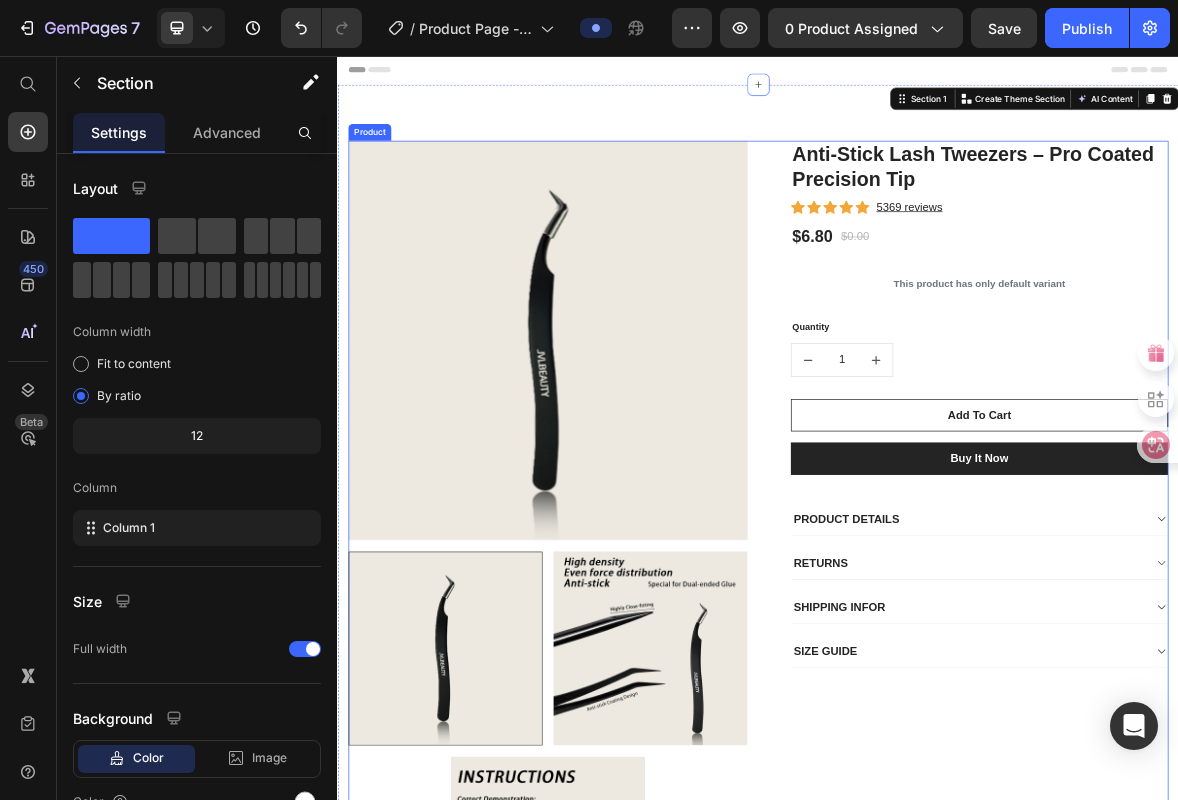click on "Anti-Stick Lash Tweezers – Pro Coated Precision Tip (P) Title
Icon
Icon
Icon
Icon
Icon Icon List Hoz 5369 reviews Text block Row $6.80 (P) Price $0.00 (P) Price Row This product has only default variant (P) Variants & Swatches Quantity Text block 1 (P) Quantity Add To Cart (P) Cart Button Buy it now (P) Dynamic Checkout
PRODUCT DETAILS
RETURNS
SHIPPING INFOR
SIZE GUIDE Accordion Row" at bounding box center (1237, 763) 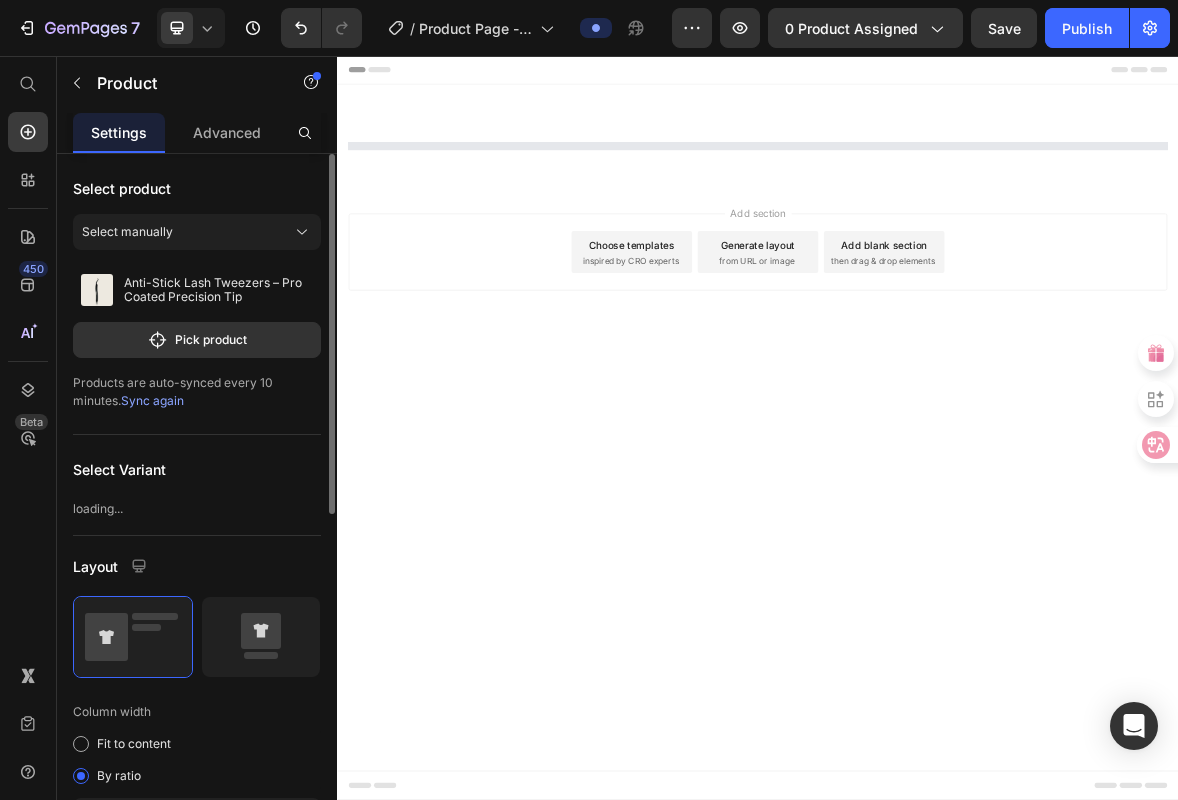 click on "Select product Select manually Anti-Stick Lash Tweezers – Pro Coated Precision Tip Pick product  Products are auto-synced every 10 minutes.  Sync again" at bounding box center (197, 294) 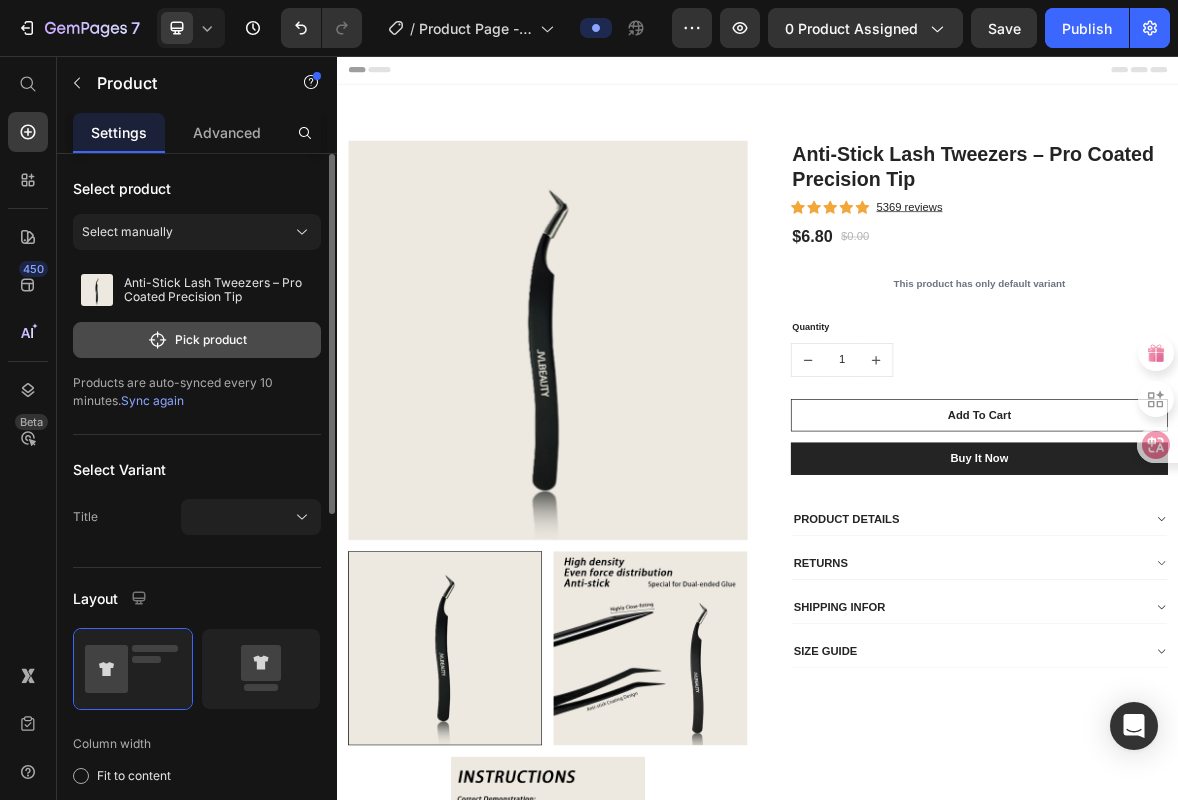 click on "Pick product" at bounding box center [197, 340] 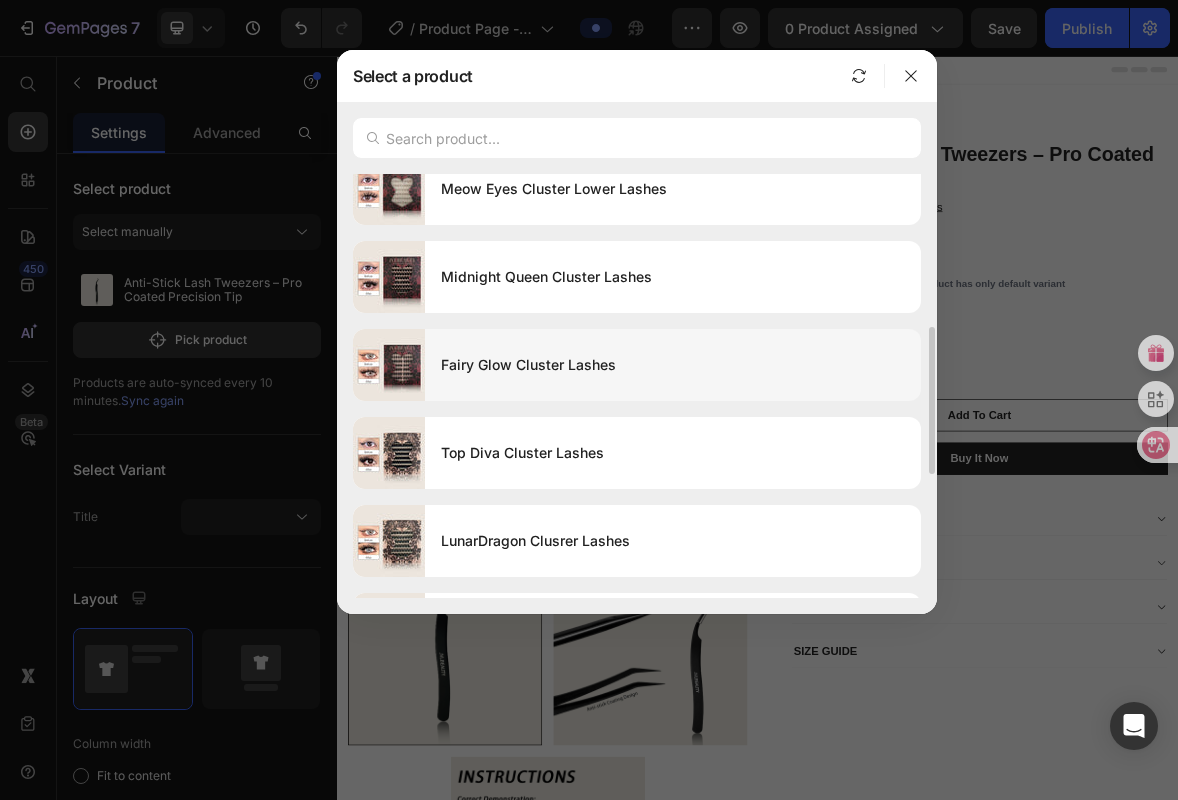 scroll, scrollTop: 640, scrollLeft: 0, axis: vertical 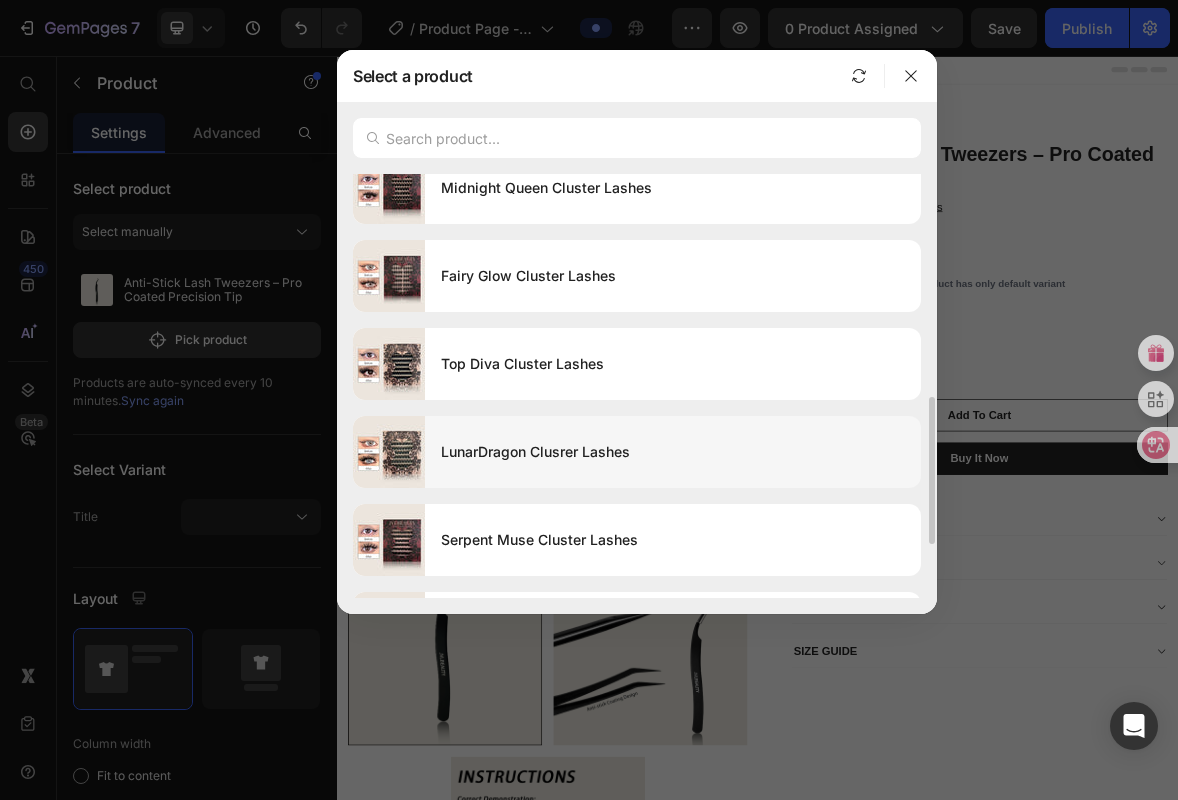 click on "LunarDragon Clusrer Lashes" at bounding box center [673, 452] 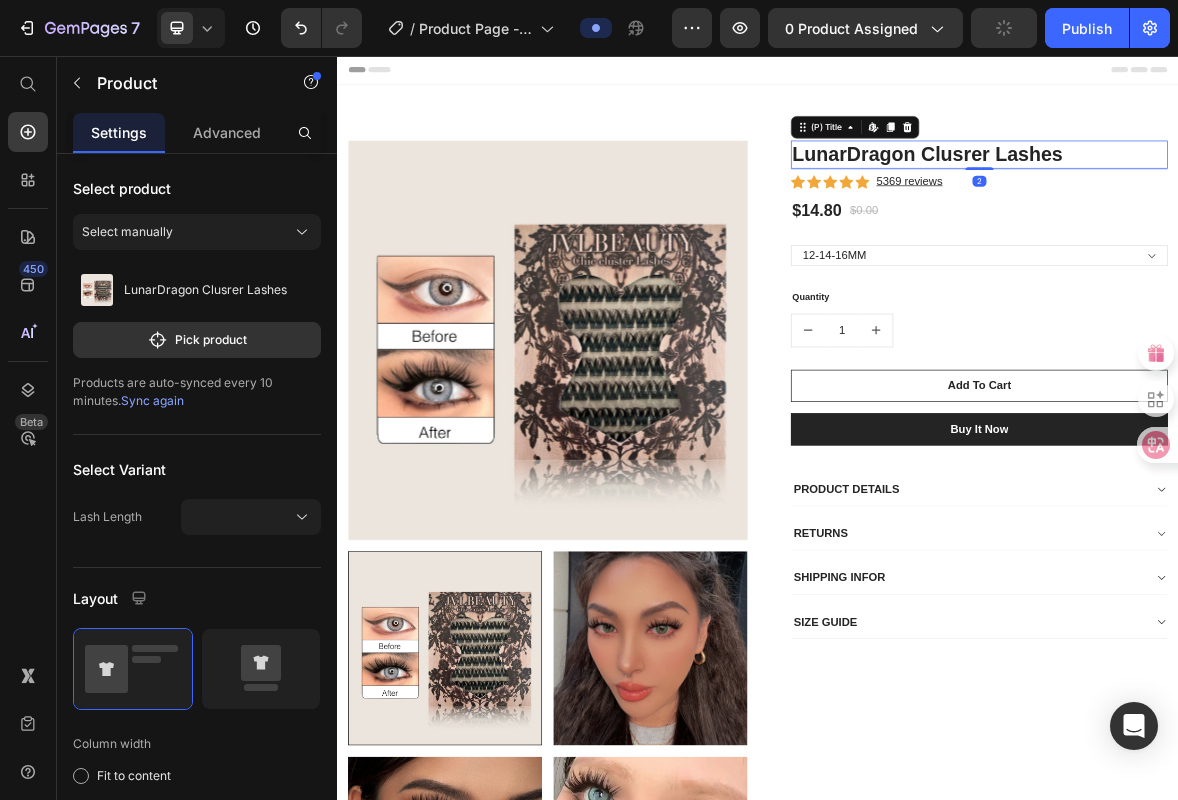 click on "LunarDragon Clusrer Lashes" at bounding box center (1253, 197) 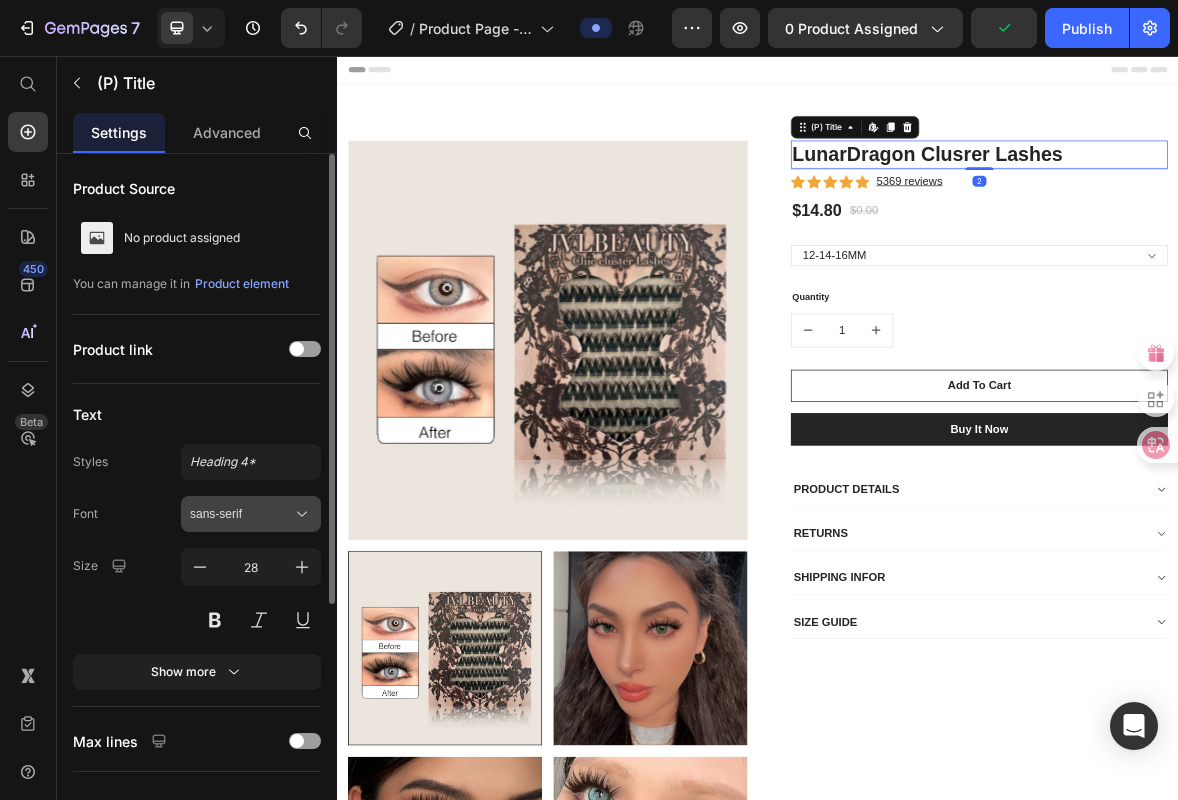 click on "sans-serif" at bounding box center (251, 514) 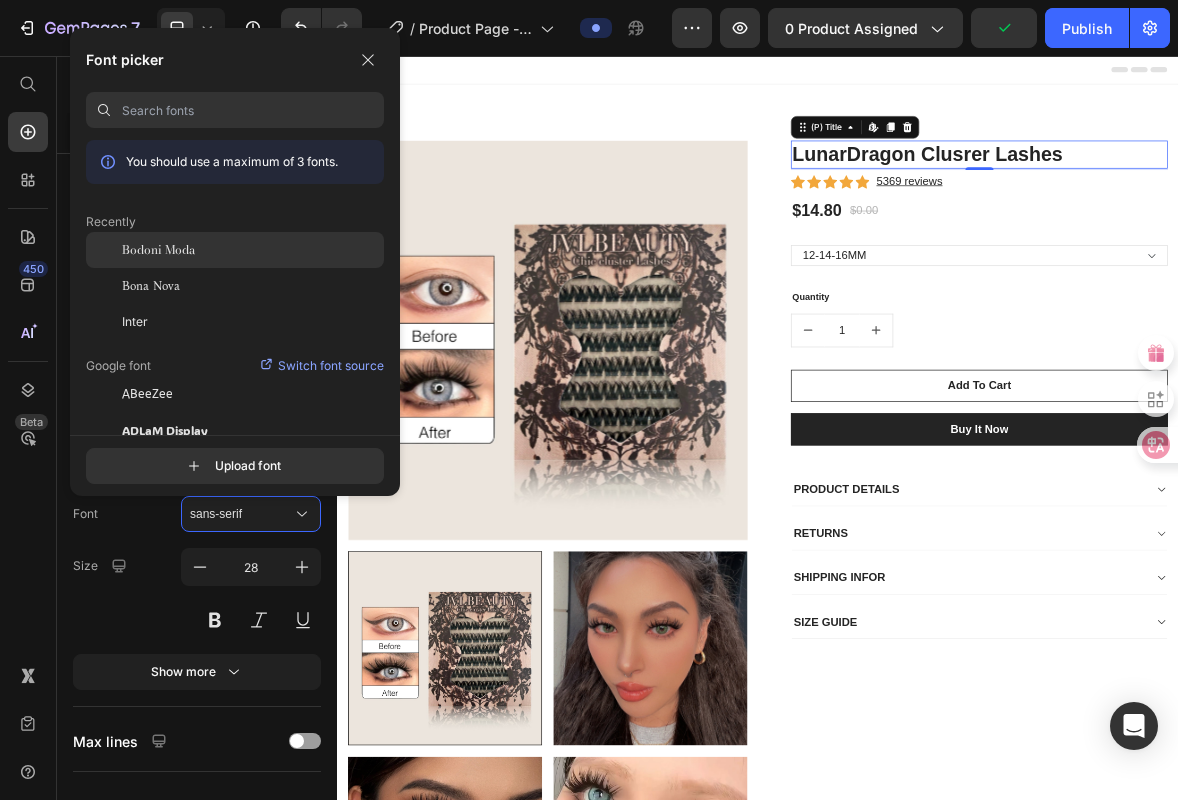 click on "Bodoni Moda" 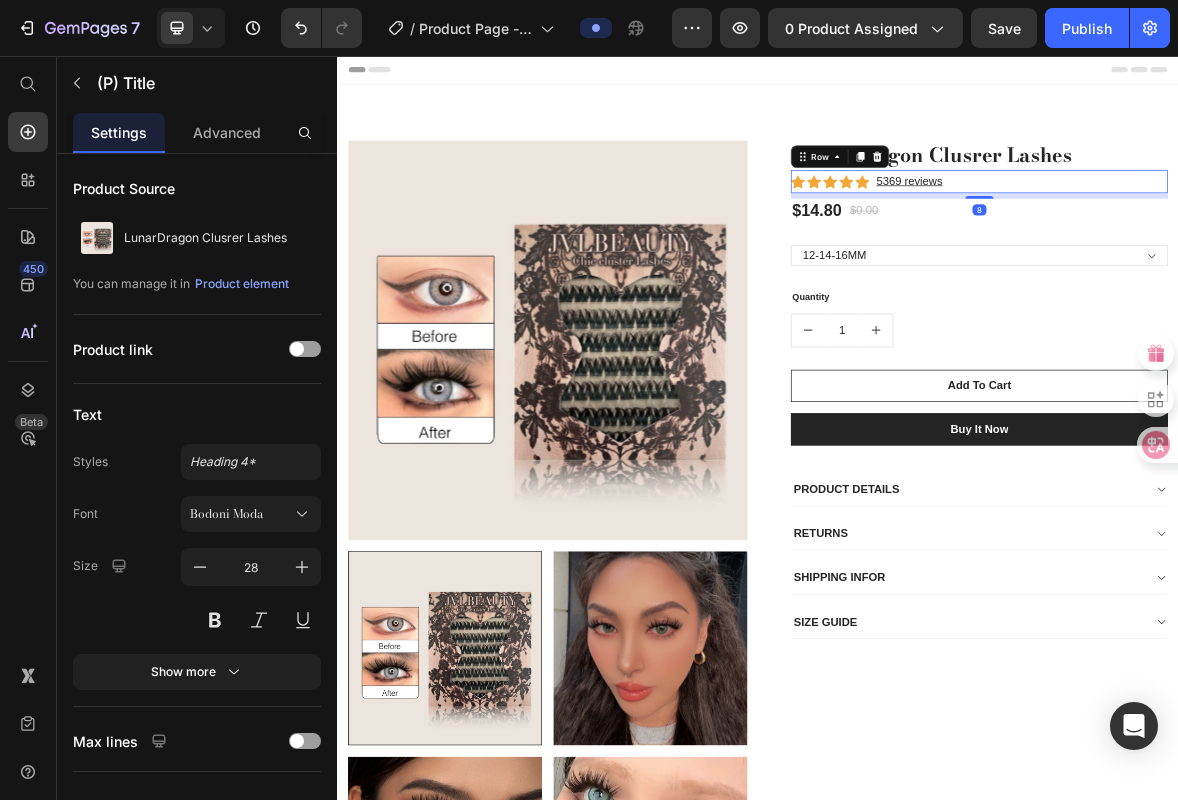 click on "Icon
Icon
Icon
Icon
Icon Icon List Hoz 5369 reviews Text block Row   8" at bounding box center [1253, 235] 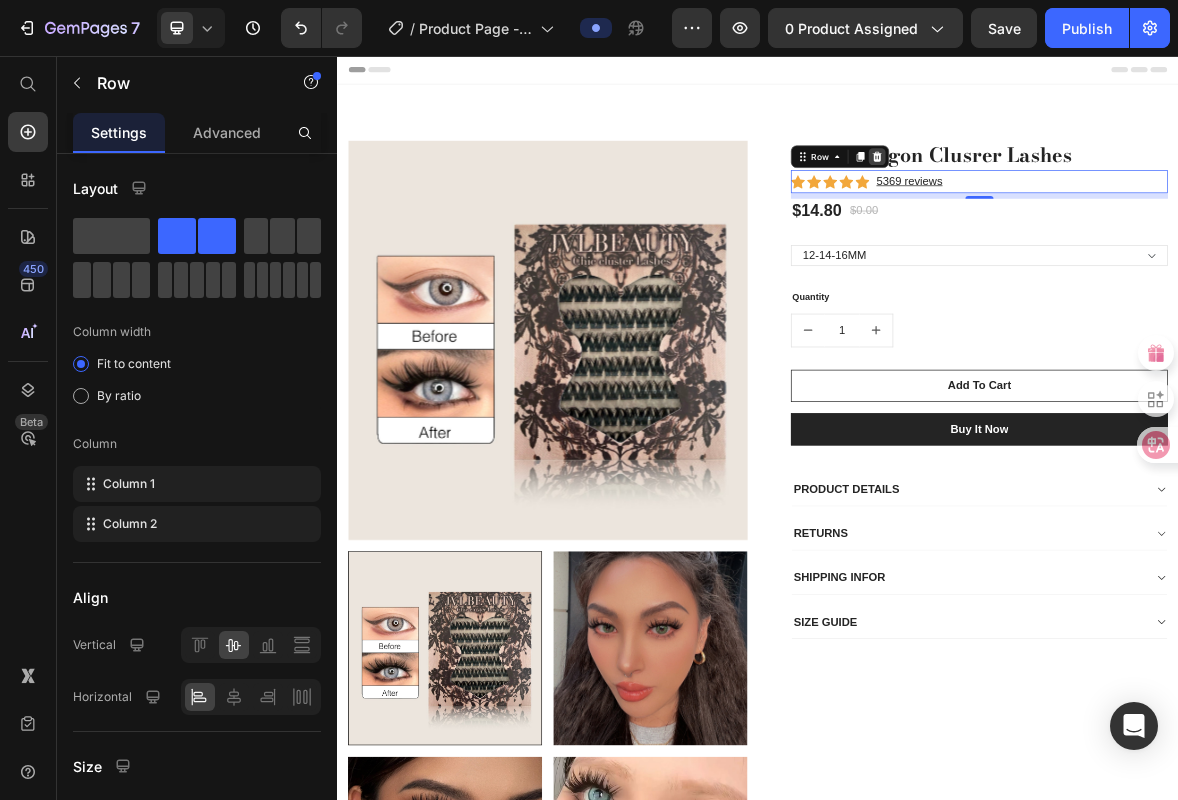click 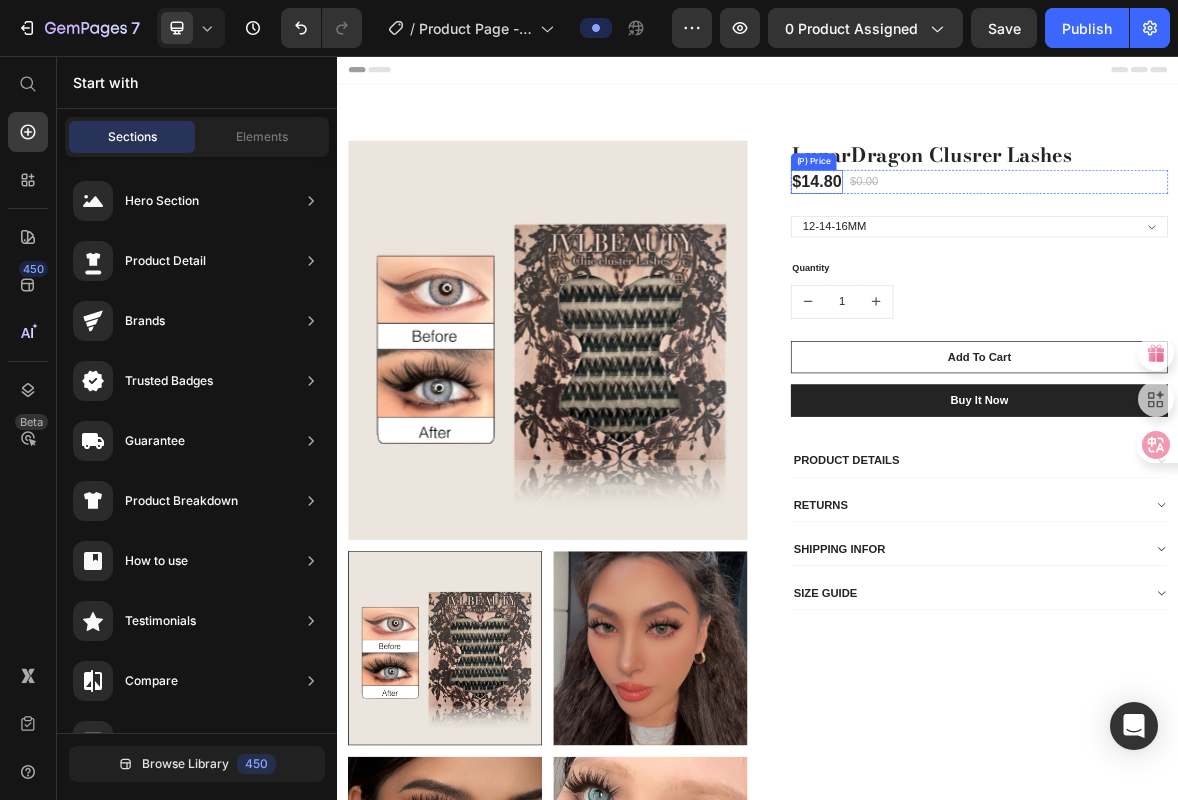 click on "$14.80" at bounding box center (1021, 236) 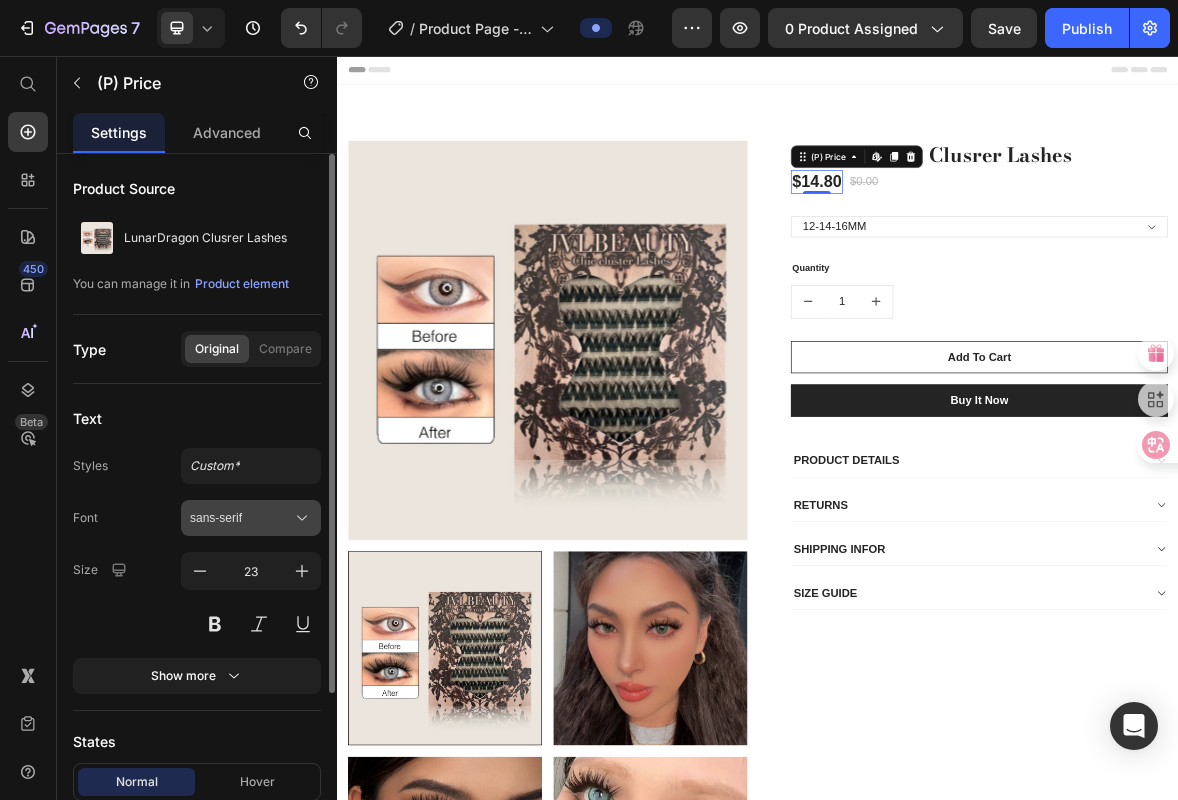 click on "sans-serif" at bounding box center (241, 518) 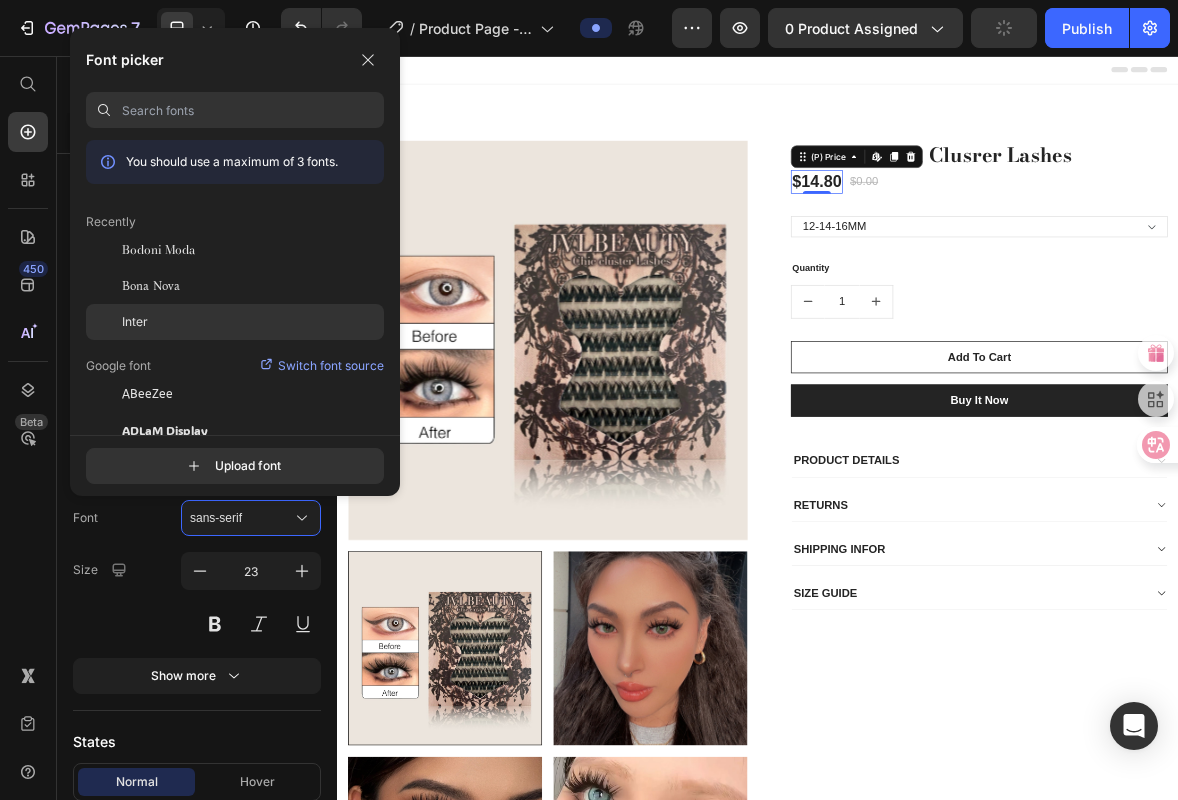 click on "Inter" 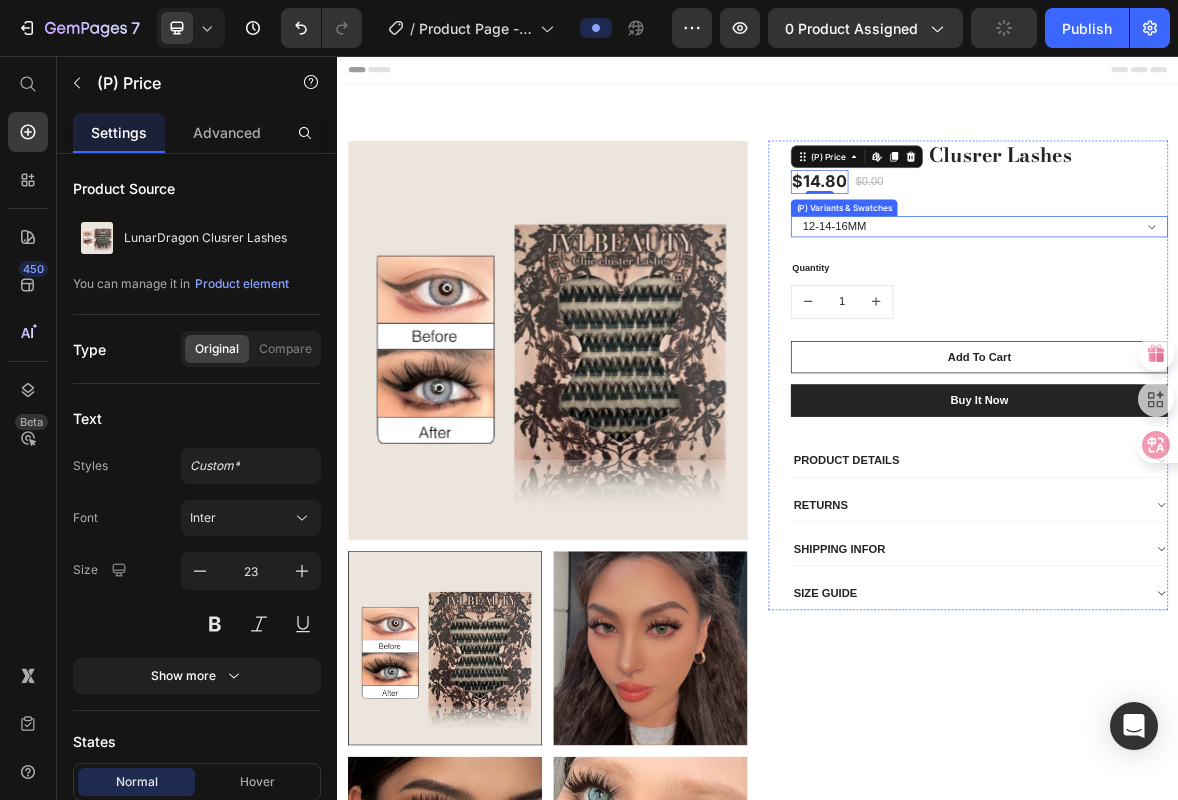 click on "12-14-16MM" at bounding box center (1253, 300) 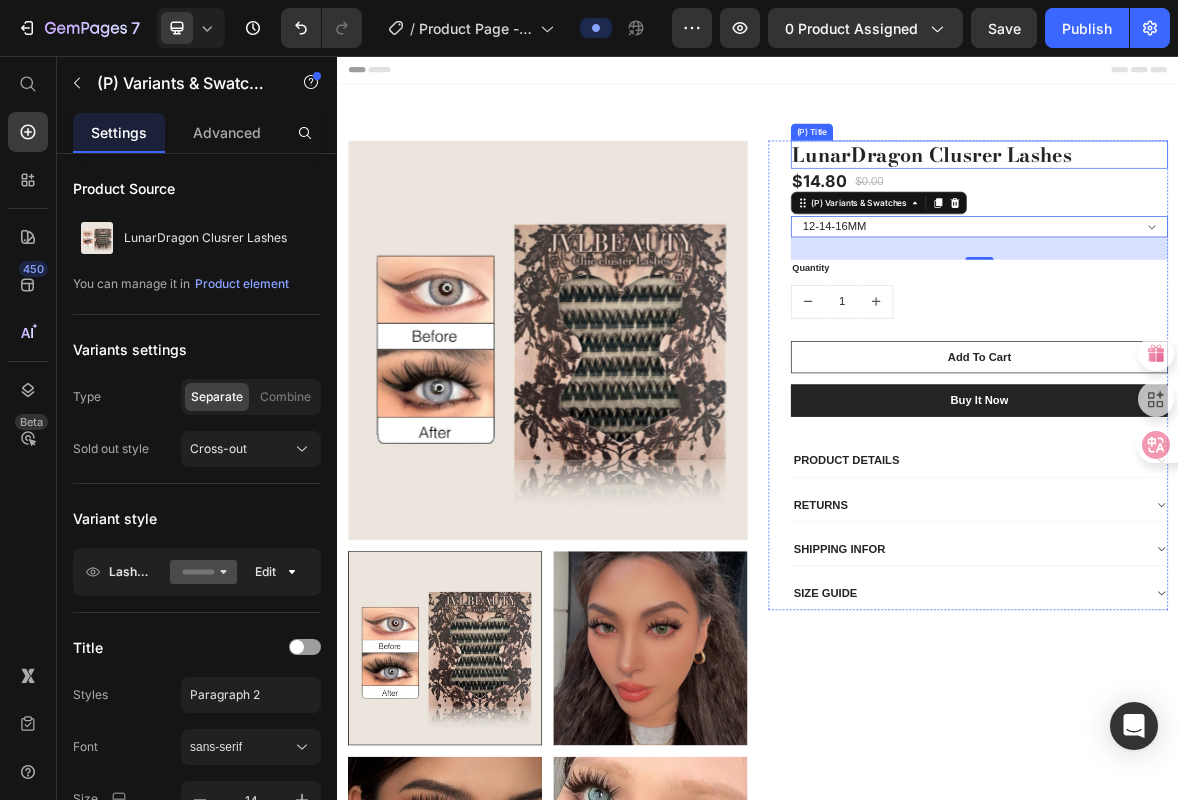 click on "LunarDragon Clusrer Lashes" at bounding box center [1253, 197] 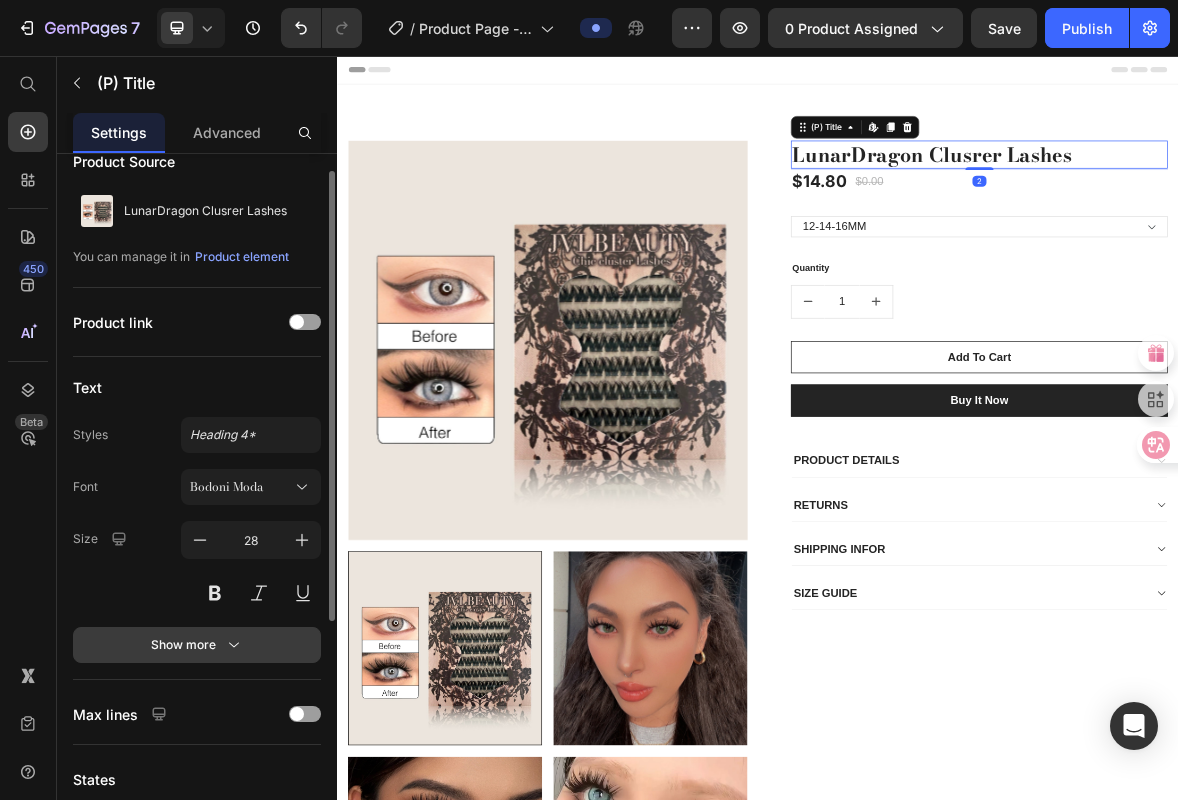 scroll, scrollTop: 214, scrollLeft: 0, axis: vertical 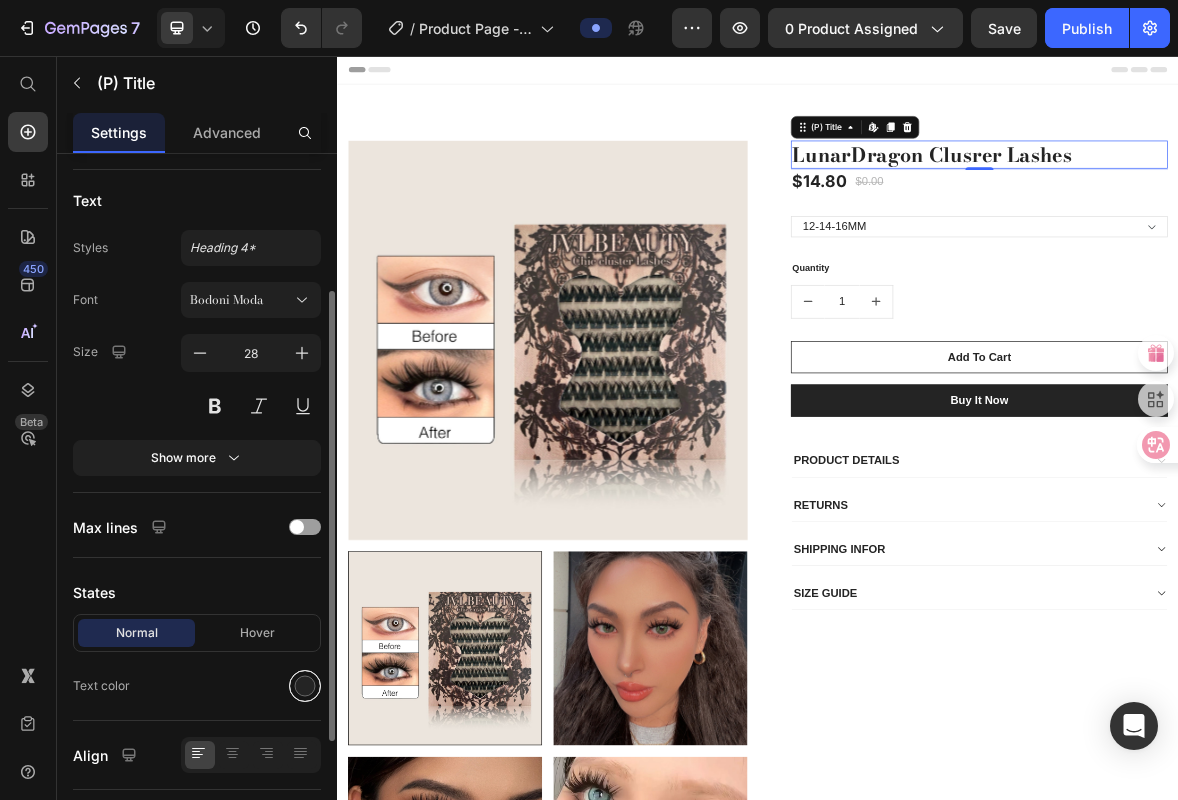 click at bounding box center (305, 686) 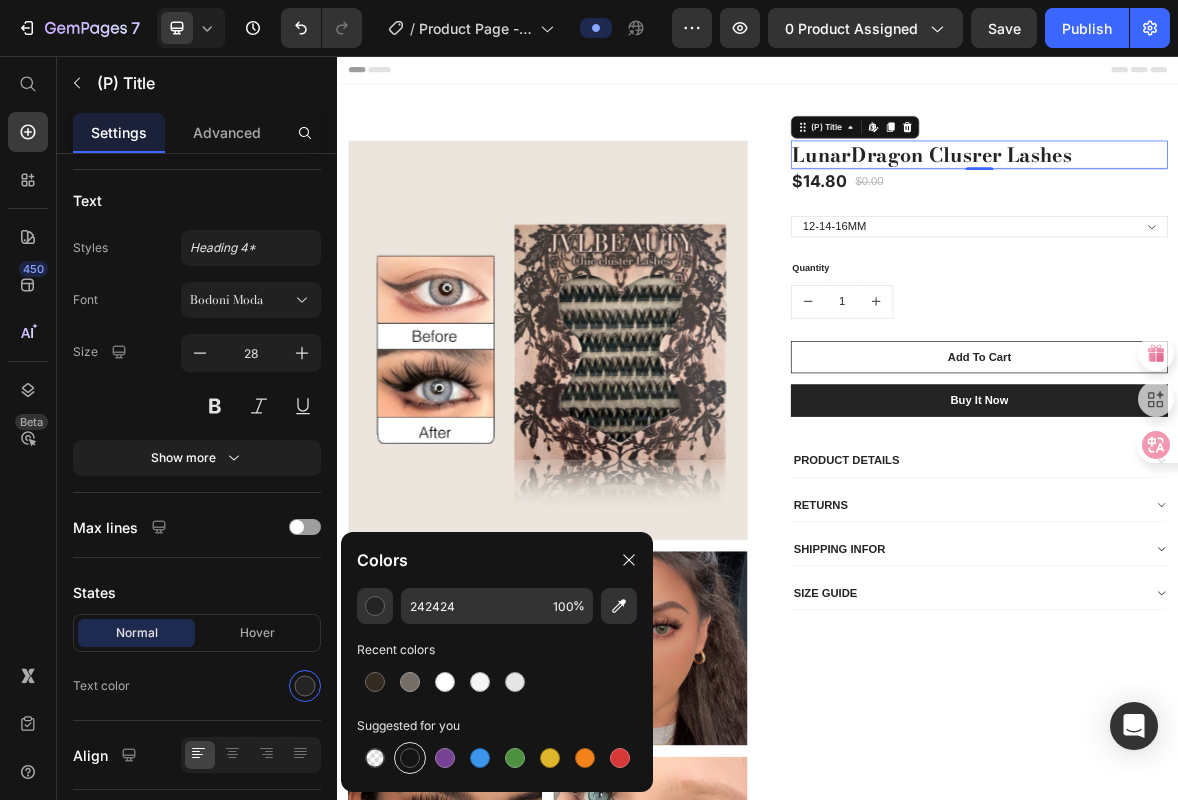 click at bounding box center (410, 758) 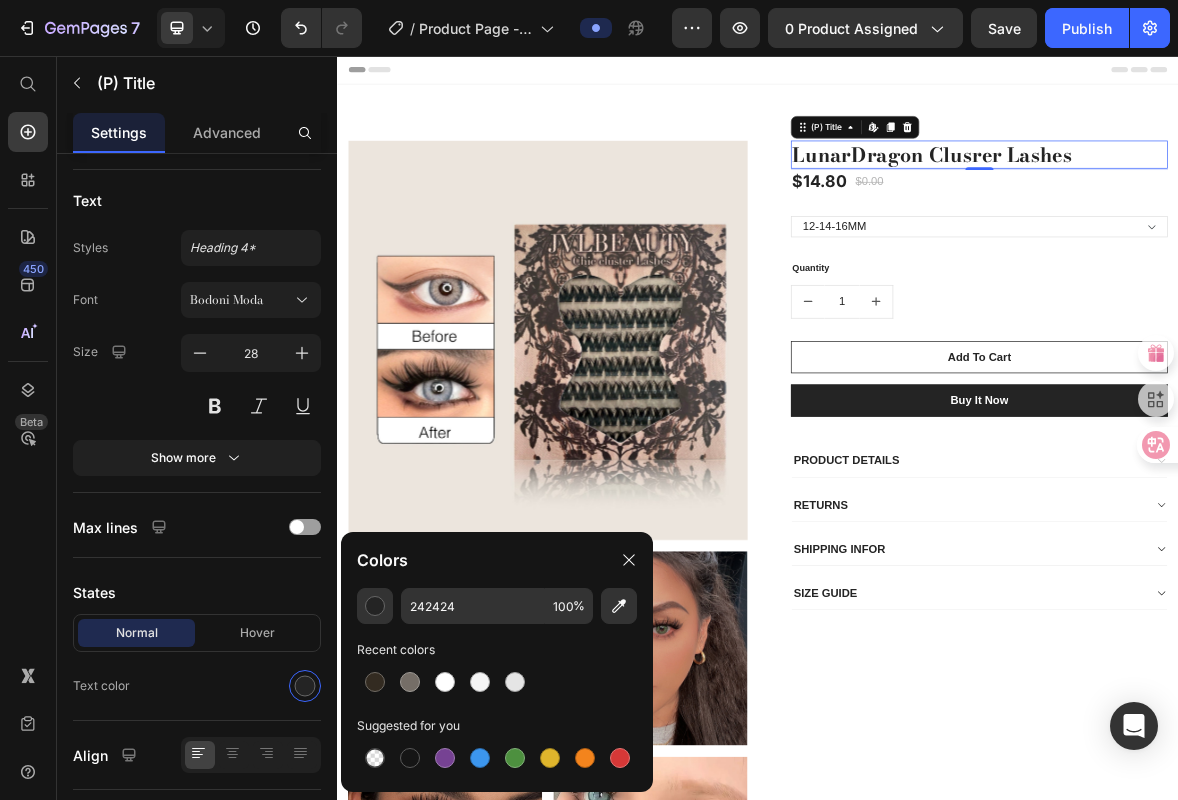 type on "151515" 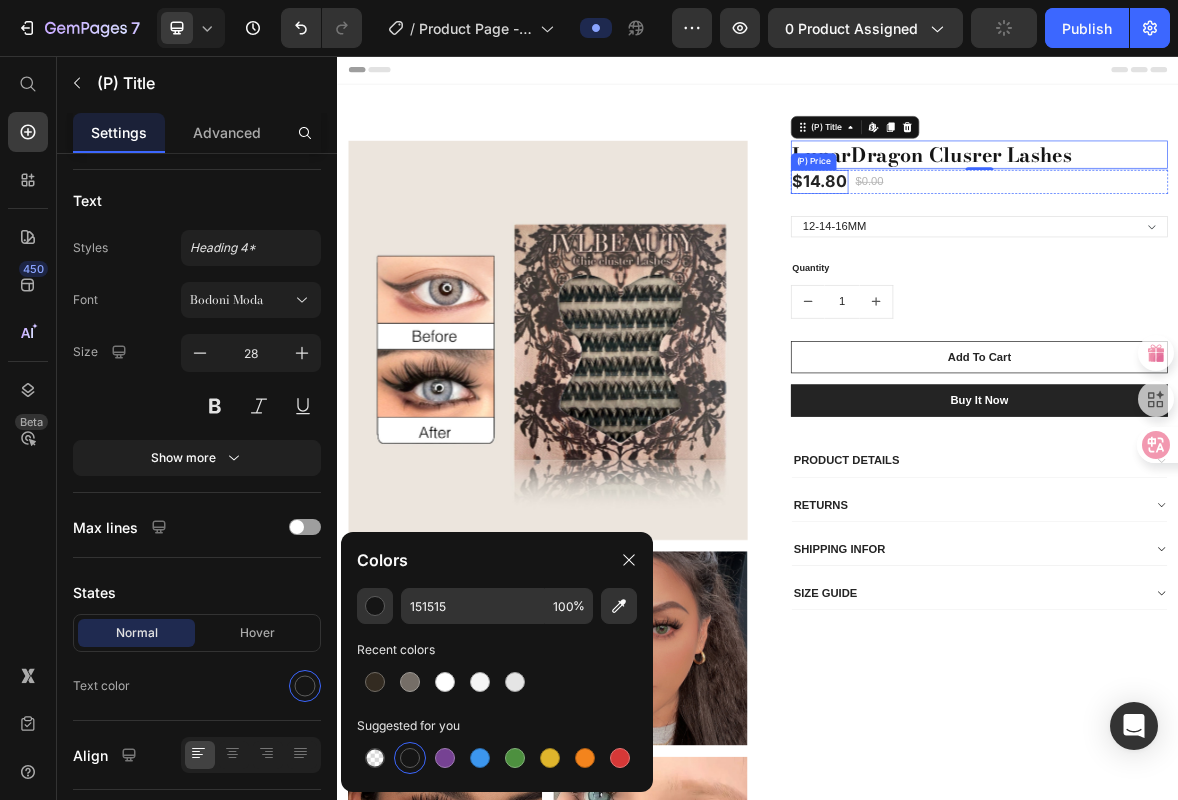 click on "$14.80" at bounding box center [1025, 236] 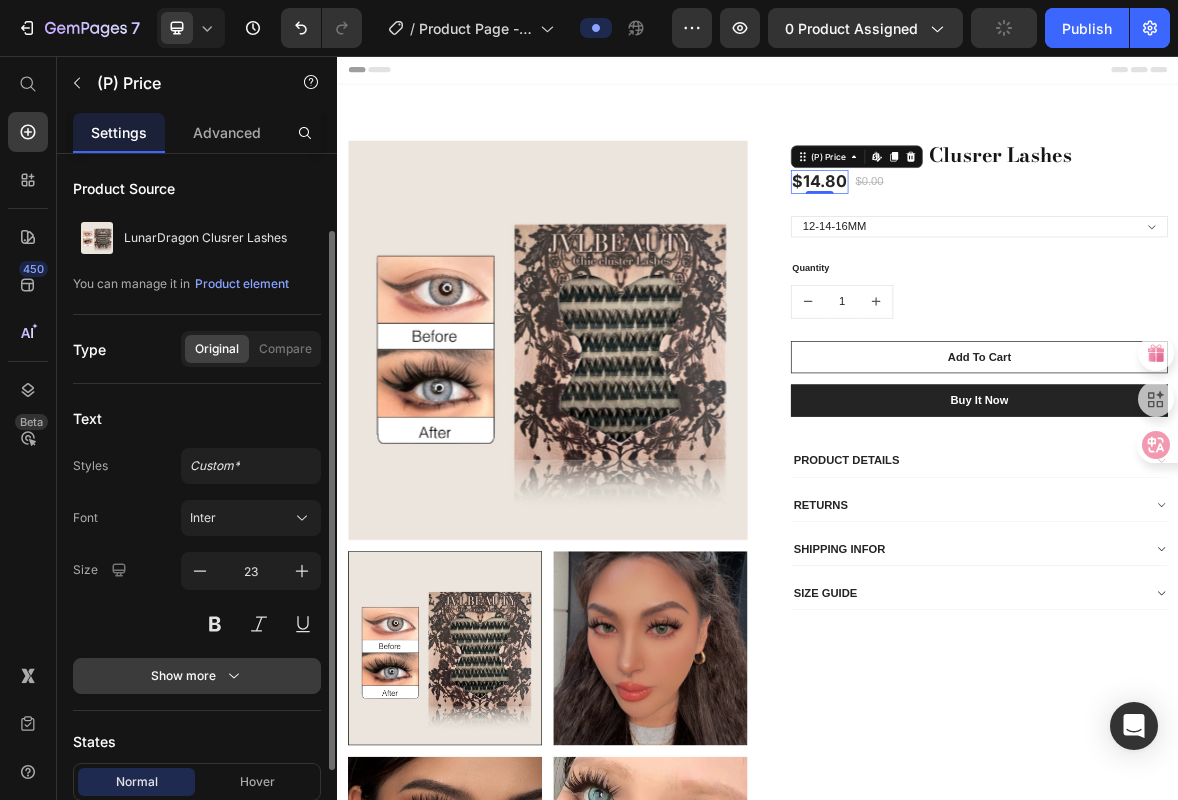 scroll, scrollTop: 213, scrollLeft: 0, axis: vertical 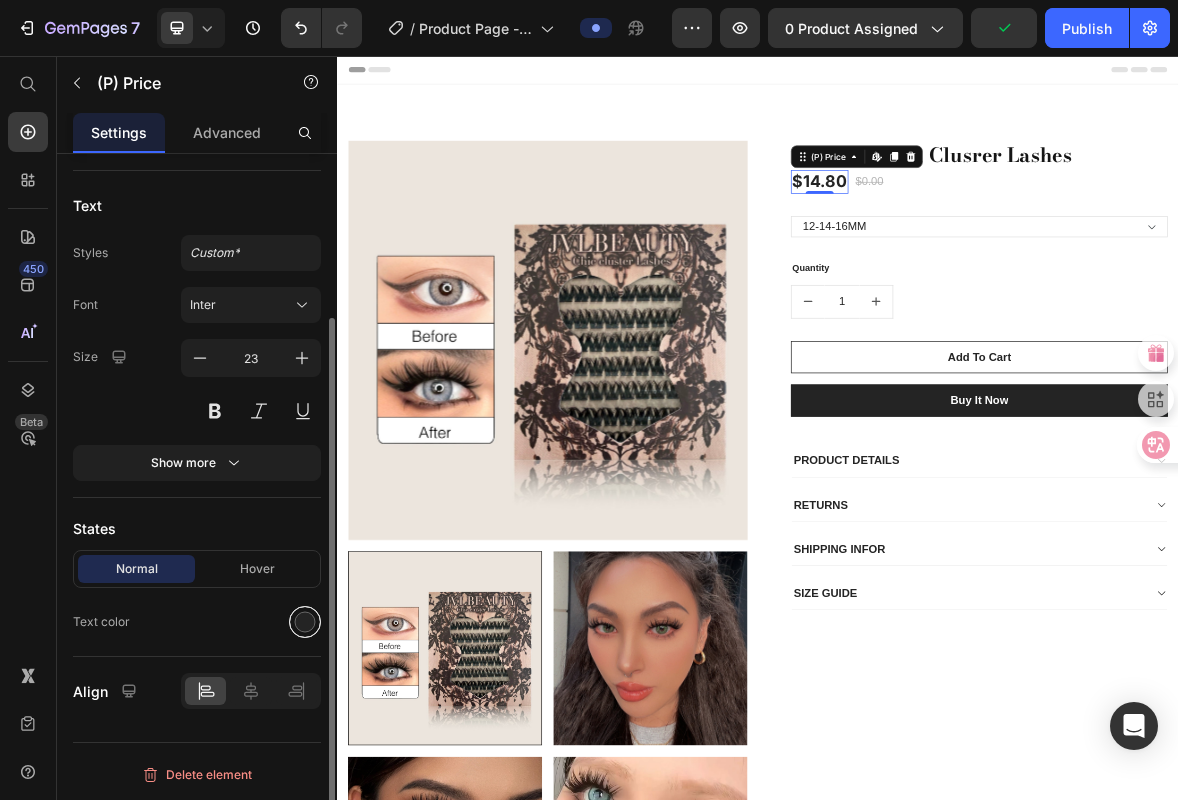 click at bounding box center [305, 622] 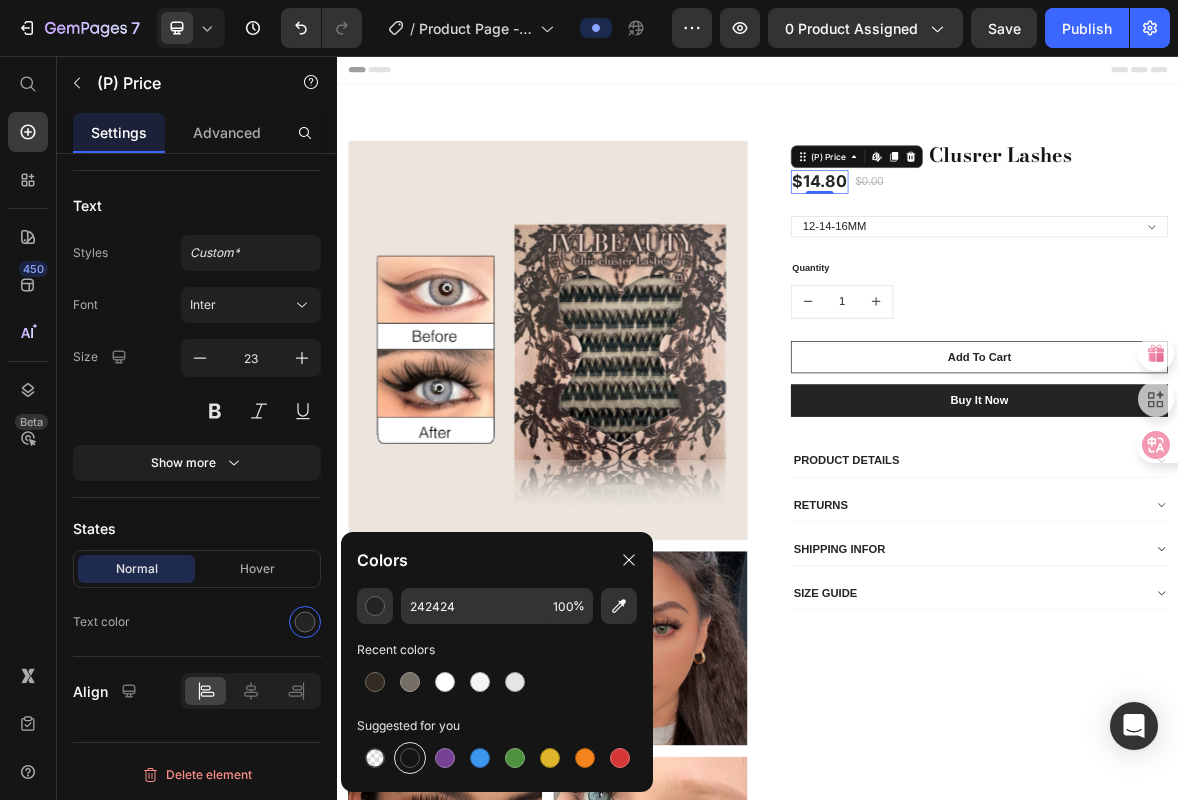 click at bounding box center (410, 758) 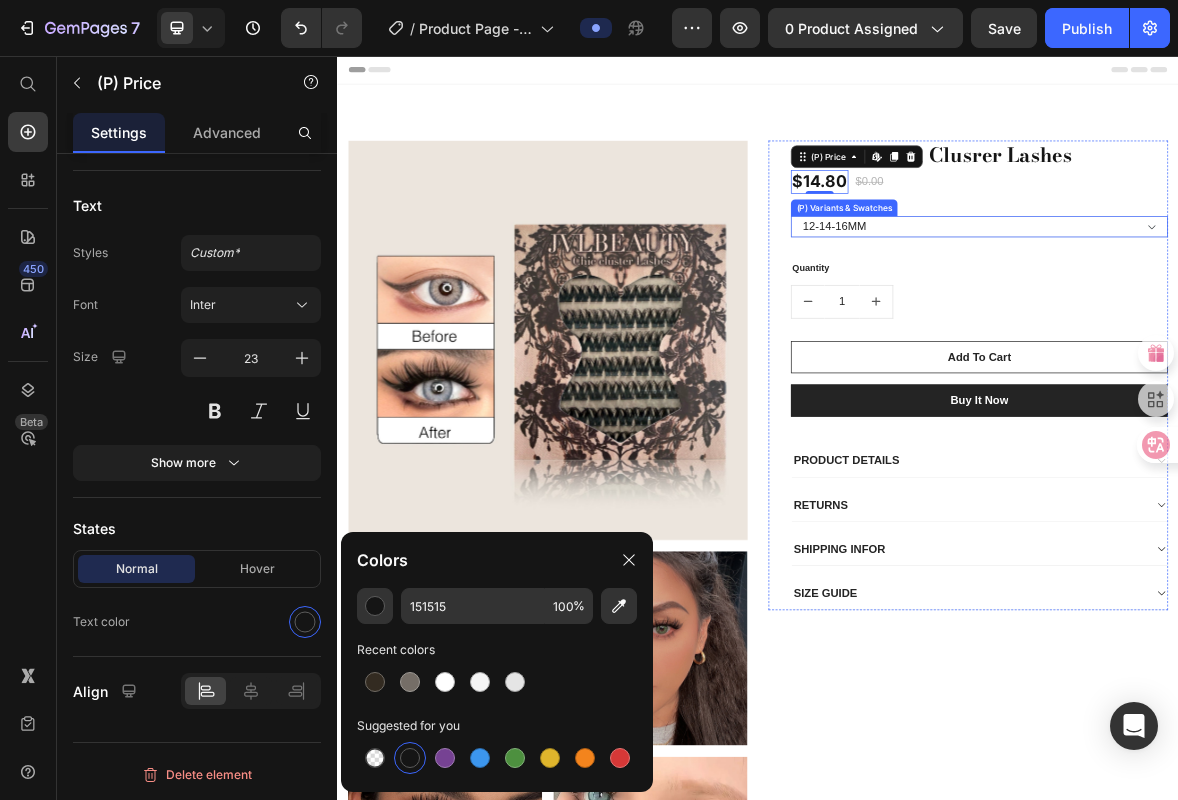 click on "12-14-16MM" at bounding box center [1253, 300] 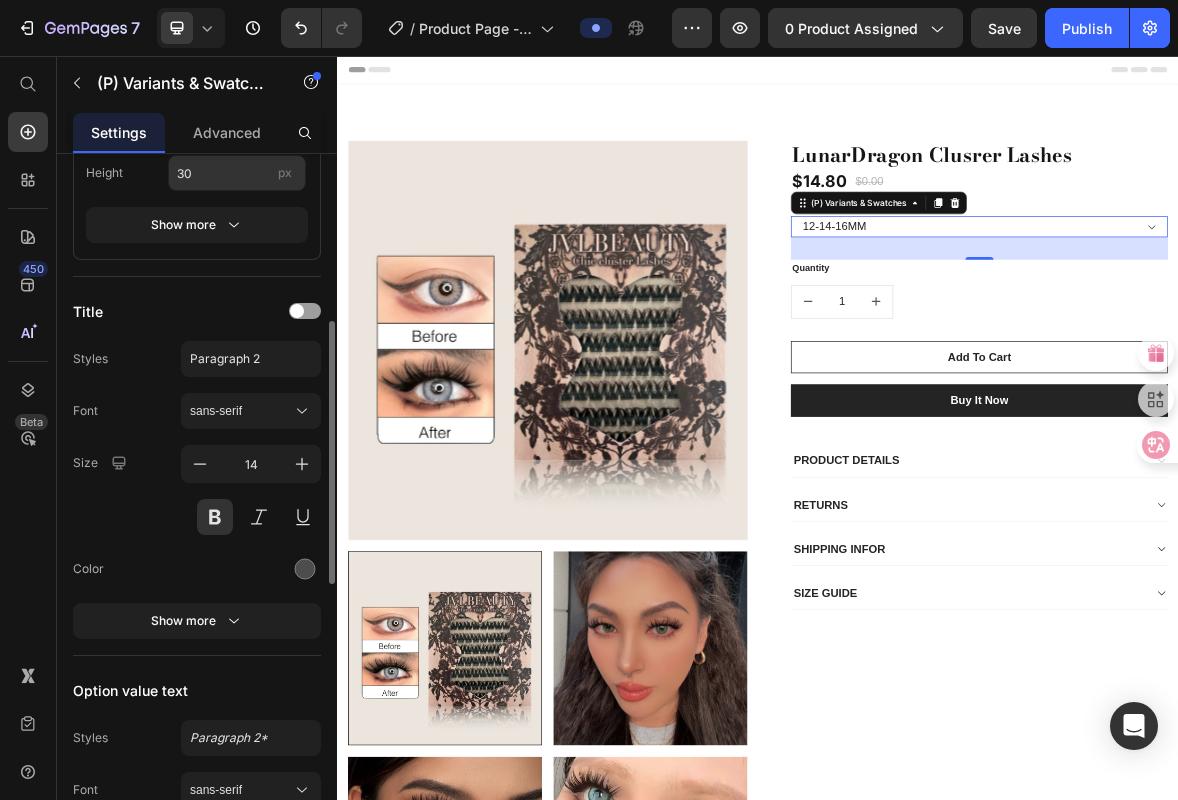 scroll, scrollTop: 629, scrollLeft: 0, axis: vertical 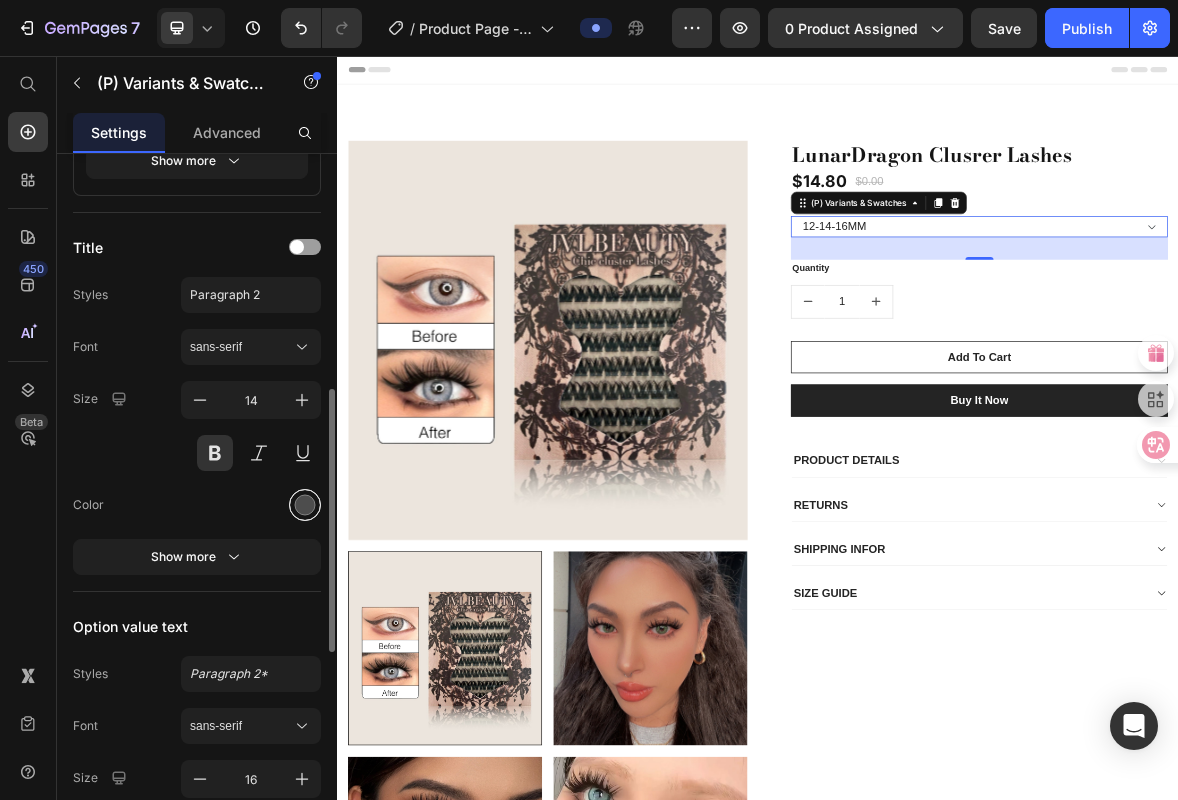 click at bounding box center [305, 505] 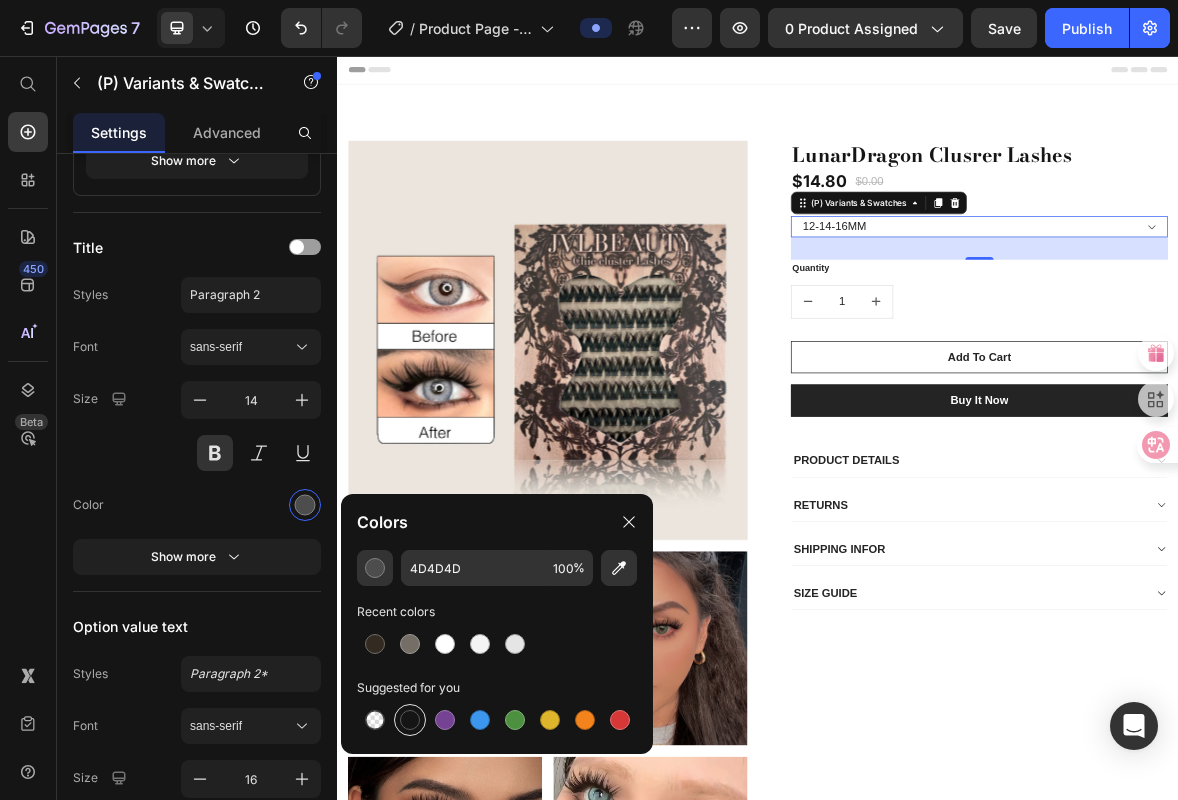 click at bounding box center (410, 720) 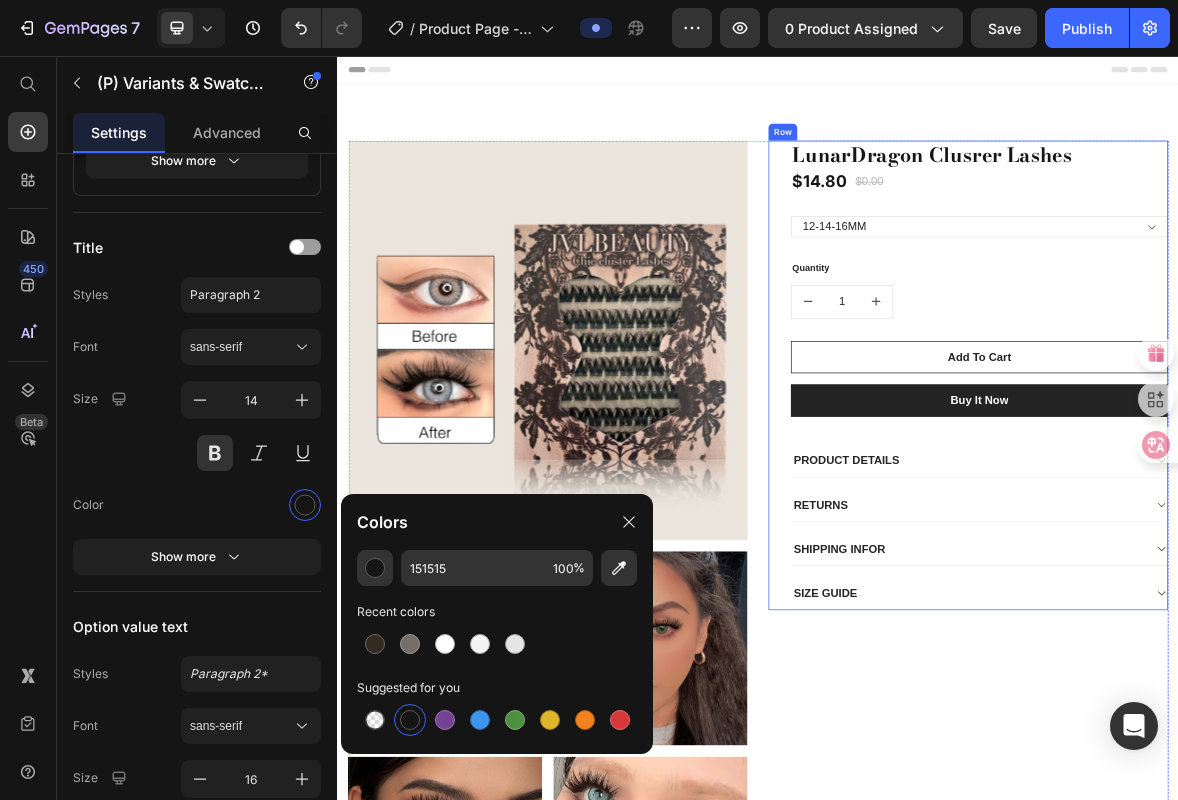 click on "Quantity" at bounding box center [1253, 359] 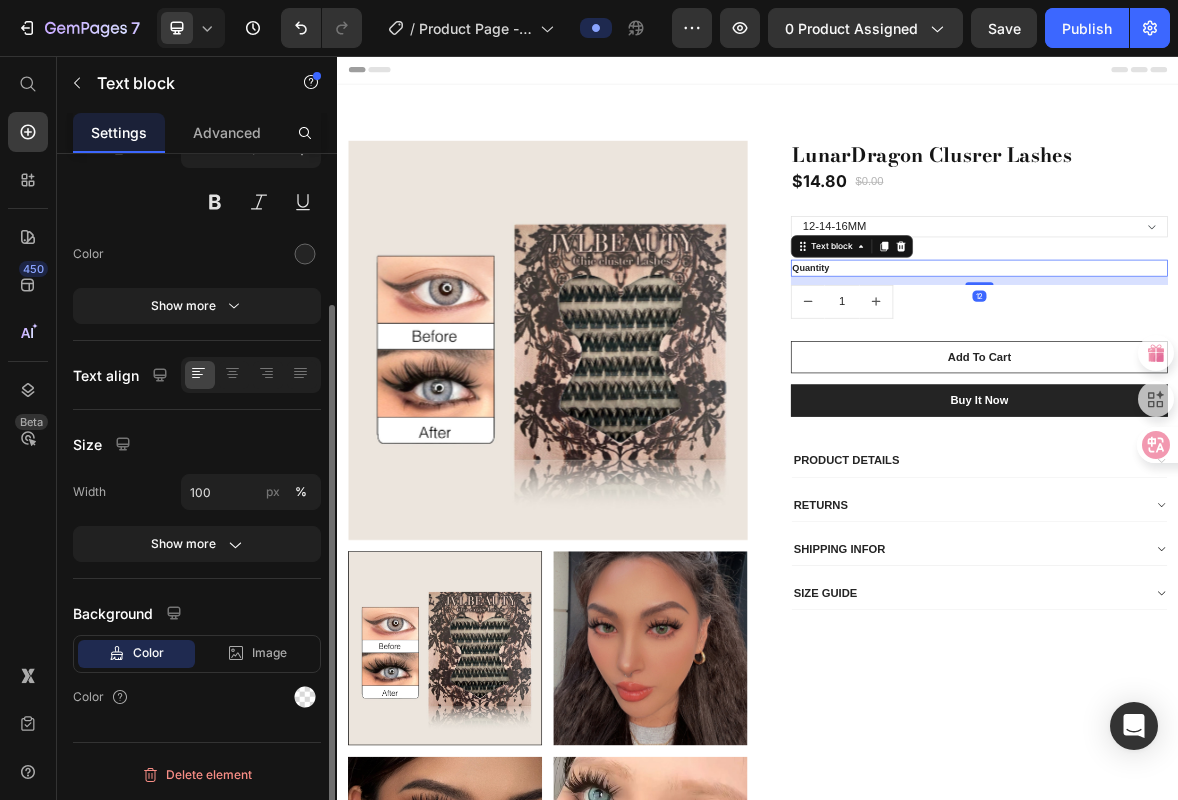 scroll, scrollTop: 0, scrollLeft: 0, axis: both 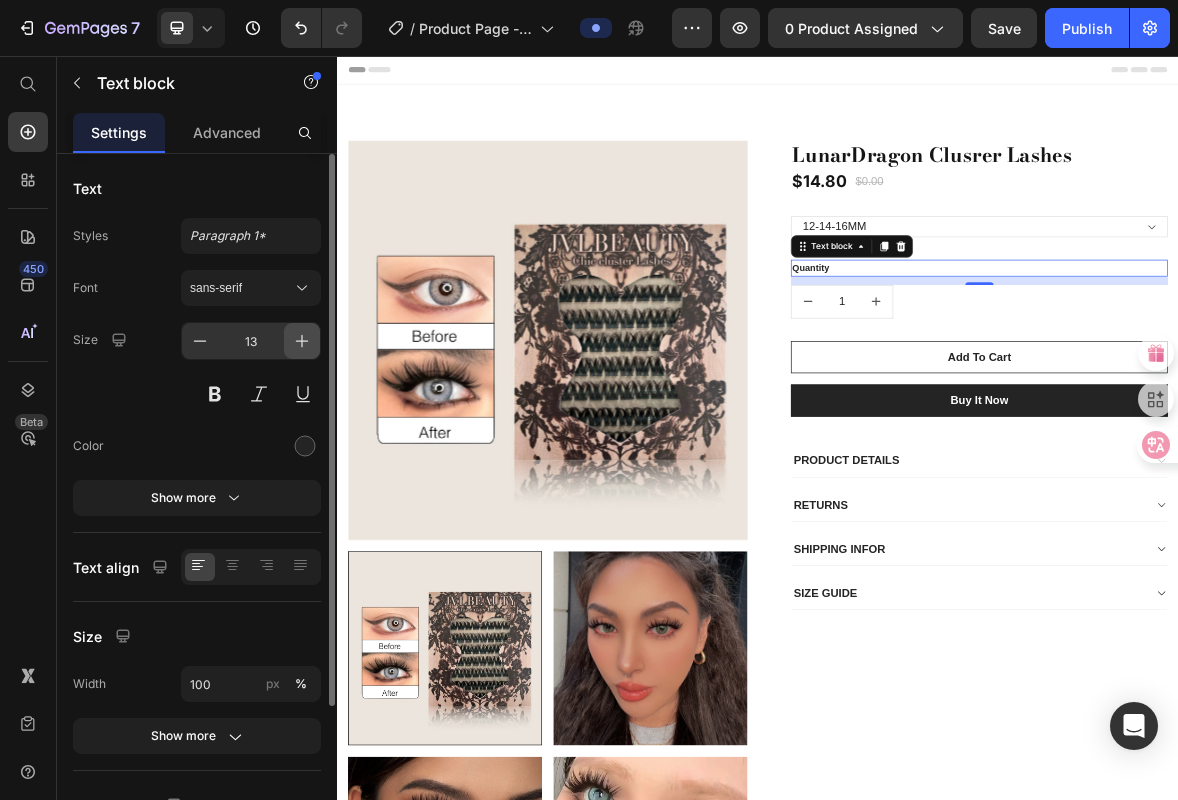 click 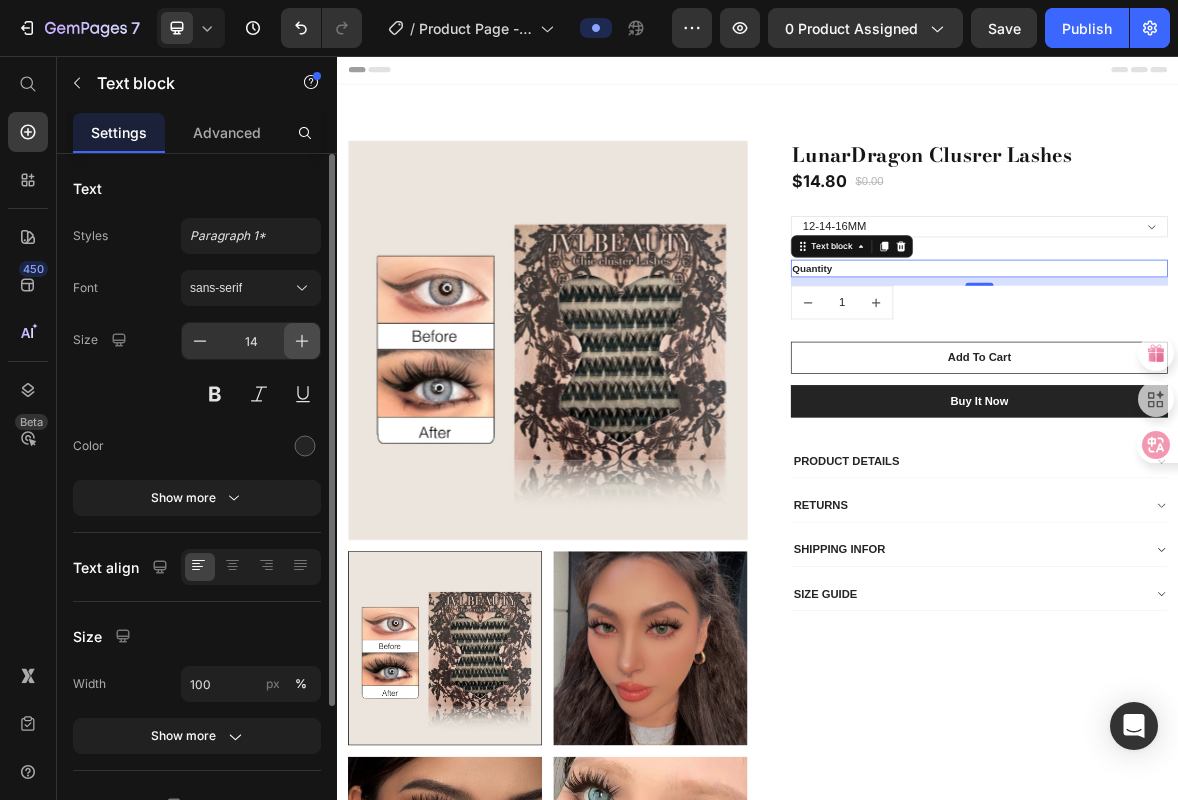 click 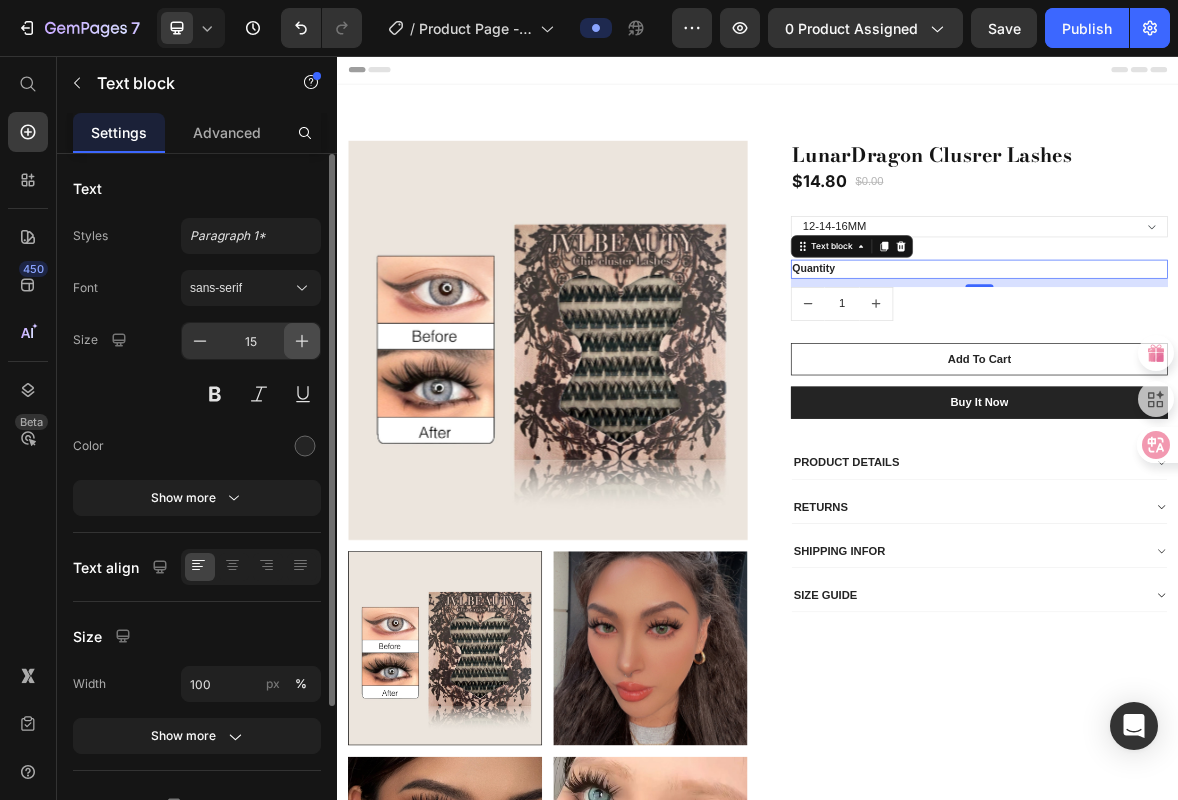 click 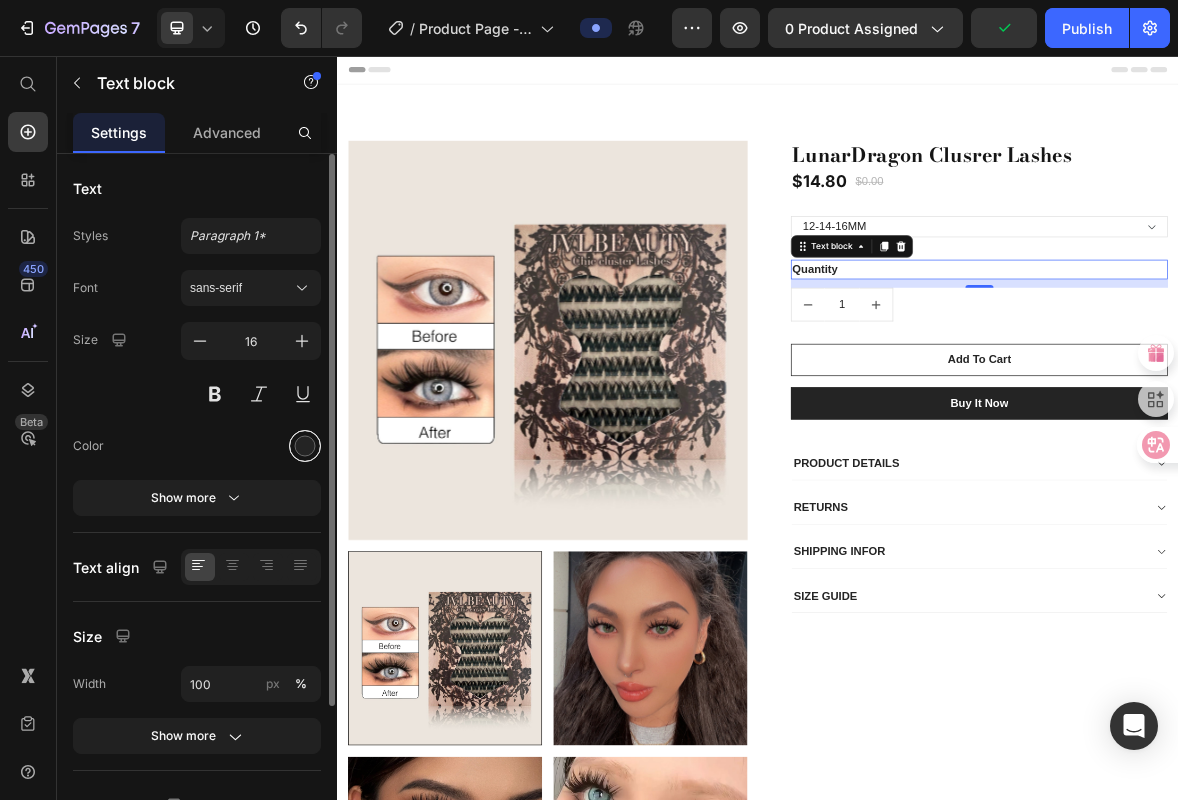 click at bounding box center [305, 446] 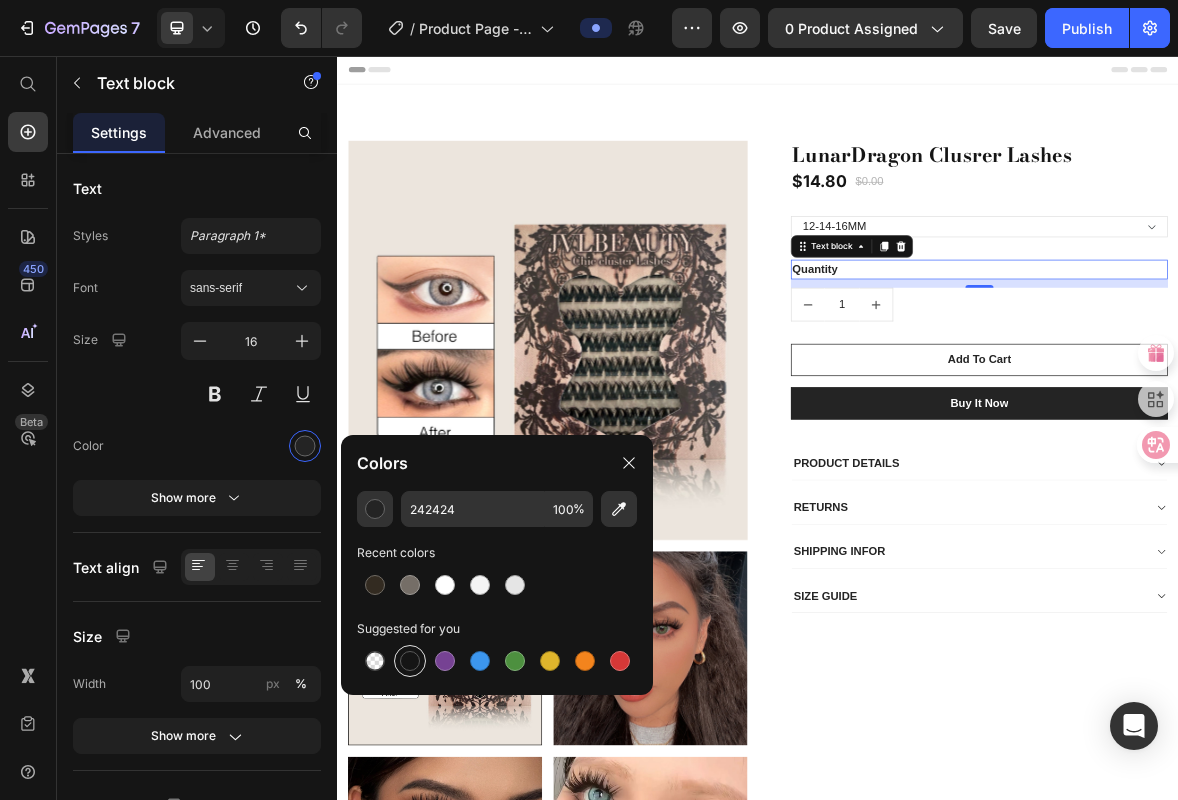click at bounding box center (410, 661) 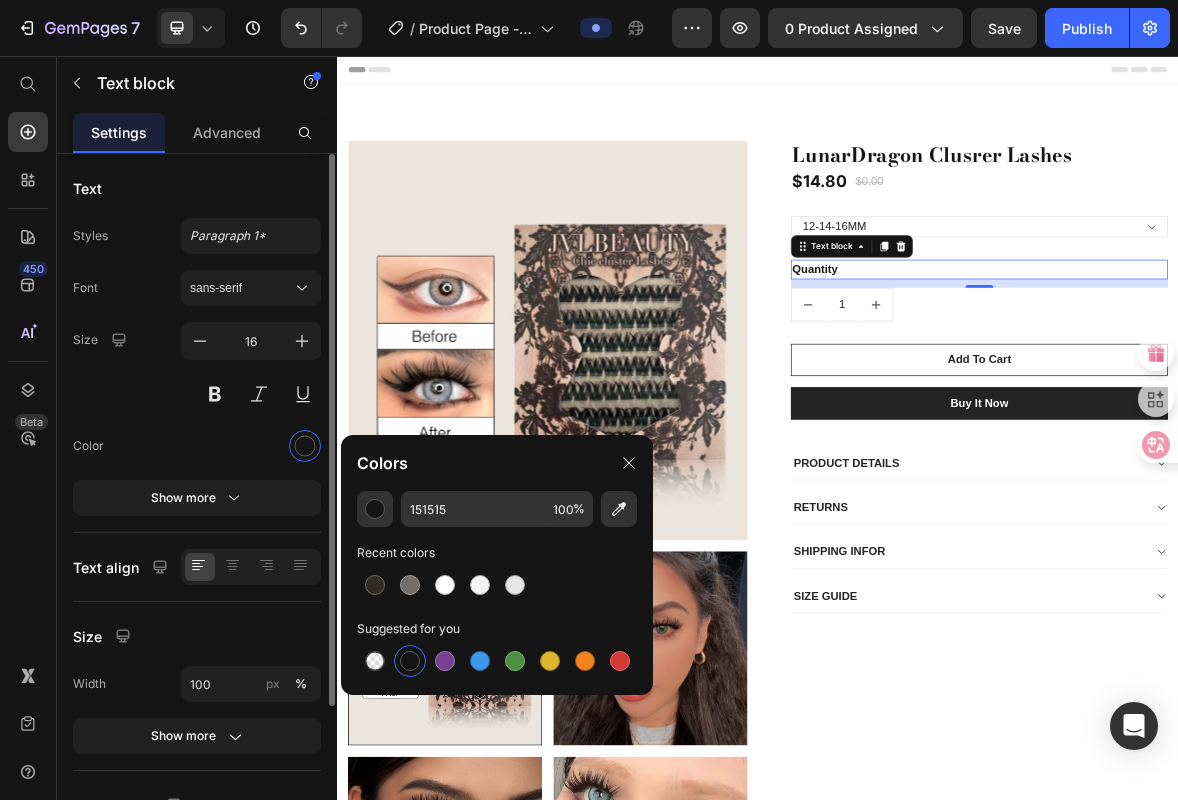 click on "Font sans-serif Size 16 Color Show more" at bounding box center (197, 393) 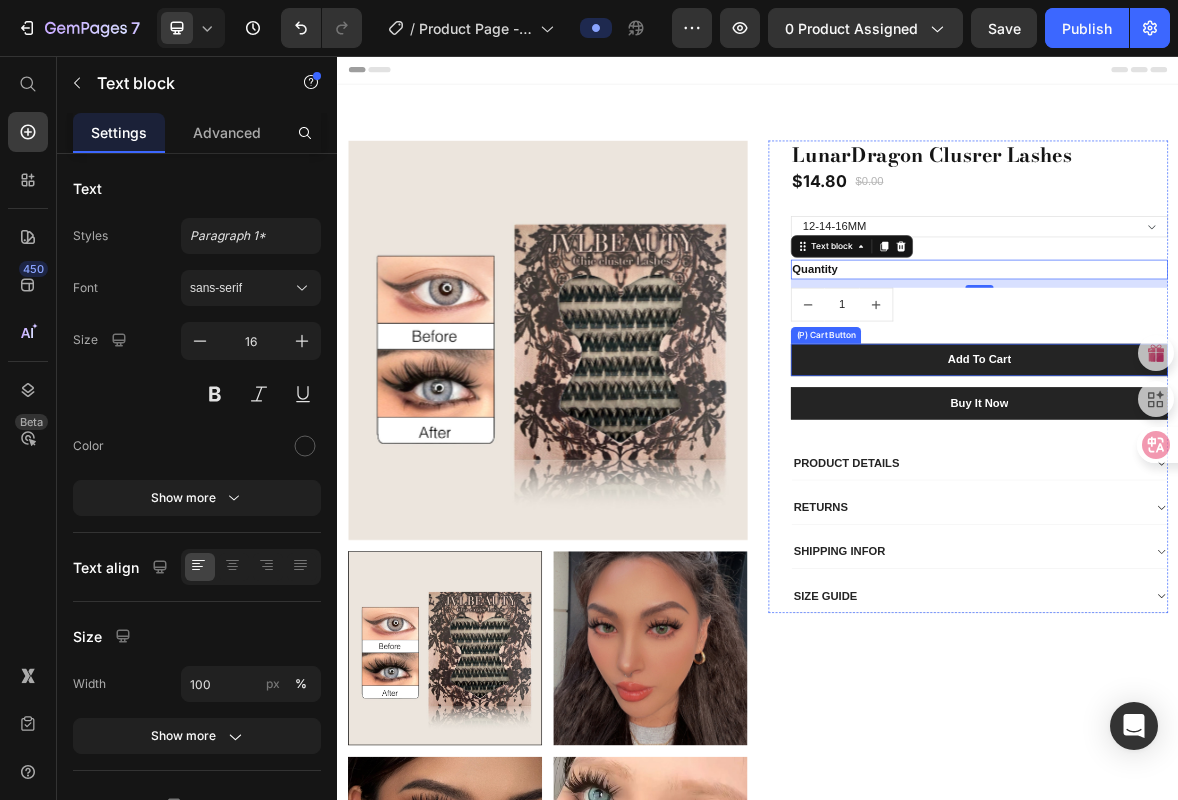 click on "Add To Cart" at bounding box center [1253, 490] 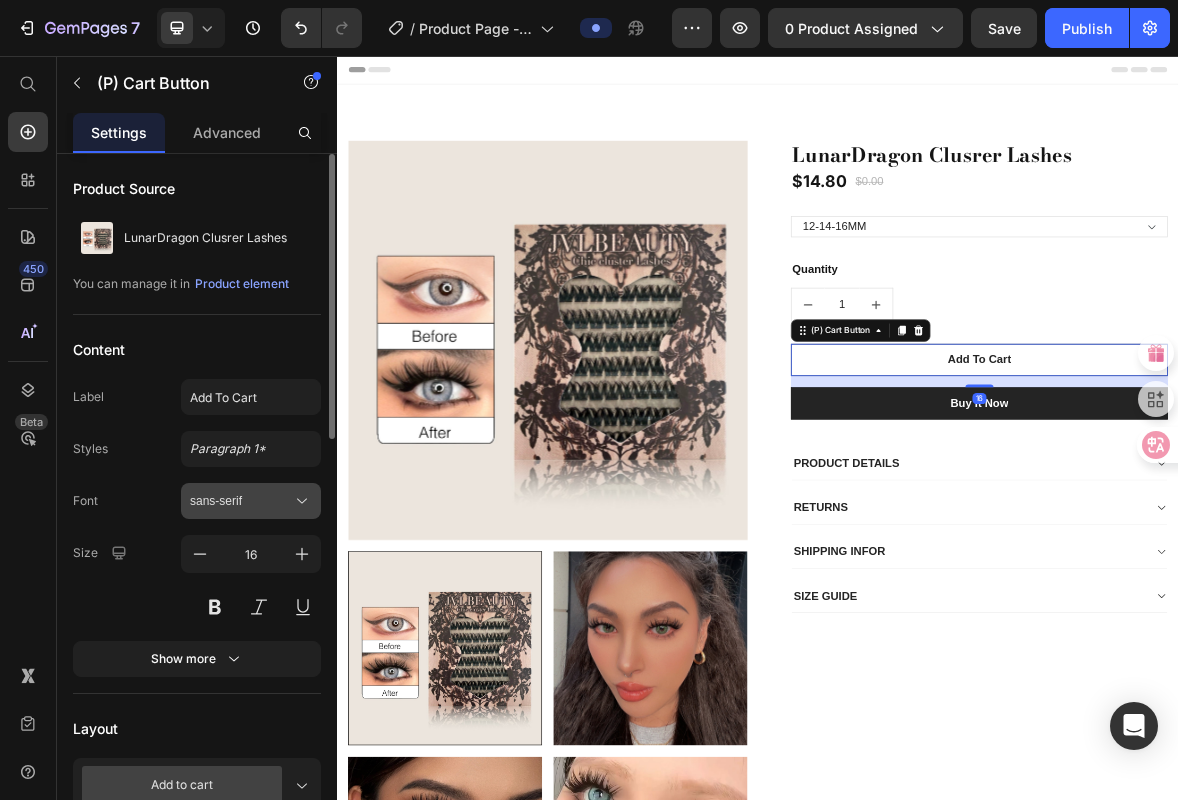 click on "sans-serif" at bounding box center (241, 501) 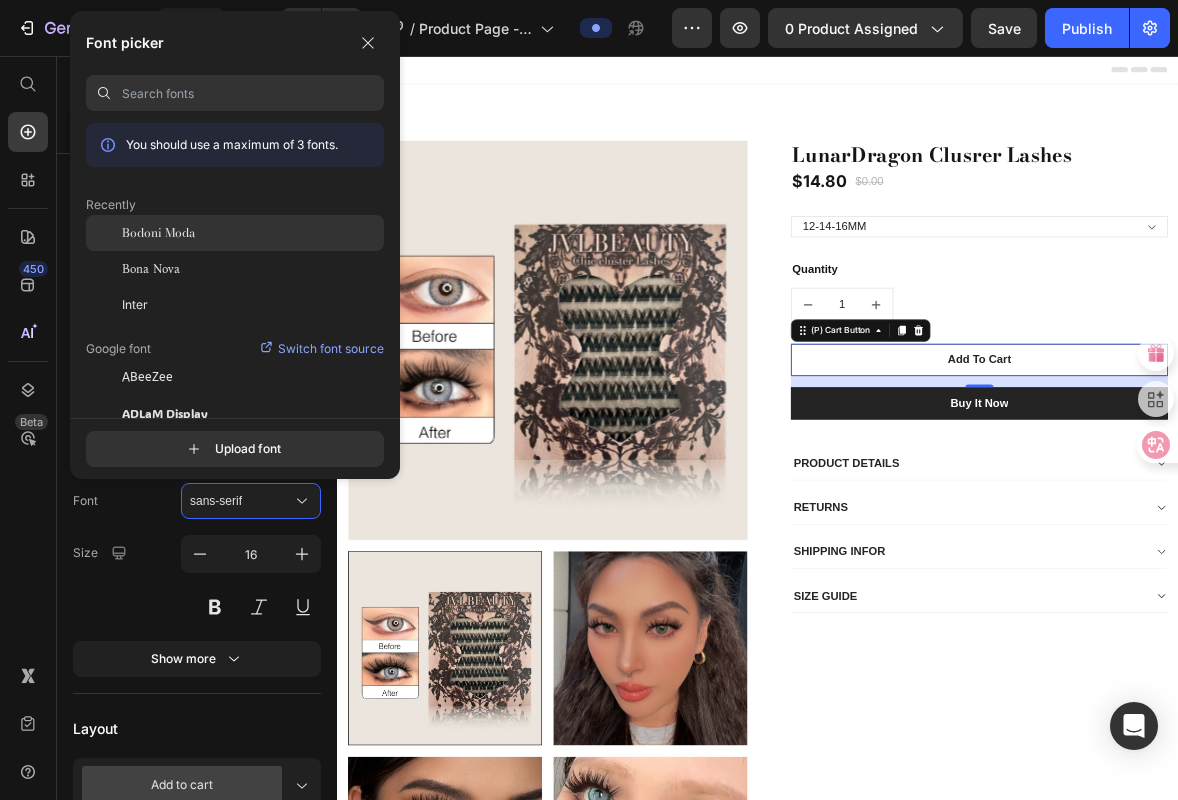 click on "Bodoni Moda" 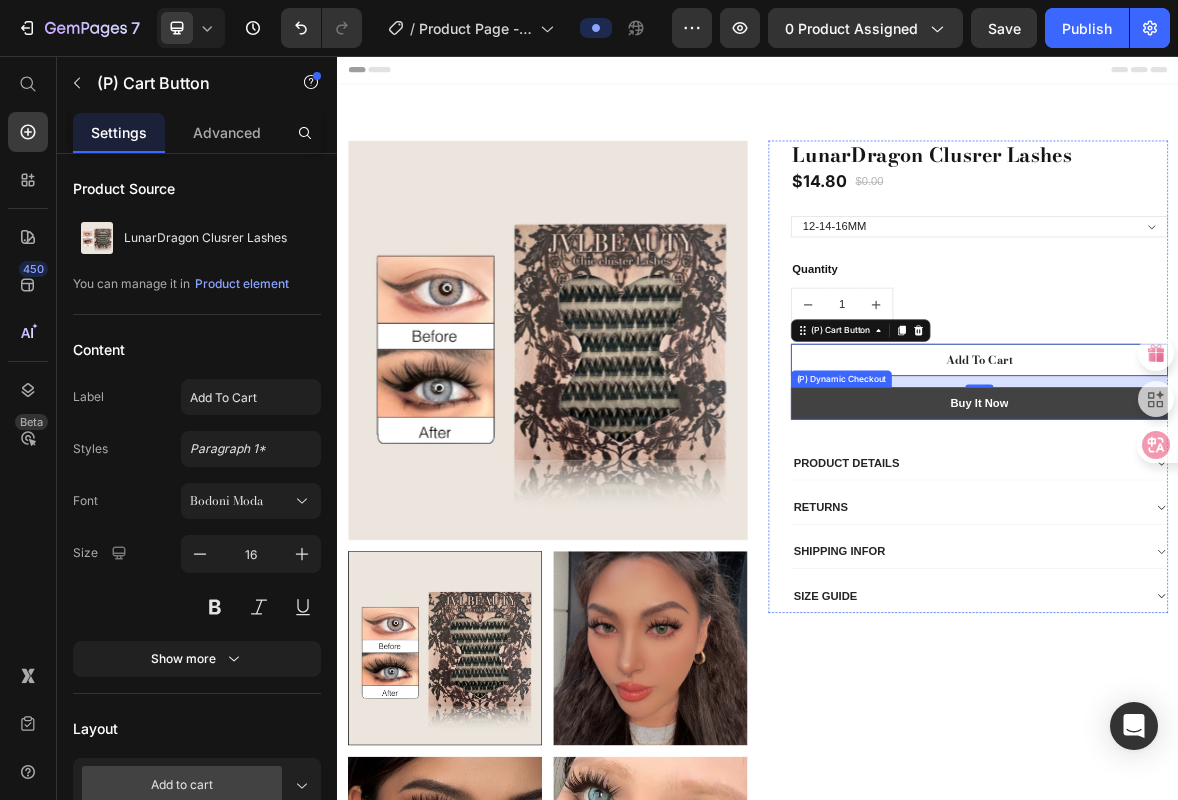 click on "Buy it now" at bounding box center (1253, 552) 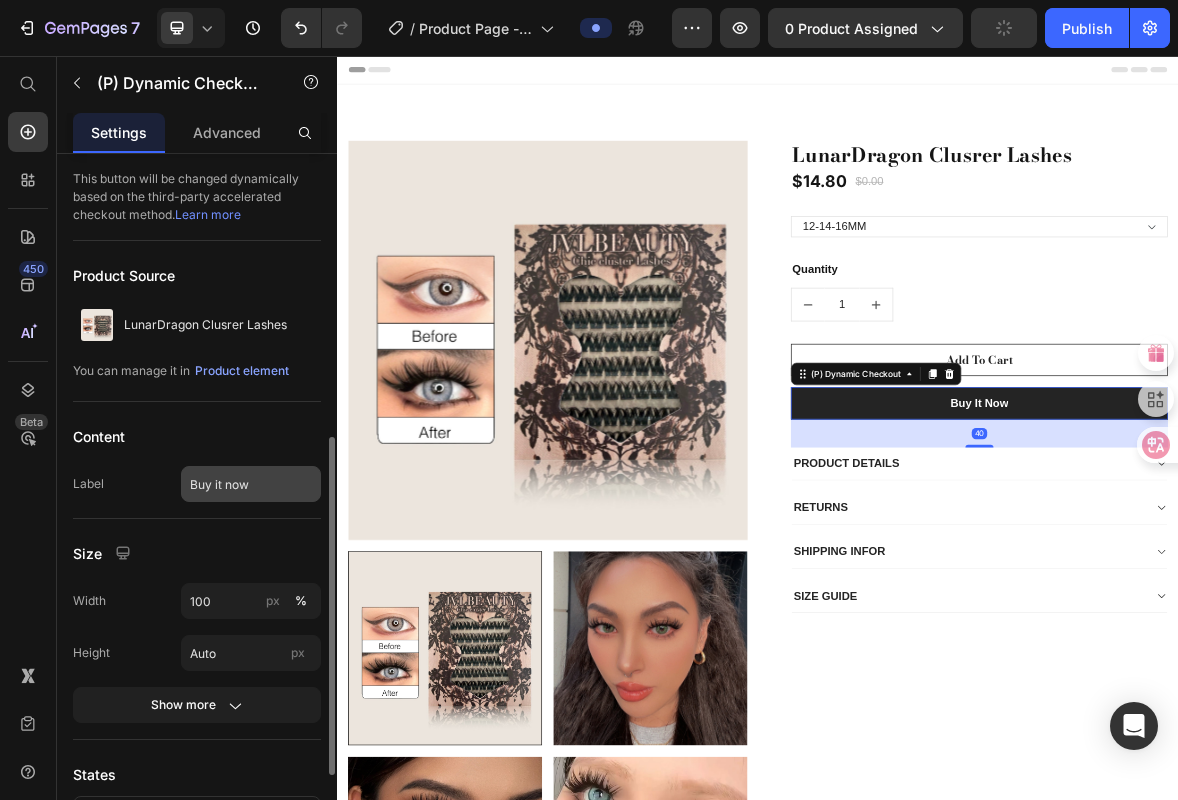 scroll, scrollTop: 191, scrollLeft: 0, axis: vertical 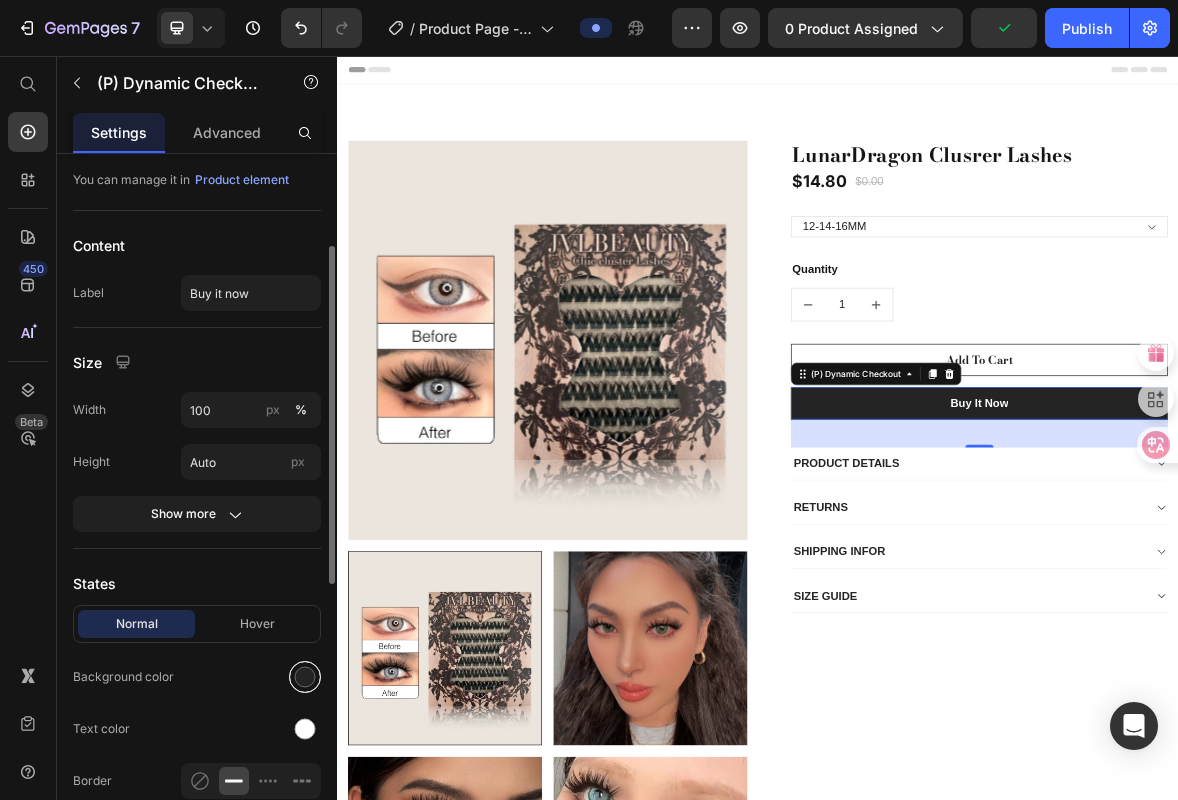 click at bounding box center (305, 677) 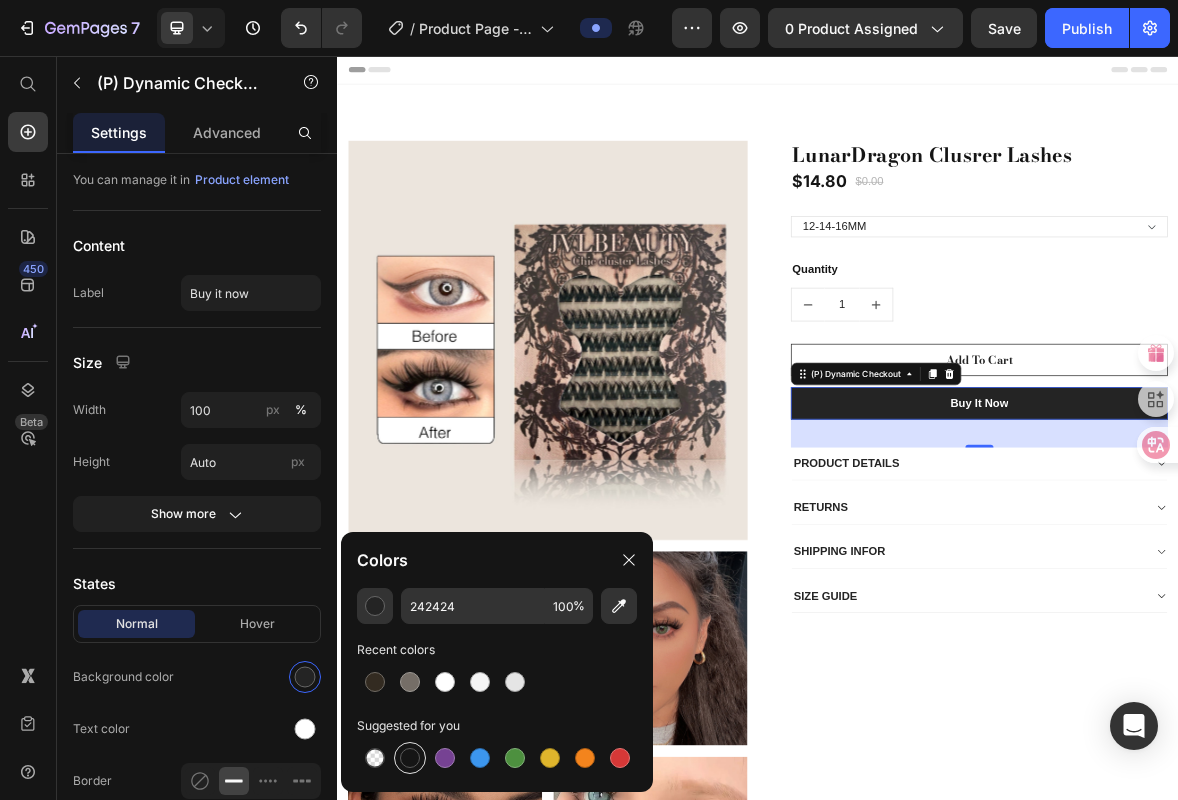 click at bounding box center [410, 758] 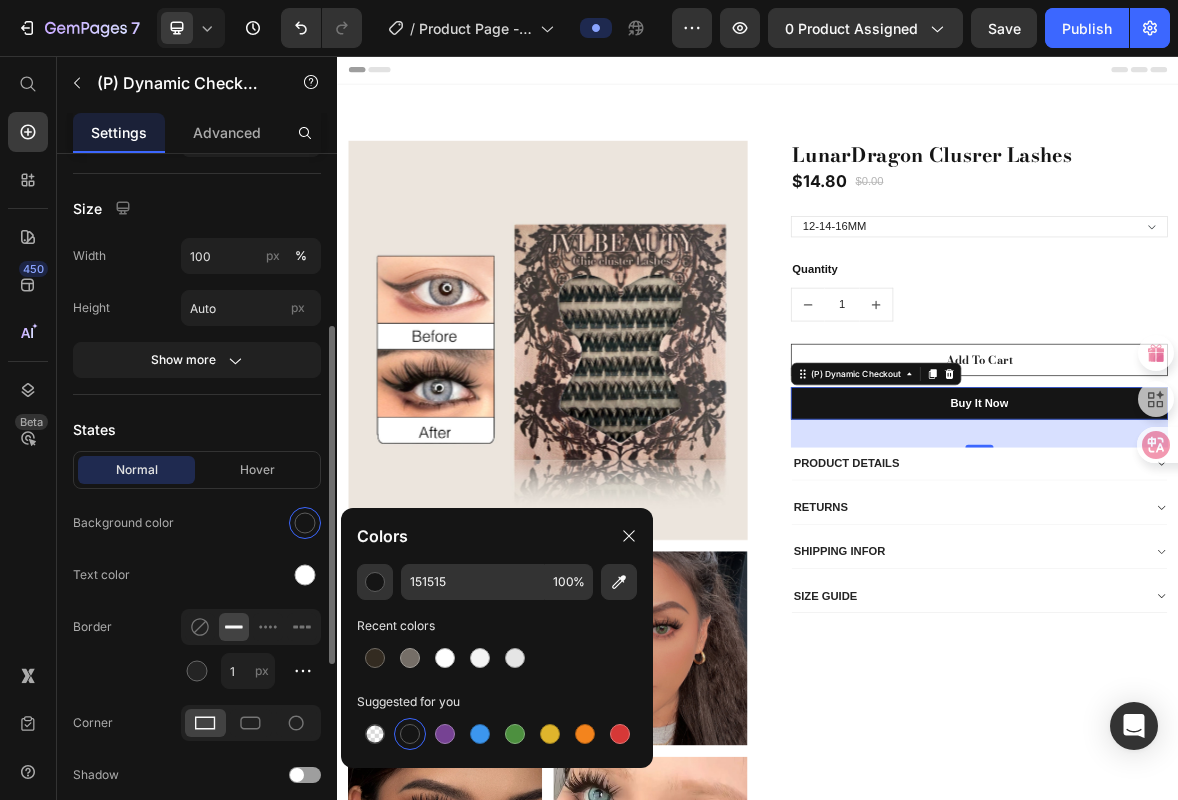 scroll, scrollTop: 494, scrollLeft: 0, axis: vertical 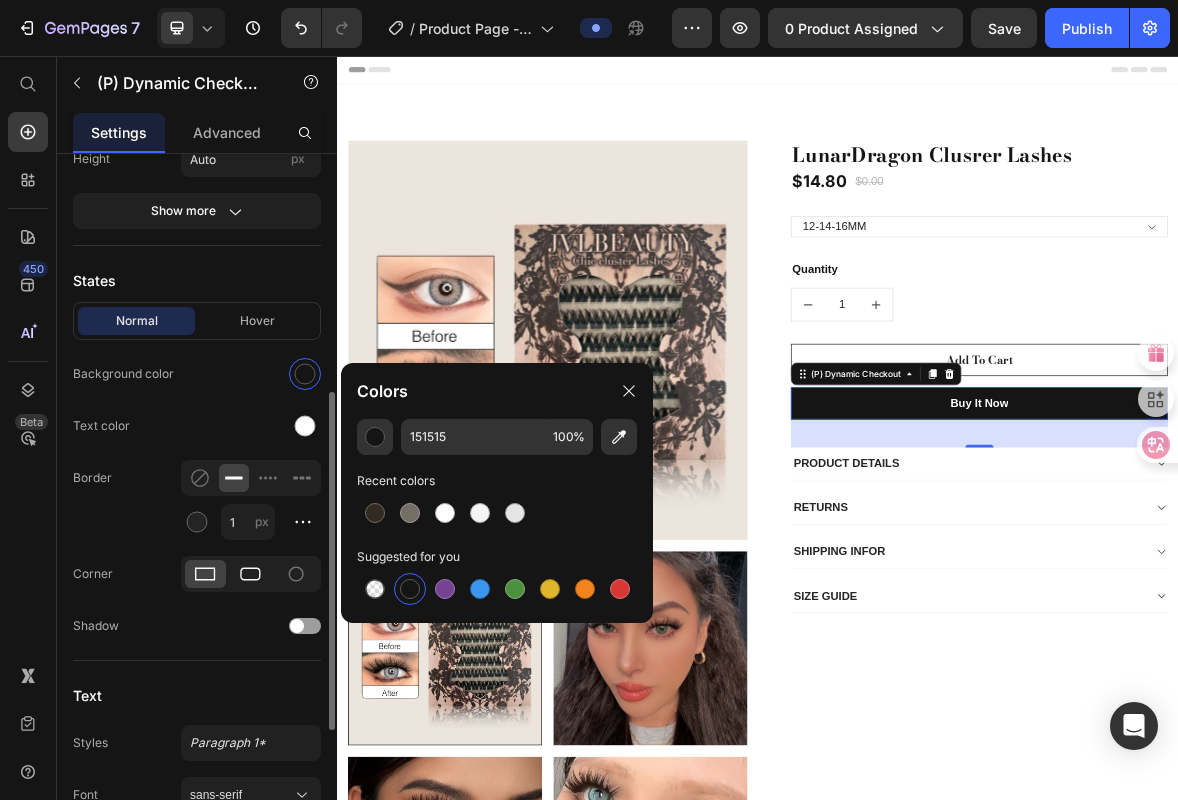 click 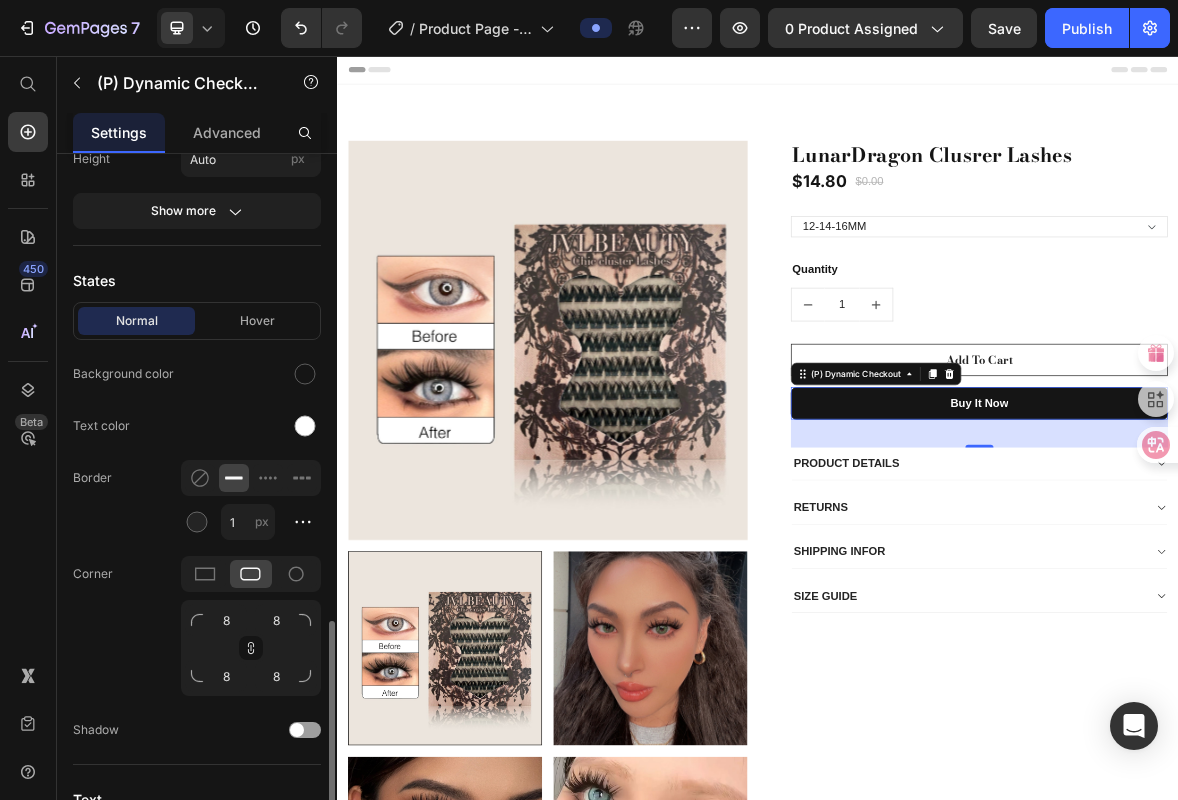 scroll, scrollTop: 844, scrollLeft: 0, axis: vertical 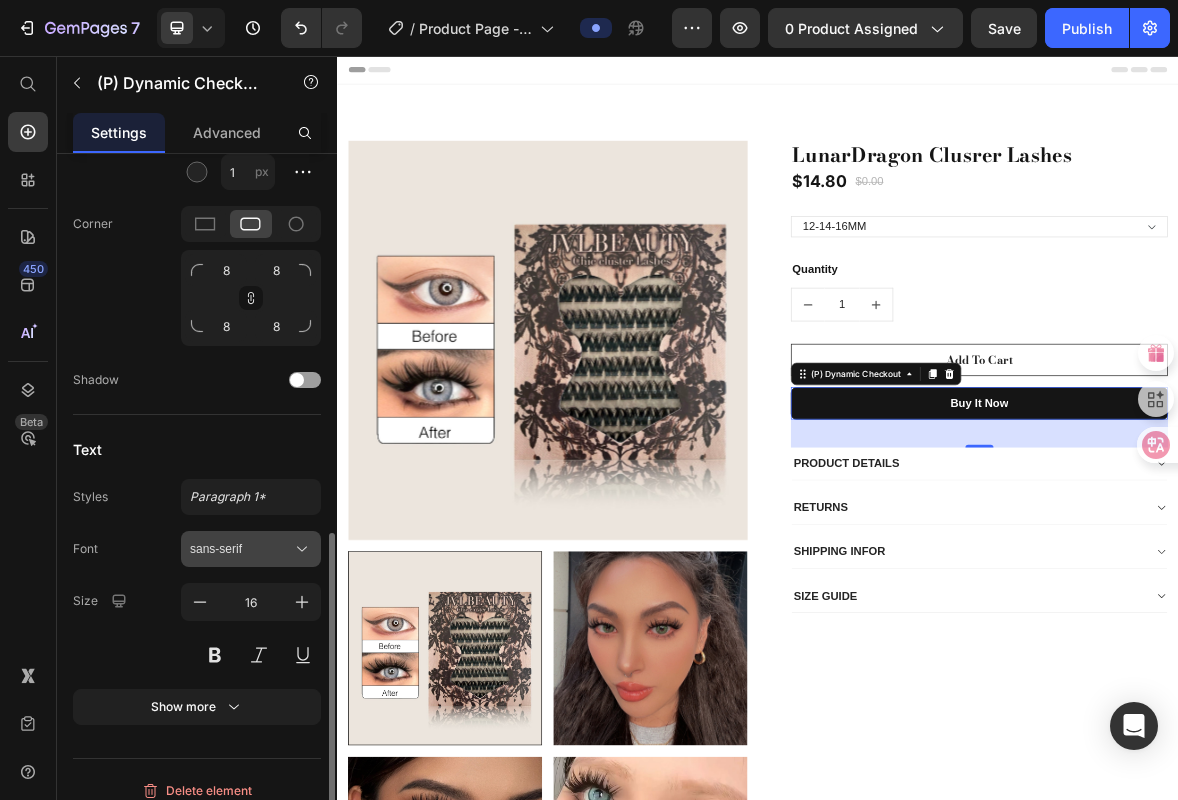 click on "sans-serif" at bounding box center [241, 549] 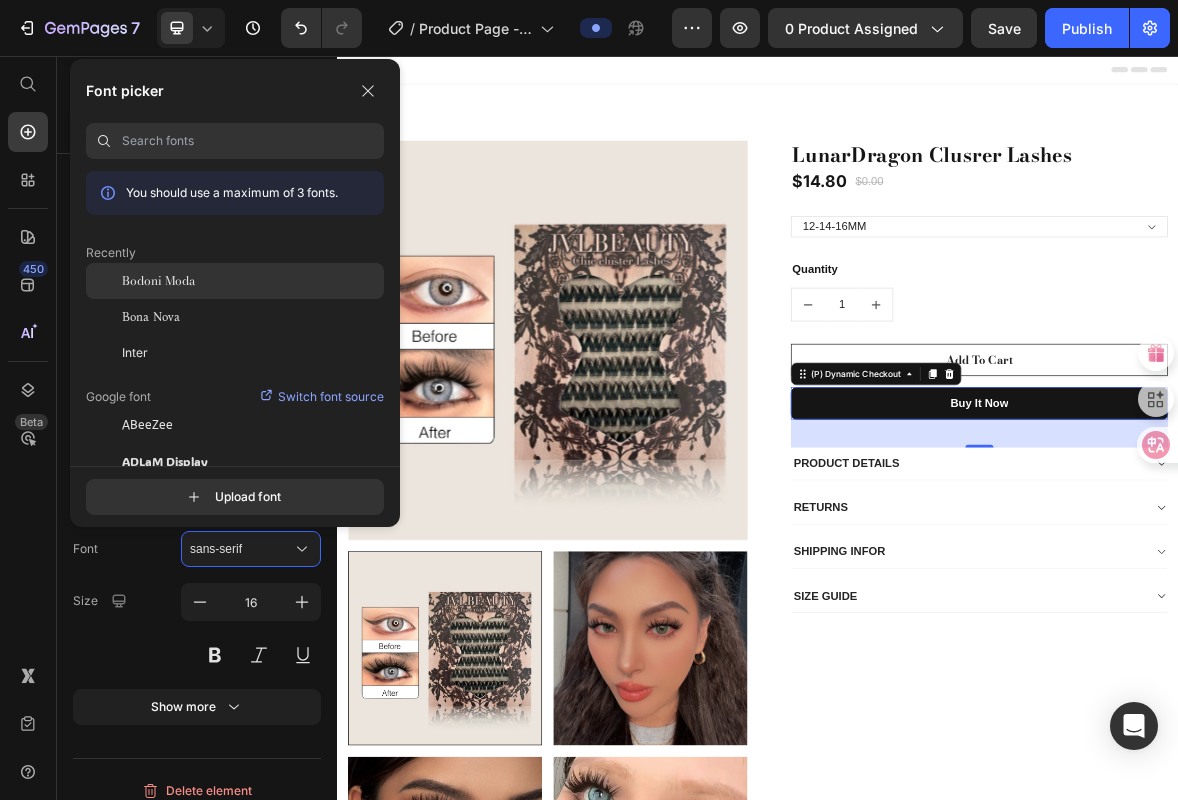 click on "Bodoni Moda" 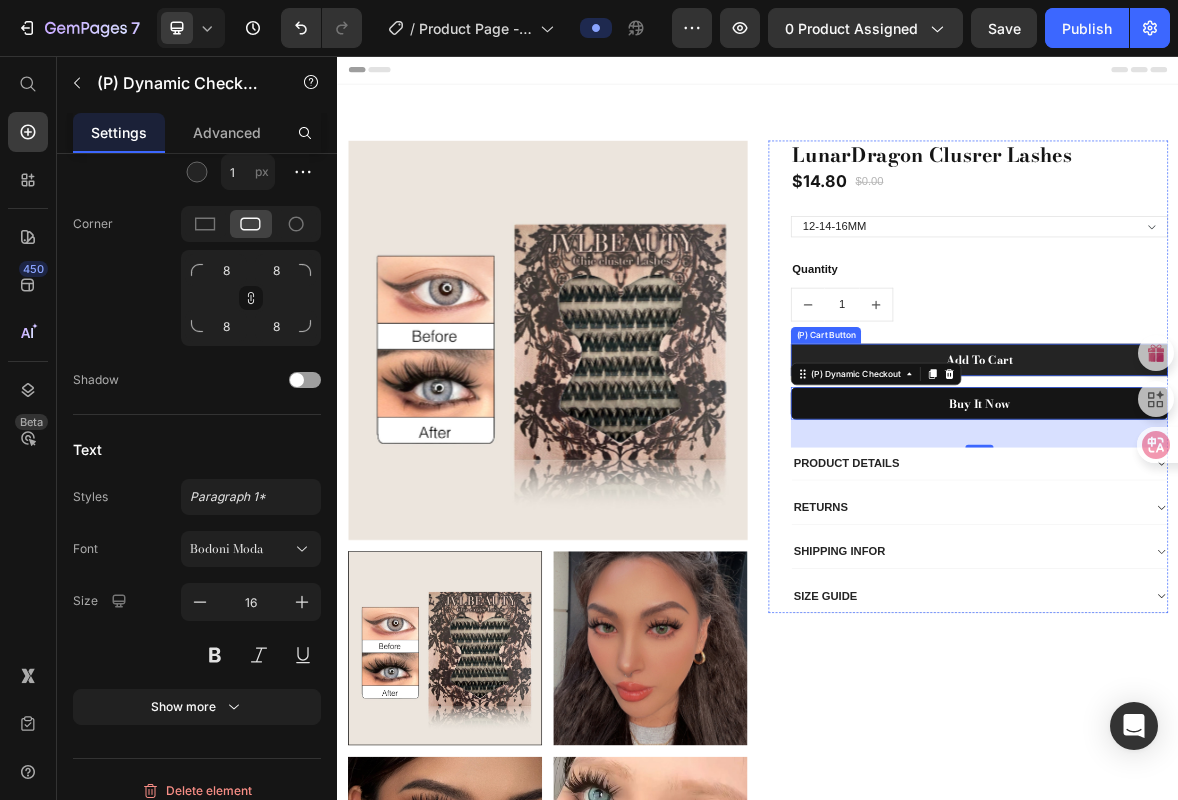 click on "Add To Cart" at bounding box center (1253, 490) 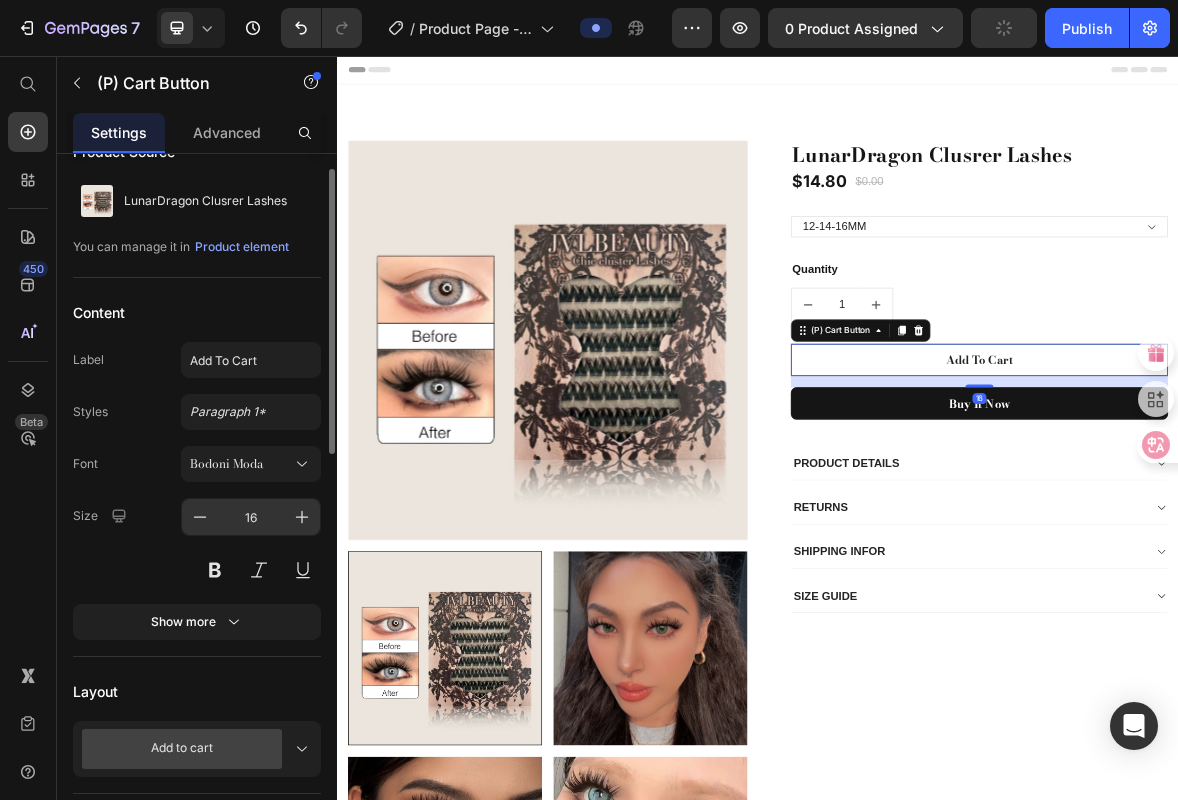 scroll, scrollTop: 112, scrollLeft: 0, axis: vertical 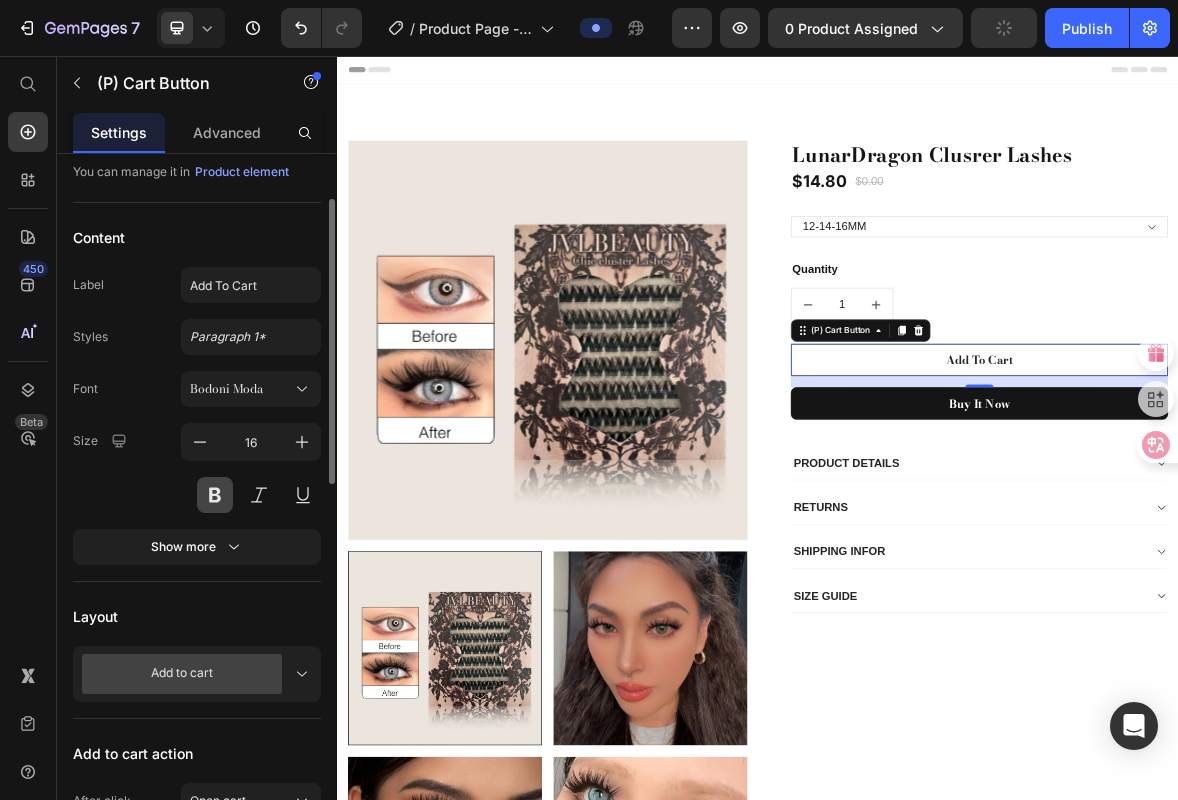 click at bounding box center [215, 495] 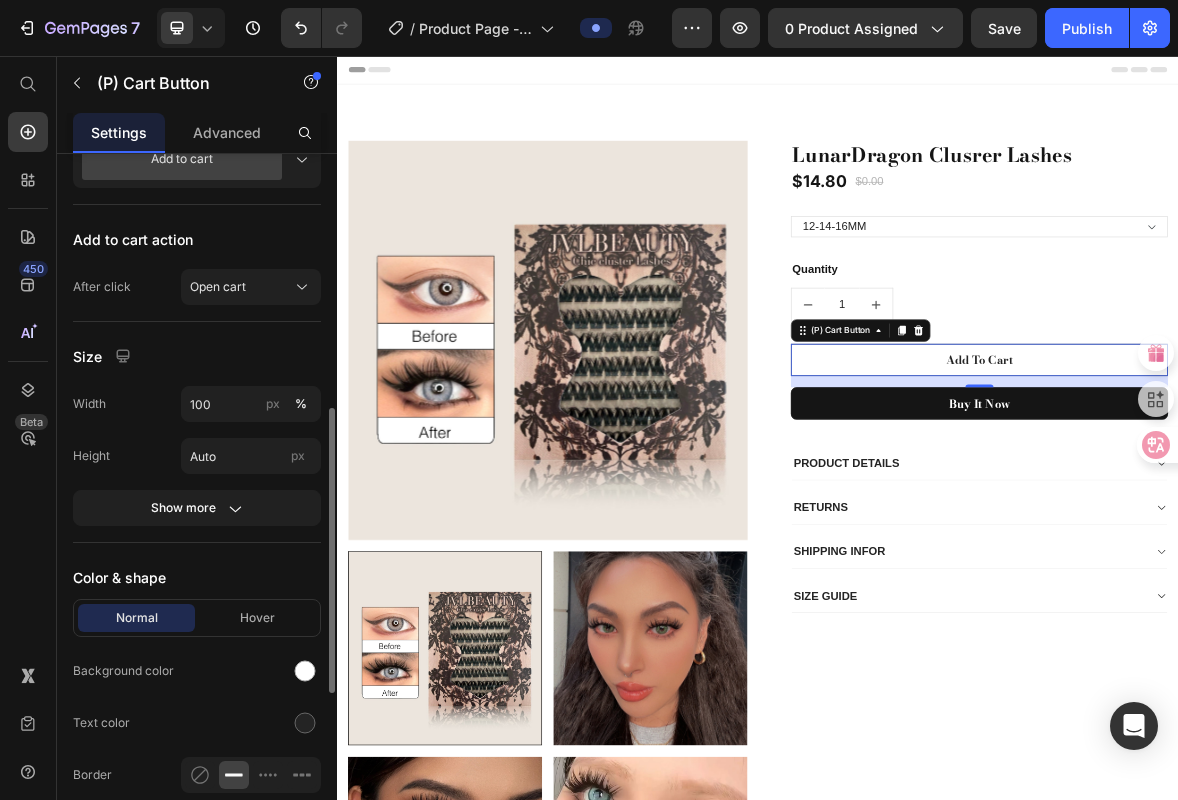 scroll, scrollTop: 767, scrollLeft: 0, axis: vertical 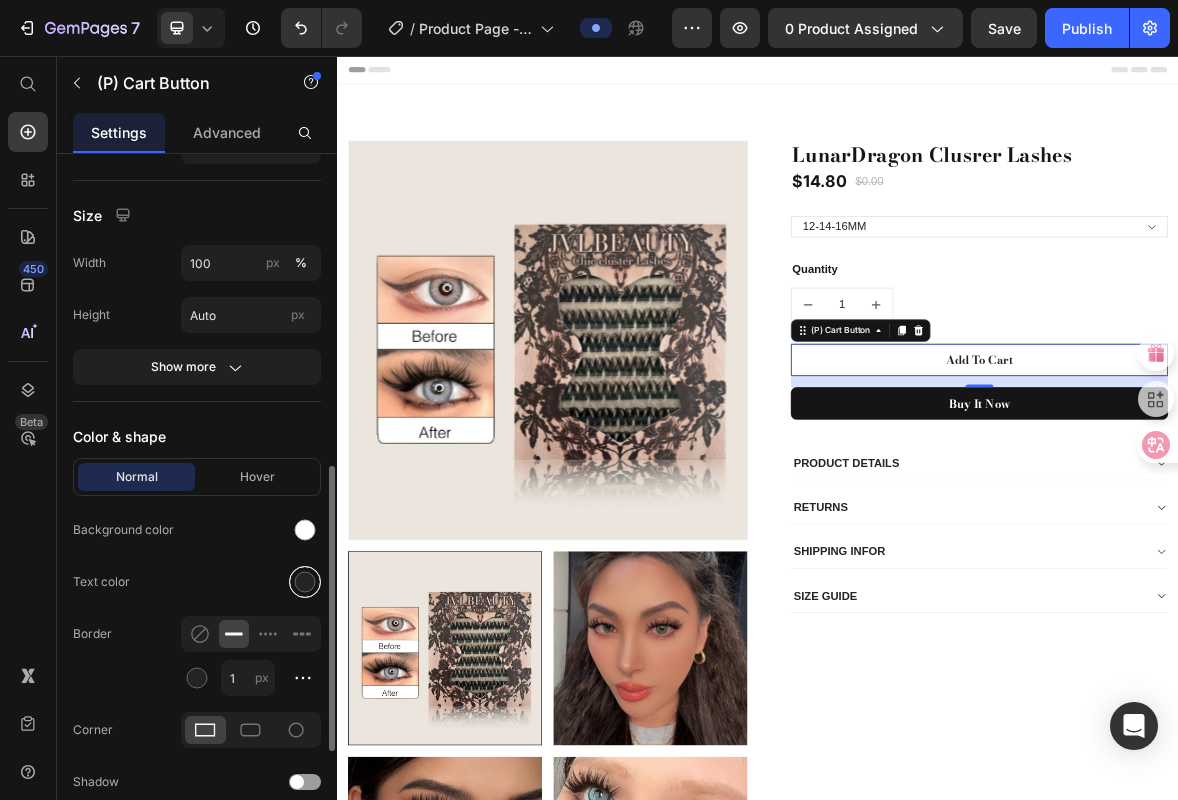 click at bounding box center (305, 582) 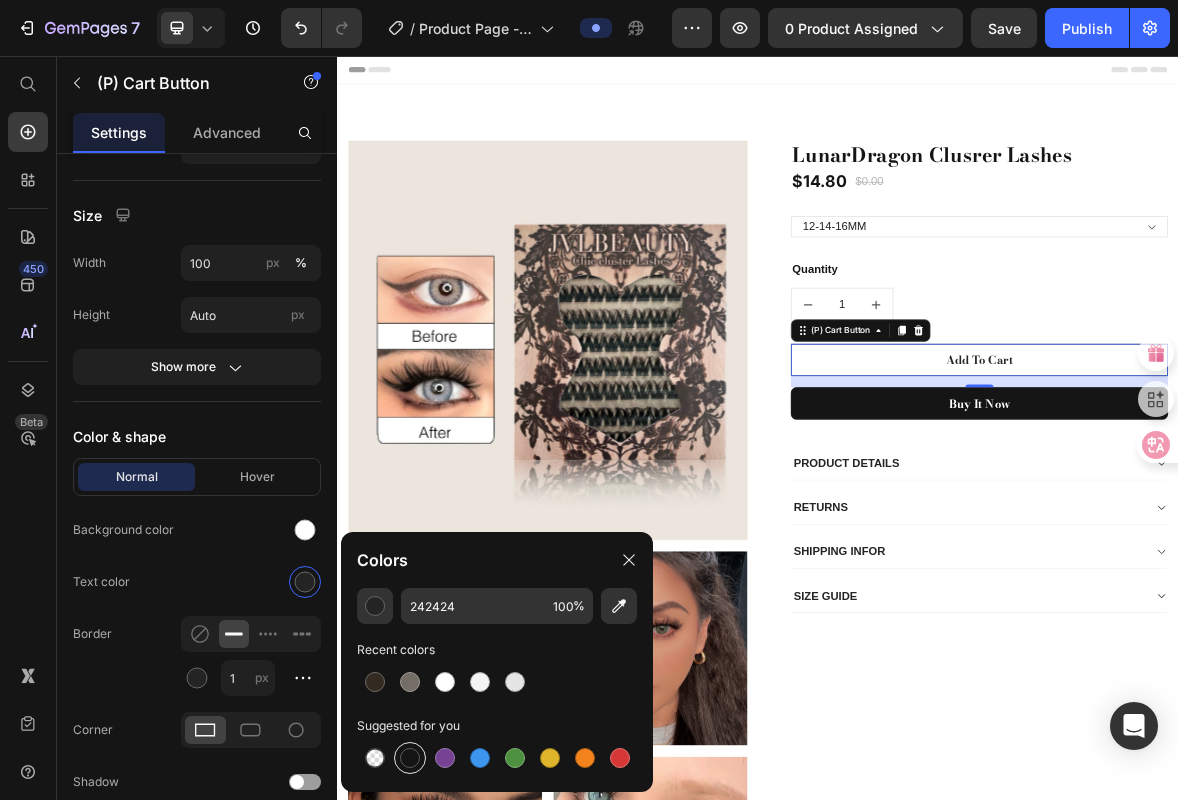 click at bounding box center (410, 758) 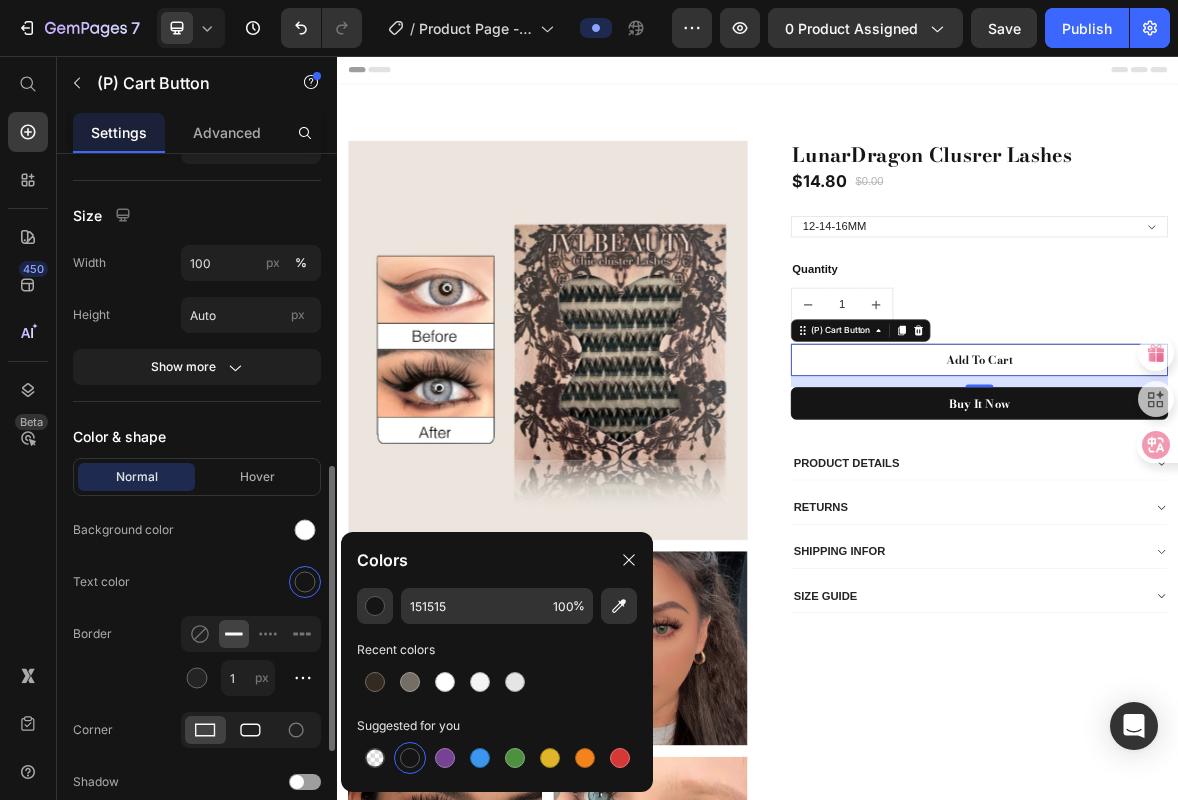 click 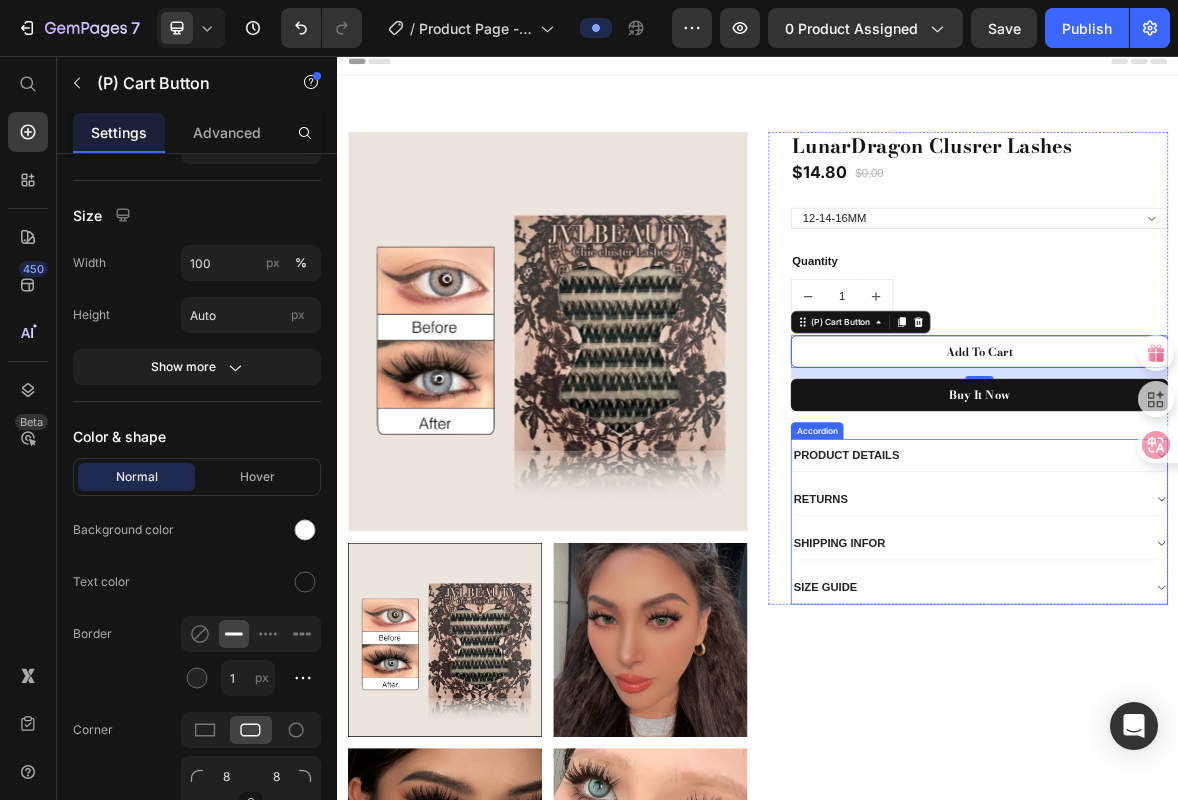 scroll, scrollTop: 30, scrollLeft: 0, axis: vertical 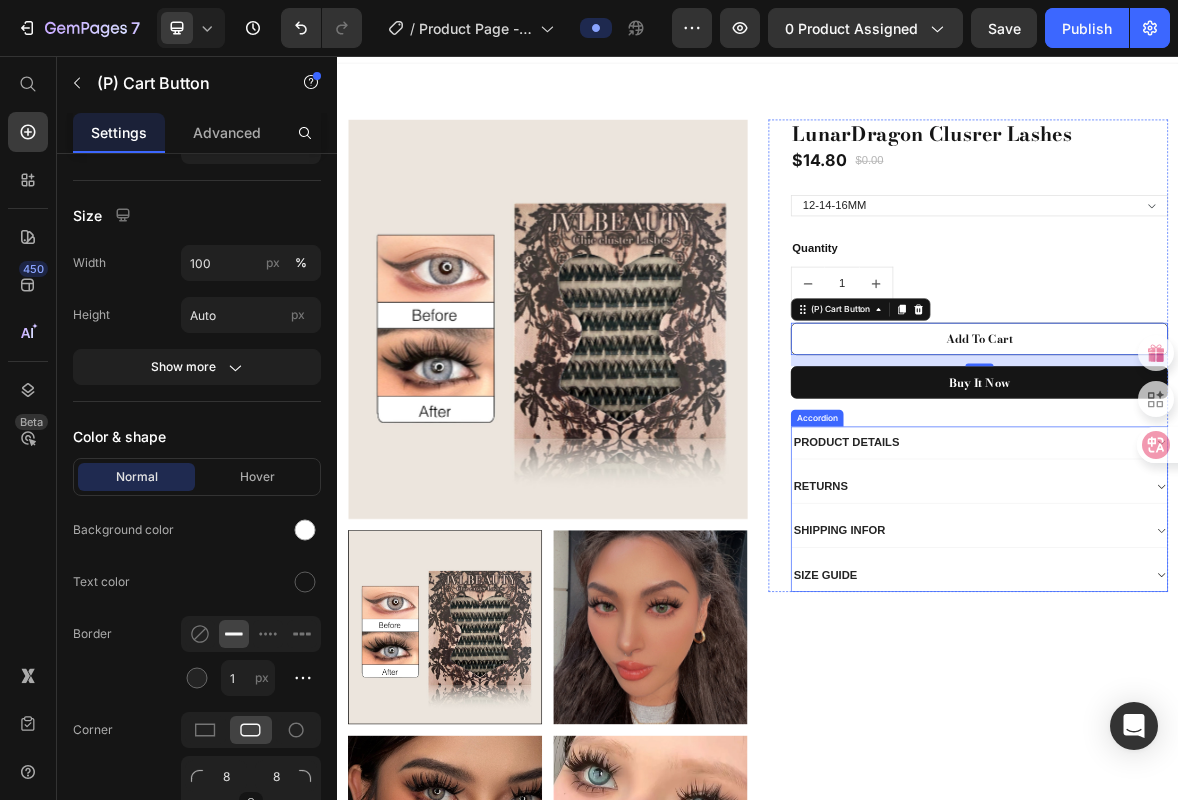 click on "PRODUCT DETAILS" at bounding box center [1253, 608] 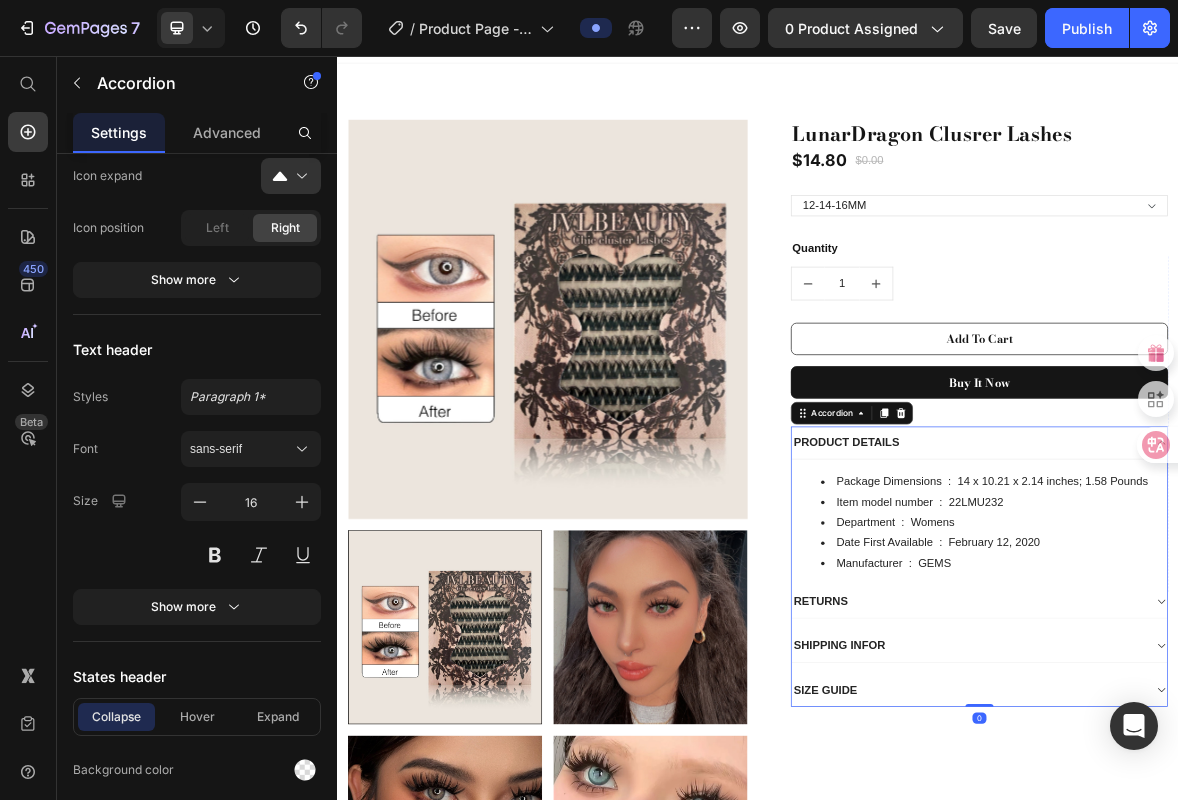 scroll, scrollTop: 0, scrollLeft: 0, axis: both 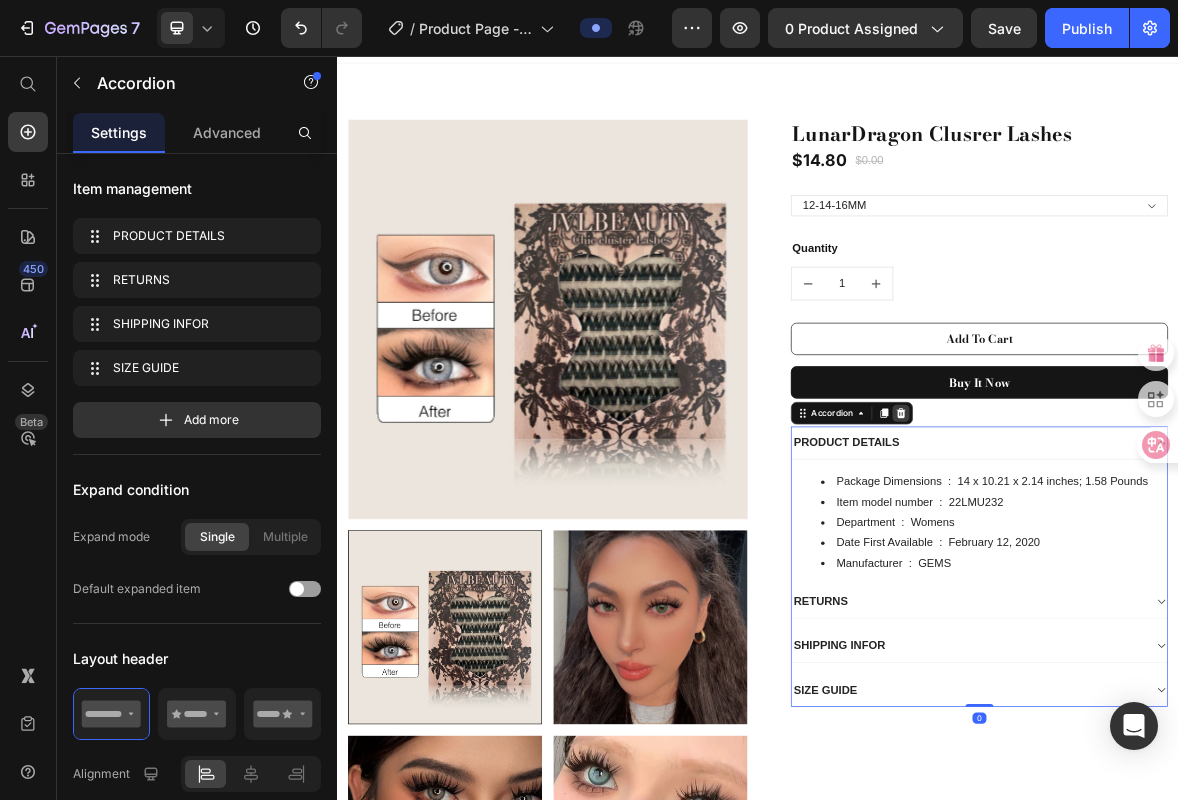click 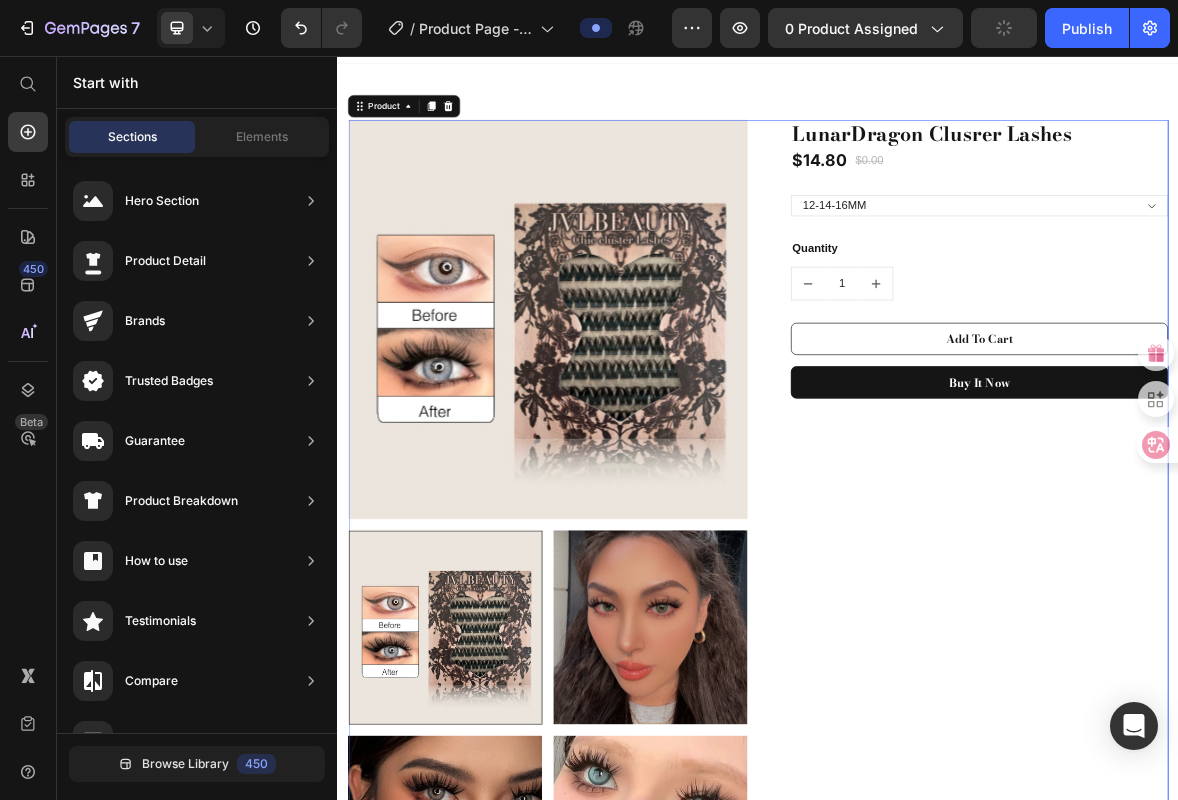 click on "LunarDragon Clusrer Lashes (P) Title $14.80 (P) Price $0.00 (P) Price Row 12-14-16MM (P) Variants & Swatches Quantity Text block 1 (P) Quantity Add To Cart (P) Cart Button Buy it now (P) Dynamic Checkout Row" at bounding box center [1237, 1172] 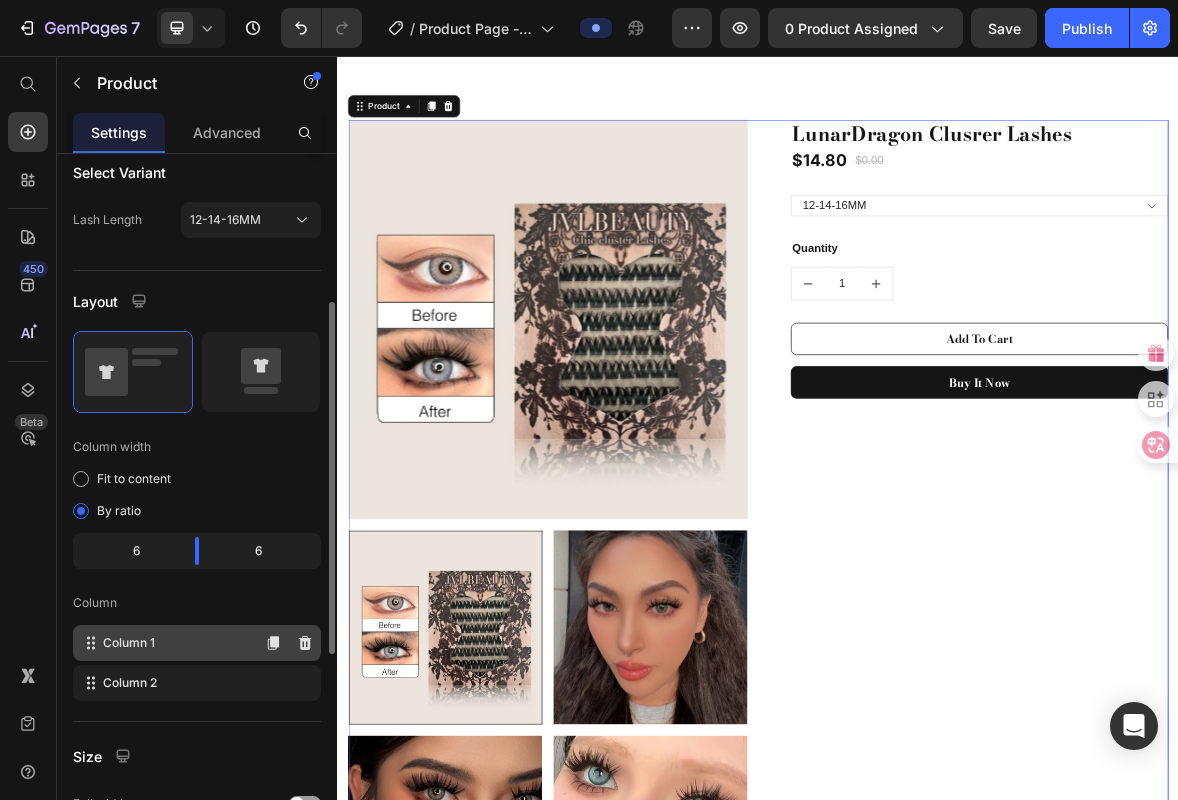 scroll, scrollTop: 0, scrollLeft: 0, axis: both 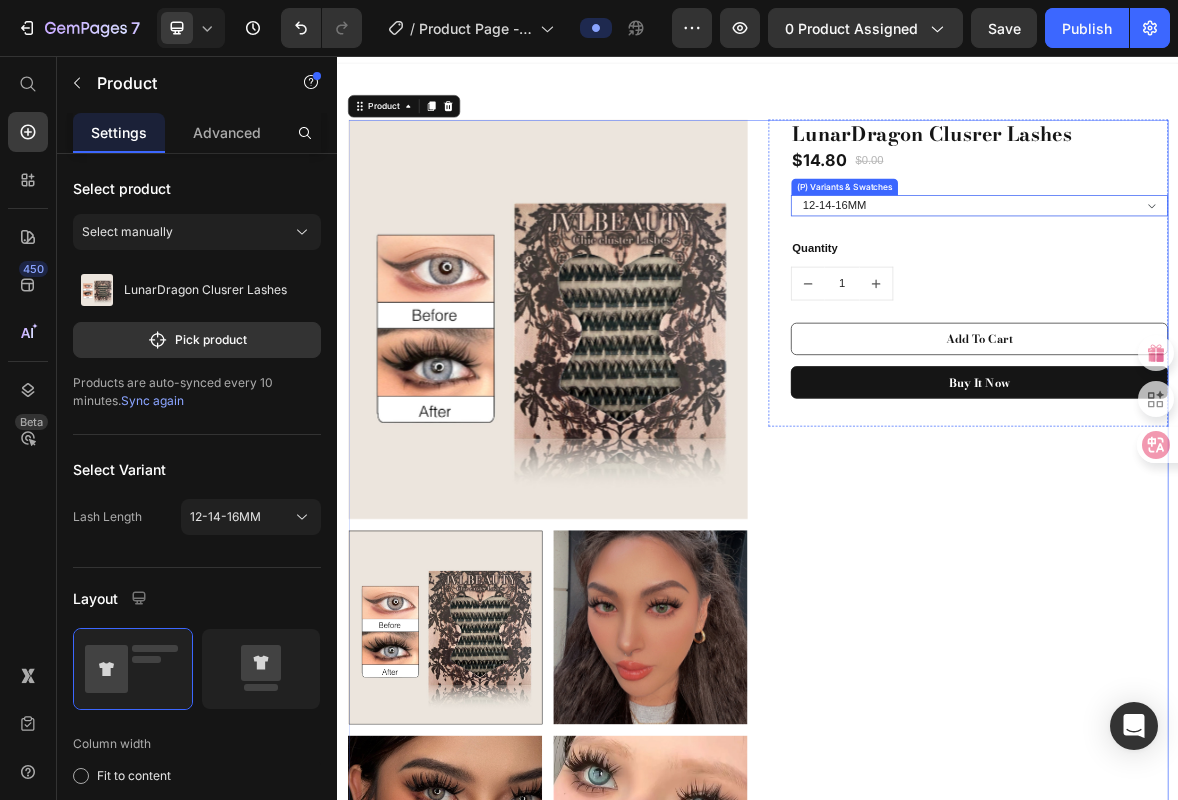 click on "12-14-16MM" at bounding box center [1253, 270] 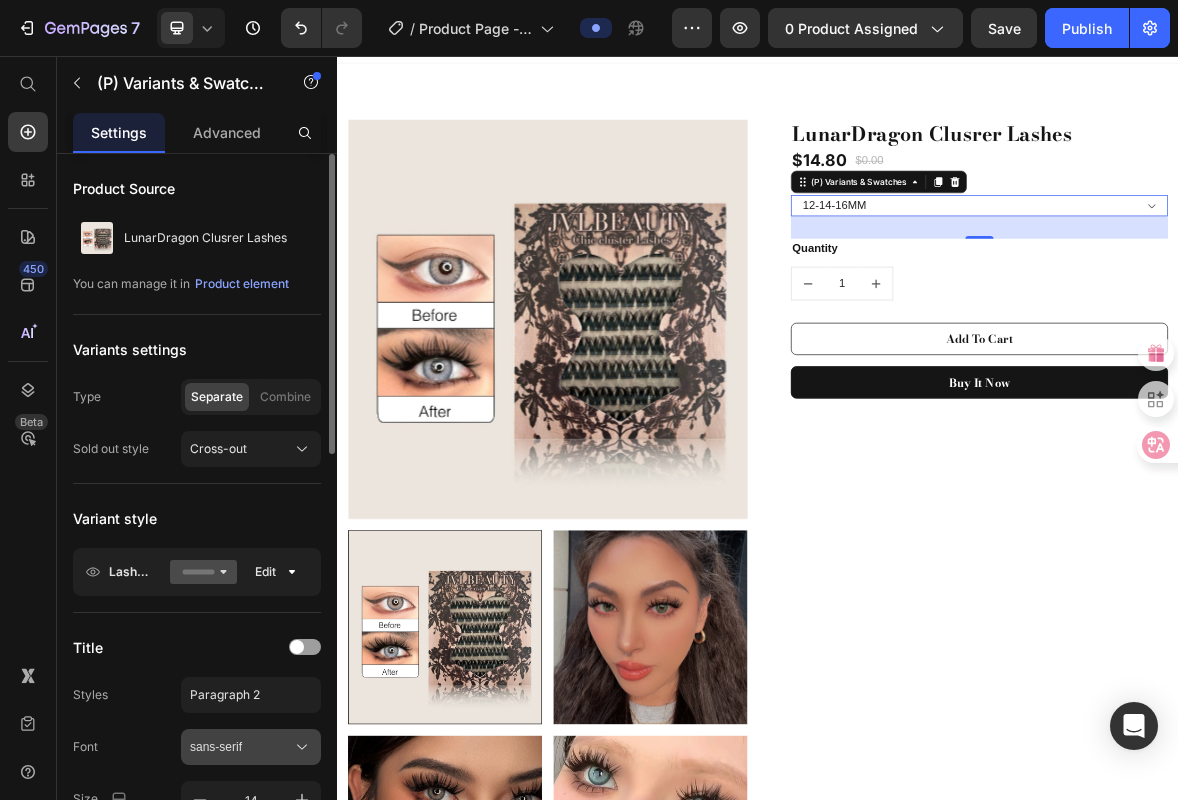 click on "sans-serif" at bounding box center [241, 747] 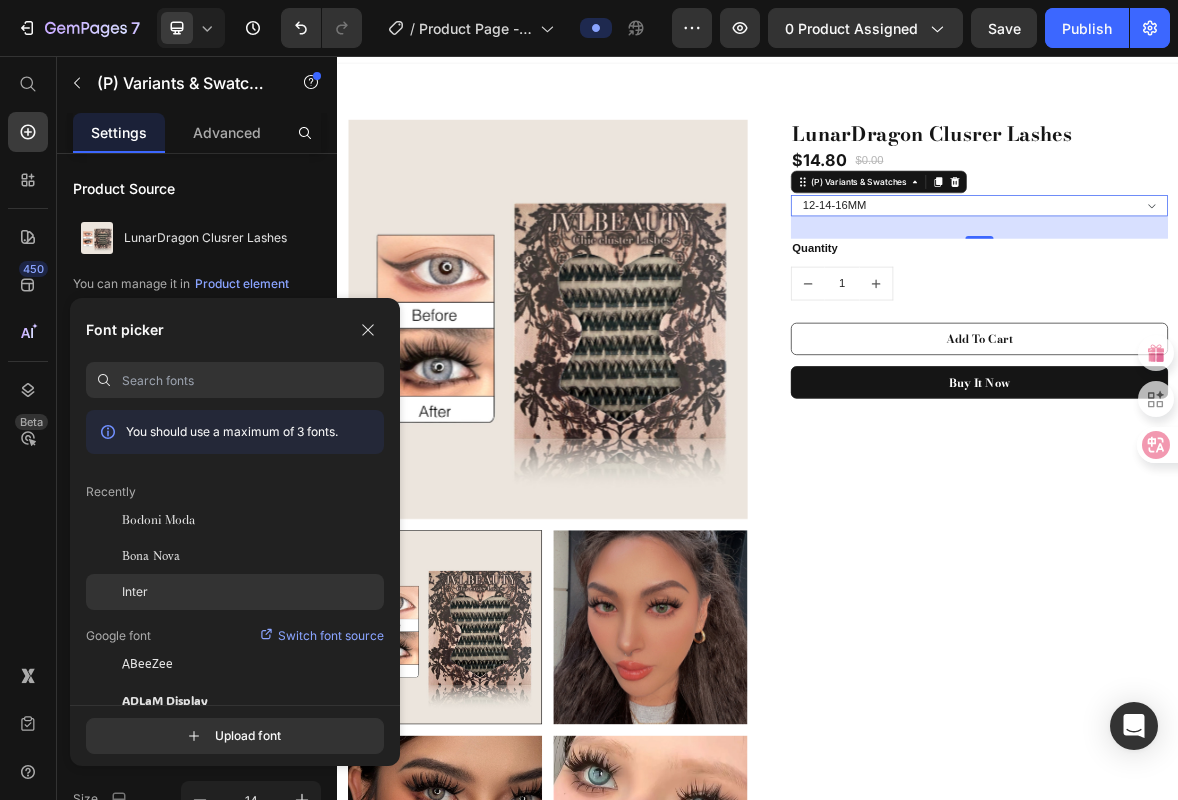 click on "Inter" 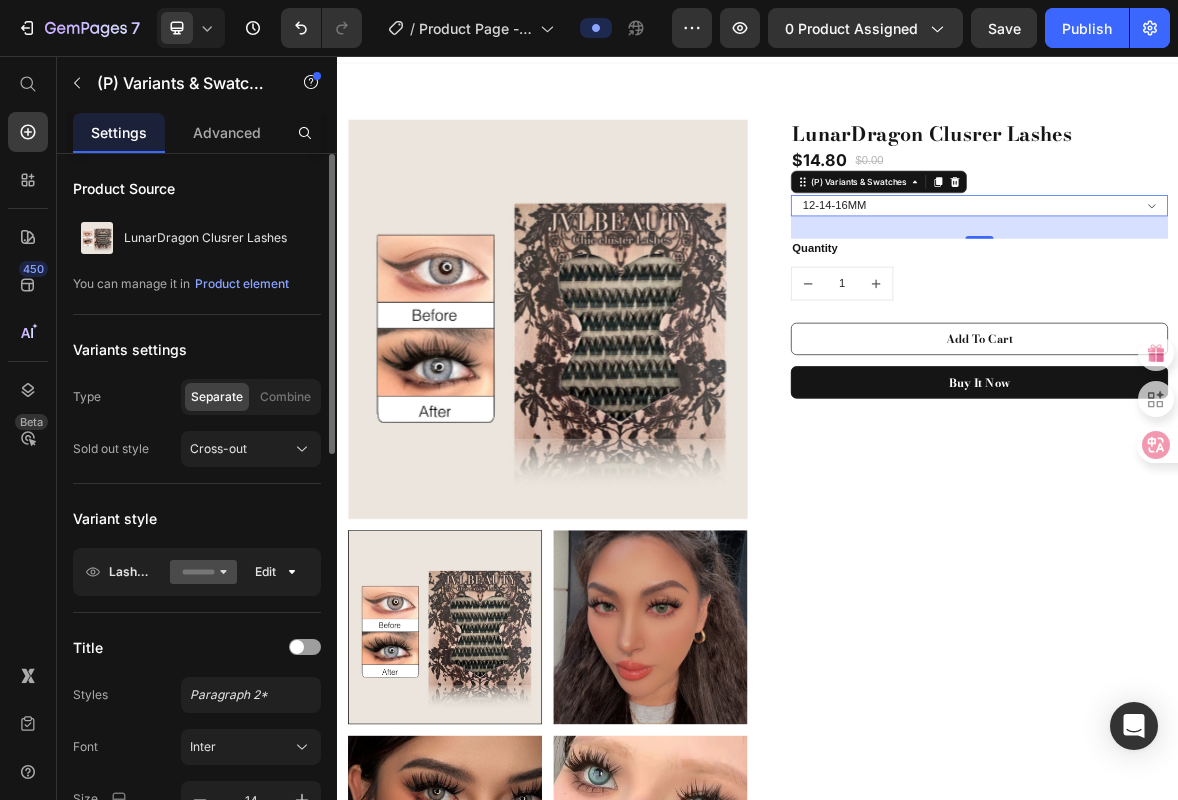 scroll, scrollTop: 163, scrollLeft: 0, axis: vertical 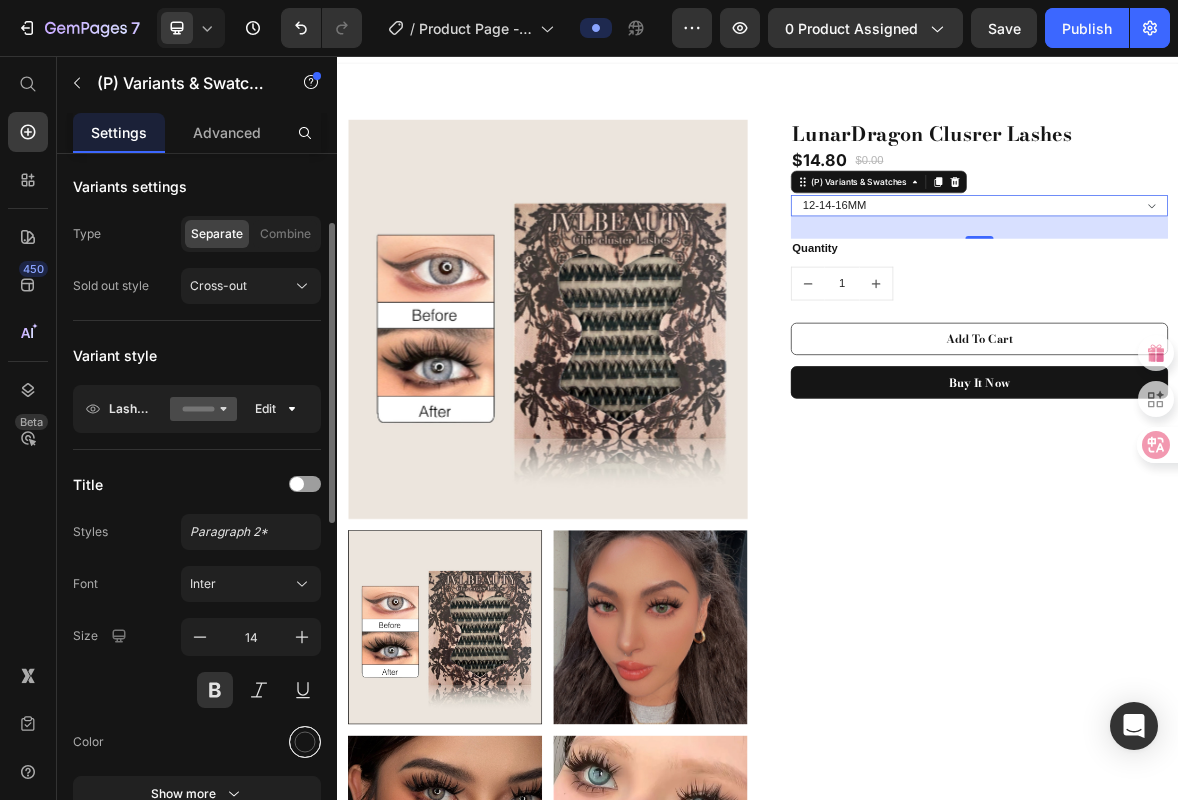click at bounding box center (305, 742) 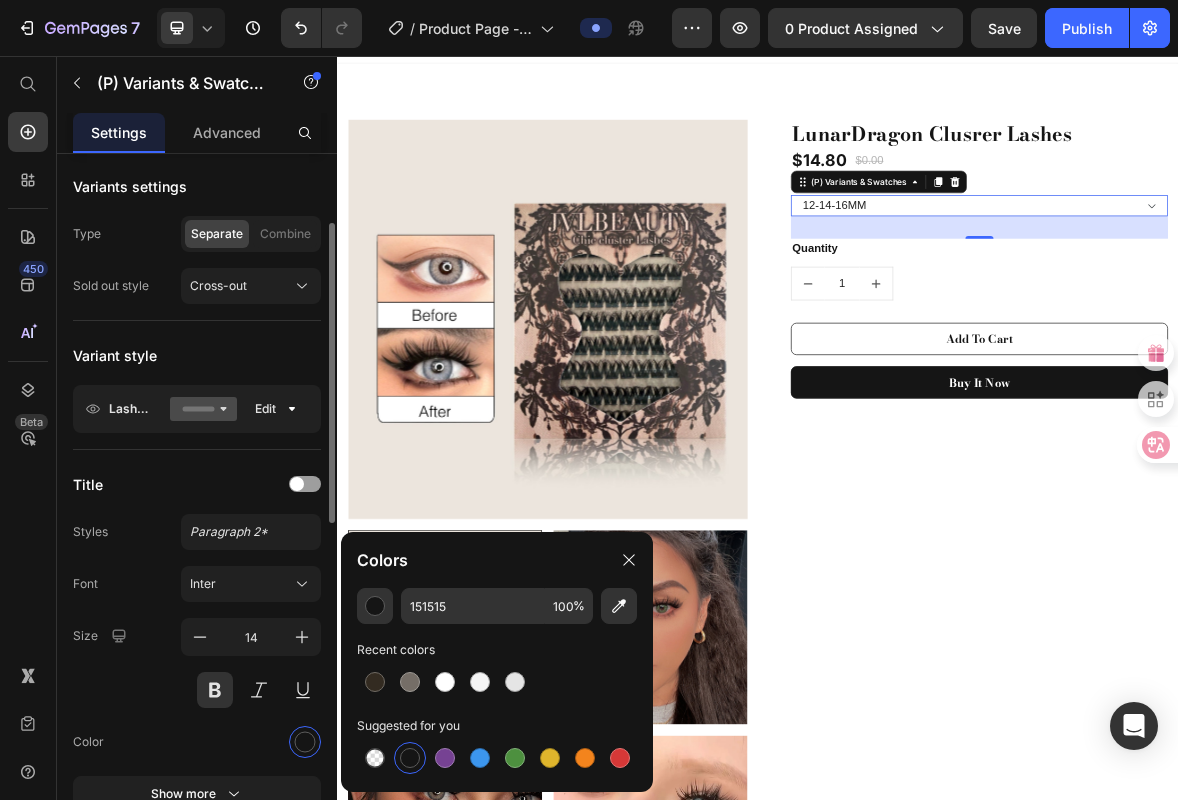 click at bounding box center [251, 742] 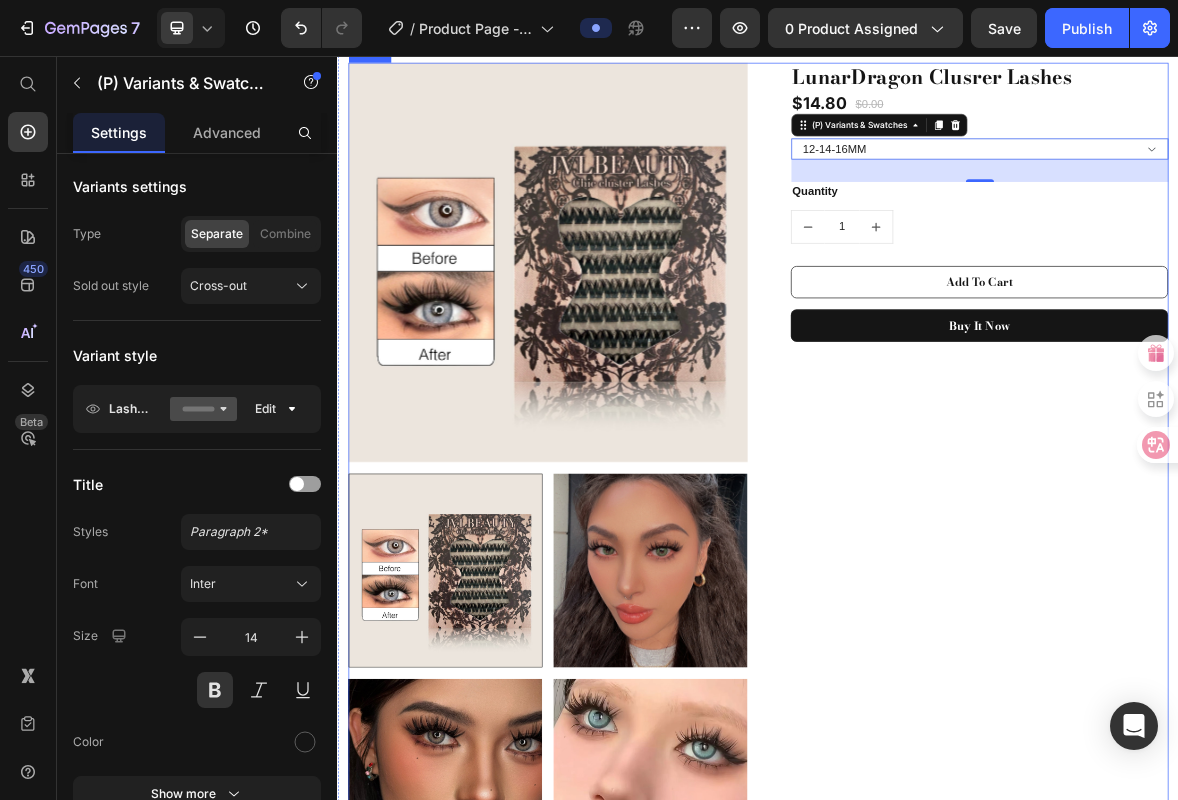 scroll, scrollTop: 113, scrollLeft: 0, axis: vertical 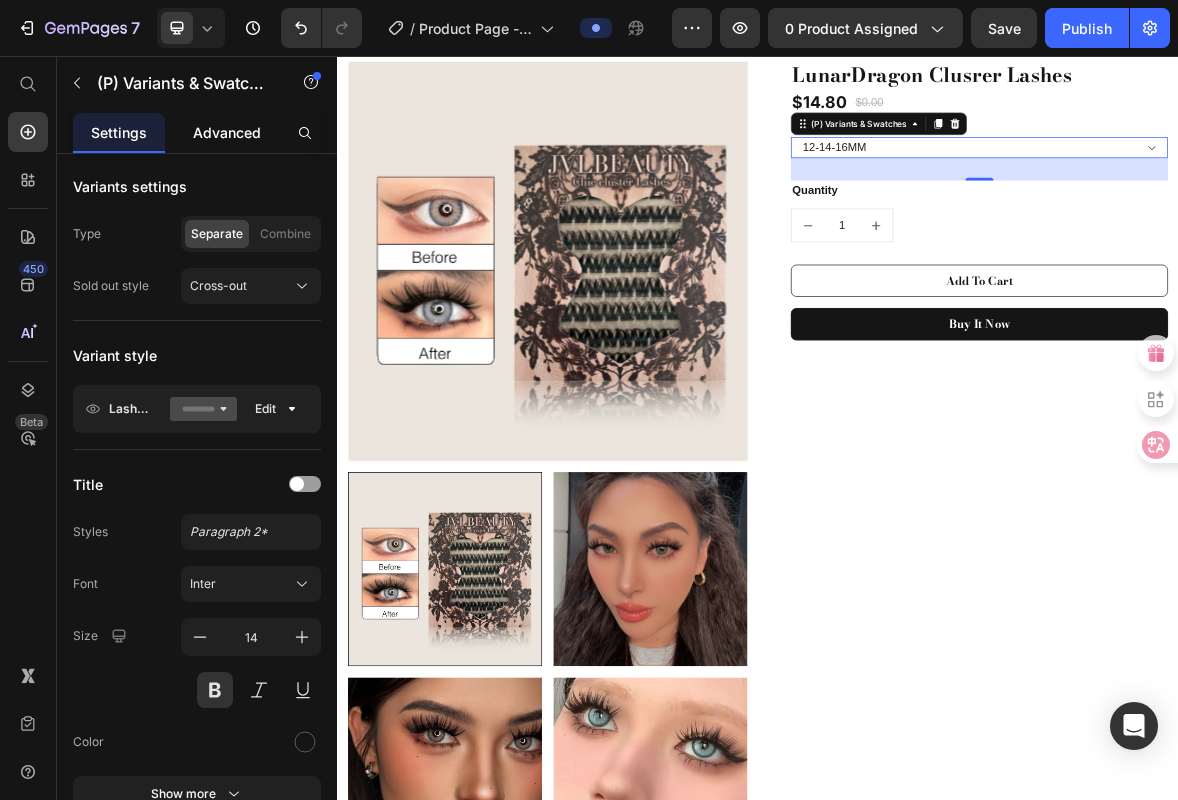 click on "Advanced" 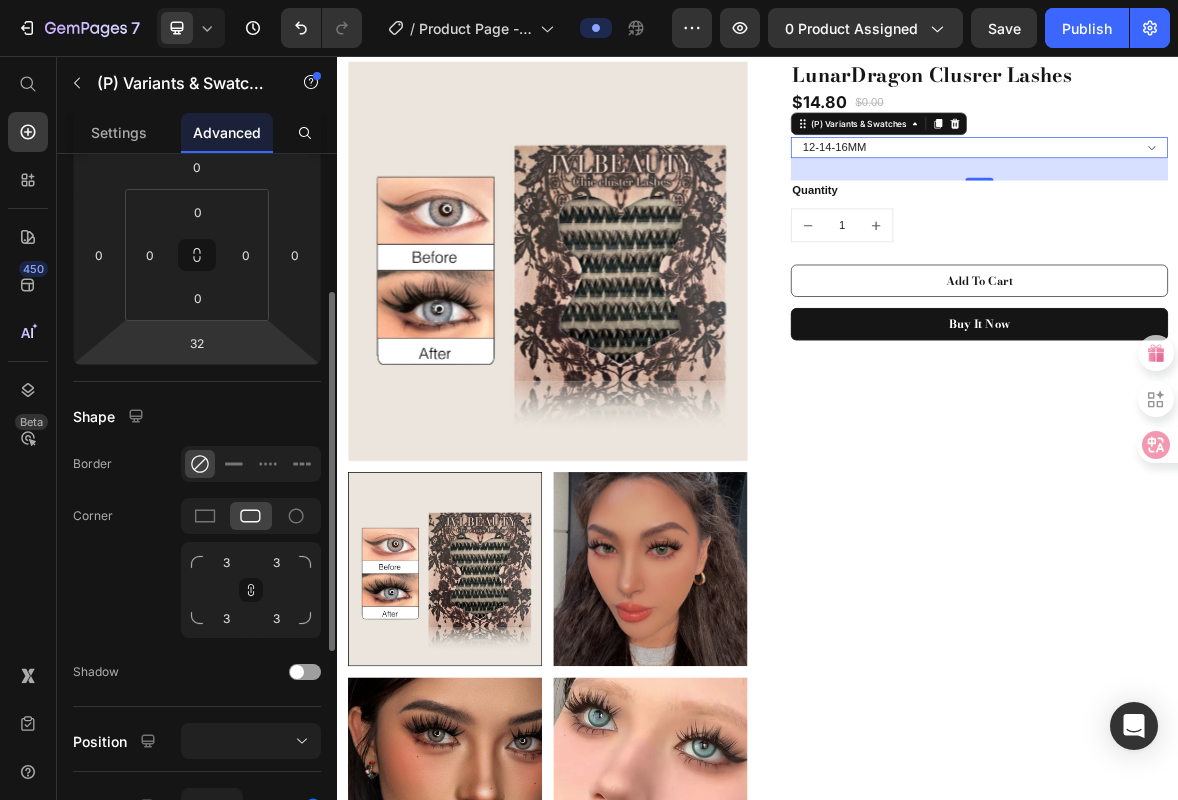 scroll, scrollTop: 0, scrollLeft: 0, axis: both 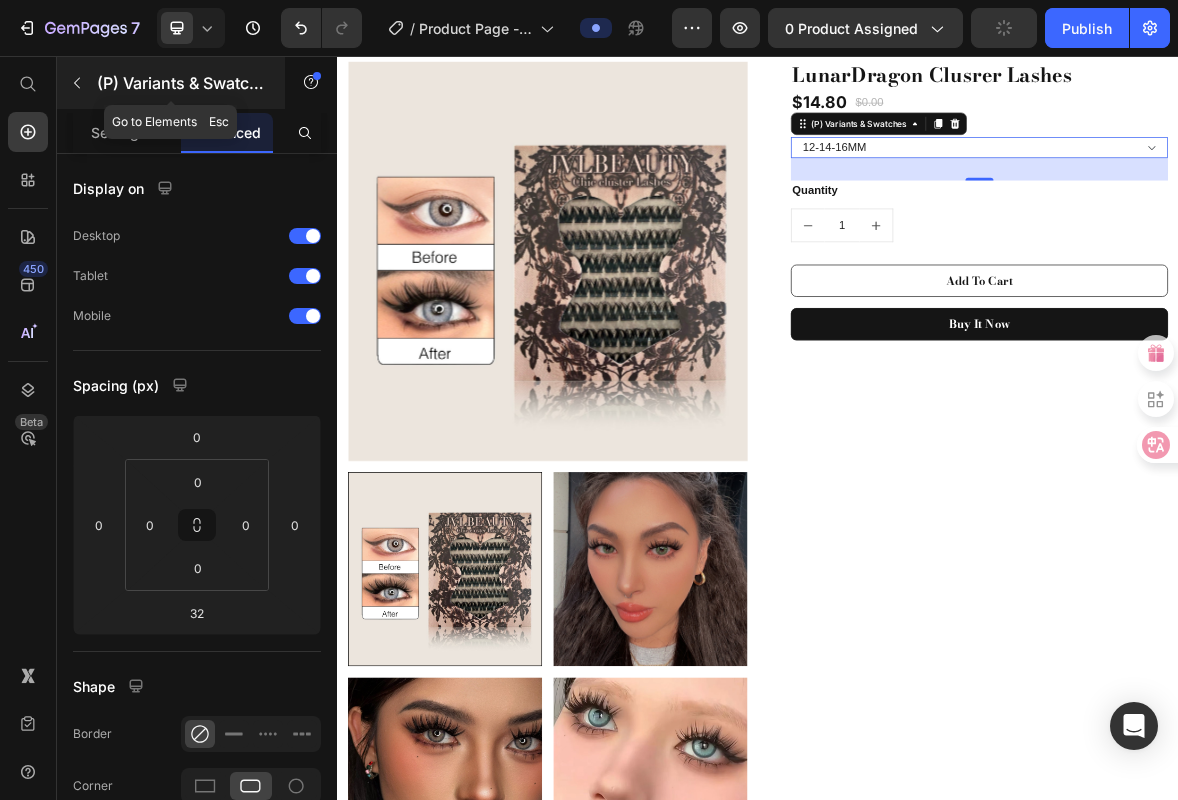 click 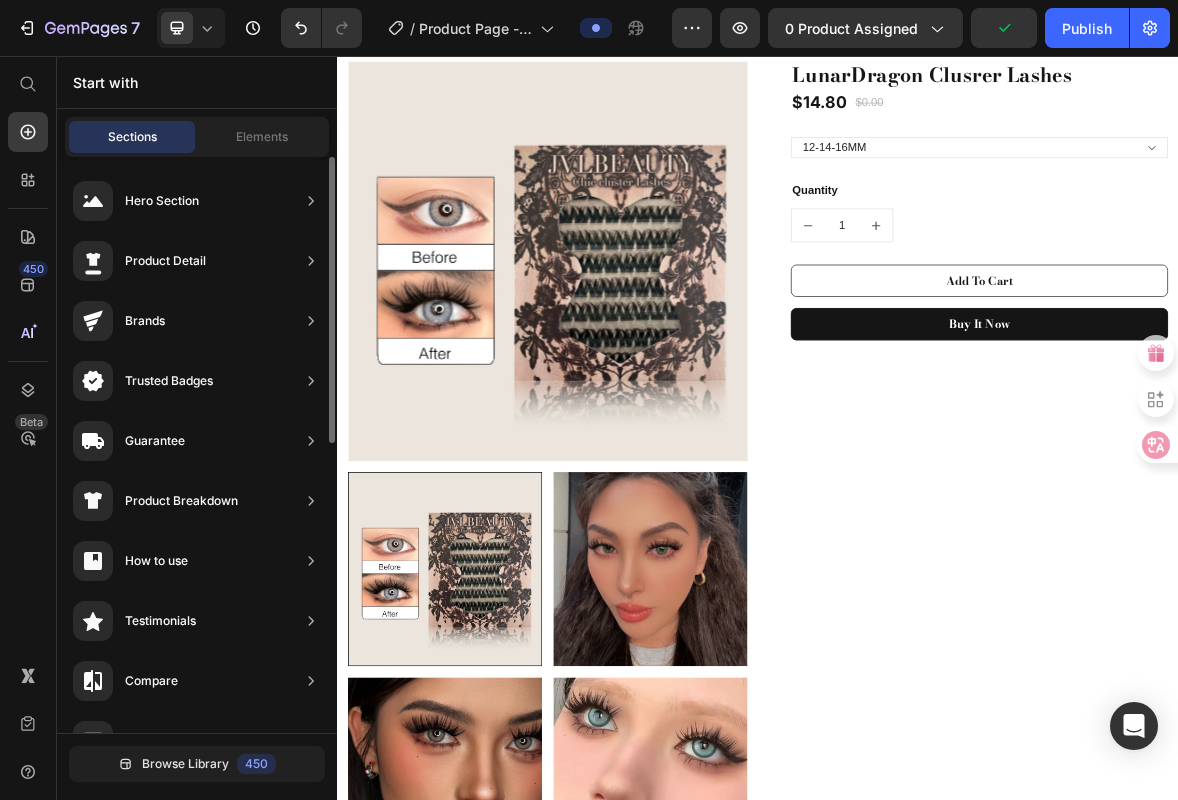 scroll, scrollTop: 908, scrollLeft: 0, axis: vertical 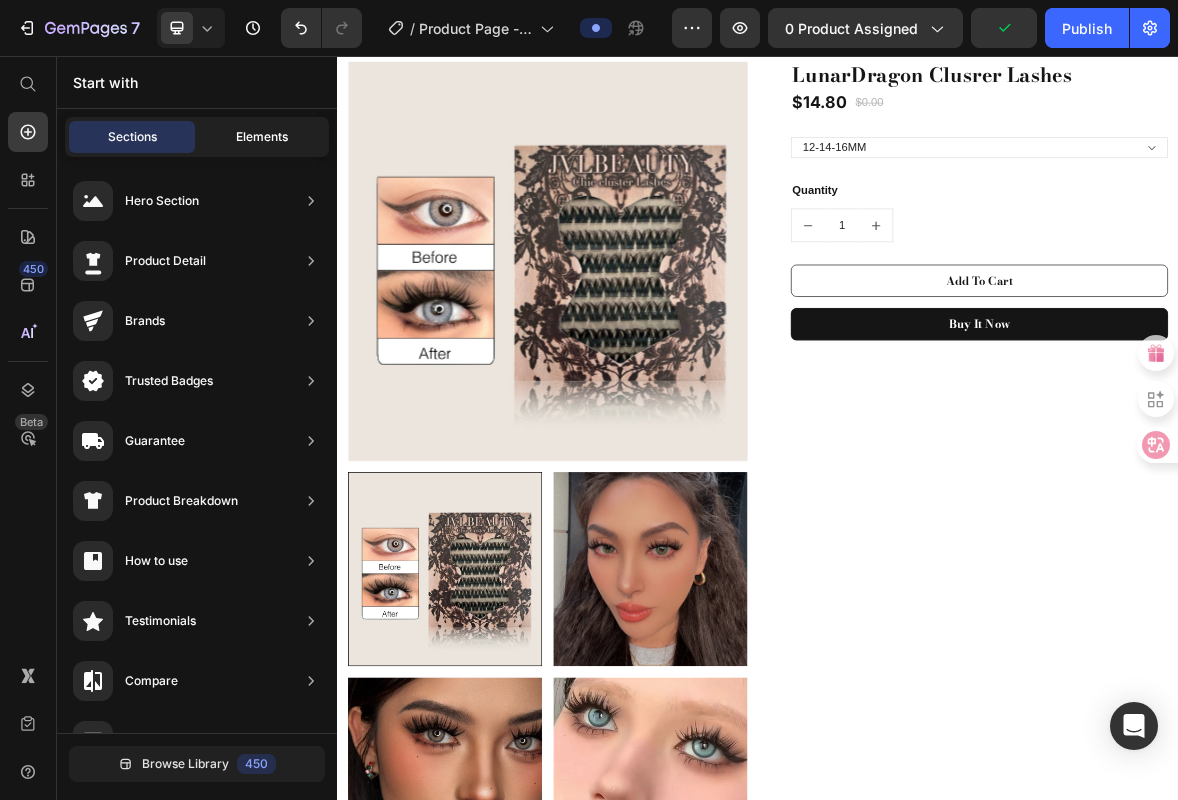 click on "Elements" 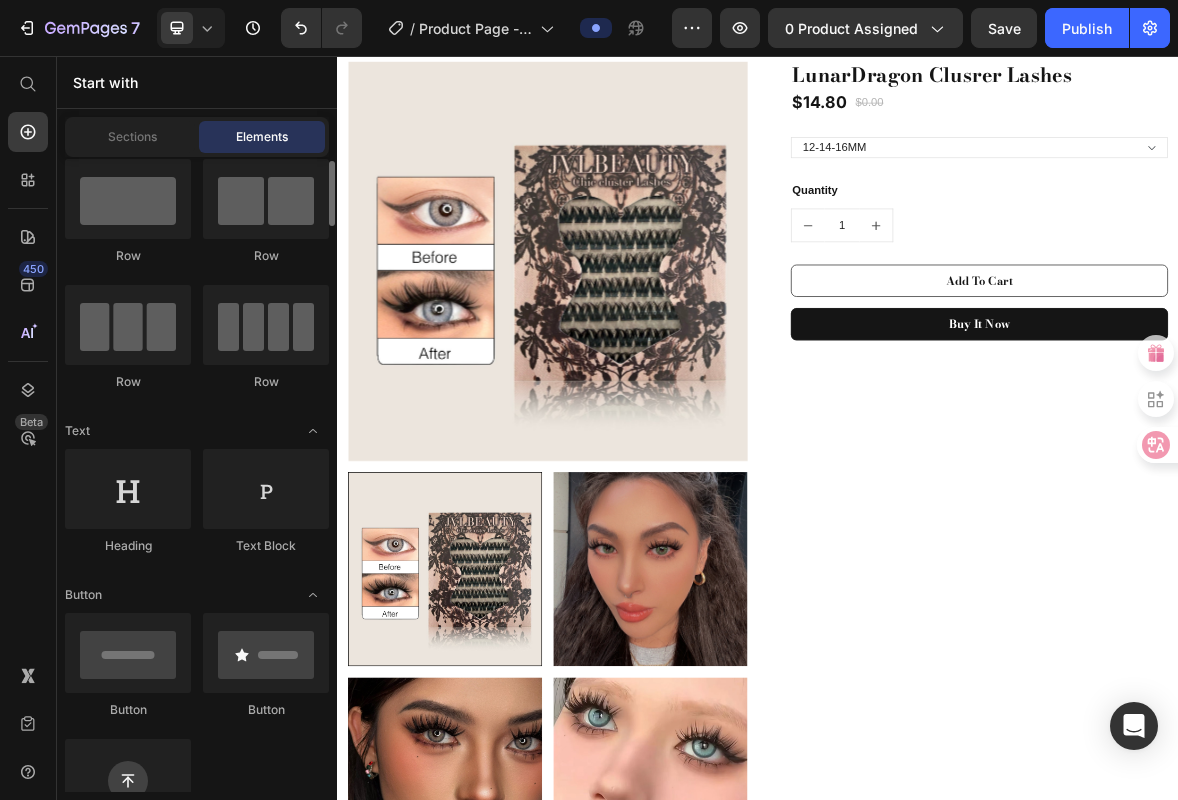 scroll, scrollTop: 51, scrollLeft: 0, axis: vertical 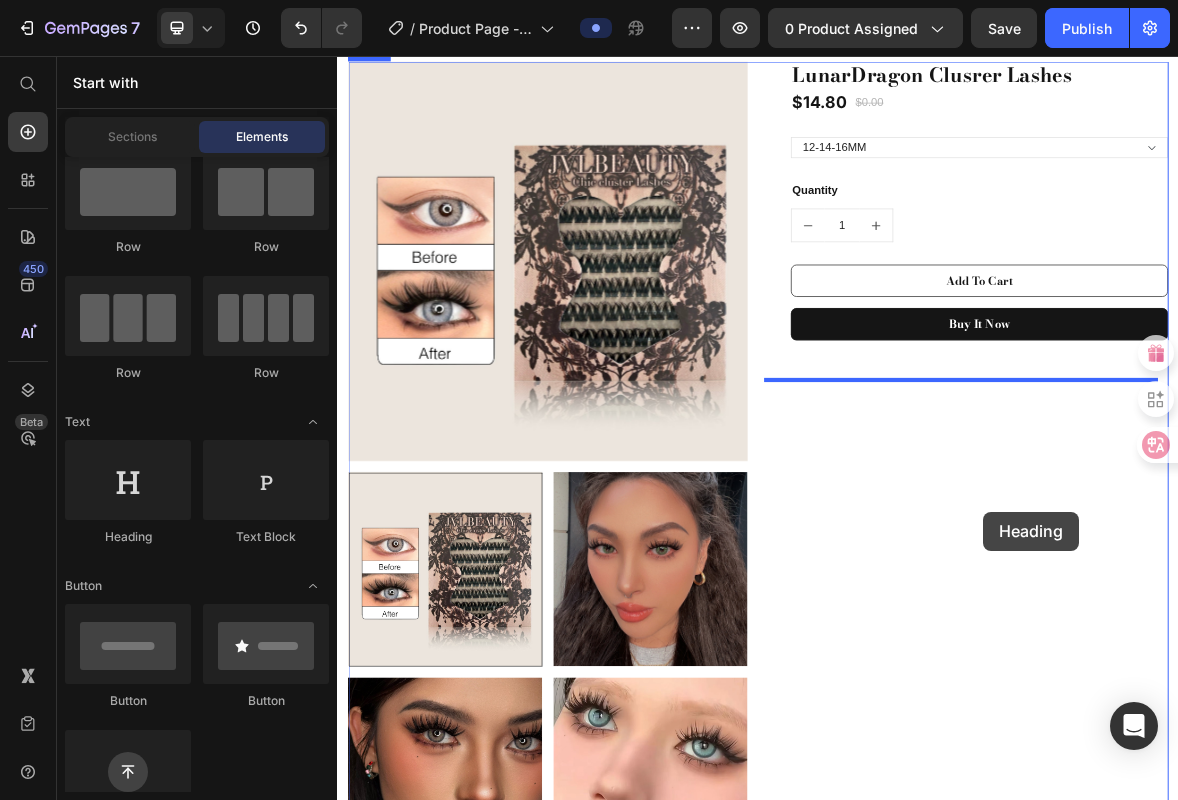 drag, startPoint x: 474, startPoint y: 573, endPoint x: 1259, endPoint y: 706, distance: 796.18713 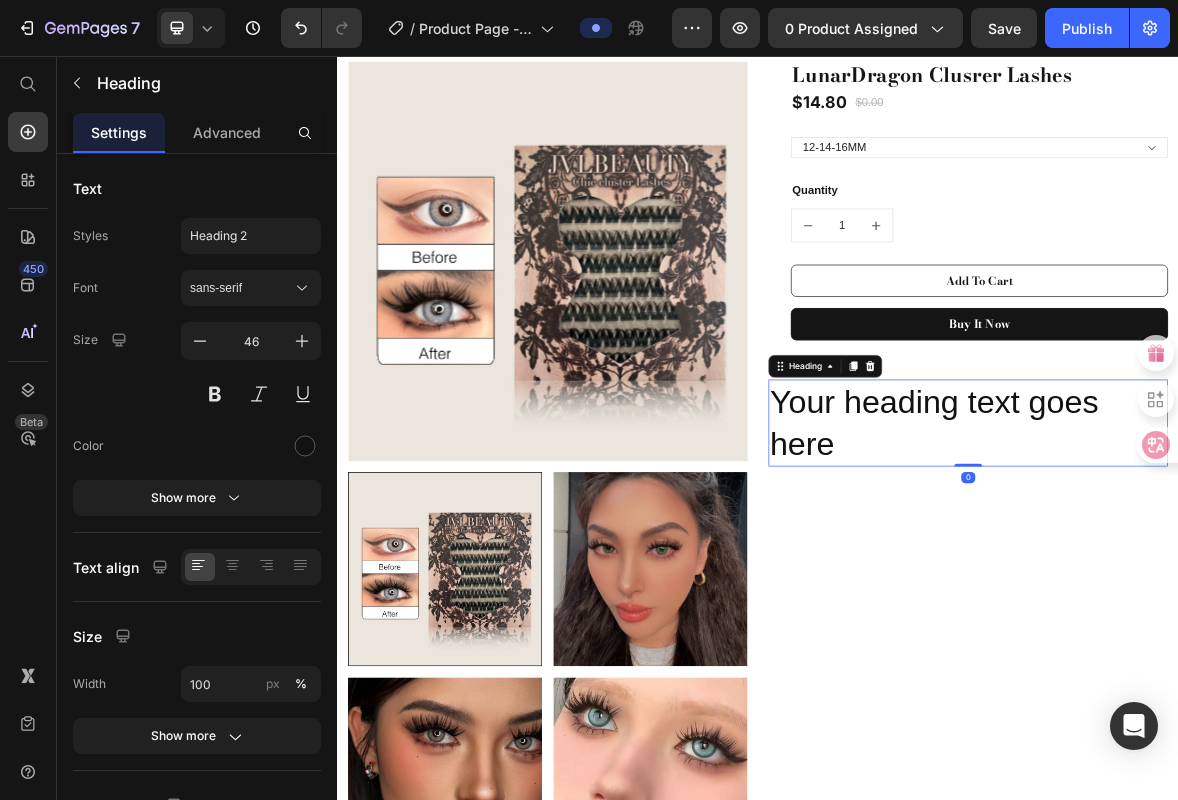 click on "Your heading text goes here" at bounding box center (1237, 580) 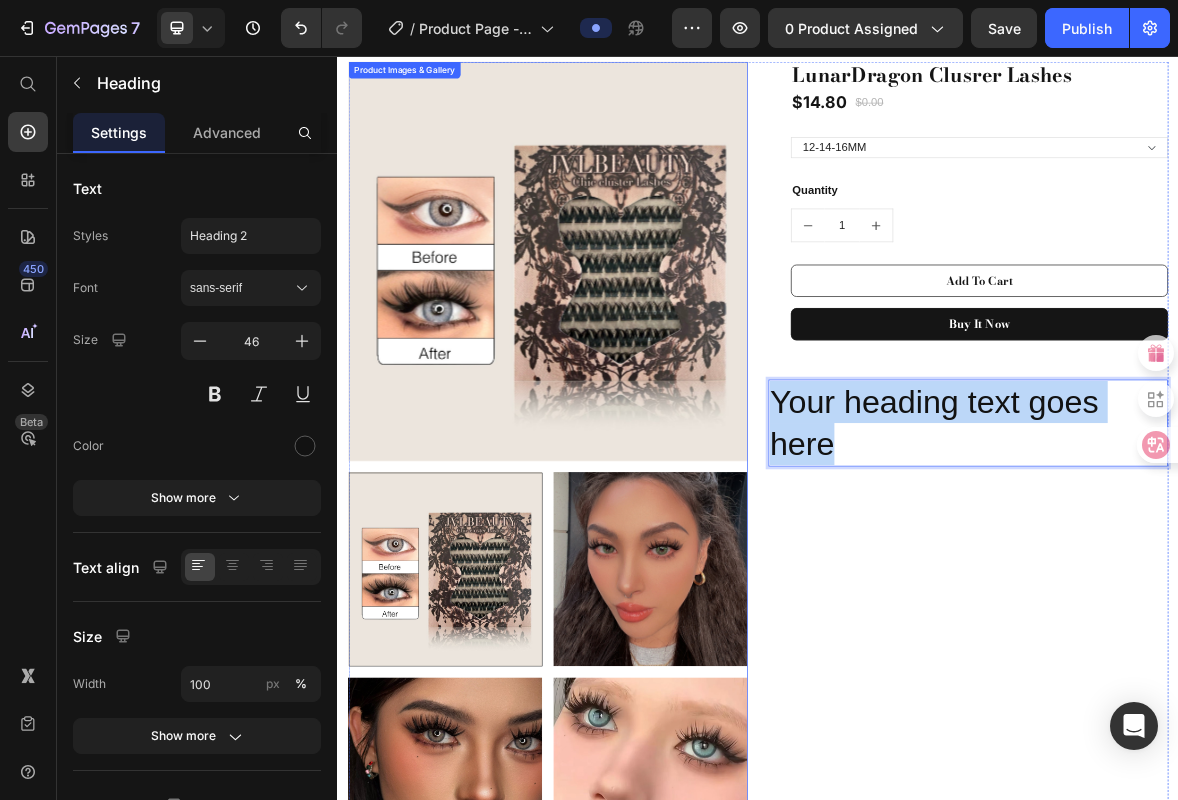 drag, startPoint x: 1109, startPoint y: 604, endPoint x: 880, endPoint y: 547, distance: 235.98729 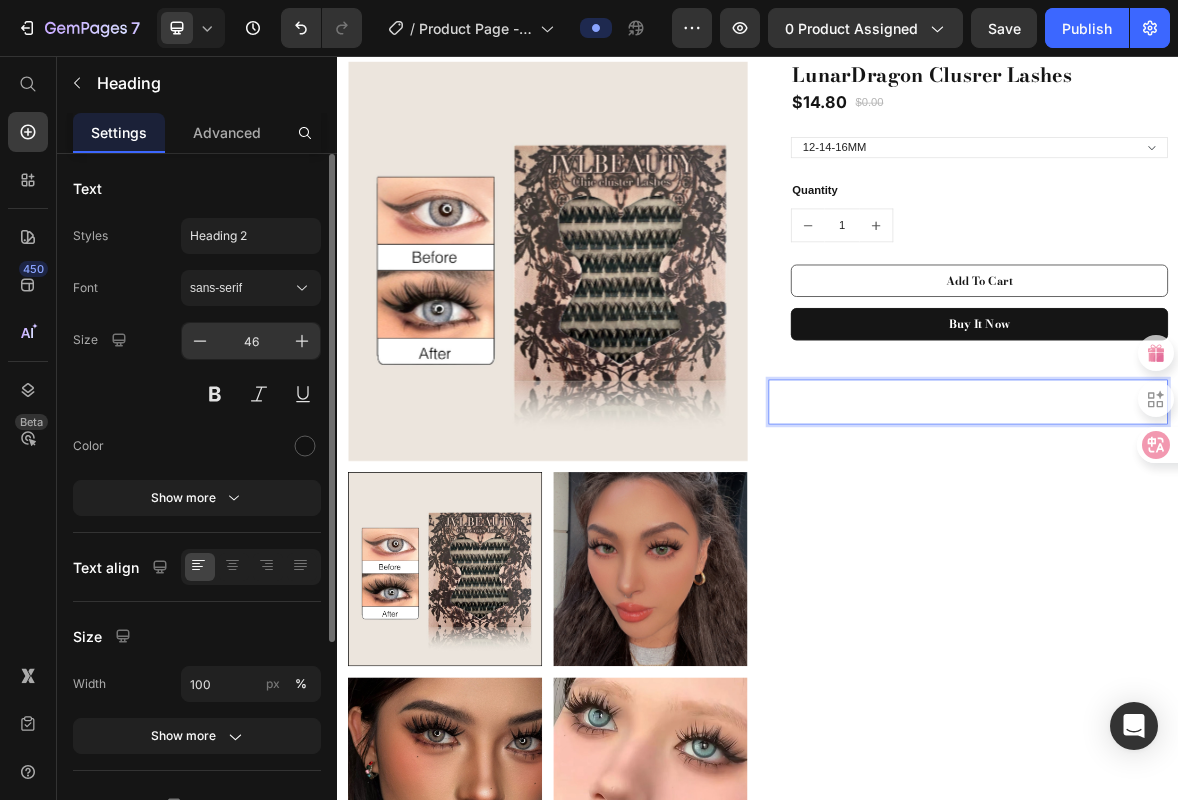 click on "46" at bounding box center [251, 341] 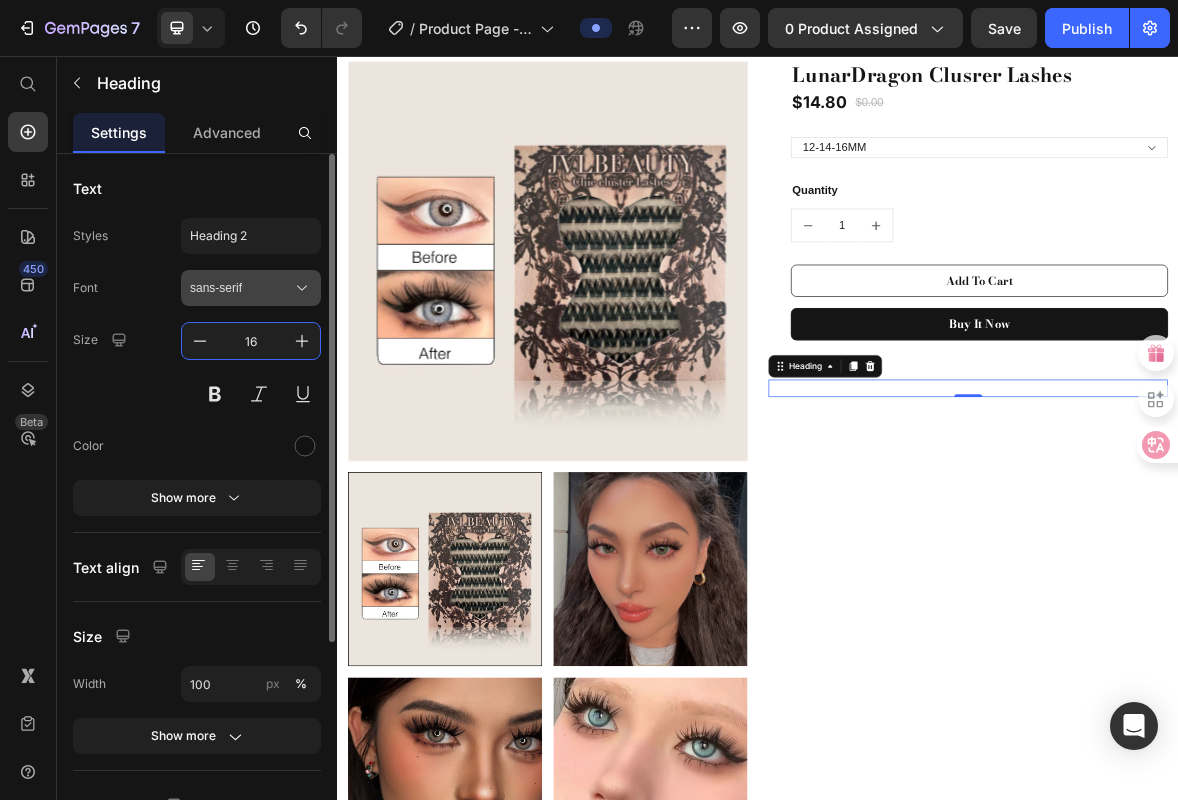 type on "16" 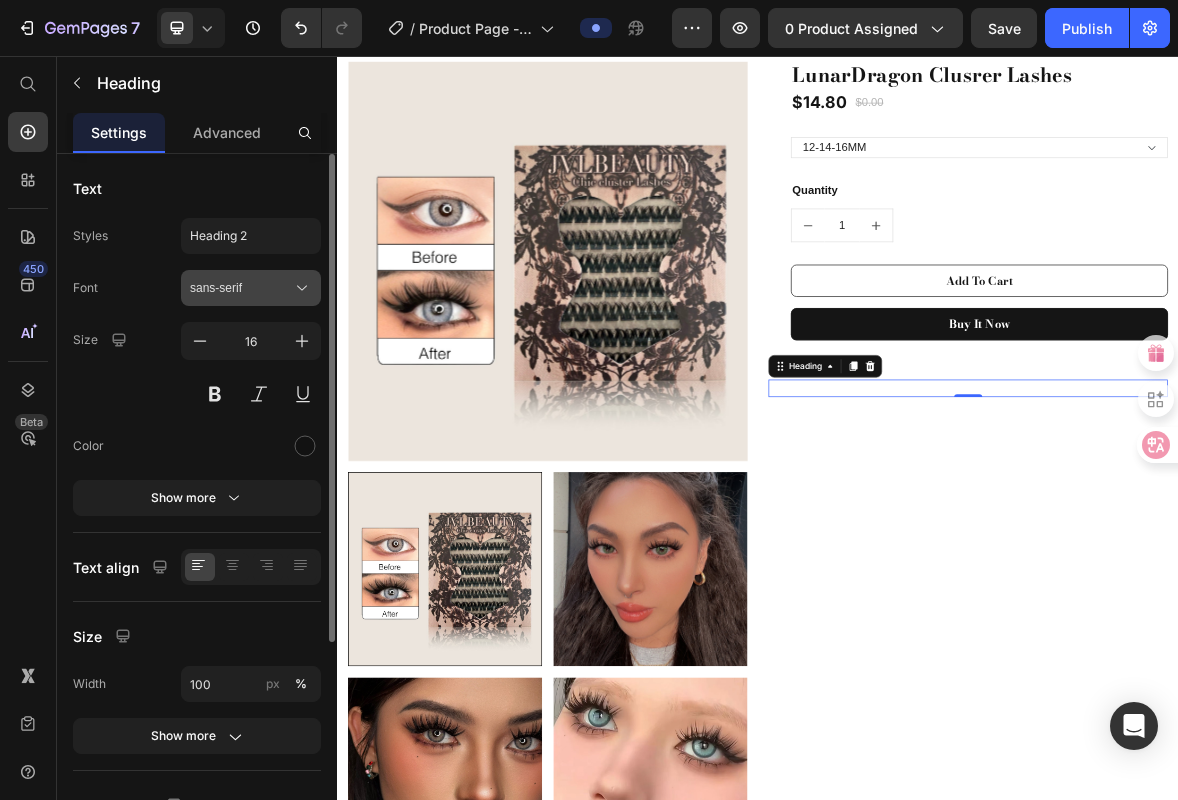click on "sans-serif" at bounding box center (241, 288) 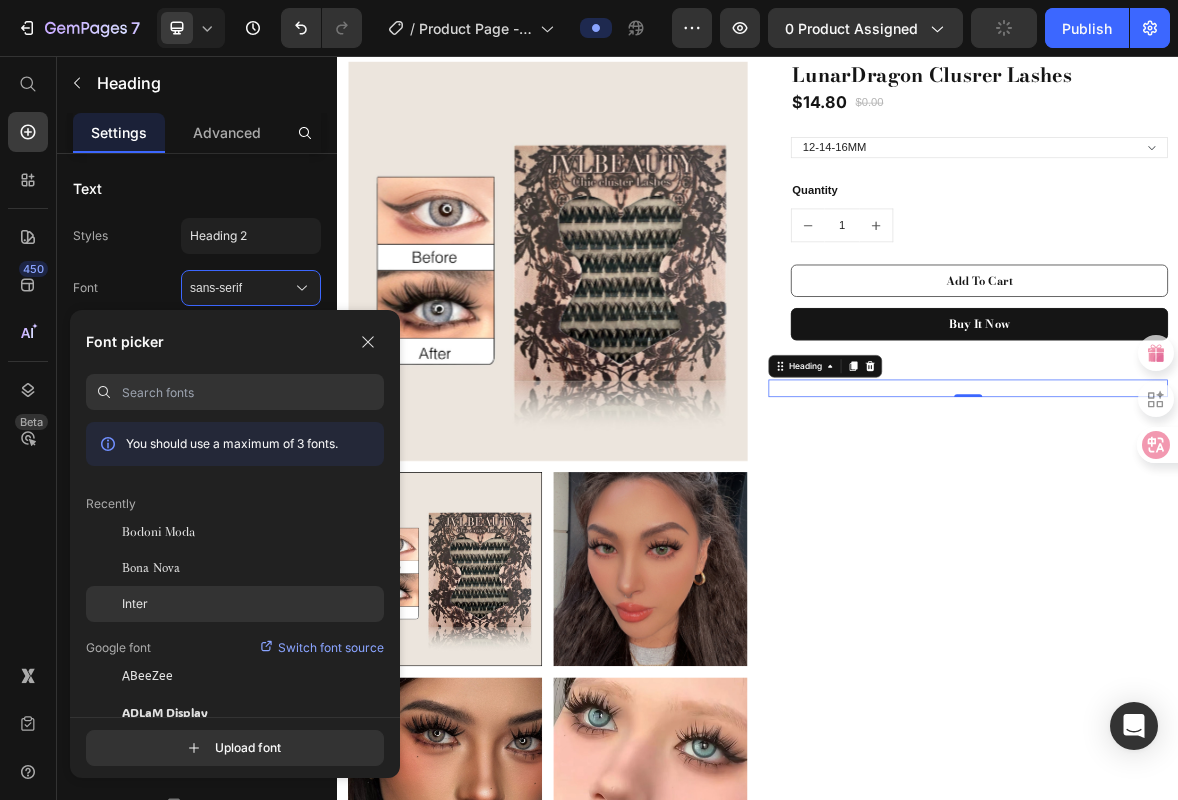 click on "Inter" 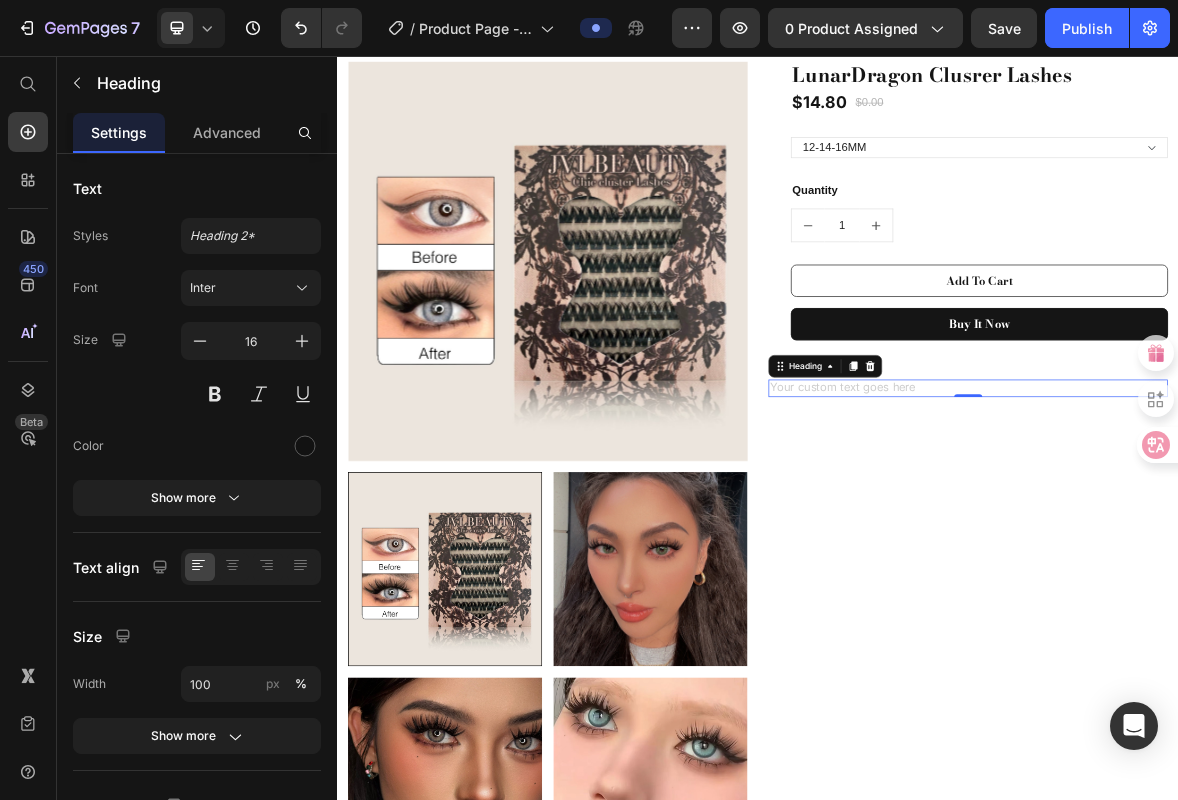 click at bounding box center [1237, 530] 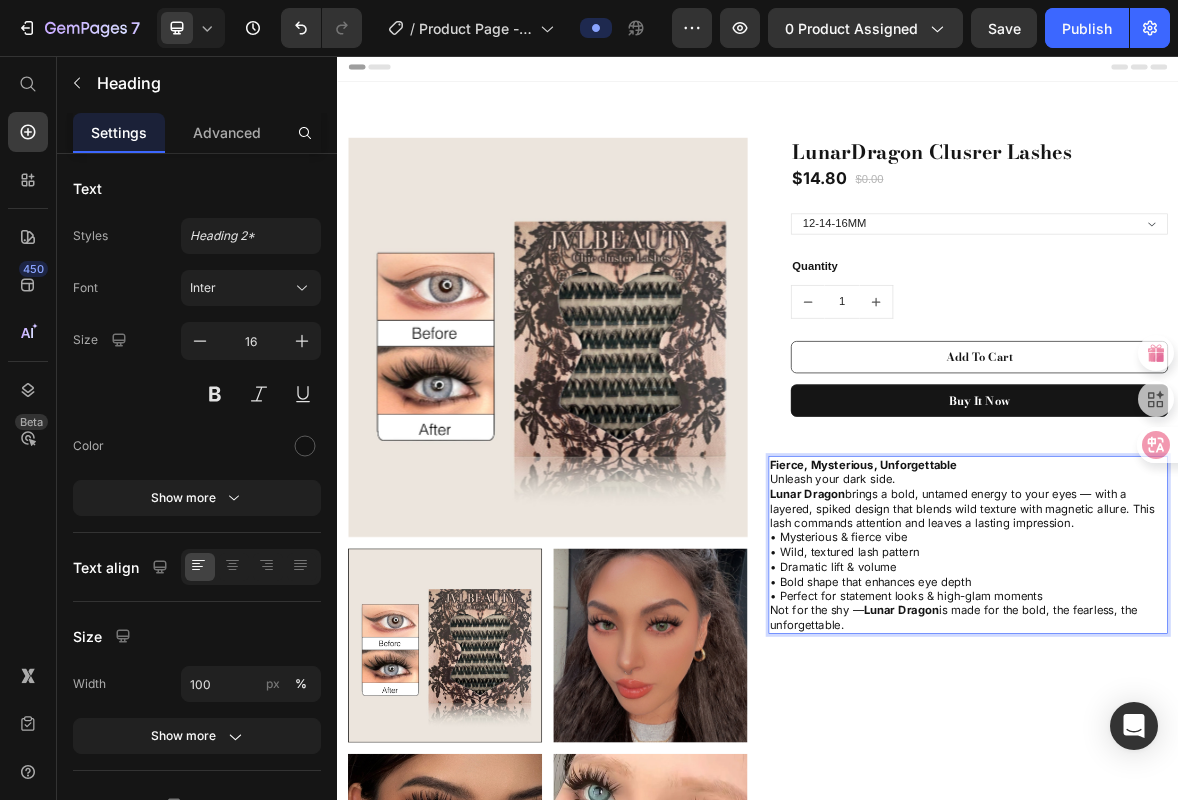 scroll, scrollTop: 0, scrollLeft: 0, axis: both 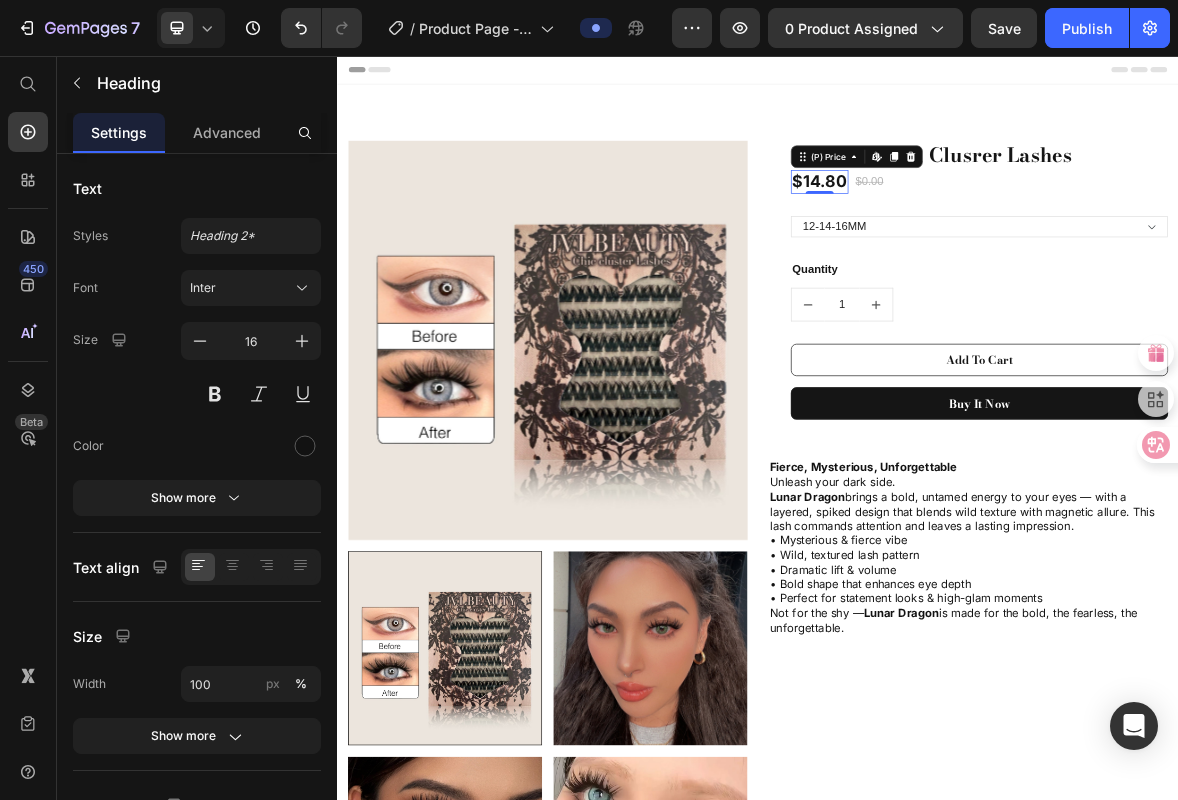 click on "$14.80 (P) Price   Edit content in Shopify 0" at bounding box center [1025, 236] 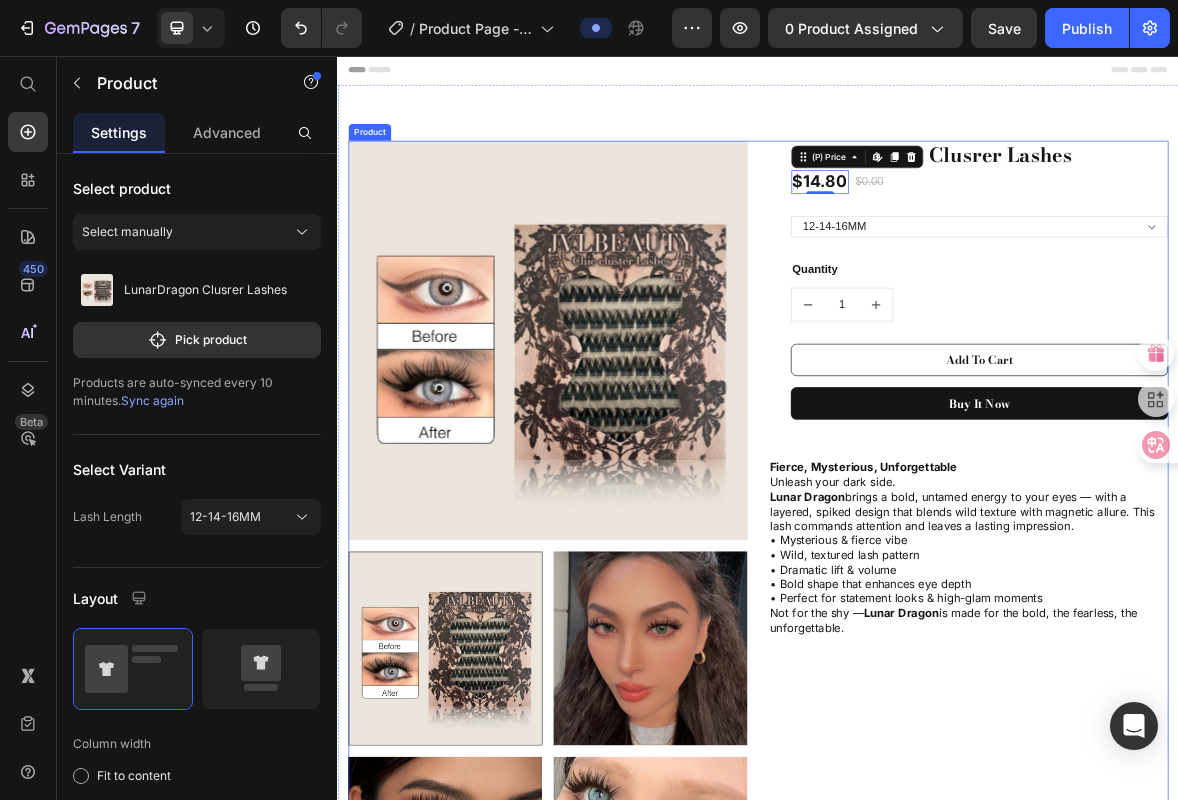 click on "LunarDragon Clusrer Lashes (P) Title $14.80 (P) Price   Edit content in Shopify 0 $0.00 (P) Price Row 12-14-16MM (P) Variants & Swatches Quantity Text block 1 (P) Quantity Add To Cart (P) Cart Button Buy it now (P) Dynamic Checkout Row ⁠⁠⁠⁠⁠⁠⁠ Fierce, Mysterious, Unforgettable Unleash your dark side. Lunar Dragon  brings a bold, untamed energy to your eyes — with a layered, spiked design that blends wild texture with magnetic allure. This lash commands attention and leaves a lasting impression. • Mysterious & fierce vibe • Wild, textured lash pattern • Dramatic lift & volume • Bold shape that enhances eye depth • Perfect for statement looks & high-glam moments Not for the shy —  Lunar Dragon  is made for the bold, the fearless, the unforgettable. Heading" at bounding box center (1237, 1202) 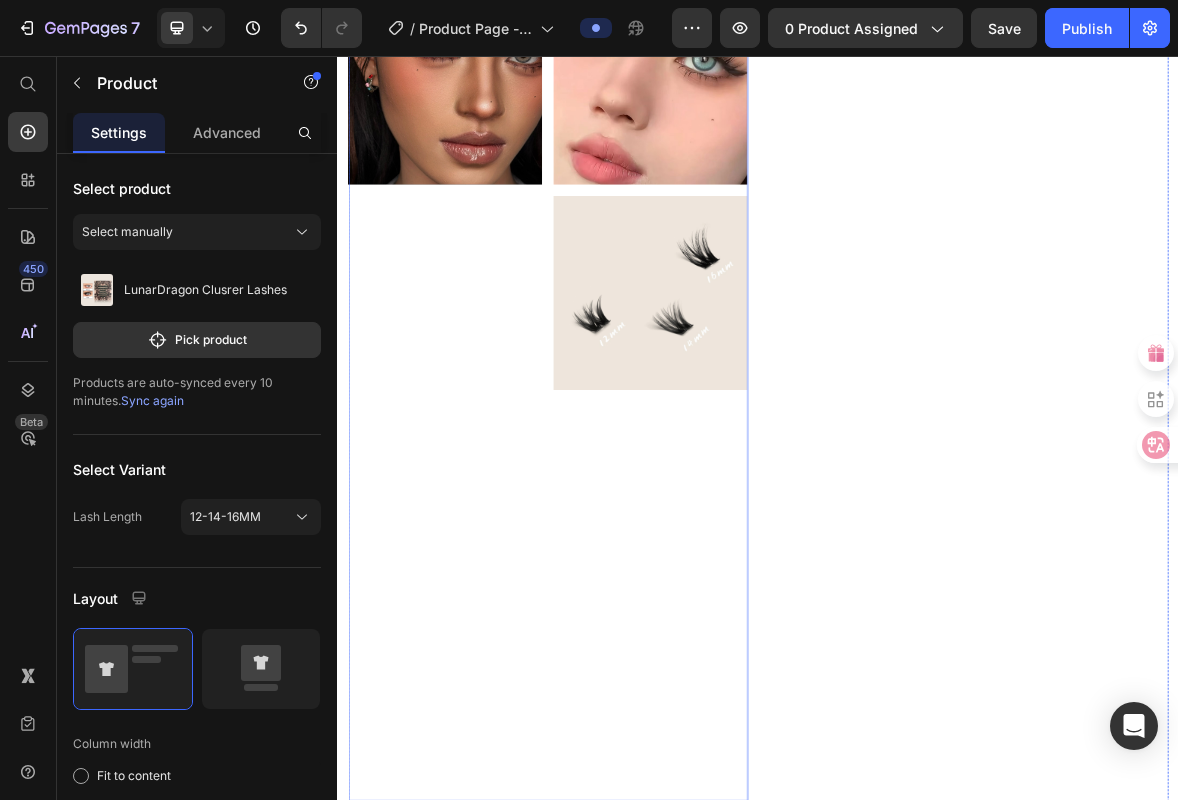 scroll, scrollTop: 1436, scrollLeft: 0, axis: vertical 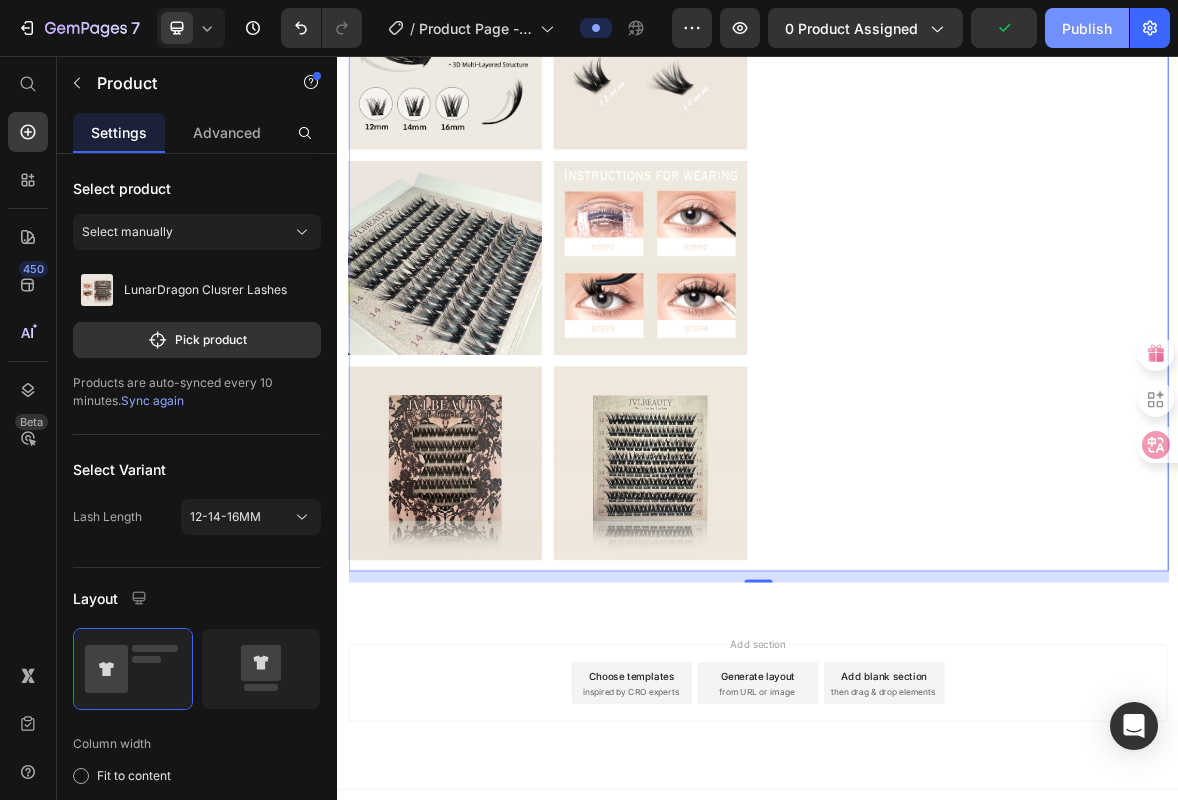 click on "Publish" at bounding box center [1087, 28] 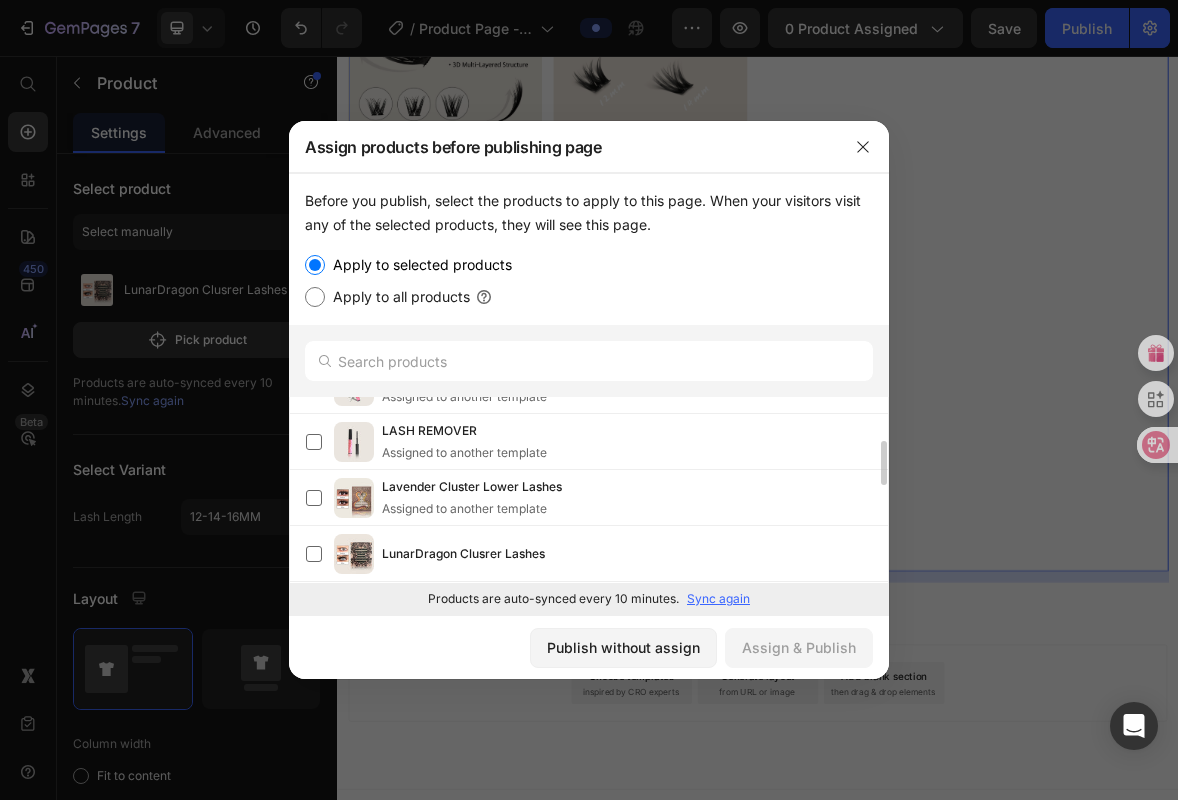 scroll, scrollTop: 204, scrollLeft: 0, axis: vertical 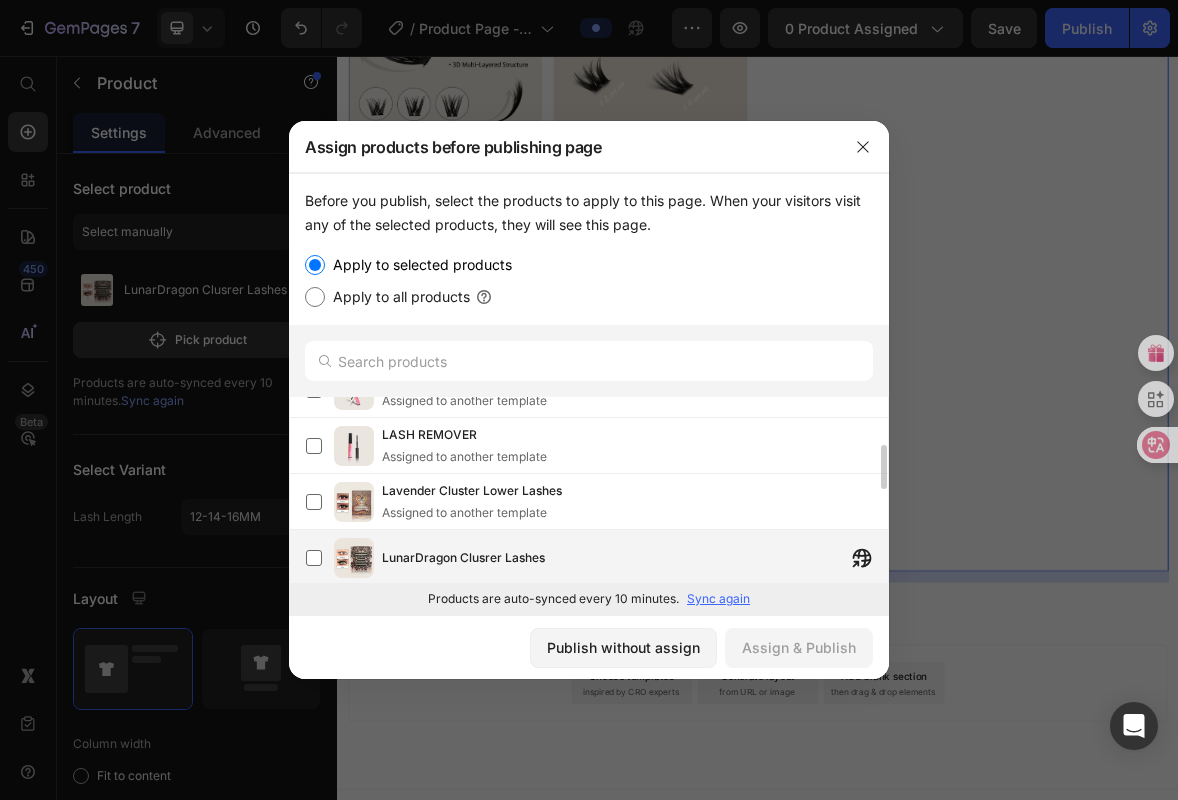 click on "LunarDragon Clusrer Lashes" at bounding box center (635, 558) 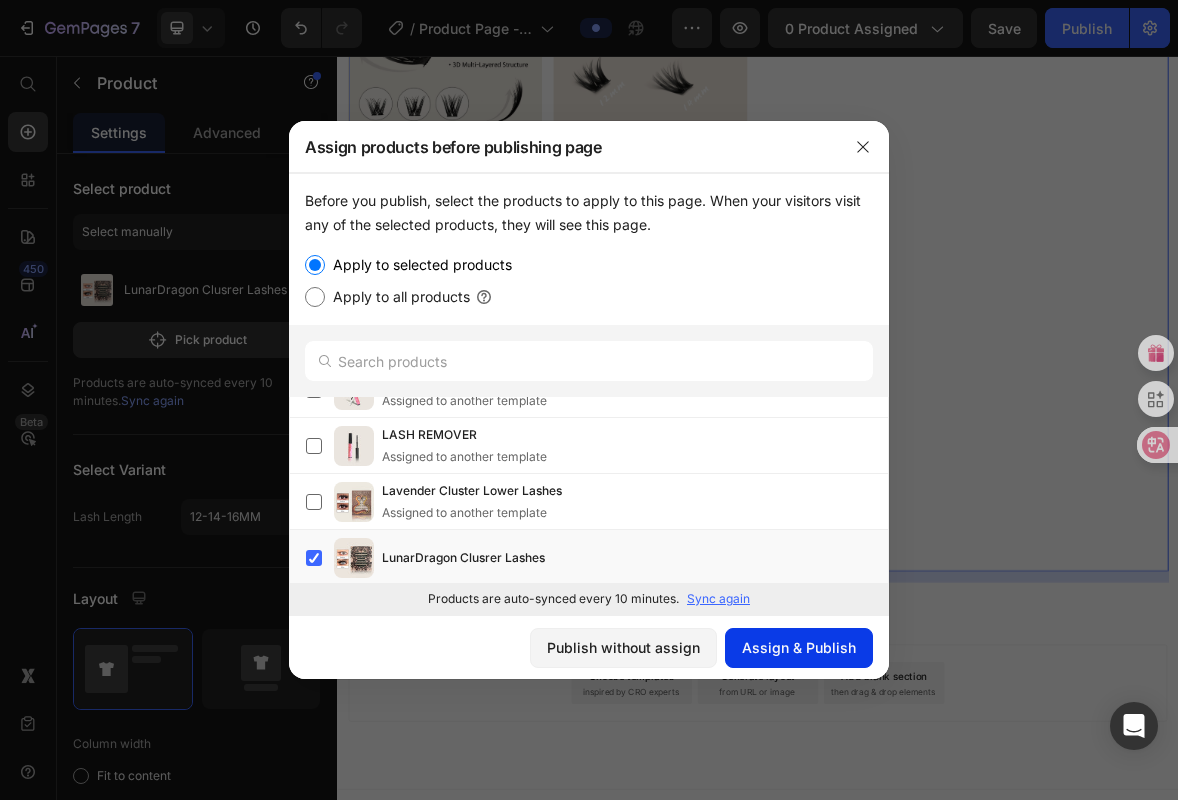 click on "Assign & Publish" at bounding box center (799, 647) 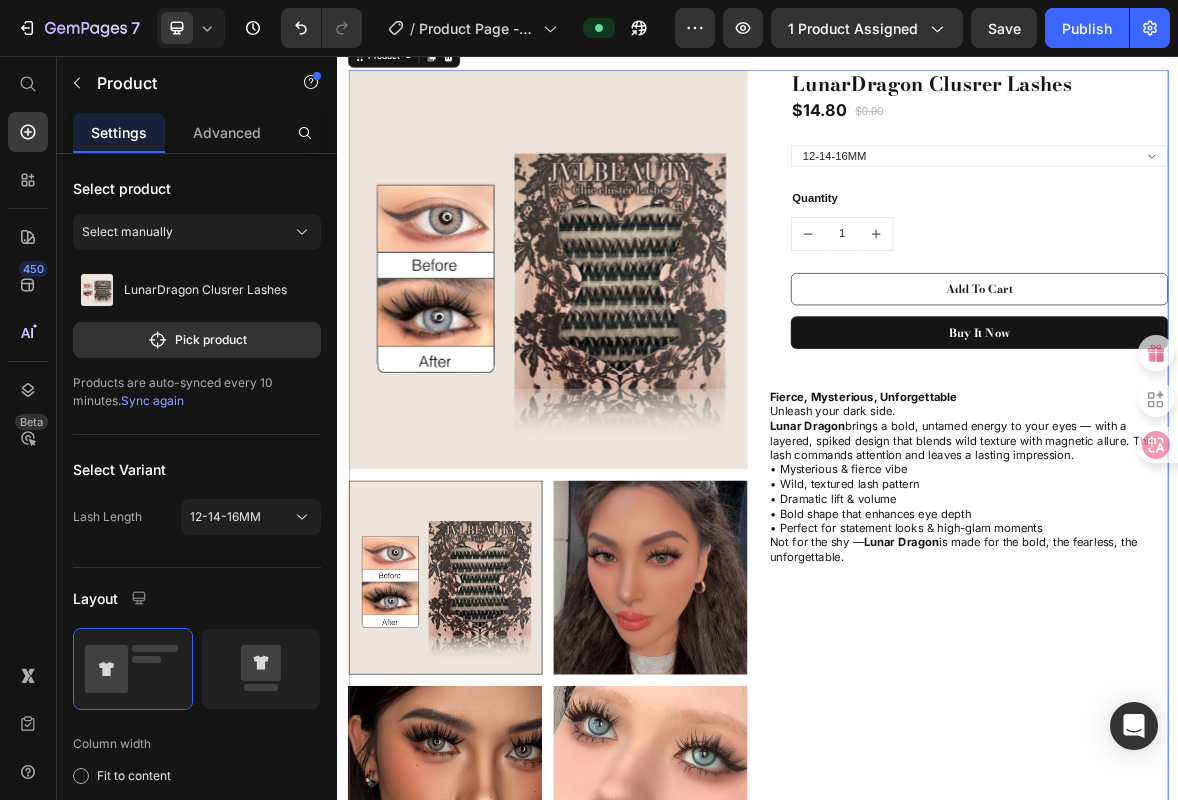 scroll, scrollTop: 0, scrollLeft: 0, axis: both 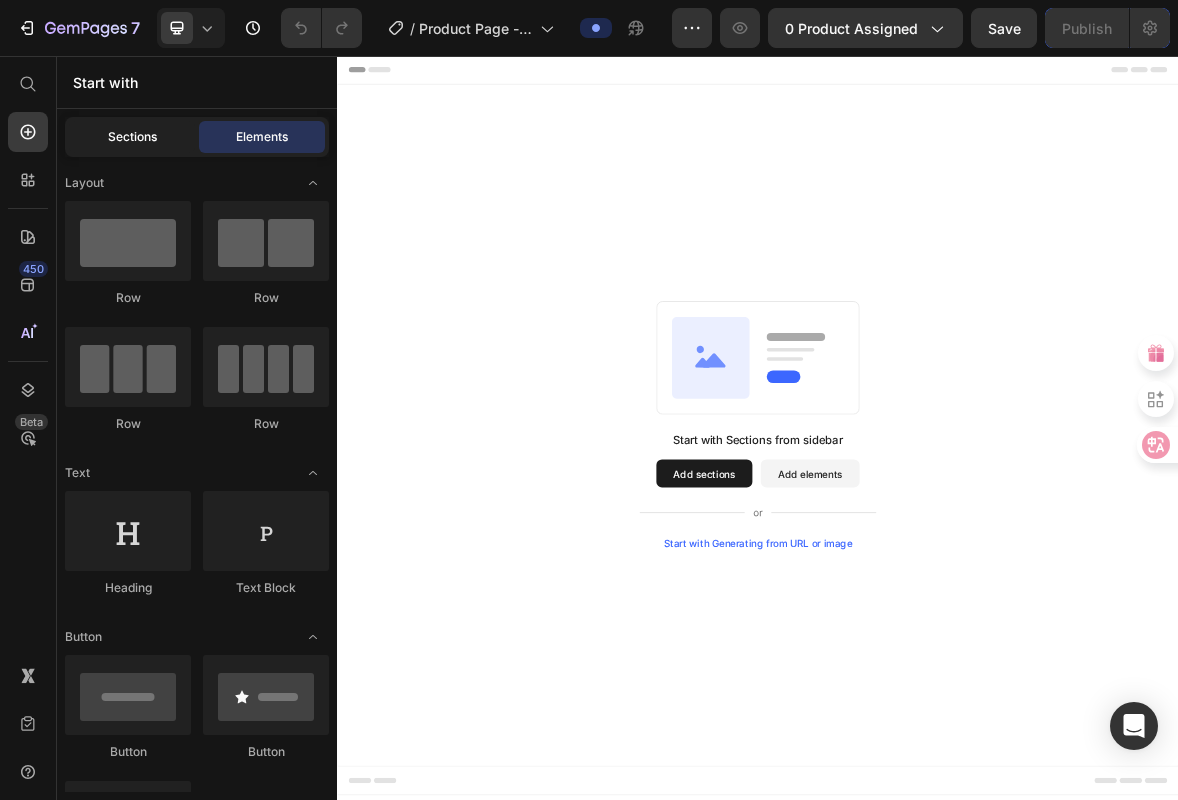 click on "Sections" 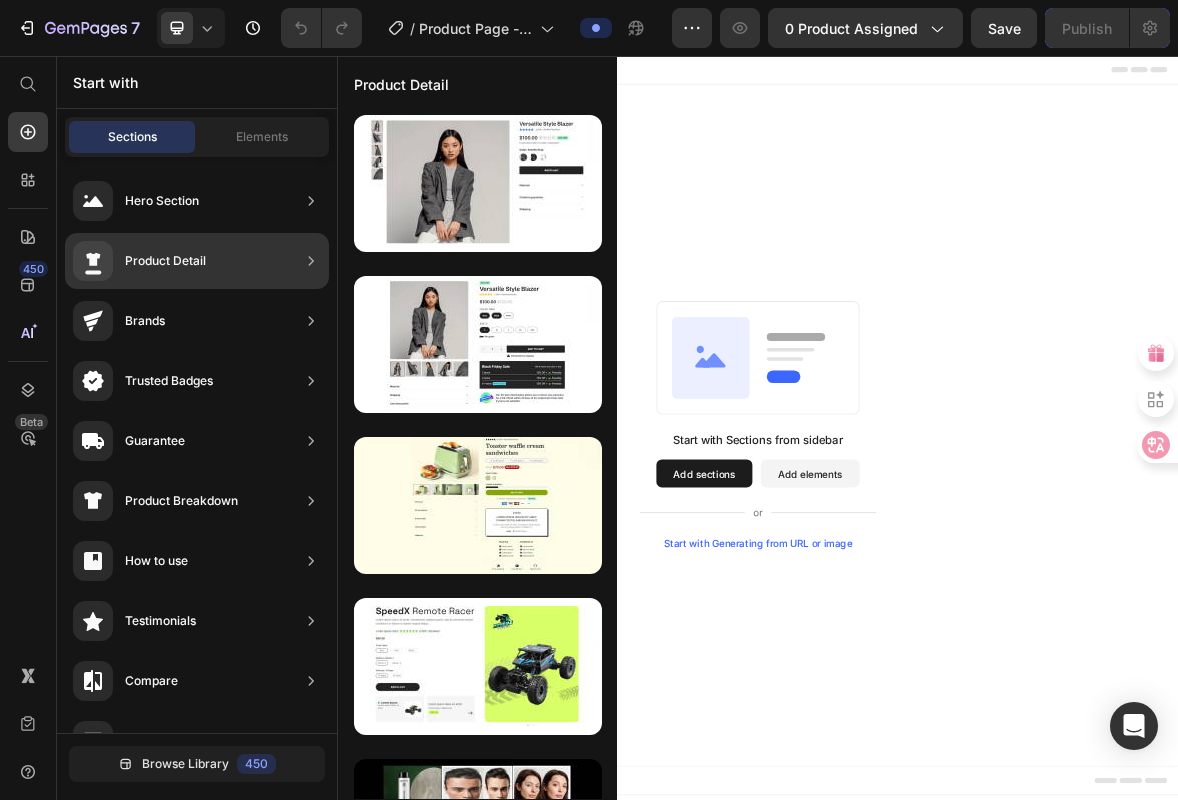 click on "Product Detail" at bounding box center [165, 261] 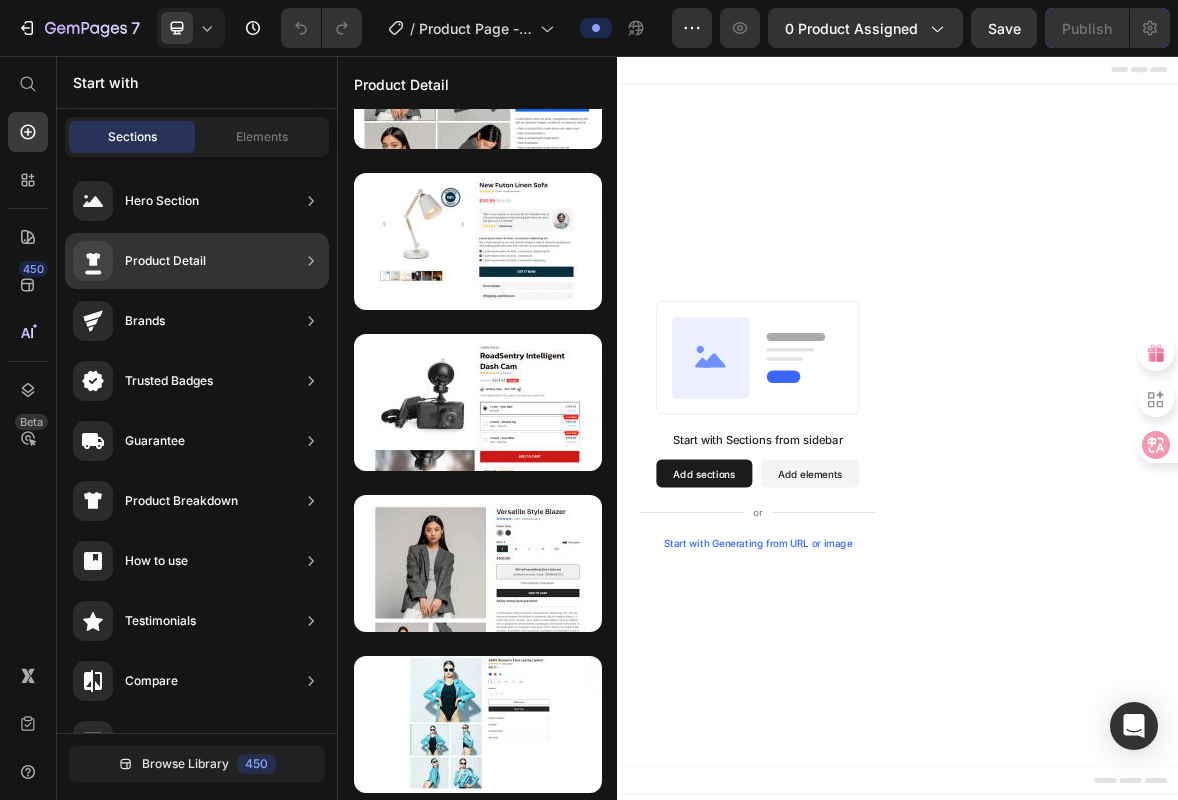 scroll, scrollTop: 4479, scrollLeft: 0, axis: vertical 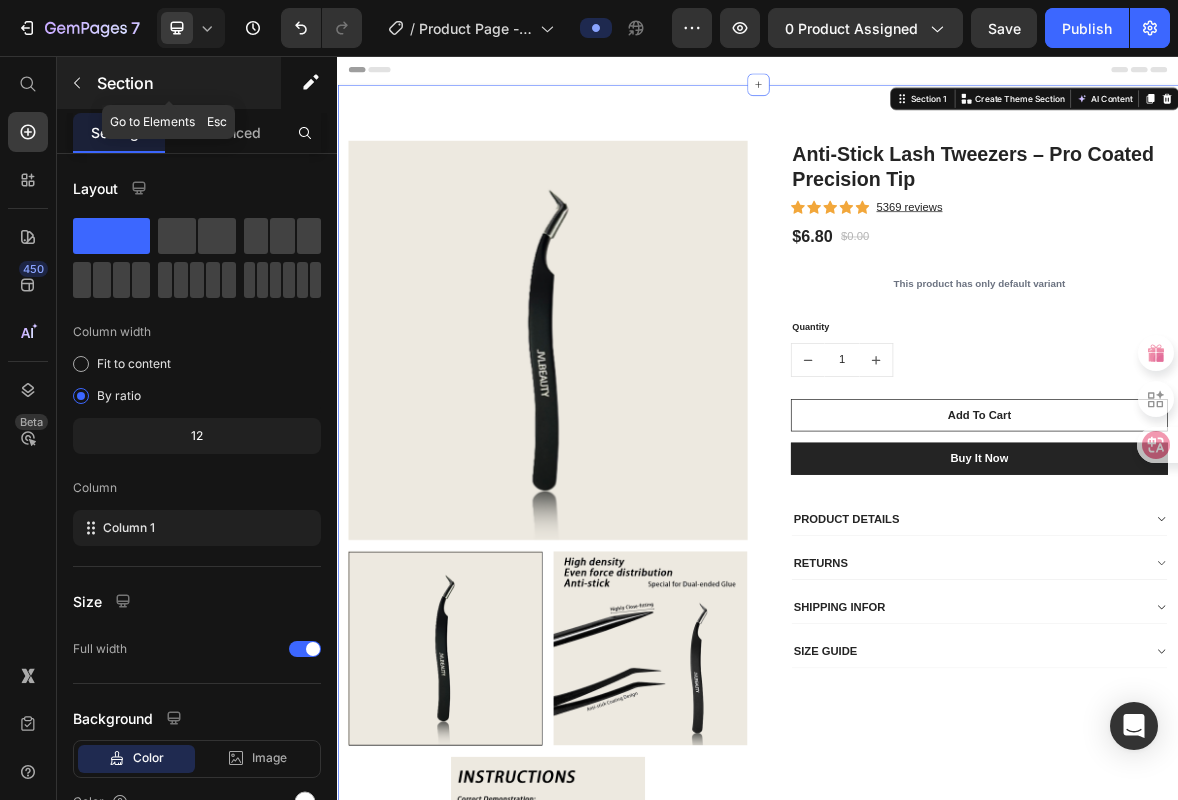 click on "Section" at bounding box center (187, 83) 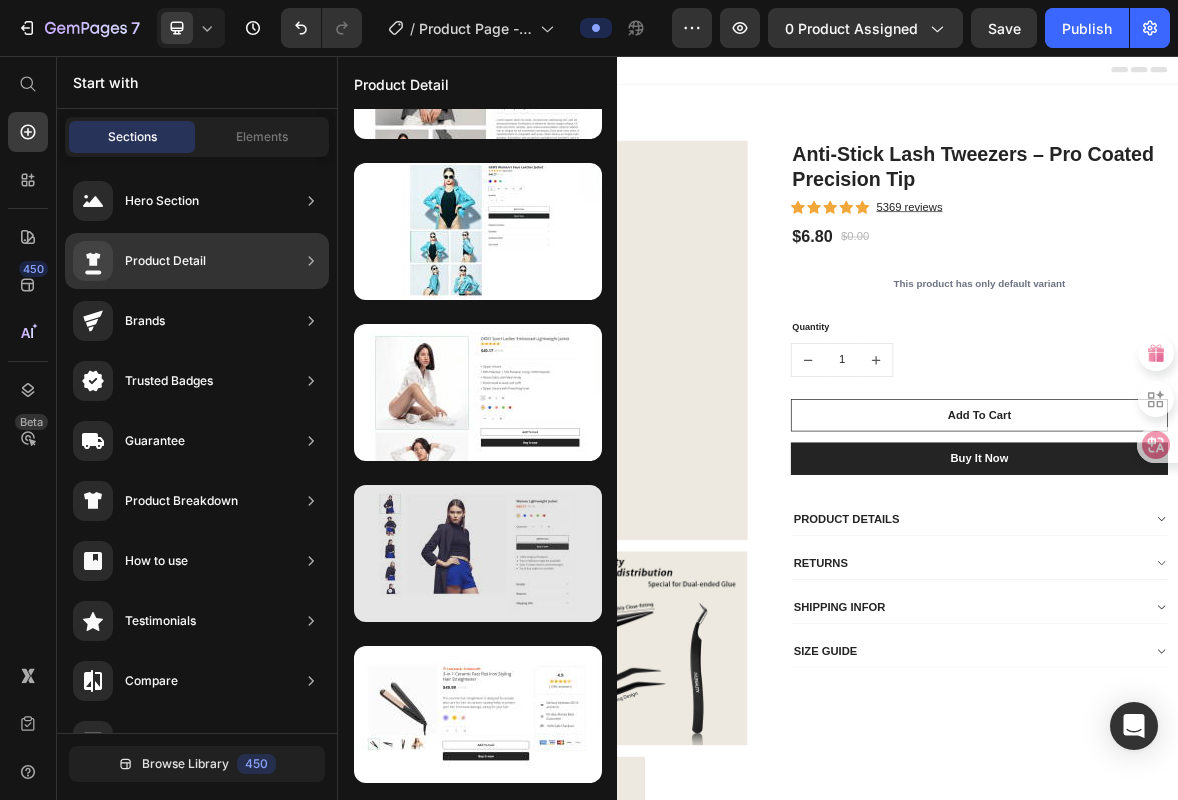 scroll, scrollTop: 4457, scrollLeft: 0, axis: vertical 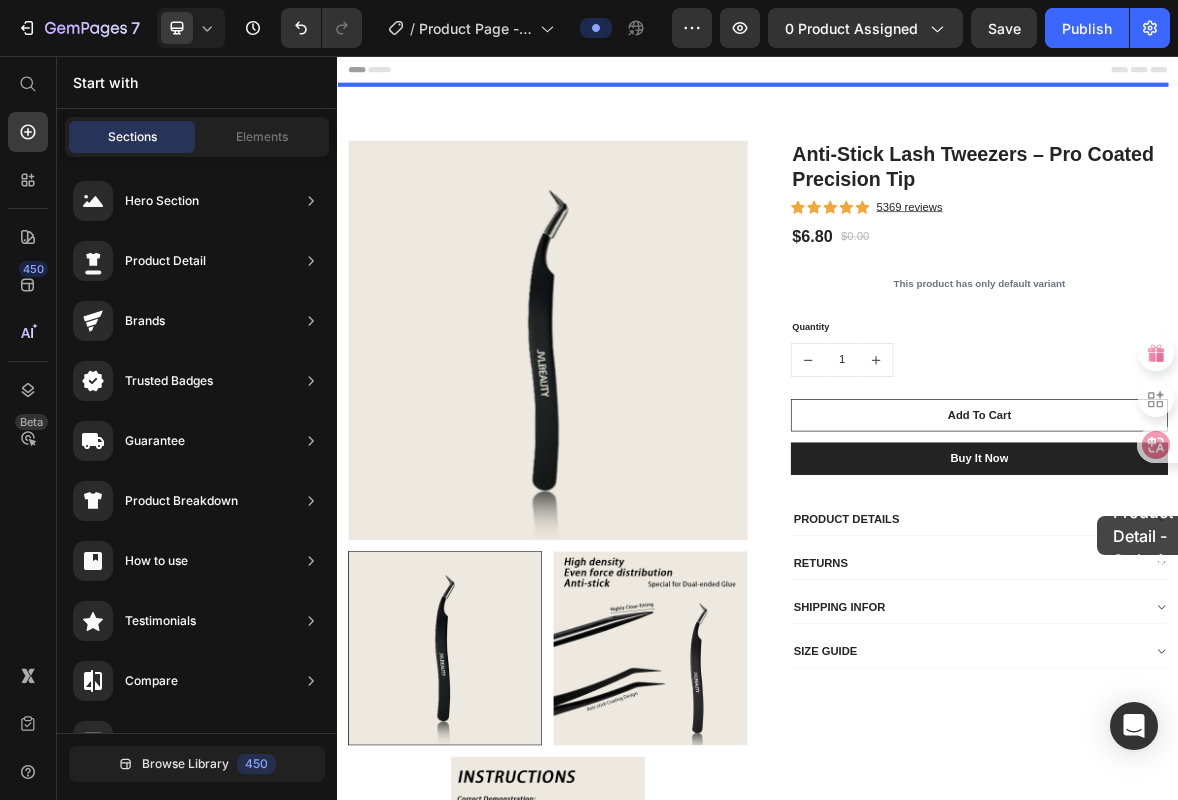 drag, startPoint x: 894, startPoint y: 502, endPoint x: 1422, endPoint y: 713, distance: 568.5992 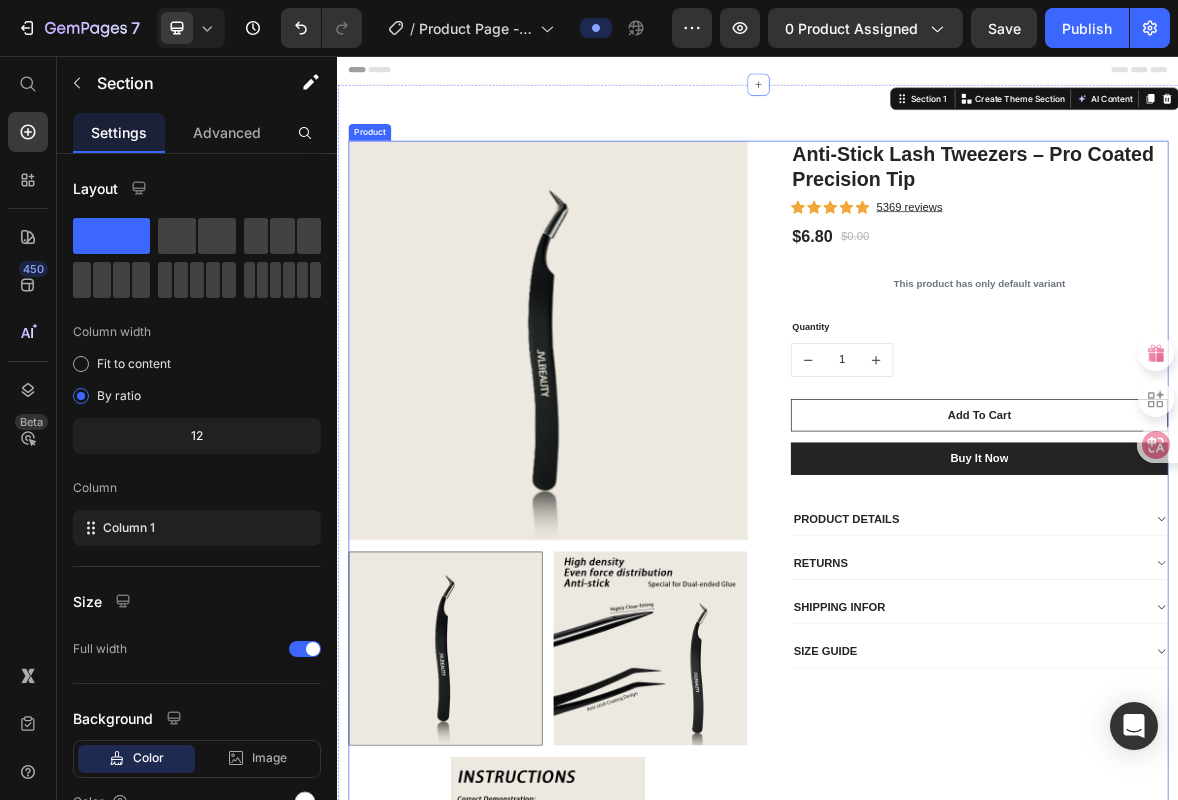 click on "Anti-Stick Lash Tweezers – Pro Coated Precision Tip (P) Title
Icon
Icon
Icon
Icon
Icon Icon List Hoz 5369 reviews Text block Row $6.80 (P) Price $0.00 (P) Price Row This product has only default variant (P) Variants & Swatches Quantity Text block 1 (P) Quantity Add To Cart (P) Cart Button Buy it now (P) Dynamic Checkout
PRODUCT DETAILS
RETURNS
SHIPPING INFOR
SIZE GUIDE Accordion Row" at bounding box center [1237, 763] 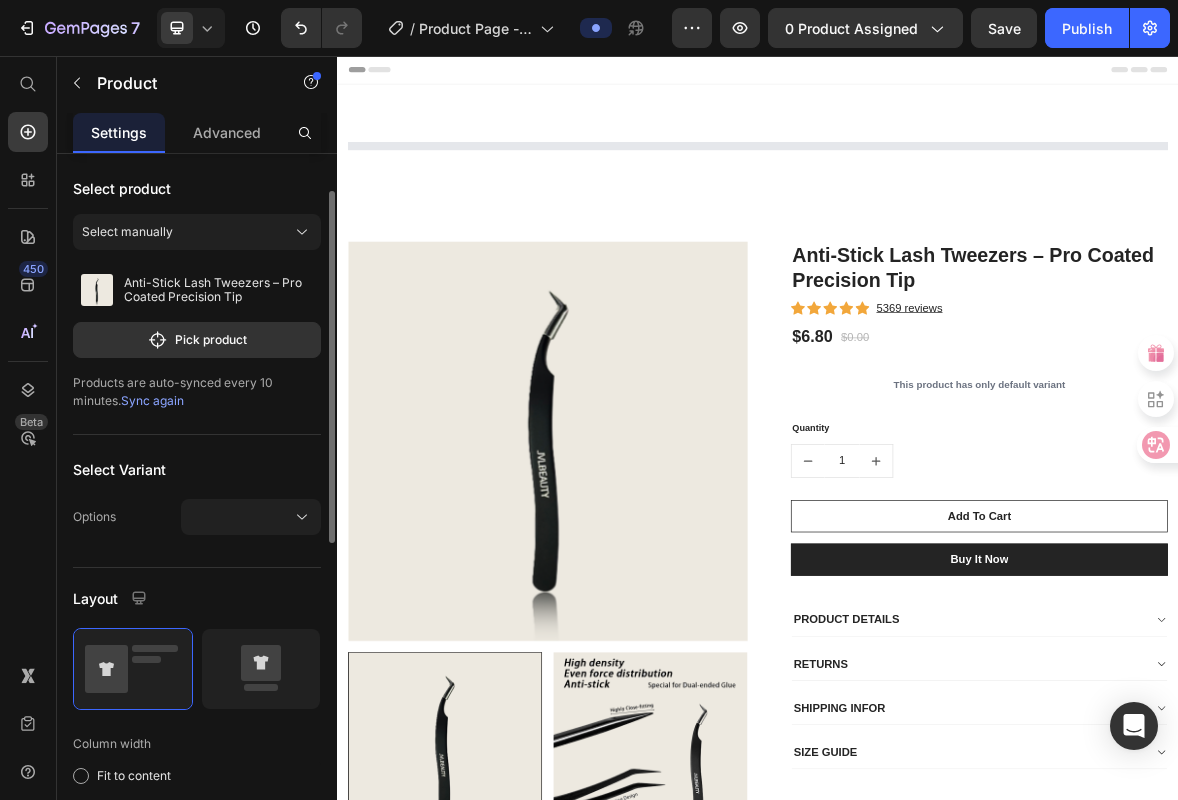 scroll, scrollTop: 25, scrollLeft: 0, axis: vertical 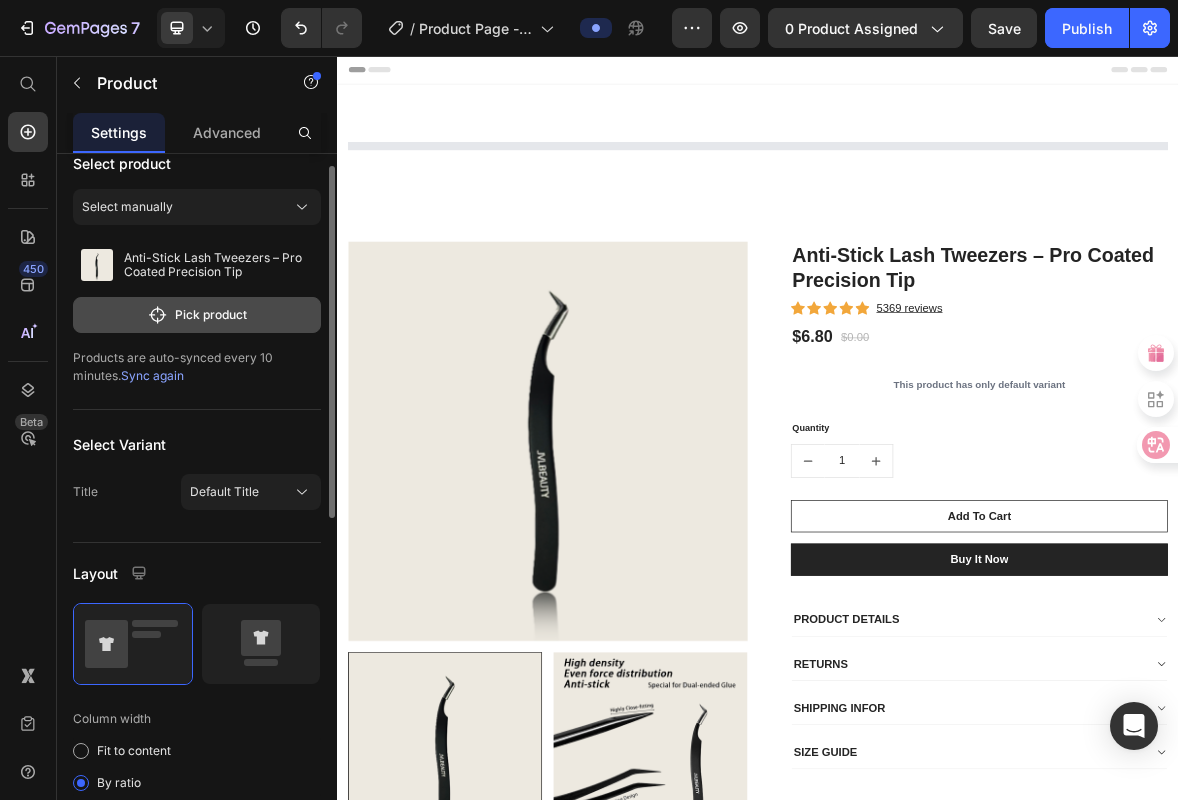 click on "Pick product" 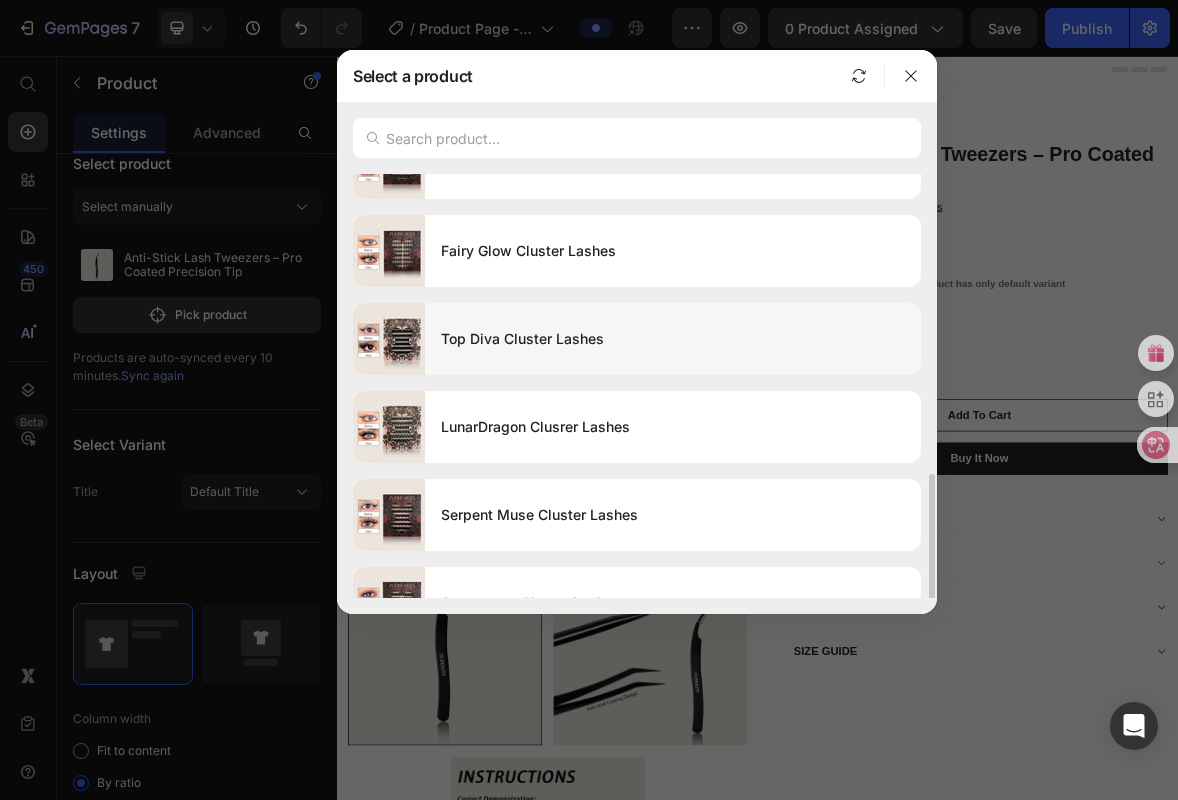scroll, scrollTop: 716, scrollLeft: 0, axis: vertical 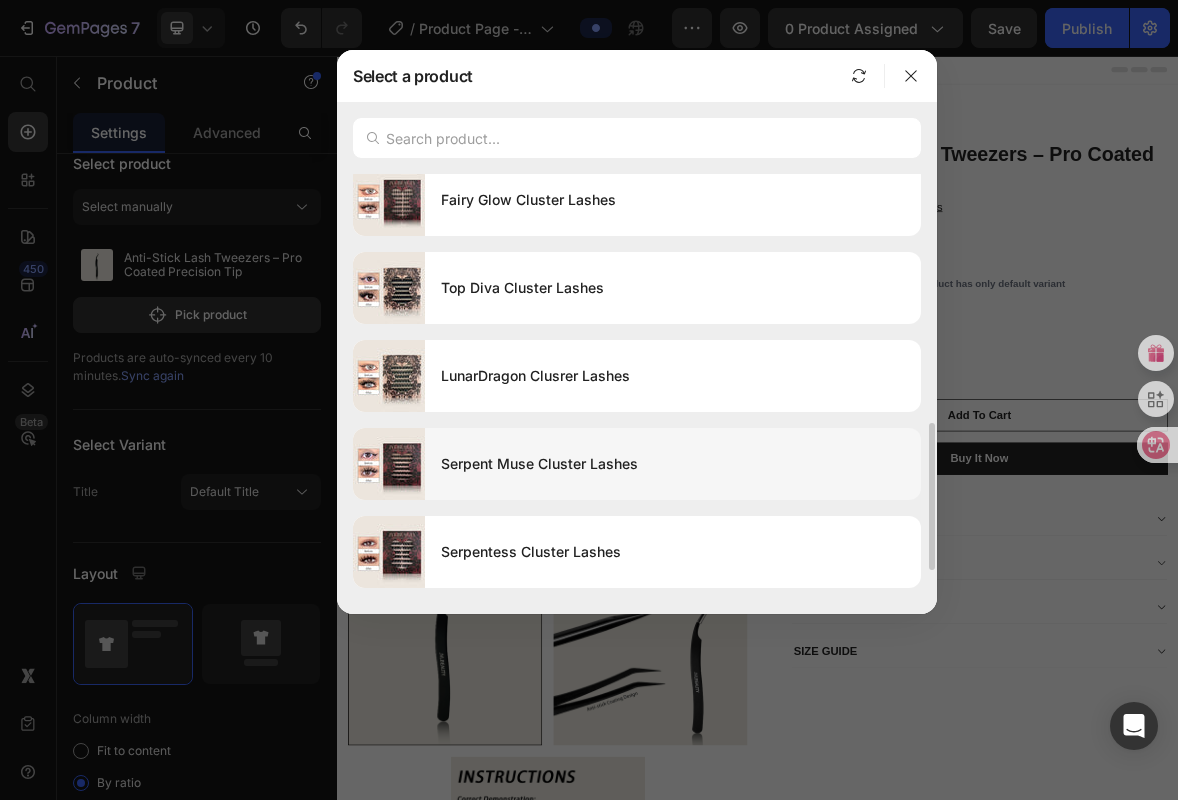 click on "Serpent Muse Cluster Lashes" at bounding box center (673, 464) 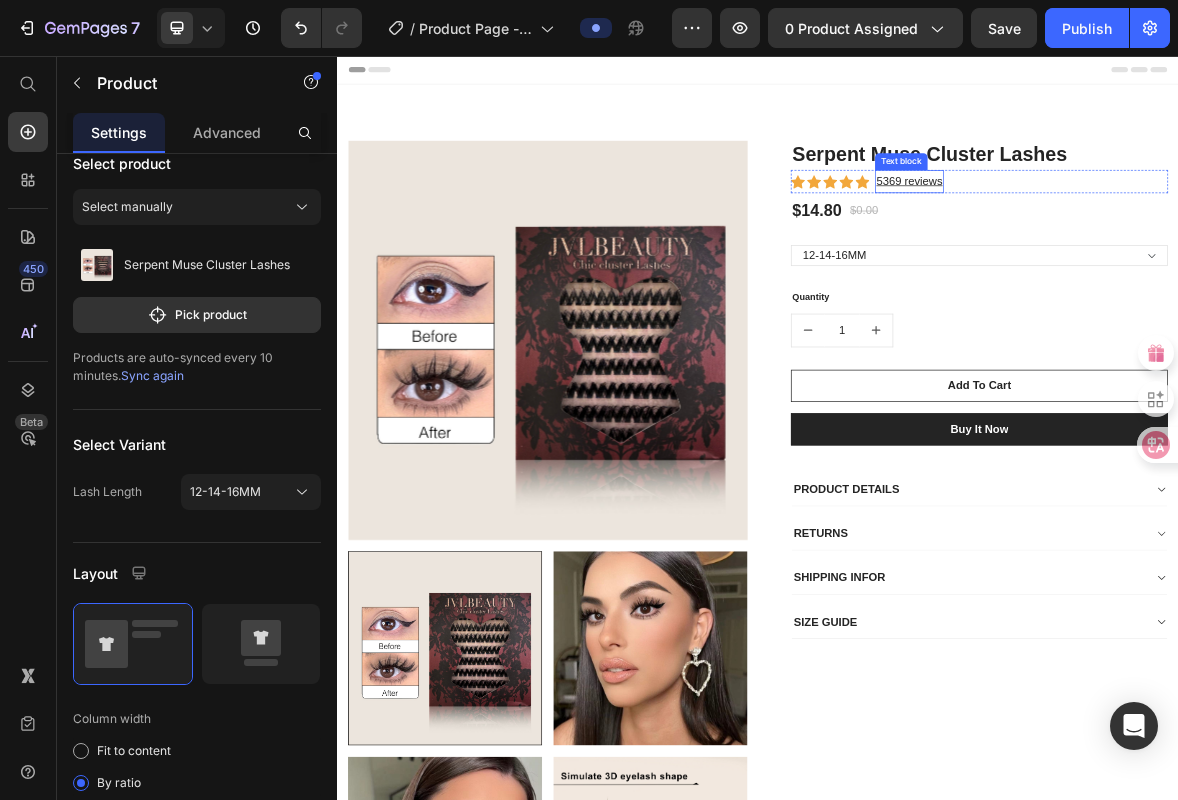 click on "Text block" at bounding box center (1141, 207) 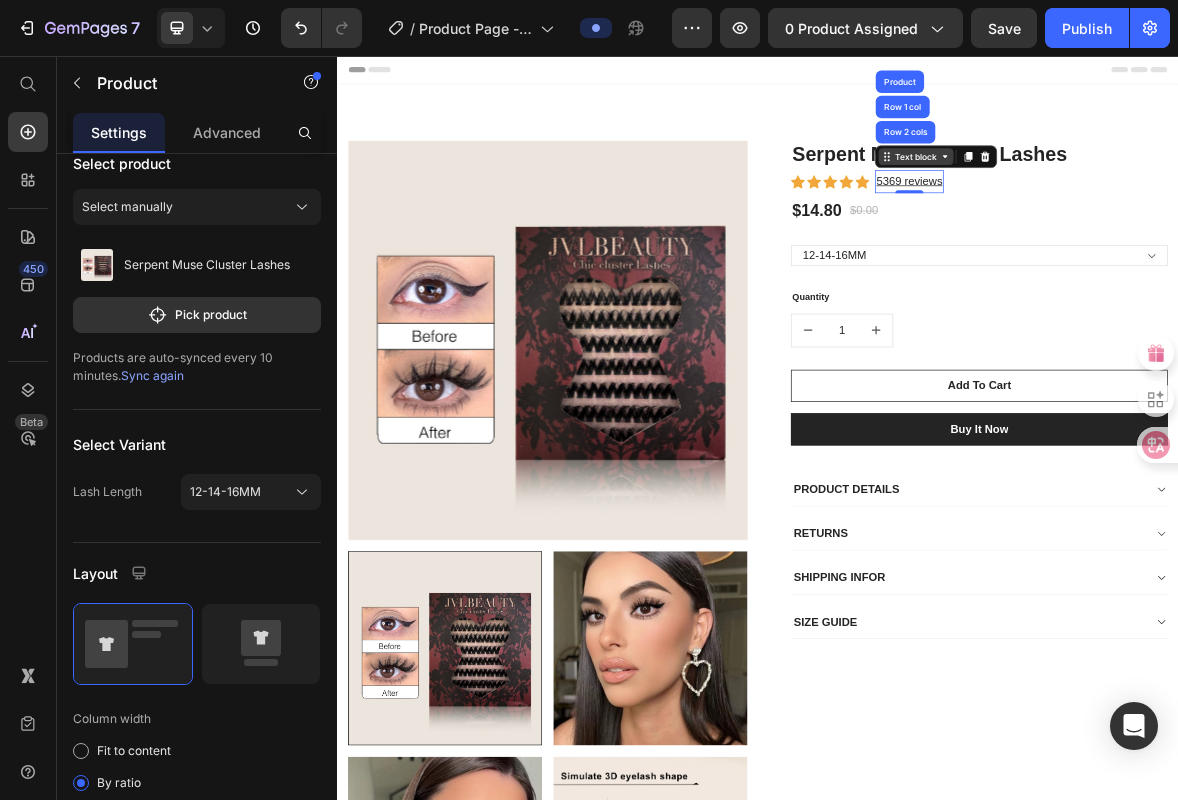 scroll, scrollTop: 0, scrollLeft: 0, axis: both 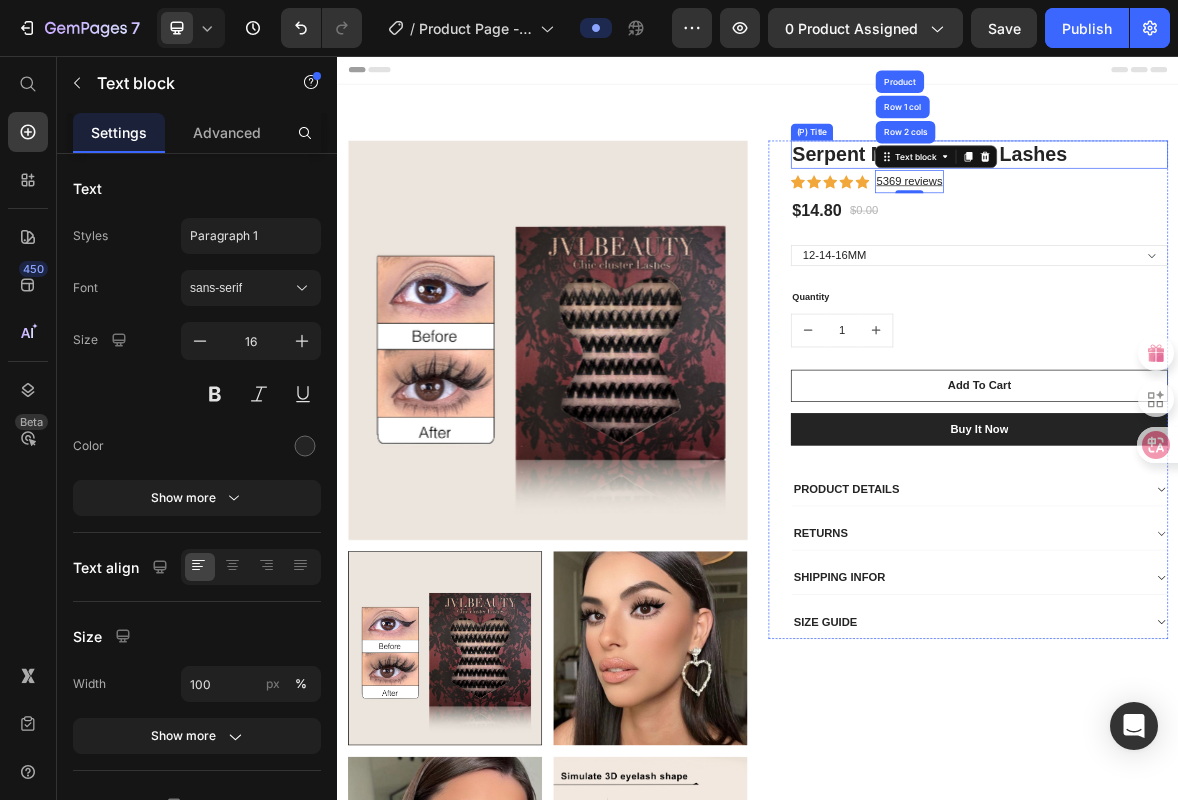 click on "Serpent Muse Cluster Lashes" at bounding box center [1253, 197] 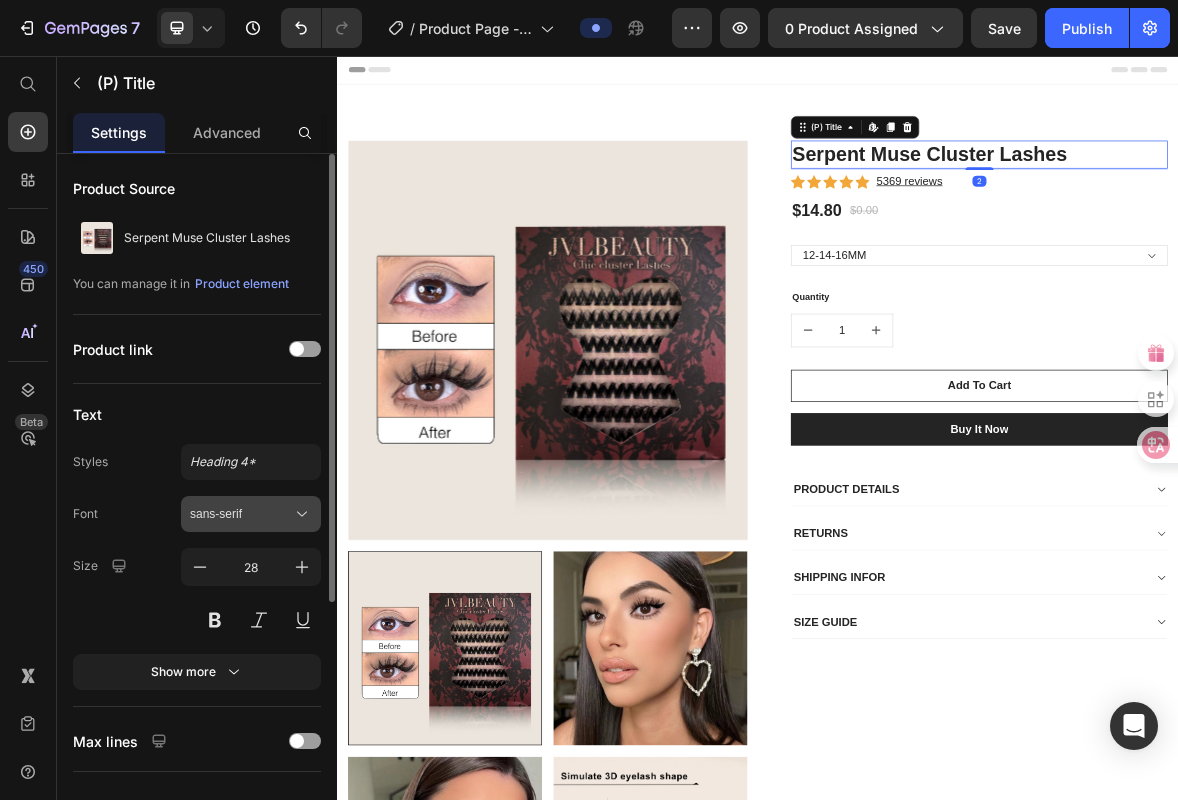 click on "sans-serif" at bounding box center (241, 514) 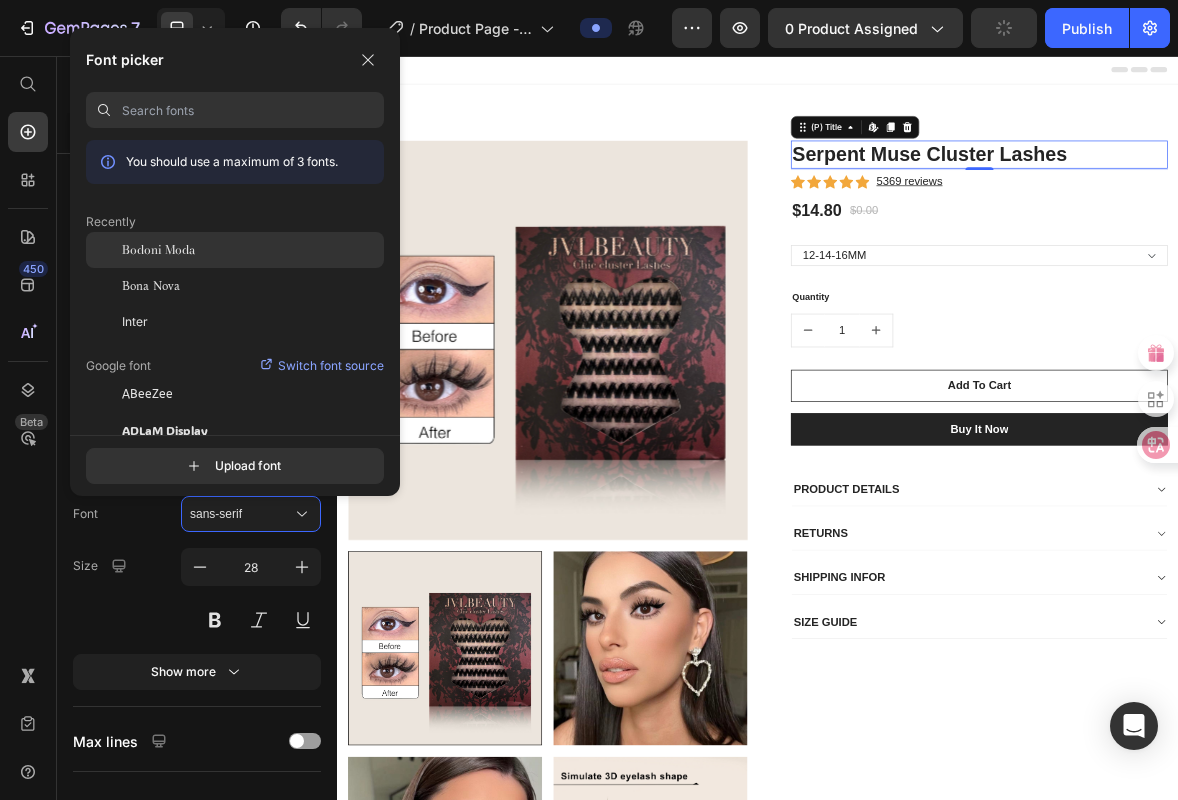 click on "Bodoni Moda" 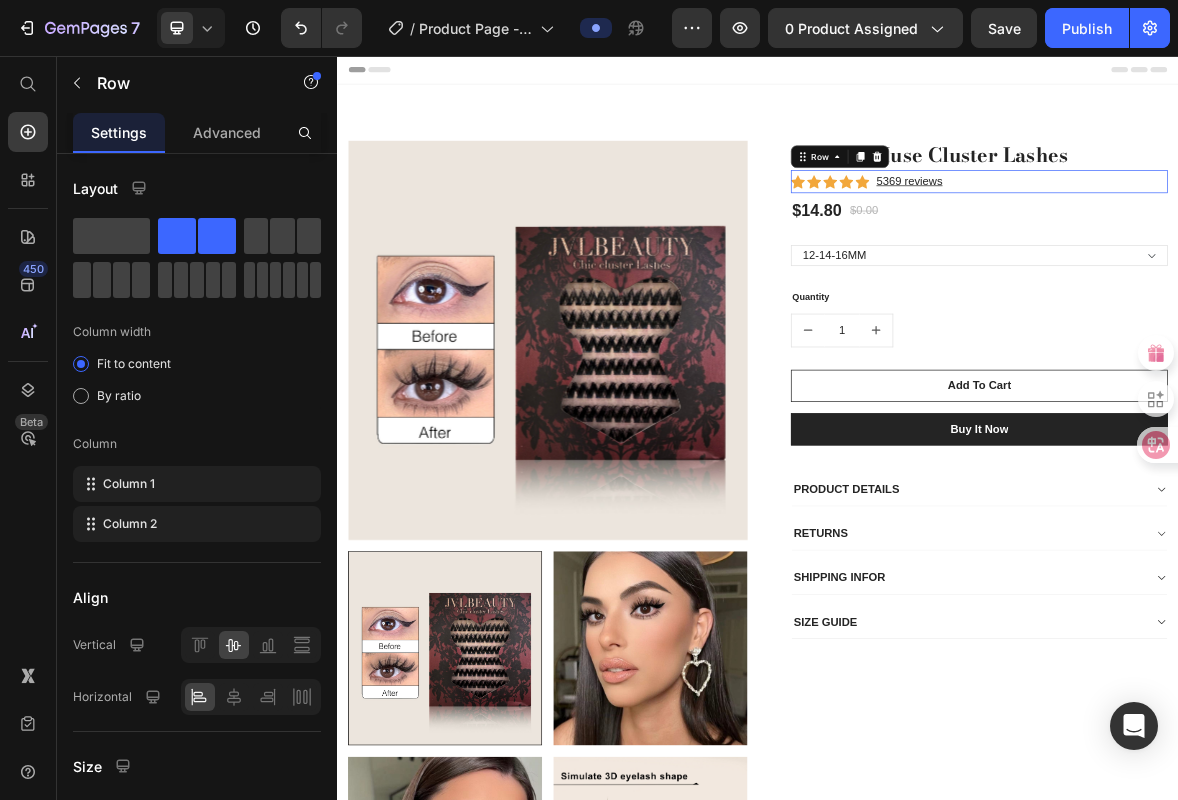 click on "Icon
Icon
Icon
Icon
Icon Icon List Hoz 5369 reviews Text block Row   0" at bounding box center [1253, 235] 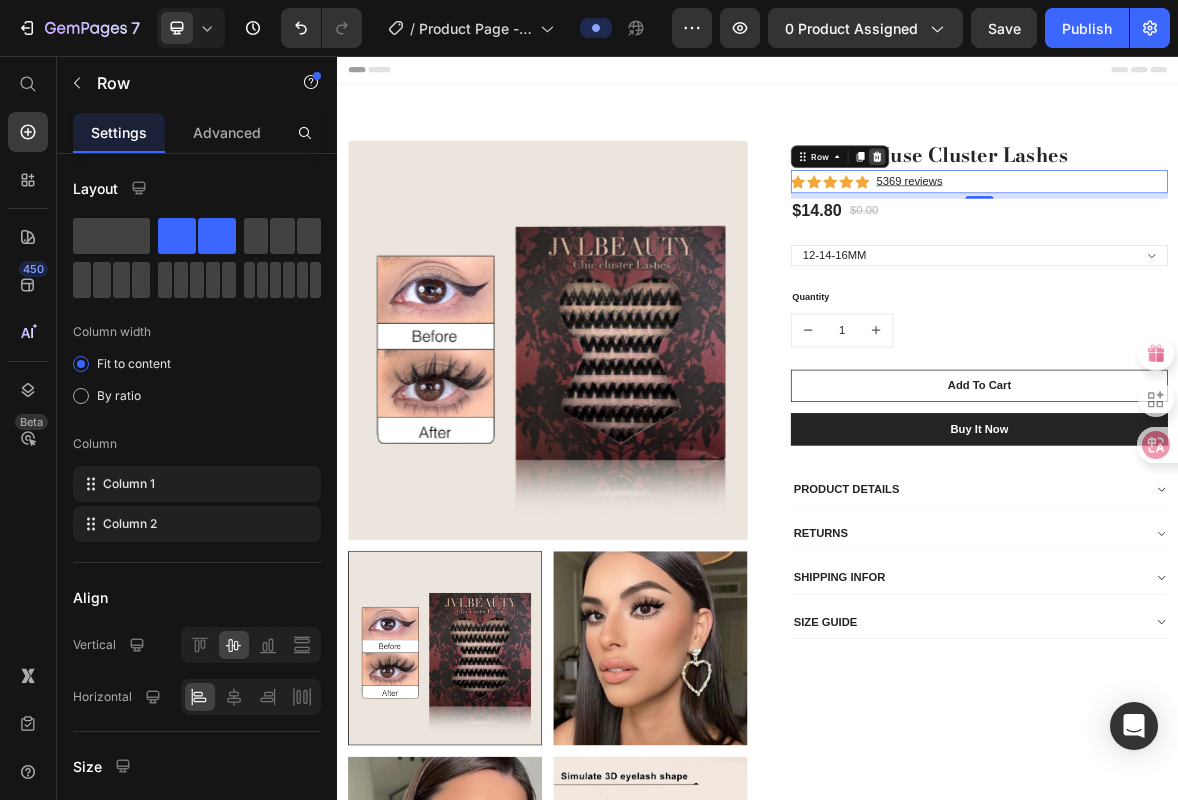 click 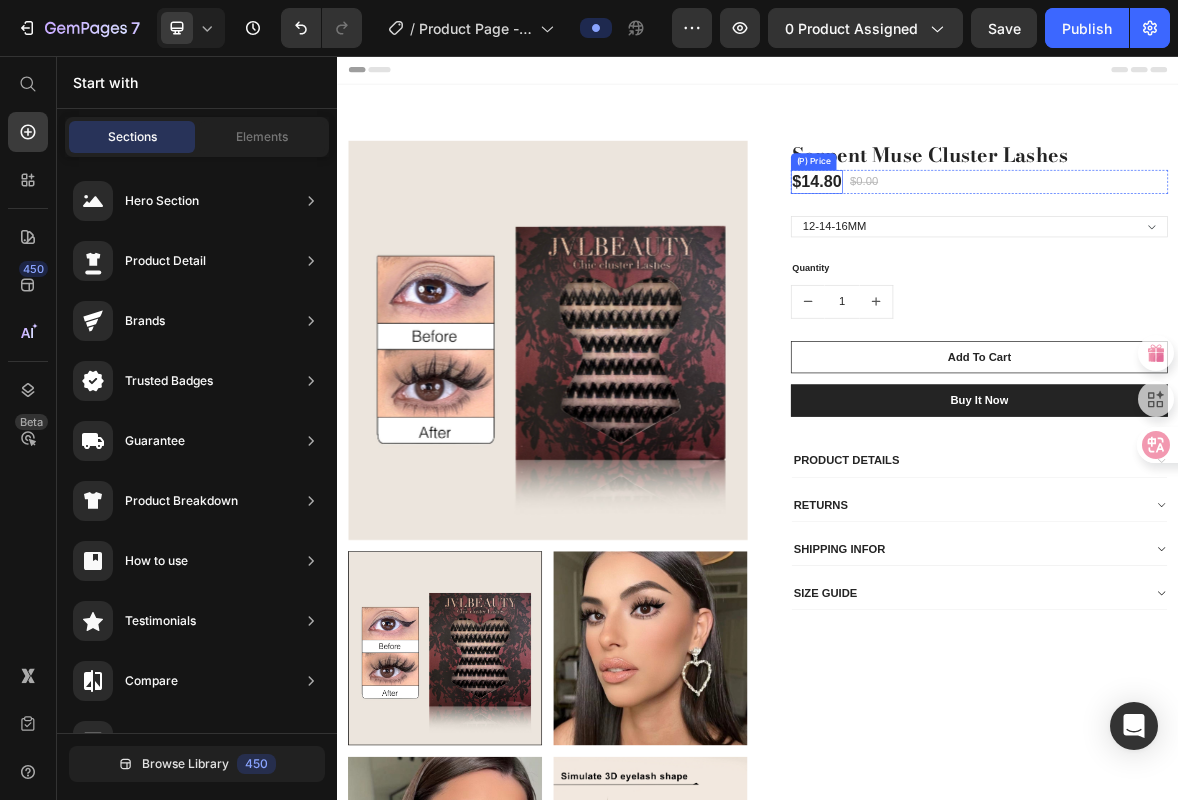 click on "$14.80" at bounding box center [1021, 236] 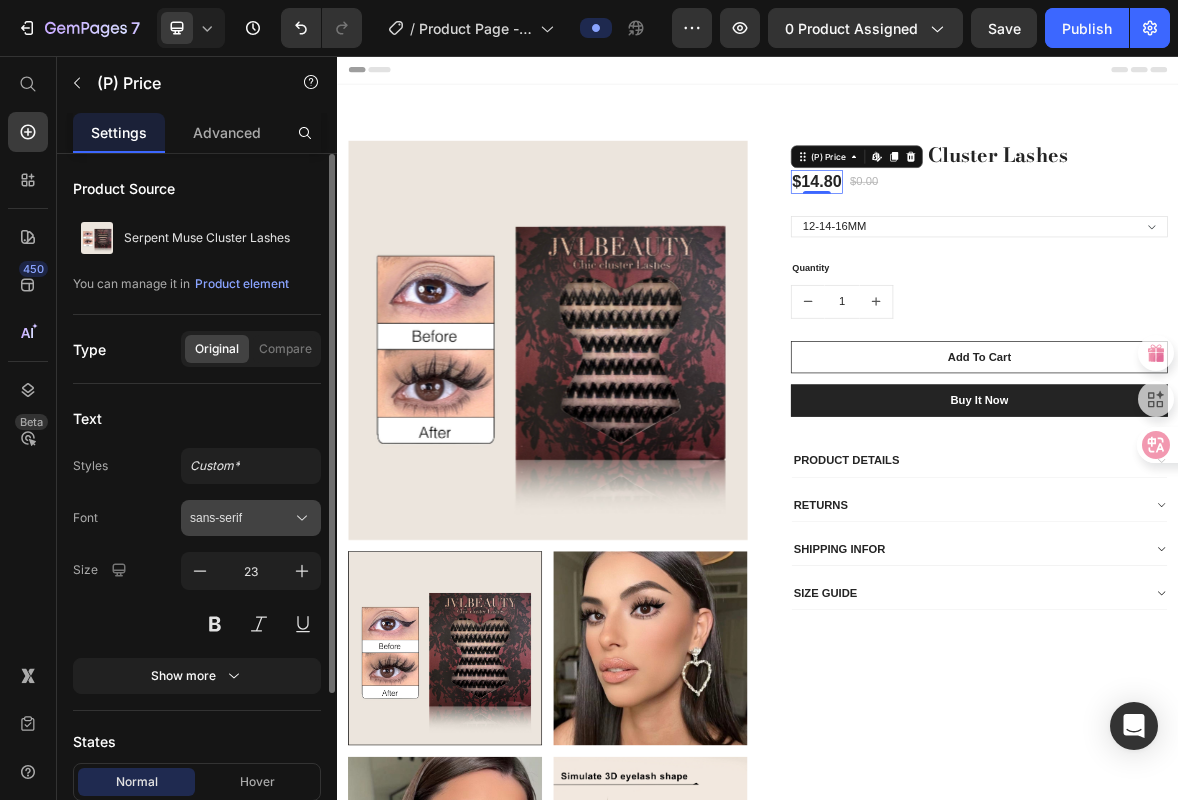 click on "sans-serif" at bounding box center (241, 518) 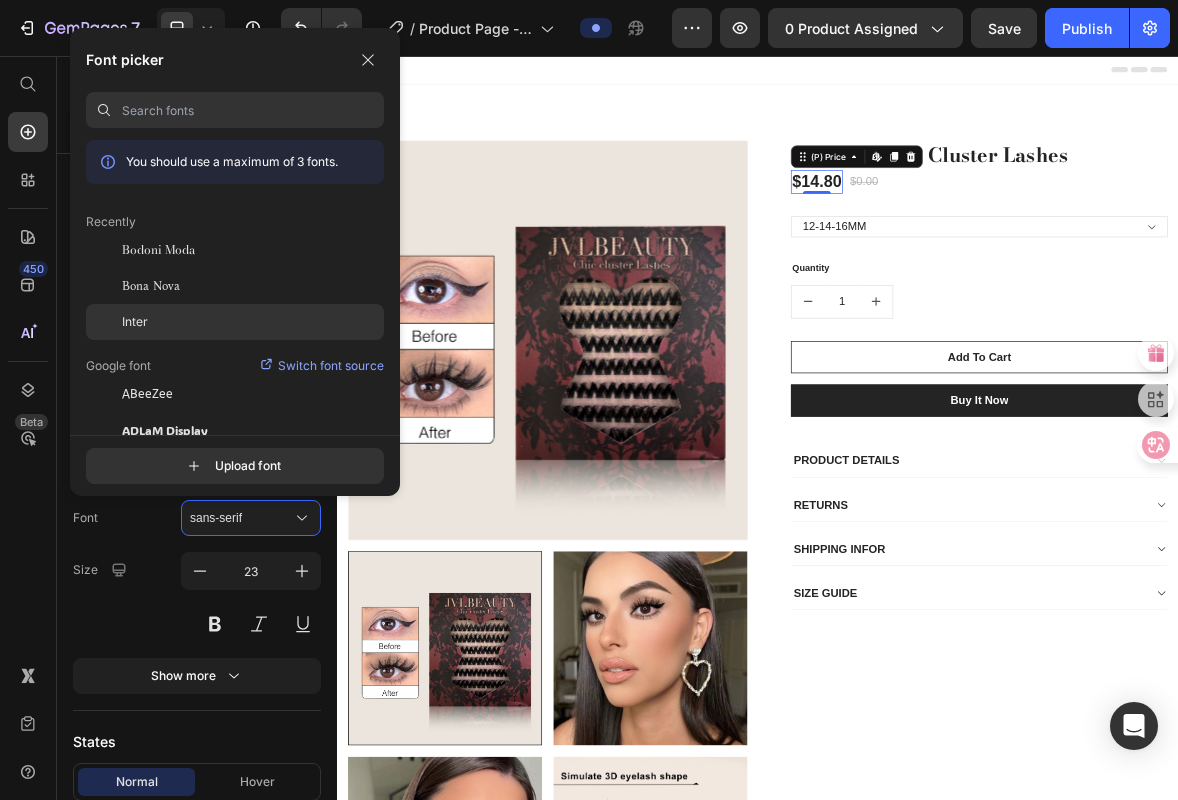 click on "Inter" 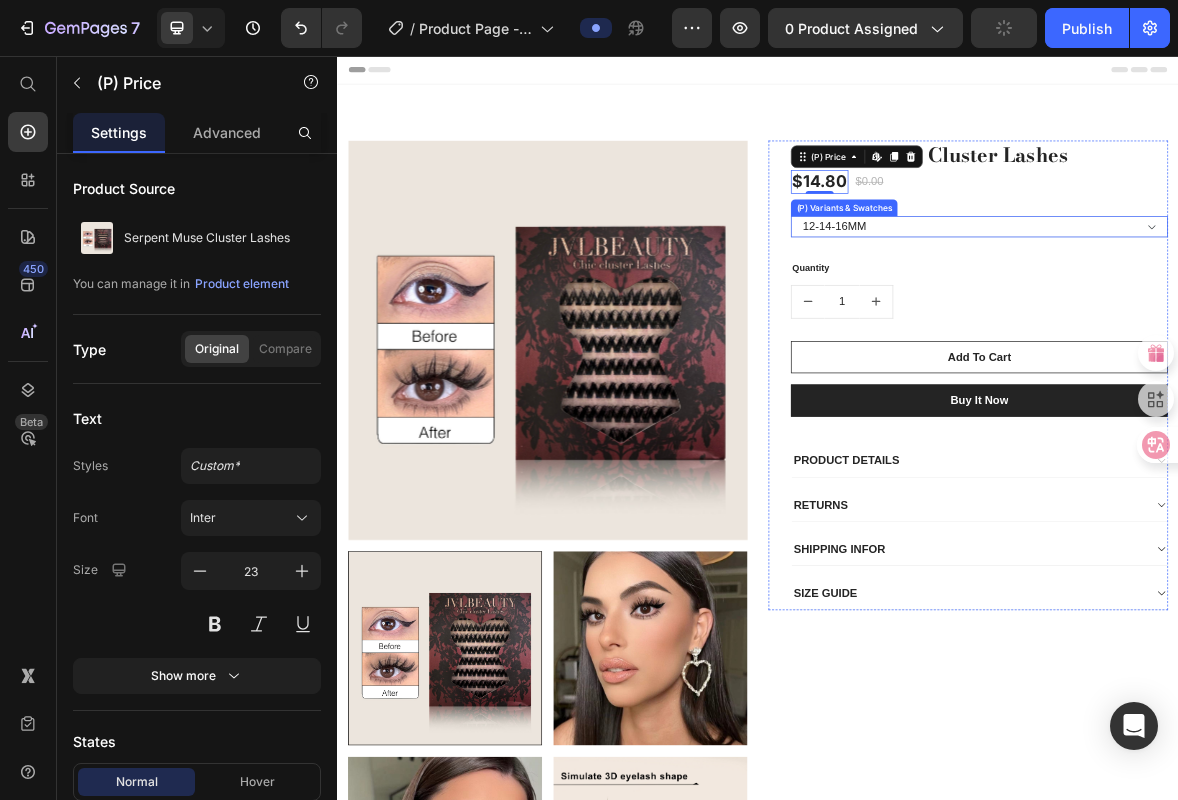 click on "12-14-16MM" at bounding box center [1253, 300] 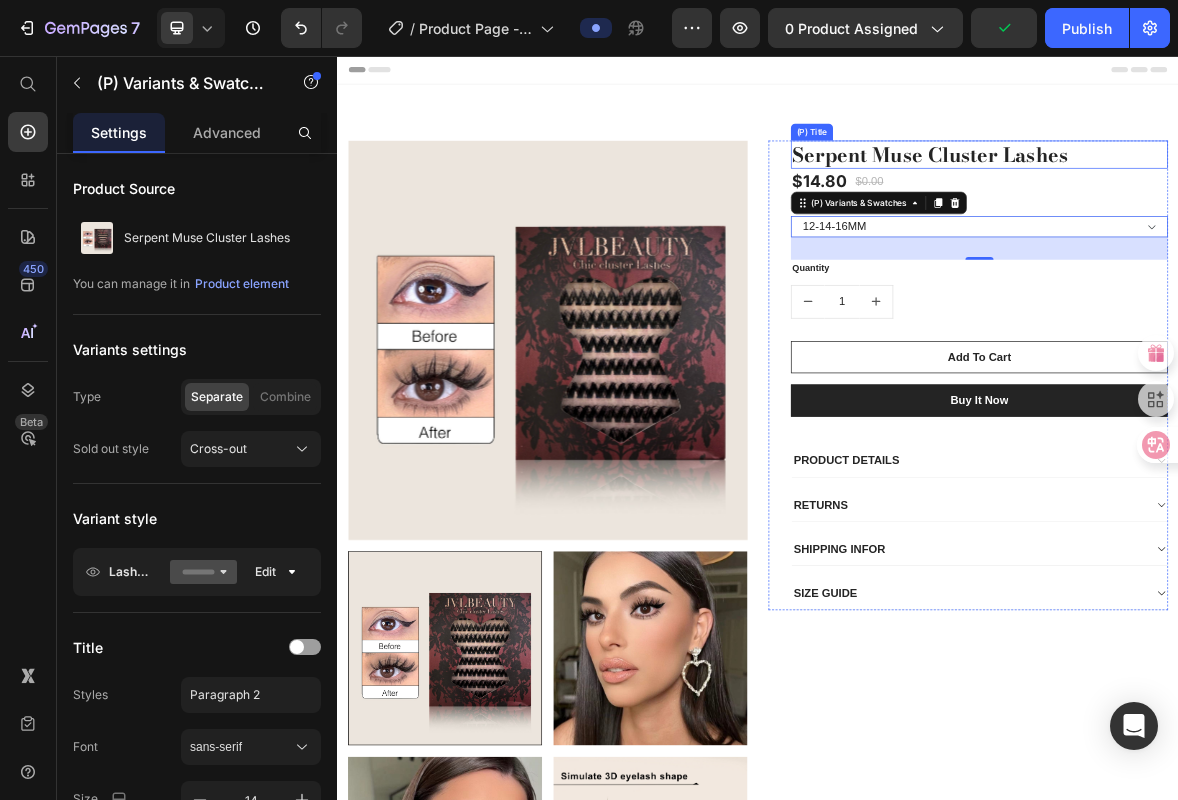 click on "Serpent Muse Cluster Lashes" at bounding box center (1253, 197) 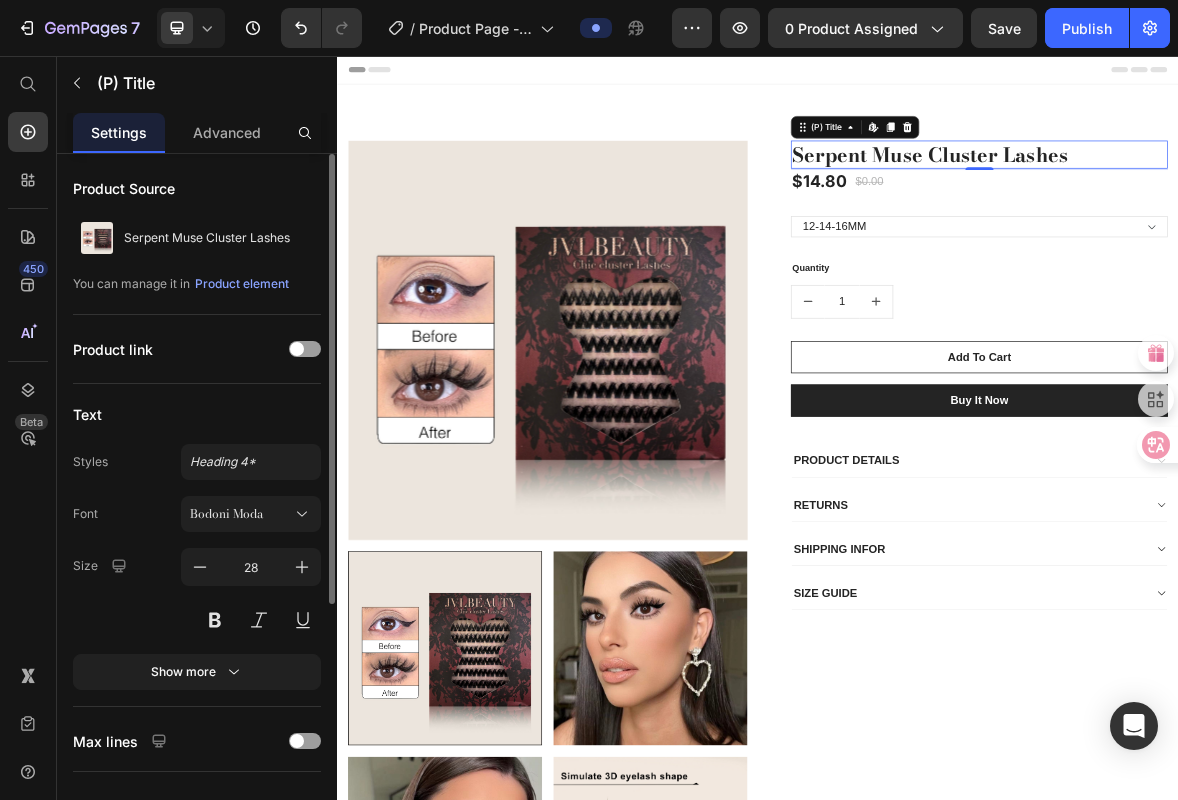 scroll, scrollTop: 395, scrollLeft: 0, axis: vertical 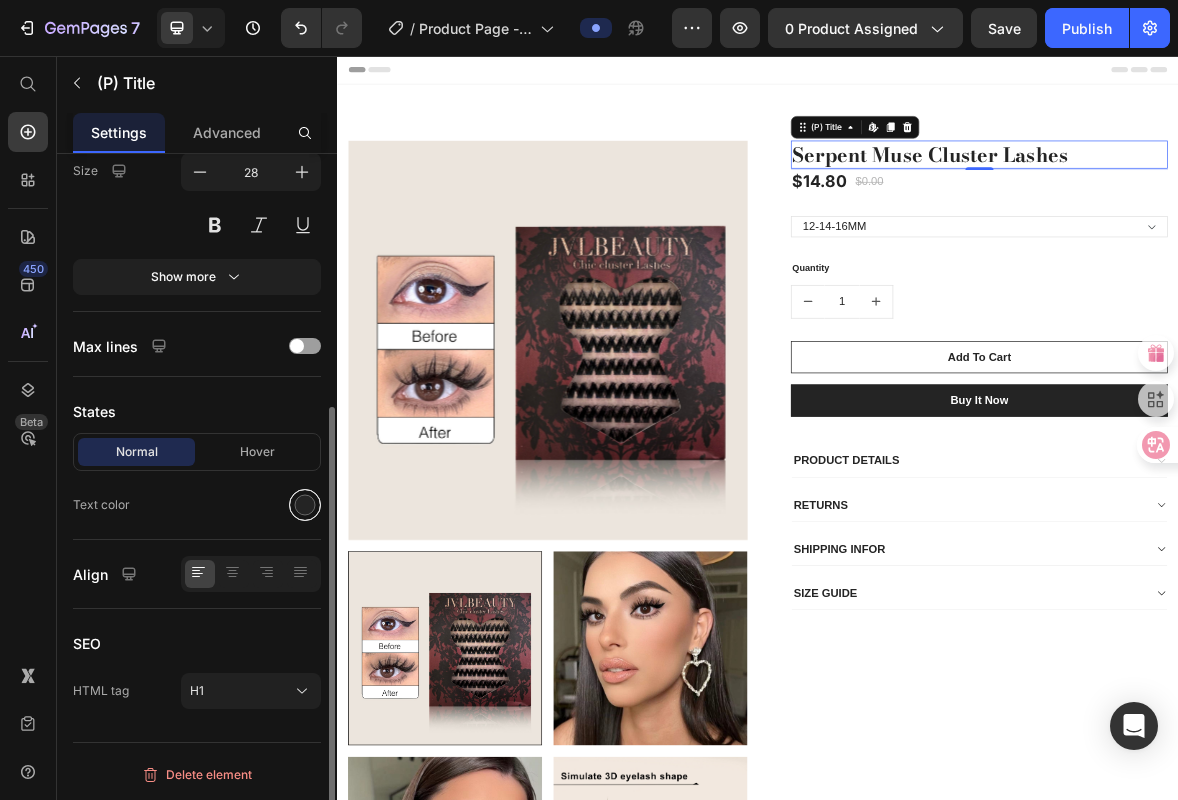 click at bounding box center (305, 505) 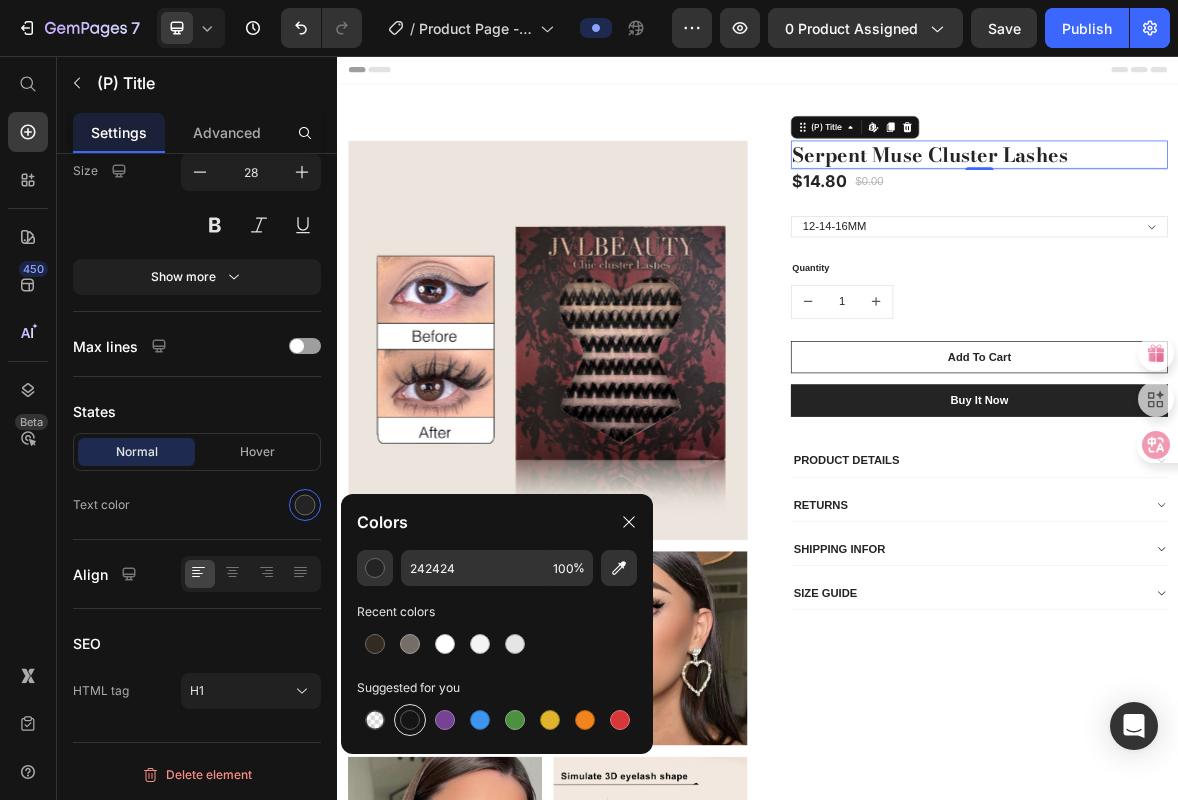click at bounding box center (410, 720) 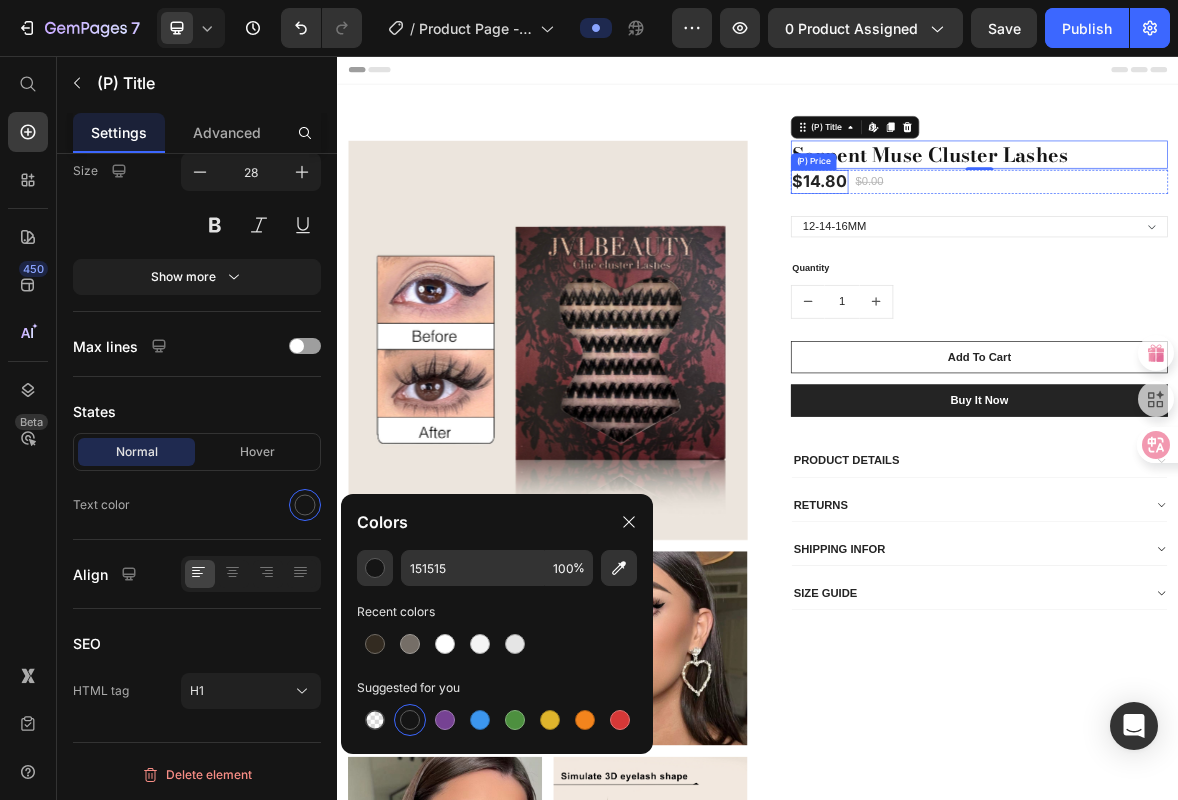 click on "$14.80" at bounding box center [1025, 236] 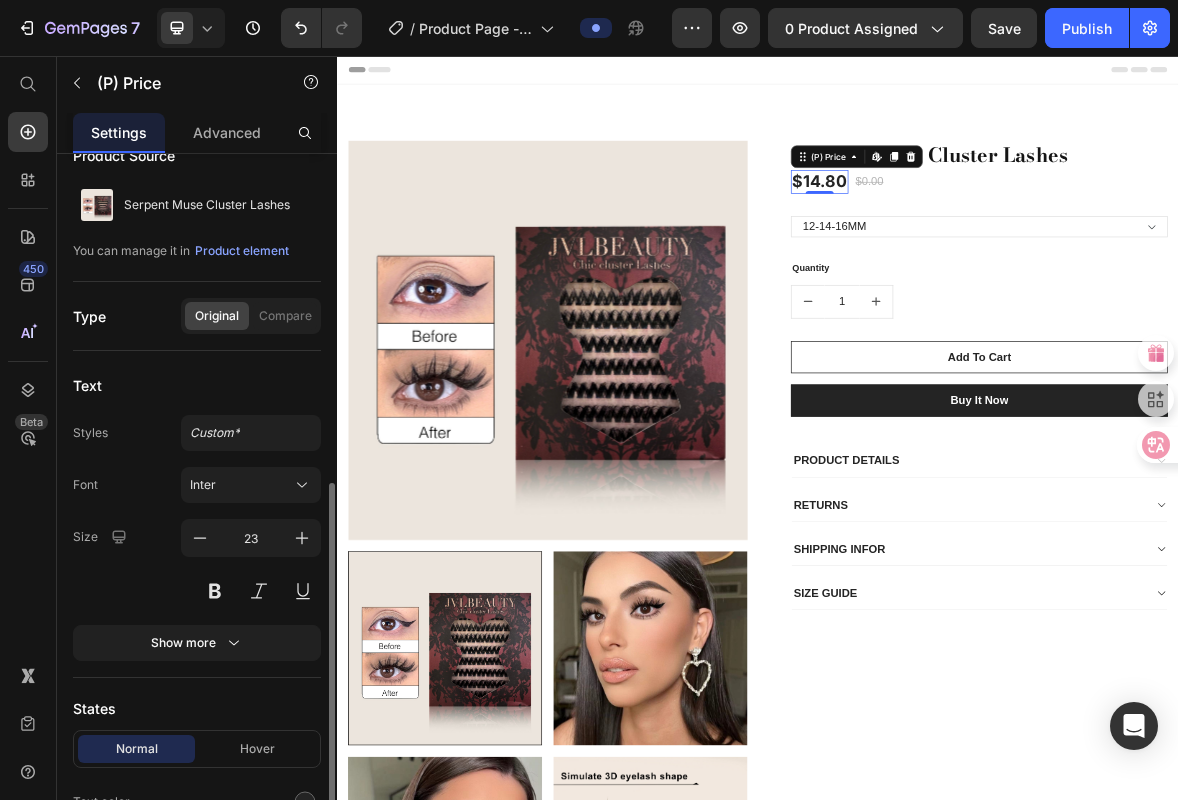 scroll, scrollTop: 213, scrollLeft: 0, axis: vertical 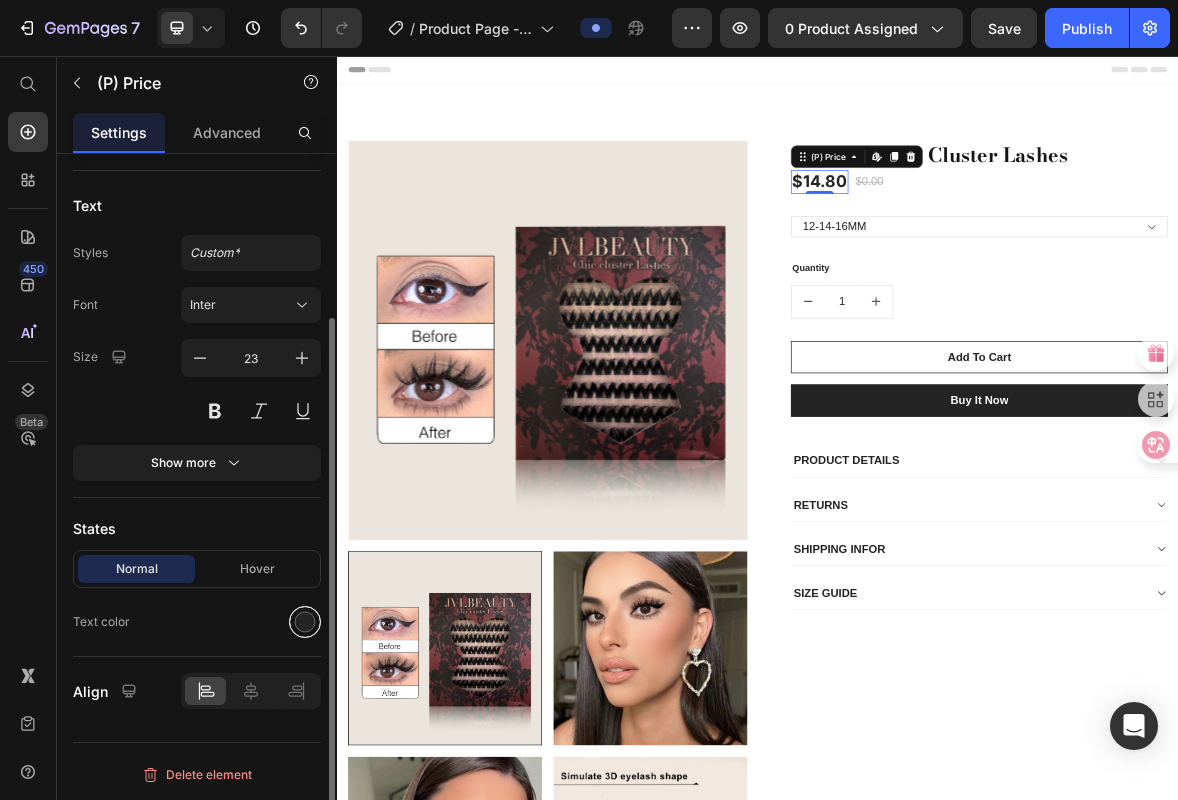 click at bounding box center (305, 622) 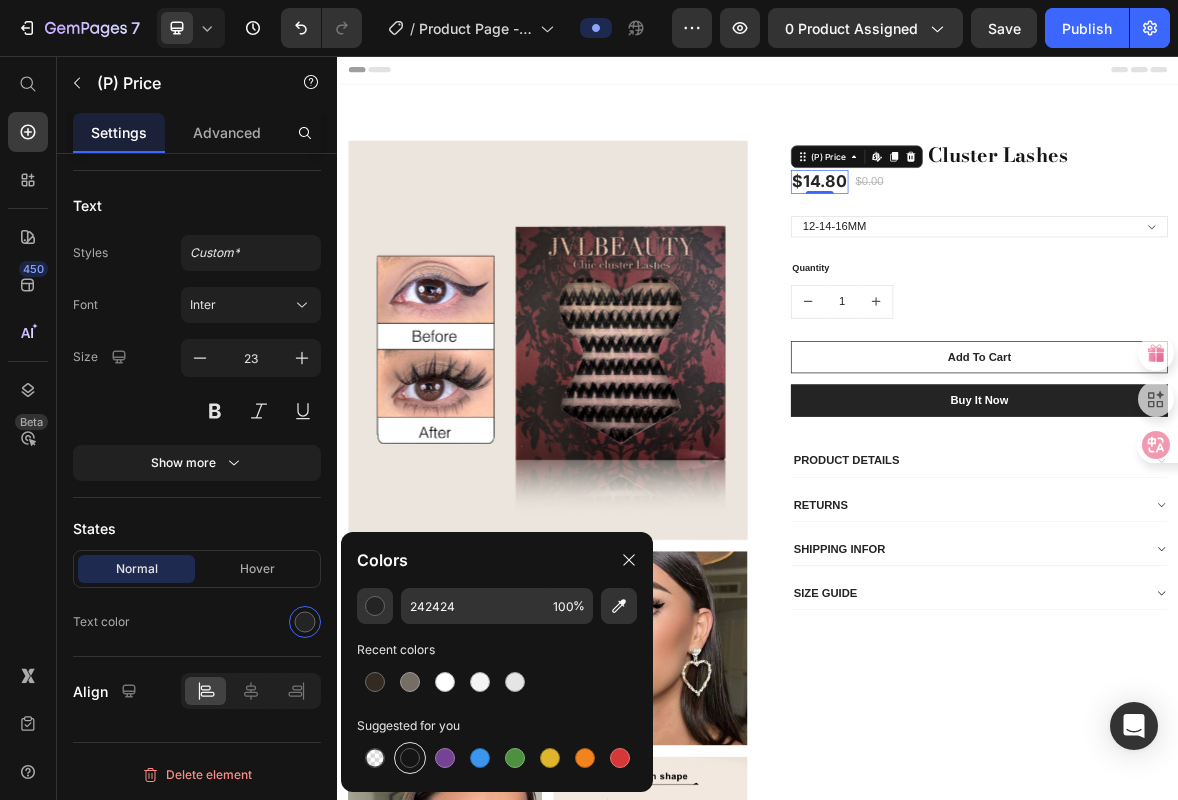 click at bounding box center (410, 758) 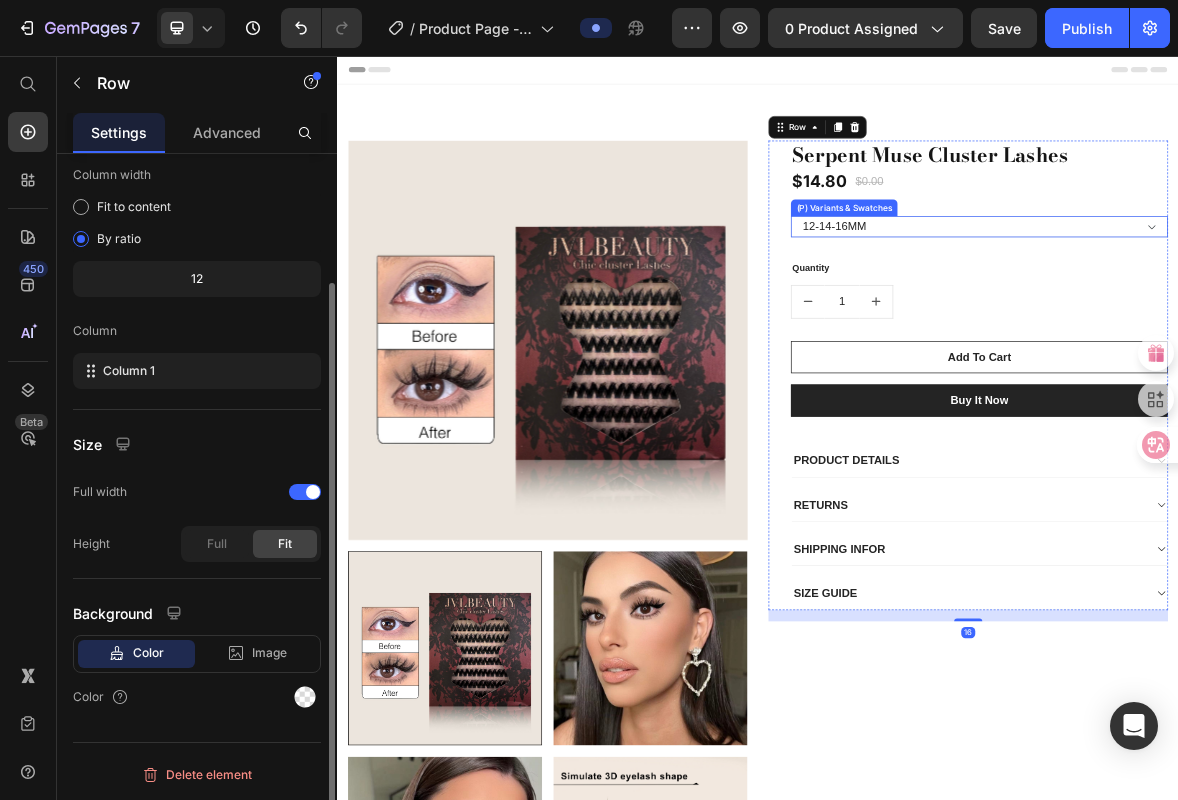 click on "Serpent Muse Cluster Lashes (P) Title $14.80 (P) Price $0.00 (P) Price Row 12-14-16MM (P) Variants & Swatches Quantity Text block 1 (P) Quantity Add To Cart (P) Cart Button Buy it now (P) Dynamic Checkout
PRODUCT DETAILS
RETURNS
SHIPPING INFOR
SIZE GUIDE Accordion" at bounding box center [1253, 512] 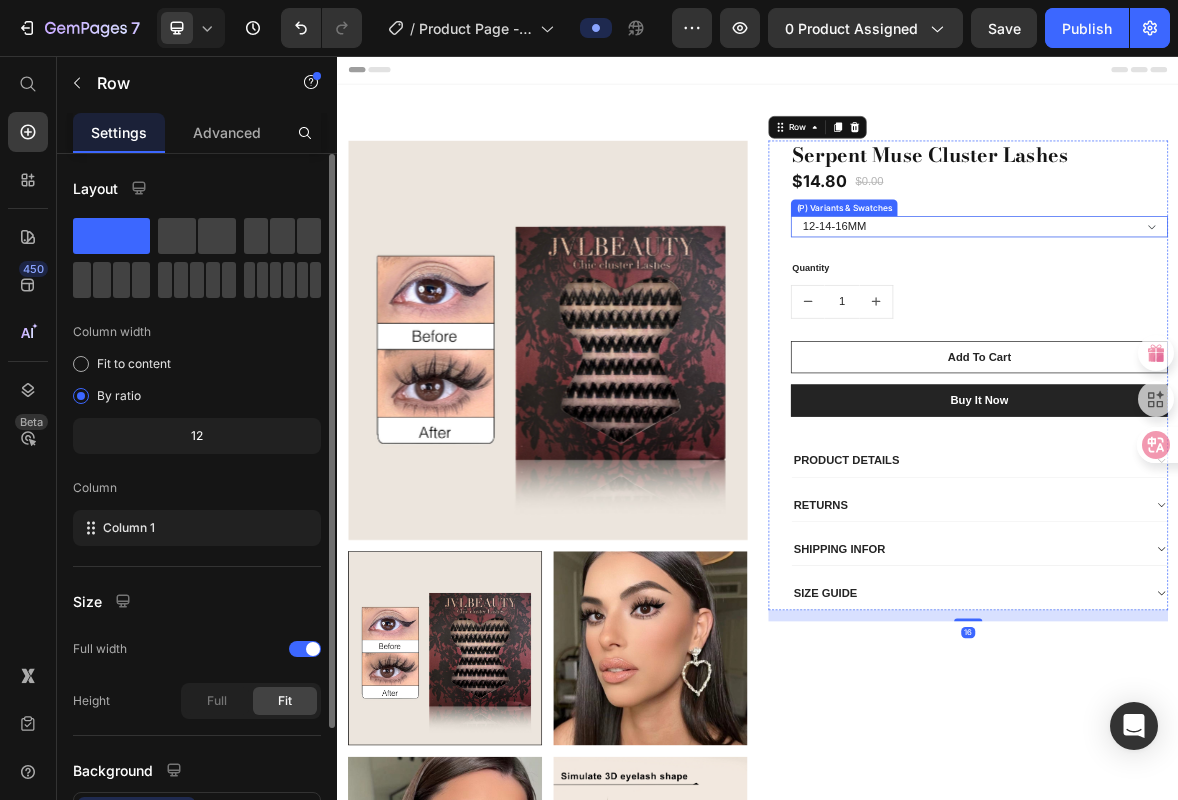 click on "12-14-16MM" at bounding box center [1253, 300] 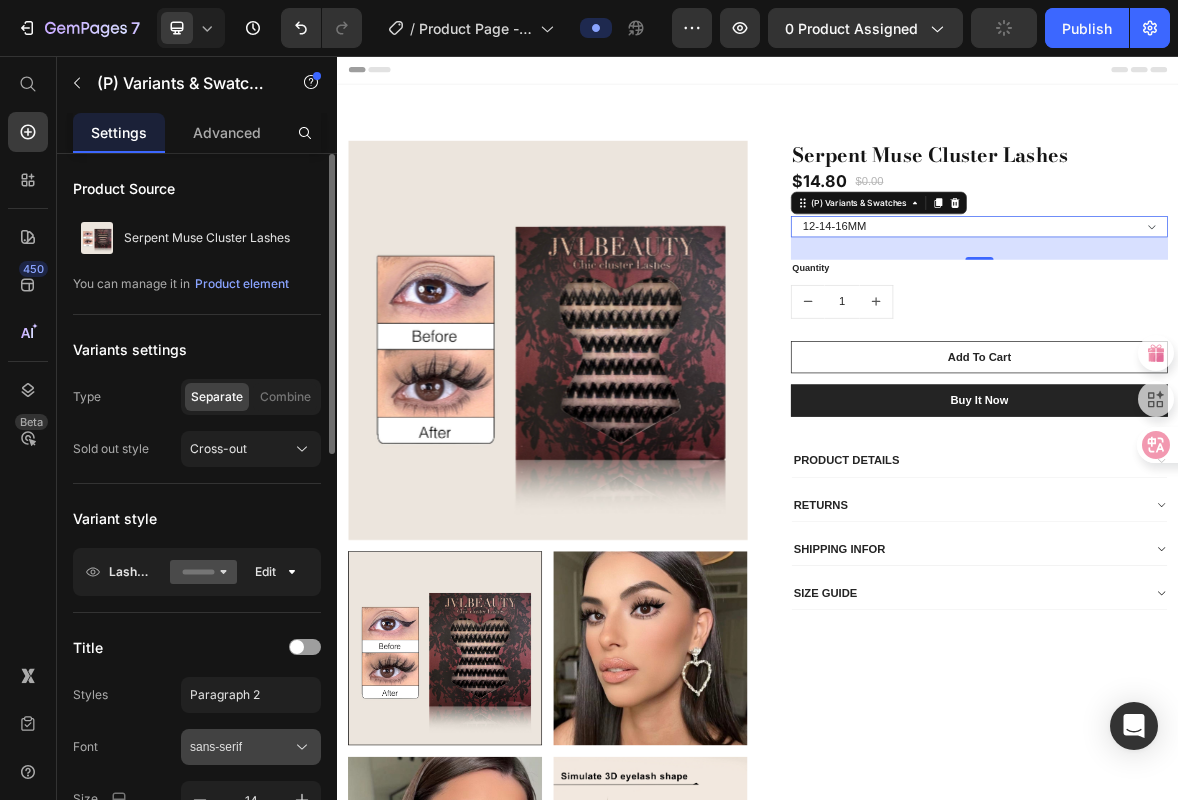 click on "sans-serif" at bounding box center [241, 747] 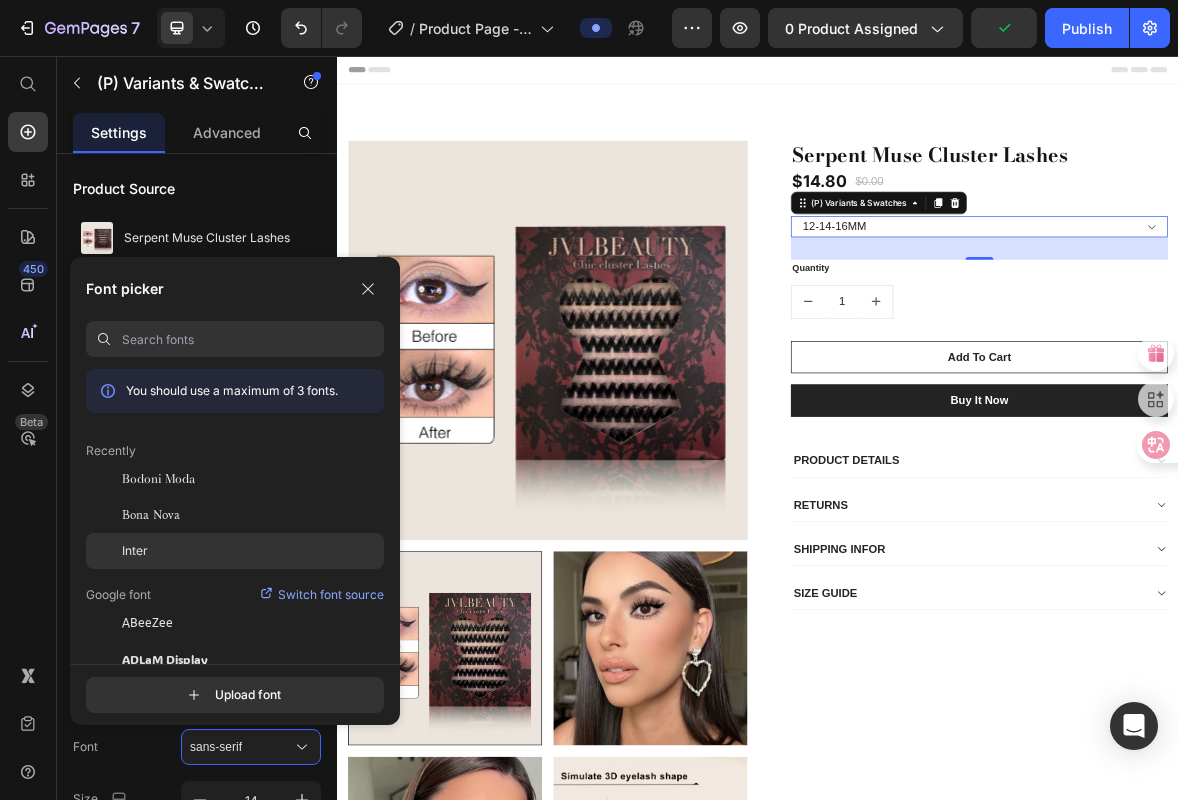 click on "Inter" 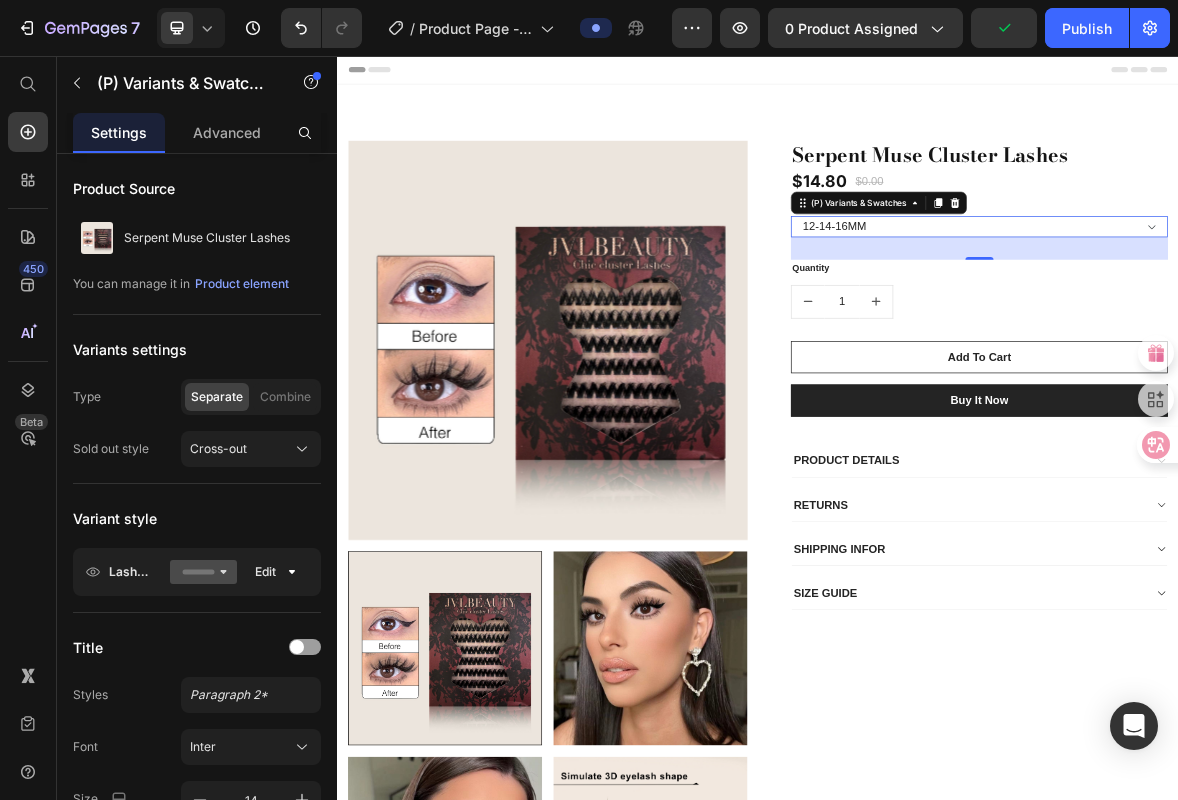 scroll, scrollTop: 167, scrollLeft: 0, axis: vertical 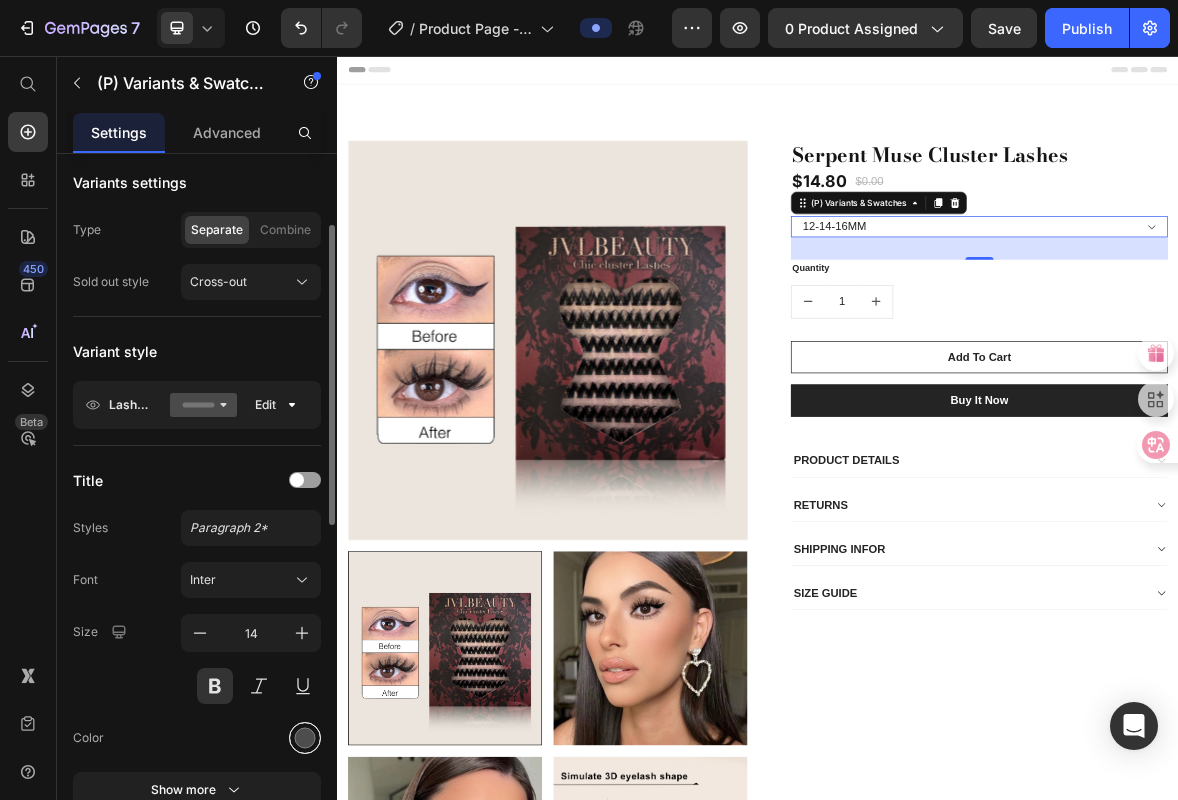 click at bounding box center [305, 738] 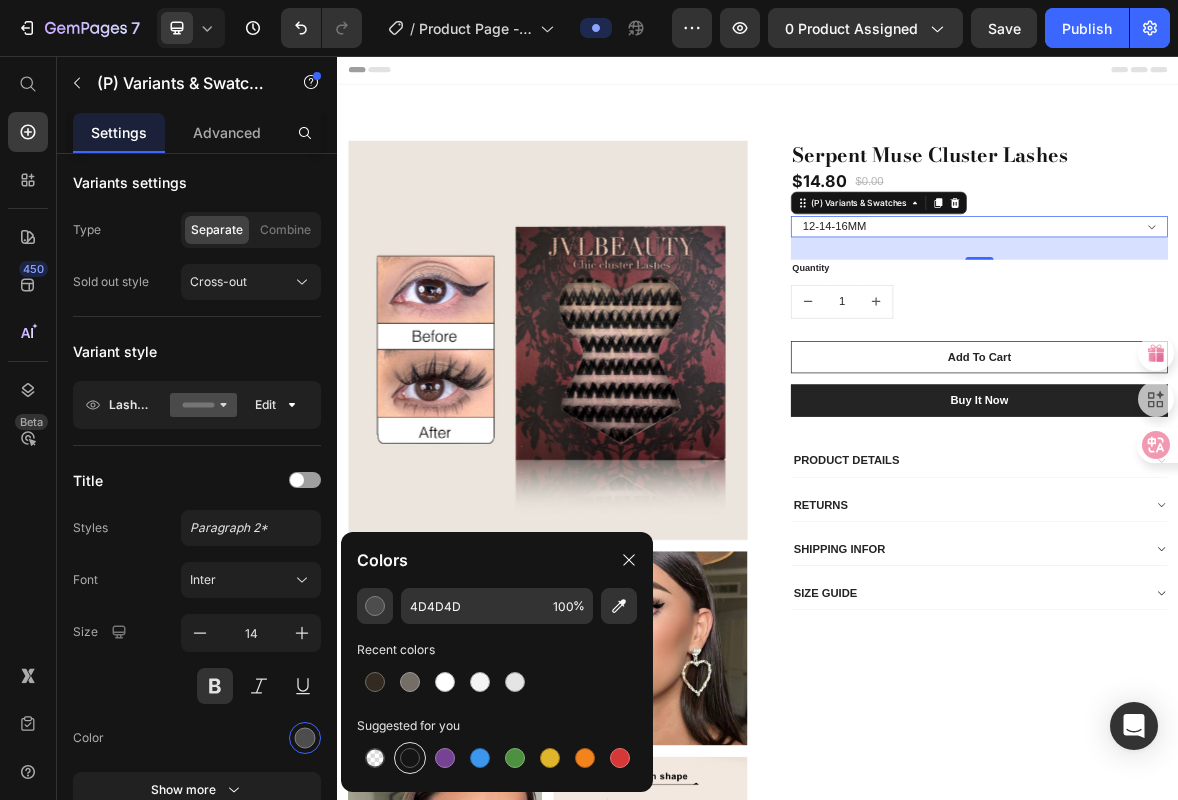 click at bounding box center [410, 758] 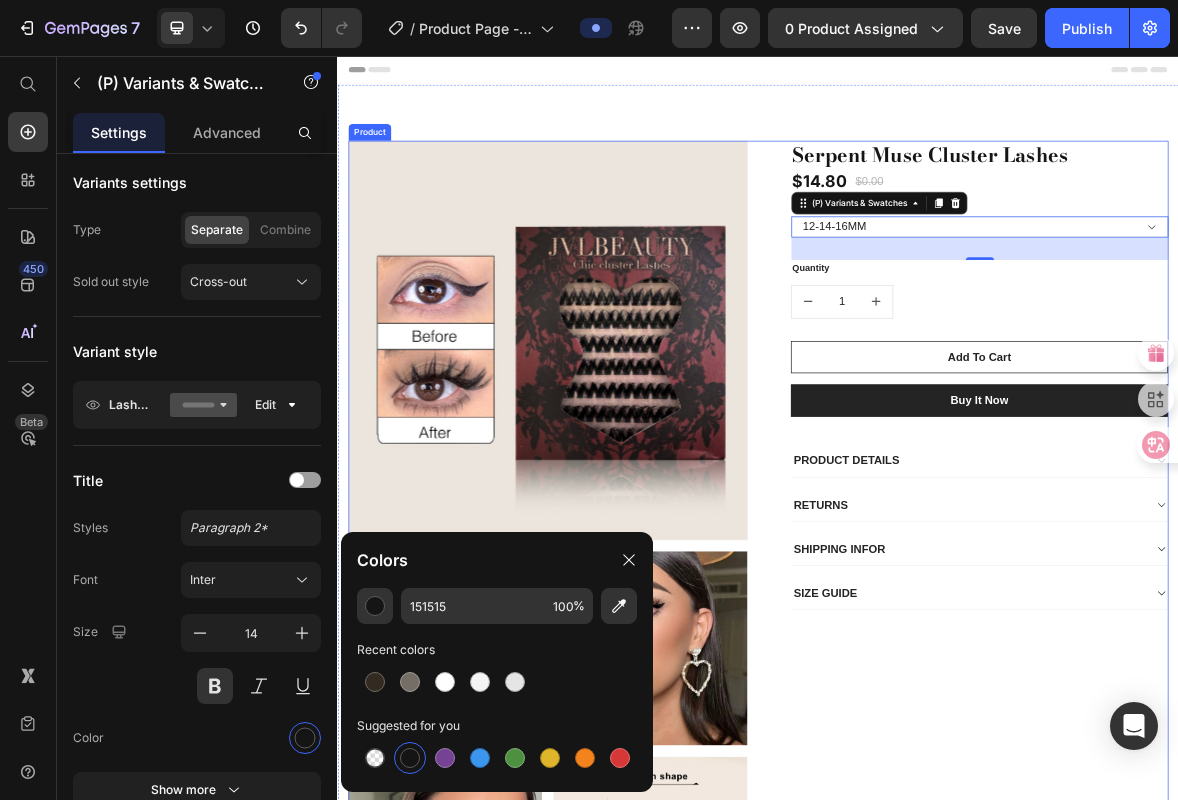 click on "Serpent Muse Cluster Lashes (P) Title $14.80 (P) Price $0.00 (P) Price Row 12-14-16MM (P) Variants & Swatches   32 Quantity Text block 1 (P) Quantity Add To Cart (P) Cart Button Buy it now (P) Dynamic Checkout
PRODUCT DETAILS
RETURNS
SHIPPING INFOR
SIZE GUIDE Accordion Row" at bounding box center (1237, 1202) 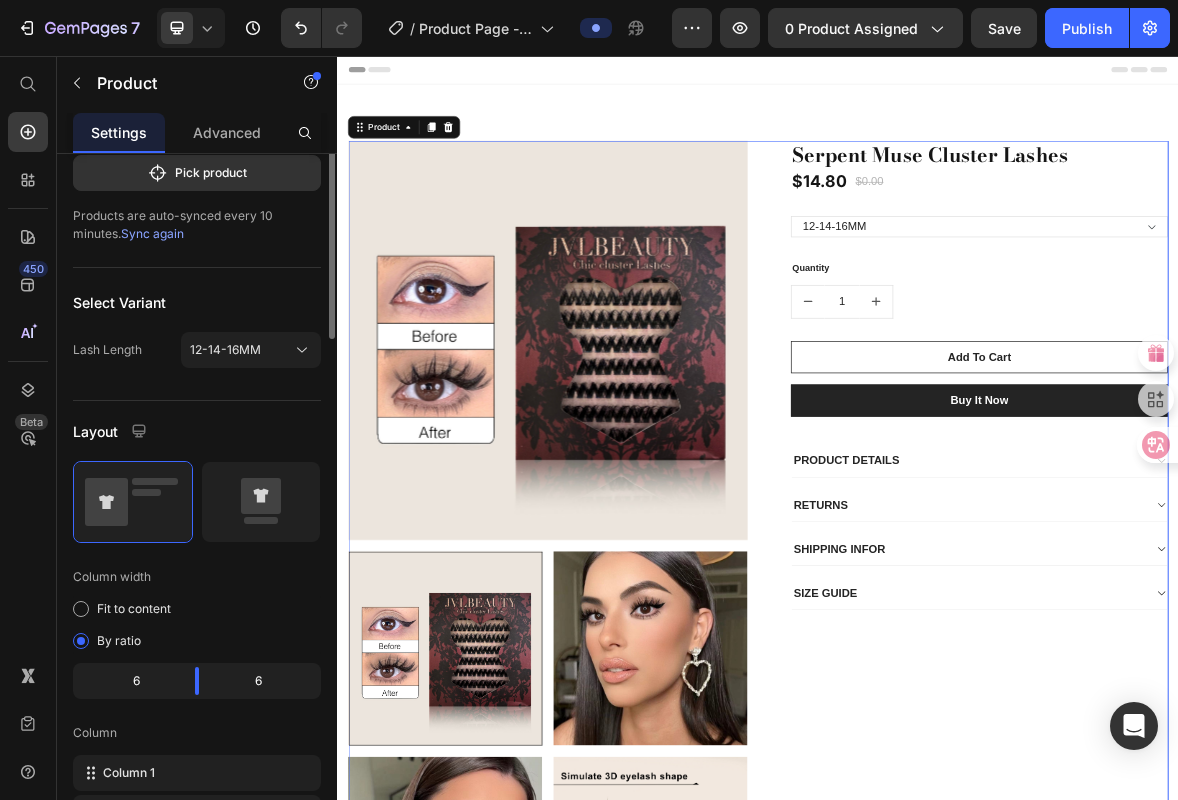 scroll, scrollTop: 0, scrollLeft: 0, axis: both 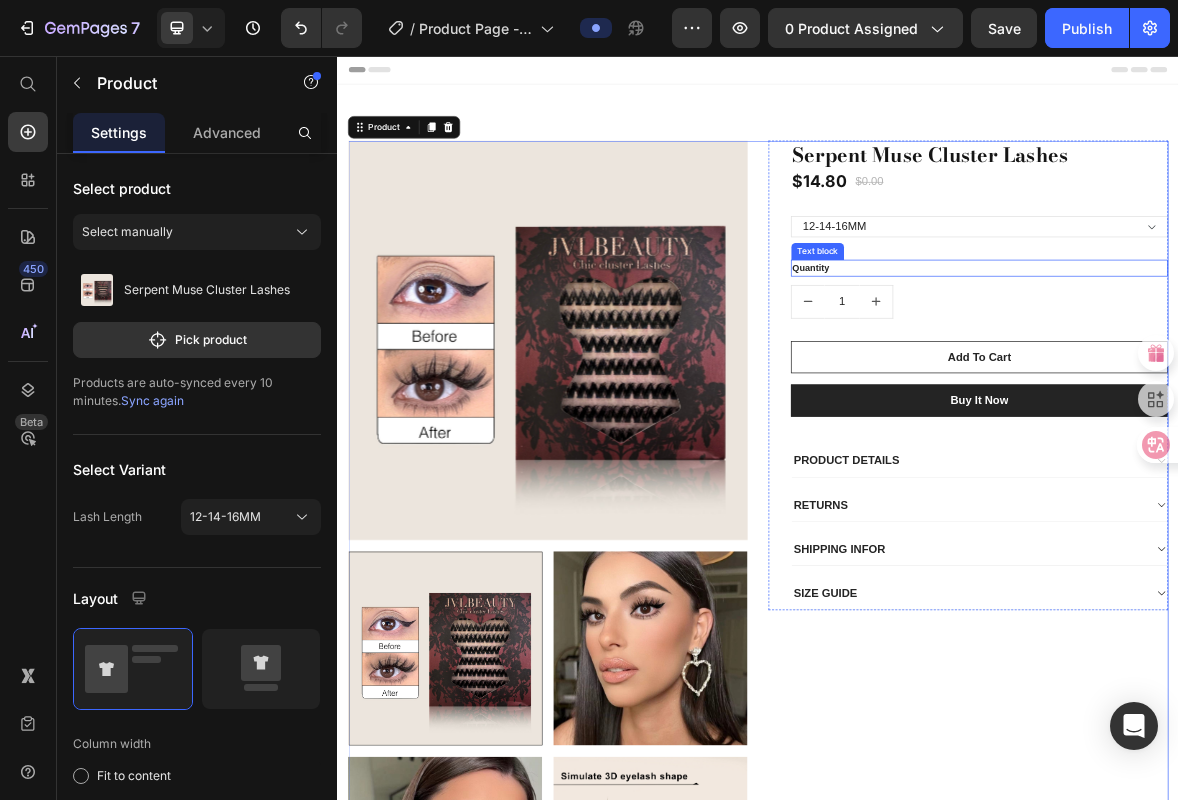 click on "Quantity" at bounding box center [1253, 359] 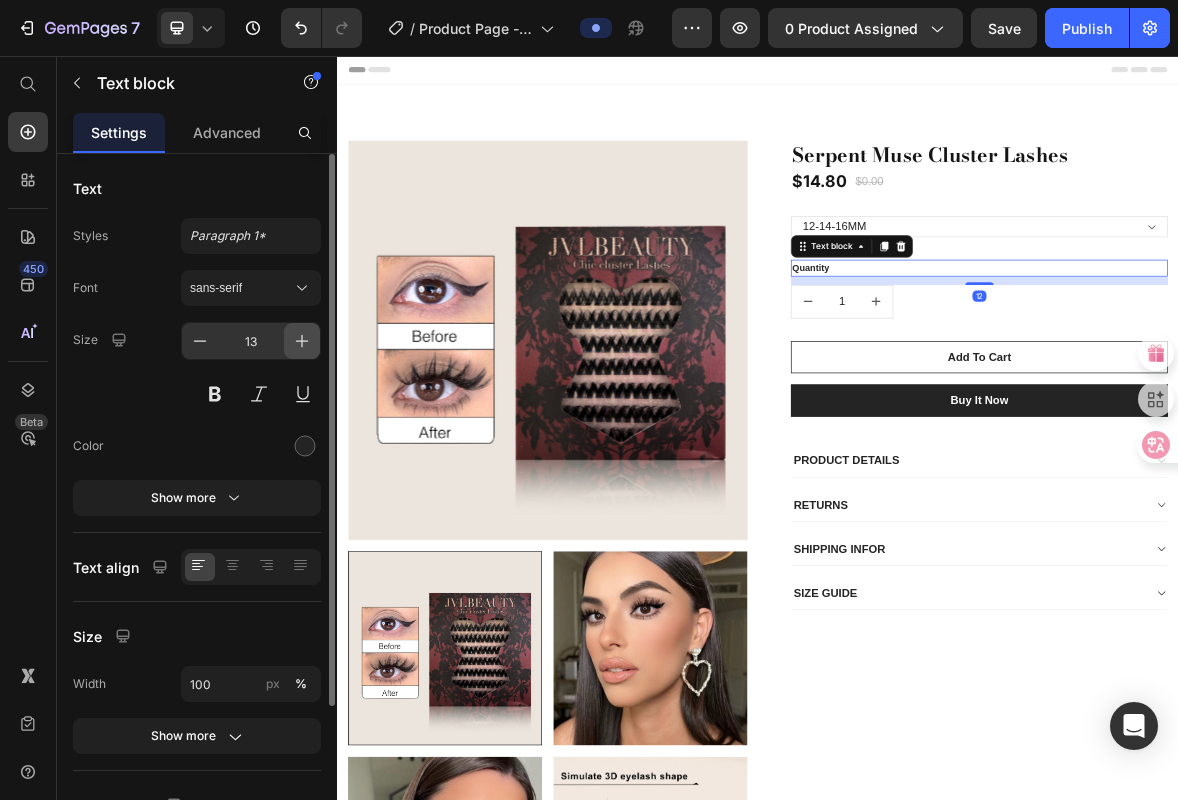 click at bounding box center (302, 341) 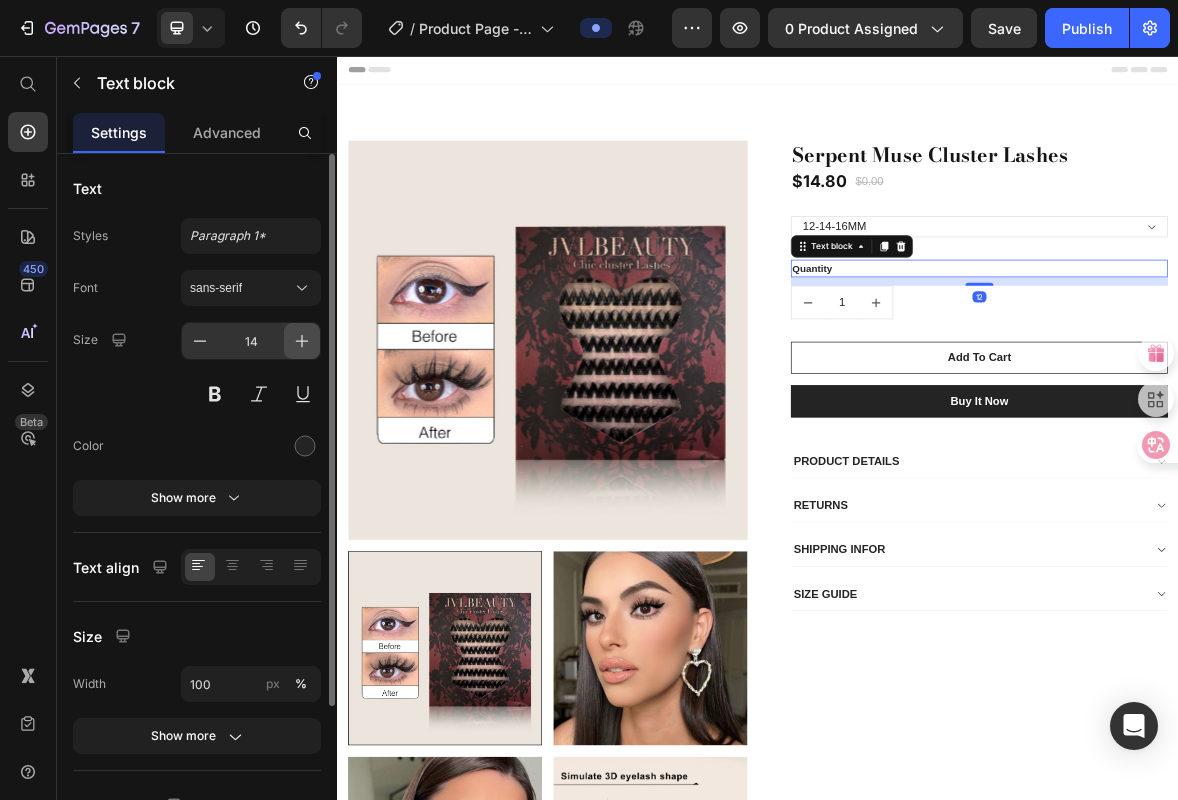click at bounding box center (302, 341) 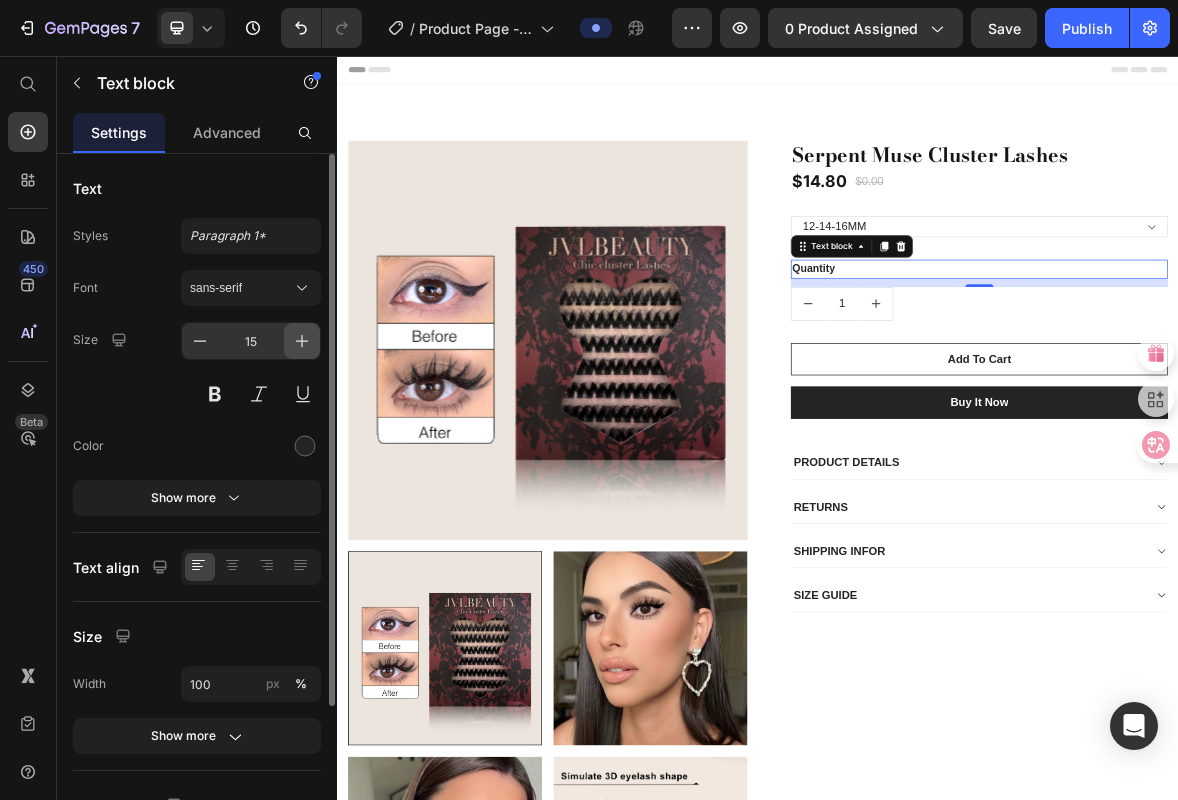 click at bounding box center (302, 341) 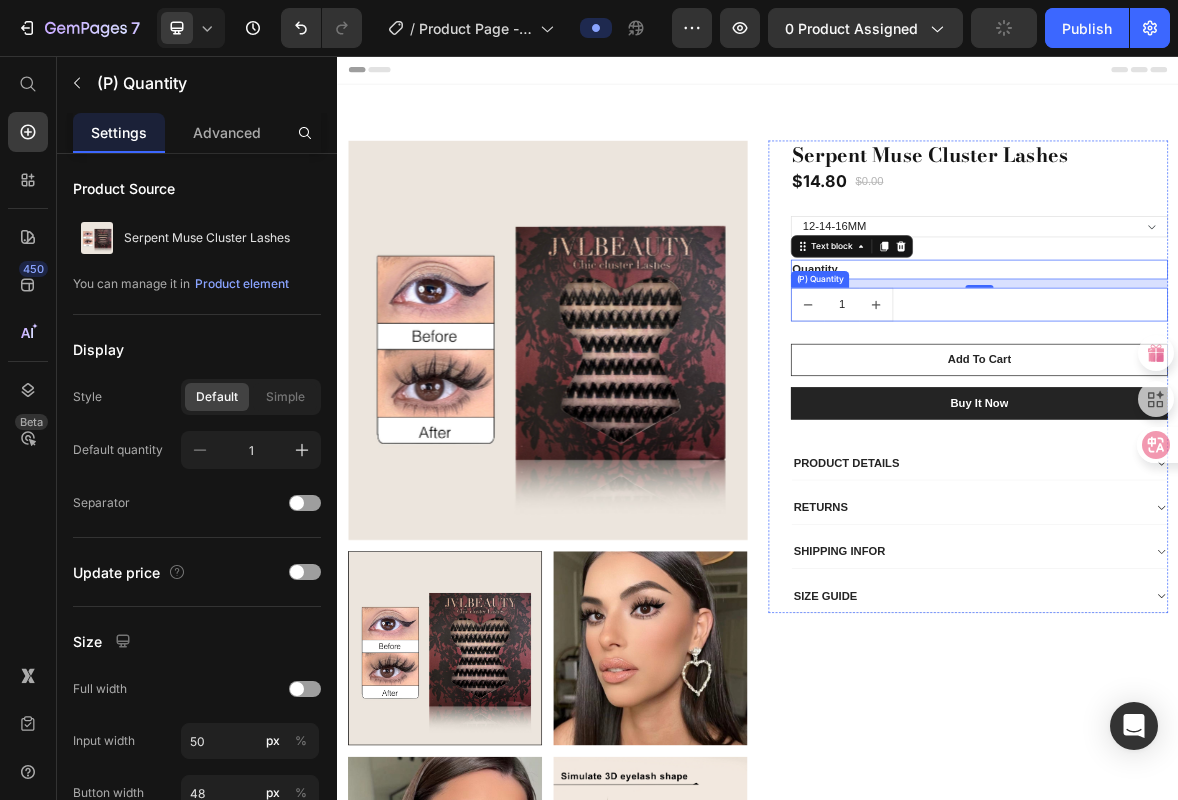 click at bounding box center (1106, 411) 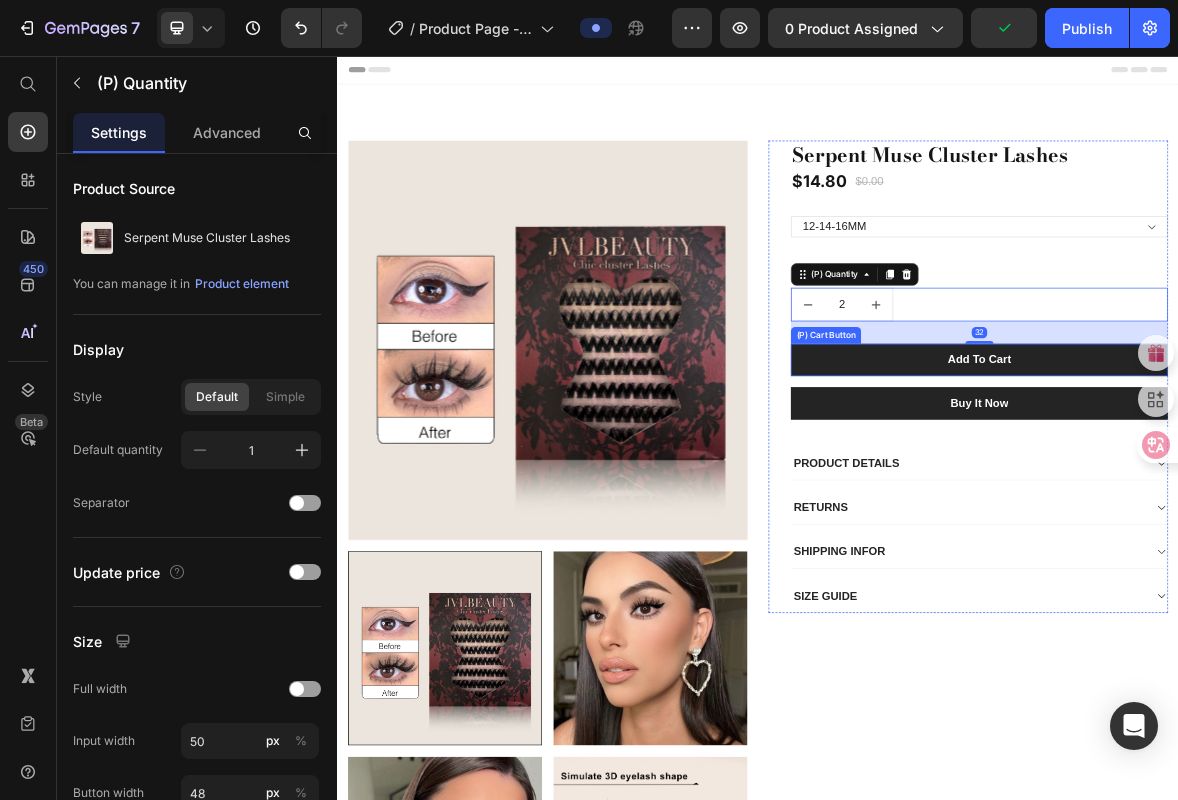 click on "Add To Cart" at bounding box center (1253, 490) 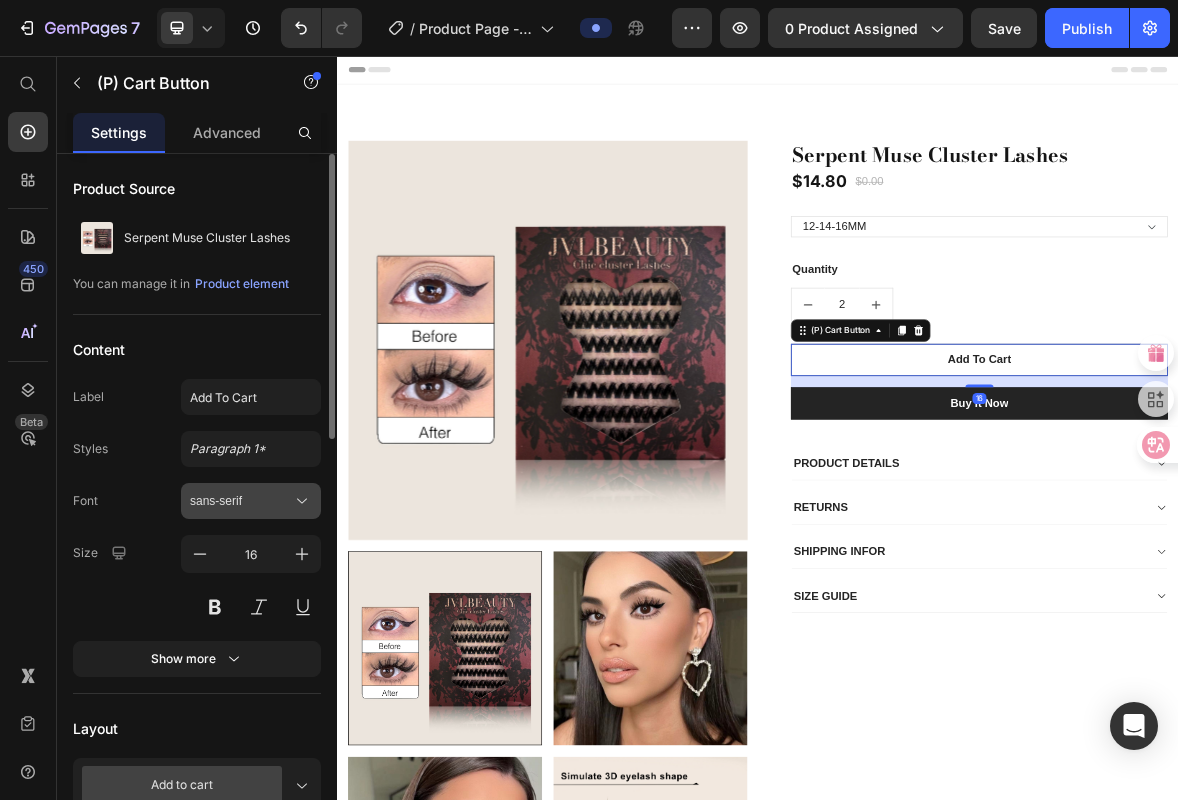 click on "sans-serif" at bounding box center (241, 501) 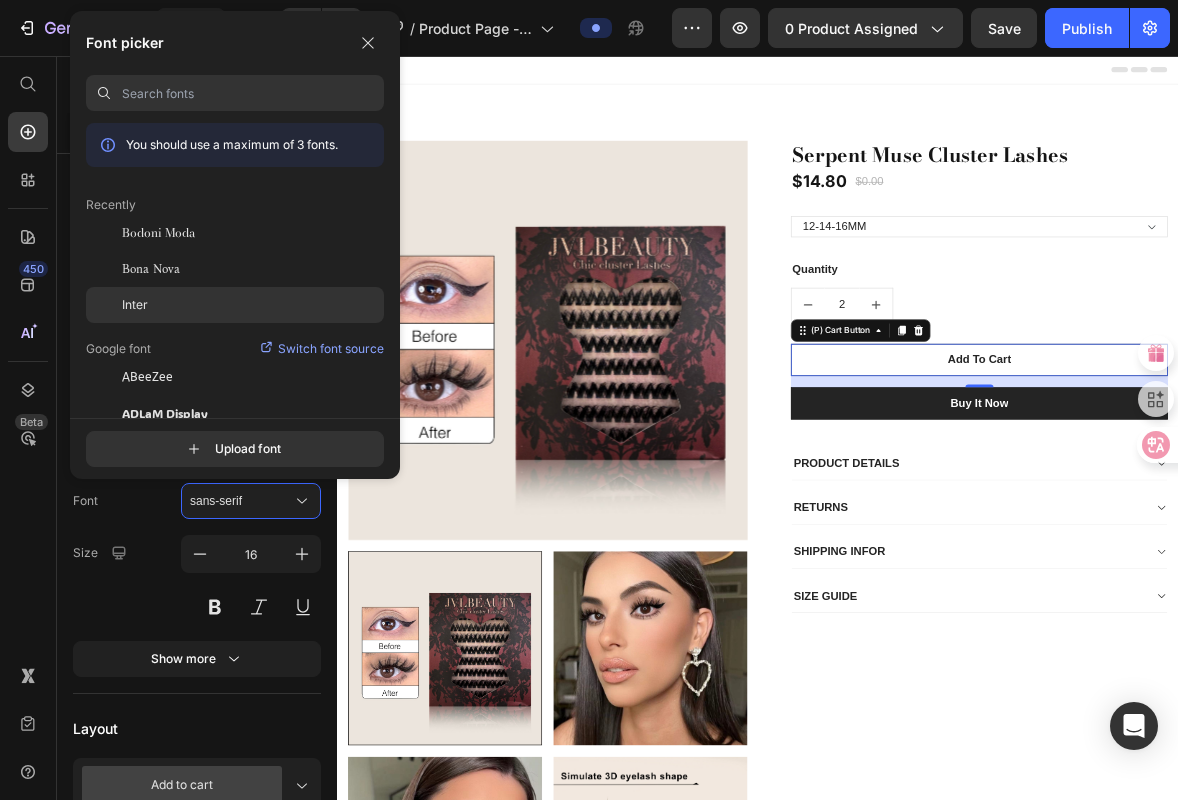 click on "Inter" 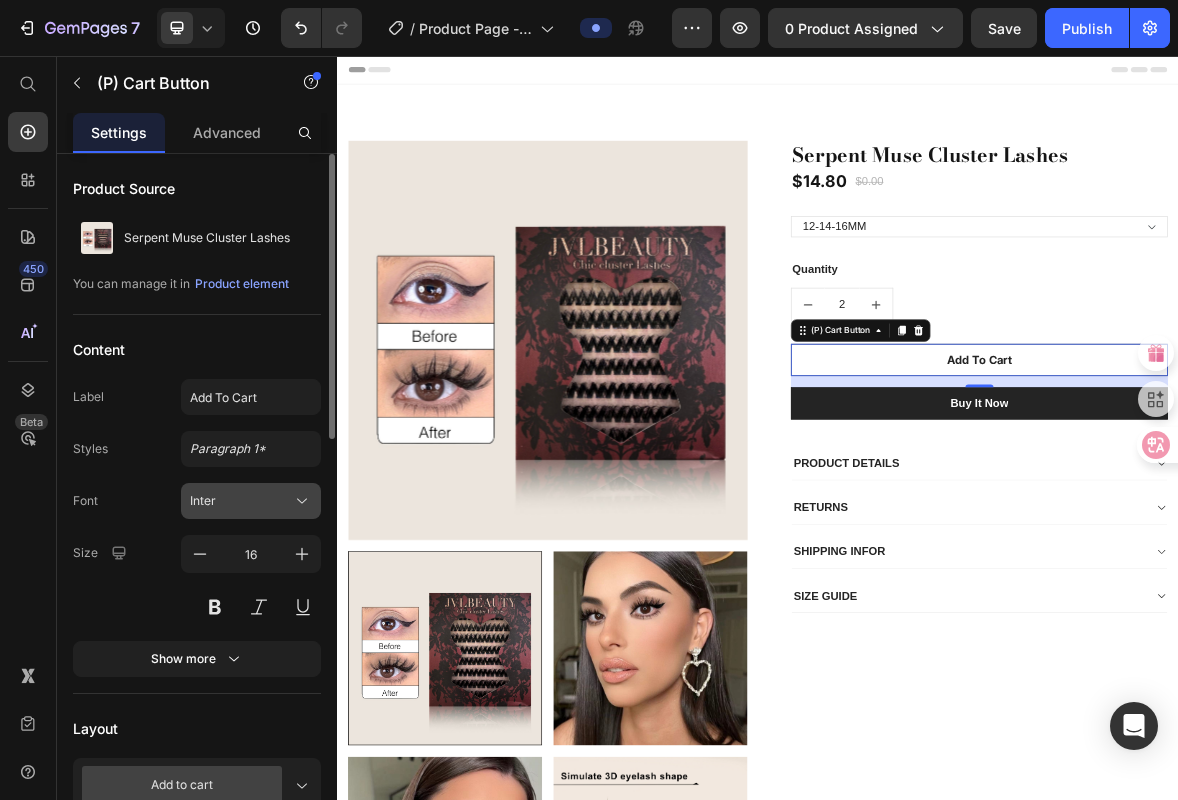 click on "Inter" at bounding box center [241, 501] 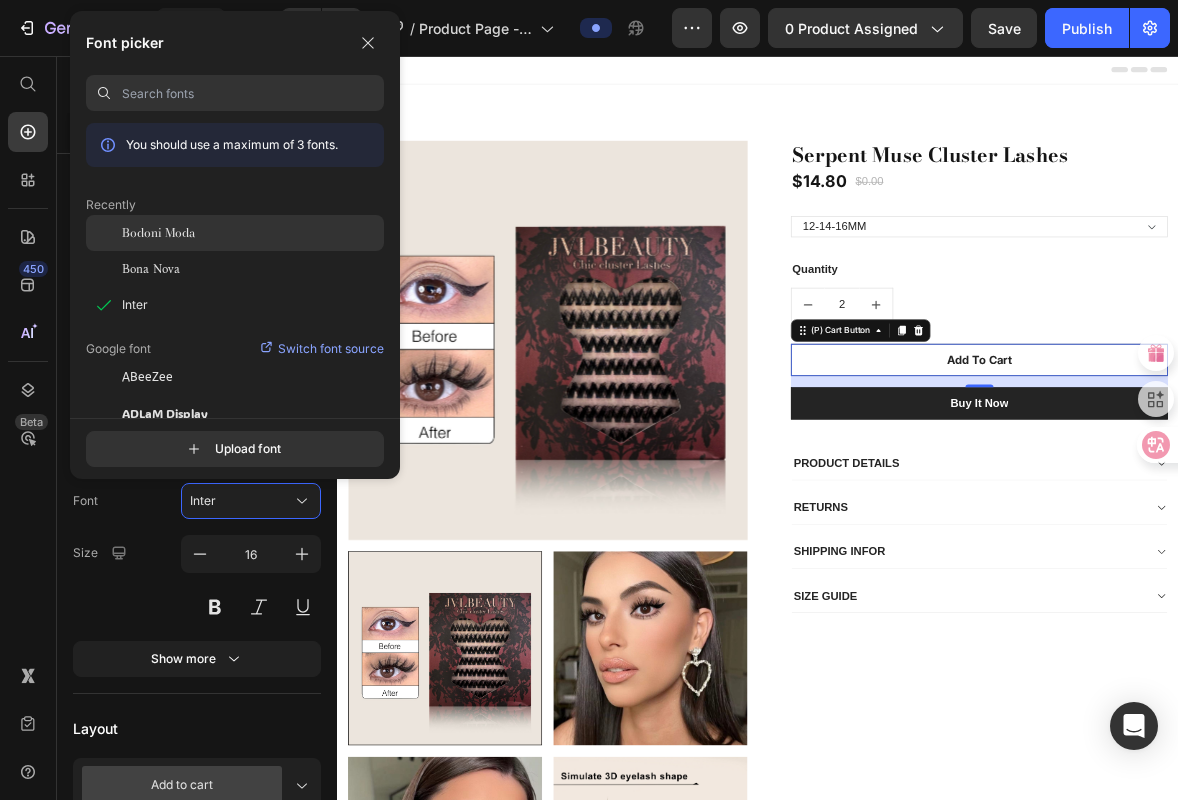 click on "Bodoni Moda" 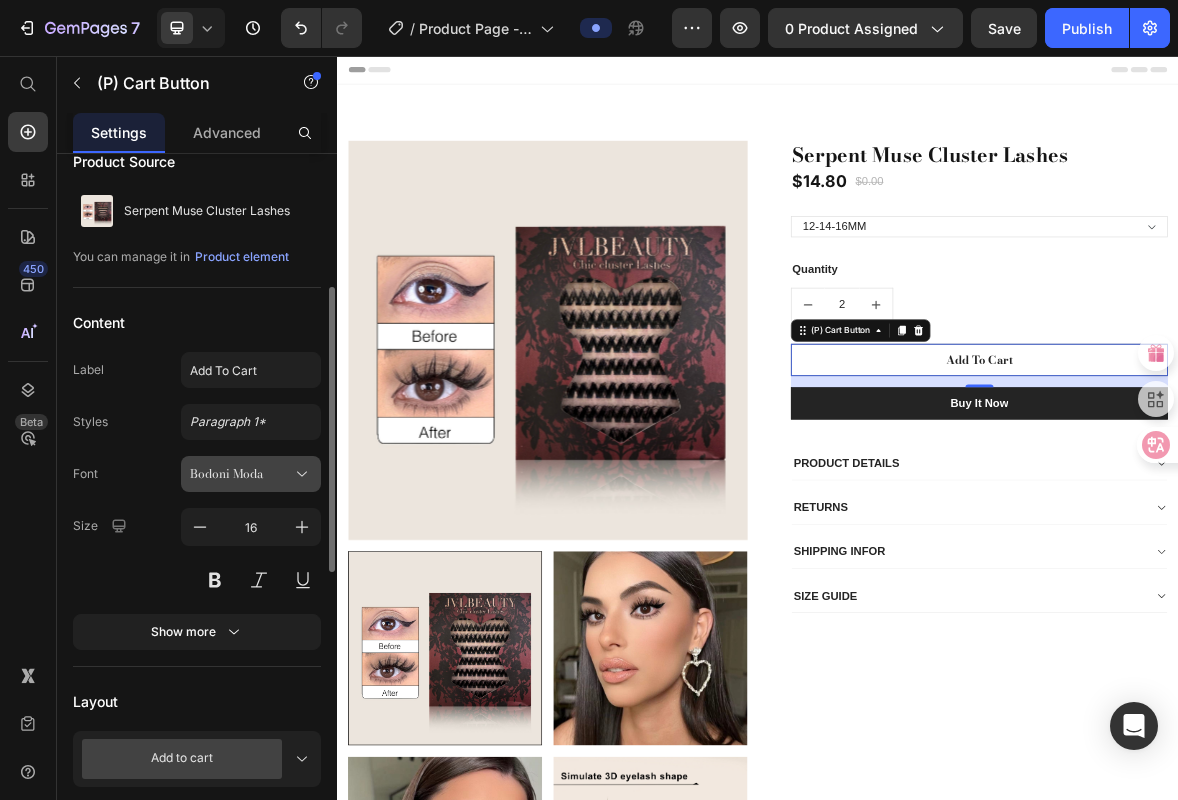 scroll, scrollTop: 114, scrollLeft: 0, axis: vertical 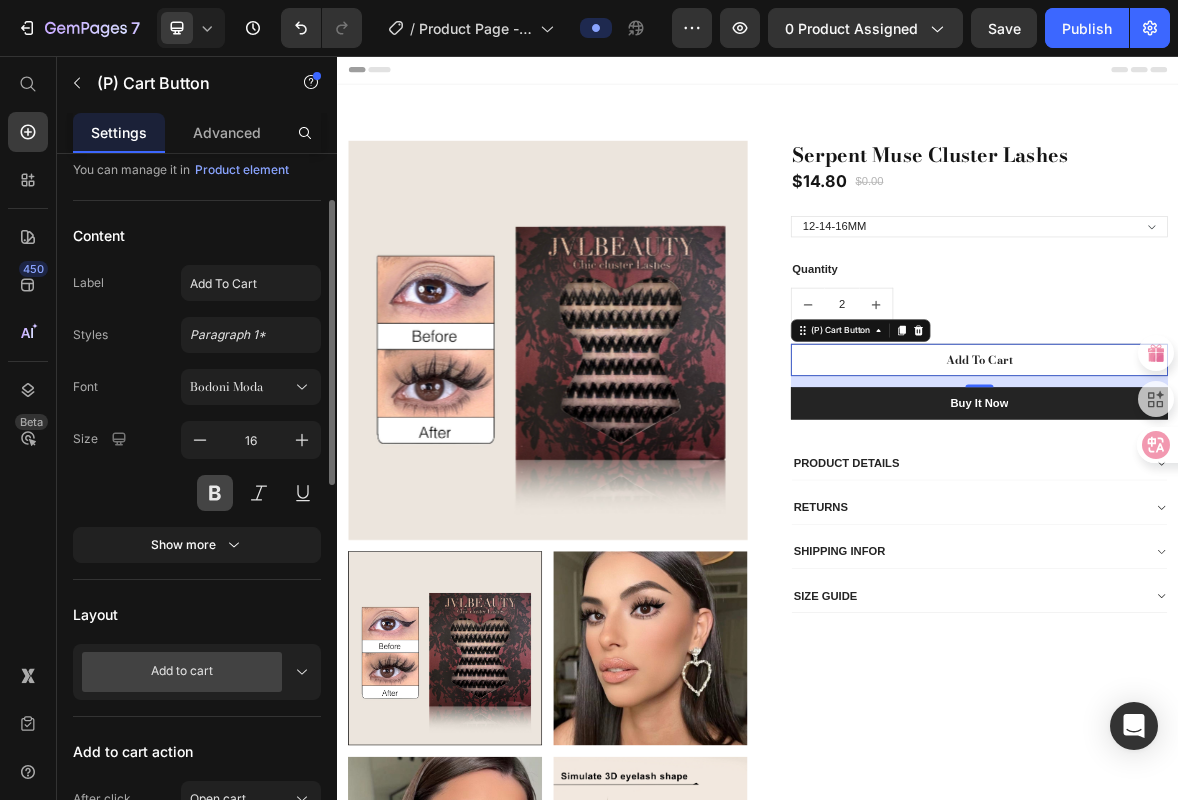 click at bounding box center (215, 493) 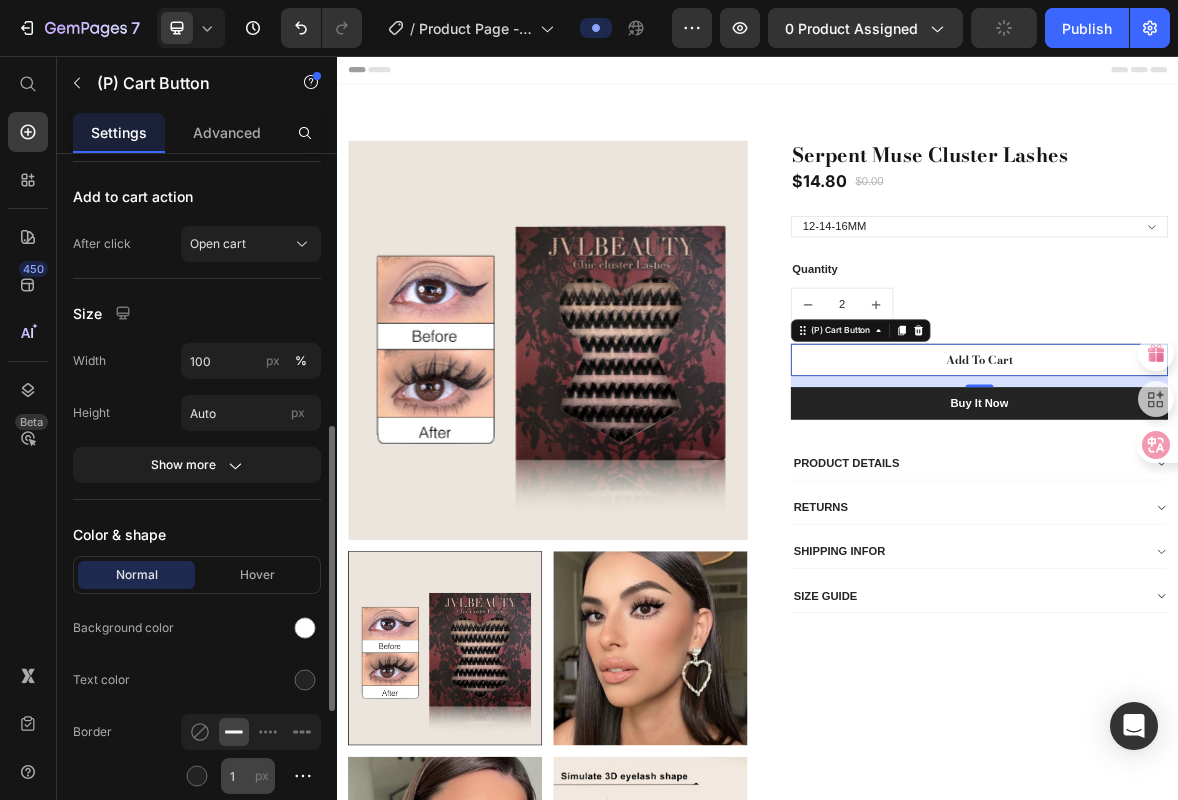 scroll, scrollTop: 839, scrollLeft: 0, axis: vertical 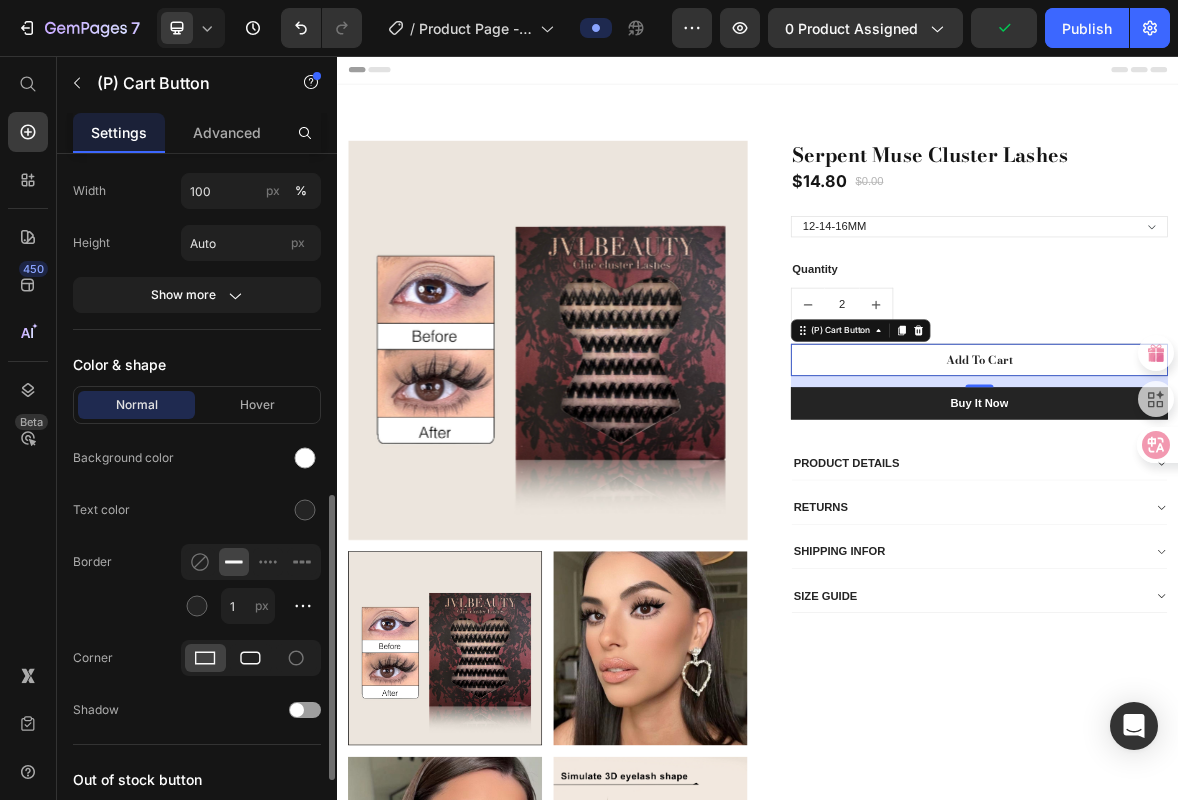 click 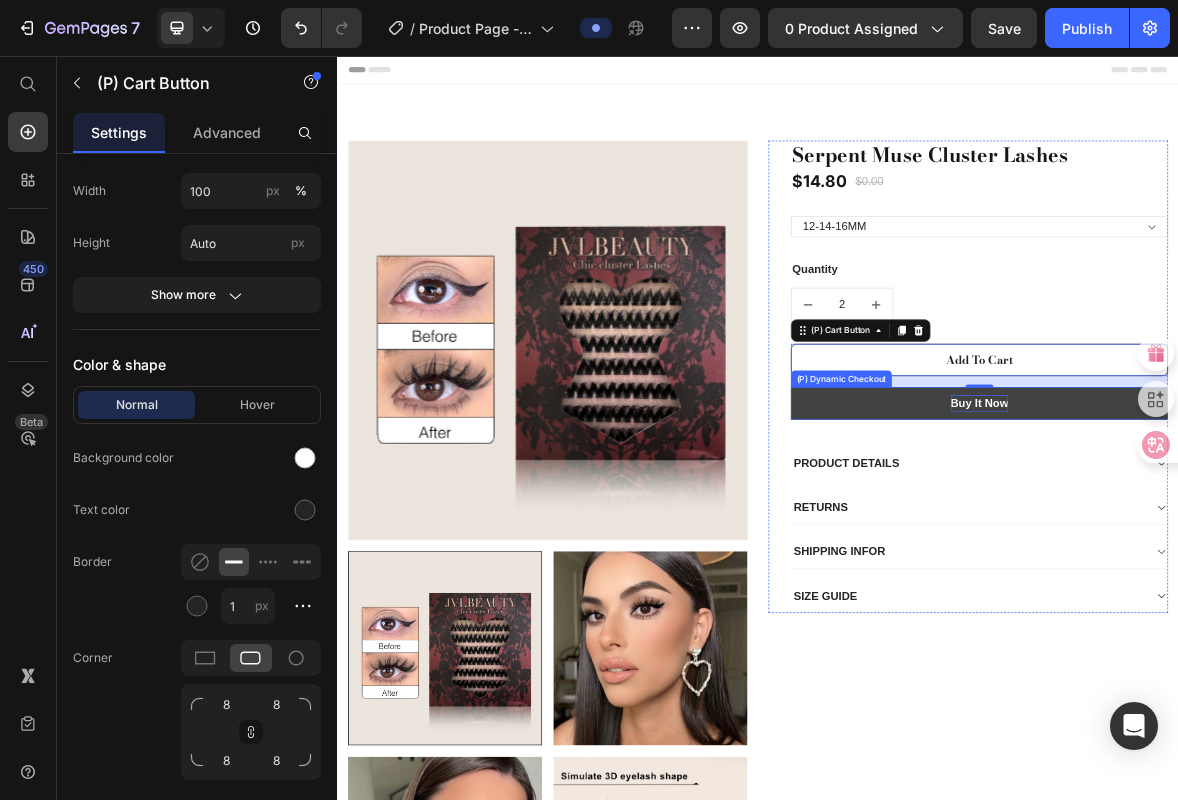 click on "Buy it now" at bounding box center (1253, 552) 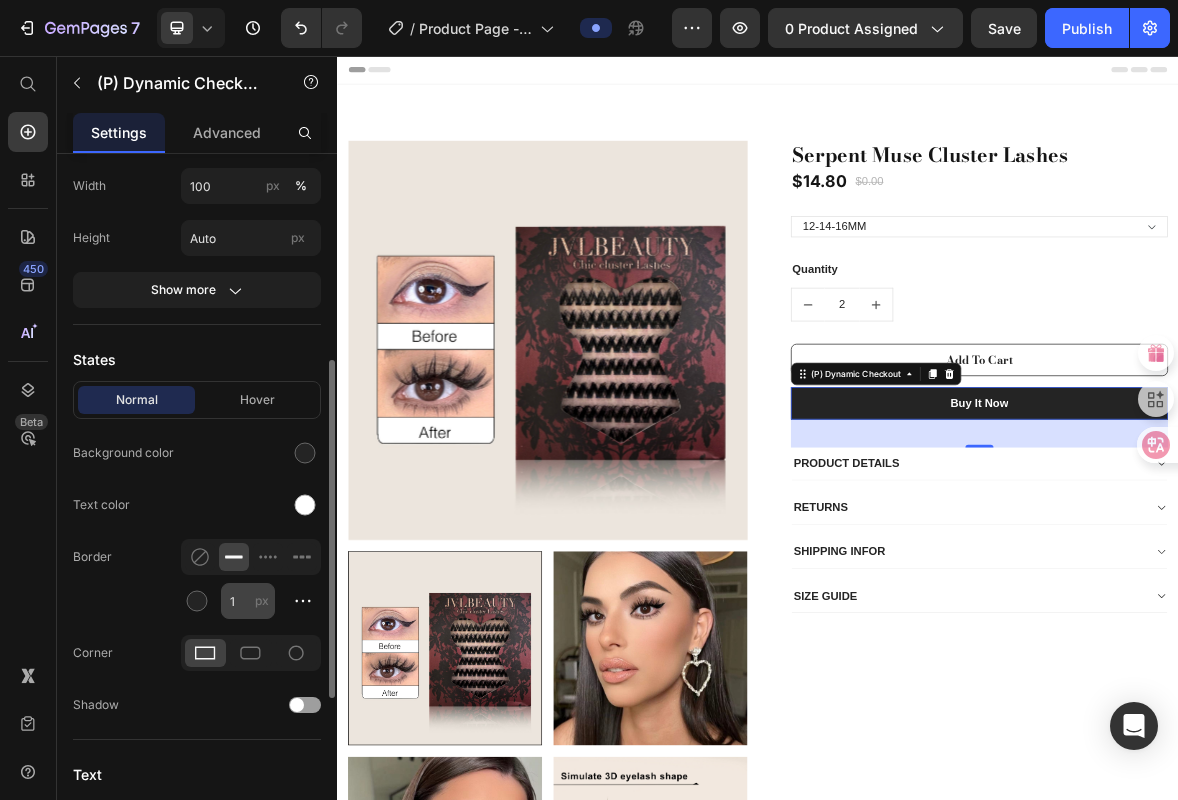 scroll, scrollTop: 419, scrollLeft: 0, axis: vertical 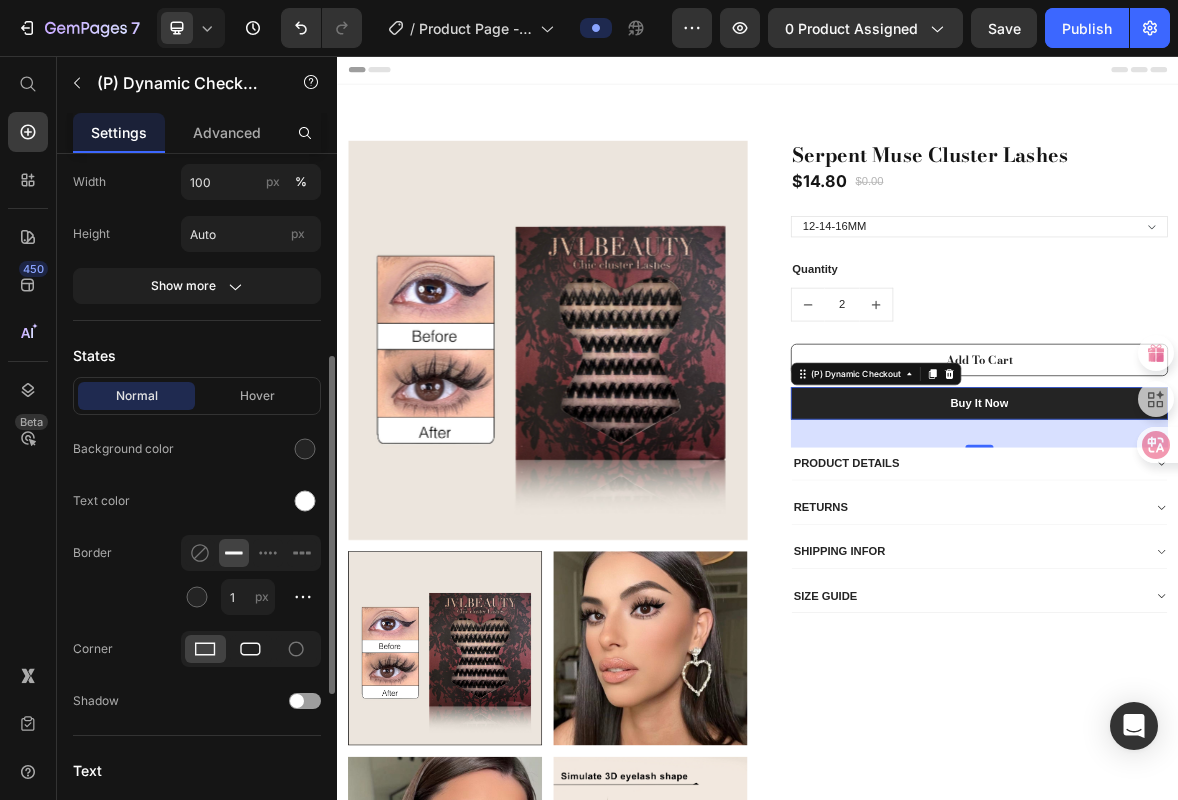 click 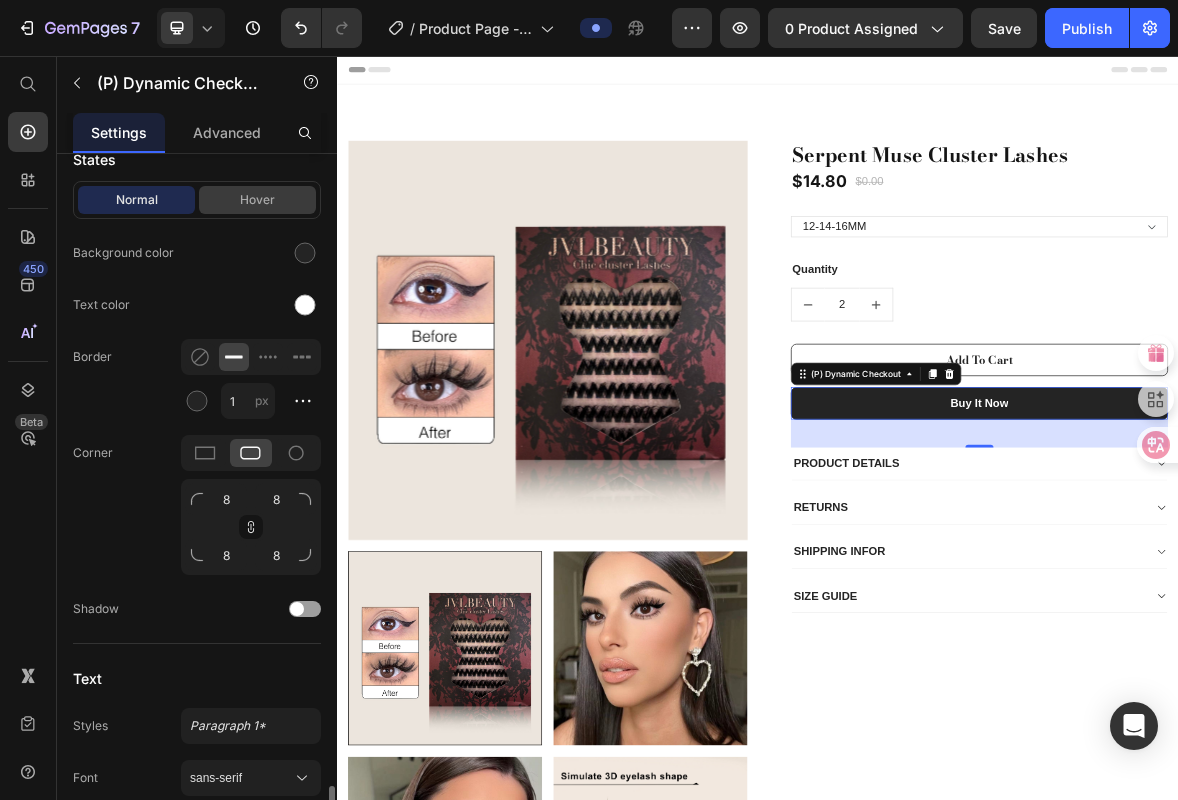 scroll, scrollTop: 860, scrollLeft: 0, axis: vertical 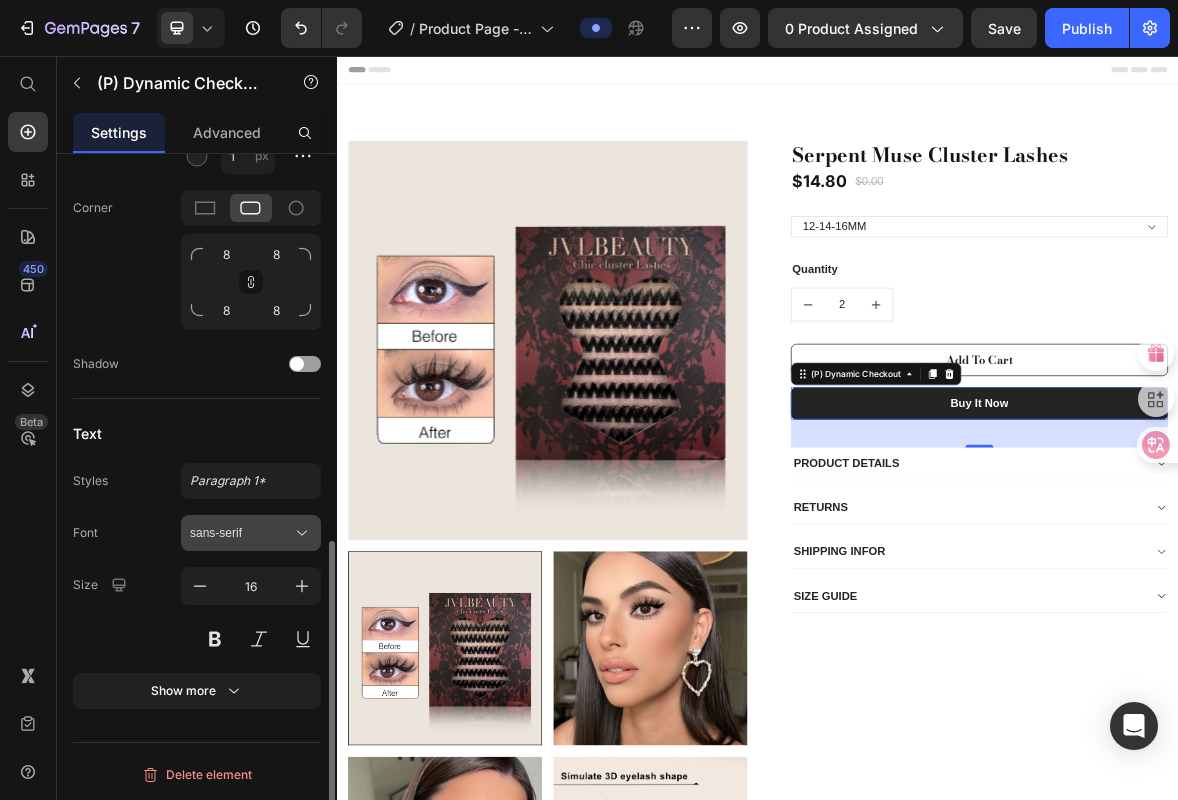 click on "sans-serif" at bounding box center (241, 533) 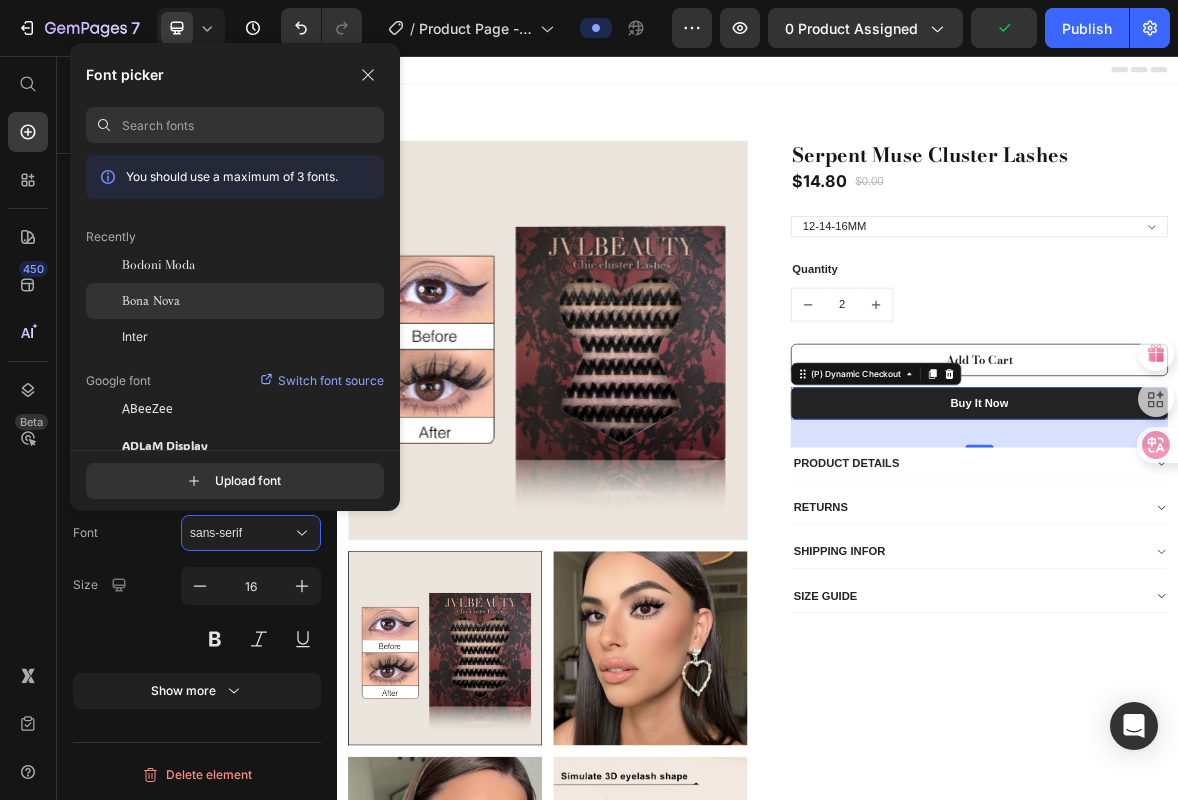 click on "Bona Nova" 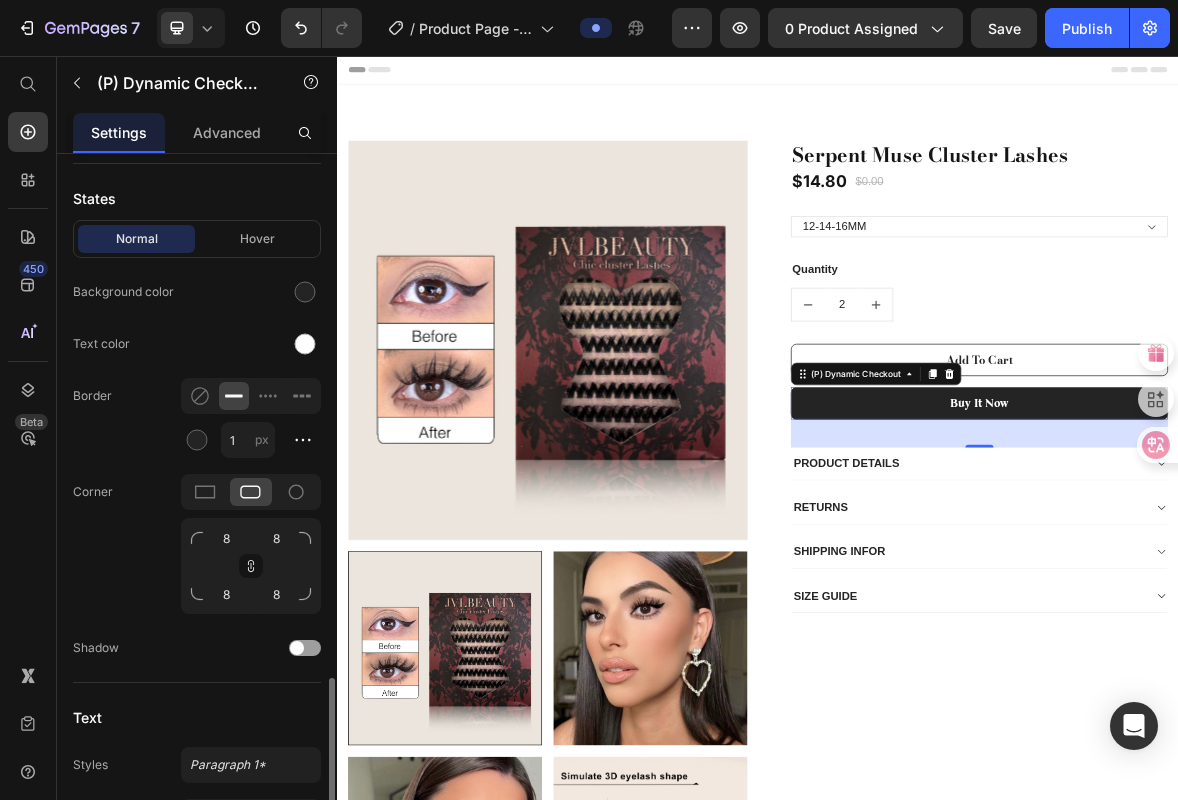 scroll, scrollTop: 860, scrollLeft: 0, axis: vertical 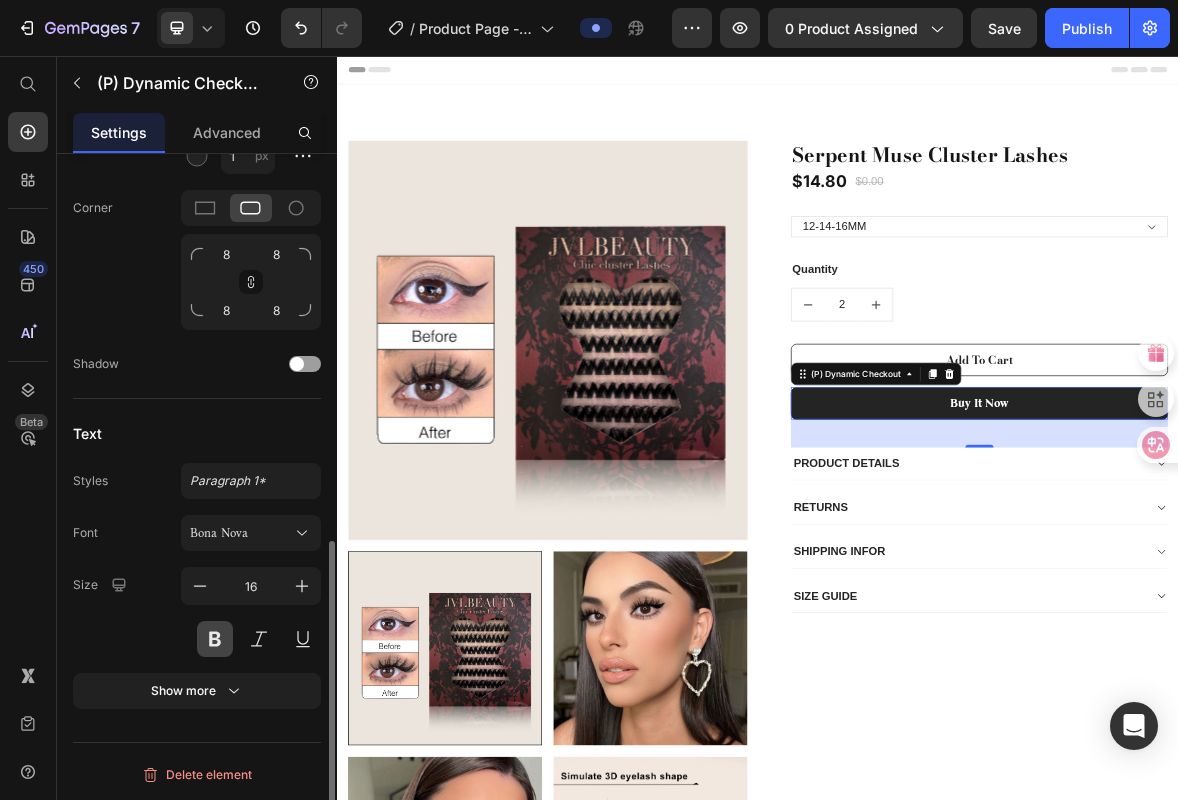 click at bounding box center [215, 639] 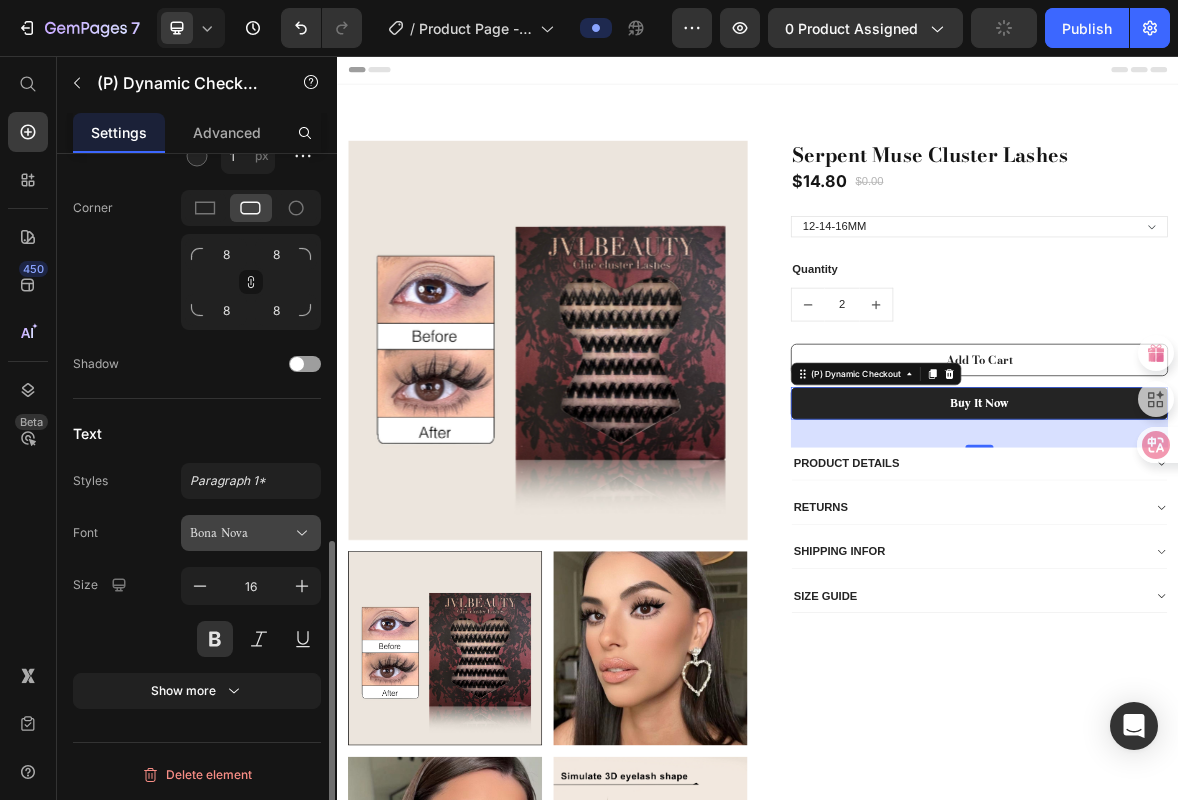 click on "Bona Nova" at bounding box center (241, 533) 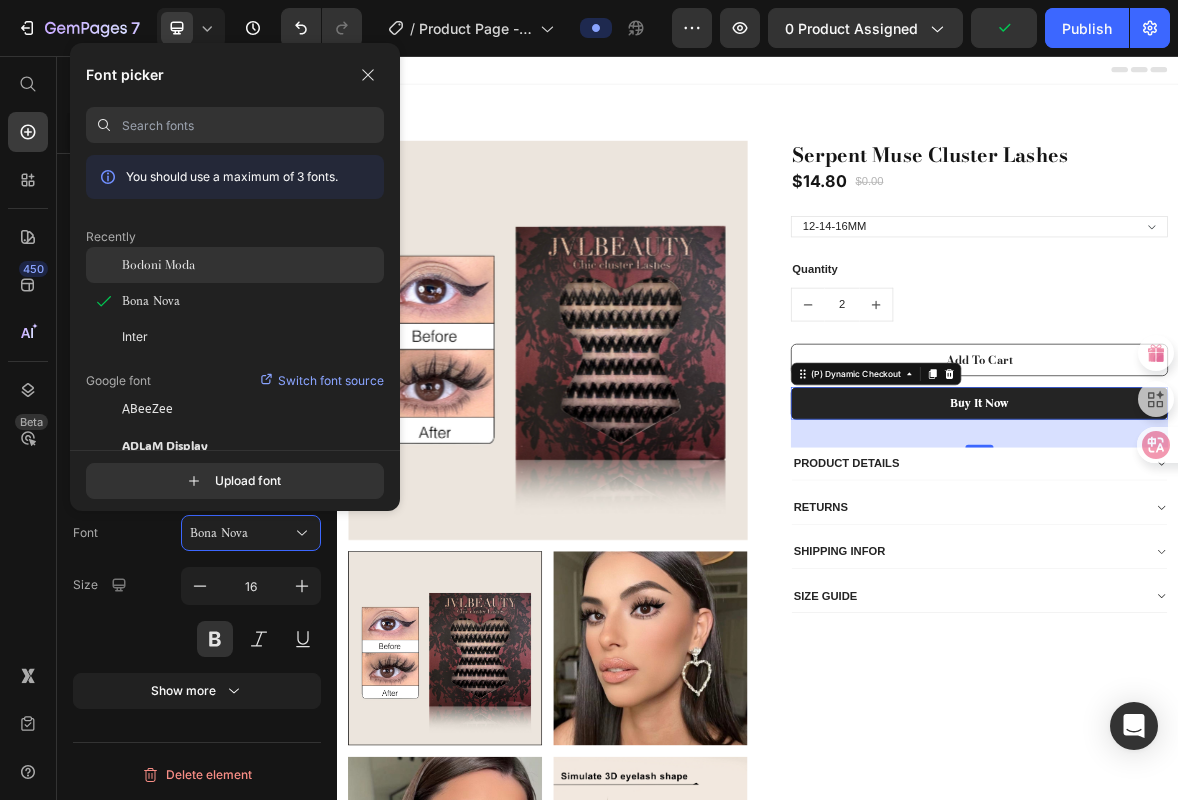 click on "Bodoni Moda" at bounding box center (158, 265) 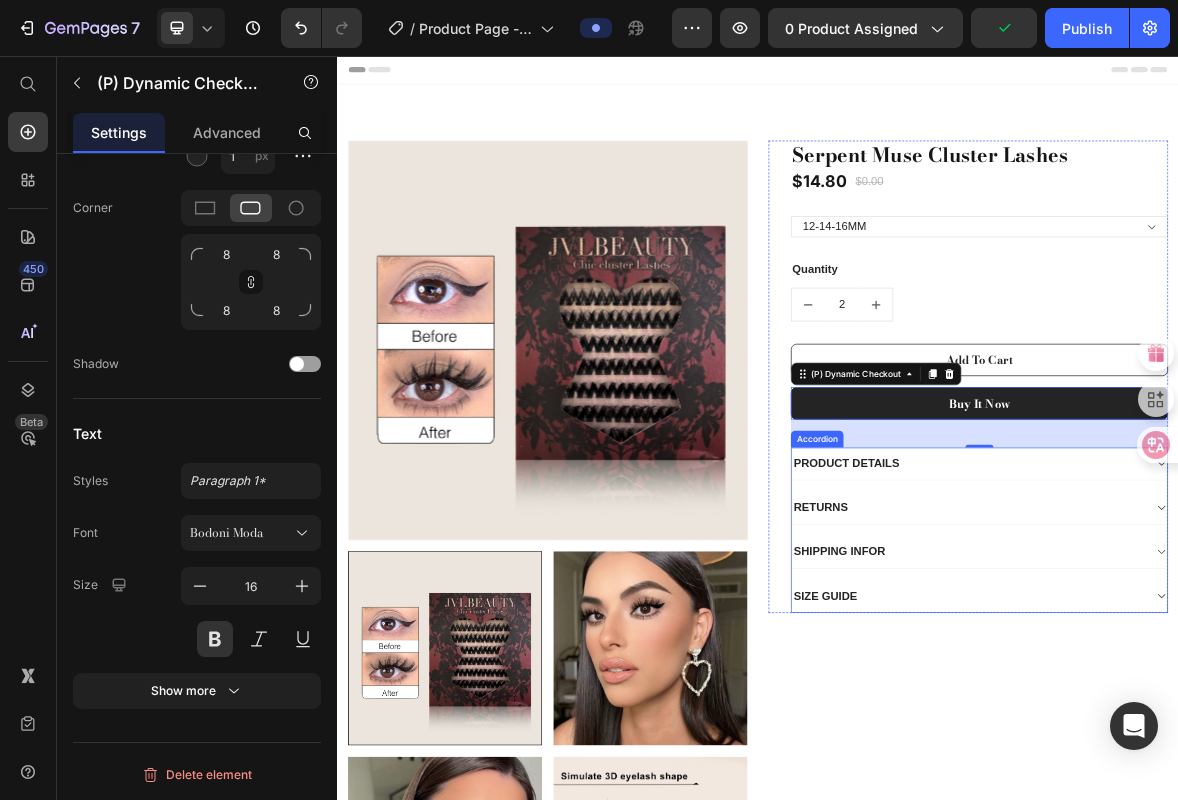 click on "PRODUCT DETAILS" at bounding box center (1063, 638) 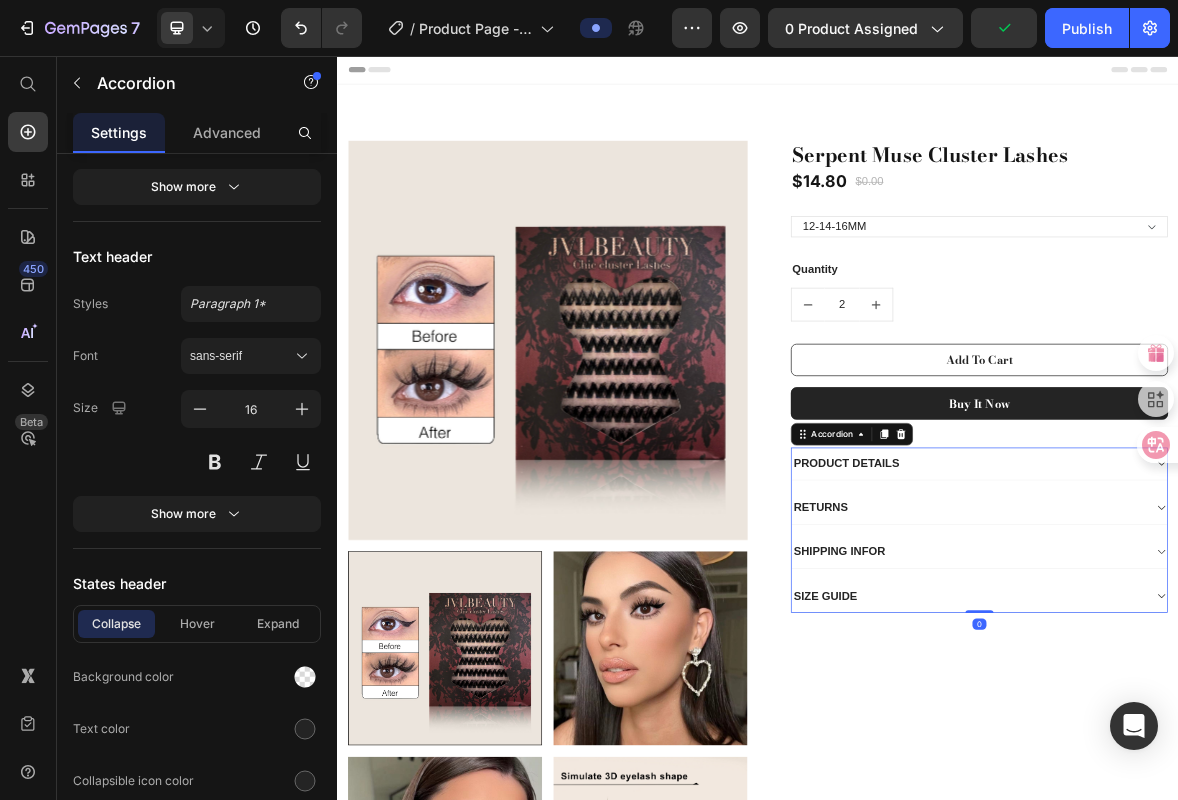 scroll, scrollTop: 0, scrollLeft: 0, axis: both 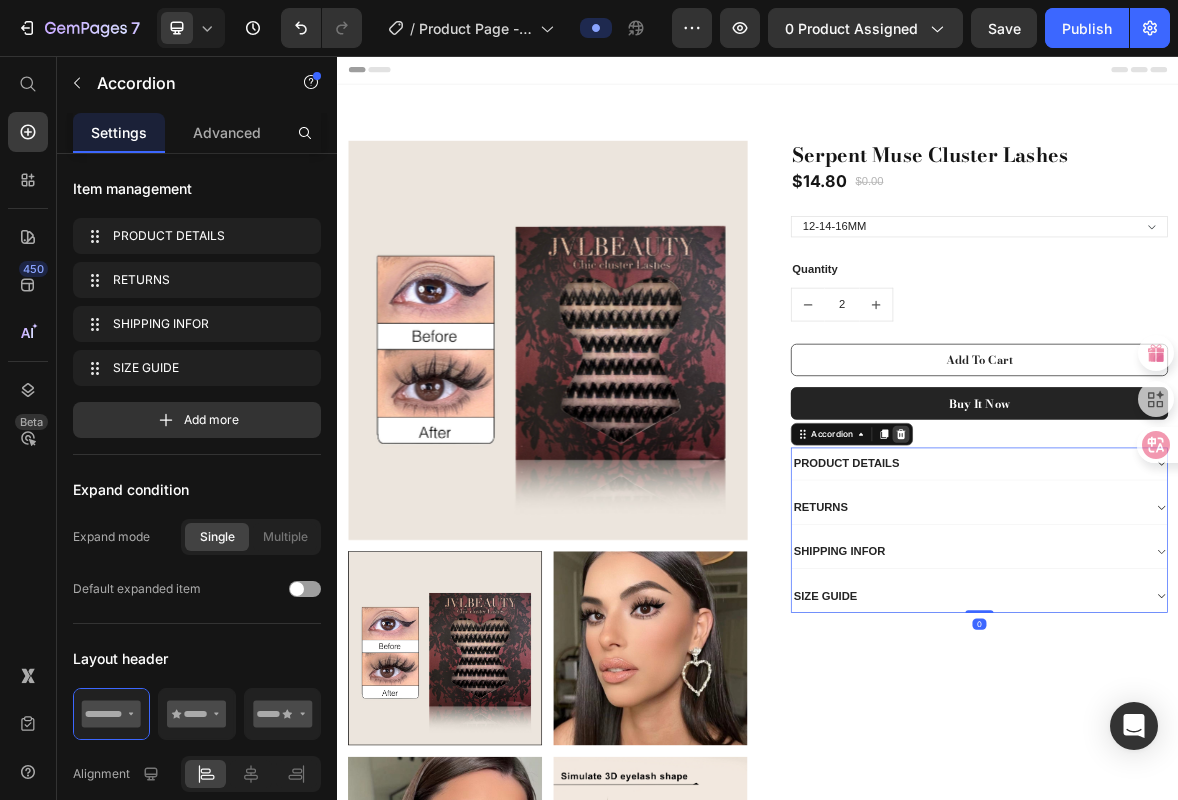 click 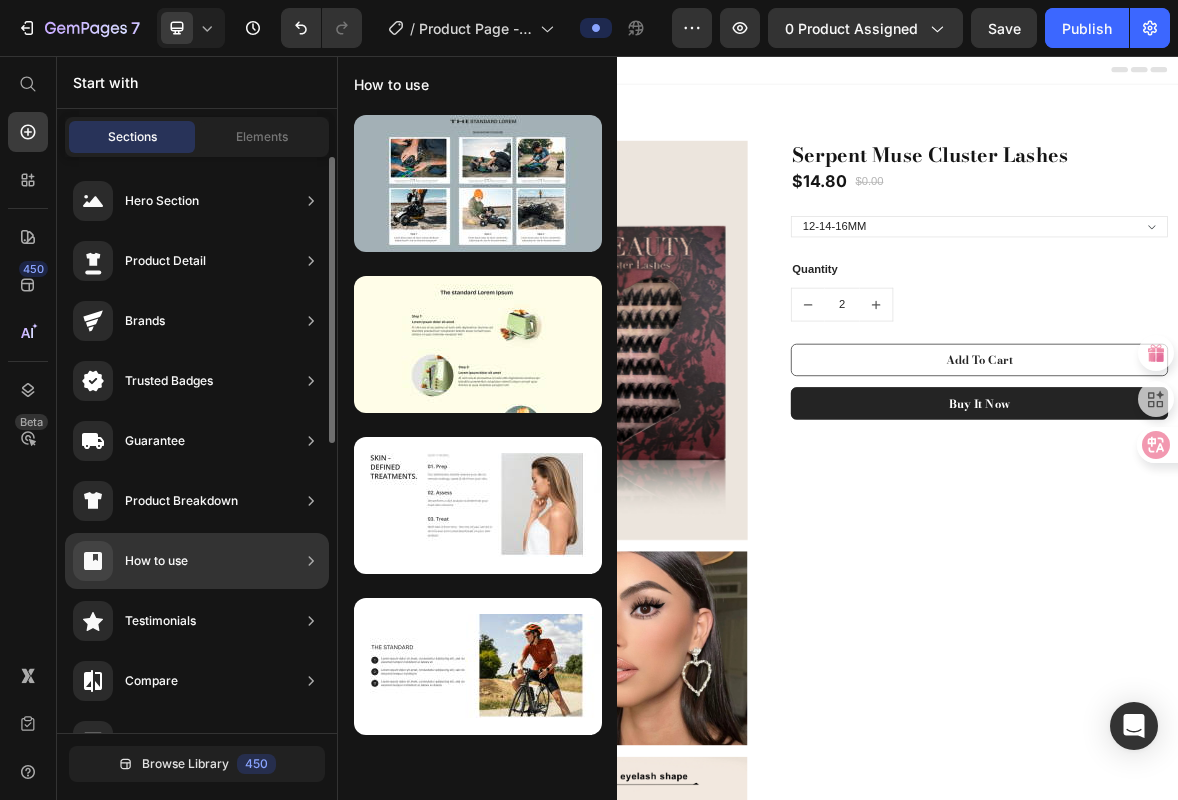 scroll, scrollTop: 0, scrollLeft: 0, axis: both 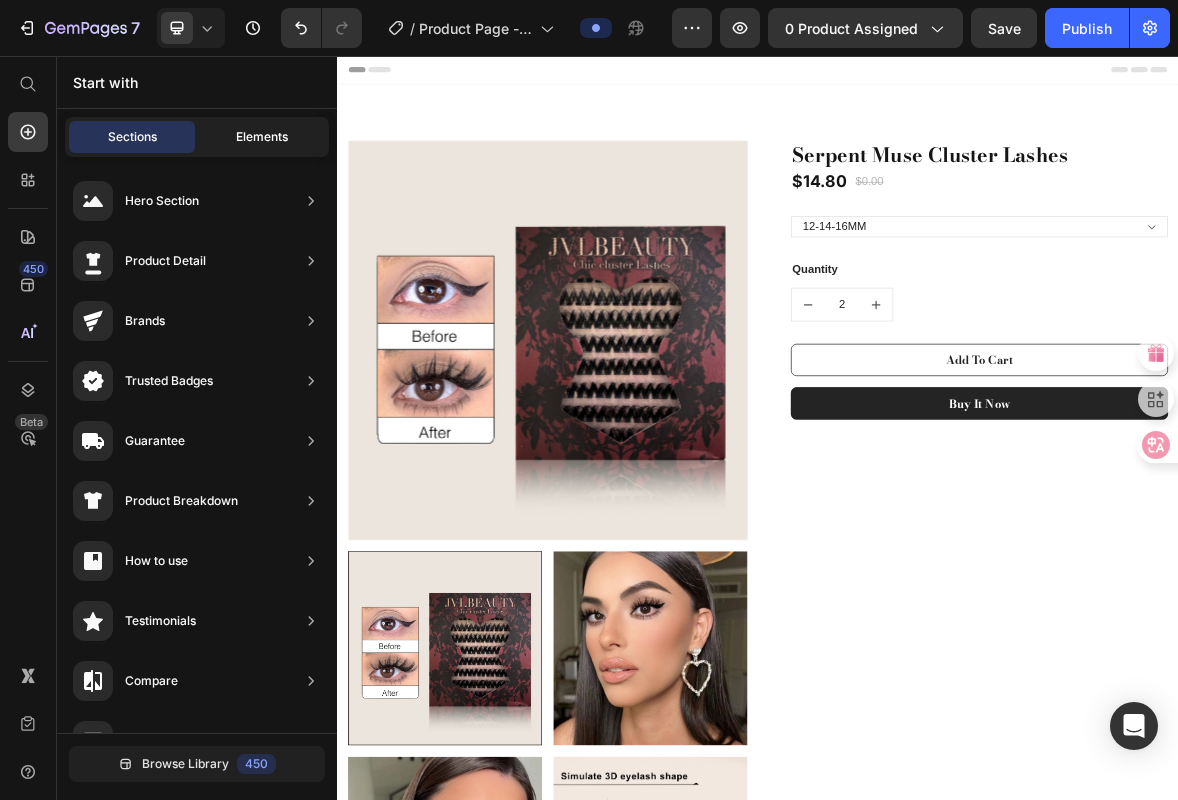 click on "Elements" 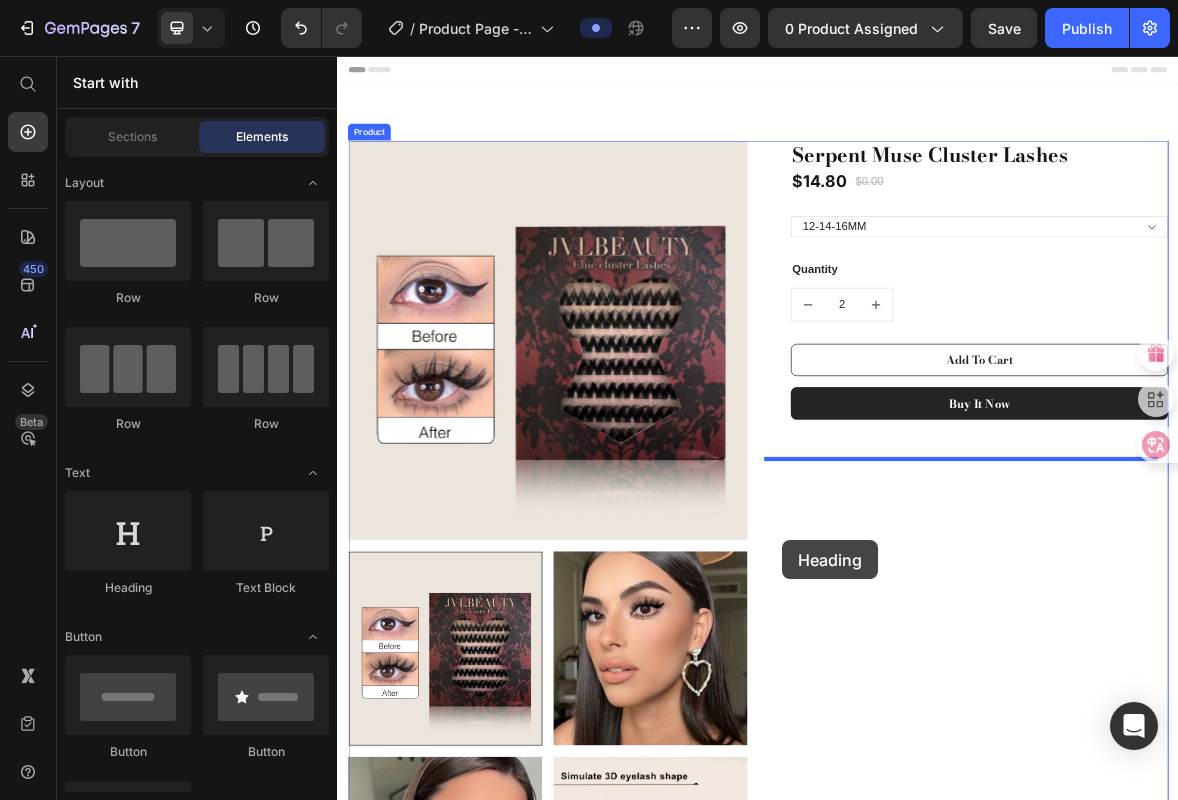 drag, startPoint x: 518, startPoint y: 620, endPoint x: 1004, endPoint y: 736, distance: 499.6519 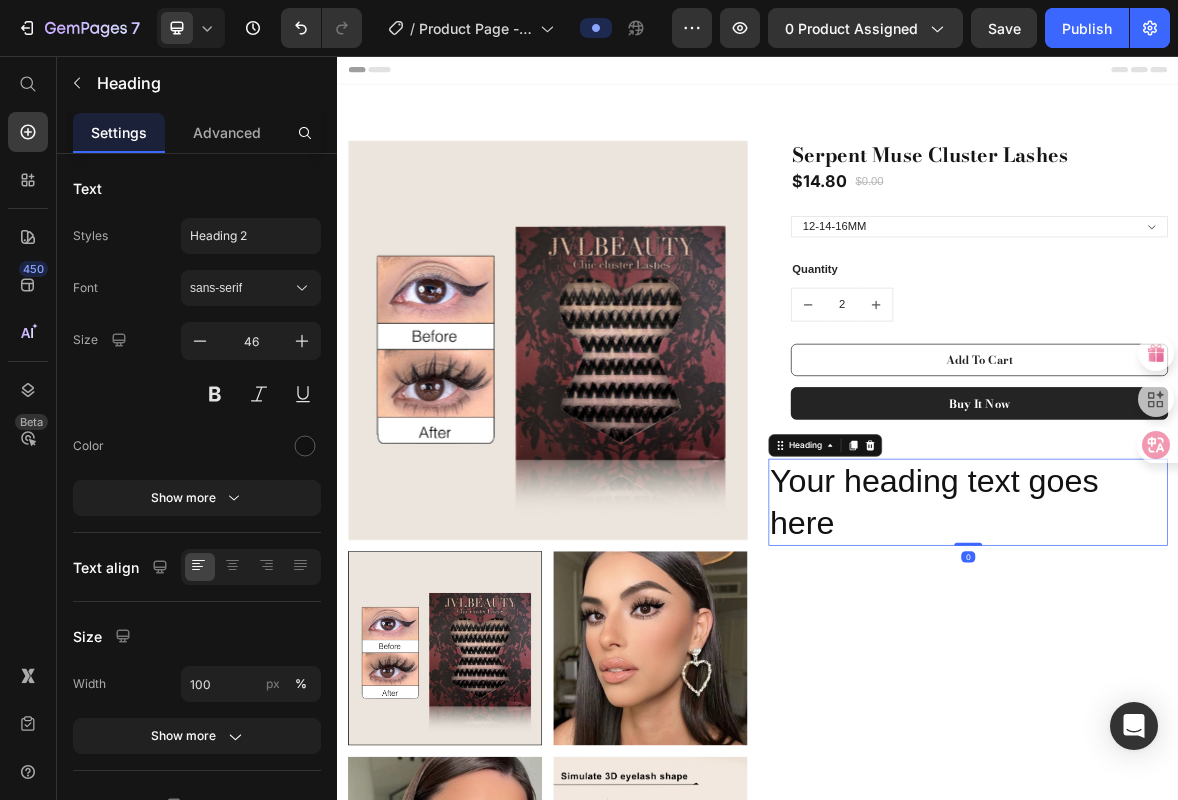 scroll, scrollTop: 30, scrollLeft: 0, axis: vertical 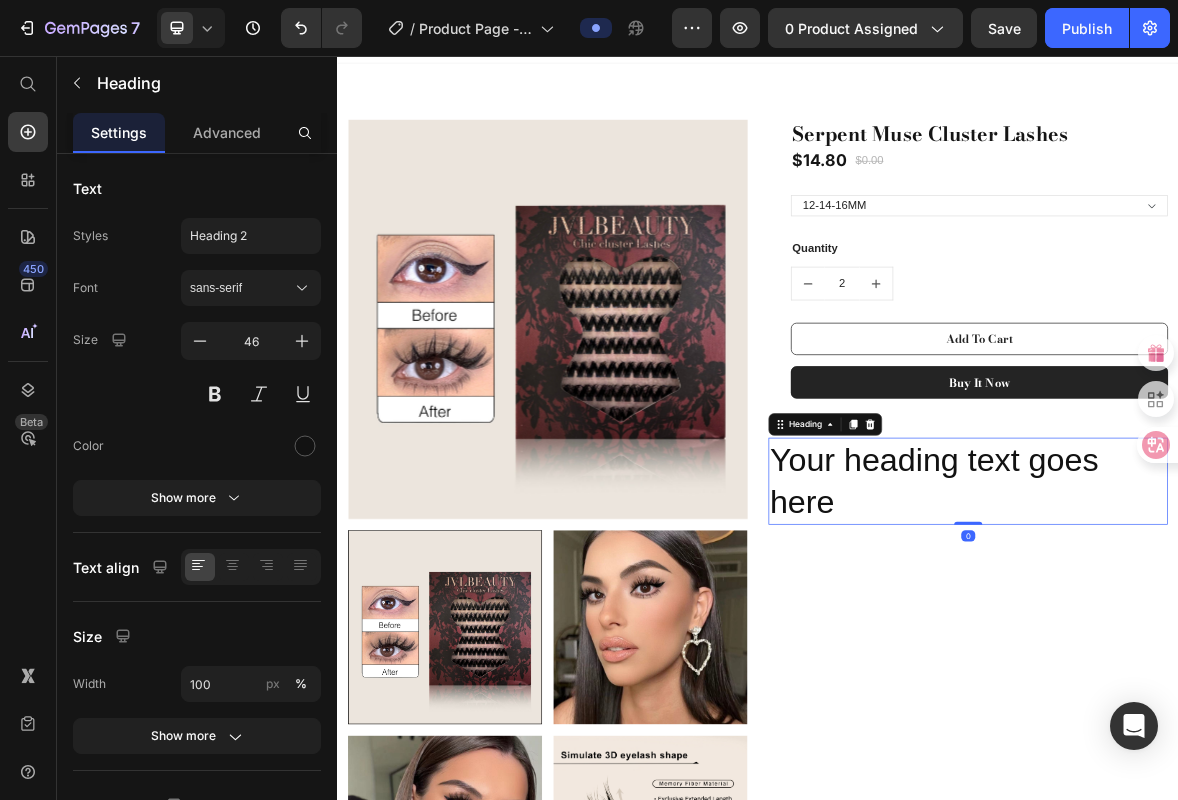click on "Your heading text goes here" at bounding box center [1237, 663] 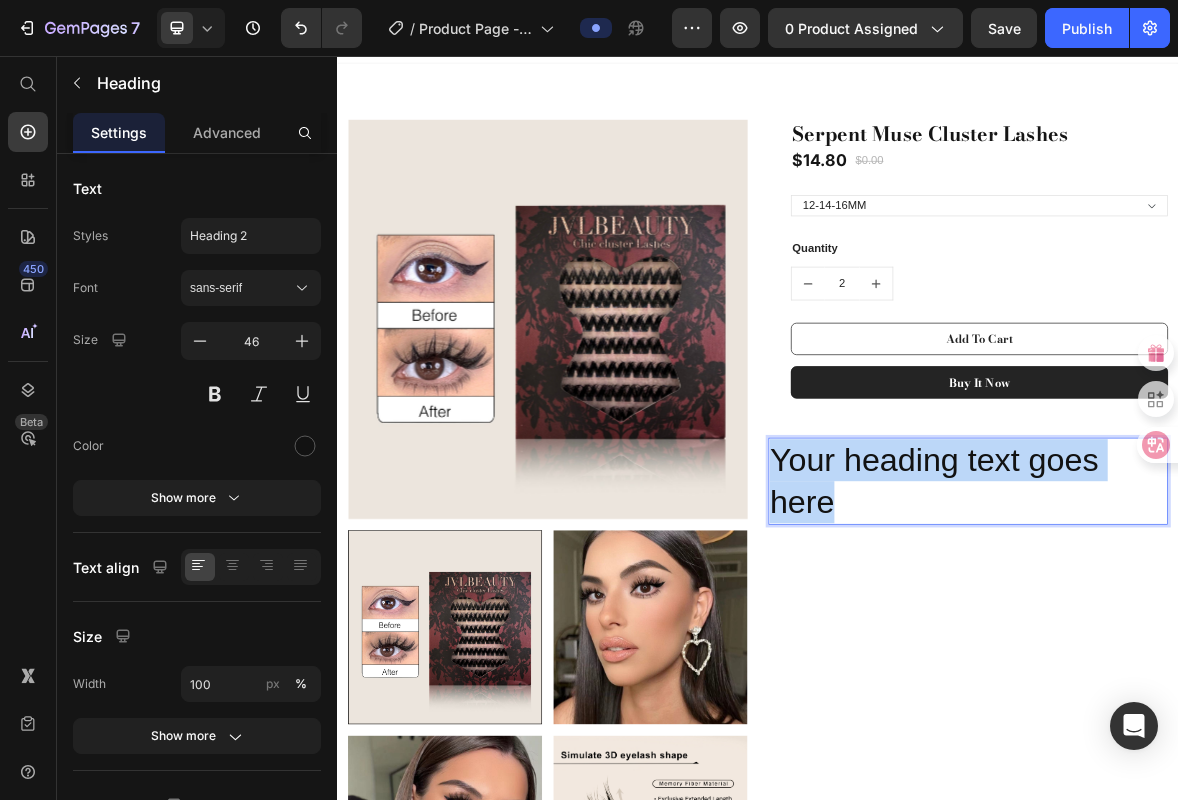 drag, startPoint x: 1134, startPoint y: 708, endPoint x: 956, endPoint y: 660, distance: 184.35835 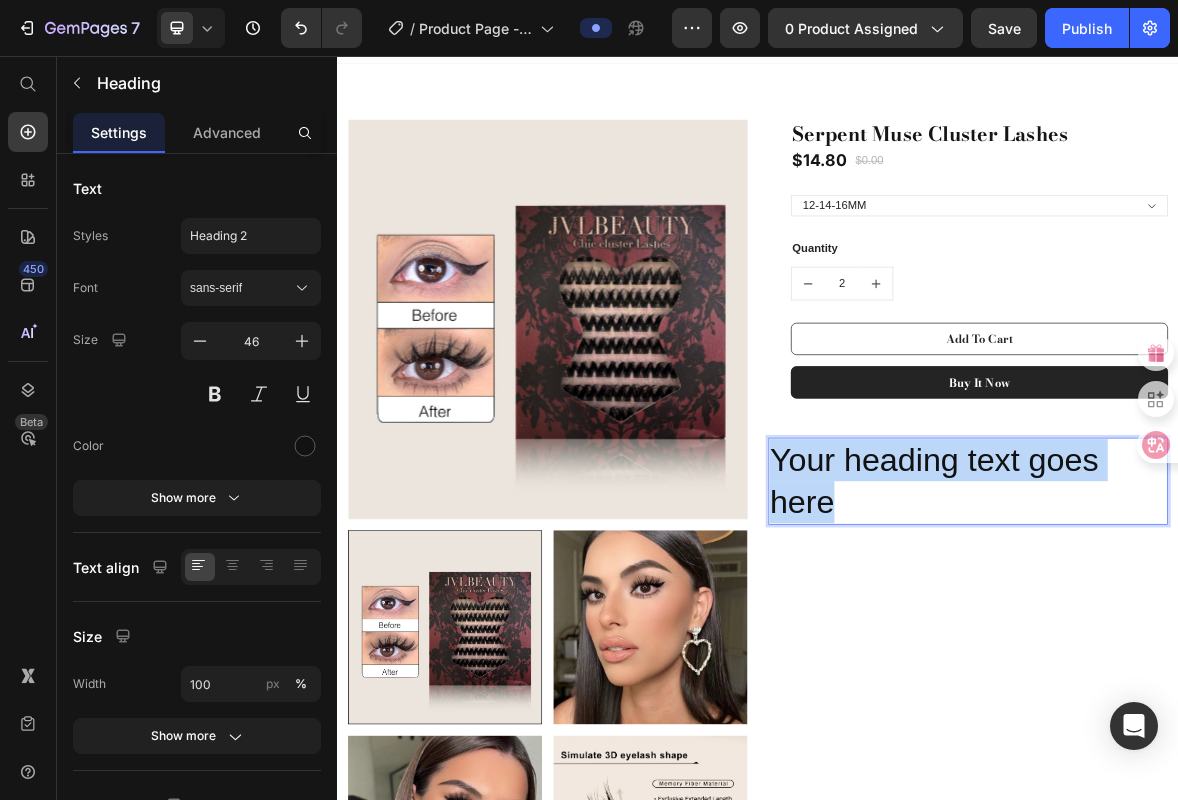 click on "Your heading text goes here" at bounding box center (1237, 663) 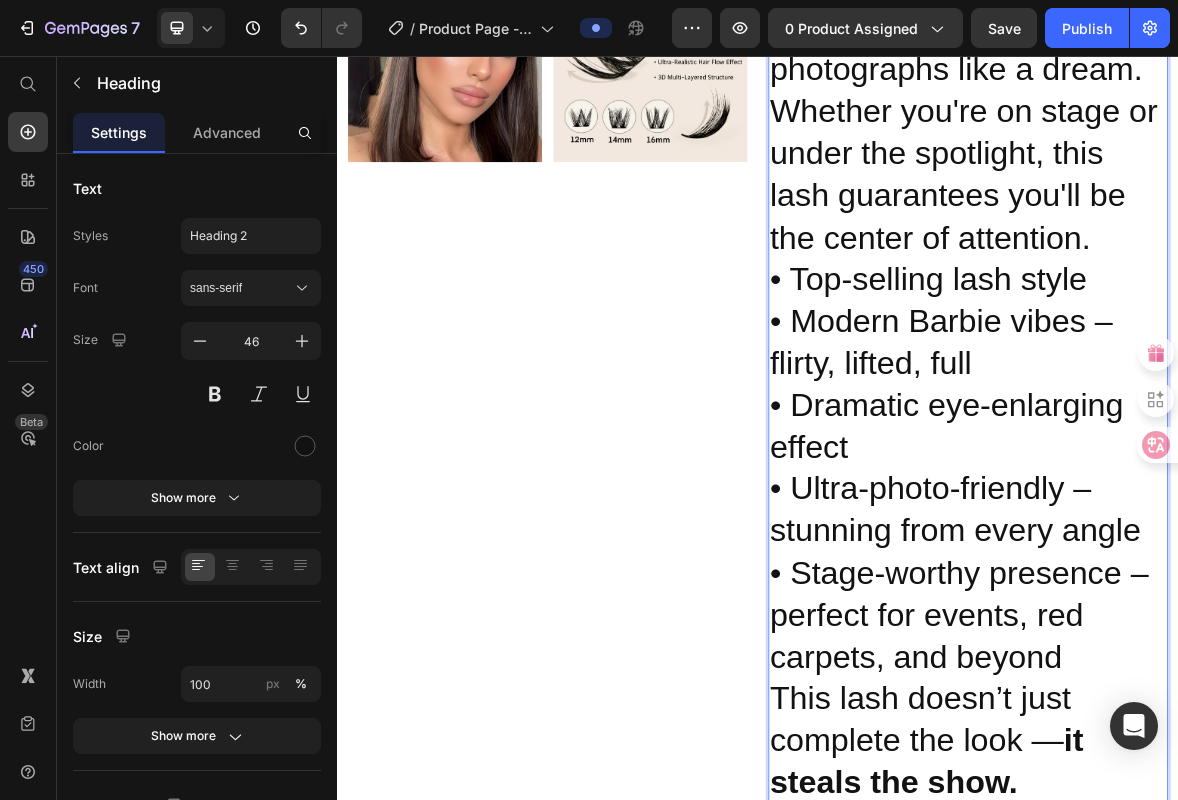 scroll, scrollTop: 1213, scrollLeft: 0, axis: vertical 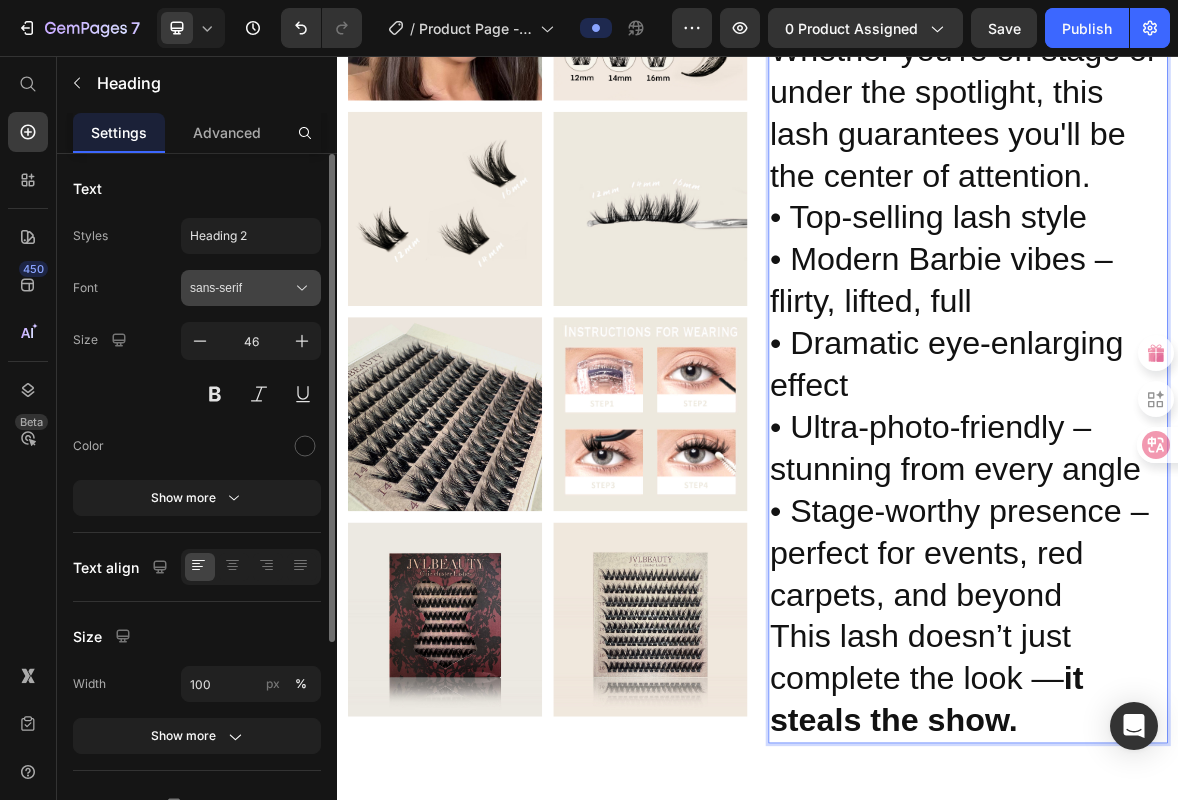 click on "sans-serif" at bounding box center [241, 288] 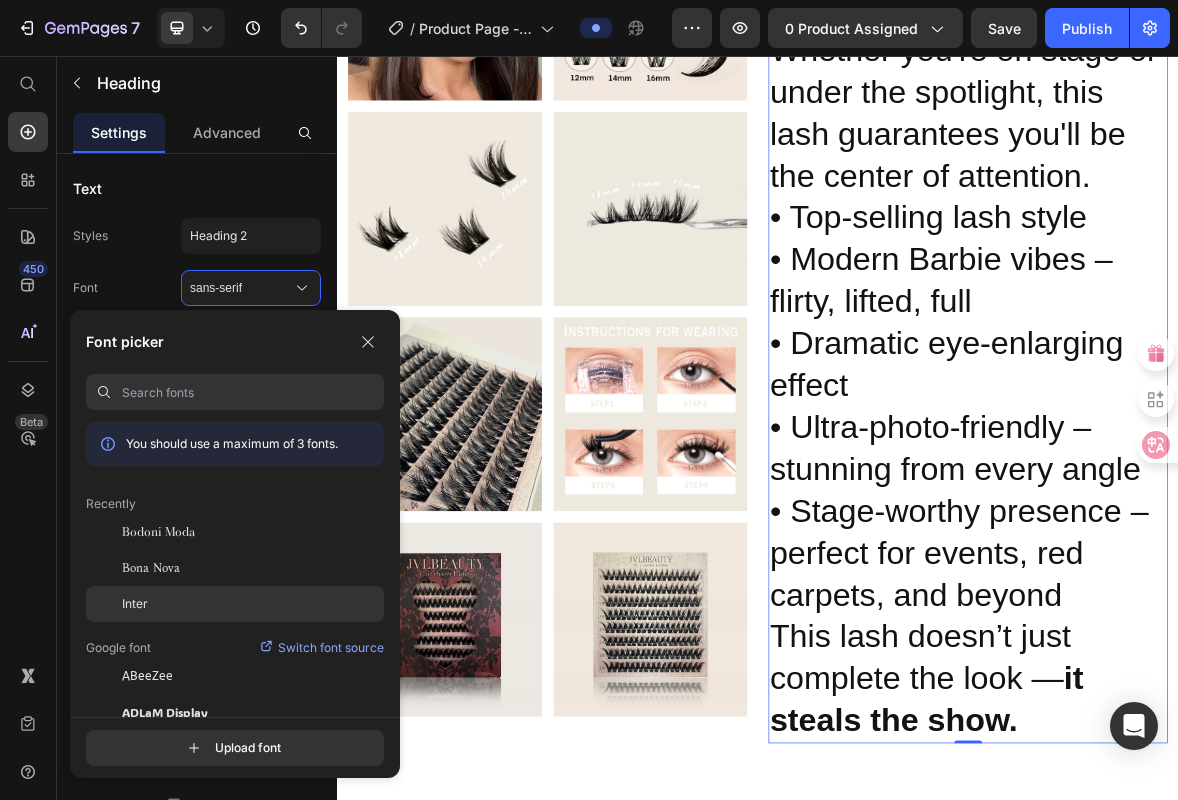 click on "Inter" 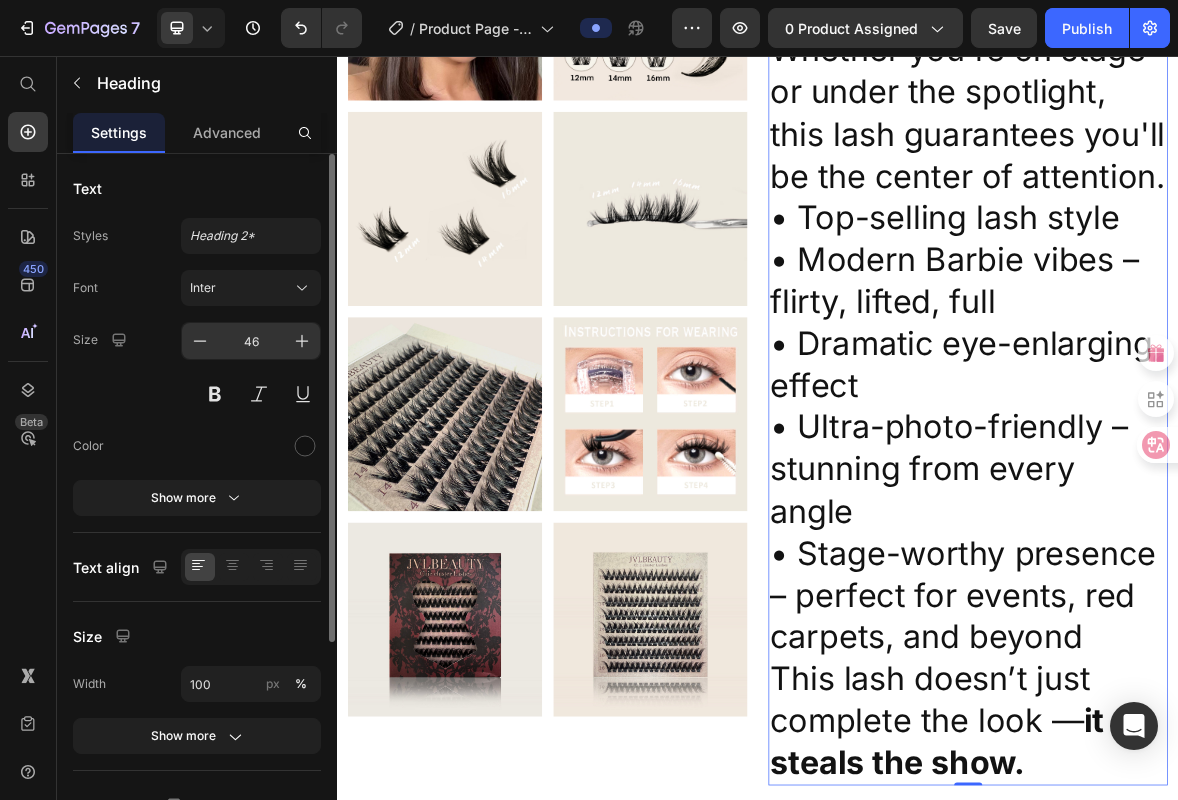 click on "46" at bounding box center [251, 341] 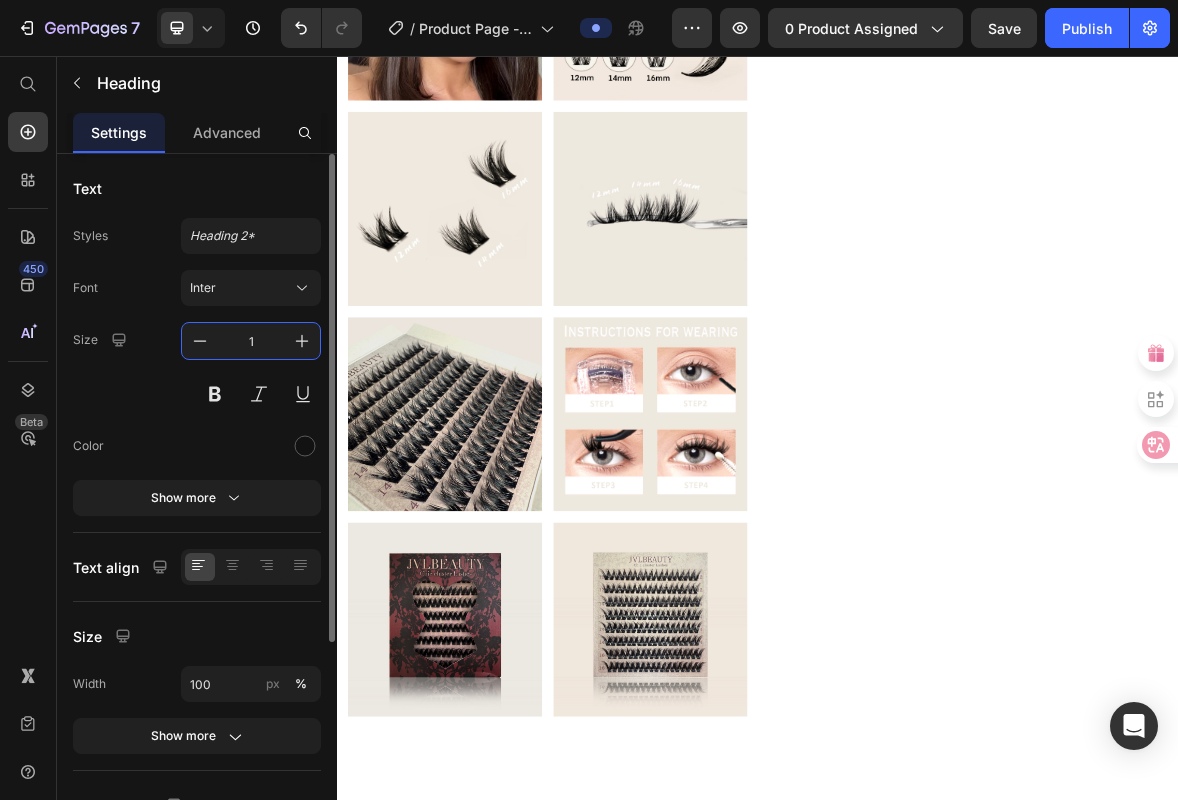 type on "16" 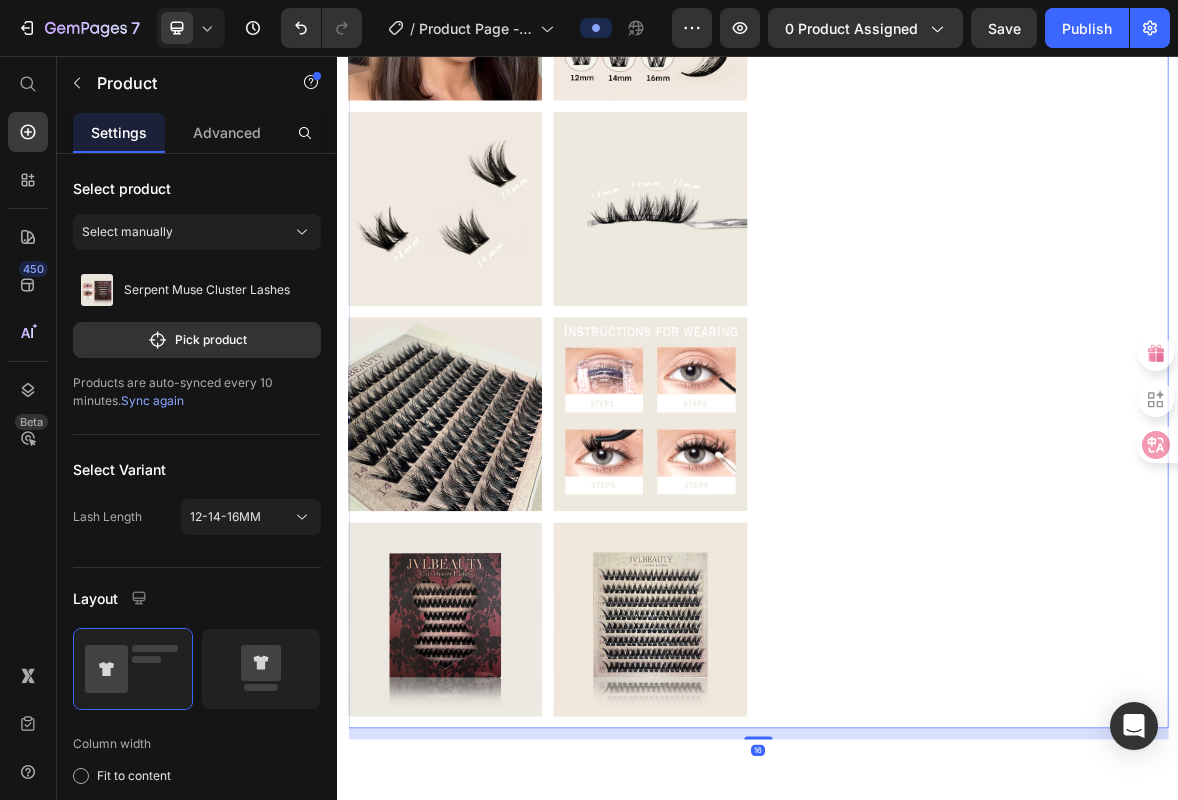 click on "Serpent Muse Cluster Lashes (P) Title $14.80 (P) Price $0.00 (P) Price Row 12-14-16MM (P) Variants & Swatches Quantity Text block 2 (P) Quantity Add To Cart (P) Cart Button Buy it now (P) Dynamic Checkout Row Modern Barbie Energy, Camera-Ready Glam Our all-time best seller — for a reason. Serpent Muse  channels the bold, doll-like glam of a modern Barbie, with eye-enlarging power and a flawless curl that photographs like a dream. Whether you're on stage or under the spotlight, this lash guarantees you'll be the center of attention. • Top-selling lash style • Modern Barbie vibes – flirty, lifted, full • Dramatic eye-enlarging effect • Ultra-photo-friendly – stunning from every angle • Stage-worthy presence – perfect for events, red carpets, and beyond This lash doesn’t just complete the look —  it steals the show. Heading" at bounding box center (1237, -11) 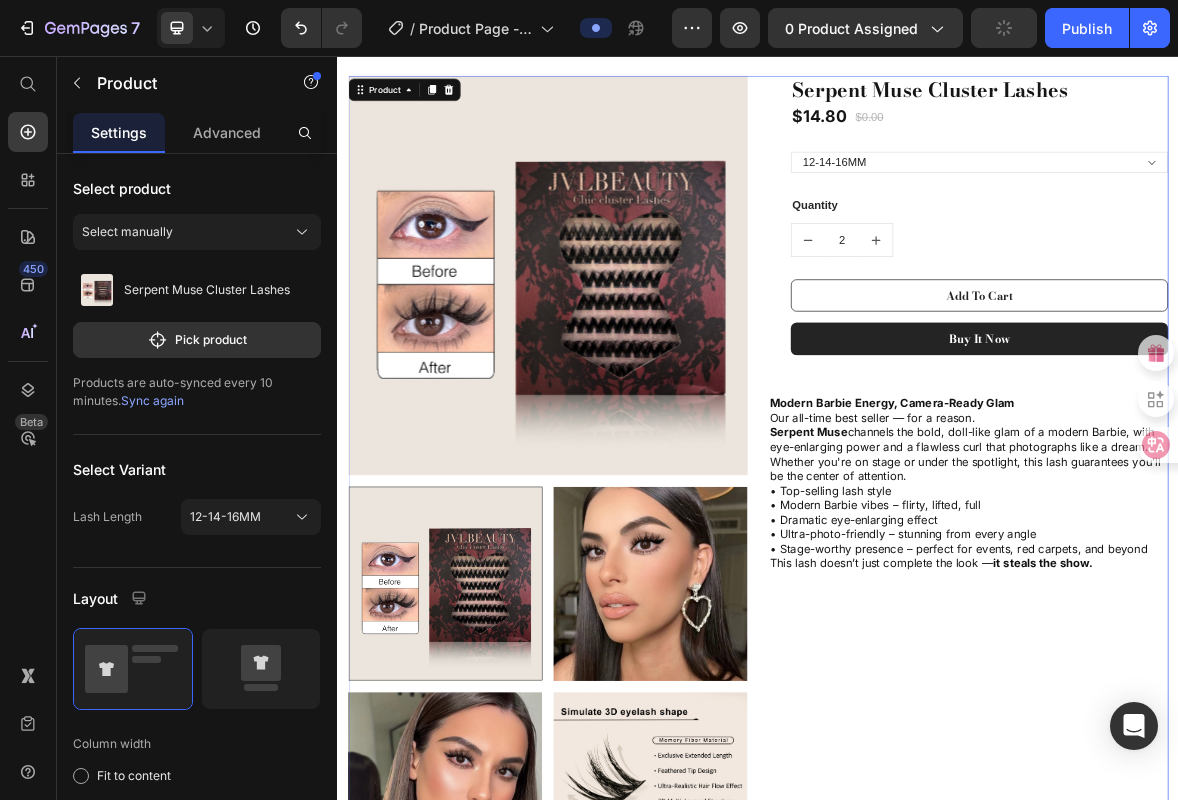 scroll, scrollTop: 0, scrollLeft: 0, axis: both 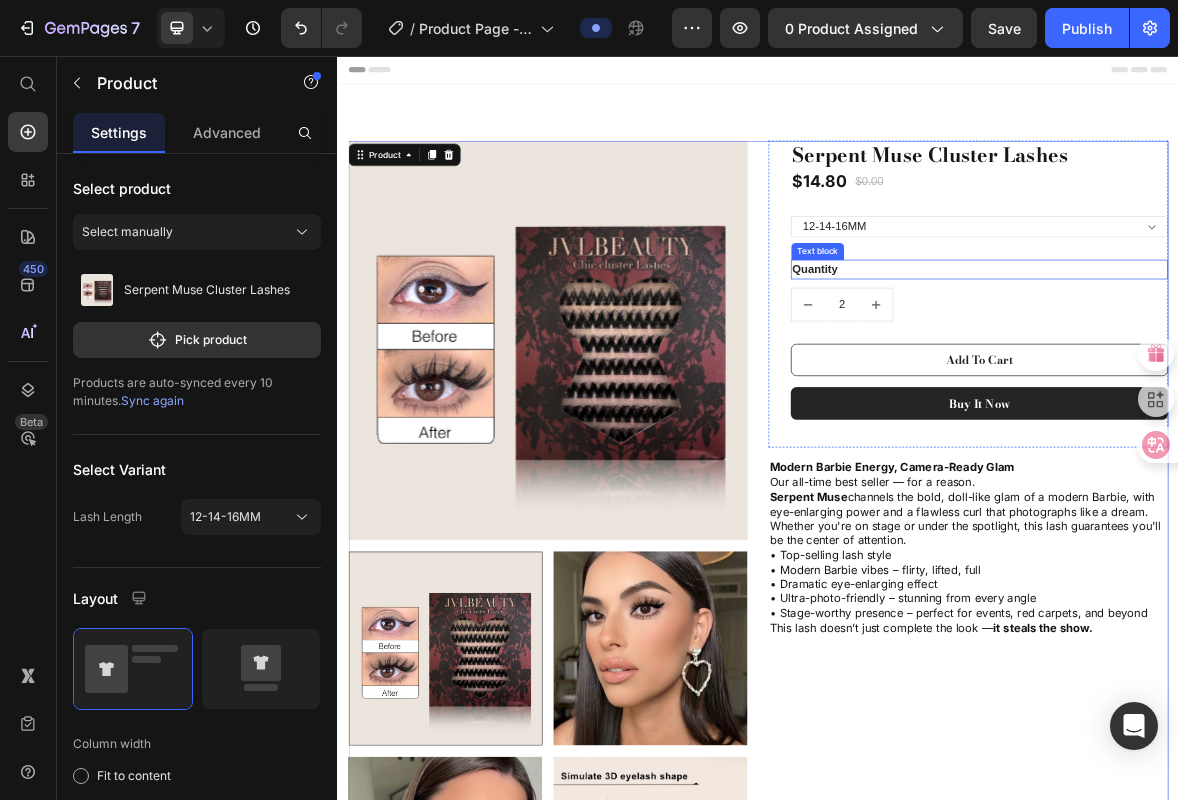 click on "Quantity" at bounding box center [1253, 361] 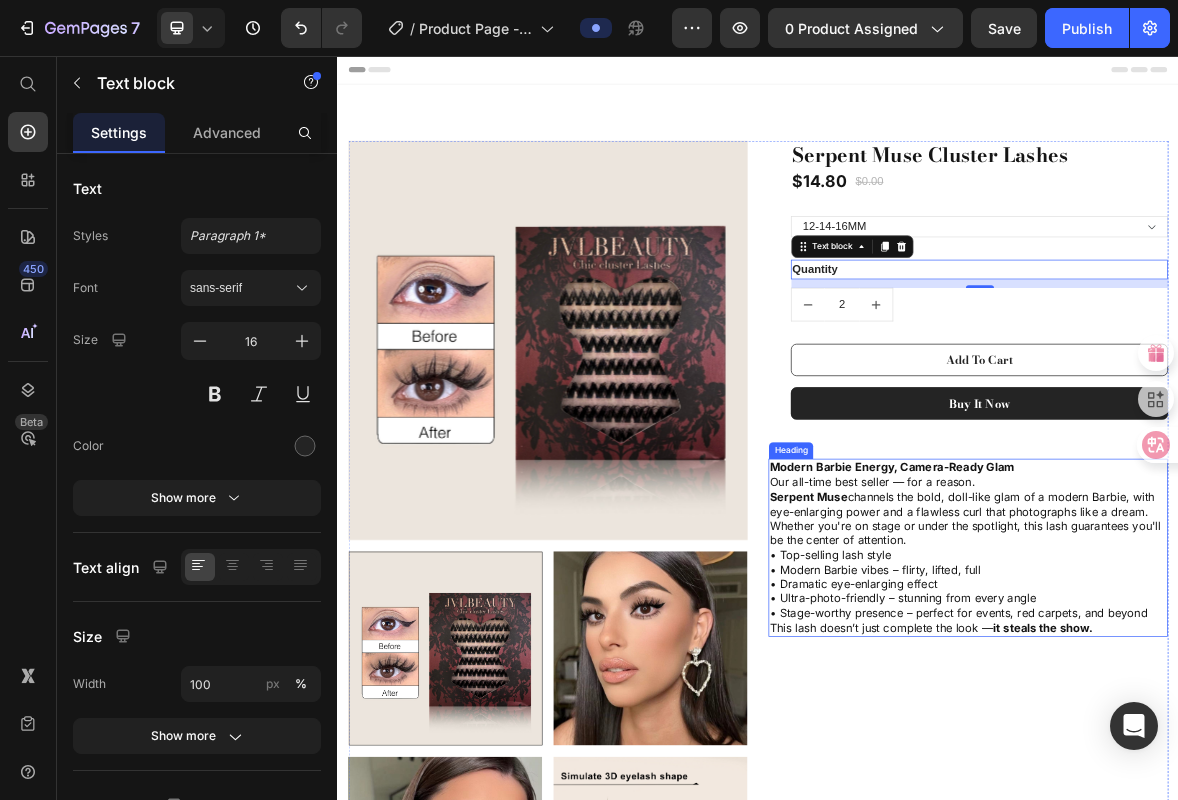 click on "Modern Barbie Energy, Camera-Ready Glam Our all-time best seller — for a reason. Serpent Muse  channels the bold, doll-like glam of a modern Barbie, with eye-enlarging power and a flawless curl that photographs like a dream. Whether you're on stage or under the spotlight, this lash guarantees you'll be the center of attention. • Top-selling lash style • Modern Barbie vibes – flirty, lifted, full • Dramatic eye-enlarging effect • Ultra-photo-friendly – stunning from every angle • Stage-worthy presence – perfect for events, red carpets, and beyond This lash doesn’t just complete the look —  it steals the show." at bounding box center (1237, 758) 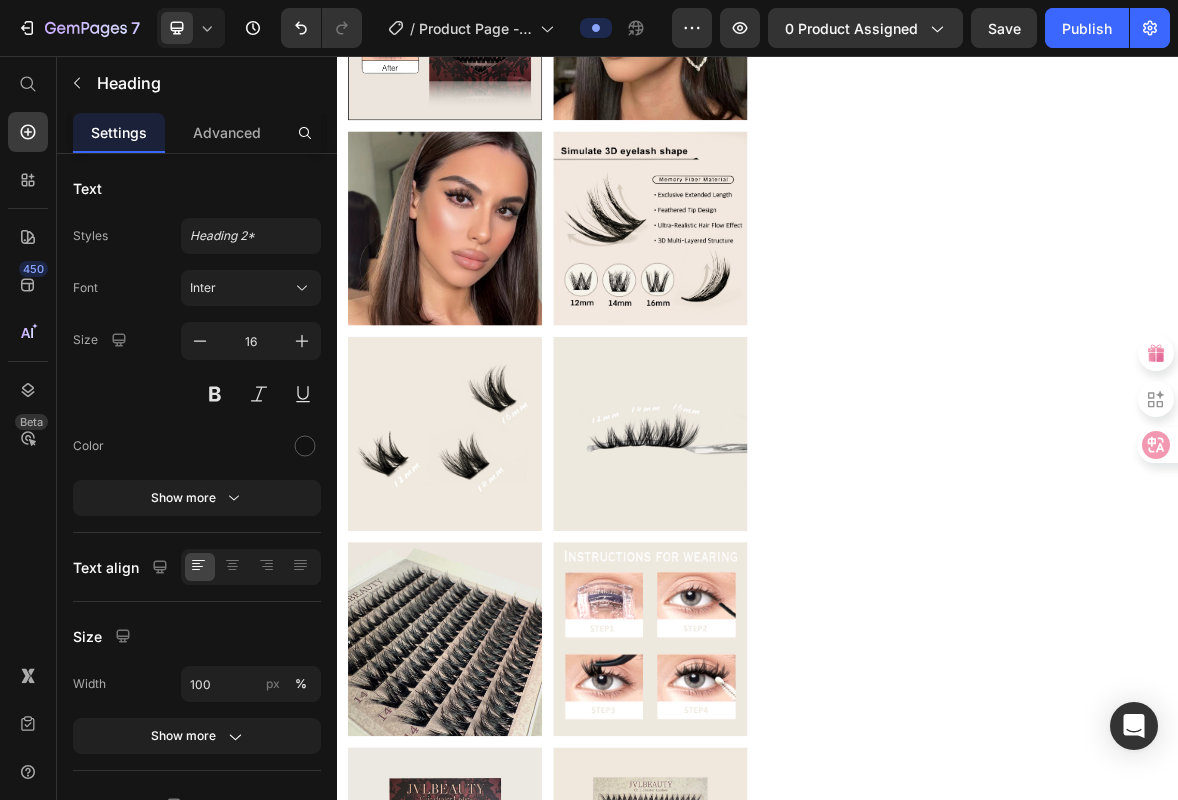 scroll, scrollTop: 0, scrollLeft: 0, axis: both 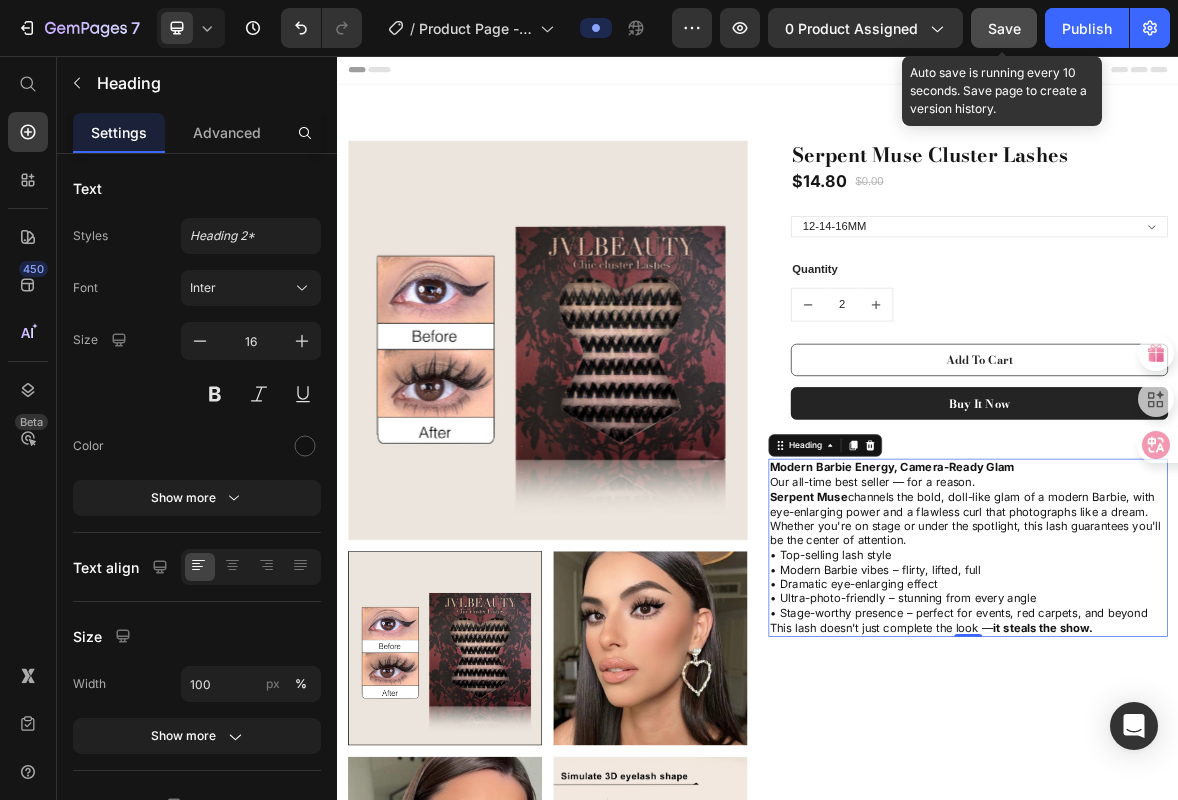 click on "Save" 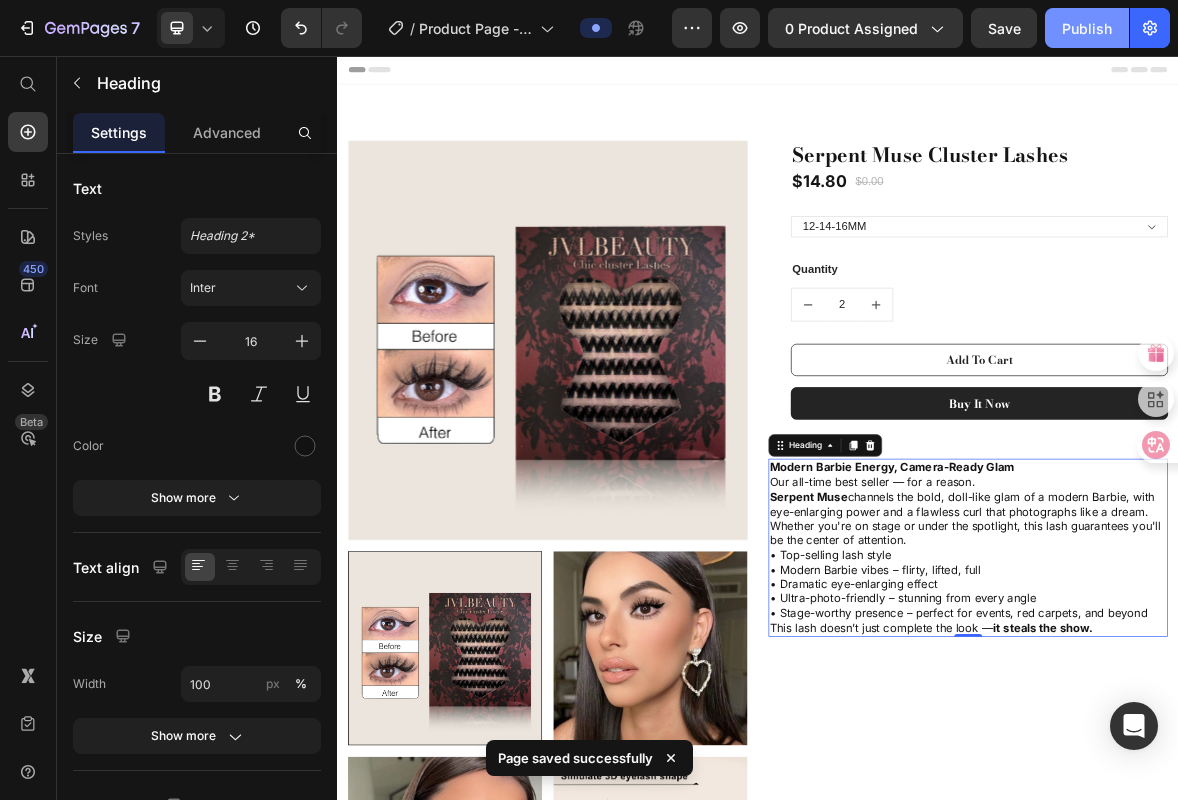 click on "Publish" 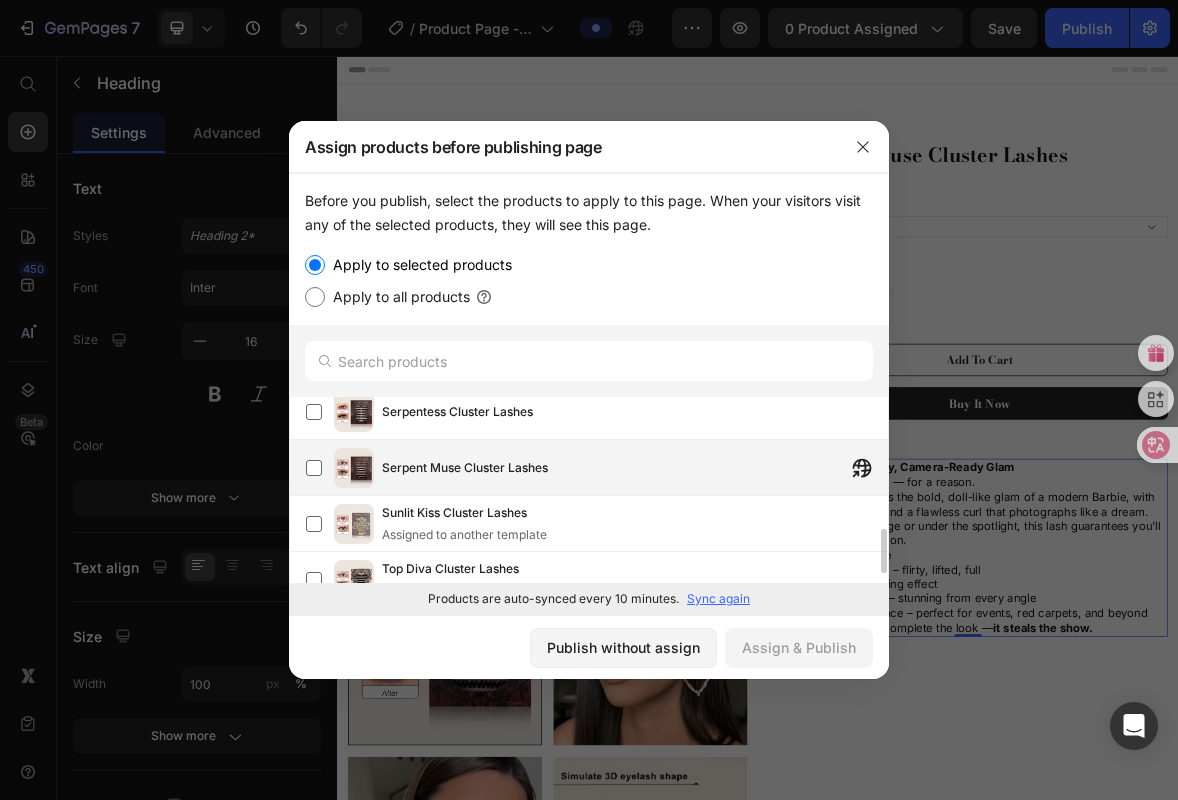 scroll, scrollTop: 570, scrollLeft: 0, axis: vertical 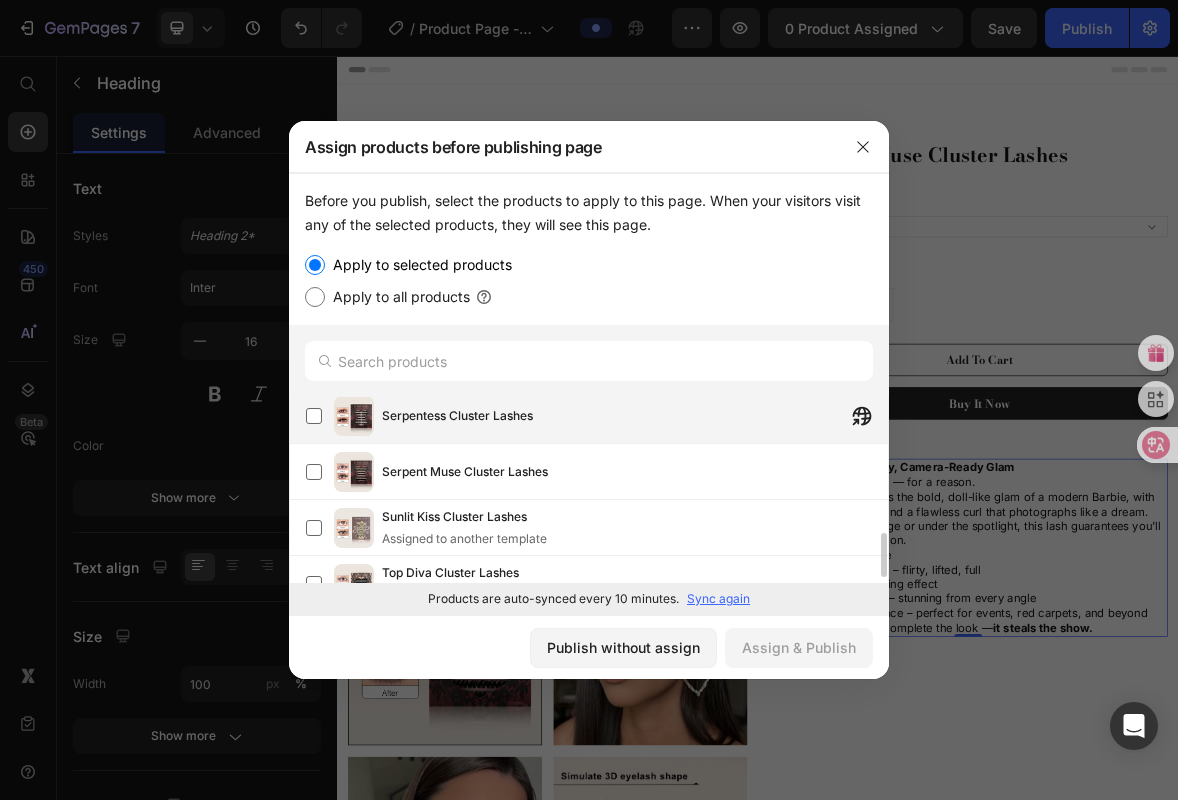 click on "Serpentess Cluster Lashes" at bounding box center (635, 416) 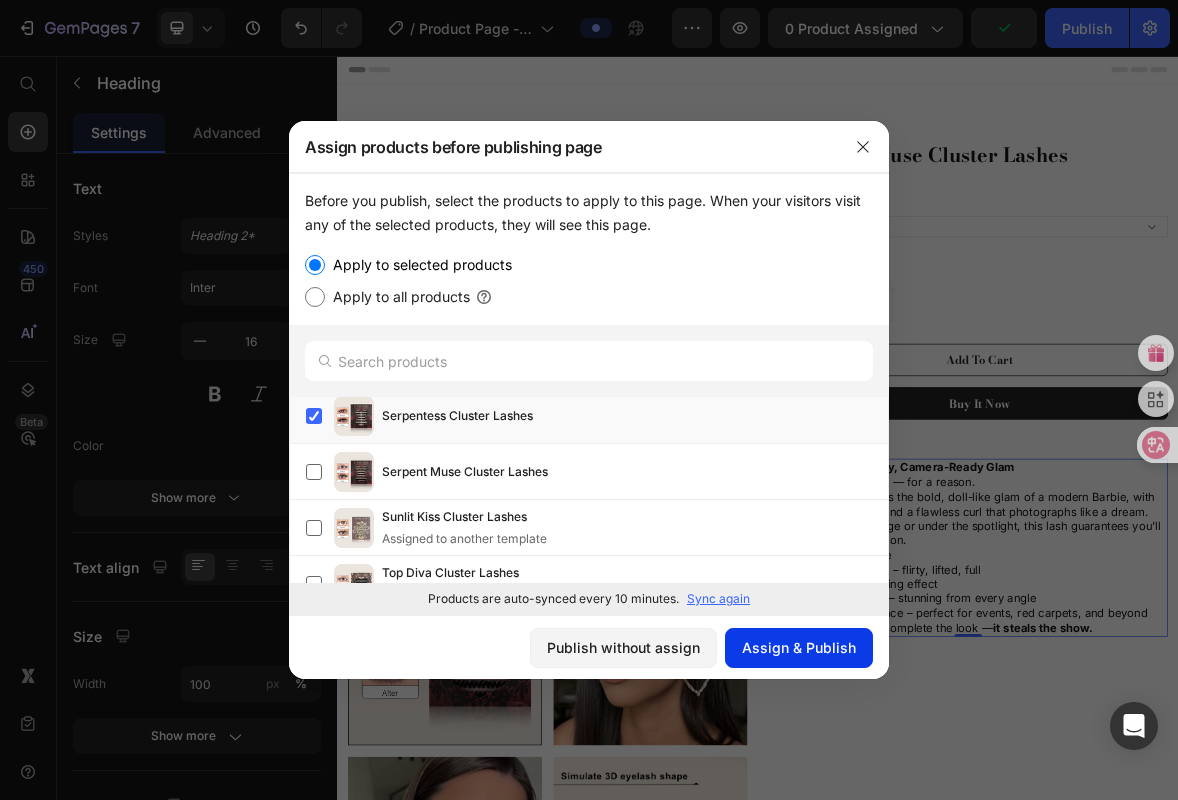 click on "Assign & Publish" at bounding box center [799, 647] 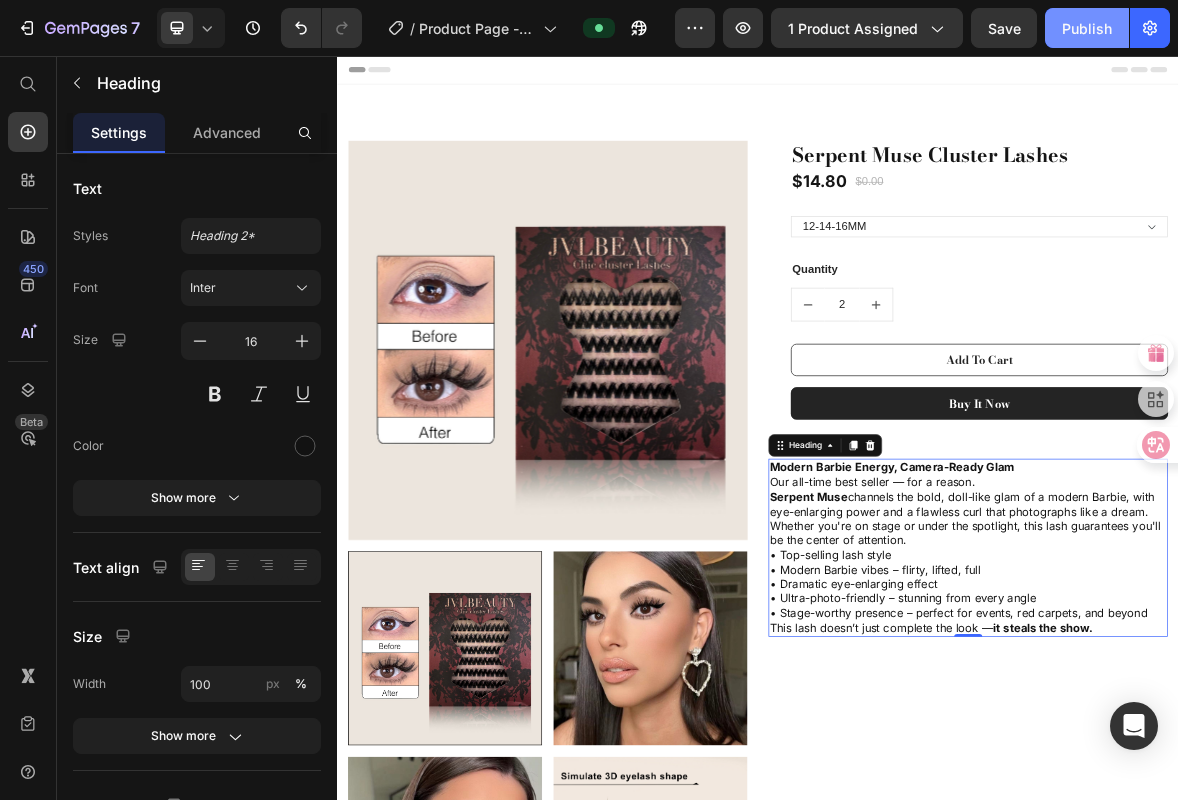 click on "Publish" 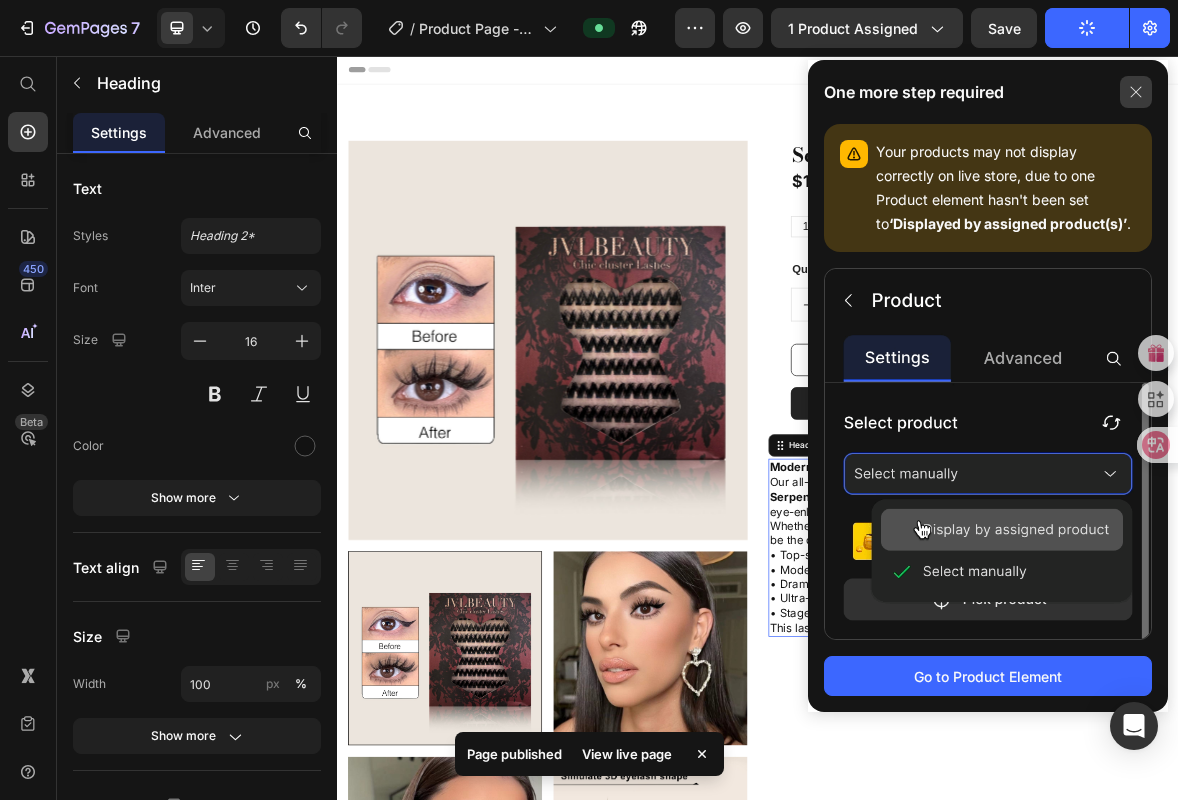 click 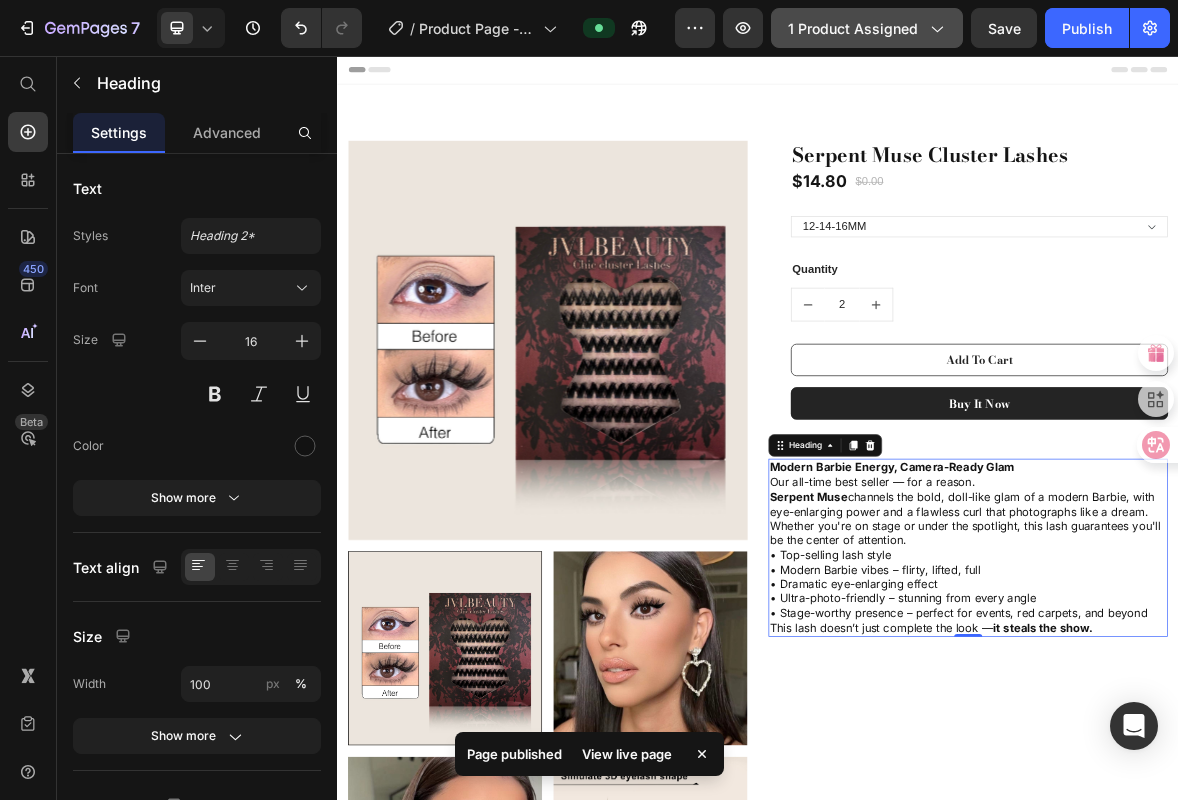 click on "1 product assigned" at bounding box center (867, 28) 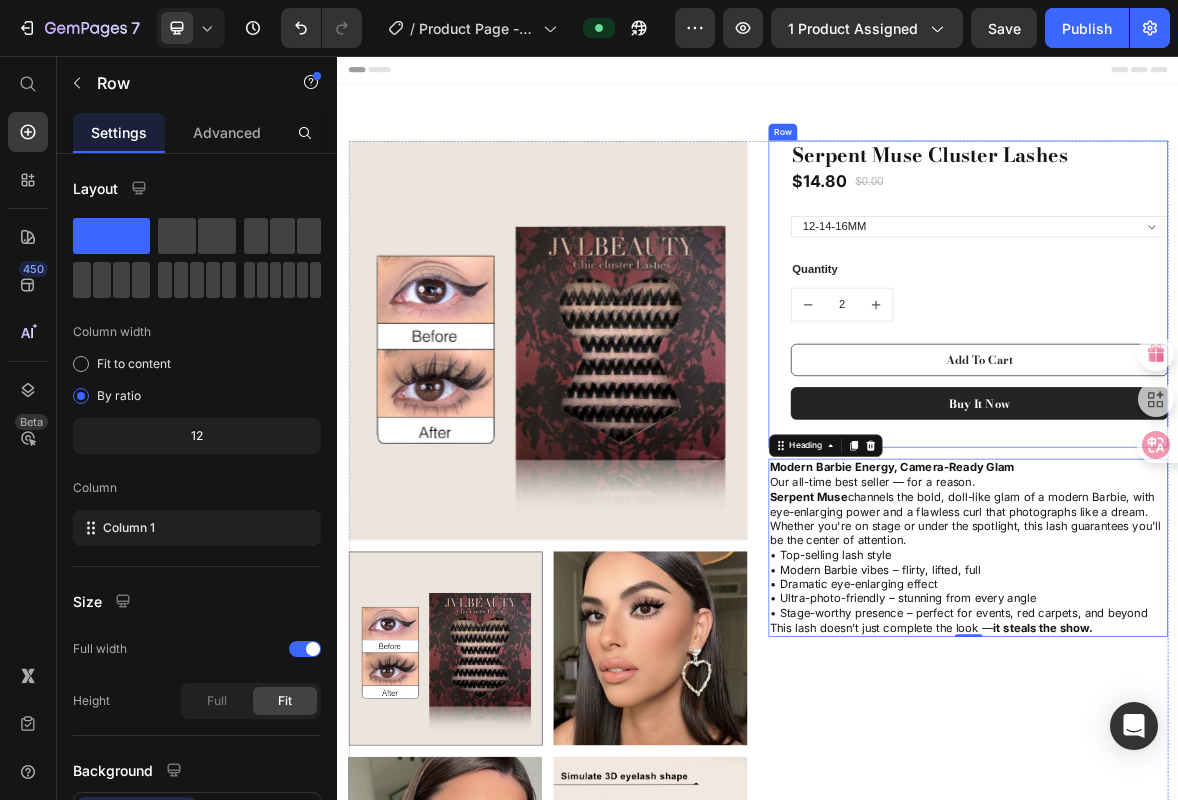 click on "Serpent Muse Cluster Lashes (P) Title $14.80 (P) Price $0.00 (P) Price Row 12-14-16MM (P) Variants & Swatches Quantity Text block 2 (P) Quantity Add To Cart (P) Cart Button Buy it now (P) Dynamic Checkout" at bounding box center (1253, 396) 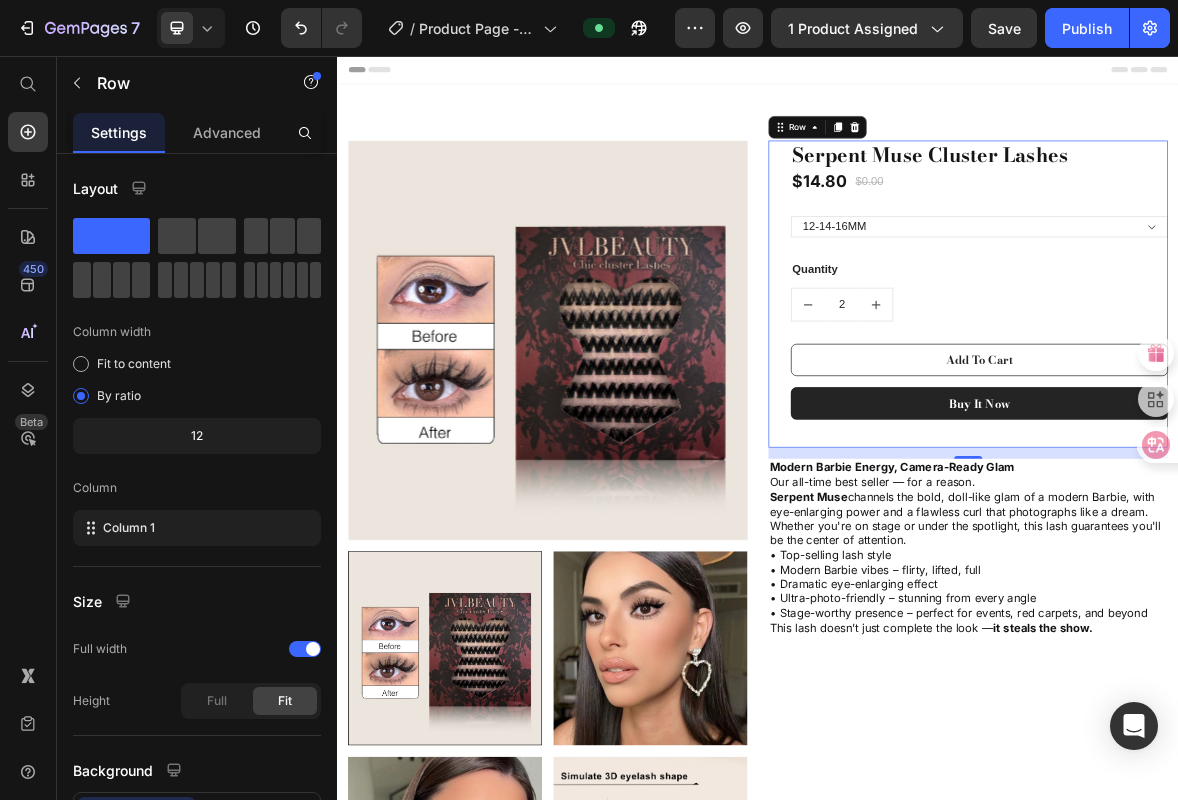 click on "Modern Barbie Energy, Camera-Ready Glam Our all-time best seller — for a reason. Serpent Muse  channels the bold, doll-like glam of a modern Barbie, with eye-enlarging power and a flawless curl that photographs like a dream. Whether you're on stage or under the spotlight, this lash guarantees you'll be the center of attention. • Top-selling lash style • Modern Barbie vibes – flirty, lifted, full • Dramatic eye-enlarging effect • Ultra-photo-friendly – stunning from every angle • Stage-worthy presence – perfect for events, red carpets, and beyond This lash doesn’t just complete the look —  it steals the show." at bounding box center [1237, 758] 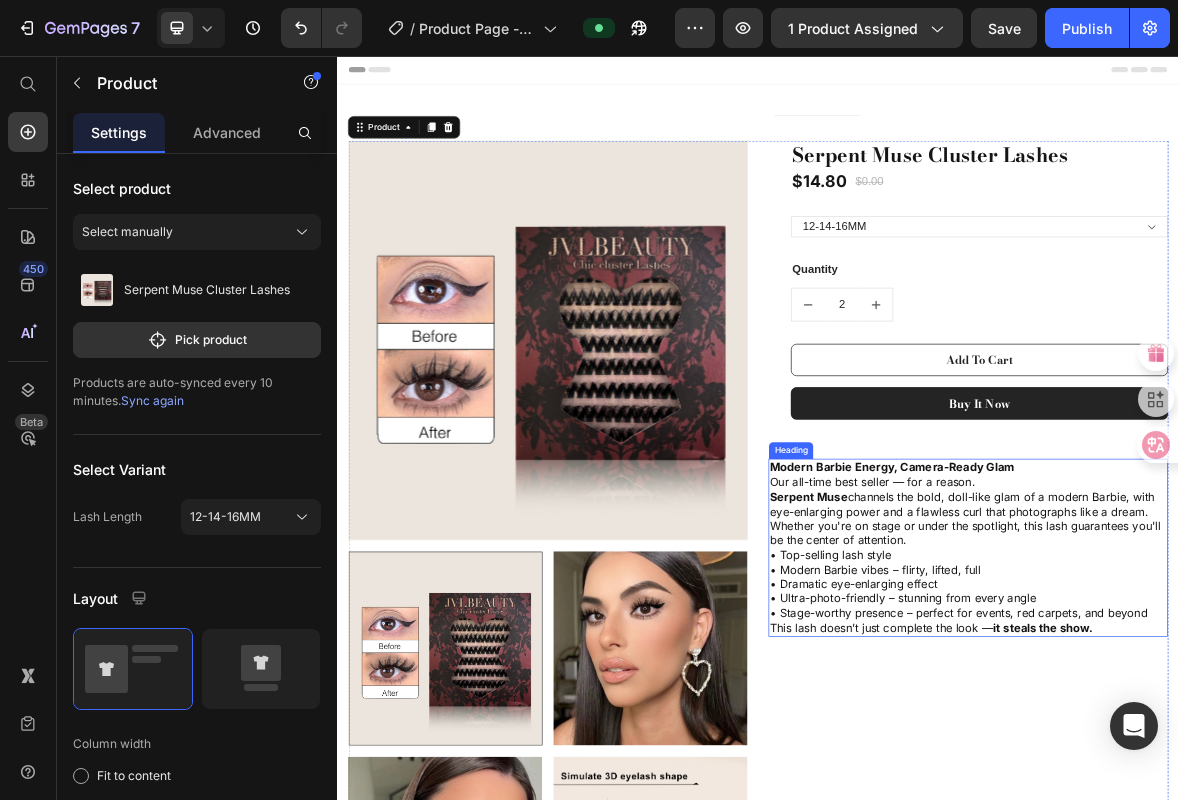 click on "Modern Barbie Energy, Camera-Ready Glam Our all-time best seller — for a reason. Serpent Muse  channels the bold, doll-like glam of a modern Barbie, with eye-enlarging power and a flawless curl that photographs like a dream. Whether you're on stage or under the spotlight, this lash guarantees you'll be the center of attention. • Top-selling lash style • Modern Barbie vibes – flirty, lifted, full • Dramatic eye-enlarging effect • Ultra-photo-friendly – stunning from every angle • Stage-worthy presence – perfect for events, red carpets, and beyond This lash doesn’t just complete the look —  it steals the show." at bounding box center [1237, 758] 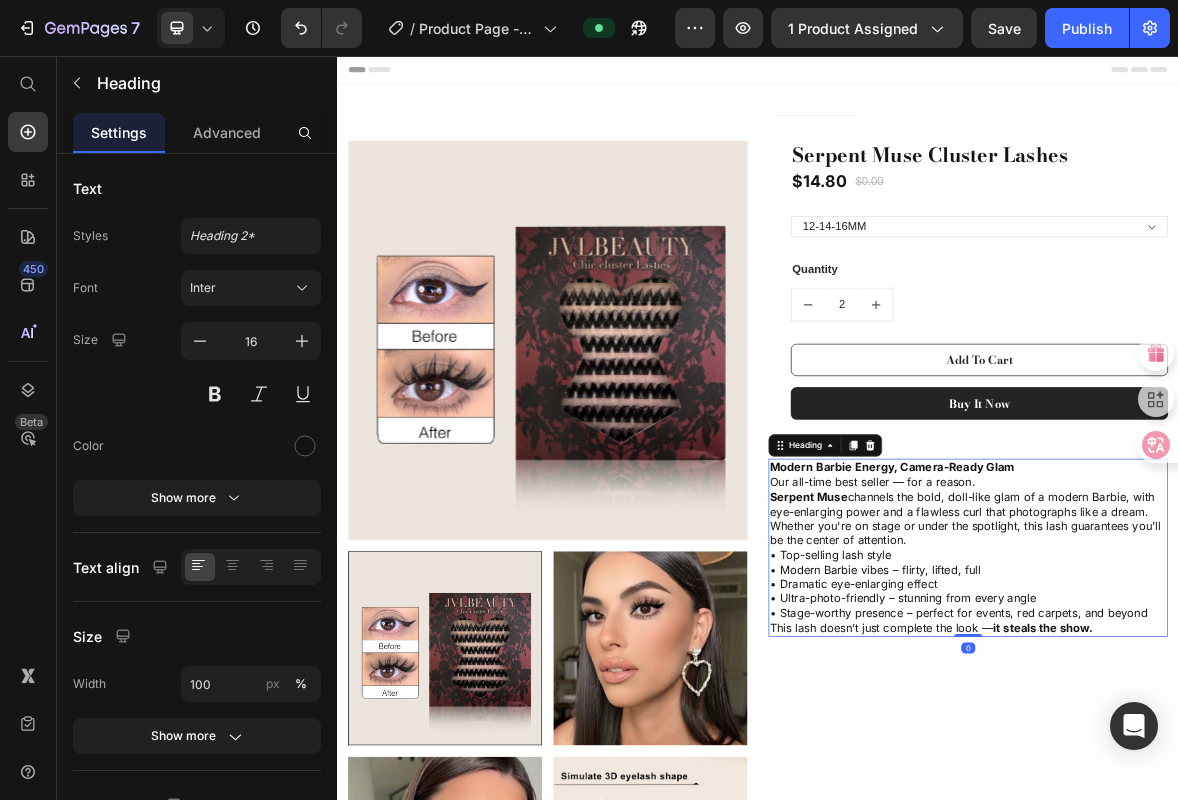 click on "Modern Barbie Energy, Camera-Ready Glam Our all-time best seller — for a reason. Serpent Muse  channels the bold, doll-like glam of a modern Barbie, with eye-enlarging power and a flawless curl that photographs like a dream. Whether you're on stage or under the spotlight, this lash guarantees you'll be the center of attention. • Top-selling lash style • Modern Barbie vibes – flirty, lifted, full • Dramatic eye-enlarging effect • Ultra-photo-friendly – stunning from every angle • Stage-worthy presence – perfect for events, red carpets, and beyond This lash doesn’t just complete the look —  it steals the show." at bounding box center [1237, 758] 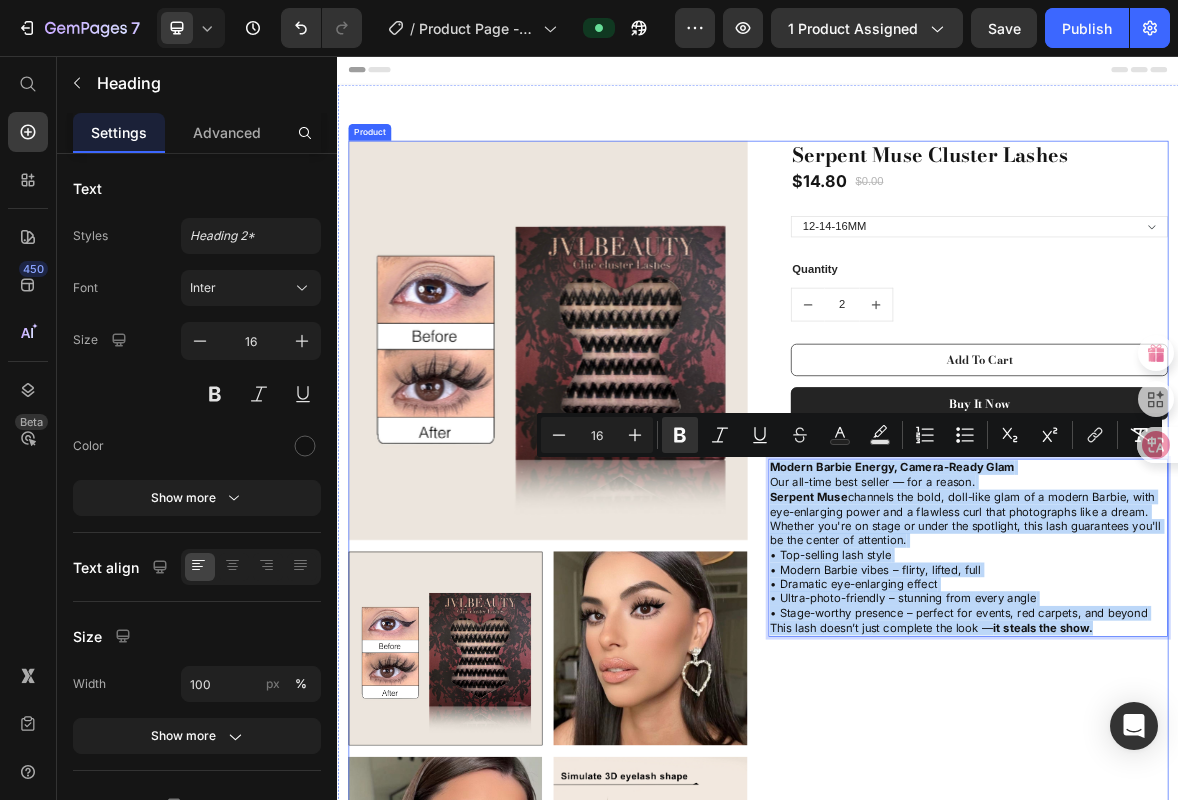 drag, startPoint x: 1424, startPoint y: 879, endPoint x: 978, endPoint y: 620, distance: 515.74896 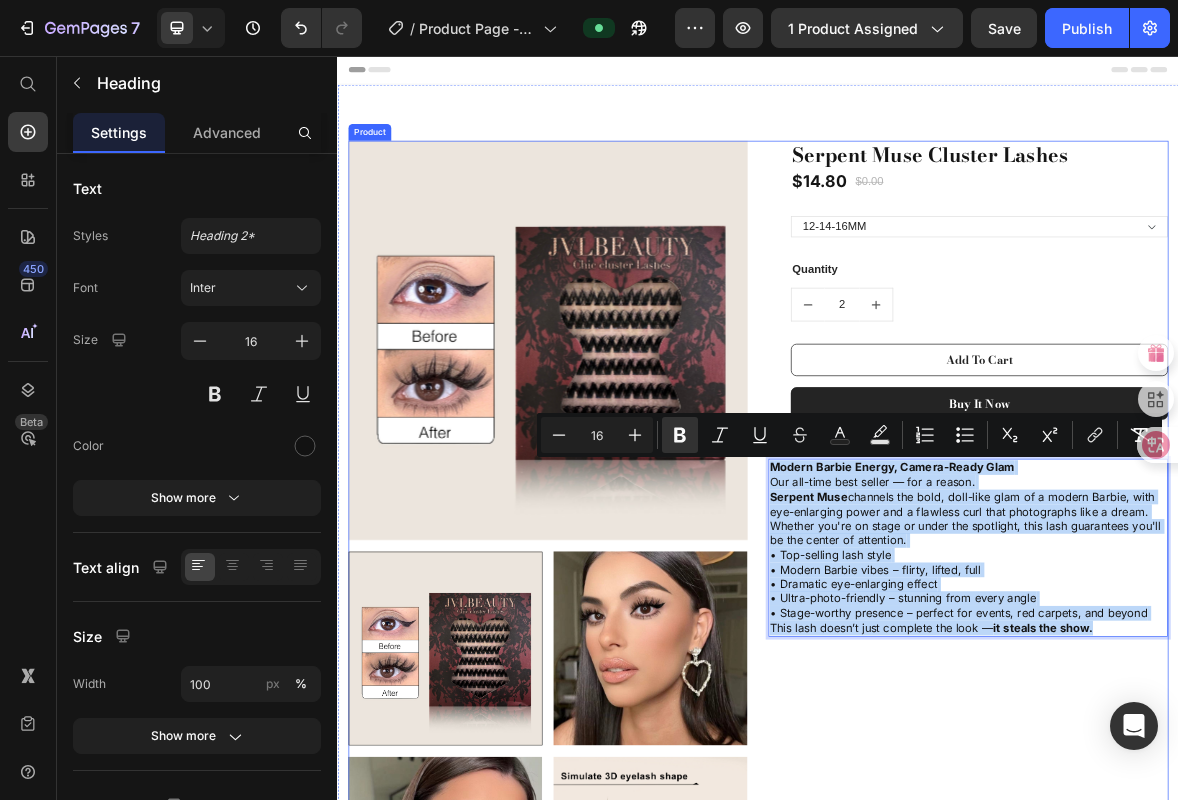 click on "Serpent Muse Cluster Lashes (P) Title $14.80 (P) Price $0.00 (P) Price Row 12-14-16MM (P) Variants & Swatches Quantity Text block 2 (P) Quantity Add To Cart (P) Cart Button Buy it now (P) Dynamic Checkout Row Modern Barbie Energy, Camera-Ready Glam Our all-time best seller — for a reason. Serpent Muse  channels the bold, doll-like glam of a modern Barbie, with eye-enlarging power and a flawless curl that photographs like a dream. Whether you're on stage or under the spotlight, this lash guarantees you'll be the center of attention. • Top-selling lash style • Modern Barbie vibes – flirty, lifted, full • Dramatic eye-enlarging effect • Ultra-photo-friendly – stunning from every angle • Stage-worthy presence – perfect for events, red carpets, and beyond This lash doesn’t just complete the look —  it steals the show. Heading   0" at bounding box center [1237, 1202] 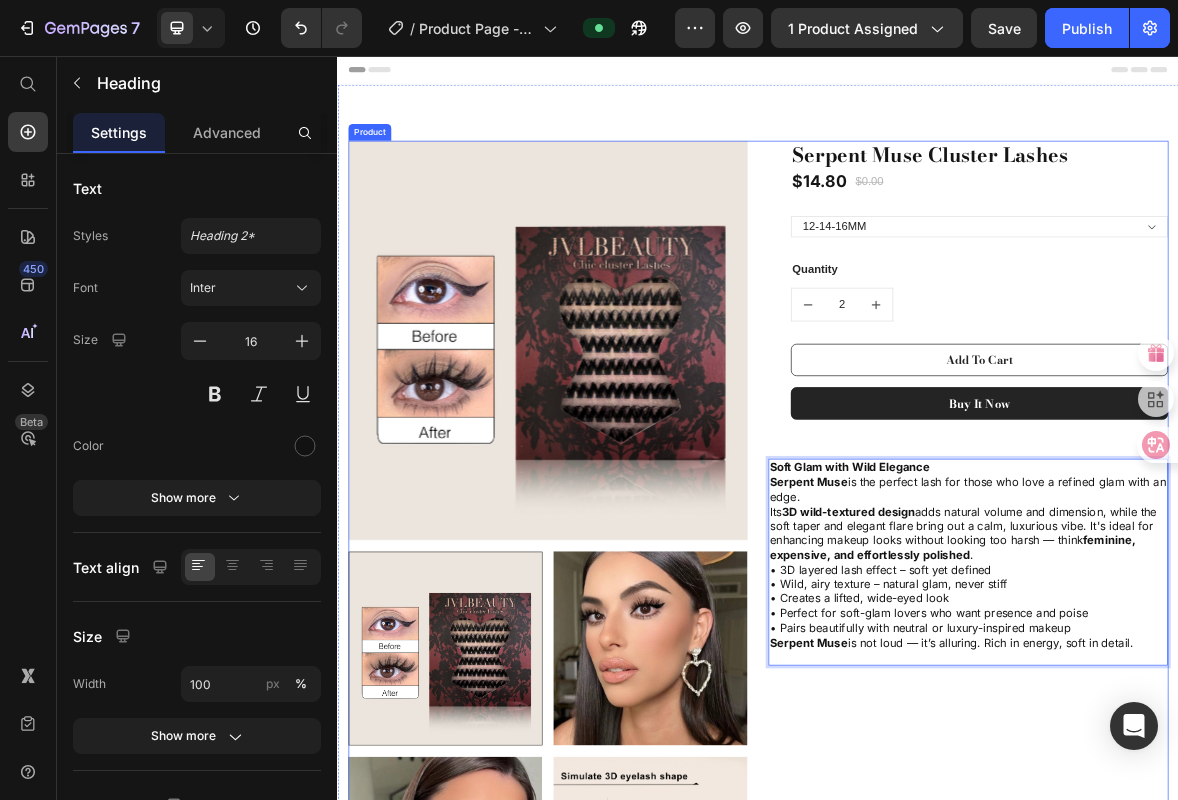 click on "Serpent Muse Cluster Lashes (P) Title $14.80 (P) Price $0.00 (P) Price Row 12-14-16MM (P) Variants & Swatches Quantity Text block 2 (P) Quantity Add To Cart (P) Cart Button Buy it now (P) Dynamic Checkout Row Soft Glam with Wild Elegance Serpent Muse  is the perfect lash for those who love a refined glam with an edge. Its  3D wild-textured design  adds natural volume and dimension, while the soft taper and elegant flare bring out a calm, luxurious vibe. It's ideal for enhancing makeup looks without looking too harsh — think  feminine, expensive, and effortlessly polished . • 3D layered lash effect – soft yet defined • Wild, airy texture – natural glam, never stiff • Creates a lifted, wide-eyed look • Perfect for soft-glam lovers who want presence and poise • Pairs beautifully with neutral or luxury-inspired makeup Serpent Muse  is not loud — it’s alluring. Rich in energy, soft in detail. Heading   0" at bounding box center (1237, 1202) 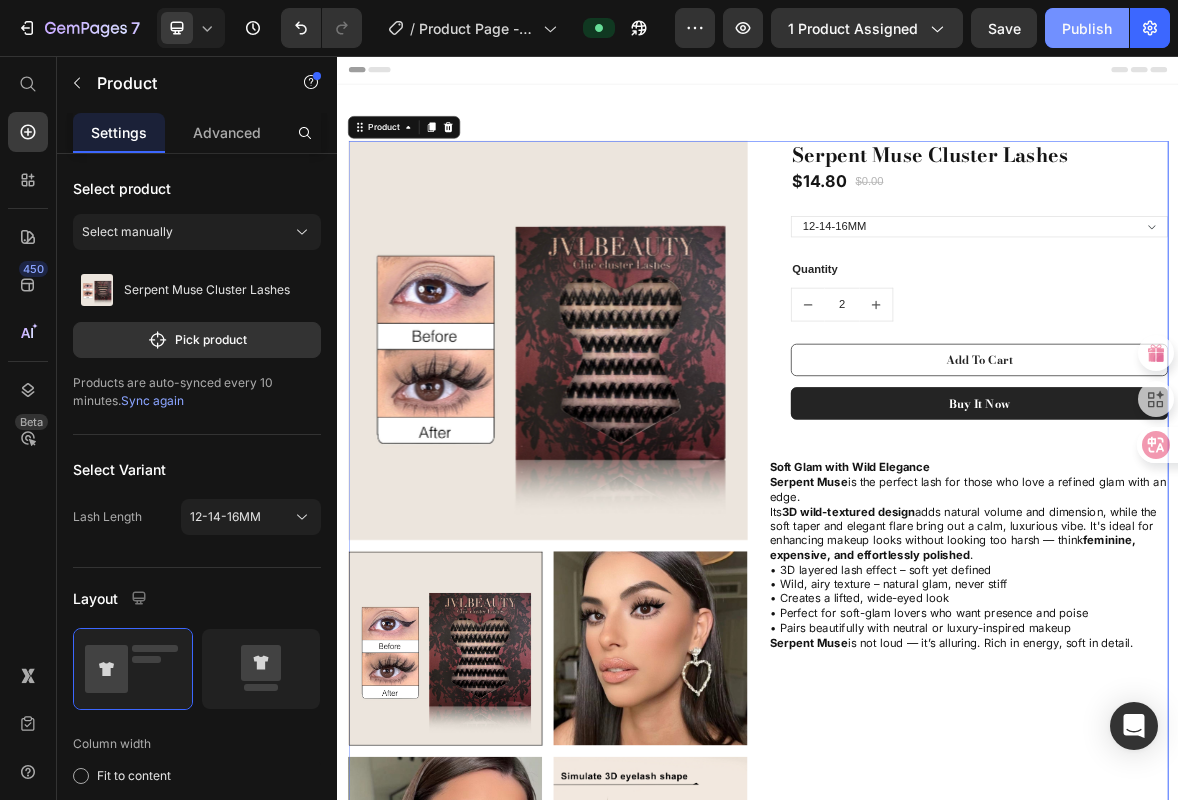 click on "Publish" at bounding box center [1087, 28] 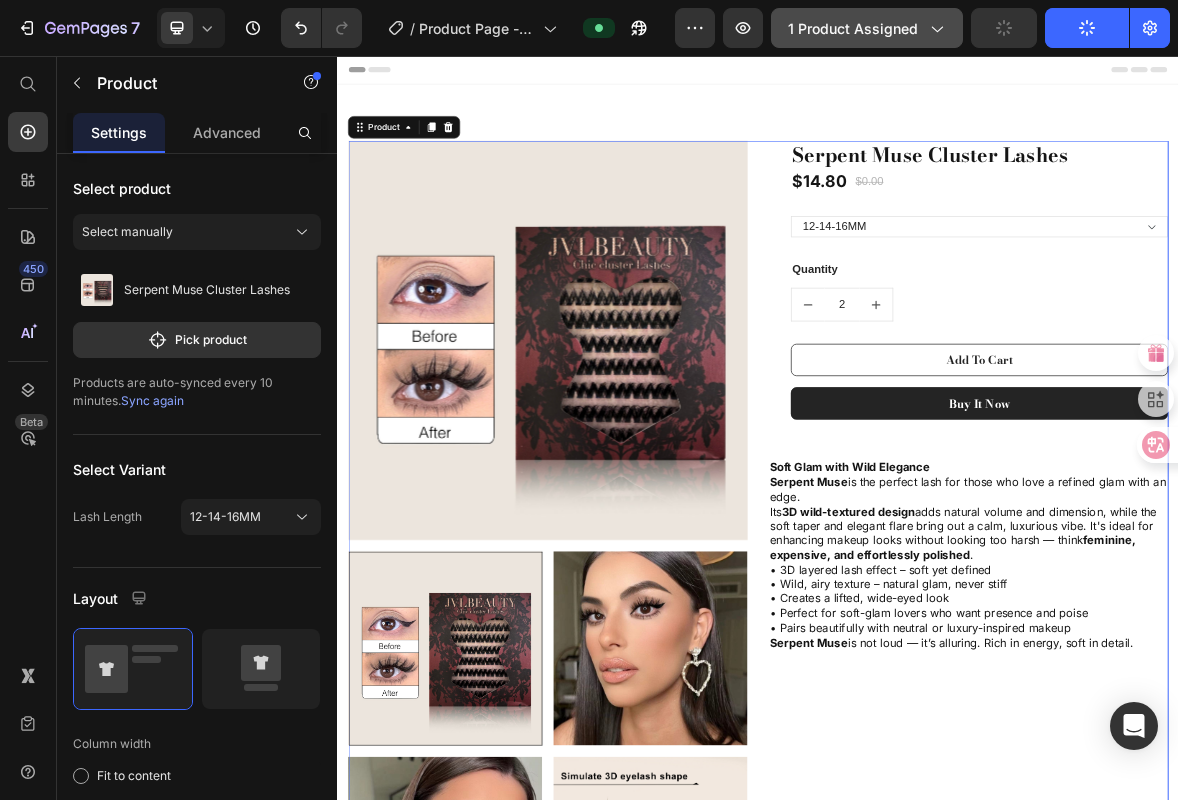 click on "1 product assigned" 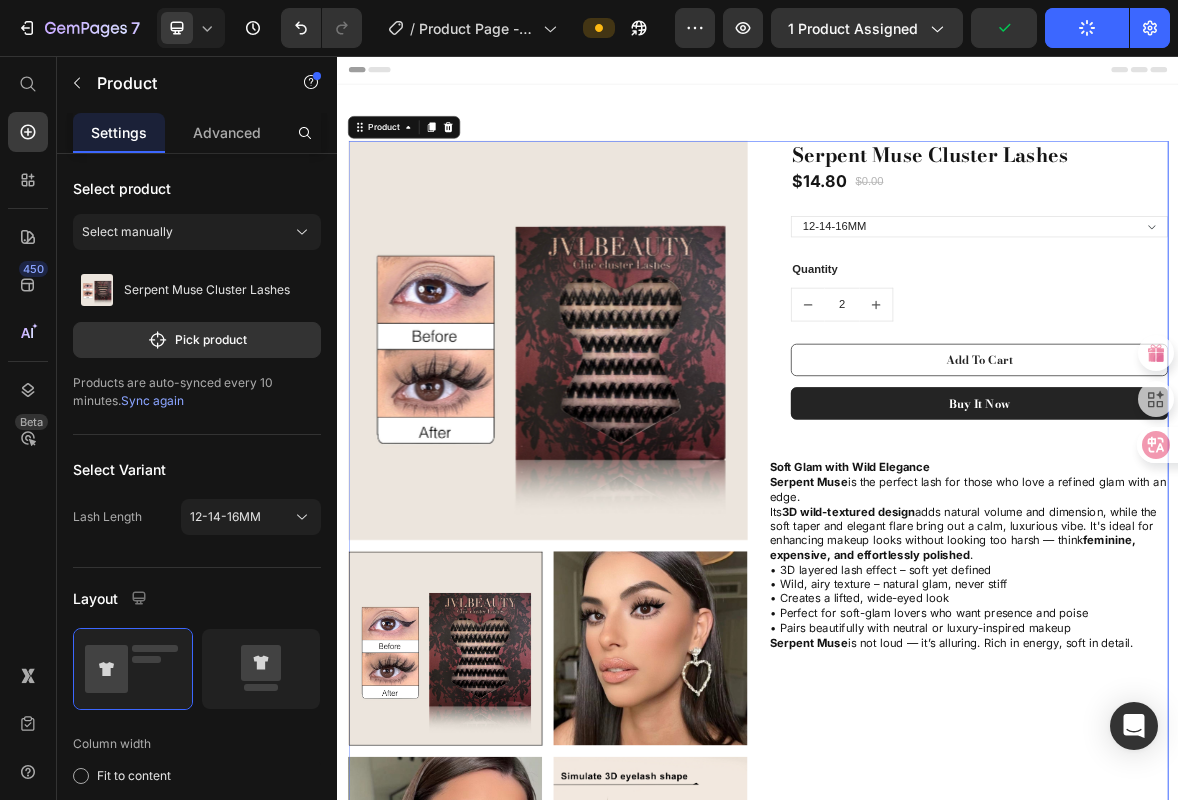 click on "Publish" 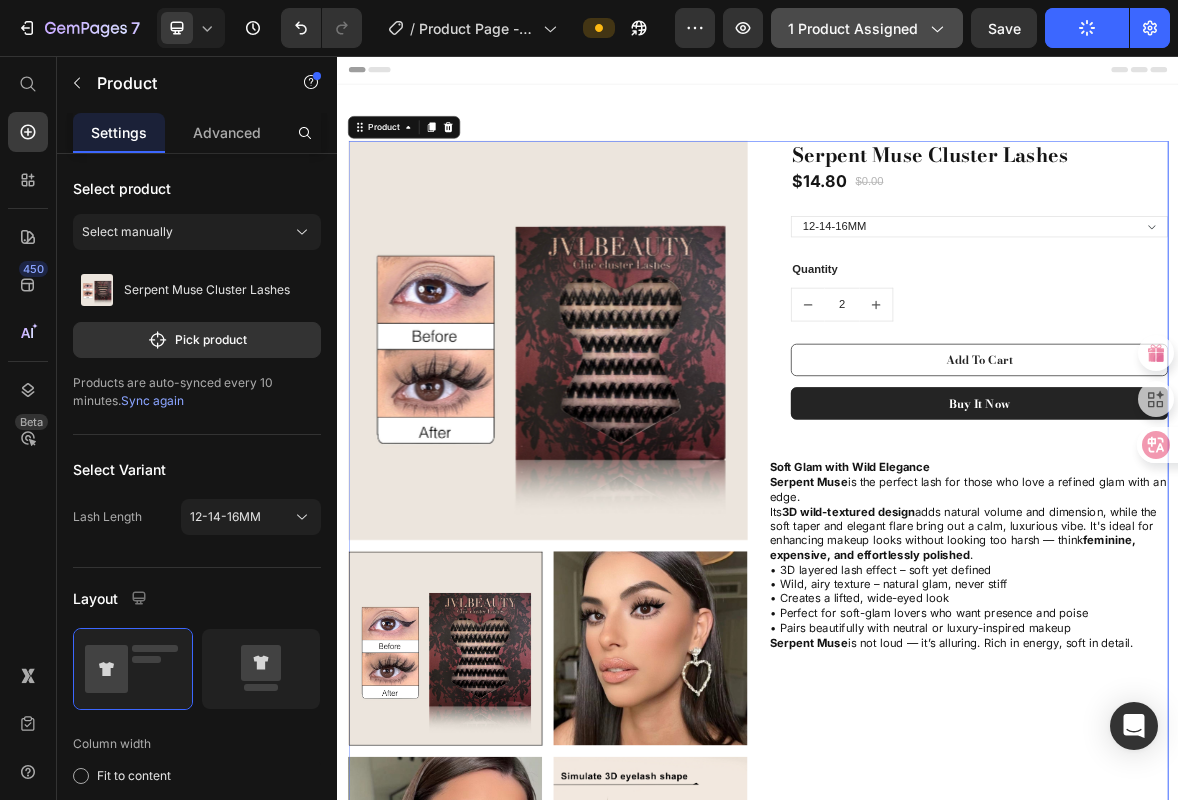 click on "1 product assigned" at bounding box center [867, 28] 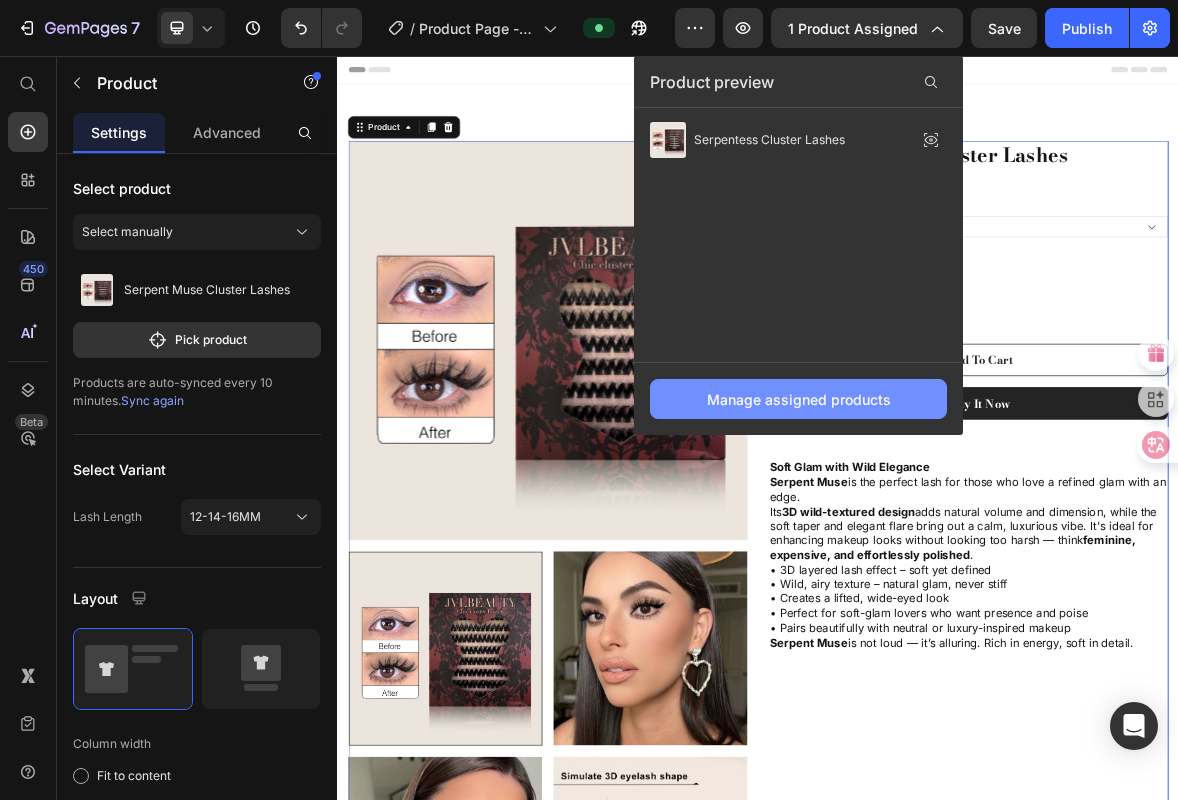 click on "Manage assigned products" at bounding box center [799, 399] 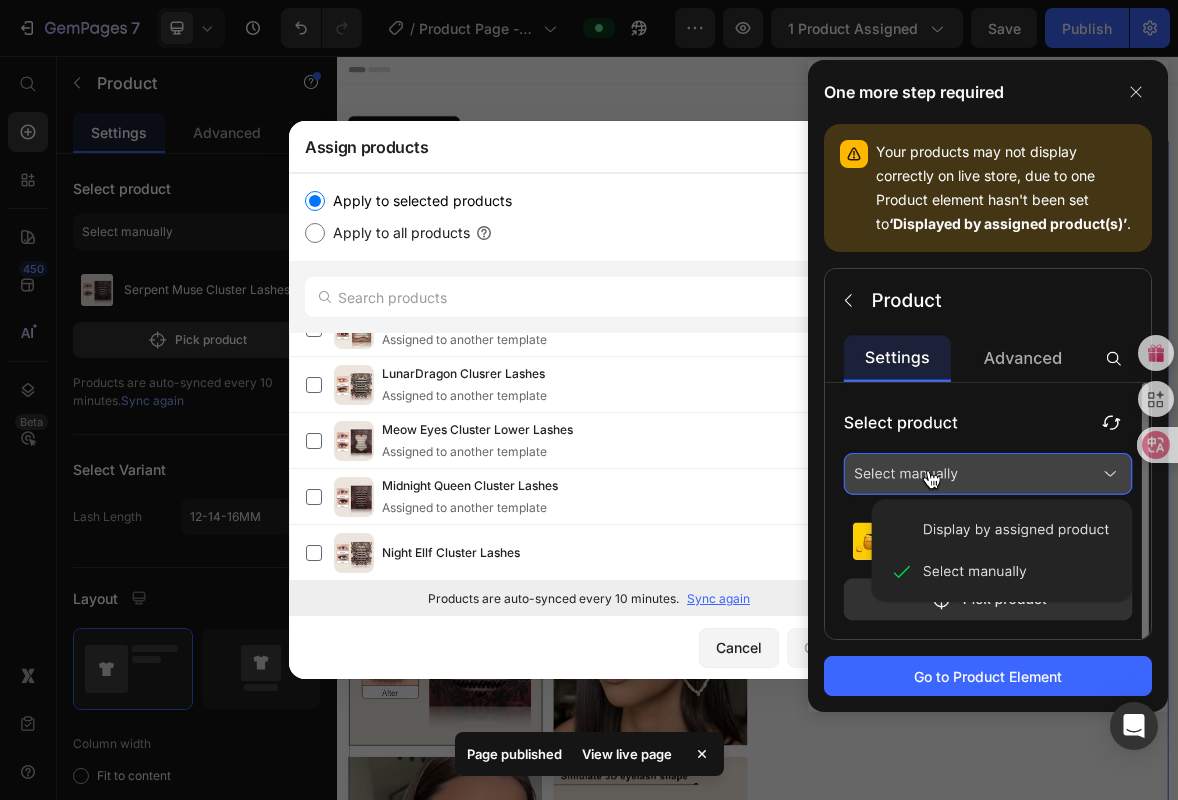 scroll, scrollTop: 0, scrollLeft: 0, axis: both 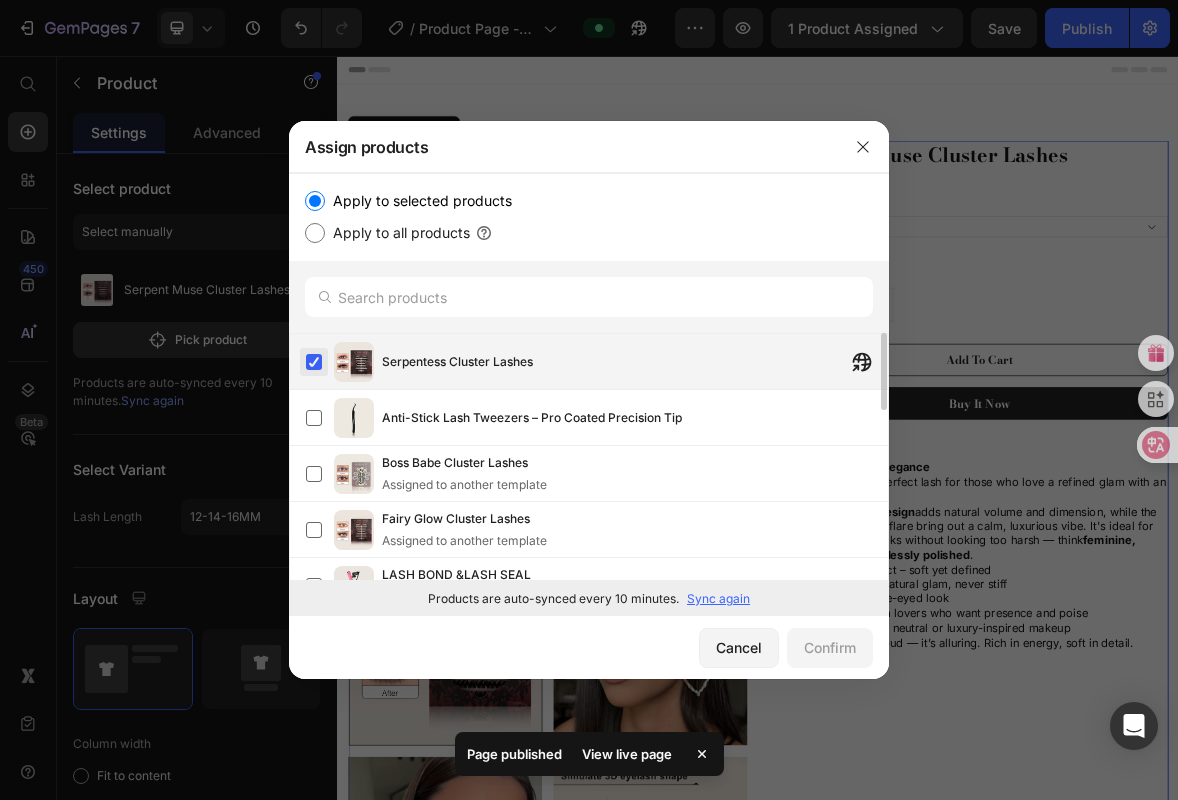 click at bounding box center [314, 362] 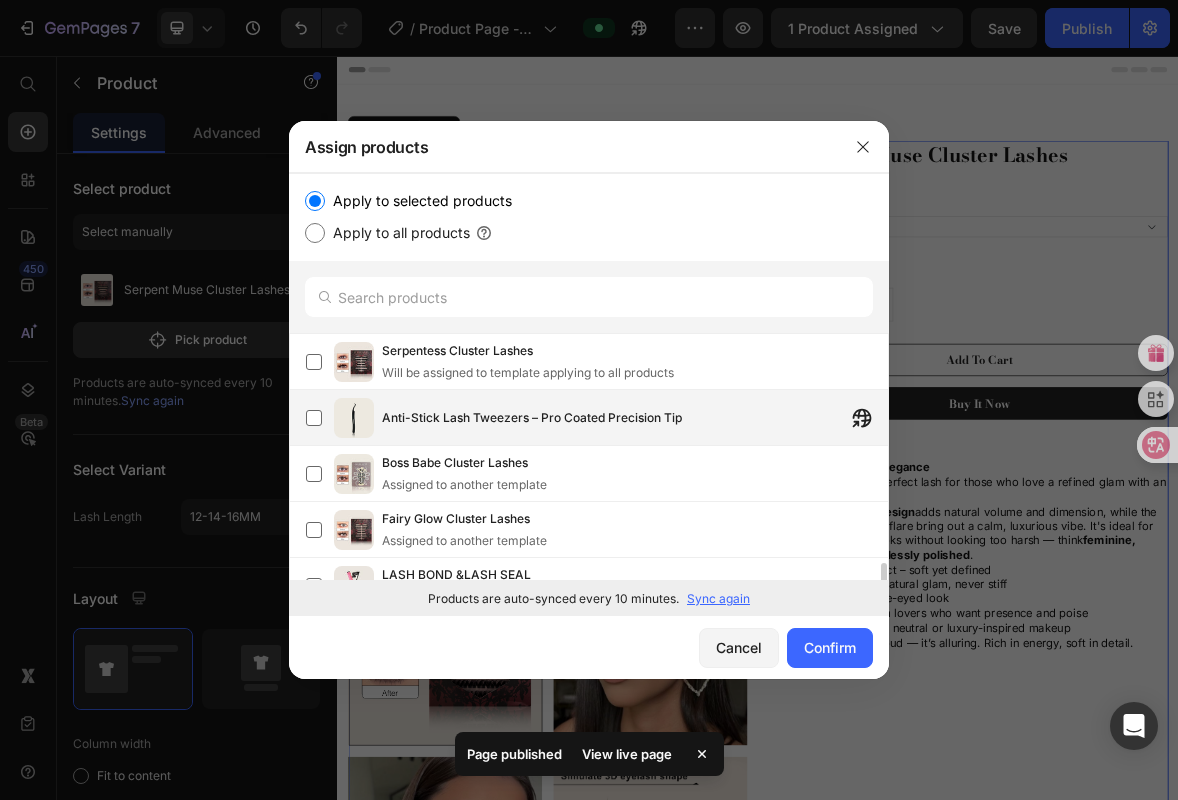 scroll, scrollTop: 537, scrollLeft: 0, axis: vertical 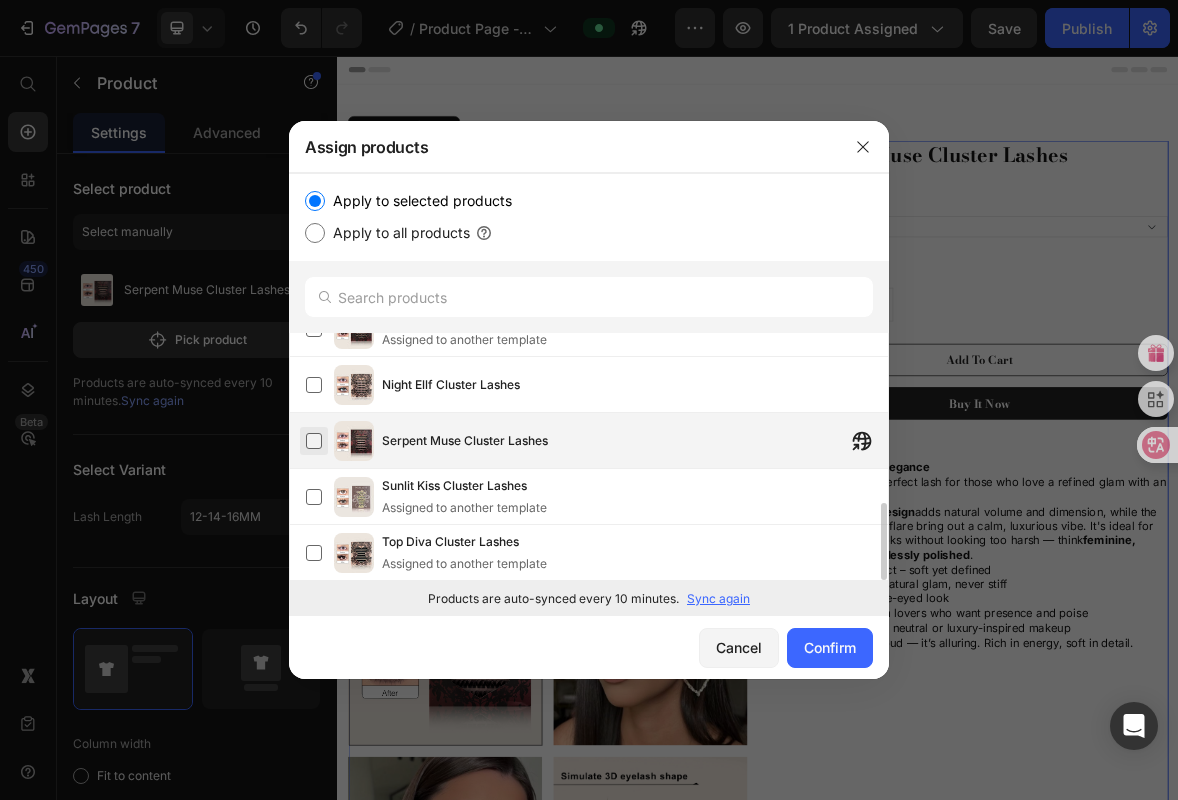 click at bounding box center [314, 441] 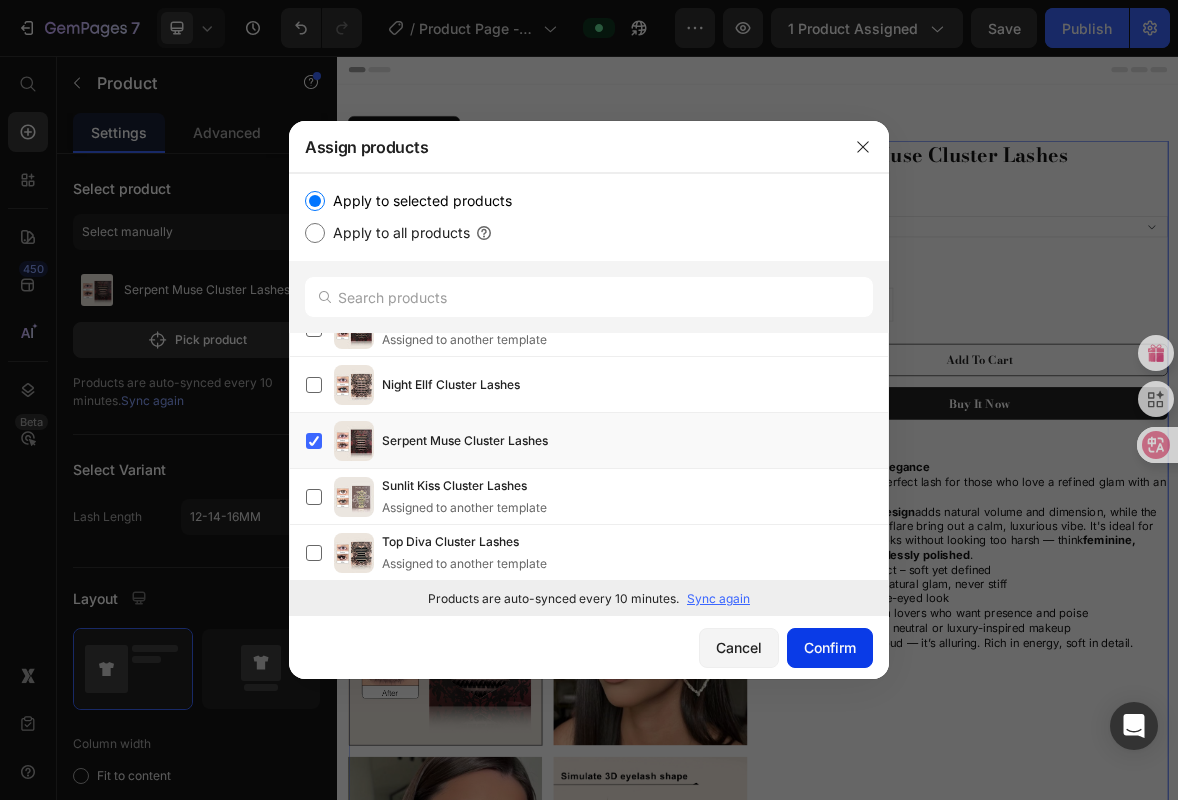 click on "Confirm" 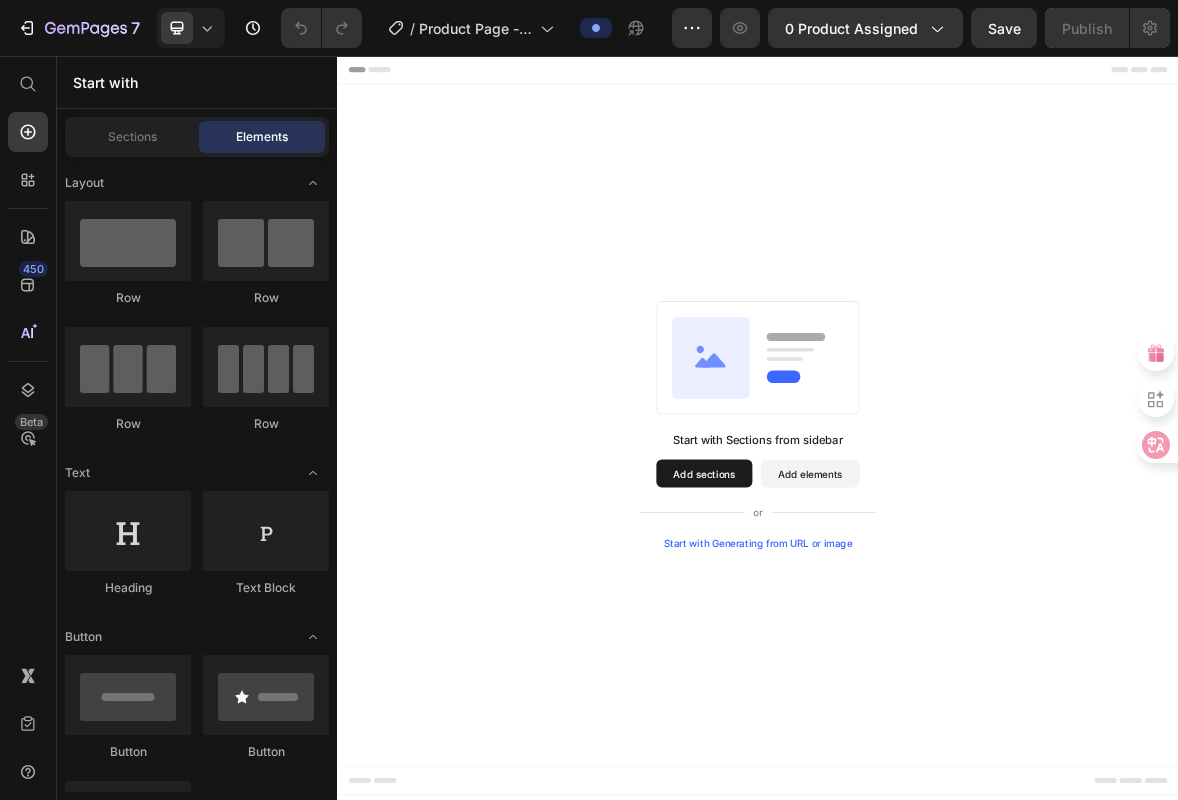 scroll, scrollTop: 0, scrollLeft: 0, axis: both 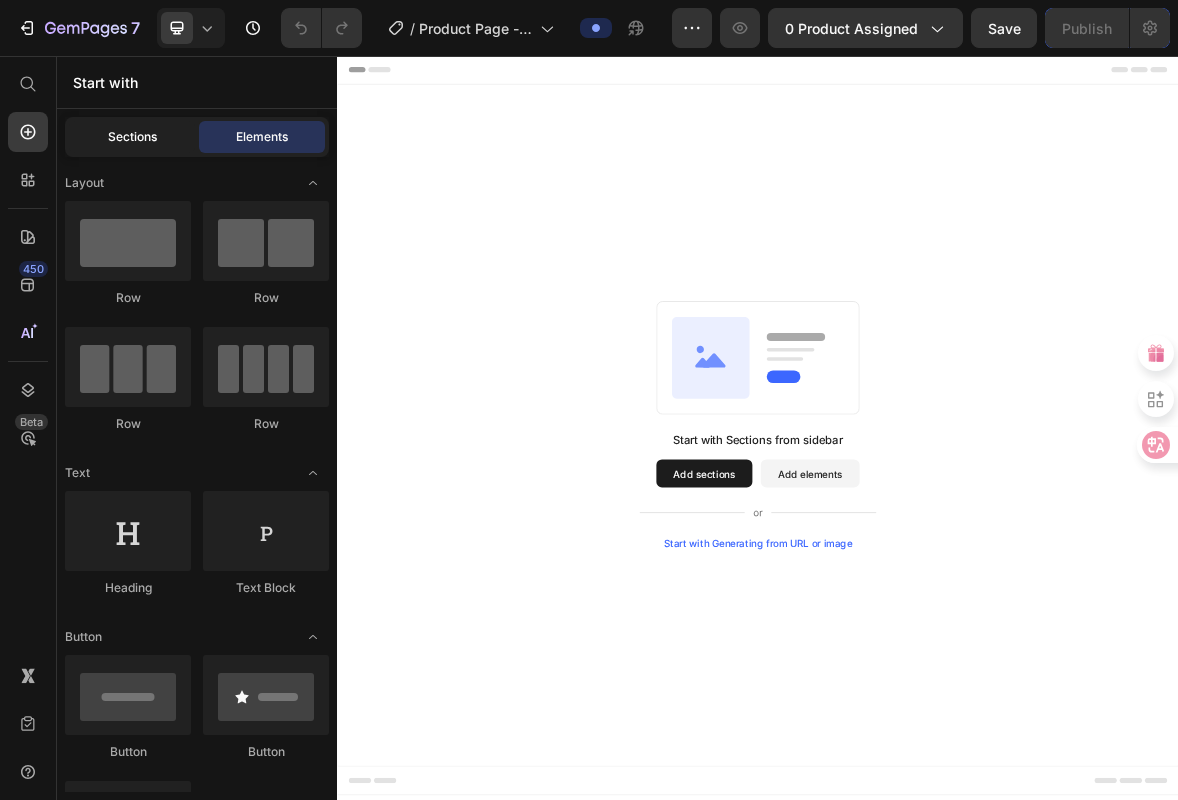 click on "Sections" 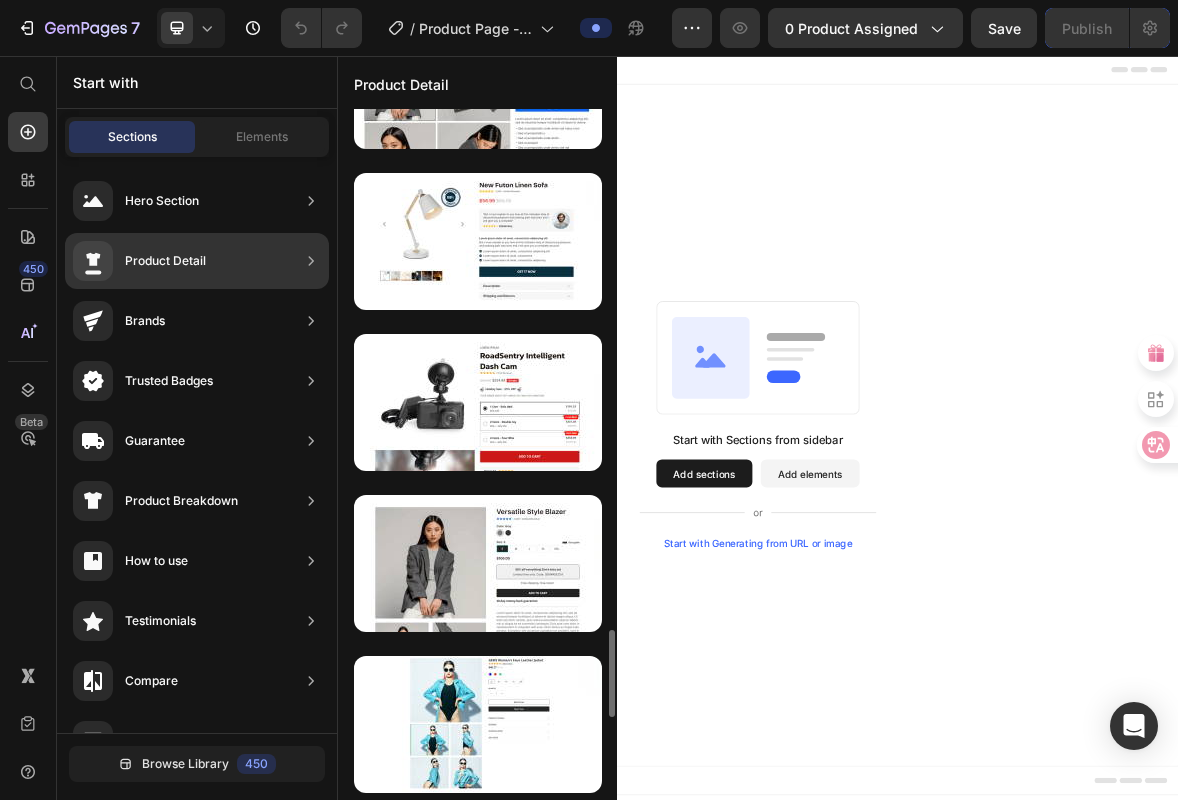 scroll, scrollTop: 4247, scrollLeft: 0, axis: vertical 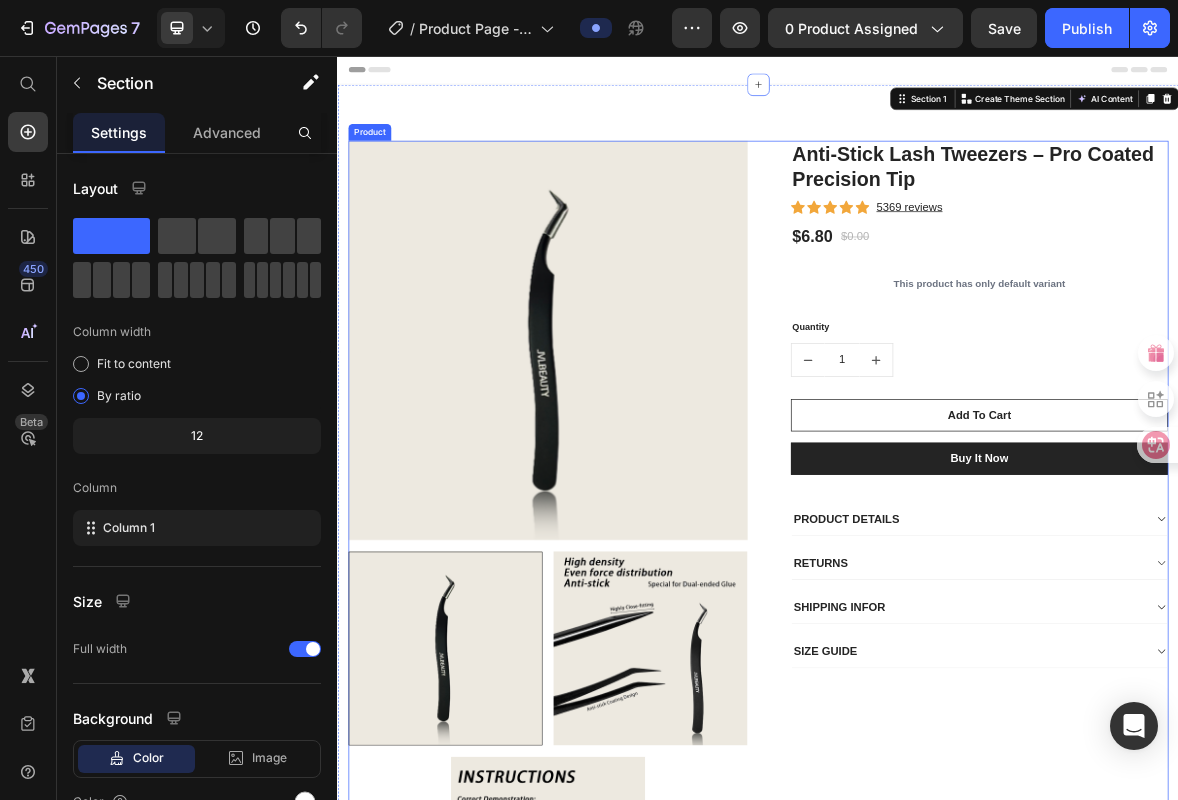 click on "Anti-Stick Lash Tweezers – Pro Coated Precision Tip (P) Title
Icon
Icon
Icon
Icon
Icon Icon List Hoz 5369 reviews Text block Row $6.80 (P) Price $0.00 (P) Price Row This product has only default variant (P) Variants & Swatches Quantity Text block 1 (P) Quantity Add To Cart (P) Cart Button Buy it now (P) Dynamic Checkout
PRODUCT DETAILS
RETURNS
SHIPPING INFOR
SIZE GUIDE Accordion Row" at bounding box center [1237, 763] 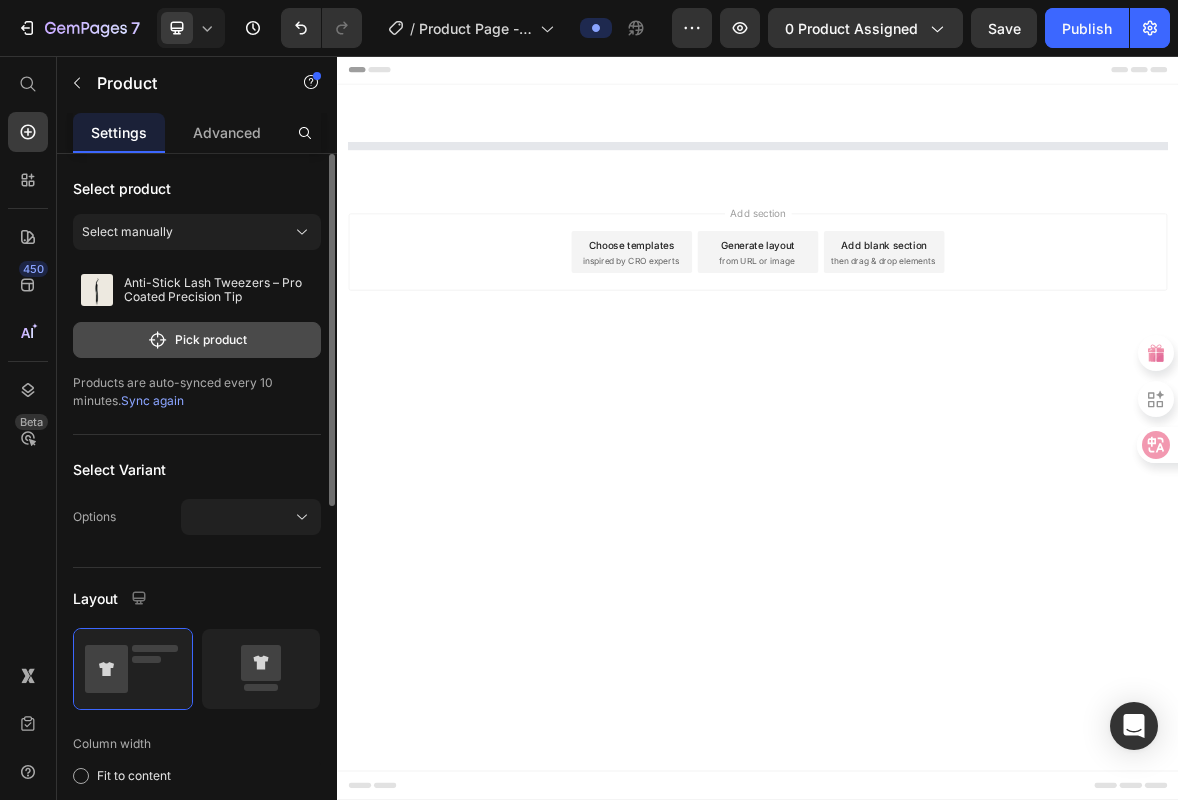 click on "Pick product" at bounding box center (197, 340) 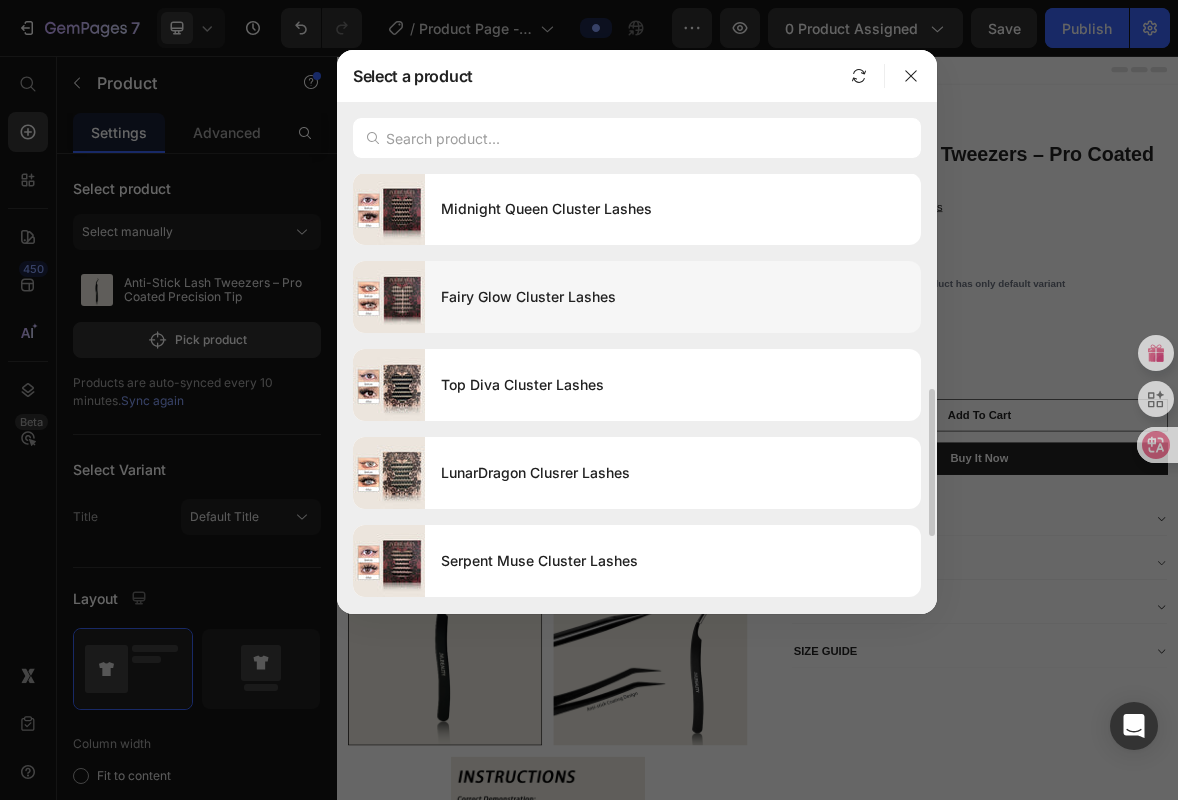 scroll, scrollTop: 794, scrollLeft: 0, axis: vertical 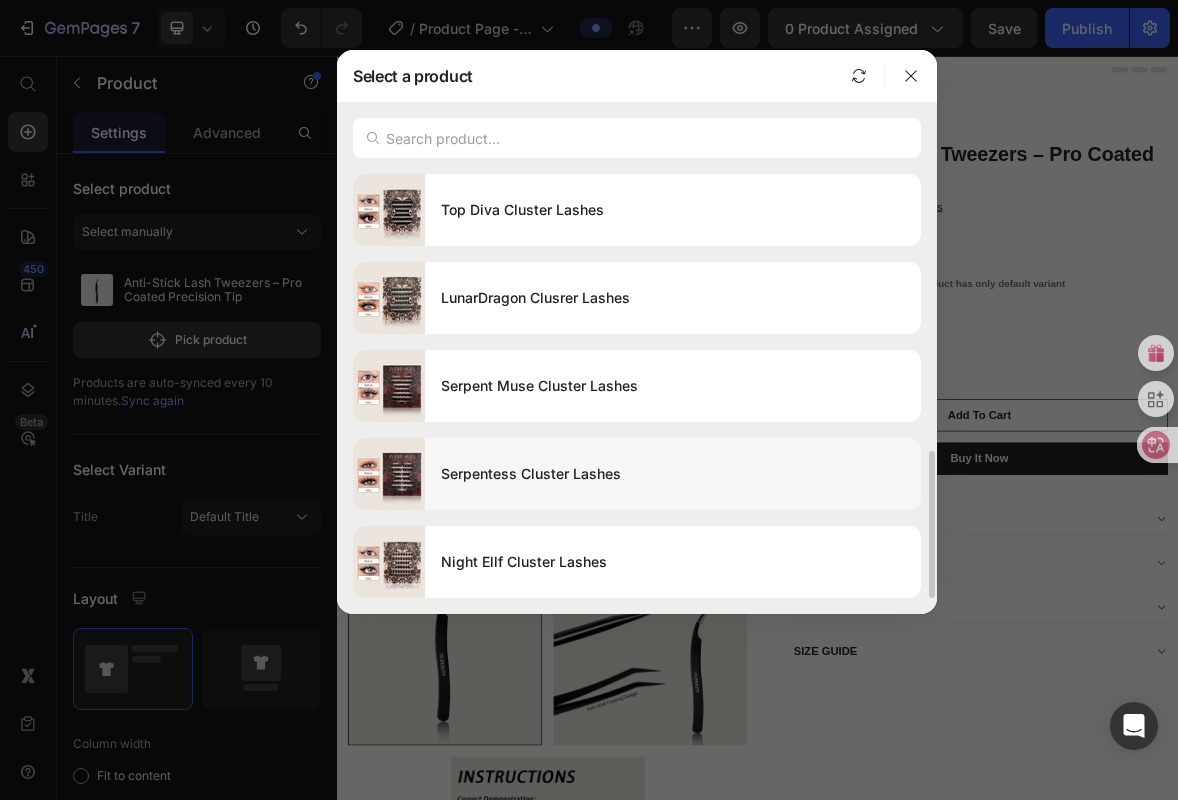 click on "Serpentess Cluster Lashes" at bounding box center [673, 474] 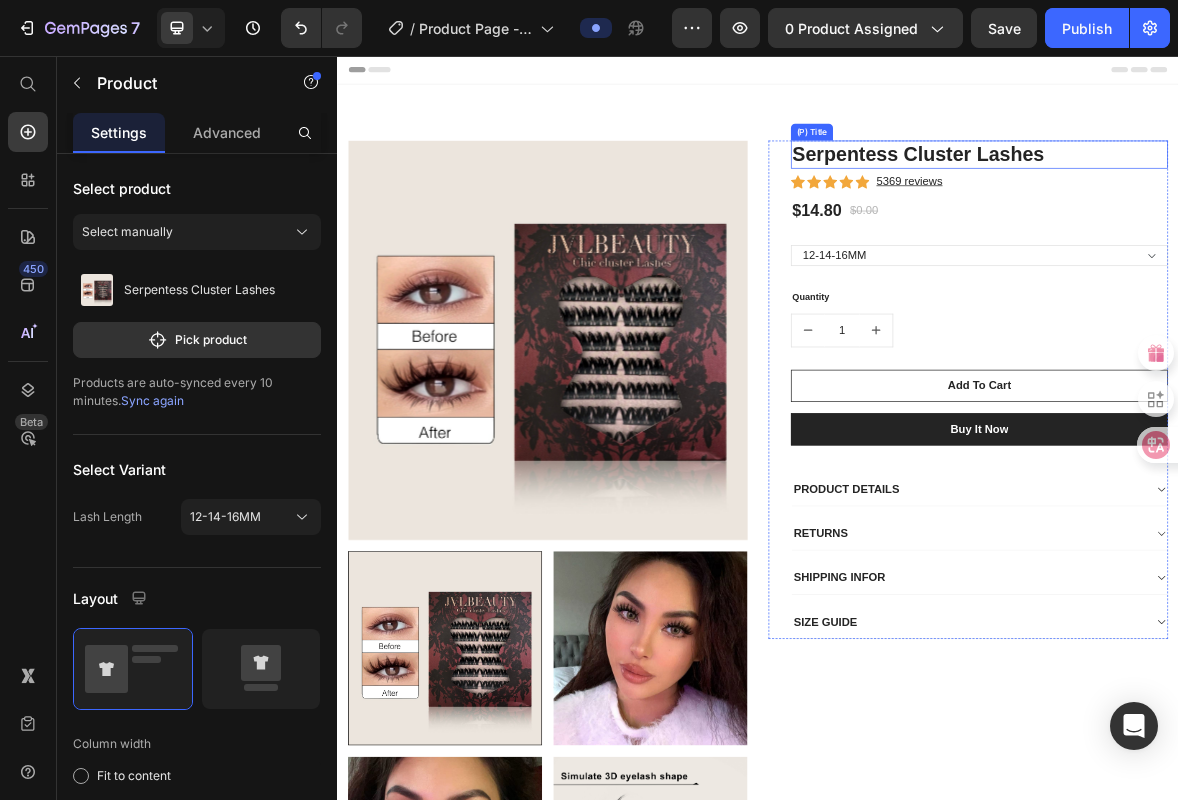 click on "Serpentess Cluster Lashes" at bounding box center [1253, 197] 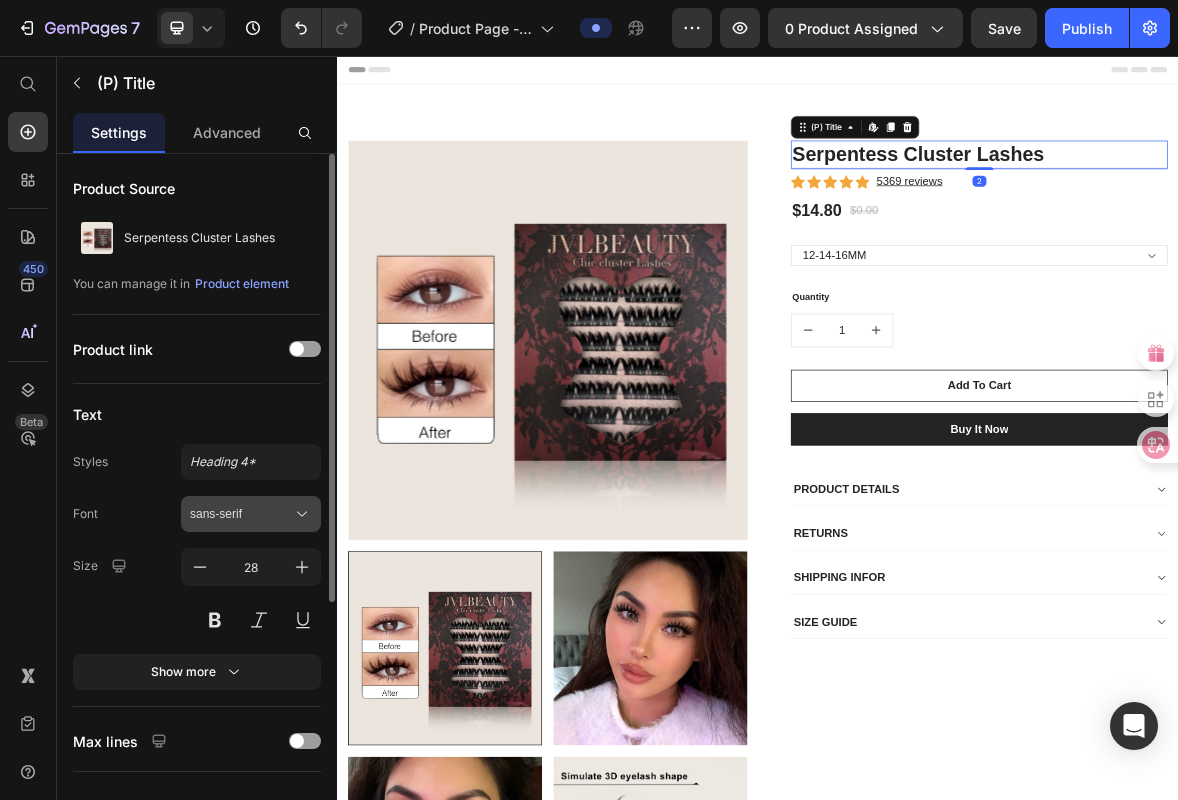 click on "sans-serif" at bounding box center (241, 514) 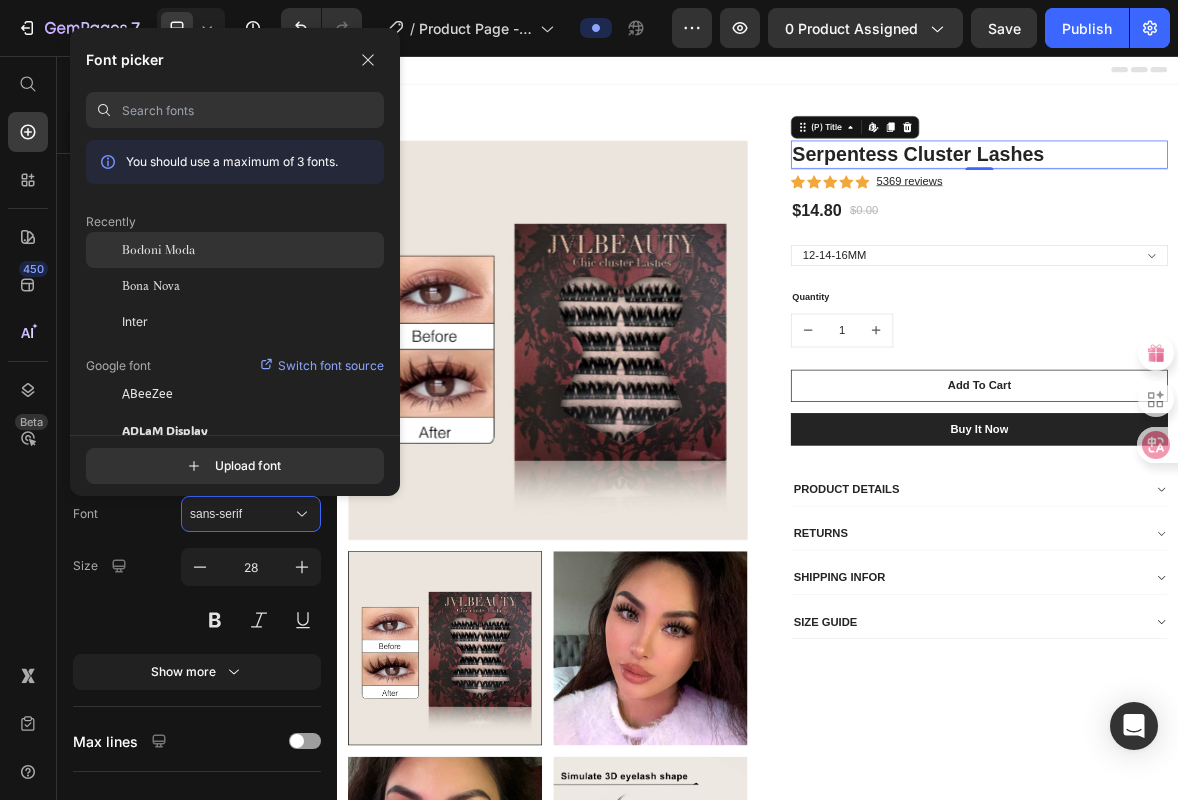 click on "Bodoni Moda" 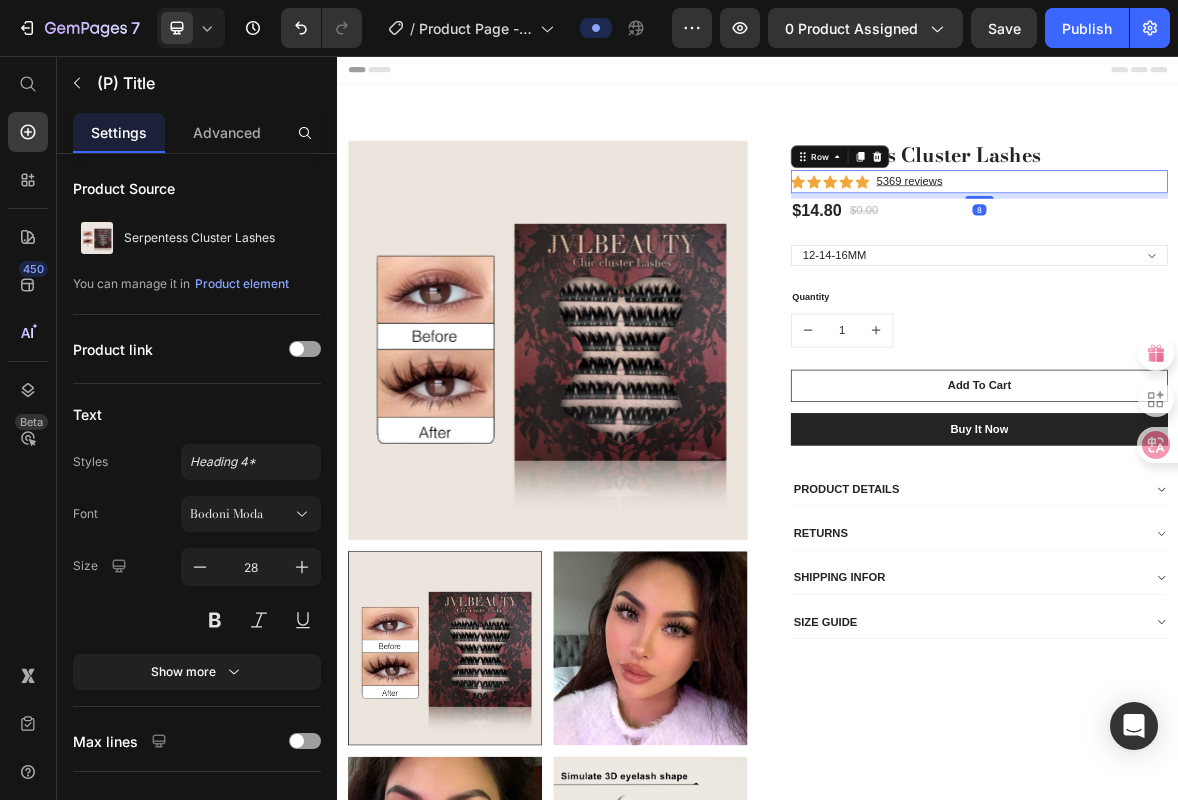 click on "Icon
Icon
Icon
Icon
Icon Icon List Hoz 5369 reviews Text block Row   8" at bounding box center [1253, 235] 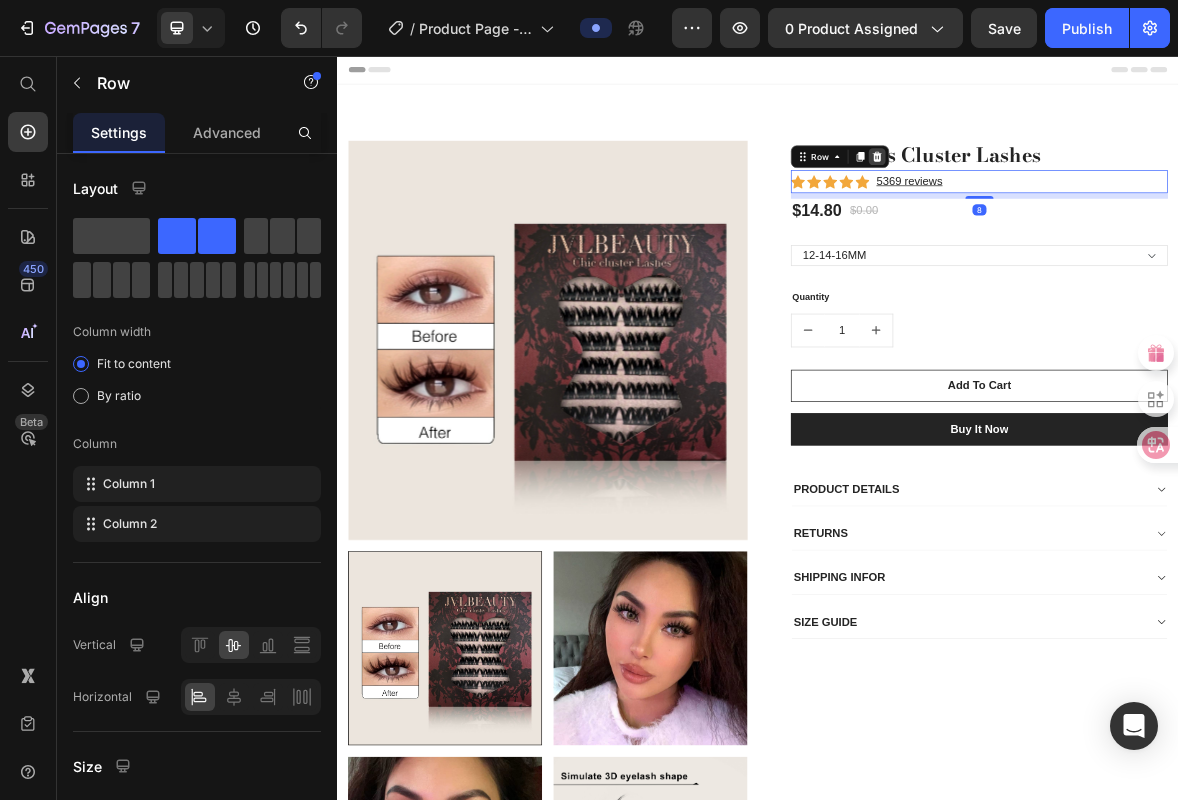 click at bounding box center [1107, 200] 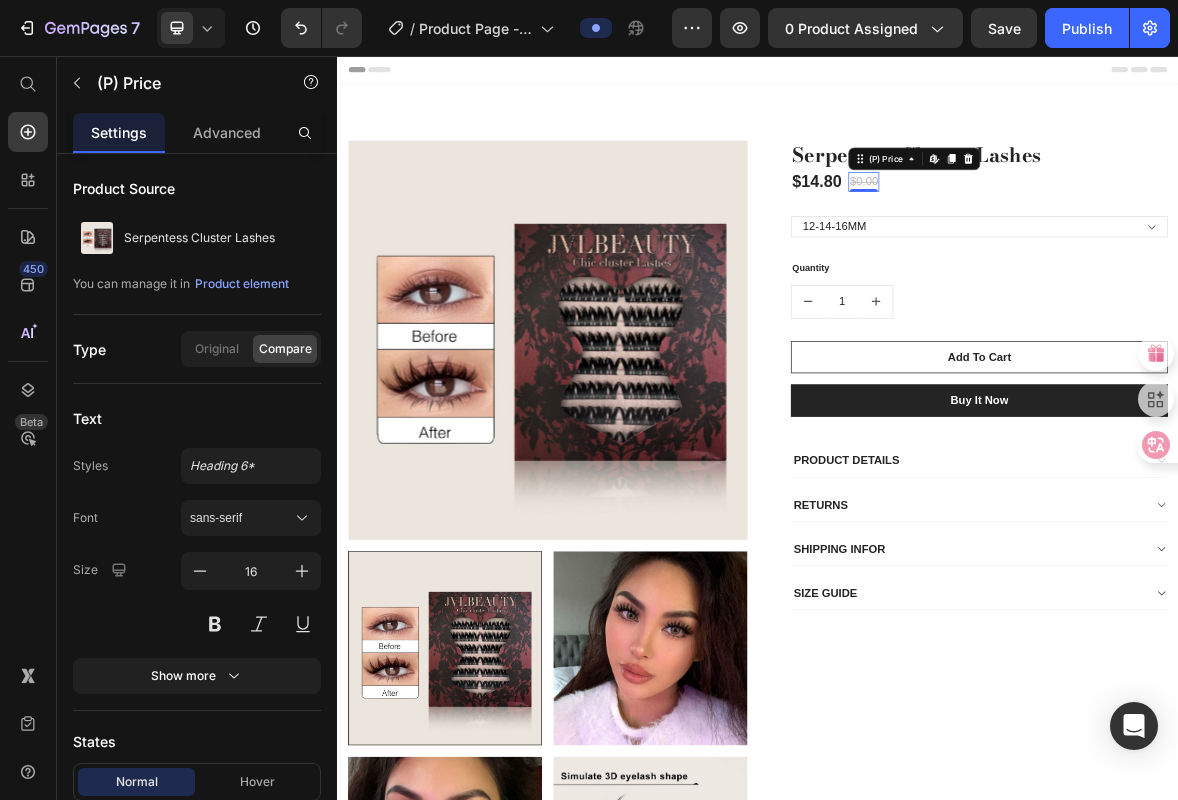 click on "$0.00" at bounding box center [1088, 236] 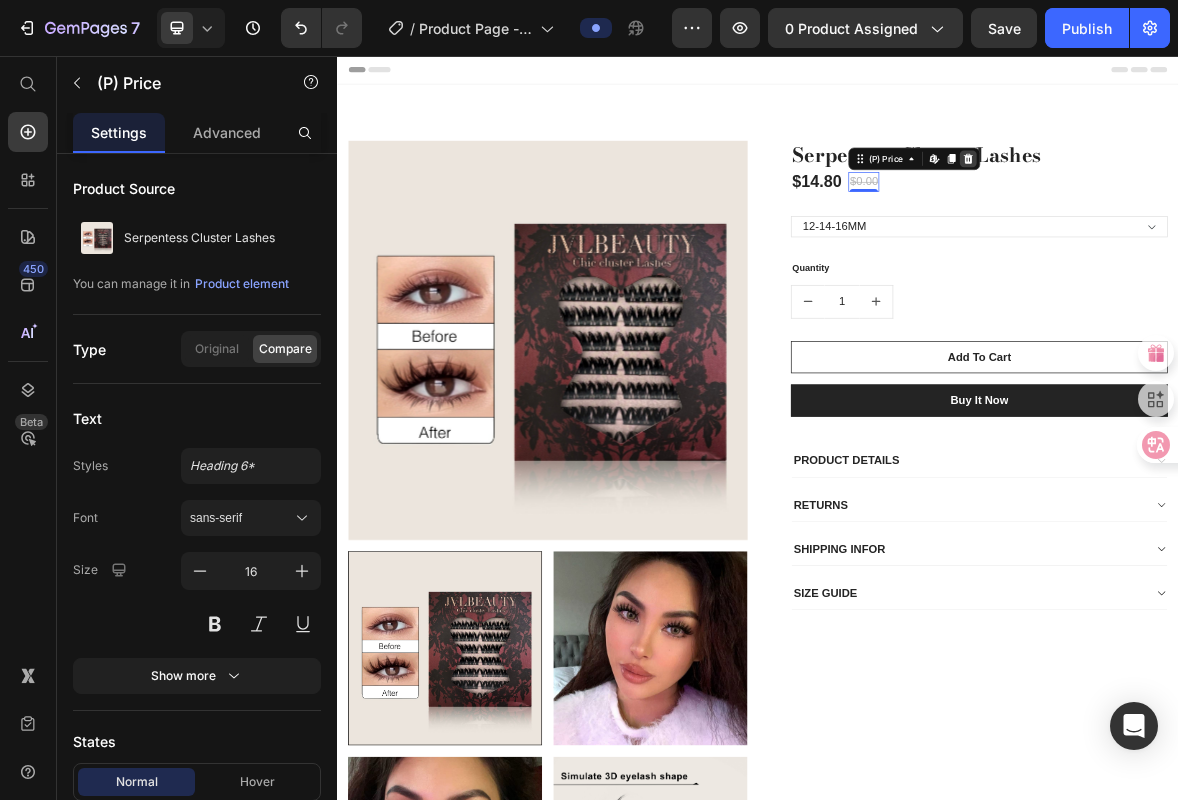 click 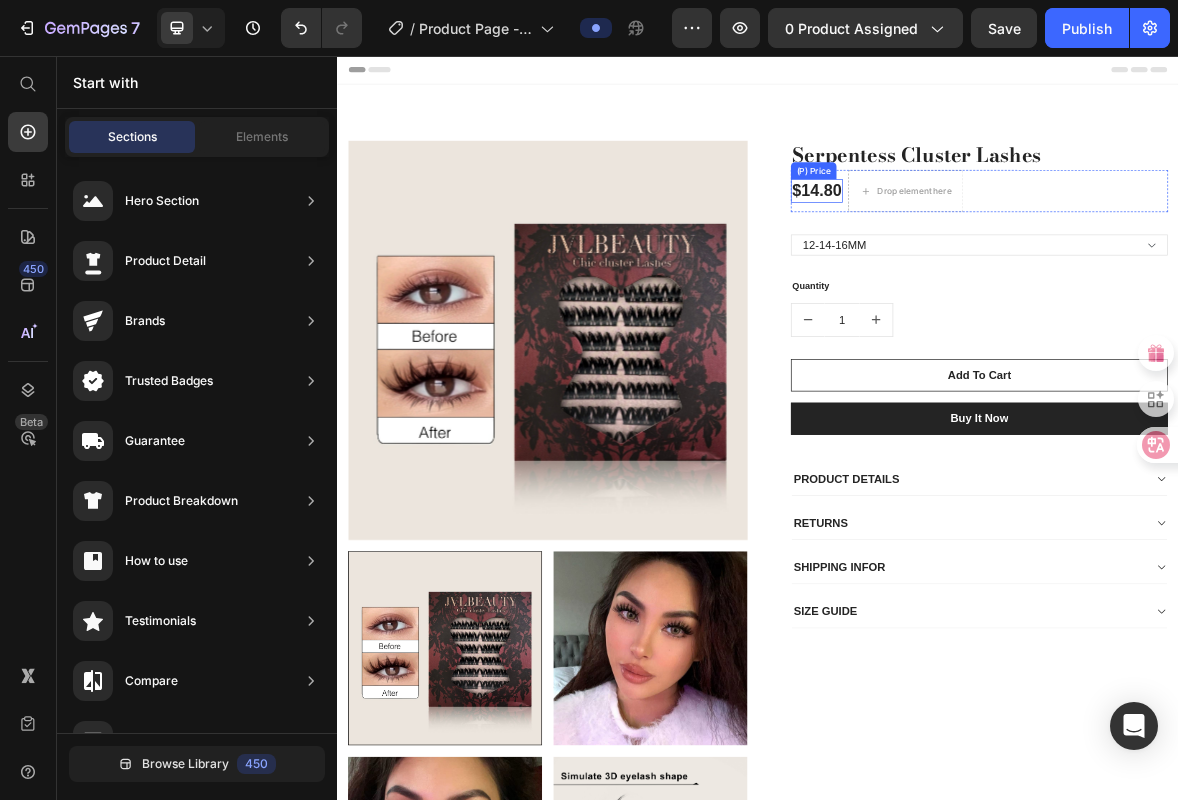click on "$14.80" at bounding box center (1021, 249) 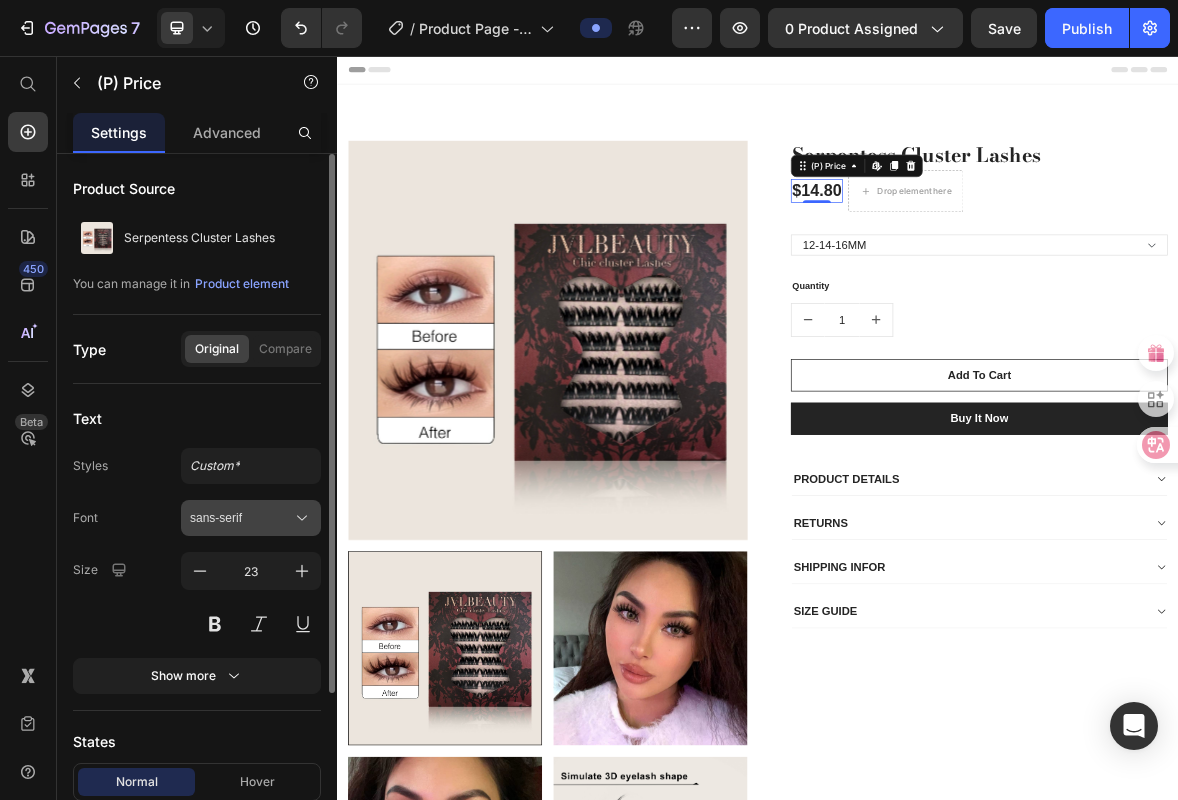 click on "sans-serif" at bounding box center (241, 518) 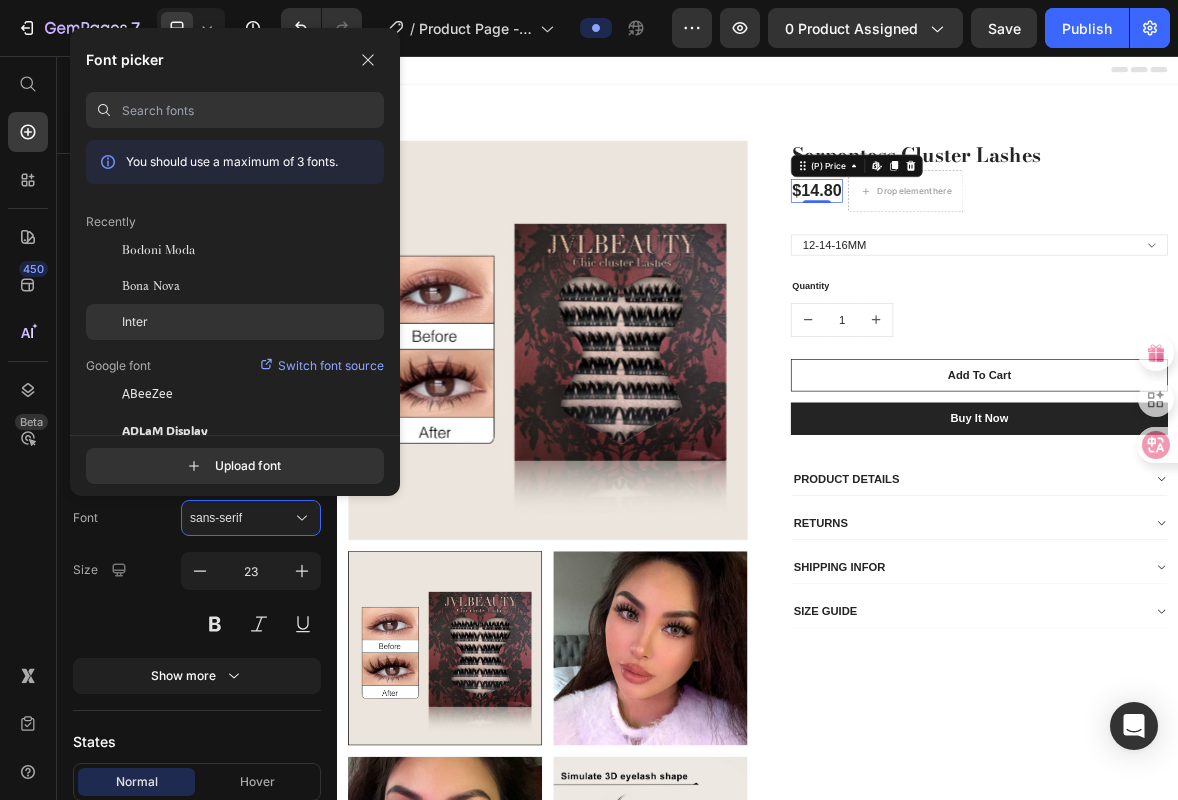 click on "Inter" 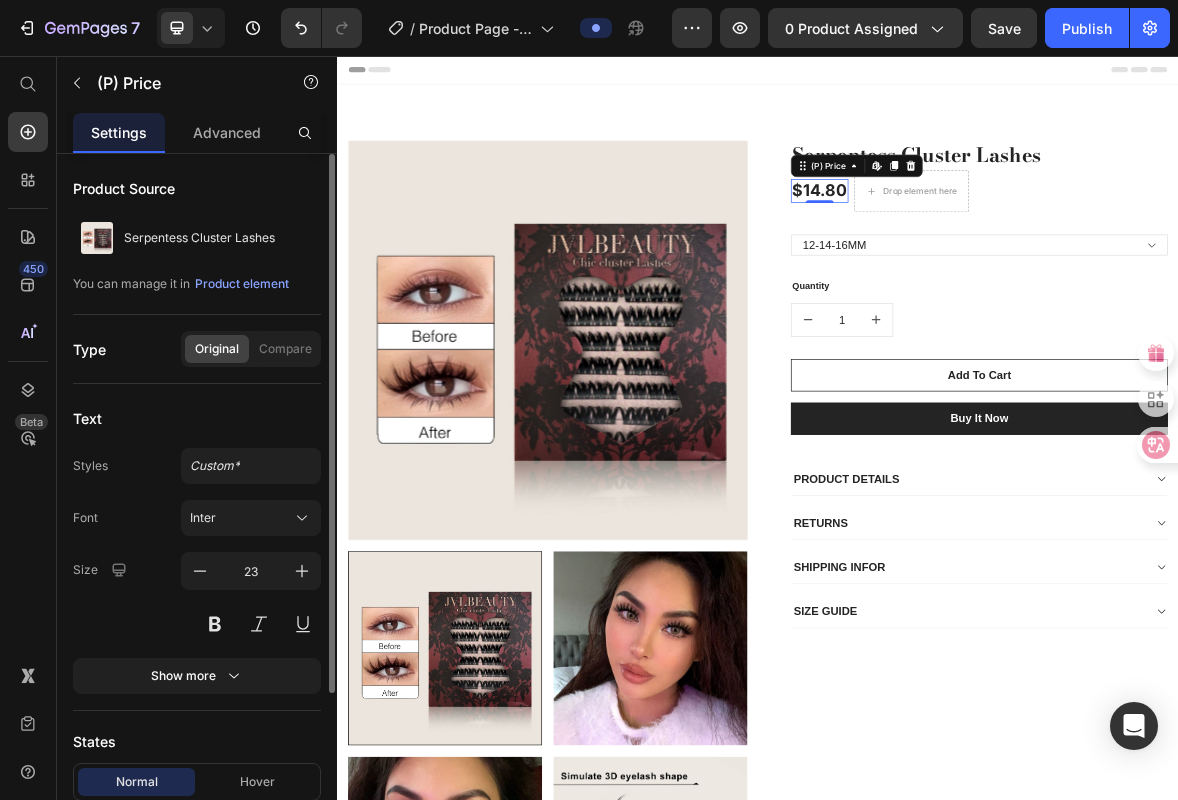 scroll, scrollTop: 161, scrollLeft: 0, axis: vertical 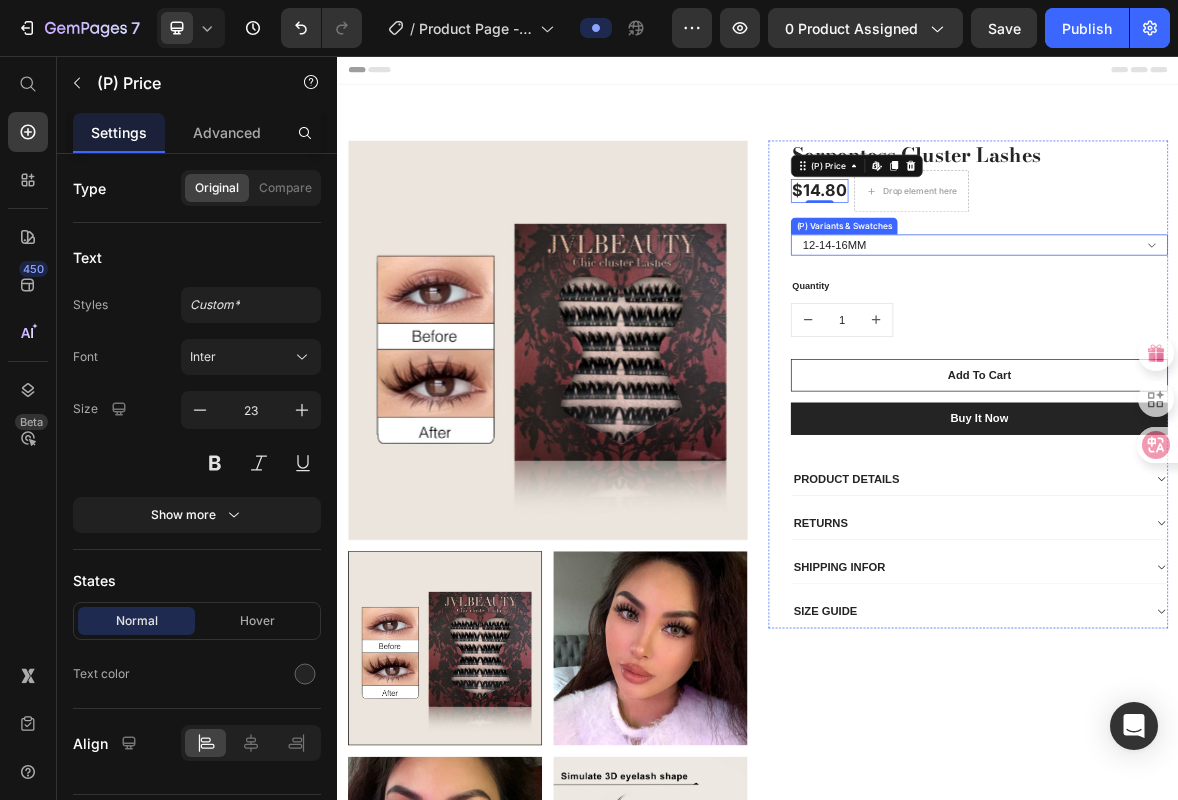 click on "12-14-16MM" at bounding box center (1253, 326) 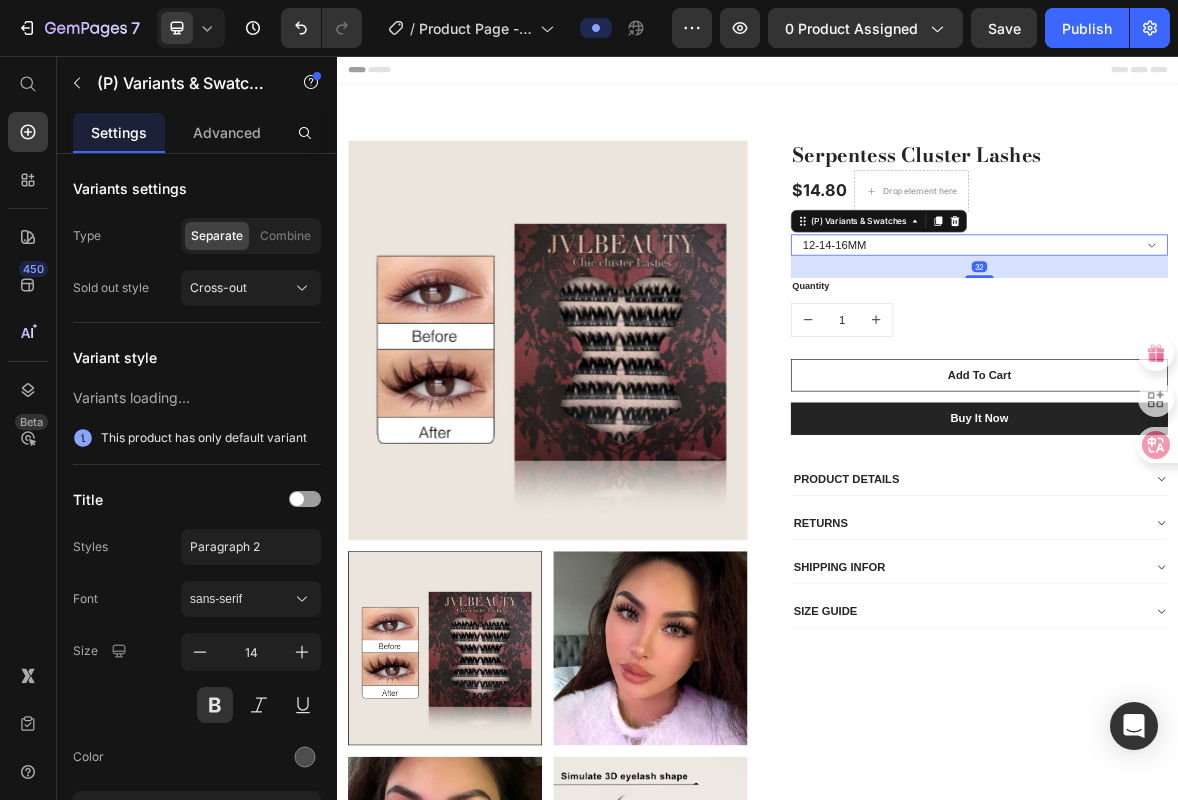 scroll, scrollTop: 0, scrollLeft: 0, axis: both 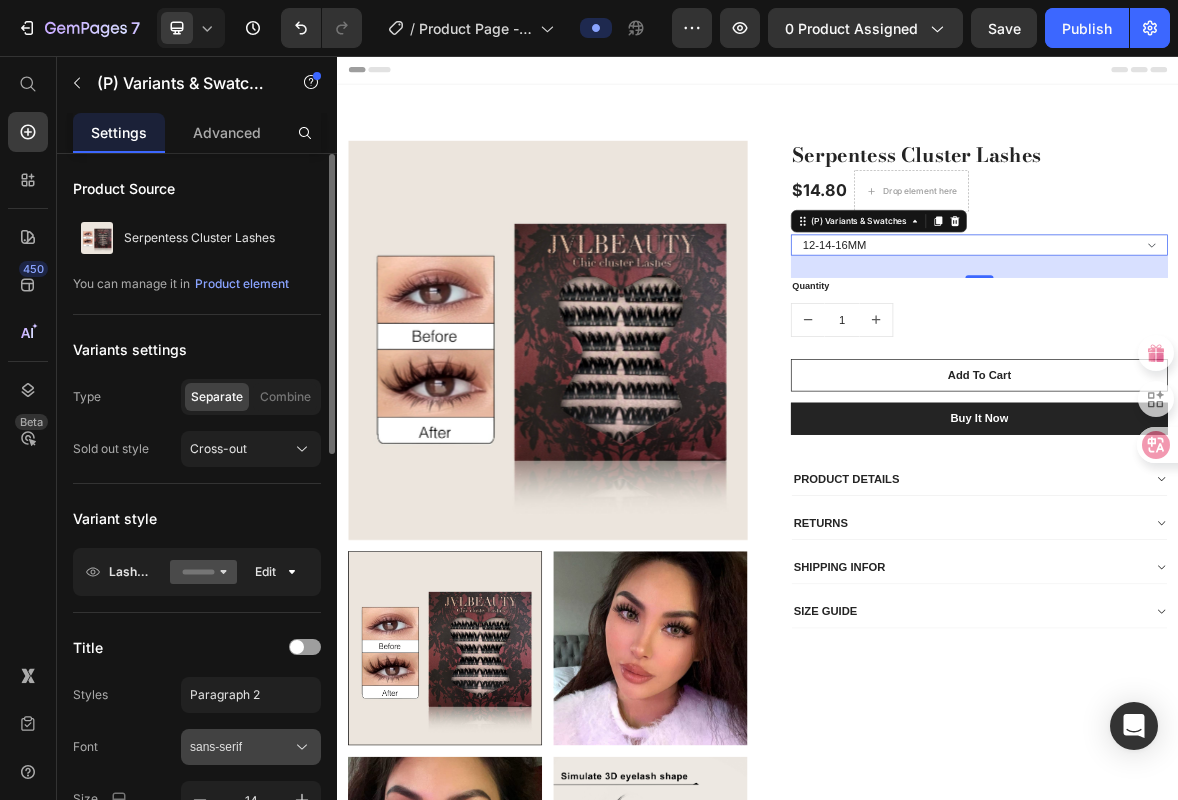 click on "sans-serif" at bounding box center (241, 747) 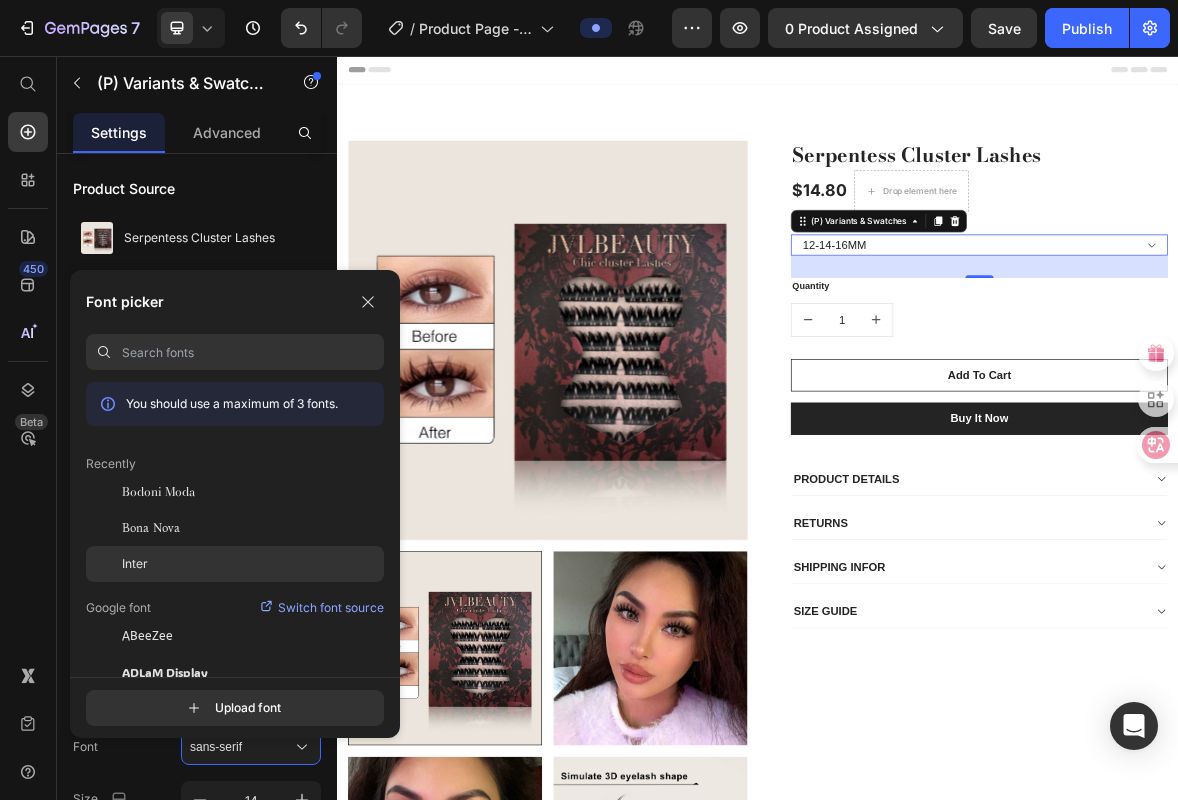 click on "Inter" 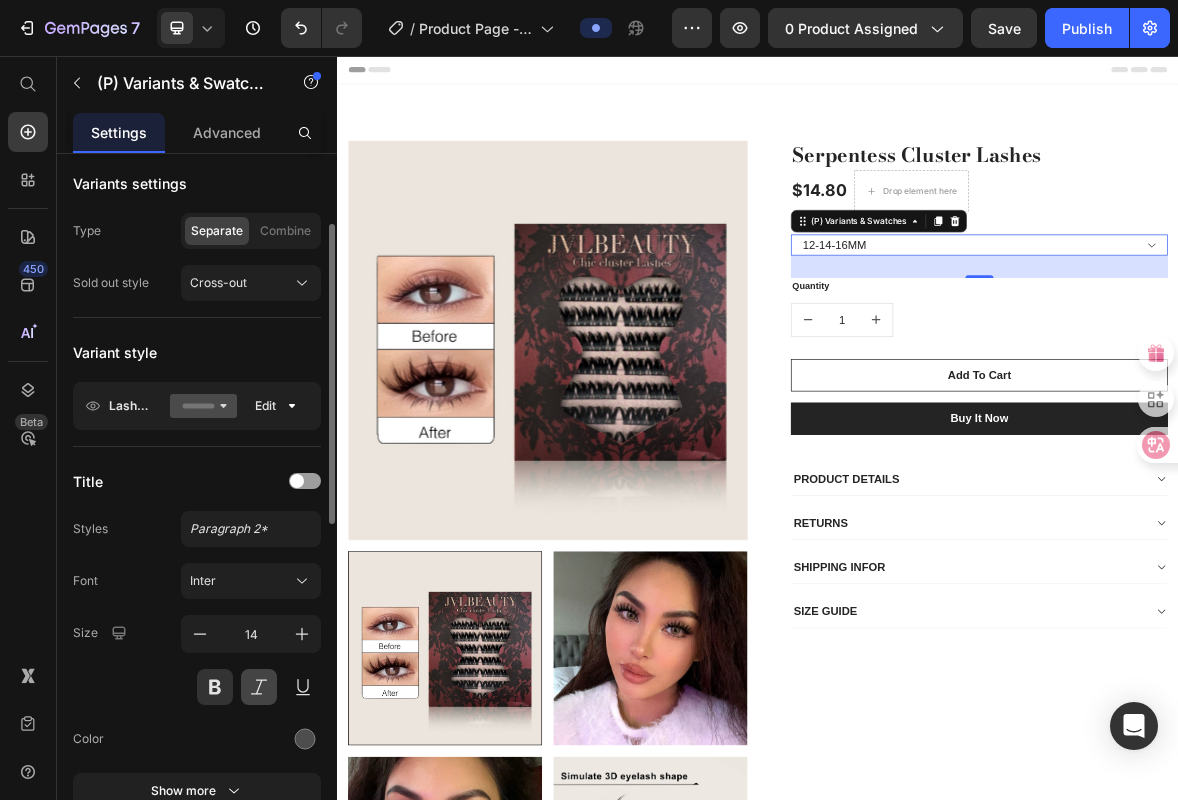 scroll, scrollTop: 325, scrollLeft: 0, axis: vertical 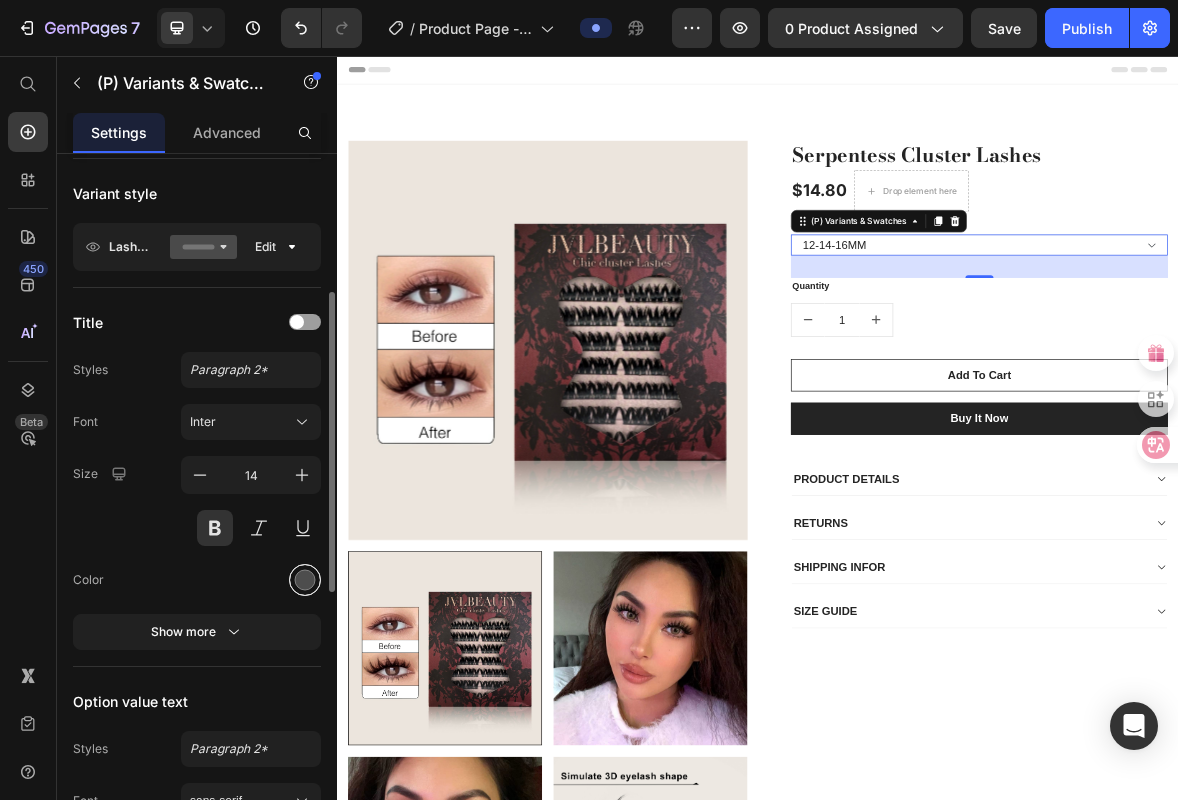 click at bounding box center [305, 580] 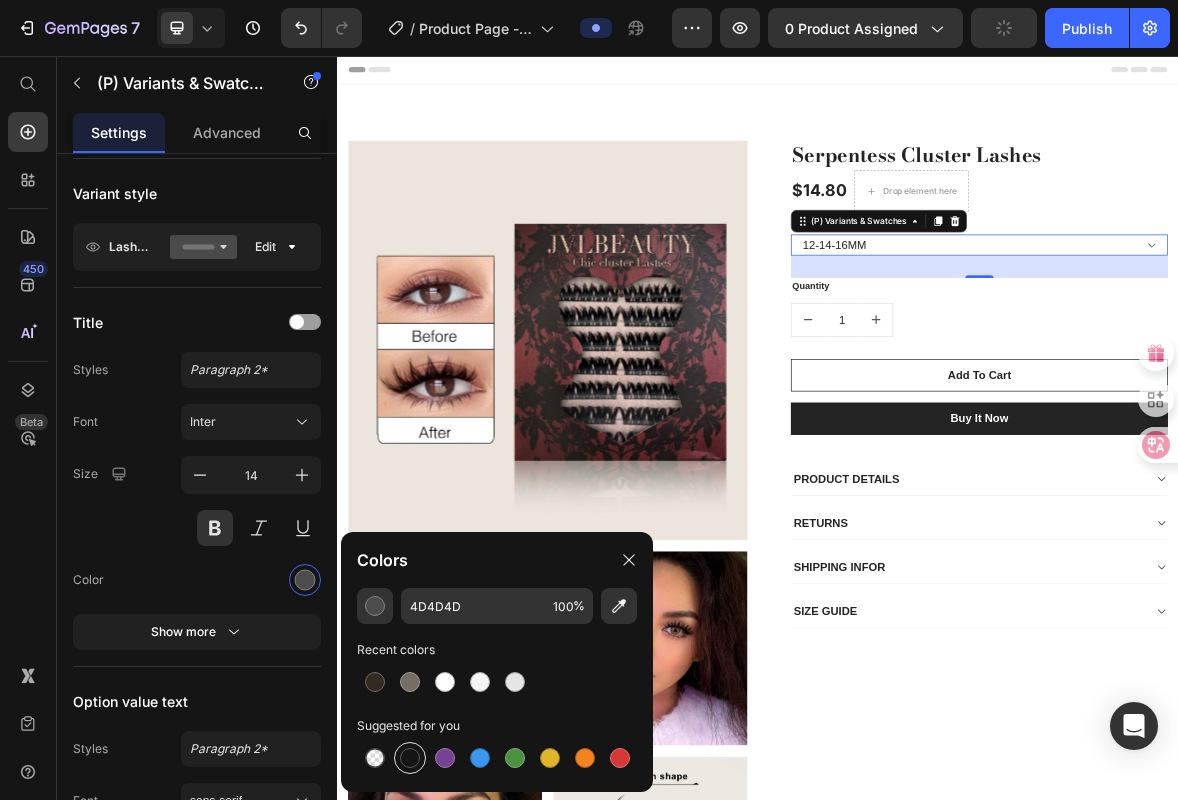 click at bounding box center [410, 758] 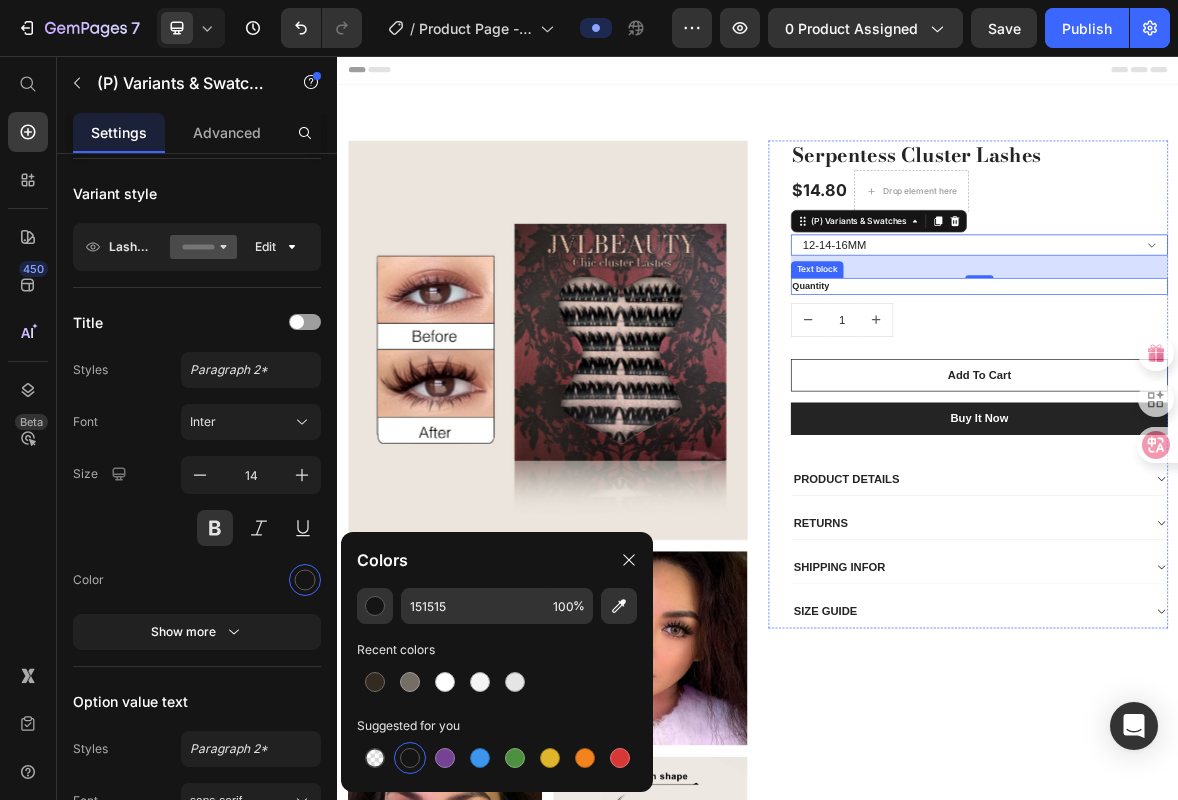 click on "Quantity" at bounding box center [1253, 385] 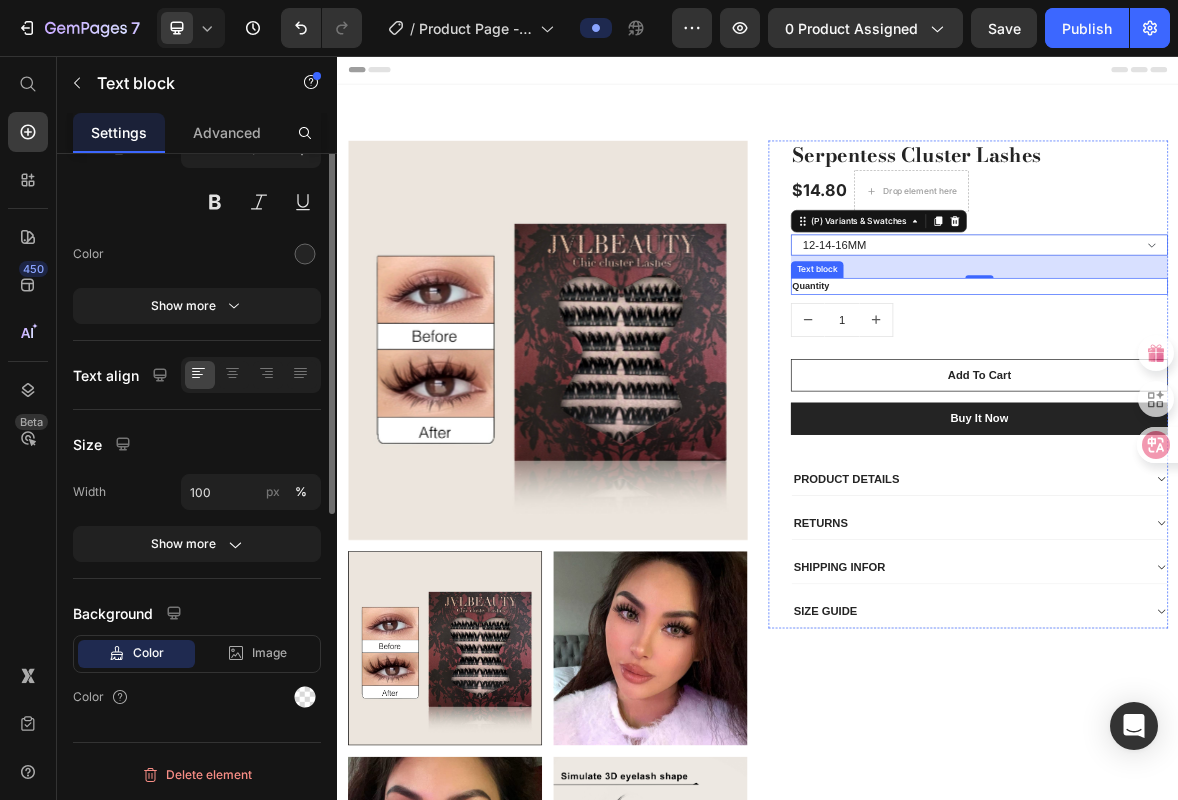 scroll, scrollTop: 0, scrollLeft: 0, axis: both 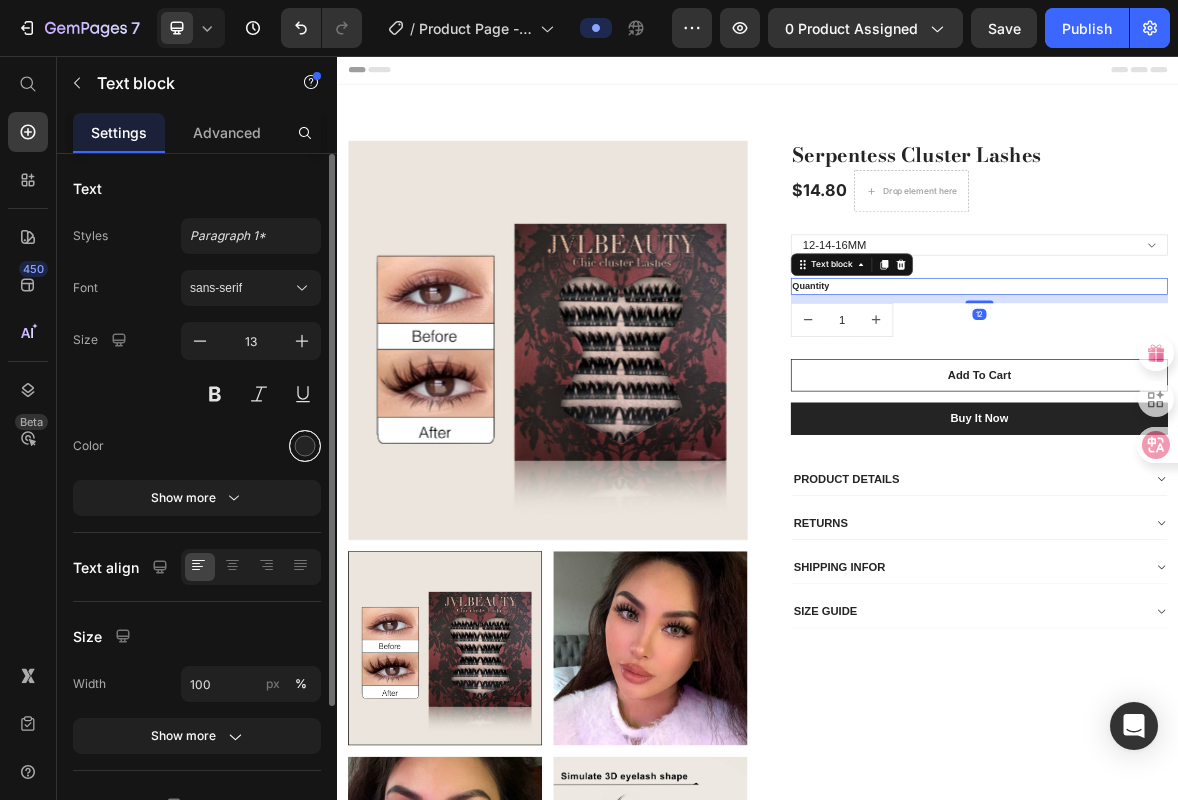 click at bounding box center [305, 446] 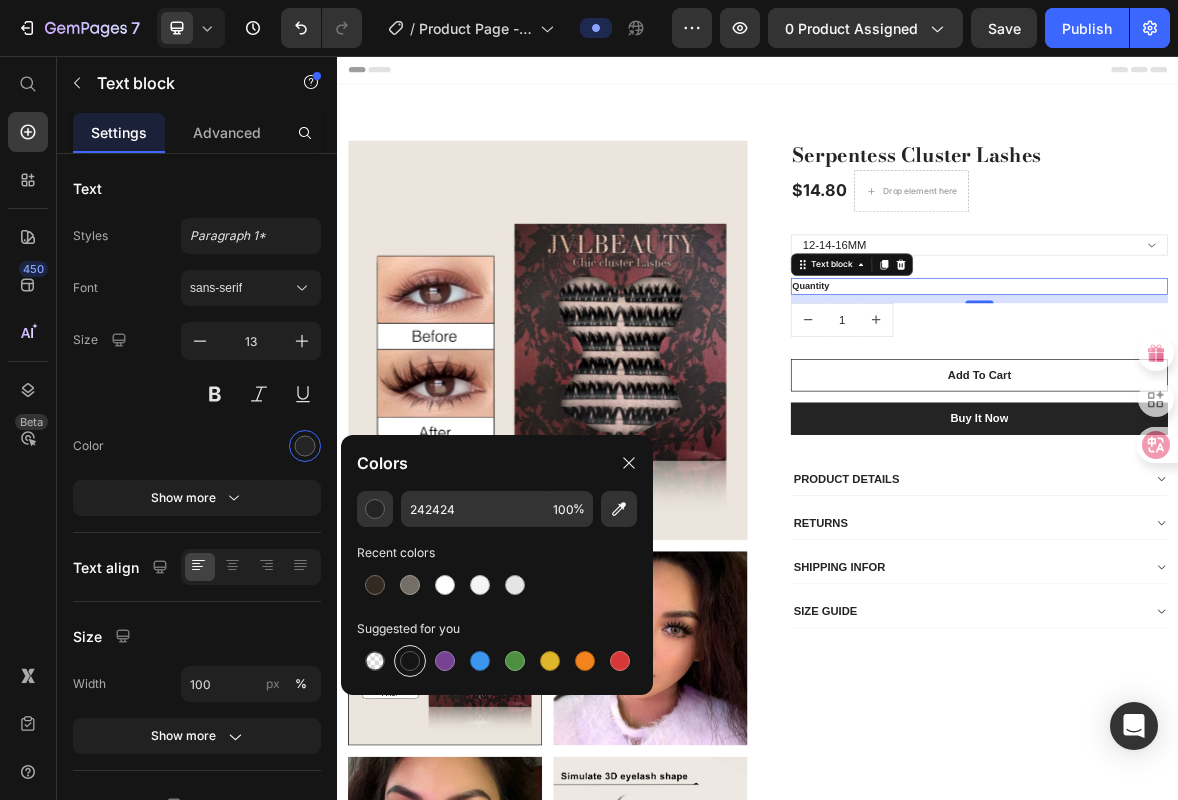 click at bounding box center [410, 661] 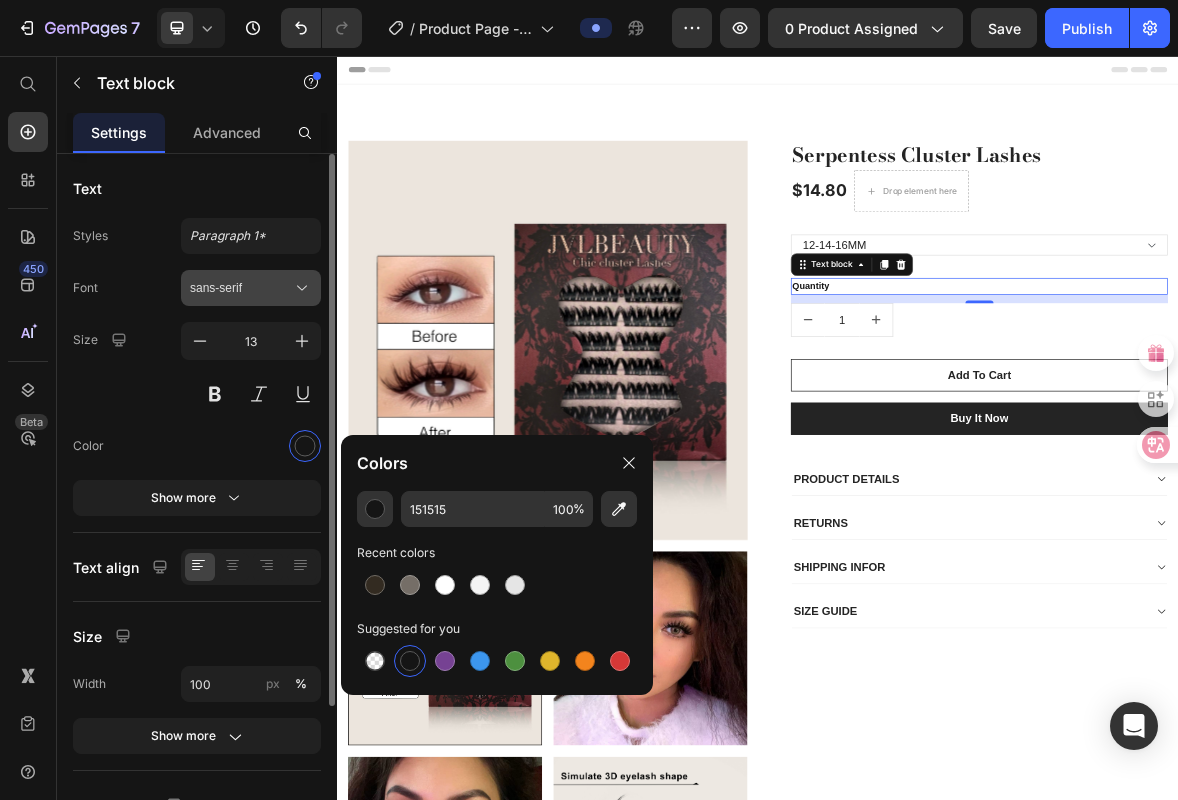 click on "sans-serif" at bounding box center [251, 288] 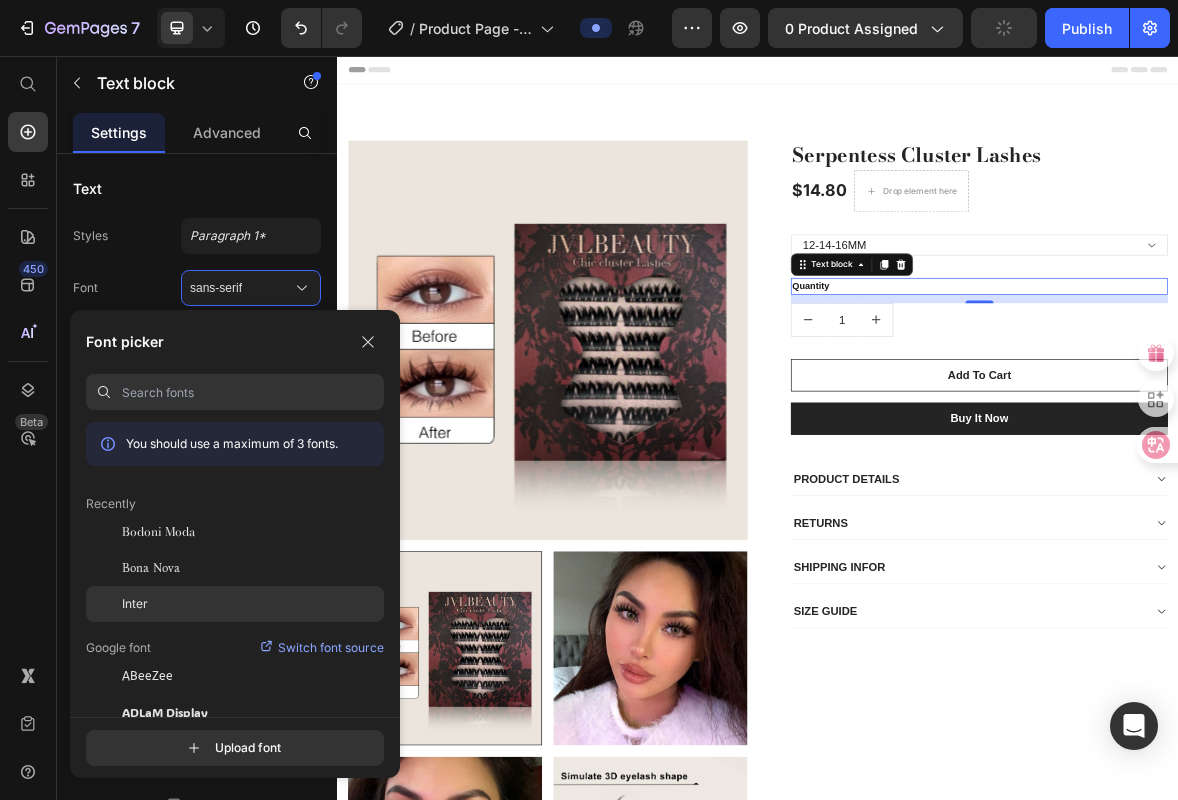 click on "Inter" 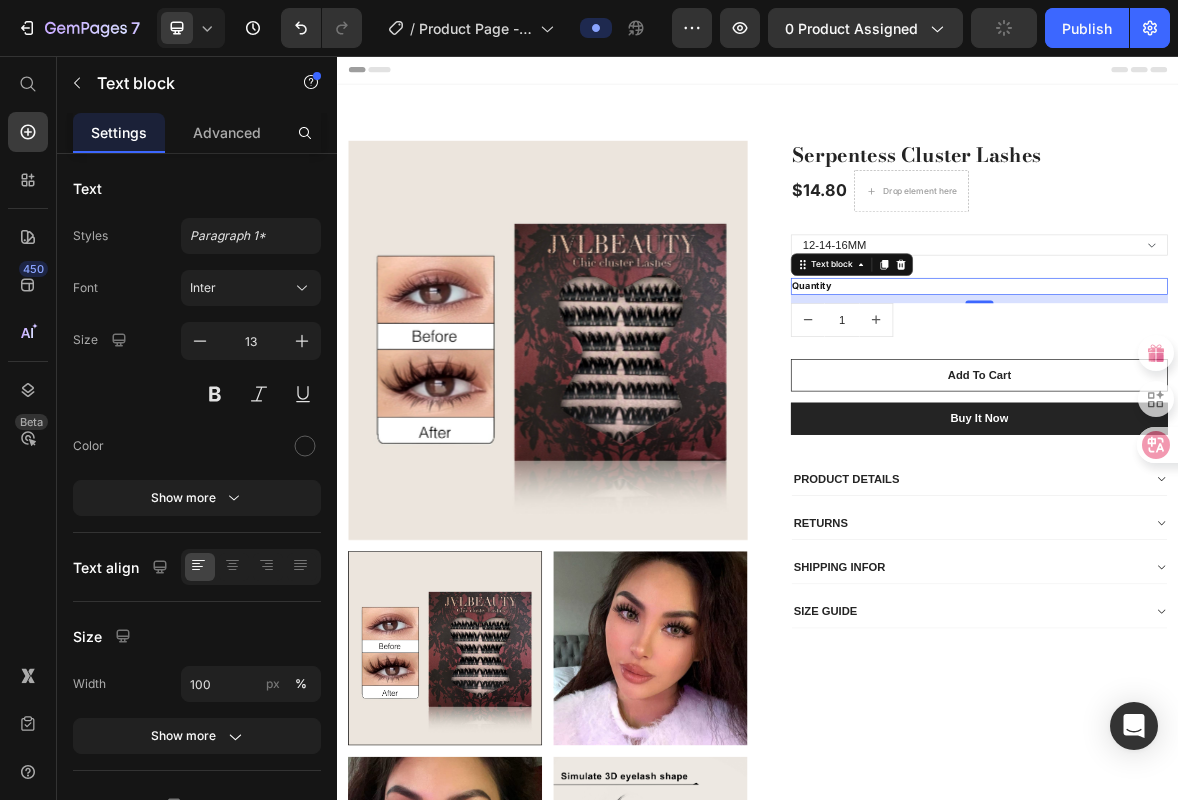 scroll, scrollTop: 4, scrollLeft: 0, axis: vertical 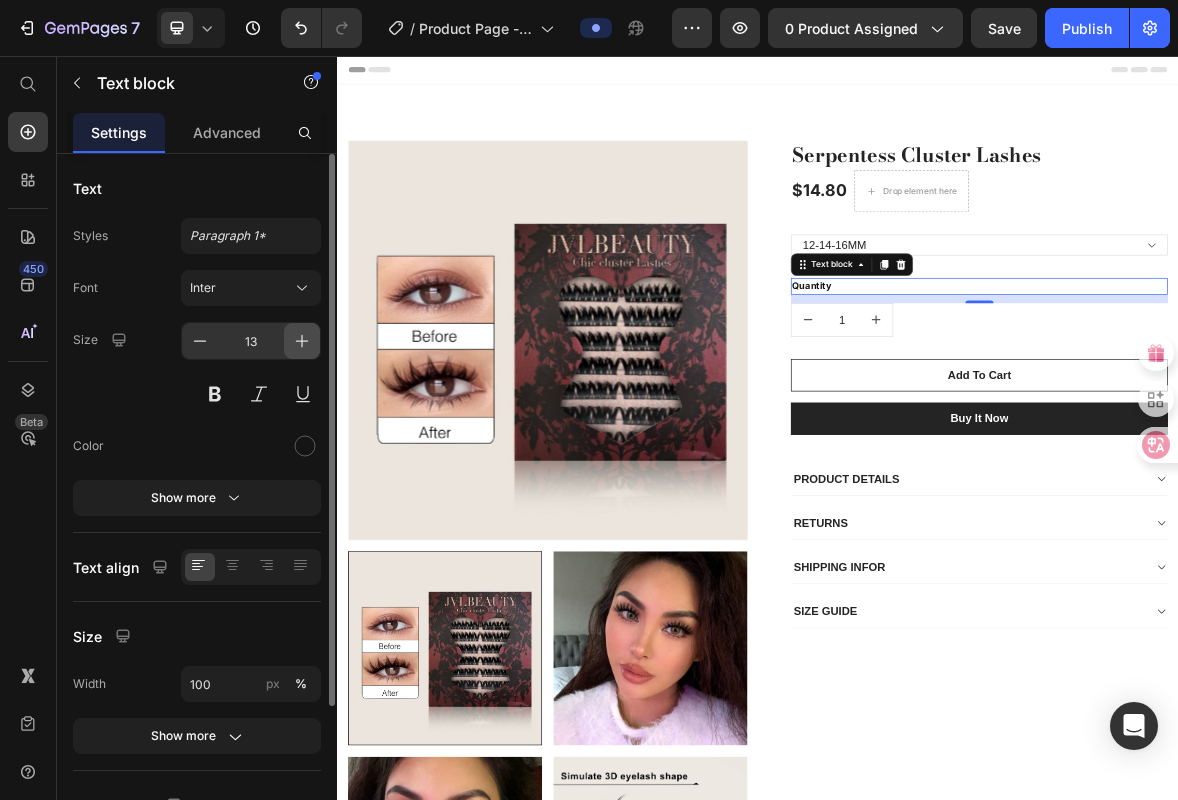 click at bounding box center (302, 341) 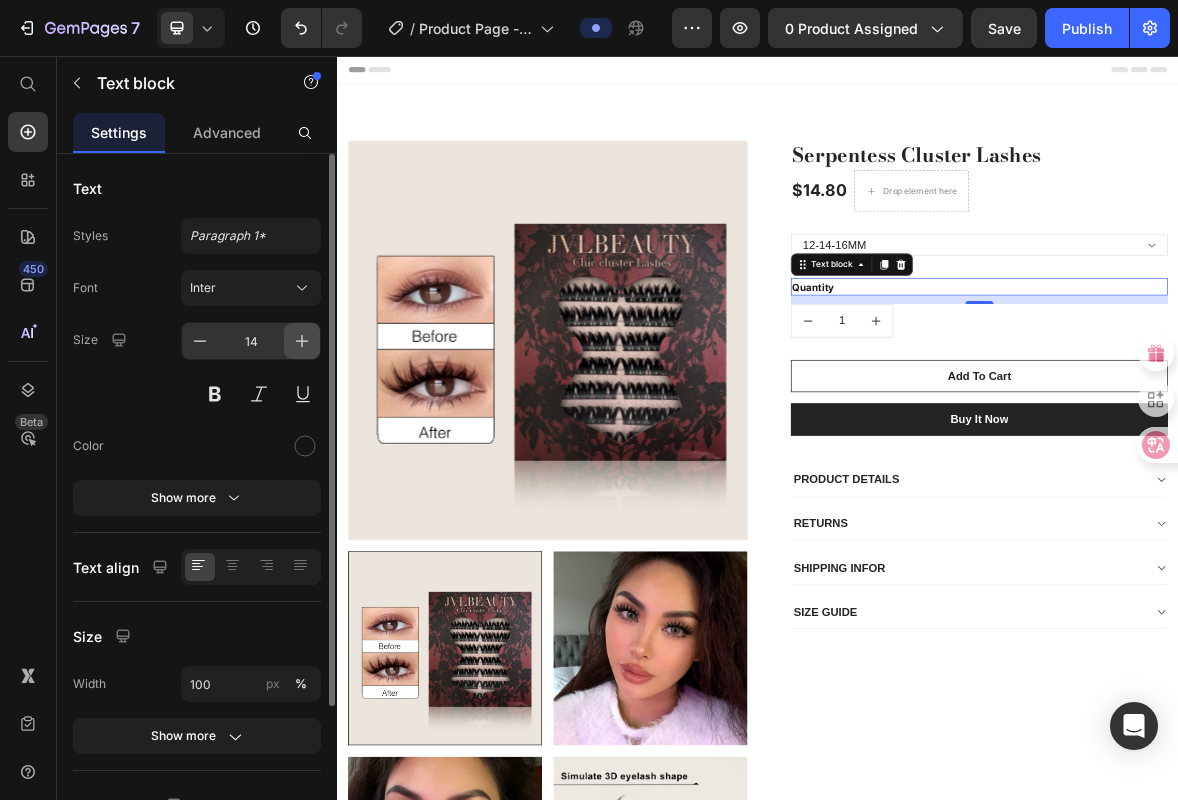 click at bounding box center (302, 341) 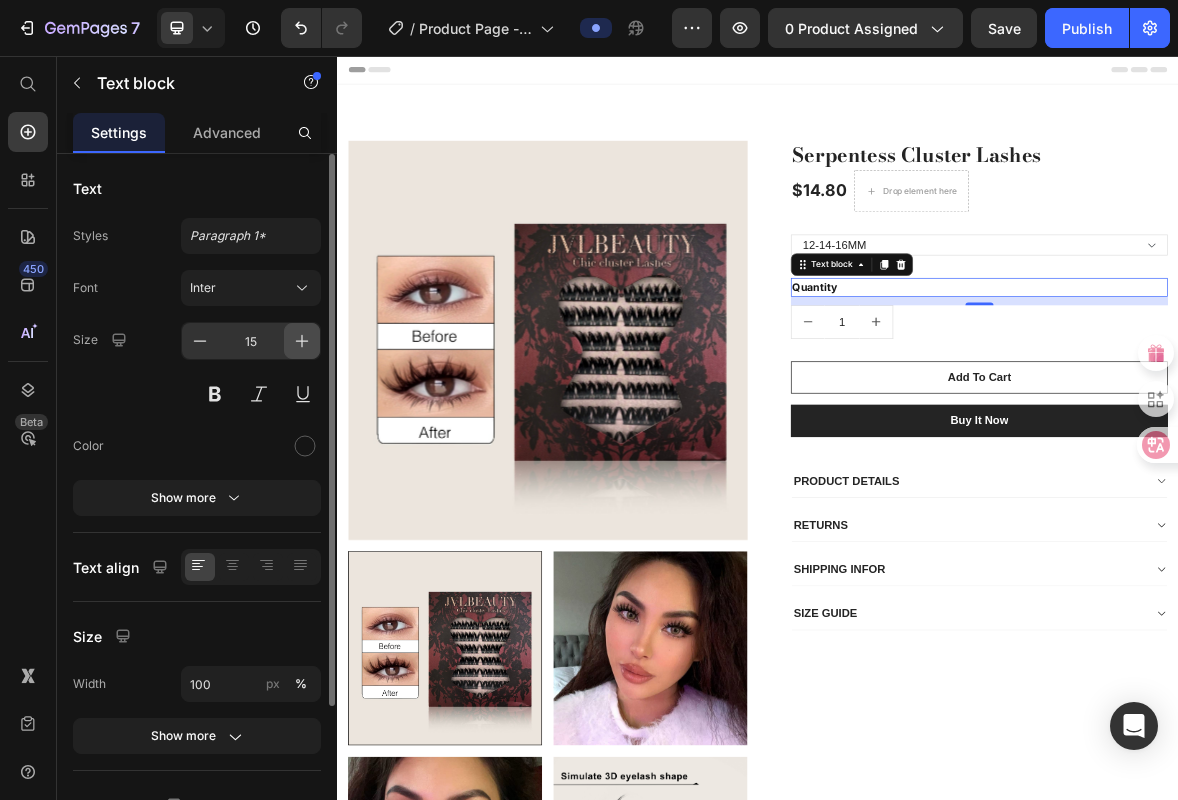 click at bounding box center [302, 341] 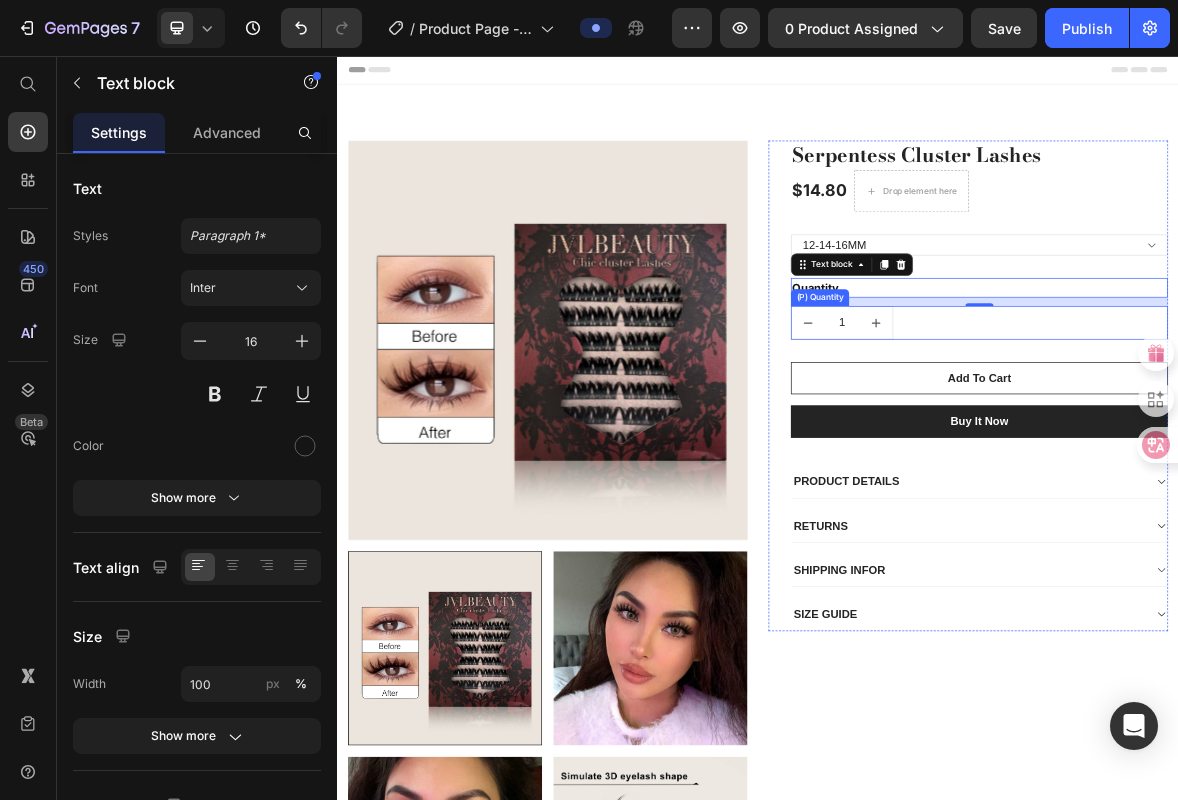 click on "1" at bounding box center [1057, 437] 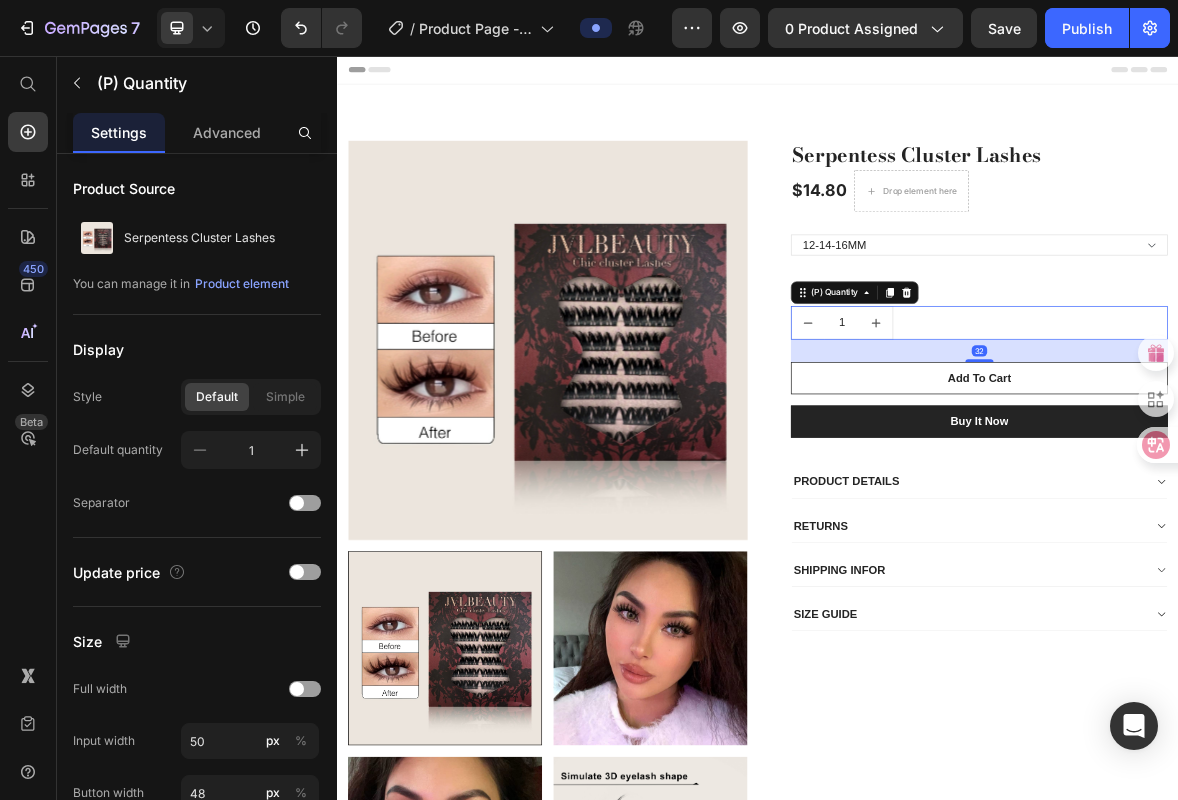 click on "1" at bounding box center (1057, 437) 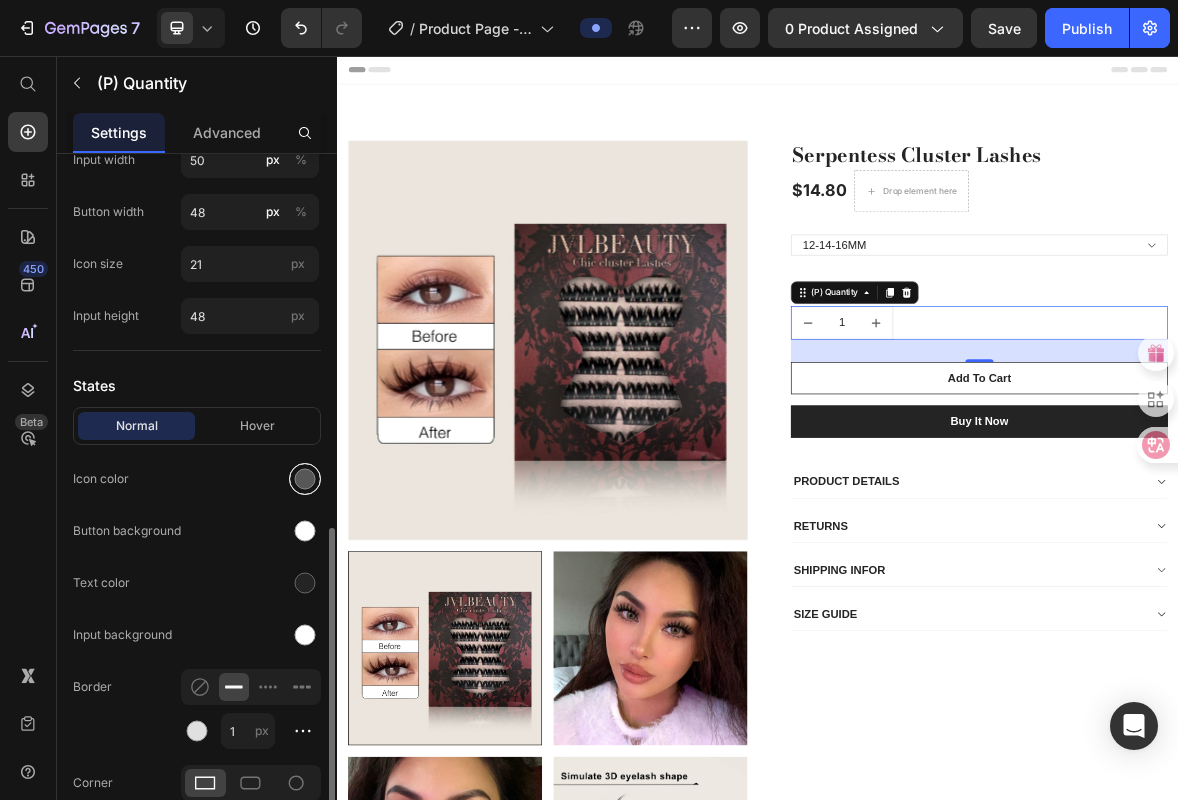 scroll, scrollTop: 684, scrollLeft: 0, axis: vertical 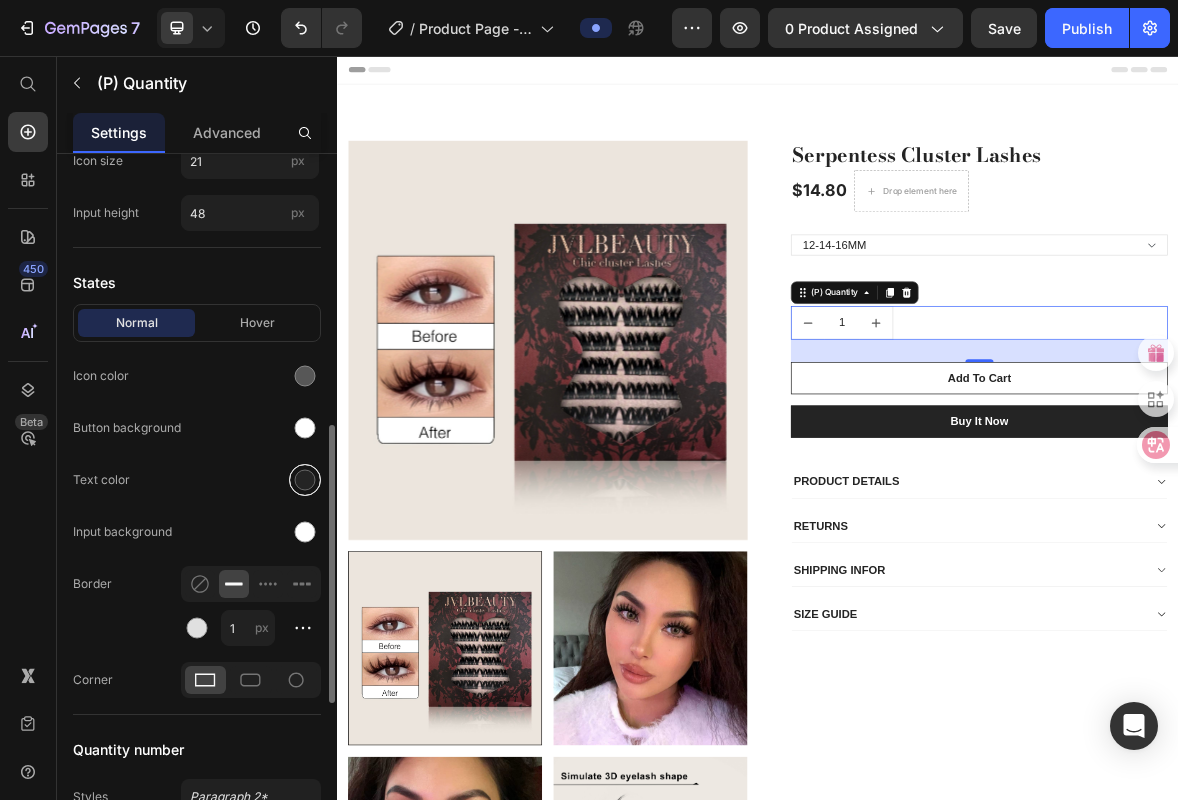 click at bounding box center (305, 480) 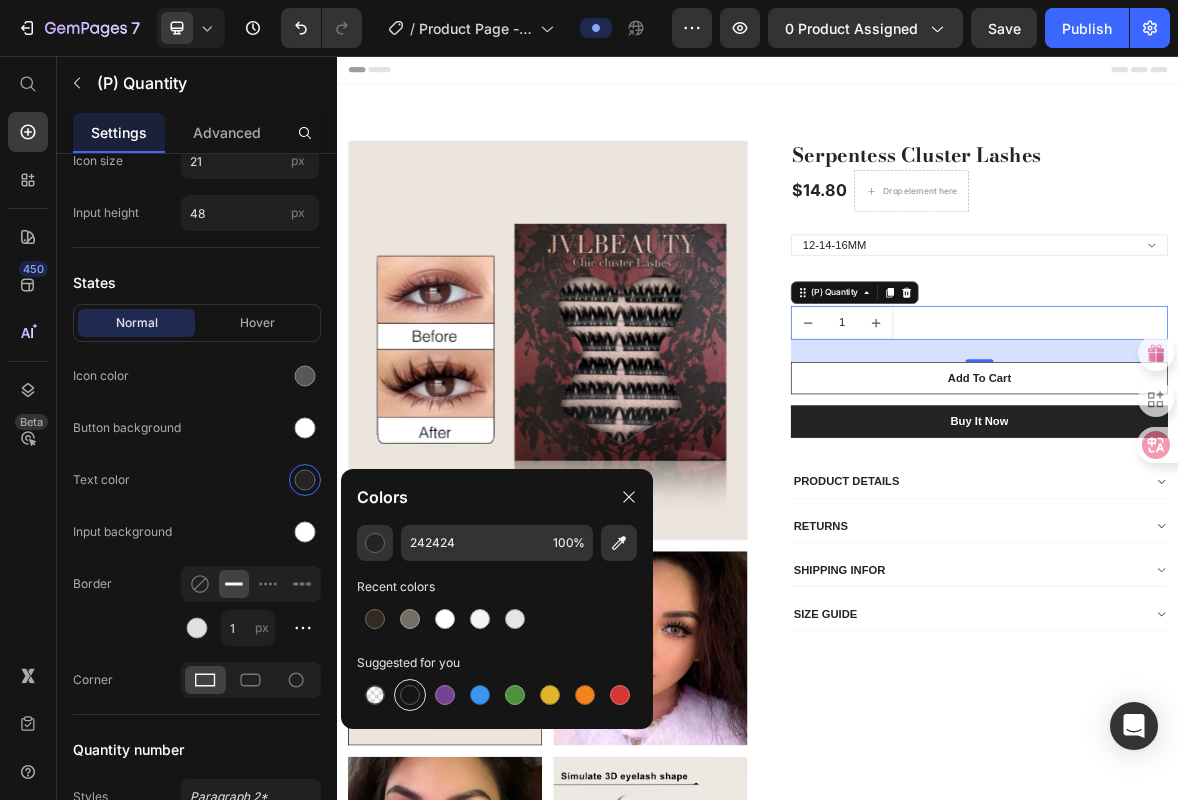 click at bounding box center [410, 695] 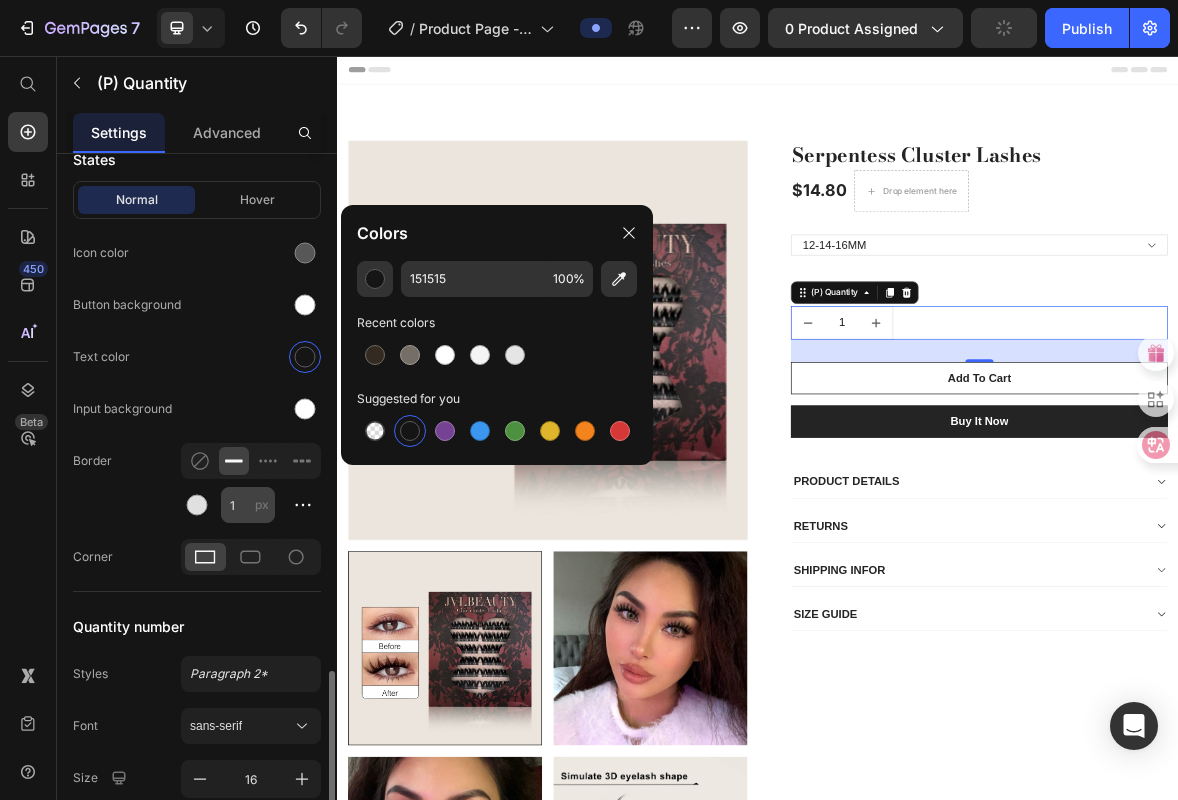 scroll, scrollTop: 948, scrollLeft: 0, axis: vertical 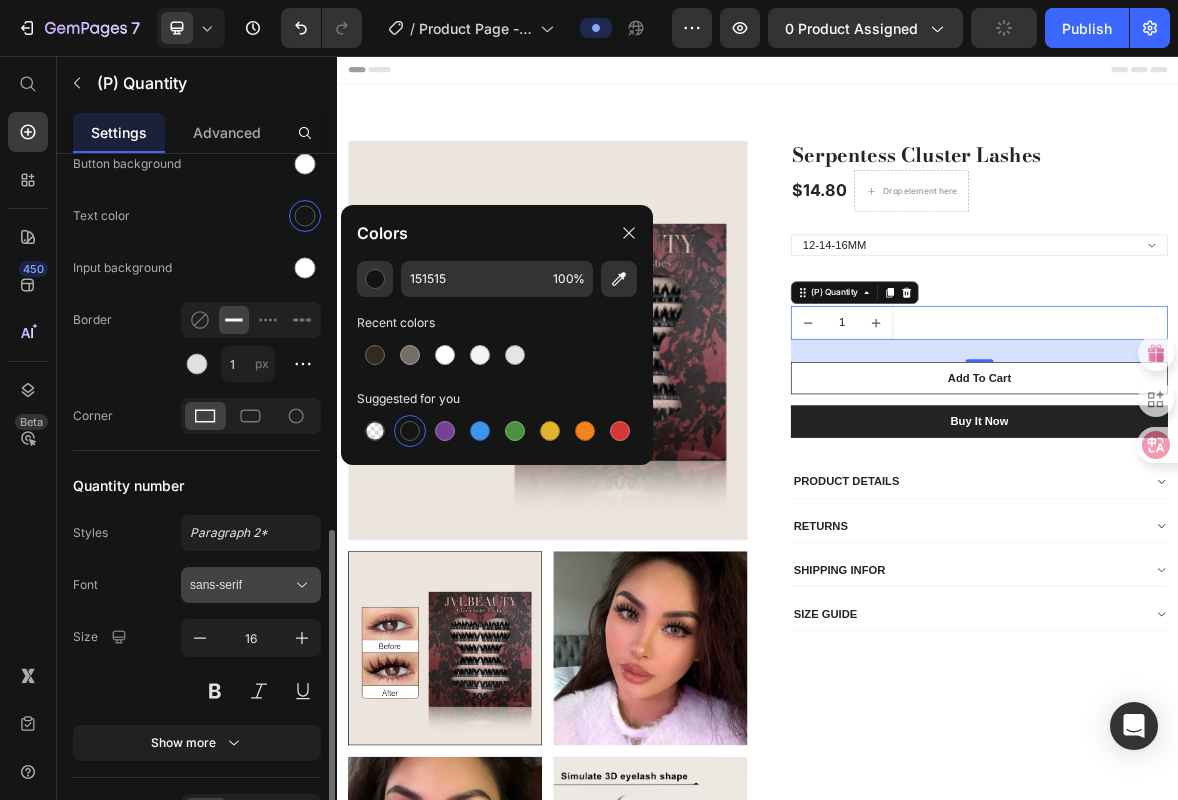 click on "sans-serif" at bounding box center [241, 585] 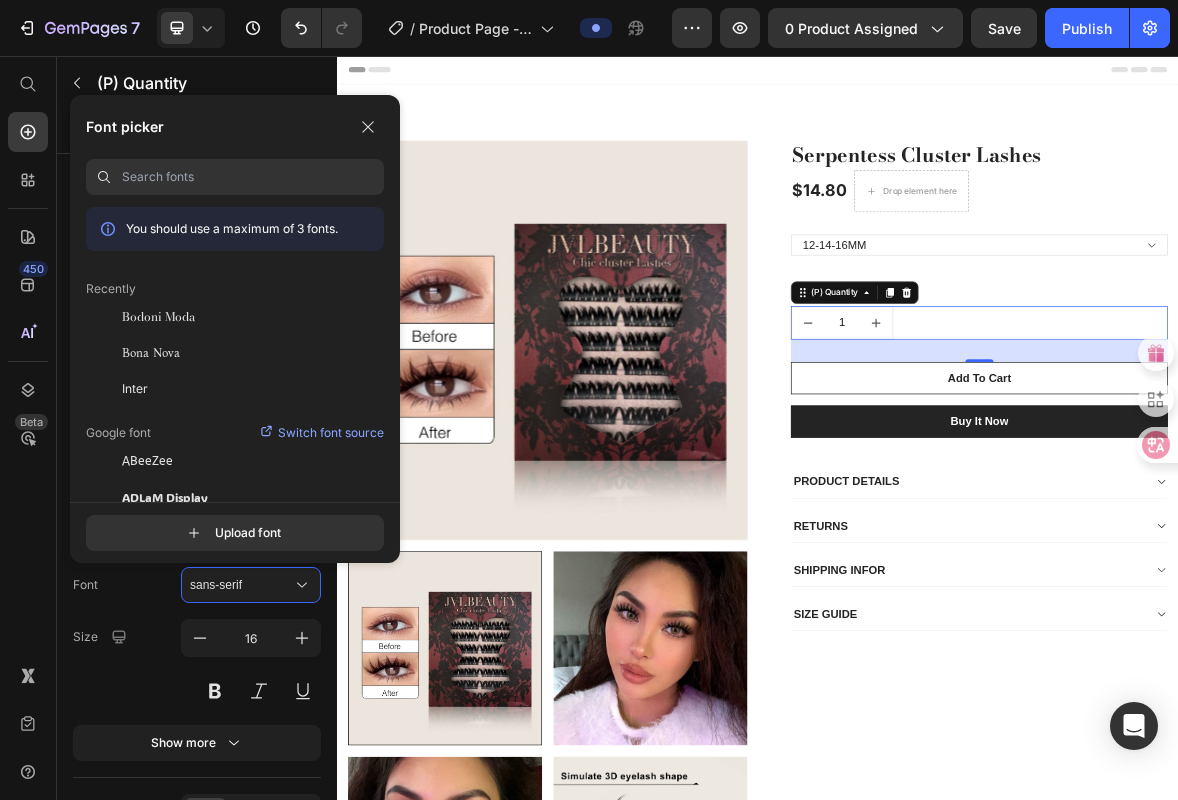 click on "Google font Switch font source" 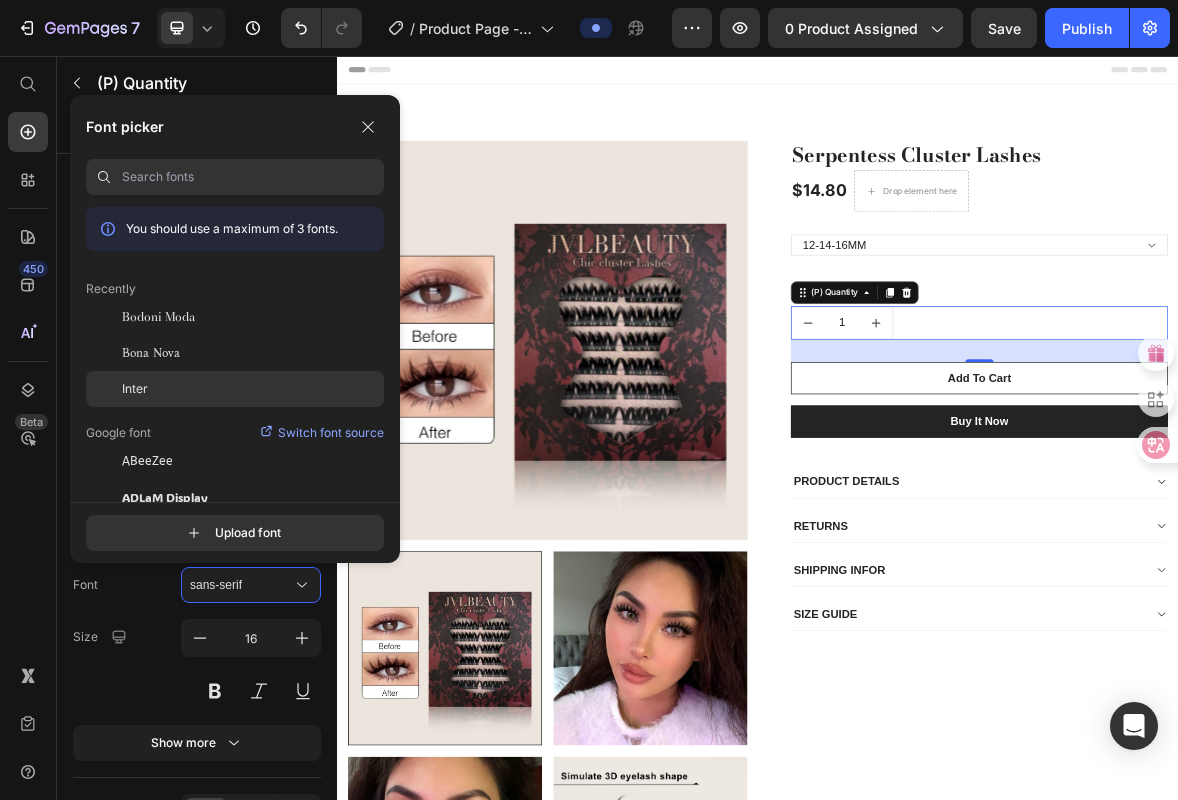 click on "Inter" 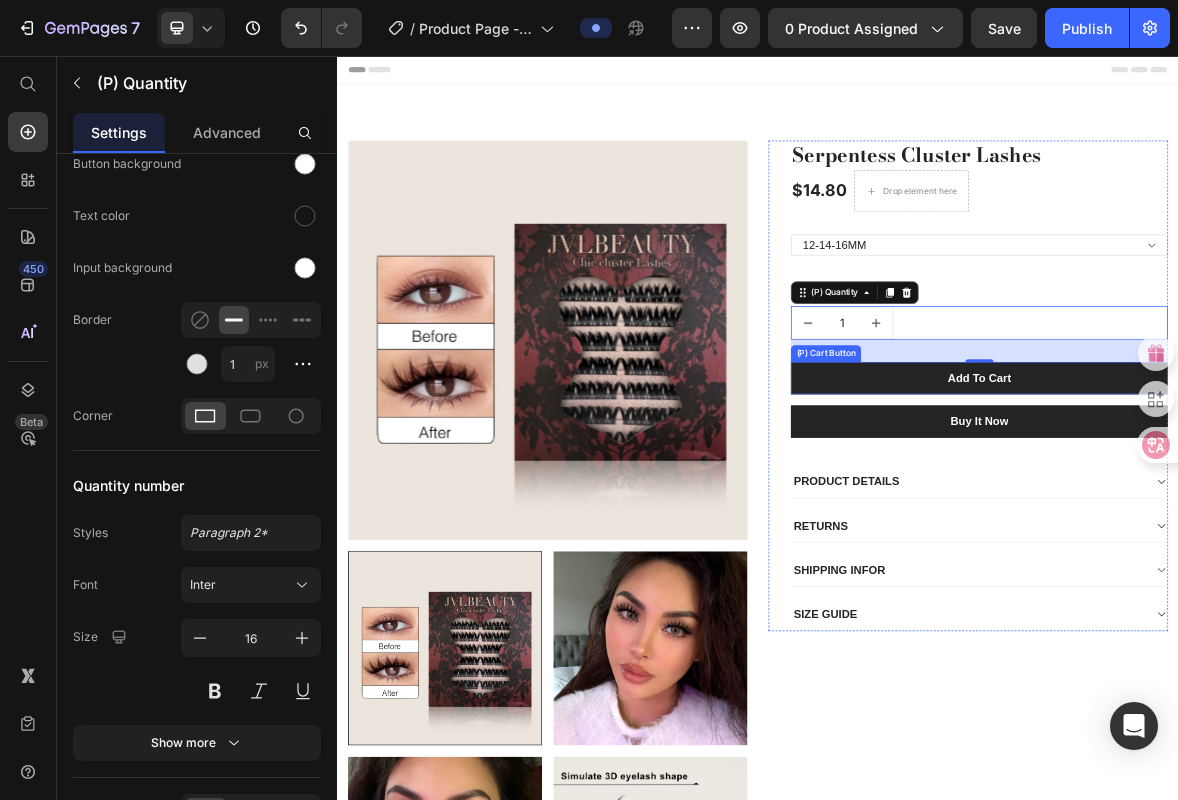 click on "Add To Cart" at bounding box center [1253, 516] 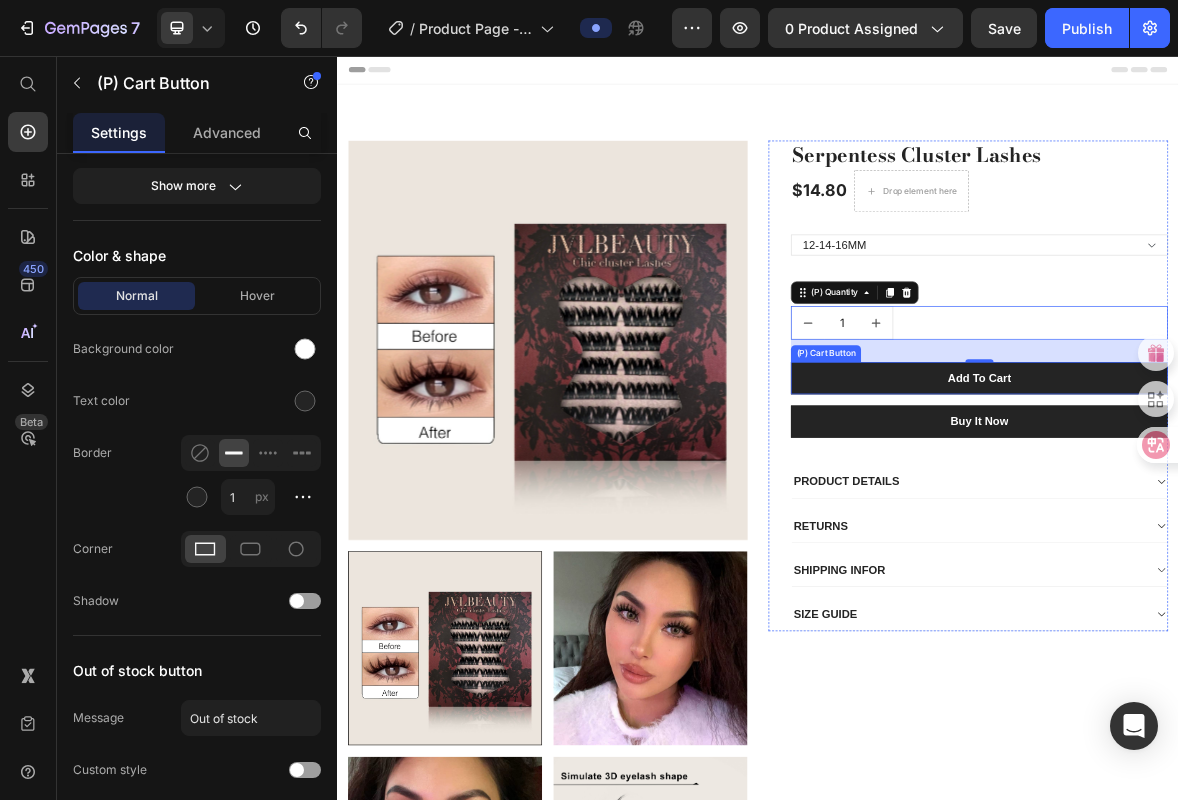 scroll, scrollTop: 0, scrollLeft: 0, axis: both 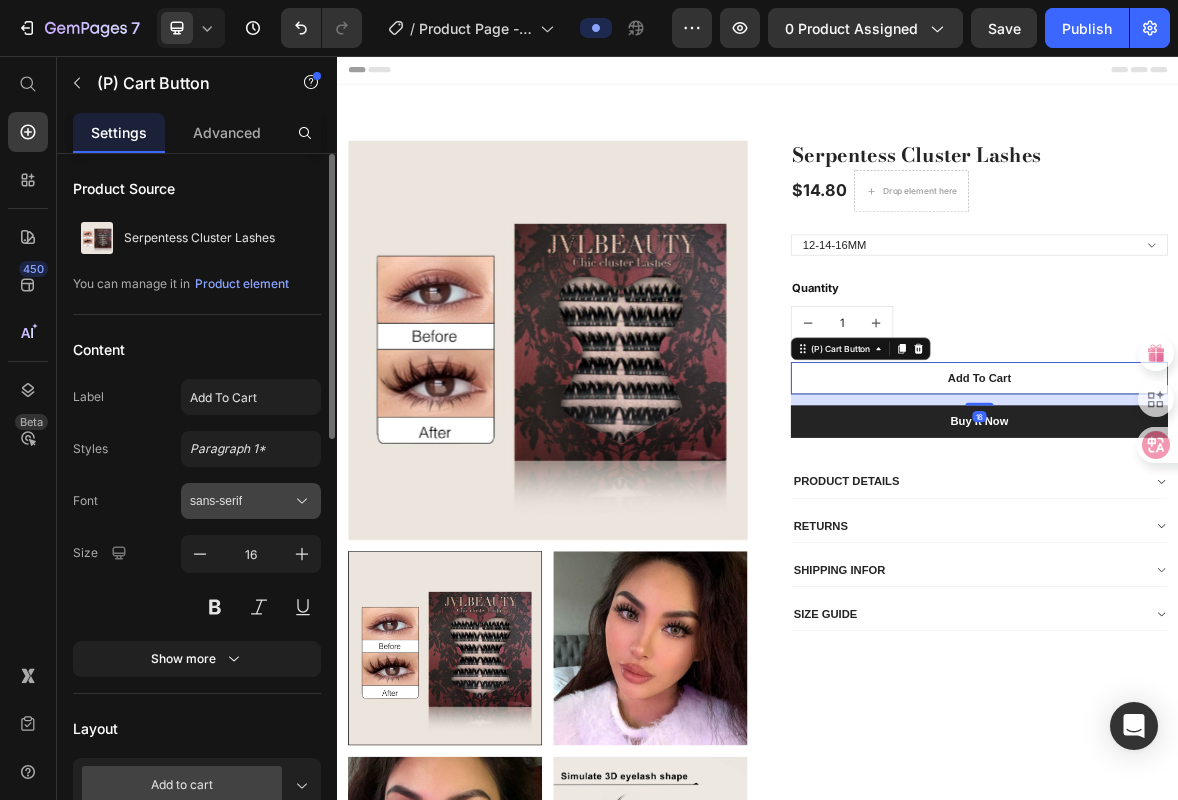 click on "sans-serif" at bounding box center [241, 501] 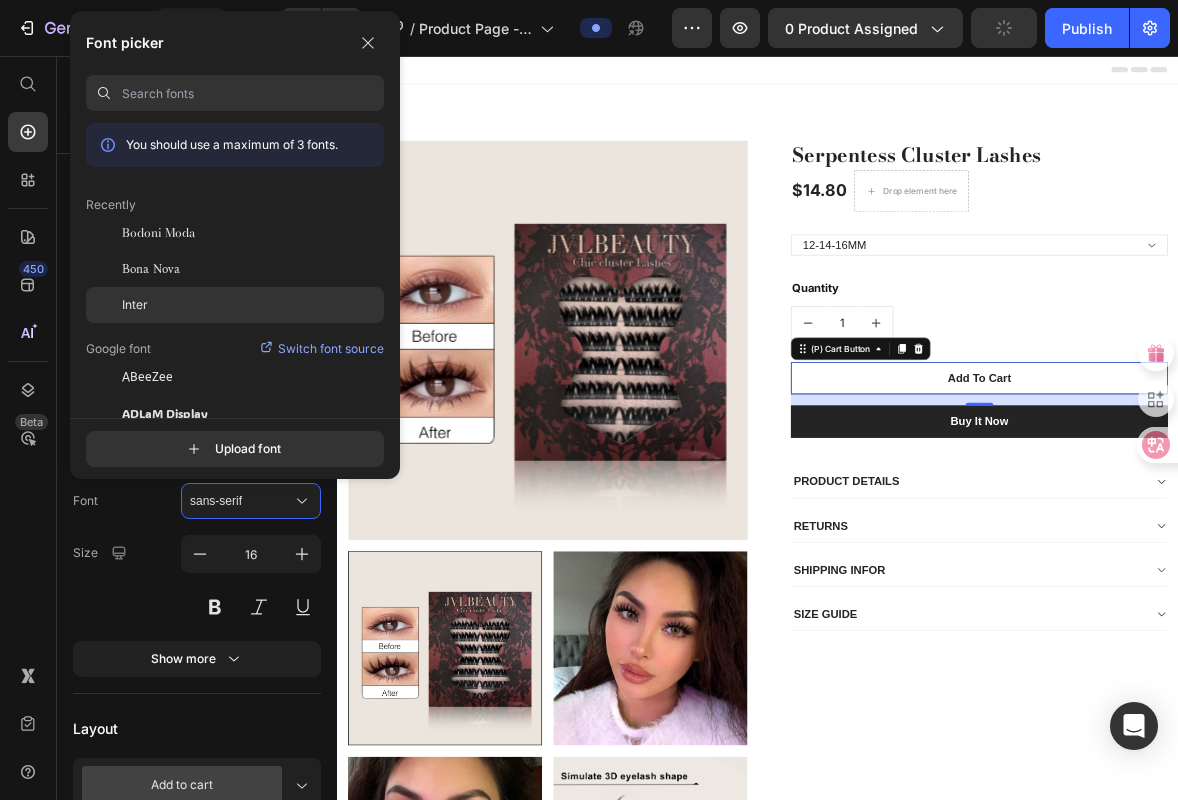 click on "Inter" 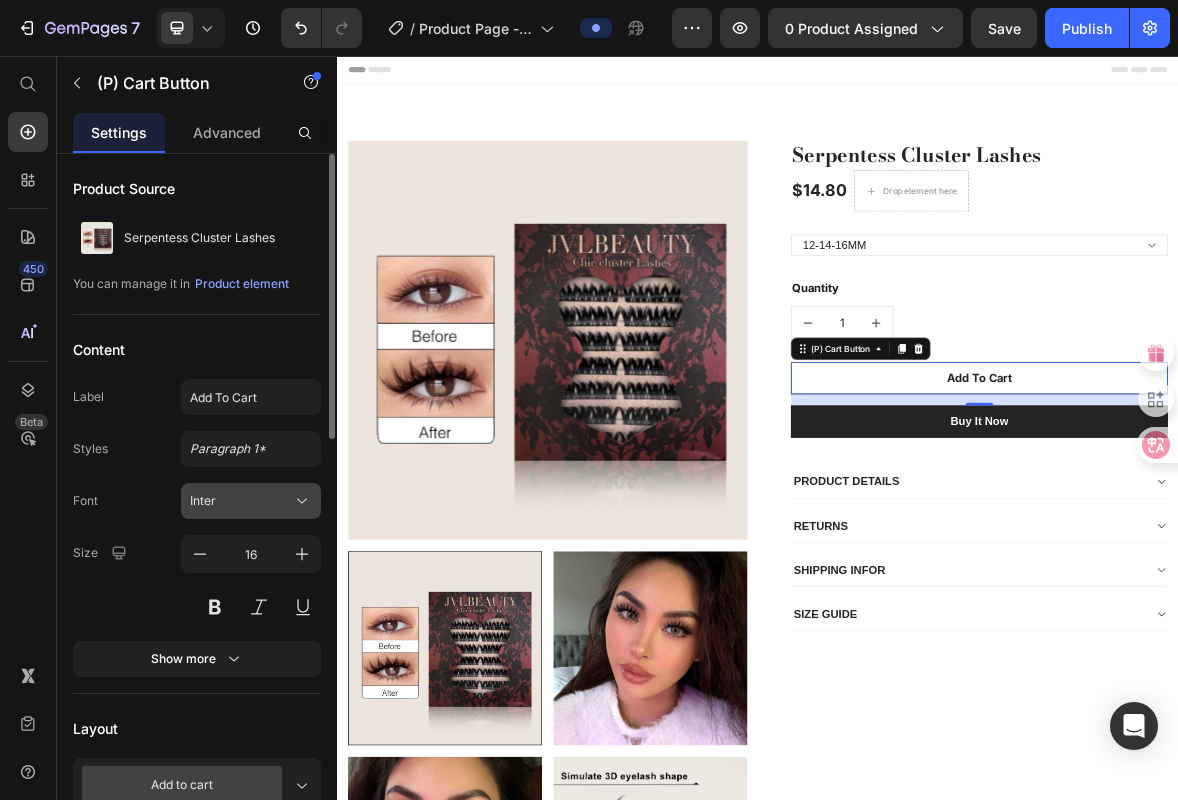 click on "Inter" at bounding box center (241, 501) 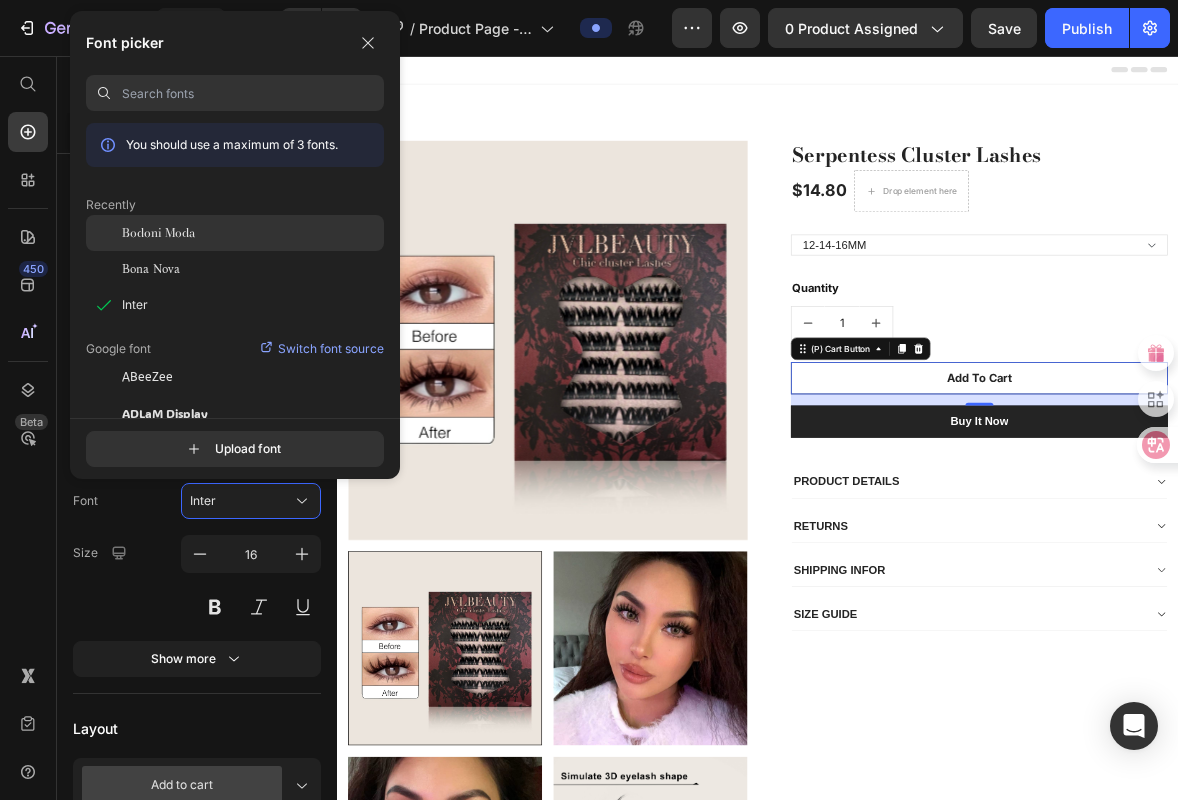 click on "Bodoni Moda" 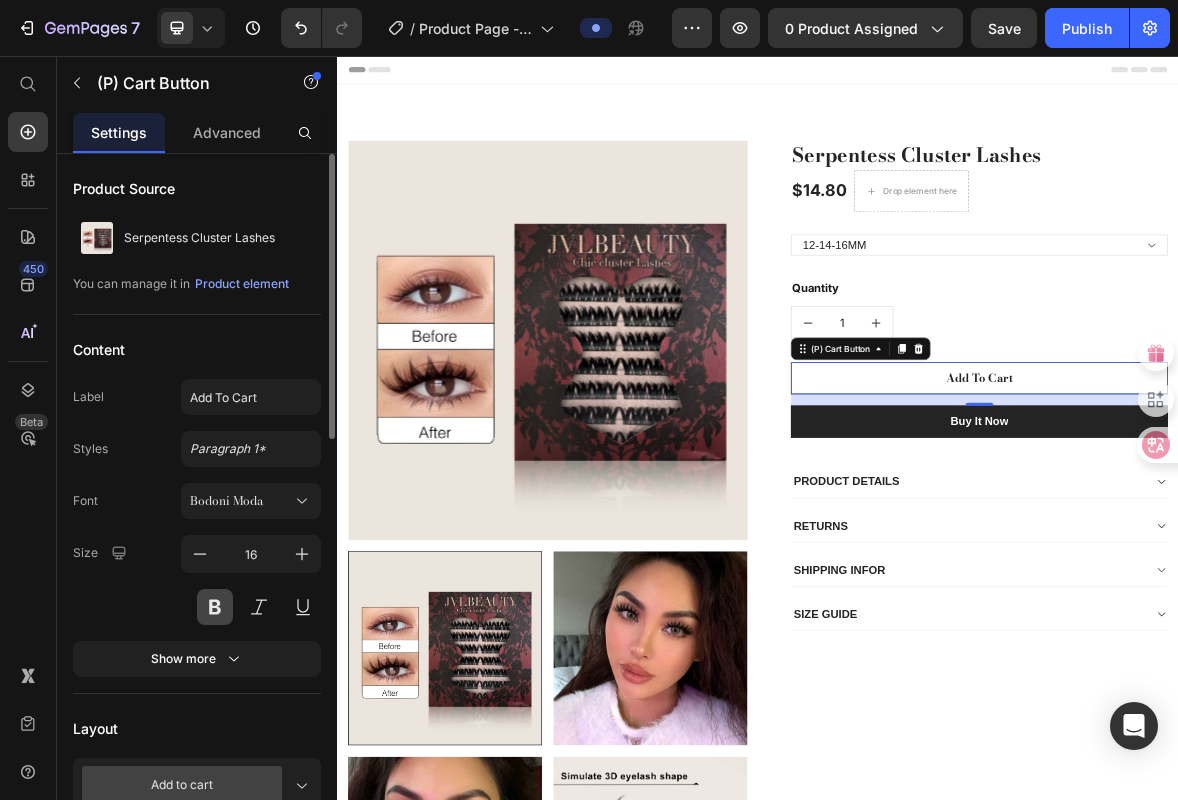 click at bounding box center (215, 607) 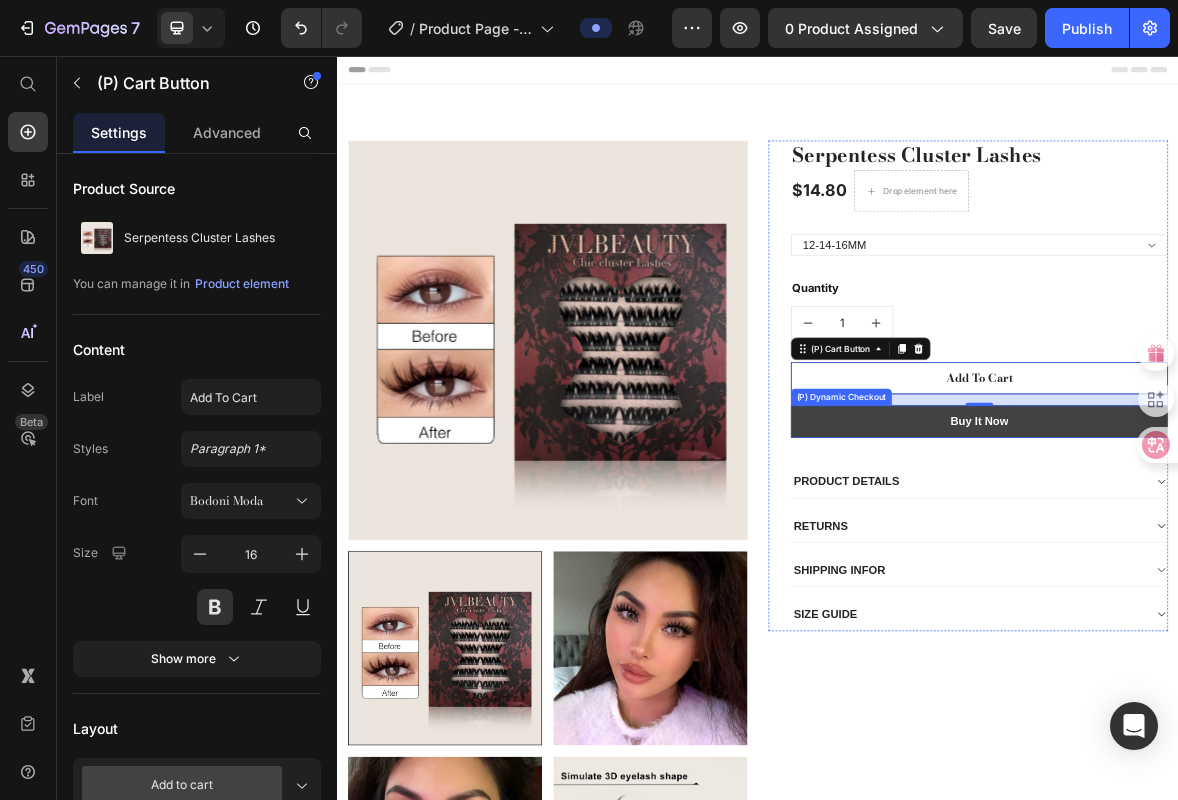 click on "Buy it now" at bounding box center (1253, 578) 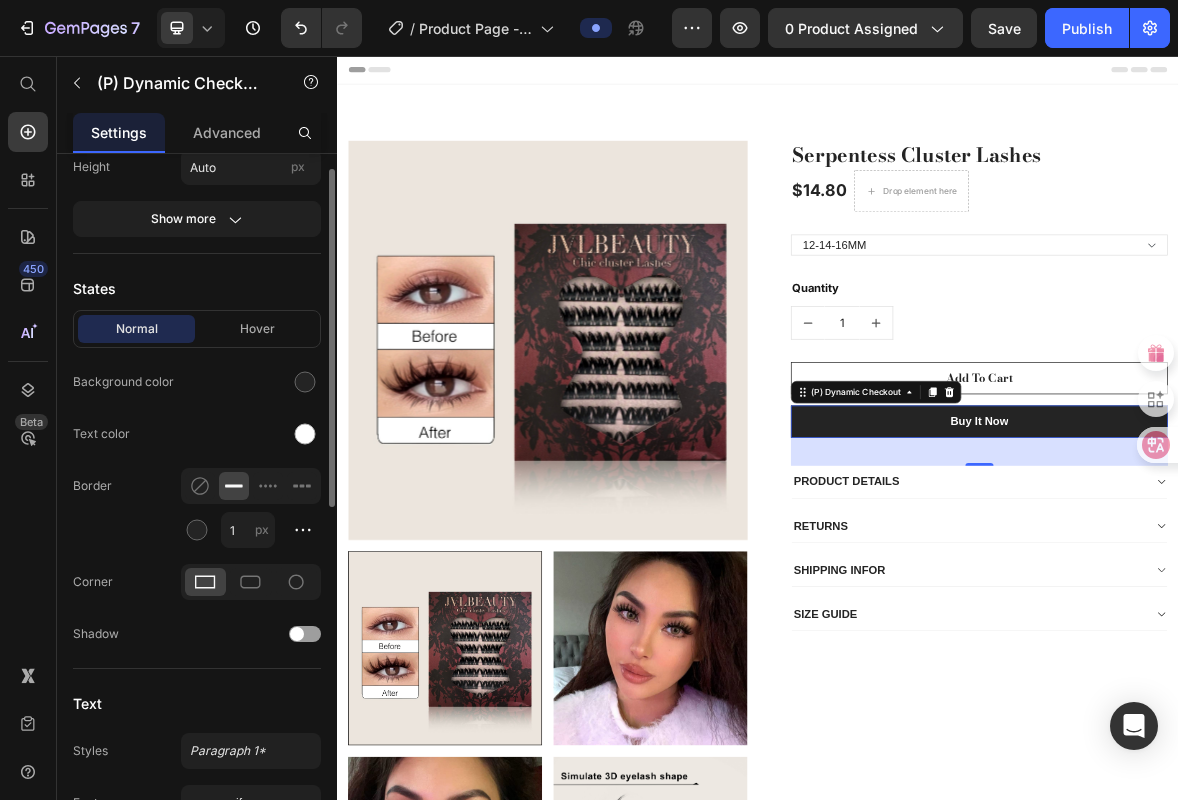 scroll, scrollTop: 654, scrollLeft: 0, axis: vertical 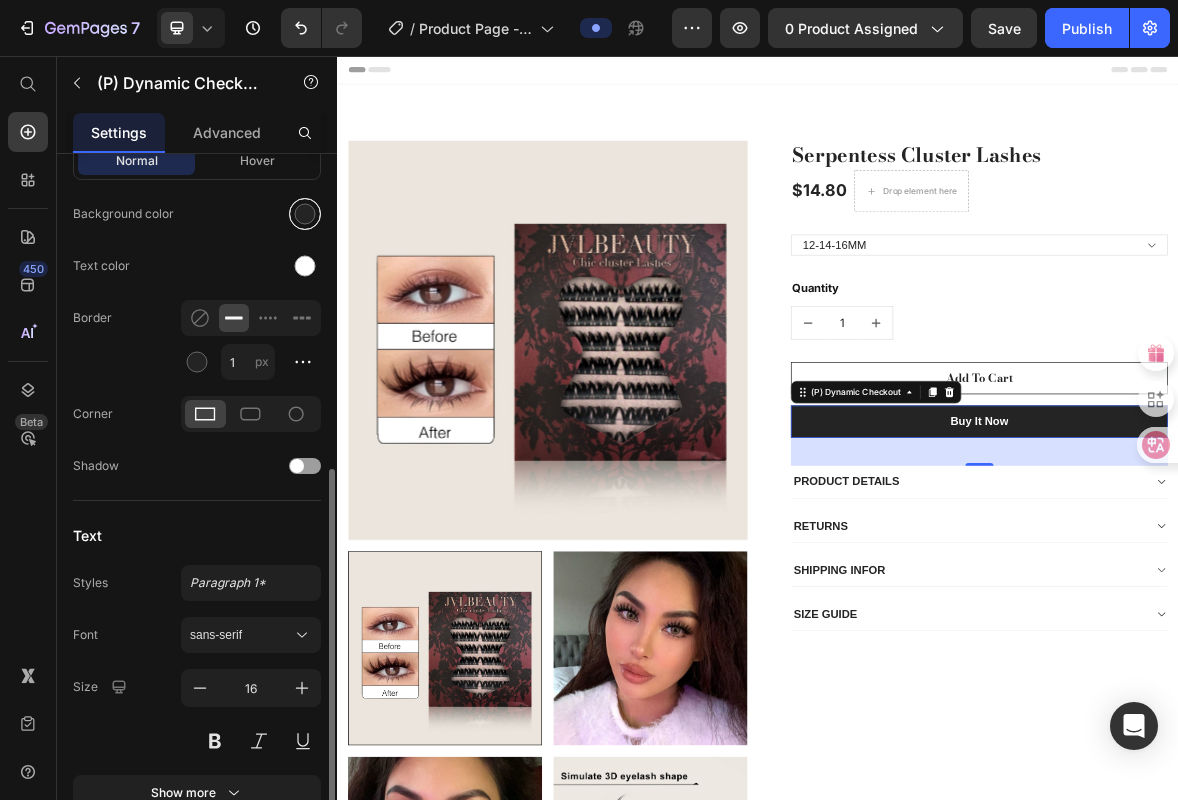 click at bounding box center (305, 214) 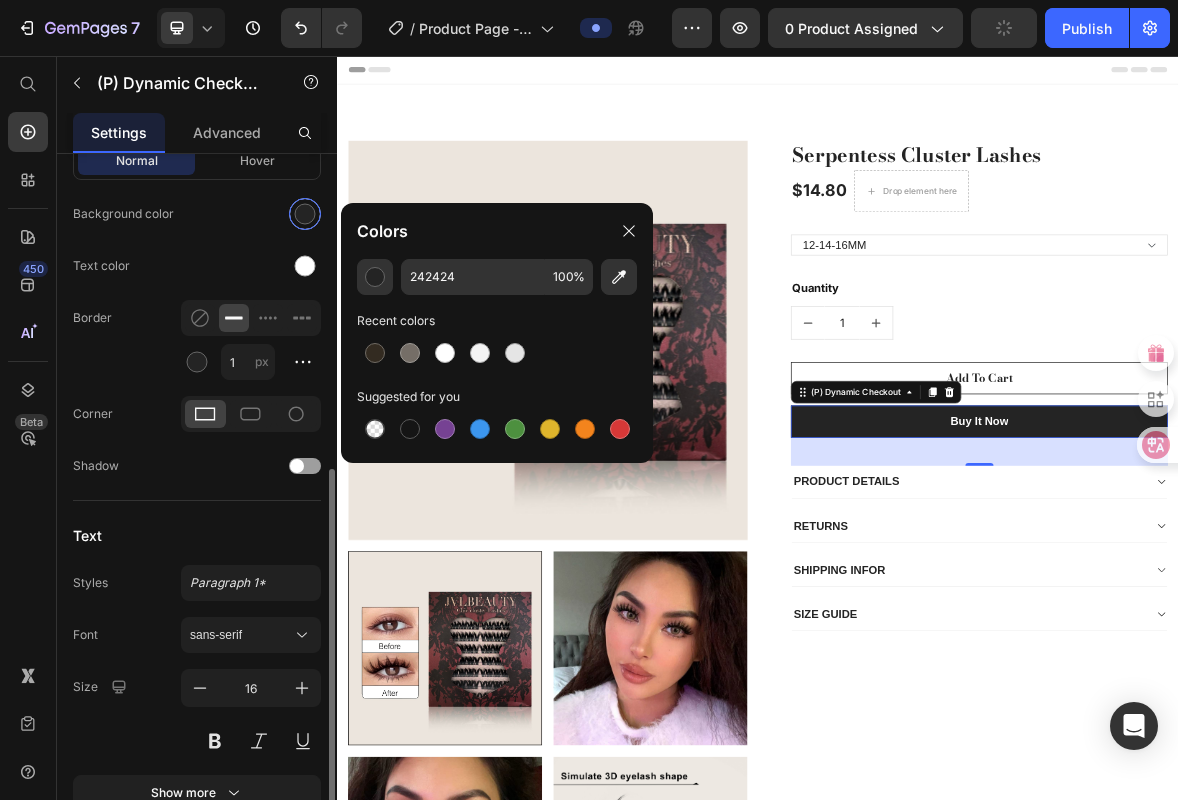 click at bounding box center [305, 214] 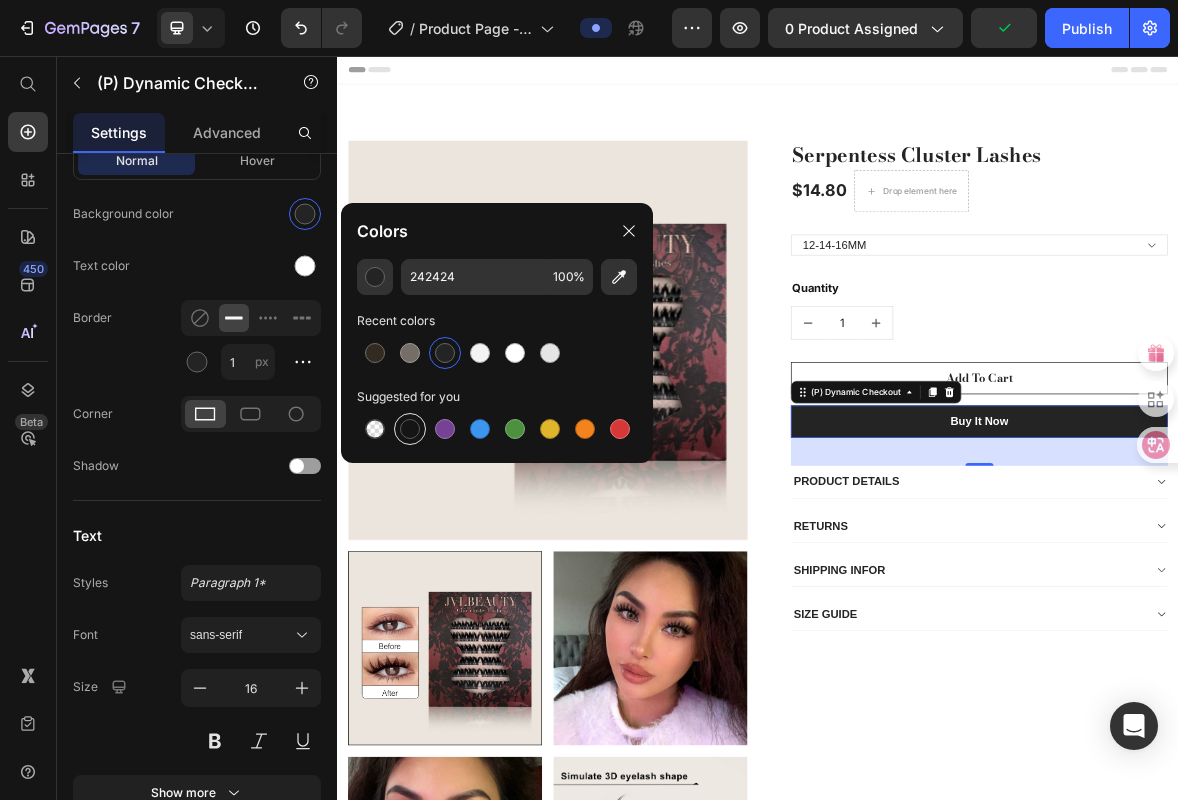 click at bounding box center [410, 429] 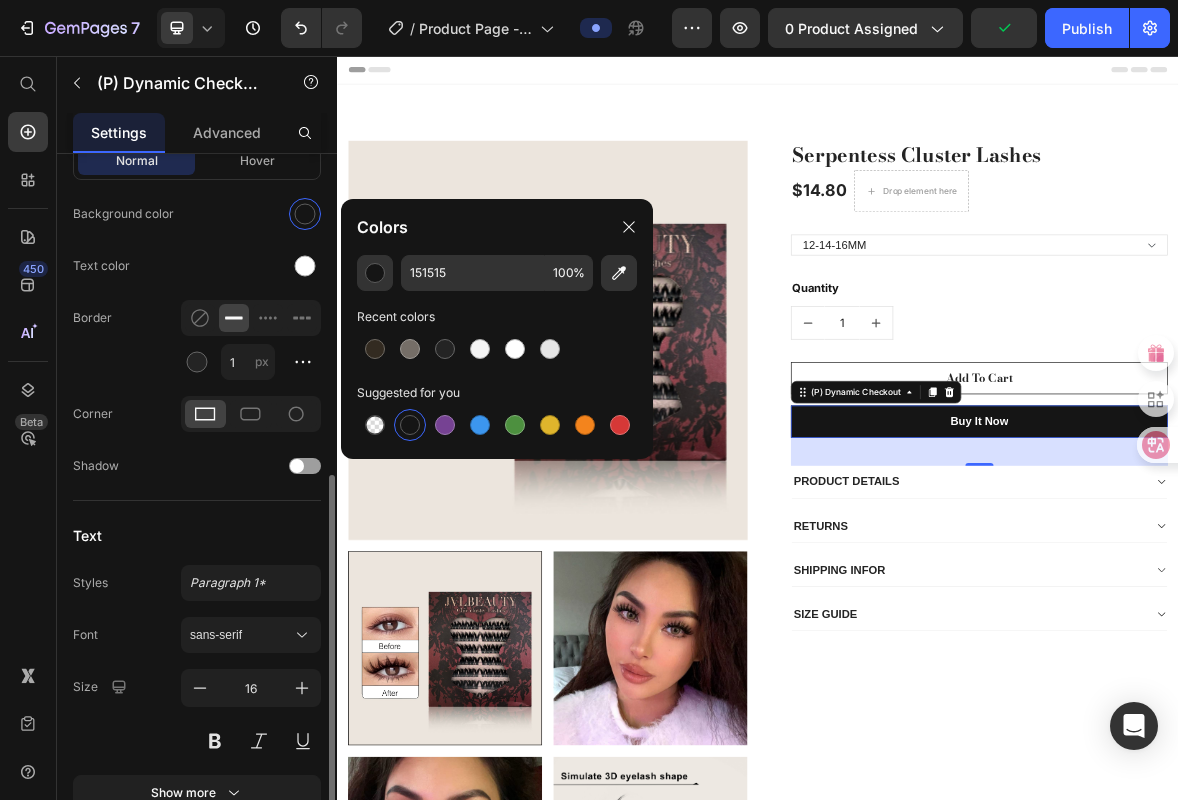 scroll, scrollTop: 756, scrollLeft: 0, axis: vertical 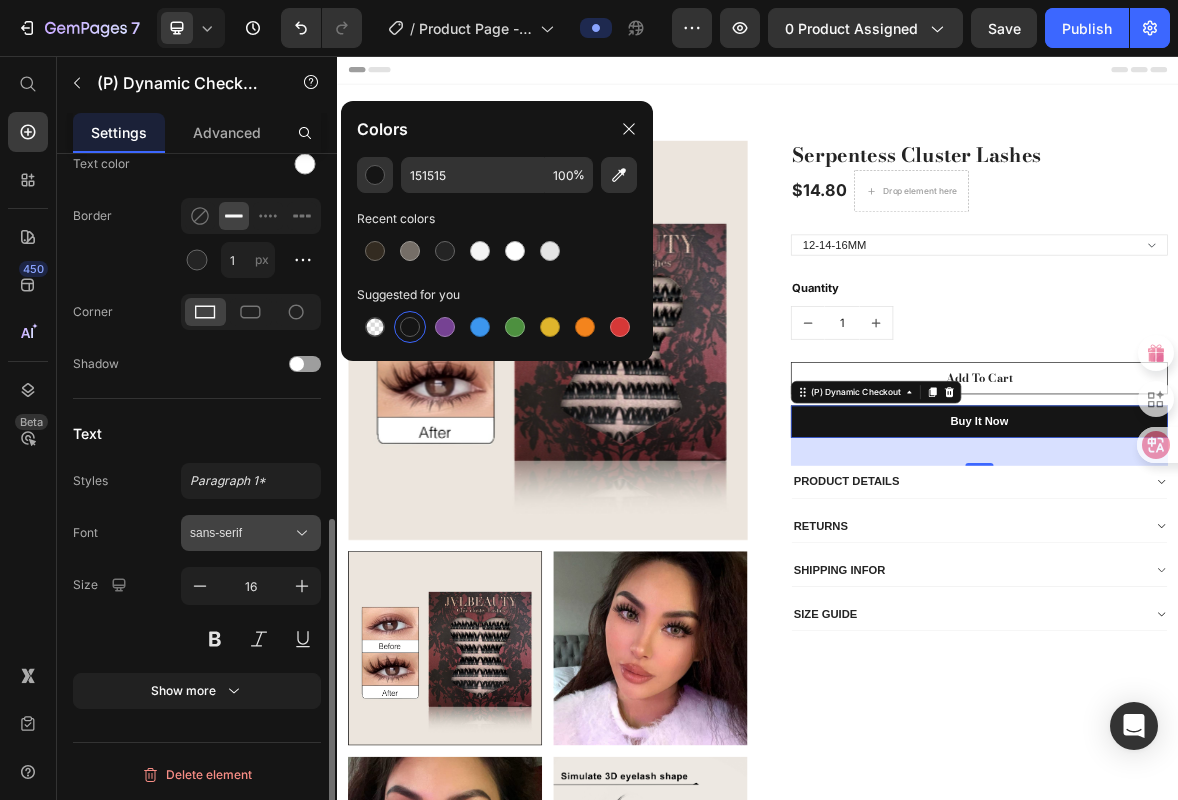 click on "sans-serif" at bounding box center [241, 533] 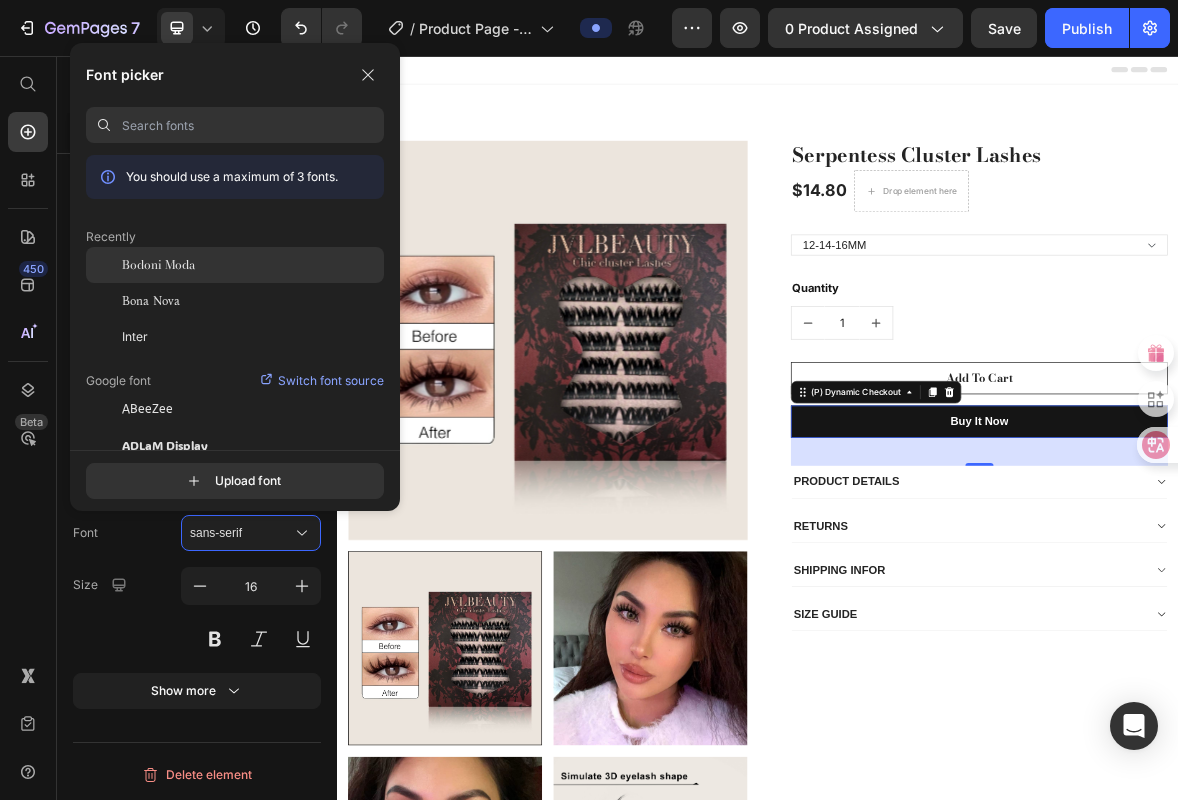 click on "Bodoni Moda" 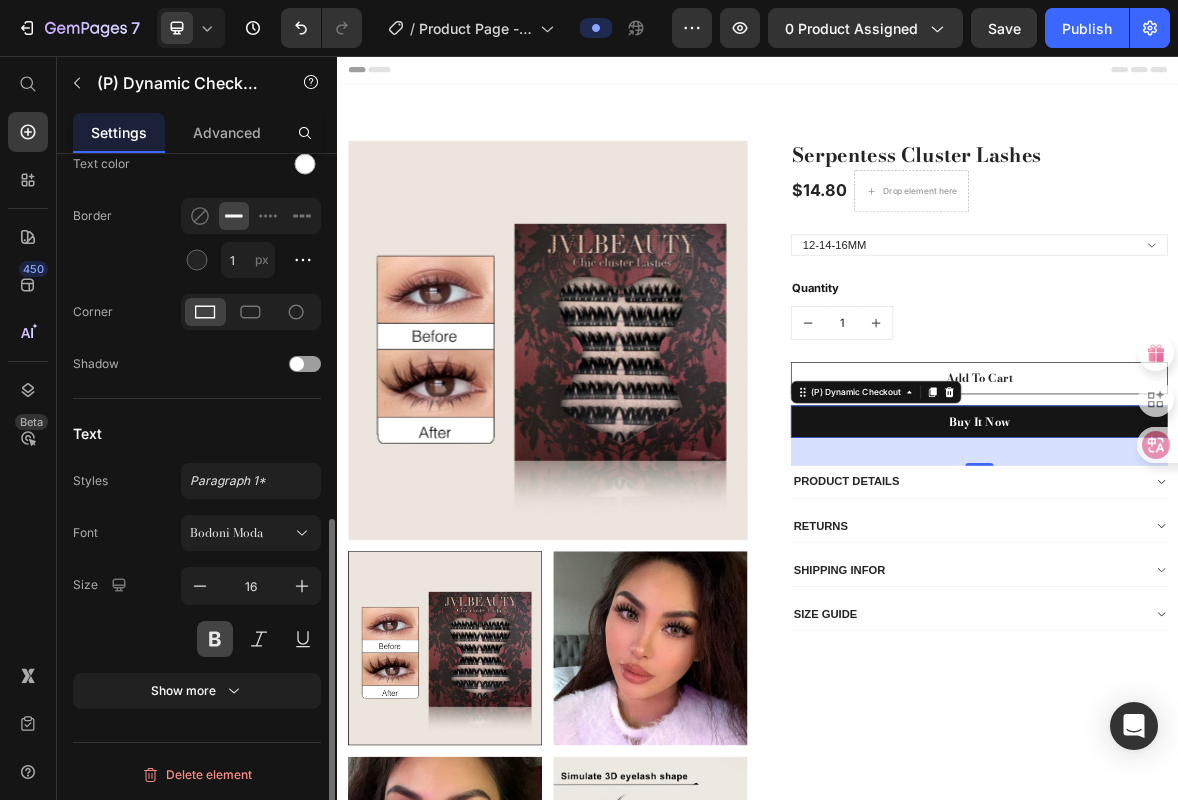 click at bounding box center [215, 639] 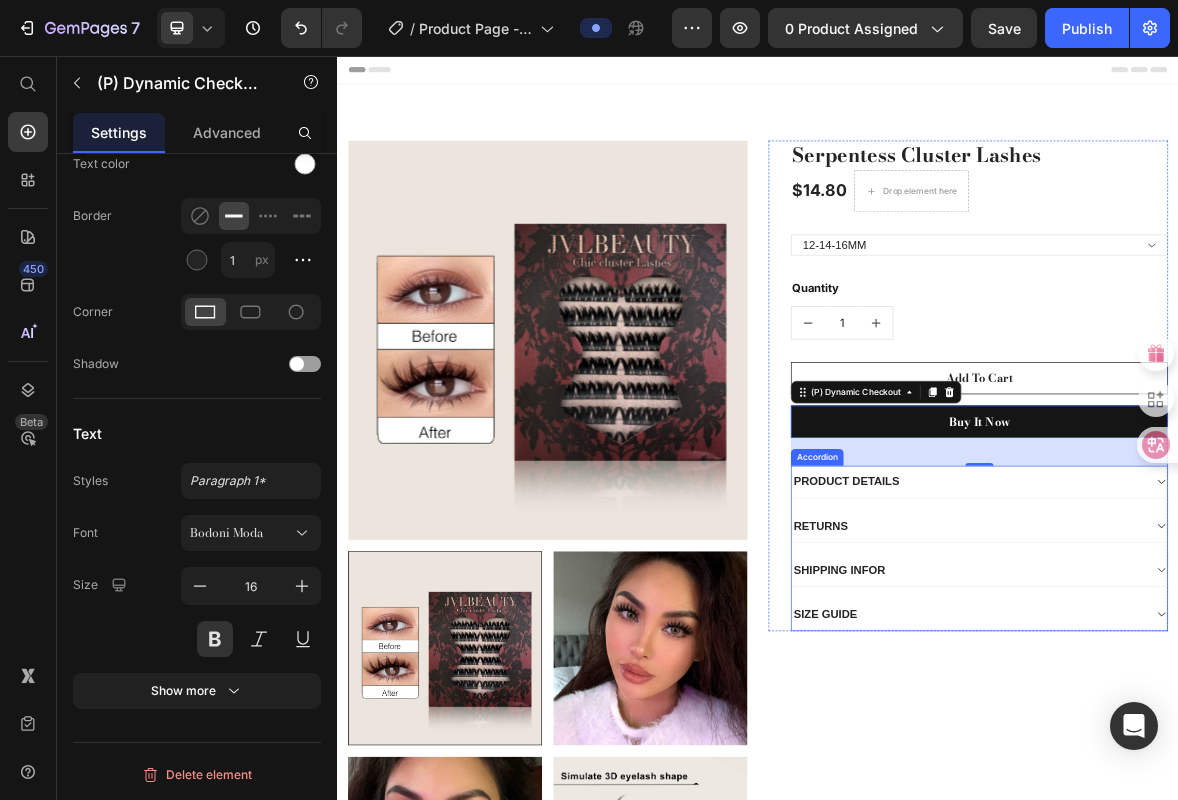 click on "PRODUCT DETAILS" at bounding box center (1237, 664) 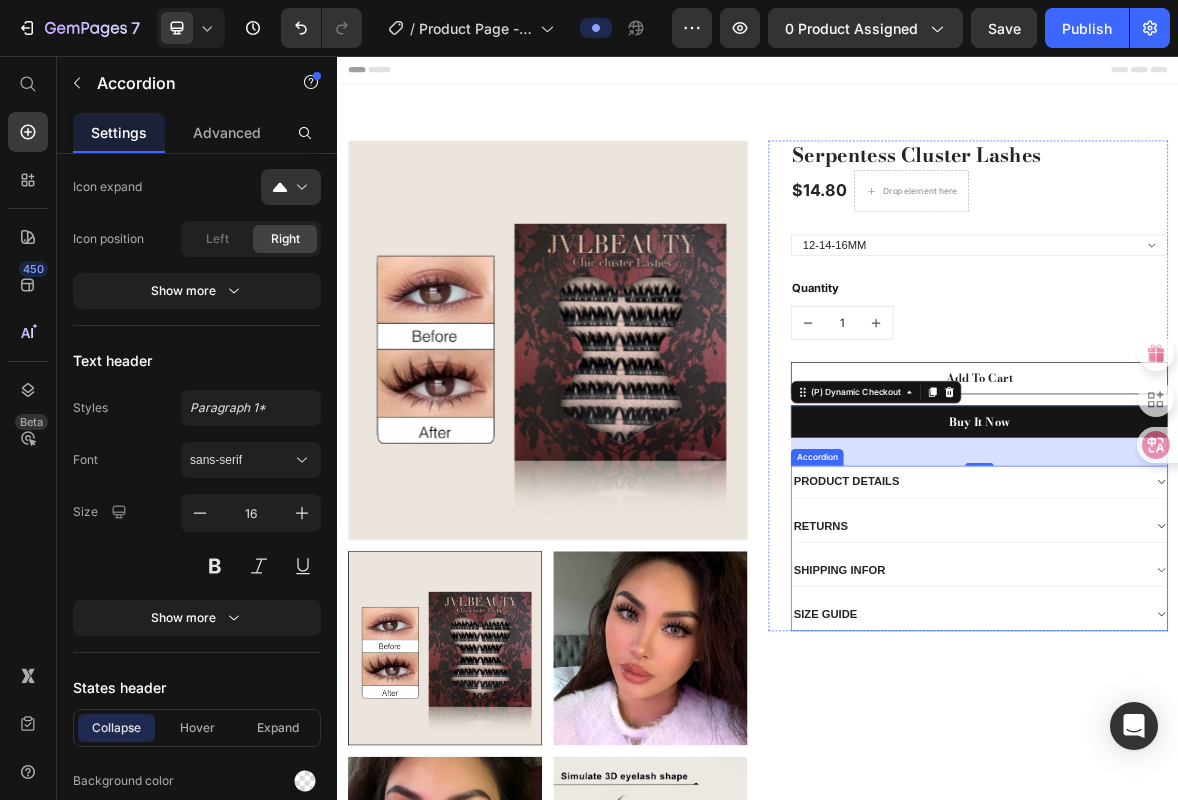 scroll, scrollTop: 0, scrollLeft: 0, axis: both 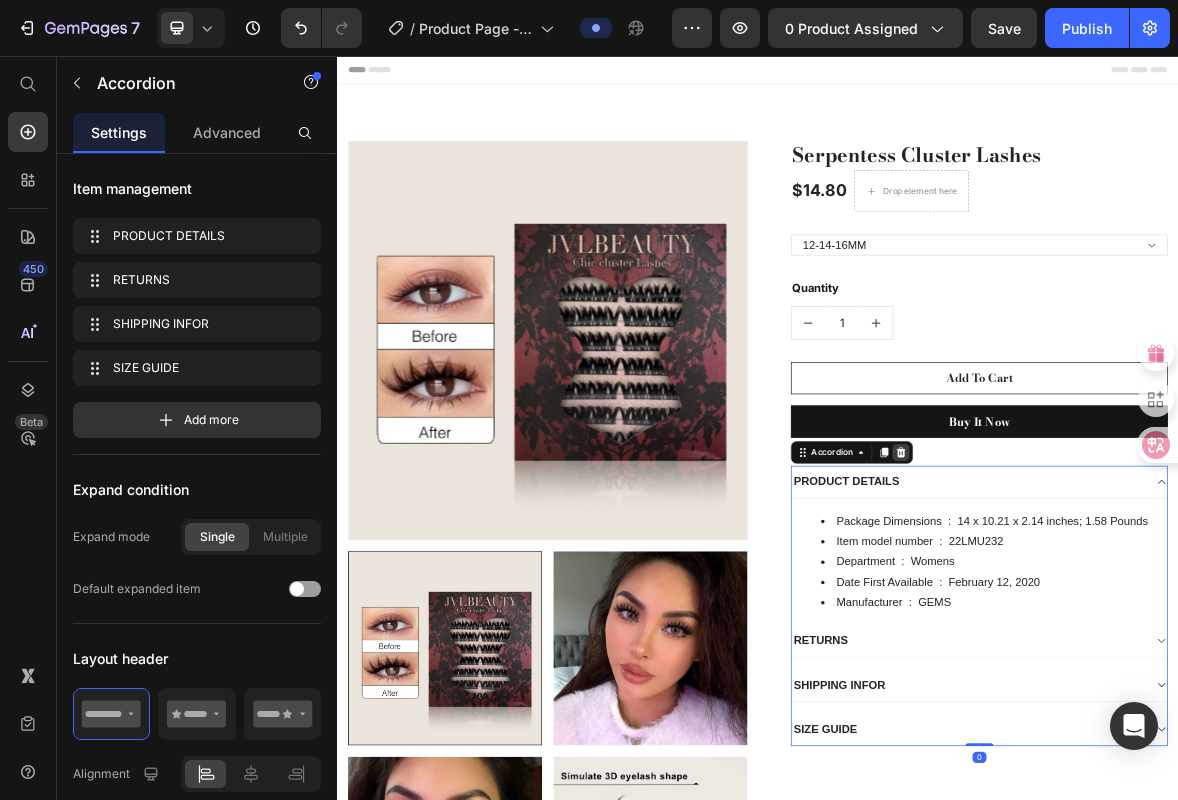 click at bounding box center (1141, 622) 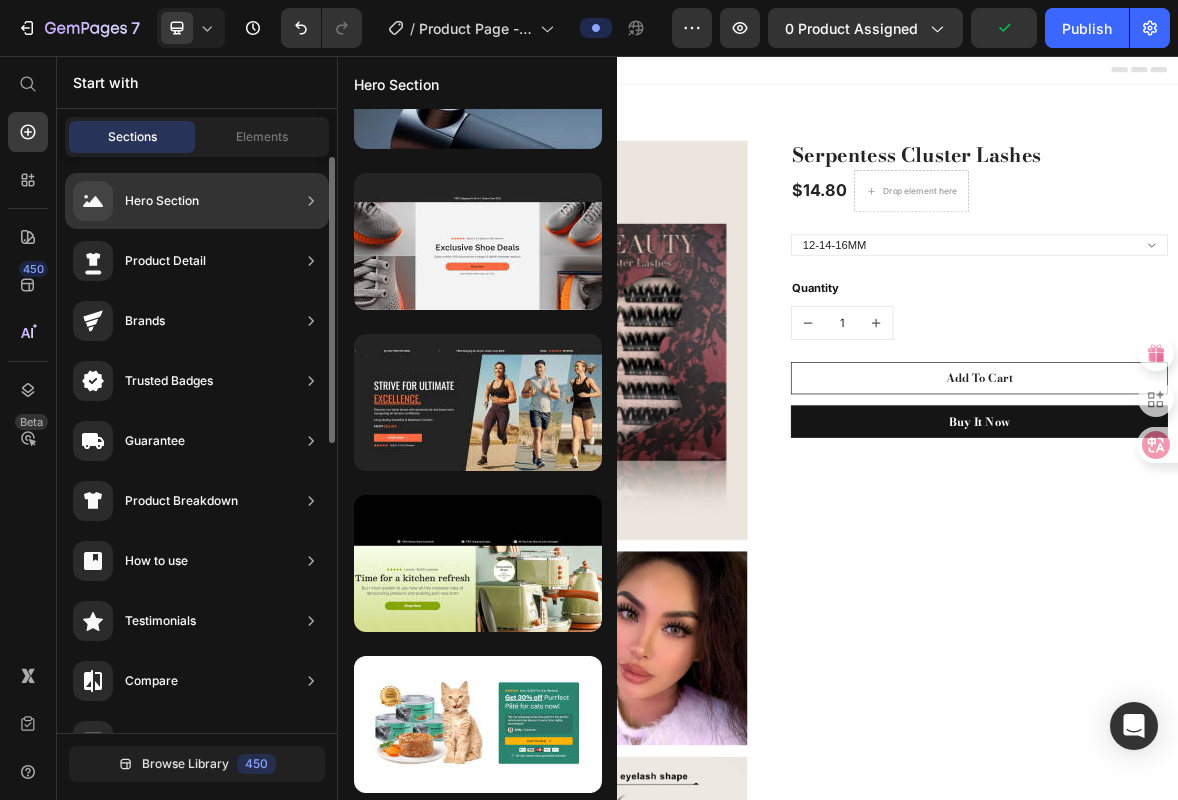 scroll, scrollTop: 908, scrollLeft: 0, axis: vertical 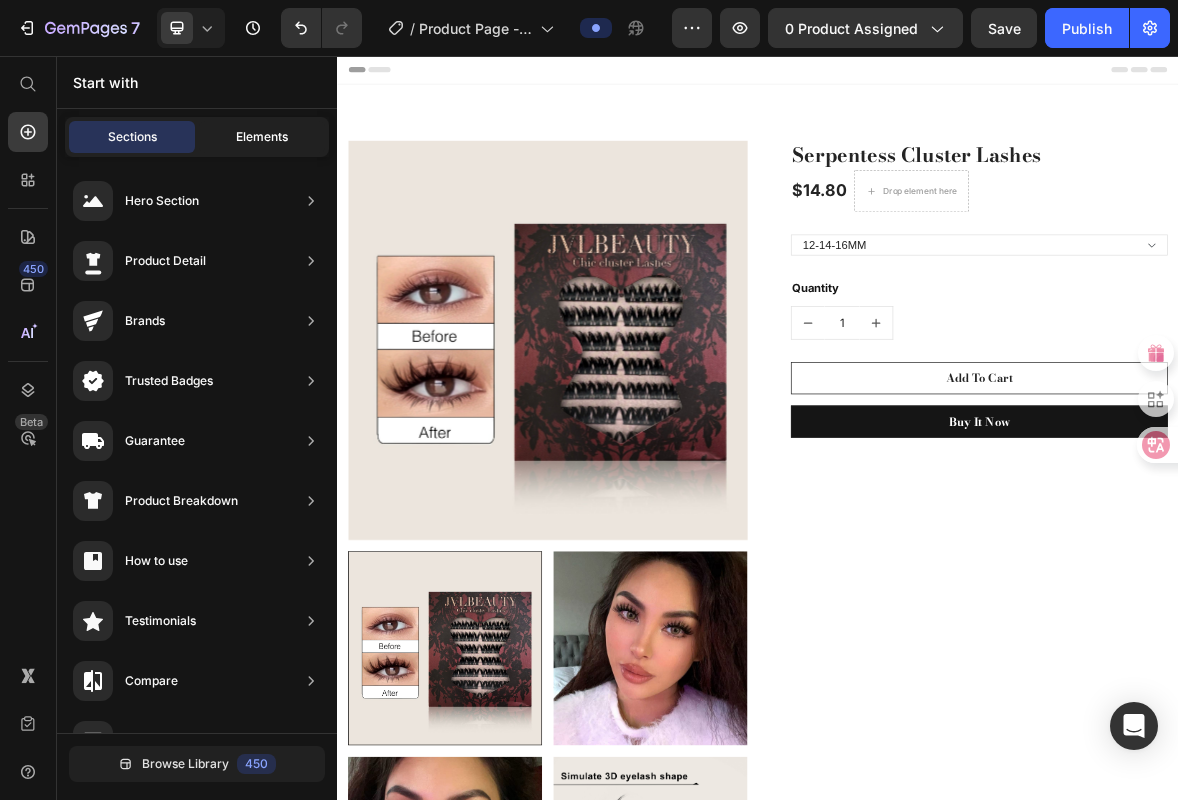 click on "Elements" 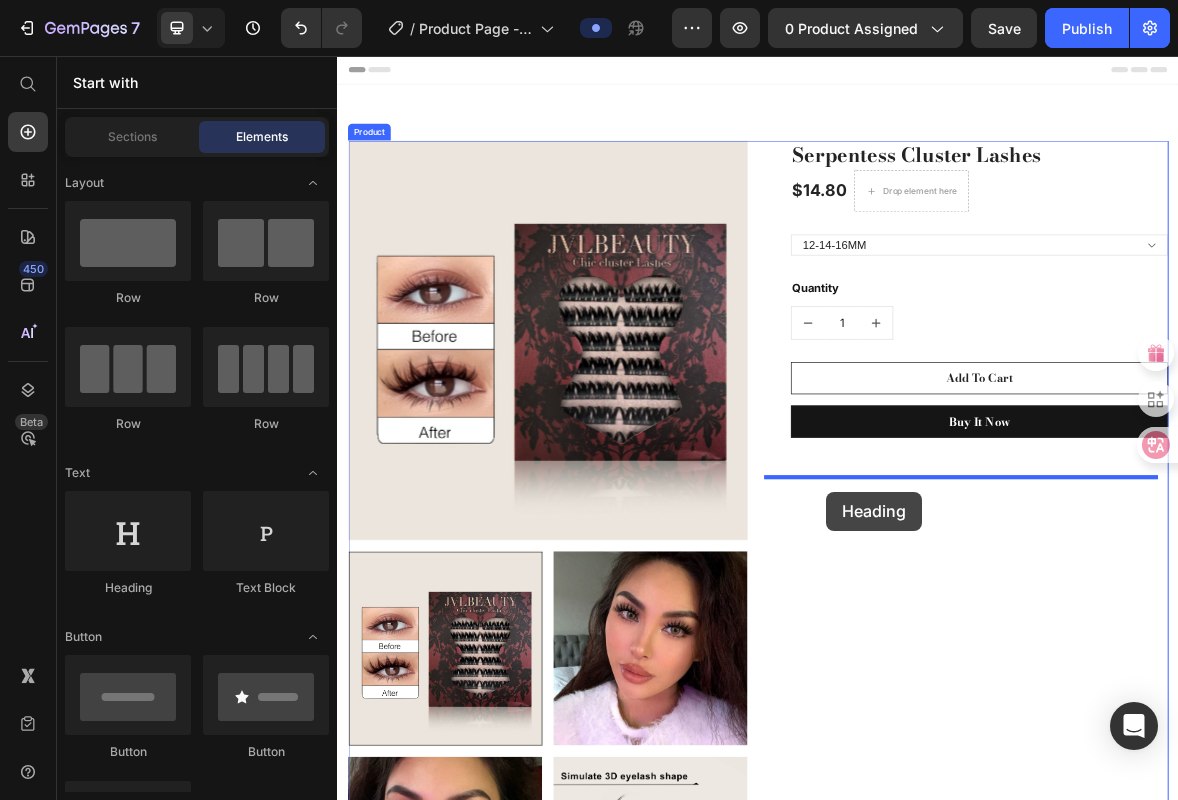 drag, startPoint x: 473, startPoint y: 586, endPoint x: 1035, endPoint y: 678, distance: 569.48047 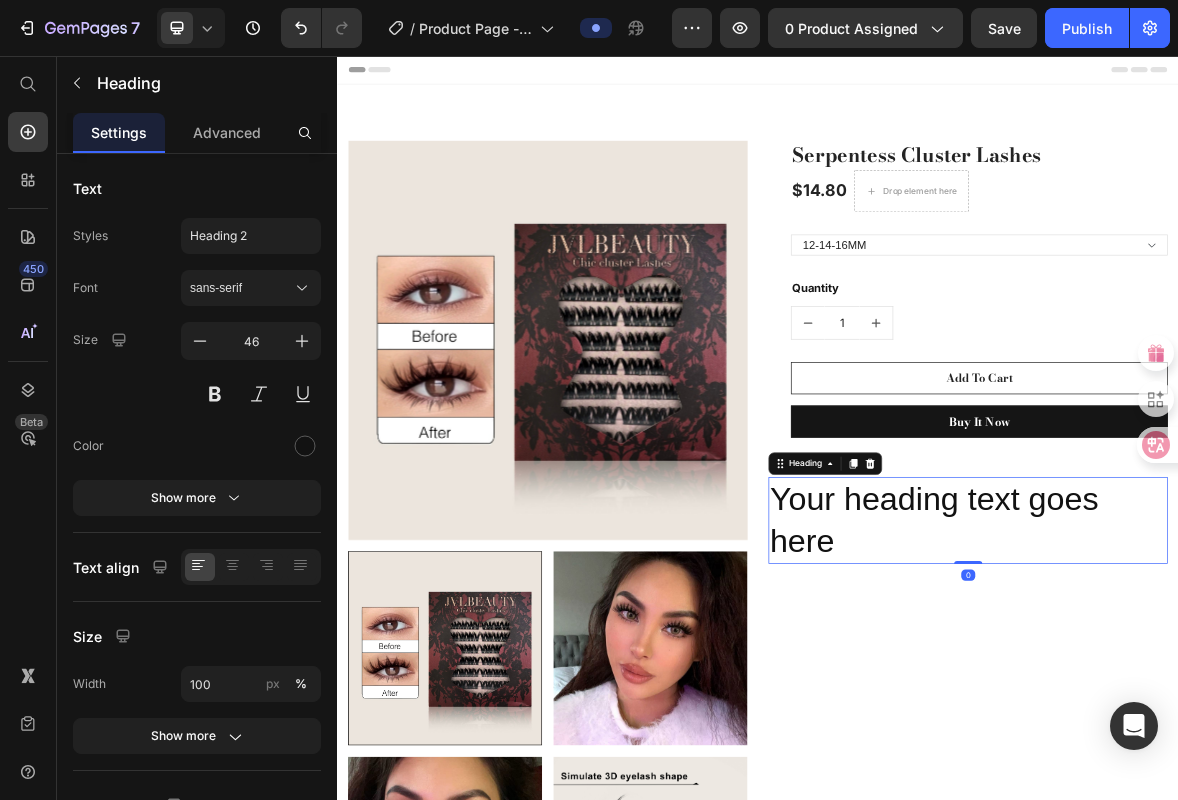 click on "Your heading text goes here" at bounding box center [1237, 719] 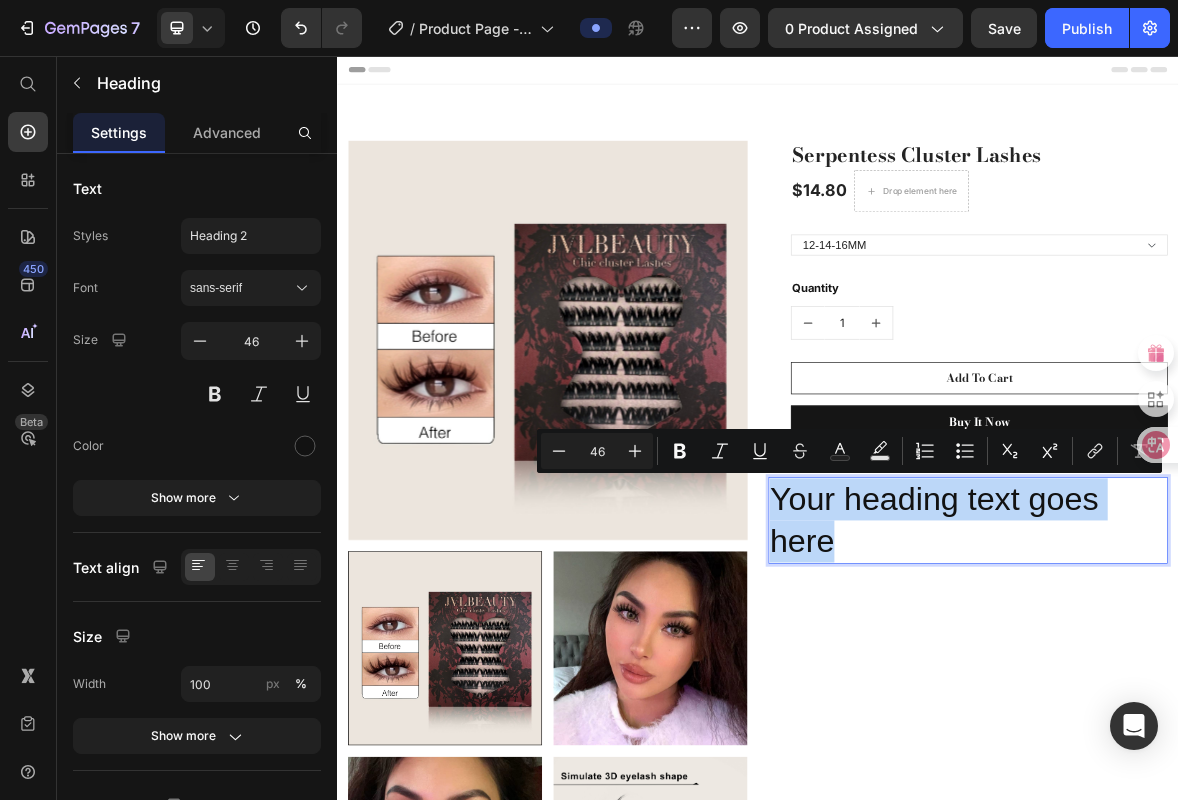 drag, startPoint x: 1042, startPoint y: 745, endPoint x: 960, endPoint y: 666, distance: 113.86395 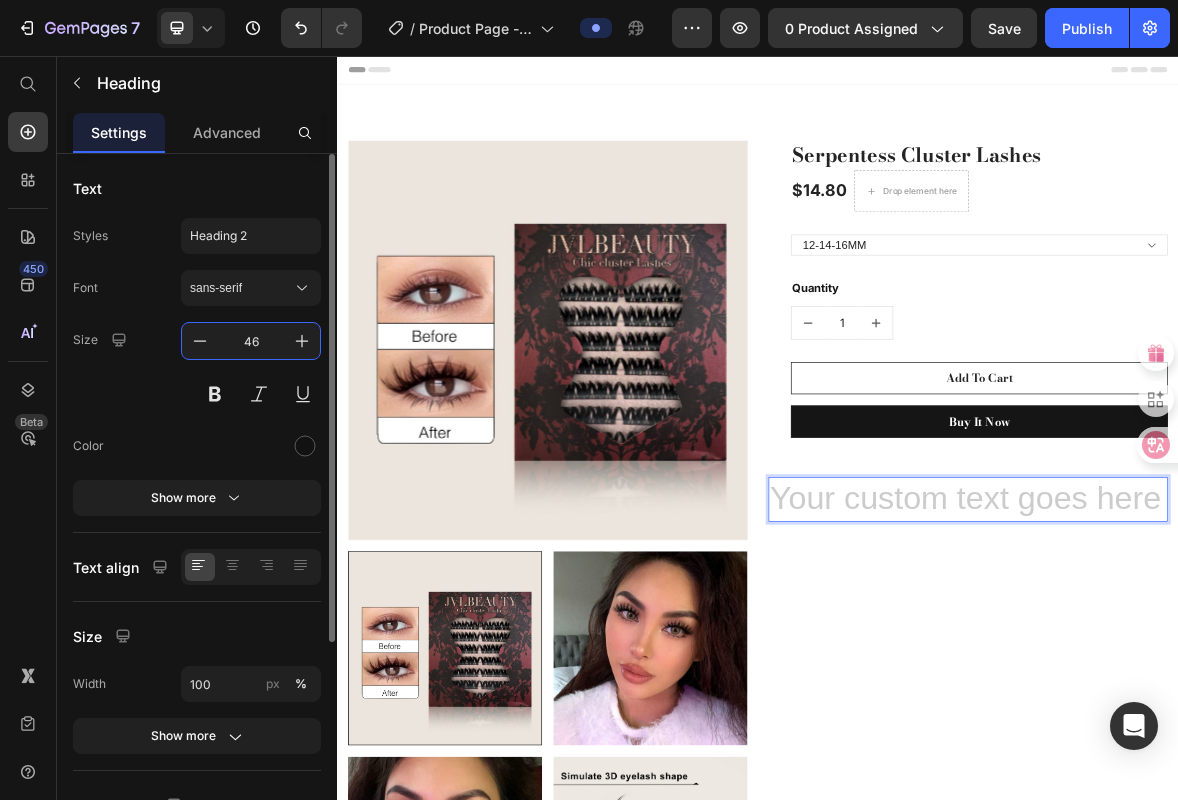 click on "46" at bounding box center [251, 341] 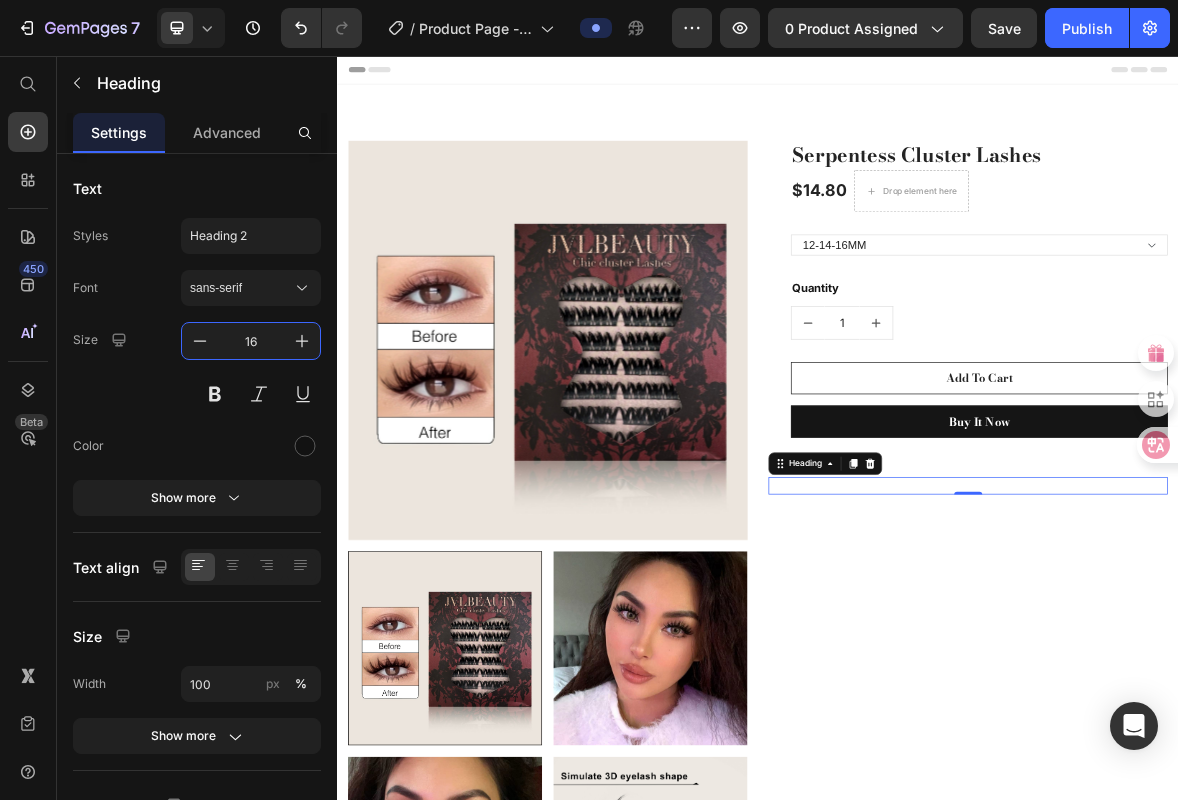 type on "16" 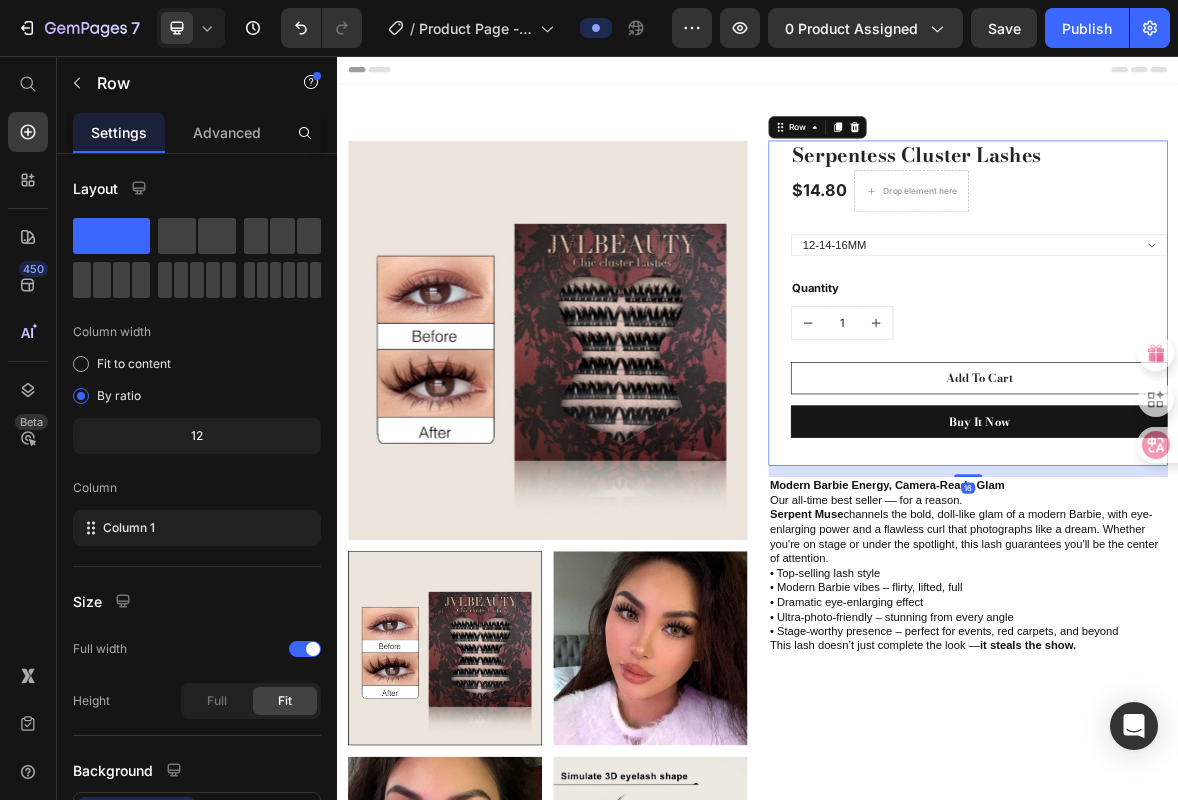 click on "Serpentess Cluster Lashes (P) Title $14.80 (P) Price
Drop element here Row 12-14-16MM (P) Variants & Swatches Quantity Text block 1 (P) Quantity Add To Cart (P) Cart Button Buy it now (P) Dynamic Checkout" at bounding box center [1253, 409] 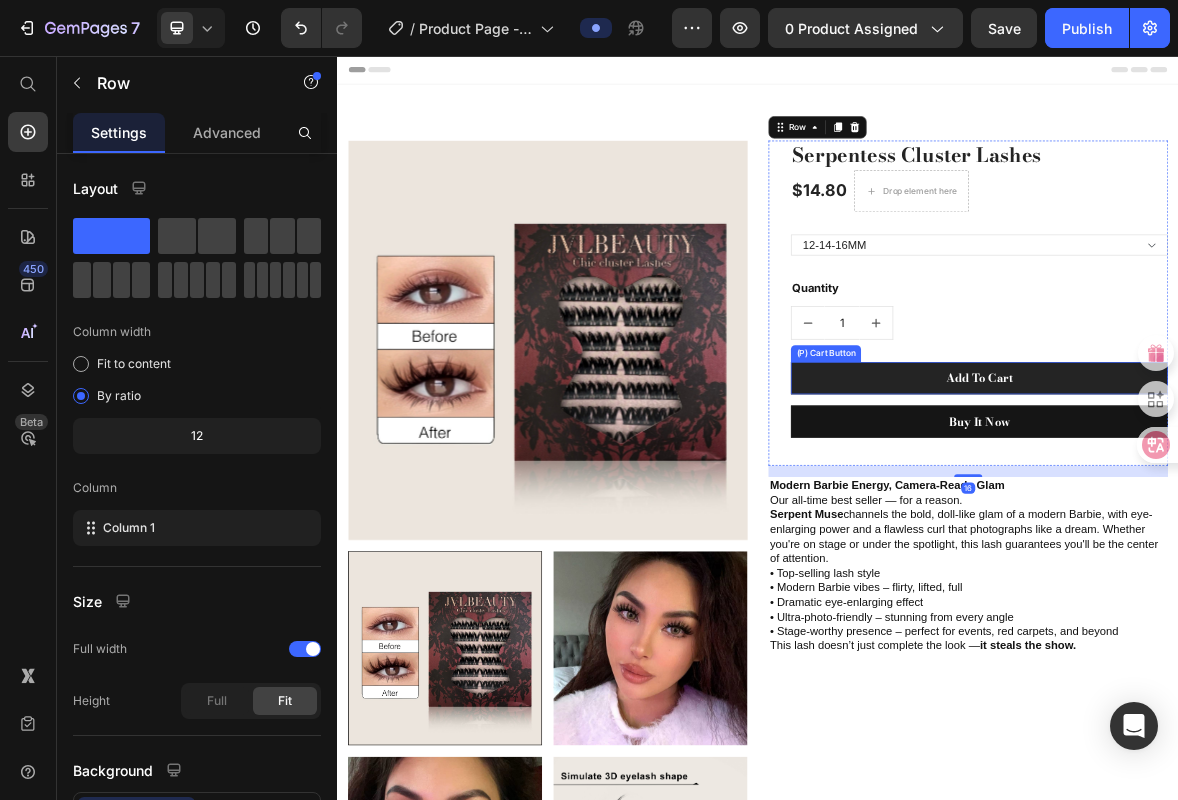 click on "Add To Cart" at bounding box center [1253, 516] 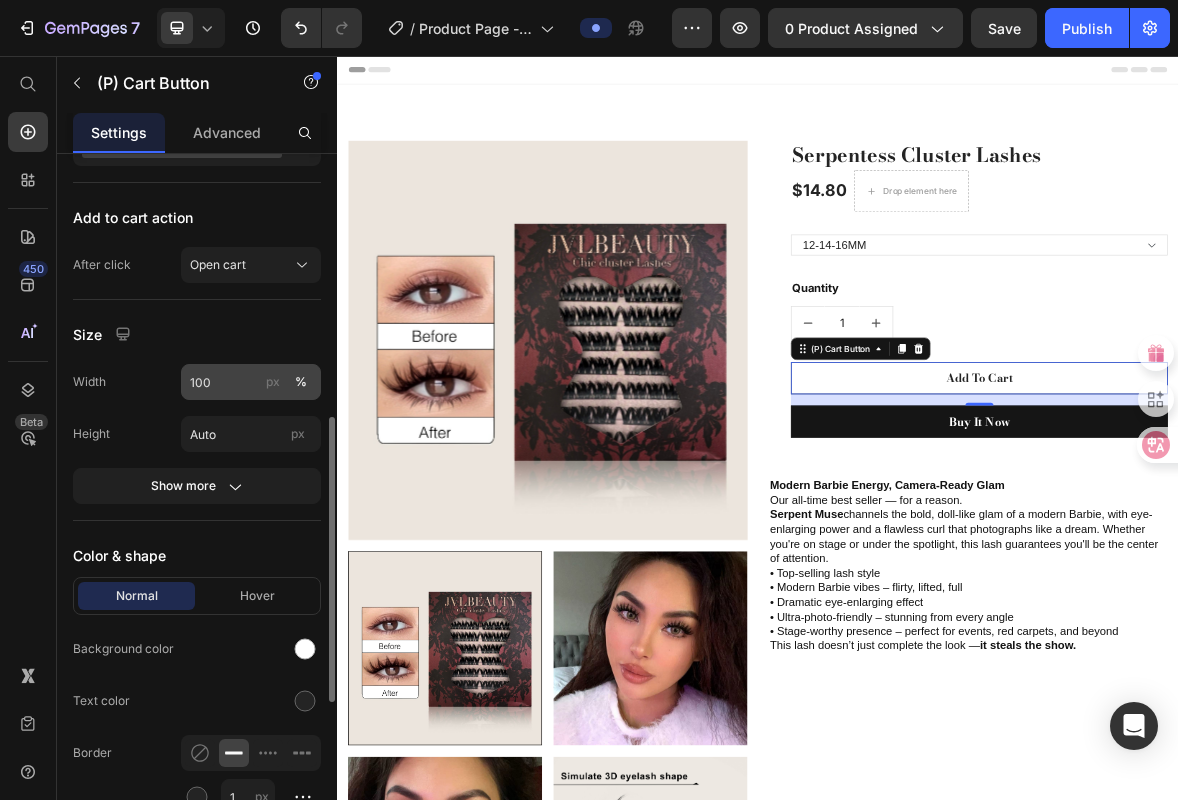 scroll, scrollTop: 853, scrollLeft: 0, axis: vertical 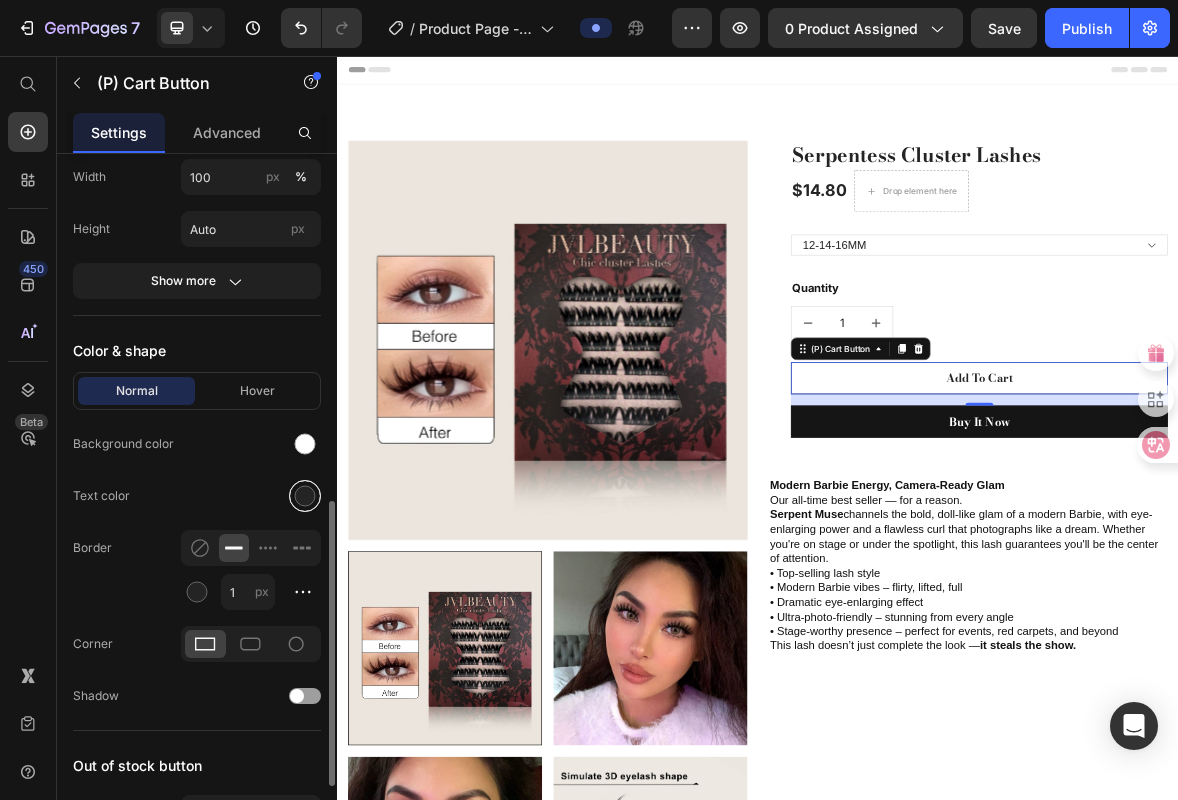 click at bounding box center [305, 496] 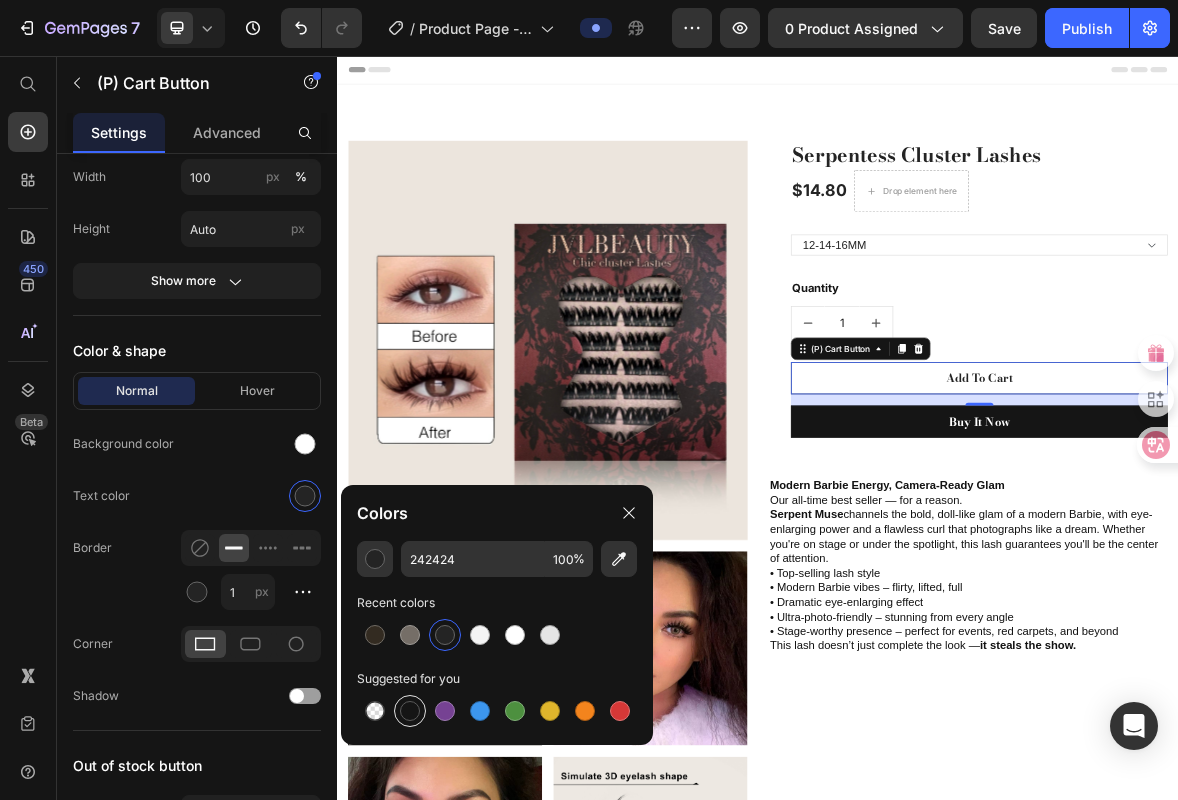 click at bounding box center [410, 711] 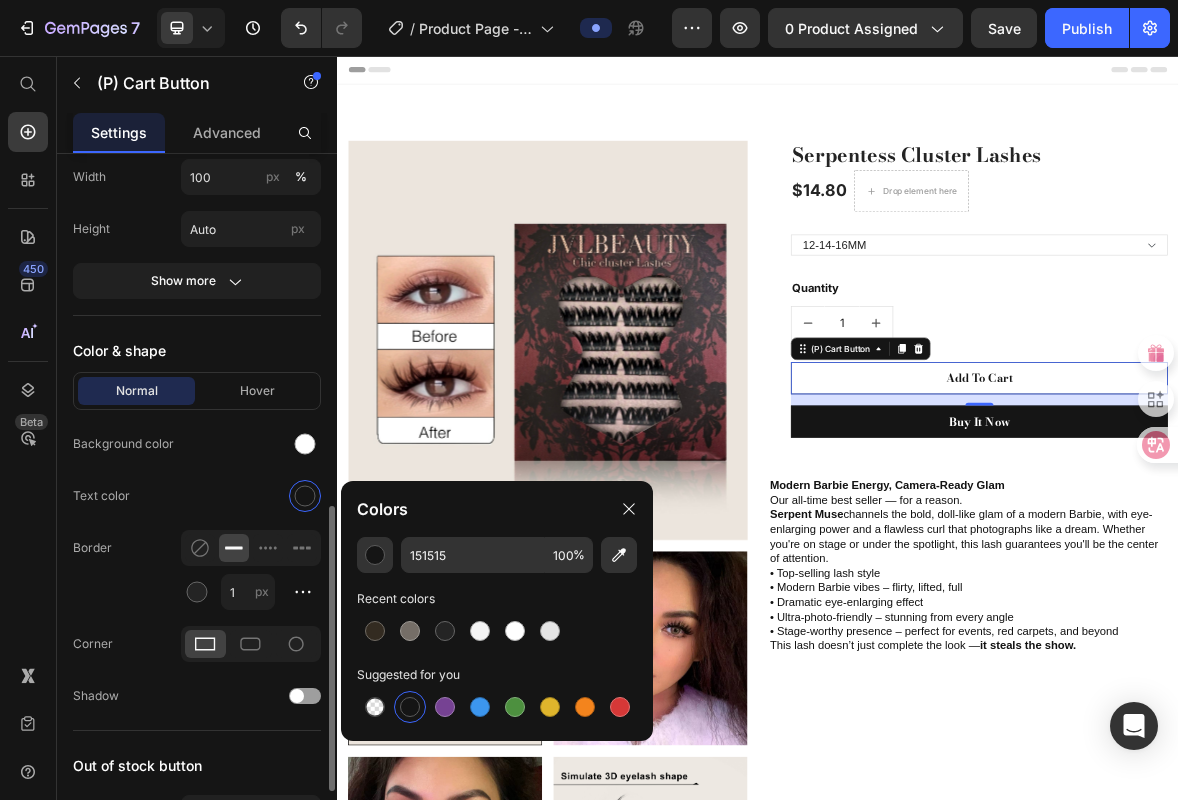 scroll, scrollTop: 1027, scrollLeft: 0, axis: vertical 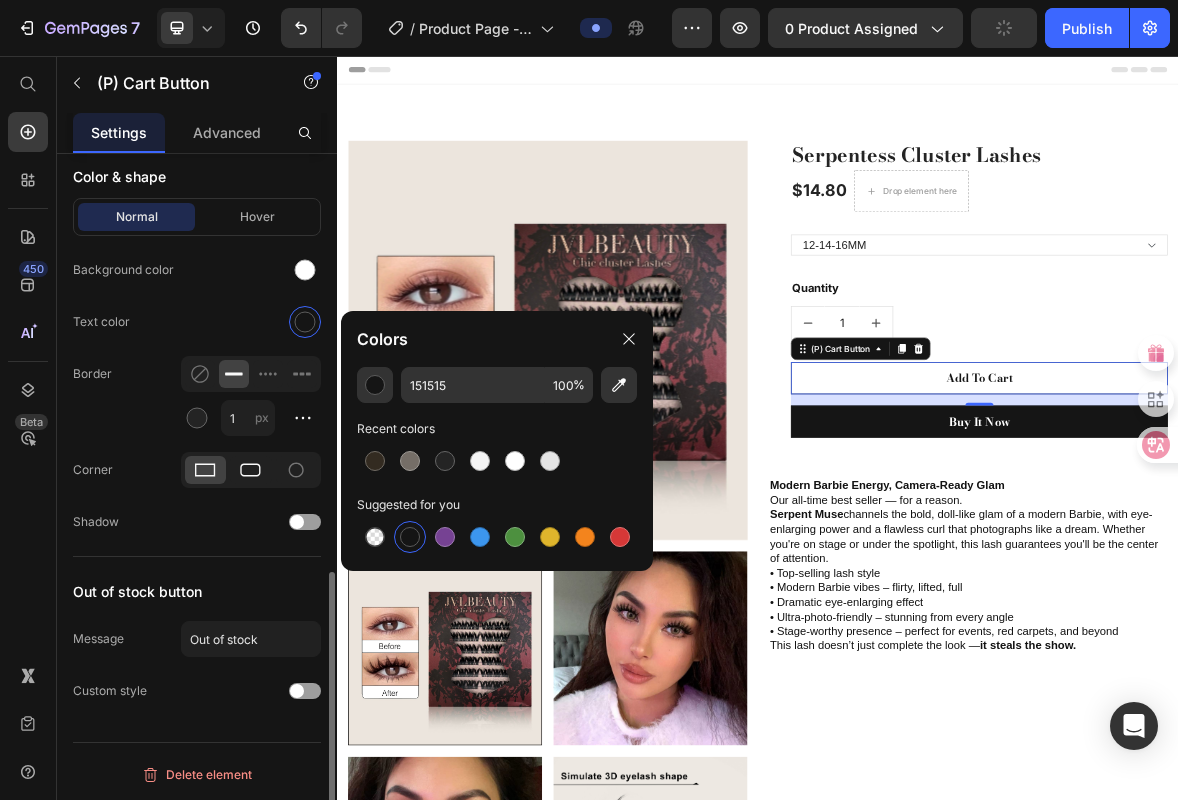 click 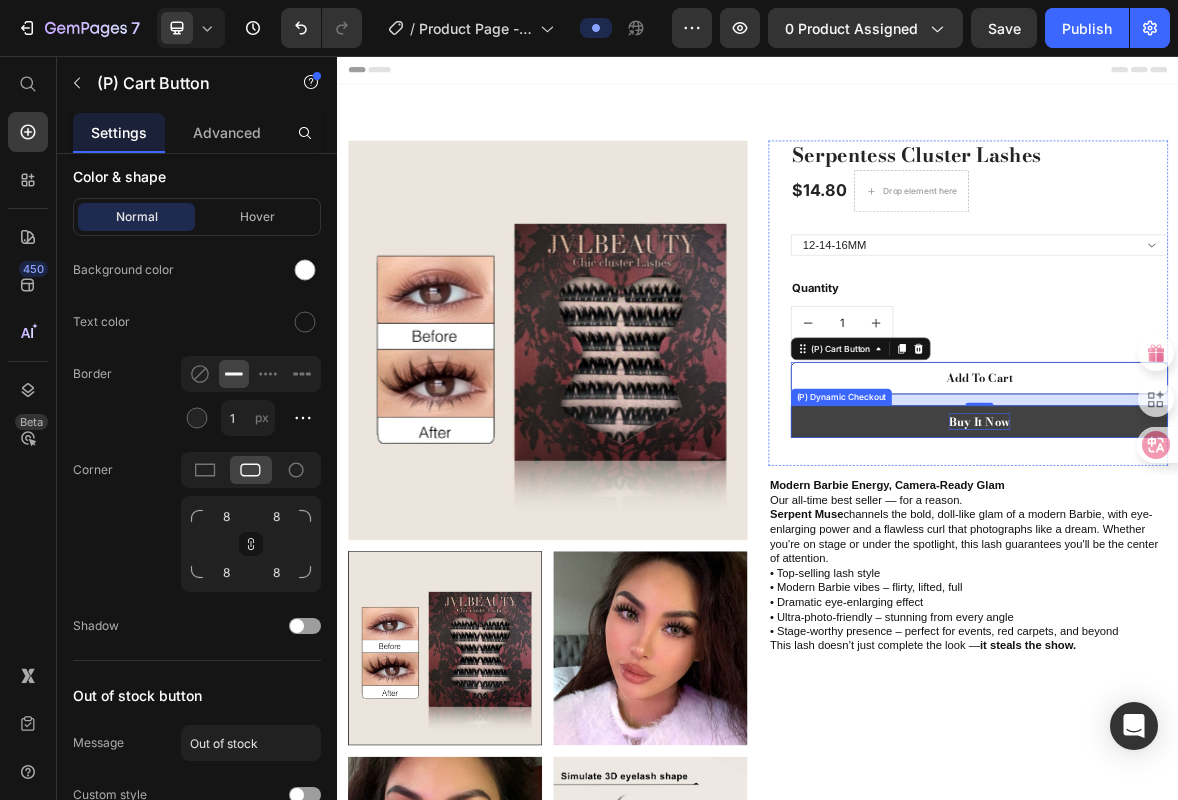 click on "Buy it now" at bounding box center [1253, 578] 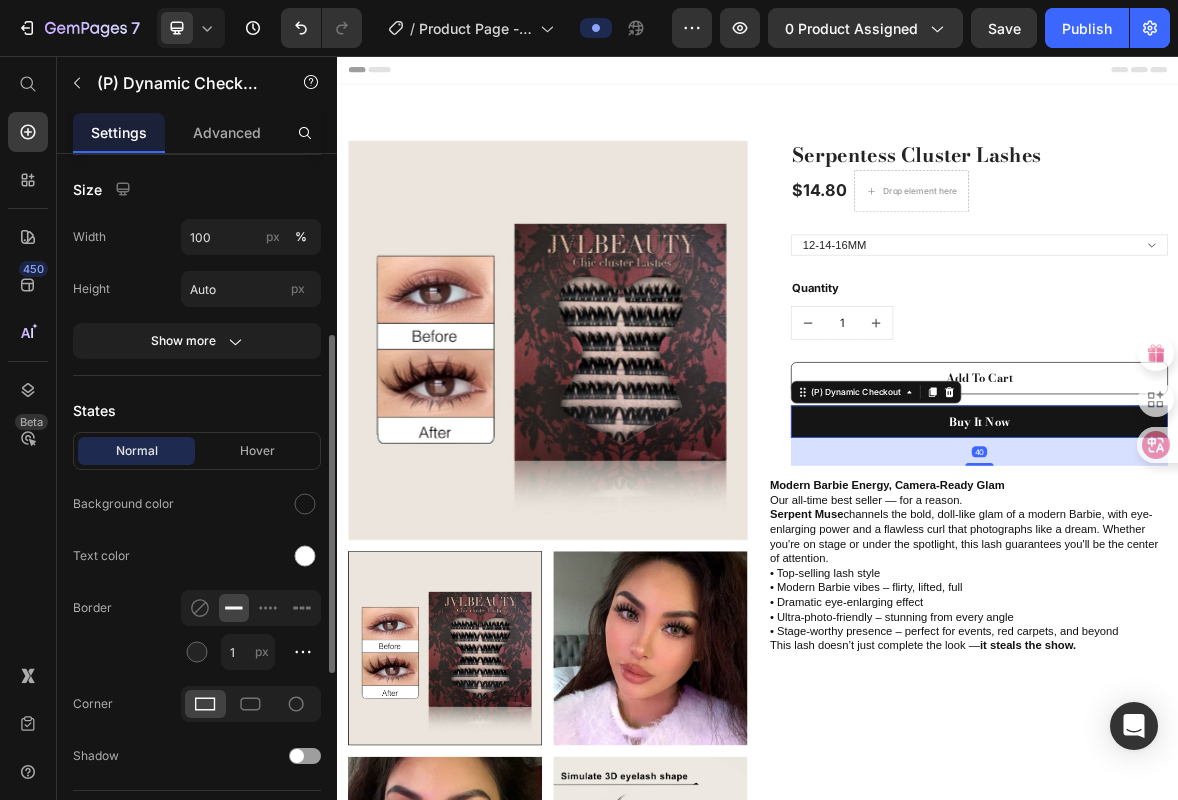 scroll, scrollTop: 756, scrollLeft: 0, axis: vertical 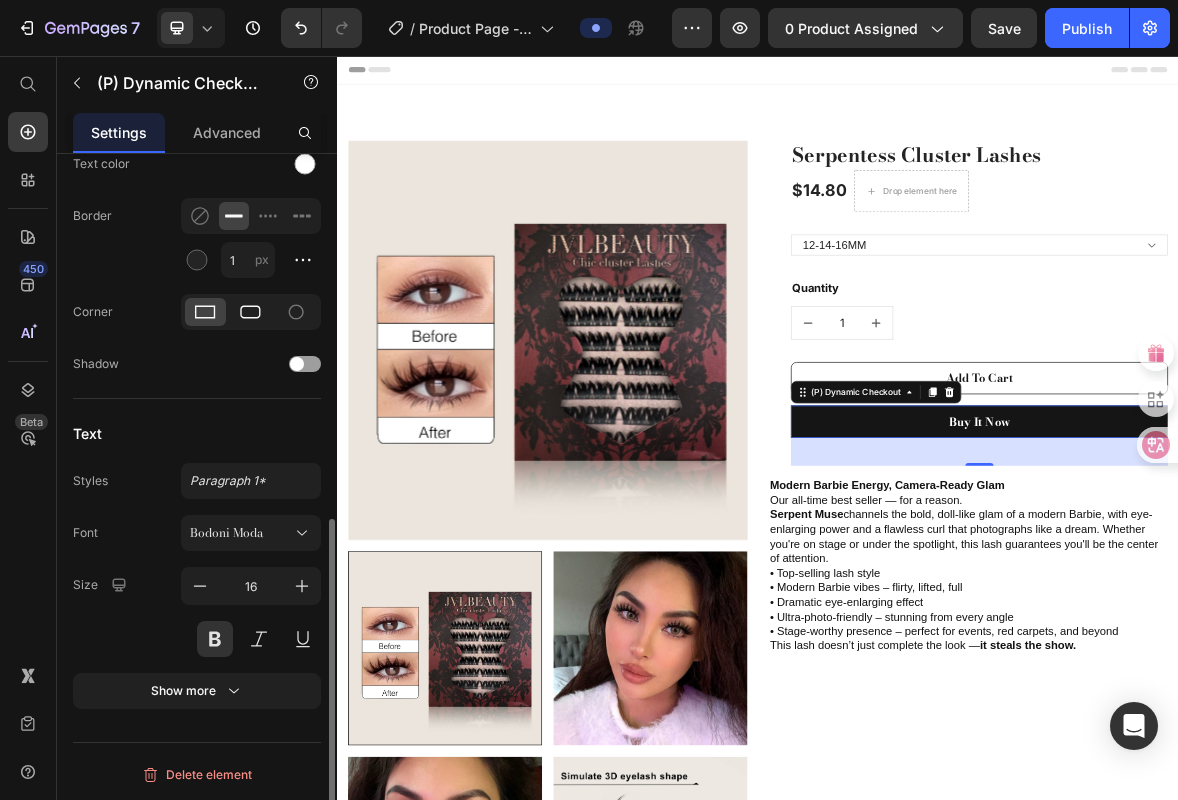 click 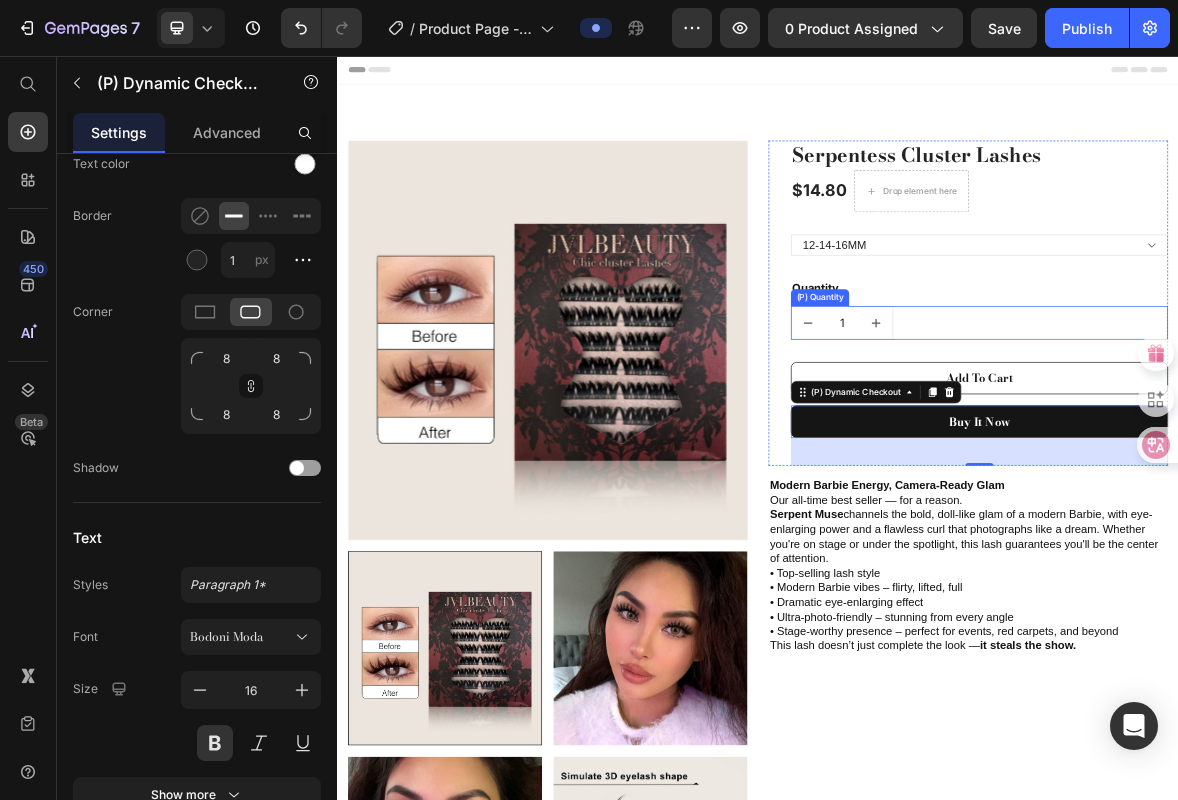 click on "1" at bounding box center [1253, 437] 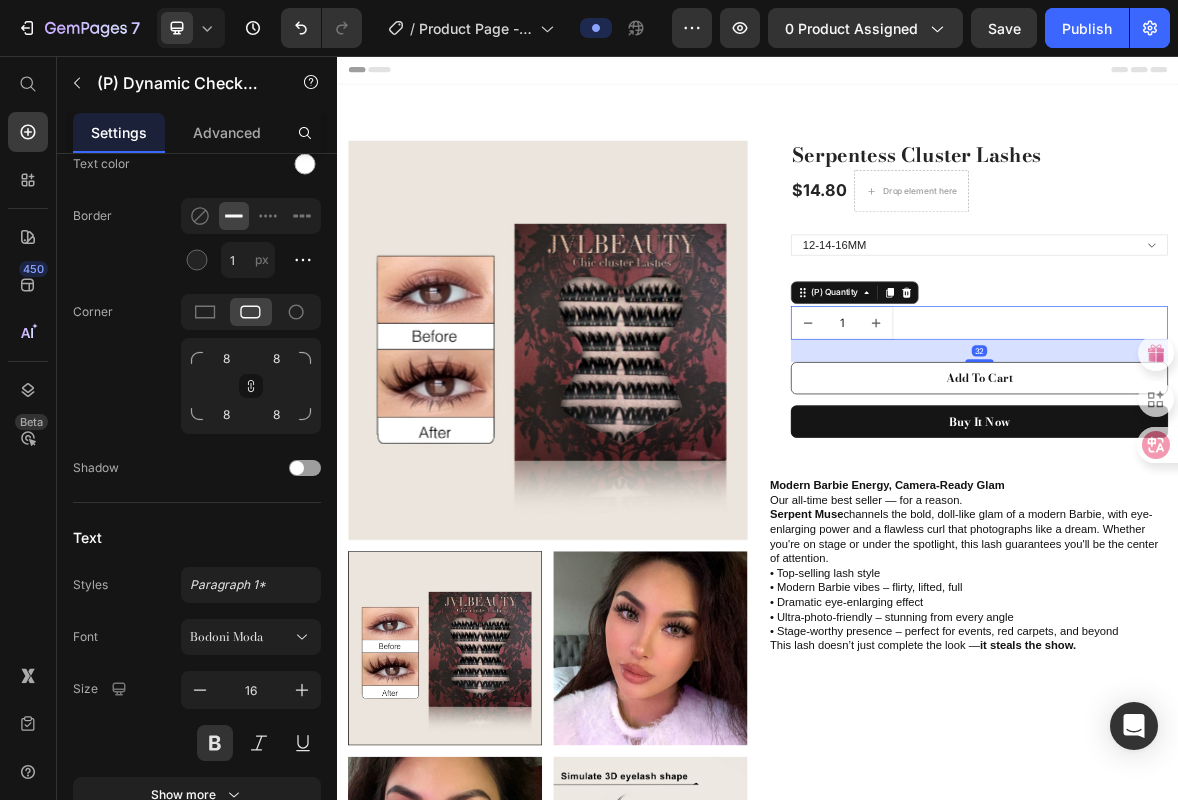 scroll, scrollTop: 0, scrollLeft: 0, axis: both 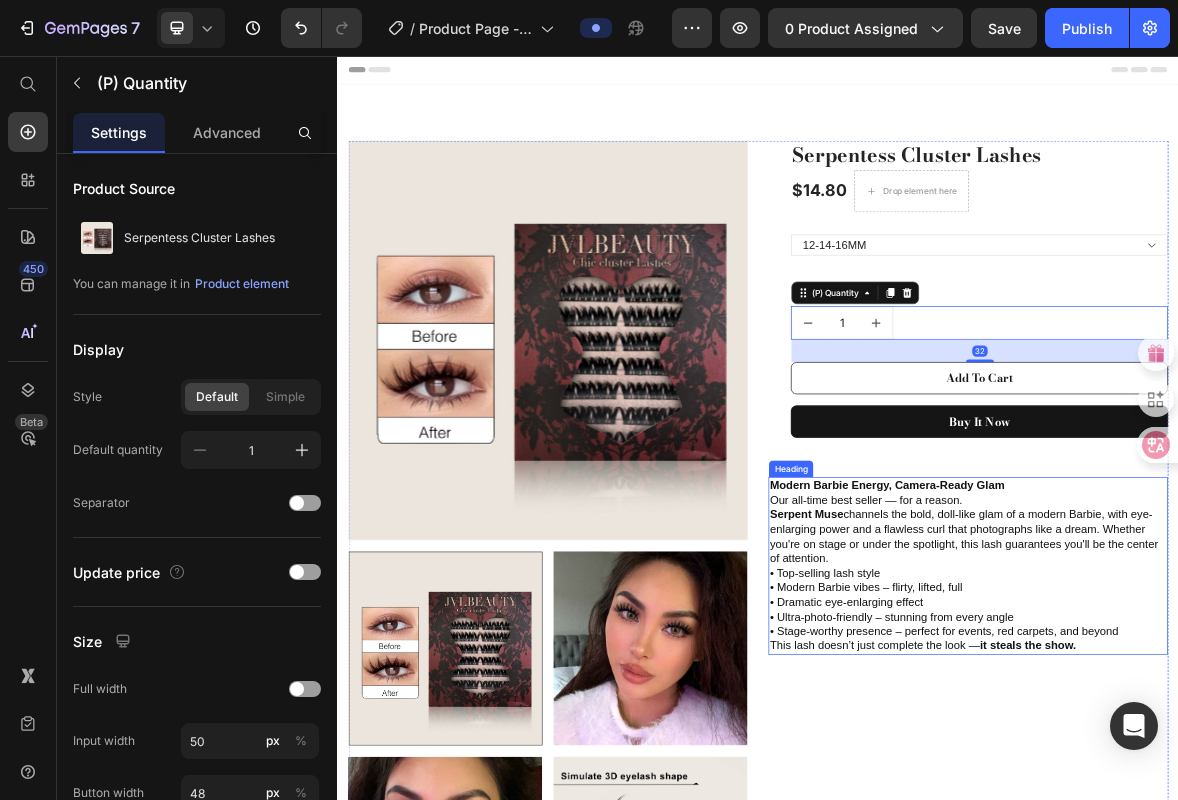 click on "⁠⁠⁠⁠⁠⁠⁠ Modern Barbie Energy, Camera-Ready Glam Our all-time best seller — for a reason. Serpent Muse  channels the bold, doll-like glam of a modern Barbie, with eye-enlarging power and a flawless curl that photographs like a dream. Whether you're on stage or under the spotlight, this lash guarantees you'll be the center of attention. • Top-selling lash style • Modern Barbie vibes – flirty, lifted, full • Dramatic eye-enlarging effect • Ultra-photo-friendly – stunning from every angle • Stage-worthy presence – perfect for events, red carpets, and beyond This lash doesn’t just complete the look —  it steals the show." at bounding box center (1237, 784) 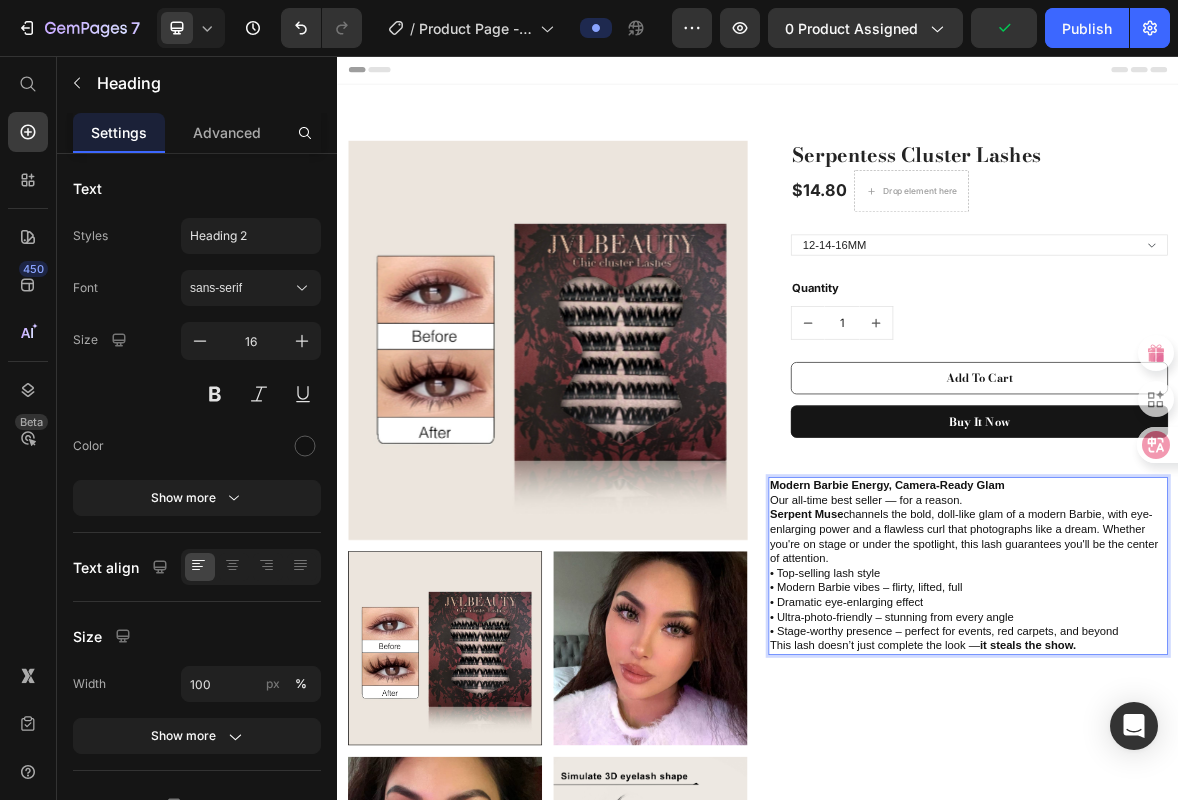click on "Serpent Muse" at bounding box center (1006, 710) 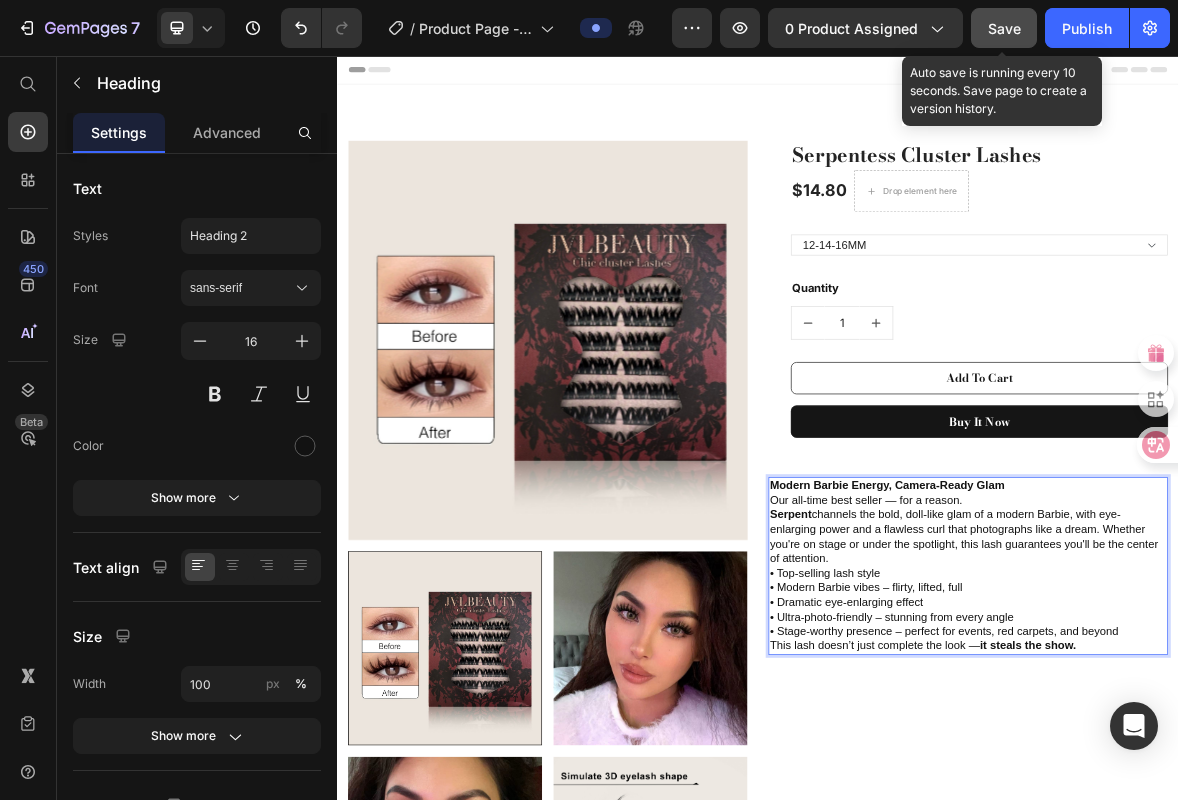 click on "Save" 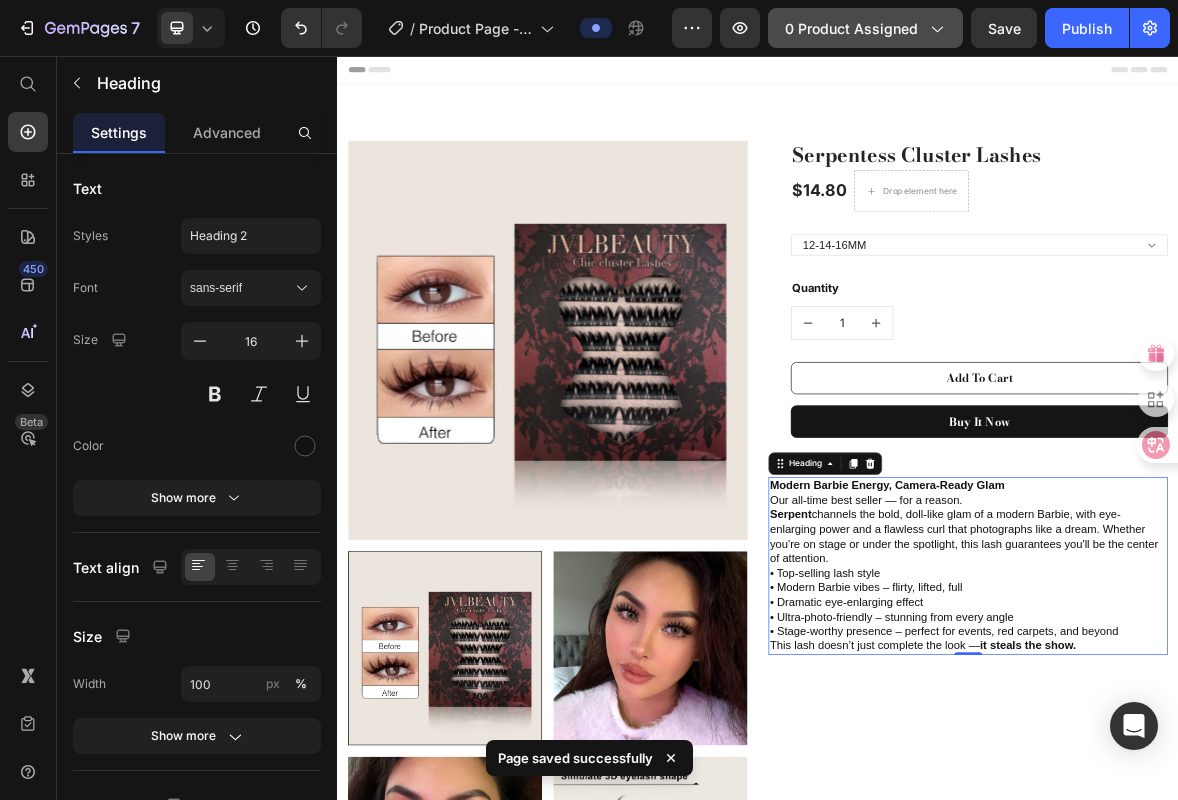 click on "0 product assigned" at bounding box center (865, 28) 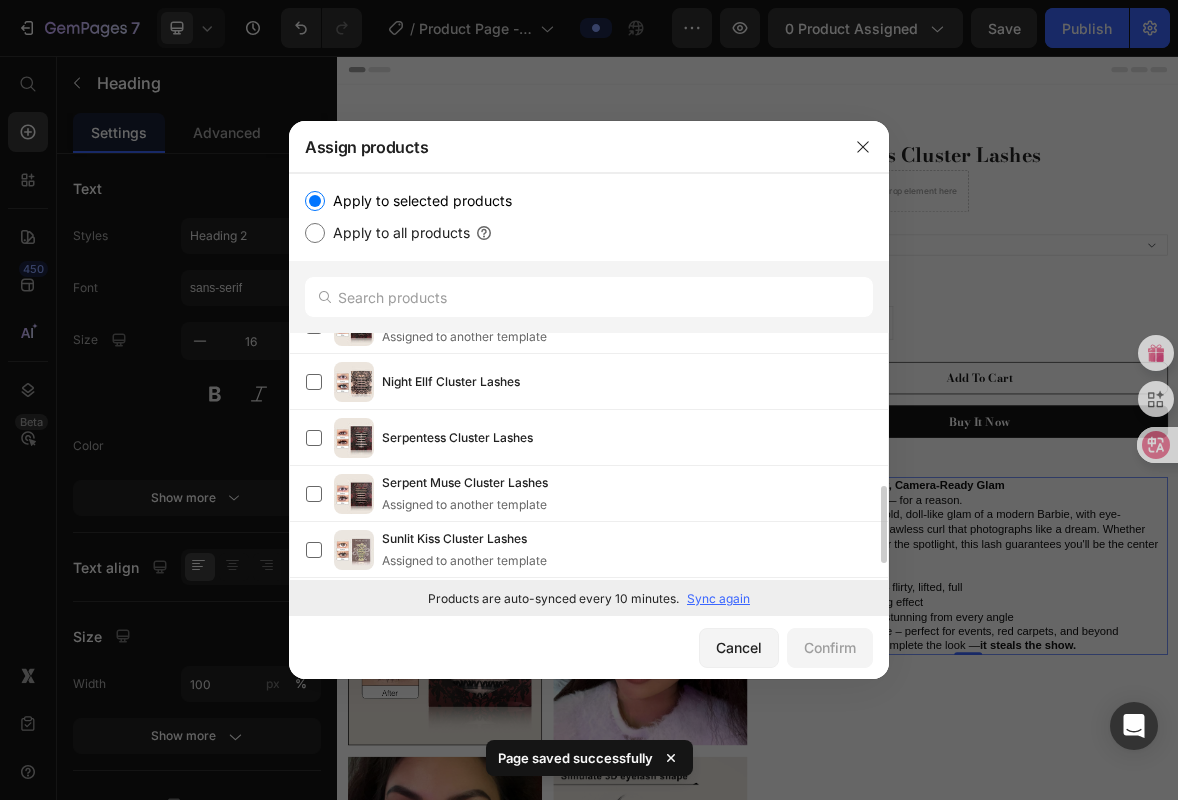scroll, scrollTop: 537, scrollLeft: 0, axis: vertical 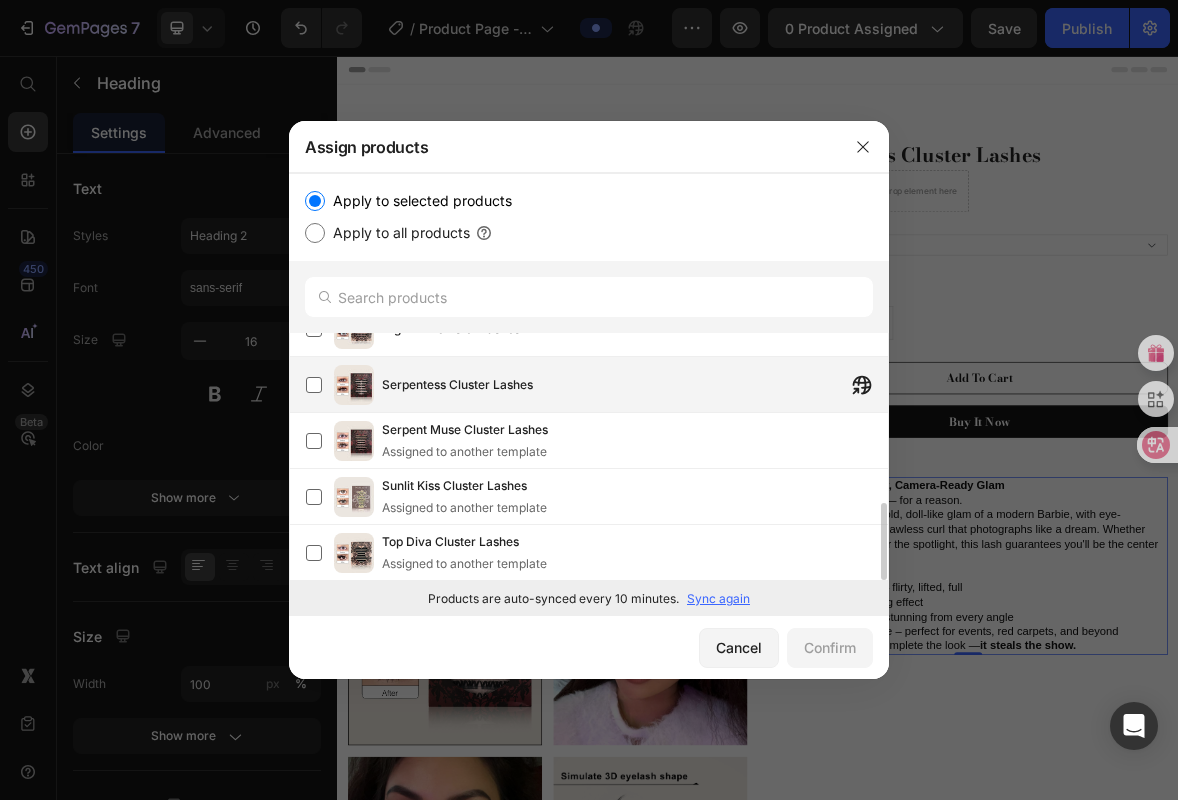 click on "Serpentess Cluster Lashes" at bounding box center (635, 385) 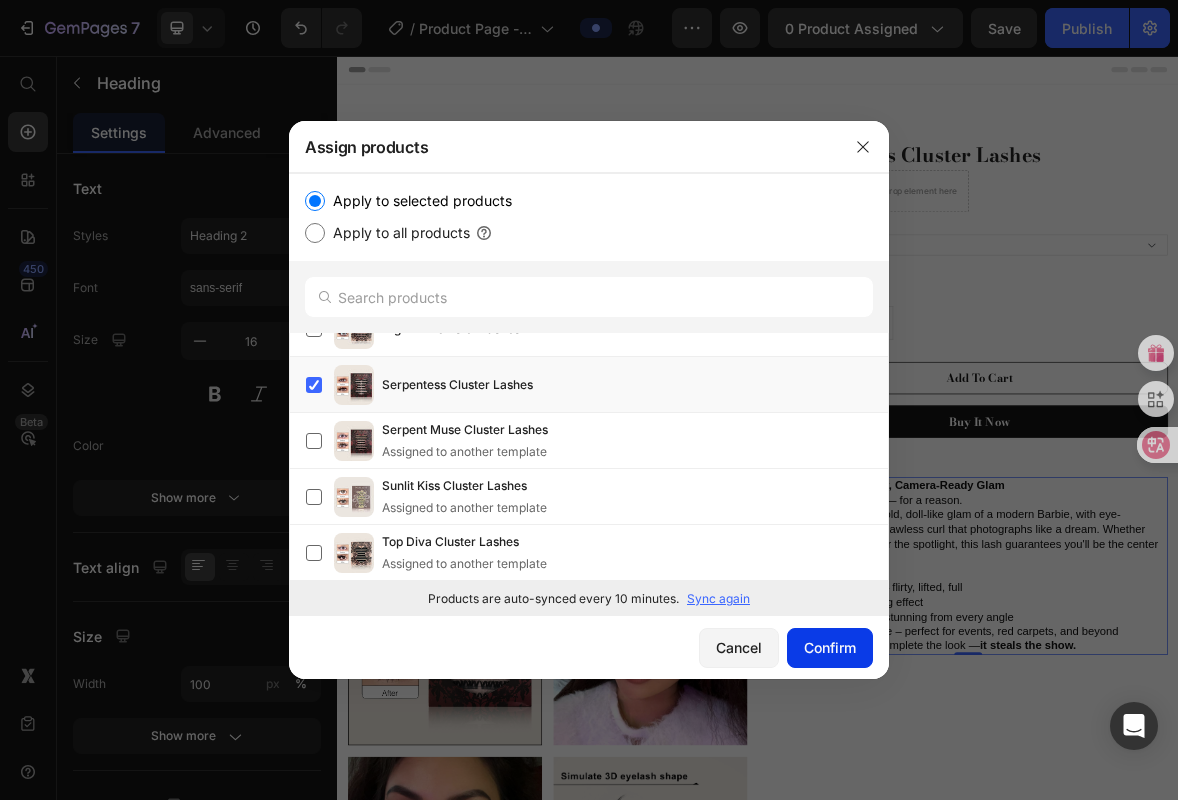 click on "Confirm" at bounding box center [830, 647] 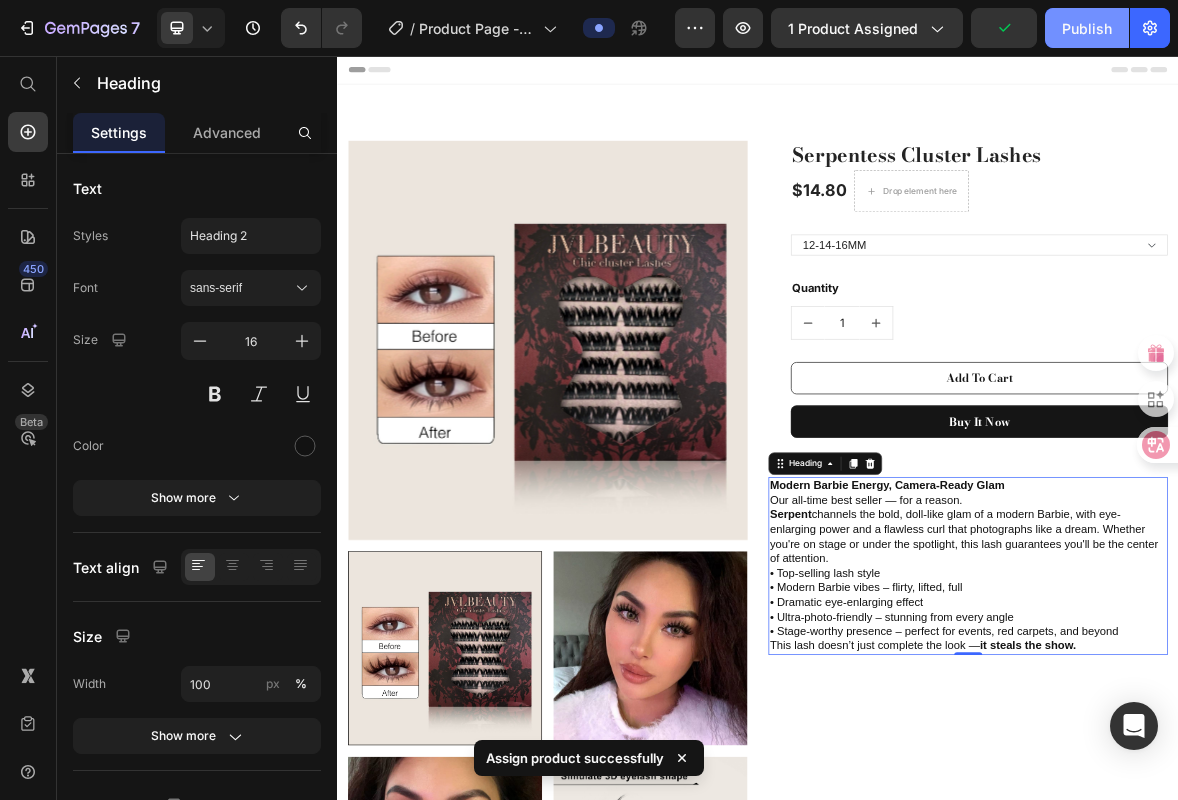 click on "Publish" at bounding box center (1087, 28) 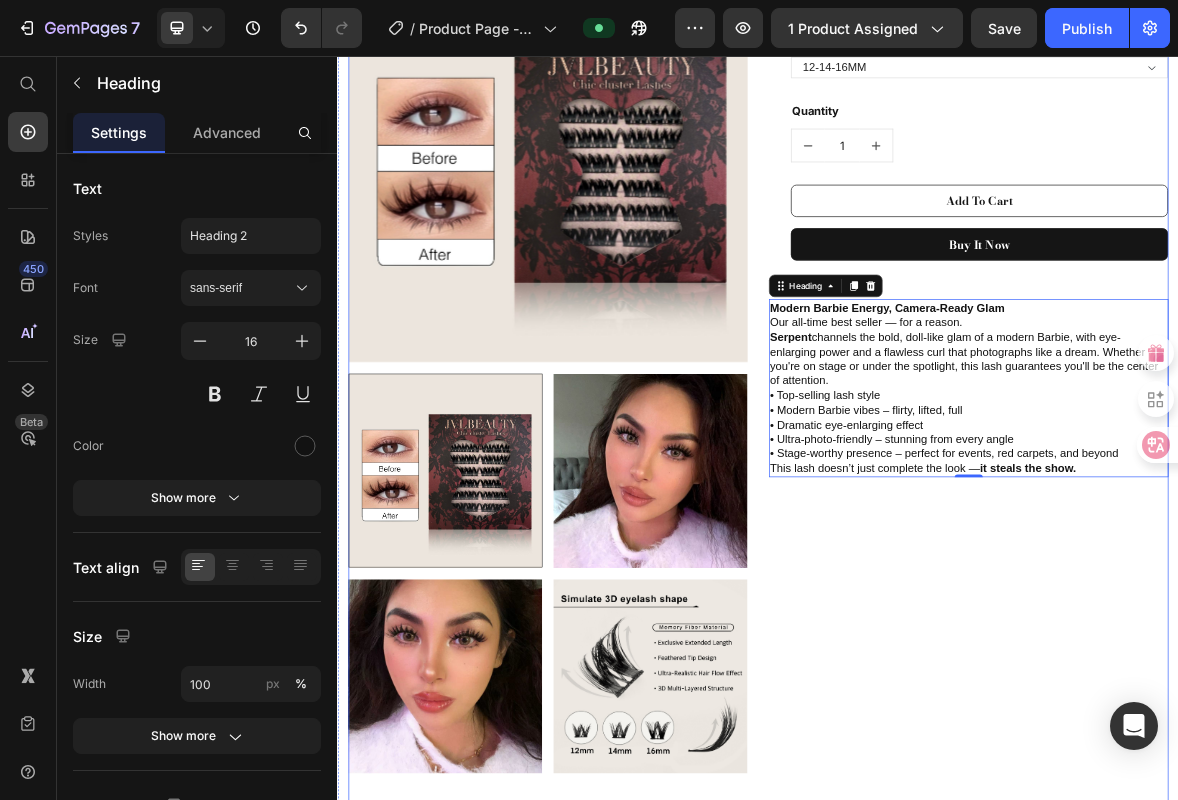scroll, scrollTop: 268, scrollLeft: 0, axis: vertical 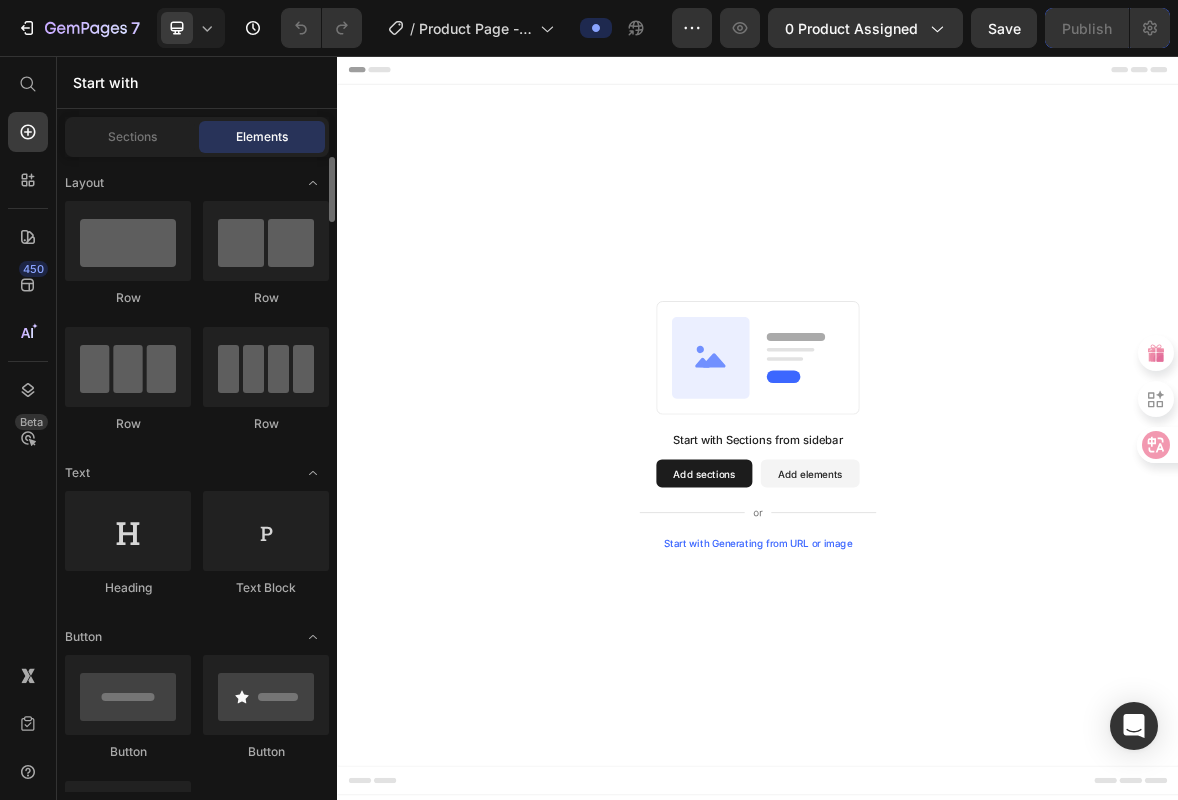 click on "Layout
Row
Row
Row
Row Text
Heading
Text Block Button
Button
Button
Sticky Back to top Media
Image
Image
Video
Video Banner" at bounding box center (197, 3249) 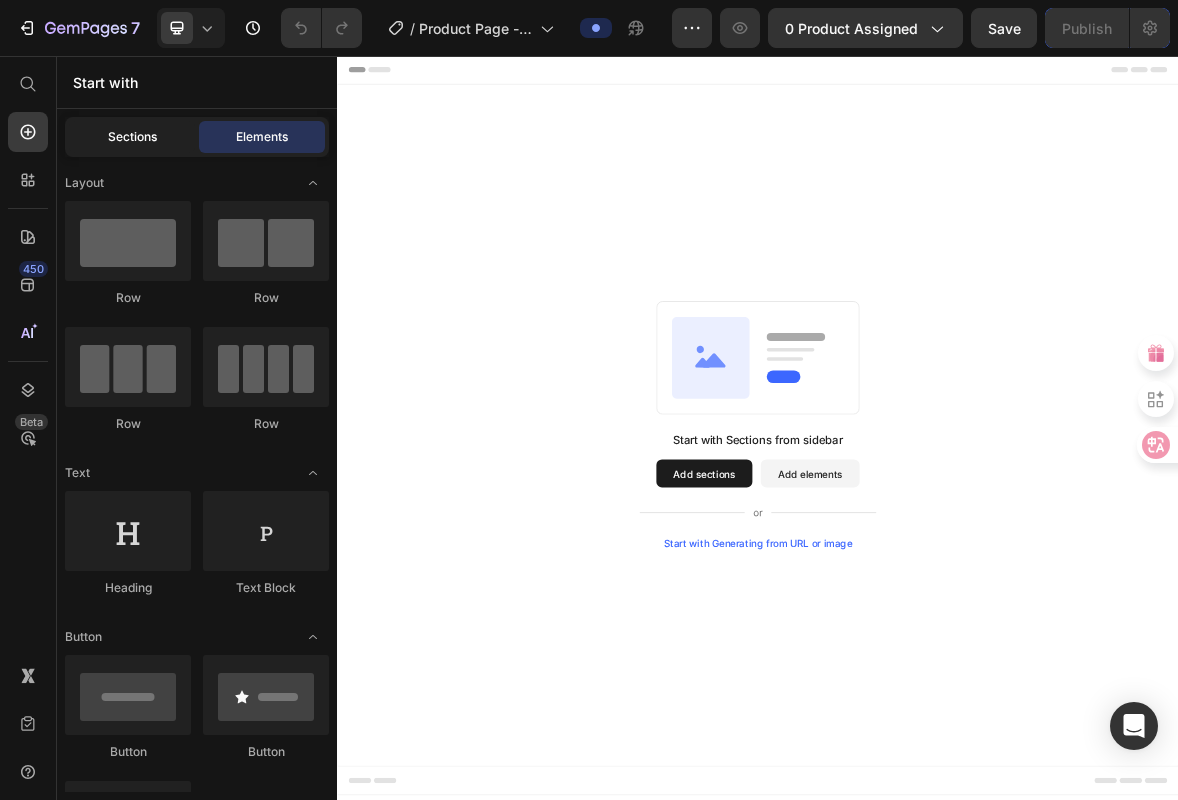 click on "Sections" 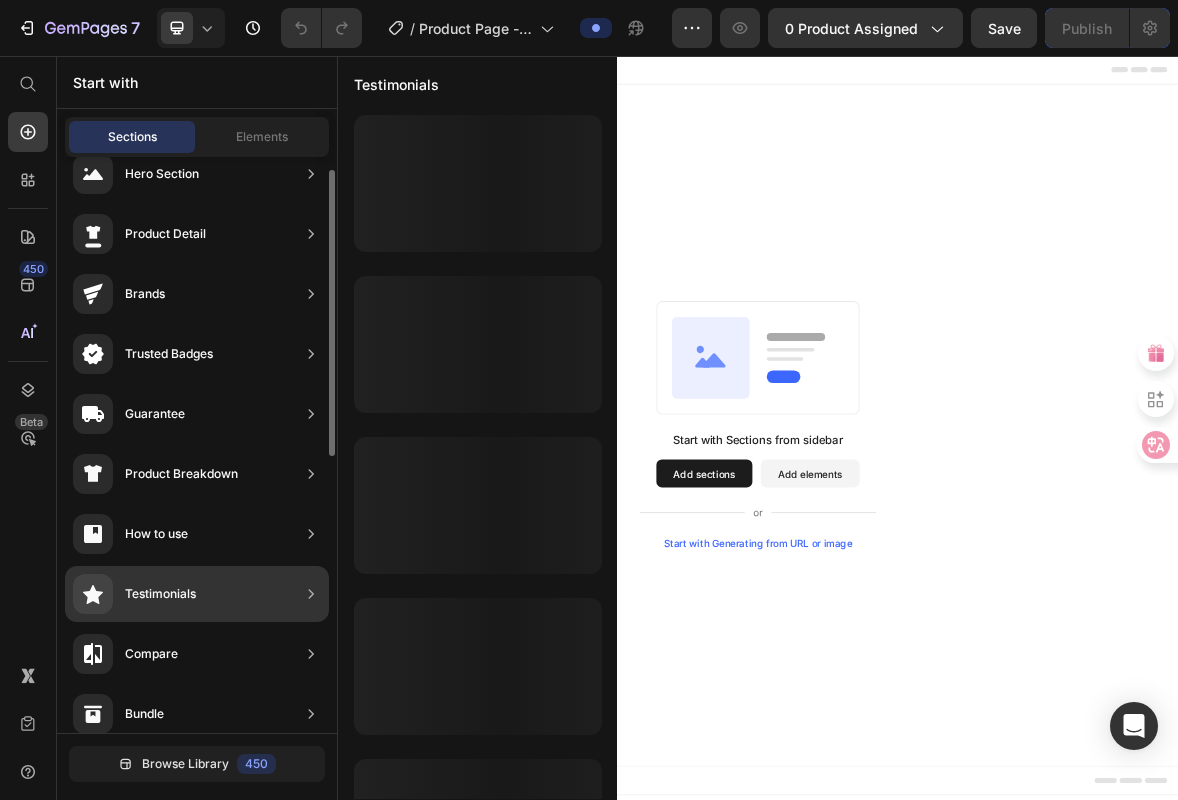 scroll, scrollTop: 31, scrollLeft: 0, axis: vertical 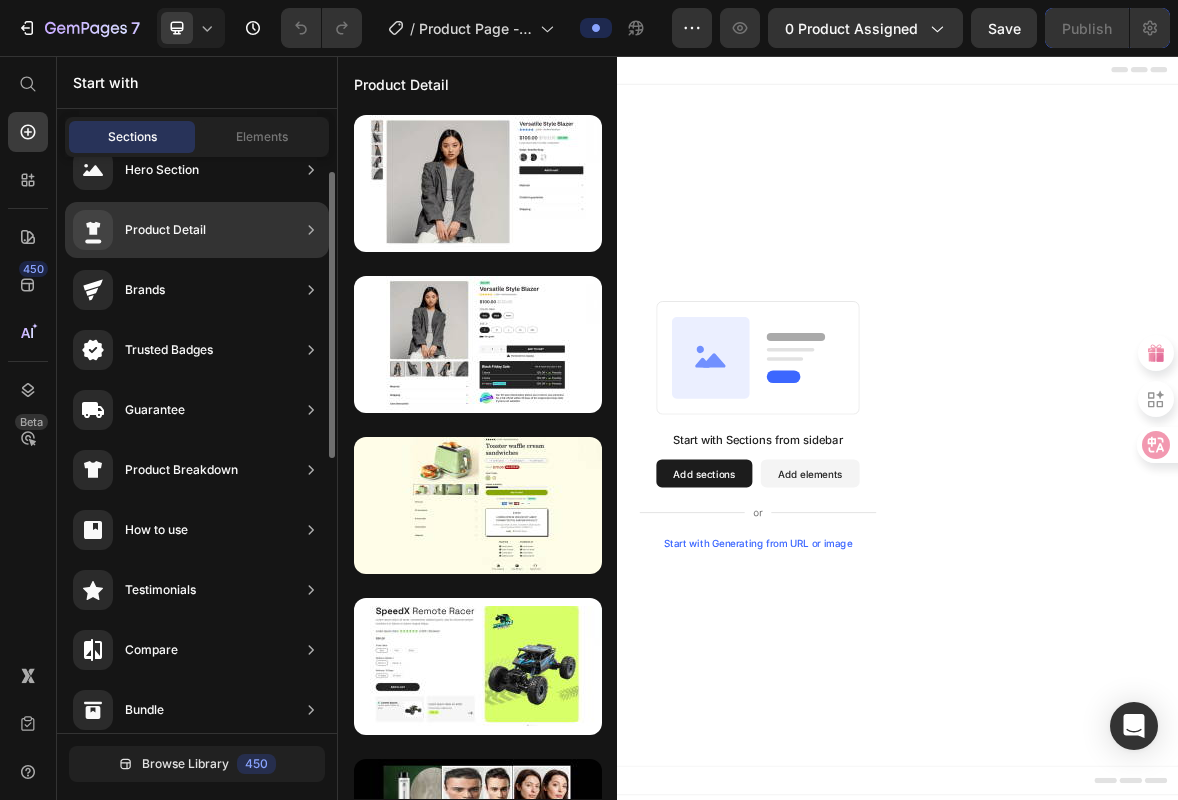 click on "Product Detail" 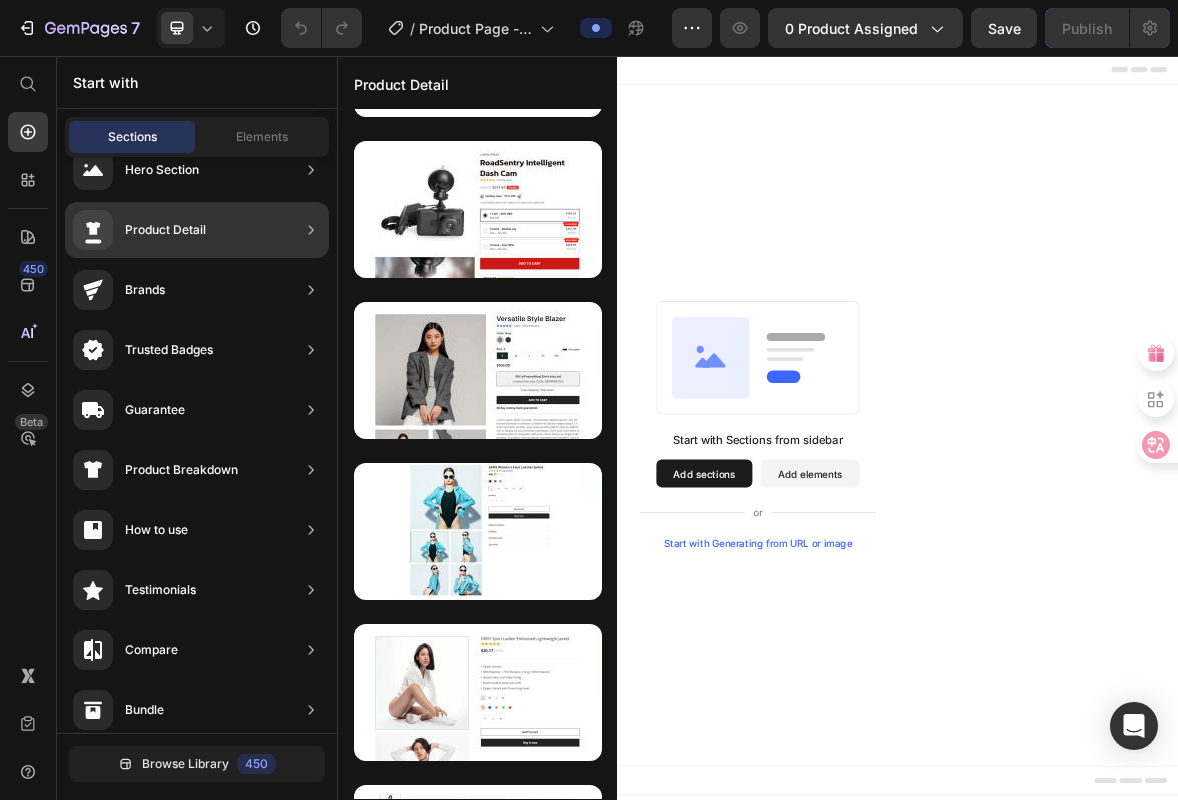 scroll, scrollTop: 4688, scrollLeft: 0, axis: vertical 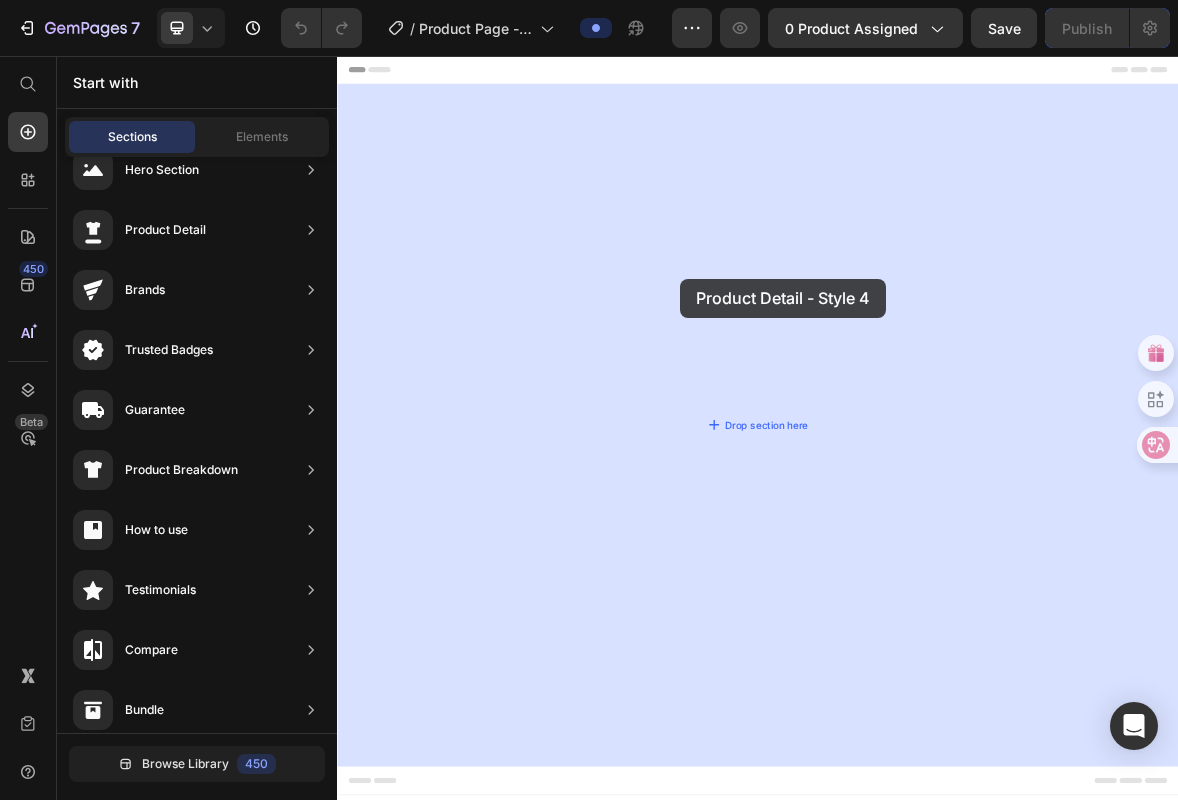drag, startPoint x: 826, startPoint y: 228, endPoint x: 854, endPoint y: 410, distance: 184.14125 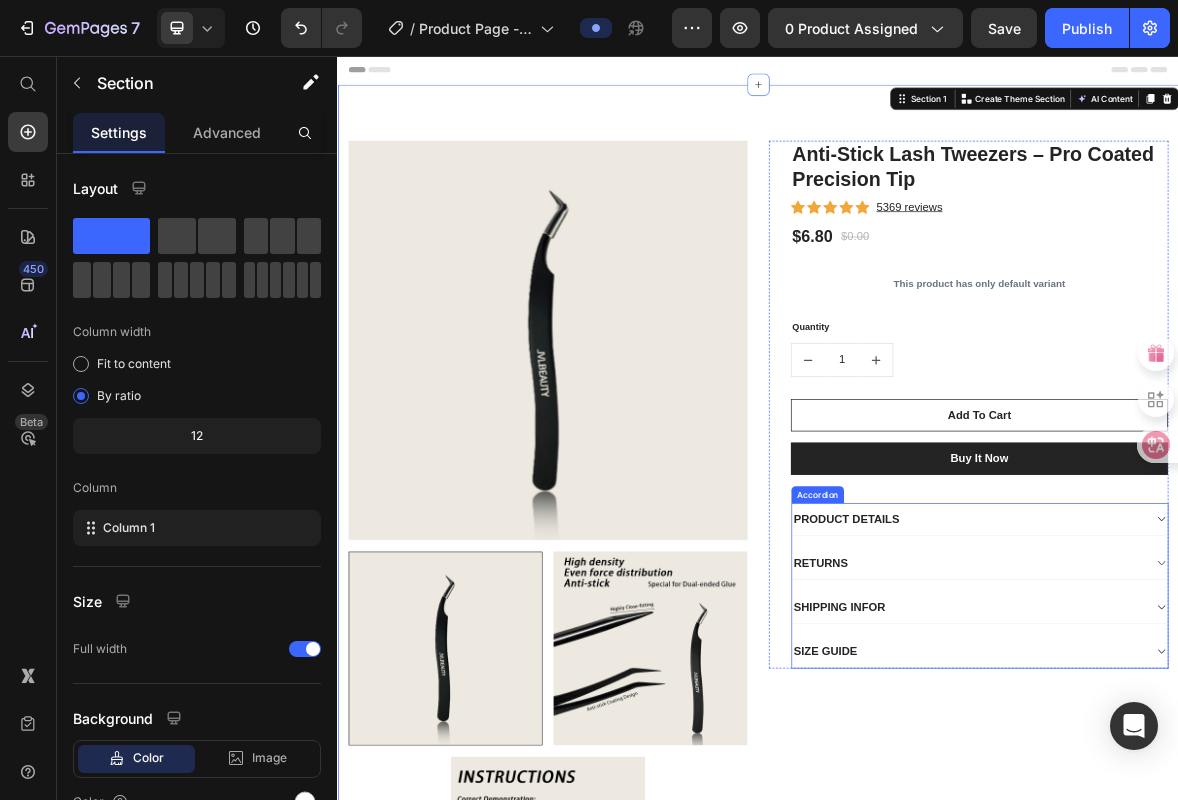 click on "Anti-Stick Lash Tweezers – Pro Coated Precision Tip (P) Title
Icon
Icon
Icon
Icon
Icon Icon List Hoz 5369 reviews Text block Row $6.80 (P) Price $0.00 (P) Price Row This product has only default variant (P) Variants & Swatches Quantity Text block 1 (P) Quantity Add To Cart (P) Cart Button Buy it now (P) Dynamic Checkout
PRODUCT DETAILS
RETURNS
SHIPPING INFOR
SIZE GUIDE Accordion Row" at bounding box center (1237, 763) 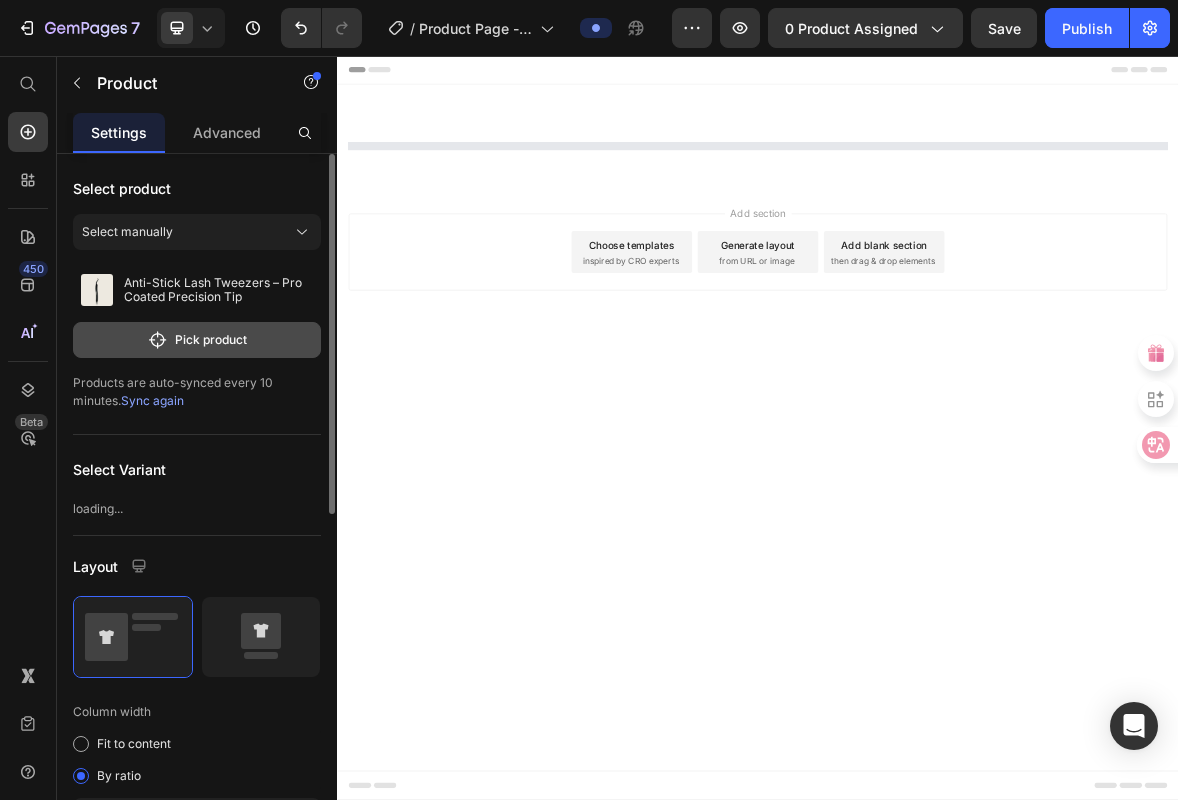 click on "Pick product" at bounding box center [197, 340] 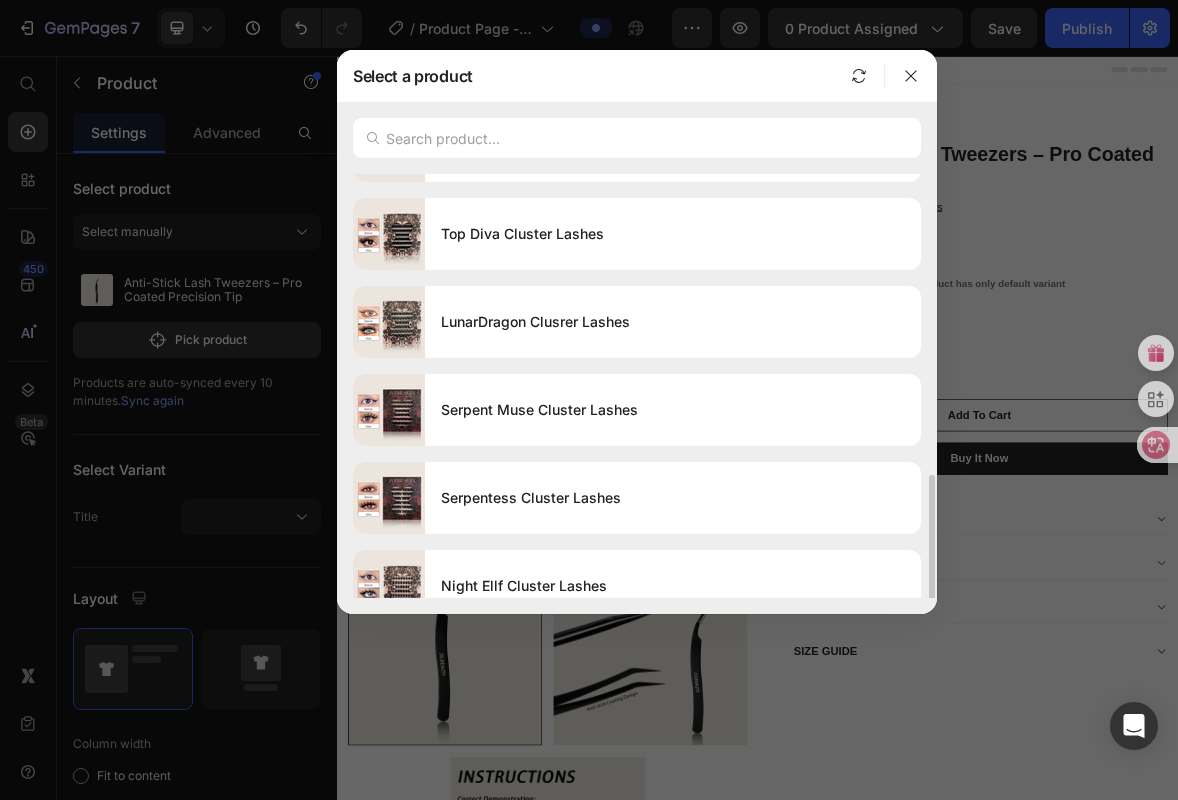 scroll, scrollTop: 794, scrollLeft: 0, axis: vertical 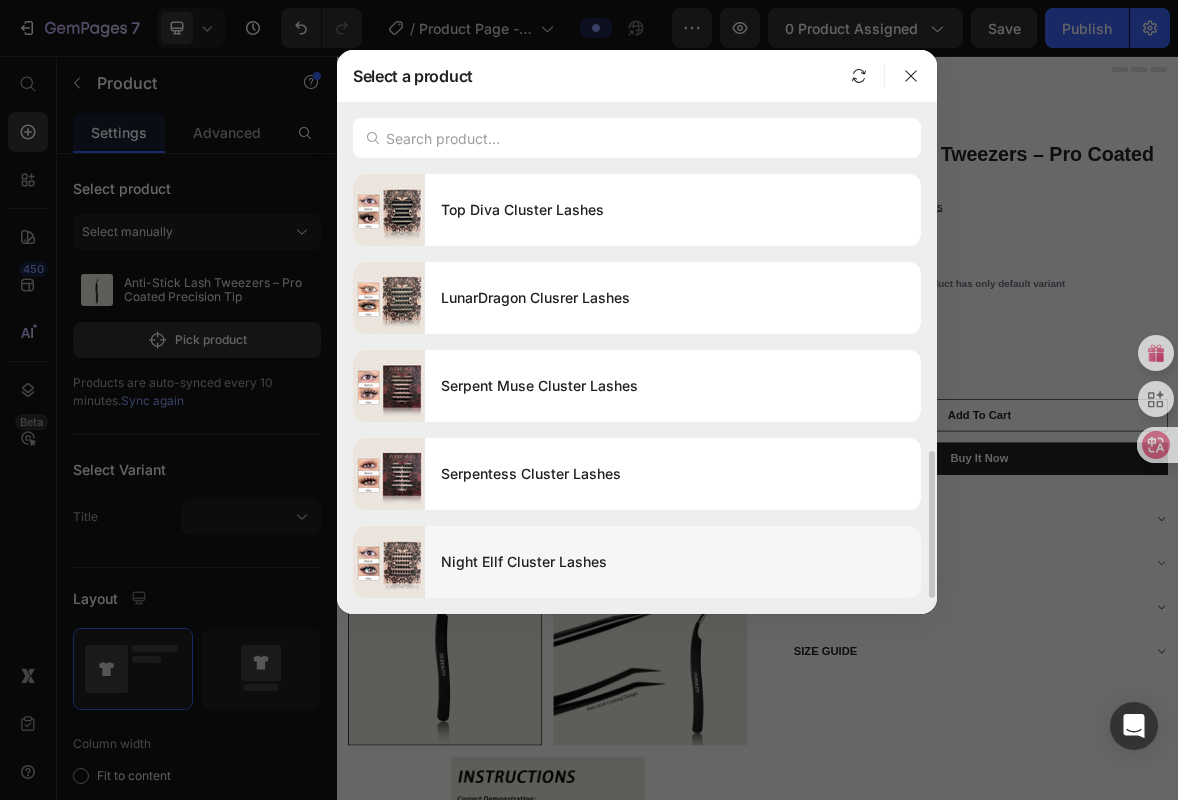 click on "Night Ellf Cluster Lashes" at bounding box center (673, 562) 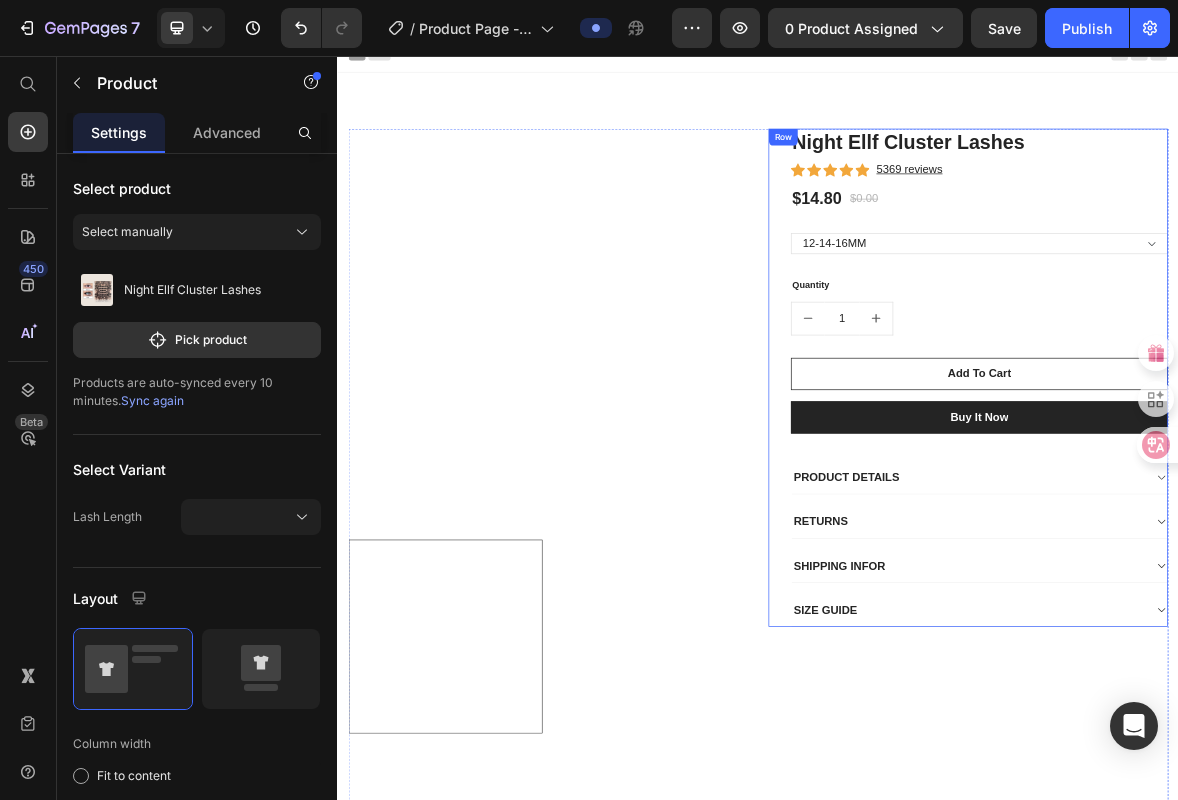 scroll, scrollTop: 0, scrollLeft: 0, axis: both 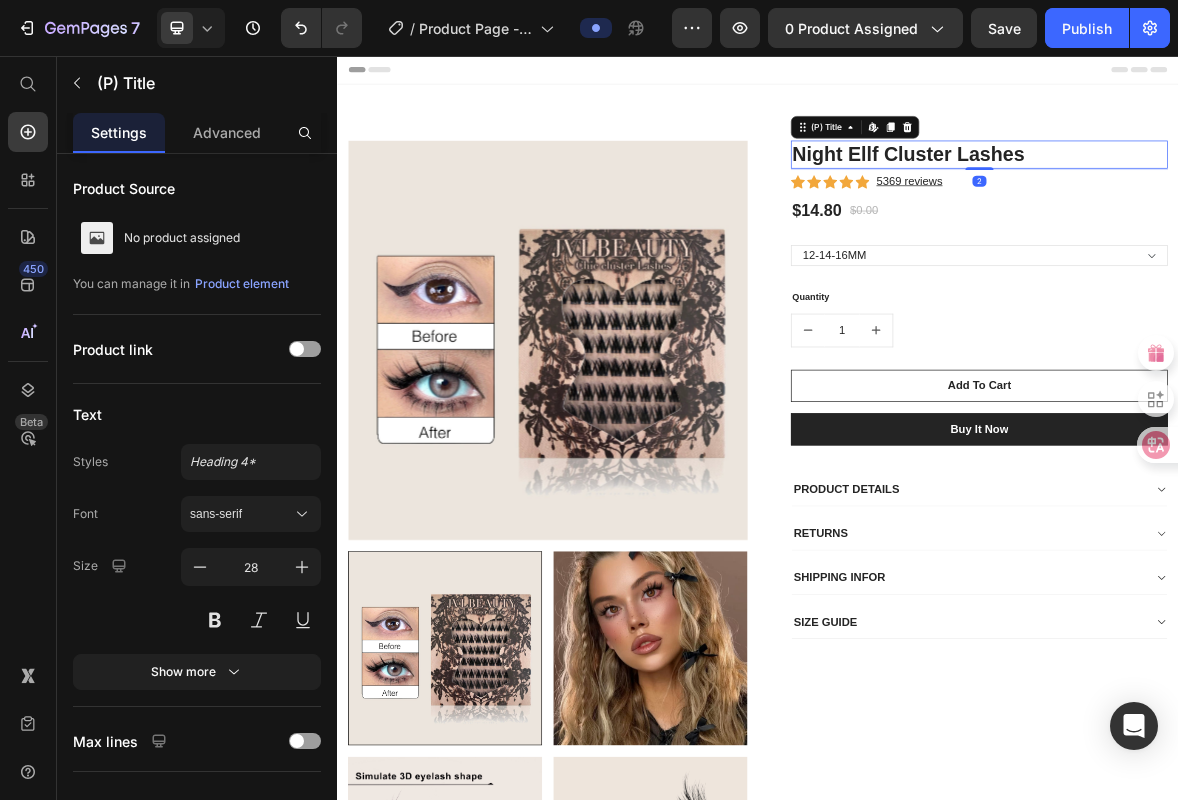 click on "Night Ellf Cluster Lashes" at bounding box center [1253, 197] 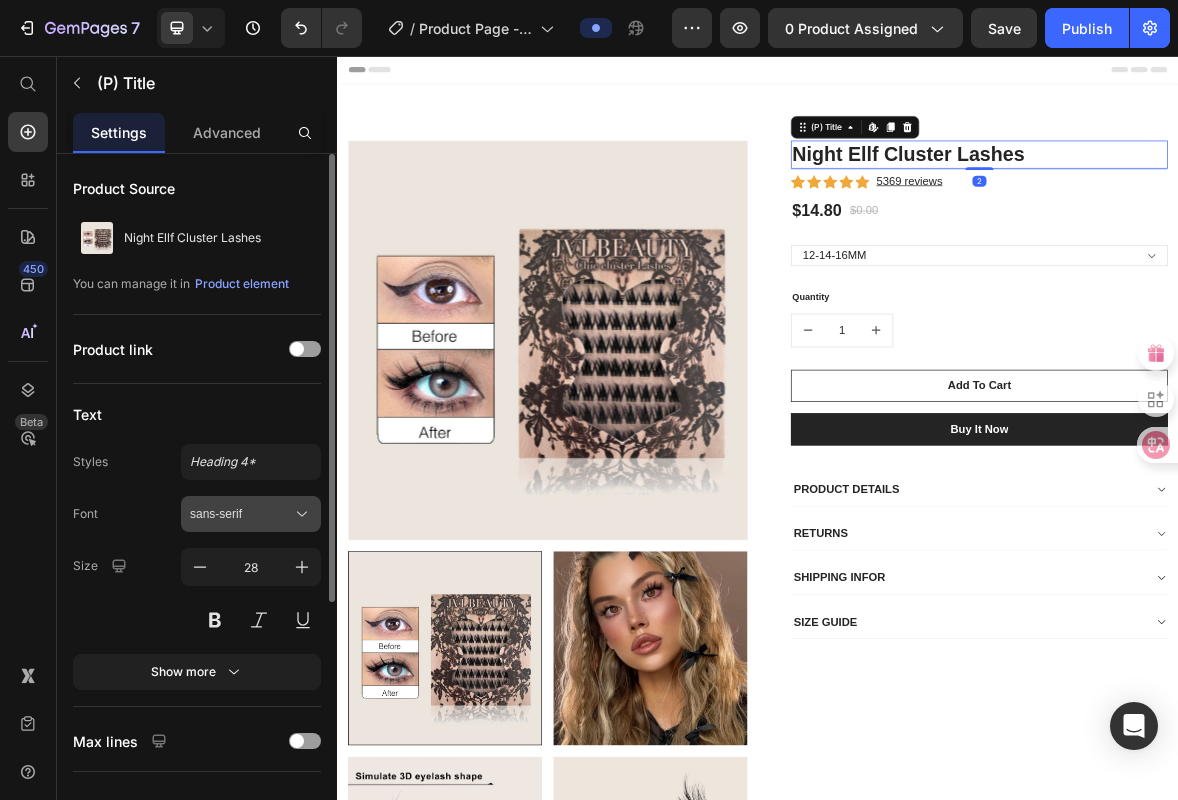 click on "sans-serif" at bounding box center [241, 514] 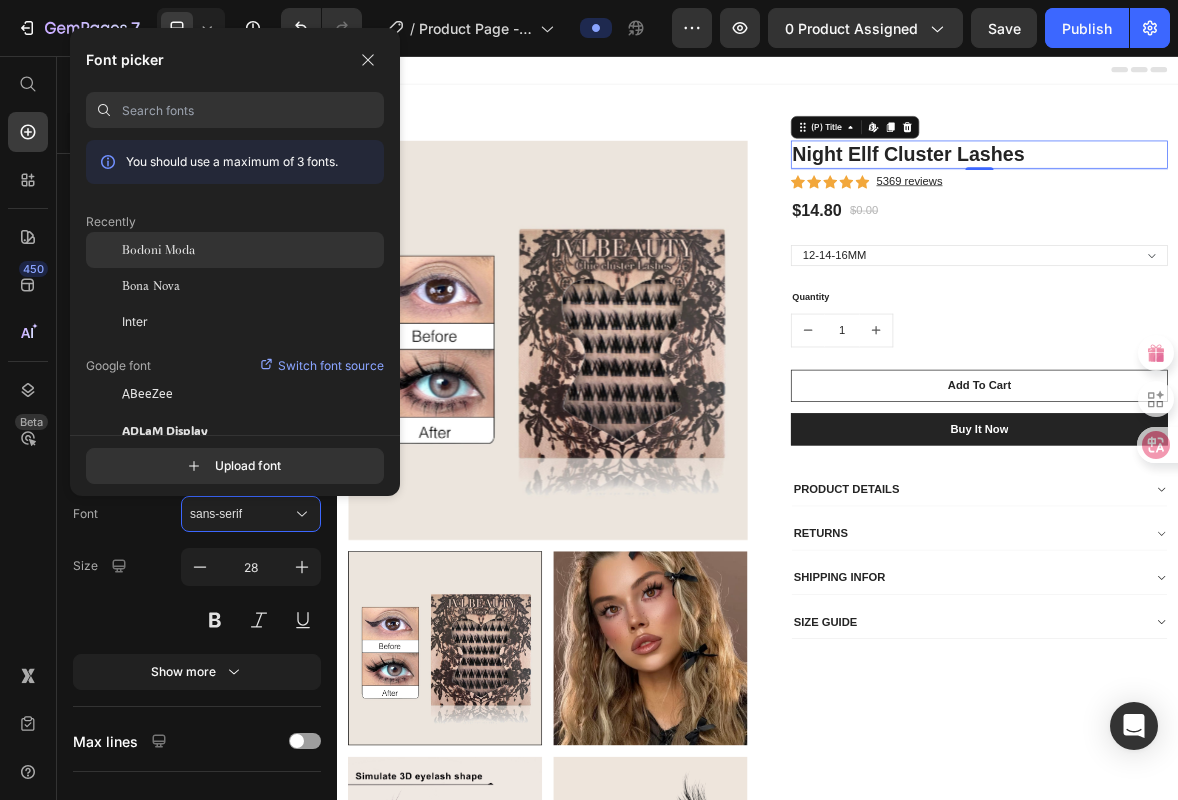 click on "Bodoni Moda" 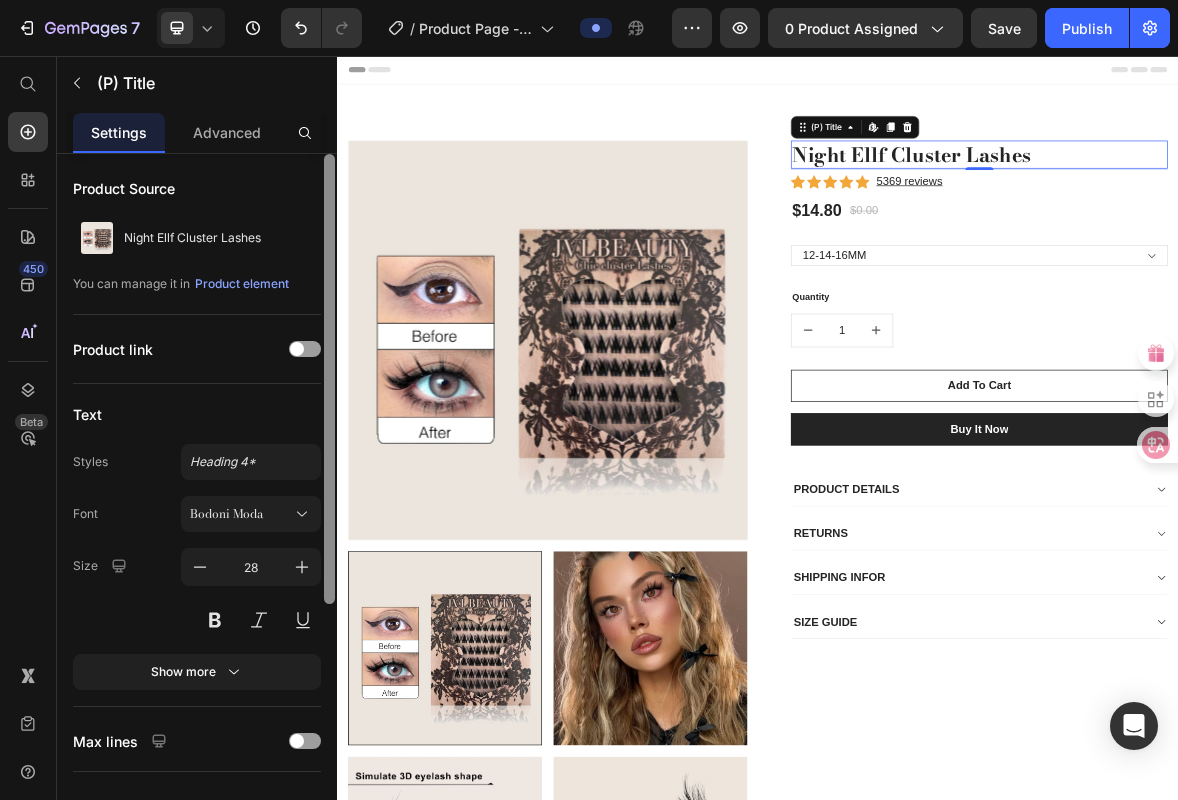 scroll, scrollTop: 30, scrollLeft: 0, axis: vertical 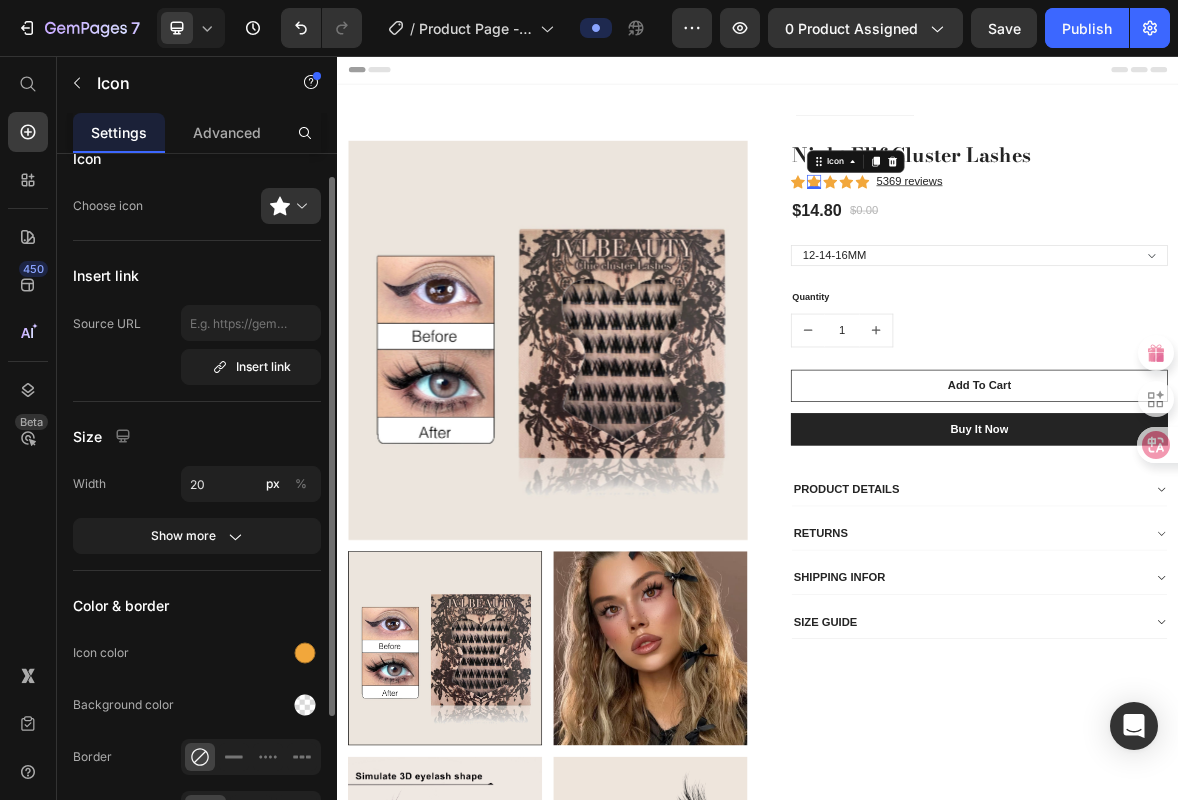 click 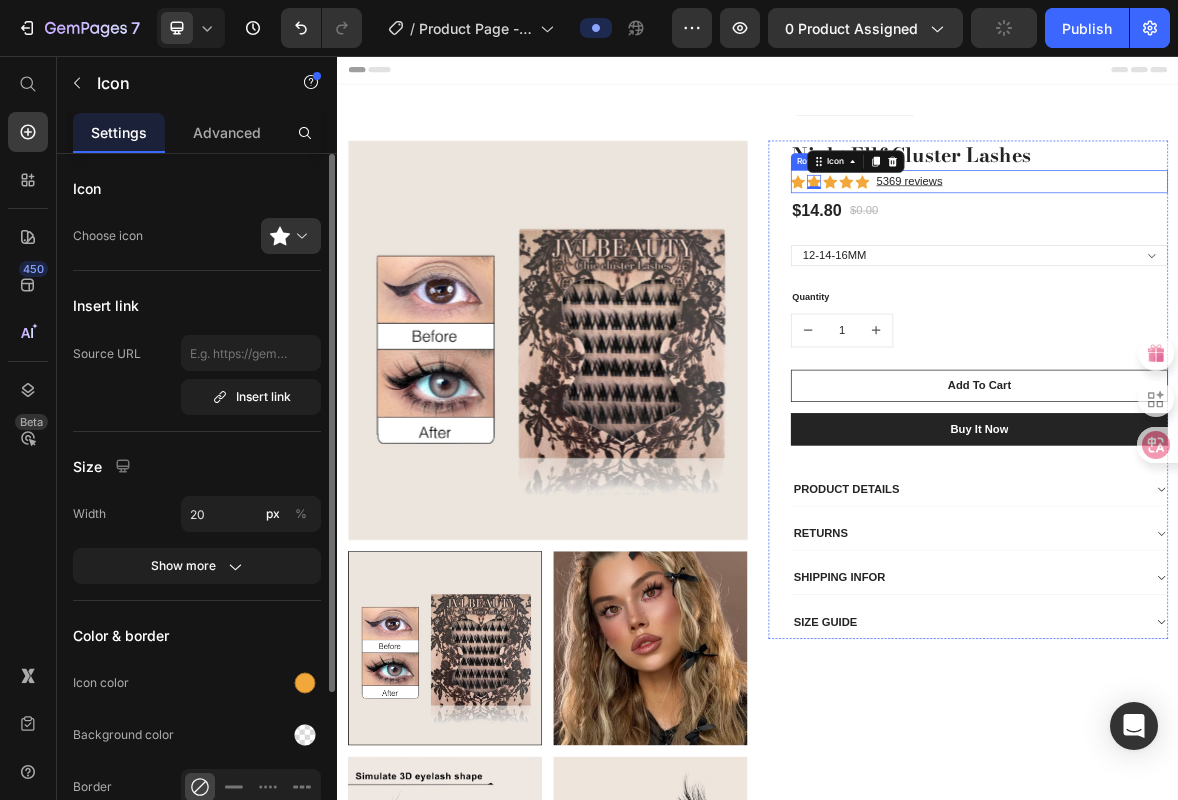 click on "Icon
Icon   0
Icon
Icon
Icon Icon List Hoz 5369 reviews Text block Row" at bounding box center [1253, 235] 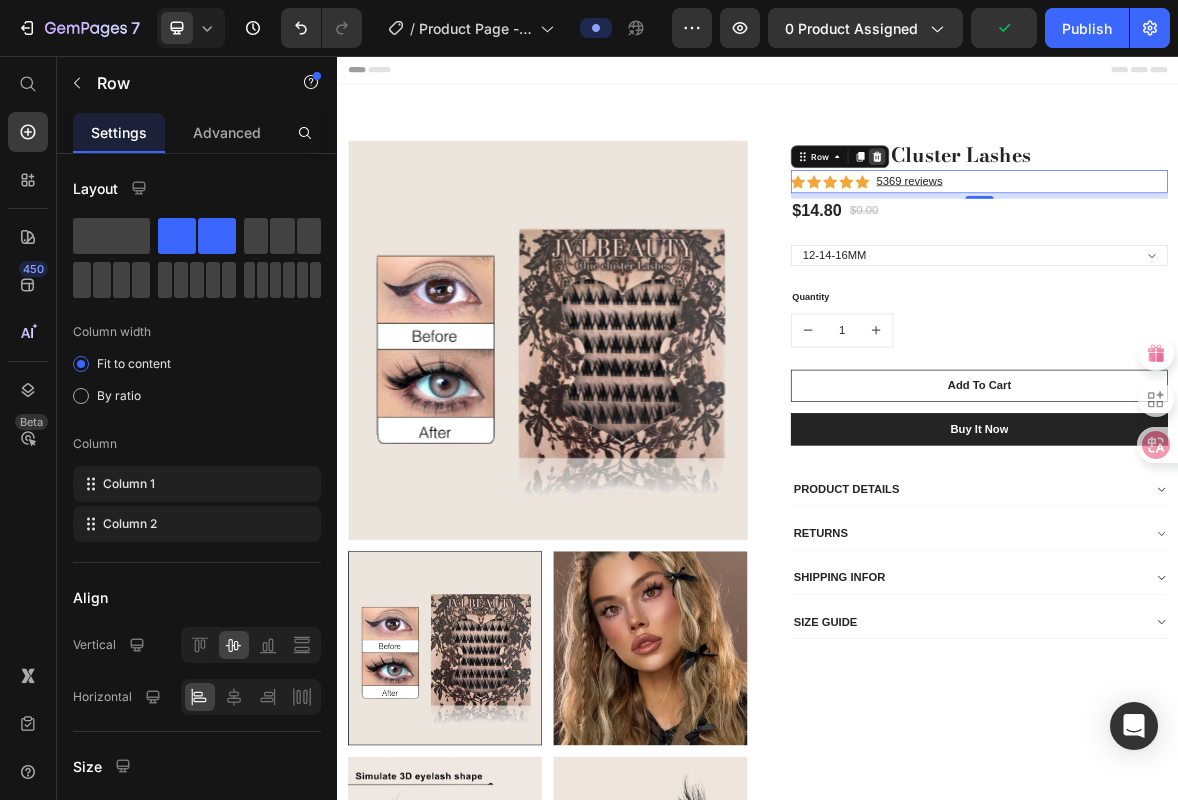click 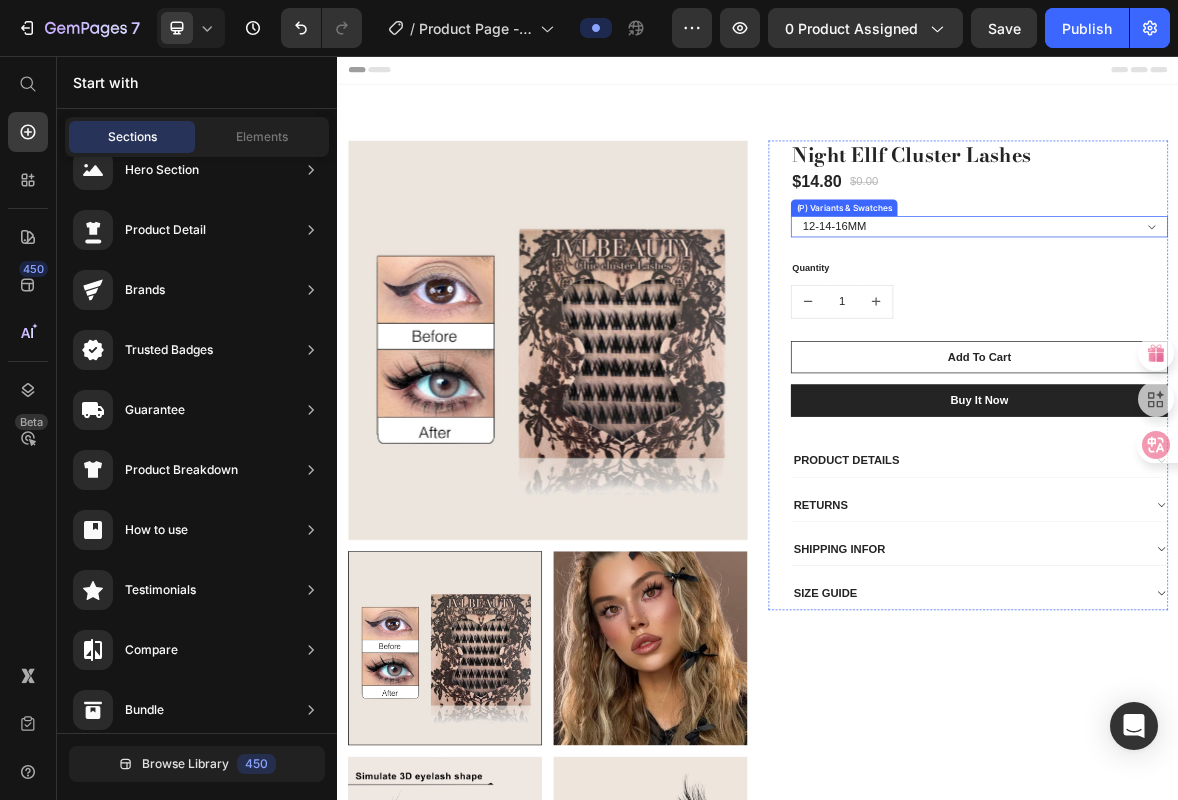 click on "12-14-16MM" at bounding box center [1253, 300] 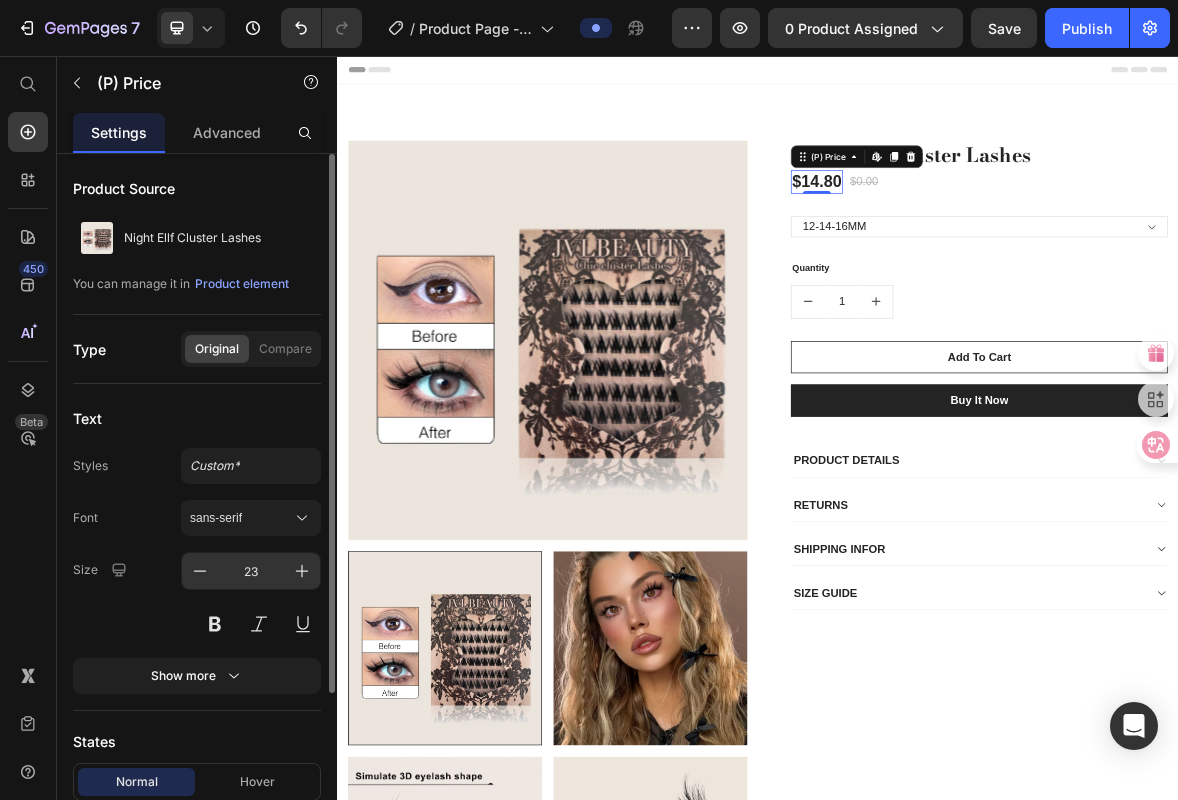 scroll, scrollTop: 22, scrollLeft: 0, axis: vertical 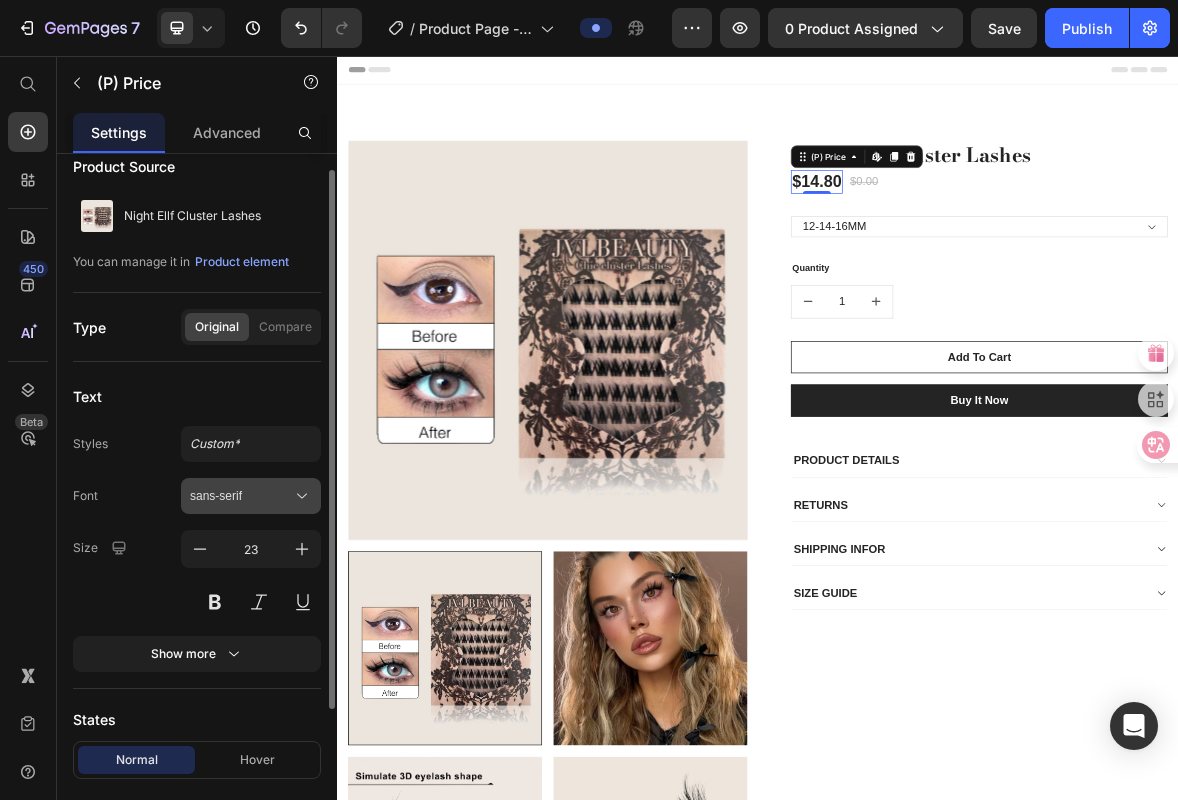 click on "sans-serif" at bounding box center (241, 496) 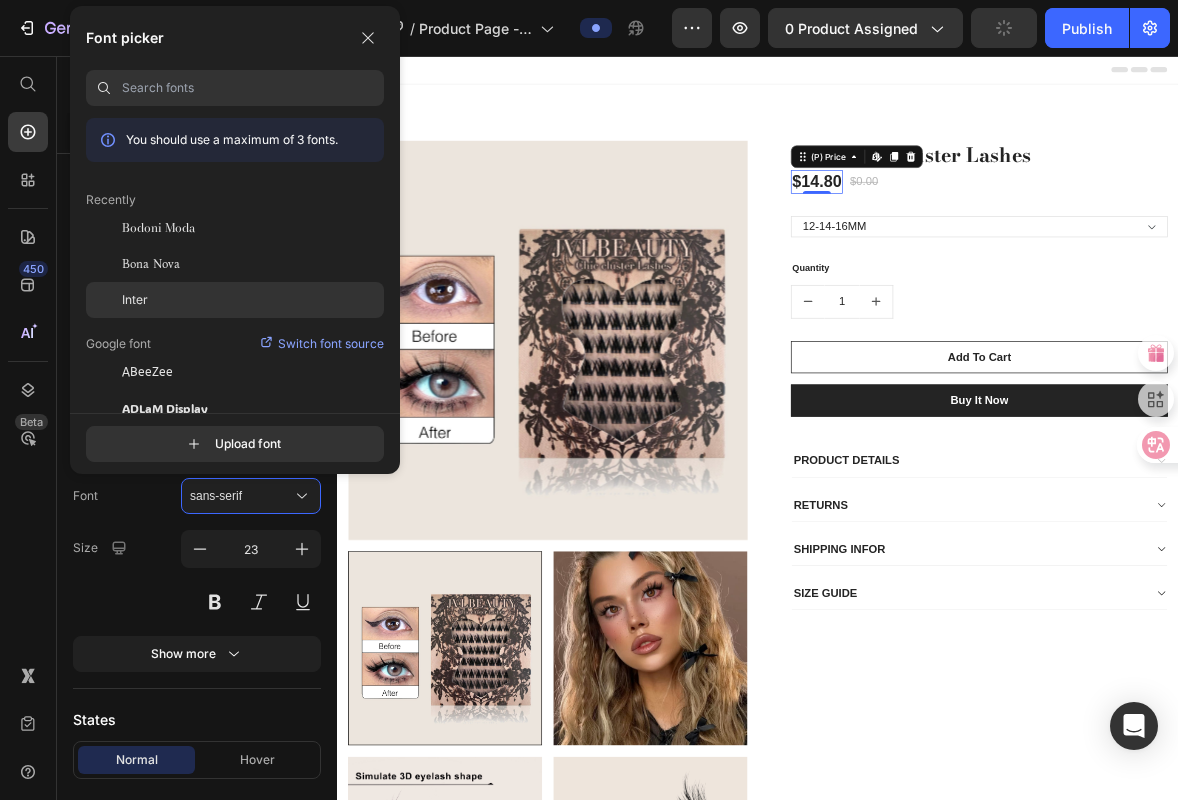 click on "Inter" 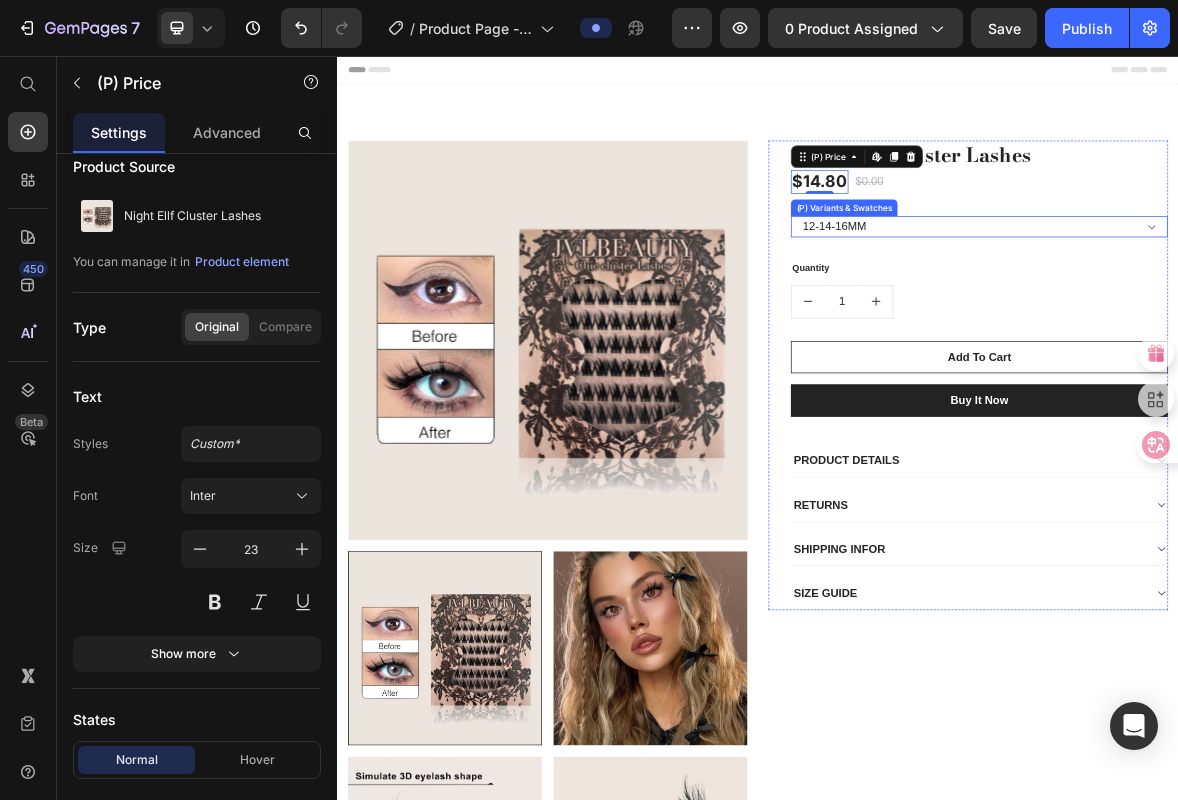 click on "12-14-16MM" at bounding box center [1253, 300] 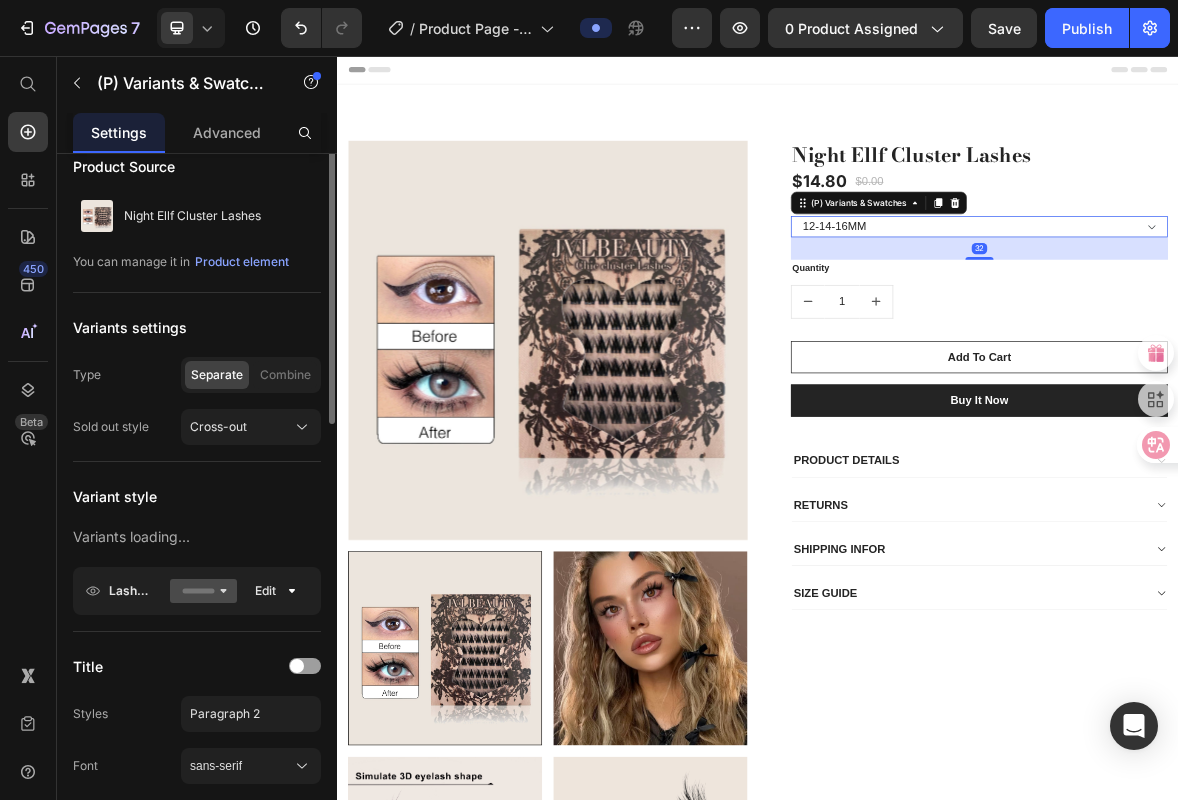 scroll, scrollTop: 0, scrollLeft: 0, axis: both 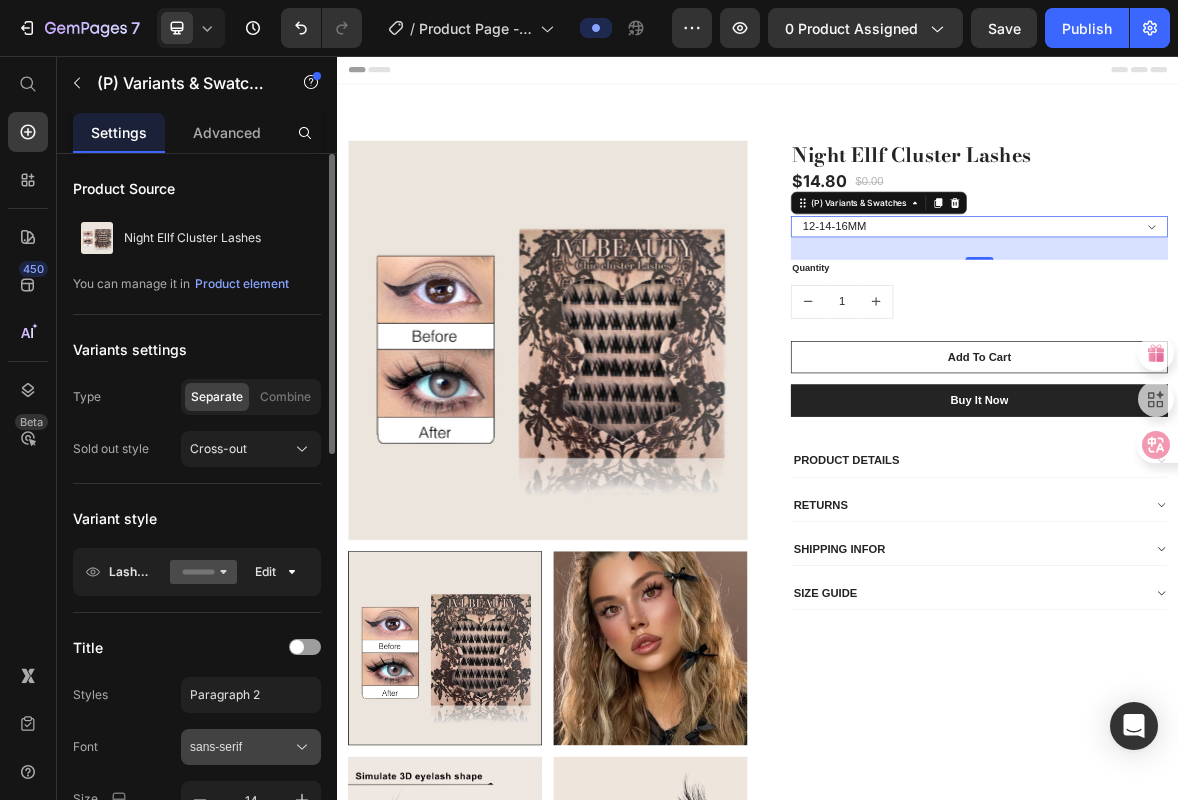 click 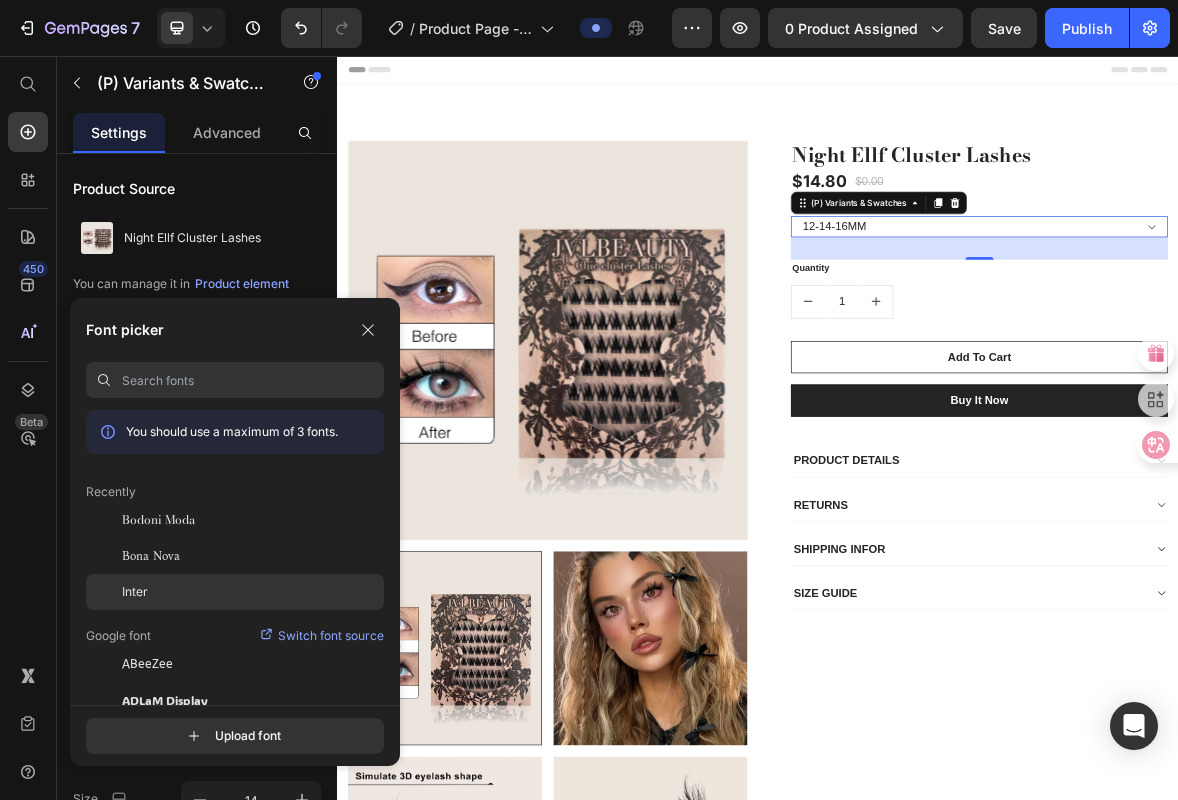click on "Inter" 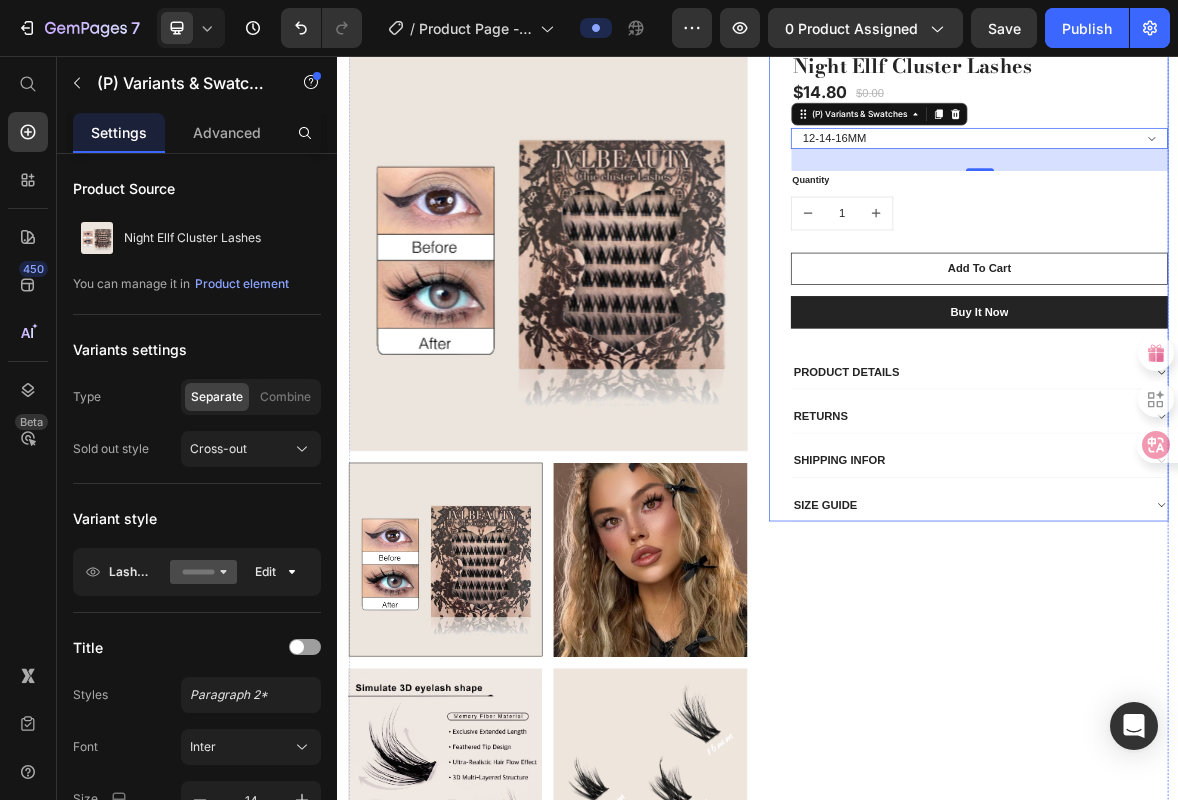 scroll, scrollTop: 216, scrollLeft: 0, axis: vertical 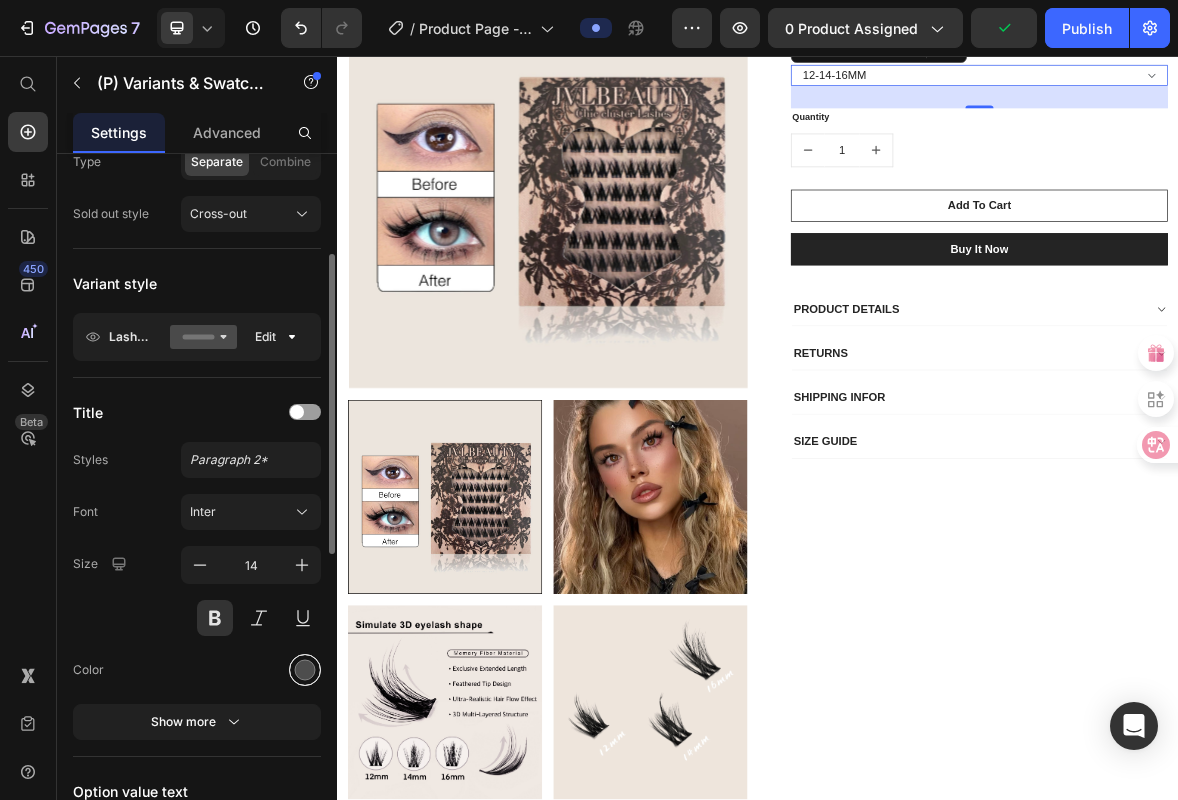 click at bounding box center (305, 670) 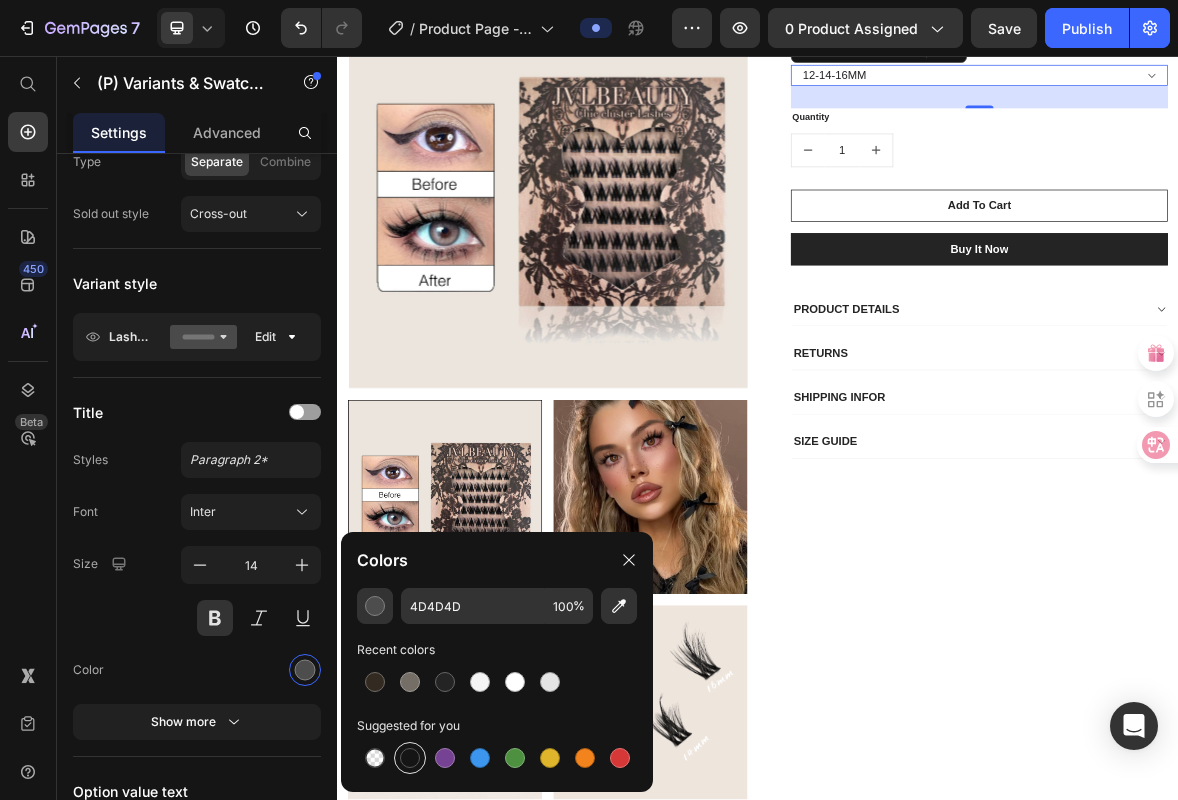 click at bounding box center (410, 758) 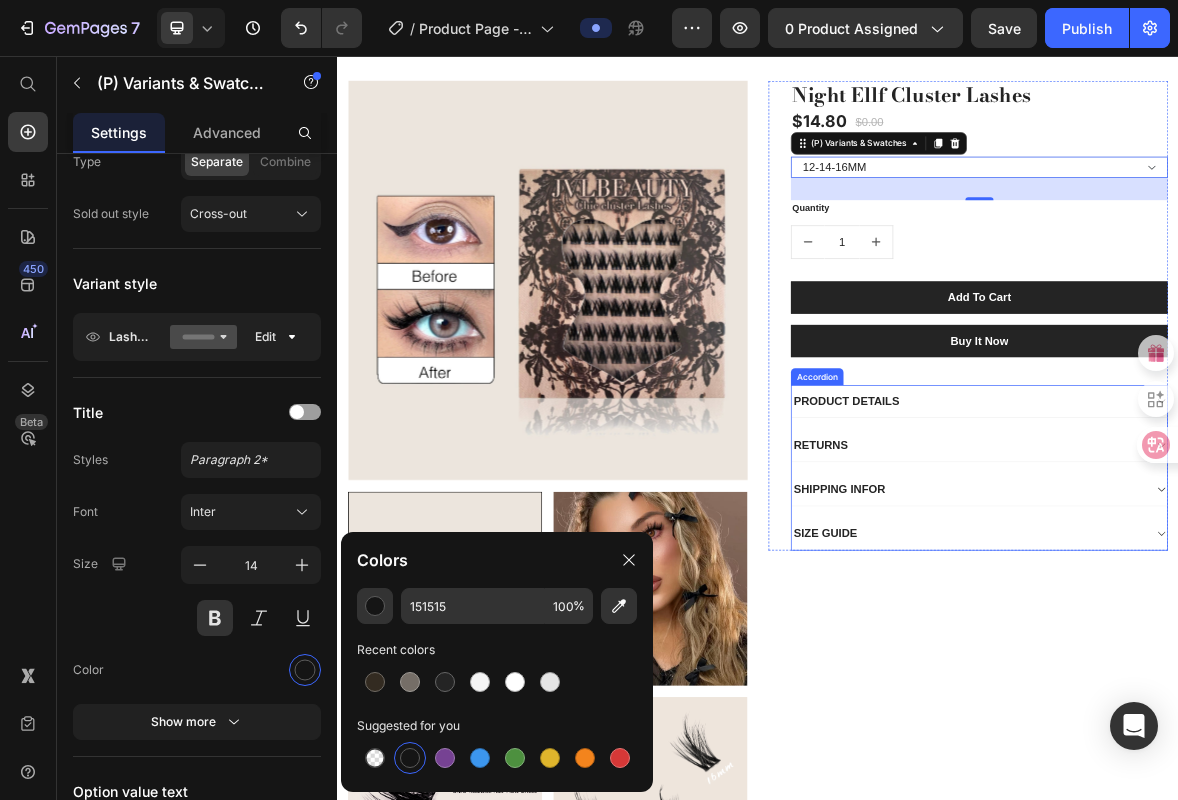 scroll, scrollTop: 72, scrollLeft: 0, axis: vertical 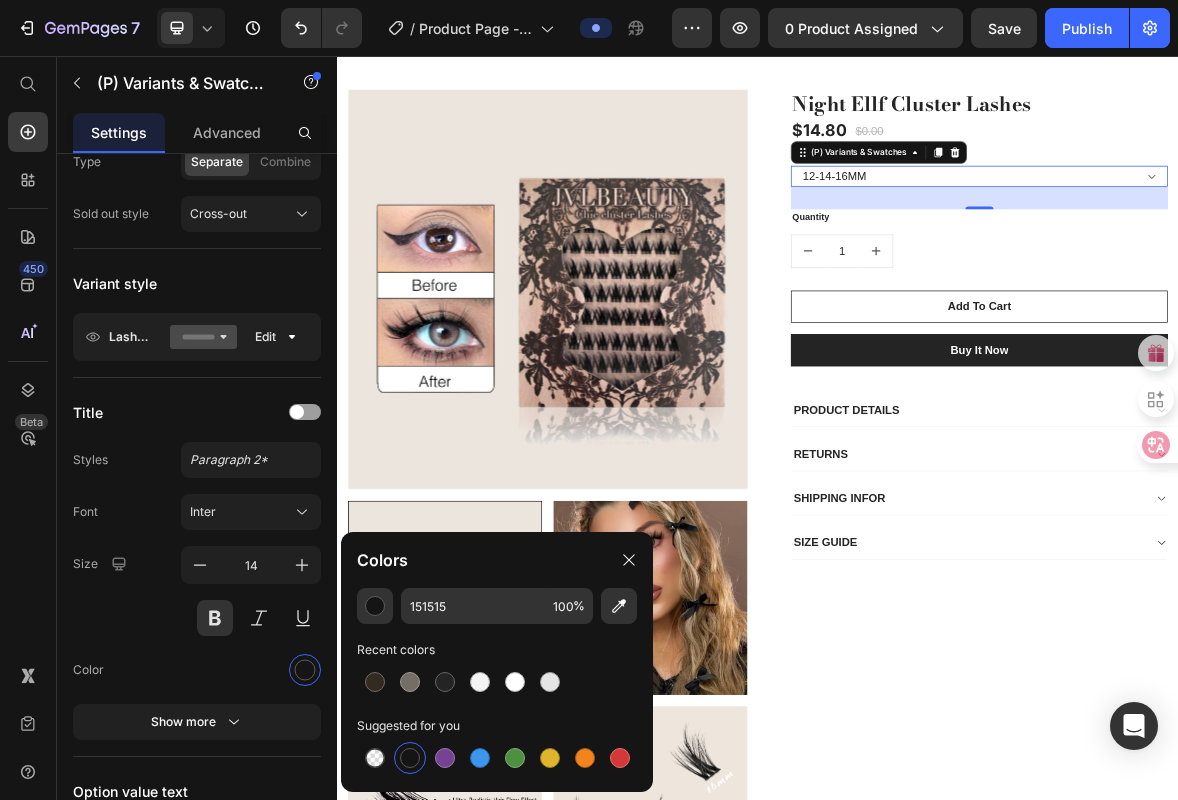 click at bounding box center (410, 758) 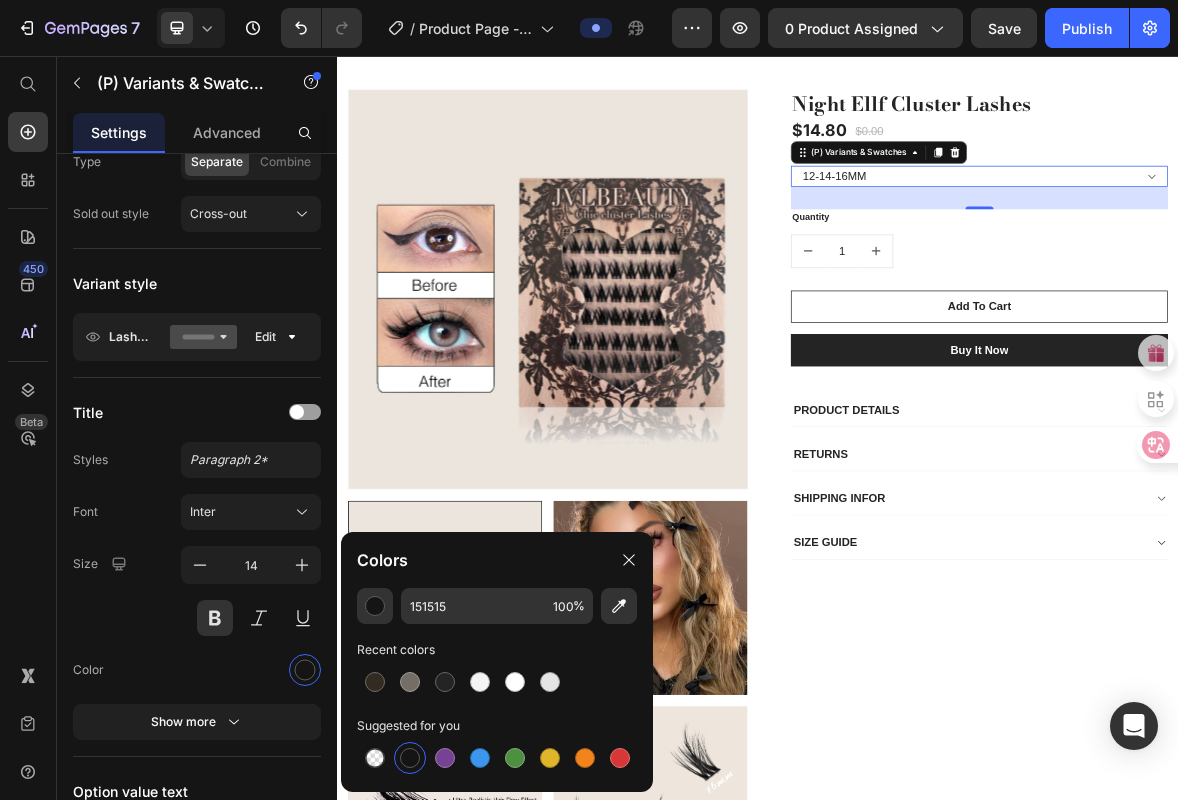 click on "12-14-16MM" at bounding box center (1253, 228) 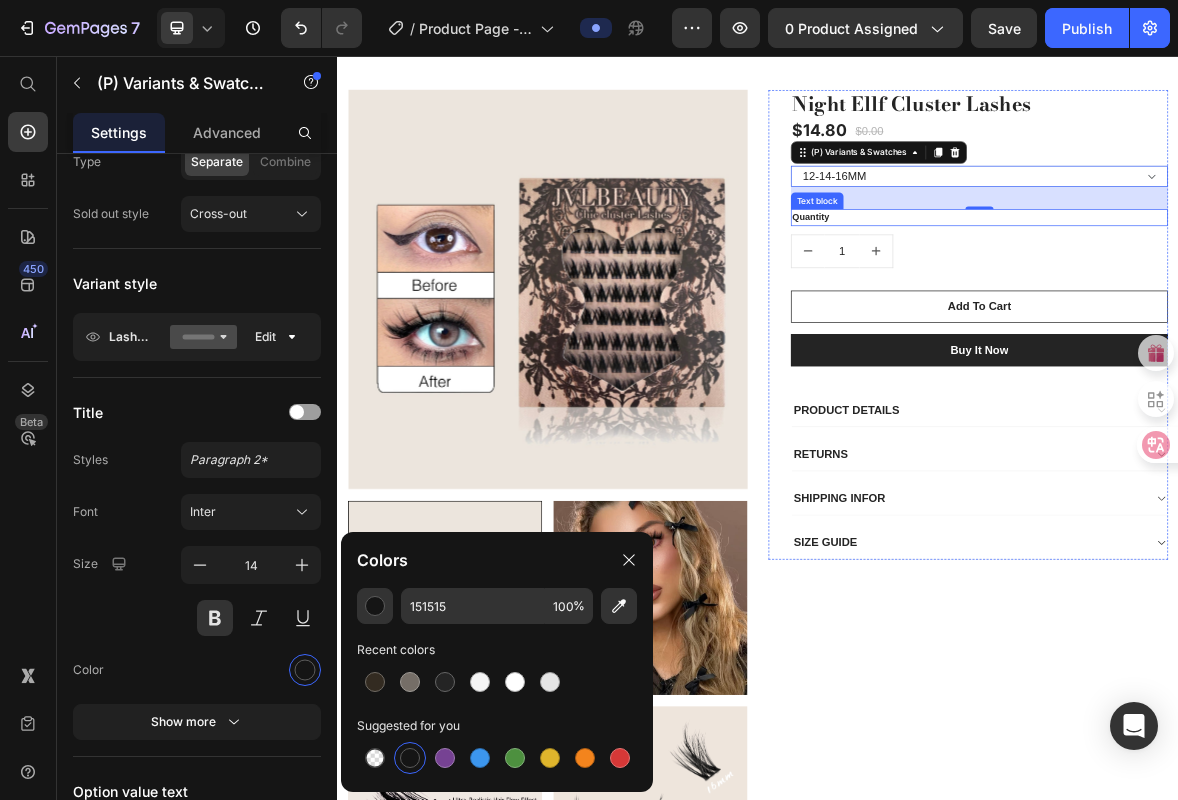 click on "Quantity" at bounding box center (1253, 287) 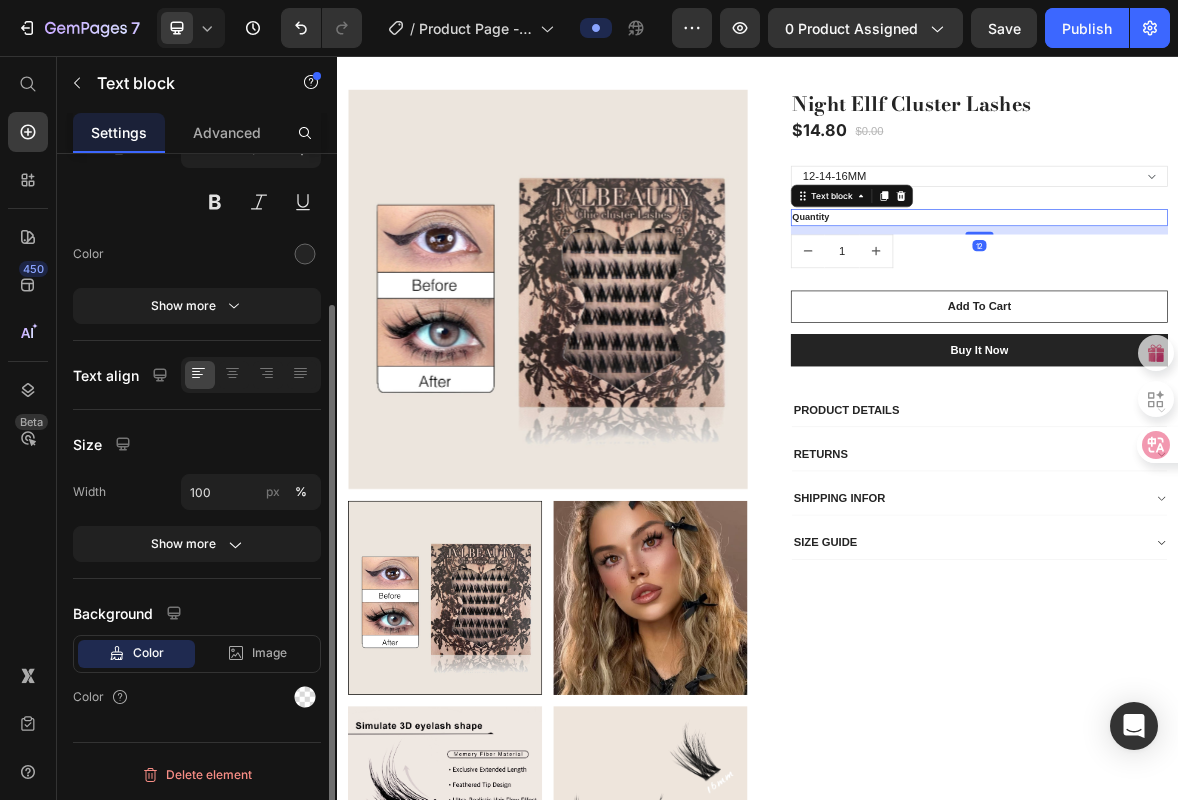 scroll, scrollTop: 0, scrollLeft: 0, axis: both 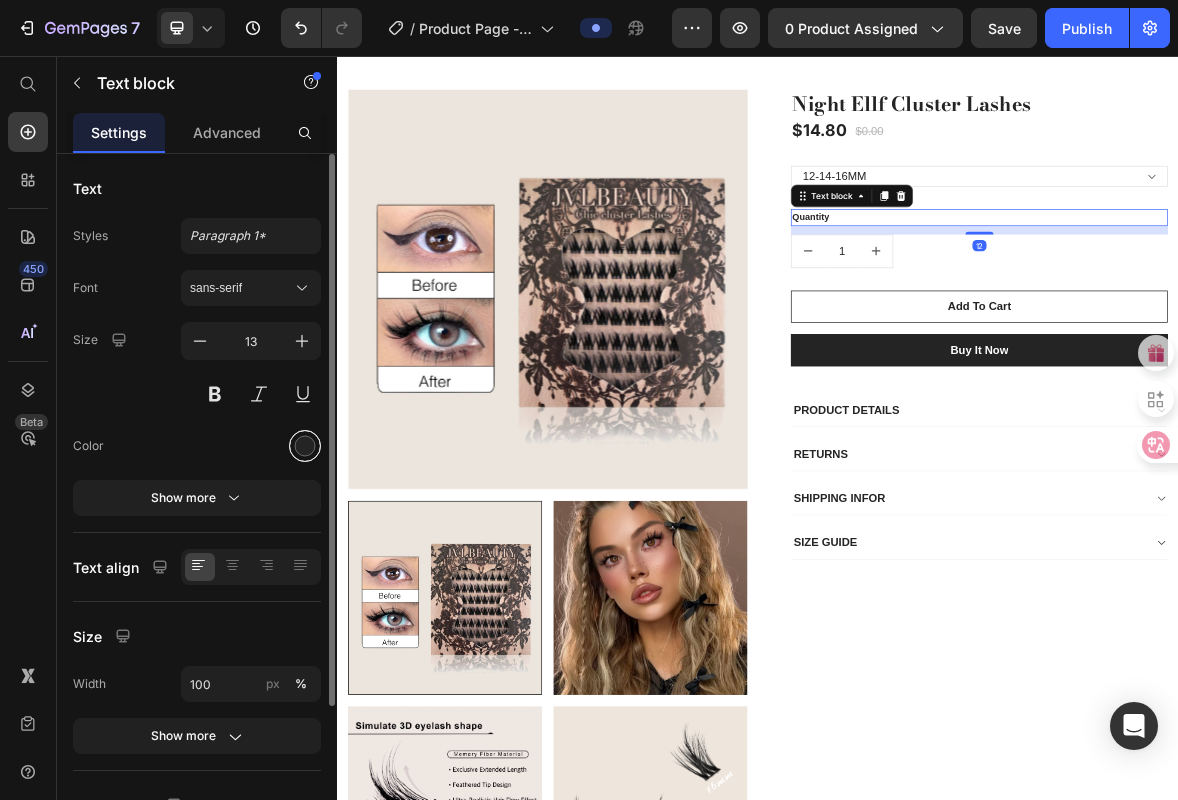 click at bounding box center (305, 446) 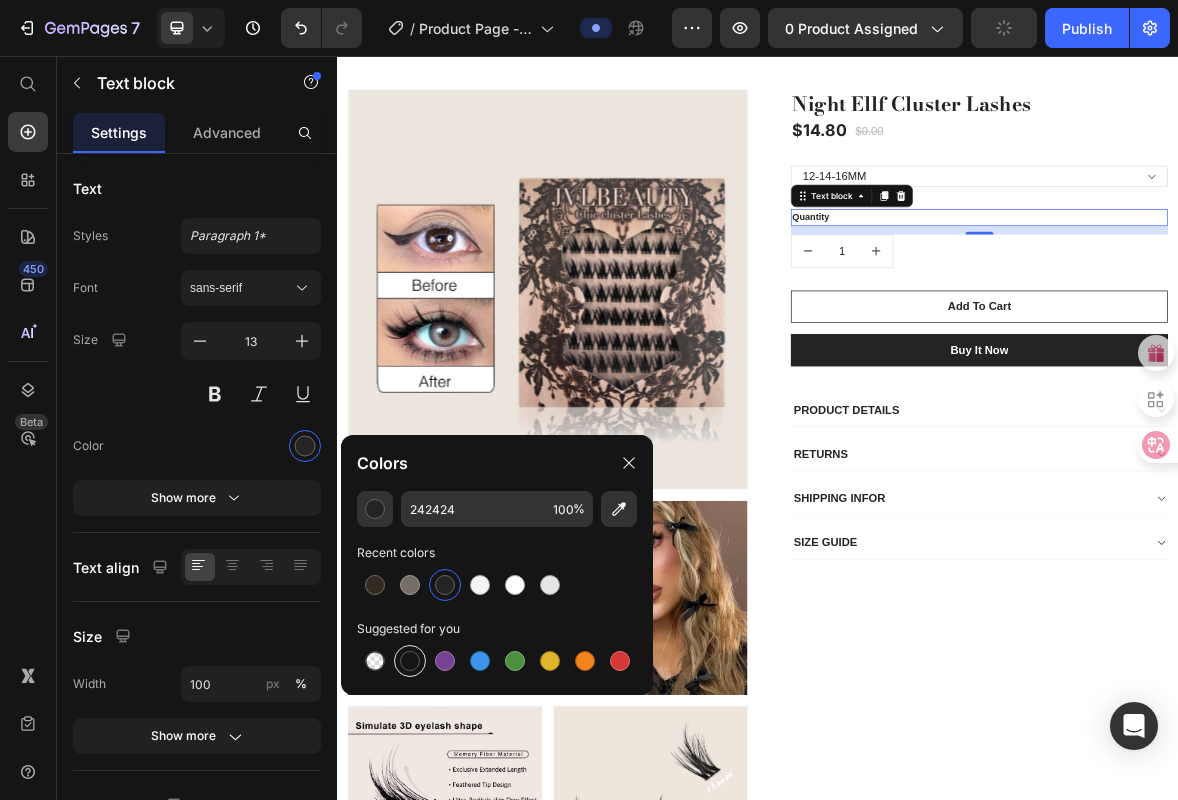 click at bounding box center [410, 661] 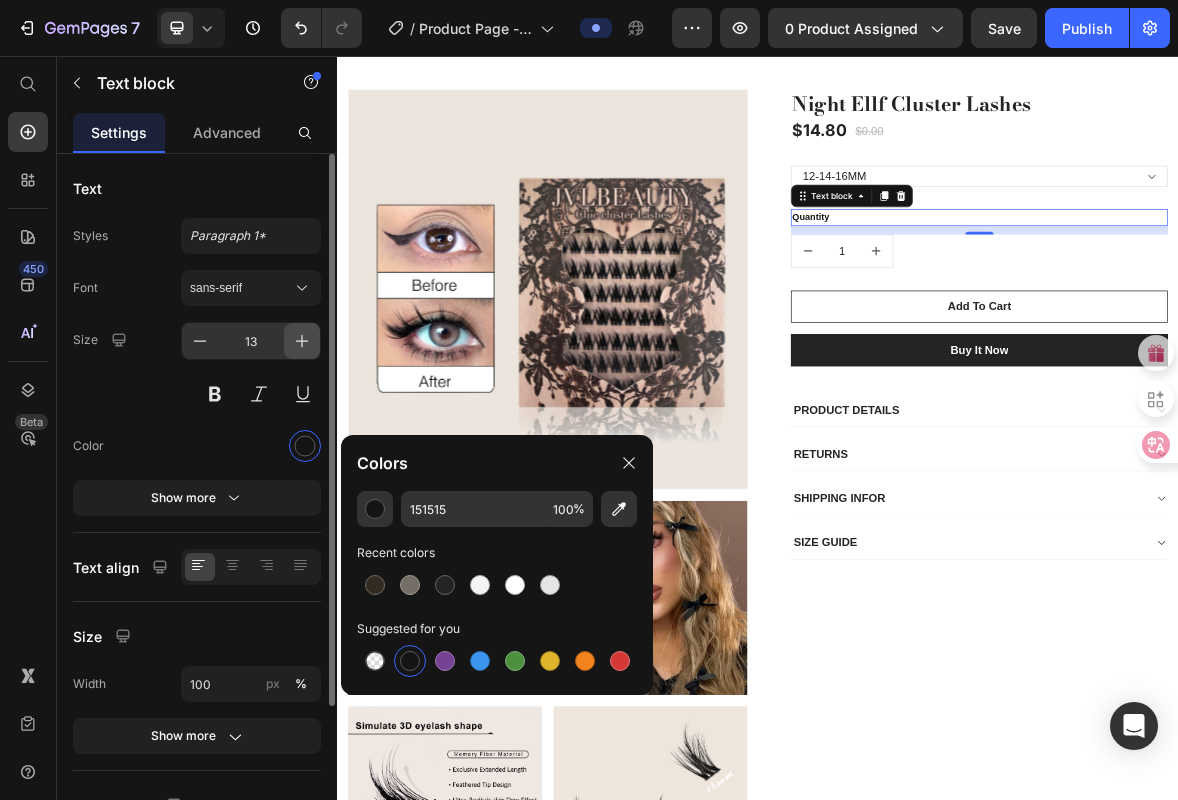 click 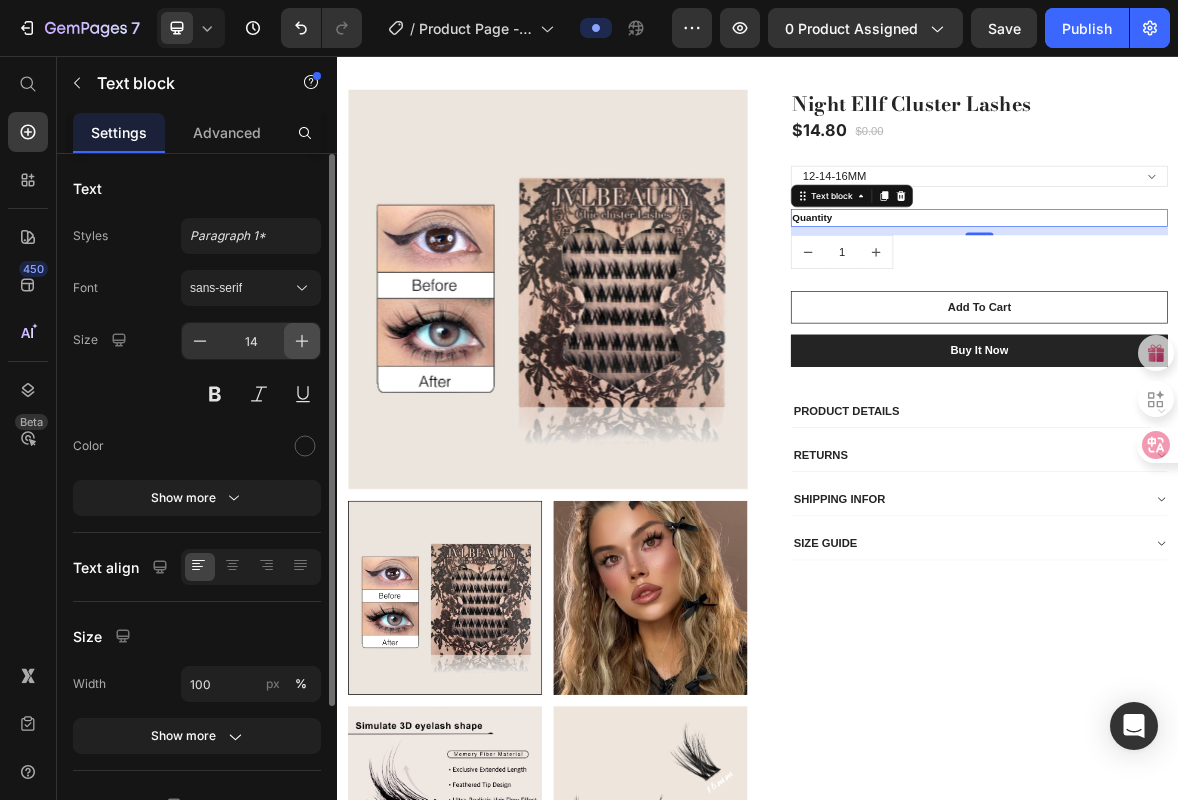 click 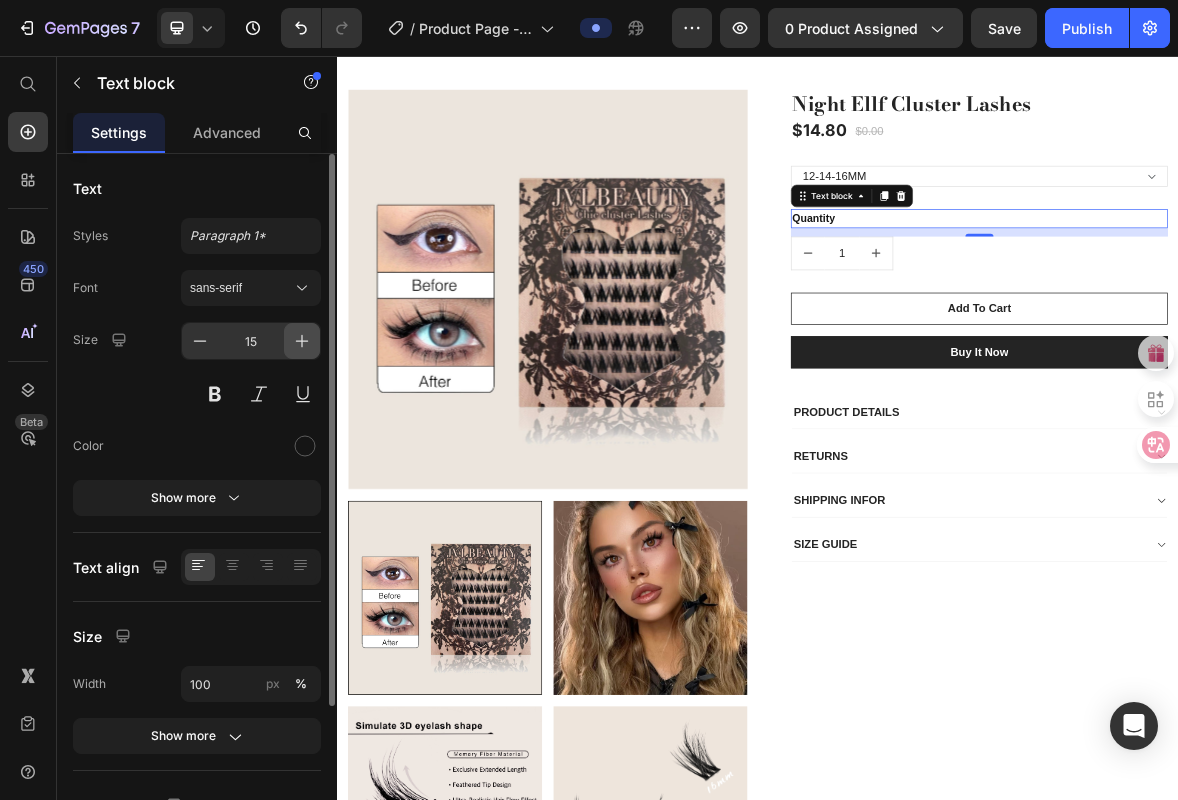 click 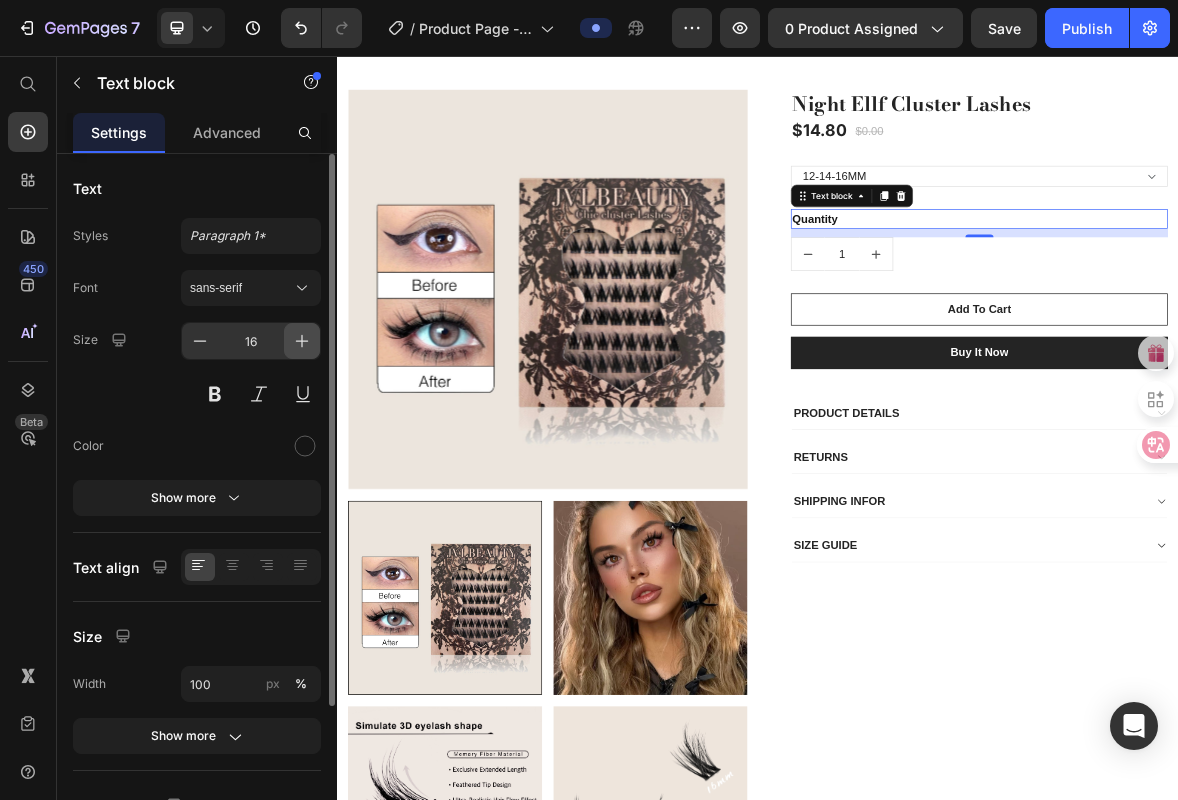 click 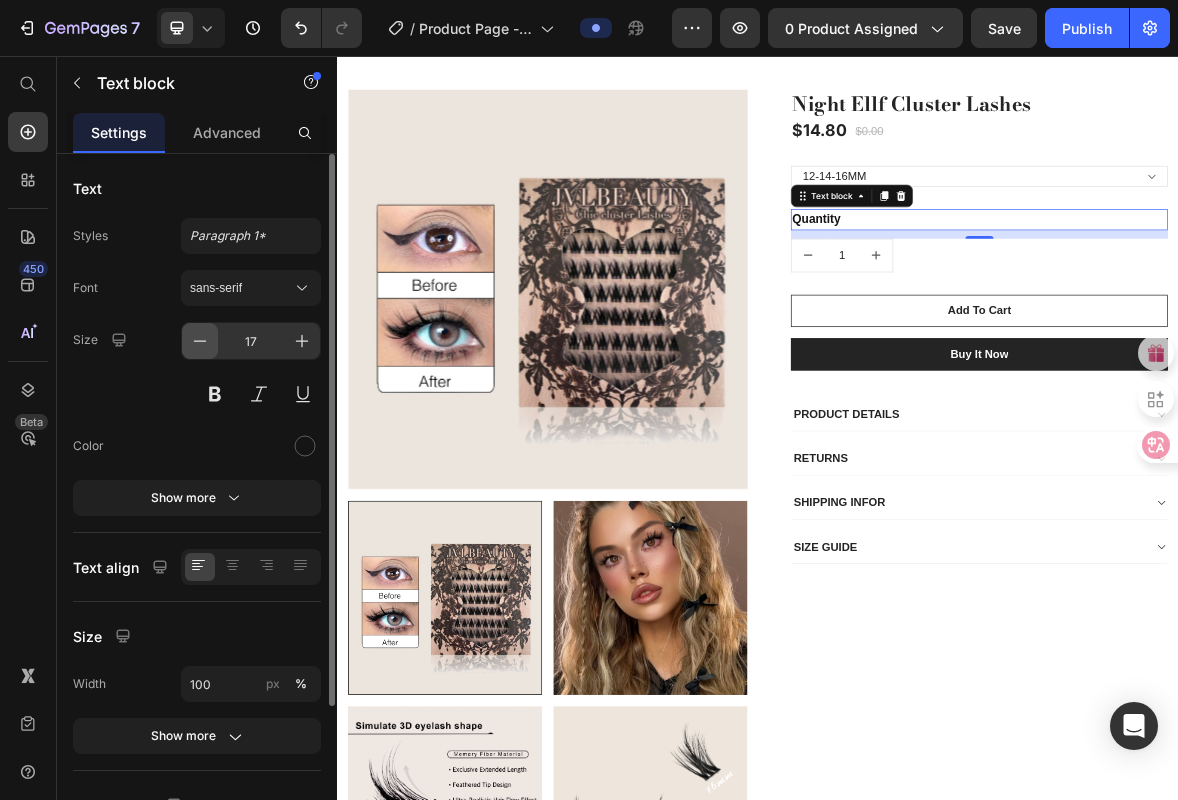 click 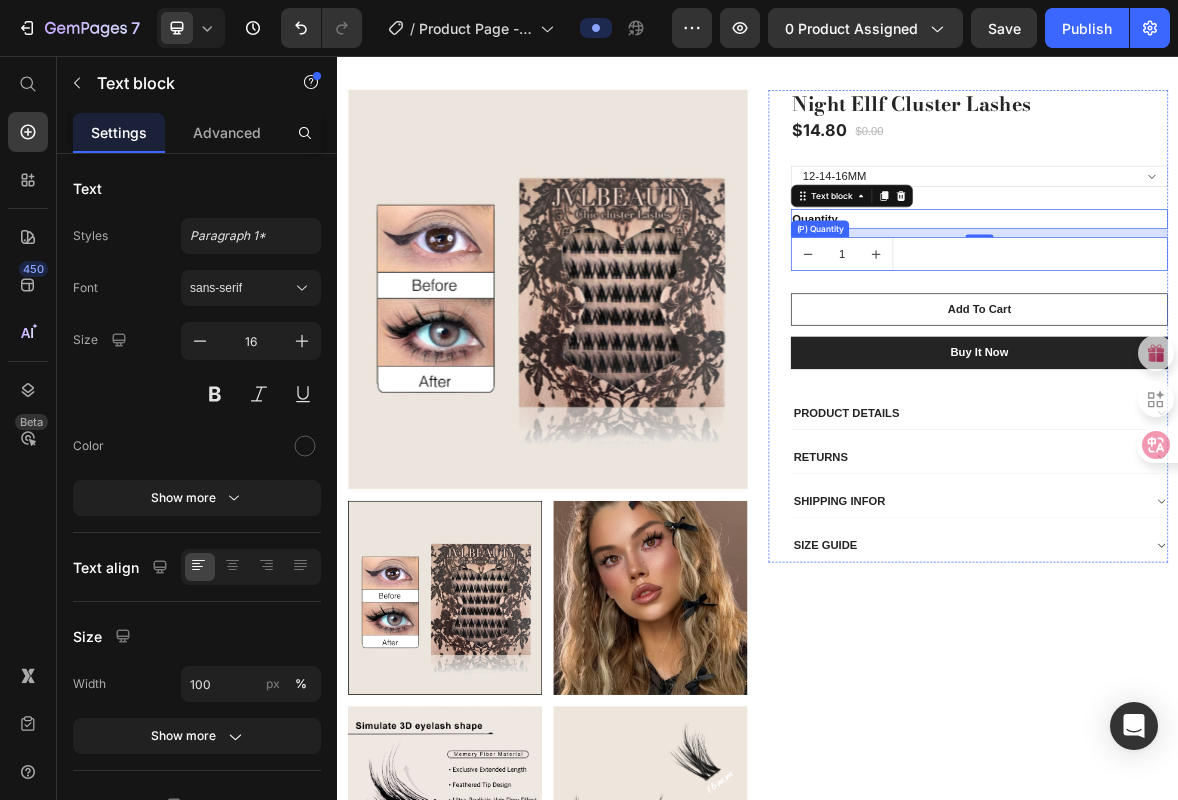 click on "1" at bounding box center (1057, 339) 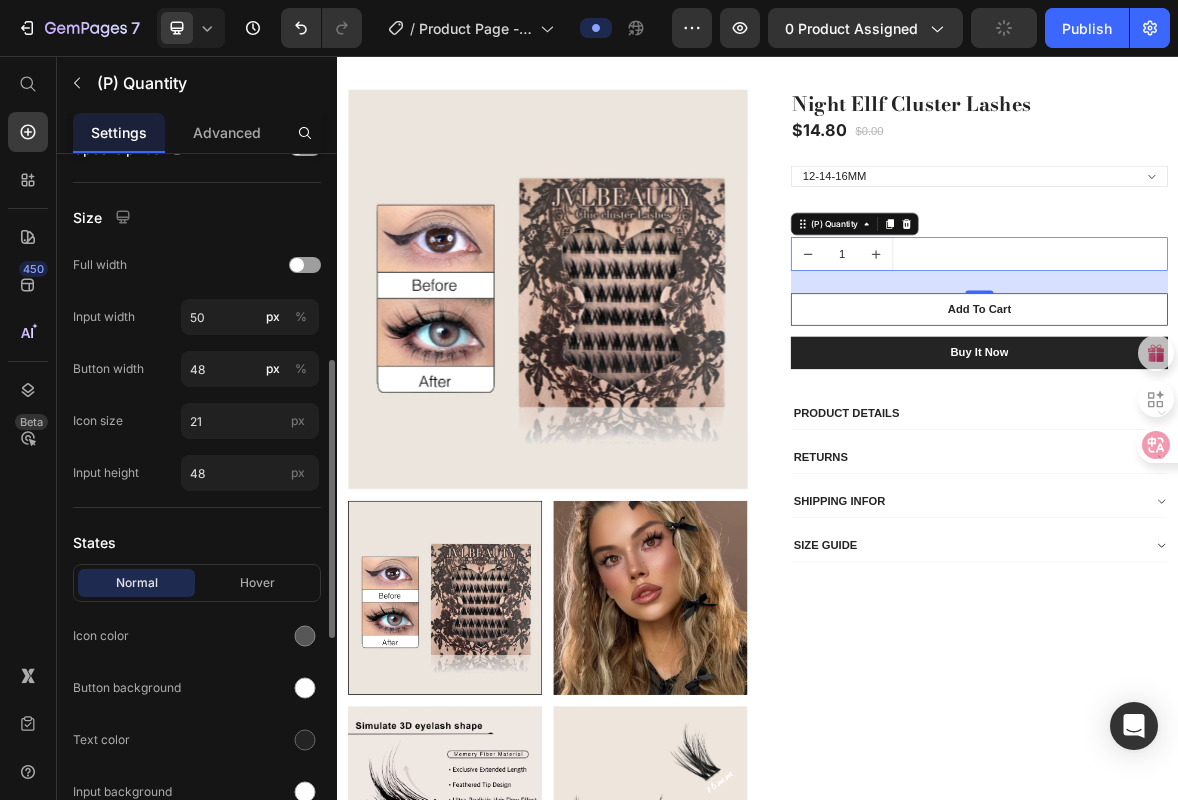 scroll, scrollTop: 722, scrollLeft: 0, axis: vertical 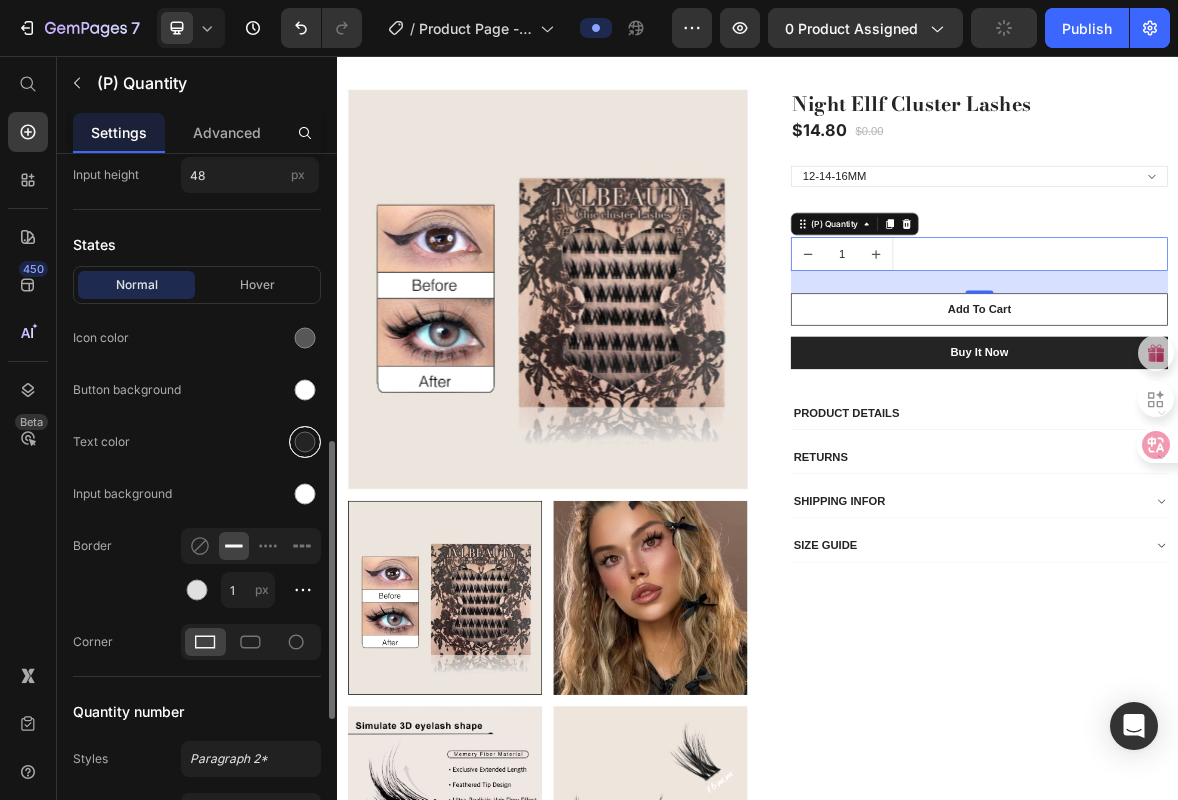 click at bounding box center [305, 442] 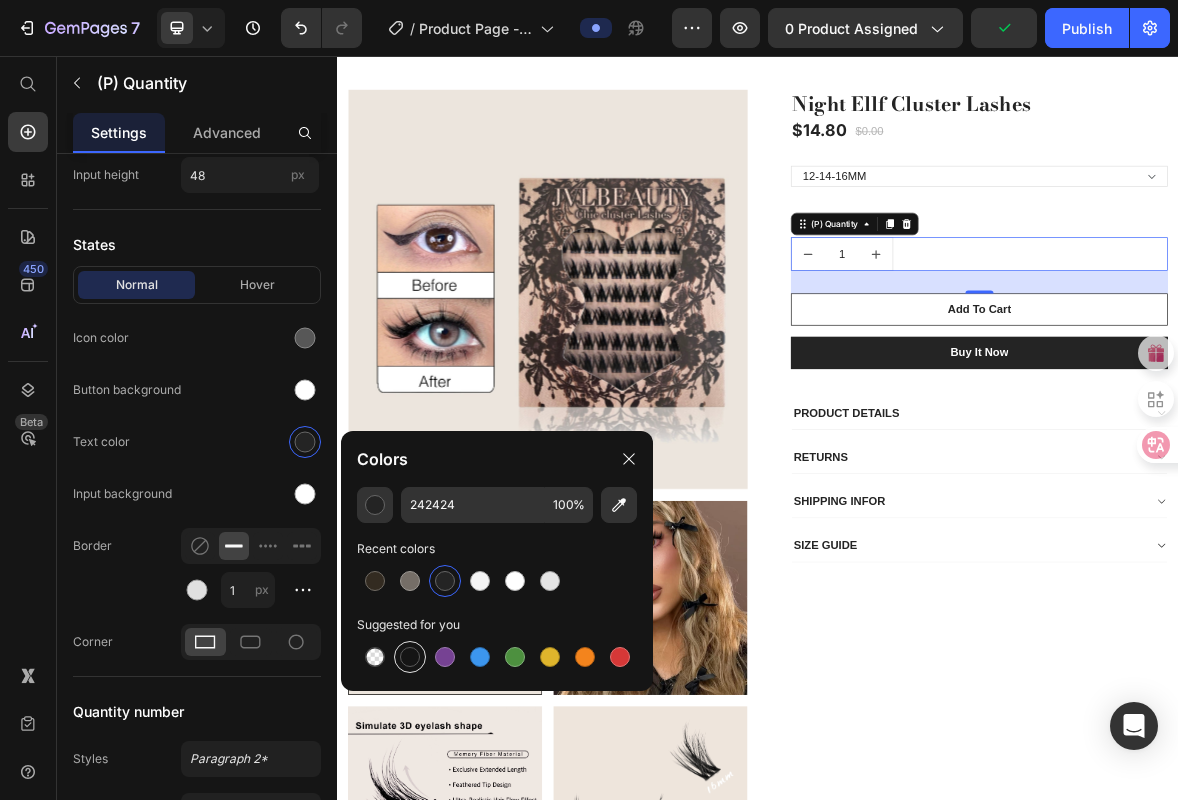click at bounding box center (410, 657) 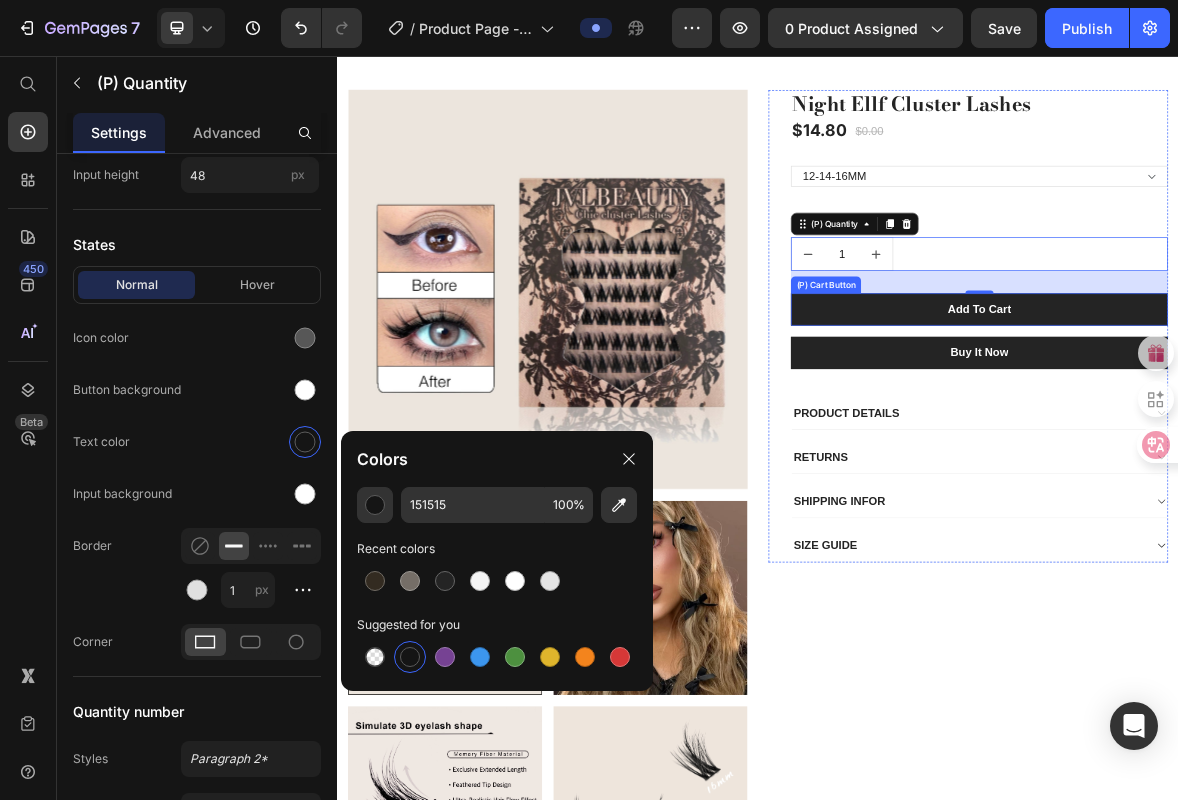 click on "Add To Cart" at bounding box center (1253, 418) 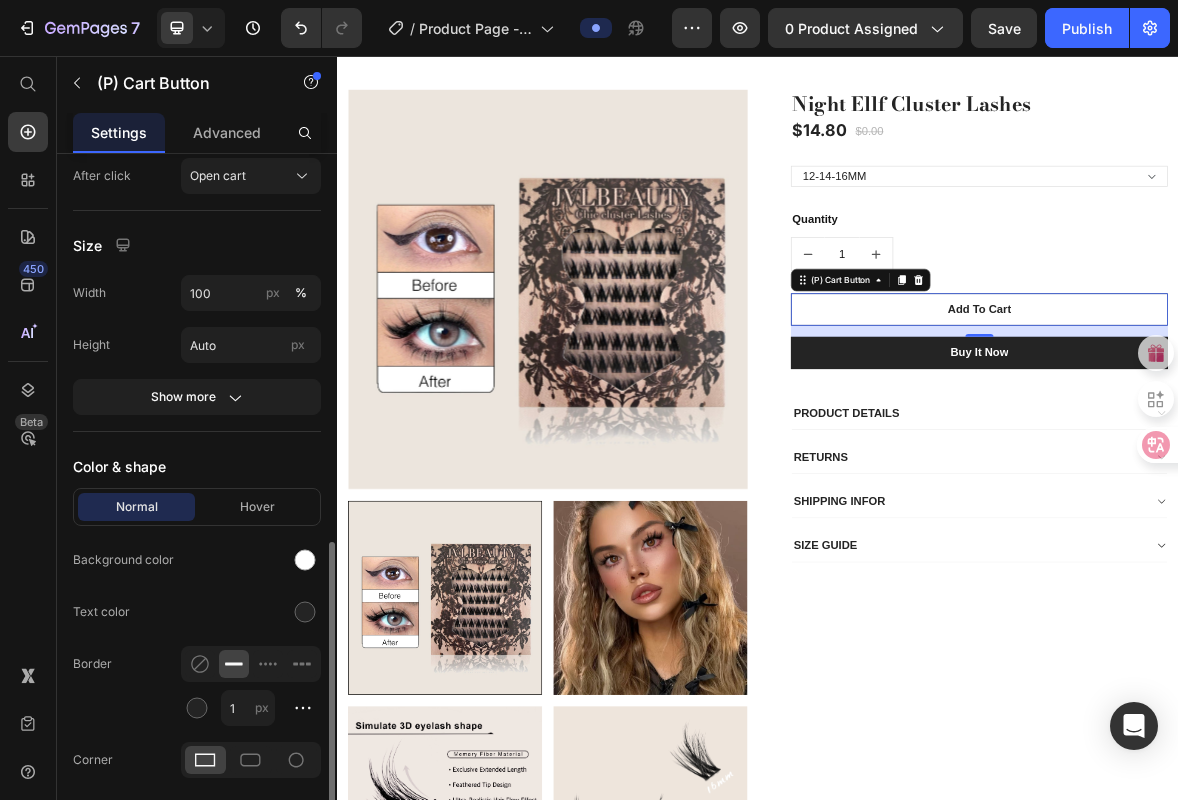 scroll, scrollTop: 800, scrollLeft: 0, axis: vertical 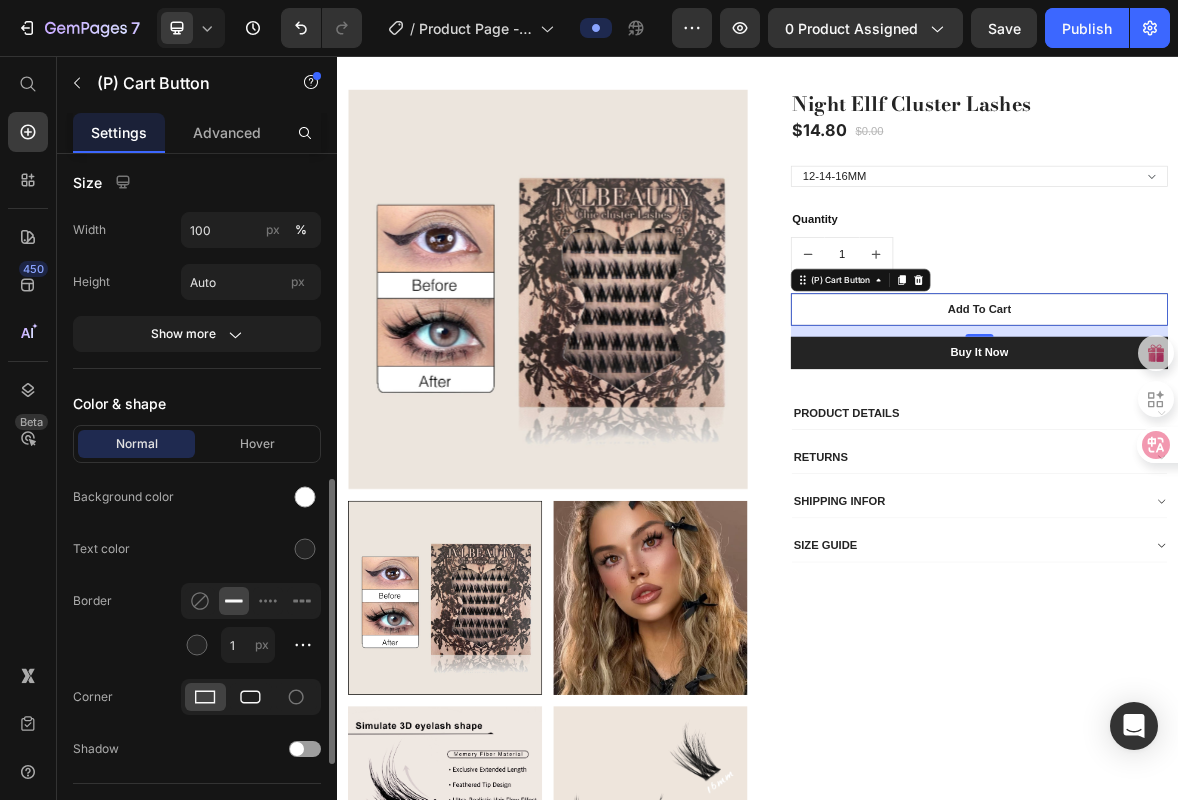 click 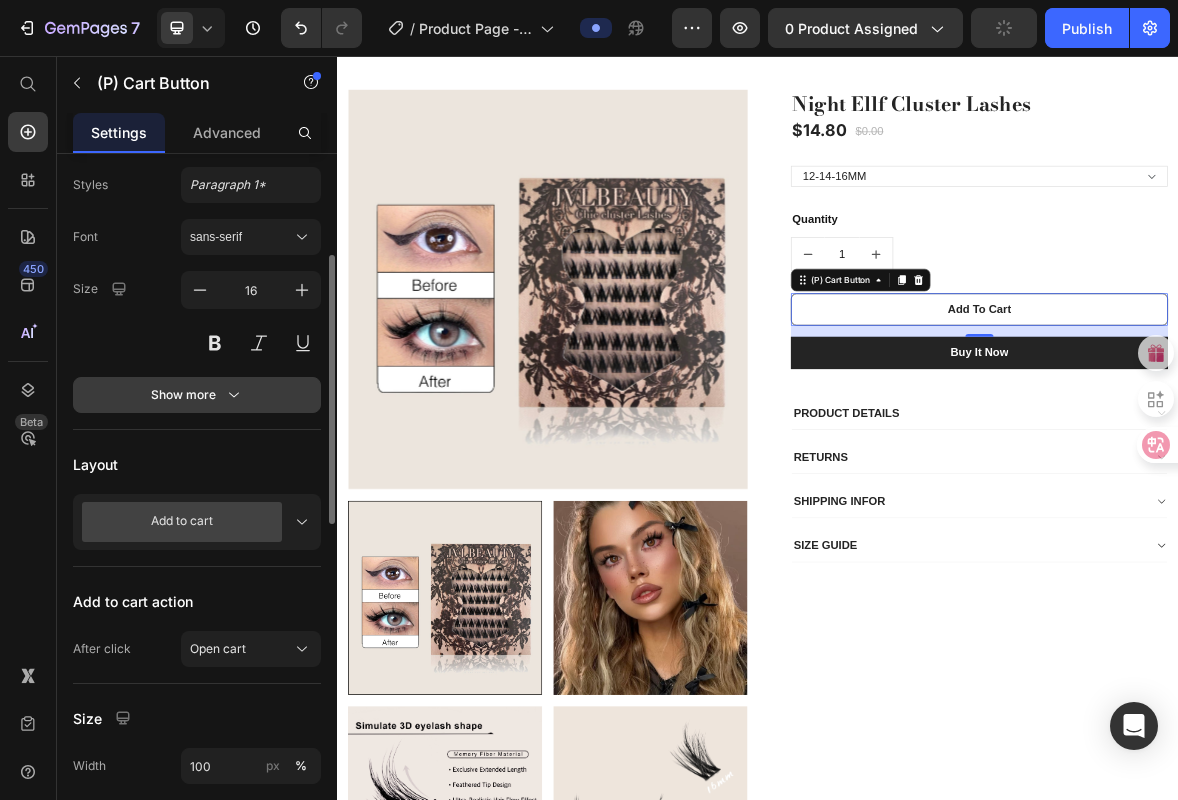 scroll, scrollTop: 236, scrollLeft: 0, axis: vertical 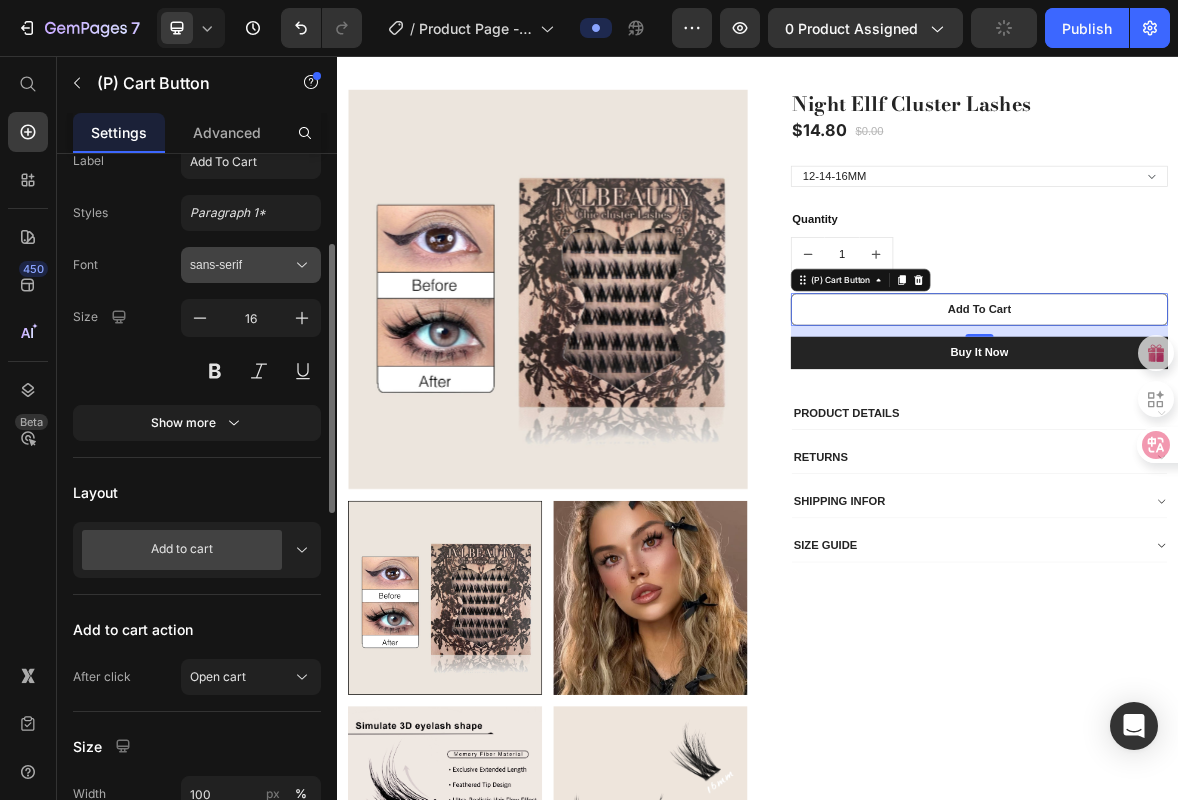 click on "sans-serif" at bounding box center (241, 265) 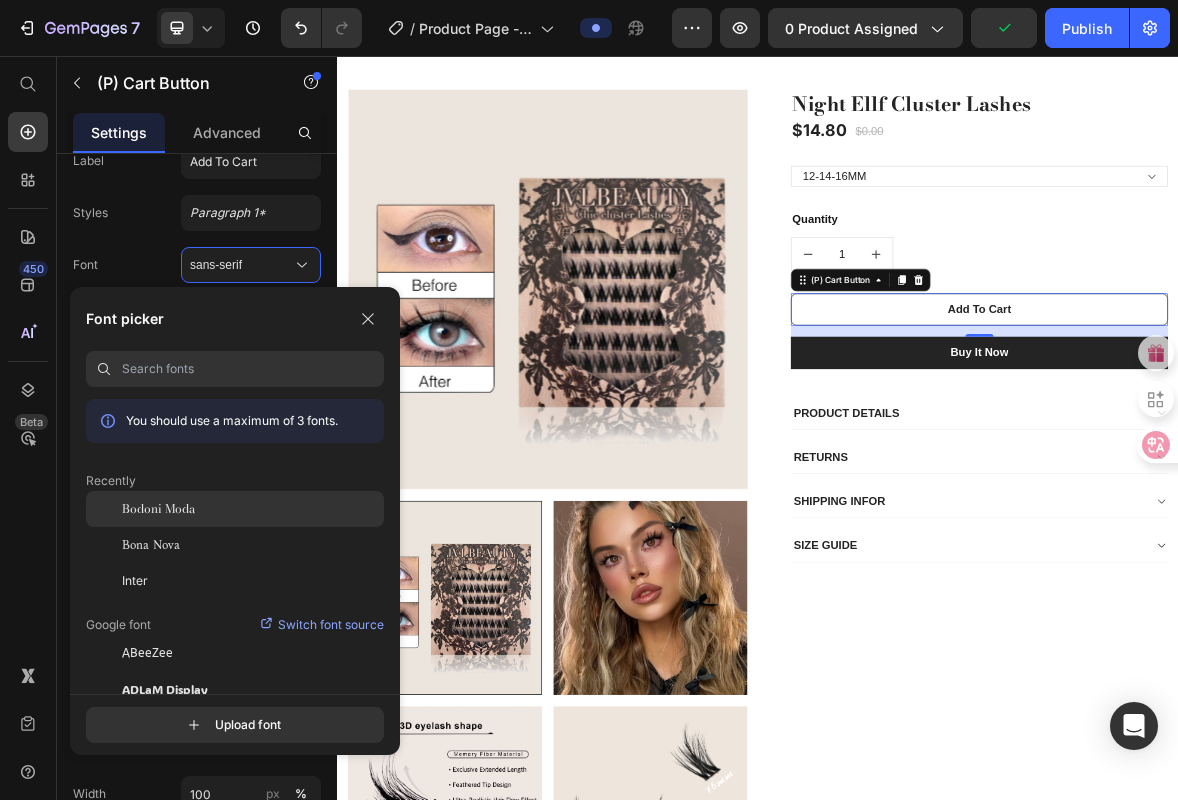 click on "Bodoni Moda" 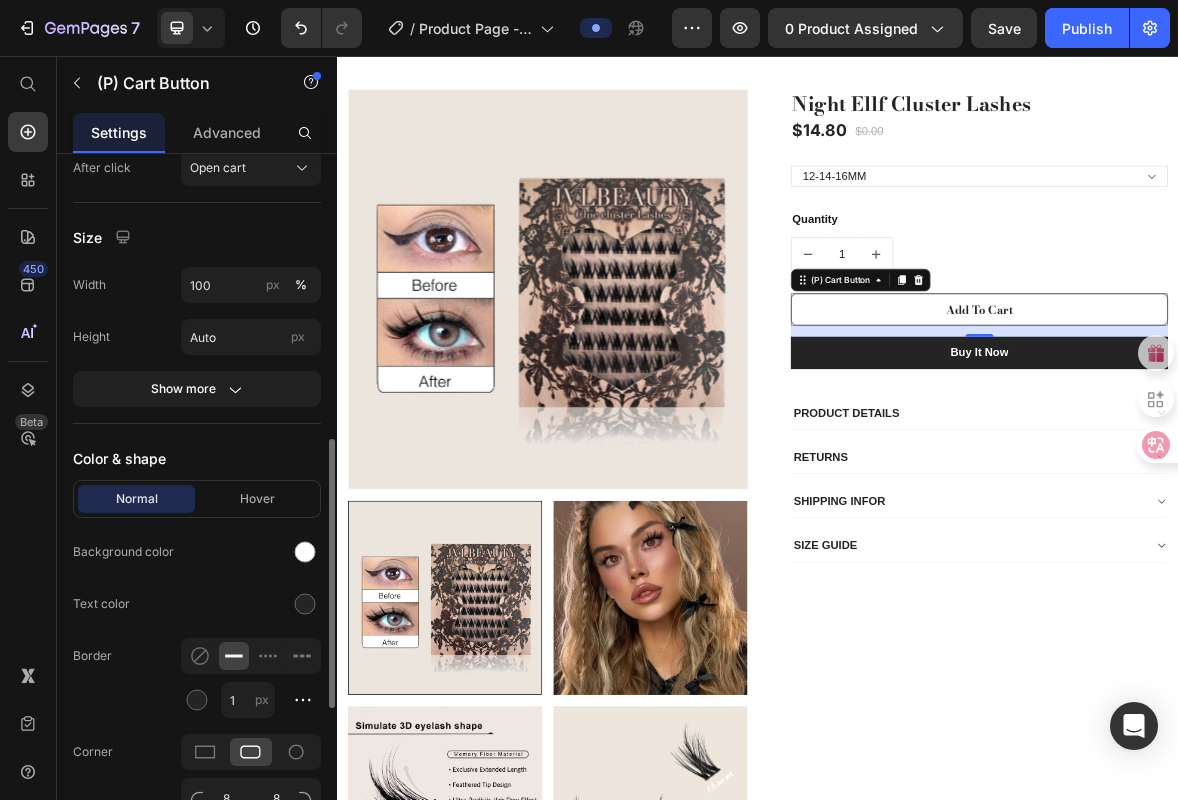 scroll, scrollTop: 886, scrollLeft: 0, axis: vertical 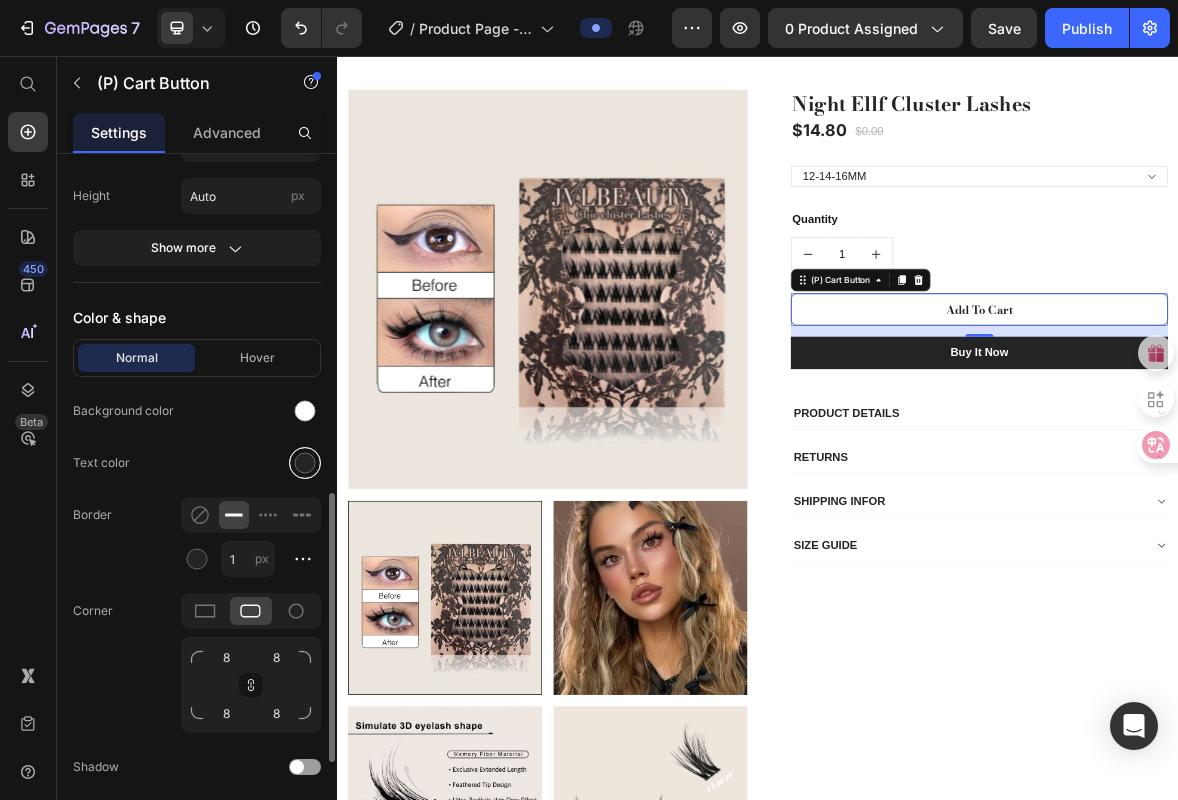 click at bounding box center (305, 463) 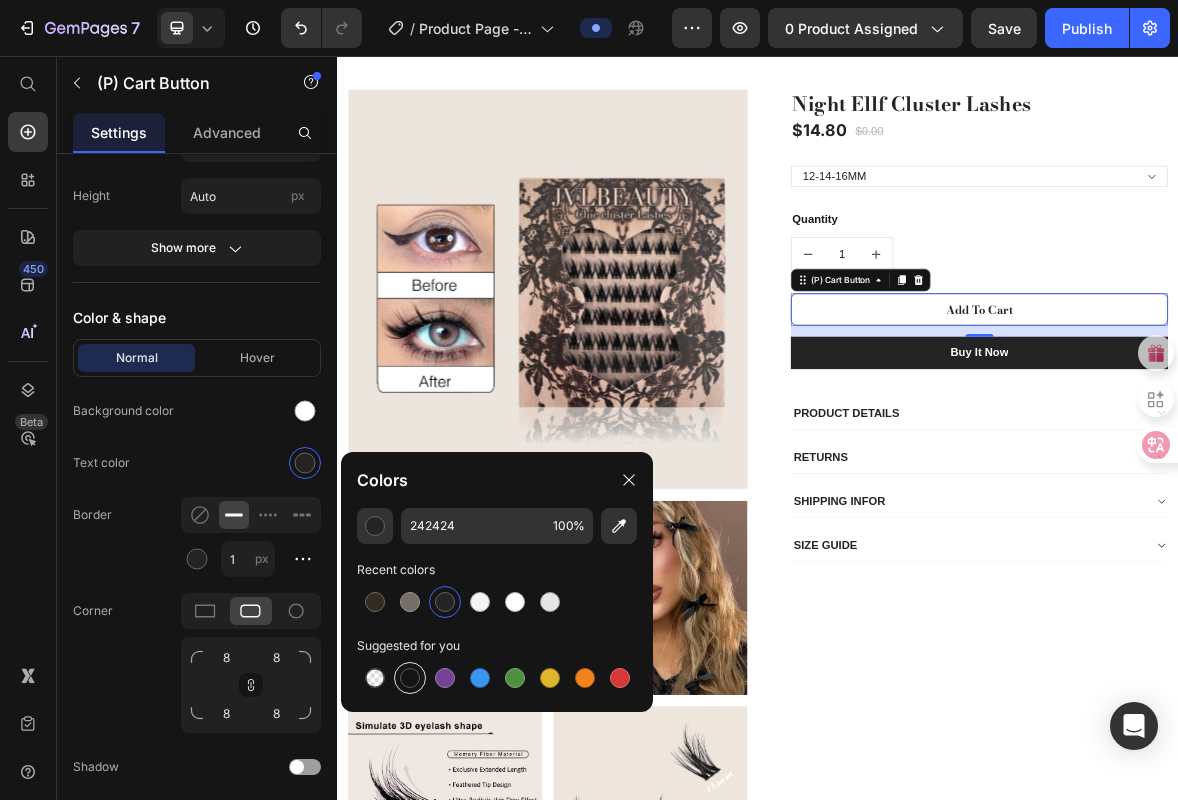 click at bounding box center (410, 678) 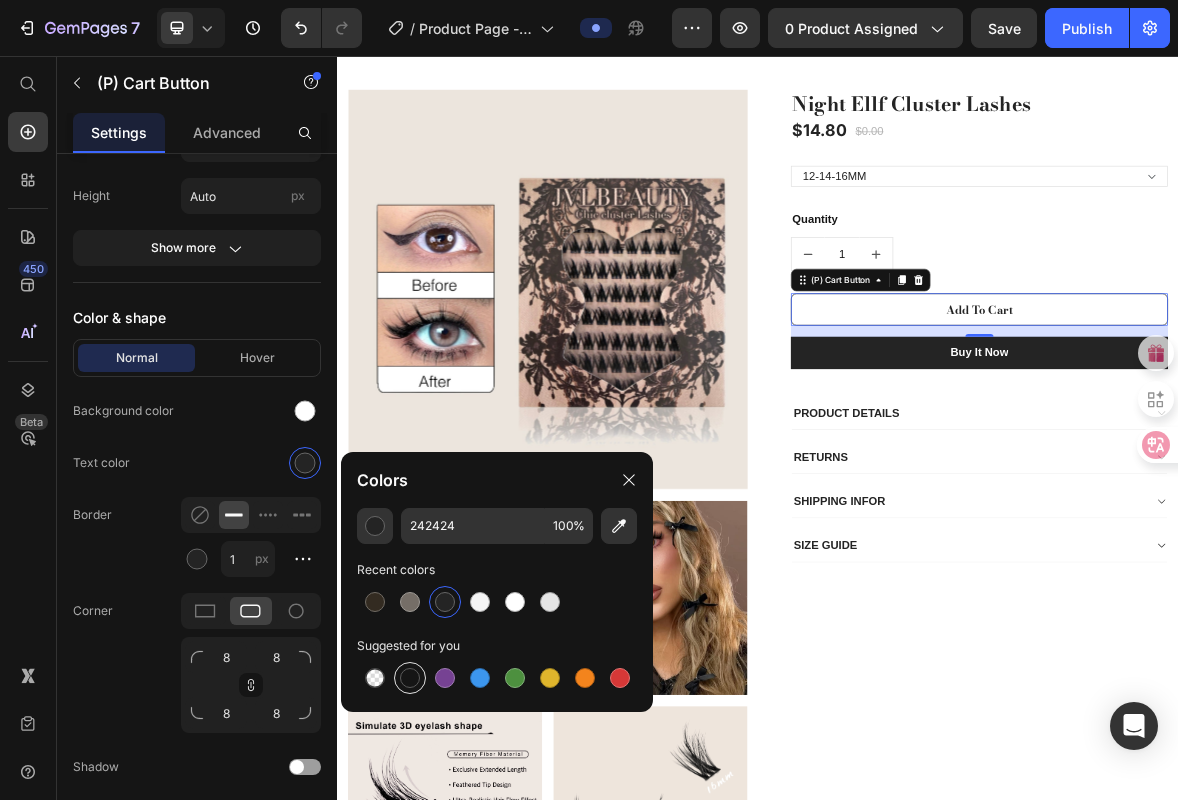 type on "151515" 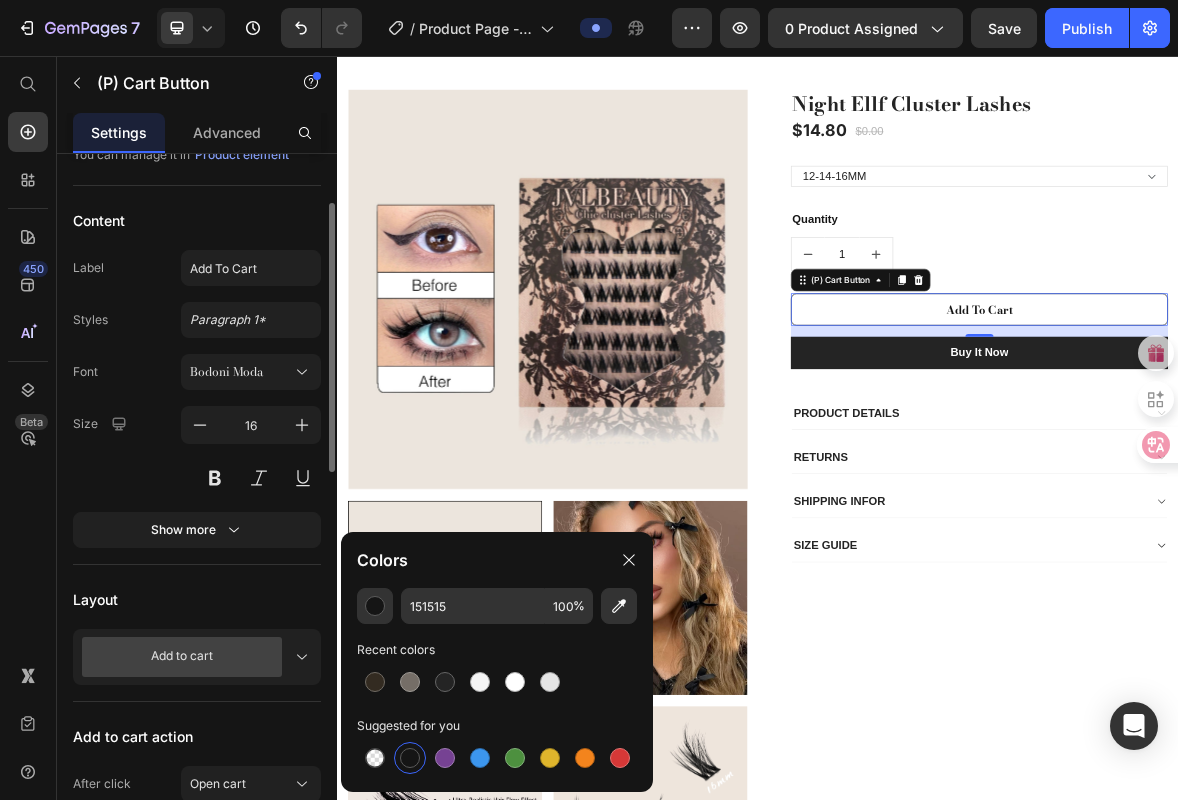 scroll, scrollTop: 125, scrollLeft: 0, axis: vertical 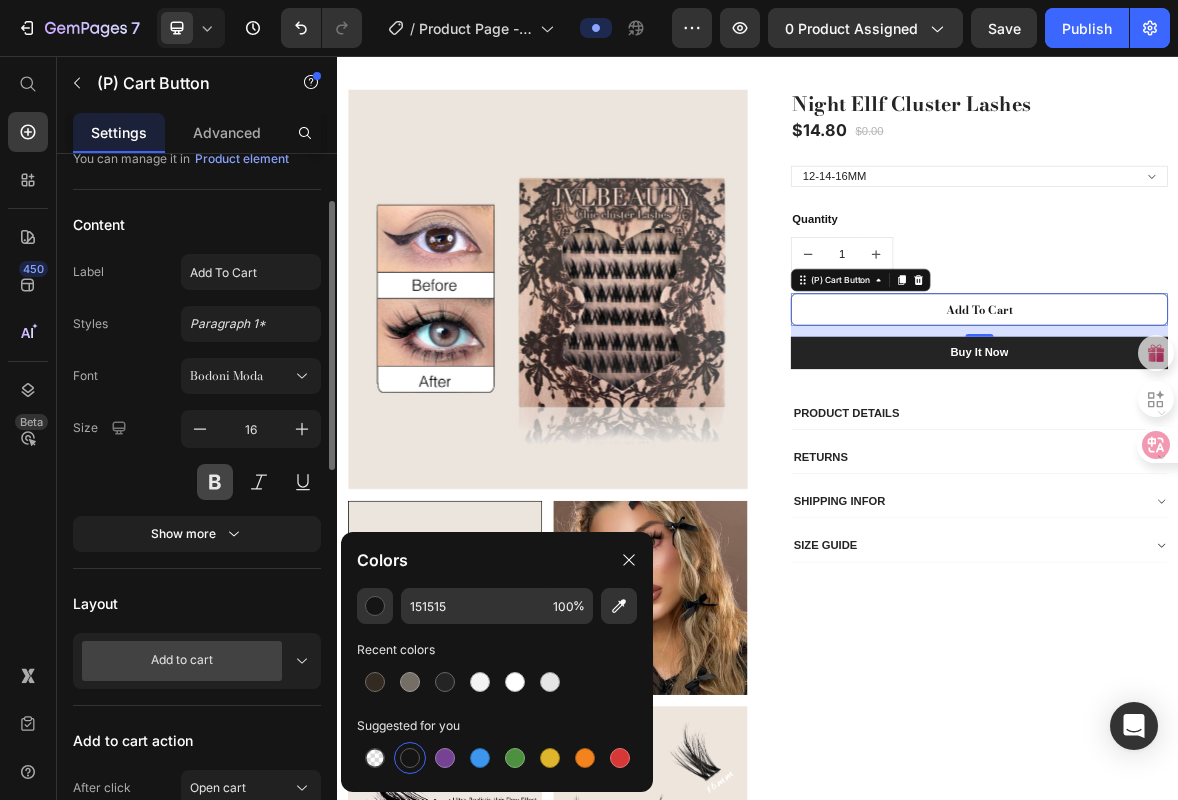 click at bounding box center (215, 482) 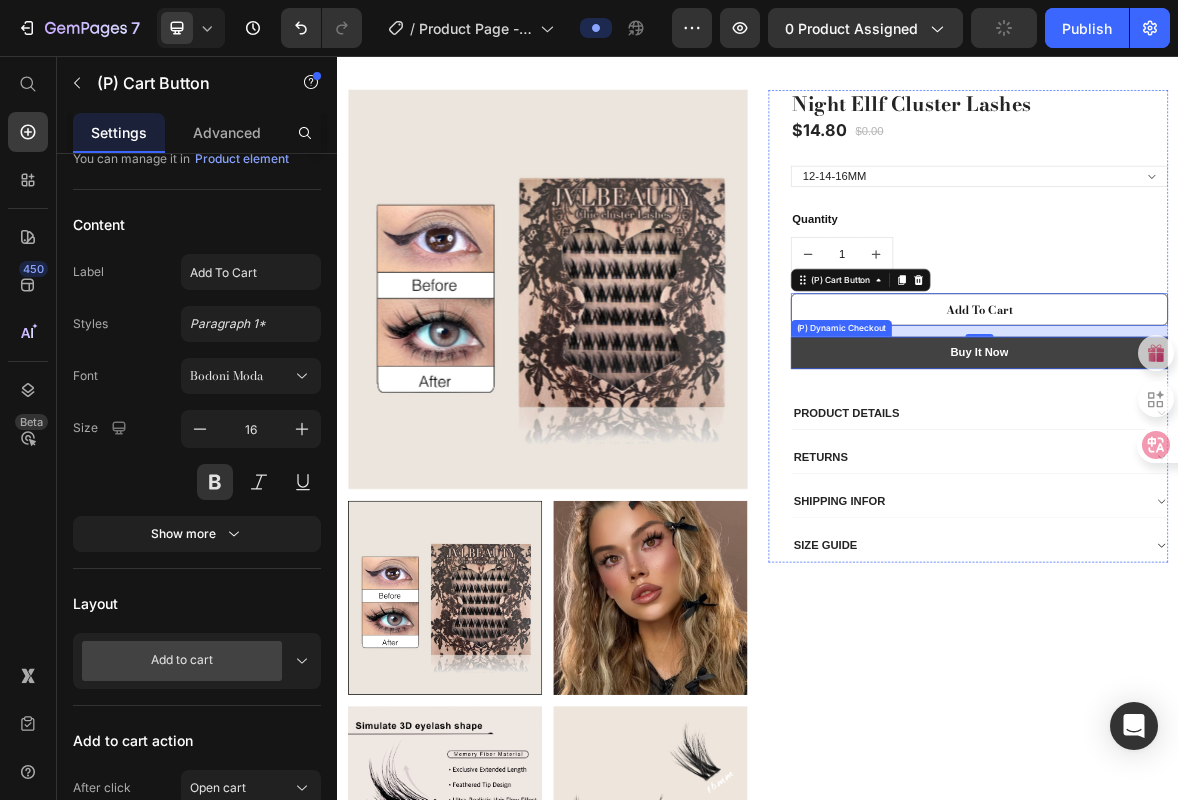 click on "Buy it now" at bounding box center [1253, 480] 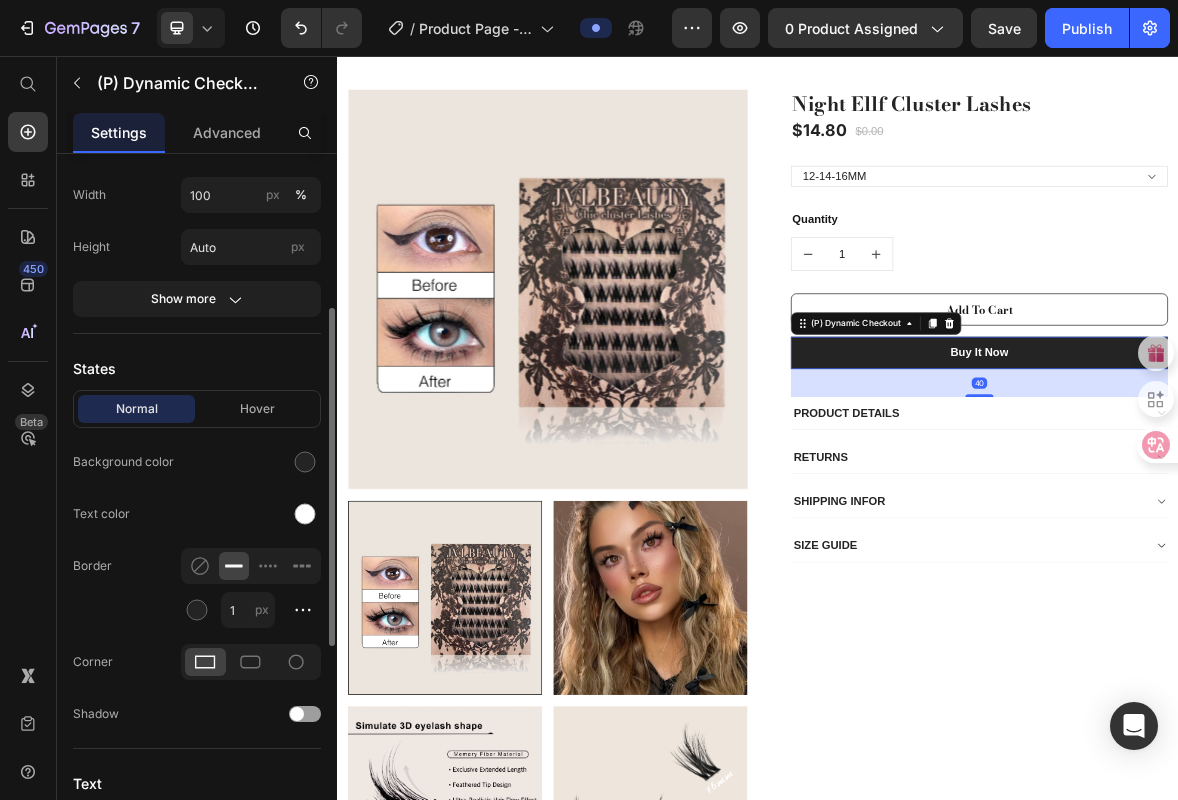 scroll, scrollTop: 469, scrollLeft: 0, axis: vertical 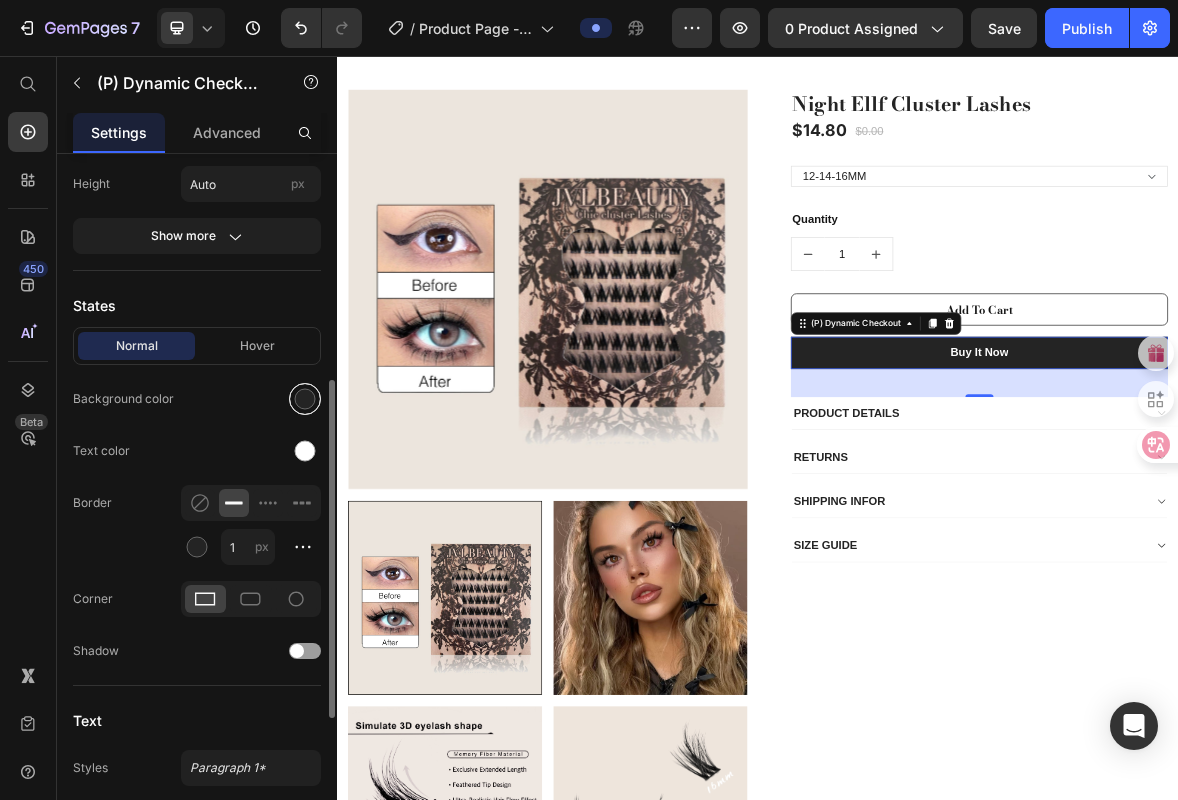 click at bounding box center (305, 399) 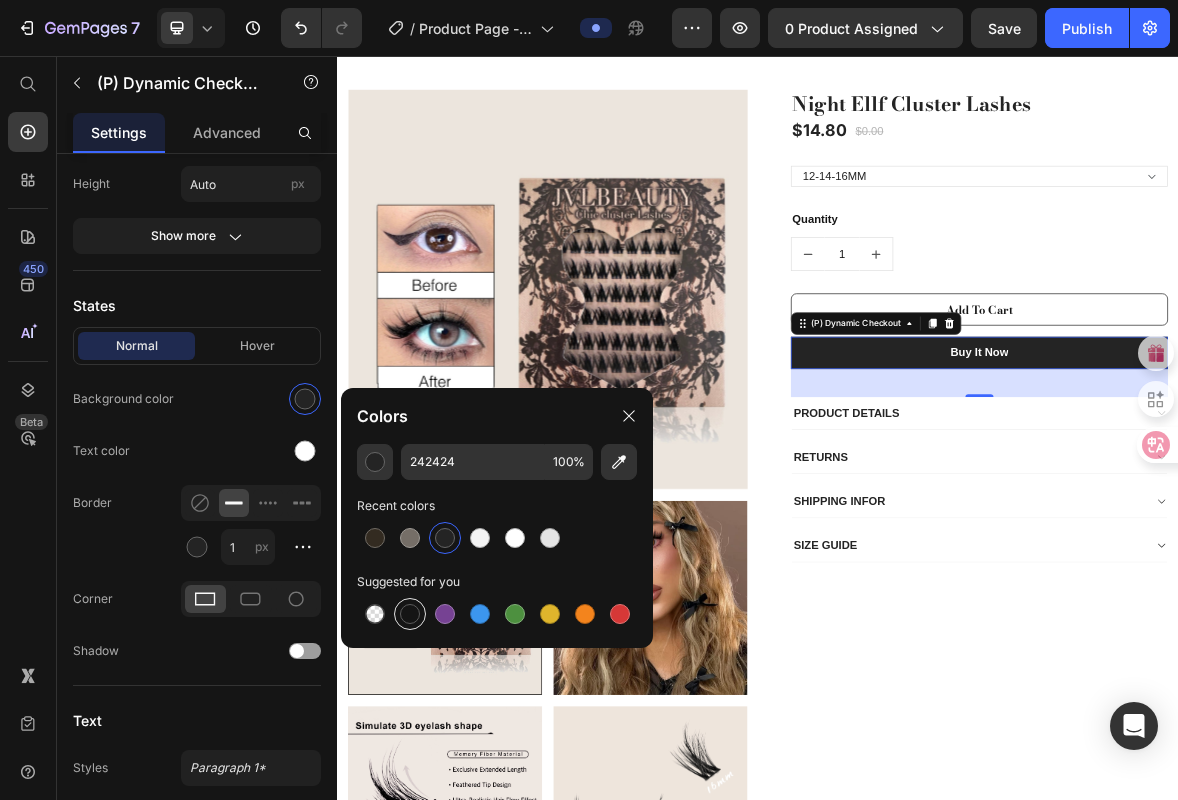 click at bounding box center [410, 614] 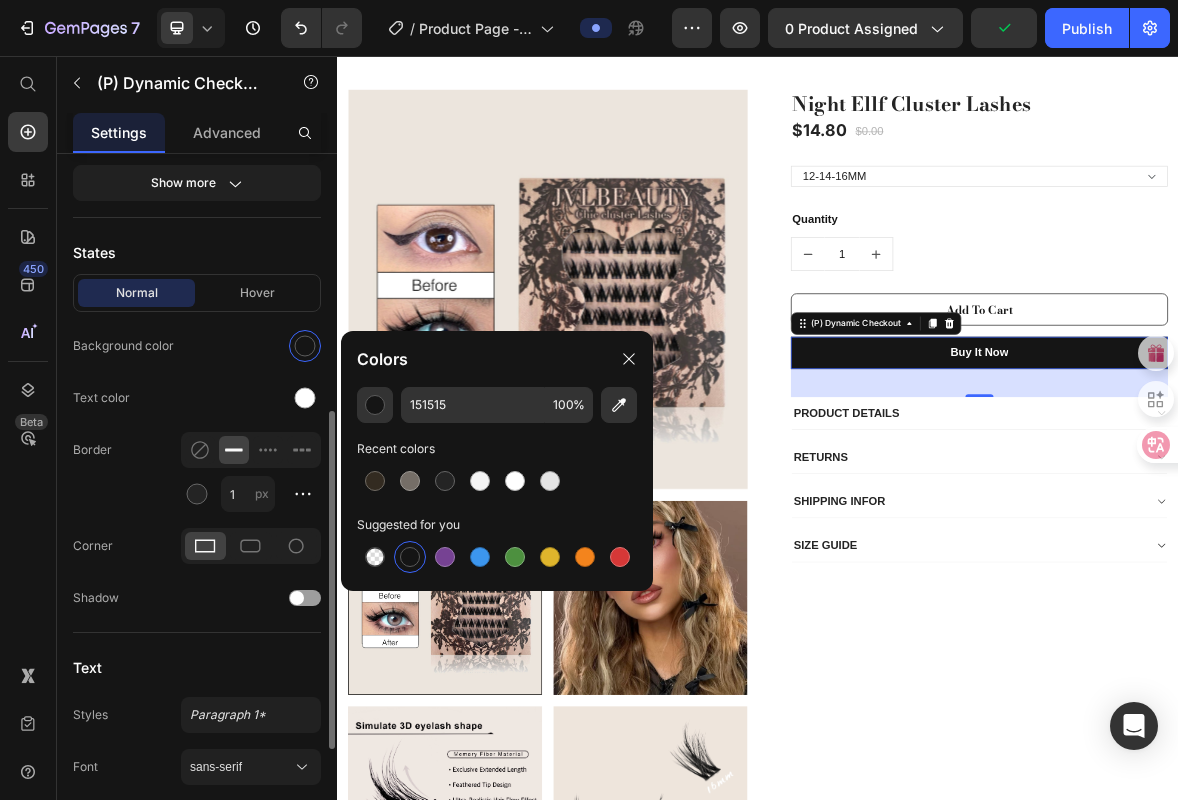 scroll, scrollTop: 526, scrollLeft: 0, axis: vertical 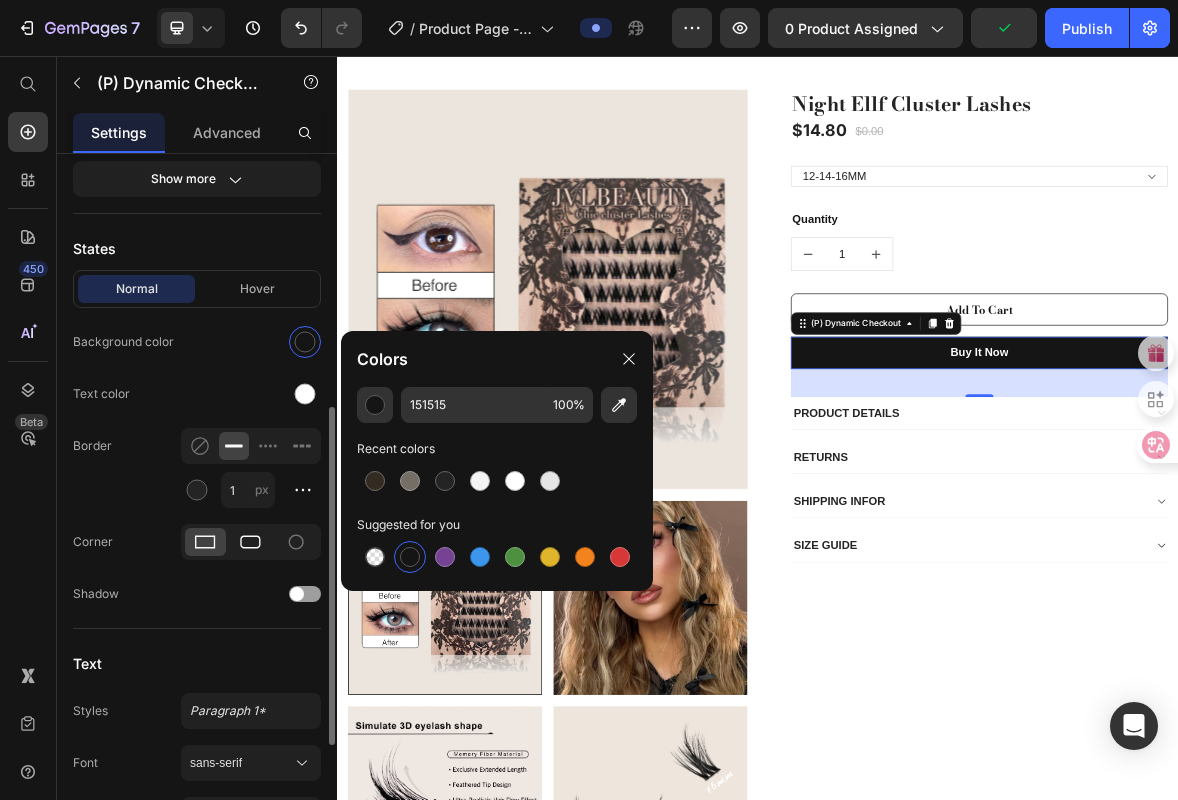click 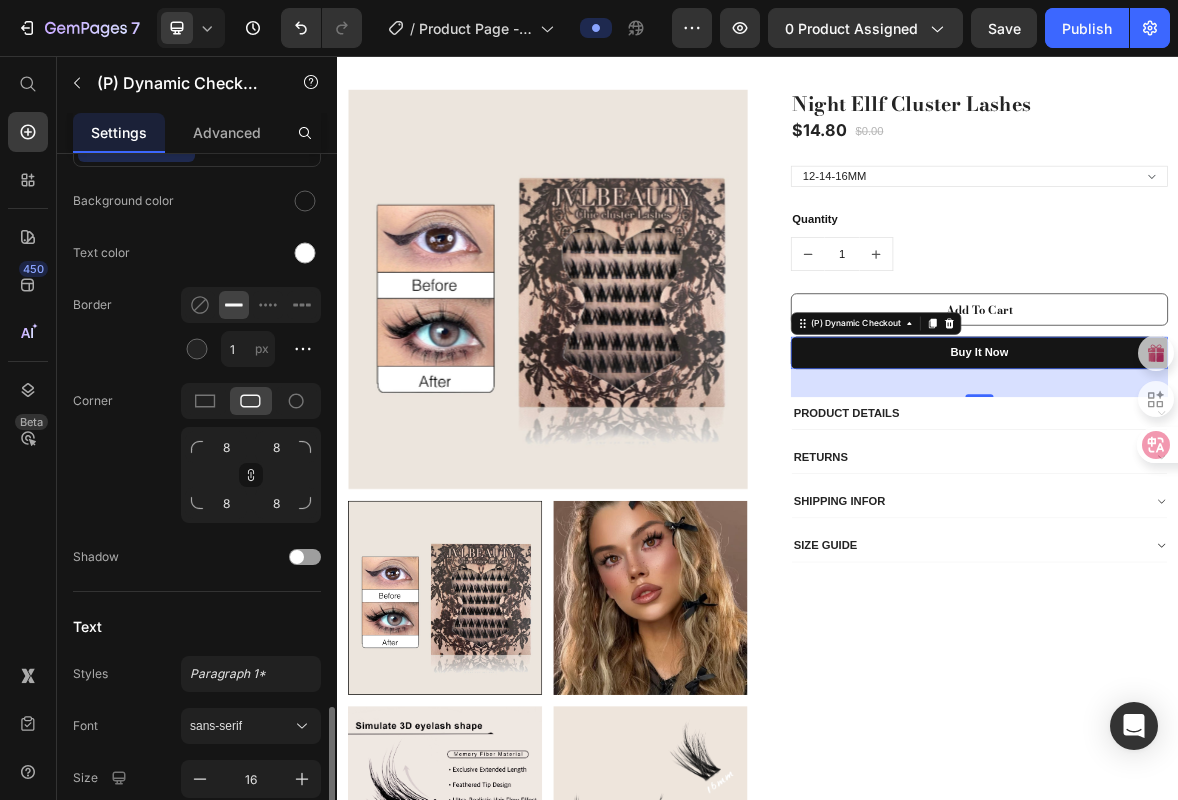 scroll, scrollTop: 842, scrollLeft: 0, axis: vertical 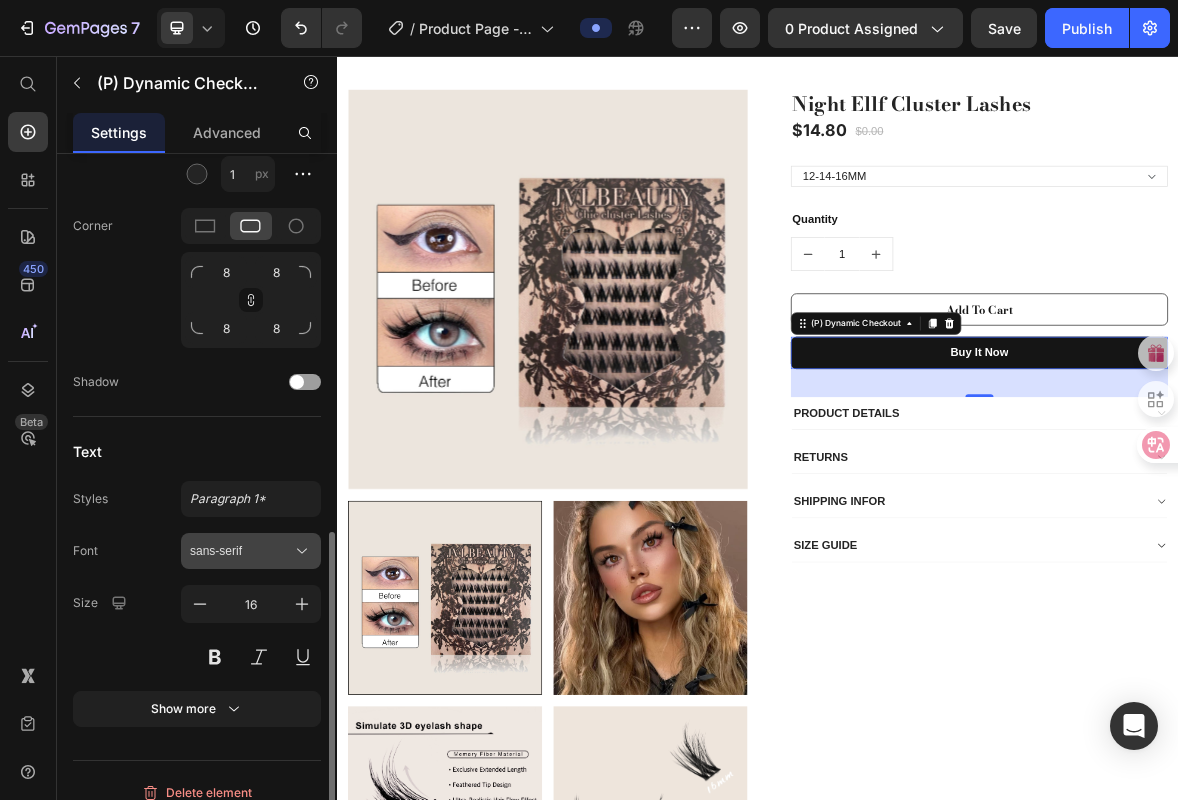 click on "sans-serif" at bounding box center [241, 551] 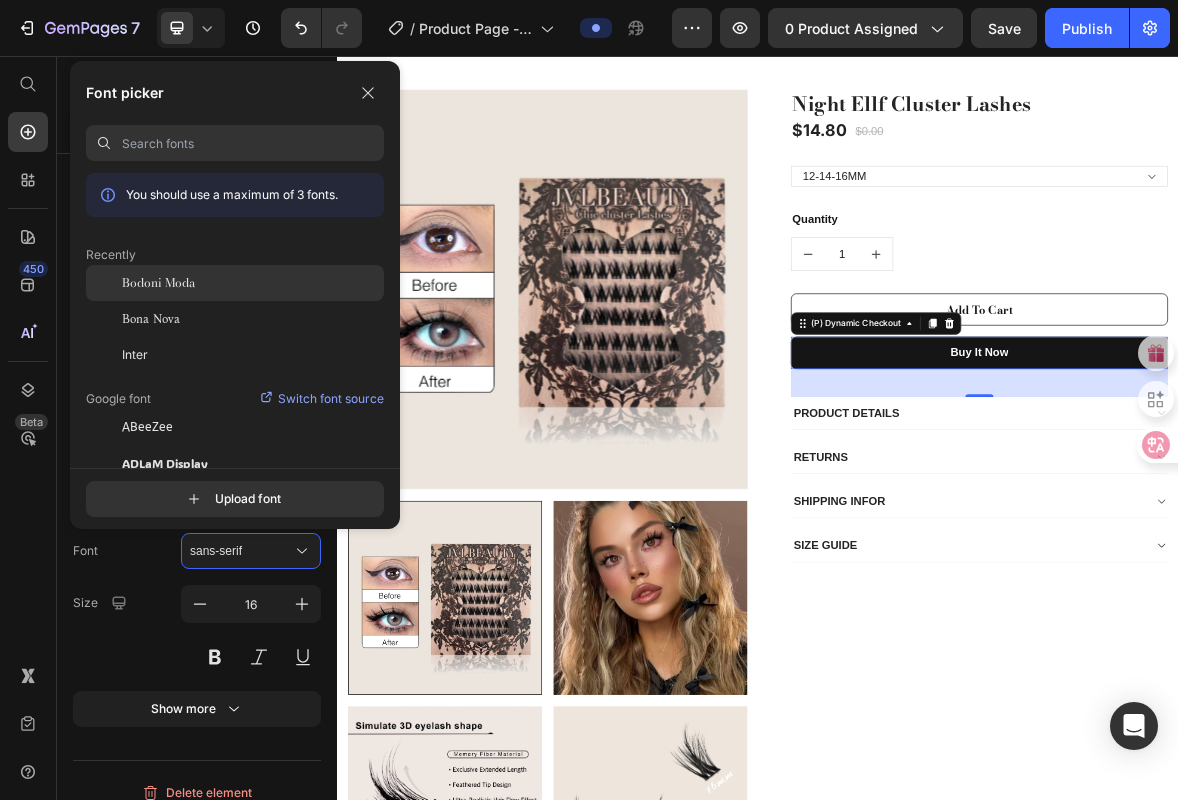 click on "Bodoni Moda" 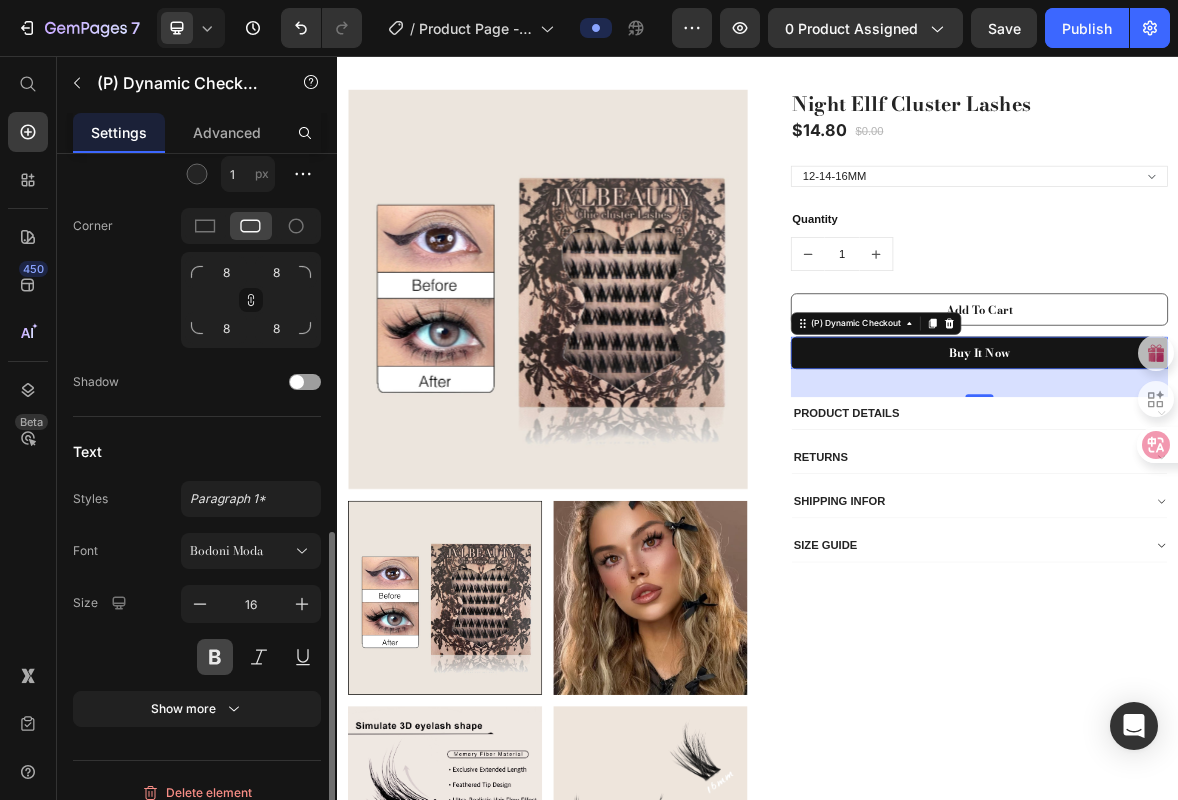 click at bounding box center [215, 657] 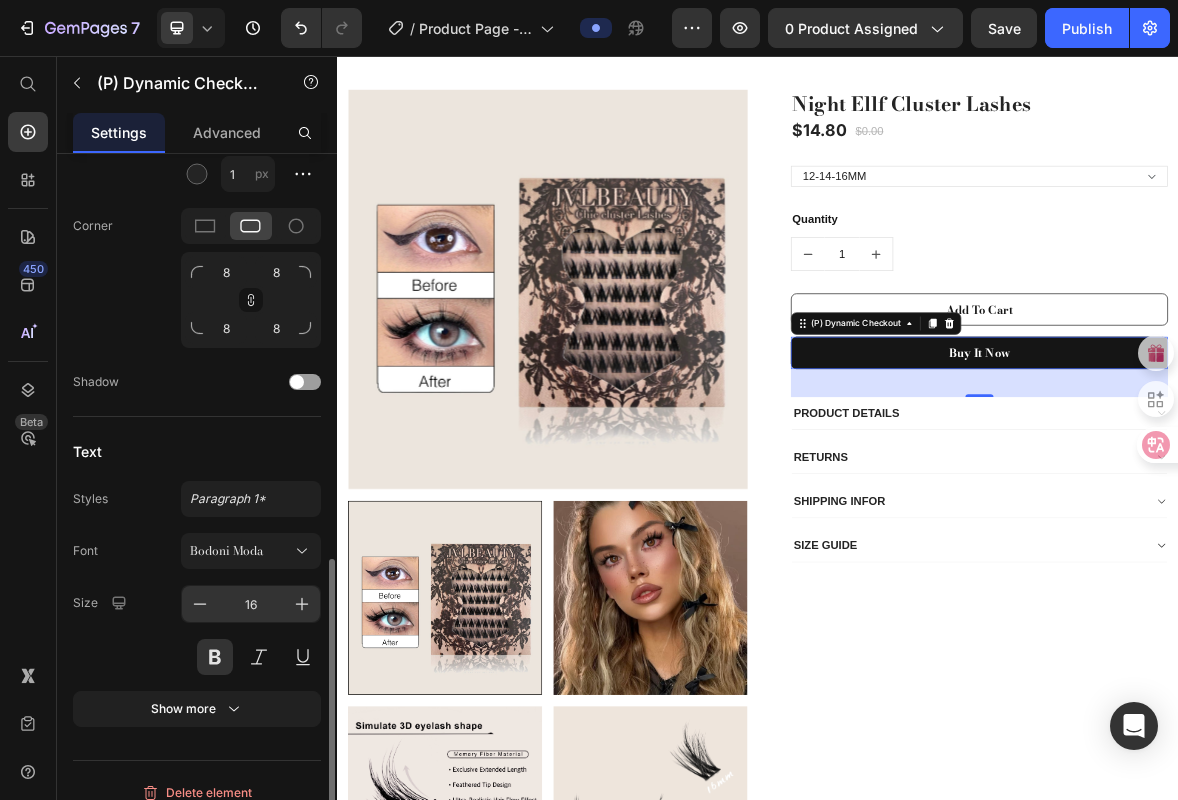 scroll, scrollTop: 860, scrollLeft: 0, axis: vertical 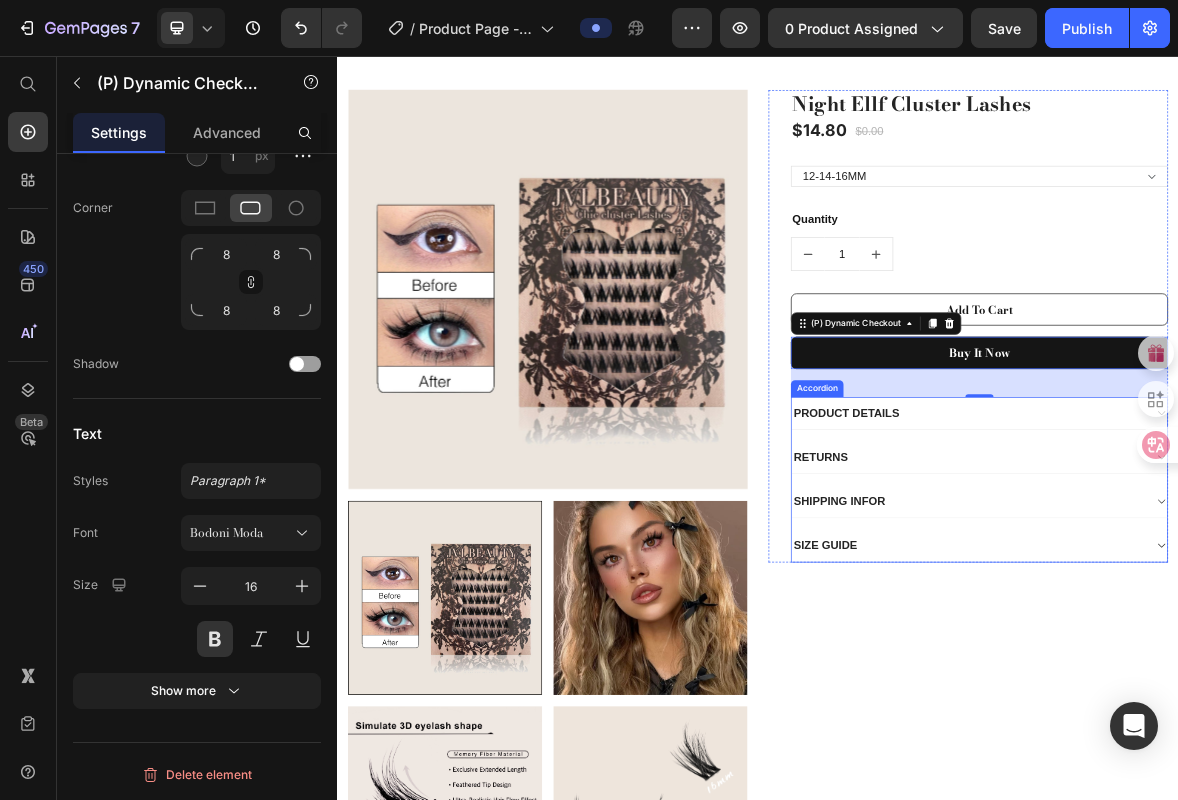 click on "PRODUCT DETAILS" at bounding box center [1063, 566] 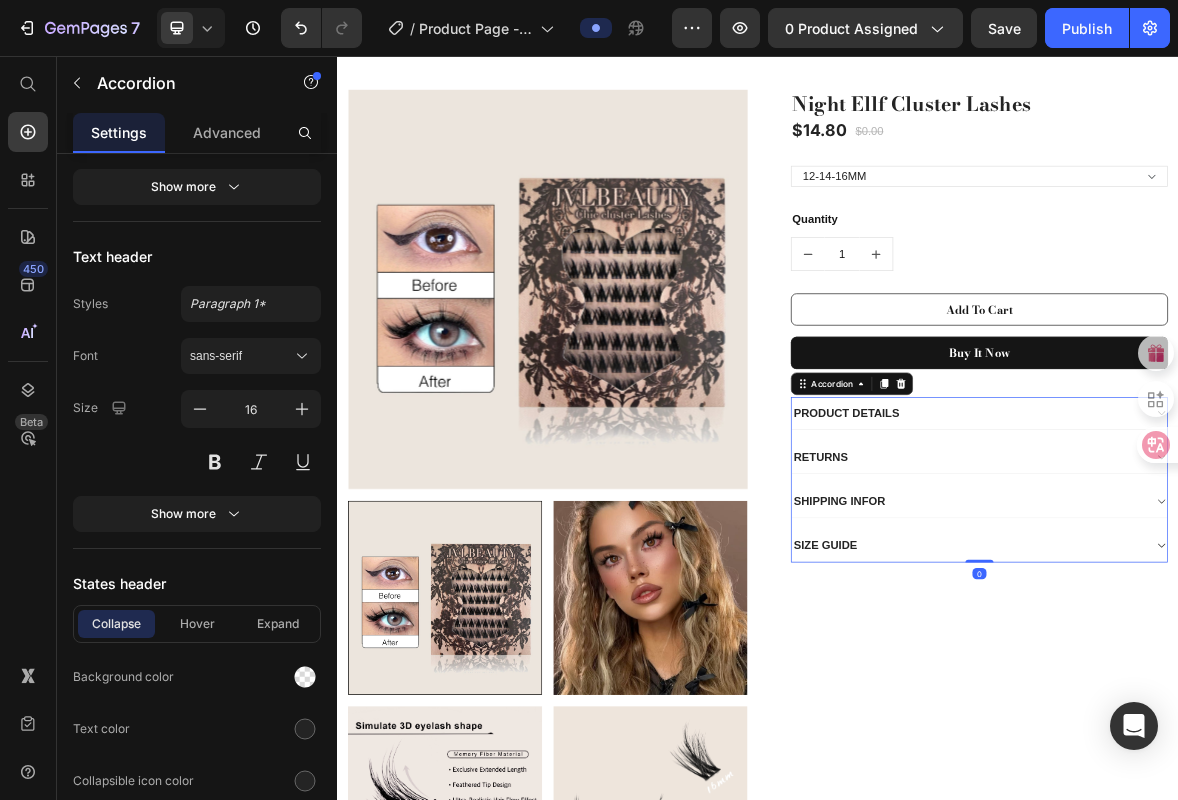 scroll, scrollTop: 0, scrollLeft: 0, axis: both 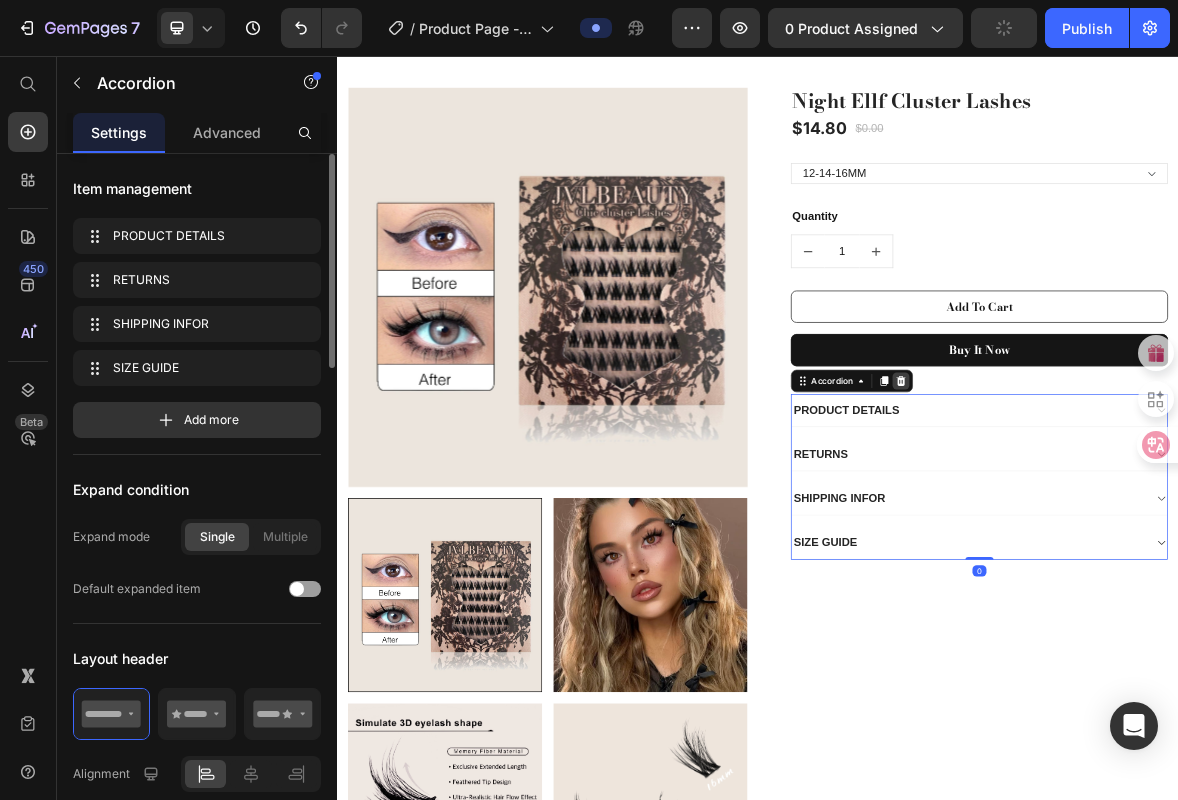 click 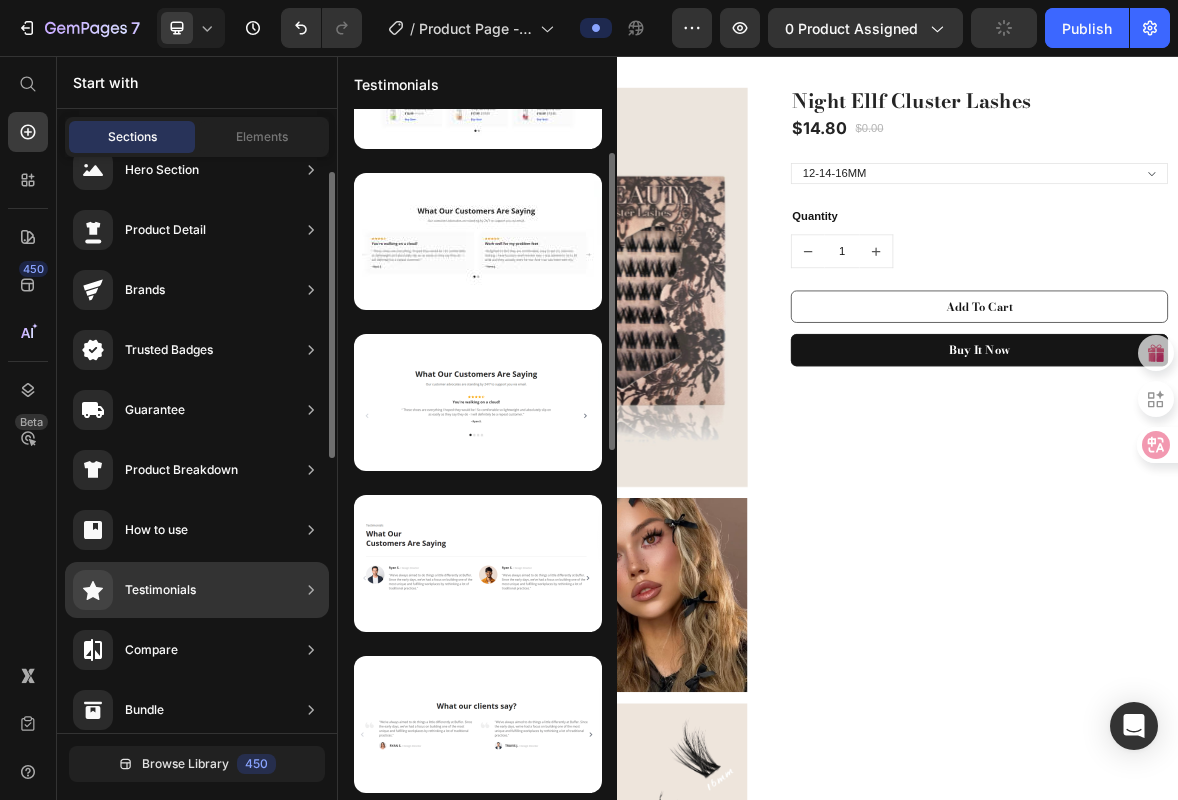 scroll, scrollTop: 0, scrollLeft: 0, axis: both 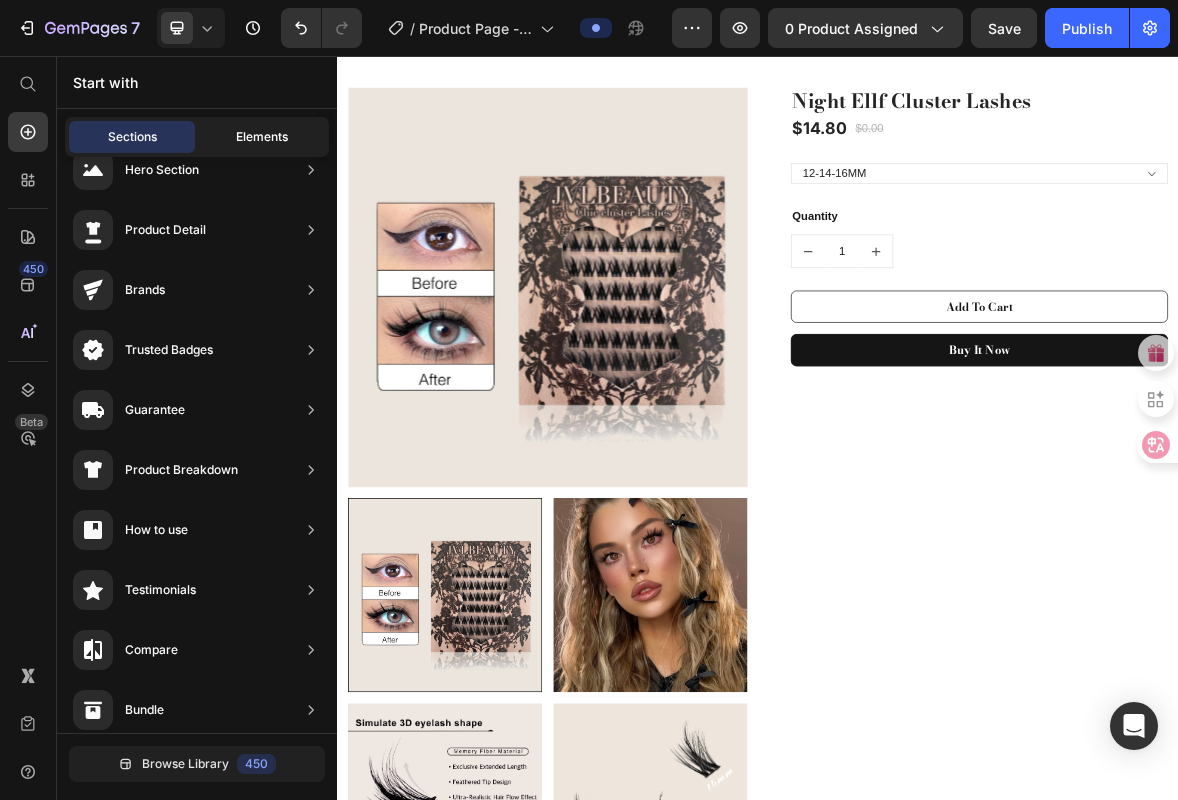 click on "Elements" 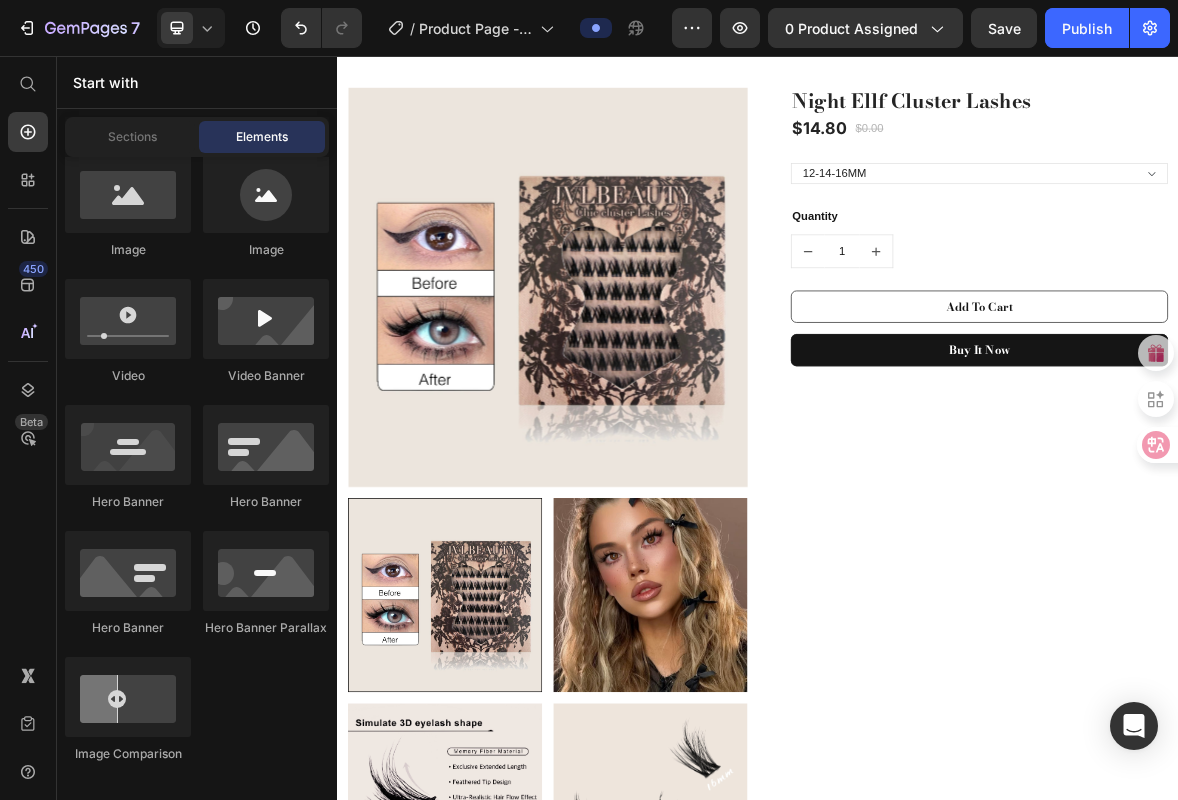 scroll, scrollTop: 0, scrollLeft: 0, axis: both 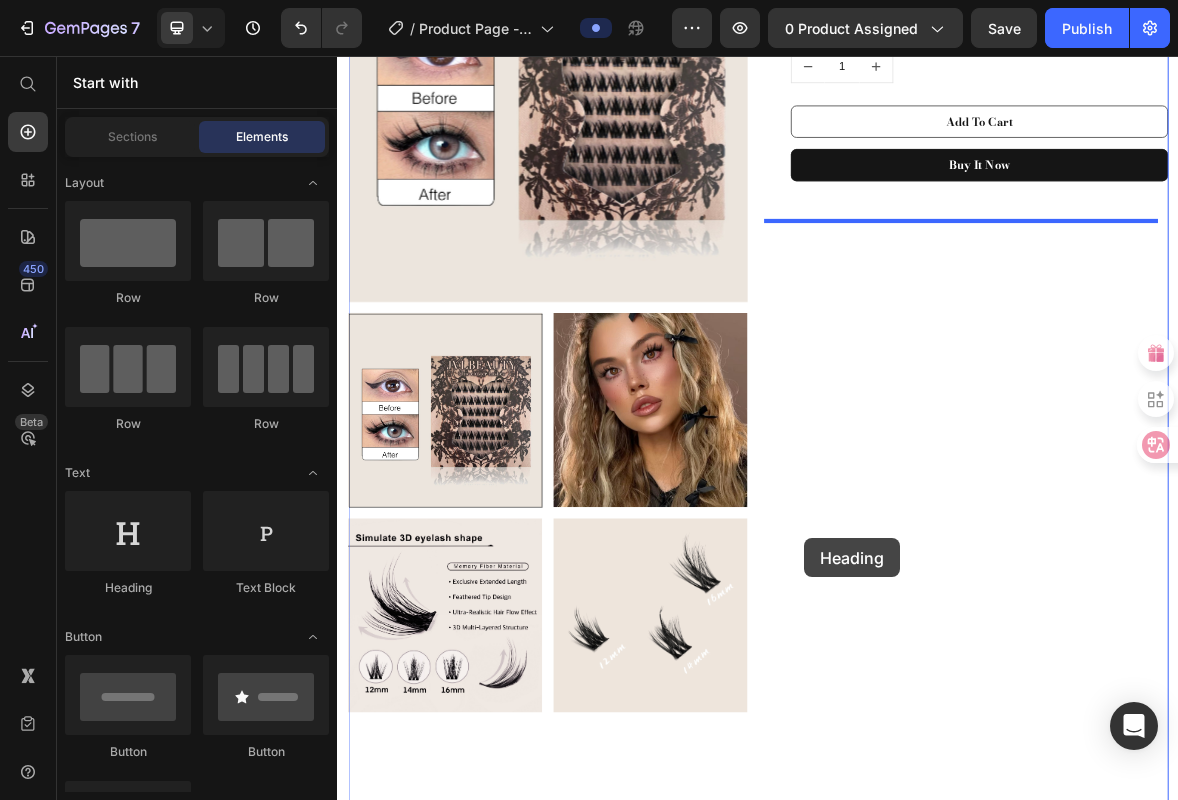 drag, startPoint x: 469, startPoint y: 592, endPoint x: 1003, endPoint y: 743, distance: 554.9387 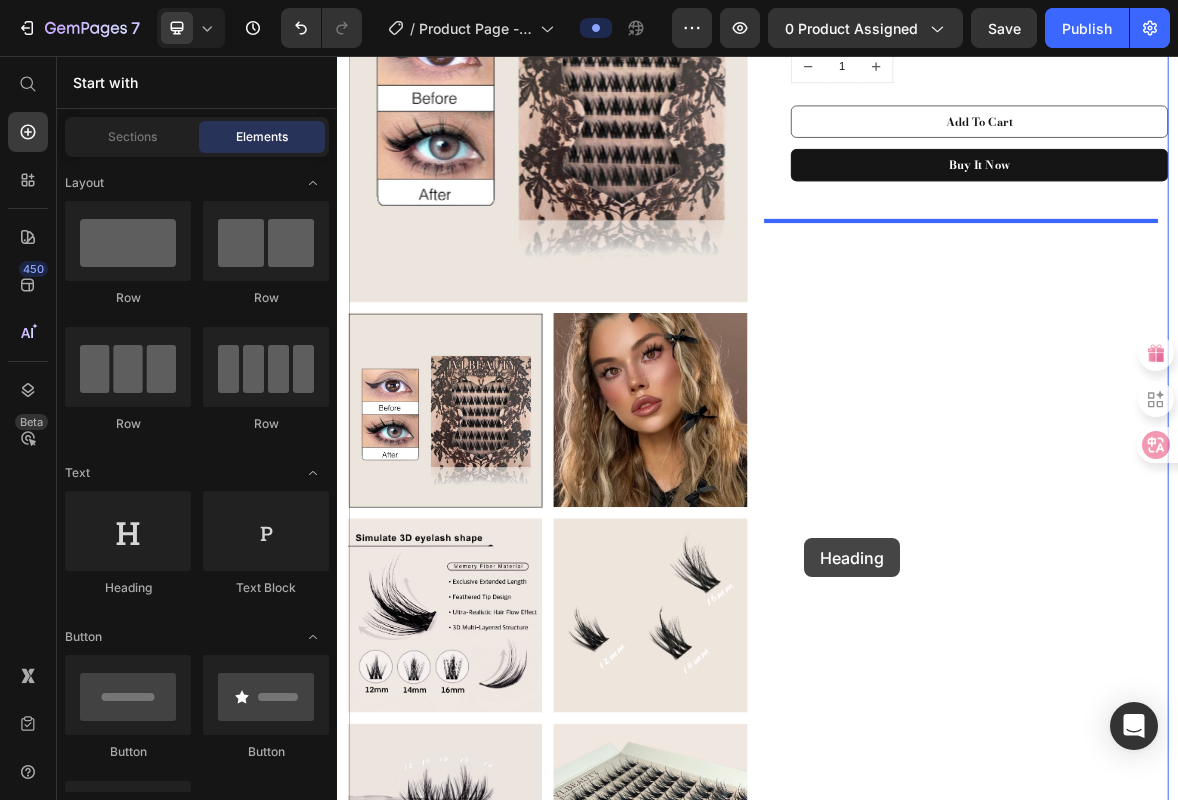 scroll, scrollTop: 361, scrollLeft: 0, axis: vertical 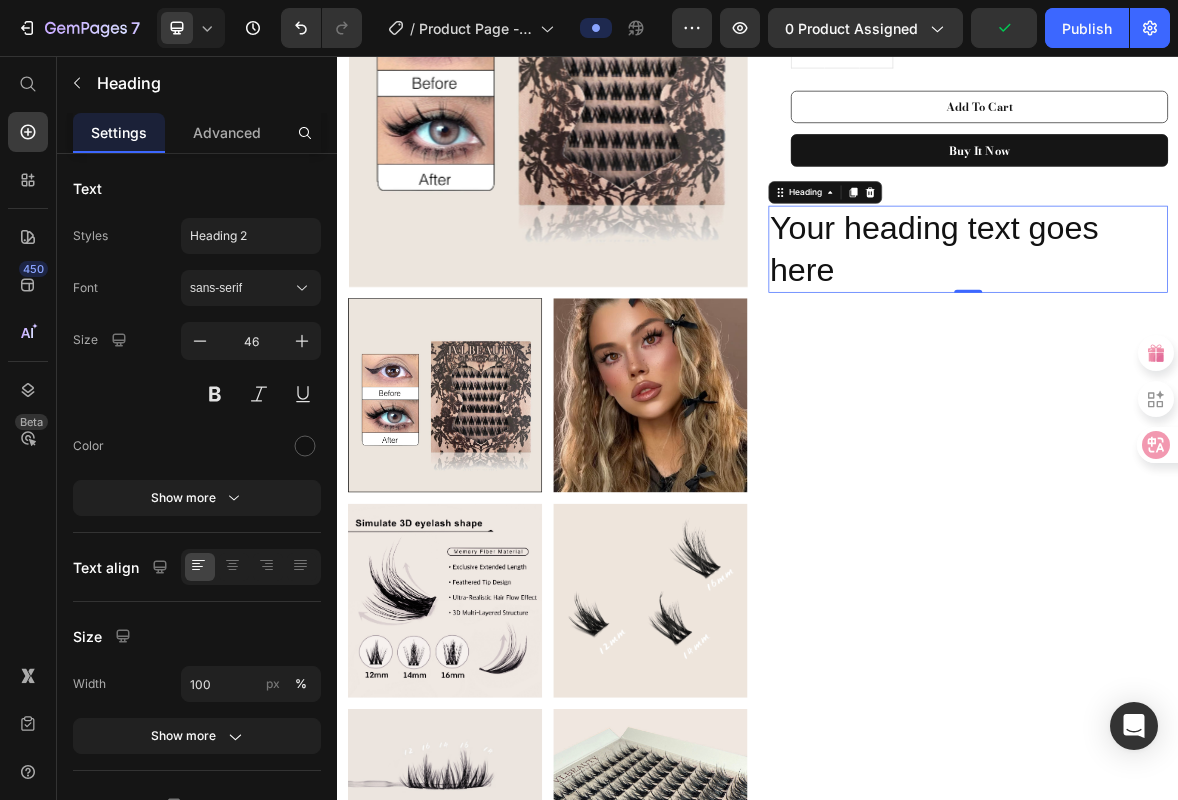 click on "Your heading text goes here" at bounding box center [1237, 332] 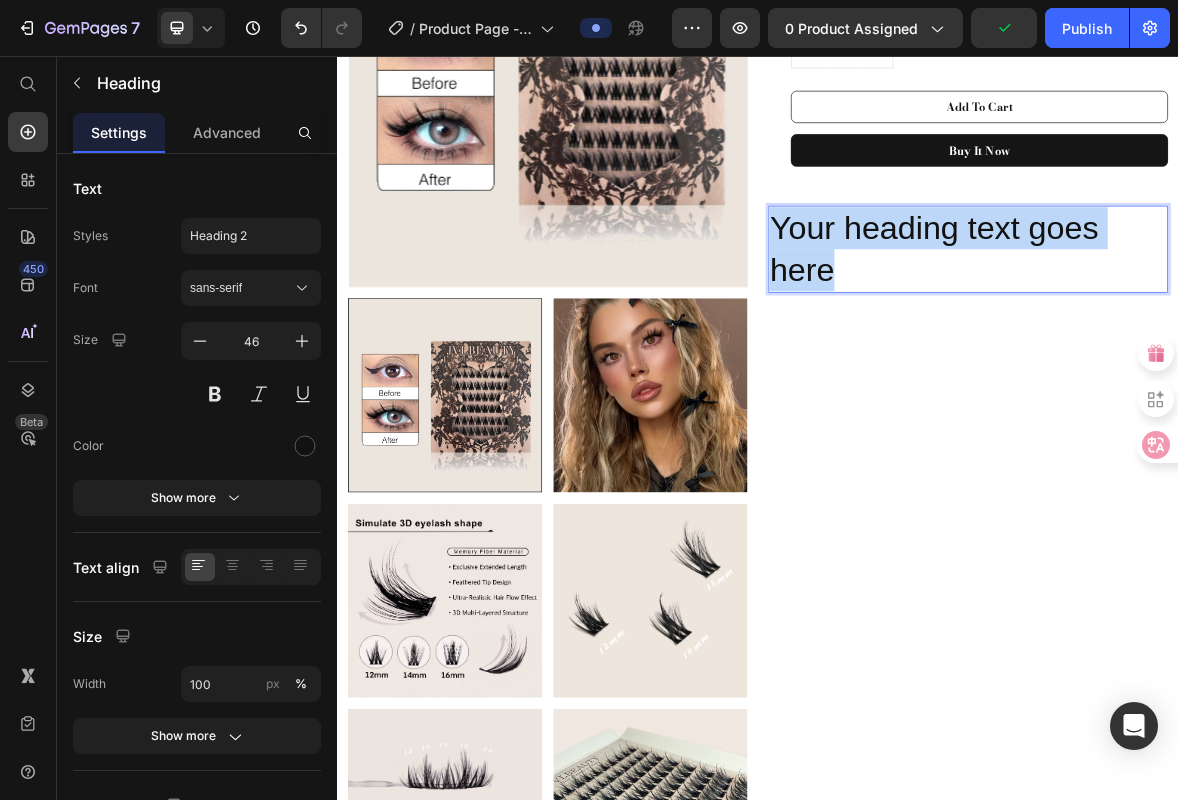 drag, startPoint x: 1108, startPoint y: 361, endPoint x: 957, endPoint y: 278, distance: 172.30786 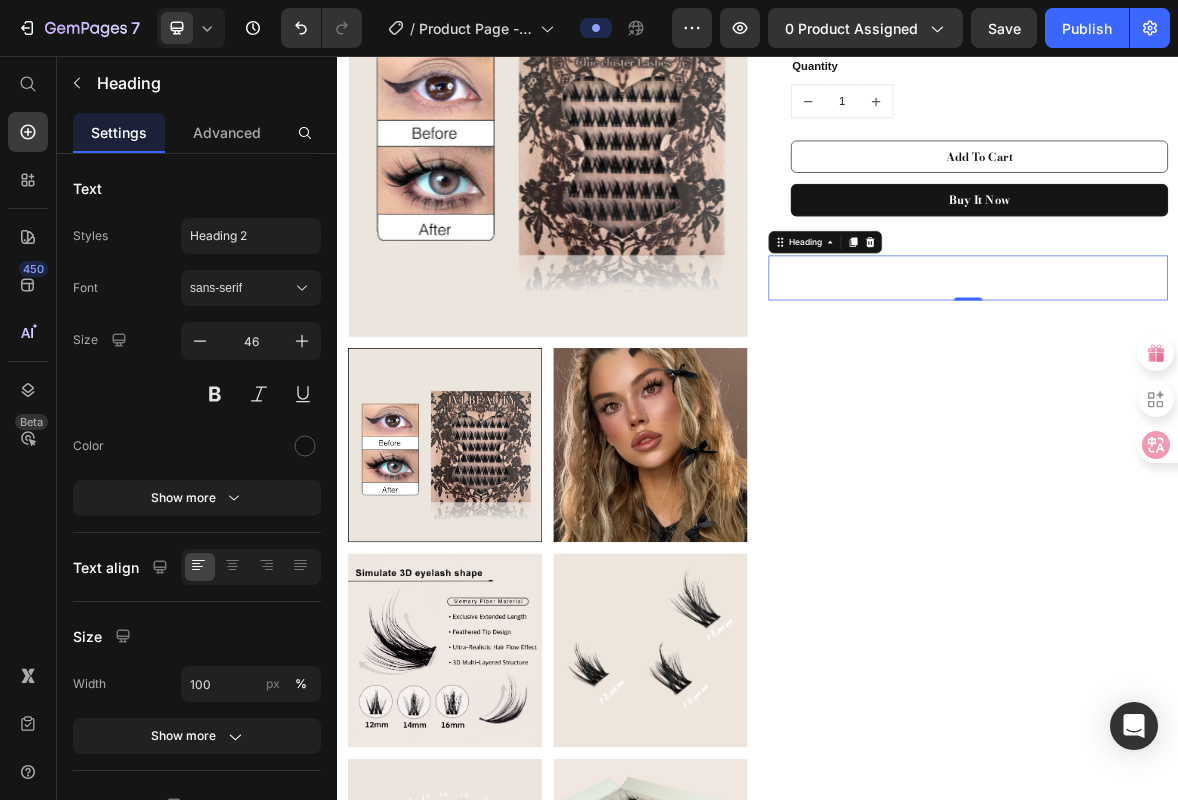 scroll, scrollTop: 0, scrollLeft: 0, axis: both 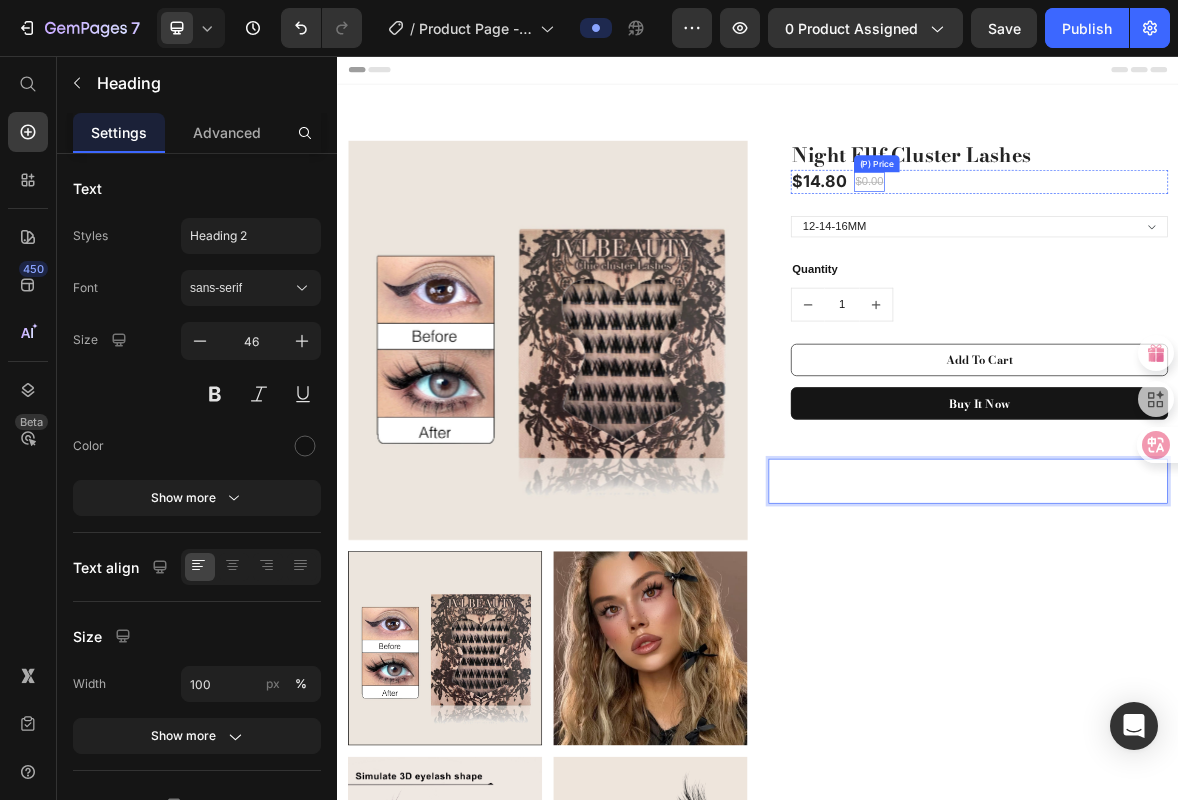 click on "$0.00" at bounding box center (1096, 236) 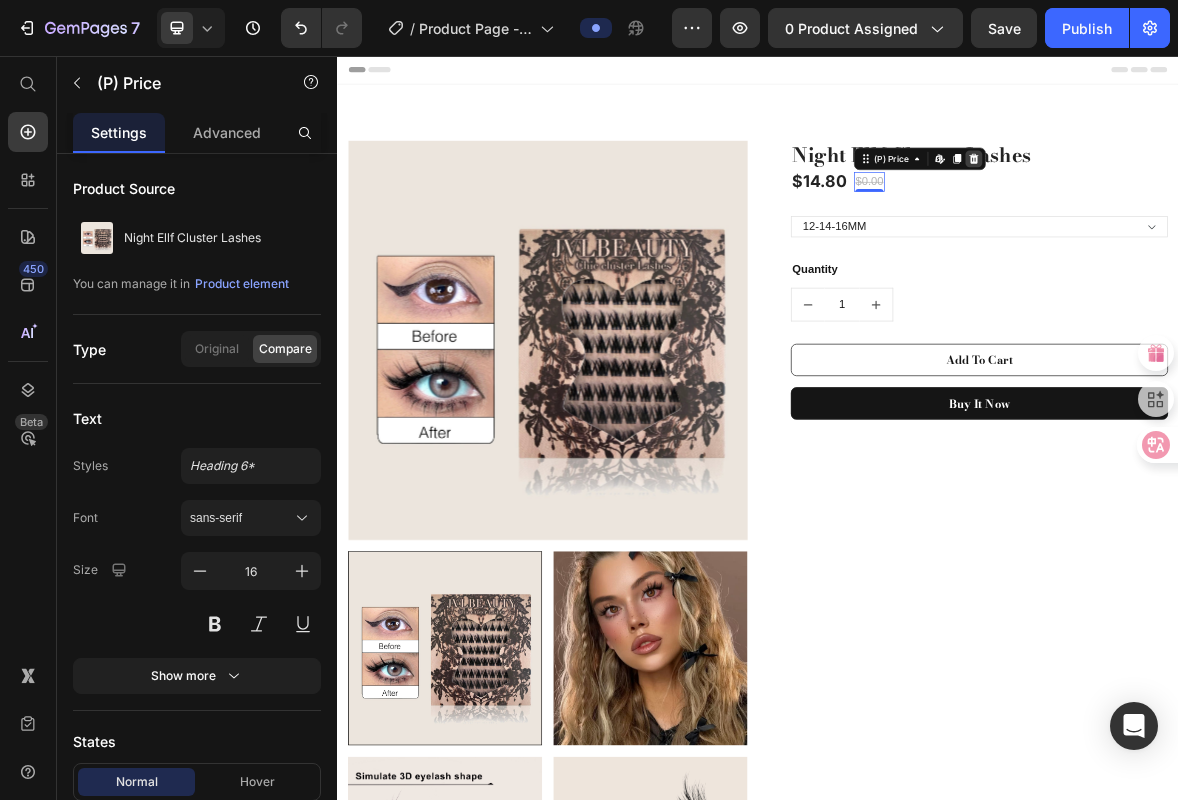 click 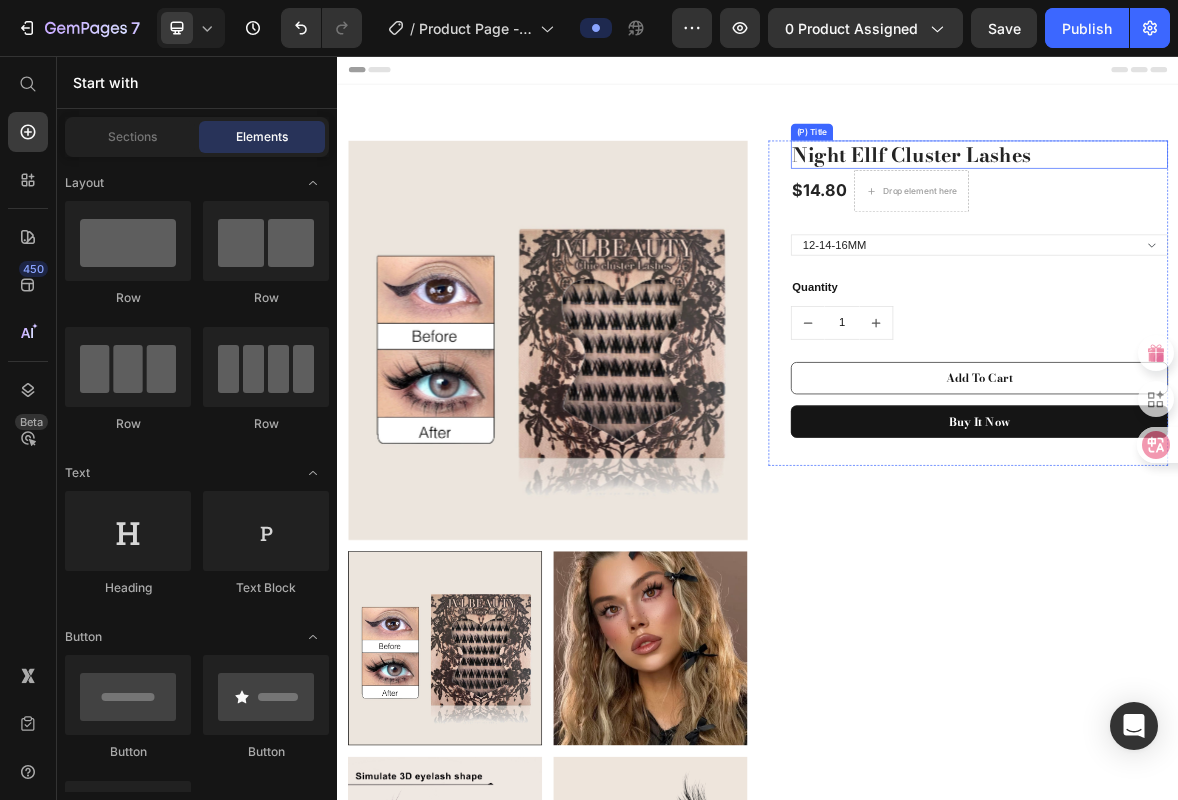 click on "Night Ellf Cluster Lashes" at bounding box center (1253, 197) 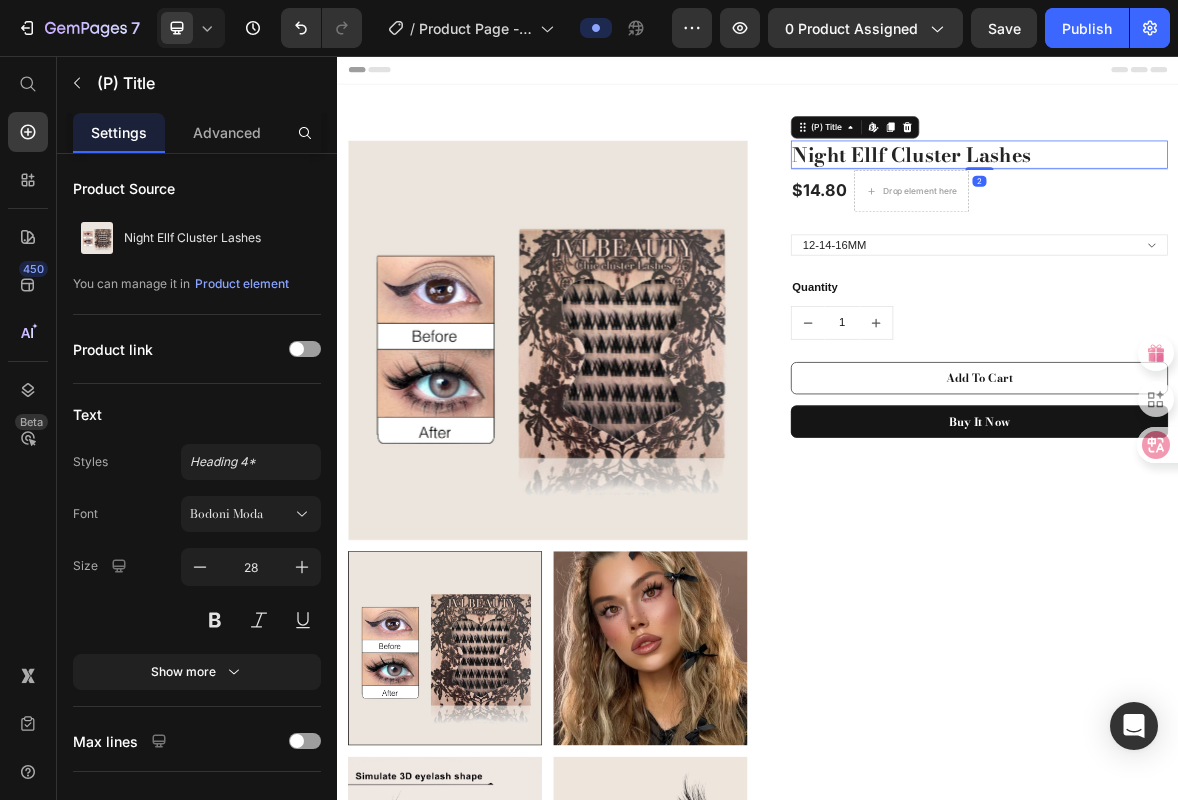 click on "Night Ellf Cluster Lashes" at bounding box center (1253, 197) 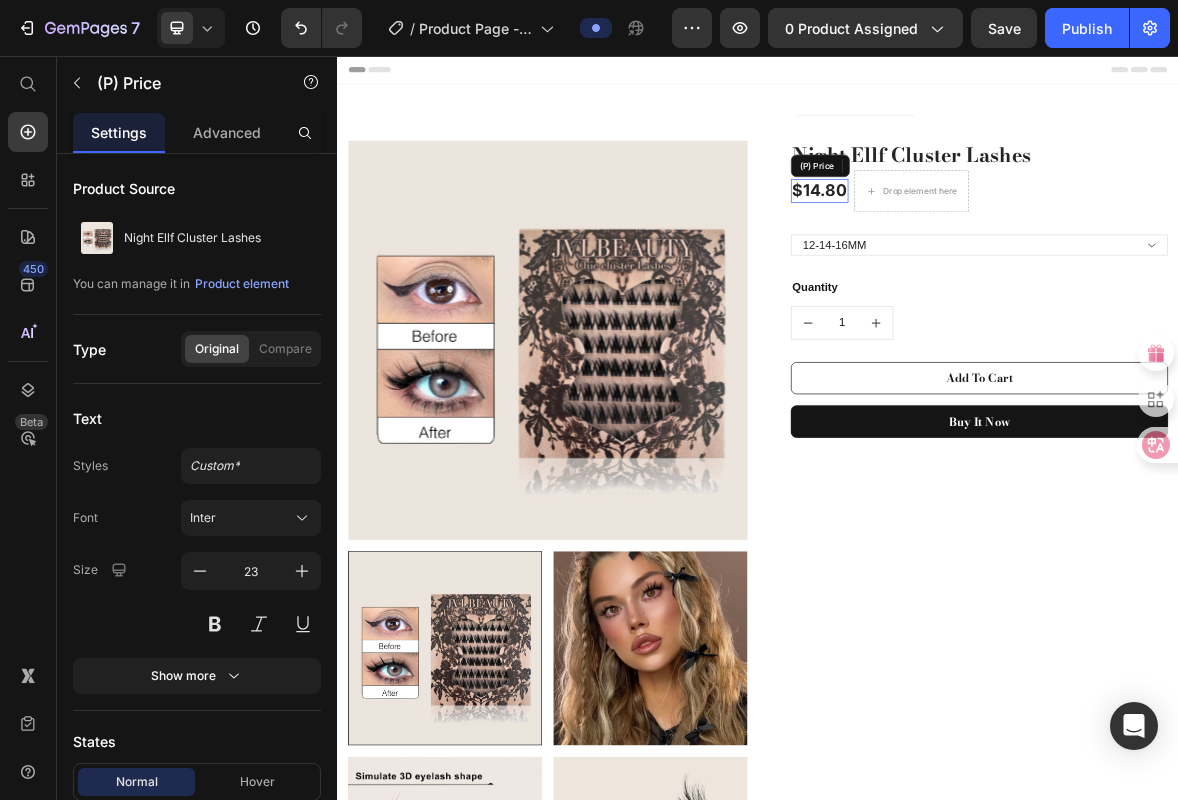 click on "$14.80" at bounding box center [1025, 249] 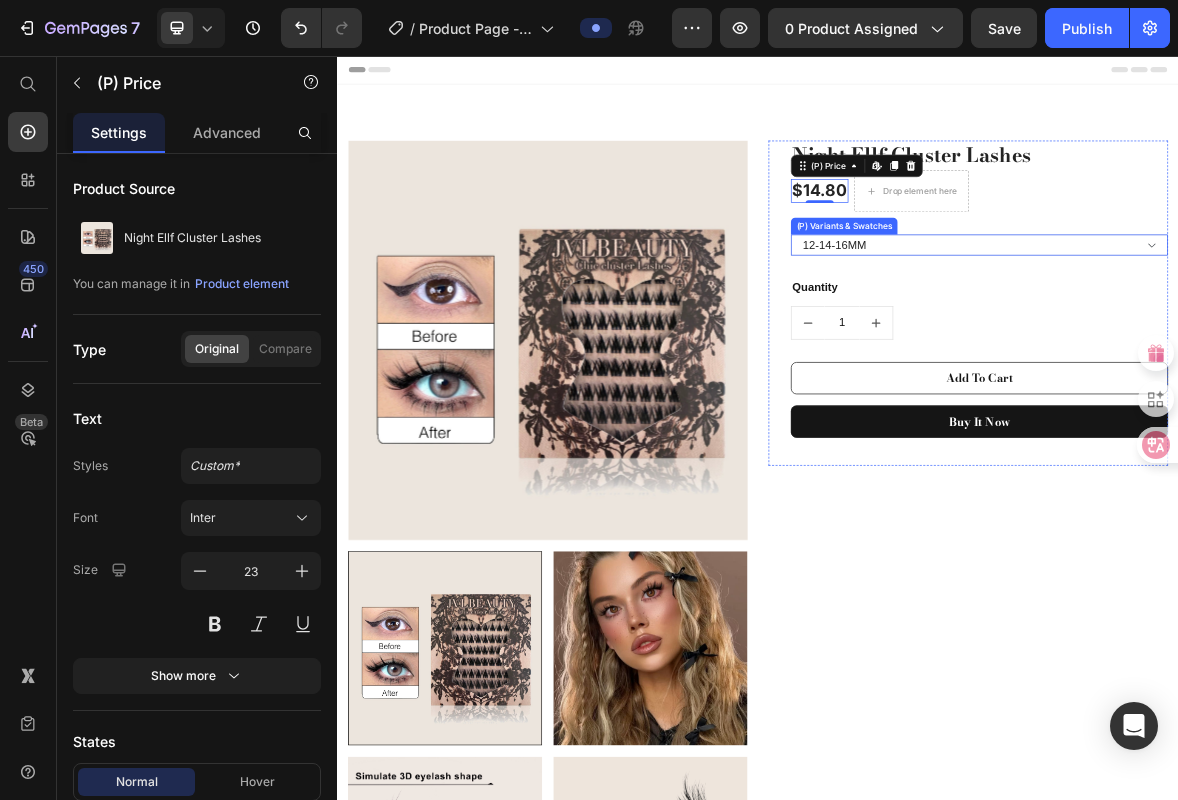 click on "12-14-16MM" at bounding box center (1253, 326) 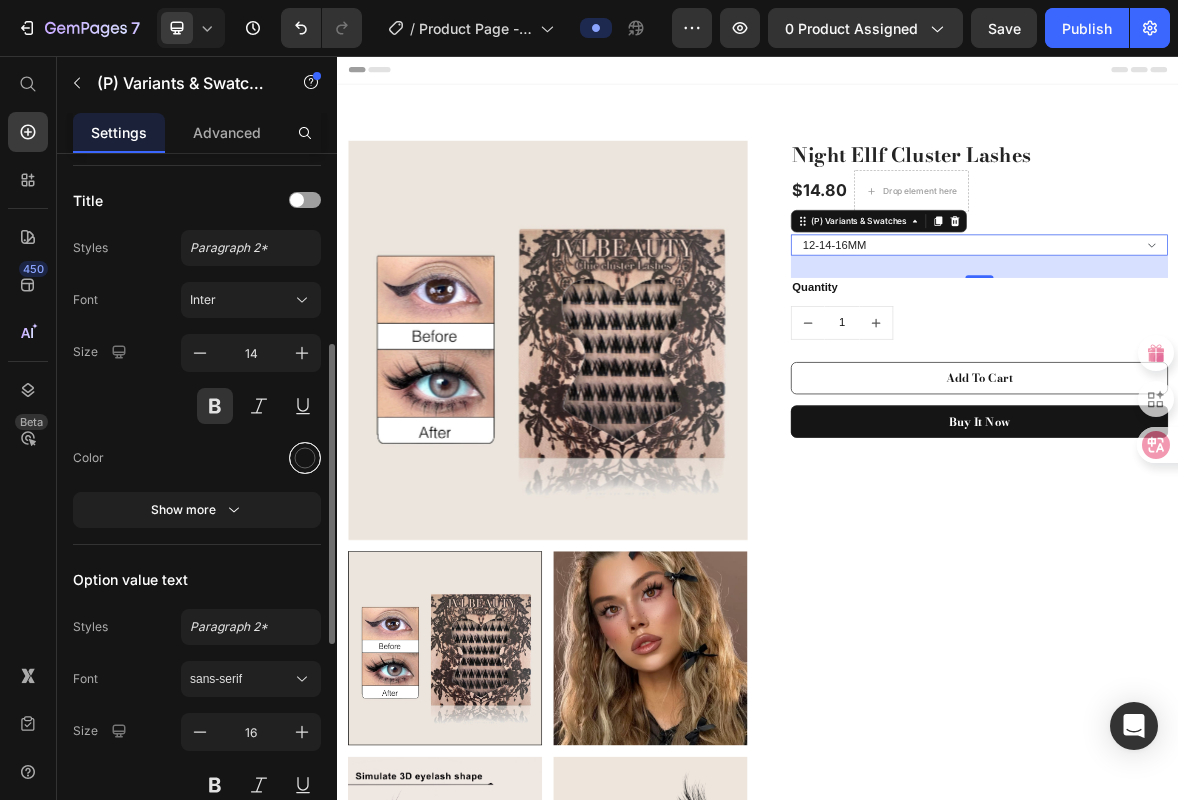 scroll, scrollTop: 604, scrollLeft: 0, axis: vertical 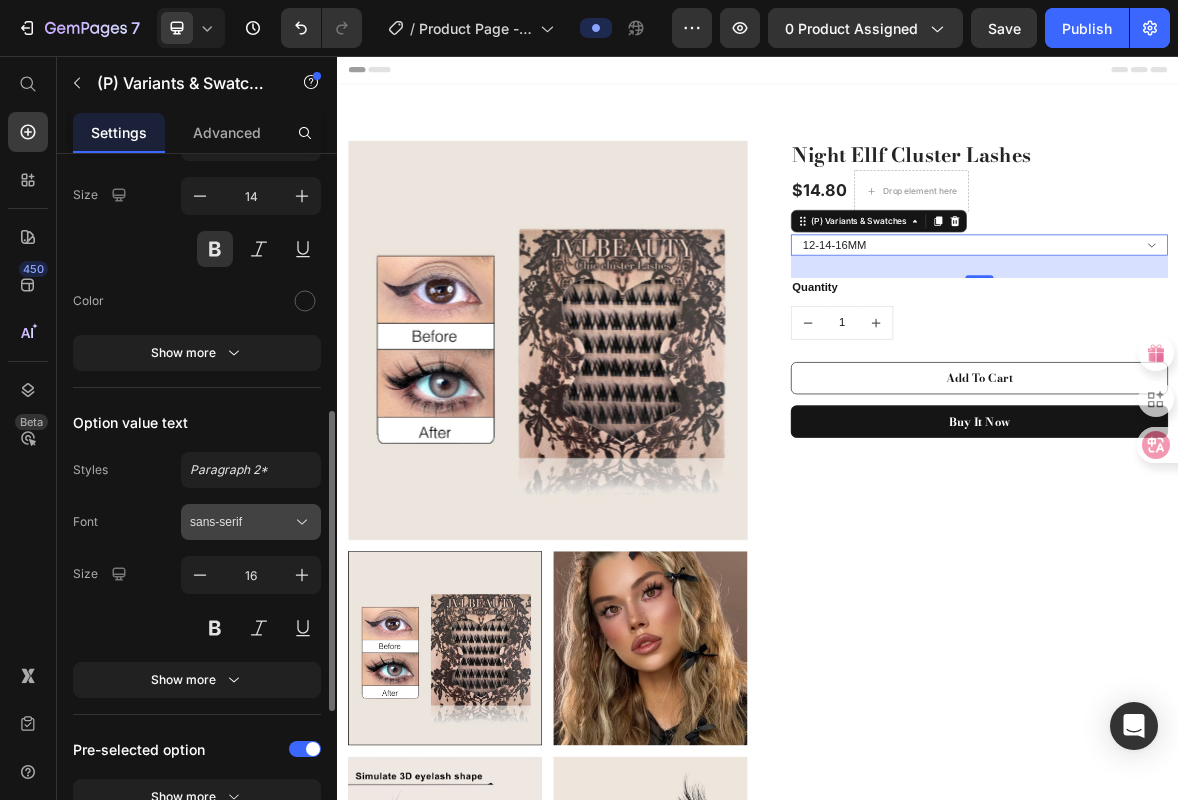 click on "sans-serif" at bounding box center [241, 522] 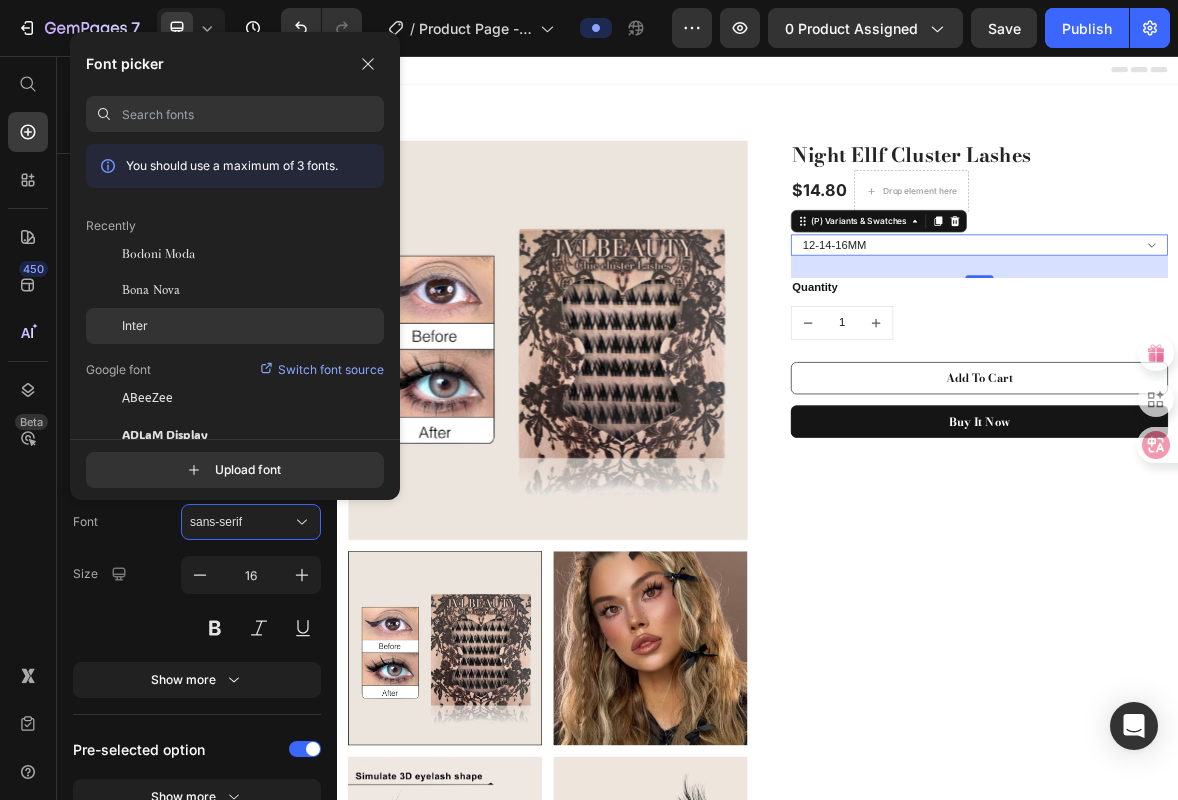 click on "Inter" 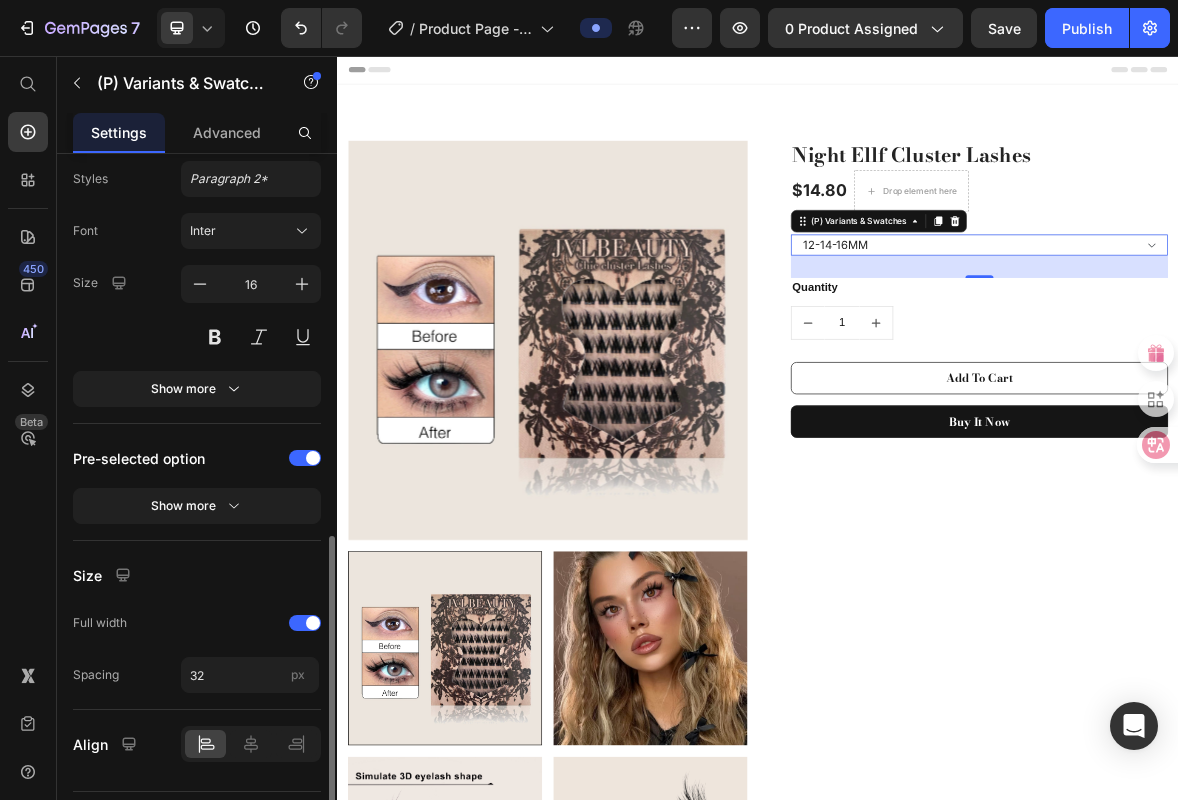 scroll, scrollTop: 944, scrollLeft: 0, axis: vertical 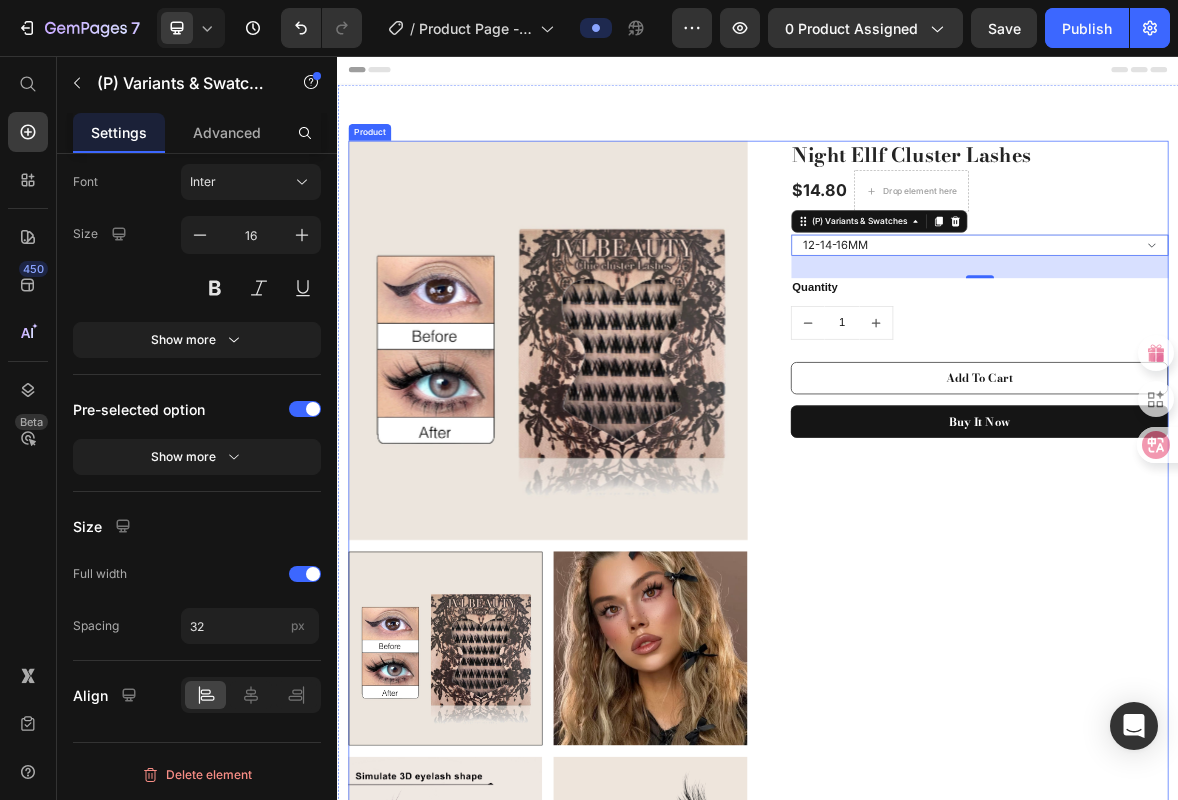 click on "Night Ellf Cluster Lashes (P) Title $14.80 (P) Price
Drop element here Row 12-14-16MM (P) Variants & Swatches   32 Quantity Text block 1 (P) Quantity Add To Cart (P) Cart Button Buy it now (P) Dynamic Checkout Row Heading" at bounding box center (1237, 1202) 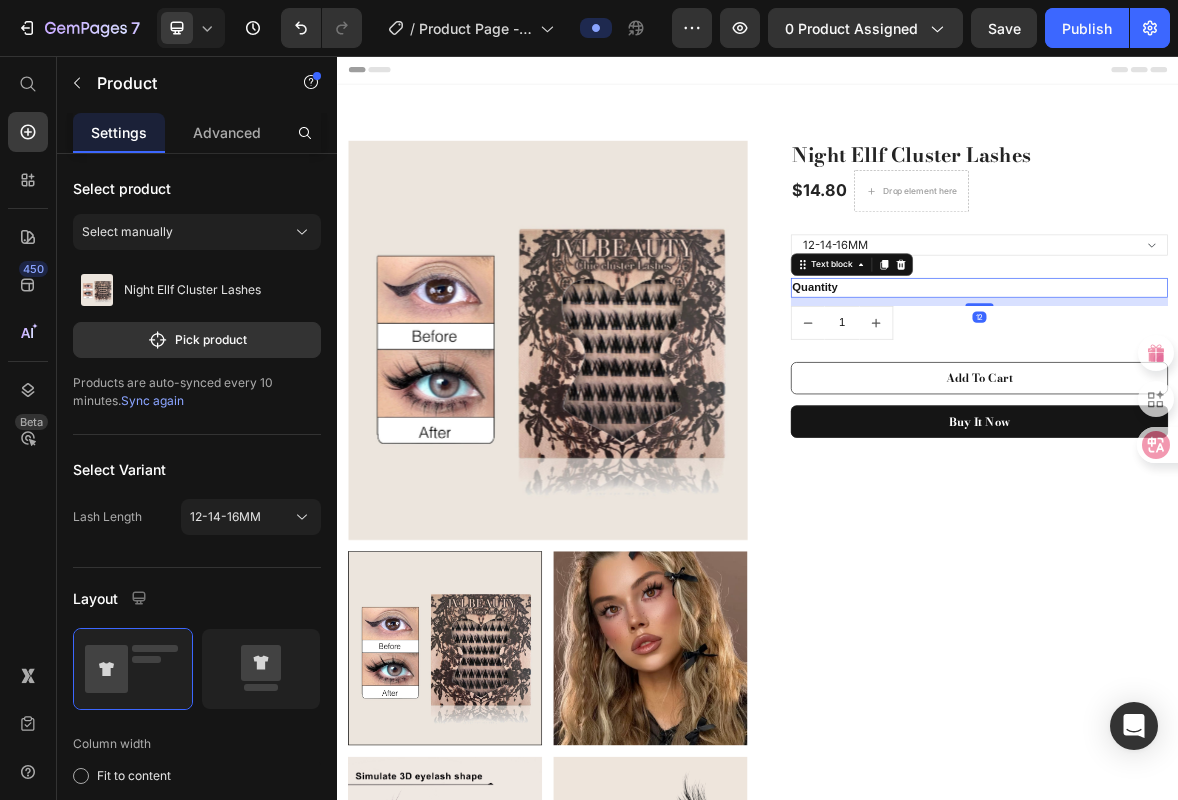 click on "Quantity" at bounding box center (1253, 387) 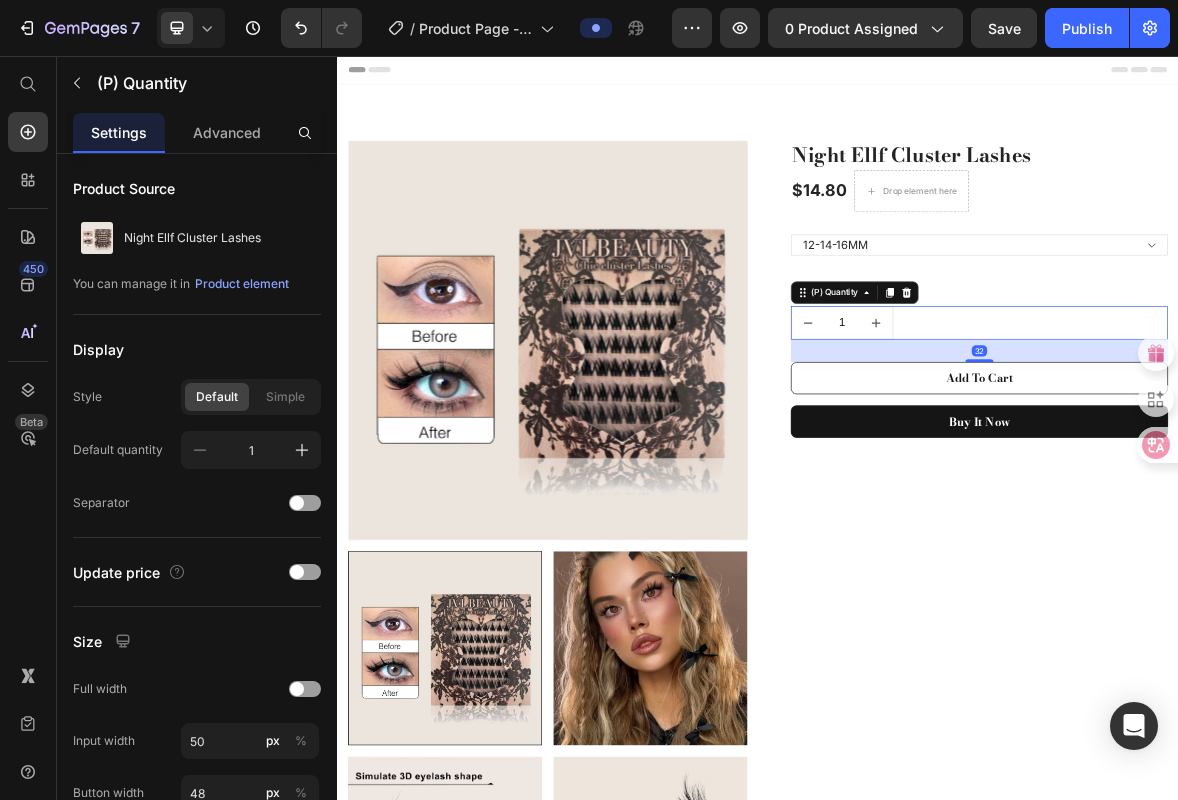 click on "1" at bounding box center (1057, 437) 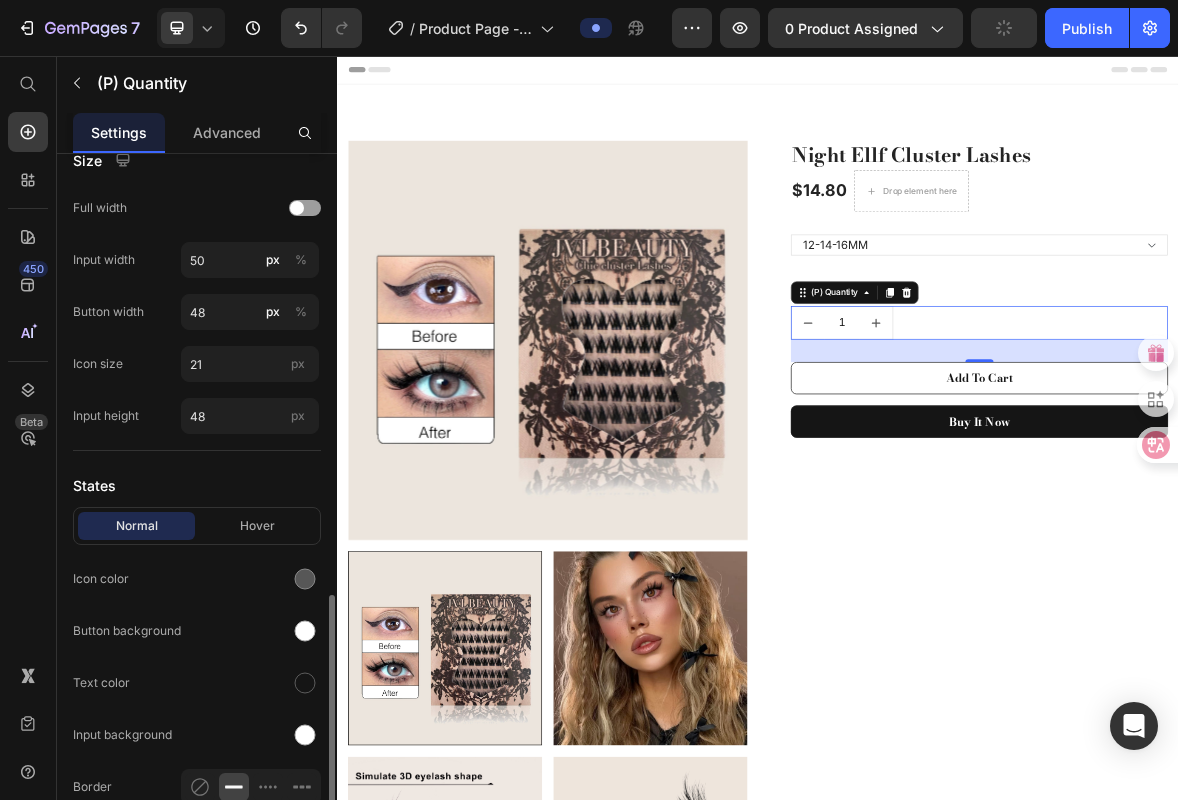 scroll, scrollTop: 828, scrollLeft: 0, axis: vertical 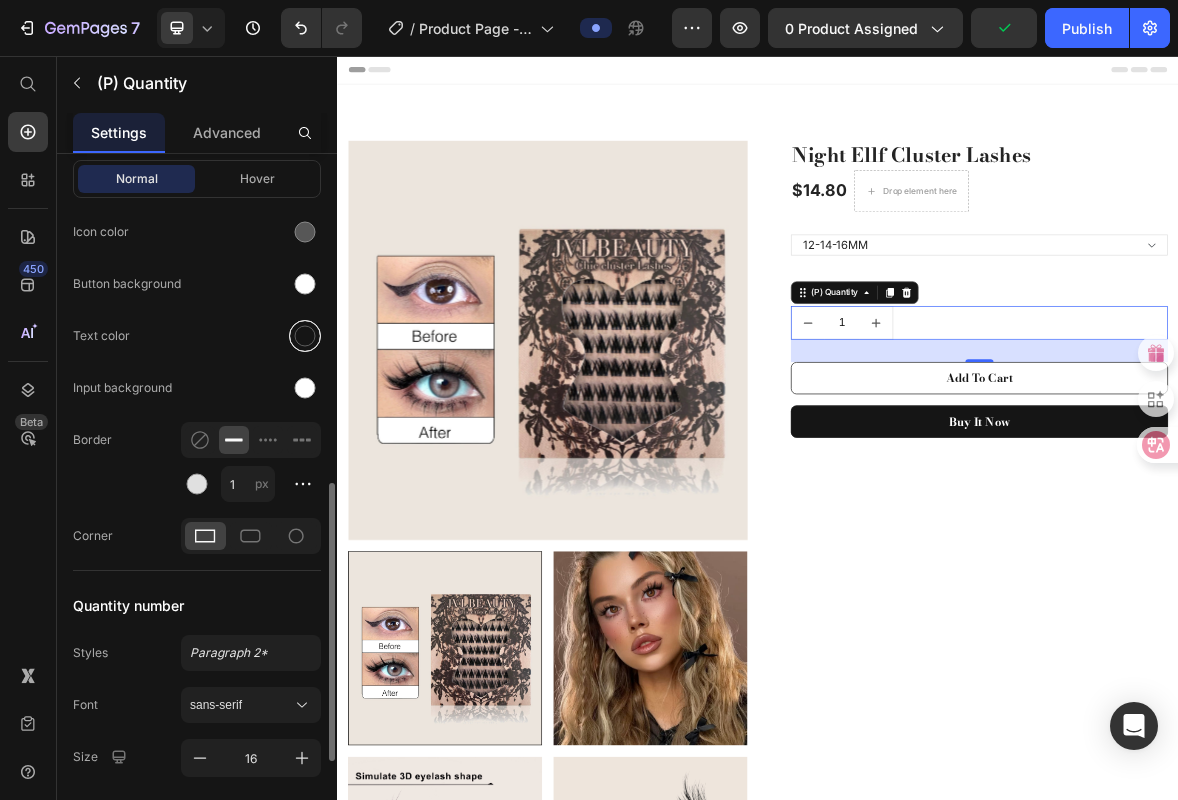 click at bounding box center (305, 336) 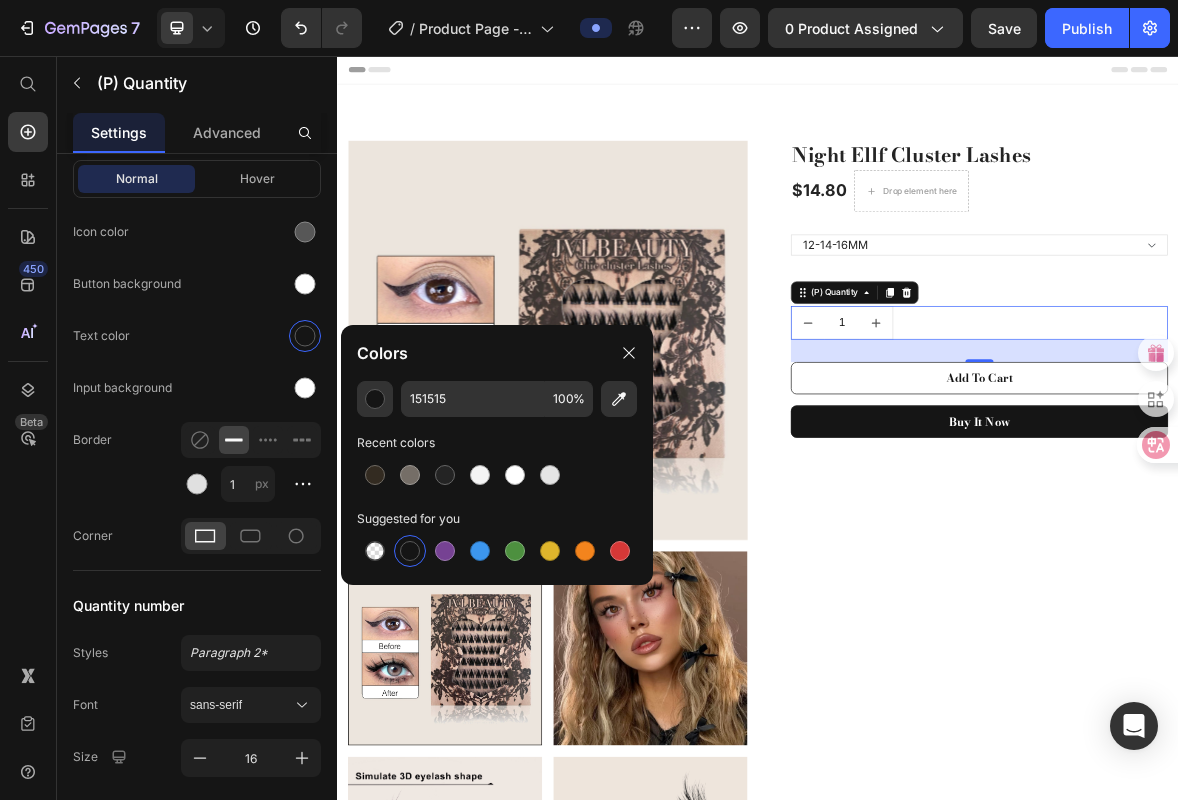 click at bounding box center (410, 551) 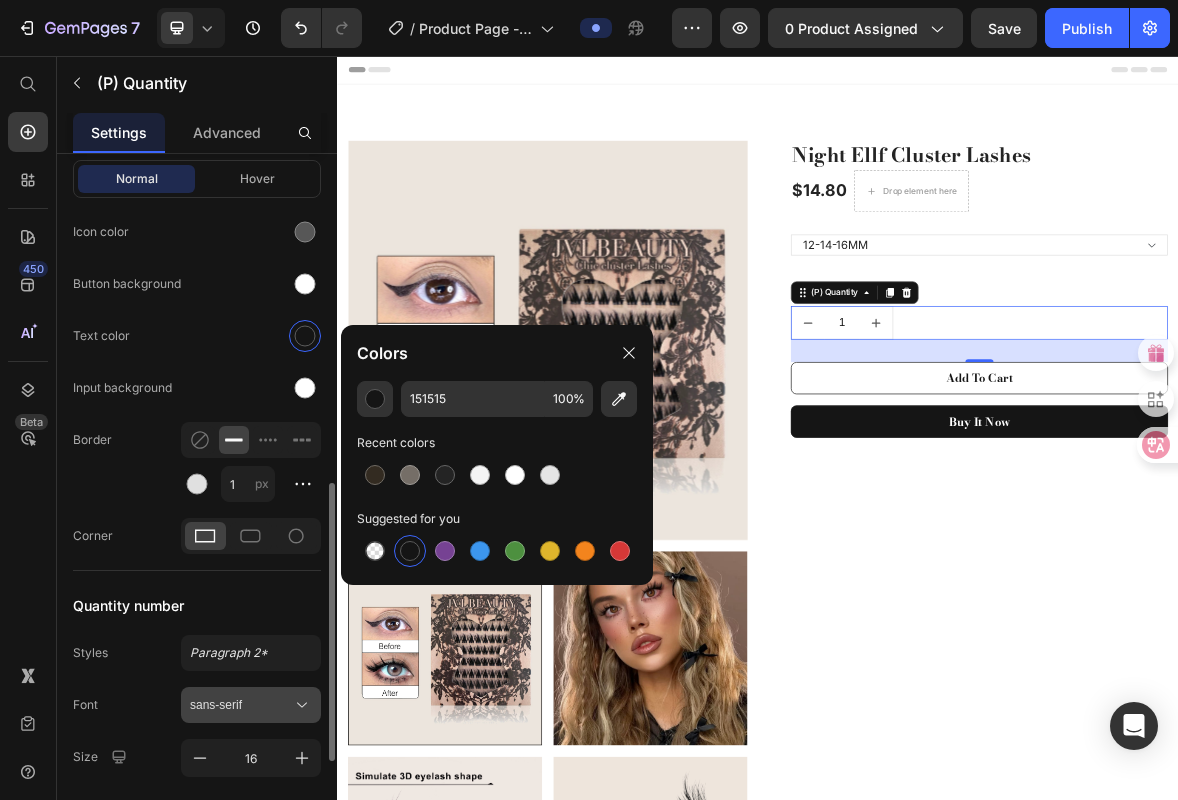 click on "sans-serif" at bounding box center [241, 705] 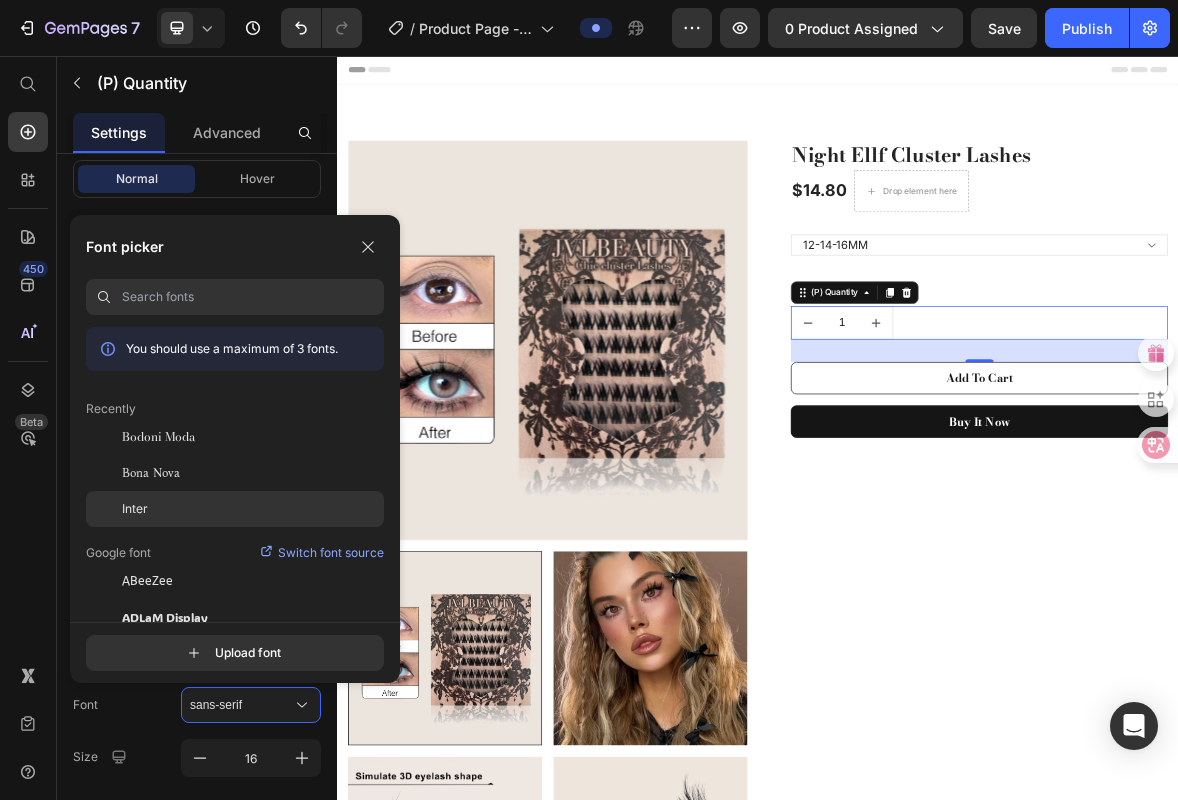 click on "Inter" 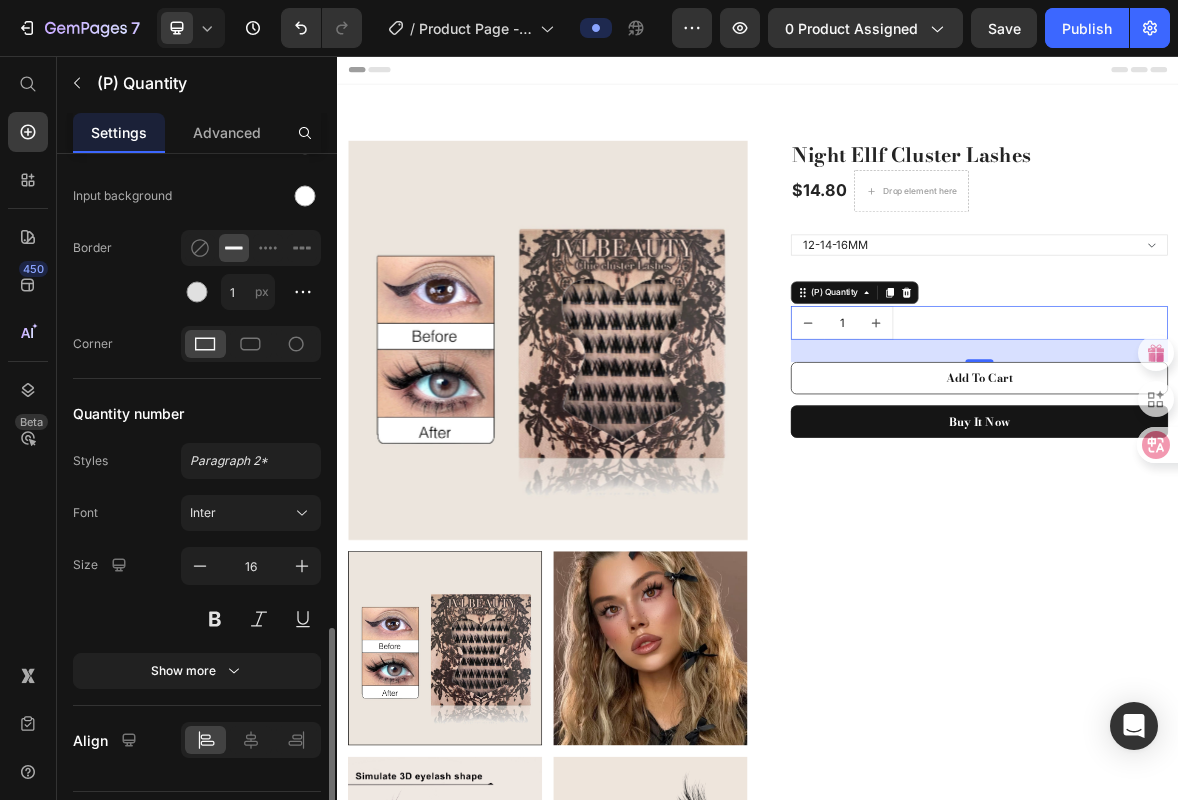 scroll, scrollTop: 1069, scrollLeft: 0, axis: vertical 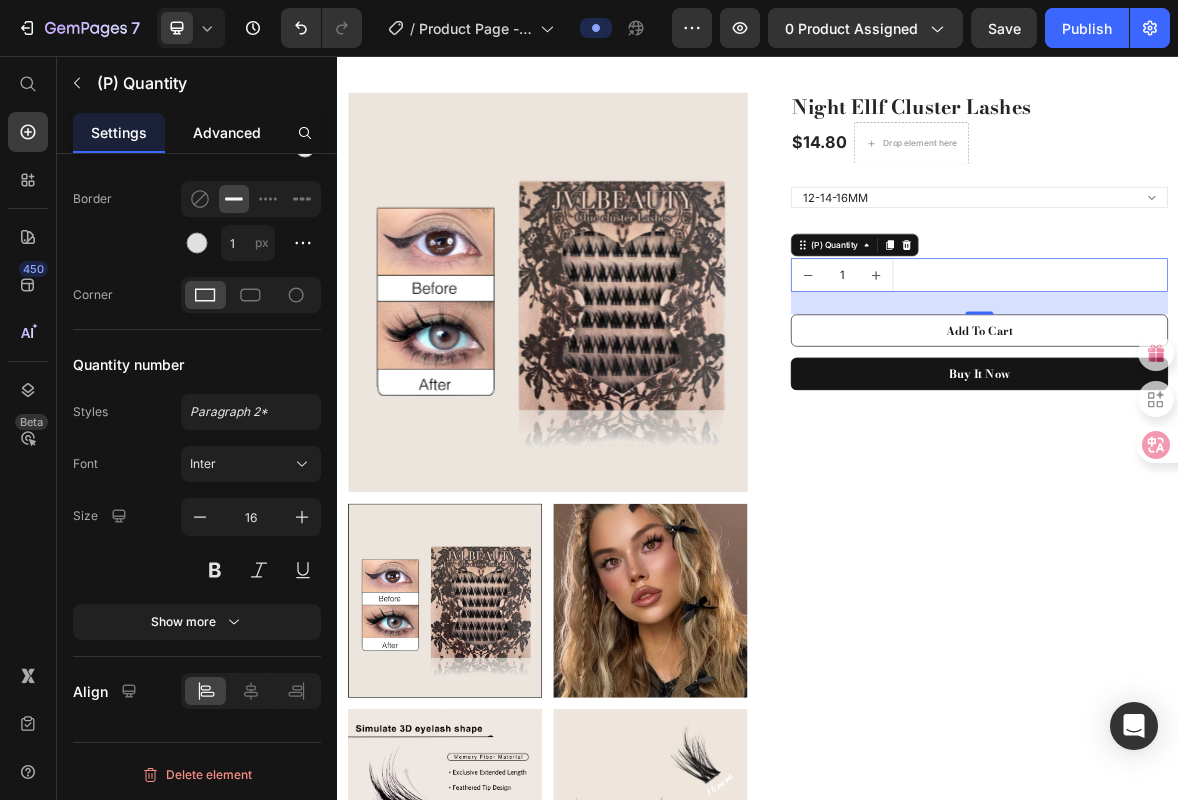 click on "Advanced" 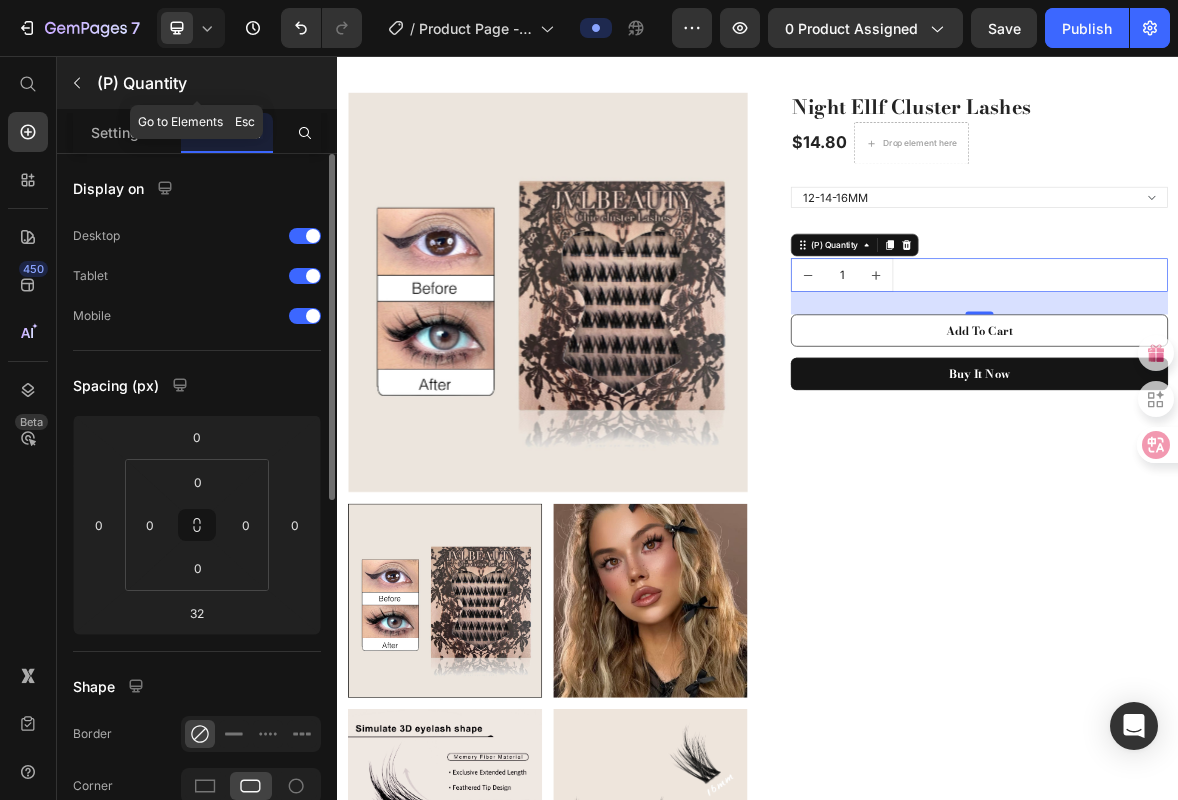 click 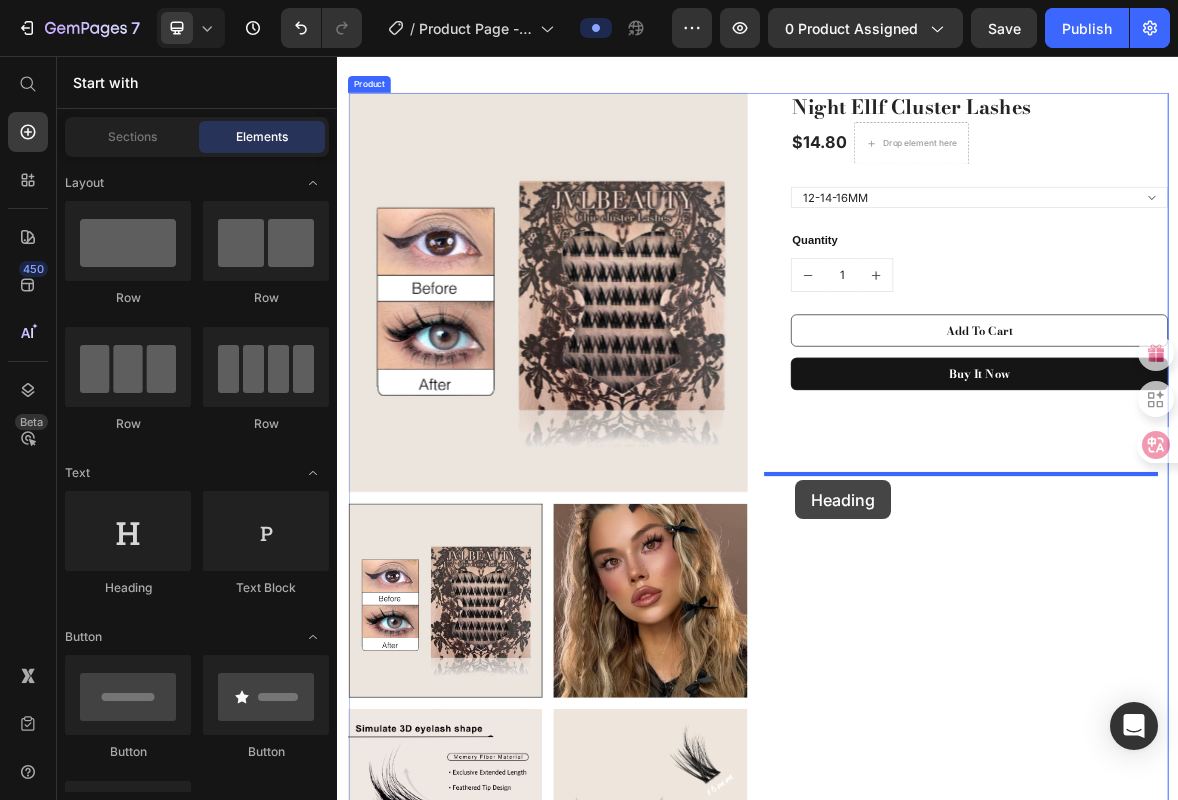 drag, startPoint x: 540, startPoint y: 590, endPoint x: 1006, endPoint y: 649, distance: 469.72012 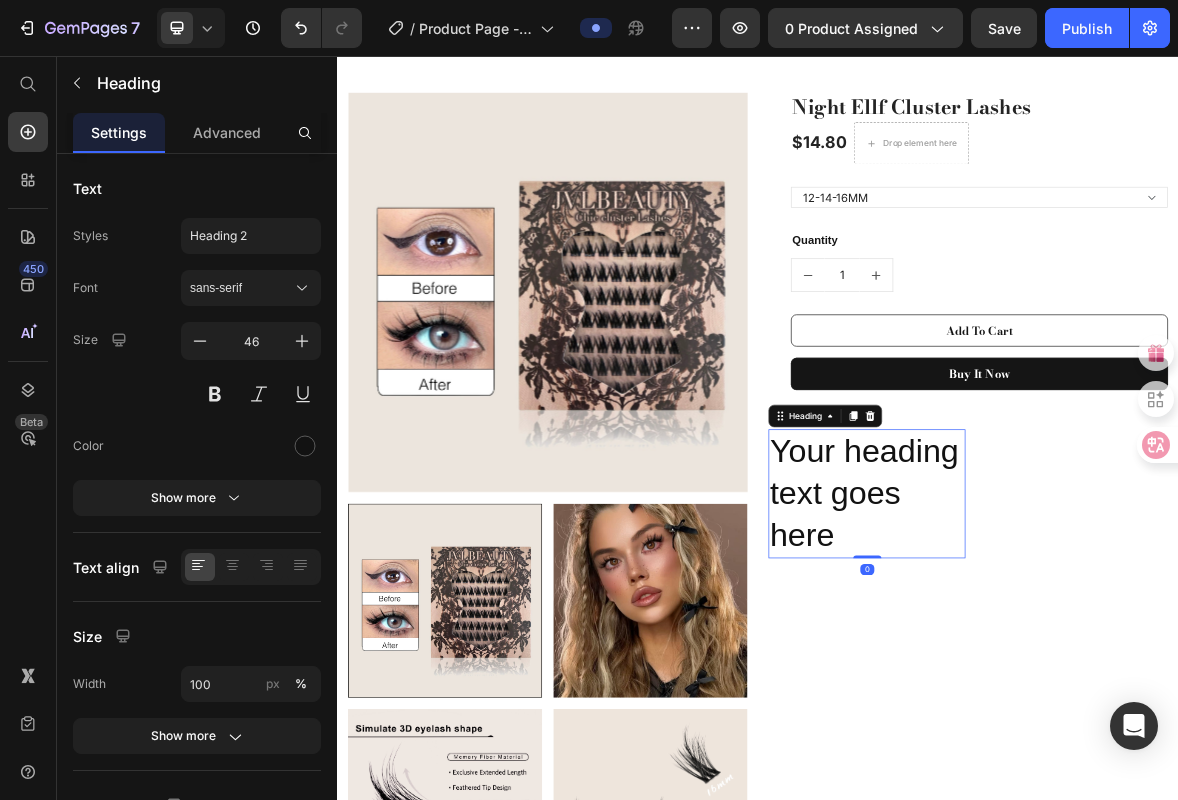click on "Your heading text goes here" at bounding box center [1092, 680] 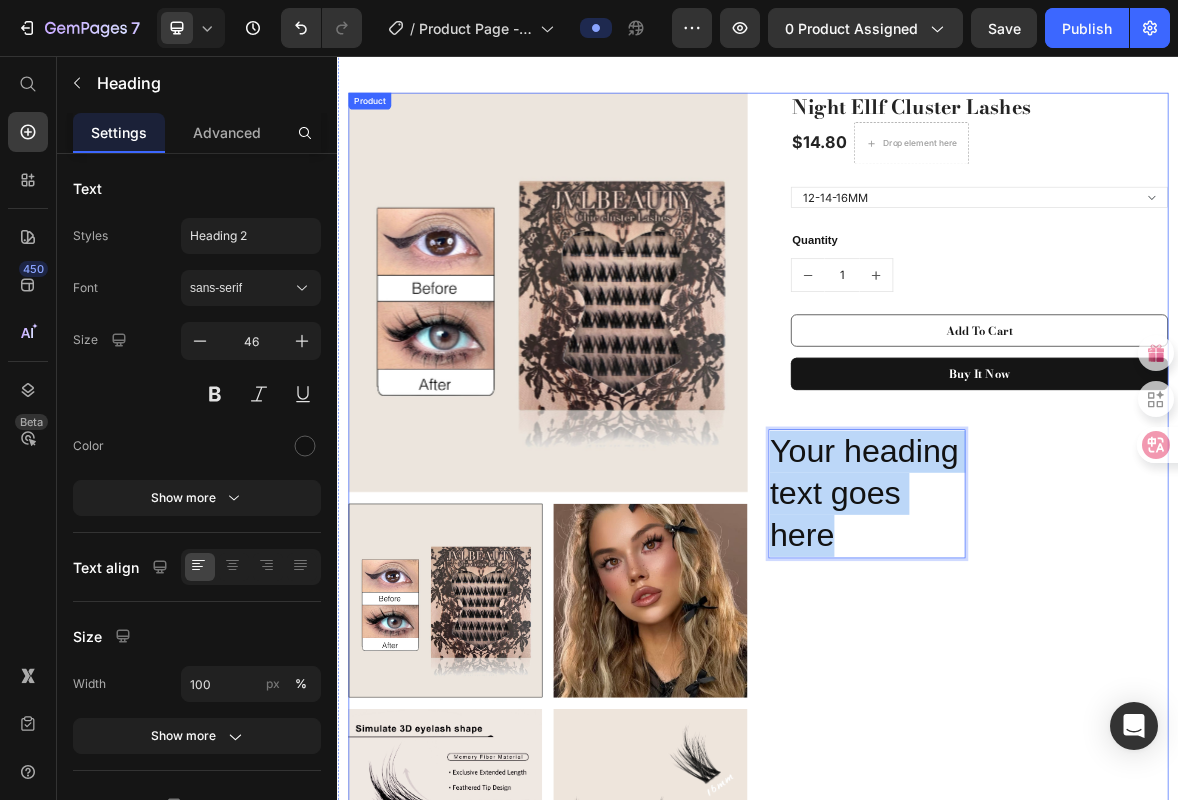 drag, startPoint x: 1165, startPoint y: 743, endPoint x: 976, endPoint y: 583, distance: 247.63077 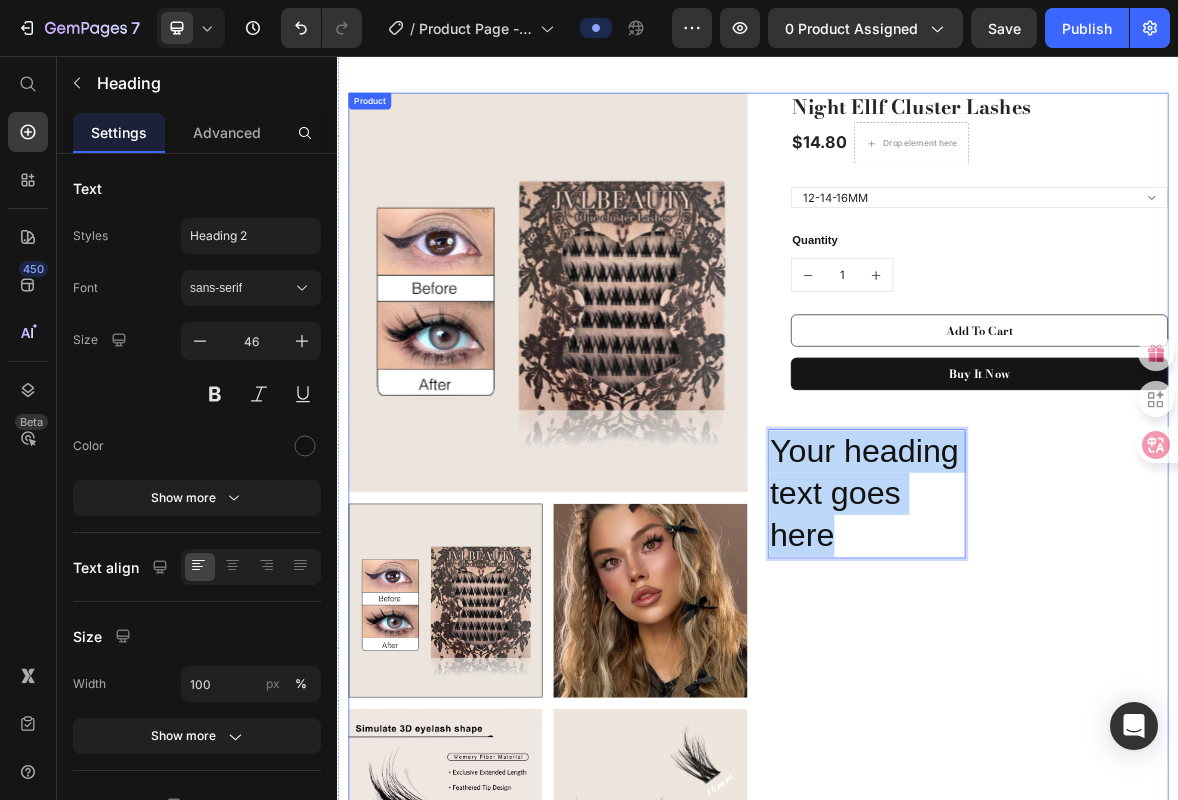 click on "Night Ellf Cluster Lashes (P) Title $14.80 (P) Price
Drop element here Row 12-14-16MM (P) Variants & Swatches Quantity Text block 1 (P) Quantity Add To Cart (P) Cart Button Buy it now (P) Dynamic Checkout Row Your heading text goes here Heading   0 Heading Row" at bounding box center [1237, 1134] 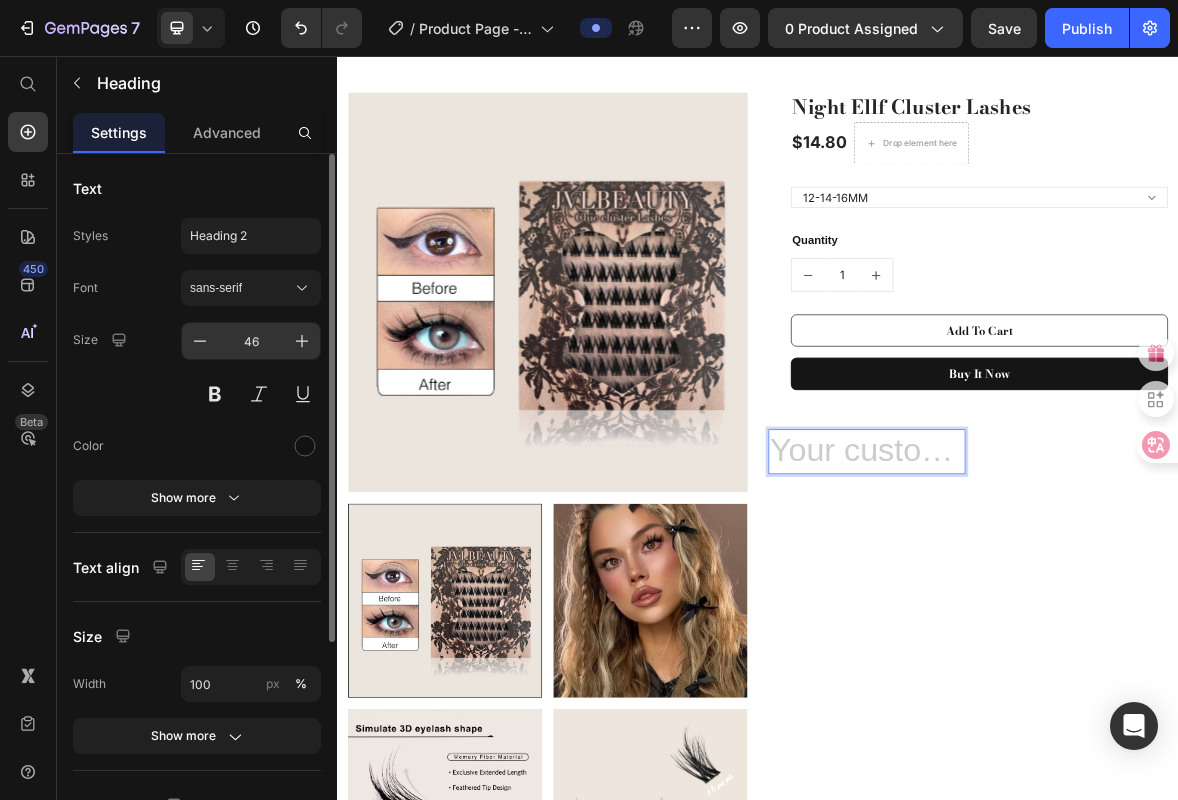 click on "46" at bounding box center (251, 341) 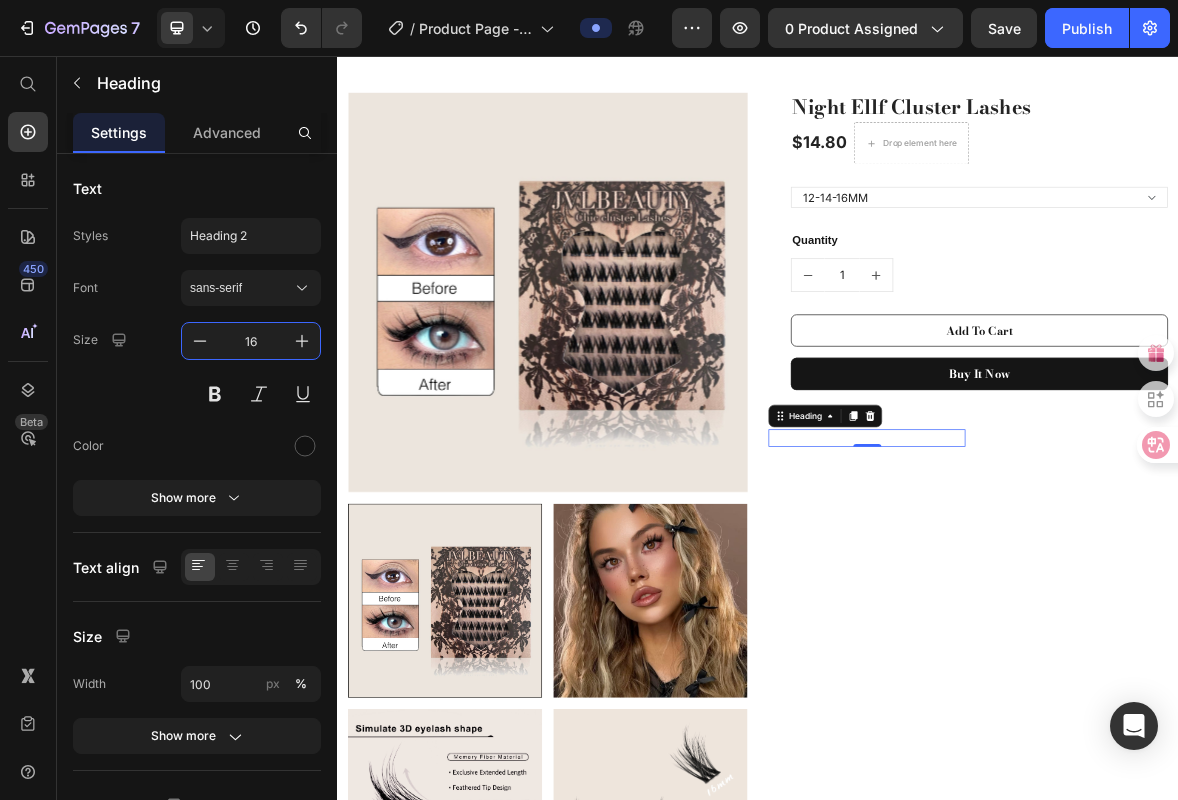 type on "16" 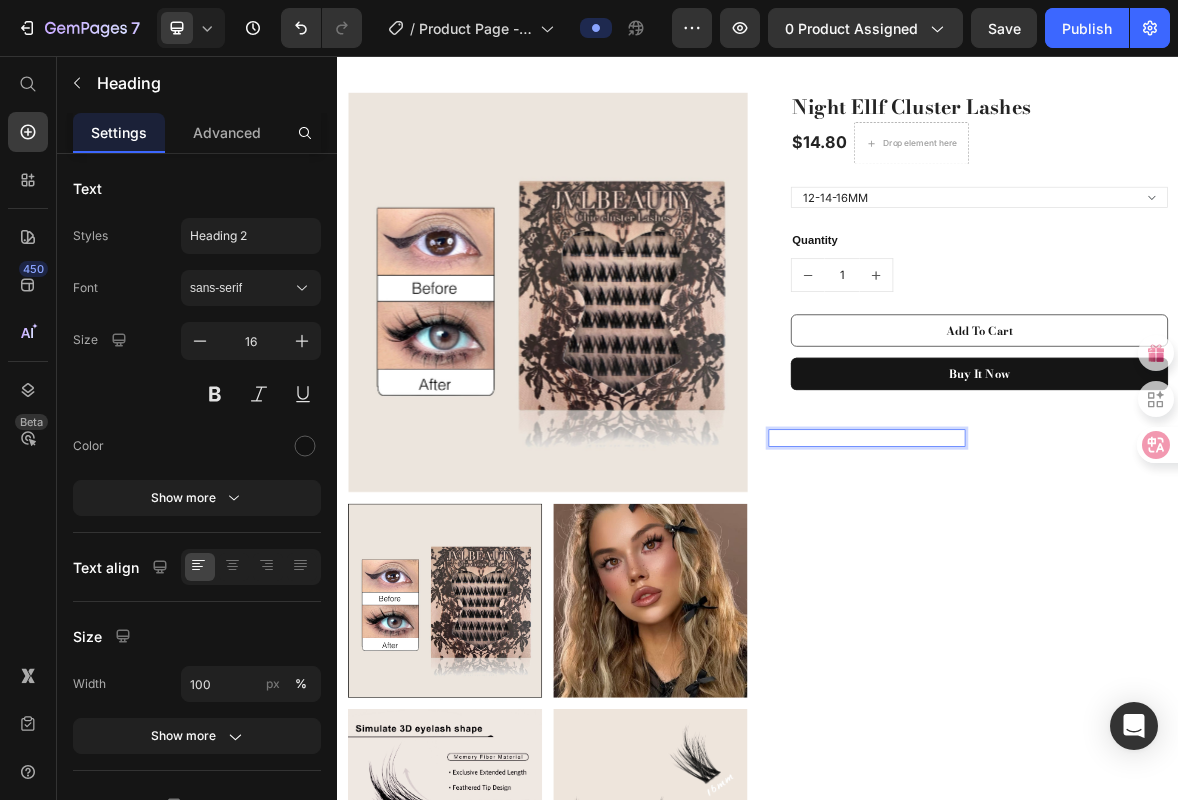 click at bounding box center (1092, 601) 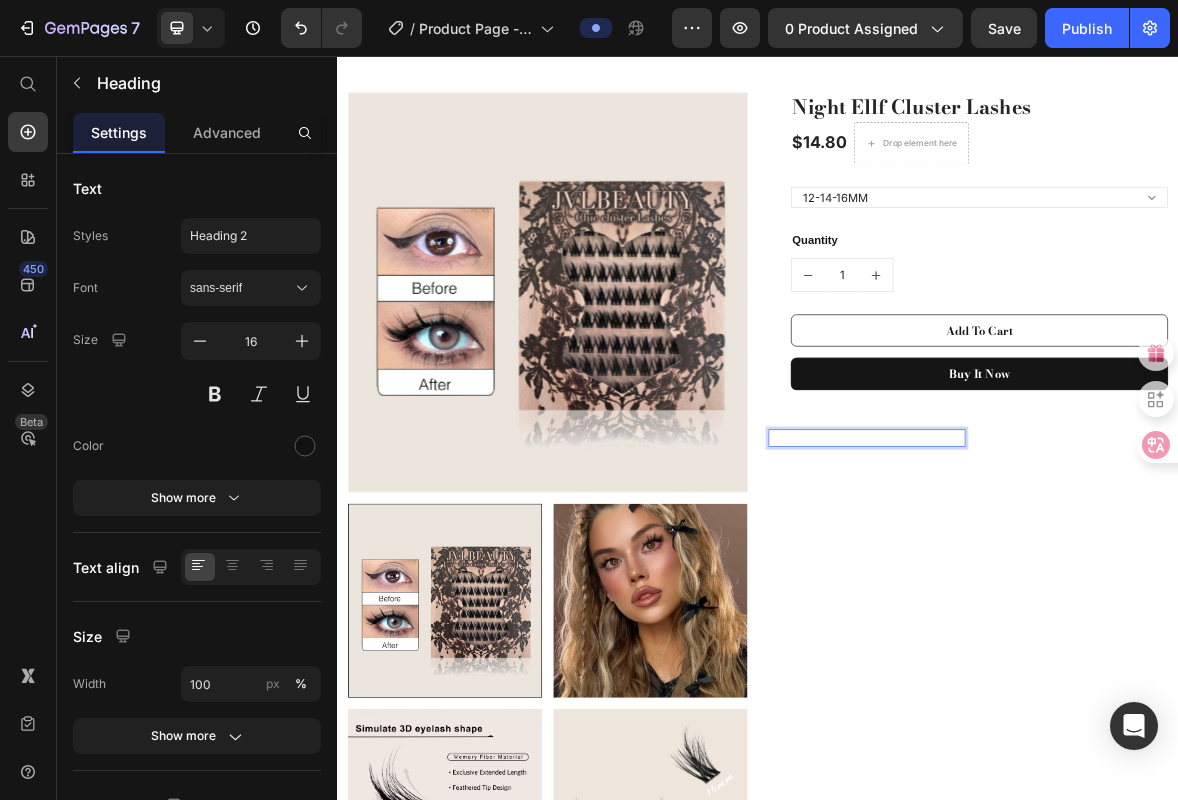scroll, scrollTop: 83, scrollLeft: 0, axis: vertical 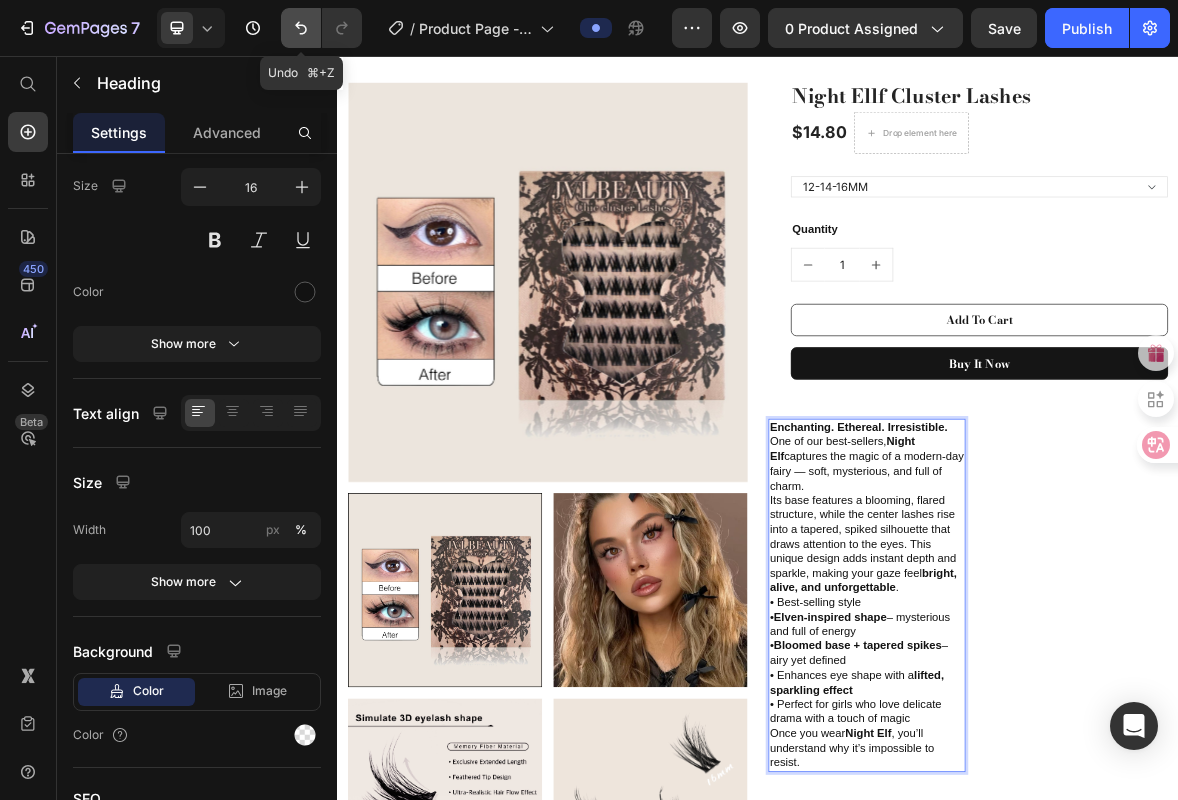click 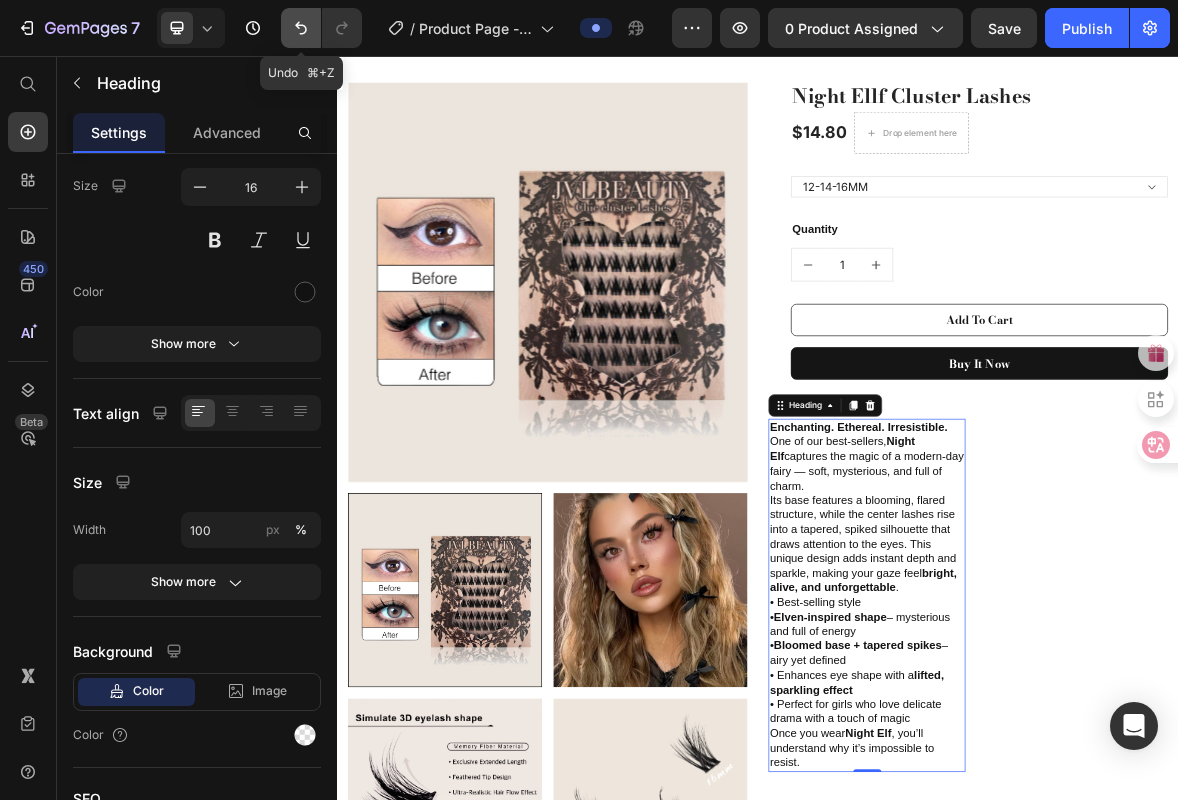 click 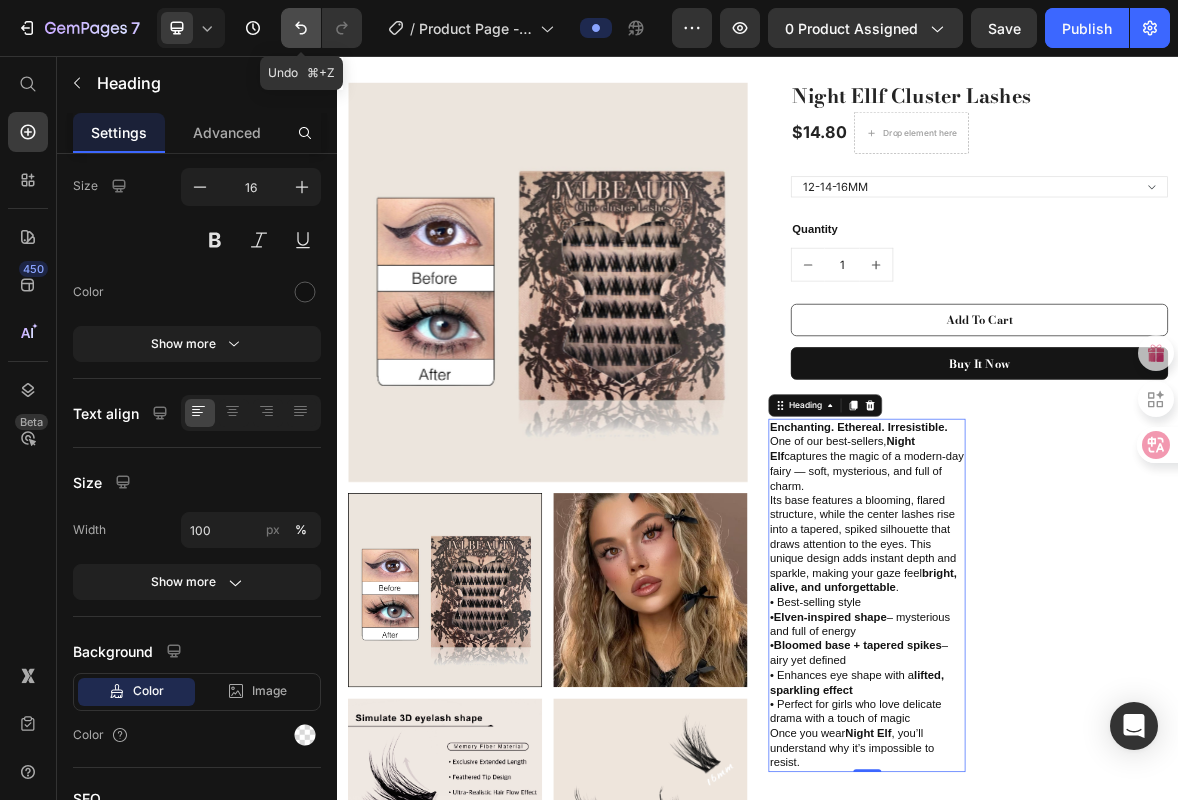 click 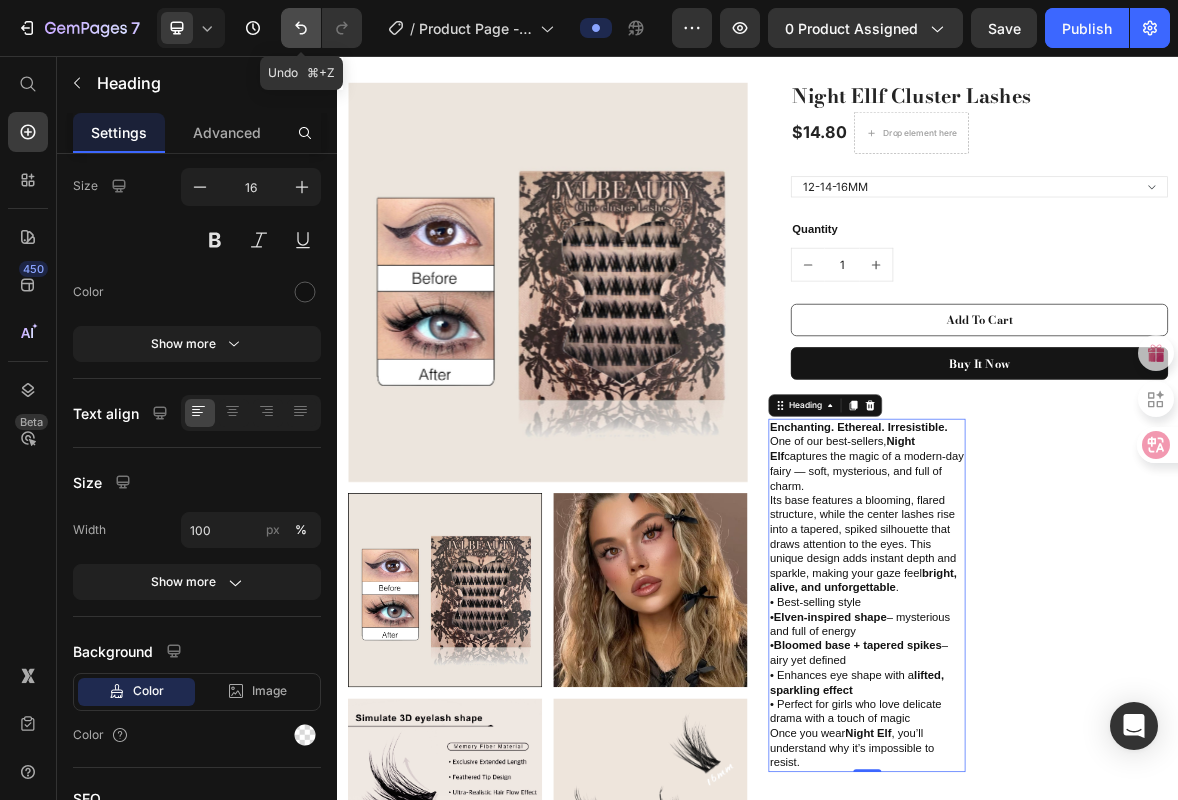 click 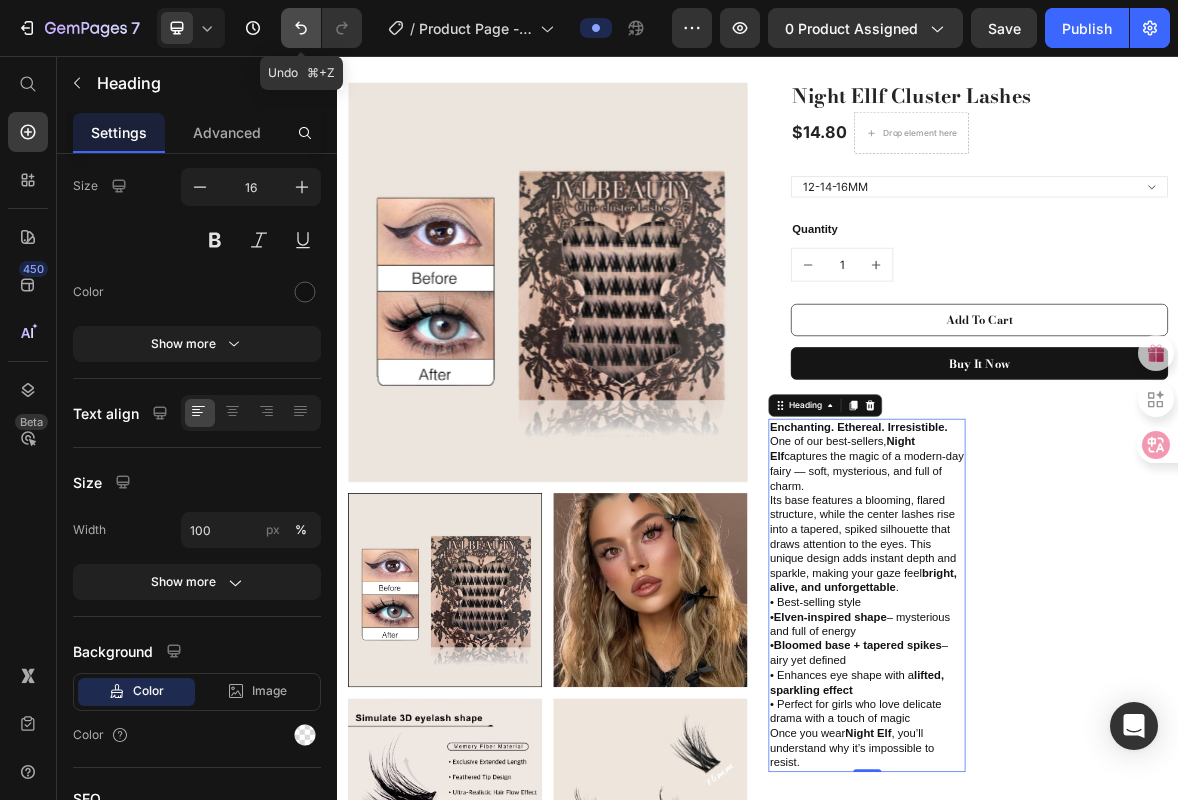 click 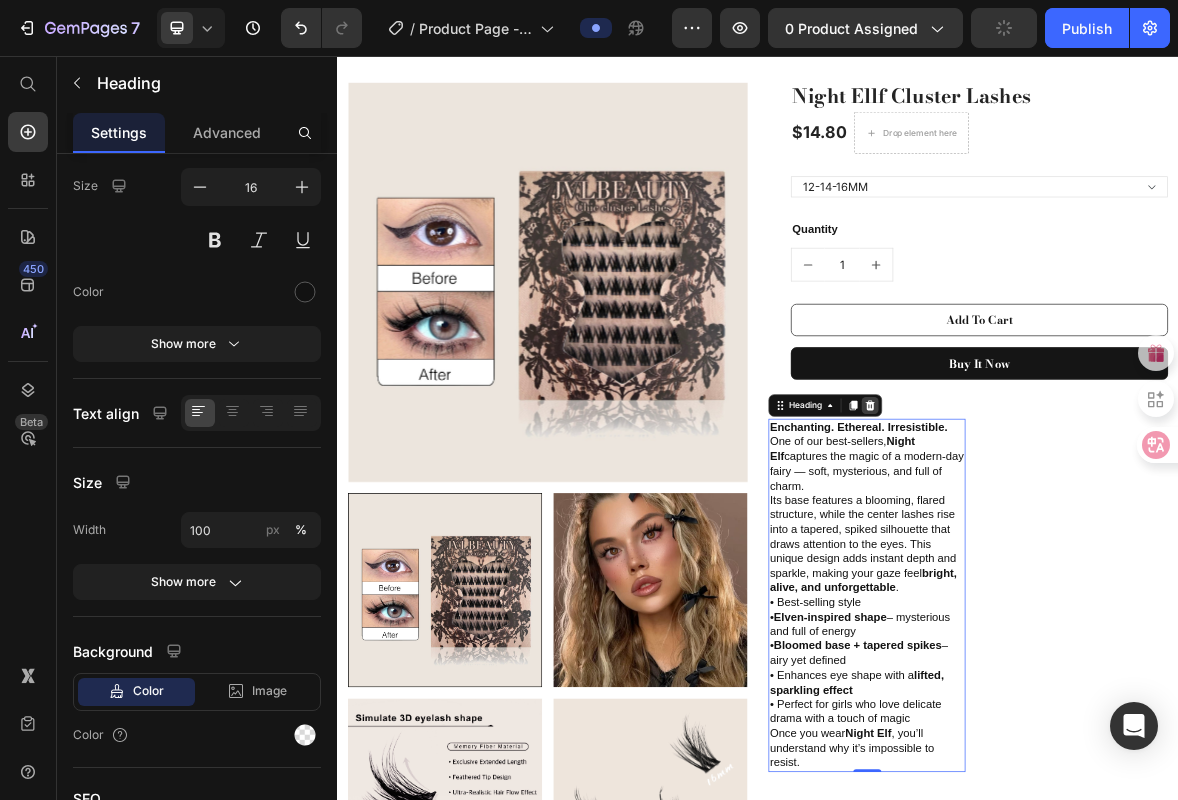 click 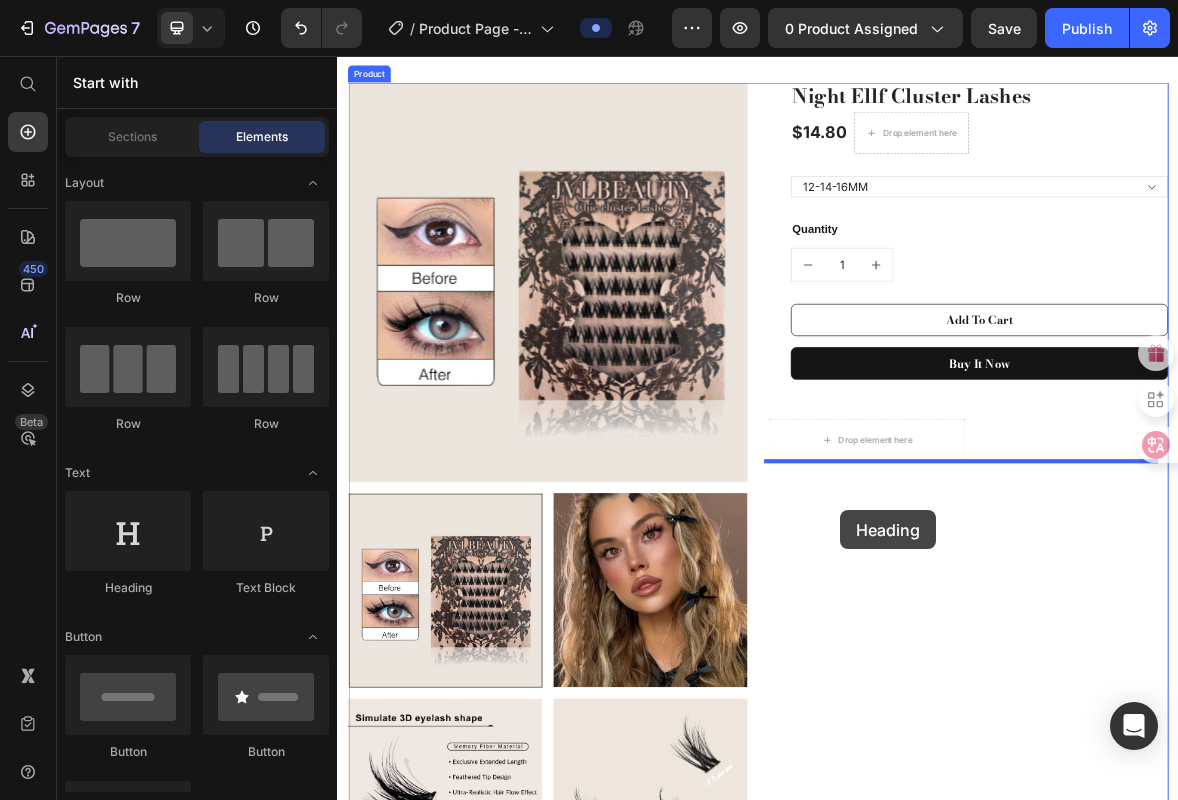 scroll, scrollTop: 117, scrollLeft: 0, axis: vertical 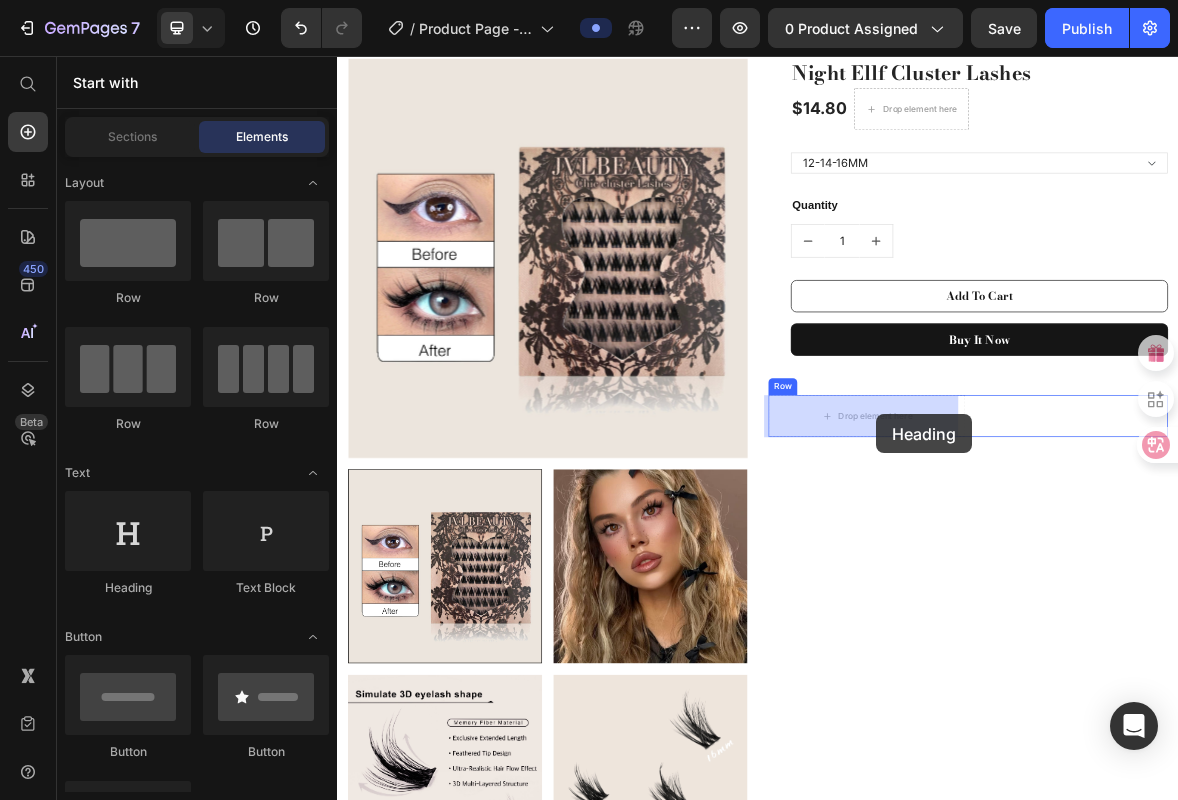 drag, startPoint x: 467, startPoint y: 580, endPoint x: 1106, endPoint y: 567, distance: 639.1322 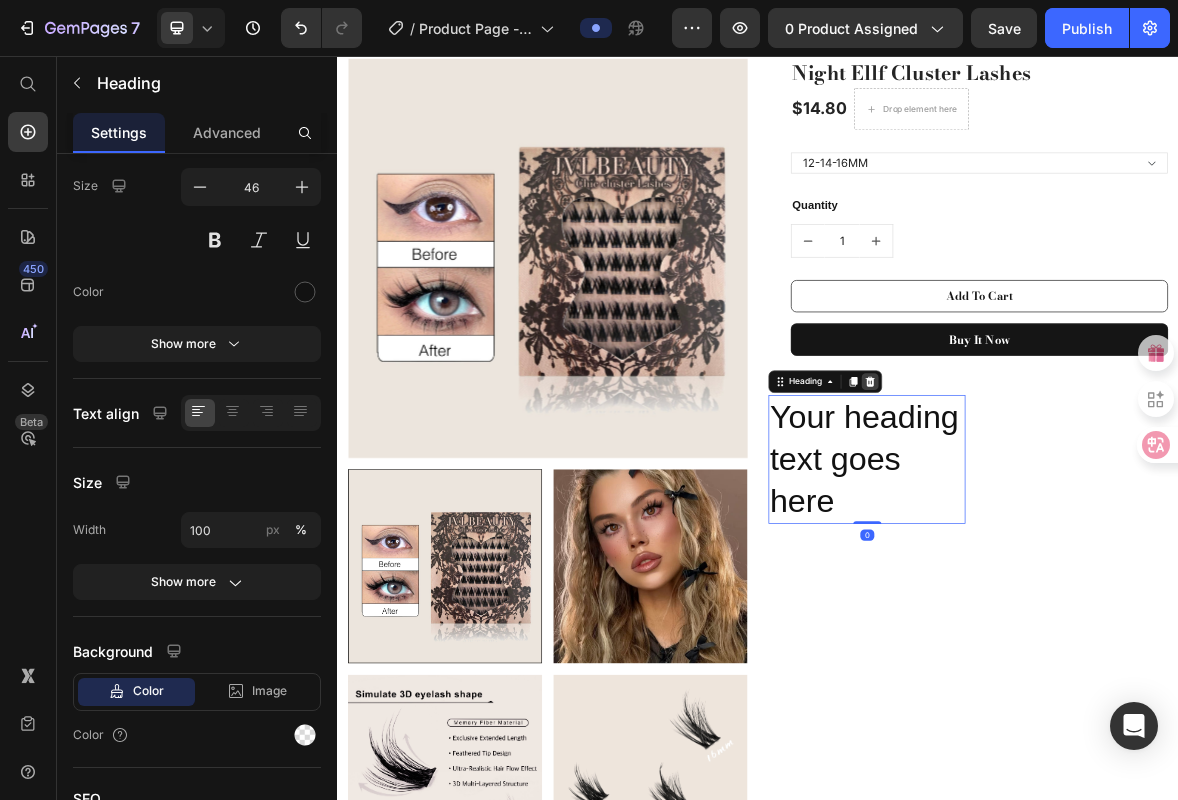 click 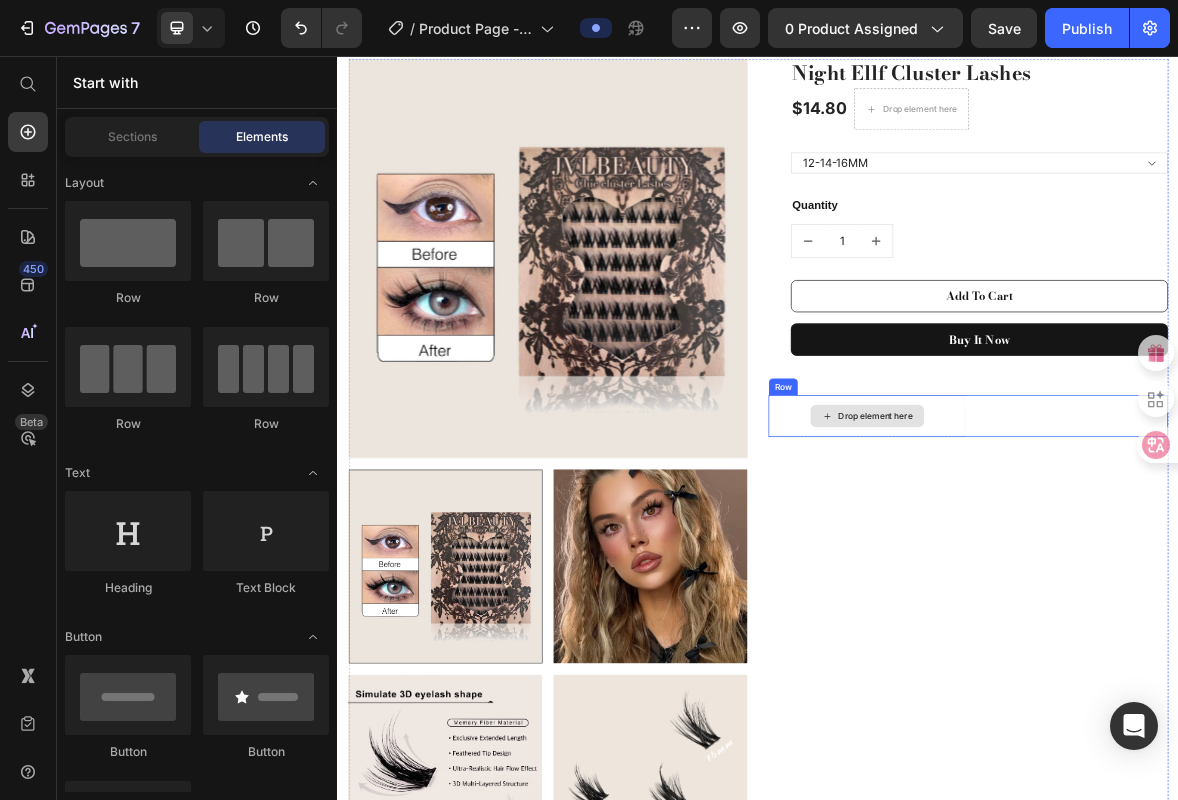 click on "Drop element here" at bounding box center [1093, 570] 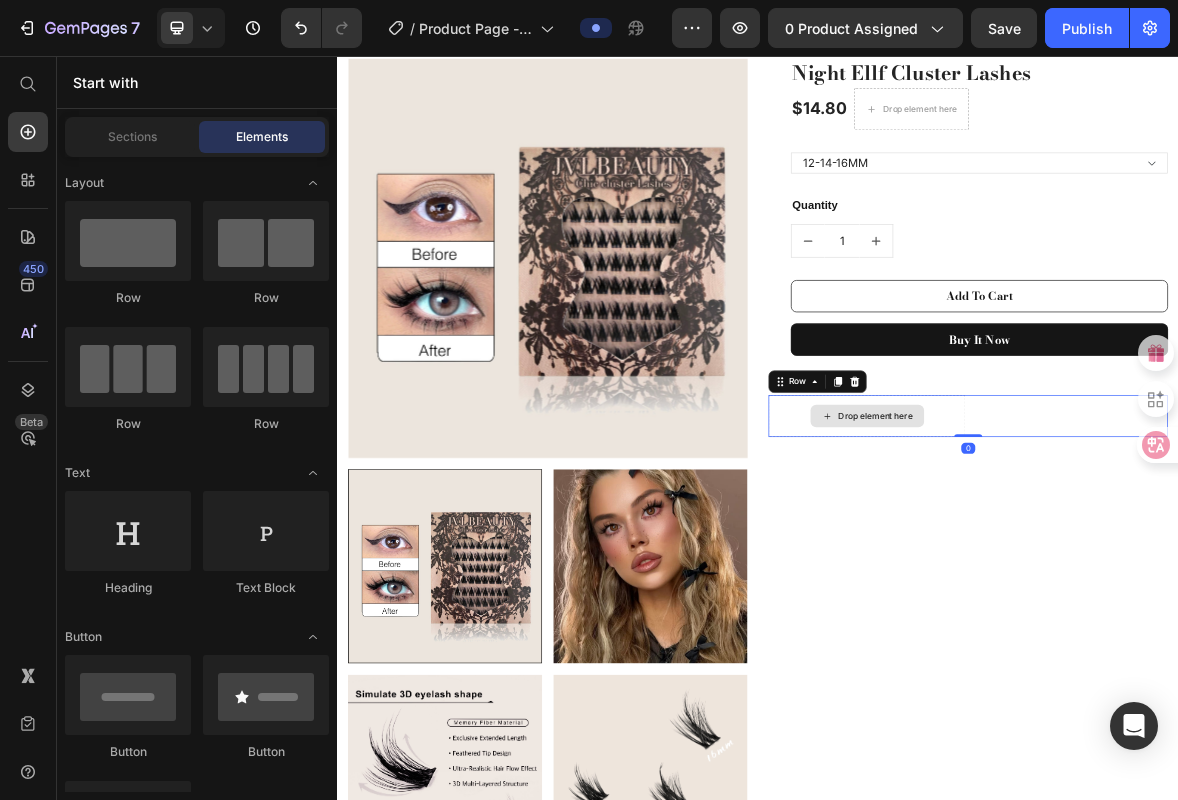 click on "Drop element here" at bounding box center (1092, 570) 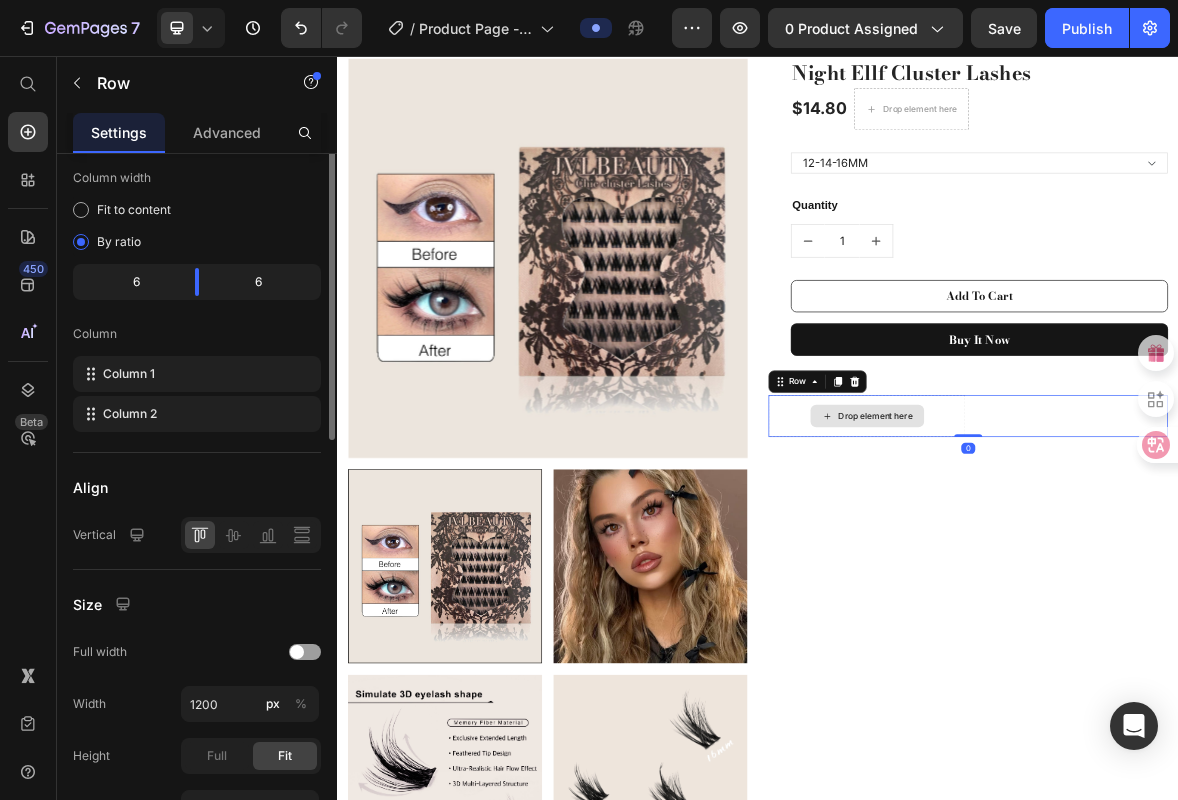 scroll, scrollTop: 0, scrollLeft: 0, axis: both 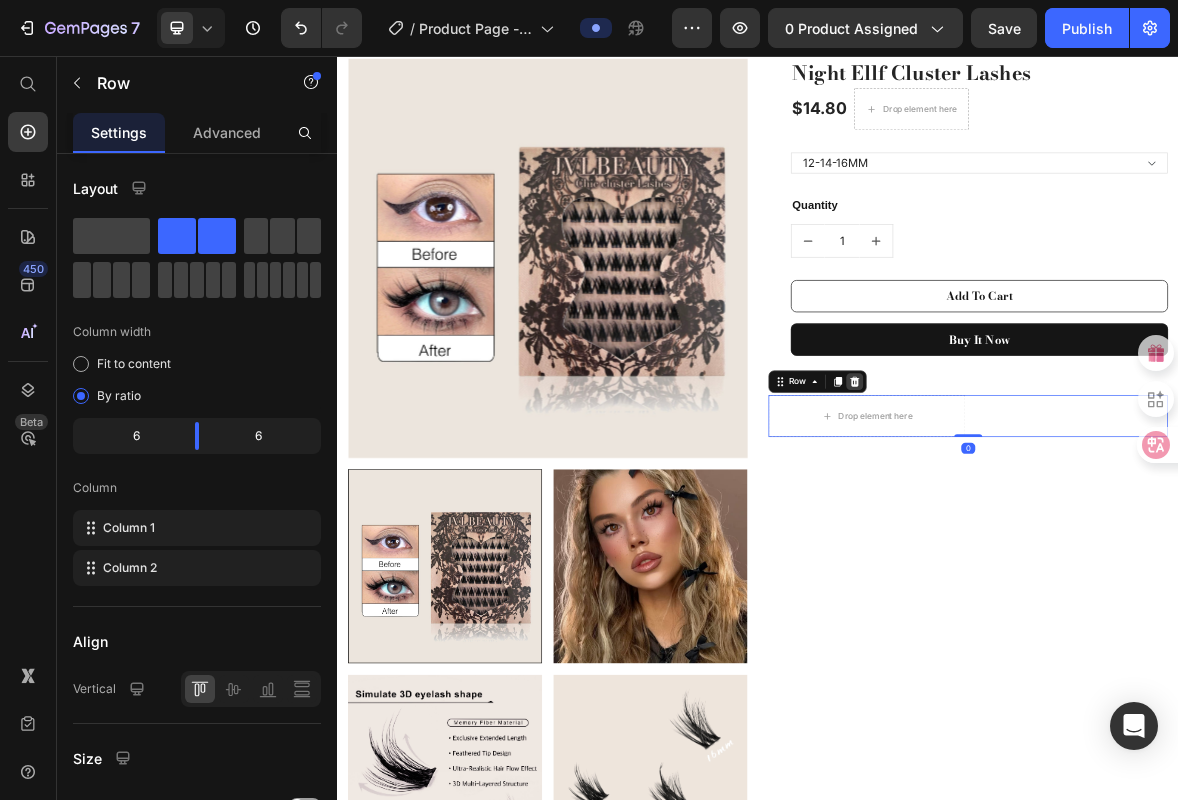 click 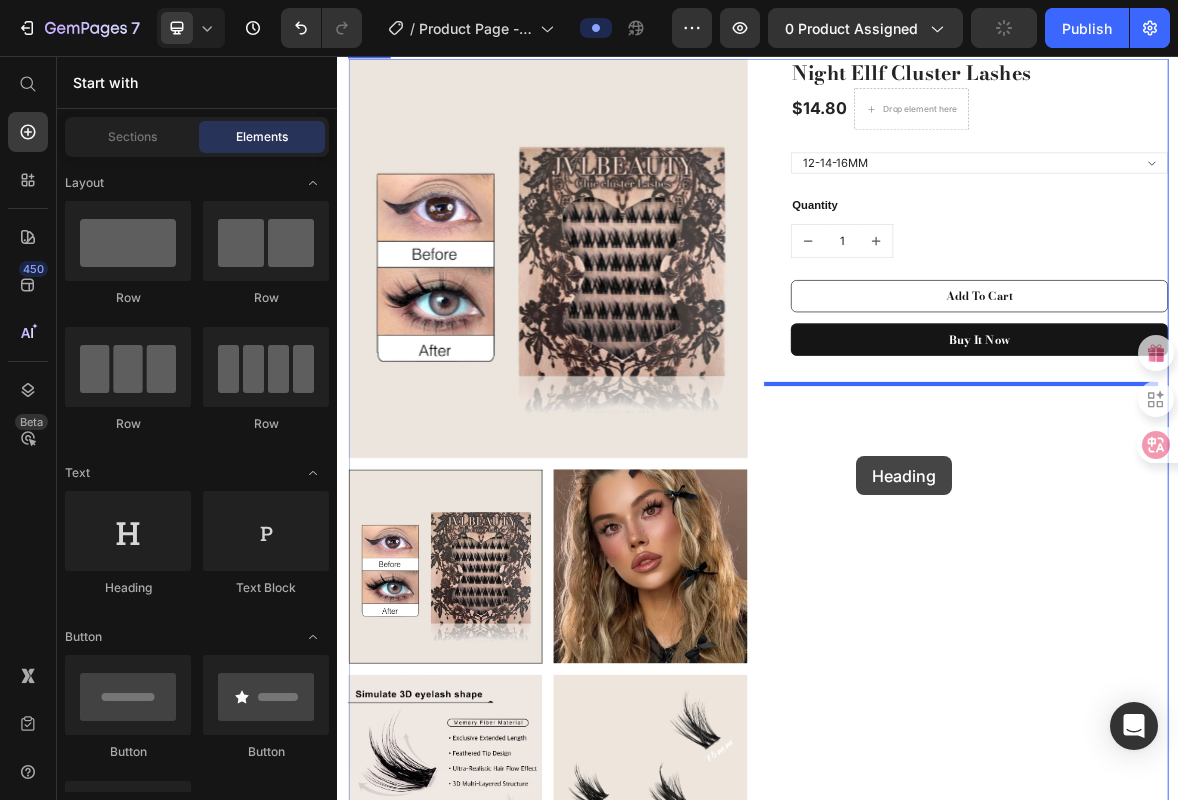 drag, startPoint x: 458, startPoint y: 567, endPoint x: 1094, endPoint y: 612, distance: 637.58997 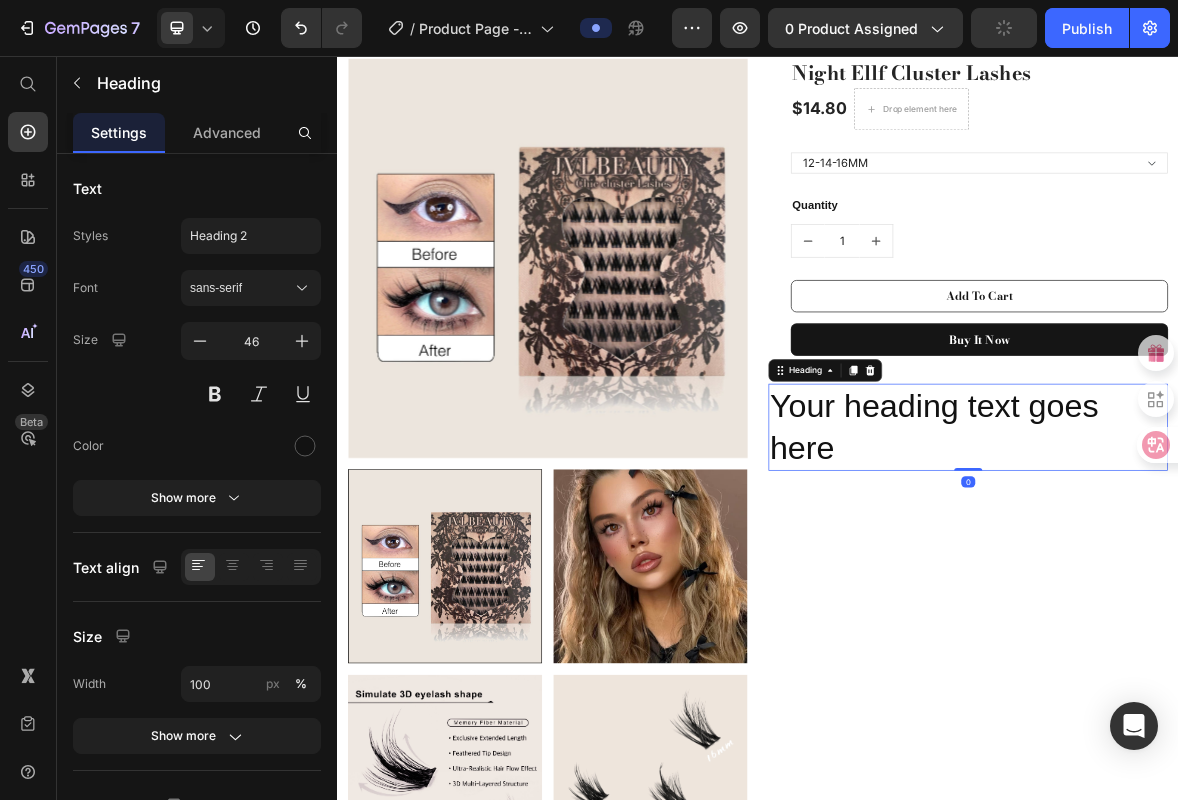 click on "Your heading text goes here" at bounding box center [1237, 586] 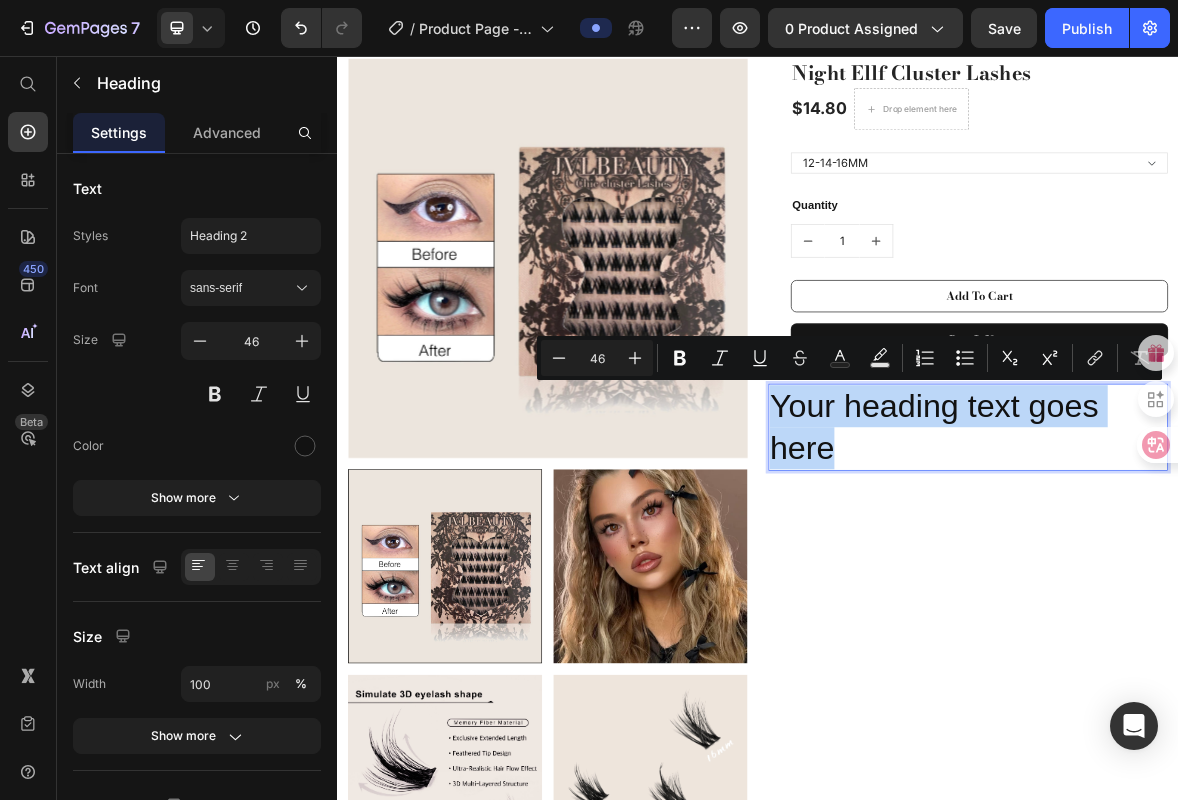 drag, startPoint x: 1087, startPoint y: 616, endPoint x: 944, endPoint y: 544, distance: 160.10309 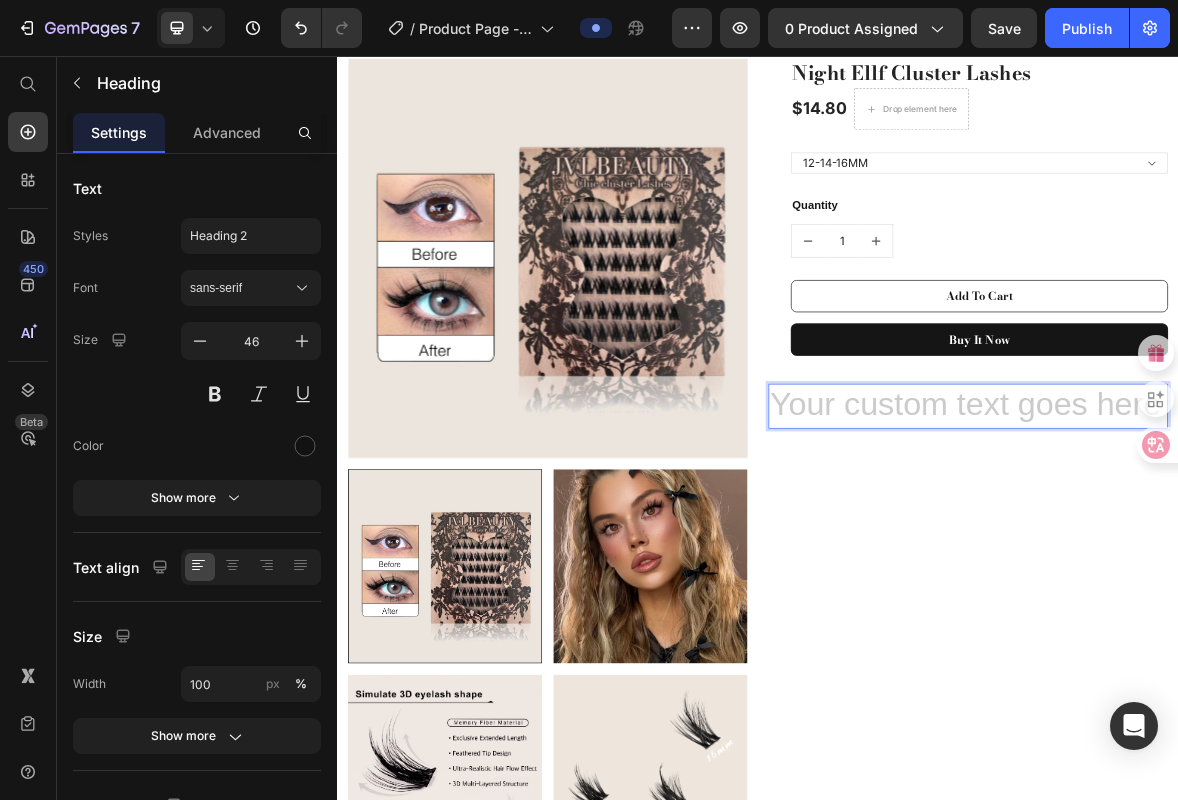 click at bounding box center (1237, 556) 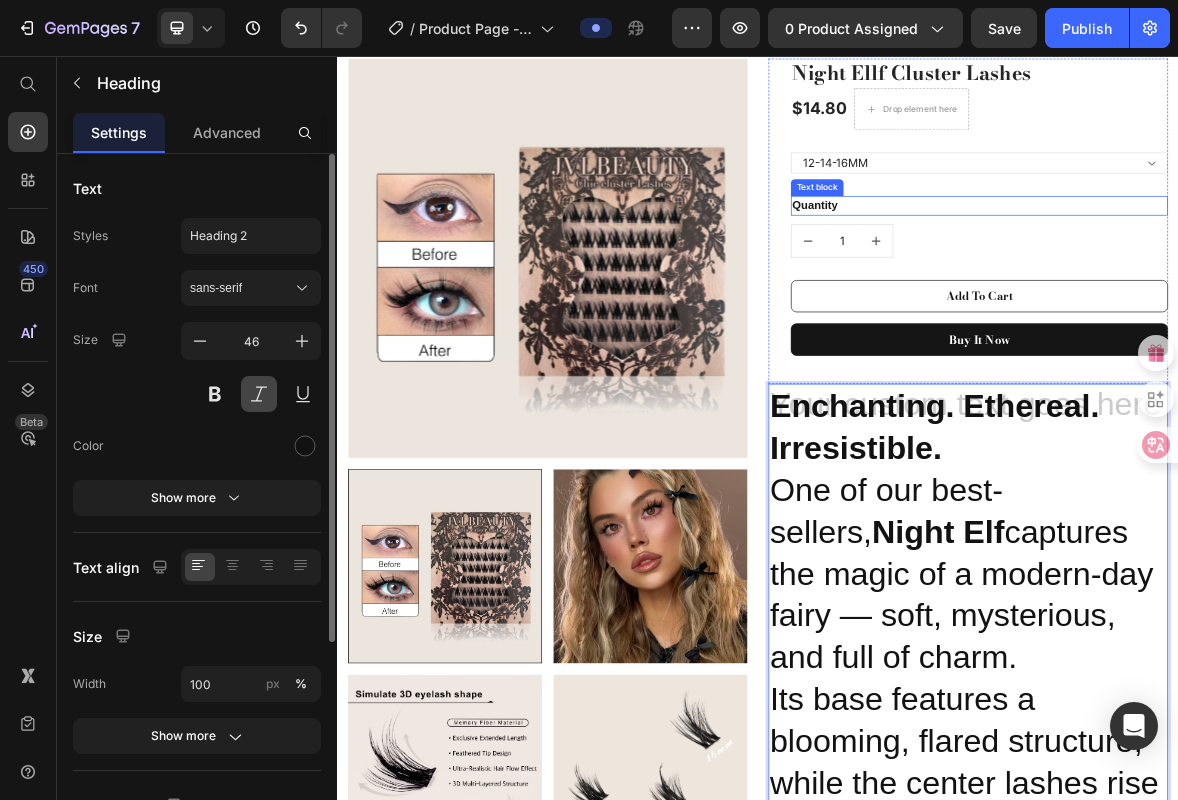 scroll, scrollTop: 177, scrollLeft: 0, axis: vertical 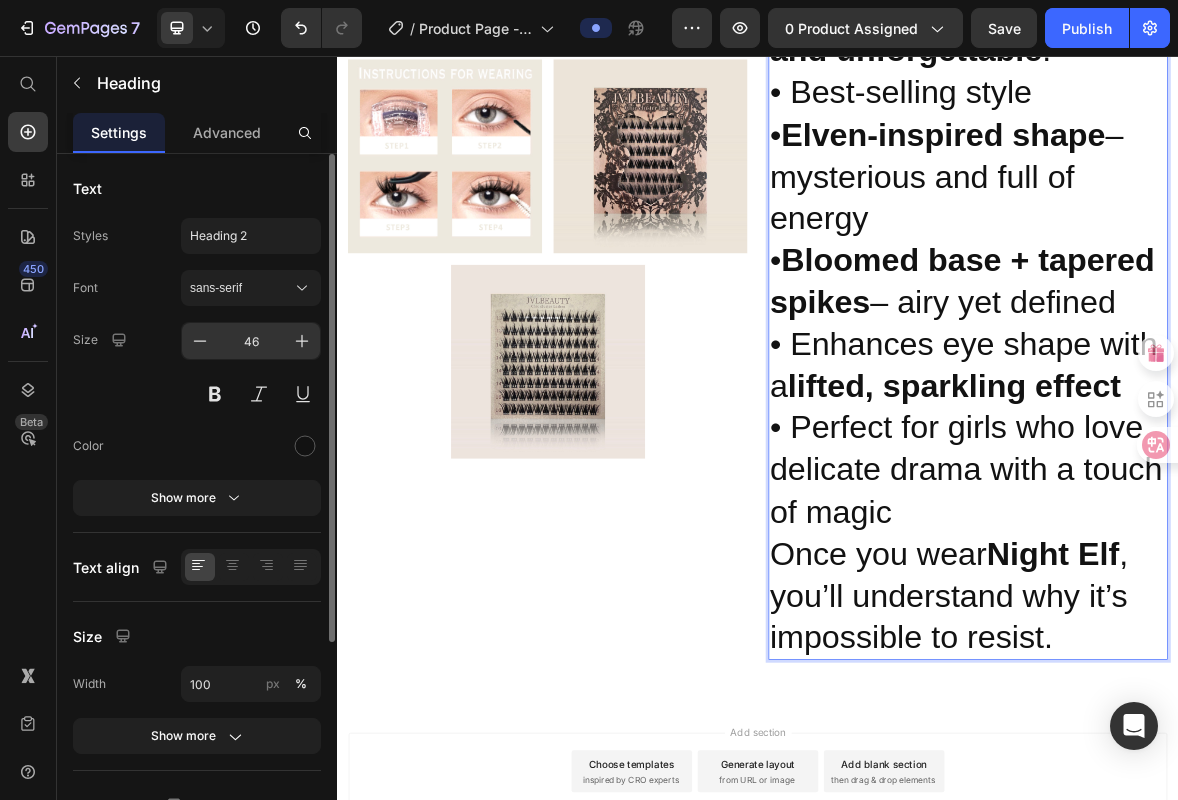 click on "46" at bounding box center [251, 341] 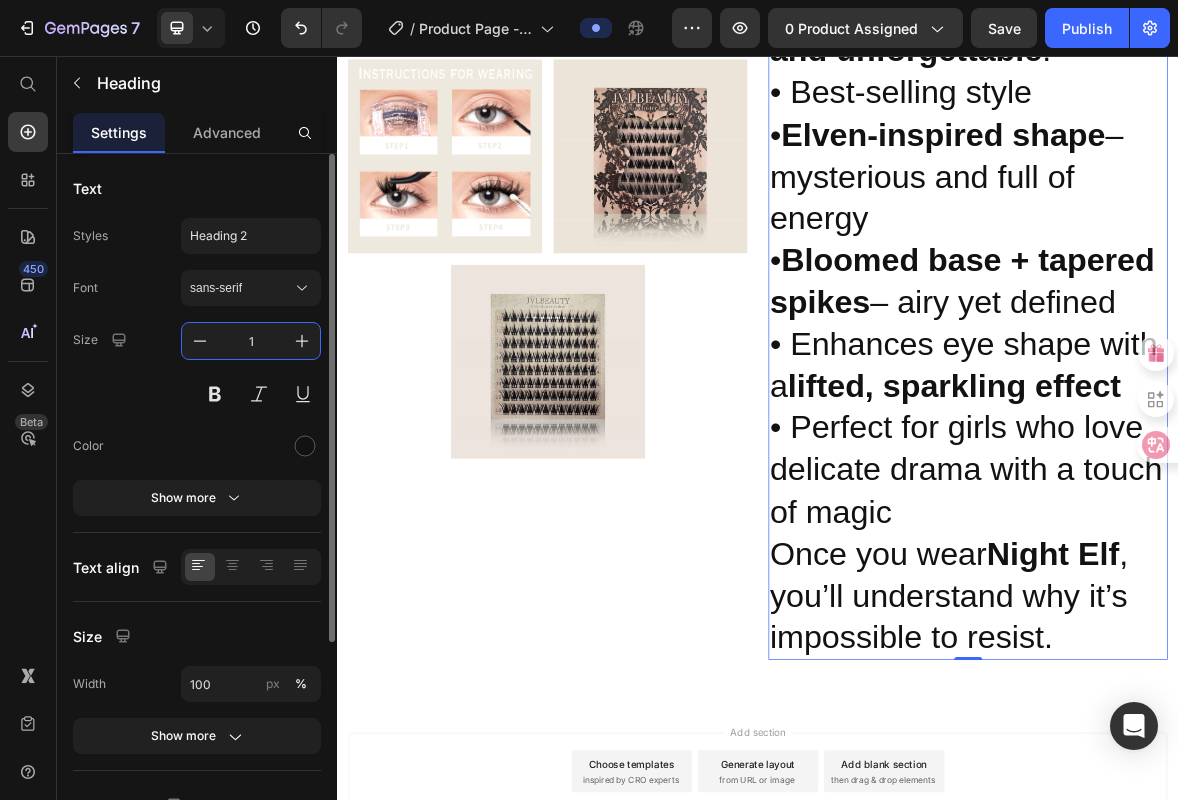 scroll, scrollTop: 1436, scrollLeft: 0, axis: vertical 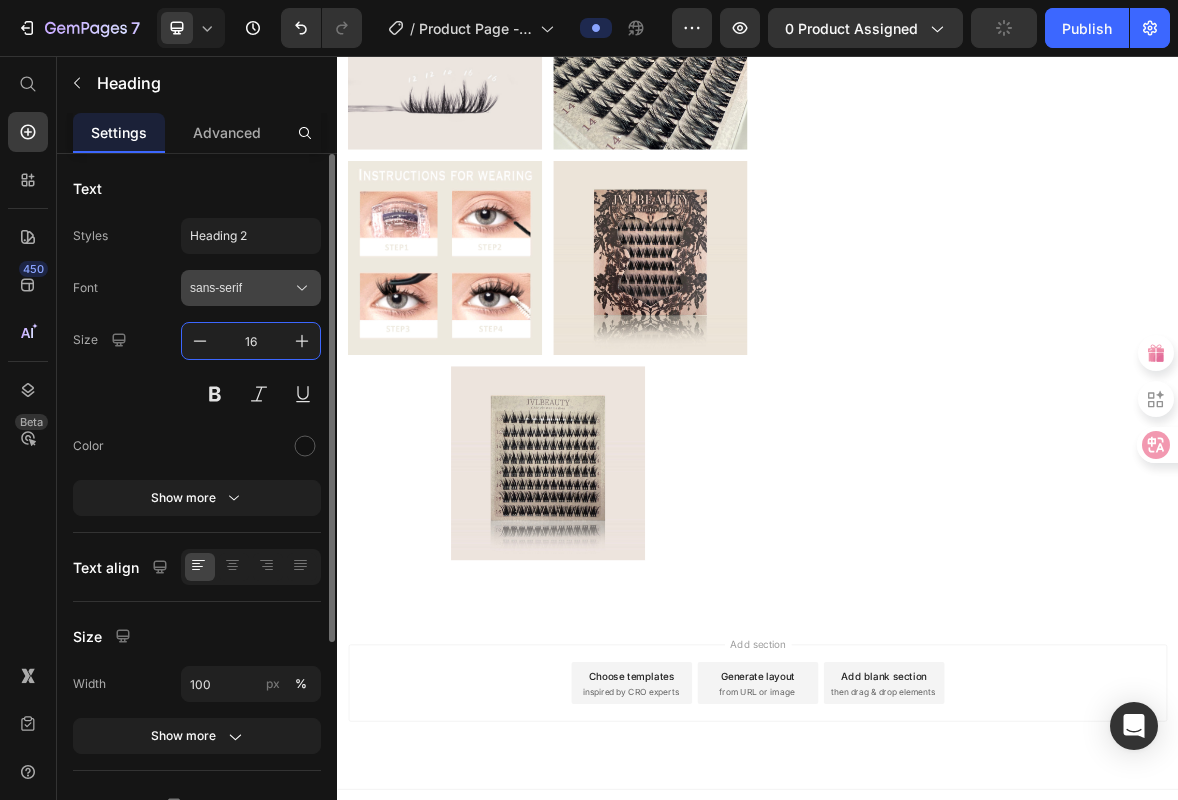 type on "16" 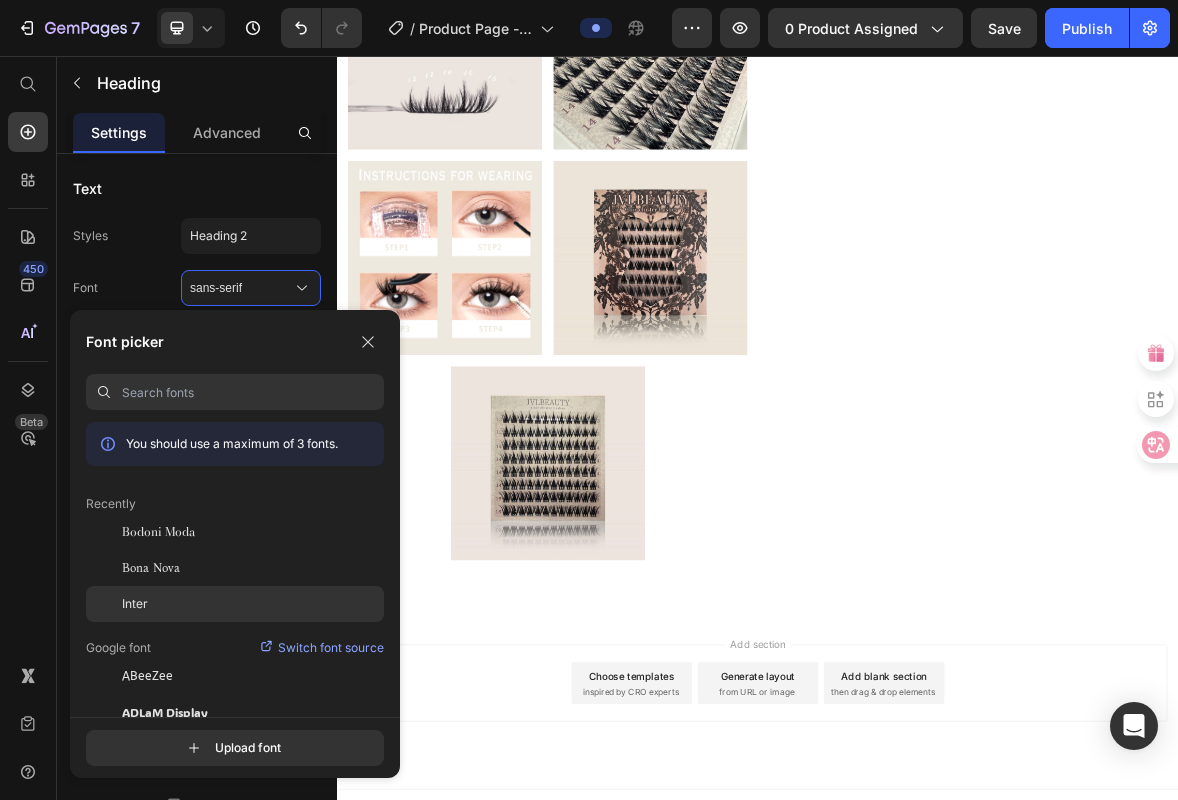 click on "Inter" 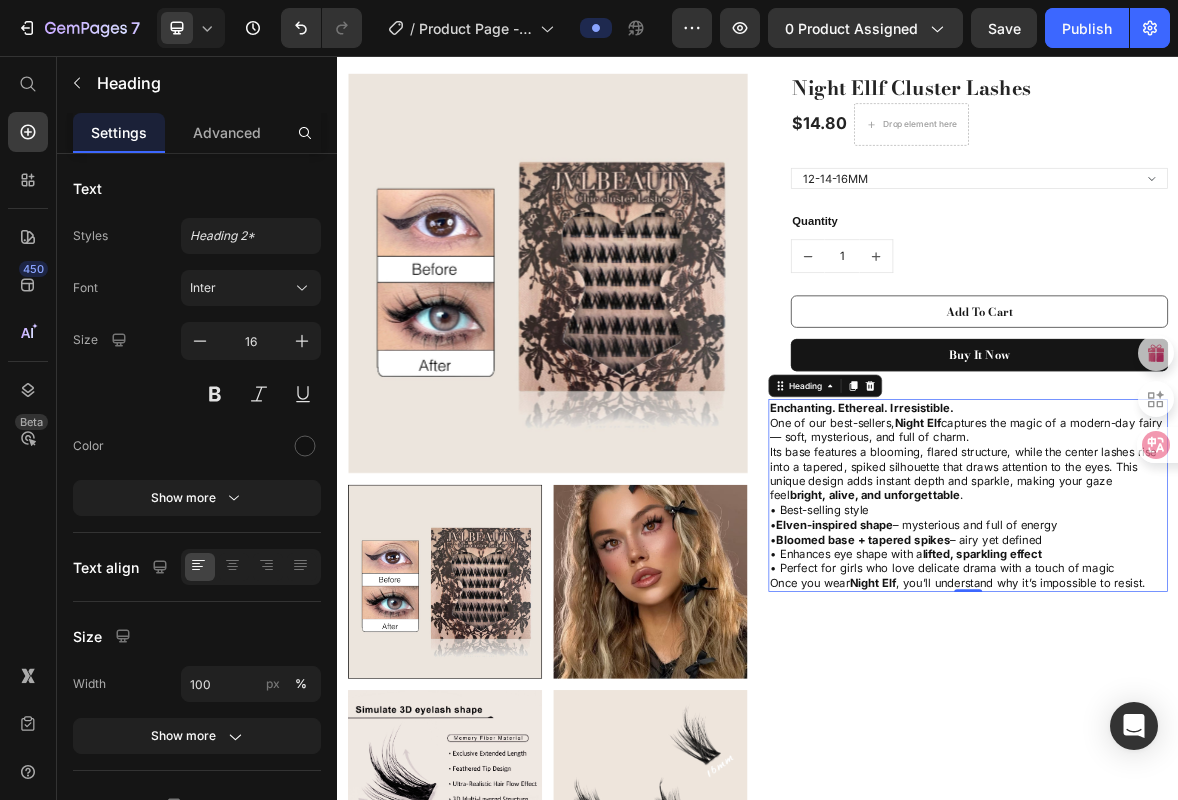 scroll, scrollTop: 94, scrollLeft: 0, axis: vertical 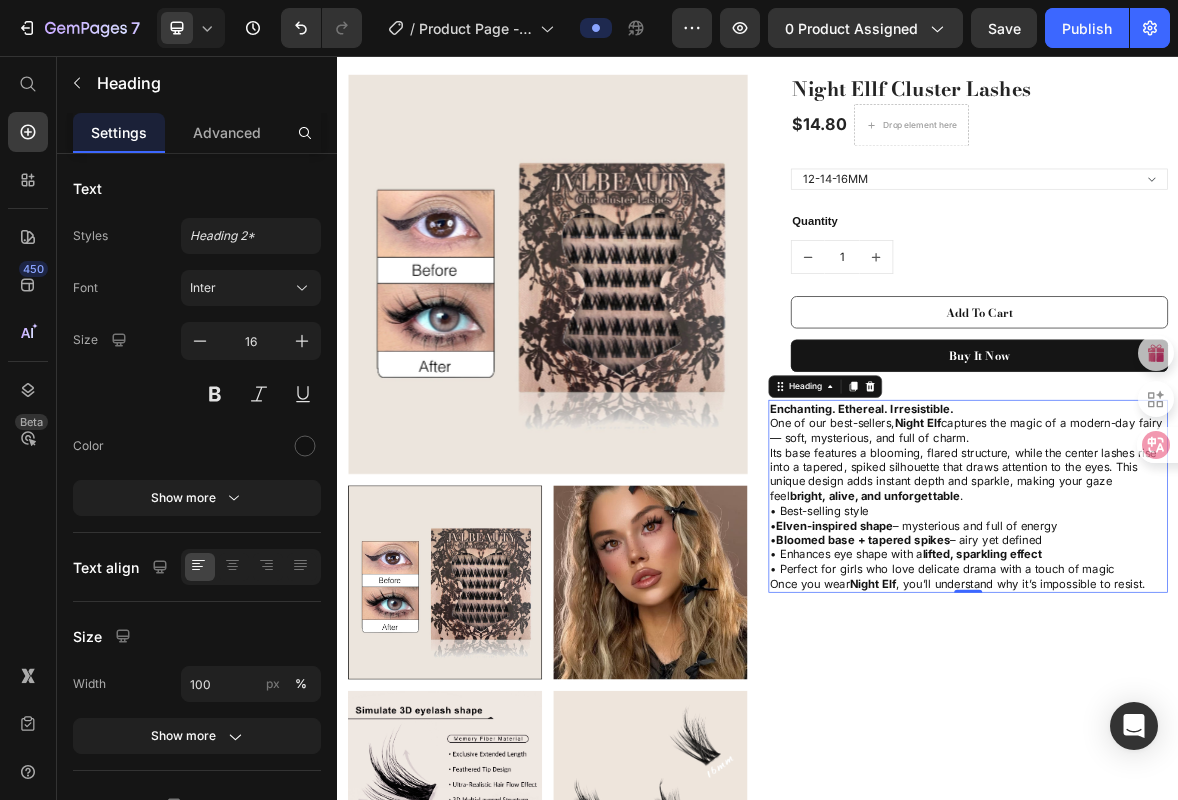 click on "Enchanting. Ethereal. Irresistible. One of our best-sellers,  Night Elf  captures the magic of a modern-day fairy — soft, mysterious, and full of charm. Its base features a blooming, flared structure, while the center lashes rise into a tapered, spiked silhouette that draws attention to the eyes. This unique design adds instant depth and sparkle, making your gaze feel  bright, alive, and unforgettable . • Best-selling style •  Elven-inspired shape  – mysterious and full of energy •  Bloomed base + tapered spikes  – airy yet defined • Enhances eye shape with a  lifted, sparkling effect • Perfect for girls who love delicate drama with a touch of magic Once you wear  Night Elf , you’ll understand why it’s impossible to resist." at bounding box center [1237, 684] 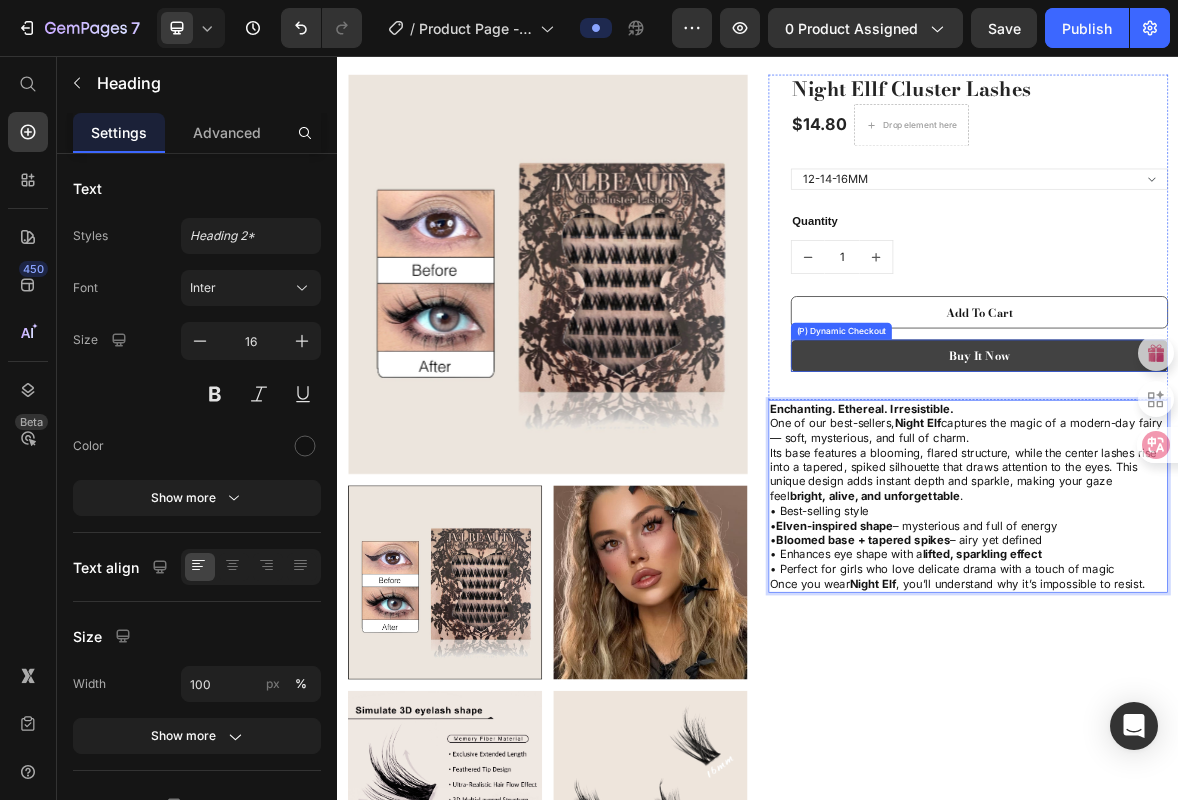 click on "Buy it now" at bounding box center [1253, 484] 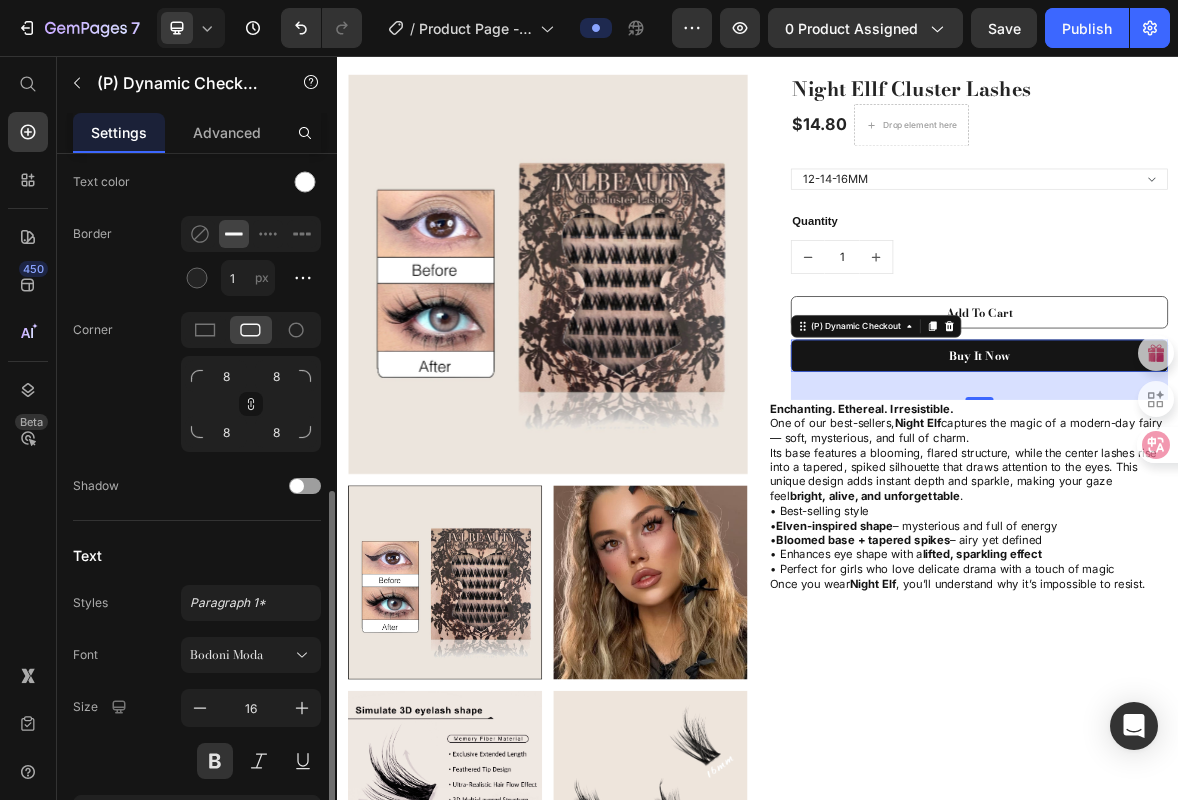 scroll, scrollTop: 783, scrollLeft: 0, axis: vertical 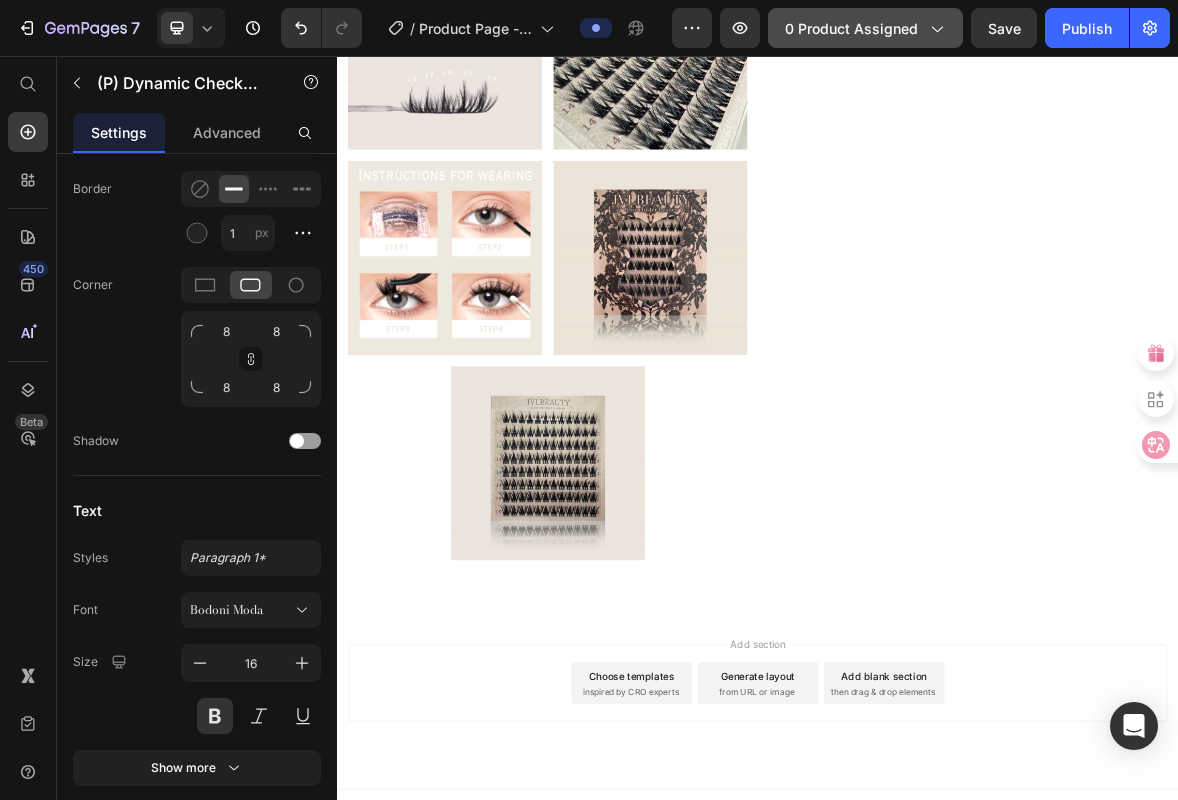 click on "0 product assigned" at bounding box center (865, 28) 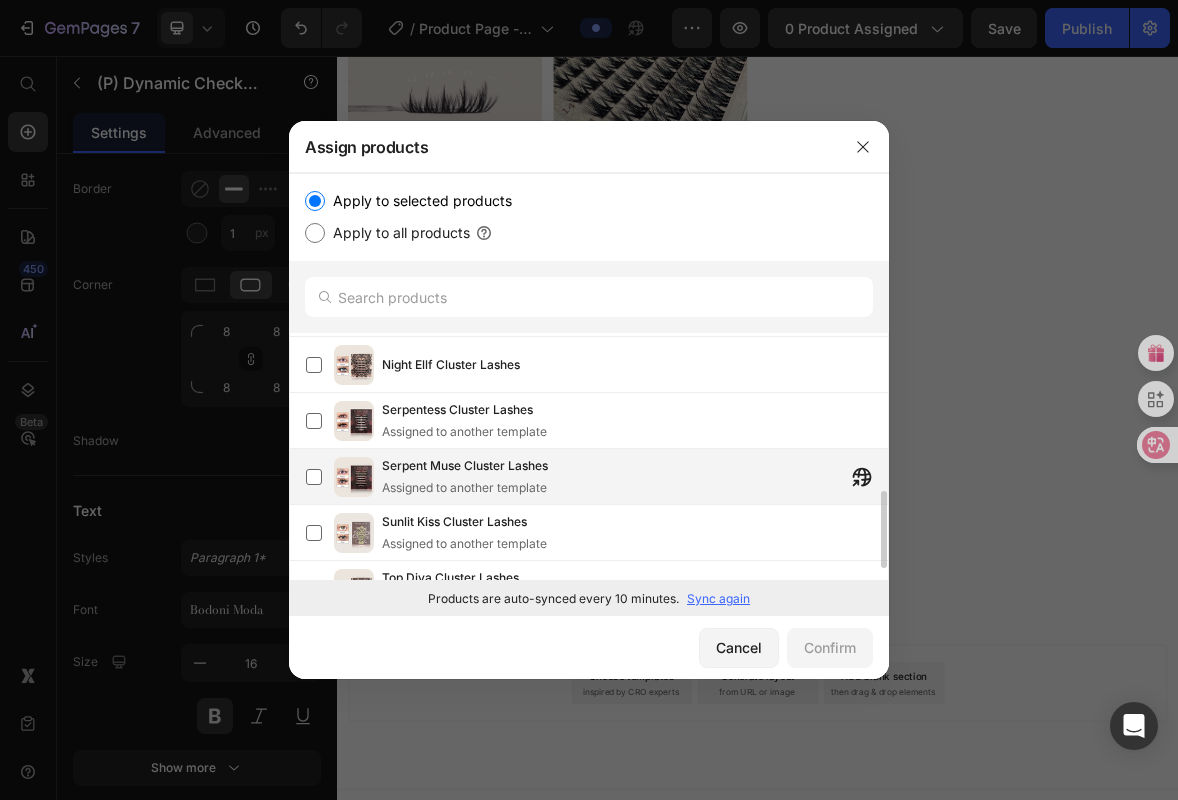 scroll, scrollTop: 497, scrollLeft: 0, axis: vertical 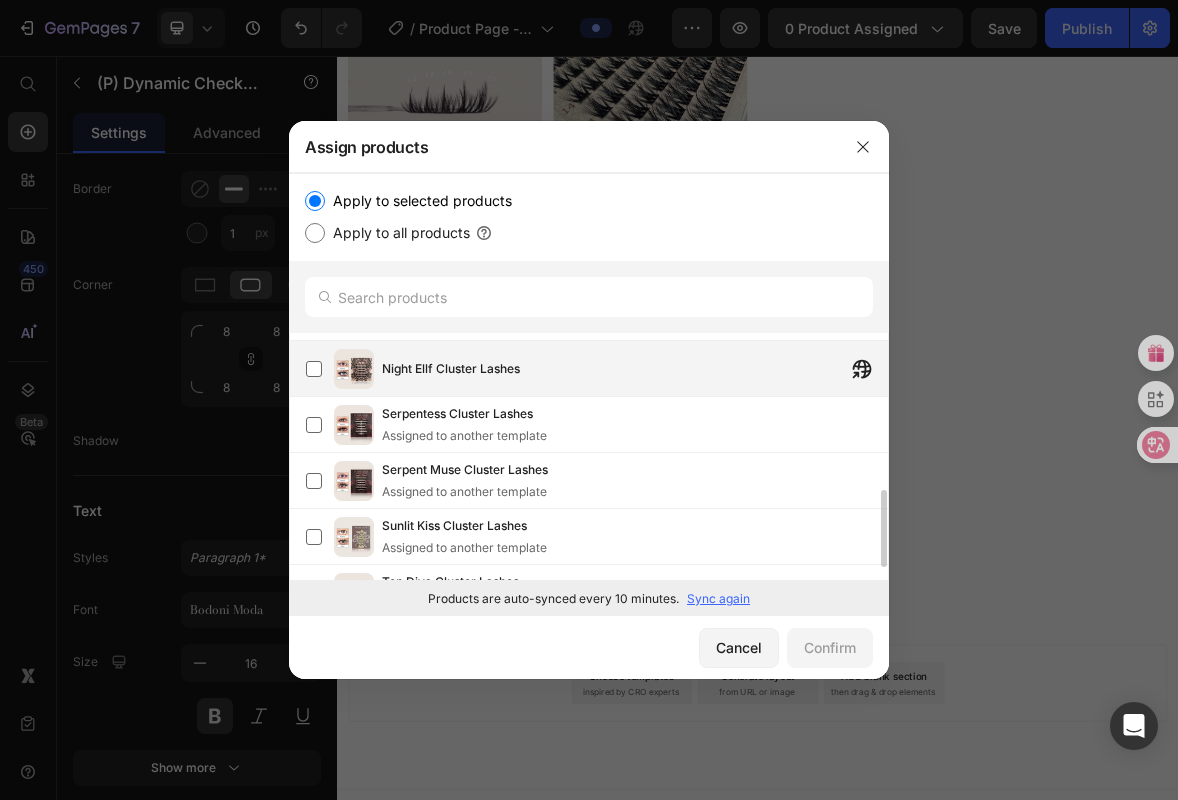 click on "Night Ellf Cluster Lashes" at bounding box center [635, 369] 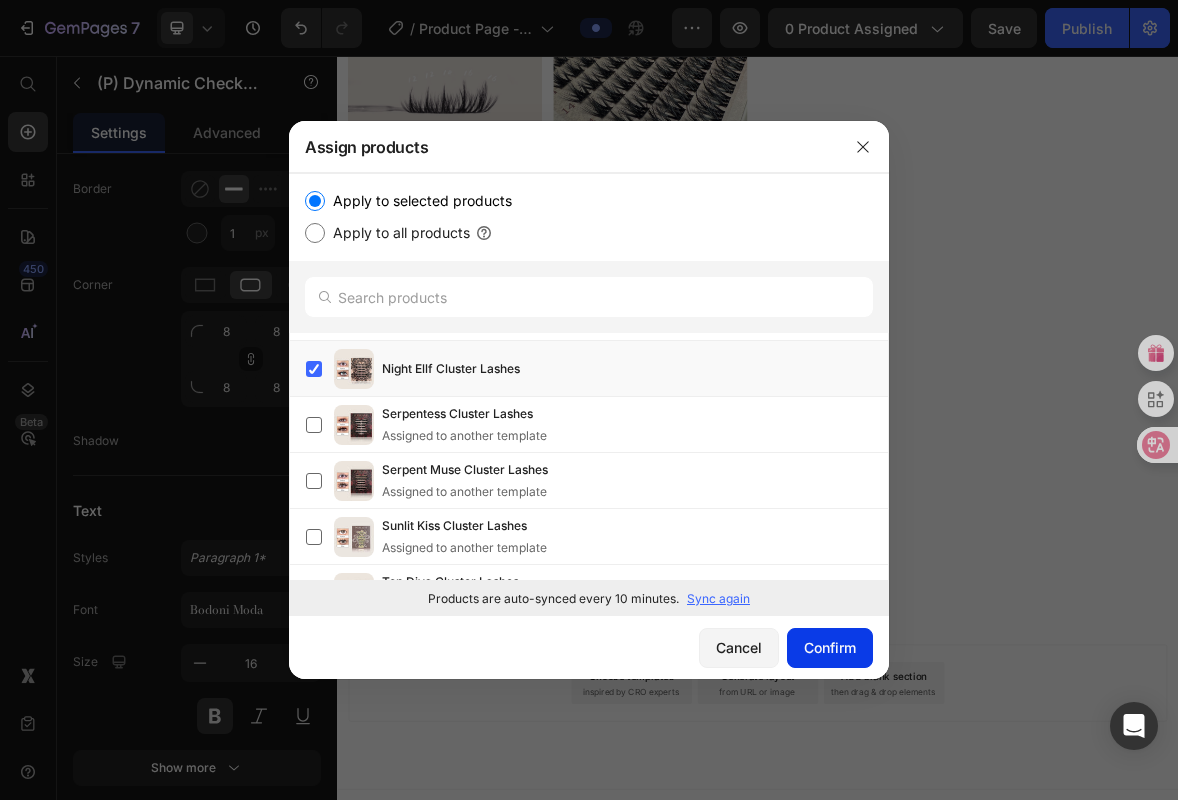 click on "Confirm" at bounding box center [830, 647] 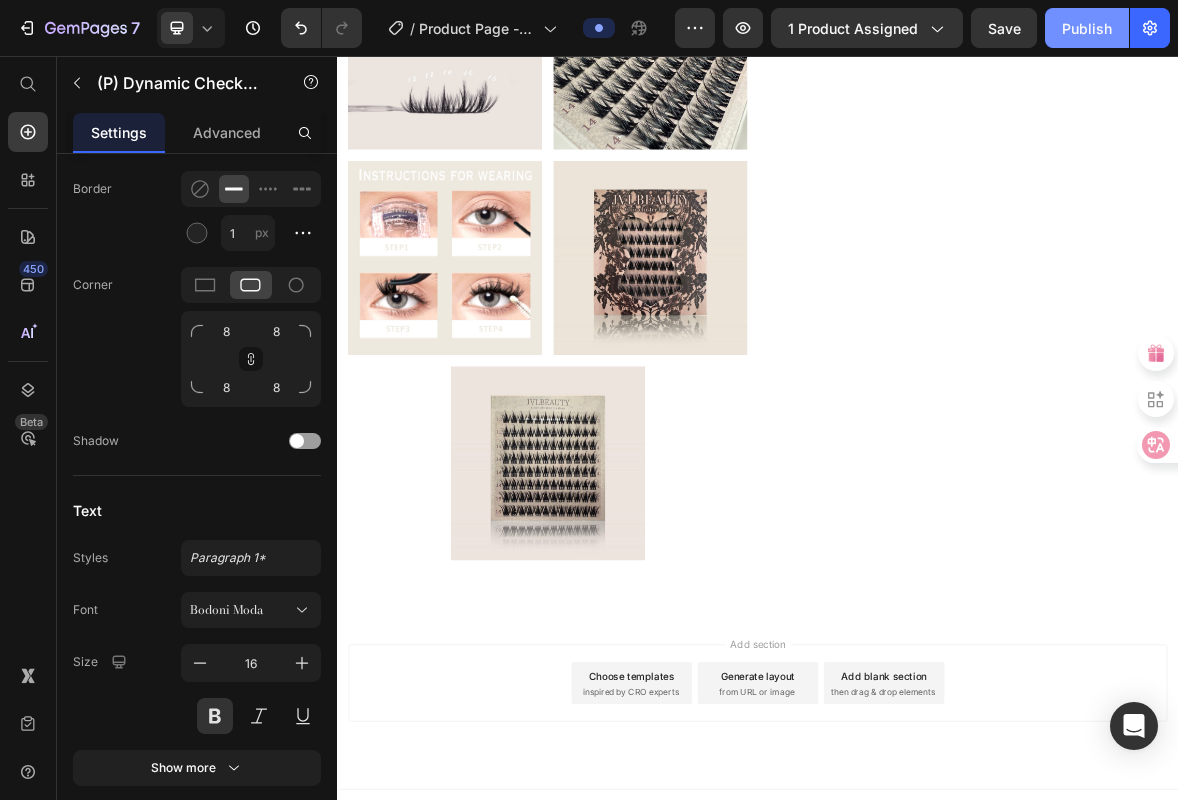 click on "Publish" at bounding box center (1087, 28) 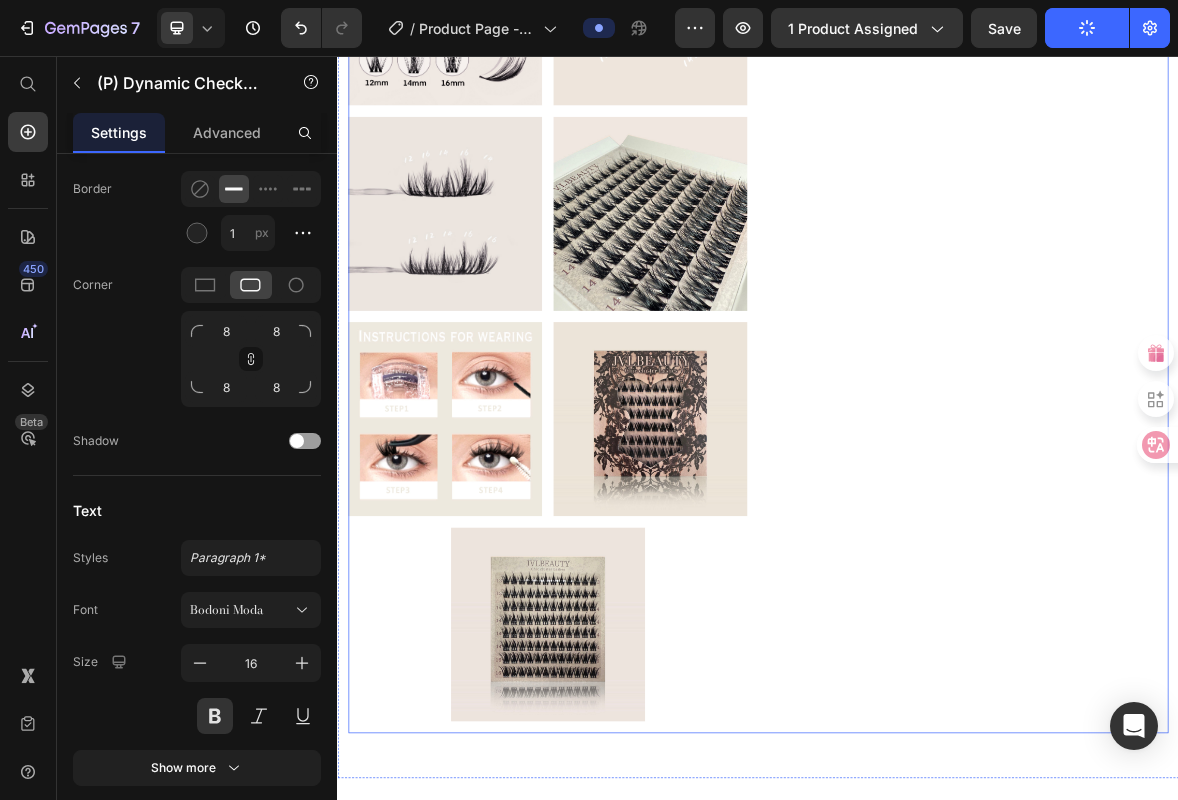 scroll, scrollTop: 1060, scrollLeft: 0, axis: vertical 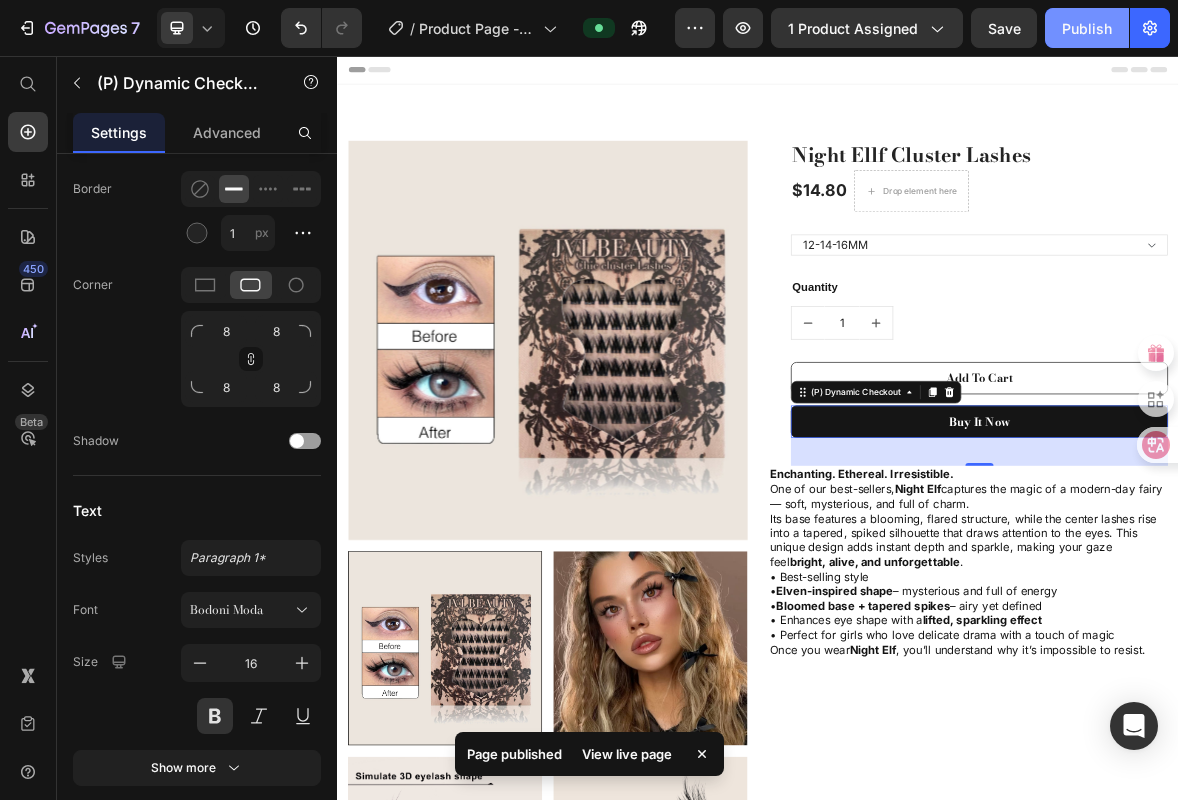 click on "Publish" at bounding box center (1087, 28) 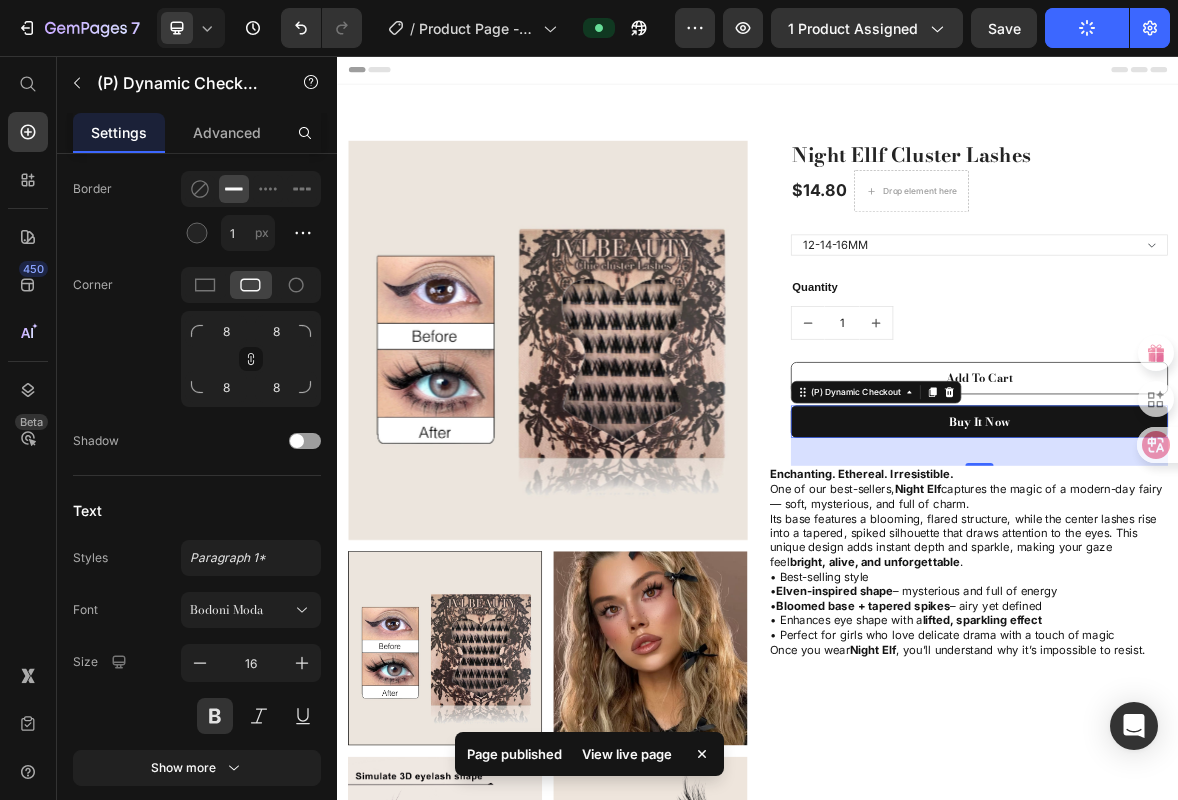 click on "View live page" at bounding box center (627, 754) 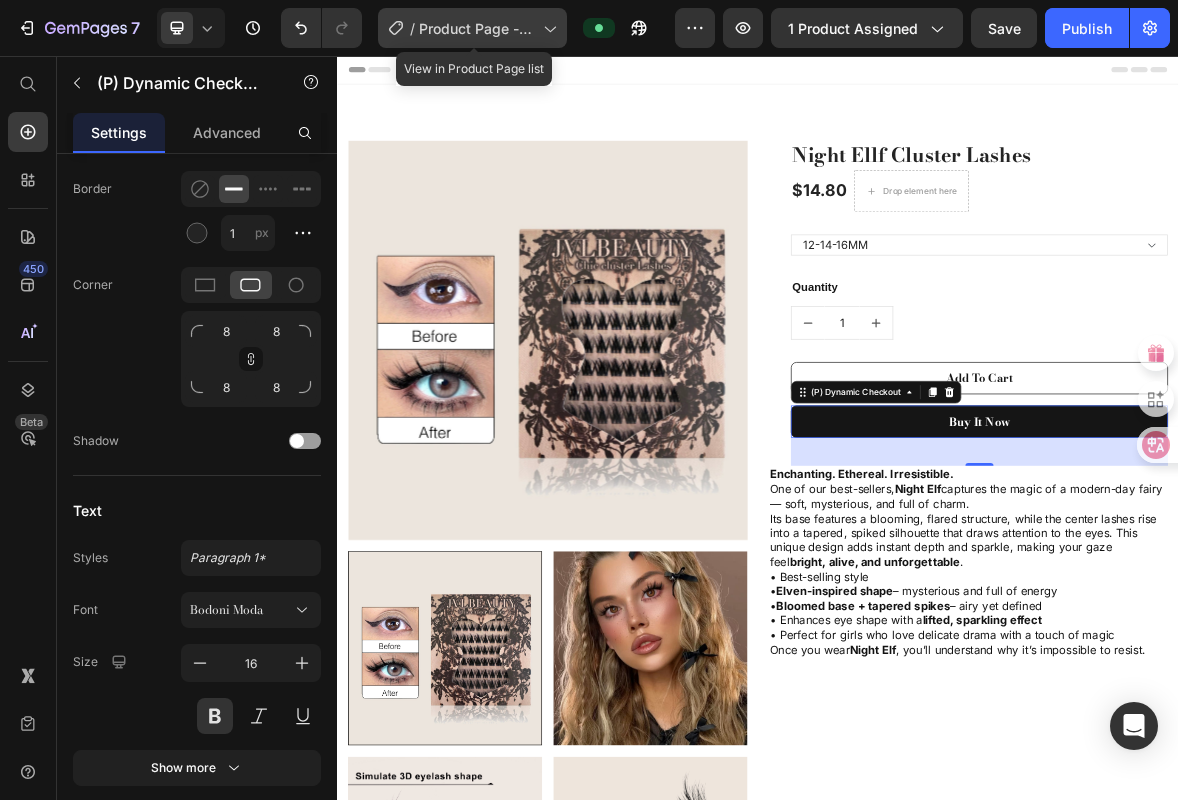 click 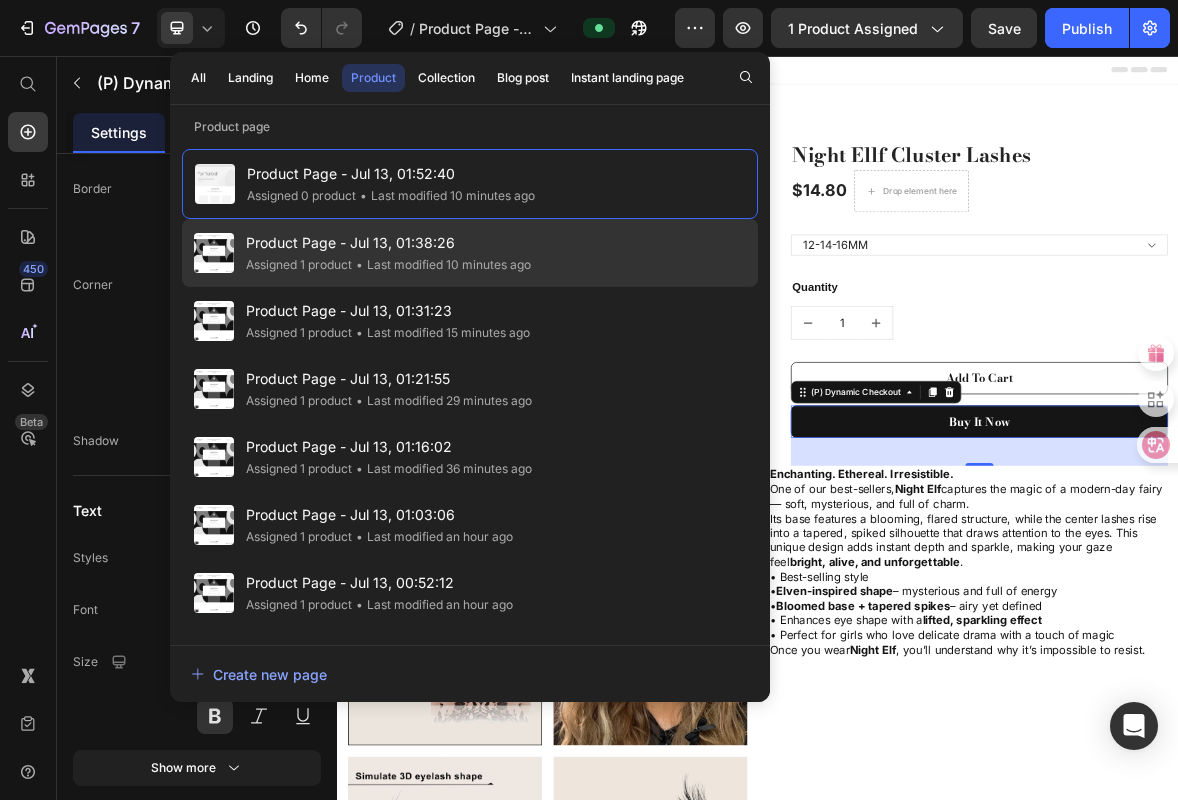 click on "Product Page - Jul 13, 01:38:26" at bounding box center (388, 243) 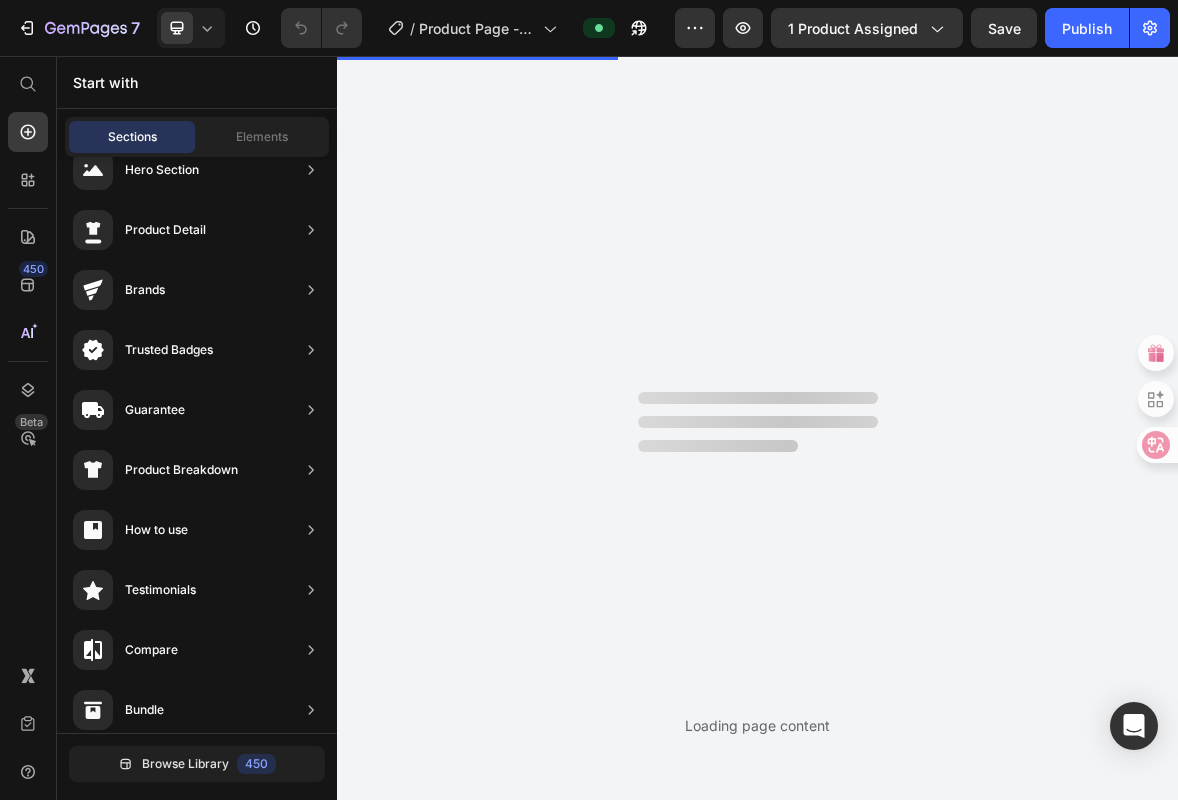 scroll, scrollTop: 0, scrollLeft: 0, axis: both 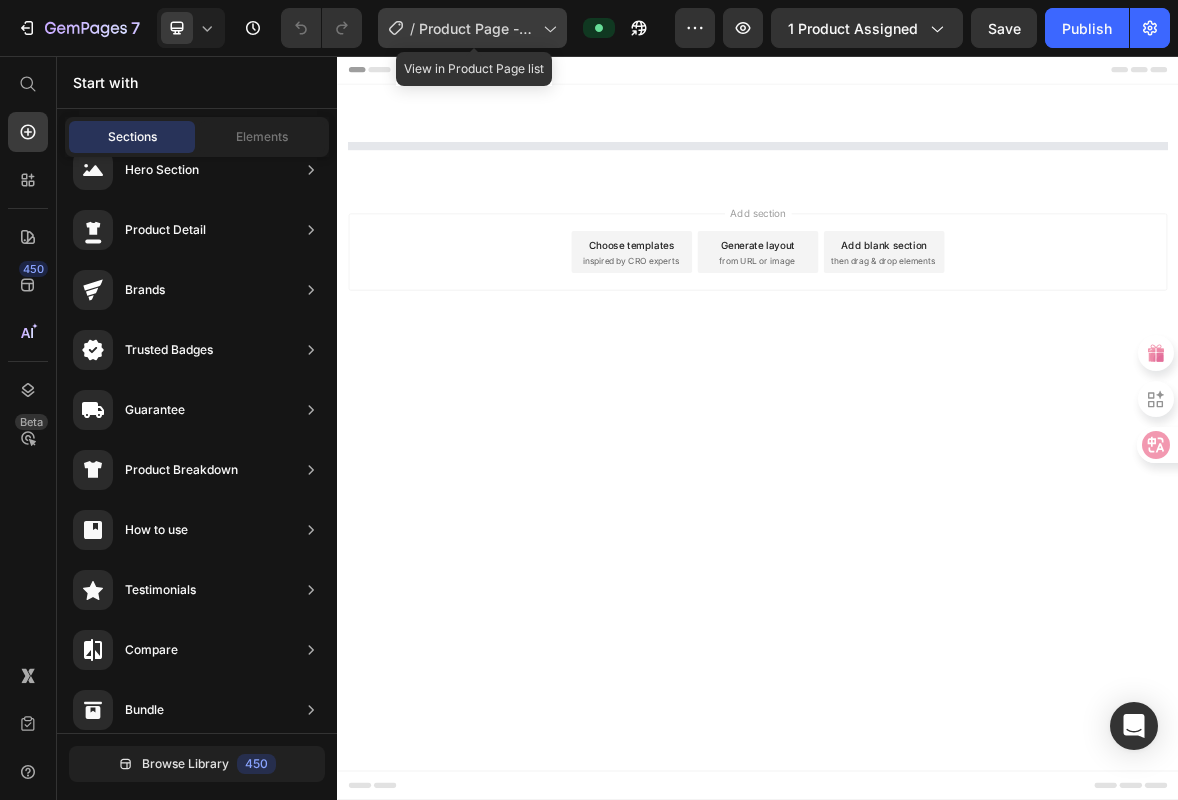 click on "Product Page - Jul 13, 01:38:26" at bounding box center (477, 28) 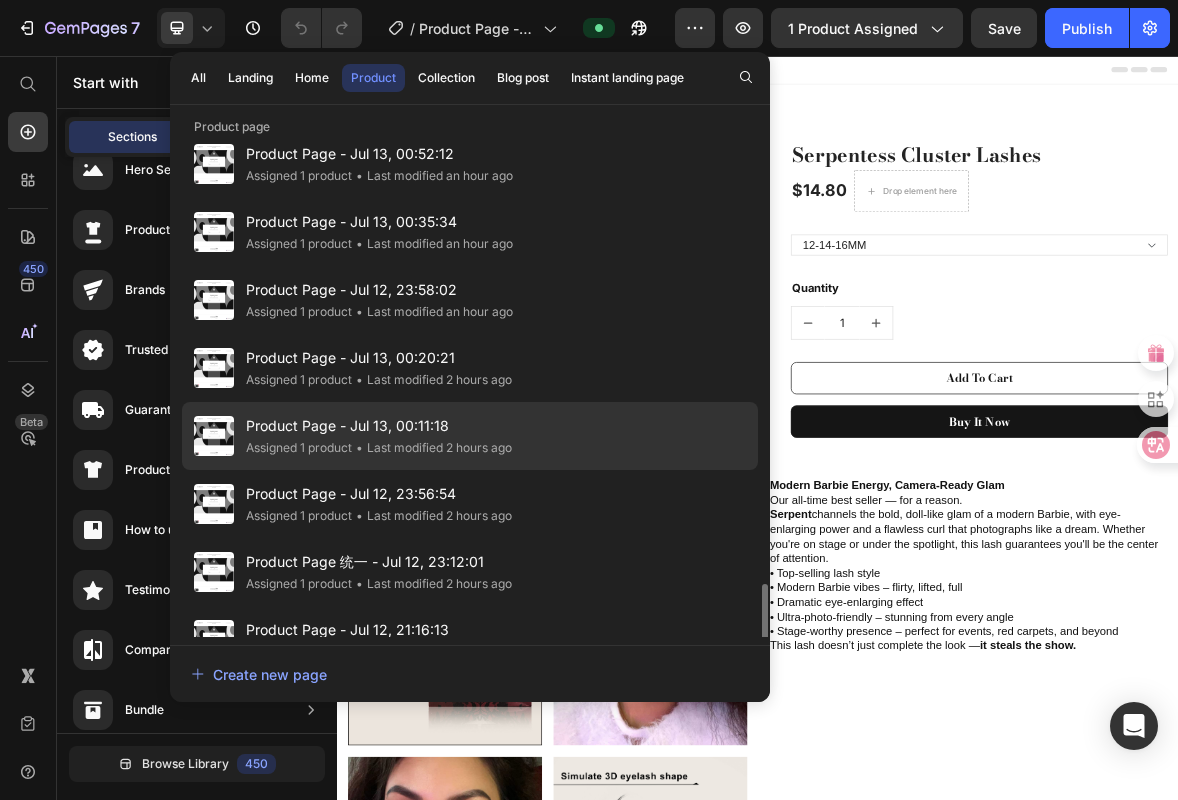 scroll, scrollTop: 602, scrollLeft: 0, axis: vertical 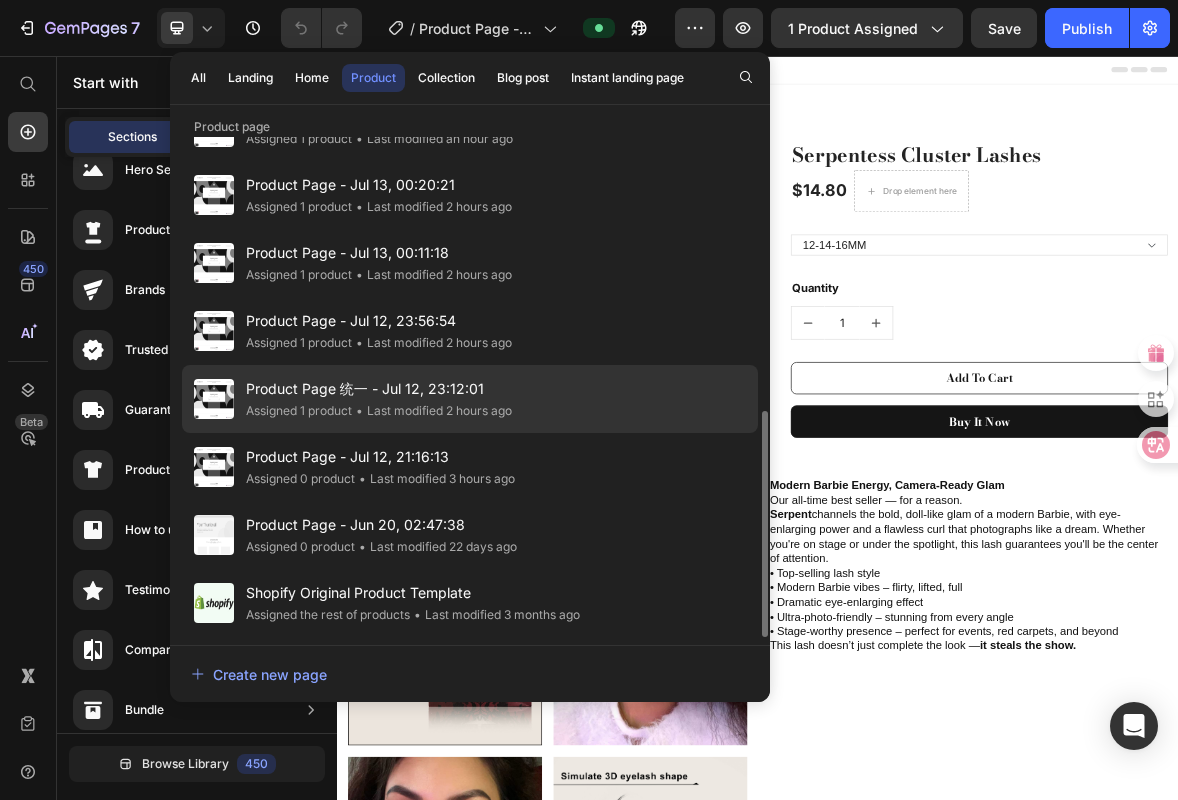 click on "Product Page 统一 - Jul 12, 23:12:01 Assigned 1 product • Last modified 2 hours ago" 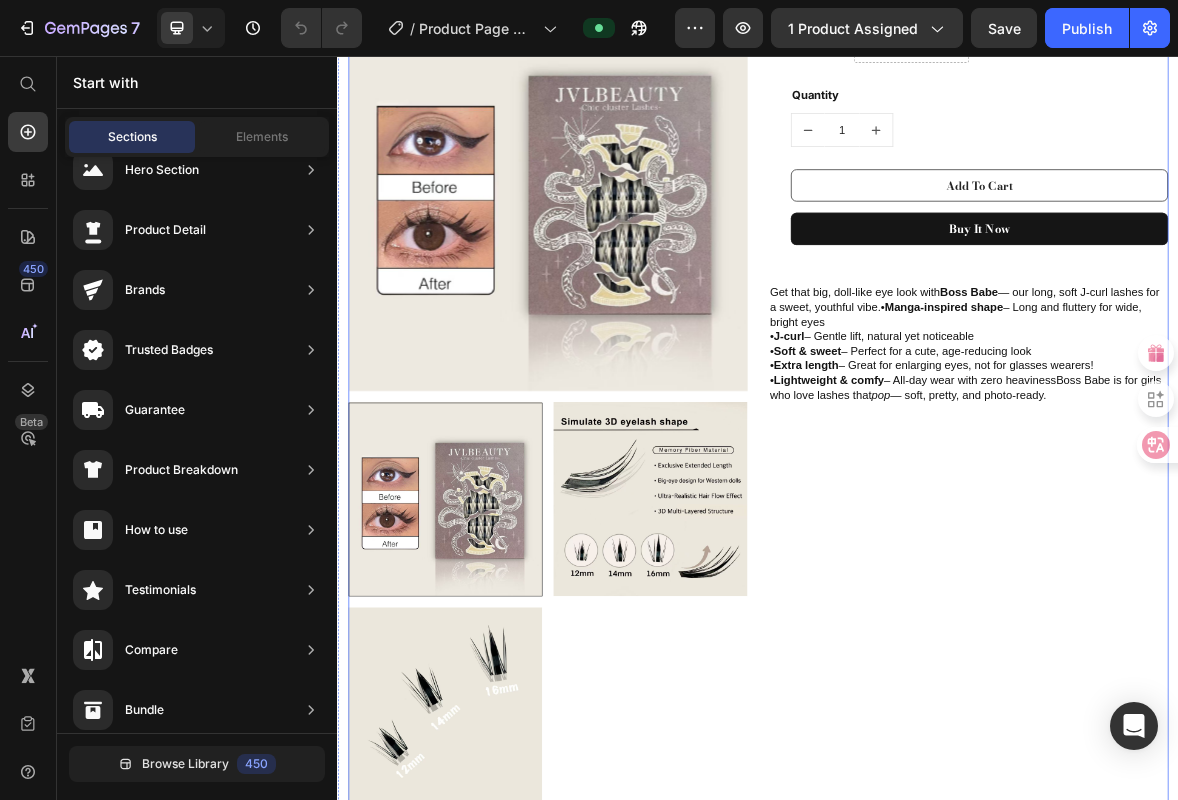 scroll, scrollTop: 0, scrollLeft: 0, axis: both 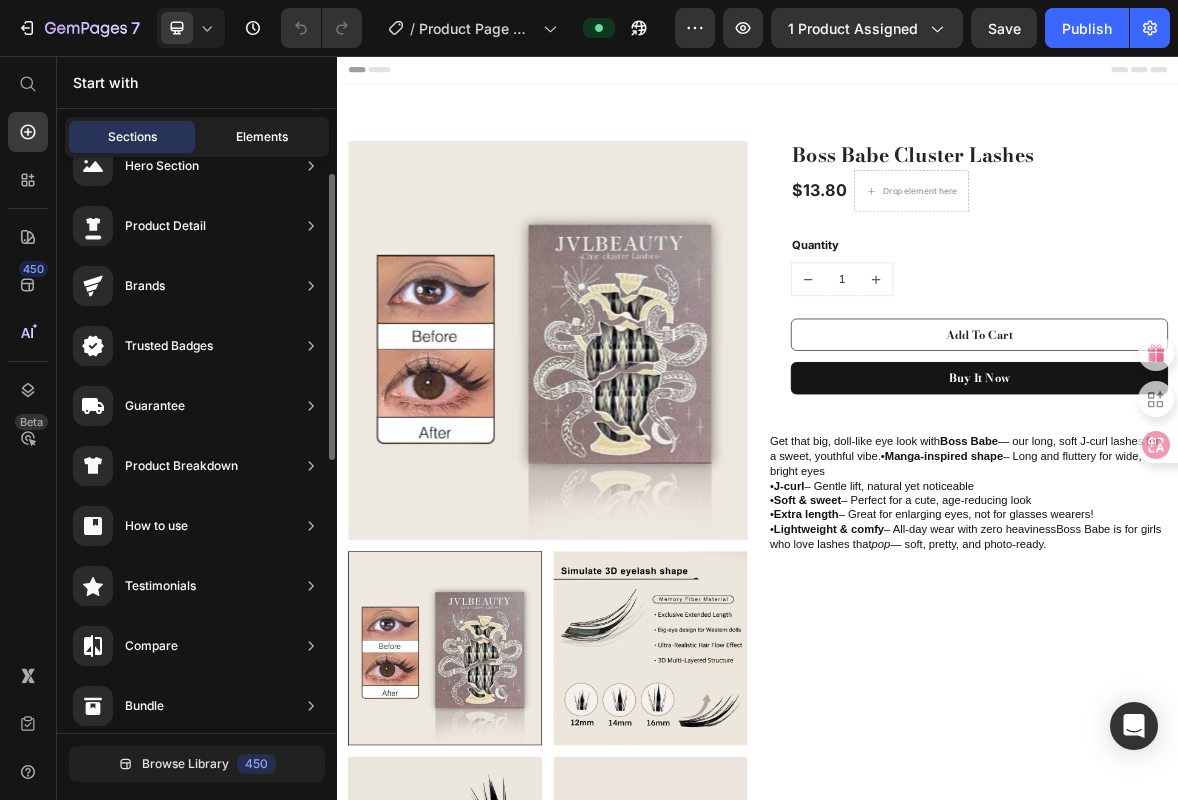 click on "Elements" 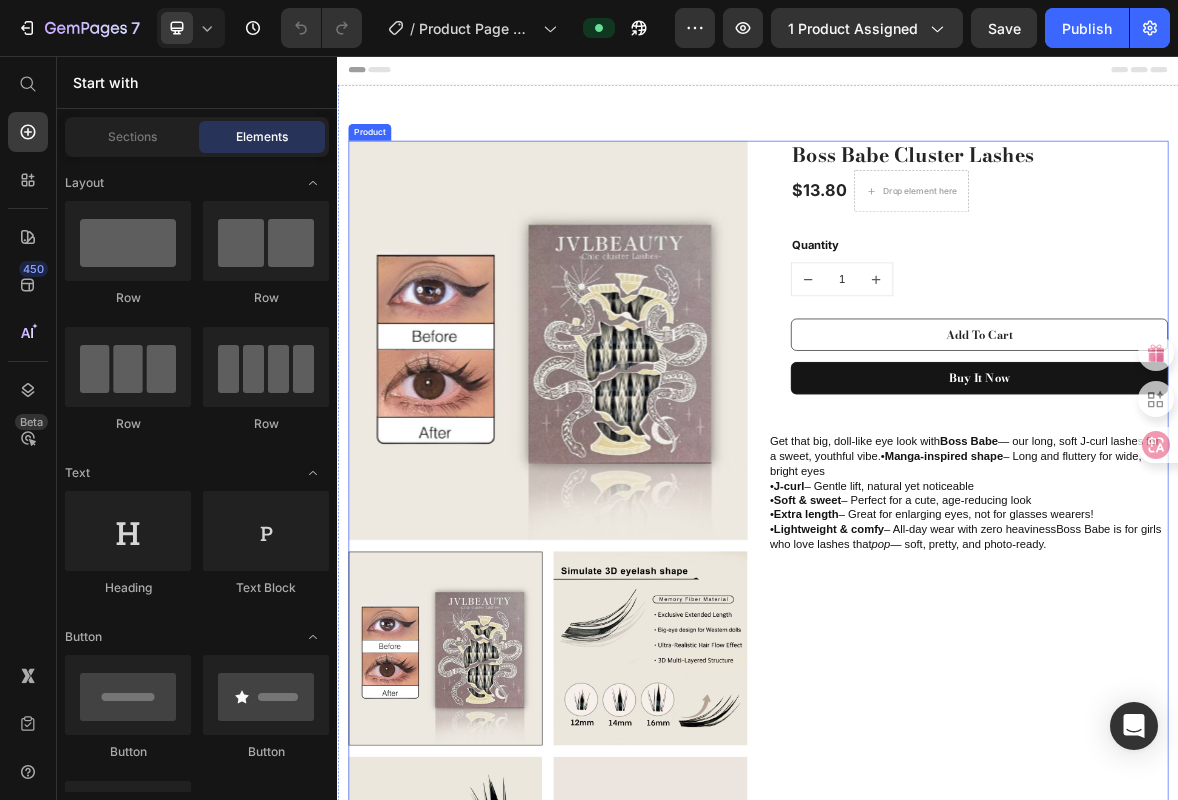 scroll, scrollTop: 3, scrollLeft: 0, axis: vertical 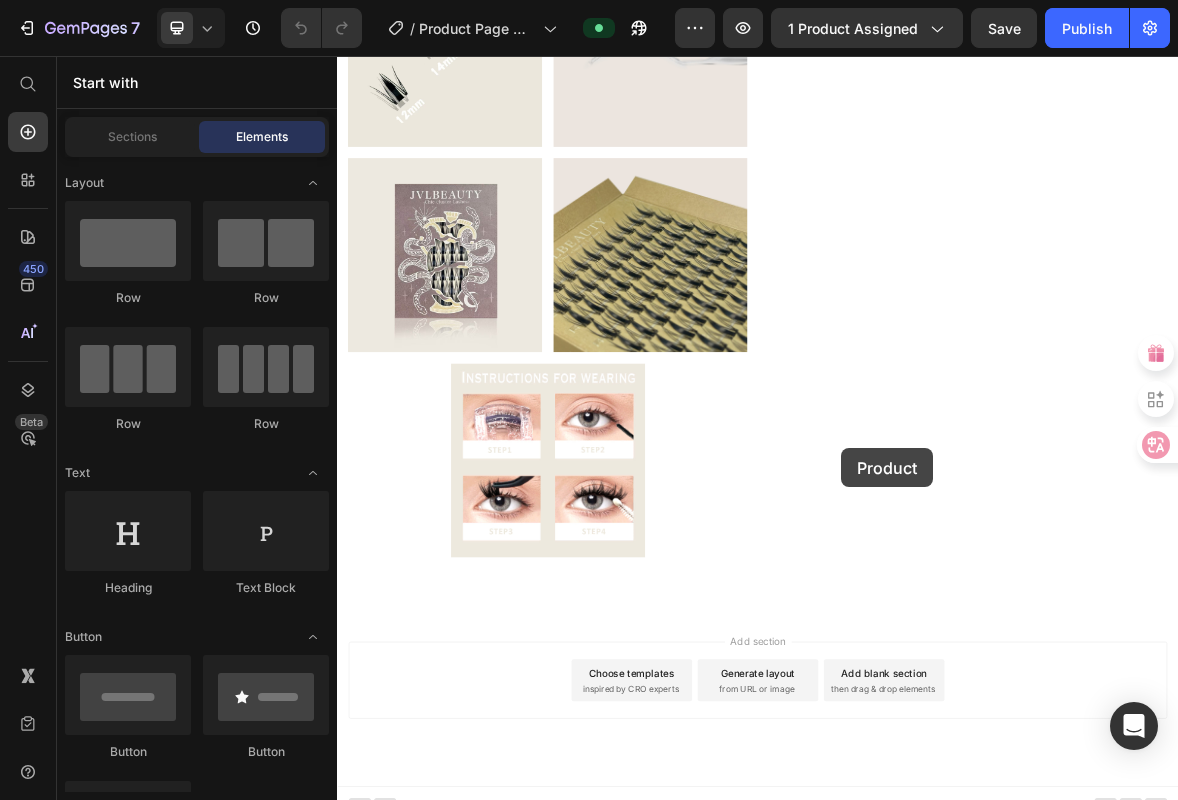 click at bounding box center (937, 24) 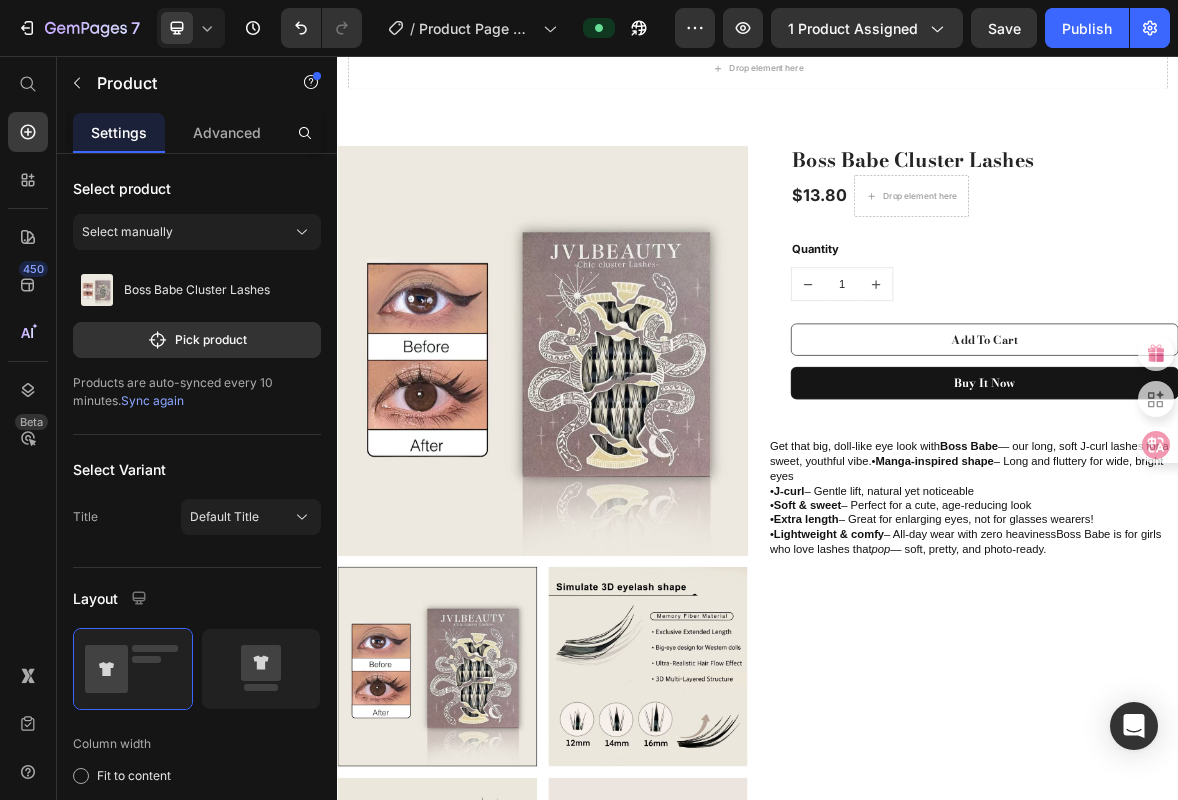 scroll, scrollTop: 0, scrollLeft: 0, axis: both 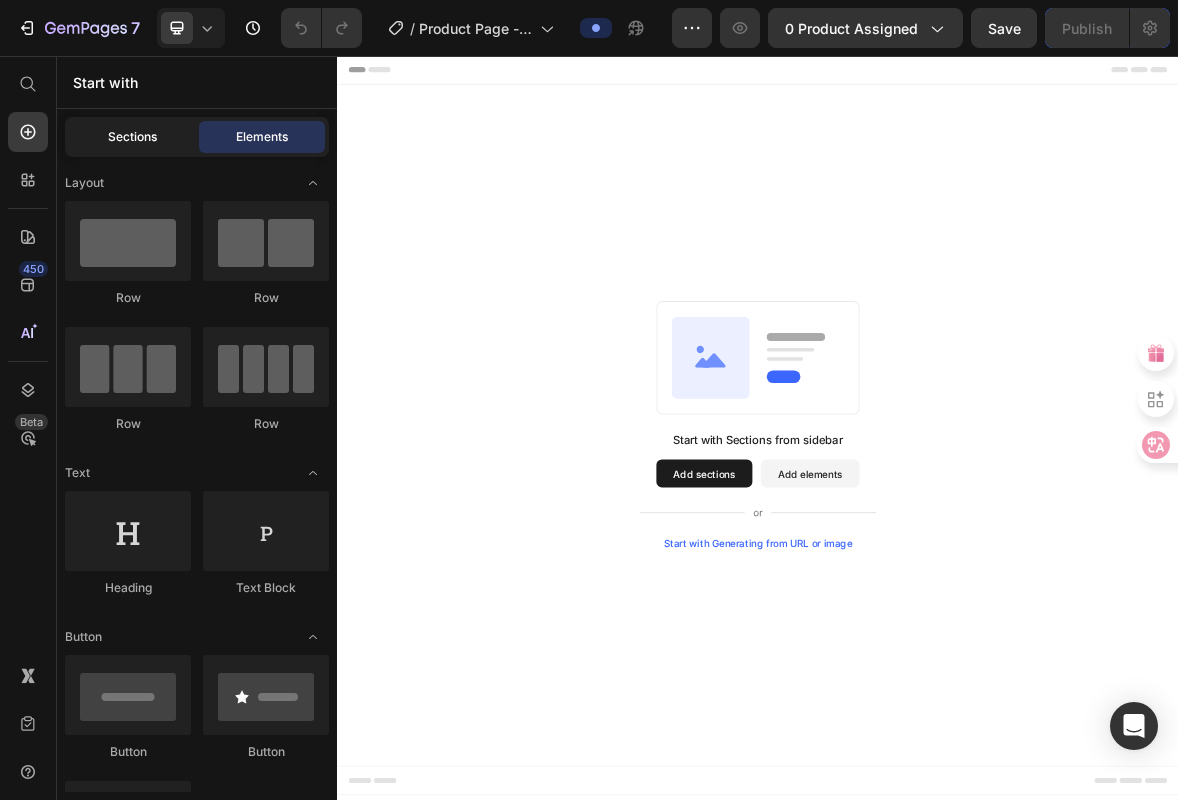 click on "Sections" 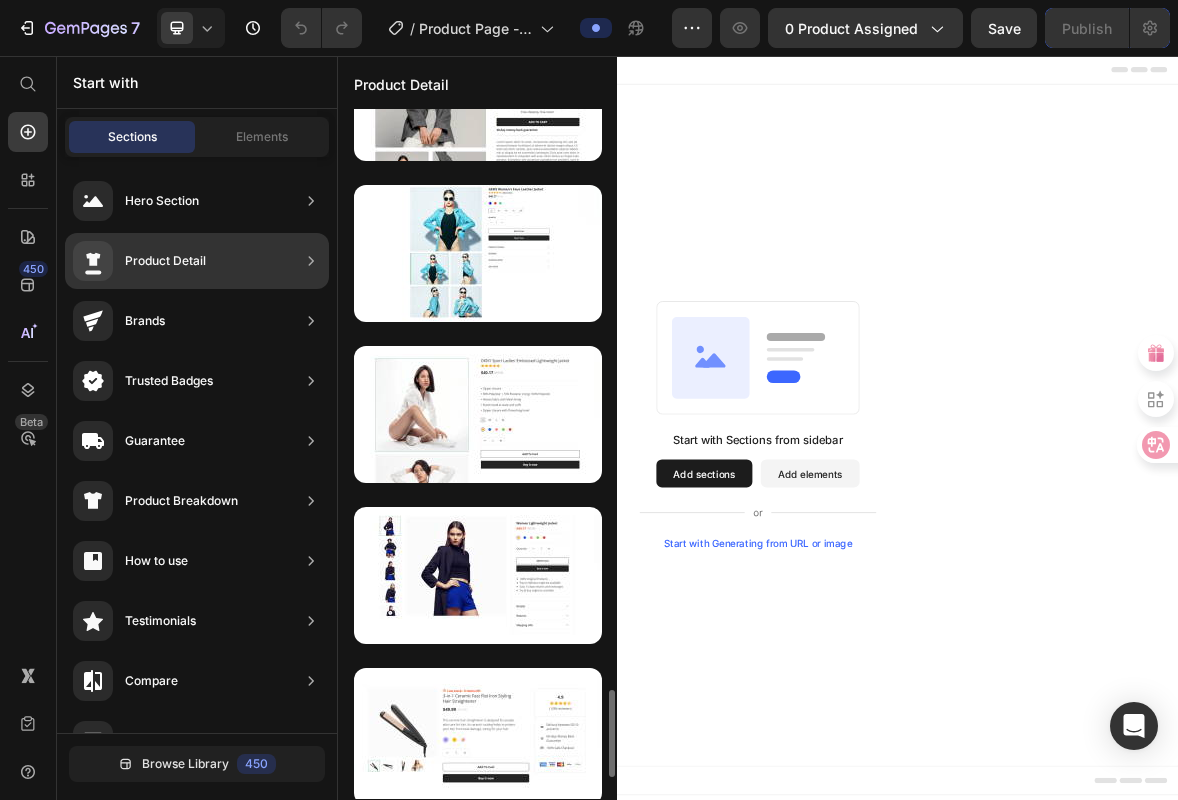scroll, scrollTop: 4631, scrollLeft: 0, axis: vertical 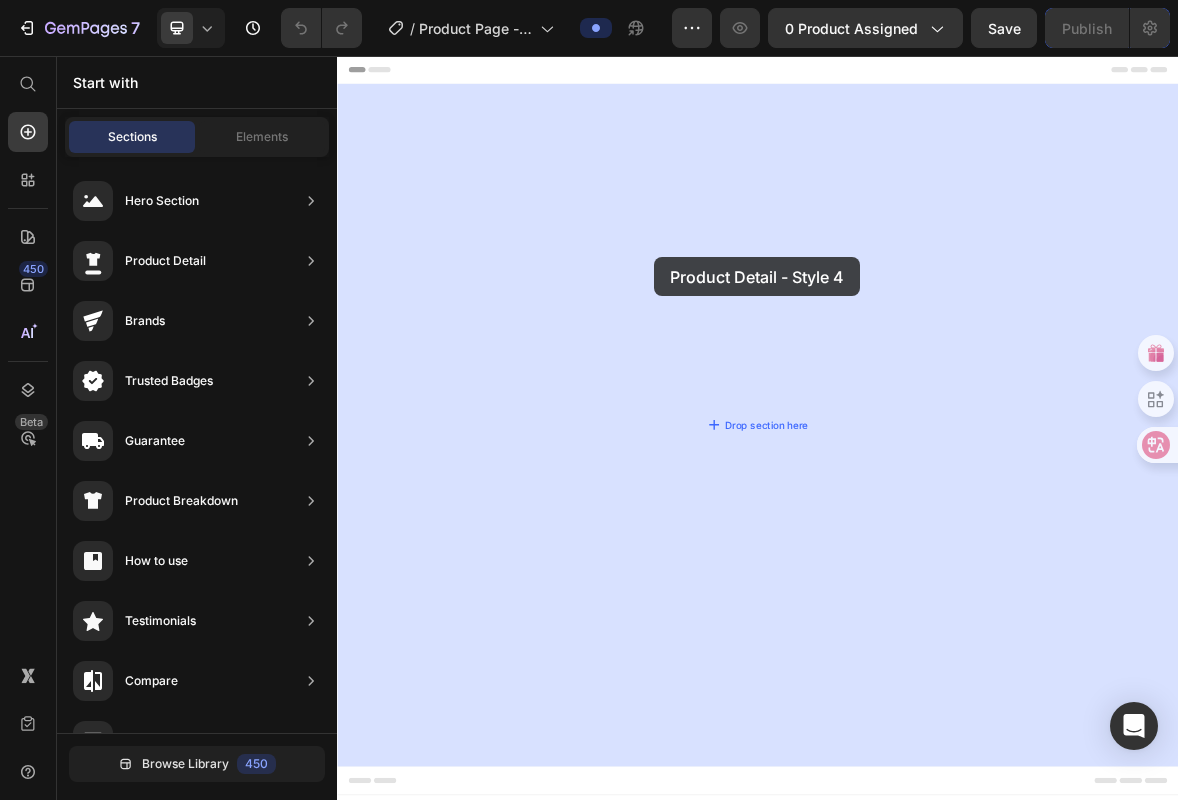drag, startPoint x: 890, startPoint y: 287, endPoint x: 790, endPoint y: 343, distance: 114.61239 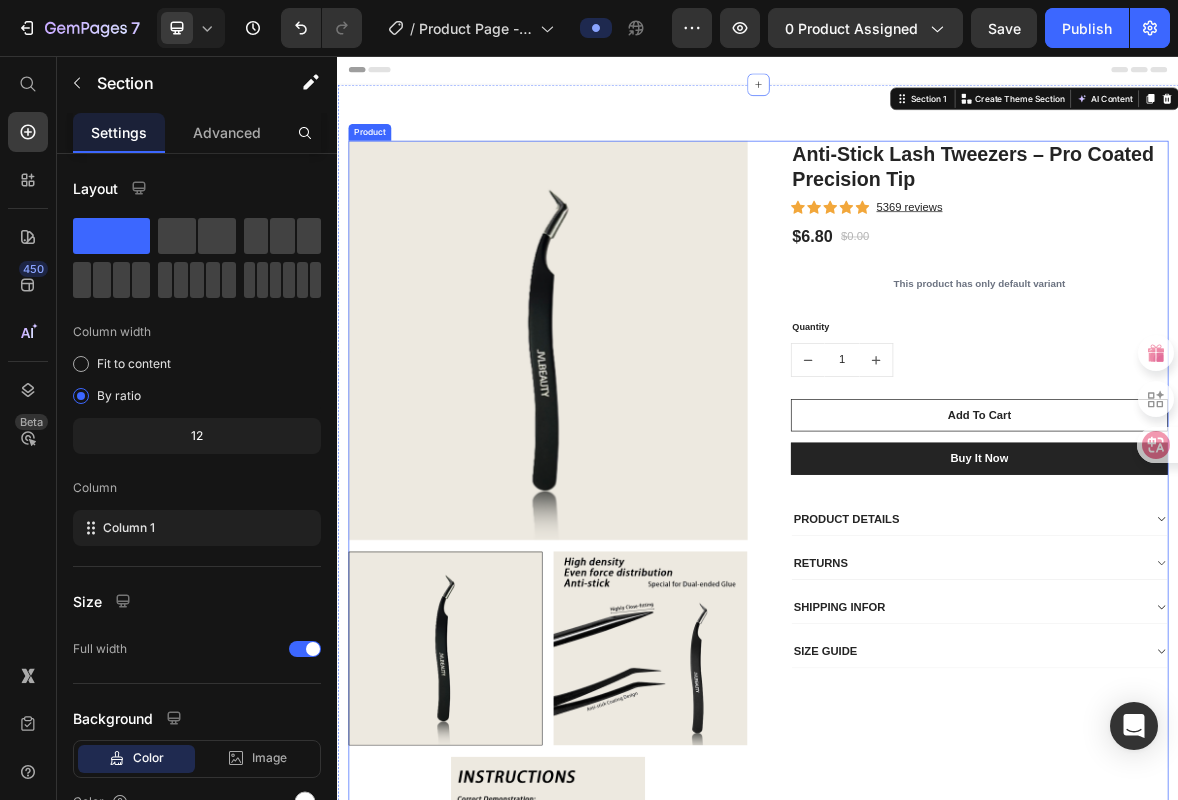 click on "Anti-Stick Lash Tweezers – Pro Coated Precision Tip (P) Title
Icon
Icon
Icon
Icon
Icon Icon List Hoz 5369 reviews Text block Row $6.80 (P) Price $0.00 (P) Price Row This product has only default variant (P) Variants & Swatches Quantity Text block 1 (P) Quantity Add To Cart (P) Cart Button Buy it now (P) Dynamic Checkout
PRODUCT DETAILS
RETURNS
SHIPPING INFOR
SIZE GUIDE Accordion Row" at bounding box center (1237, 763) 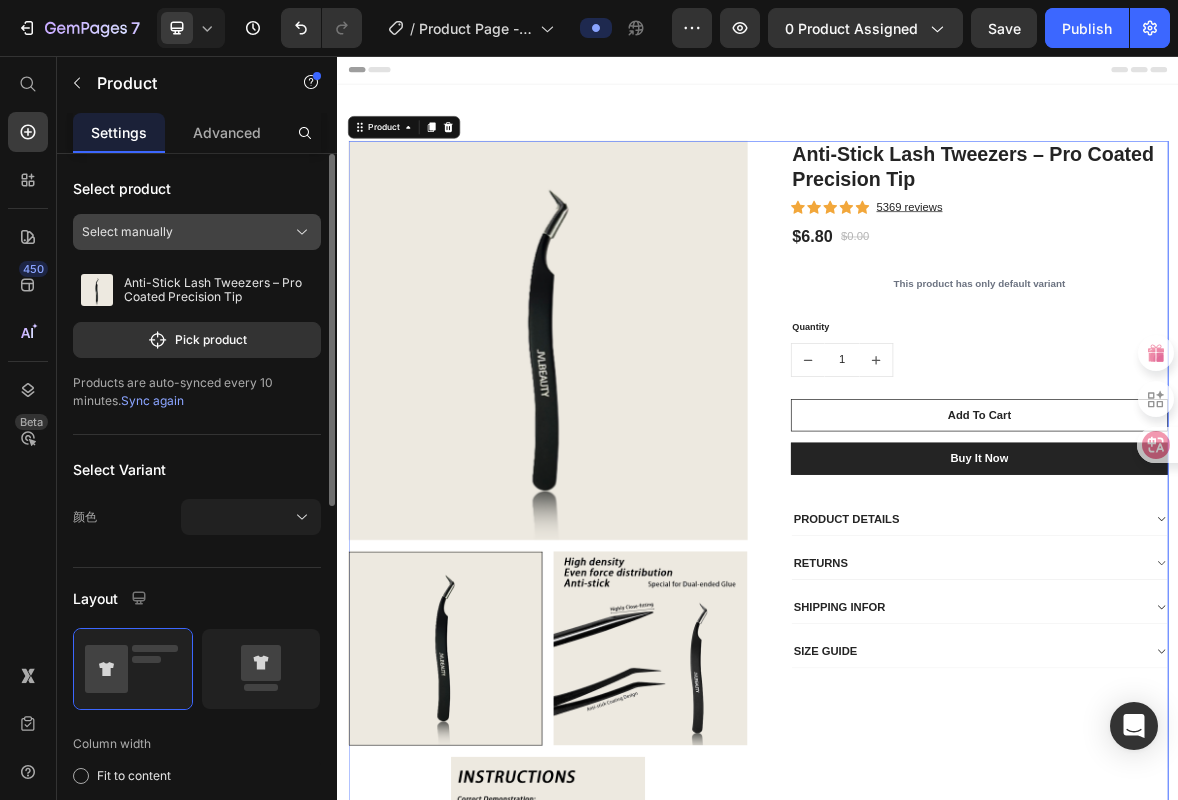 click on "Select manually" at bounding box center [197, 232] 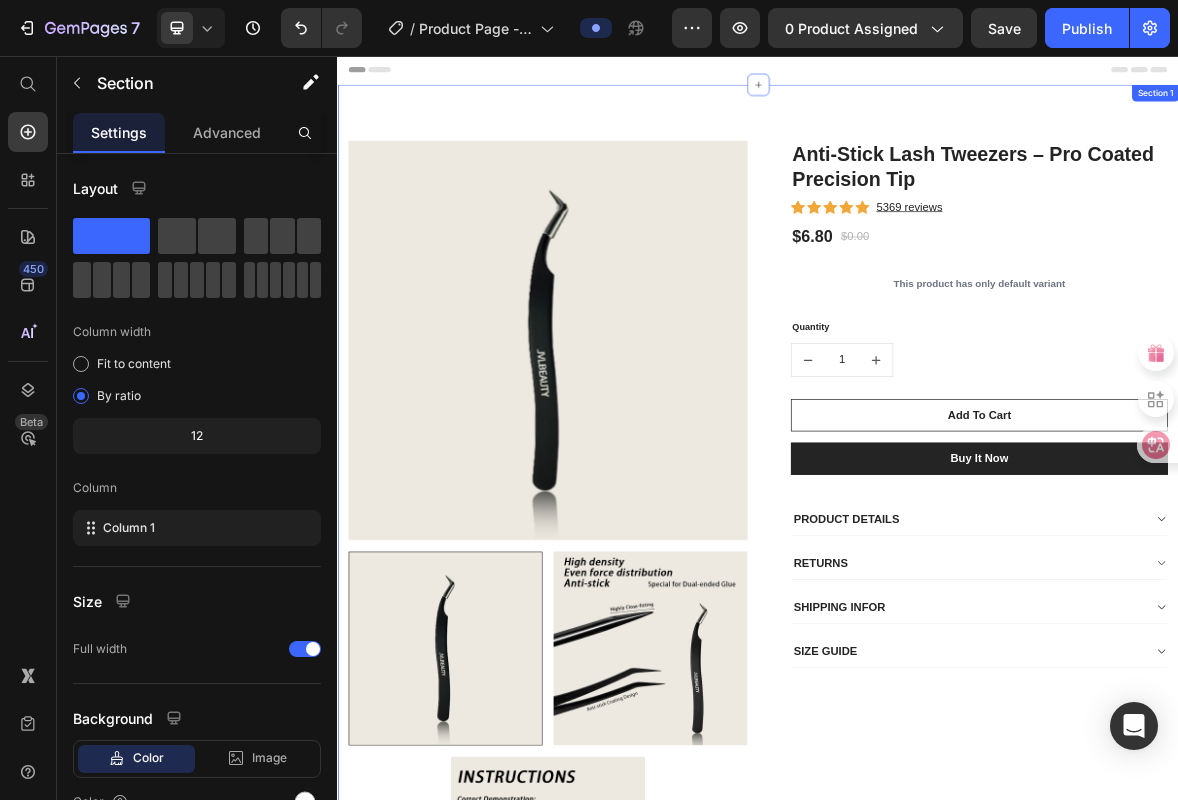click on "Product Images & Gallery Anti-Stick Lash Tweezers – Pro Coated Precision Tip (P) Title
Icon
Icon
Icon
Icon
Icon Icon List Hoz 5369 reviews Text block Row $6.80 (P) Price $0.00 (P) Price Row This product has only default variant (P) Variants & Swatches Quantity Text block 1 (P) Quantity Add To Cart (P) Cart Button Buy it now (P) Dynamic Checkout
PRODUCT DETAILS
RETURNS
SHIPPING INFOR
SIZE GUIDE Accordion Row Product Section 1" at bounding box center (937, 755) 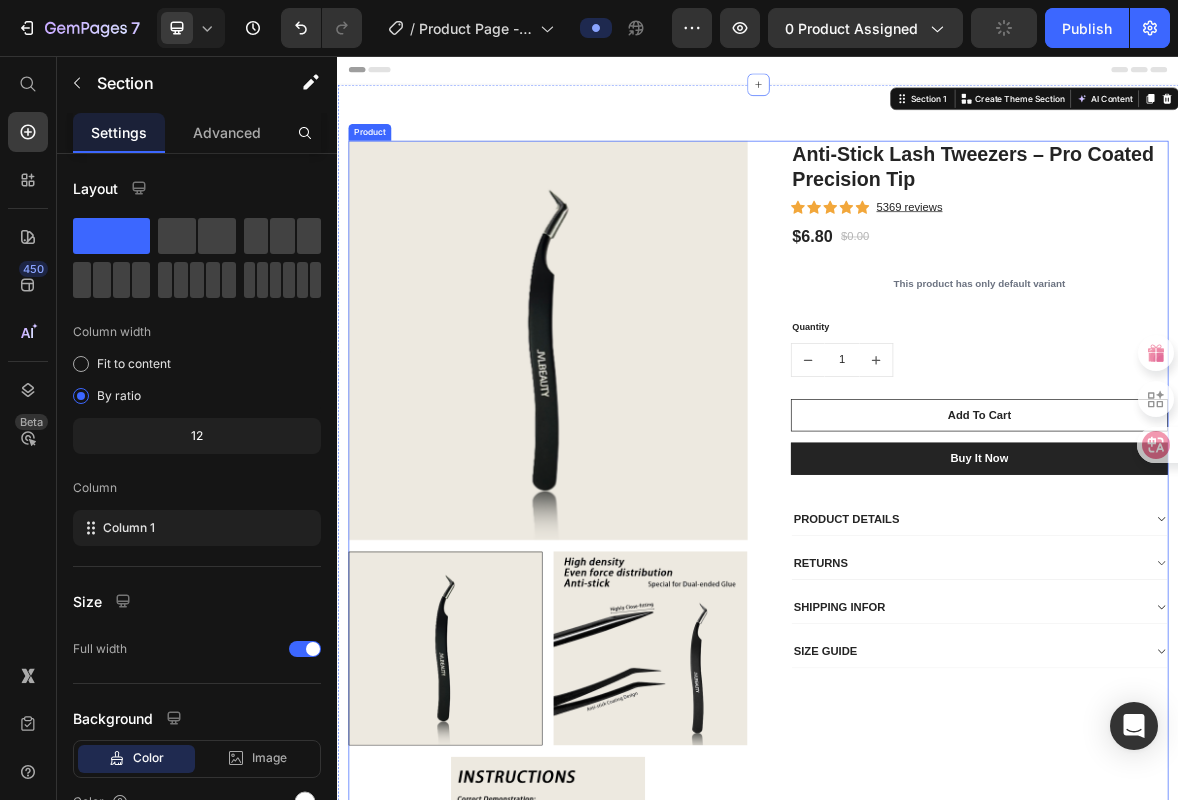 click on "Anti-Stick Lash Tweezers – Pro Coated Precision Tip (P) Title
Icon
Icon
Icon
Icon
Icon Icon List Hoz 5369 reviews Text block Row $6.80 (P) Price $0.00 (P) Price Row This product has only default variant (P) Variants & Swatches Quantity Text block 1 (P) Quantity Add To Cart (P) Cart Button Buy it now (P) Dynamic Checkout
PRODUCT DETAILS
RETURNS
SHIPPING INFOR
SIZE GUIDE Accordion Row" at bounding box center (1237, 763) 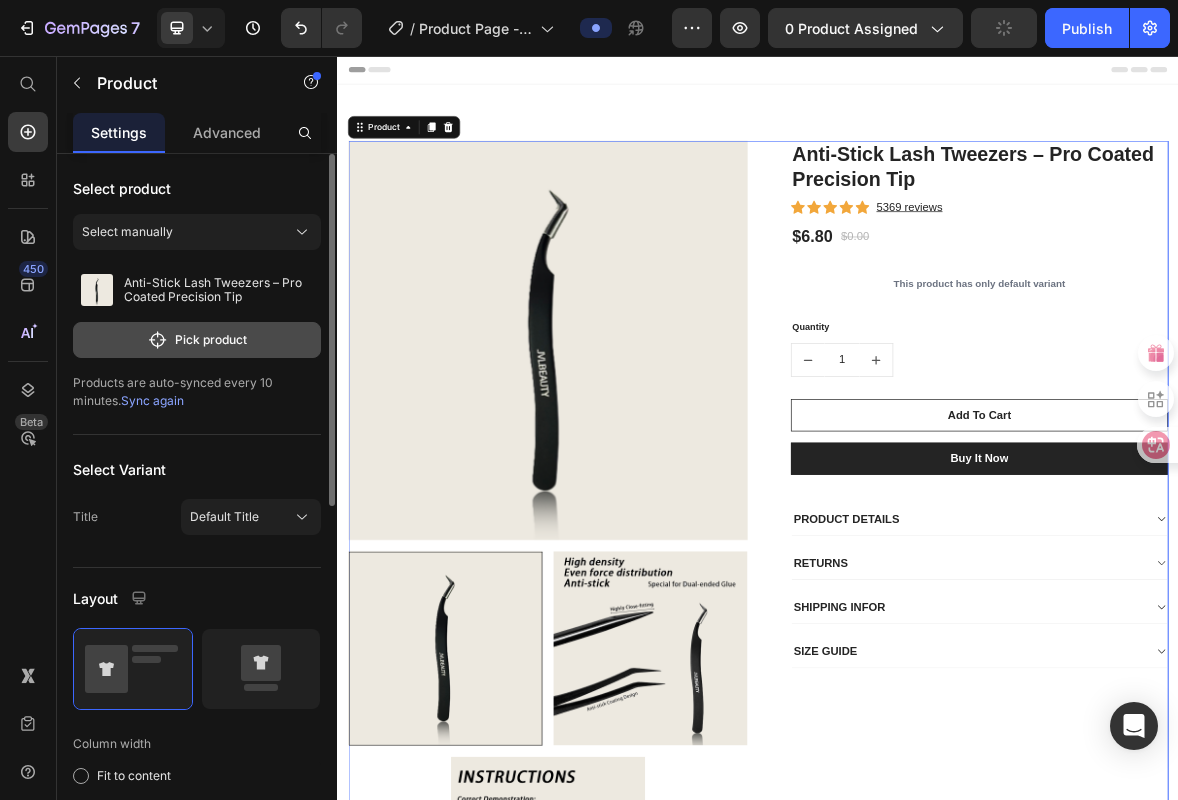 click on "Pick product" 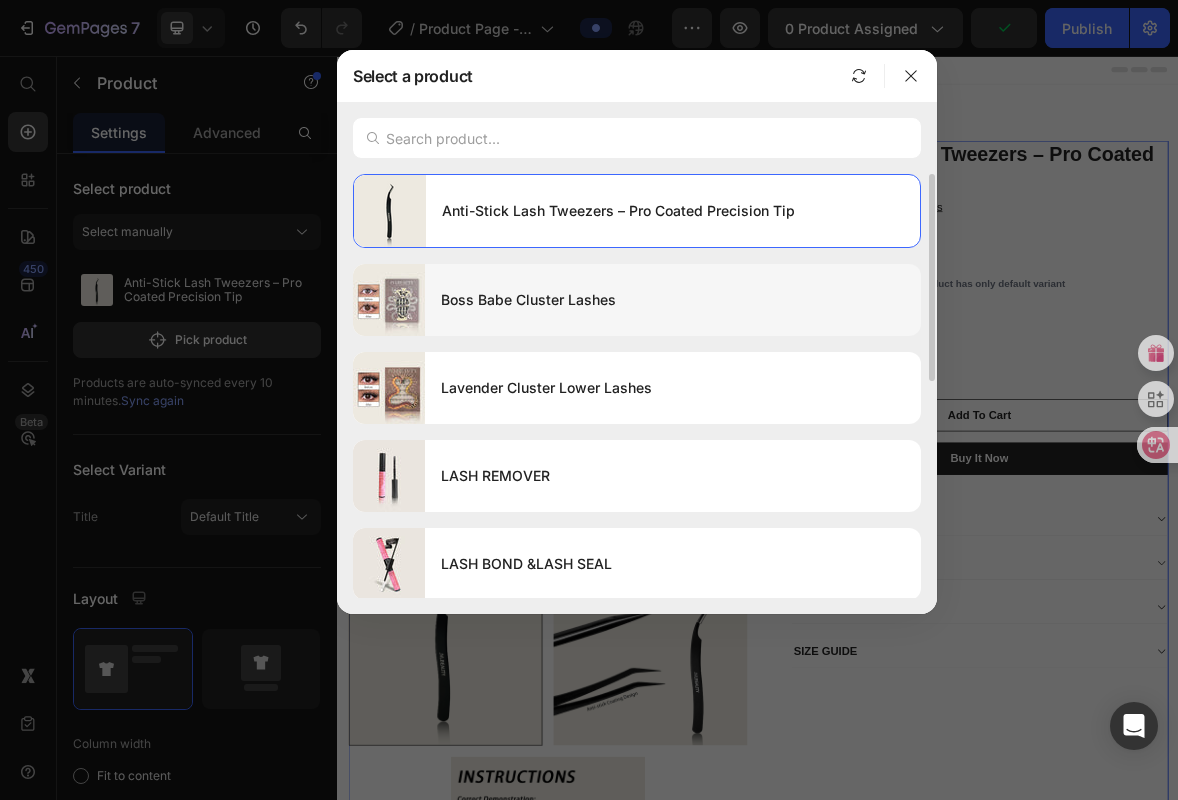 click on "Boss Babe Cluster Lashes" at bounding box center (673, 300) 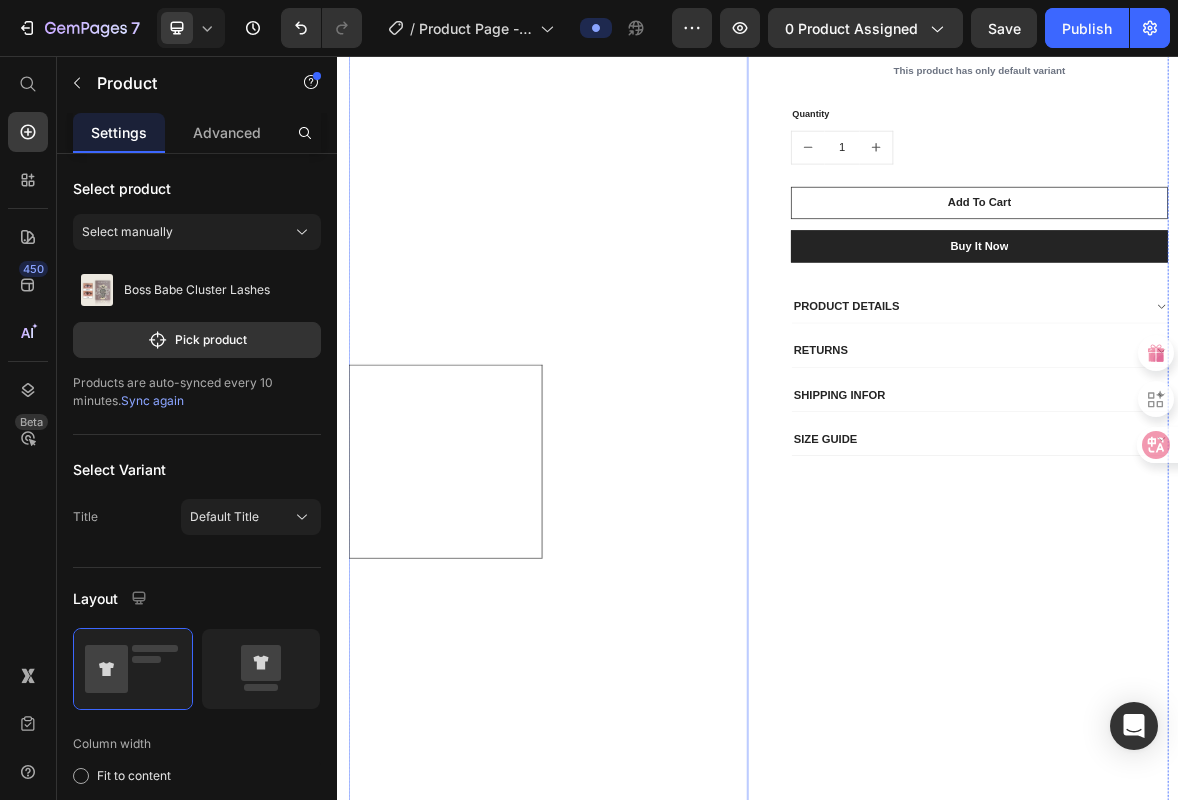 scroll, scrollTop: 0, scrollLeft: 0, axis: both 